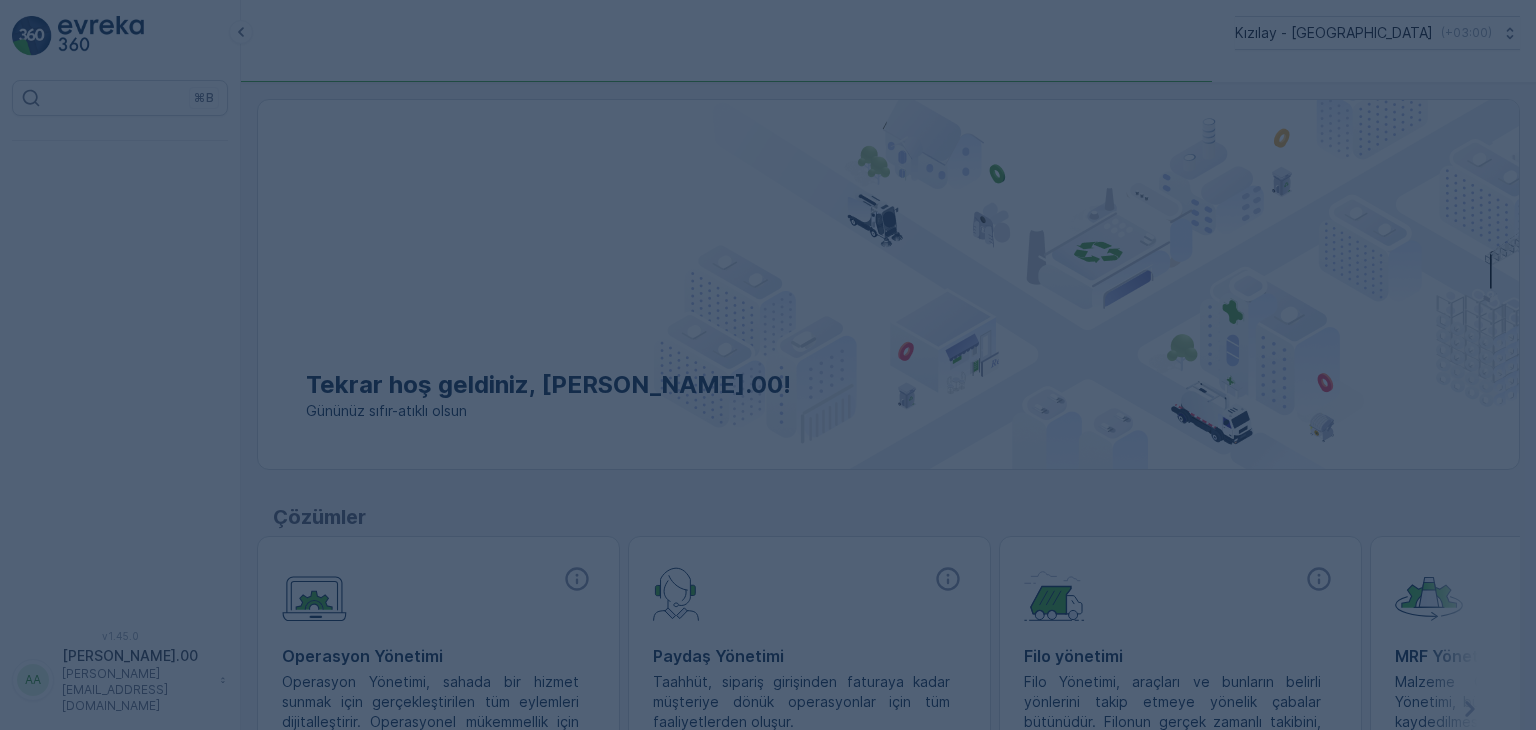 scroll, scrollTop: 0, scrollLeft: 0, axis: both 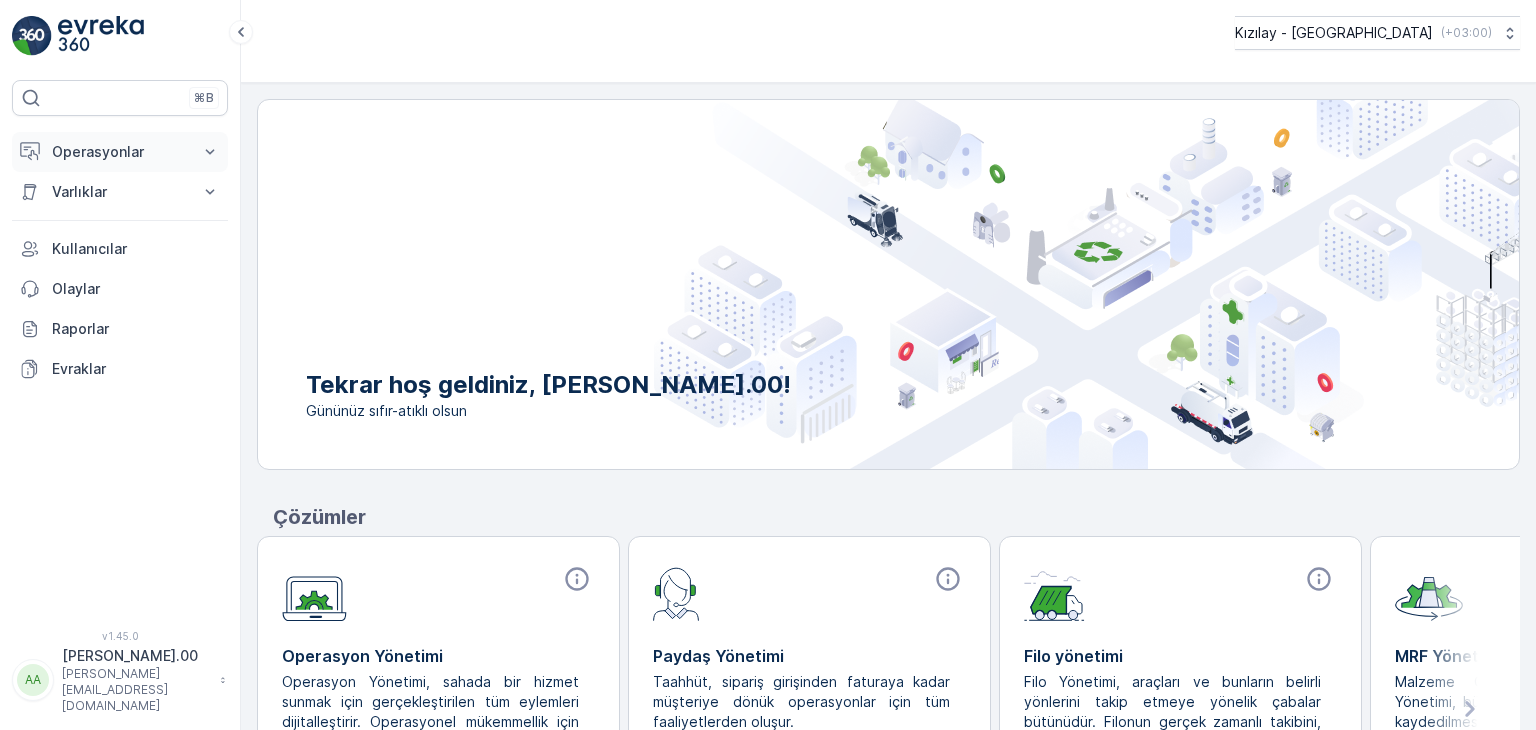 click on "Operasyonlar" at bounding box center [120, 152] 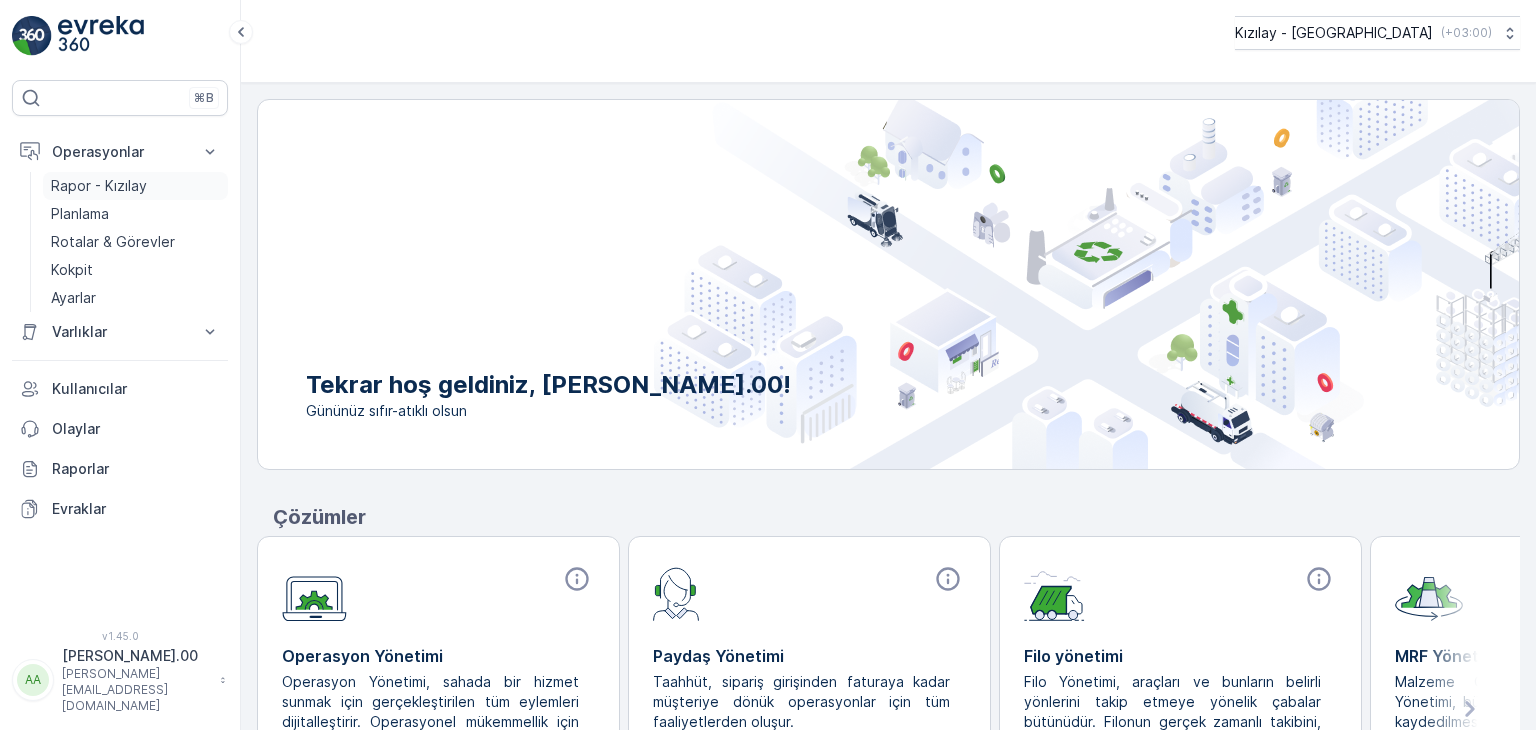 click on "Rapor - Kızılay" at bounding box center (135, 186) 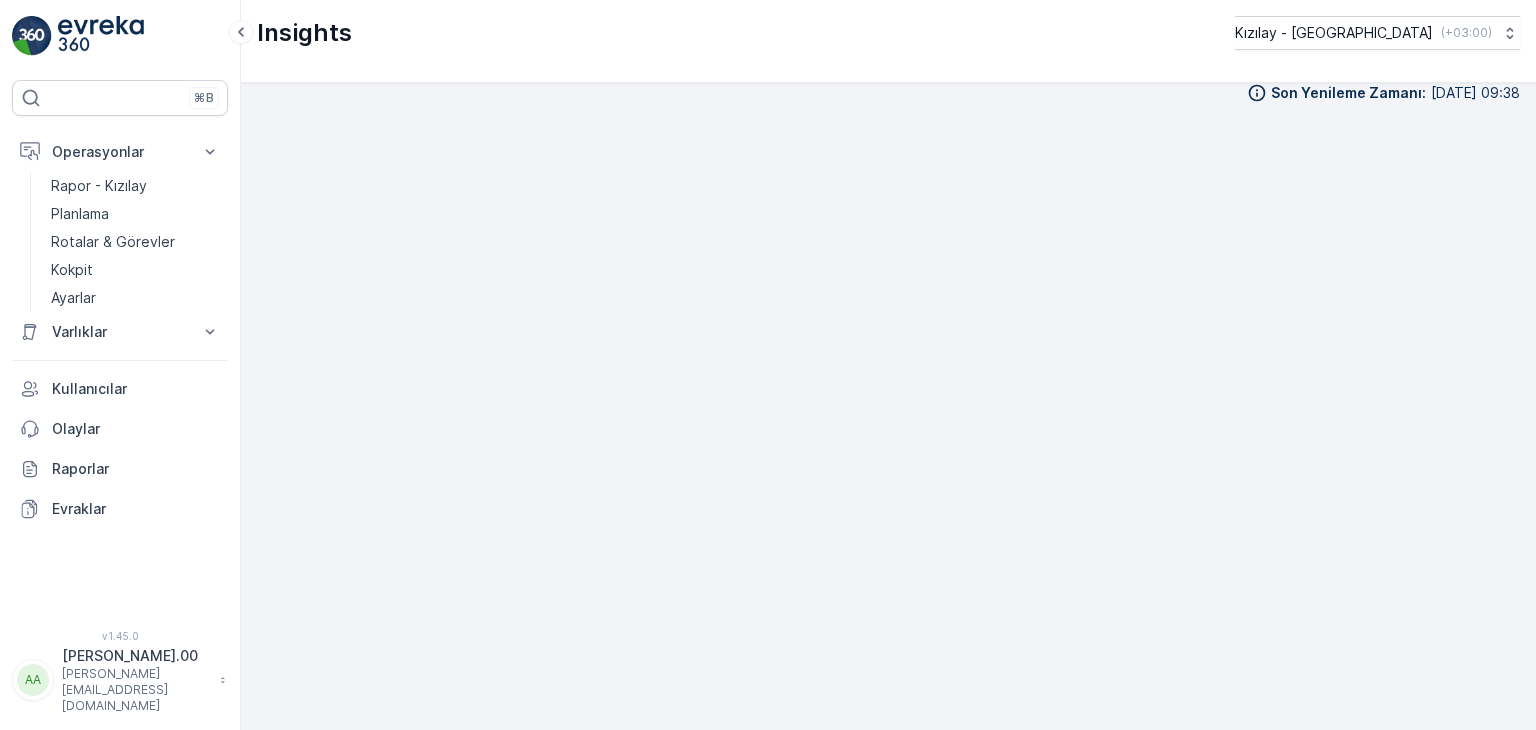 scroll, scrollTop: 20, scrollLeft: 0, axis: vertical 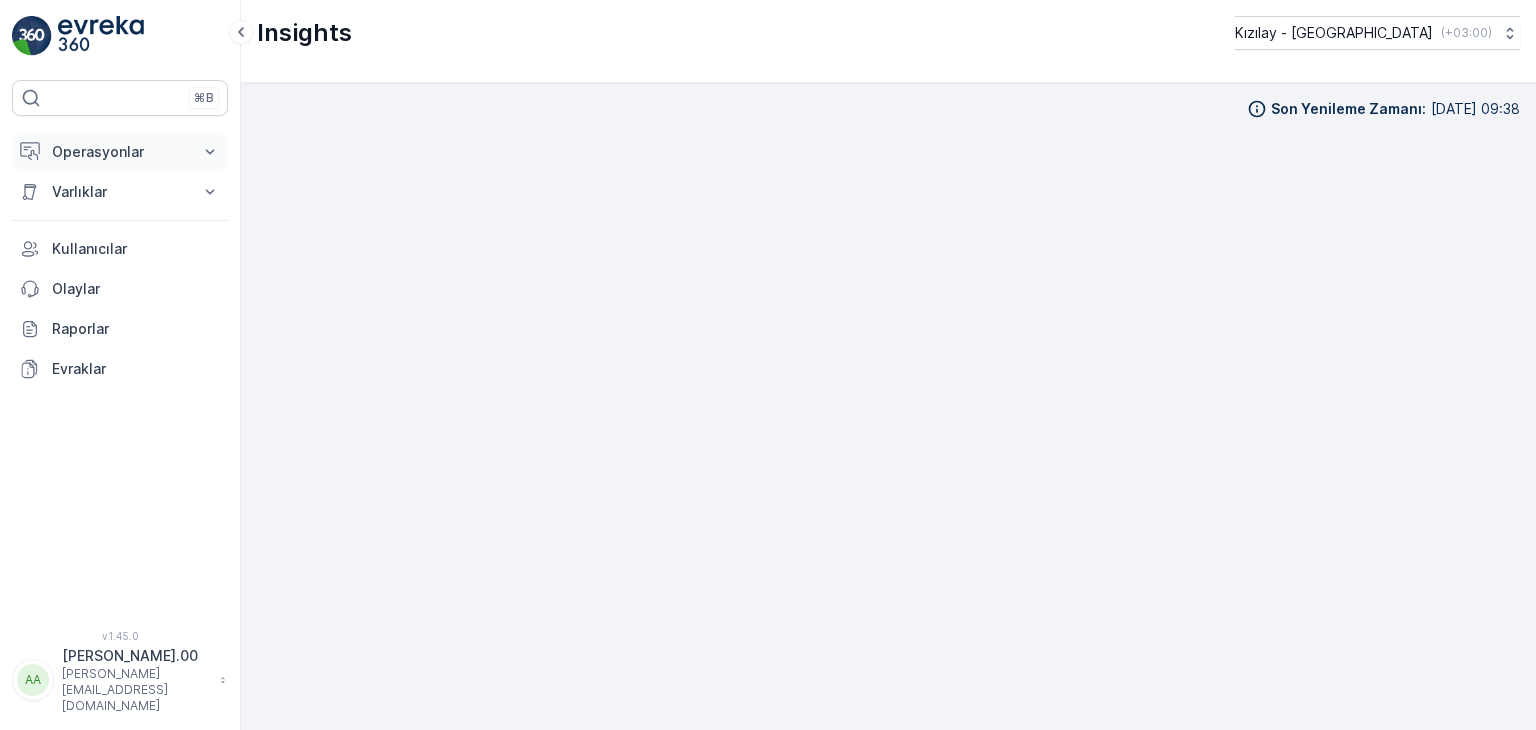 click on "Varlıklar" at bounding box center (120, 192) 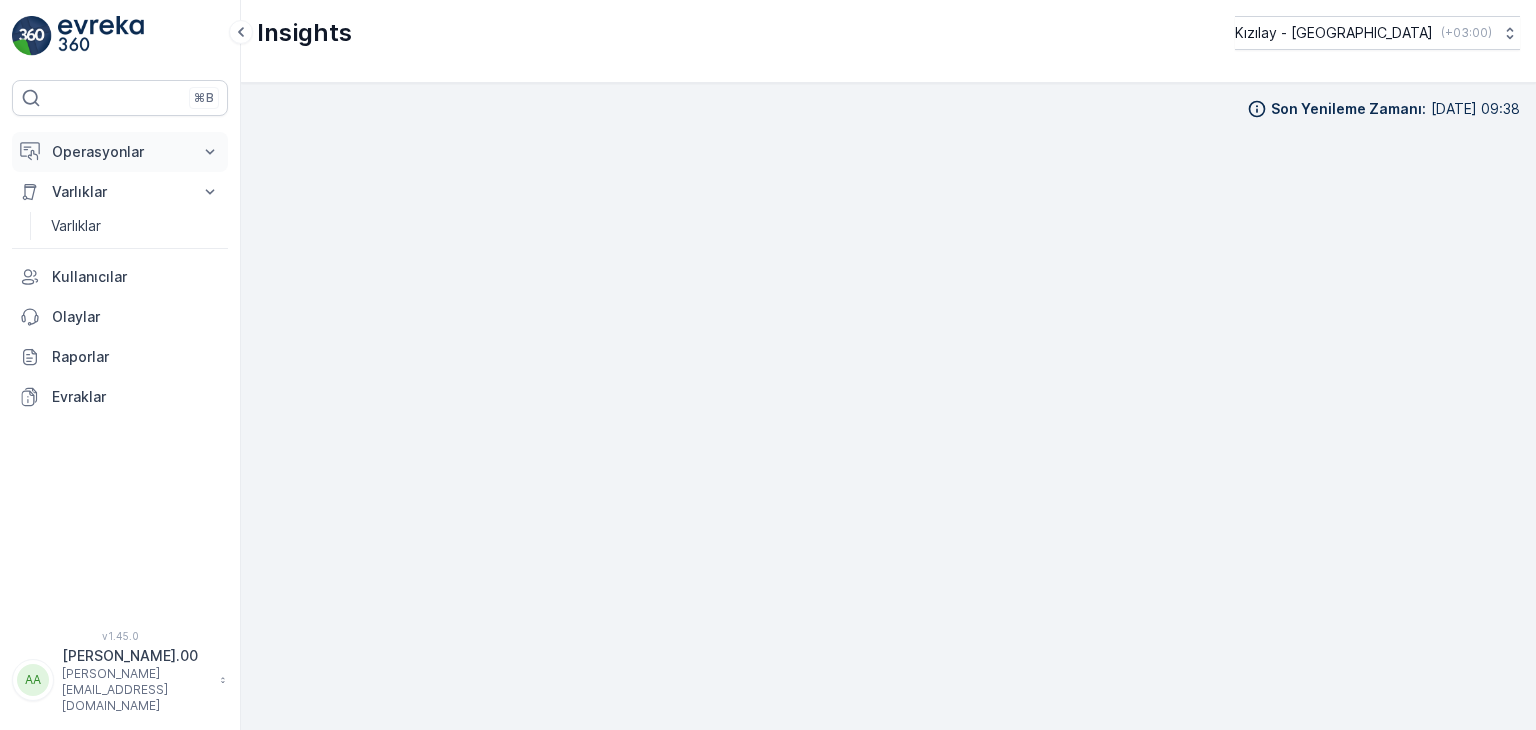 click on "Operasyonlar" at bounding box center [120, 152] 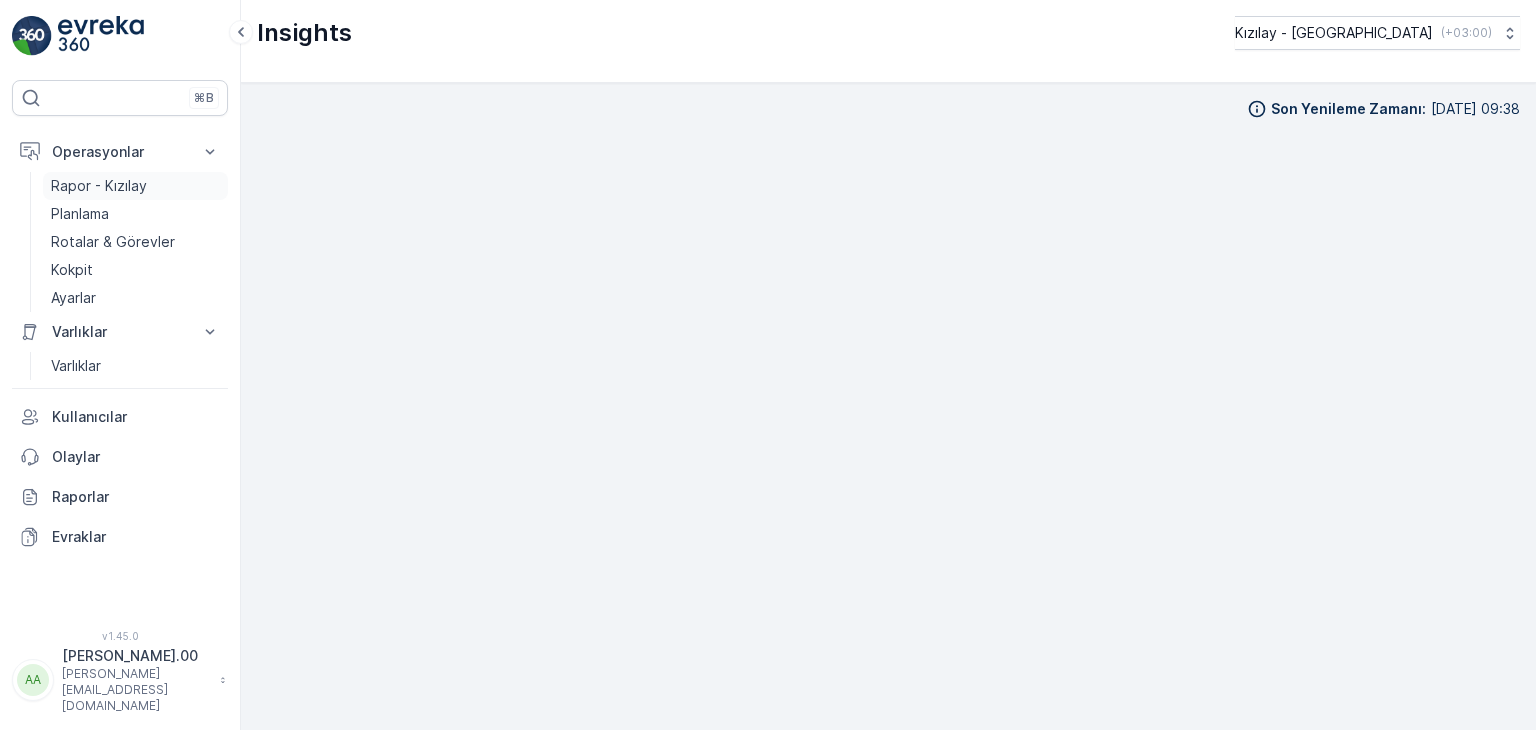 click on "Rapor - Kızılay" at bounding box center (99, 186) 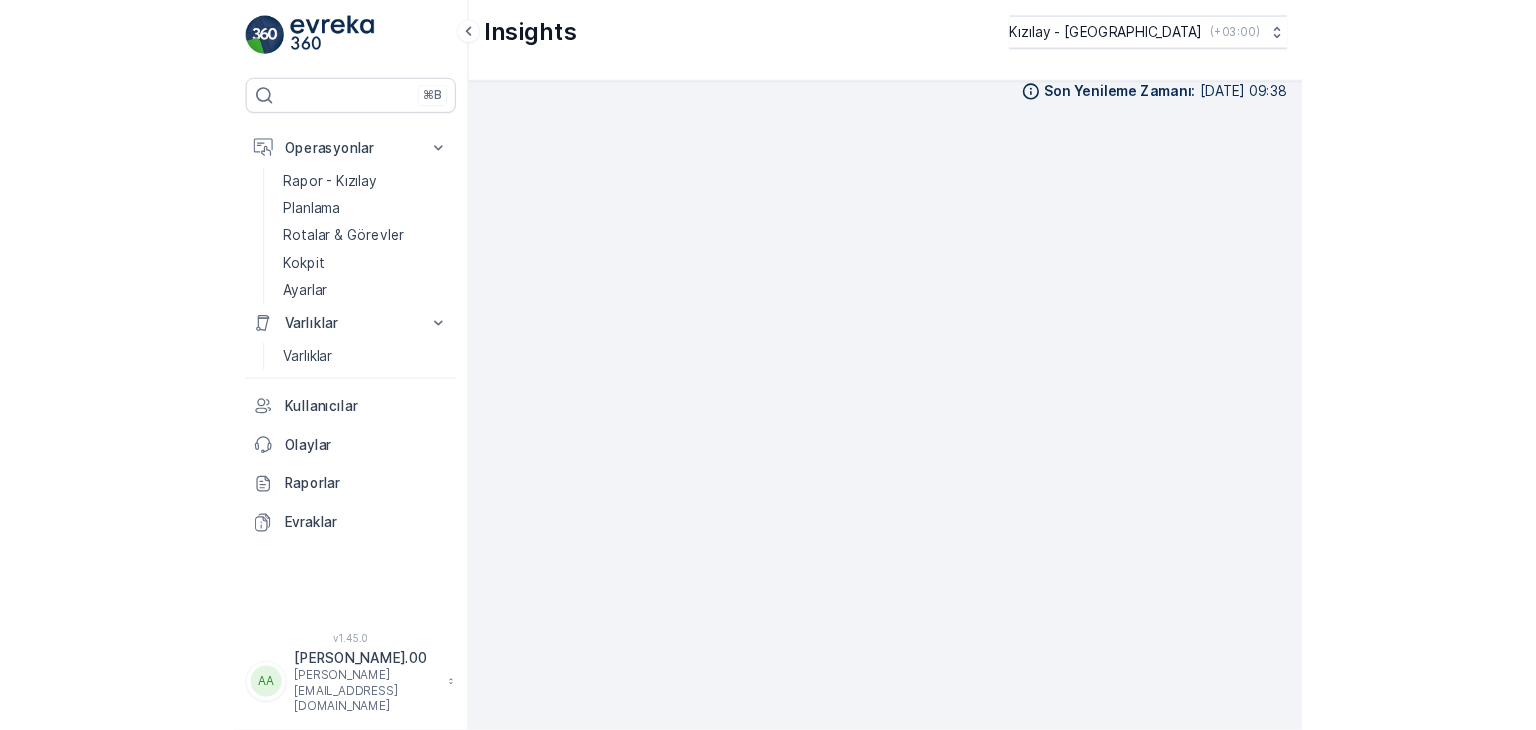 scroll, scrollTop: 16, scrollLeft: 0, axis: vertical 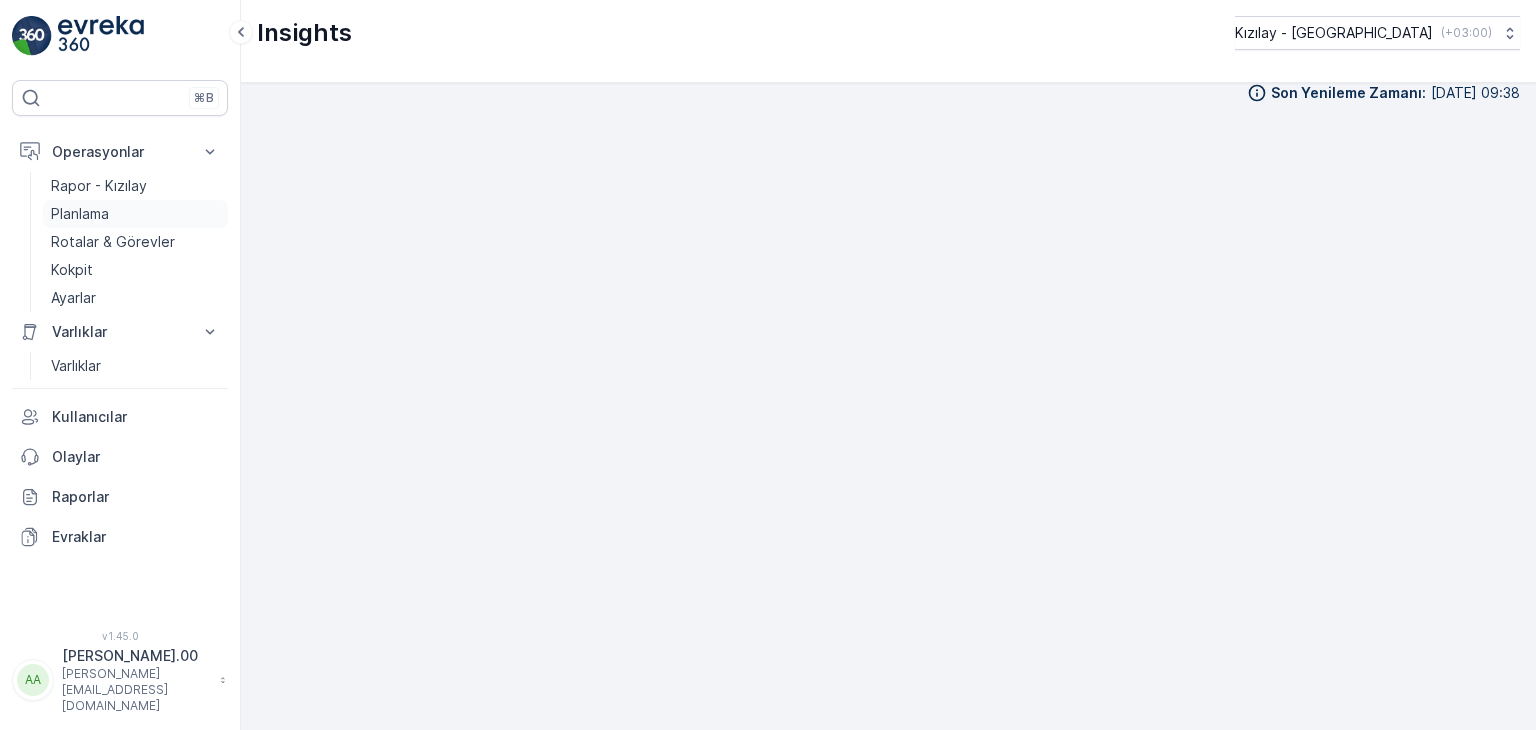click on "Planlama" at bounding box center (135, 214) 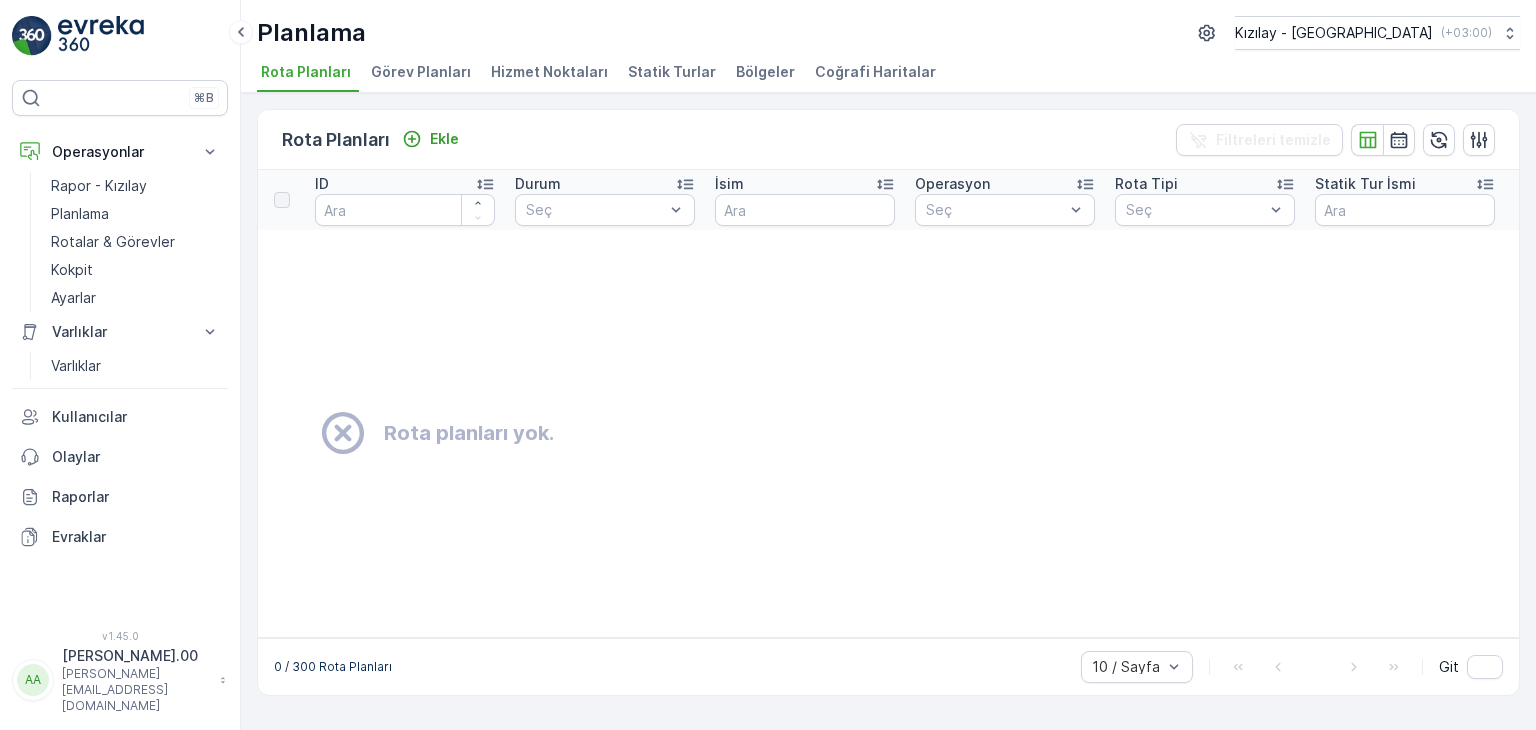 click on "Bölgeler" at bounding box center [767, 75] 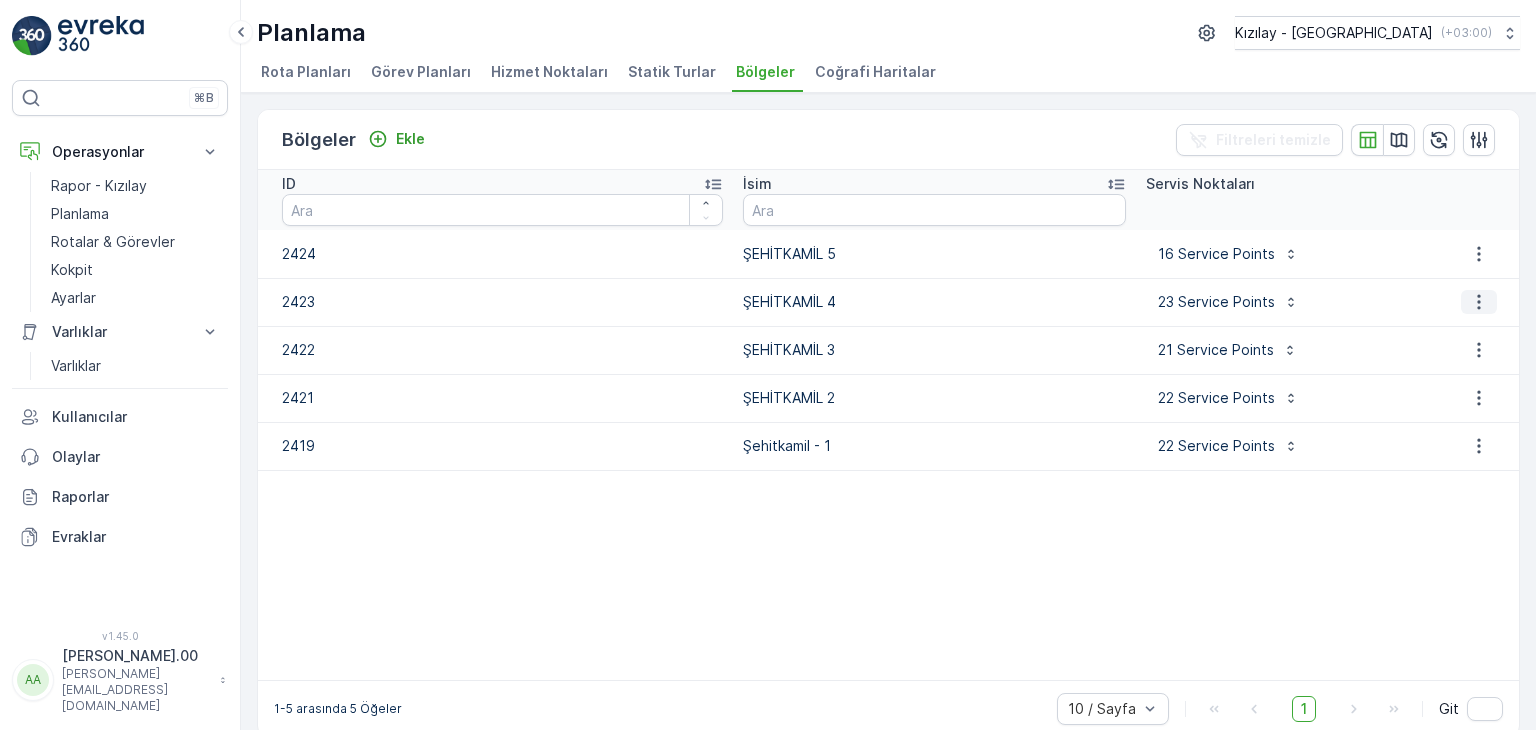 click 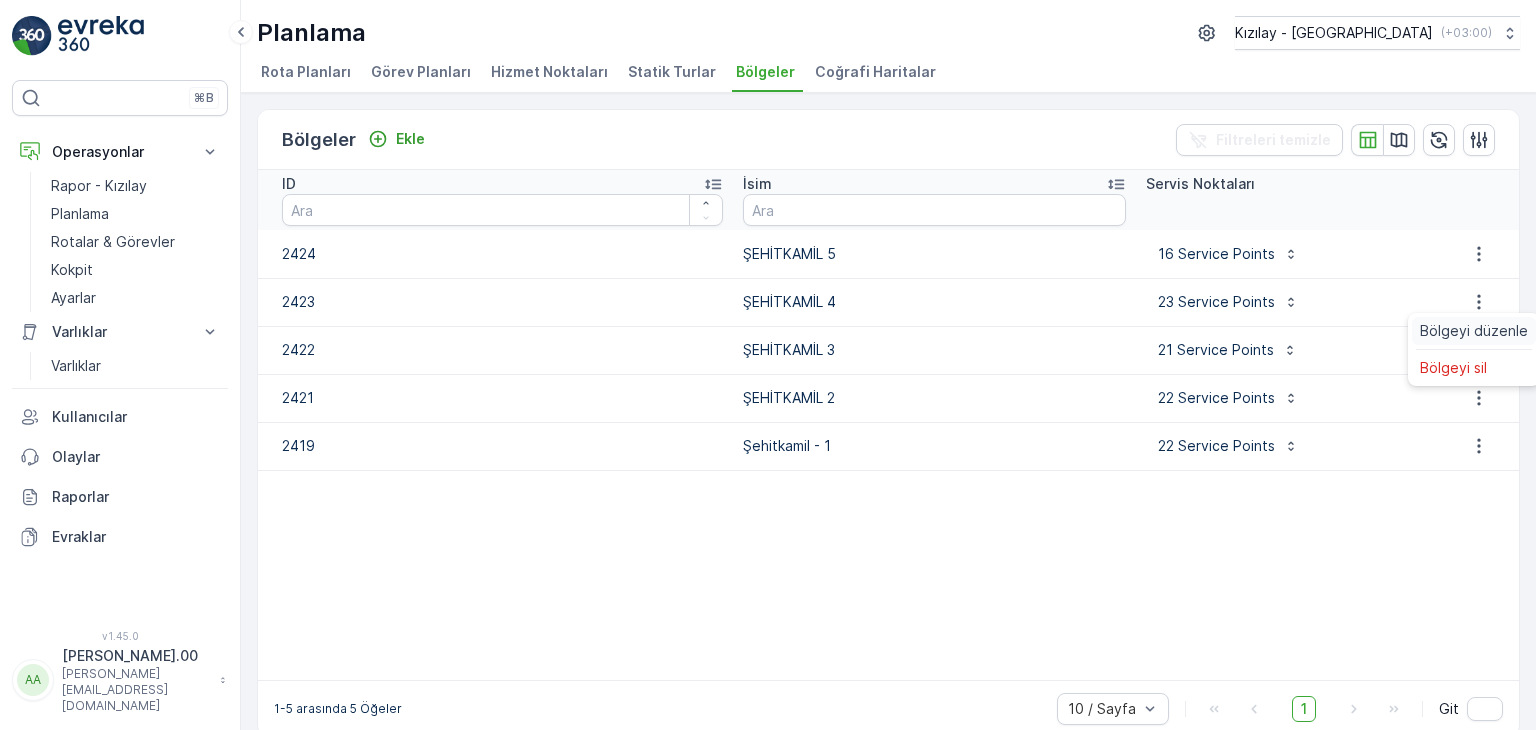 click on "Bölgeyi düzenle" at bounding box center (1474, 331) 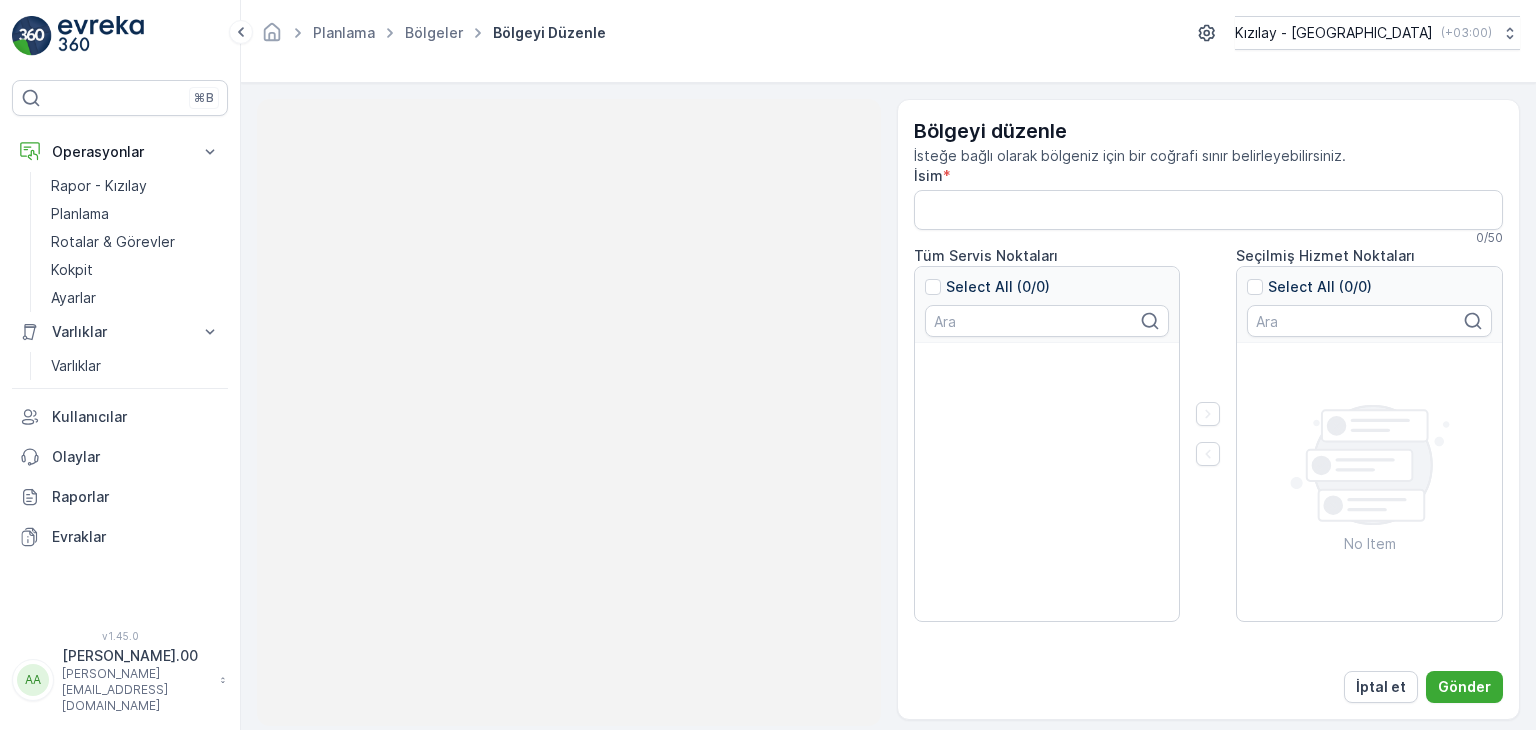 type on "ŞEHİTKAMİL 4" 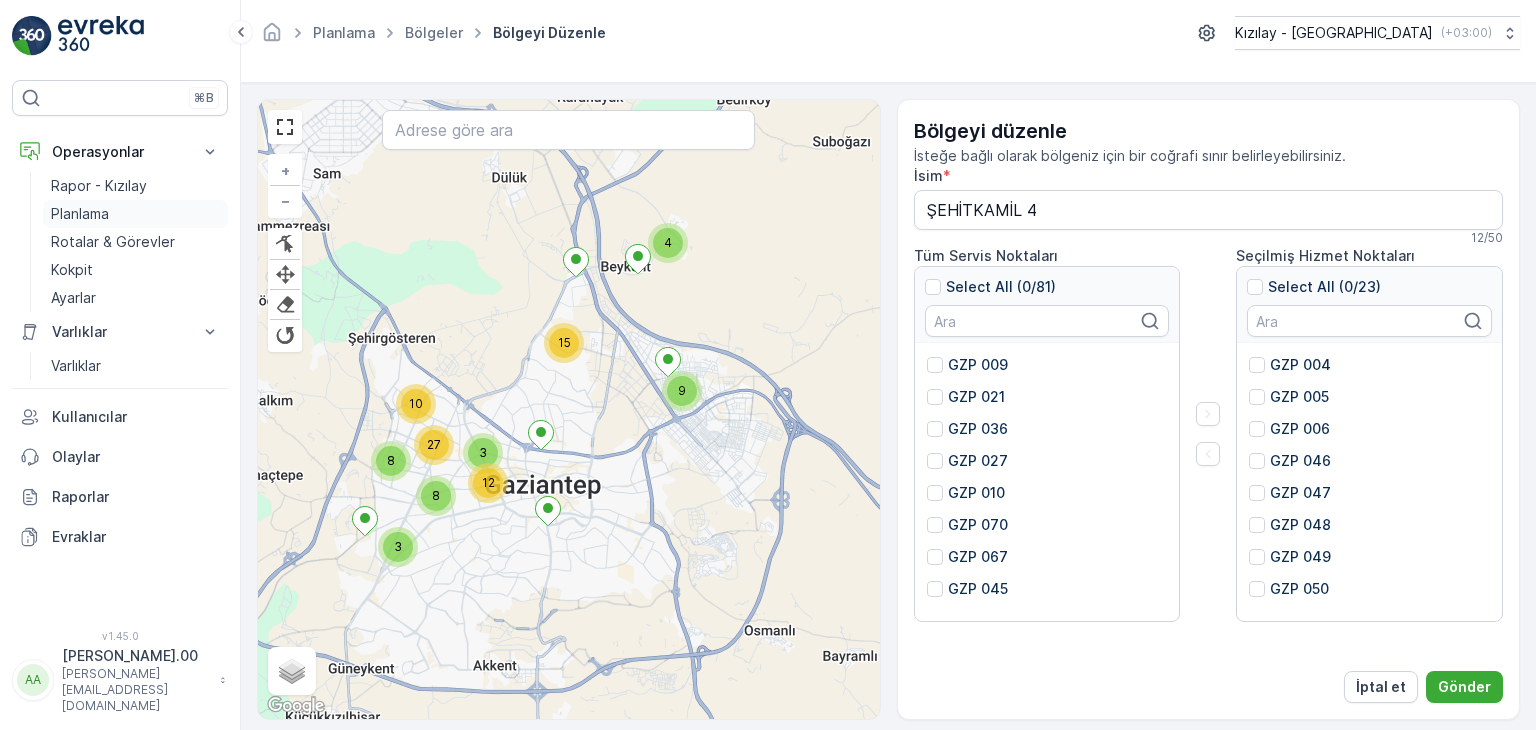 click on "Planlama" at bounding box center [135, 214] 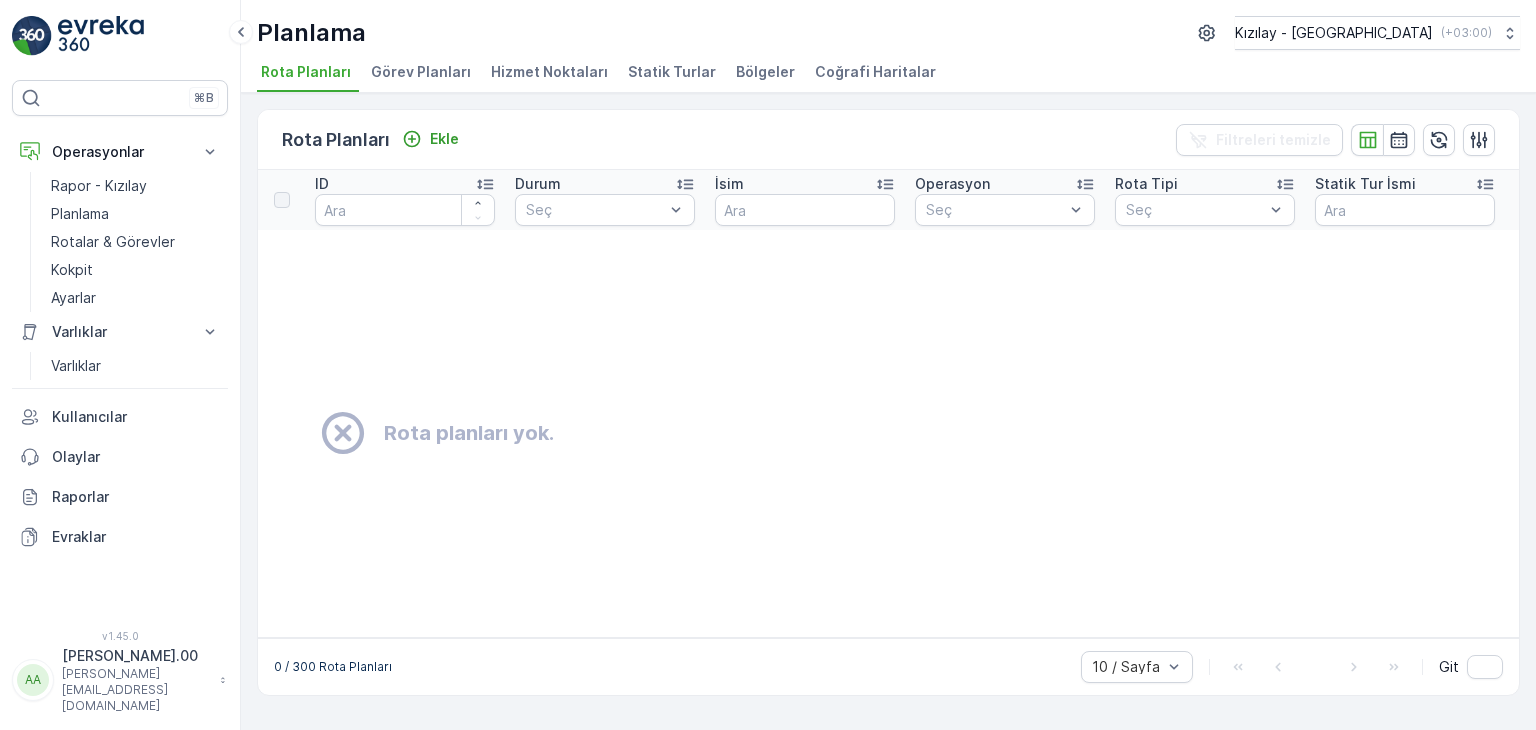 click on "Planlama Kızılay - Gaziantep ( +03:00 )" at bounding box center [888, 33] 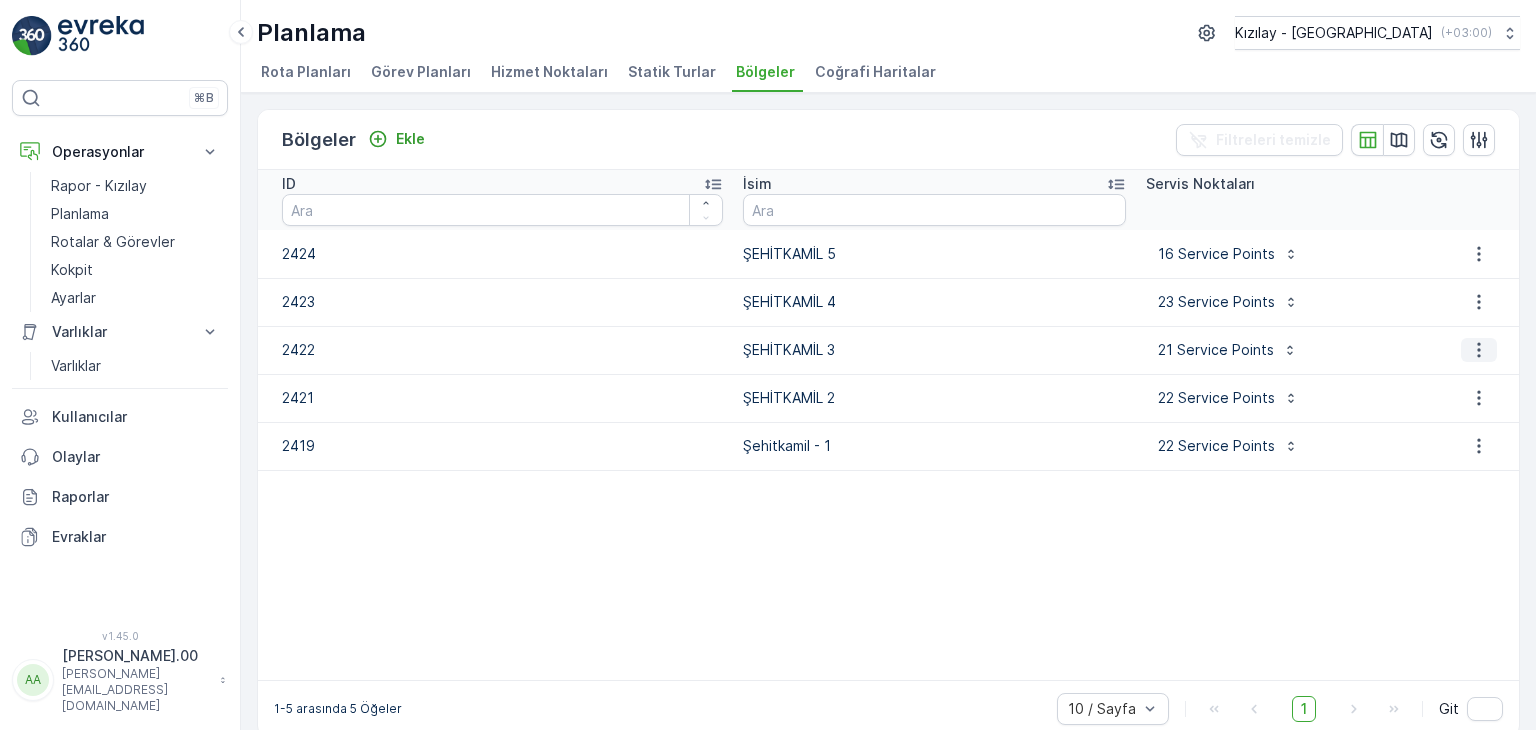click 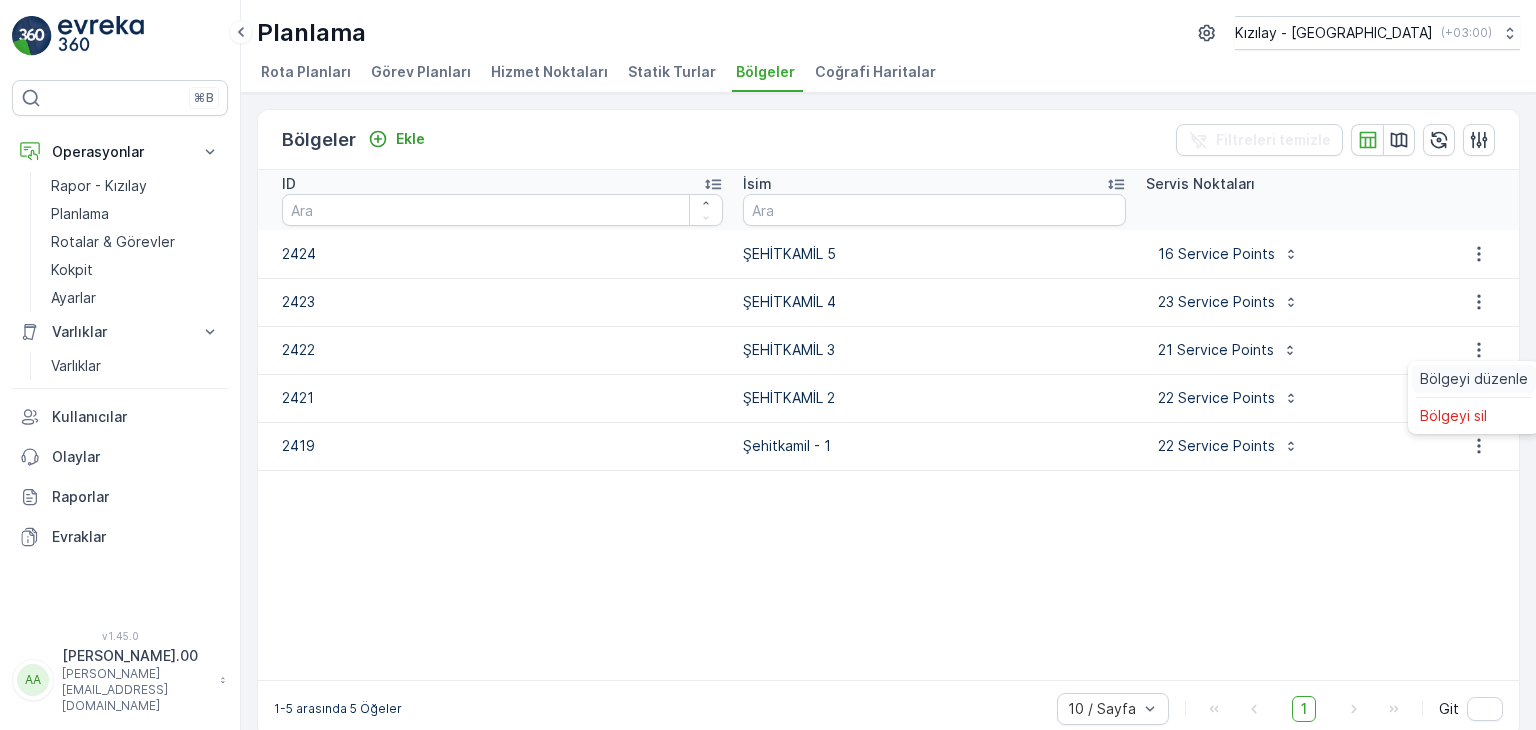 click on "Bölgeyi düzenle" at bounding box center [1474, 379] 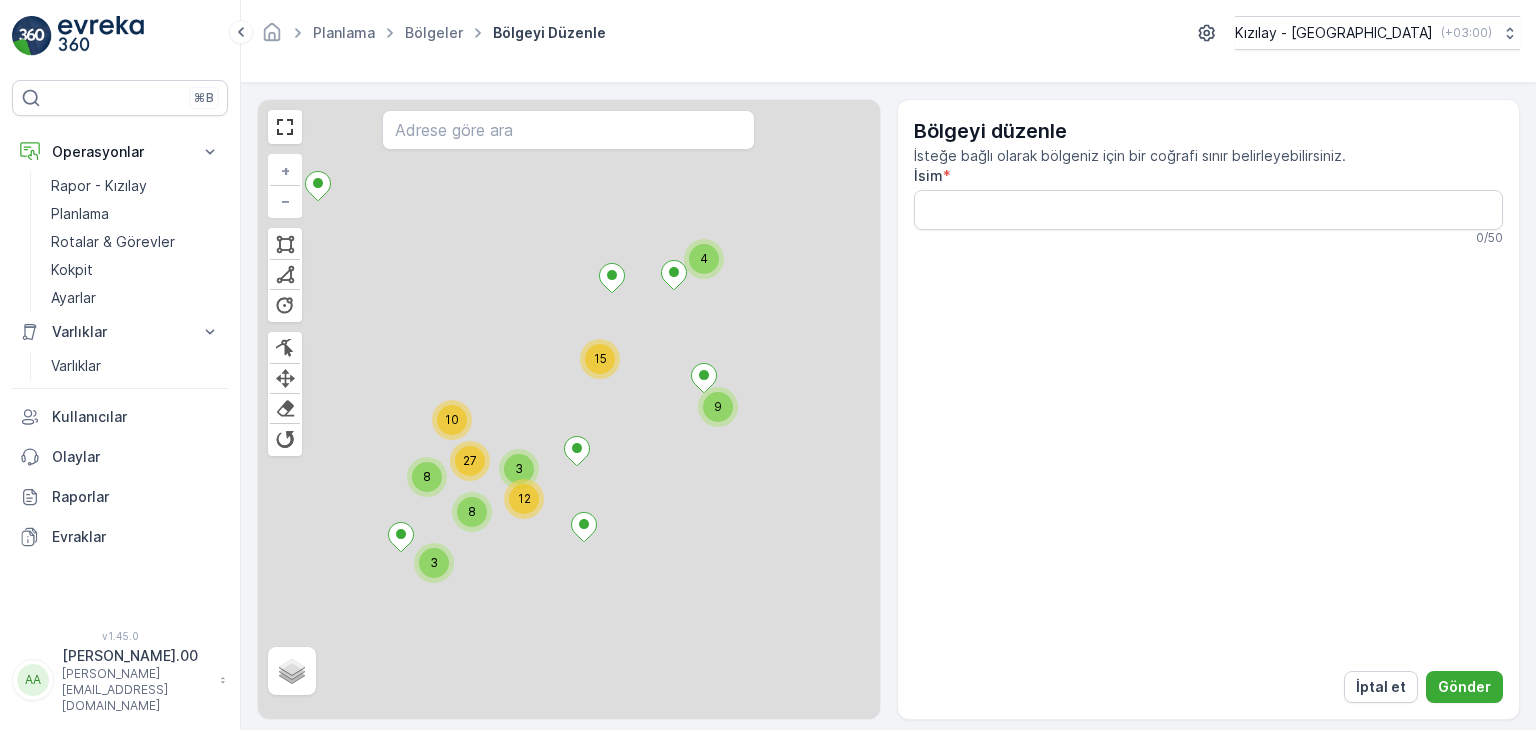 type on "ŞEHİTKAMİL 3" 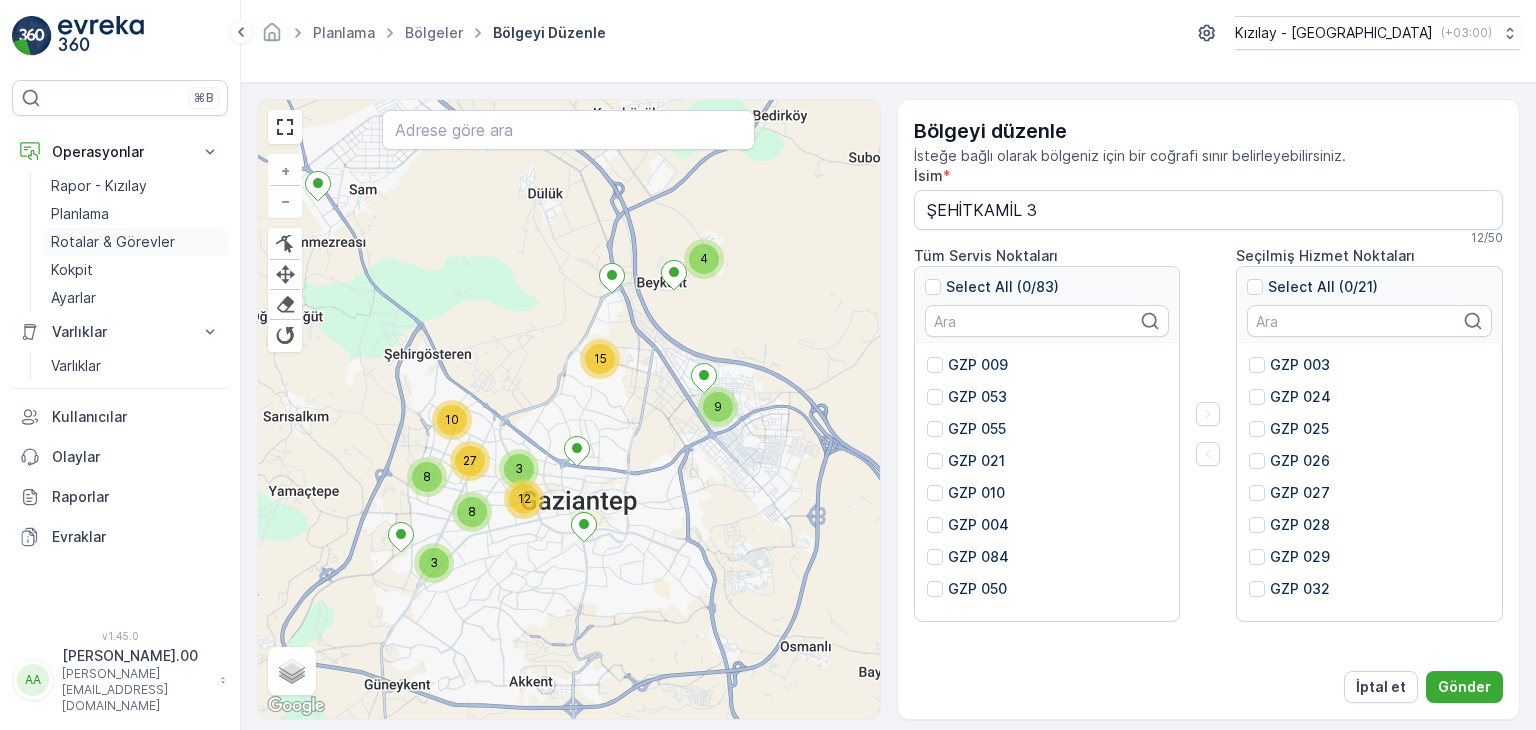 click on "Rotalar & Görevler" at bounding box center [113, 242] 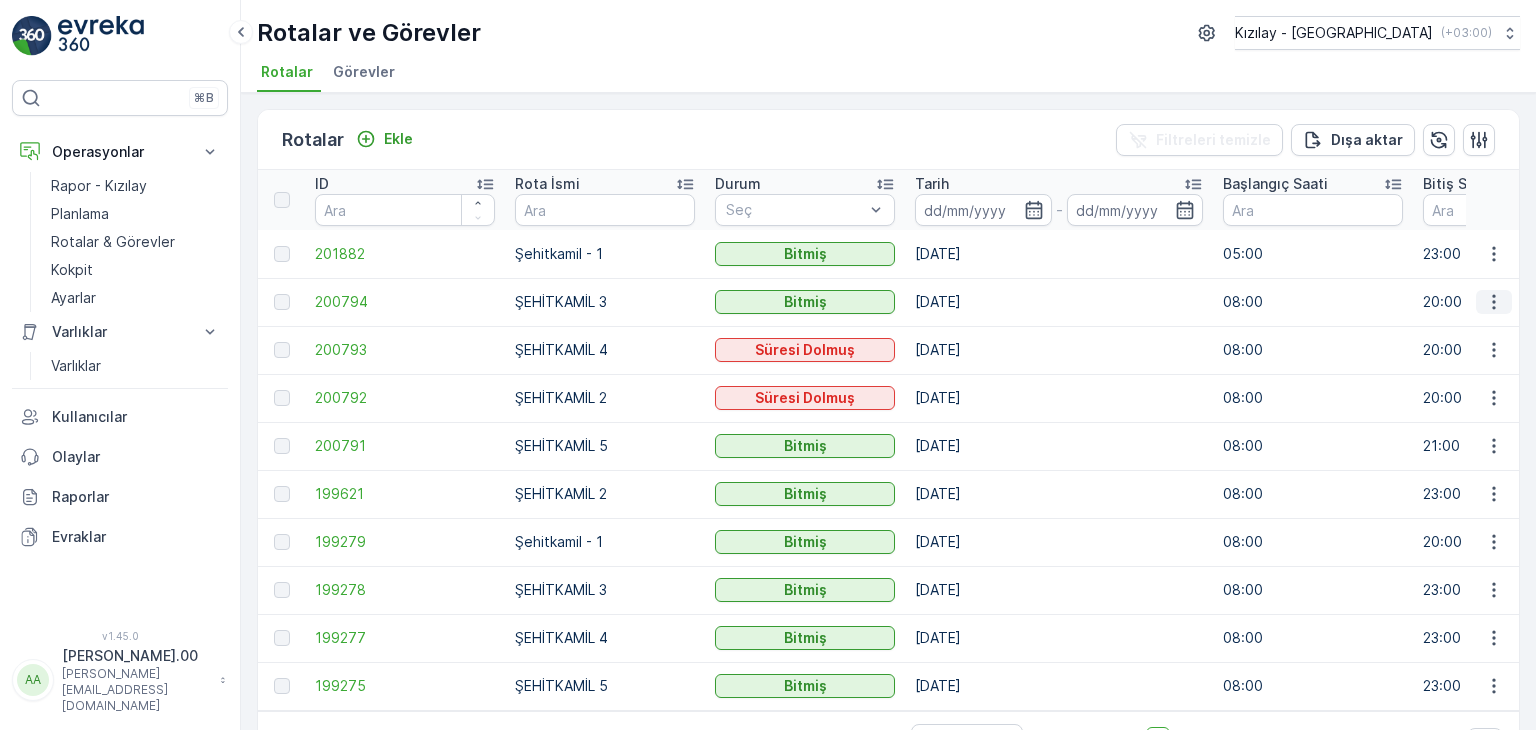 click 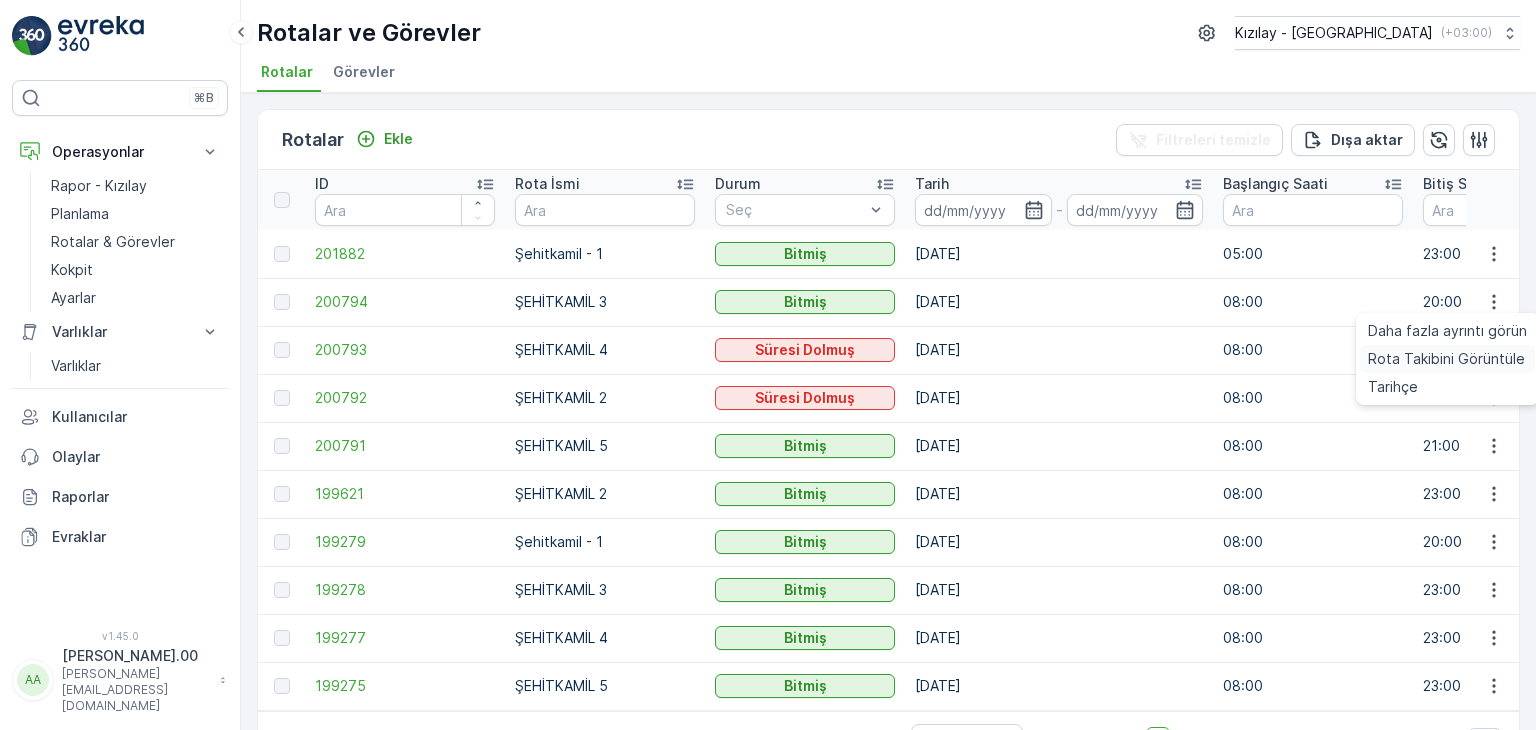 click on "Rota Takibini Görüntüle" at bounding box center (1446, 359) 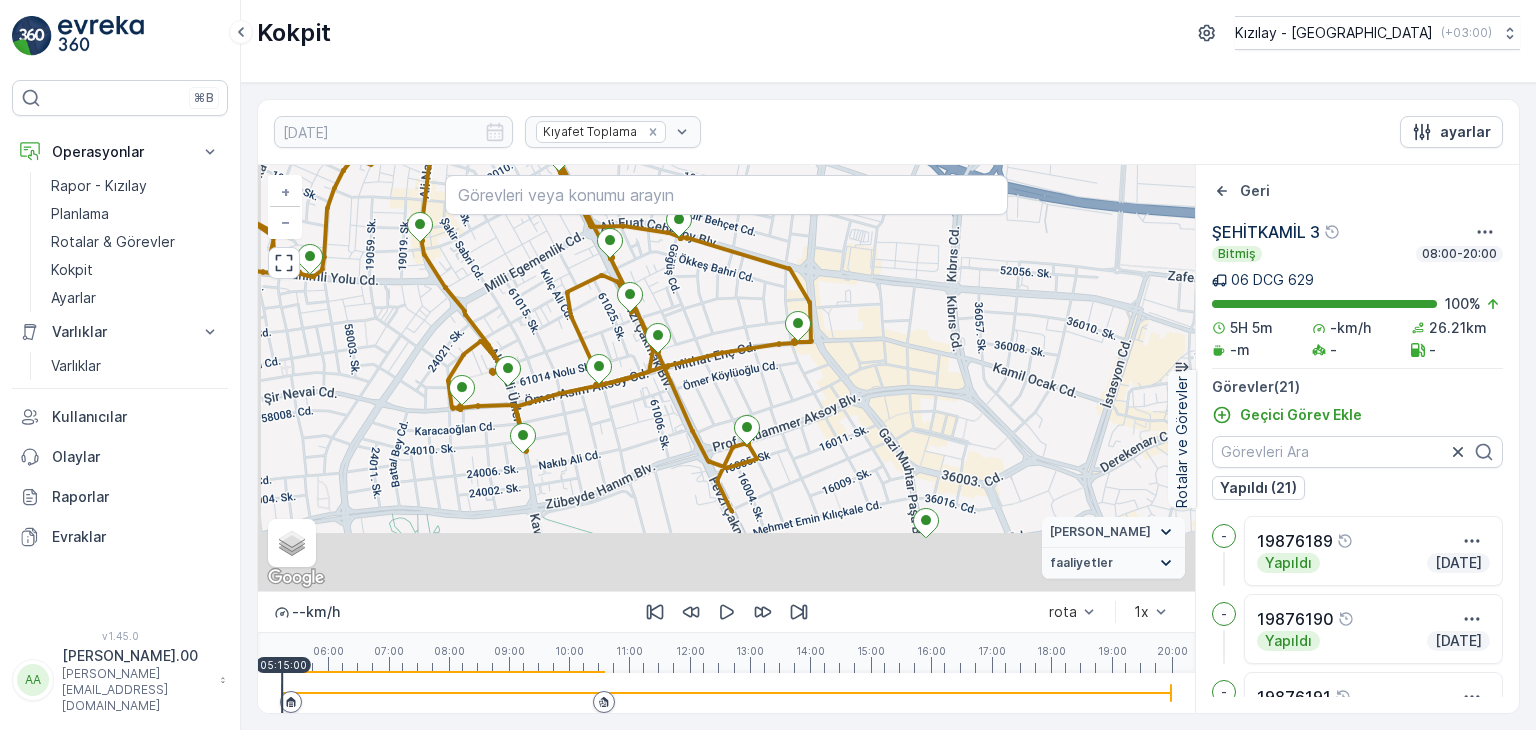 drag, startPoint x: 674, startPoint y: 449, endPoint x: 705, endPoint y: 340, distance: 113.32255 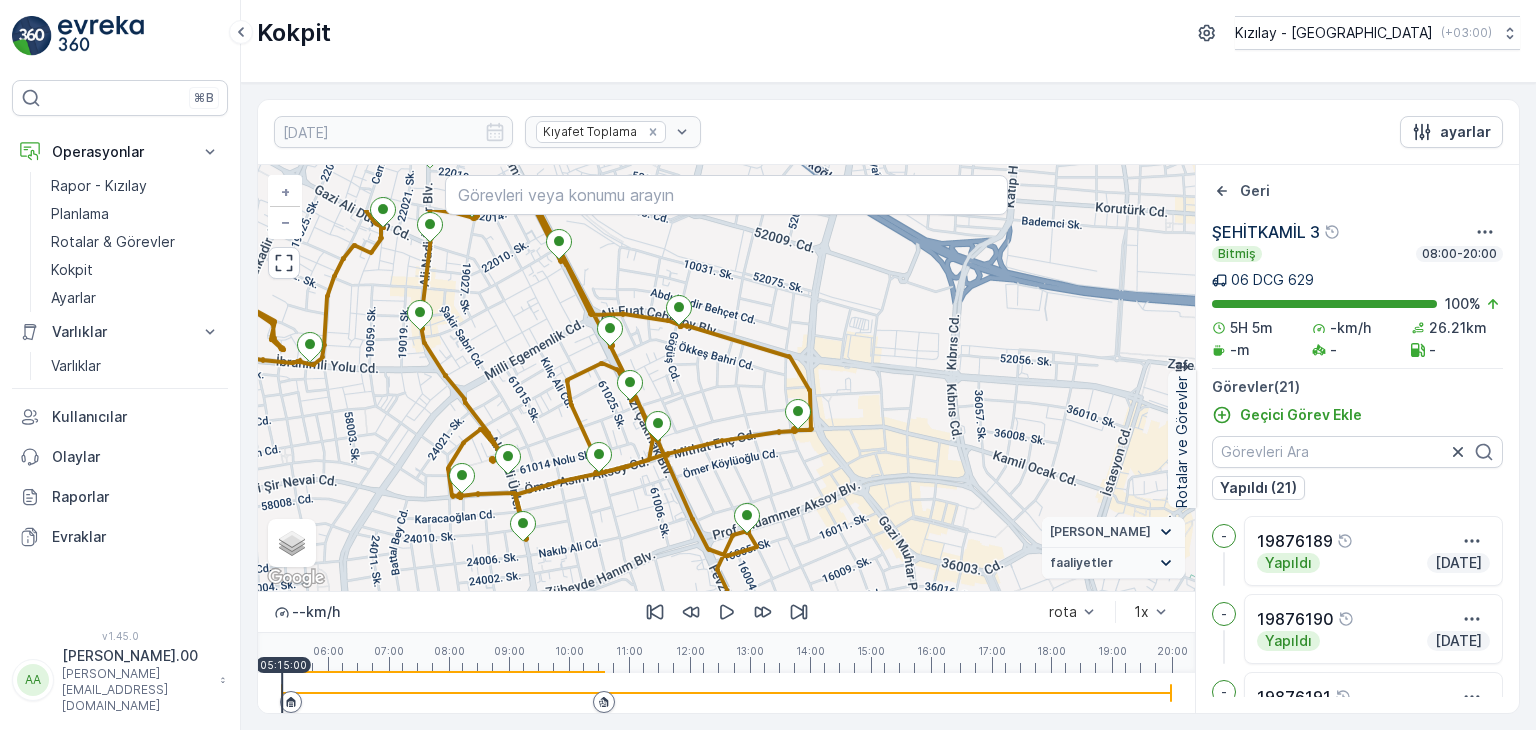 click on "+ −  Uydu  Yol haritası  Arazi  Karışık  Leaflet Klavye kısayolları Harita Verileri Harita verileri ©2025 Harita verileri ©2025 200 m  Metrik ve emperyal birimler arasında geçiş yapmak için tıklayın Şartlar Harita hatası bildirin Vekil Durumu Hareket halinde Sabit faaliyetler Başlangıç noktası Bitiş noktası YAKIT İmha etmek mola hız sınırı Gezinmek için ok tuşlarına basın." at bounding box center [726, 378] 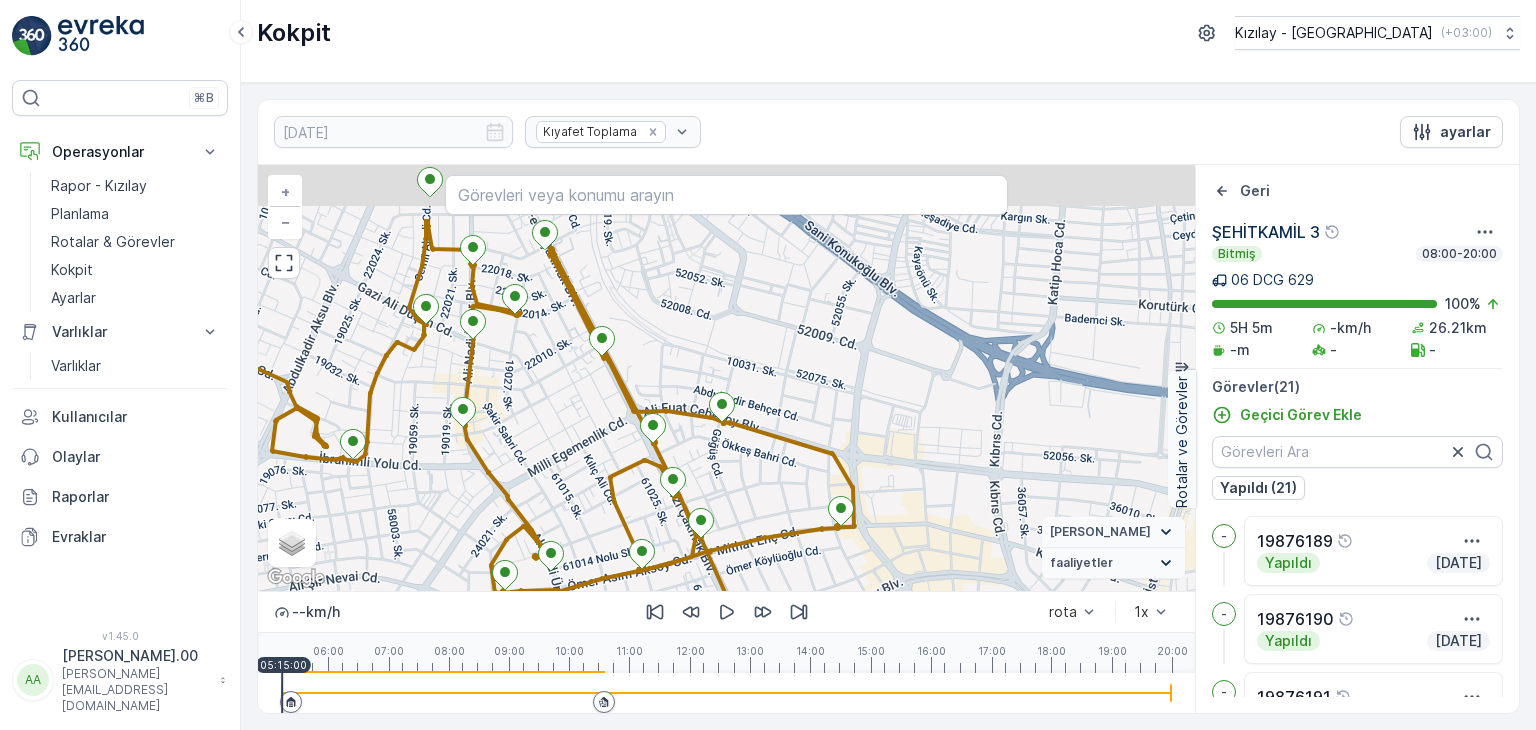 drag, startPoint x: 734, startPoint y: 408, endPoint x: 776, endPoint y: 484, distance: 86.833176 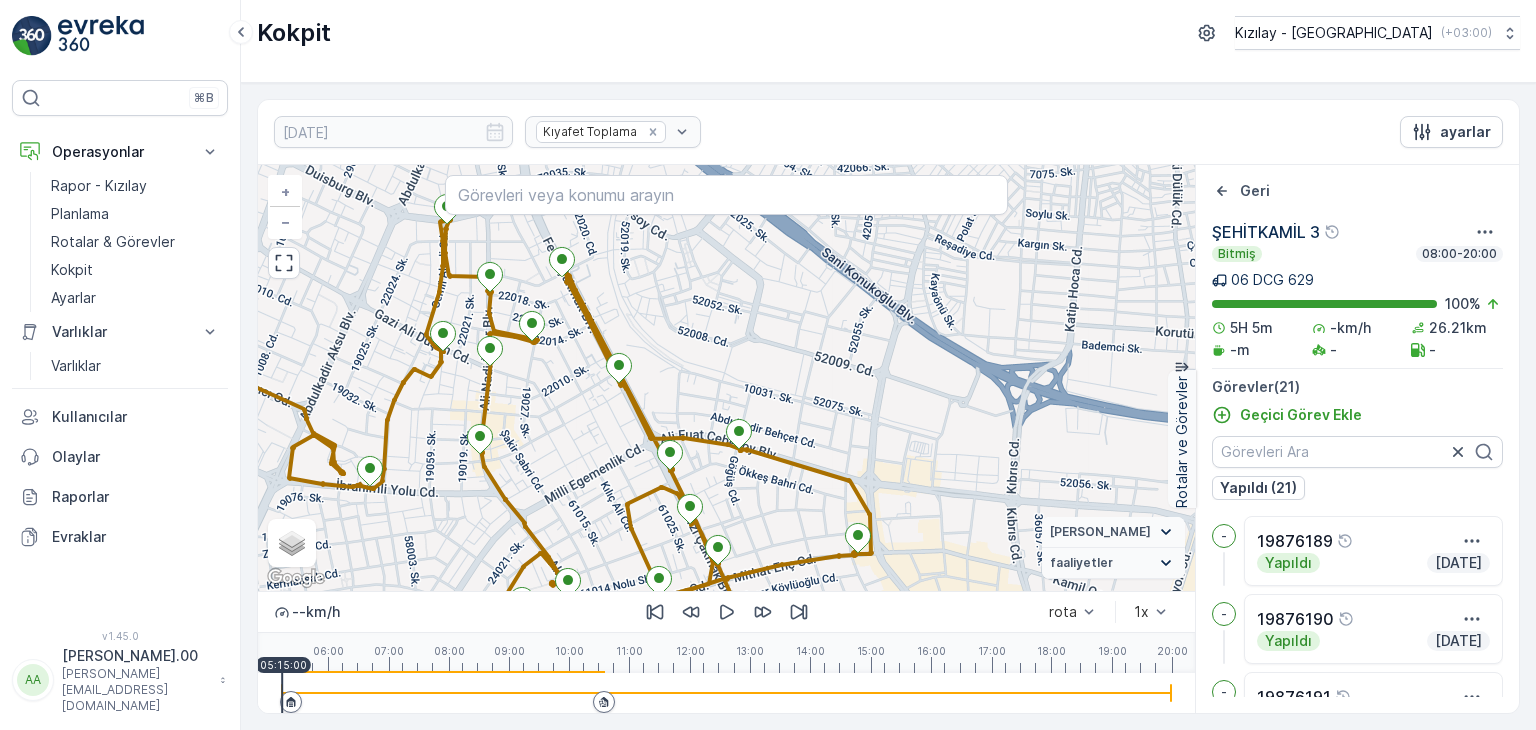 click on "+ −  Uydu  Yol haritası  Arazi  Karışık  Leaflet Klavye kısayolları Harita Verileri Harita verileri ©2025 Harita verileri ©2025 200 m  Metrik ve emperyal birimler arasında geçiş yapmak için tıklayın Şartlar Harita hatası bildirin Vekil Durumu Hareket halinde Sabit faaliyetler Başlangıç noktası Bitiş noktası YAKIT İmha etmek mola hız sınırı Gezinmek için ok tuşlarına basın." at bounding box center (726, 378) 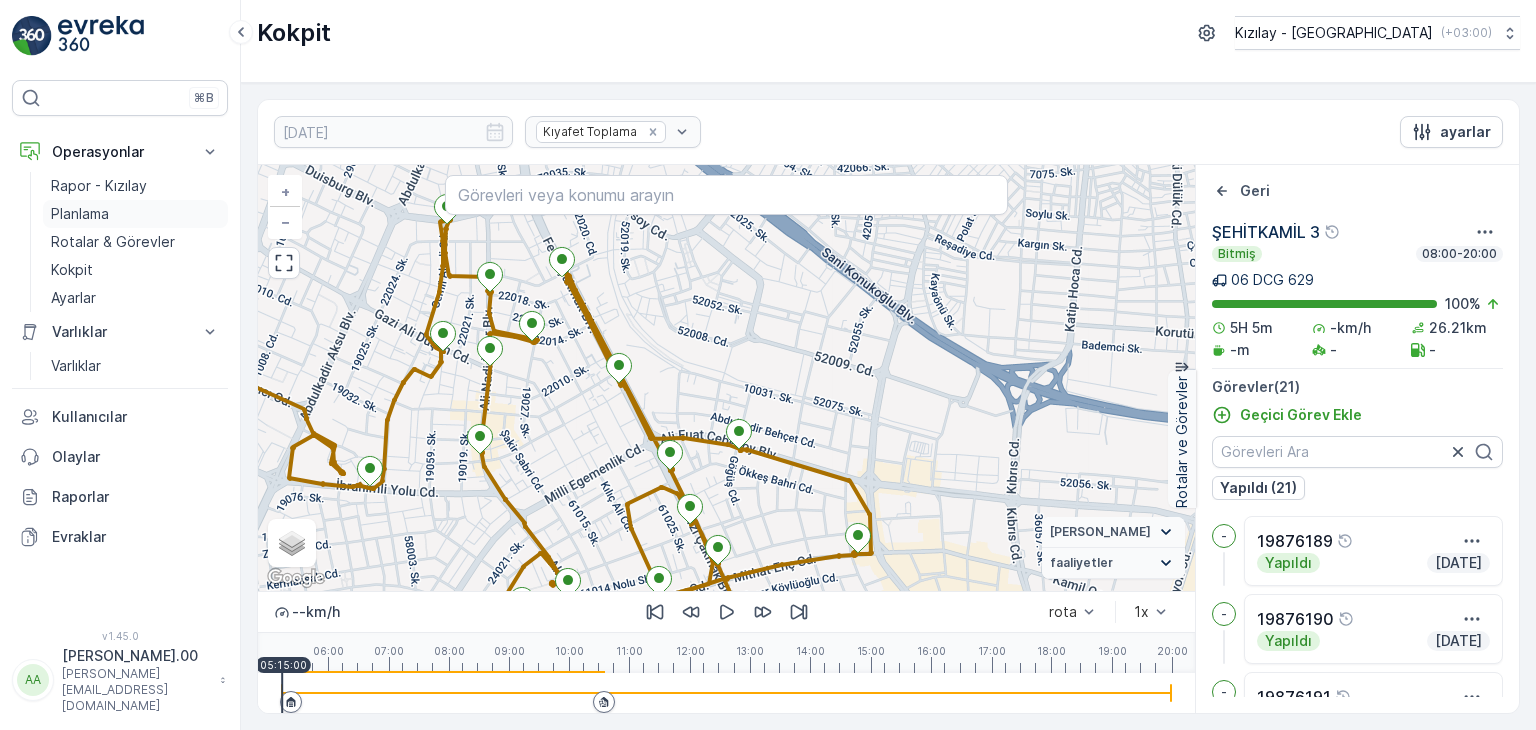 click on "Planlama" at bounding box center [135, 214] 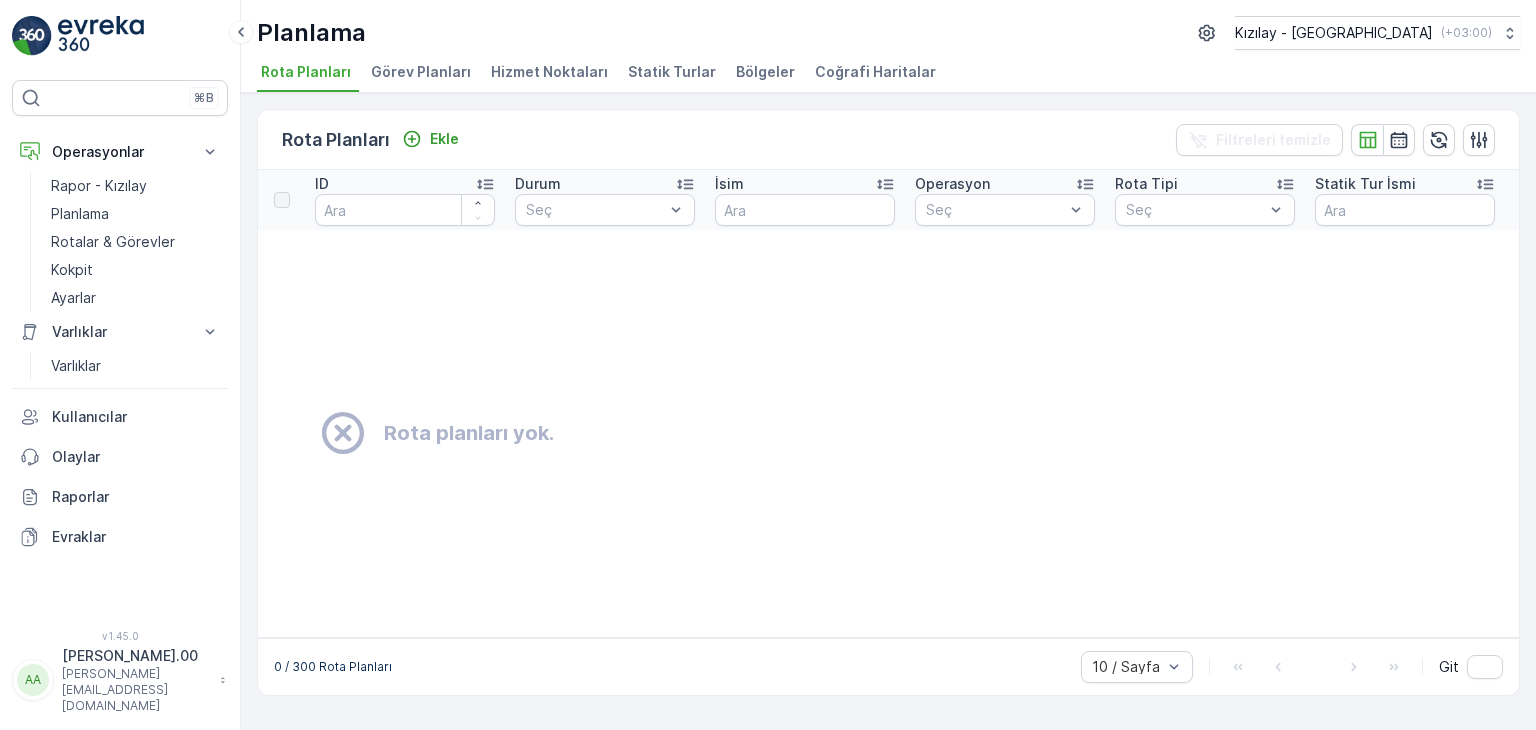 click on "Bölgeler" at bounding box center (765, 72) 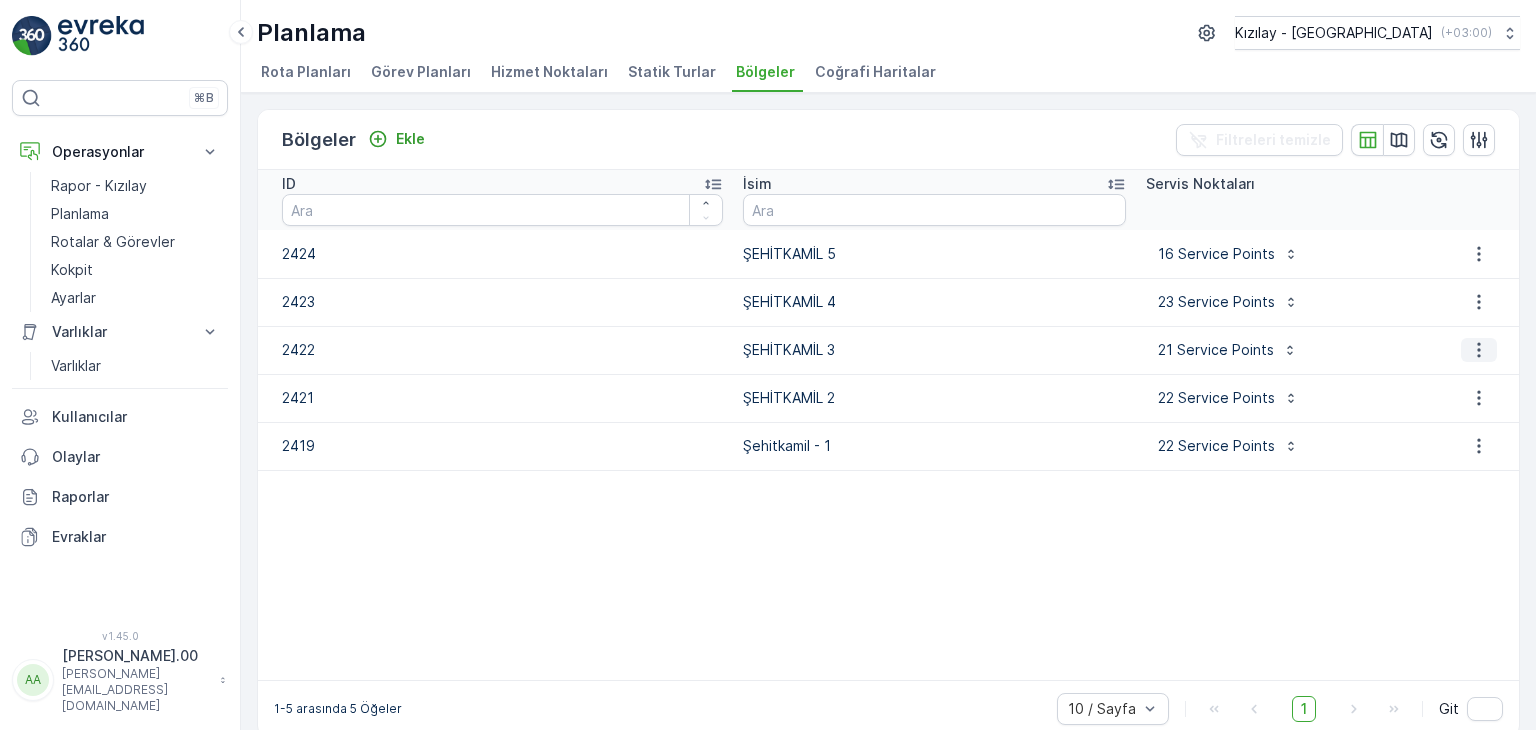 click 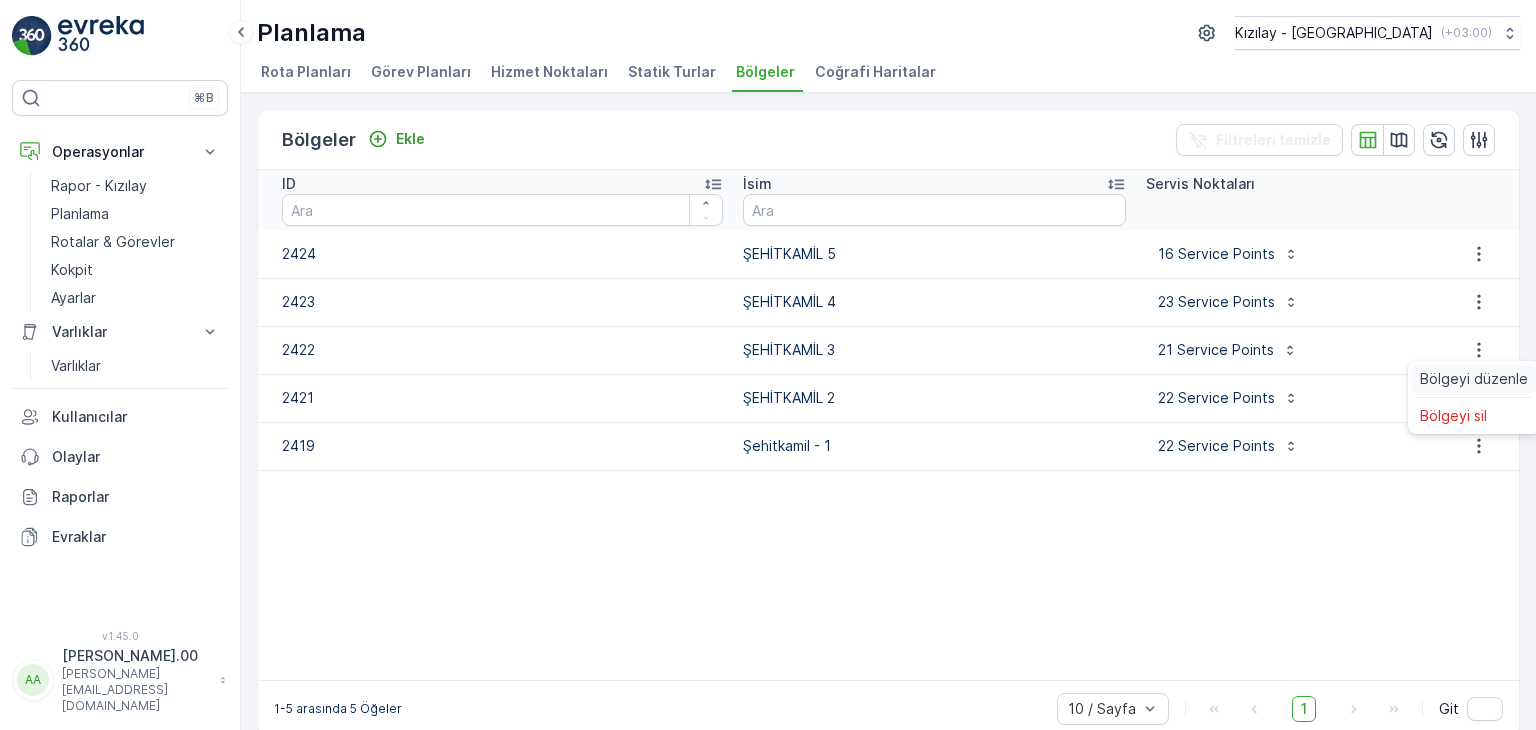 click on "Bölgeyi düzenle" at bounding box center (1474, 379) 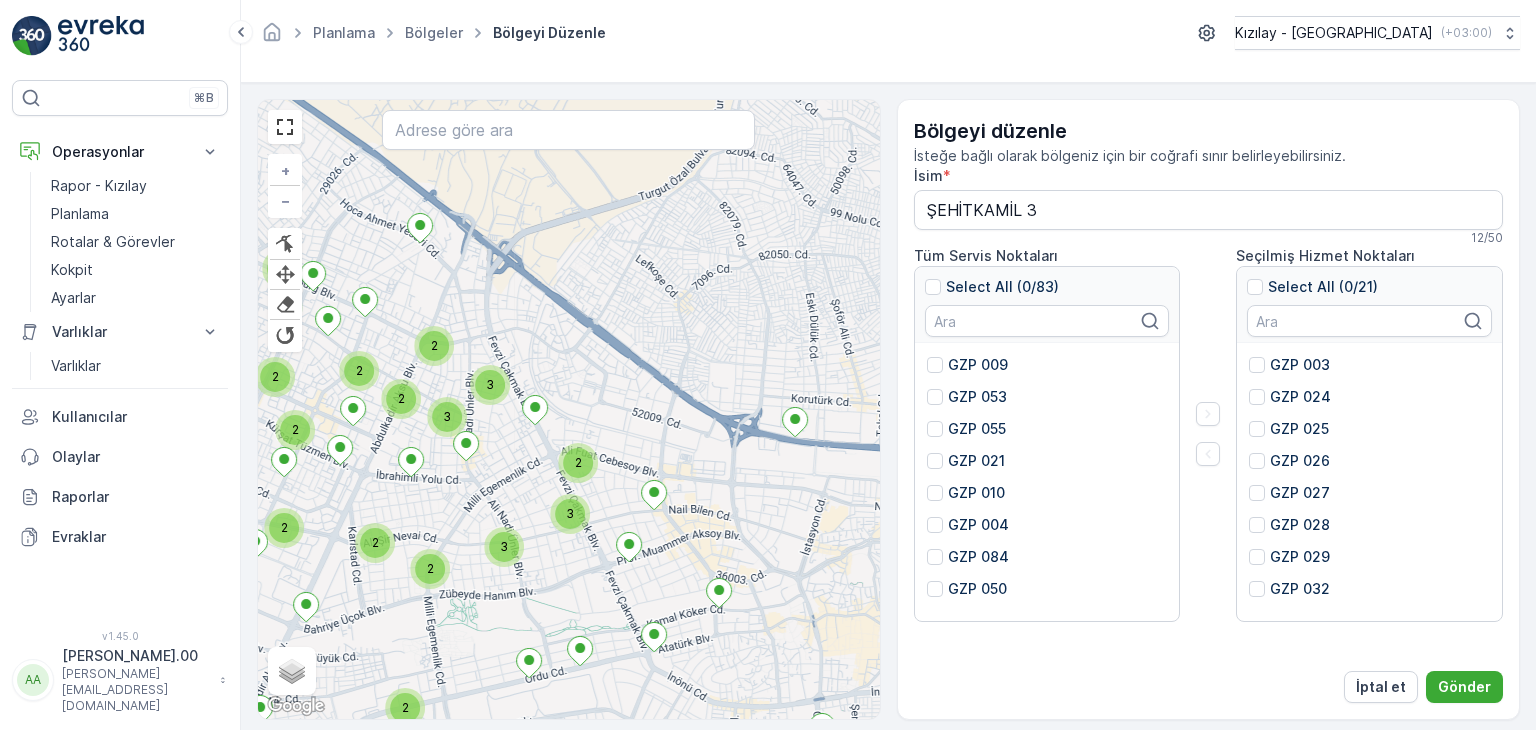 drag, startPoint x: 556, startPoint y: 581, endPoint x: 728, endPoint y: 573, distance: 172.18594 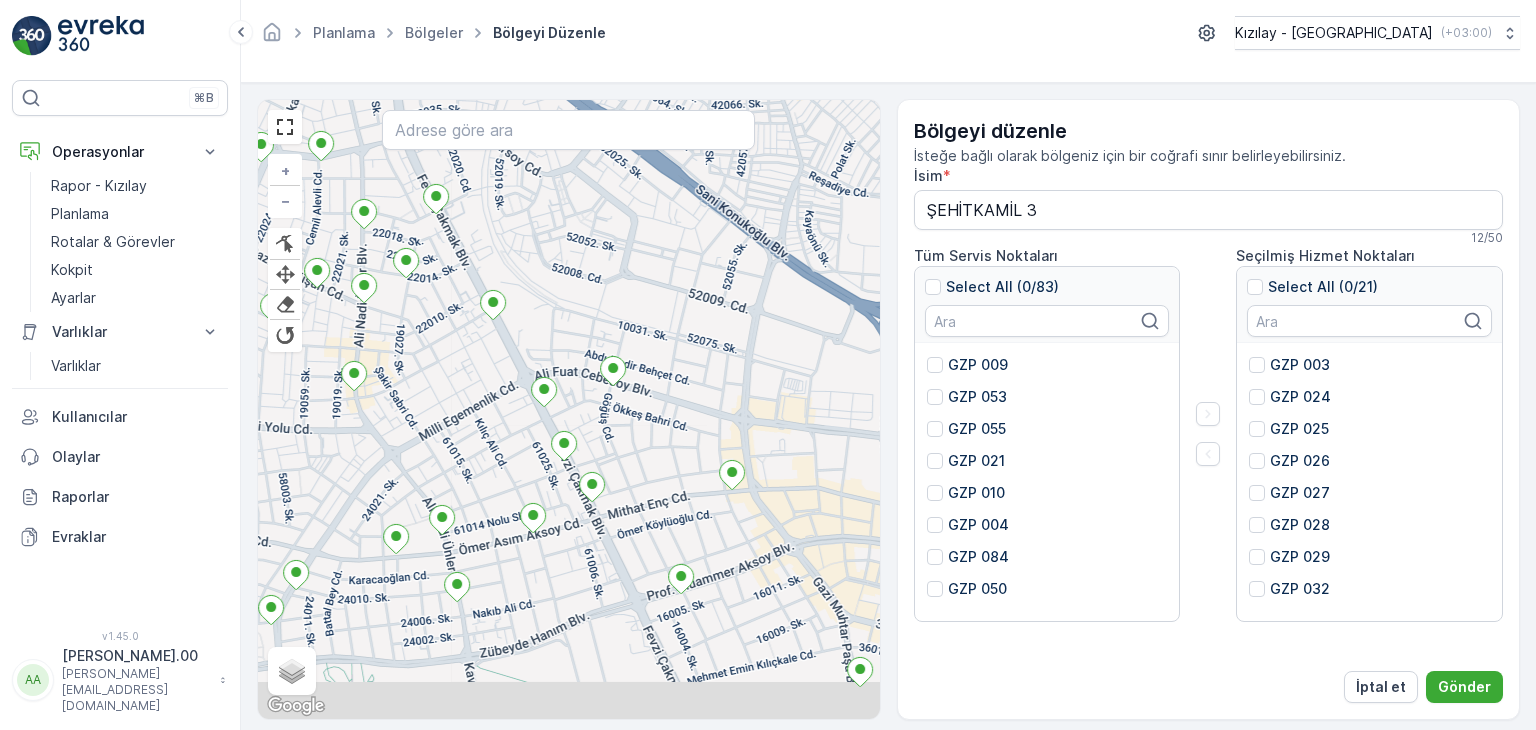 drag, startPoint x: 756, startPoint y: 609, endPoint x: 797, endPoint y: 422, distance: 191.4419 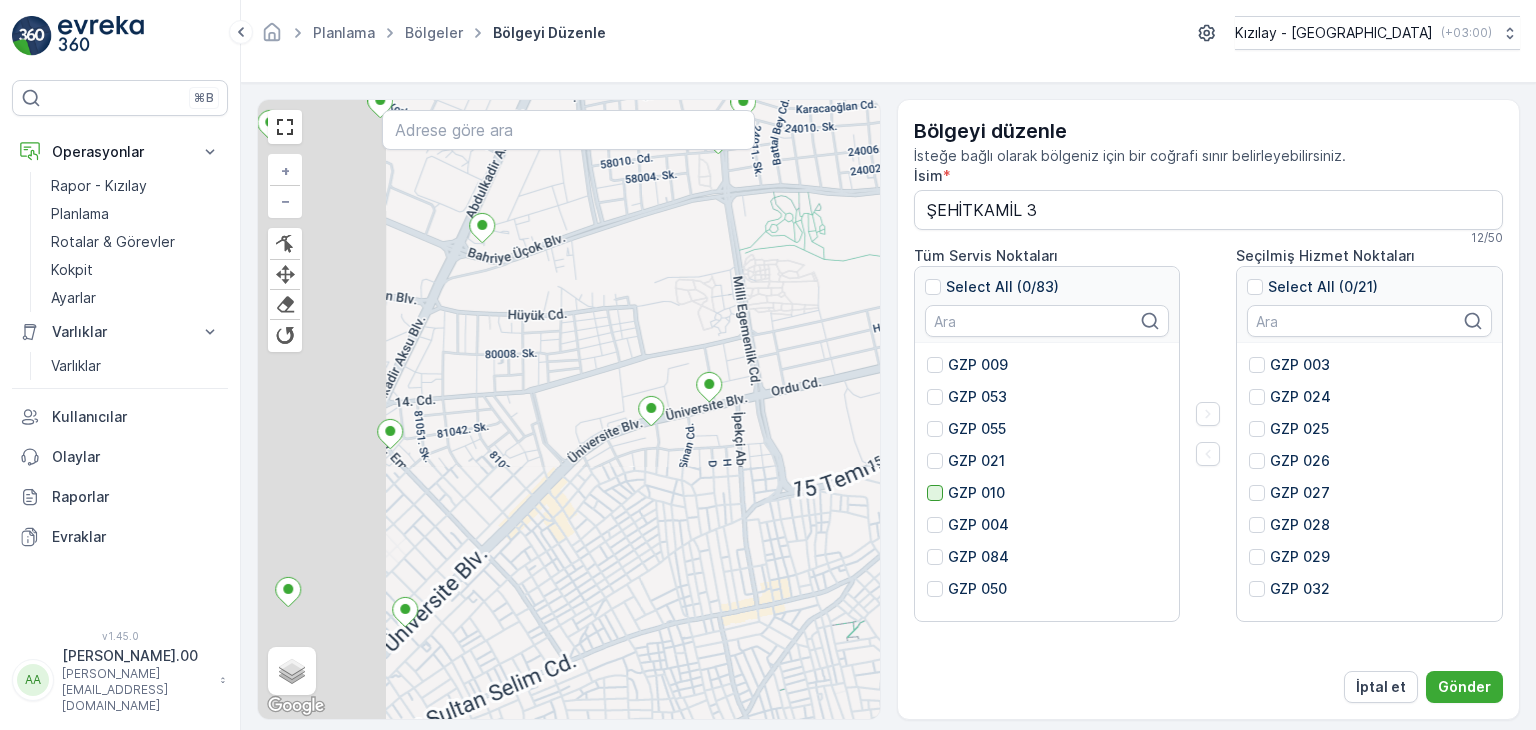 drag, startPoint x: 749, startPoint y: 522, endPoint x: 937, endPoint y: 490, distance: 190.70396 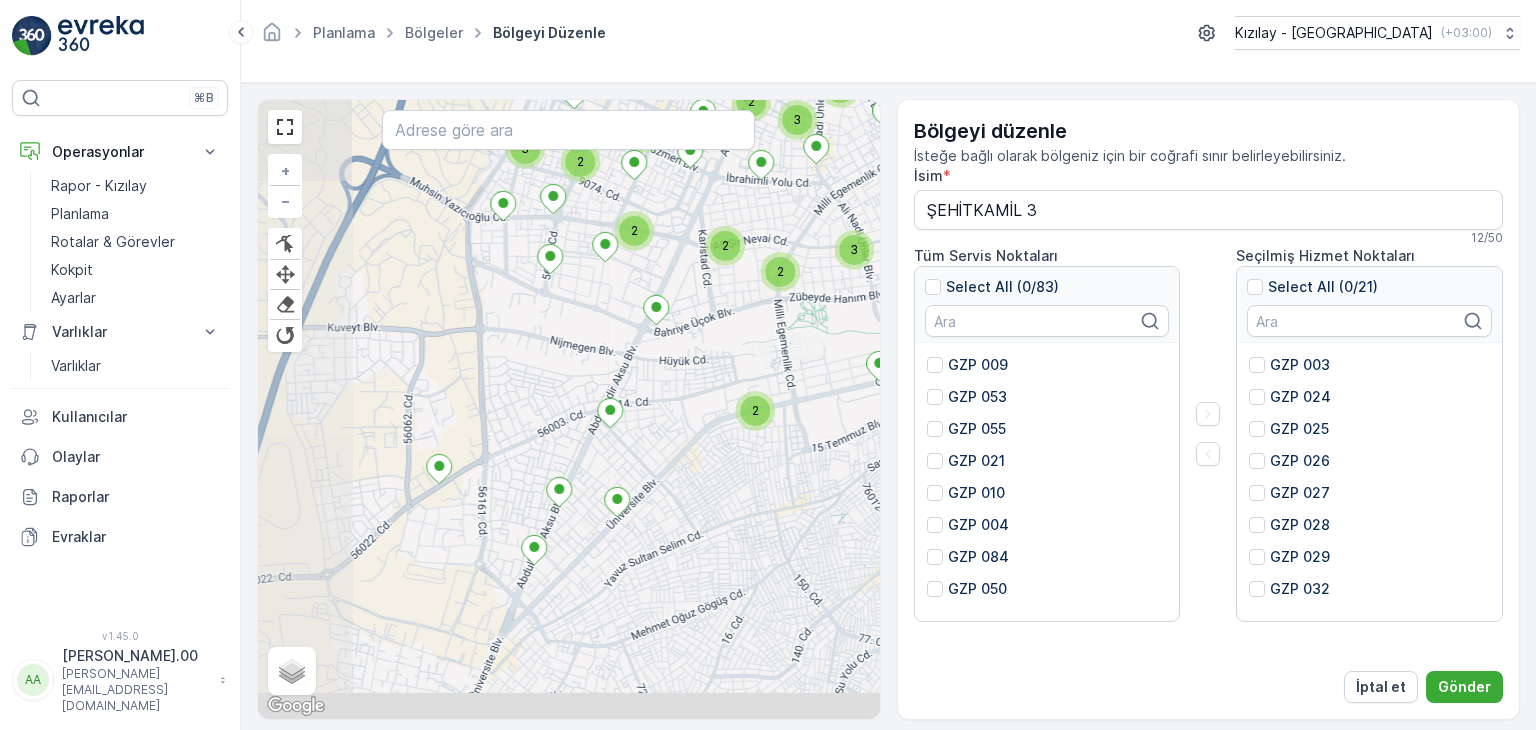drag, startPoint x: 698, startPoint y: 566, endPoint x: 722, endPoint y: 518, distance: 53.66563 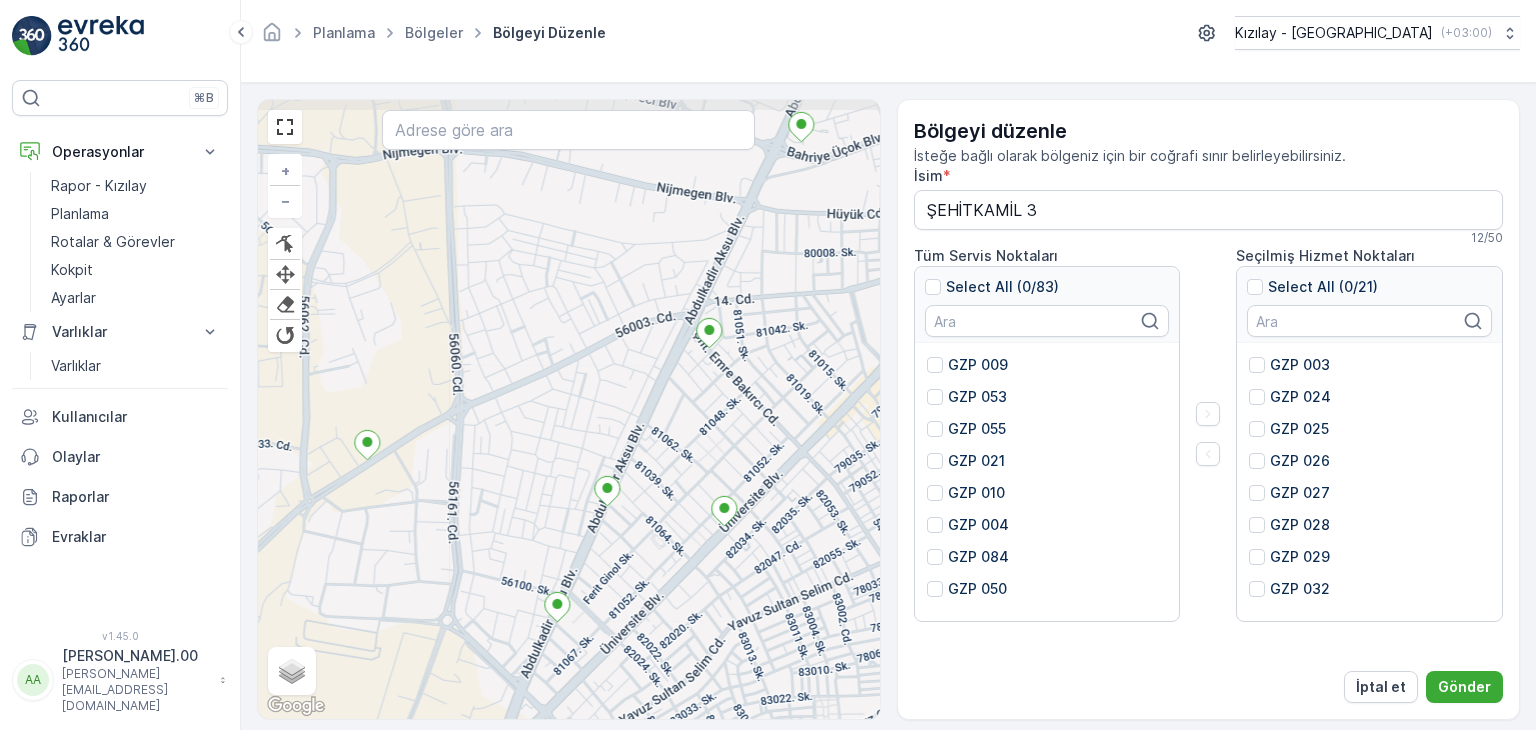 drag, startPoint x: 388, startPoint y: 485, endPoint x: 489, endPoint y: 515, distance: 105.36128 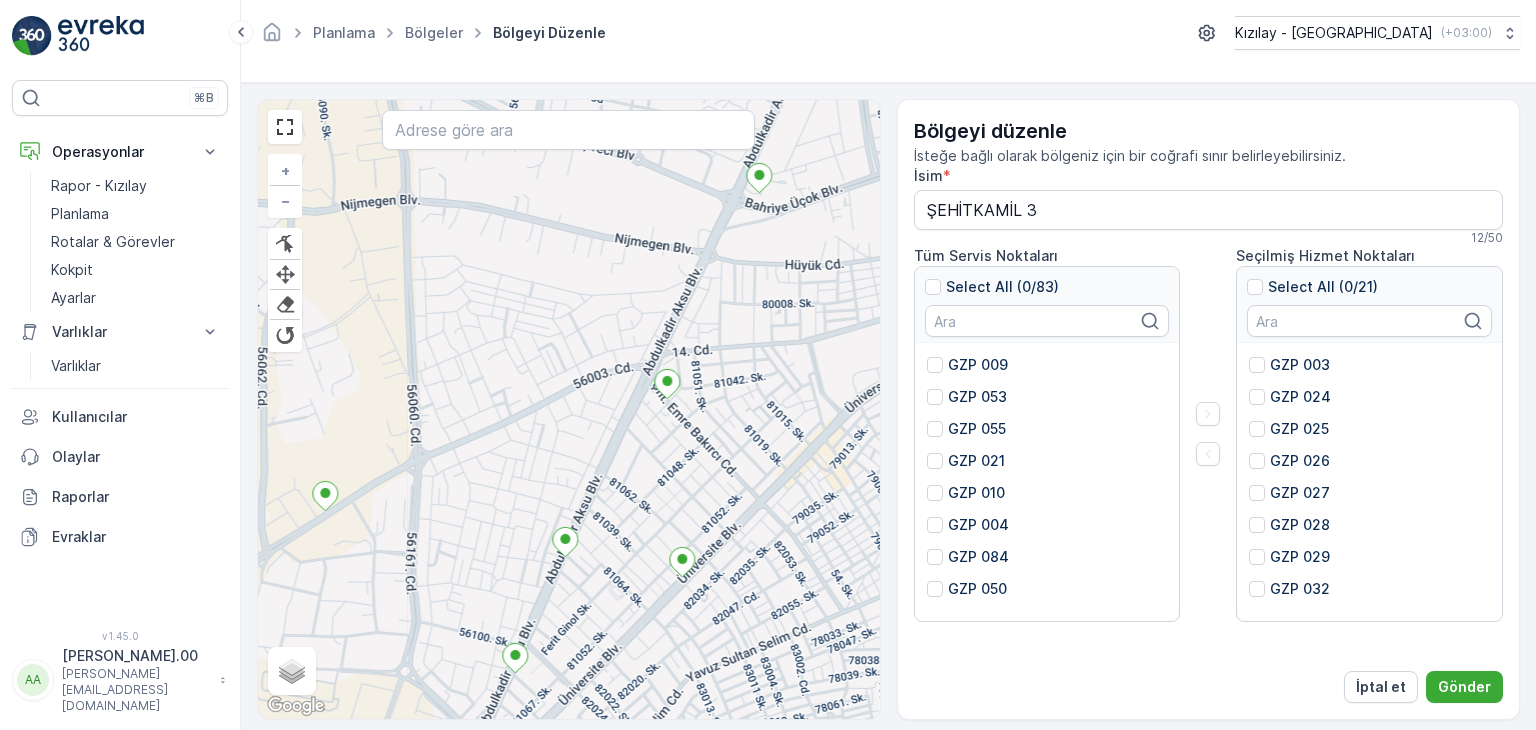 drag, startPoint x: 784, startPoint y: 444, endPoint x: 751, endPoint y: 476, distance: 45.96738 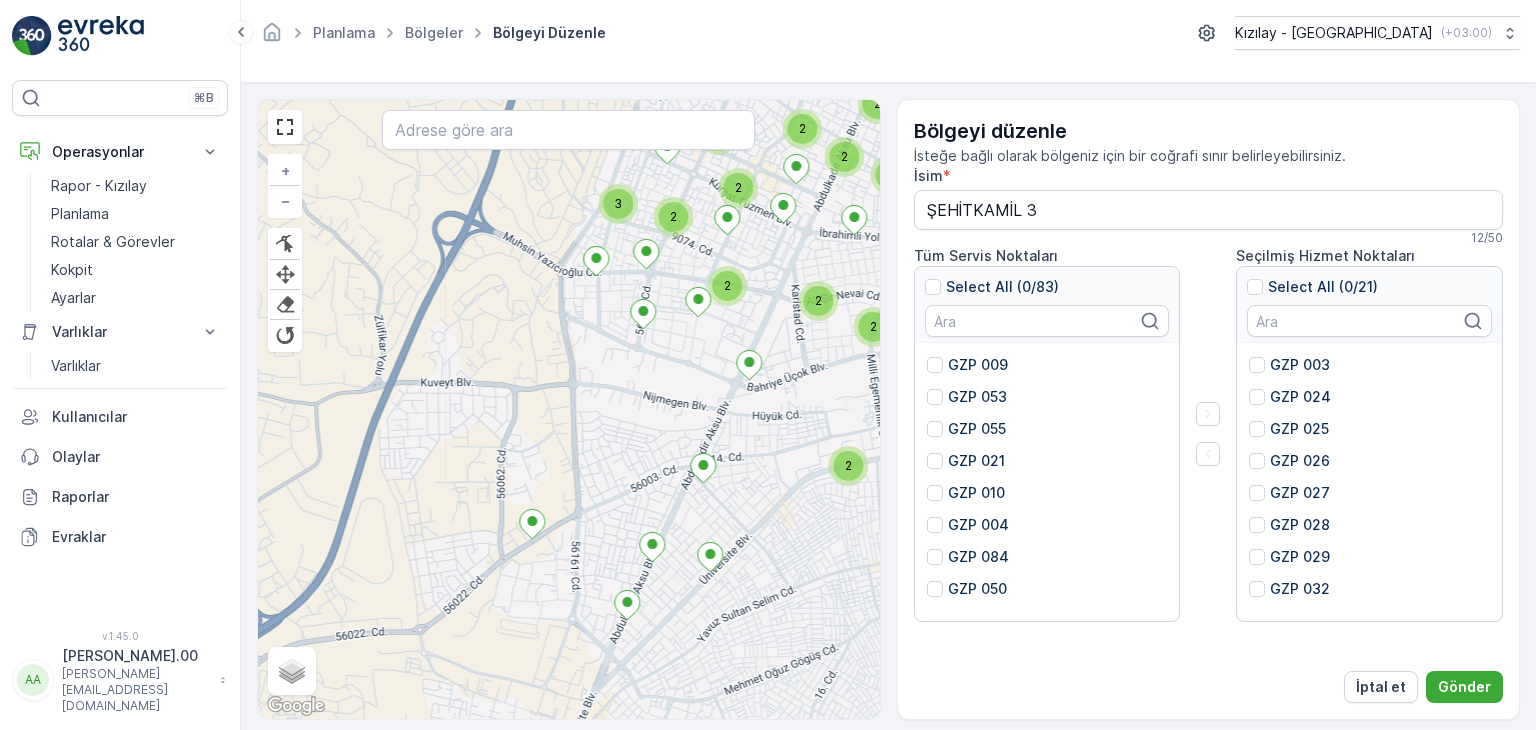 drag, startPoint x: 800, startPoint y: 505, endPoint x: 783, endPoint y: 537, distance: 36.23534 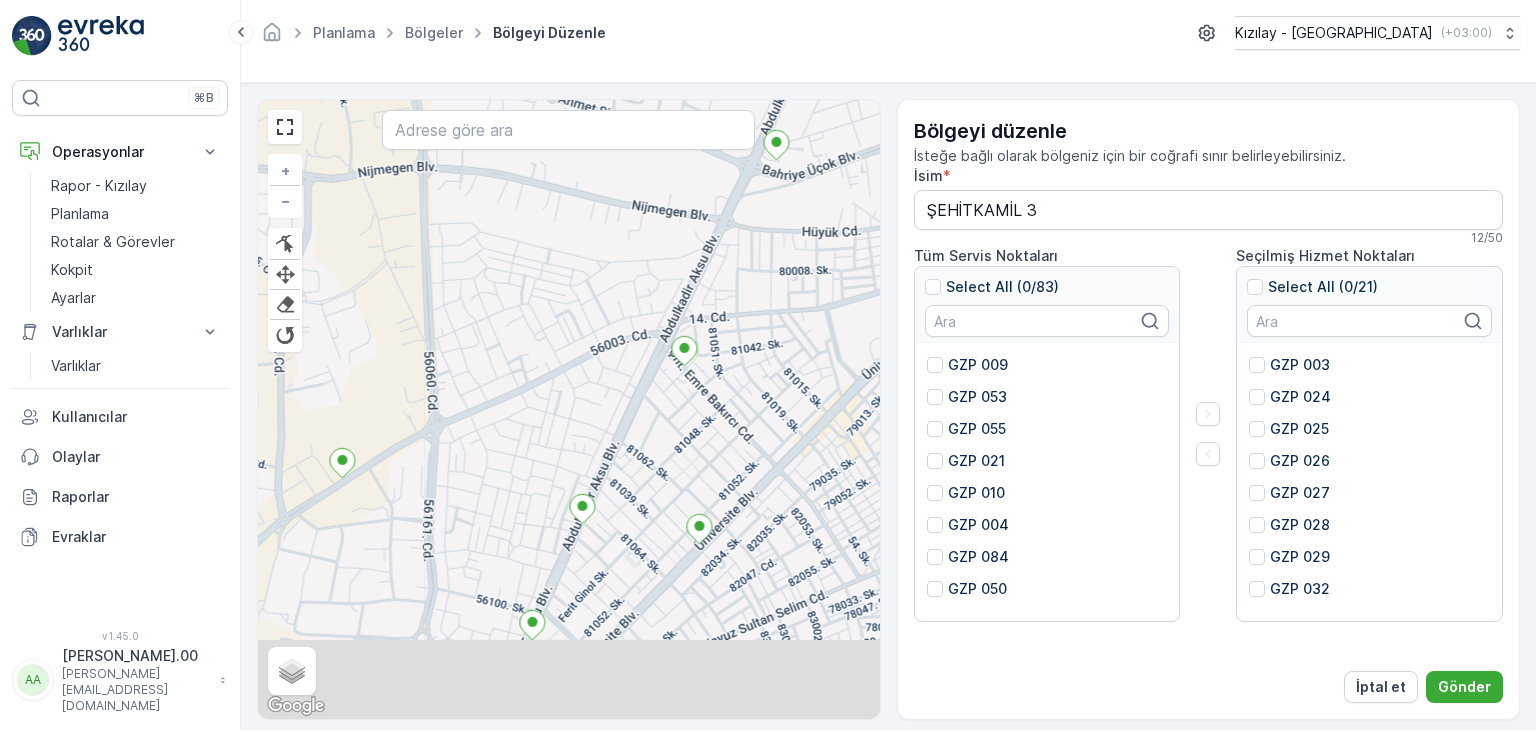 drag, startPoint x: 701, startPoint y: 404, endPoint x: 736, endPoint y: 367, distance: 50.931328 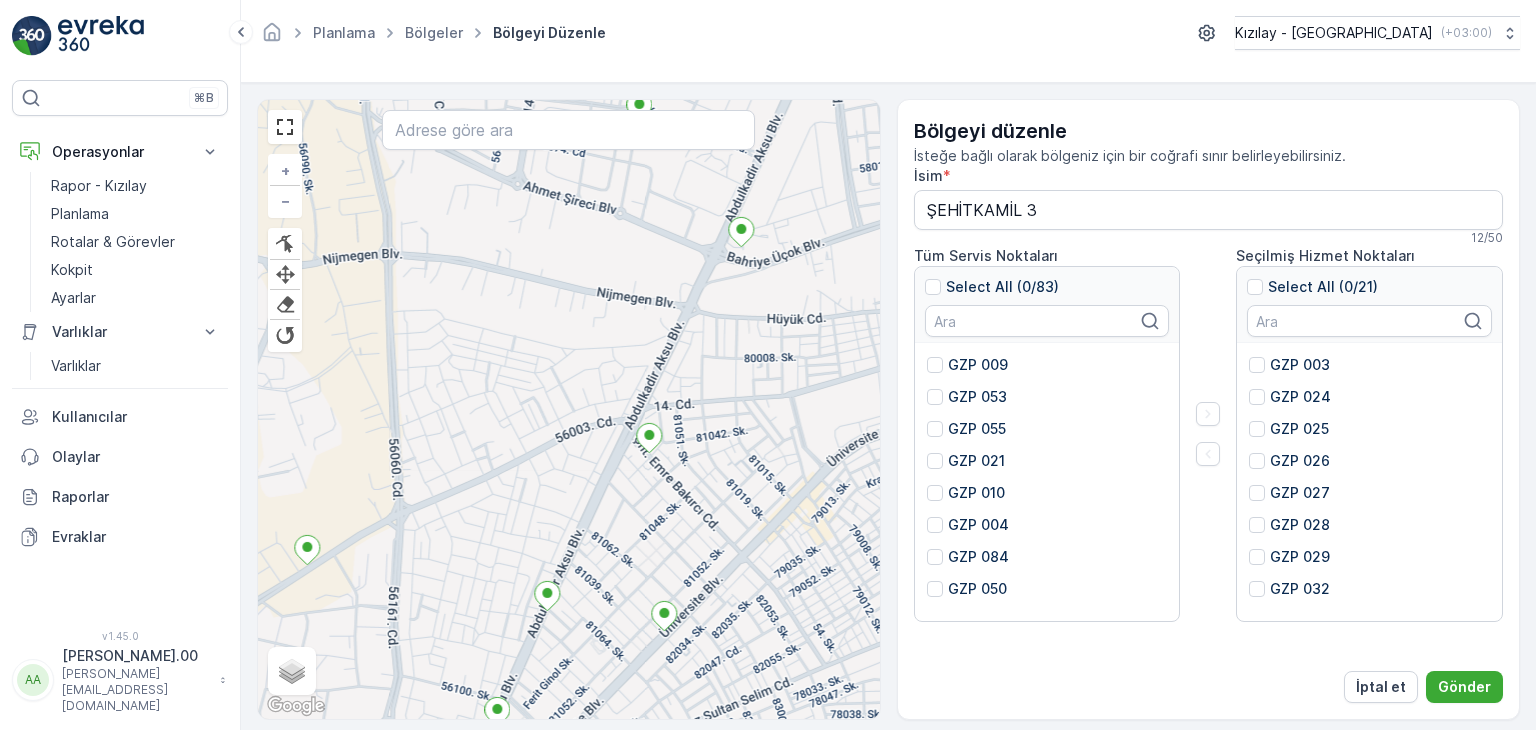 drag, startPoint x: 765, startPoint y: 386, endPoint x: 722, endPoint y: 413, distance: 50.77401 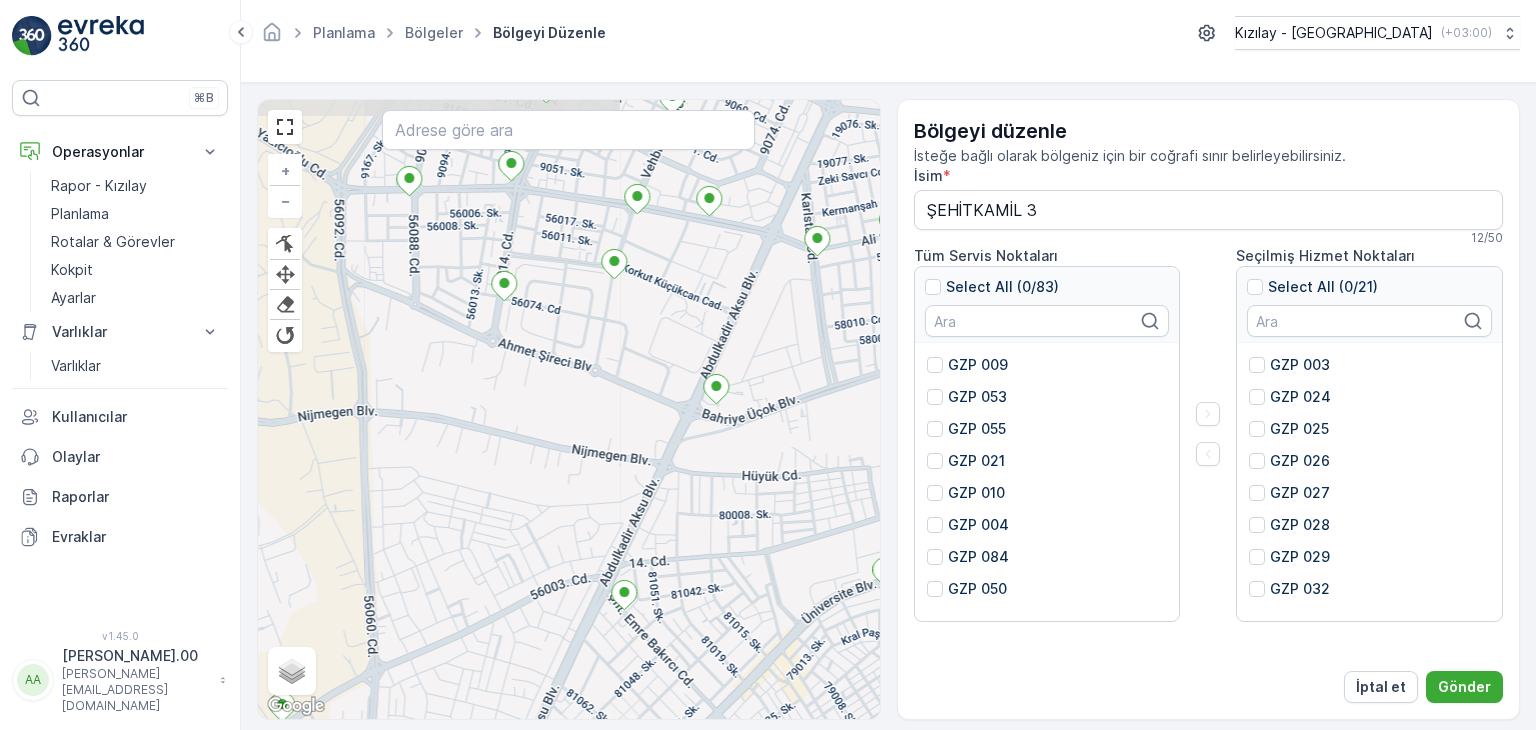 drag, startPoint x: 748, startPoint y: 503, endPoint x: 672, endPoint y: 509, distance: 76.23647 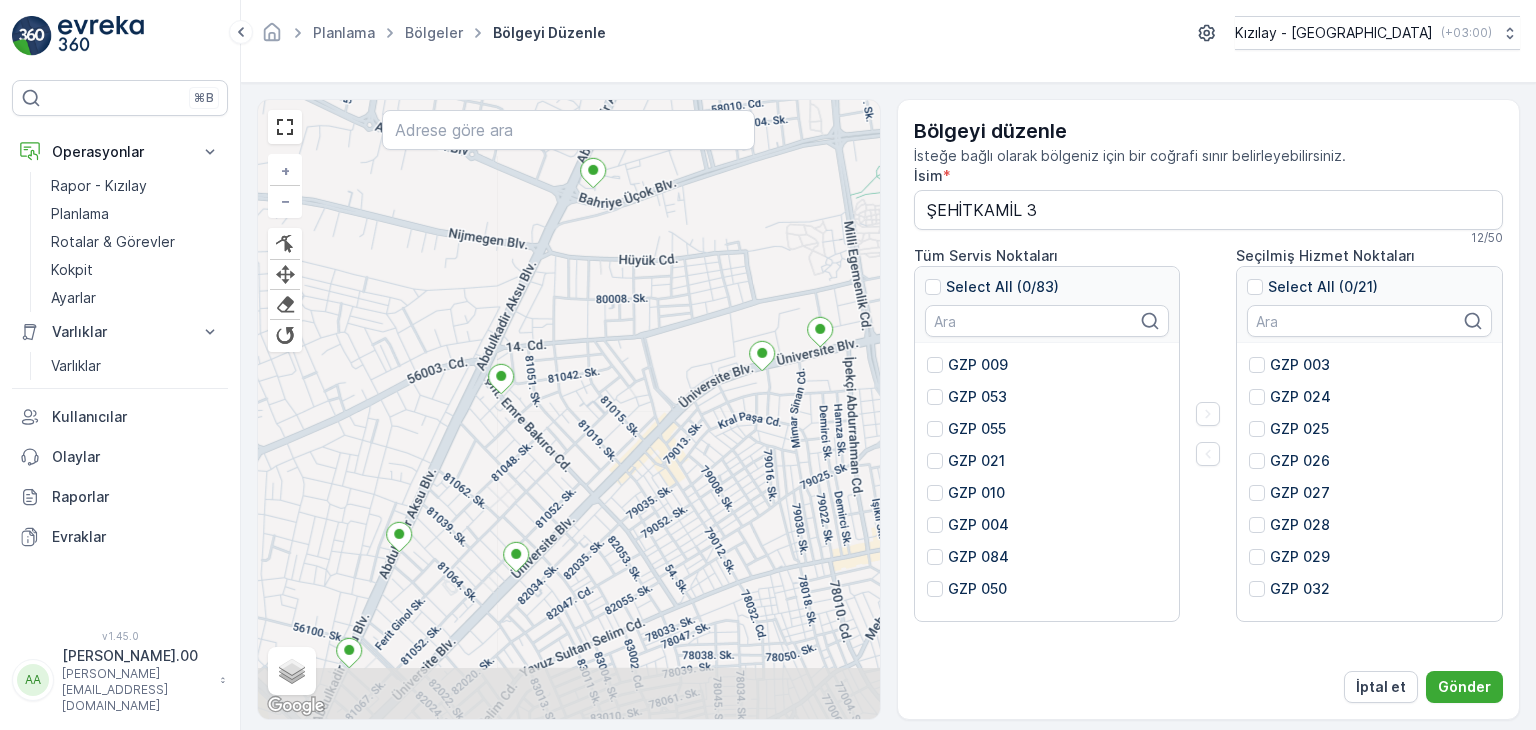 drag, startPoint x: 669, startPoint y: 549, endPoint x: 546, endPoint y: 333, distance: 248.56589 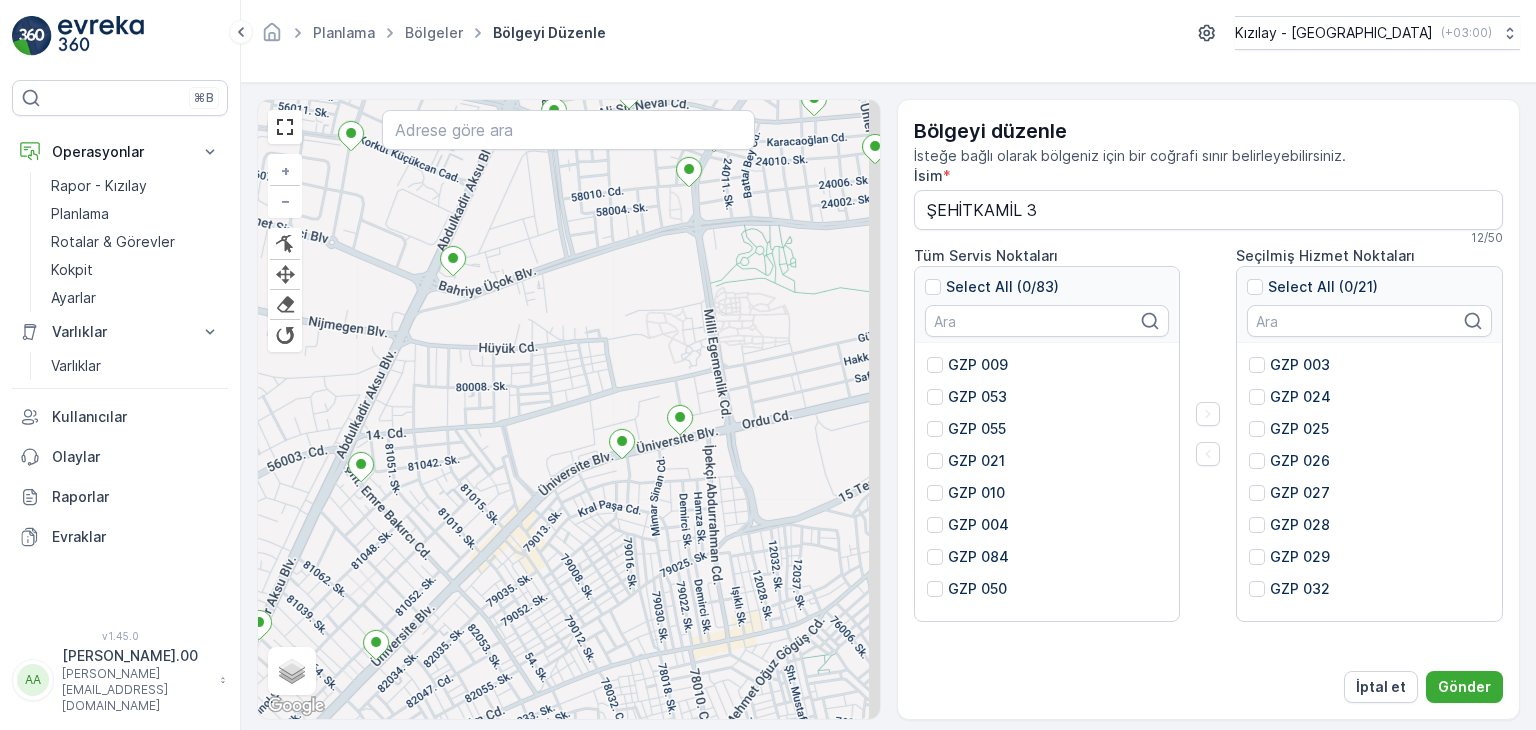 drag, startPoint x: 778, startPoint y: 461, endPoint x: 638, endPoint y: 549, distance: 165.36021 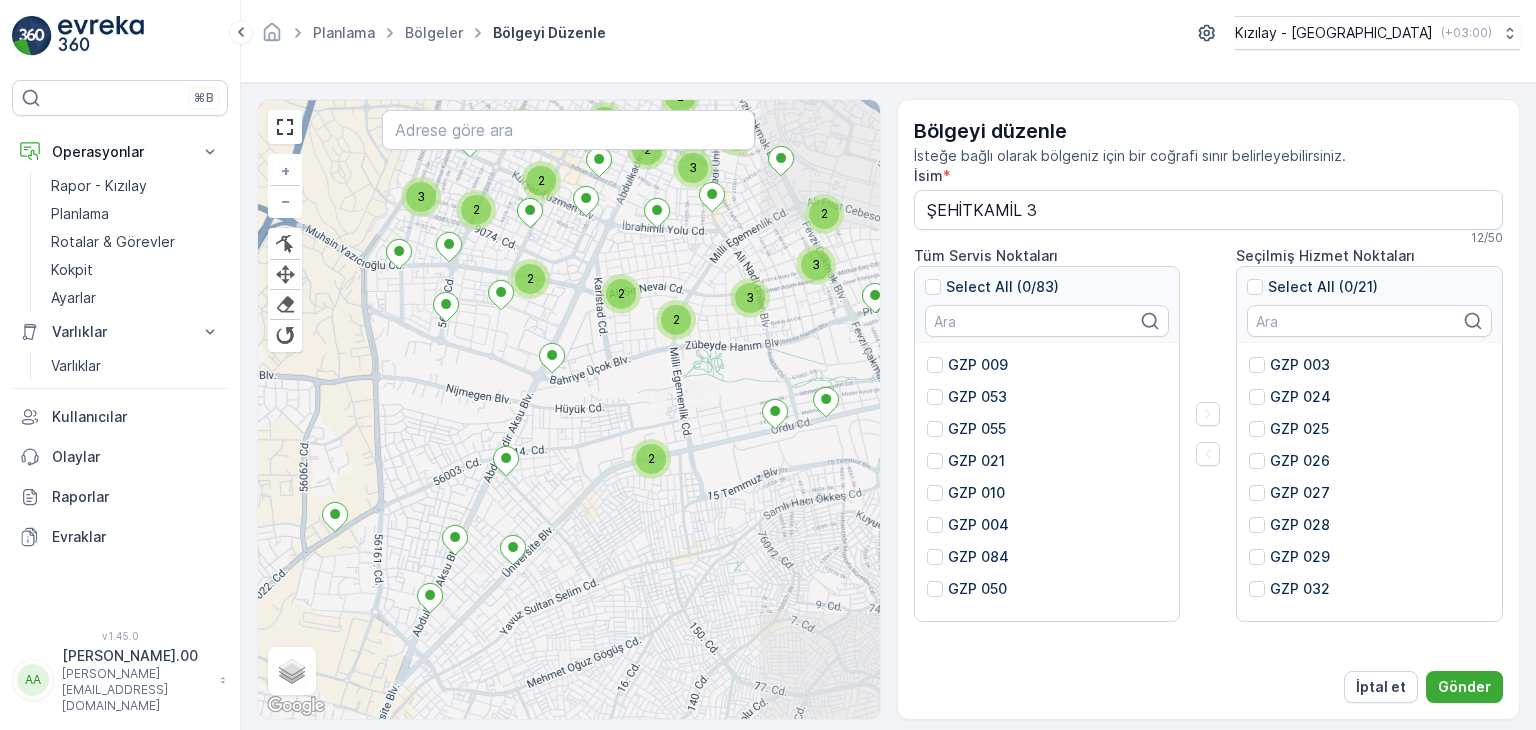 drag, startPoint x: 676, startPoint y: 479, endPoint x: 614, endPoint y: 488, distance: 62.649822 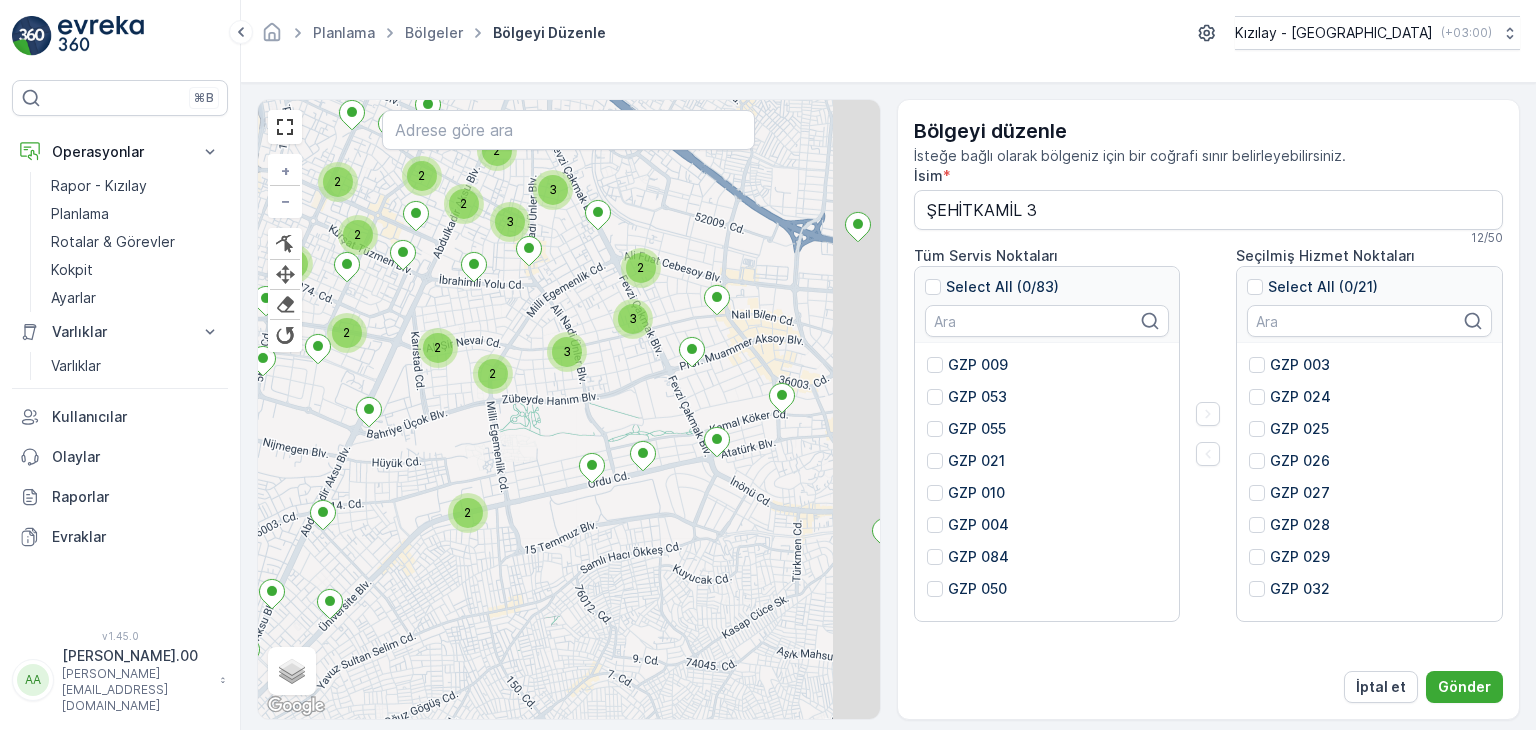 drag, startPoint x: 732, startPoint y: 490, endPoint x: 711, endPoint y: 469, distance: 29.698484 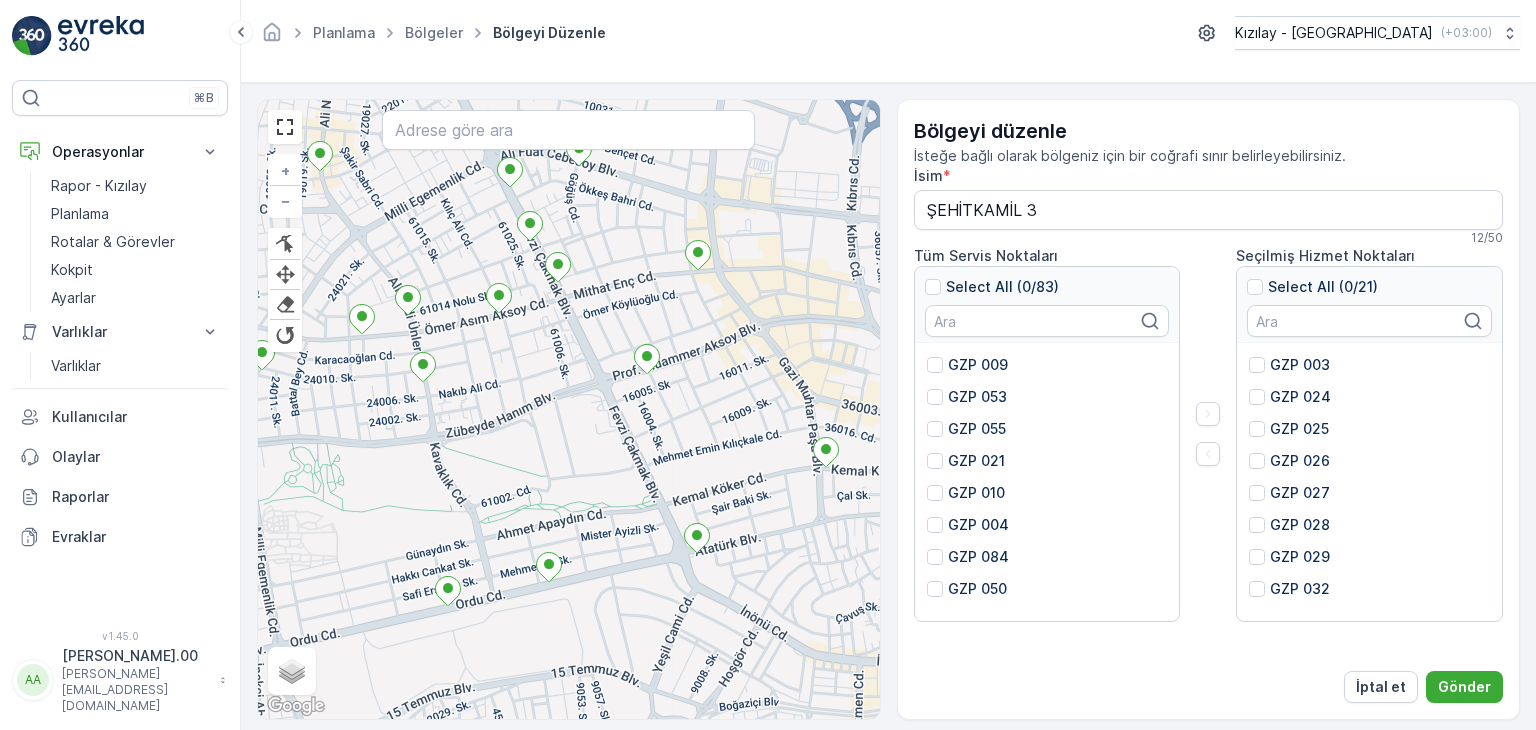 drag, startPoint x: 688, startPoint y: 350, endPoint x: 680, endPoint y: 424, distance: 74.431175 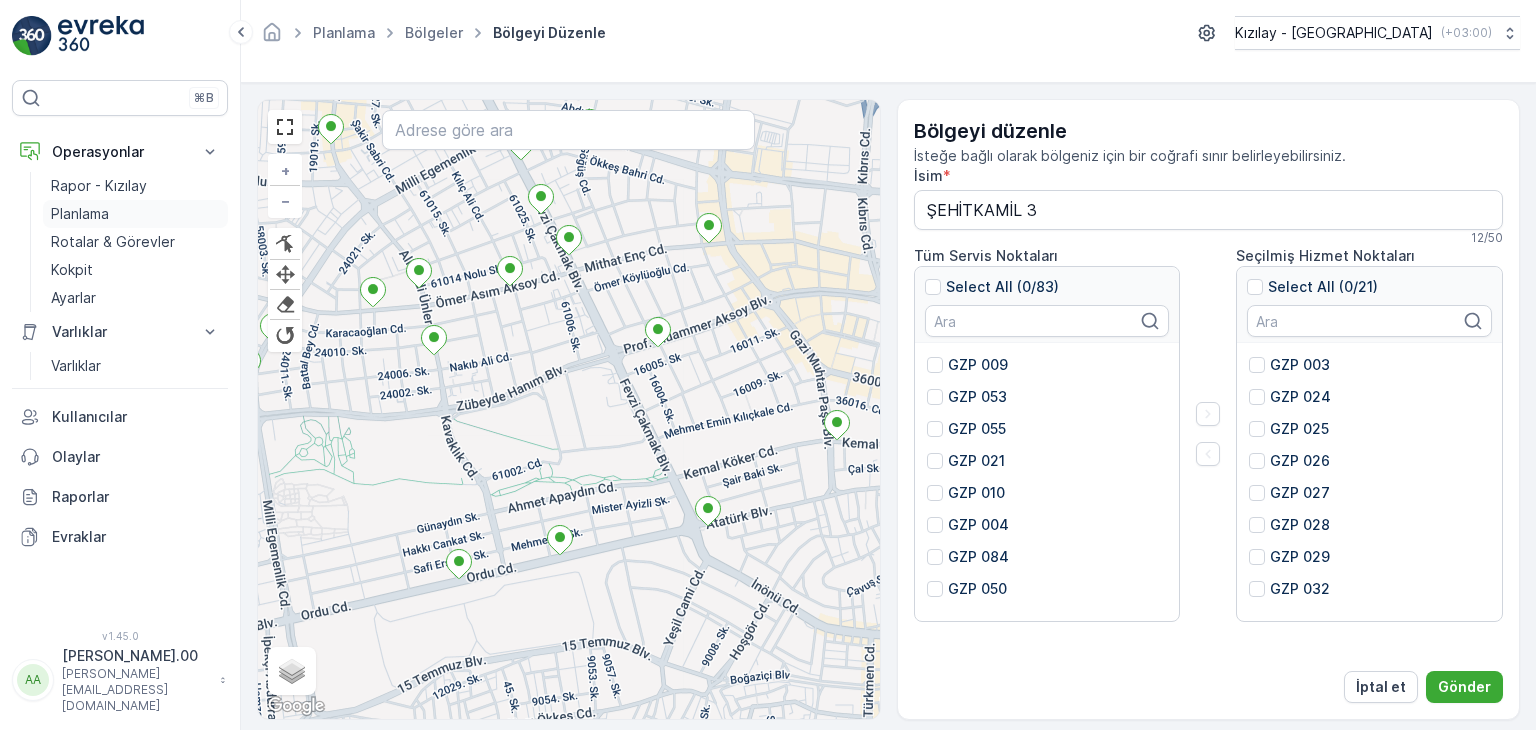 click on "Planlama" at bounding box center (135, 214) 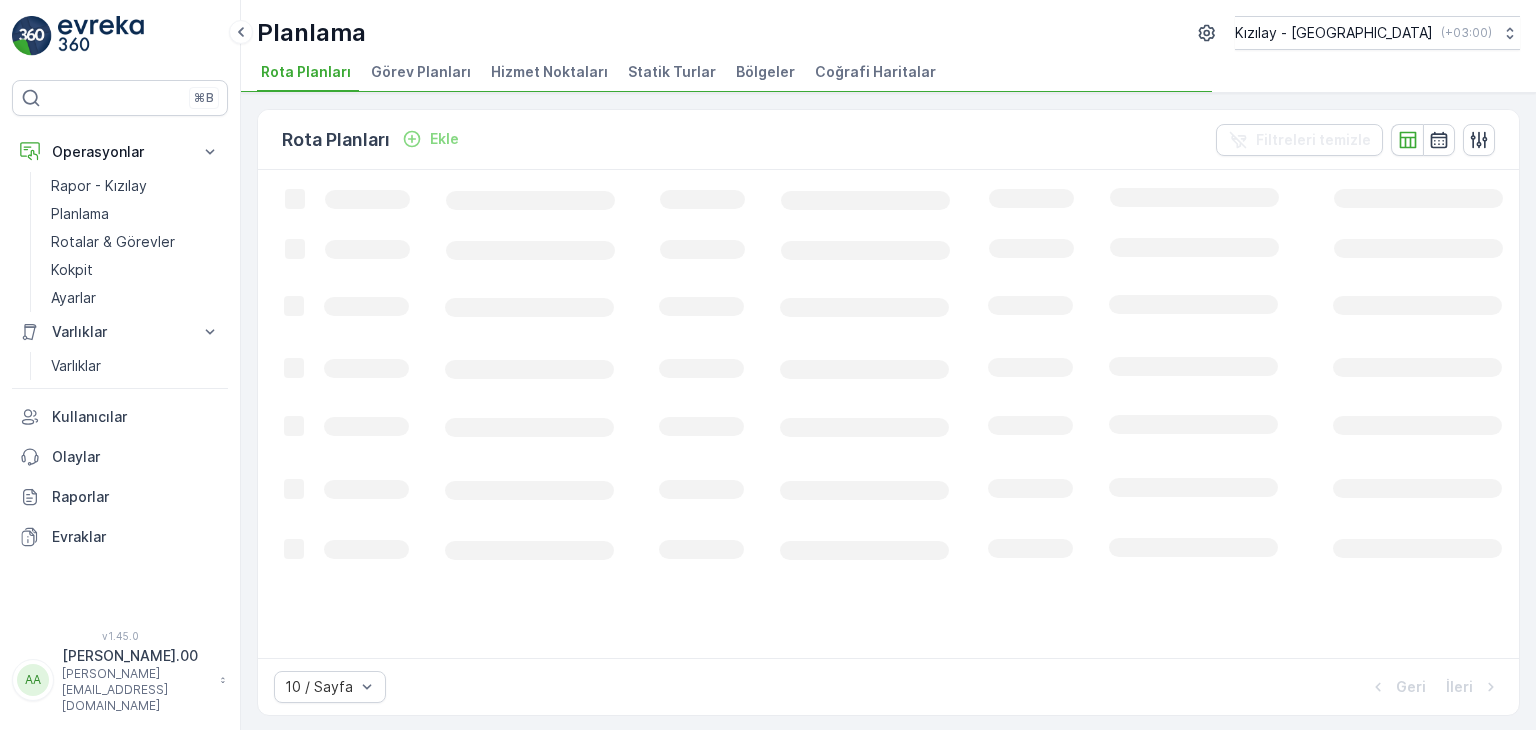 click on "Hizmet Noktaları" at bounding box center (549, 72) 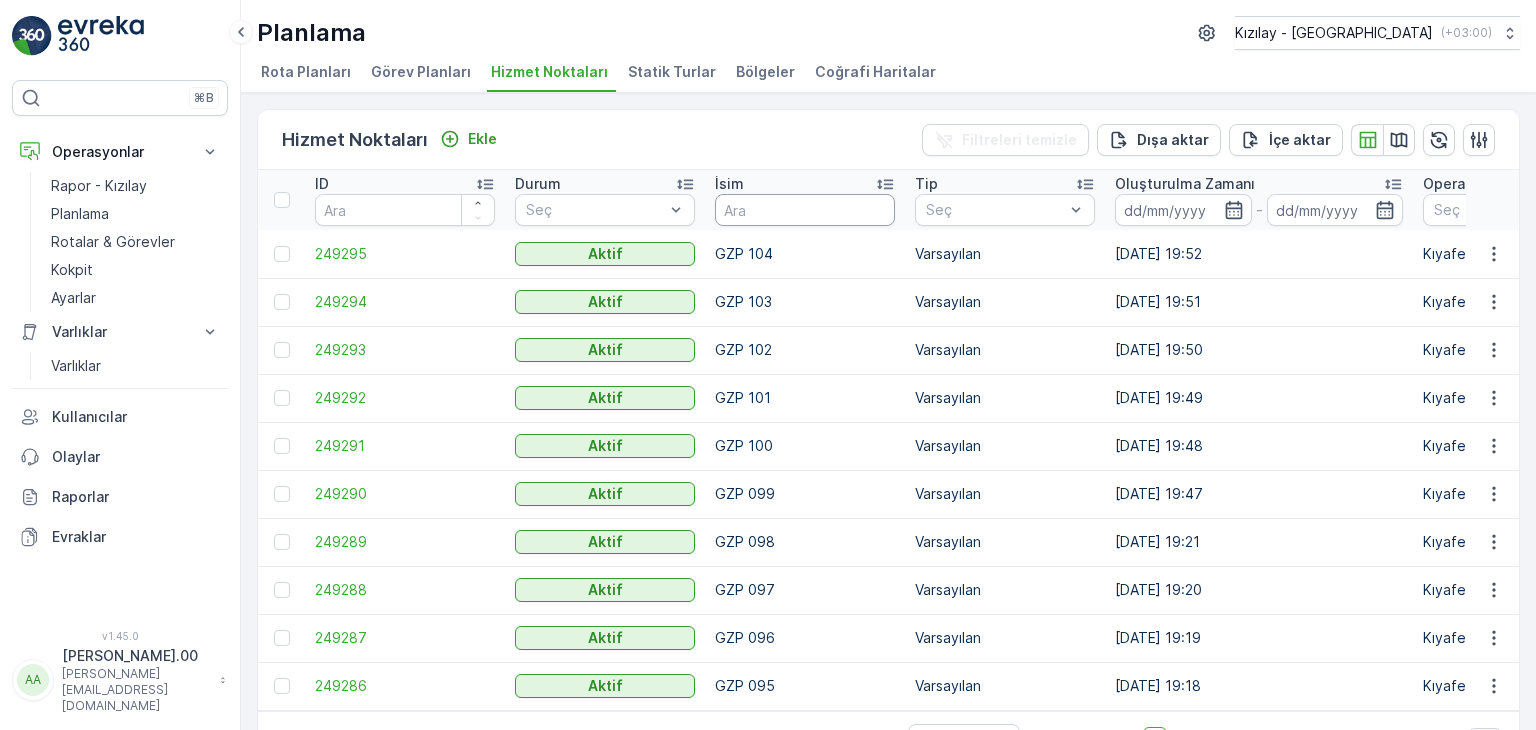 click at bounding box center (805, 210) 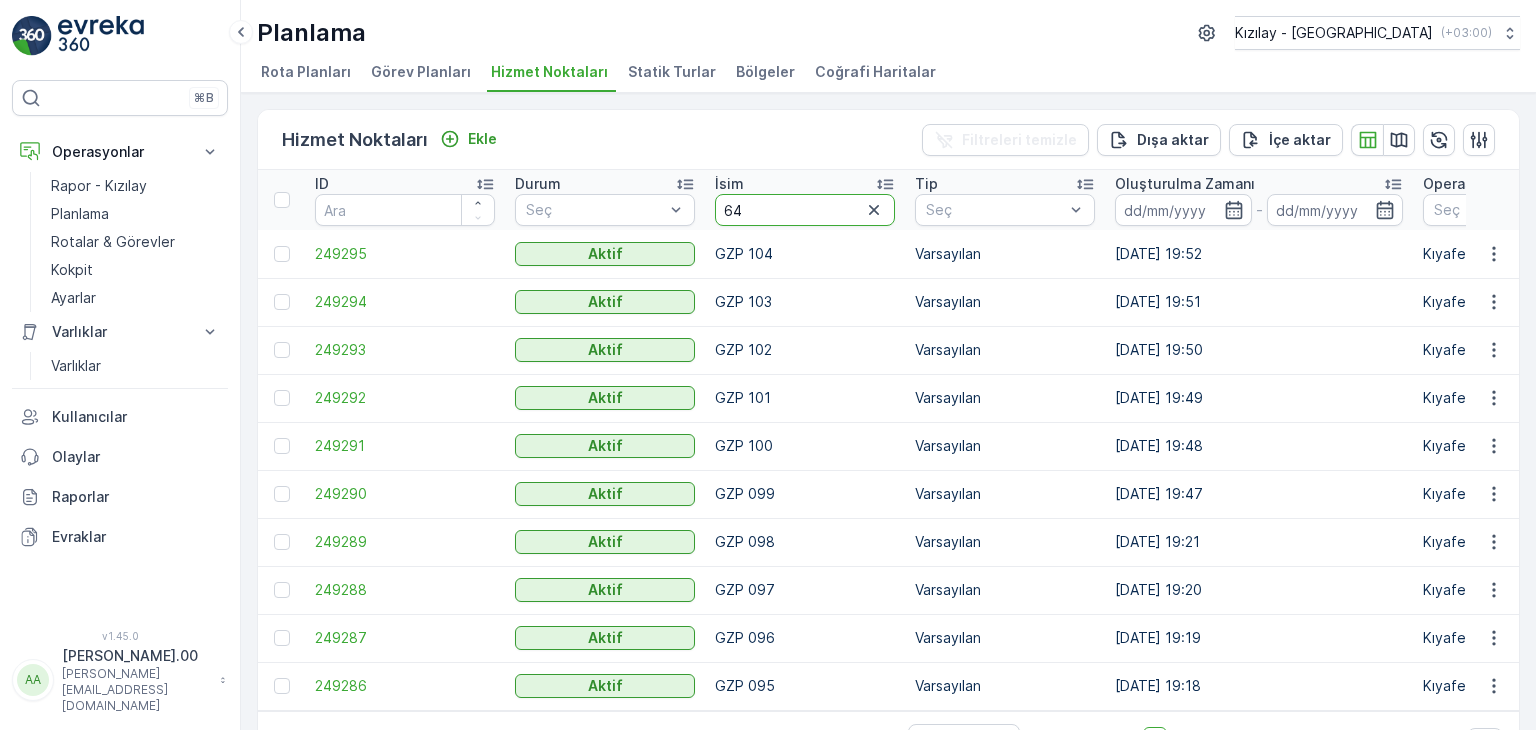 type on "64" 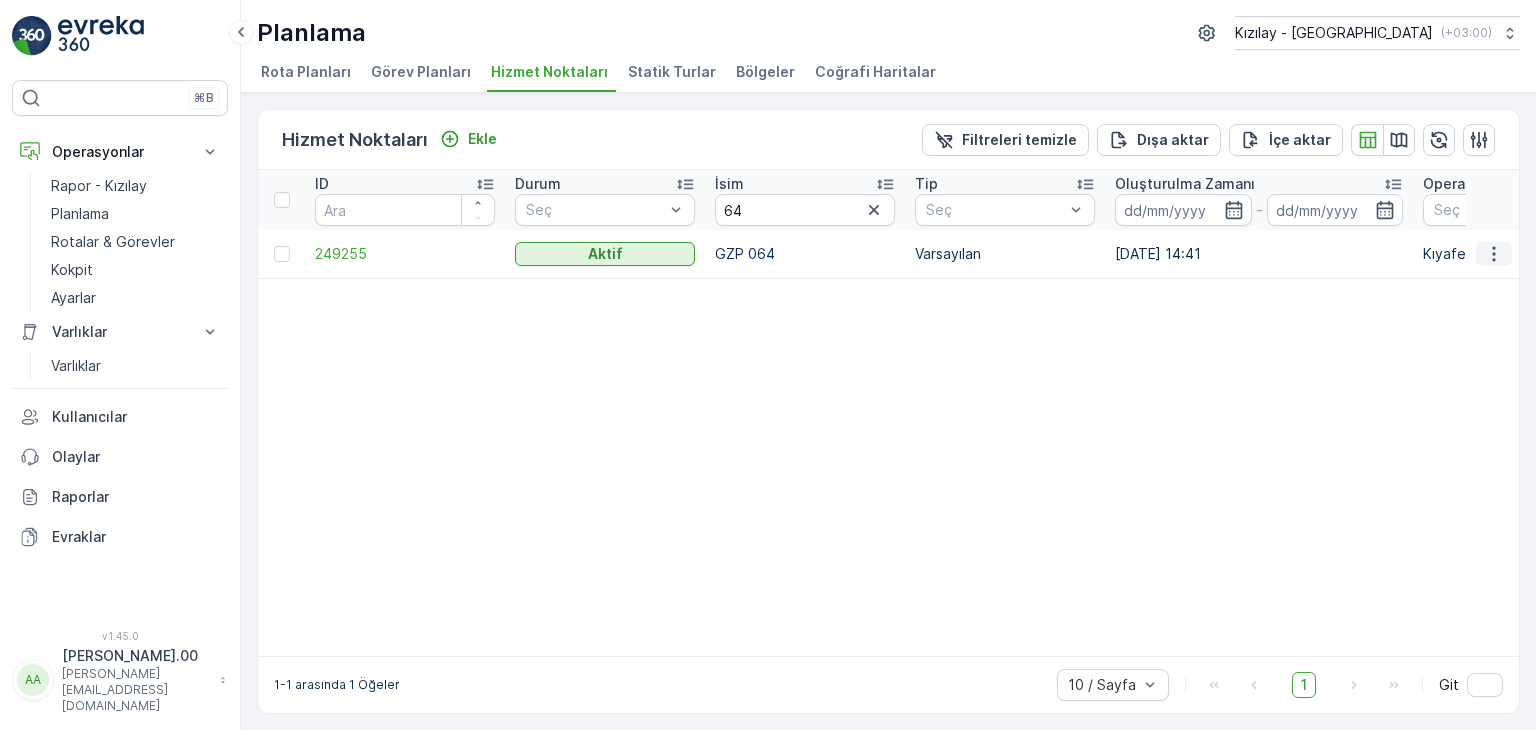 click at bounding box center [1494, 254] 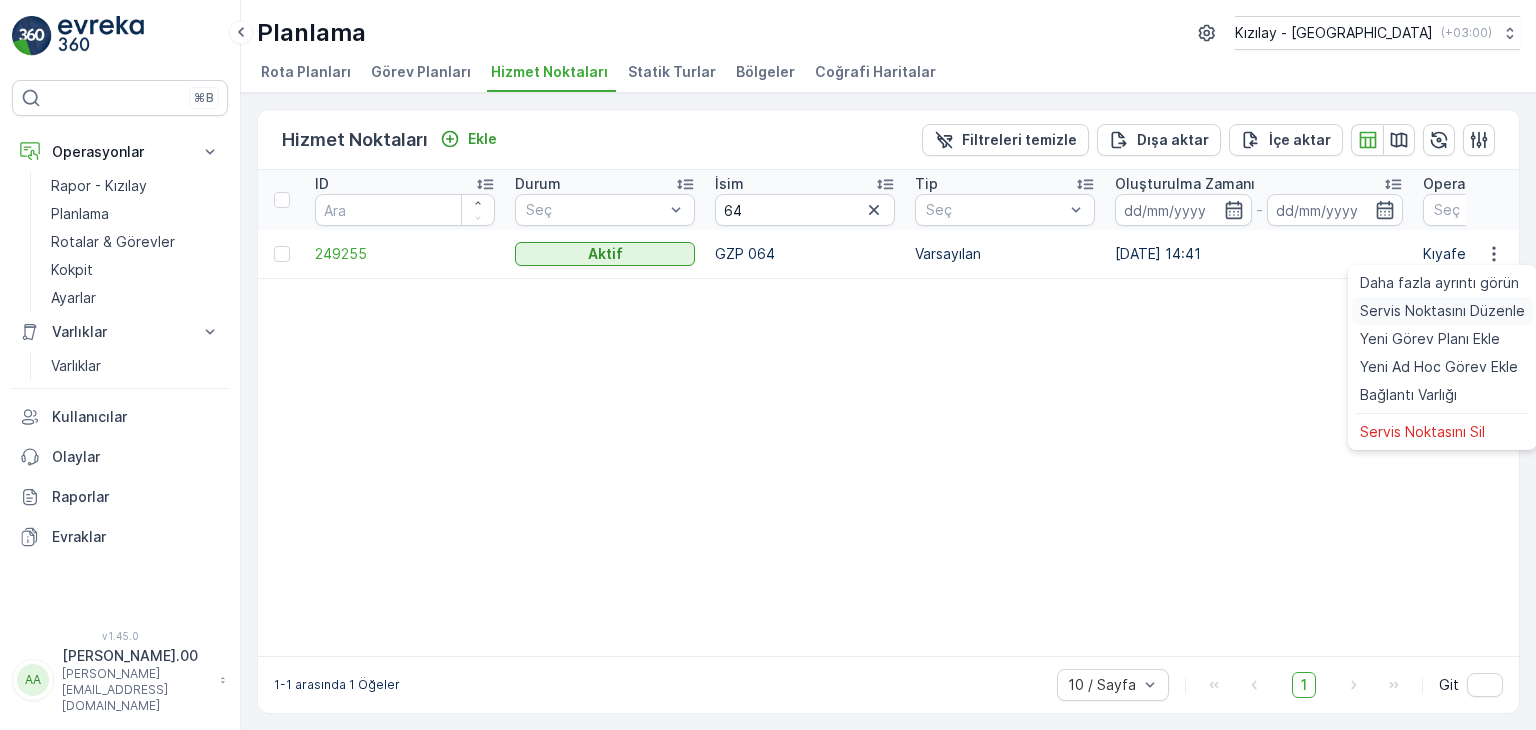 click on "Servis Noktasını Düzenle" at bounding box center [1442, 311] 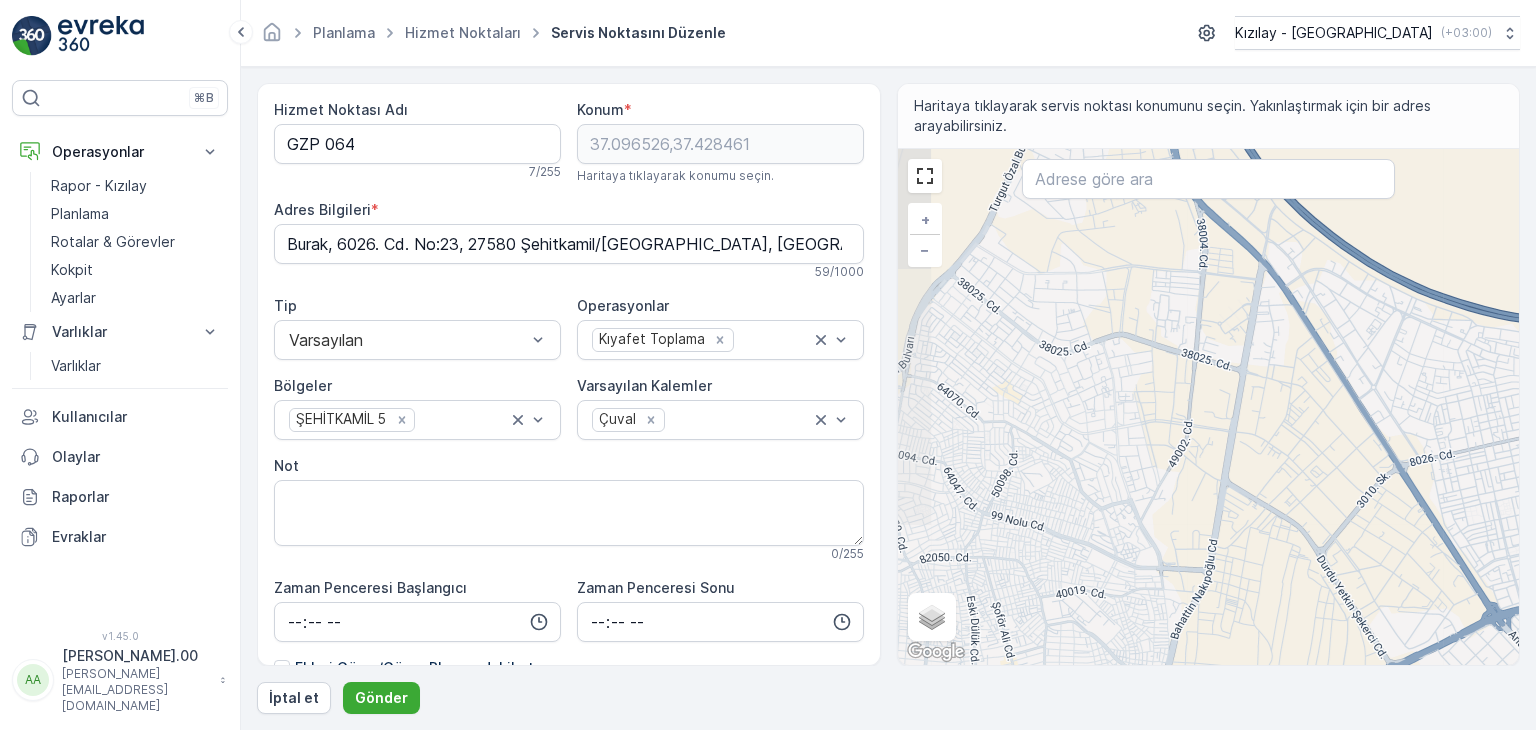 drag, startPoint x: 1062, startPoint y: 481, endPoint x: 1218, endPoint y: 458, distance: 157.6864 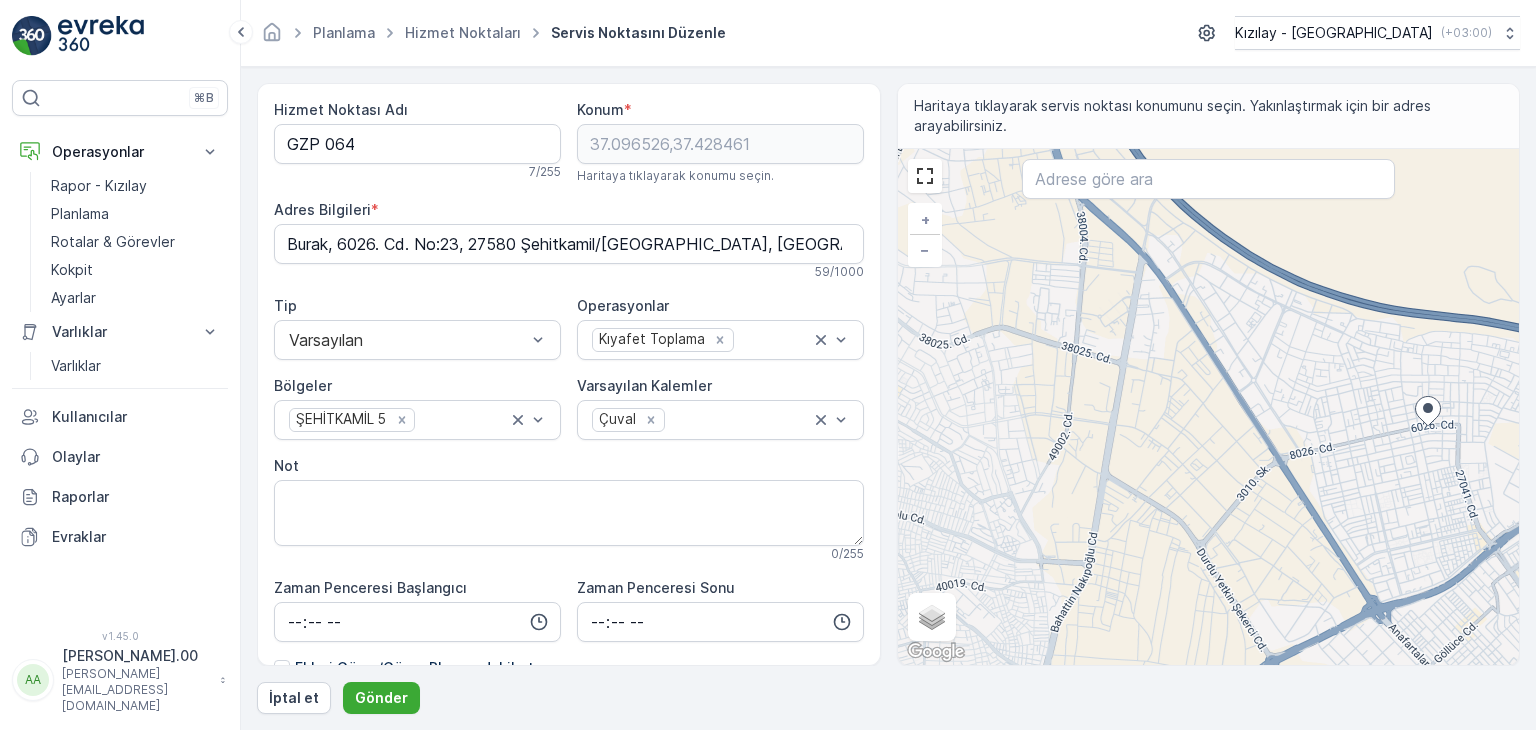 click on "+ −  Uydu  Yol haritası  Arazi  Karışık  Leaflet Klavye kısayolları Harita Verileri Harita verileri ©2025 Harita verileri ©2025 500 m  Metrik ve emperyal birimler arasında geçiş yapmak için tıklayın Şartlar Harita hatası bildirin Gezinmek için ok tuşlarına basın." at bounding box center [1209, 407] 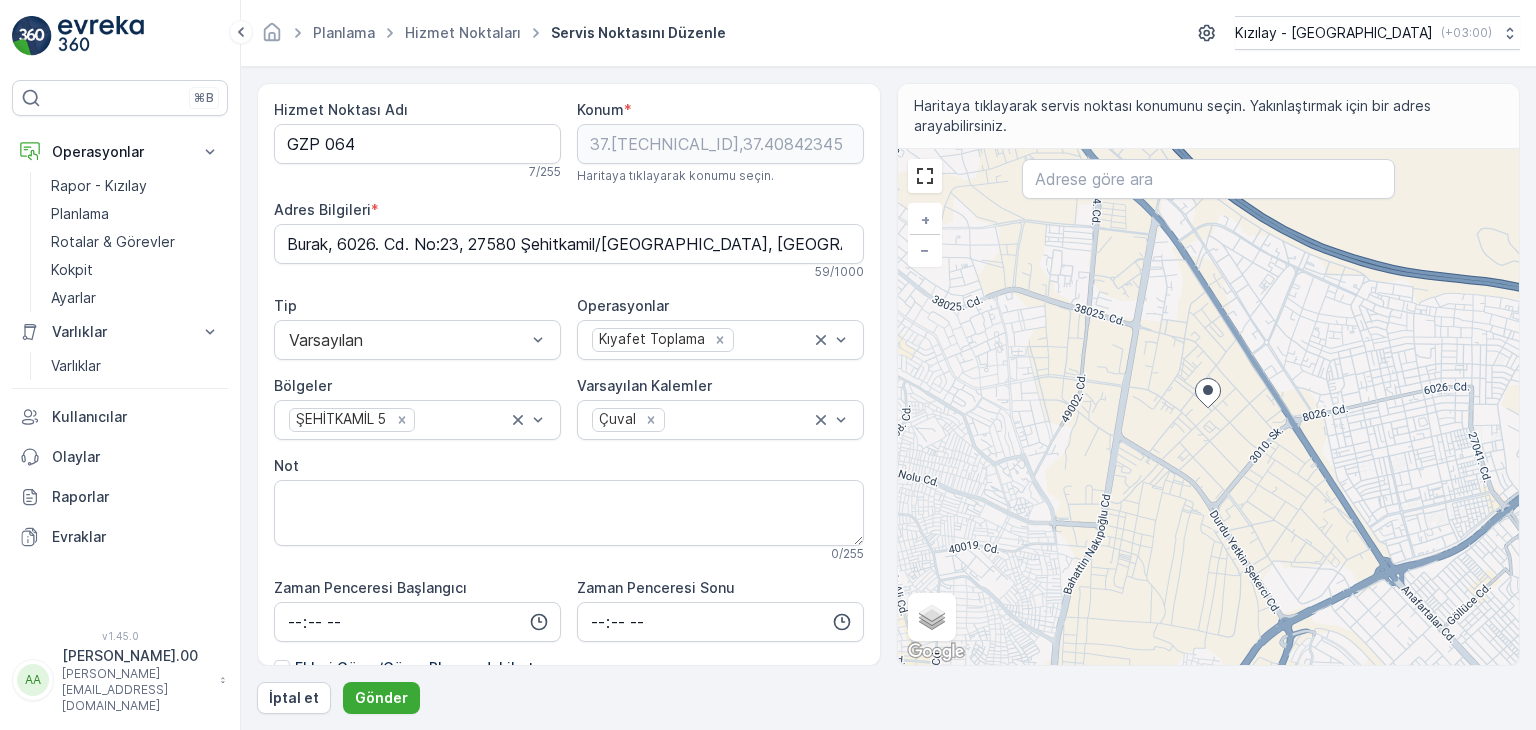 click on "+ −  Uydu  Yol haritası  Arazi  Karışık  Leaflet Klavye kısayolları Harita Verileri Harita verileri ©2025 Harita verileri ©2025 500 m  Metrik ve emperyal birimler arasında geçiş yapmak için tıklayın Şartlar Harita hatası bildirin Gezinmek için ok tuşlarına basın." at bounding box center [1209, 407] 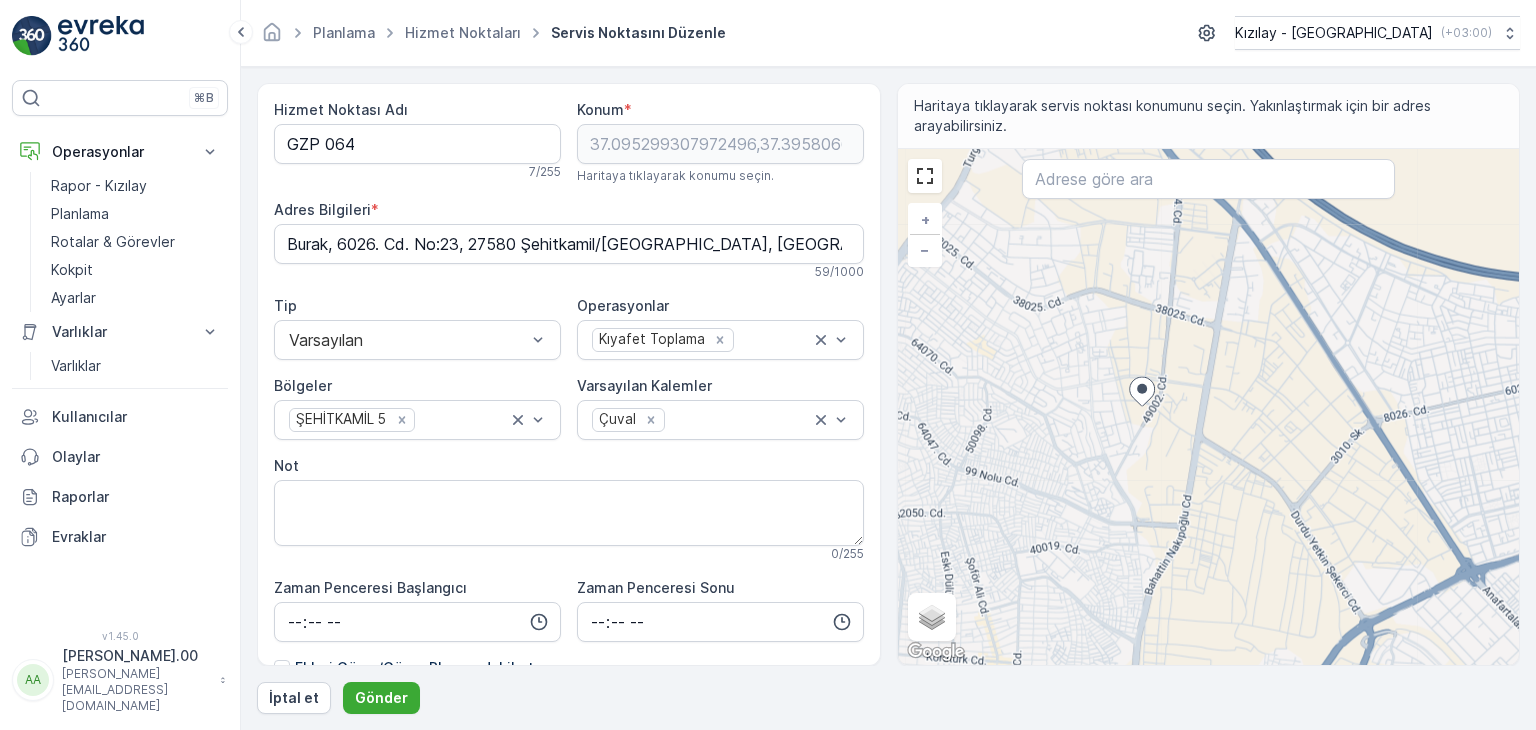 type on "Merveşehir, 49002. Cd. No:22, 27080, 27590 Şehitkamil/Gaziantep, Türkiye" 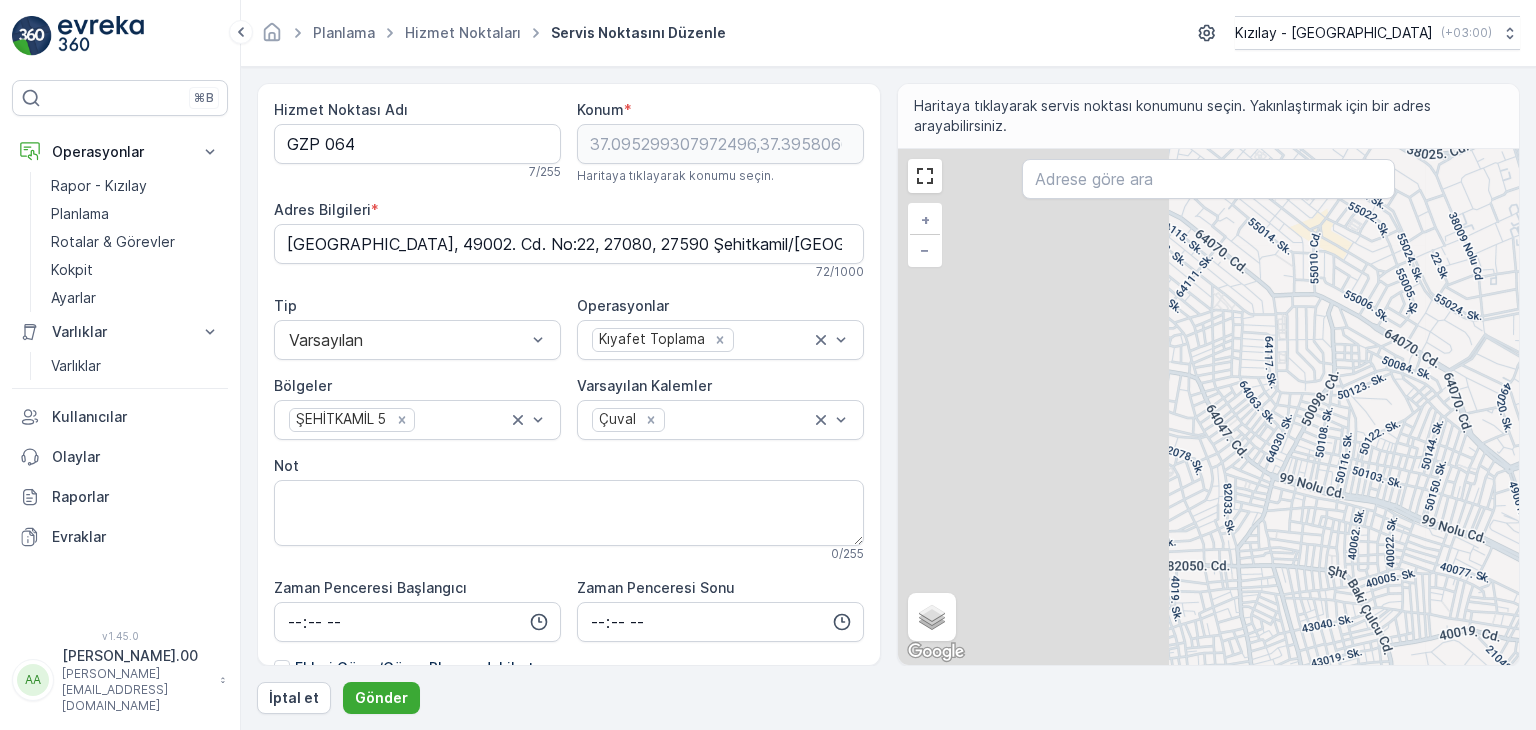 drag, startPoint x: 1001, startPoint y: 478, endPoint x: 1307, endPoint y: 501, distance: 306.86316 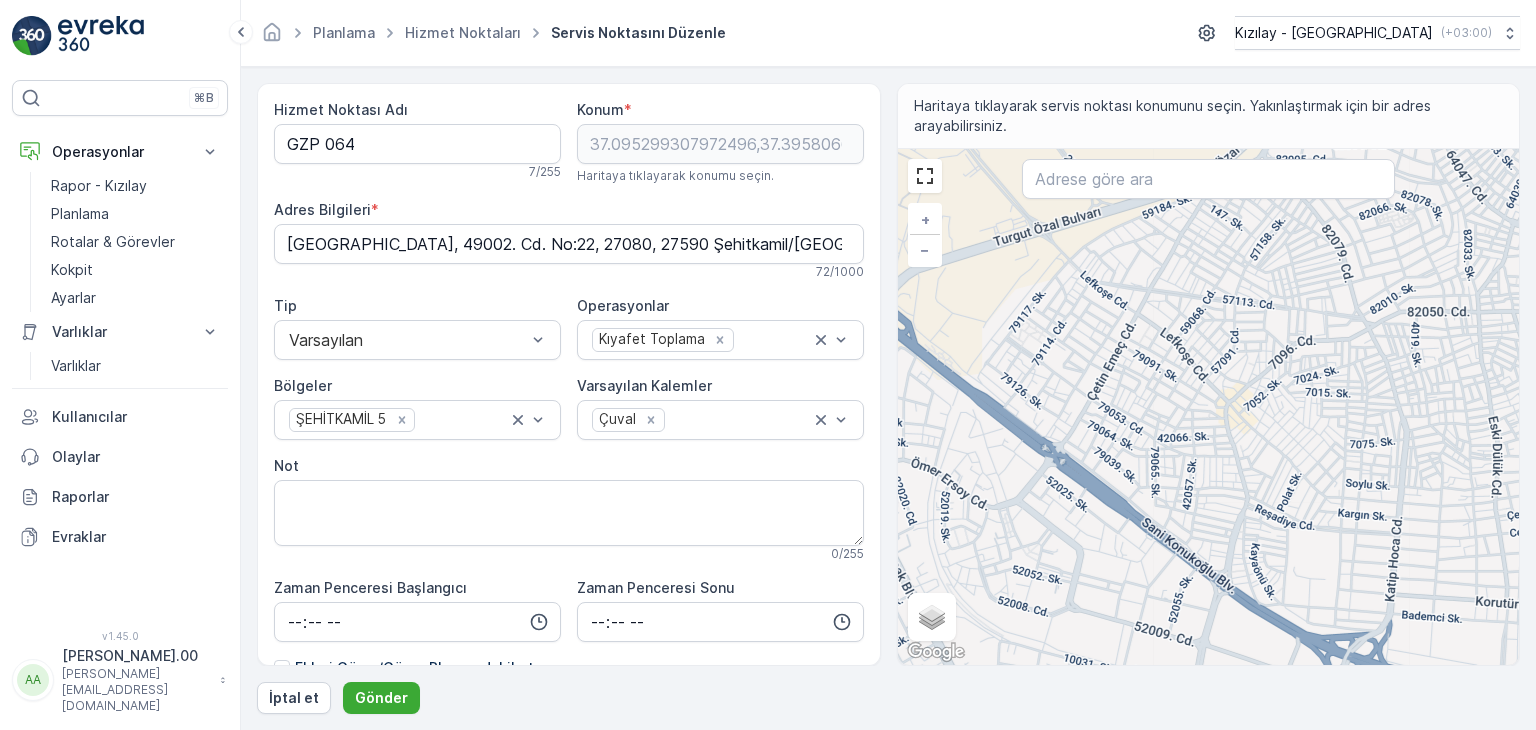 drag, startPoint x: 1058, startPoint y: 511, endPoint x: 1277, endPoint y: 291, distance: 310.4207 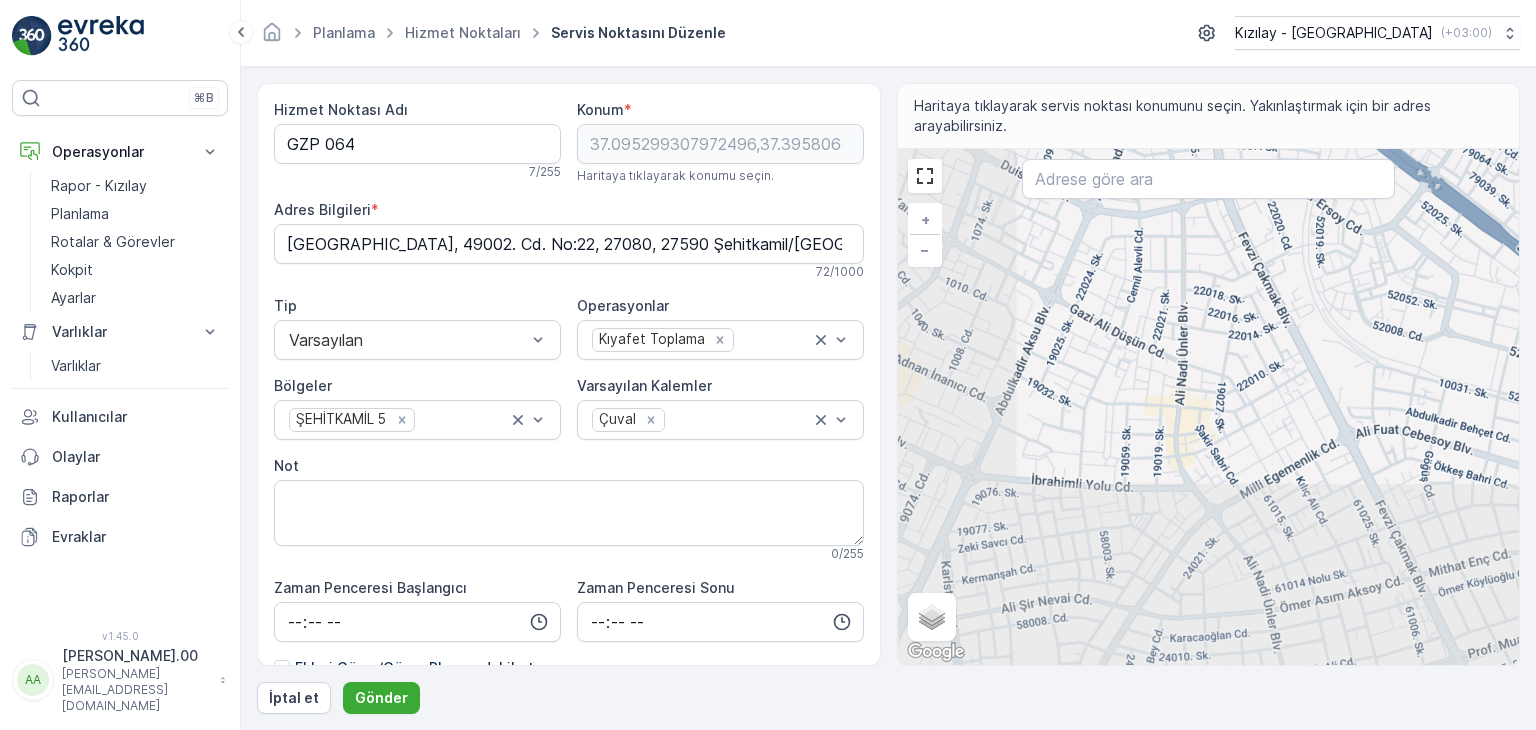 drag, startPoint x: 1126, startPoint y: 524, endPoint x: 1396, endPoint y: 333, distance: 330.728 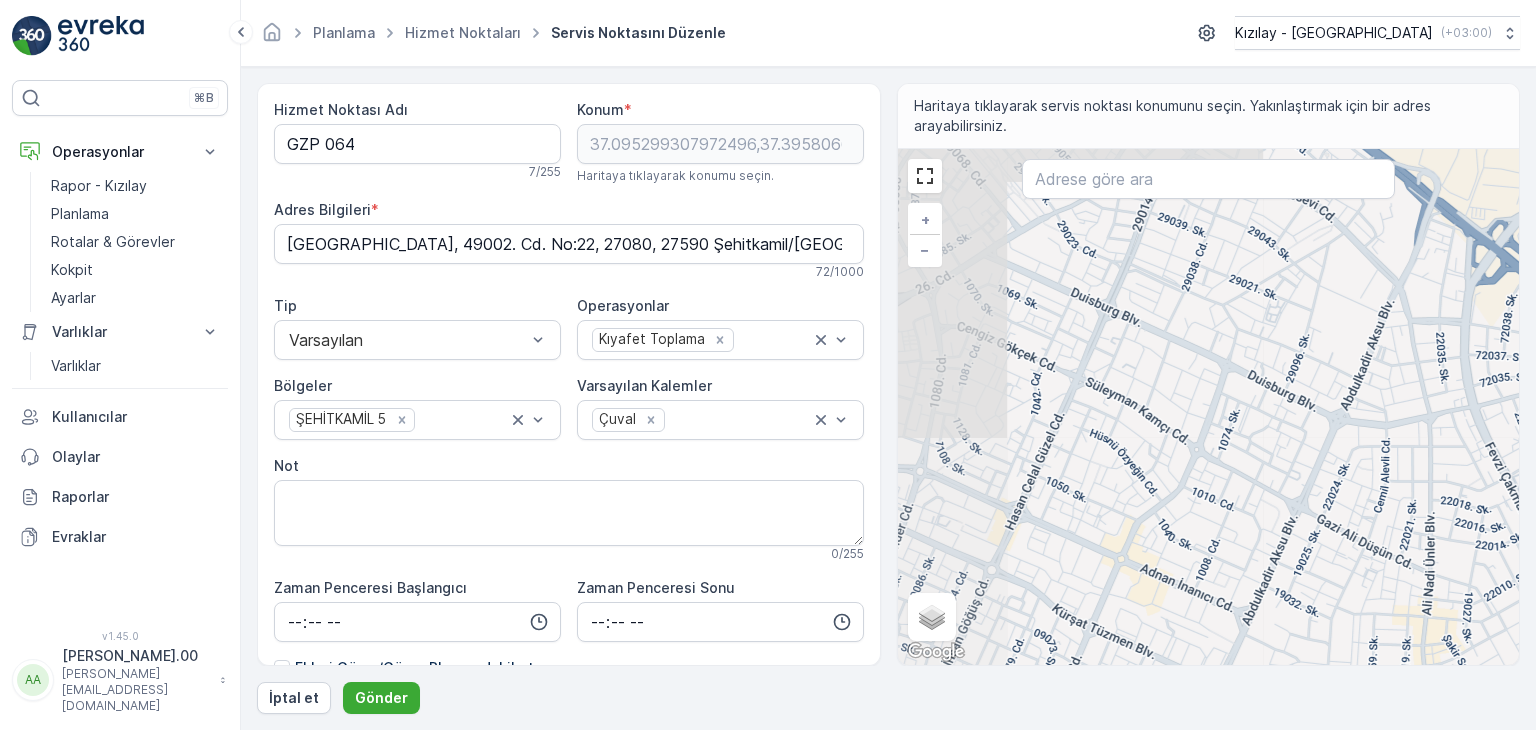 drag, startPoint x: 1210, startPoint y: 453, endPoint x: 1296, endPoint y: 576, distance: 150.08331 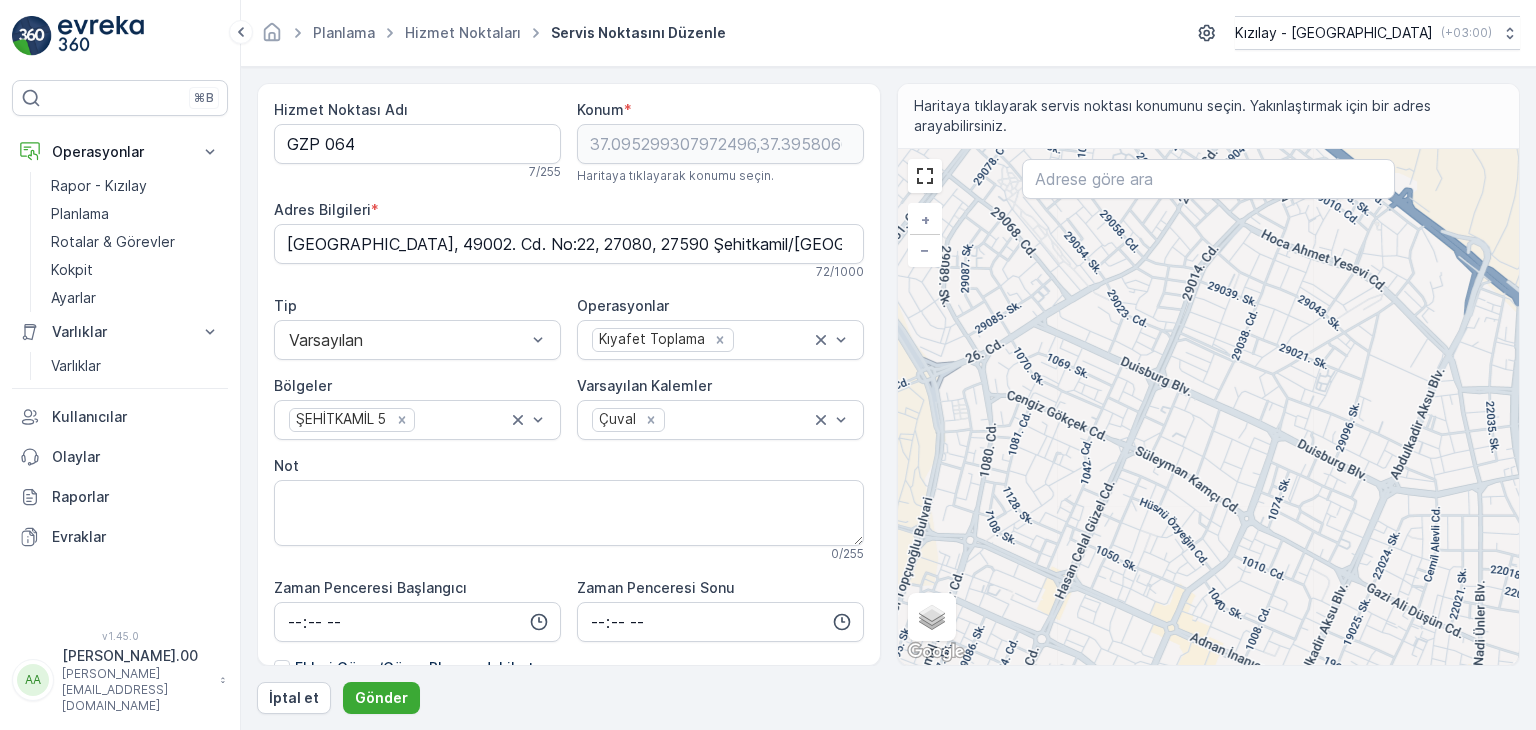 drag, startPoint x: 1147, startPoint y: 346, endPoint x: 1196, endPoint y: 415, distance: 84.6286 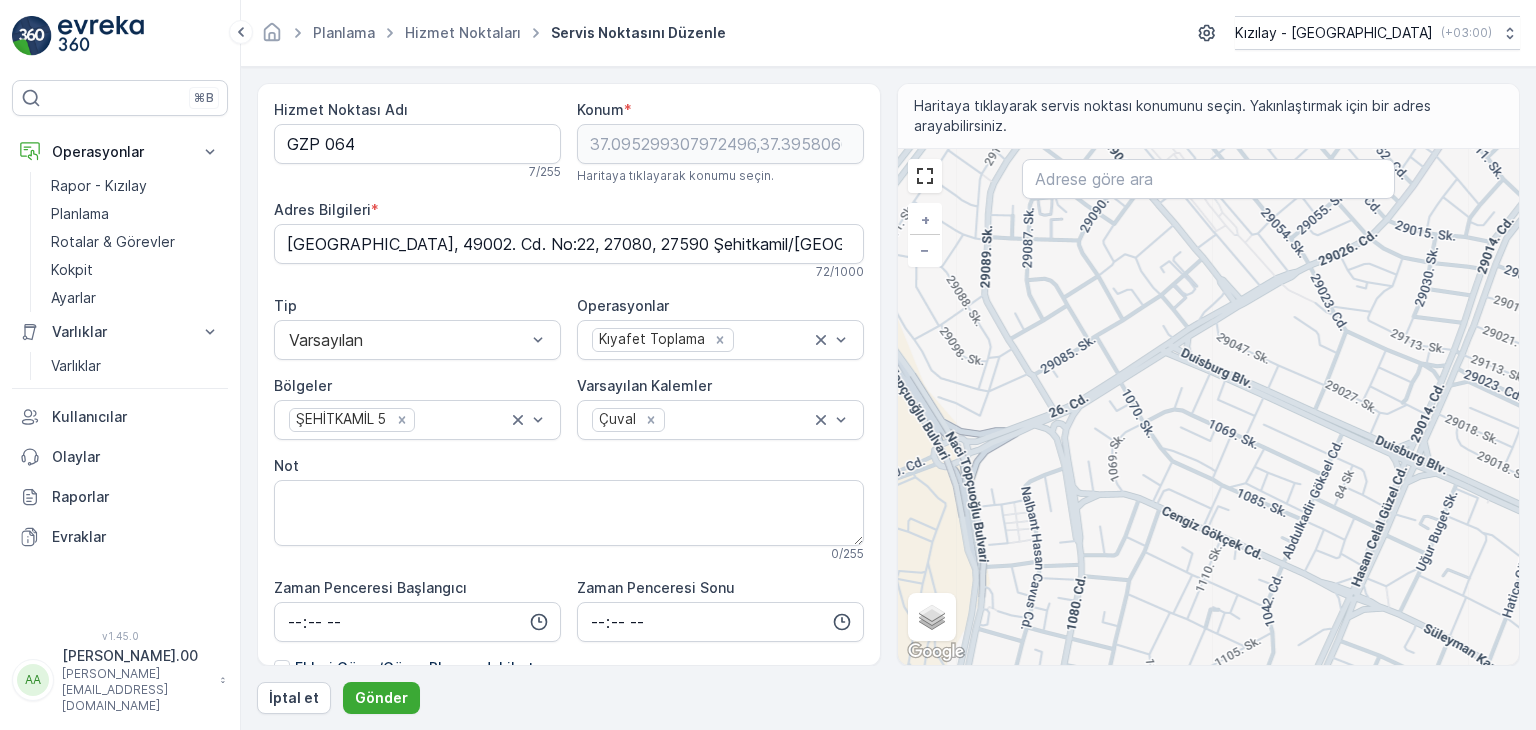 drag, startPoint x: 1080, startPoint y: 357, endPoint x: 1348, endPoint y: 493, distance: 300.53287 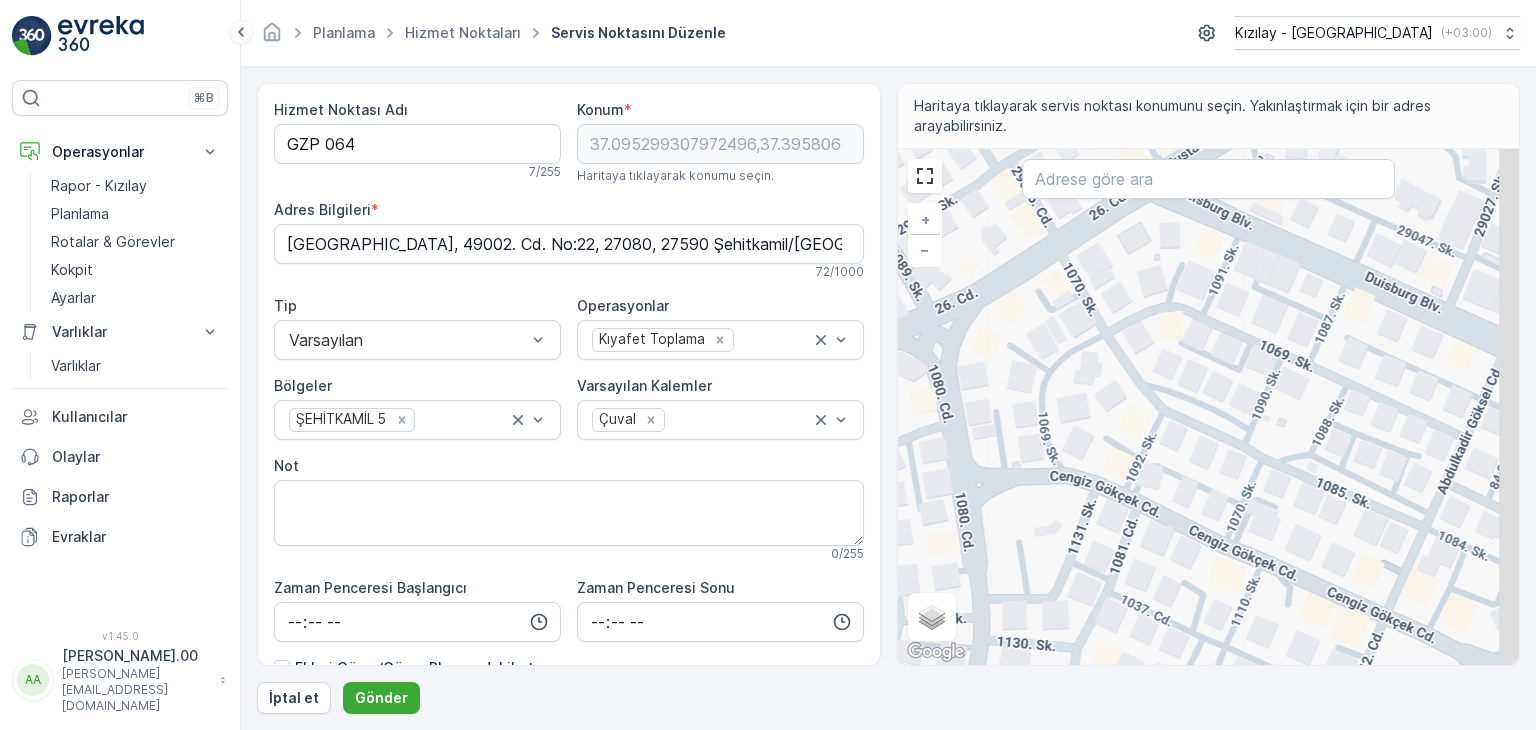 drag, startPoint x: 1088, startPoint y: 560, endPoint x: 1004, endPoint y: 533, distance: 88.23265 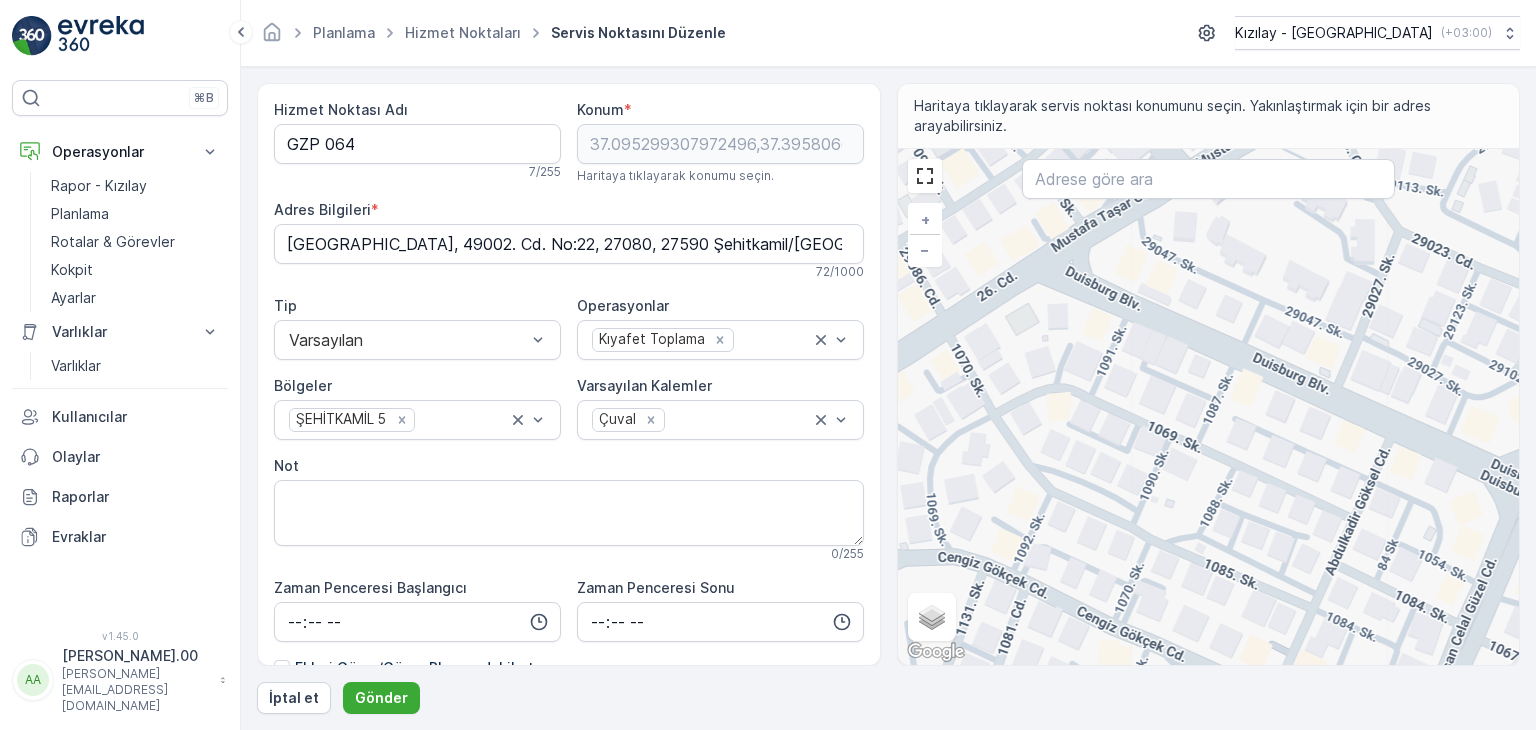drag, startPoint x: 1320, startPoint y: 401, endPoint x: 1211, endPoint y: 473, distance: 130.63307 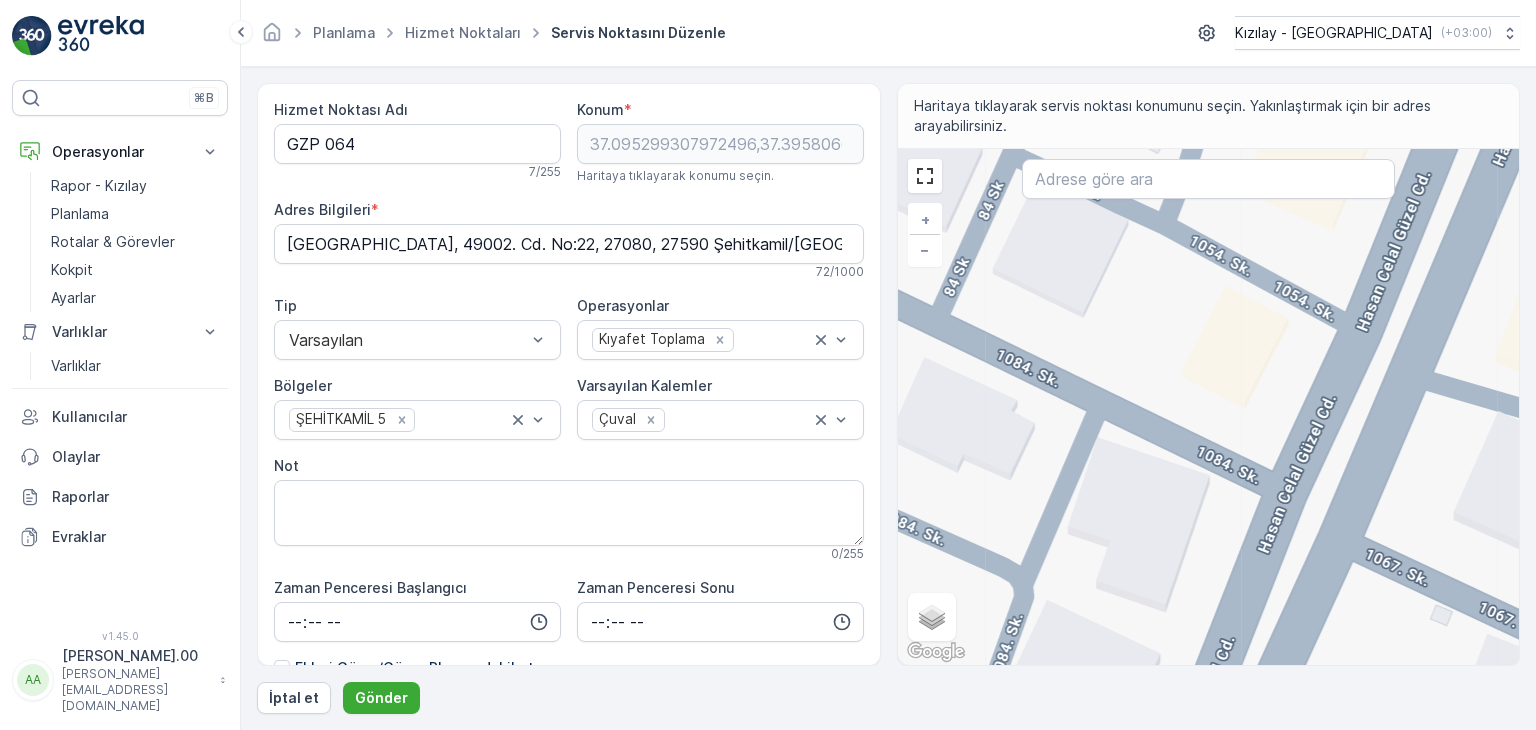 click on "+ −  Uydu  Yol haritası  Arazi  Karışık  Leaflet Klavye kısayolları Harita Verileri Harita verileri ©2025 Harita verileri ©2025 10 m  Metrik ve emperyal birimler arasında geçiş yapmak için tıklayın Şartlar Harita hatası bildirin Gezinmek için ok tuşlarına basın." at bounding box center (1209, 407) 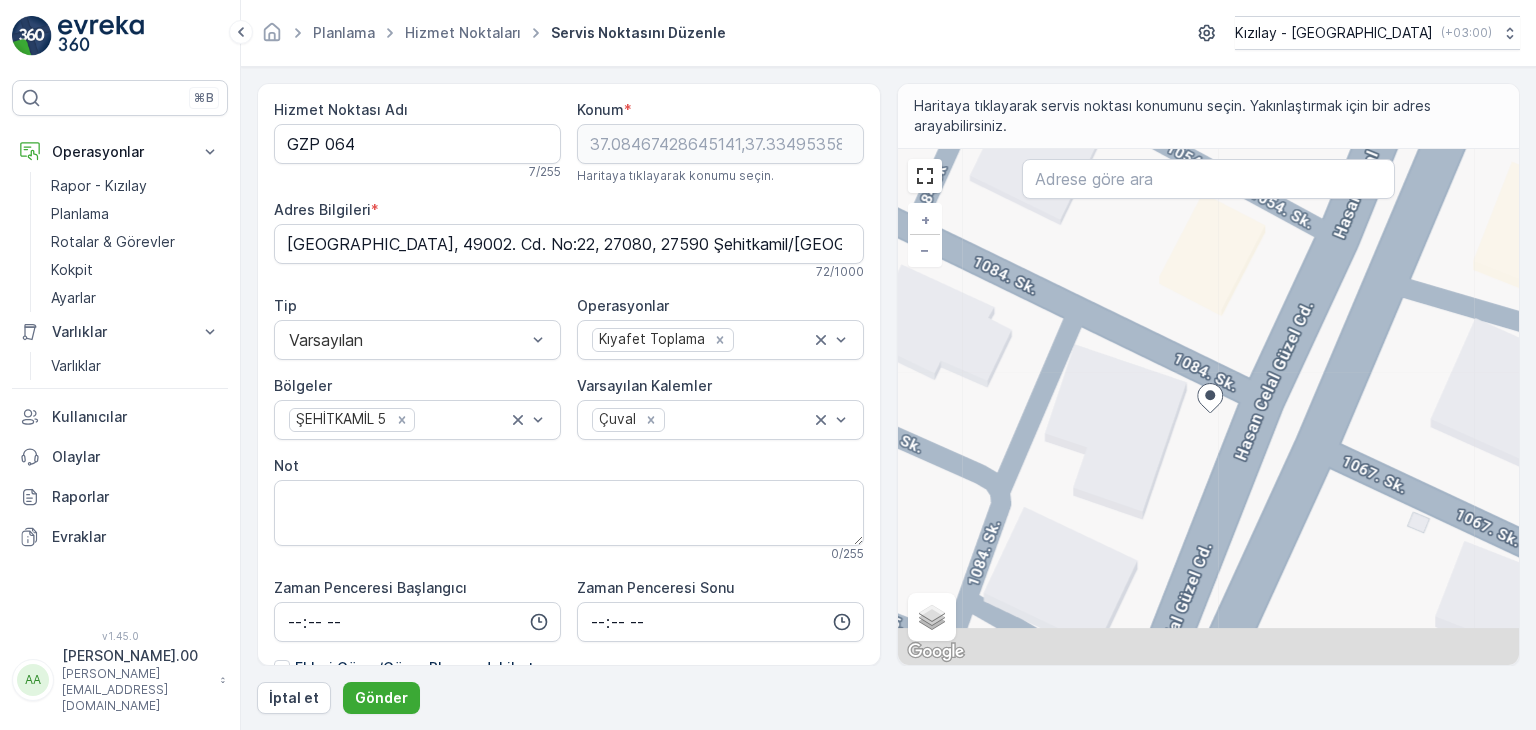 type on "Atatürk, Hasan Celal Güzel Cd. No:84, 27560 Şehitkamil/Gaziantep, Türkiye" 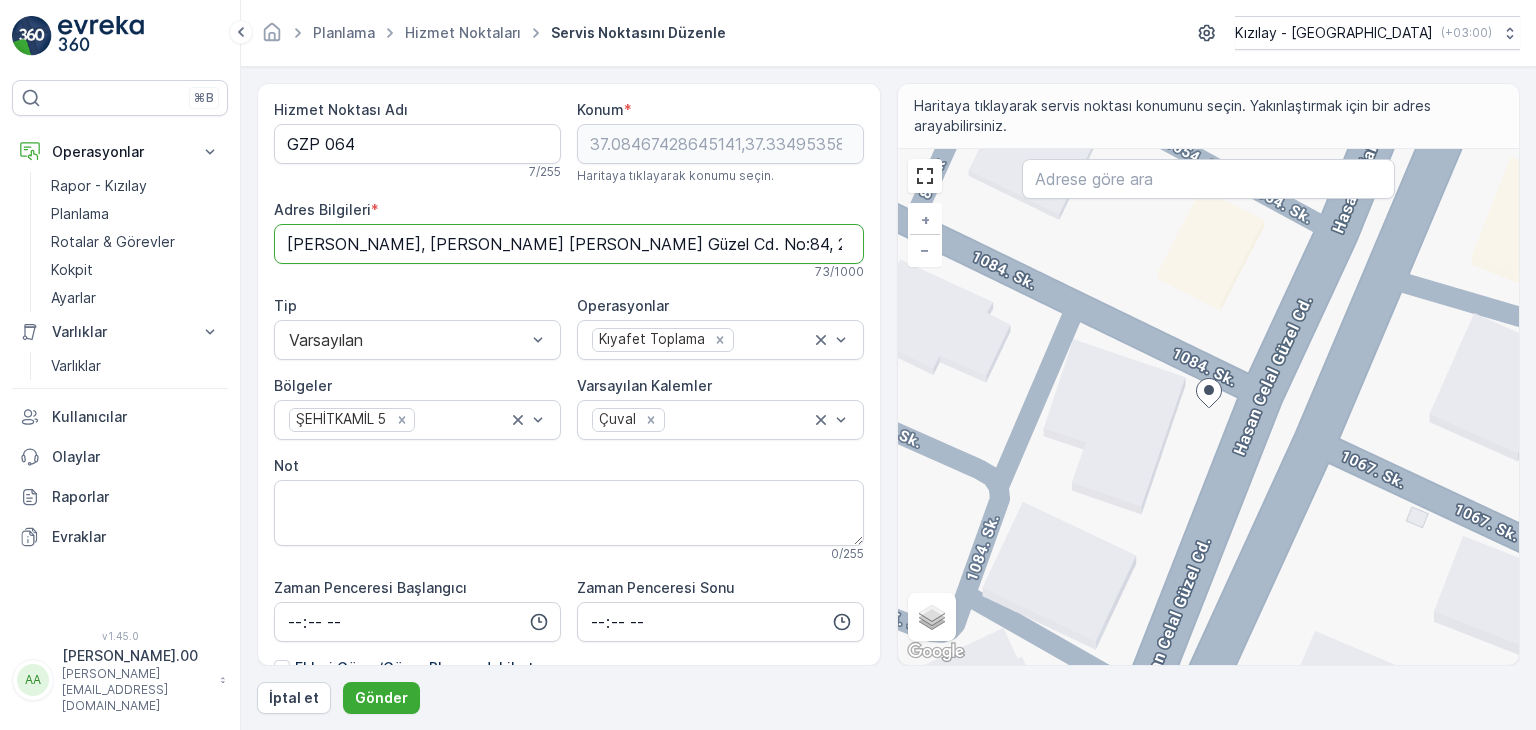 scroll, scrollTop: 0, scrollLeft: 16, axis: horizontal 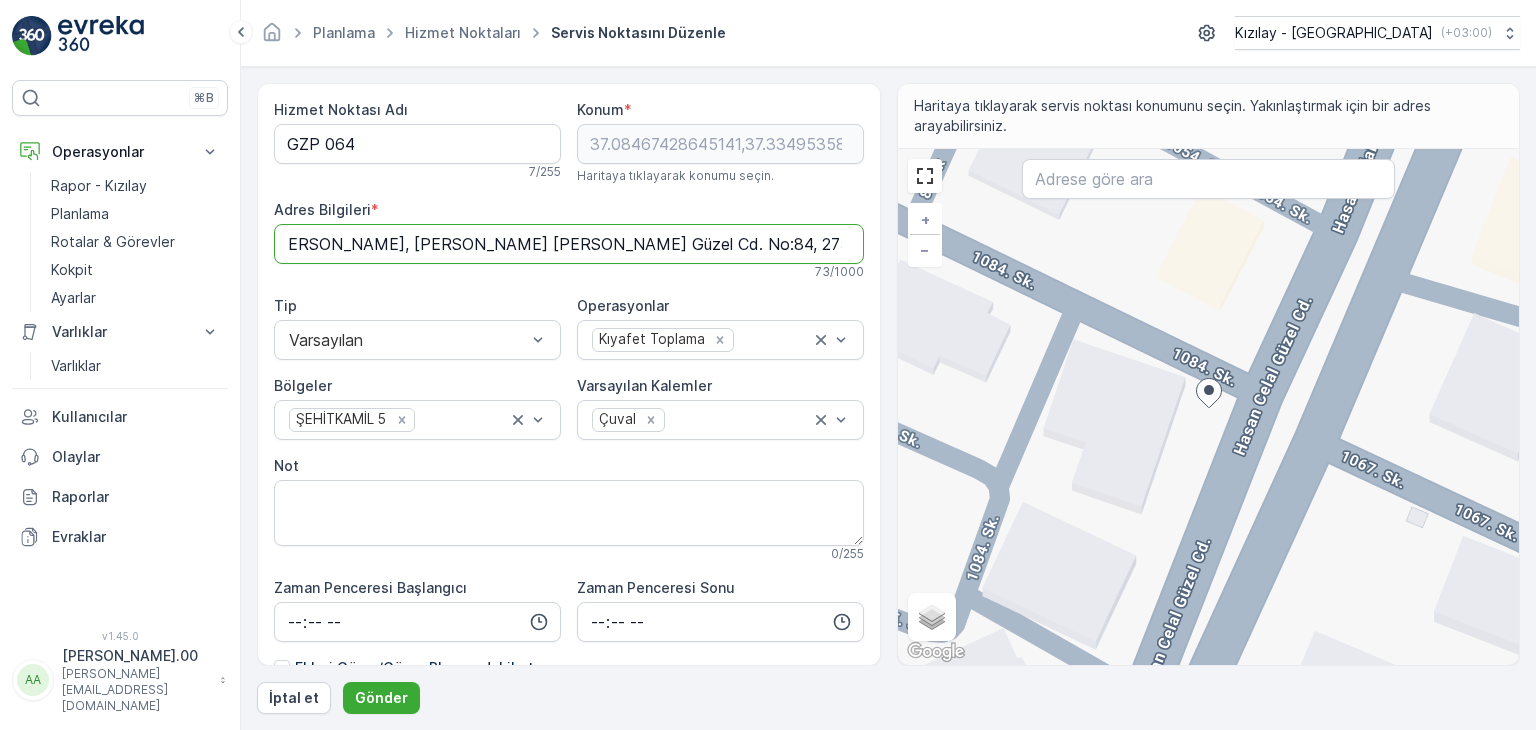 drag, startPoint x: 286, startPoint y: 249, endPoint x: 871, endPoint y: 240, distance: 585.0692 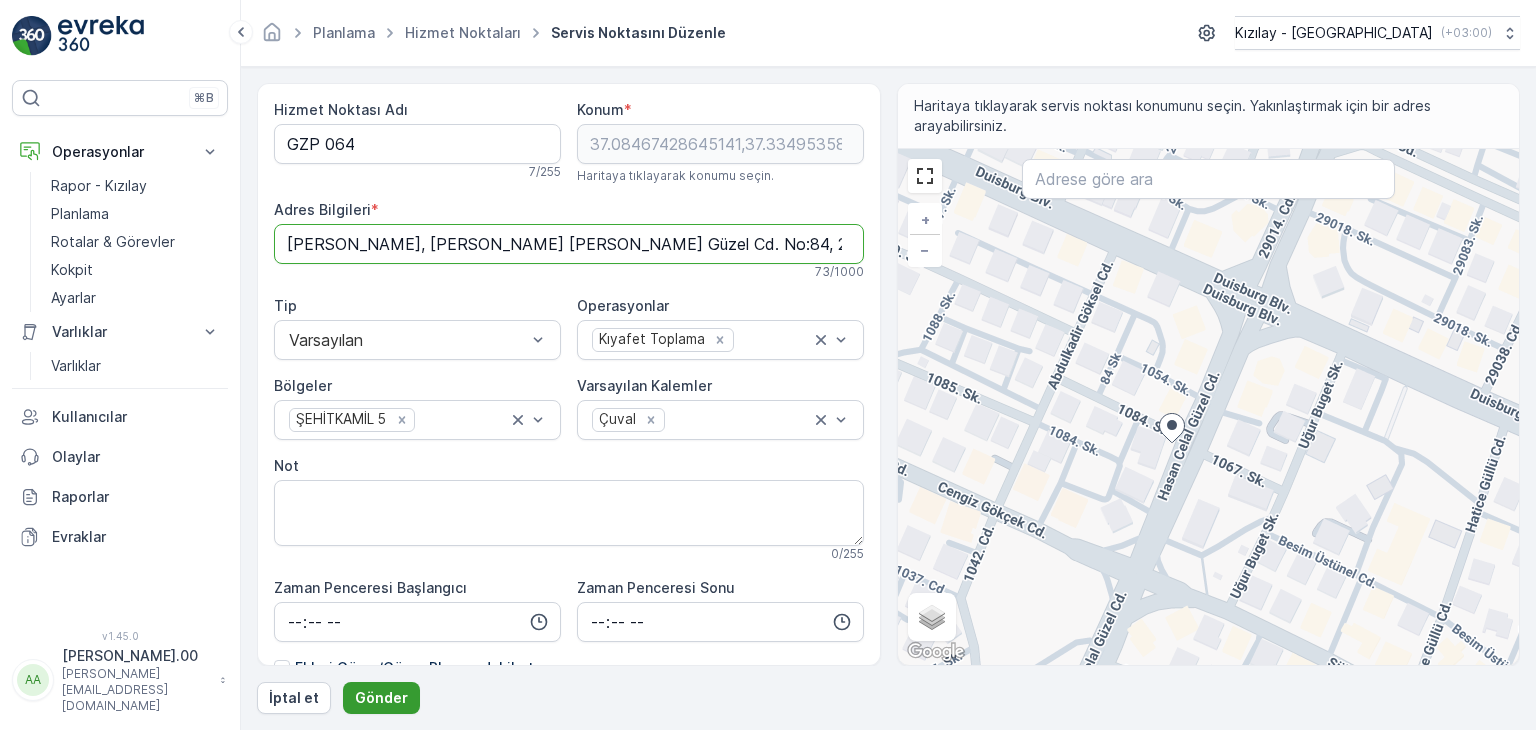 click on "Gönder" at bounding box center (381, 698) 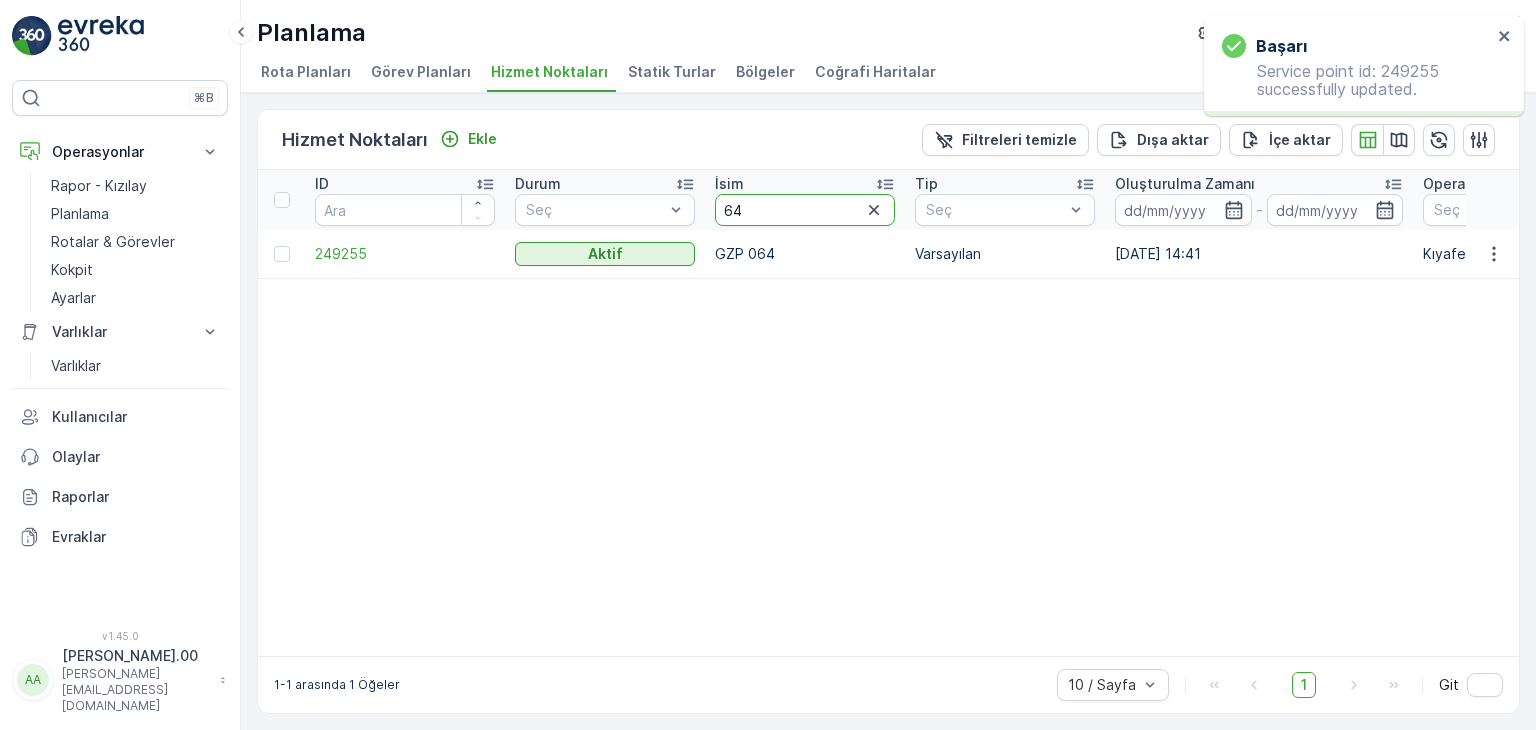 drag, startPoint x: 830, startPoint y: 205, endPoint x: 428, endPoint y: 193, distance: 402.17908 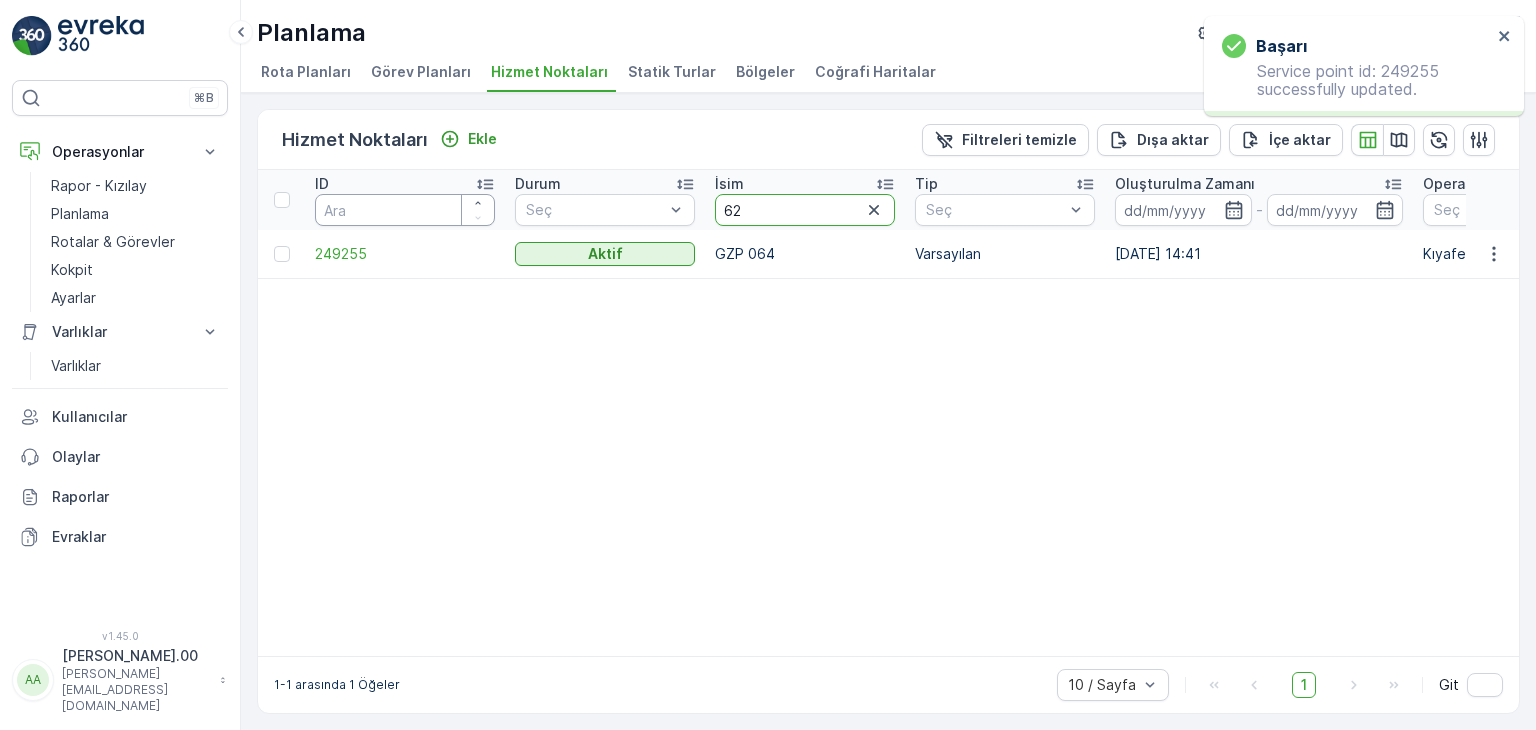 type on "62" 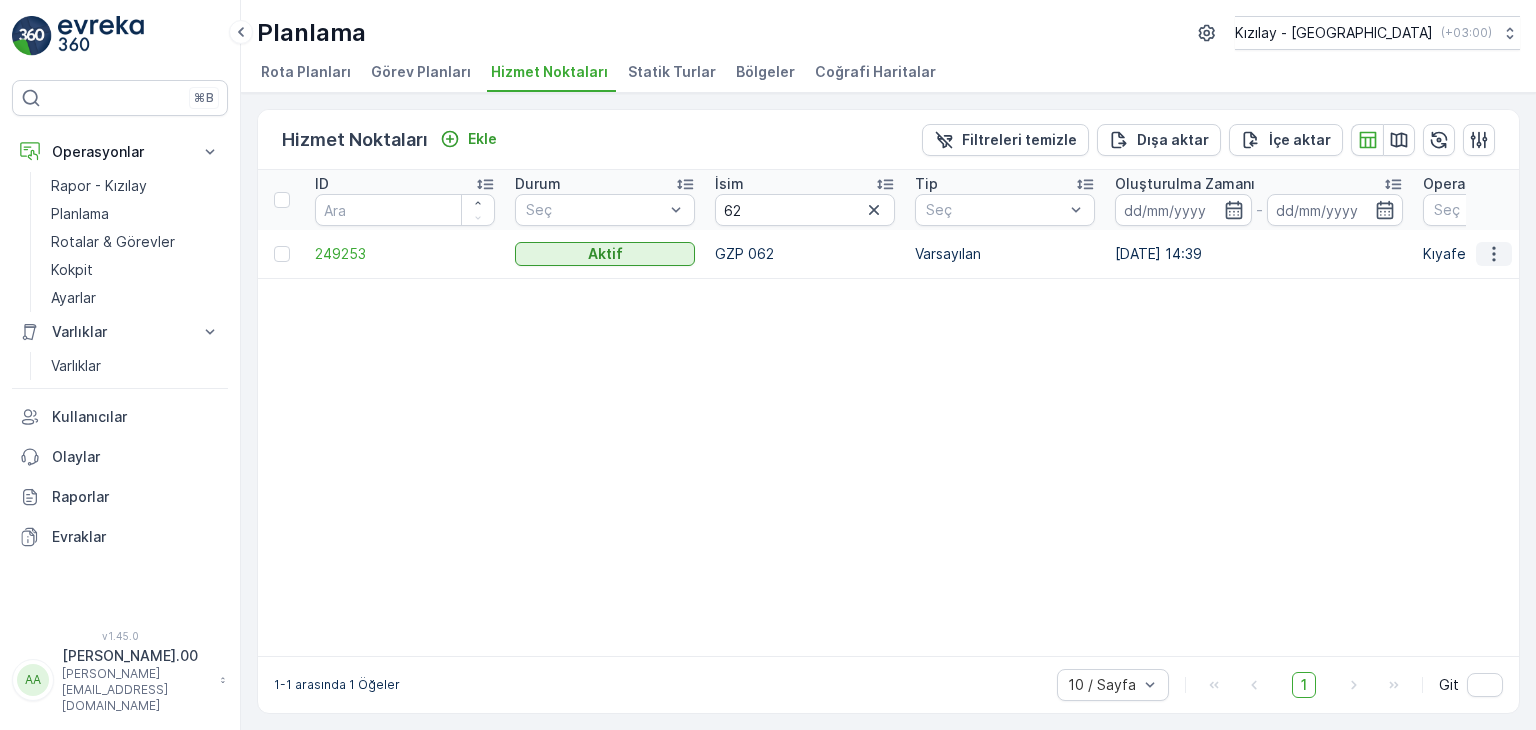 click 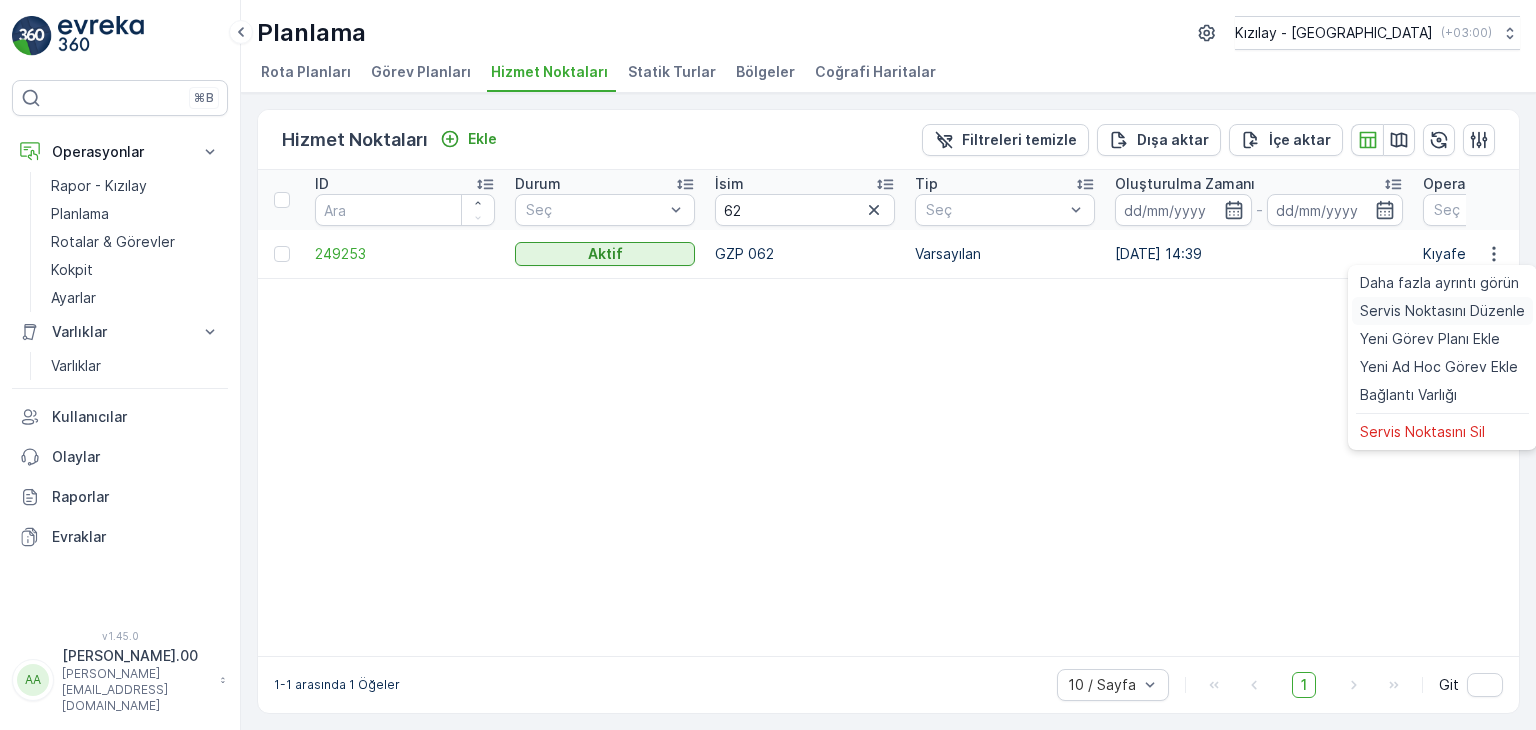 click on "Servis Noktasını Düzenle" at bounding box center (1442, 311) 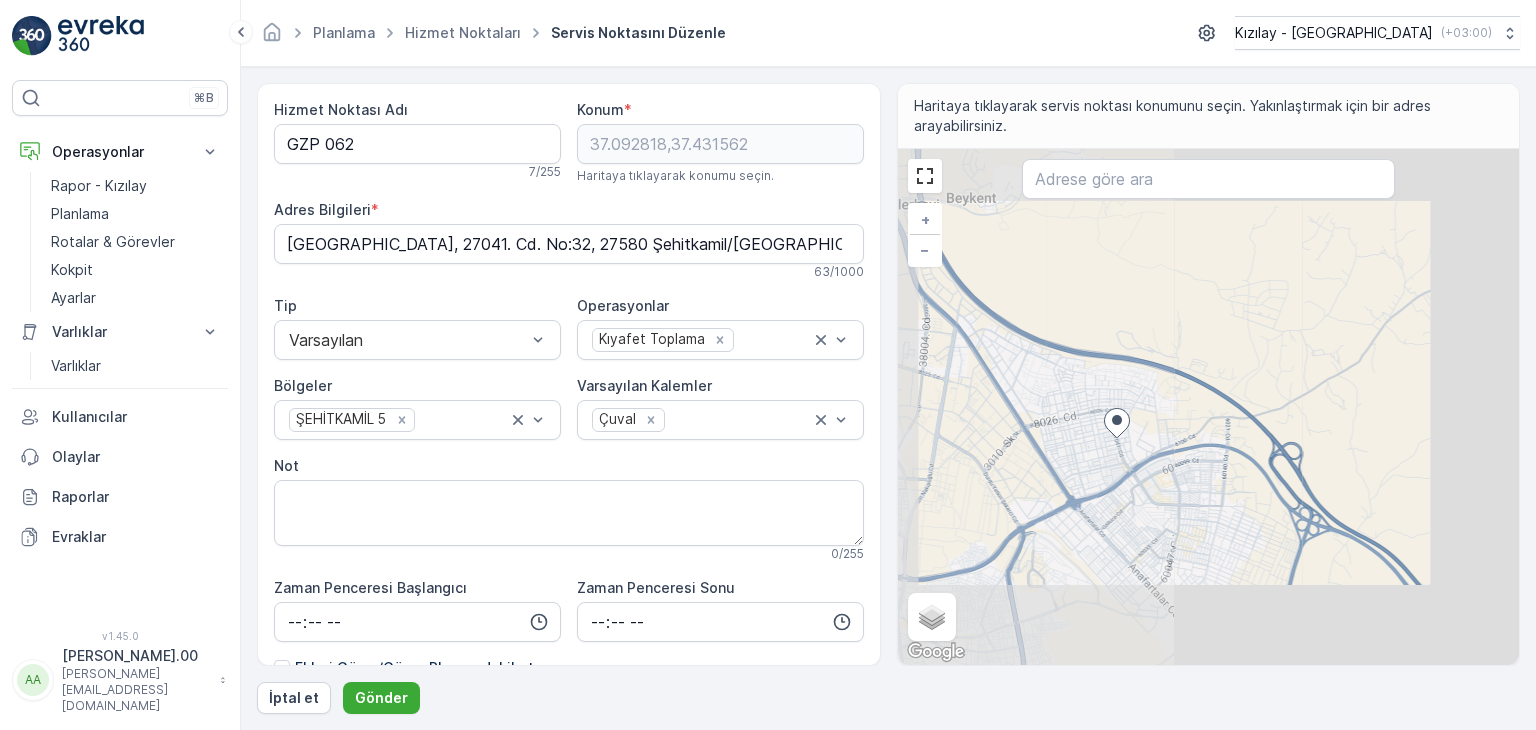 drag, startPoint x: 1060, startPoint y: 479, endPoint x: 1416, endPoint y: 481, distance: 356.0056 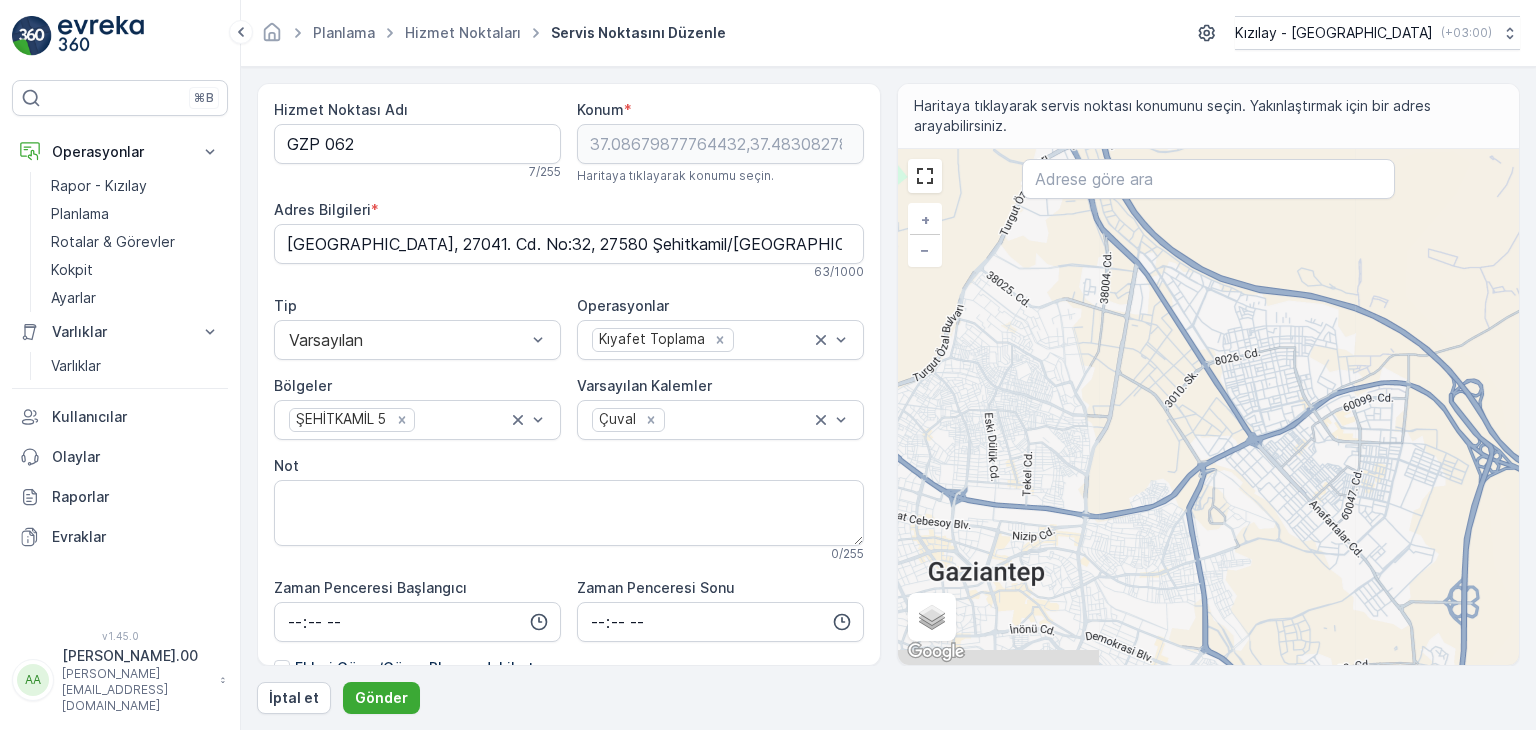 drag, startPoint x: 1034, startPoint y: 481, endPoint x: 1535, endPoint y: 494, distance: 501.16864 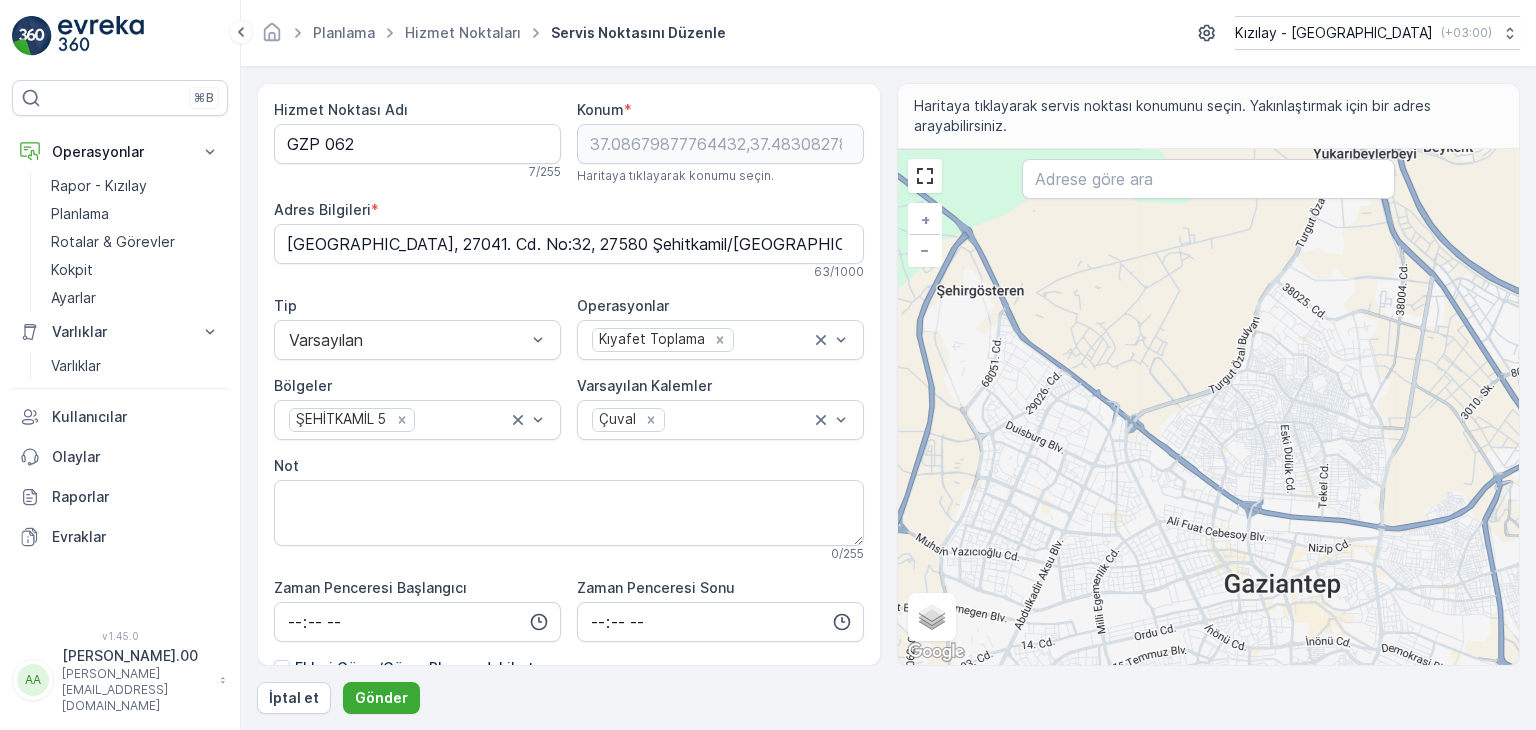 drag, startPoint x: 1174, startPoint y: 449, endPoint x: 1200, endPoint y: 465, distance: 30.528675 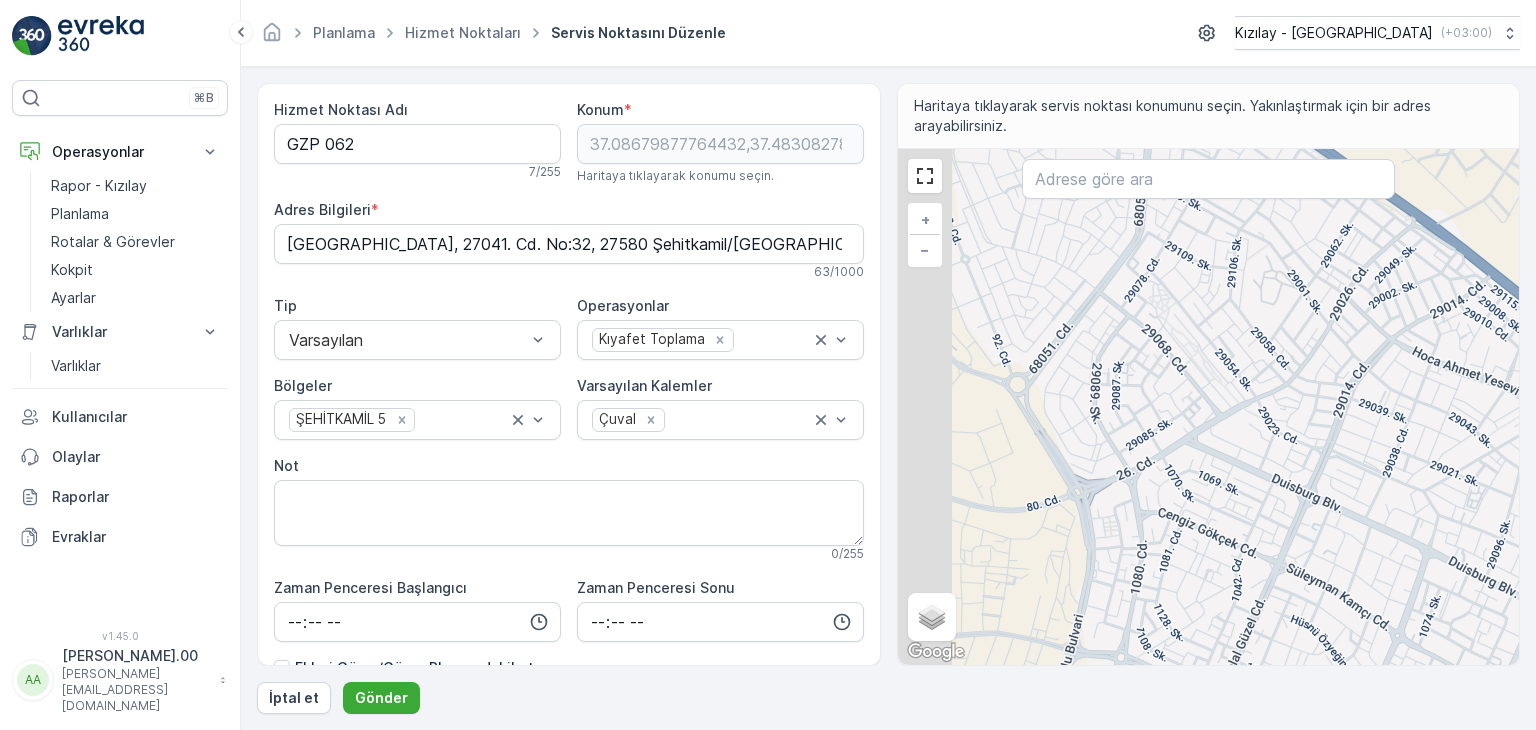 drag, startPoint x: 1037, startPoint y: 447, endPoint x: 1292, endPoint y: 550, distance: 275.01636 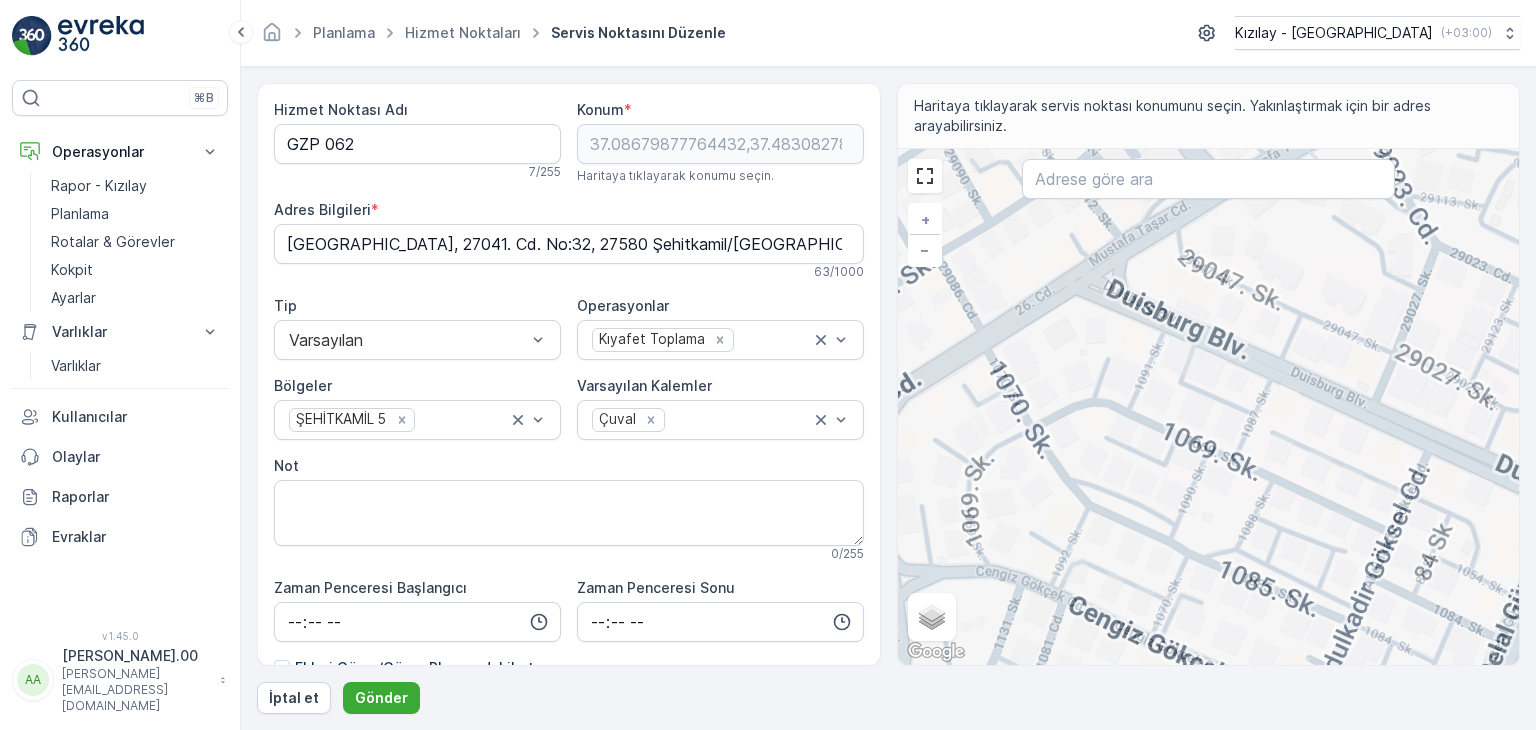 drag, startPoint x: 1166, startPoint y: 389, endPoint x: 1130, endPoint y: 522, distance: 137.78607 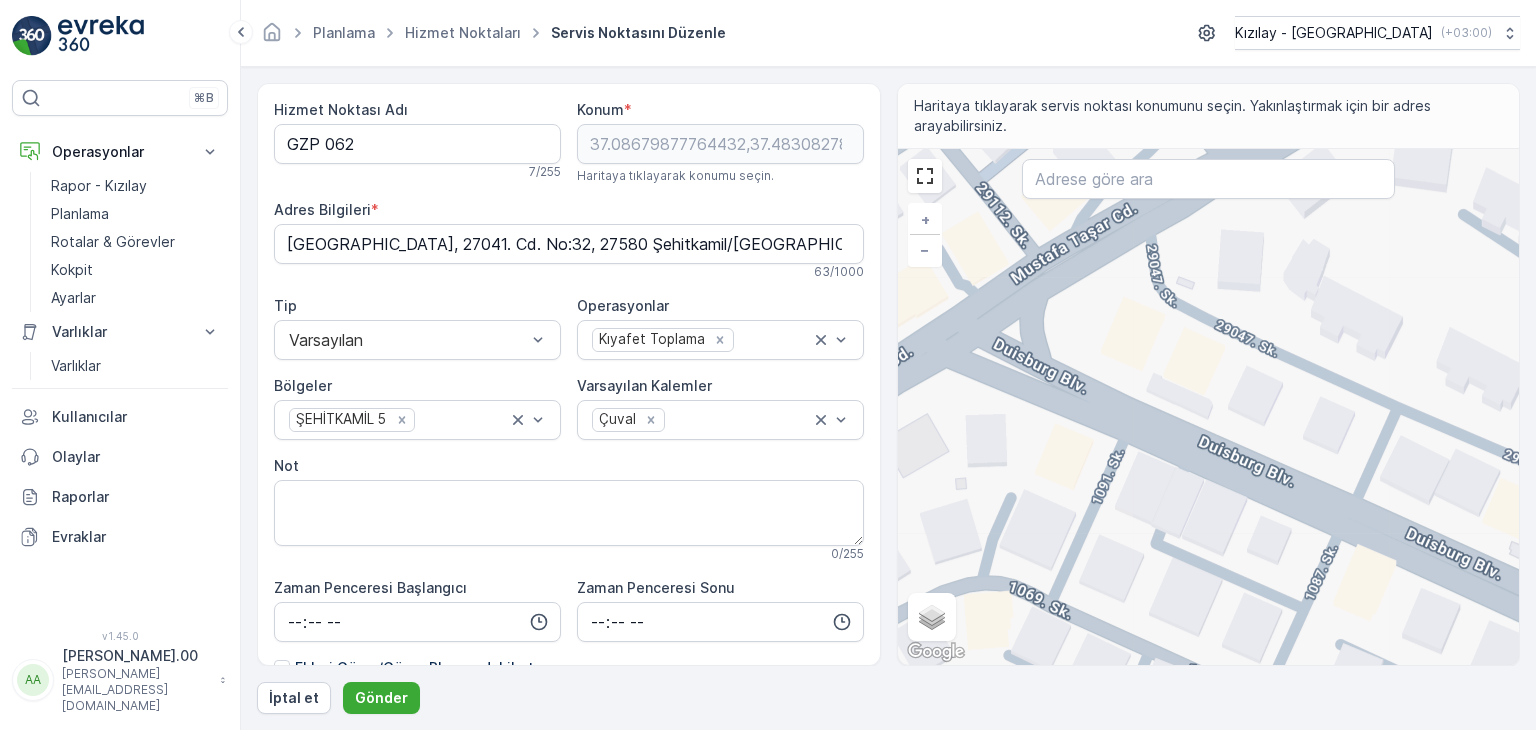 click on "+ −  Uydu  Yol haritası  Arazi  Karışık  Leaflet Klavye kısayolları Harita Verileri Harita verileri ©2025 Harita verileri ©2025 20 m  Metrik ve emperyal birimler arasında geçiş yapmak için tıklayın Şartlar Harita hatası bildirin Gezinmek için ok tuşlarına basın." at bounding box center (1209, 407) 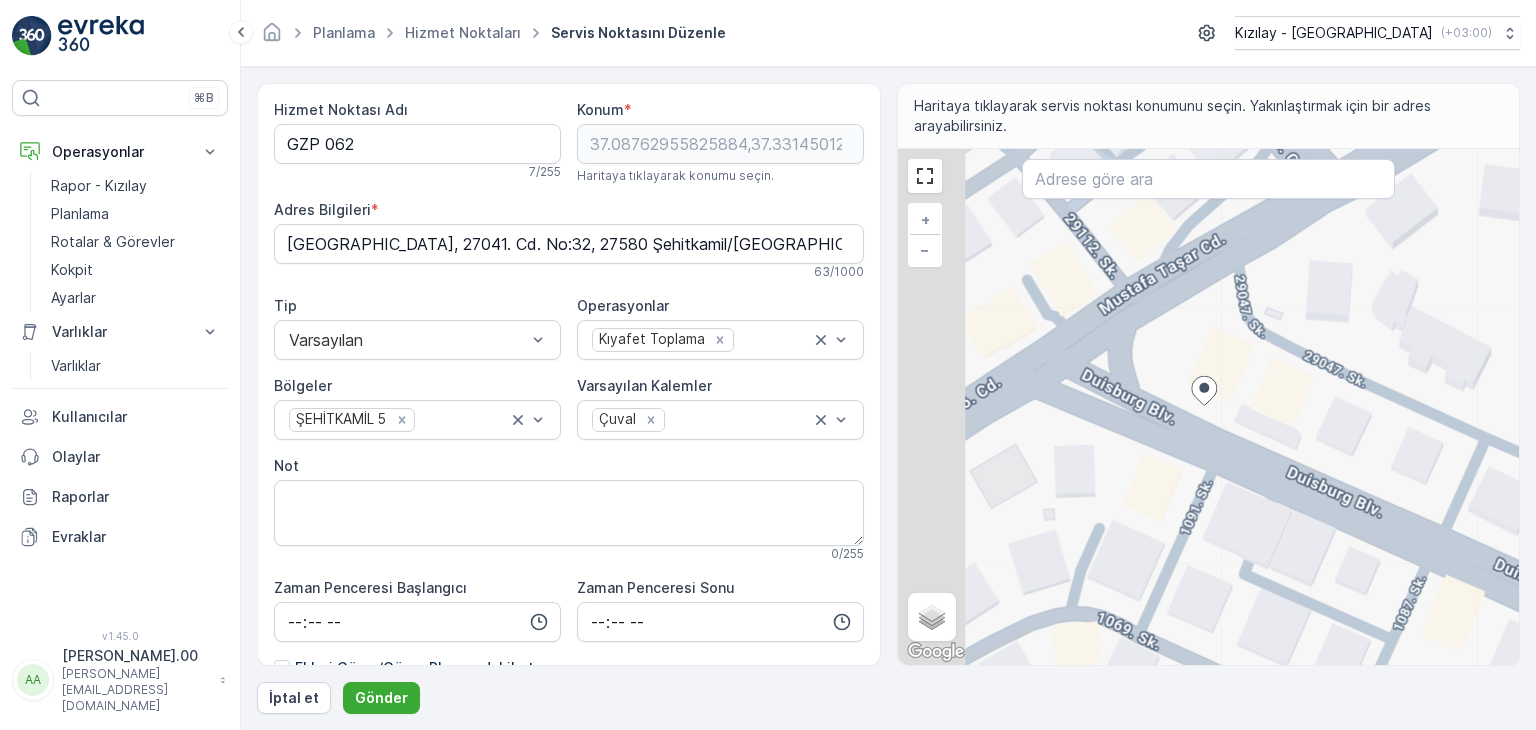type on "Güvenevler, Duisburg Blv. No:68/A, 27560 Şehitkamil/Gaziantep, Türkiye" 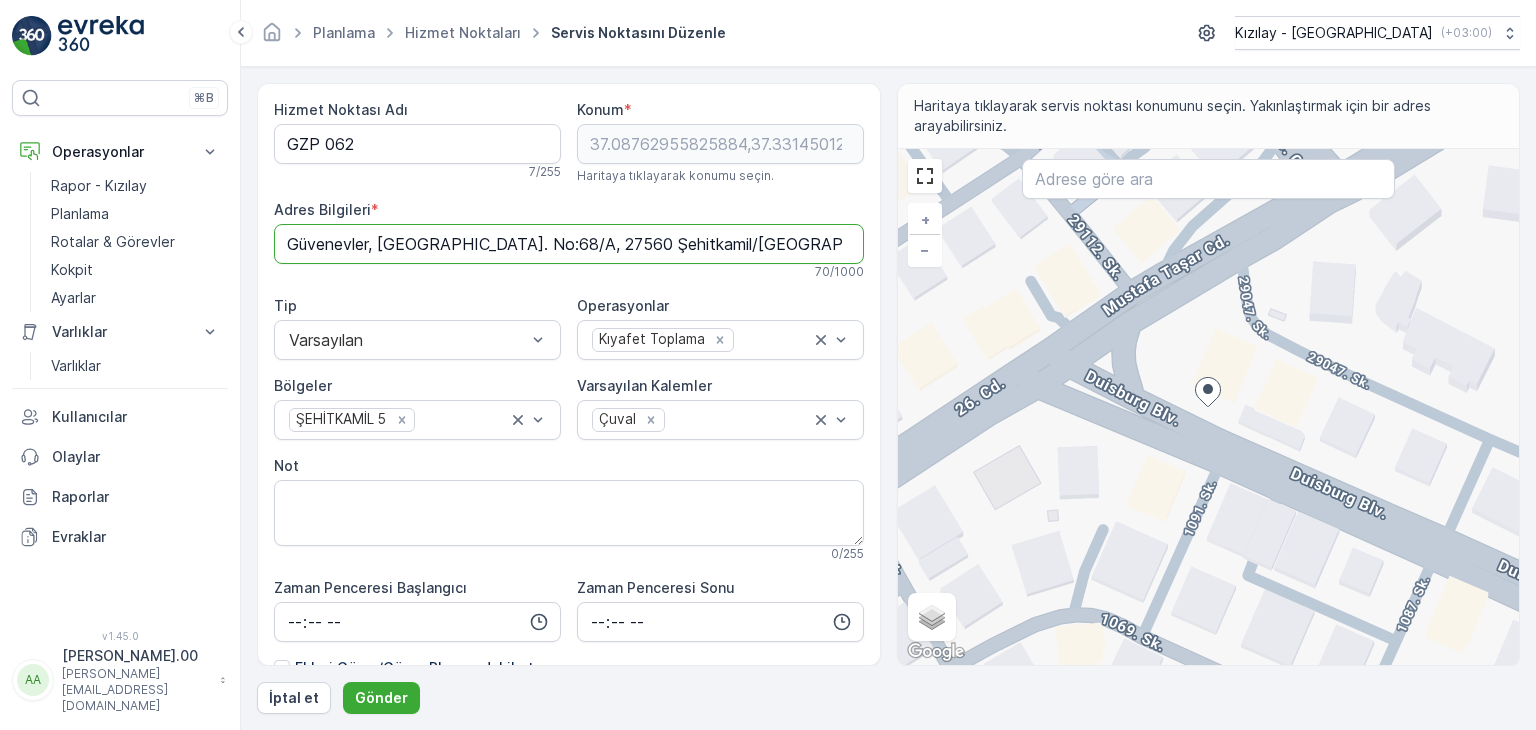 drag, startPoint x: 292, startPoint y: 245, endPoint x: 840, endPoint y: 227, distance: 548.29553 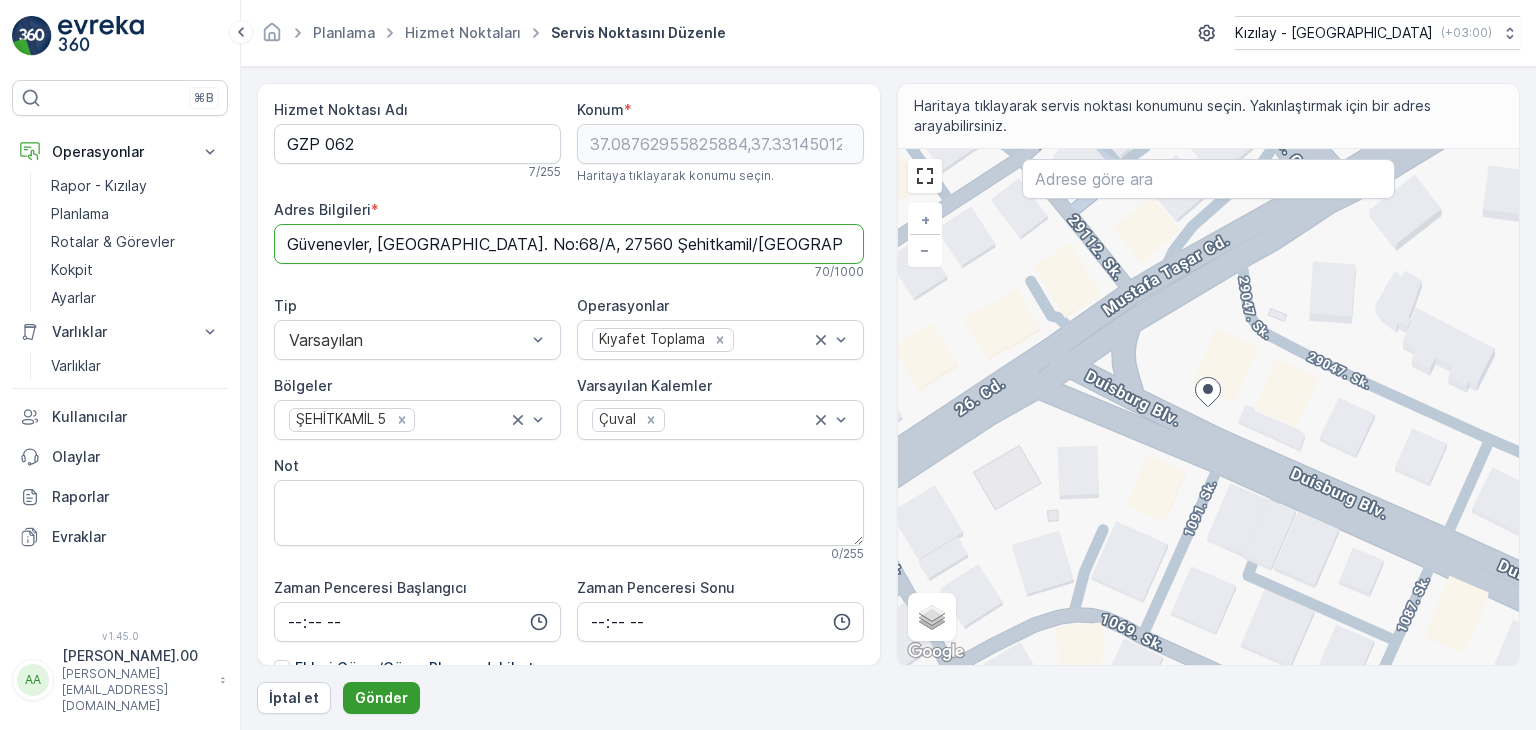 click on "Gönder" at bounding box center [381, 698] 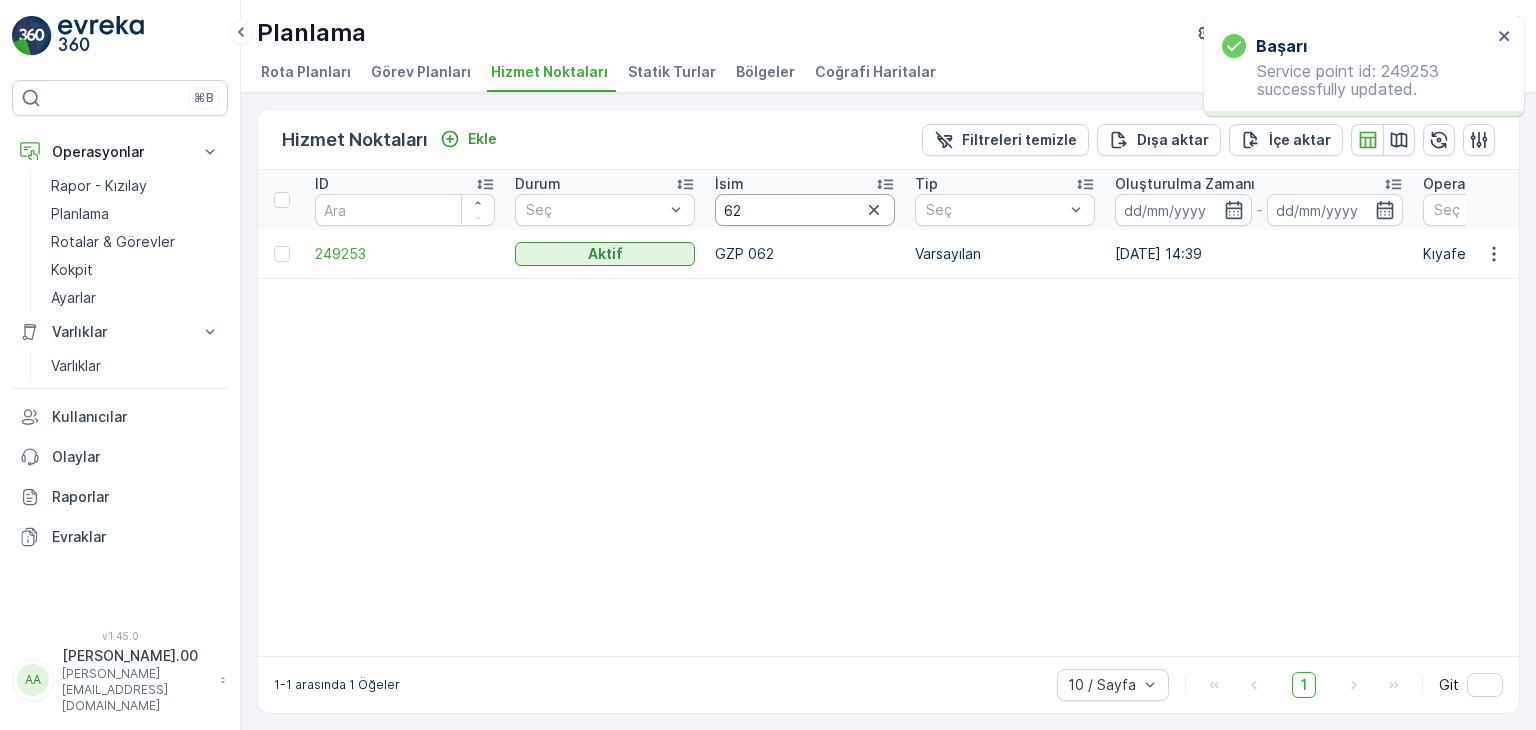 click on "62" at bounding box center [805, 210] 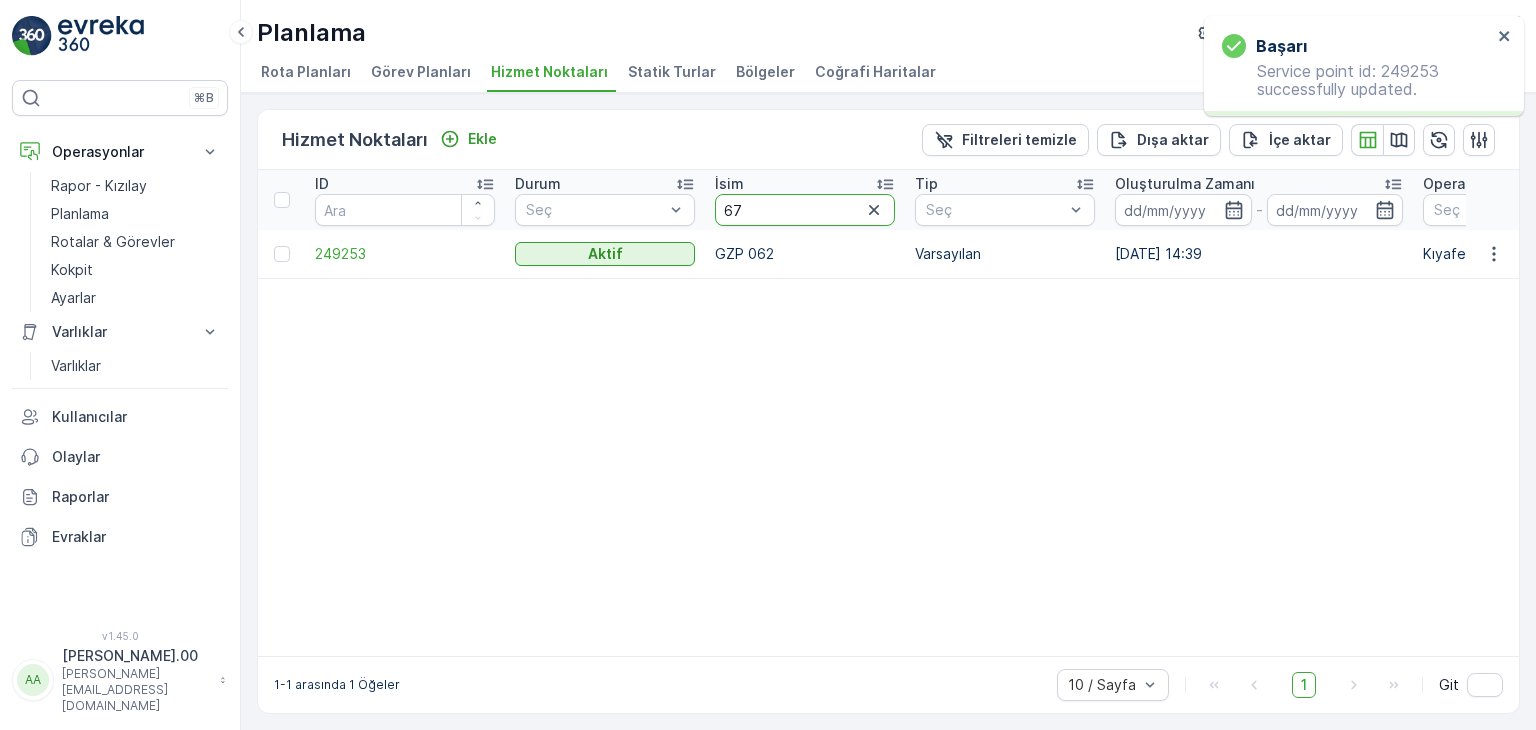 type on "67" 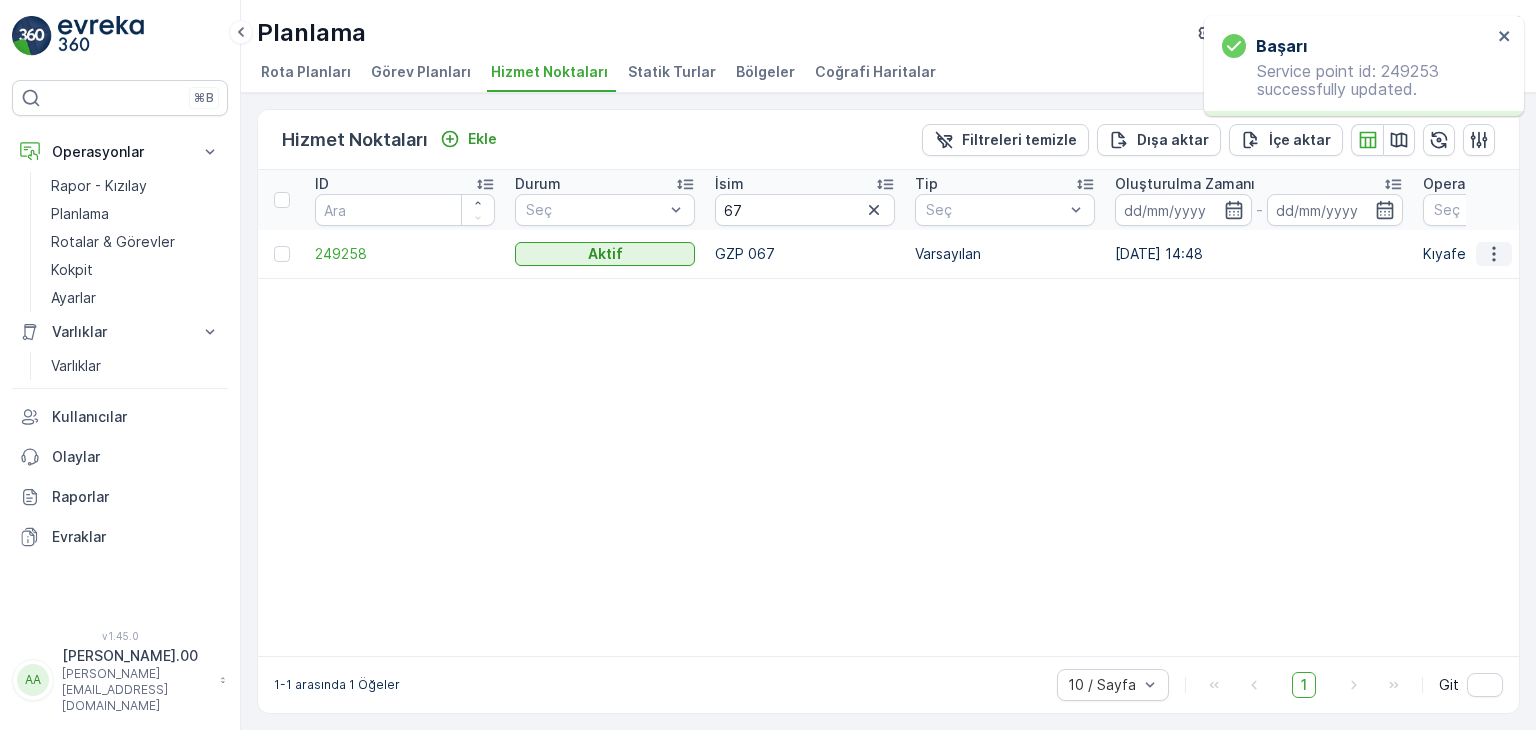 click 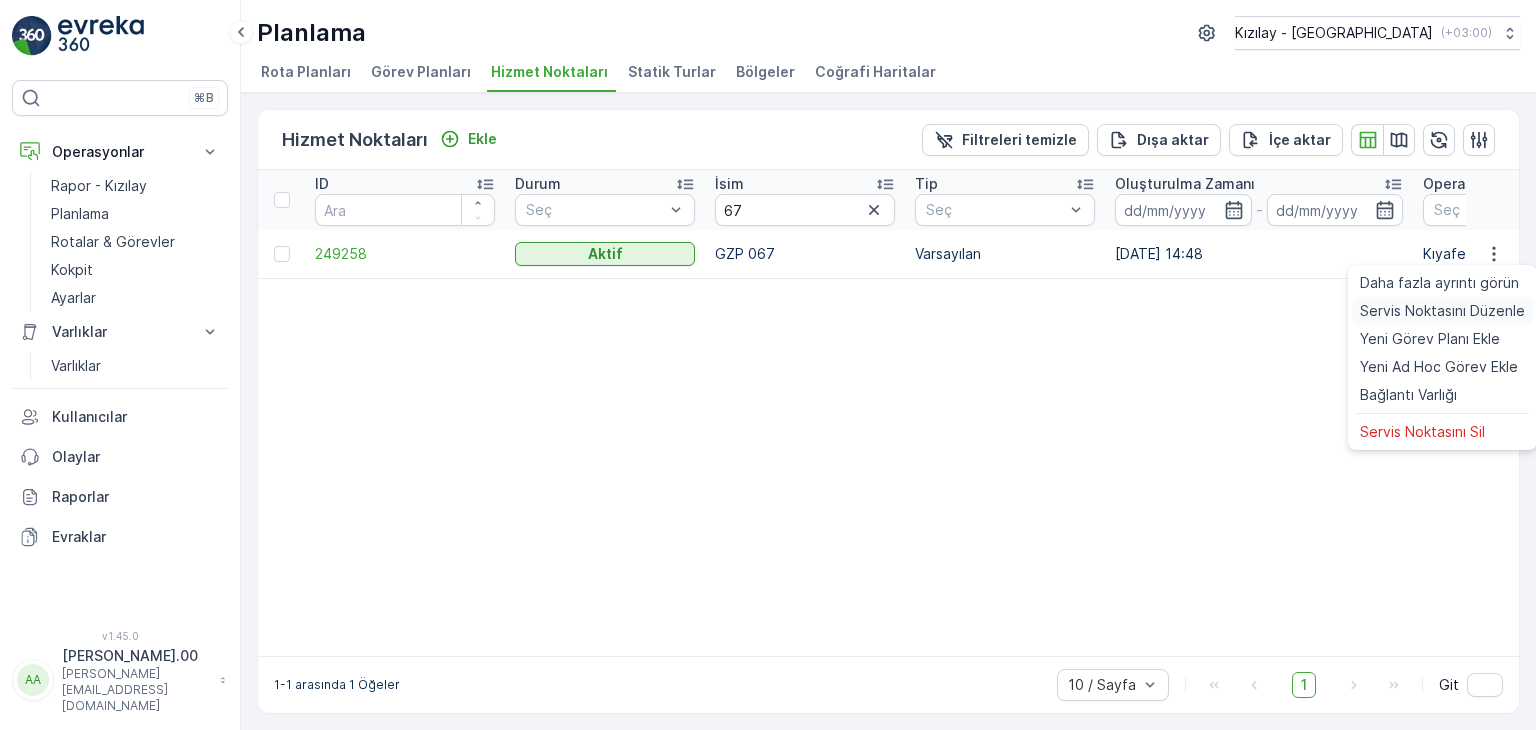 click on "Servis Noktasını Düzenle" at bounding box center [1442, 311] 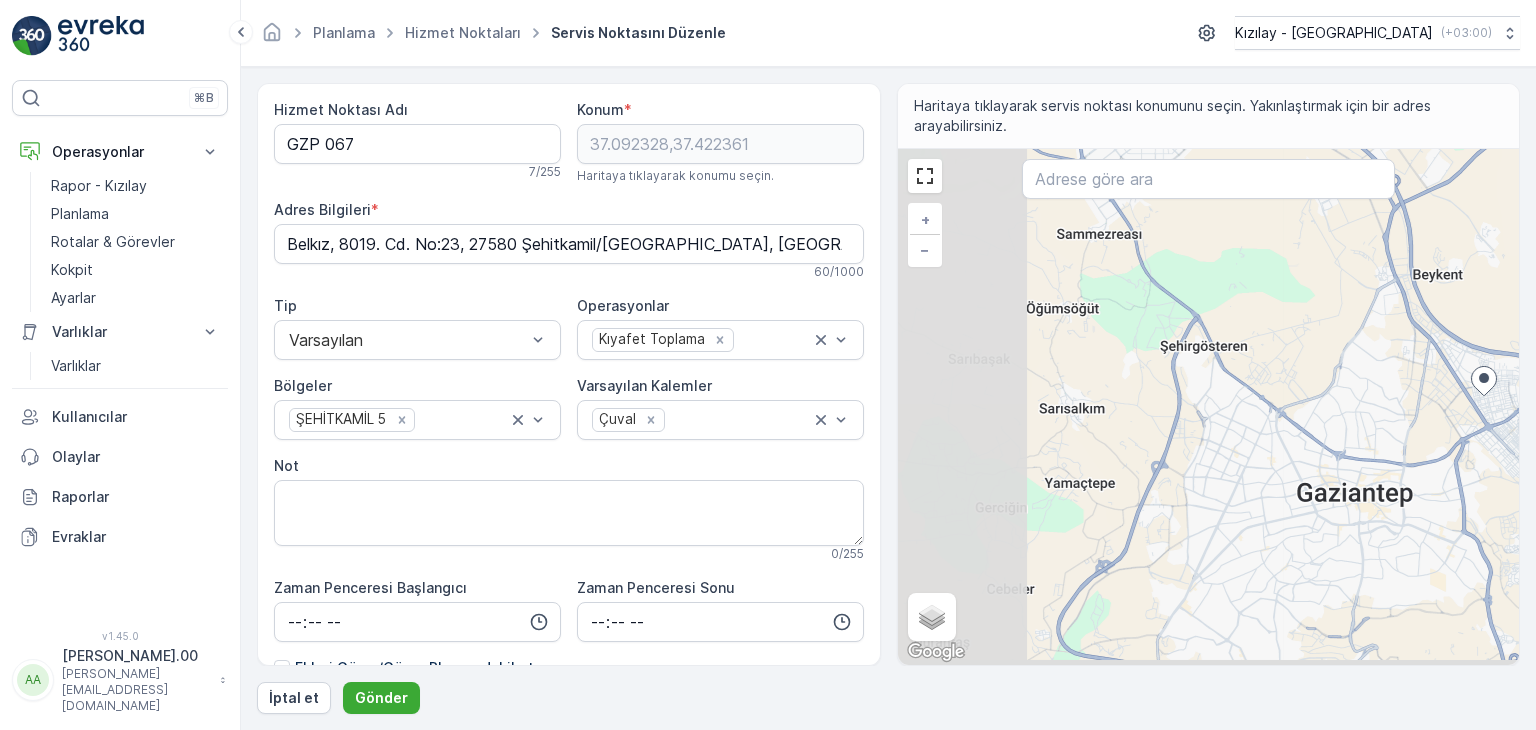 drag, startPoint x: 1130, startPoint y: 515, endPoint x: 1443, endPoint y: 434, distance: 323.311 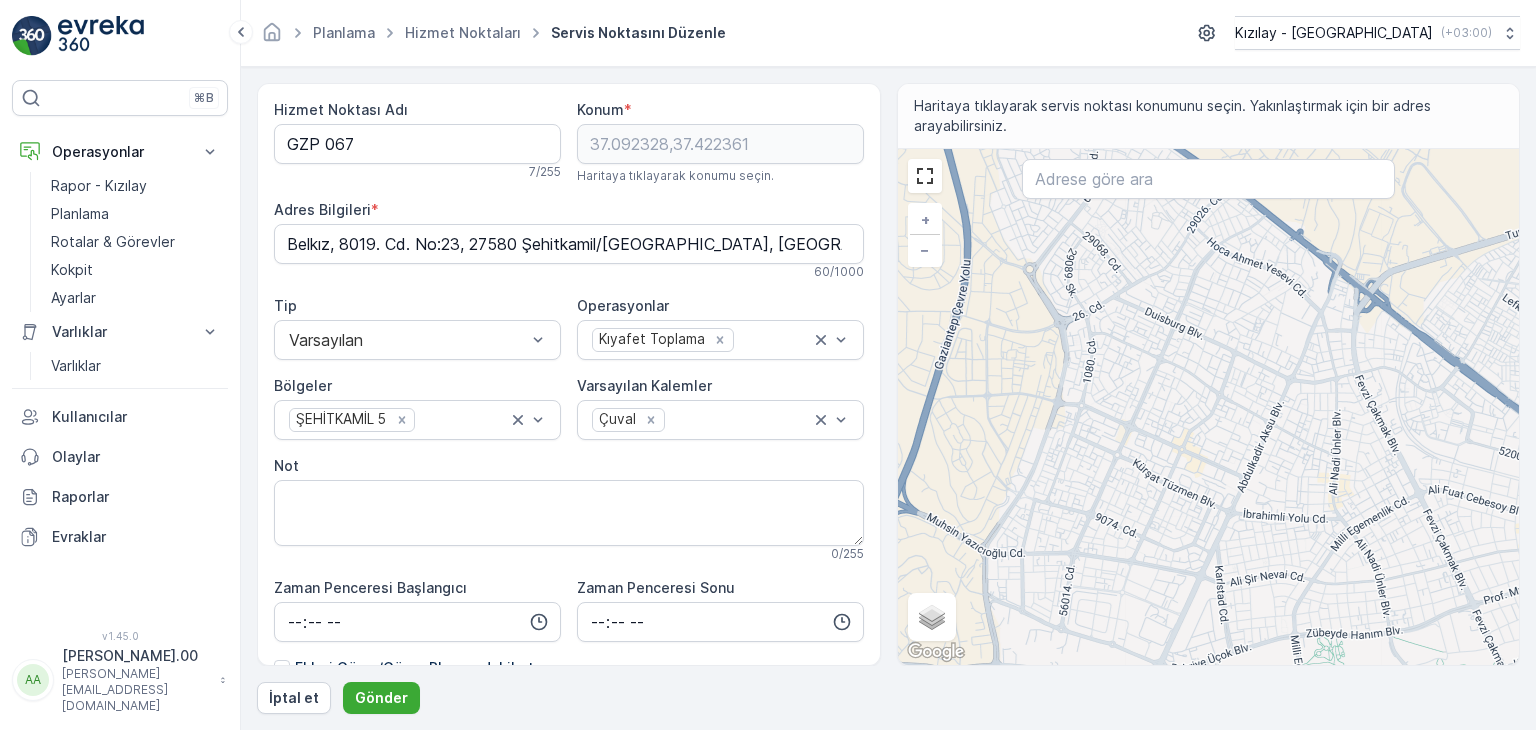 drag, startPoint x: 1181, startPoint y: 390, endPoint x: 1175, endPoint y: 428, distance: 38.470768 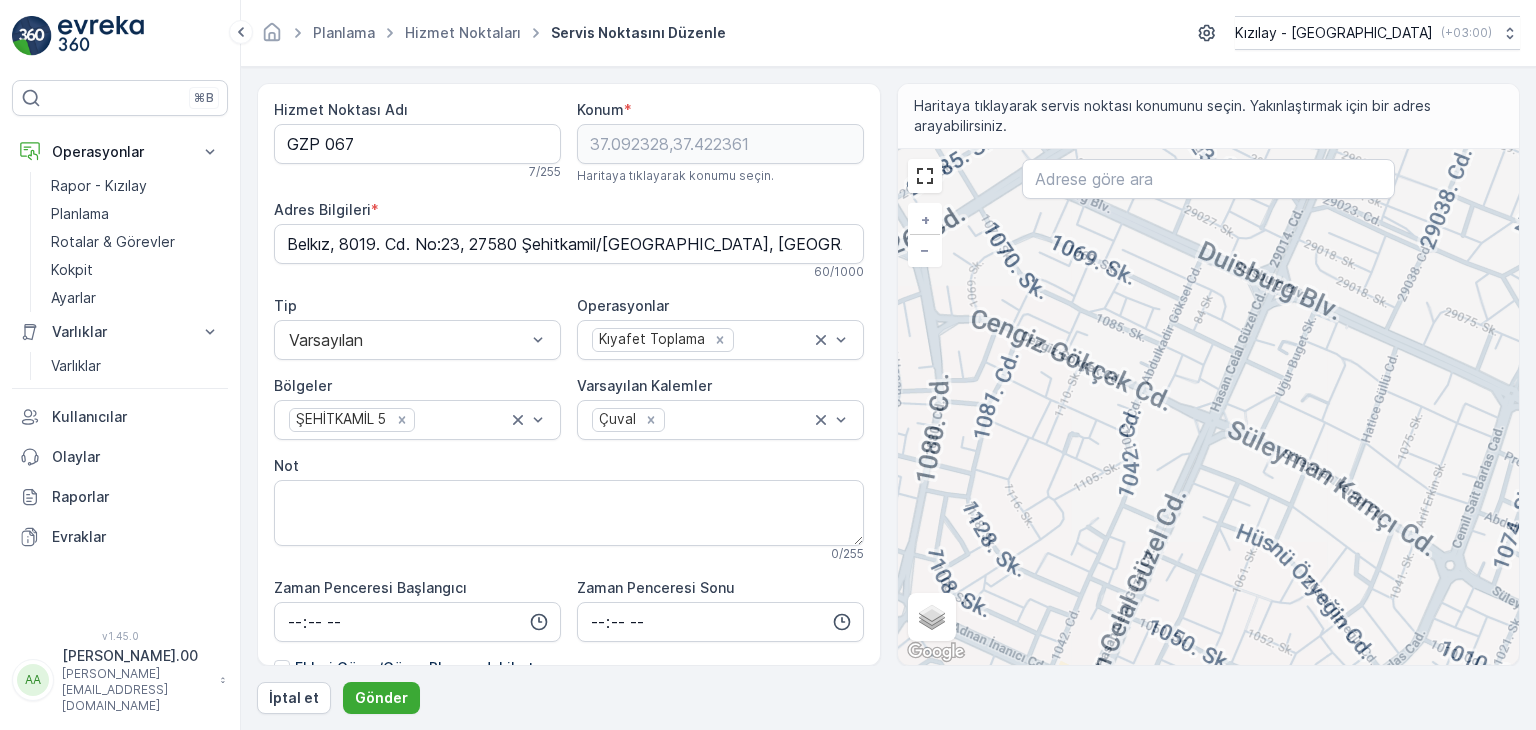 drag, startPoint x: 1071, startPoint y: 332, endPoint x: 1170, endPoint y: 509, distance: 202.80533 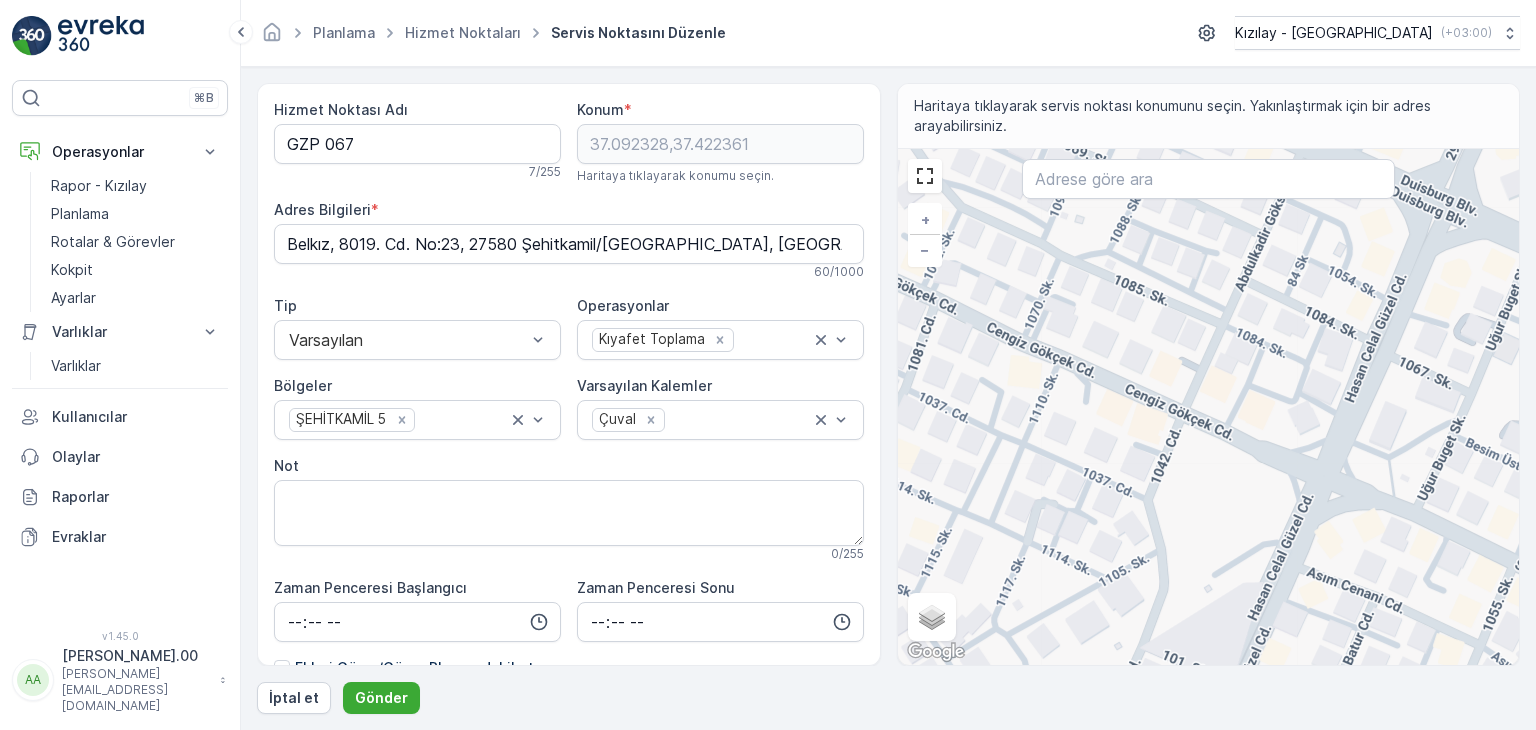 click on "+ −  Uydu  Yol haritası  Arazi  Karışık  Leaflet Klavye kısayolları Harita Verileri Harita verileri ©2025 Harita verileri ©2025 50 m  Metrik ve emperyal birimler arasında geçiş yapmak için tıklayın Şartlar Harita hatası bildirin Gezinmek için ok tuşlarına basın." at bounding box center (1209, 407) 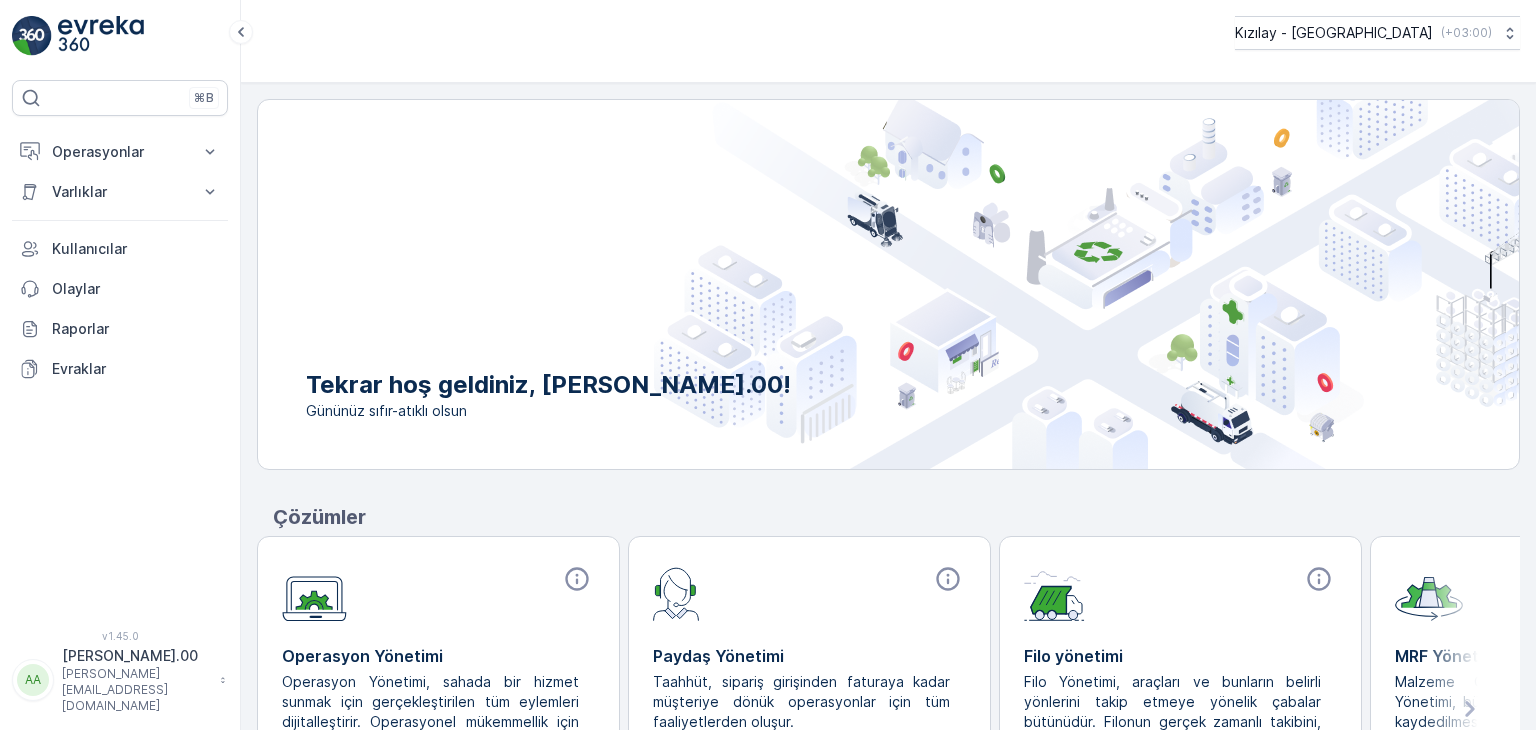 scroll, scrollTop: 0, scrollLeft: 0, axis: both 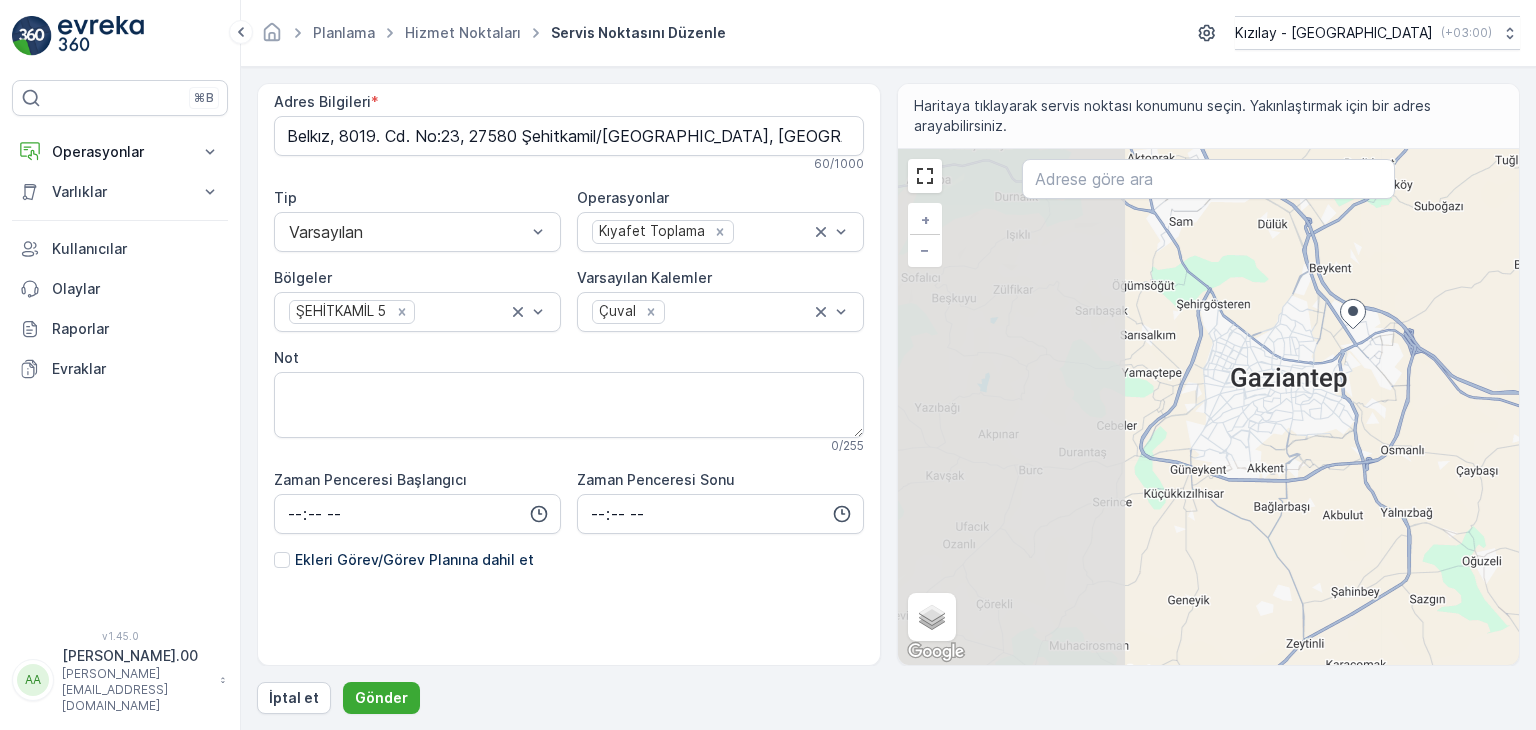 drag, startPoint x: 1076, startPoint y: 528, endPoint x: 1332, endPoint y: 357, distance: 307.85873 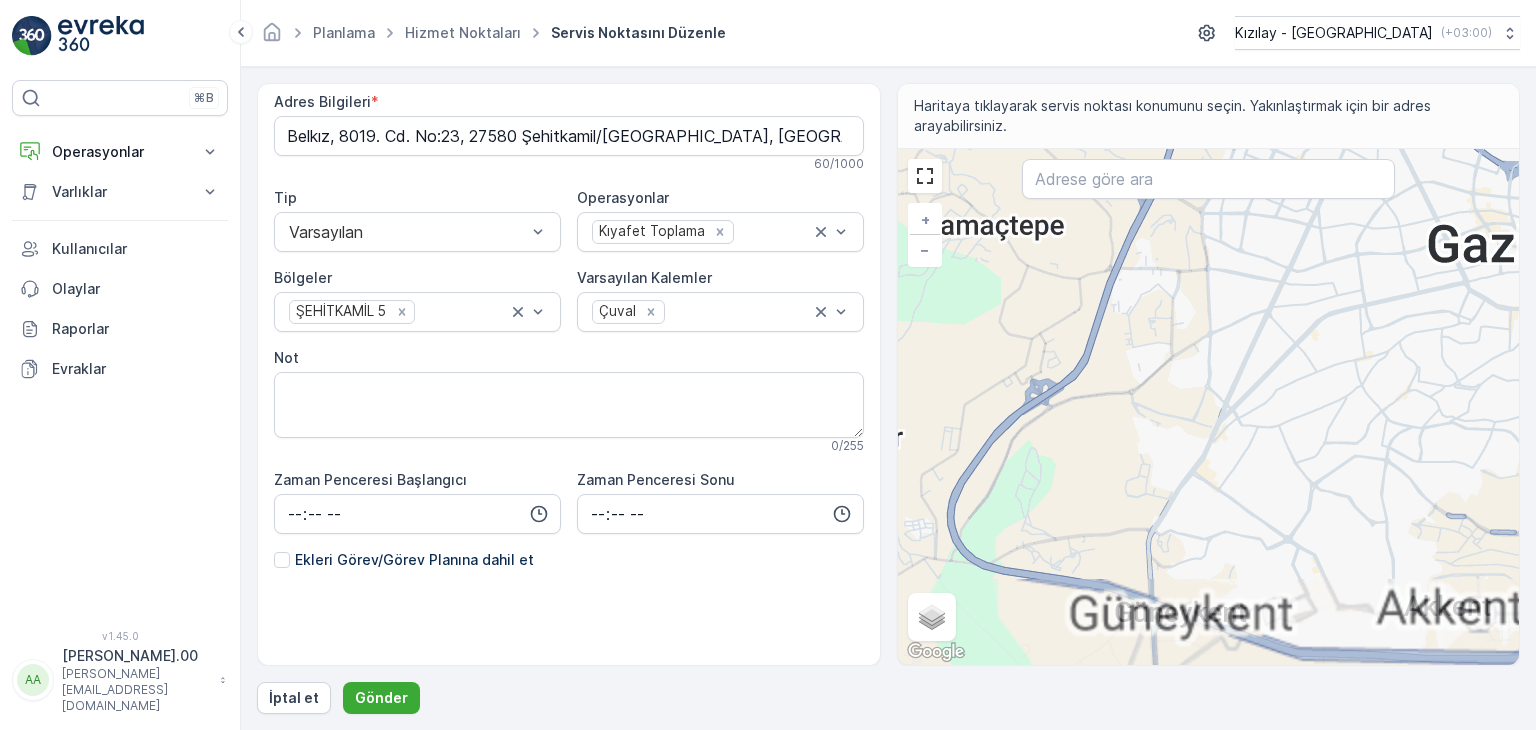 drag, startPoint x: 1268, startPoint y: 417, endPoint x: 1172, endPoint y: 690, distance: 289.3873 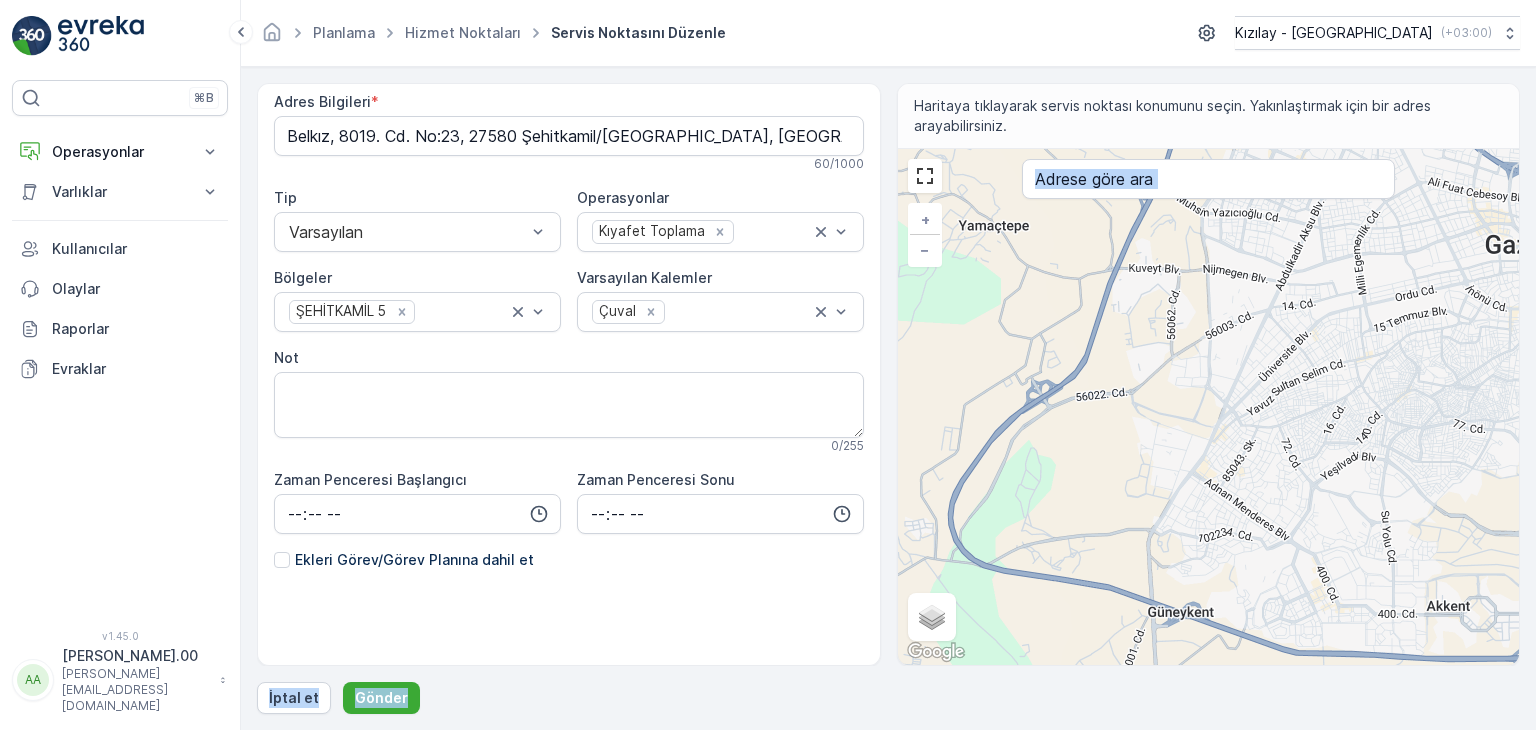 drag, startPoint x: 1292, startPoint y: 366, endPoint x: 1200, endPoint y: 674, distance: 321.44672 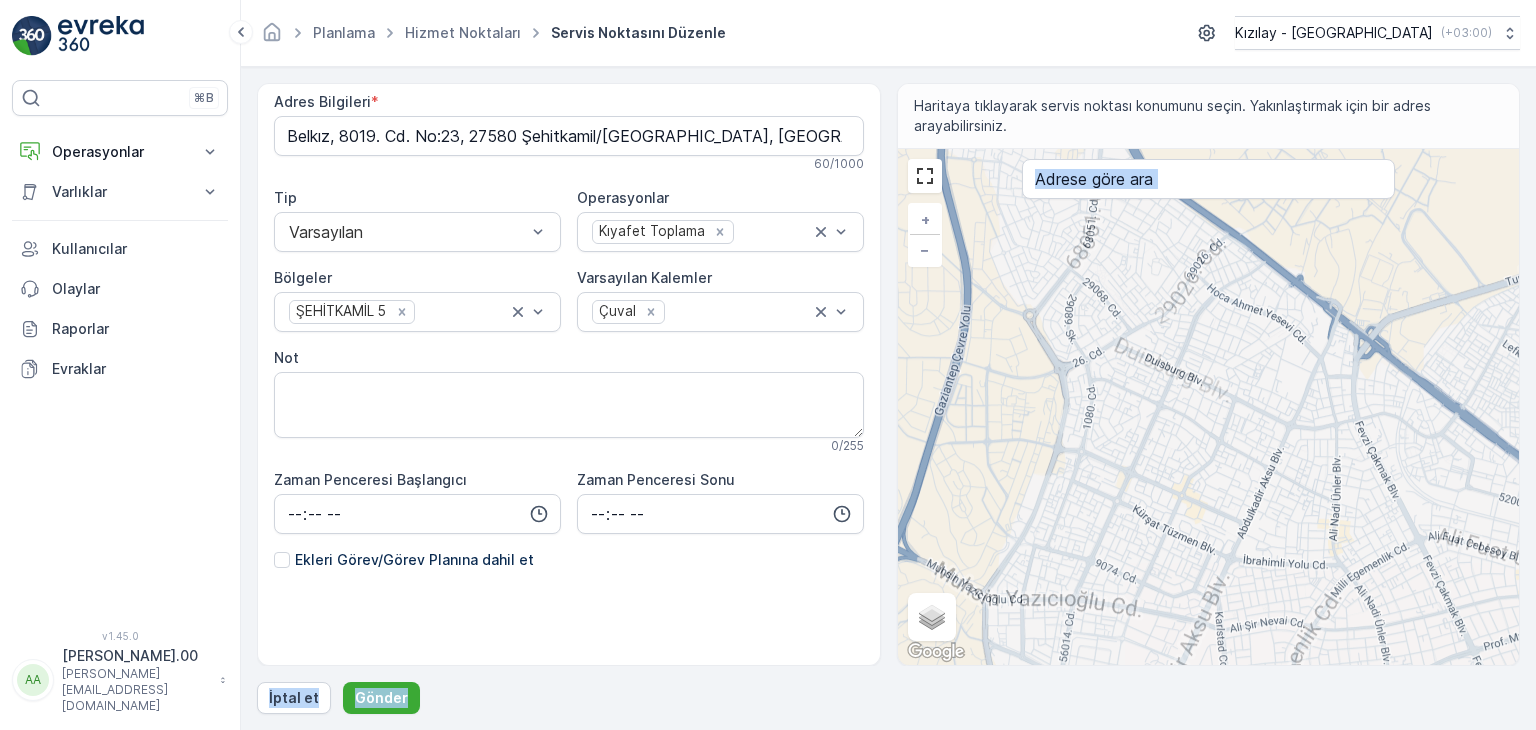 drag, startPoint x: 1202, startPoint y: 473, endPoint x: 1196, endPoint y: 501, distance: 28.635643 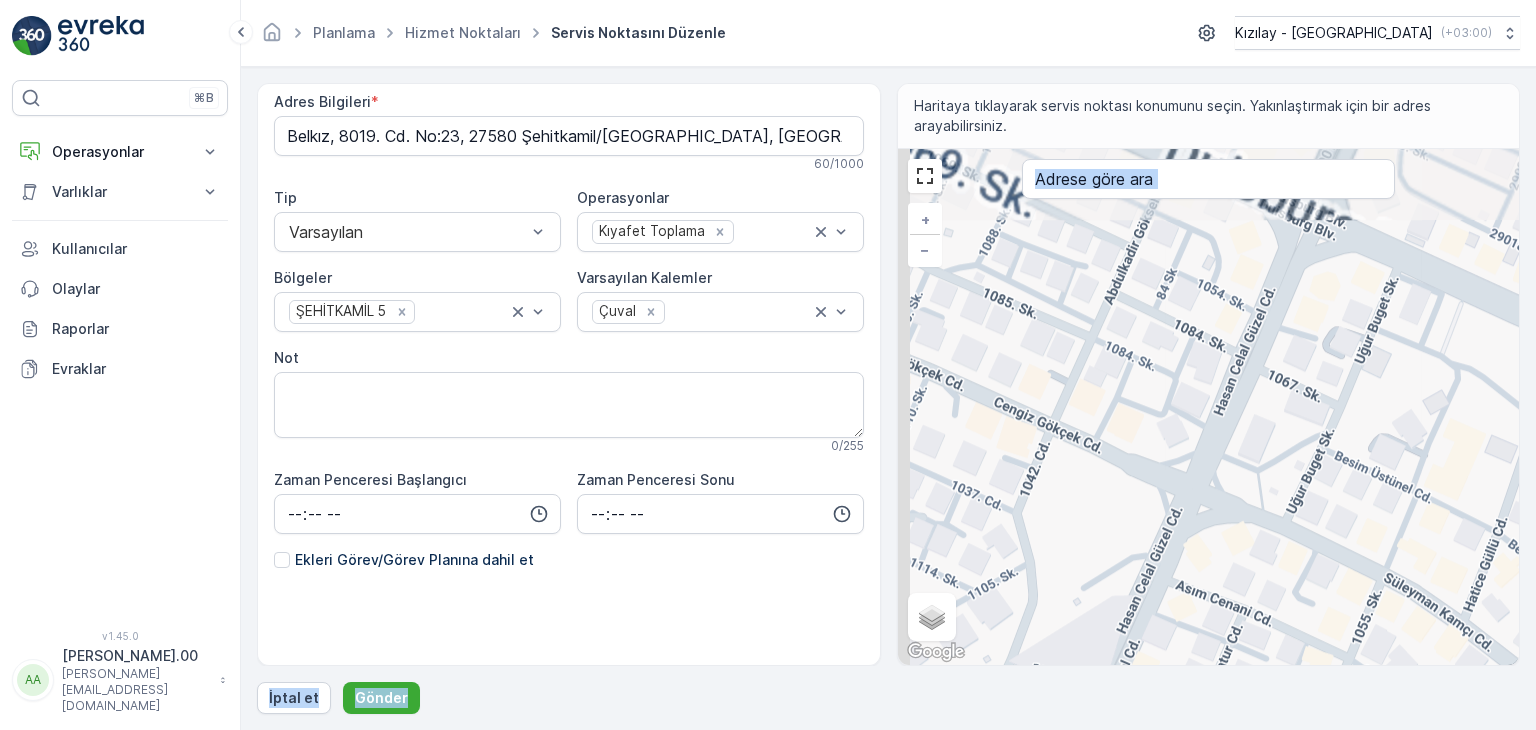 drag, startPoint x: 1135, startPoint y: 396, endPoint x: 1152, endPoint y: 505, distance: 110.317726 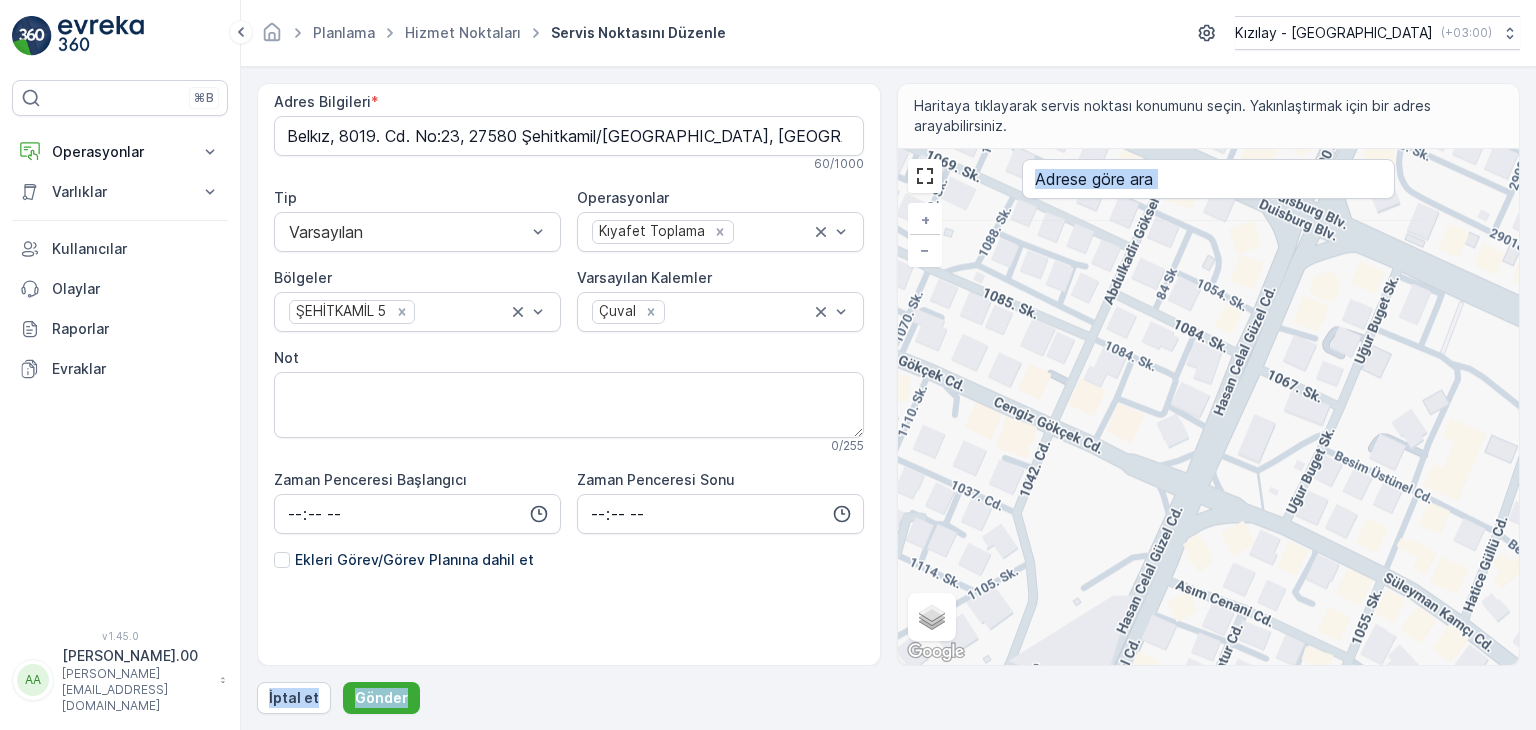 click on "+ −  Uydu  Yol haritası  Arazi  Karışık  Leaflet Klavye kısayolları Harita Verileri Harita verileri ©2025 Harita verileri ©2025 50 m  Metrik ve emperyal birimler arasında geçiş yapmak için tıklayın Şartlar Harita hatası bildirin Gezinmek için ok tuşlarına basın." at bounding box center [1209, 407] 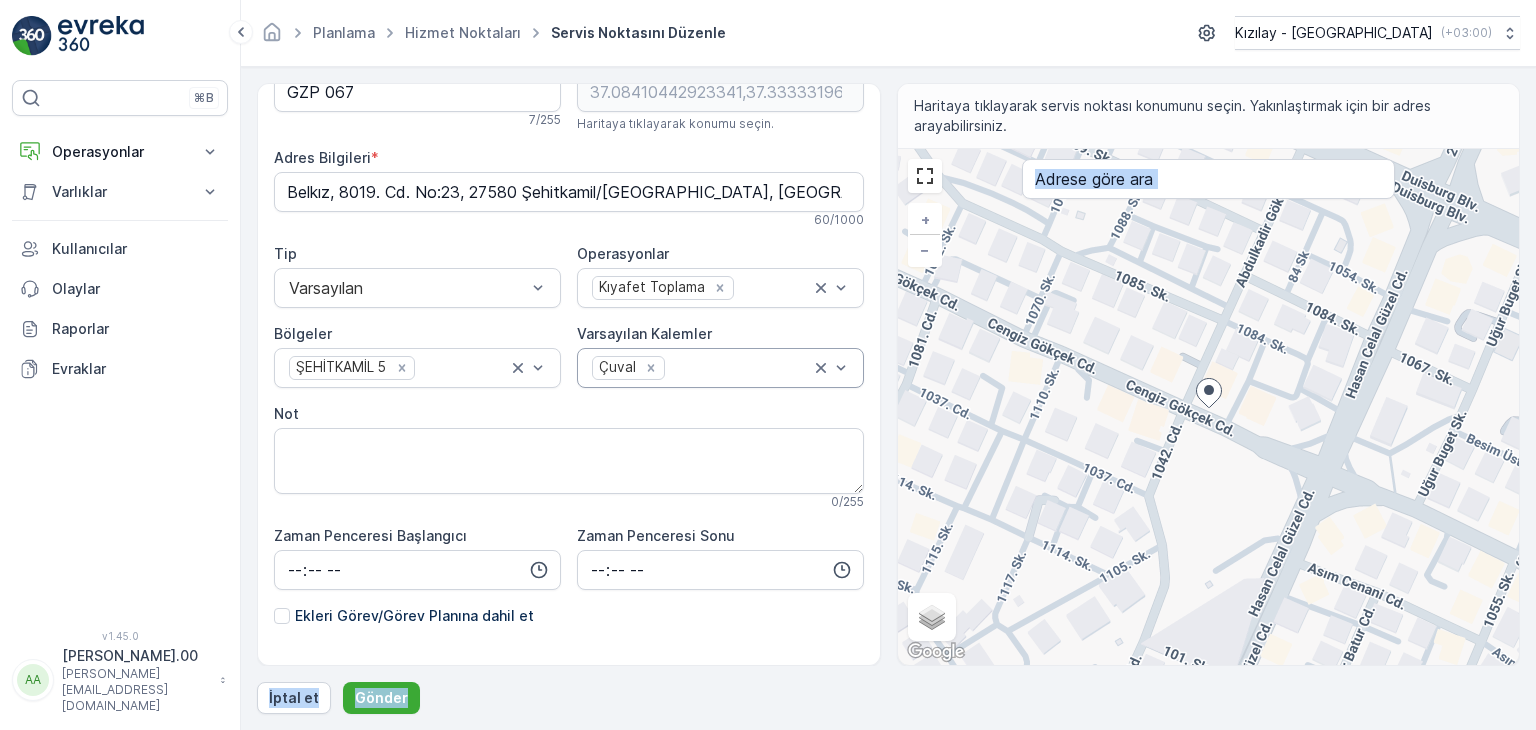 scroll, scrollTop: 0, scrollLeft: 0, axis: both 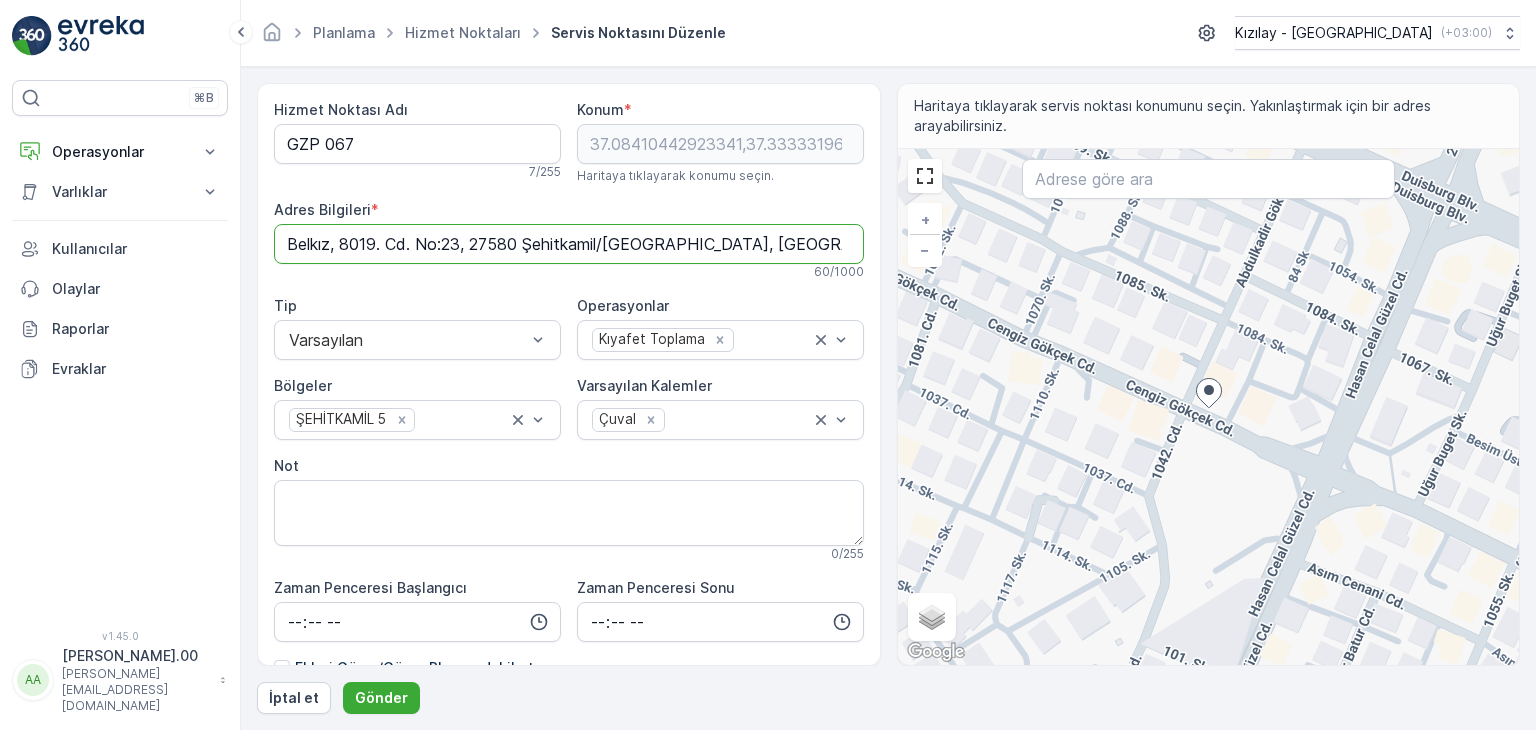 drag, startPoint x: 744, startPoint y: 244, endPoint x: 175, endPoint y: 225, distance: 569.31714 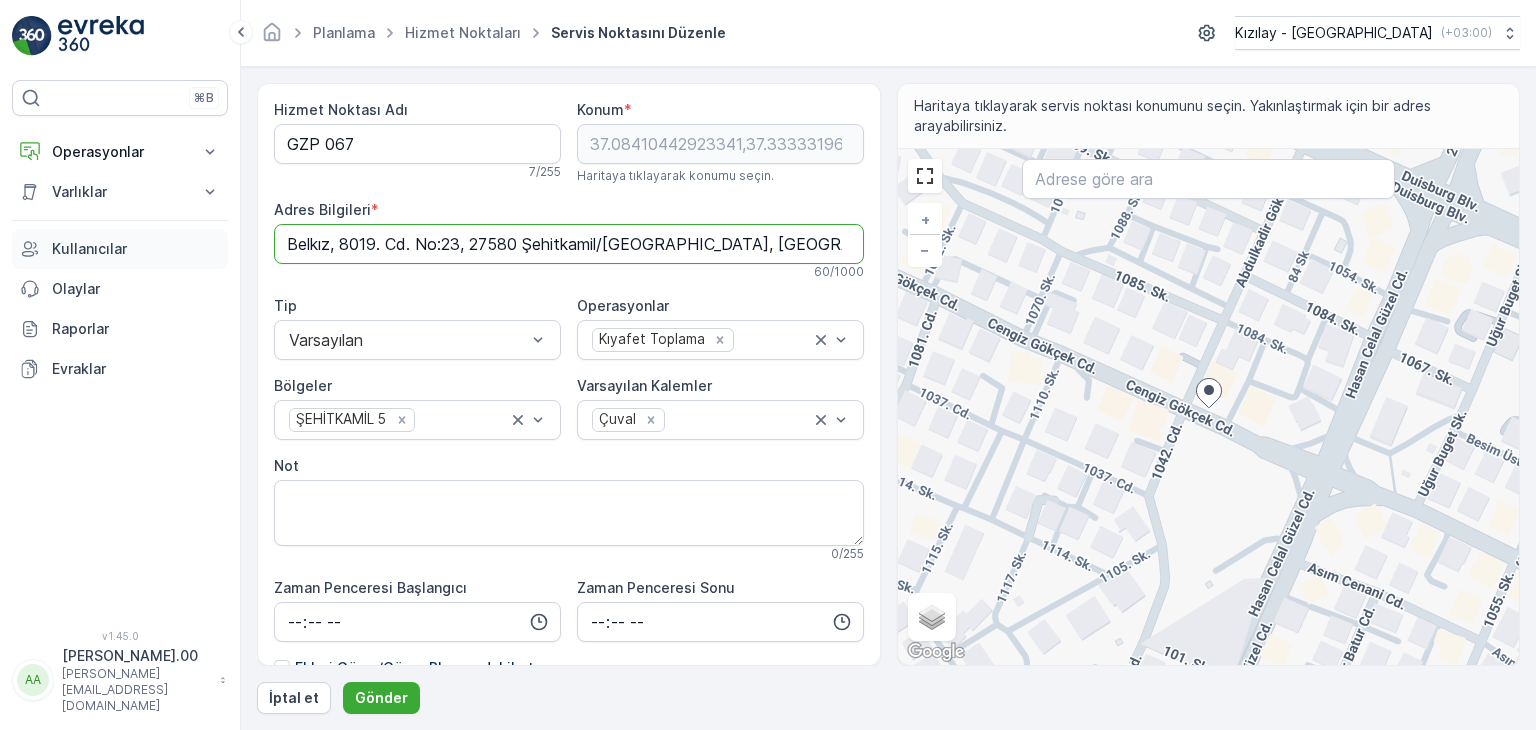 paste on "[PERSON_NAME], [PERSON_NAME] Cd. No:60, 27560 Şehitkamil/[GEOGRAPHIC_DATA]" 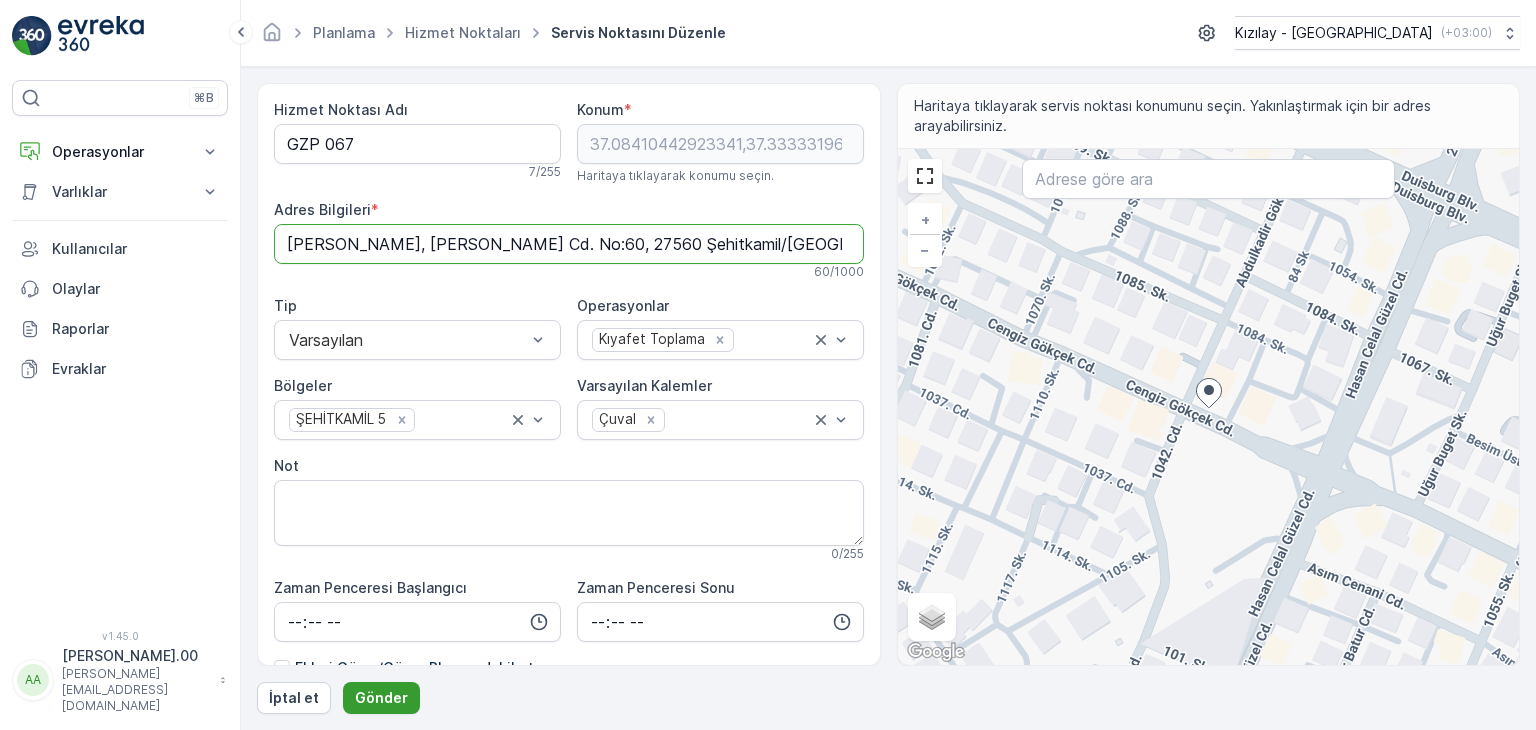 type on "[PERSON_NAME], [PERSON_NAME] Cd. No:60, 27560 Şehitkamil/[GEOGRAPHIC_DATA]" 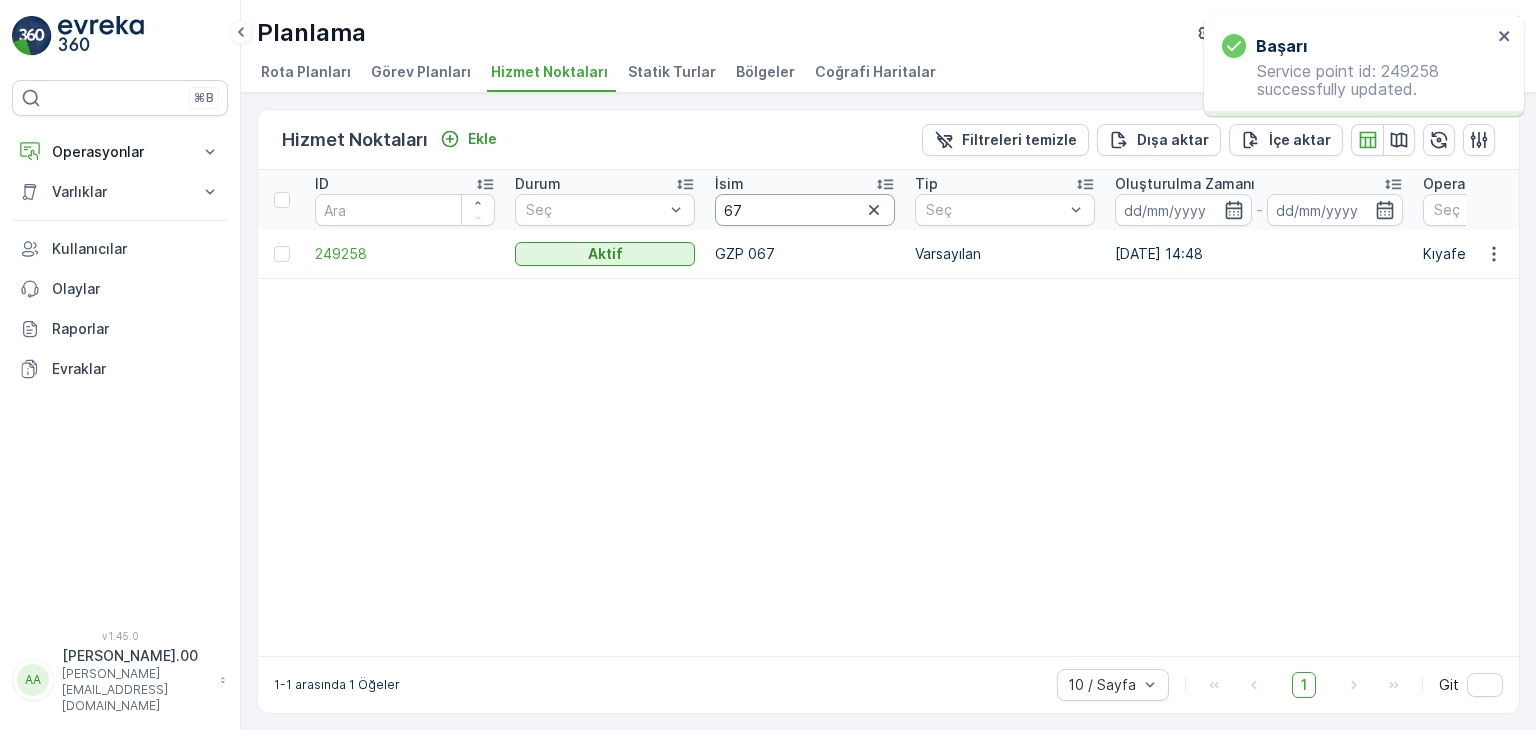 click on "67" at bounding box center [805, 210] 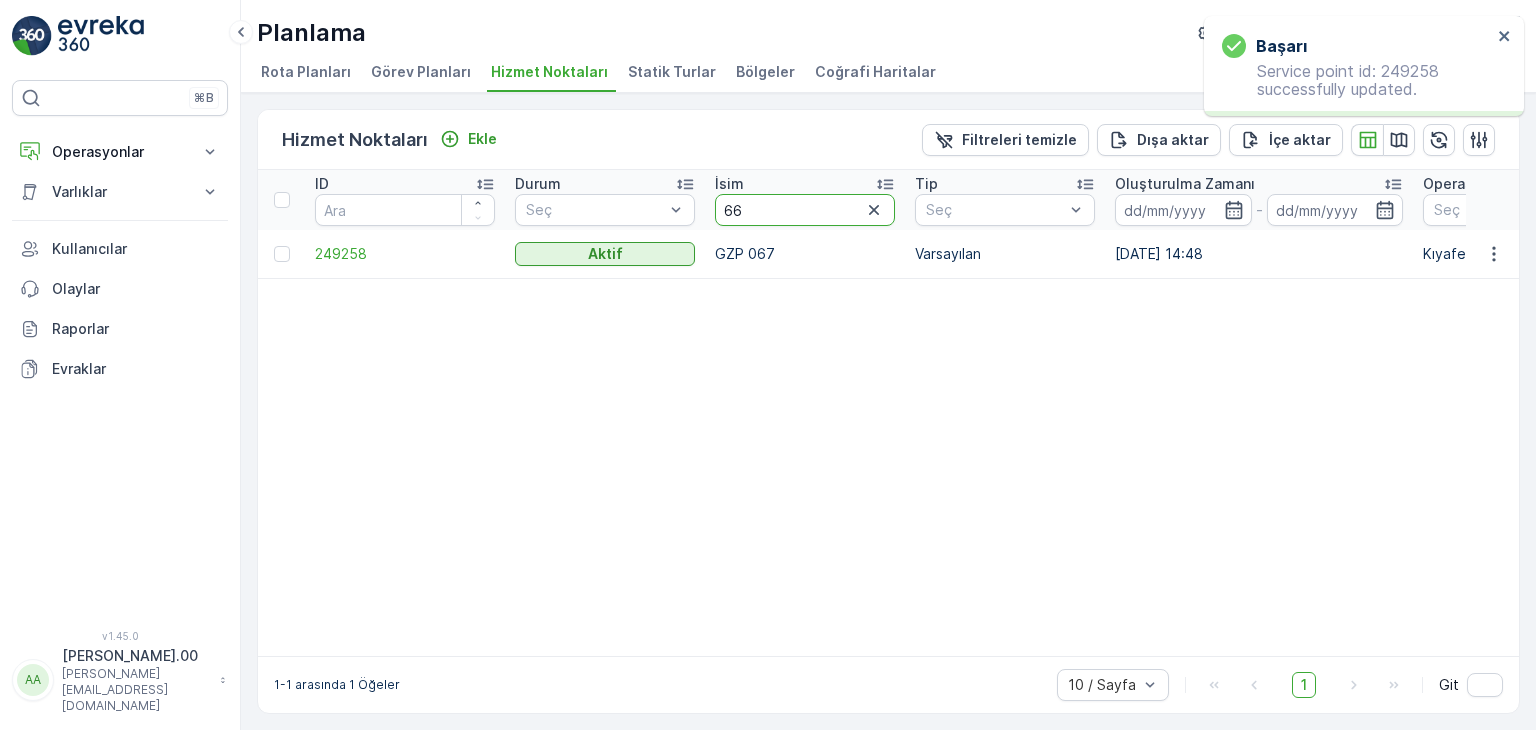 type on "66" 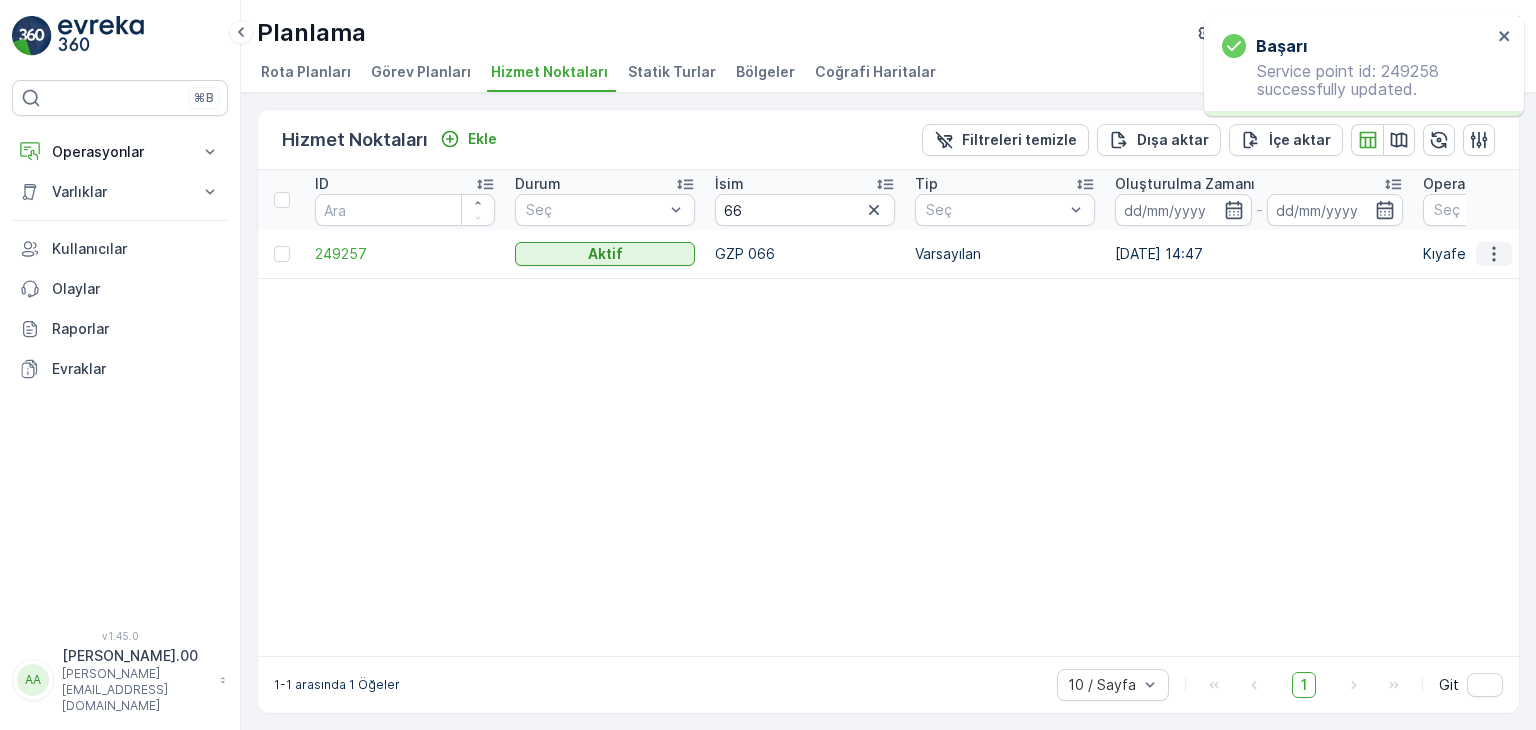 click 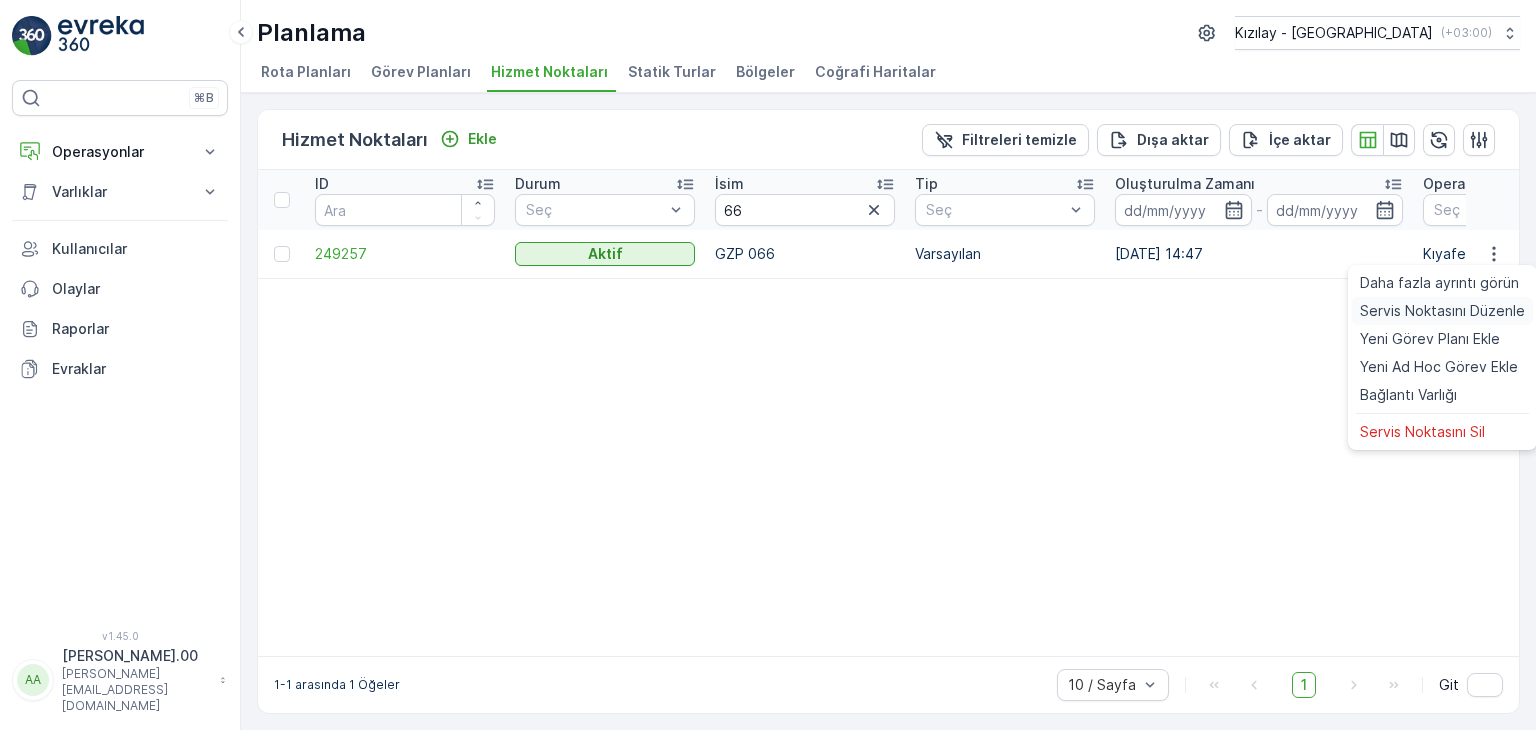 click on "Servis Noktasını Düzenle" at bounding box center [1442, 311] 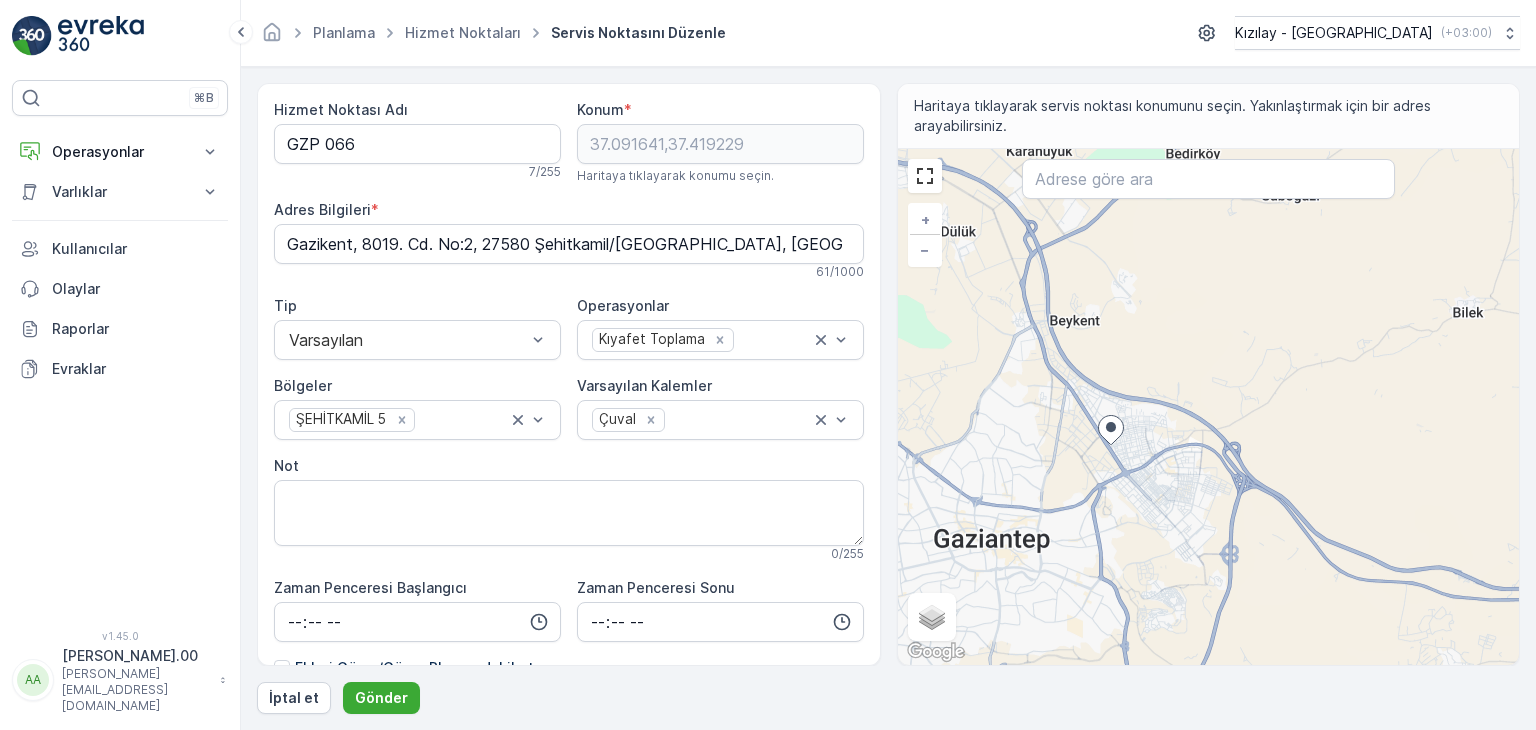 drag, startPoint x: 1213, startPoint y: 413, endPoint x: 1130, endPoint y: 429, distance: 84.5281 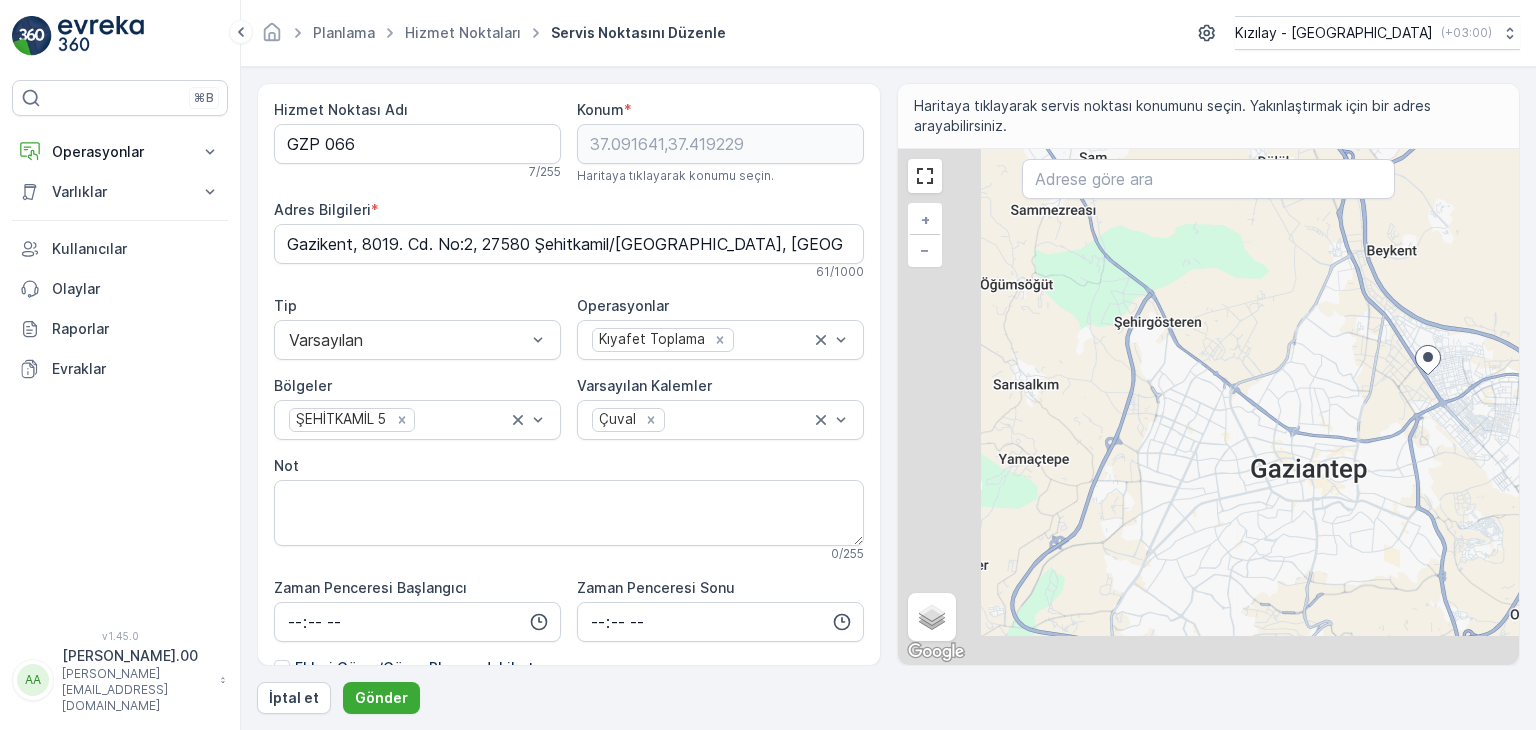 drag, startPoint x: 1126, startPoint y: 424, endPoint x: 1435, endPoint y: 377, distance: 312.554 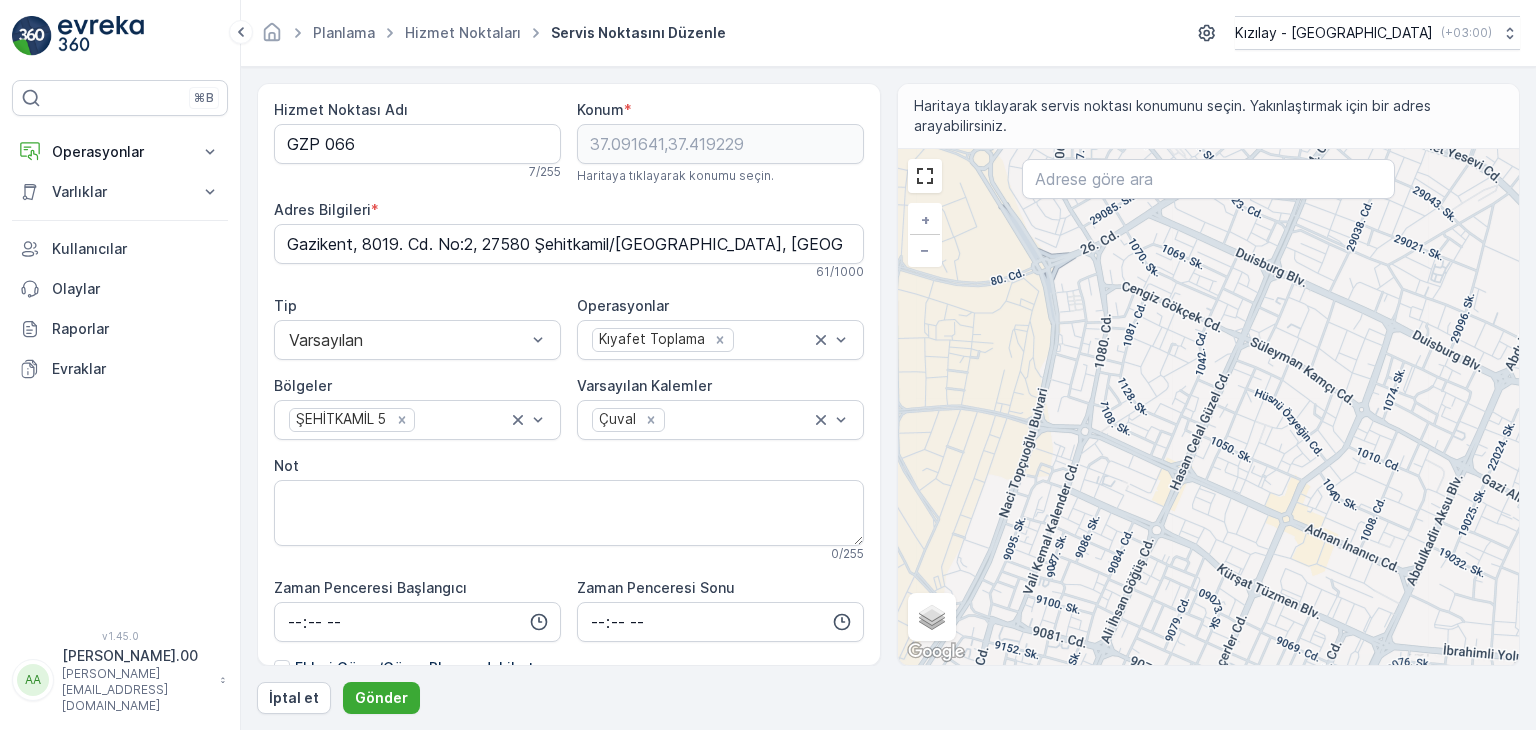 click on "+ −  Uydu  Yol haritası  Arazi  Karışık  Leaflet Klavye kısayolları Harita Verileri Harita verileri ©2025 Harita verileri ©2025 200 m  Metrik ve emperyal birimler arasında geçiş yapmak için tıklayın Şartlar Harita hatası bildirin Gezinmek için ok tuşlarına basın." at bounding box center [1209, 407] 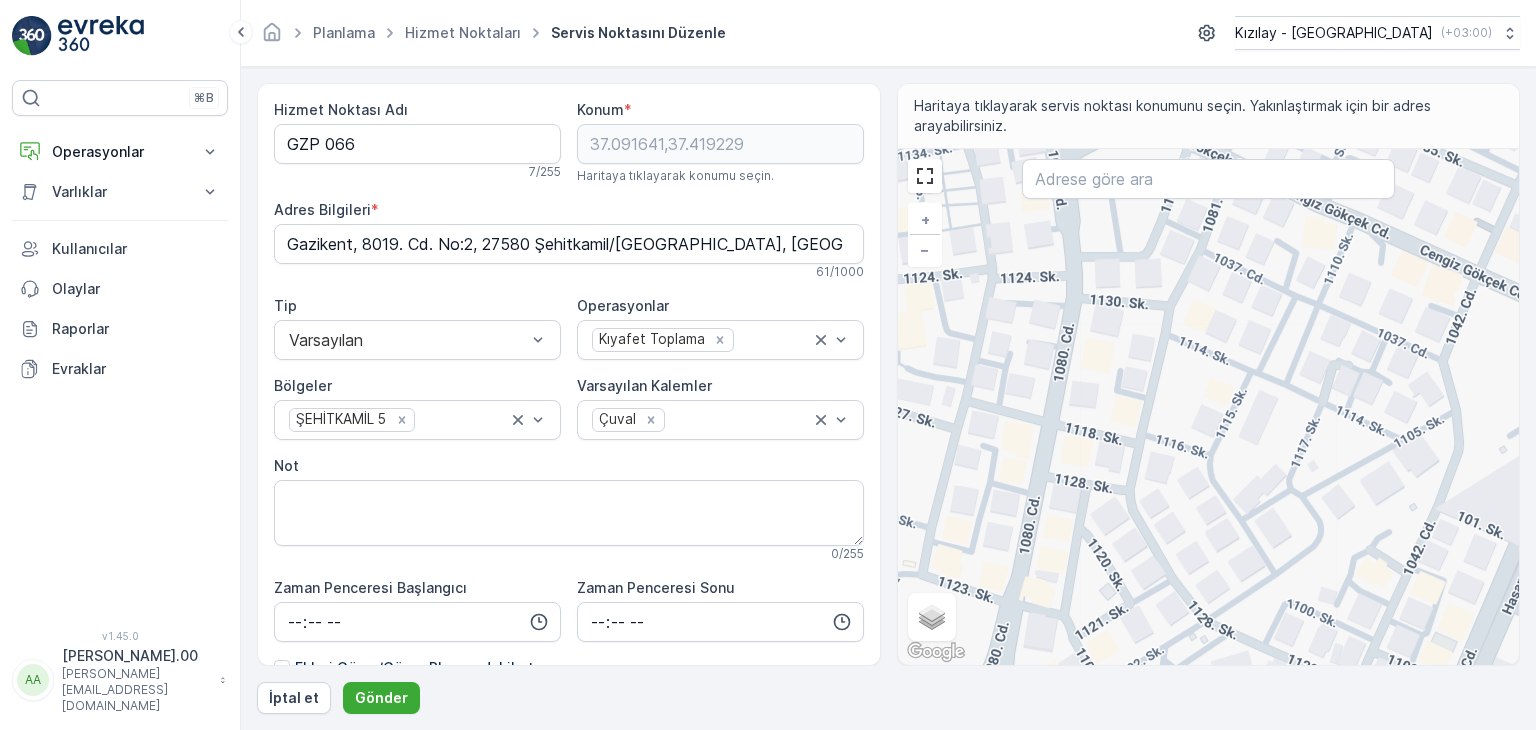 drag, startPoint x: 1100, startPoint y: 359, endPoint x: 1136, endPoint y: 476, distance: 122.41323 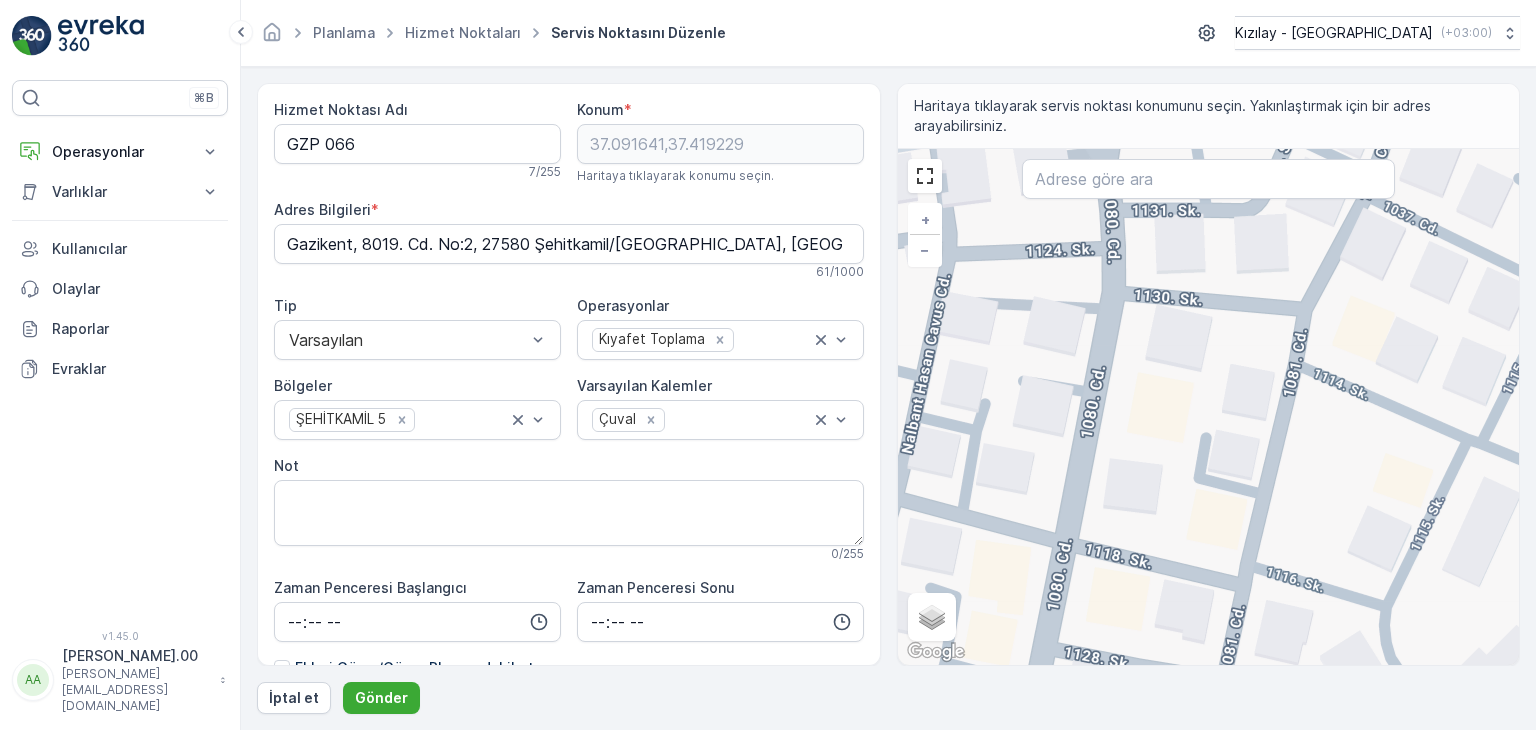 drag, startPoint x: 1123, startPoint y: 451, endPoint x: 1152, endPoint y: 510, distance: 65.74192 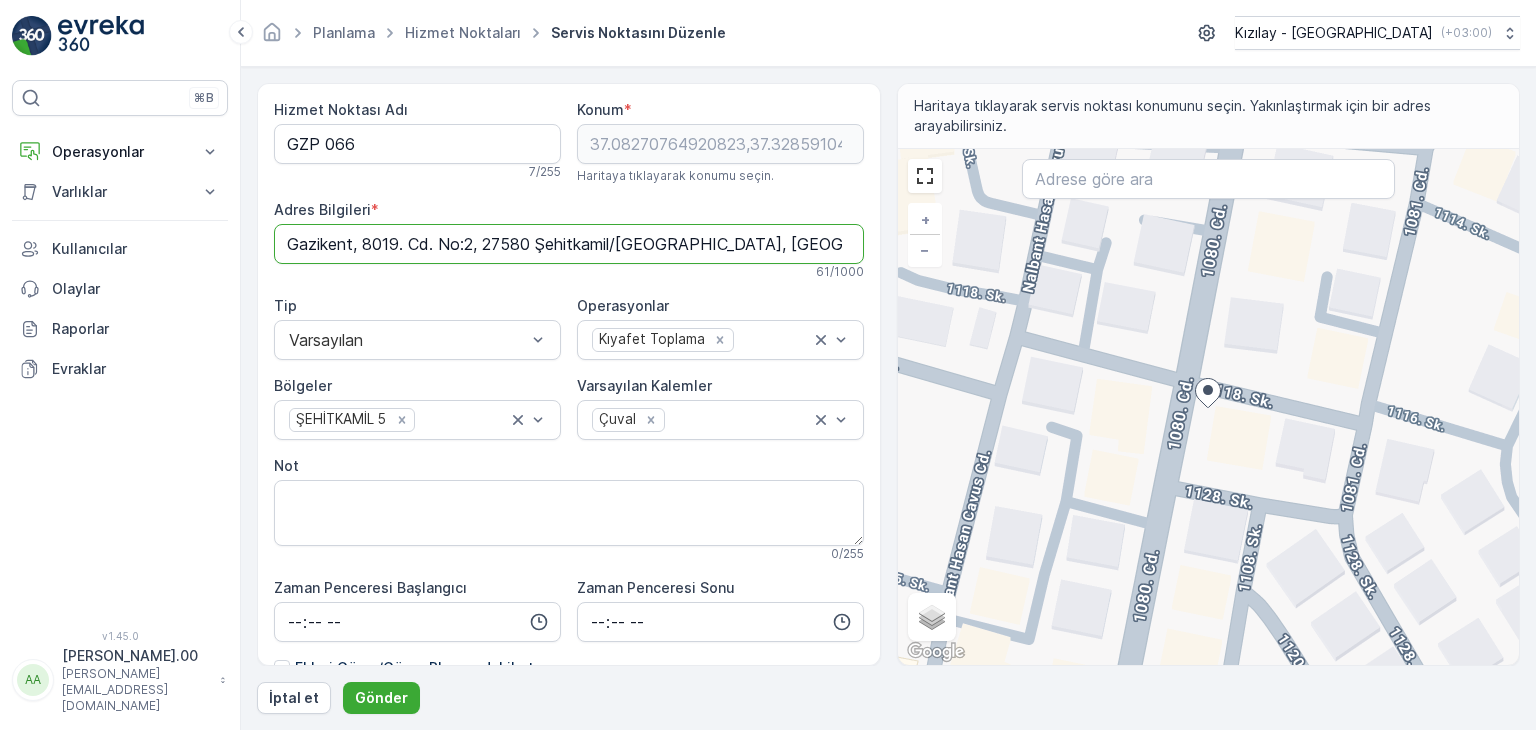 drag, startPoint x: 711, startPoint y: 232, endPoint x: 385, endPoint y: 227, distance: 326.03833 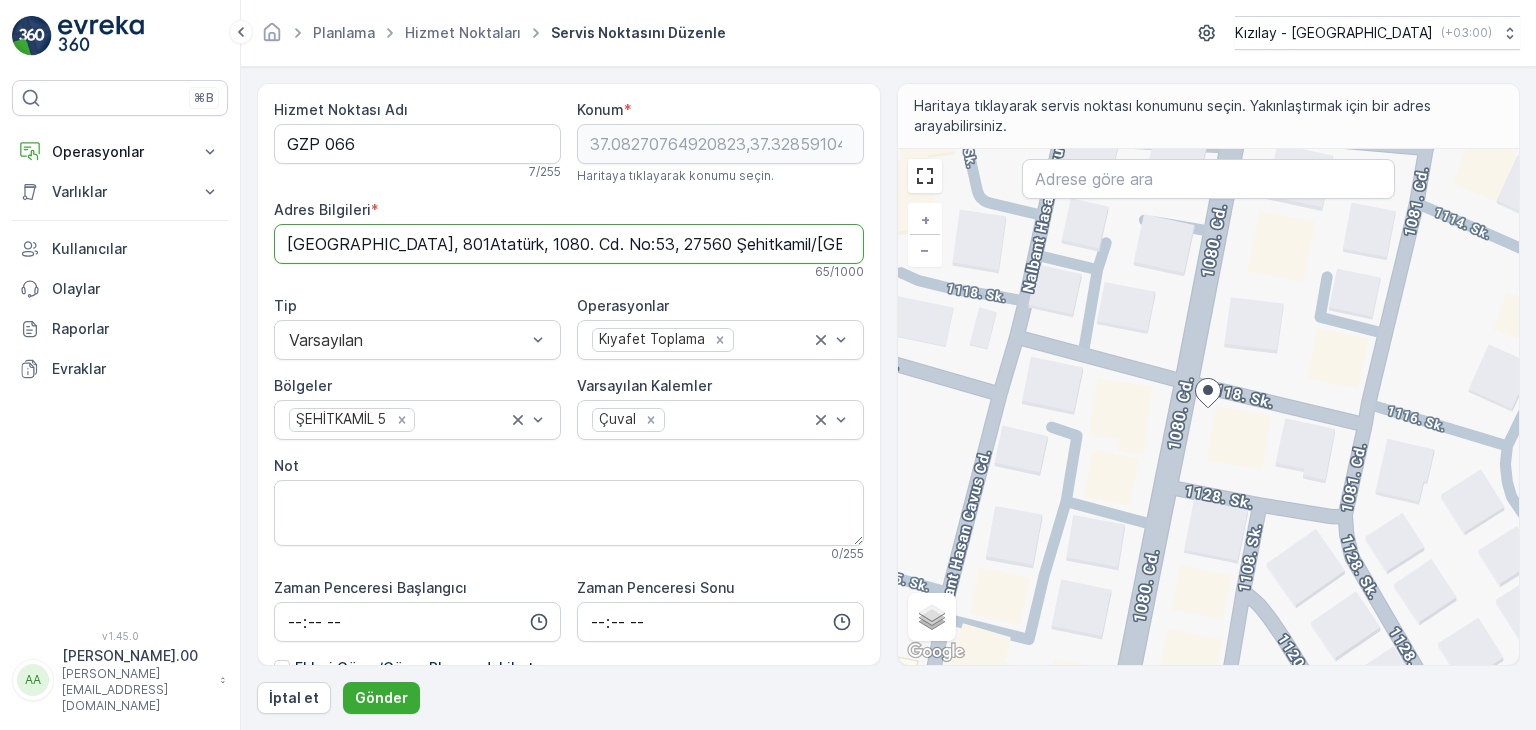 drag, startPoint x: 804, startPoint y: 242, endPoint x: 66, endPoint y: 219, distance: 738.35834 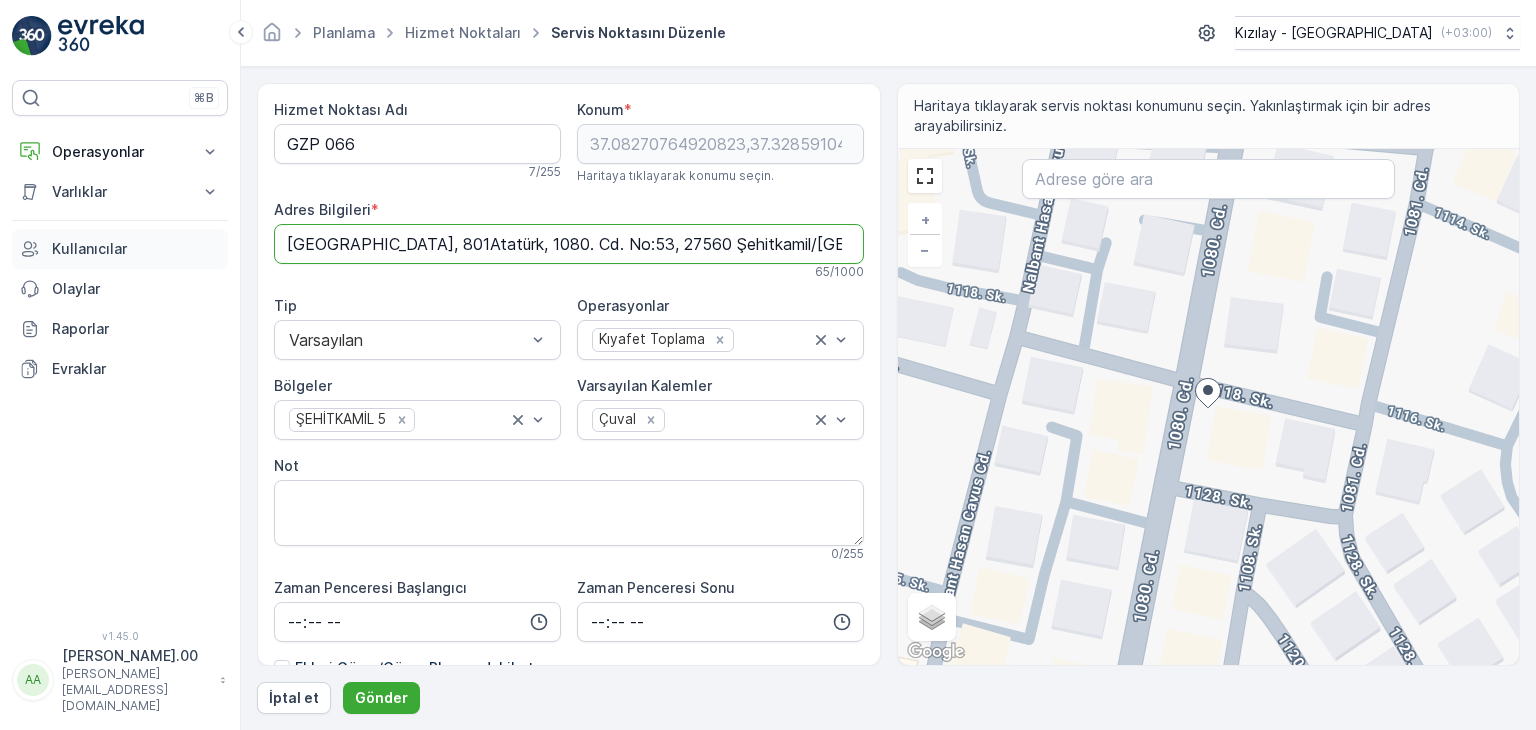 paste 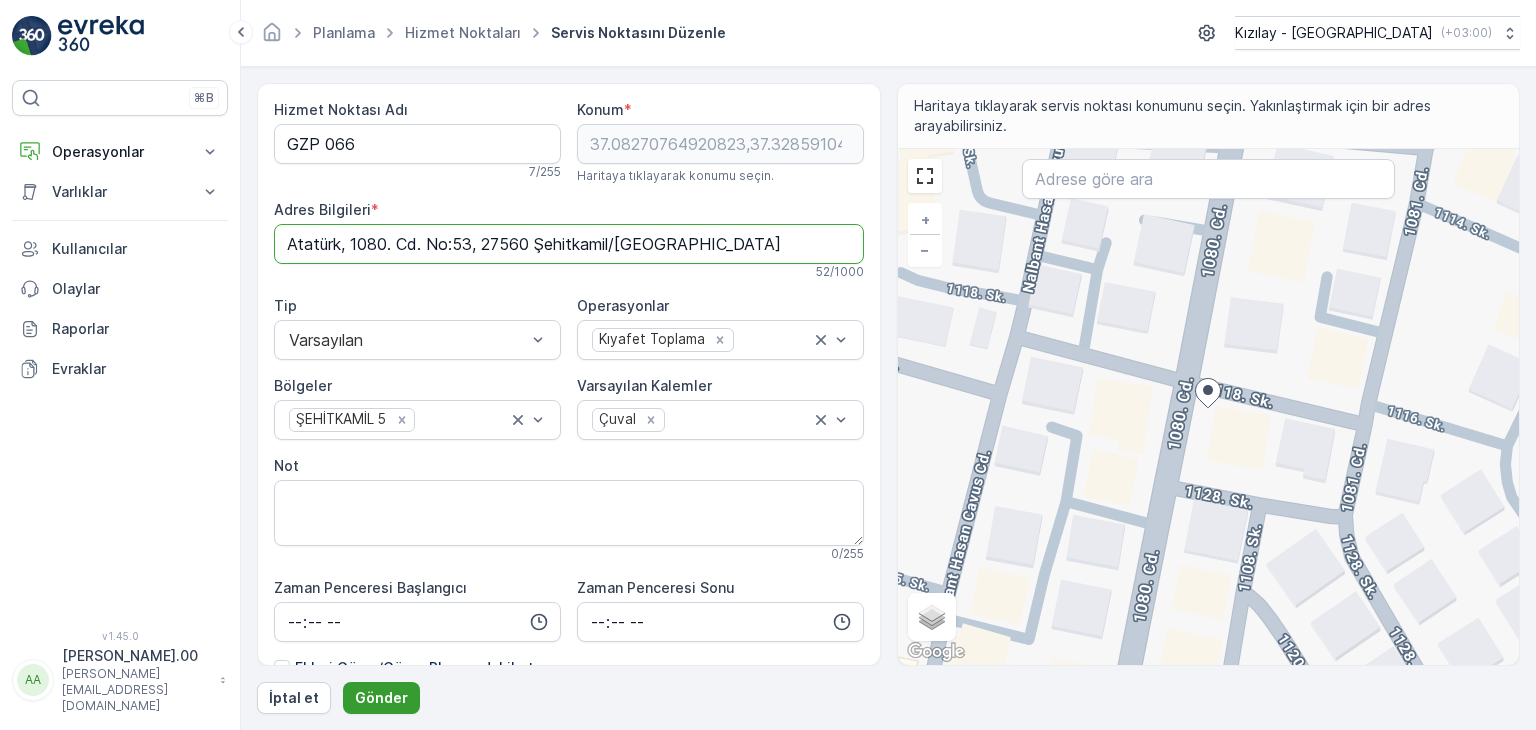 type on "Atatürk, 1080. Cd. No:53, 27560 Şehitkamil/[GEOGRAPHIC_DATA]" 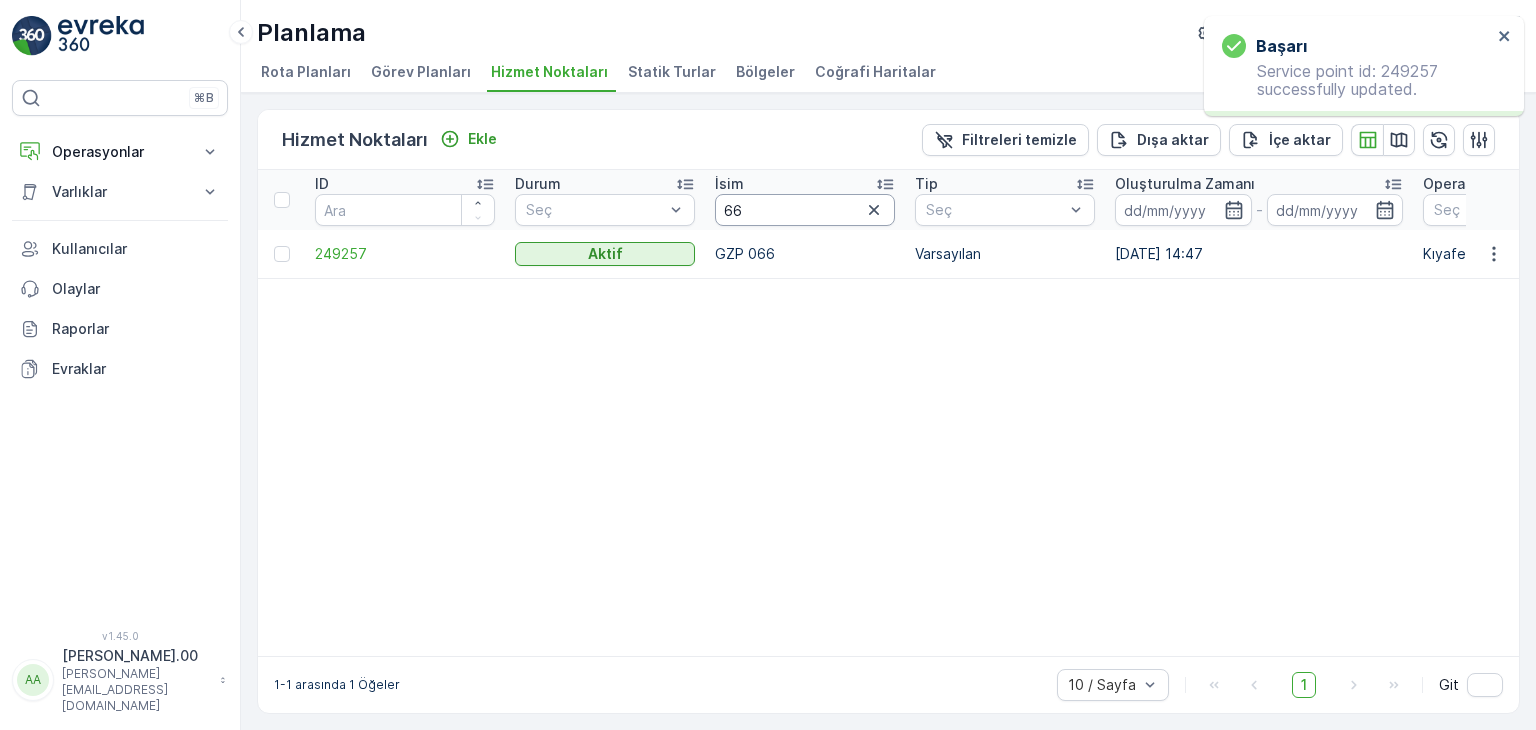 click on "66" at bounding box center [805, 210] 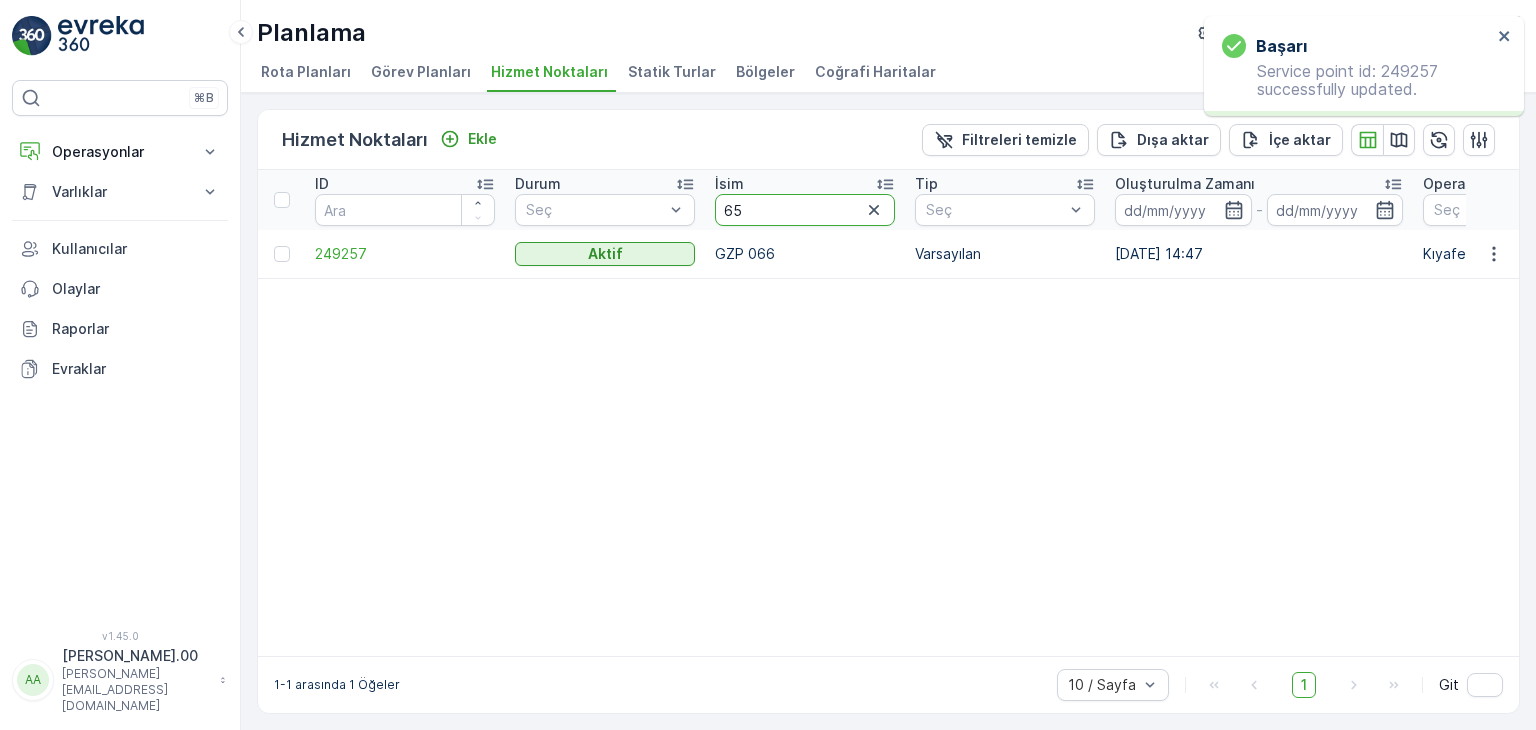 type on "65" 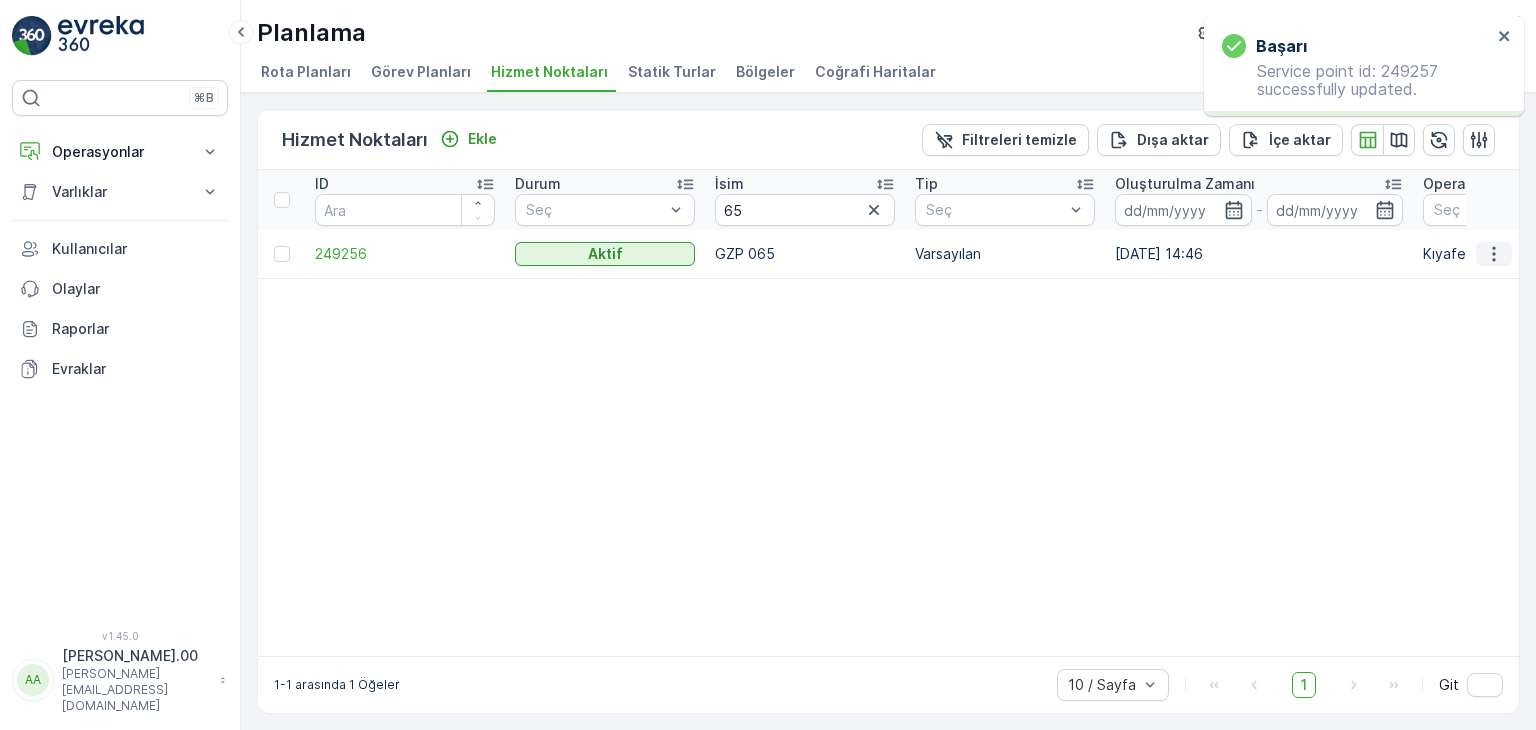 click 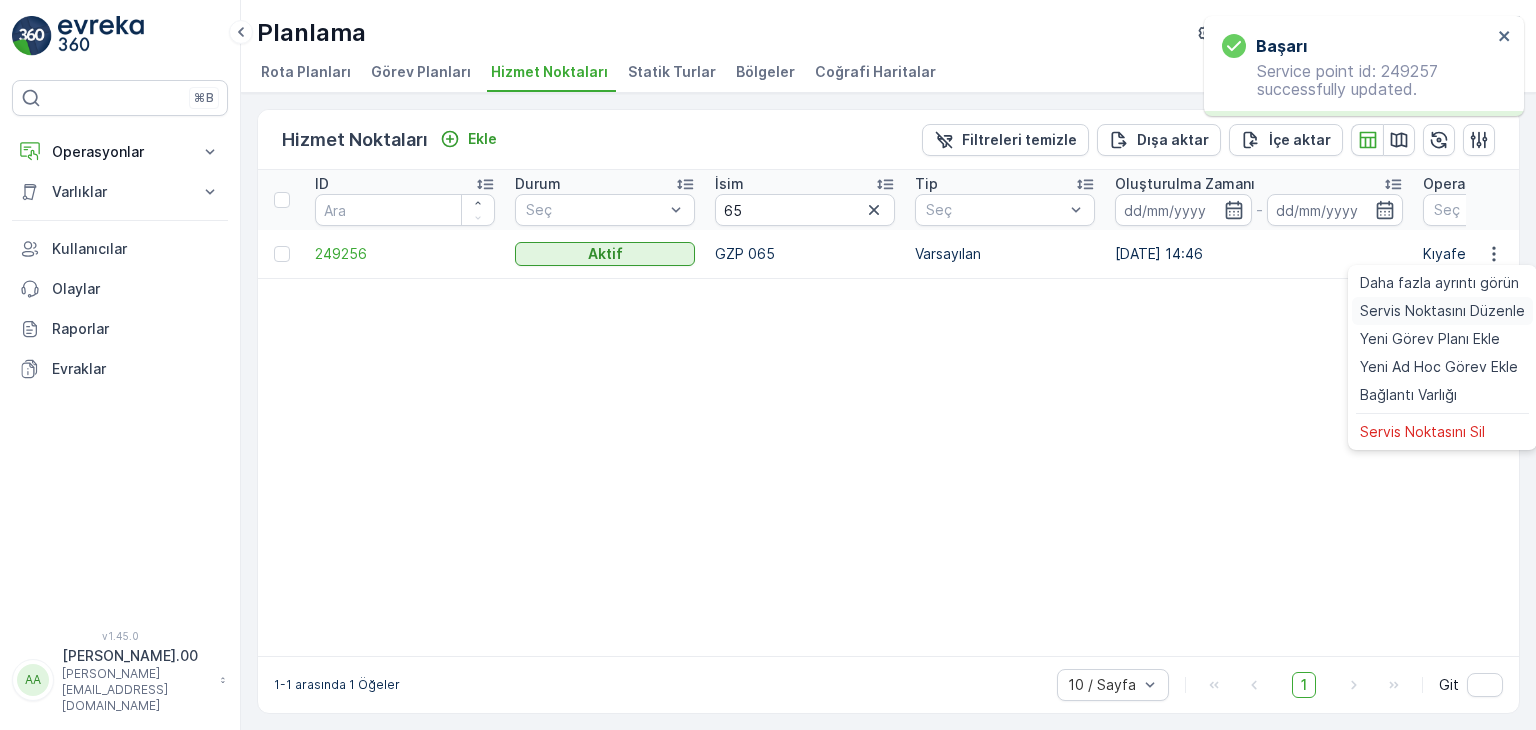 click on "Servis Noktasını Düzenle" at bounding box center (1442, 311) 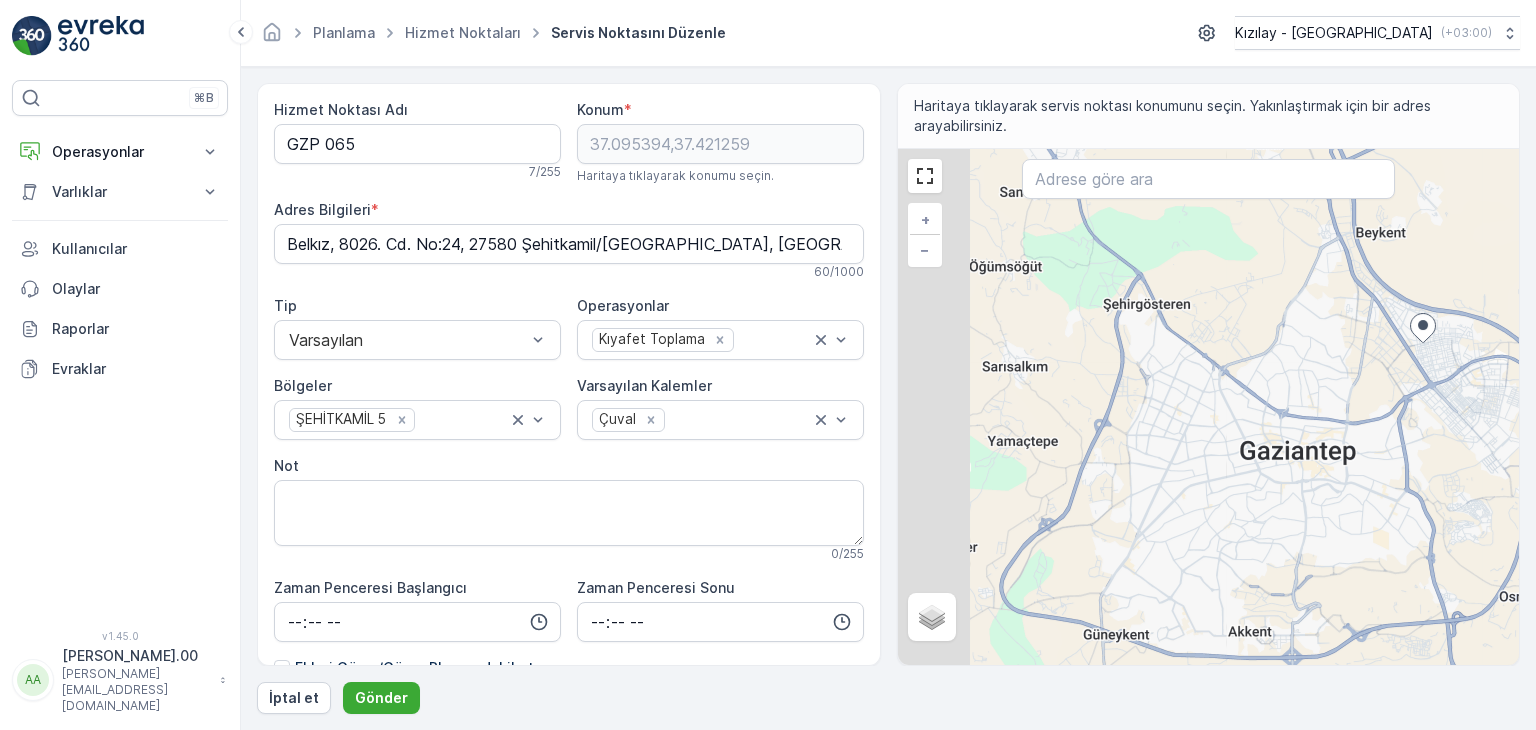 drag, startPoint x: 1030, startPoint y: 439, endPoint x: 1304, endPoint y: 477, distance: 276.6225 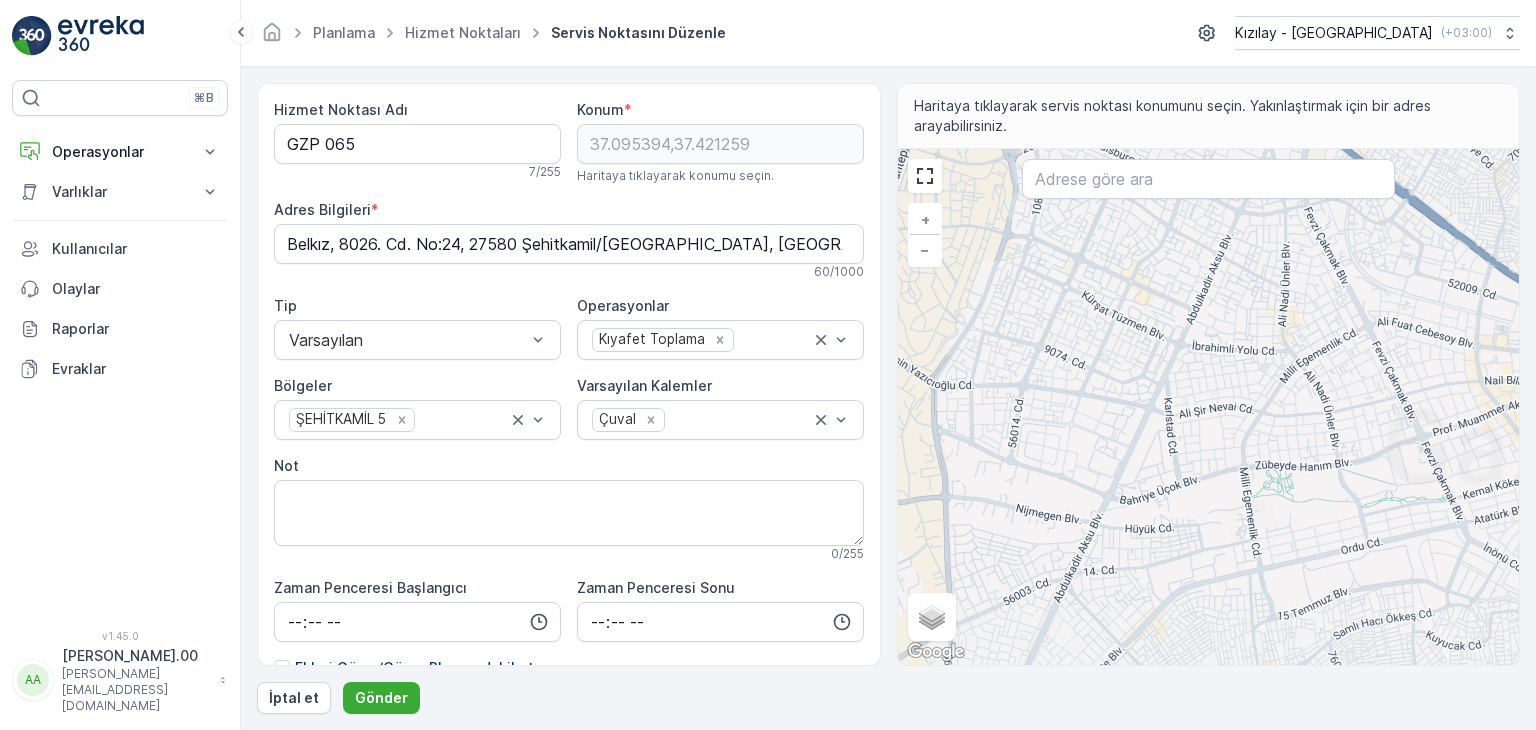 drag, startPoint x: 1274, startPoint y: 445, endPoint x: 1152, endPoint y: 580, distance: 181.95879 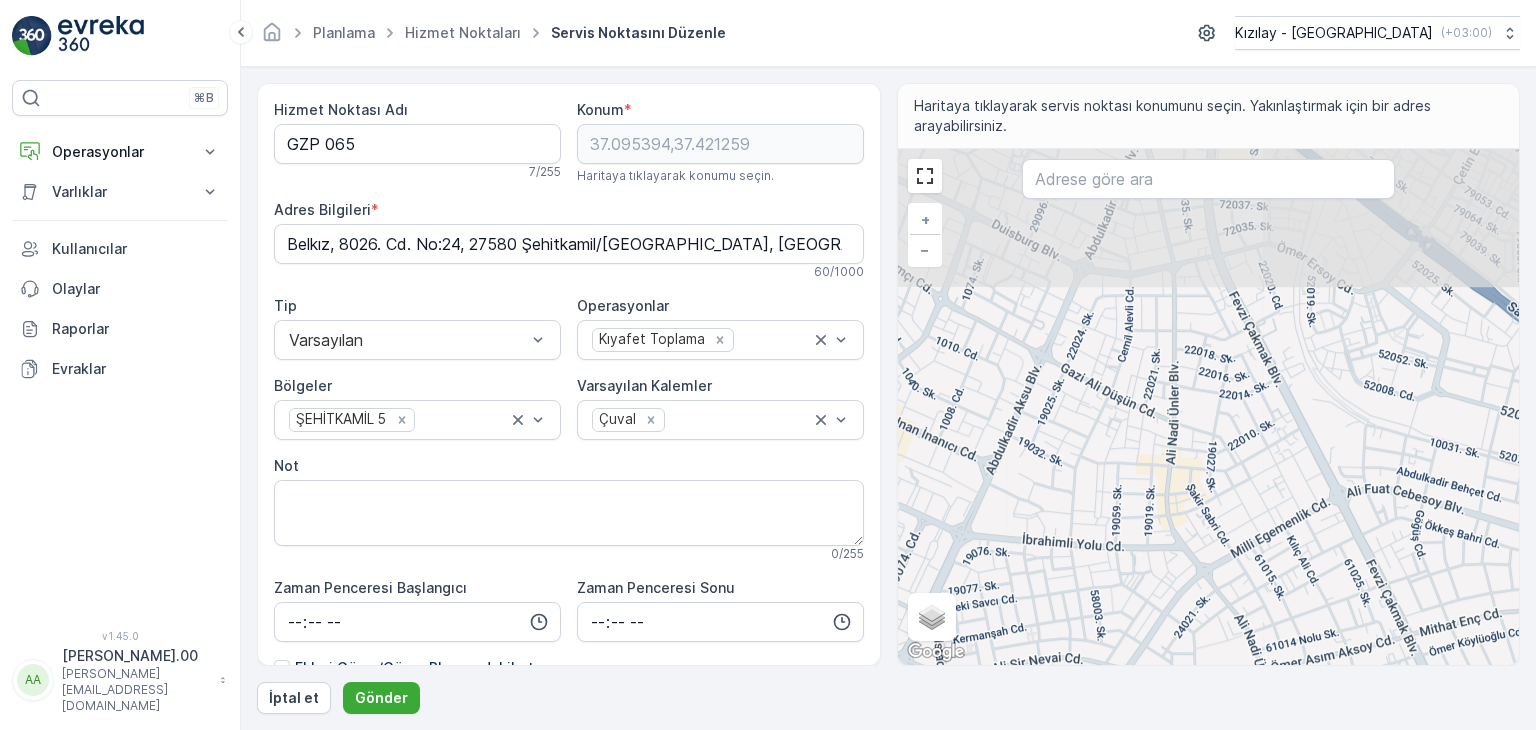 drag, startPoint x: 1199, startPoint y: 526, endPoint x: 1239, endPoint y: 593, distance: 78.03204 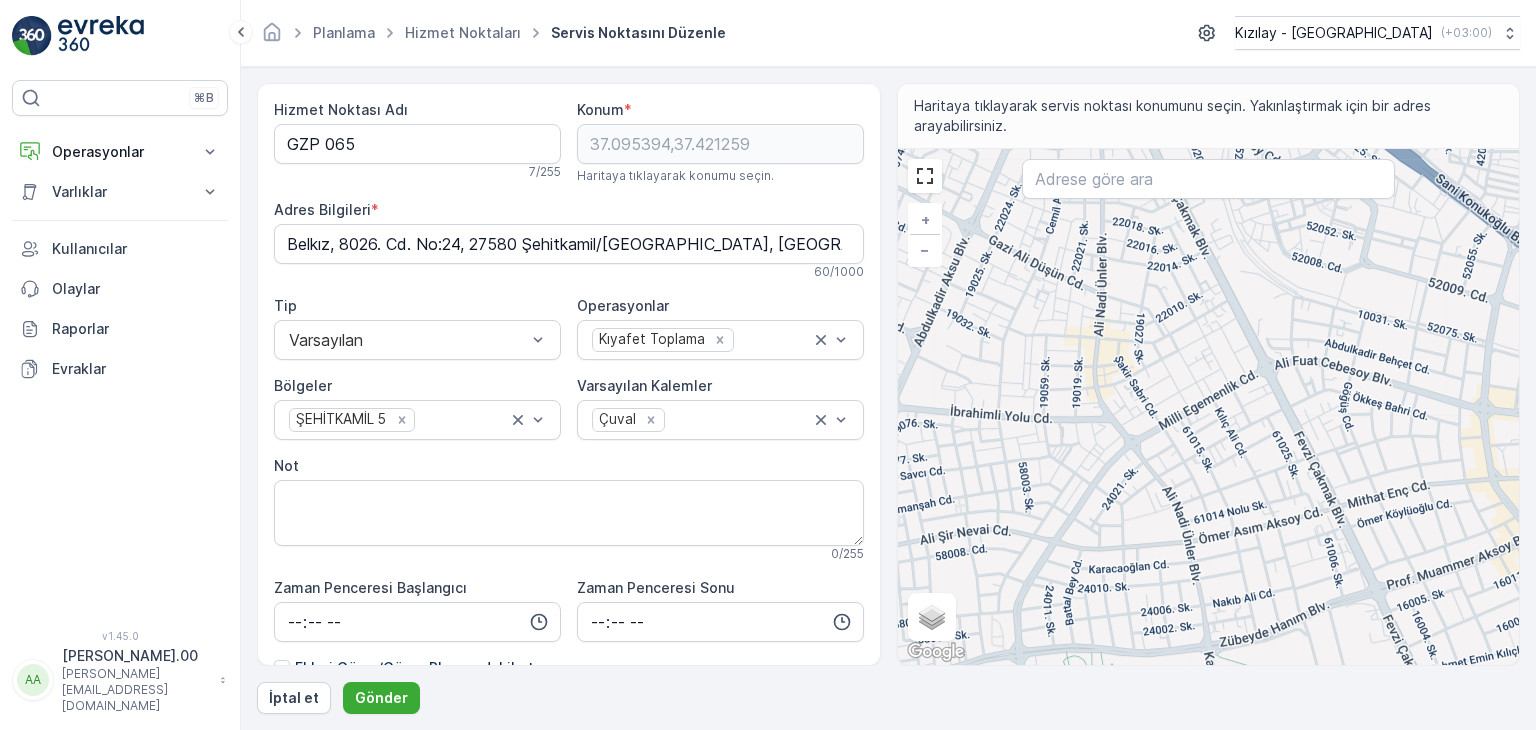 drag, startPoint x: 1145, startPoint y: 581, endPoint x: 1078, endPoint y: 455, distance: 142.706 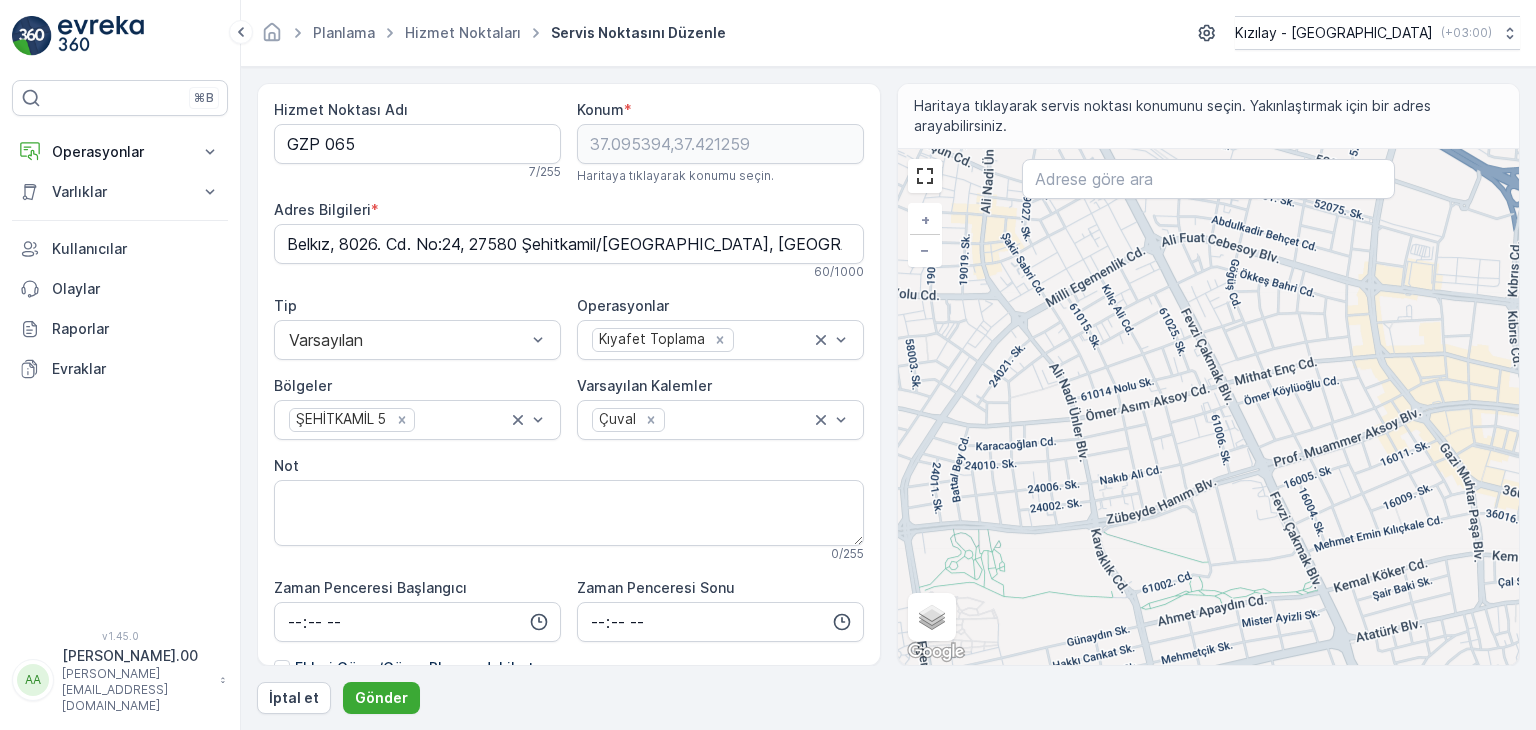 drag, startPoint x: 1252, startPoint y: 603, endPoint x: 1143, endPoint y: 485, distance: 160.63934 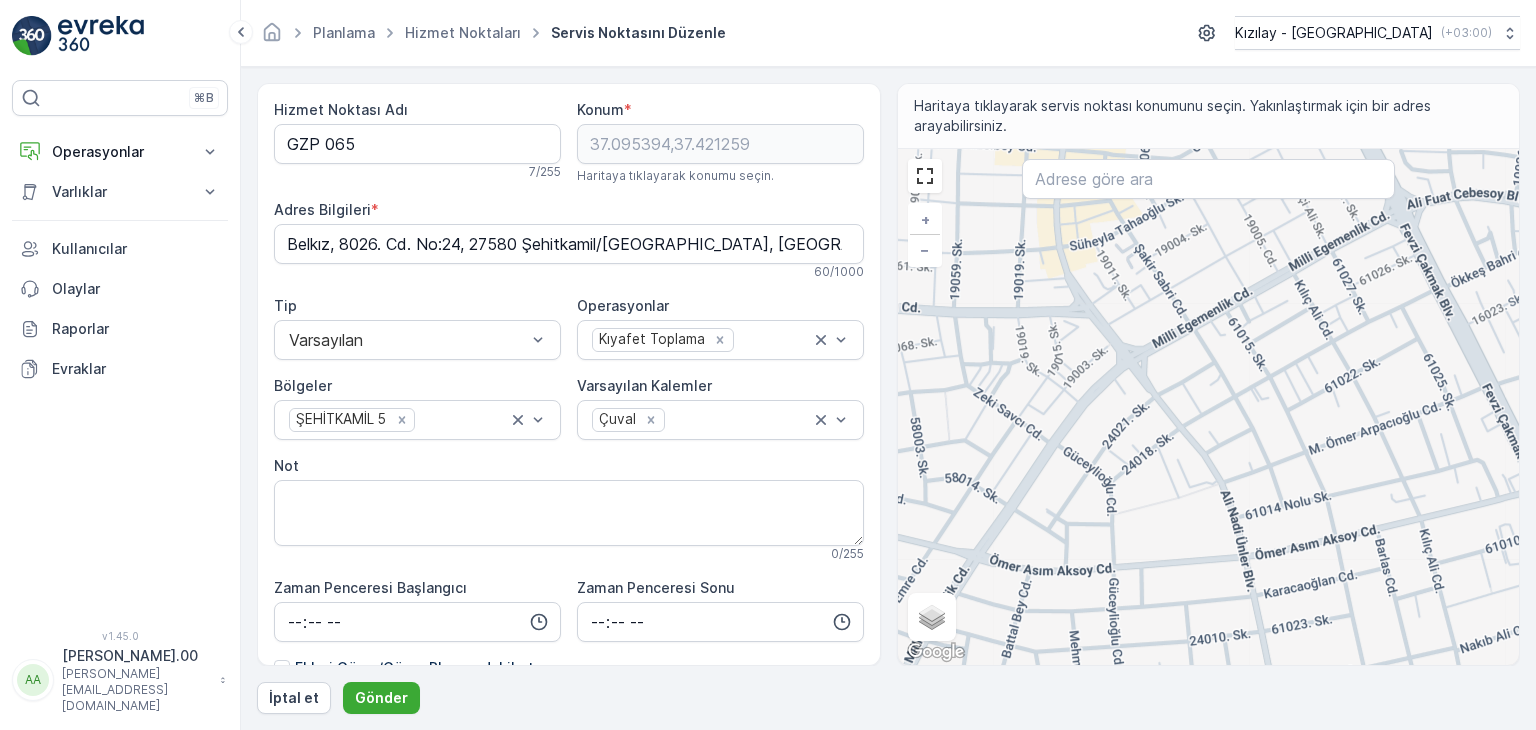 drag, startPoint x: 1043, startPoint y: 456, endPoint x: 1312, endPoint y: 651, distance: 332.2439 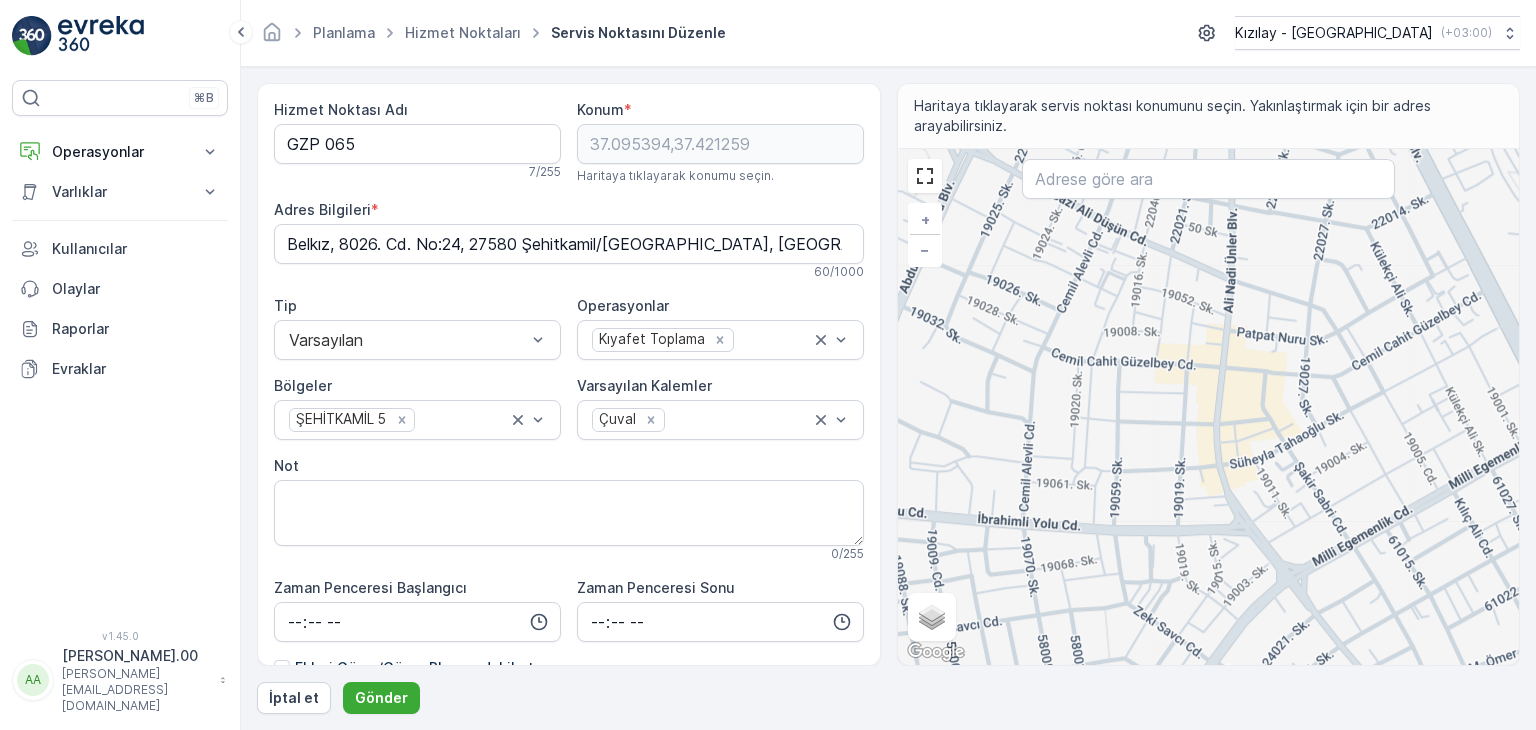 drag, startPoint x: 1153, startPoint y: 489, endPoint x: 1323, endPoint y: 623, distance: 216.46246 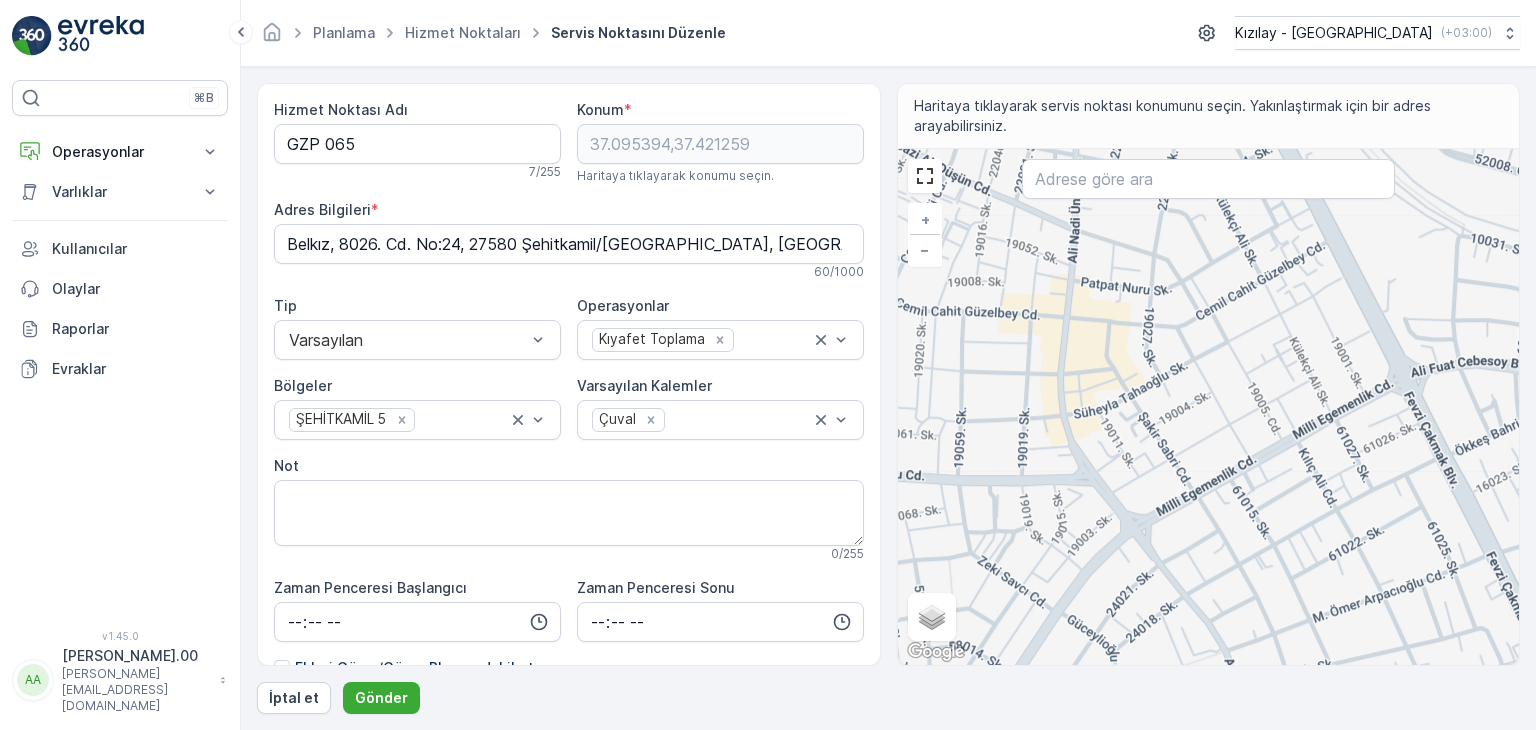 drag, startPoint x: 1116, startPoint y: 566, endPoint x: 1192, endPoint y: 570, distance: 76.105194 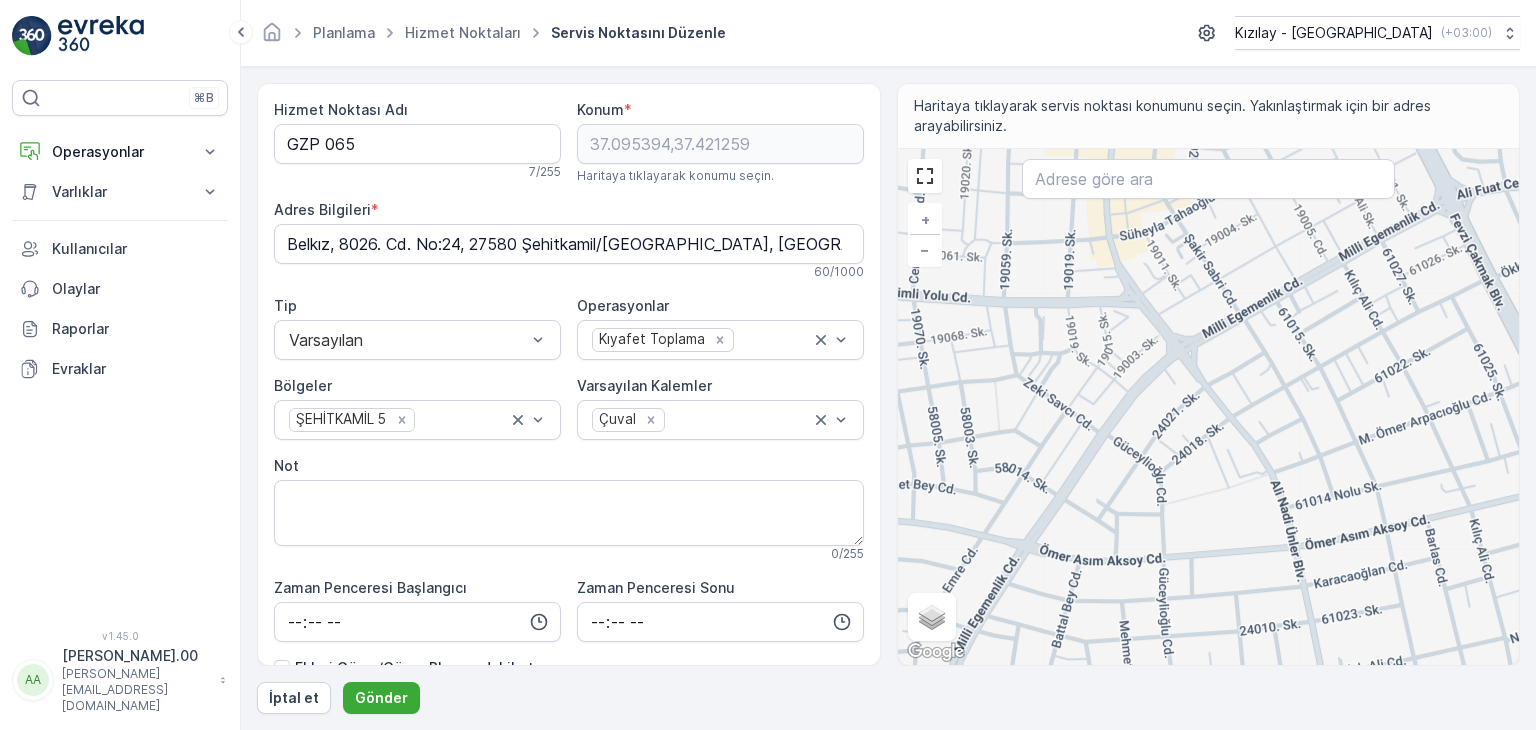 drag, startPoint x: 1243, startPoint y: 463, endPoint x: 1280, endPoint y: 408, distance: 66.287254 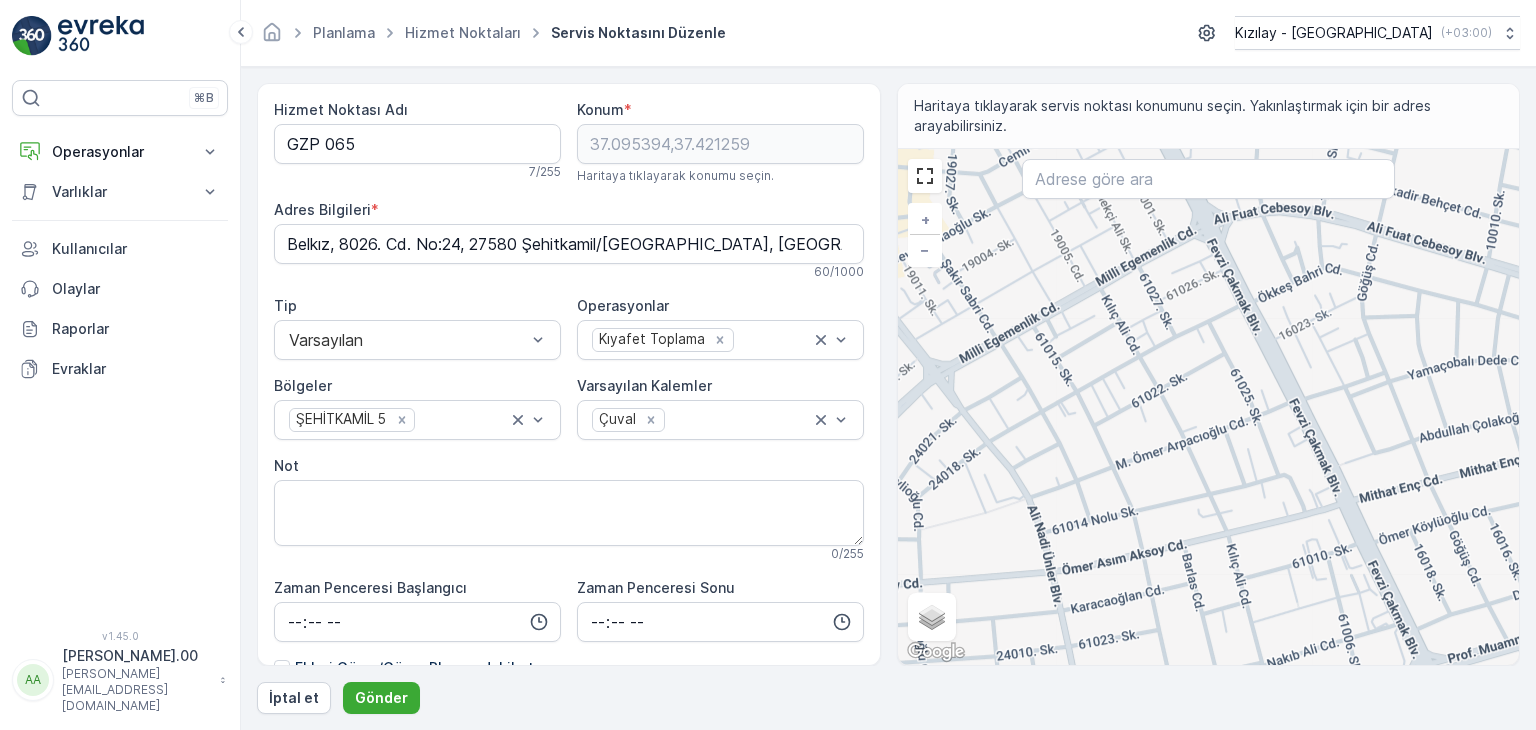 drag, startPoint x: 1112, startPoint y: 529, endPoint x: 856, endPoint y: 577, distance: 260.46112 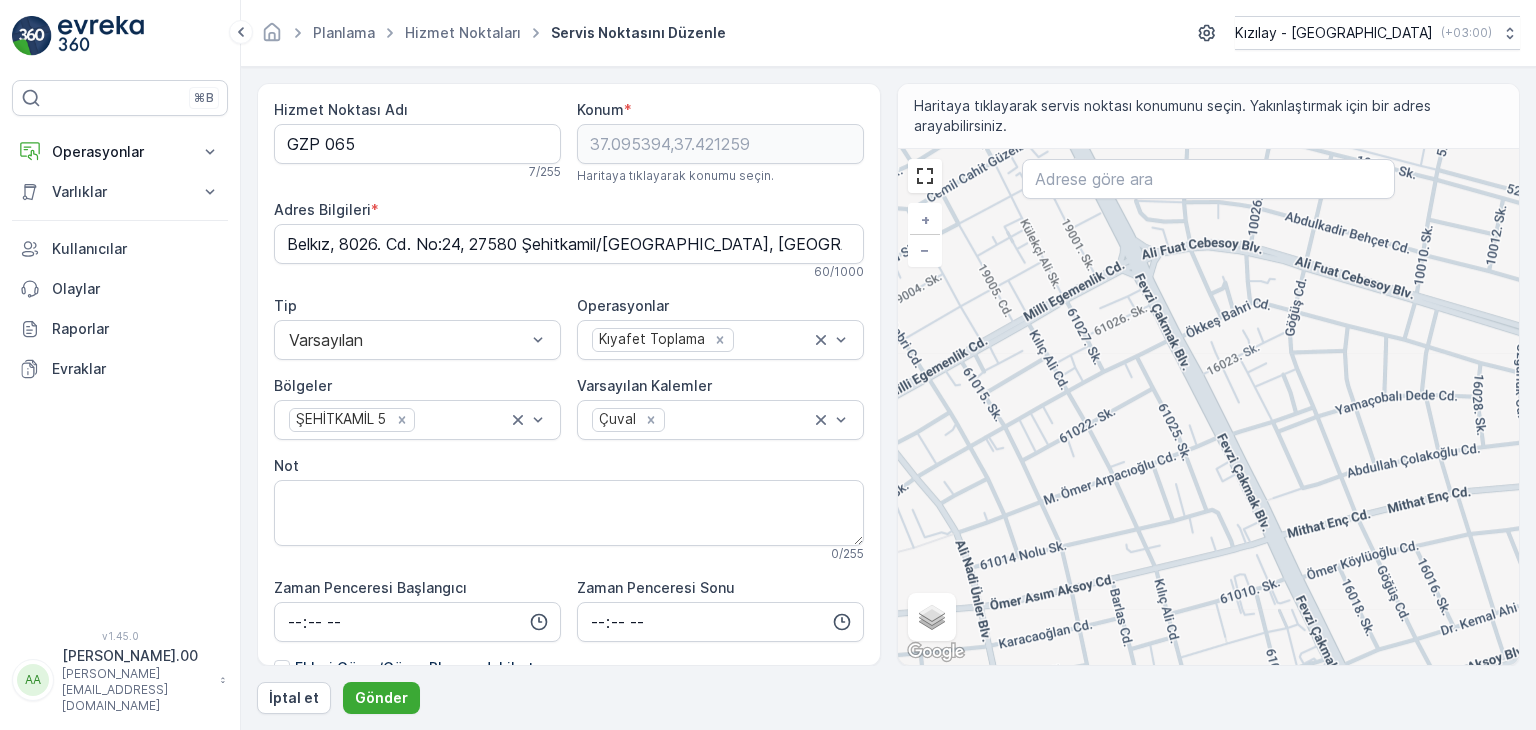 drag, startPoint x: 1272, startPoint y: 405, endPoint x: 1205, endPoint y: 437, distance: 74.24958 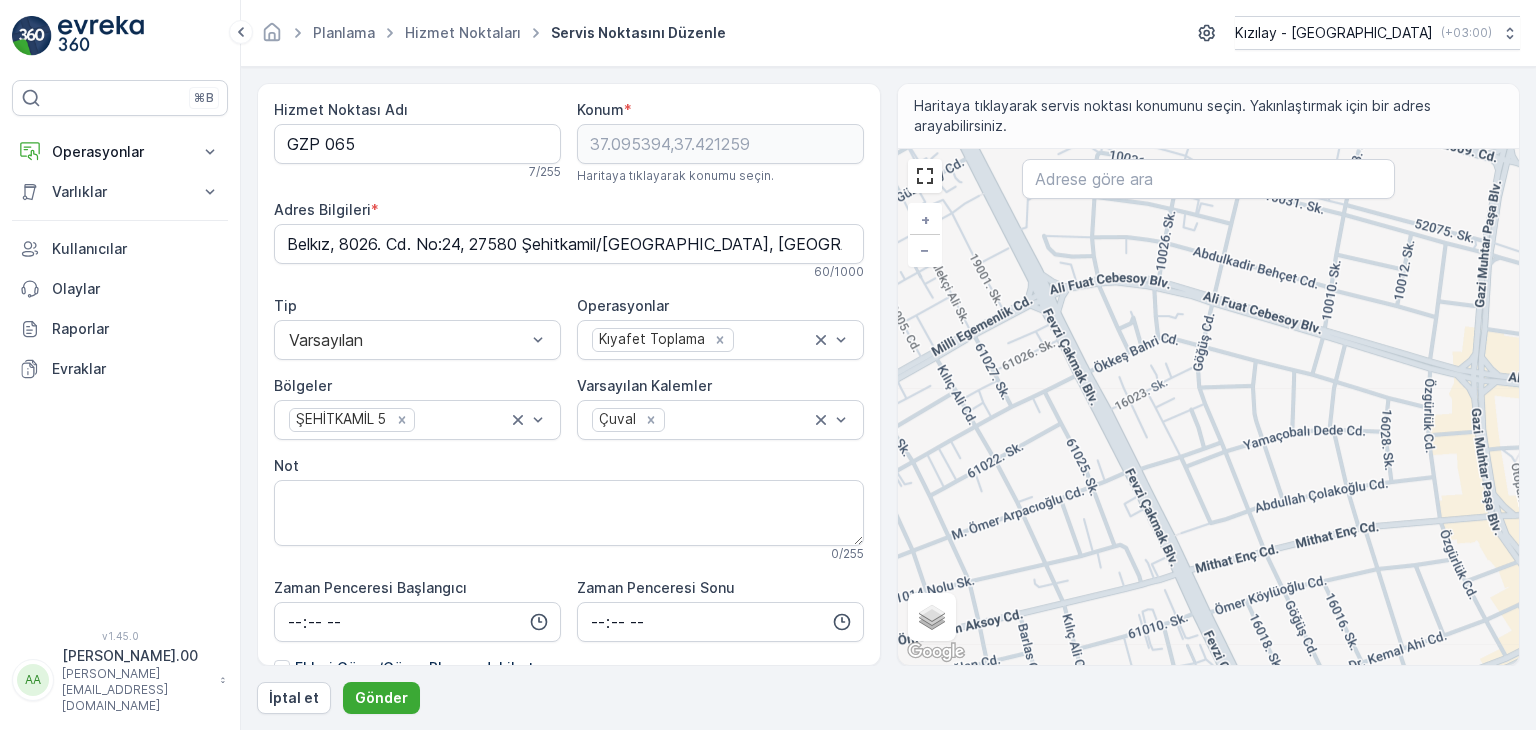 drag, startPoint x: 1387, startPoint y: 546, endPoint x: 1203, endPoint y: 612, distance: 195.4789 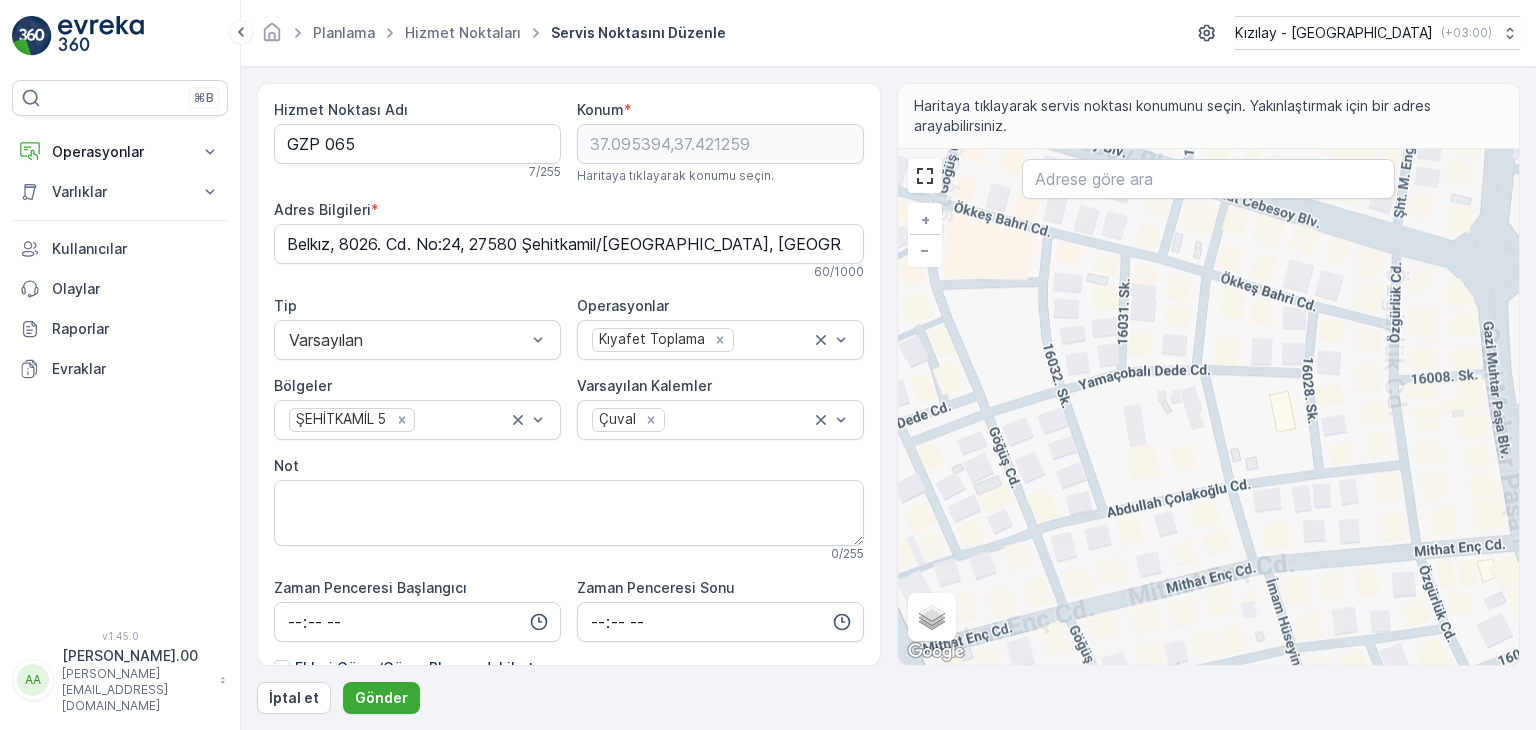 drag, startPoint x: 1287, startPoint y: 548, endPoint x: 1213, endPoint y: 589, distance: 84.59905 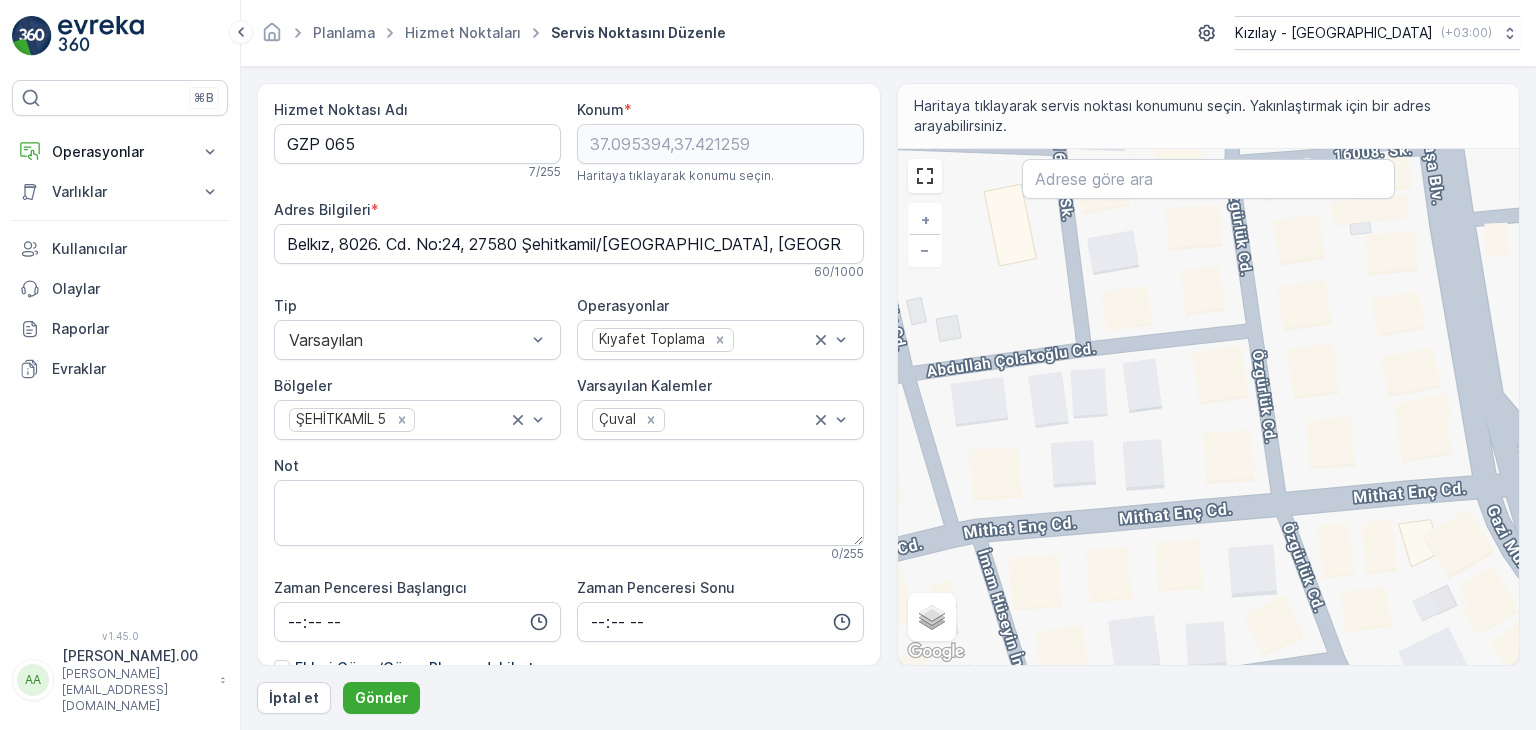 drag, startPoint x: 1208, startPoint y: 568, endPoint x: 987, endPoint y: 553, distance: 221.50847 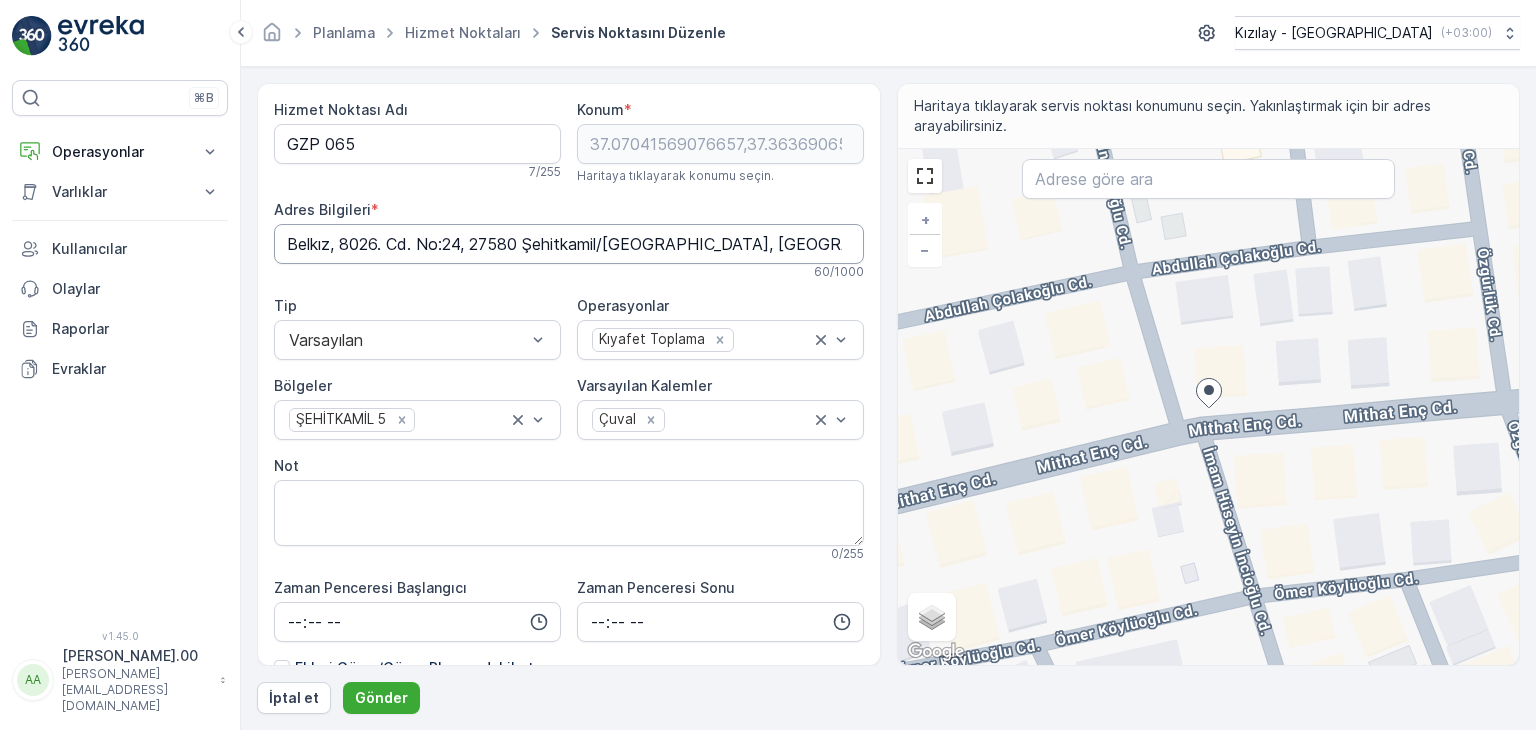 drag, startPoint x: 775, startPoint y: 249, endPoint x: 19, endPoint y: 221, distance: 756.5183 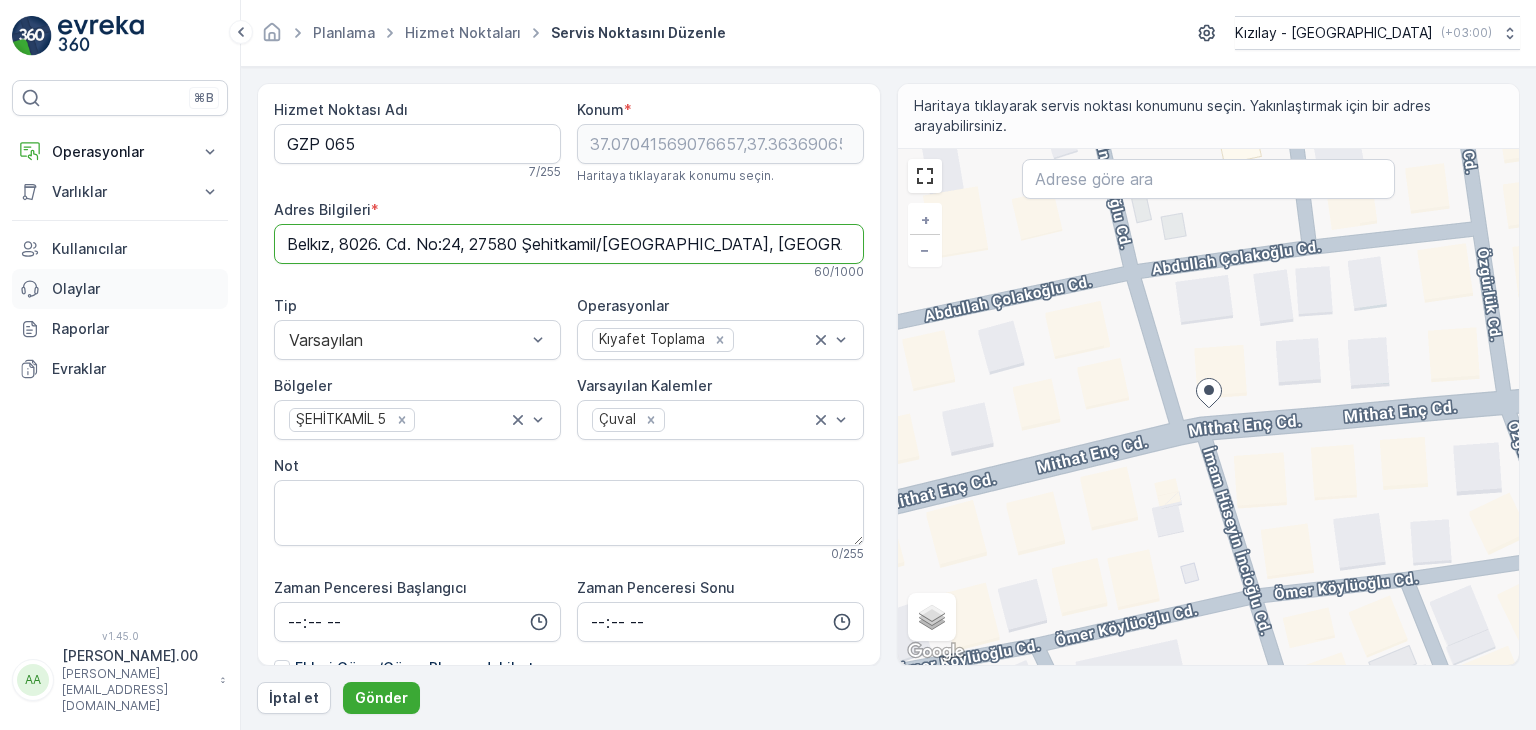 paste on "Değirmiçem, [PERSON_NAME] Cd. 12/D, 27010 Şehitkamil/[GEOGRAPHIC_DATA]" 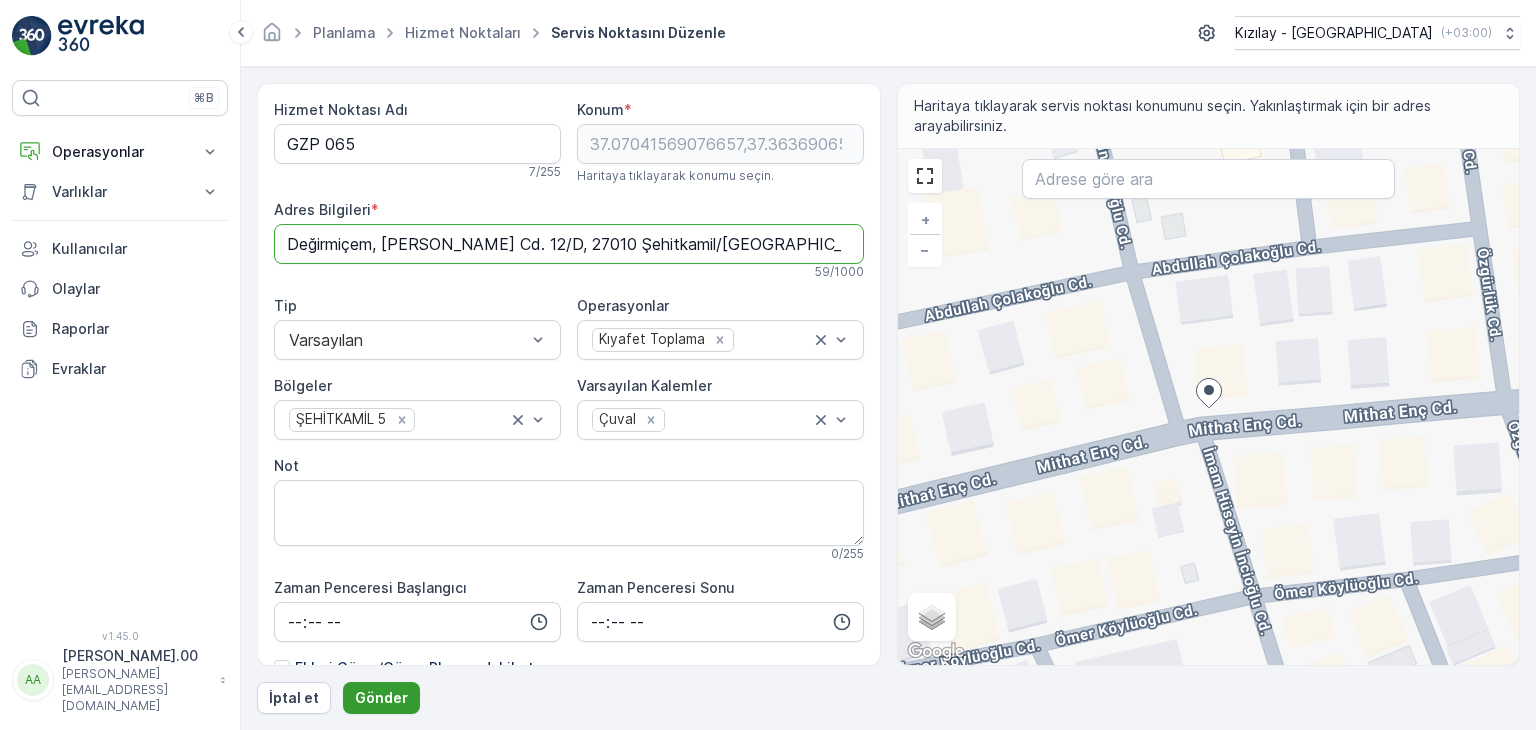 type on "Değirmiçem, [PERSON_NAME] Cd. 12/D, 27010 Şehitkamil/[GEOGRAPHIC_DATA]" 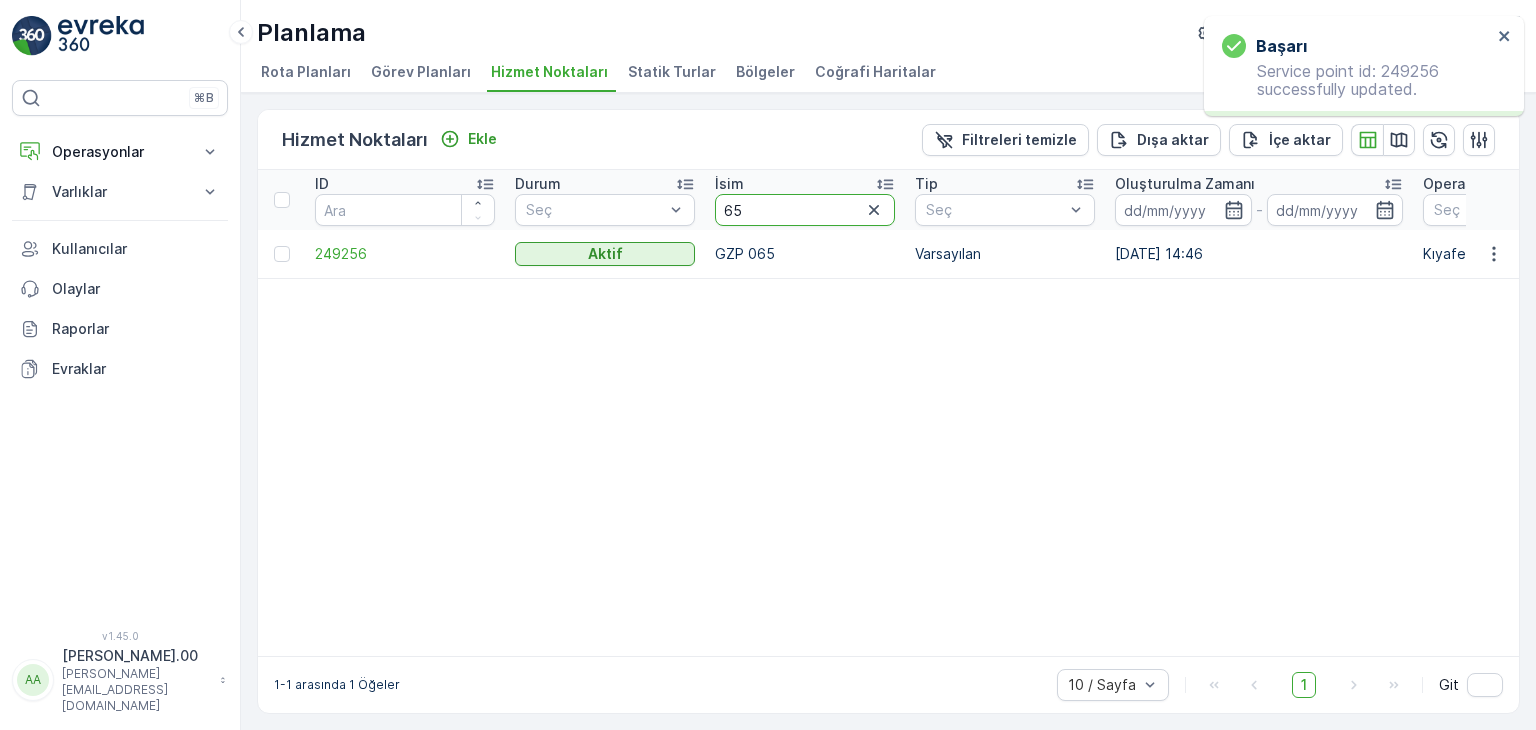 drag, startPoint x: 810, startPoint y: 203, endPoint x: 424, endPoint y: 216, distance: 386.21884 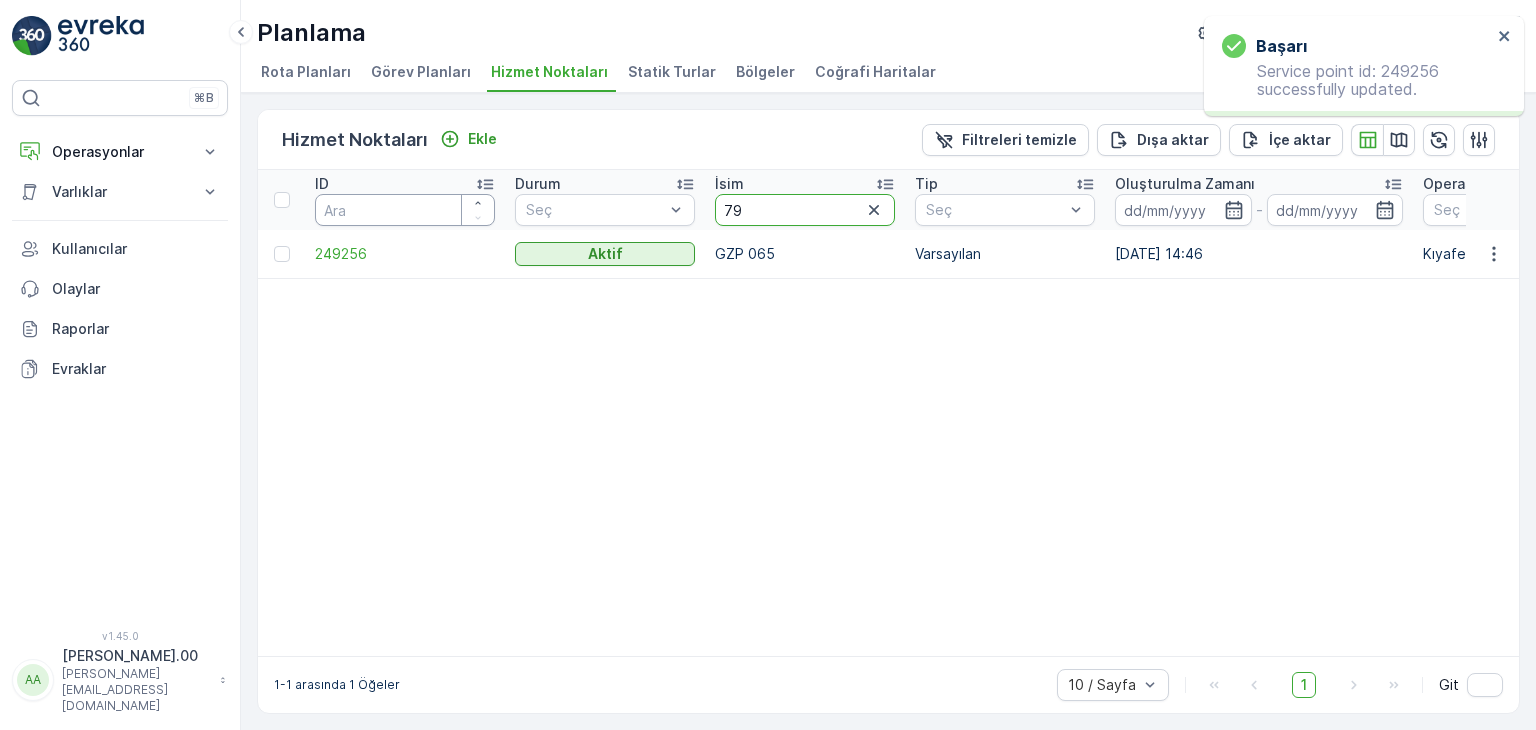 type on "79" 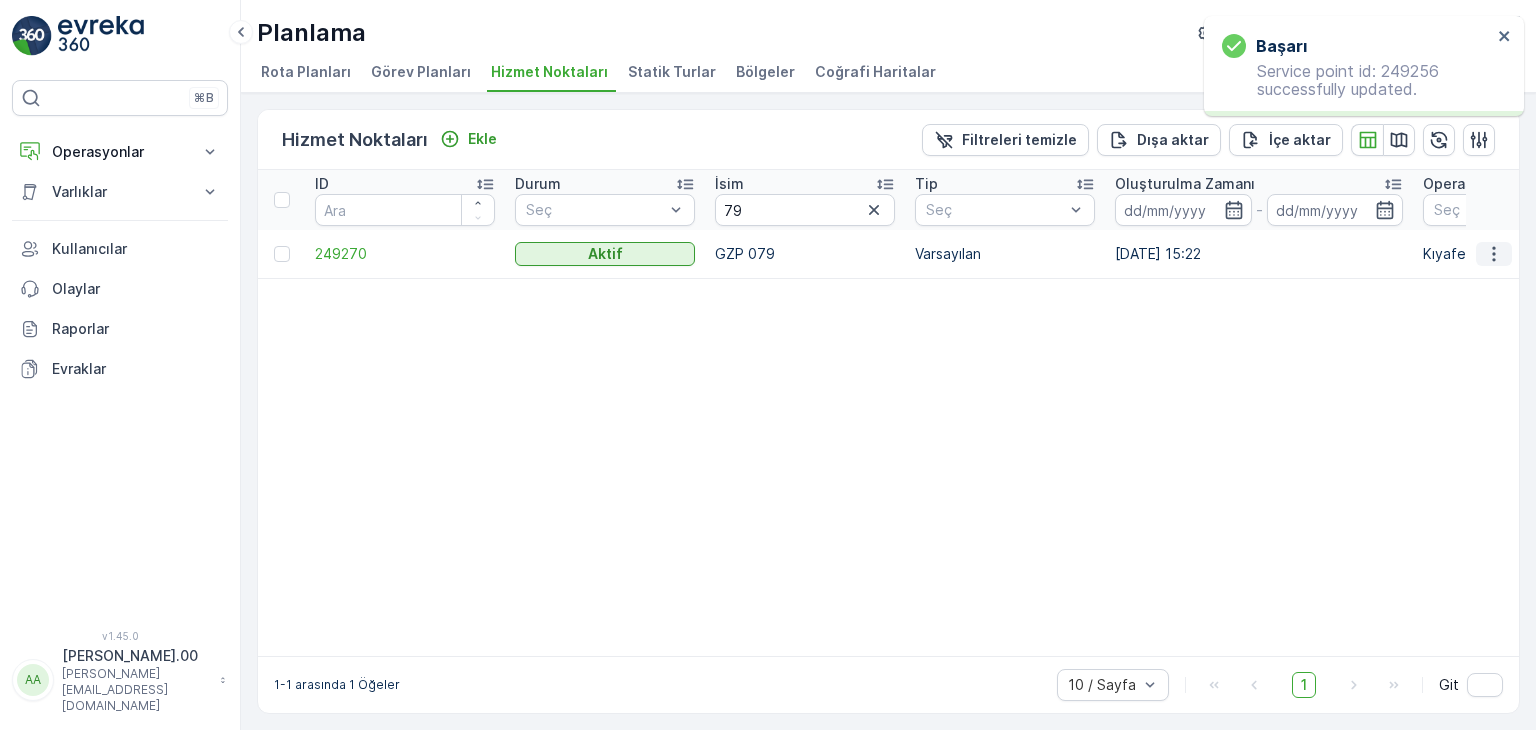 click 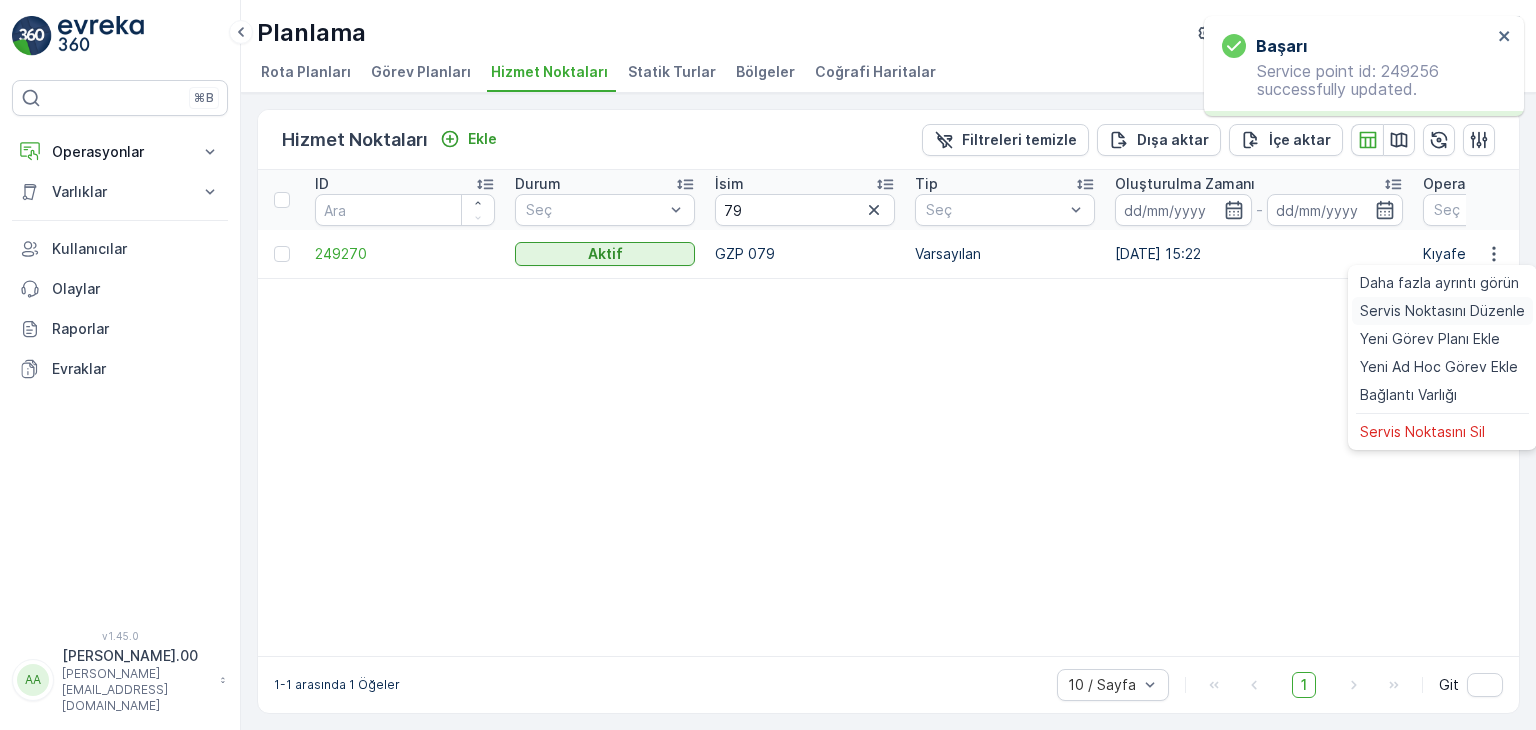 click on "Servis Noktasını Düzenle" at bounding box center (1442, 311) 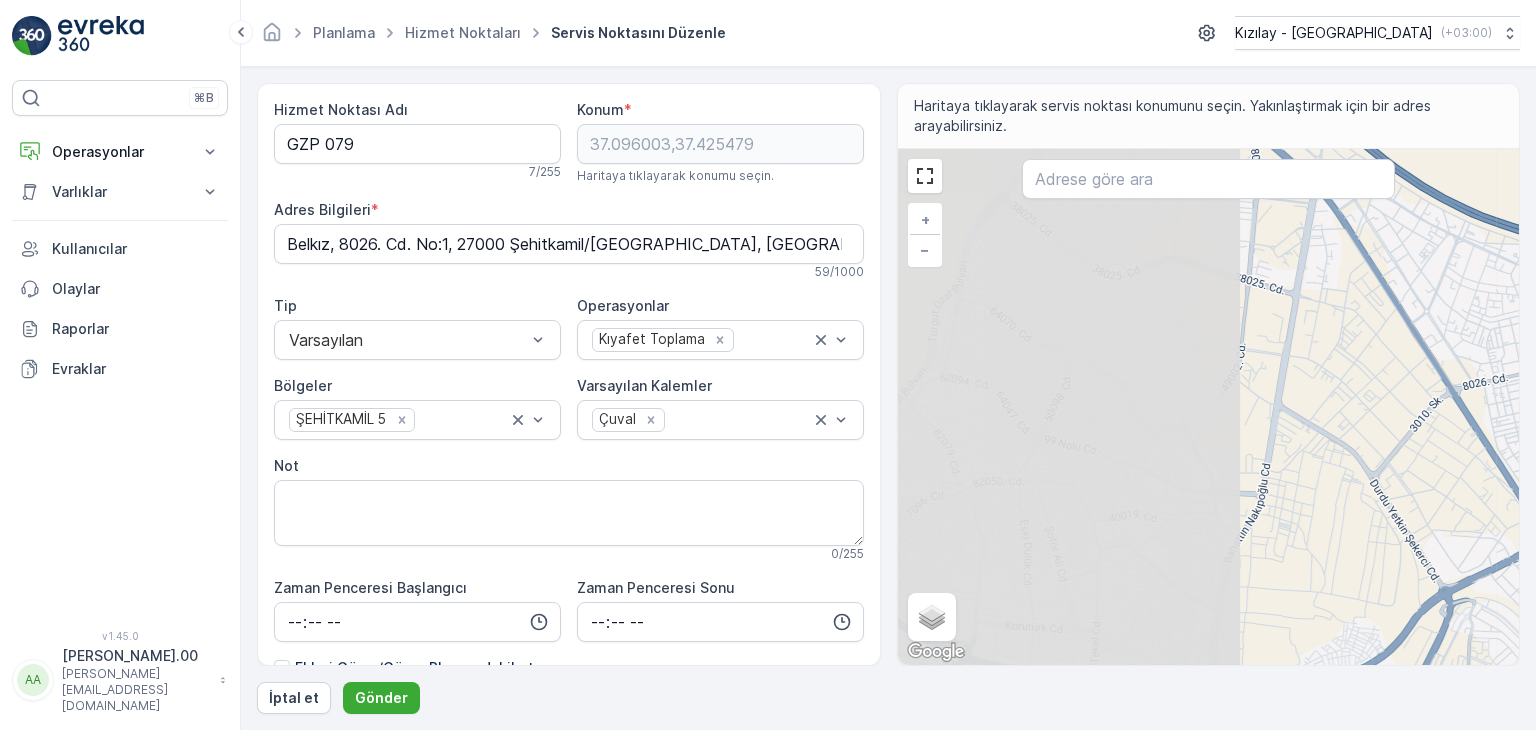 drag, startPoint x: 1060, startPoint y: 517, endPoint x: 1393, endPoint y: 459, distance: 338.0133 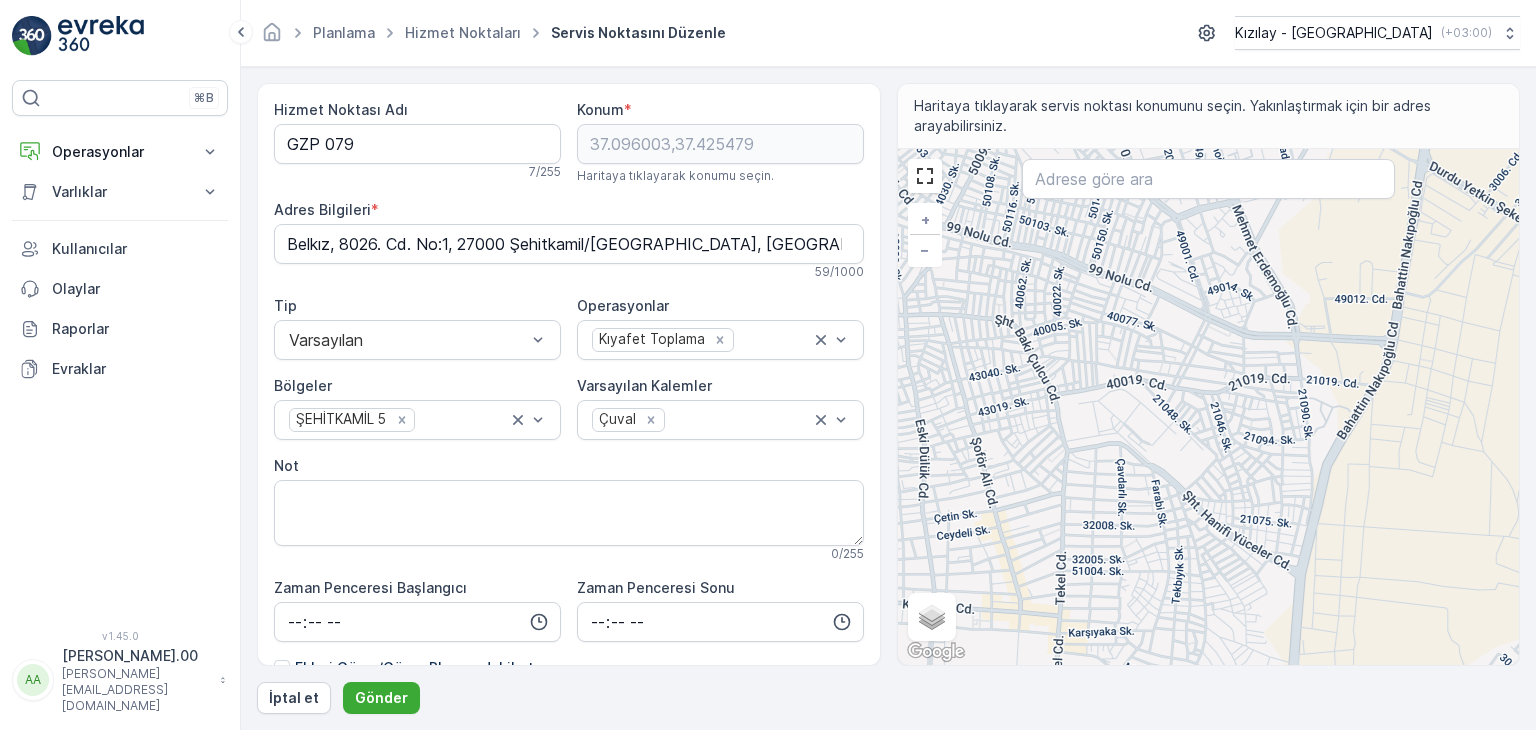 drag, startPoint x: 1249, startPoint y: 489, endPoint x: 1376, endPoint y: 417, distance: 145.98973 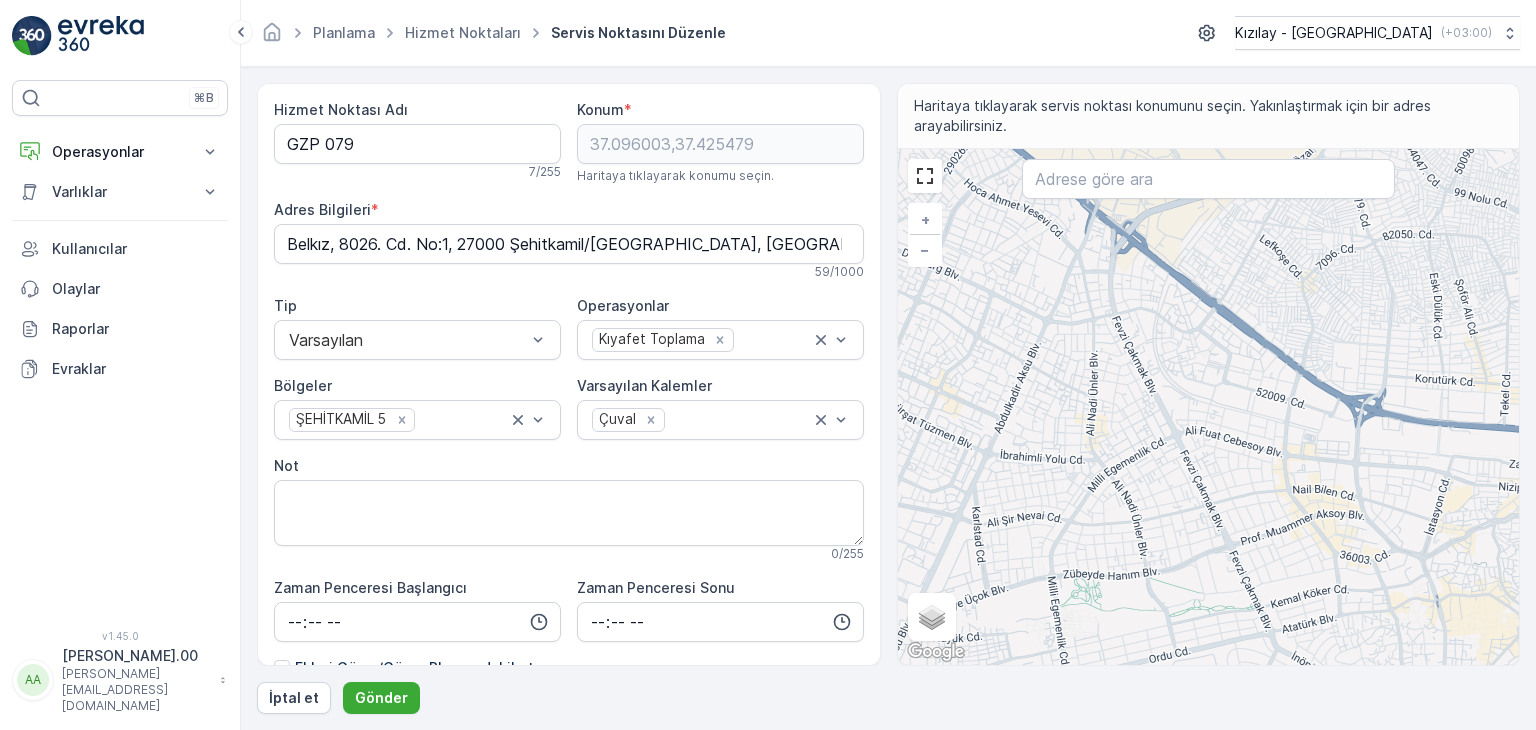 drag, startPoint x: 1100, startPoint y: 572, endPoint x: 1314, endPoint y: 475, distance: 234.95744 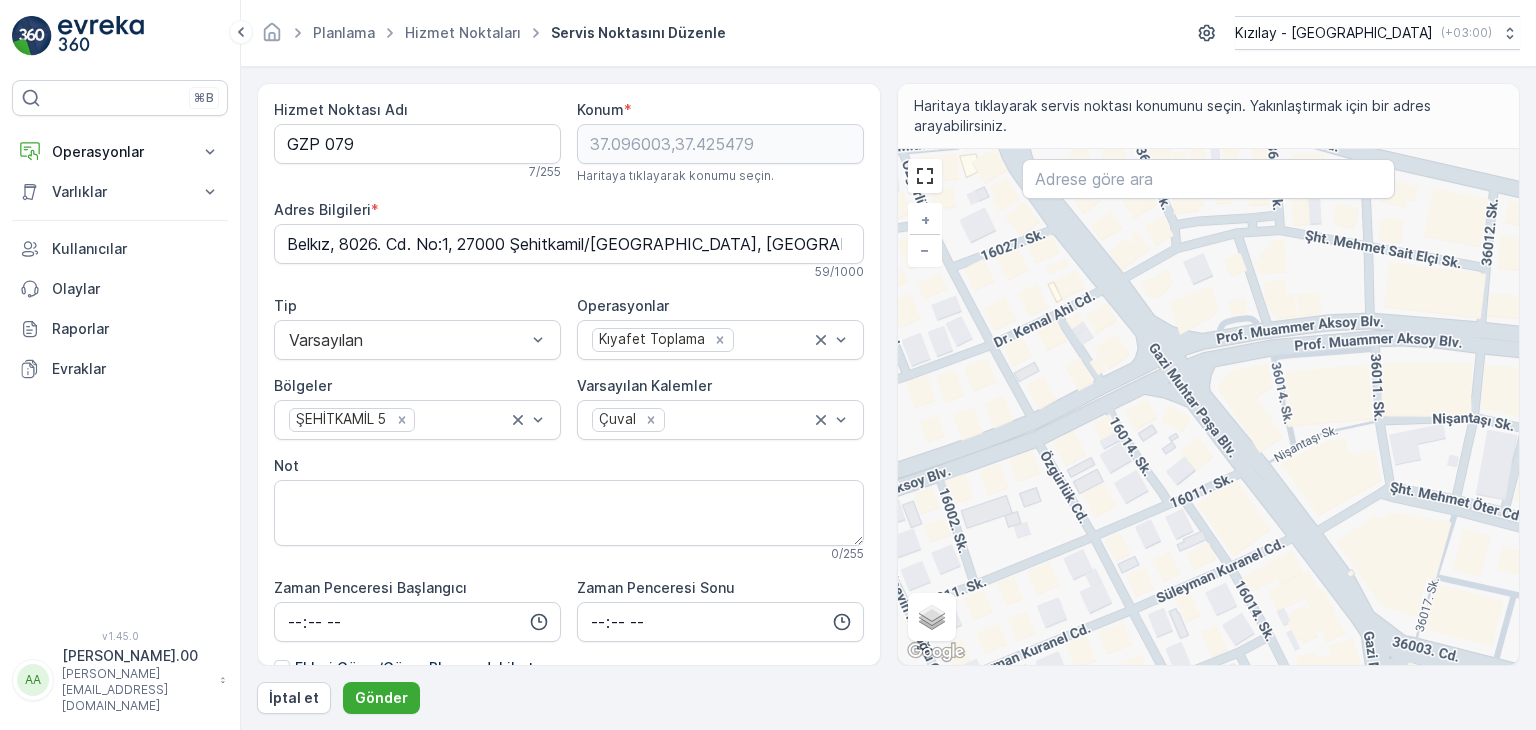 drag, startPoint x: 1189, startPoint y: 403, endPoint x: 976, endPoint y: 573, distance: 272.5234 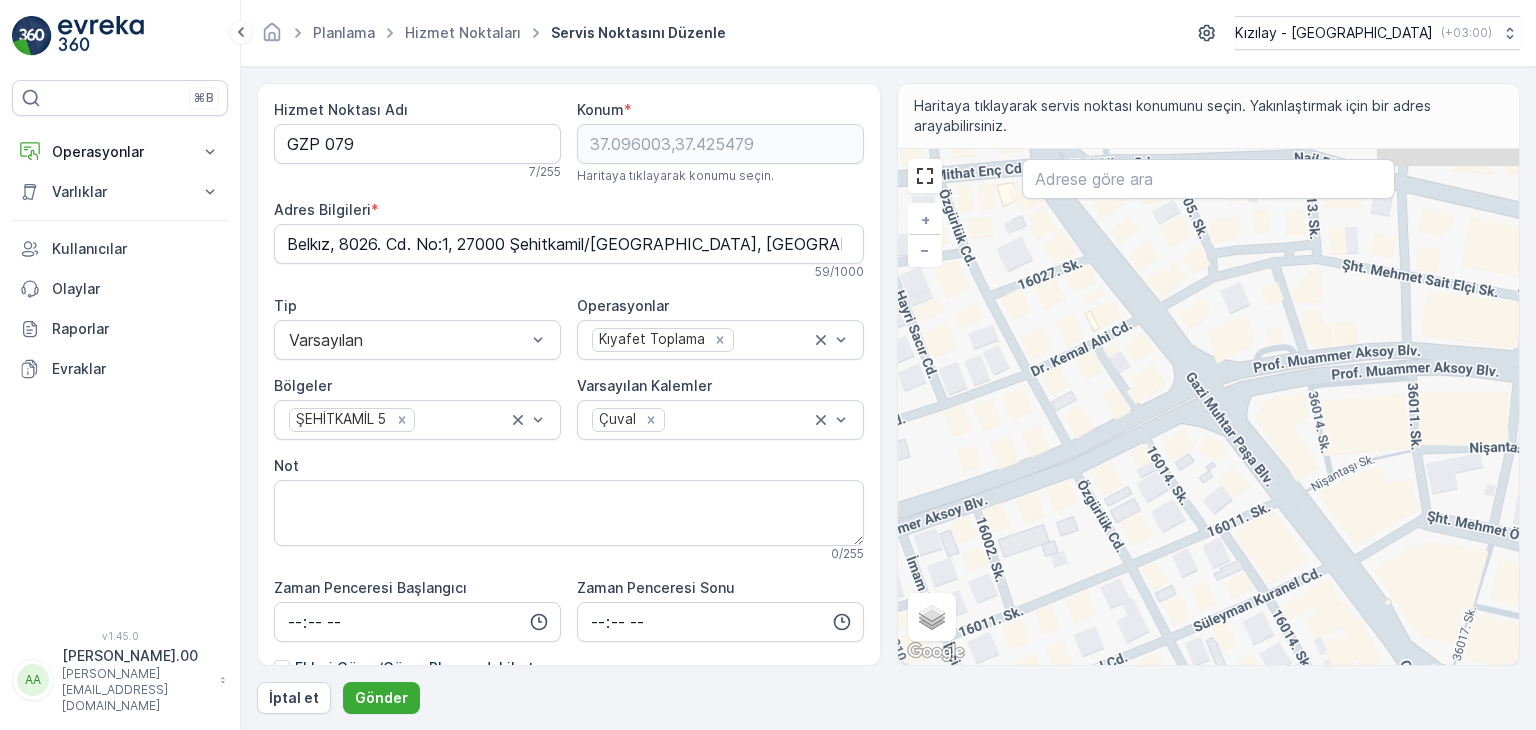 drag, startPoint x: 1115, startPoint y: 441, endPoint x: 1212, endPoint y: 509, distance: 118.46096 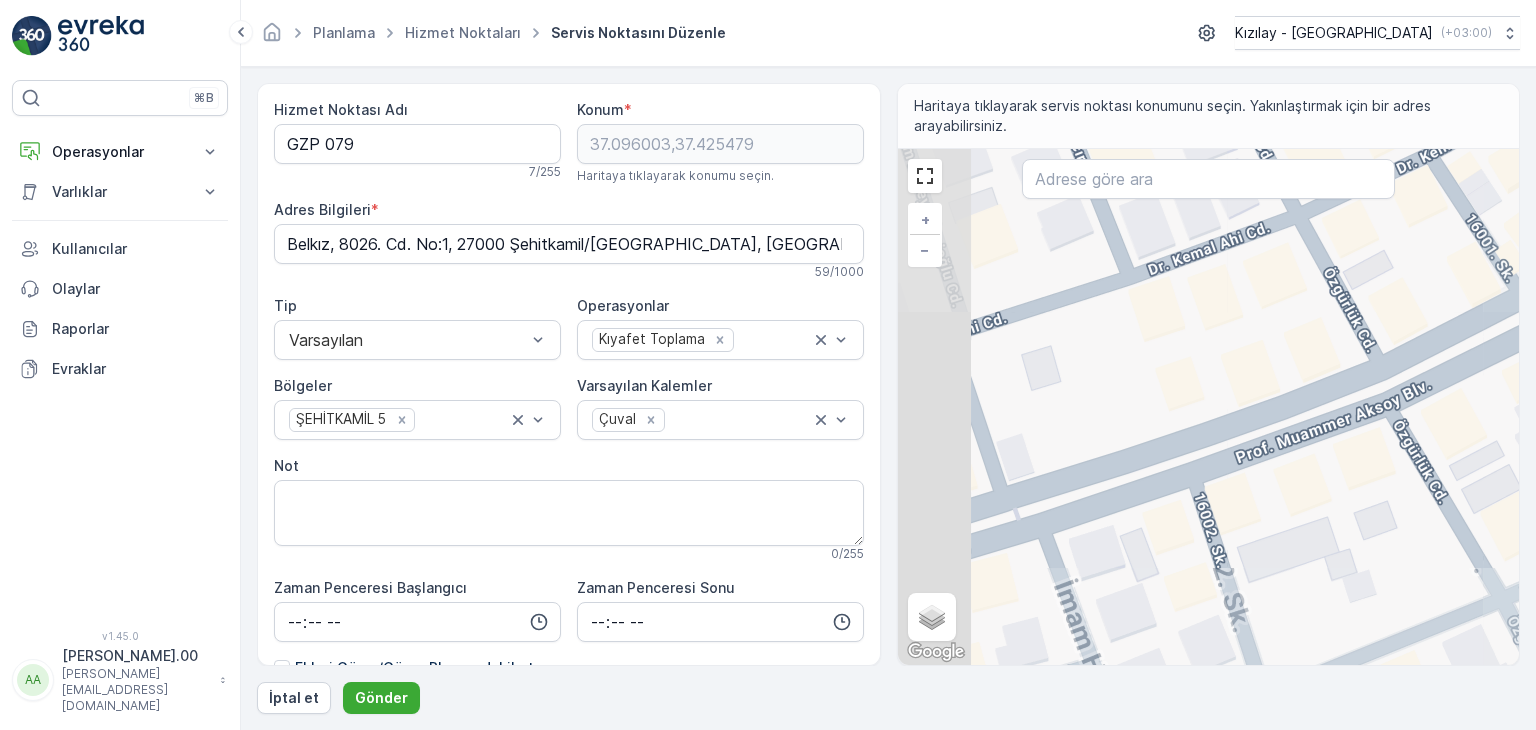 drag, startPoint x: 1043, startPoint y: 564, endPoint x: 1255, endPoint y: 481, distance: 227.66862 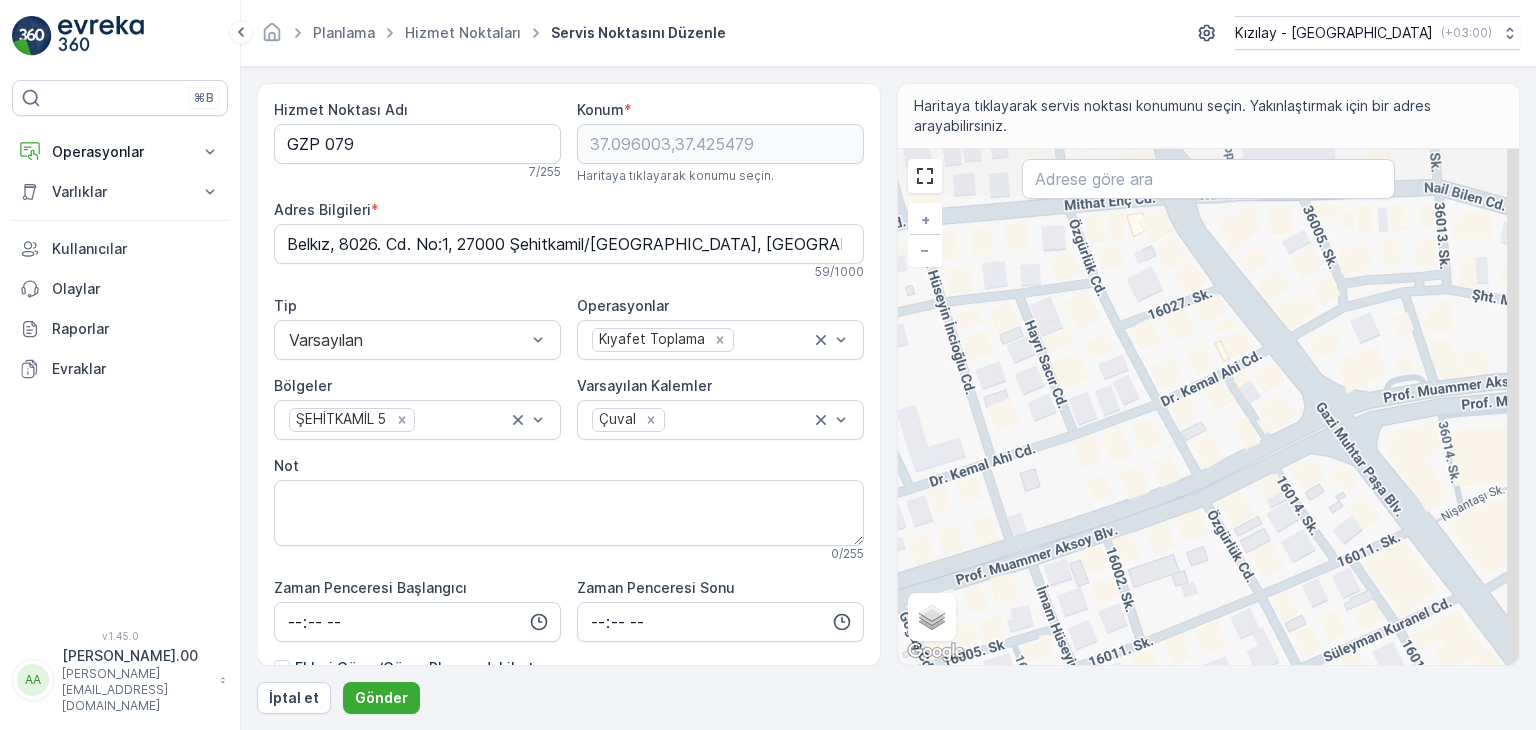 drag, startPoint x: 1162, startPoint y: 546, endPoint x: 1122, endPoint y: 549, distance: 40.112343 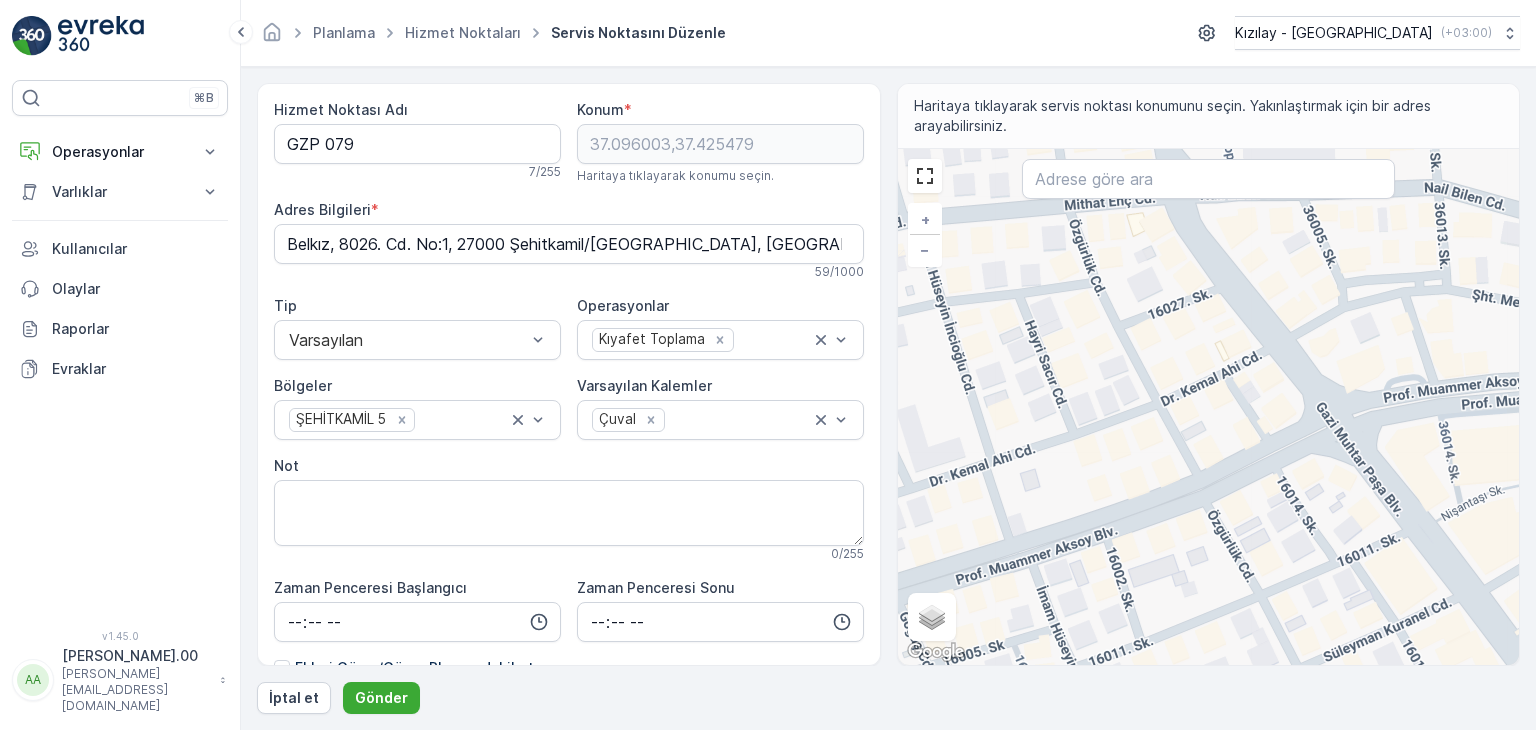 click on "+ −  Uydu  Yol haritası  Arazi  Karışık  Leaflet Klavye kısayolları Harita Verileri Harita verileri ©2025 Harita verileri ©2025 50 m  Metrik ve emperyal birimler arasında geçiş yapmak için tıklayın Şartlar Harita hatası bildirin Gezinmek için ok tuşlarına basın." at bounding box center [1209, 407] 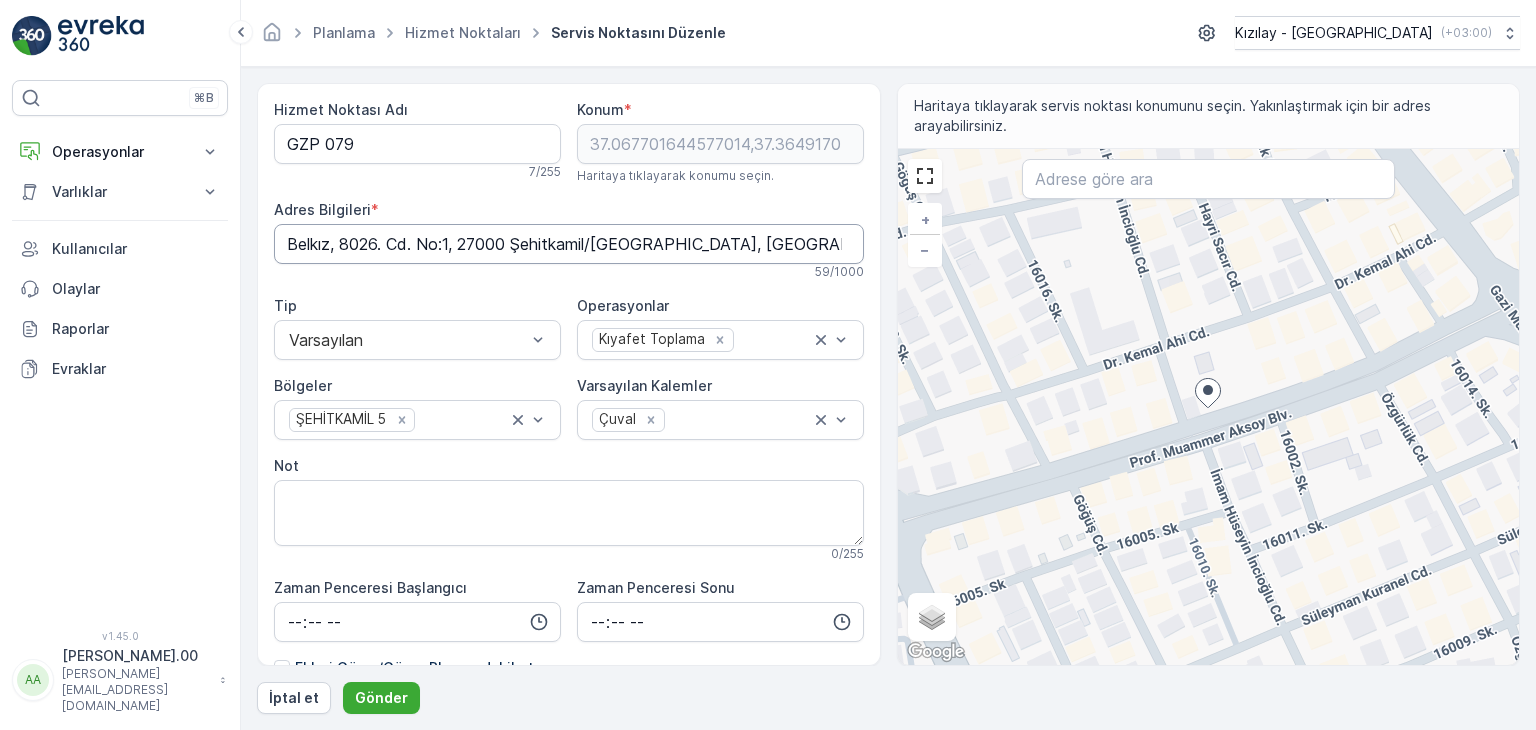 drag, startPoint x: 772, startPoint y: 239, endPoint x: 30, endPoint y: 221, distance: 742.2183 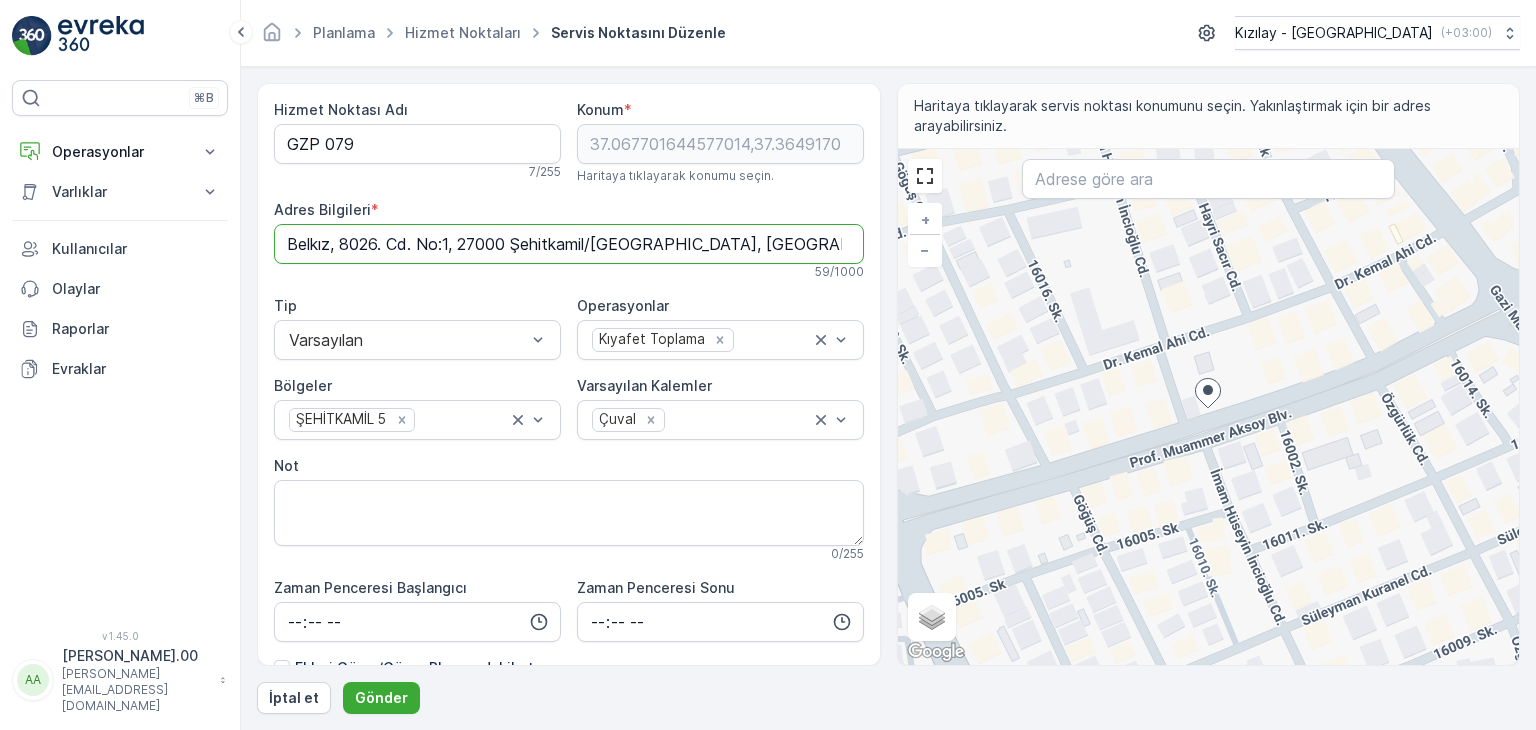 paste on "Prof.Dr, Değirmiçem, Prof. [PERSON_NAME] Blv. [STREET_ADDRESS]" 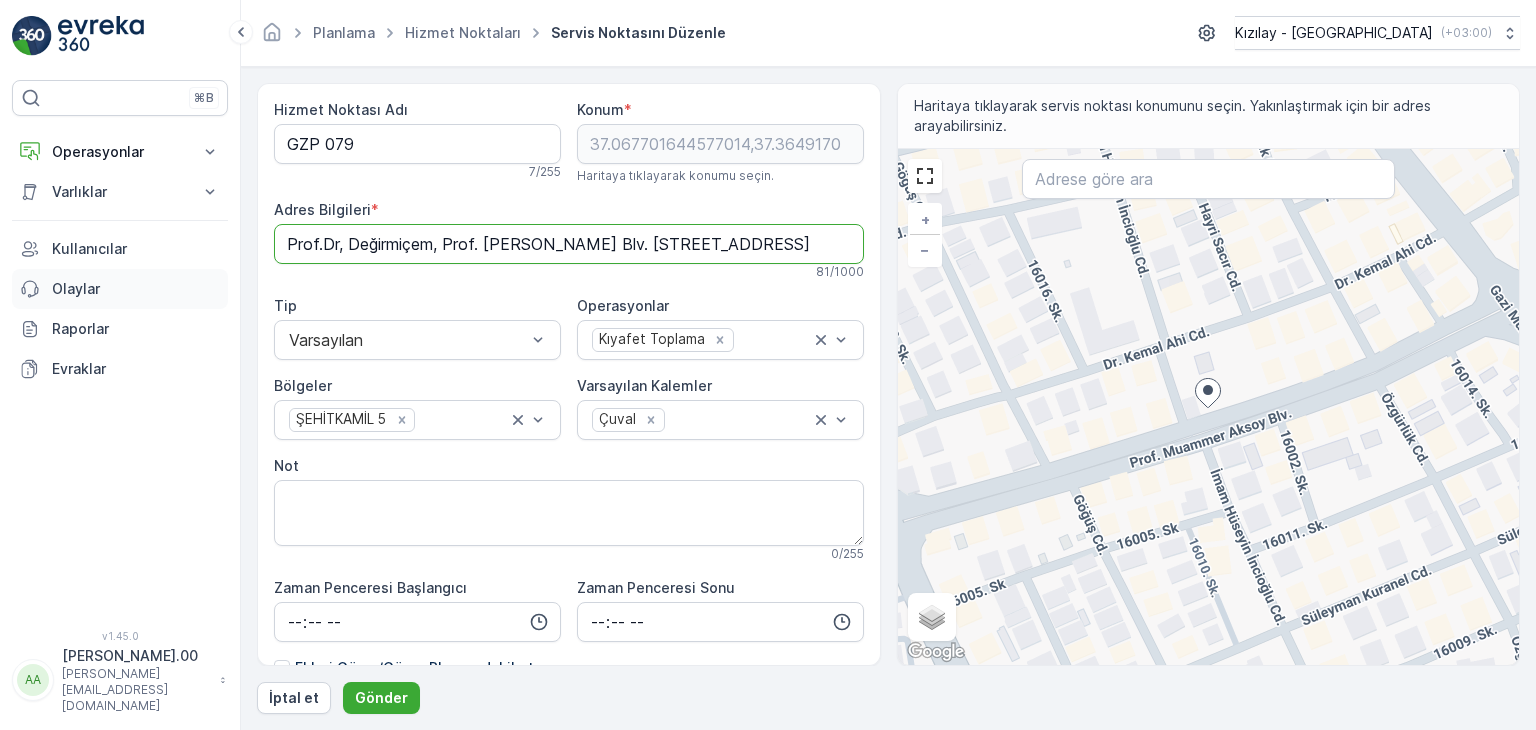 scroll, scrollTop: 0, scrollLeft: 94, axis: horizontal 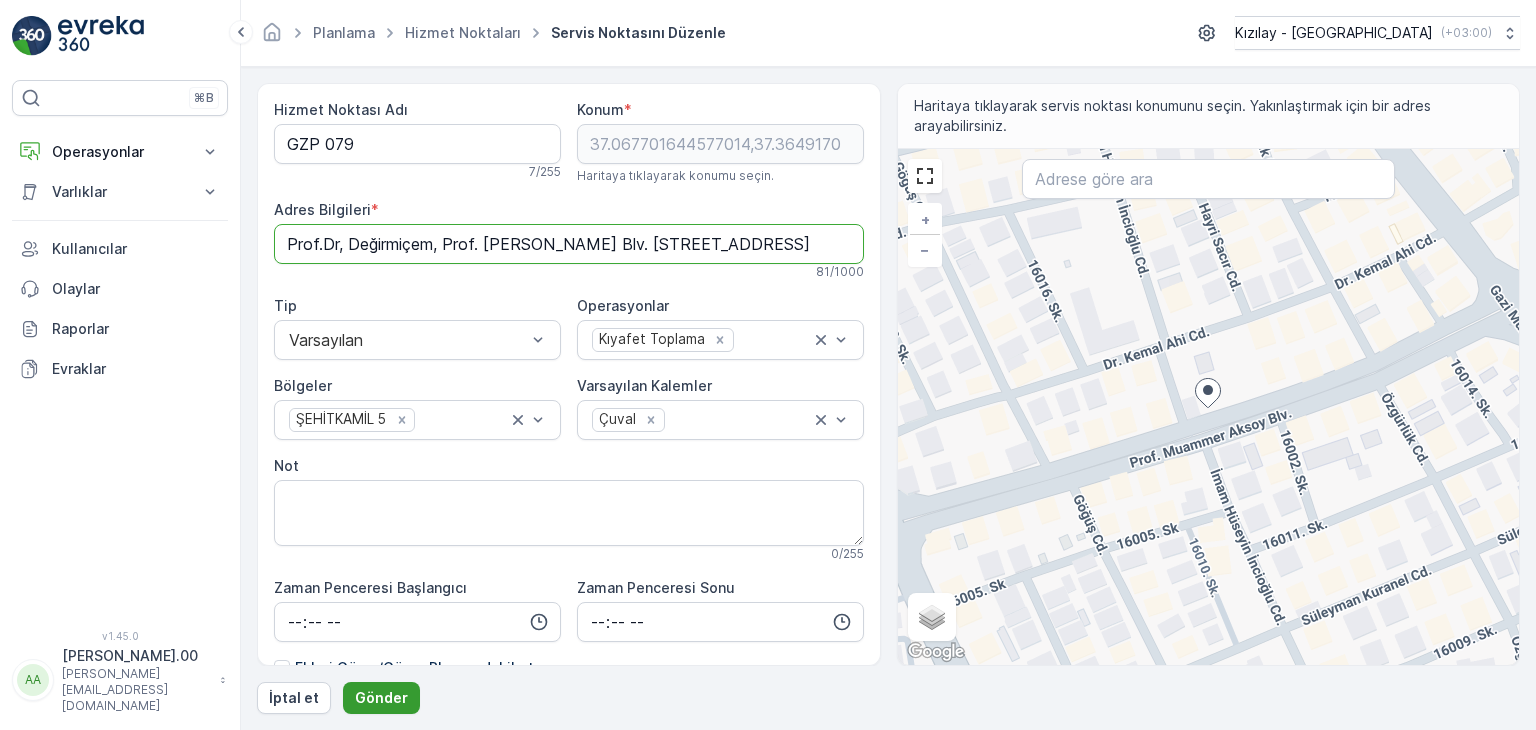 type on "Prof.Dr, Değirmiçem, Prof. [PERSON_NAME] Blv. [STREET_ADDRESS]" 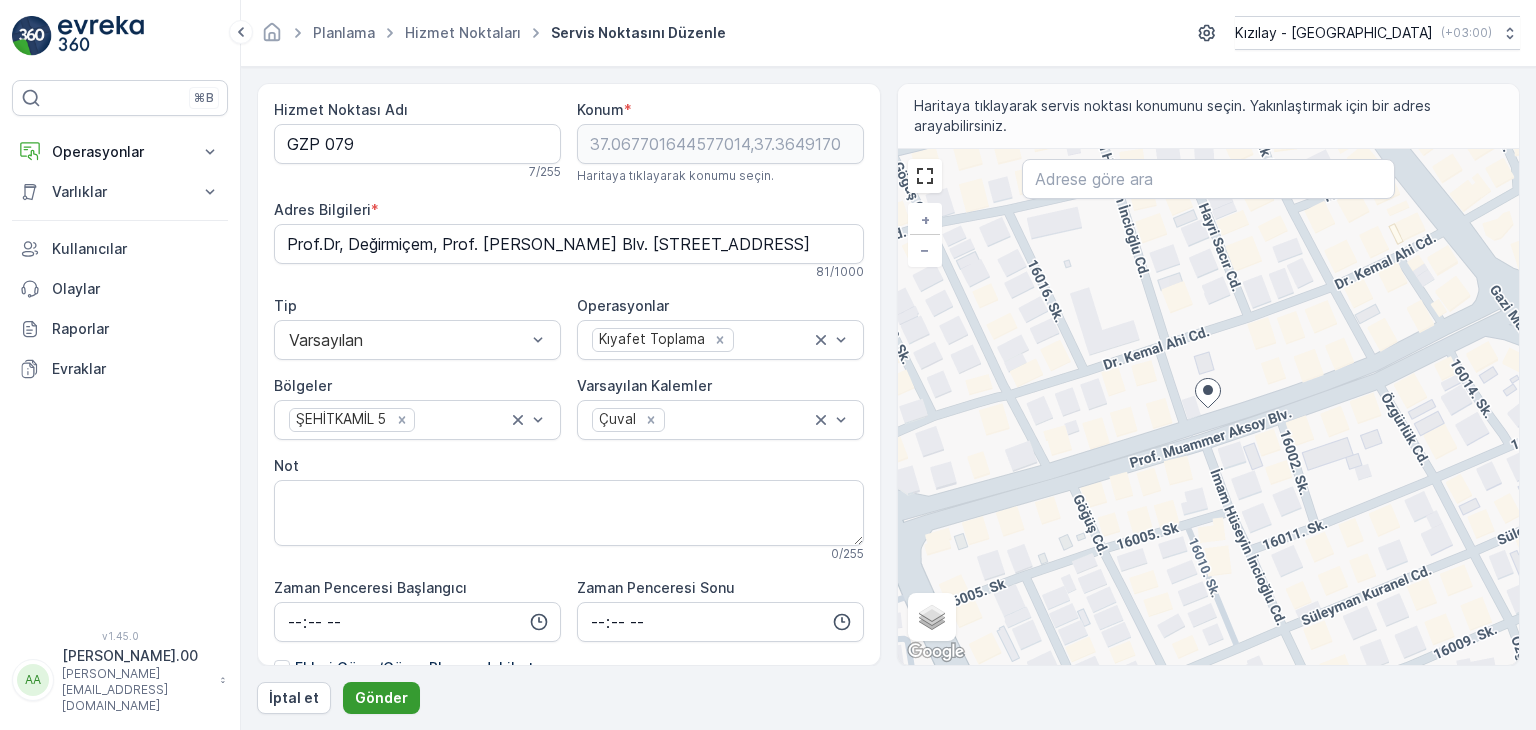 click on "Gönder" at bounding box center (381, 698) 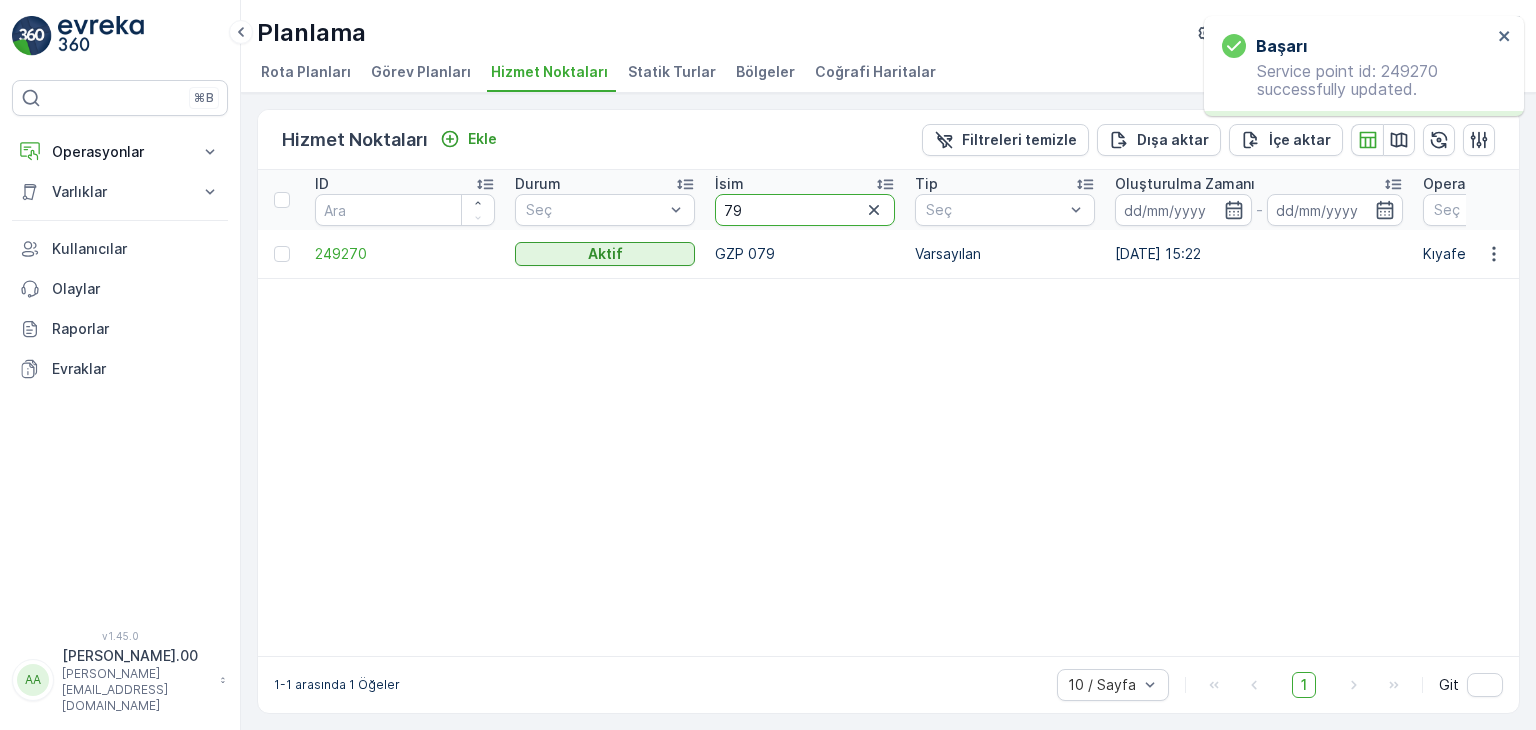 click on "79" at bounding box center (805, 210) 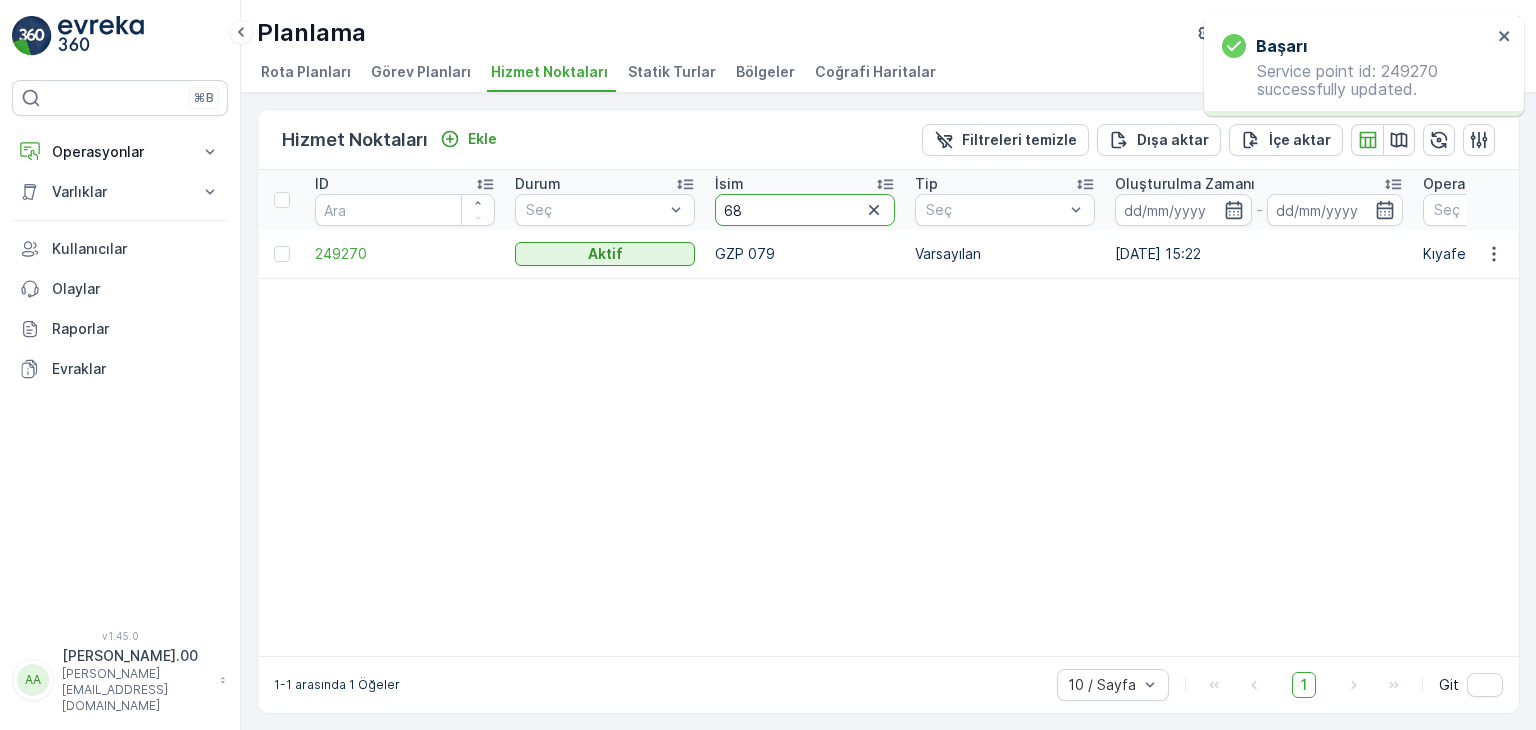 type on "68" 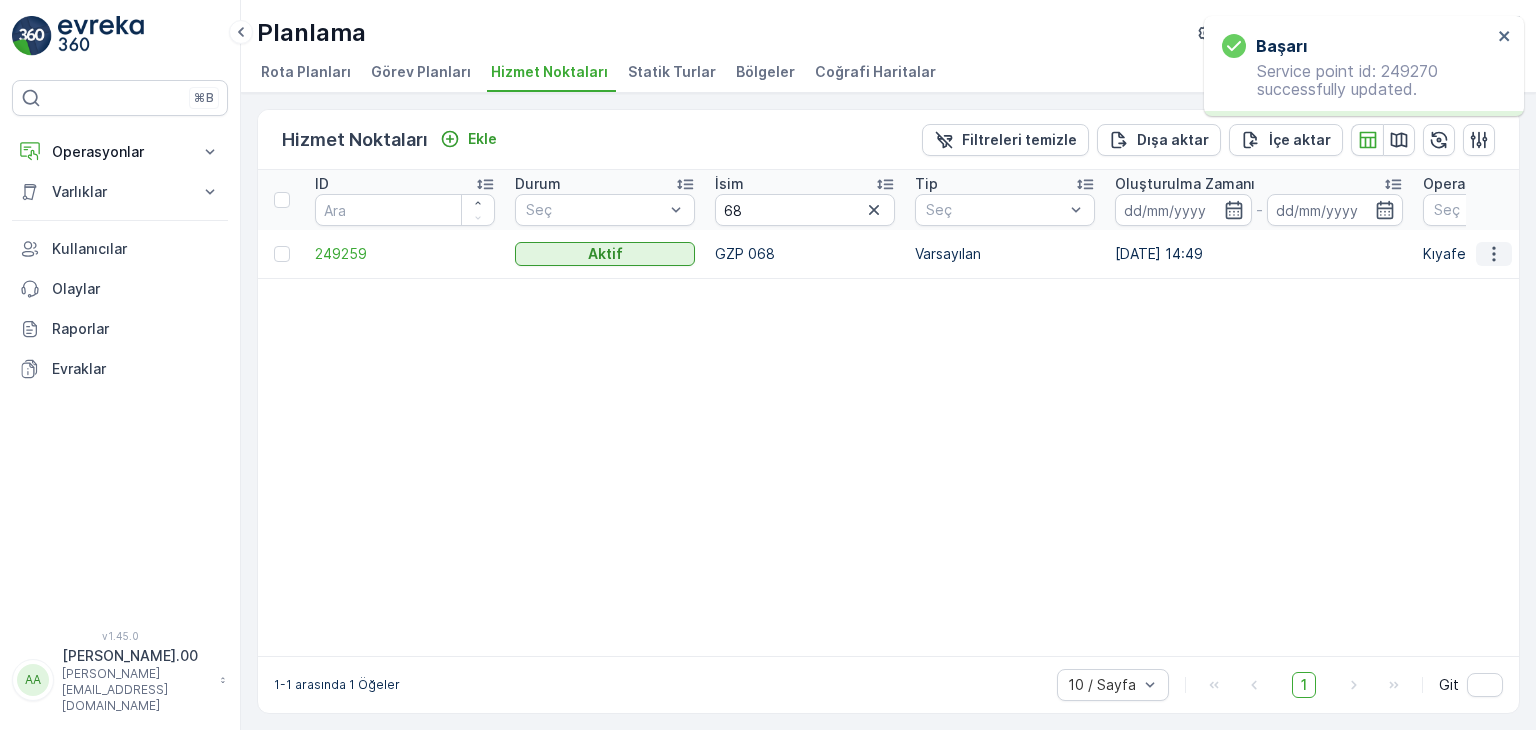 drag, startPoint x: 1476, startPoint y: 244, endPoint x: 1489, endPoint y: 257, distance: 18.384777 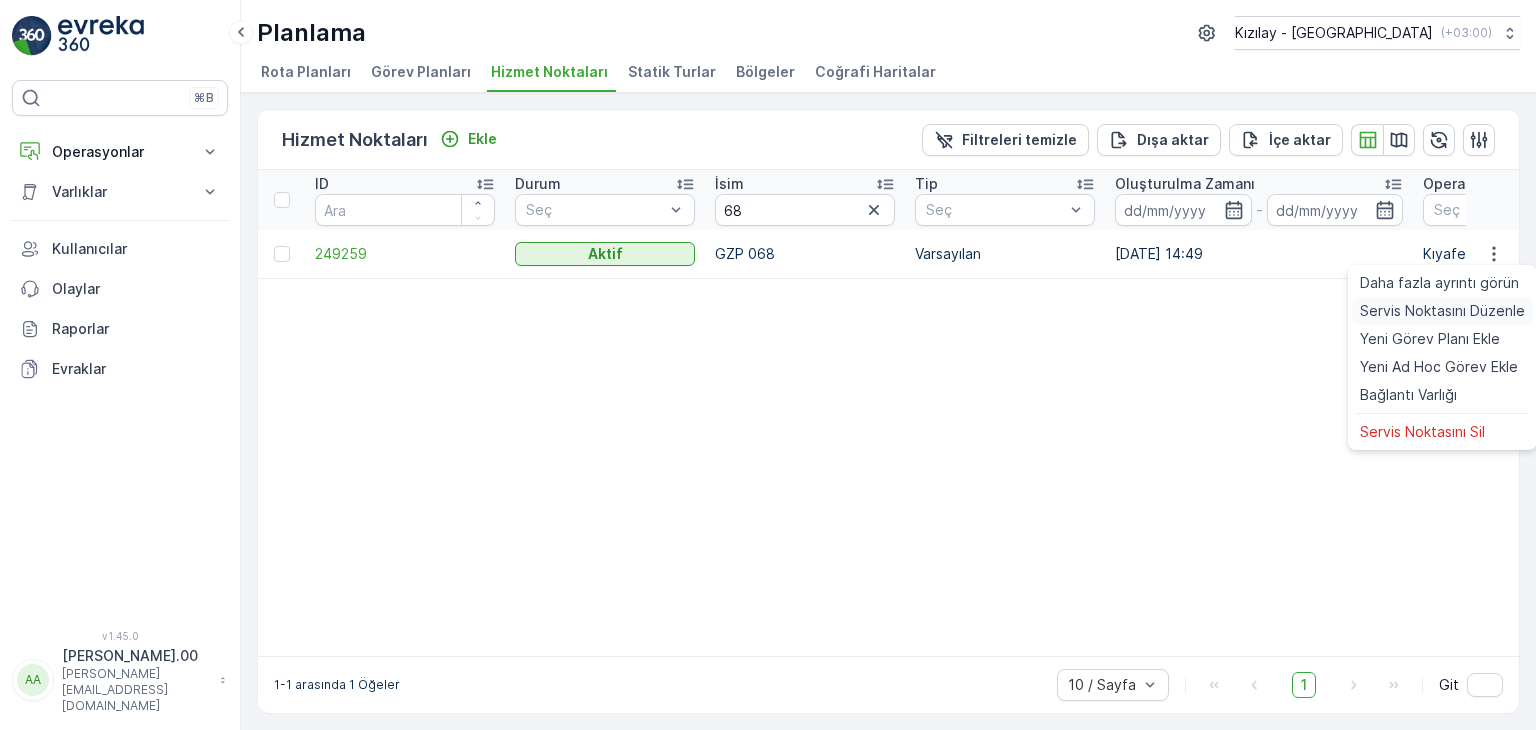 click on "Servis Noktasını Düzenle" at bounding box center [1442, 311] 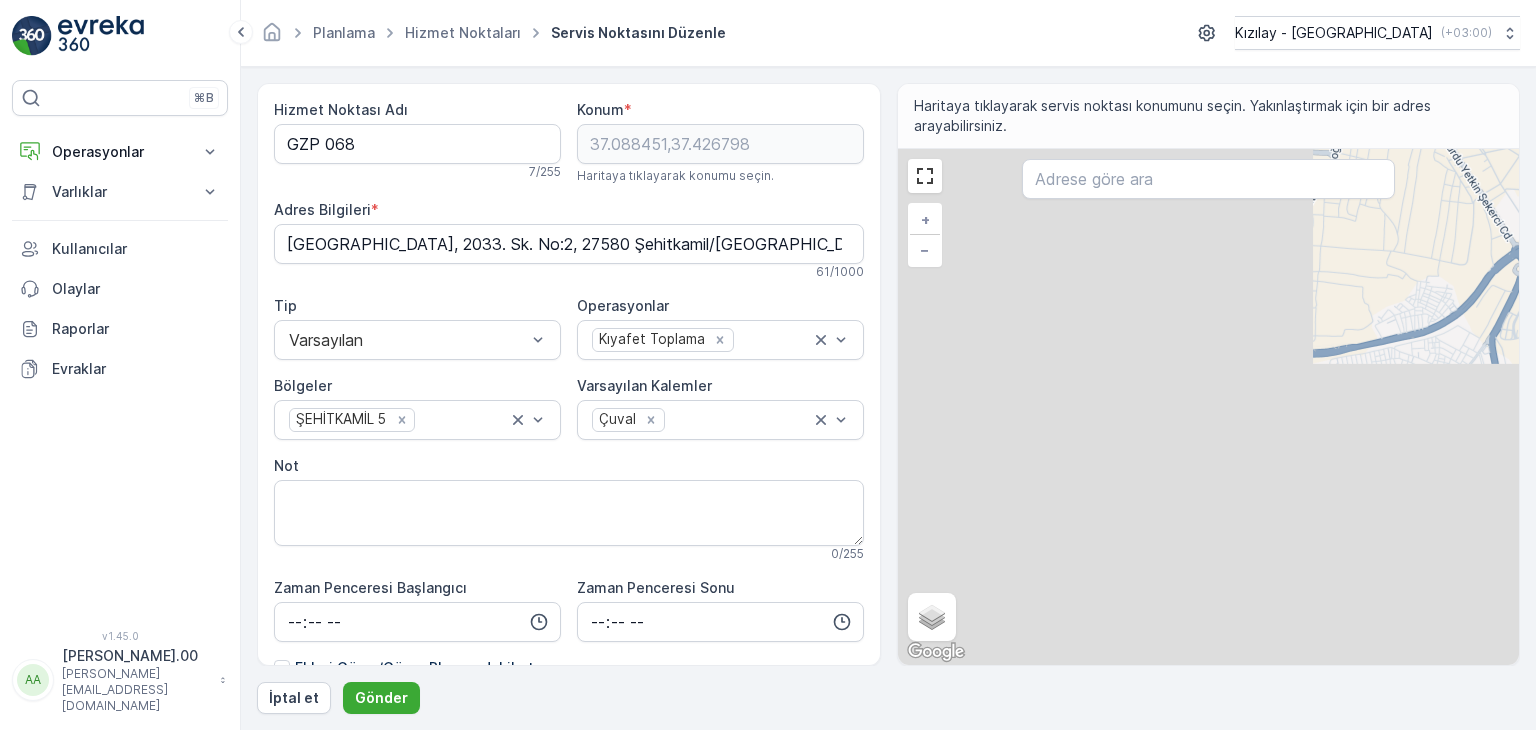 drag, startPoint x: 1120, startPoint y: 573, endPoint x: 1505, endPoint y: 277, distance: 485.63464 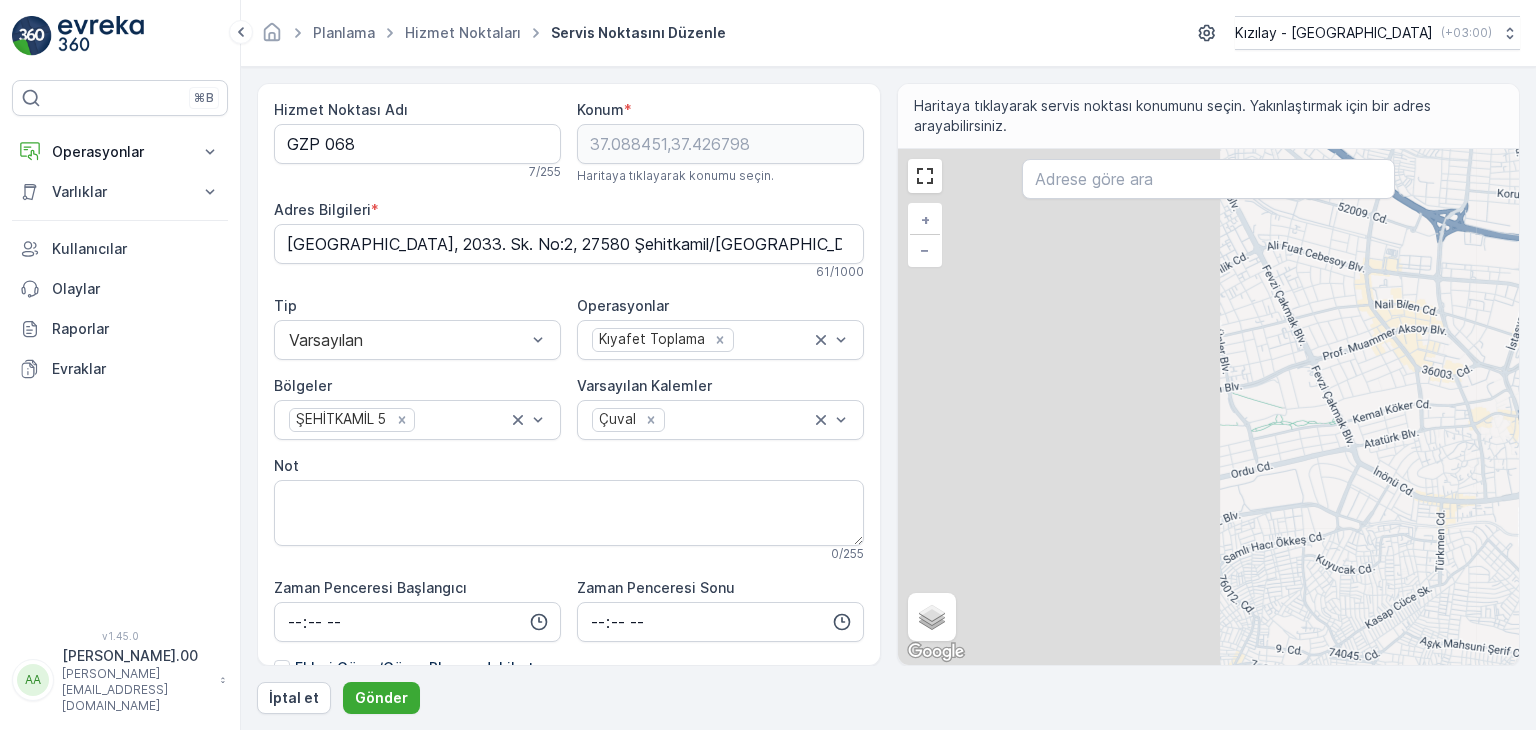 drag, startPoint x: 1326, startPoint y: 442, endPoint x: 1535, endPoint y: 353, distance: 227.16074 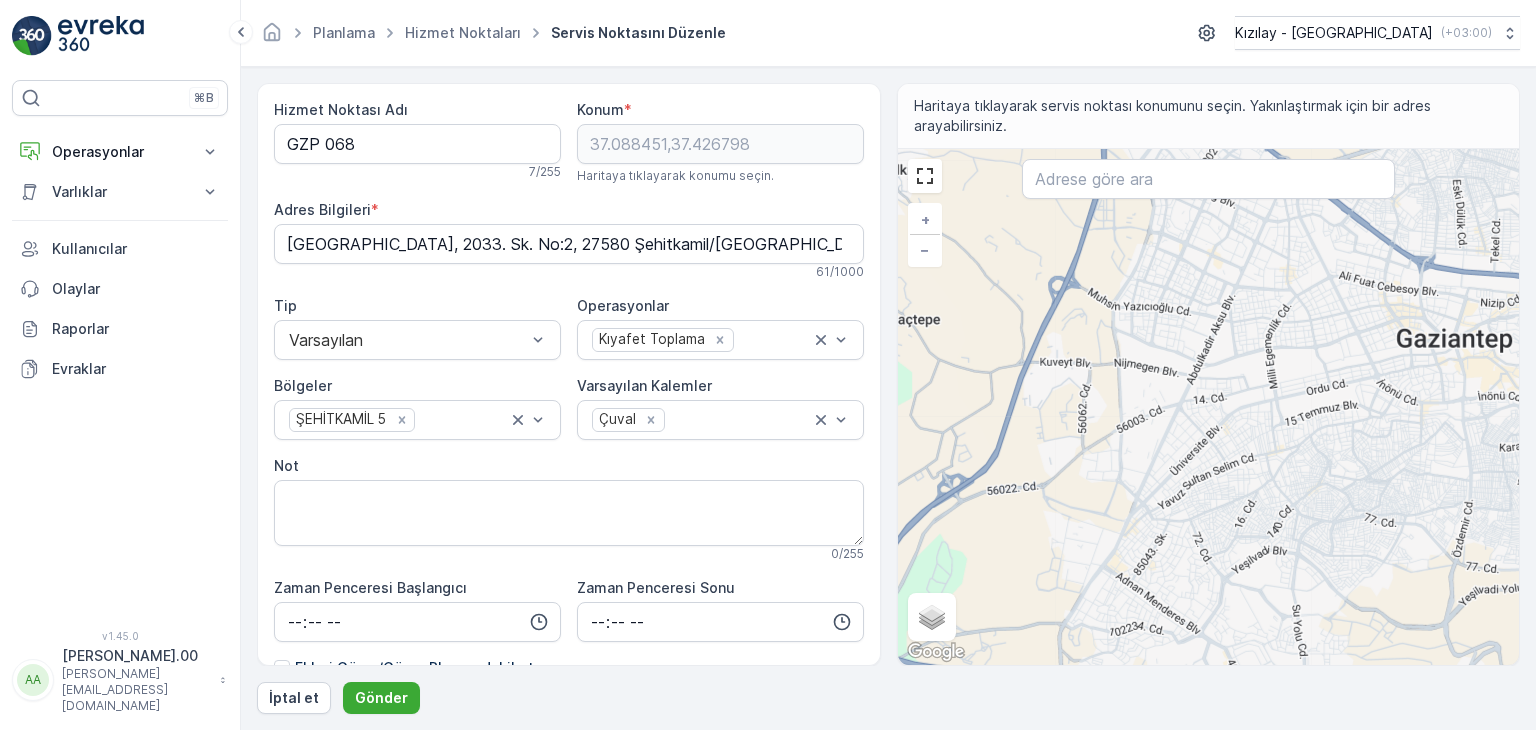 drag, startPoint x: 1347, startPoint y: 457, endPoint x: 1069, endPoint y: 604, distance: 314.47256 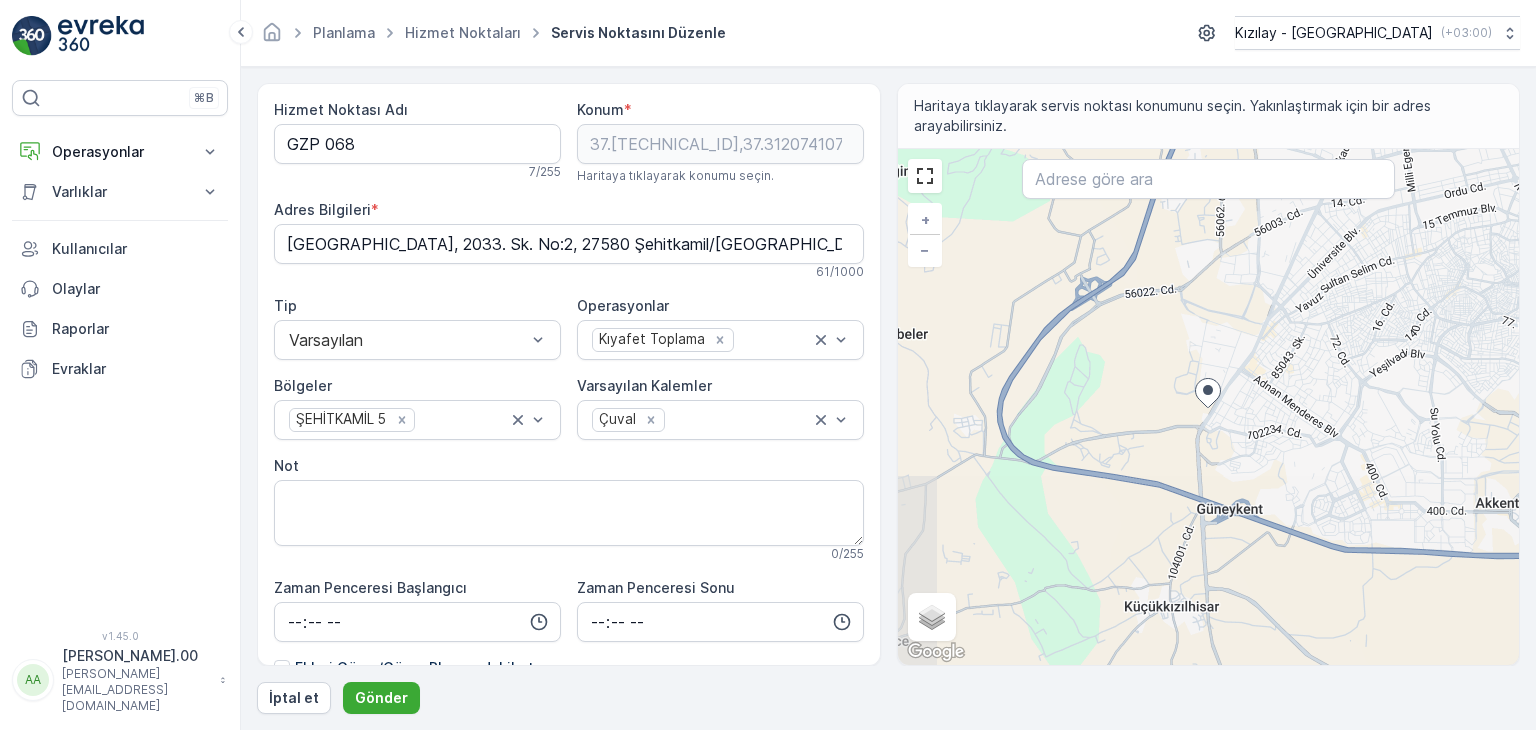 drag, startPoint x: 1464, startPoint y: 394, endPoint x: 1104, endPoint y: 649, distance: 441.16324 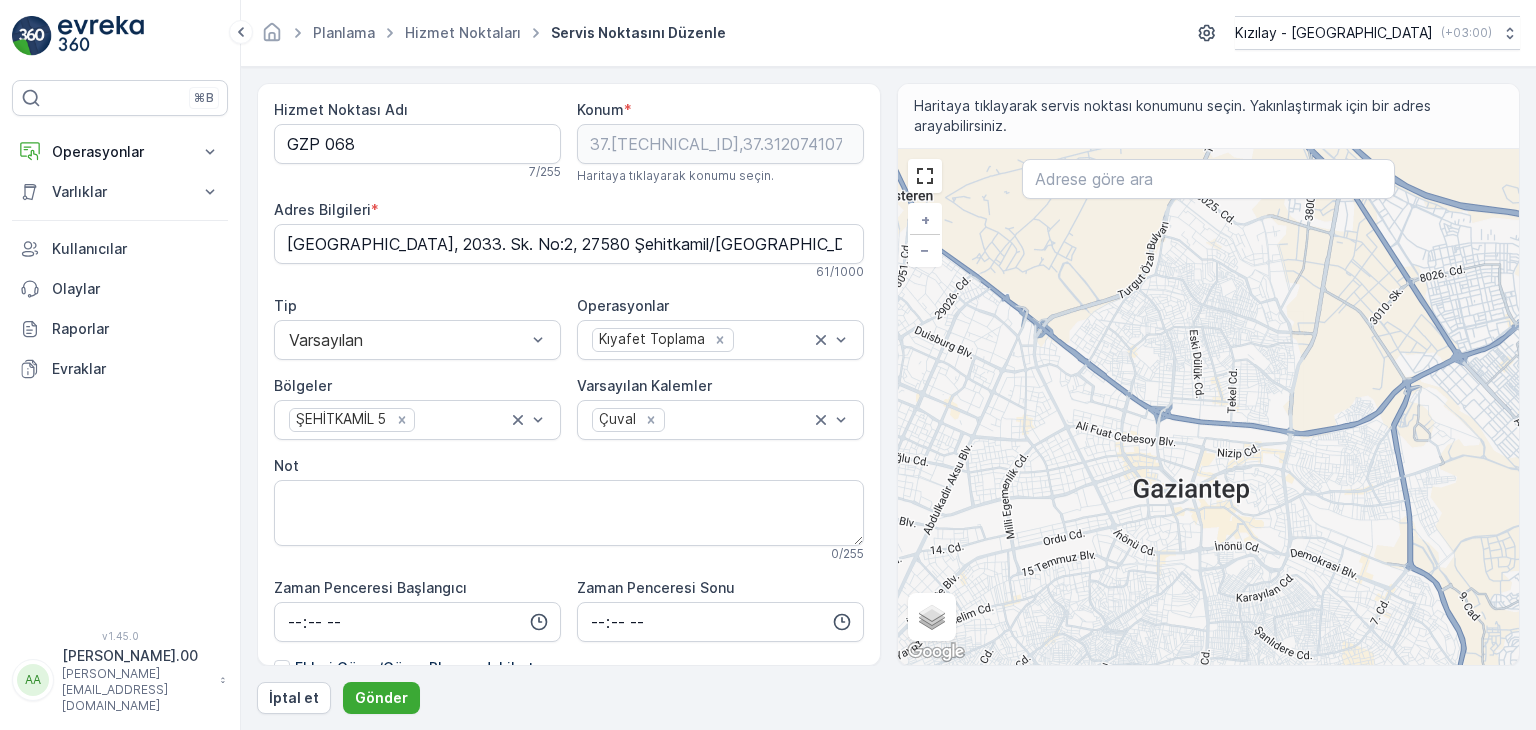 drag, startPoint x: 1207, startPoint y: 508, endPoint x: 1191, endPoint y: 544, distance: 39.39543 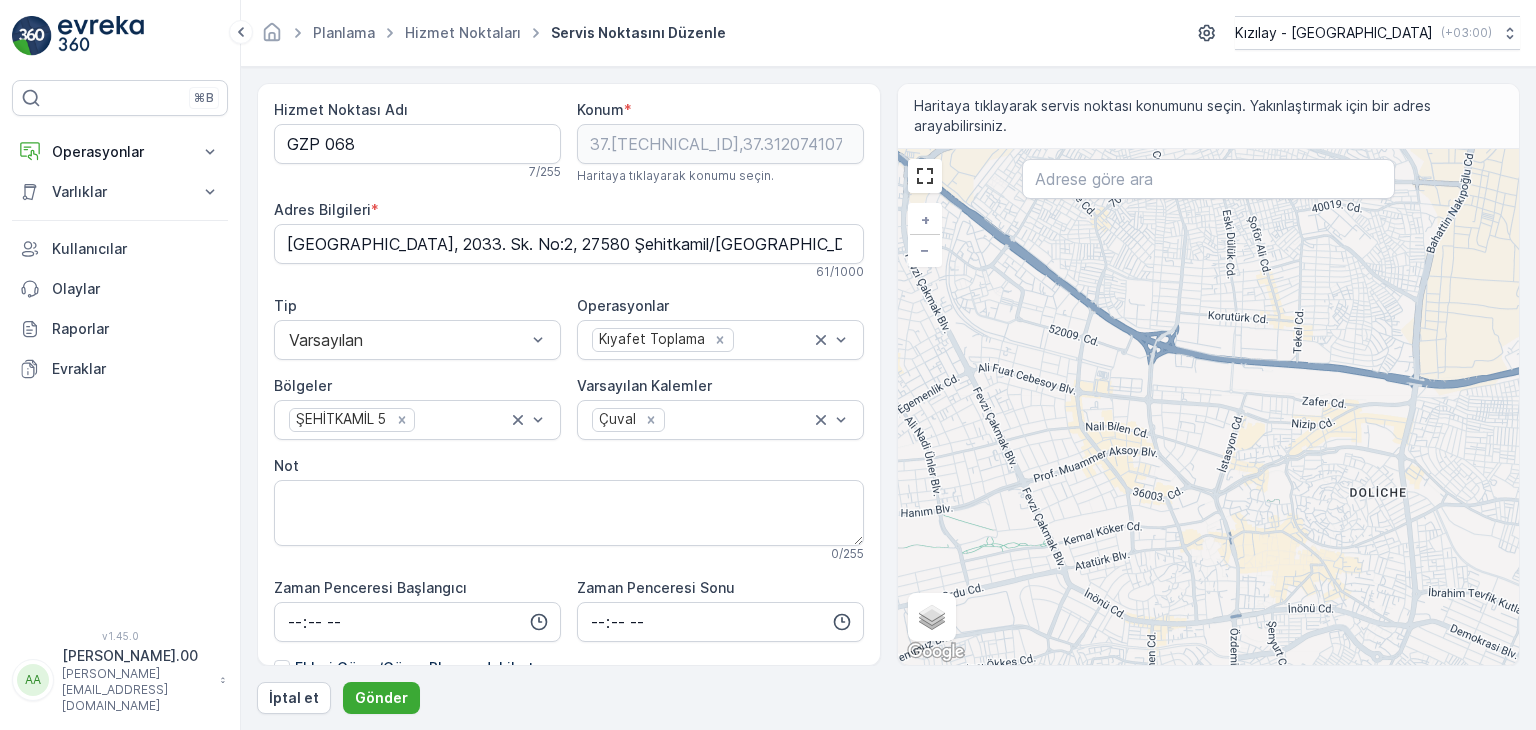 drag, startPoint x: 1151, startPoint y: 525, endPoint x: 1160, endPoint y: 531, distance: 10.816654 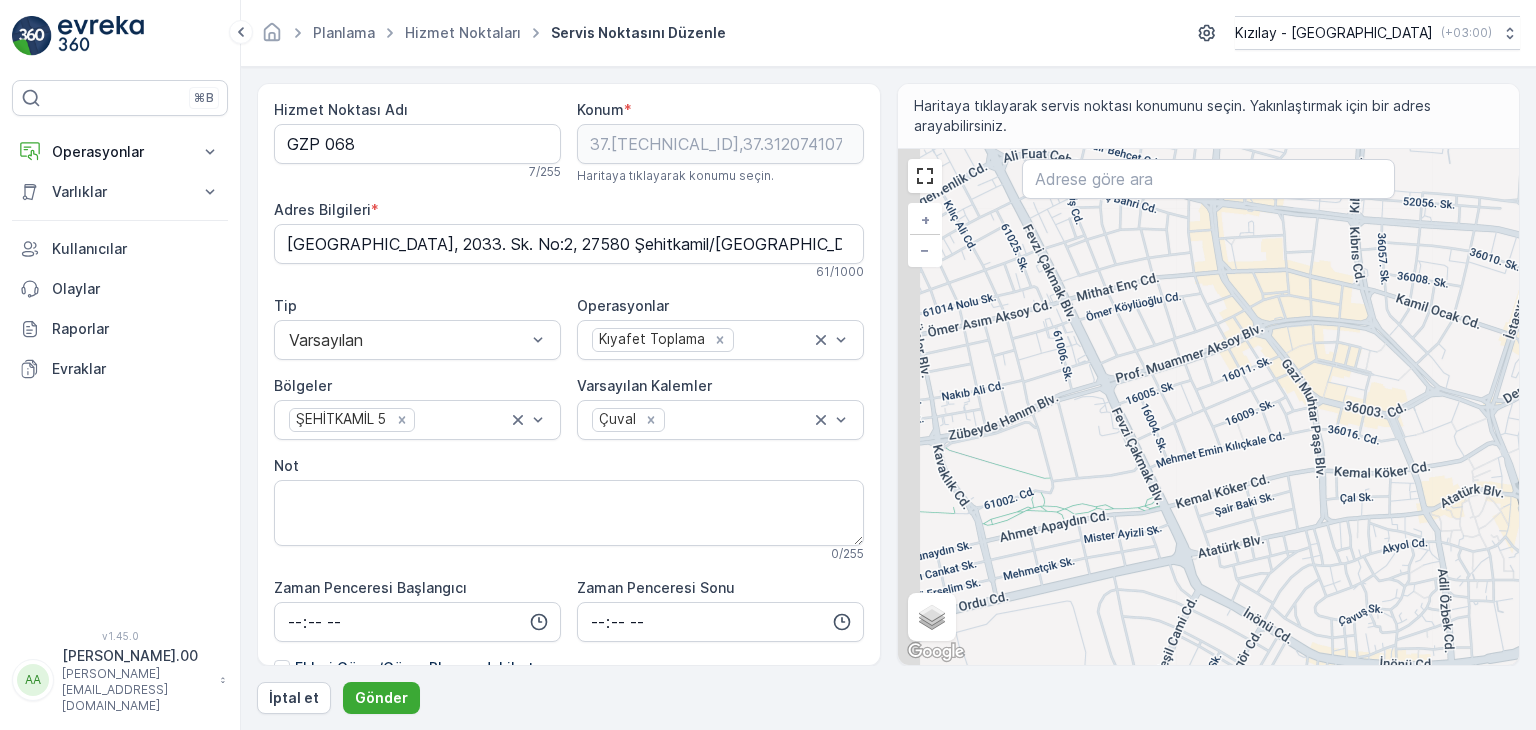 drag, startPoint x: 1099, startPoint y: 542, endPoint x: 1292, endPoint y: 520, distance: 194.24983 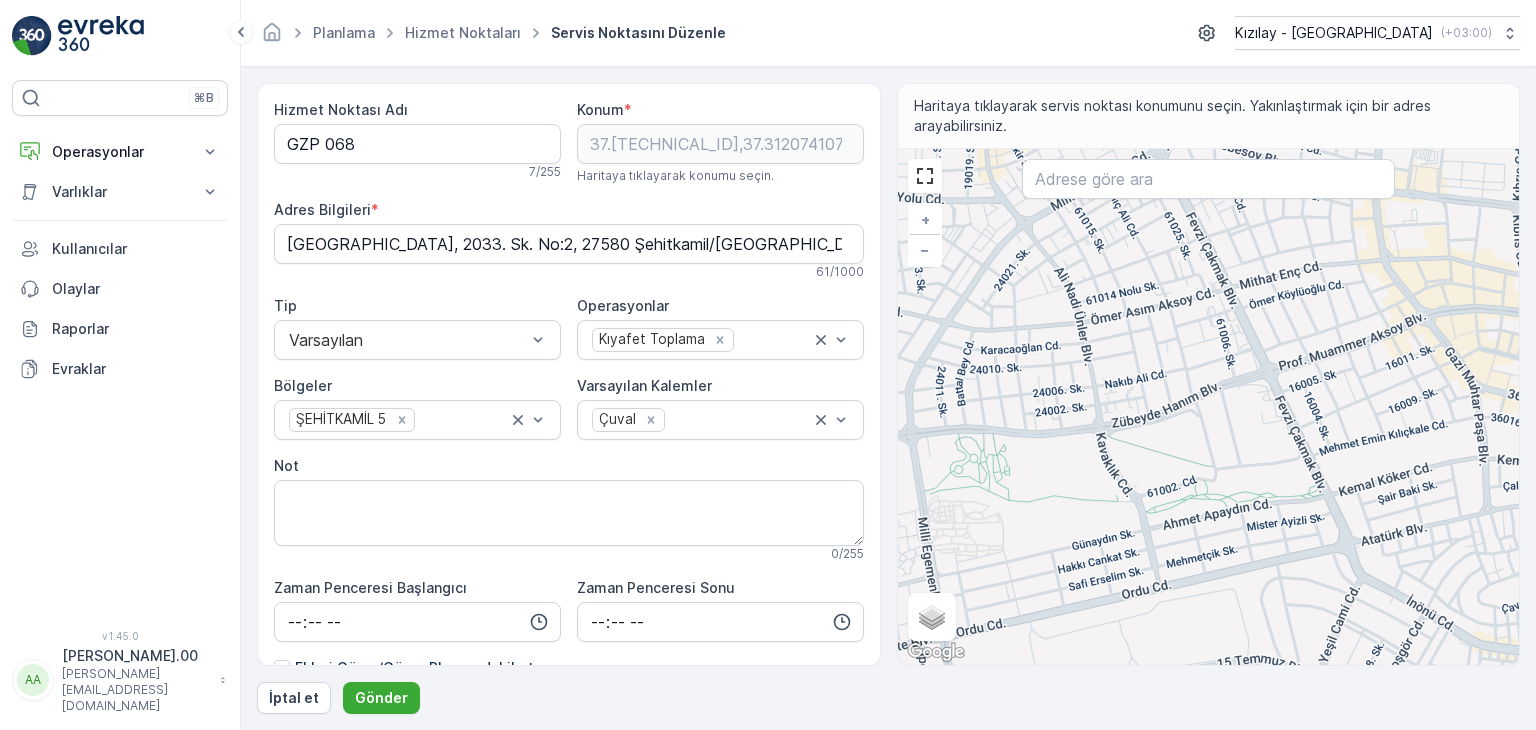 drag, startPoint x: 1185, startPoint y: 513, endPoint x: 1431, endPoint y: 481, distance: 248.07257 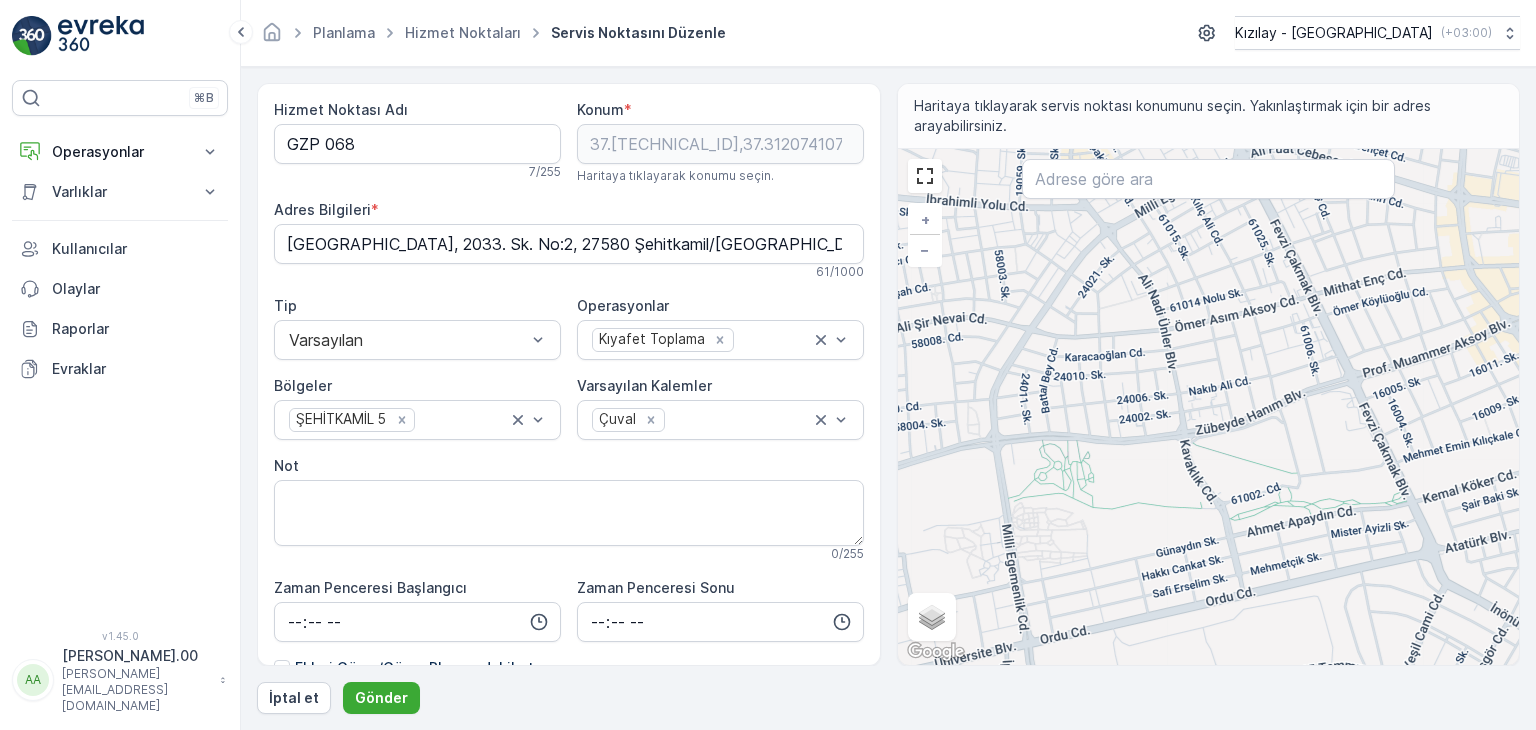 drag, startPoint x: 1269, startPoint y: 457, endPoint x: 1271, endPoint y: 479, distance: 22.090721 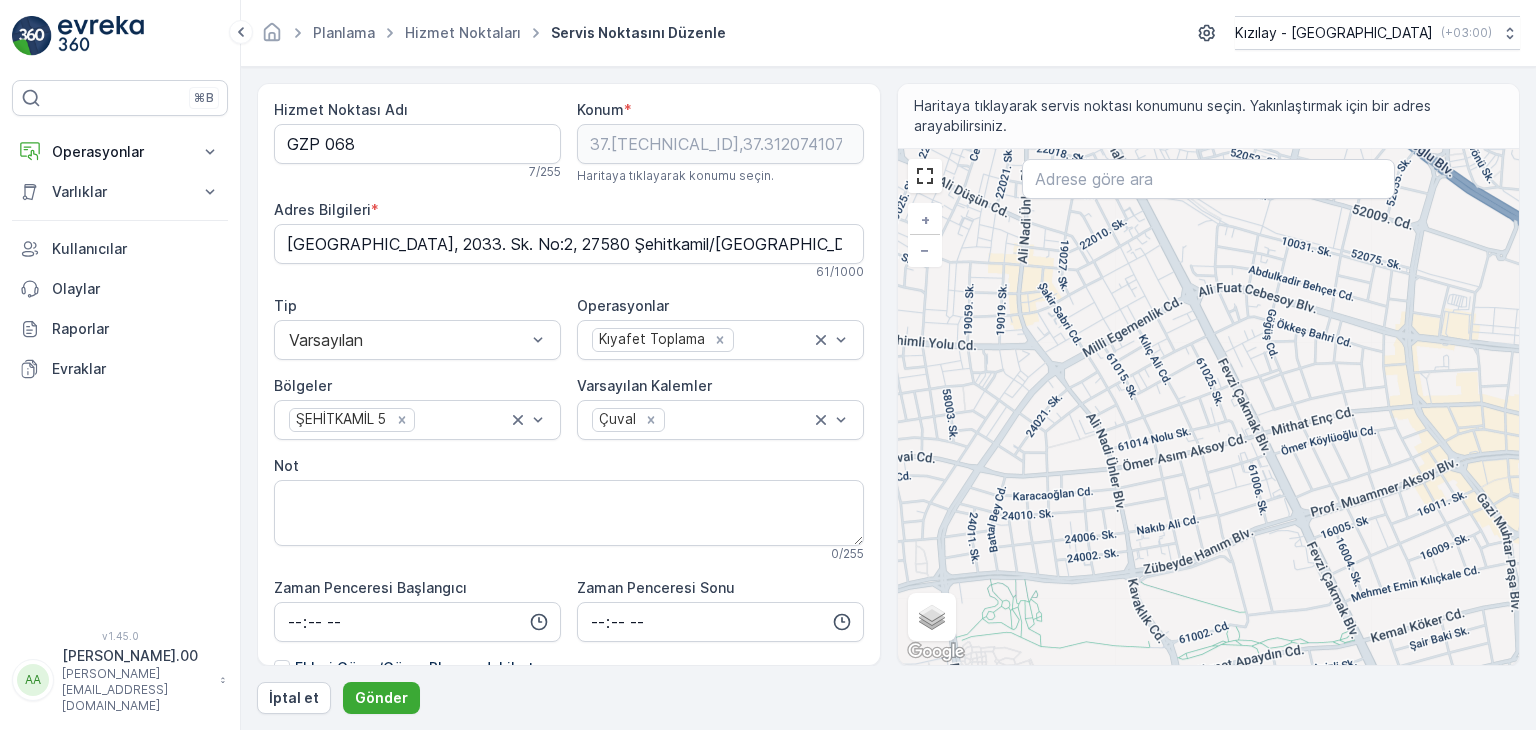 drag, startPoint x: 1296, startPoint y: 397, endPoint x: 1258, endPoint y: 463, distance: 76.15773 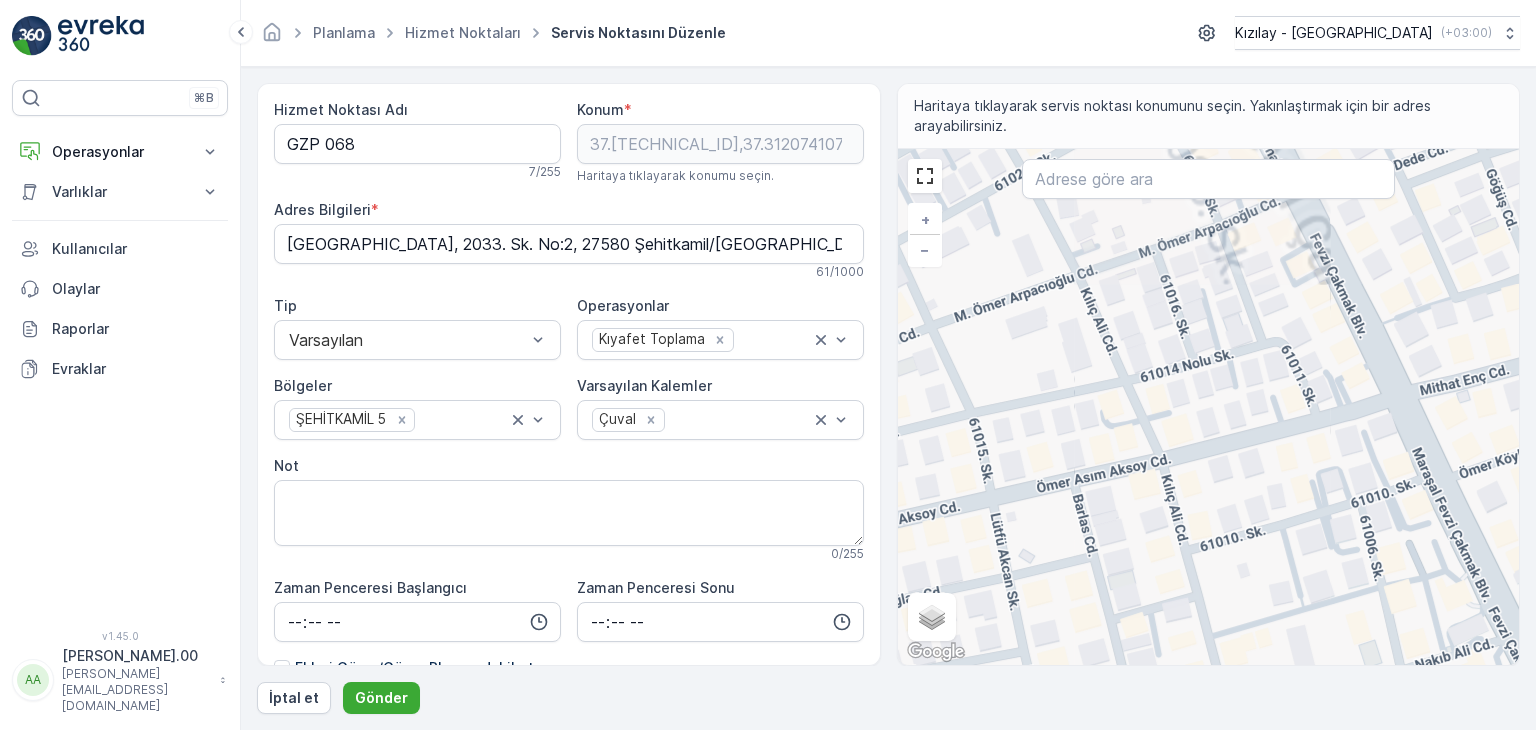 drag, startPoint x: 1160, startPoint y: 418, endPoint x: 1279, endPoint y: 473, distance: 131.09538 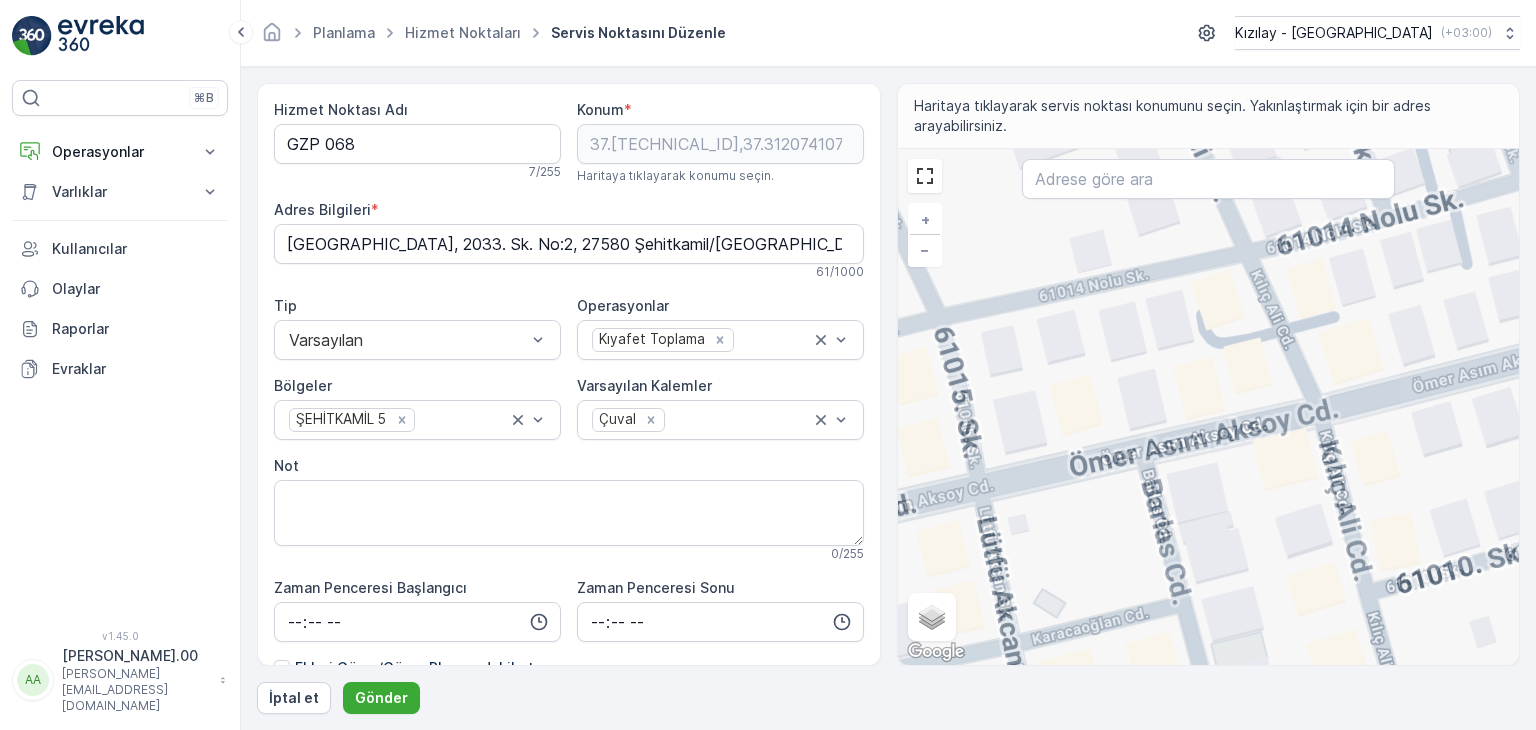 drag, startPoint x: 1219, startPoint y: 469, endPoint x: 1313, endPoint y: 451, distance: 95.707886 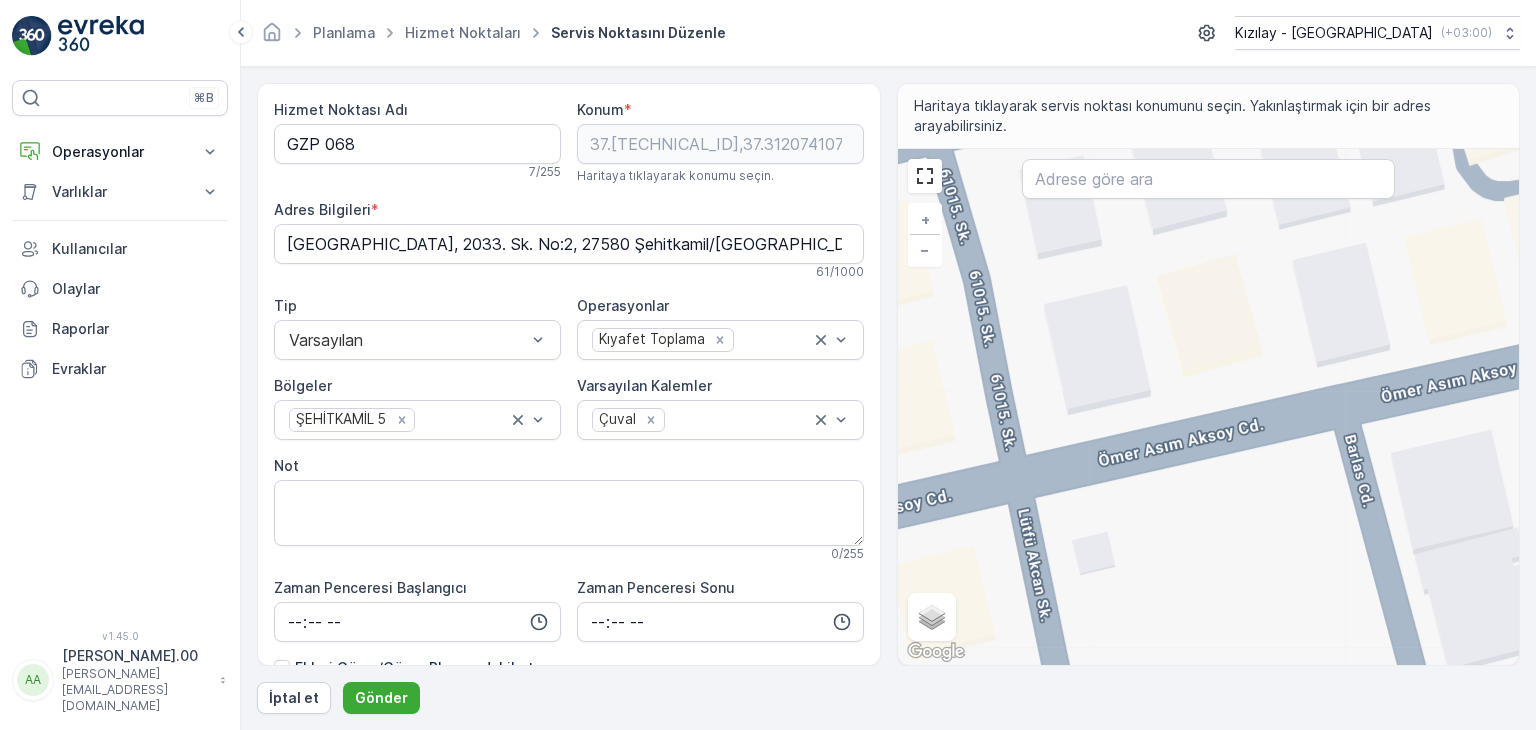 click on "+ −  Uydu  Yol haritası  Arazi  Karışık  Leaflet Klavye kısayolları Harita Verileri Harita verileri ©2025 Harita verileri ©2025 10 m  Metrik ve emperyal birimler arasında geçiş yapmak için tıklayın Şartlar Harita hatası bildirin Gezinmek için ok tuşlarına basın." at bounding box center [1209, 407] 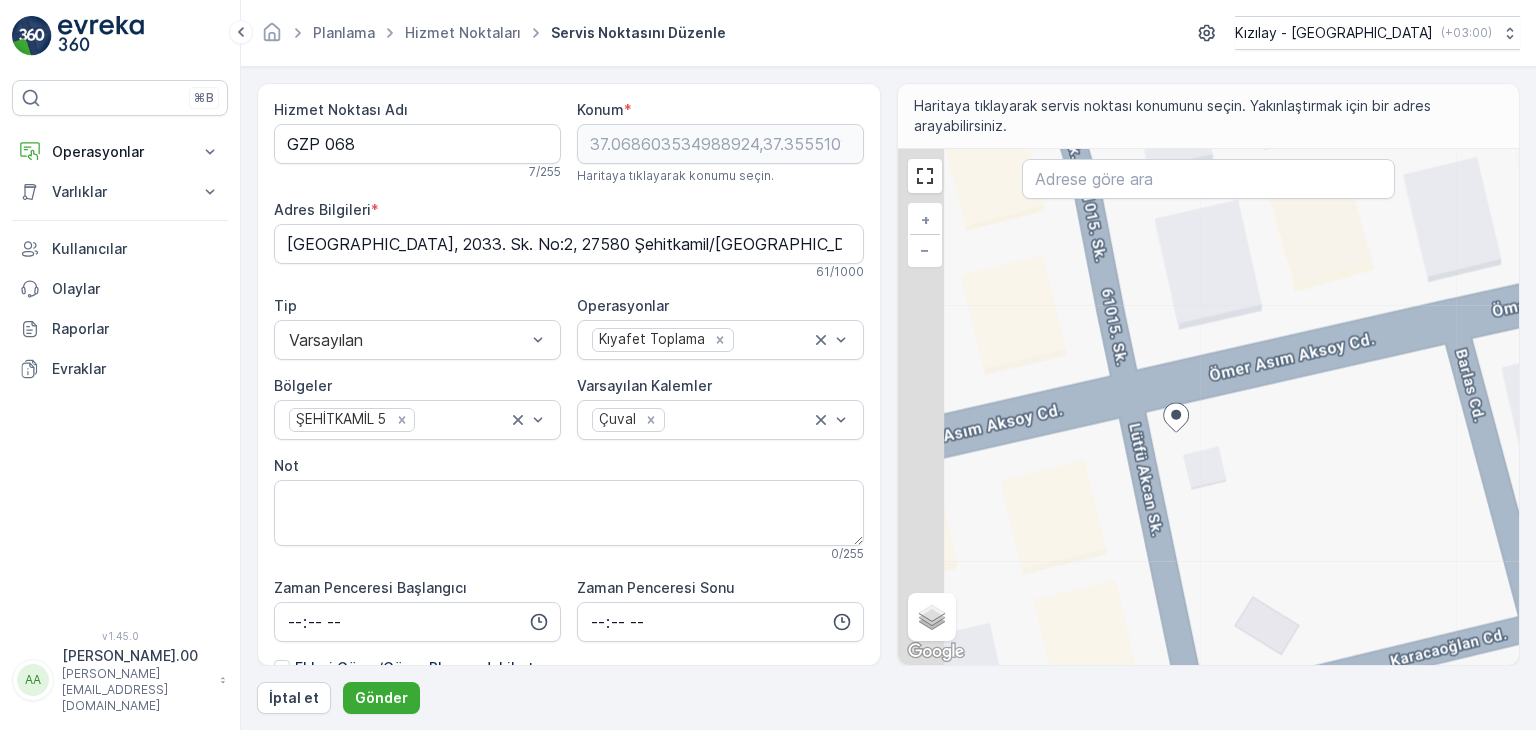 type on "Sarıgüllük, Lütfü Akcan Sk. No:22, 27060 Şehitkamil/Gaziantep, Türkiye" 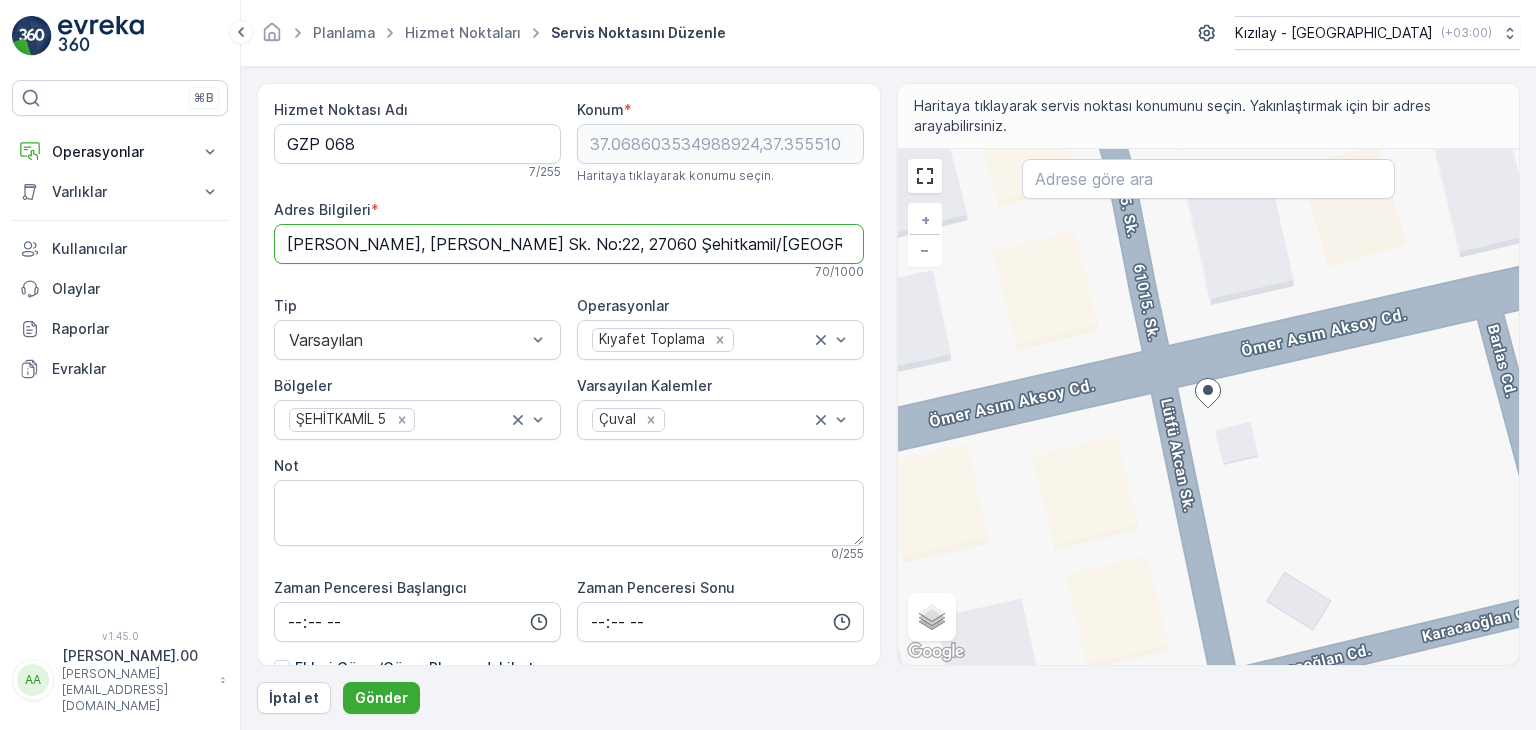 drag, startPoint x: 285, startPoint y: 245, endPoint x: 855, endPoint y: 233, distance: 570.1263 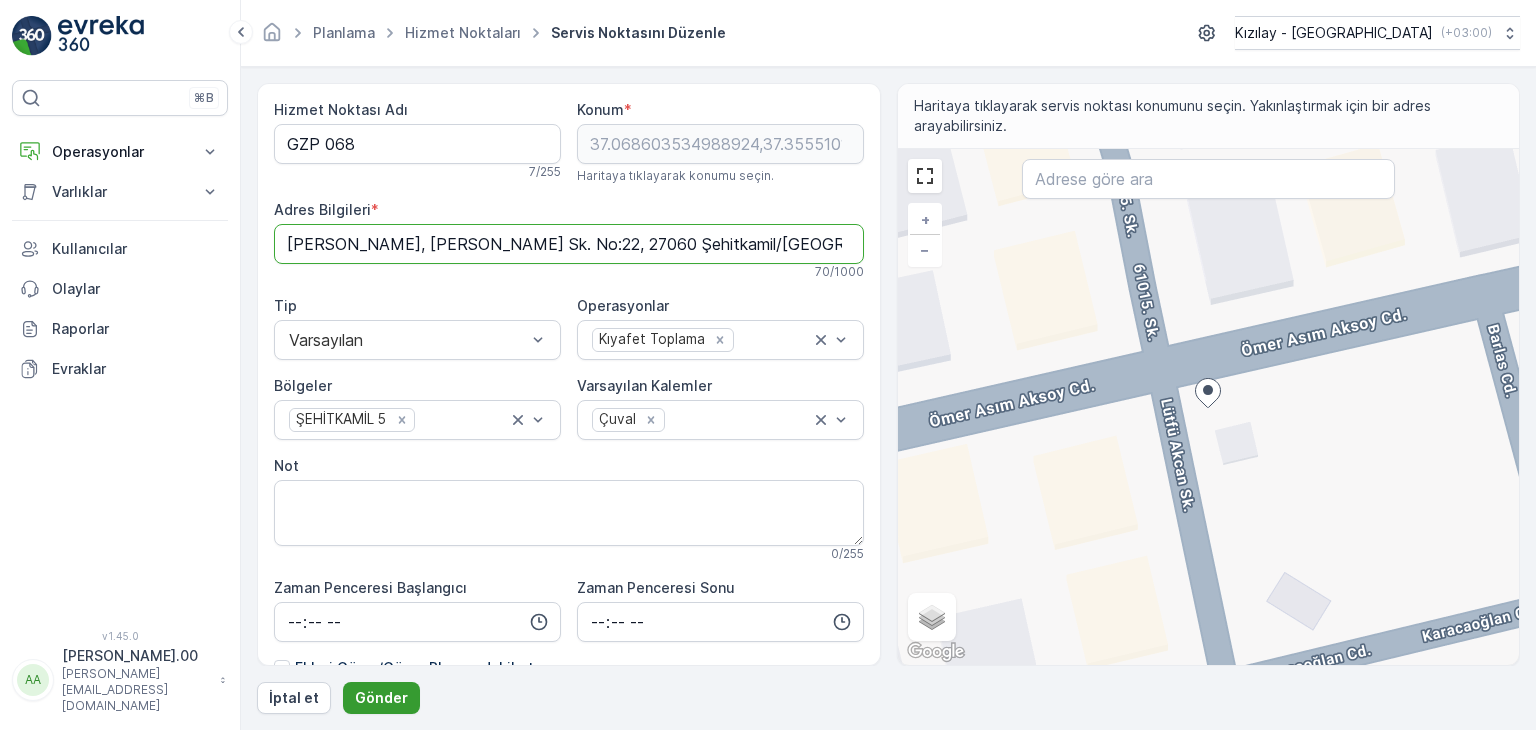 click on "Gönder" at bounding box center (381, 698) 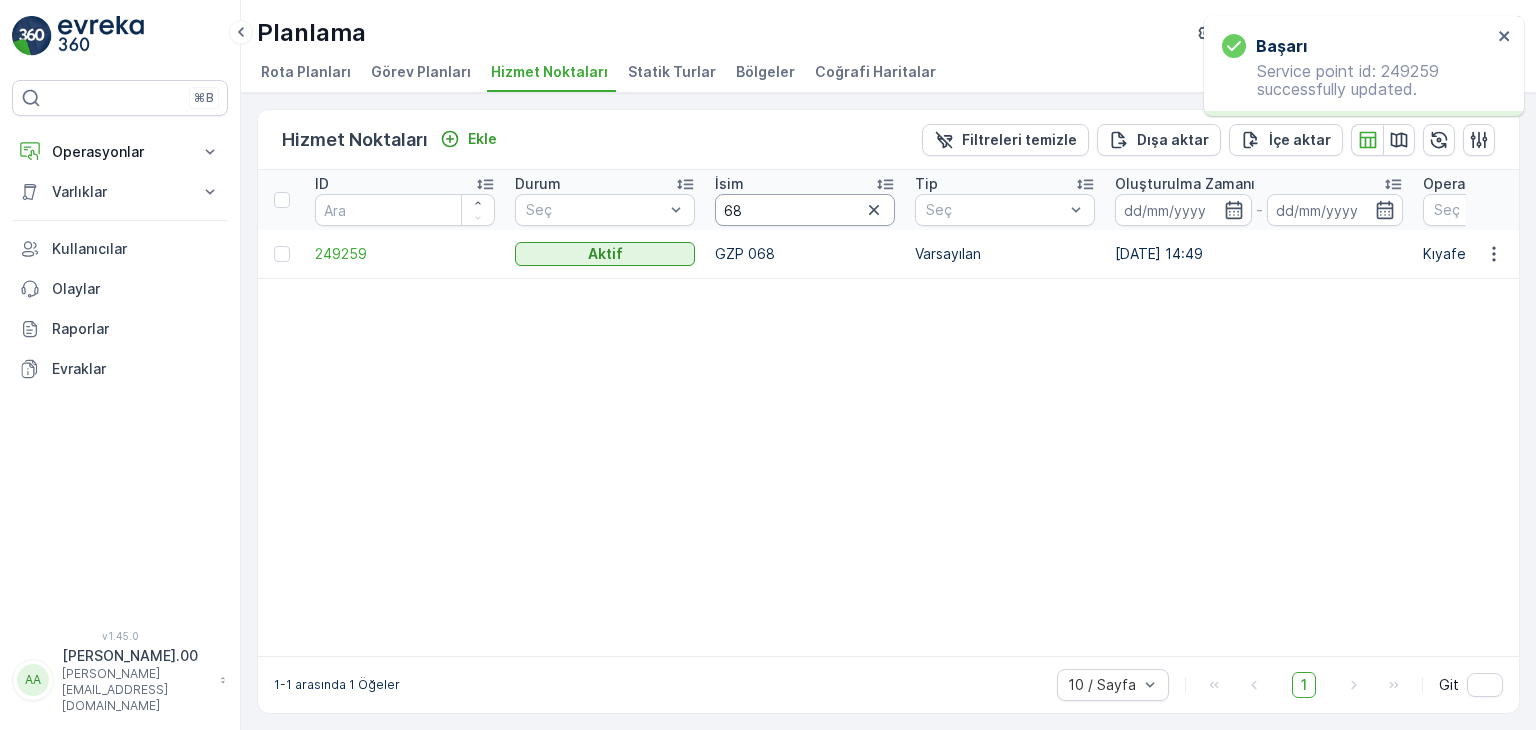 drag, startPoint x: 815, startPoint y: 215, endPoint x: 435, endPoint y: 163, distance: 383.54138 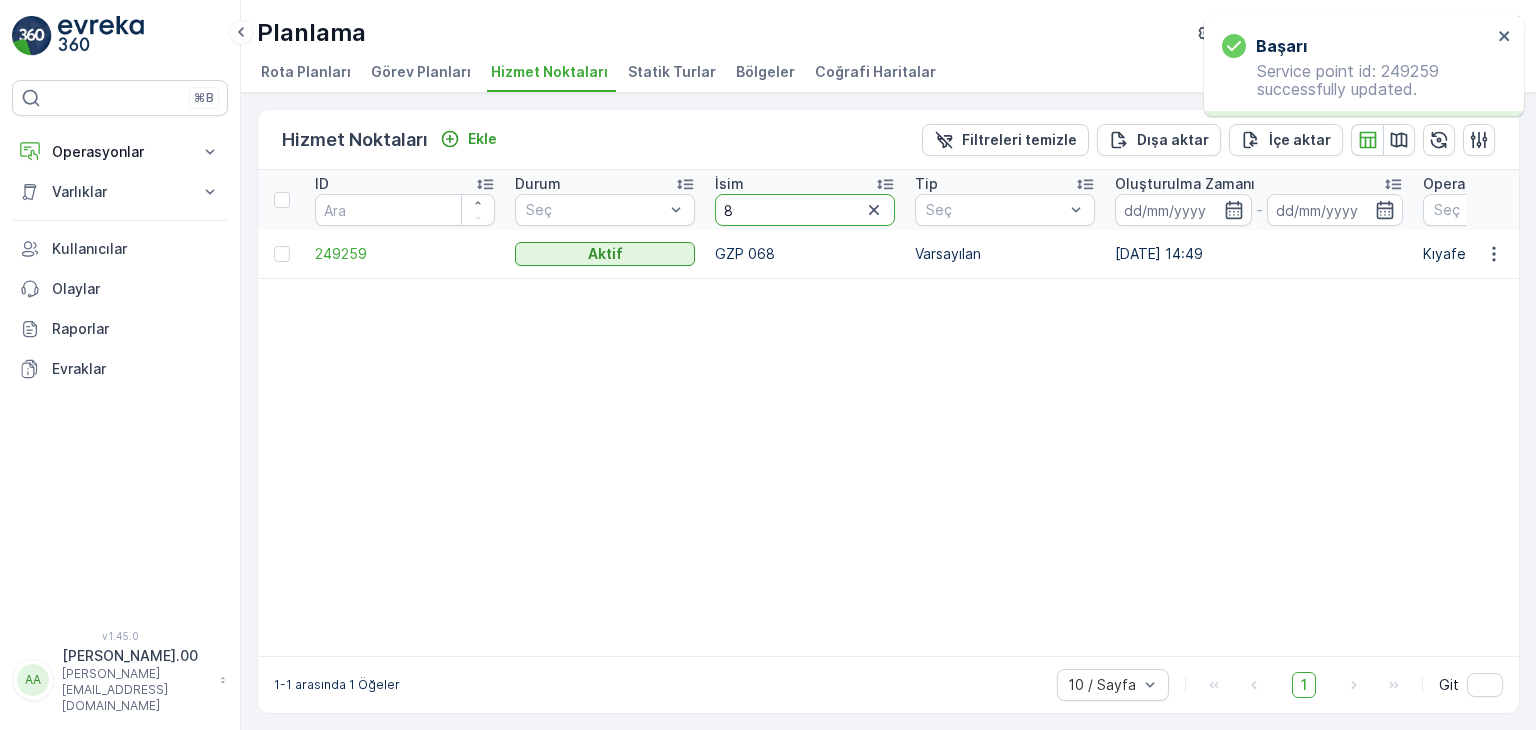 type on "80" 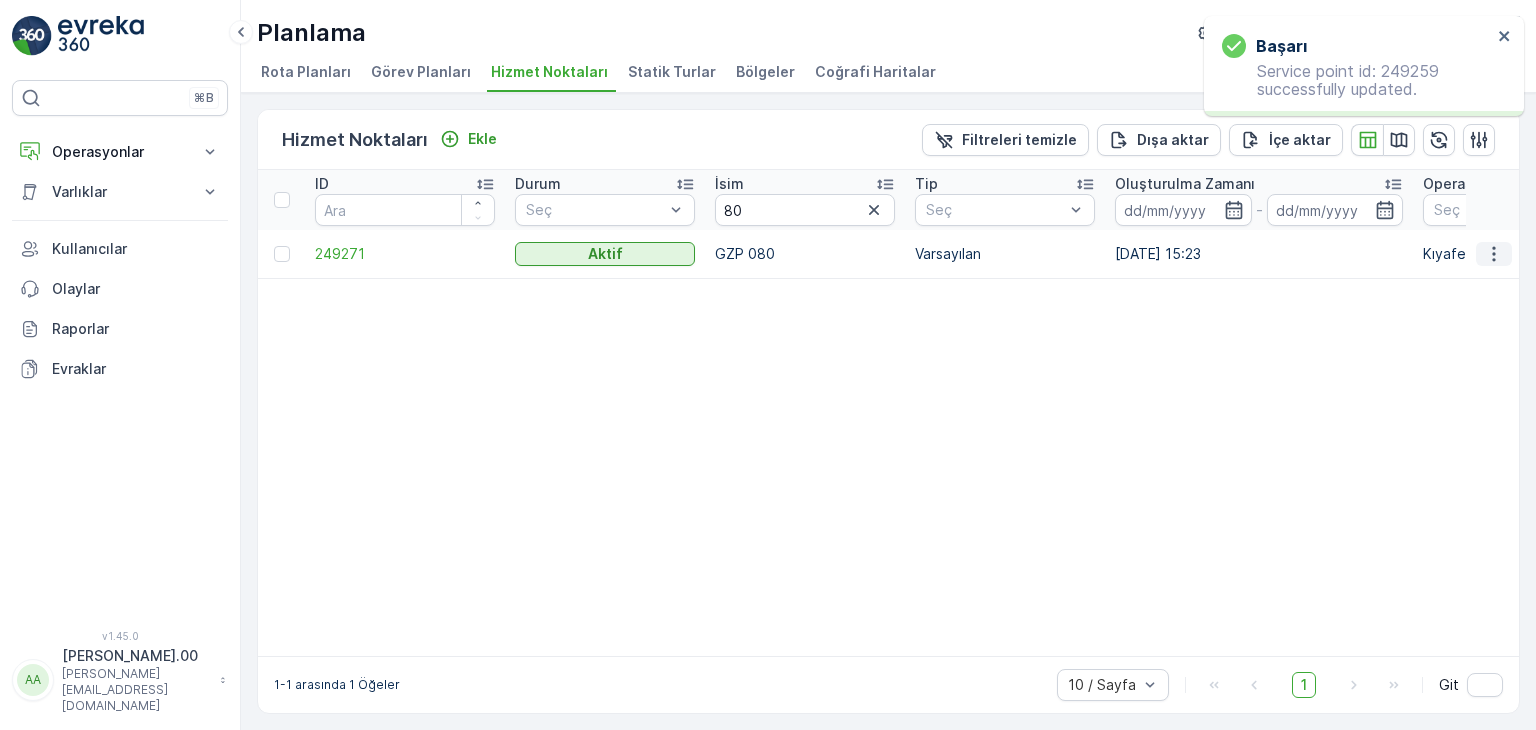 click at bounding box center (1494, 254) 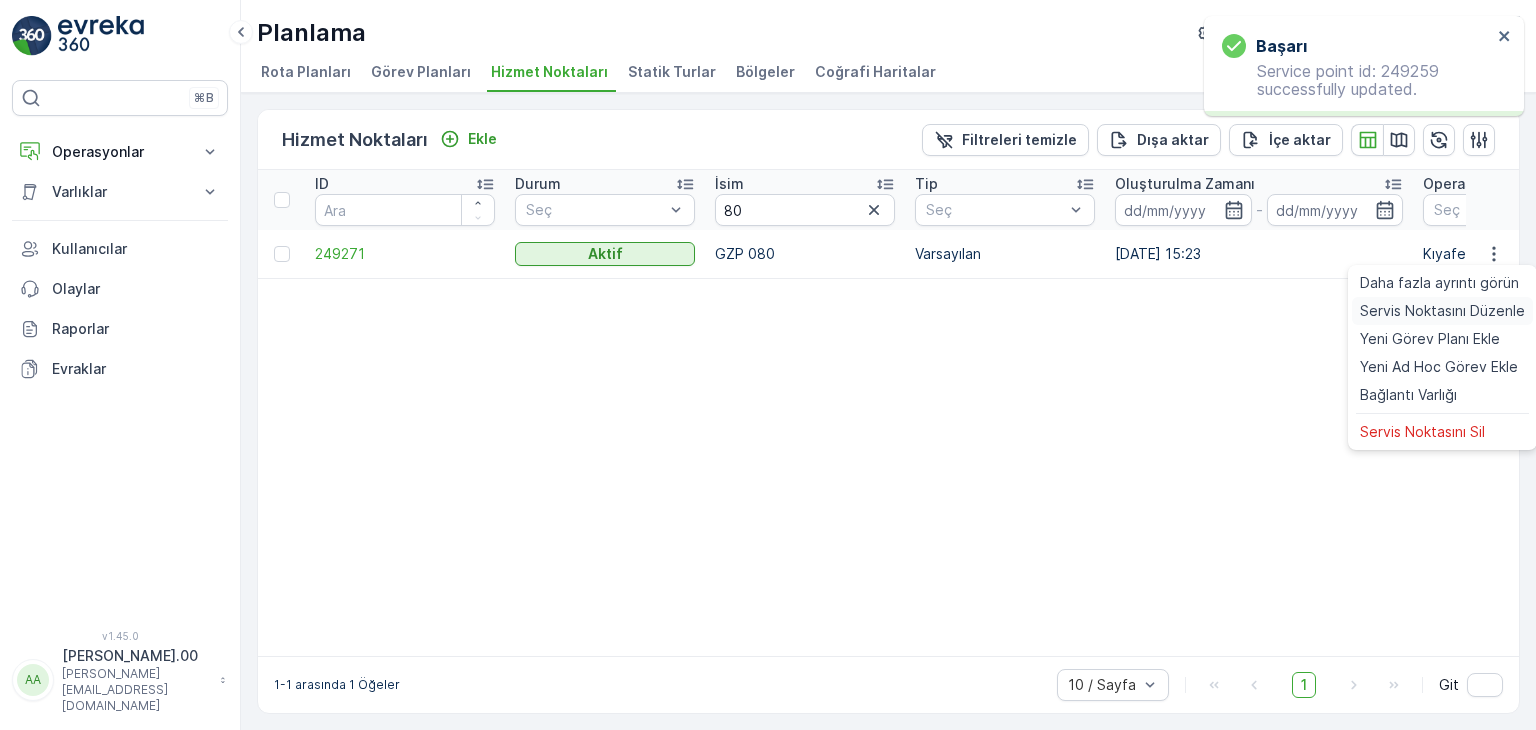 click on "Servis Noktasını Düzenle" at bounding box center [1442, 311] 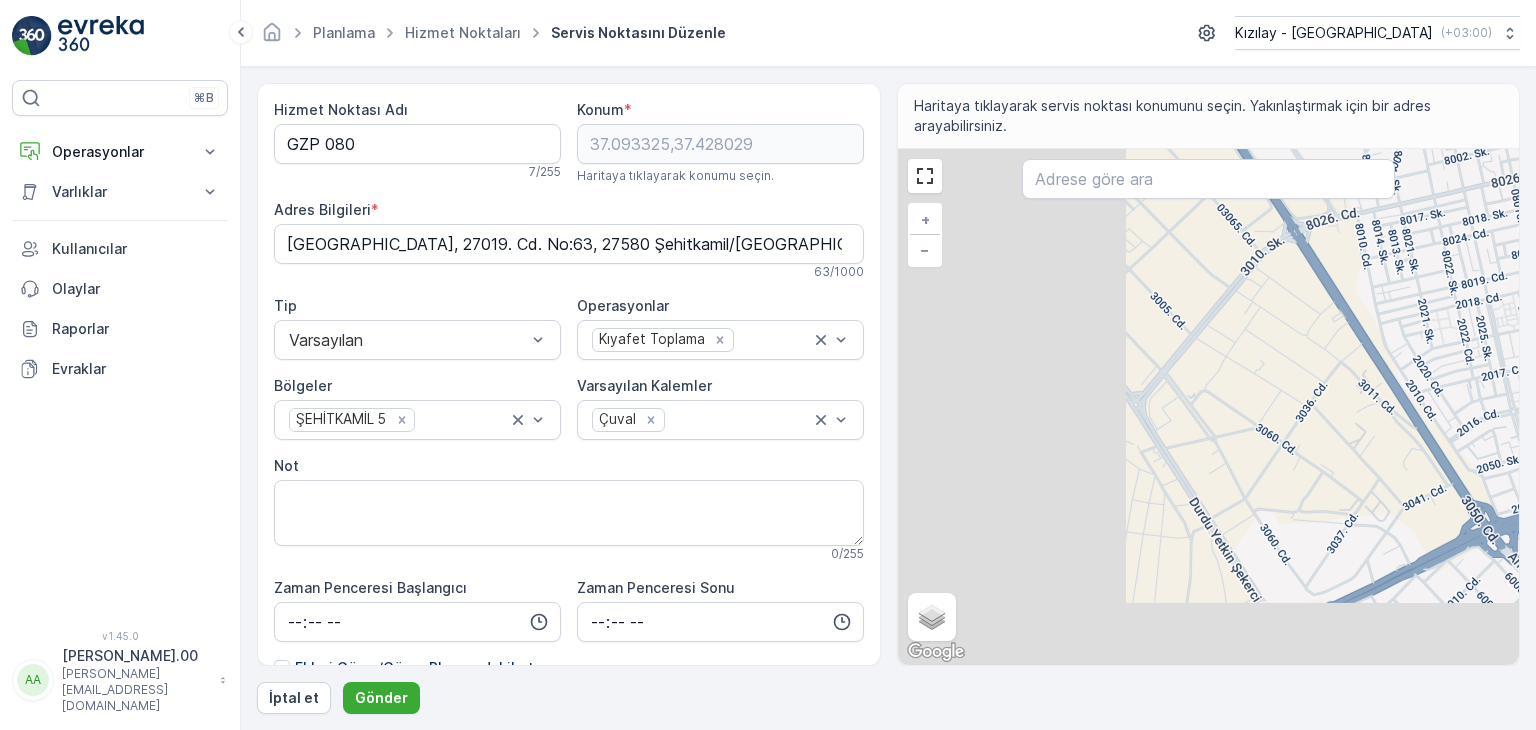 drag, startPoint x: 1099, startPoint y: 522, endPoint x: 1472, endPoint y: 340, distance: 415.03372 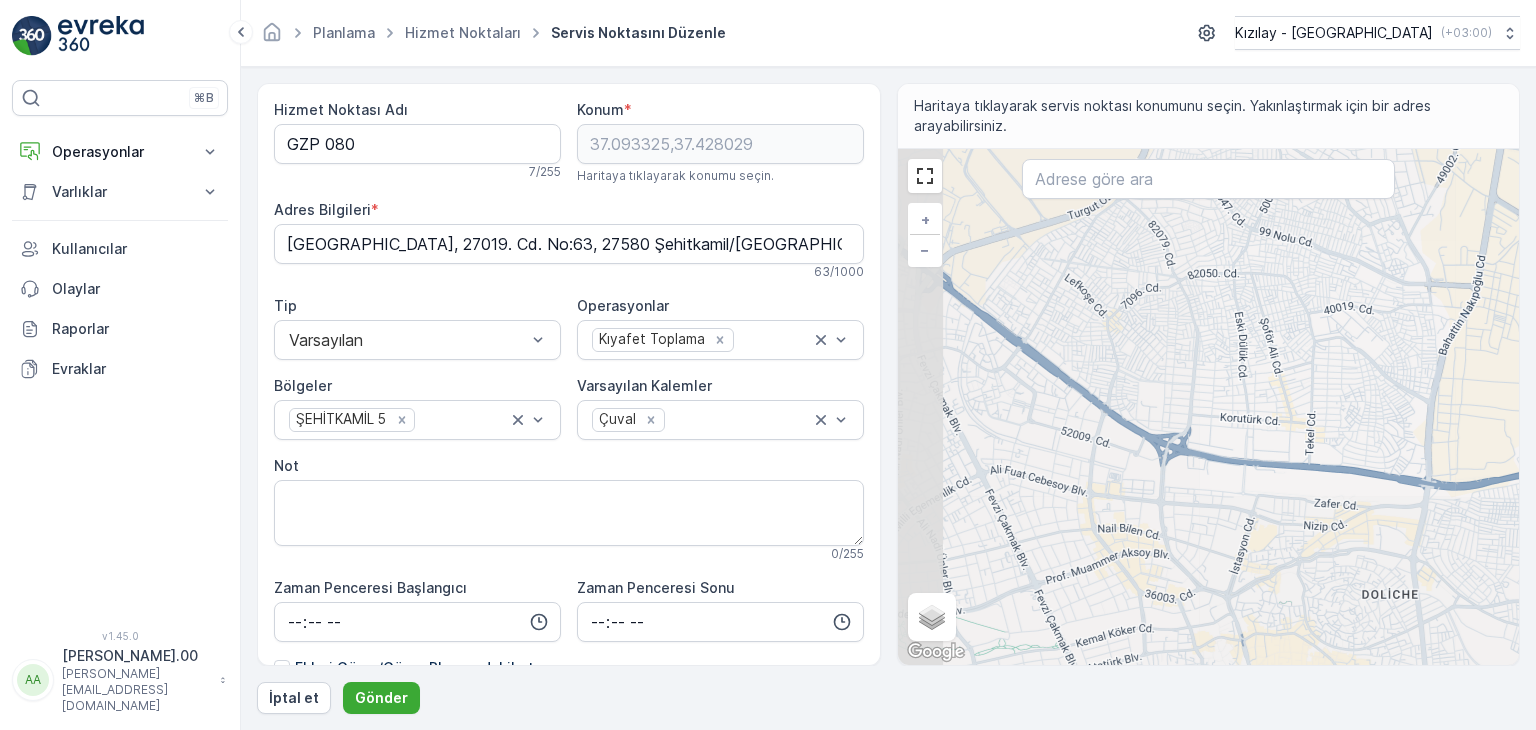drag, startPoint x: 1285, startPoint y: 438, endPoint x: 1535, endPoint y: 345, distance: 266.7377 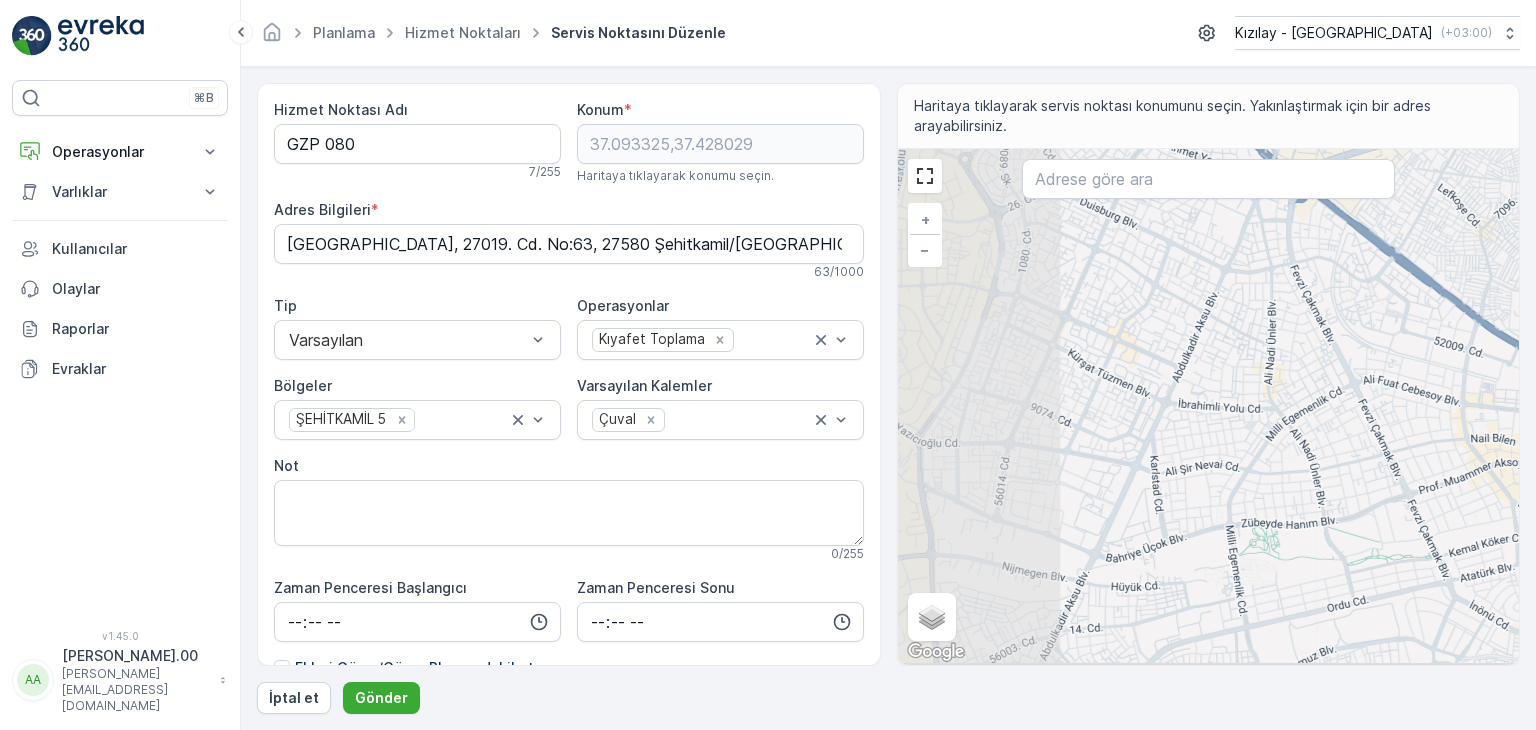 drag, startPoint x: 1111, startPoint y: 556, endPoint x: 1494, endPoint y: 437, distance: 401.0611 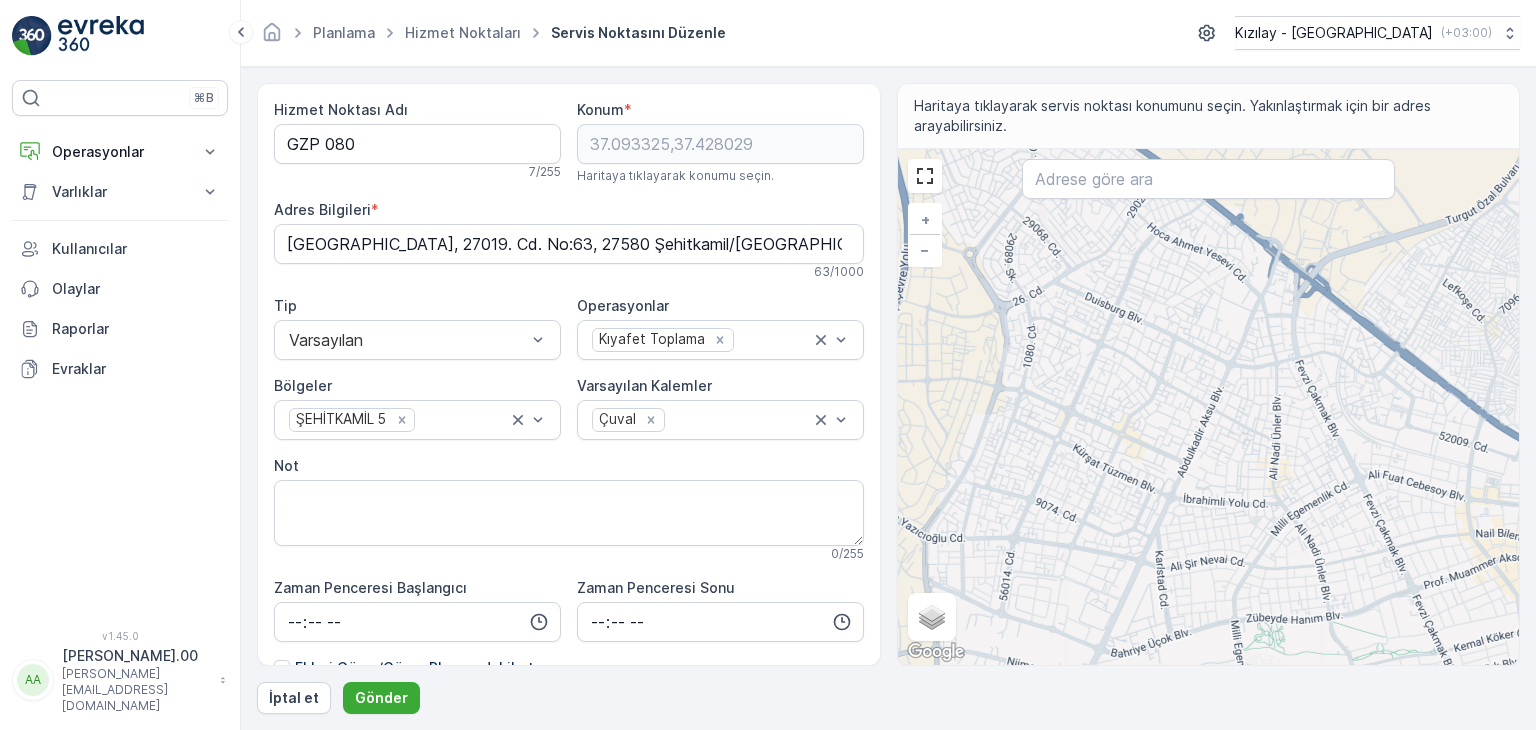 drag, startPoint x: 1280, startPoint y: 456, endPoint x: 1285, endPoint y: 508, distance: 52.23983 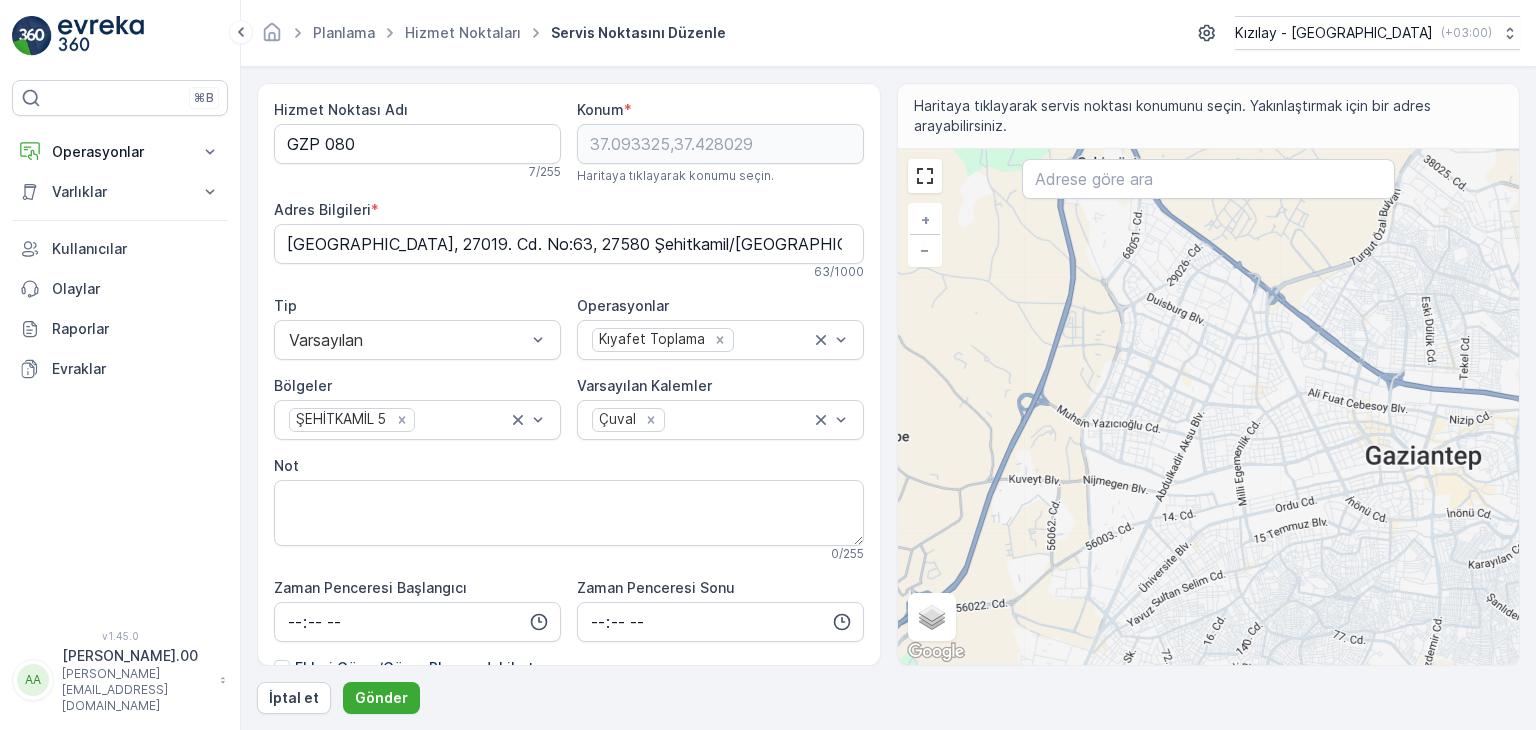 drag, startPoint x: 1179, startPoint y: 527, endPoint x: 1190, endPoint y: 455, distance: 72.835434 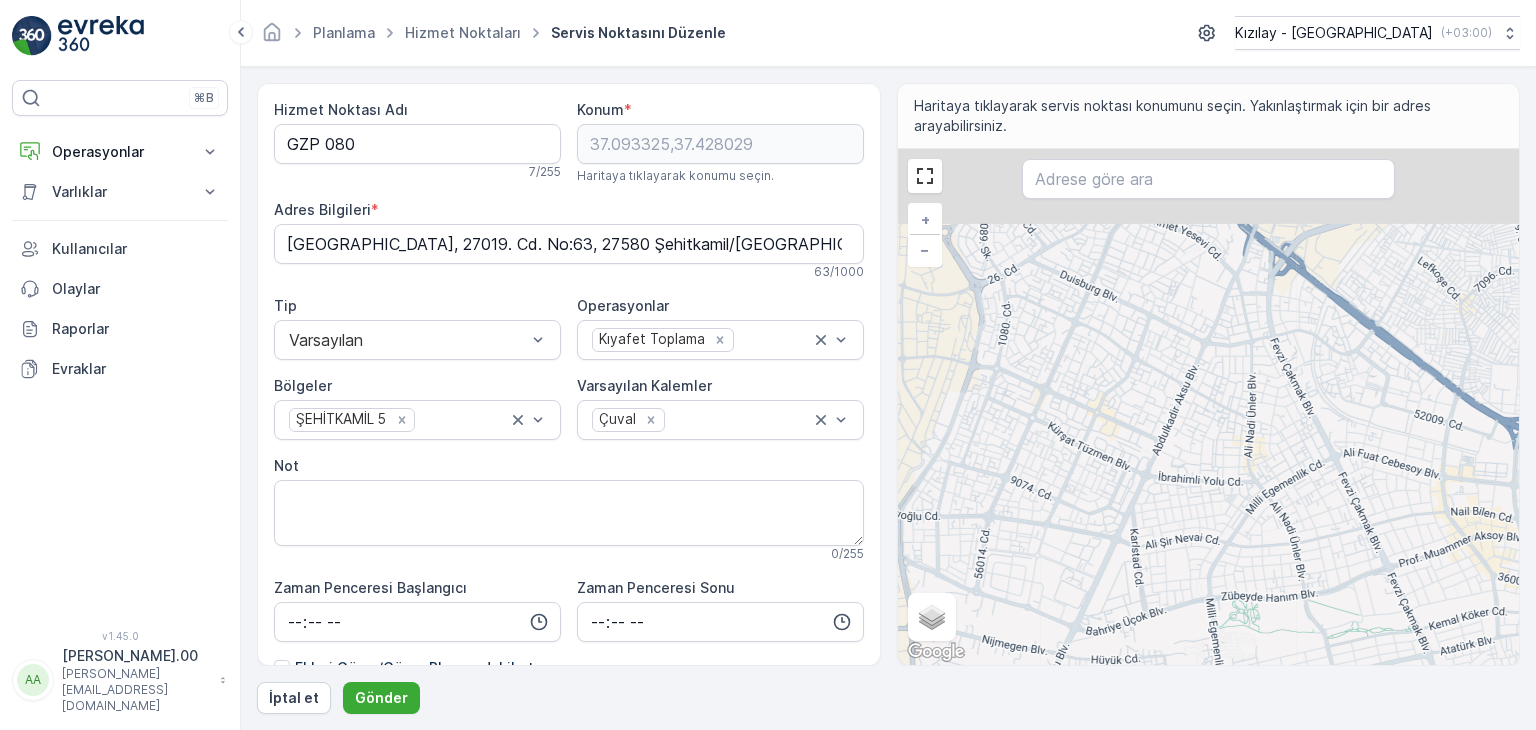 drag, startPoint x: 1124, startPoint y: 601, endPoint x: 1075, endPoint y: 686, distance: 98.11218 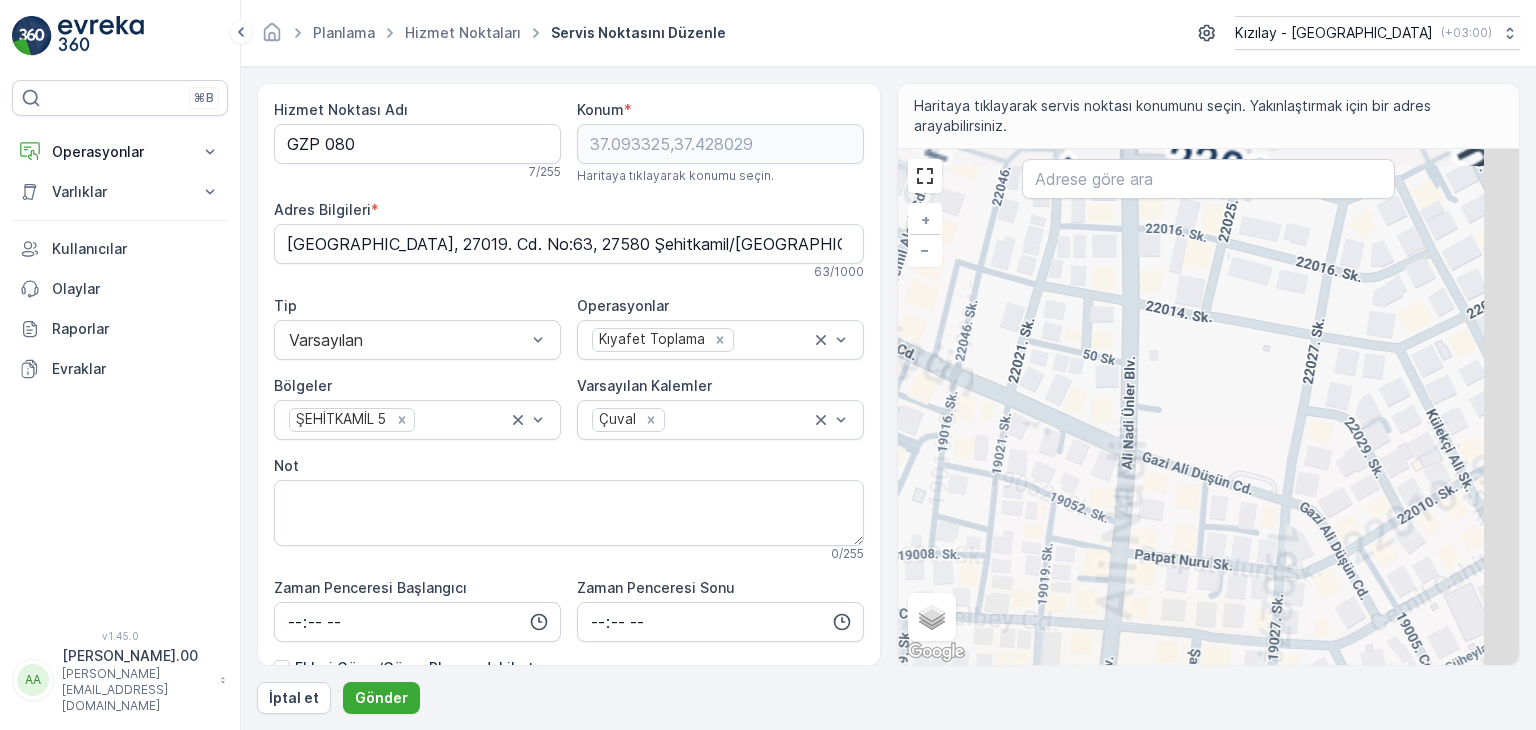 drag, startPoint x: 1288, startPoint y: 531, endPoint x: 1260, endPoint y: 625, distance: 98.0816 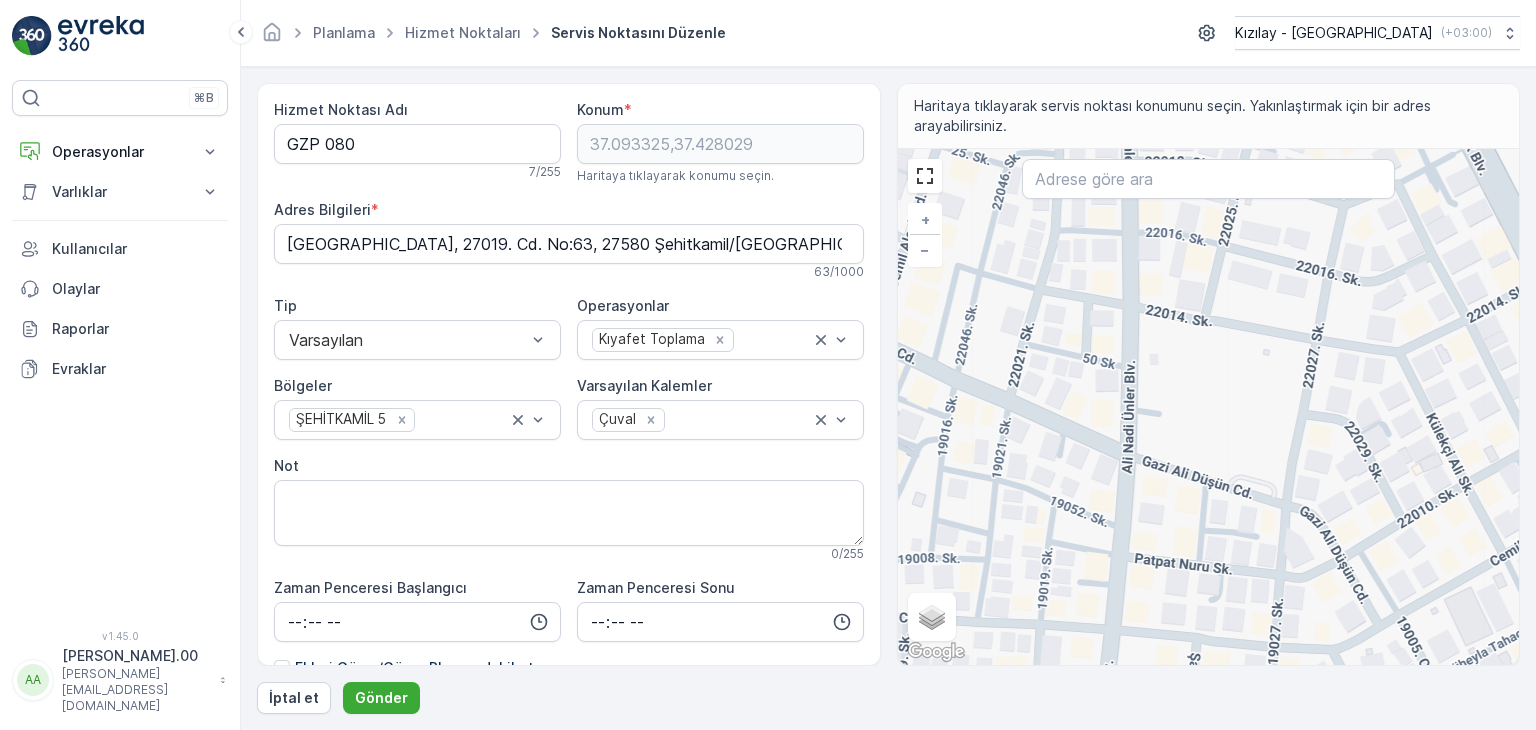 click on "+ −  Uydu  Yol haritası  Arazi  Karışık  Leaflet Klavye kısayolları Harita Verileri Harita verileri ©2025 Harita verileri ©2025 50 m  Metrik ve emperyal birimler arasında geçiş yapmak için tıklayın Şartlar Harita hatası bildirin Gezinmek için ok tuşlarına basın." at bounding box center [1209, 407] 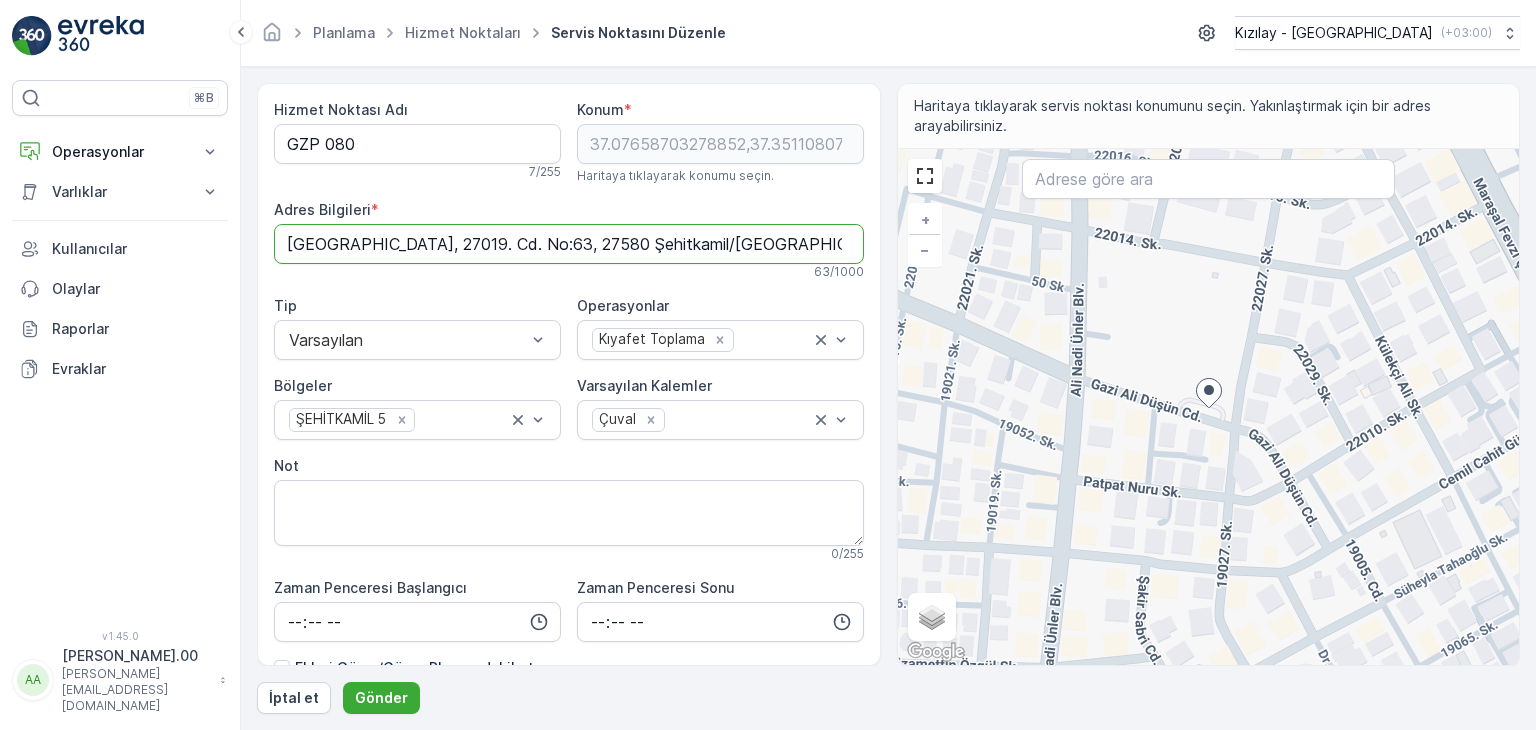 drag, startPoint x: 790, startPoint y: 245, endPoint x: 354, endPoint y: 222, distance: 436.60623 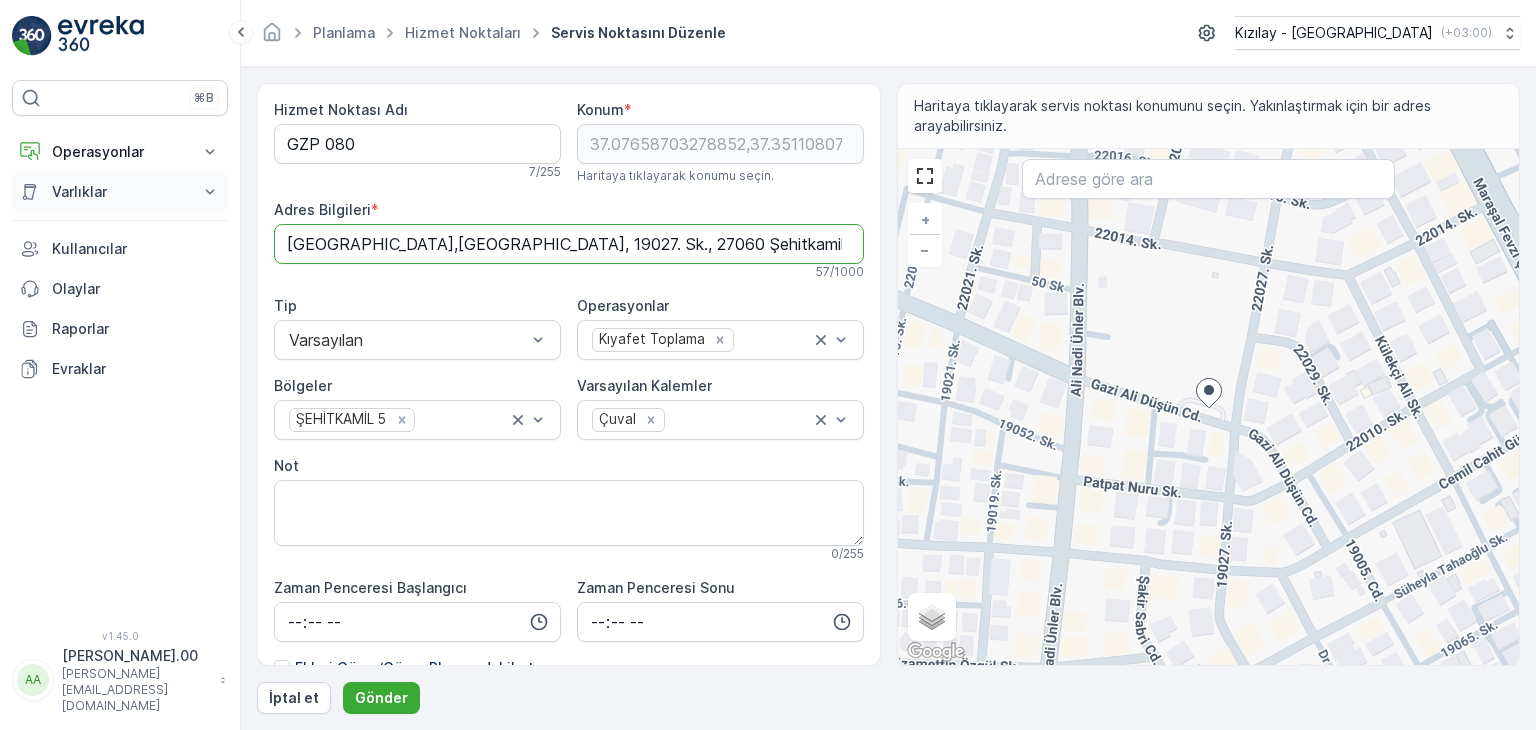 drag, startPoint x: 679, startPoint y: 234, endPoint x: 114, endPoint y: 205, distance: 565.7438 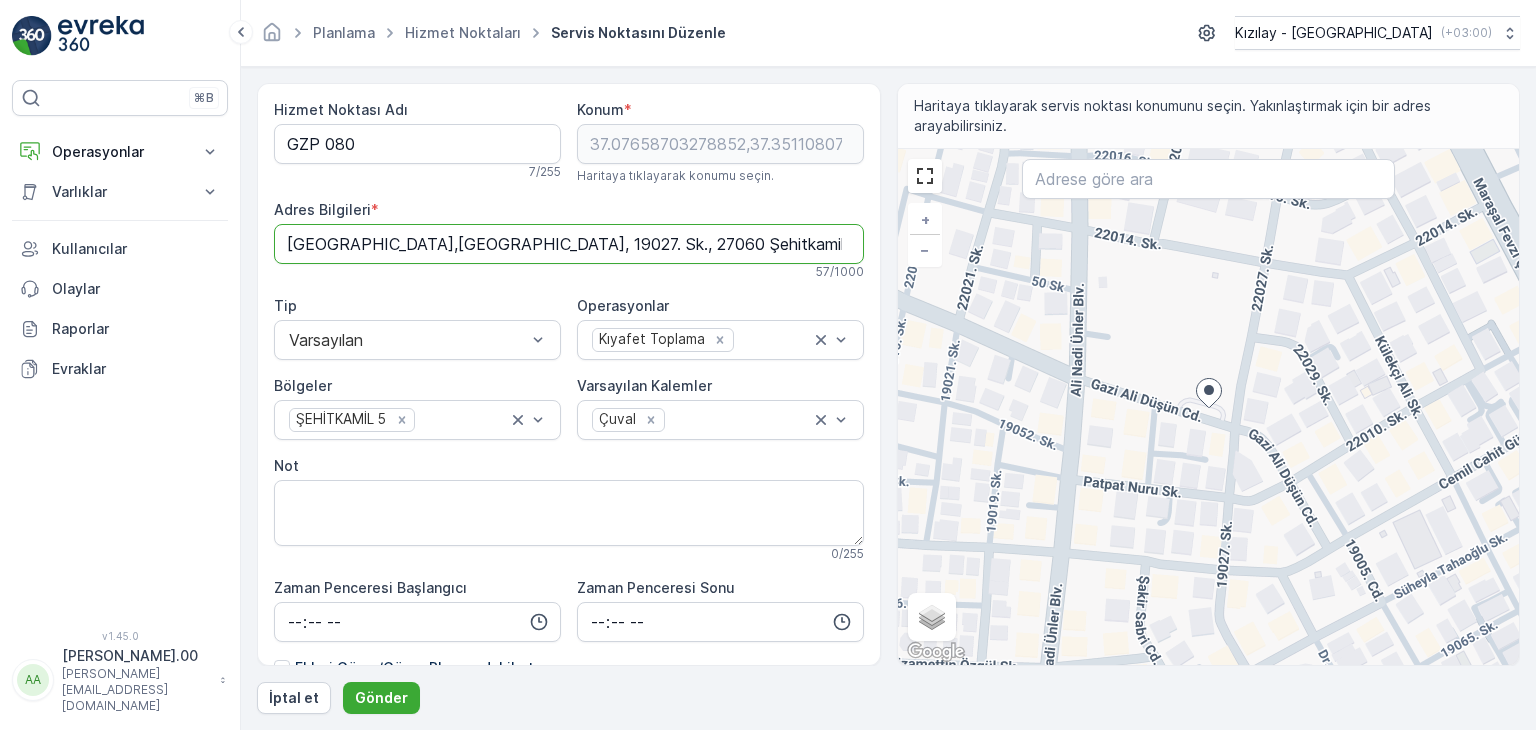 paste 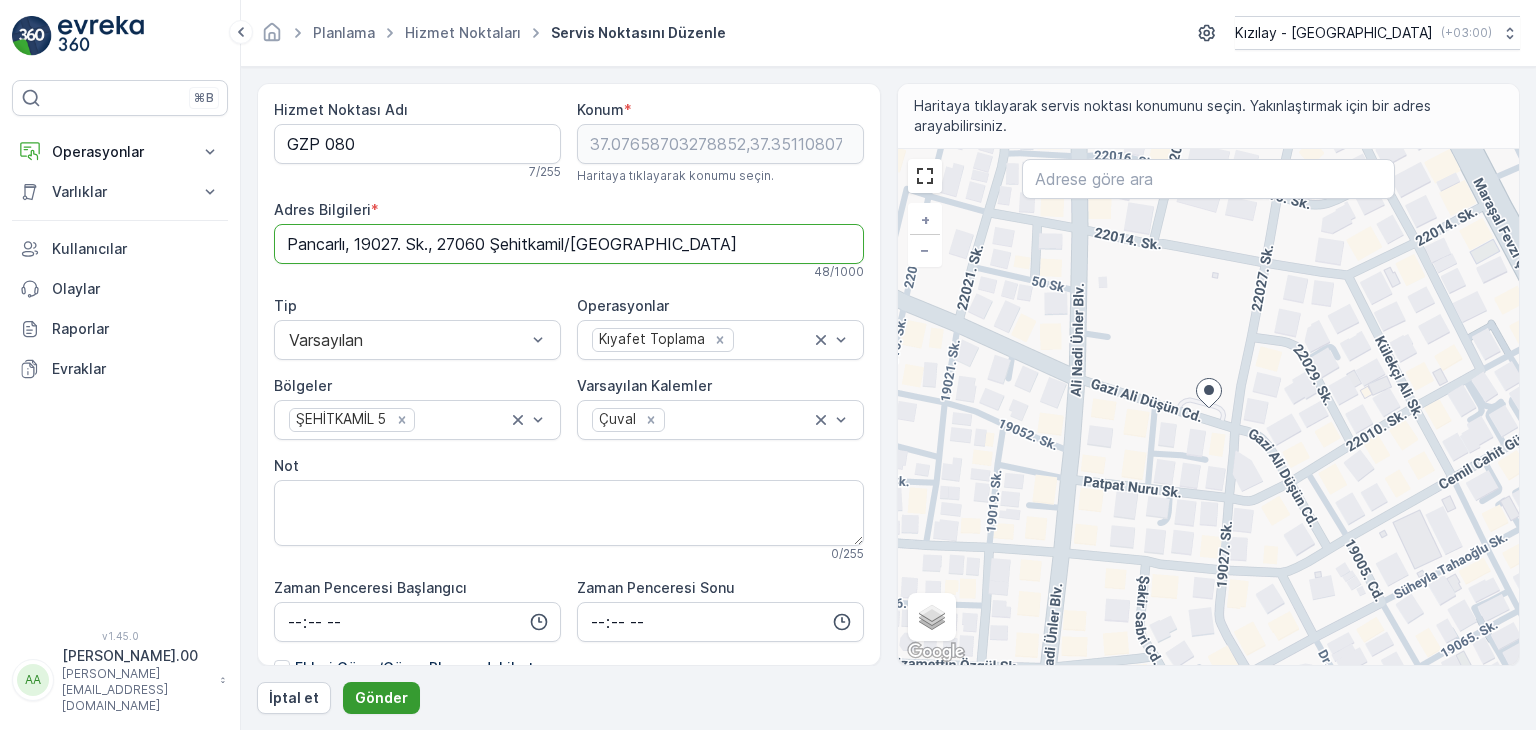 type on "Pancarlı, 19027. Sk., 27060 Şehitkamil/Gaziantep" 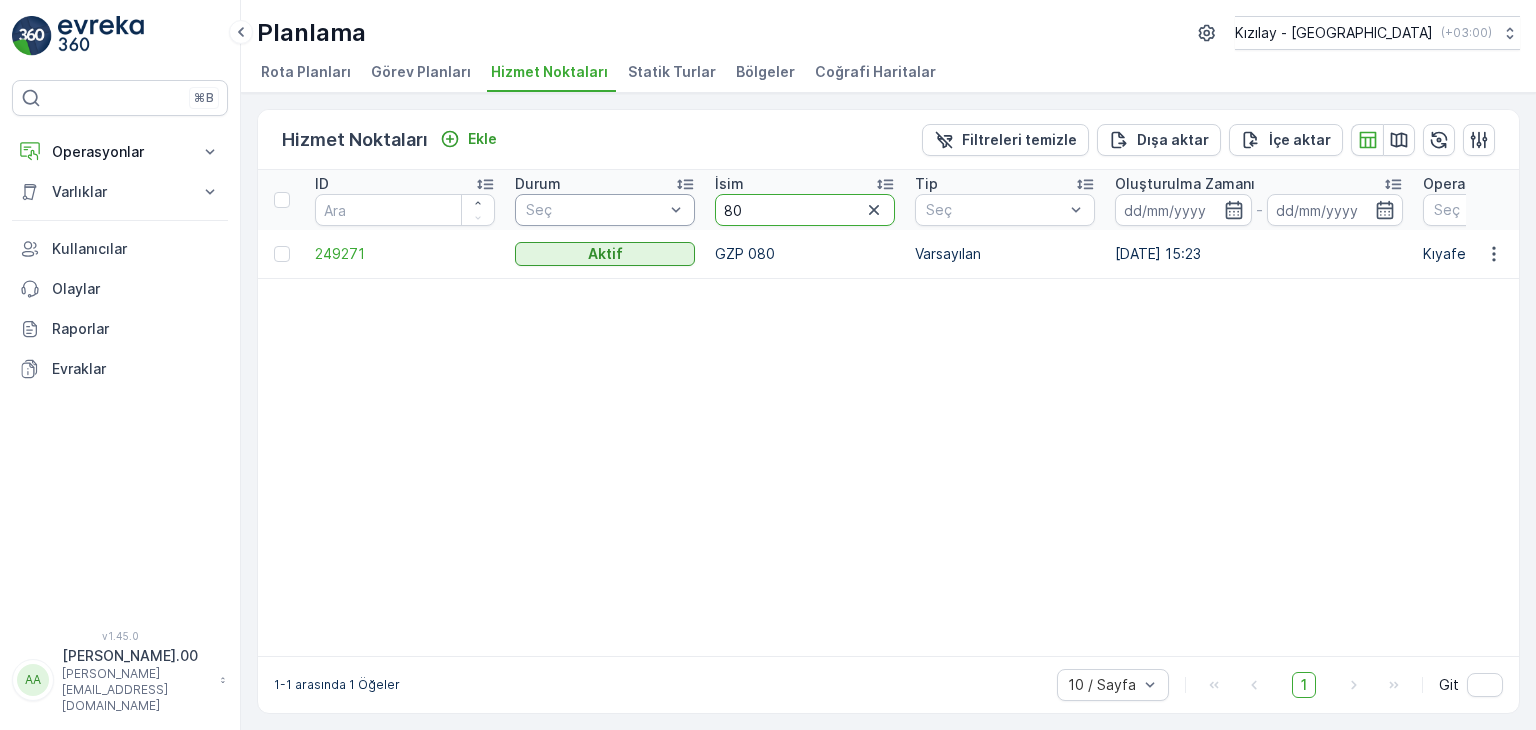 drag, startPoint x: 812, startPoint y: 204, endPoint x: 612, endPoint y: 199, distance: 200.06248 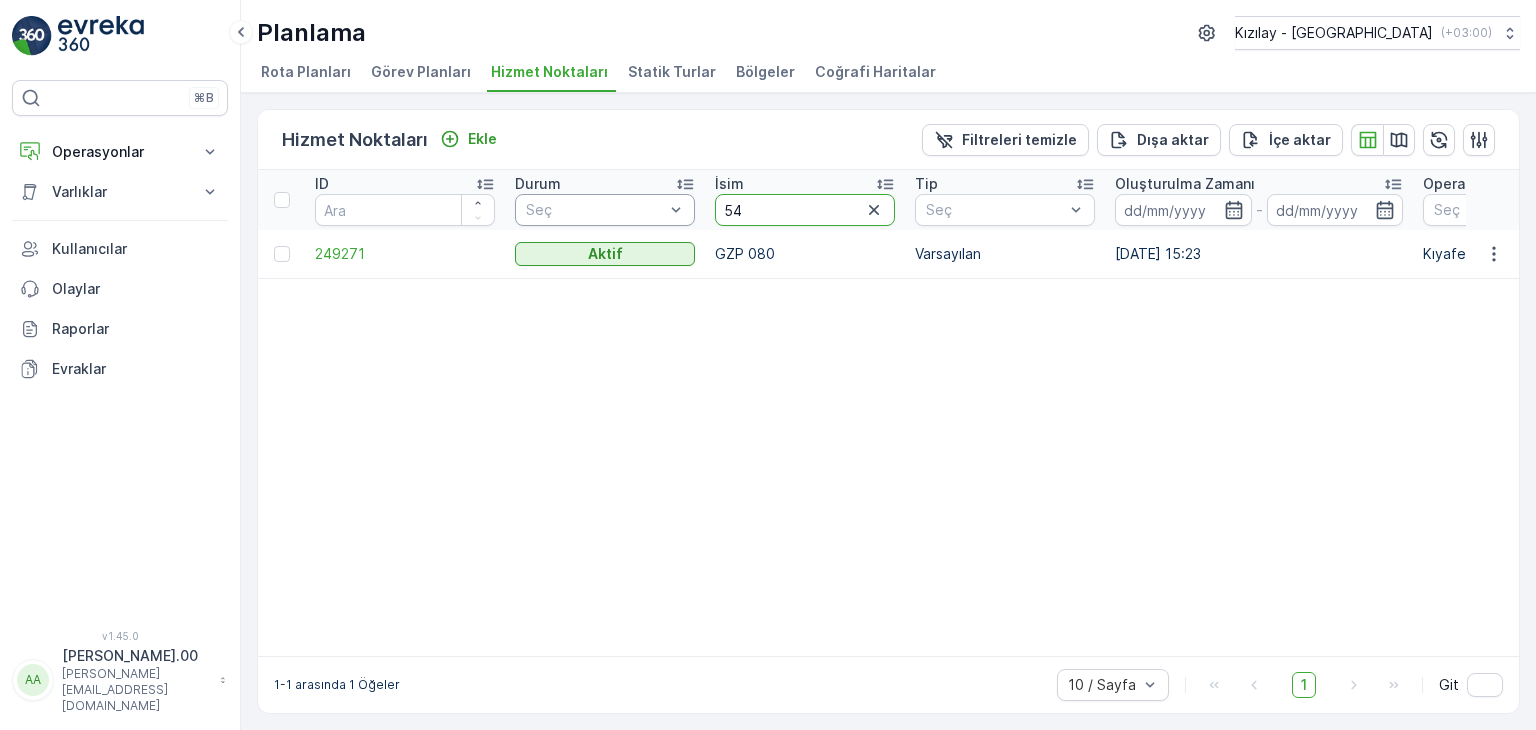 type on "54" 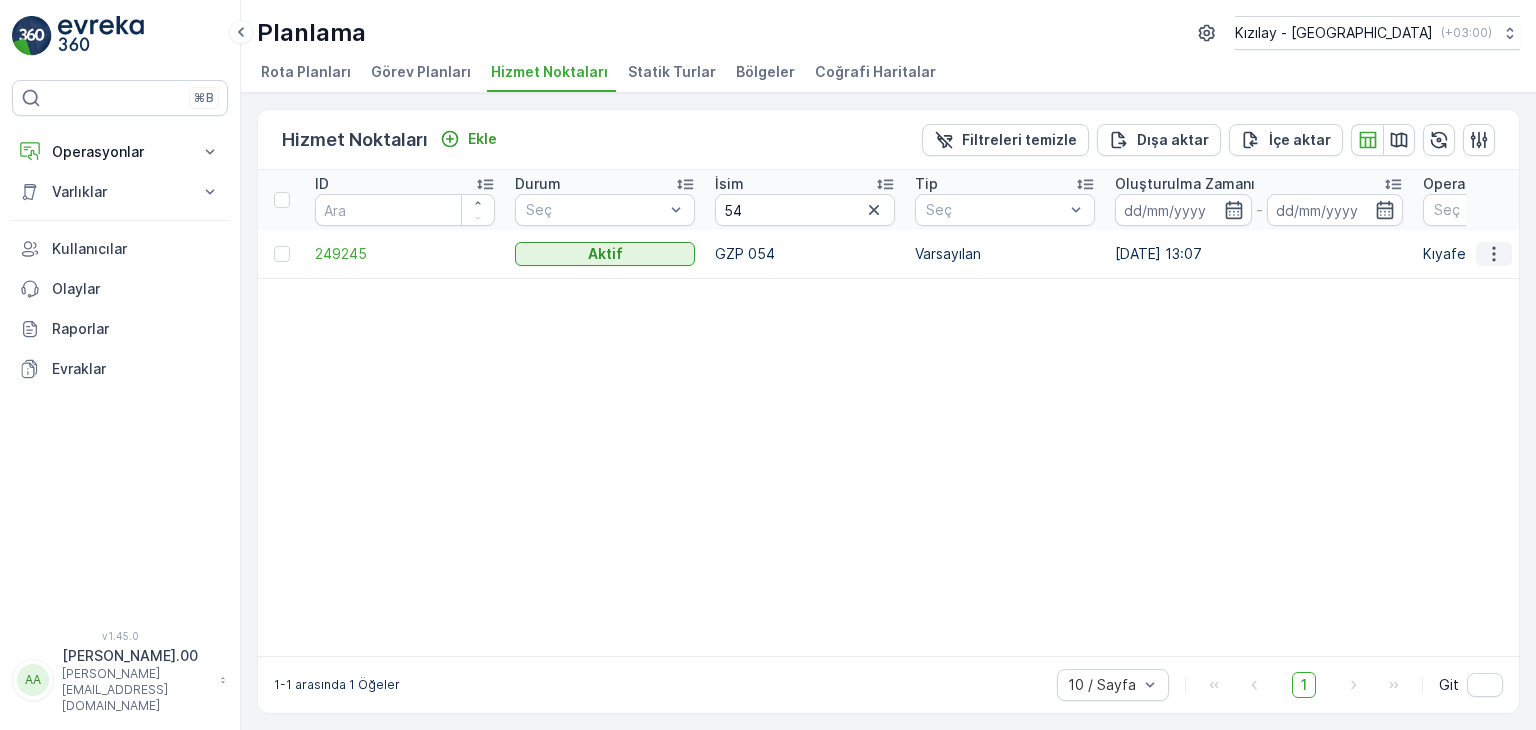 click 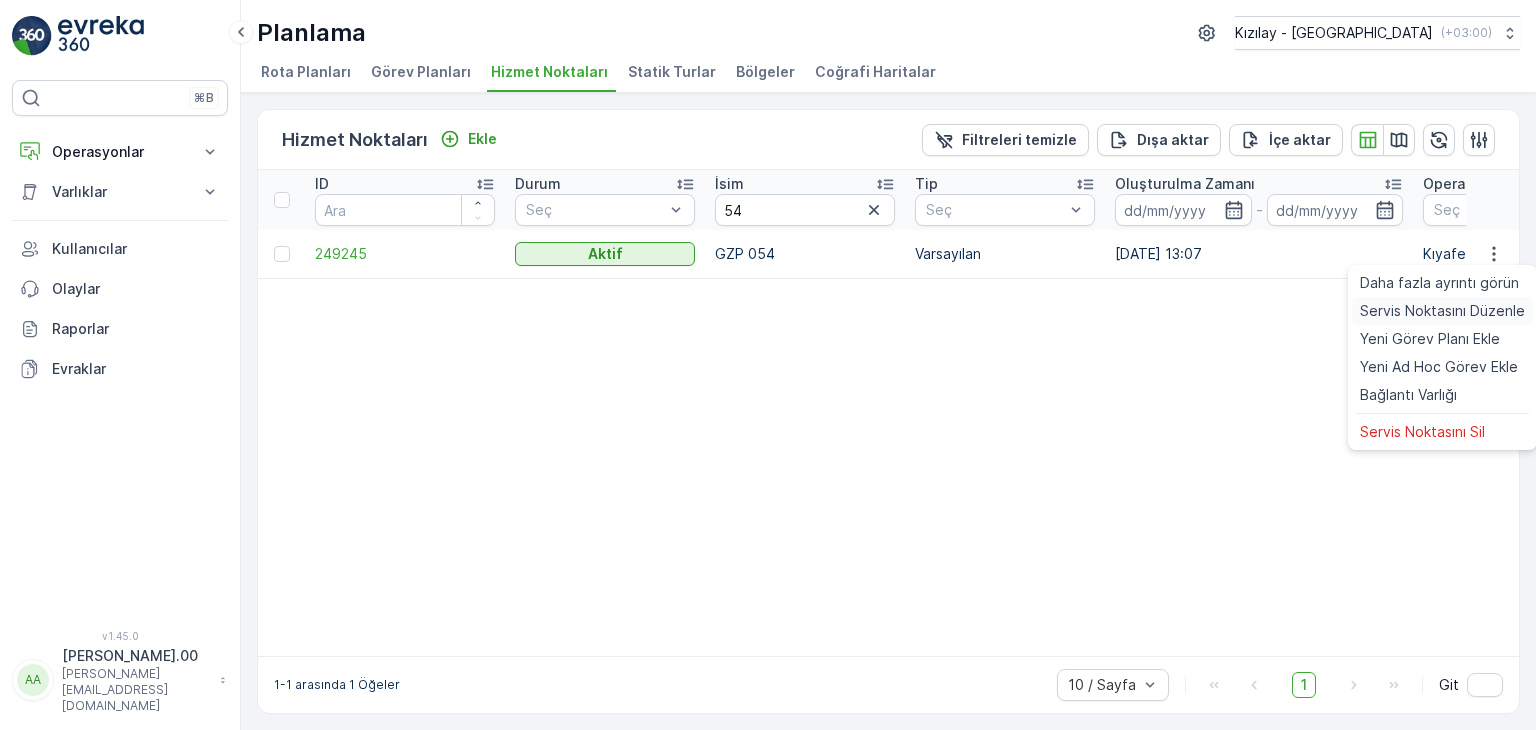 click on "Servis Noktasını Düzenle" at bounding box center [1442, 311] 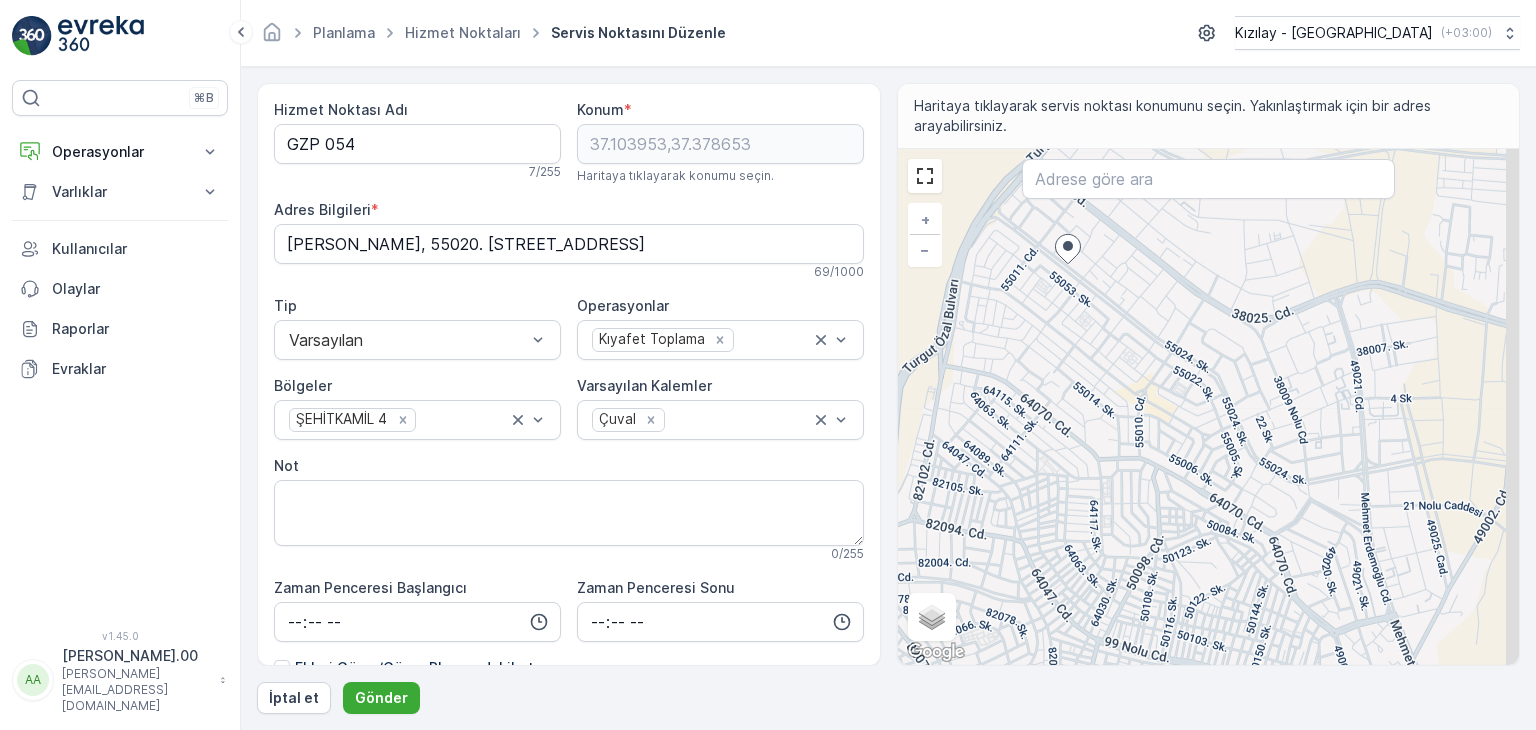 drag, startPoint x: 1210, startPoint y: 573, endPoint x: 1047, endPoint y: 341, distance: 283.5366 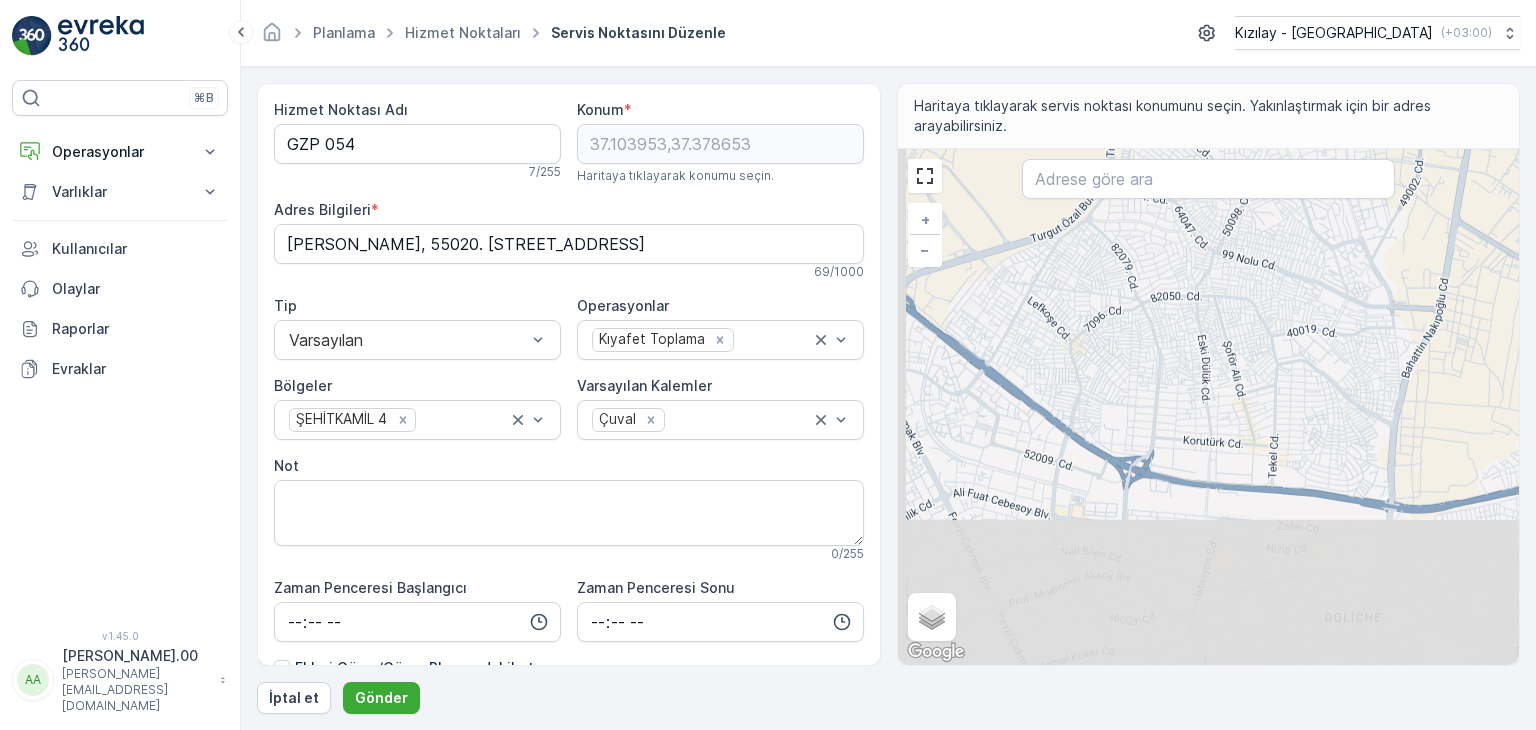 drag, startPoint x: 1145, startPoint y: 374, endPoint x: 1308, endPoint y: 243, distance: 209.11719 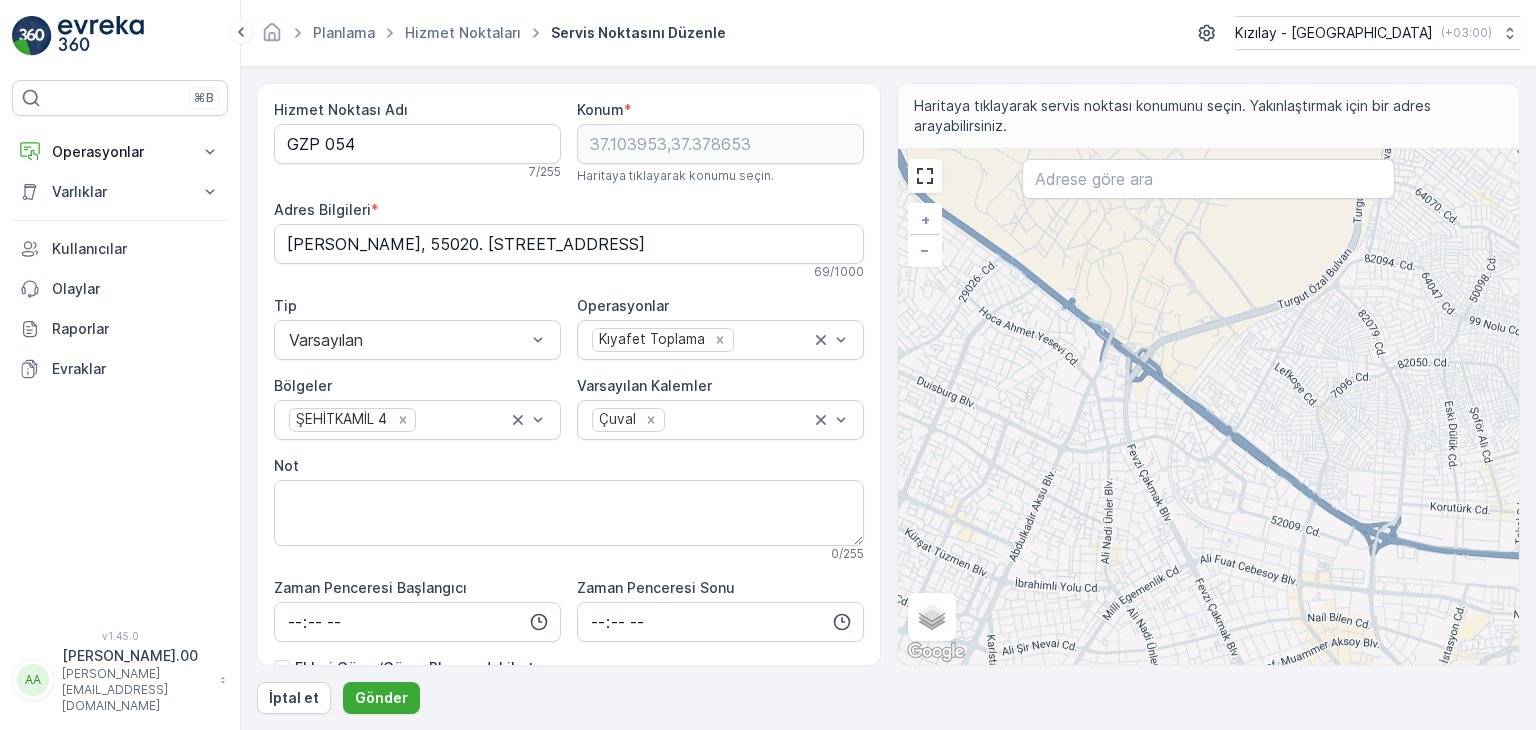drag, startPoint x: 1202, startPoint y: 416, endPoint x: 1172, endPoint y: 642, distance: 227.98245 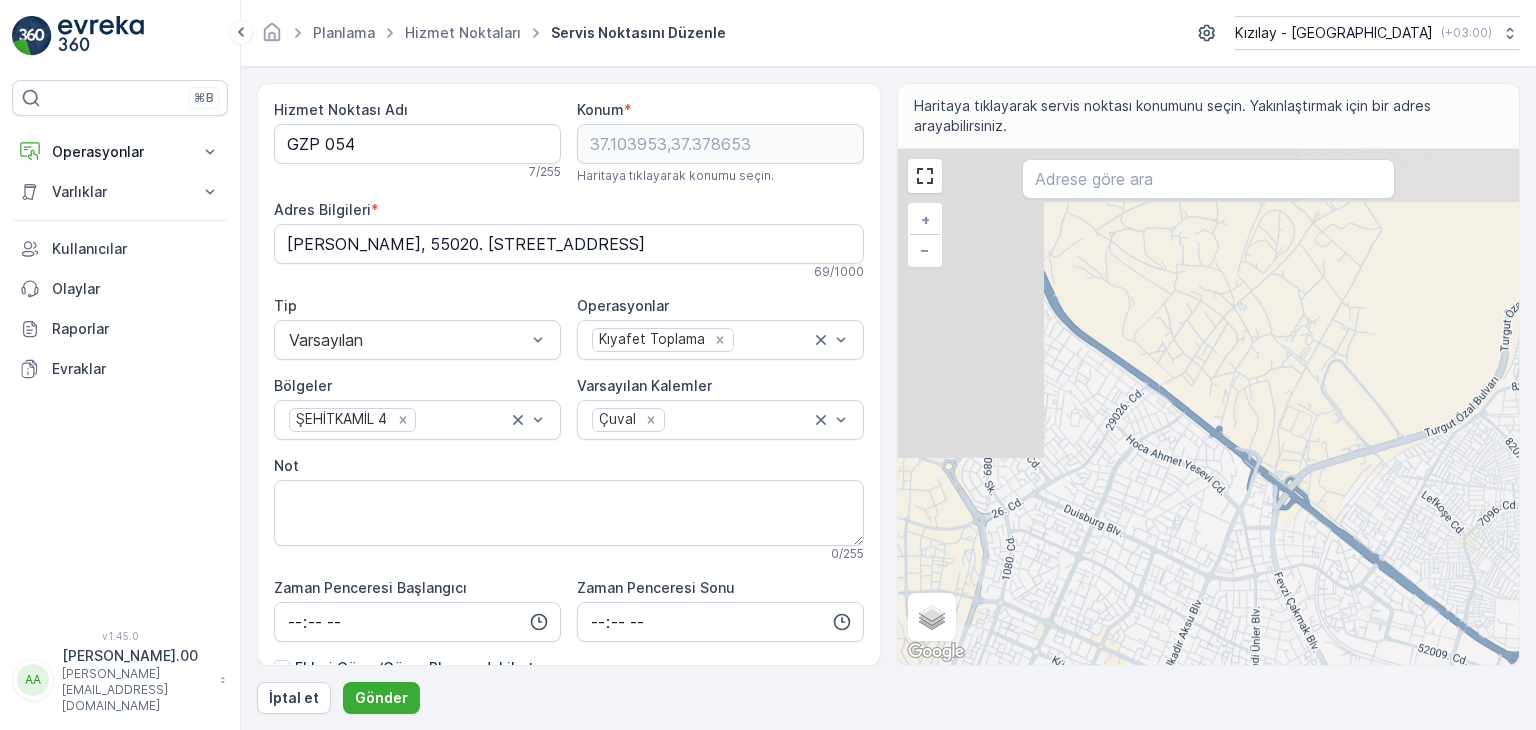 drag, startPoint x: 1040, startPoint y: 481, endPoint x: 1188, endPoint y: 609, distance: 195.6732 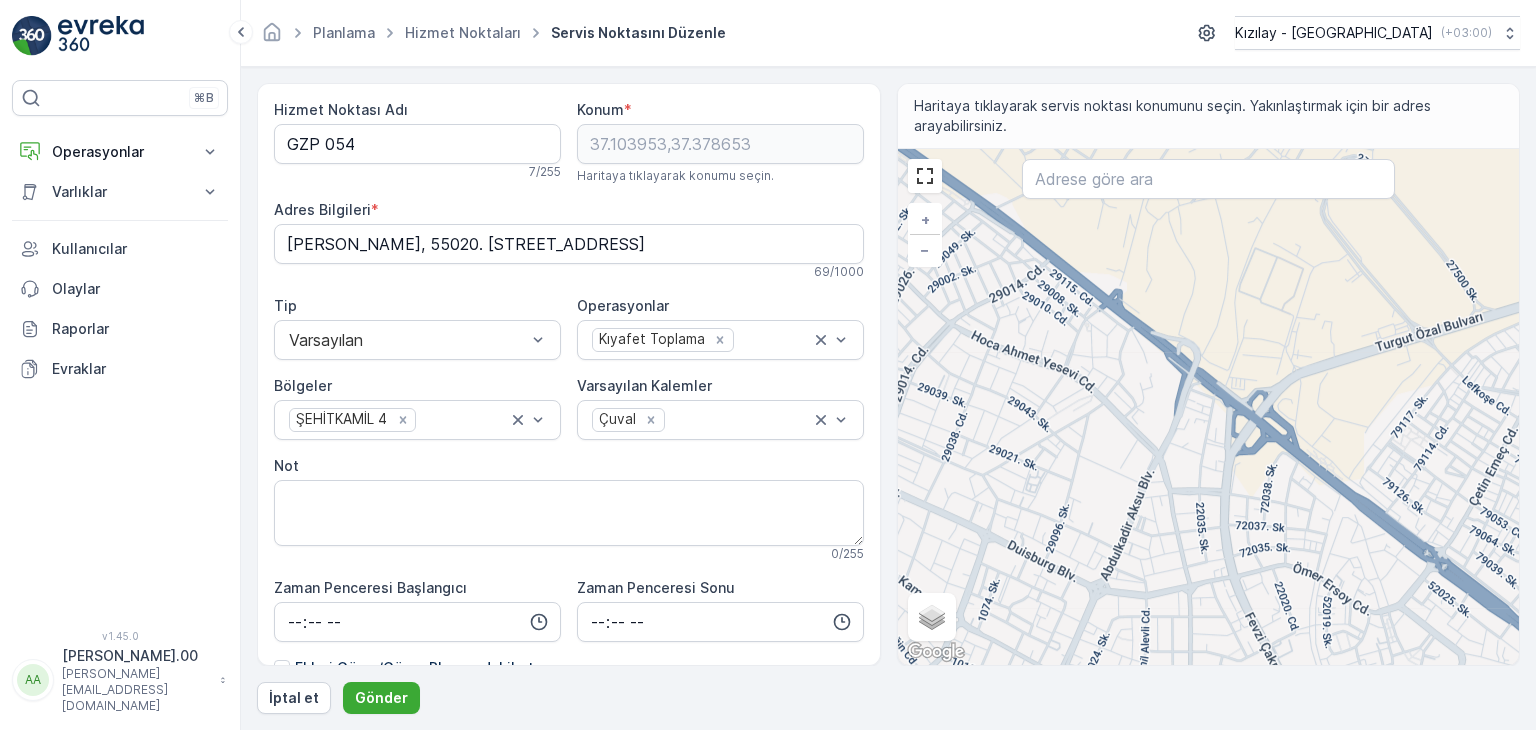 drag, startPoint x: 1284, startPoint y: 449, endPoint x: 1190, endPoint y: 461, distance: 94.76286 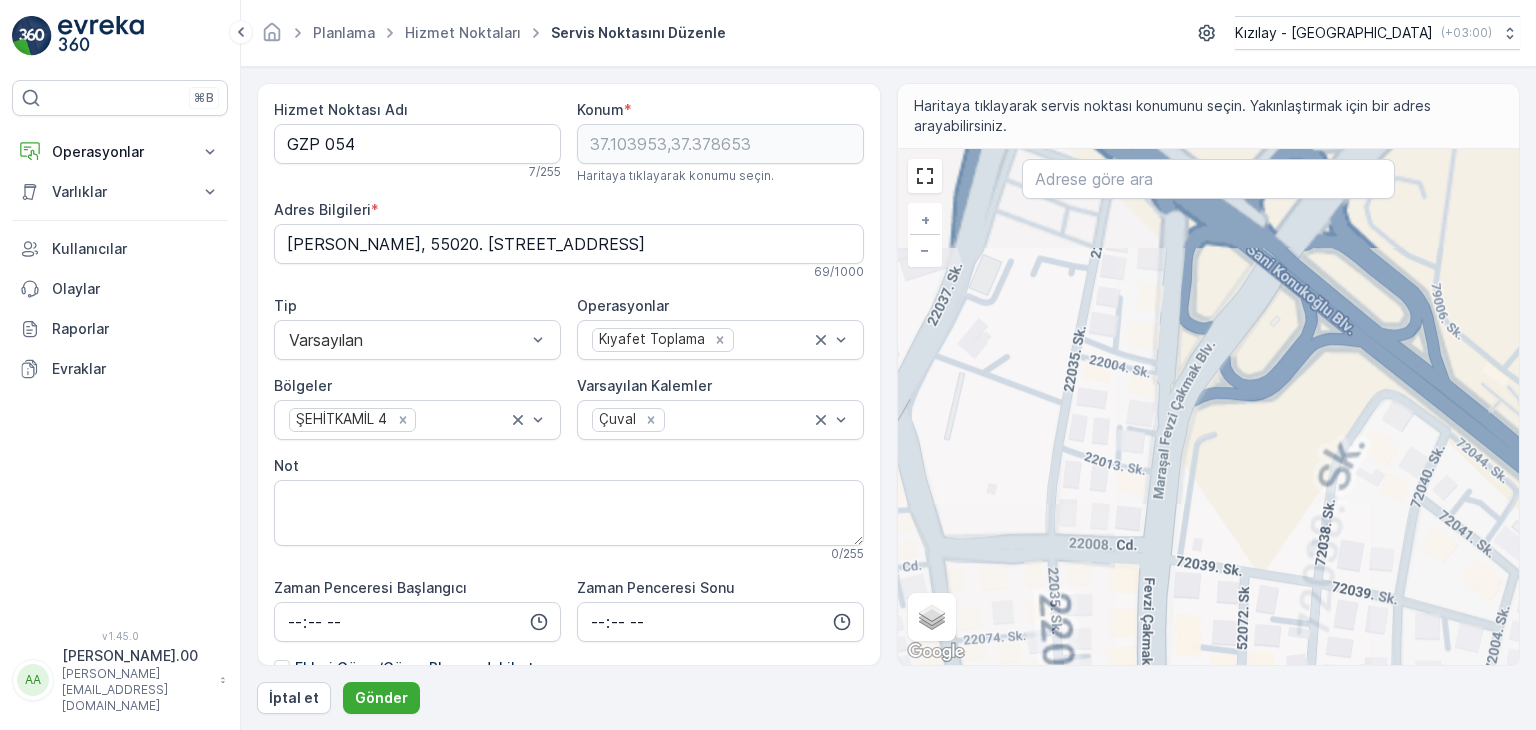 drag, startPoint x: 1138, startPoint y: 387, endPoint x: 1246, endPoint y: 485, distance: 145.83553 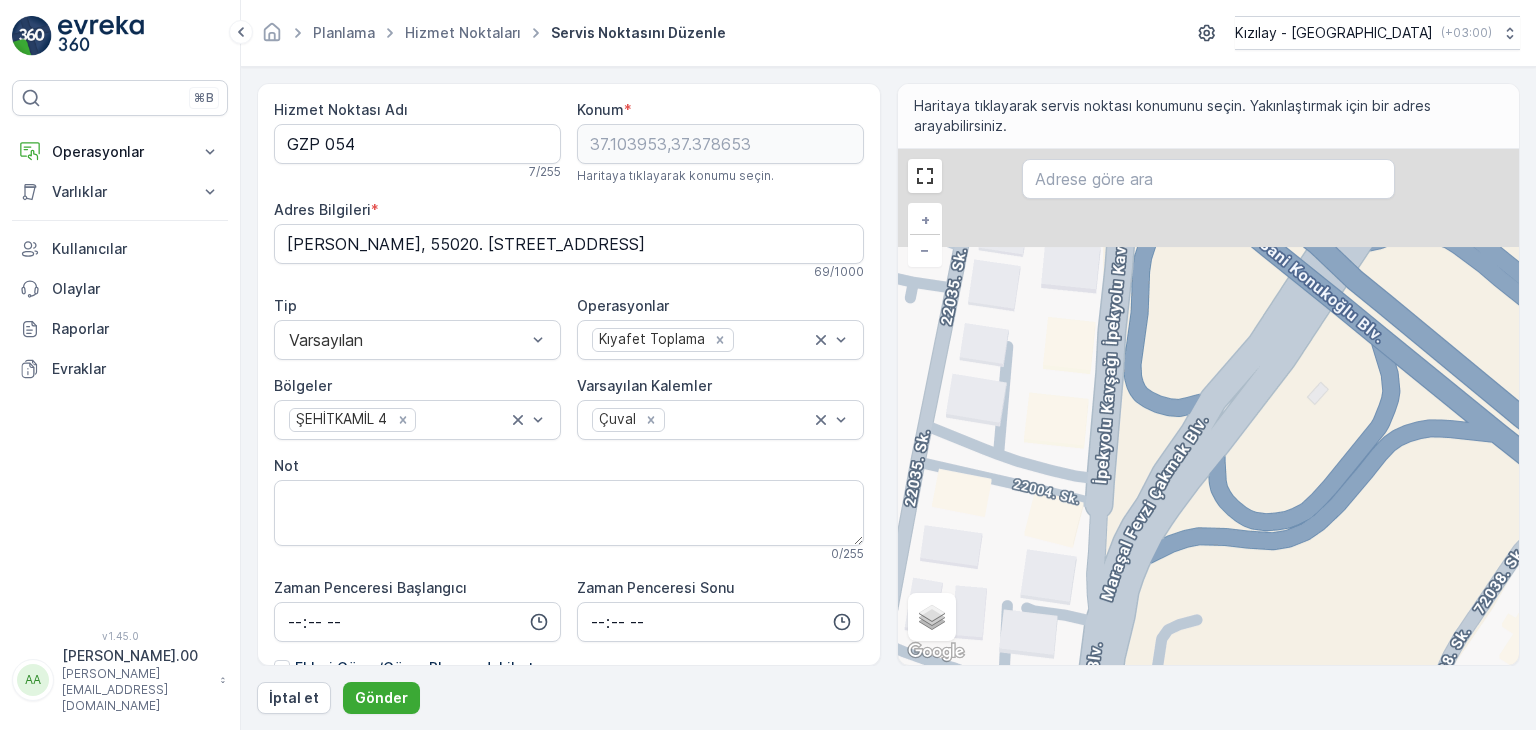 drag, startPoint x: 1232, startPoint y: 439, endPoint x: 1228, endPoint y: 605, distance: 166.04819 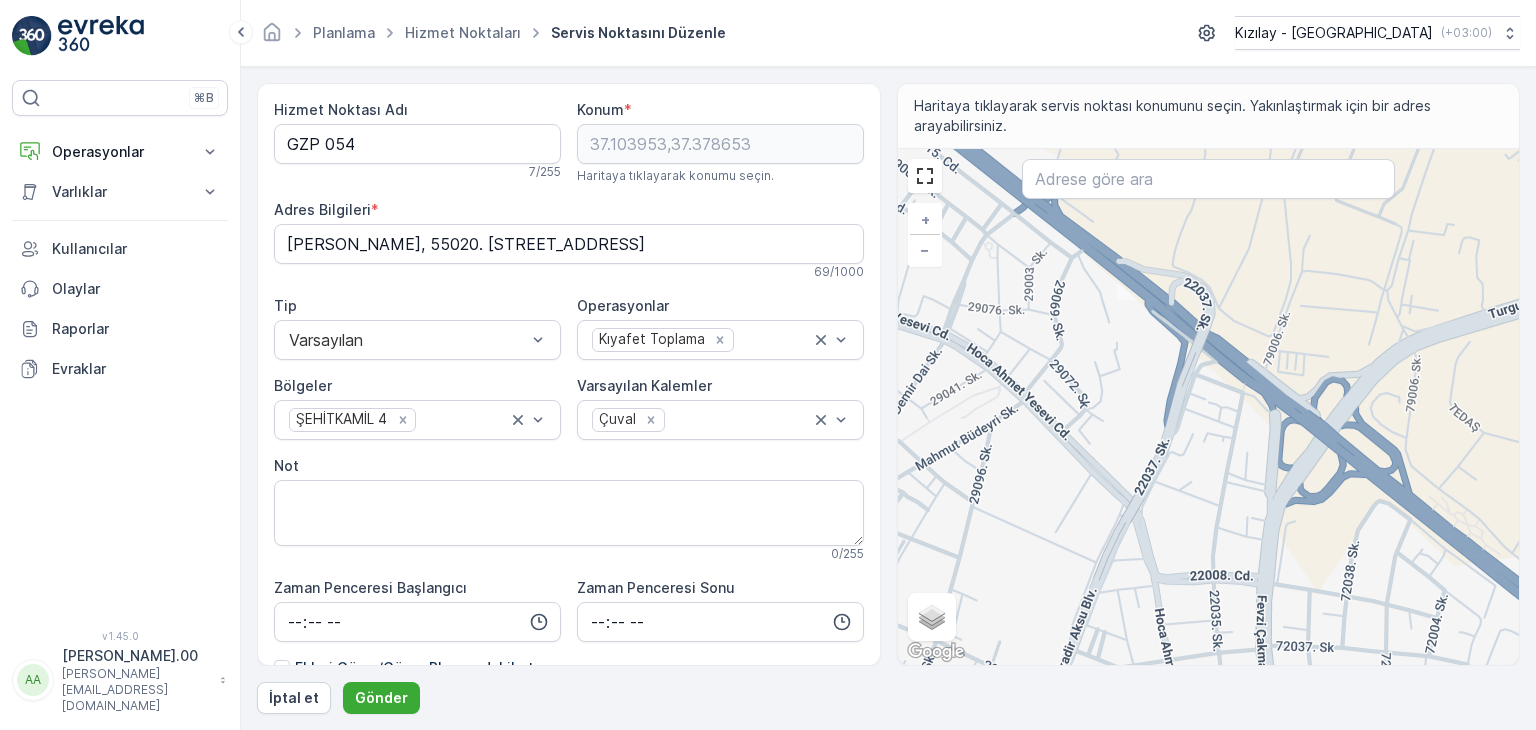 drag, startPoint x: 1329, startPoint y: 554, endPoint x: 1318, endPoint y: 430, distance: 124.486946 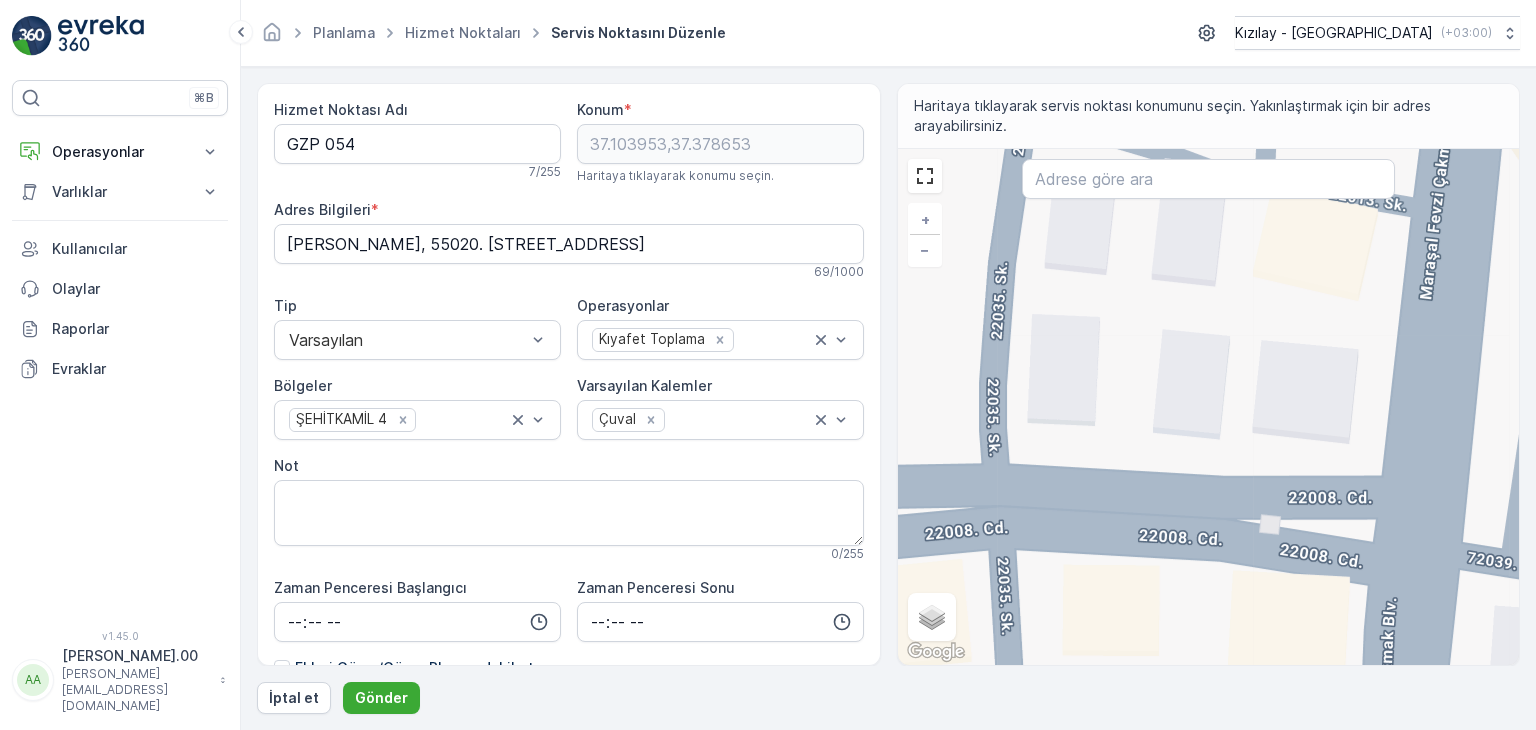 drag, startPoint x: 1112, startPoint y: 481, endPoint x: 1153, endPoint y: 542, distance: 73.4983 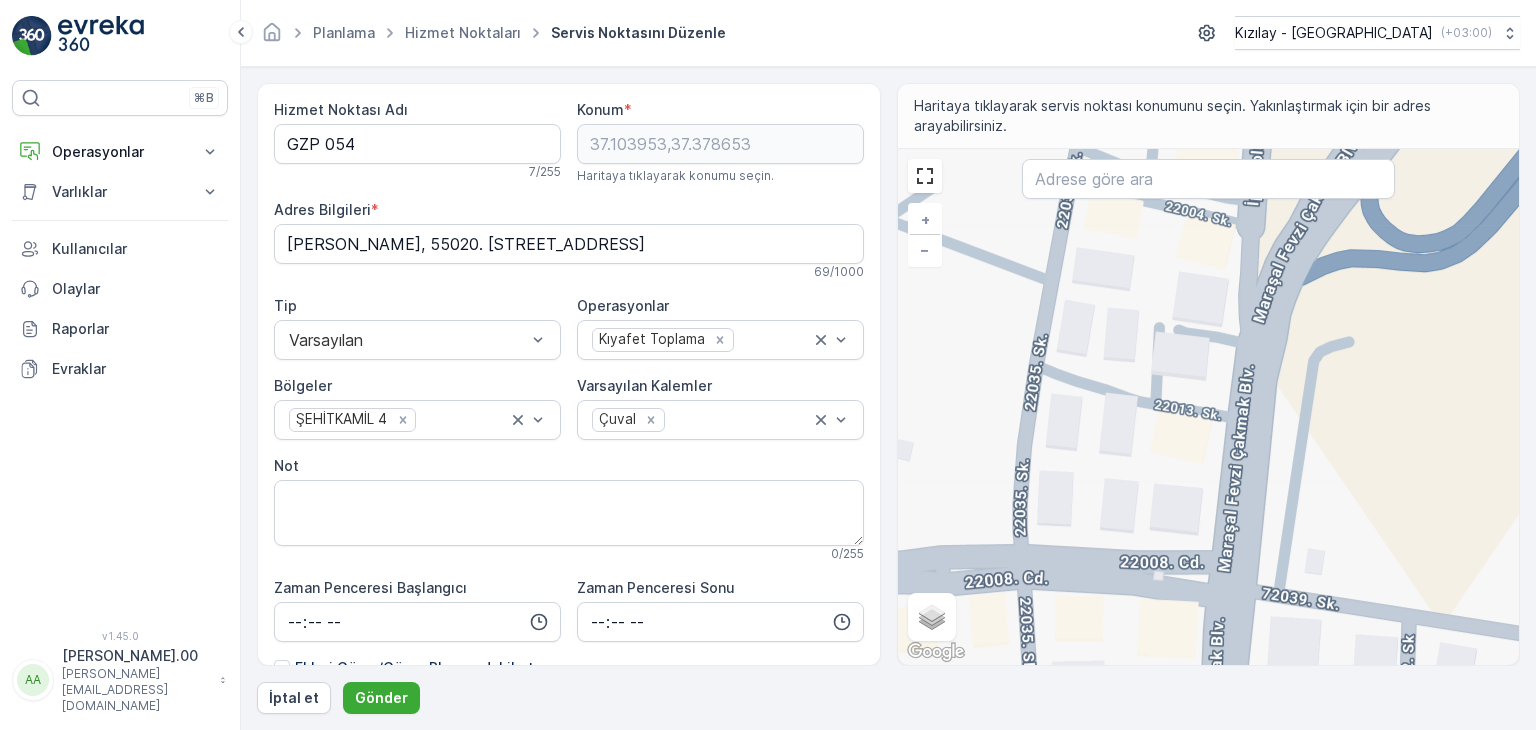 drag, startPoint x: 1139, startPoint y: 437, endPoint x: 1124, endPoint y: 616, distance: 179.6274 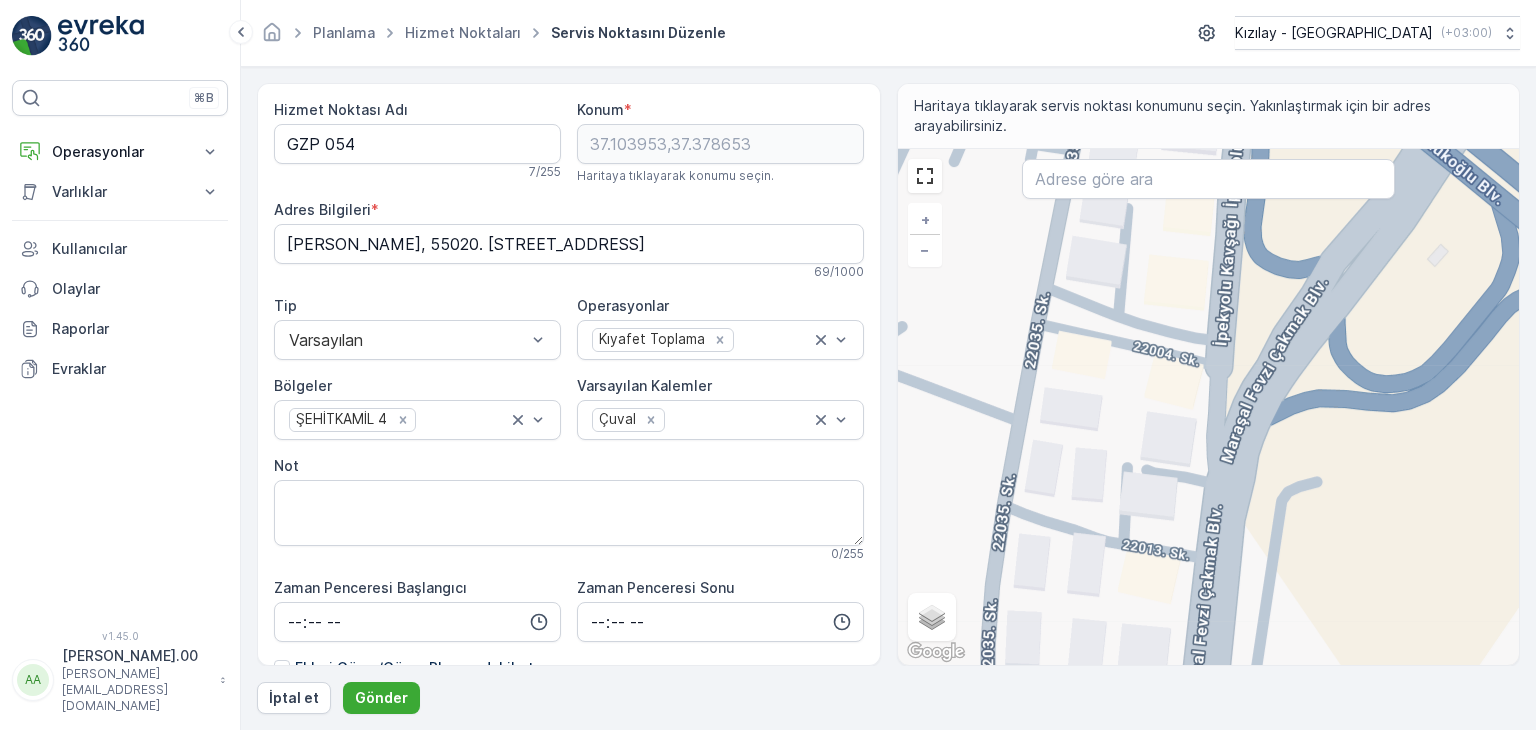 click on "+ −  Uydu  Yol haritası  Arazi  Karışık  Leaflet Klavye kısayolları Harita Verileri Harita verileri ©2025 Harita verileri ©2025 20 m  Metrik ve emperyal birimler arasında geçiş yapmak için tıklayın Şartlar Harita hatası bildirin Gezinmek için ok tuşlarına basın." at bounding box center [1209, 407] 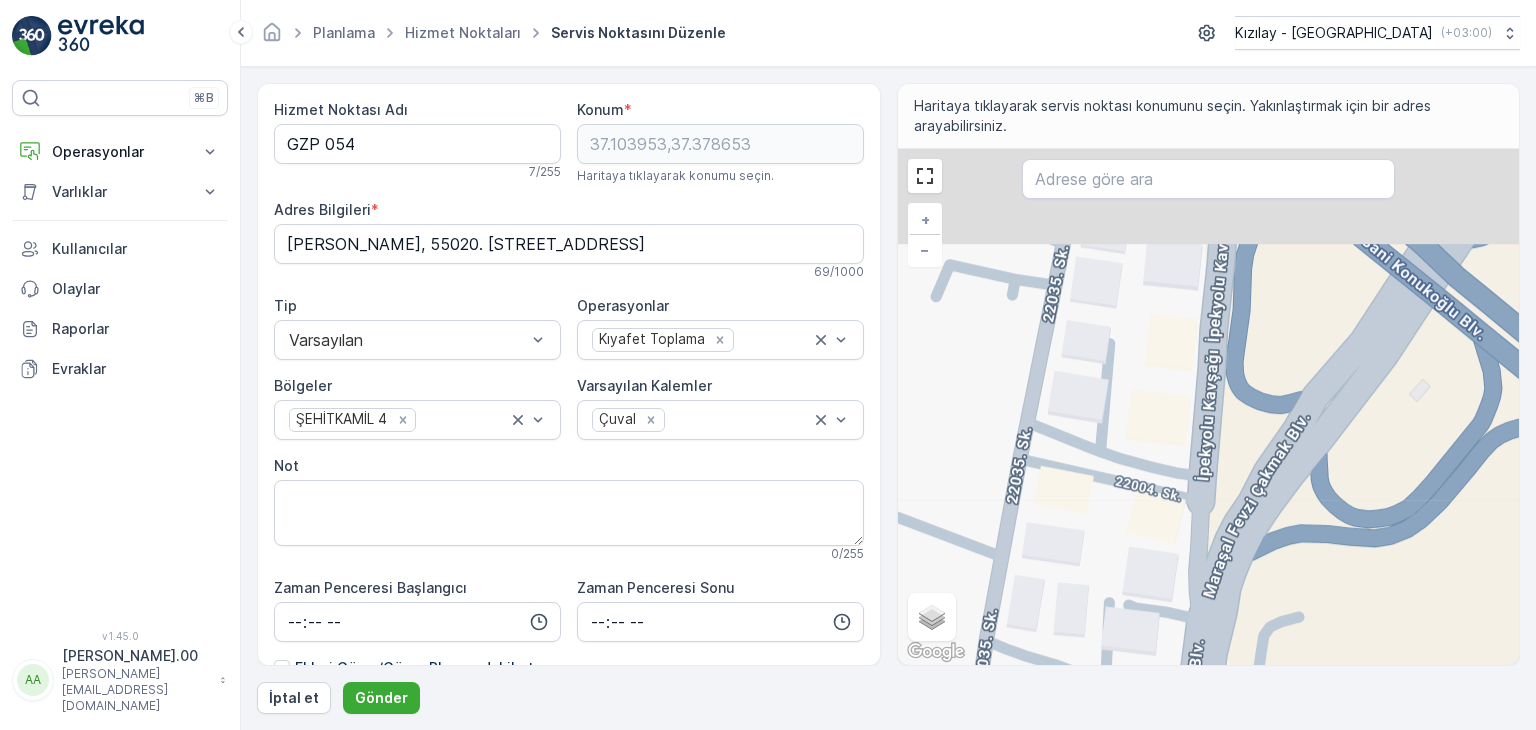 drag, startPoint x: 1118, startPoint y: 595, endPoint x: 1111, endPoint y: 654, distance: 59.413803 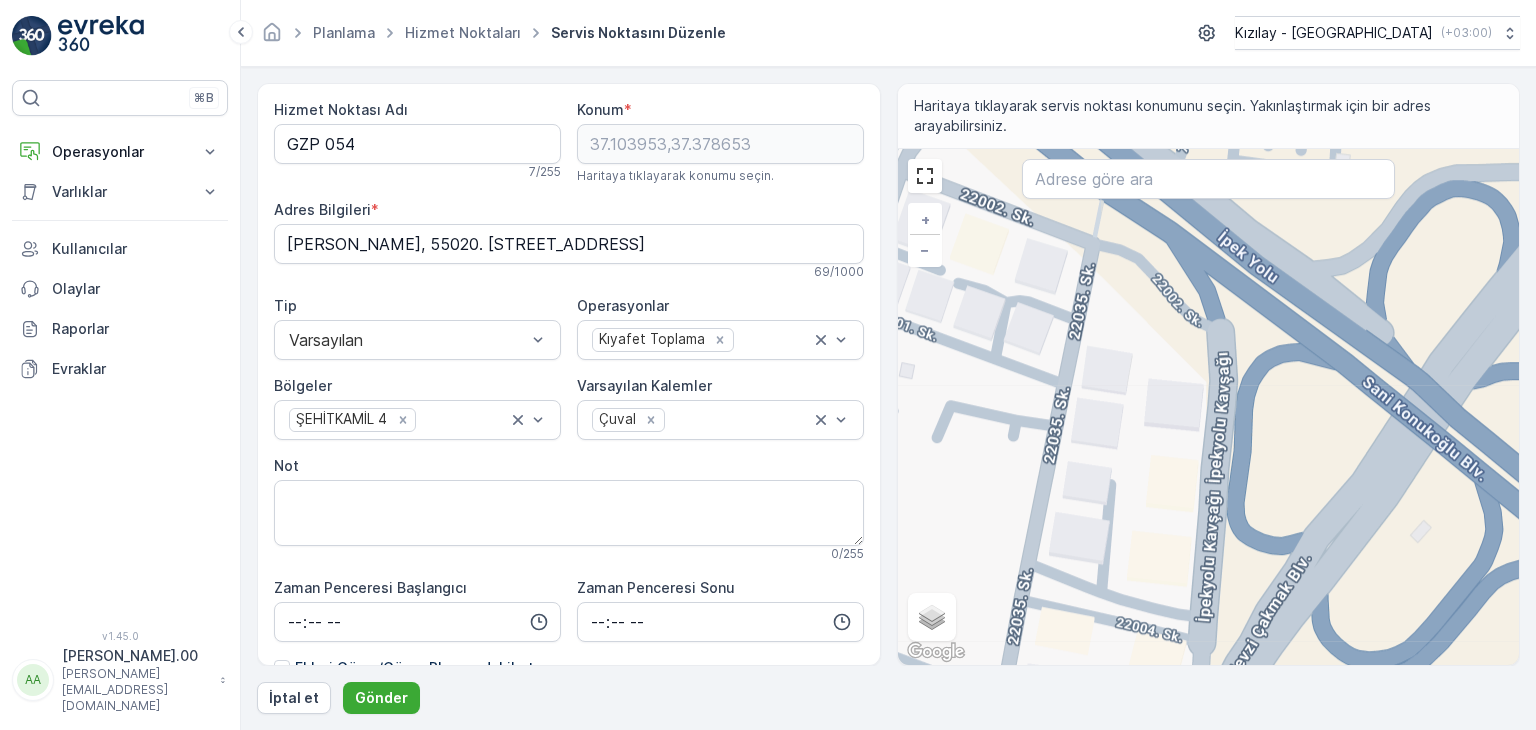 drag, startPoint x: 1131, startPoint y: 607, endPoint x: 1128, endPoint y: 644, distance: 37.12142 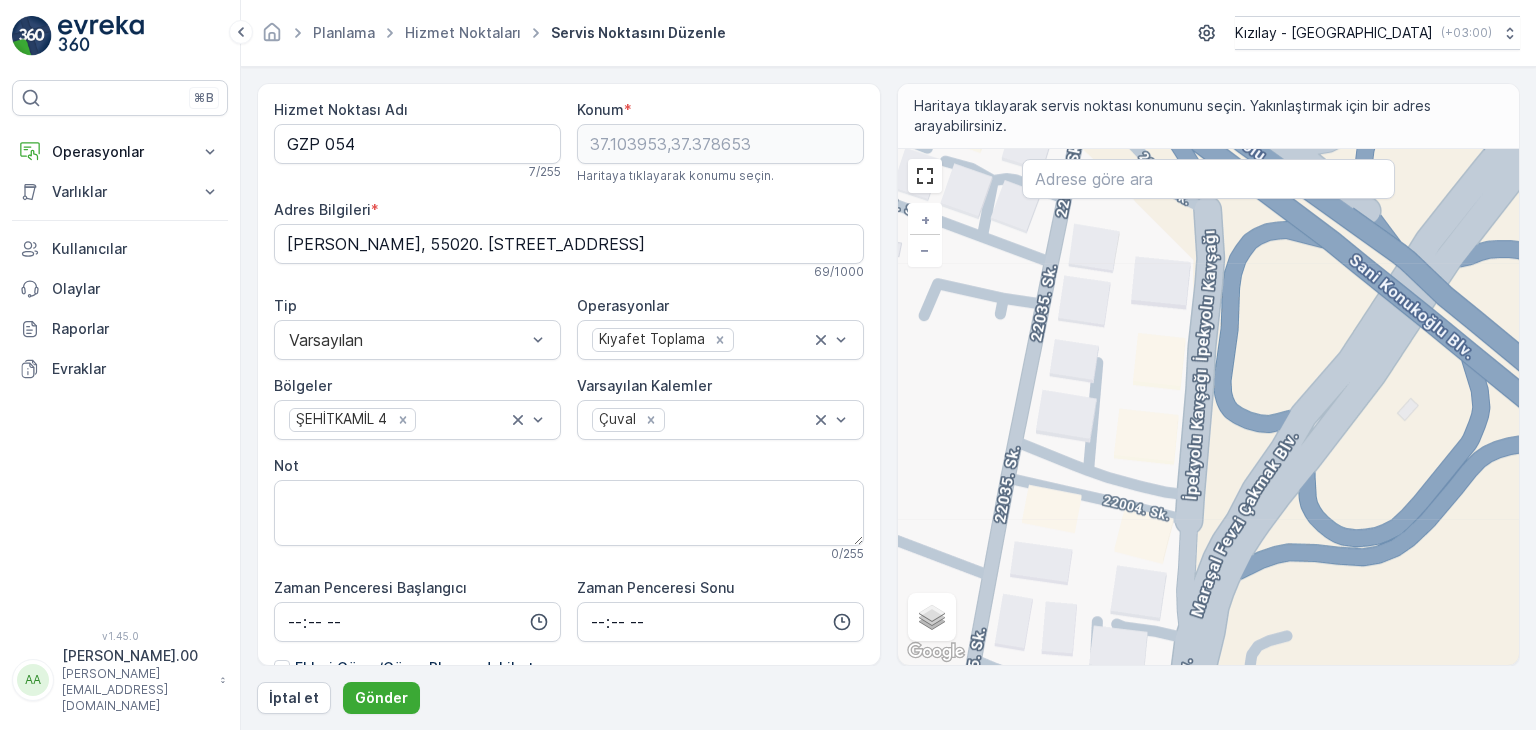 drag, startPoint x: 1119, startPoint y: 595, endPoint x: 1112, endPoint y: 507, distance: 88.27797 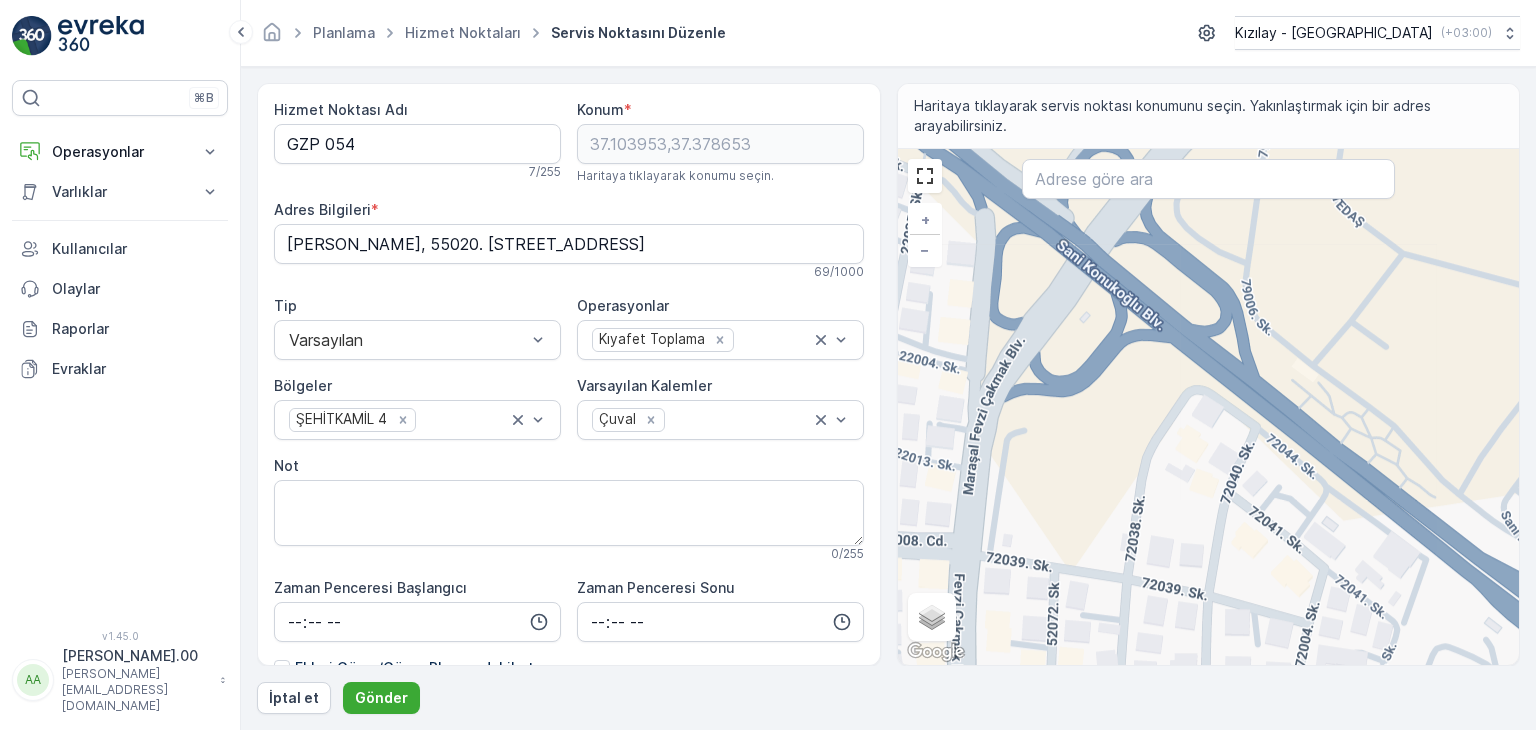 drag, startPoint x: 1067, startPoint y: 466, endPoint x: 1048, endPoint y: 449, distance: 25.495098 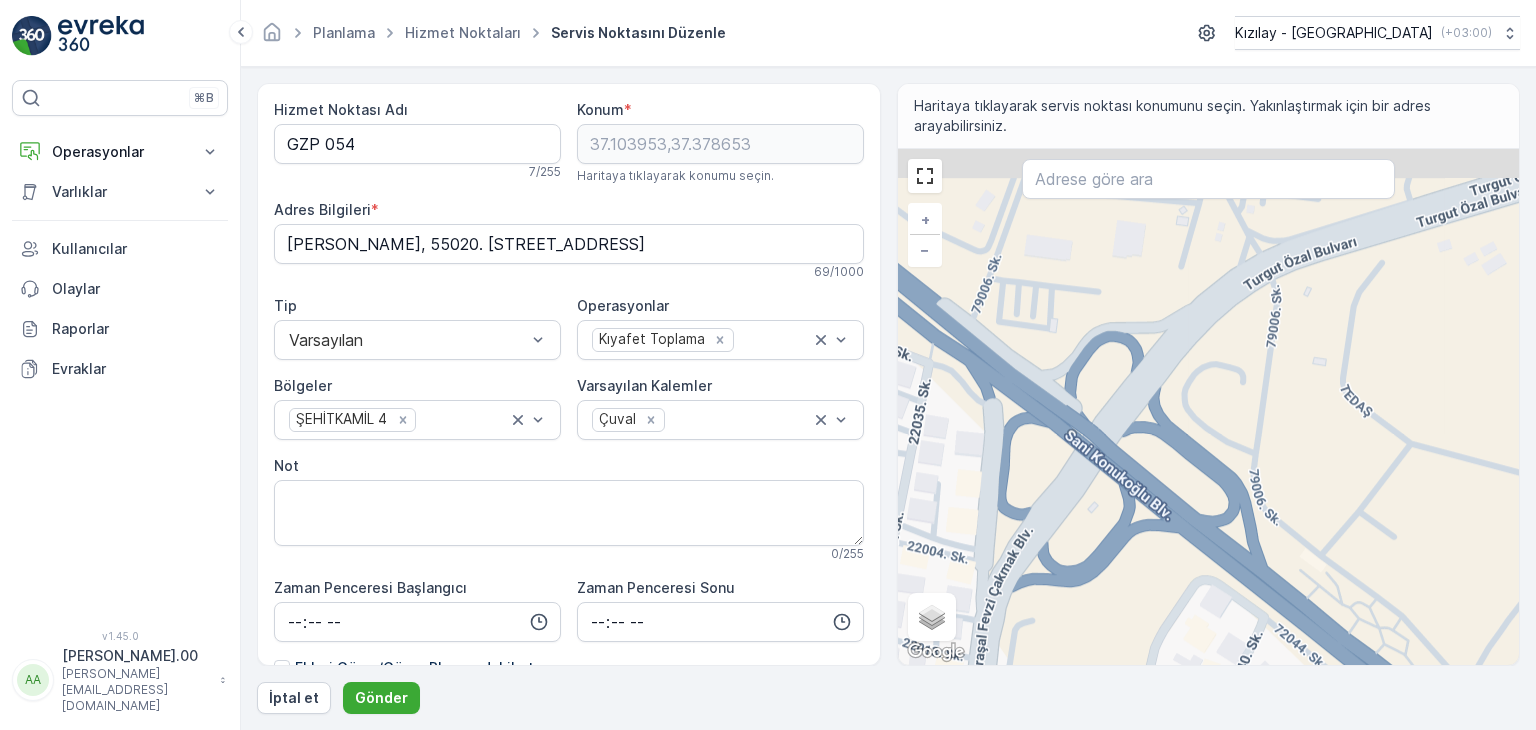 drag, startPoint x: 1078, startPoint y: 557, endPoint x: 1080, endPoint y: 631, distance: 74.02702 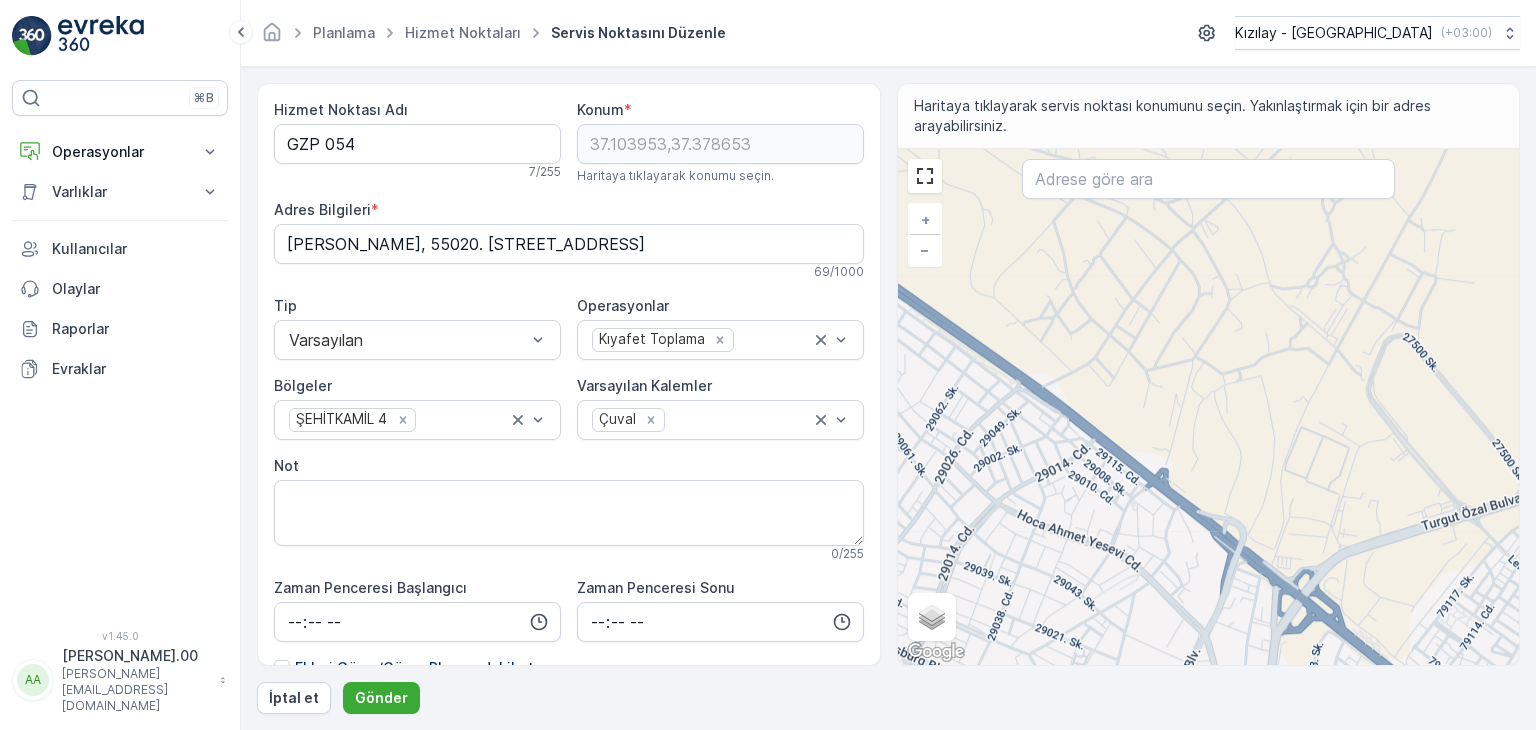 drag, startPoint x: 1102, startPoint y: 561, endPoint x: 1315, endPoint y: 654, distance: 232.41772 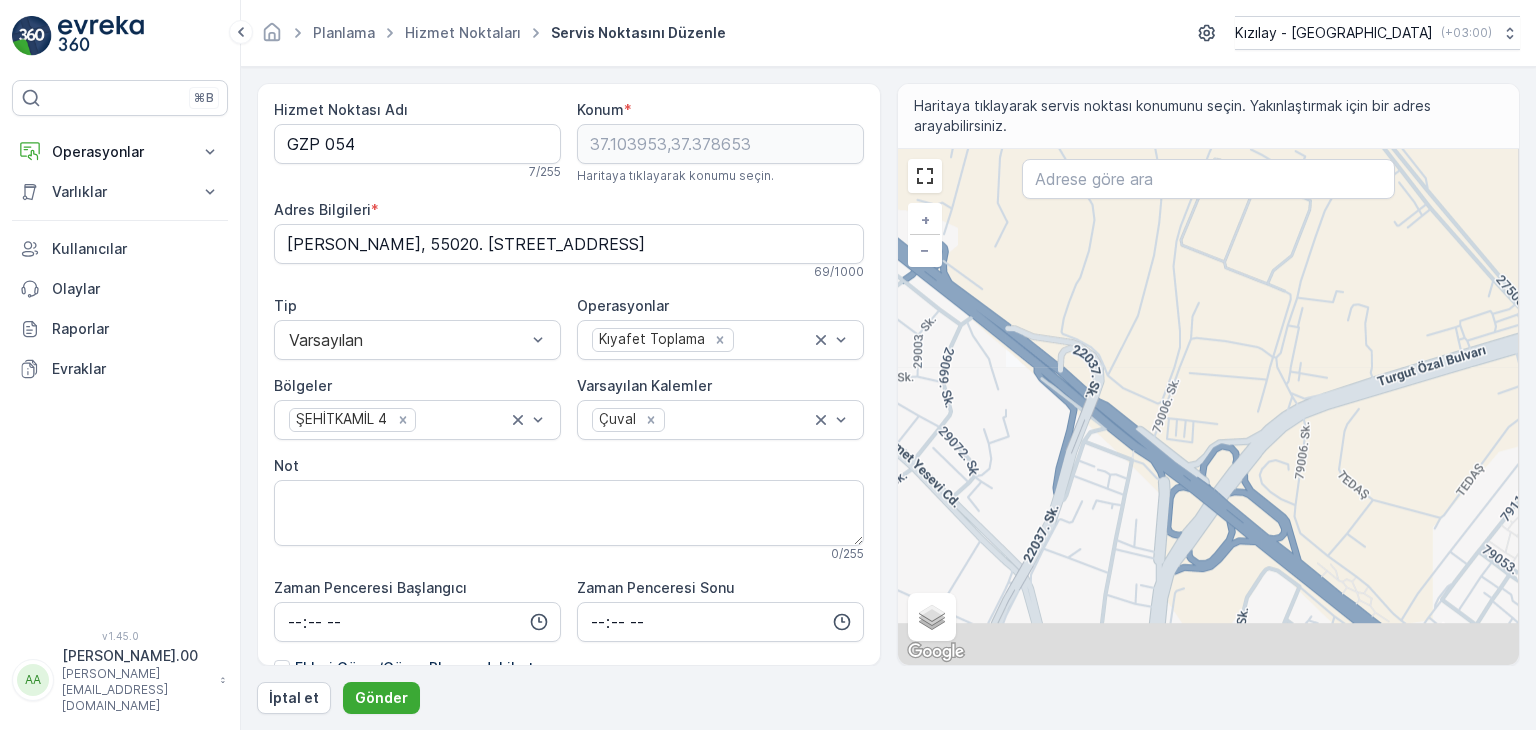 drag, startPoint x: 1269, startPoint y: 596, endPoint x: 1124, endPoint y: 491, distance: 179.02513 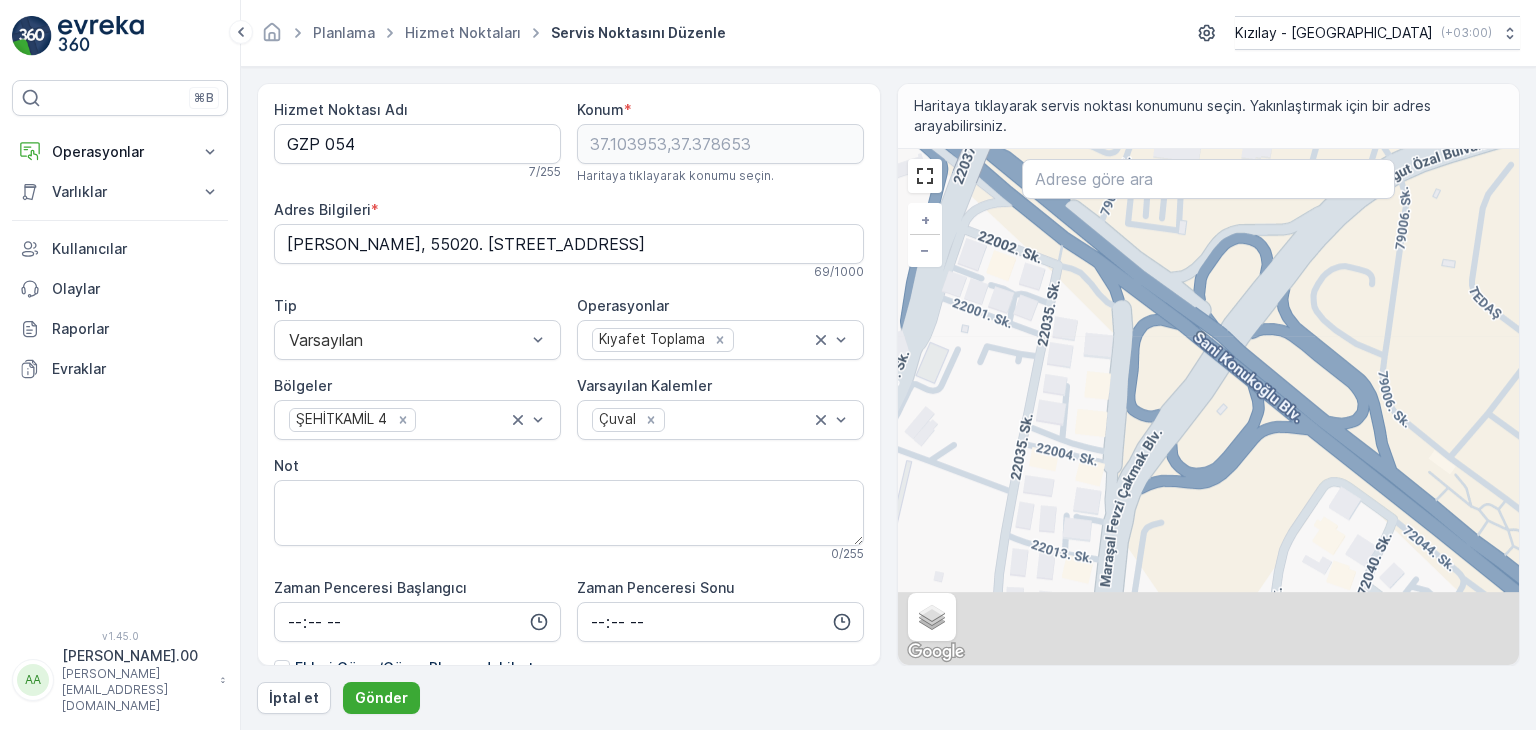 drag, startPoint x: 1227, startPoint y: 436, endPoint x: 1252, endPoint y: 385, distance: 56.797886 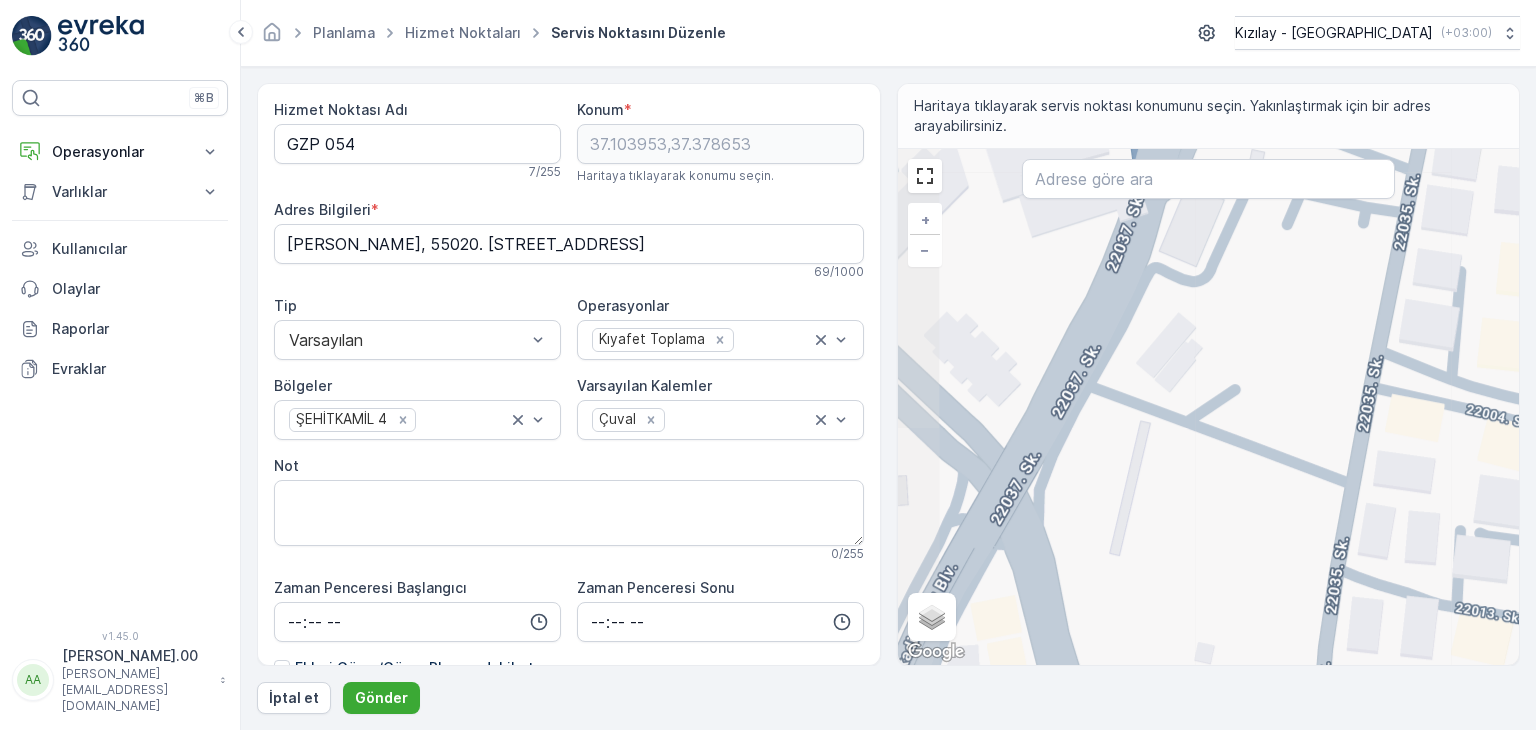 drag, startPoint x: 984, startPoint y: 417, endPoint x: 1412, endPoint y: 513, distance: 438.63425 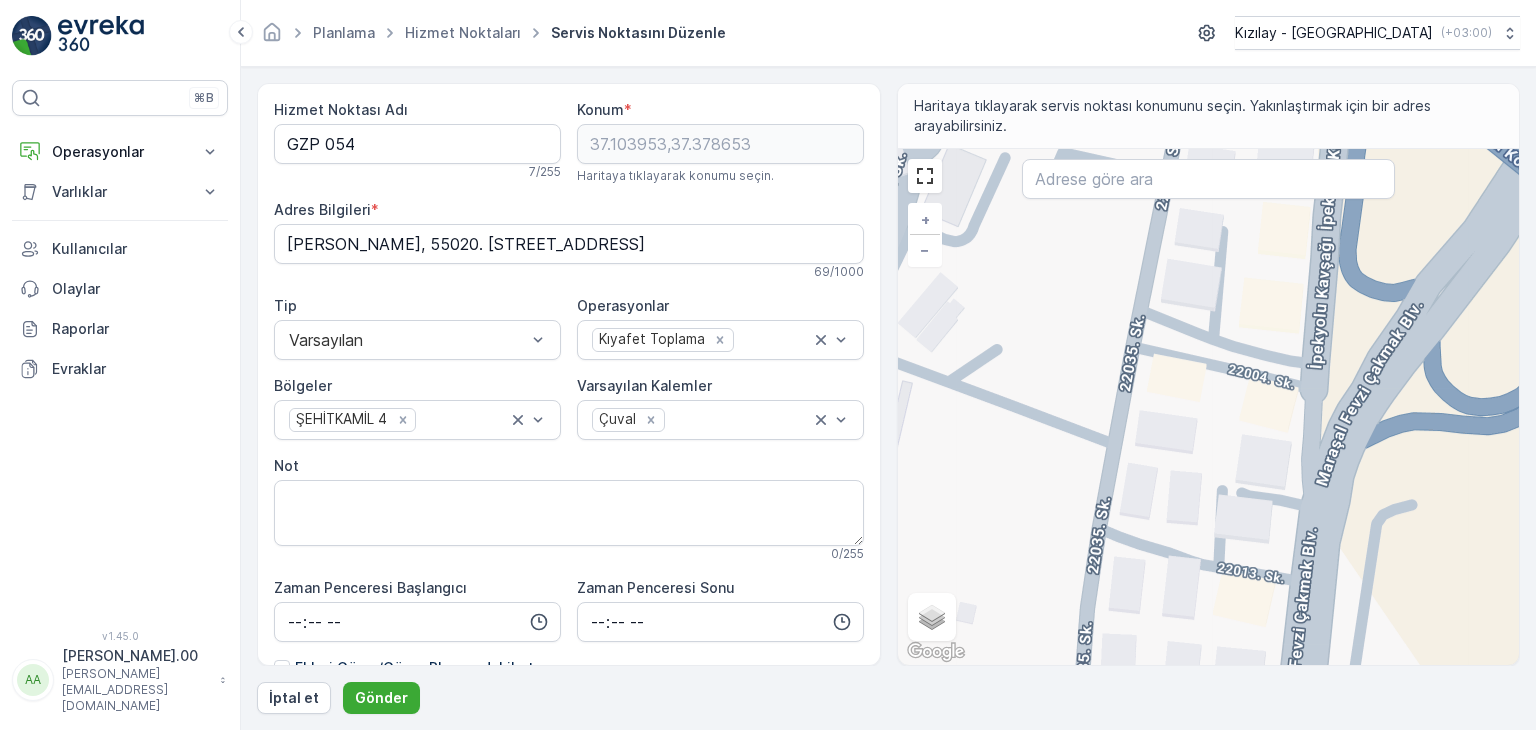 drag, startPoint x: 1278, startPoint y: 564, endPoint x: 1146, endPoint y: 631, distance: 148.0304 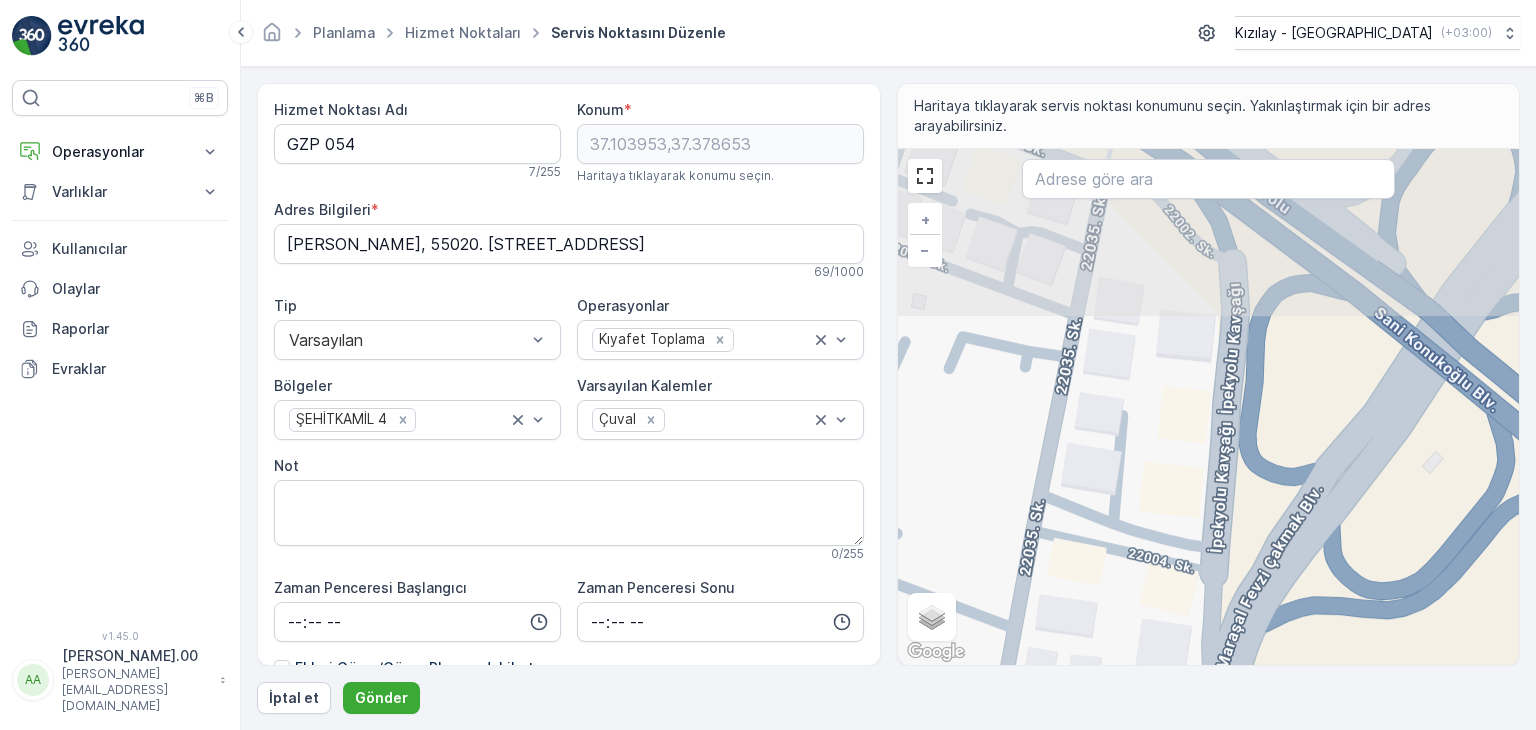drag, startPoint x: 1129, startPoint y: 522, endPoint x: 1089, endPoint y: 580, distance: 70.45566 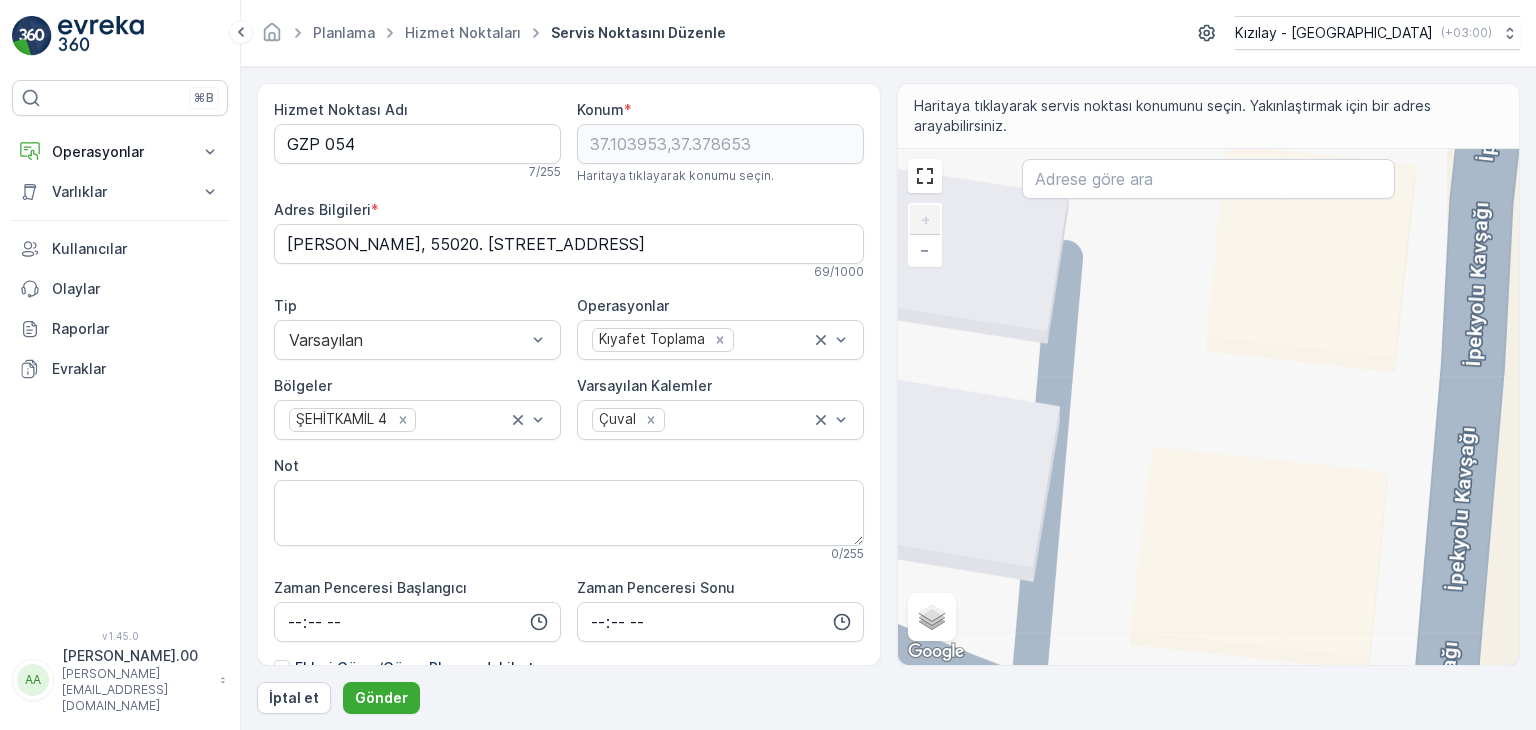 drag, startPoint x: 1144, startPoint y: 512, endPoint x: 1053, endPoint y: 693, distance: 202.58826 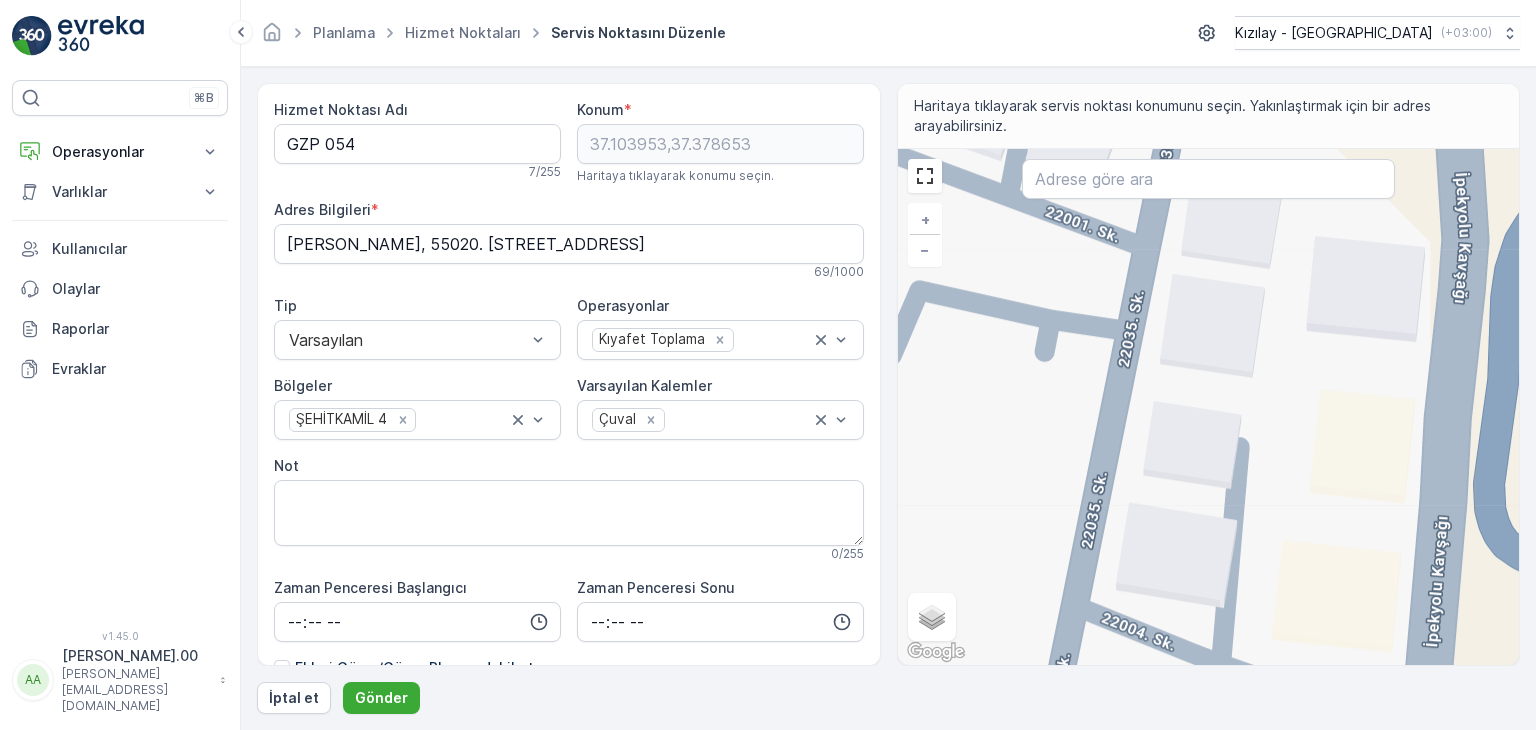drag, startPoint x: 1092, startPoint y: 616, endPoint x: 1242, endPoint y: 613, distance: 150.03 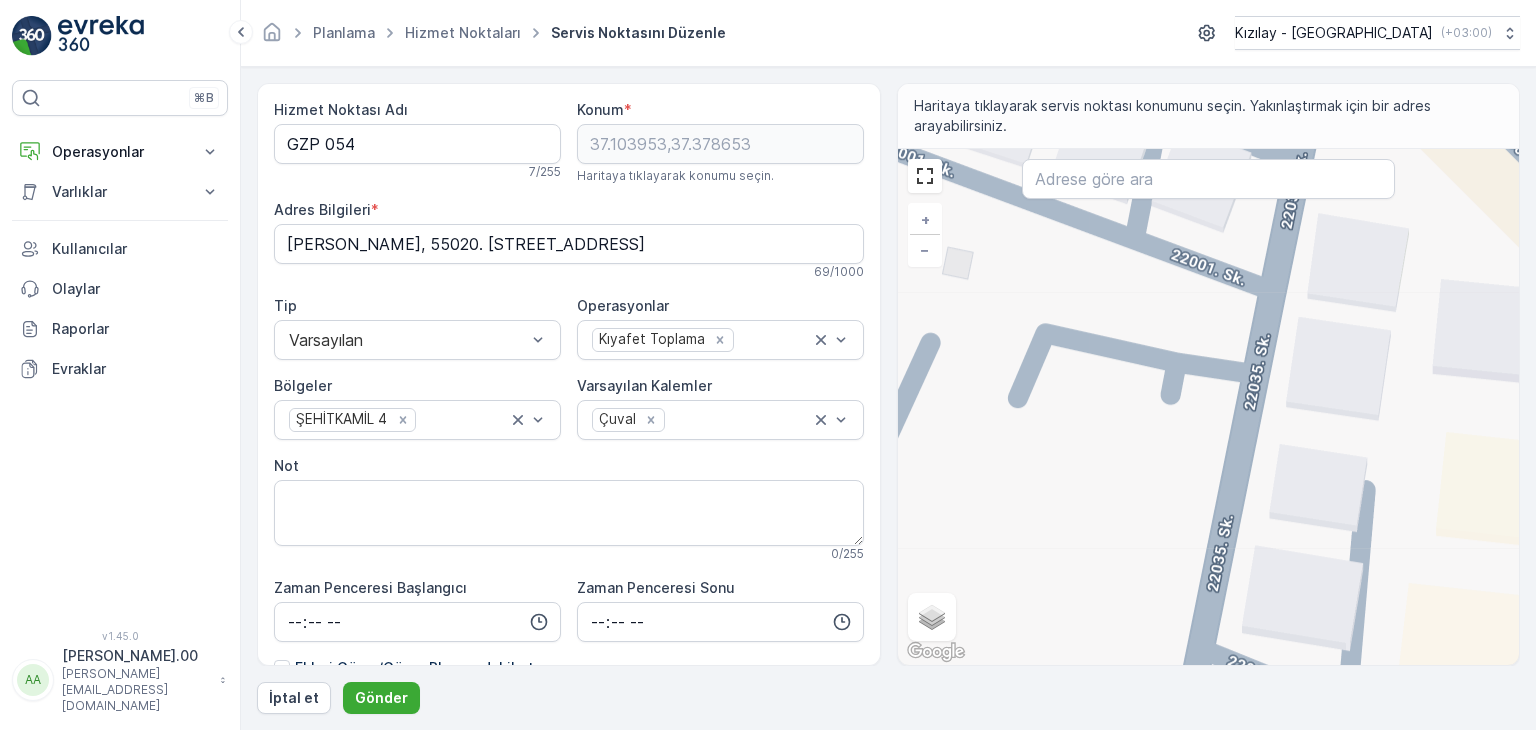 drag, startPoint x: 1231, startPoint y: 612, endPoint x: 1370, endPoint y: 598, distance: 139.70326 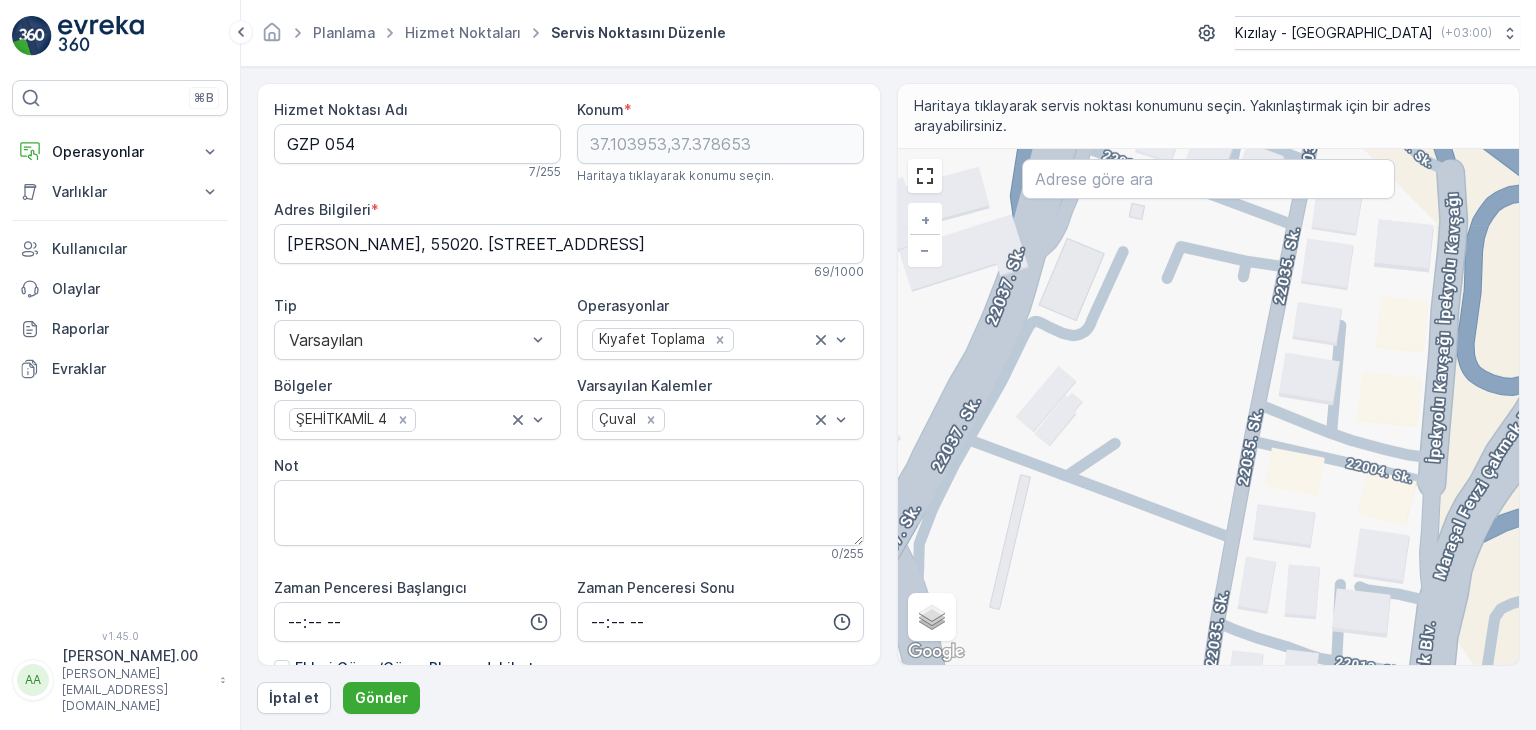 drag, startPoint x: 1227, startPoint y: 614, endPoint x: 1210, endPoint y: 406, distance: 208.69356 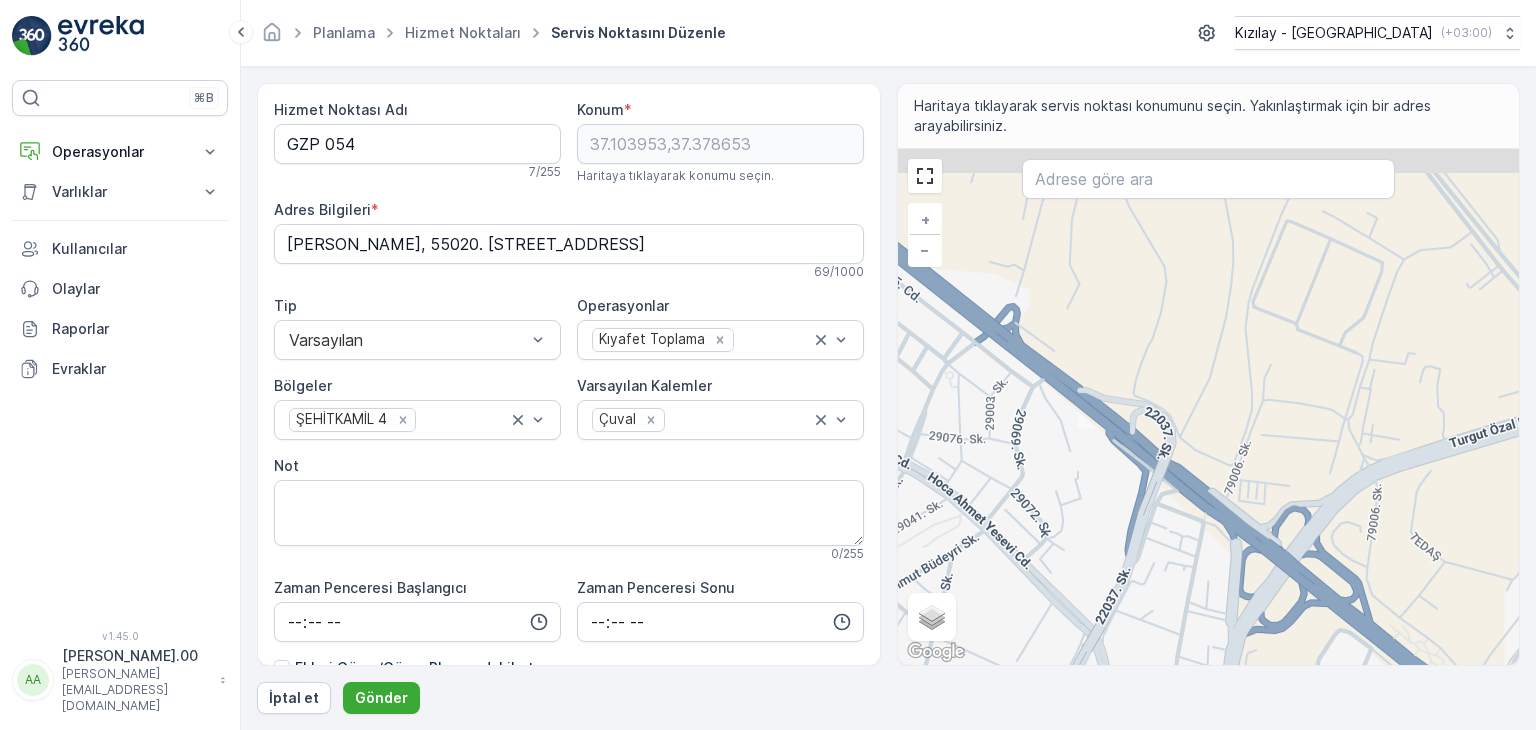 drag, startPoint x: 1130, startPoint y: 553, endPoint x: 1160, endPoint y: 721, distance: 170.65755 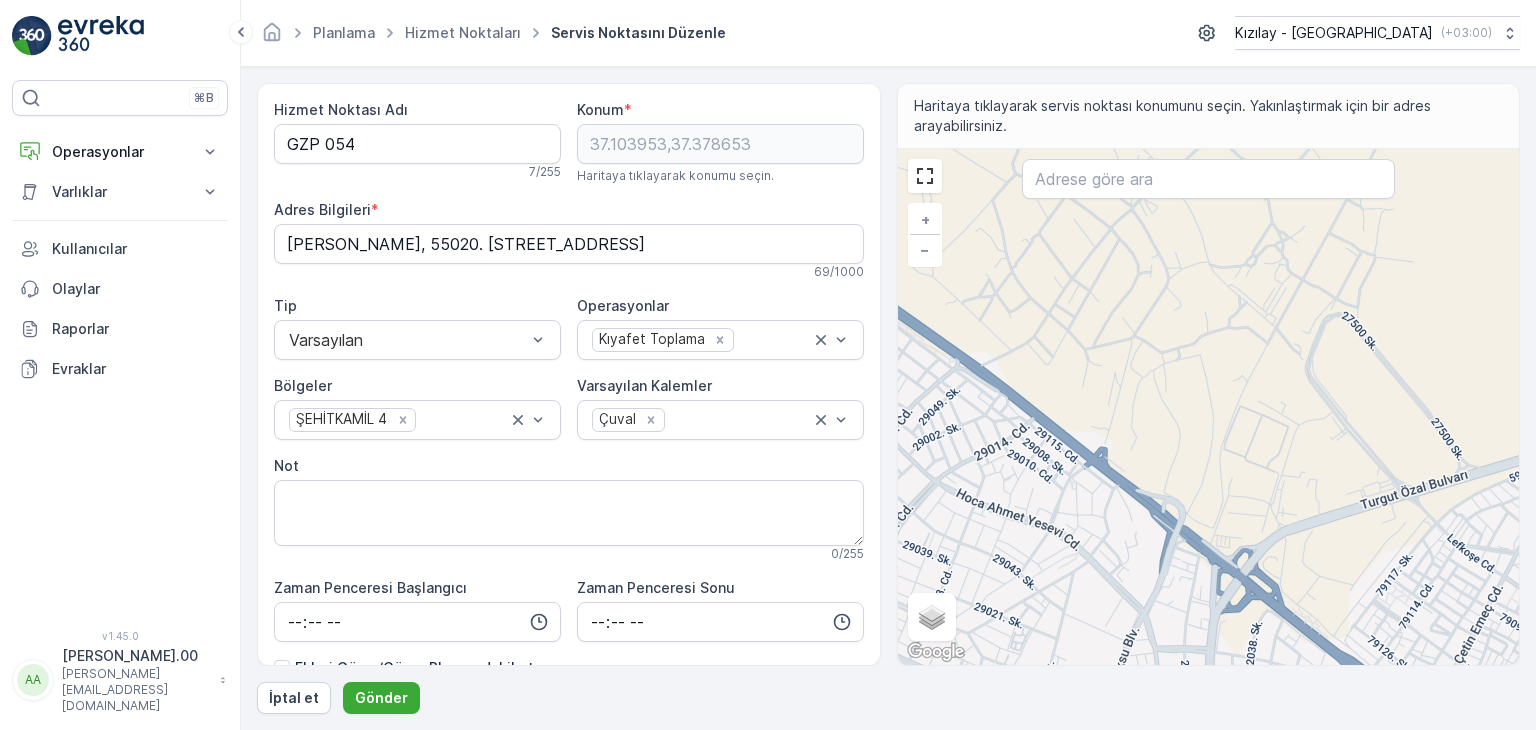 drag, startPoint x: 1070, startPoint y: 498, endPoint x: 1210, endPoint y: 547, distance: 148.32735 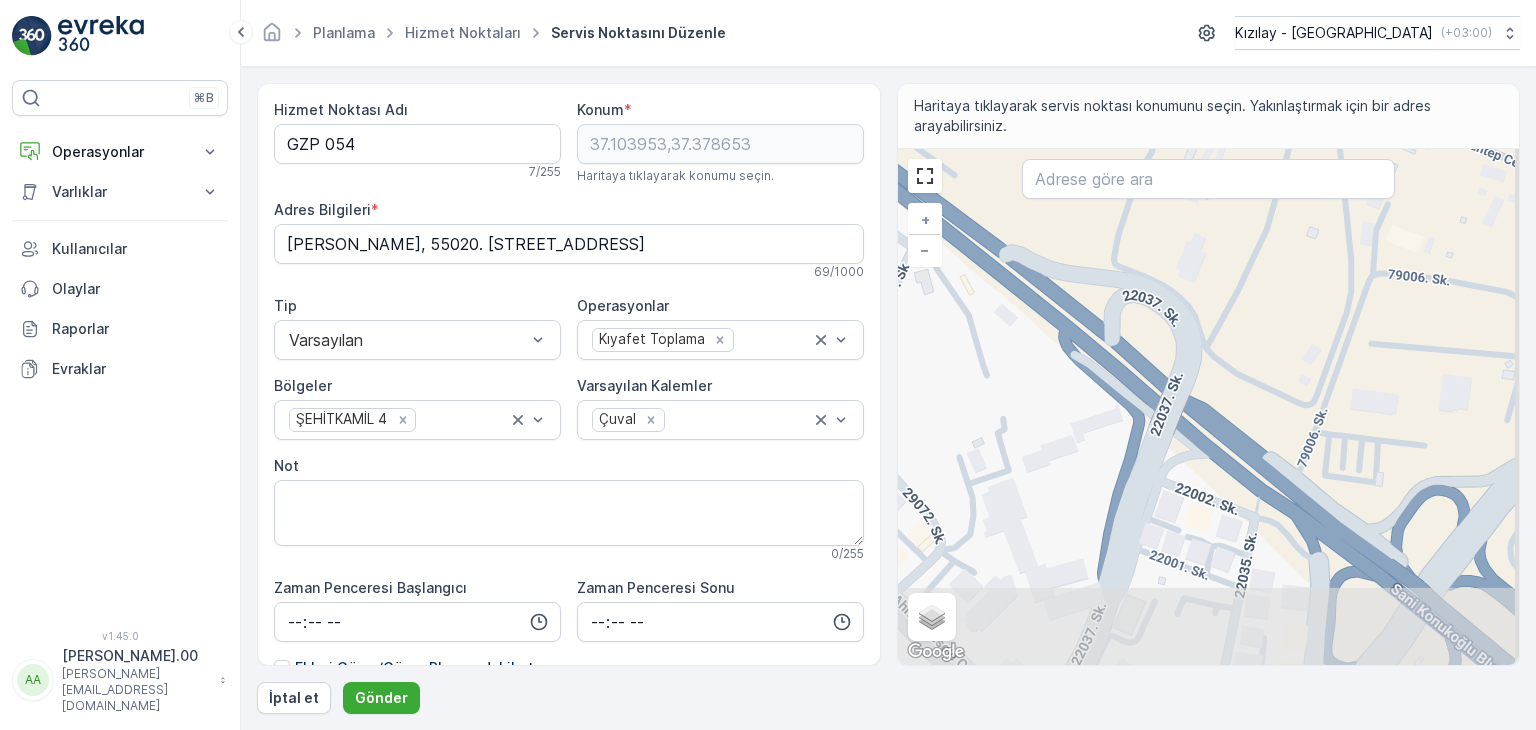 drag, startPoint x: 1102, startPoint y: 575, endPoint x: 974, endPoint y: 381, distance: 232.42203 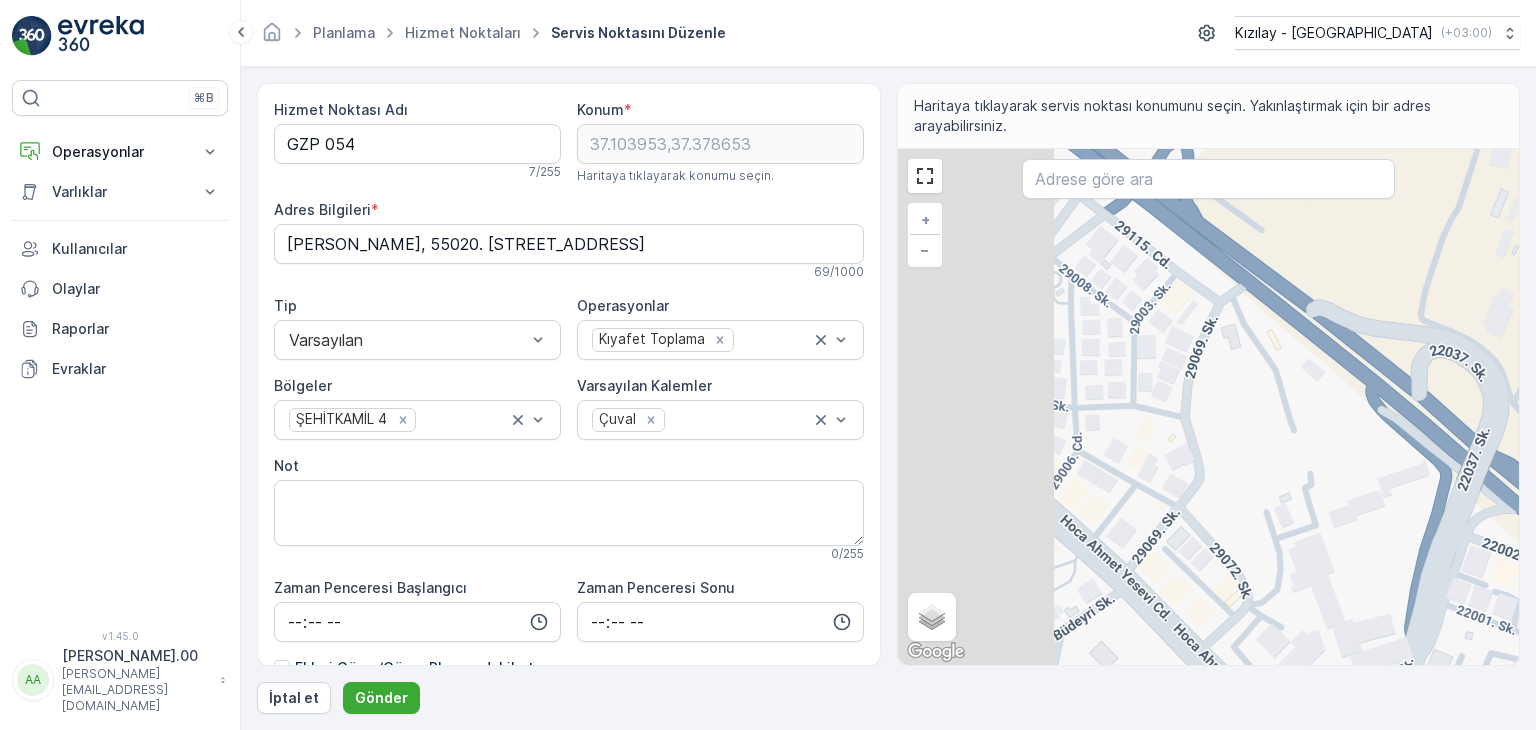 drag, startPoint x: 1355, startPoint y: 520, endPoint x: 1389, endPoint y: 502, distance: 38.470768 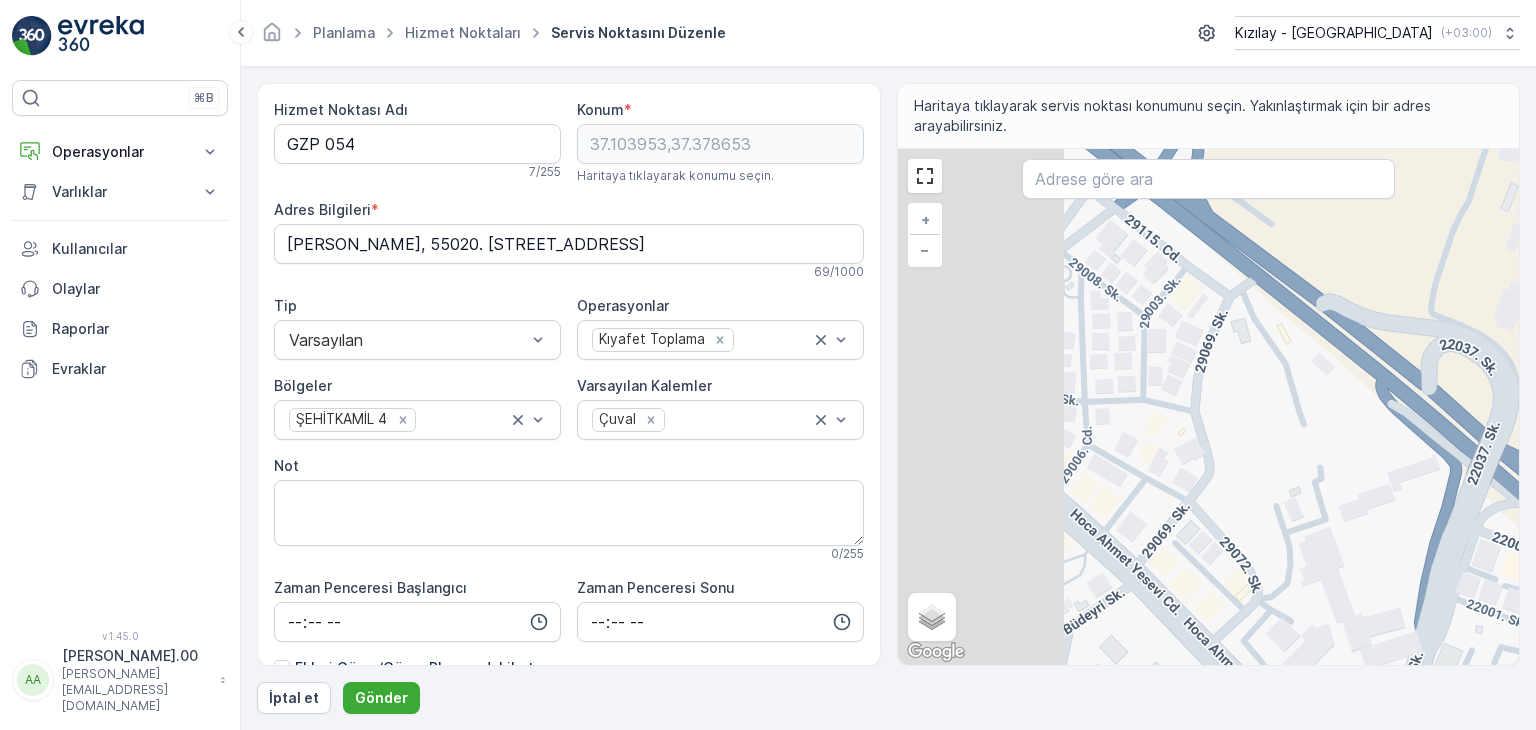 click on "+ −  Uydu  Yol haritası  Arazi  Karışık  Leaflet Klavye kısayolları Harita Verileri Harita verileri ©2025 Harita verileri ©2025 50 m  Metrik ve emperyal birimler arasında geçiş yapmak için tıklayın Şartlar Harita hatası bildirin Gezinmek için ok tuşlarına basın." at bounding box center (1209, 407) 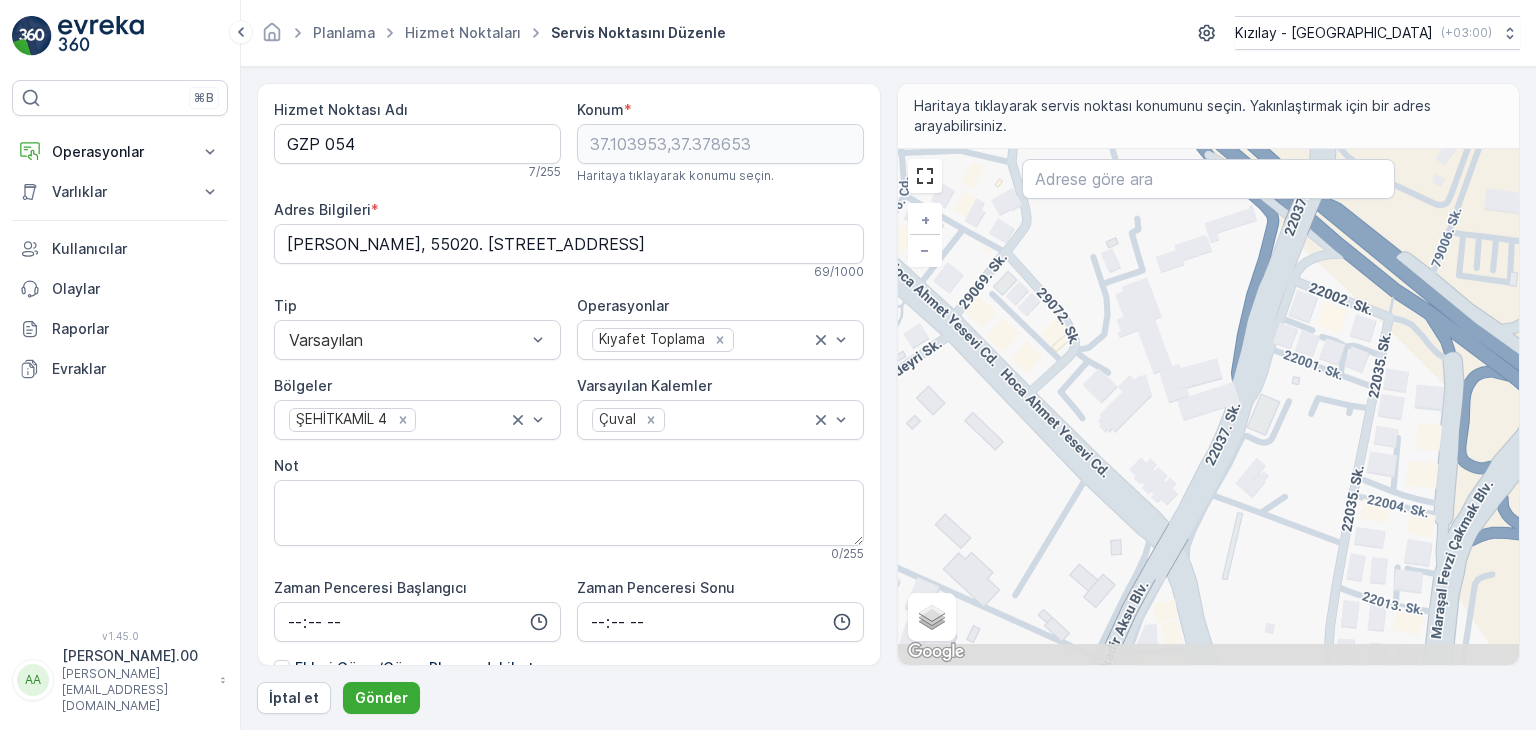 drag, startPoint x: 1287, startPoint y: 595, endPoint x: 1145, endPoint y: 391, distance: 248.55583 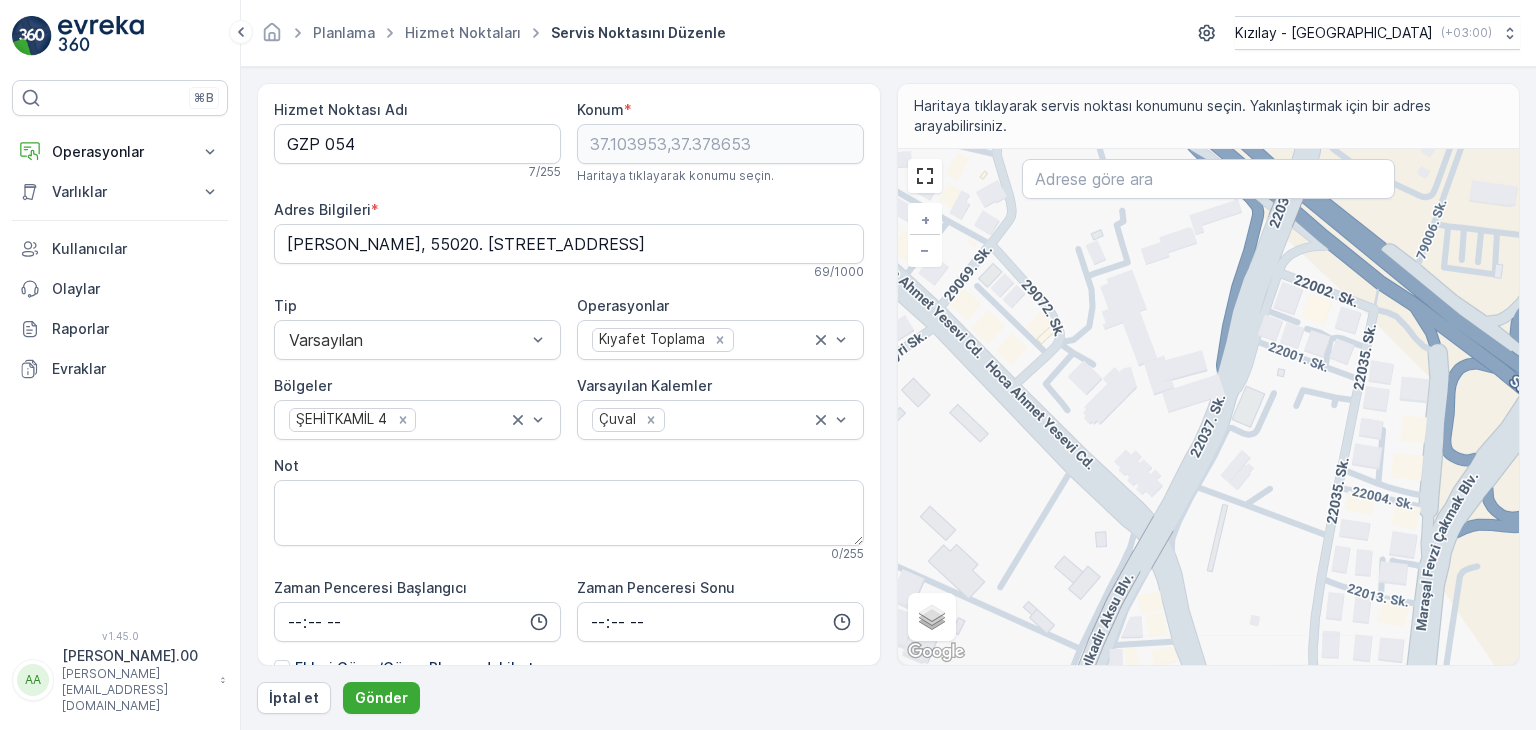 drag, startPoint x: 1103, startPoint y: 581, endPoint x: 1244, endPoint y: 481, distance: 172.86122 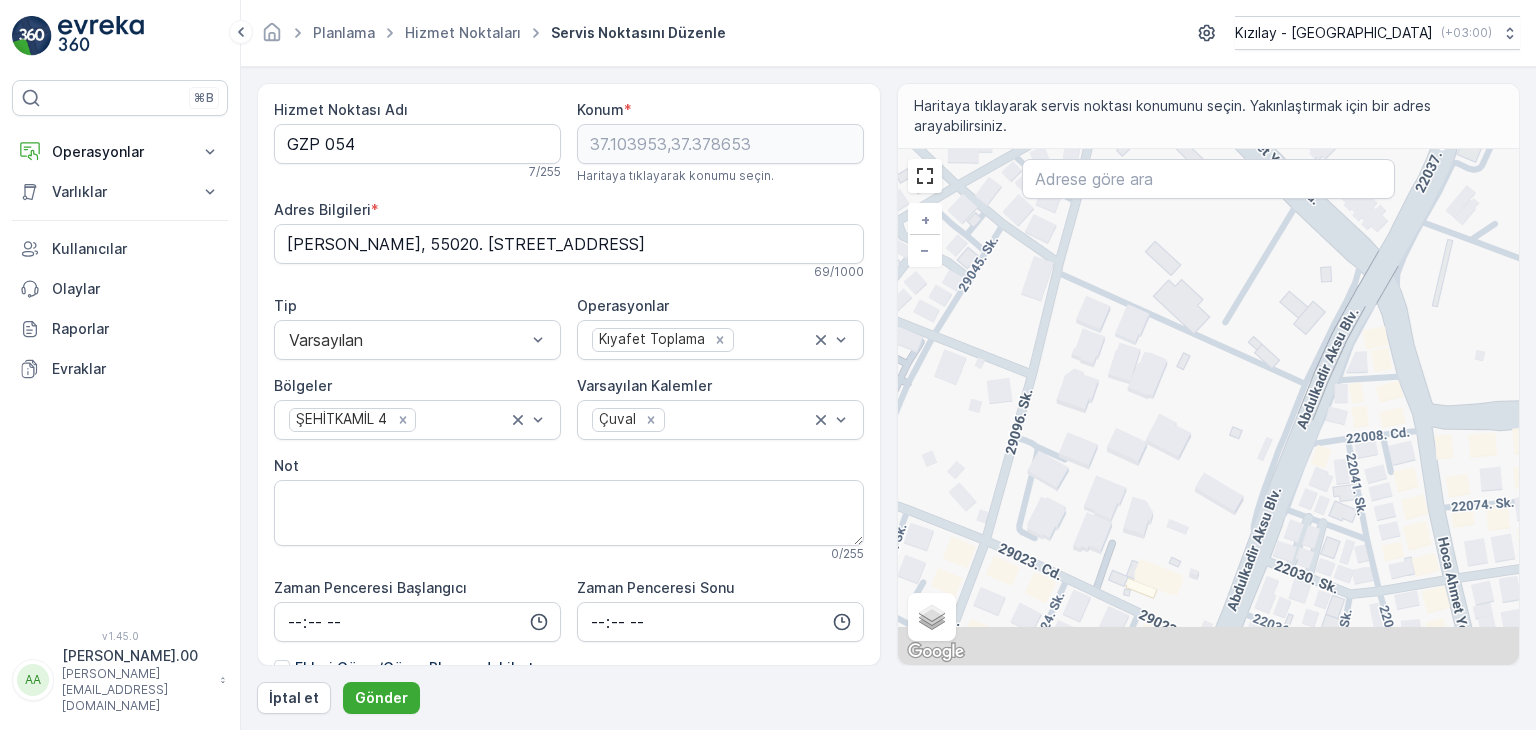 drag, startPoint x: 1070, startPoint y: 553, endPoint x: 1120, endPoint y: 479, distance: 89.30846 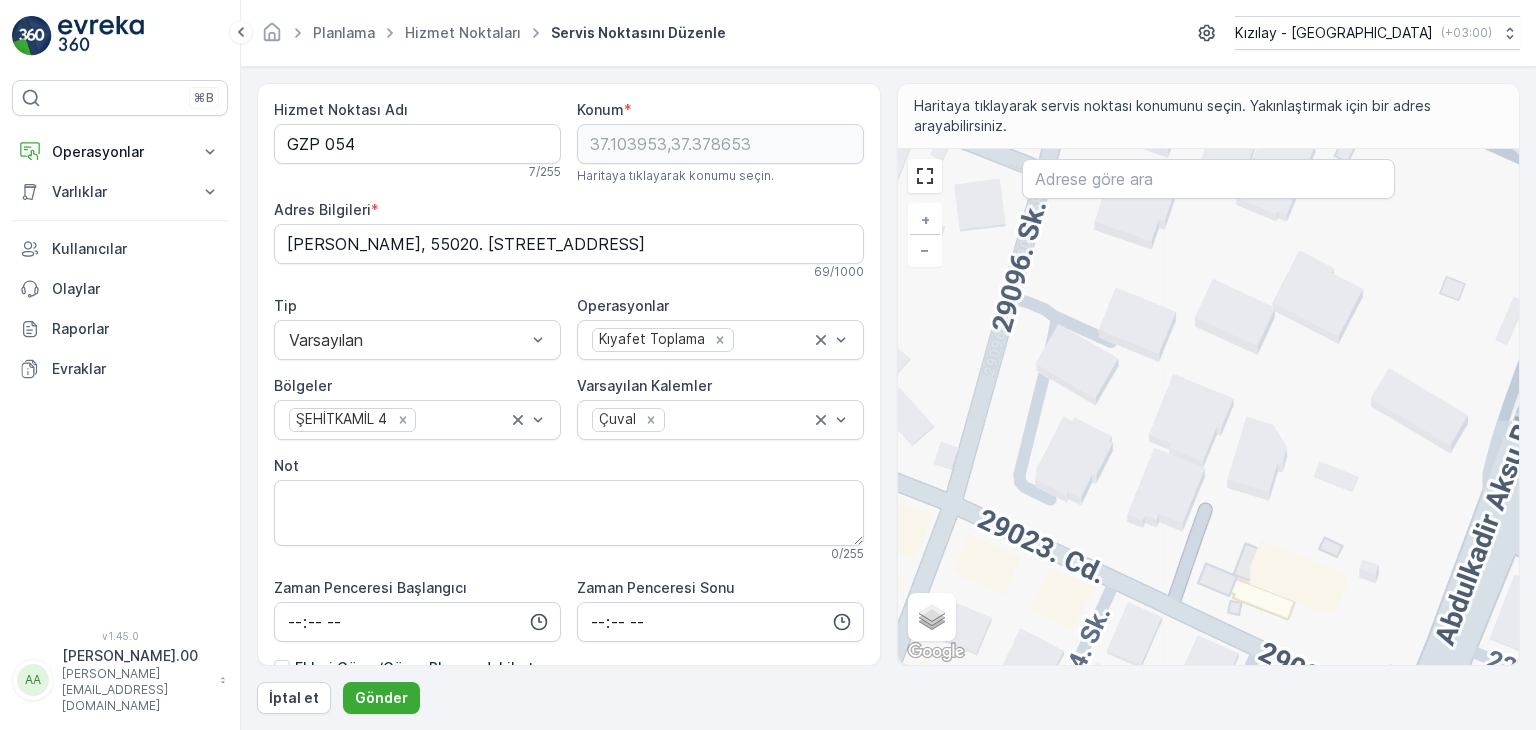 drag, startPoint x: 1013, startPoint y: 471, endPoint x: 1064, endPoint y: 462, distance: 51.78803 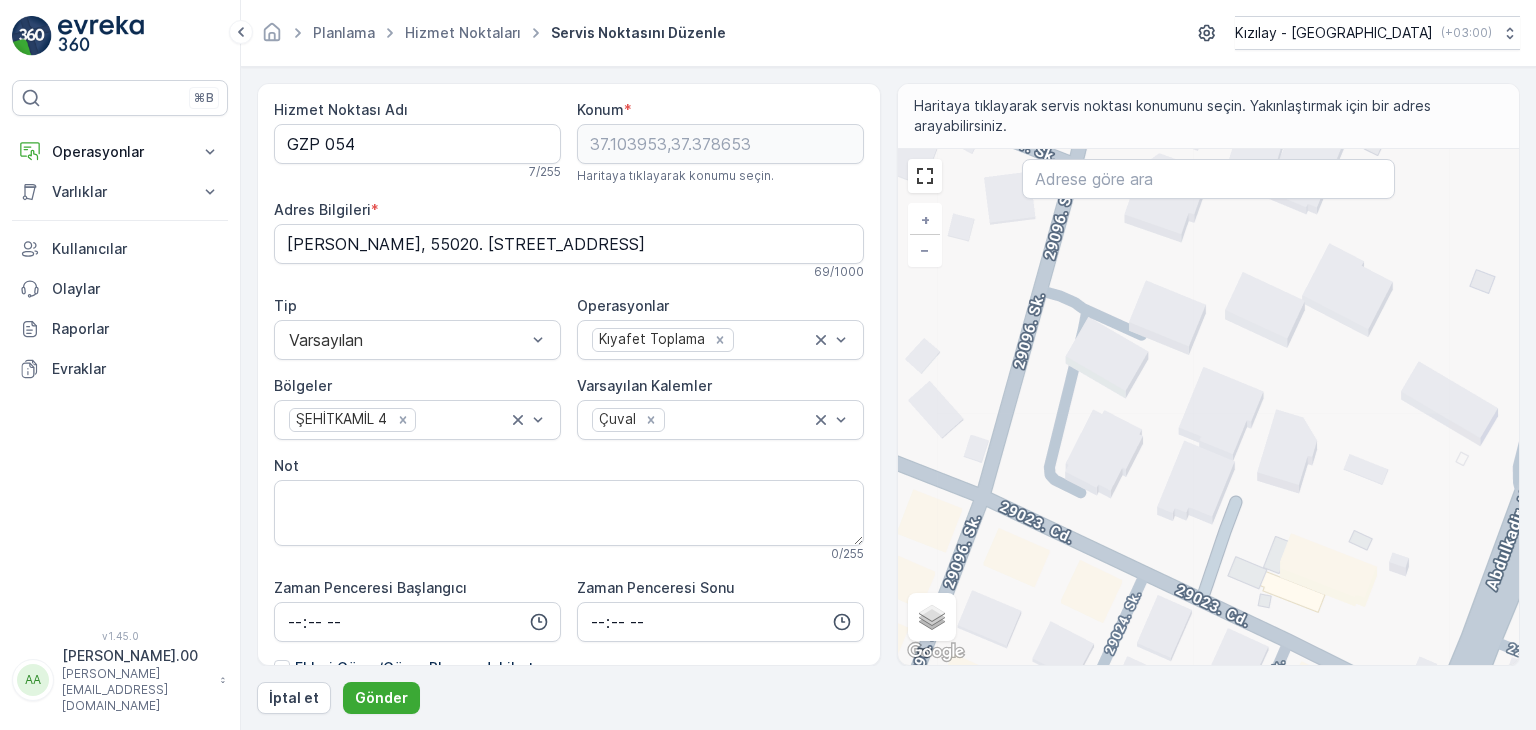 click on "+ −  Uydu  Yol haritası  Arazi  Karışık  Leaflet Klavye kısayolları Harita Verileri Harita verileri ©2025 Harita verileri ©2025 20 m  Metrik ve emperyal birimler arasında geçiş yapmak için tıklayın Şartlar Harita hatası bildirin Gezinmek için ok tuşlarına basın." at bounding box center (1209, 407) 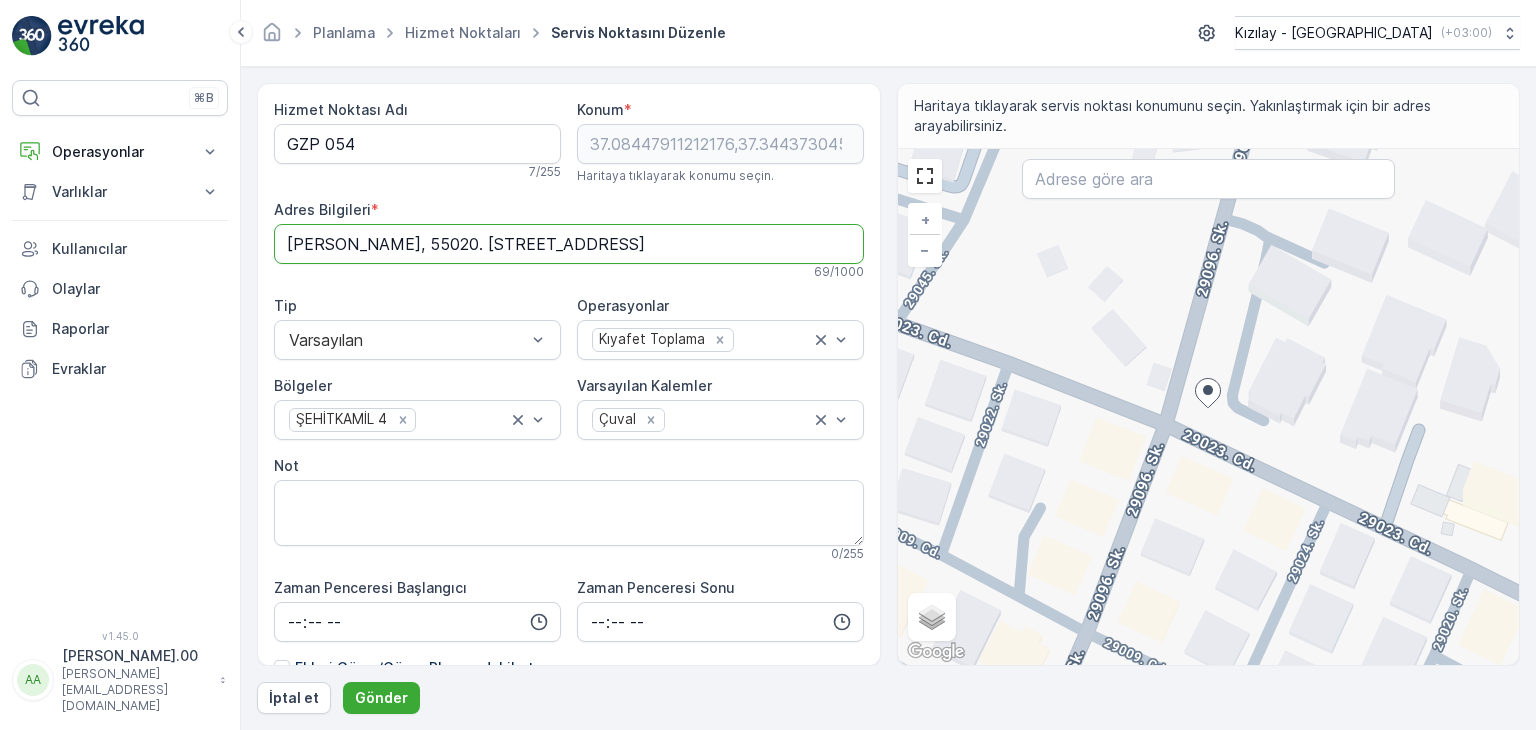 drag, startPoint x: 833, startPoint y: 251, endPoint x: 308, endPoint y: 234, distance: 525.27515 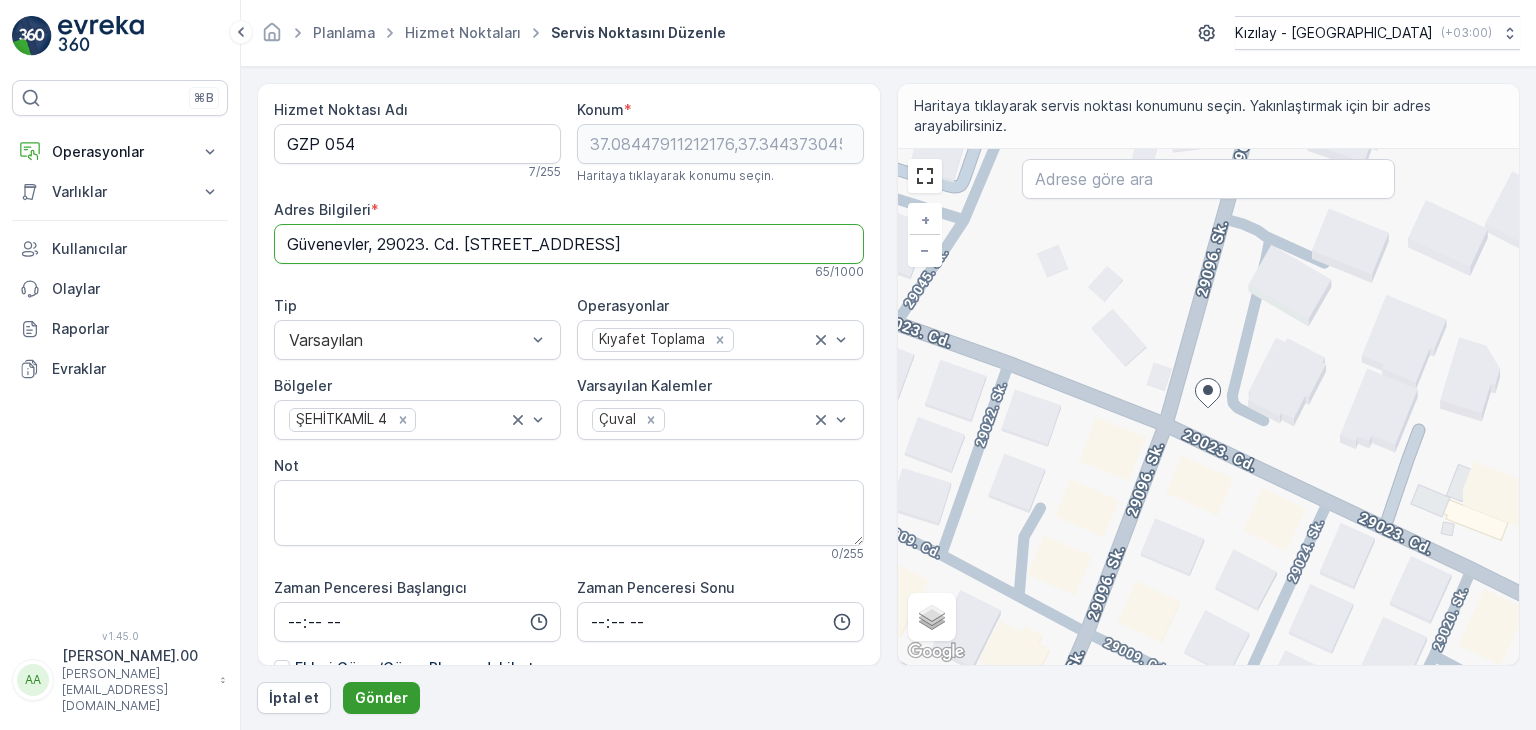 type on "Güvenevler, 29023. Cd. Ezgi apt no 11, 27560 Şehitkamil/Gaziantep" 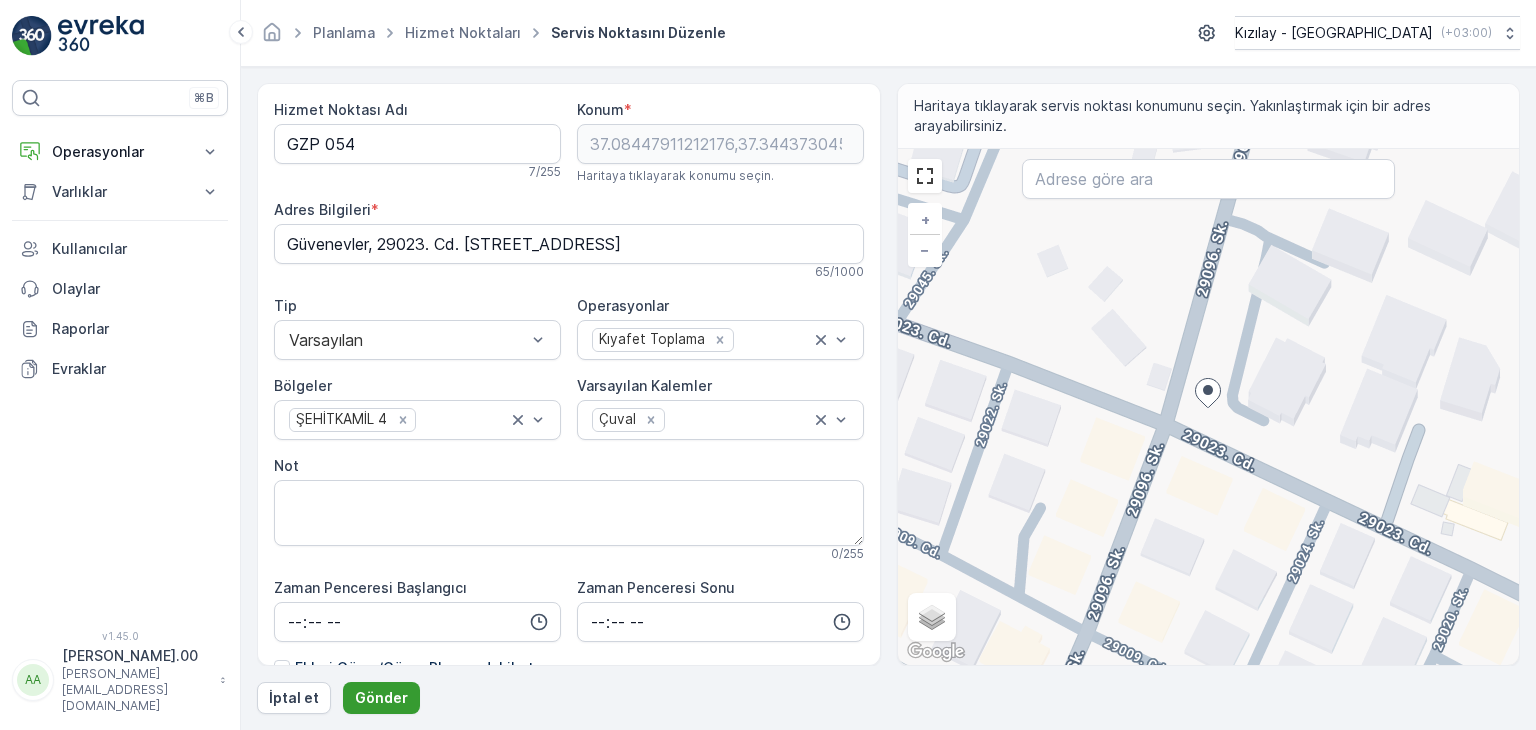 click on "Gönder" at bounding box center (381, 698) 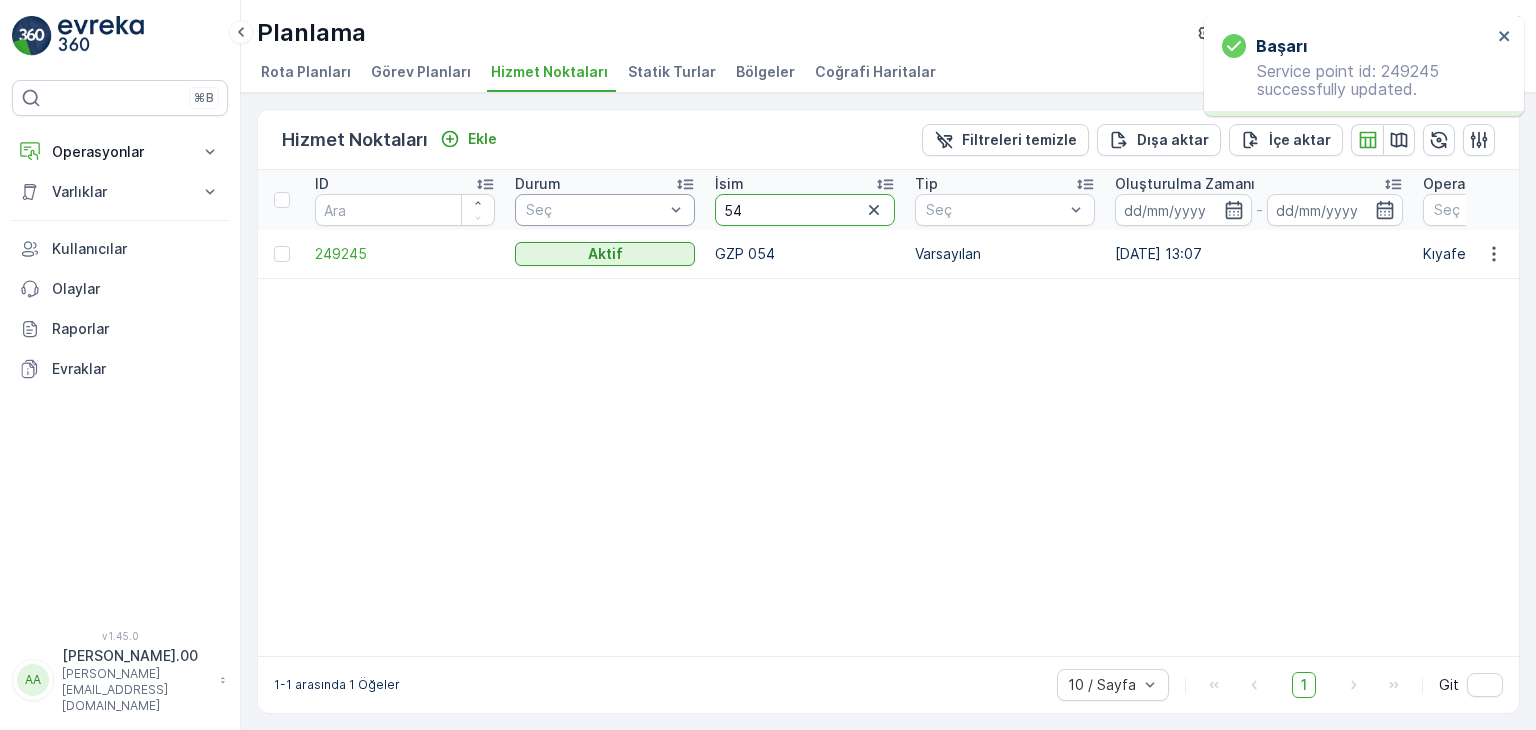 drag, startPoint x: 787, startPoint y: 203, endPoint x: 667, endPoint y: 195, distance: 120.26637 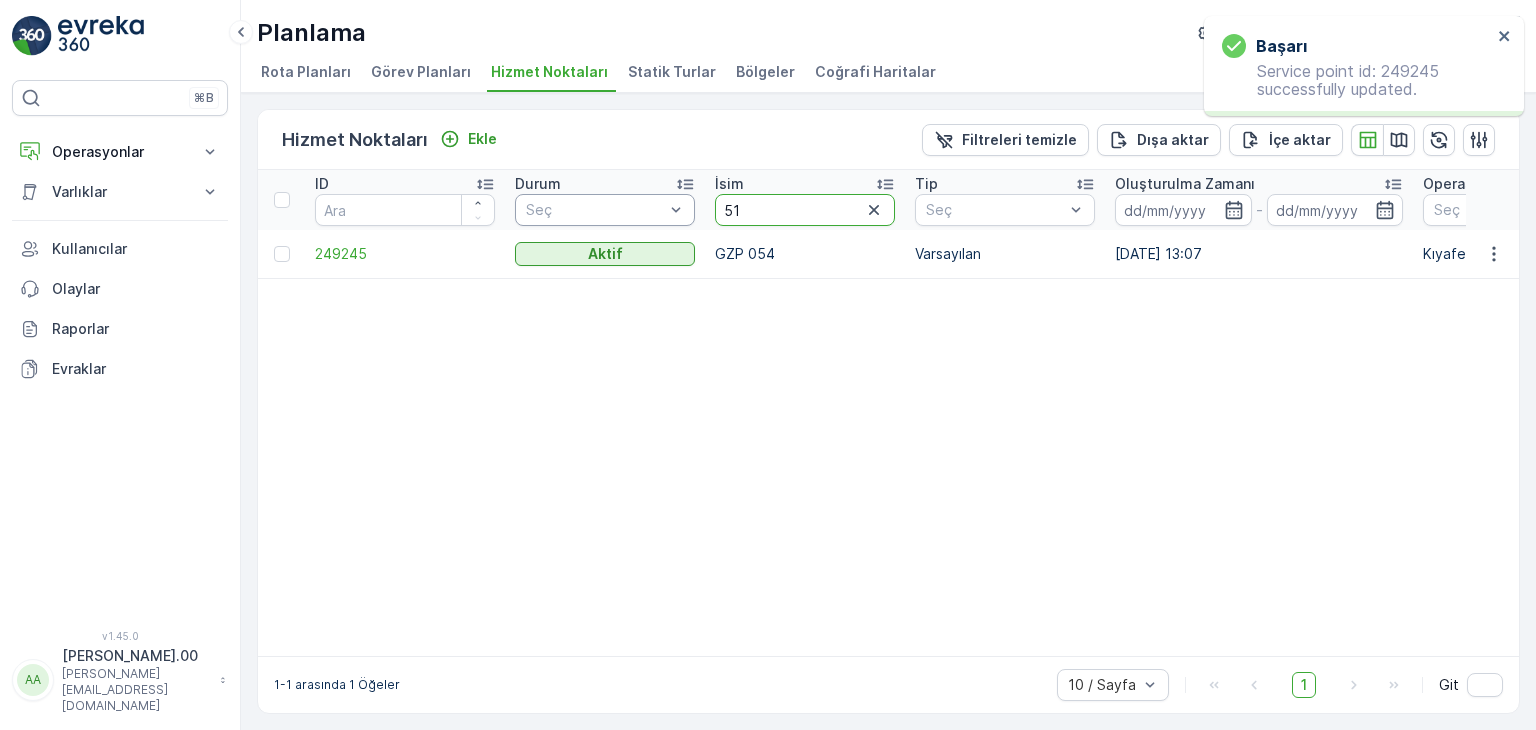 type on "51" 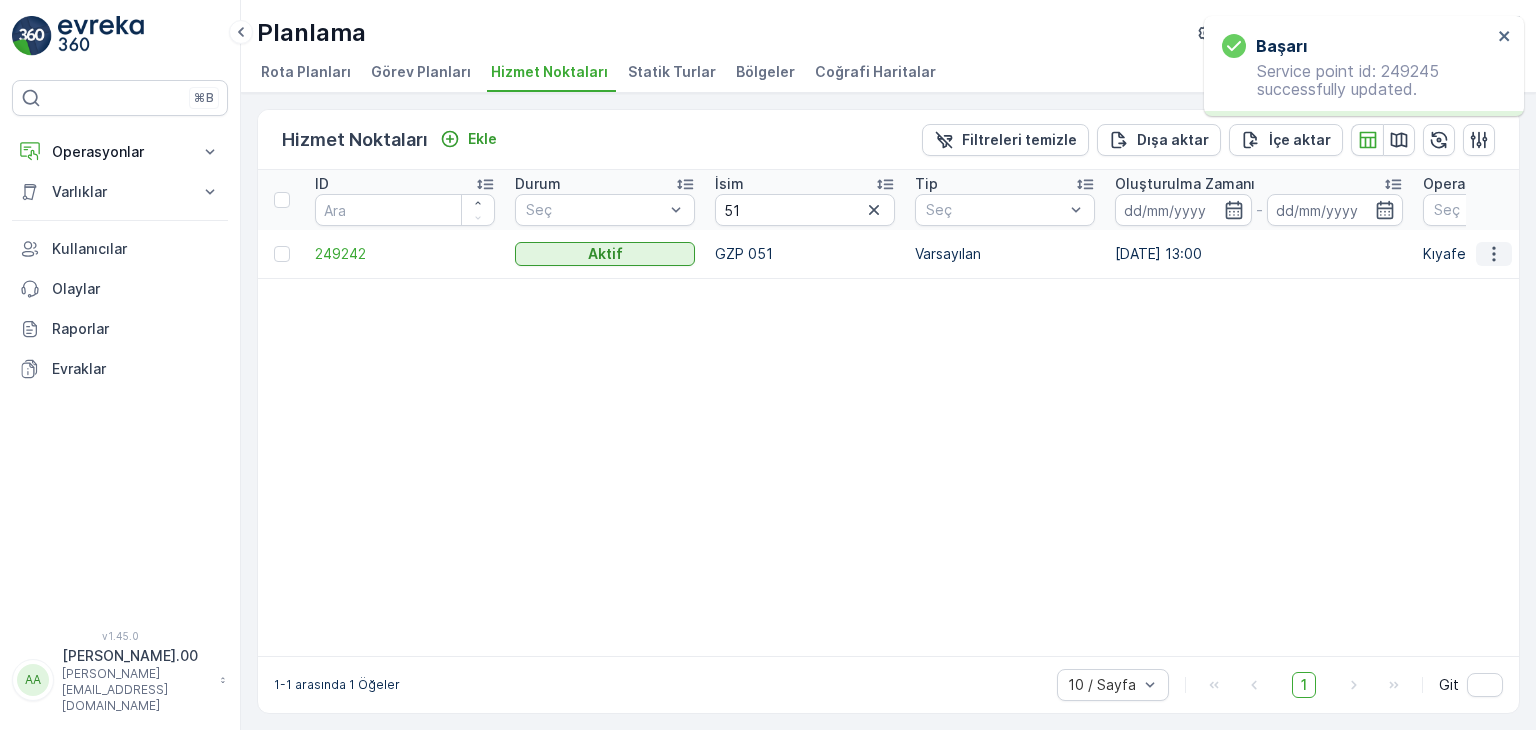click 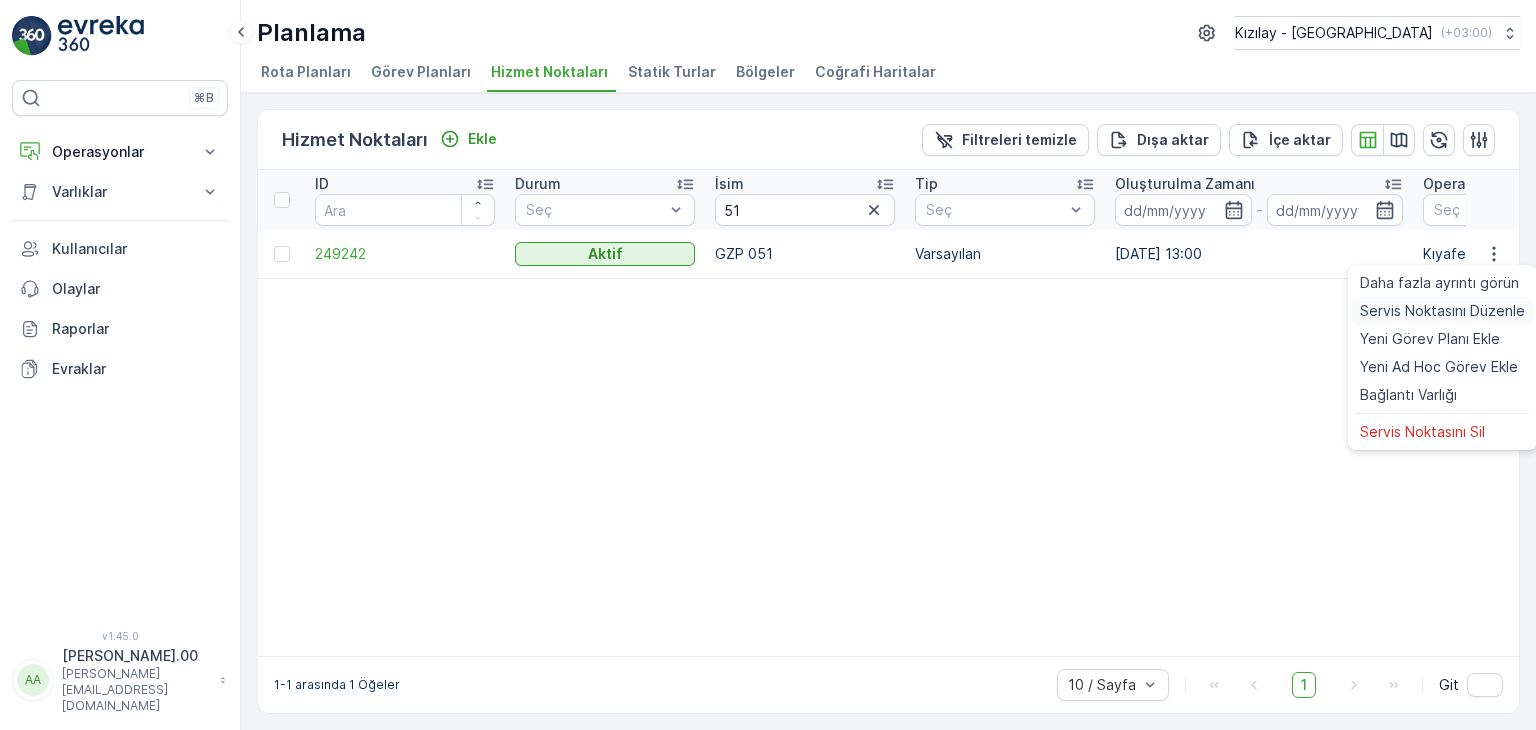 click on "Servis Noktasını Düzenle" at bounding box center (1442, 311) 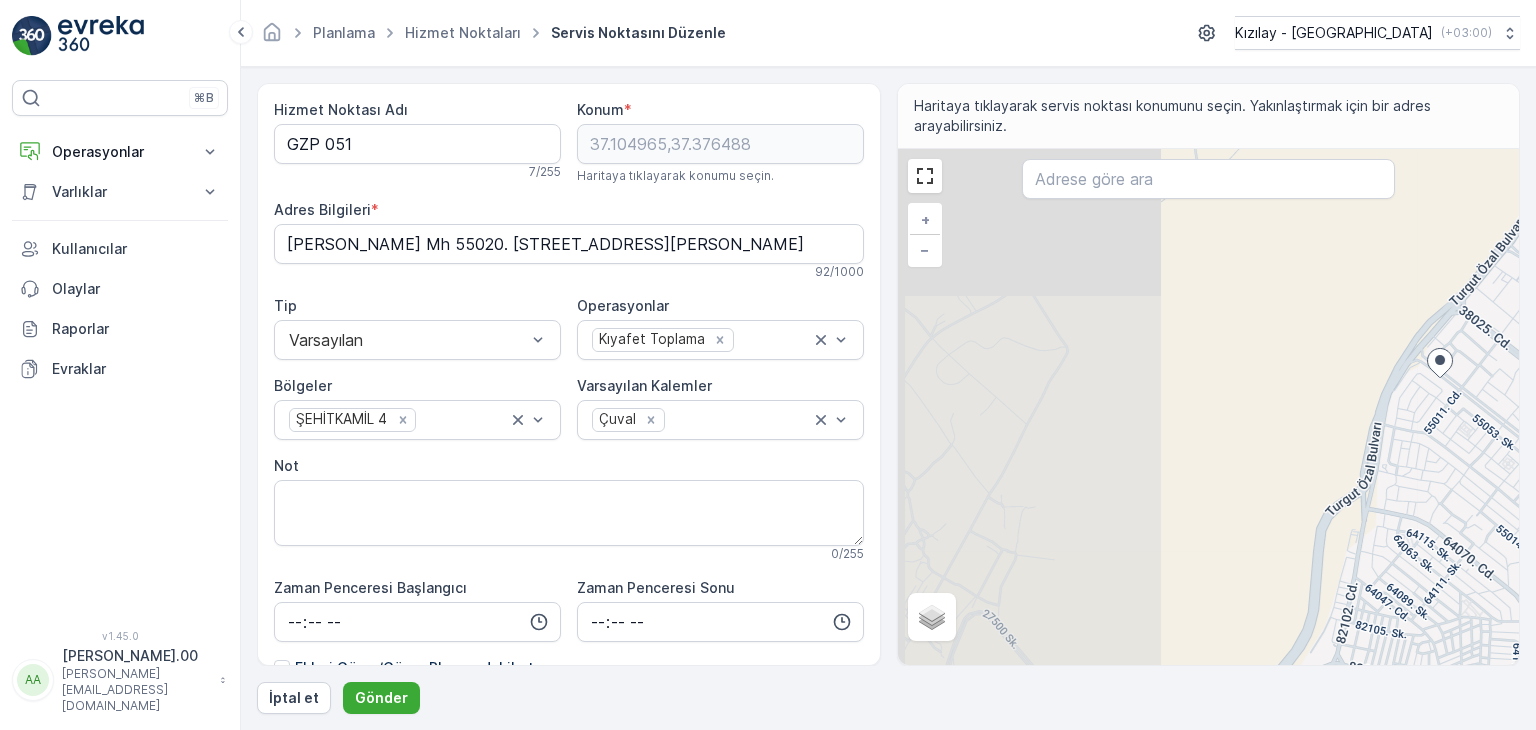 drag, startPoint x: 1244, startPoint y: 457, endPoint x: 1392, endPoint y: 429, distance: 150.62537 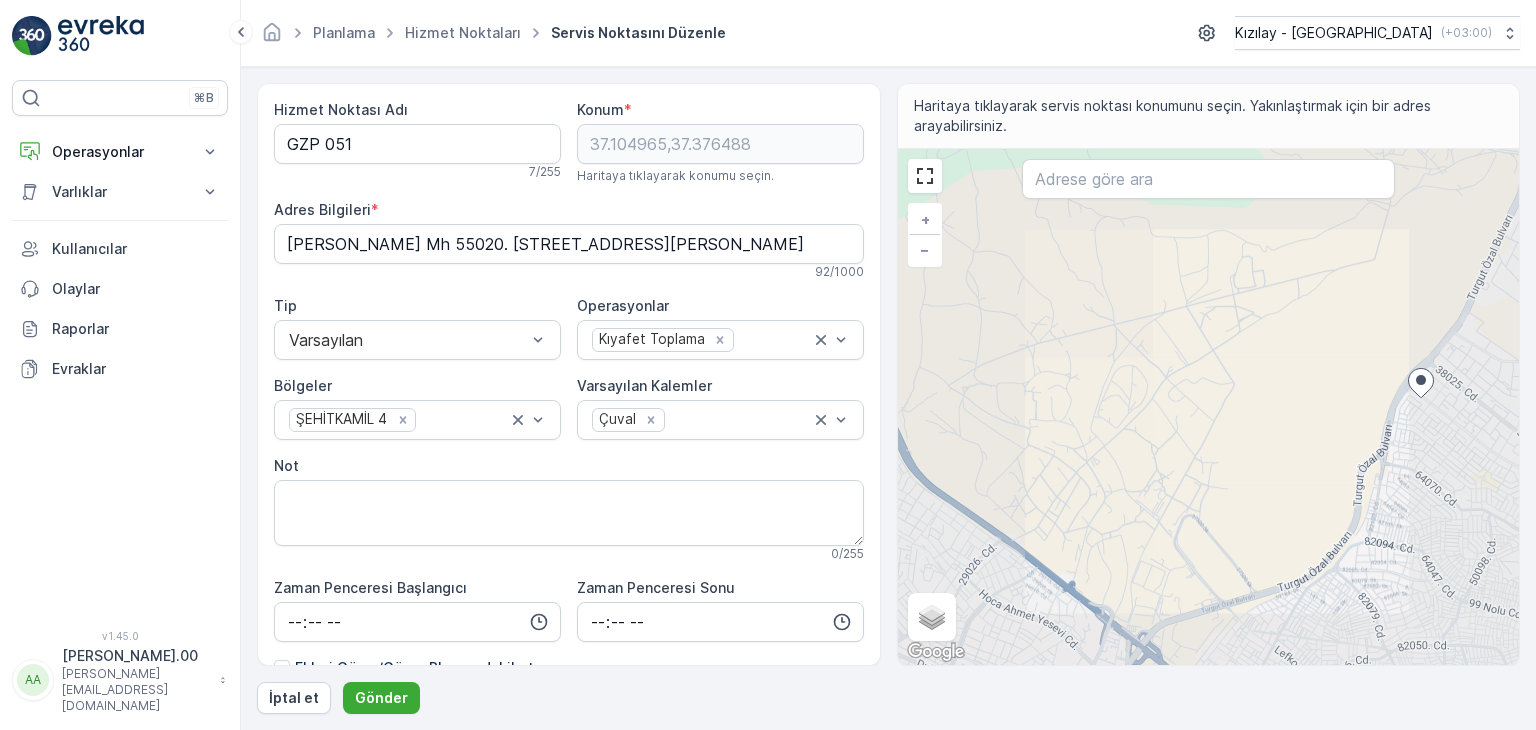 drag, startPoint x: 1393, startPoint y: 509, endPoint x: 1091, endPoint y: 504, distance: 302.04138 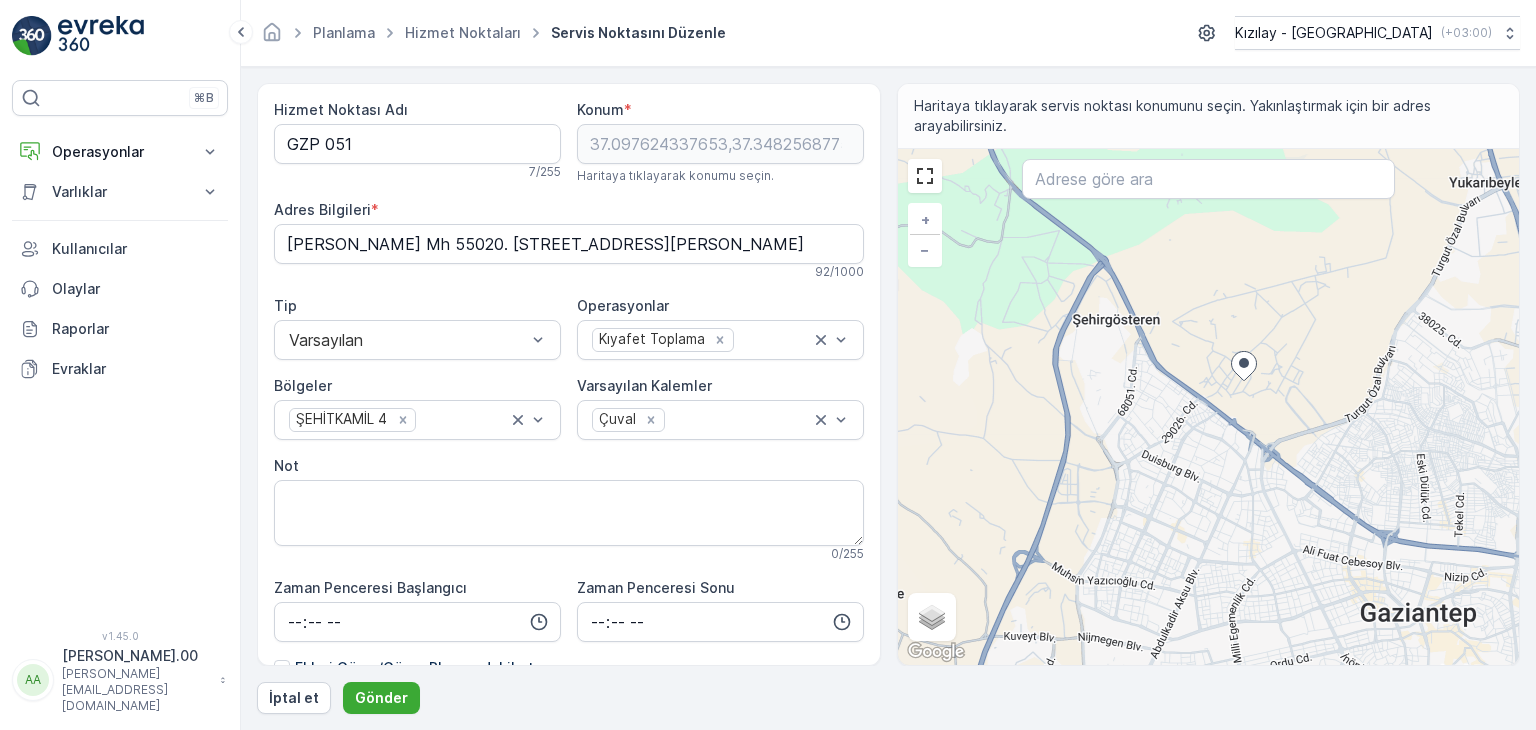 drag, startPoint x: 1108, startPoint y: 589, endPoint x: 1163, endPoint y: 469, distance: 132.00378 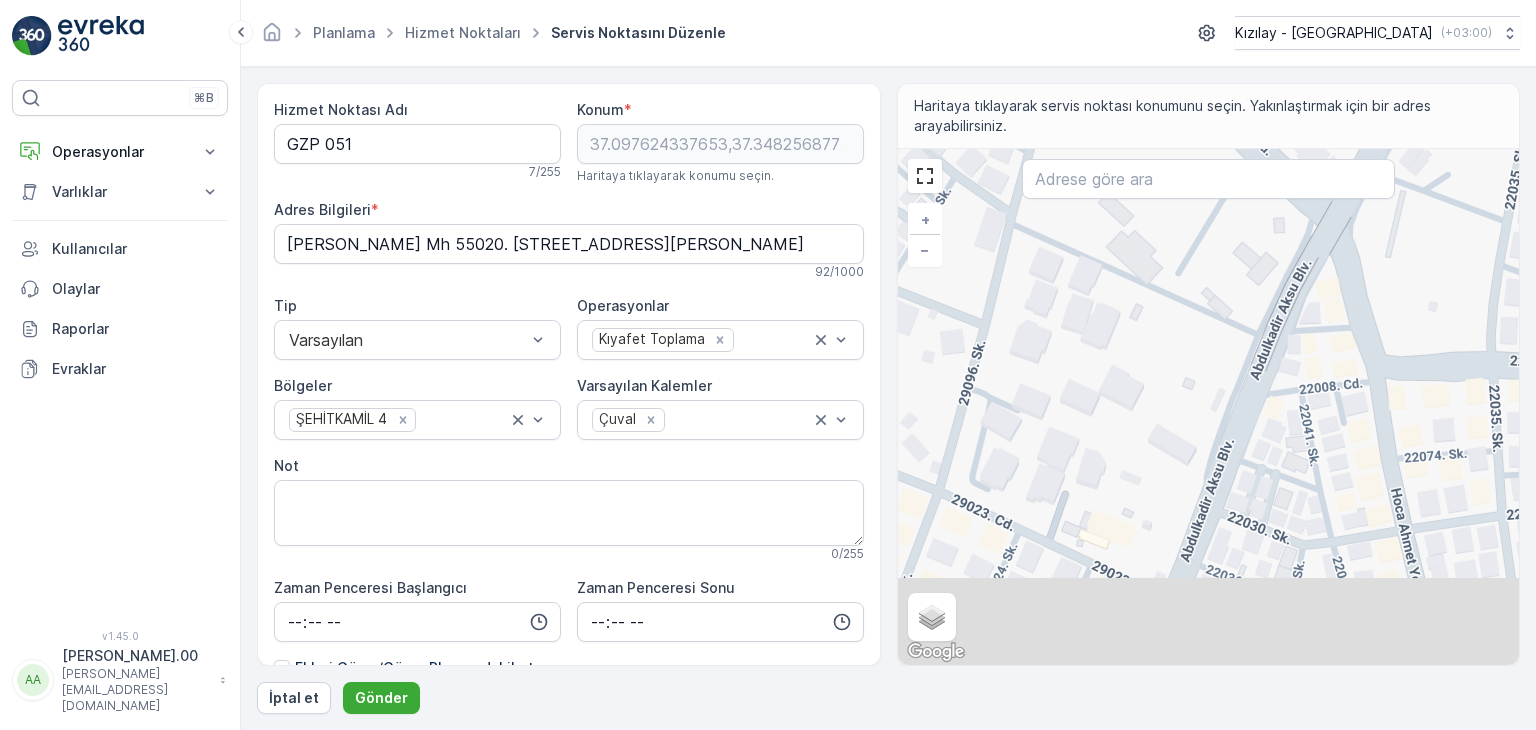 drag, startPoint x: 1205, startPoint y: 554, endPoint x: 1279, endPoint y: 339, distance: 227.37854 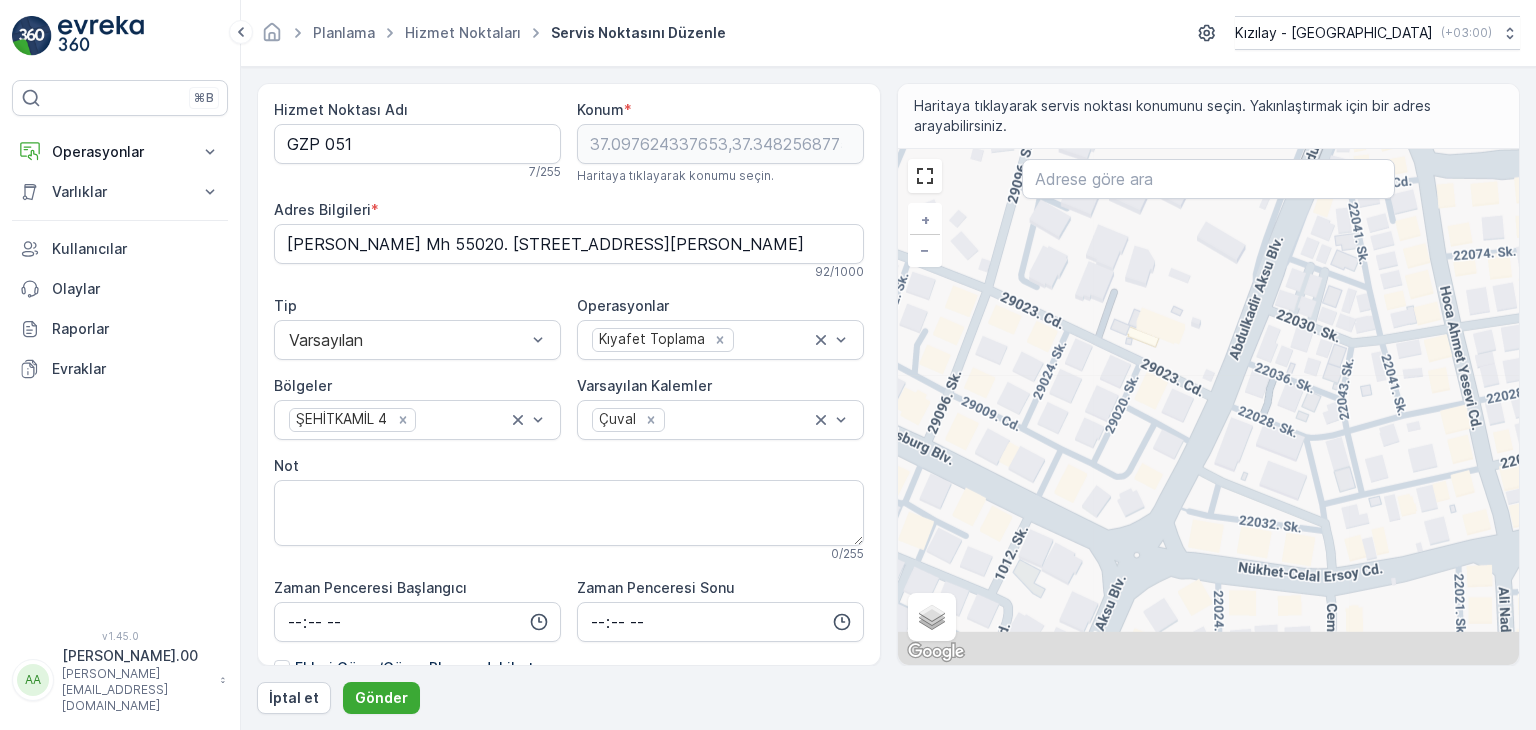 drag, startPoint x: 1213, startPoint y: 535, endPoint x: 1248, endPoint y: 393, distance: 146.24979 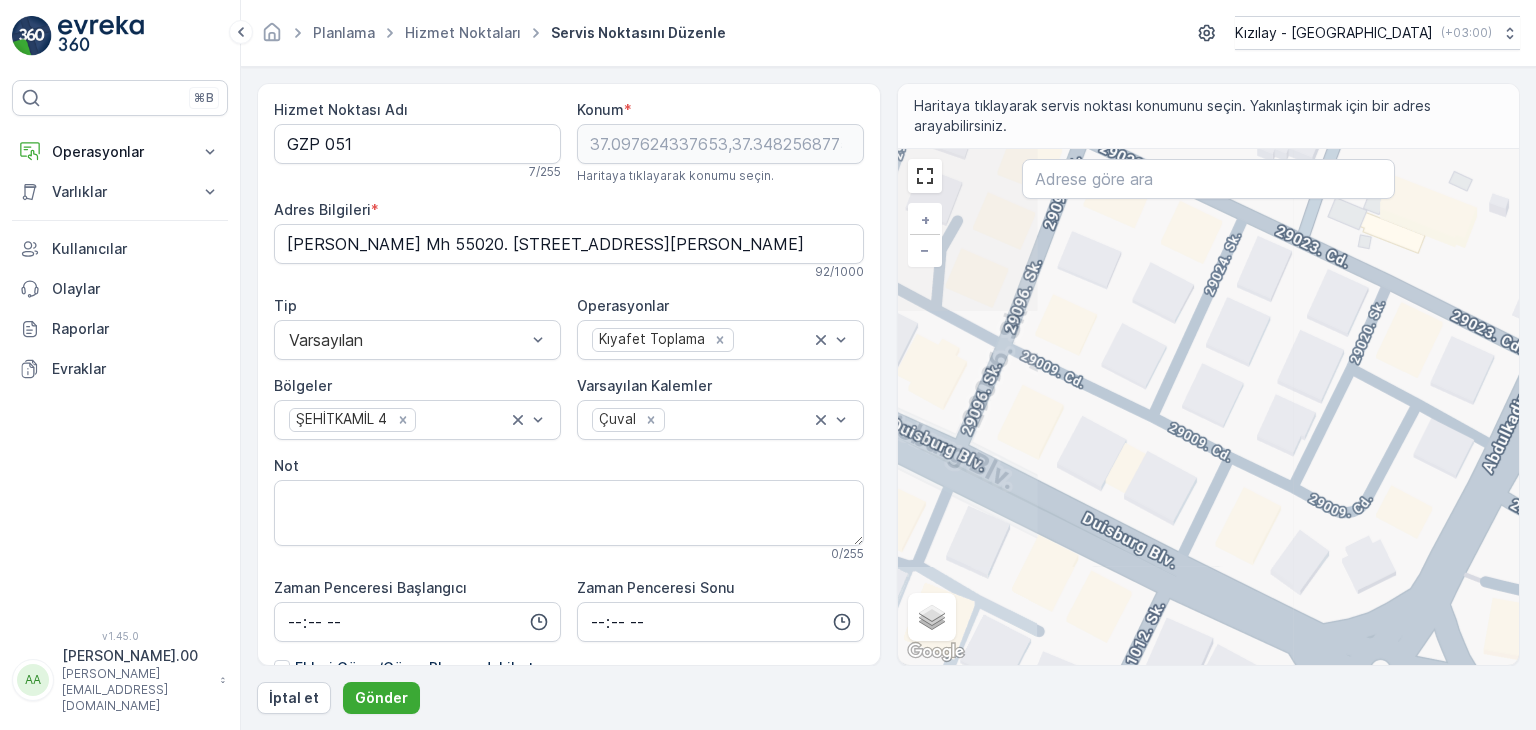 drag, startPoint x: 1021, startPoint y: 487, endPoint x: 1251, endPoint y: 598, distance: 255.38402 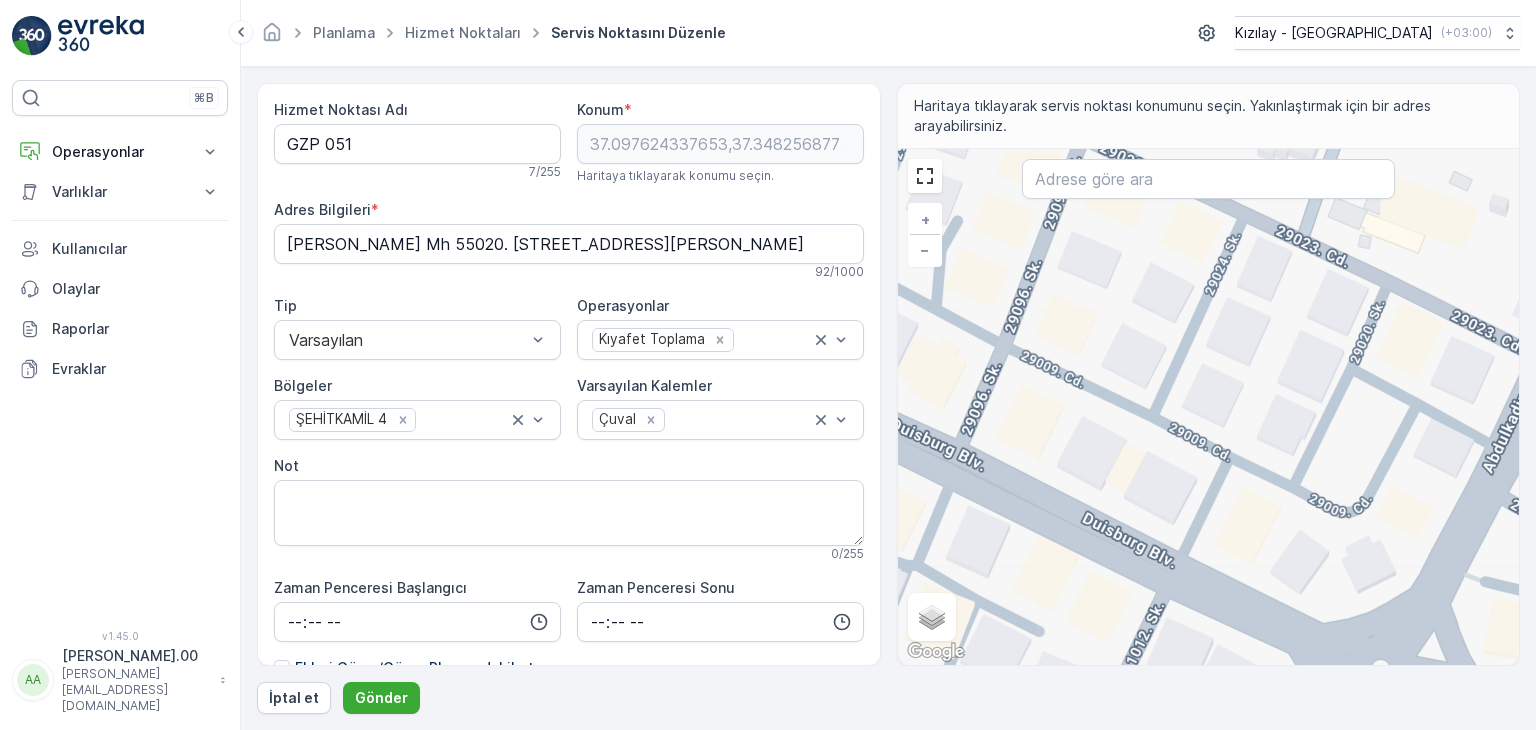 click on "+ −  Uydu  Yol haritası  Arazi  Karışık  Leaflet Klavye kısayolları Harita Verileri Harita verileri ©2025 Harita verileri ©2025 20 m  Metrik ve emperyal birimler arasında geçiş yapmak için tıklayın Şartlar Harita hatası bildirin Gezinmek için ok tuşlarına basın." at bounding box center (1209, 407) 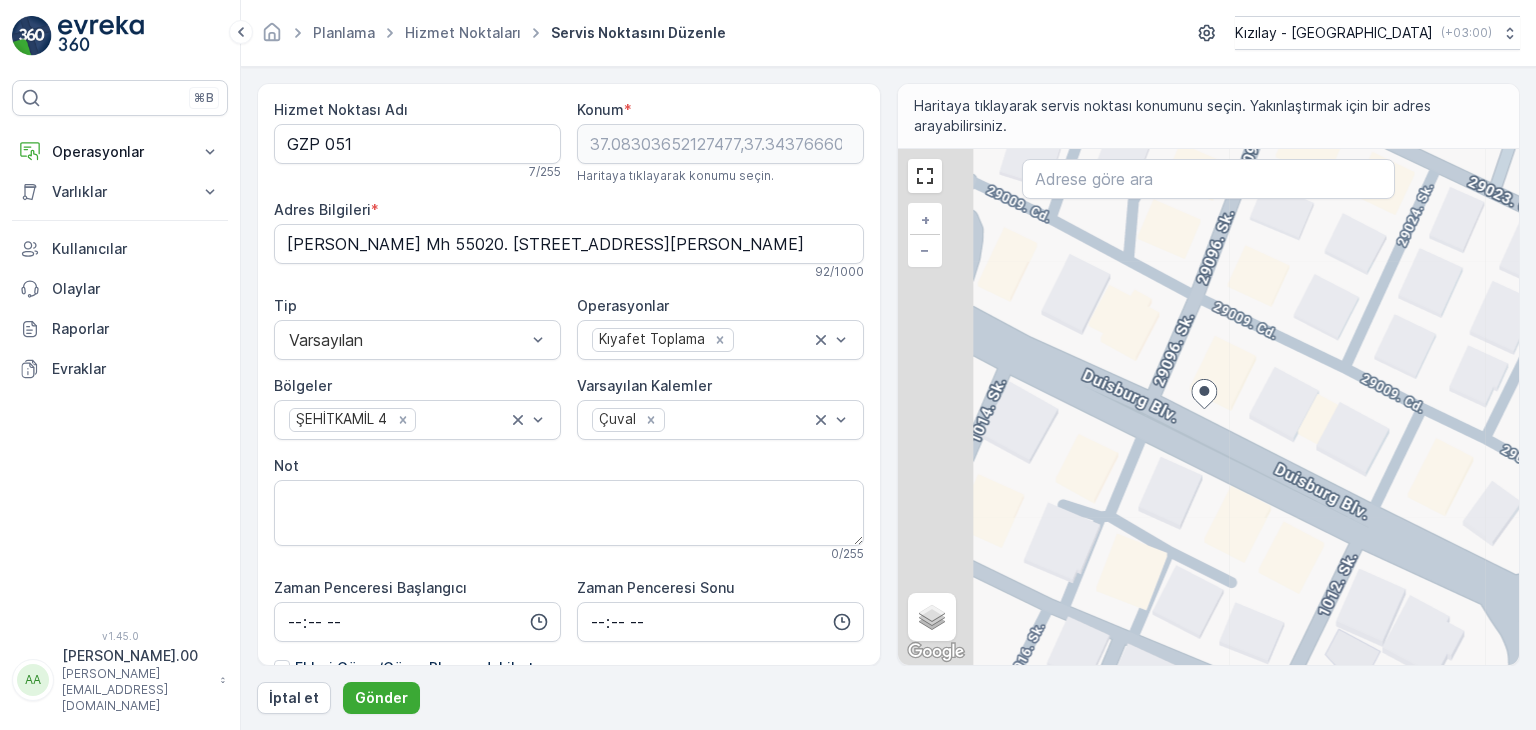 type on "Güvenevler, 29096. Sk. No:7, 27560 Şehitkamil/Gaziantep, Türkiye" 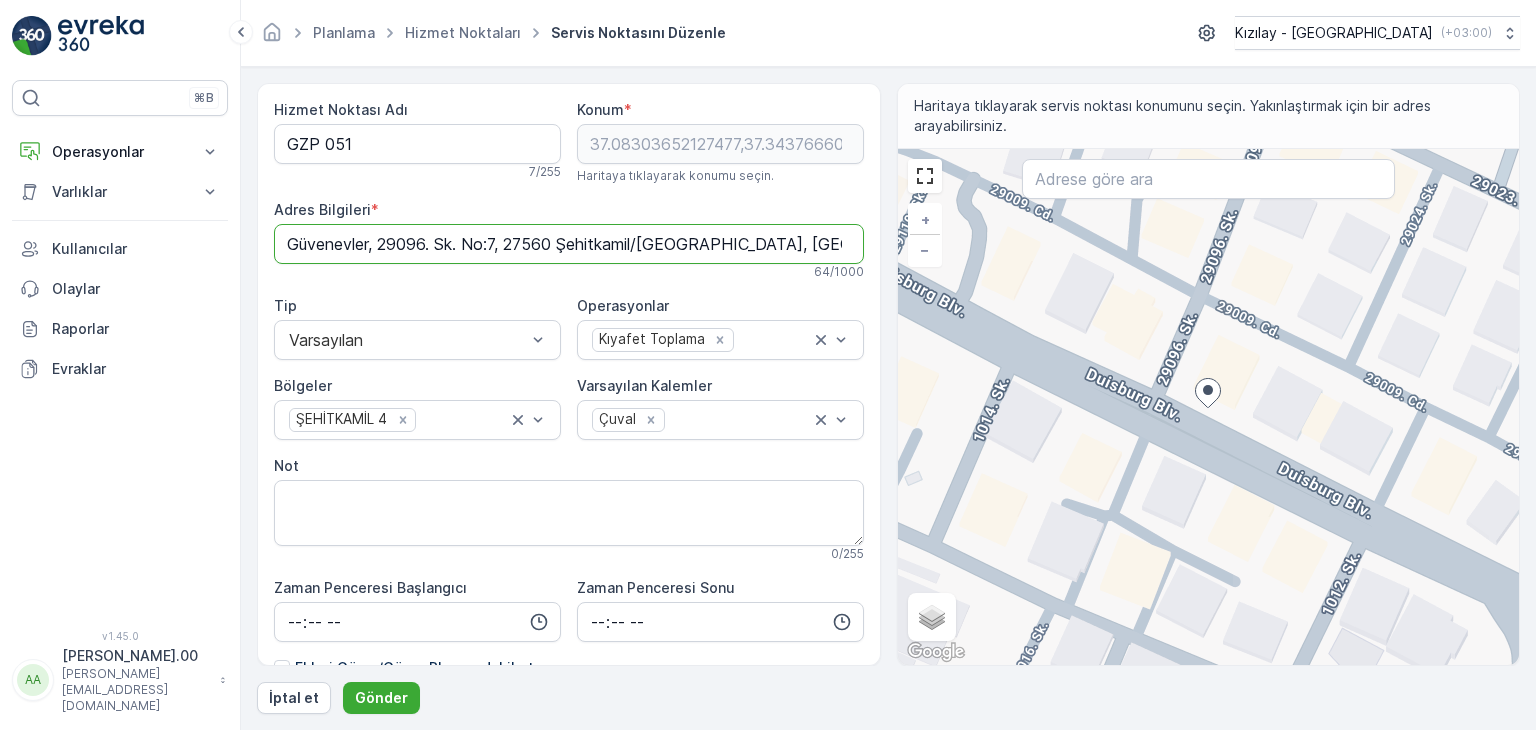 drag, startPoint x: 792, startPoint y: 245, endPoint x: 276, endPoint y: 225, distance: 516.38745 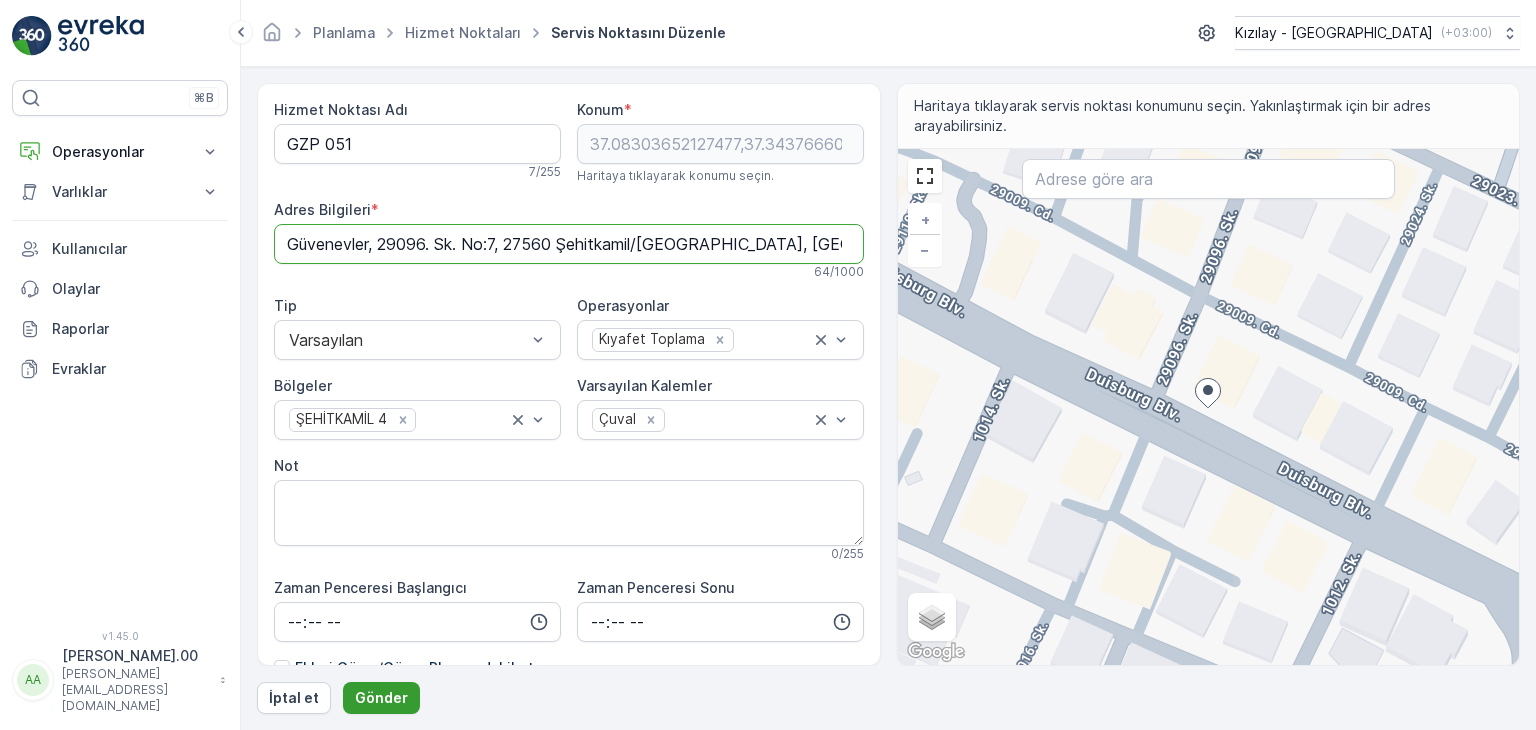 click on "Gönder" at bounding box center [381, 698] 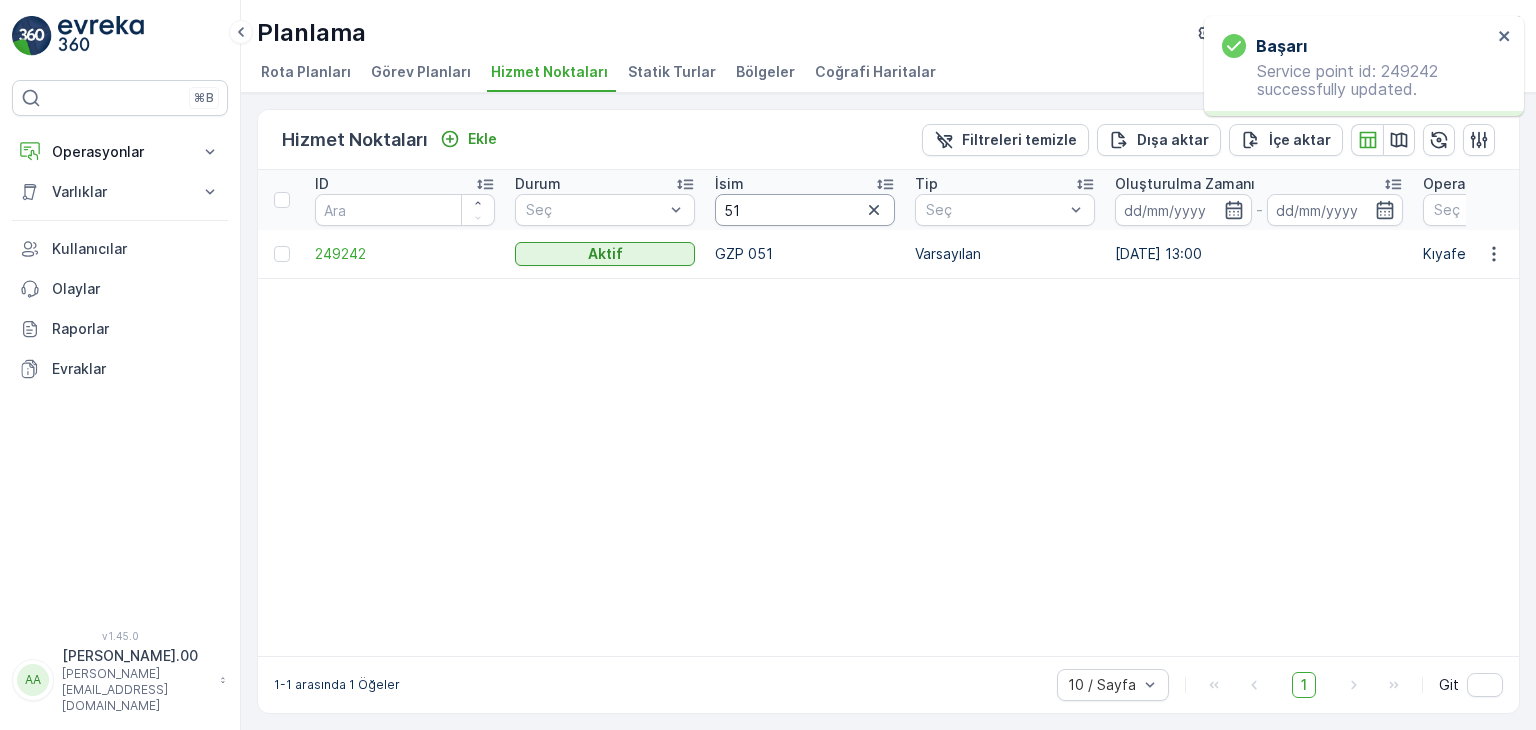 click on "51" at bounding box center [805, 210] 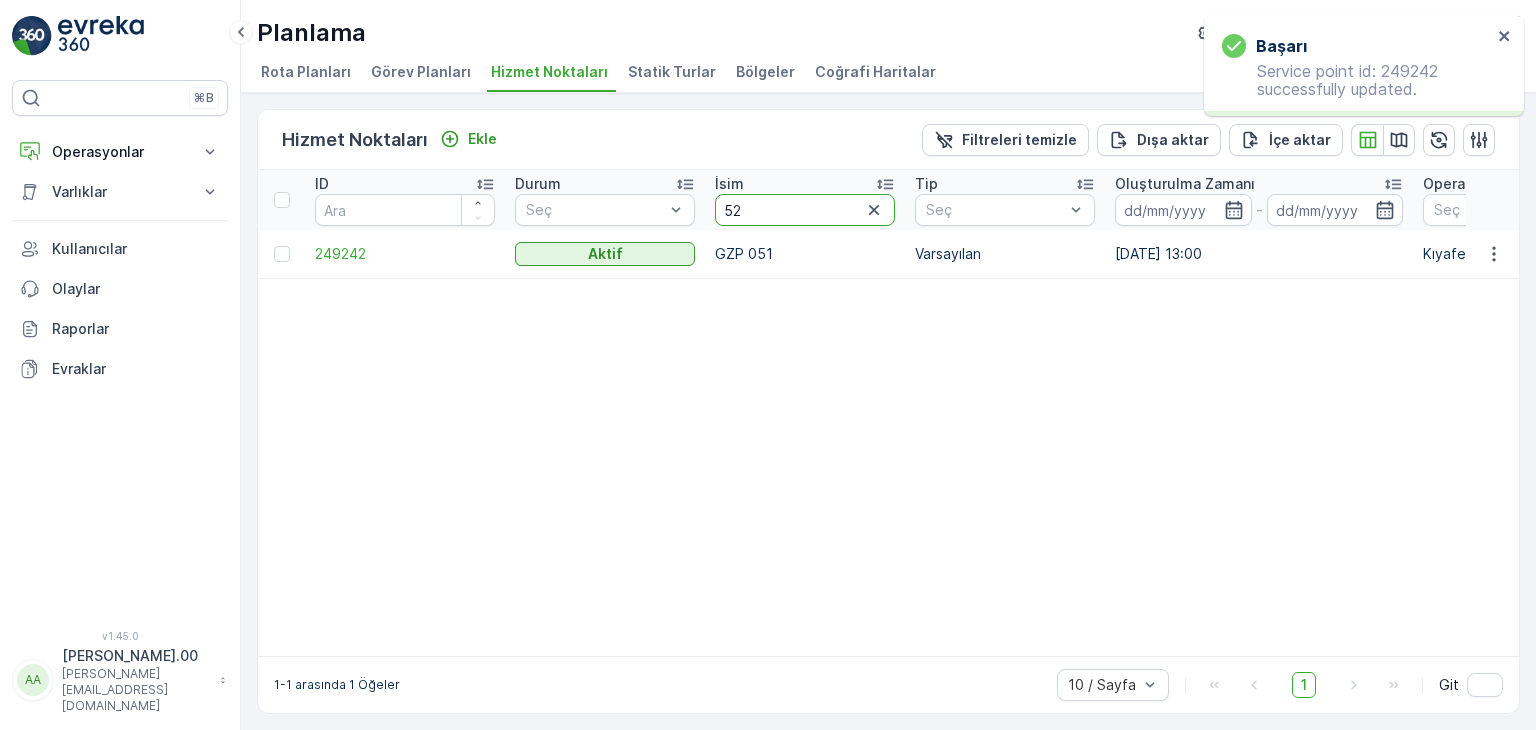 type on "52" 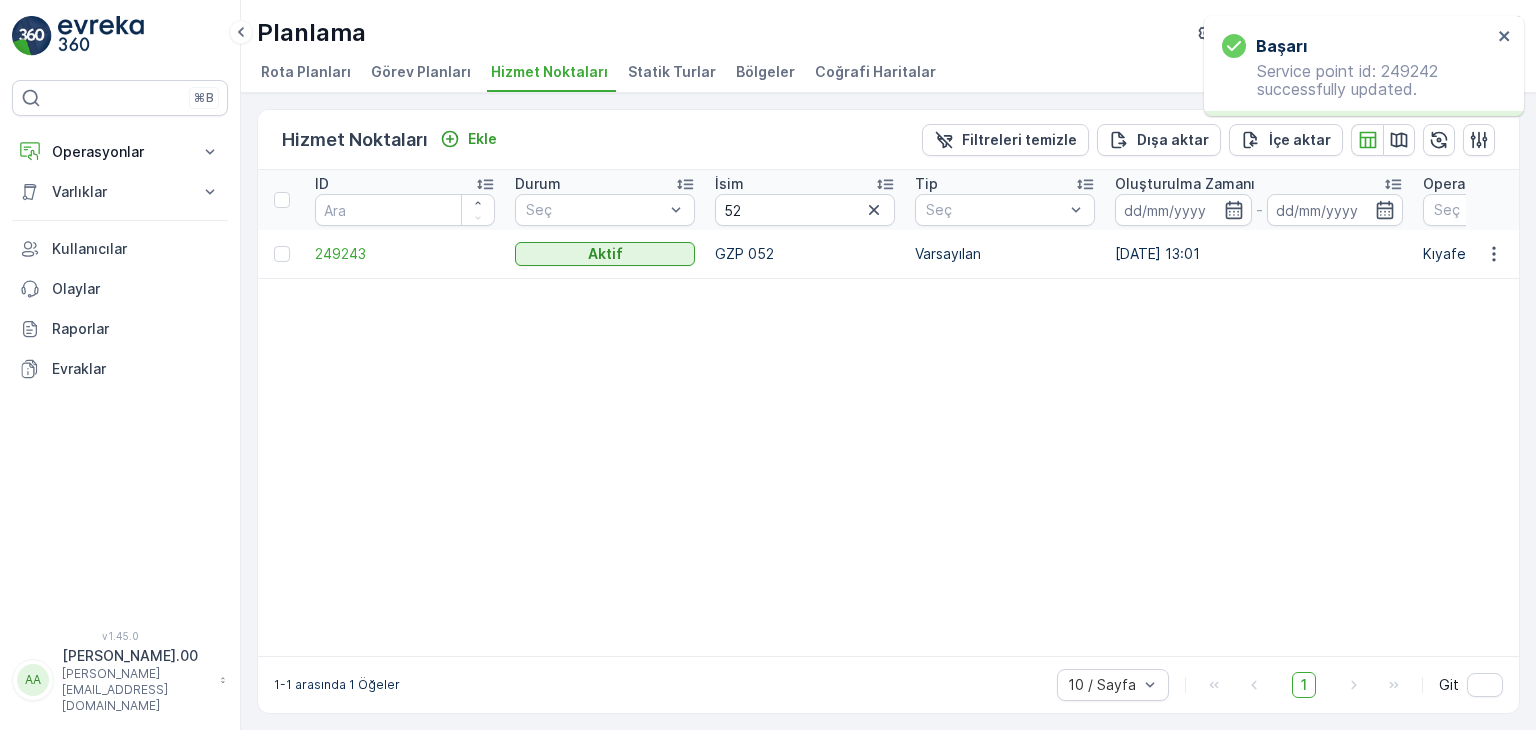 click at bounding box center [1493, 254] 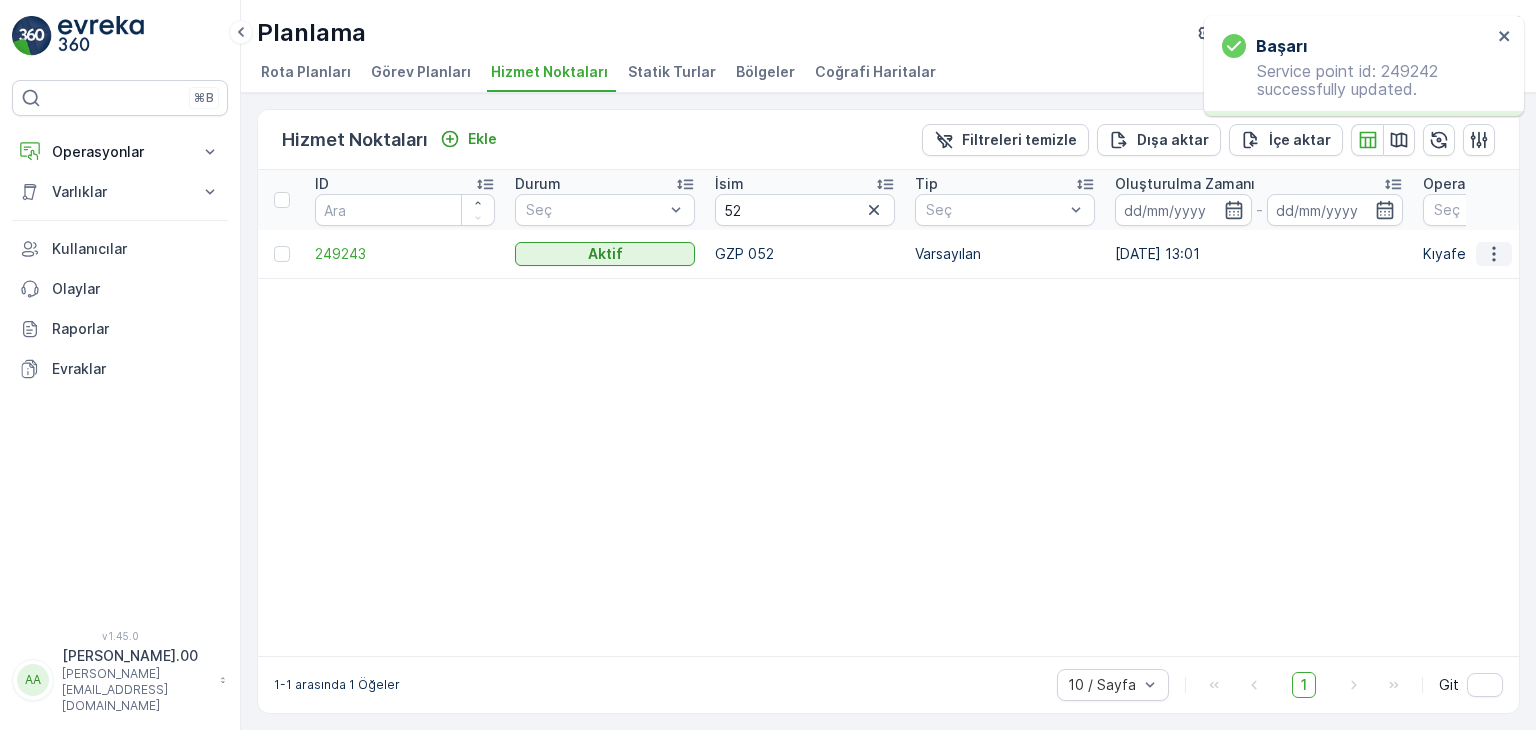 click 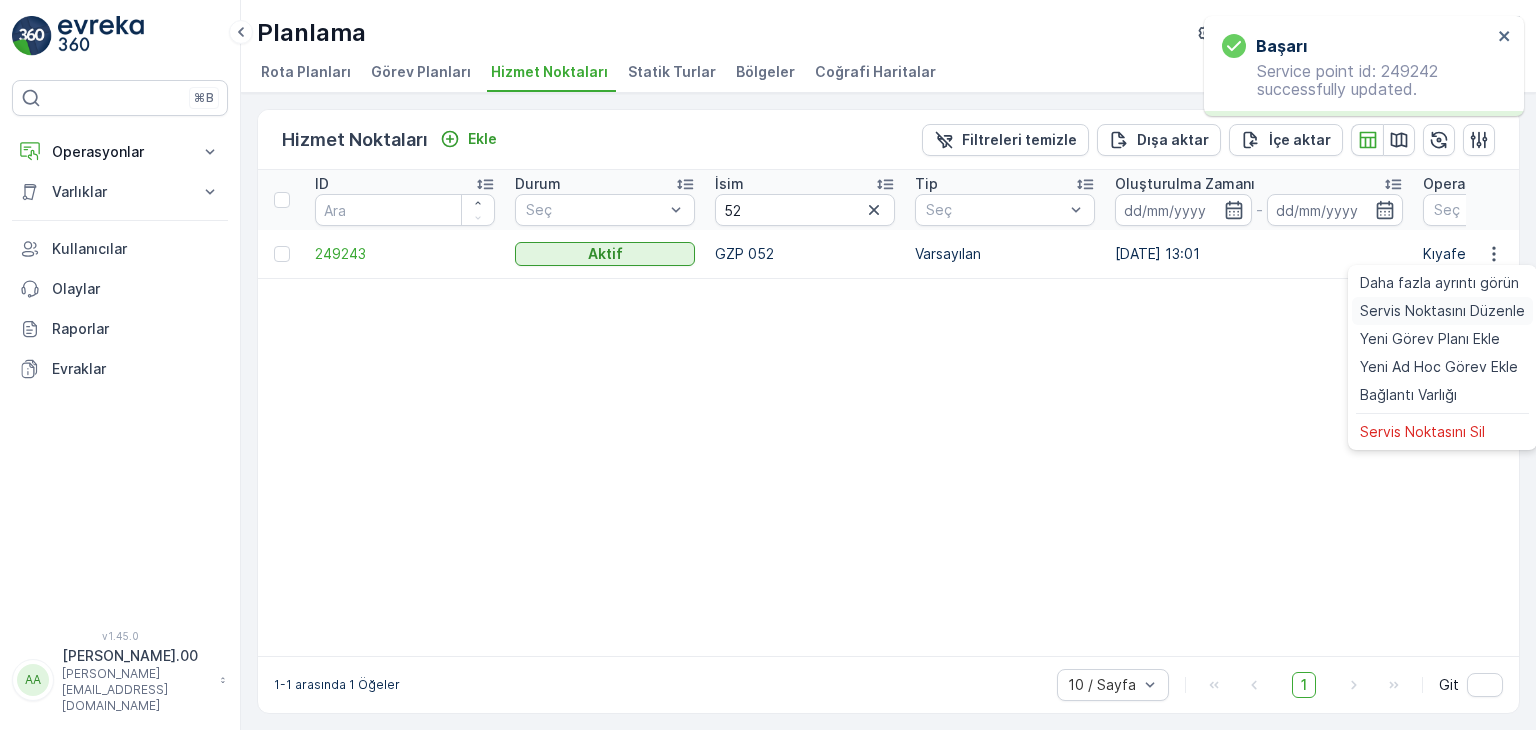 click on "Servis Noktasını Düzenle" at bounding box center (1442, 311) 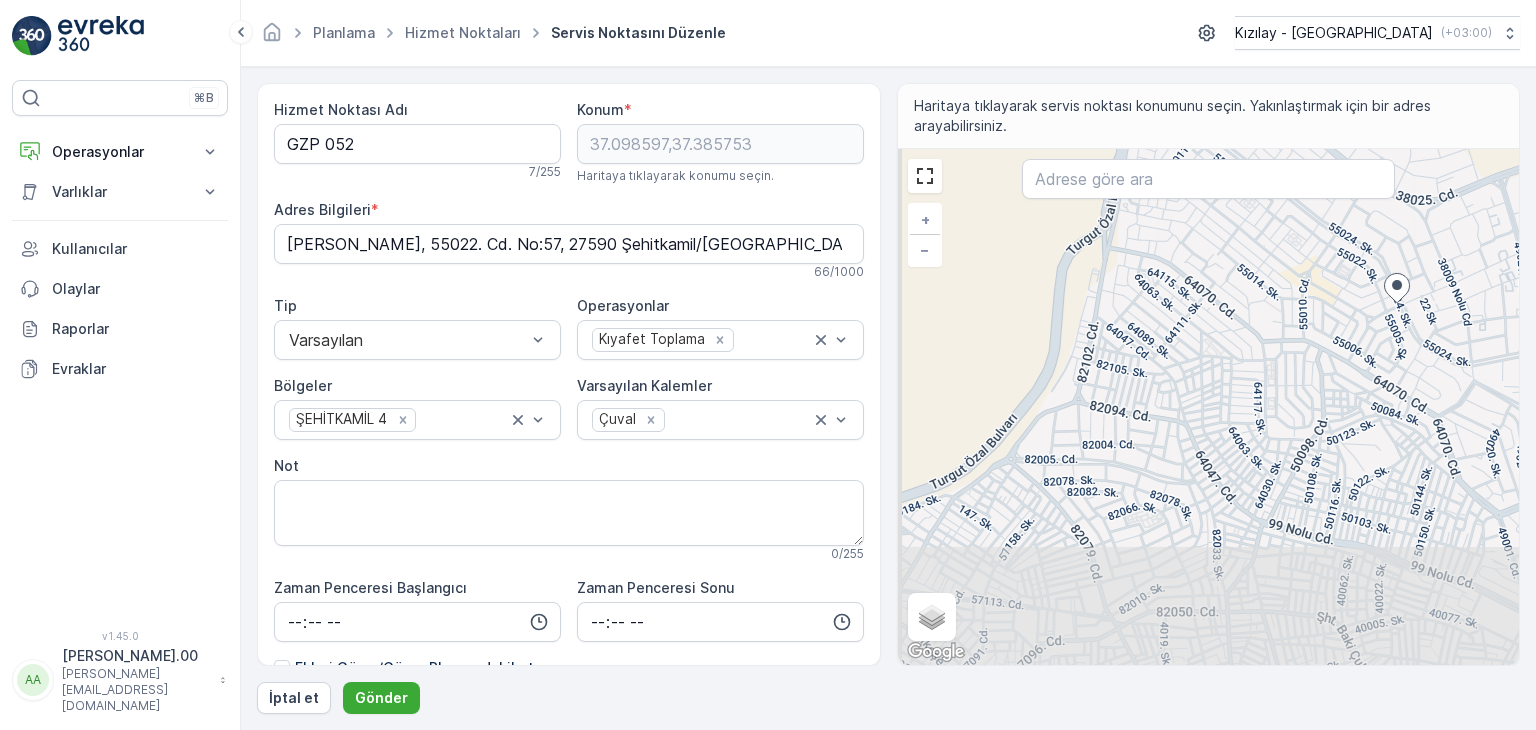 drag, startPoint x: 1076, startPoint y: 557, endPoint x: 1308, endPoint y: 437, distance: 261.19724 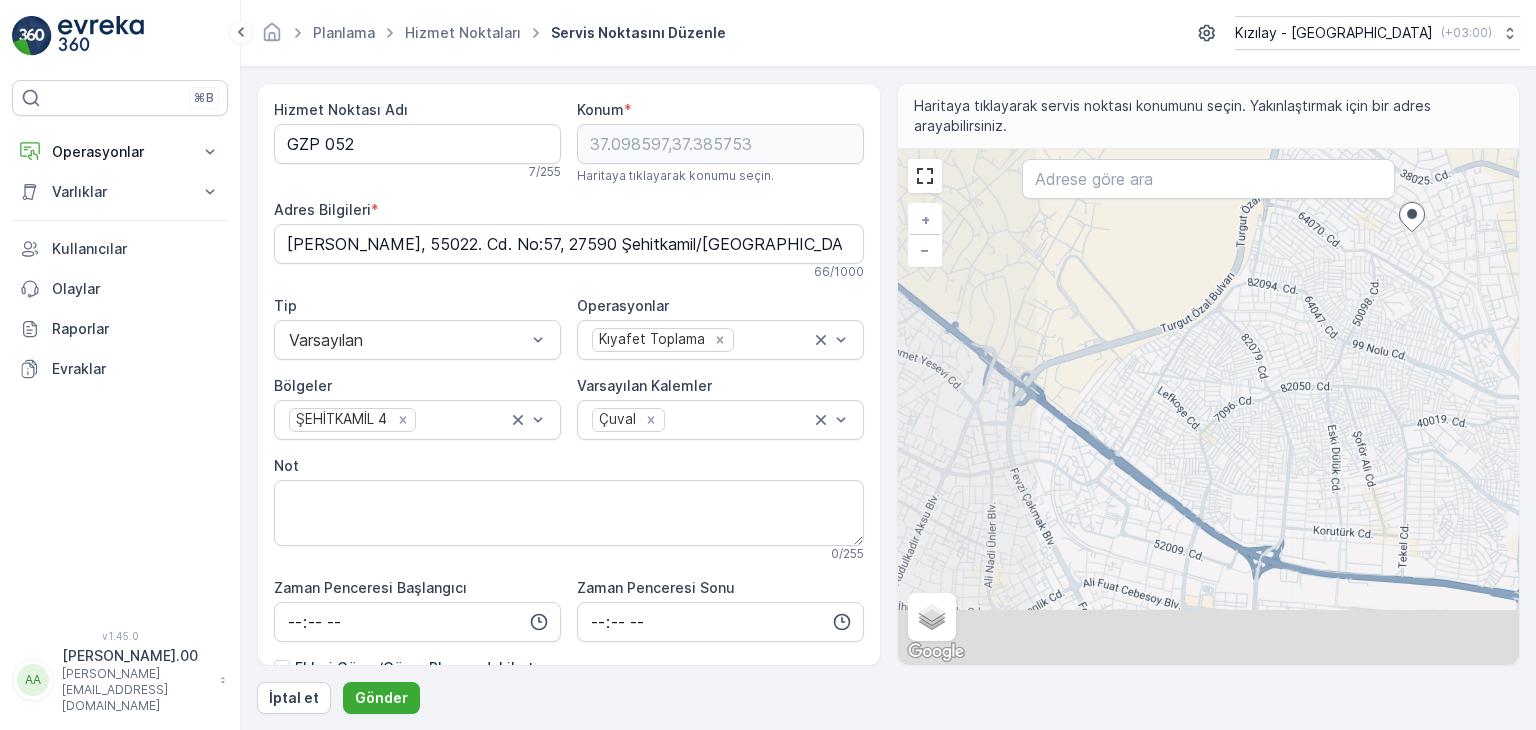 drag, startPoint x: 1080, startPoint y: 605, endPoint x: 1249, endPoint y: 398, distance: 267.2265 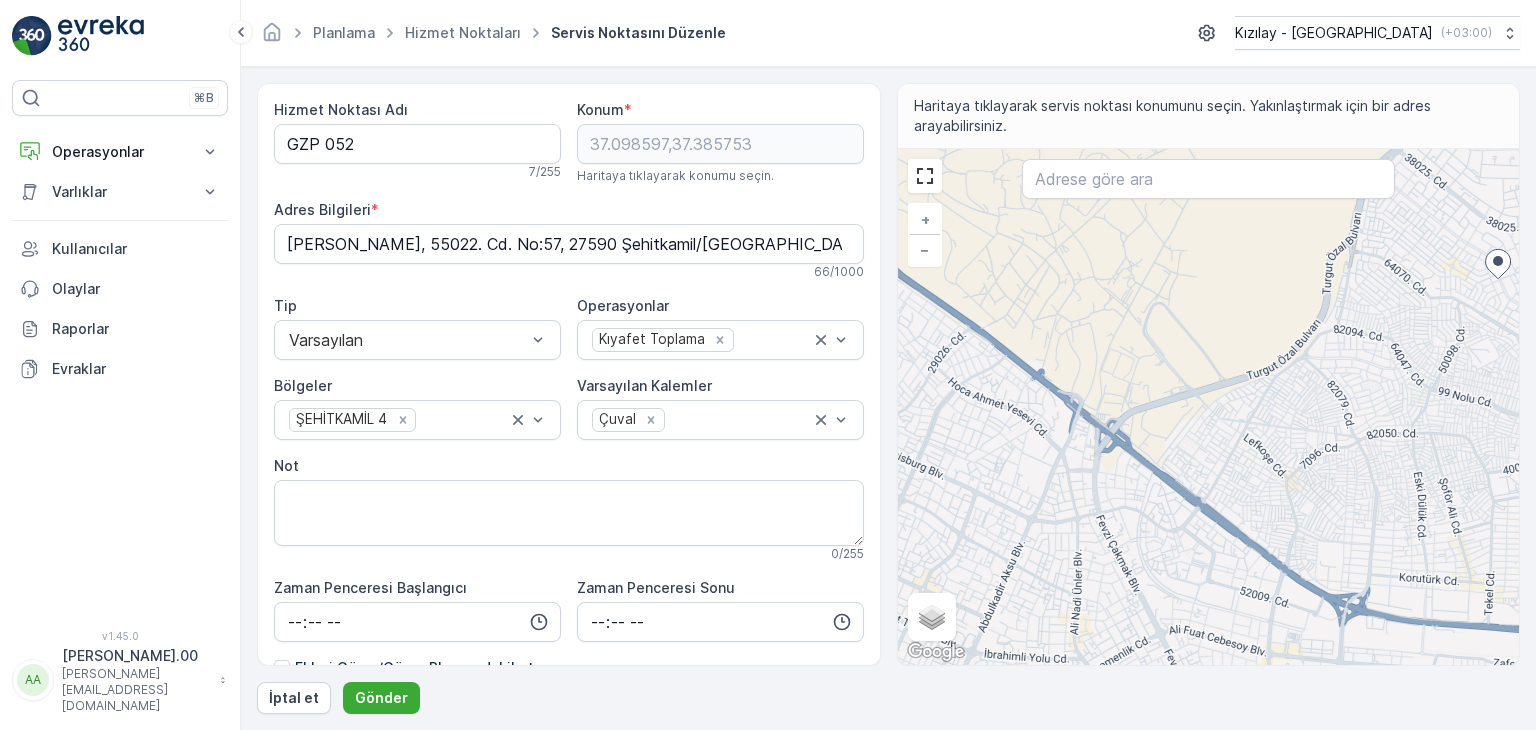 drag, startPoint x: 1022, startPoint y: 554, endPoint x: 1161, endPoint y: 593, distance: 144.36758 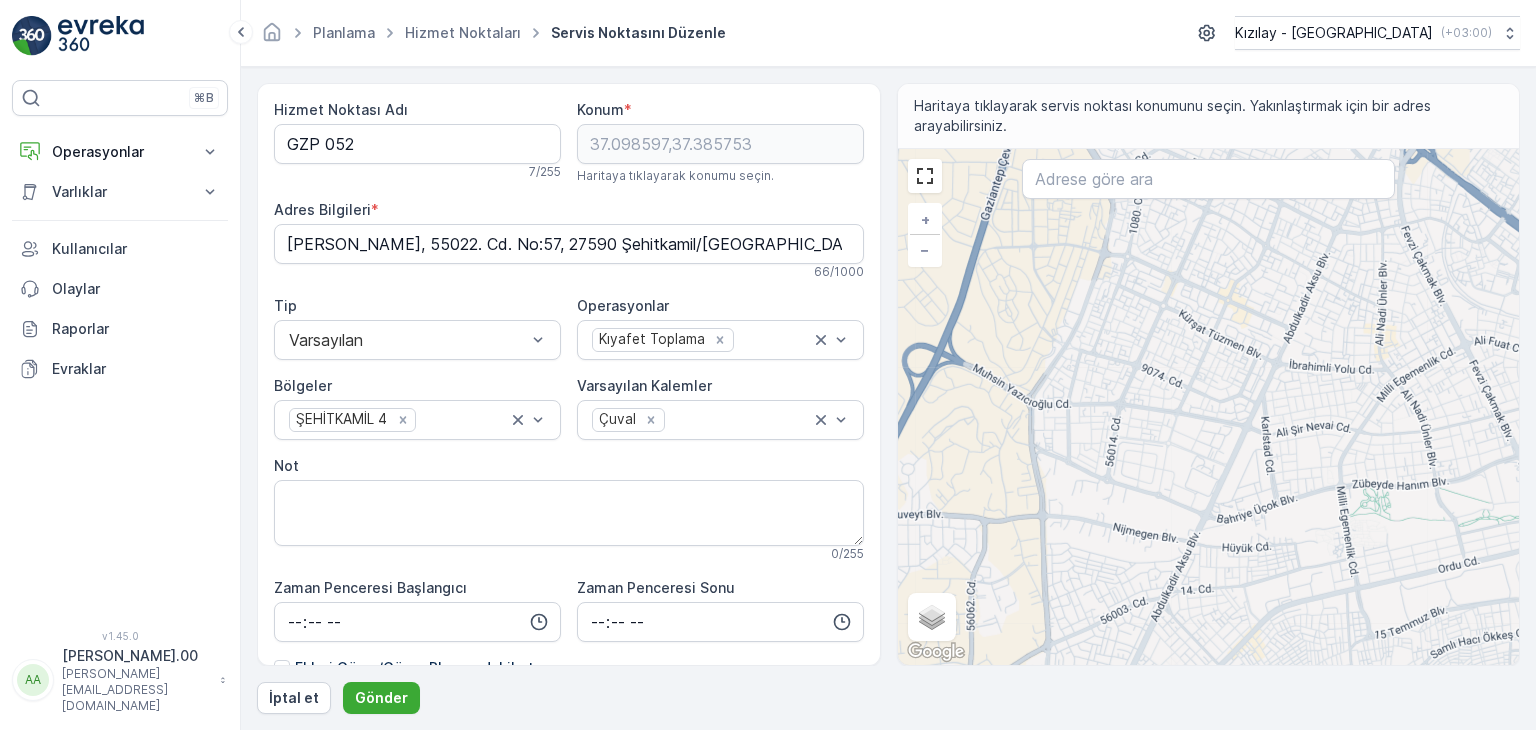 drag, startPoint x: 1052, startPoint y: 589, endPoint x: 1334, endPoint y: 326, distance: 385.6073 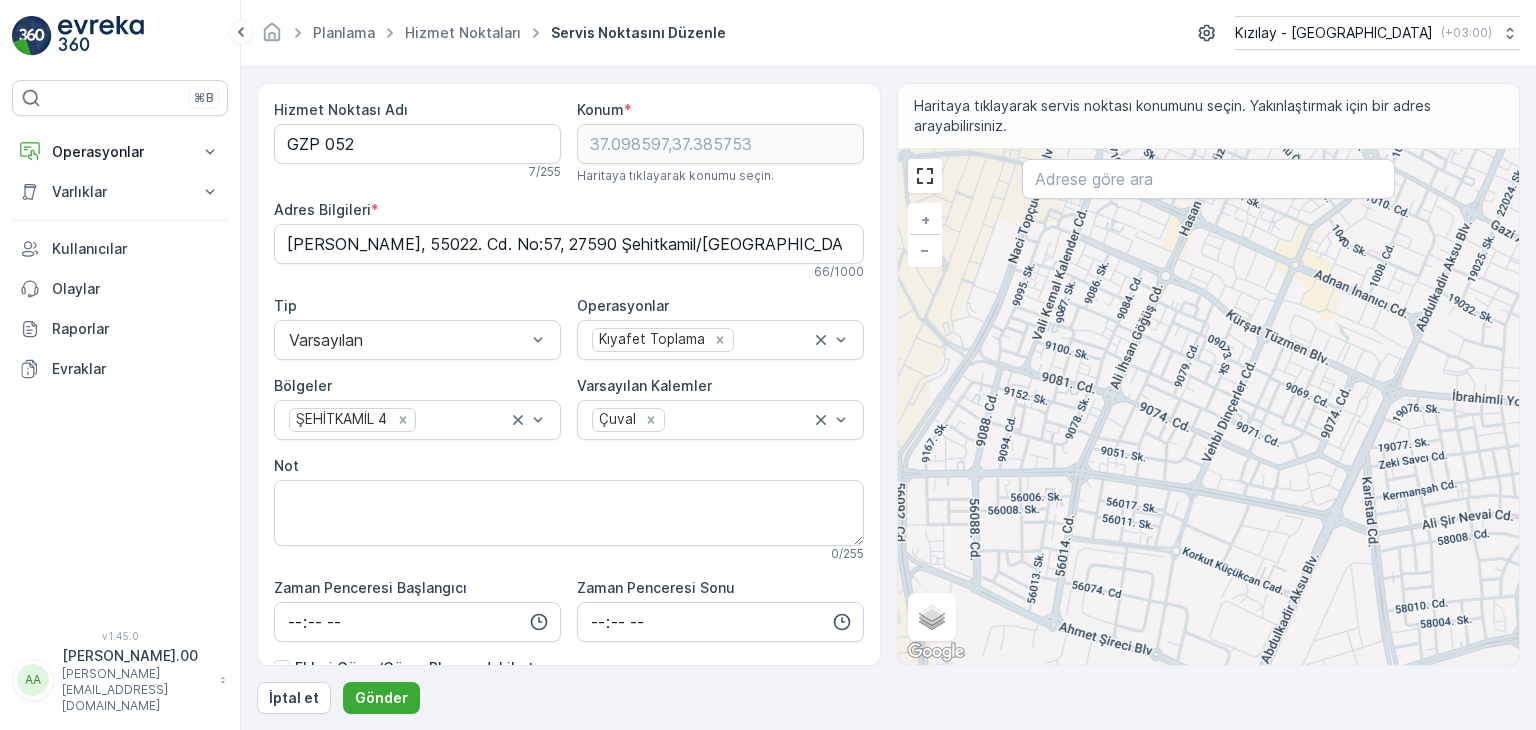 drag, startPoint x: 1260, startPoint y: 362, endPoint x: 1220, endPoint y: 469, distance: 114.232216 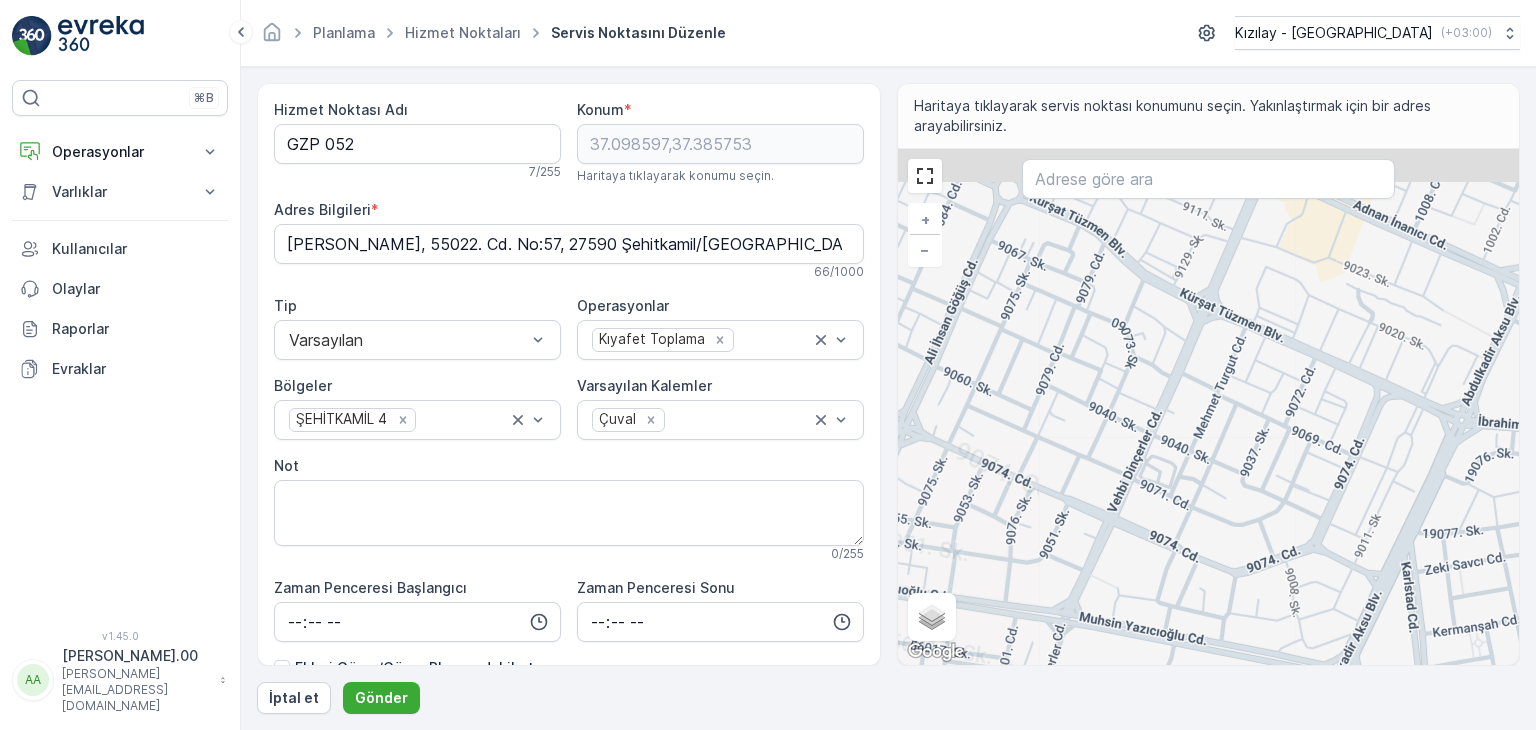 drag, startPoint x: 1304, startPoint y: 537, endPoint x: 1239, endPoint y: 581, distance: 78.492035 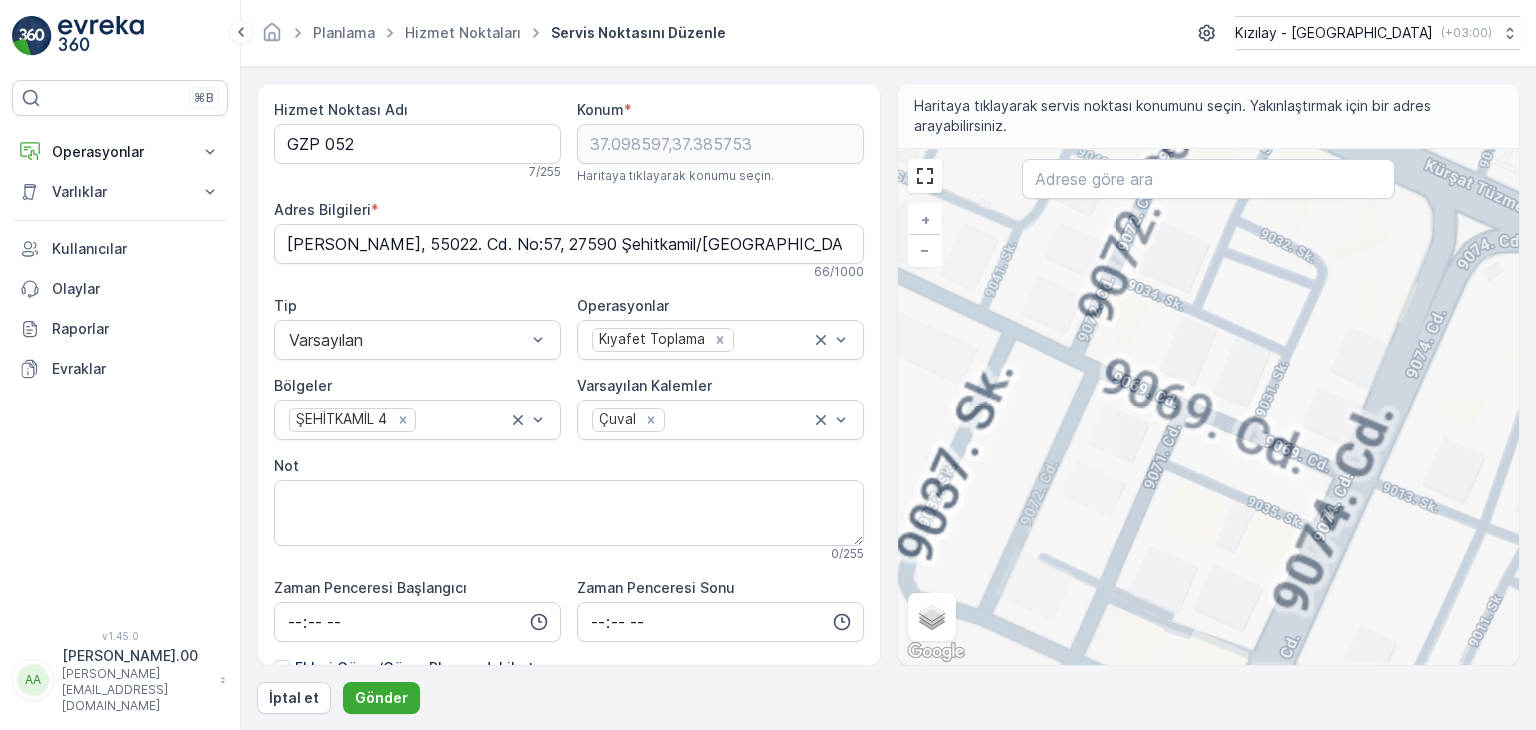 drag, startPoint x: 1384, startPoint y: 388, endPoint x: 1333, endPoint y: 574, distance: 192.86523 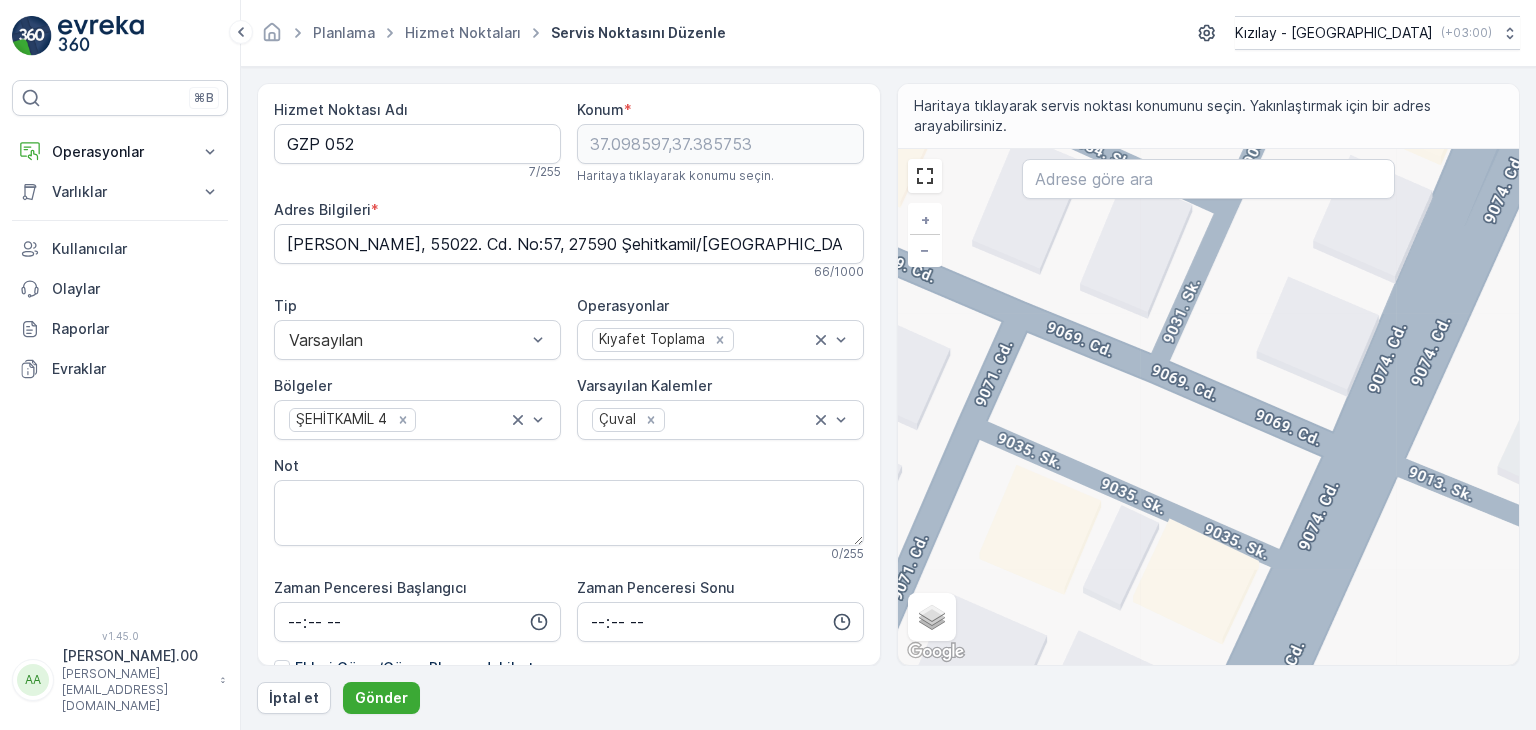 click on "+ −  Uydu  Yol haritası  Arazi  Karışık  Leaflet Klavye kısayolları Harita Verileri Harita verileri ©2025 Harita verileri ©2025 10 m  Metrik ve emperyal birimler arasında geçiş yapmak için tıklayın Şartlar Harita hatası bildirin Gezinmek için ok tuşlarına basın." at bounding box center (1209, 407) 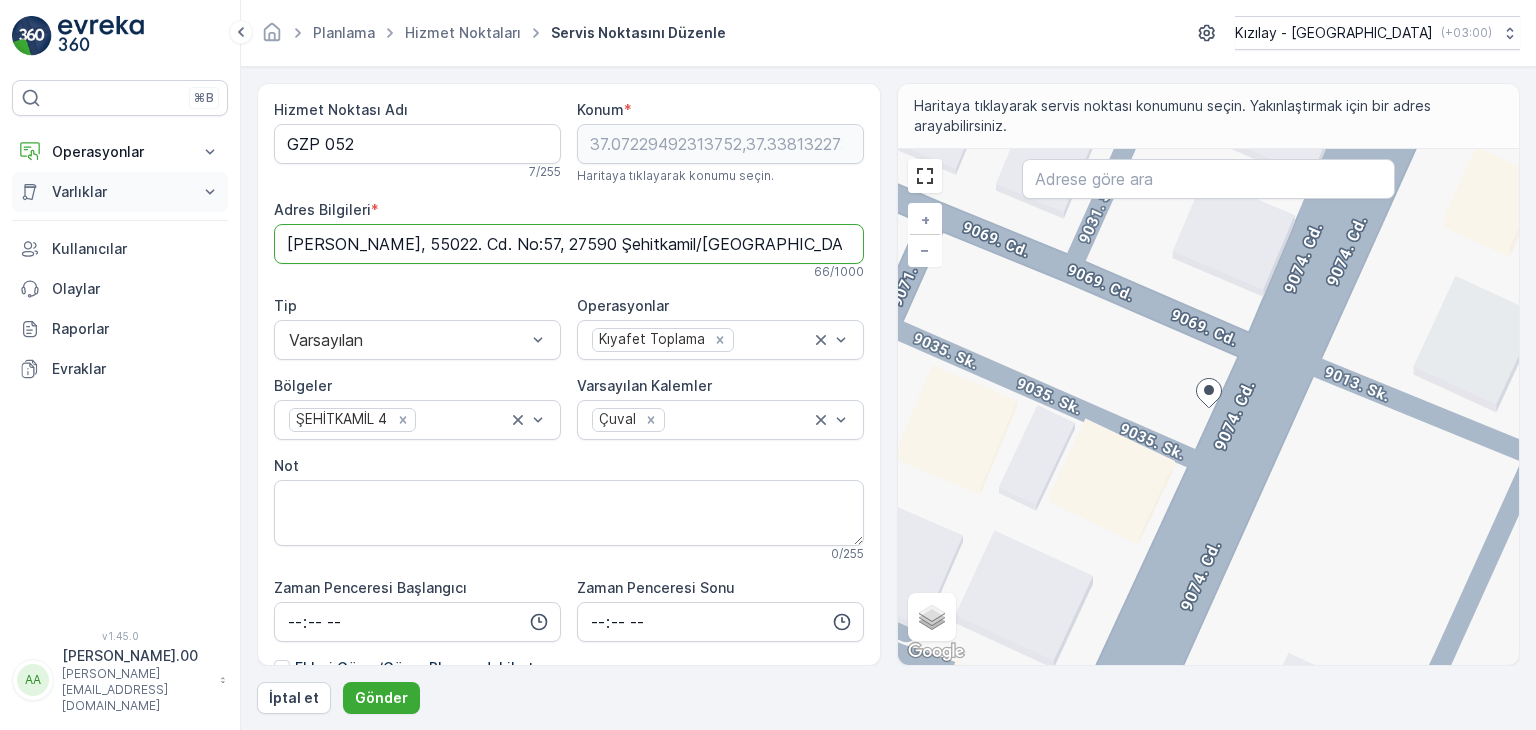 drag, startPoint x: 489, startPoint y: 201, endPoint x: 200, endPoint y: 199, distance: 289.00693 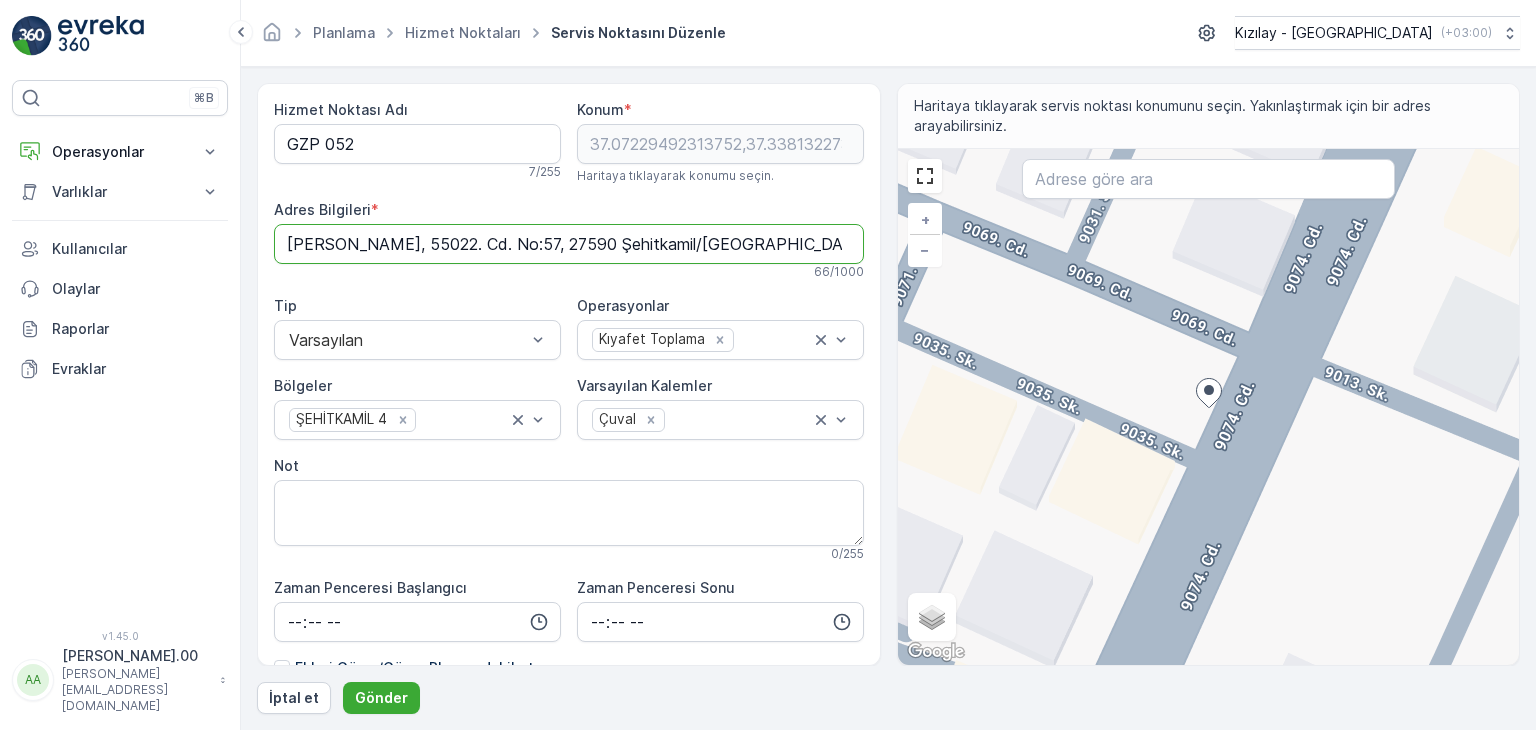 paste on "Batıkent, 9074. Sk., 27560 Şehitkamil/Gaziantep" 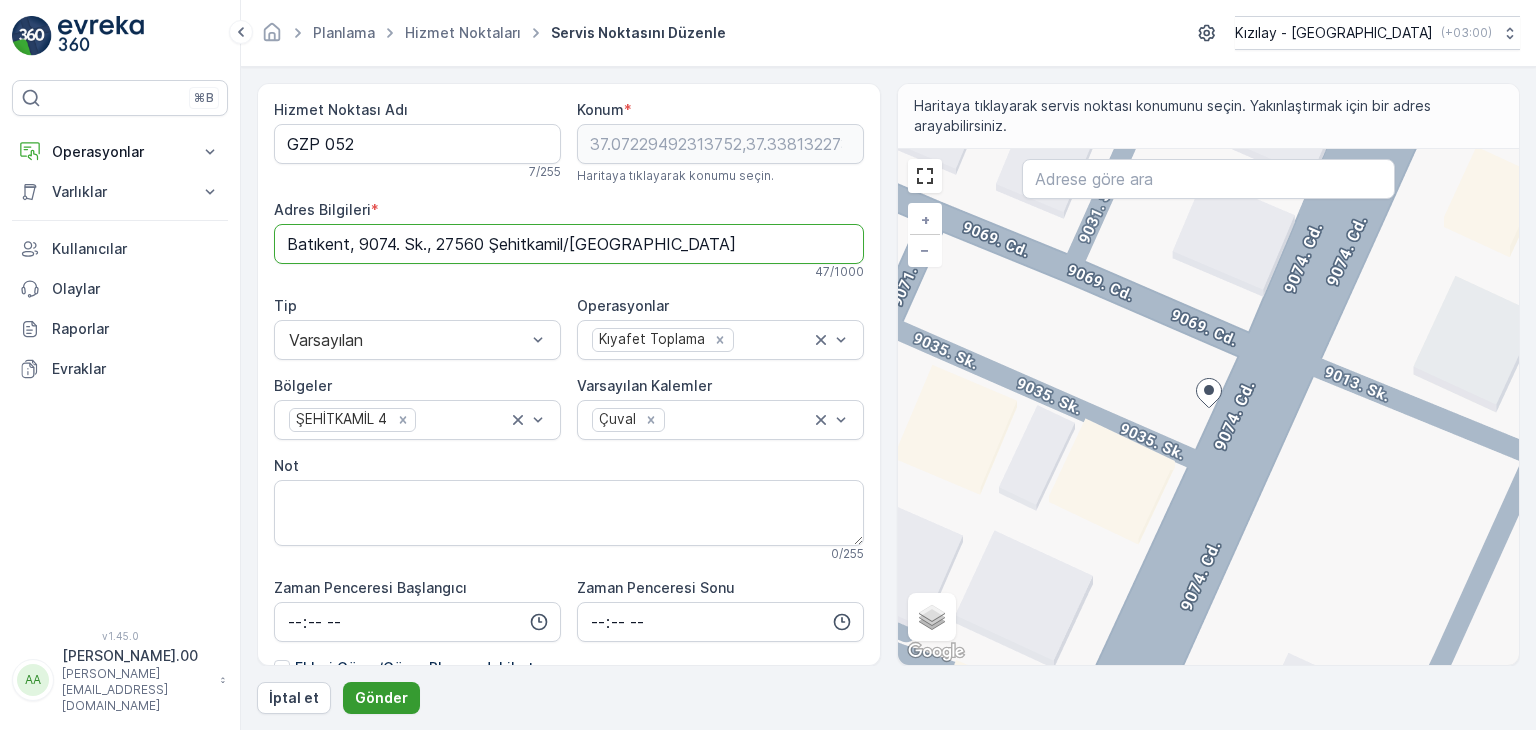 type on "Batıkent, 9074. Sk., 27560 Şehitkamil/Gaziantep" 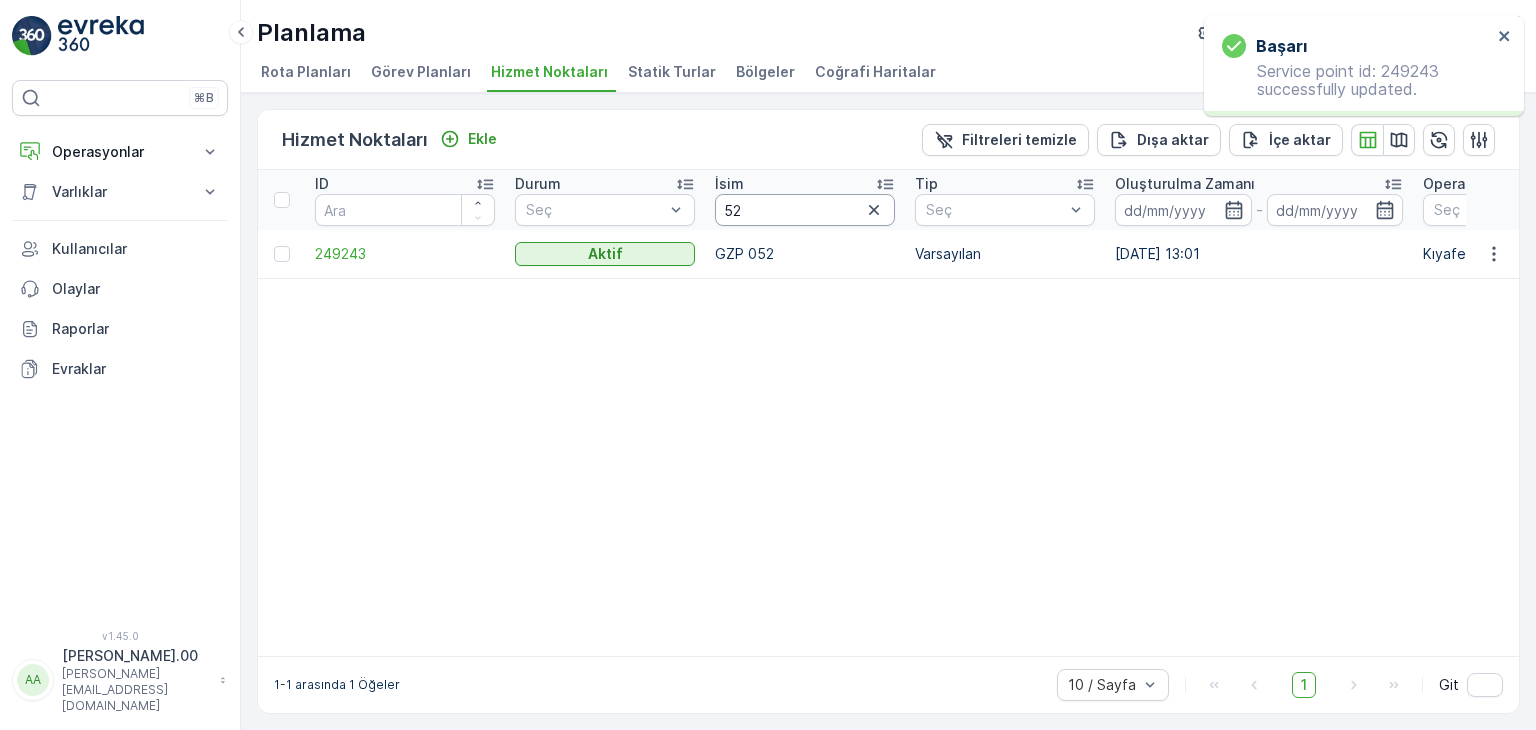 click on "52" at bounding box center [805, 210] 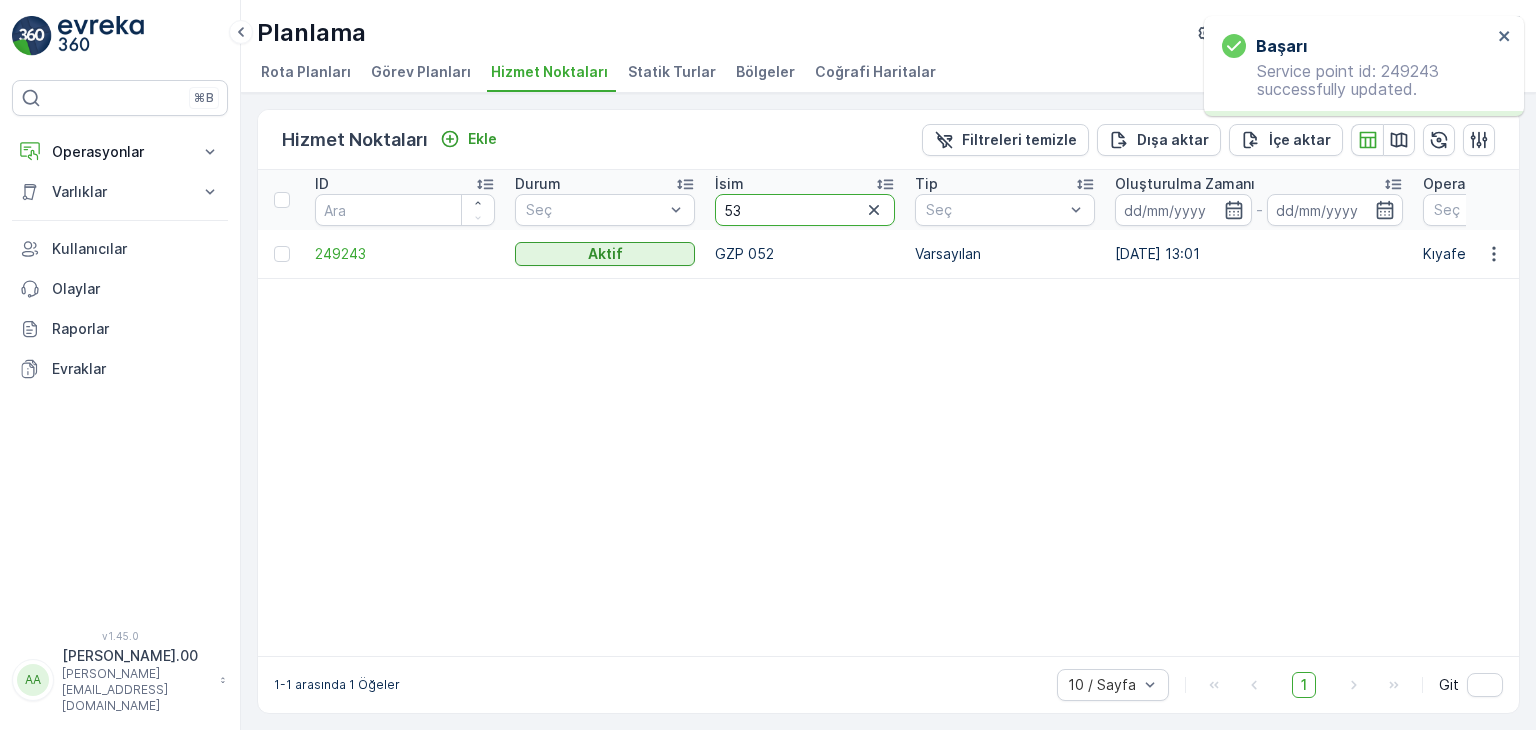 type on "53" 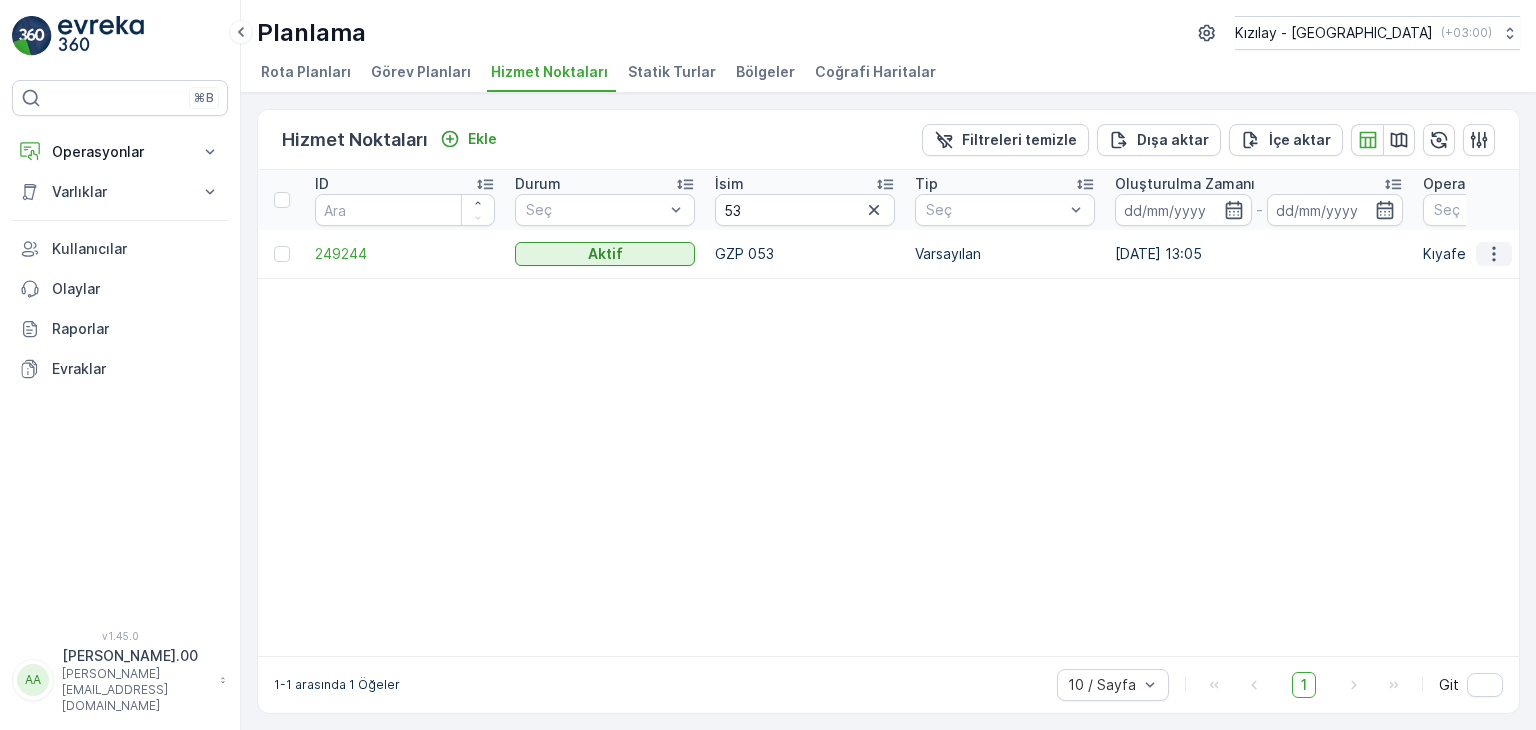 click 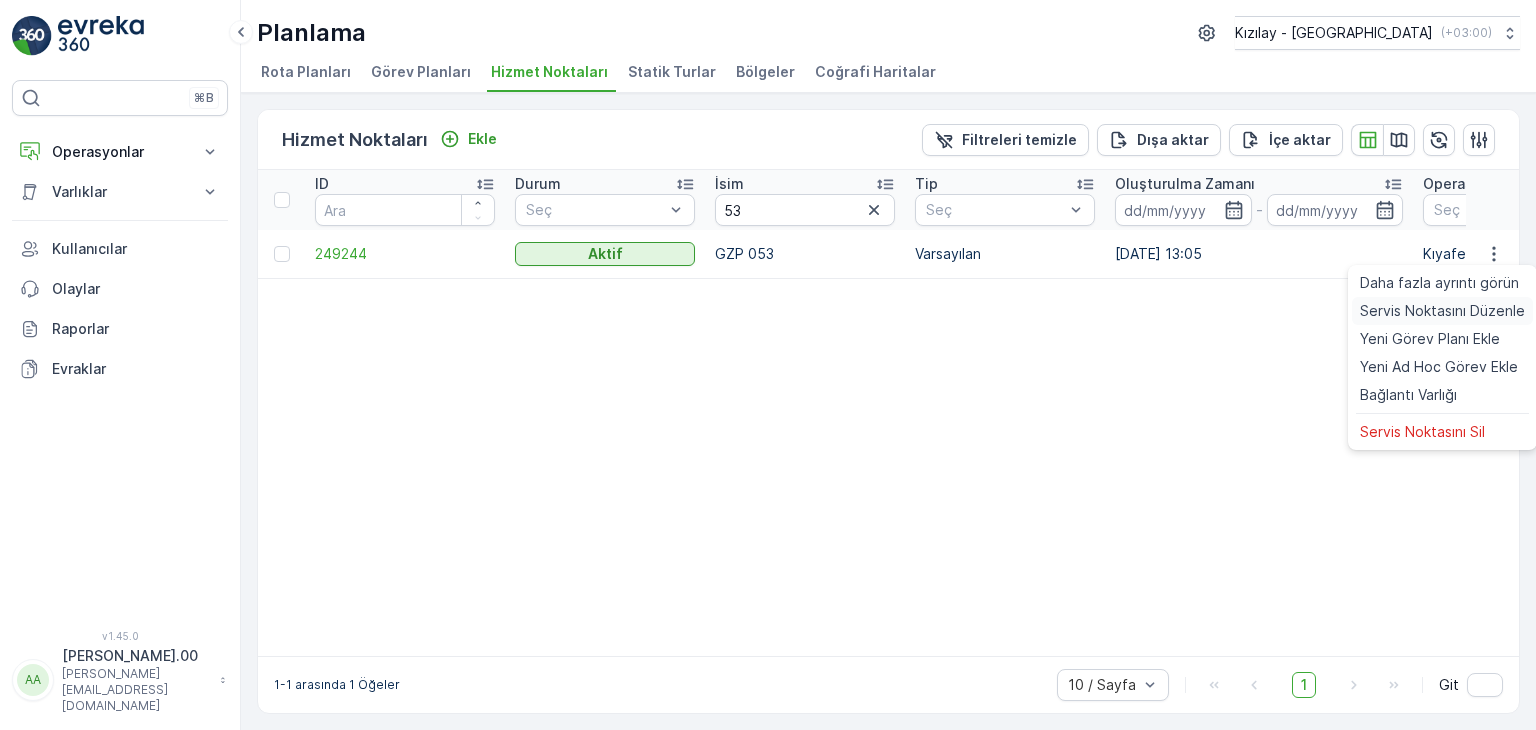 click on "Servis Noktasını Düzenle" at bounding box center [1442, 311] 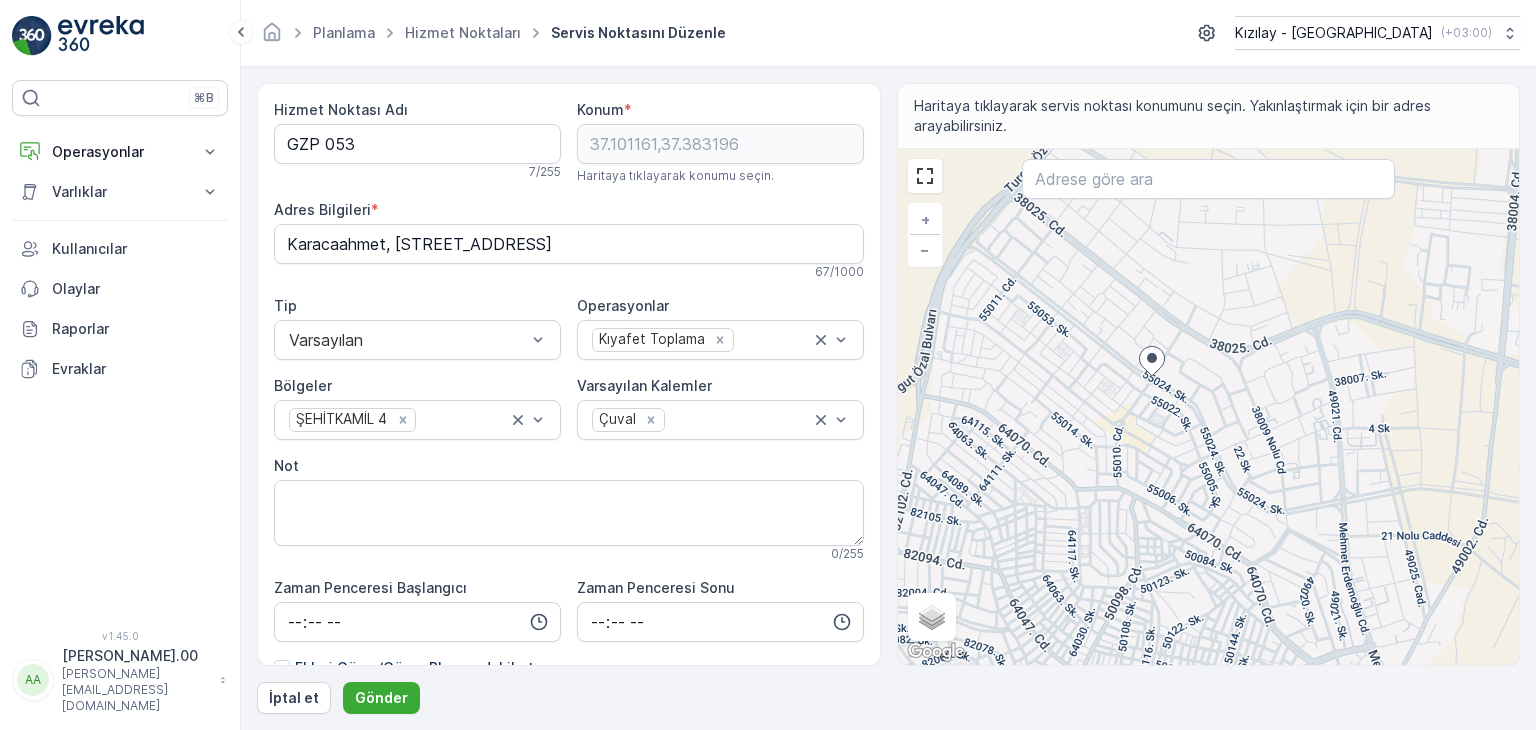drag, startPoint x: 1016, startPoint y: 547, endPoint x: 1323, endPoint y: 369, distance: 354.8704 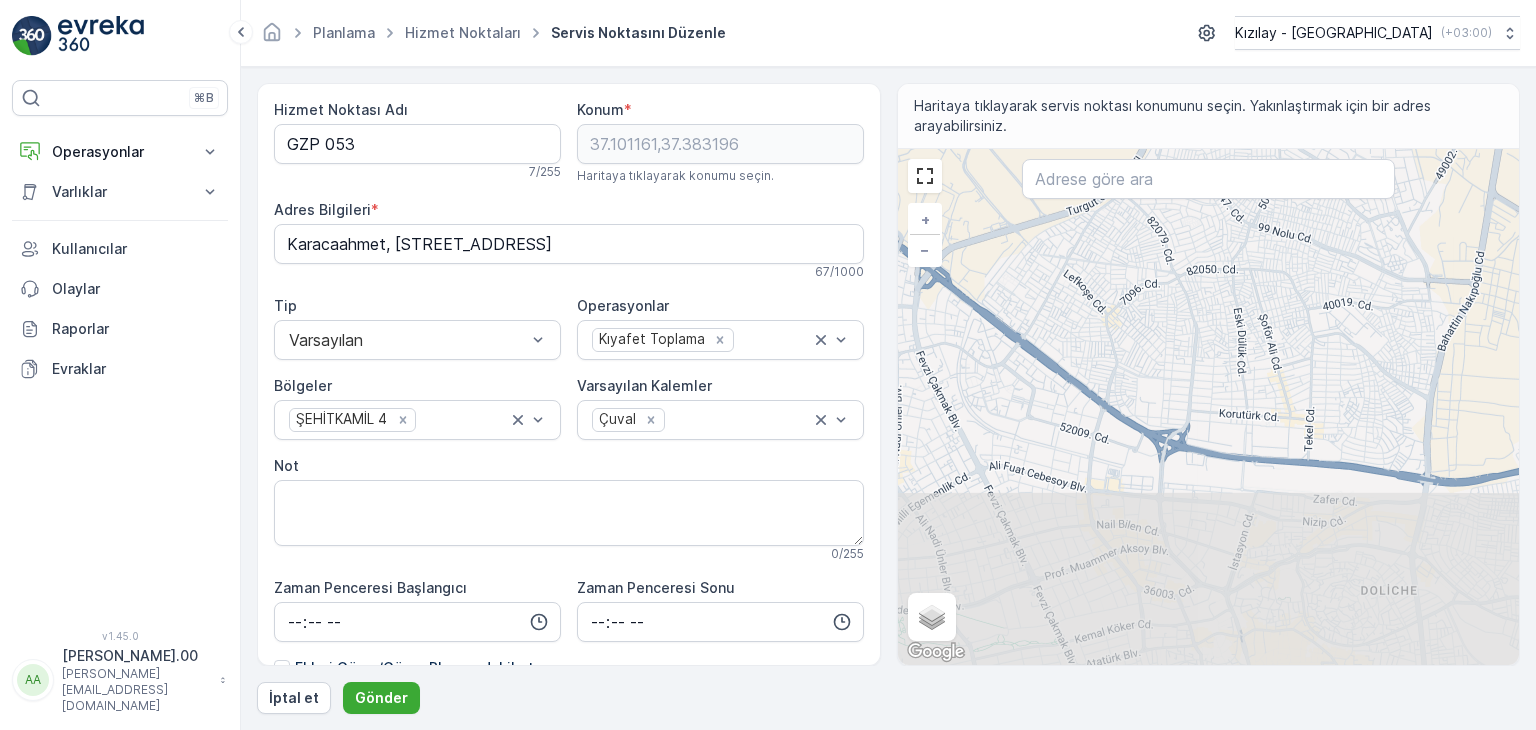 drag, startPoint x: 1259, startPoint y: 546, endPoint x: 1207, endPoint y: 253, distance: 297.57855 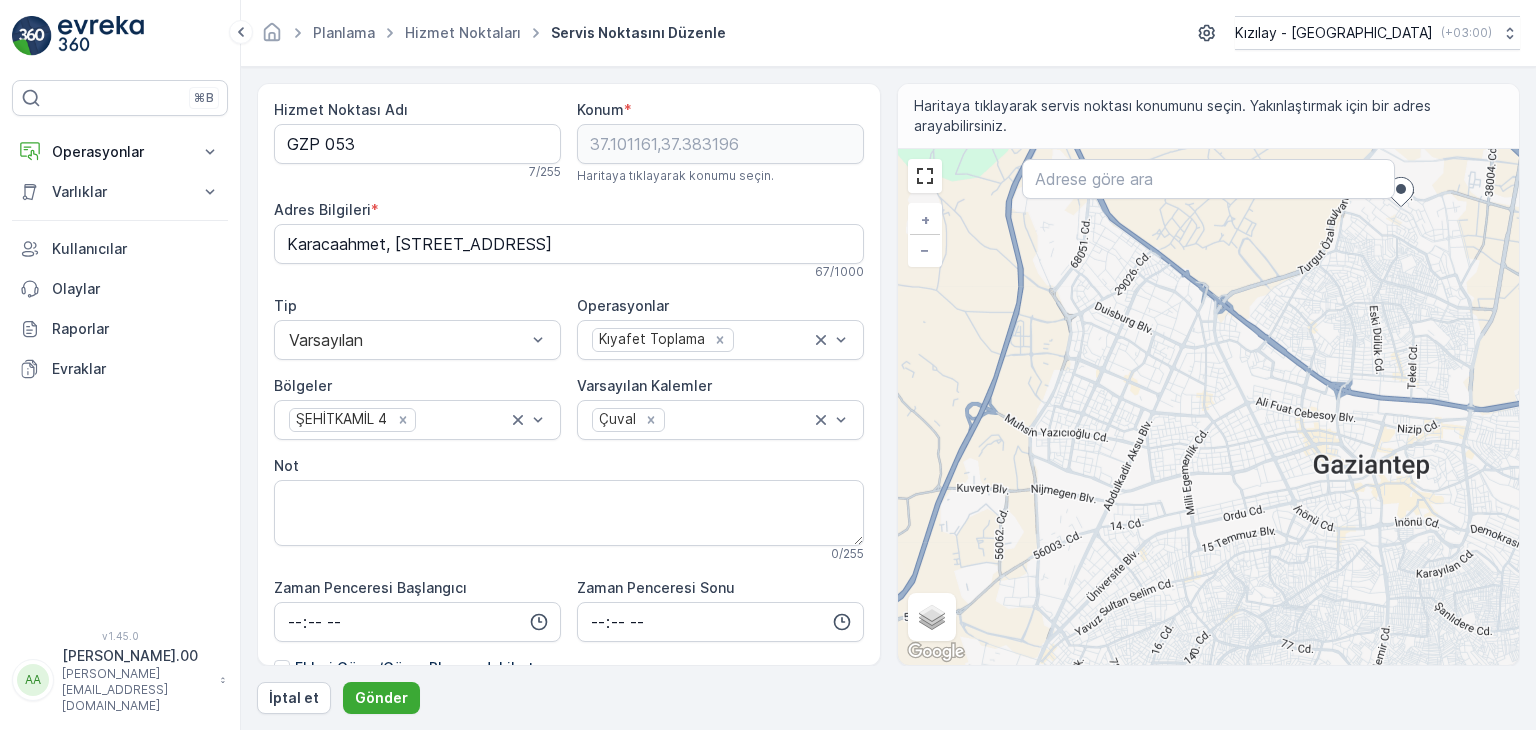 drag, startPoint x: 1156, startPoint y: 560, endPoint x: 1261, endPoint y: 566, distance: 105.17129 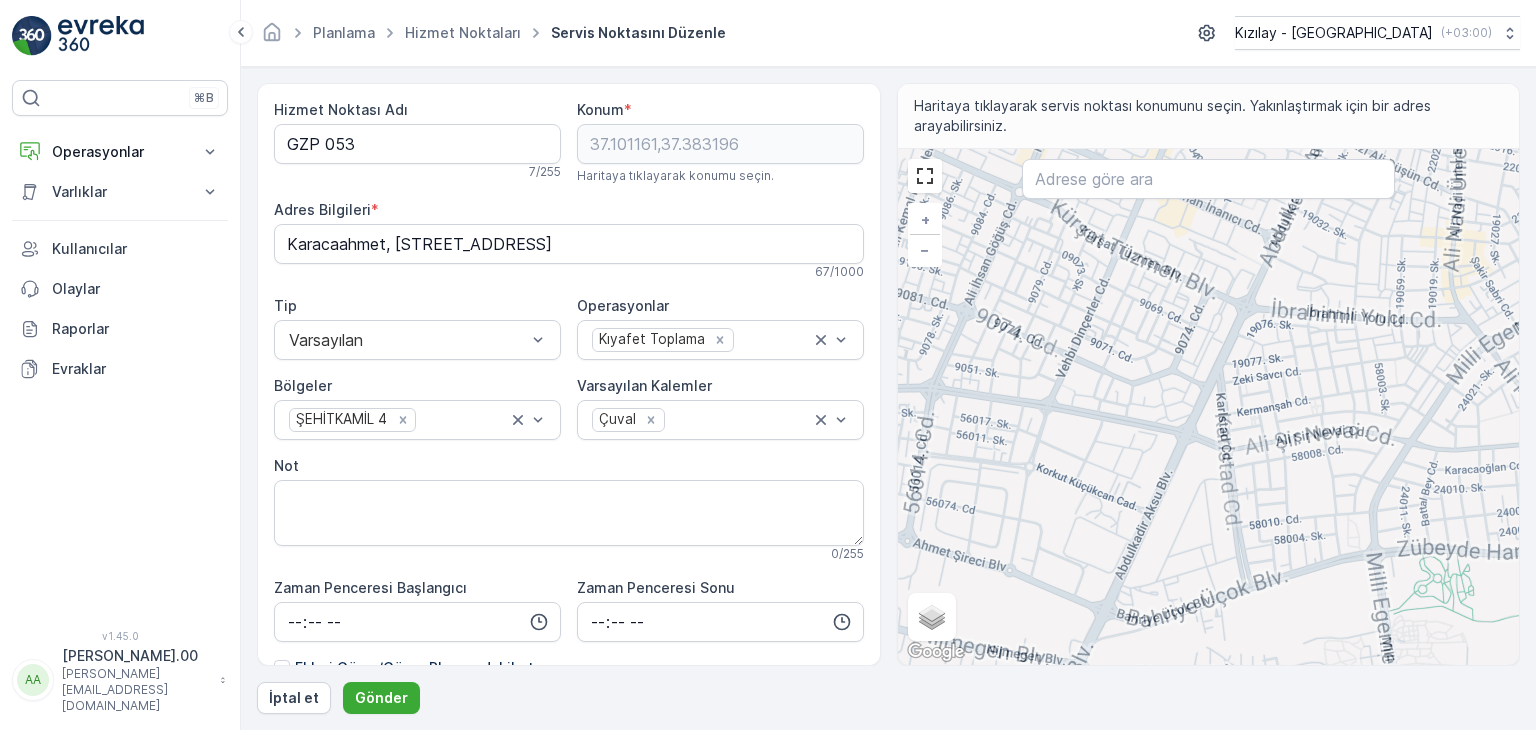 drag, startPoint x: 1131, startPoint y: 330, endPoint x: 1130, endPoint y: 377, distance: 47.010635 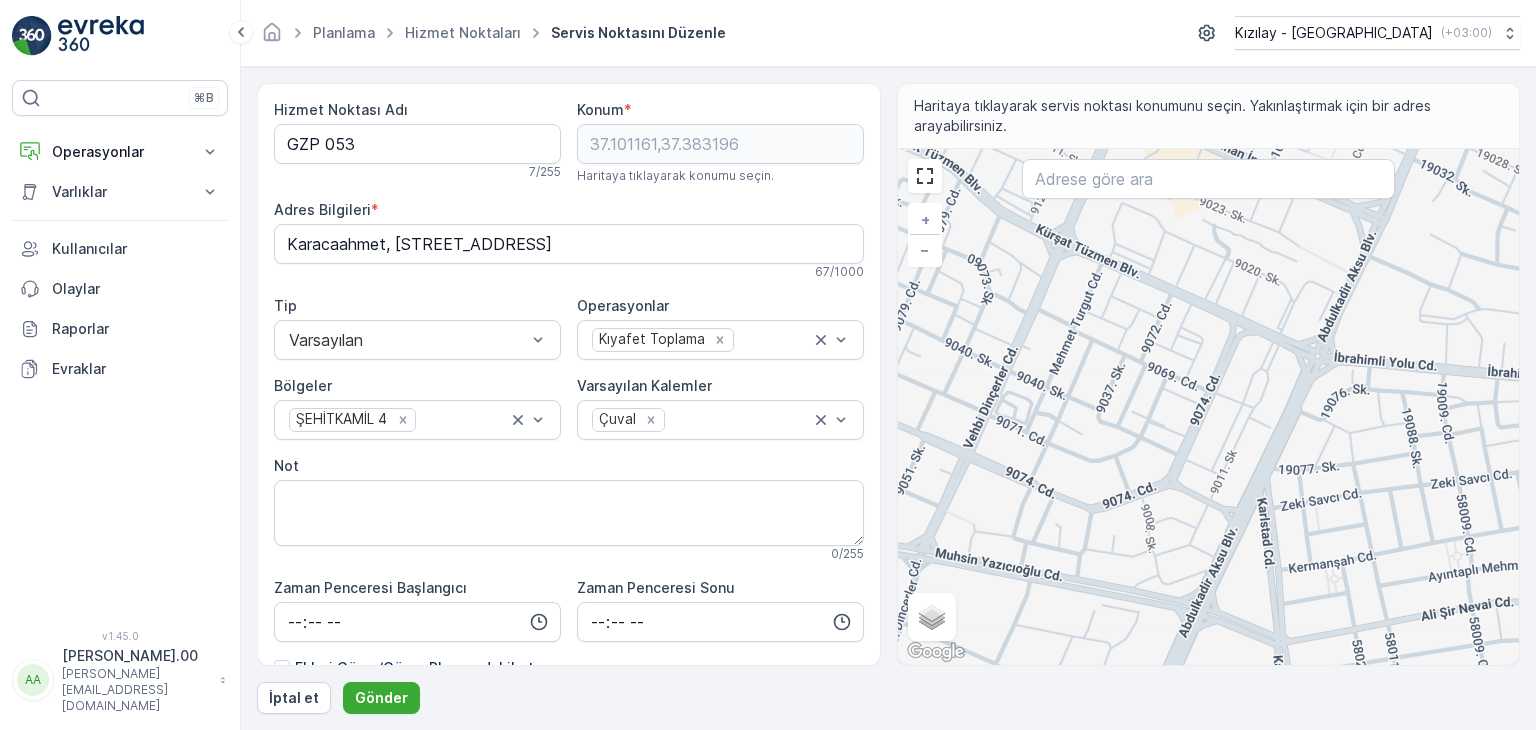 drag, startPoint x: 1250, startPoint y: 465, endPoint x: 1215, endPoint y: 501, distance: 50.20956 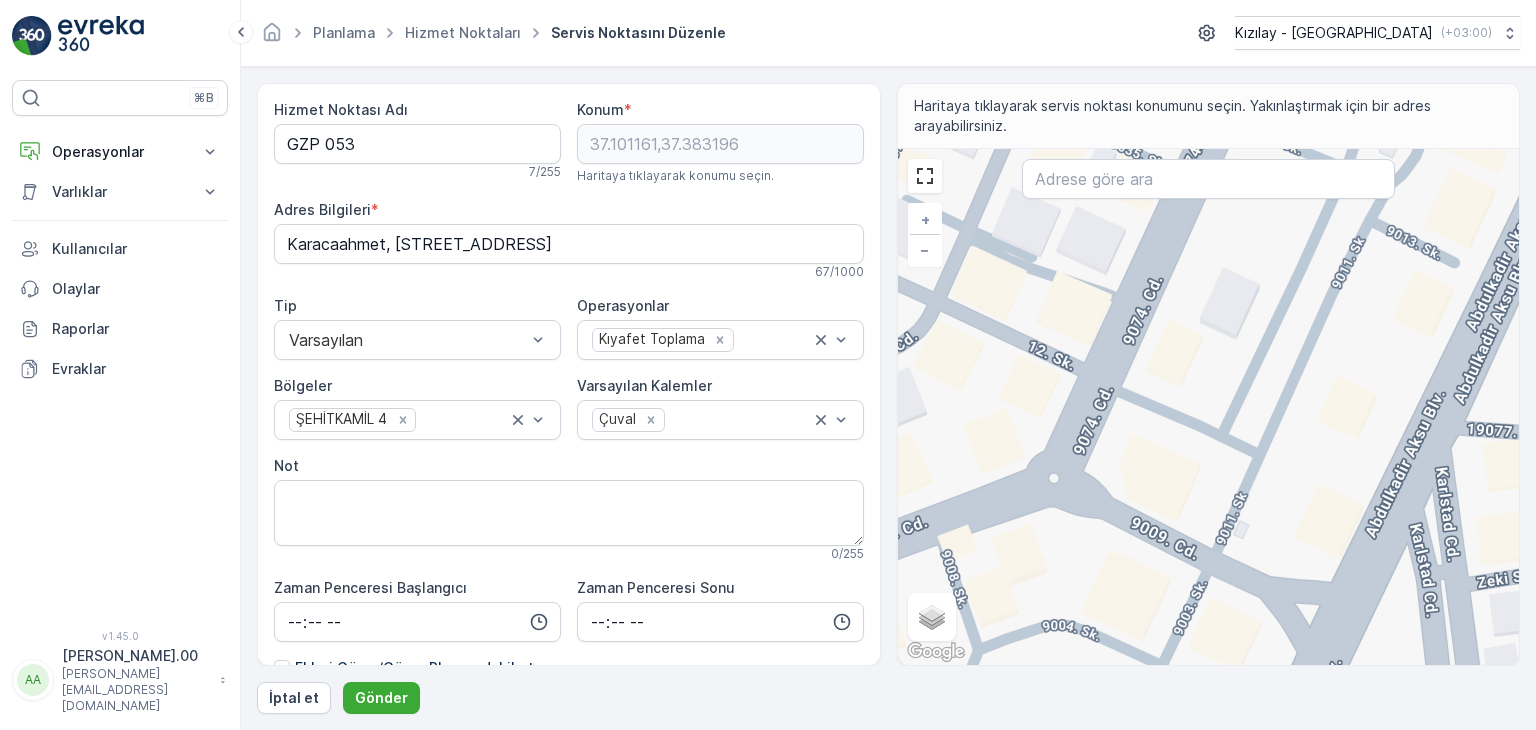 drag, startPoint x: 1123, startPoint y: 505, endPoint x: 1248, endPoint y: 514, distance: 125.32358 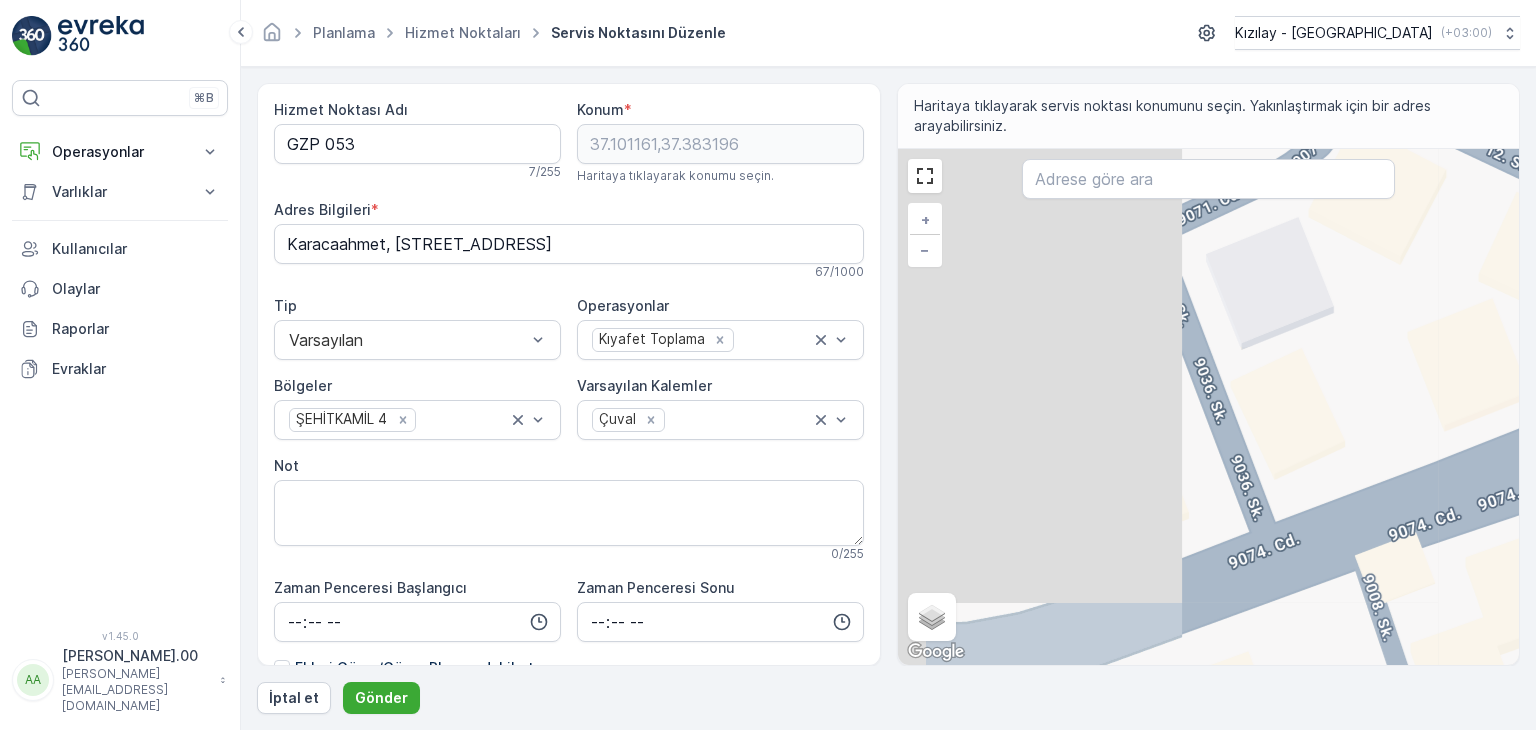 drag, startPoint x: 1007, startPoint y: 509, endPoint x: 1344, endPoint y: 488, distance: 337.65366 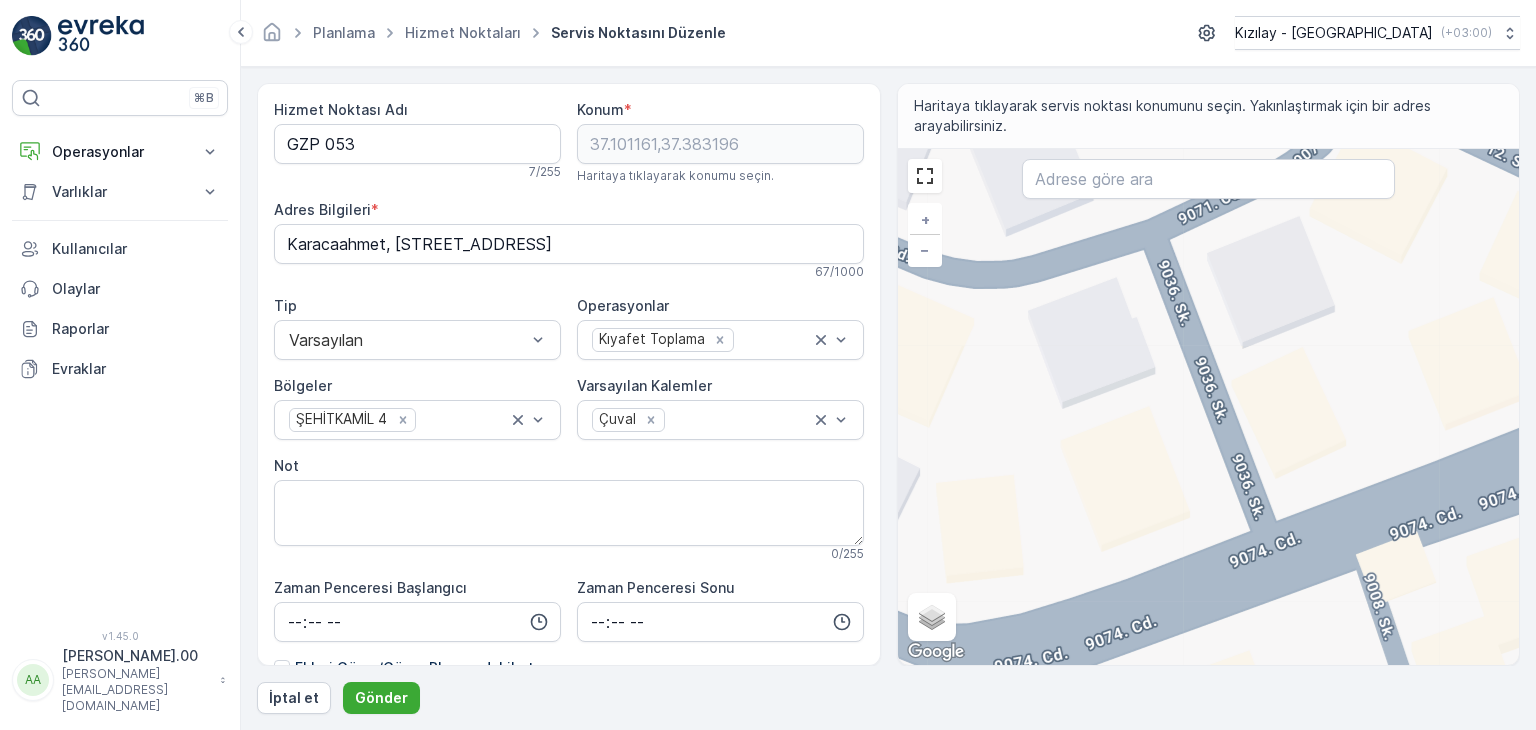 click on "+ −  Uydu  Yol haritası  Arazi  Karışık  Leaflet Klavye kısayolları Harita Verileri Harita verileri ©2025 Harita verileri ©2025 10 m  Metrik ve emperyal birimler arasında geçiş yapmak için tıklayın Şartlar Harita hatası bildirin Gezinmek için ok tuşlarına basın." at bounding box center (1209, 407) 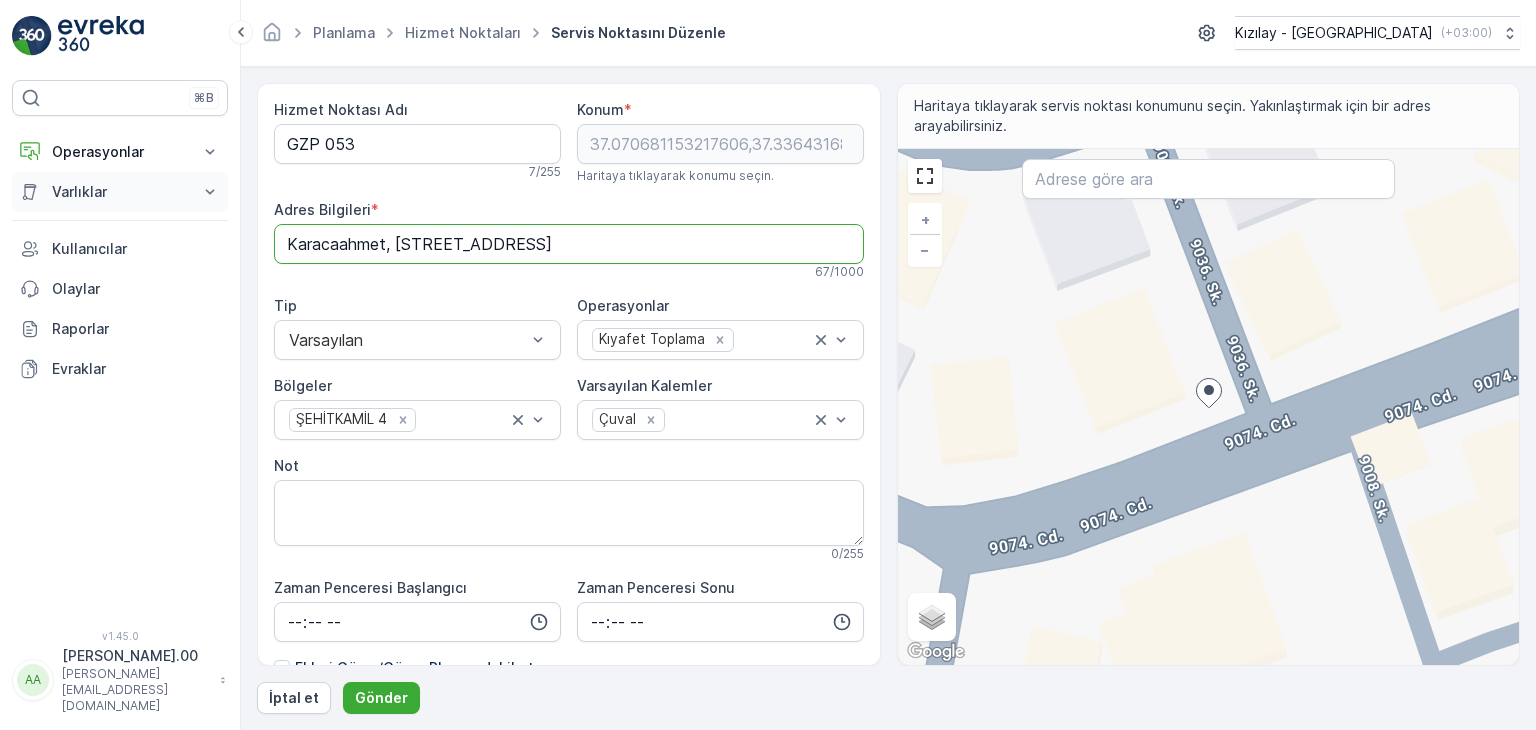 drag, startPoint x: 828, startPoint y: 237, endPoint x: 192, endPoint y: 186, distance: 638.04156 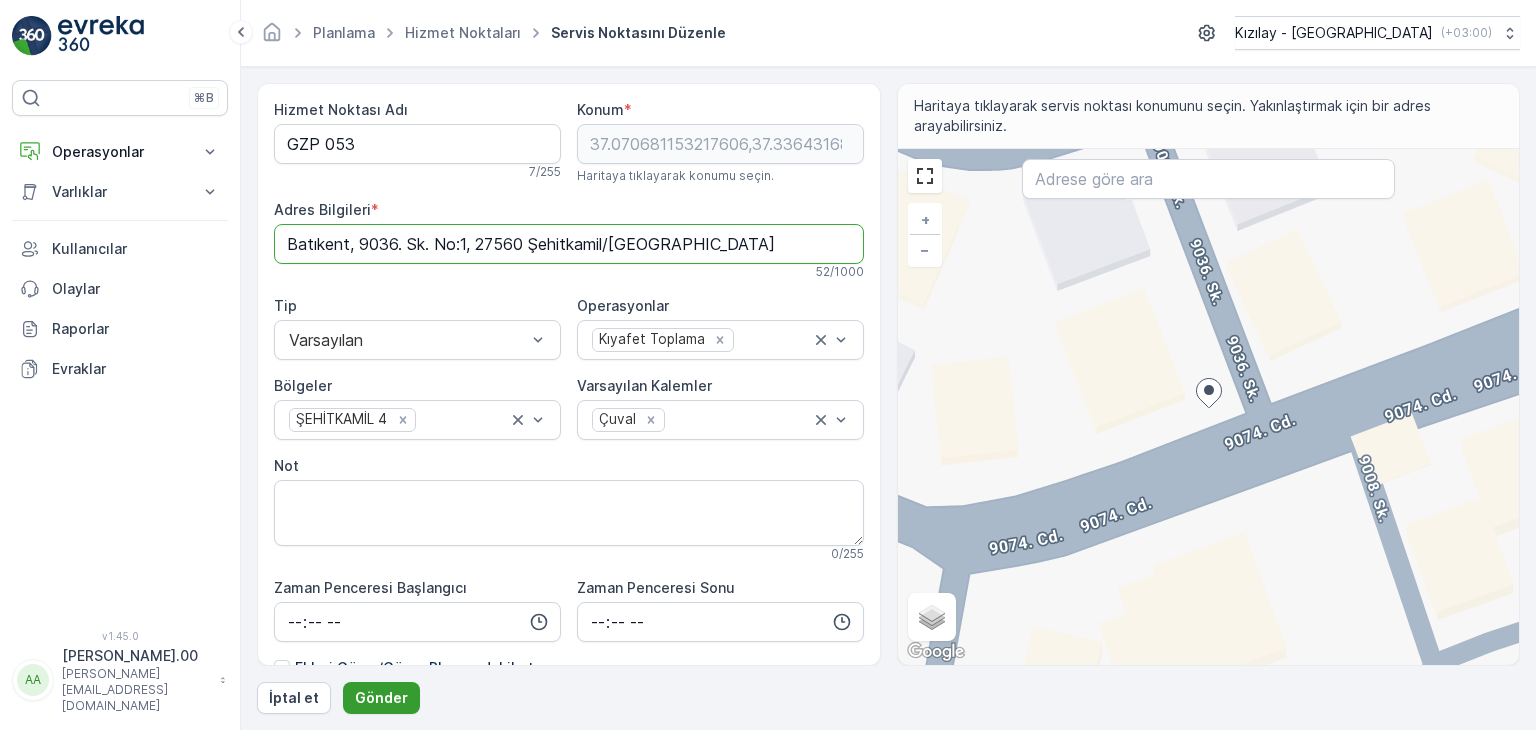 type on "Batıkent, 9036. Sk. No:1, 27560 Şehitkamil/Gaziantep" 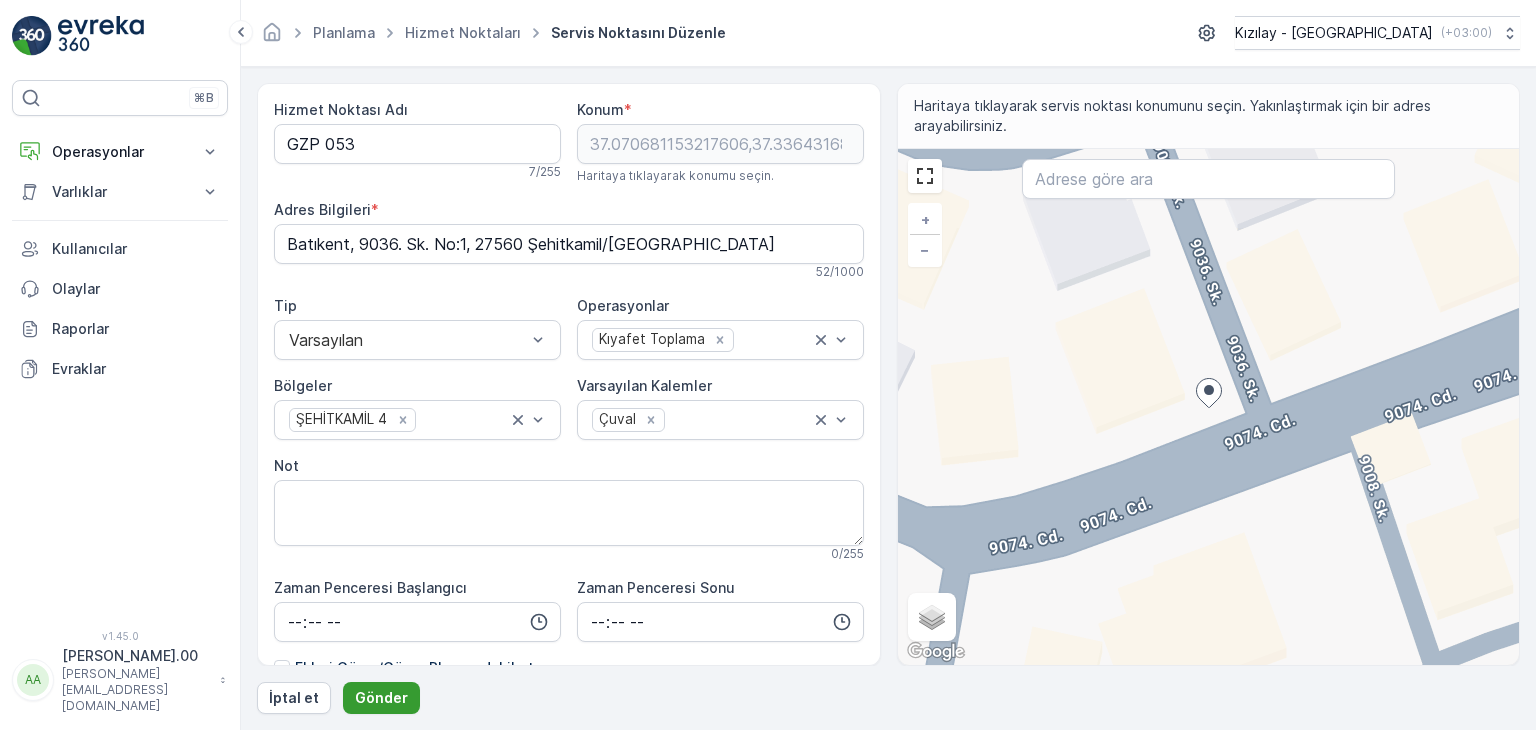 click on "Gönder" at bounding box center [381, 698] 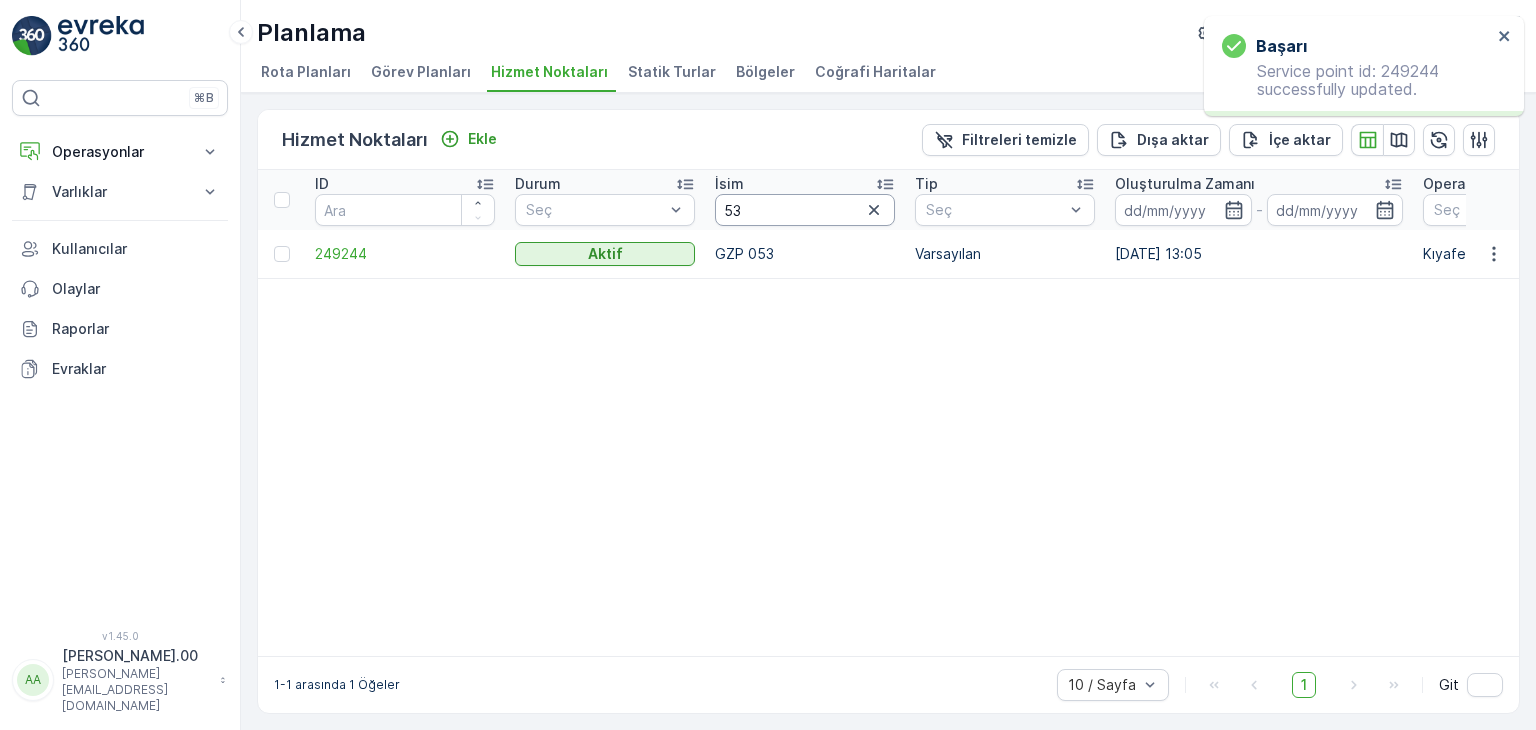 click on "53" at bounding box center [805, 210] 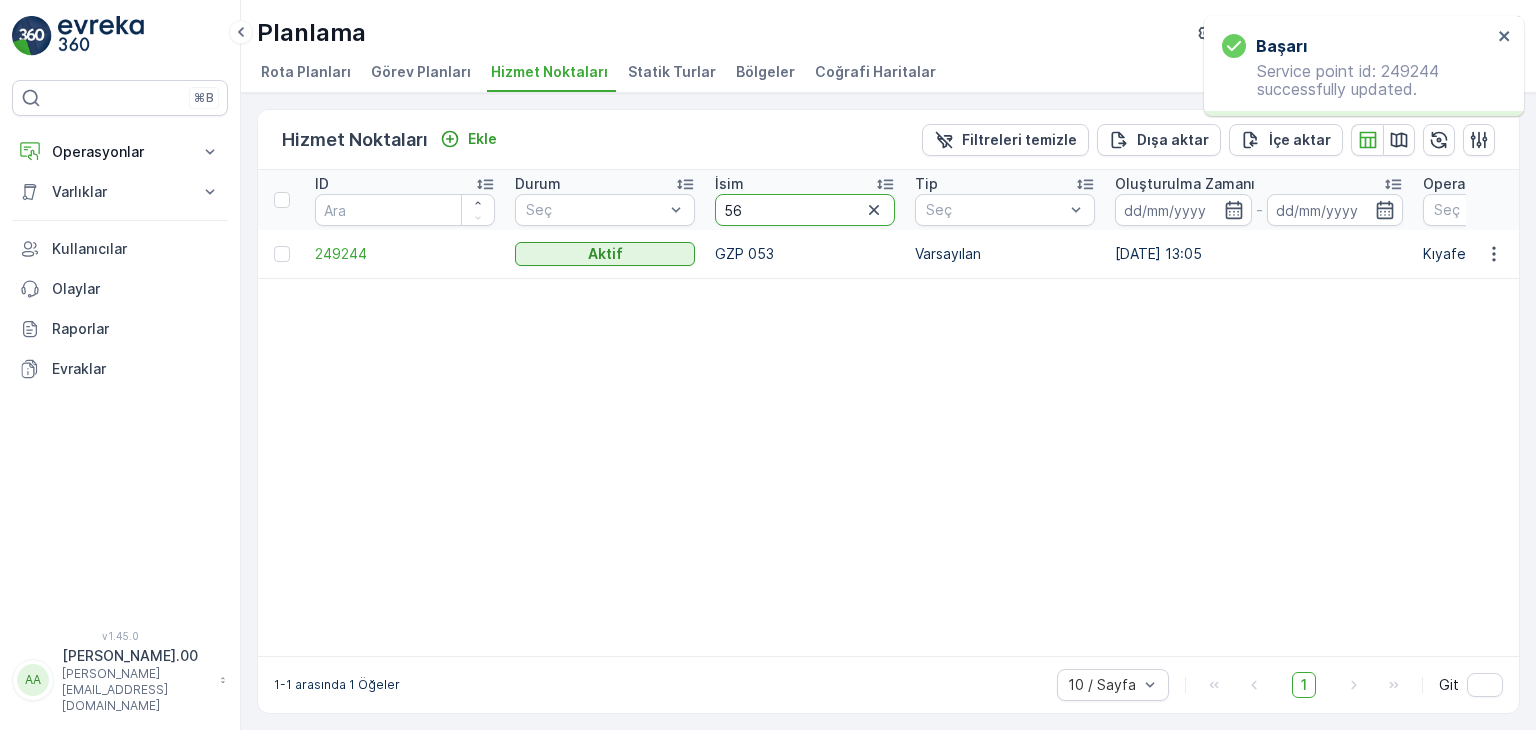 type on "56" 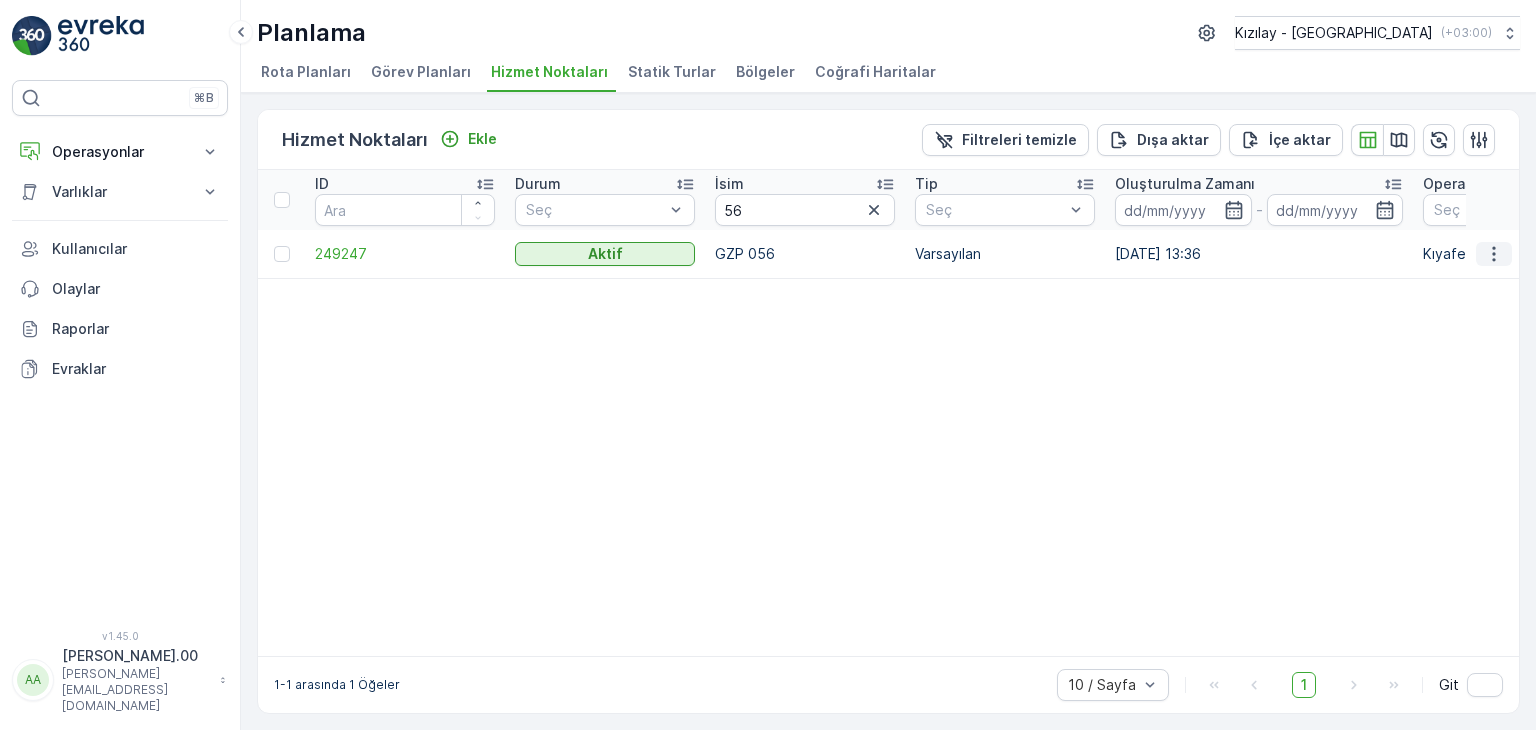 click at bounding box center (1494, 254) 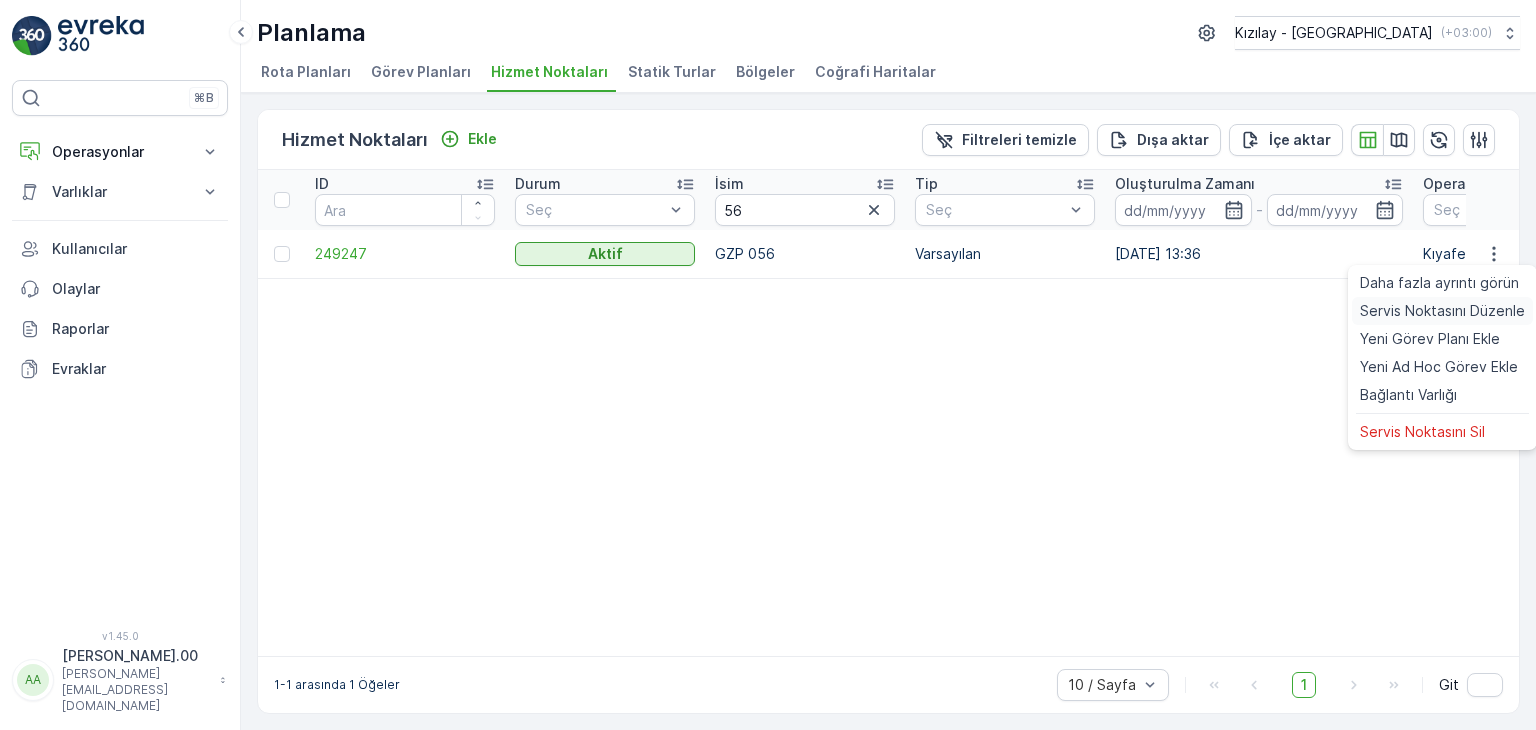 click on "Servis Noktasını Düzenle" at bounding box center (1442, 311) 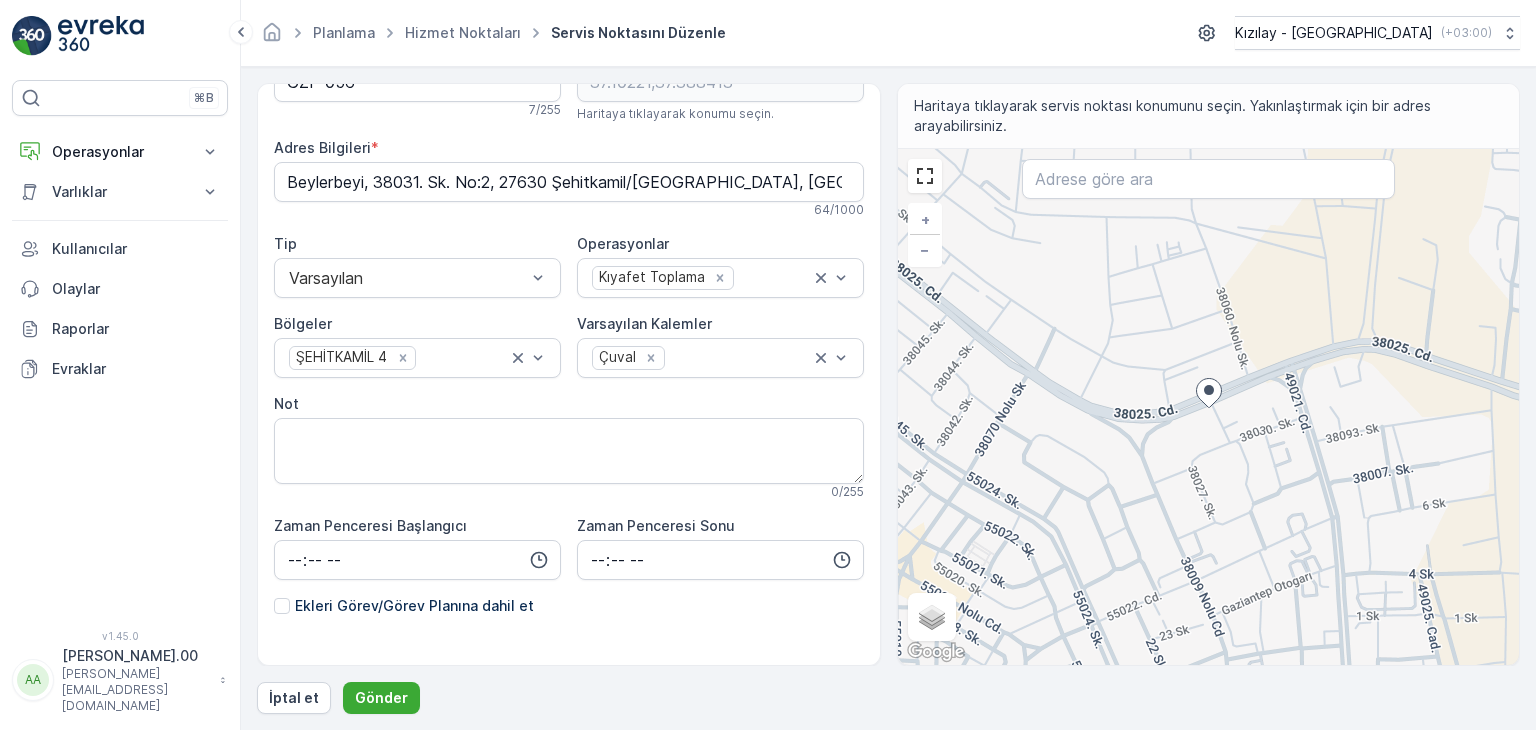 scroll, scrollTop: 108, scrollLeft: 0, axis: vertical 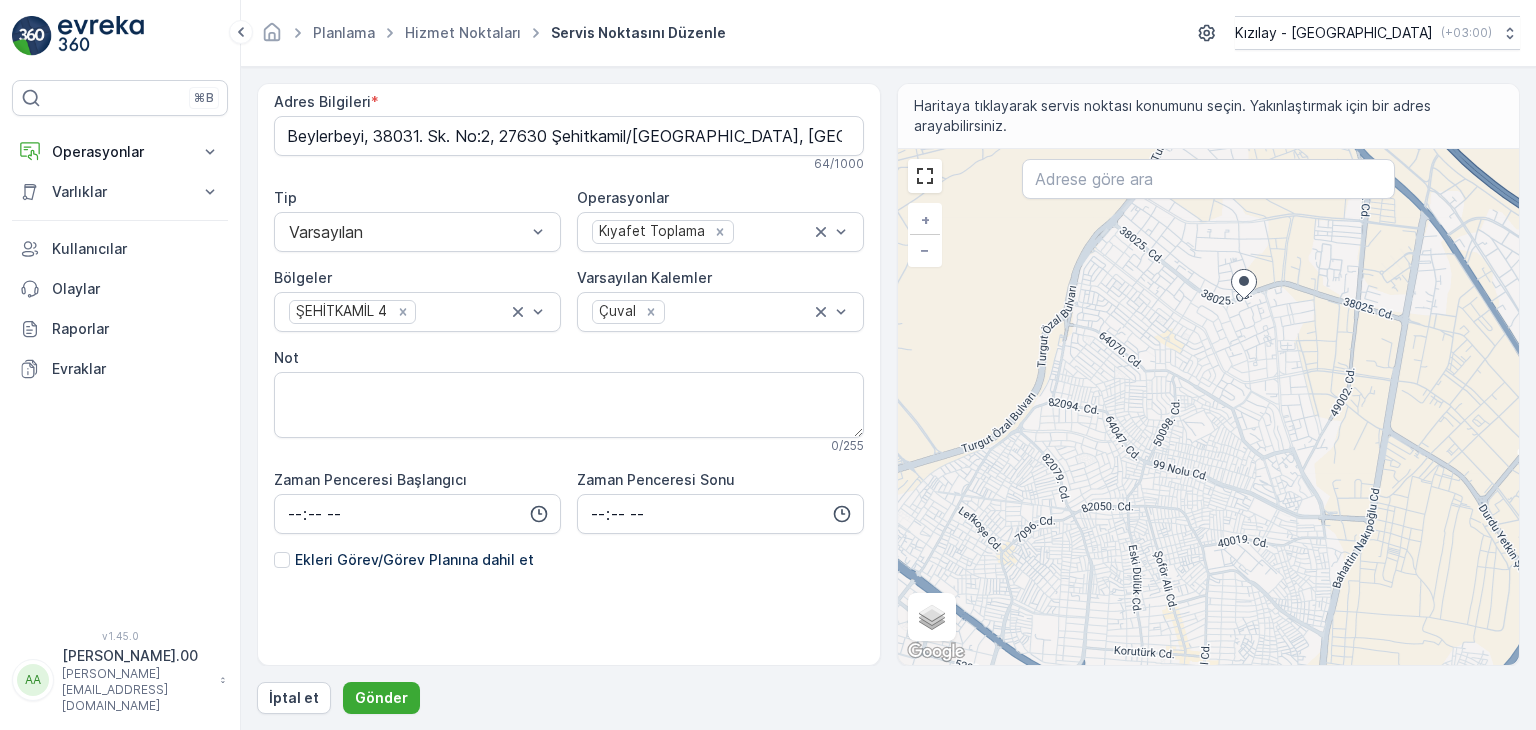 drag, startPoint x: 1146, startPoint y: 452, endPoint x: 1227, endPoint y: 373, distance: 113.14592 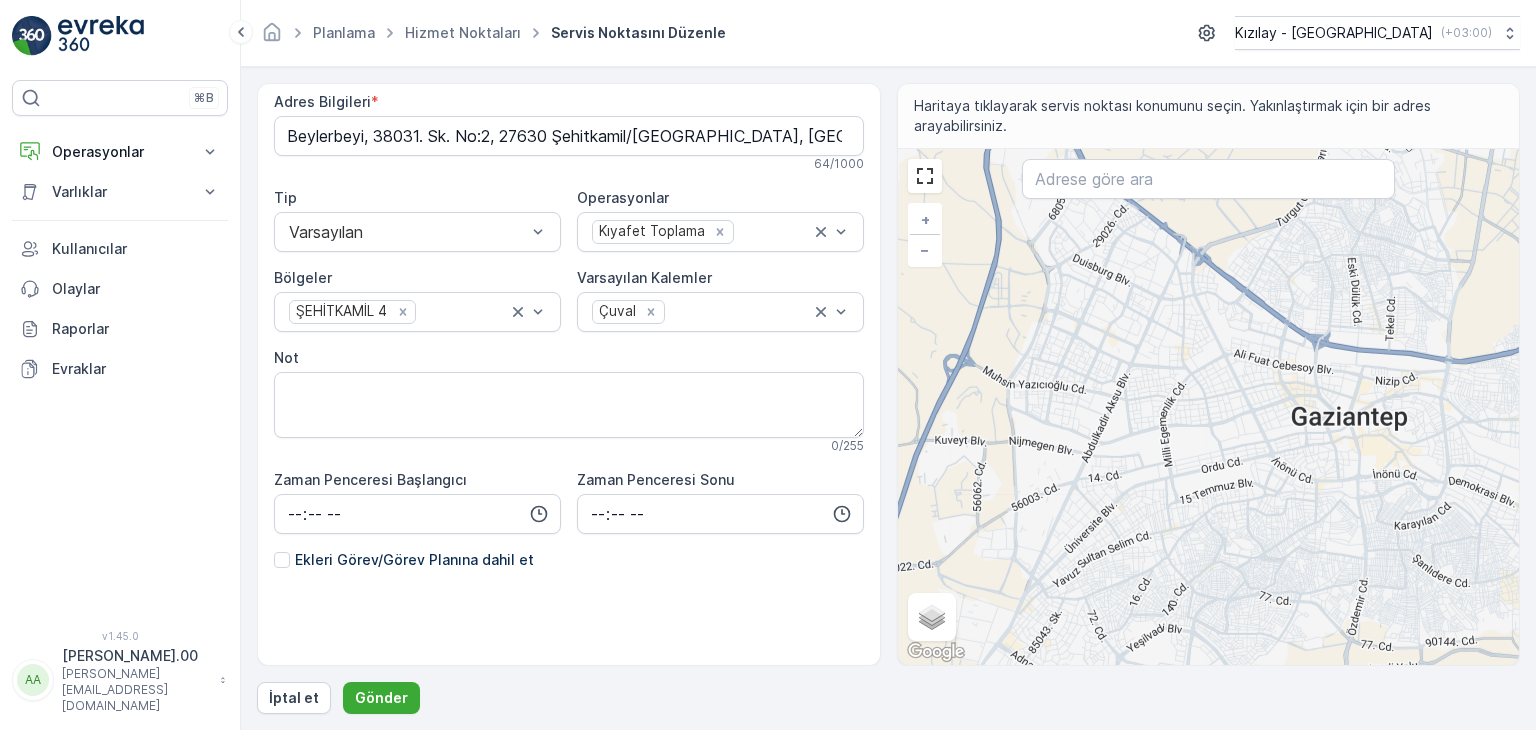 drag, startPoint x: 1122, startPoint y: 606, endPoint x: 1310, endPoint y: 355, distance: 313.60007 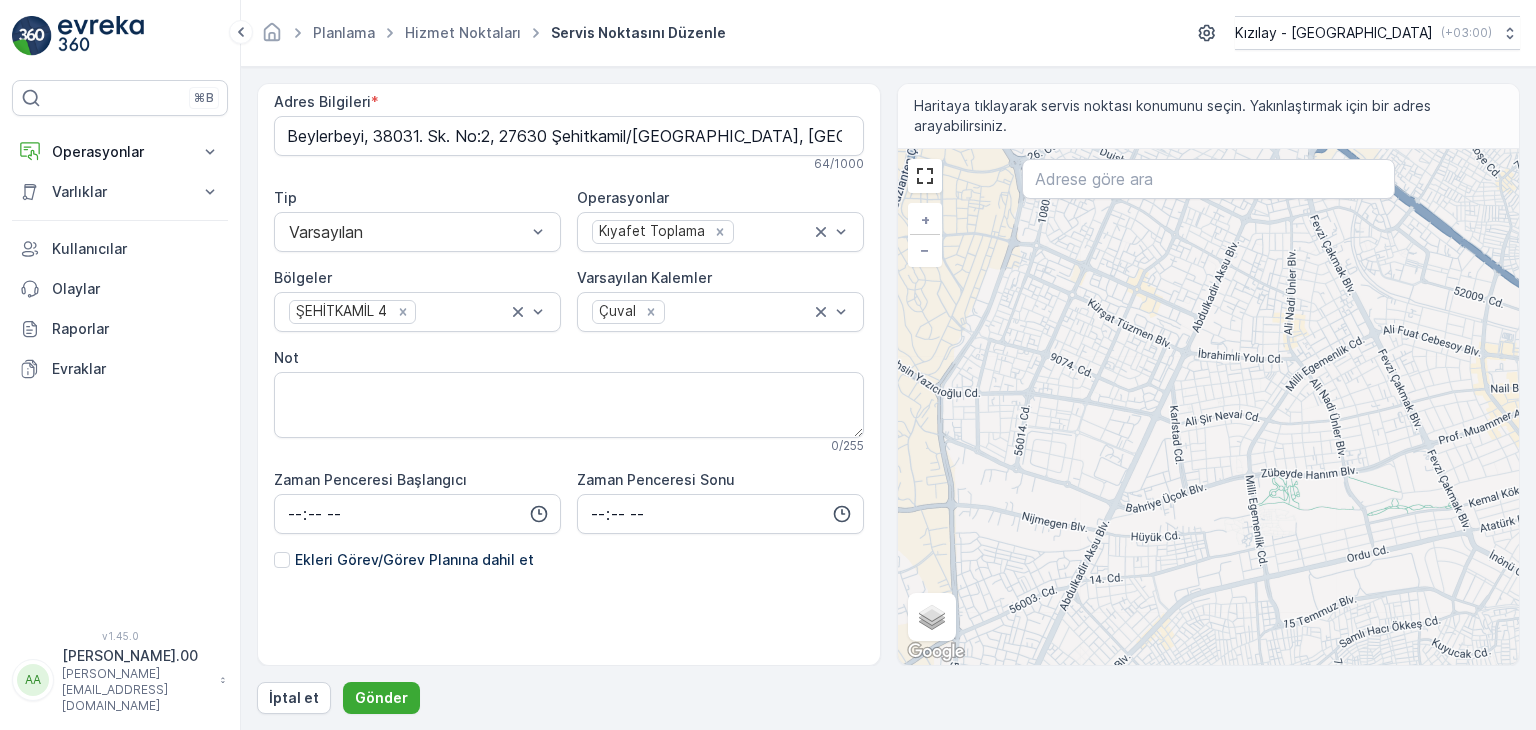 drag, startPoint x: 1093, startPoint y: 400, endPoint x: 1116, endPoint y: 515, distance: 117.27745 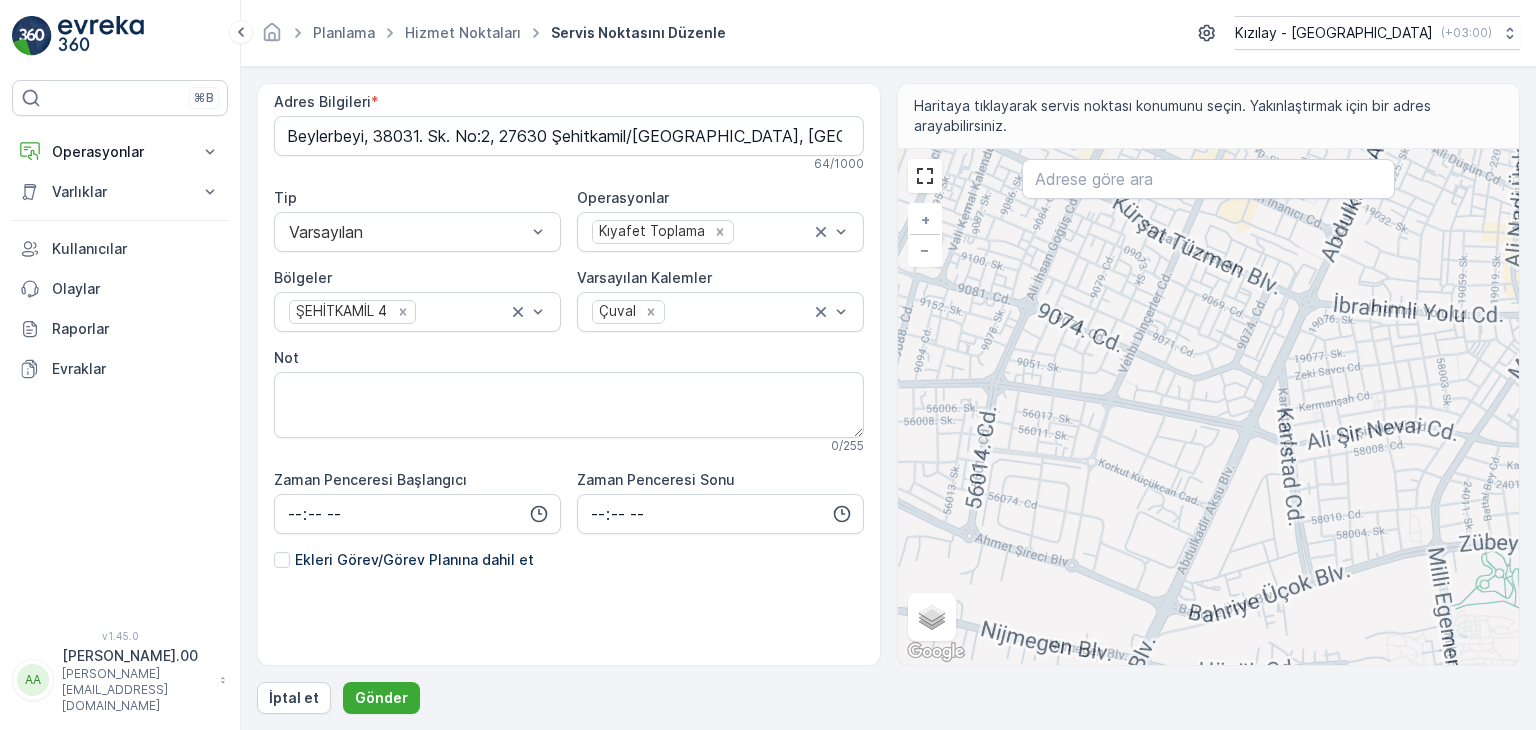 drag, startPoint x: 1056, startPoint y: 337, endPoint x: 1068, endPoint y: 471, distance: 134.53624 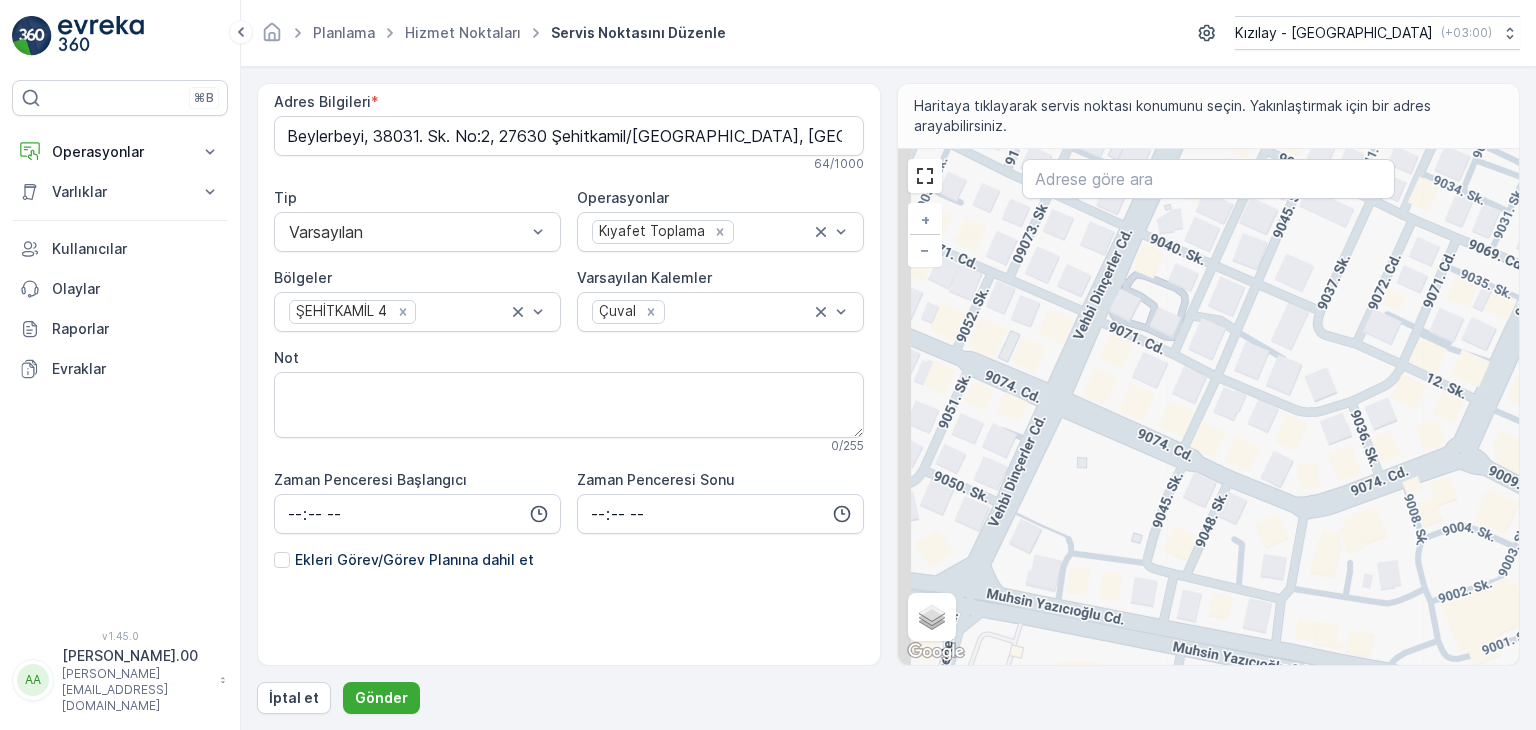 drag, startPoint x: 1034, startPoint y: 481, endPoint x: 1128, endPoint y: 445, distance: 100.65784 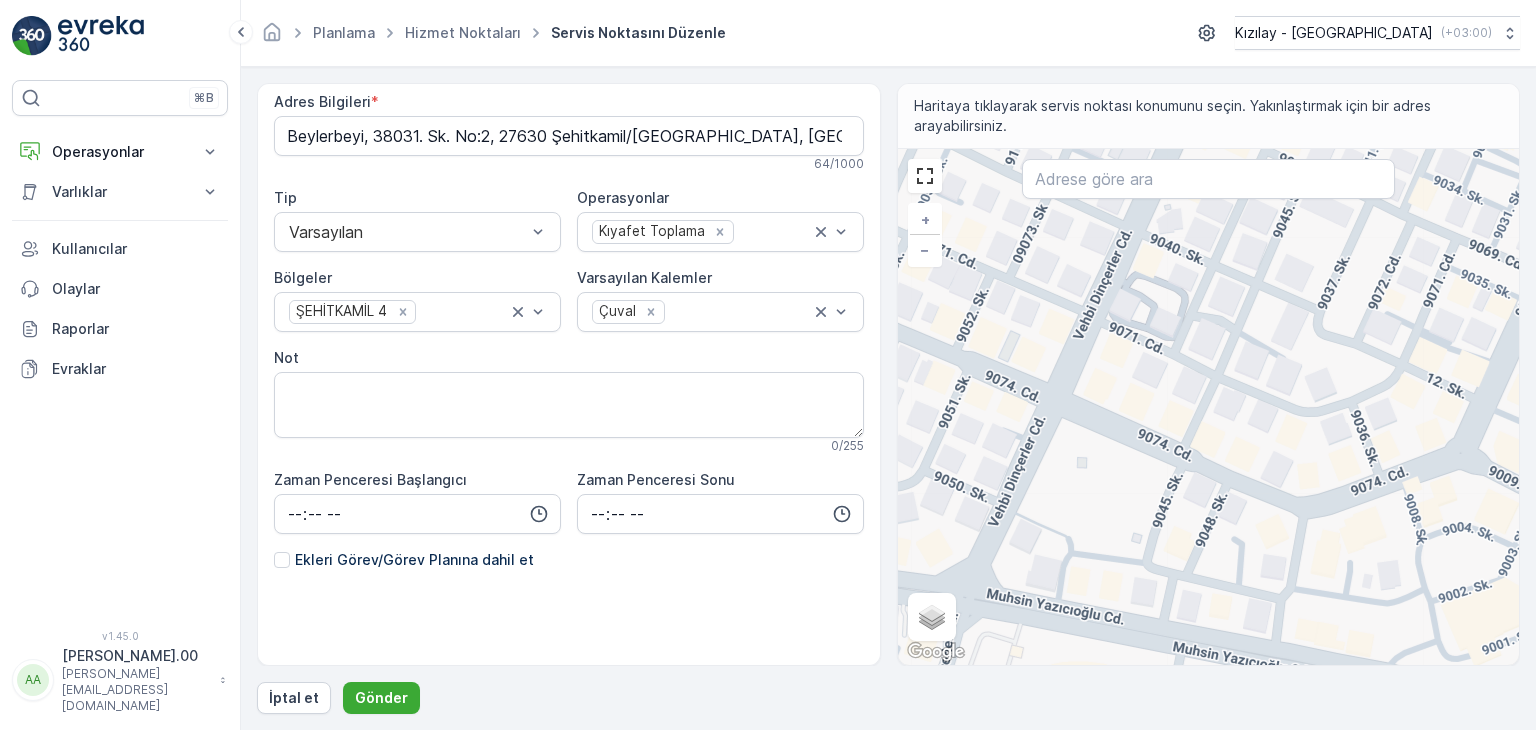click on "+ −  Uydu  Yol haritası  Arazi  Karışık  Leaflet Klavye kısayolları Harita Verileri Harita verileri ©2025 Harita verileri ©2025 50 m  Metrik ve emperyal birimler arasında geçiş yapmak için tıklayın Şartlar Harita hatası bildirin Gezinmek için ok tuşlarına basın." at bounding box center (1209, 407) 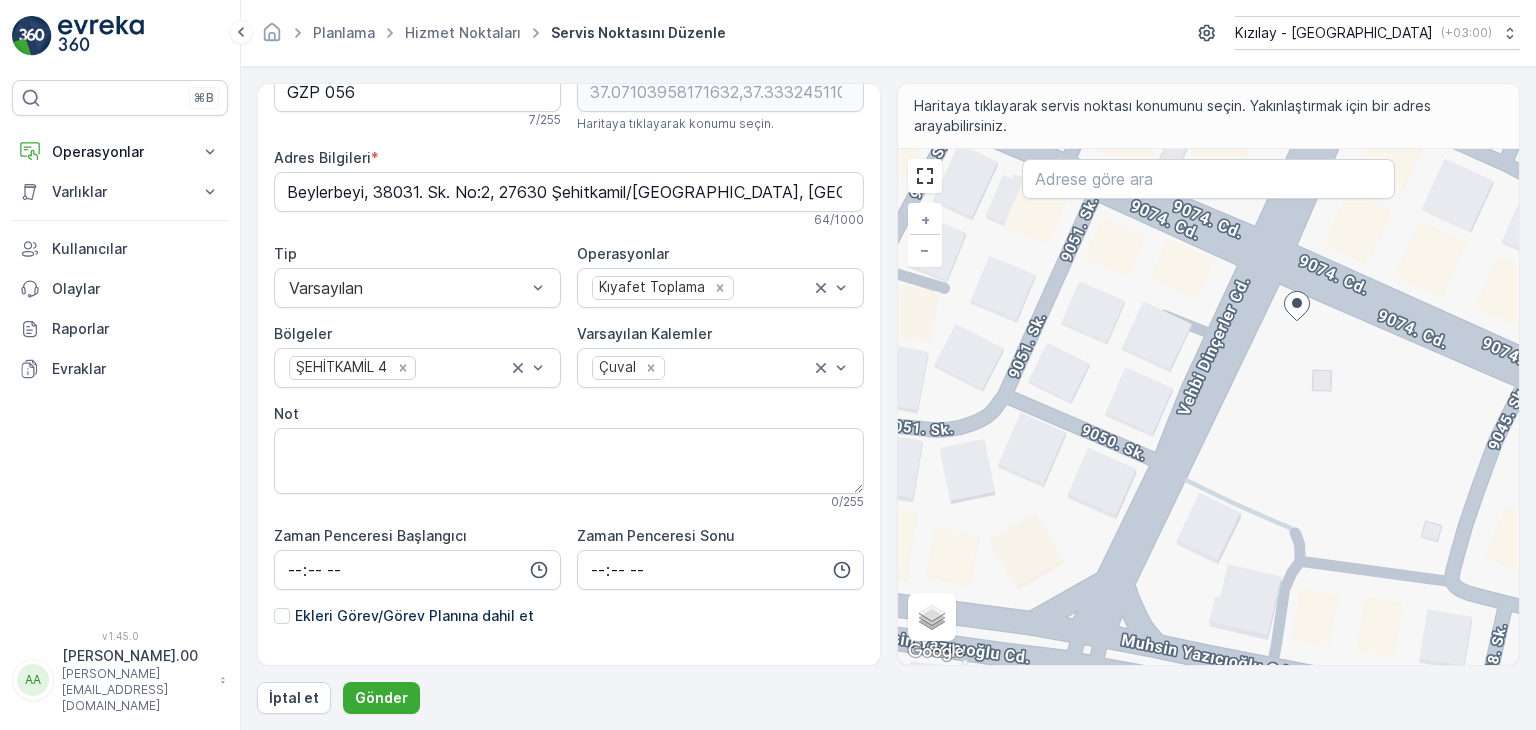 scroll, scrollTop: 0, scrollLeft: 0, axis: both 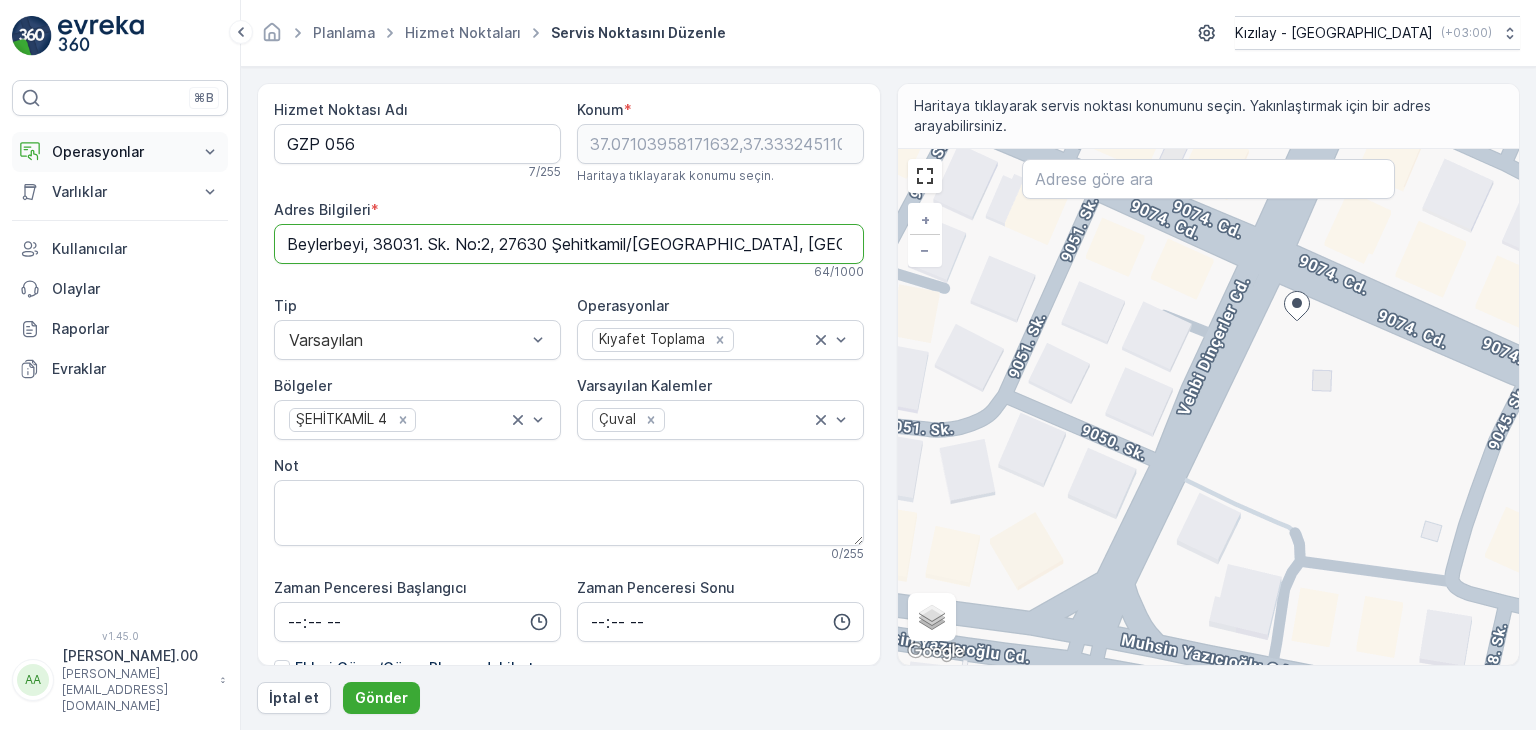 drag, startPoint x: 795, startPoint y: 245, endPoint x: 164, endPoint y: 165, distance: 636.0511 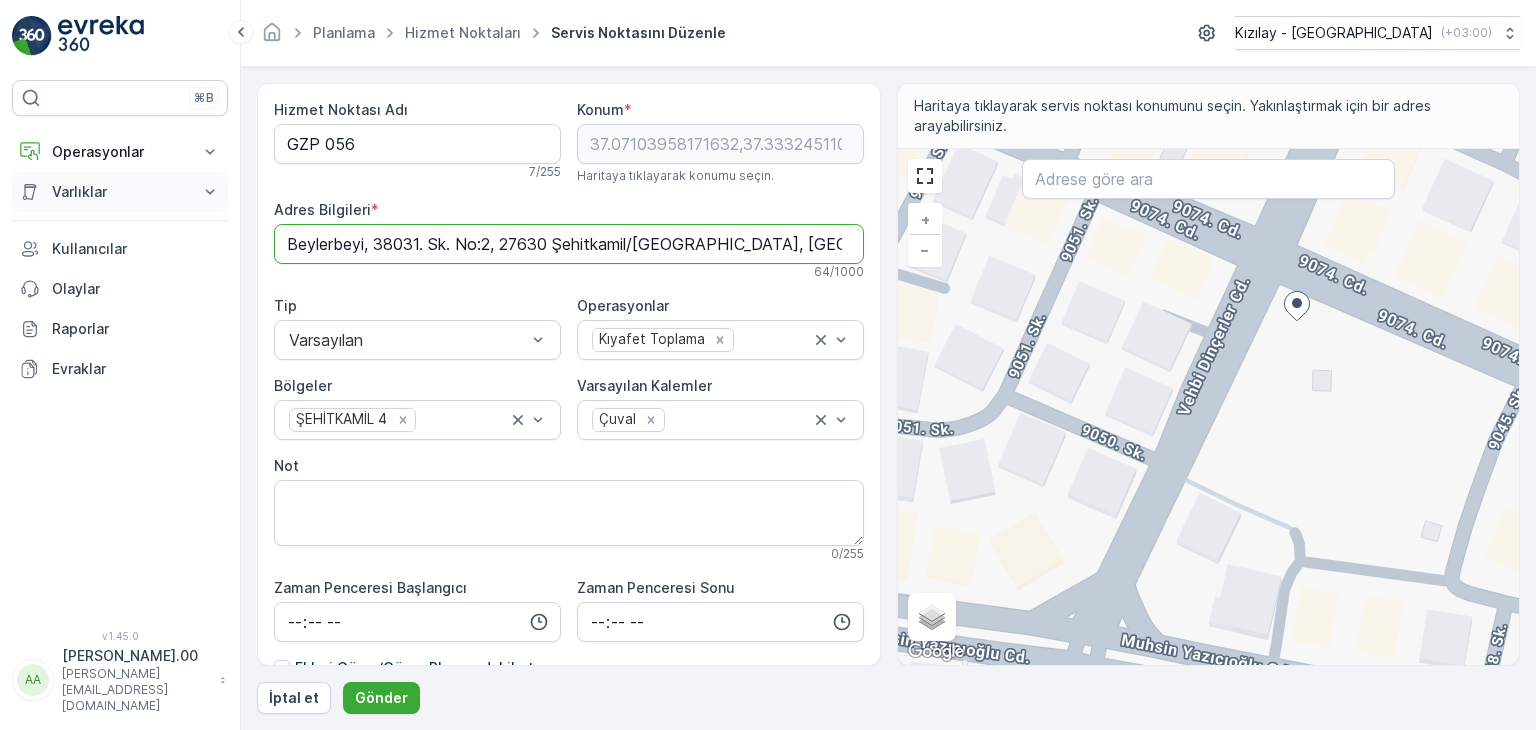 paste on "batıkent mahellesi vehbi dinçerler caddesi sezer sitesi altı 19/b, 27400 Şehitkamil/Gaziantep" 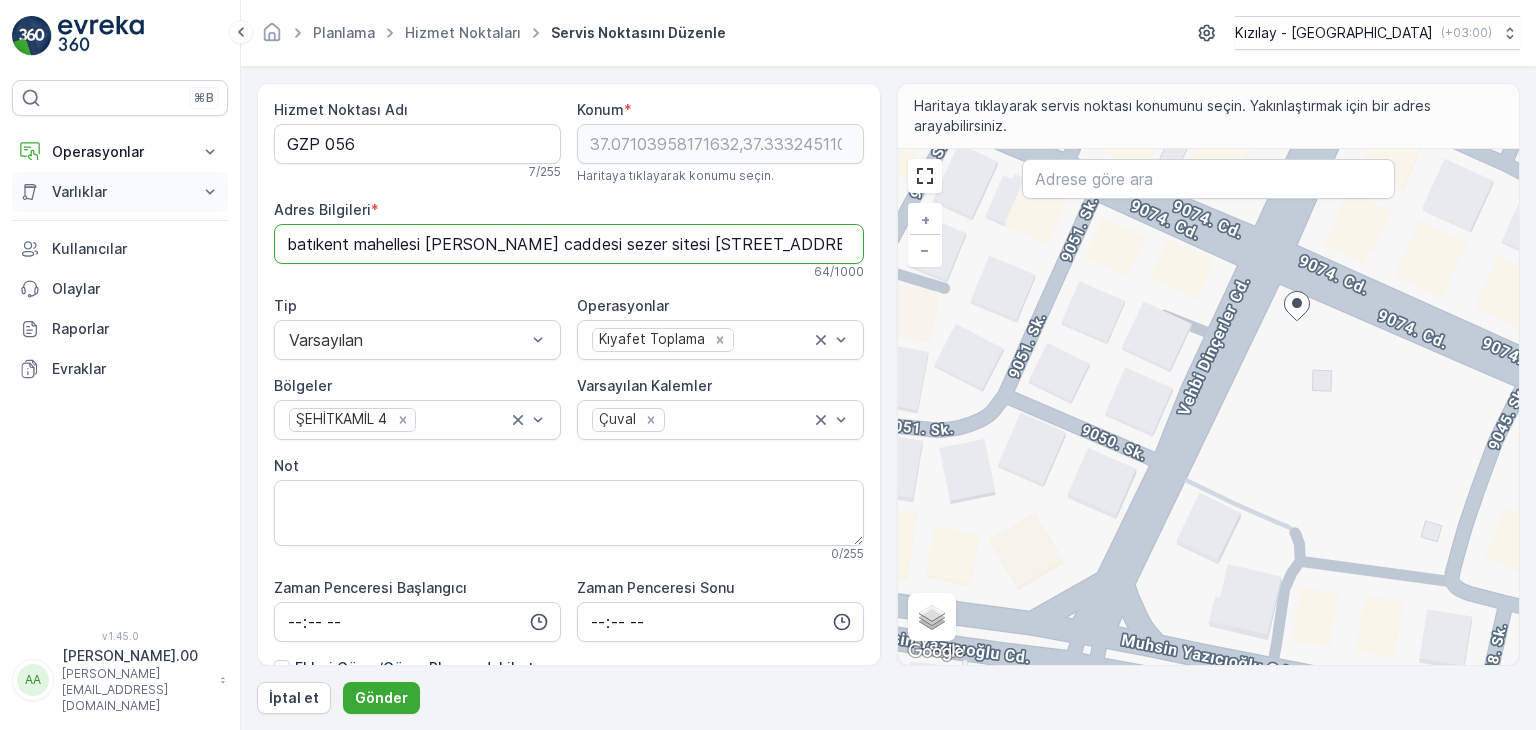 scroll, scrollTop: 0, scrollLeft: 142, axis: horizontal 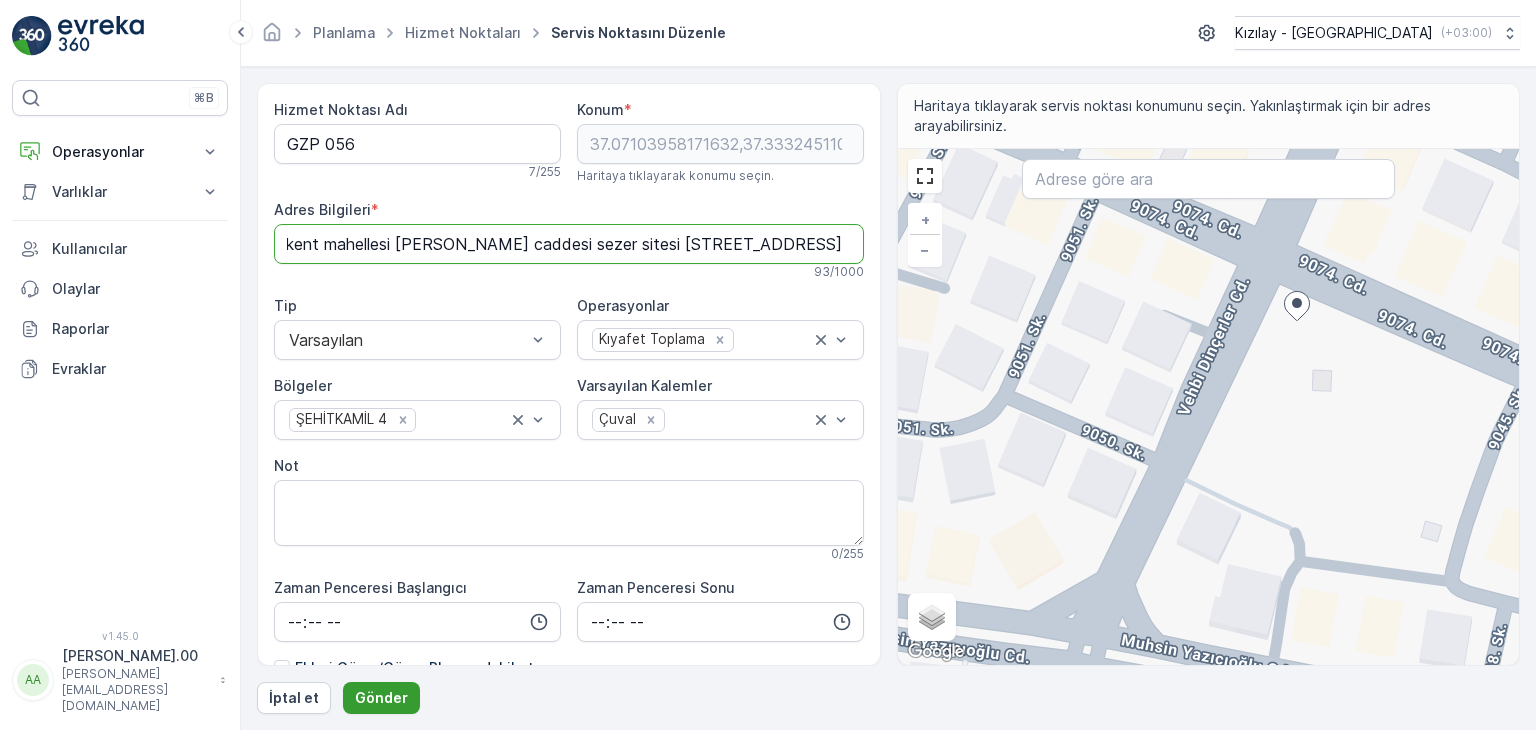type on "batıkent mahellesi vehbi dinçerler caddesi sezer sitesi altı 19/b, 27400 Şehitkamil/Gaziantep" 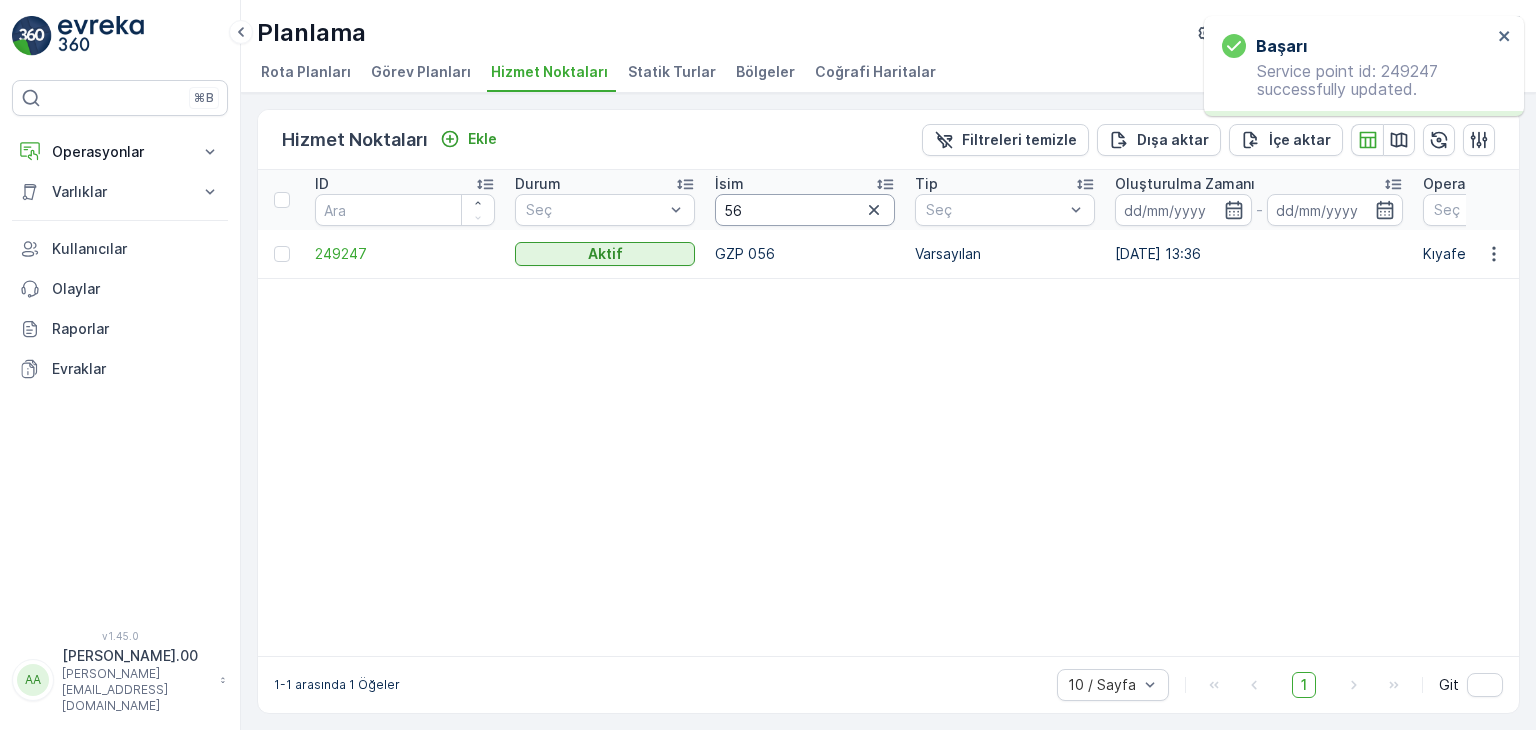 click on "56" at bounding box center [805, 210] 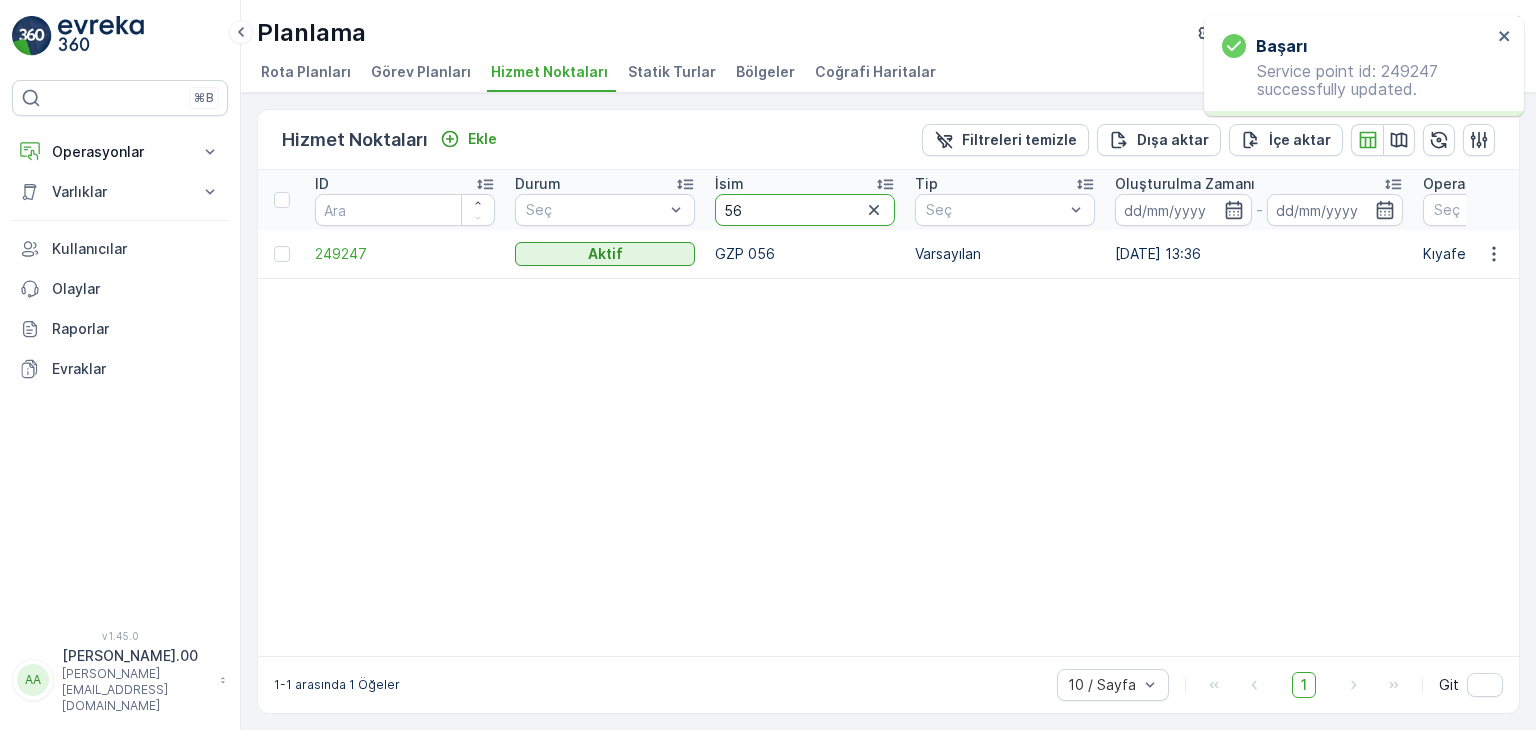type on "5" 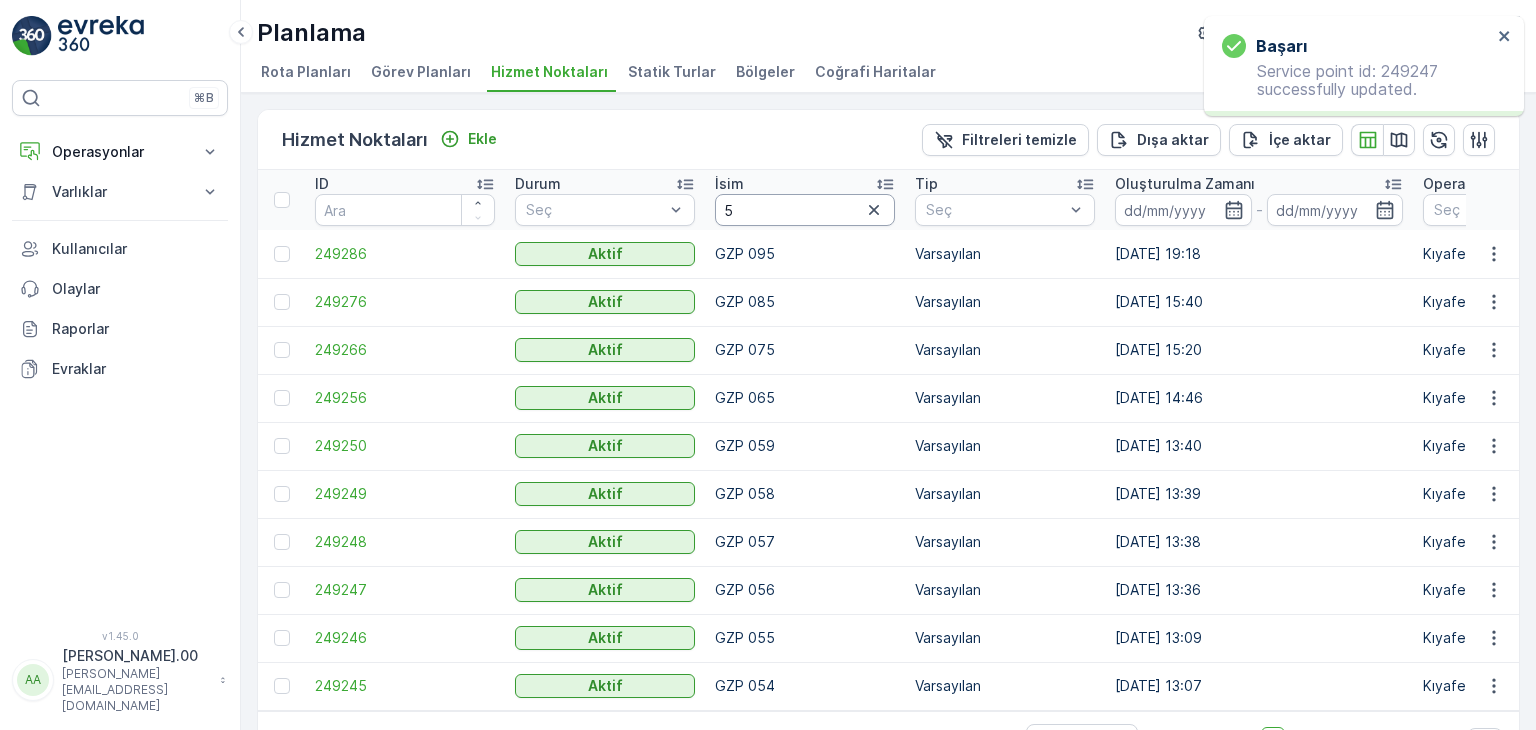 click on "5" at bounding box center [805, 210] 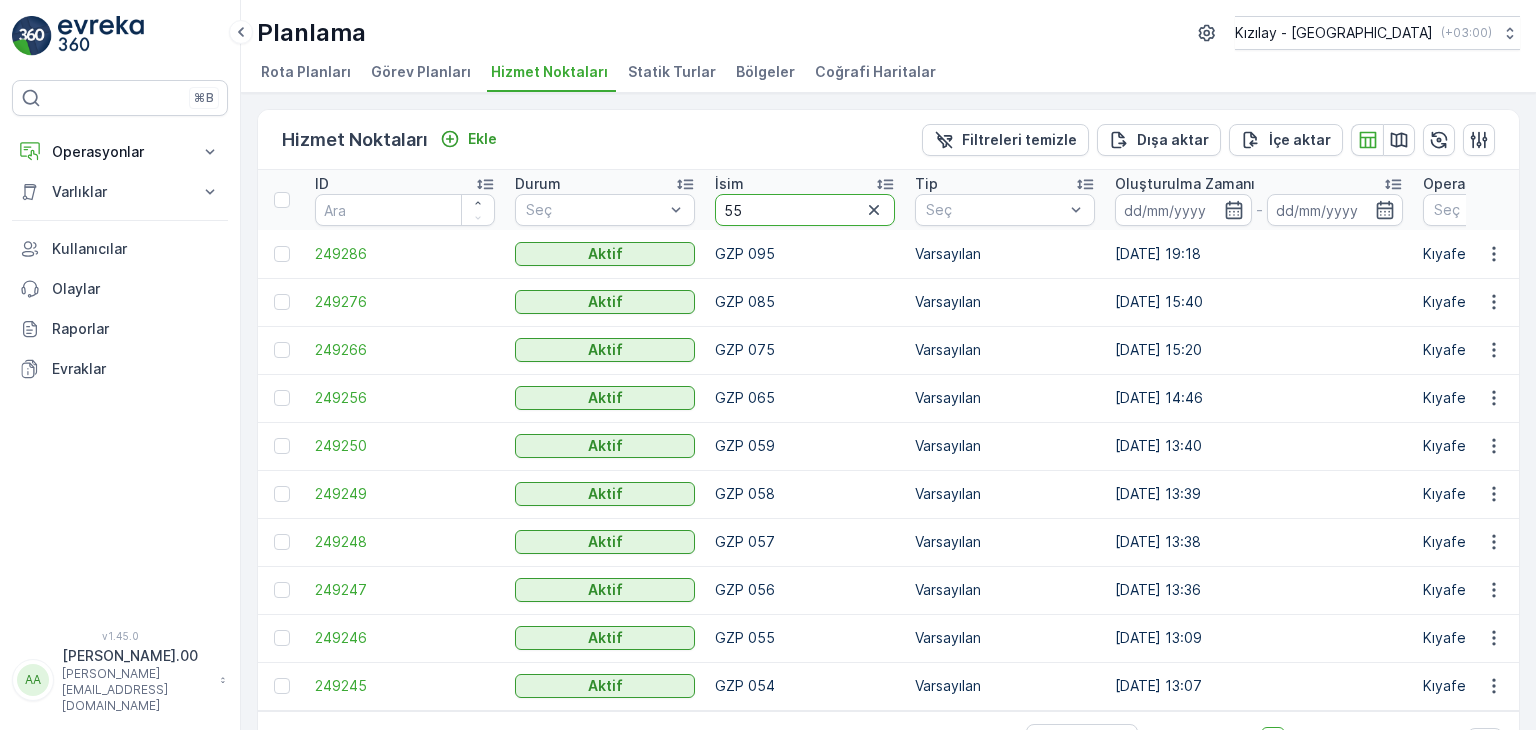 type on "55" 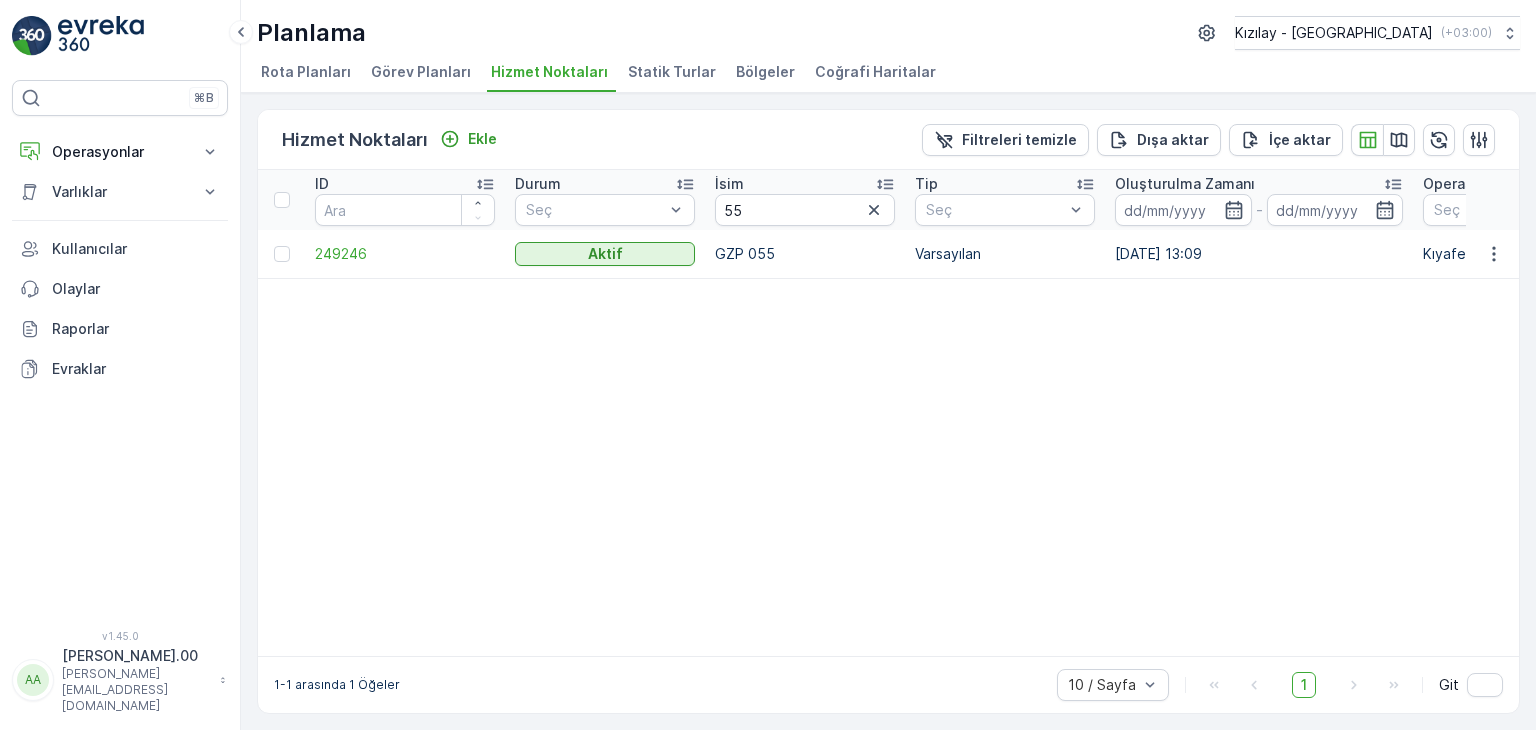 drag, startPoint x: 1458, startPoint y: 428, endPoint x: 1472, endPoint y: 388, distance: 42.379242 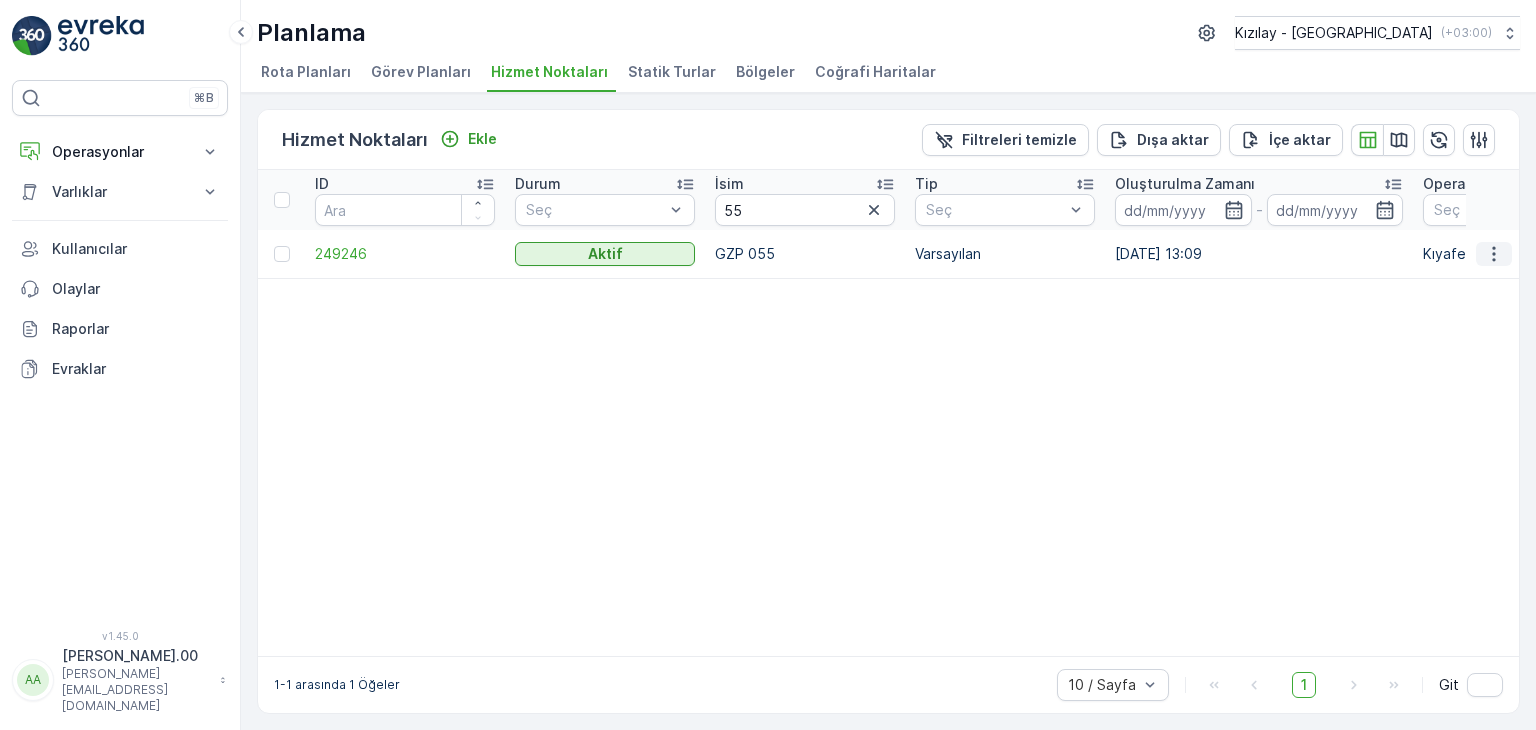 click 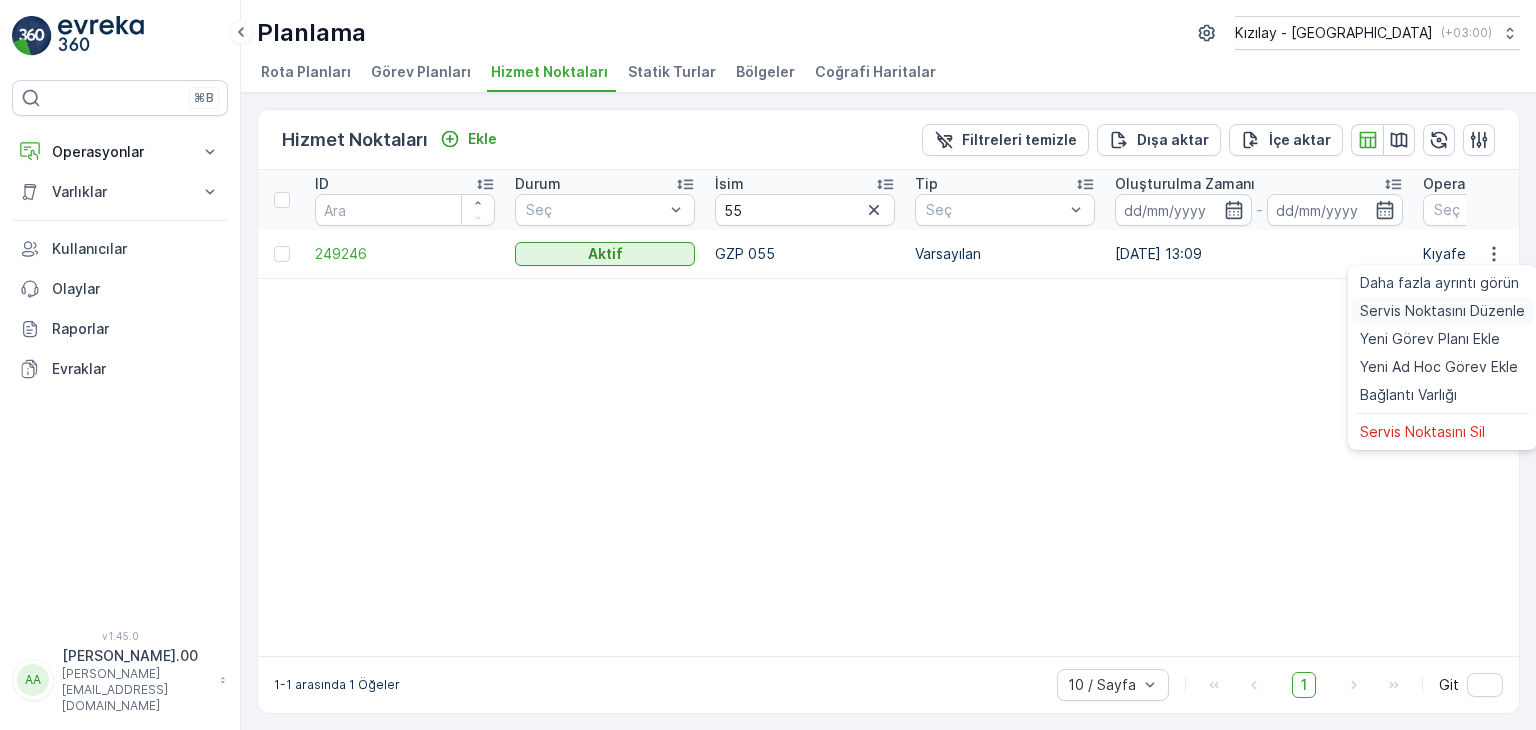 click on "Servis Noktasını Düzenle" at bounding box center (1442, 311) 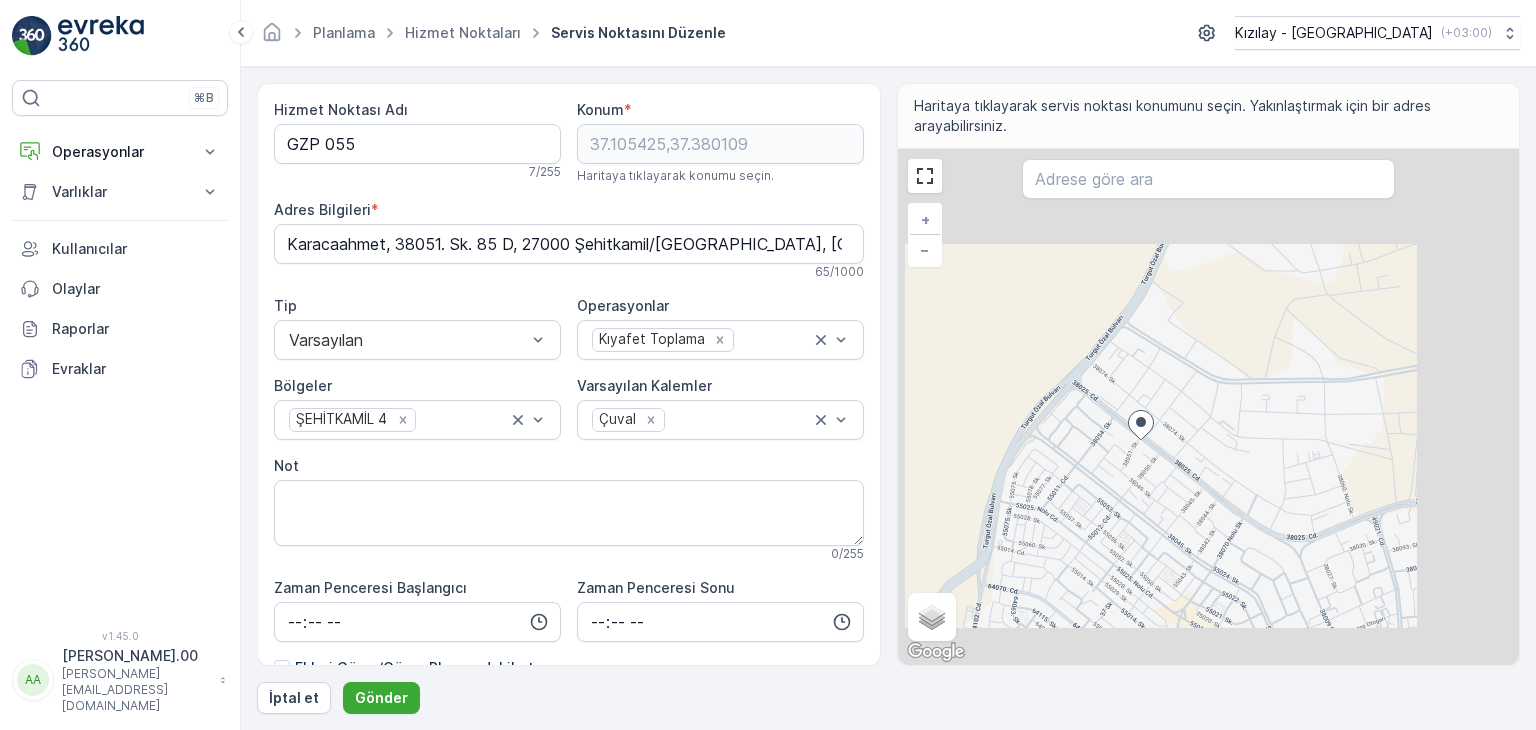 drag, startPoint x: 1168, startPoint y: 616, endPoint x: 1220, endPoint y: 341, distance: 279.8732 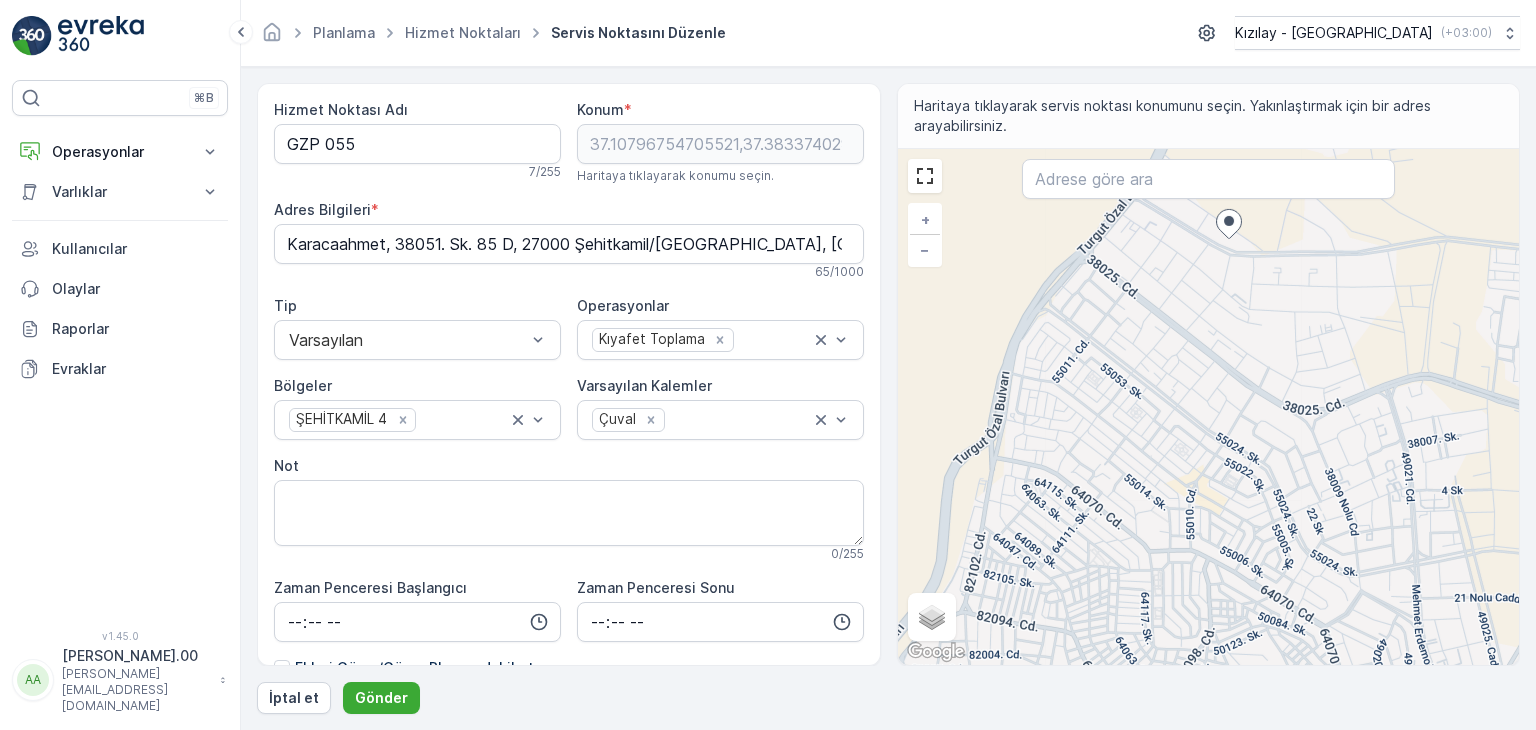 drag, startPoint x: 1153, startPoint y: 637, endPoint x: 1223, endPoint y: 202, distance: 440.5962 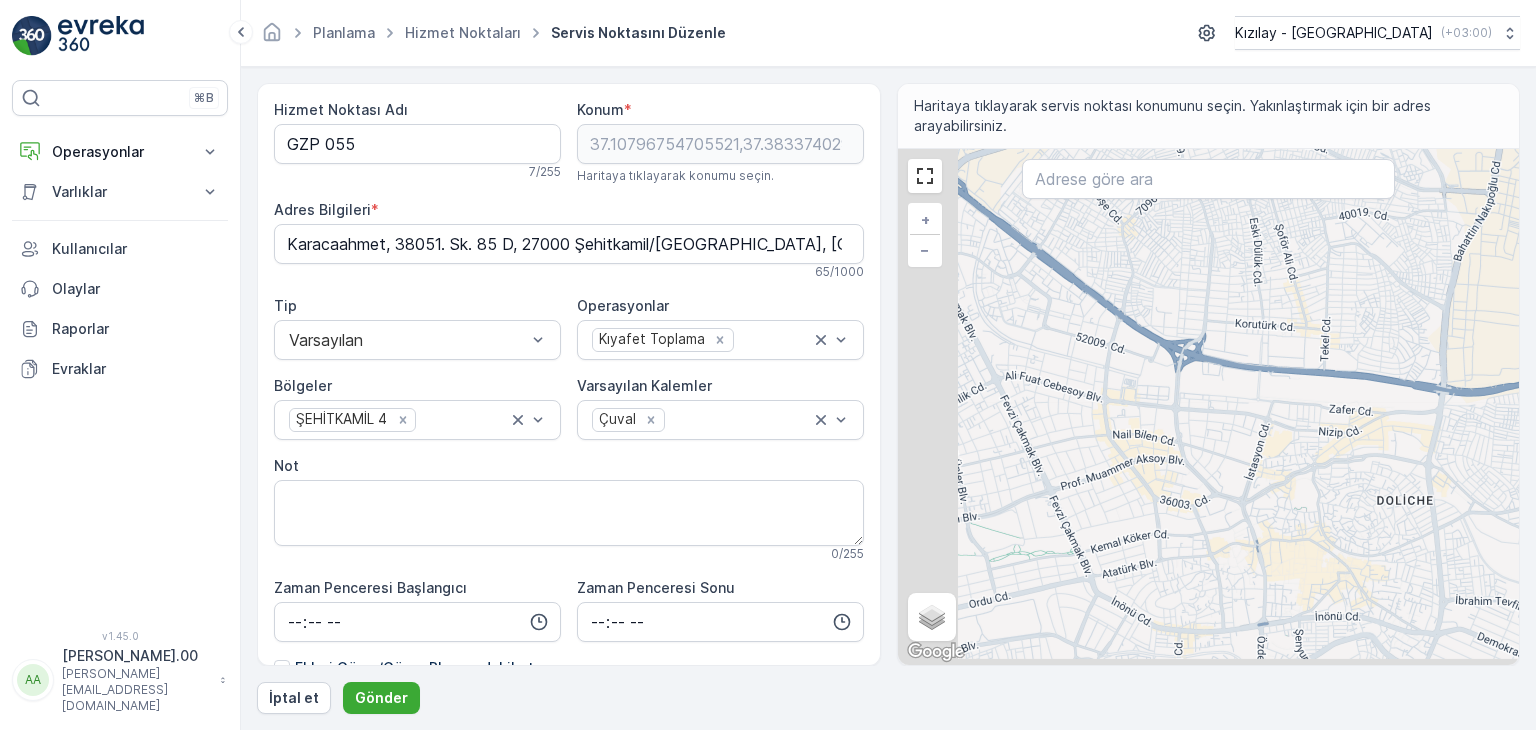 drag, startPoint x: 1103, startPoint y: 540, endPoint x: 1172, endPoint y: 345, distance: 206.84776 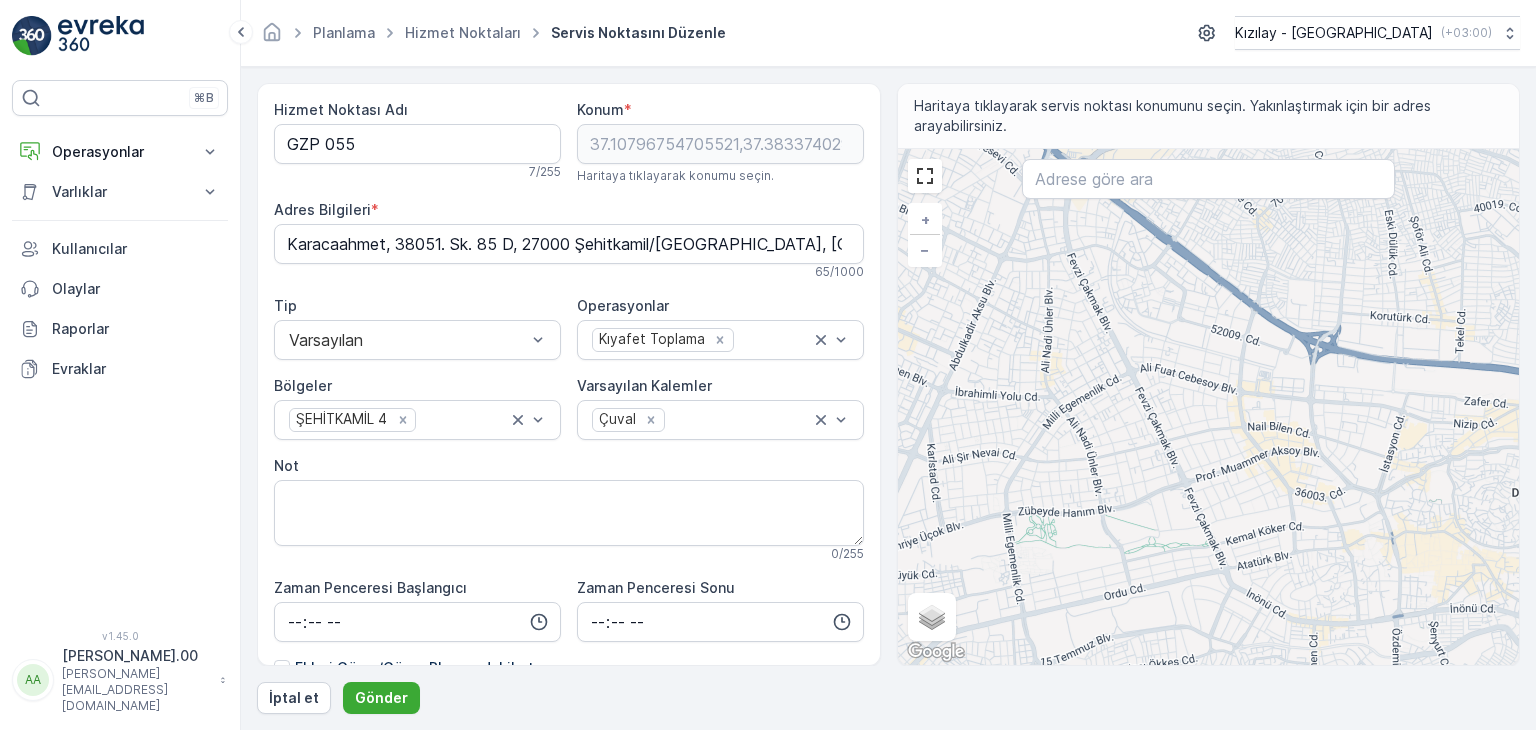 drag, startPoint x: 1046, startPoint y: 577, endPoint x: 1168, endPoint y: 584, distance: 122.20065 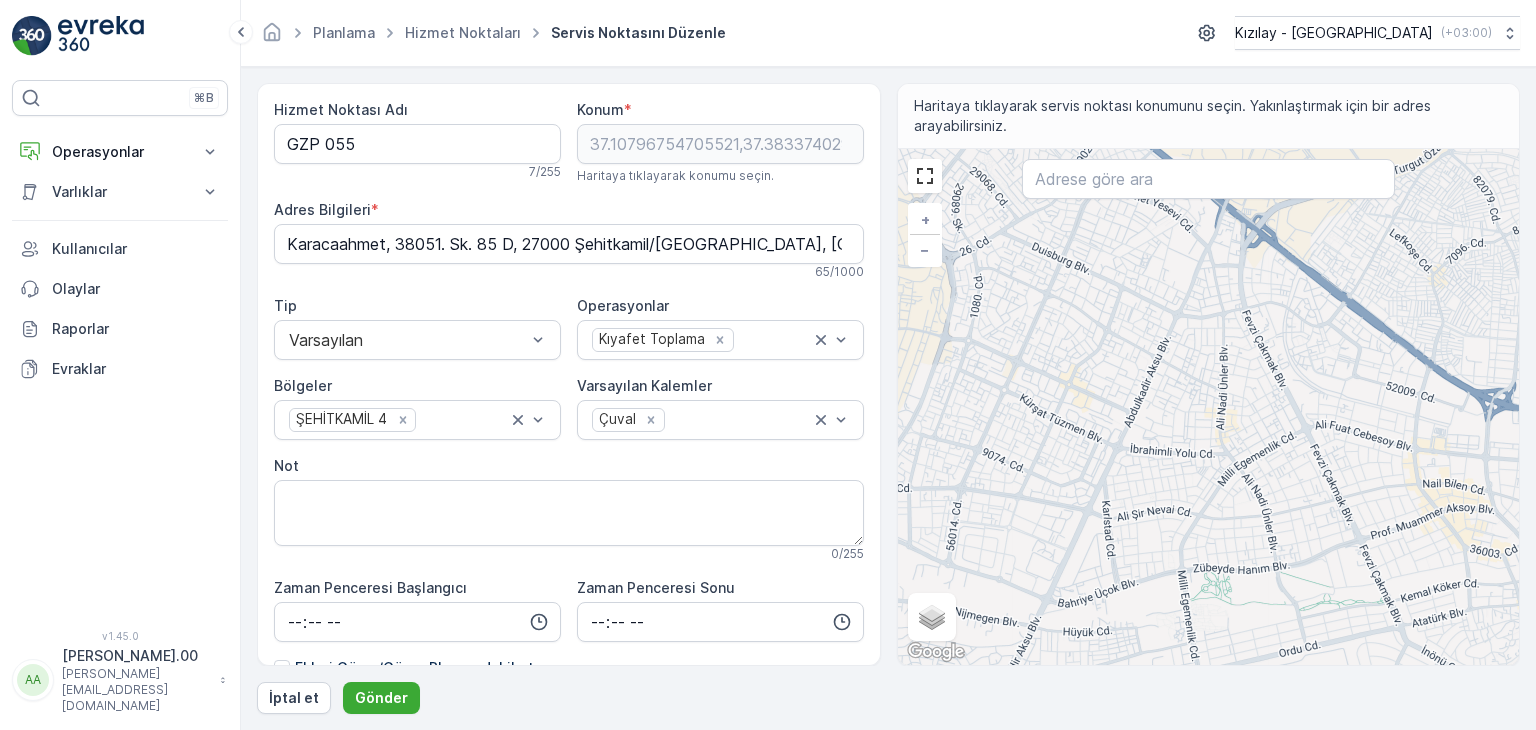 drag, startPoint x: 996, startPoint y: 462, endPoint x: 1173, endPoint y: 513, distance: 184.20097 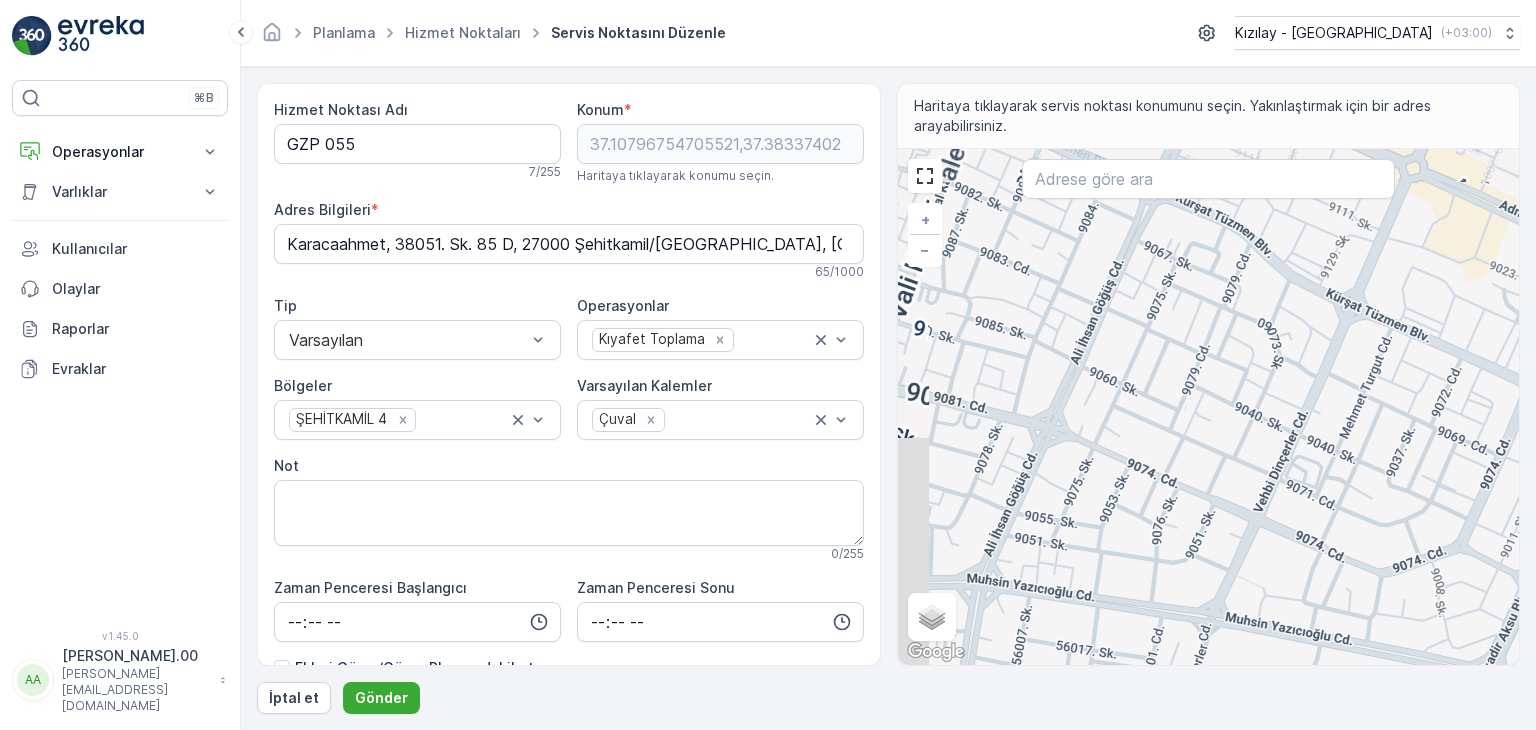 drag, startPoint x: 962, startPoint y: 467, endPoint x: 1155, endPoint y: 501, distance: 195.97194 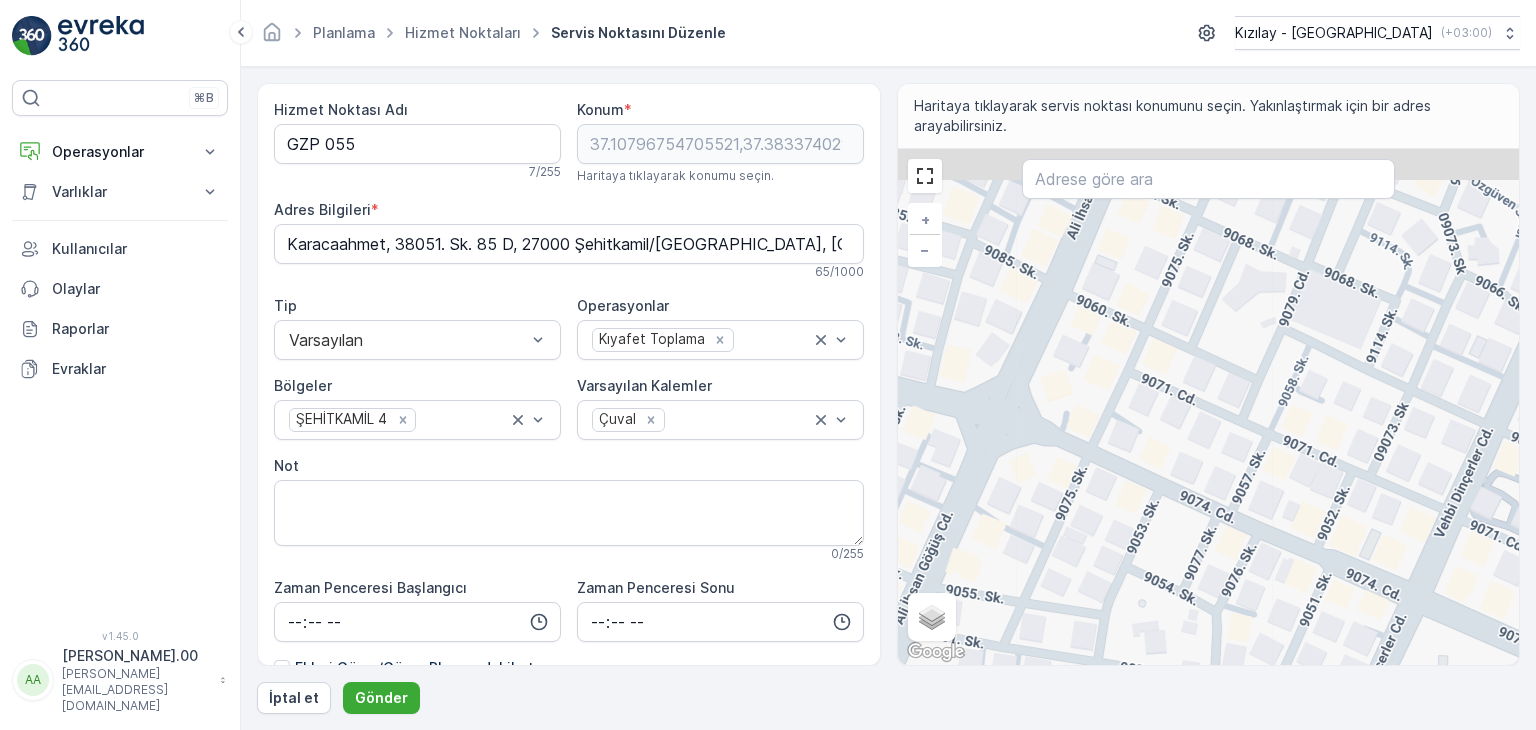 drag, startPoint x: 1040, startPoint y: 437, endPoint x: 1049, endPoint y: 447, distance: 13.453624 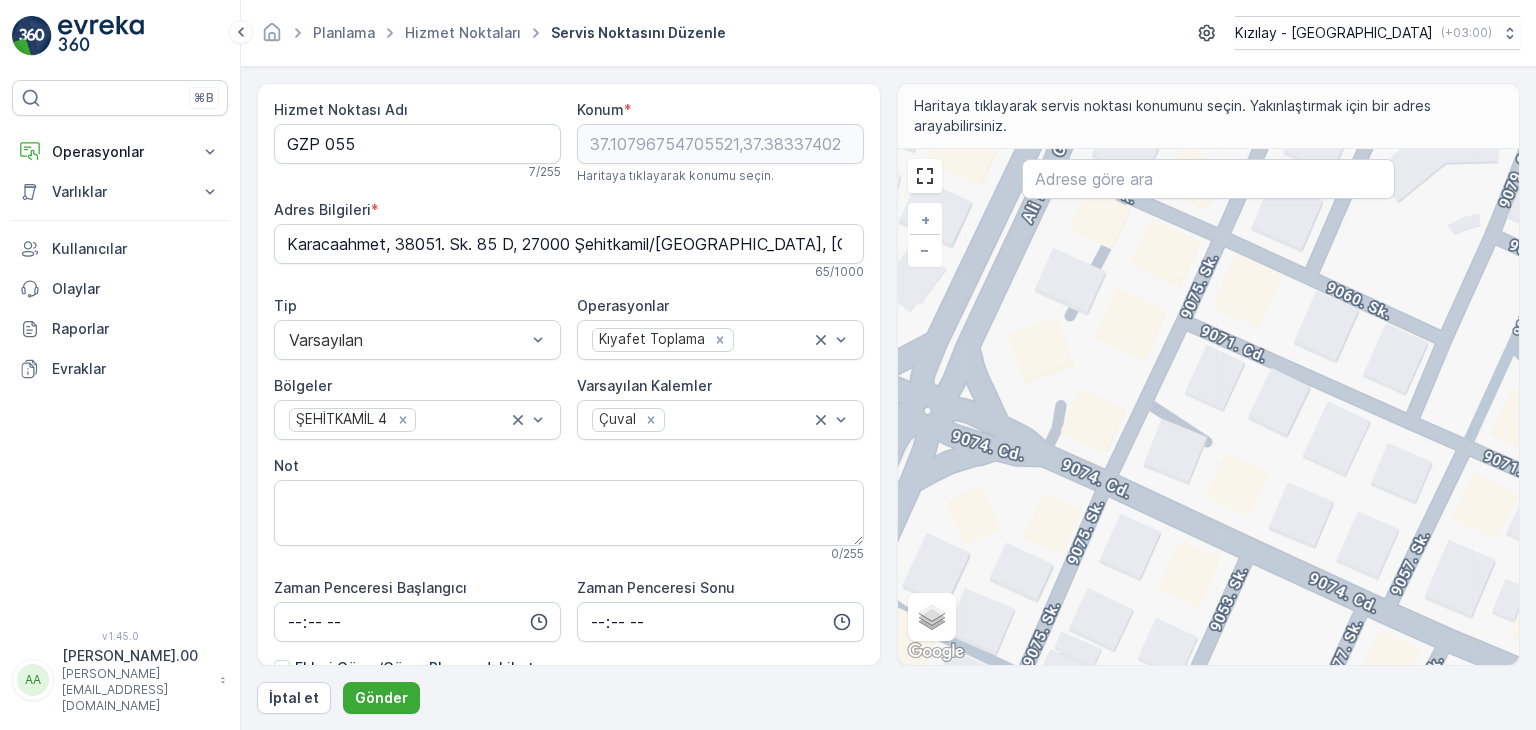 click on "+ −  Uydu  Yol haritası  Arazi  Karışık  Leaflet Klavye kısayolları Harita Verileri Harita verileri ©2025 Harita verileri ©2025 20 m  Metrik ve emperyal birimler arasında geçiş yapmak için tıklayın Şartlar Harita hatası bildirin Gezinmek için ok tuşlarına basın." at bounding box center [1209, 407] 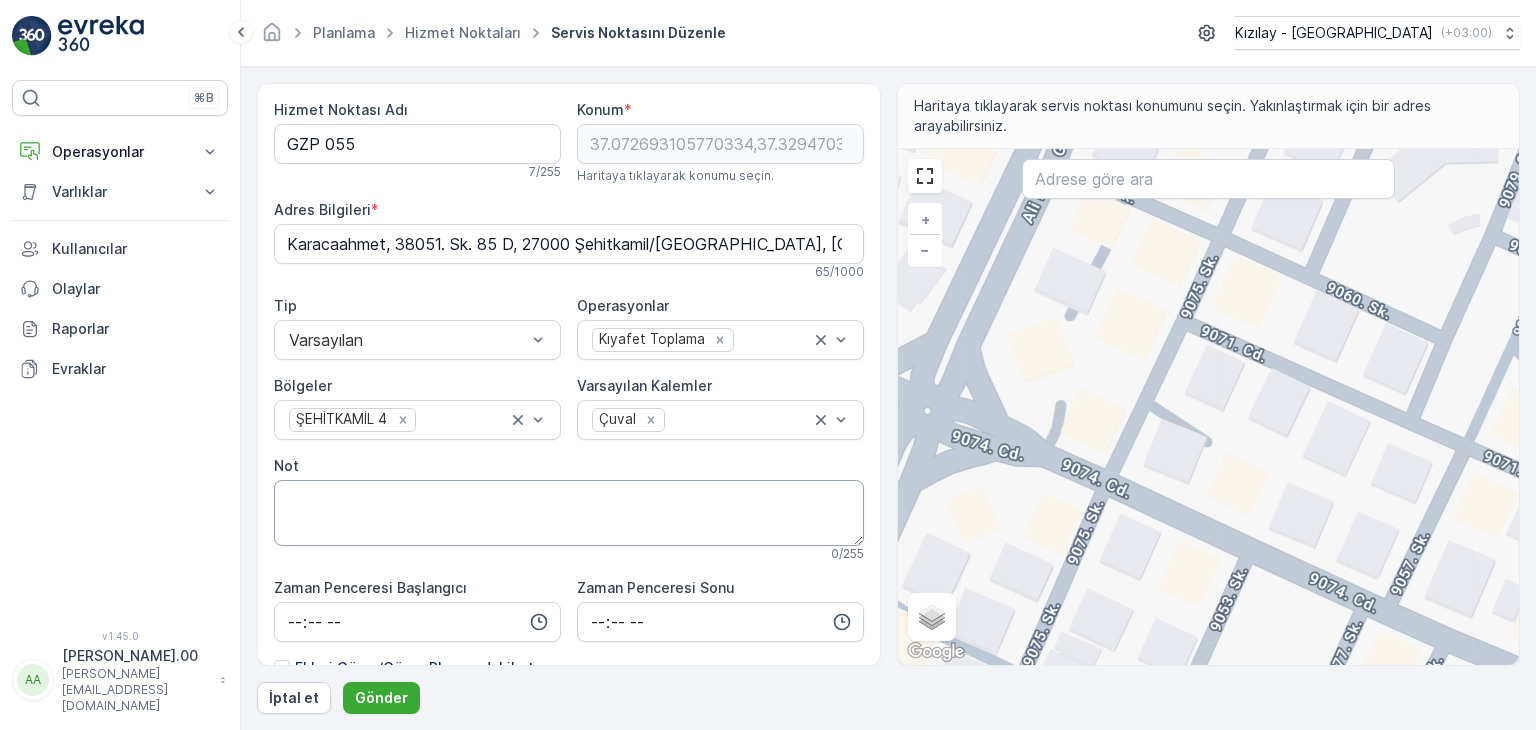 type on "Batıkent, 9074. Cd. No:1, 27560 Şehitkamil/Gaziantep, Türkiye" 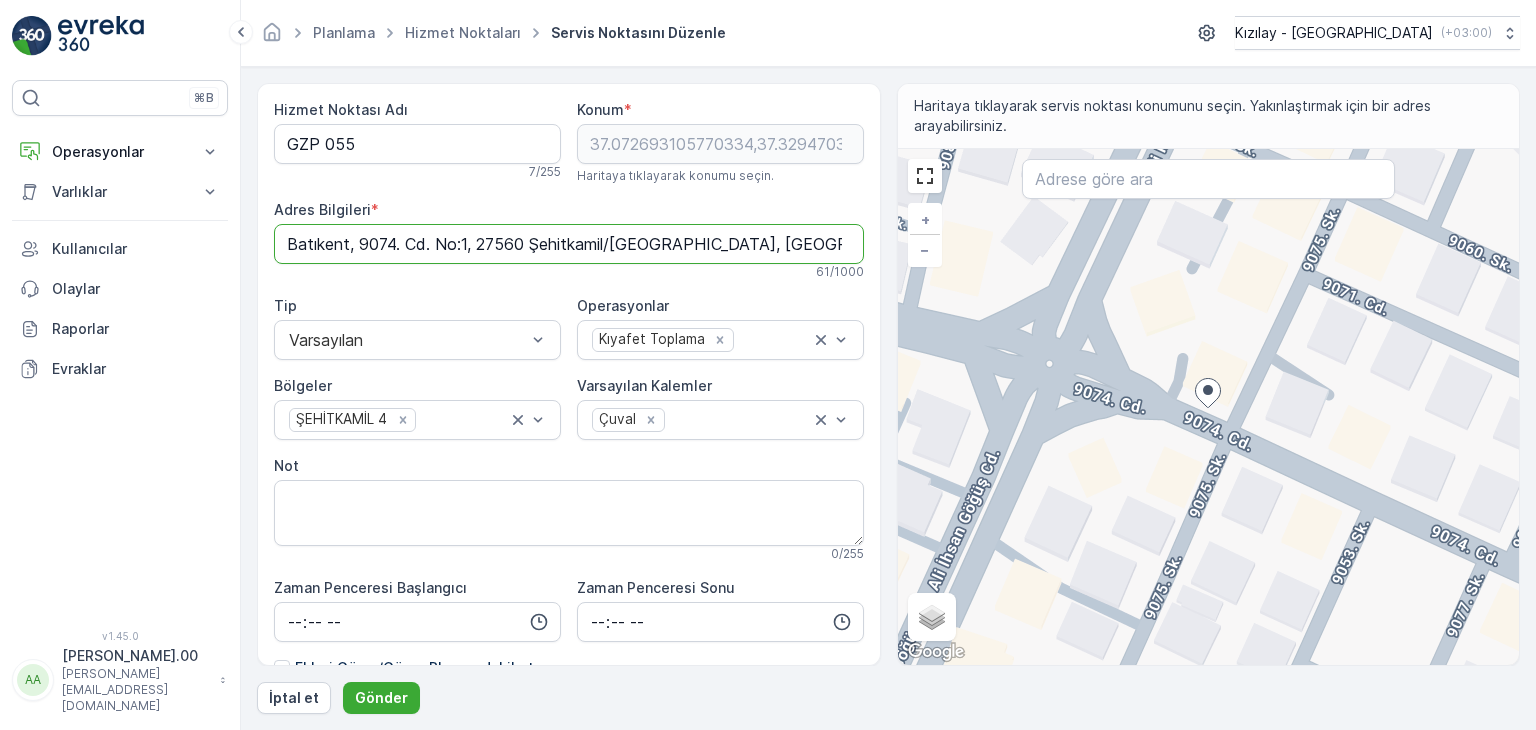 drag, startPoint x: 632, startPoint y: 231, endPoint x: 232, endPoint y: 213, distance: 400.4048 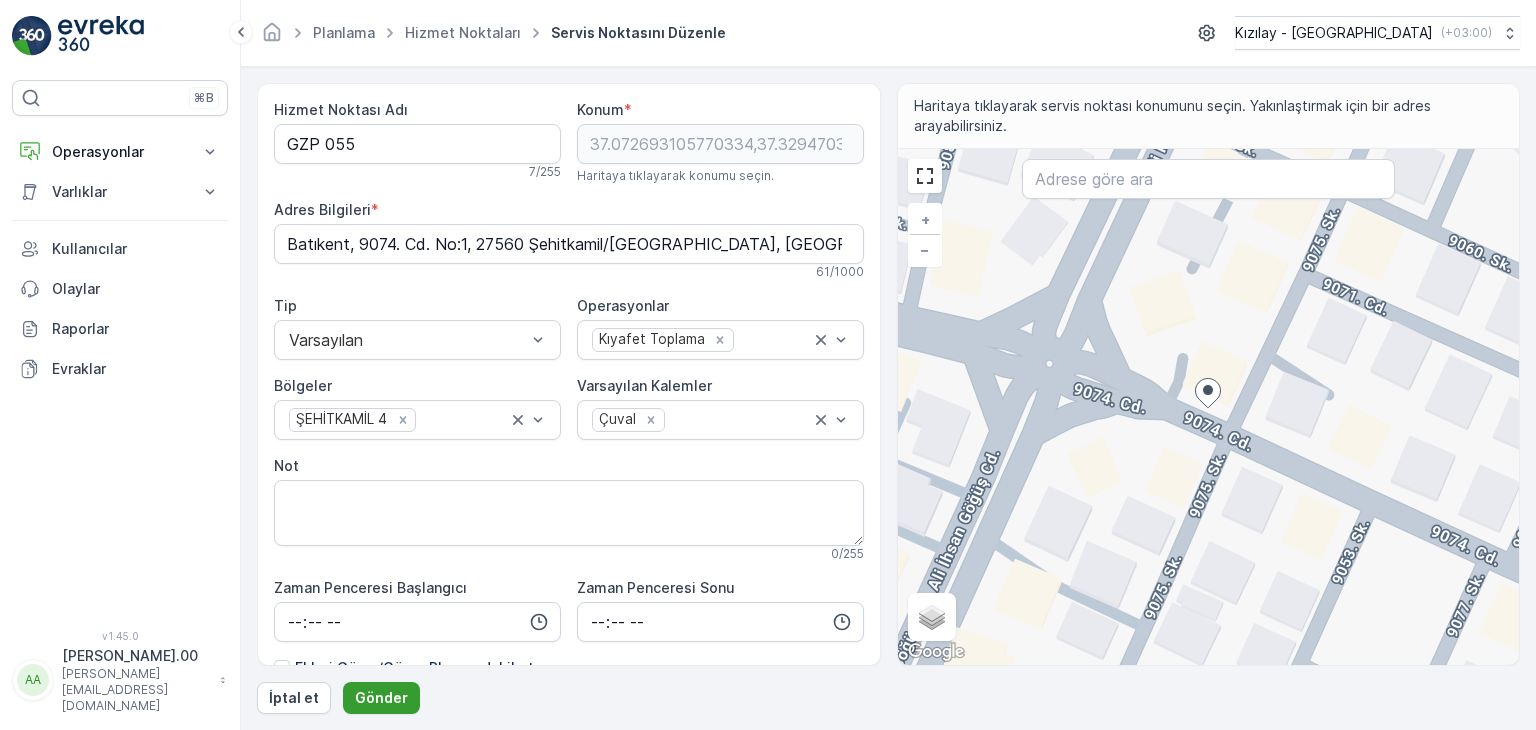 click on "Gönder" at bounding box center [381, 698] 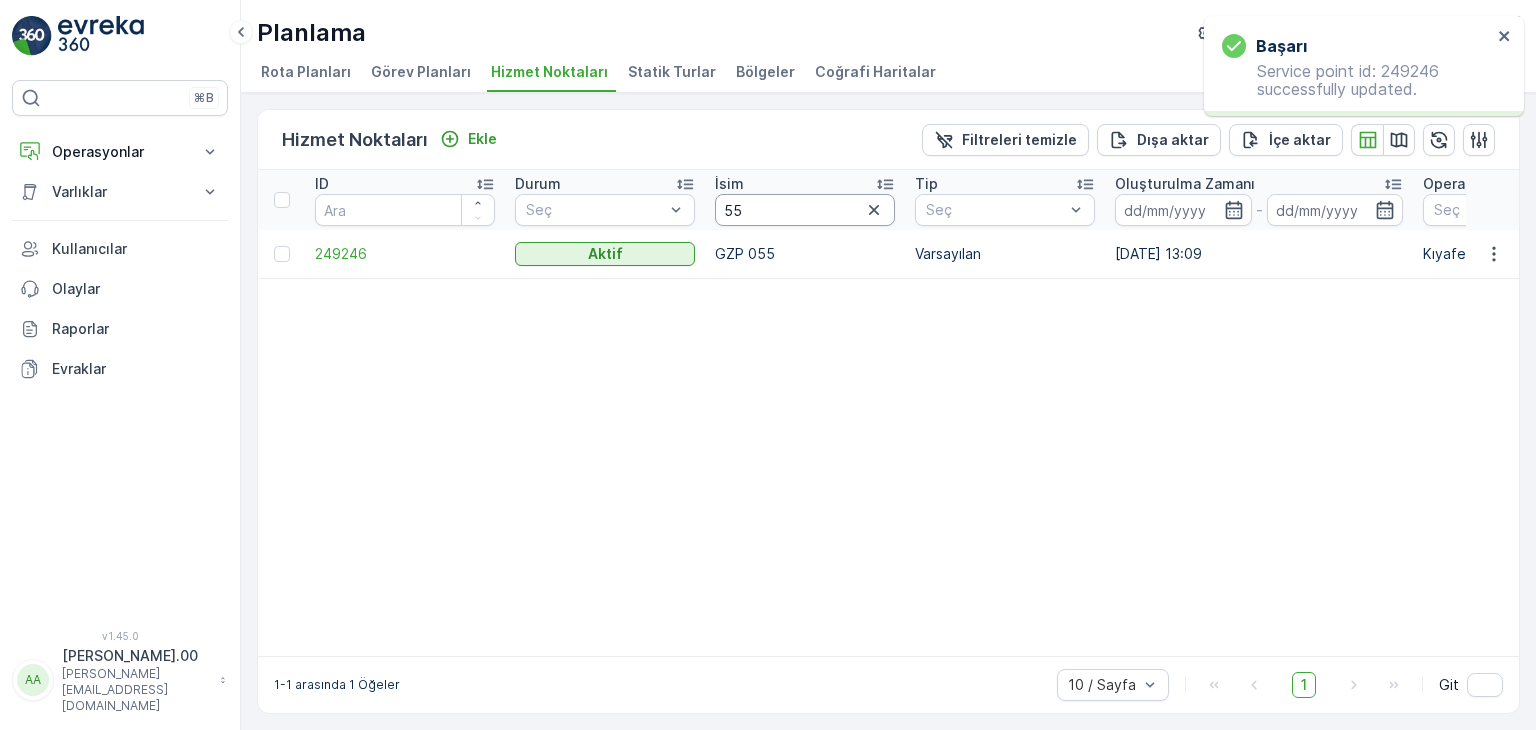 click on "55" at bounding box center [805, 210] 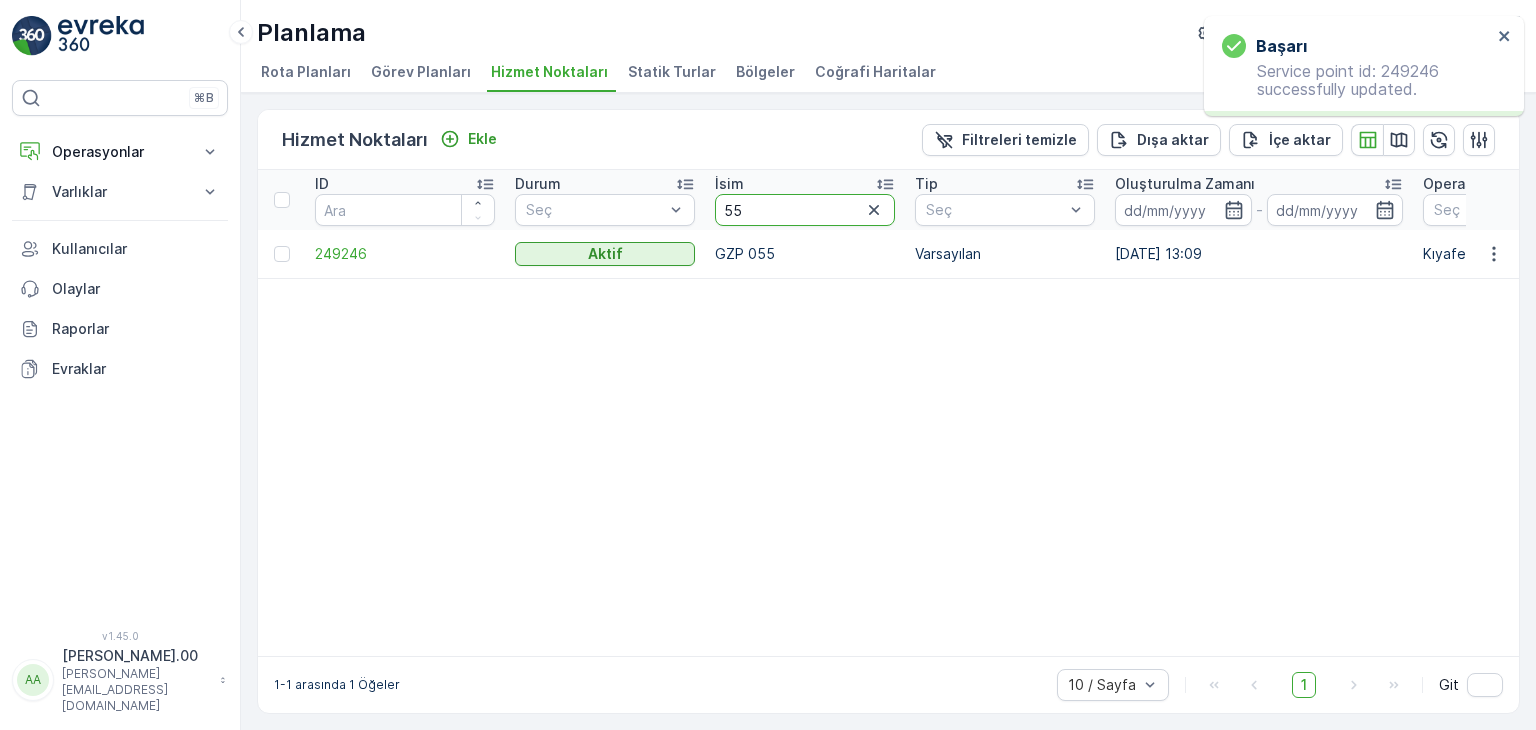 type on "5" 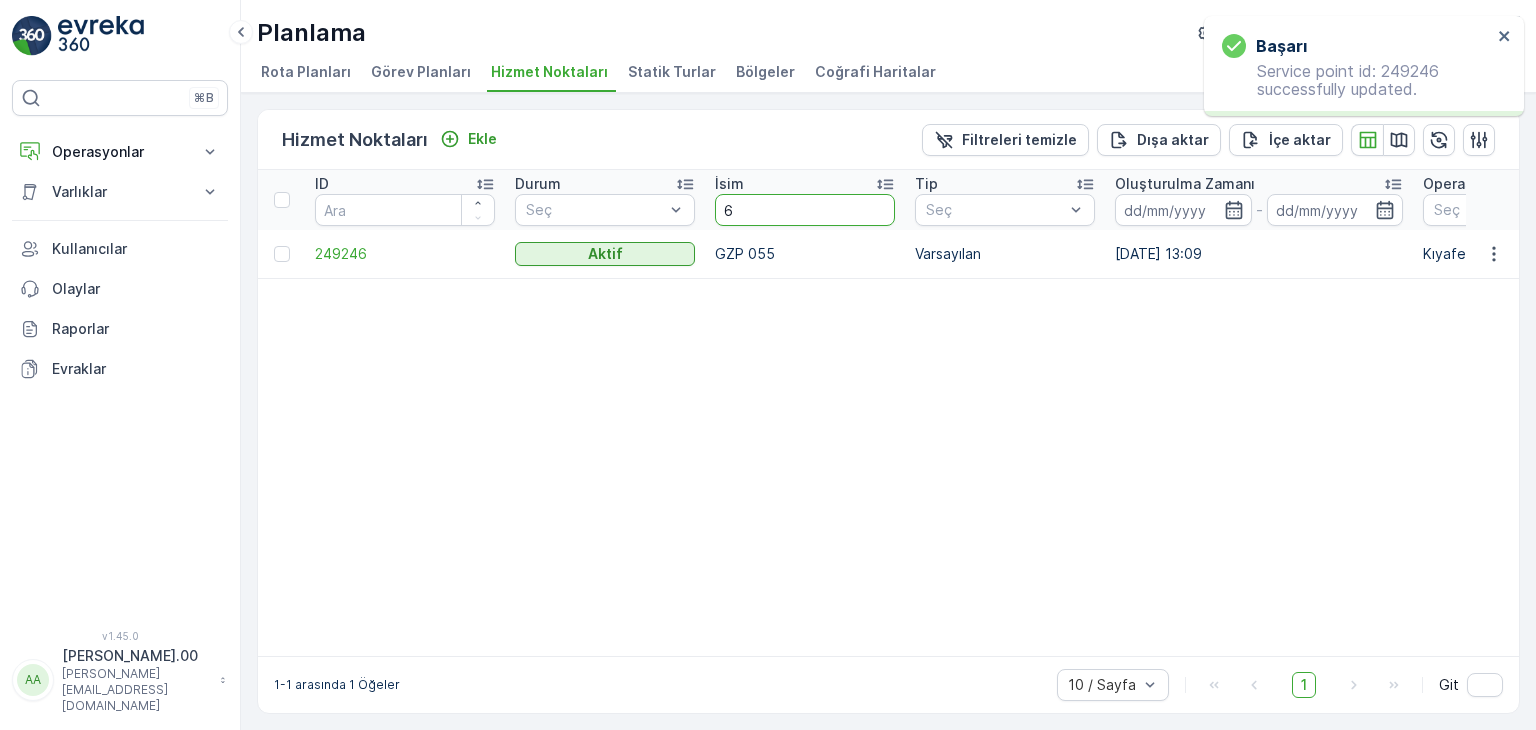 type on "60" 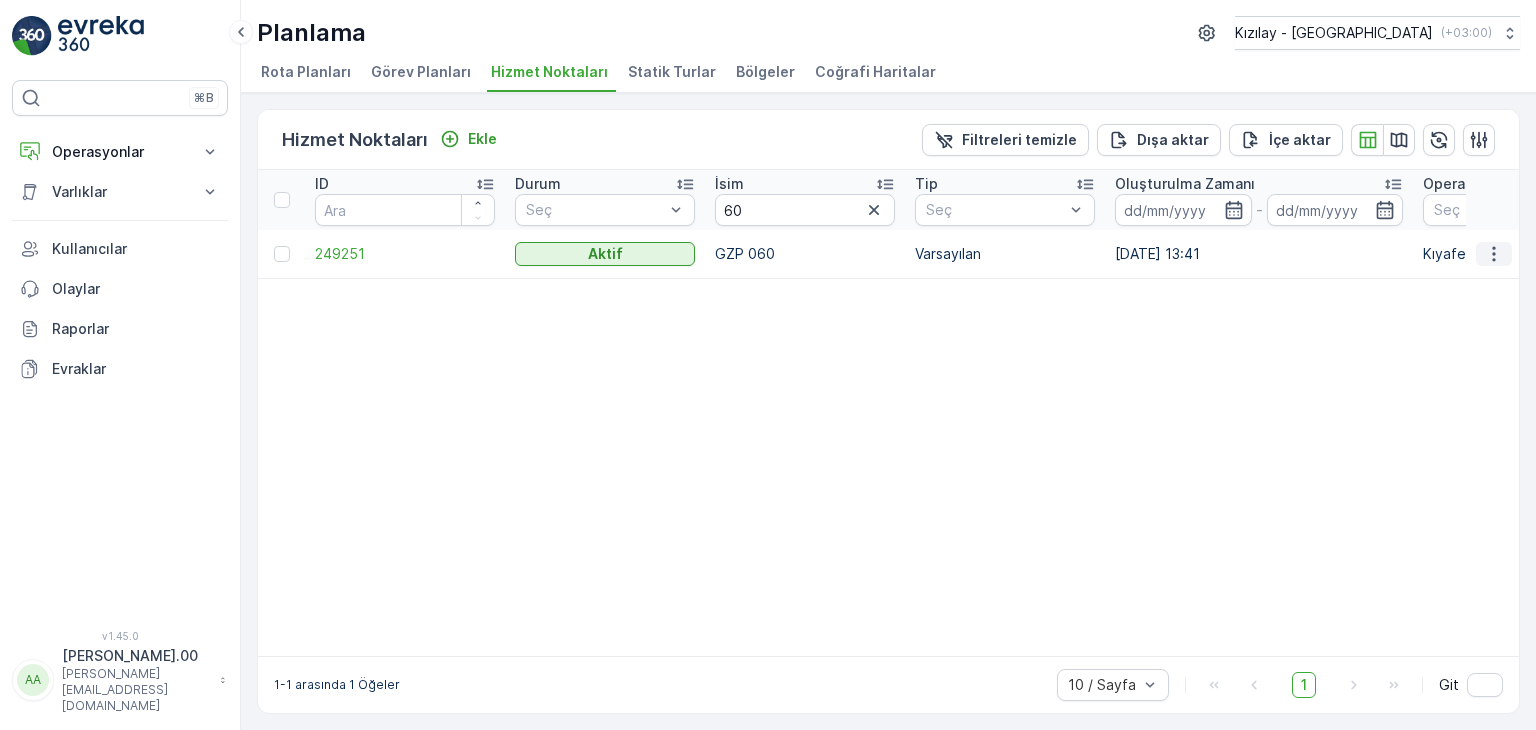 click 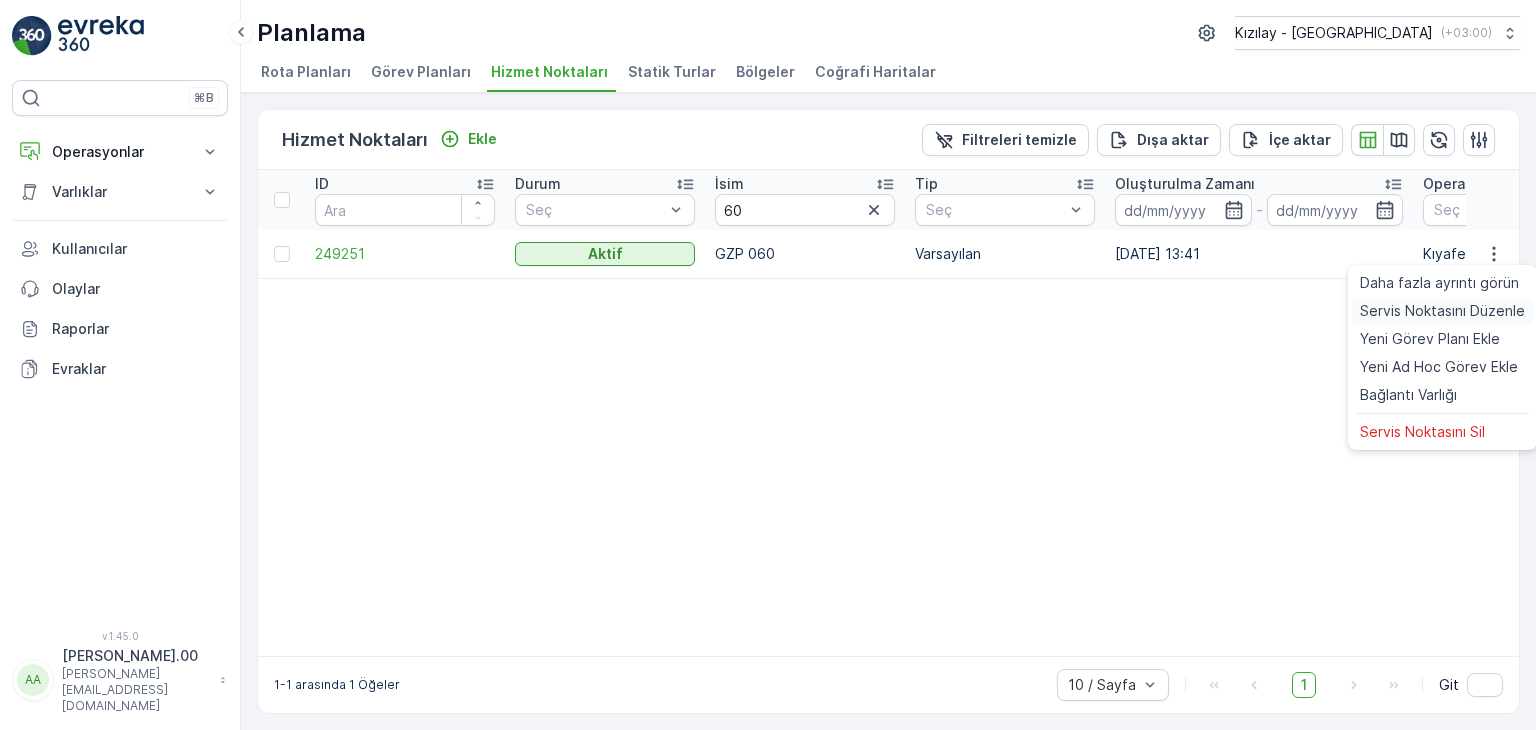 click on "Servis Noktasını Düzenle" at bounding box center [1442, 311] 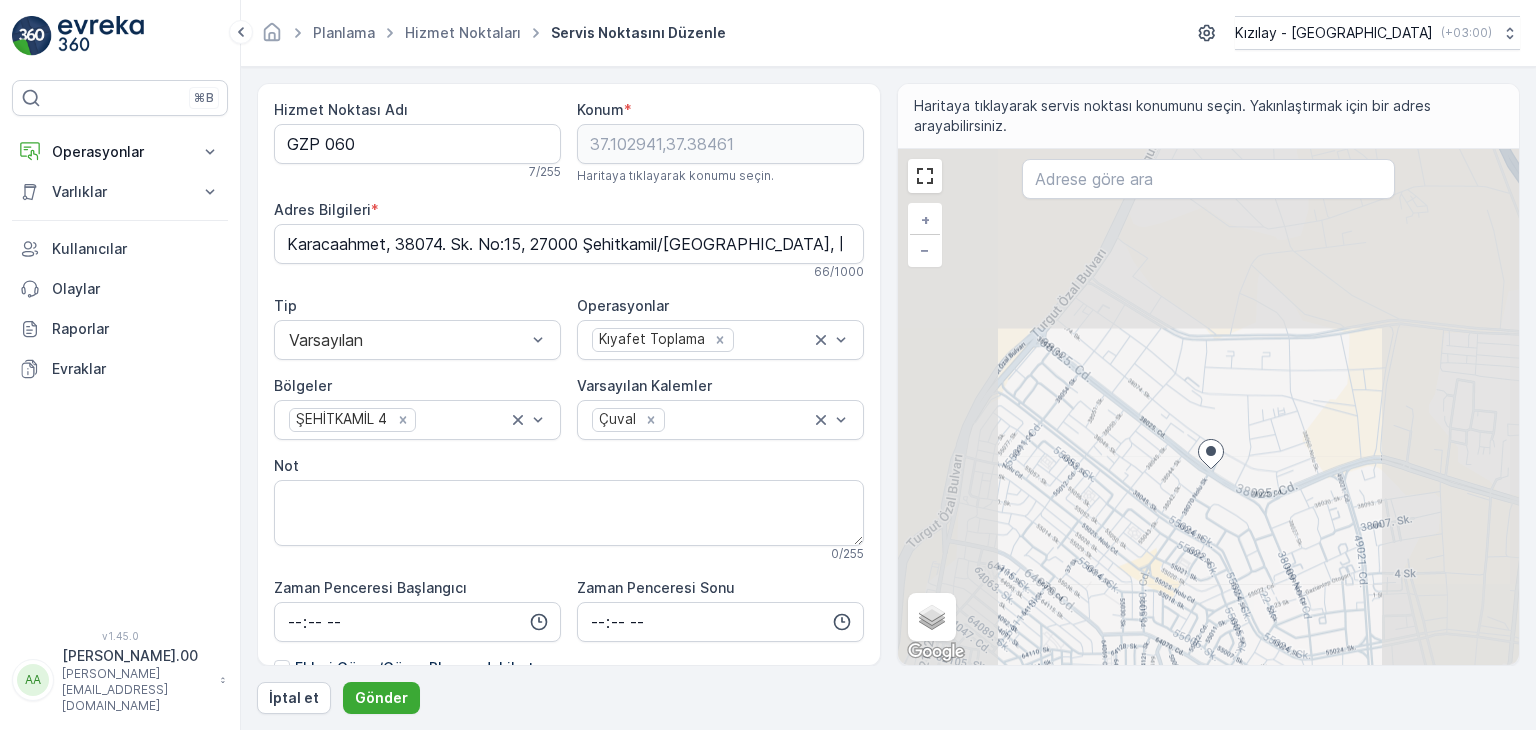 drag, startPoint x: 1156, startPoint y: 573, endPoint x: 1279, endPoint y: 439, distance: 181.89282 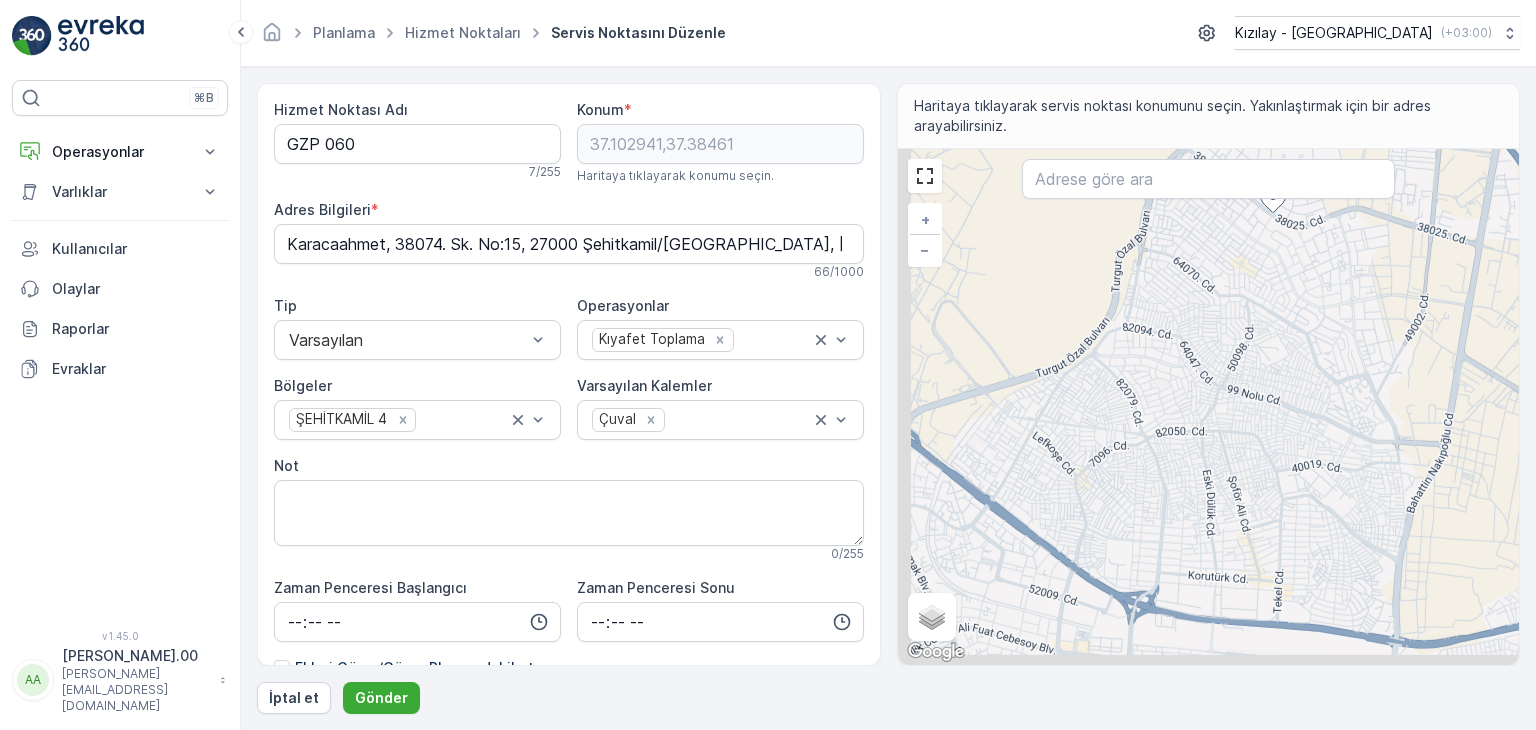 drag, startPoint x: 1175, startPoint y: 608, endPoint x: 1378, endPoint y: 256, distance: 406.341 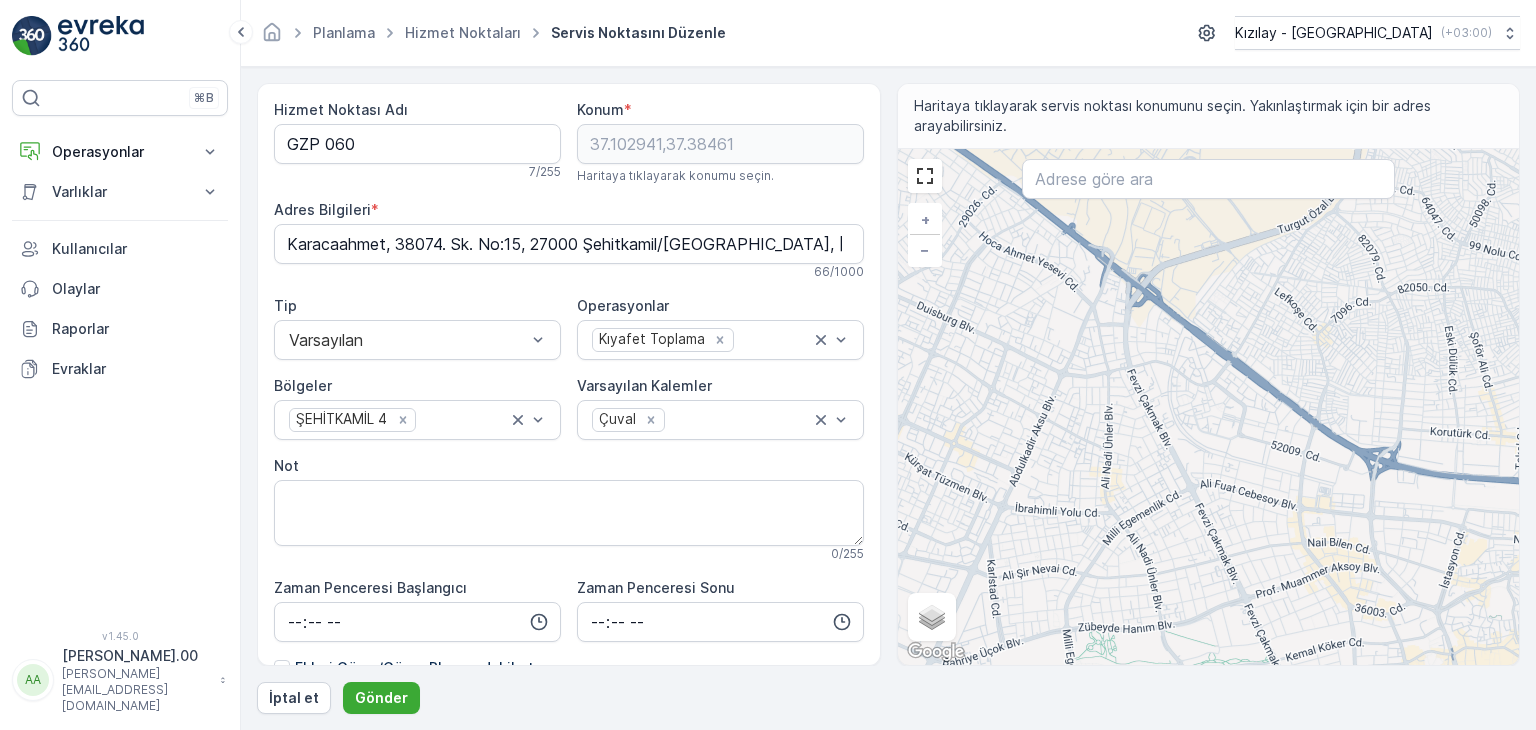 drag, startPoint x: 1186, startPoint y: 489, endPoint x: 1288, endPoint y: 508, distance: 103.75452 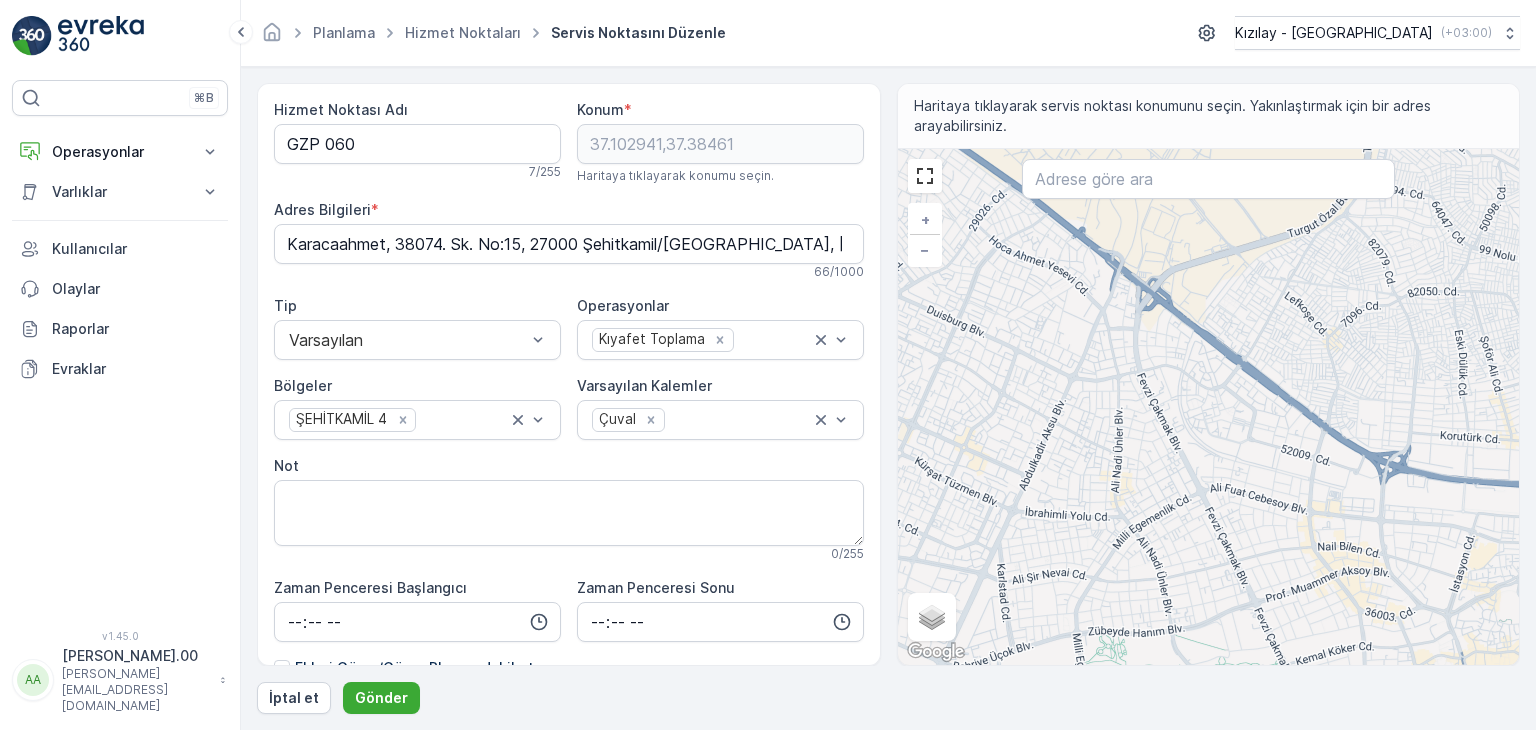 drag, startPoint x: 960, startPoint y: 392, endPoint x: 1152, endPoint y: 573, distance: 263.8655 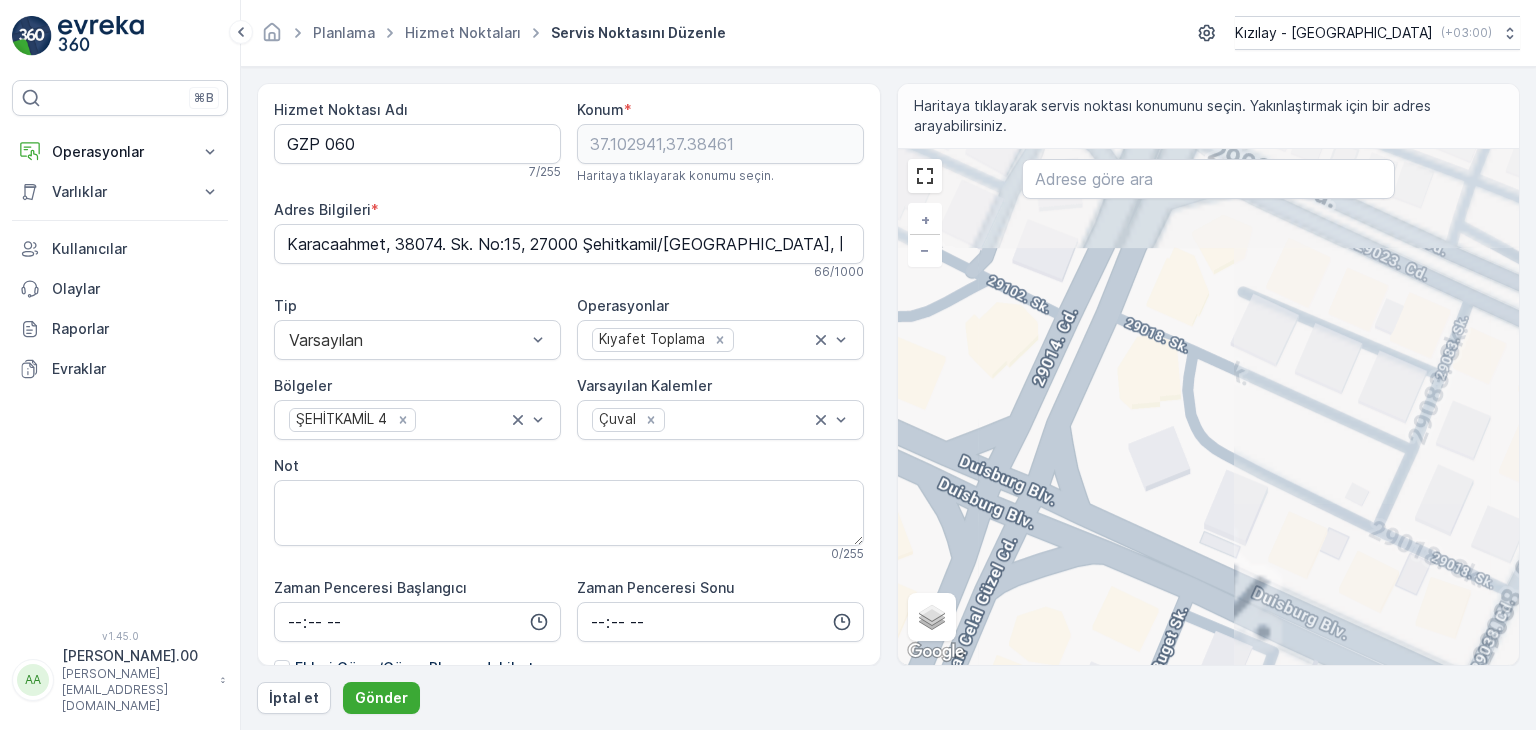 drag, startPoint x: 1147, startPoint y: 481, endPoint x: 1170, endPoint y: 696, distance: 216.22673 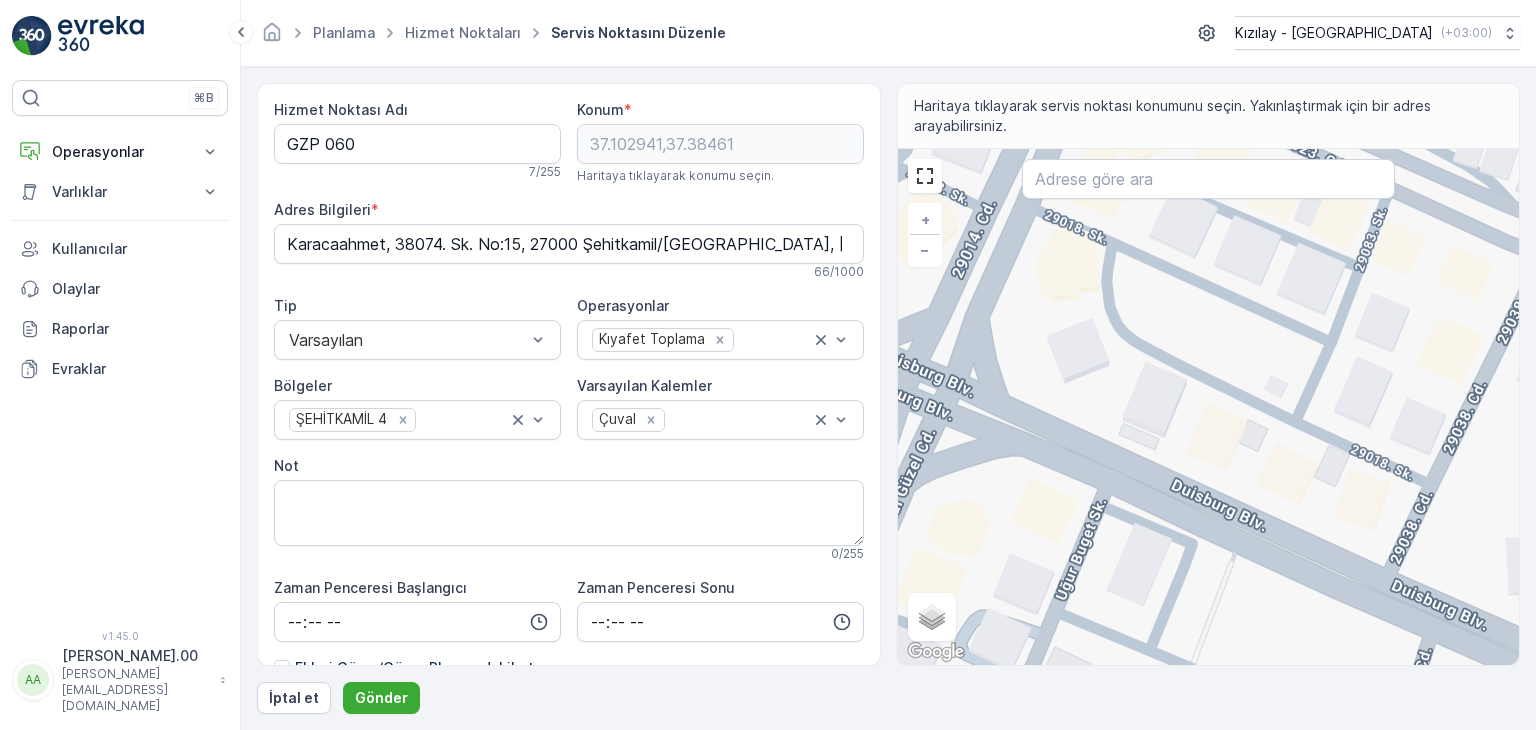 drag, startPoint x: 1190, startPoint y: 616, endPoint x: 1061, endPoint y: 463, distance: 200.12495 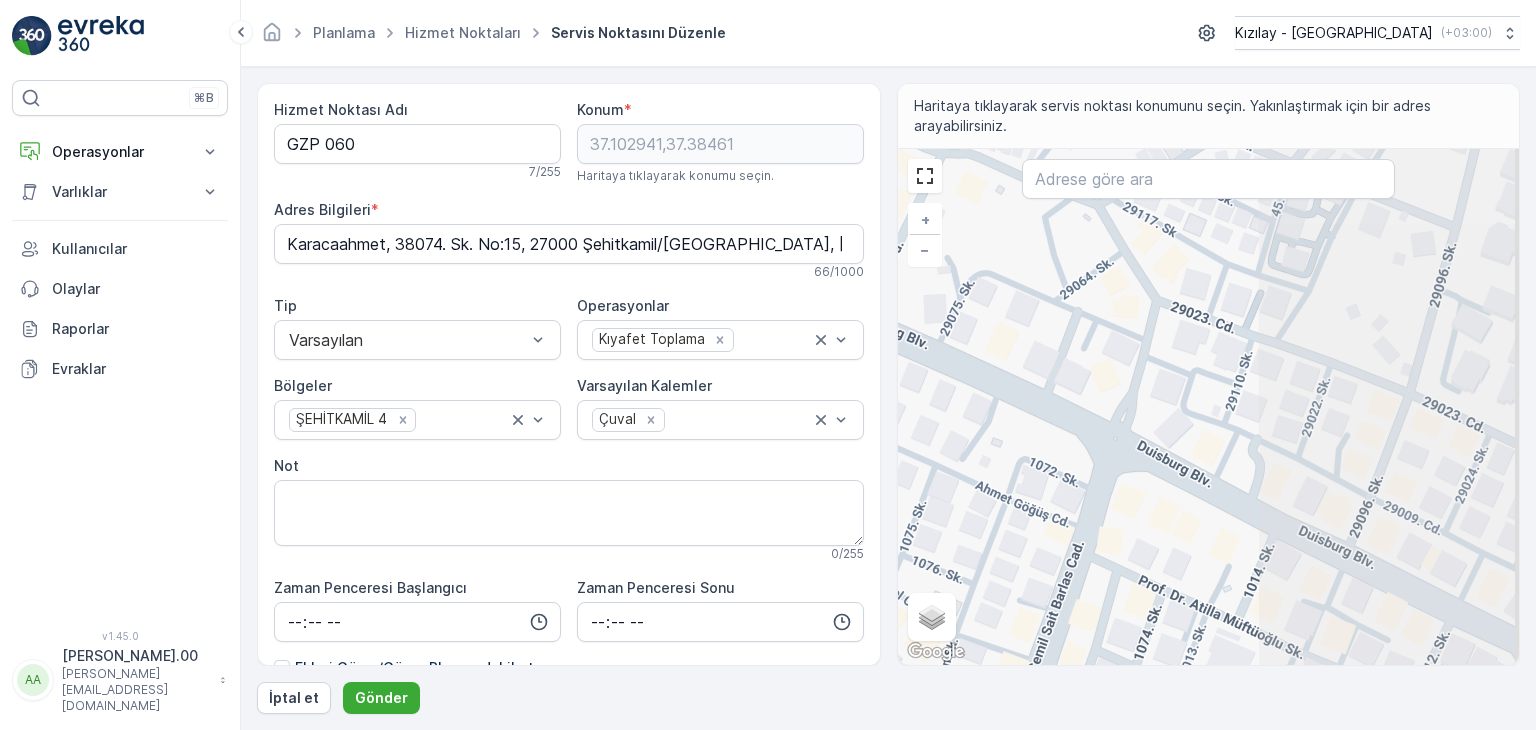drag, startPoint x: 1236, startPoint y: 571, endPoint x: 930, endPoint y: 408, distance: 346.70593 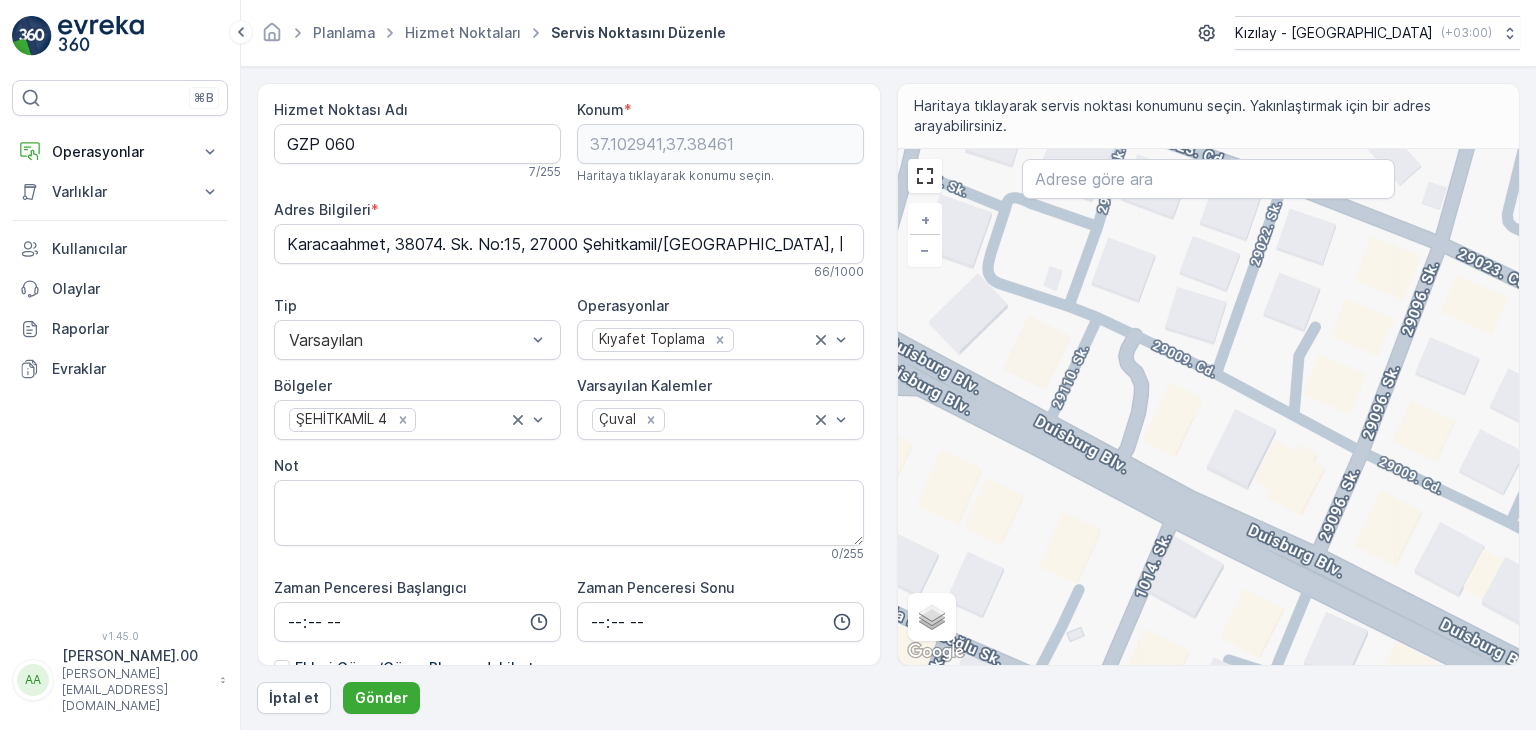 drag, startPoint x: 1197, startPoint y: 461, endPoint x: 1535, endPoint y: 577, distance: 357.35138 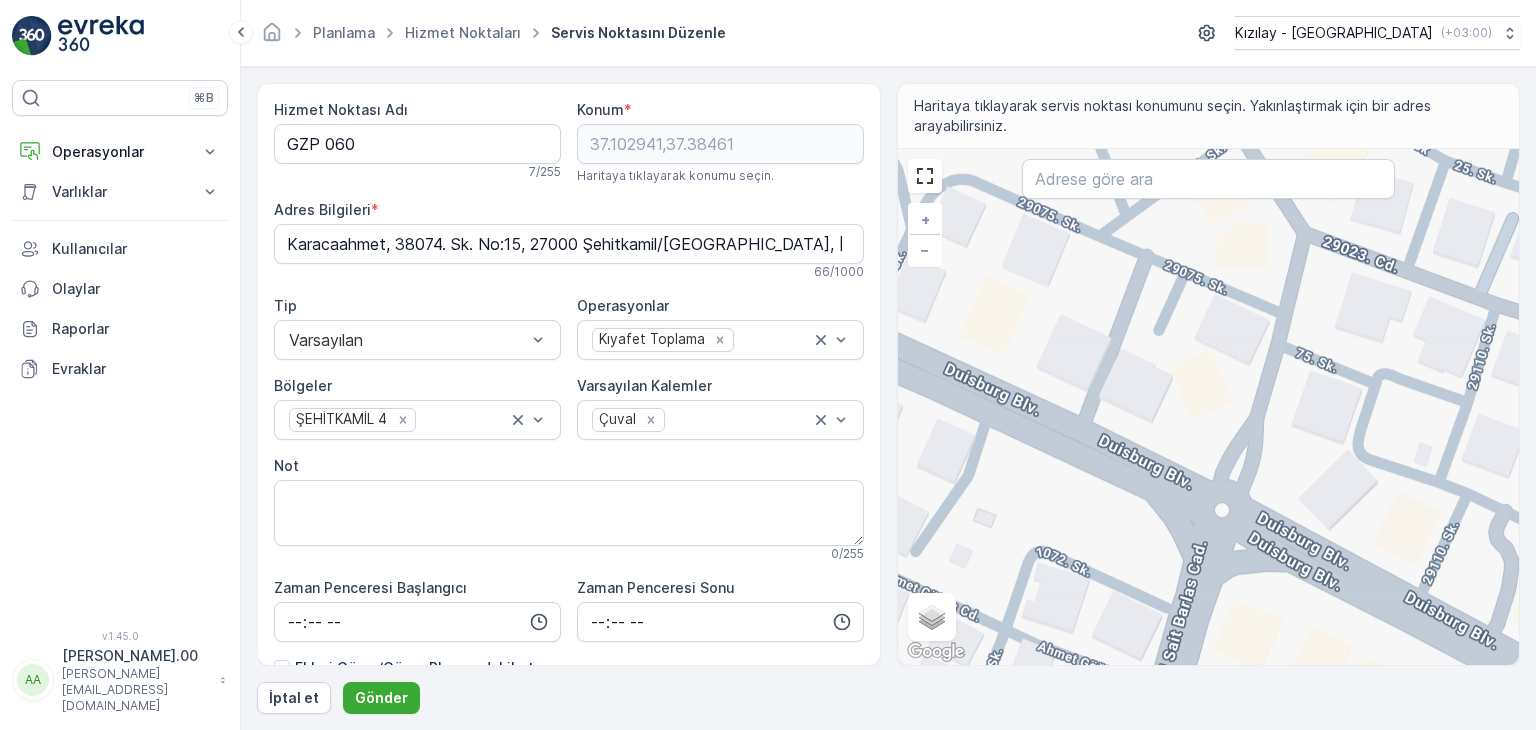 drag, startPoint x: 1168, startPoint y: 458, endPoint x: 1211, endPoint y: 519, distance: 74.63243 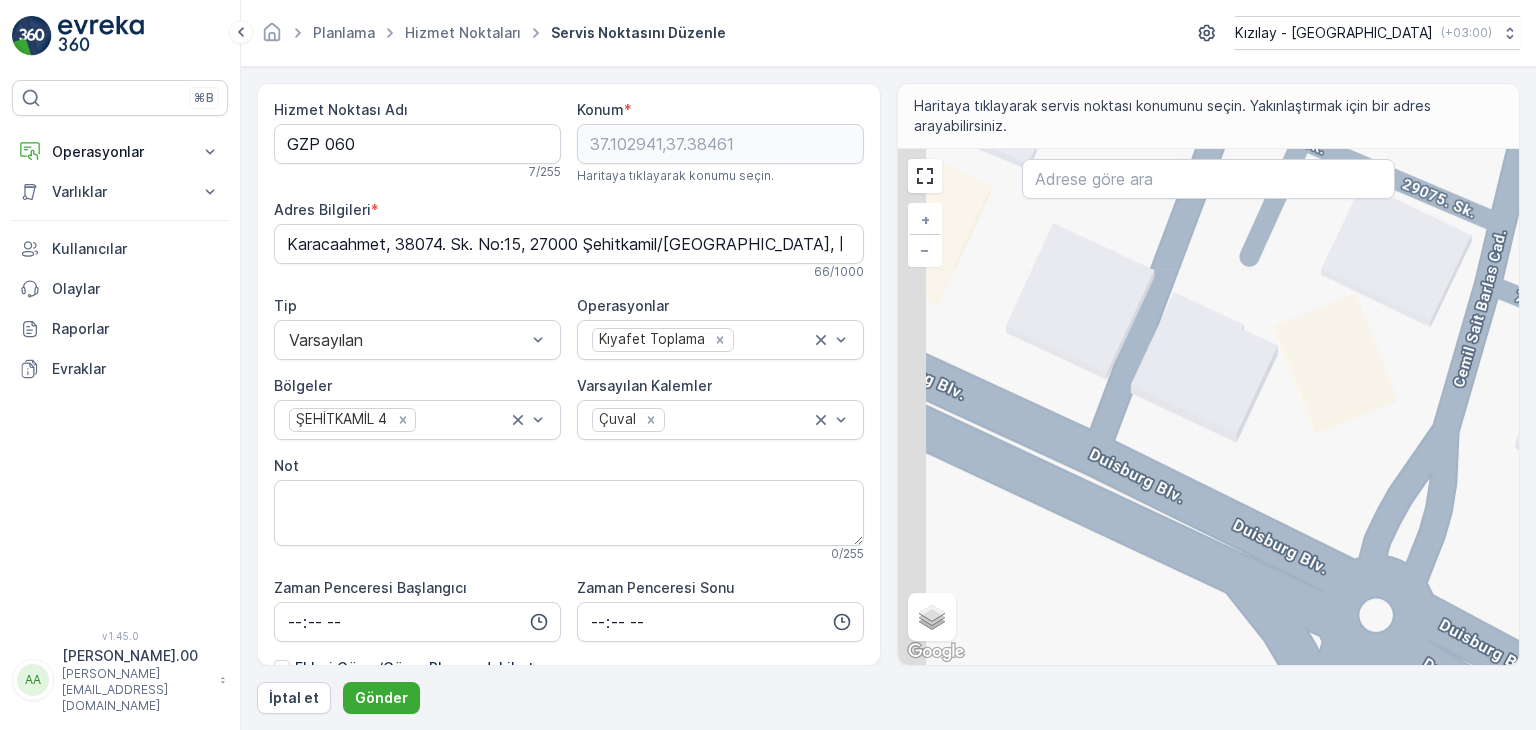 drag, startPoint x: 1266, startPoint y: 499, endPoint x: 1535, endPoint y: 651, distance: 308.97412 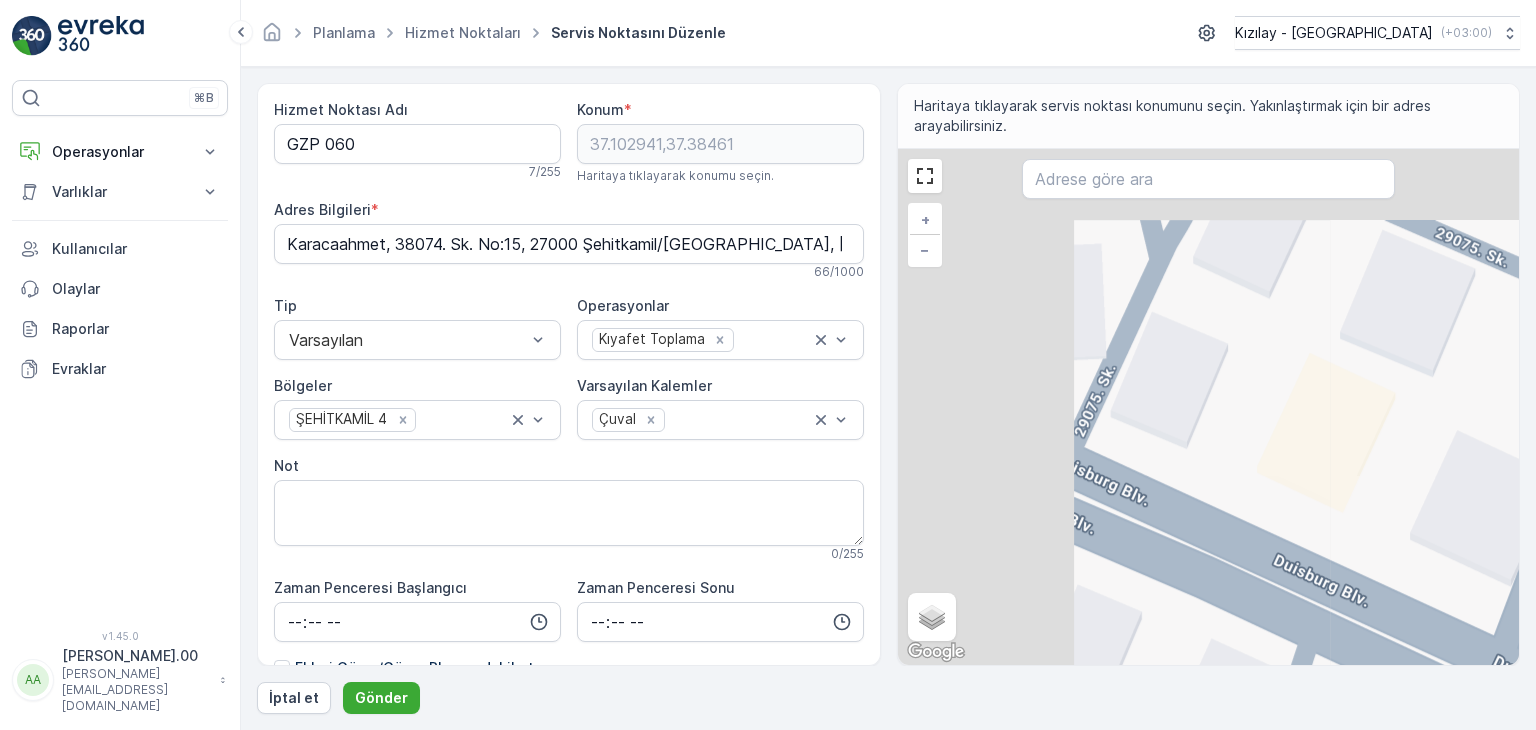 drag, startPoint x: 1104, startPoint y: 481, endPoint x: 1388, endPoint y: 607, distance: 310.69598 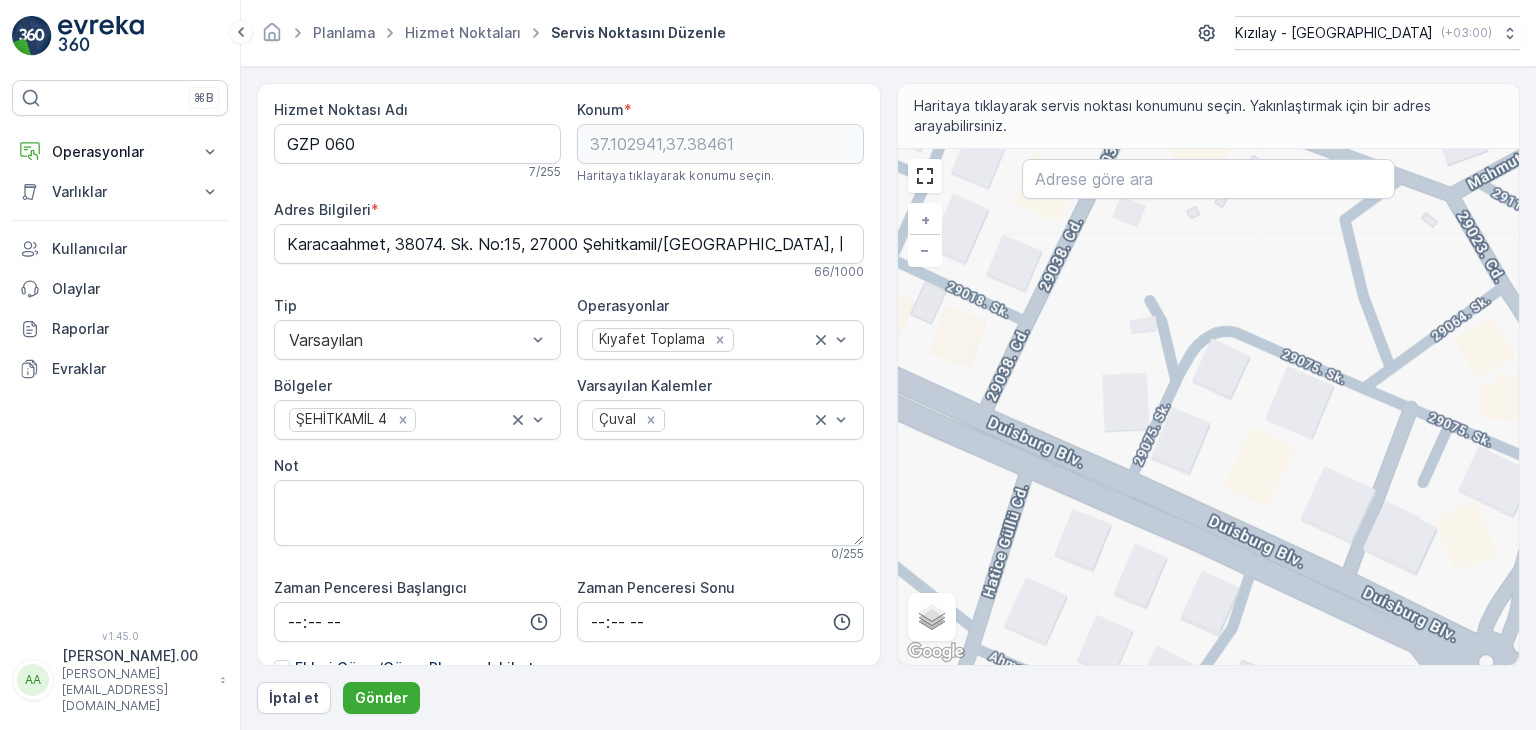 click on "+ −  Uydu  Yol haritası  Arazi  Karışık  Leaflet Klavye kısayolları Harita Verileri Harita verileri ©2025 Harita verileri ©2025 20 m  Metrik ve emperyal birimler arasında geçiş yapmak için tıklayın Şartlar Harita hatası bildirin Gezinmek için ok tuşlarına basın." at bounding box center [1209, 407] 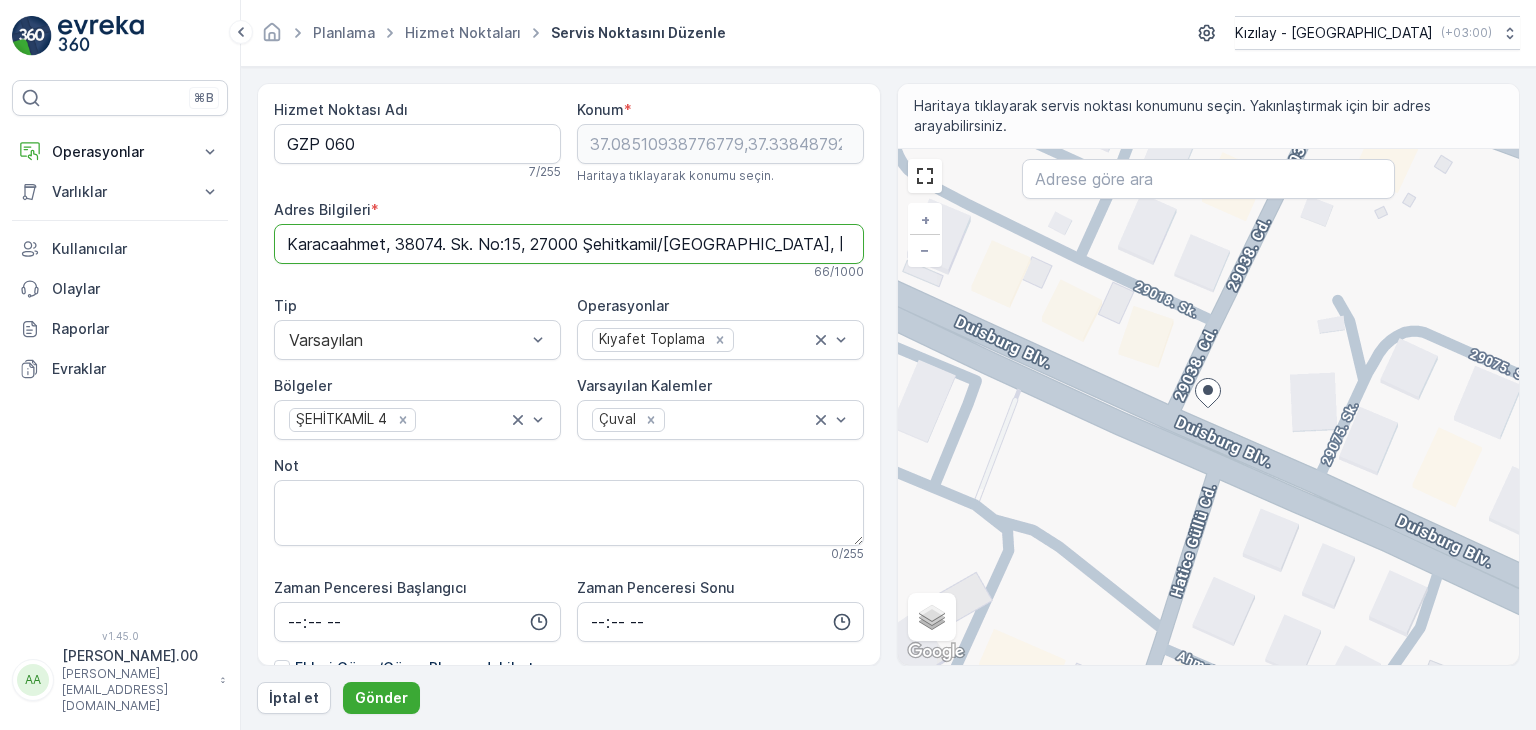 drag, startPoint x: 808, startPoint y: 249, endPoint x: 282, endPoint y: 216, distance: 527.0342 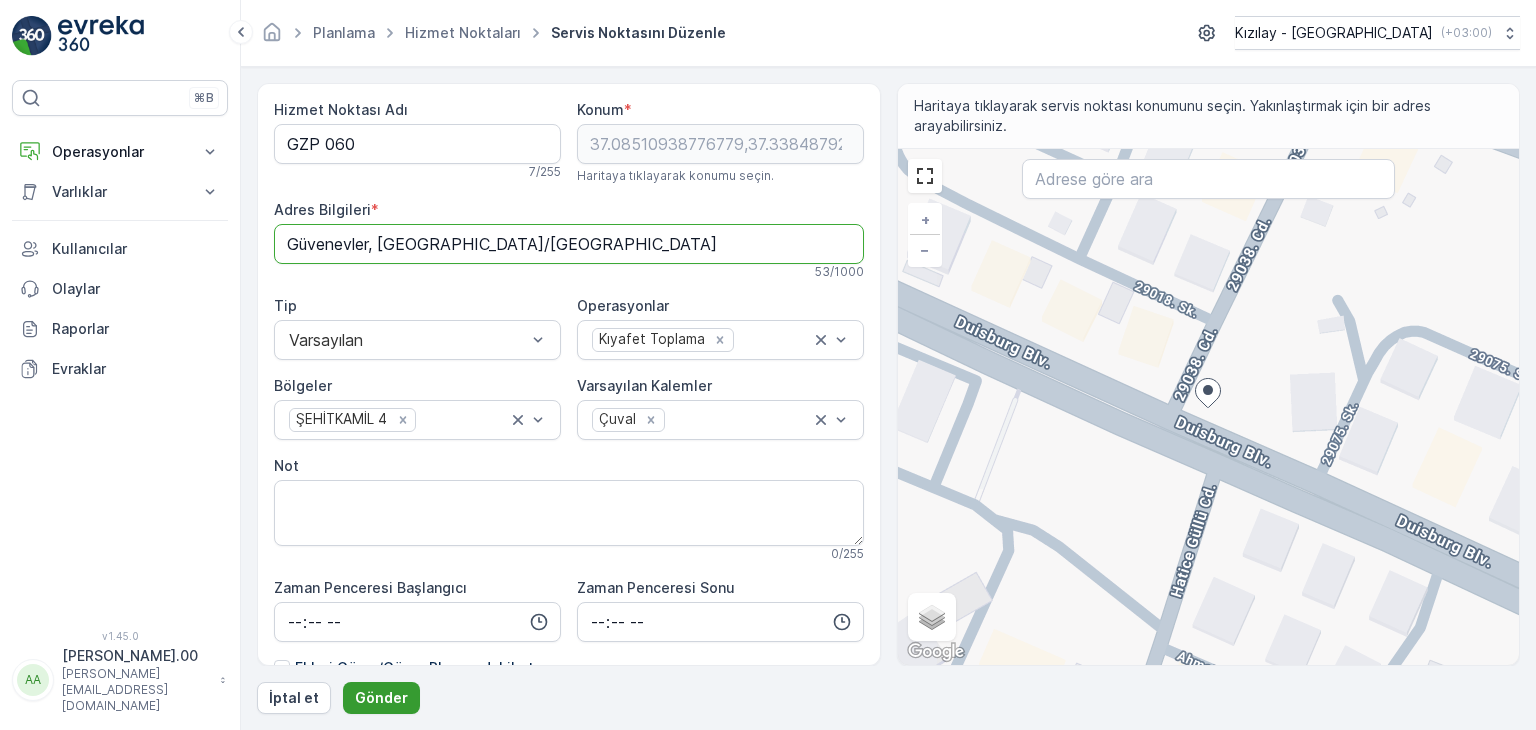 type on "Güvenevler, Duisburg Blv., 27100 Şehitkamil/Gaziantep" 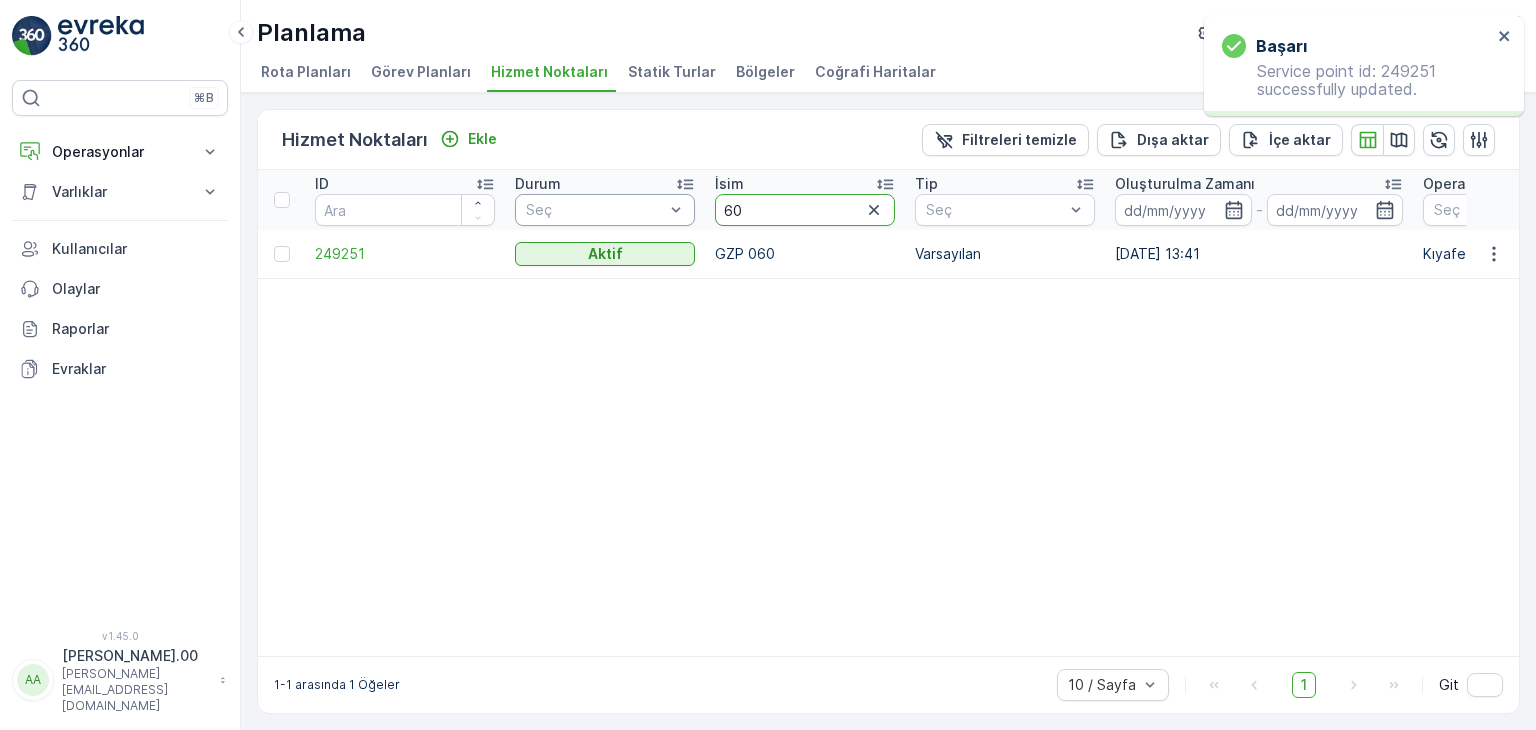 drag, startPoint x: 842, startPoint y: 221, endPoint x: 679, endPoint y: 219, distance: 163.01227 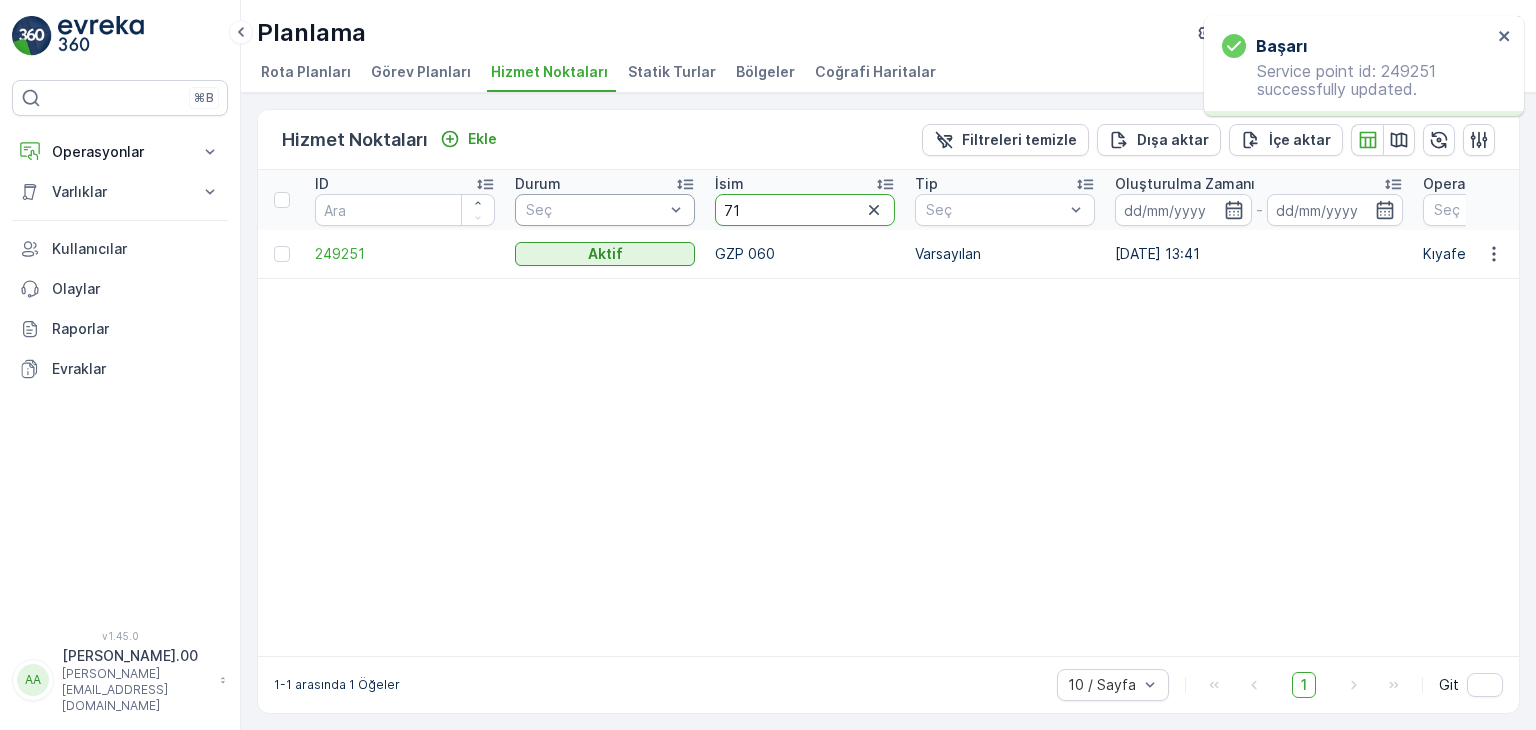 type on "71" 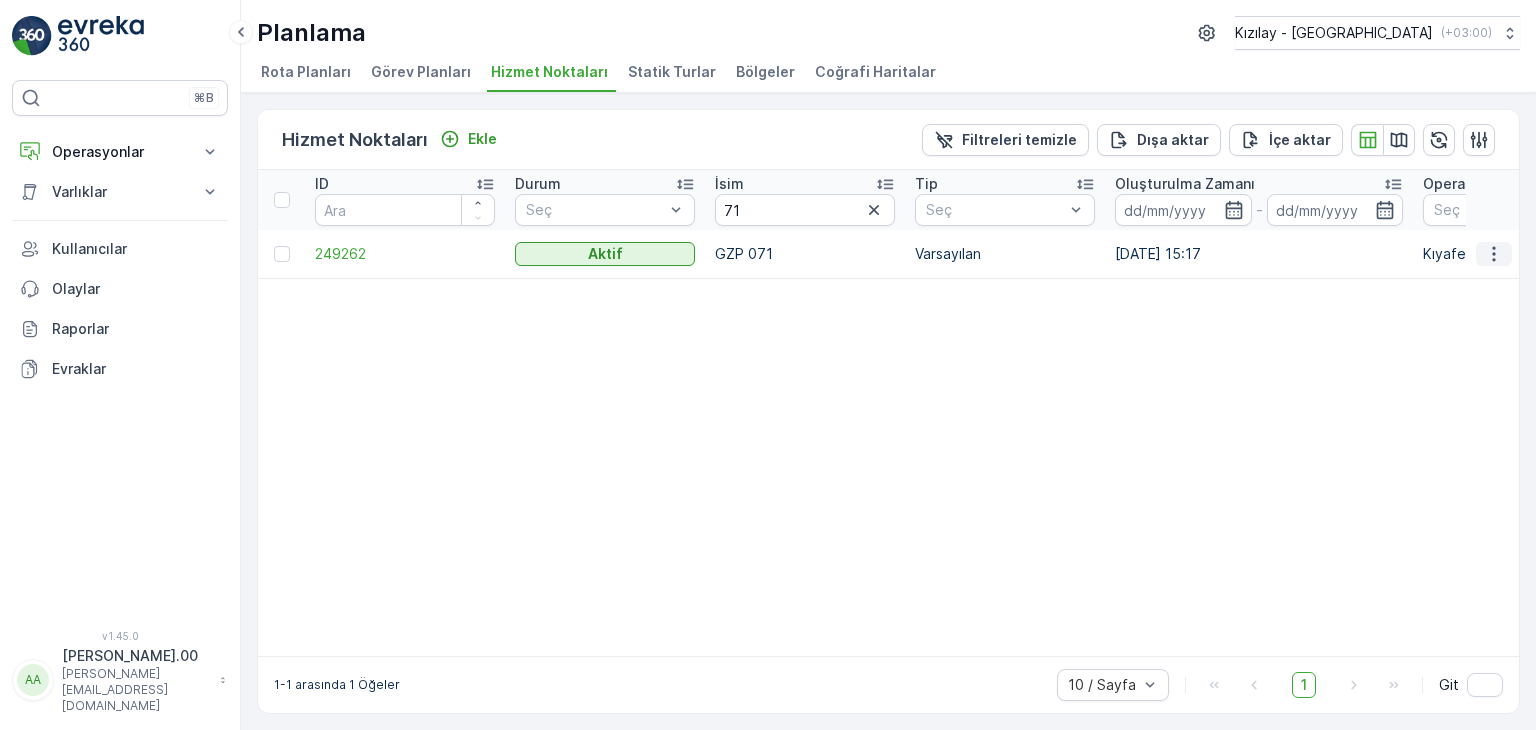 click at bounding box center [1493, 254] 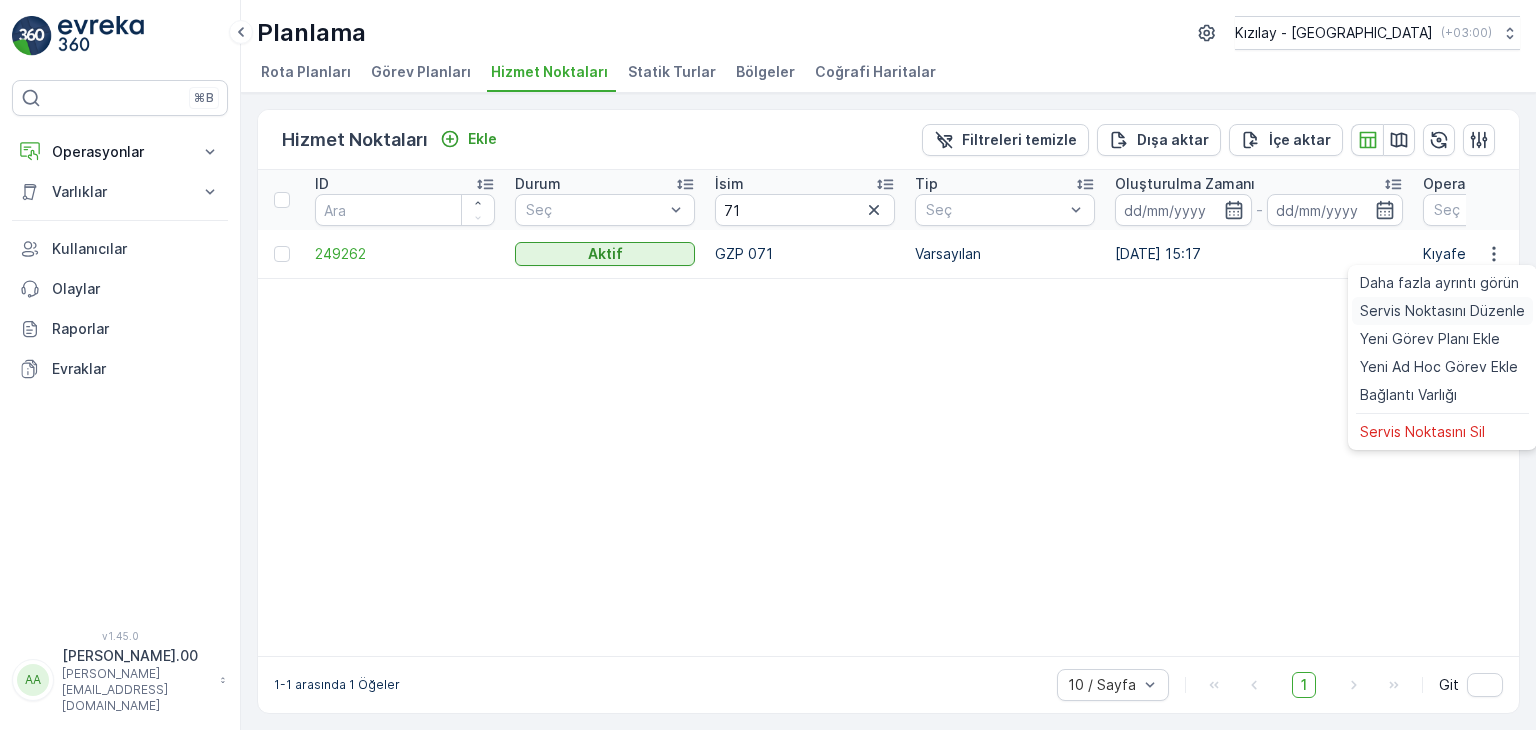 click on "Servis Noktasını Düzenle" at bounding box center (1442, 311) 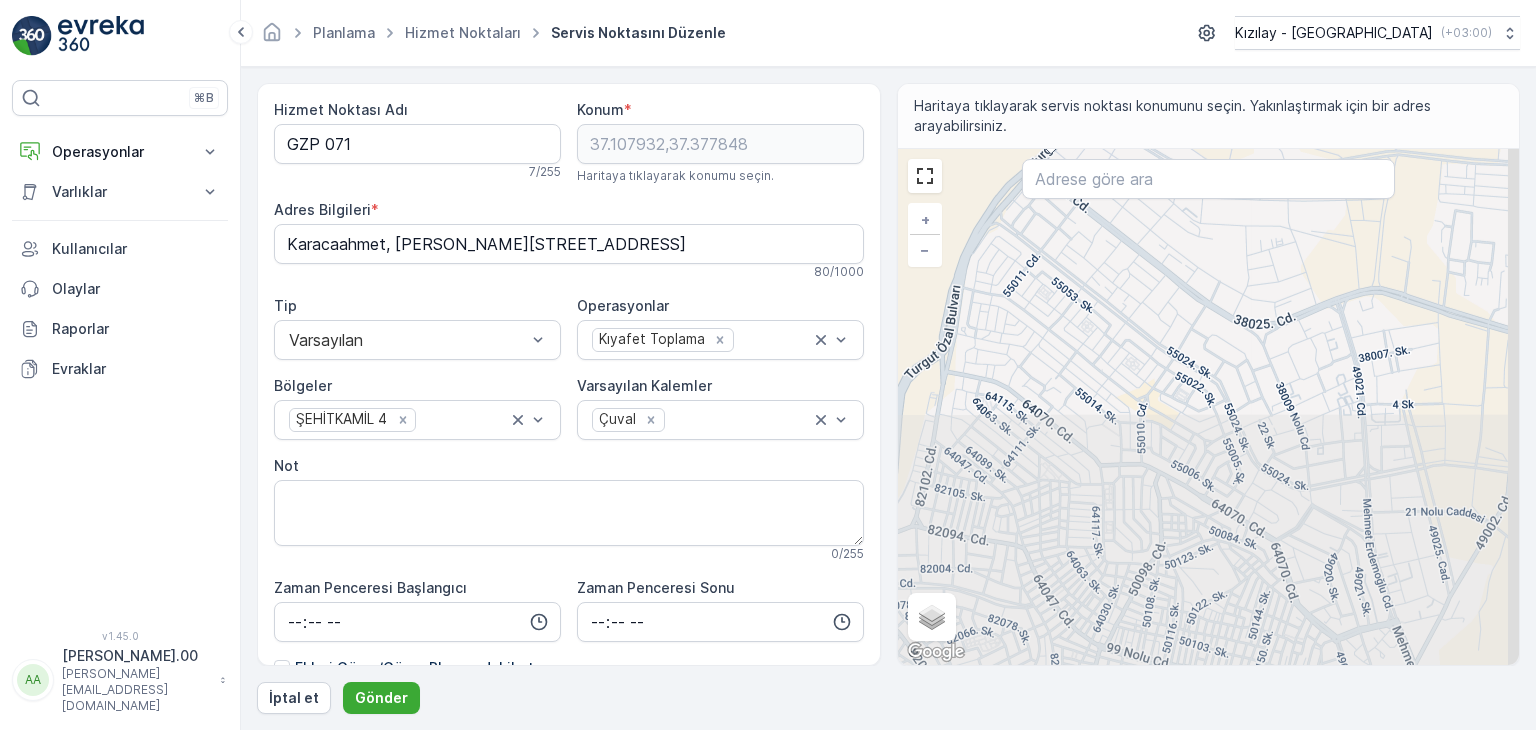 drag, startPoint x: 1265, startPoint y: 543, endPoint x: 1087, endPoint y: 253, distance: 340.27048 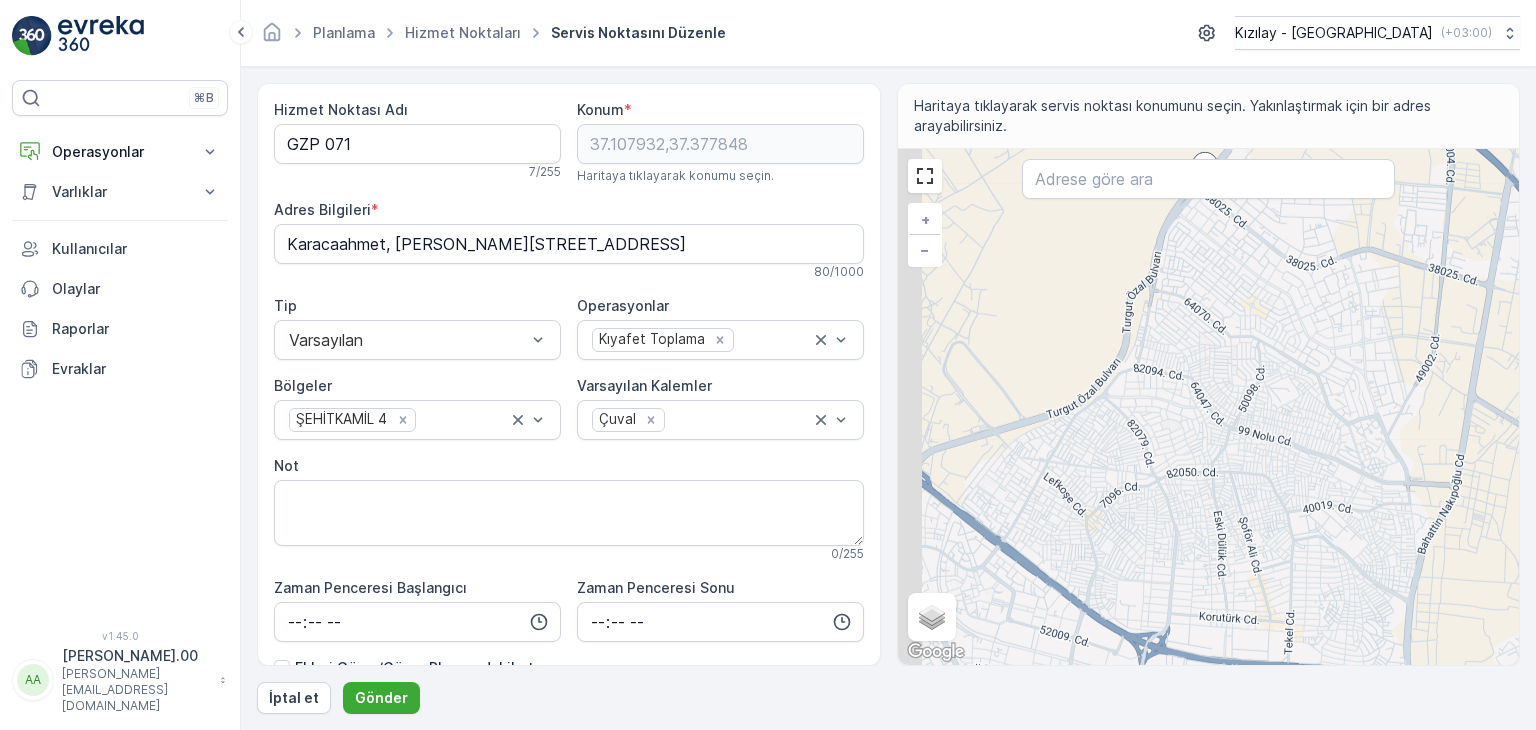 drag, startPoint x: 1097, startPoint y: 615, endPoint x: 1233, endPoint y: 417, distance: 240.20824 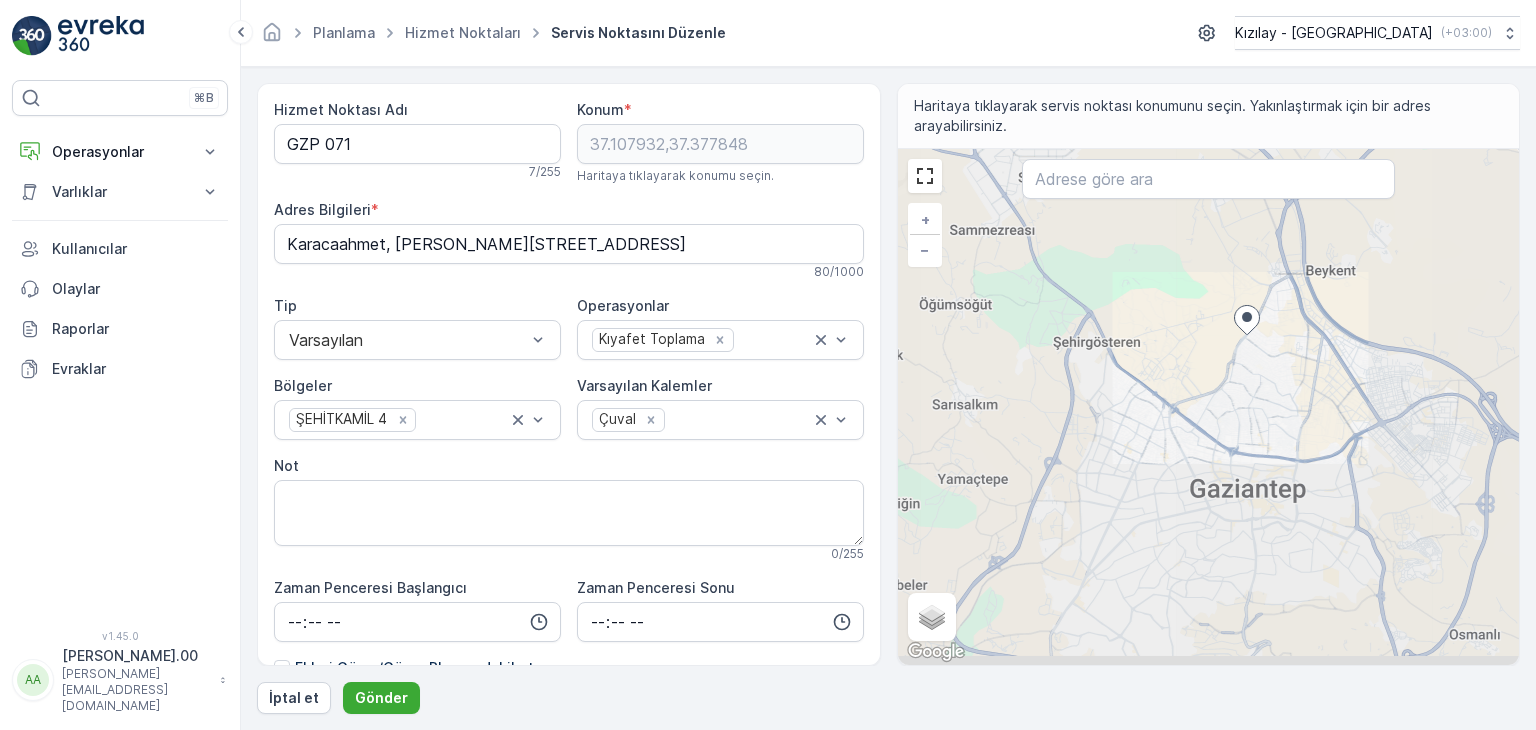 drag, startPoint x: 1090, startPoint y: 551, endPoint x: 1193, endPoint y: 547, distance: 103.077644 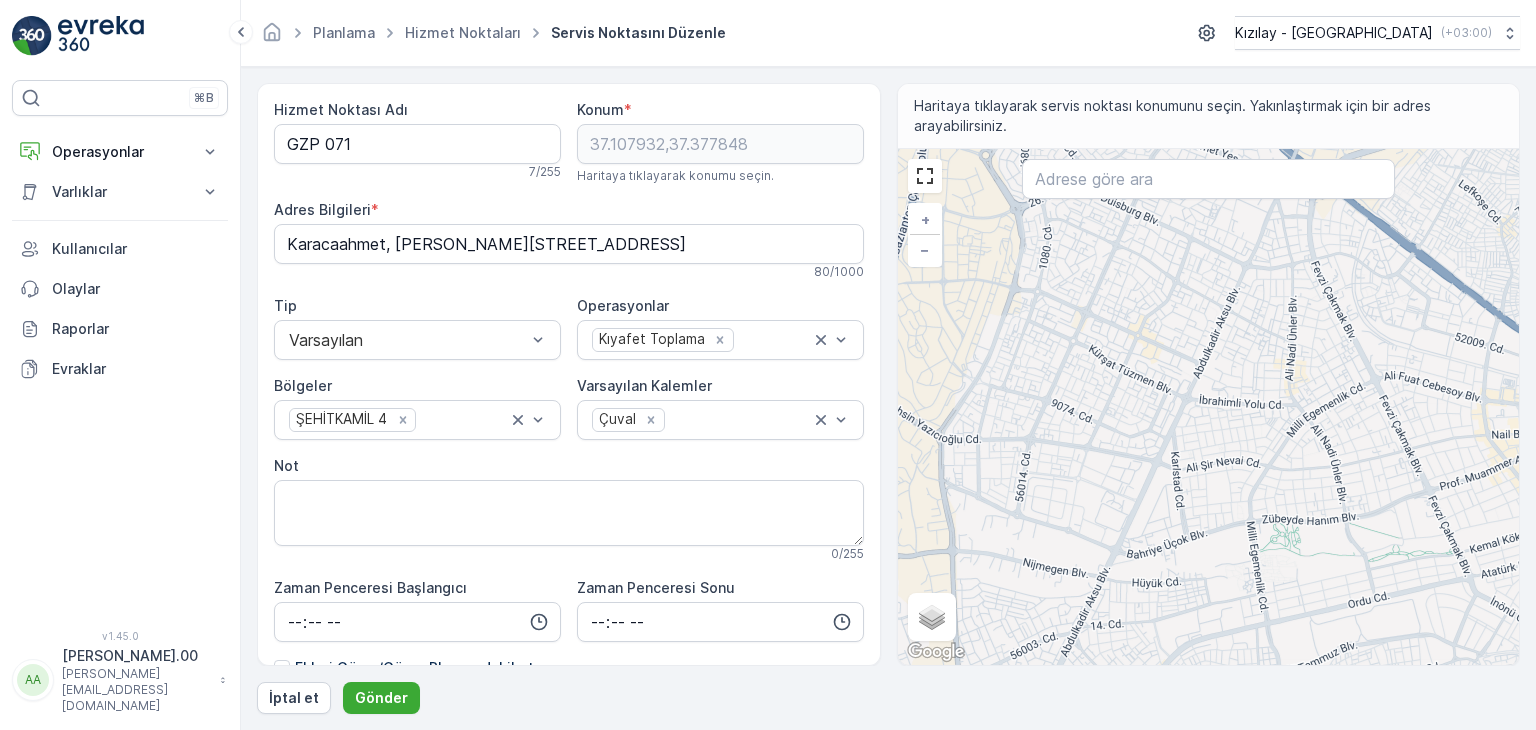 drag, startPoint x: 1287, startPoint y: 369, endPoint x: 1244, endPoint y: 507, distance: 144.54411 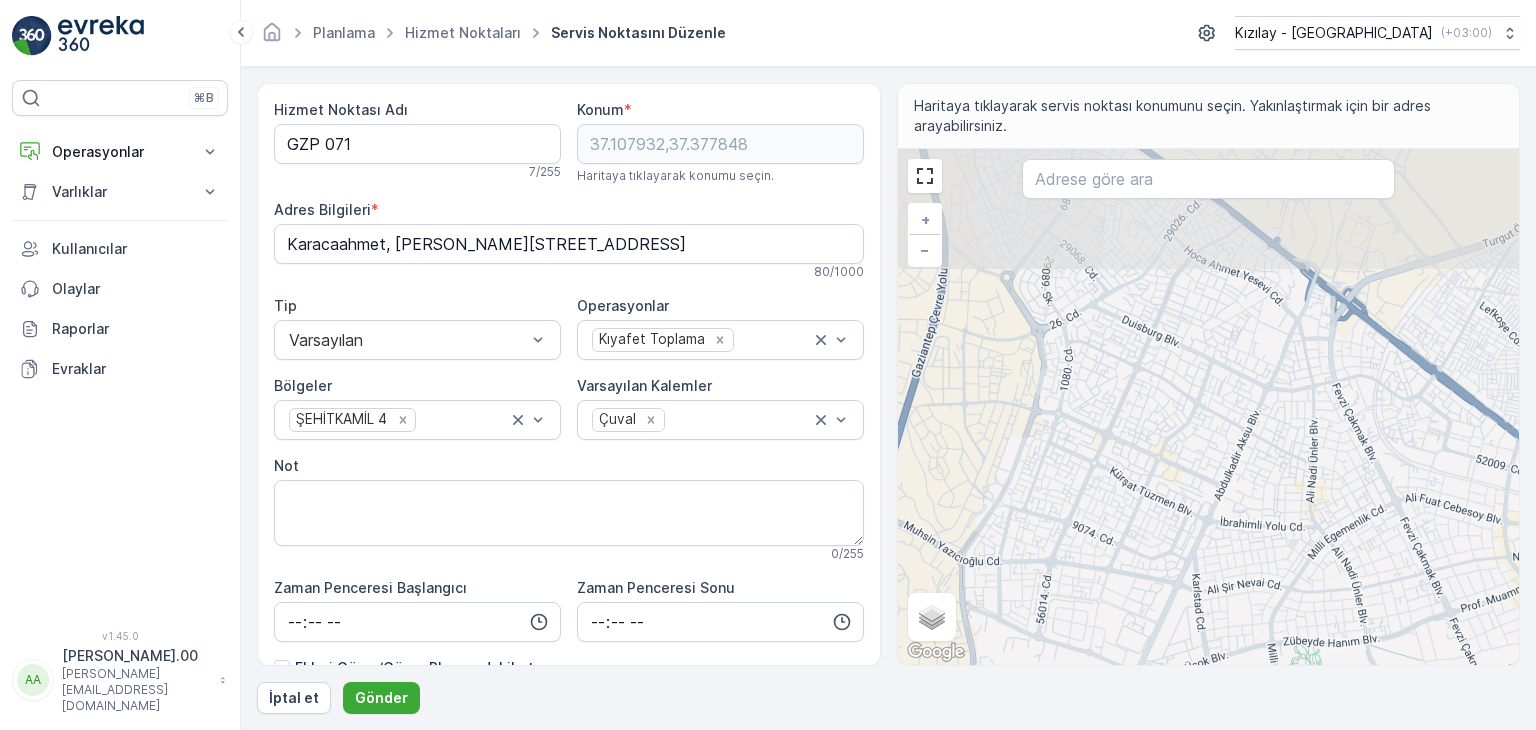 drag, startPoint x: 1195, startPoint y: 538, endPoint x: 1210, endPoint y: 557, distance: 24.207438 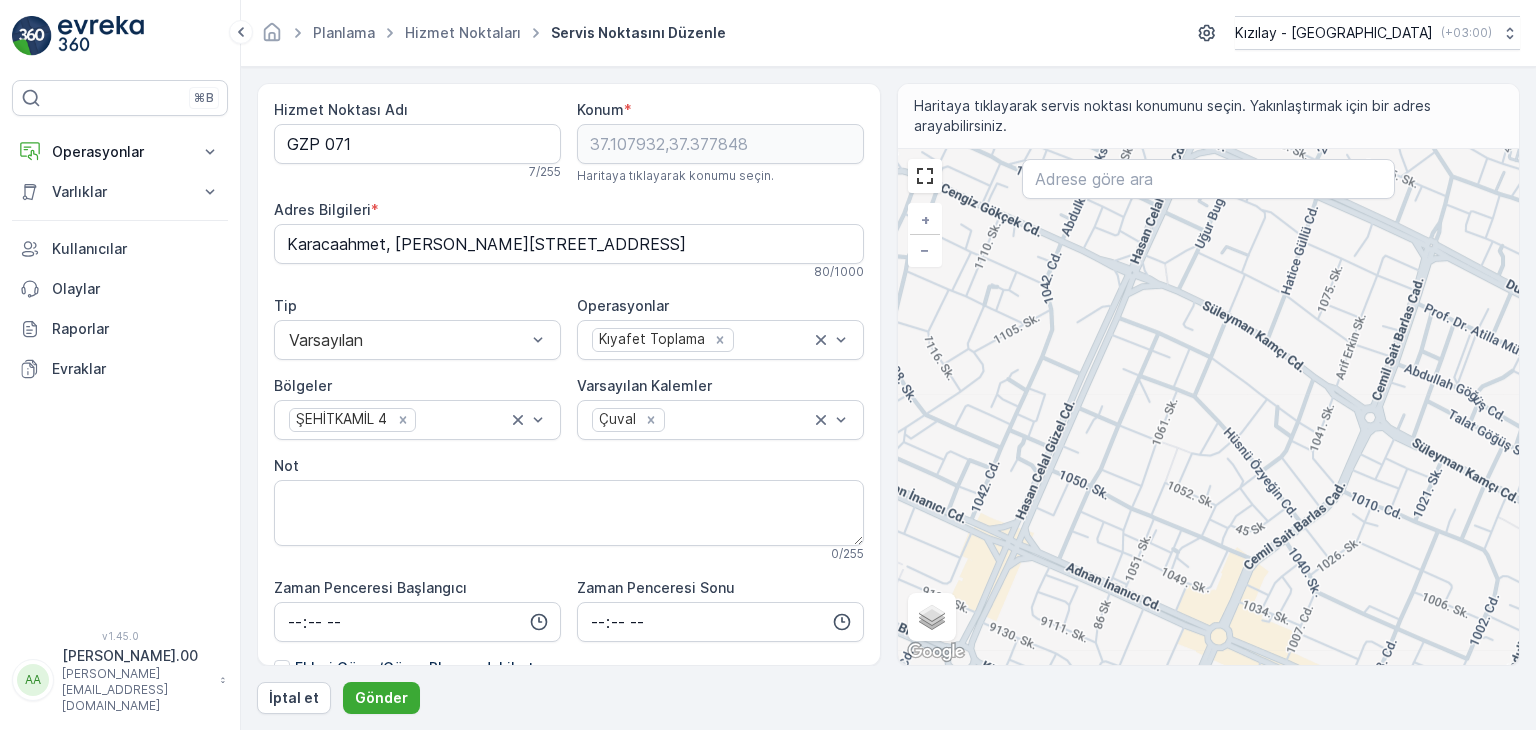 drag, startPoint x: 1026, startPoint y: 405, endPoint x: 1044, endPoint y: 504, distance: 100.62306 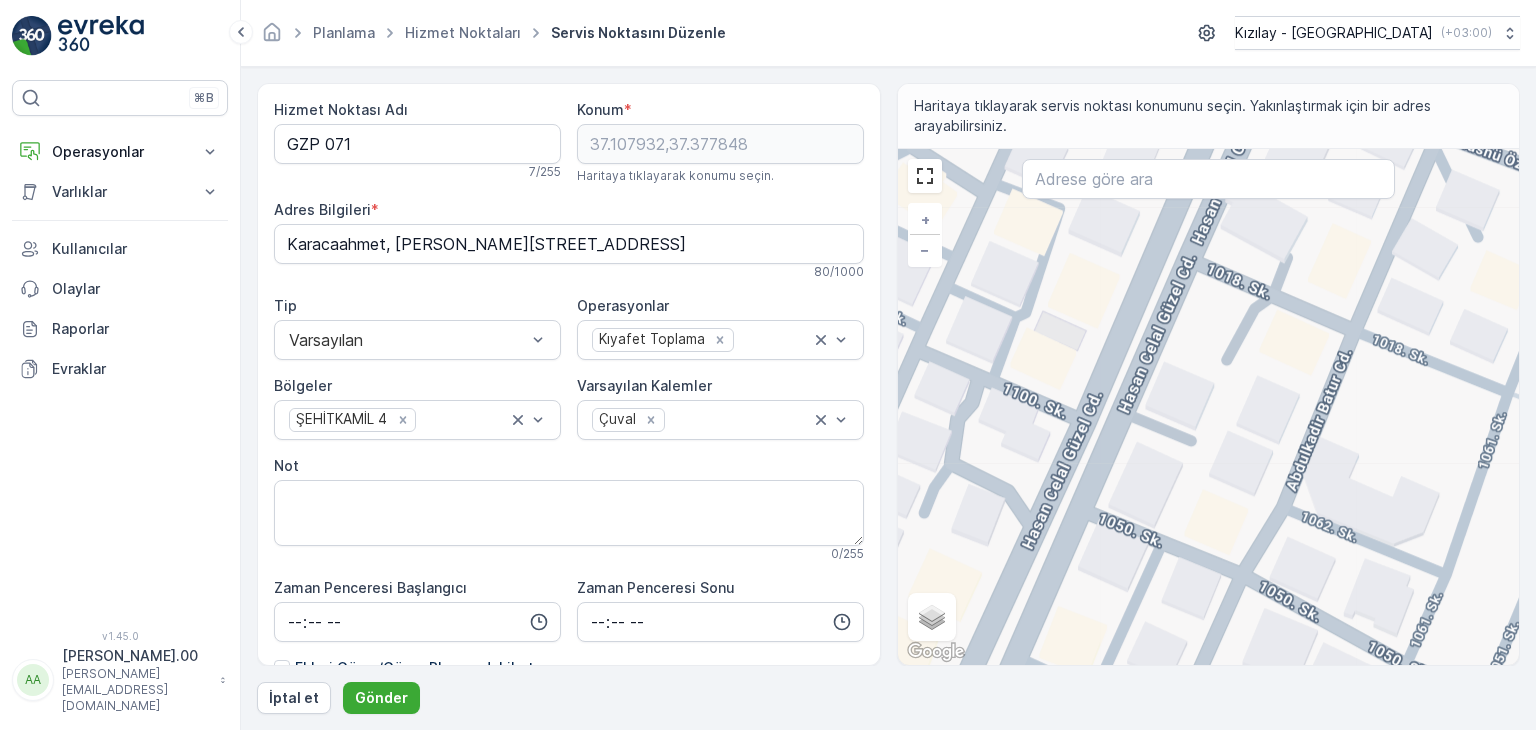 drag, startPoint x: 1175, startPoint y: 497, endPoint x: 1308, endPoint y: 590, distance: 162.28987 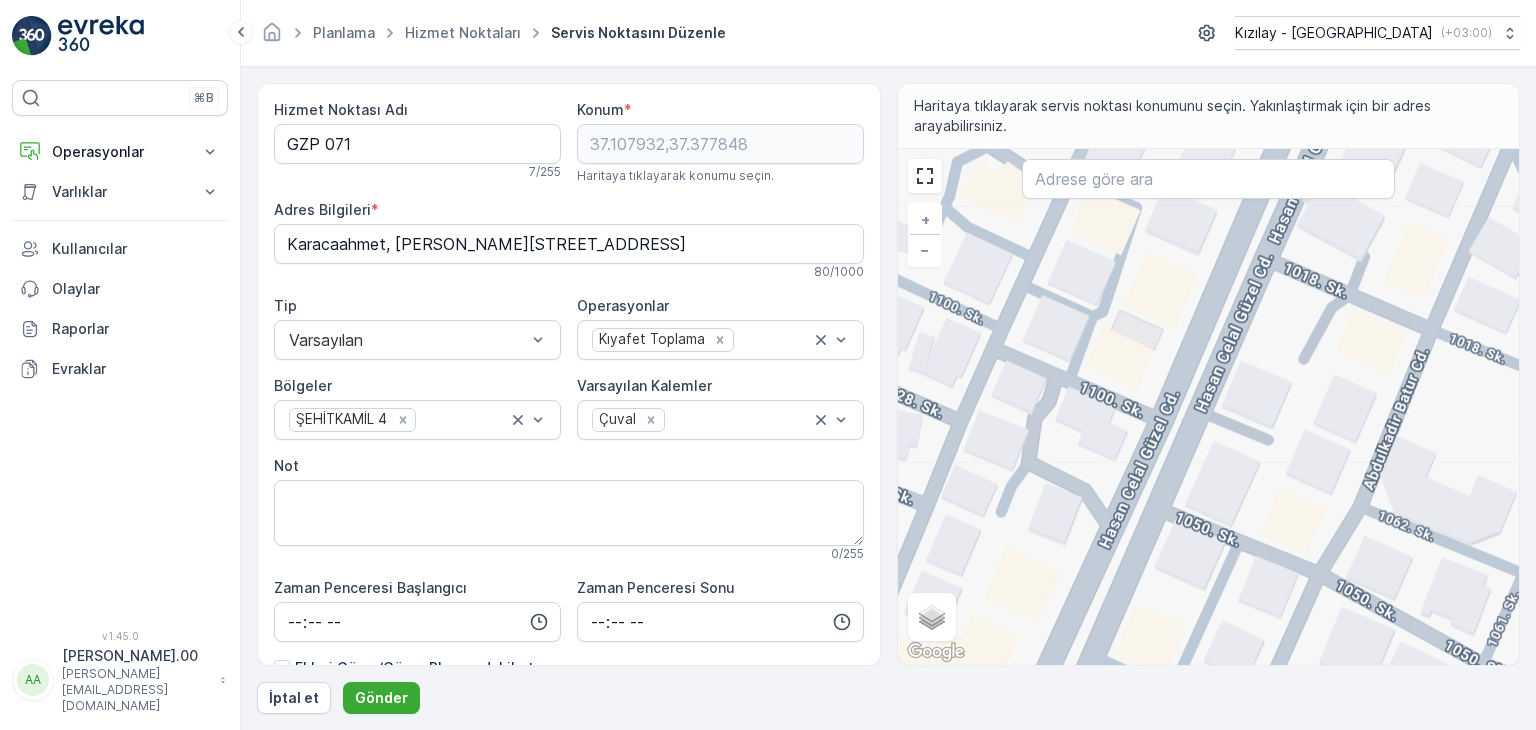 drag, startPoint x: 1180, startPoint y: 573, endPoint x: 1240, endPoint y: 585, distance: 61.188232 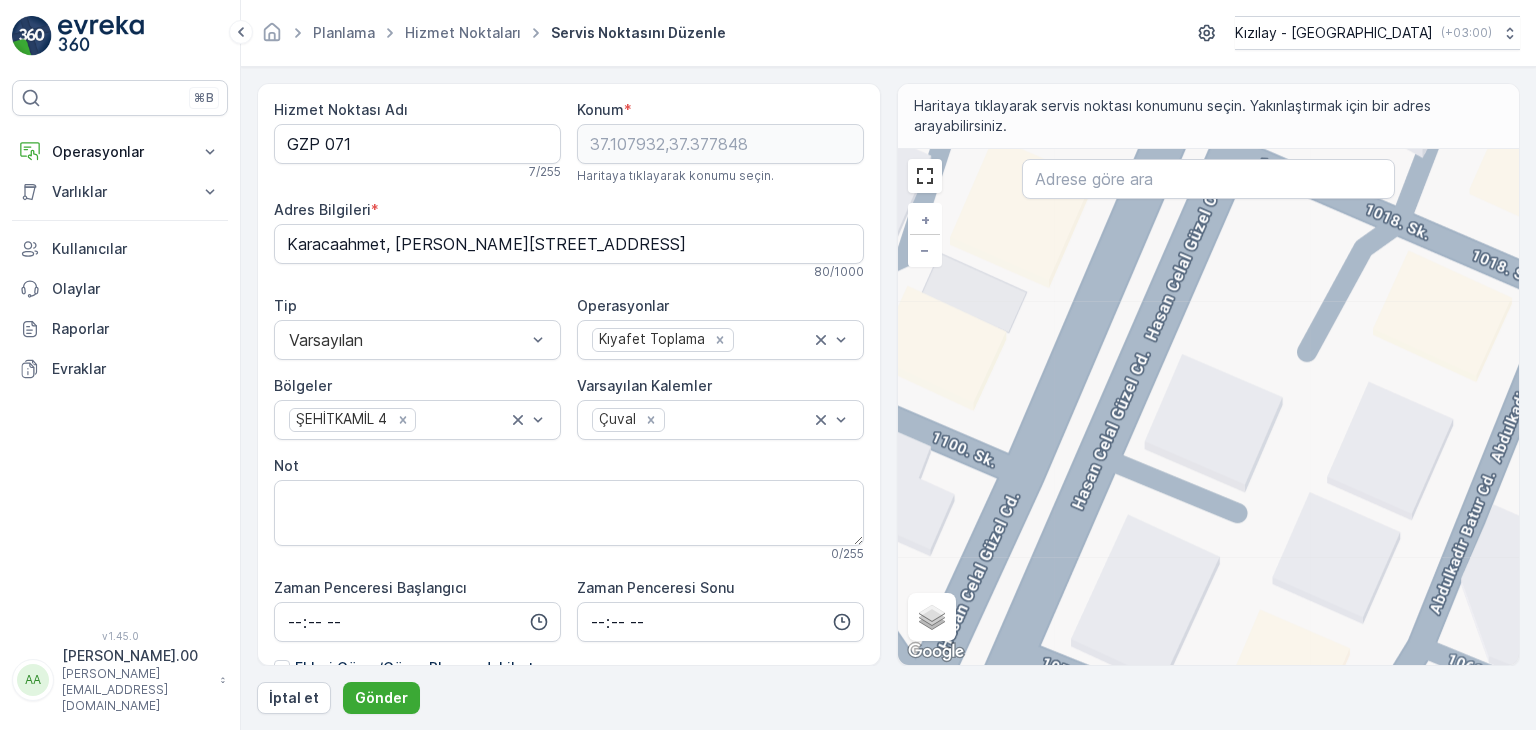 drag, startPoint x: 1200, startPoint y: 396, endPoint x: 1180, endPoint y: 429, distance: 38.587563 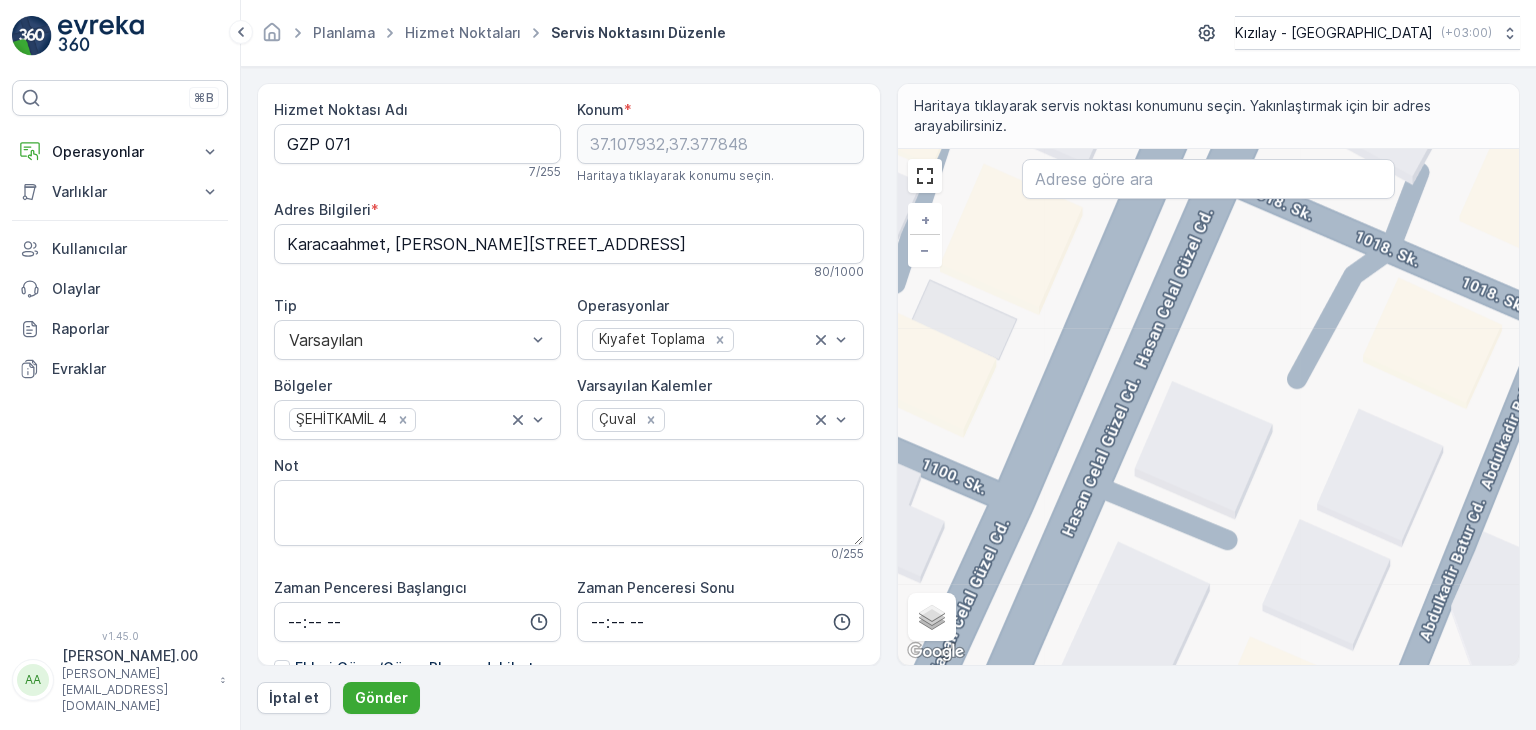 click on "+ −  Uydu  Yol haritası  Arazi  Karışık  Leaflet Klavye kısayolları Harita Verileri Harita verileri ©2025 Harita verileri ©2025 10 m  Metrik ve emperyal birimler arasında geçiş yapmak için tıklayın Şartlar Harita hatası bildirin Gezinmek için ok tuşlarına basın." at bounding box center (1209, 407) 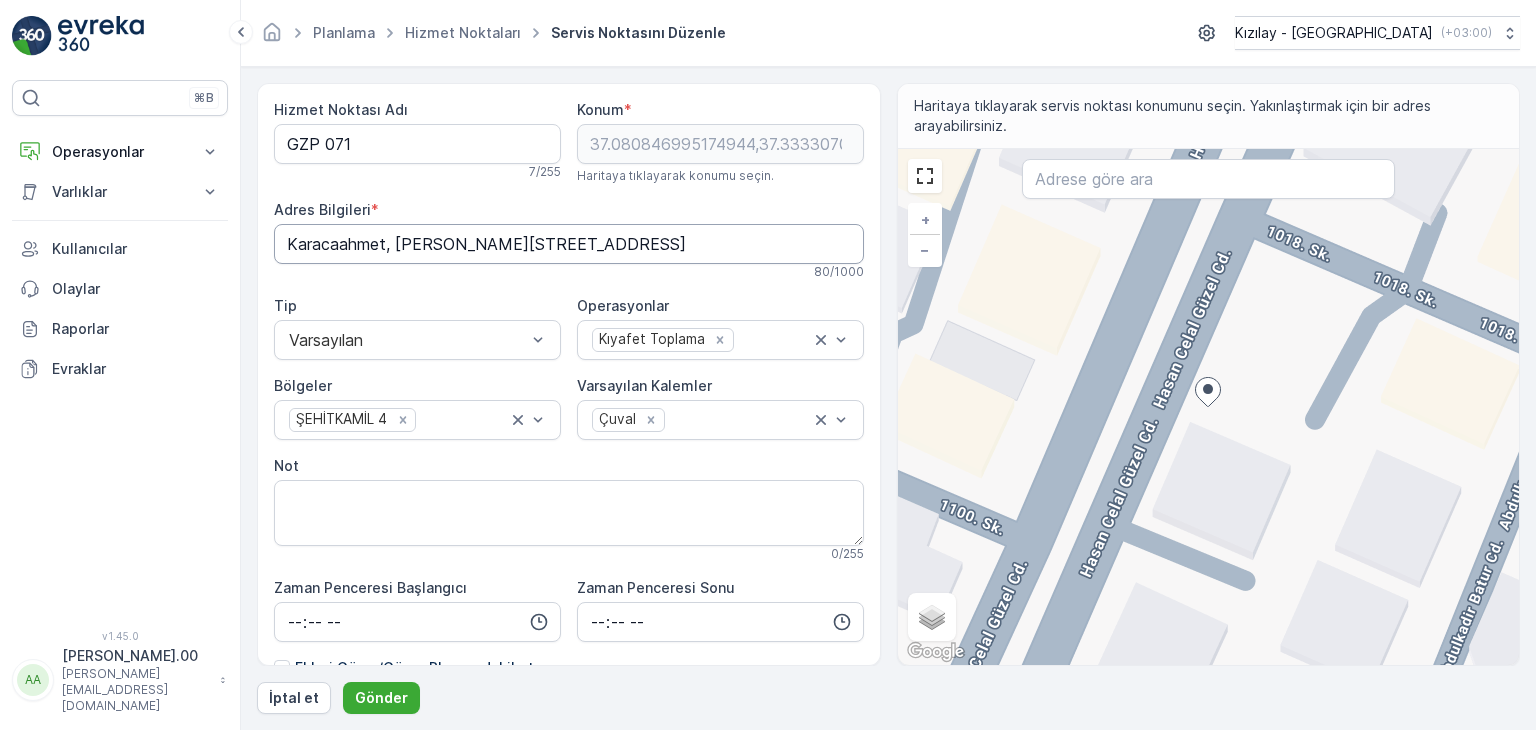 scroll, scrollTop: 0, scrollLeft: 20, axis: horizontal 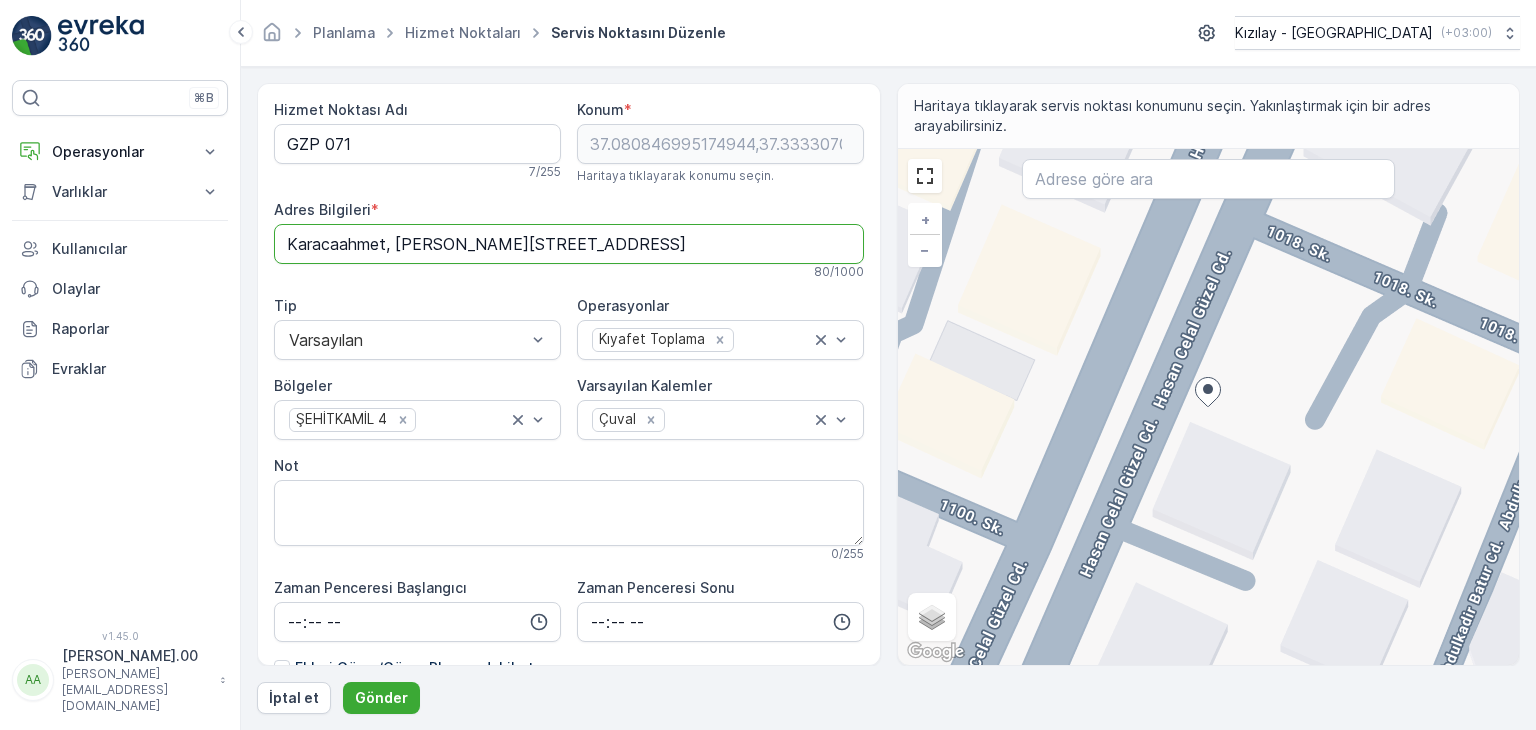 drag, startPoint x: 844, startPoint y: 249, endPoint x: 308, endPoint y: 209, distance: 537.4905 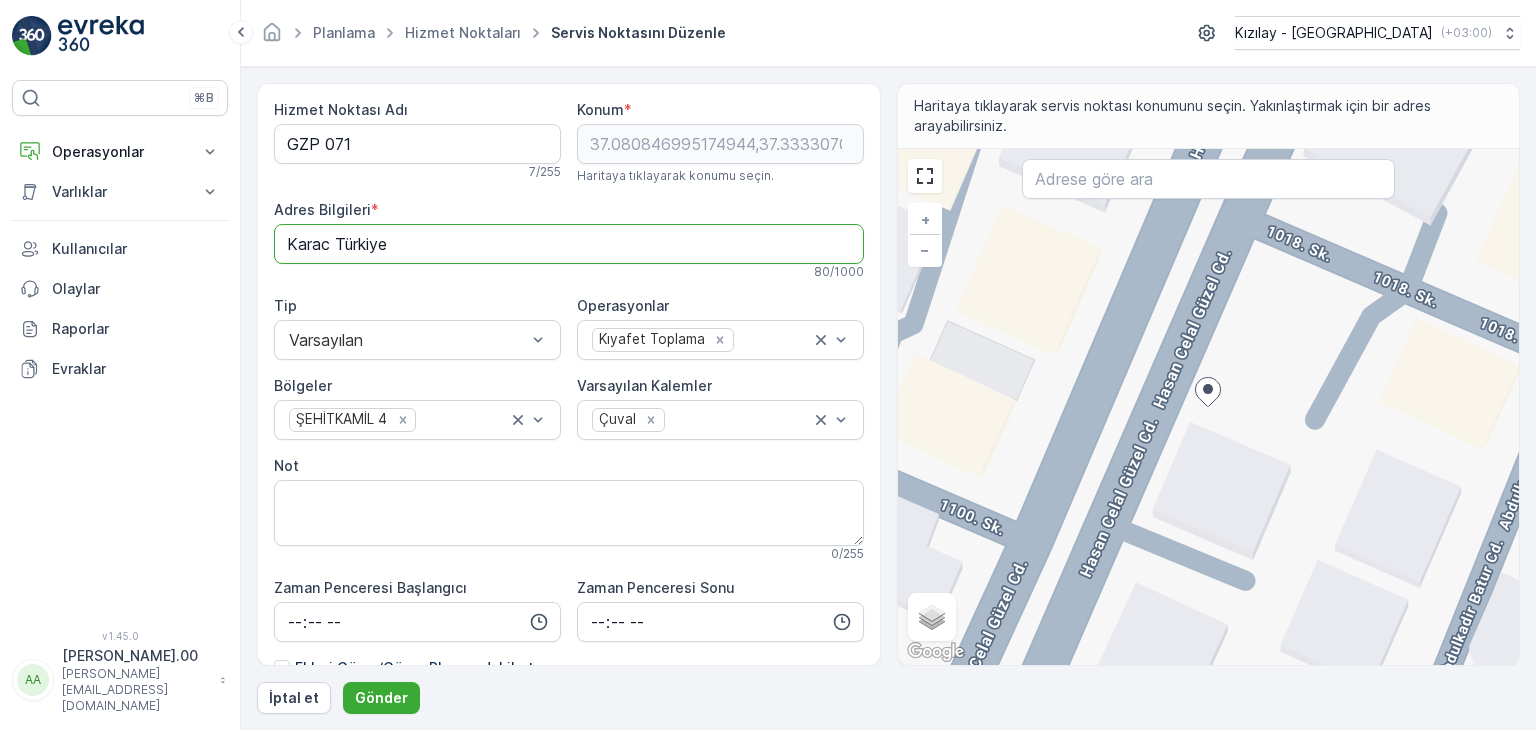 scroll, scrollTop: 0, scrollLeft: 0, axis: both 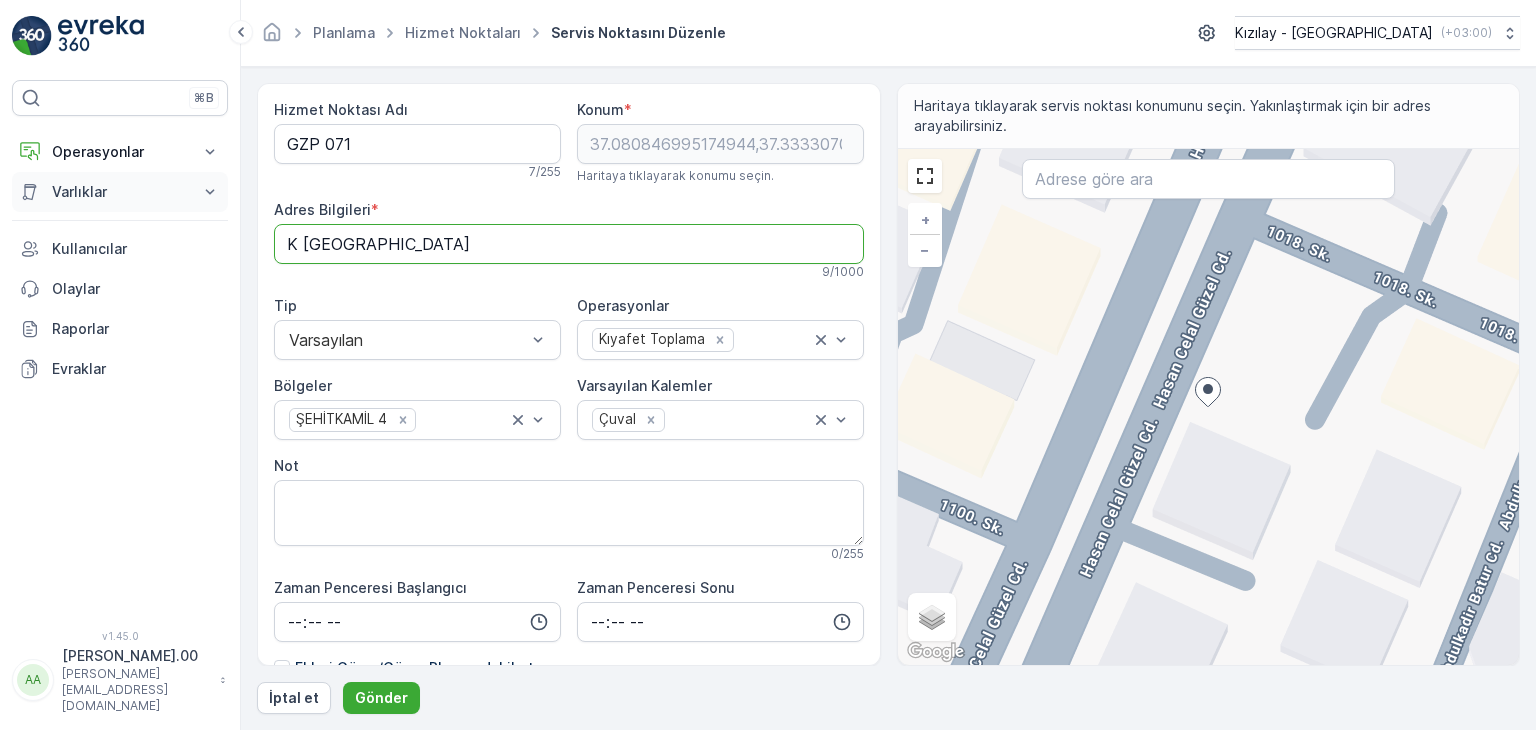 drag, startPoint x: 416, startPoint y: 242, endPoint x: 123, endPoint y: 201, distance: 295.8547 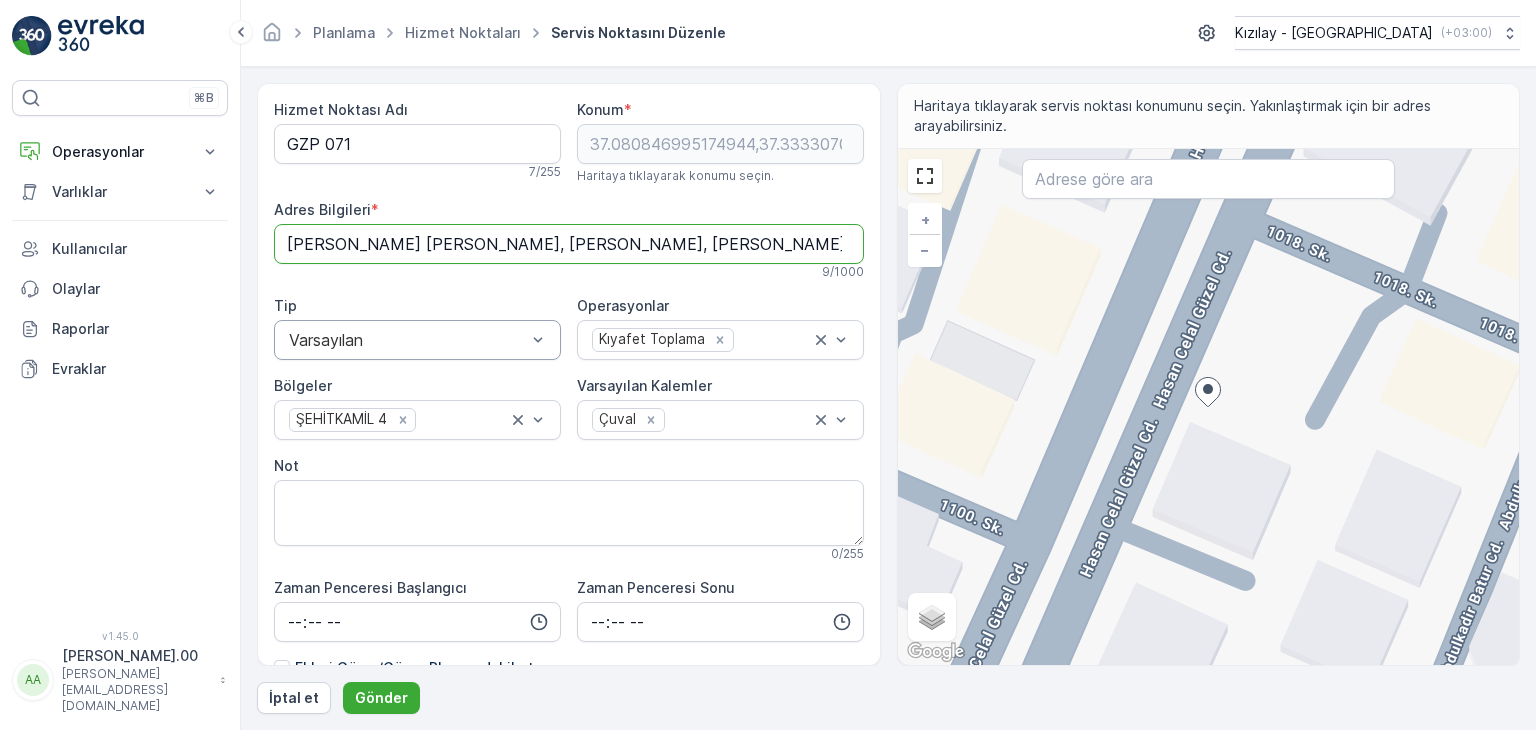 scroll, scrollTop: 0, scrollLeft: 300, axis: horizontal 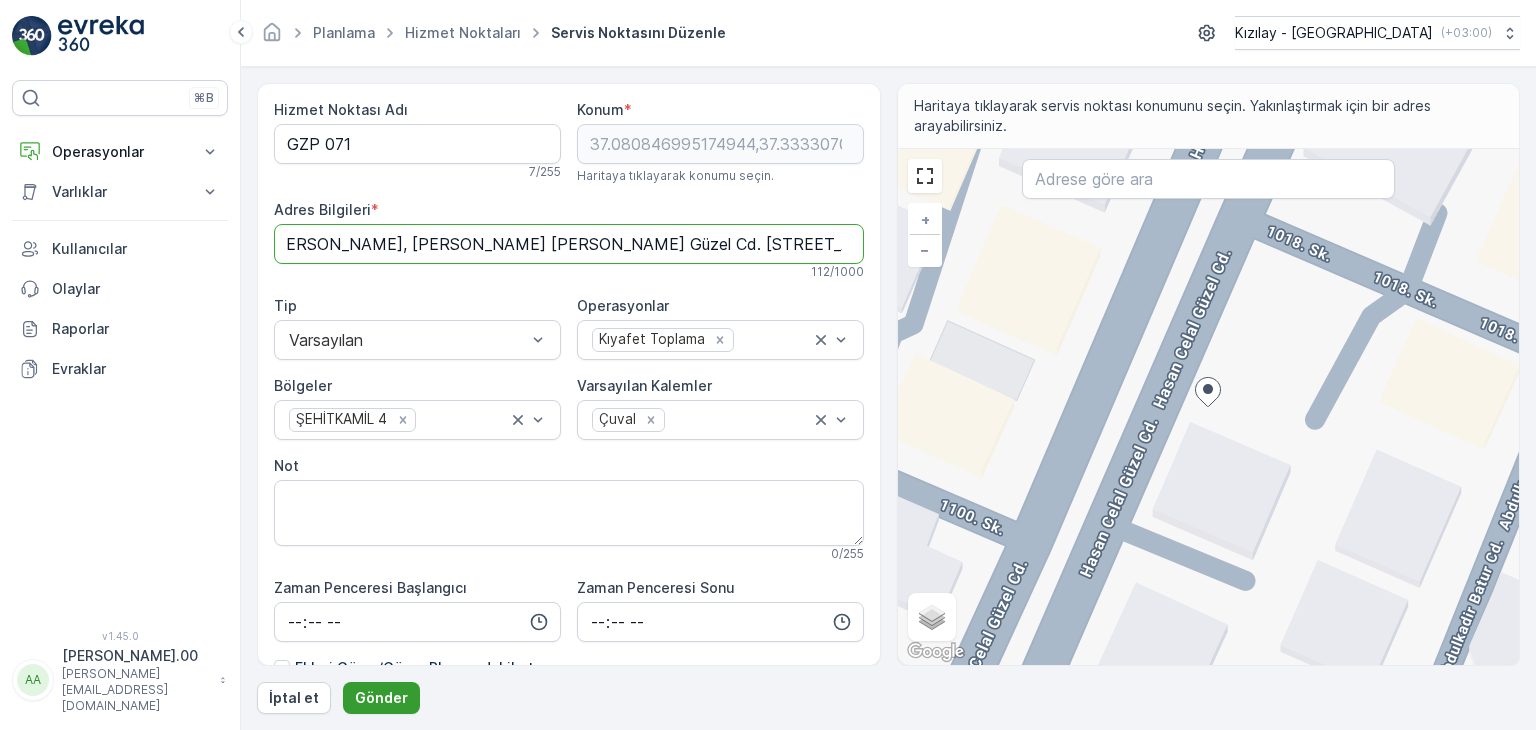 type on "İbrahimli Yılmazoğlu Oteli Civarı, Atatürk, Hasan Celal Güzel Cd. Derya Apt No: 93/A, 27560 Şehitkamil/Gaziantep" 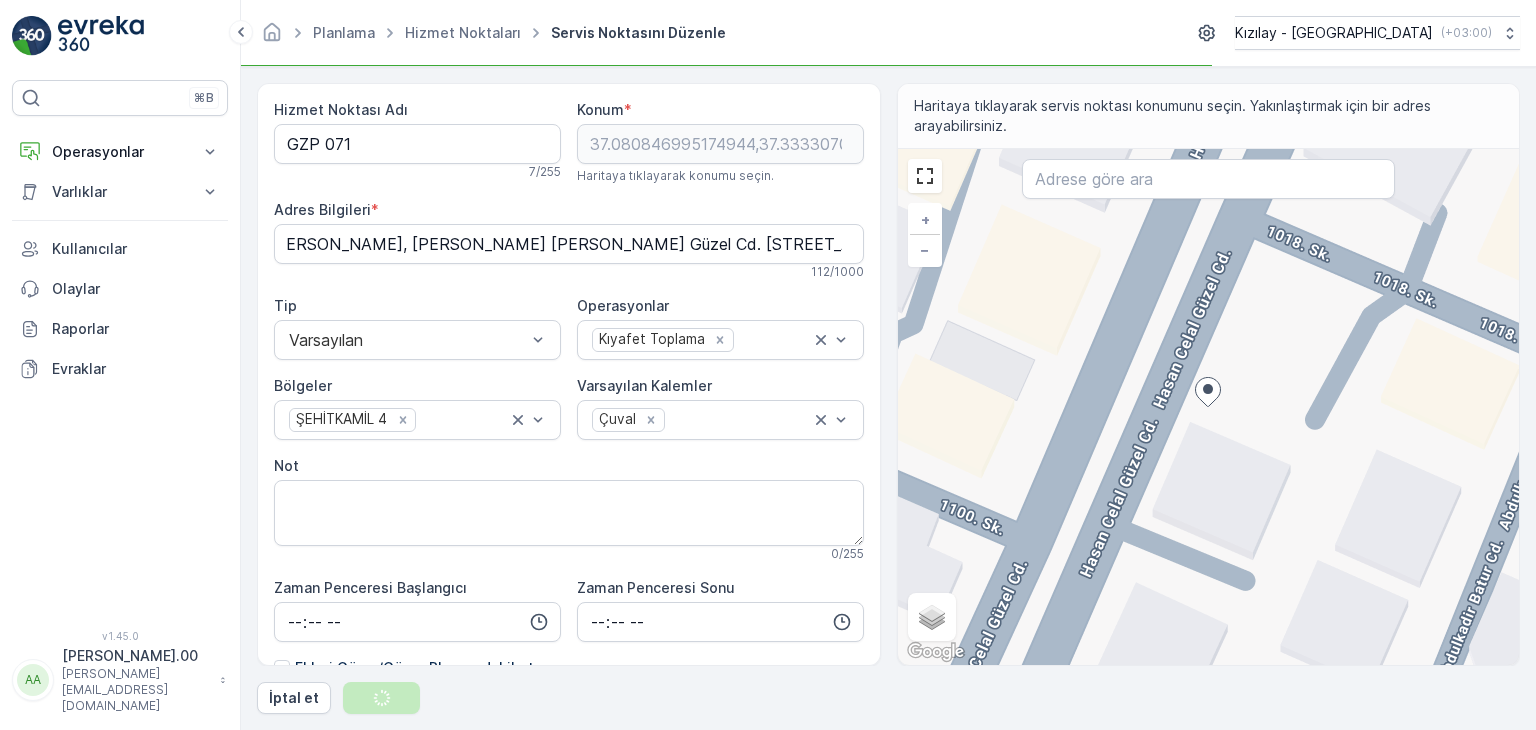 scroll, scrollTop: 0, scrollLeft: 0, axis: both 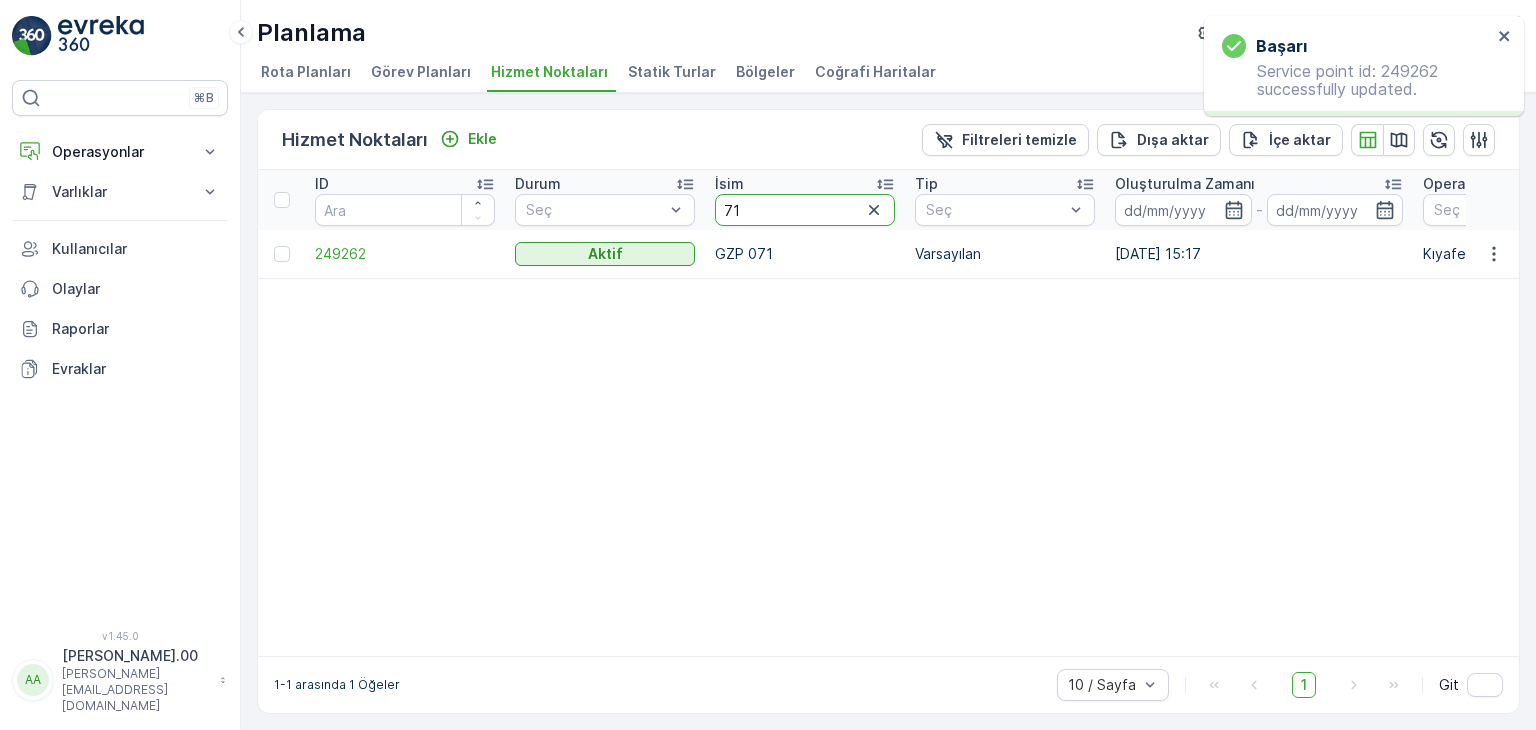click on "71" at bounding box center (805, 210) 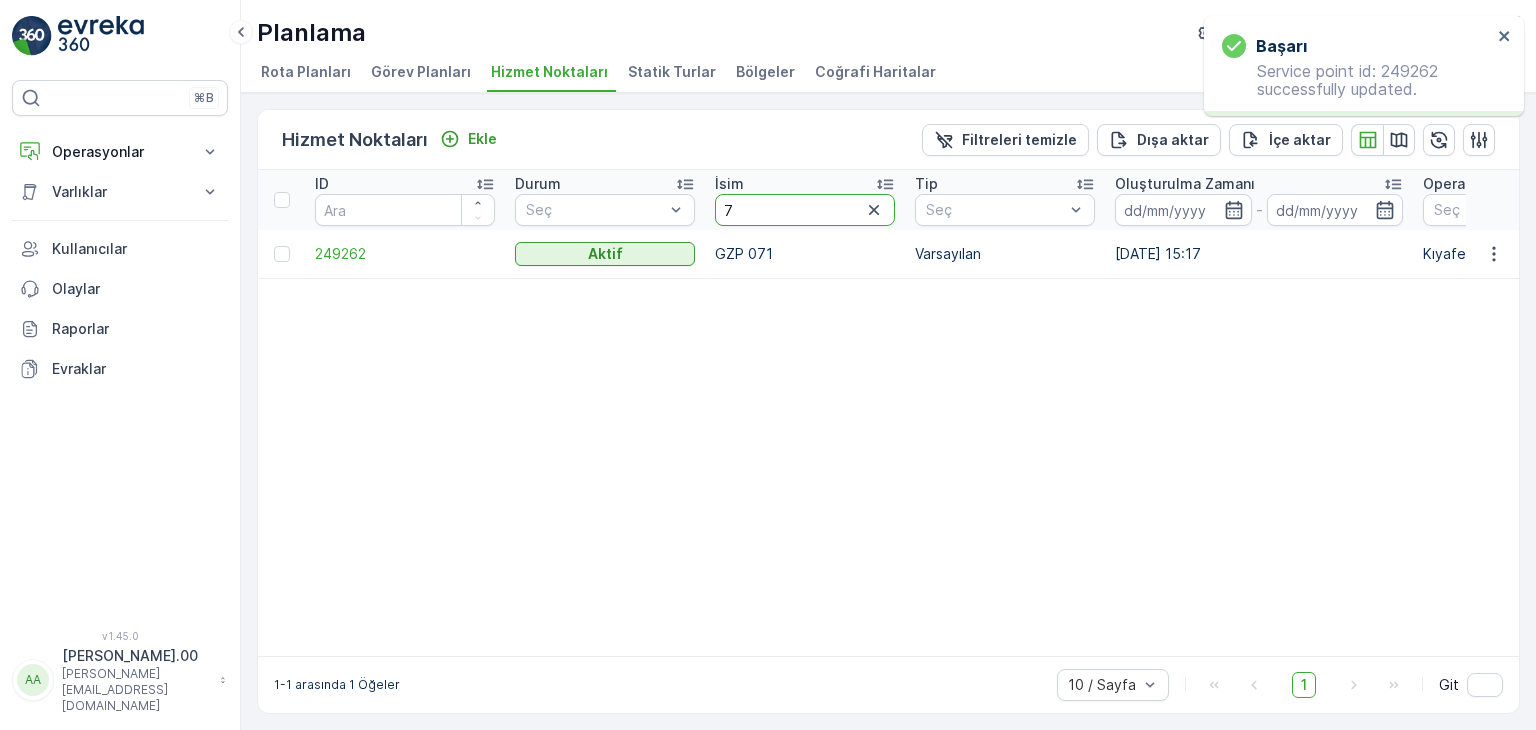 type 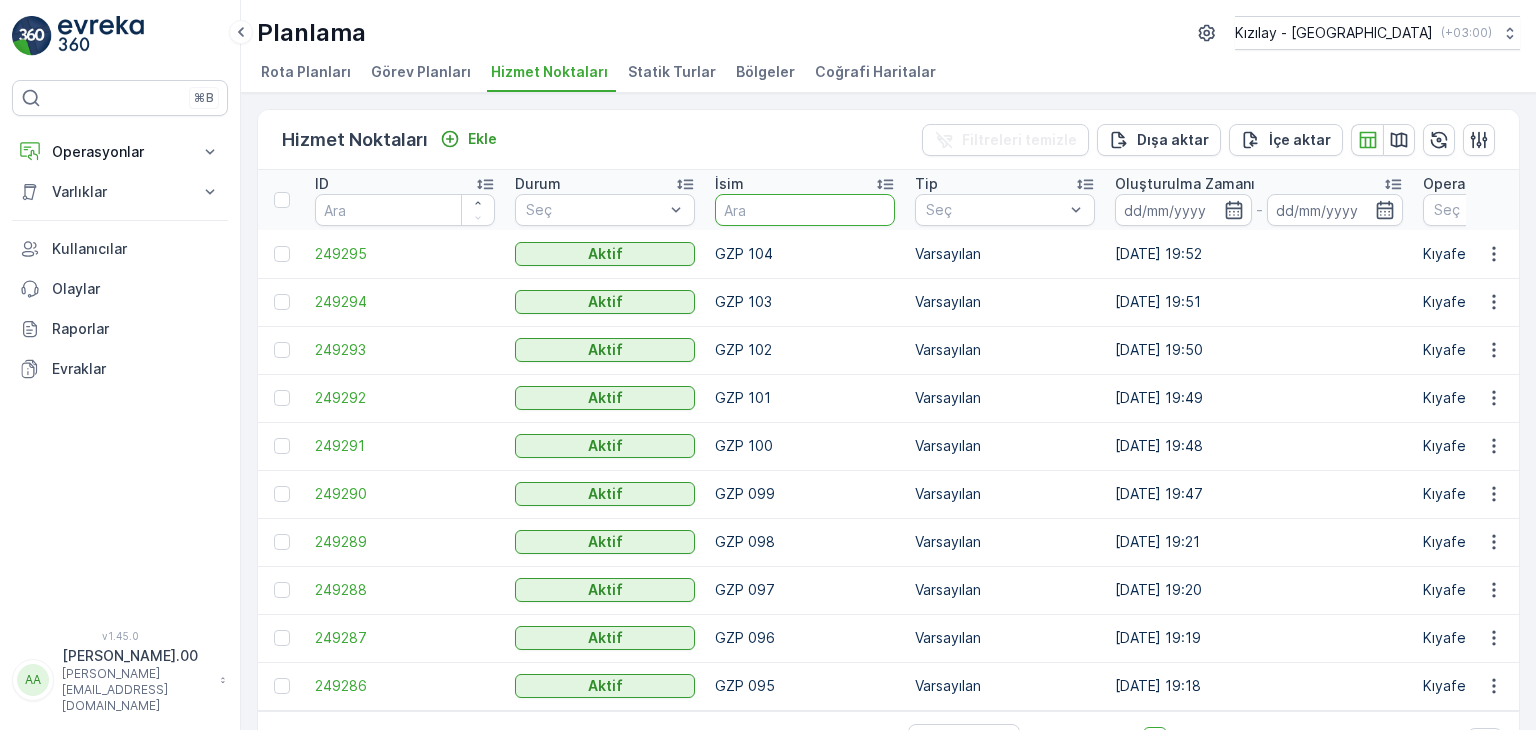 click at bounding box center [805, 210] 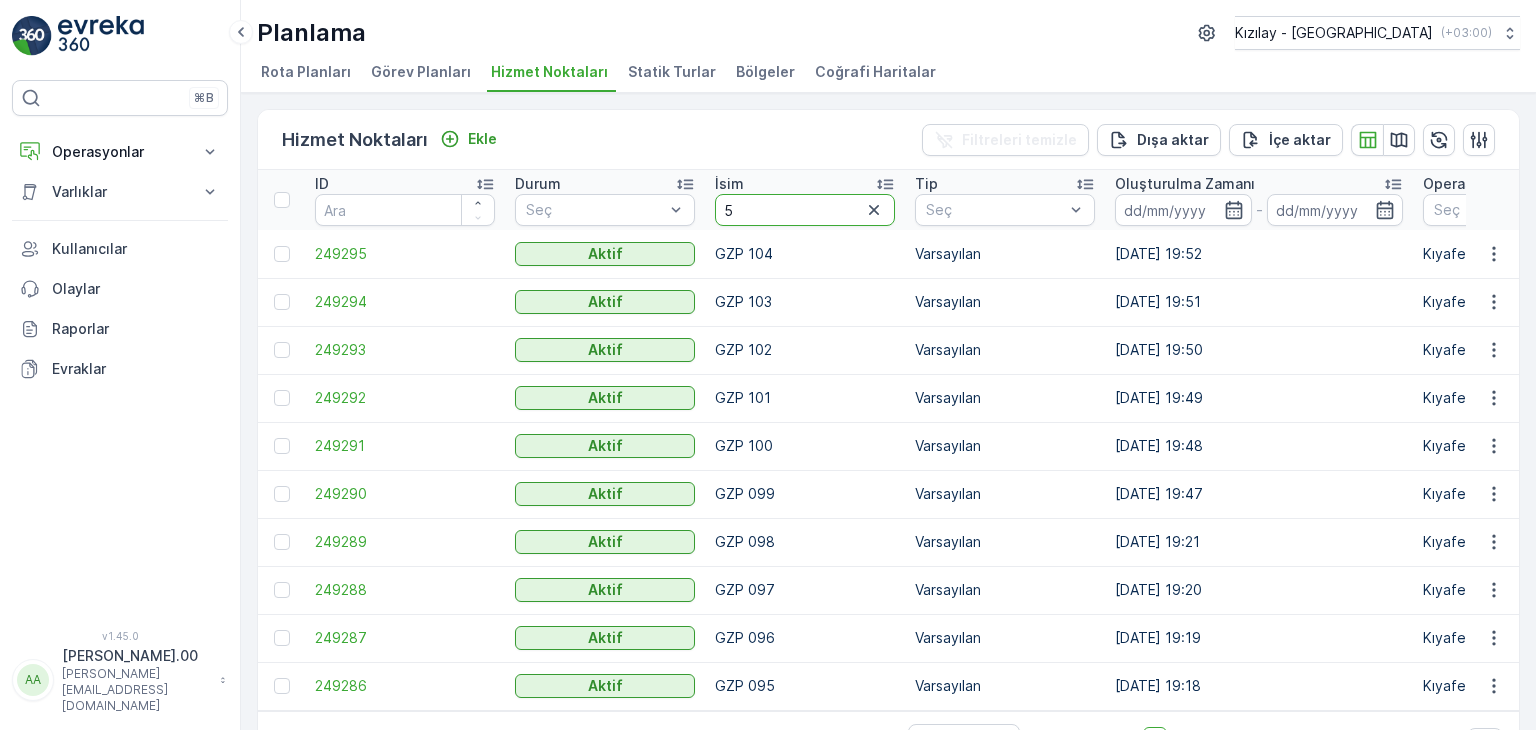 type on "59" 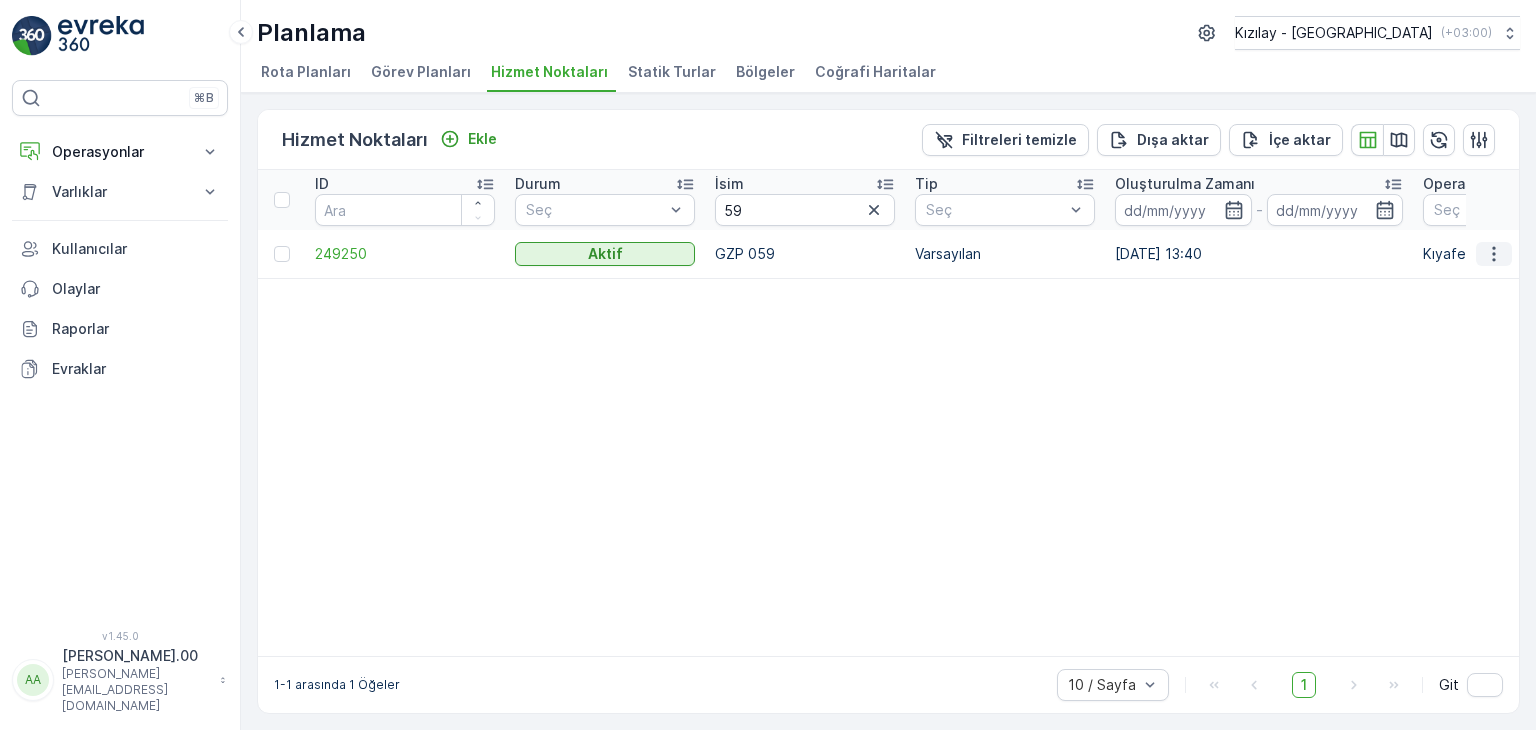 click at bounding box center [1494, 254] 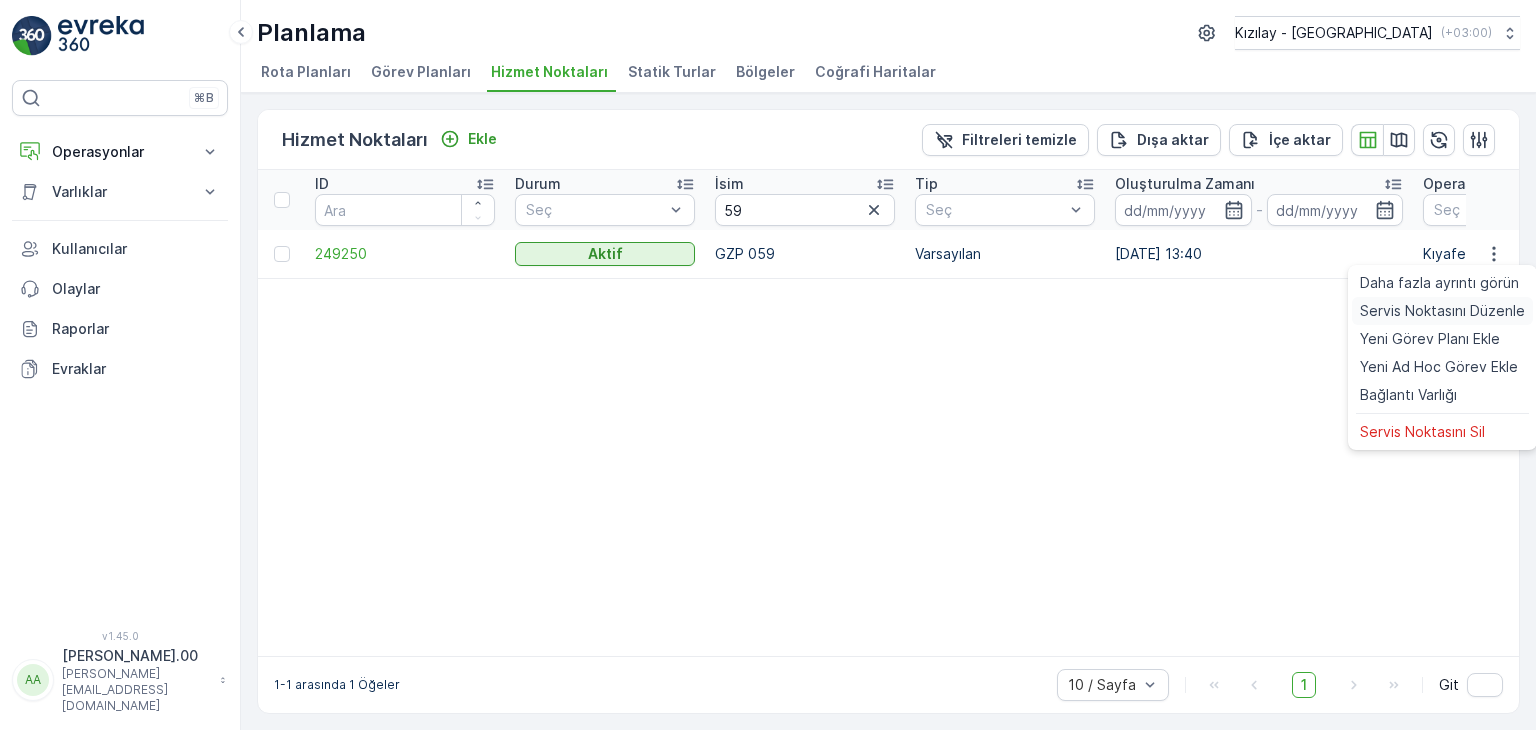 click on "Servis Noktasını Düzenle" at bounding box center (1442, 311) 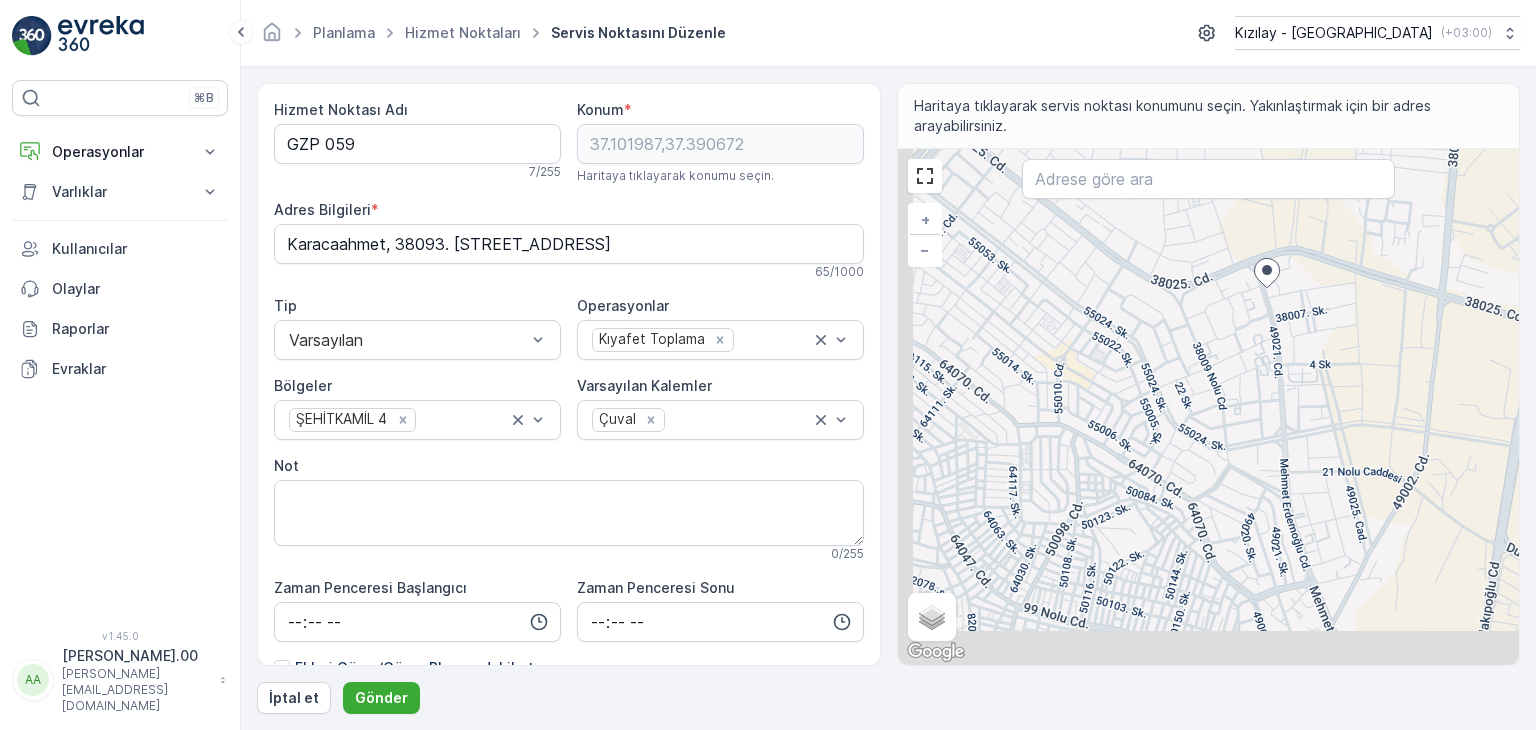 drag, startPoint x: 1160, startPoint y: 443, endPoint x: 1318, endPoint y: 332, distance: 193.09325 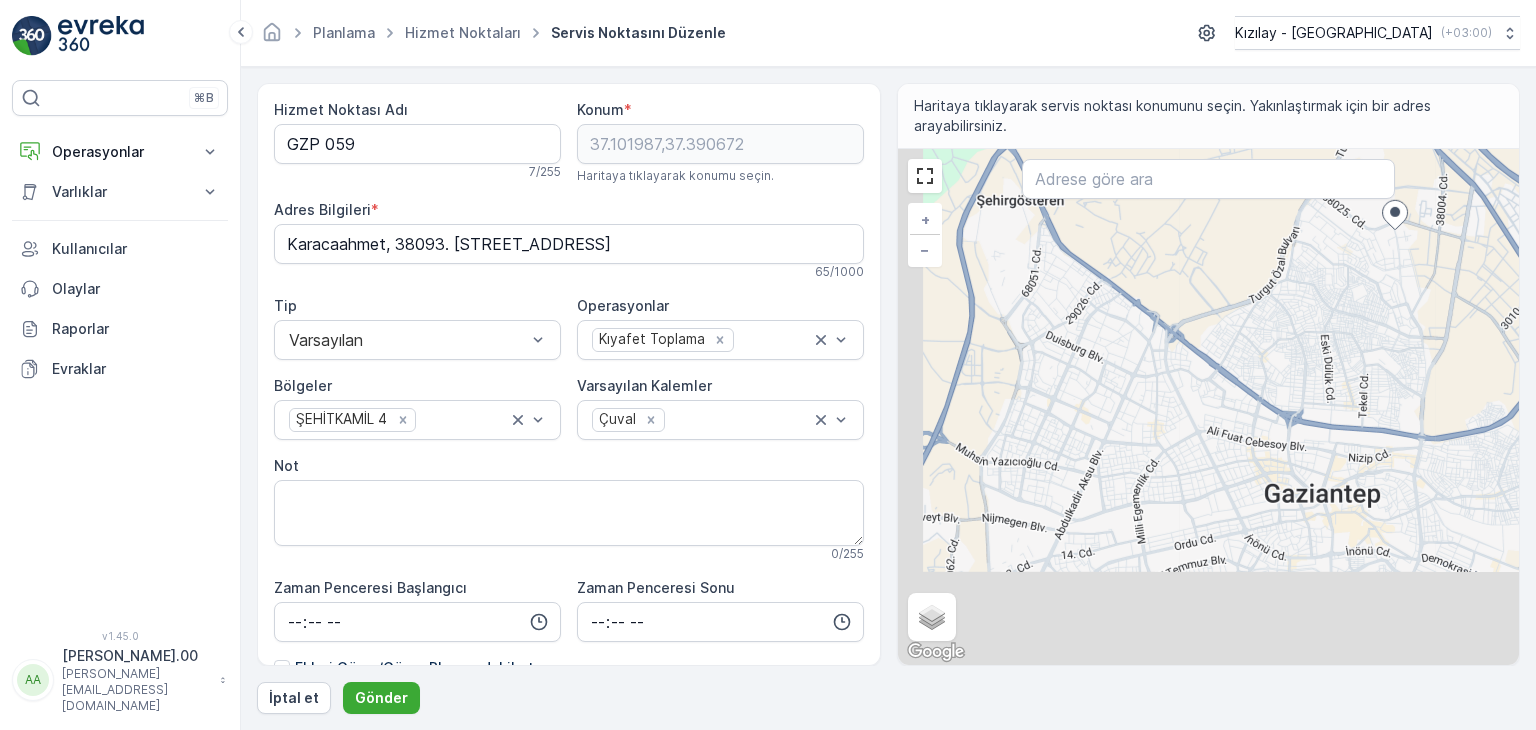 drag, startPoint x: 1093, startPoint y: 582, endPoint x: 1290, endPoint y: 336, distance: 315.1587 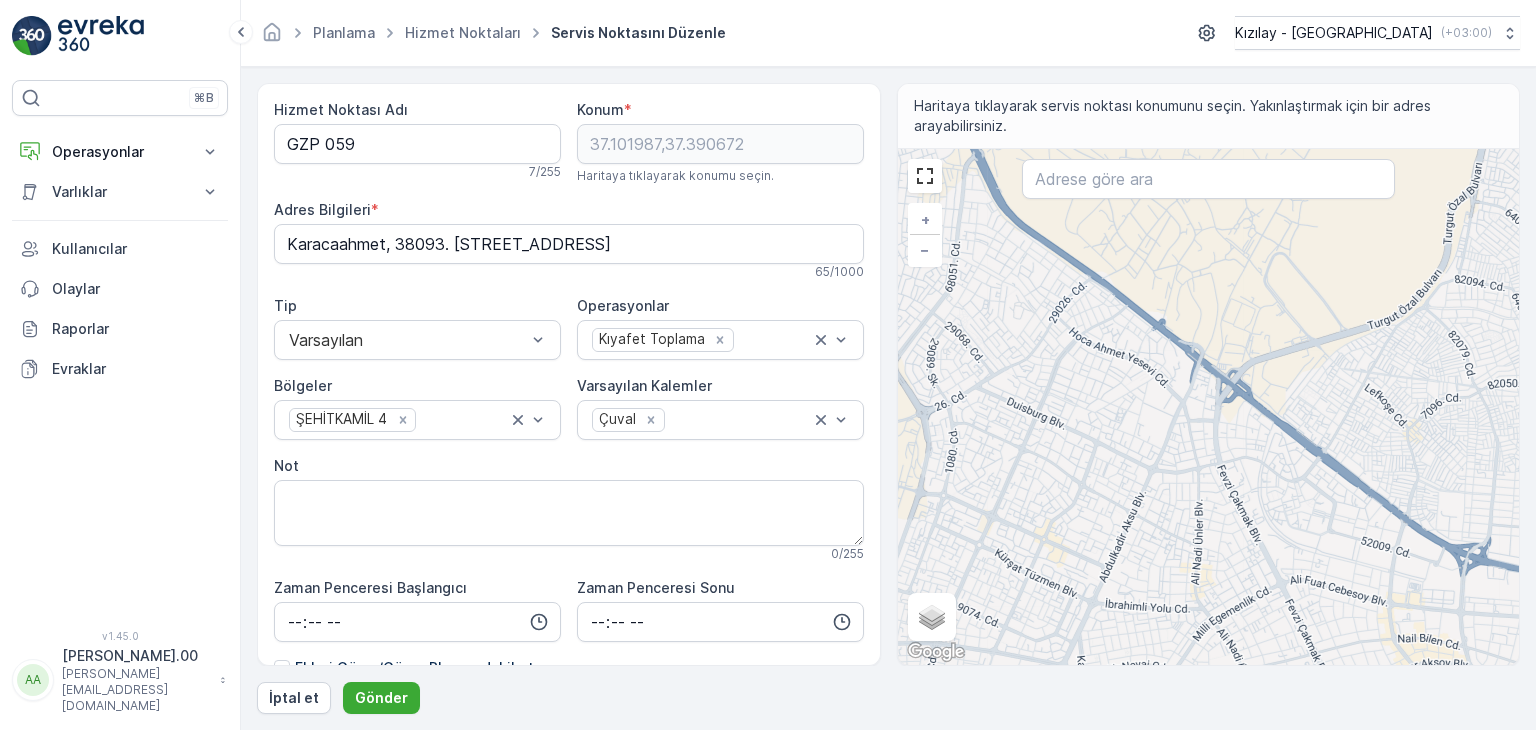 drag, startPoint x: 1096, startPoint y: 387, endPoint x: 1144, endPoint y: 625, distance: 242.7921 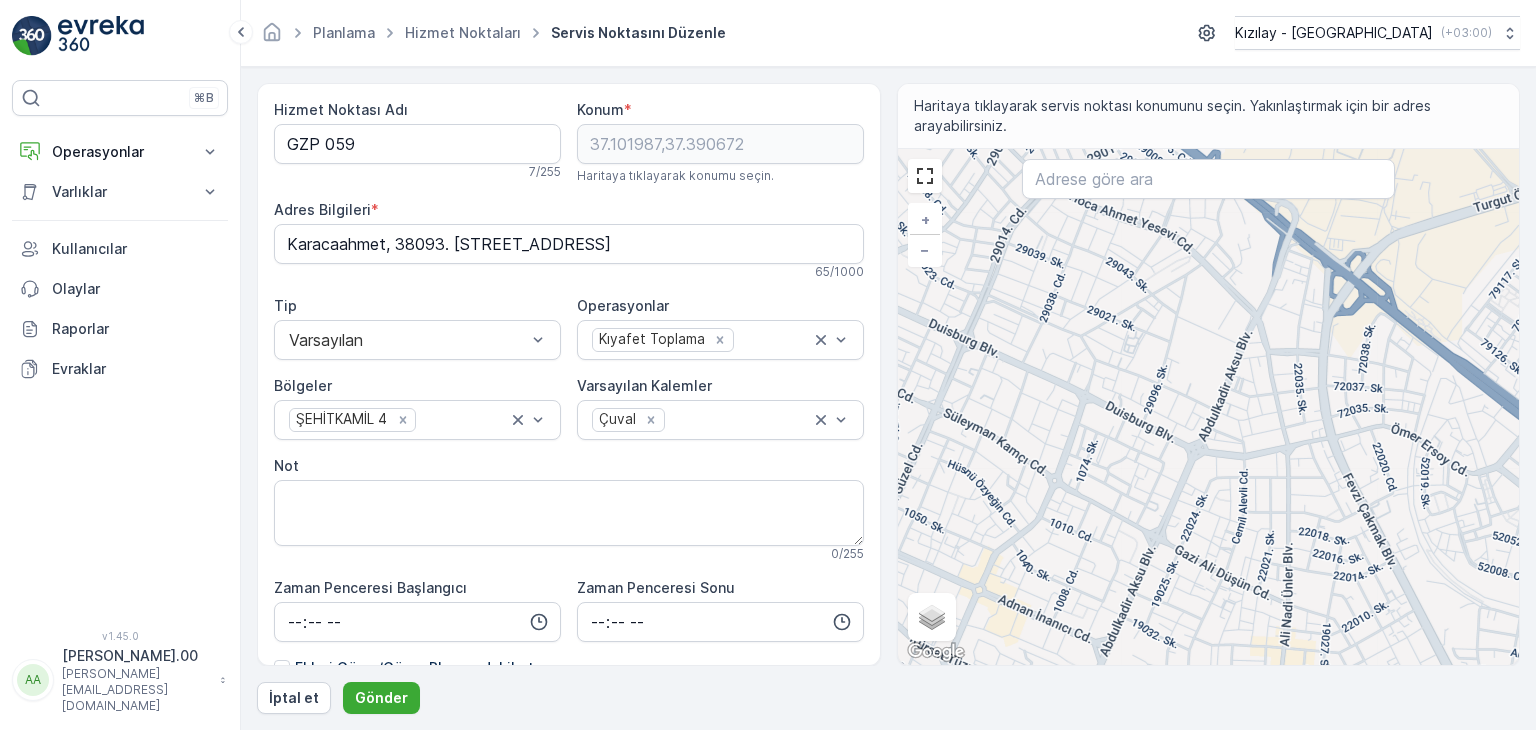 drag, startPoint x: 1276, startPoint y: 560, endPoint x: 1324, endPoint y: 585, distance: 54.120235 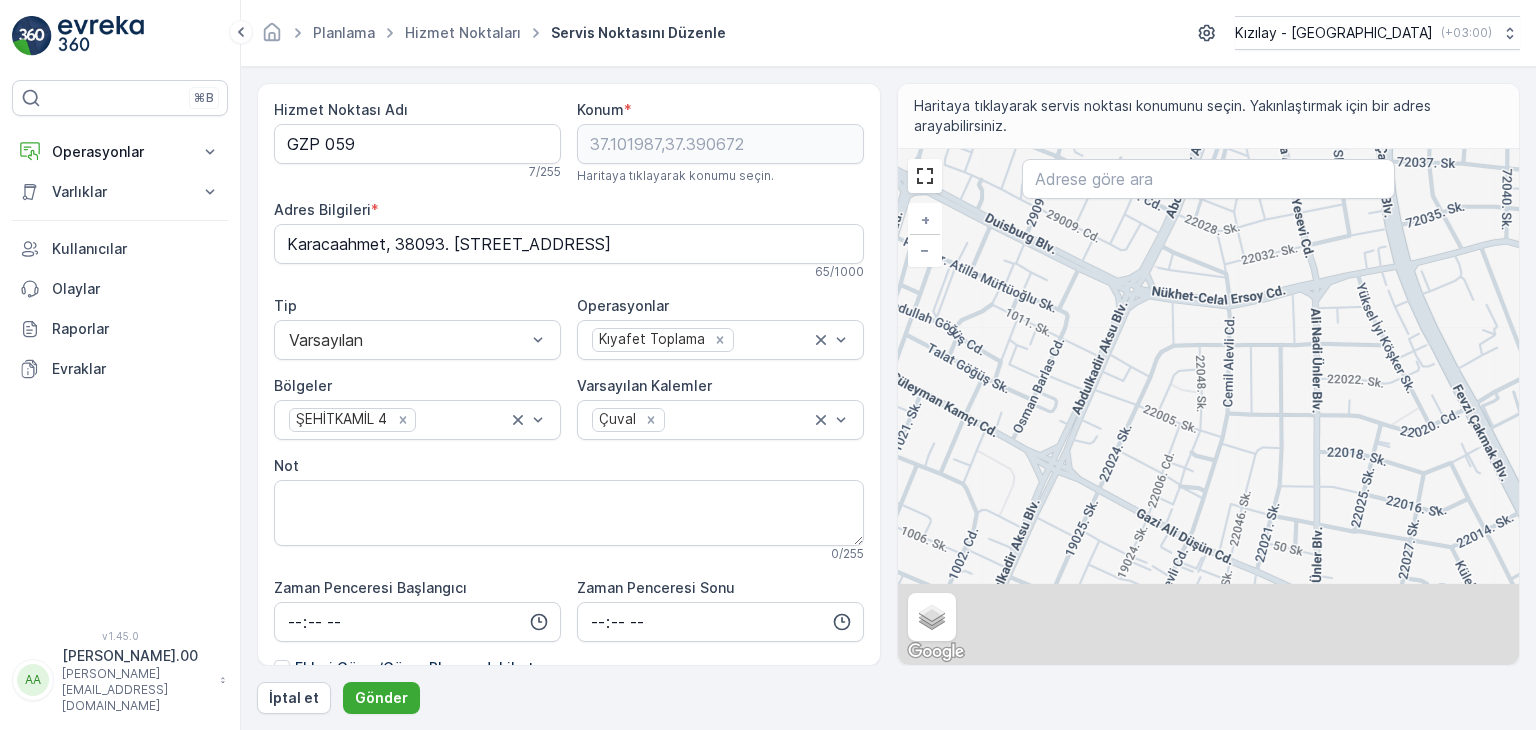drag, startPoint x: 1181, startPoint y: 544, endPoint x: 1297, endPoint y: 321, distance: 251.36627 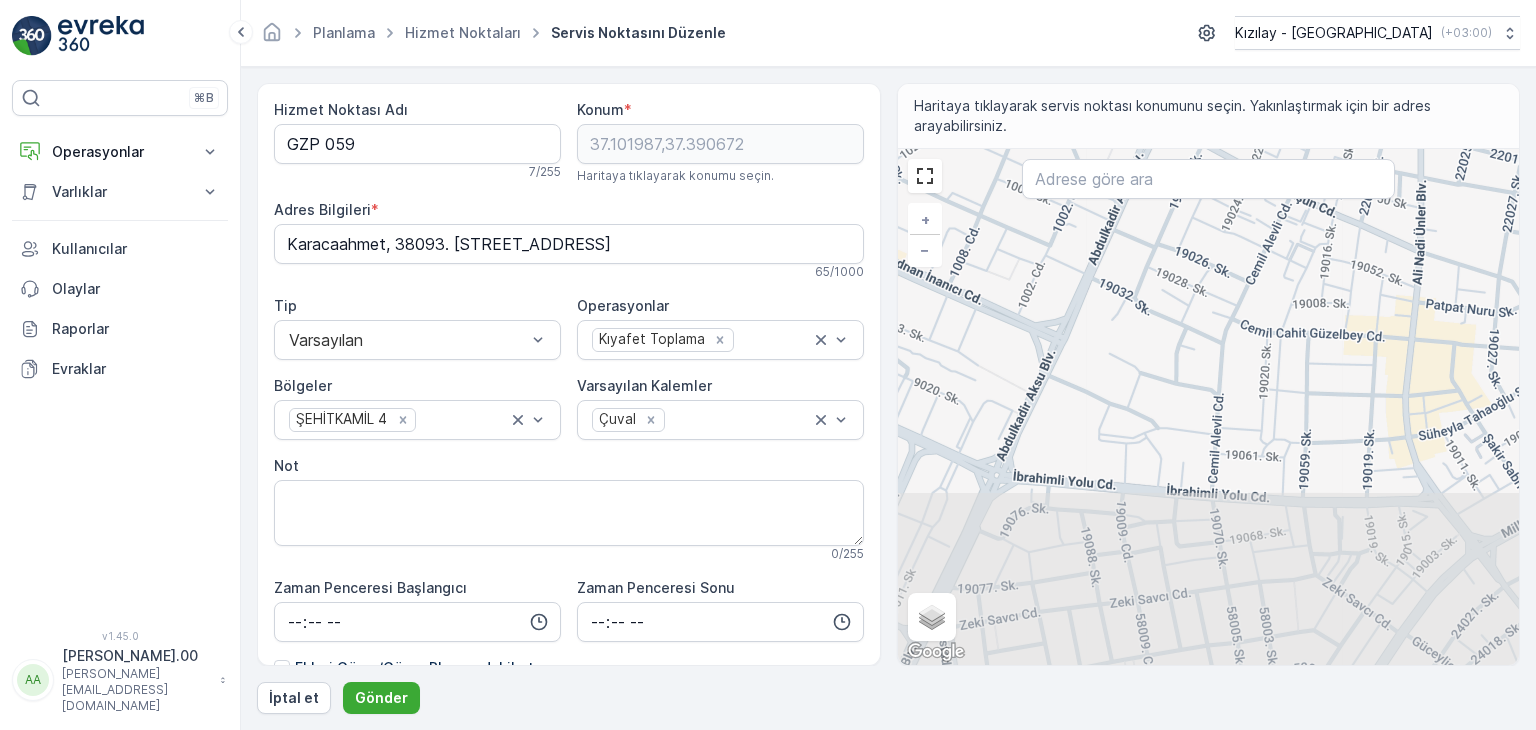 drag, startPoint x: 1124, startPoint y: 439, endPoint x: 1142, endPoint y: 373, distance: 68.41052 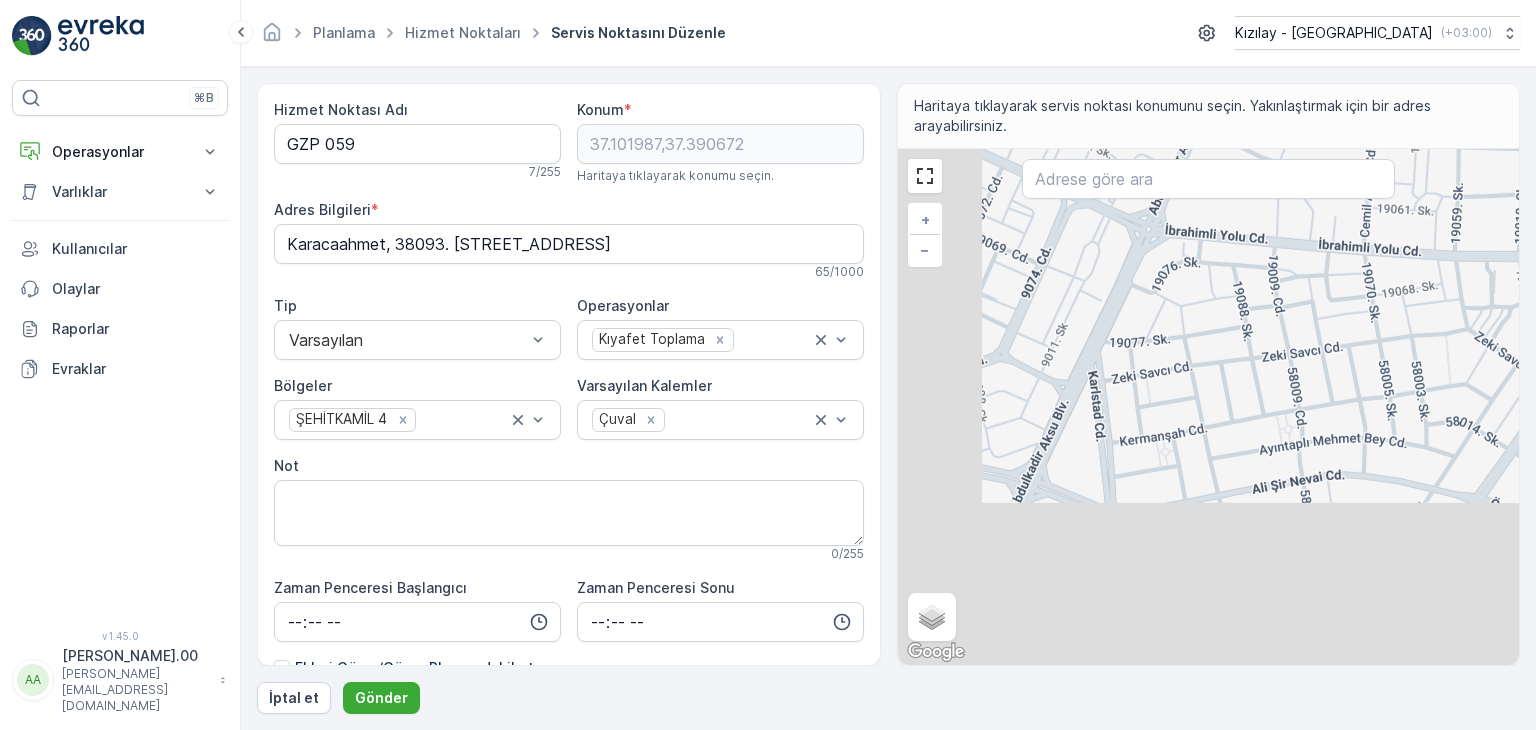 drag, startPoint x: 1041, startPoint y: 605, endPoint x: 1201, endPoint y: 347, distance: 303.58524 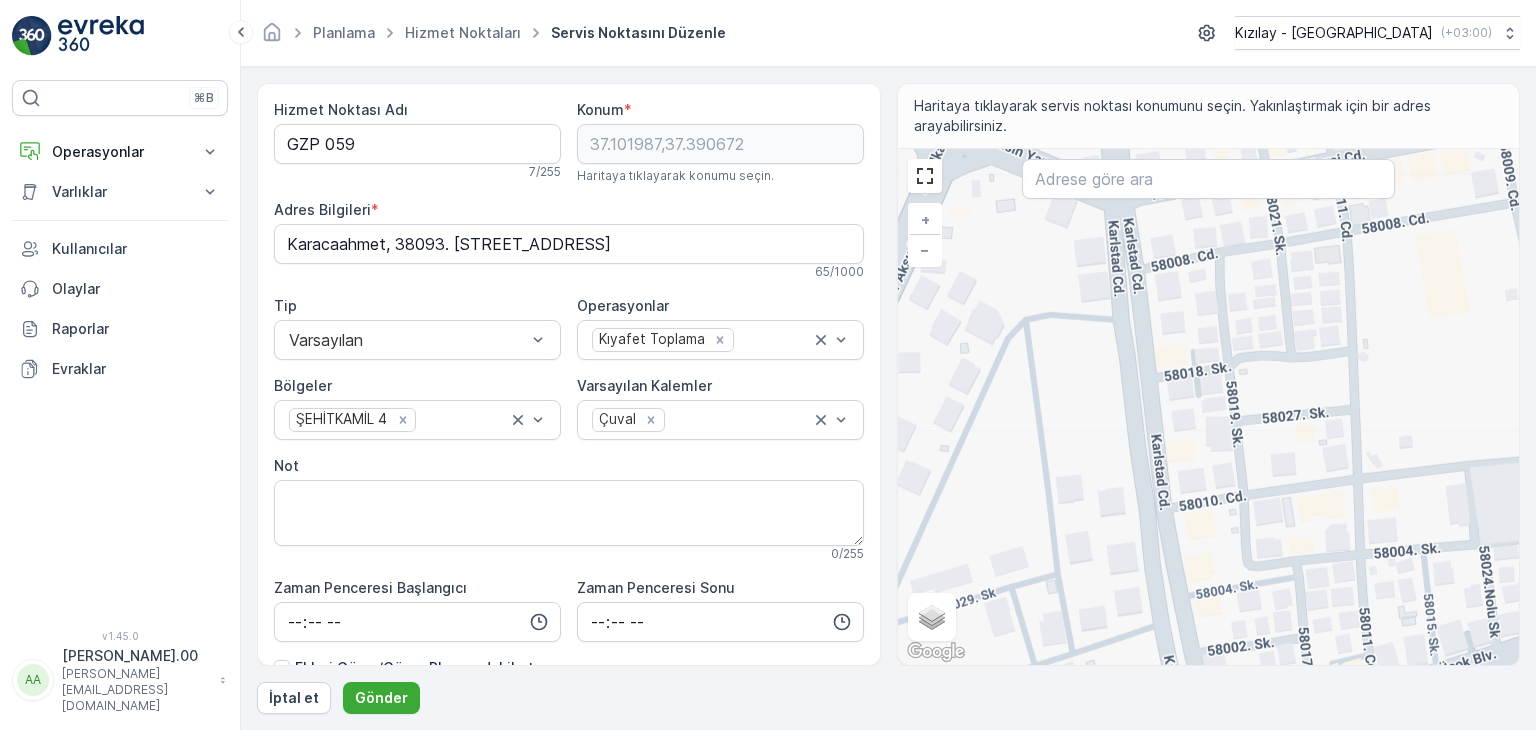 drag, startPoint x: 1145, startPoint y: 555, endPoint x: 1192, endPoint y: 392, distance: 169.6408 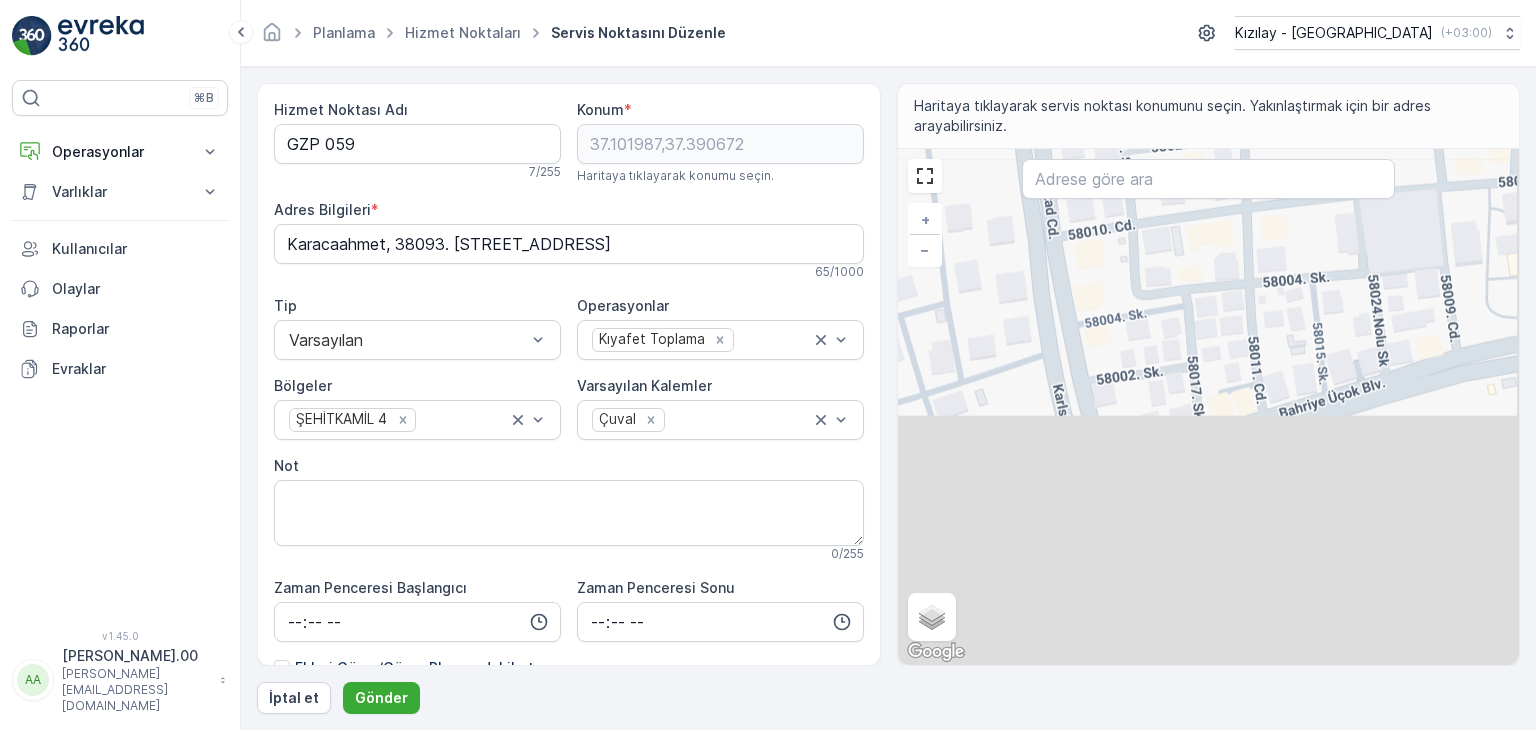 drag, startPoint x: 1049, startPoint y: 549, endPoint x: 964, endPoint y: 341, distance: 224.69757 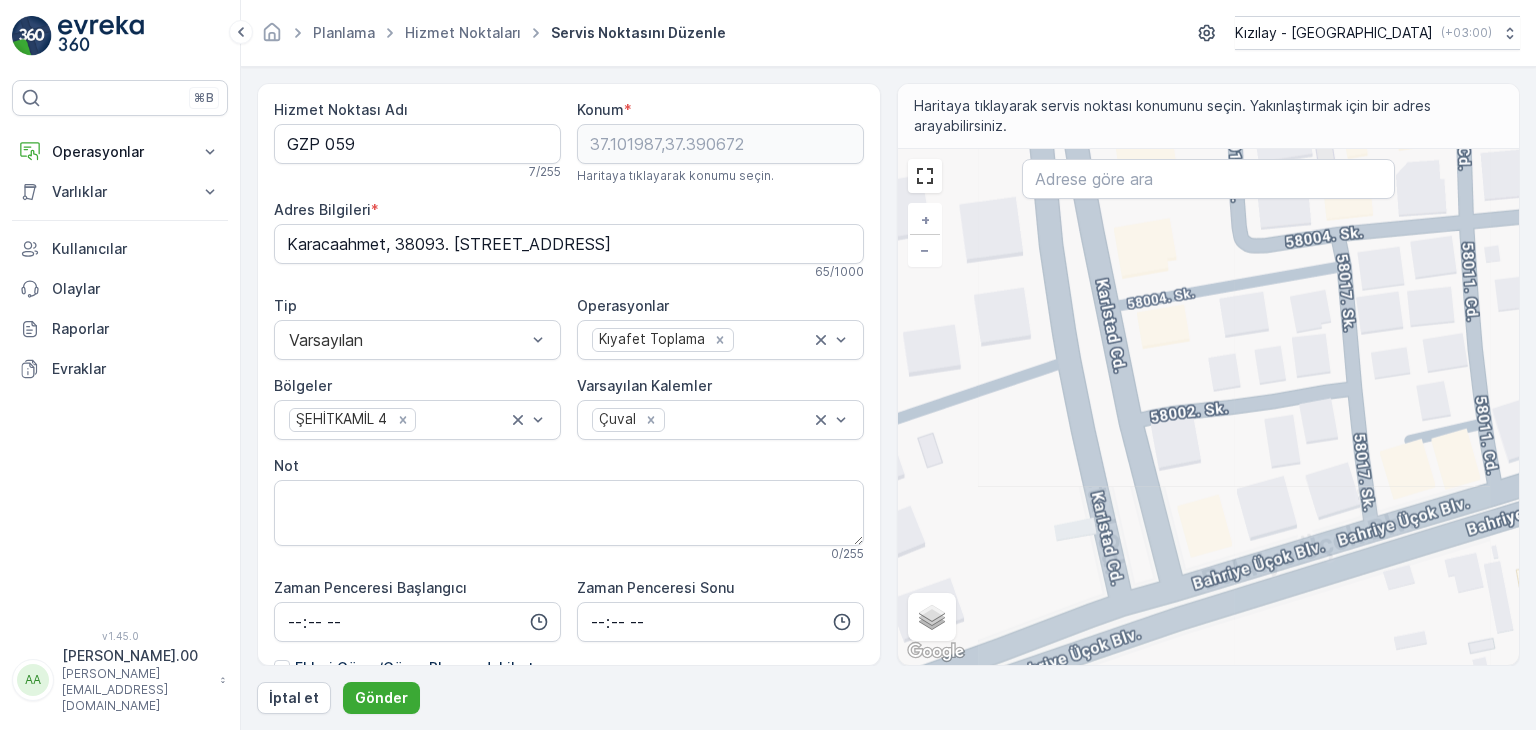drag, startPoint x: 1047, startPoint y: 349, endPoint x: 1050, endPoint y: 374, distance: 25.179358 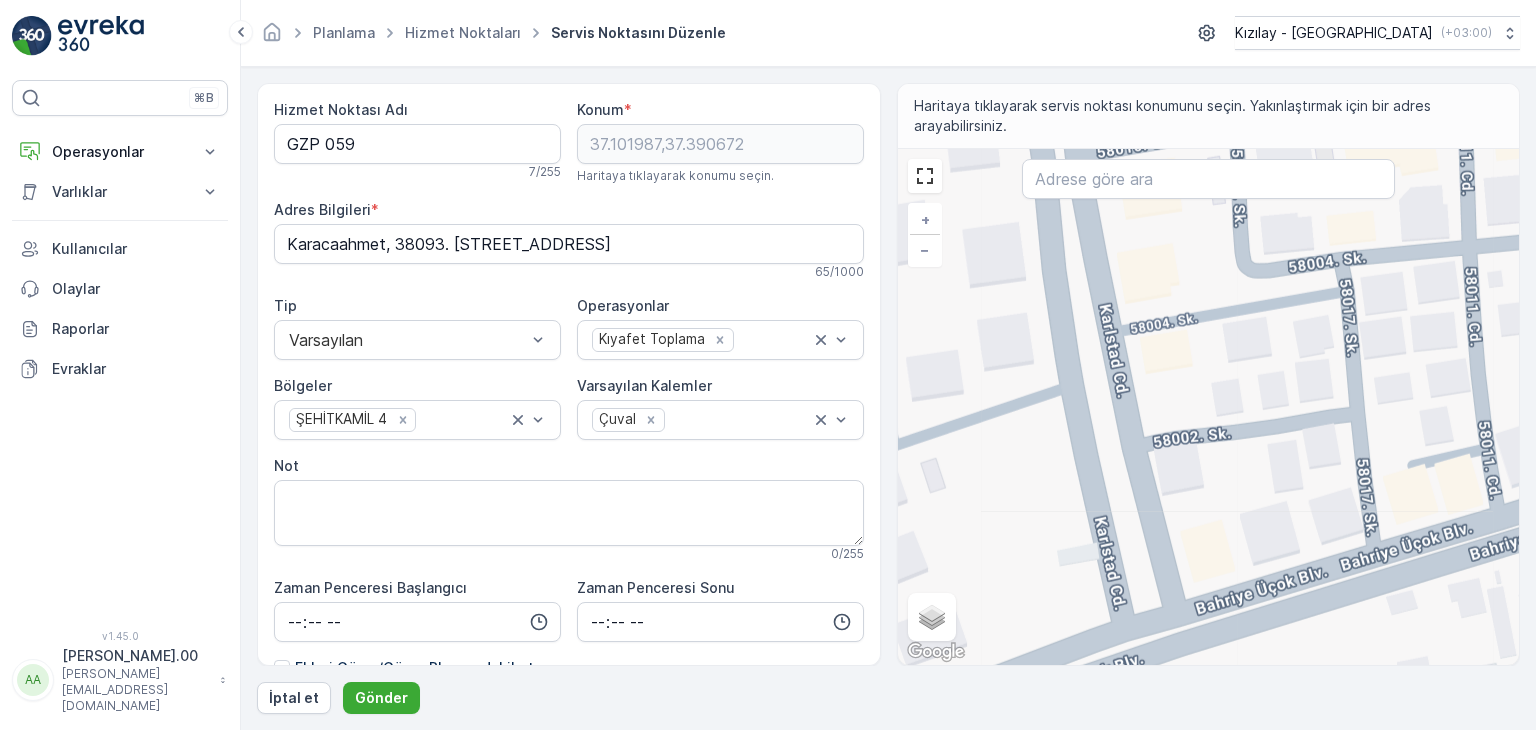 click on "+ −  Uydu  Yol haritası  Arazi  Karışık  Leaflet Klavye kısayolları Harita Verileri Harita verileri ©2025 Harita verileri ©2025 20 m  Metrik ve emperyal birimler arasında geçiş yapmak için tıklayın Şartlar Harita hatası bildirin Gezinmek için ok tuşlarına basın." at bounding box center [1209, 407] 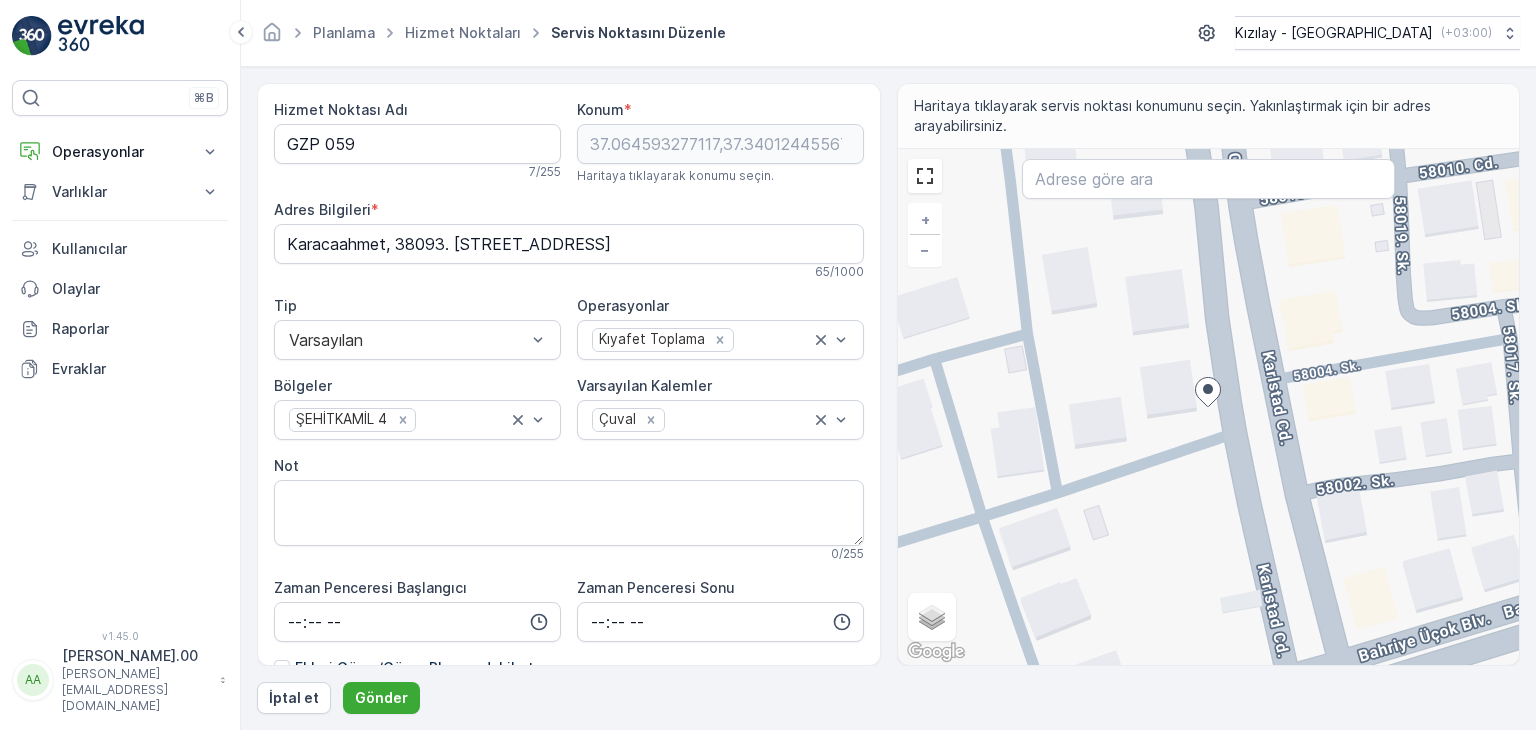 click on "+ −  Uydu  Yol haritası  Arazi  Karışık  Leaflet Klavye kısayolları Harita Verileri Harita verileri ©2025 Harita verileri ©2025 20 m  Metrik ve emperyal birimler arasında geçiş yapmak için tıklayın Şartlar Harita hatası bildirin Gezinmek için ok tuşlarına basın." at bounding box center (1209, 407) 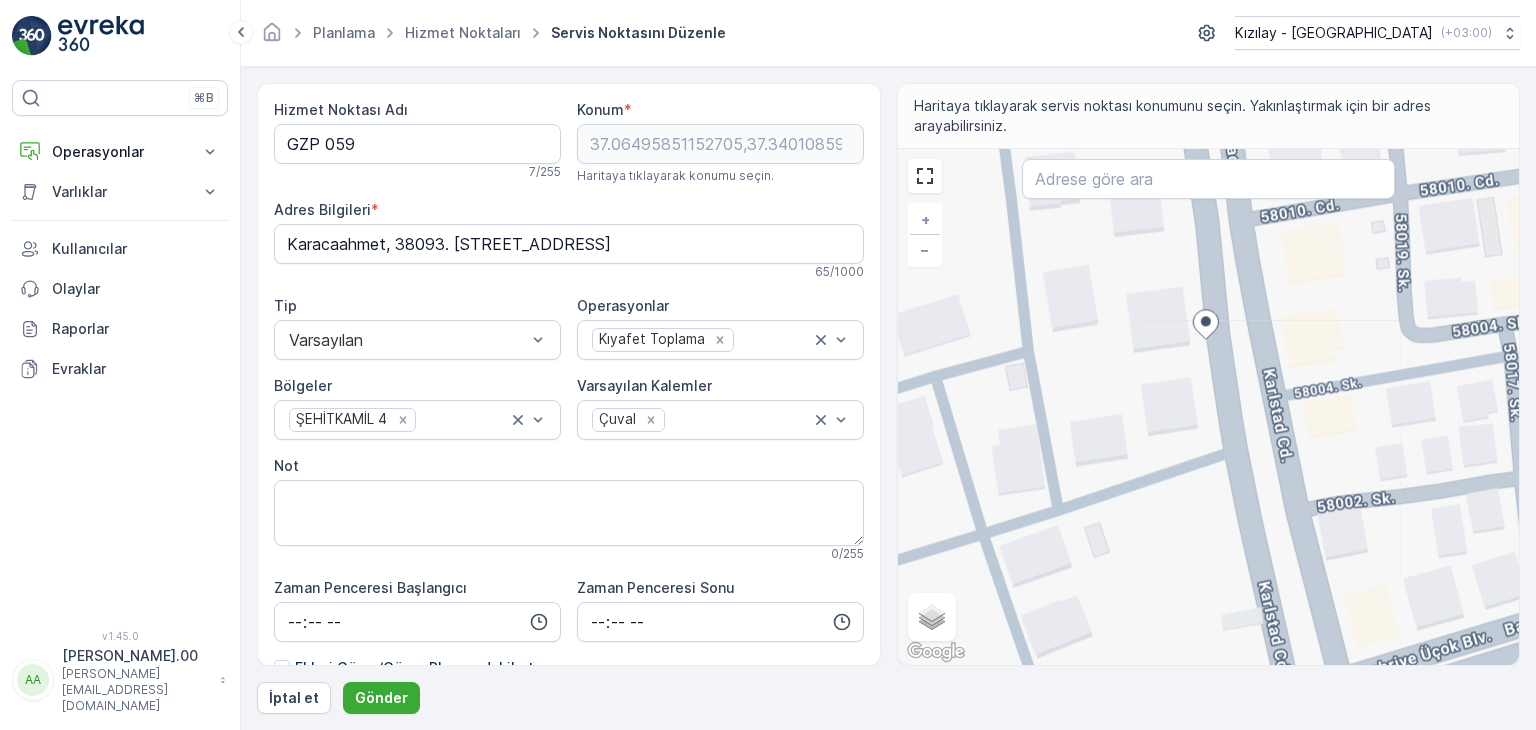 type on "Pancarlı, Karlstad Cd. No:10, 27060 Şehitkamil/Gaziantep, Türkiye" 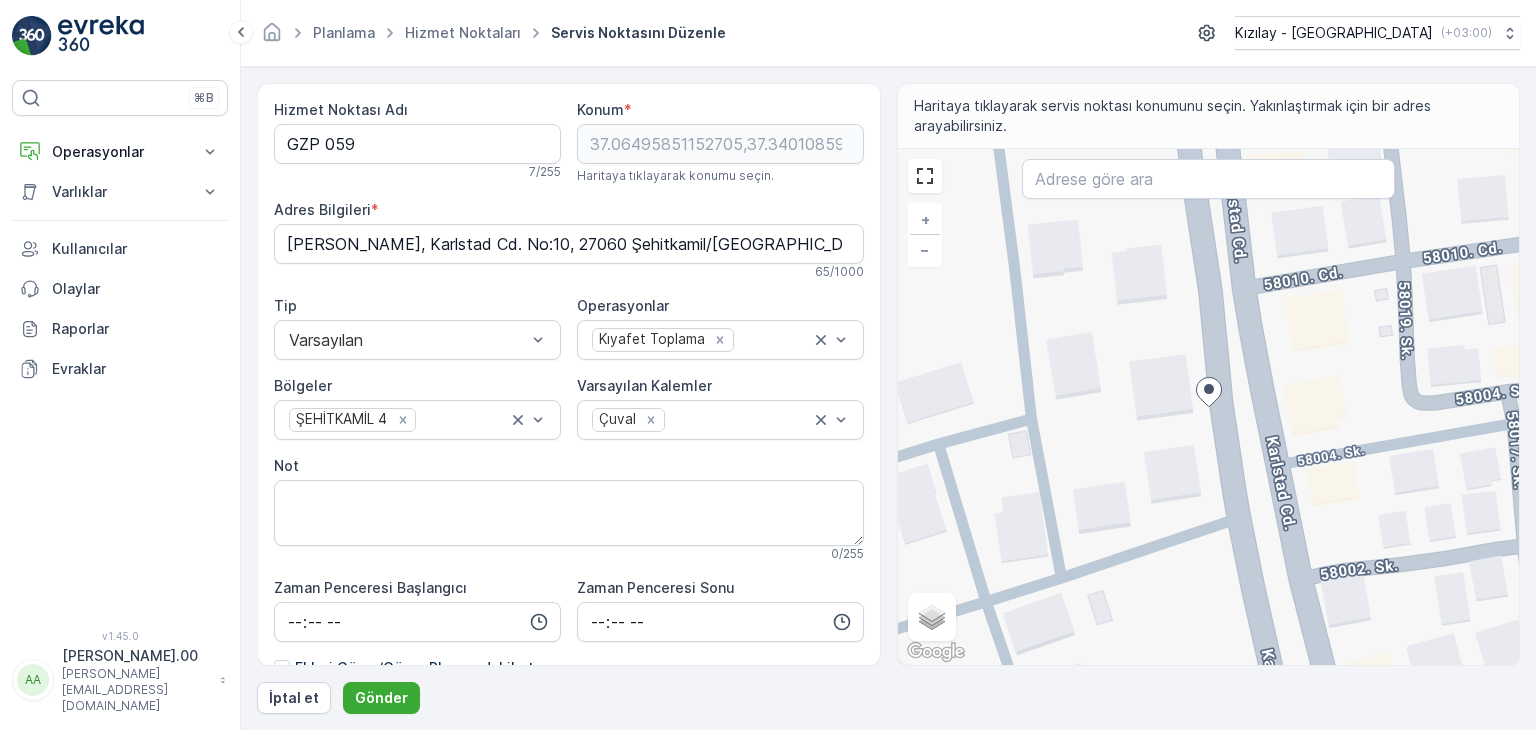 drag, startPoint x: 1188, startPoint y: 296, endPoint x: 1191, endPoint y: 309, distance: 13.341664 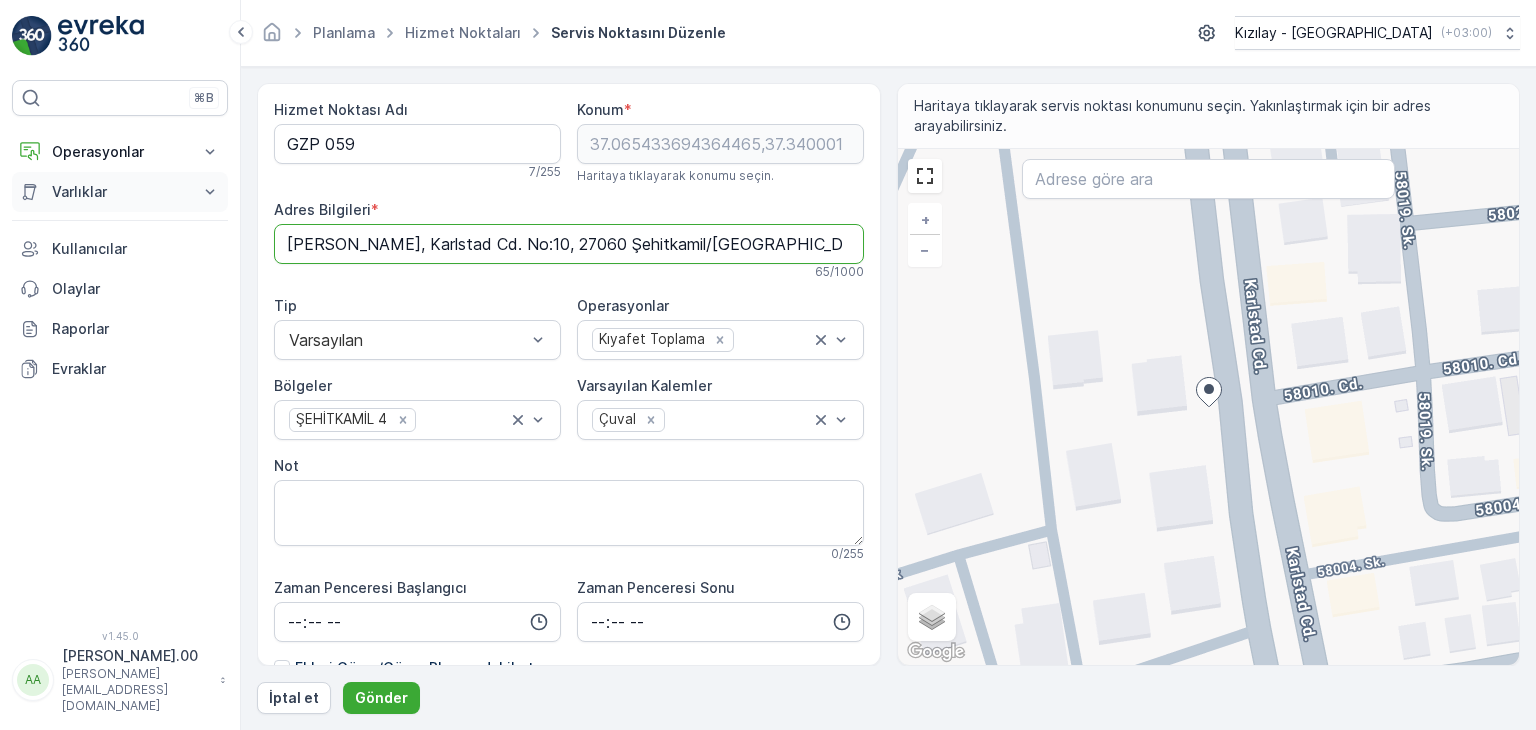 drag, startPoint x: 805, startPoint y: 238, endPoint x: 148, endPoint y: 207, distance: 657.73096 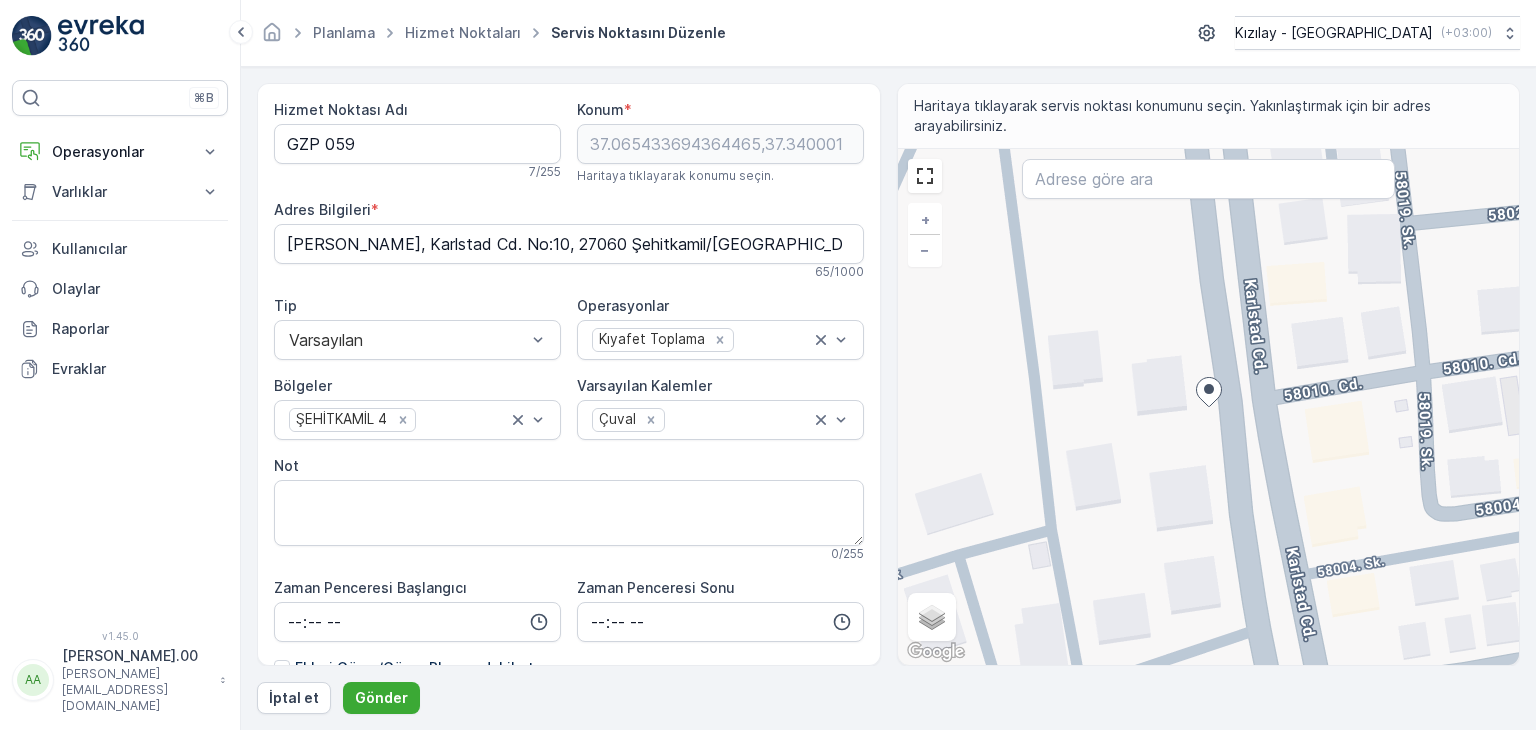 type 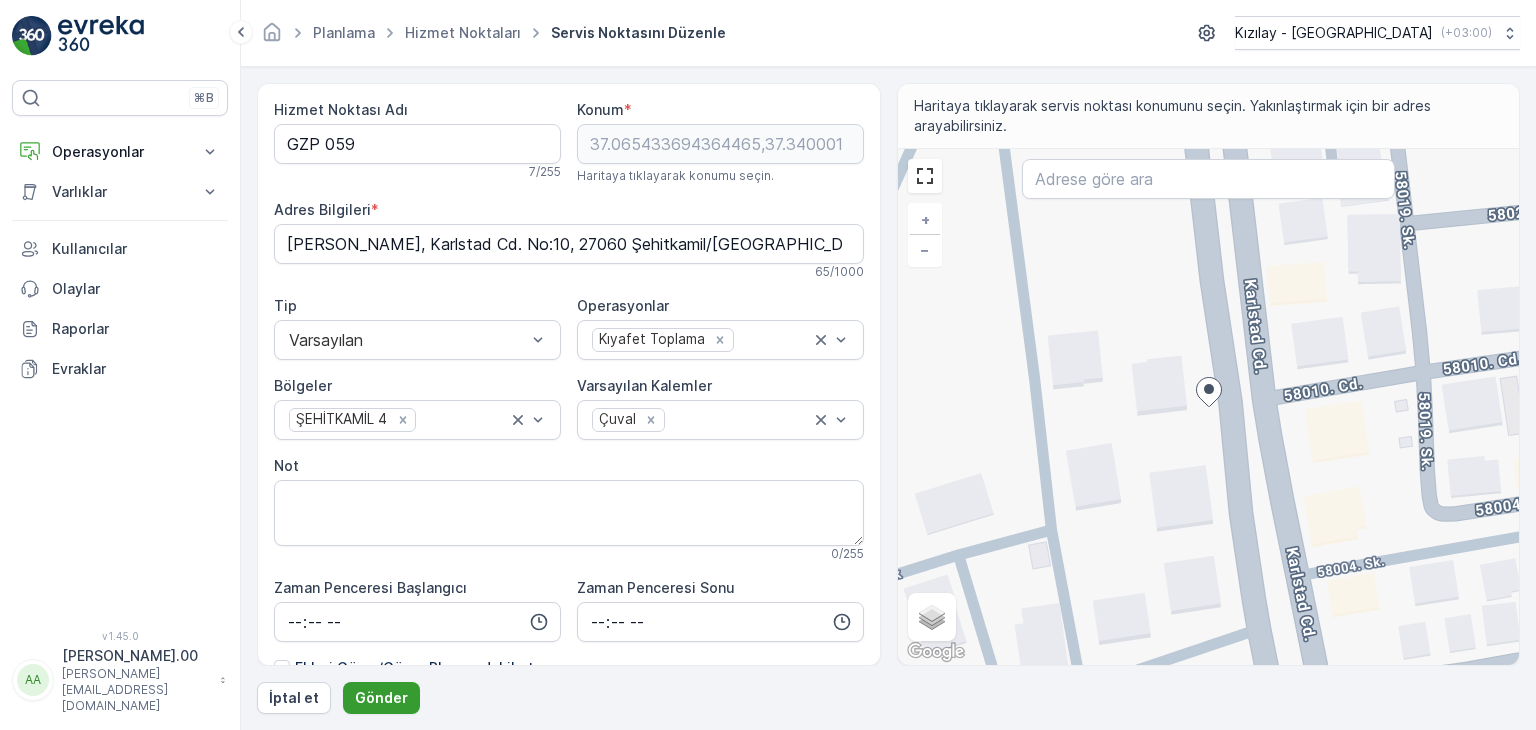 click on "Gönder" at bounding box center (381, 698) 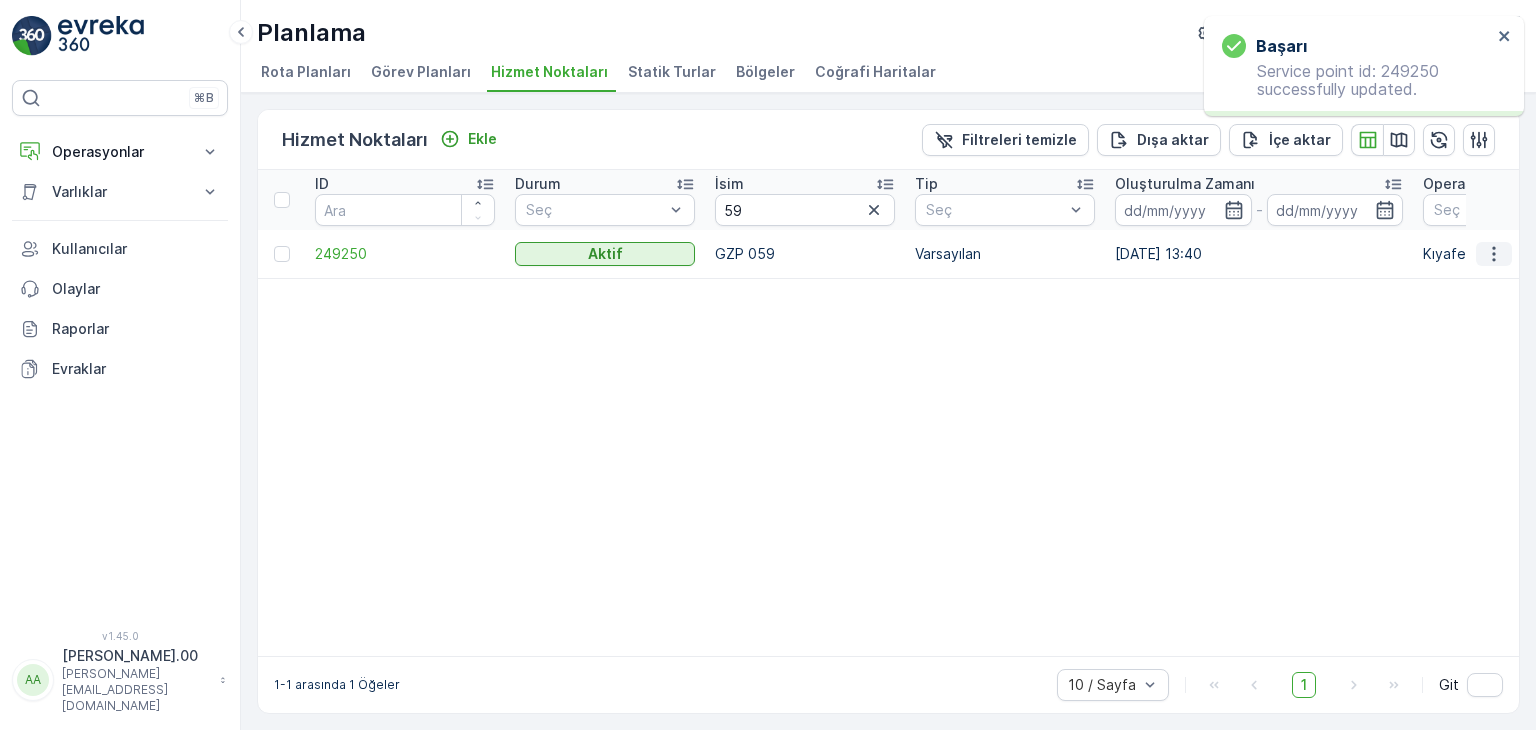 click 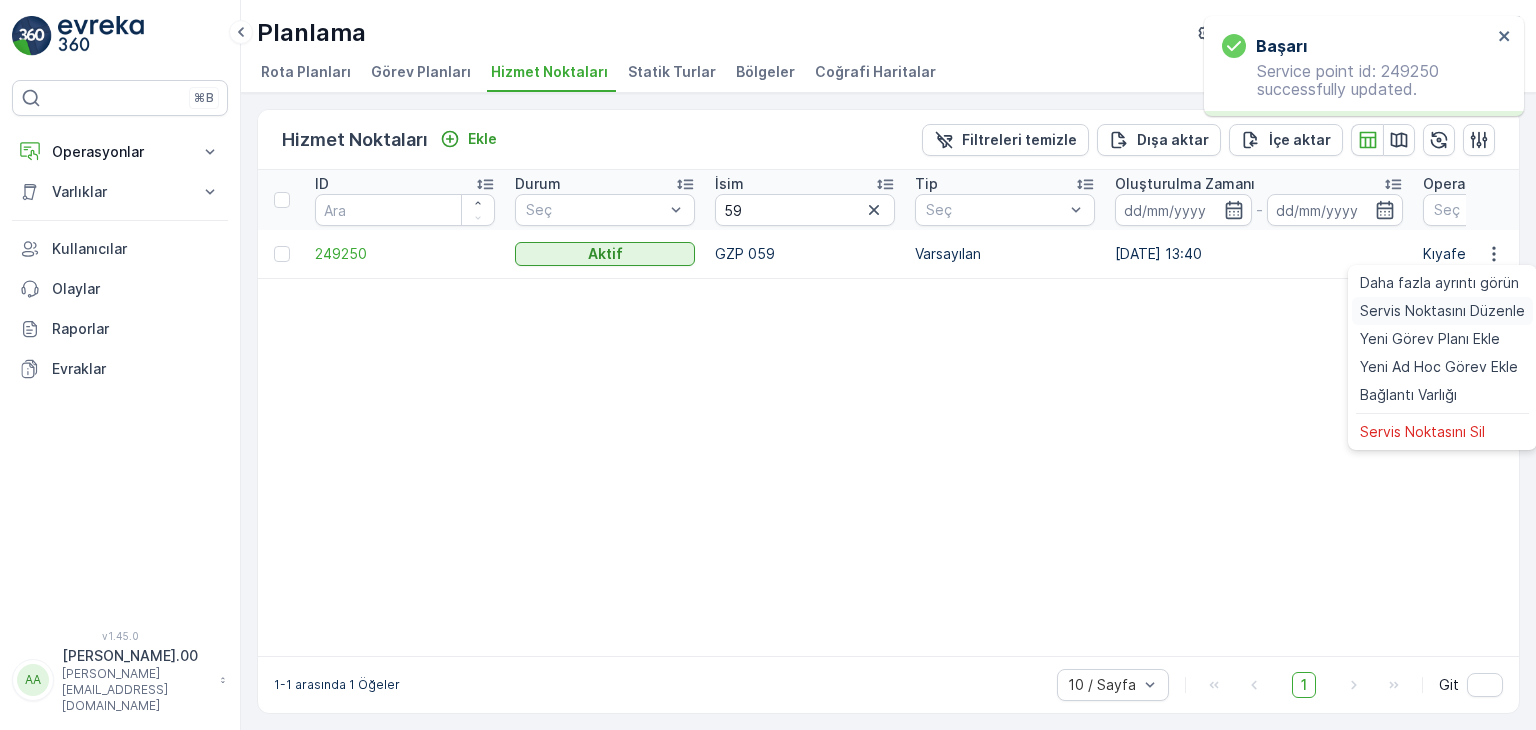 click on "Servis Noktasını Düzenle" at bounding box center (1442, 311) 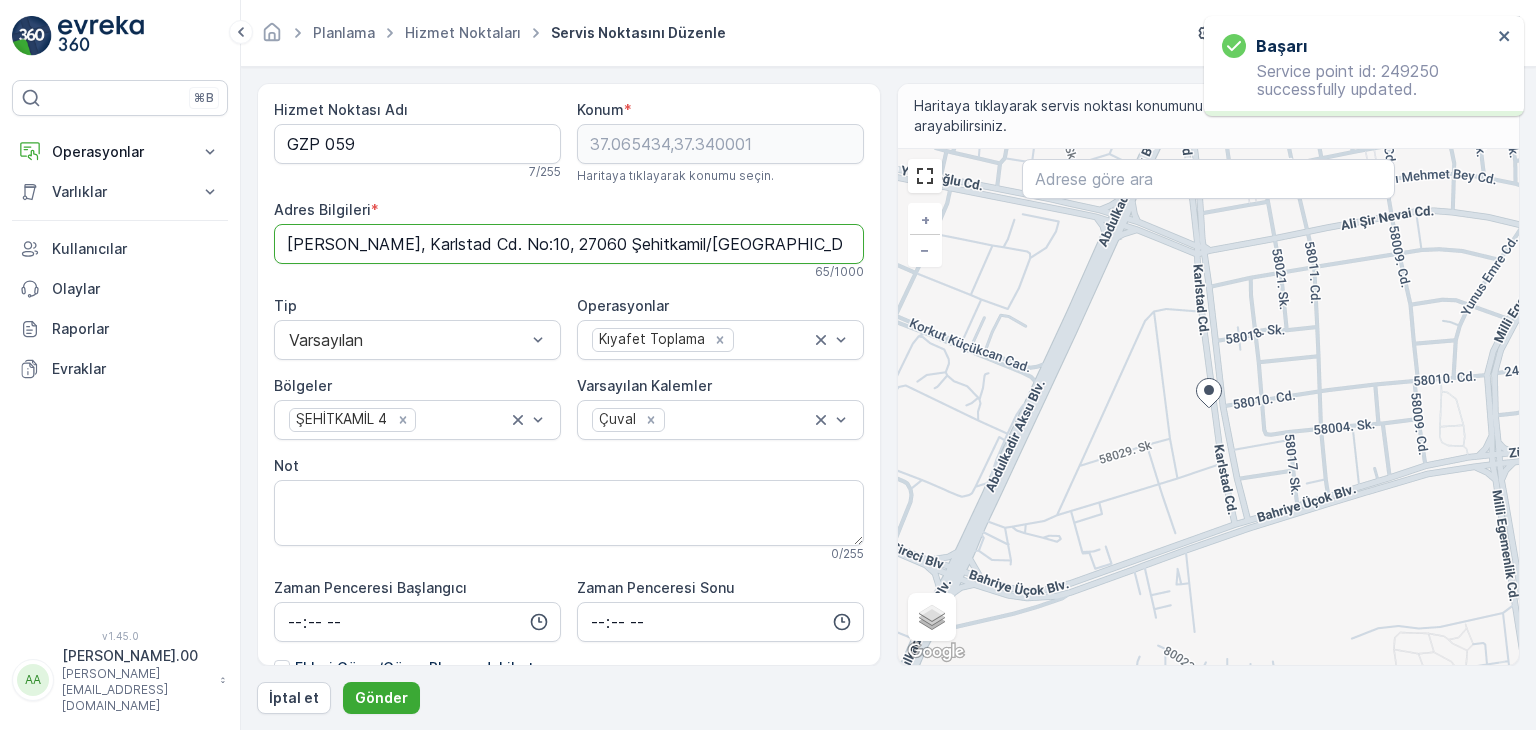 drag, startPoint x: 800, startPoint y: 238, endPoint x: 302, endPoint y: 213, distance: 498.6271 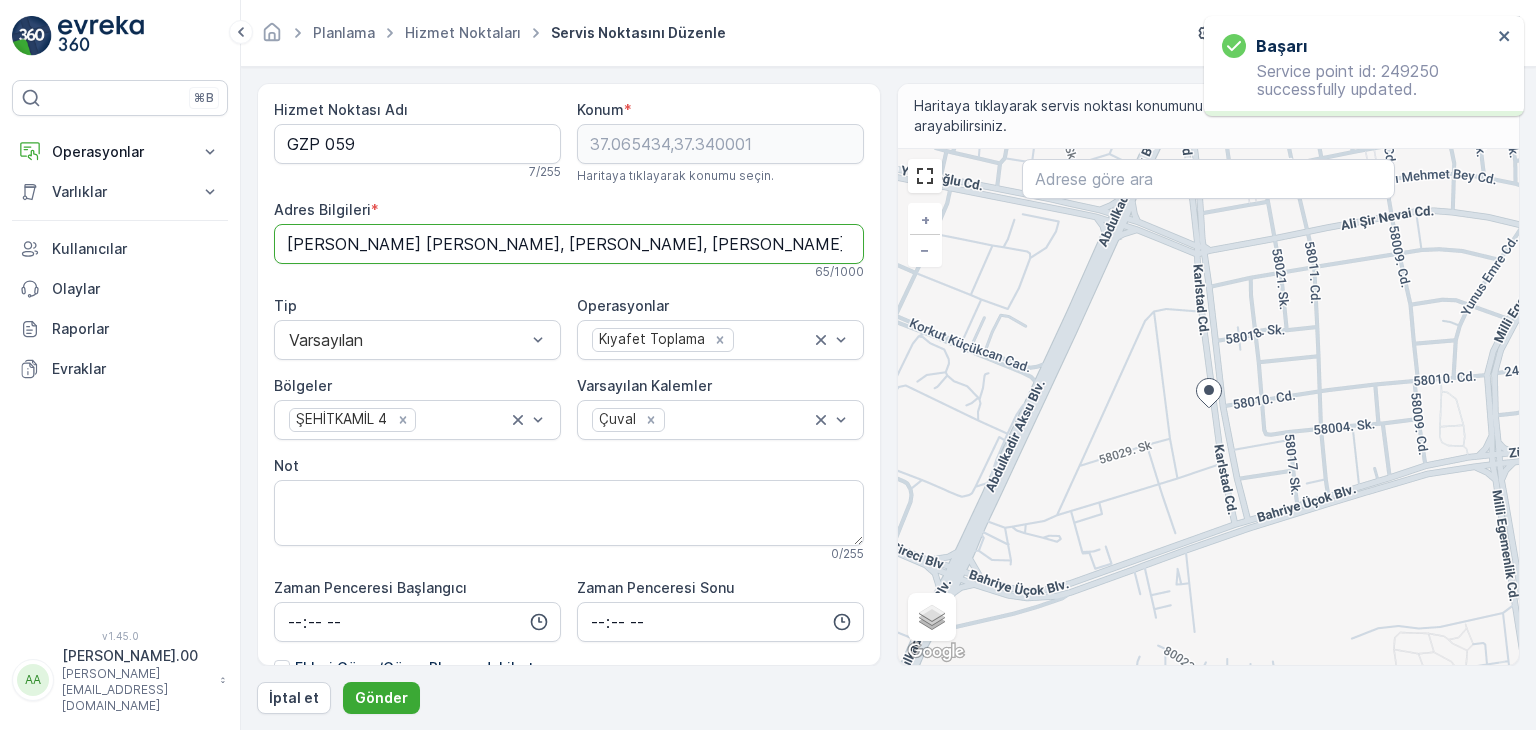 scroll, scrollTop: 0, scrollLeft: 320, axis: horizontal 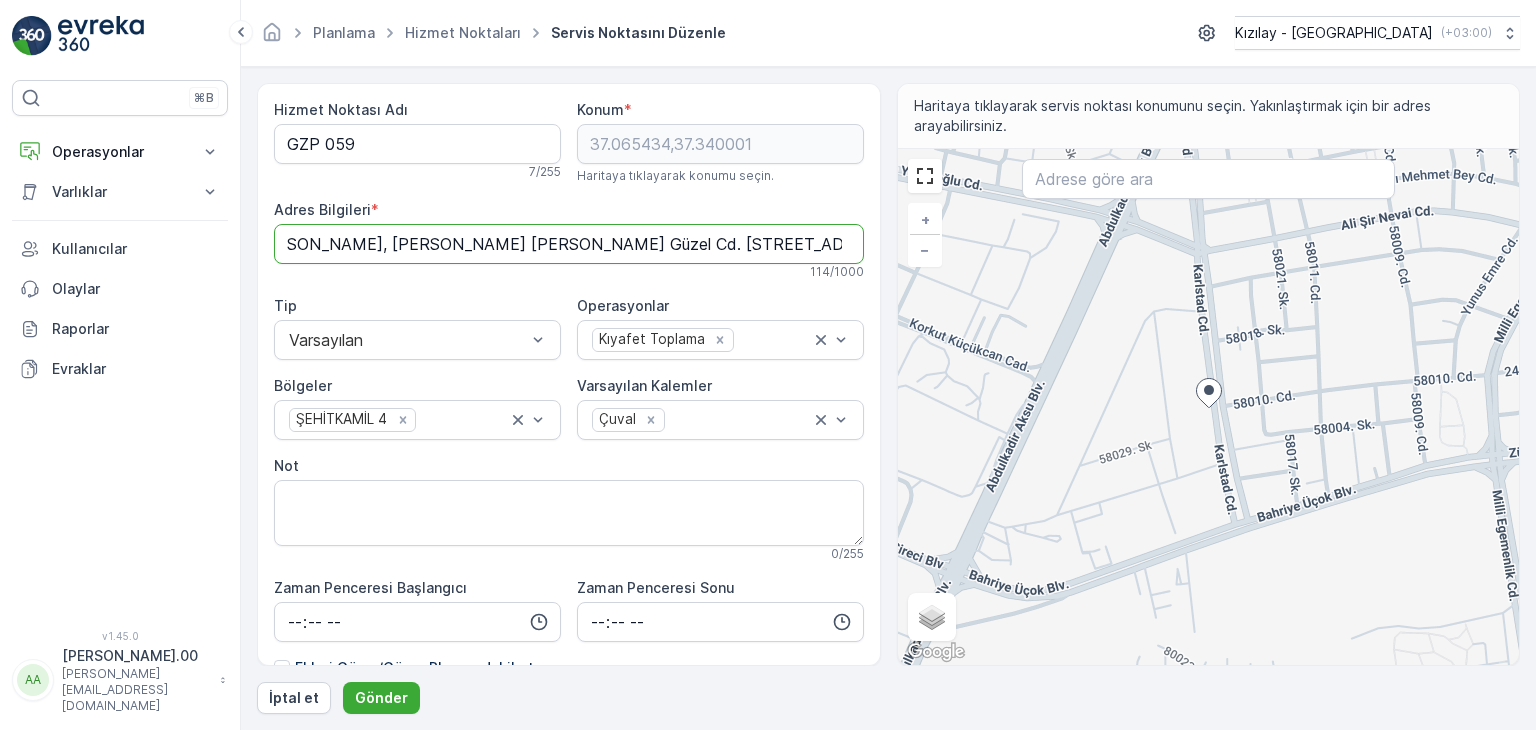 type on "Pancarlı, Karlstad Cd. No:10, 27060 Şehitkamil/Gaziantep, Türkiye" 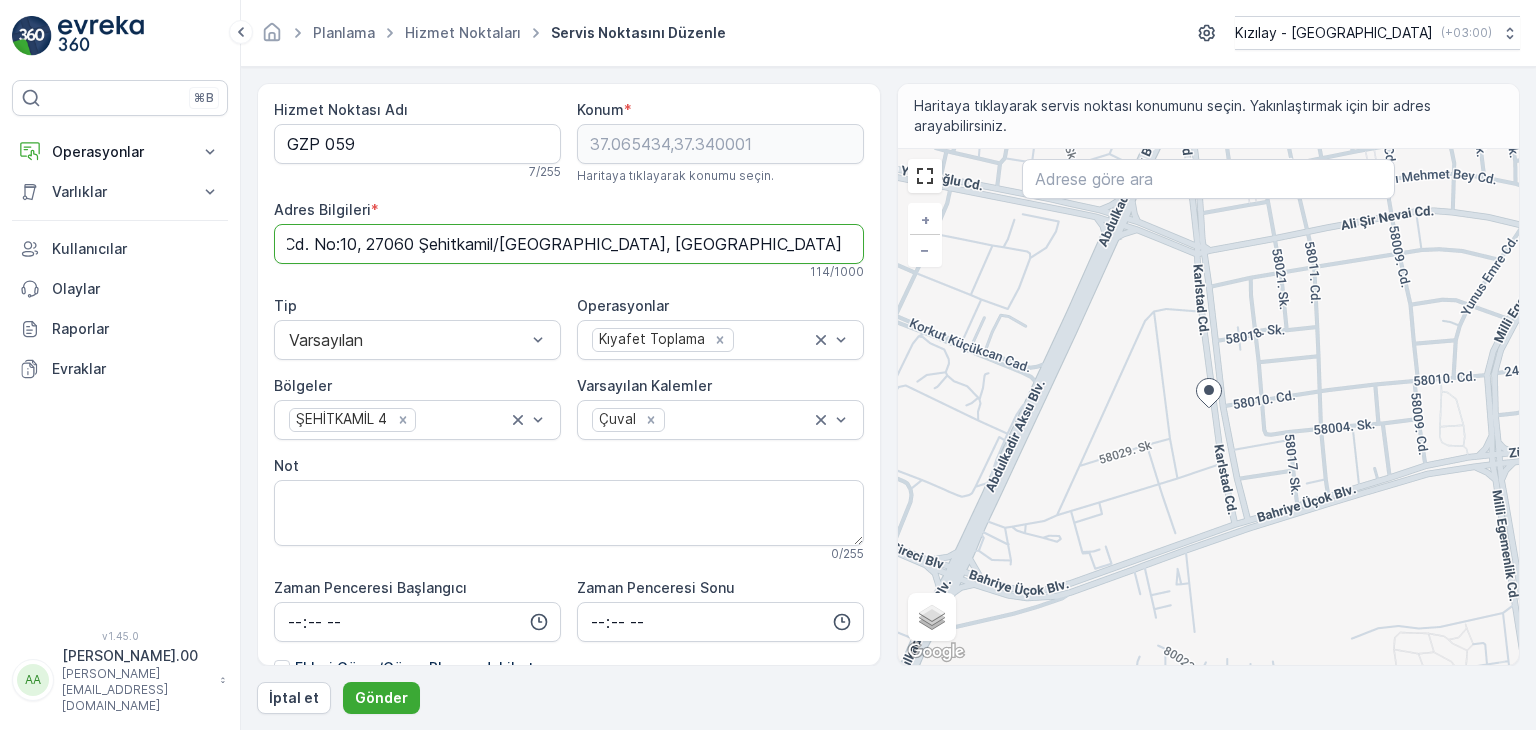 scroll, scrollTop: 0, scrollLeft: 0, axis: both 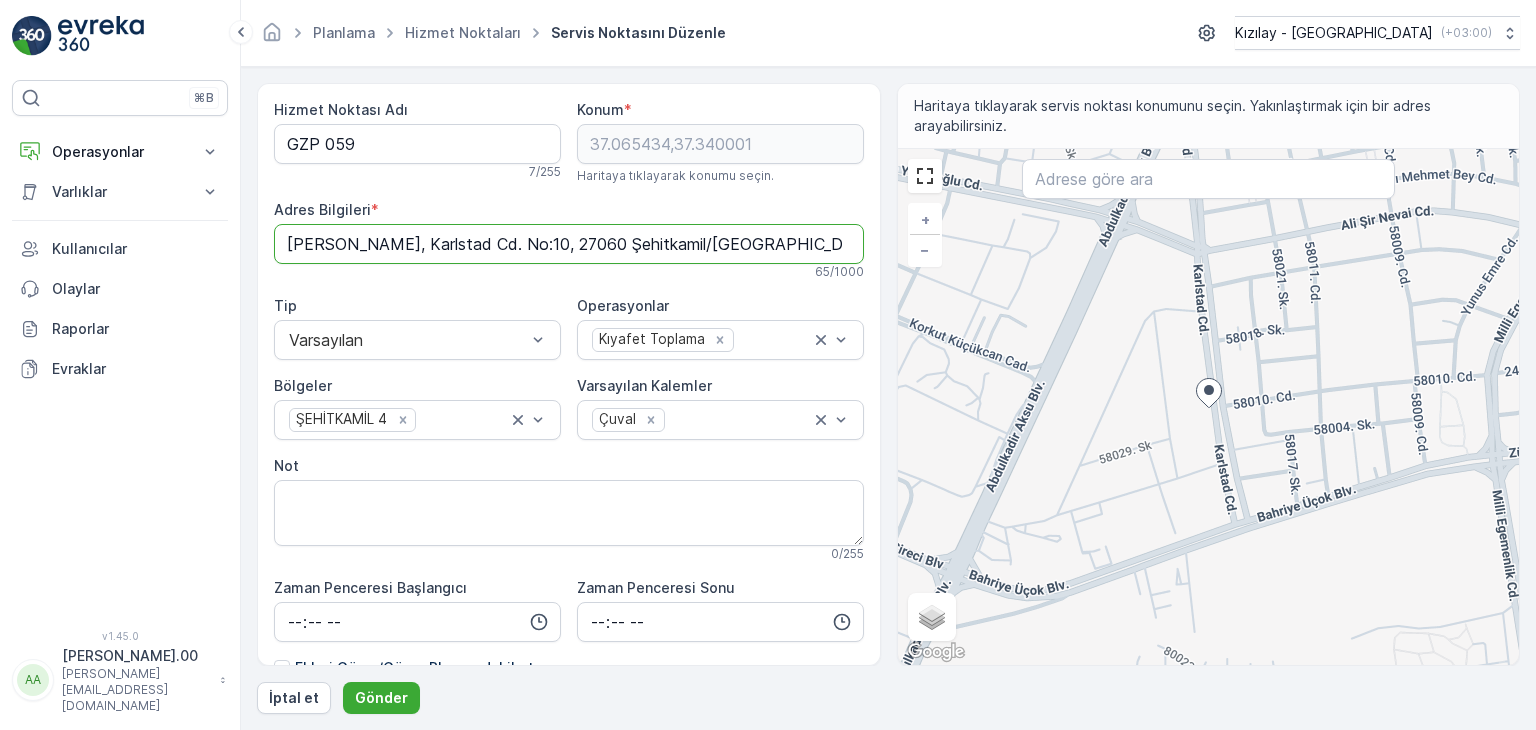 click on "Pancarlı, Karlstad Cd. No:10, 27060 Şehitkamil/Gaziantep, Türkiye" at bounding box center [569, 244] 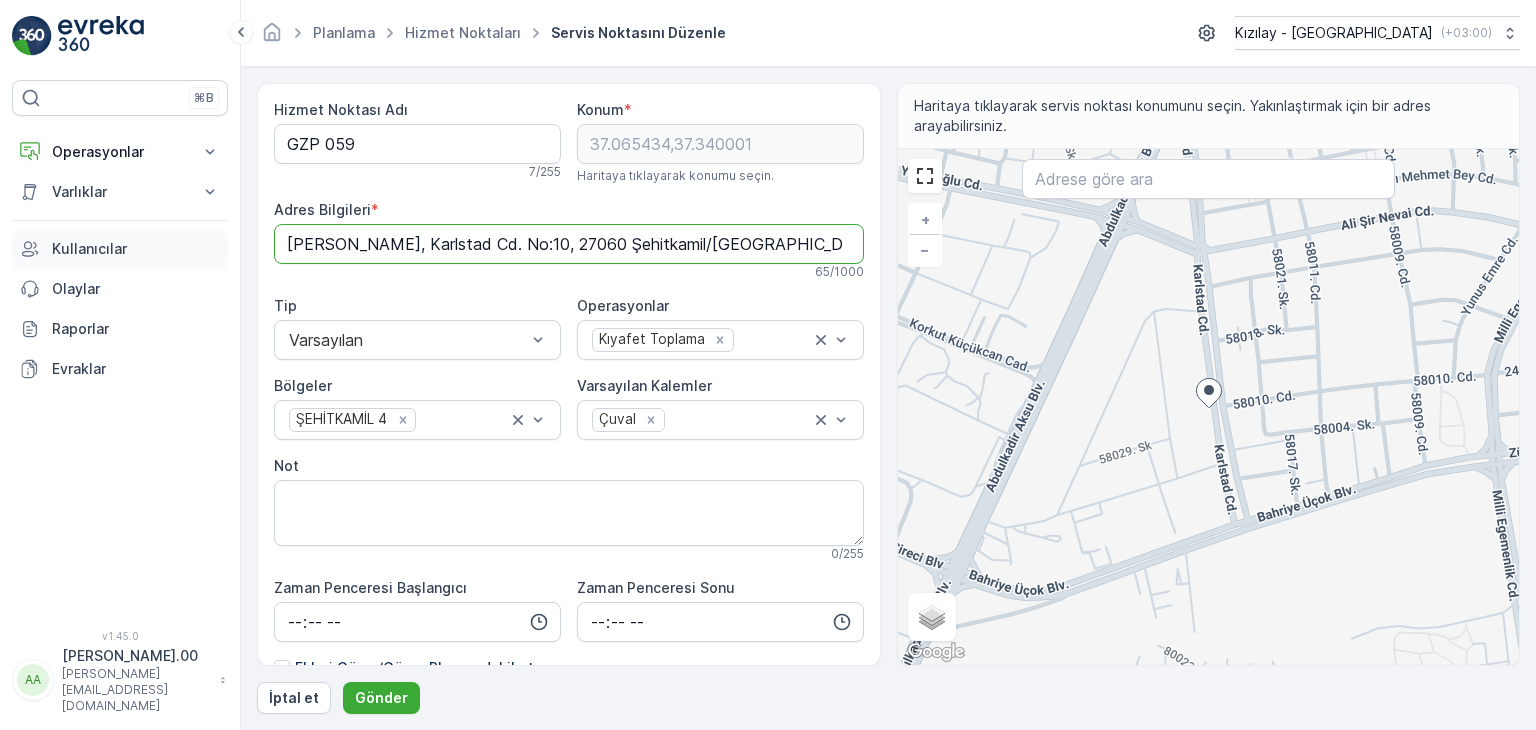 drag, startPoint x: 793, startPoint y: 246, endPoint x: 191, endPoint y: 241, distance: 602.02075 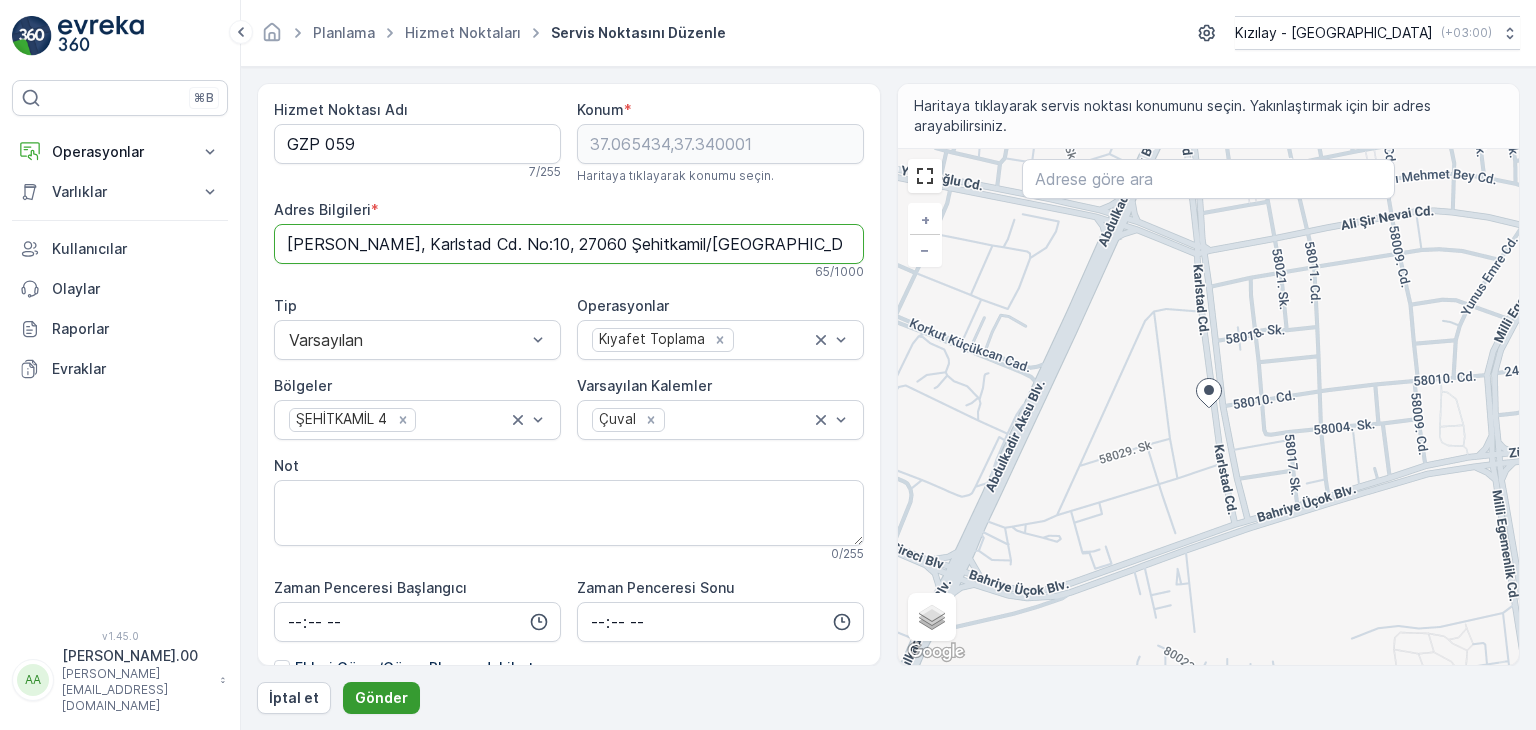 click on "Gönder" at bounding box center (381, 698) 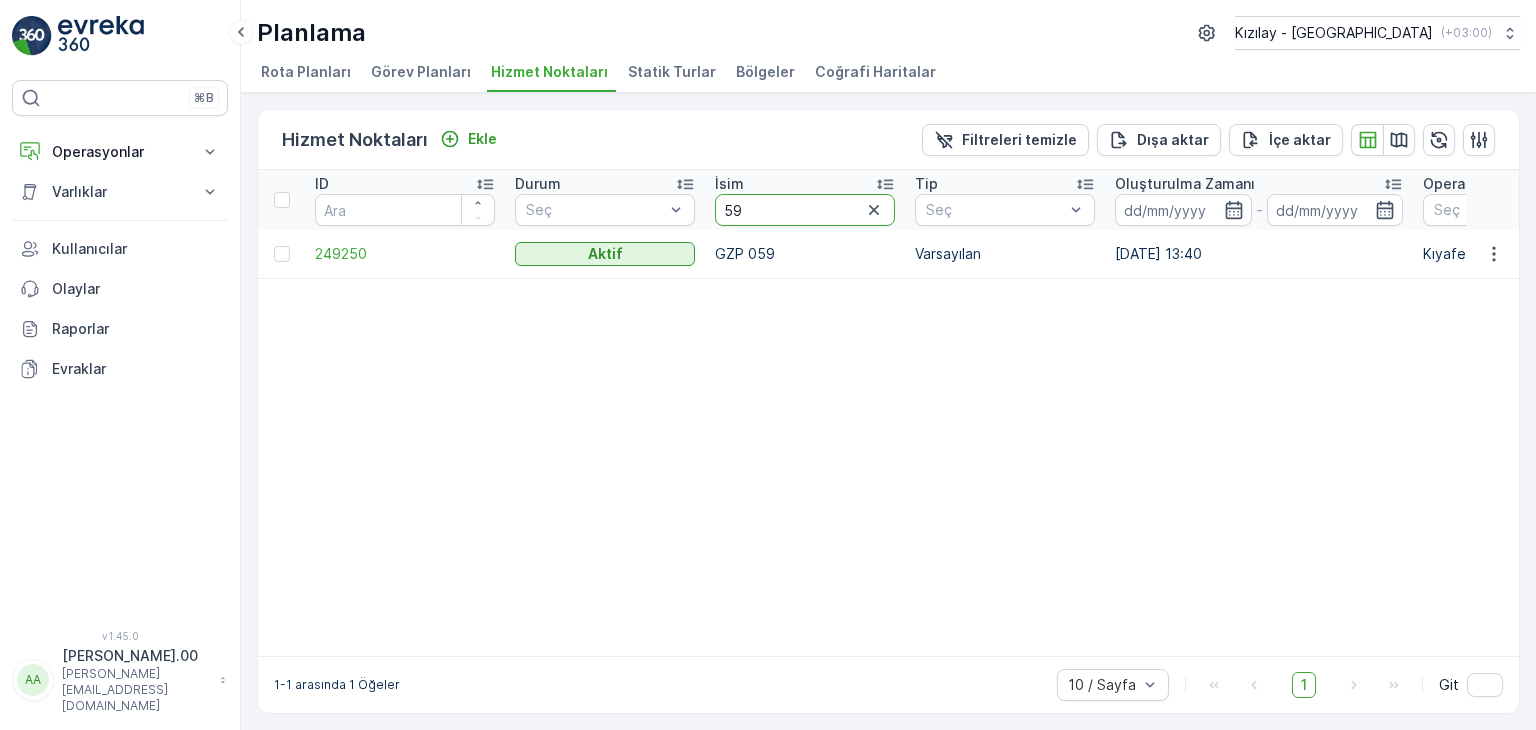 click on "59" at bounding box center (805, 210) 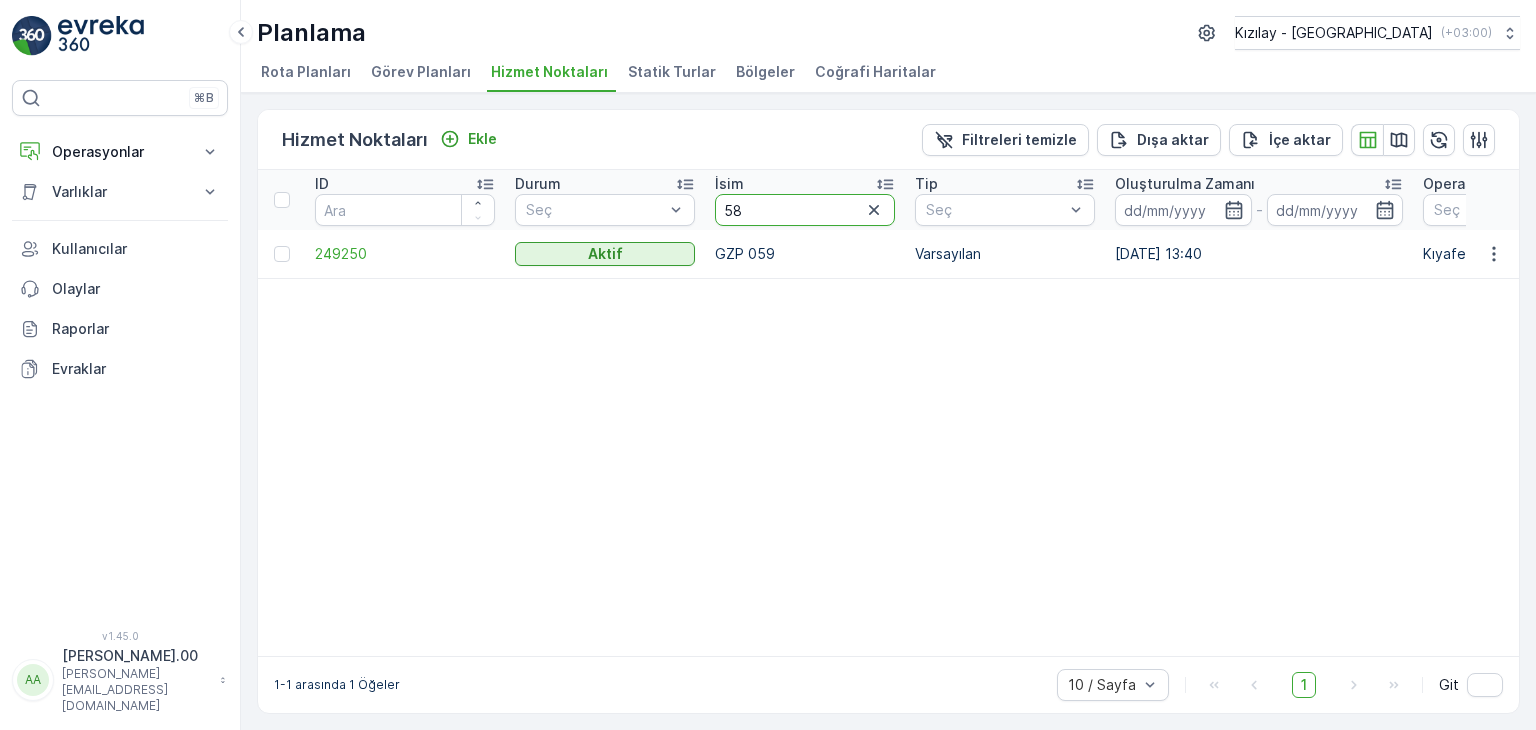 type on "58" 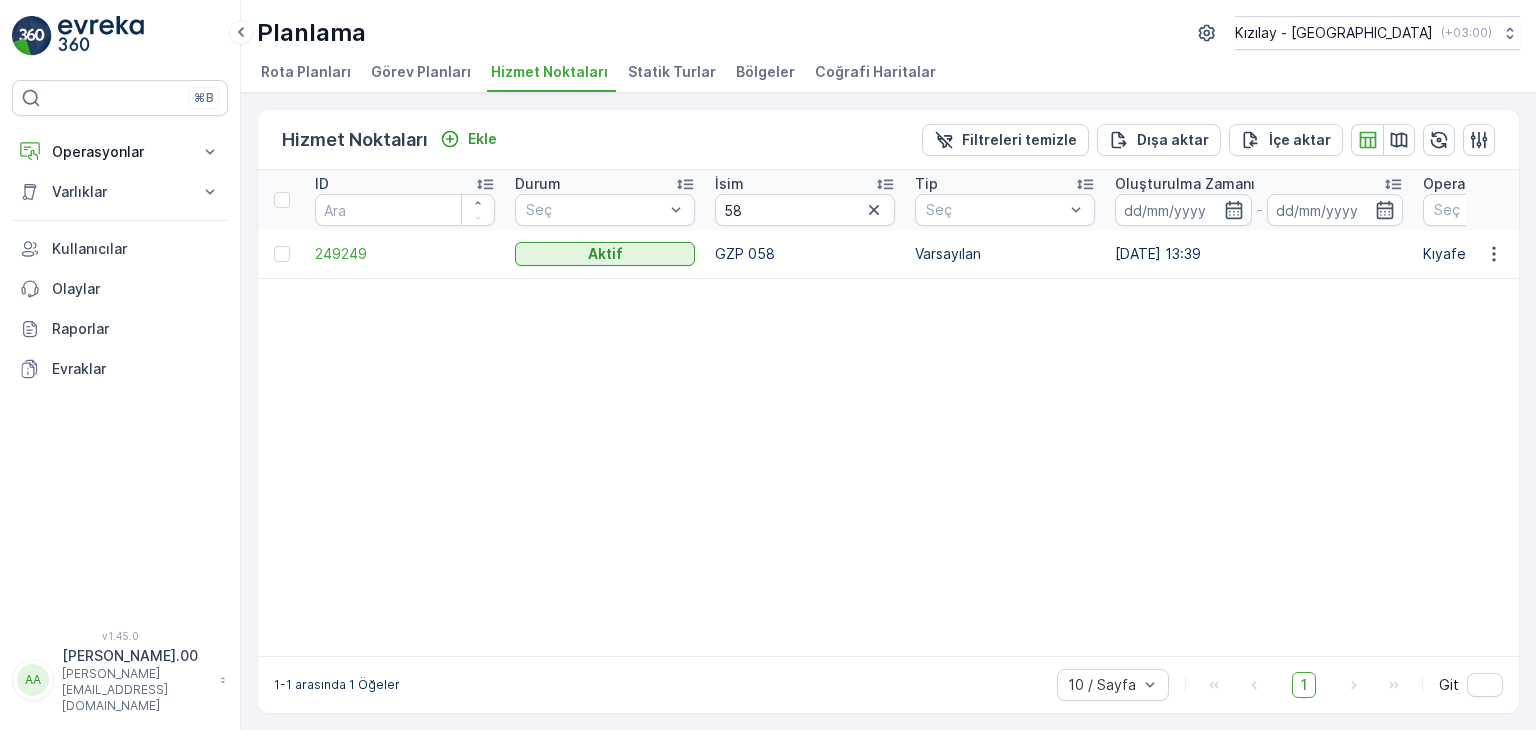 scroll, scrollTop: 8, scrollLeft: 0, axis: vertical 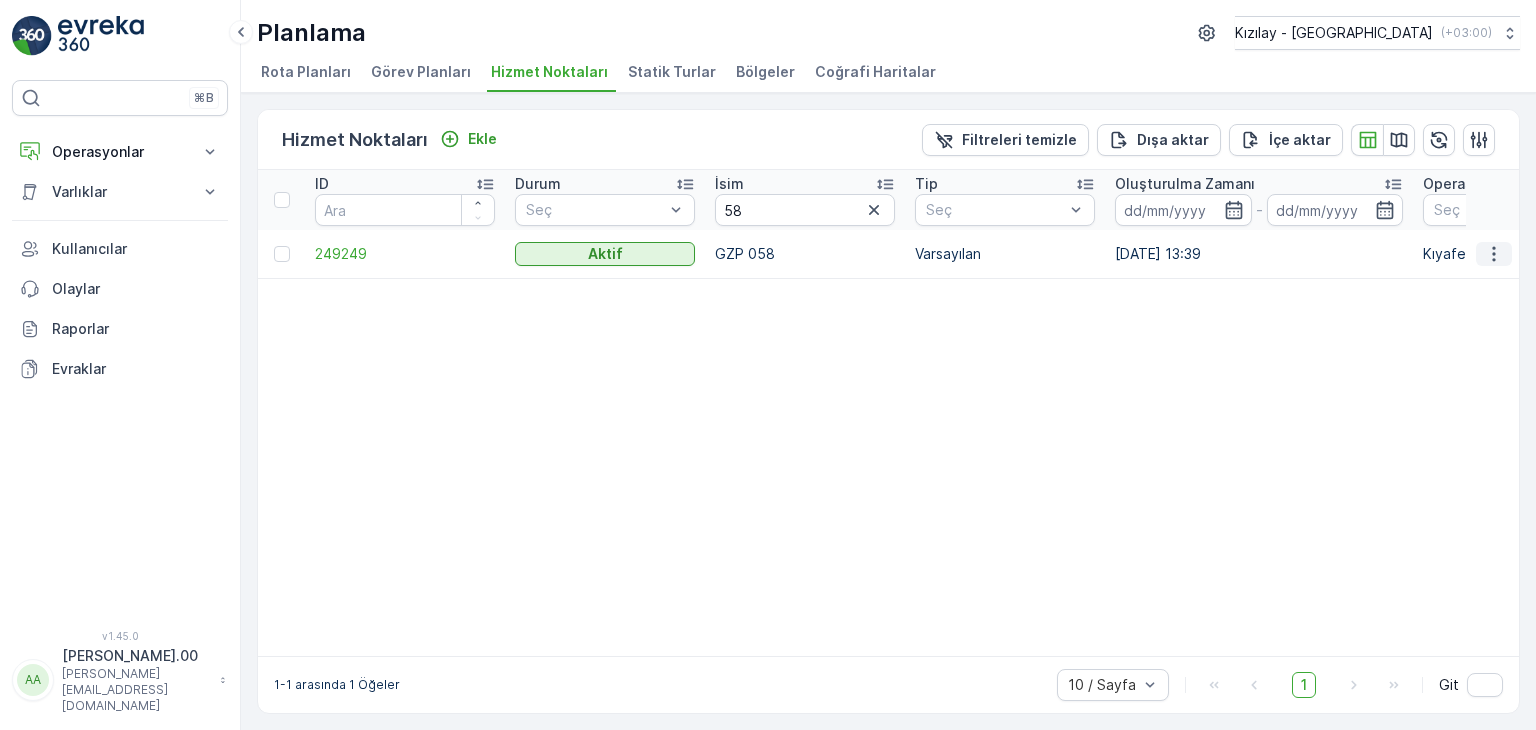 click at bounding box center (1494, 254) 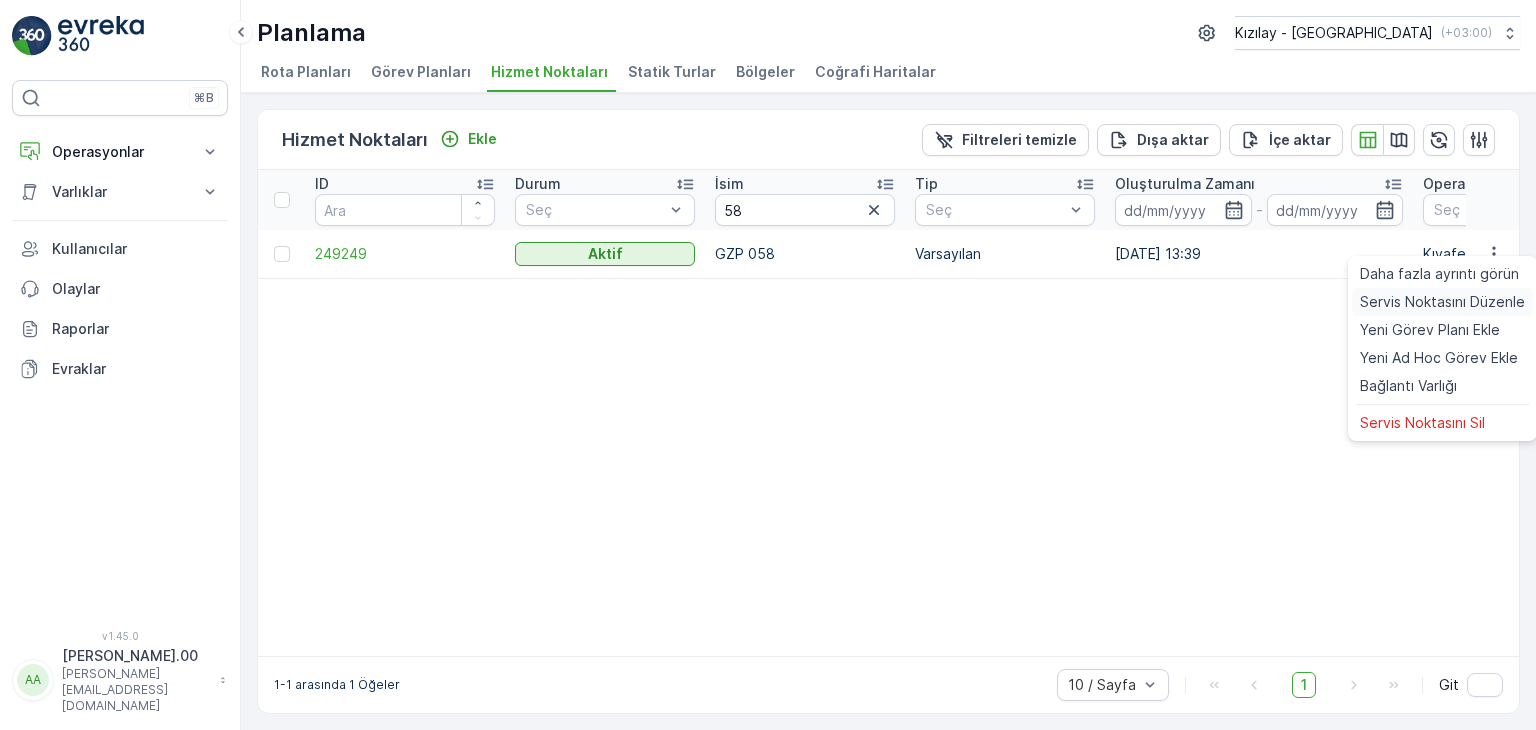 click on "Servis Noktasını Düzenle" at bounding box center [1442, 302] 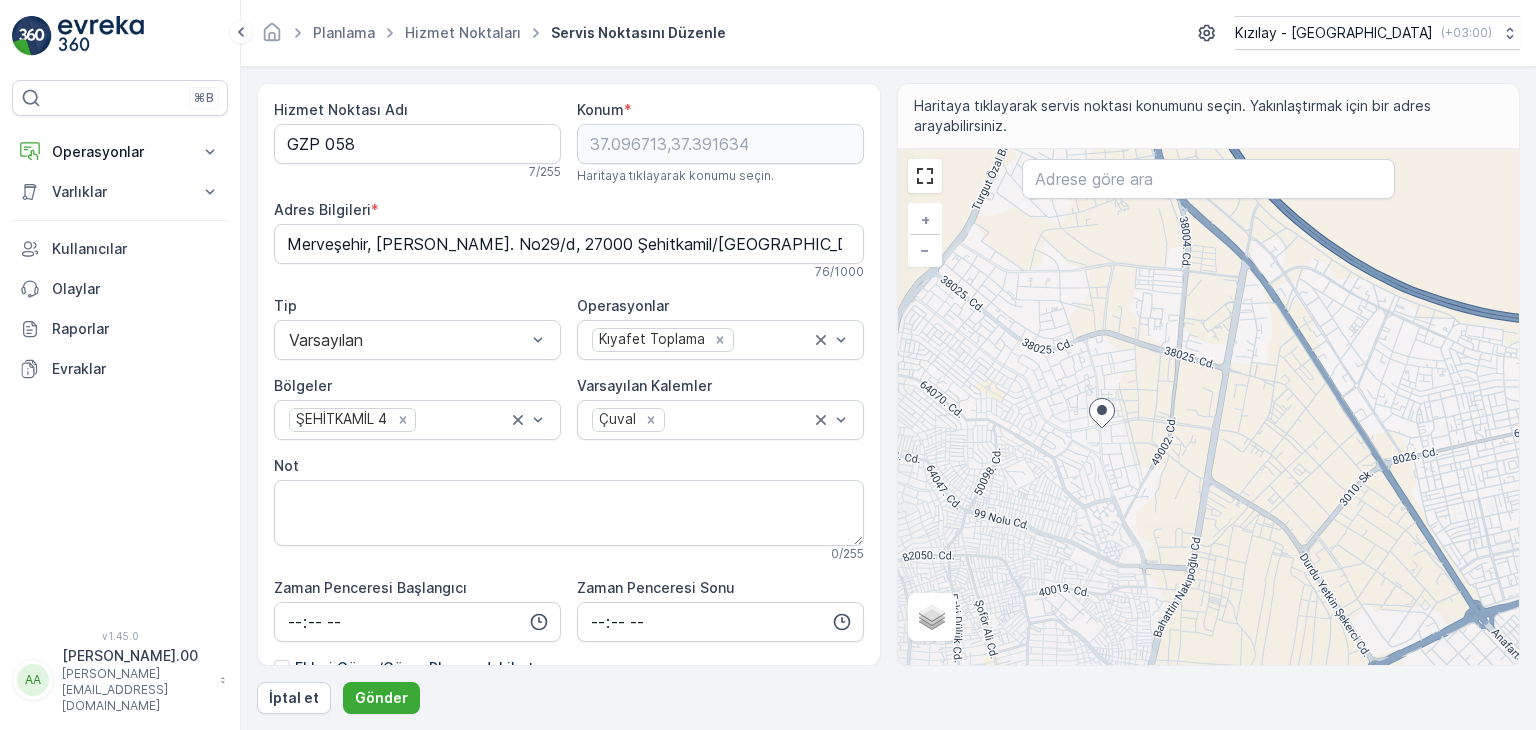 drag, startPoint x: 1091, startPoint y: 508, endPoint x: 1175, endPoint y: 304, distance: 220.61731 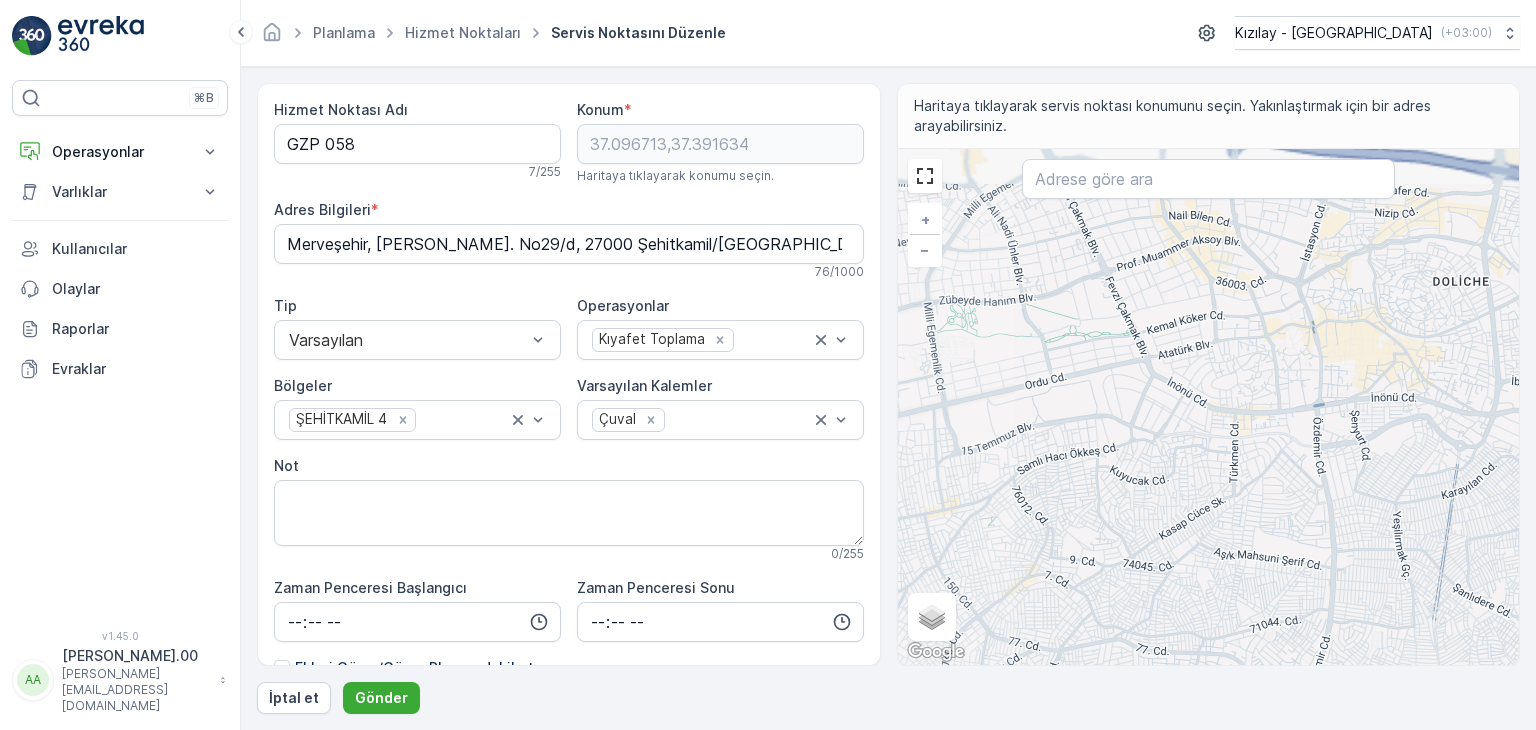 drag, startPoint x: 1096, startPoint y: 496, endPoint x: 1137, endPoint y: 517, distance: 46.06517 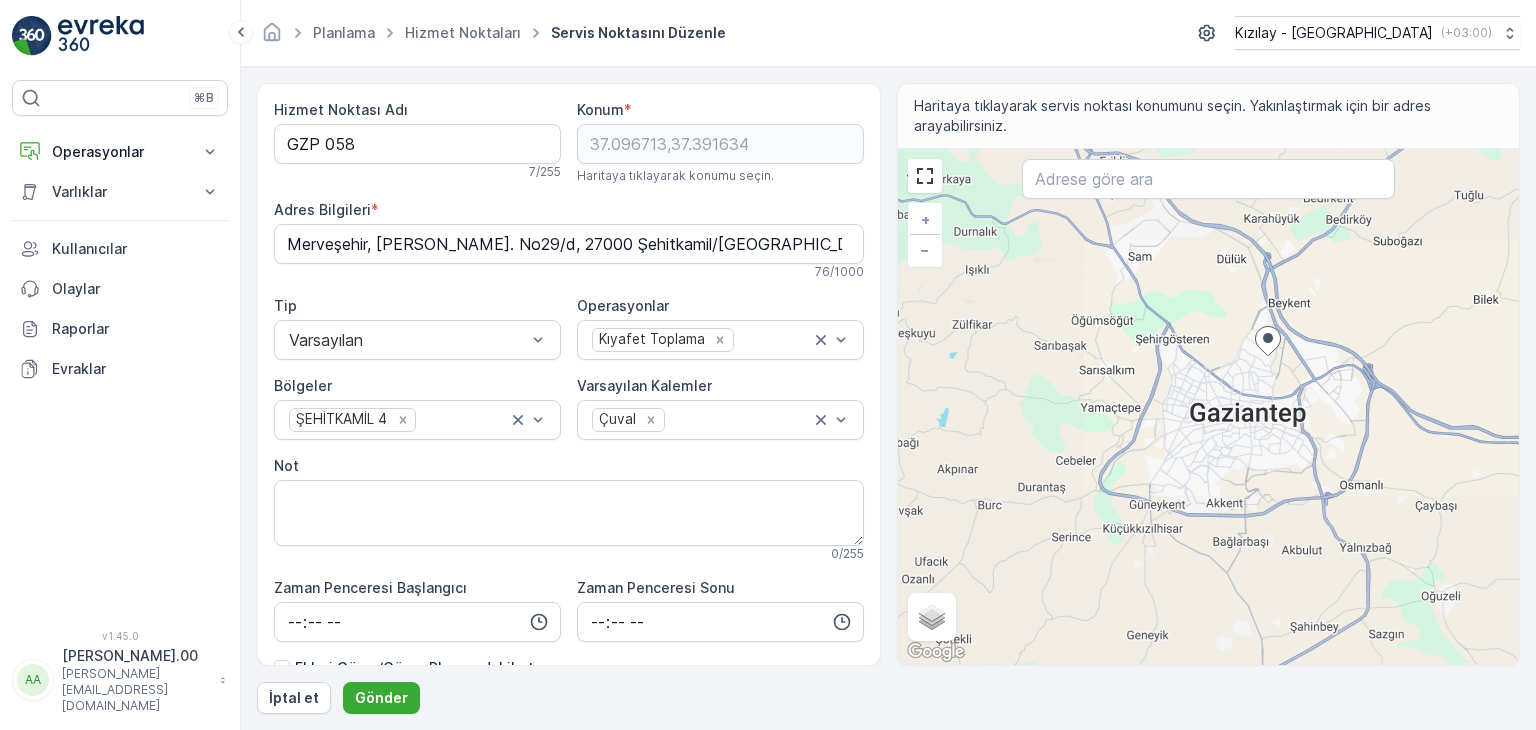 drag, startPoint x: 1142, startPoint y: 522, endPoint x: 1220, endPoint y: 444, distance: 110.308655 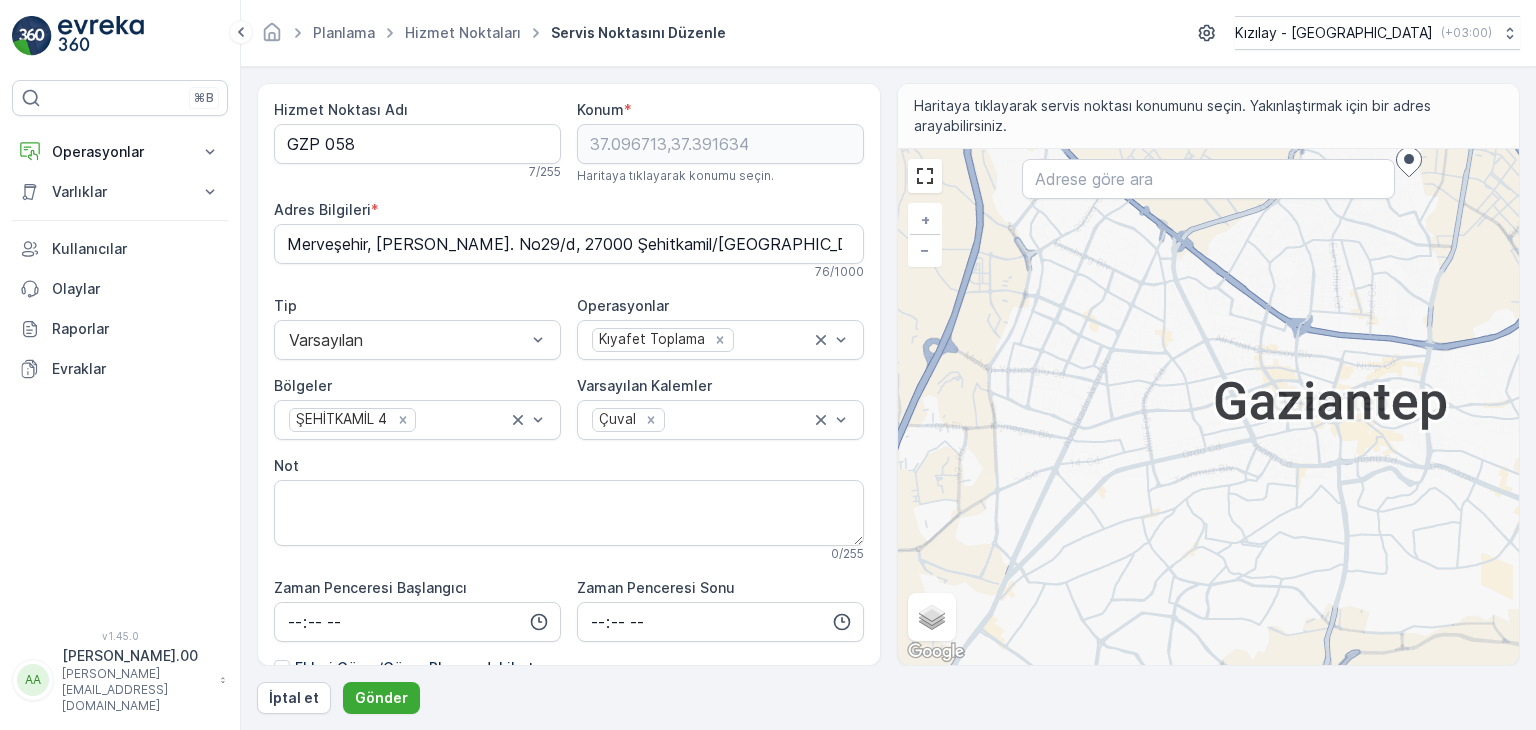 drag, startPoint x: 1187, startPoint y: 361, endPoint x: 1187, endPoint y: 463, distance: 102 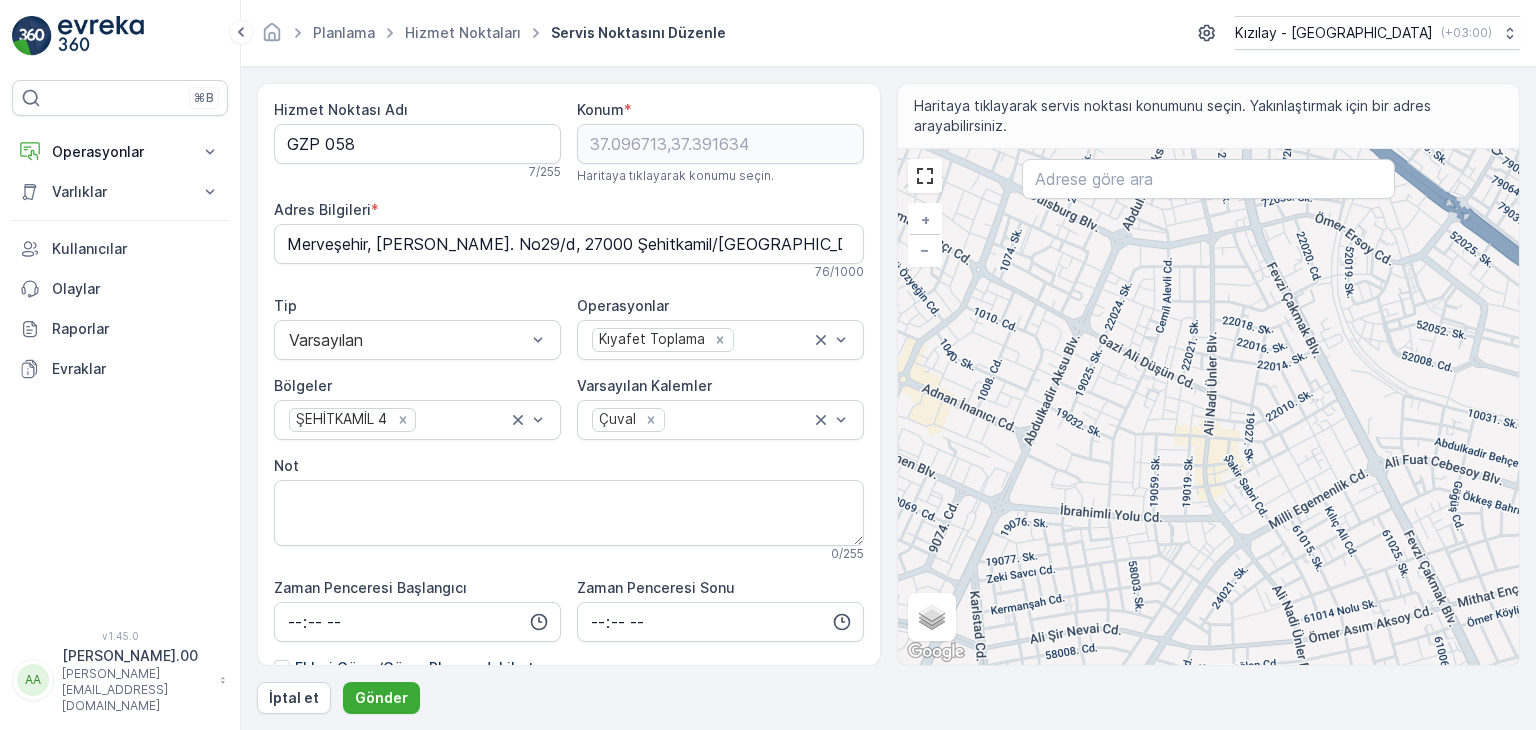 drag, startPoint x: 1091, startPoint y: 457, endPoint x: 1212, endPoint y: 498, distance: 127.75758 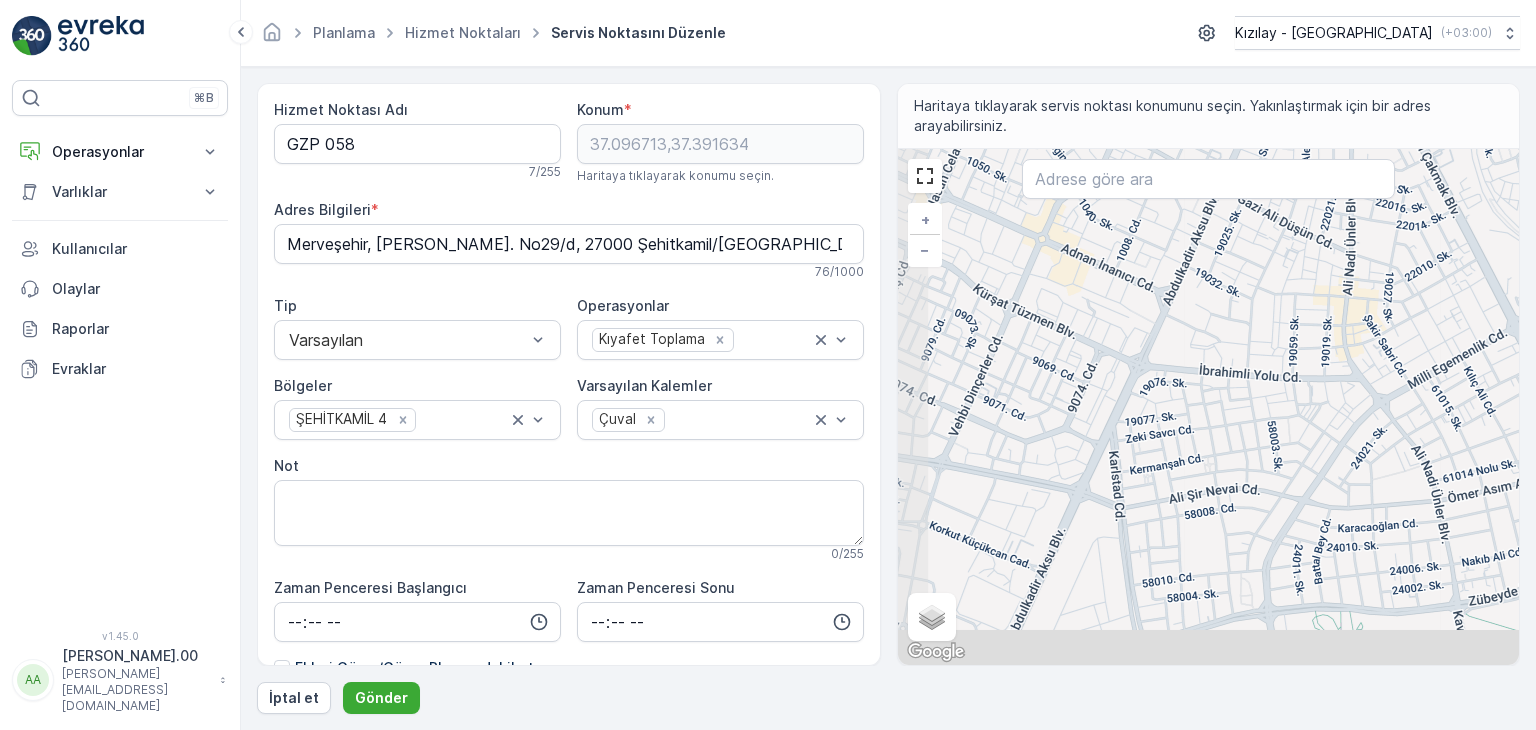 drag, startPoint x: 1119, startPoint y: 564, endPoint x: 1245, endPoint y: 385, distance: 218.89952 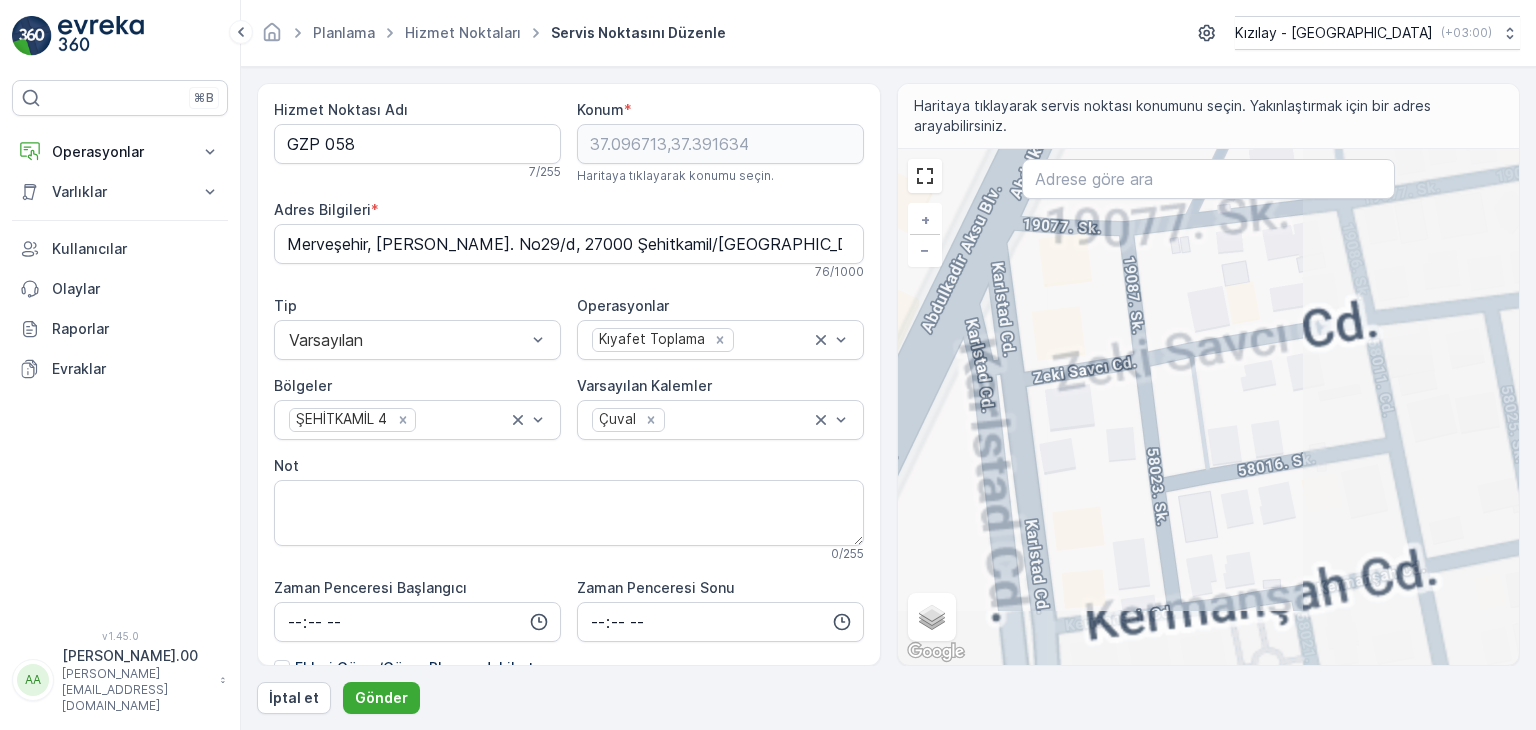 drag, startPoint x: 1099, startPoint y: 343, endPoint x: 1127, endPoint y: 566, distance: 224.75098 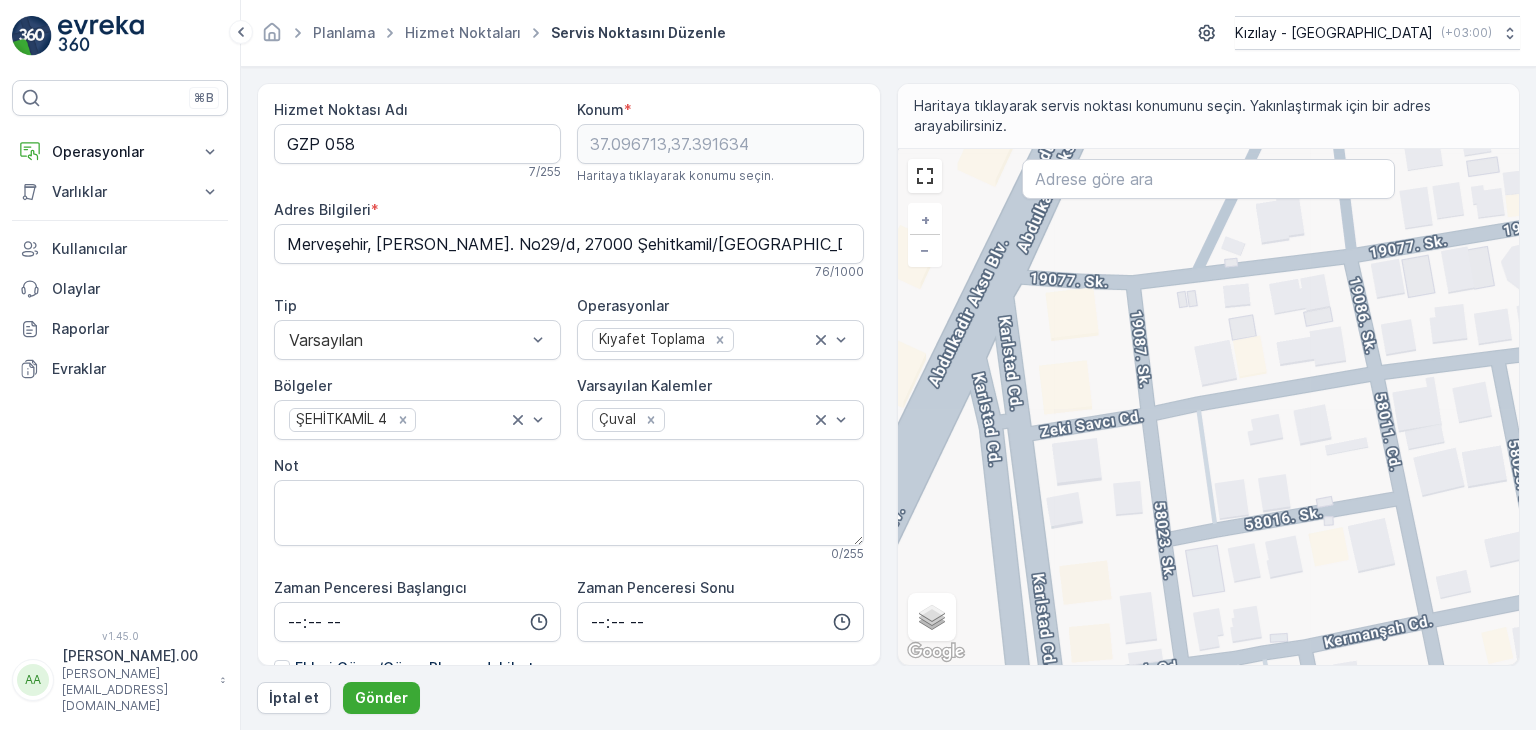 click on "+ −  Uydu  Yol haritası  Arazi  Karışık  Leaflet Klavye kısayolları Harita Verileri Harita verileri ©2025 Harita verileri ©2025 20 m  Metrik ve emperyal birimler arasında geçiş yapmak için tıklayın Şartlar Harita hatası bildirin Gezinmek için ok tuşlarına basın." at bounding box center (1209, 407) 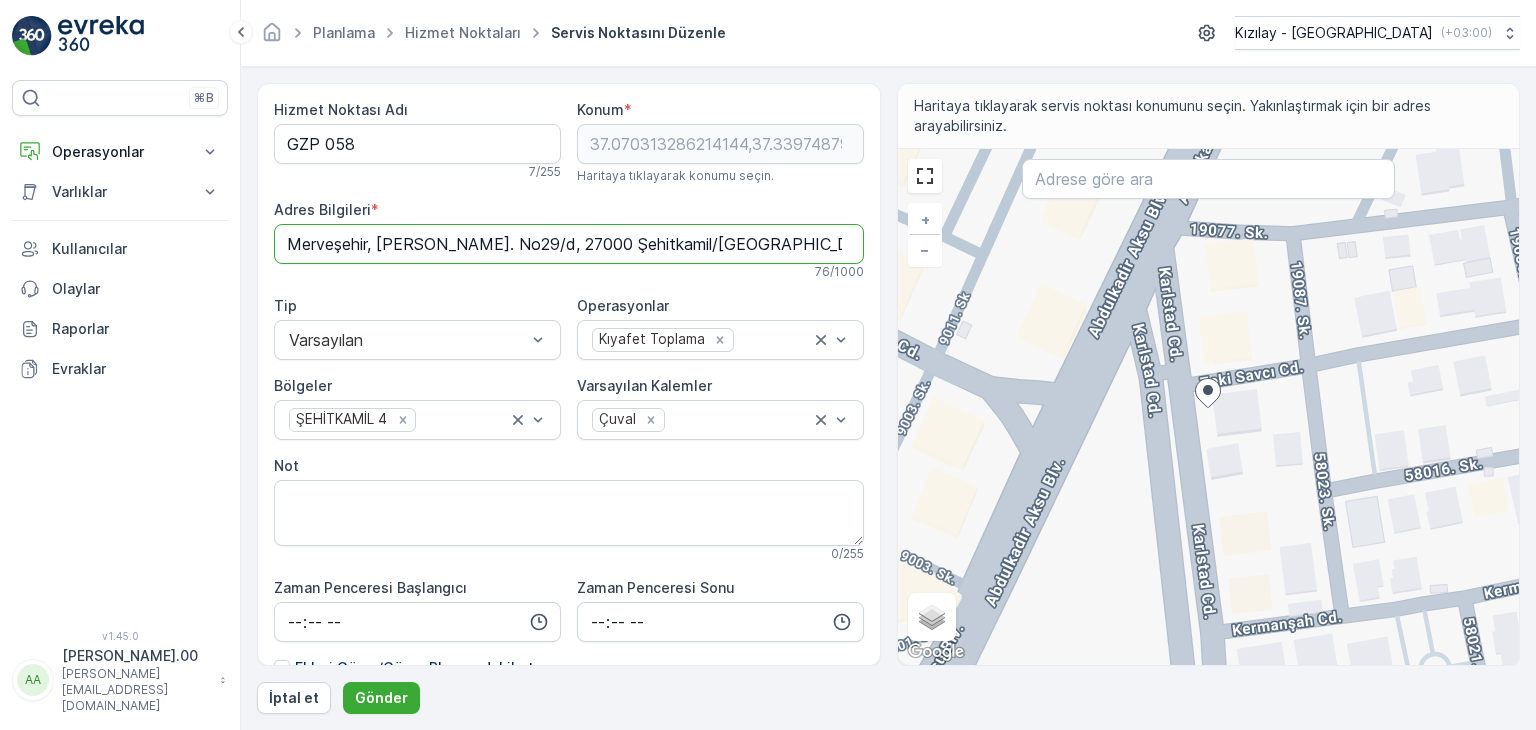 drag, startPoint x: 850, startPoint y: 247, endPoint x: 363, endPoint y: 189, distance: 490.44165 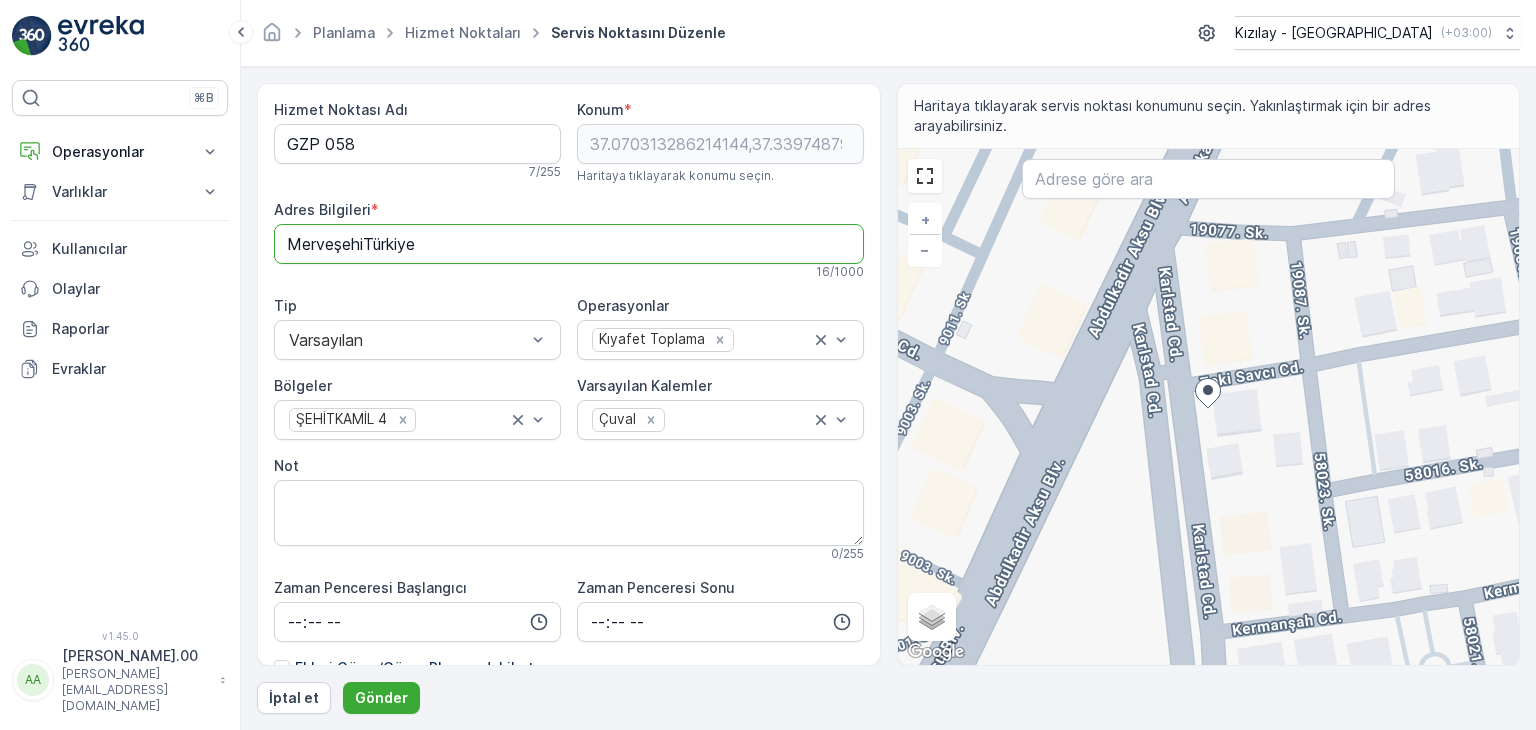 drag, startPoint x: 518, startPoint y: 237, endPoint x: 0, endPoint y: 170, distance: 522.31506 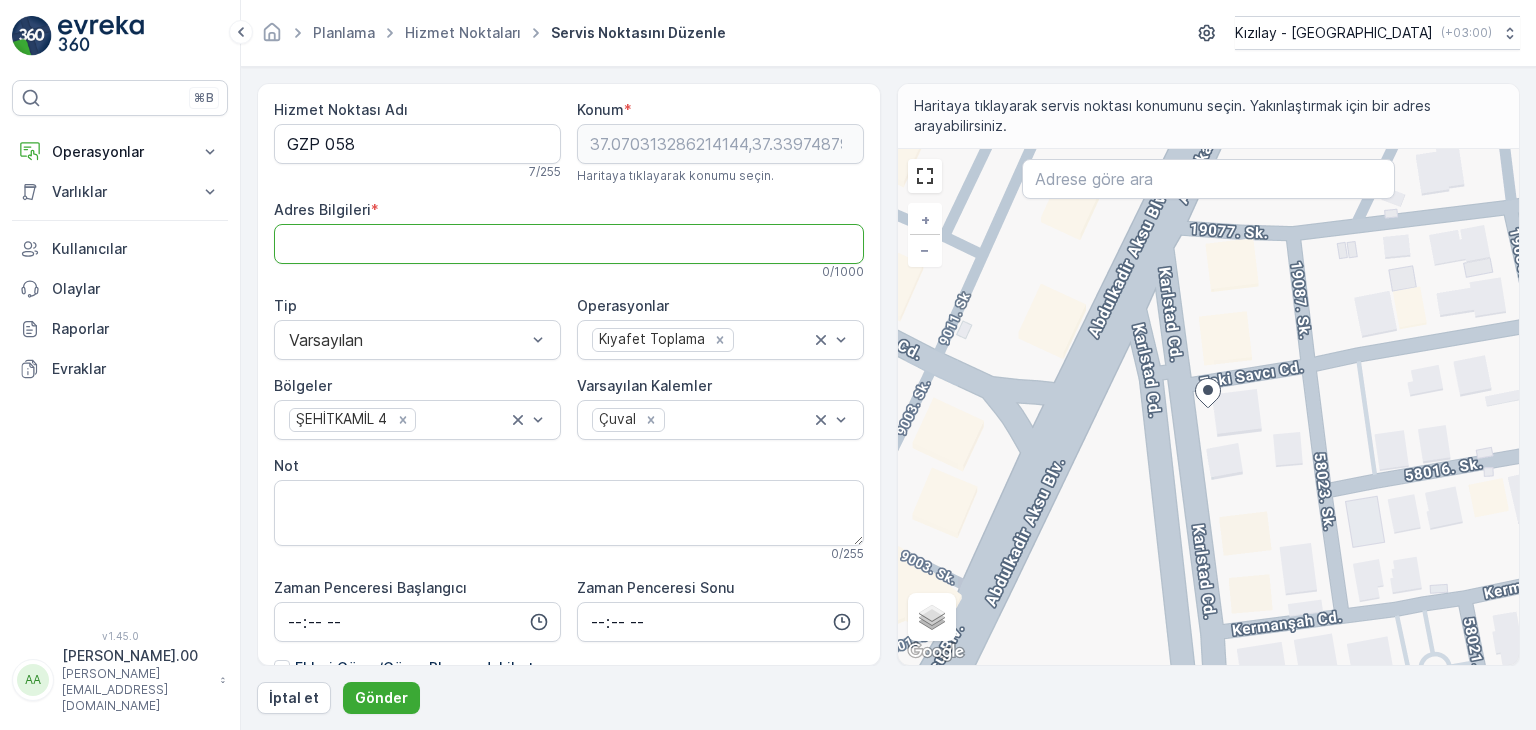 paste on "Pancarlı, 27060 Şehitkamil/Gaziantep" 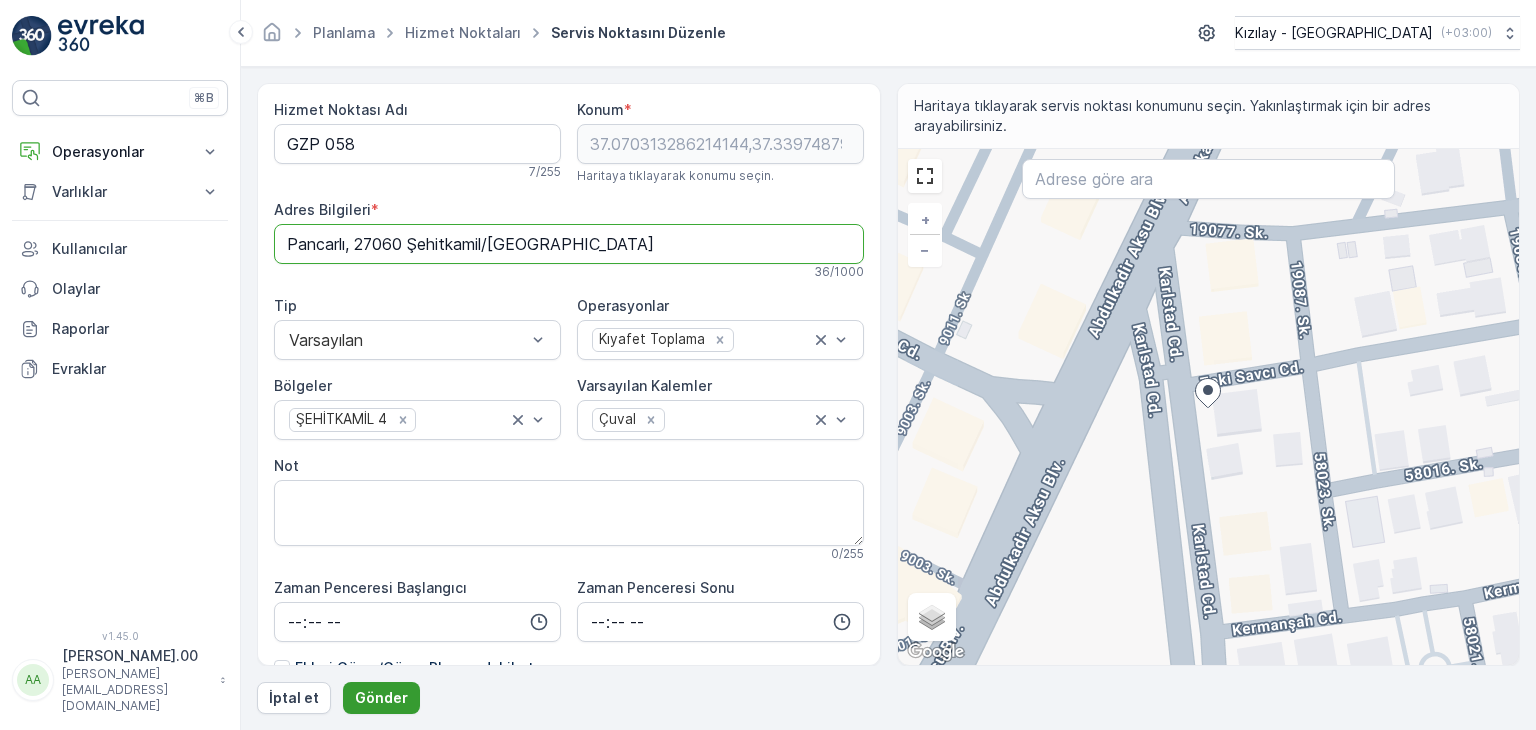 type on "Pancarlı, 27060 Şehitkamil/Gaziantep" 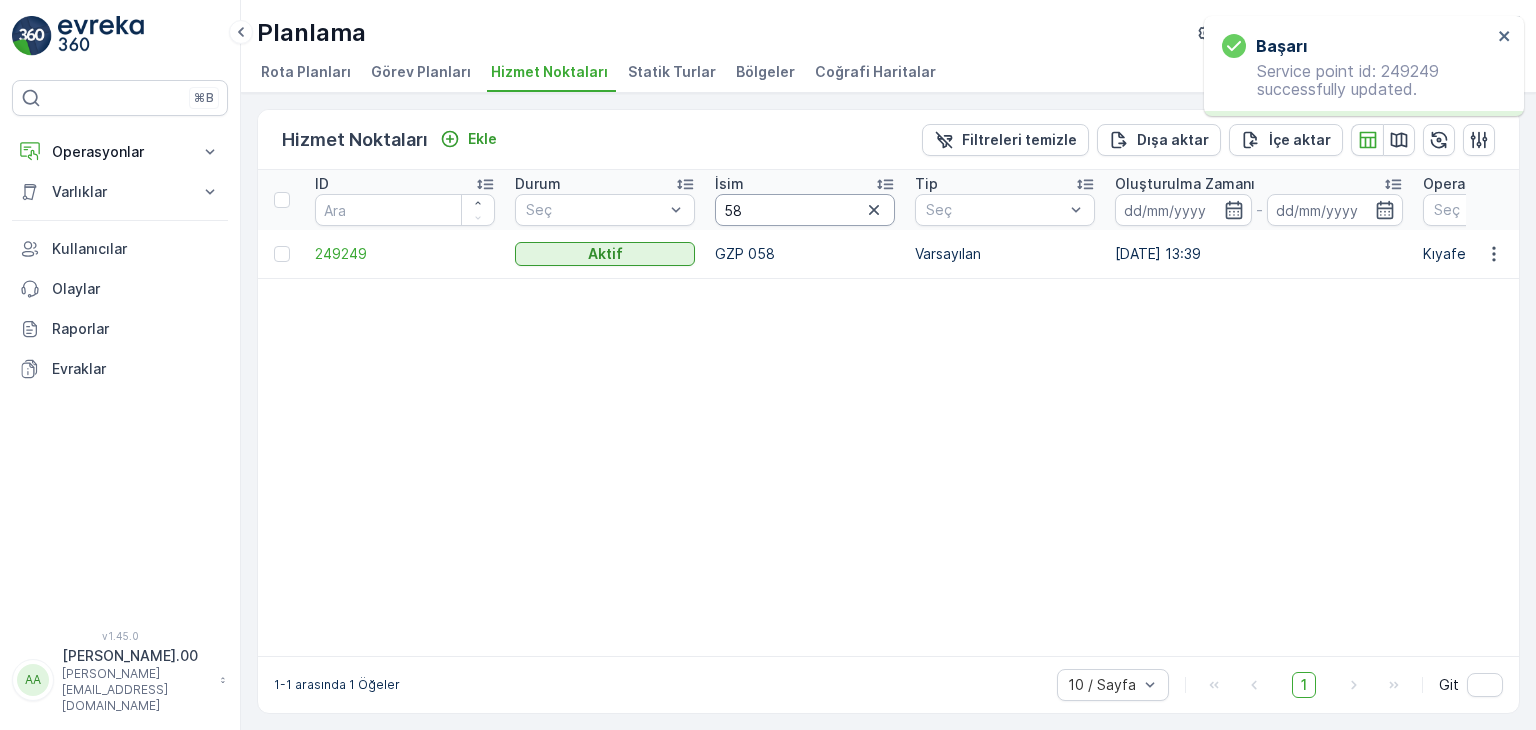click on "58" at bounding box center (805, 210) 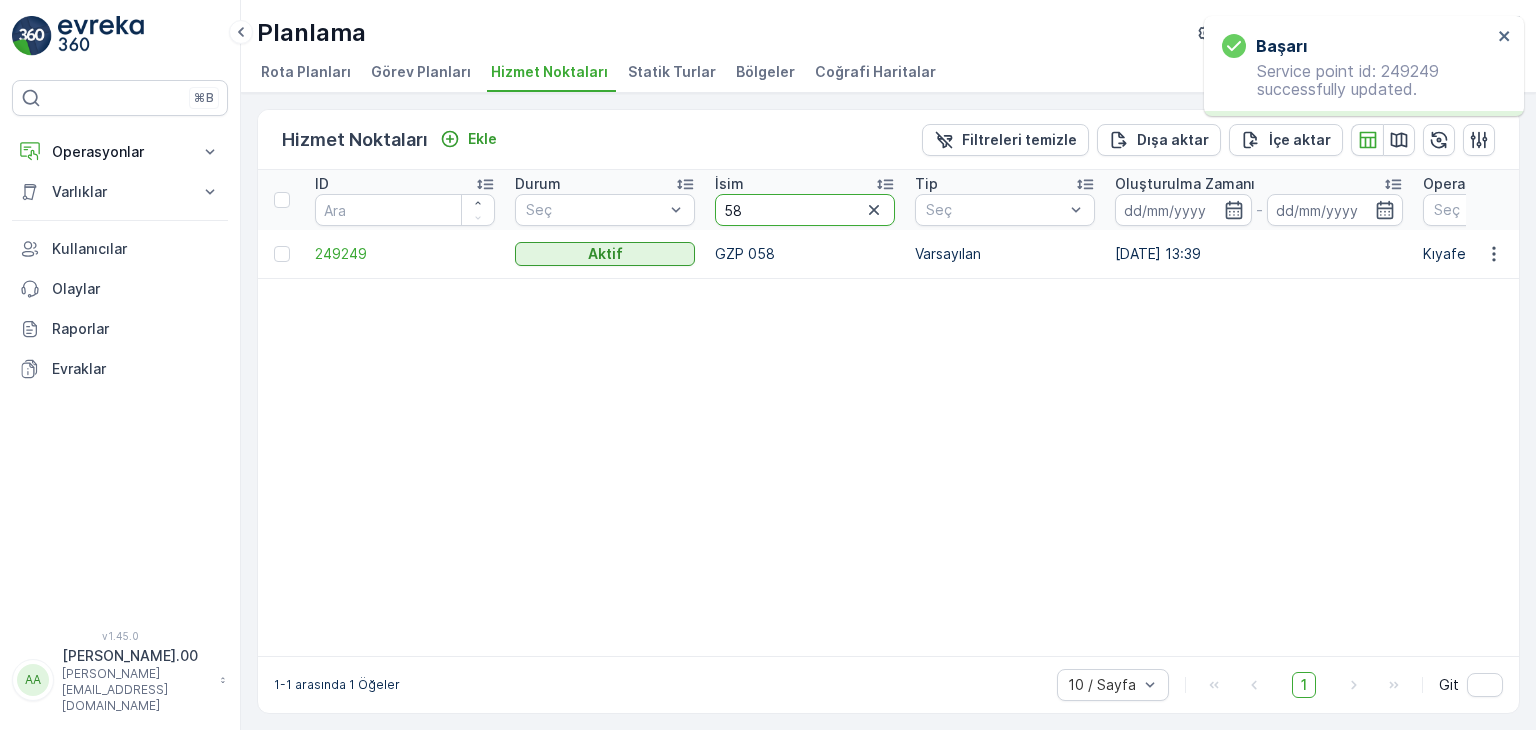 type on "5" 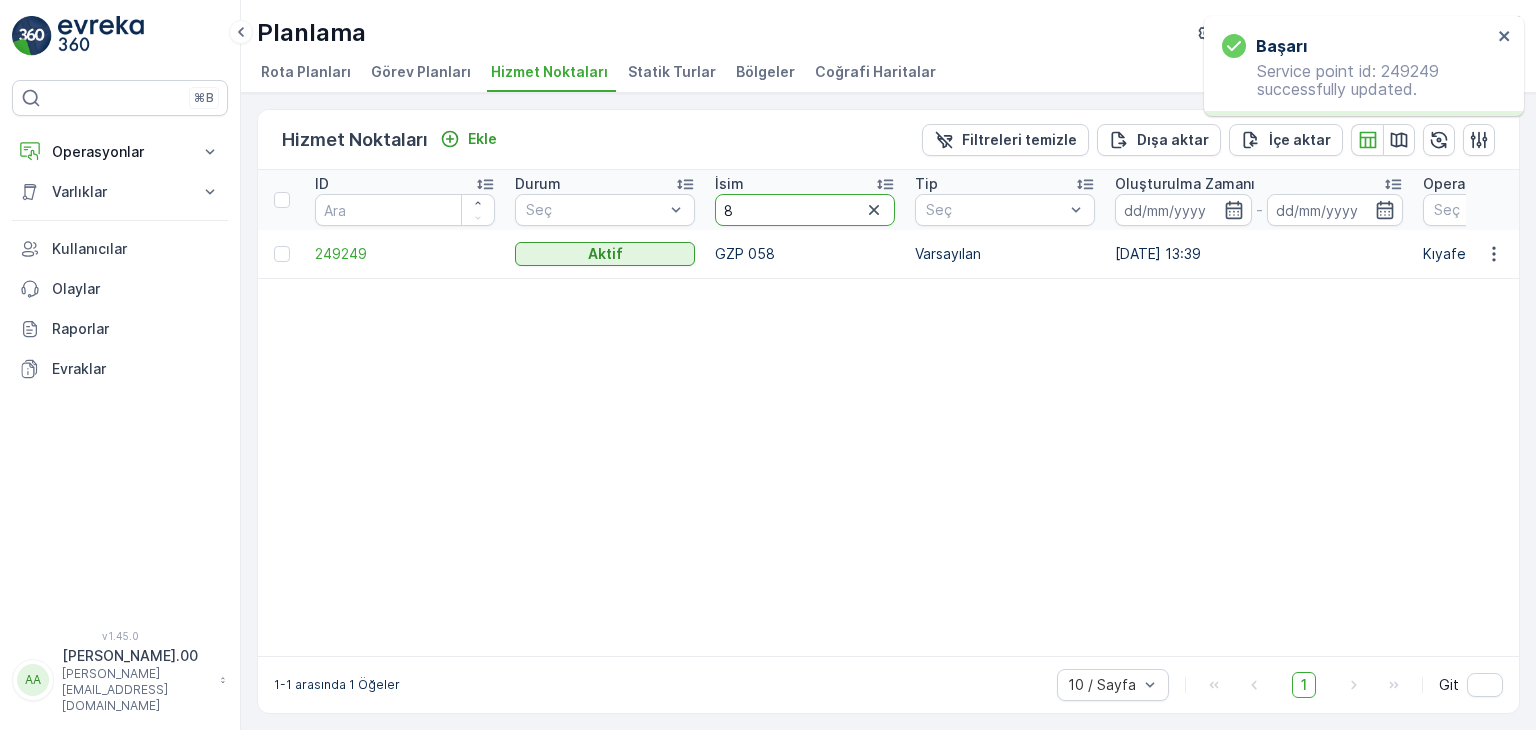 type on "85" 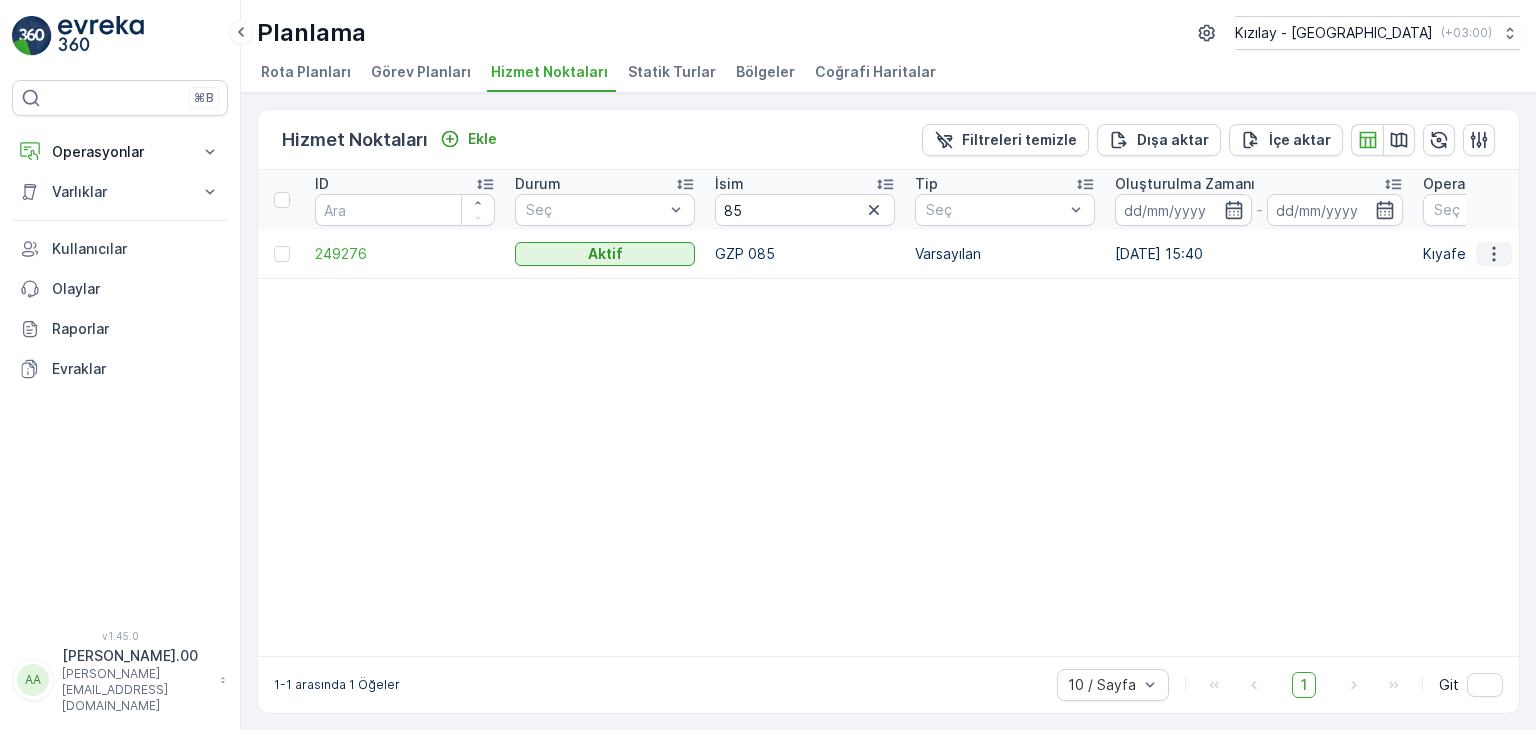 click 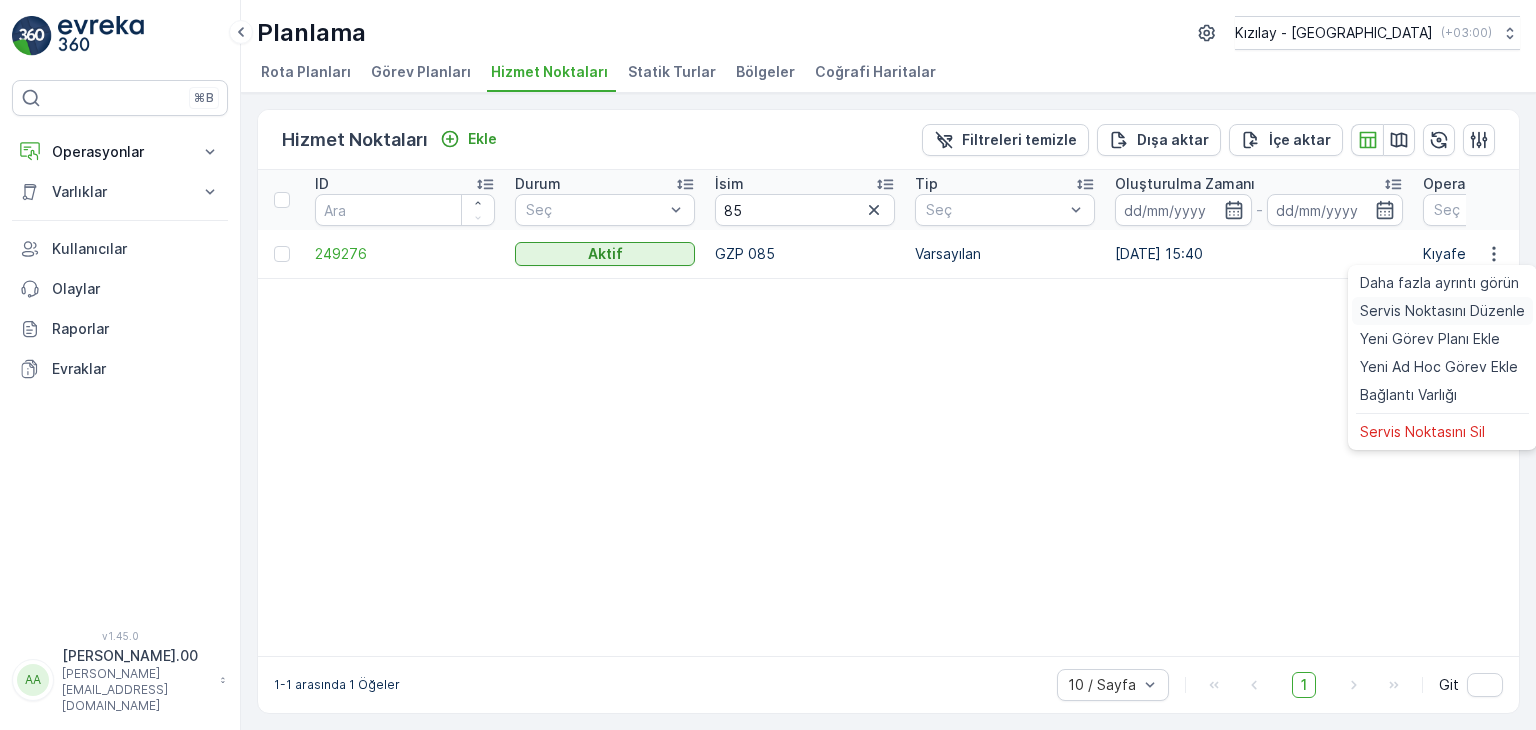 click on "Servis Noktasını Düzenle" at bounding box center (1442, 311) 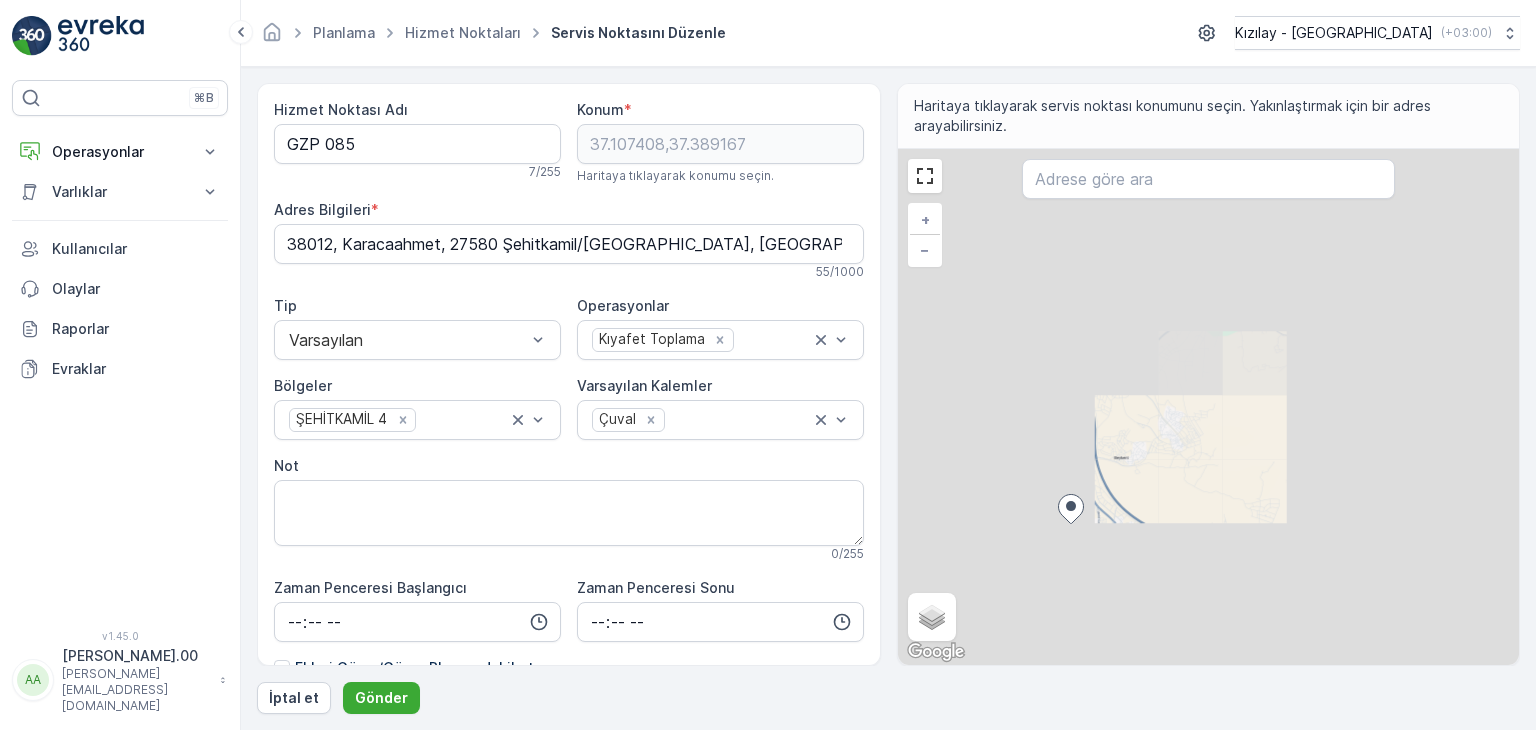 drag, startPoint x: 1057, startPoint y: 541, endPoint x: 1289, endPoint y: 445, distance: 251.07768 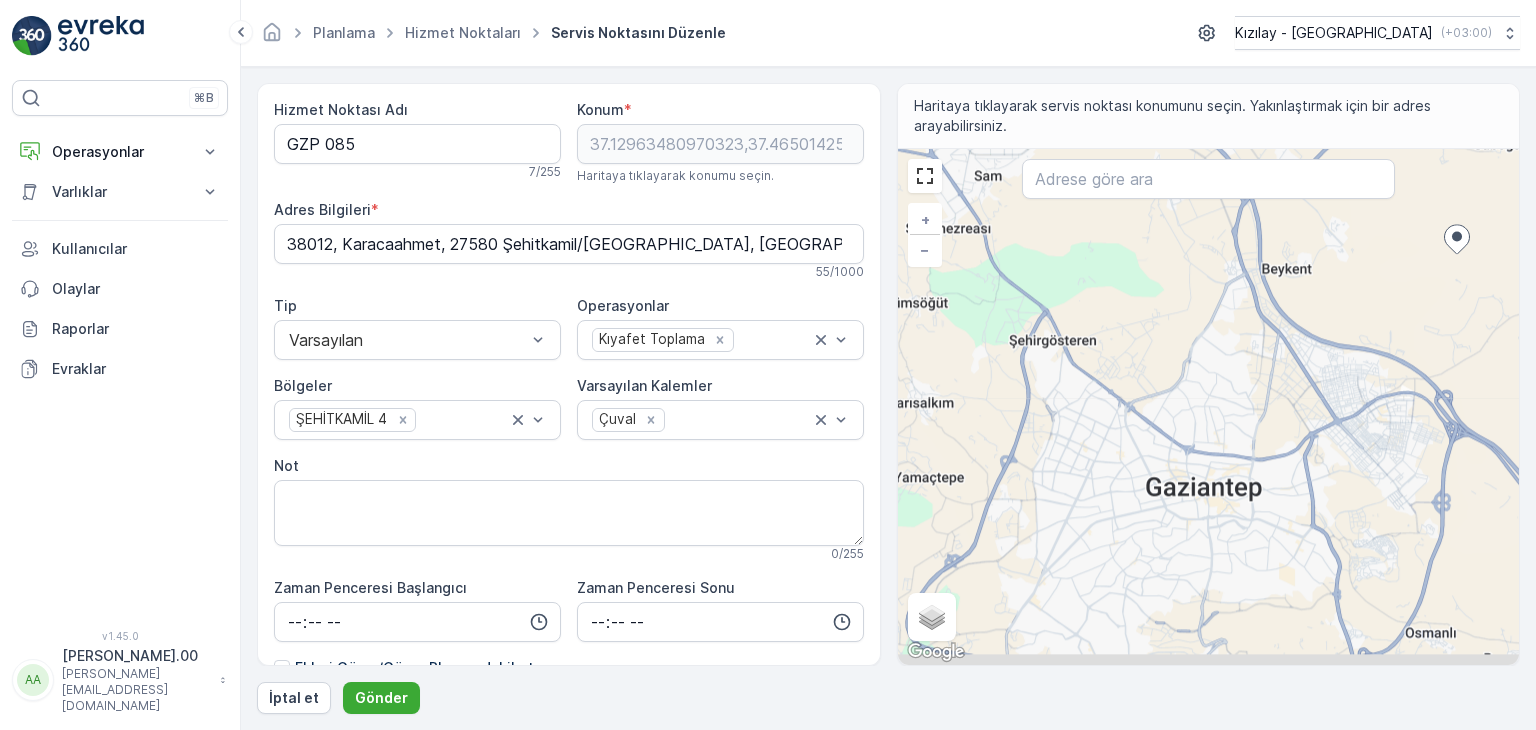 drag, startPoint x: 1272, startPoint y: 481, endPoint x: 1524, endPoint y: 372, distance: 274.5633 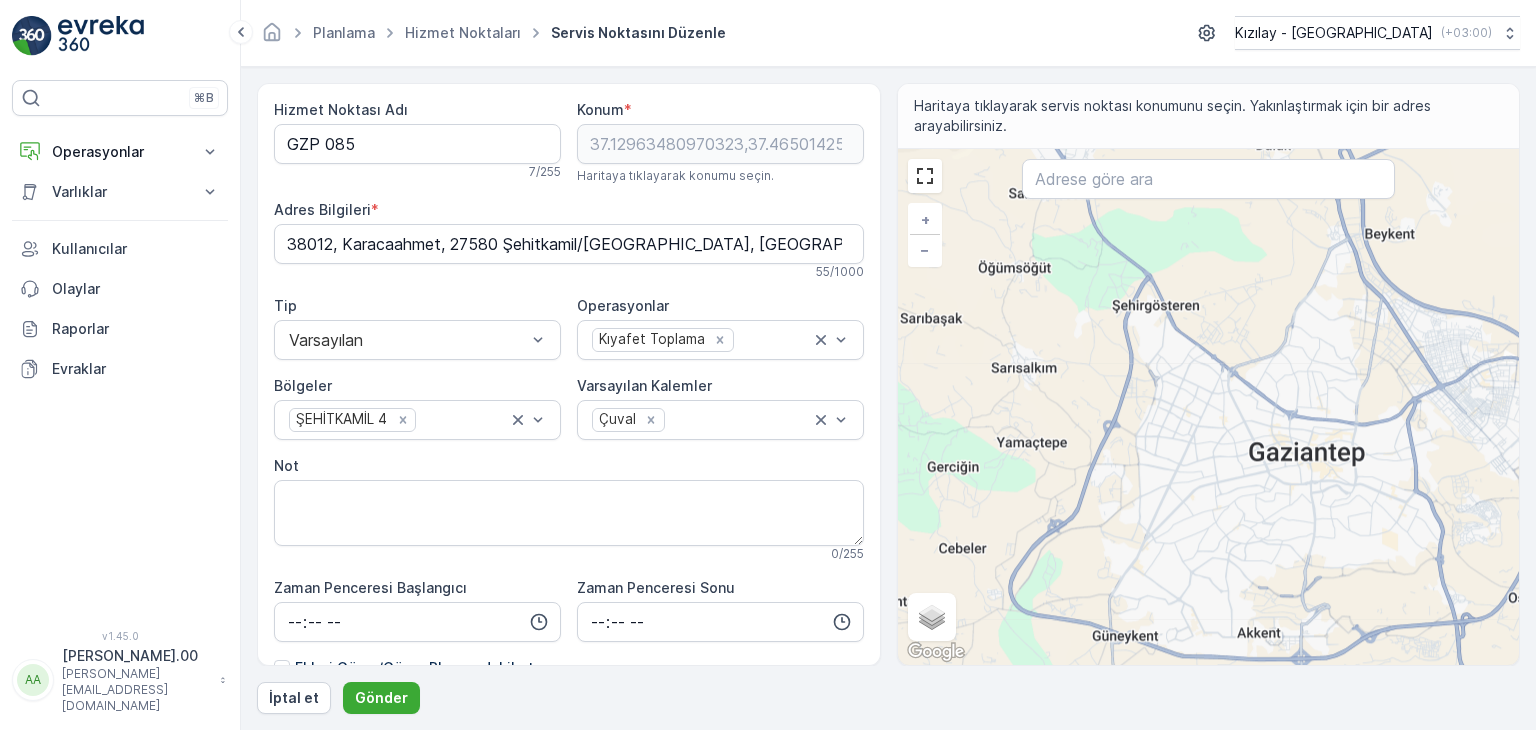 drag, startPoint x: 1256, startPoint y: 414, endPoint x: 1250, endPoint y: 429, distance: 16.155495 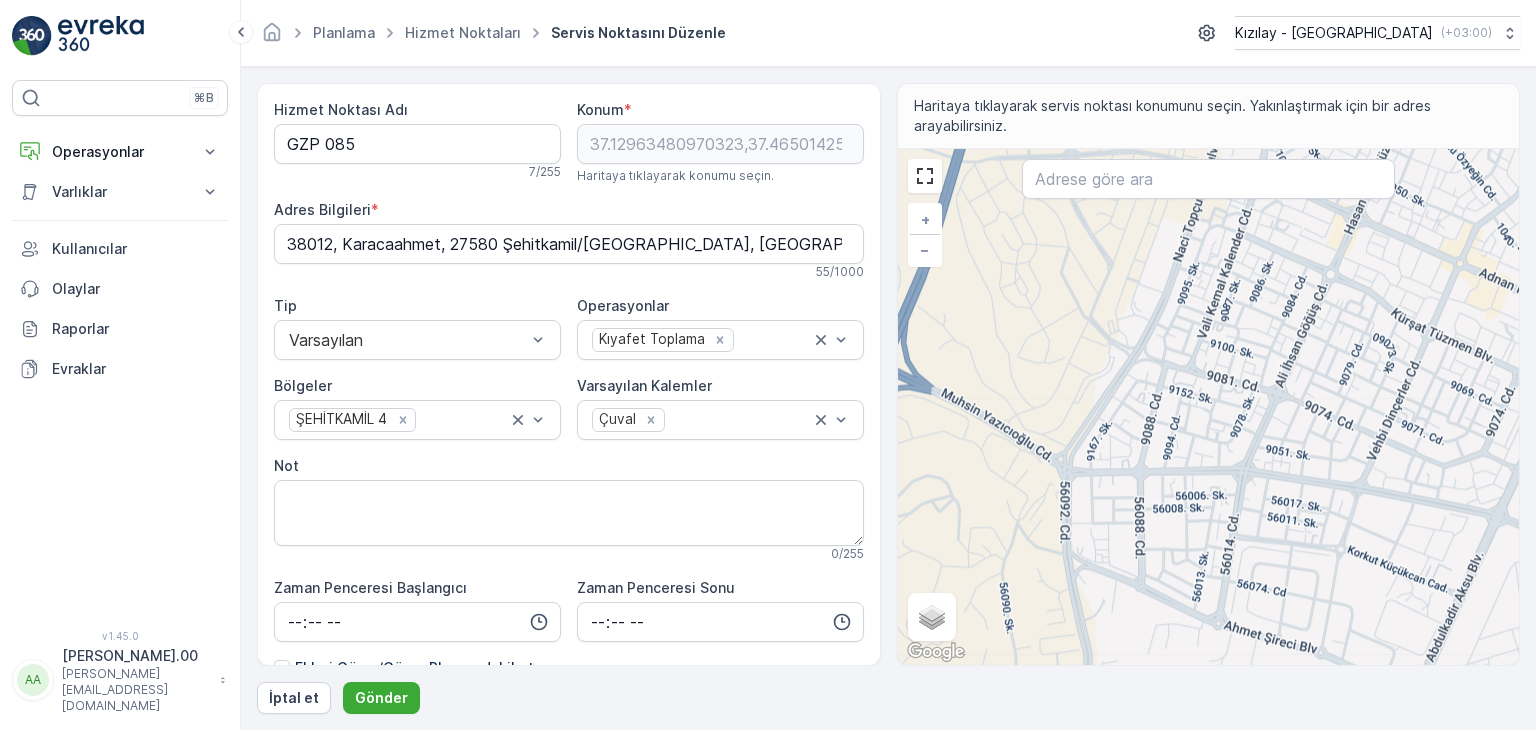 drag, startPoint x: 1145, startPoint y: 337, endPoint x: 1122, endPoint y: 382, distance: 50.537113 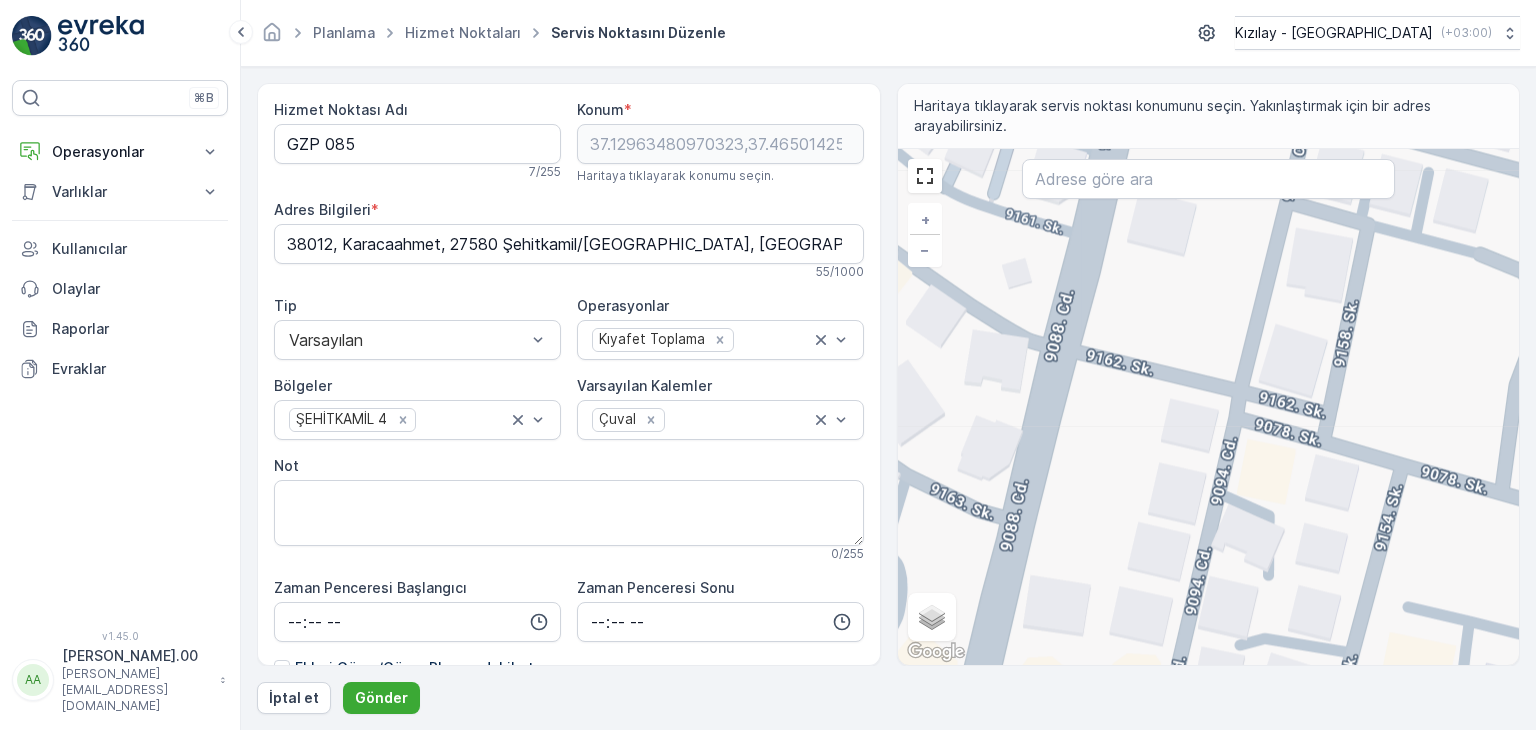 click on "+ −  Uydu  Yol haritası  Arazi  Karışık  Leaflet Klavye kısayolları Harita Verileri Harita verileri ©2025 Harita verileri ©2025 20 m  Metrik ve emperyal birimler arasında geçiş yapmak için tıklayın Şartlar Harita hatası bildirin Gezinmek için ok tuşlarına basın." at bounding box center [1209, 407] 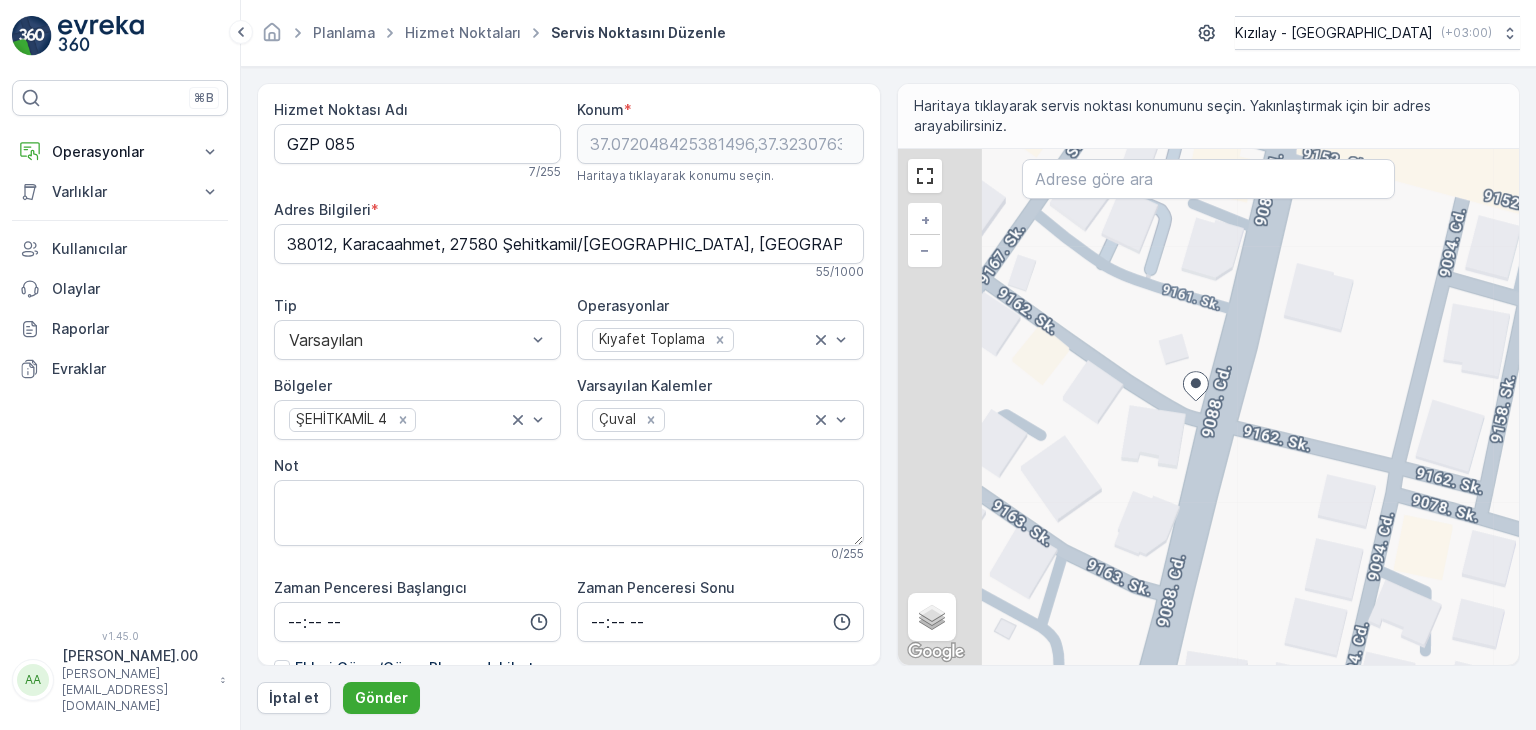type on "Batıkent, 9162. Sk. No:13, 27560 Şehitkamil/Gaziantep, Türkiye" 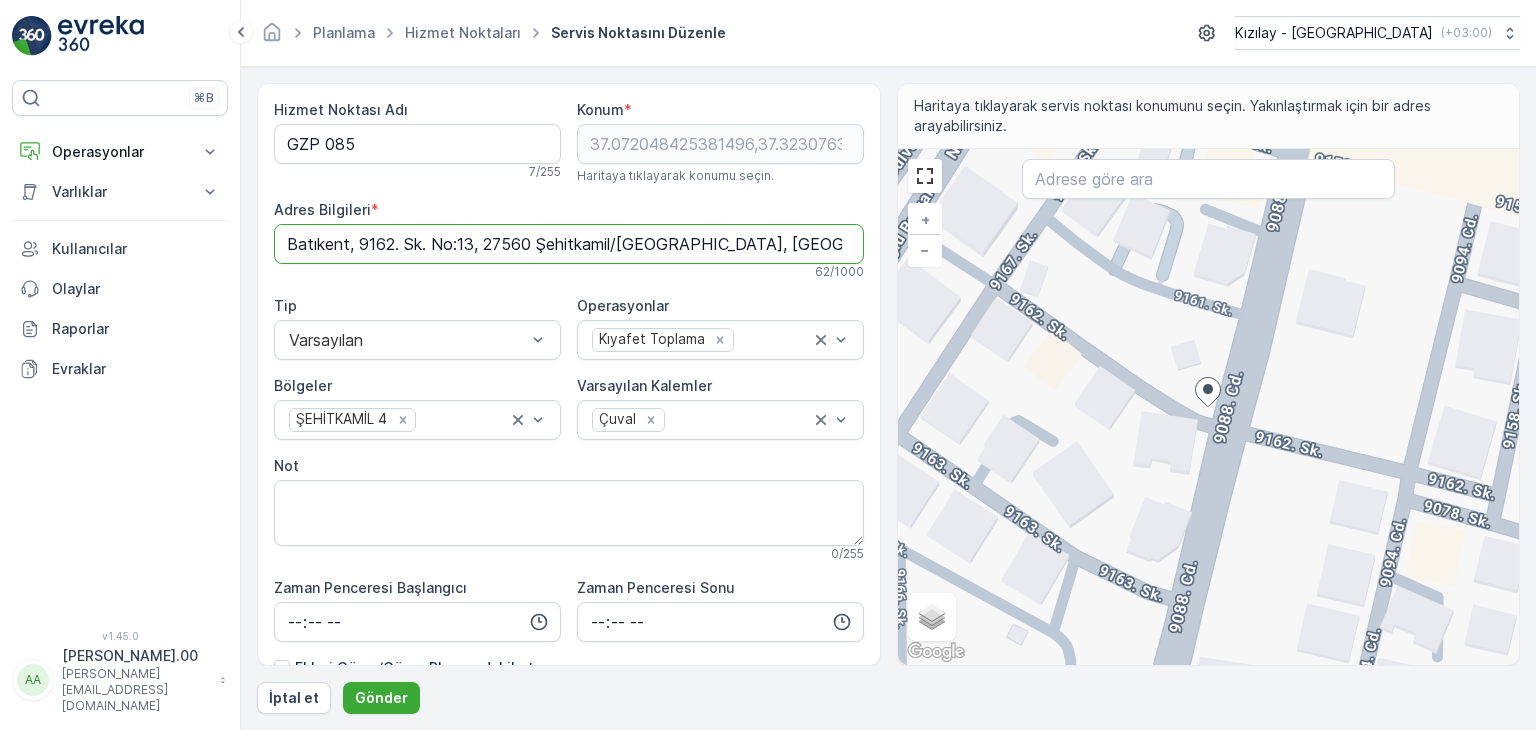 drag, startPoint x: 779, startPoint y: 239, endPoint x: 240, endPoint y: 232, distance: 539.0455 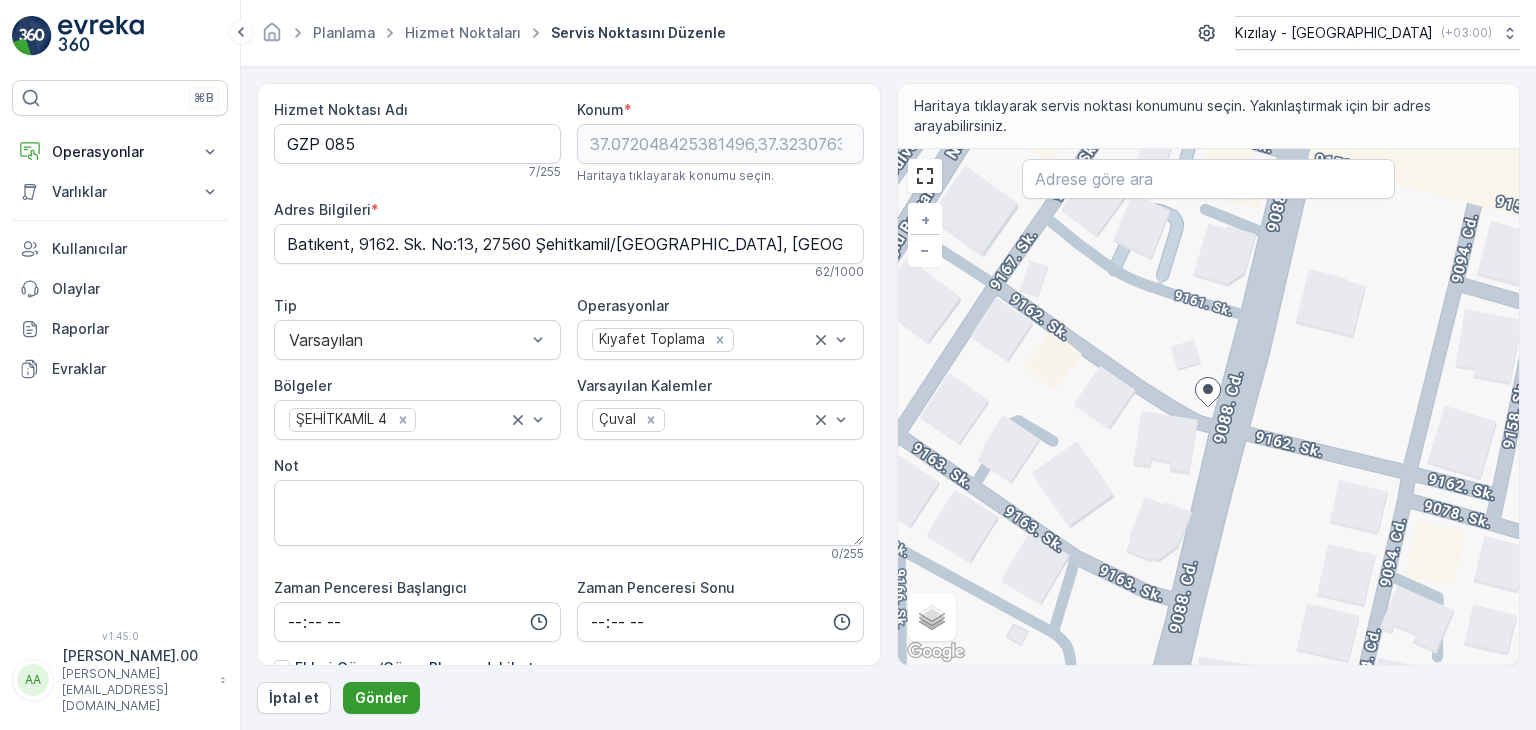 click on "Gönder" at bounding box center [381, 698] 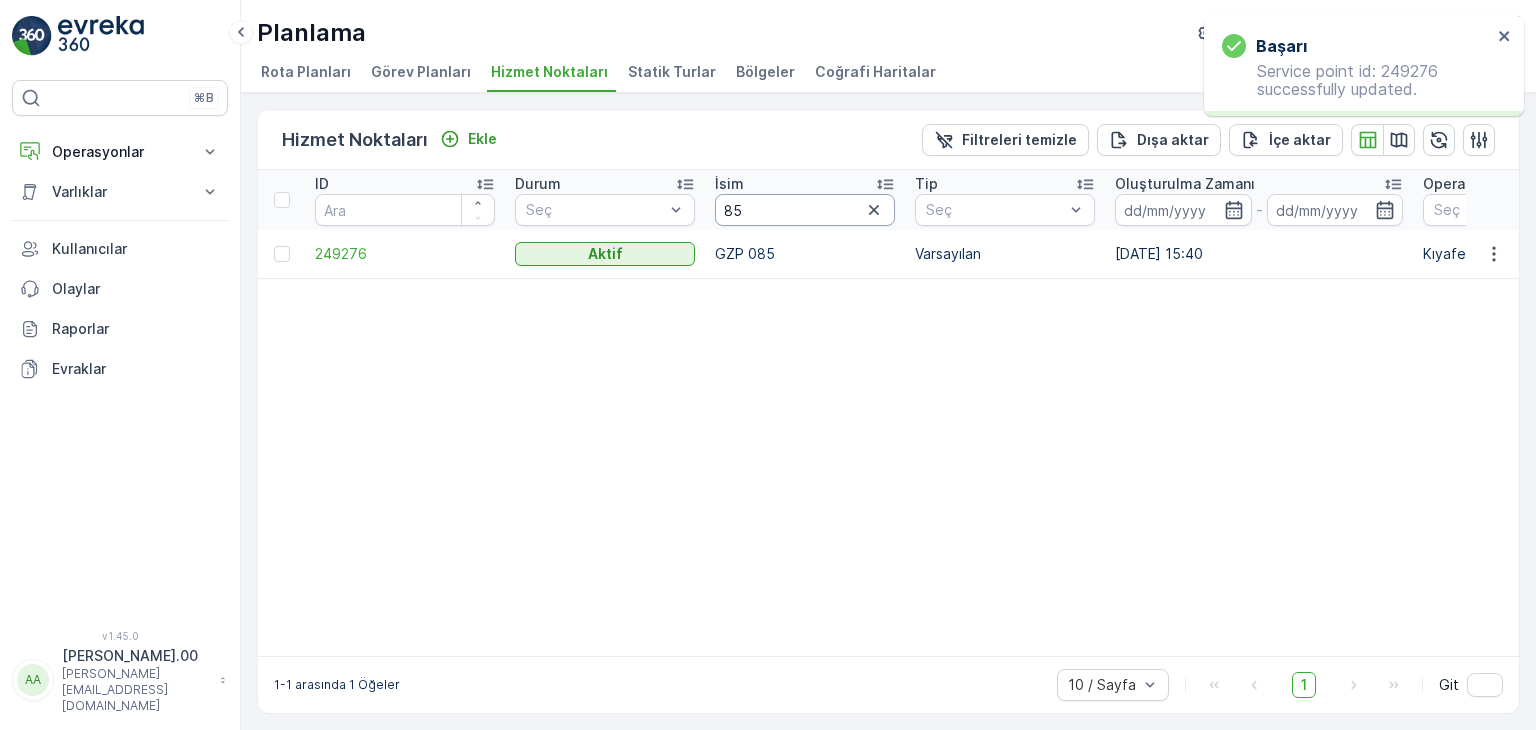 click on "85" at bounding box center (805, 210) 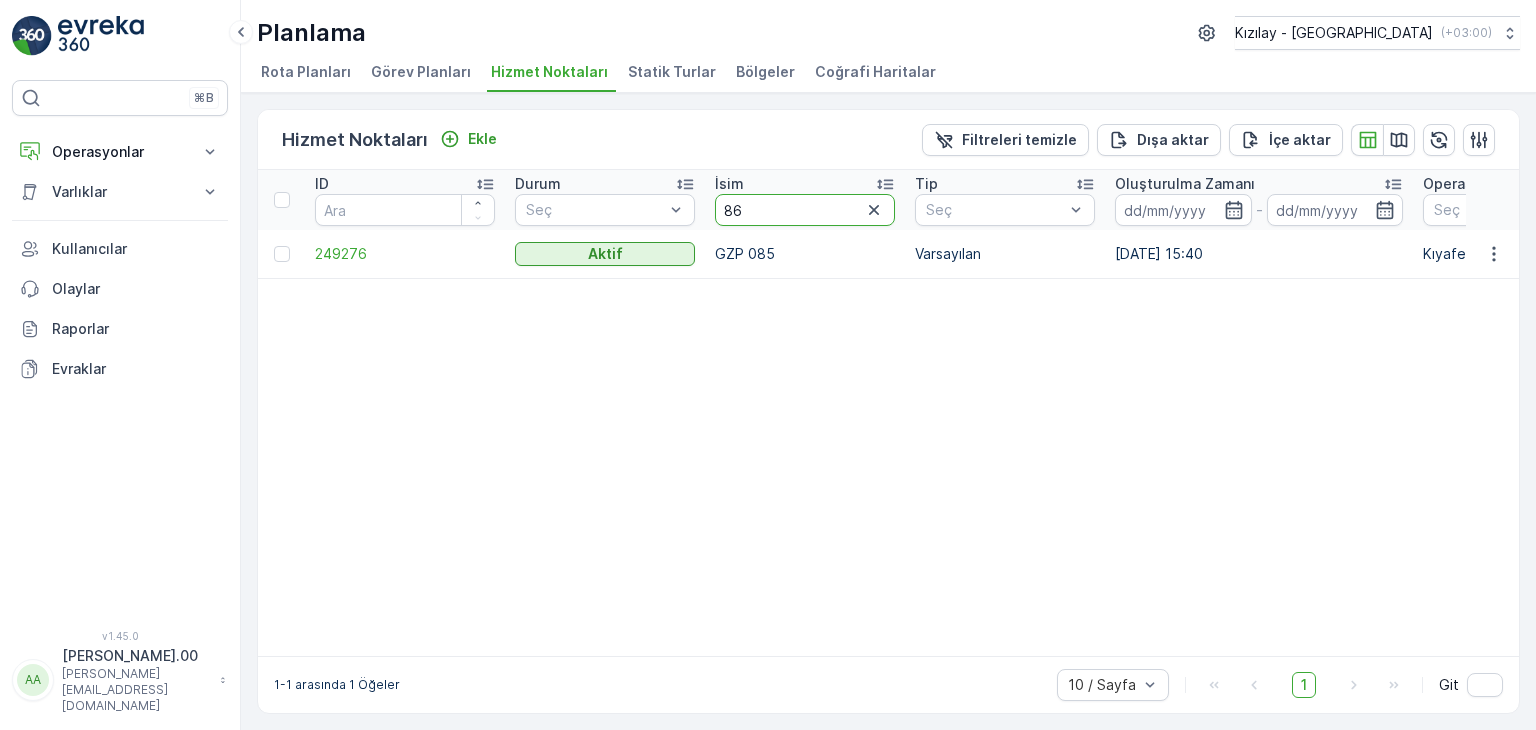type on "86" 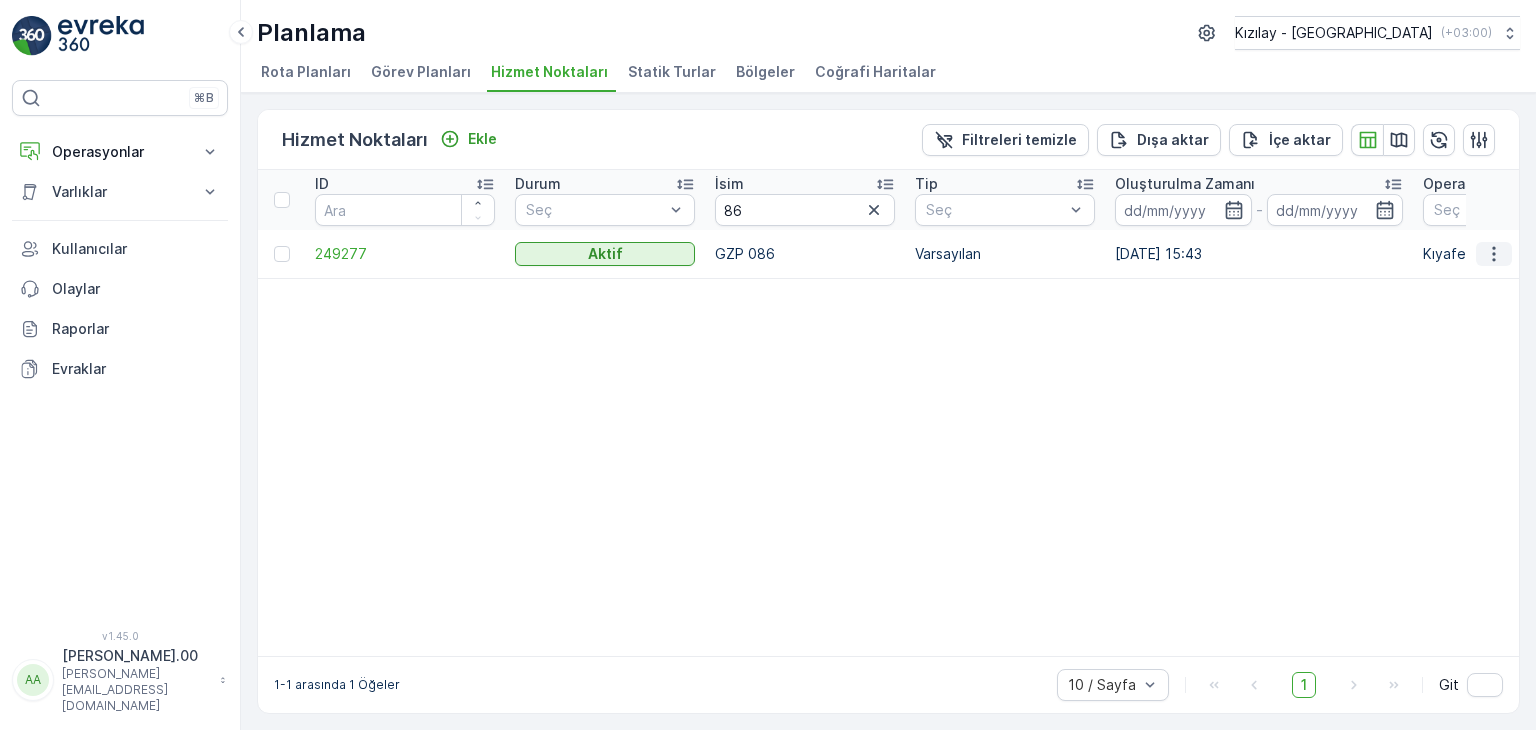 click 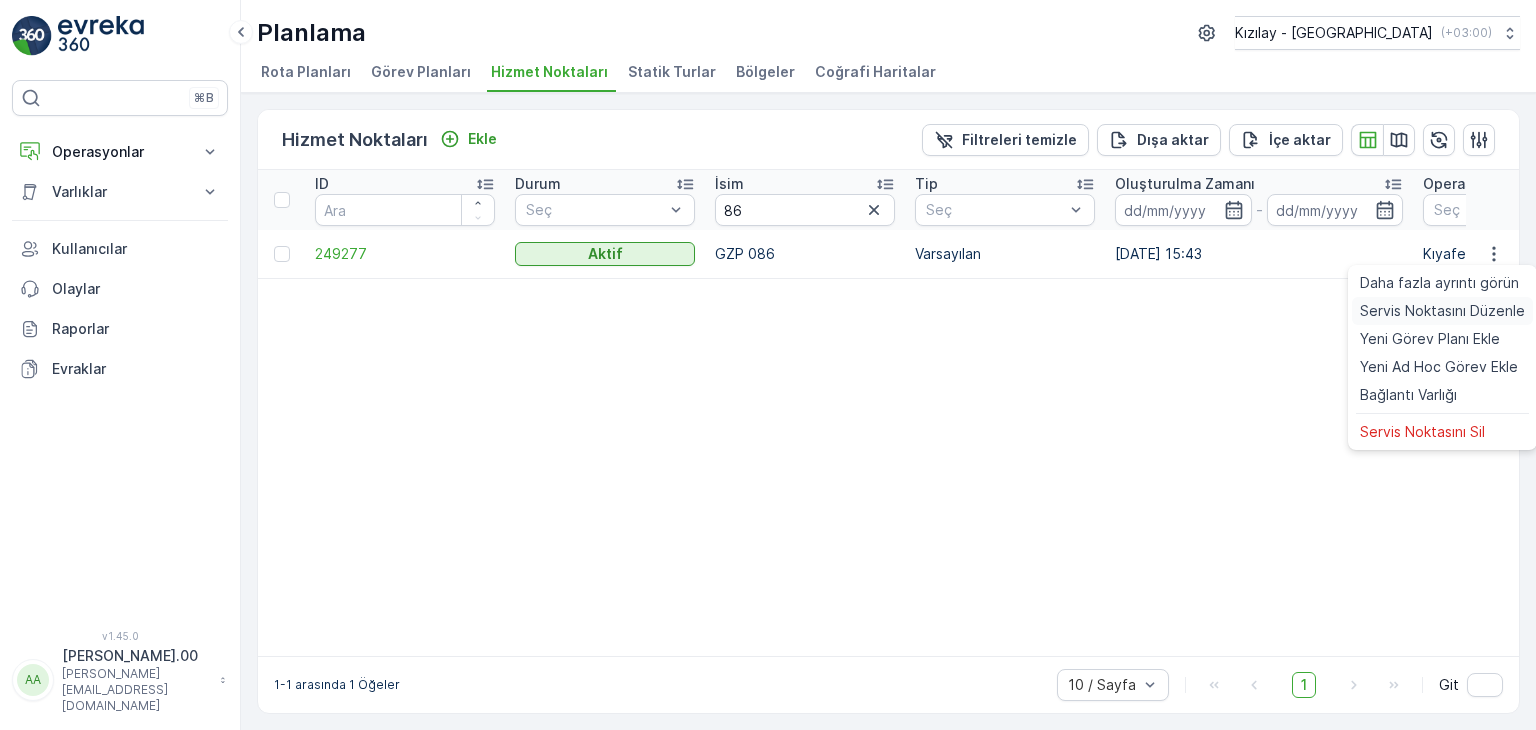 click on "Servis Noktasını Düzenle" at bounding box center (1442, 311) 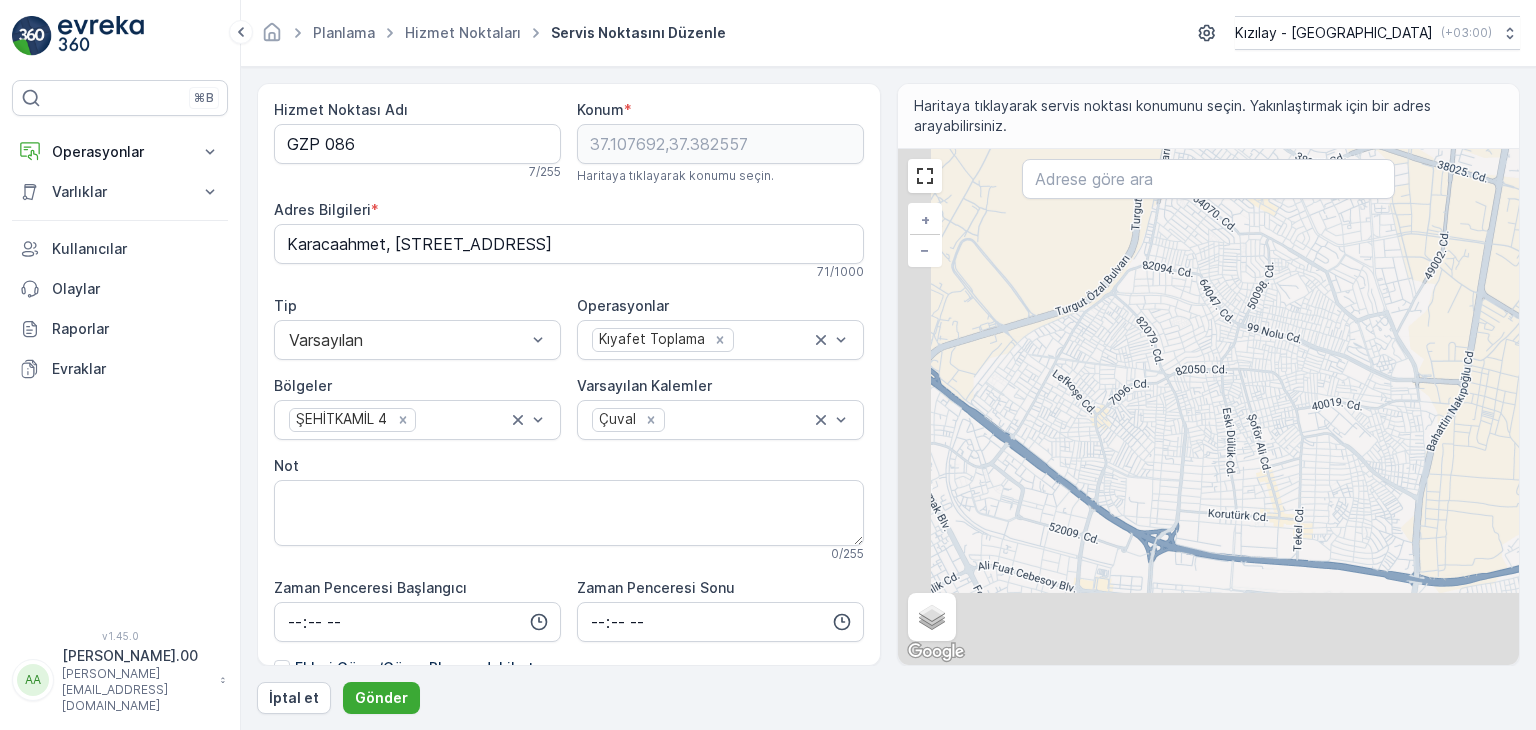 drag, startPoint x: 1096, startPoint y: 589, endPoint x: 1239, endPoint y: 362, distance: 268.28717 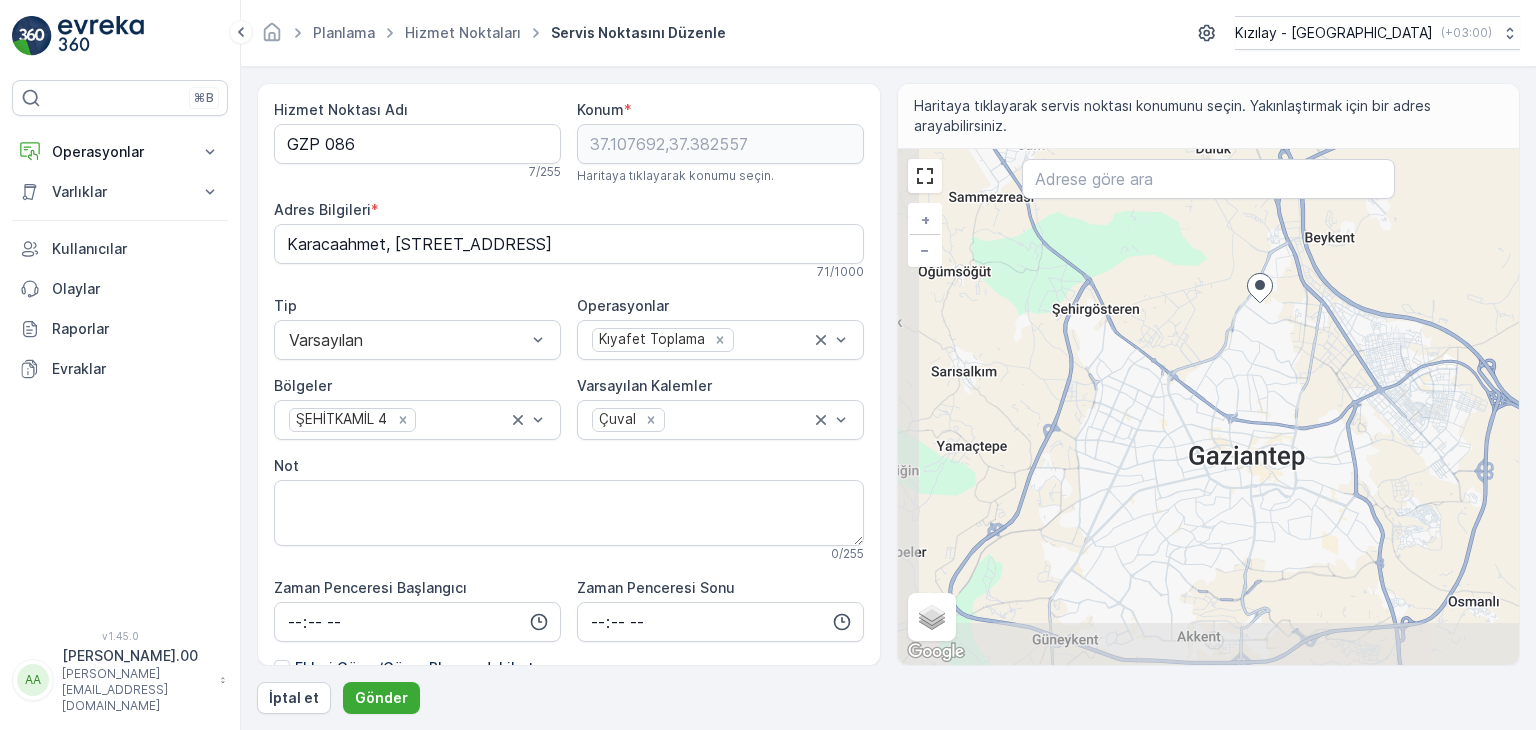 drag, startPoint x: 1096, startPoint y: 539, endPoint x: 1215, endPoint y: 440, distance: 154.79665 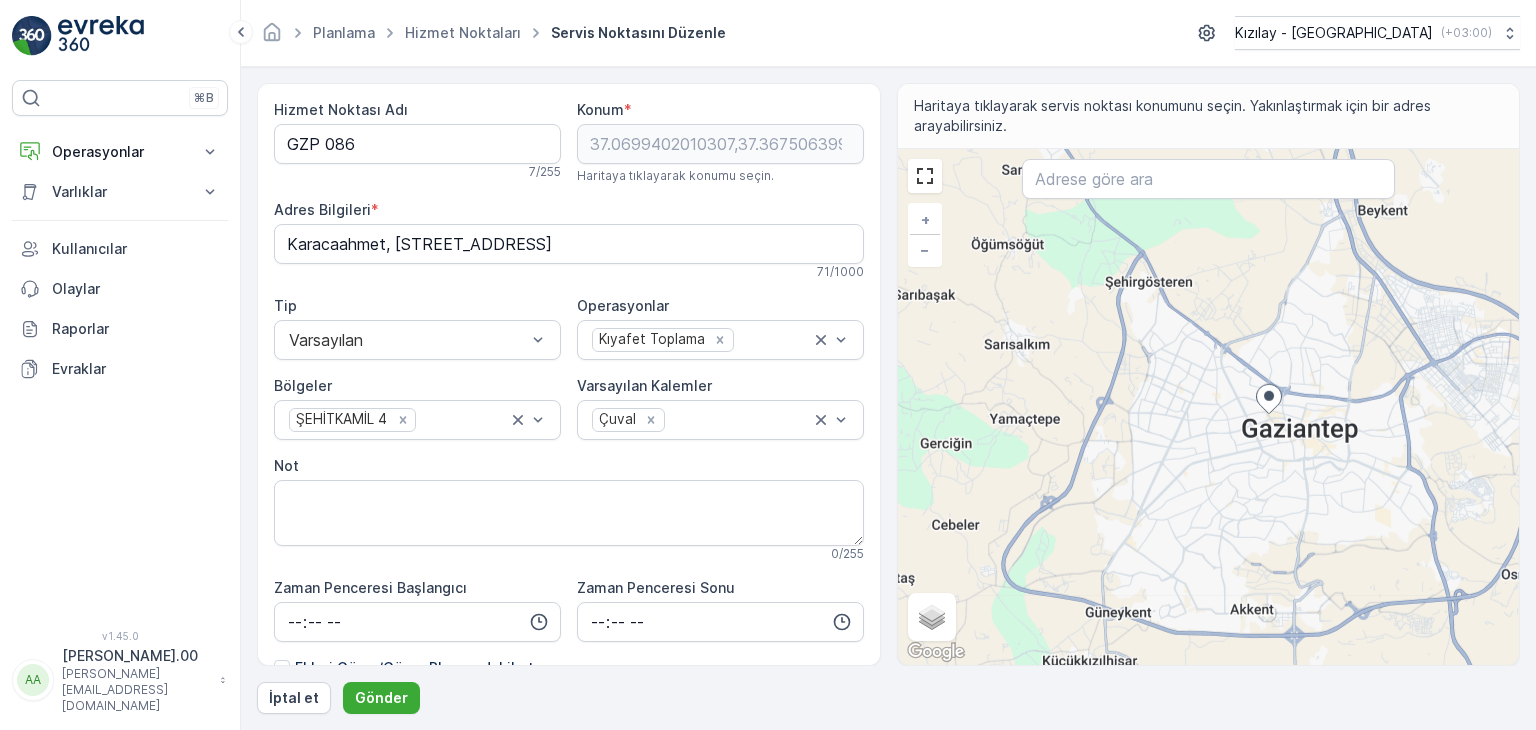 drag, startPoint x: 1166, startPoint y: 477, endPoint x: 1225, endPoint y: 478, distance: 59.008472 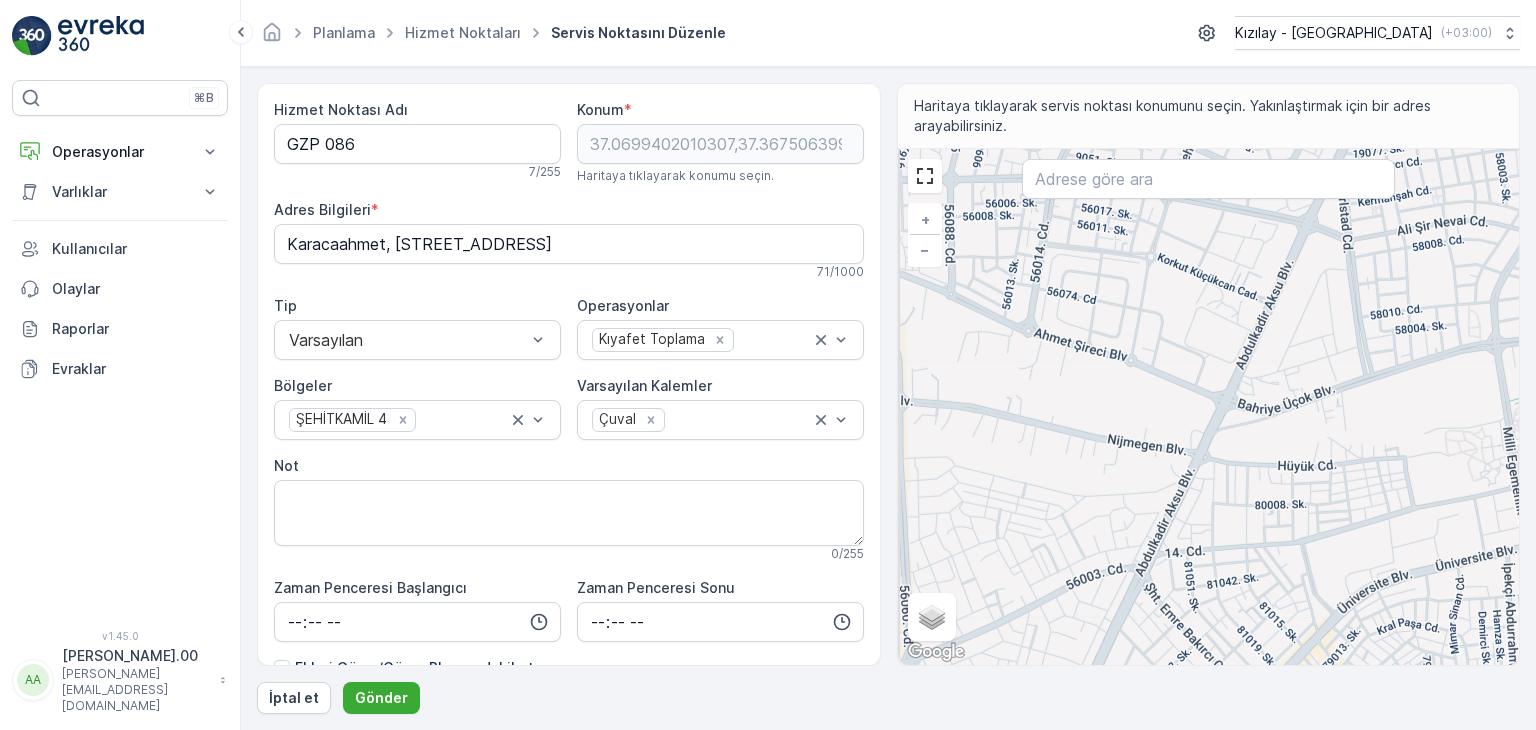drag, startPoint x: 1003, startPoint y: 376, endPoint x: 1112, endPoint y: 489, distance: 157.00319 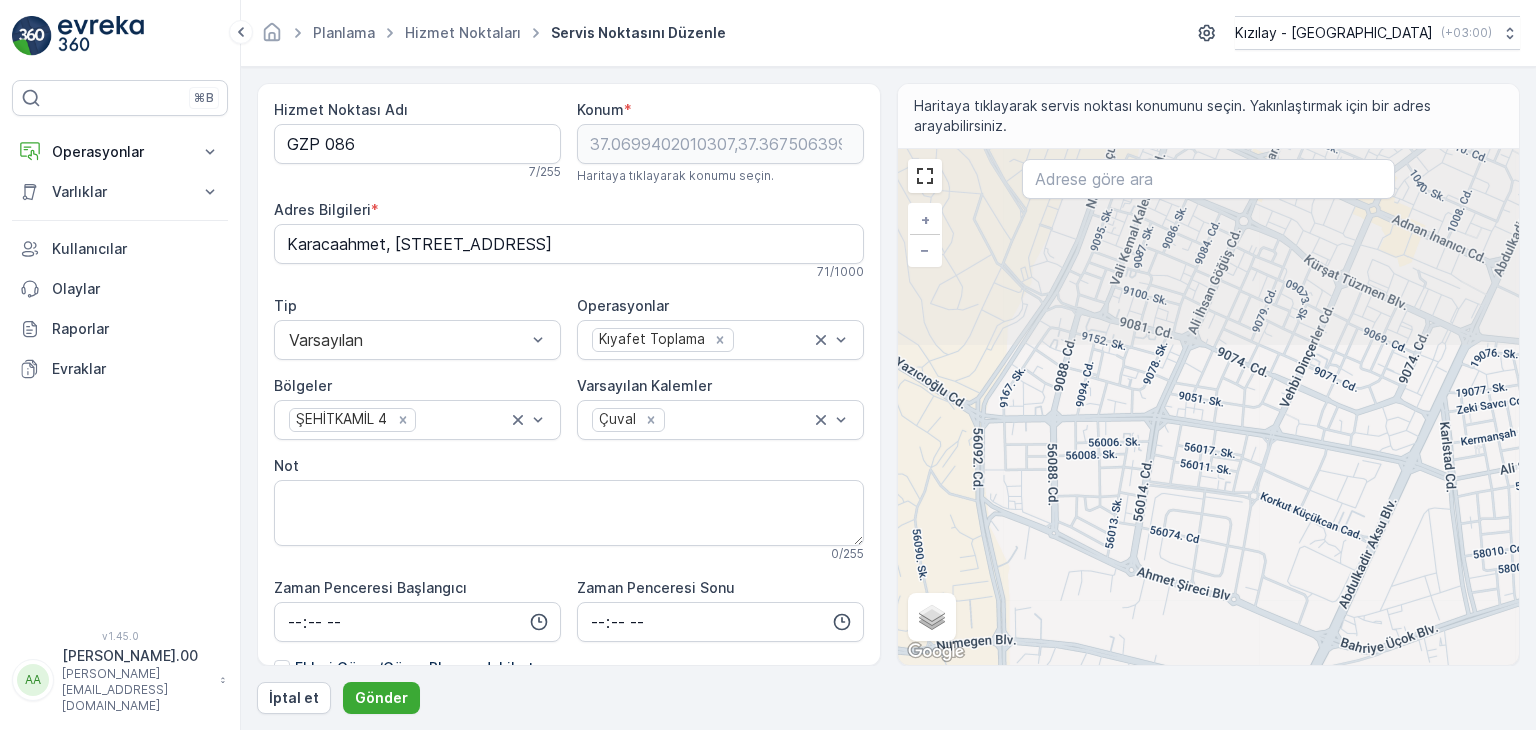 drag, startPoint x: 1128, startPoint y: 378, endPoint x: 1217, endPoint y: 575, distance: 216.17123 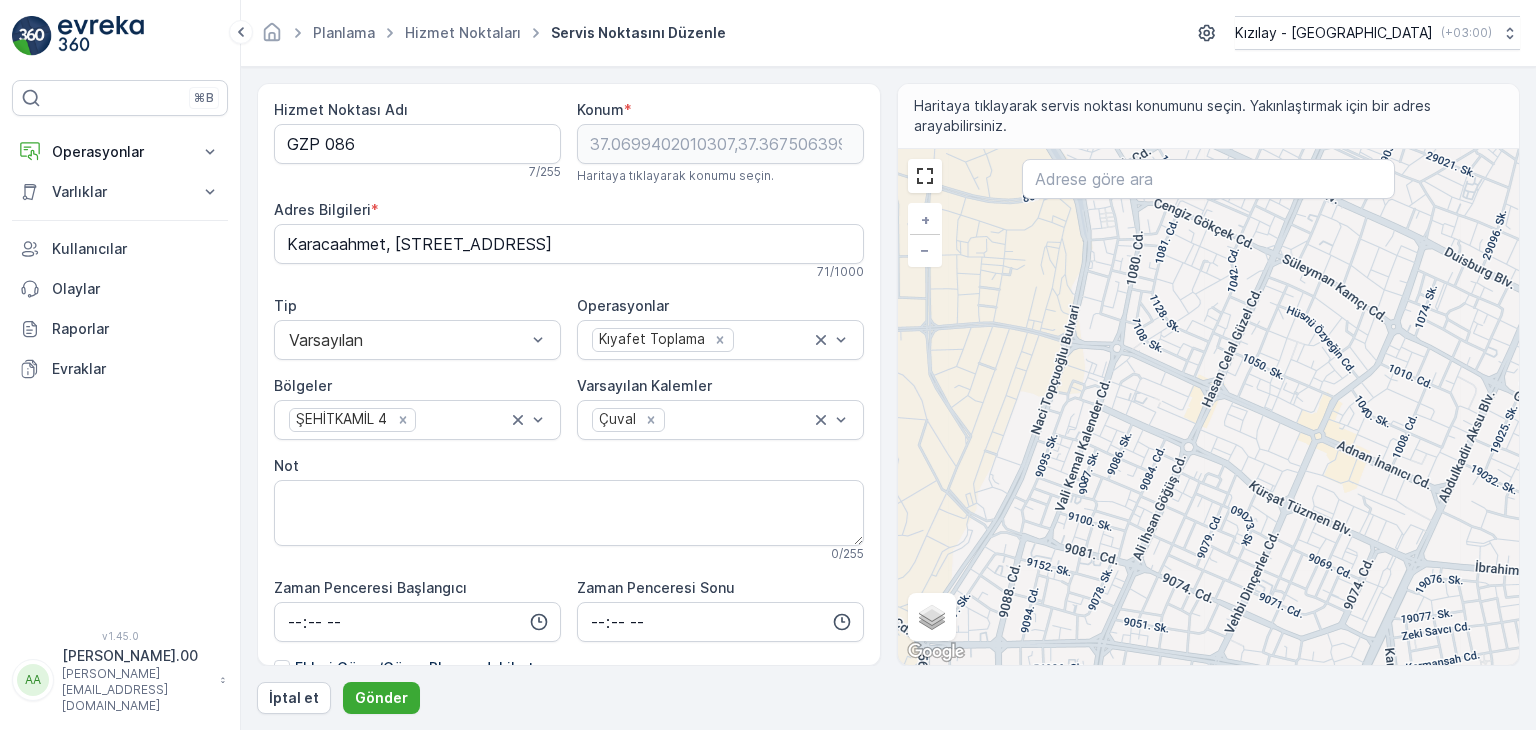 drag, startPoint x: 1218, startPoint y: 440, endPoint x: 1146, endPoint y: 648, distance: 220.10907 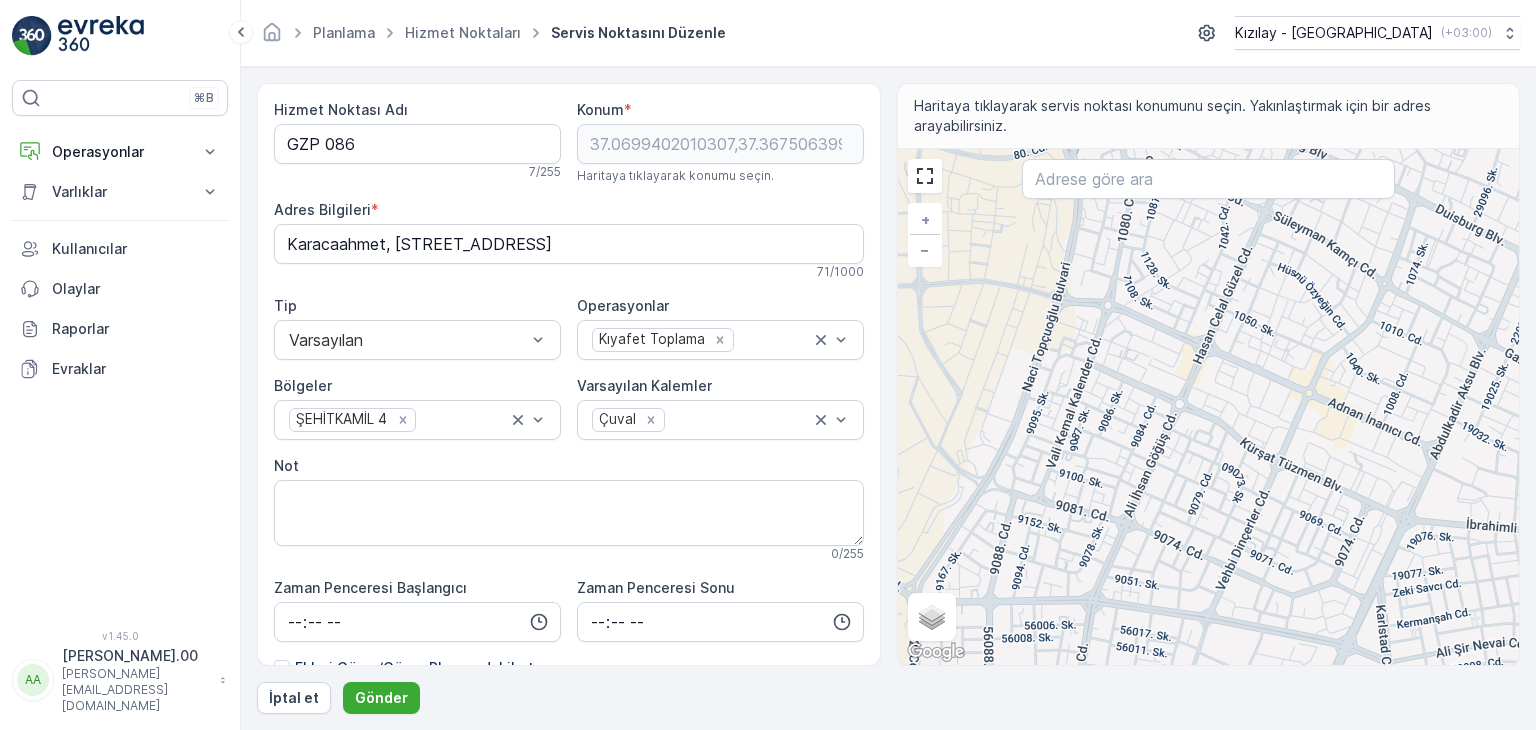 drag, startPoint x: 1129, startPoint y: 575, endPoint x: 1133, endPoint y: 559, distance: 16.492422 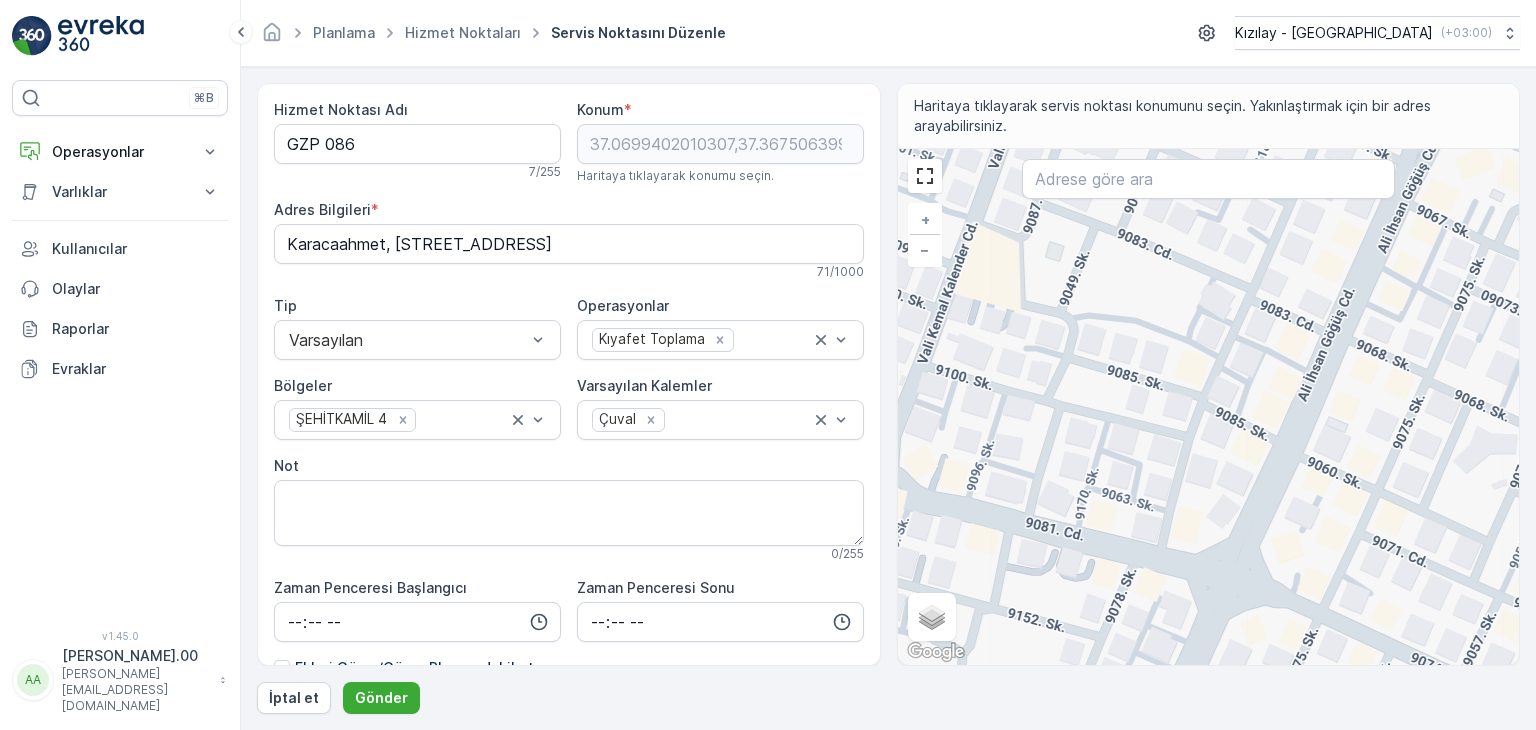 drag, startPoint x: 1142, startPoint y: 556, endPoint x: 1245, endPoint y: 566, distance: 103.4843 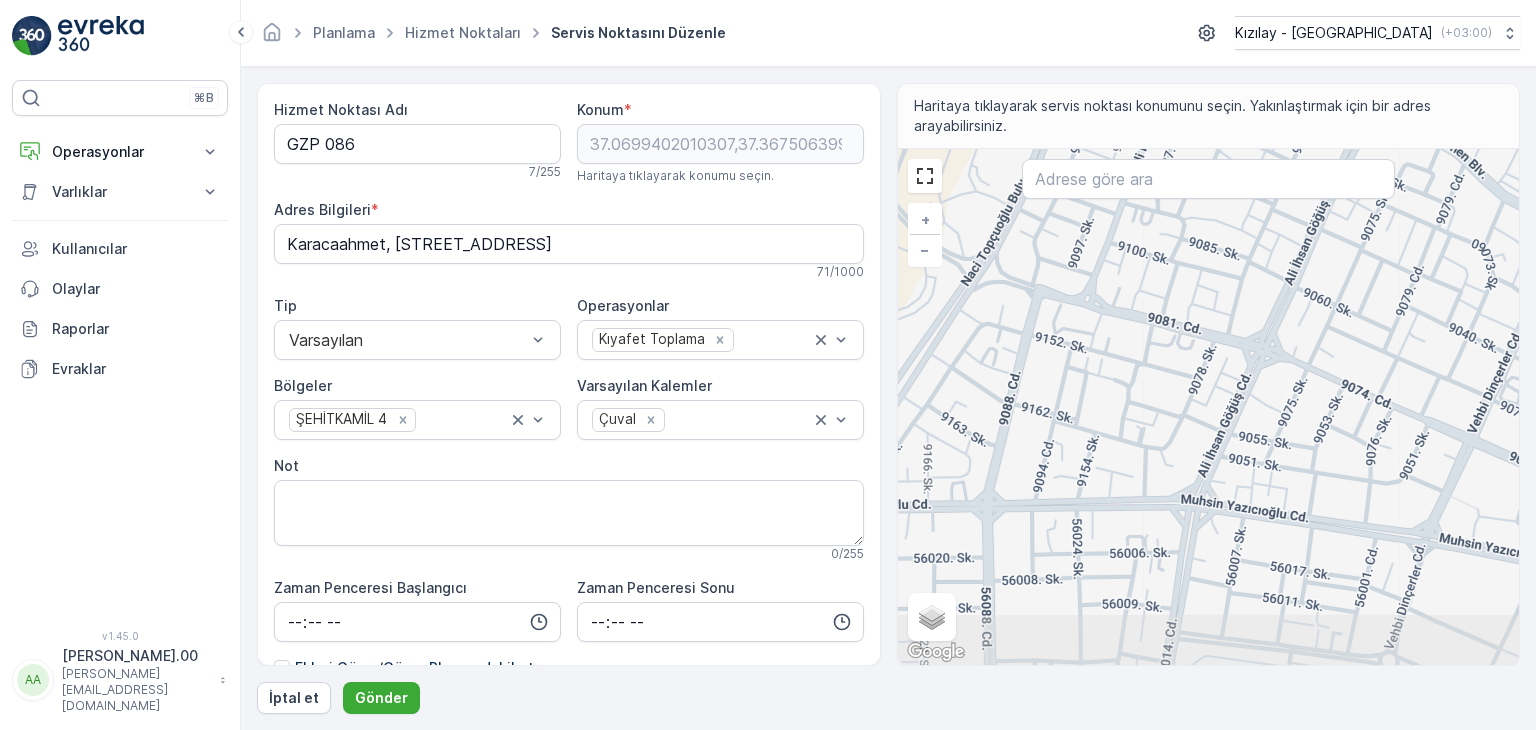 drag, startPoint x: 1244, startPoint y: 583, endPoint x: 1272, endPoint y: 362, distance: 222.7667 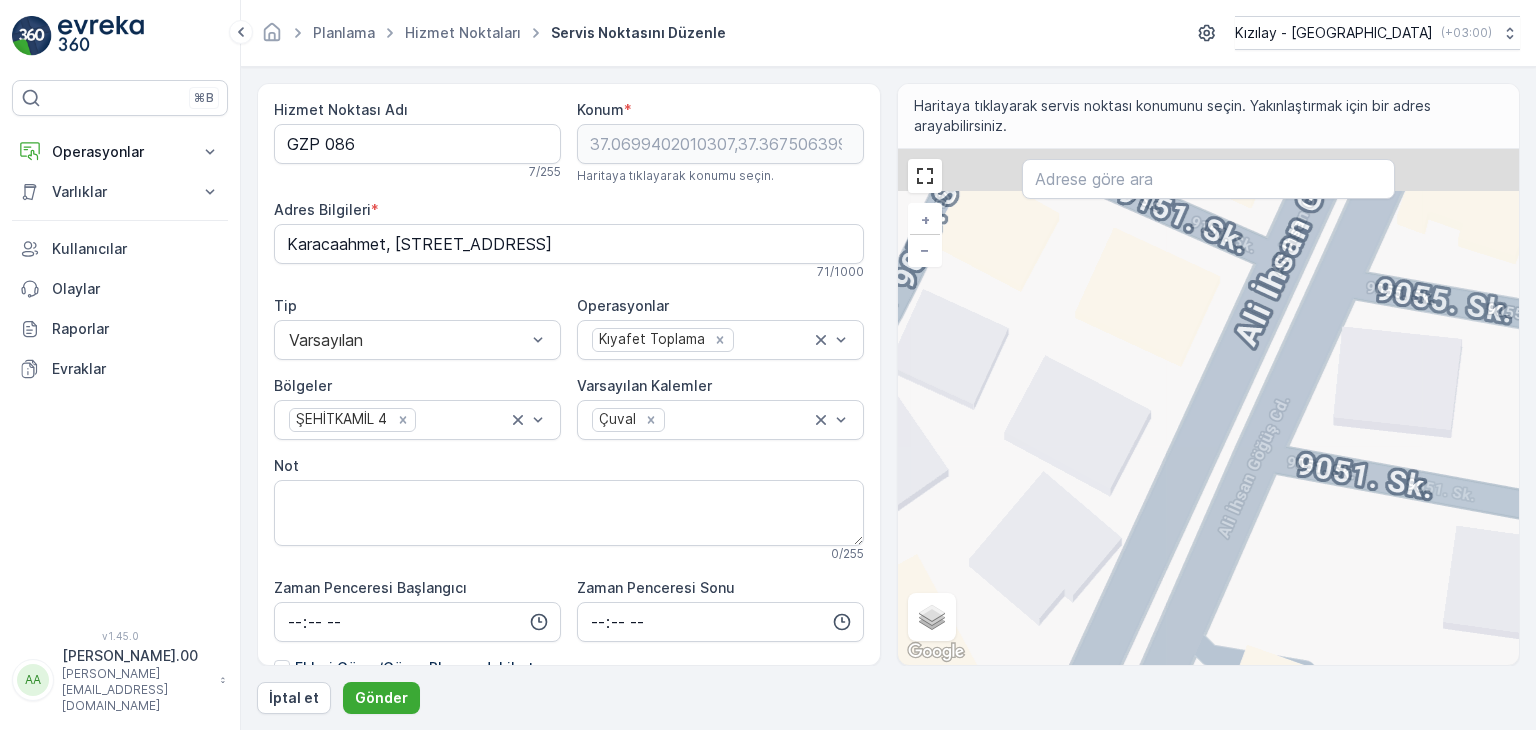 drag, startPoint x: 1248, startPoint y: 224, endPoint x: 1204, endPoint y: 428, distance: 208.69116 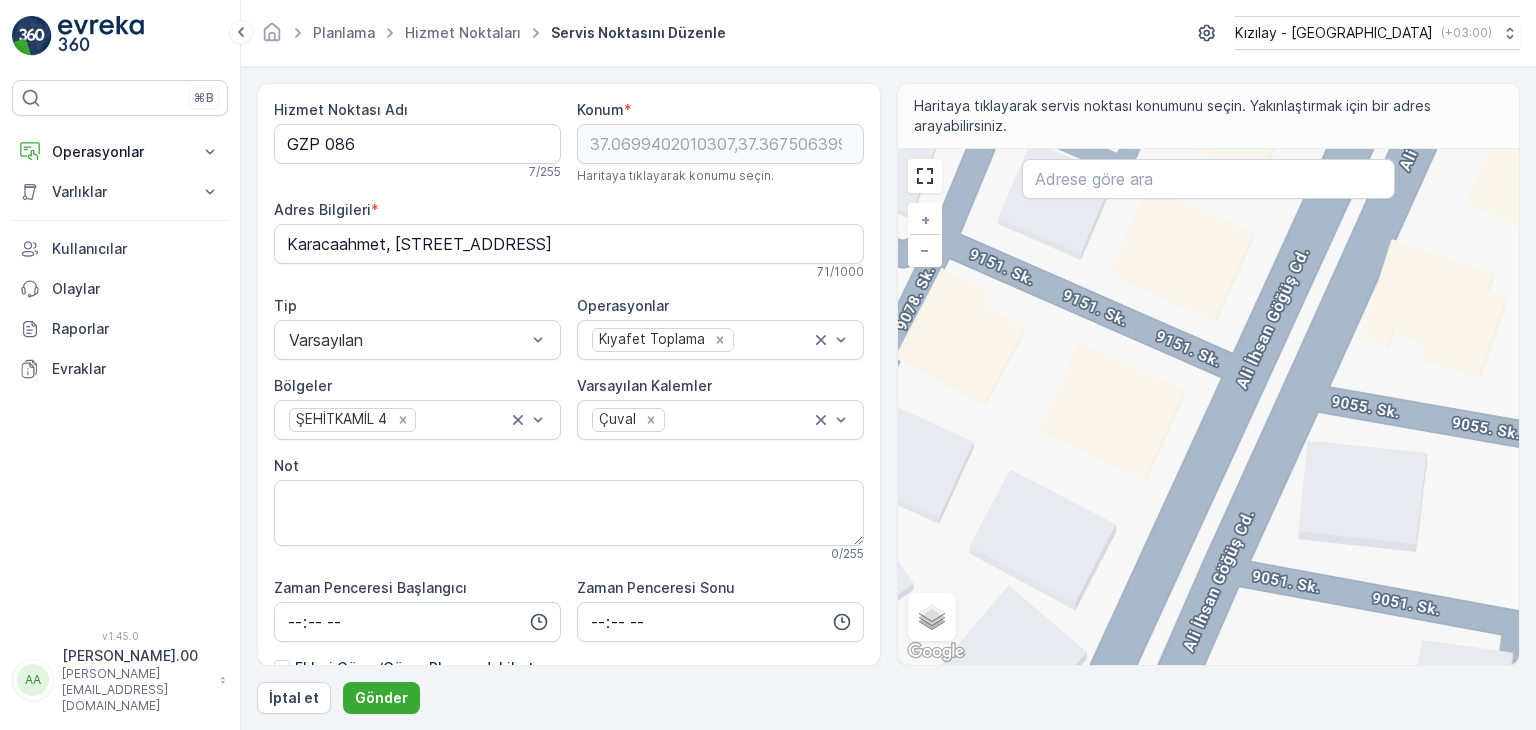 click on "+ −  Uydu  Yol haritası  Arazi  Karışık  Leaflet Klavye kısayolları Harita Verileri Harita verileri ©2025 Harita verileri ©2025 10 m  Metrik ve emperyal birimler arasında geçiş yapmak için tıklayın Şartlar Harita hatası bildirin Gezinmek için ok tuşlarına basın." at bounding box center (1209, 407) 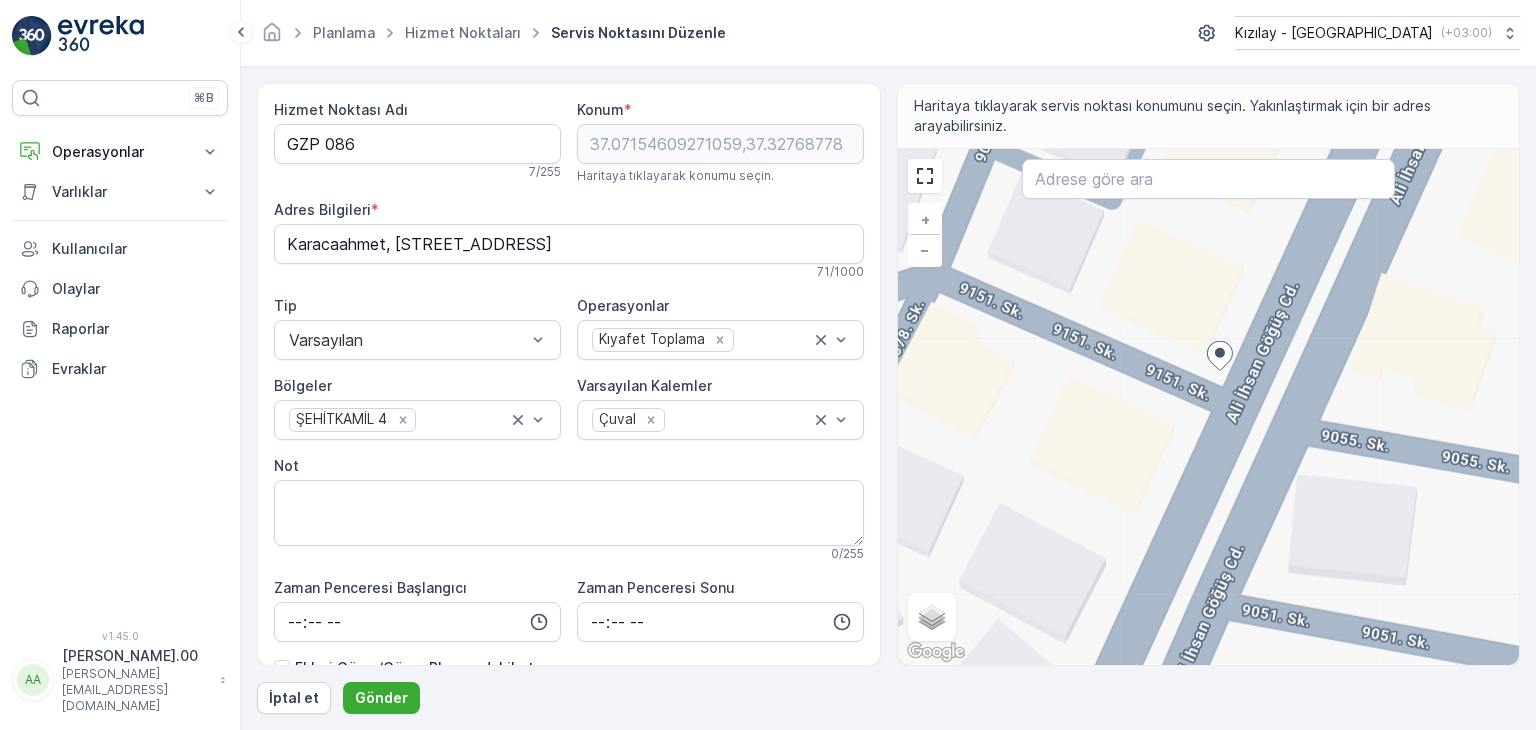 type on "Batıkent, 9151. Sk. No:2, 27560 Şehitkamil/Gaziantep, Türkiye" 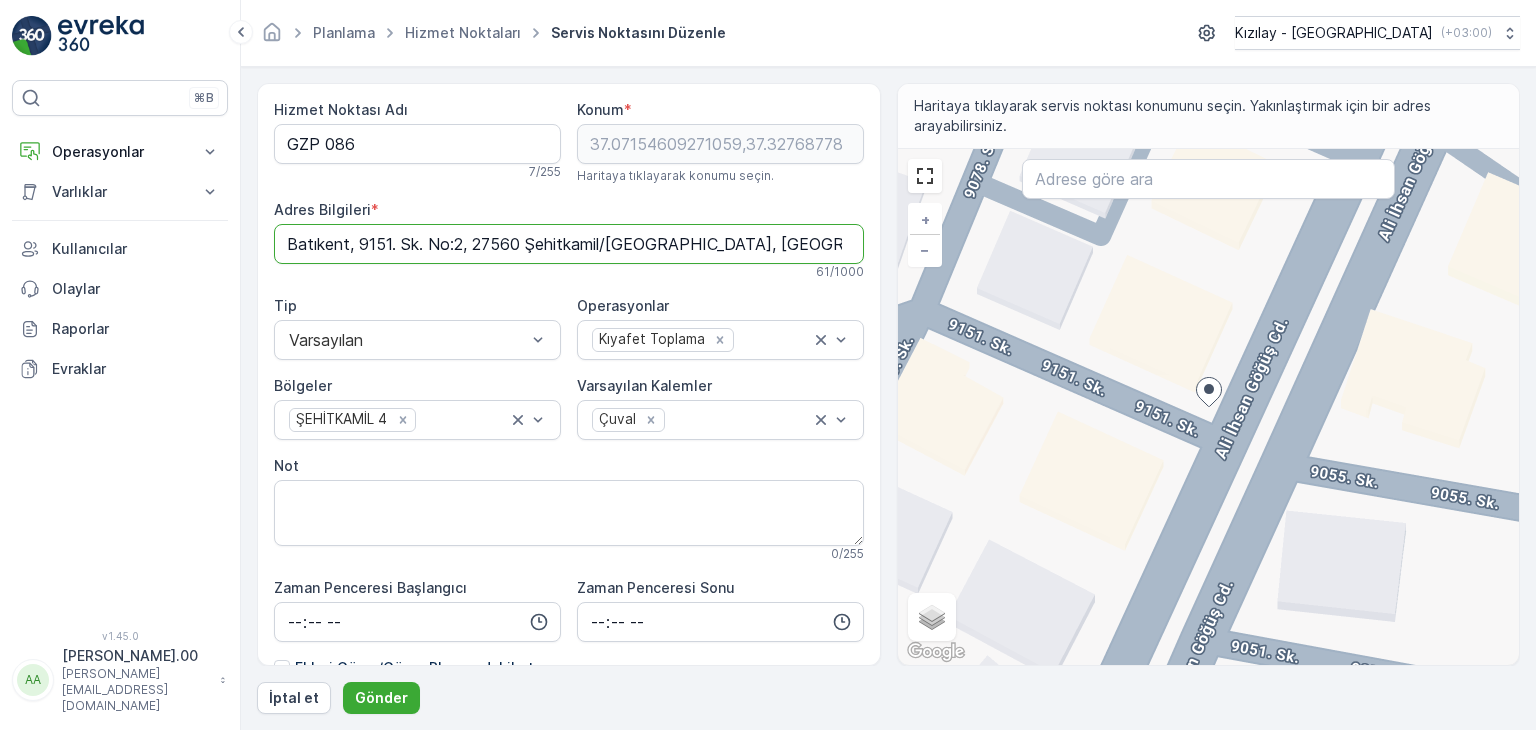 drag, startPoint x: 743, startPoint y: 237, endPoint x: 291, endPoint y: 193, distance: 454.13654 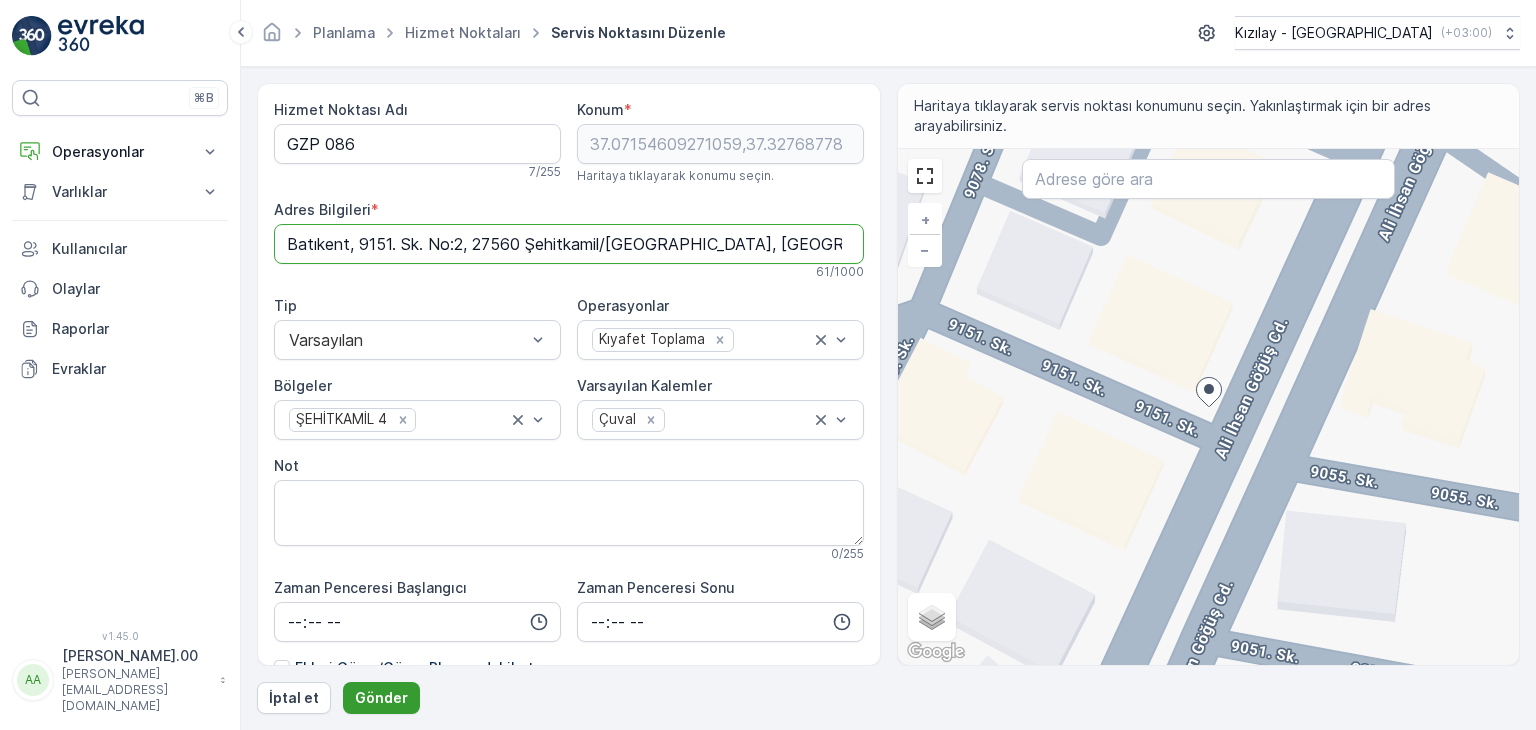 click on "Gönder" at bounding box center [381, 698] 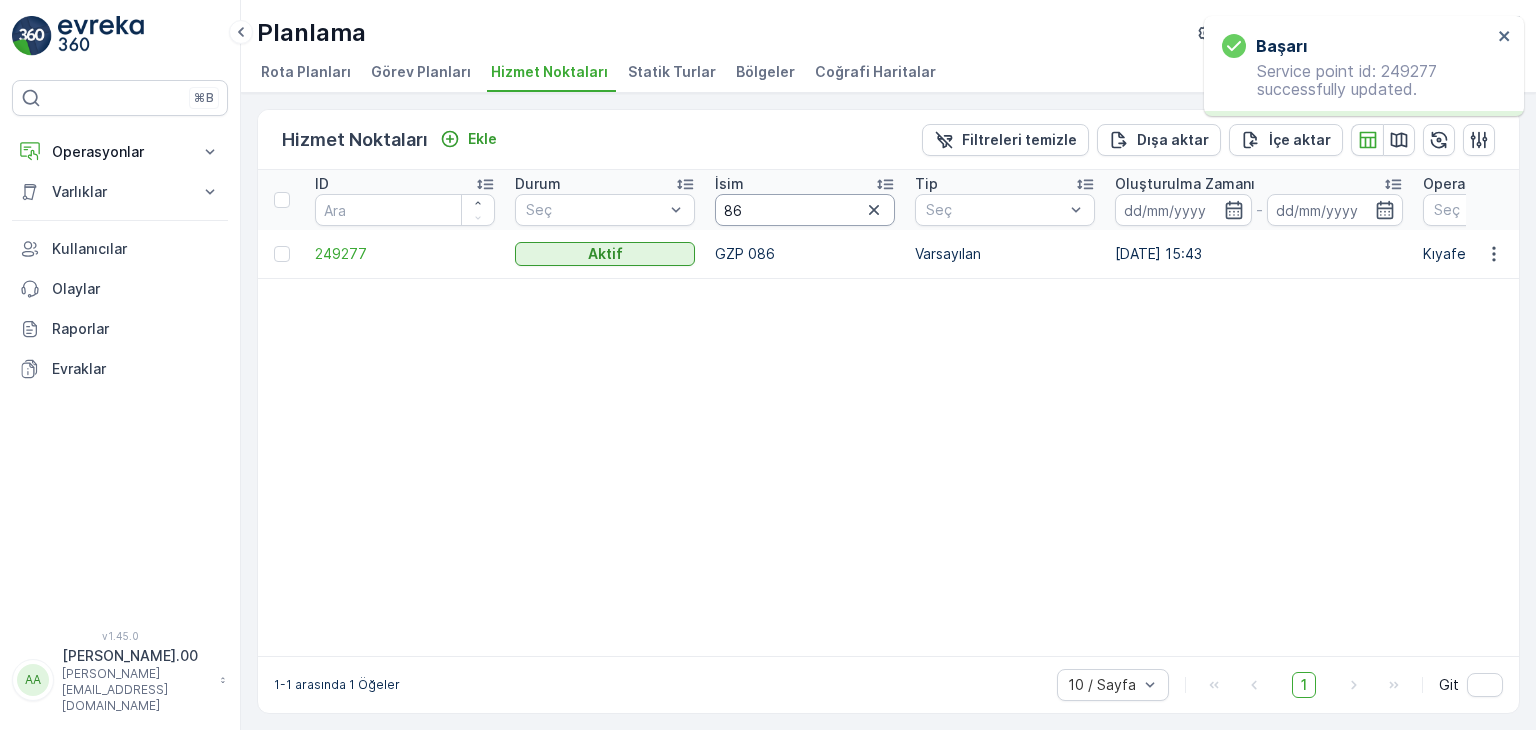 click on "86" at bounding box center [805, 210] 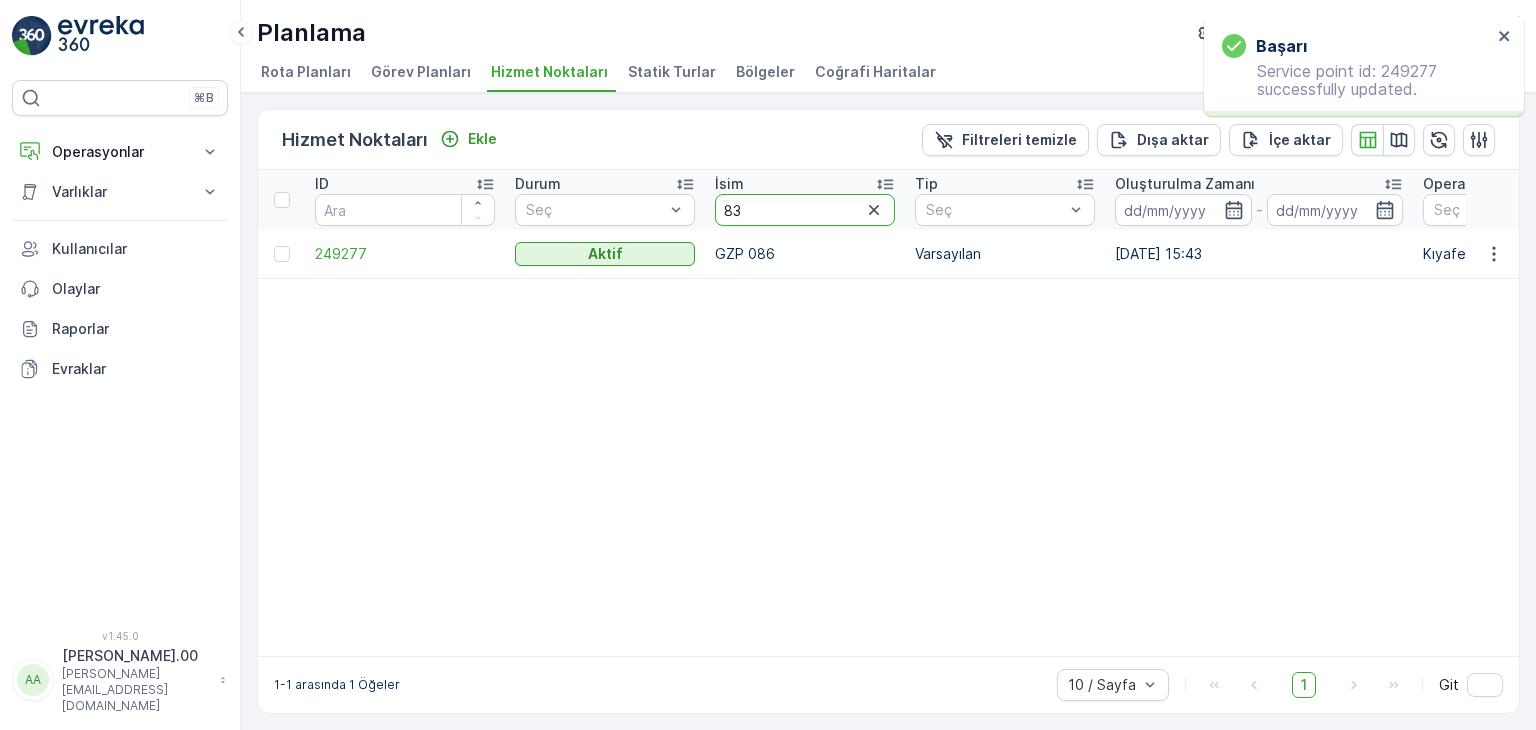 type on "83" 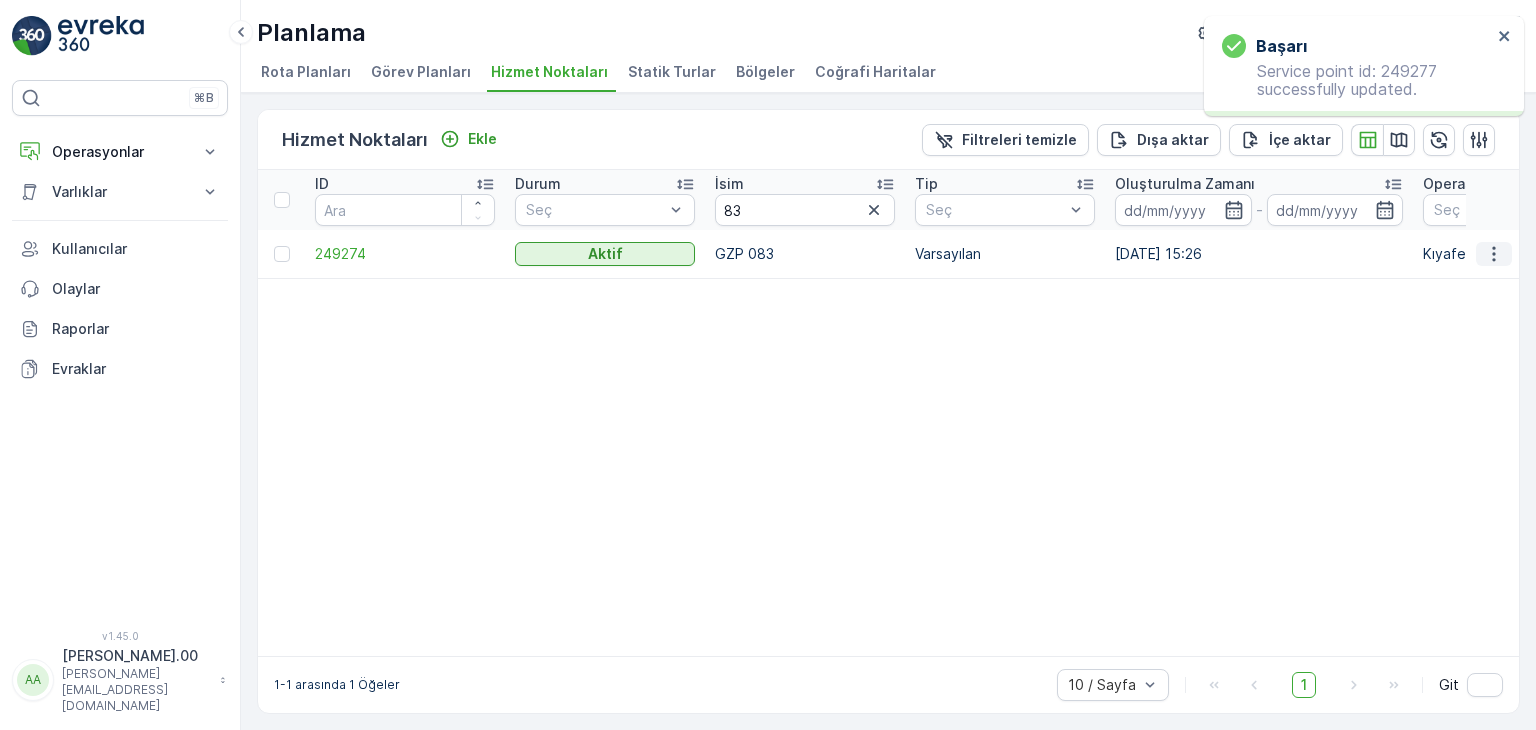 click 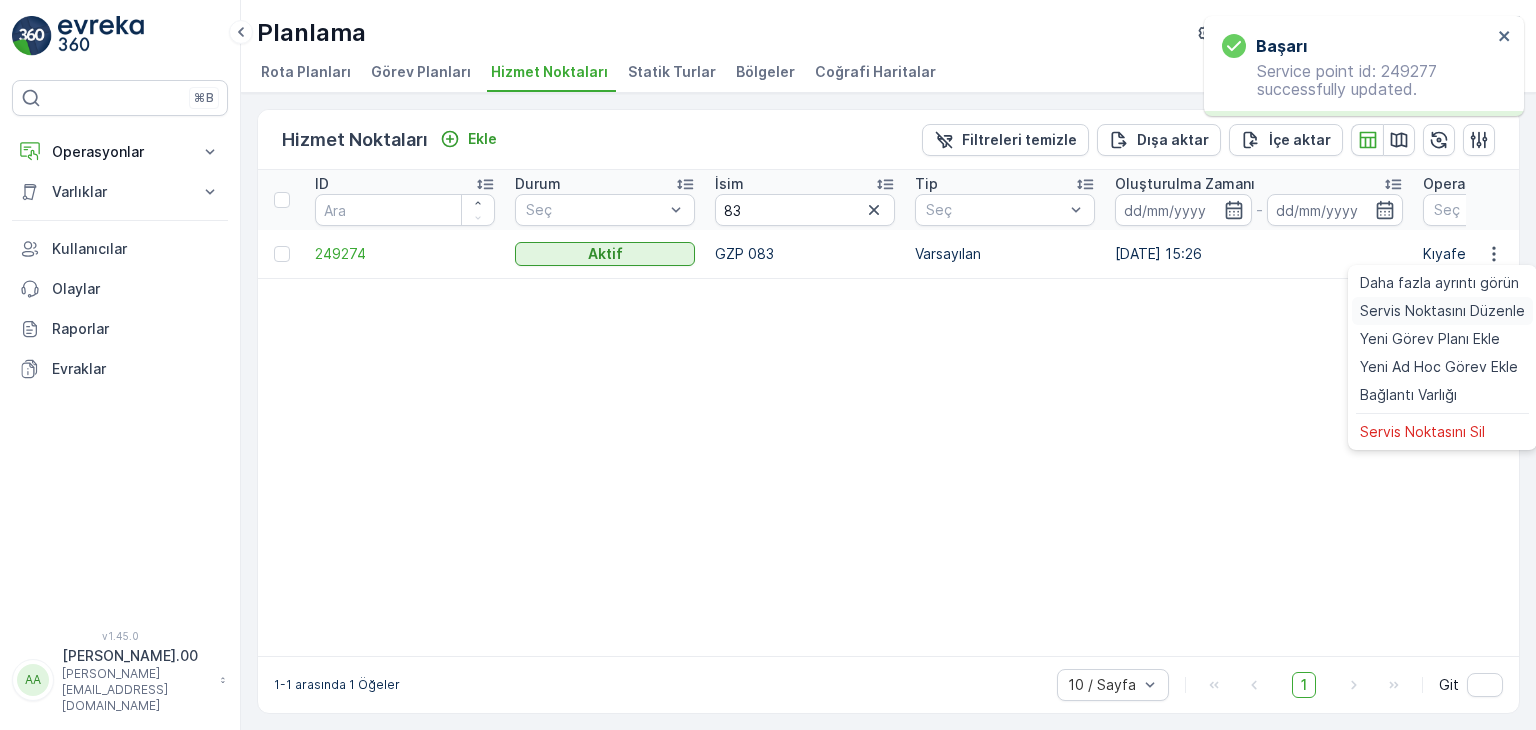 click on "Servis Noktasını Düzenle" at bounding box center (1442, 311) 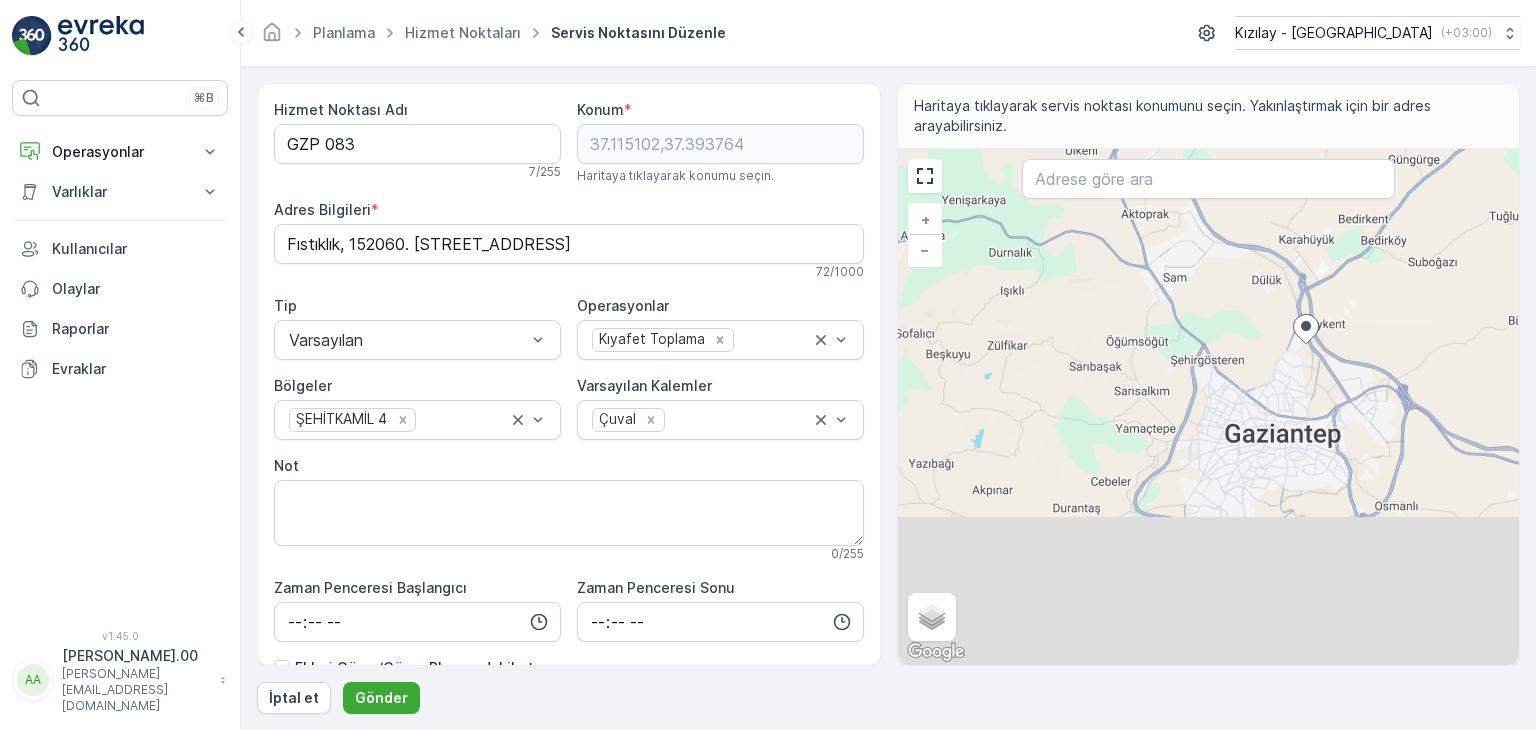 drag, startPoint x: 1116, startPoint y: 527, endPoint x: 1355, endPoint y: 385, distance: 278.0018 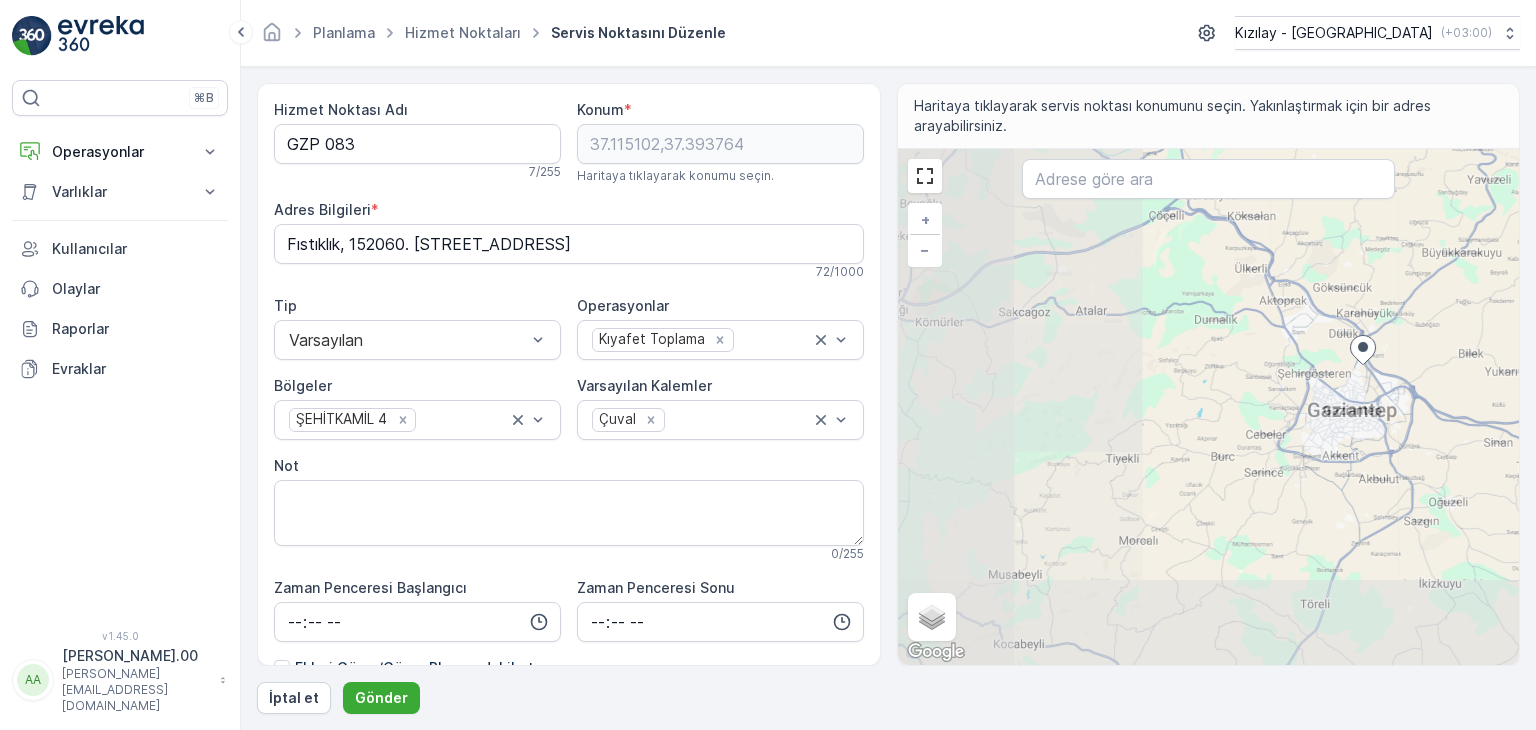 click on "+ −  Uydu  Yol haritası  Arazi  Karışık  Leaflet Klavye kısayolları Harita Verileri Harita verileri ©2025 Google Harita verileri ©2025 Google 5 km  Metrik ve emperyal birimler arasında geçiş yapmak için tıklayın Şartlar Harita hatası bildirin Gezinmek için ok tuşlarına basın." at bounding box center (1209, 407) 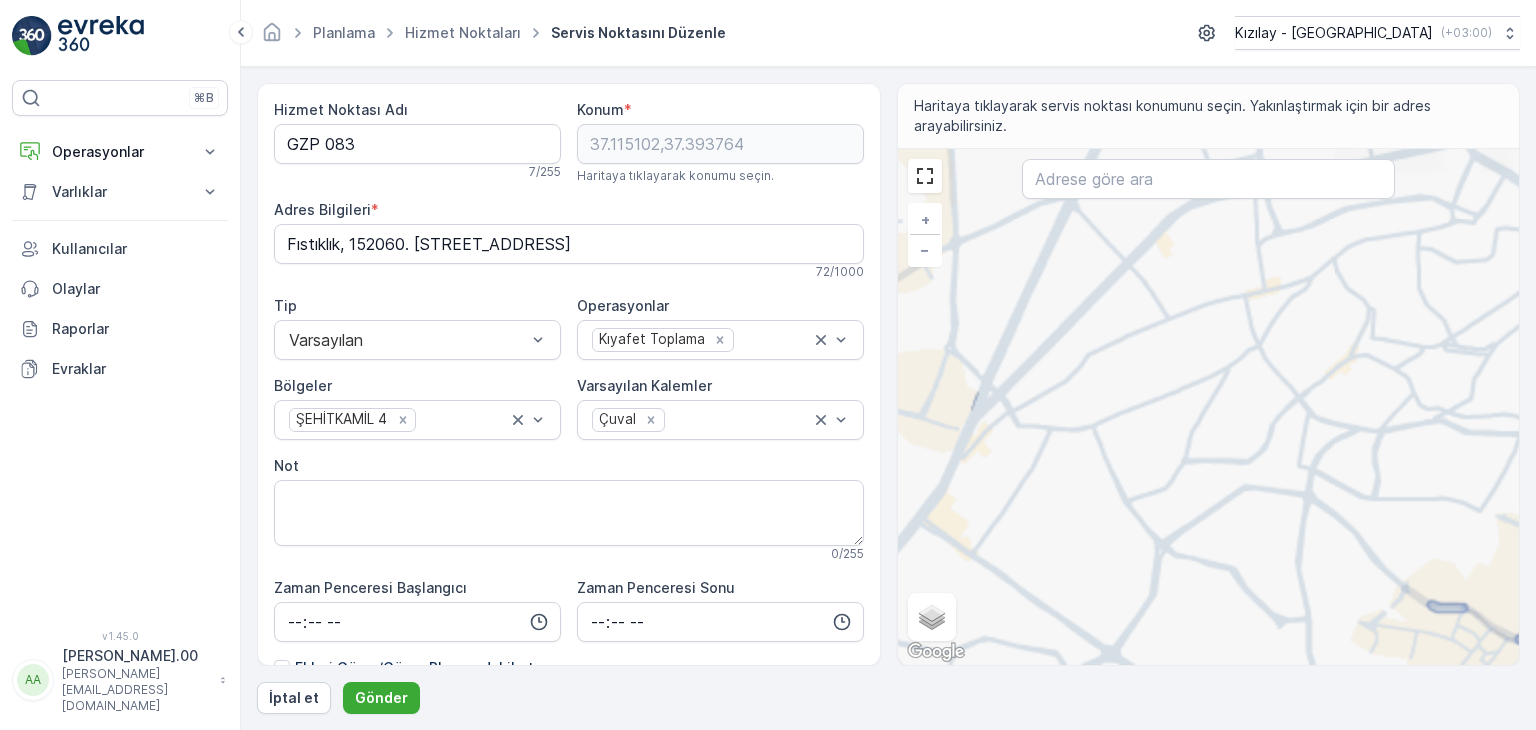 drag, startPoint x: 1263, startPoint y: 452, endPoint x: 1236, endPoint y: 621, distance: 171.14322 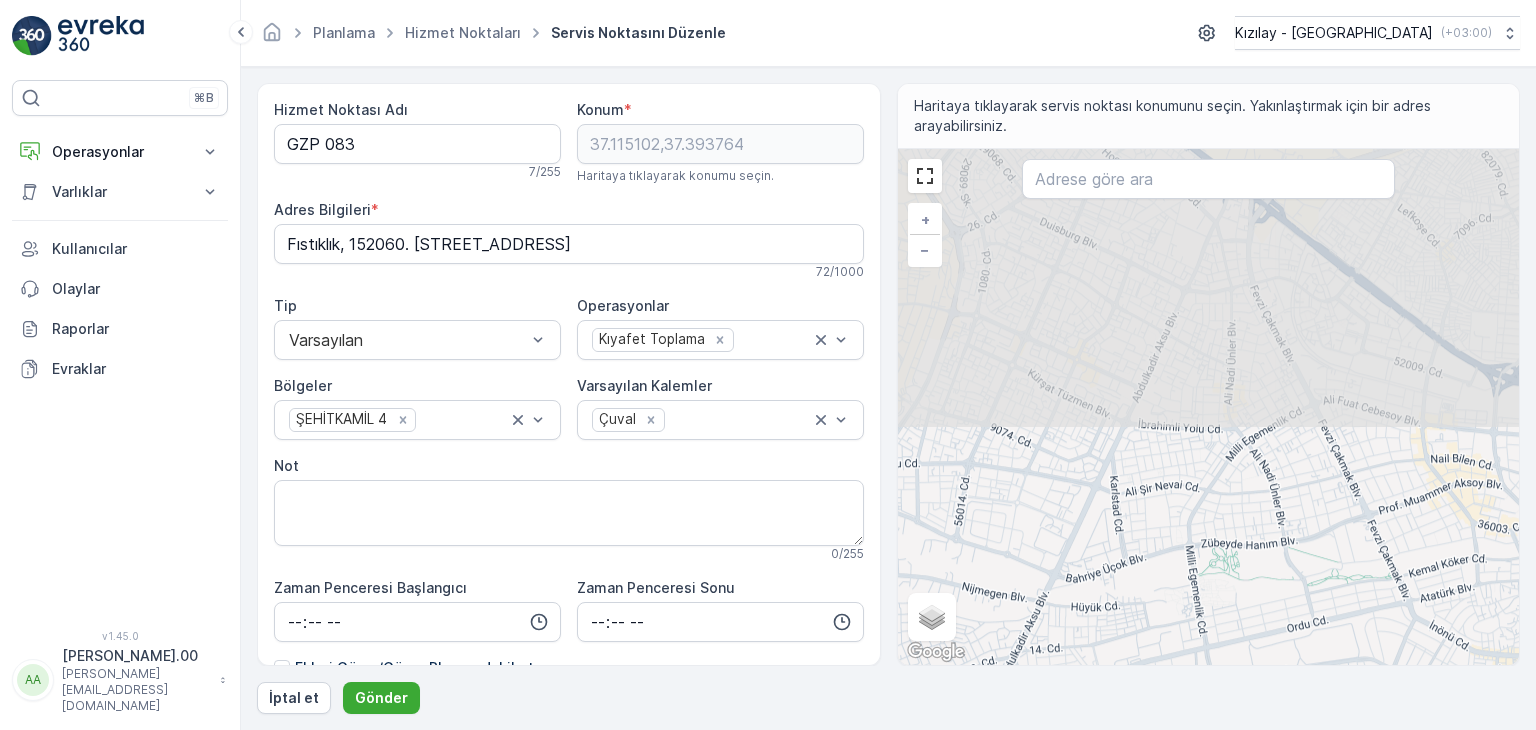 drag, startPoint x: 1165, startPoint y: 445, endPoint x: 1125, endPoint y: 630, distance: 189.27493 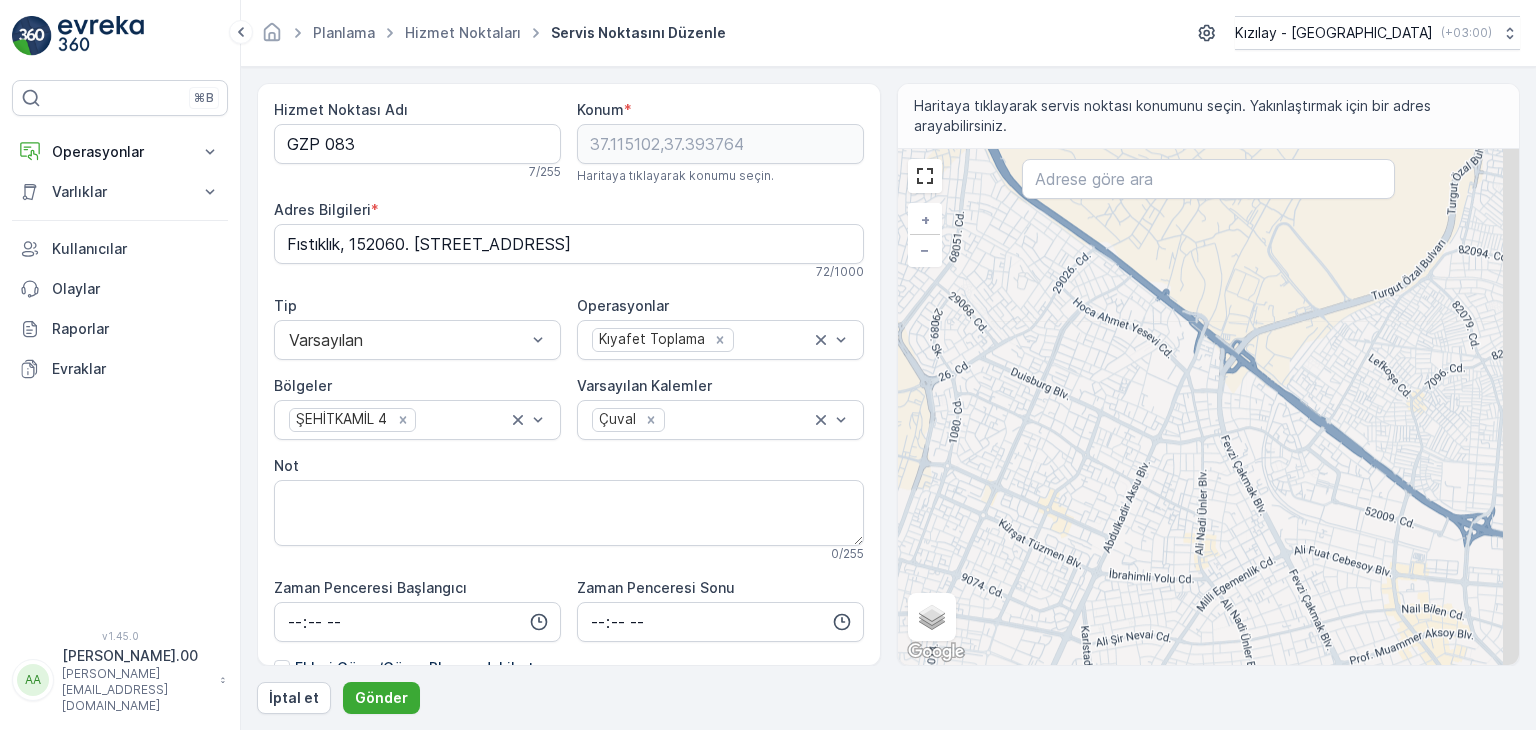 drag, startPoint x: 1150, startPoint y: 484, endPoint x: 1149, endPoint y: 505, distance: 21.023796 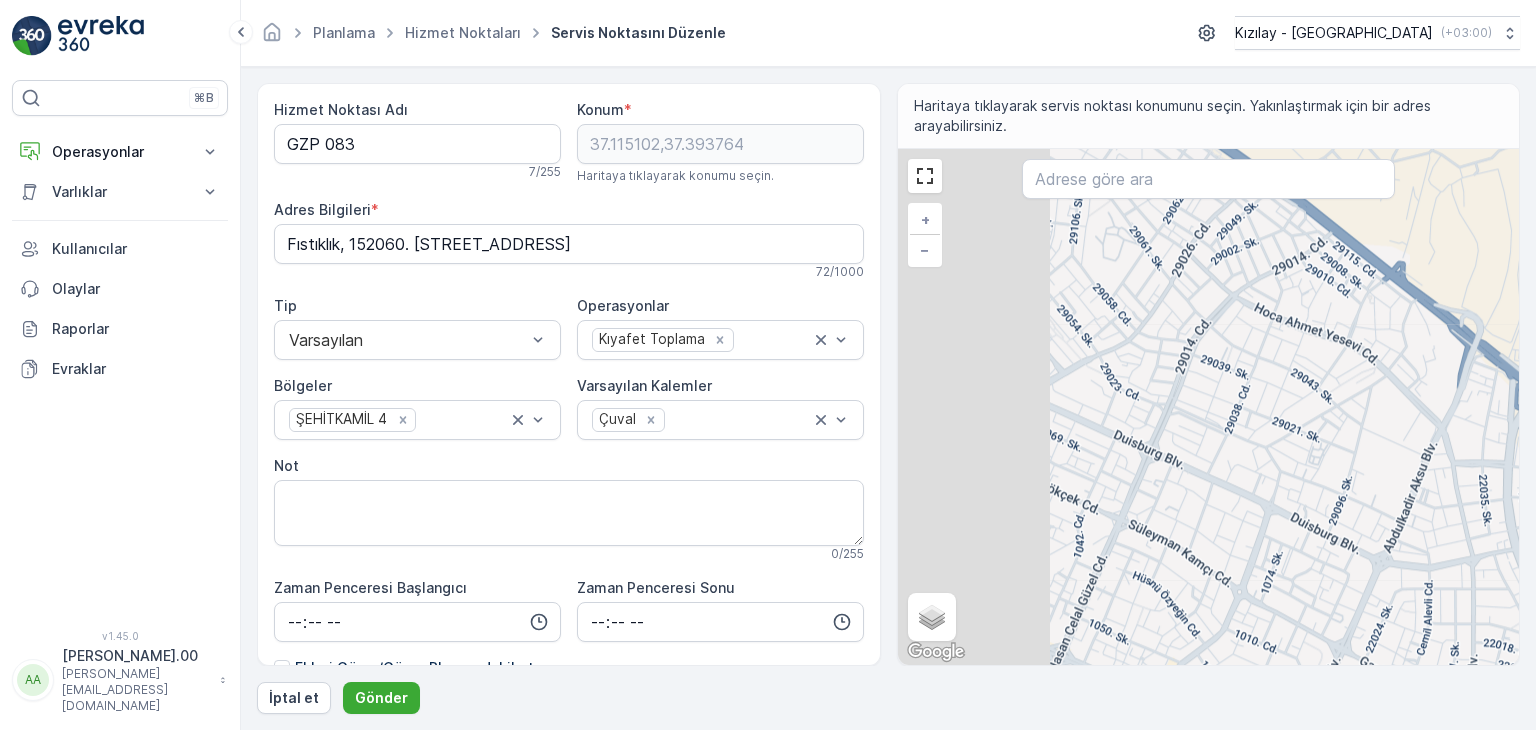 click on "+ −  Uydu  Yol haritası  Arazi  Karışık  Leaflet Klavye kısayolları Harita Verileri Harita verileri ©2025 Harita verileri ©2025 200 m  Metrik ve emperyal birimler arasında geçiş yapmak için tıklayın Şartlar Harita hatası bildirin Gezinmek için ok tuşlarına basın." at bounding box center (1209, 407) 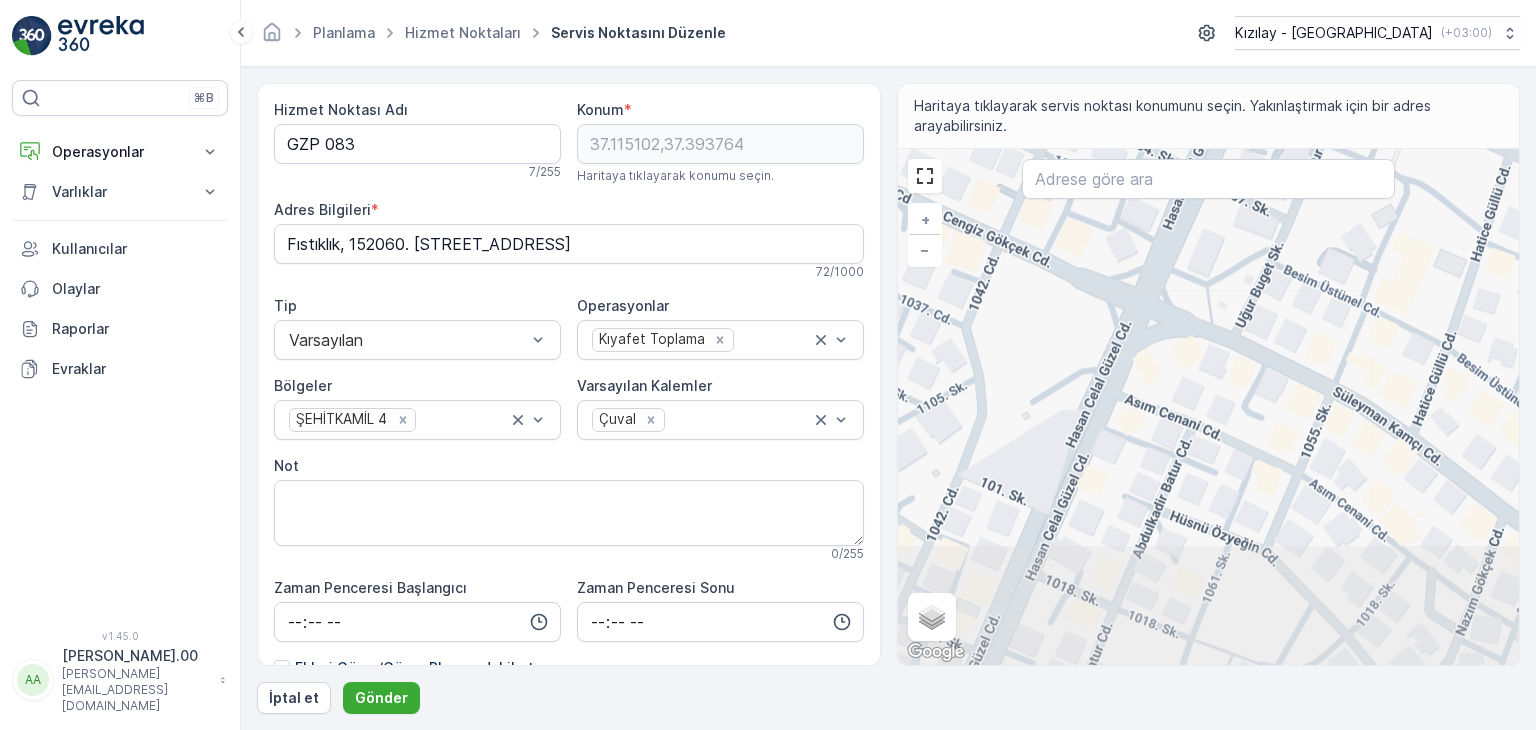 drag, startPoint x: 1189, startPoint y: 480, endPoint x: 1243, endPoint y: 423, distance: 78.51752 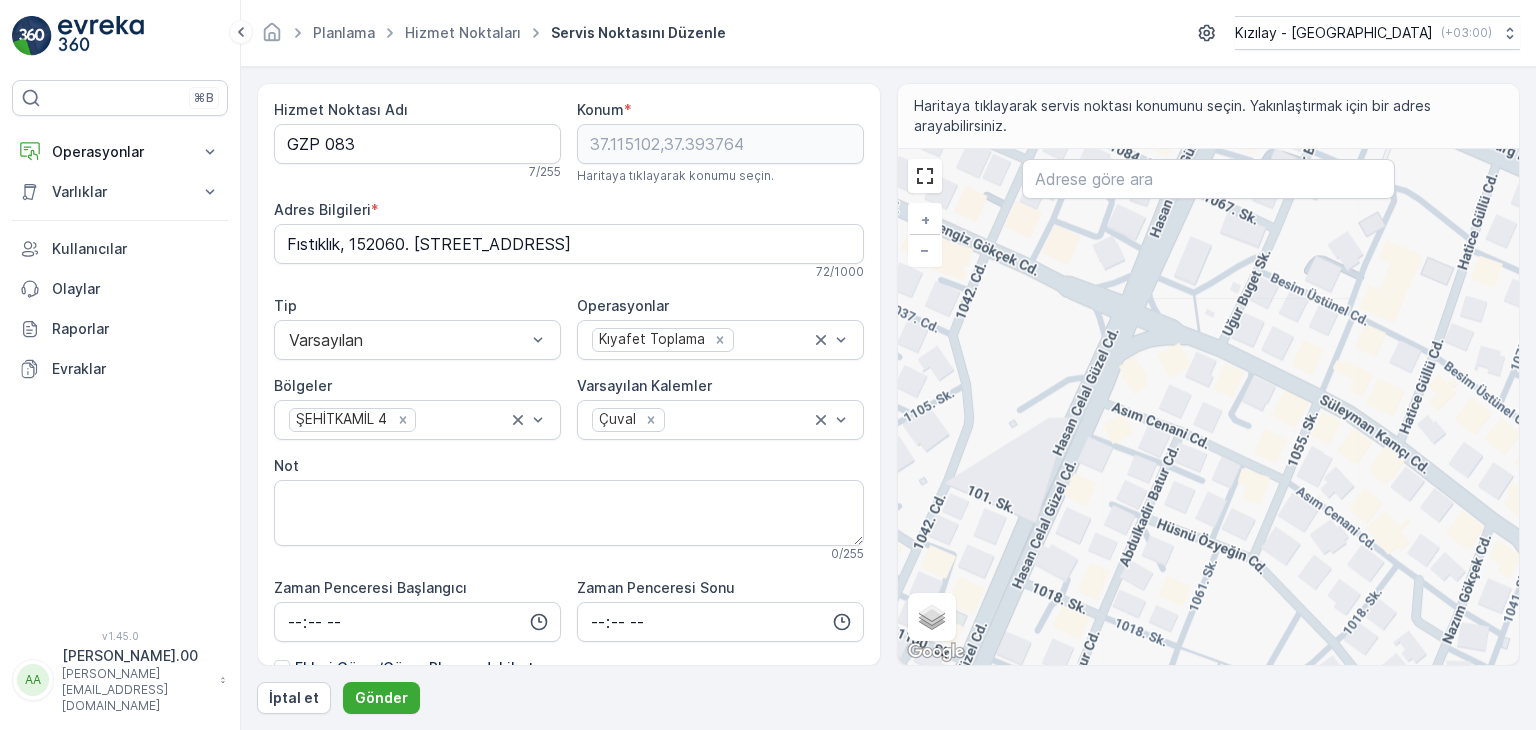 click on "+ −  Uydu  Yol haritası  Arazi  Karışık  Leaflet Klavye kısayolları Harita Verileri Harita verileri ©2025 Harita verileri ©2025 50 m  Metrik ve emperyal birimler arasında geçiş yapmak için tıklayın Şartlar Harita hatası bildirin Gezinmek için ok tuşlarına basın." at bounding box center (1209, 407) 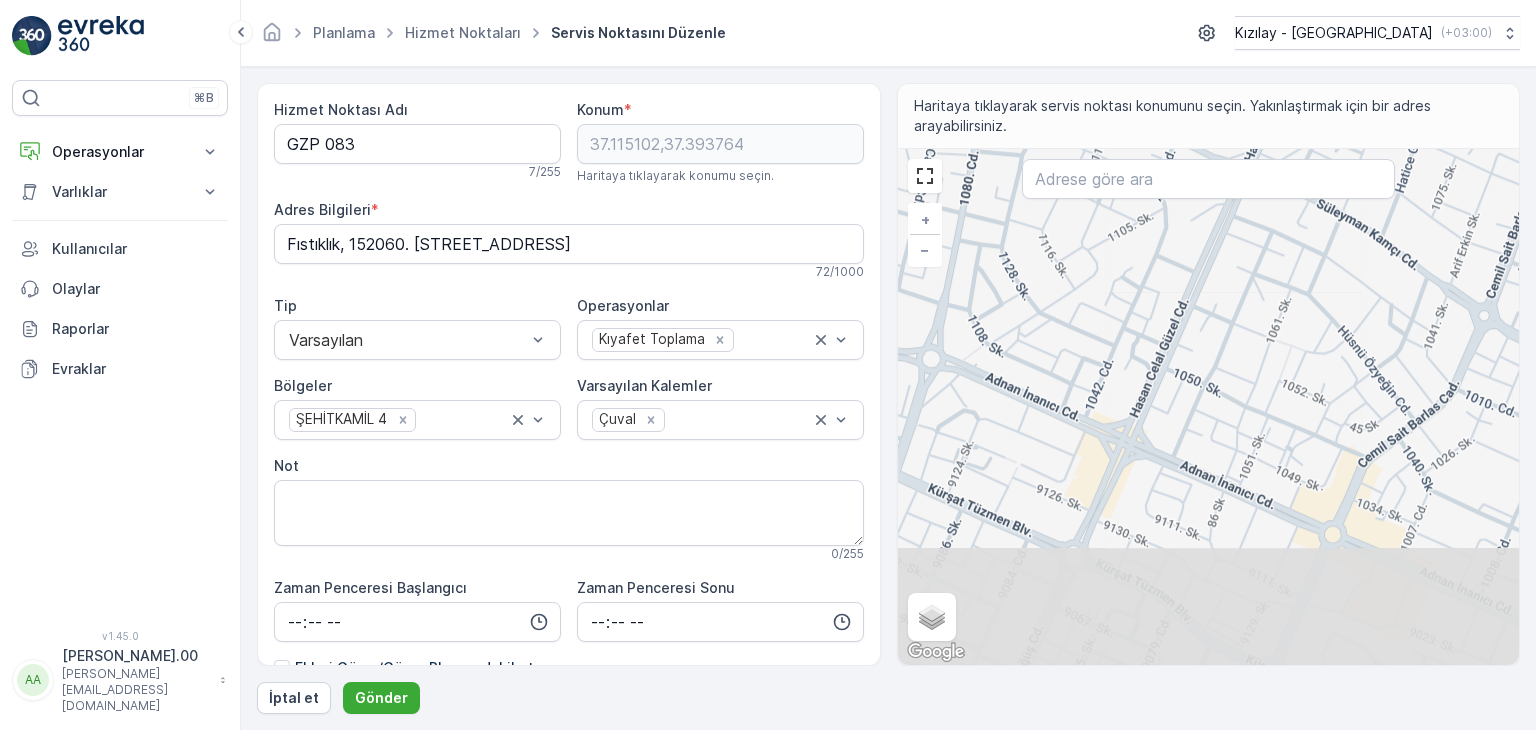 drag, startPoint x: 1121, startPoint y: 585, endPoint x: 1234, endPoint y: 359, distance: 252.67567 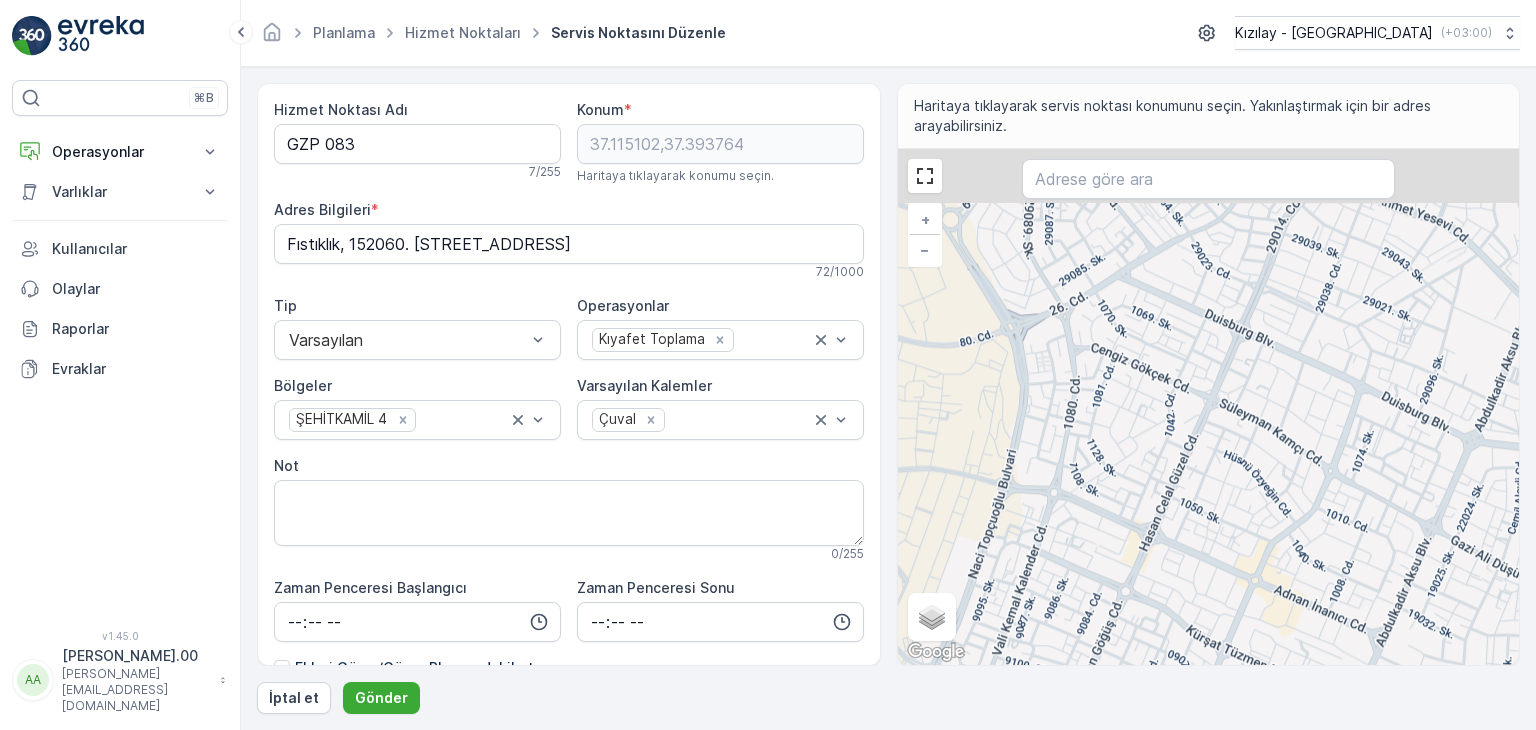 drag, startPoint x: 1212, startPoint y: 395, endPoint x: 1157, endPoint y: 611, distance: 222.89235 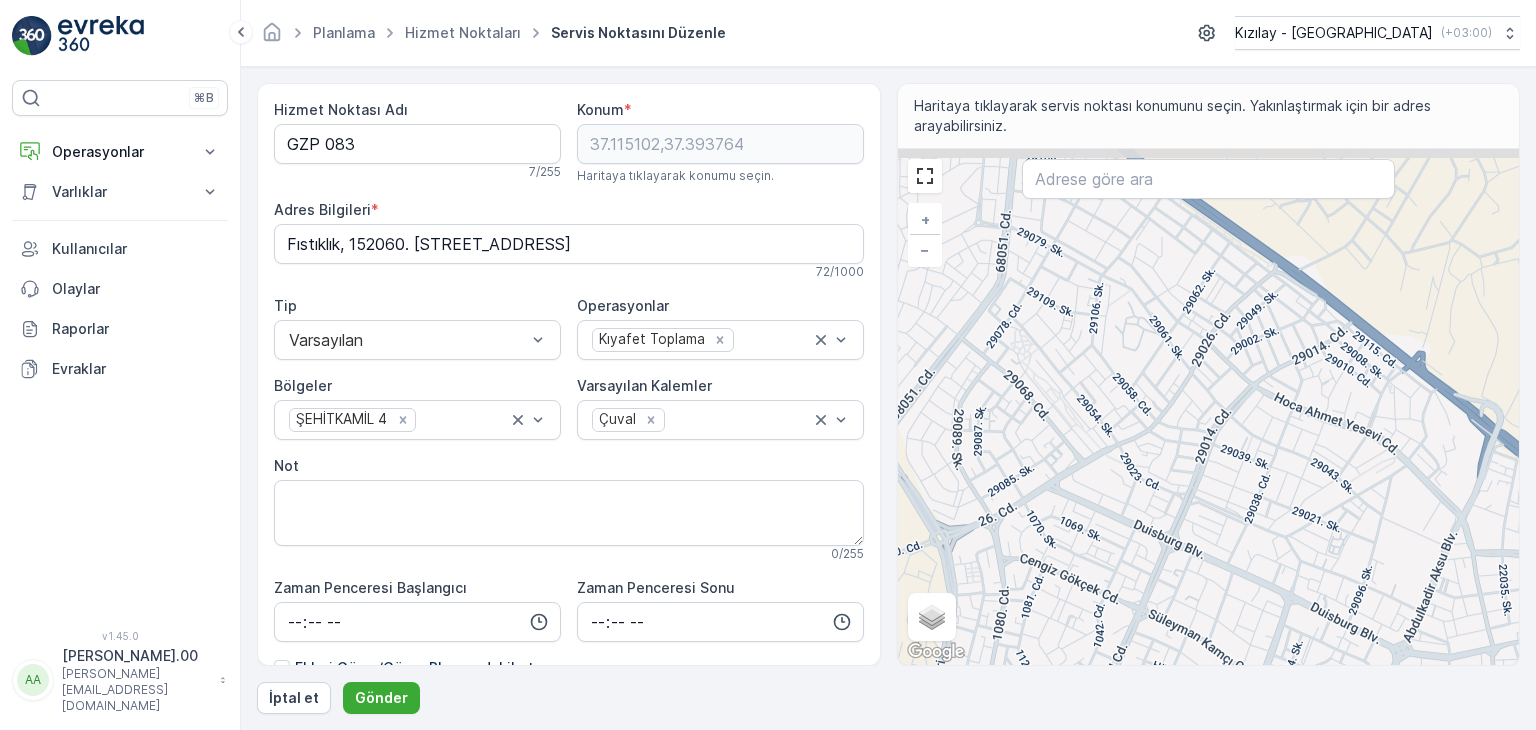 drag, startPoint x: 1236, startPoint y: 422, endPoint x: 1191, endPoint y: 544, distance: 130.0346 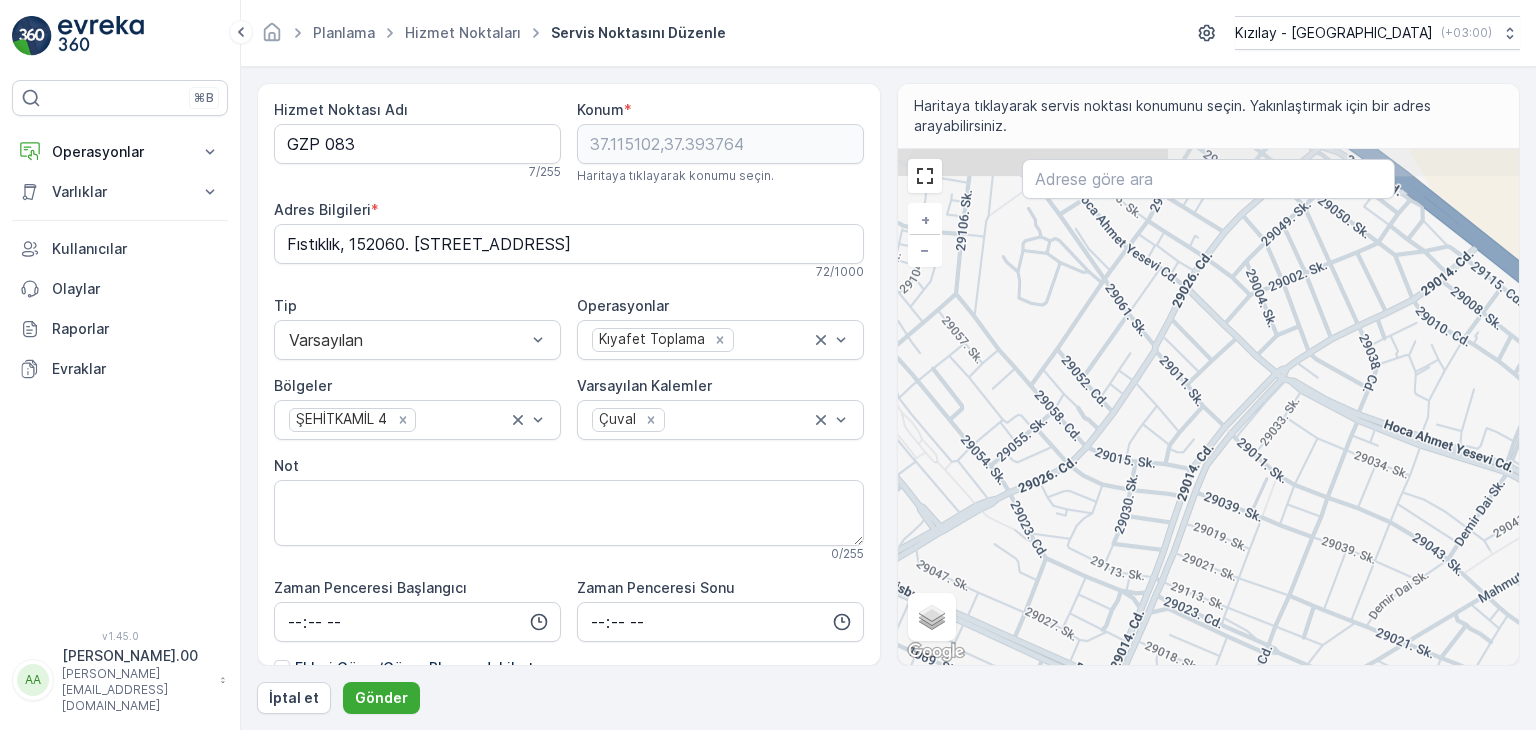 drag, startPoint x: 1217, startPoint y: 502, endPoint x: 1218, endPoint y: 599, distance: 97.00516 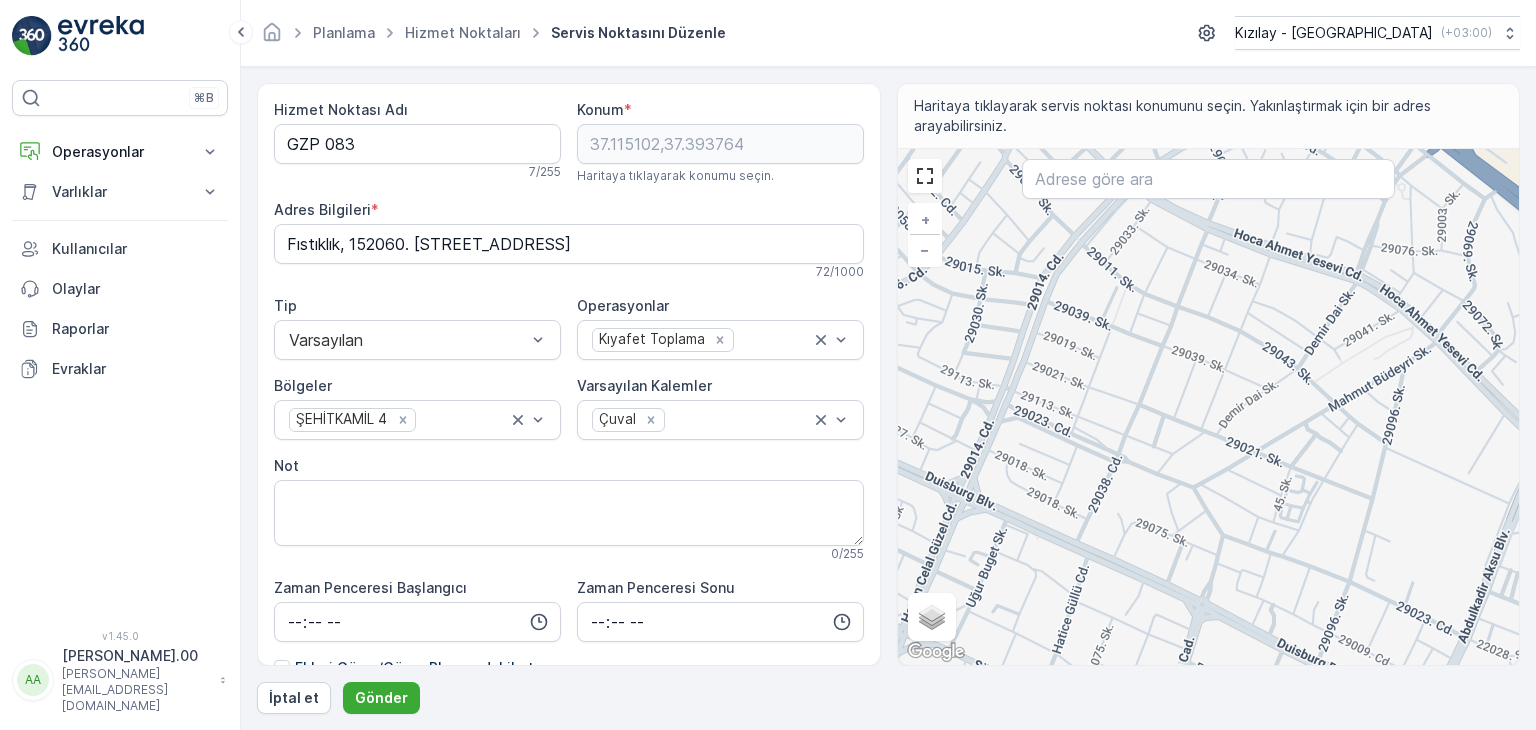 drag, startPoint x: 1244, startPoint y: 580, endPoint x: 1094, endPoint y: 389, distance: 242.86005 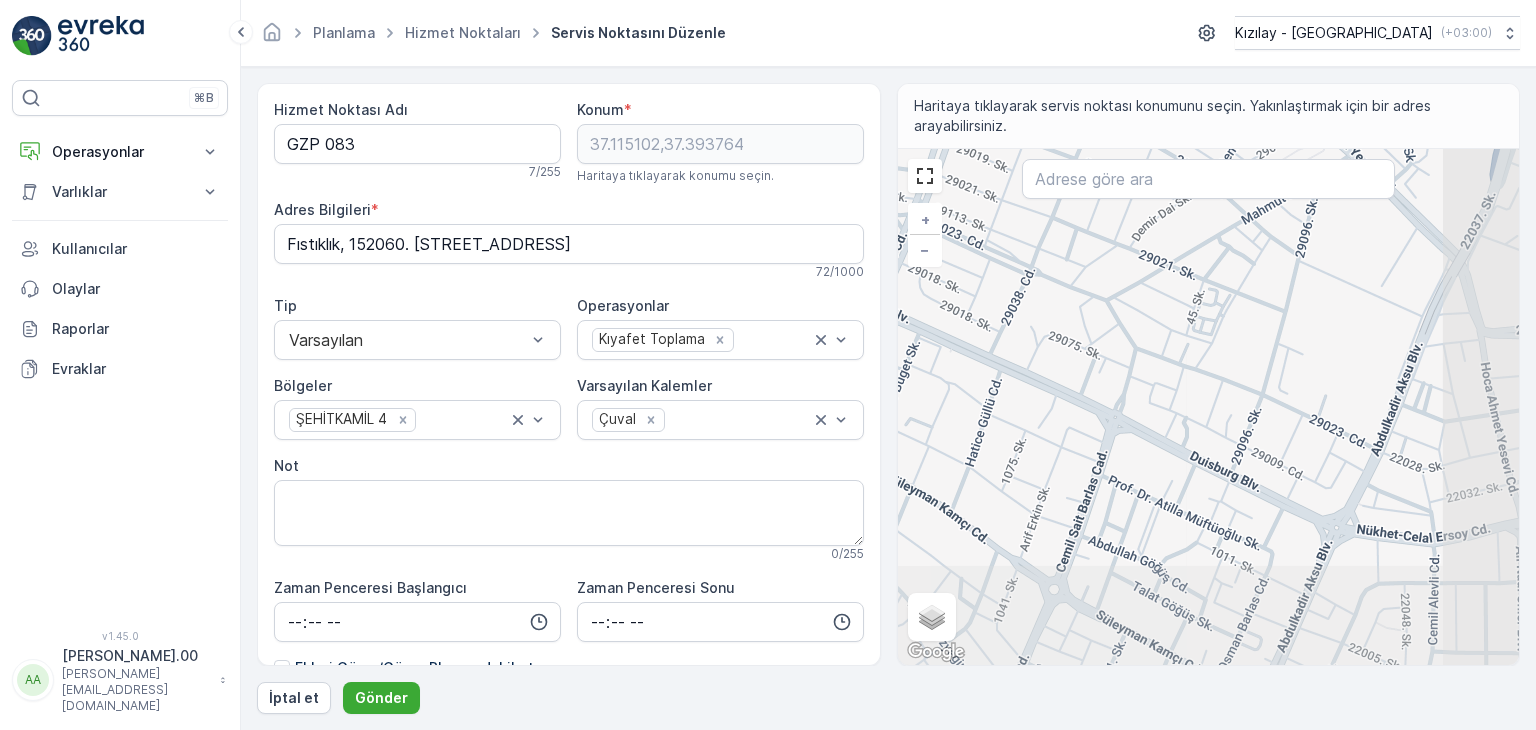 drag, startPoint x: 1215, startPoint y: 528, endPoint x: 1165, endPoint y: 462, distance: 82.800964 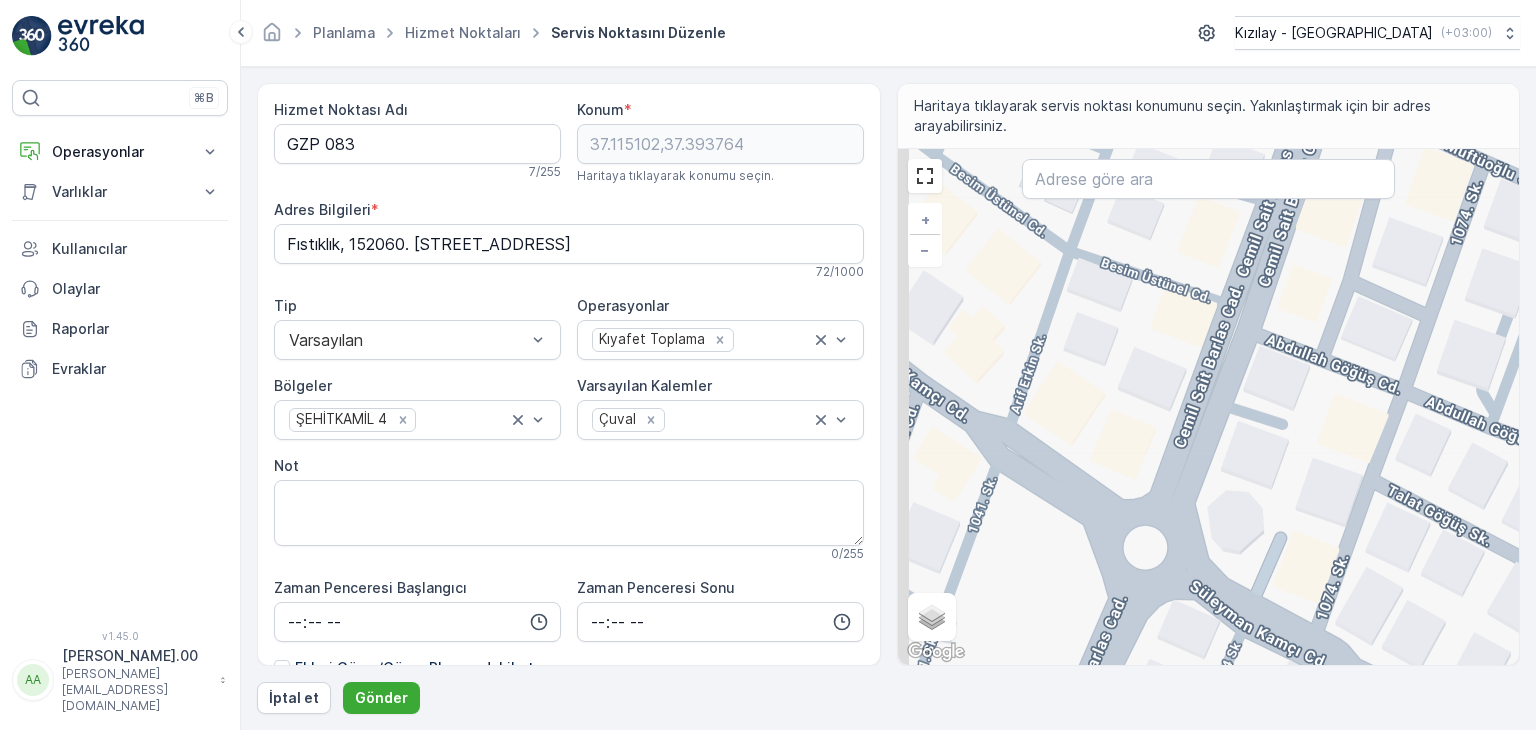 drag, startPoint x: 1067, startPoint y: 570, endPoint x: 1299, endPoint y: 416, distance: 278.46005 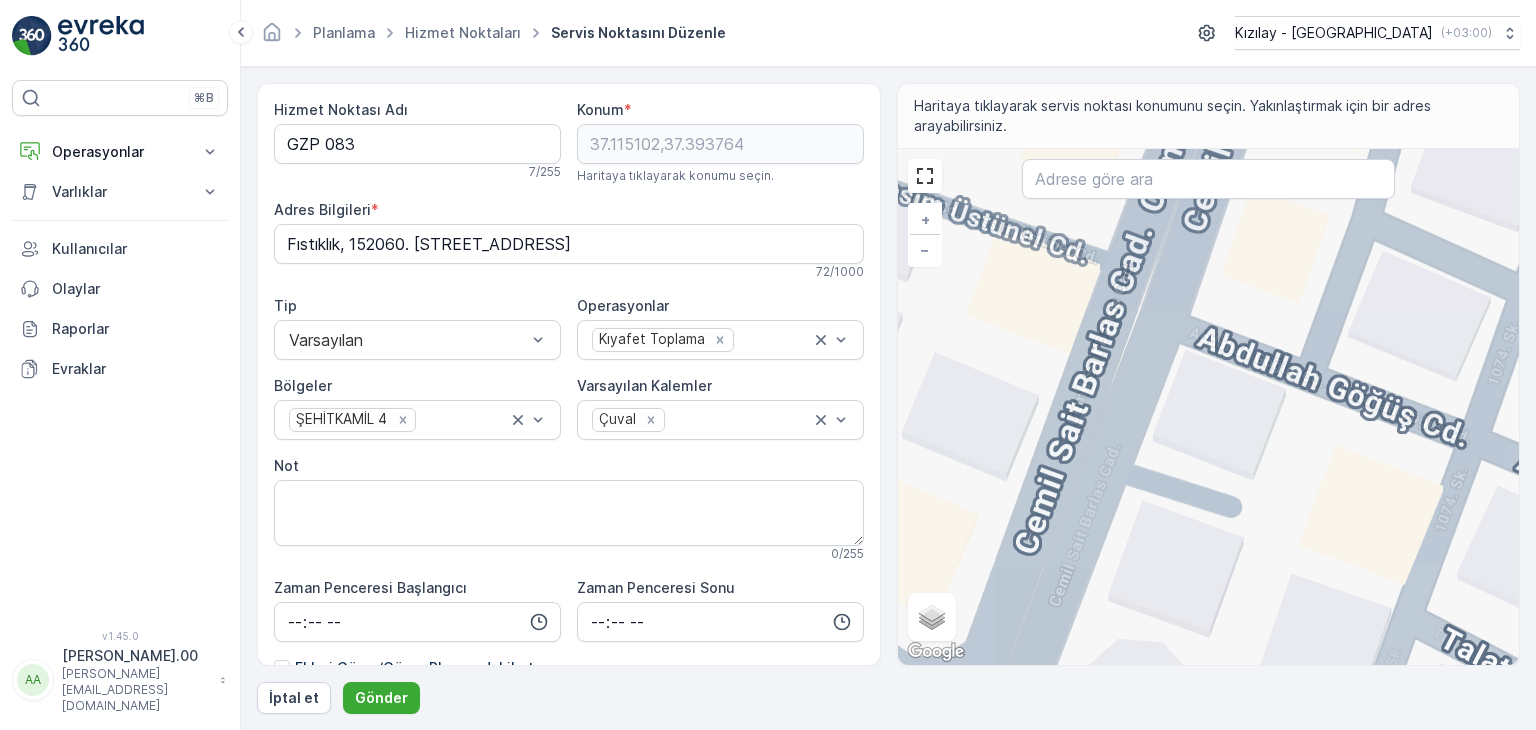click on "+ −  Uydu  Yol haritası  Arazi  Karışık  Leaflet Klavye kısayolları Harita Verileri Harita verileri ©2025 Harita verileri ©2025 10 m  Metrik ve emperyal birimler arasında geçiş yapmak için tıklayın Şartlar Harita hatası bildirin Gezinmek için ok tuşlarına basın." at bounding box center [1209, 407] 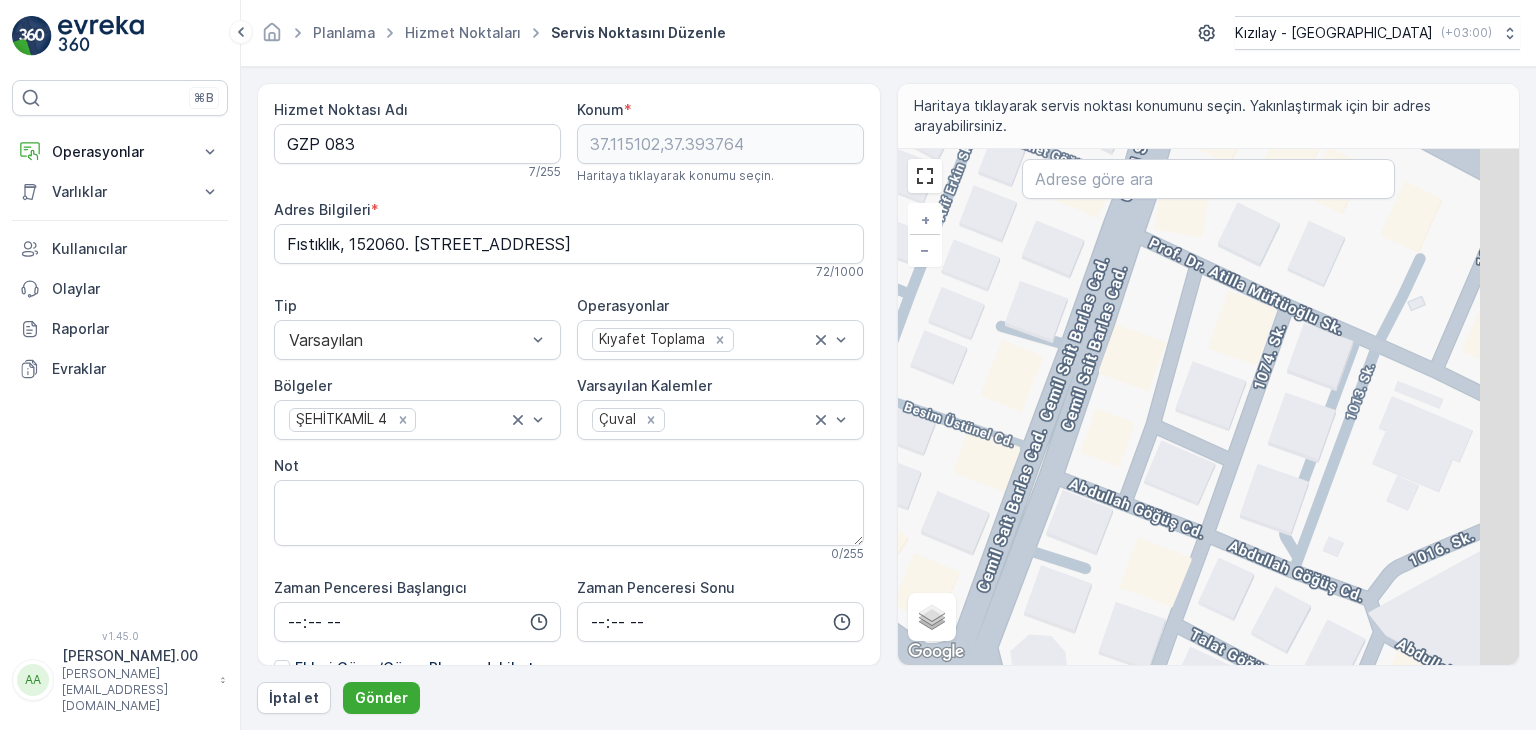 drag, startPoint x: 1083, startPoint y: 576, endPoint x: 938, endPoint y: 613, distance: 149.64626 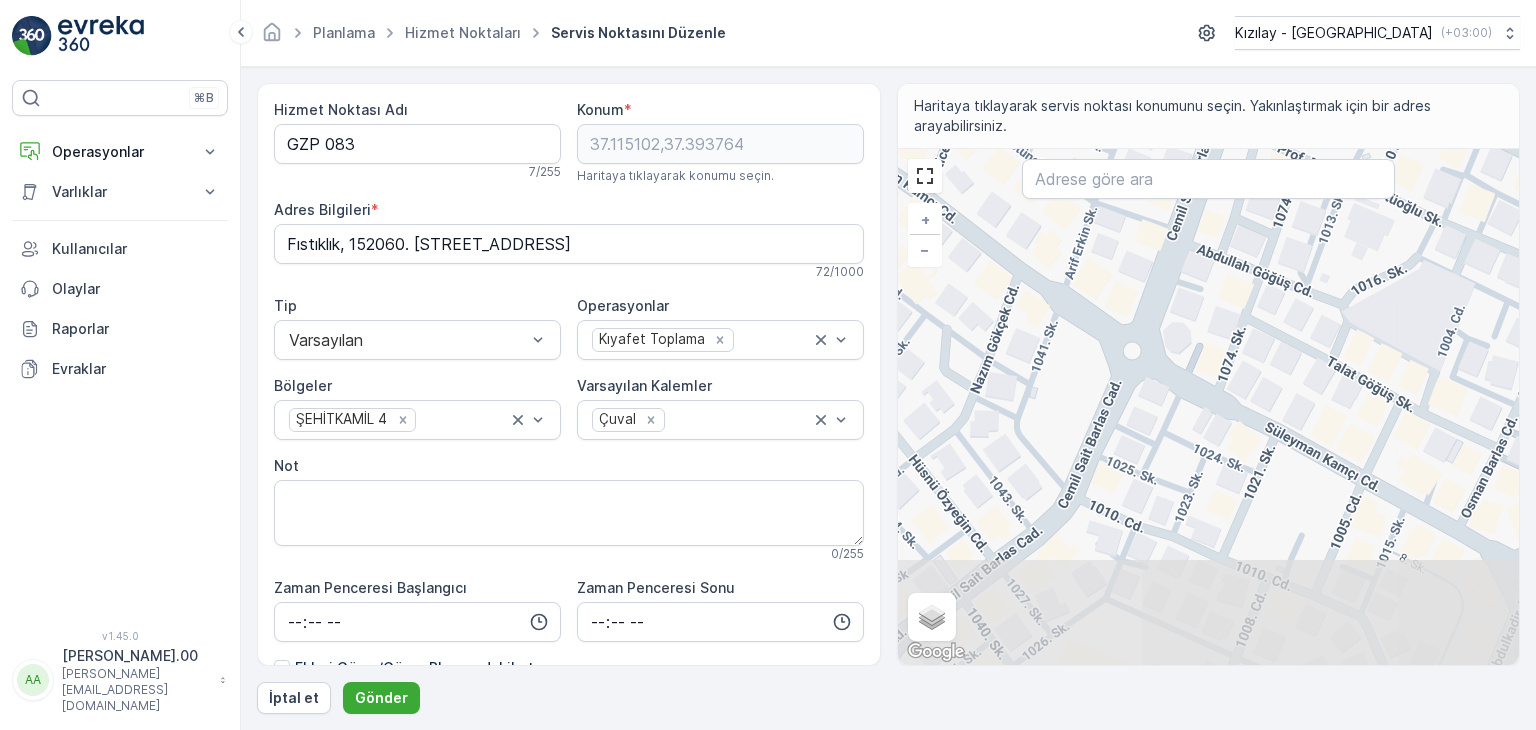 drag, startPoint x: 1012, startPoint y: 503, endPoint x: 1200, endPoint y: 457, distance: 193.54585 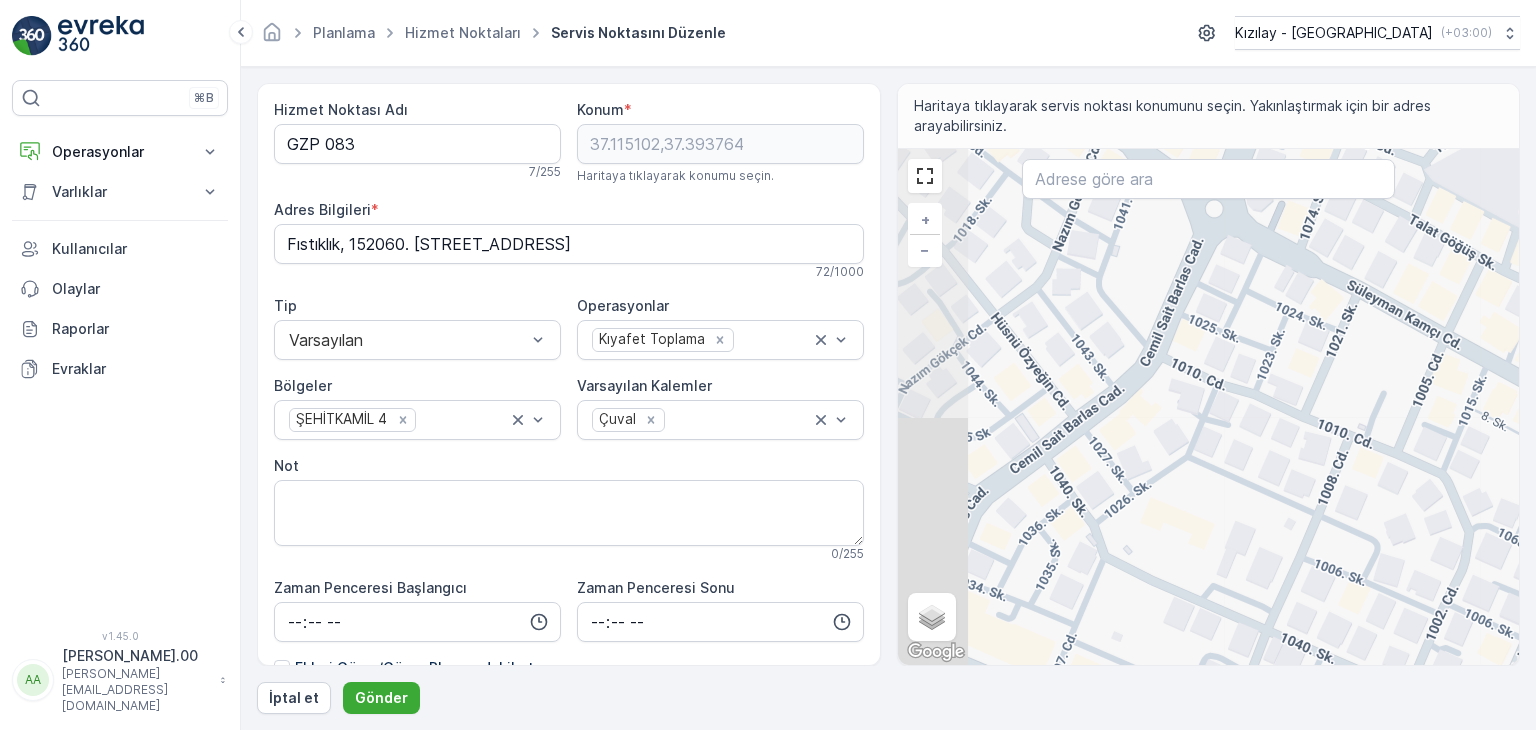 drag, startPoint x: 1159, startPoint y: 460, endPoint x: 1267, endPoint y: 417, distance: 116.24543 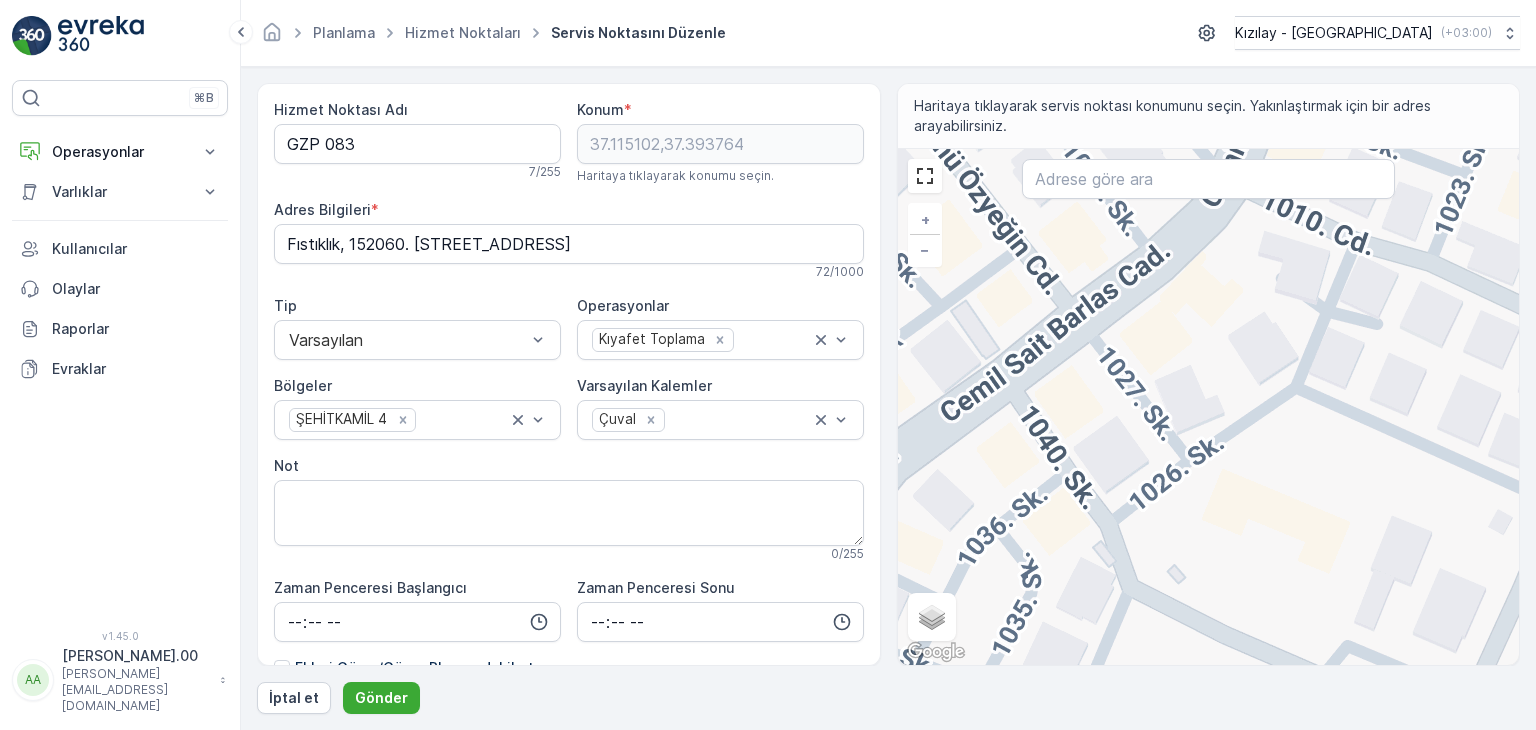 drag, startPoint x: 1060, startPoint y: 565, endPoint x: 1394, endPoint y: 486, distance: 343.21567 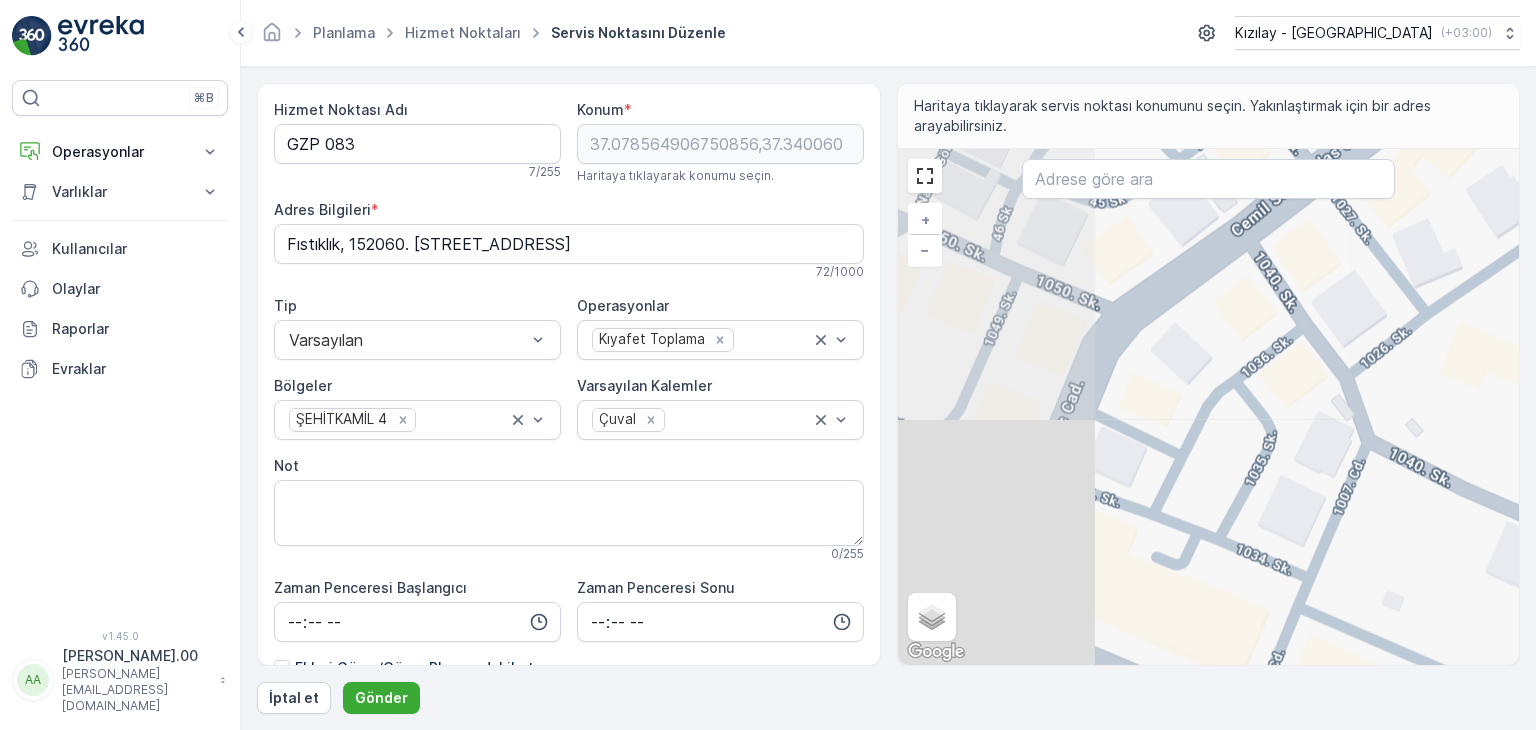 drag, startPoint x: 1095, startPoint y: 525, endPoint x: 1535, endPoint y: 449, distance: 446.5154 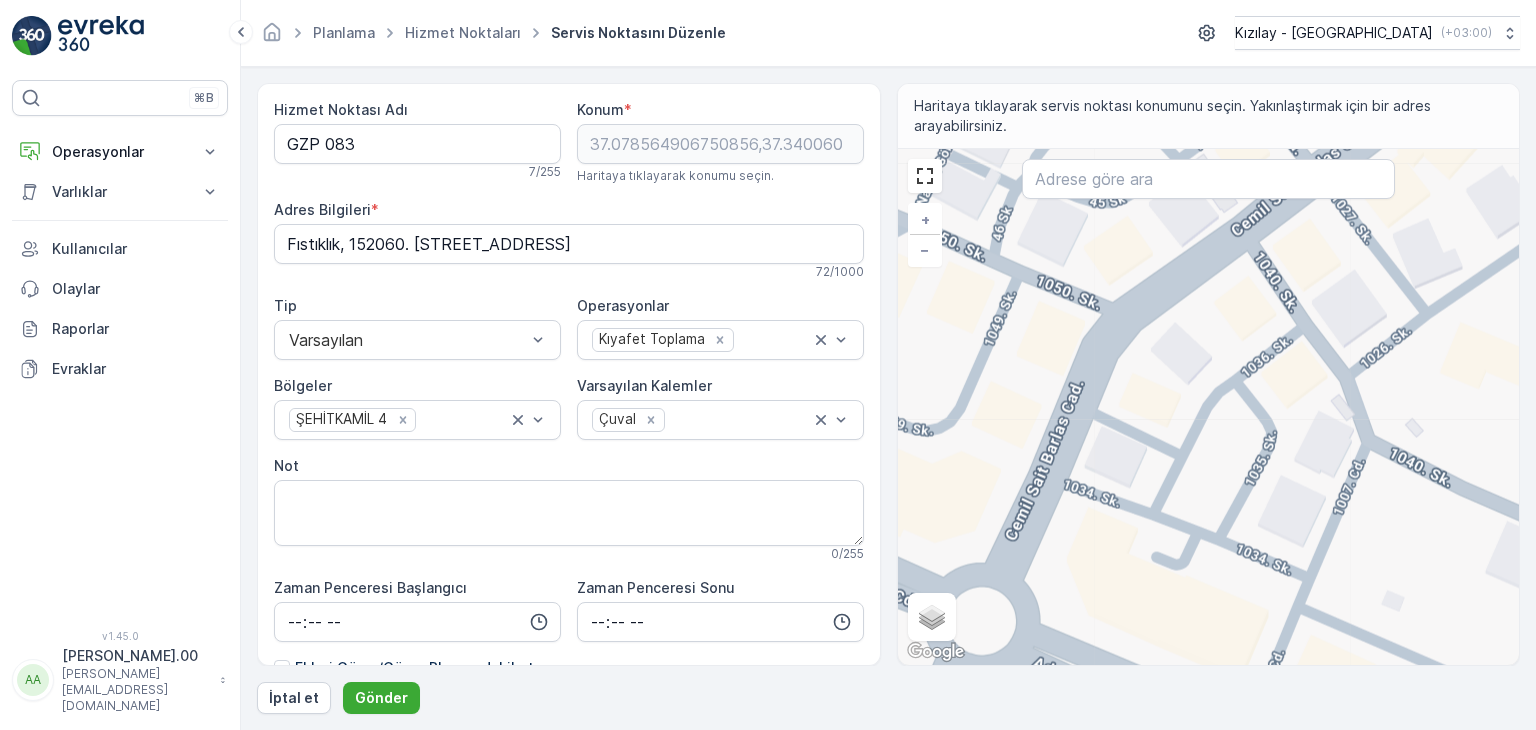 click on "+ −  Uydu  Yol haritası  Arazi  Karışık  Leaflet Klavye kısayolları Harita Verileri Harita verileri ©2025 Harita verileri ©2025 20 m  Metrik ve emperyal birimler arasında geçiş yapmak için tıklayın Şartlar Harita hatası bildirin Gezinmek için ok tuşlarına basın." at bounding box center [1209, 407] 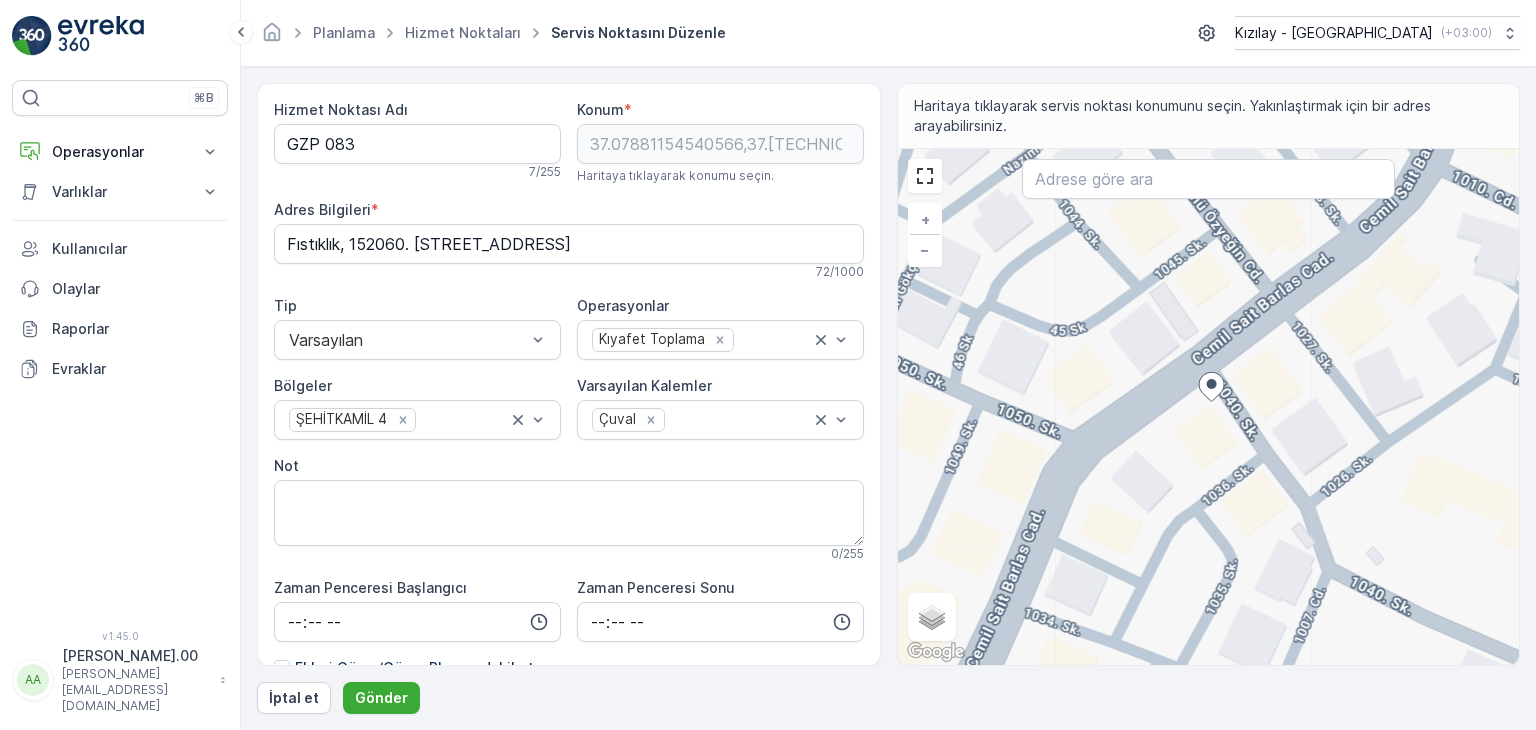 type on "Atatürk, Cemil Sait Barlas Cad. No:37, 27560 Şehitkamil/Gaziantep, Türkiye" 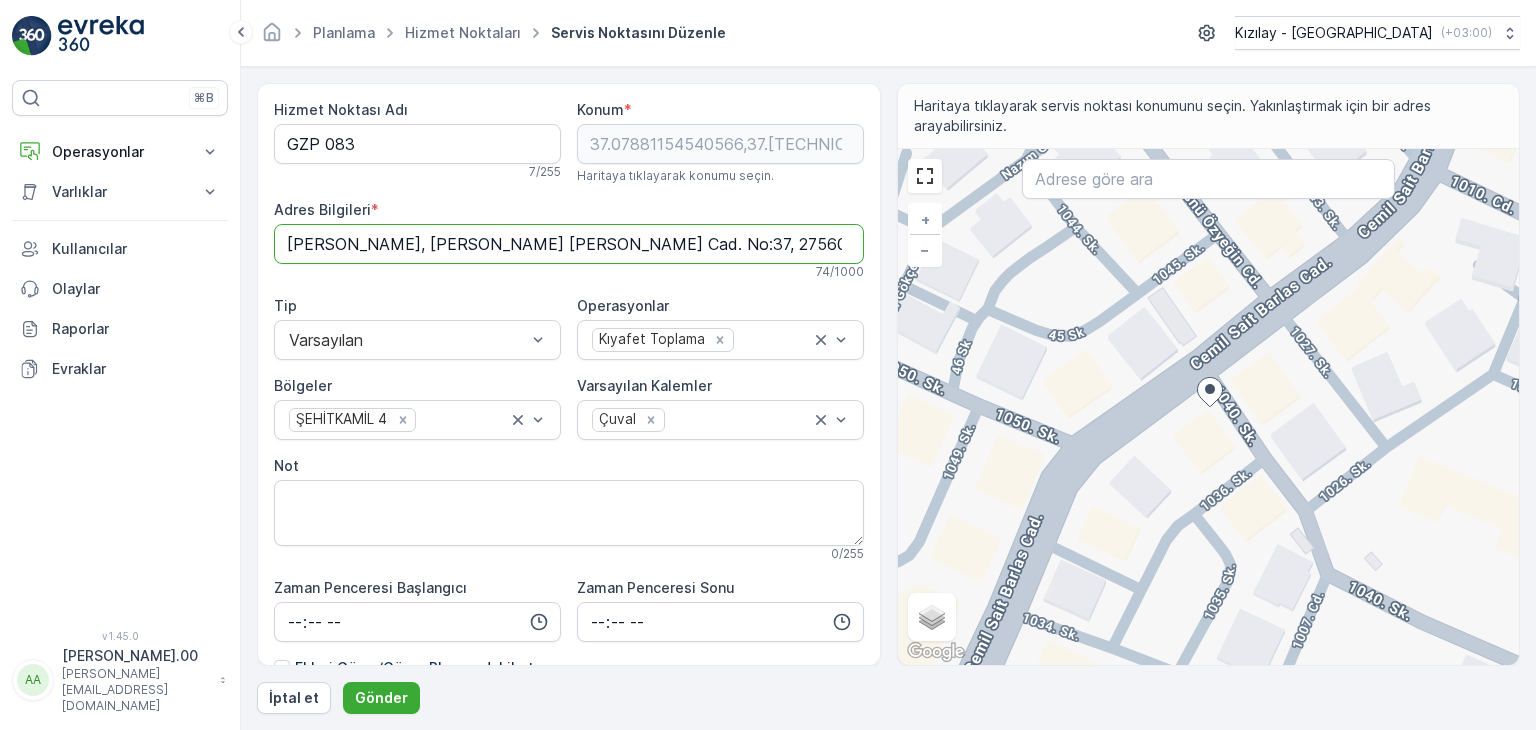 scroll, scrollTop: 0, scrollLeft: 13, axis: horizontal 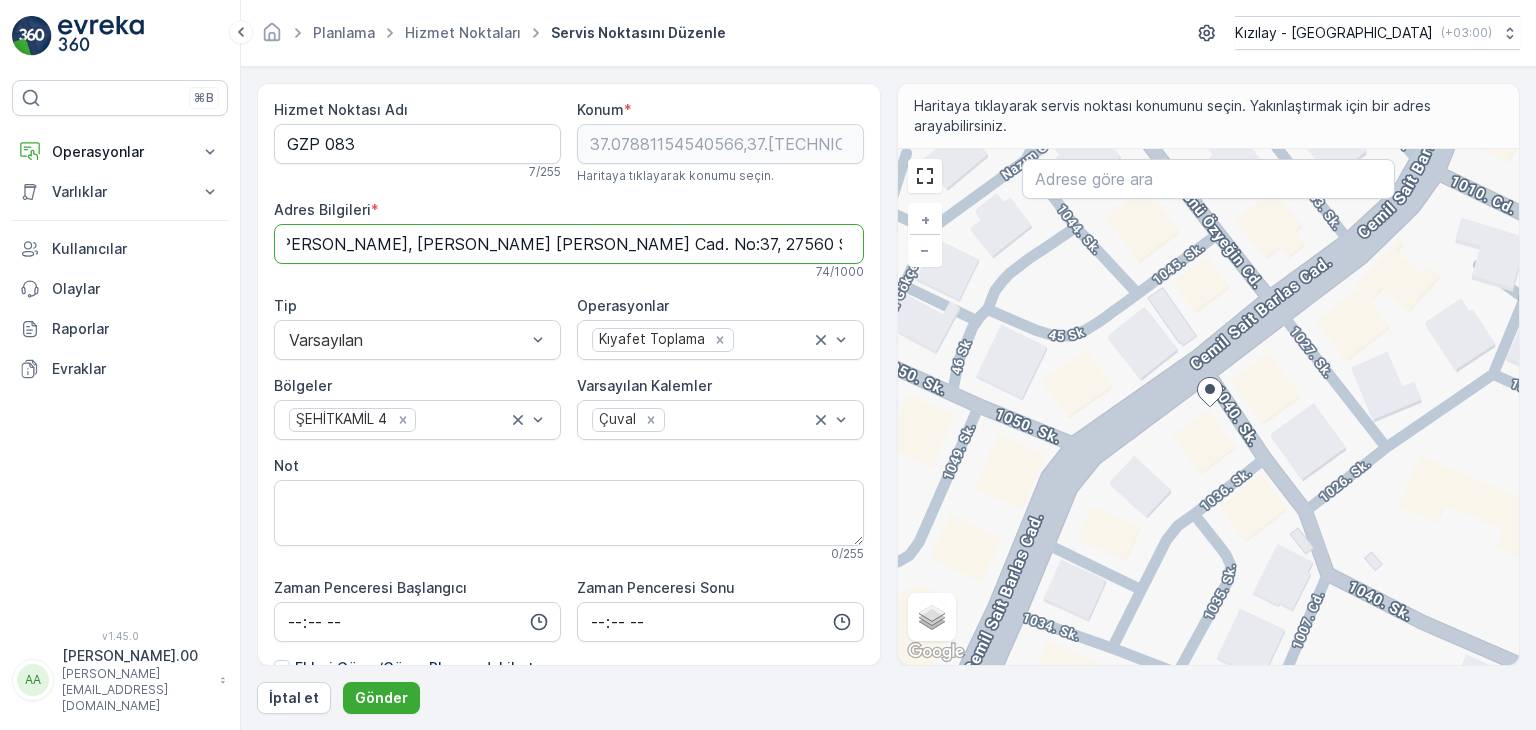 drag, startPoint x: 288, startPoint y: 241, endPoint x: 863, endPoint y: 217, distance: 575.5007 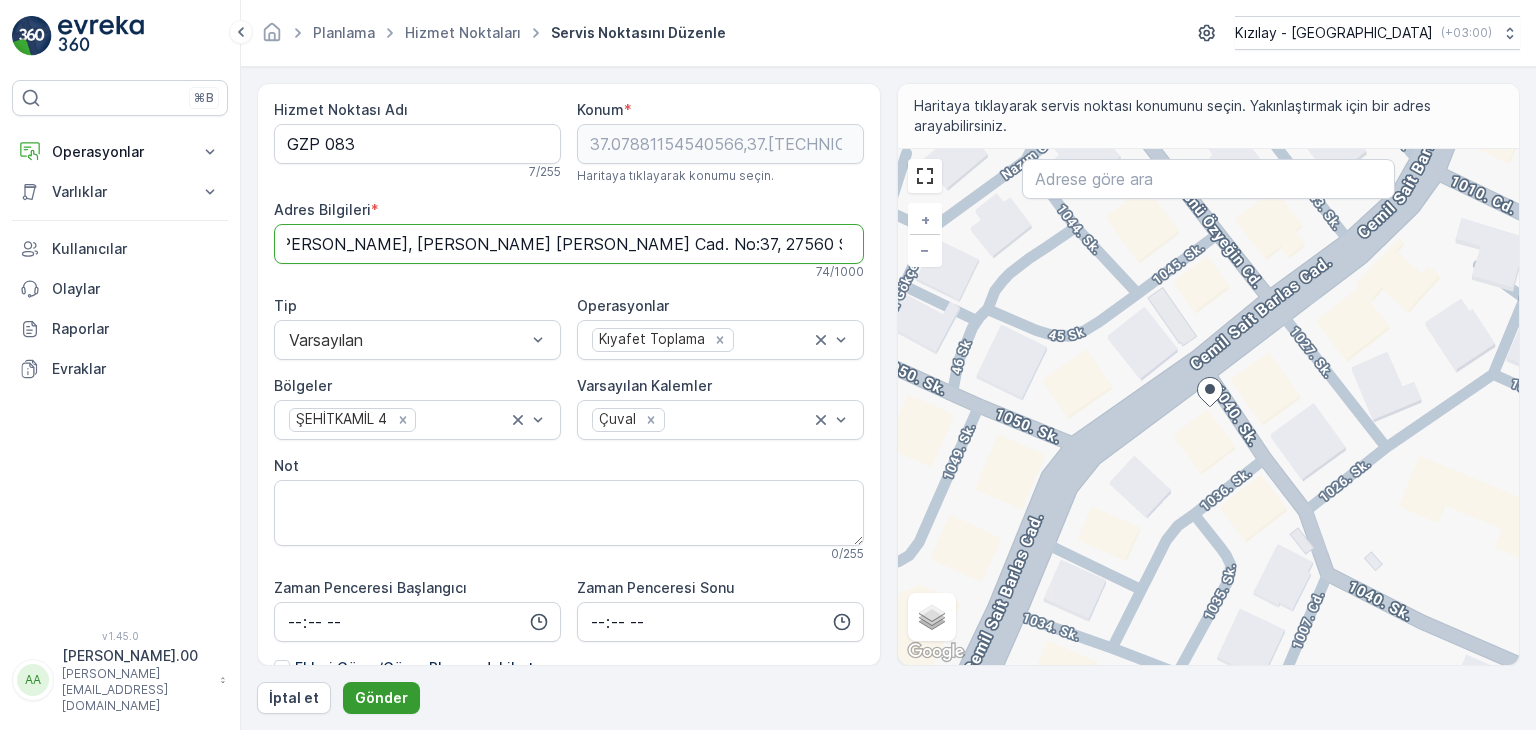 click on "Gönder" at bounding box center [381, 698] 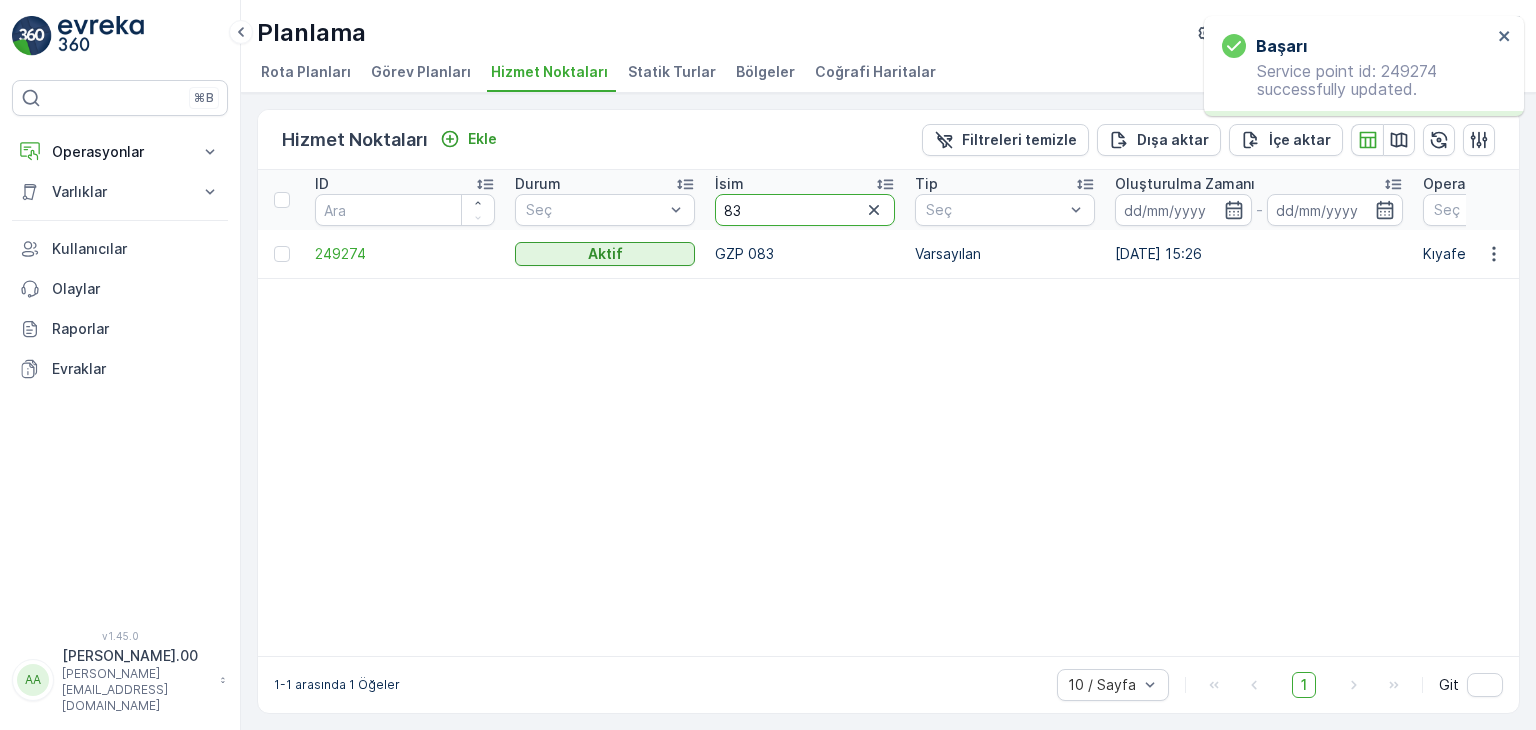 click on "83" at bounding box center [805, 210] 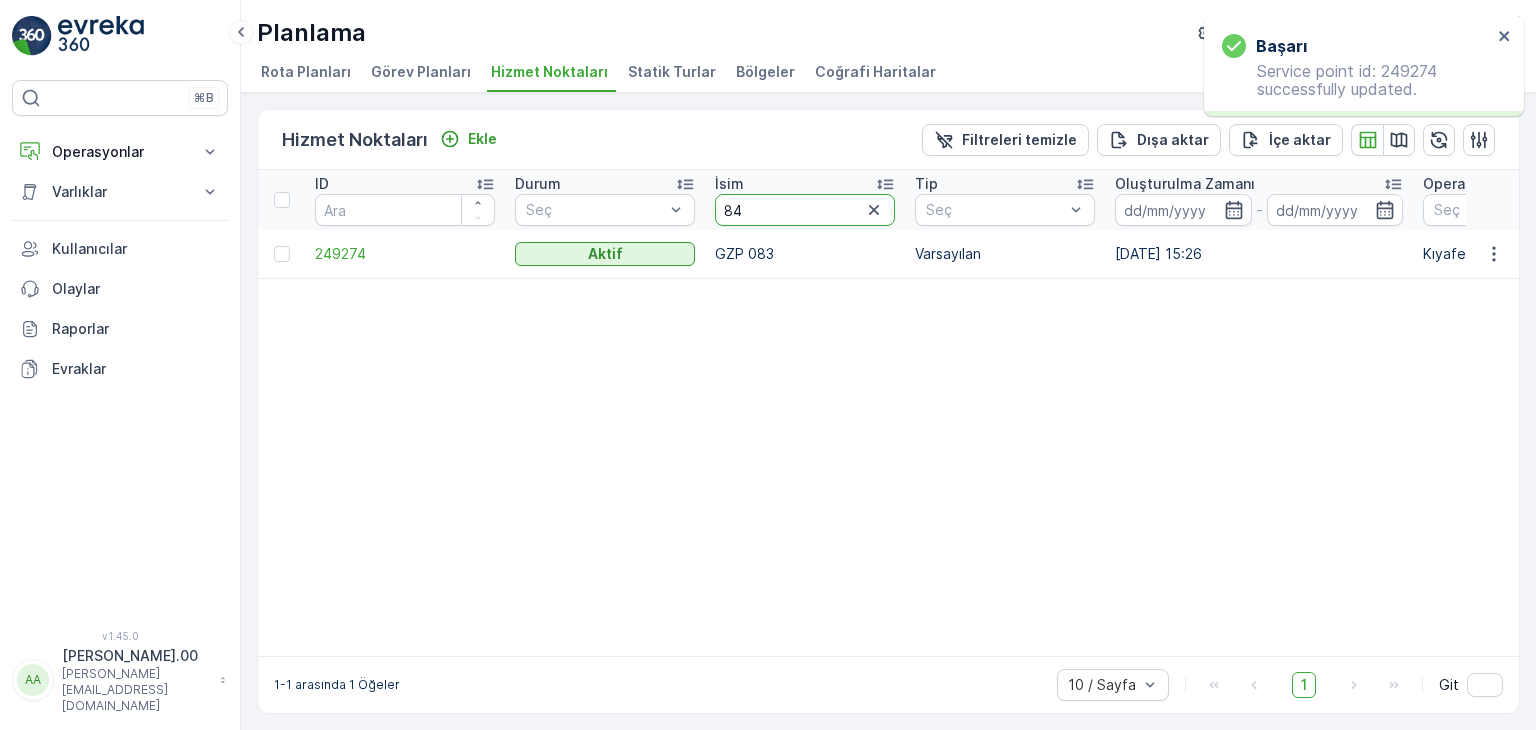type on "84" 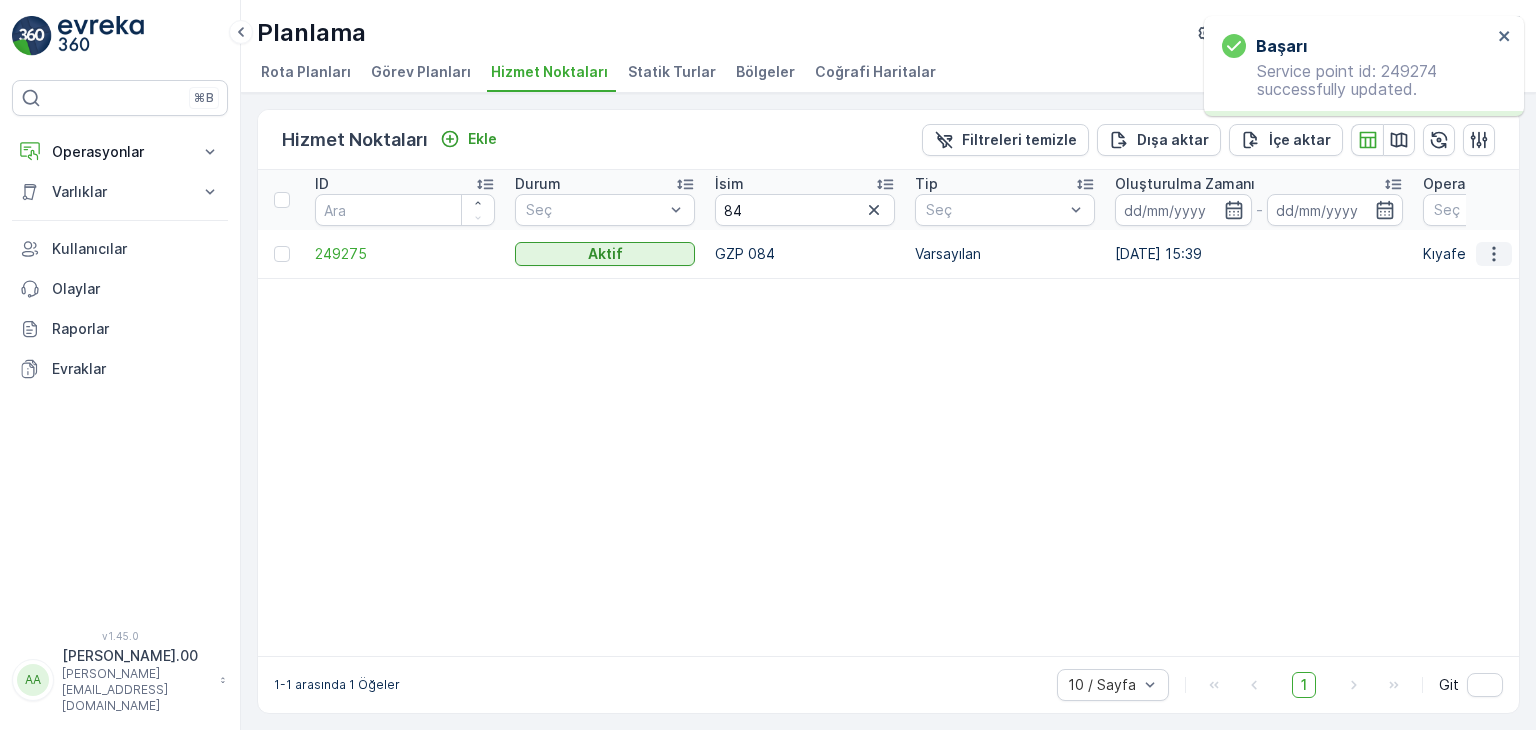 click 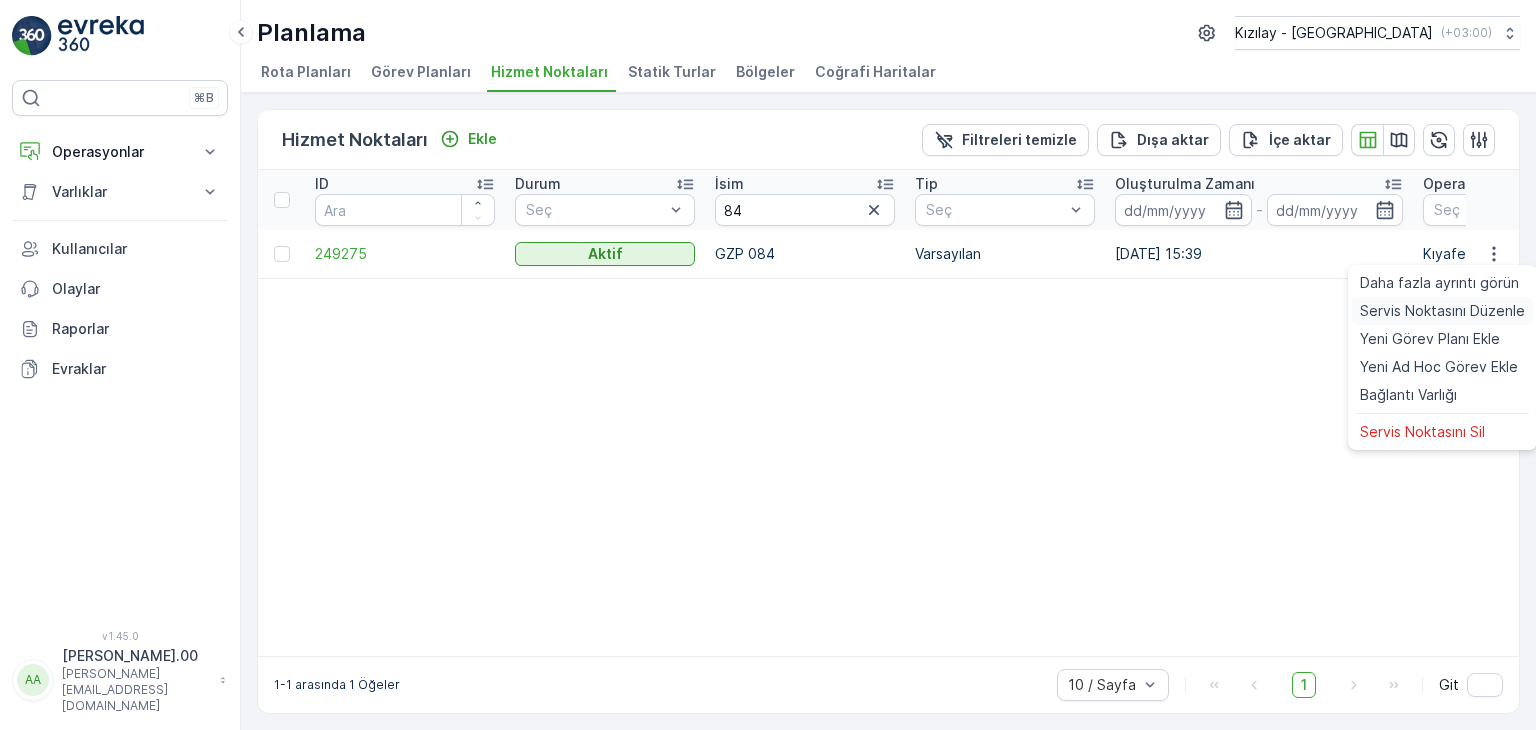 click on "Servis Noktasını Düzenle" at bounding box center (1442, 311) 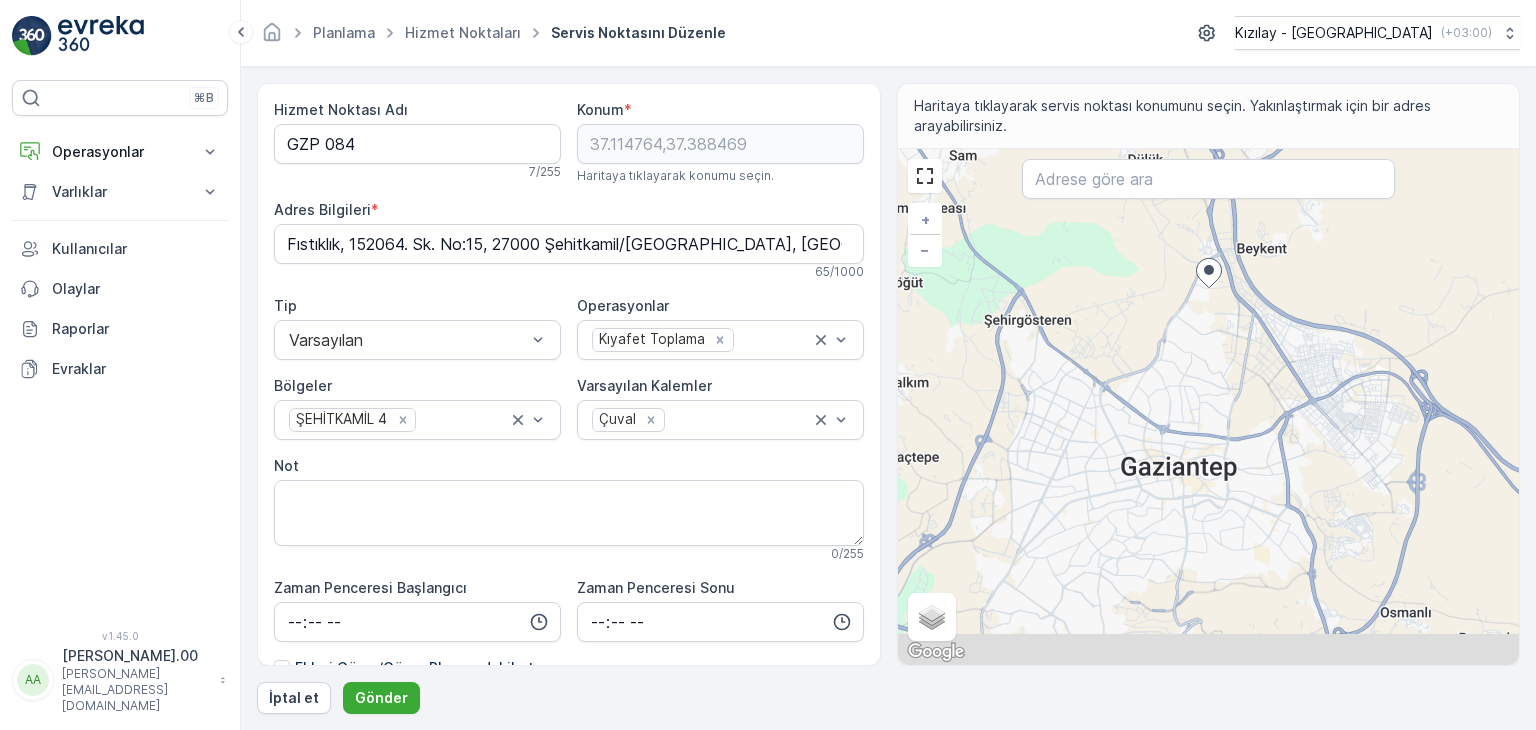 drag, startPoint x: 1136, startPoint y: 599, endPoint x: 1190, endPoint y: 351, distance: 253.81096 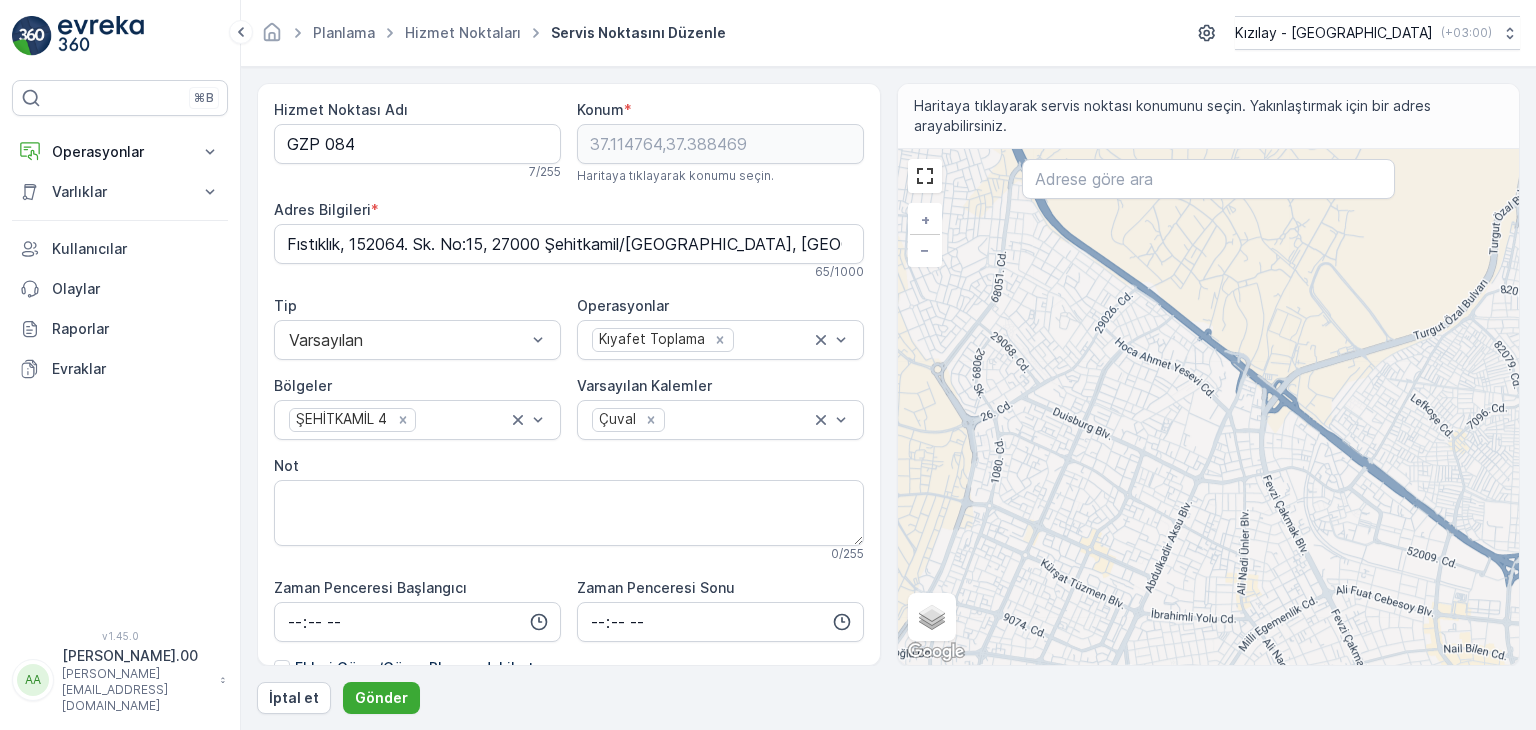 drag, startPoint x: 1173, startPoint y: 568, endPoint x: 1210, endPoint y: 627, distance: 69.641945 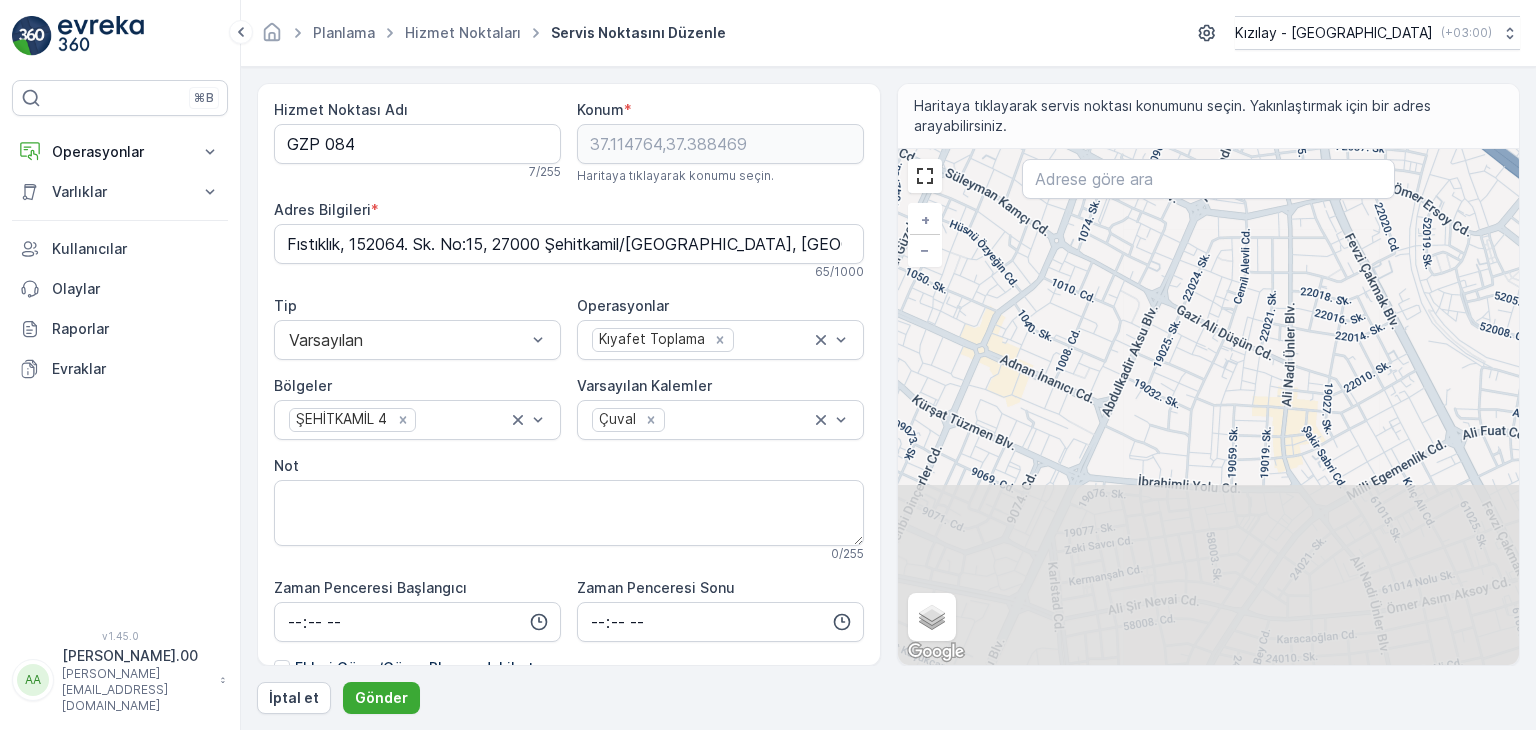 drag, startPoint x: 1078, startPoint y: 638, endPoint x: 1120, endPoint y: 452, distance: 190.68298 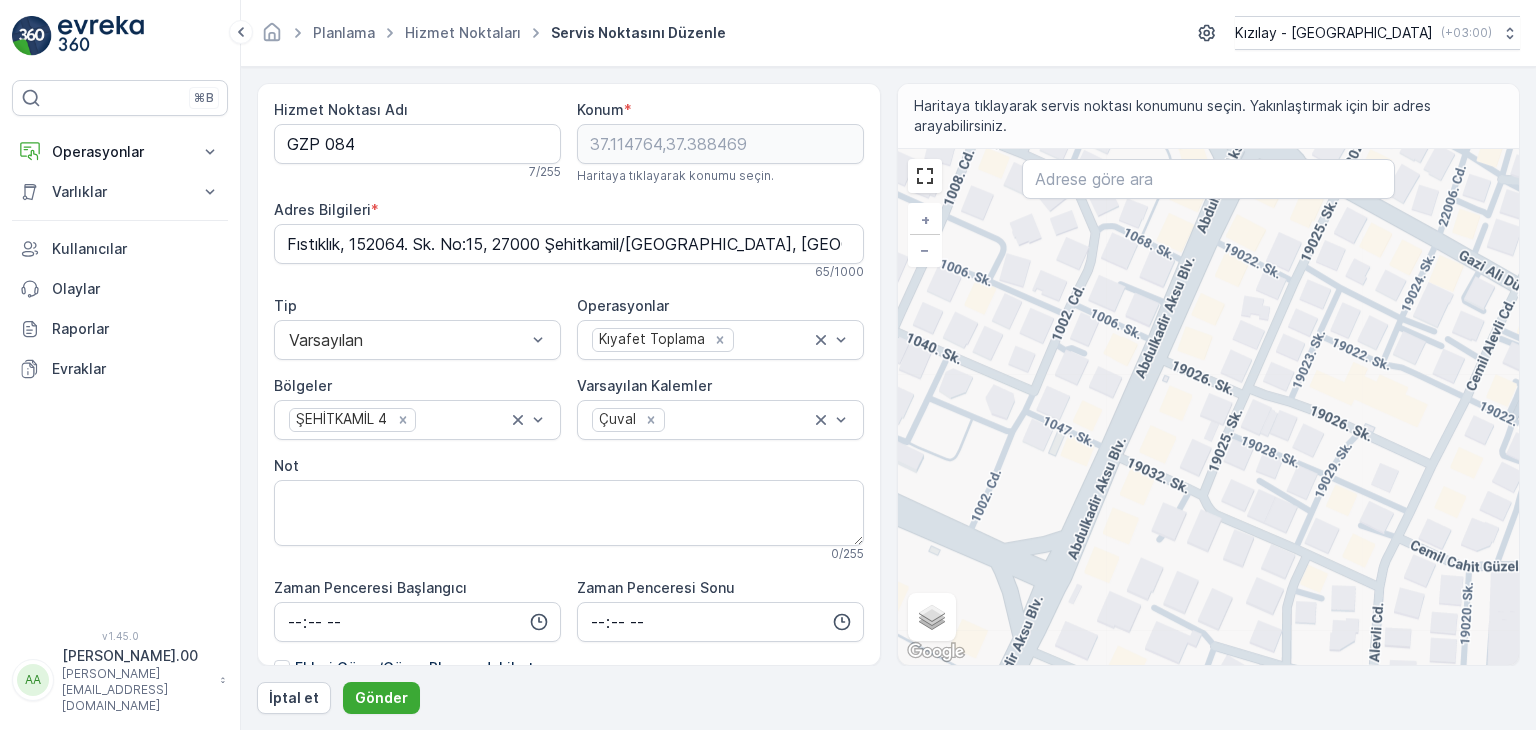 drag, startPoint x: 1031, startPoint y: 353, endPoint x: 1143, endPoint y: 554, distance: 230.09781 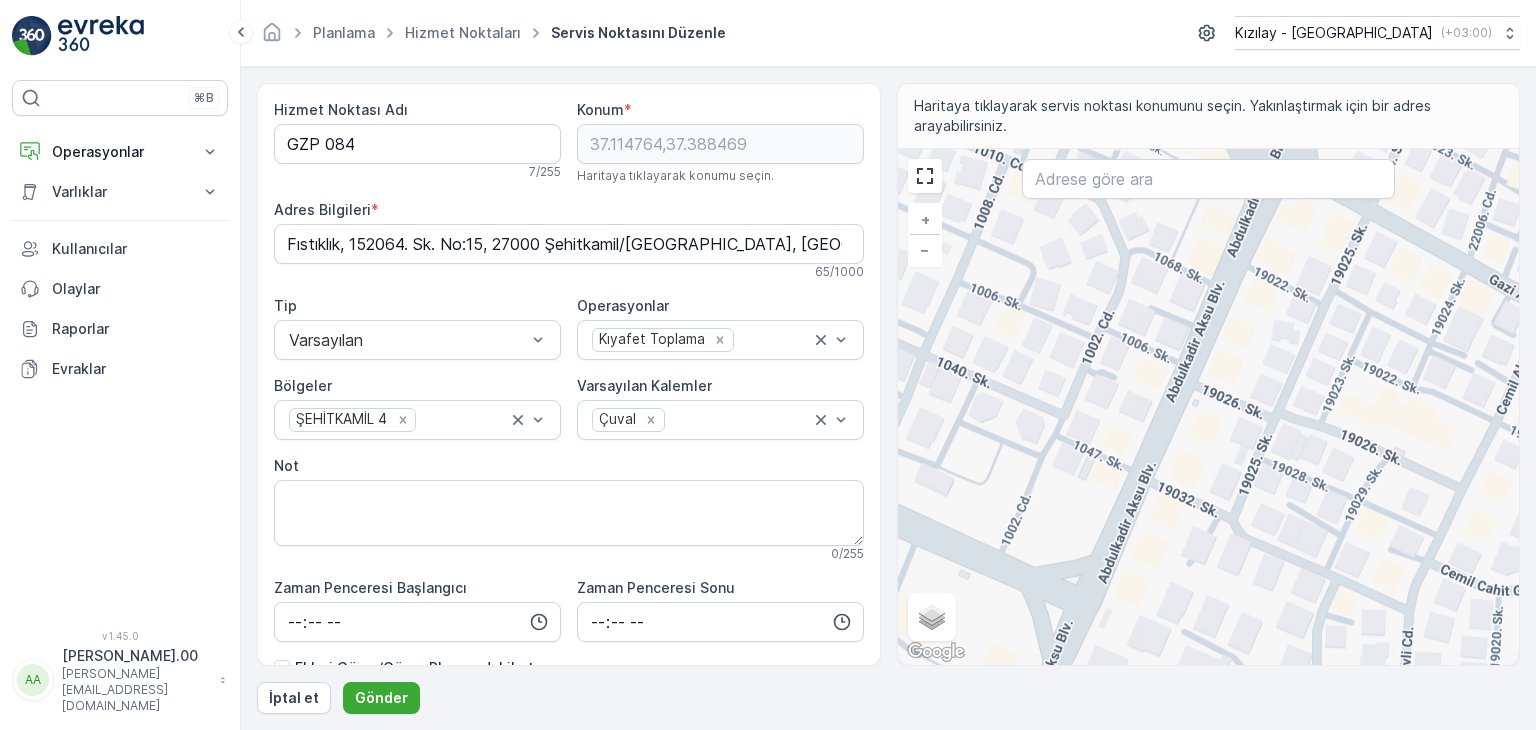 drag, startPoint x: 1117, startPoint y: 513, endPoint x: 1173, endPoint y: 547, distance: 65.51336 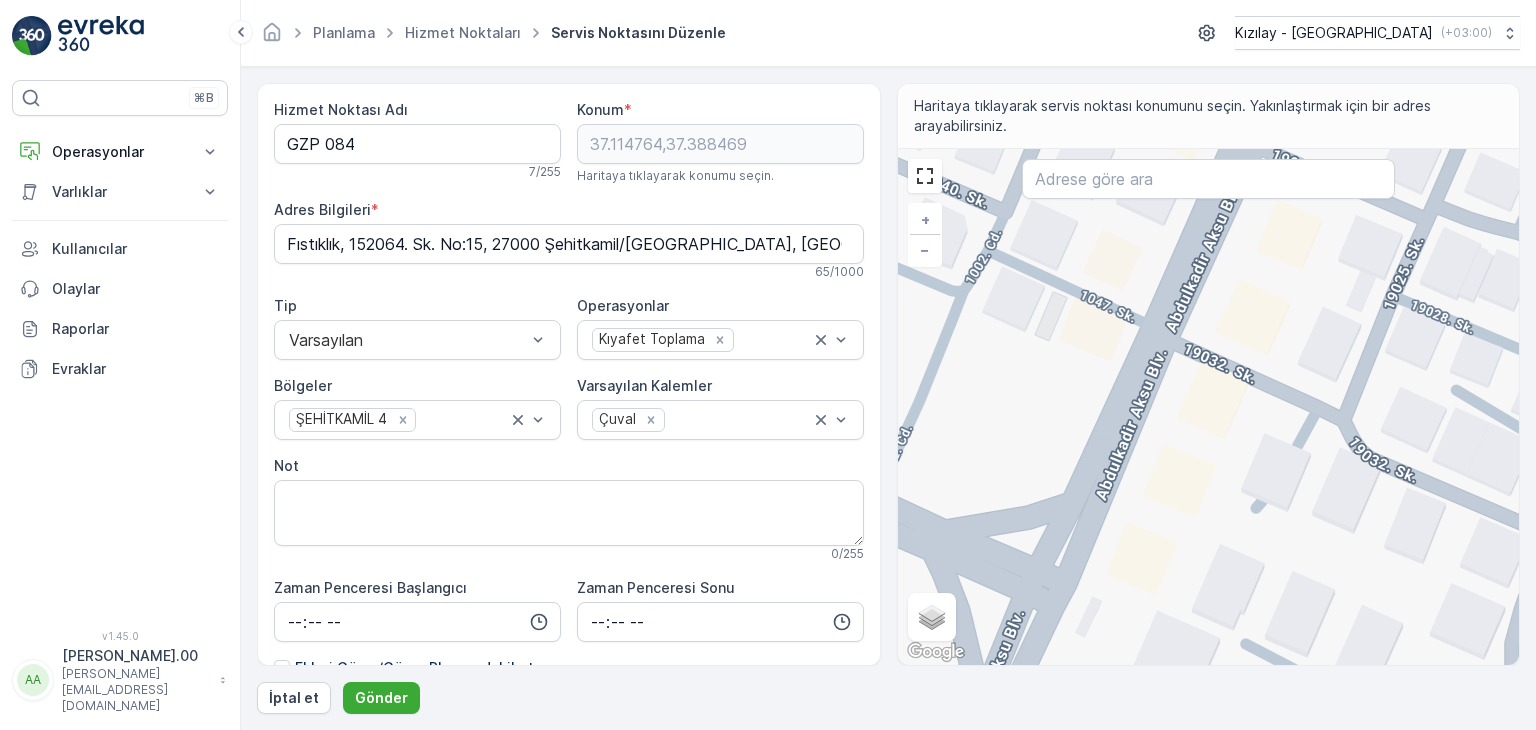 drag, startPoint x: 1165, startPoint y: 470, endPoint x: 1230, endPoint y: 390, distance: 103.077644 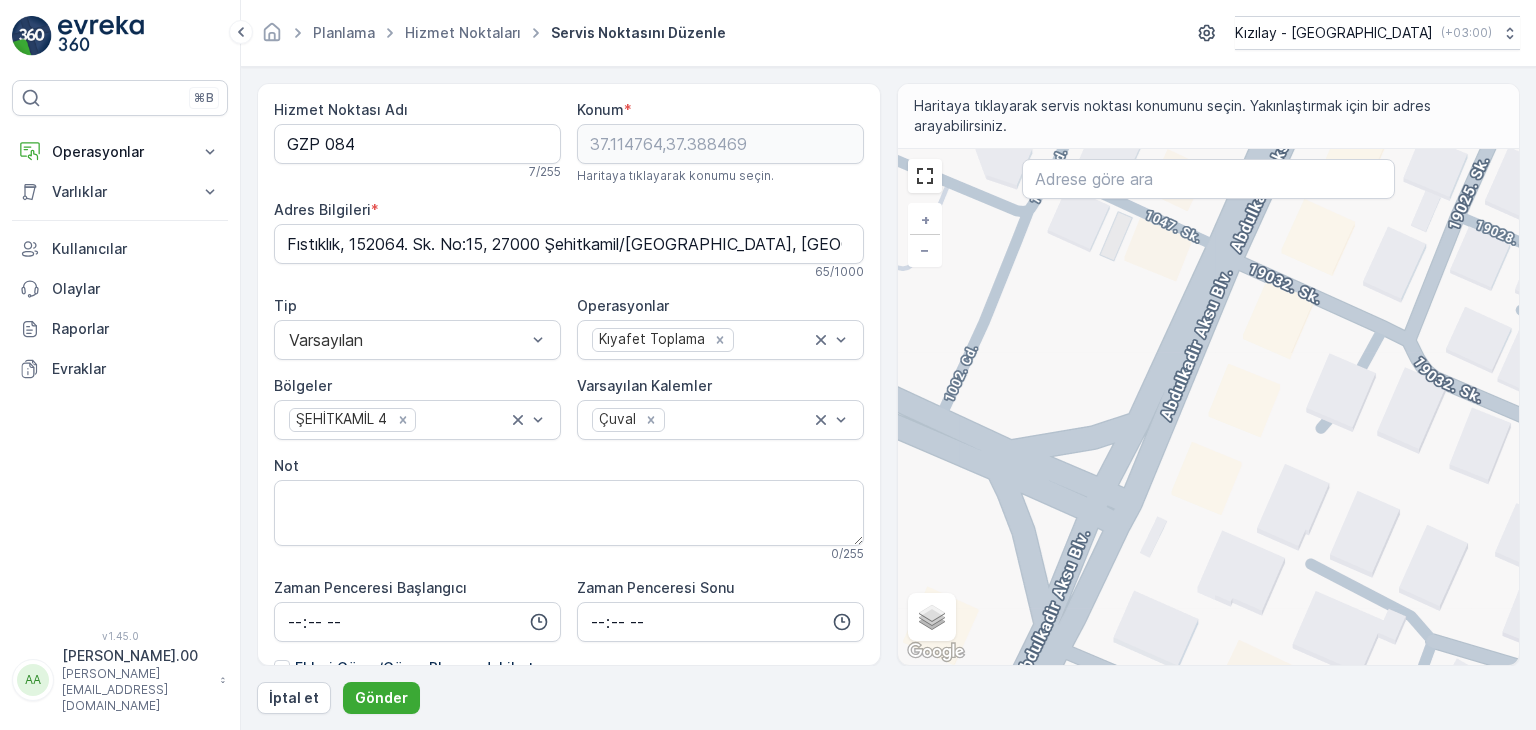 click on "+ −  Uydu  Yol haritası  Arazi  Karışık  Leaflet Klavye kısayolları Harita Verileri Harita verileri ©2025 Harita verileri ©2025 20 m  Metrik ve emperyal birimler arasında geçiş yapmak için tıklayın Şartlar Harita hatası bildirin Gezinmek için ok tuşlarına basın." at bounding box center [1209, 407] 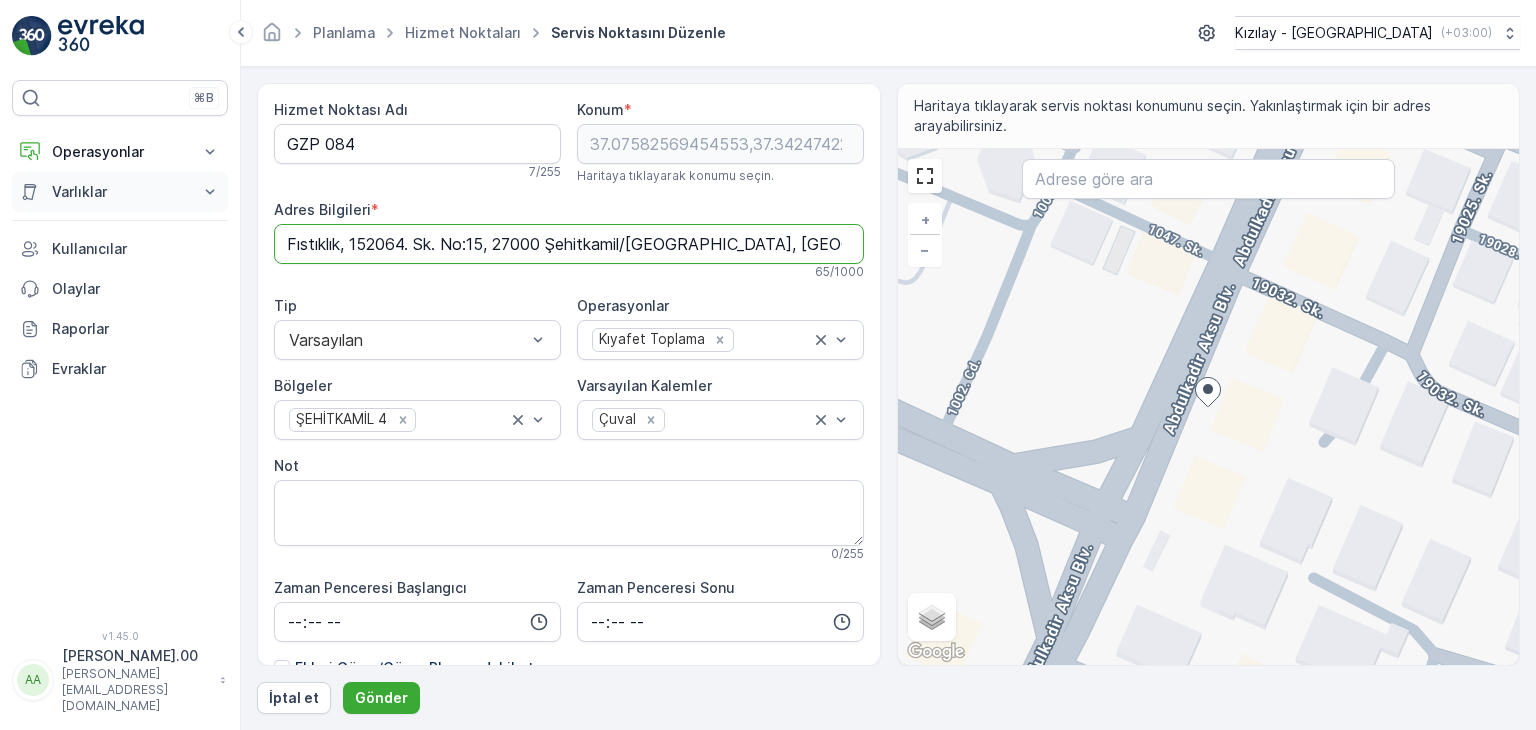 drag, startPoint x: 814, startPoint y: 228, endPoint x: 224, endPoint y: 197, distance: 590.81384 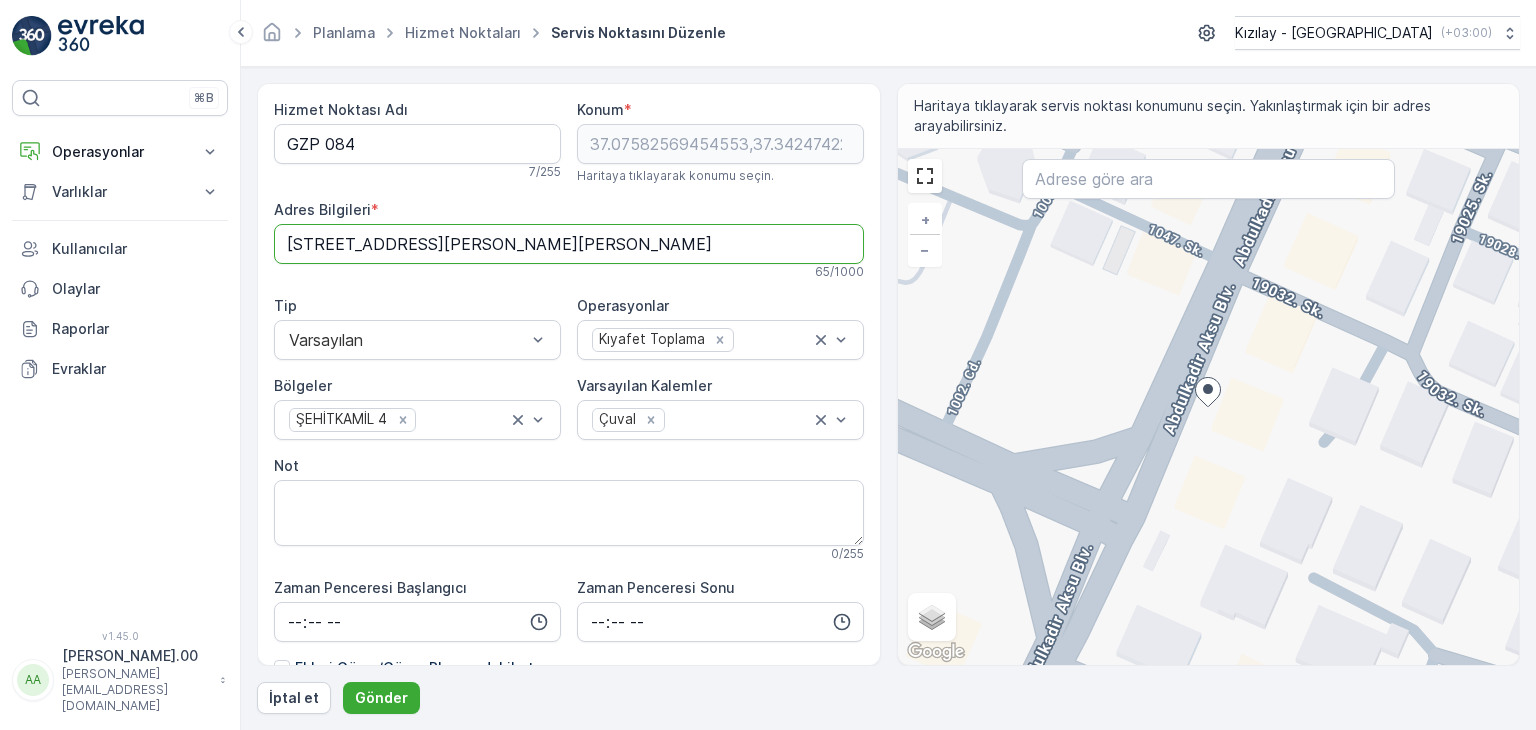 scroll, scrollTop: 0, scrollLeft: 29, axis: horizontal 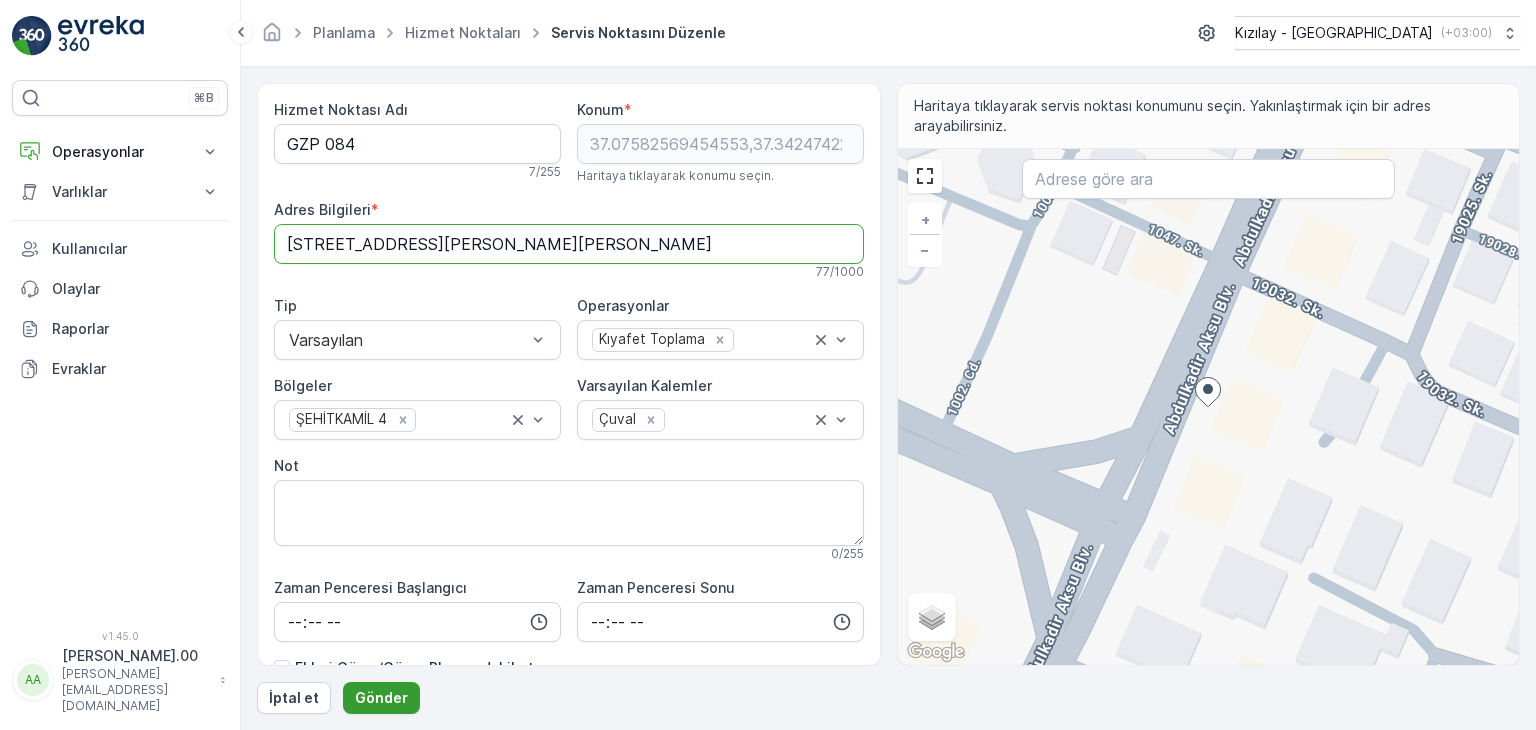 type on "Golden Gate sitesi No:67/A, İbrahimli, Abdulkadir Aksu Blv., 27500 Şehitkamil" 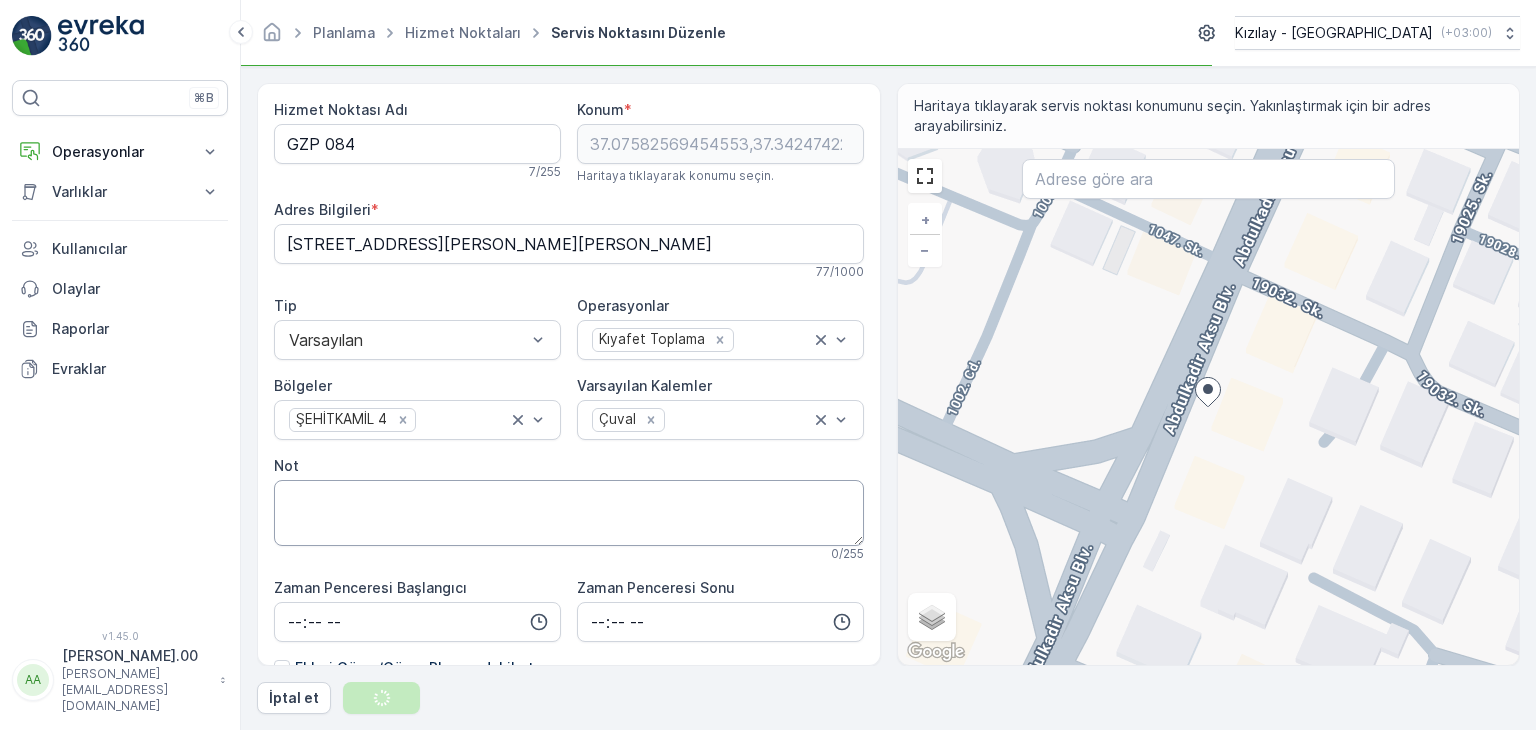 scroll, scrollTop: 0, scrollLeft: 0, axis: both 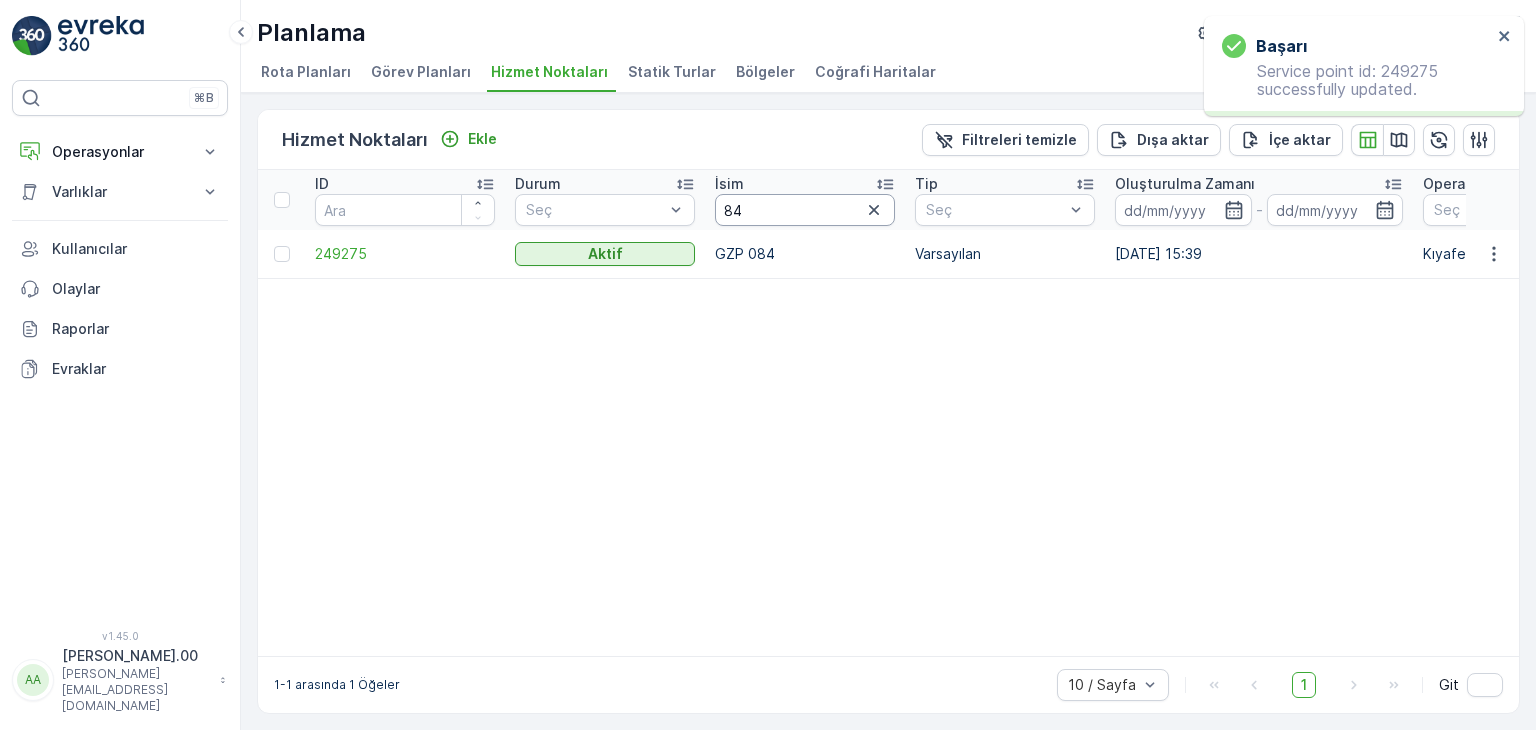click on "84" at bounding box center [805, 210] 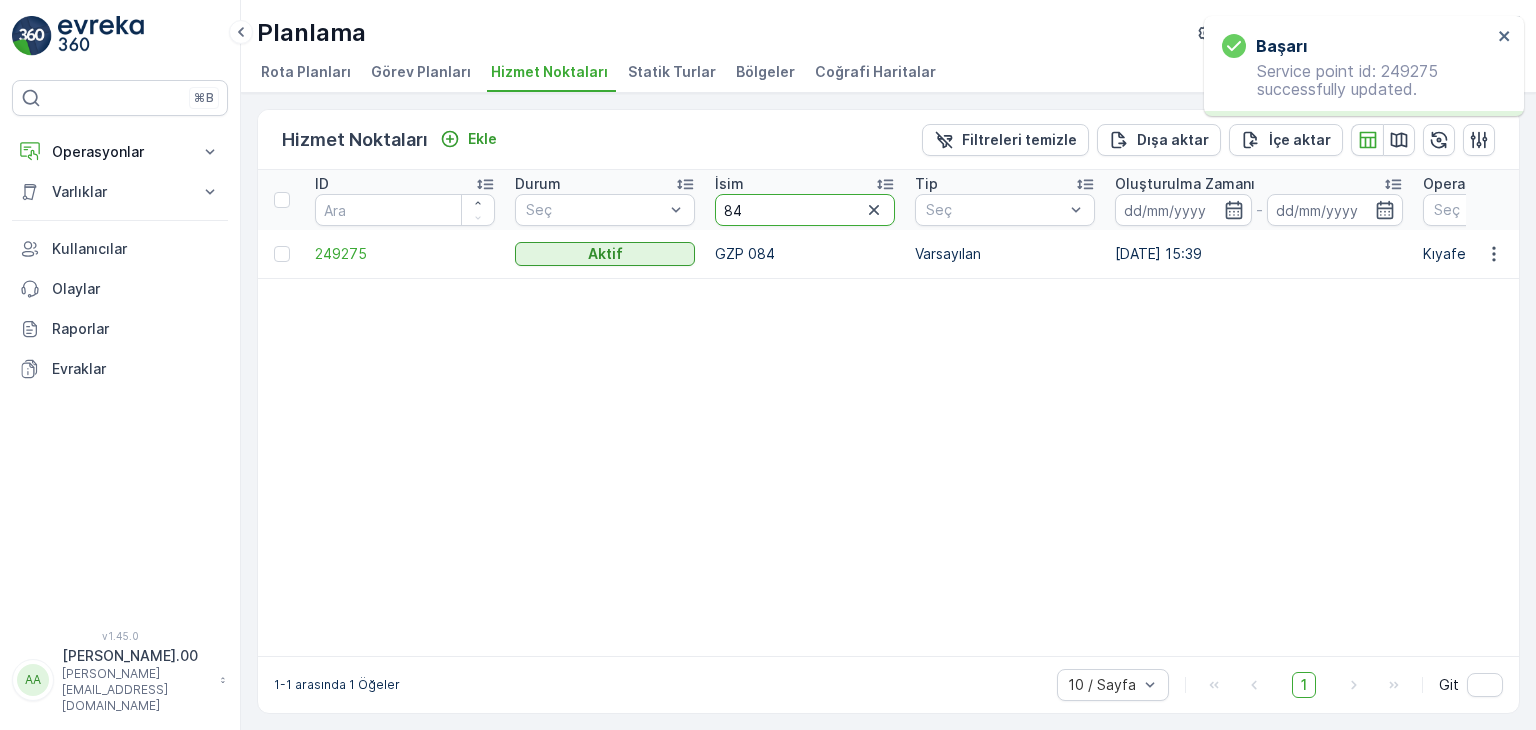 type on "8" 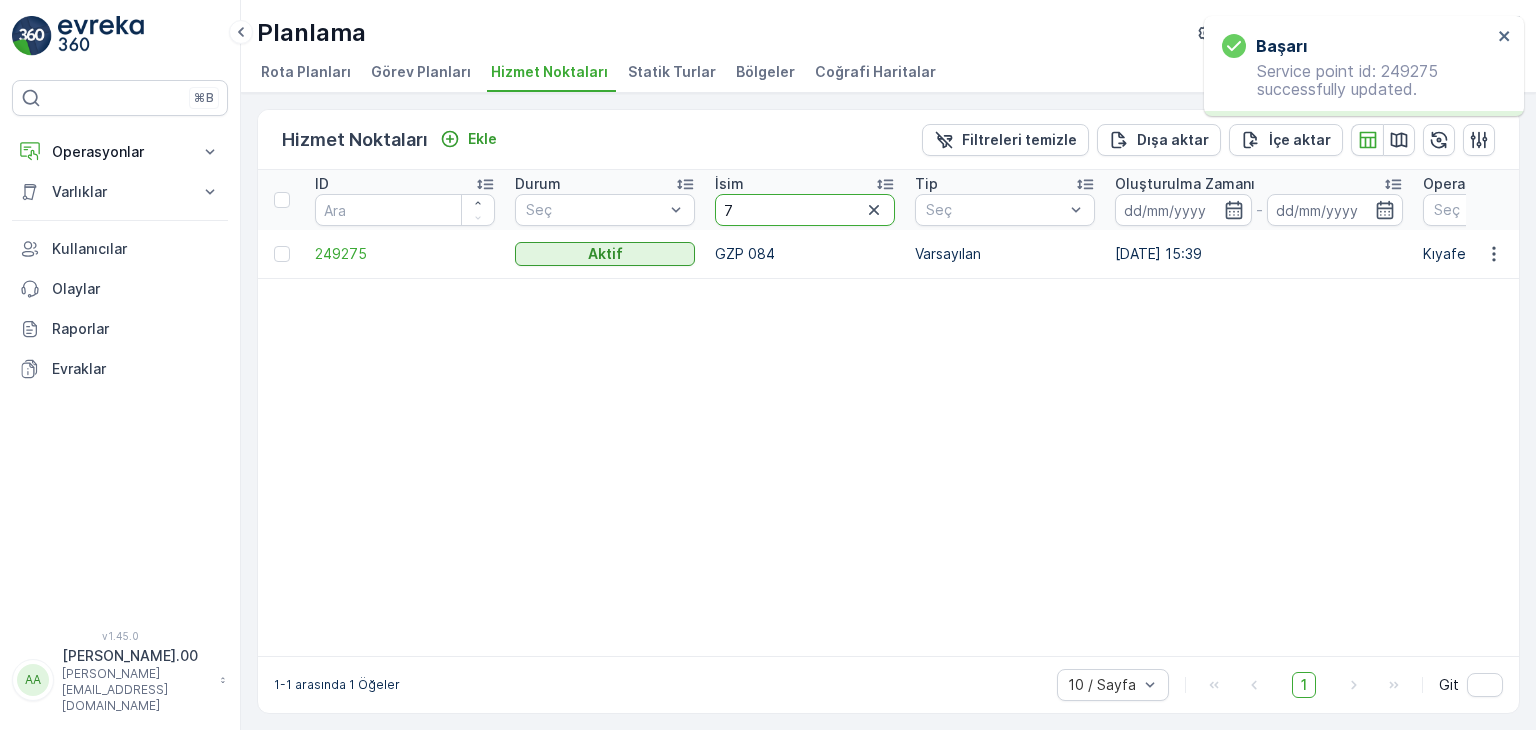 type on "75" 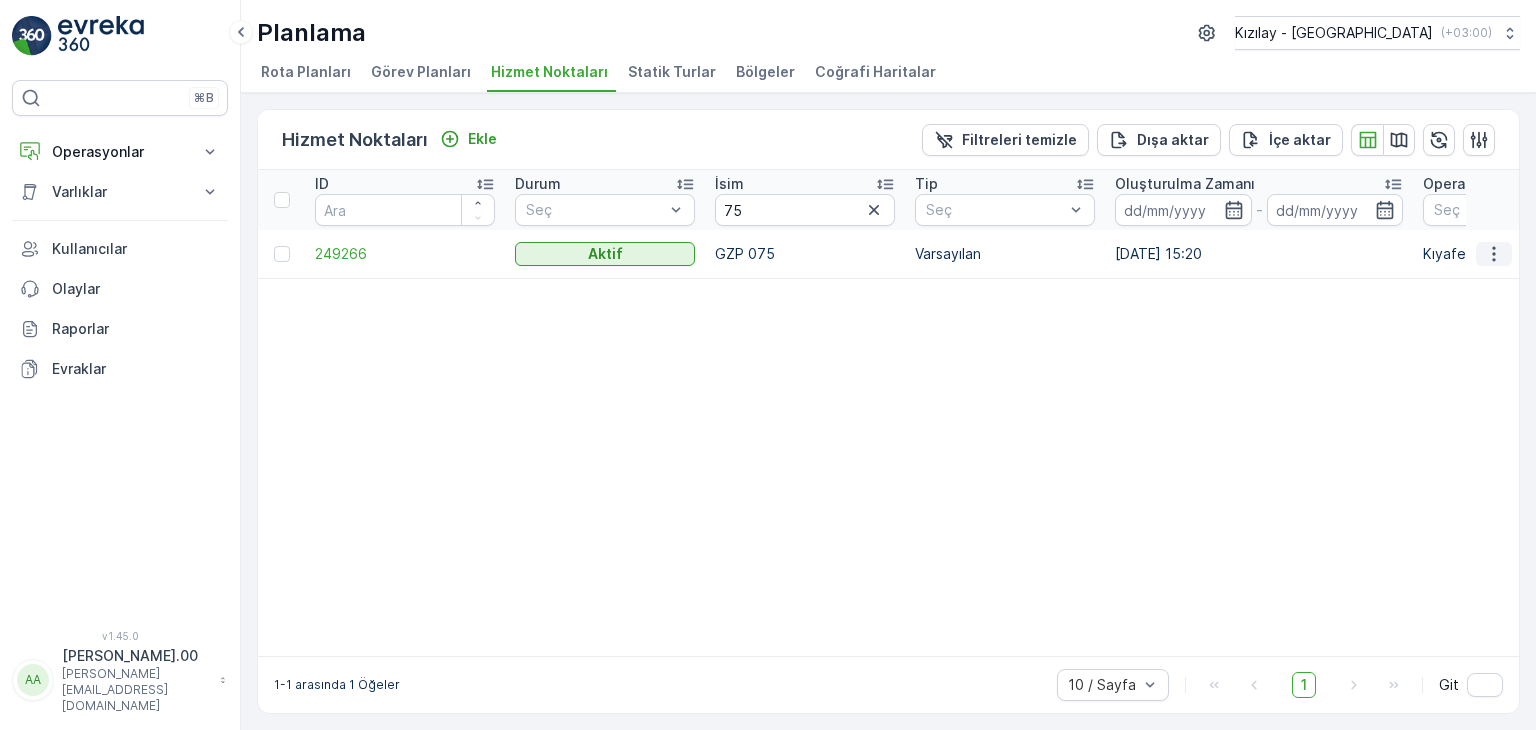 click 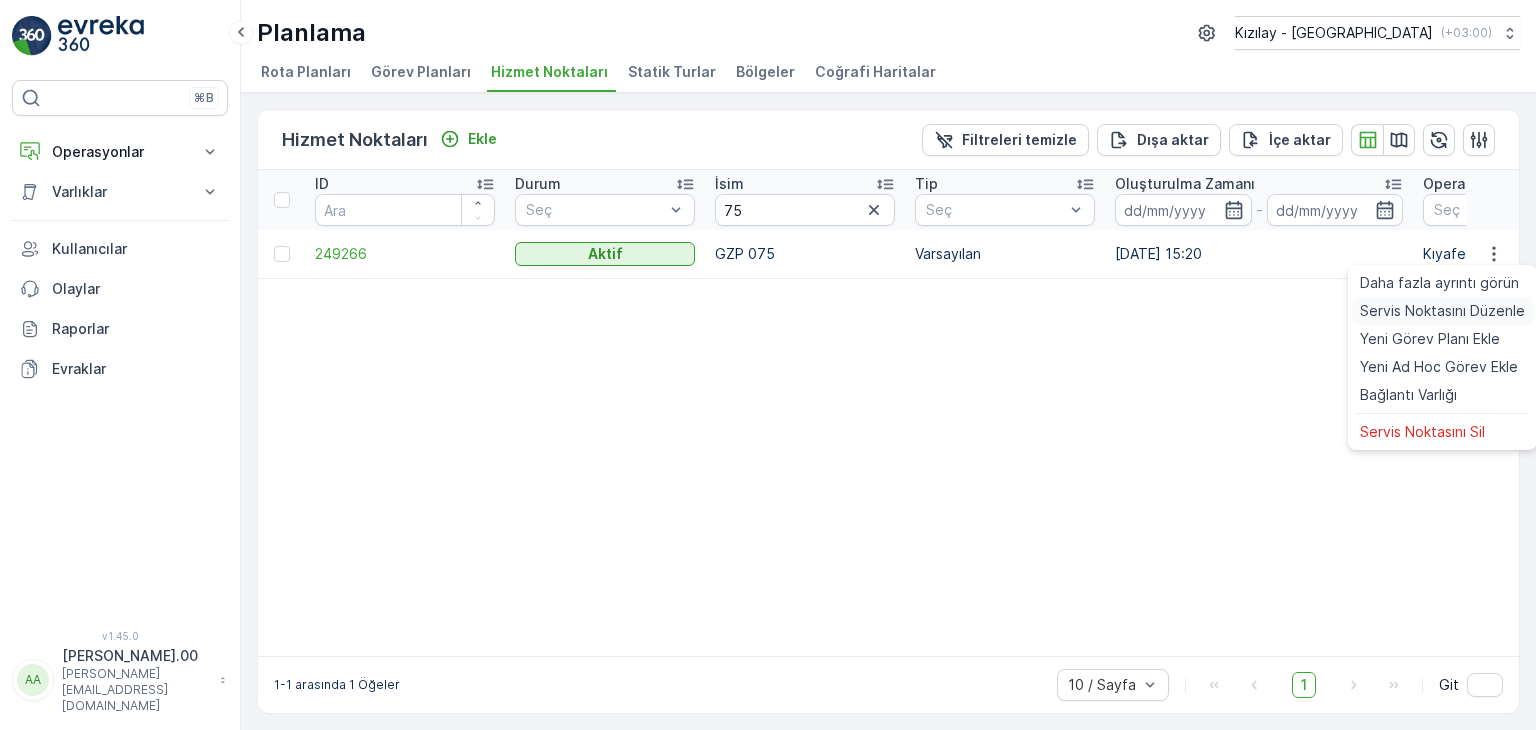 click on "Servis Noktasını Düzenle" at bounding box center [1442, 311] 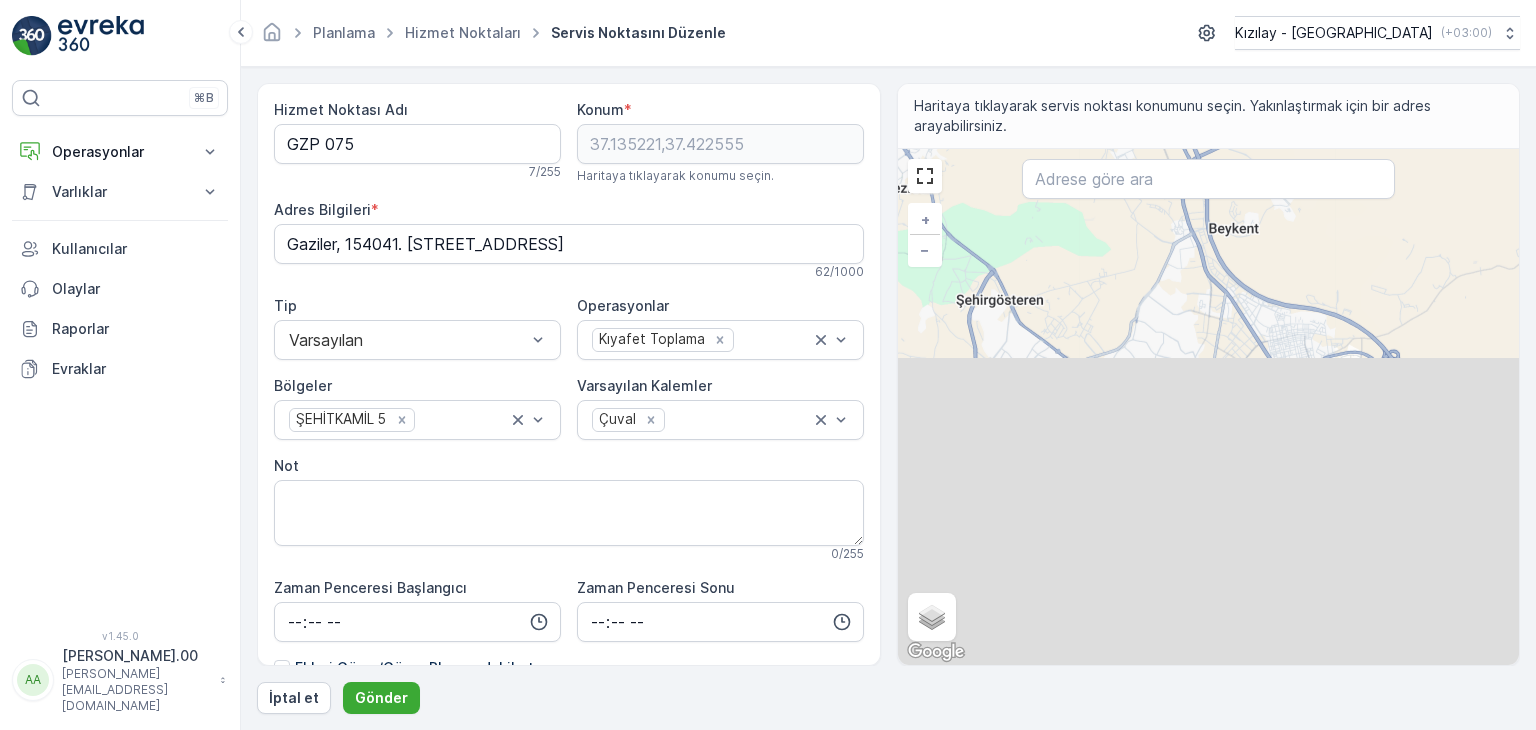 drag, startPoint x: 1125, startPoint y: 590, endPoint x: 1264, endPoint y: 209, distance: 405.5638 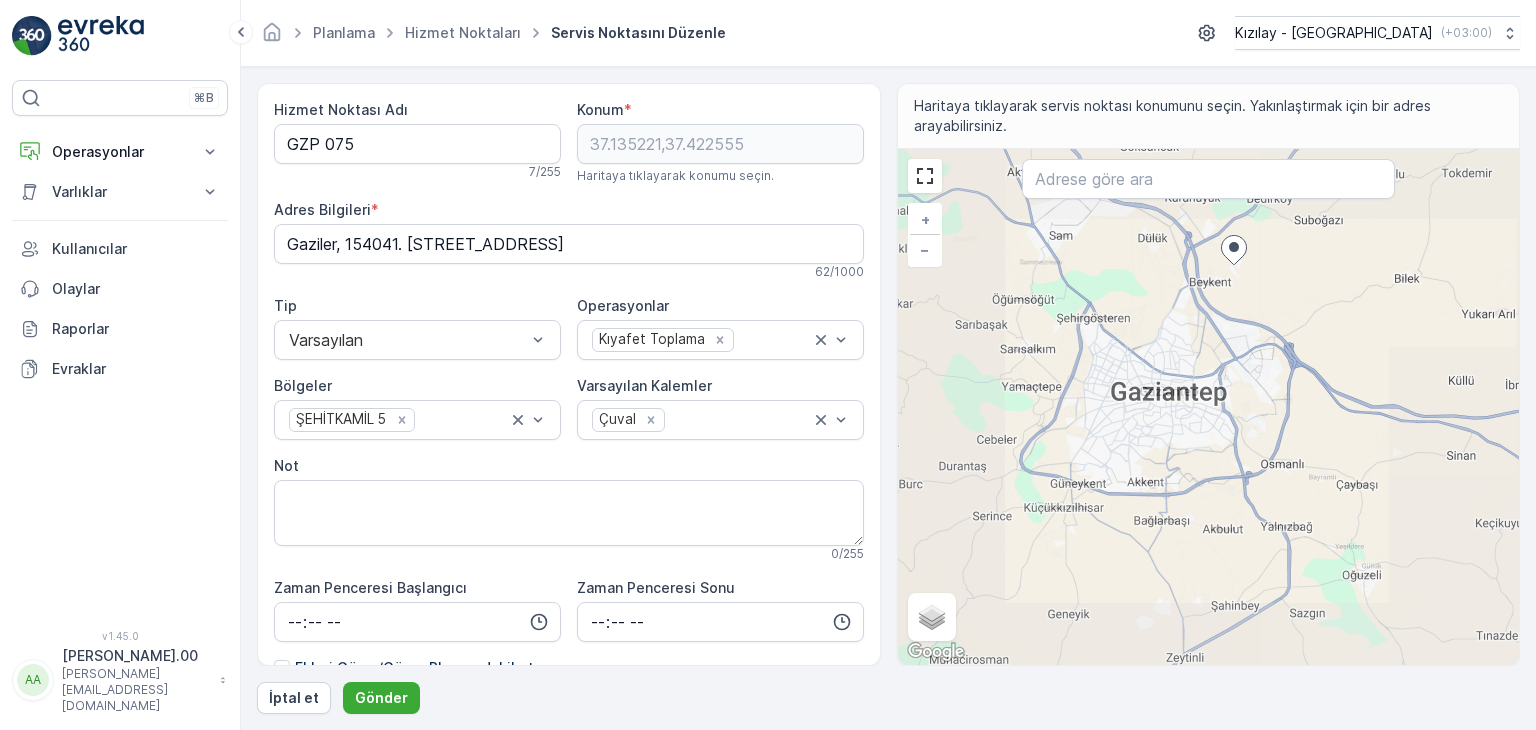 click on "+ −  Uydu  Yol haritası  Arazi  Karışık  Leaflet Klavye kısayolları Harita Verileri Harita verileri ©2025 Harita verileri ©2025 2 km  Metrik ve emperyal birimler arasında geçiş yapmak için tıklayın Şartlar Harita hatası bildirin Gezinmek için ok tuşlarına basın." at bounding box center (1209, 407) 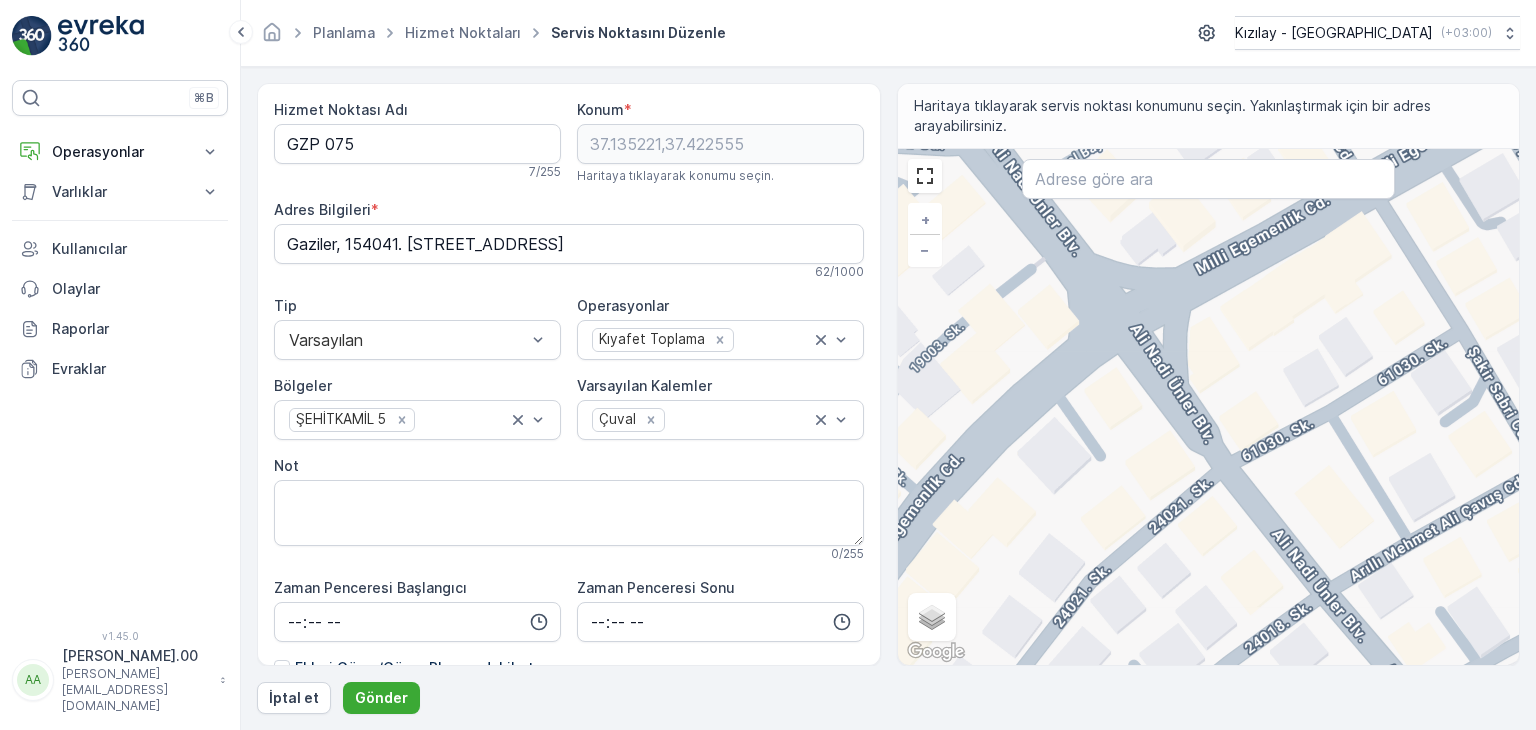 drag, startPoint x: 1223, startPoint y: 345, endPoint x: 1266, endPoint y: 474, distance: 135.97794 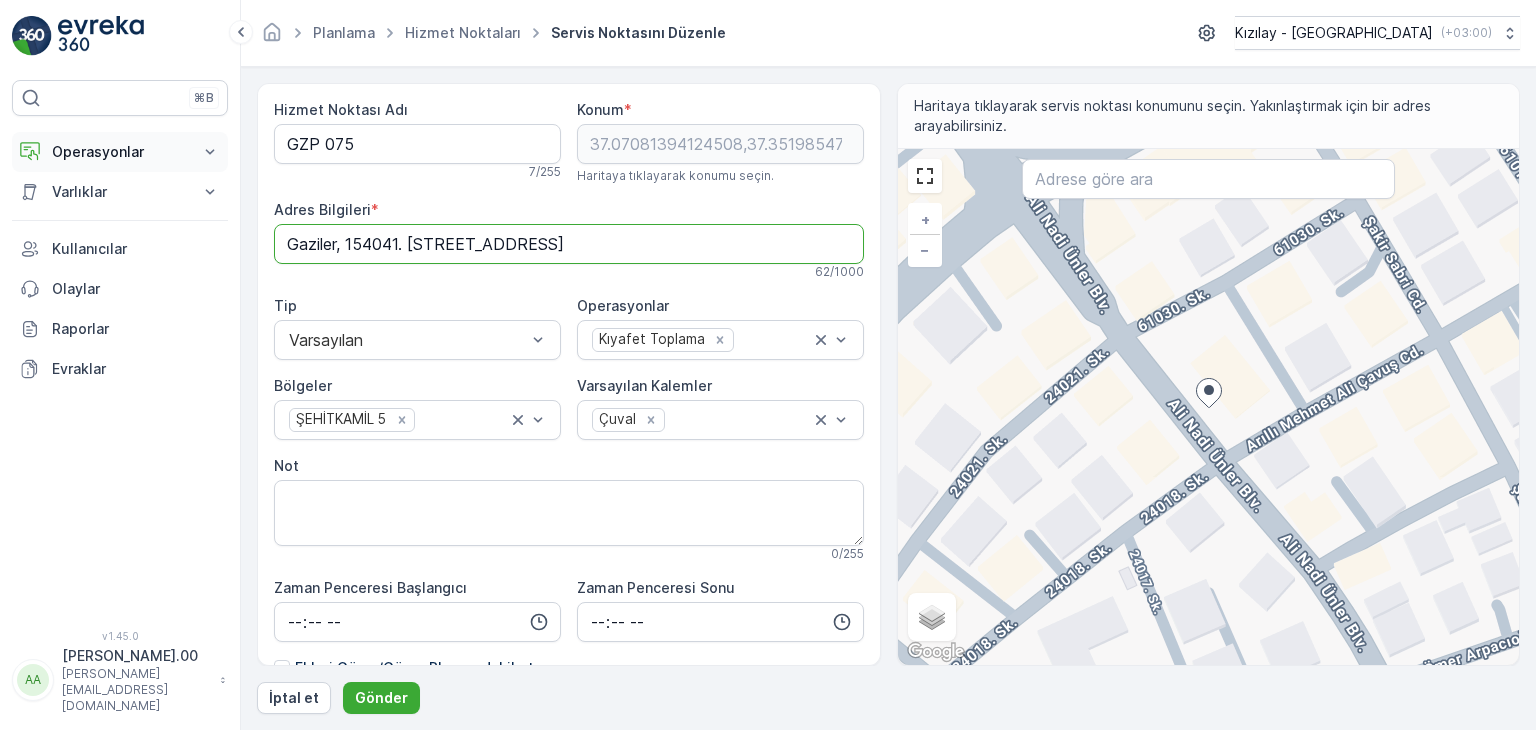 drag, startPoint x: 808, startPoint y: 232, endPoint x: 156, endPoint y: 167, distance: 655.232 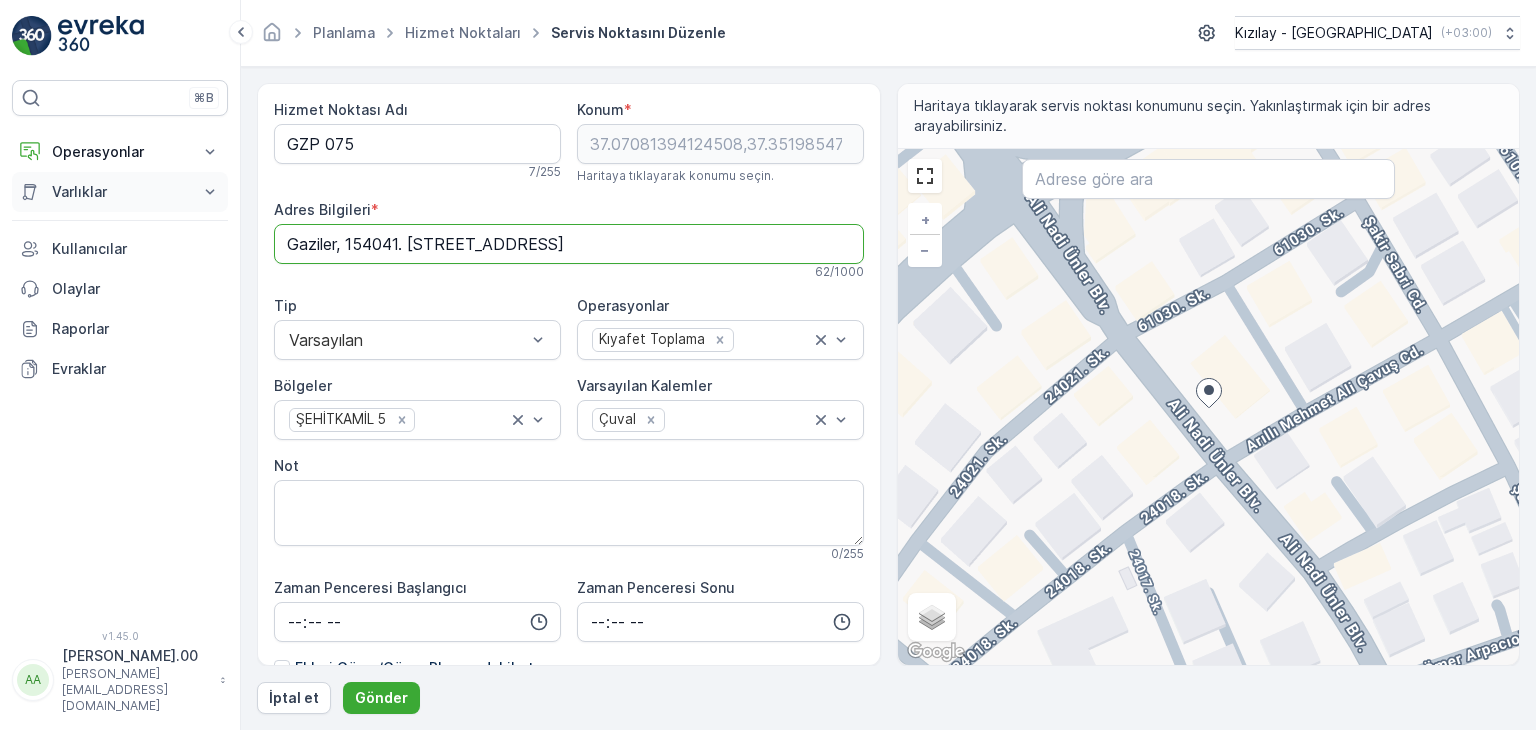 paste on "Sarıgüllük, Ali Nadi Ünler Blv. No:41, 27060 Şehitkamil/Gaziantep" 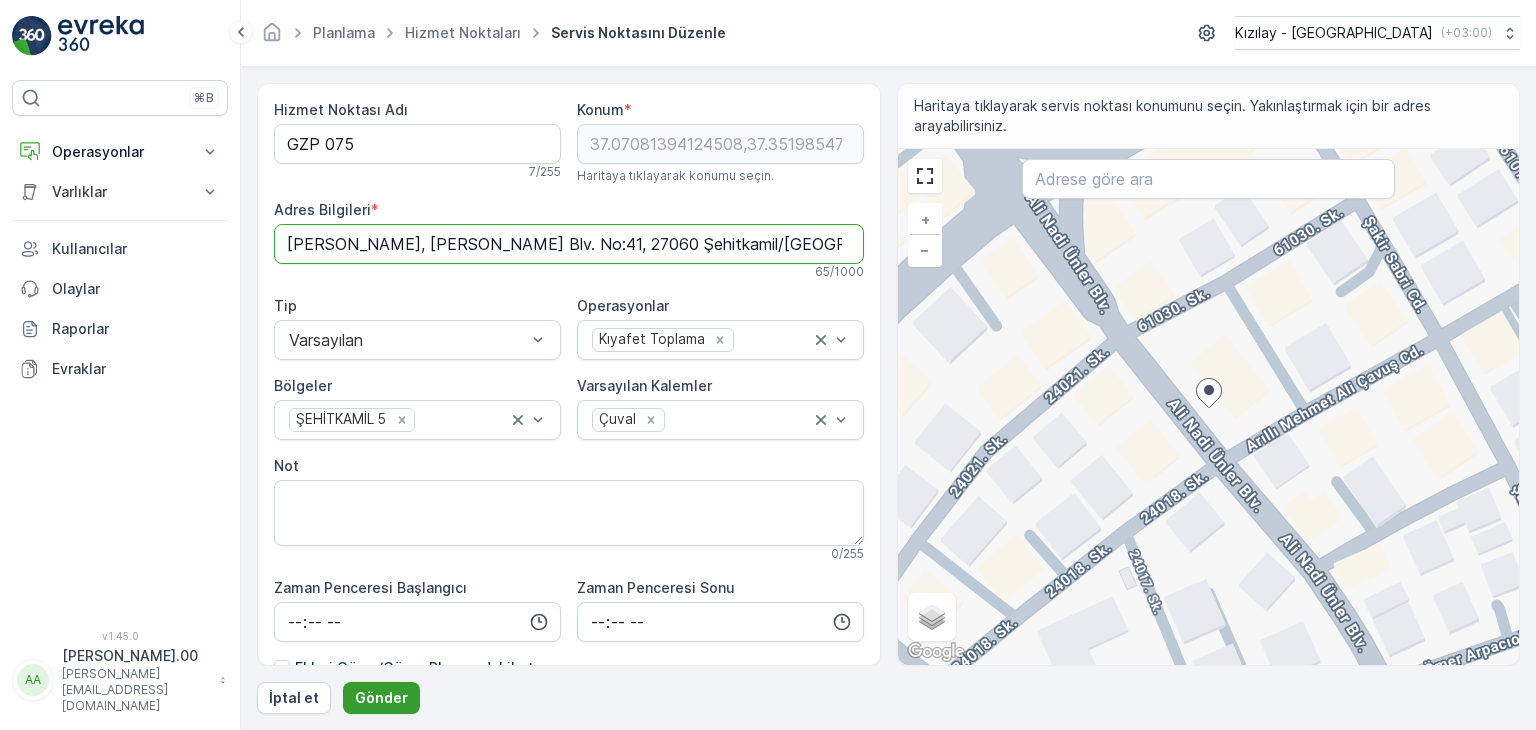 type on "Sarıgüllük, Ali Nadi Ünler Blv. No:41, 27060 Şehitkamil/Gaziantep" 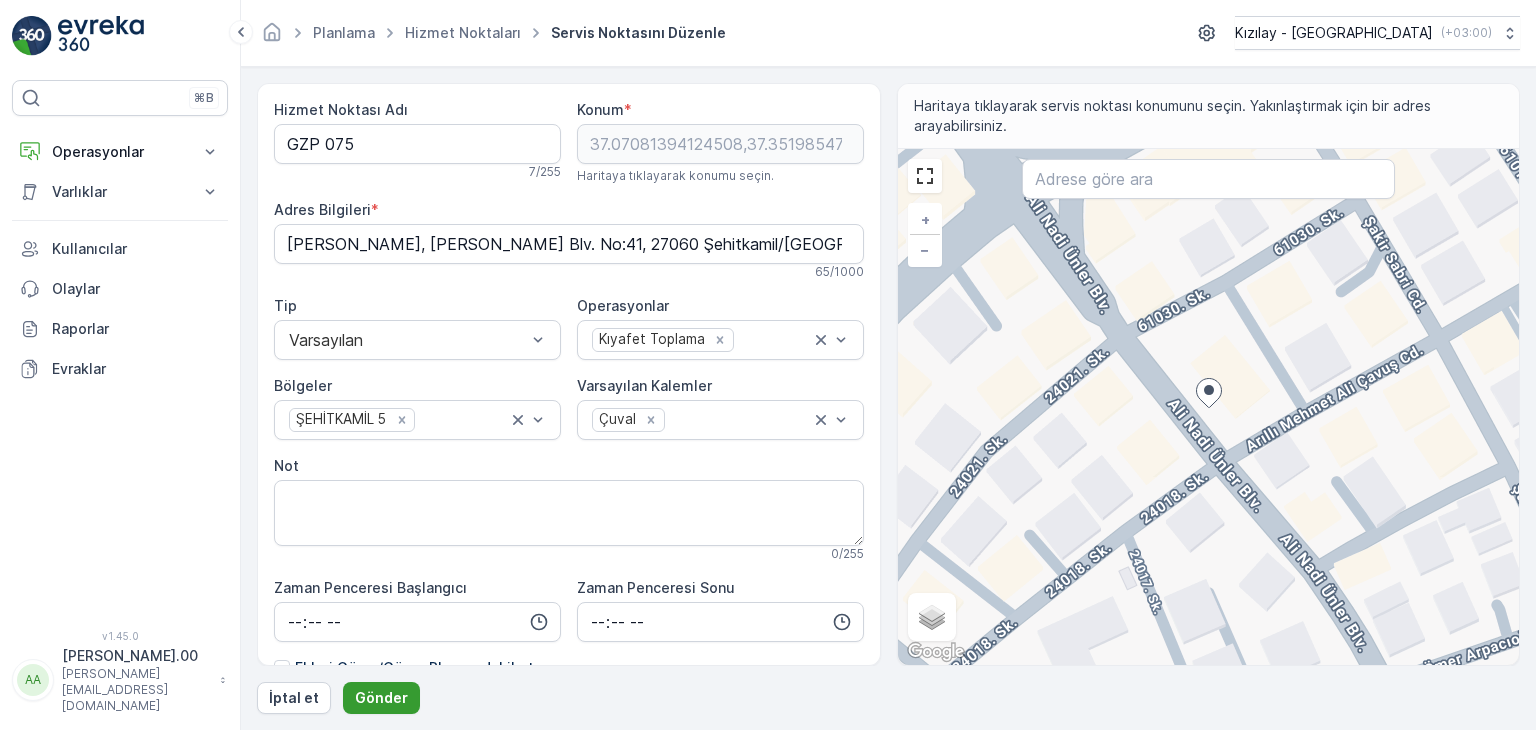 click on "Gönder" at bounding box center [381, 698] 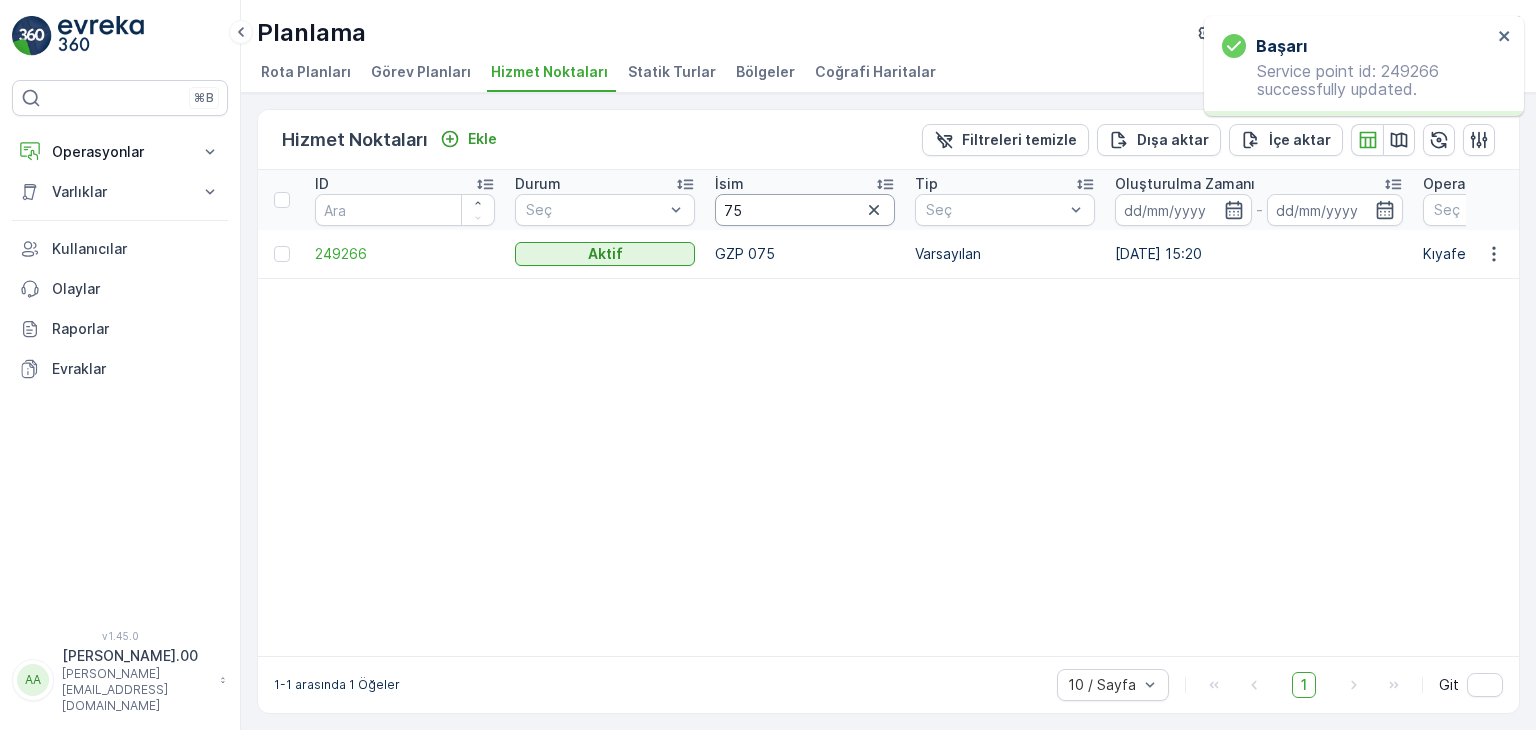 click on "75" at bounding box center (805, 210) 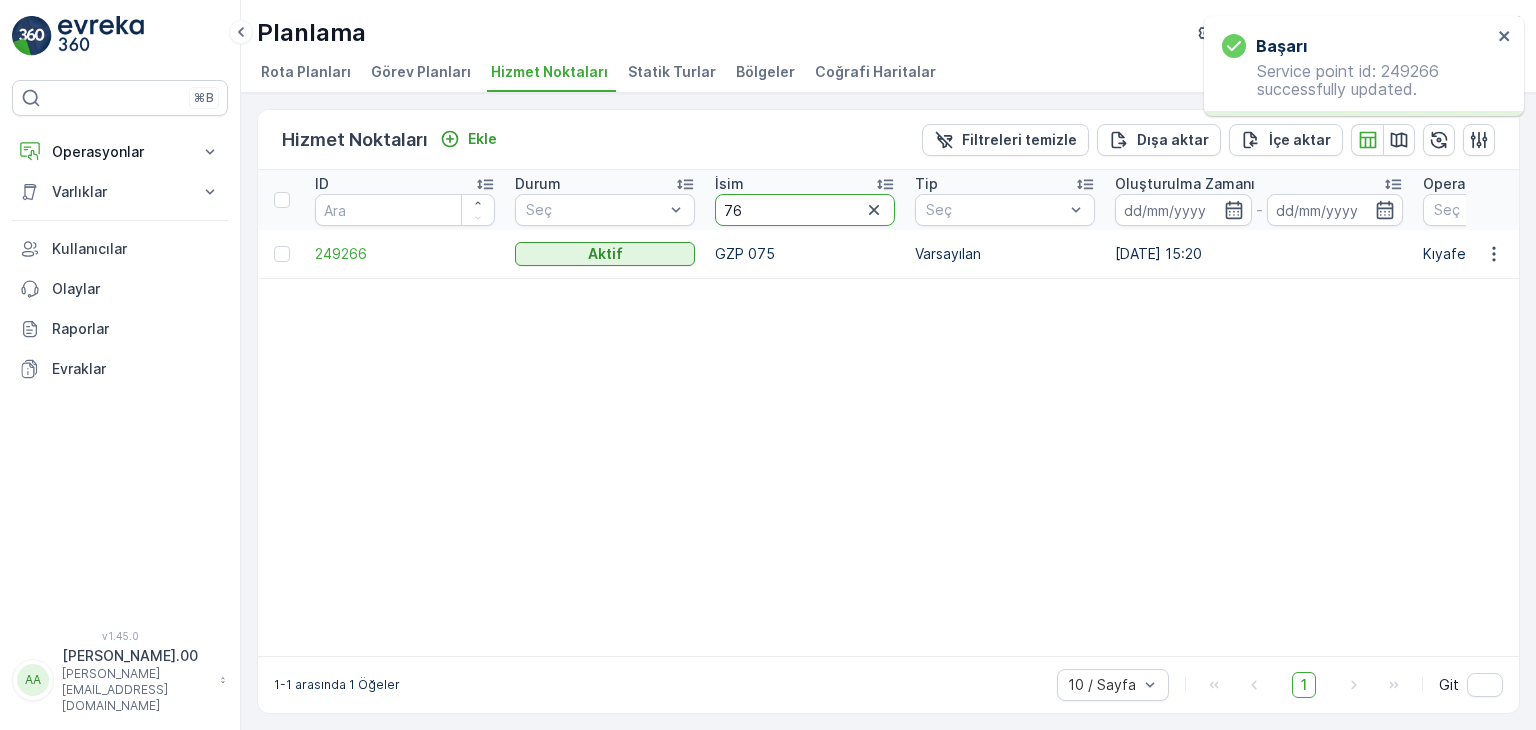type on "76" 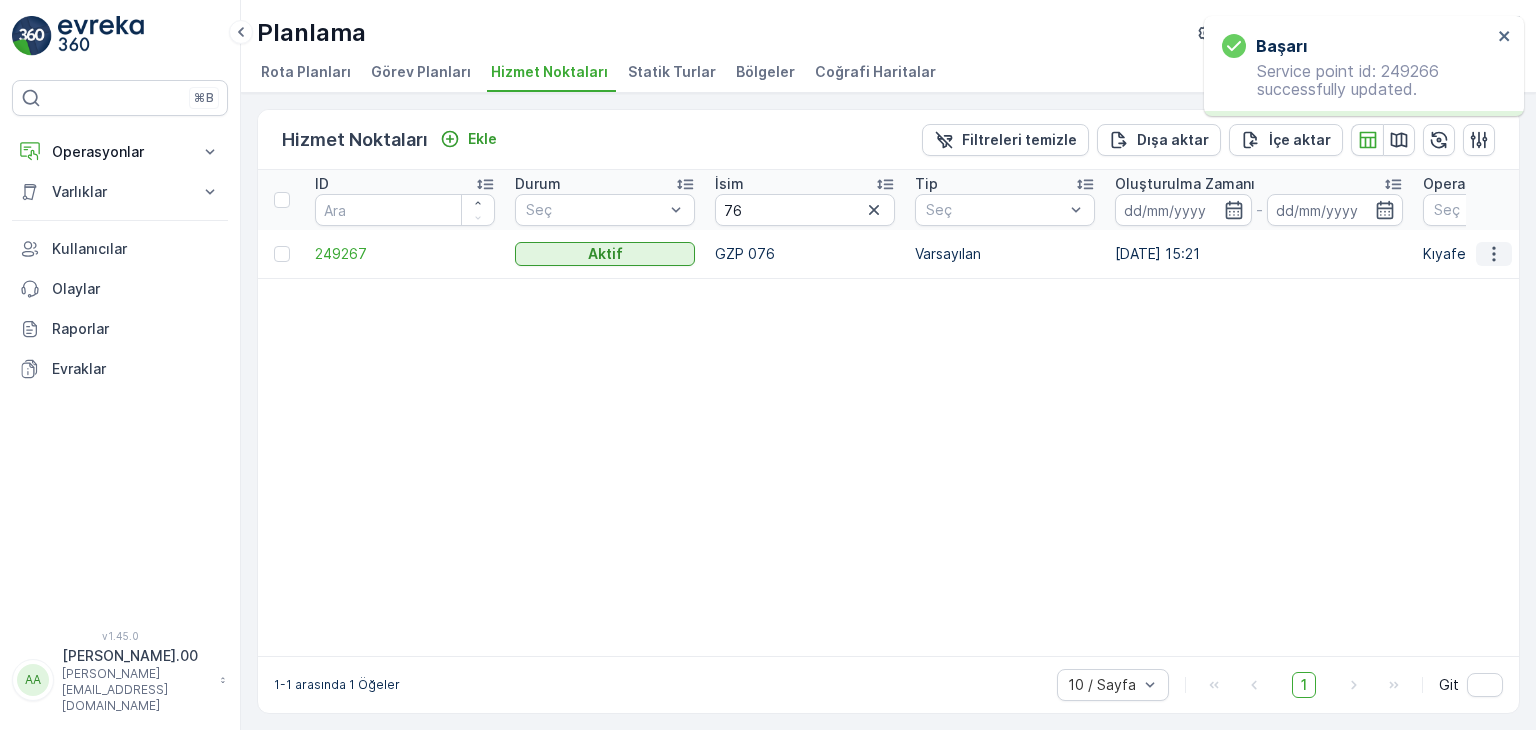 click 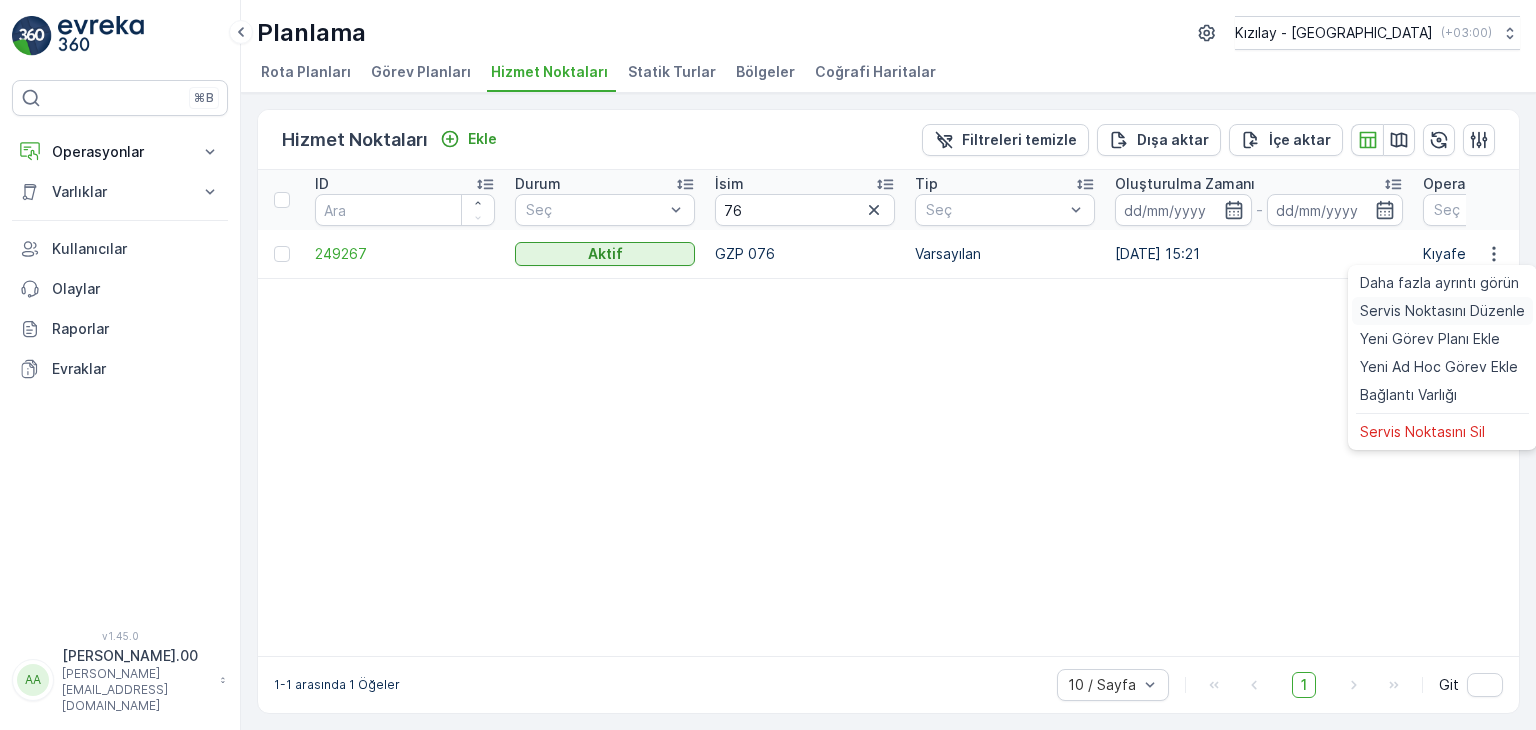 click on "Servis Noktasını Düzenle" at bounding box center (1442, 311) 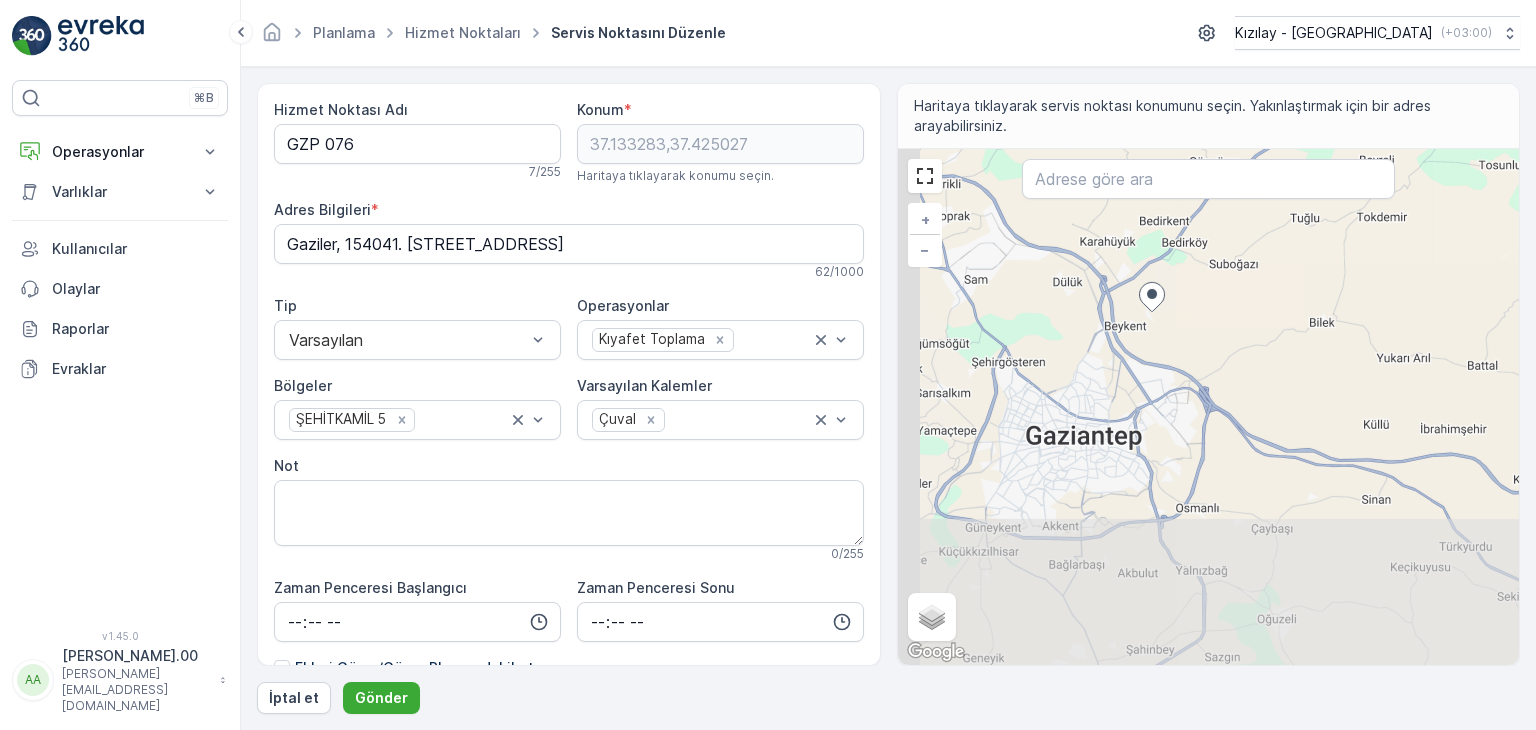 drag, startPoint x: 1051, startPoint y: 565, endPoint x: 1160, endPoint y: 387, distance: 208.7223 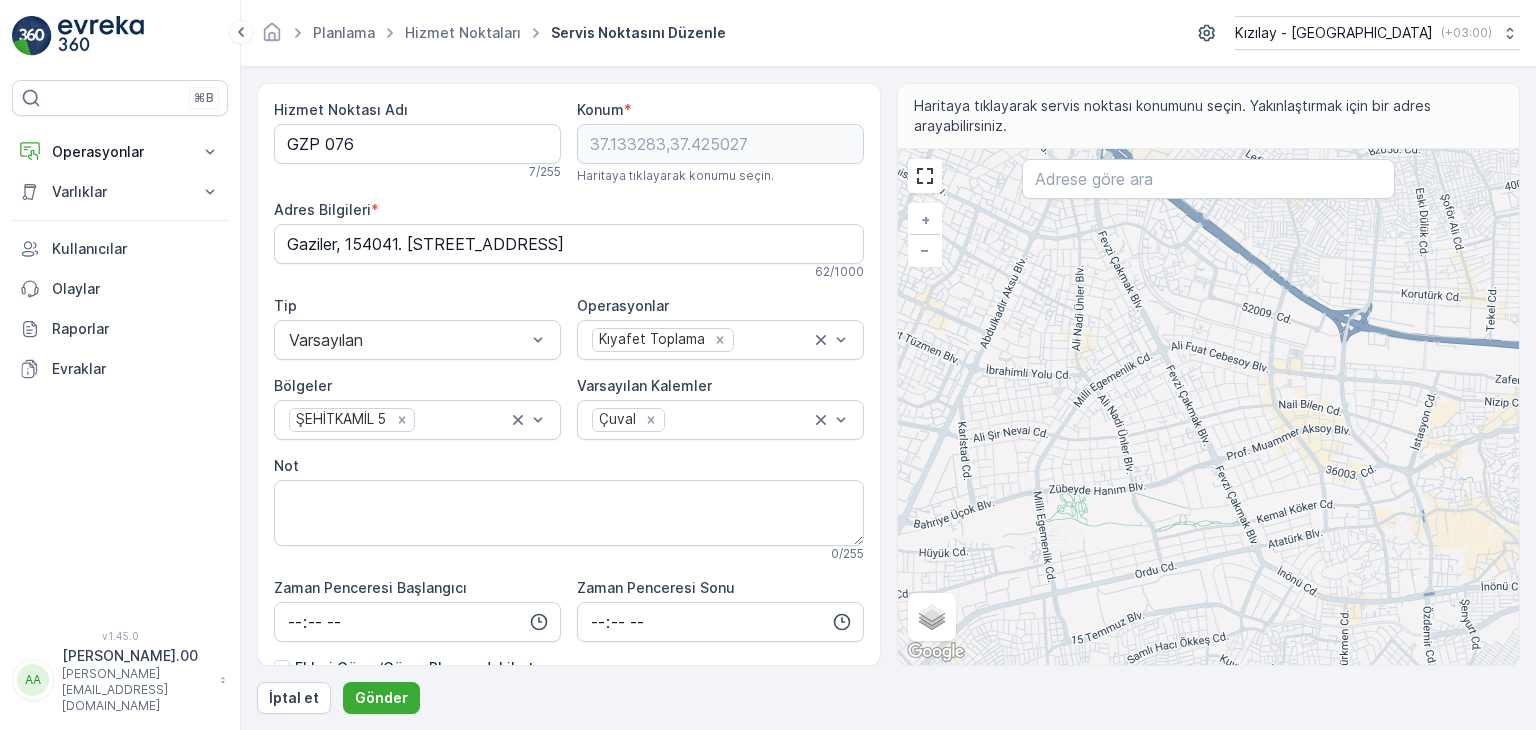 drag, startPoint x: 1092, startPoint y: 319, endPoint x: 1226, endPoint y: 488, distance: 215.678 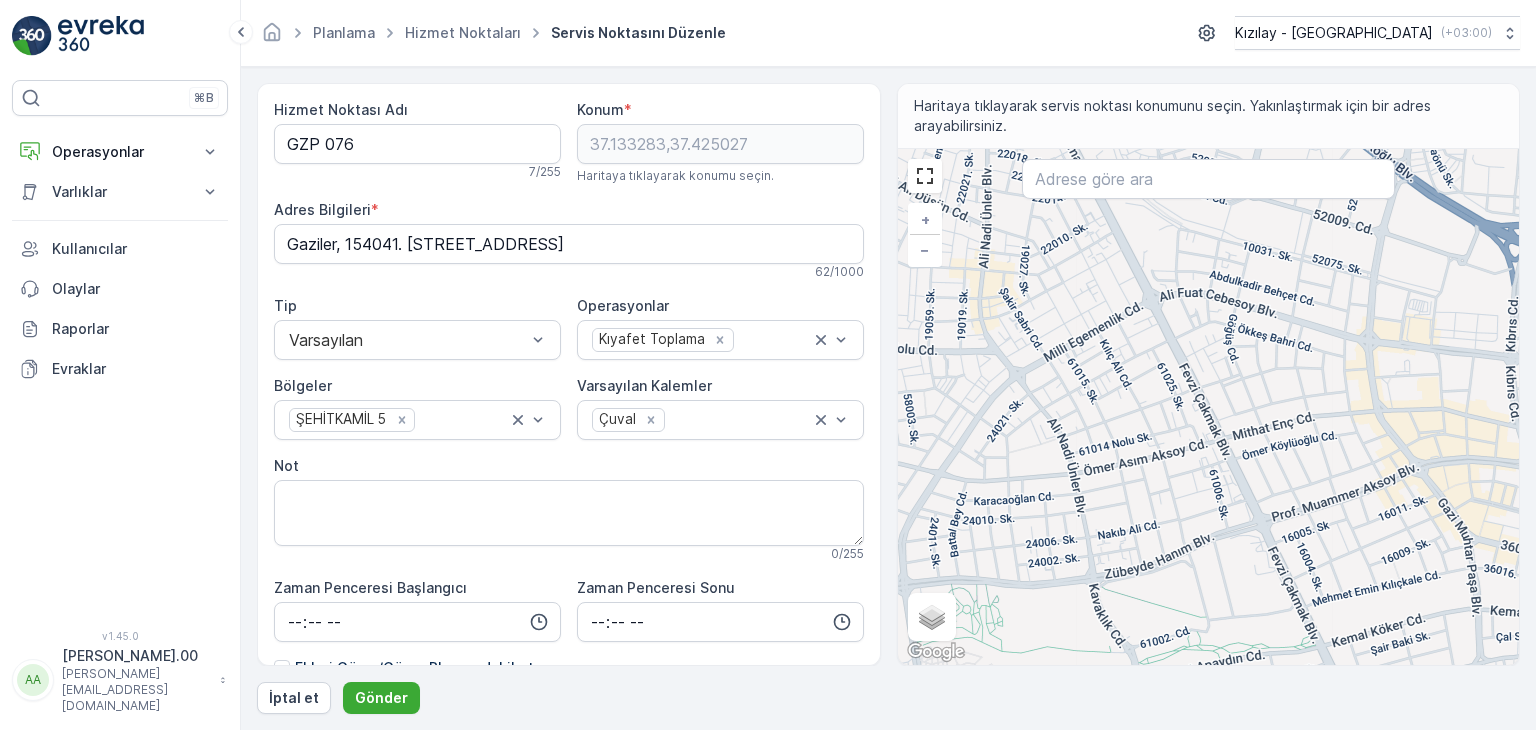 drag, startPoint x: 1096, startPoint y: 395, endPoint x: 1248, endPoint y: 441, distance: 158.80806 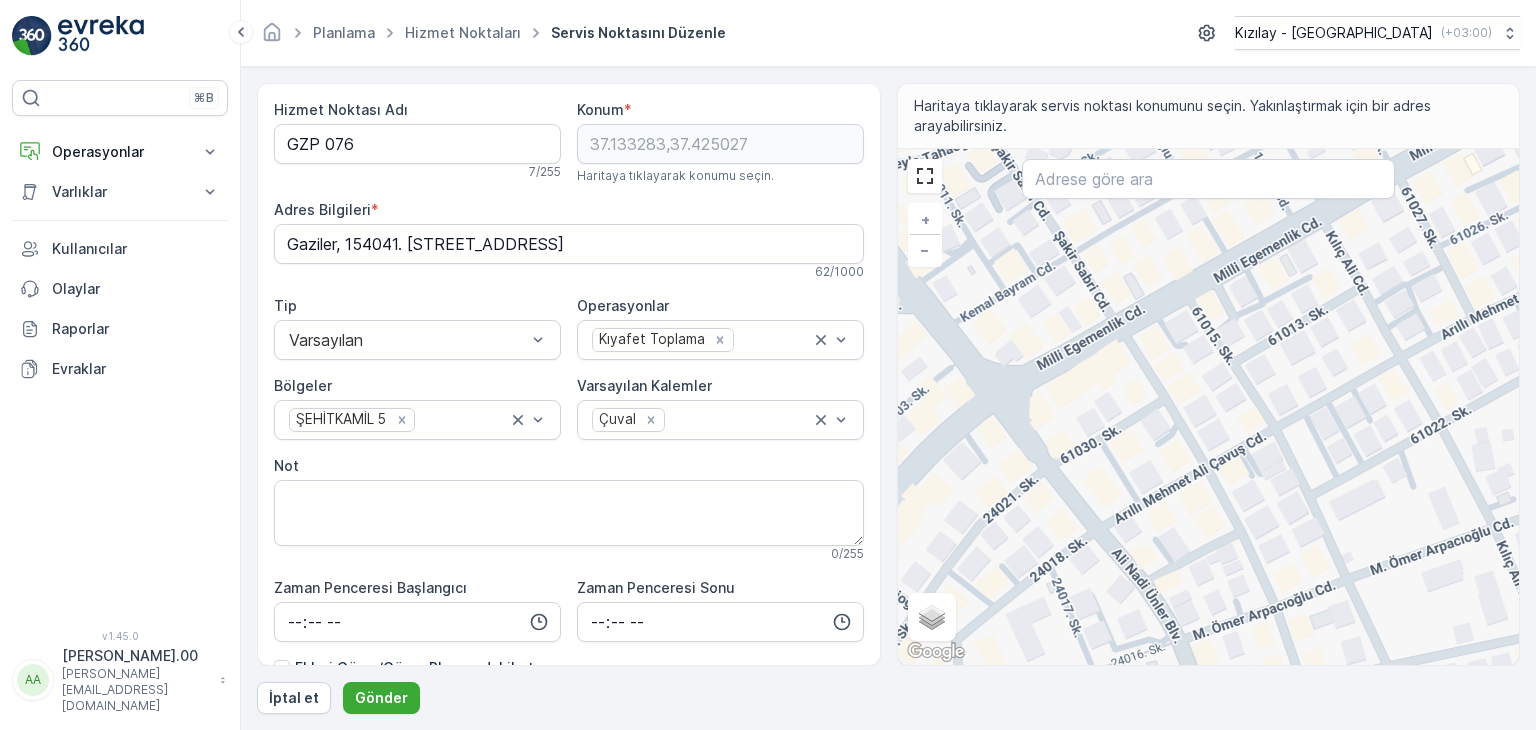 drag, startPoint x: 1148, startPoint y: 347, endPoint x: 1148, endPoint y: 457, distance: 110 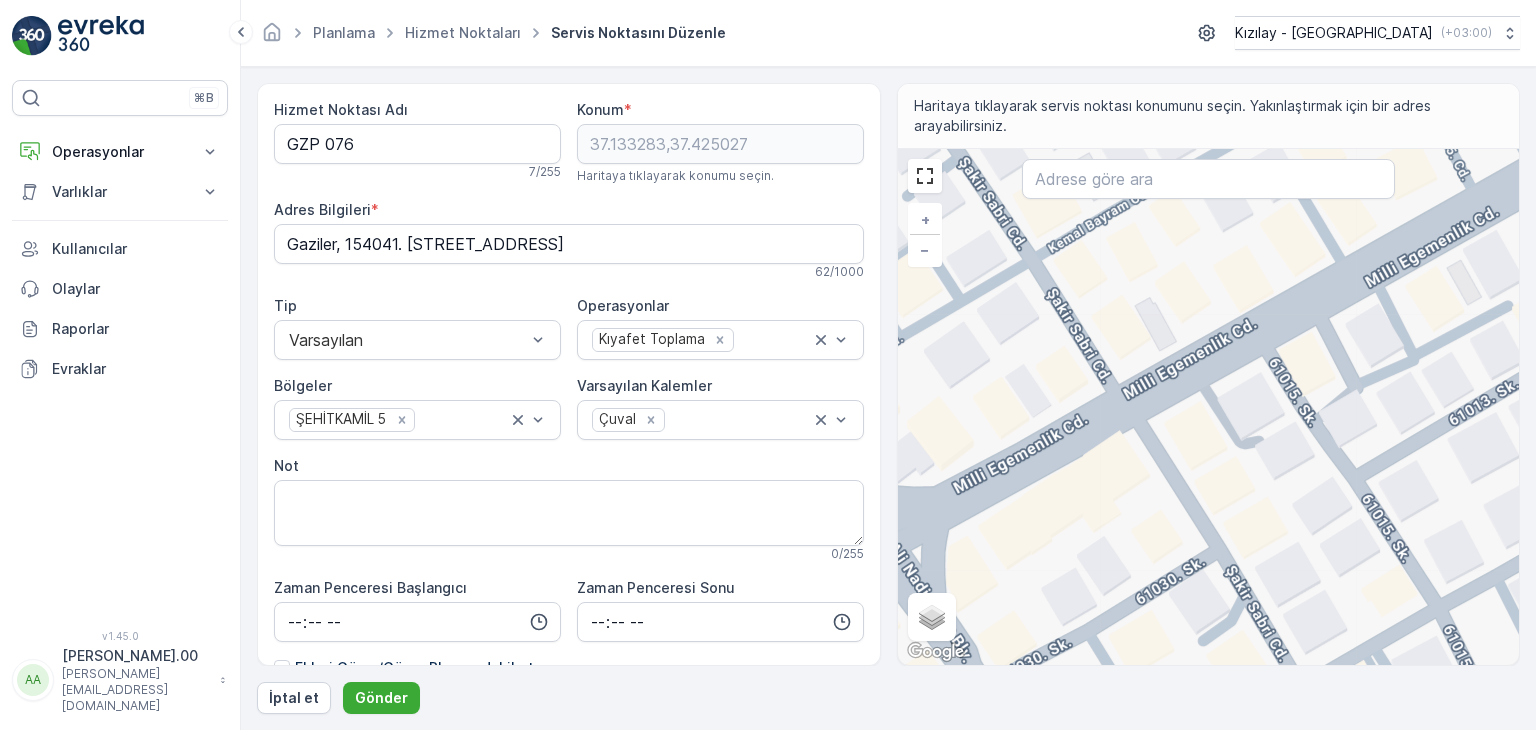 drag, startPoint x: 1133, startPoint y: 463, endPoint x: 1160, endPoint y: 493, distance: 40.36087 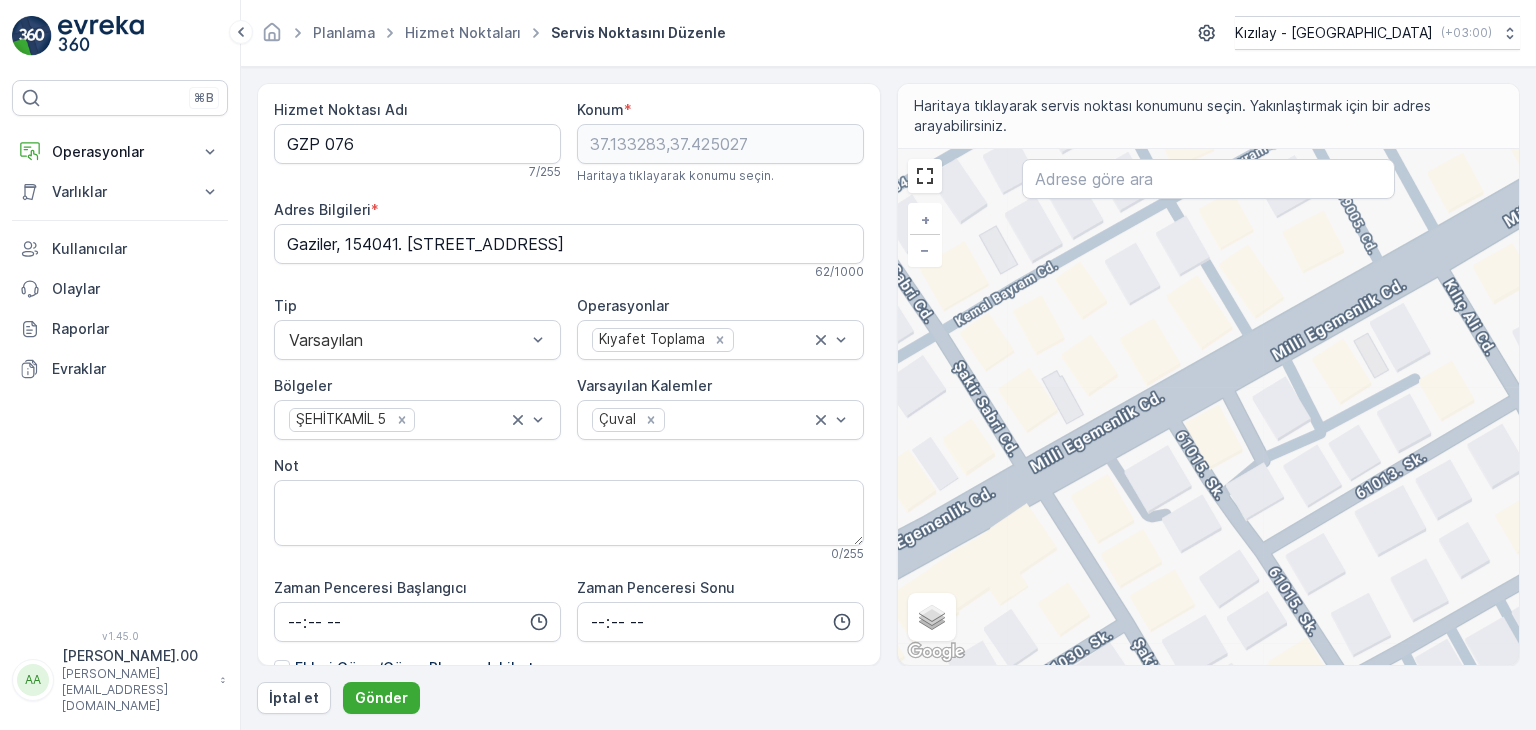 drag, startPoint x: 1229, startPoint y: 456, endPoint x: 1136, endPoint y: 529, distance: 118.22859 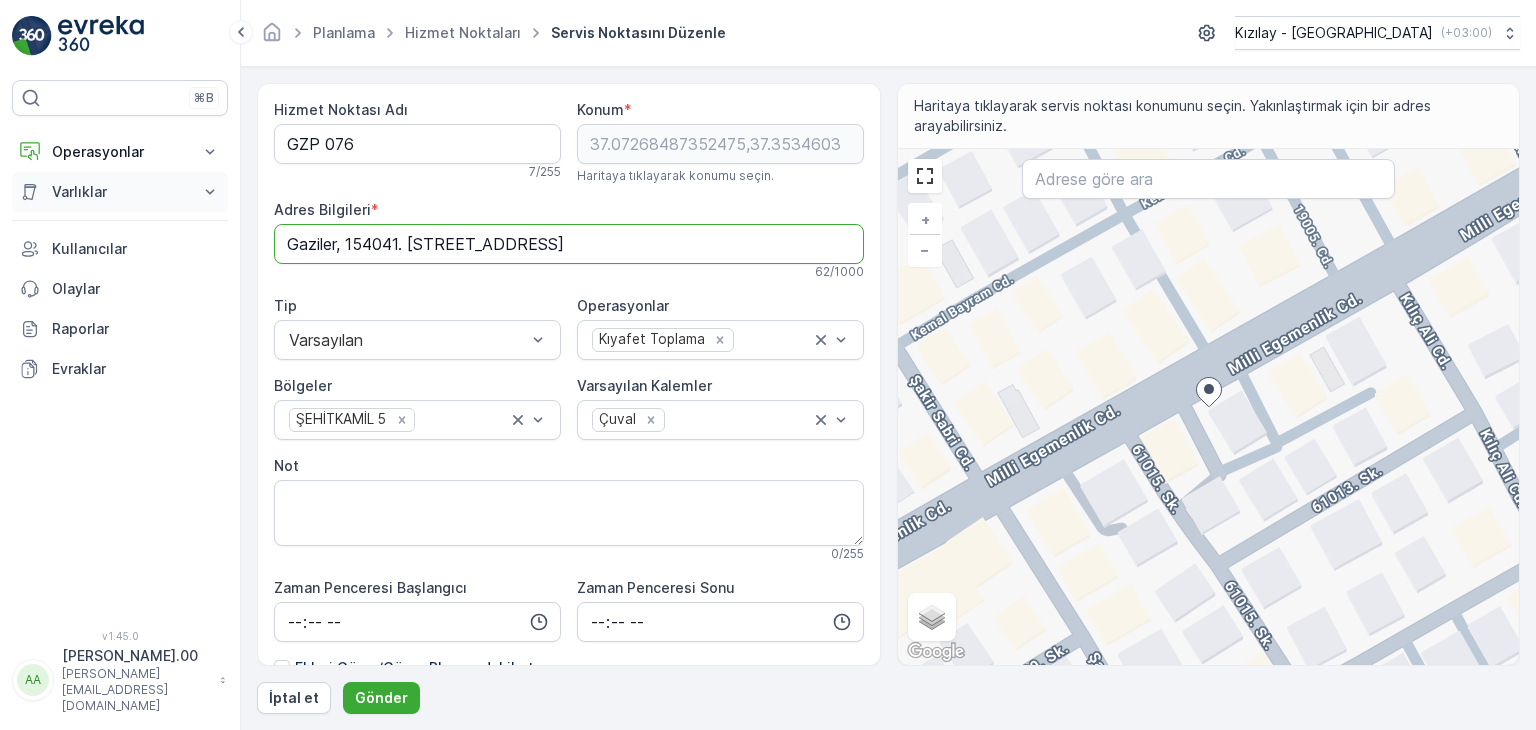 drag, startPoint x: 802, startPoint y: 237, endPoint x: 214, endPoint y: 177, distance: 591.0533 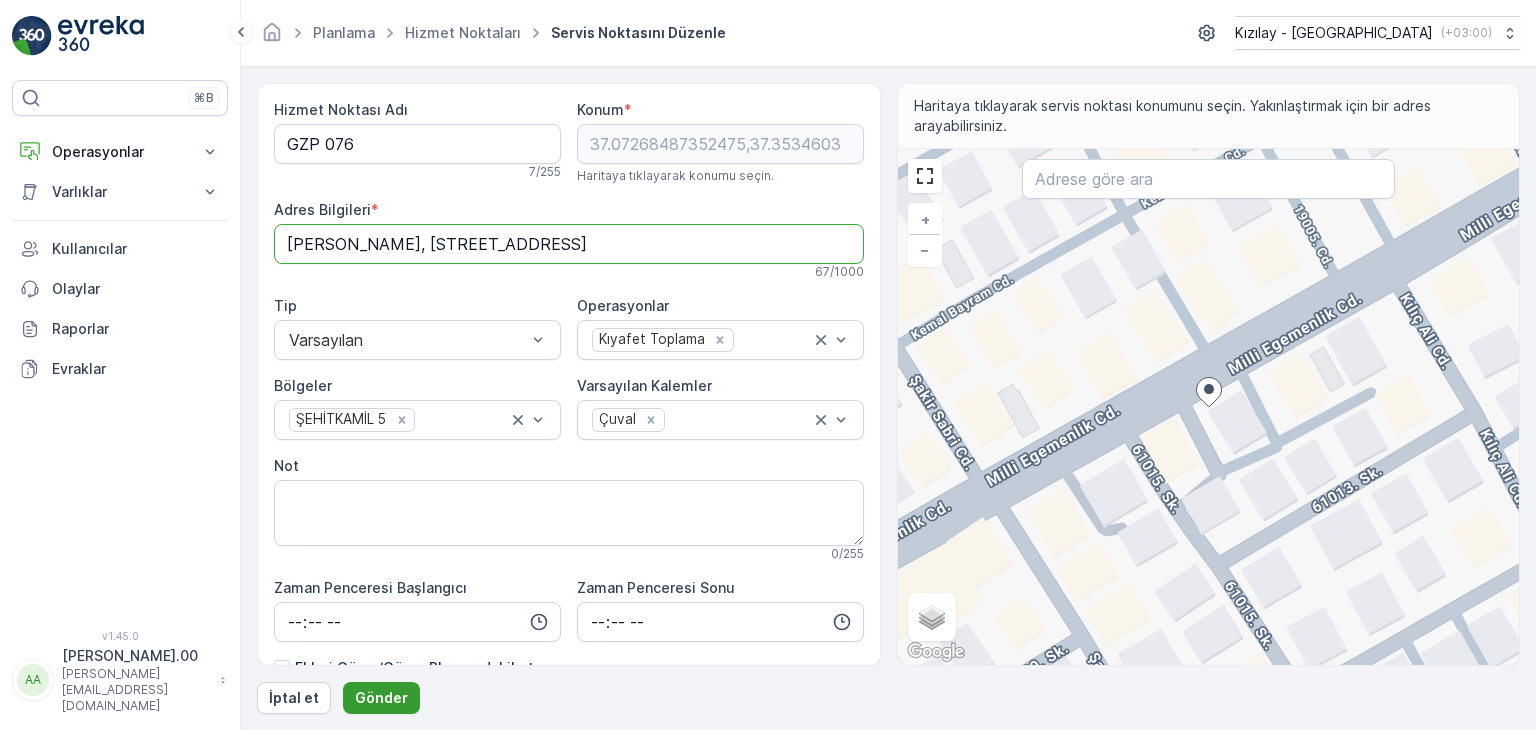 type on "Sarıgüllük, Milli Egemenlik Cd. no:23/A, 27060 Şehitkamil/Gaziantep" 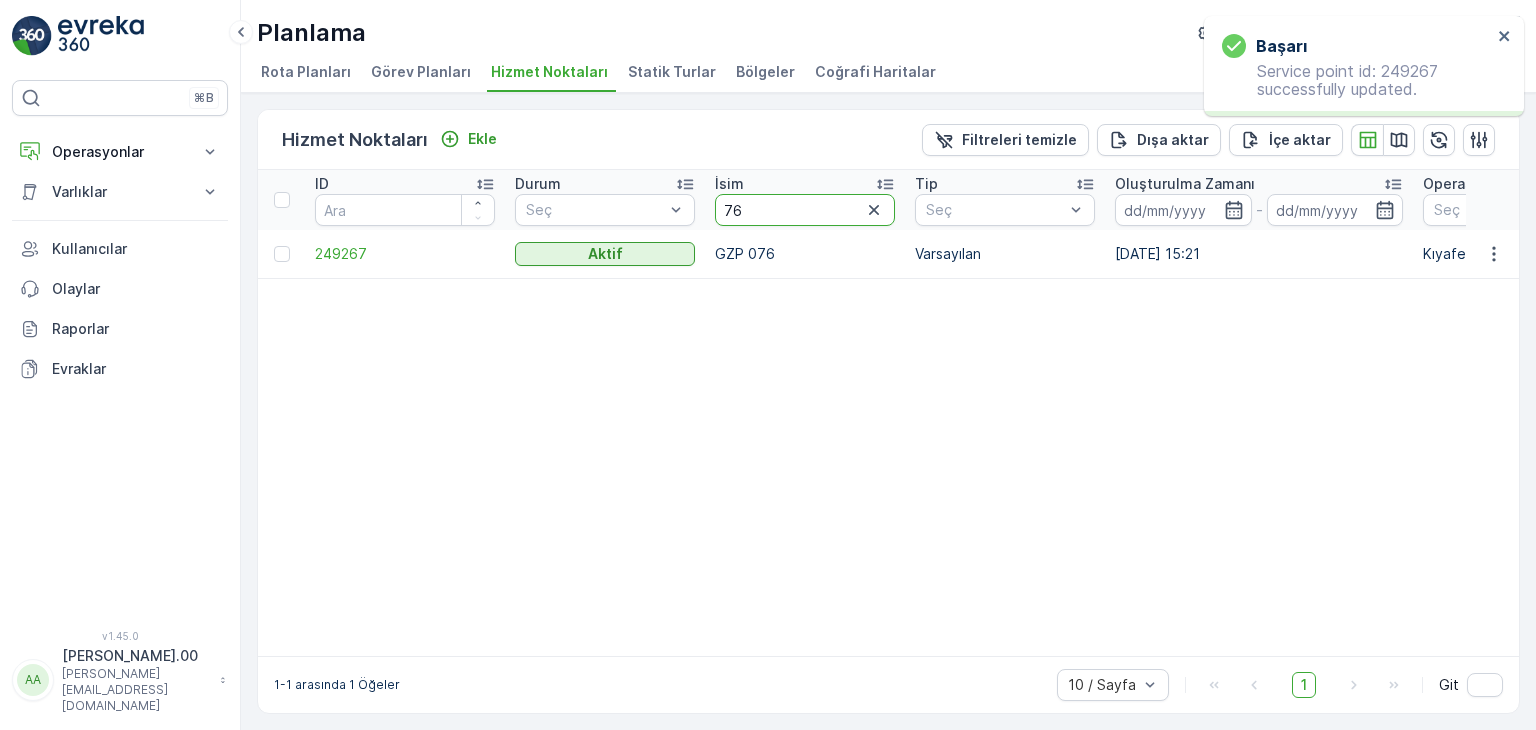 click on "76" at bounding box center [805, 210] 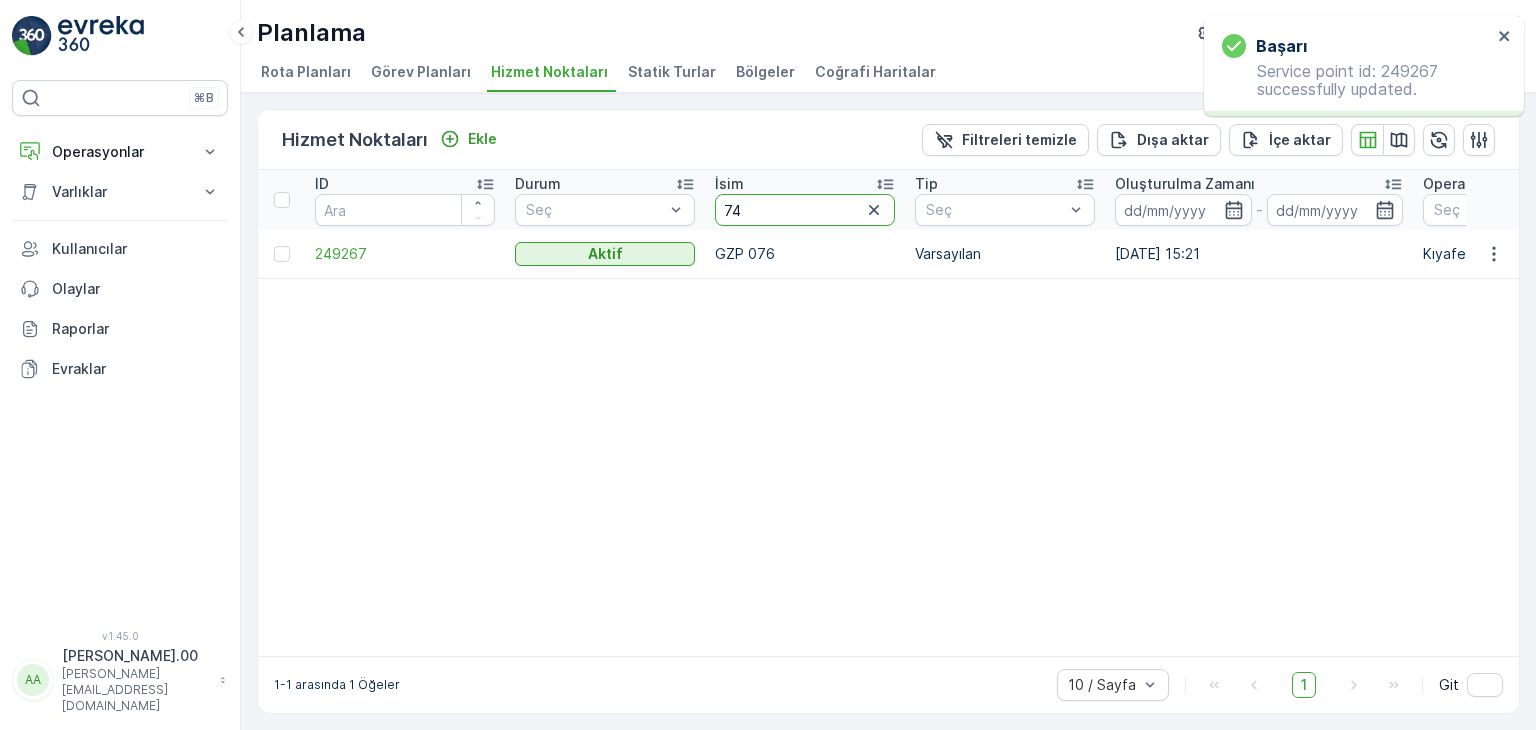 type on "74" 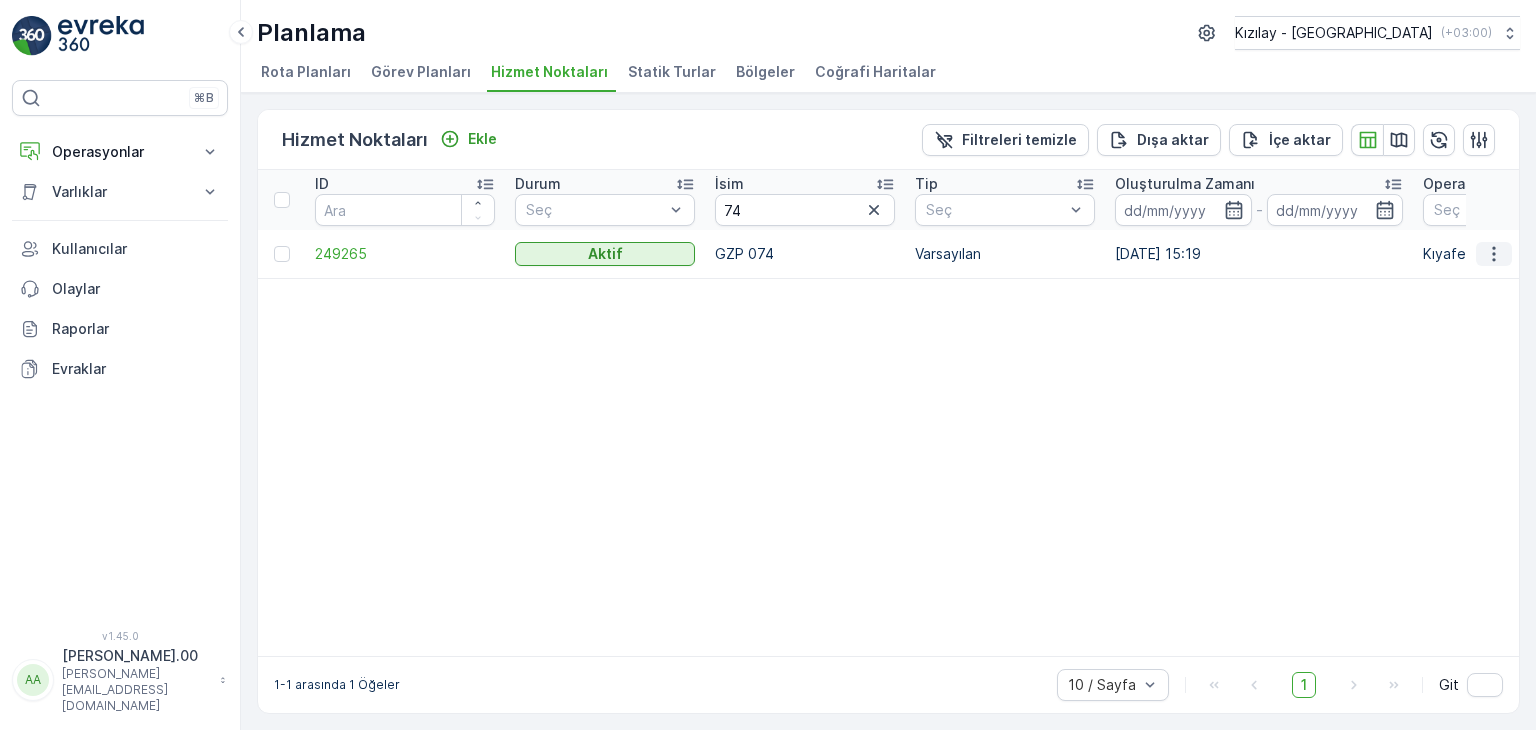click 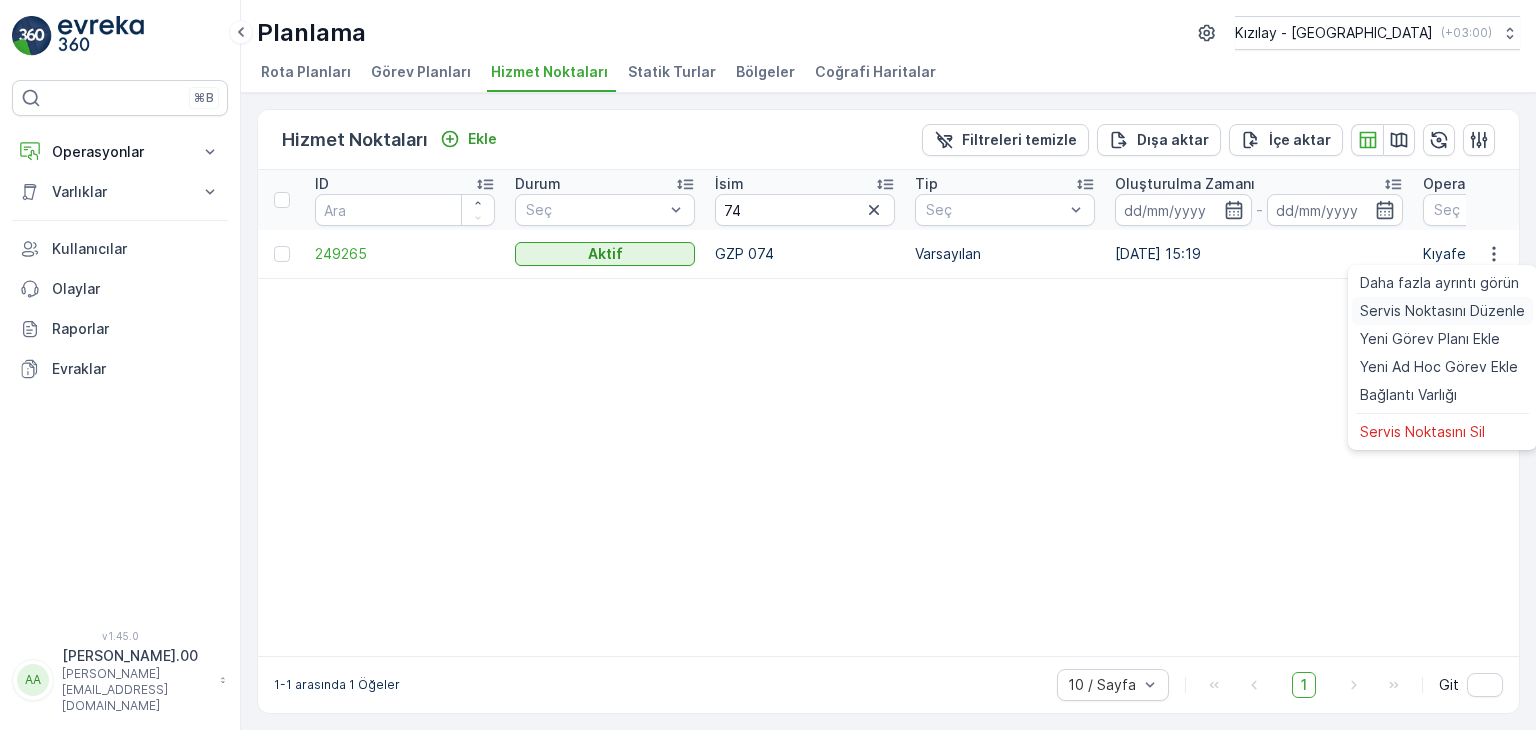 click on "Servis Noktasını Düzenle" at bounding box center [1442, 311] 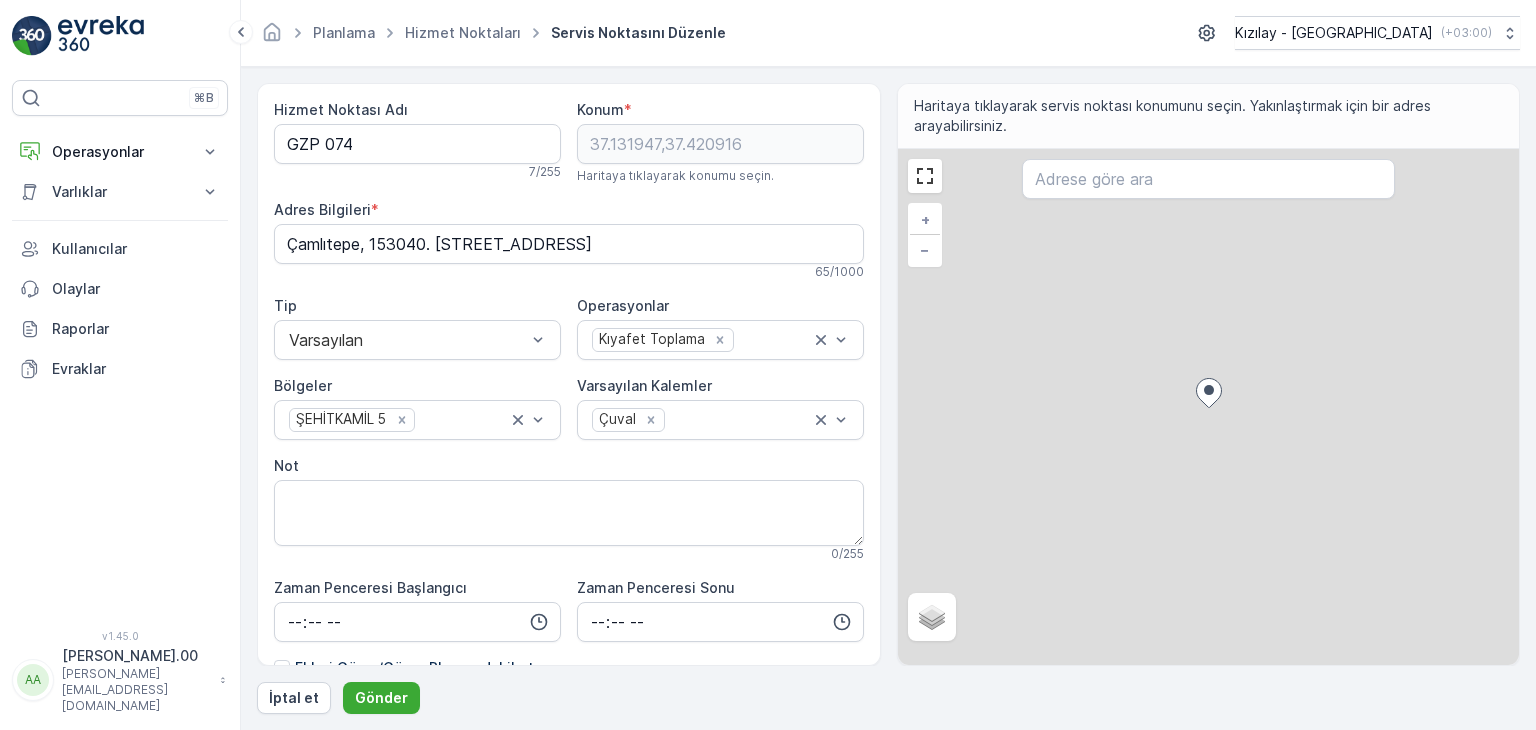 scroll, scrollTop: 0, scrollLeft: 0, axis: both 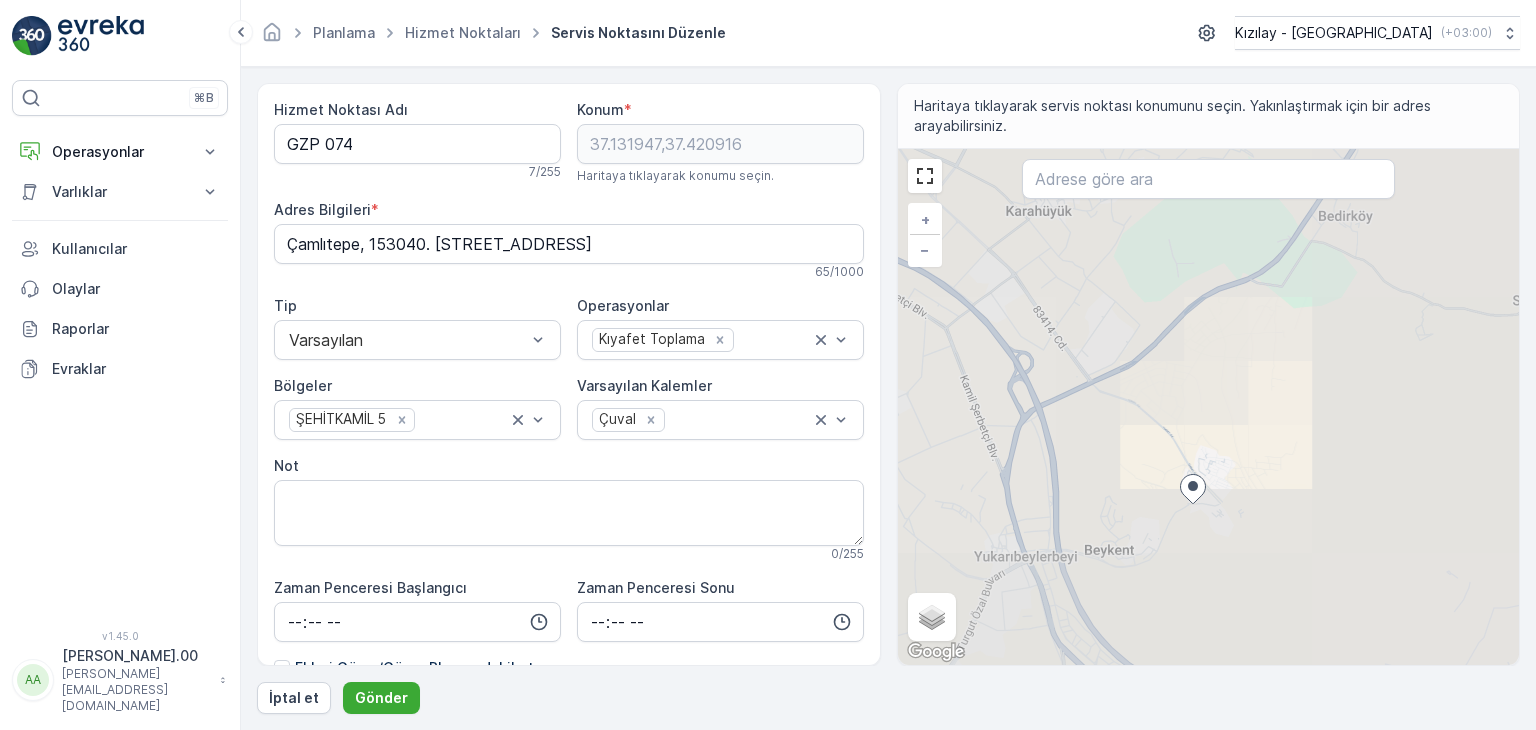 drag, startPoint x: 1156, startPoint y: 571, endPoint x: 1188, endPoint y: 562, distance: 33.24154 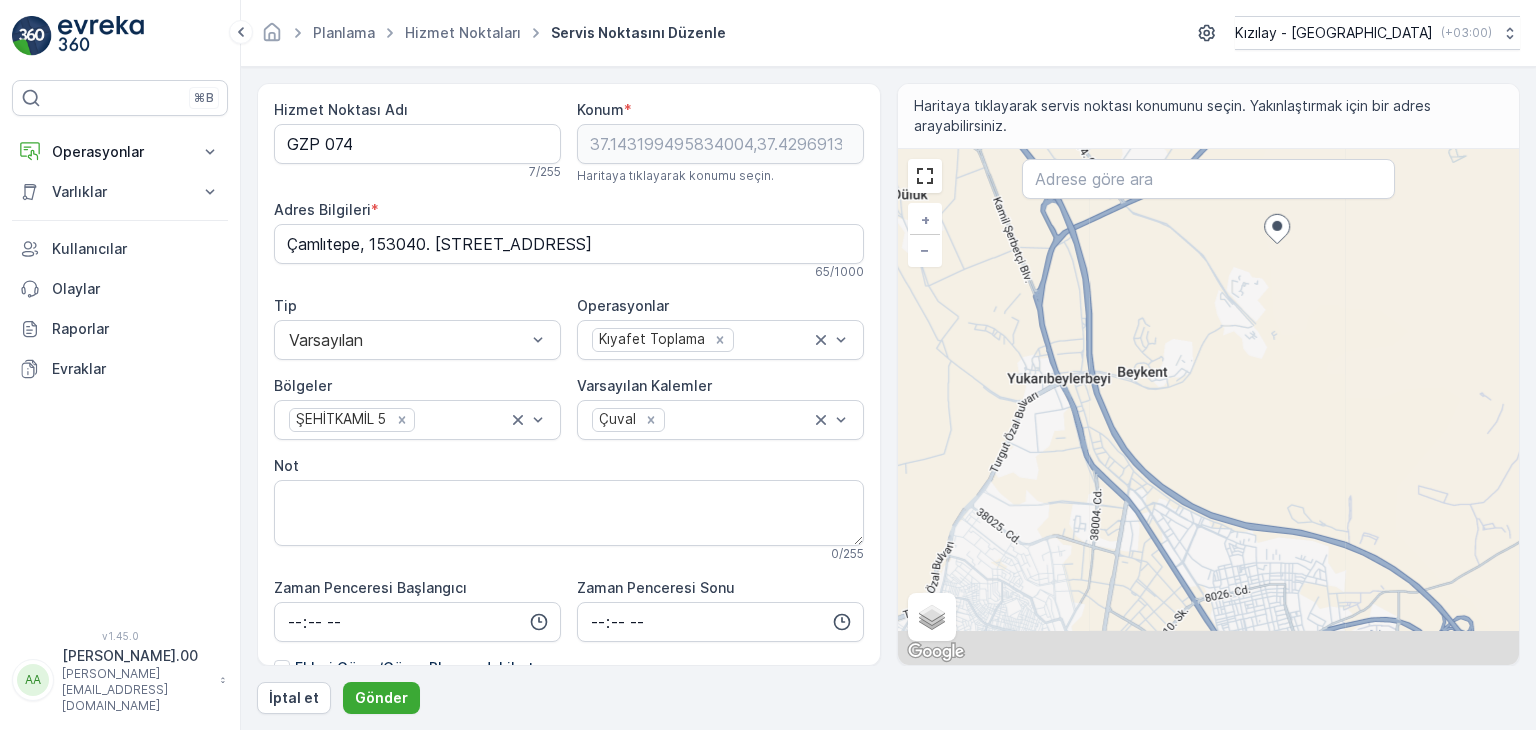 drag, startPoint x: 1152, startPoint y: 573, endPoint x: 1272, endPoint y: 419, distance: 195.2332 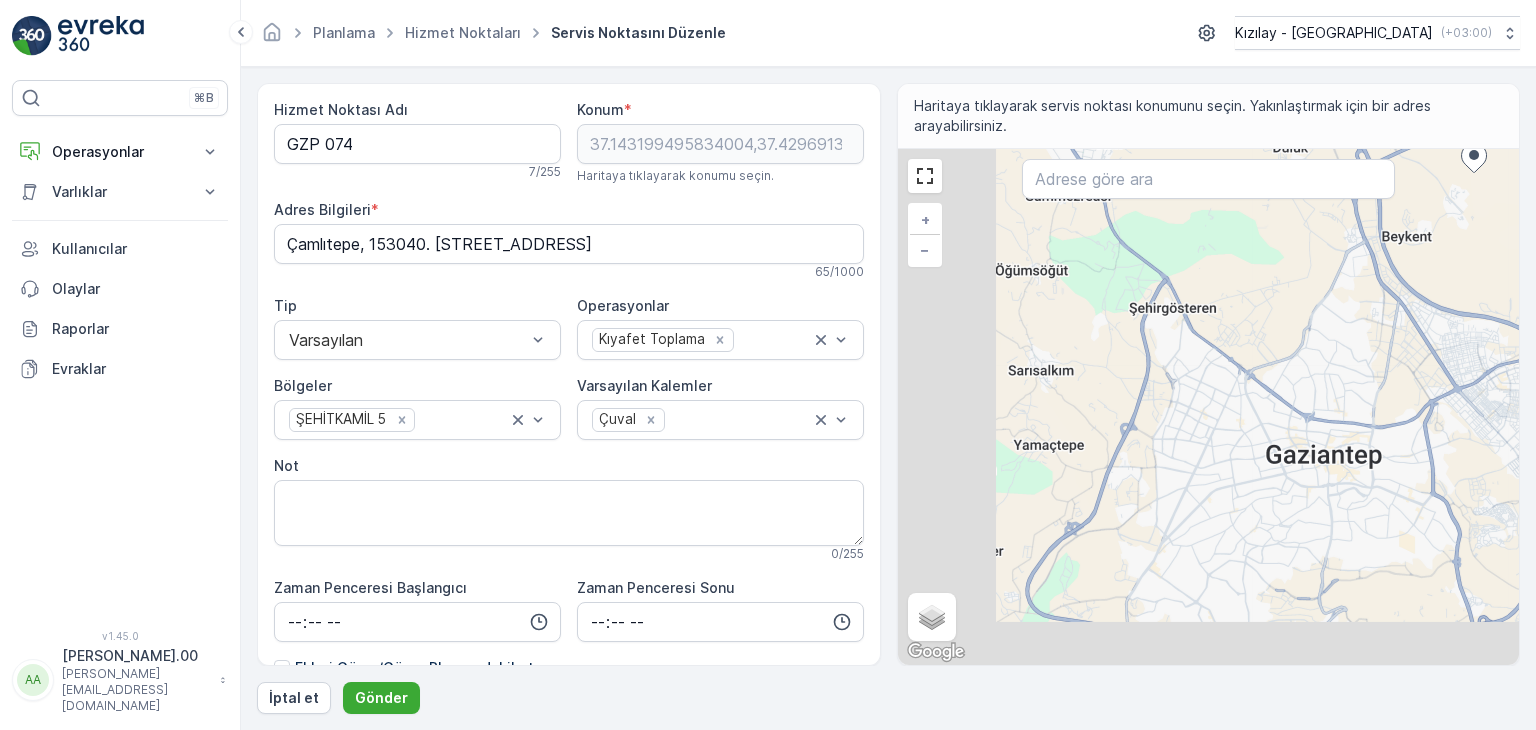 drag, startPoint x: 1048, startPoint y: 585, endPoint x: 1323, endPoint y: 421, distance: 320.189 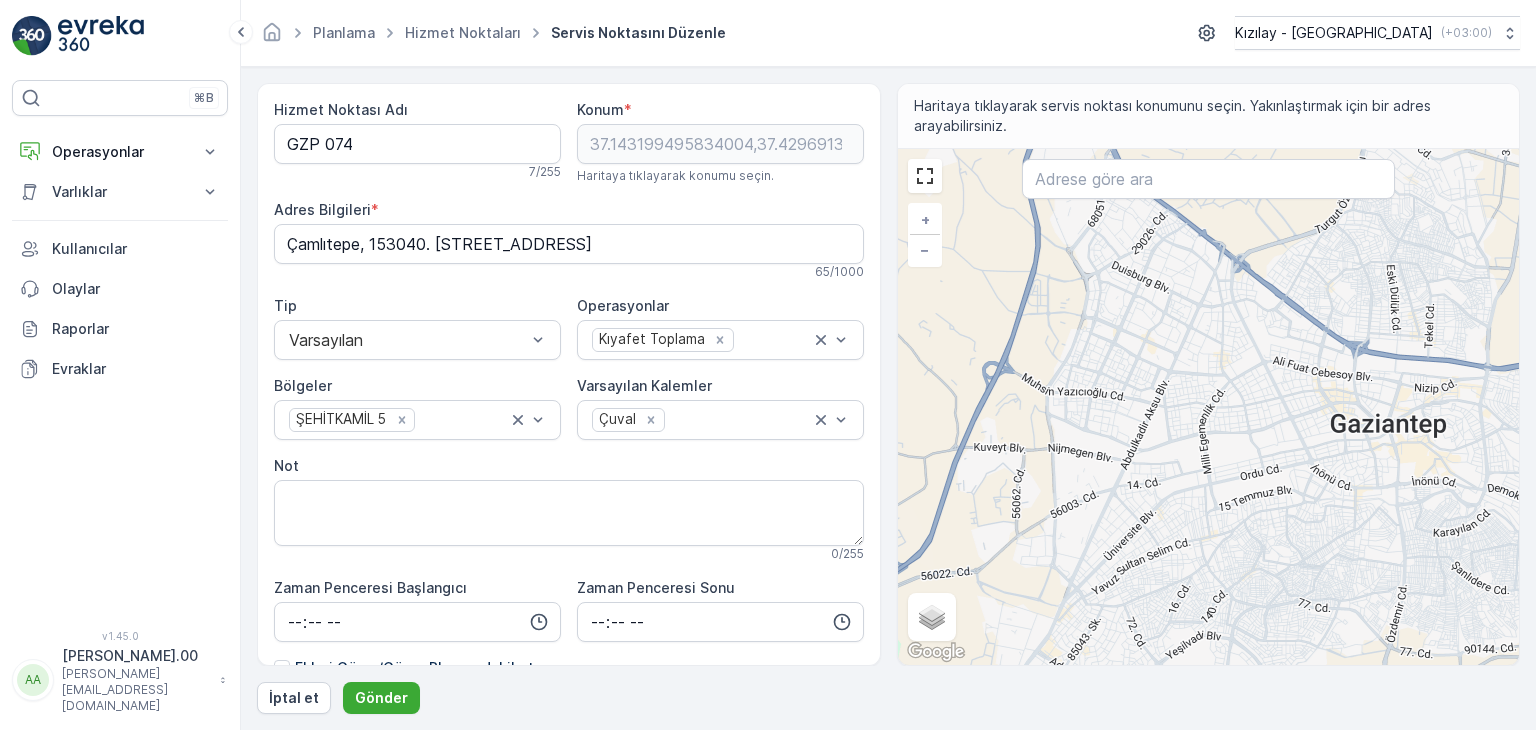 drag, startPoint x: 1127, startPoint y: 494, endPoint x: 1155, endPoint y: 482, distance: 30.463093 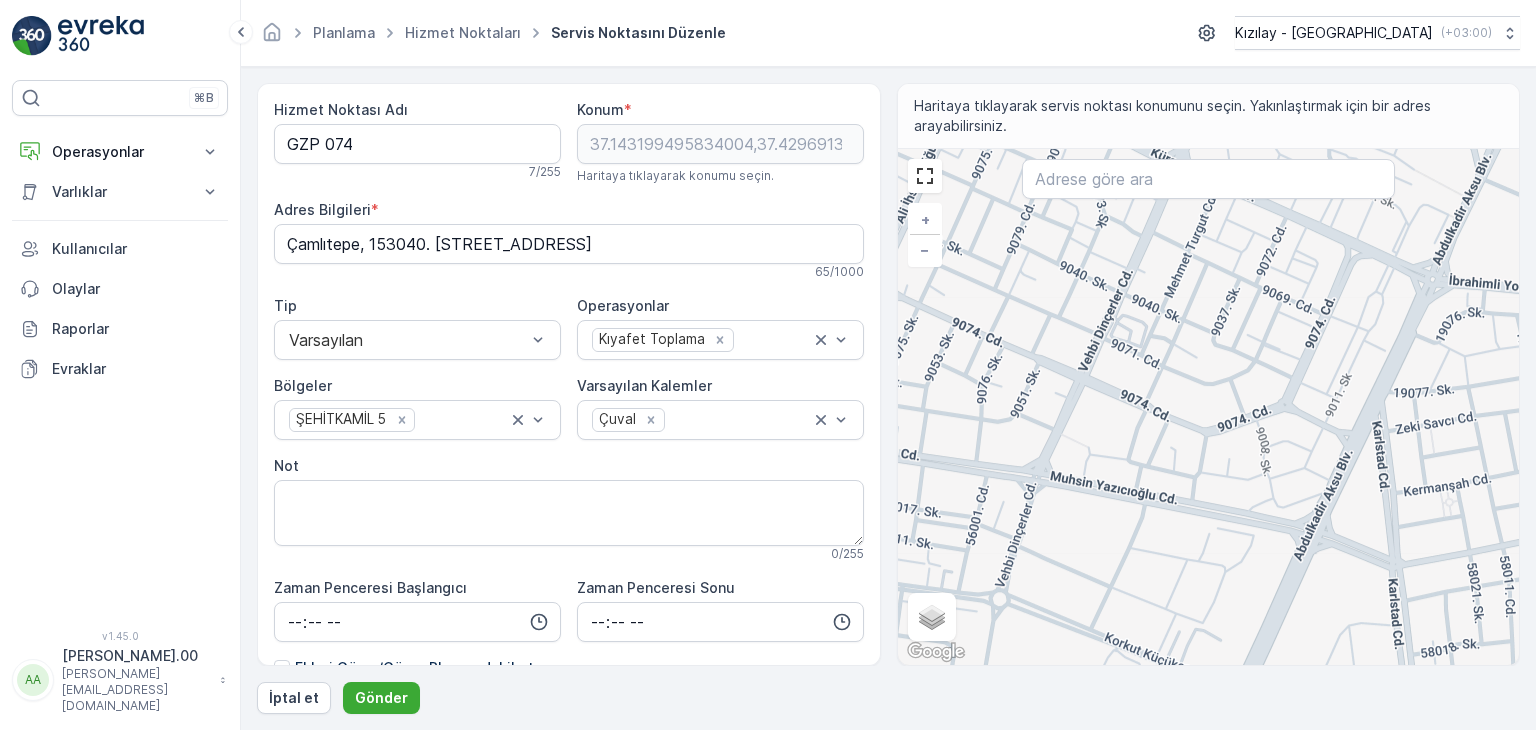 drag, startPoint x: 1222, startPoint y: 349, endPoint x: 1165, endPoint y: 529, distance: 188.80943 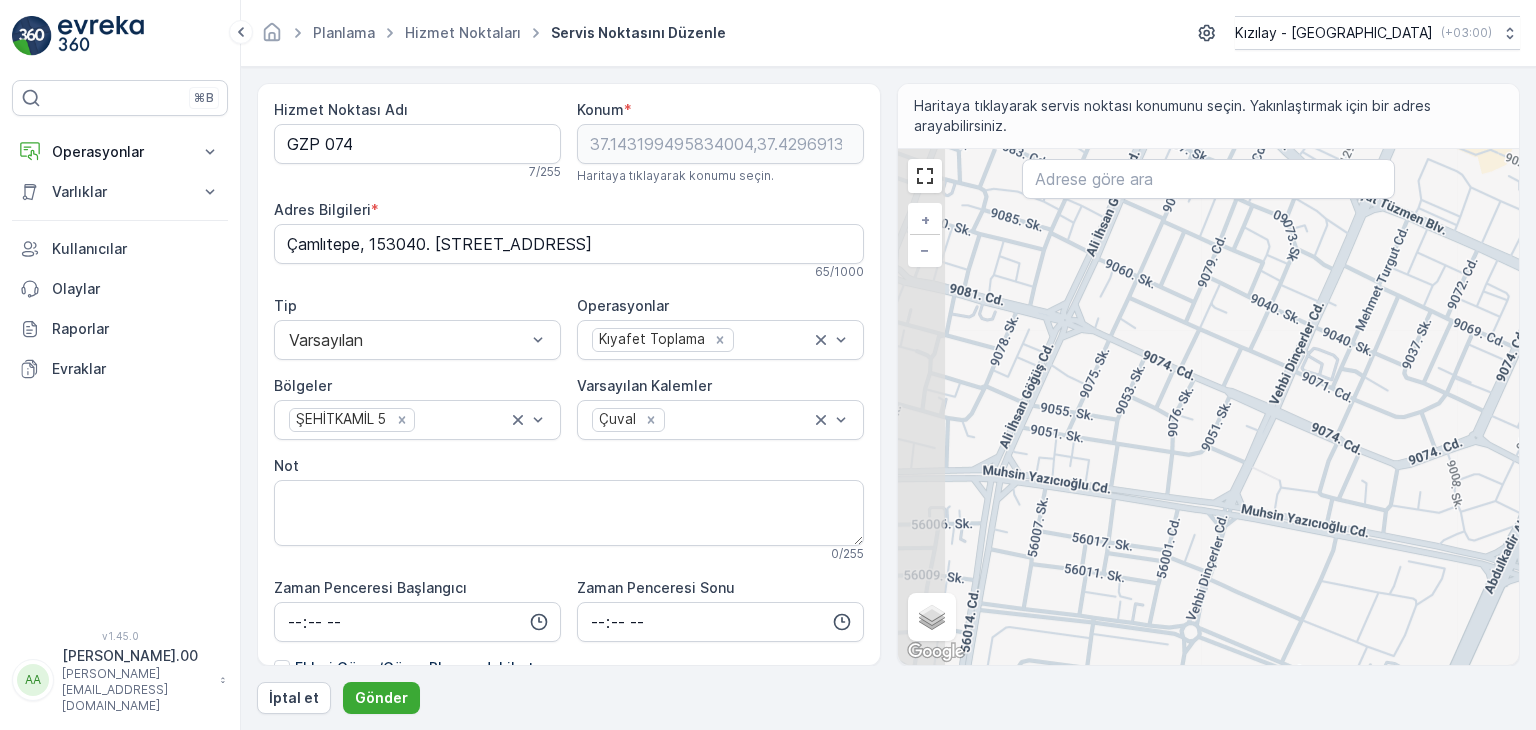 drag, startPoint x: 1055, startPoint y: 520, endPoint x: 1198, endPoint y: 529, distance: 143.28294 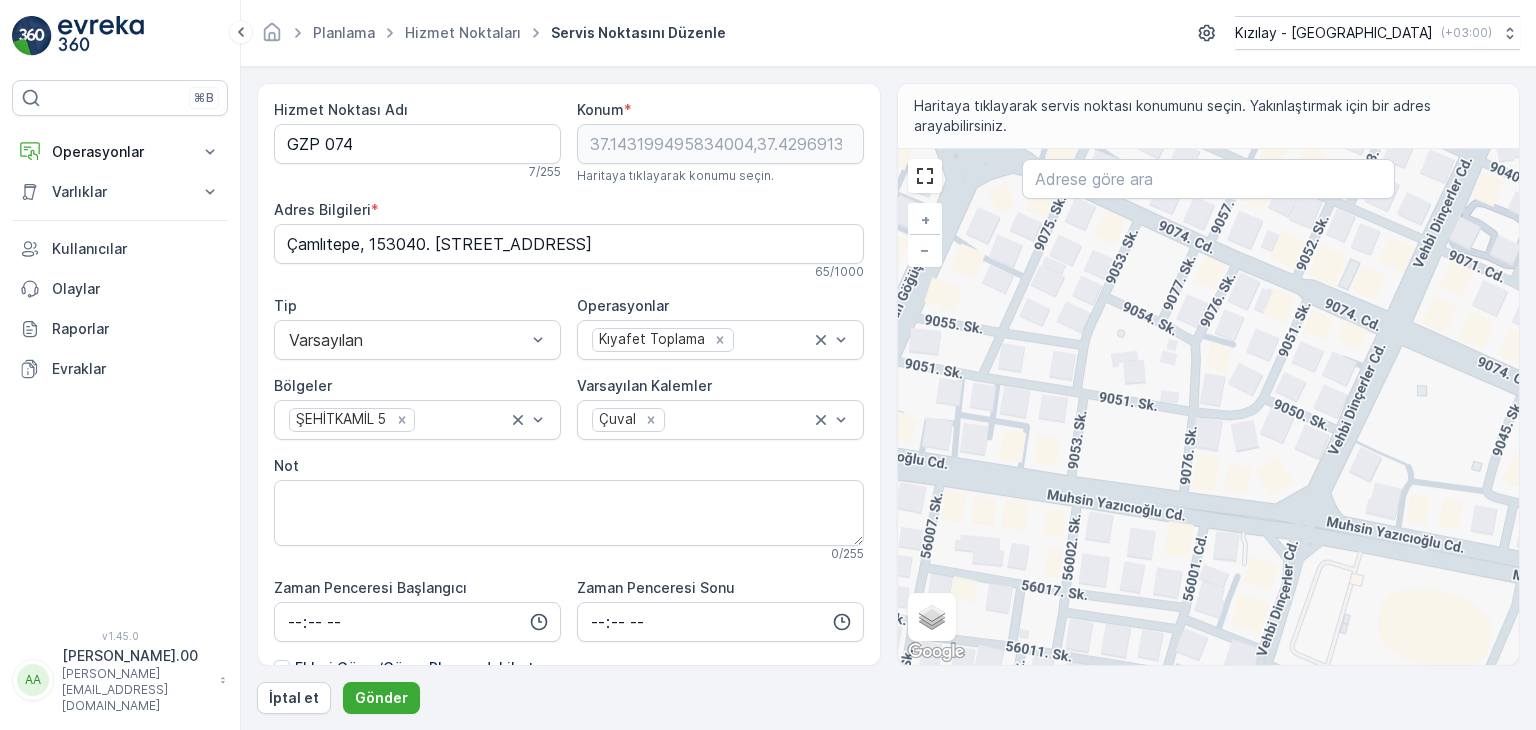 click on "+ −  Uydu  Yol haritası  Arazi  Karışık  Leaflet Klavye kısayolları Harita Verileri Harita verileri ©2025 Harita verileri ©2025 50 m  Metrik ve emperyal birimler arasında geçiş yapmak için tıklayın Şartlar Harita hatası bildirin Gezinmek için ok tuşlarına basın." at bounding box center [1209, 407] 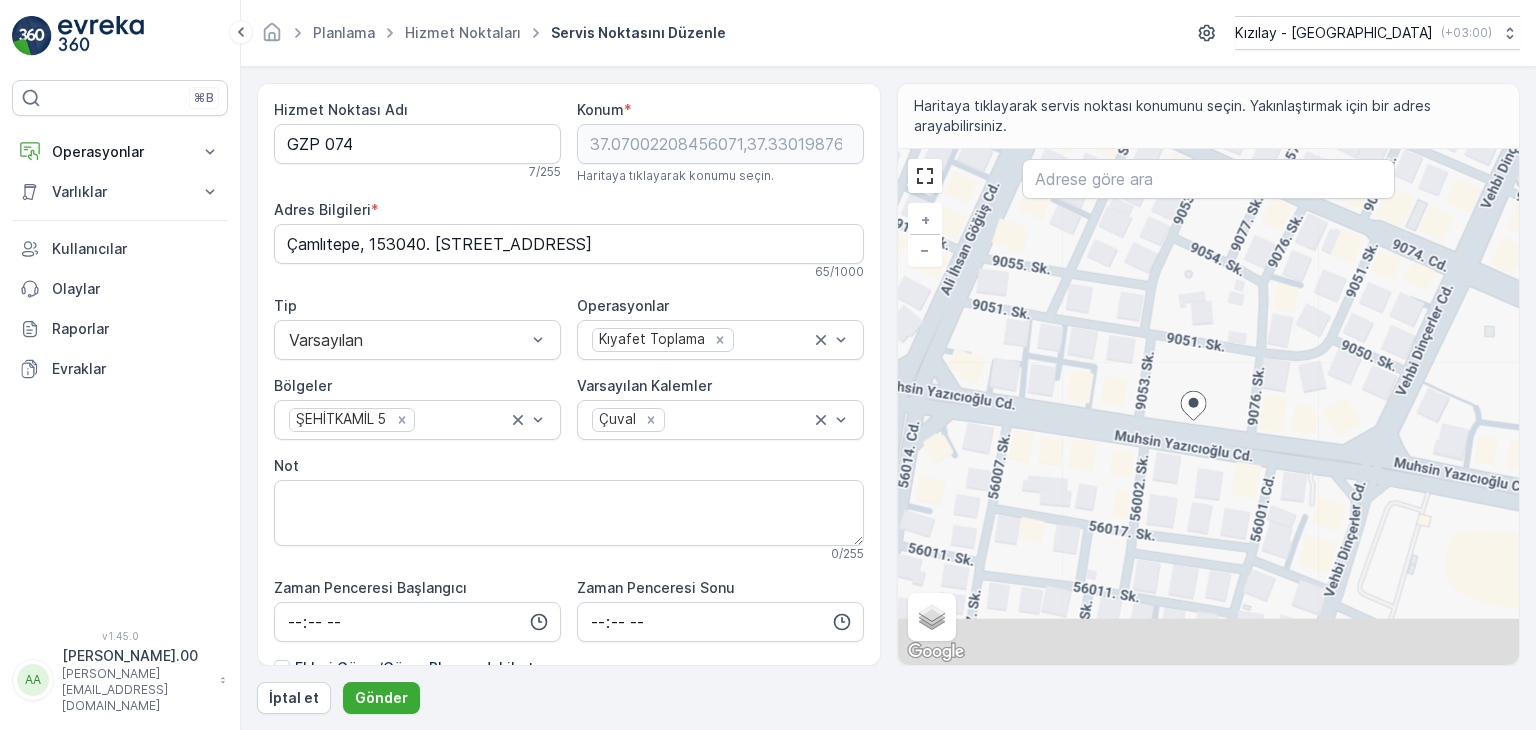 type on "Osmangazi, Muhsin Yazıcıoğlu Cd. No:35, 27560 Şehitkamil/Gaziantep, Türkiye" 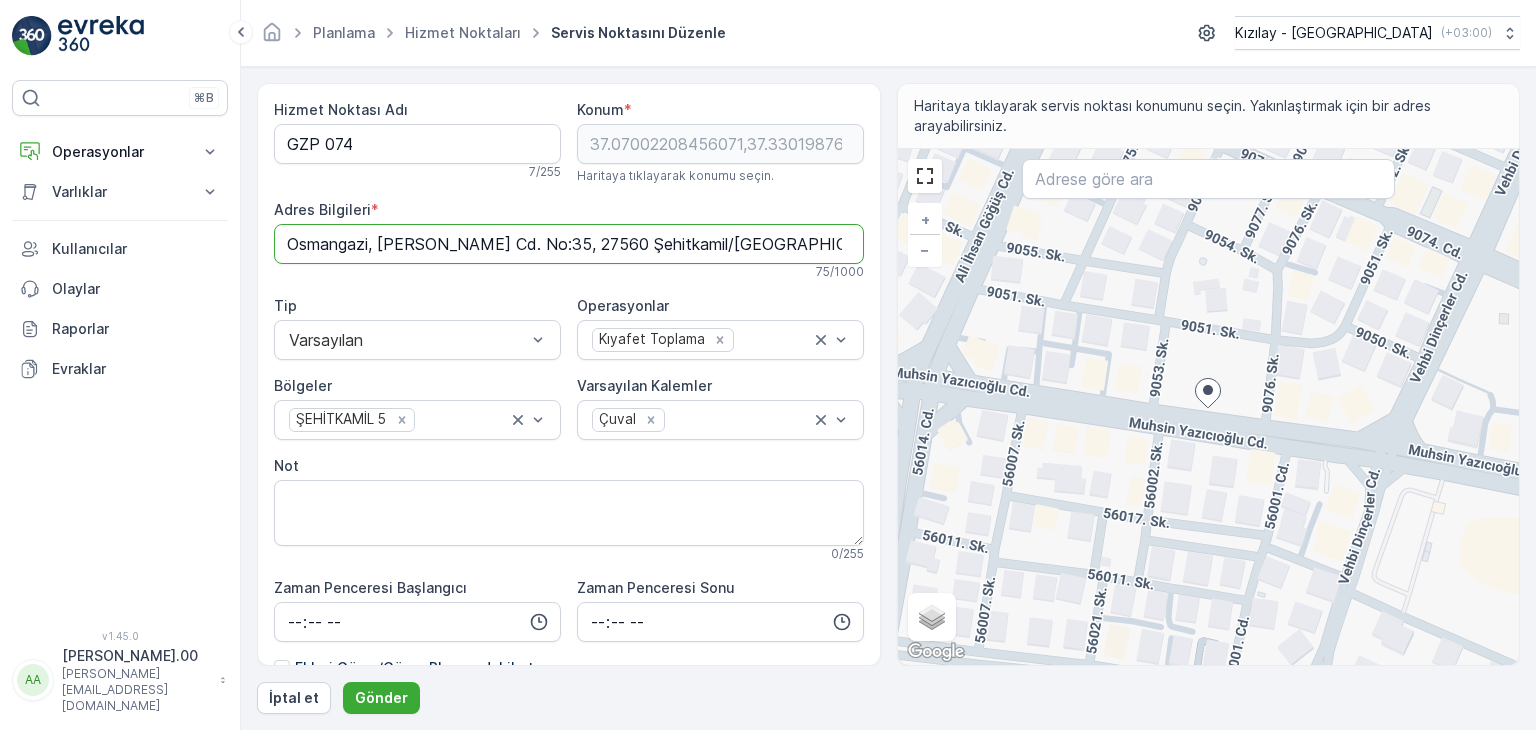 scroll, scrollTop: 0, scrollLeft: 44, axis: horizontal 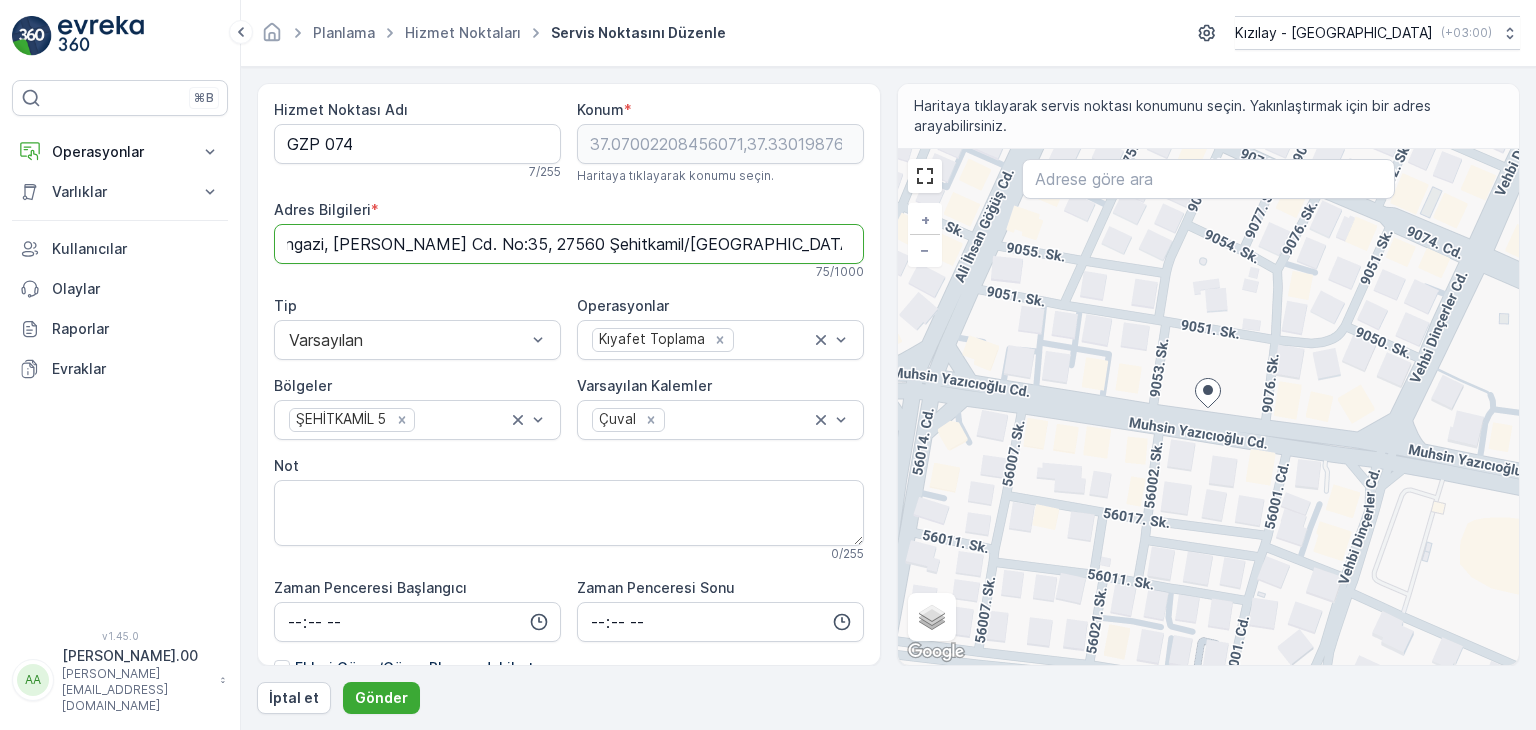drag, startPoint x: 281, startPoint y: 245, endPoint x: 981, endPoint y: 279, distance: 700.82526 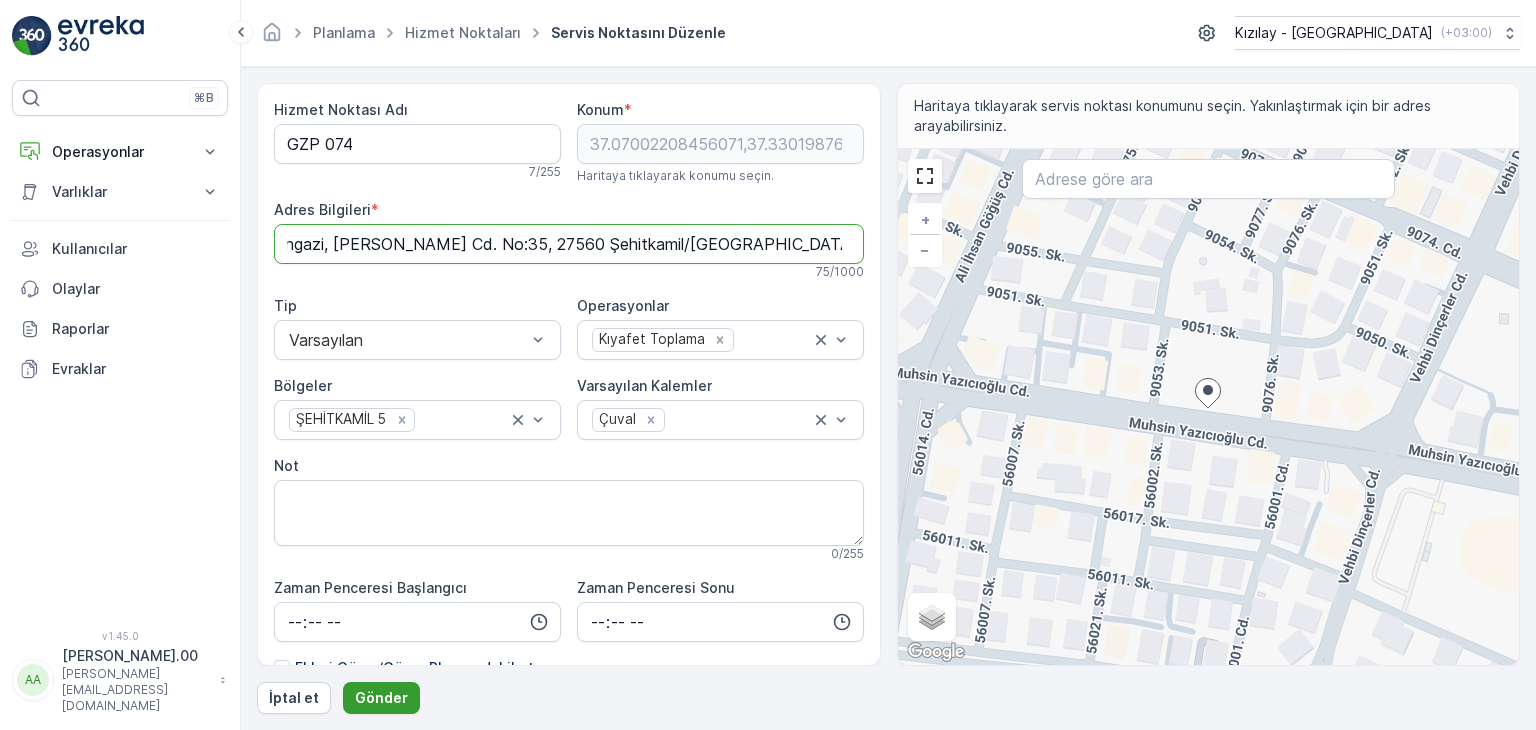 click on "Gönder" at bounding box center [381, 698] 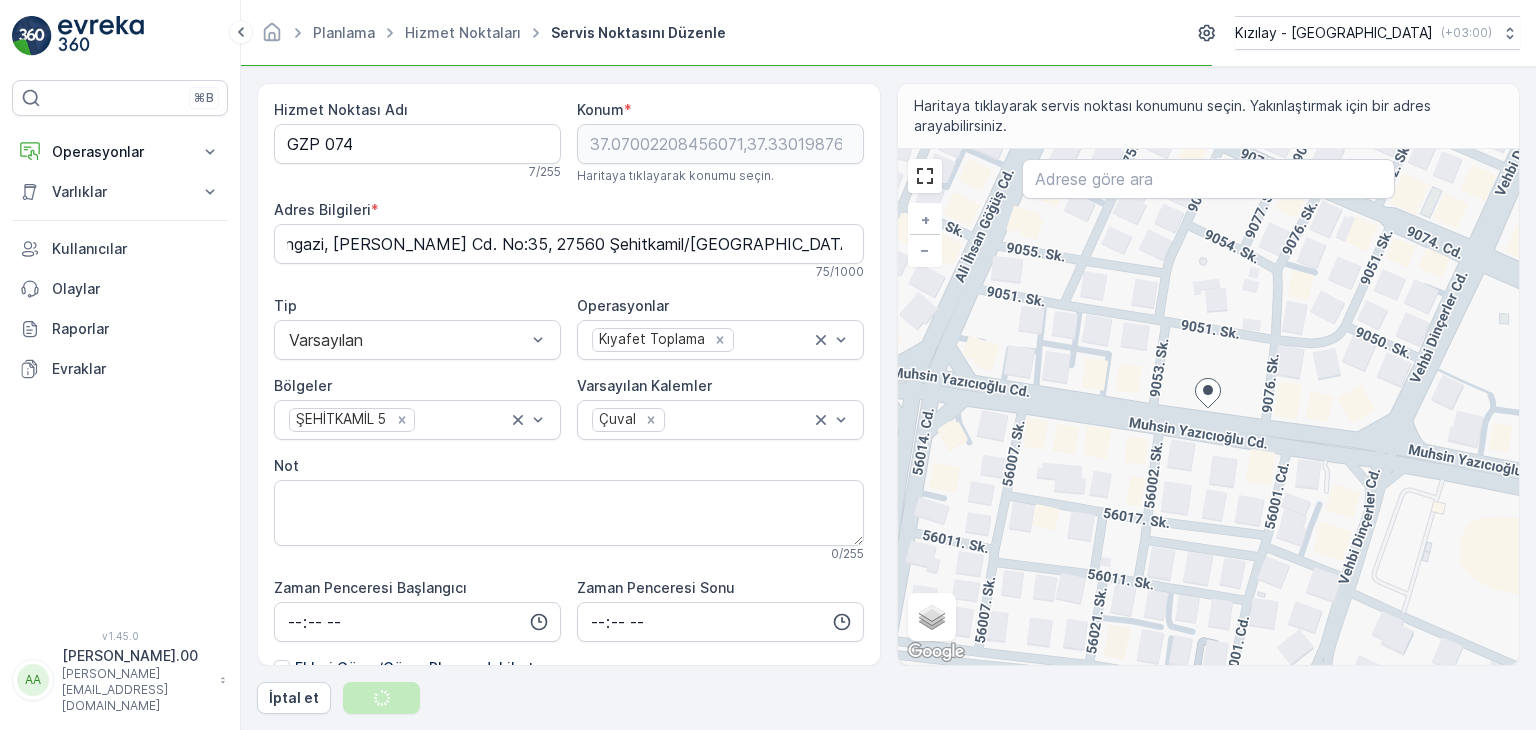 scroll, scrollTop: 0, scrollLeft: 0, axis: both 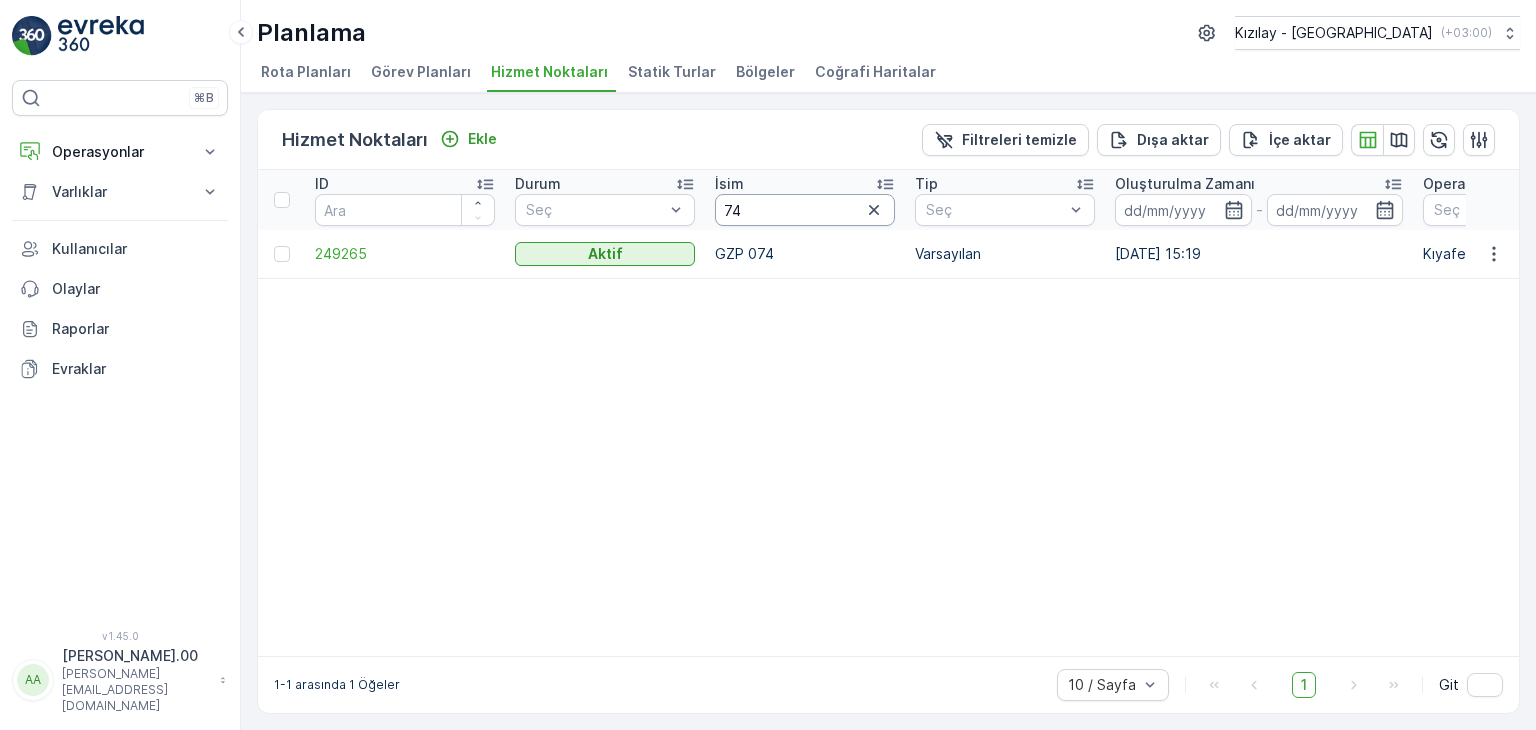 click on "74" at bounding box center (805, 210) 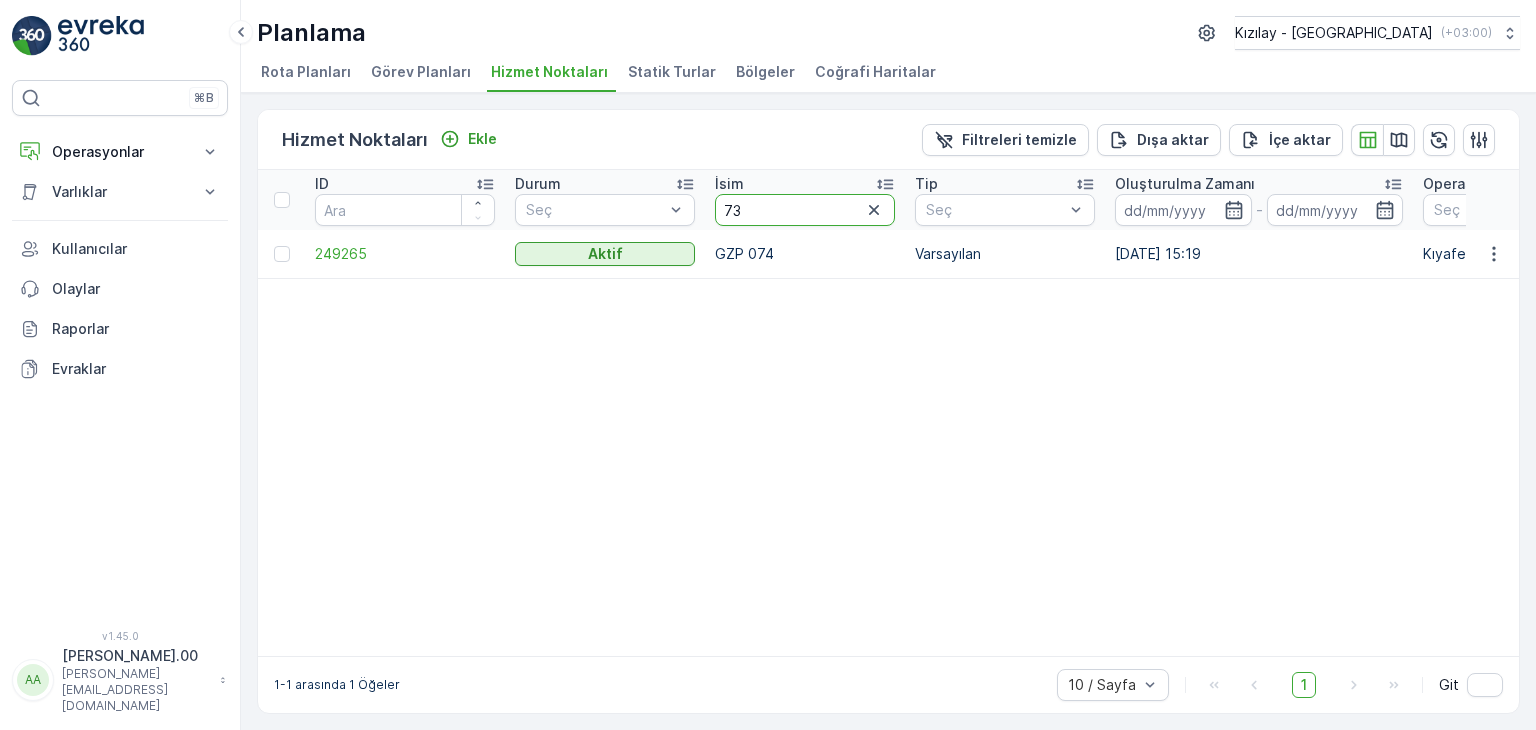 type on "73" 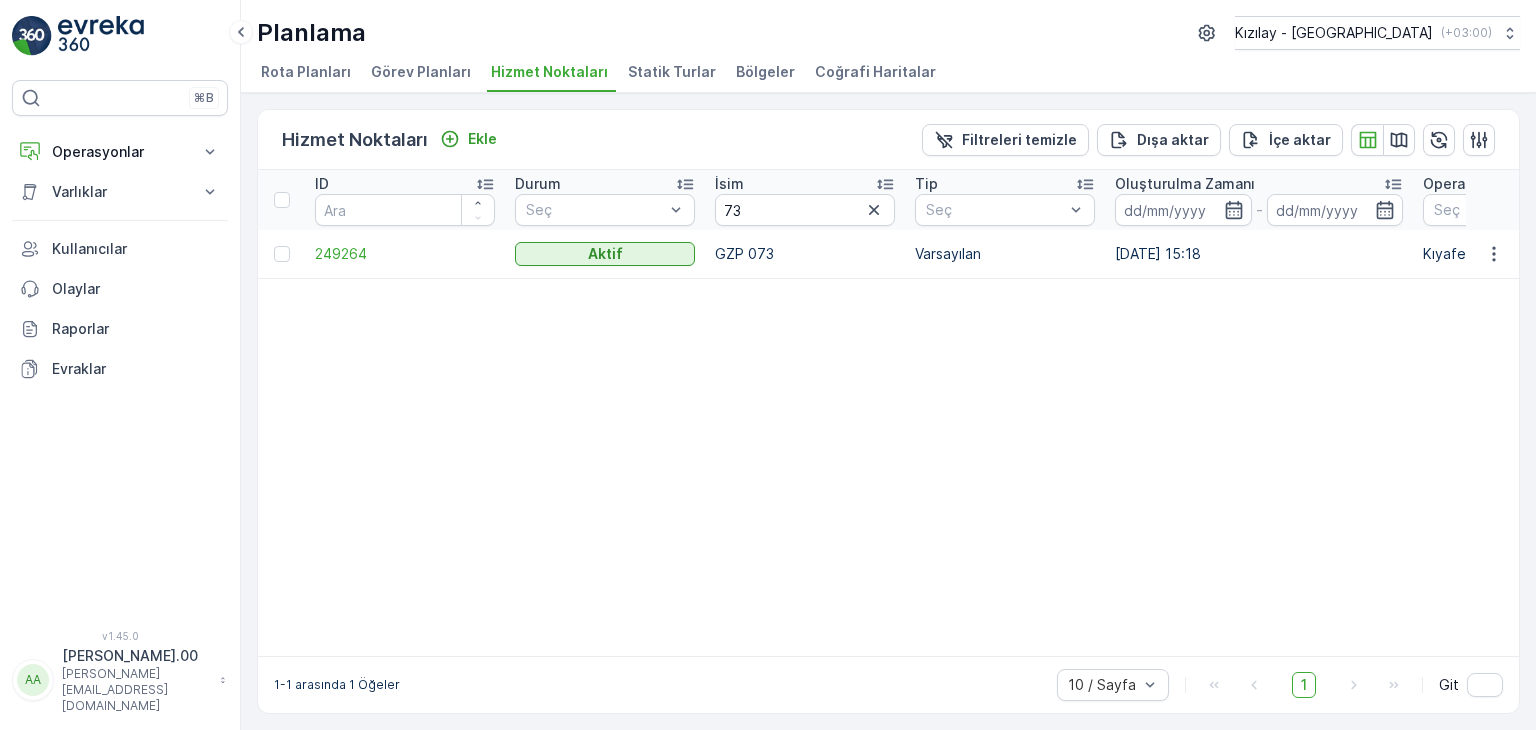 click at bounding box center [1493, 254] 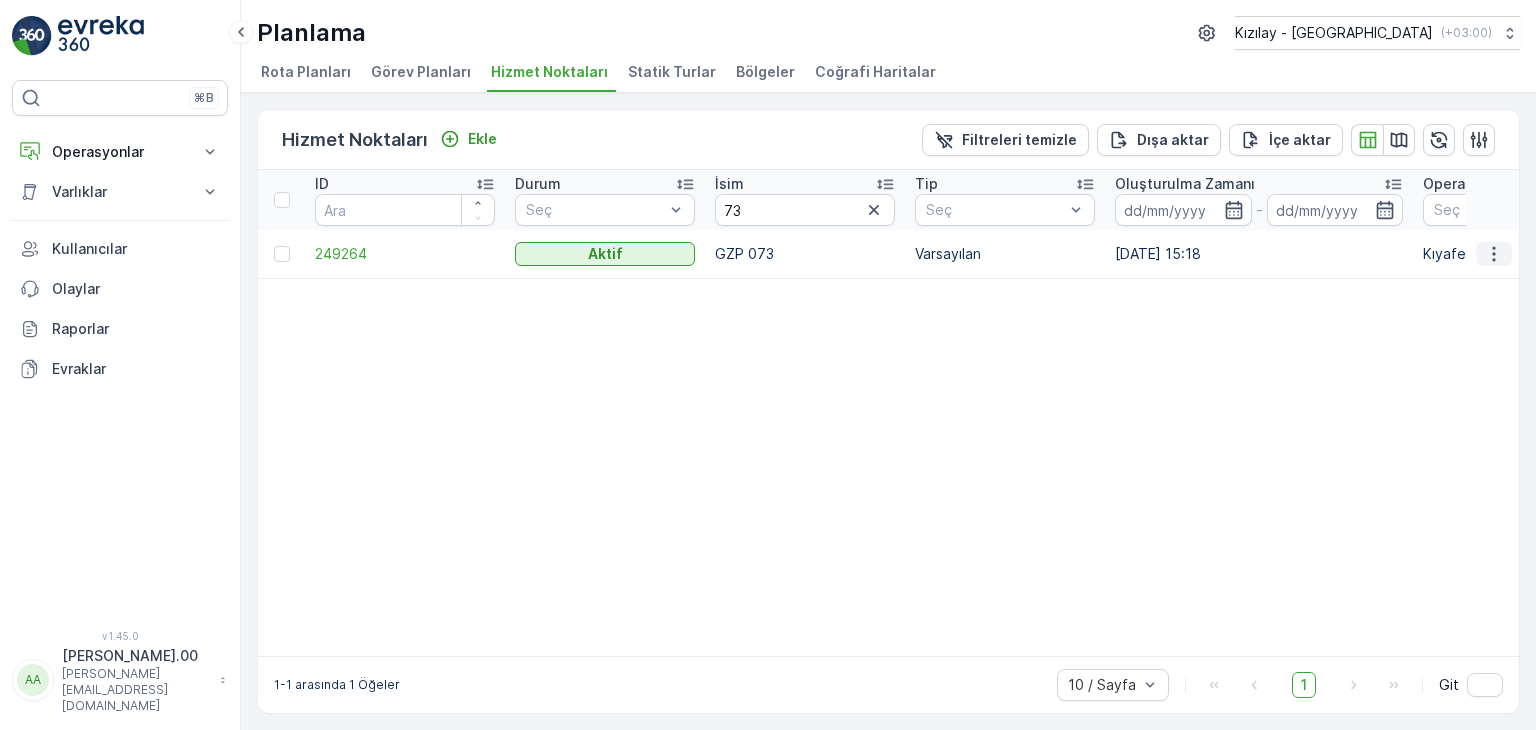 click 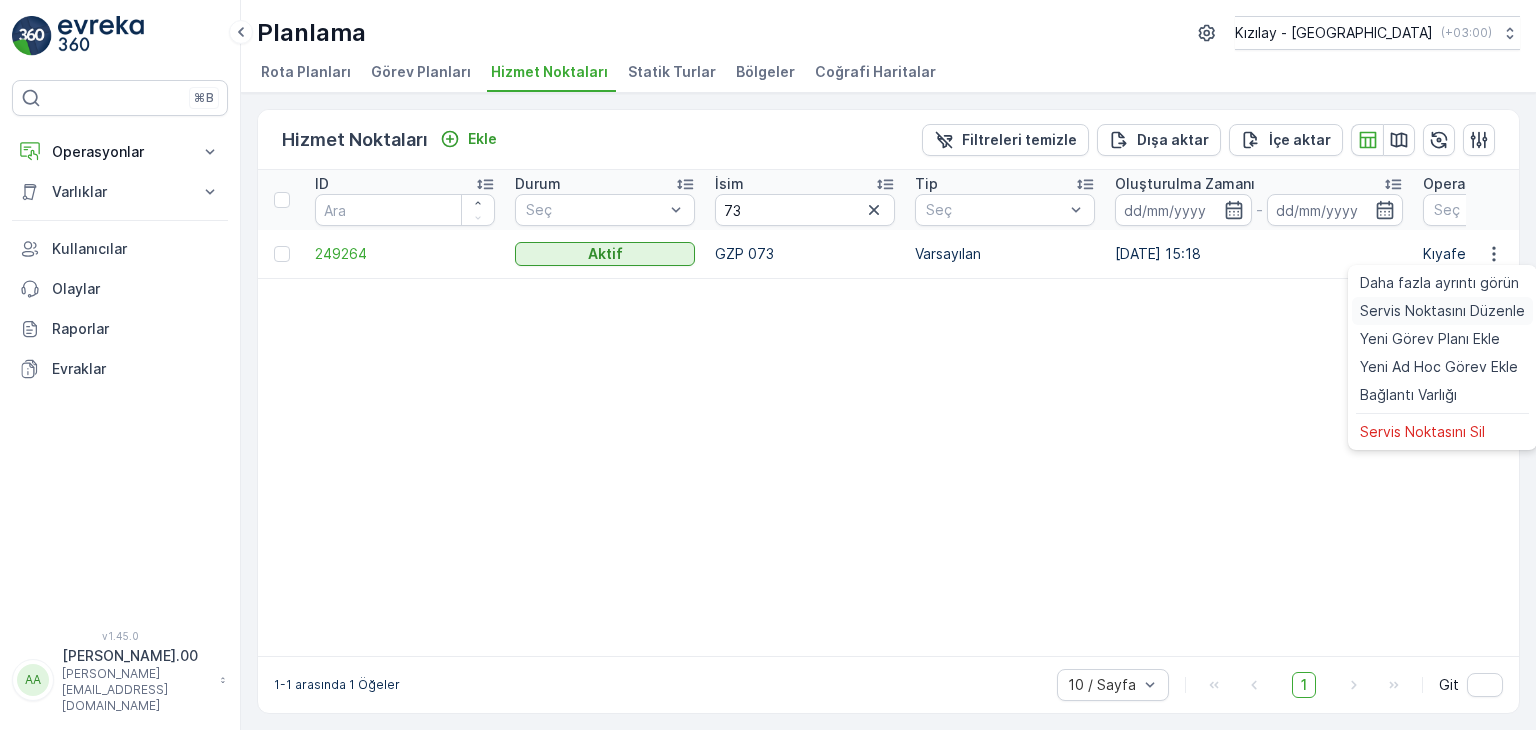 click on "Servis Noktasını Düzenle" at bounding box center [1442, 311] 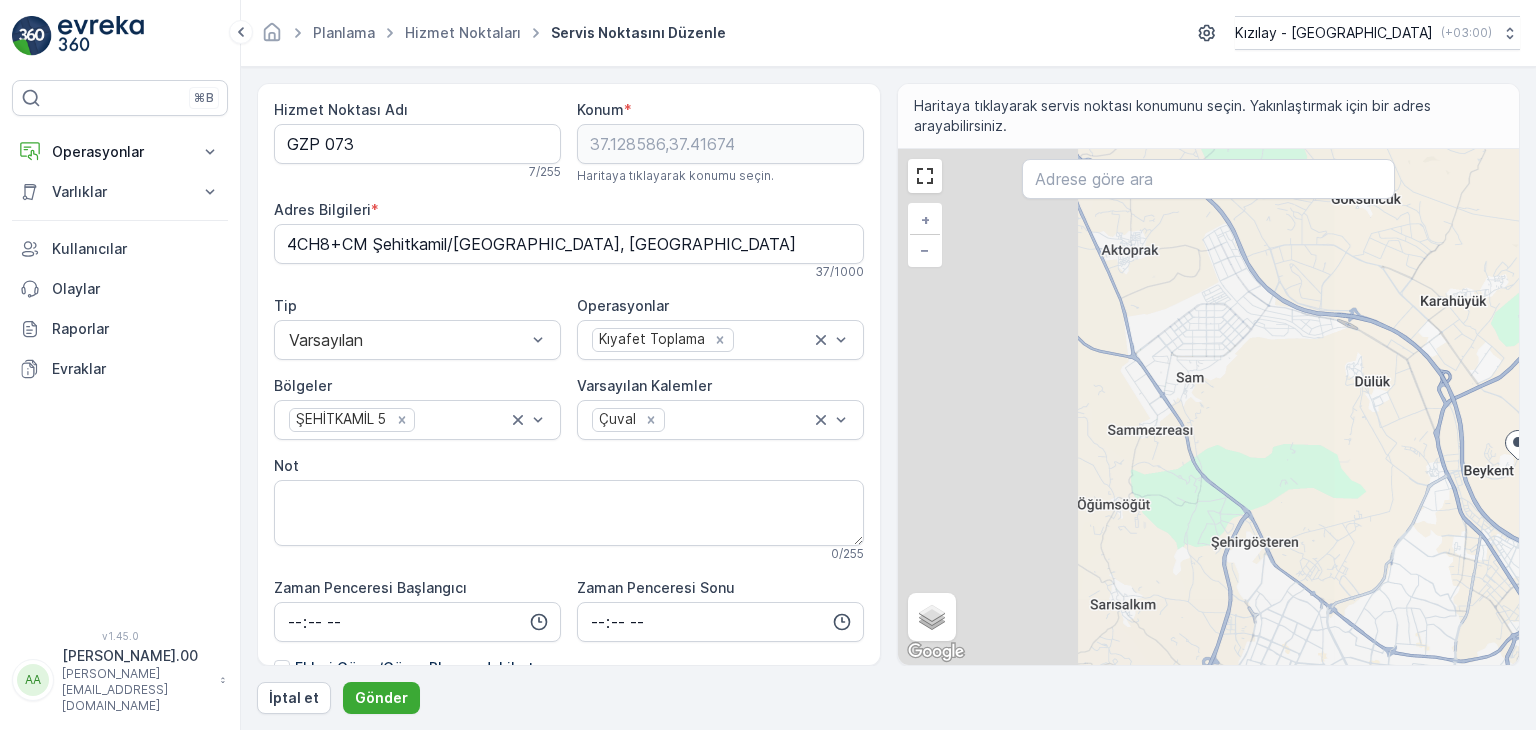 drag, startPoint x: 1347, startPoint y: 509, endPoint x: 1446, endPoint y: 503, distance: 99.18165 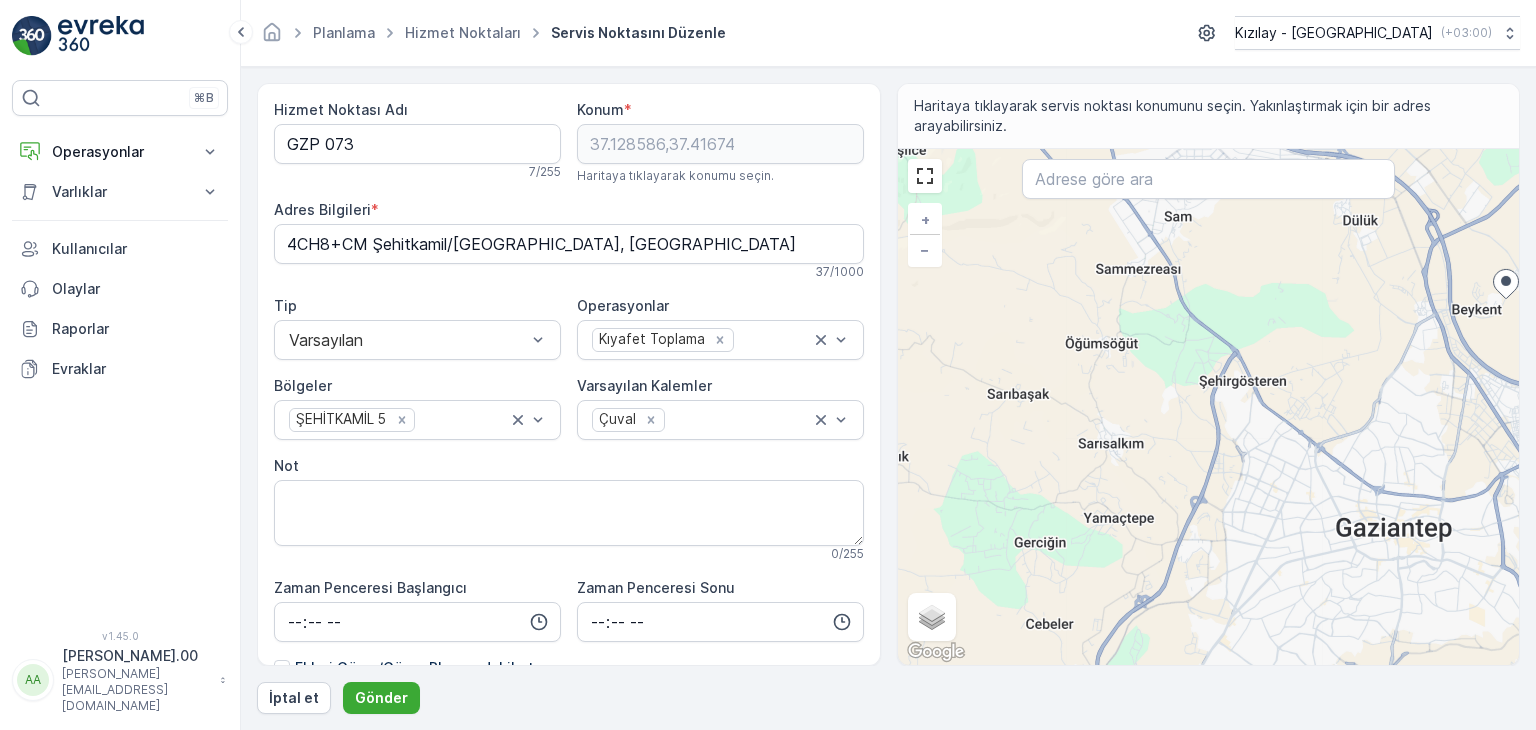 drag, startPoint x: 1260, startPoint y: 621, endPoint x: 1234, endPoint y: 449, distance: 173.95401 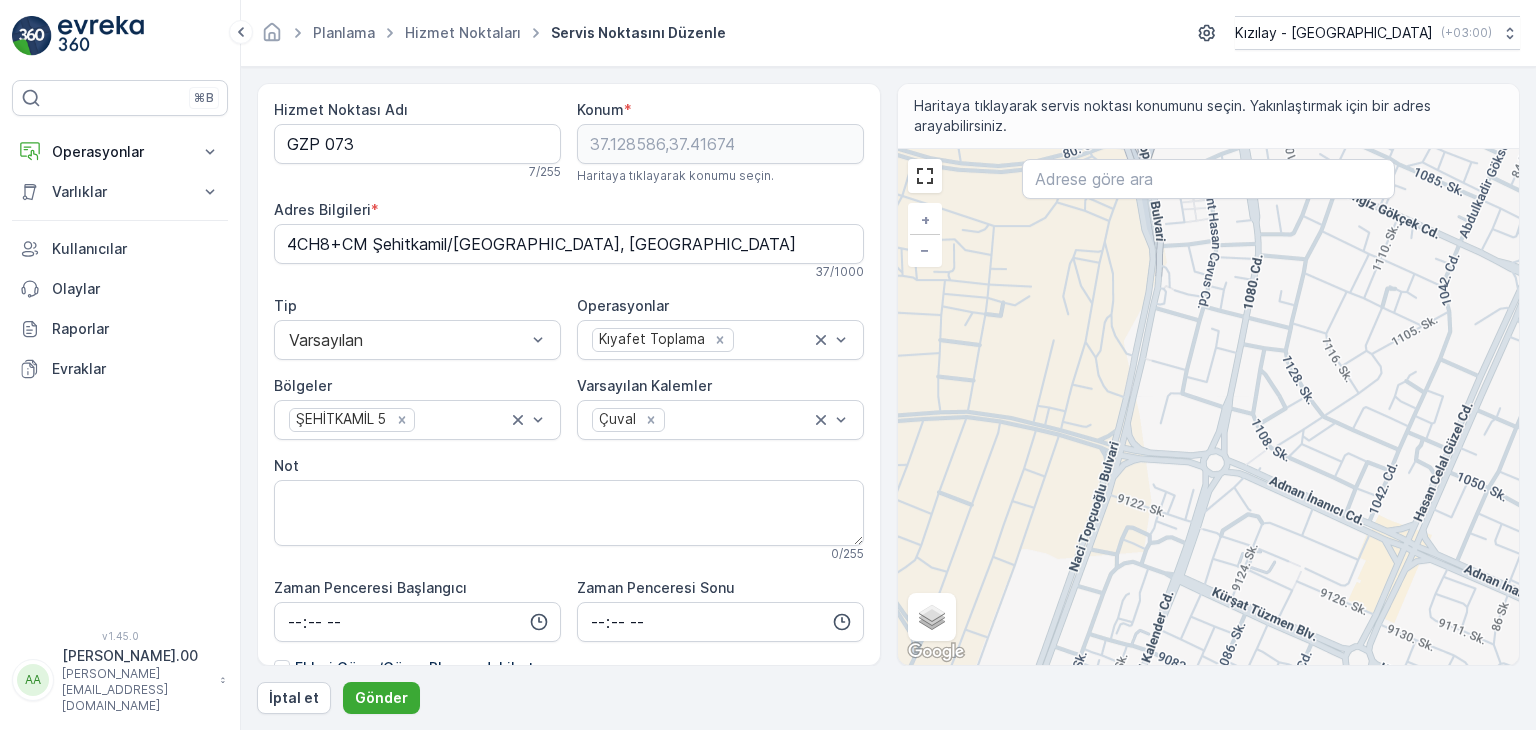 drag, startPoint x: 1267, startPoint y: 325, endPoint x: 1240, endPoint y: 545, distance: 221.65062 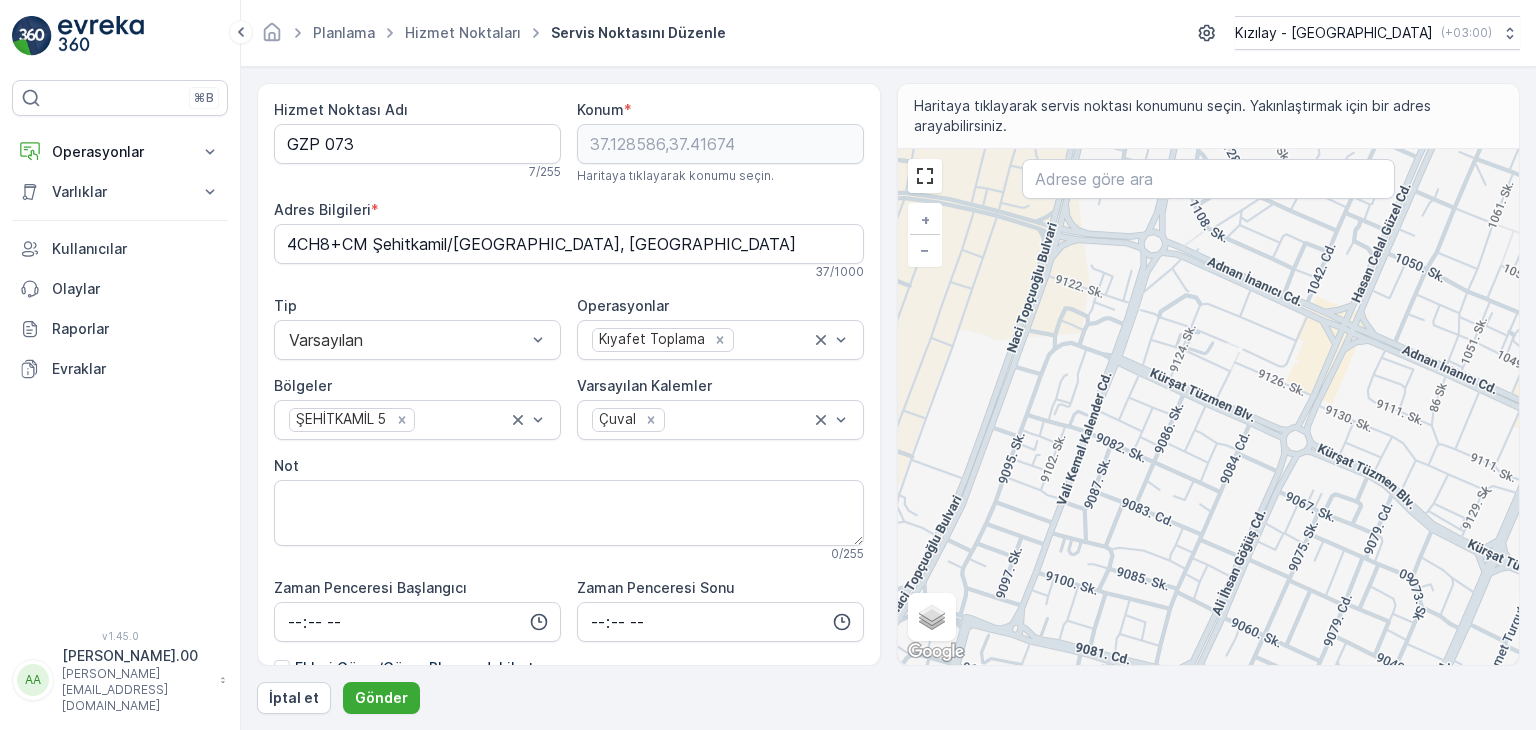 drag, startPoint x: 1233, startPoint y: 446, endPoint x: 1216, endPoint y: 367, distance: 80.80842 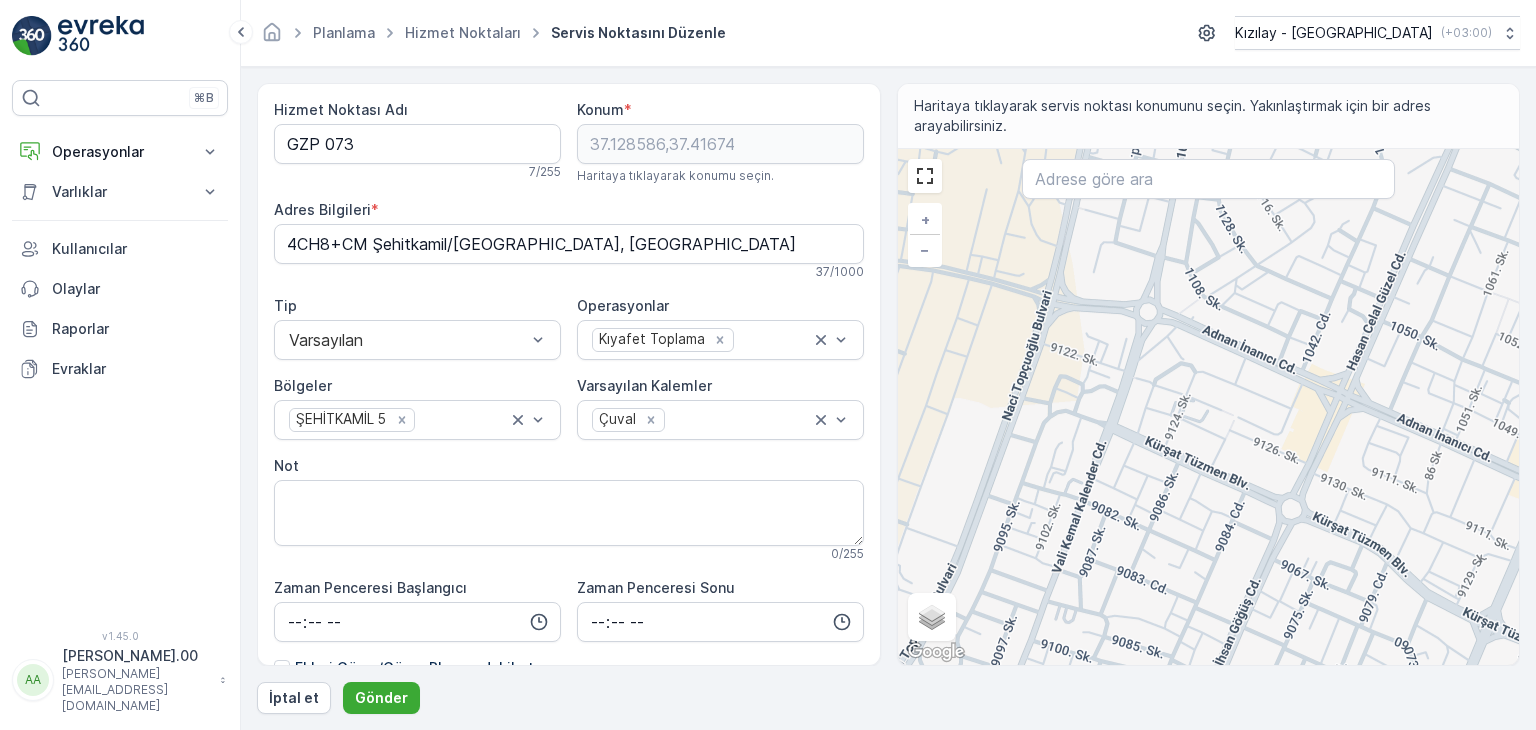 drag, startPoint x: 1139, startPoint y: 414, endPoint x: 1116, endPoint y: 540, distance: 128.082 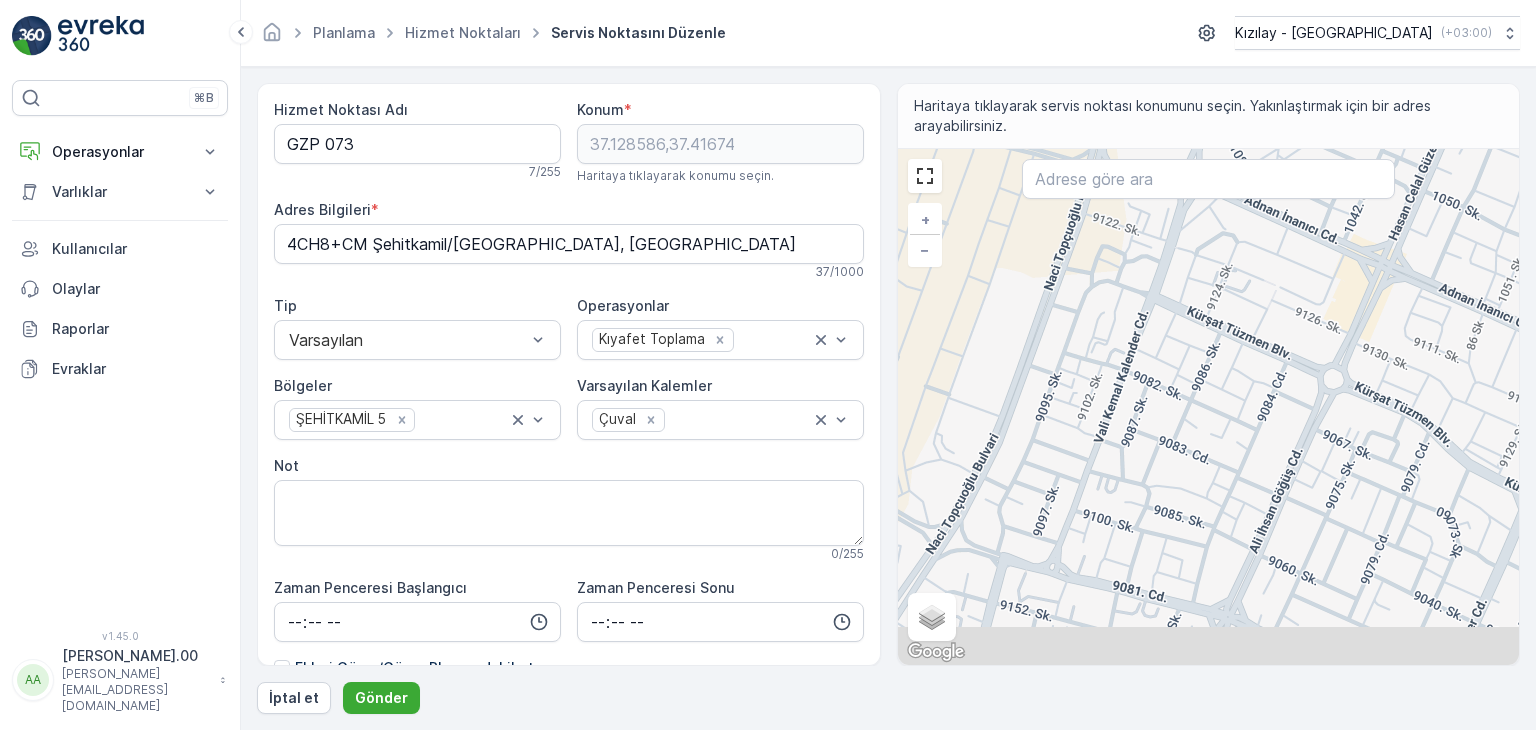 drag, startPoint x: 1162, startPoint y: 480, endPoint x: 1211, endPoint y: 329, distance: 158.75137 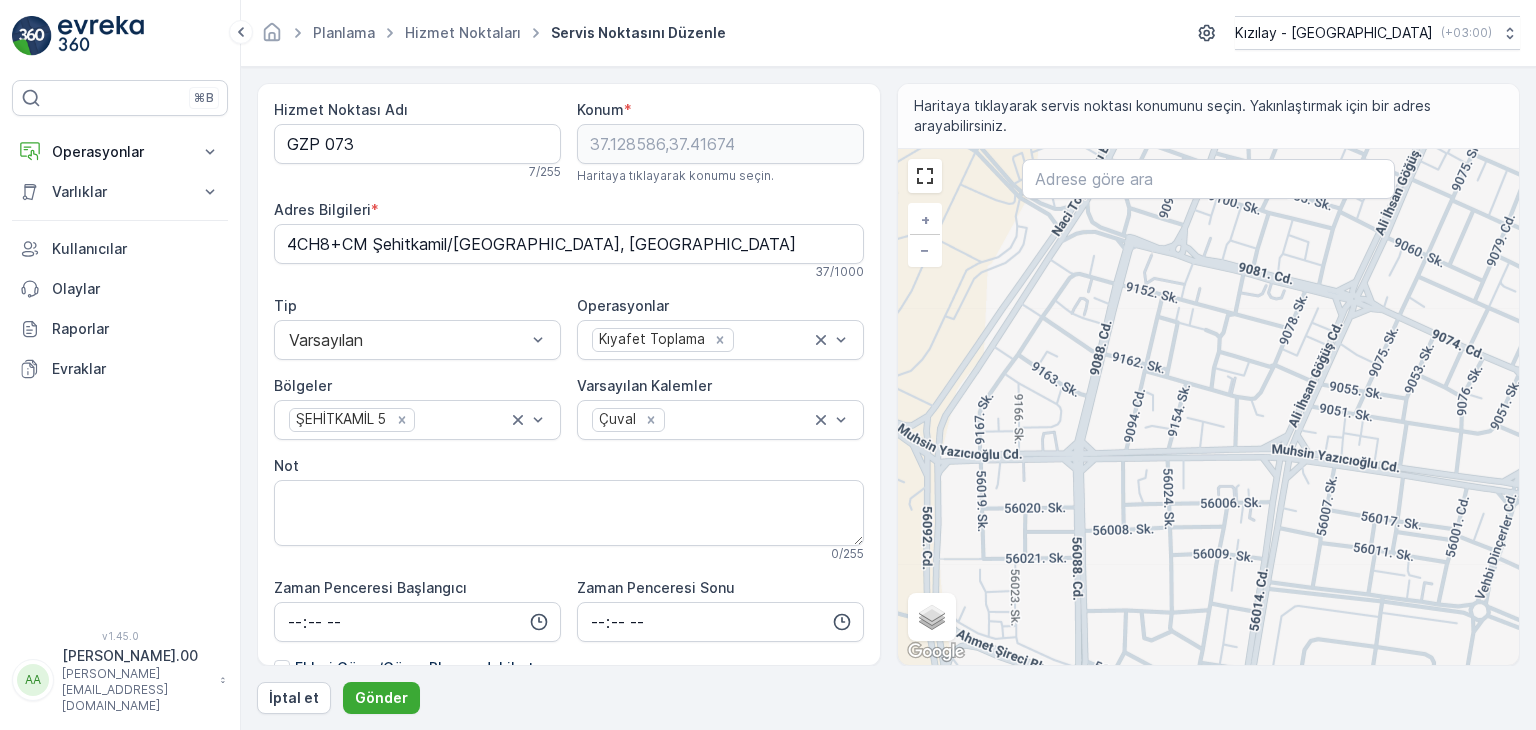 drag, startPoint x: 1100, startPoint y: 561, endPoint x: 1212, endPoint y: 282, distance: 300.641 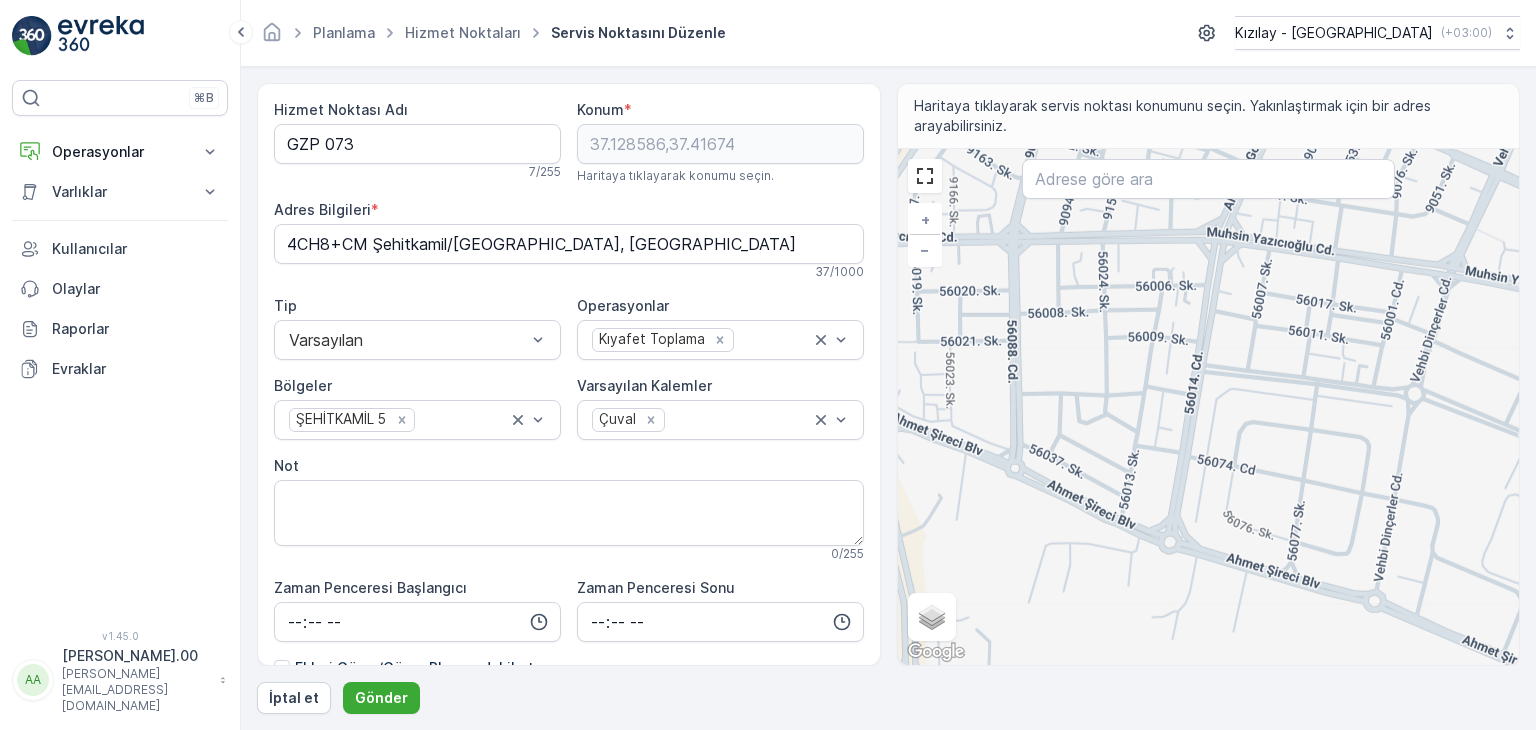 drag, startPoint x: 1150, startPoint y: 515, endPoint x: 1077, endPoint y: 345, distance: 185.0108 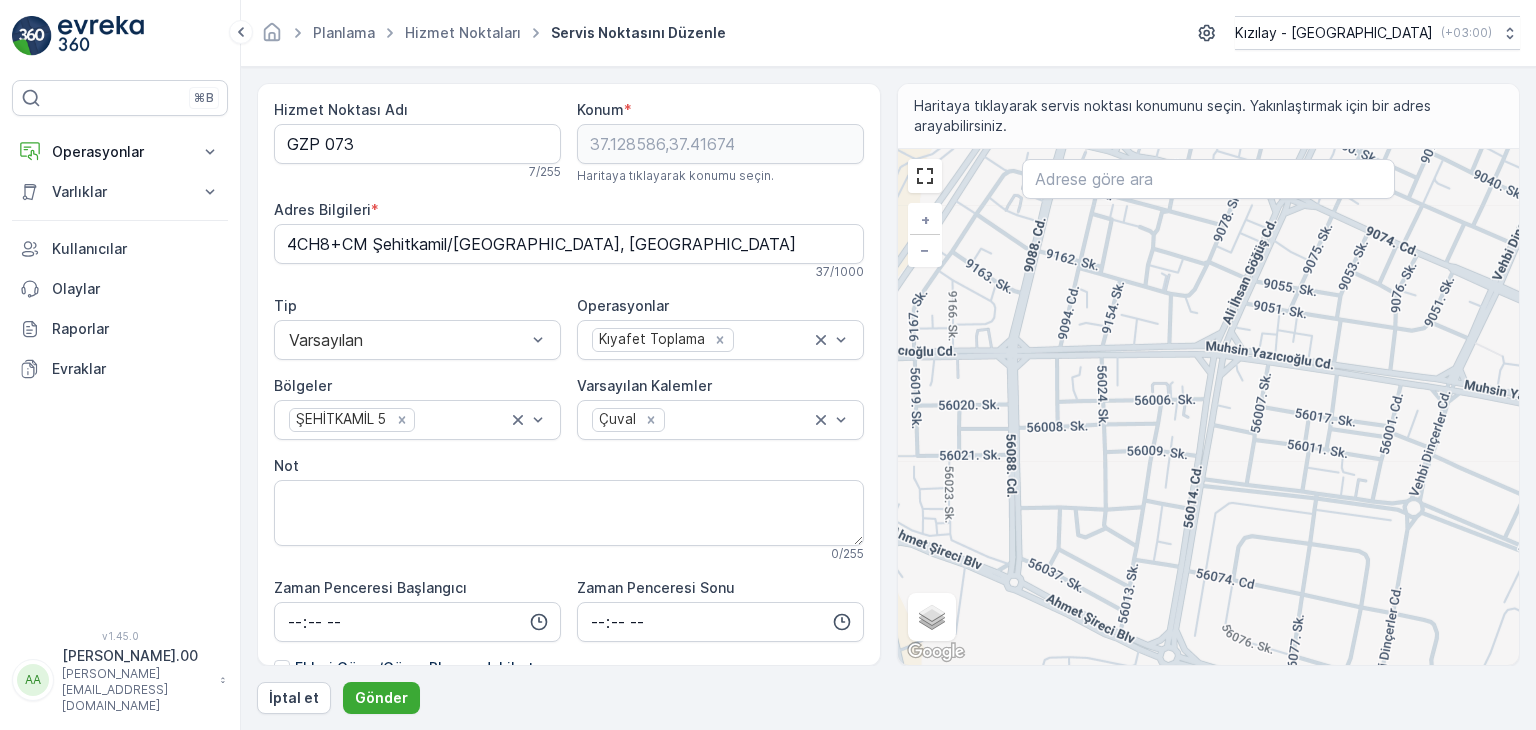 drag, startPoint x: 1060, startPoint y: 381, endPoint x: 1060, endPoint y: 433, distance: 52 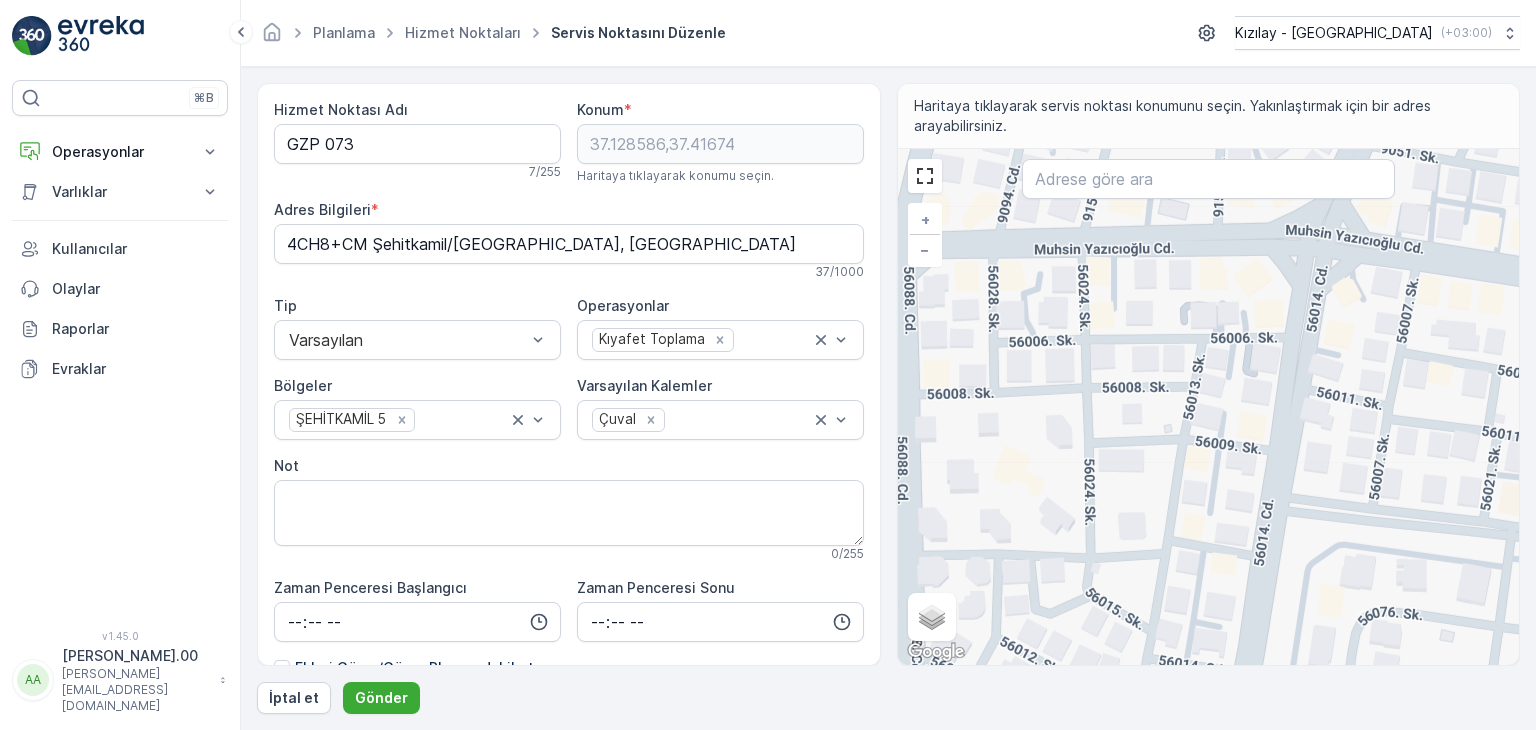 click on "+ −  Uydu  Yol haritası  Arazi  Karışık  Leaflet Klavye kısayolları Harita Verileri Harita verileri ©2025 Harita verileri ©2025 50 m  Metrik ve emperyal birimler arasında geçiş yapmak için tıklayın Şartlar Harita hatası bildirin Gezinmek için ok tuşlarına basın." at bounding box center (1209, 407) 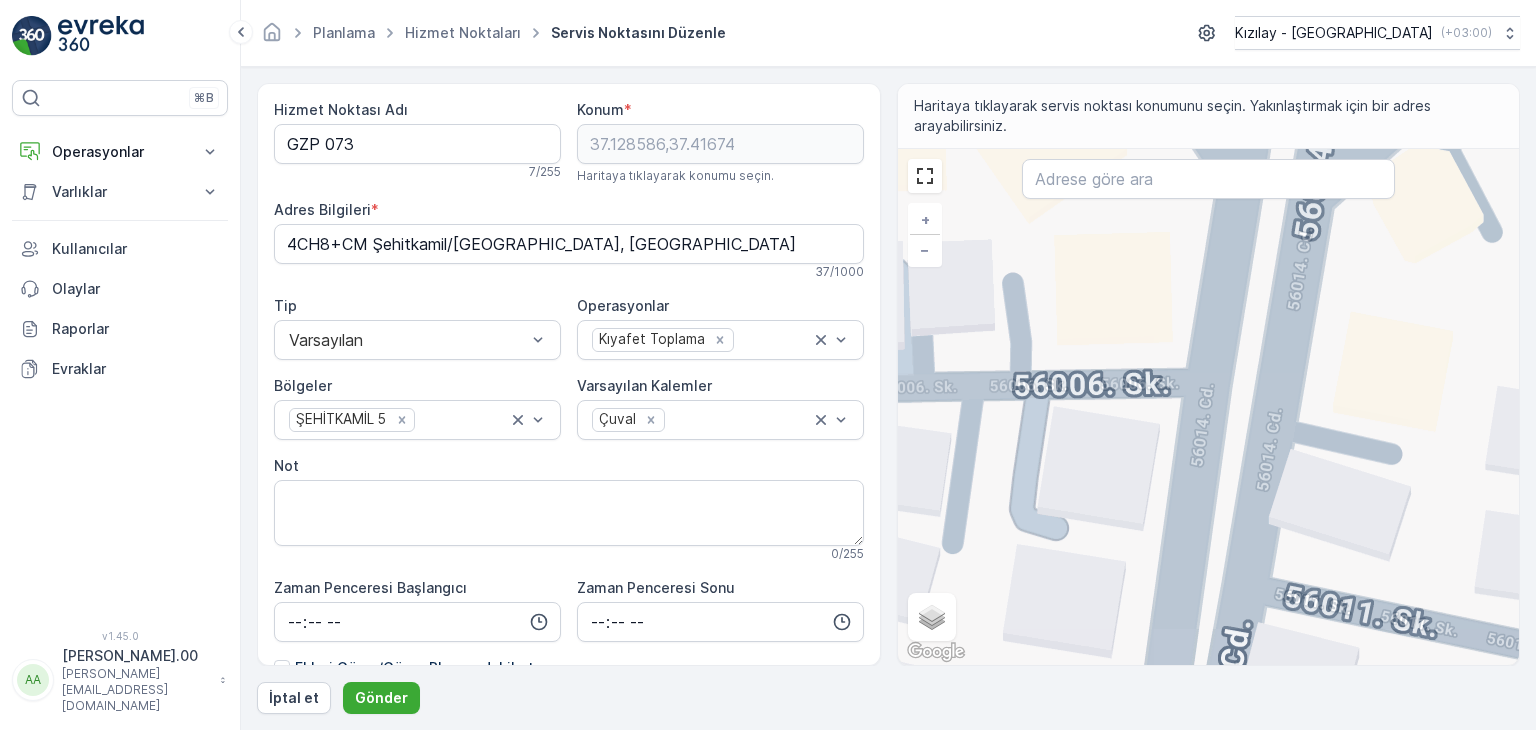 drag, startPoint x: 1296, startPoint y: 451, endPoint x: 1304, endPoint y: 509, distance: 58.549126 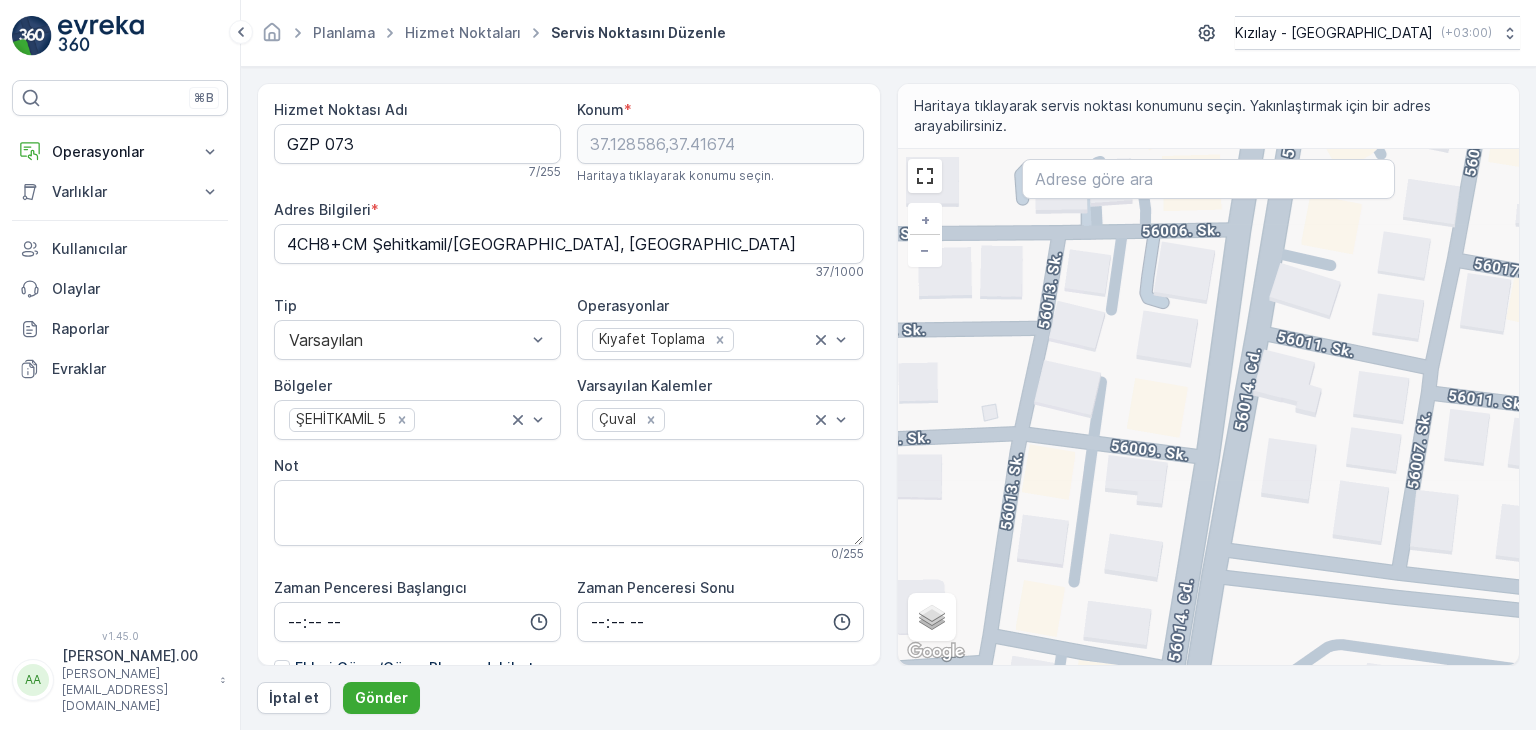 drag, startPoint x: 1186, startPoint y: 549, endPoint x: 1208, endPoint y: 307, distance: 242.99794 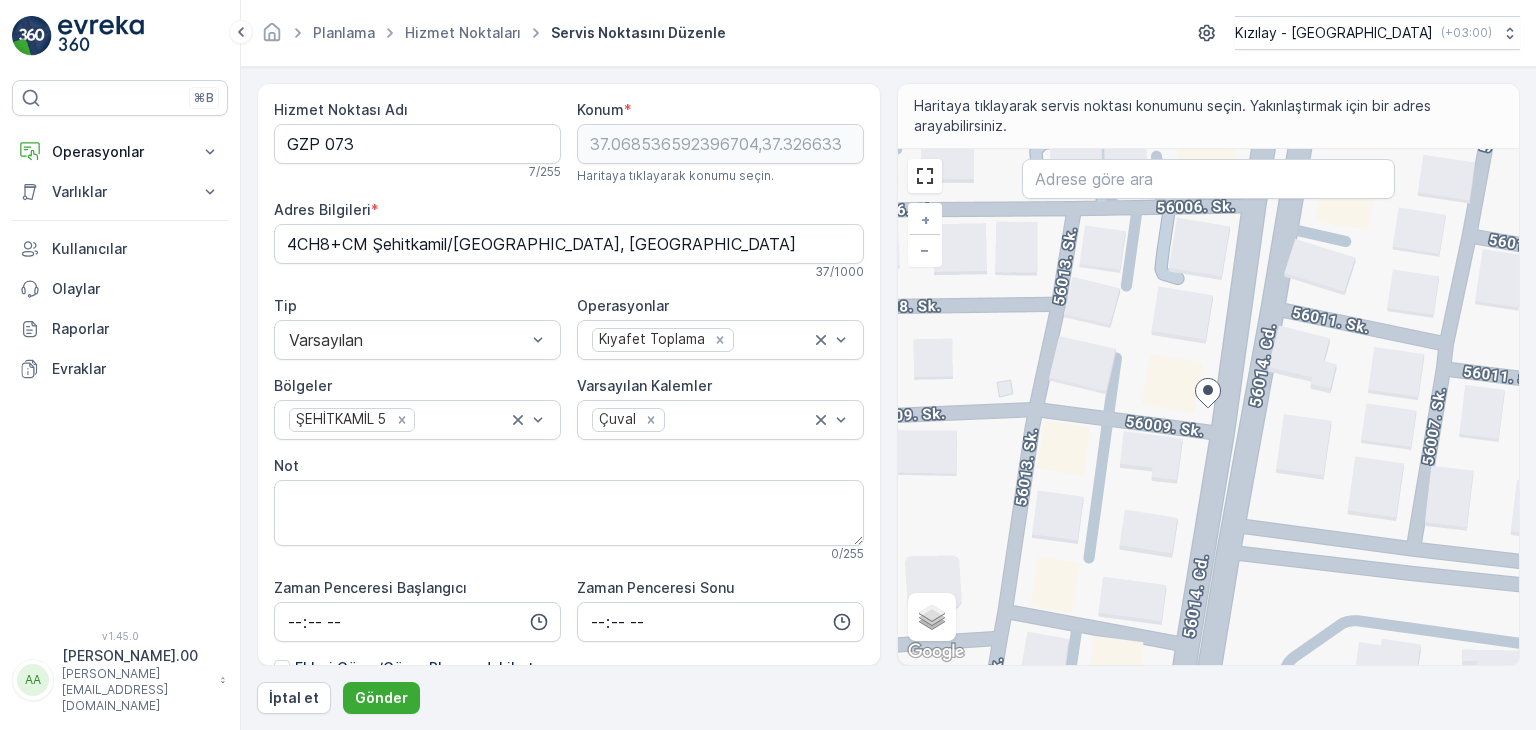 click on "+ −  Uydu  Yol haritası  Arazi  Karışık  Leaflet Klavye kısayolları Harita Verileri Harita verileri ©2025 Harita verileri ©2025 20 m  Metrik ve emperyal birimler arasında geçiş yapmak için tıklayın Şartlar Harita hatası bildirin Gezinmek için ok tuşlarına basın." at bounding box center (1209, 407) 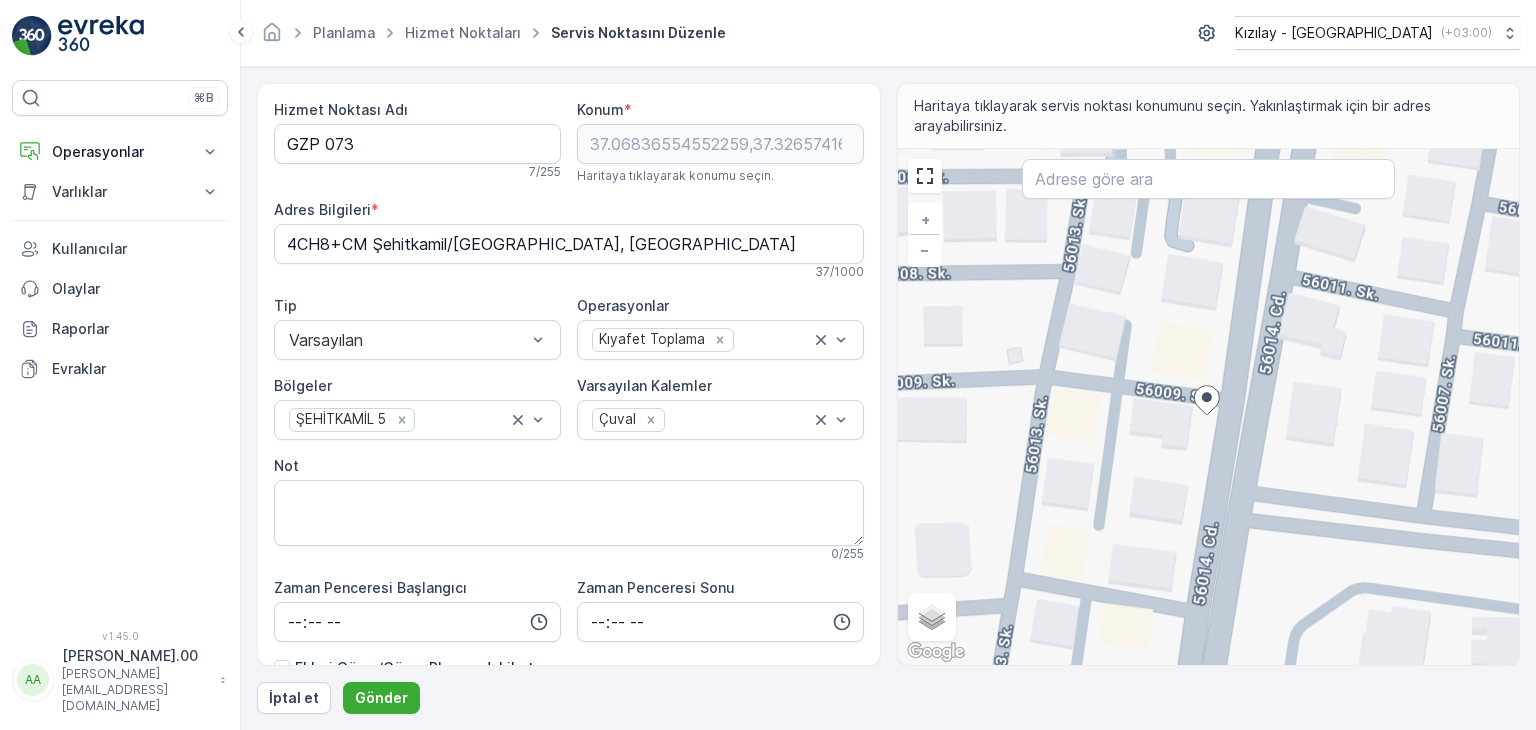 type on "Osmangazi, 56009. Sk. No:1, 27560 Şehitkamil/Gaziantep, Türkiye" 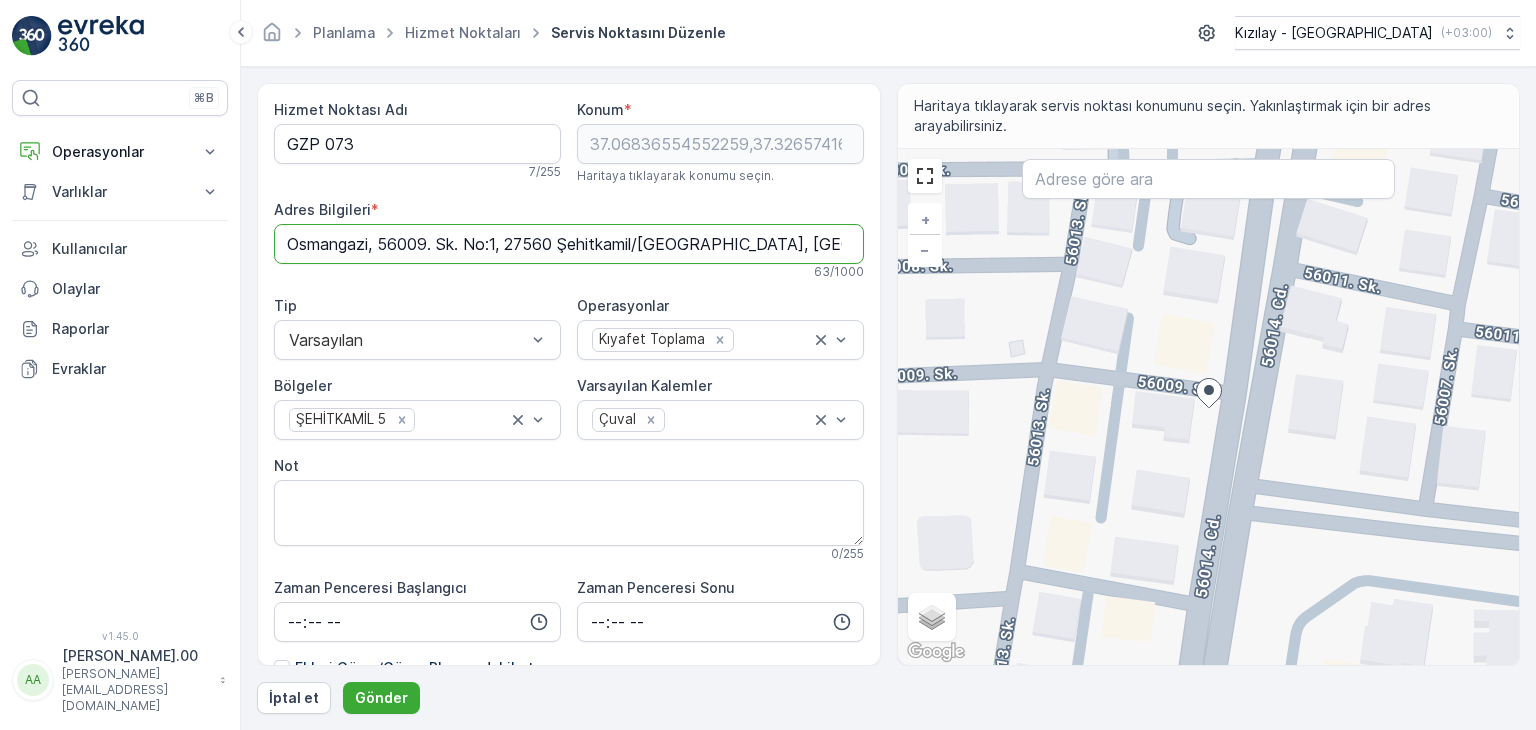 drag, startPoint x: 290, startPoint y: 249, endPoint x: 791, endPoint y: 238, distance: 501.12076 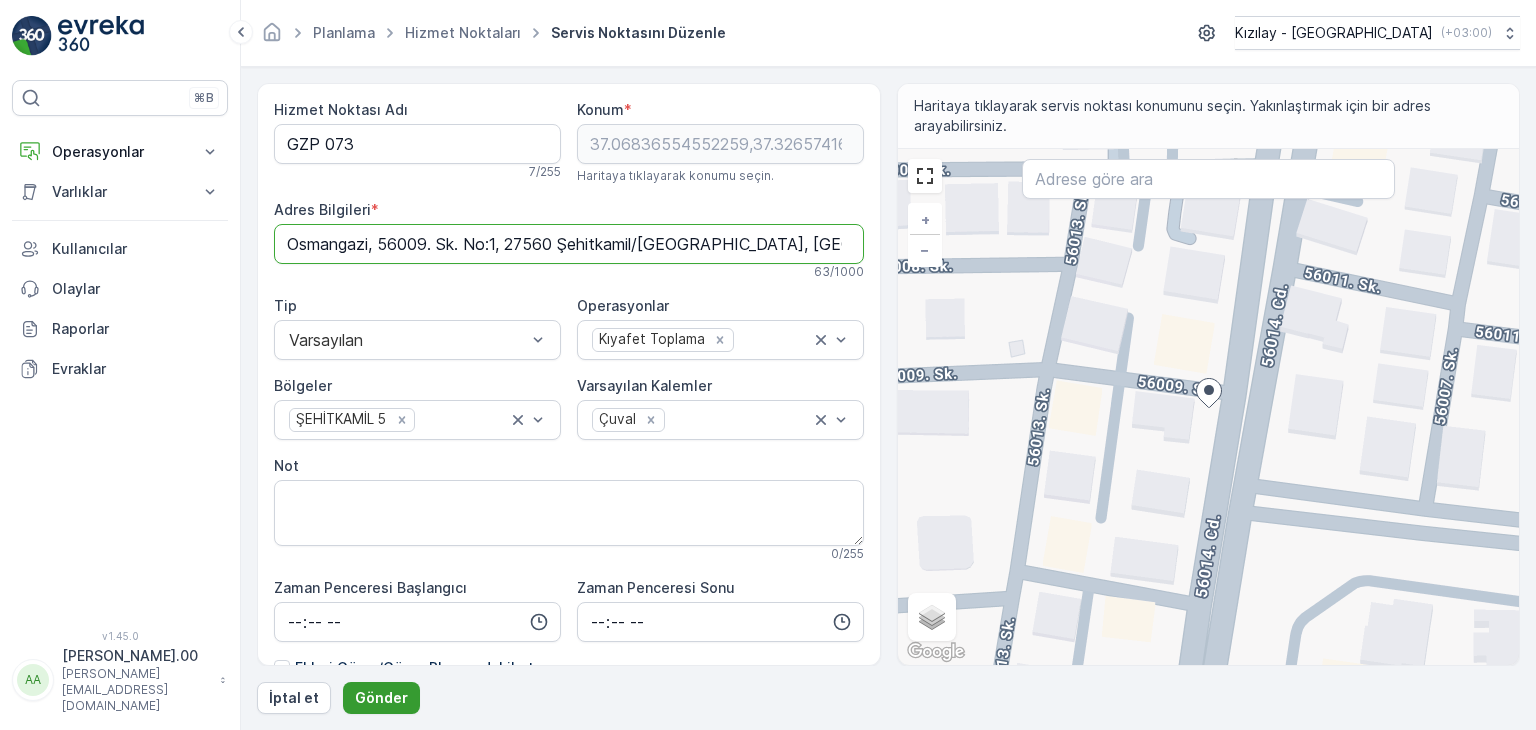 click on "Gönder" at bounding box center (381, 698) 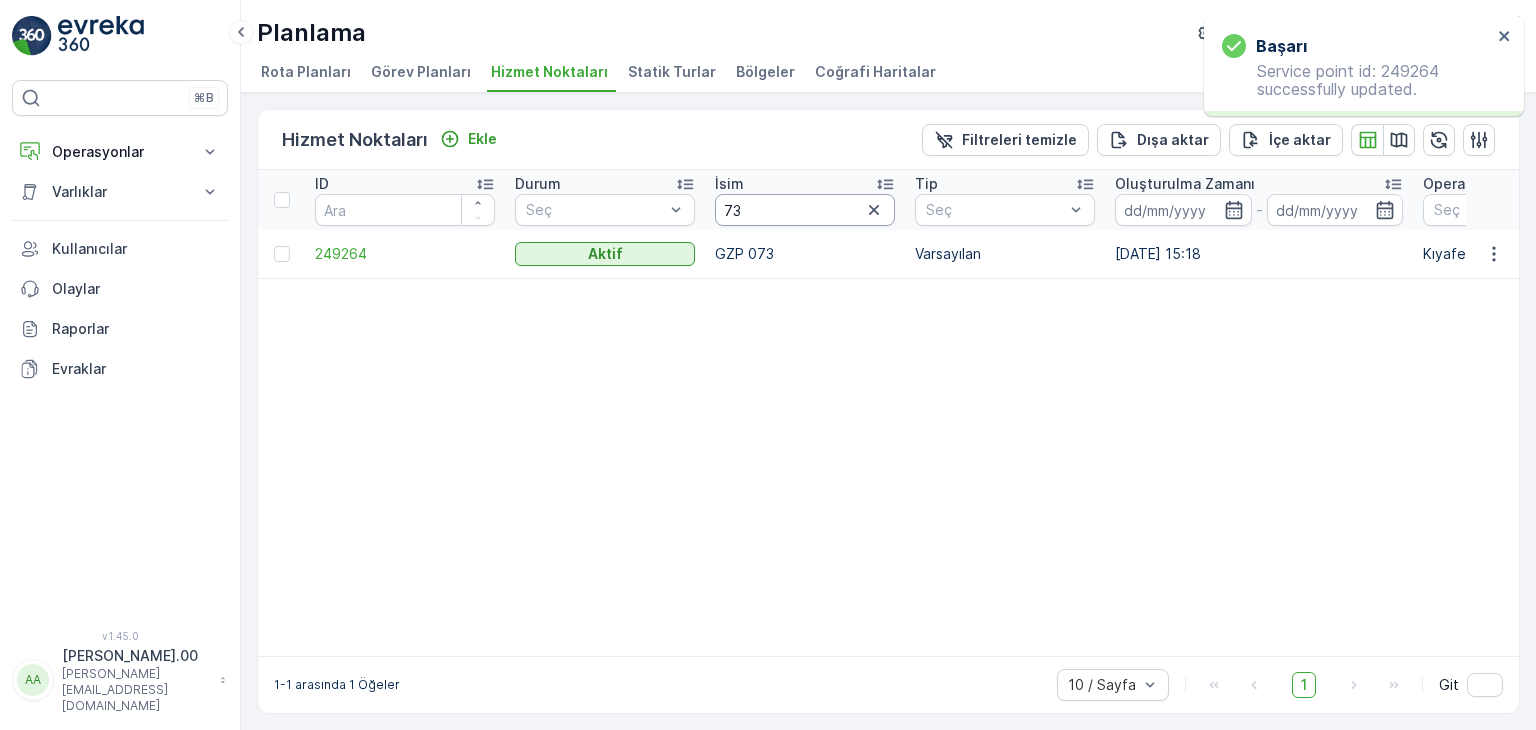click on "73" at bounding box center (805, 210) 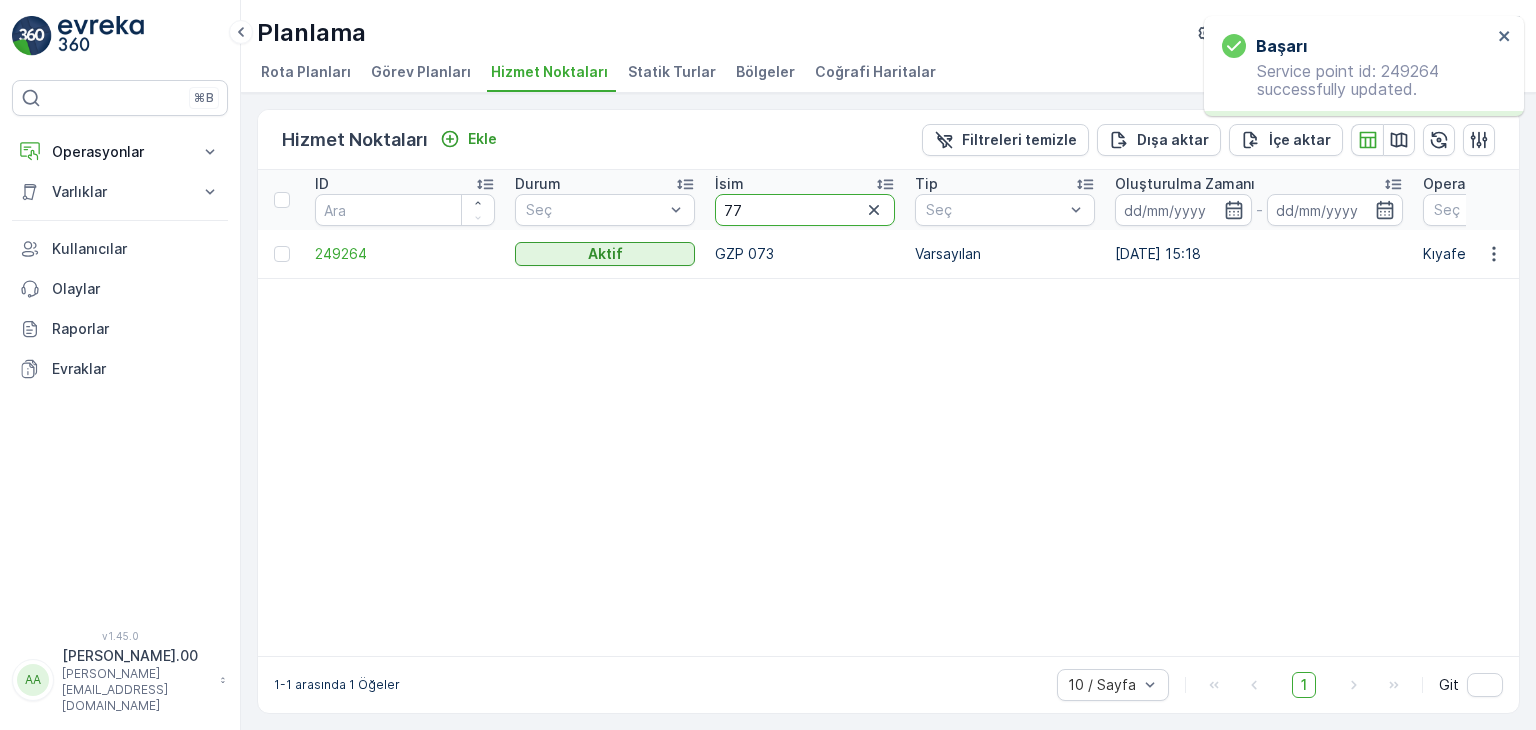 type on "77" 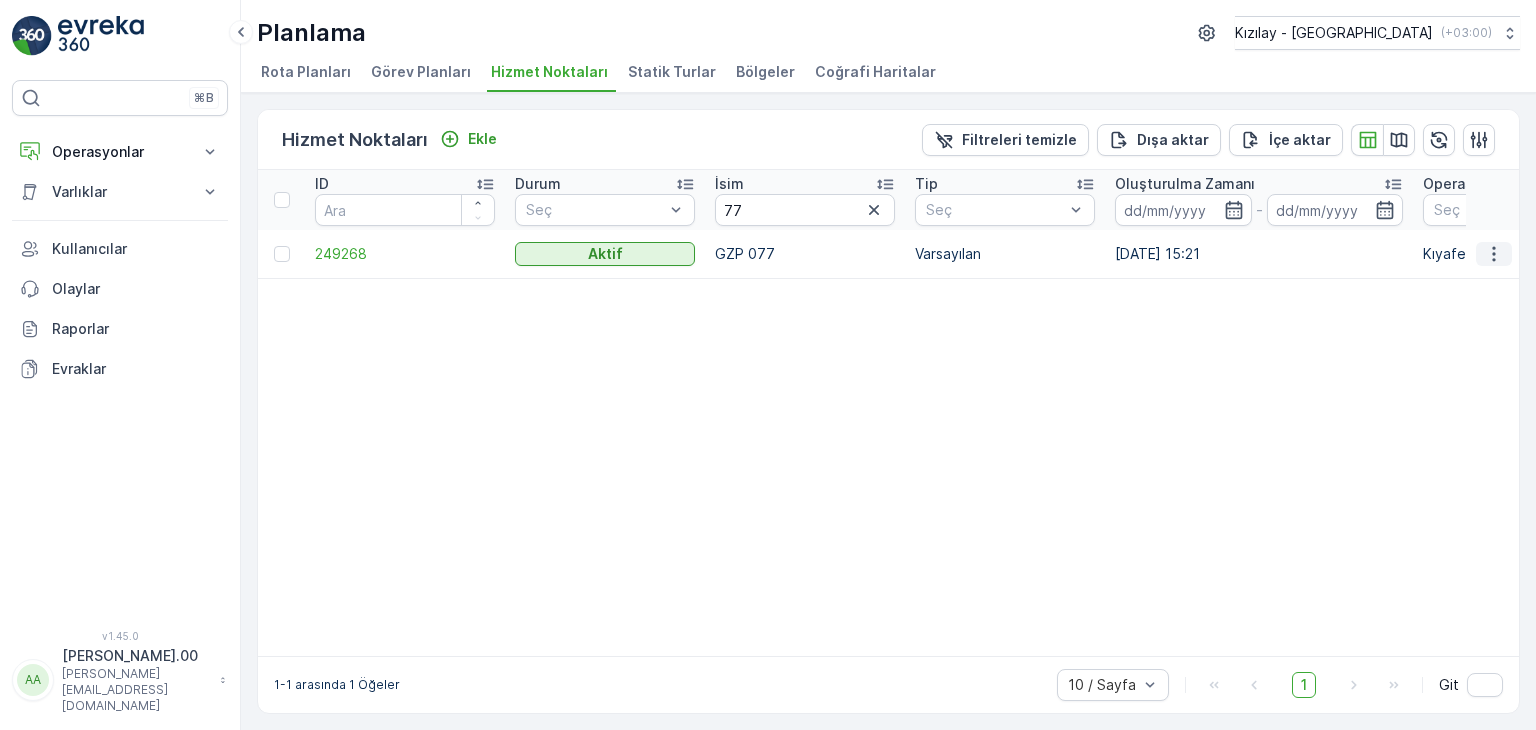 click 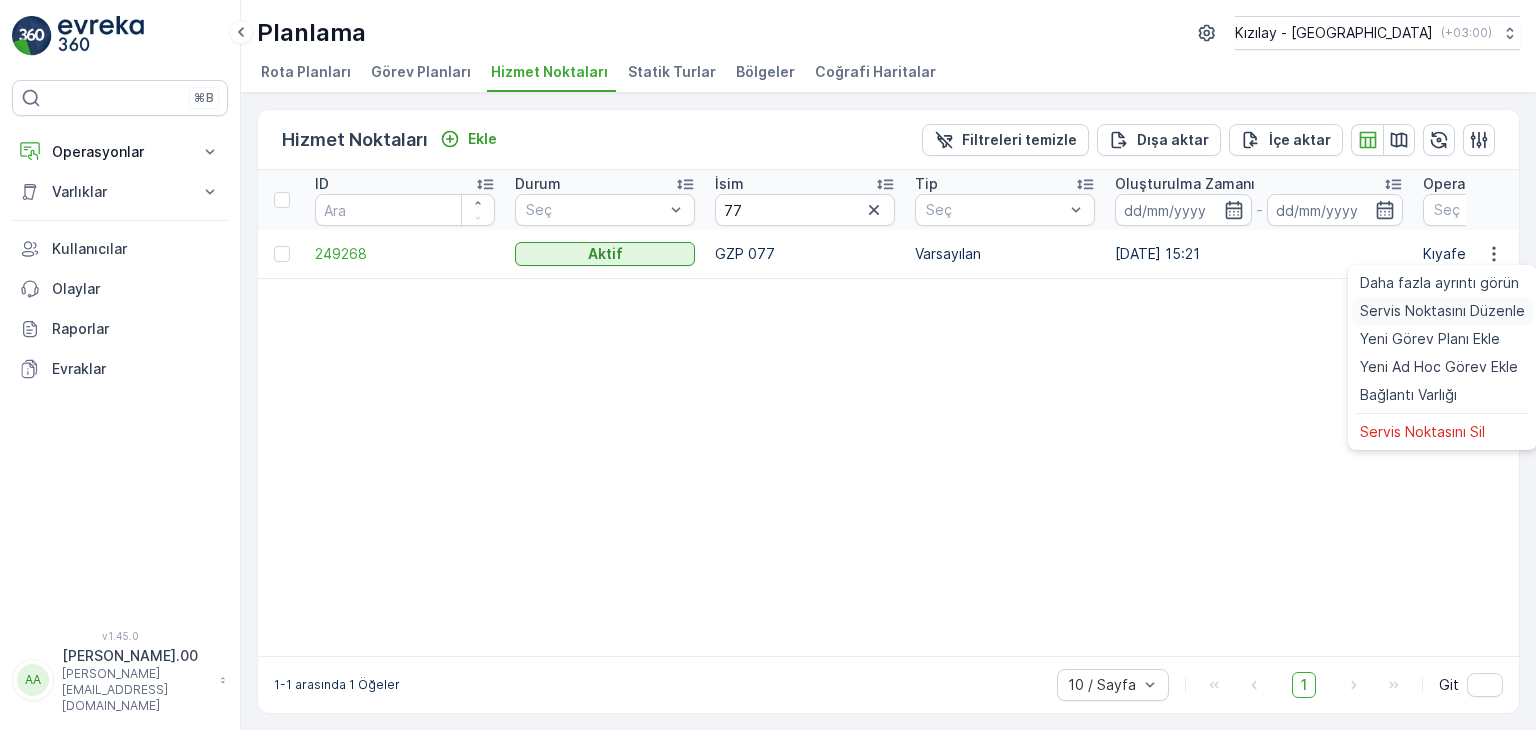 click on "Servis Noktasını Düzenle" at bounding box center (1442, 311) 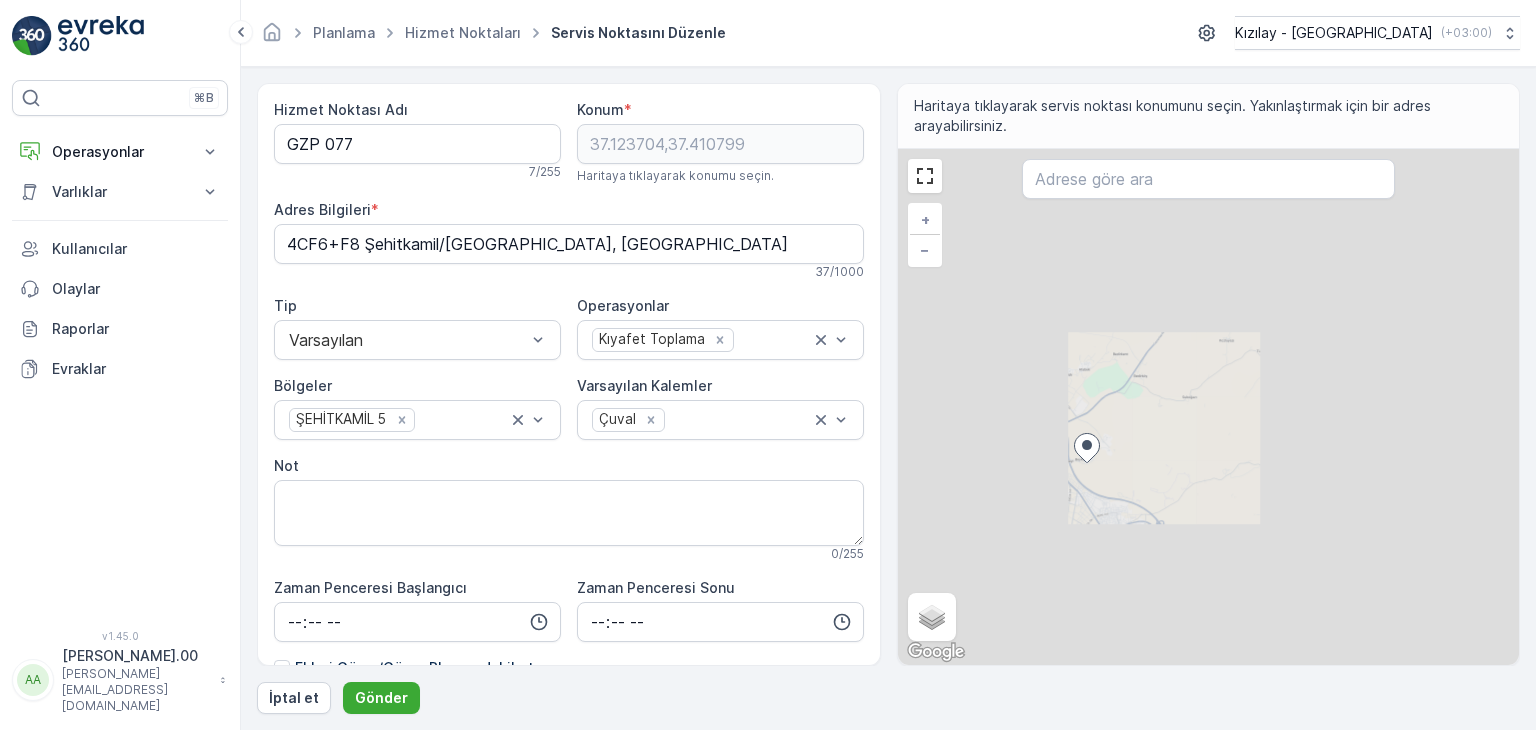 drag, startPoint x: 1071, startPoint y: 525, endPoint x: 1388, endPoint y: 392, distance: 343.77026 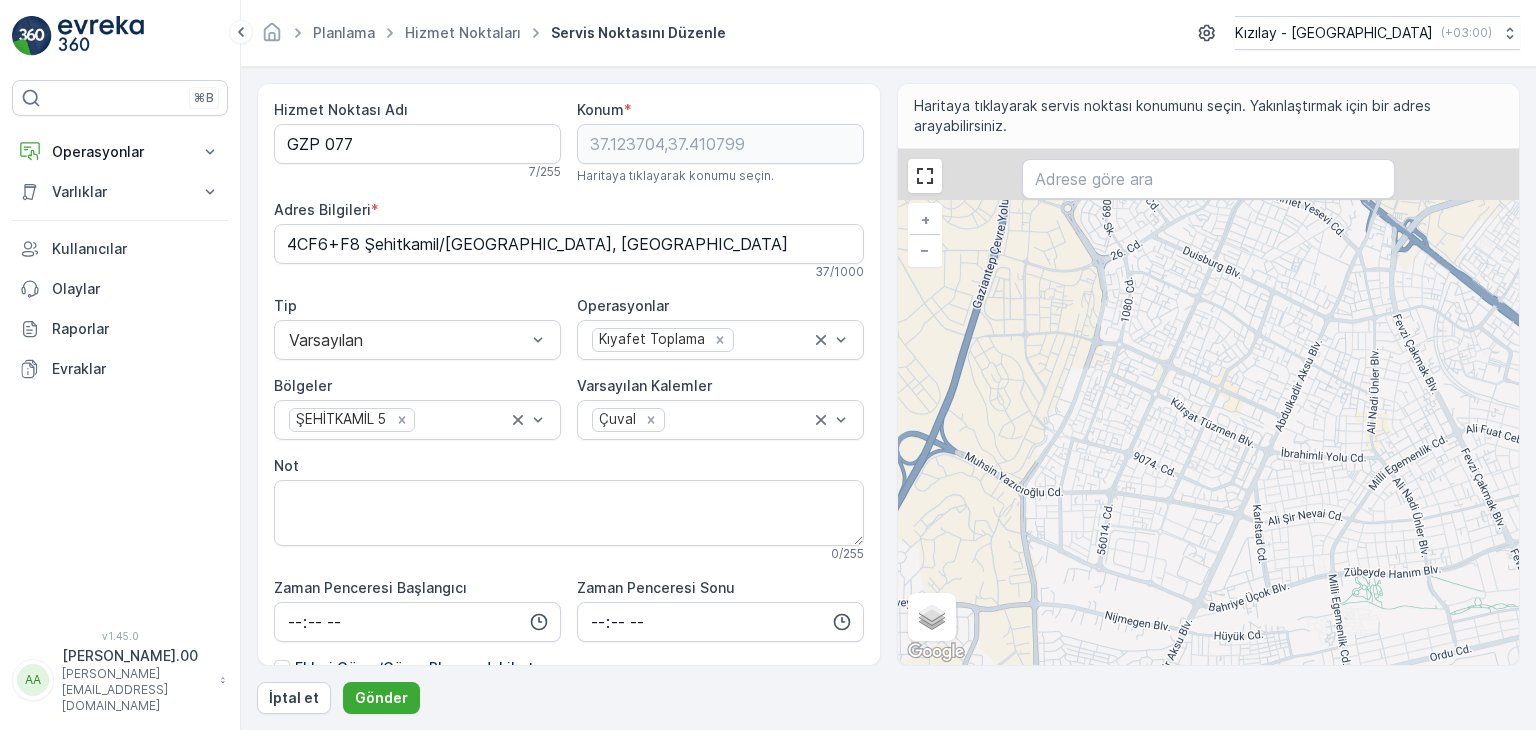 drag, startPoint x: 1329, startPoint y: 309, endPoint x: 1317, endPoint y: 430, distance: 121.59358 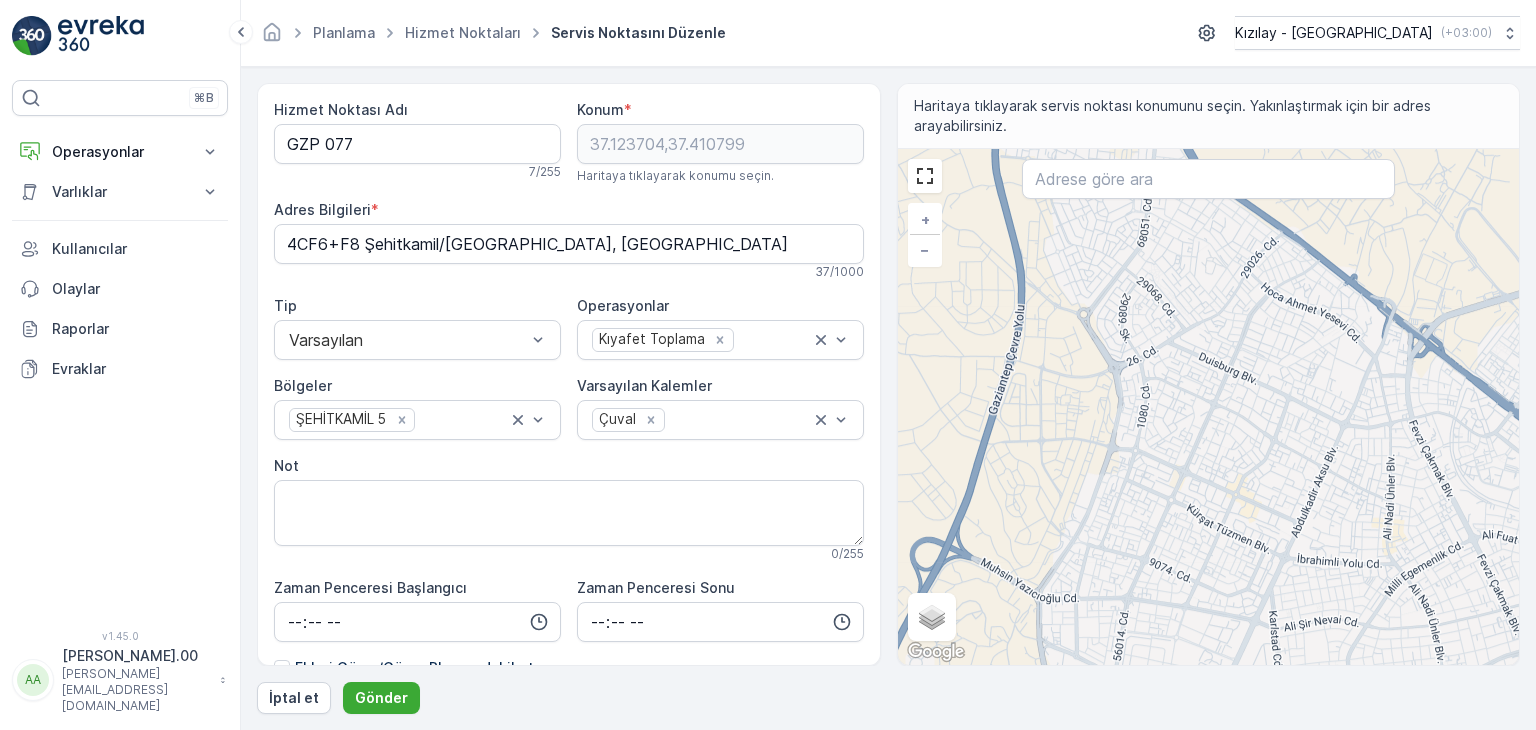 drag, startPoint x: 1192, startPoint y: 404, endPoint x: 1203, endPoint y: 450, distance: 47.296936 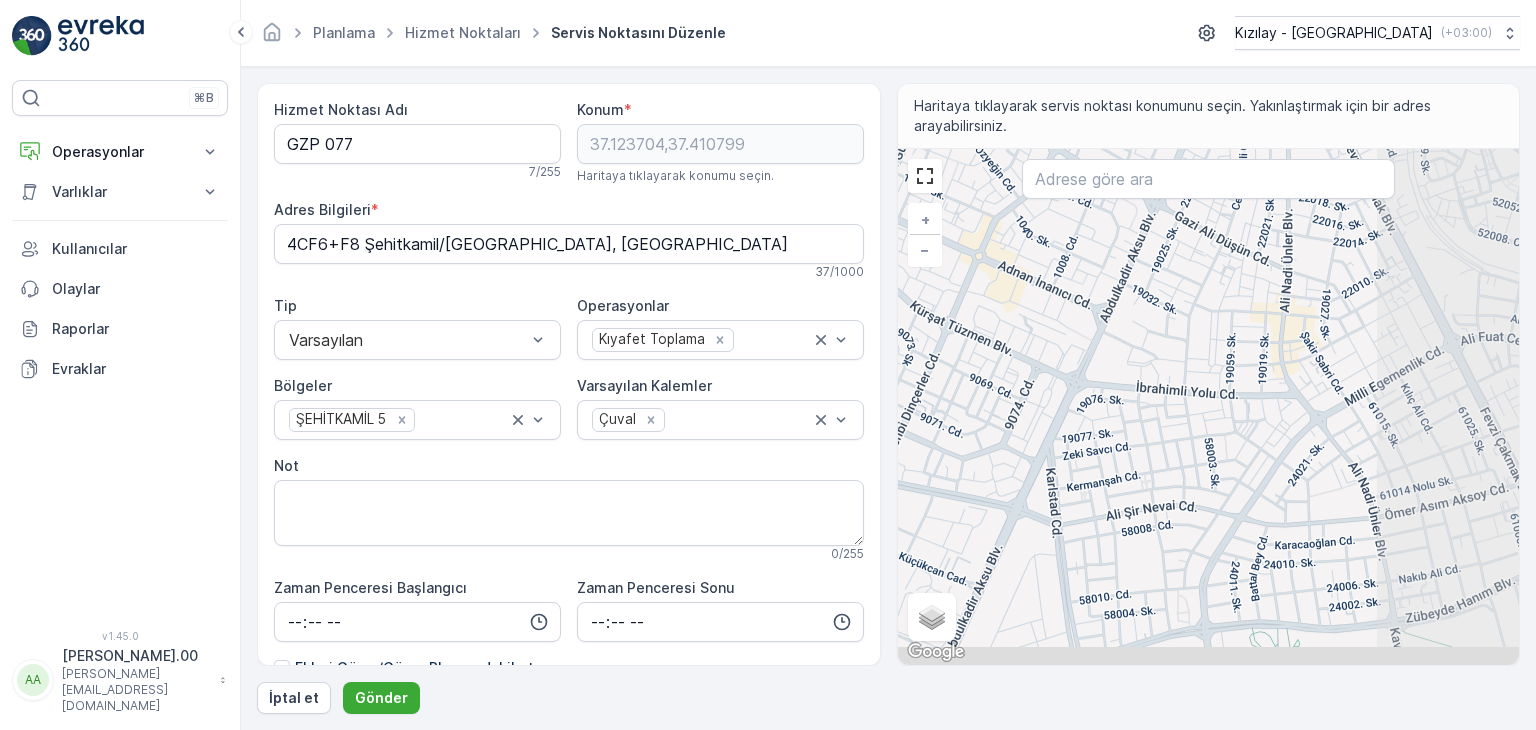 drag, startPoint x: 1286, startPoint y: 530, endPoint x: 1063, endPoint y: 329, distance: 300.21658 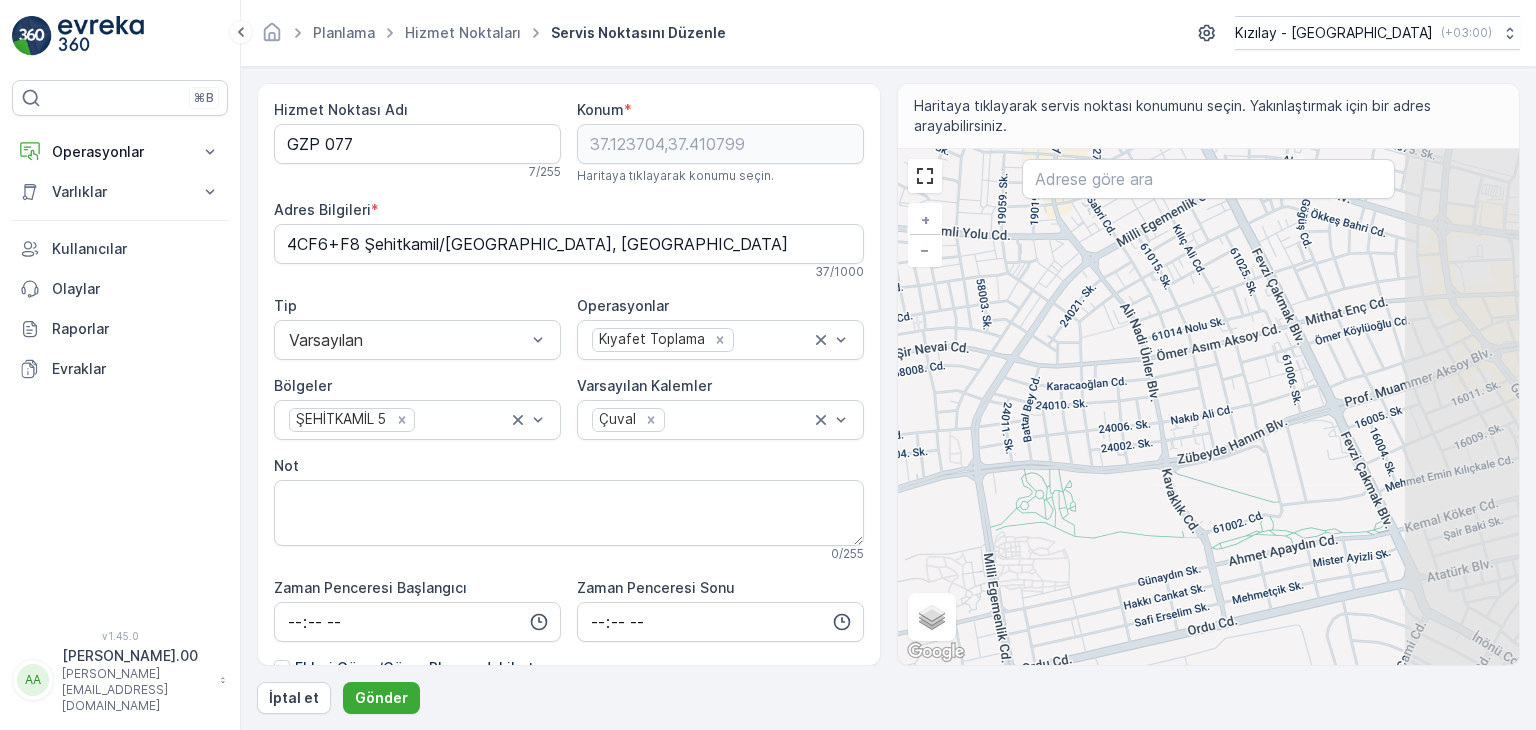 drag, startPoint x: 1382, startPoint y: 537, endPoint x: 1157, endPoint y: 385, distance: 271.53085 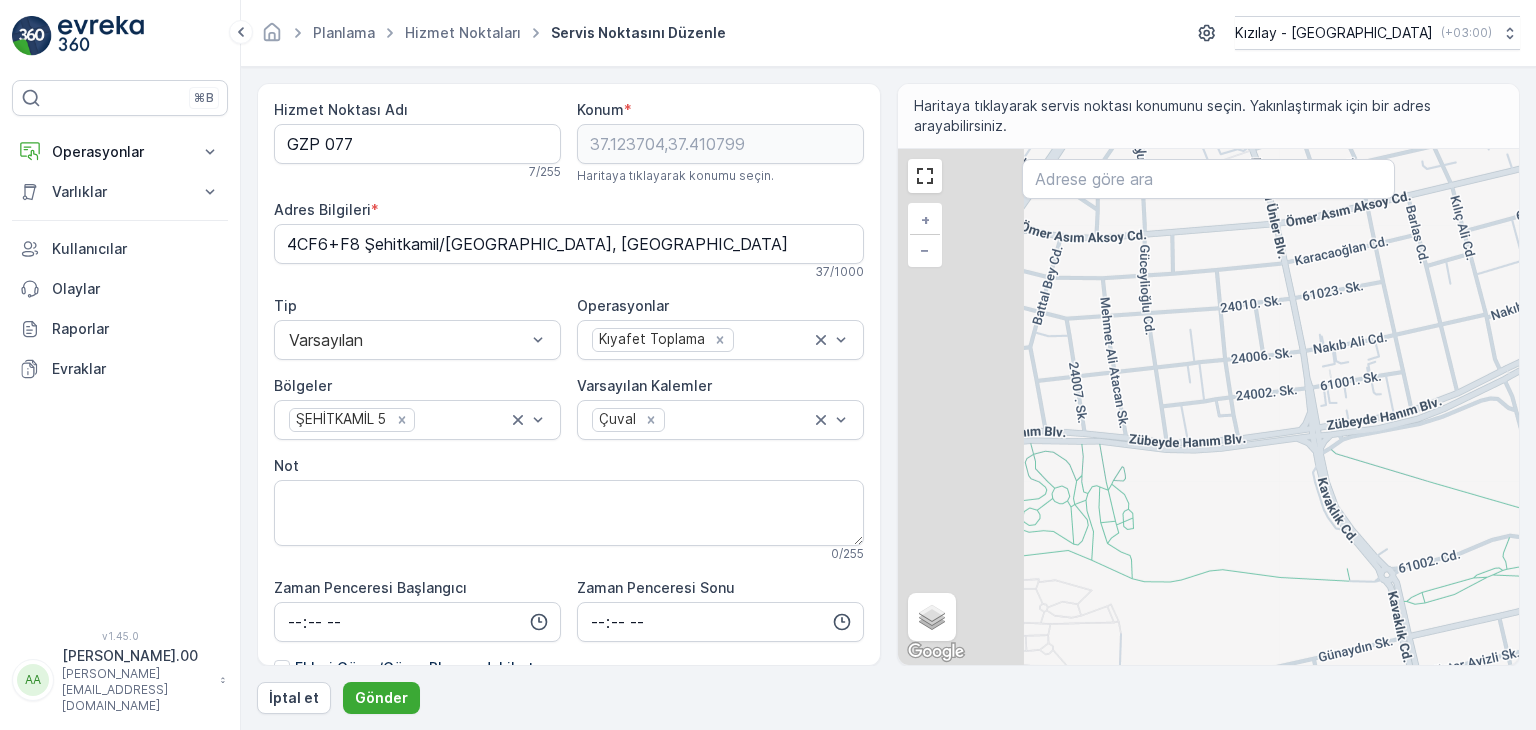 drag, startPoint x: 1094, startPoint y: 520, endPoint x: 1320, endPoint y: 448, distance: 237.19191 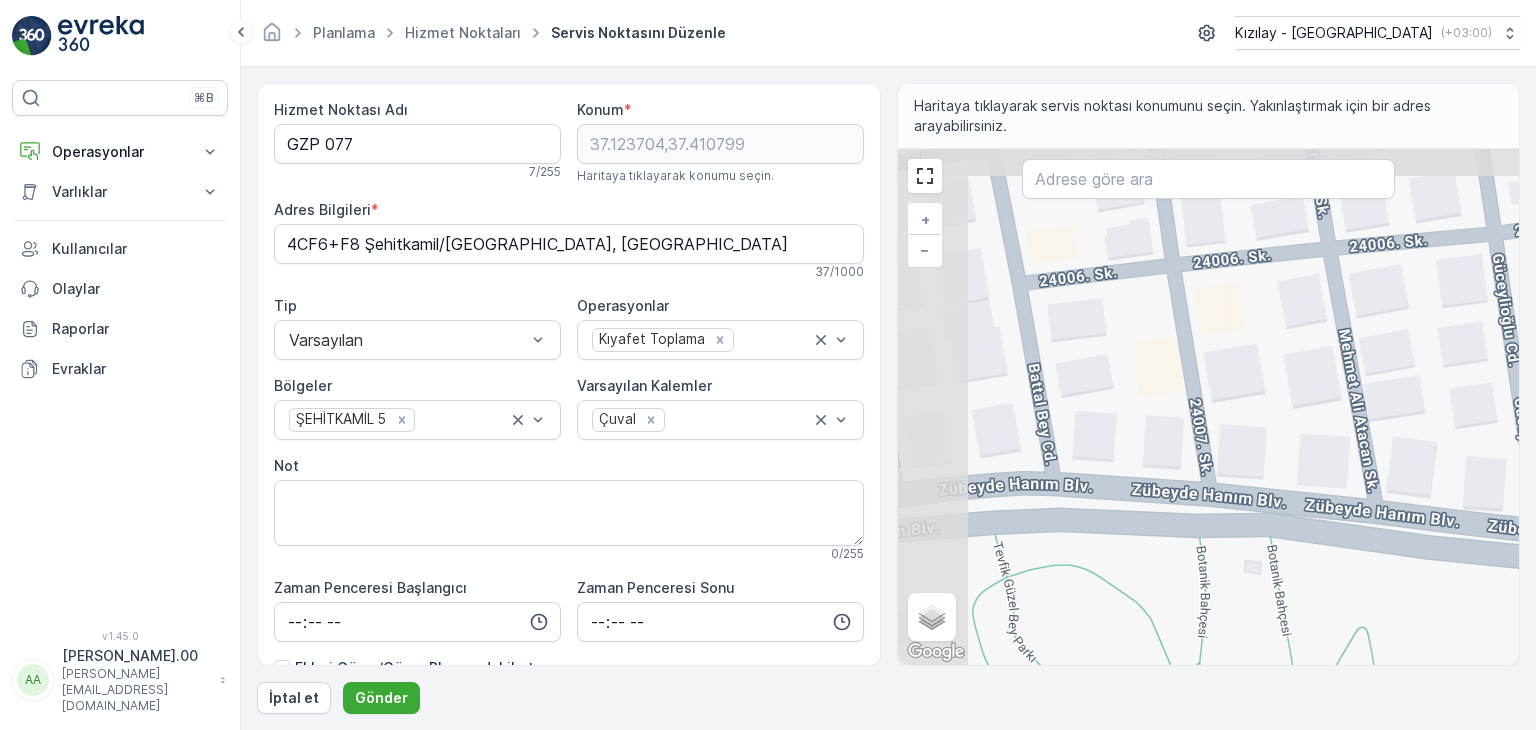 drag, startPoint x: 1137, startPoint y: 435, endPoint x: 1337, endPoint y: 470, distance: 203.0394 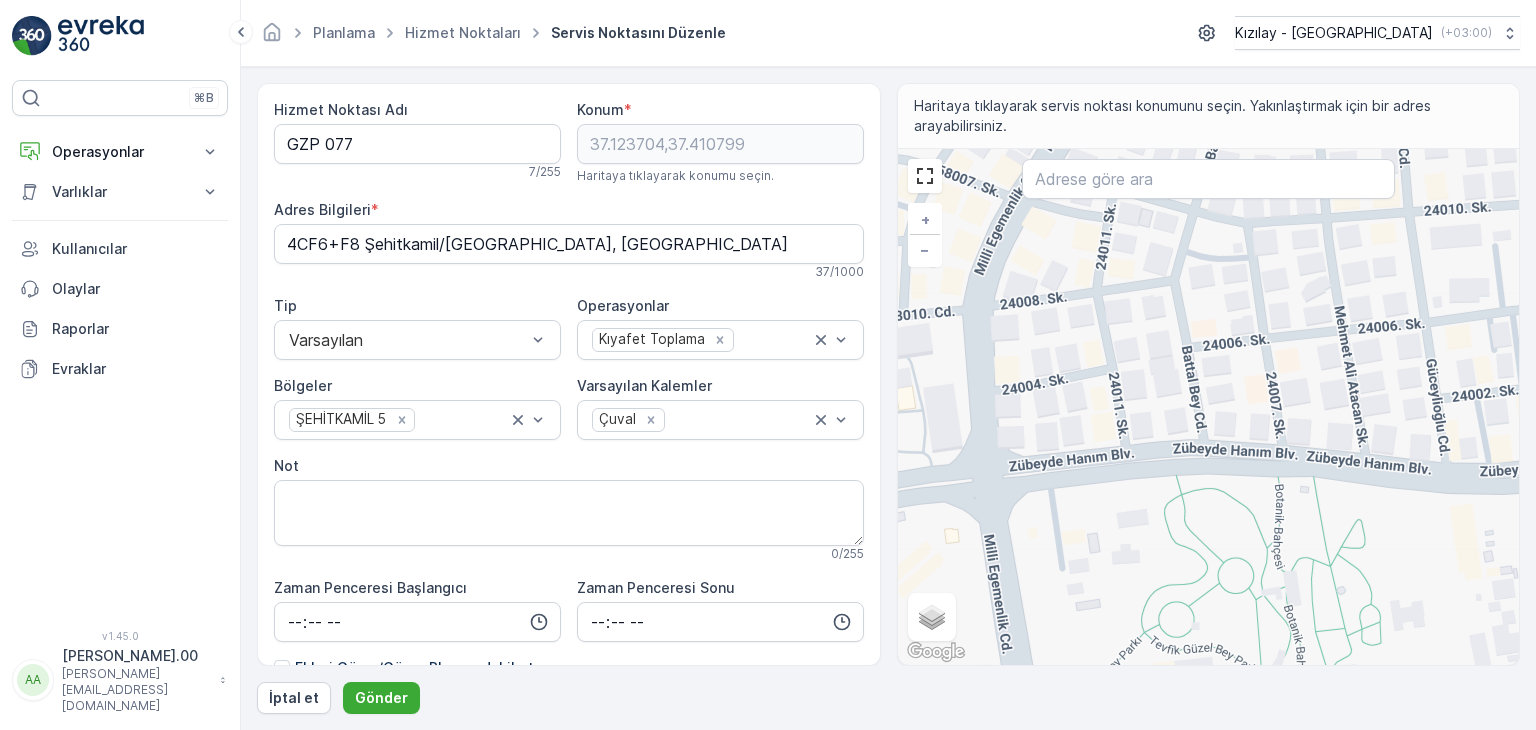 drag, startPoint x: 1318, startPoint y: 462, endPoint x: 1085, endPoint y: 488, distance: 234.44615 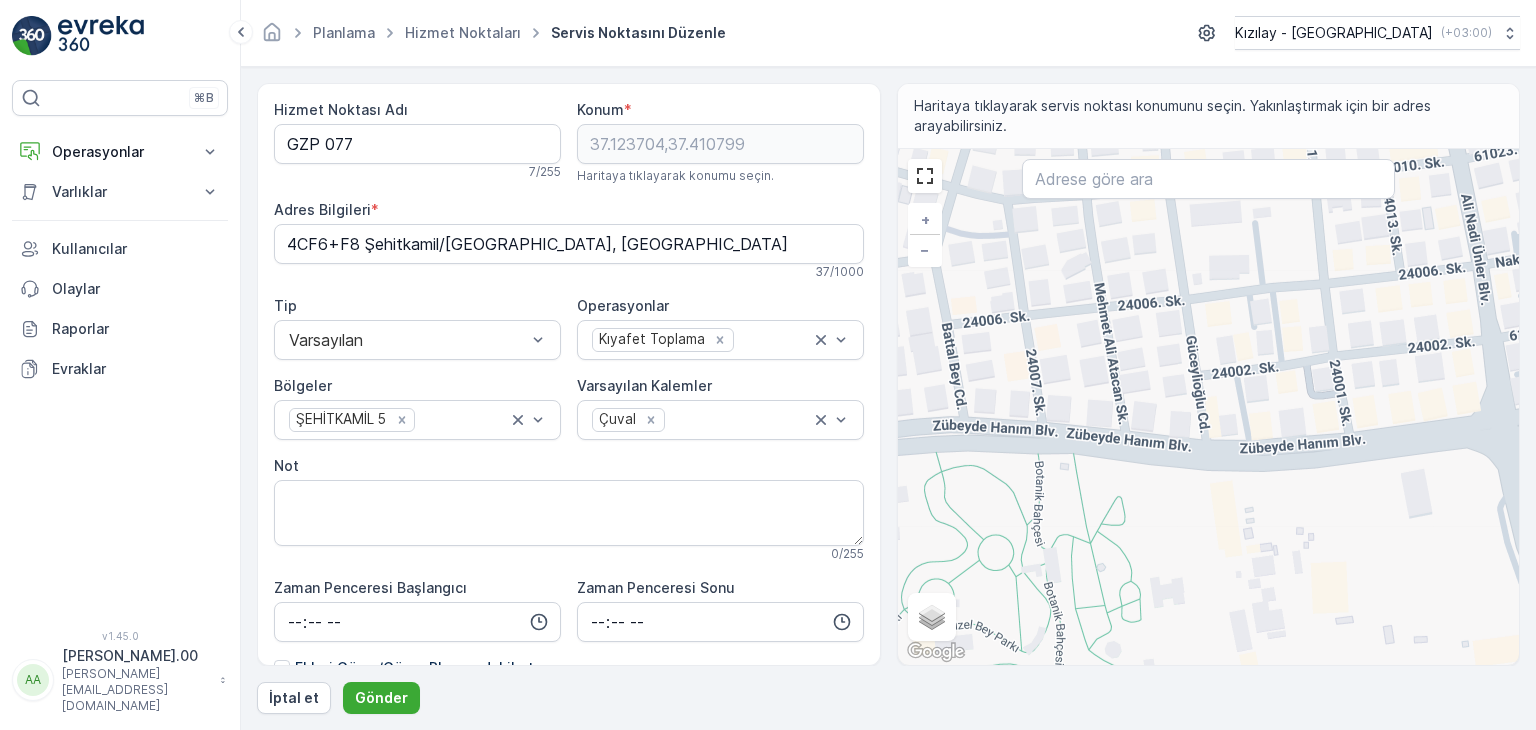 drag, startPoint x: 1358, startPoint y: 477, endPoint x: 1117, endPoint y: 461, distance: 241.53053 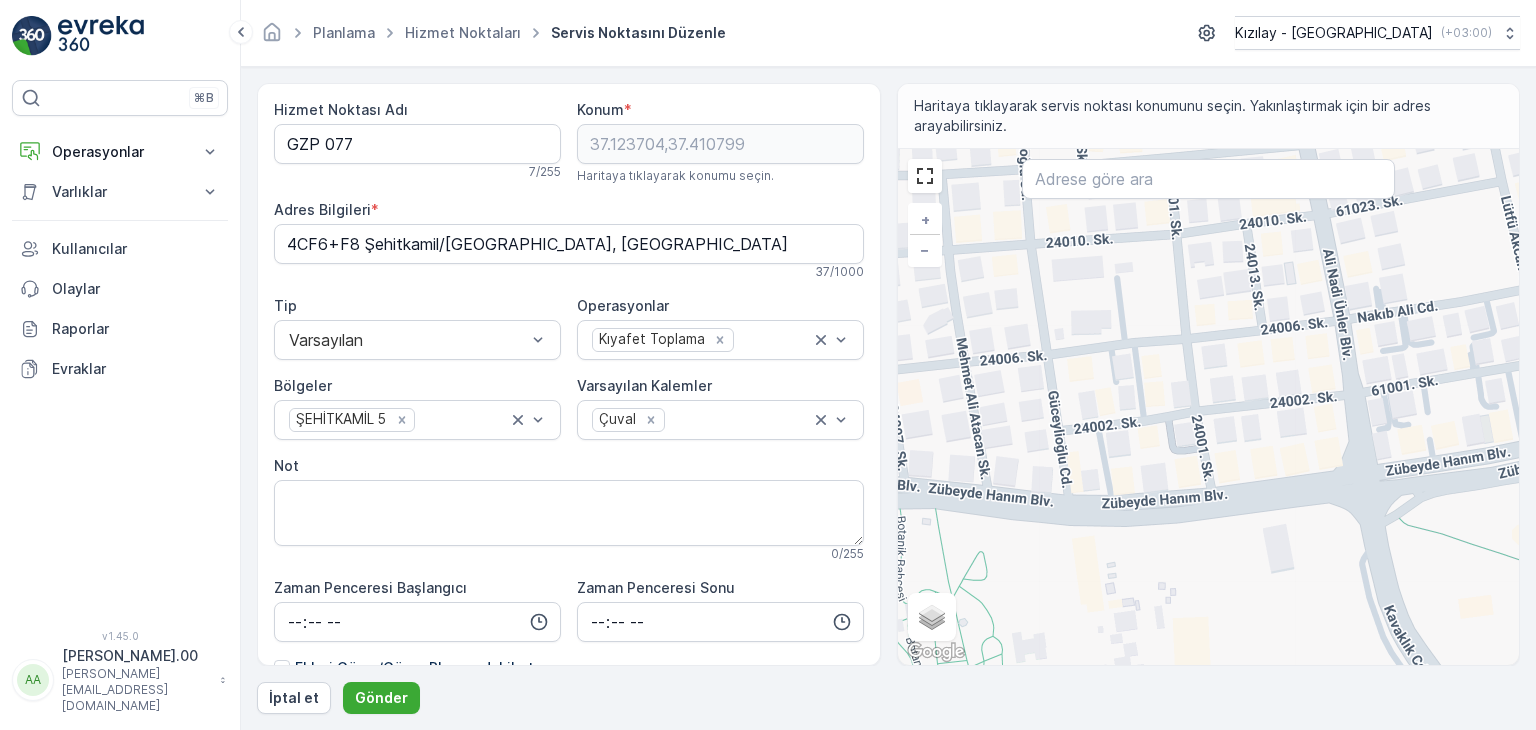 drag, startPoint x: 1360, startPoint y: 435, endPoint x: 1264, endPoint y: 477, distance: 104.78549 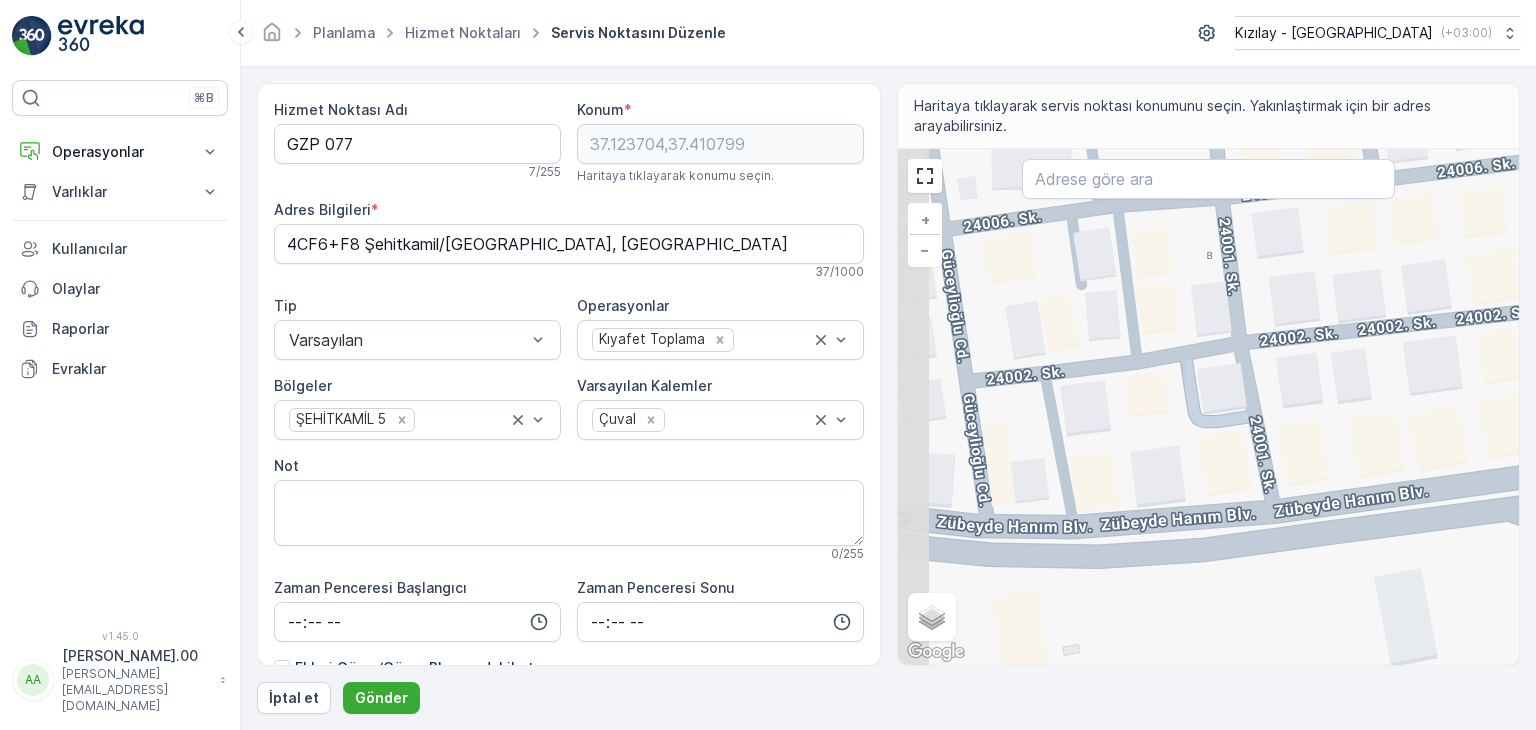 drag, startPoint x: 1147, startPoint y: 497, endPoint x: 1282, endPoint y: 494, distance: 135.03333 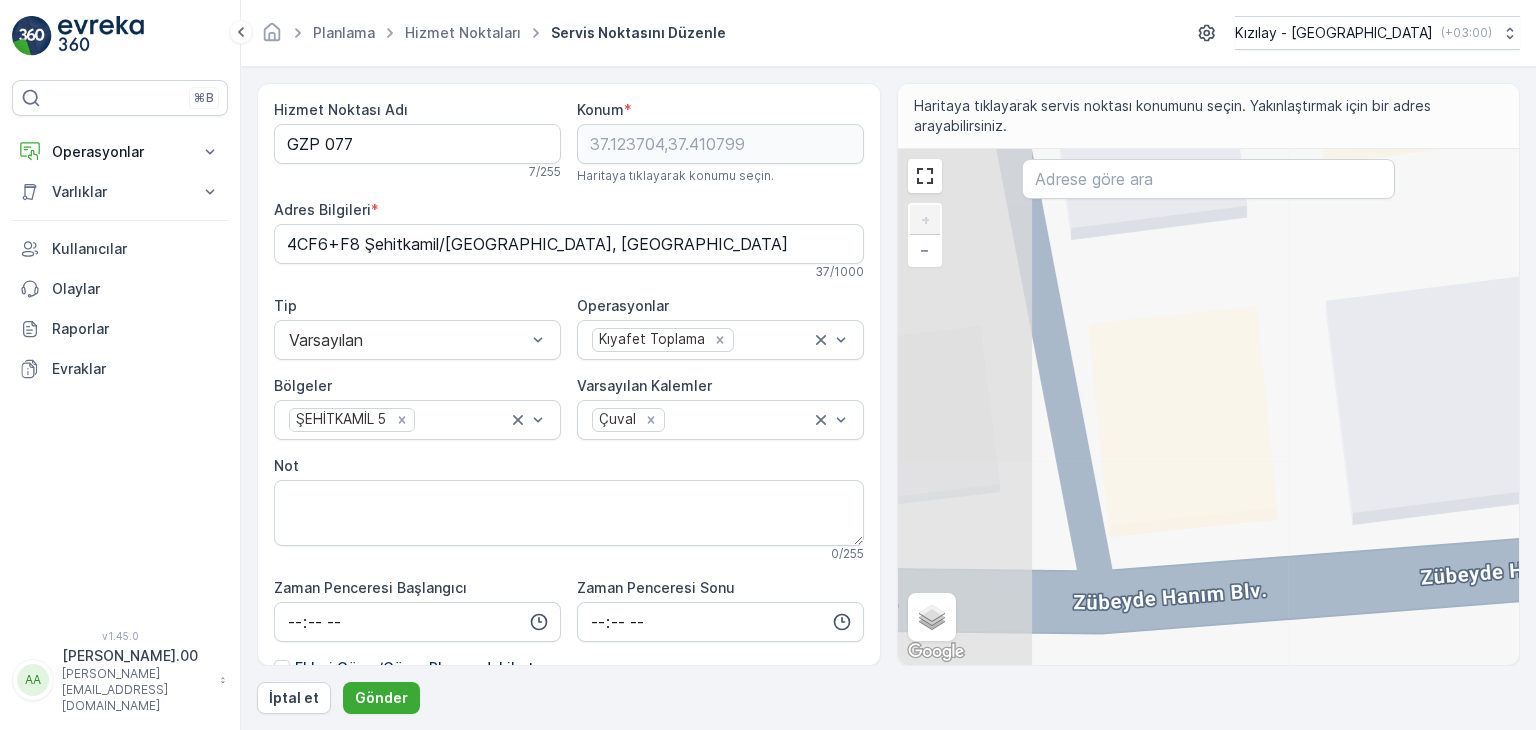 drag, startPoint x: 1042, startPoint y: 500, endPoint x: 1194, endPoint y: 507, distance: 152.1611 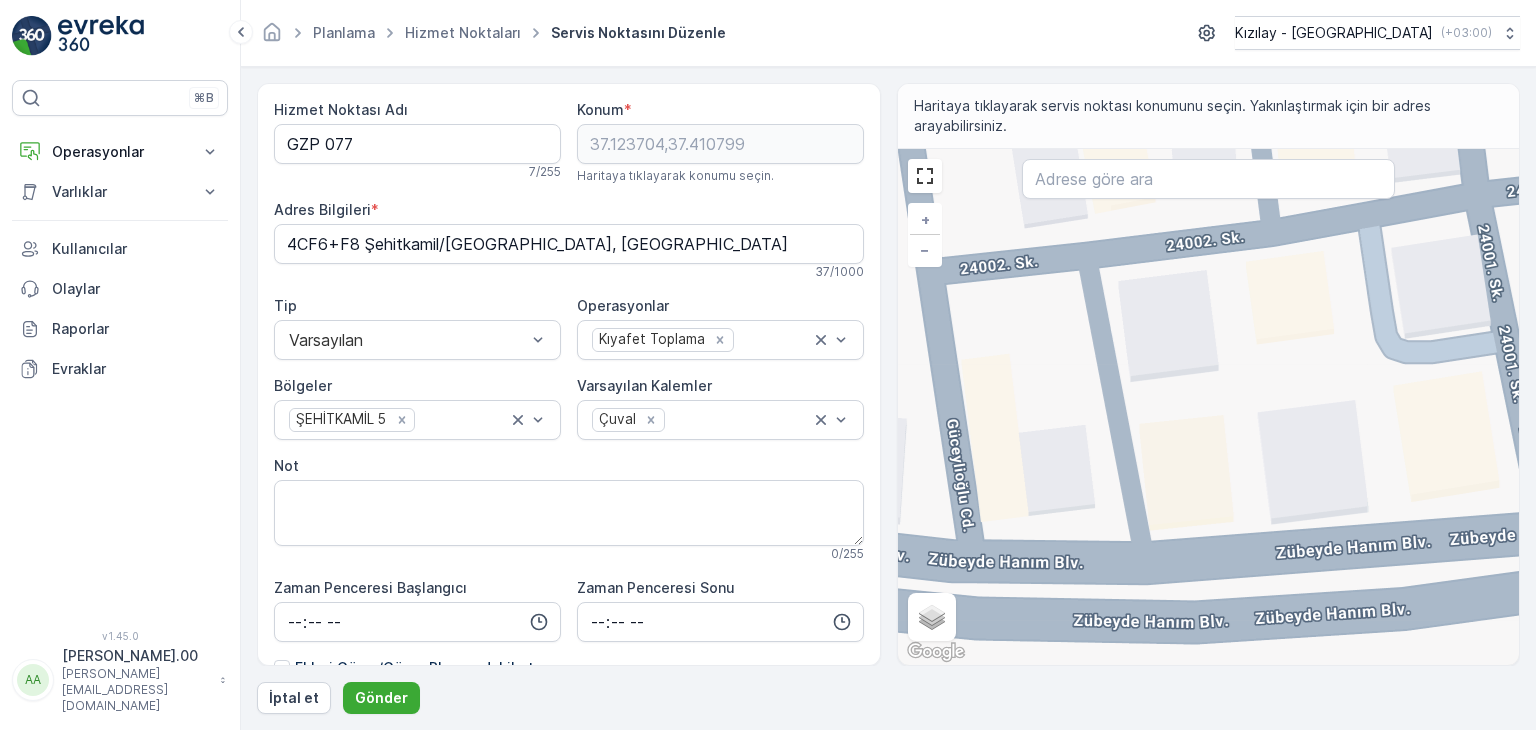 drag, startPoint x: 1176, startPoint y: 401, endPoint x: 1187, endPoint y: 463, distance: 62.968246 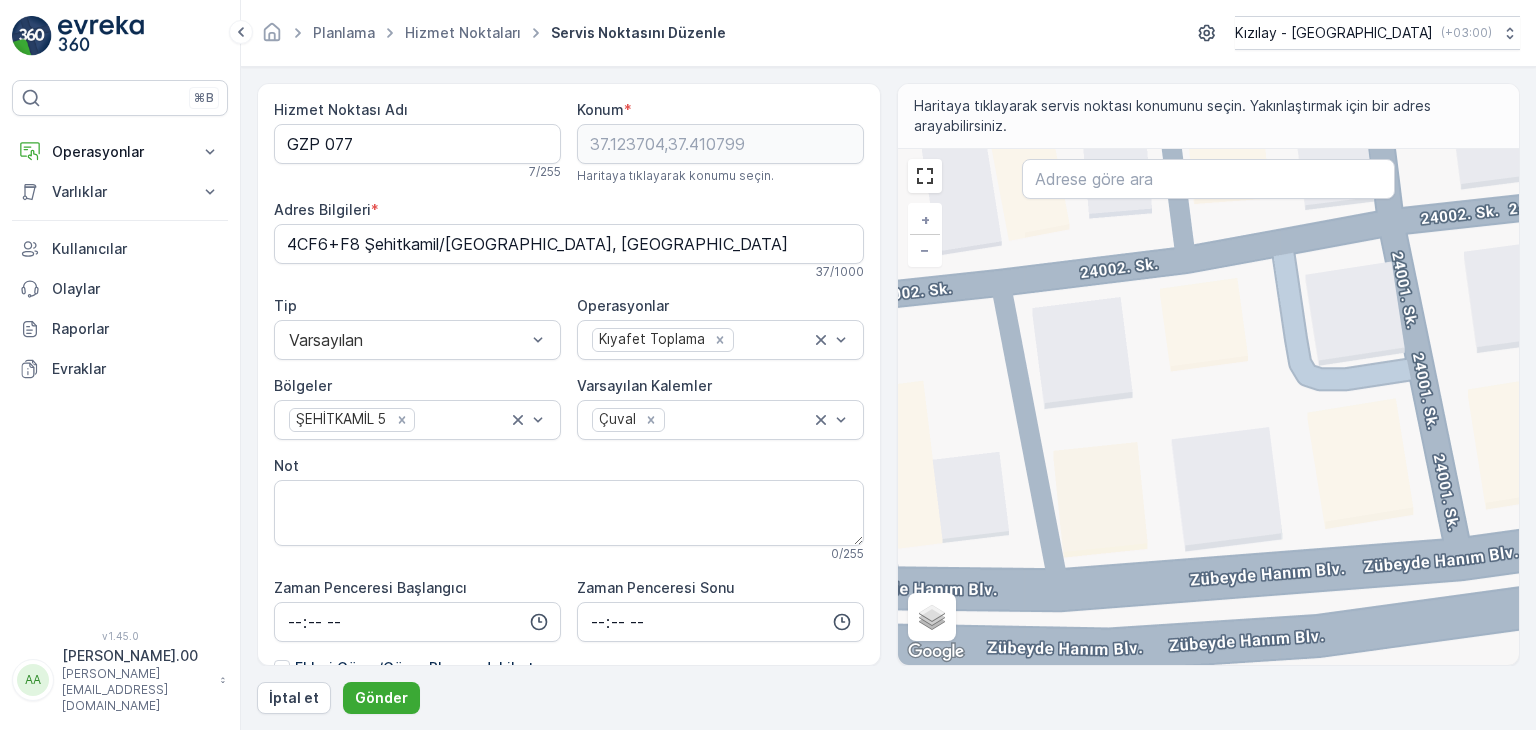 drag, startPoint x: 1205, startPoint y: 494, endPoint x: 1015, endPoint y: 501, distance: 190.1289 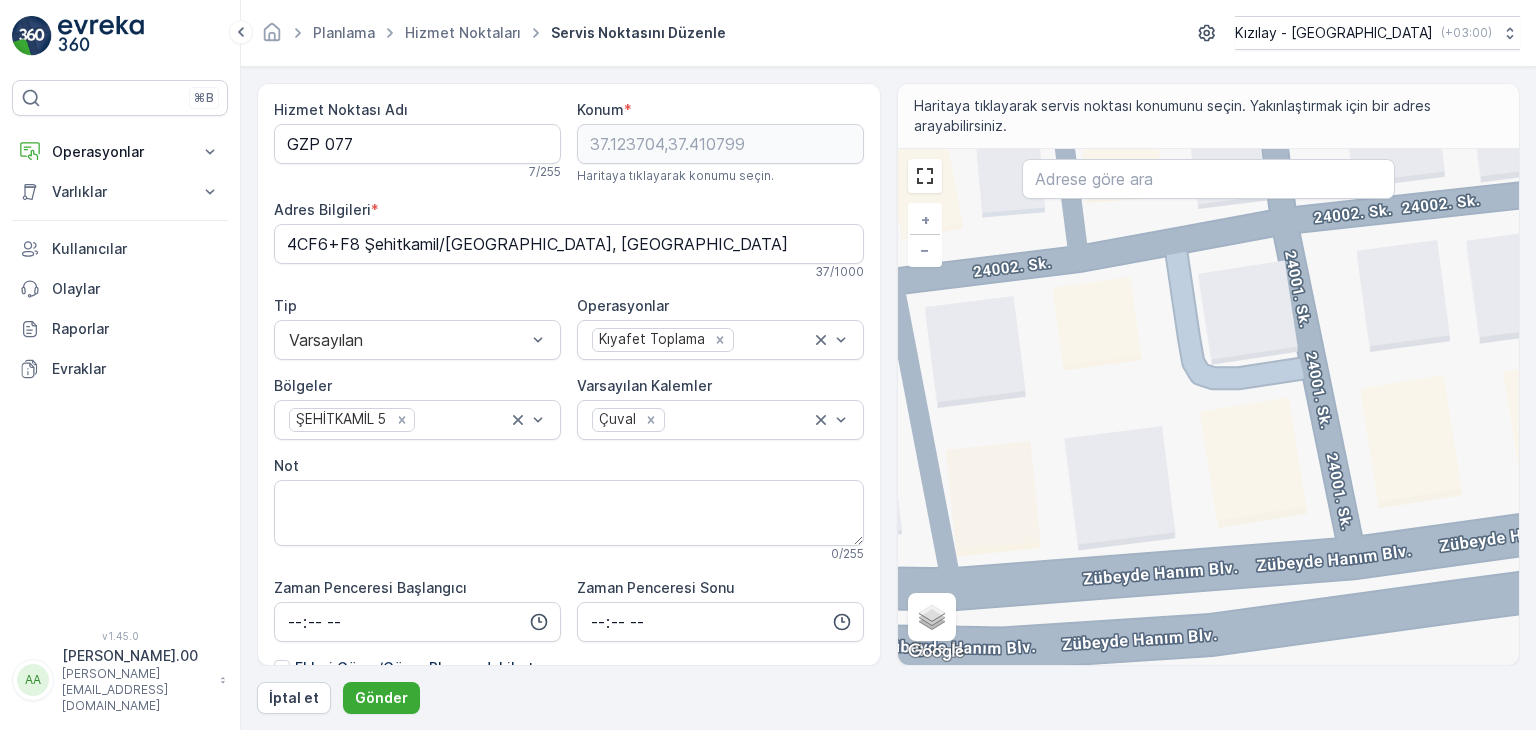 click on "+ −  Uydu  Yol haritası  Arazi  Karışık  Leaflet Klavye kısayolları Harita Verileri Harita verileri ©2025 Harita verileri ©2025 10 m  Metrik ve emperyal birimler arasında geçiş yapmak için tıklayın Şartlar Harita hatası bildirin Gezinmek için ok tuşlarına basın." at bounding box center (1209, 407) 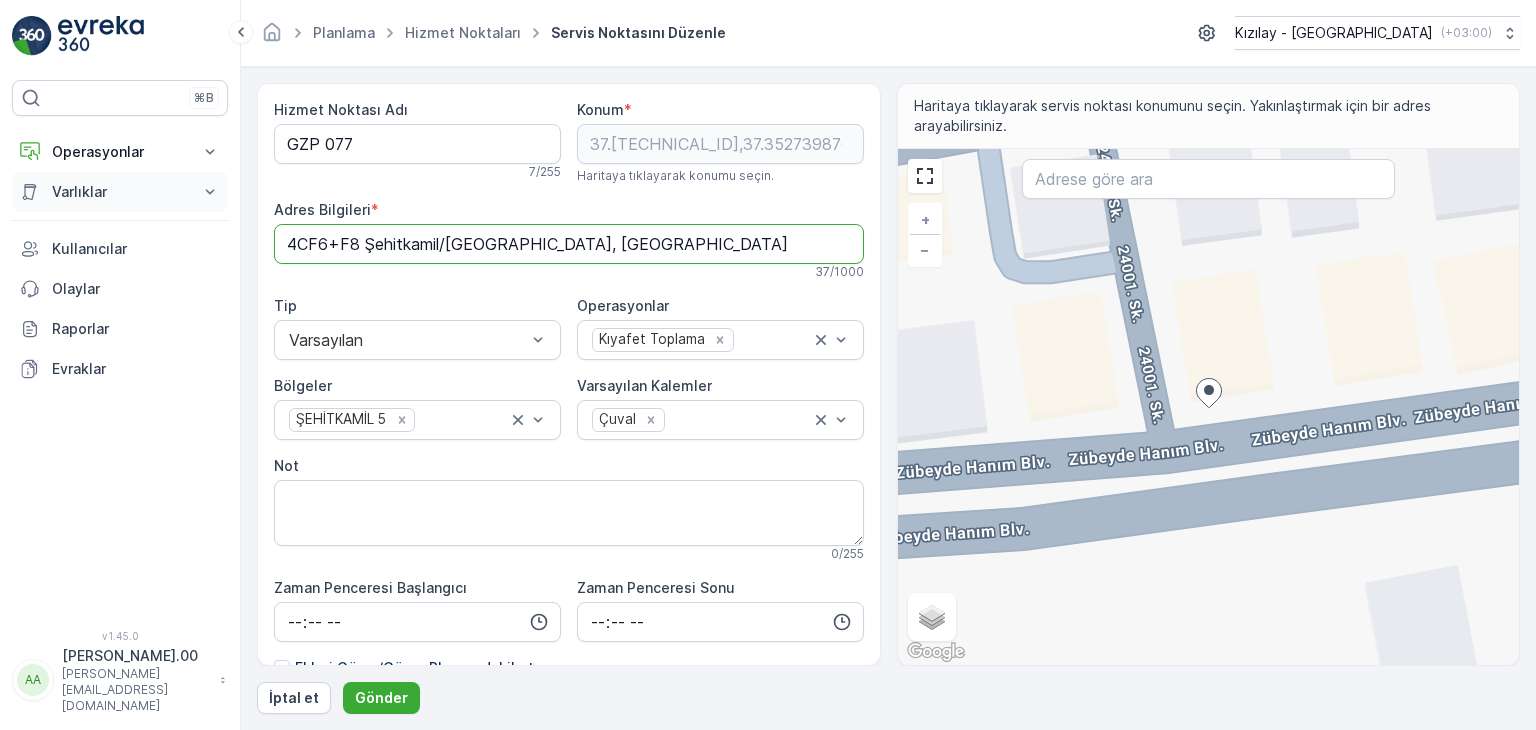 drag, startPoint x: 668, startPoint y: 243, endPoint x: 140, endPoint y: 202, distance: 529.5895 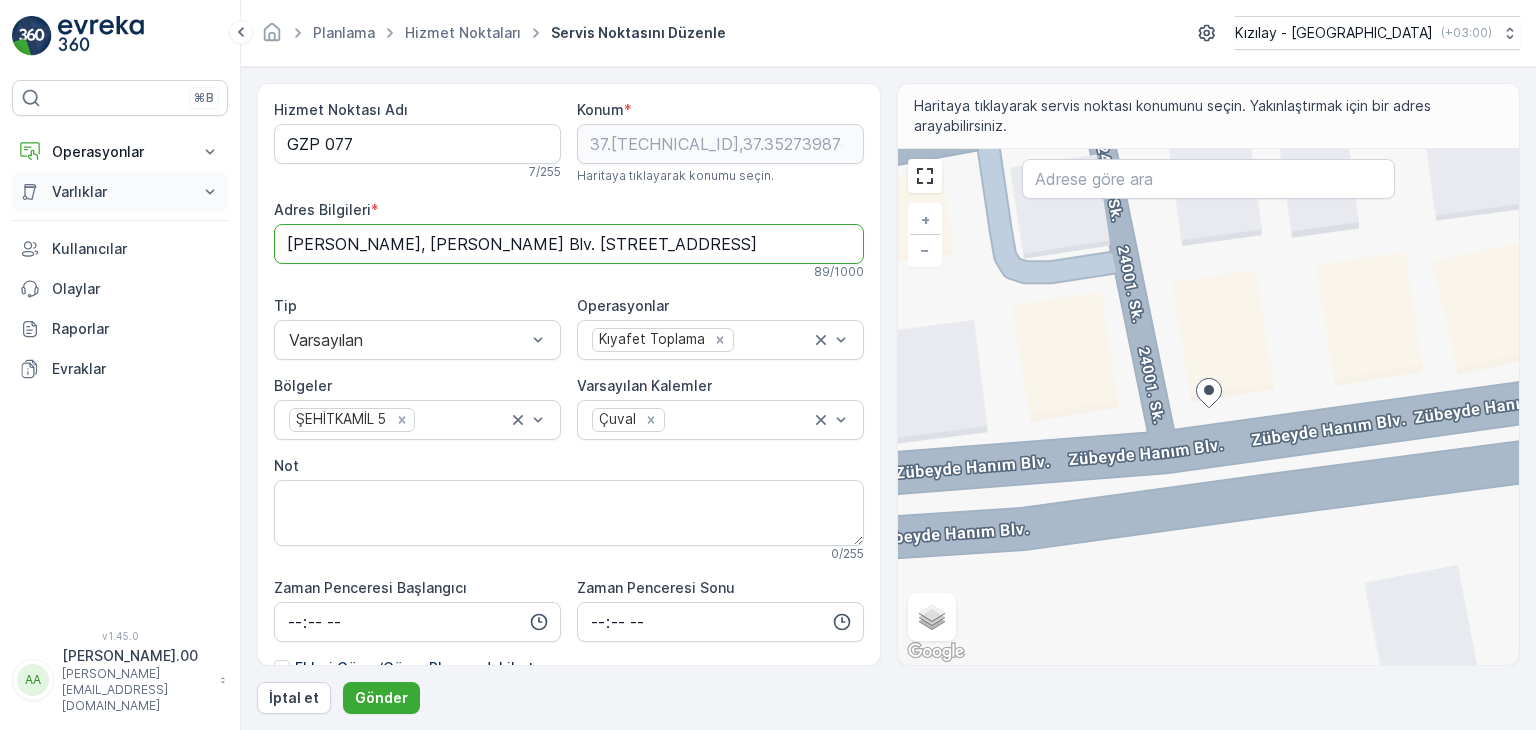 scroll, scrollTop: 0, scrollLeft: 148, axis: horizontal 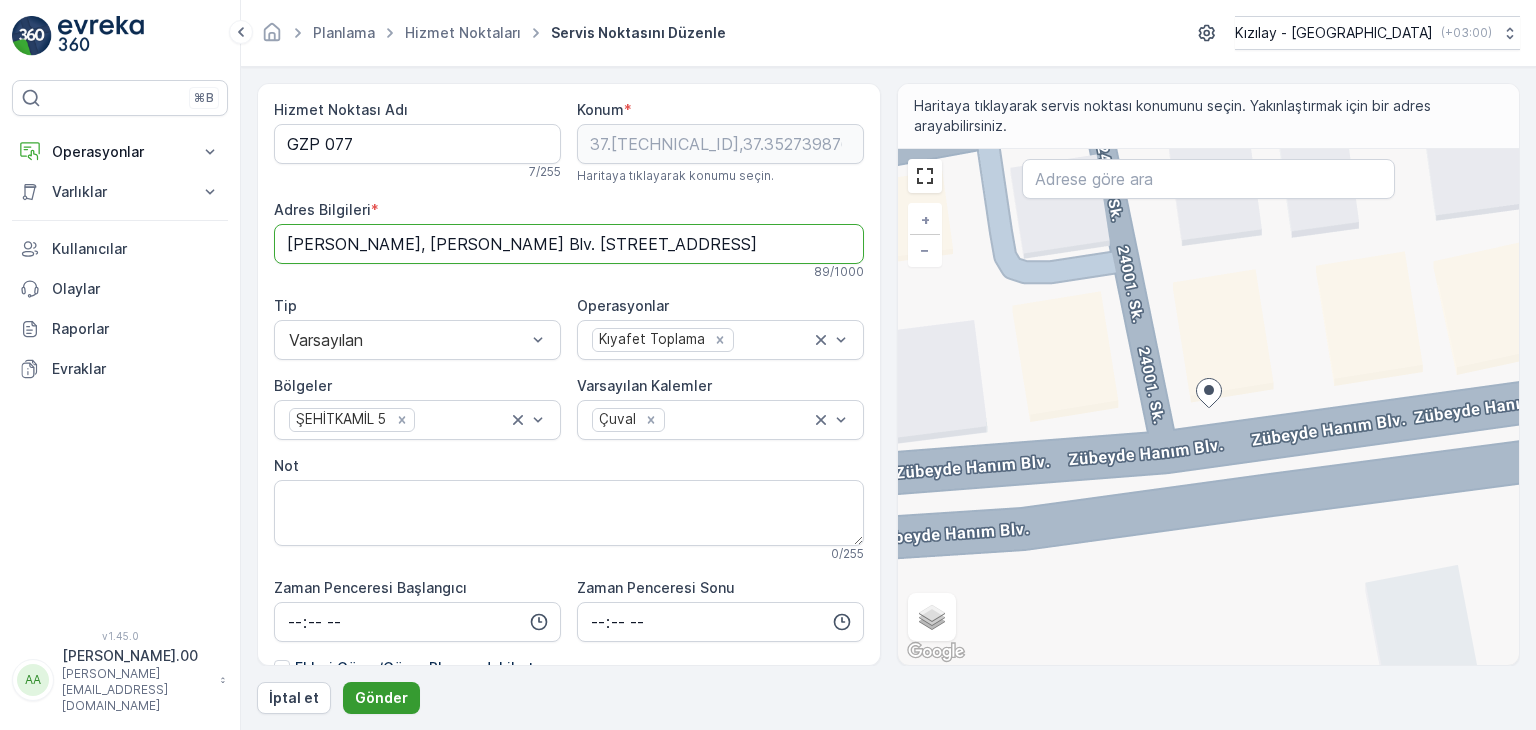 type on "Sarıgüllük, Zübeyde Hanım Blv. Küçük Parmak sit No:44/A A Blk, 27060 Şehitkamil/Gaziantep" 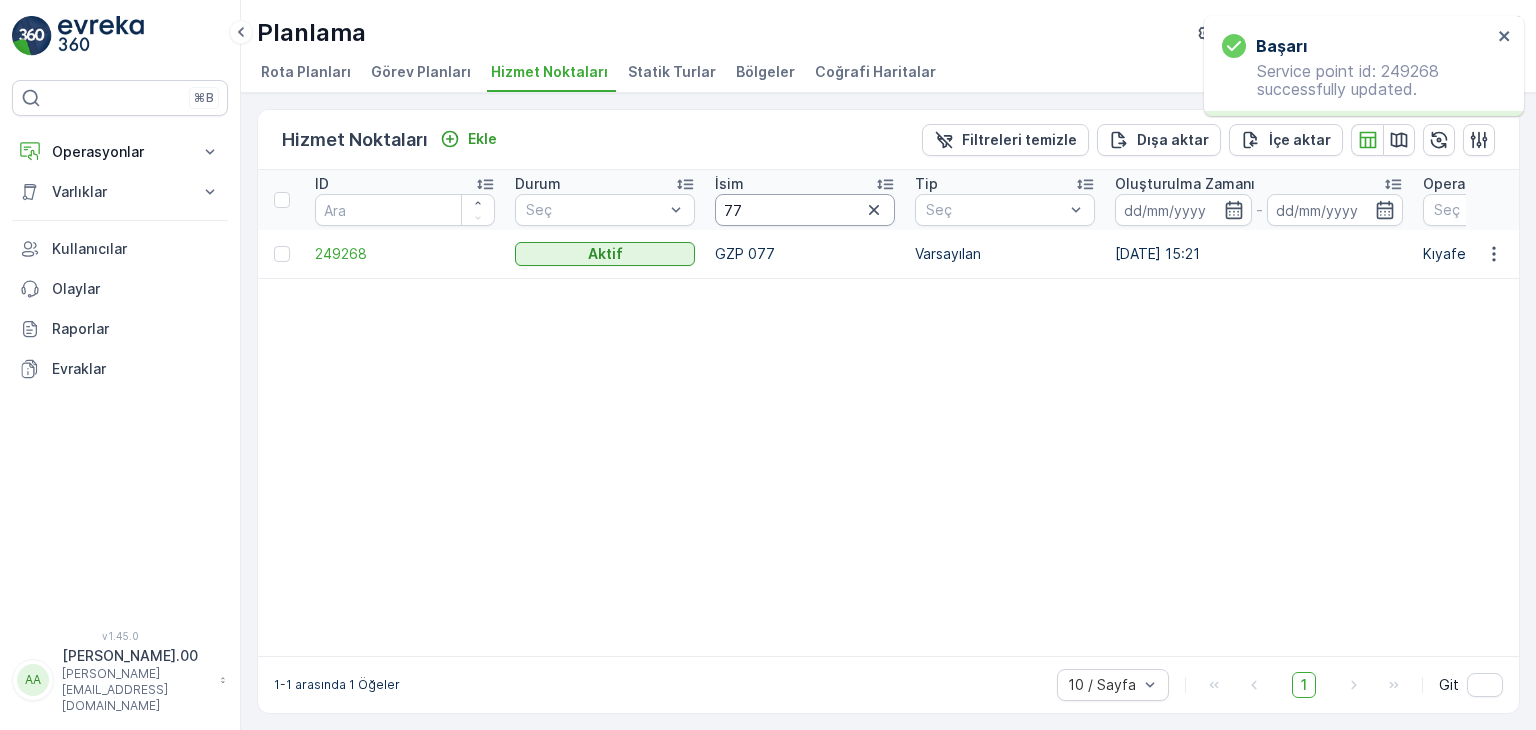 click on "77" at bounding box center (805, 210) 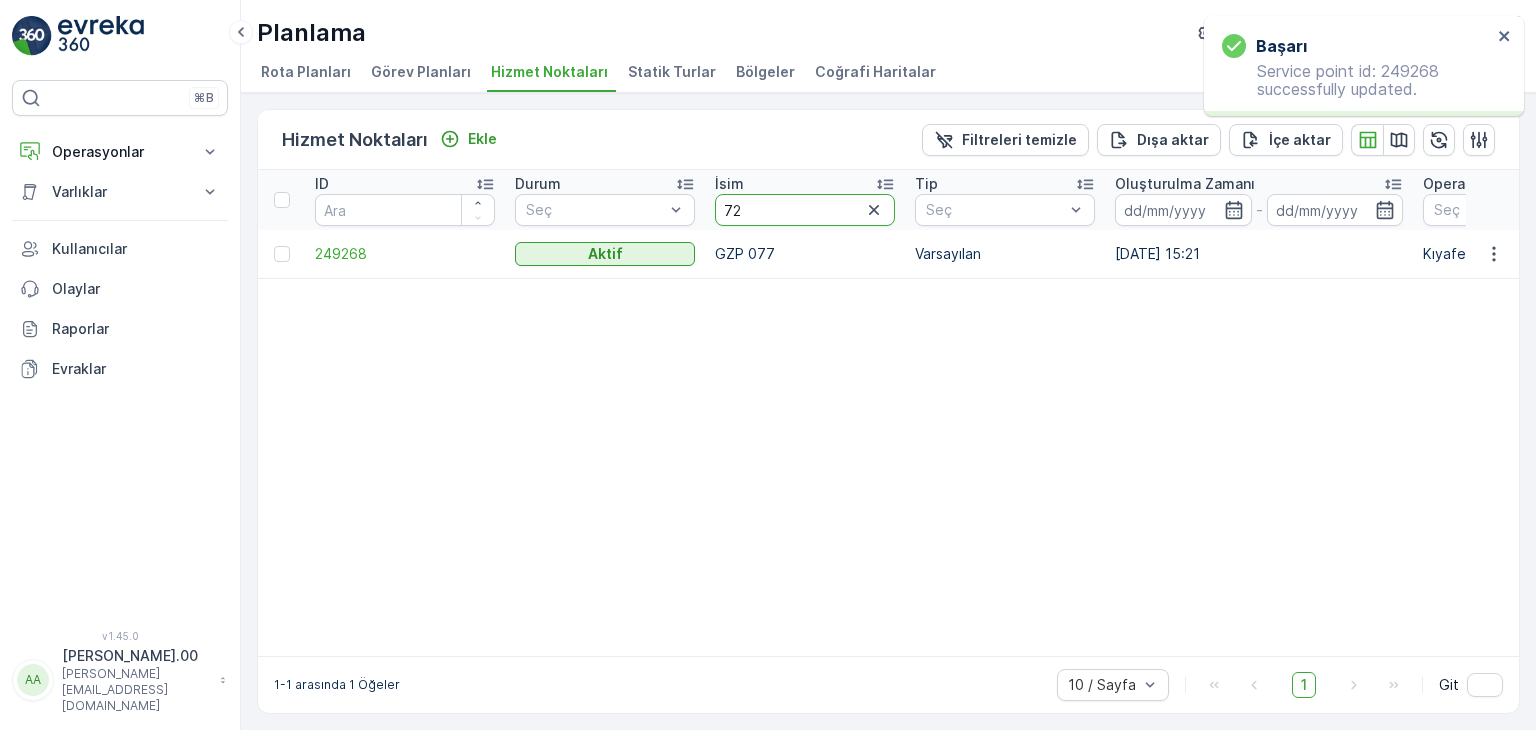 type on "72" 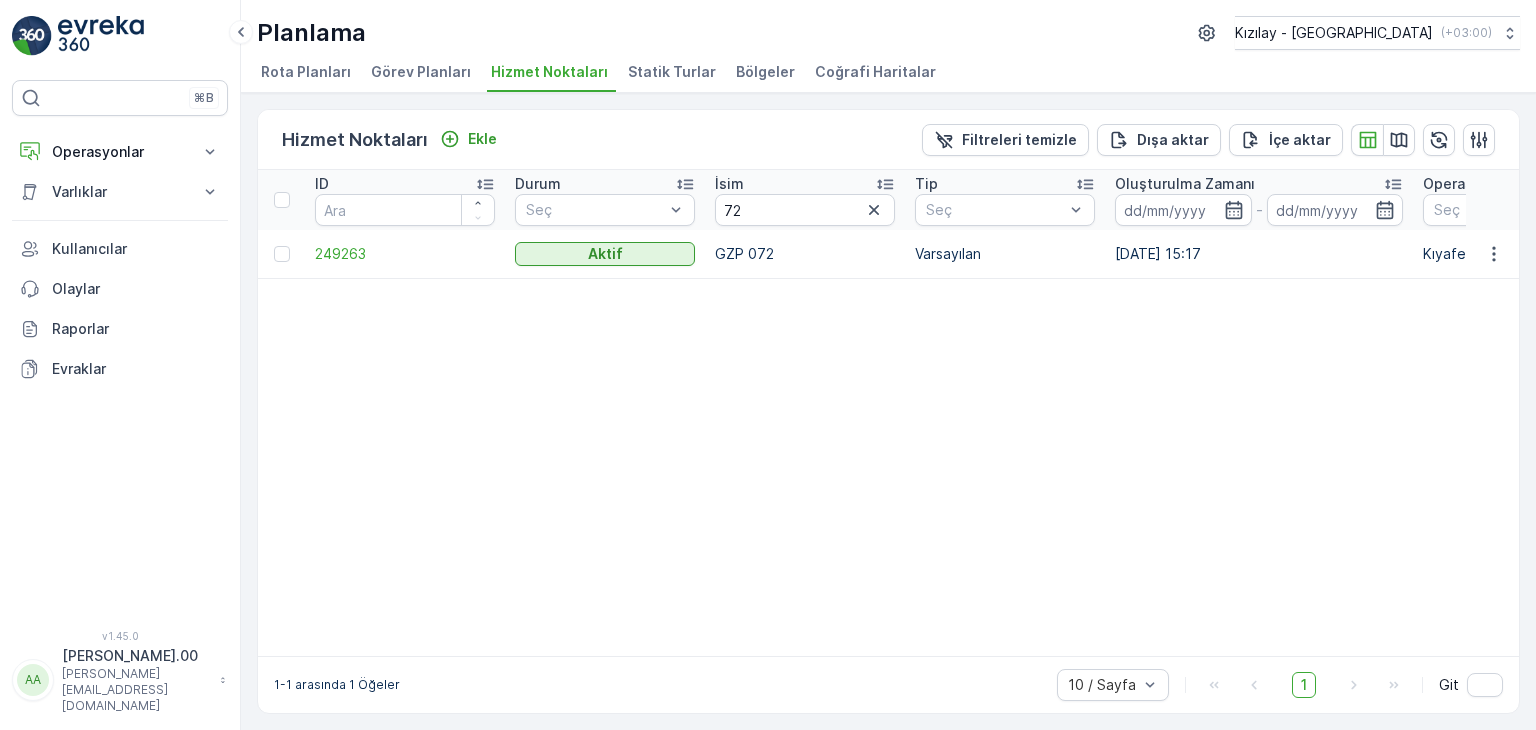 click at bounding box center (1493, 254) 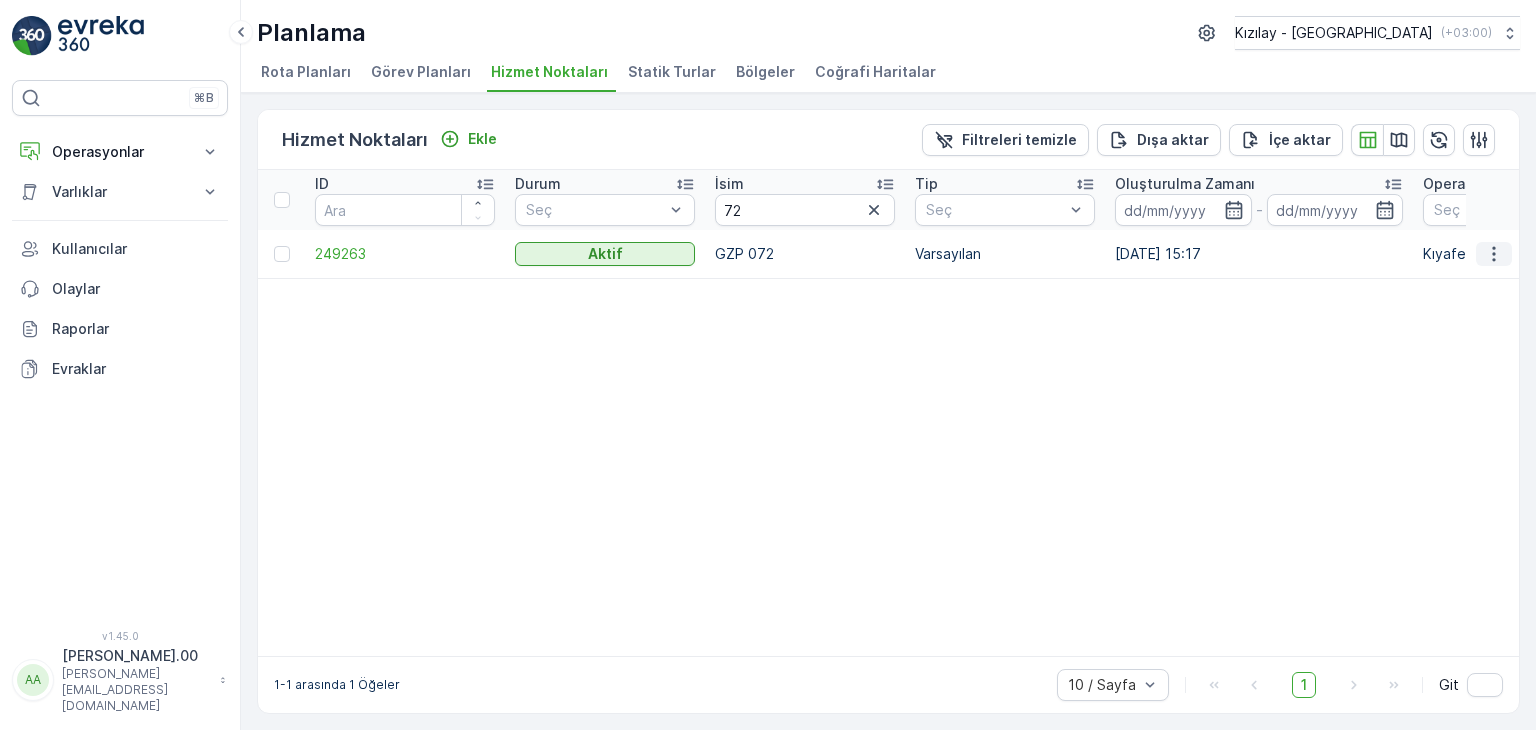 click 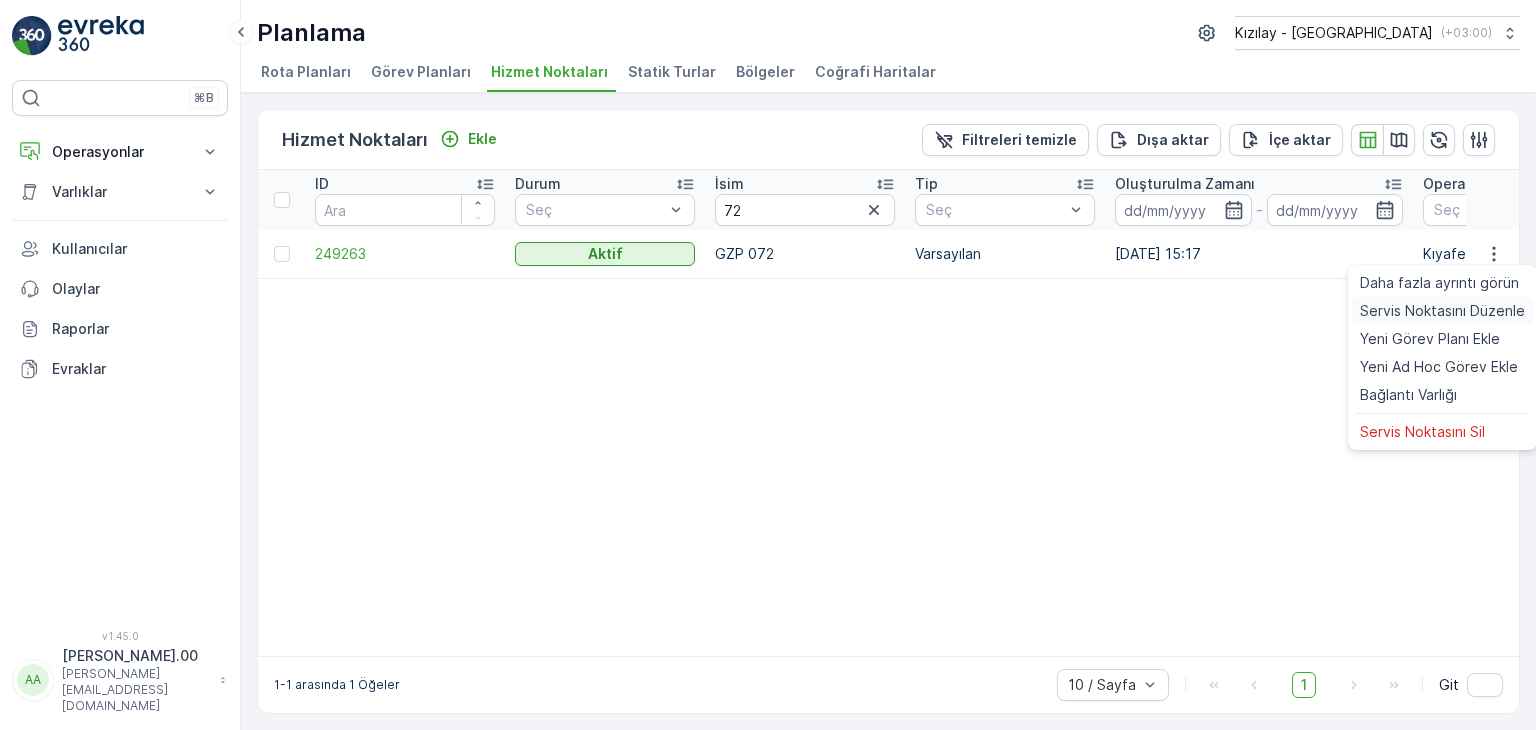 click on "Servis Noktasını Düzenle" at bounding box center (1442, 311) 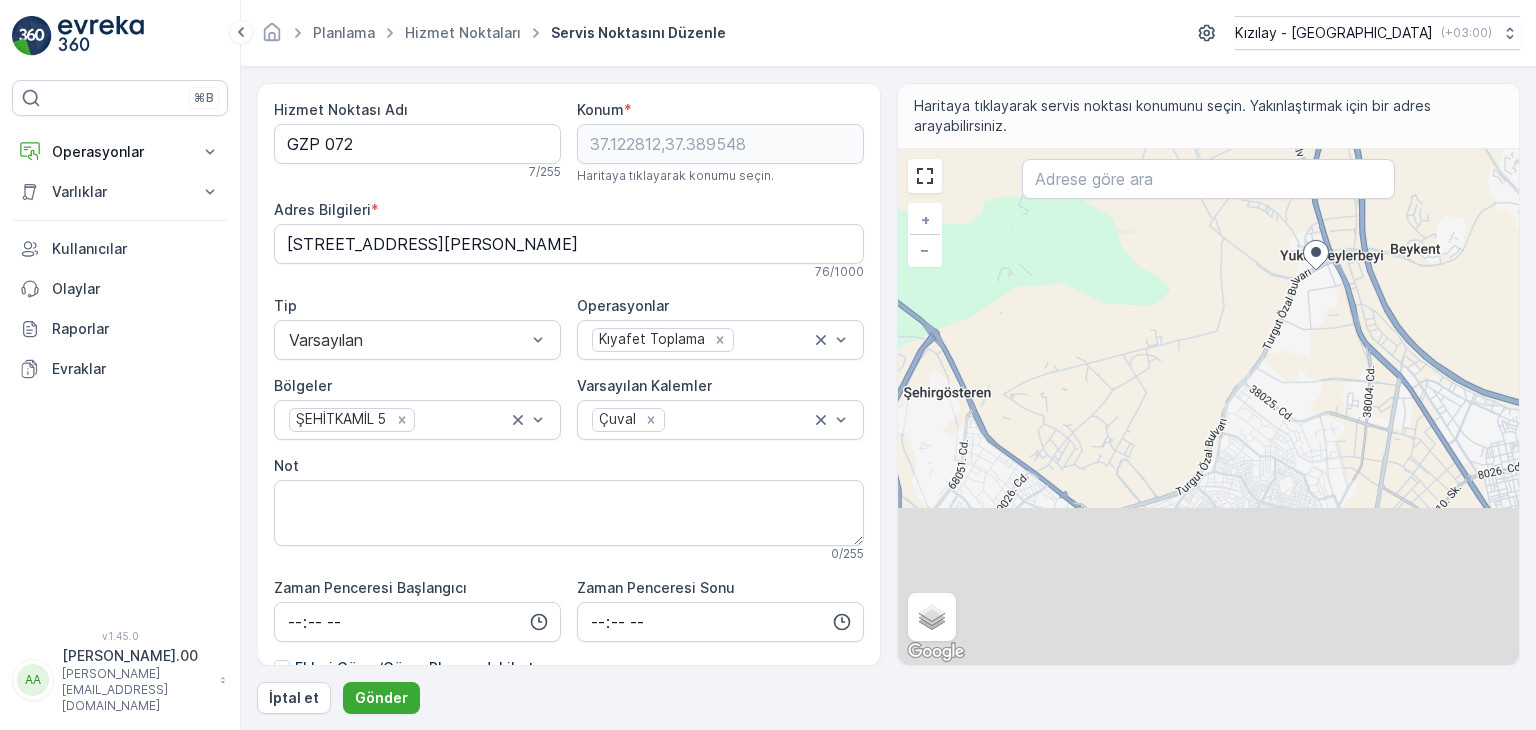 drag, startPoint x: 1028, startPoint y: 573, endPoint x: 1275, endPoint y: 295, distance: 371.87766 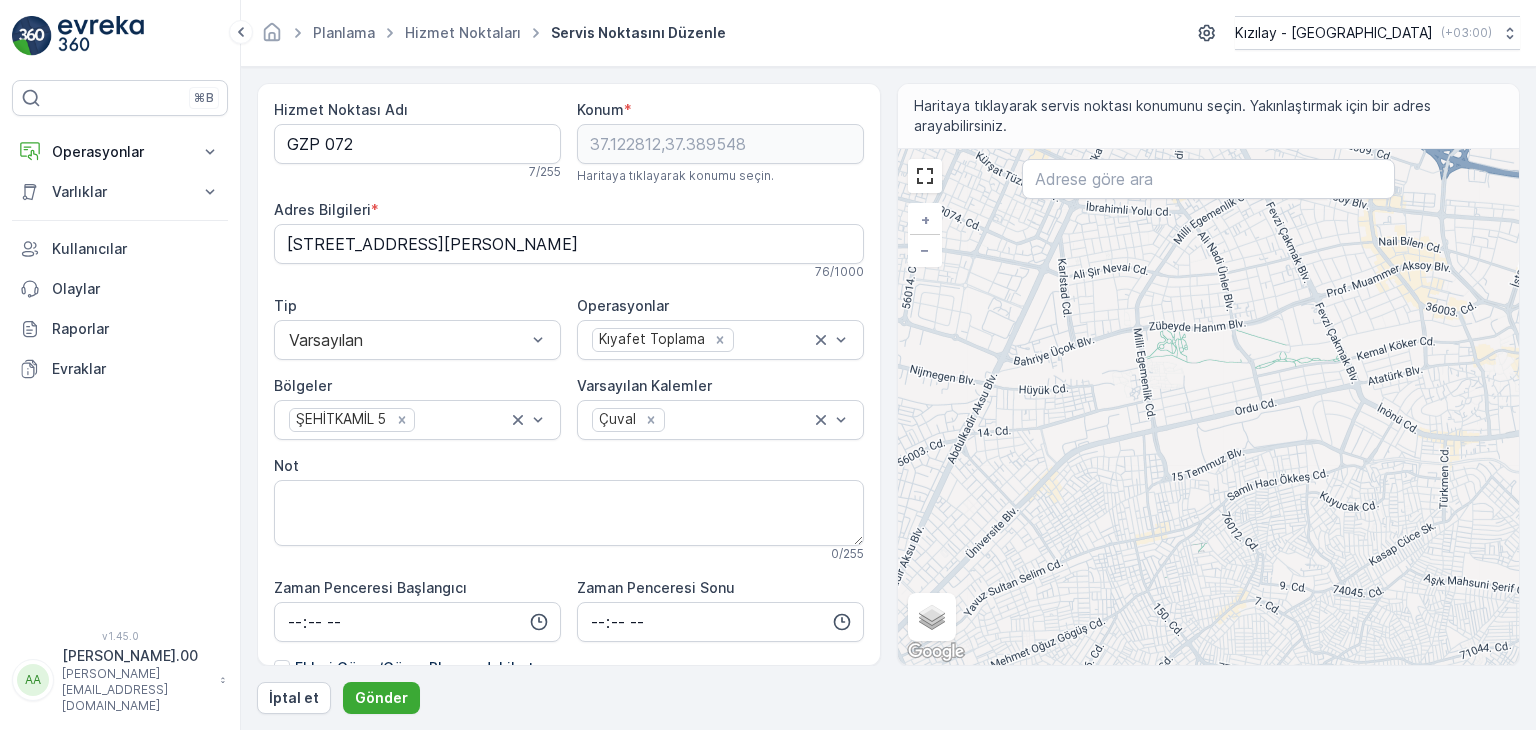 drag, startPoint x: 1370, startPoint y: 573, endPoint x: 1090, endPoint y: 307, distance: 386.20718 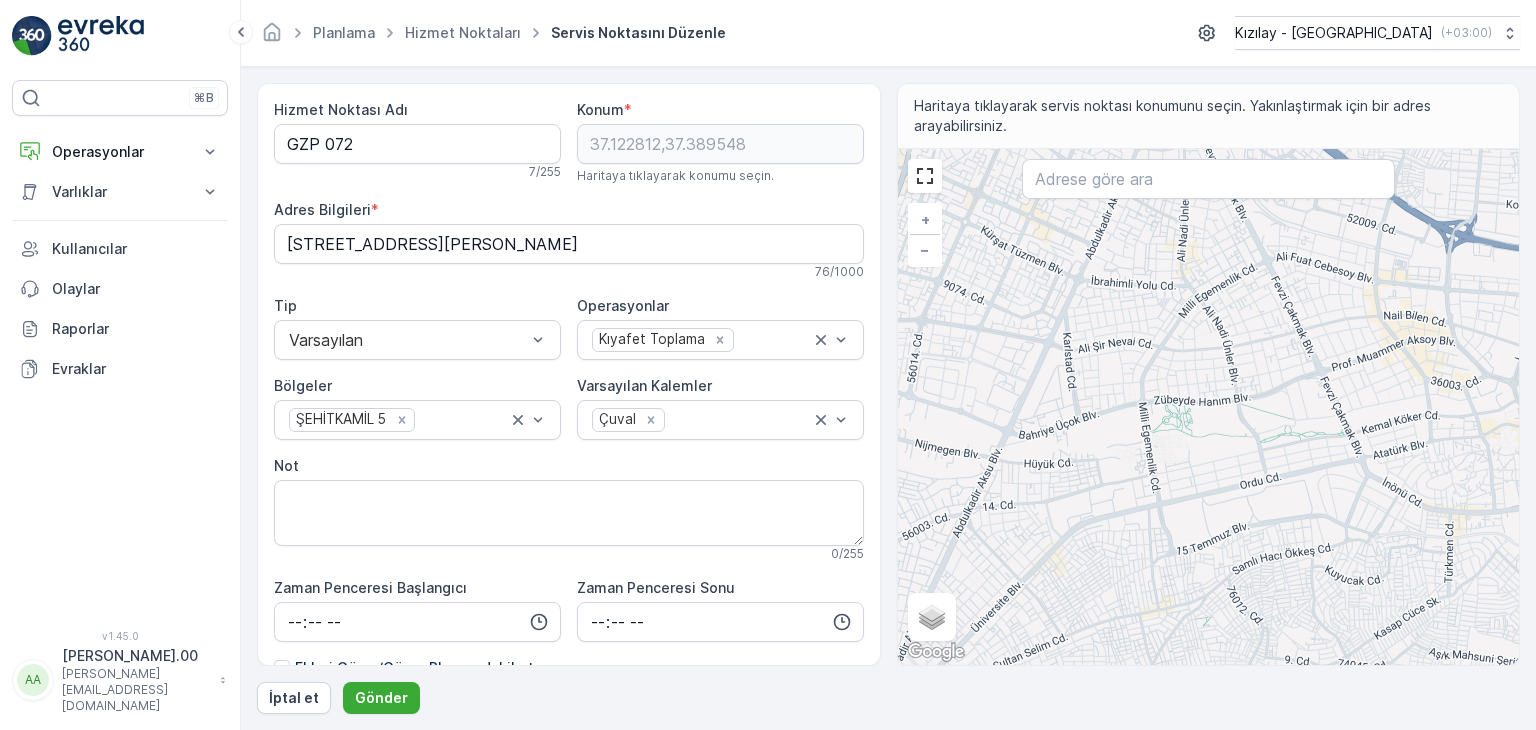 click on "+ −  Uydu  Yol haritası  Arazi  Karışık  Leaflet Klavye kısayolları Harita Verileri Harita verileri ©2025 Harita verileri ©2025 500 m  Metrik ve emperyal birimler arasında geçiş yapmak için tıklayın Şartlar Harita hatası bildirin Gezinmek için ok tuşlarına basın." at bounding box center (1209, 407) 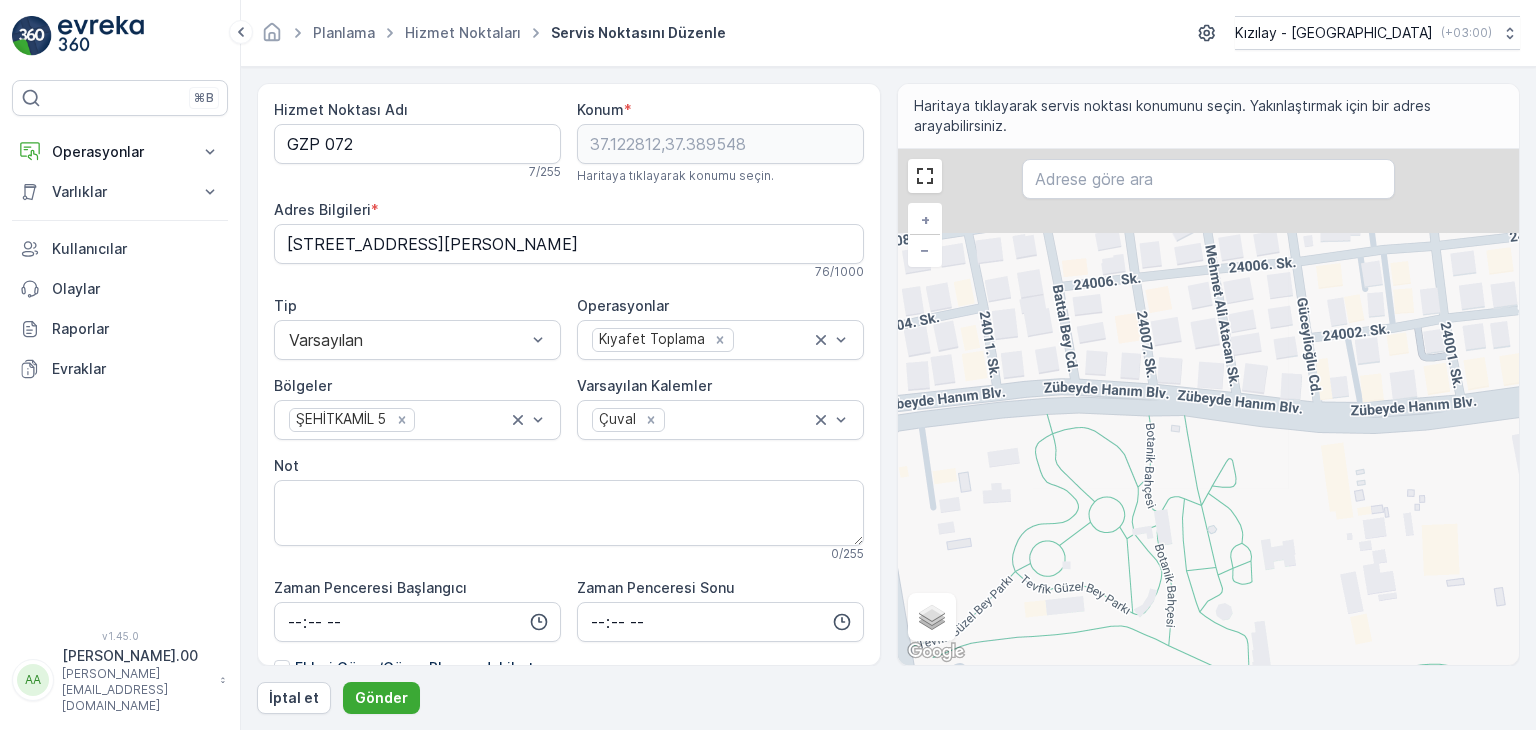 drag, startPoint x: 1156, startPoint y: 416, endPoint x: 1148, endPoint y: 482, distance: 66.48308 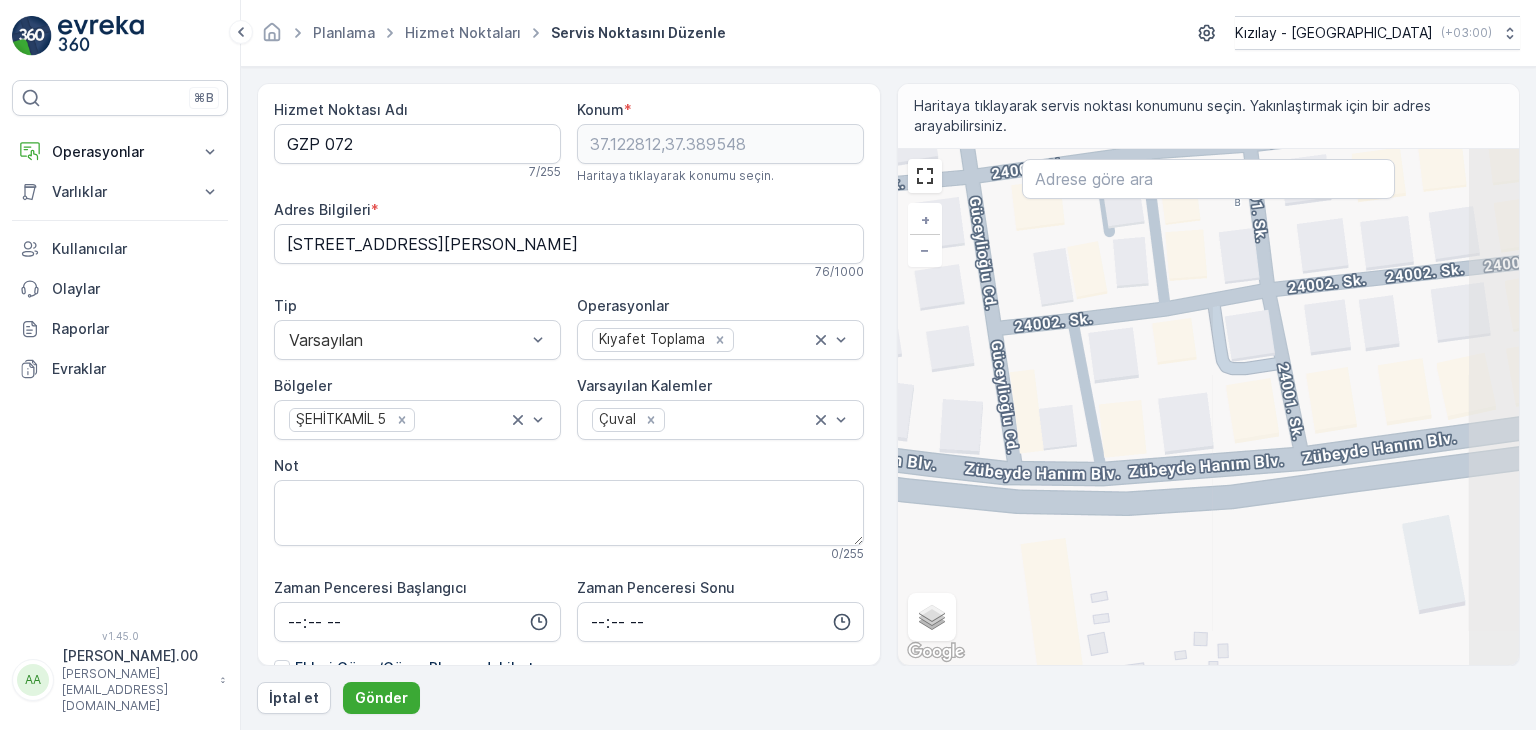 drag, startPoint x: 1249, startPoint y: 457, endPoint x: 841, endPoint y: 444, distance: 408.20706 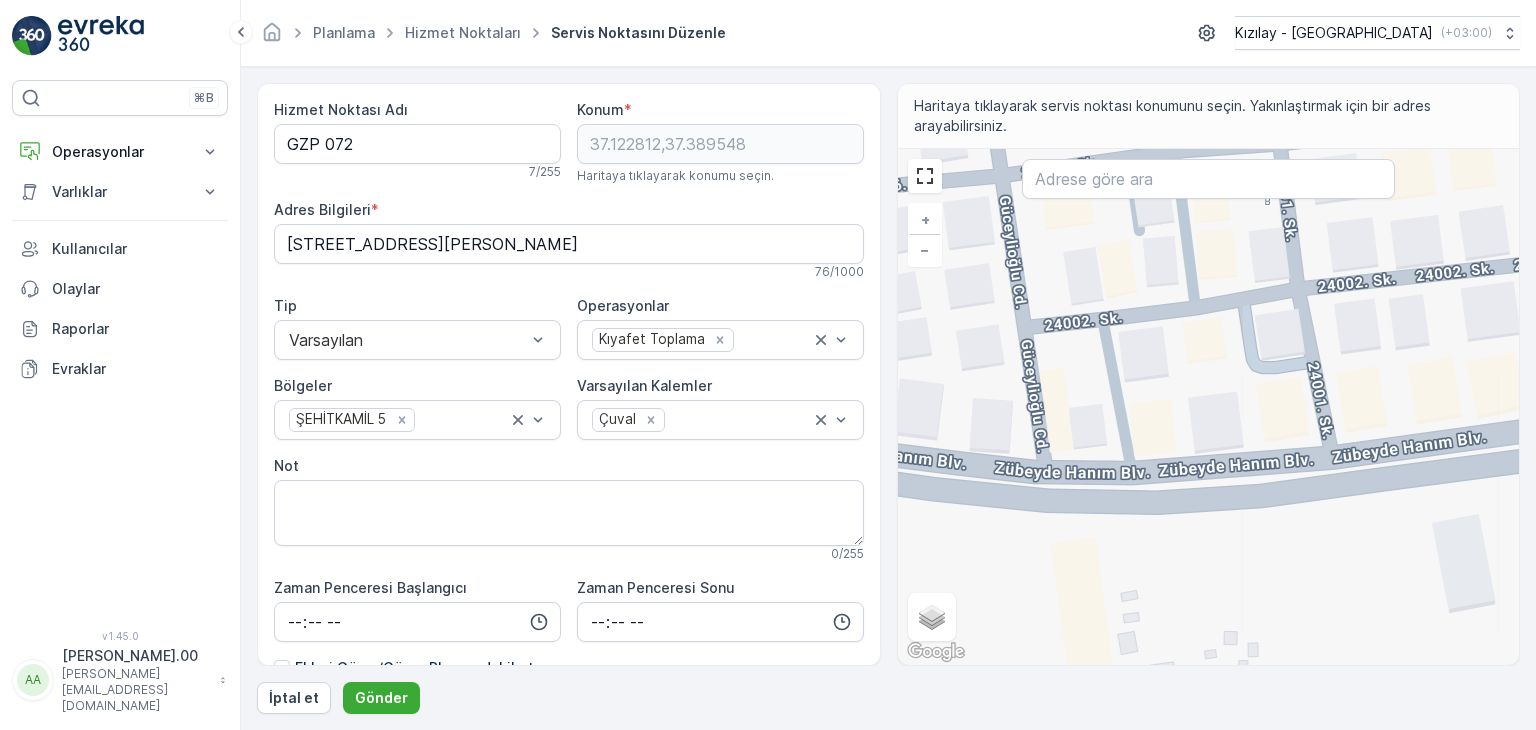drag, startPoint x: 1064, startPoint y: 466, endPoint x: 1096, endPoint y: 465, distance: 32.01562 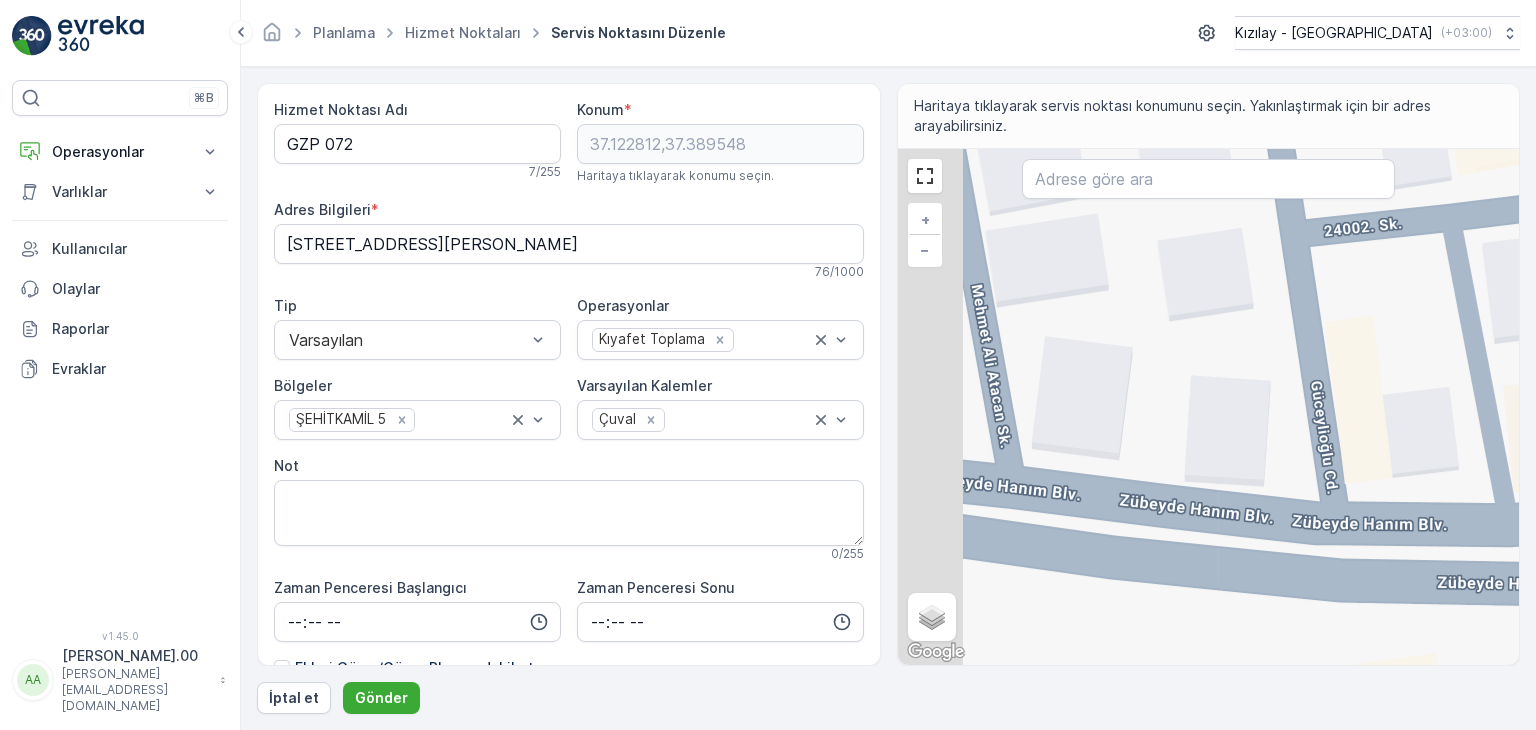 drag, startPoint x: 1056, startPoint y: 456, endPoint x: 1316, endPoint y: 501, distance: 263.8655 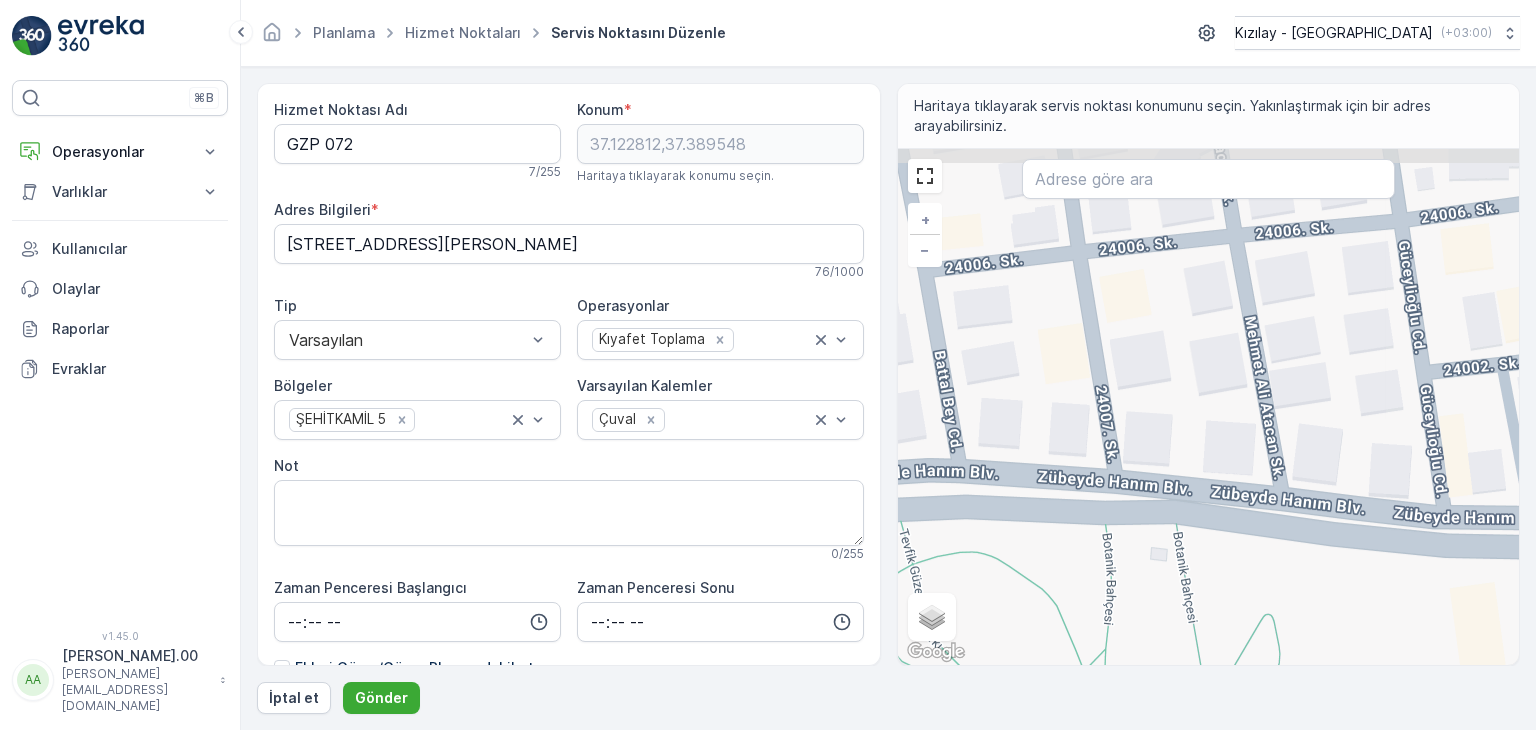 drag, startPoint x: 1142, startPoint y: 465, endPoint x: 1301, endPoint y: 488, distance: 160.6549 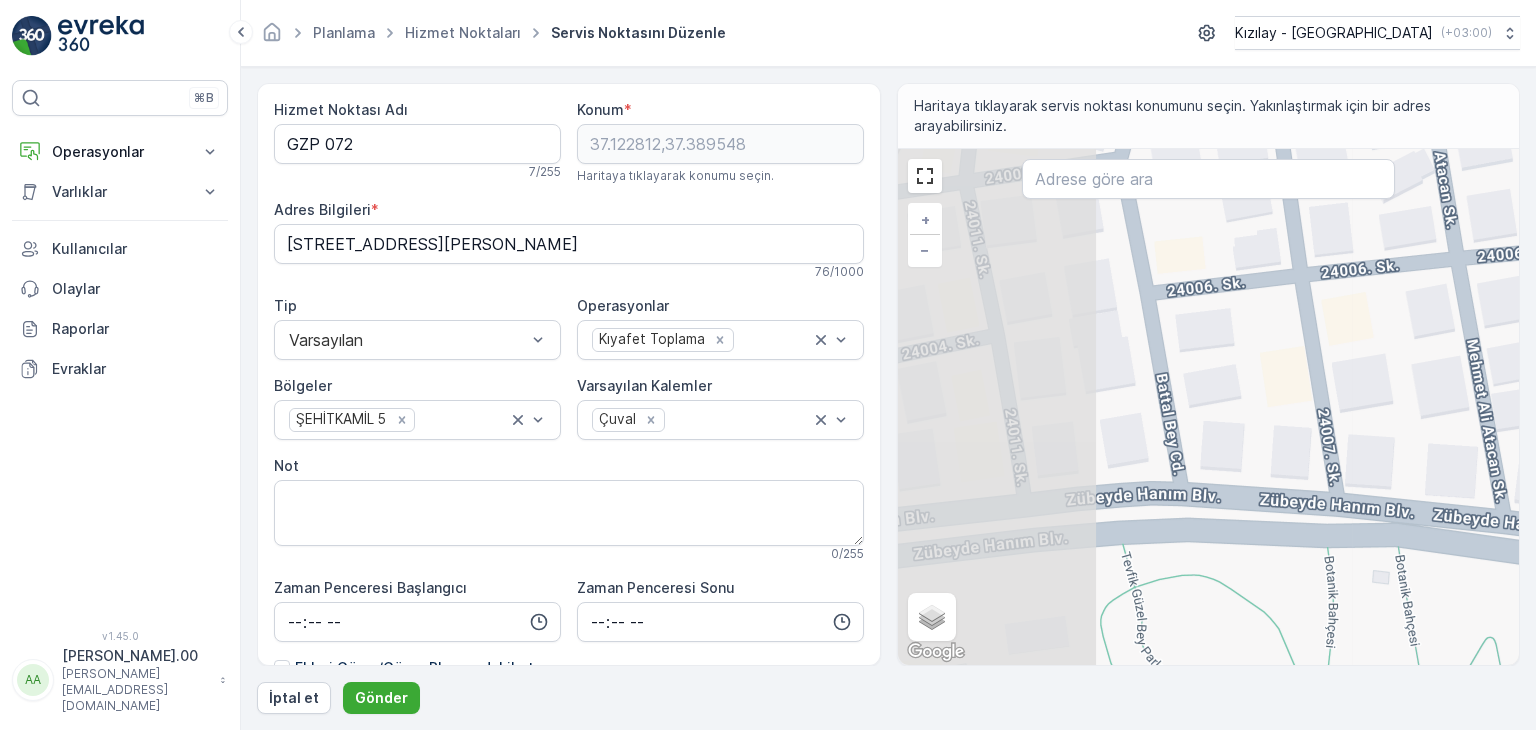 drag, startPoint x: 1108, startPoint y: 473, endPoint x: 1274, endPoint y: 489, distance: 166.7693 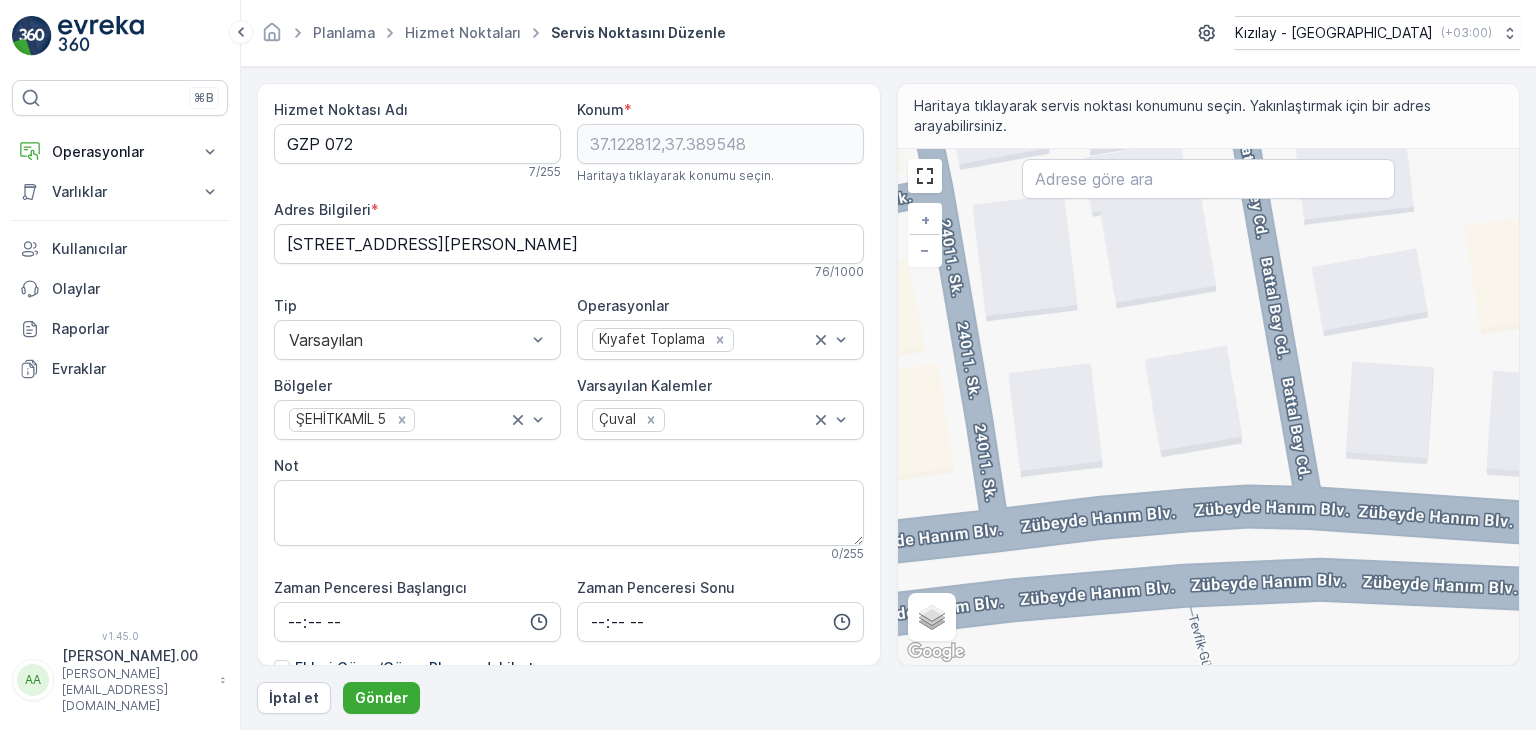 click on "+ −  Uydu  Yol haritası  Arazi  Karışık  Leaflet Klavye kısayolları Harita Verileri Harita verileri ©2025 Harita verileri ©2025 10 m  Metrik ve emperyal birimler arasında geçiş yapmak için tıklayın Şartlar Harita hatası bildirin Gezinmek için ok tuşlarına basın." at bounding box center (1209, 407) 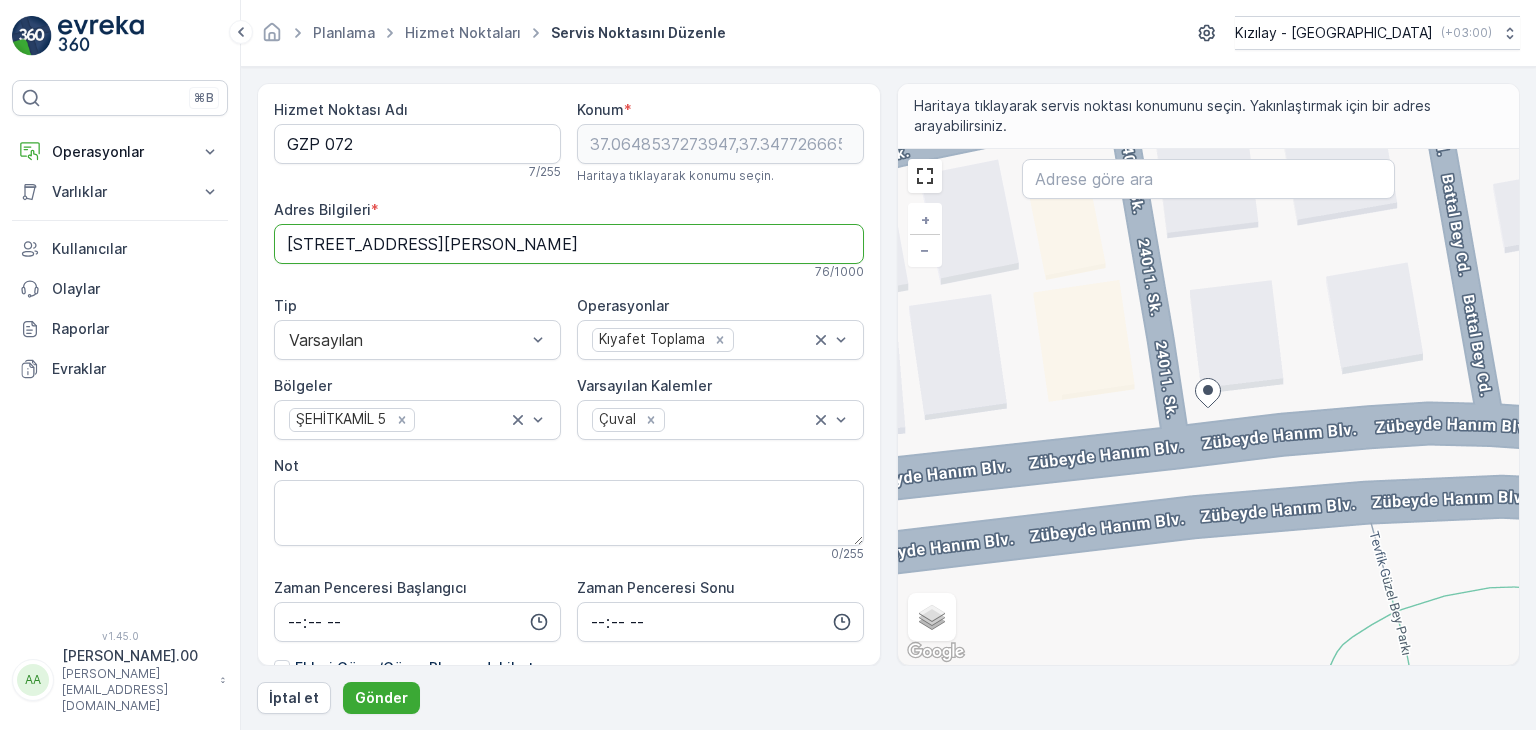 scroll, scrollTop: 0, scrollLeft: 21, axis: horizontal 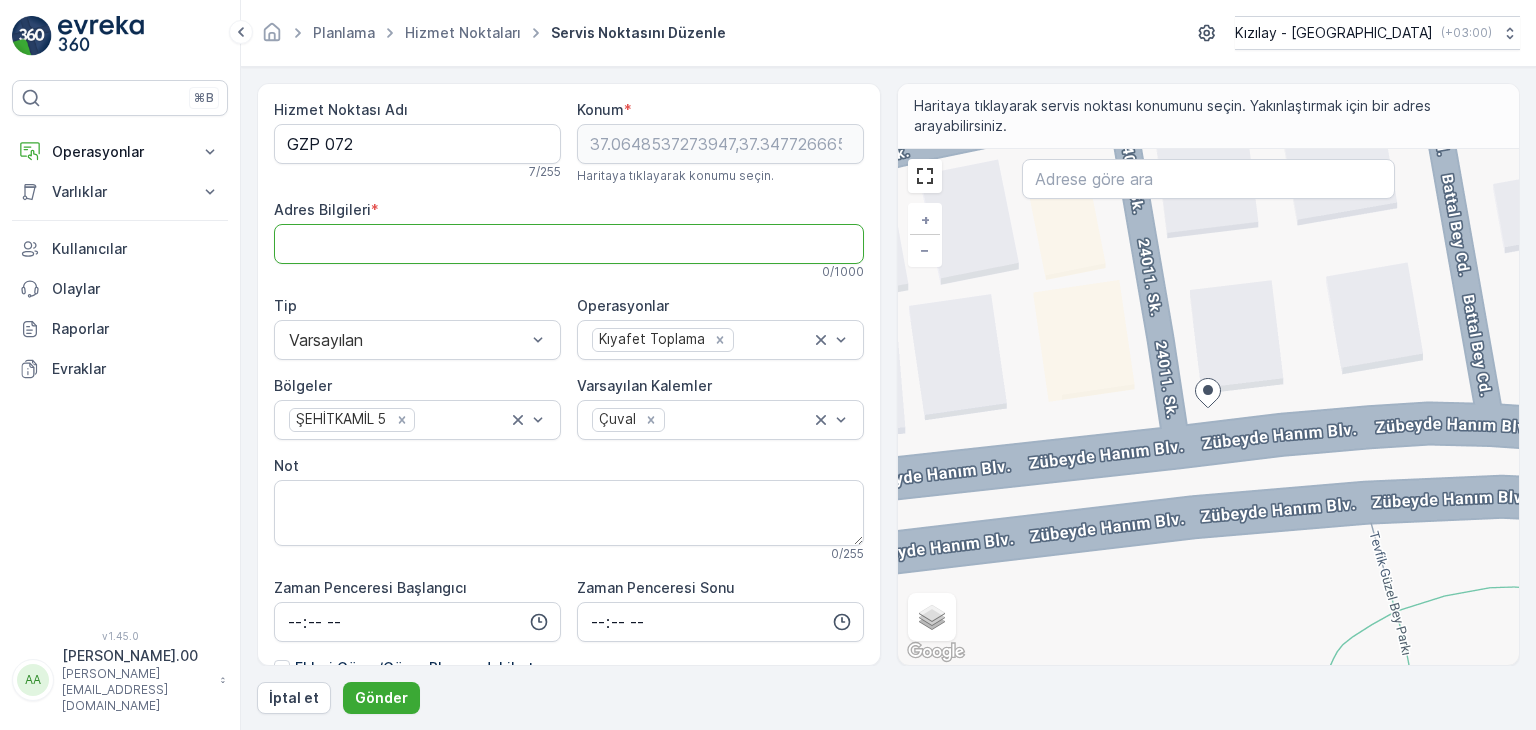 paste on "Sarıgüllük, 27060 Şehitkamil/Gaziantep" 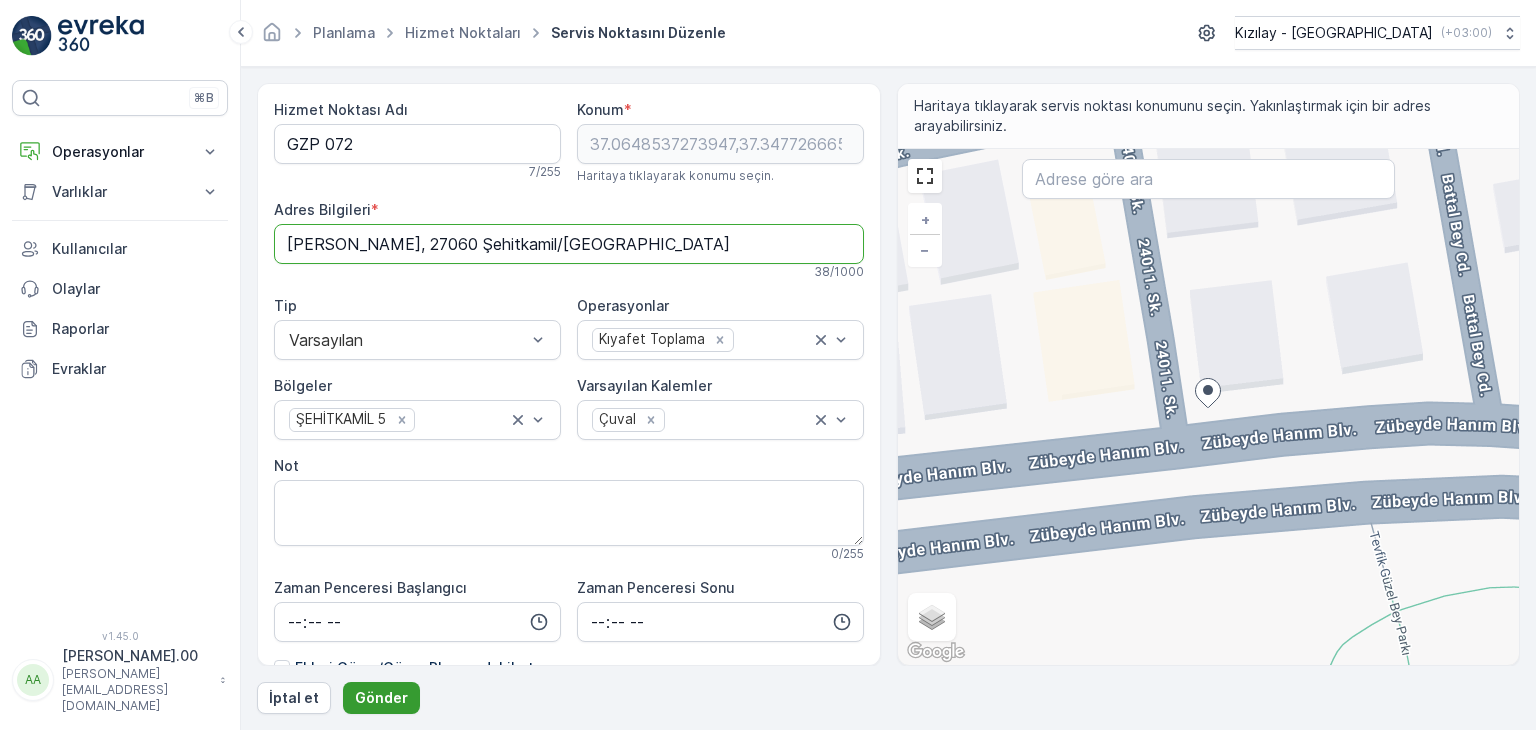 type on "Sarıgüllük, 27060 Şehitkamil/Gaziantep" 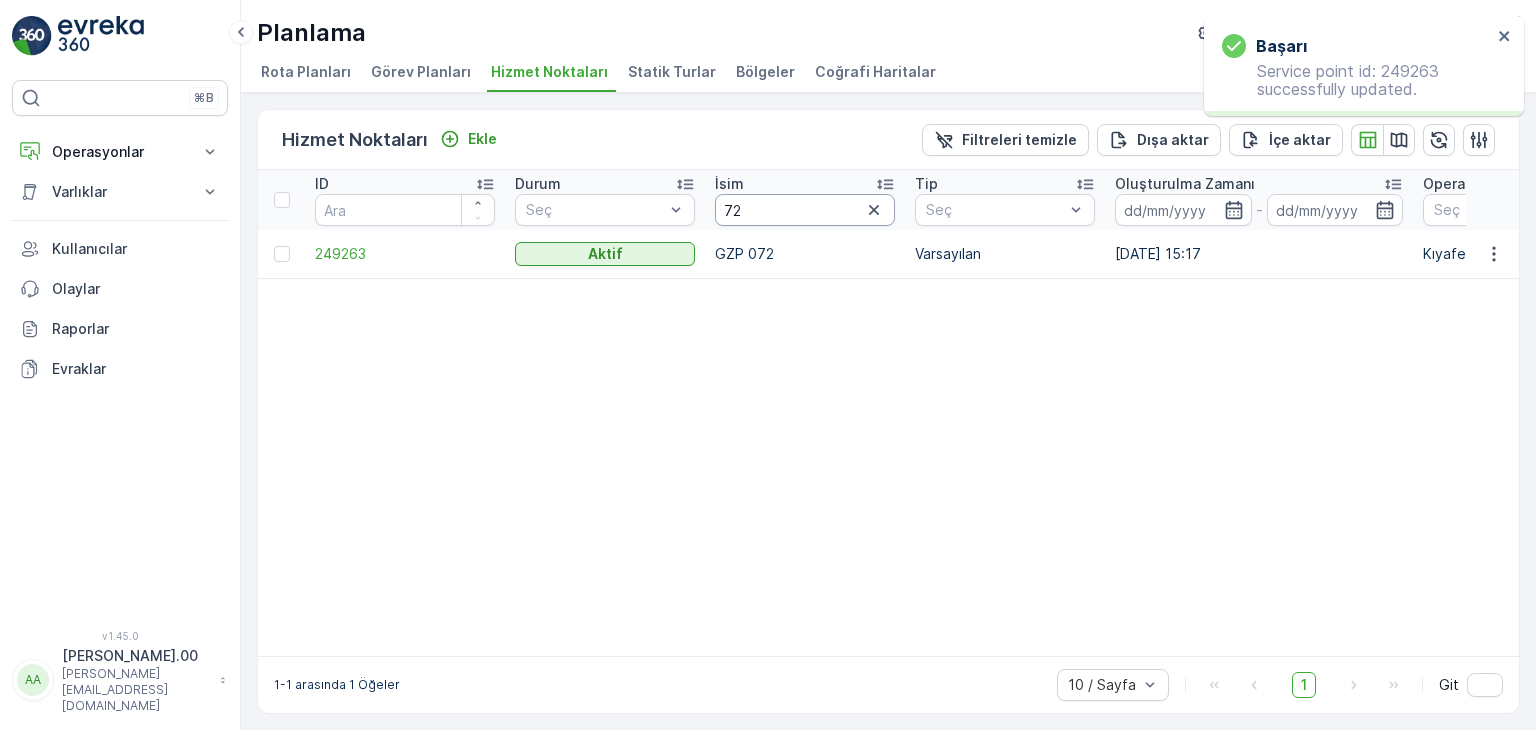 click on "72" at bounding box center (805, 210) 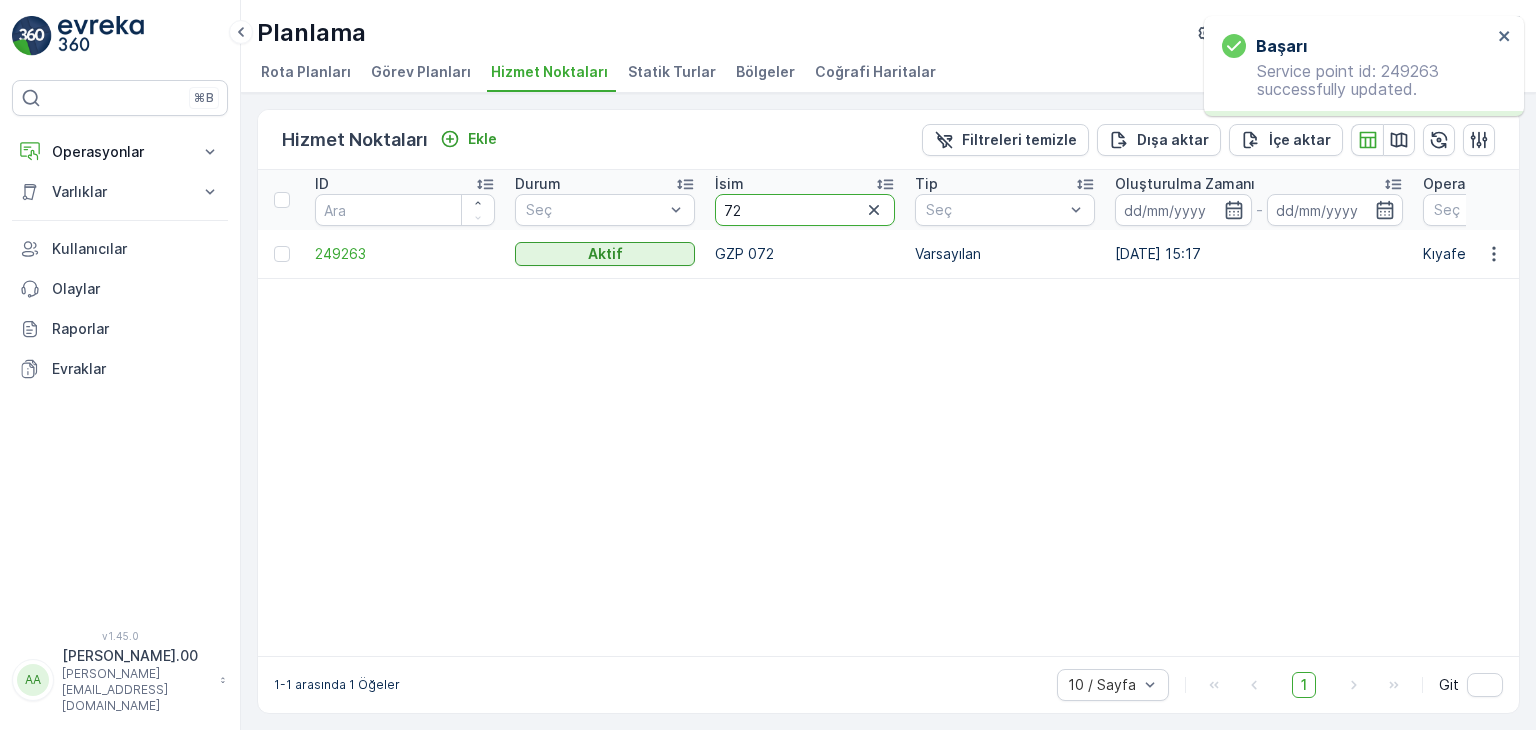 type on "7" 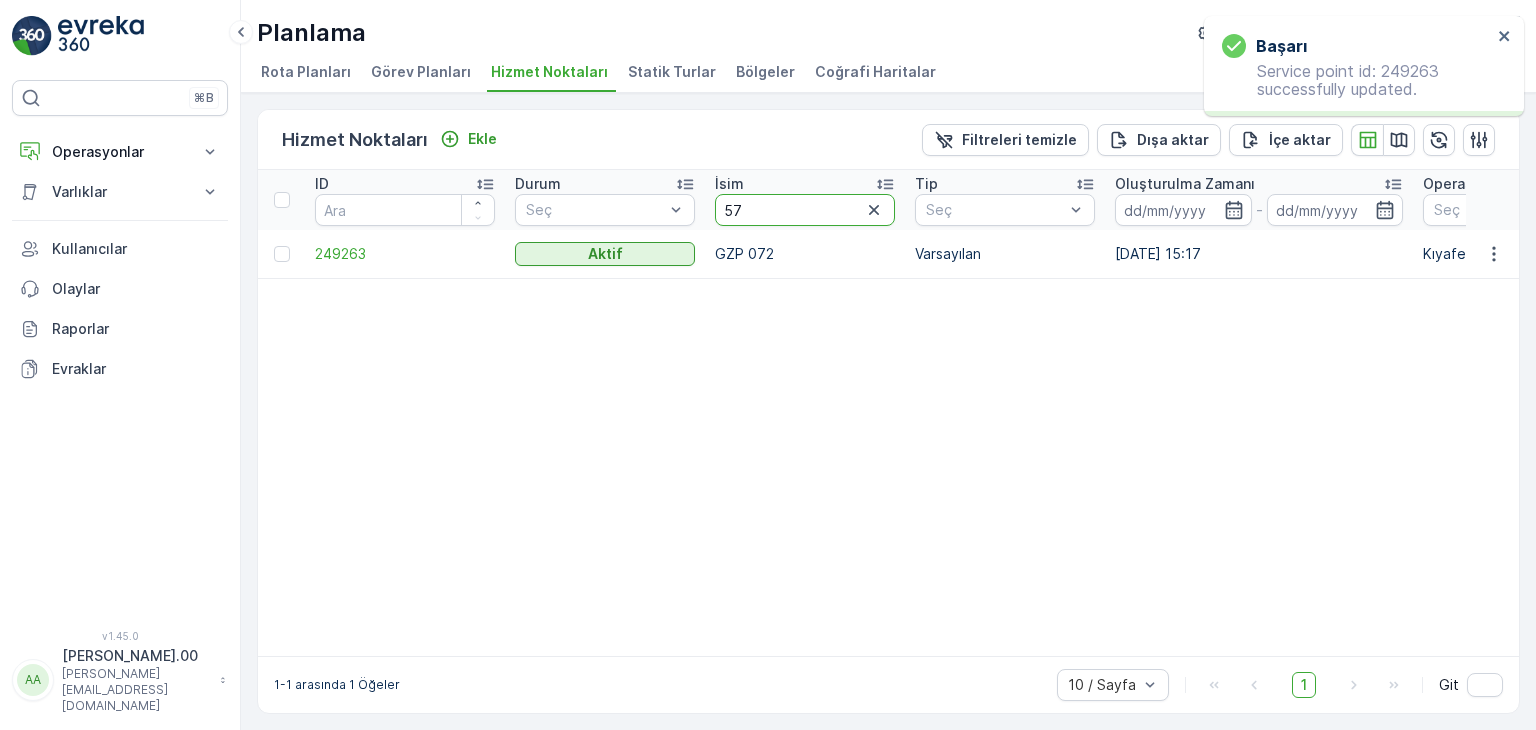 type on "57" 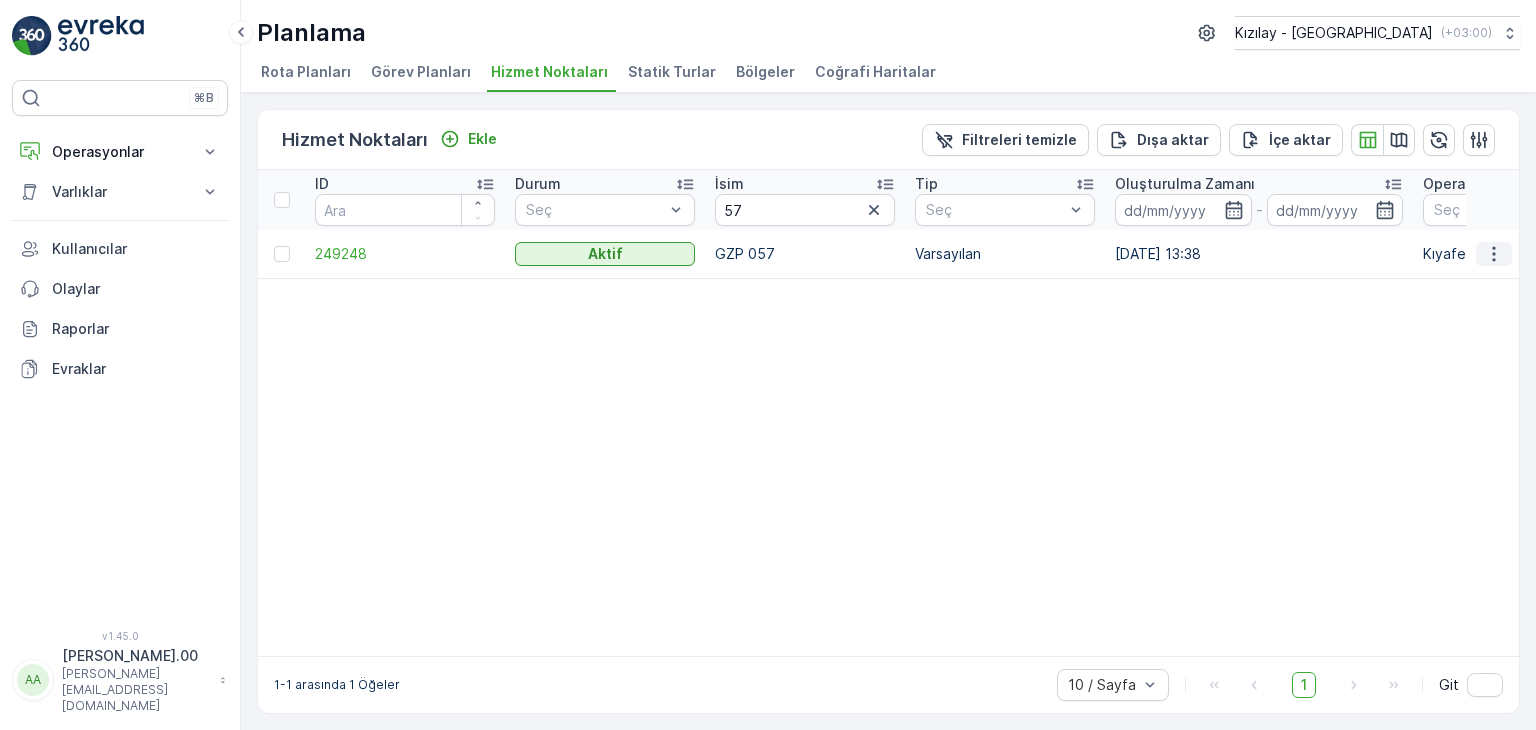 click at bounding box center [1494, 254] 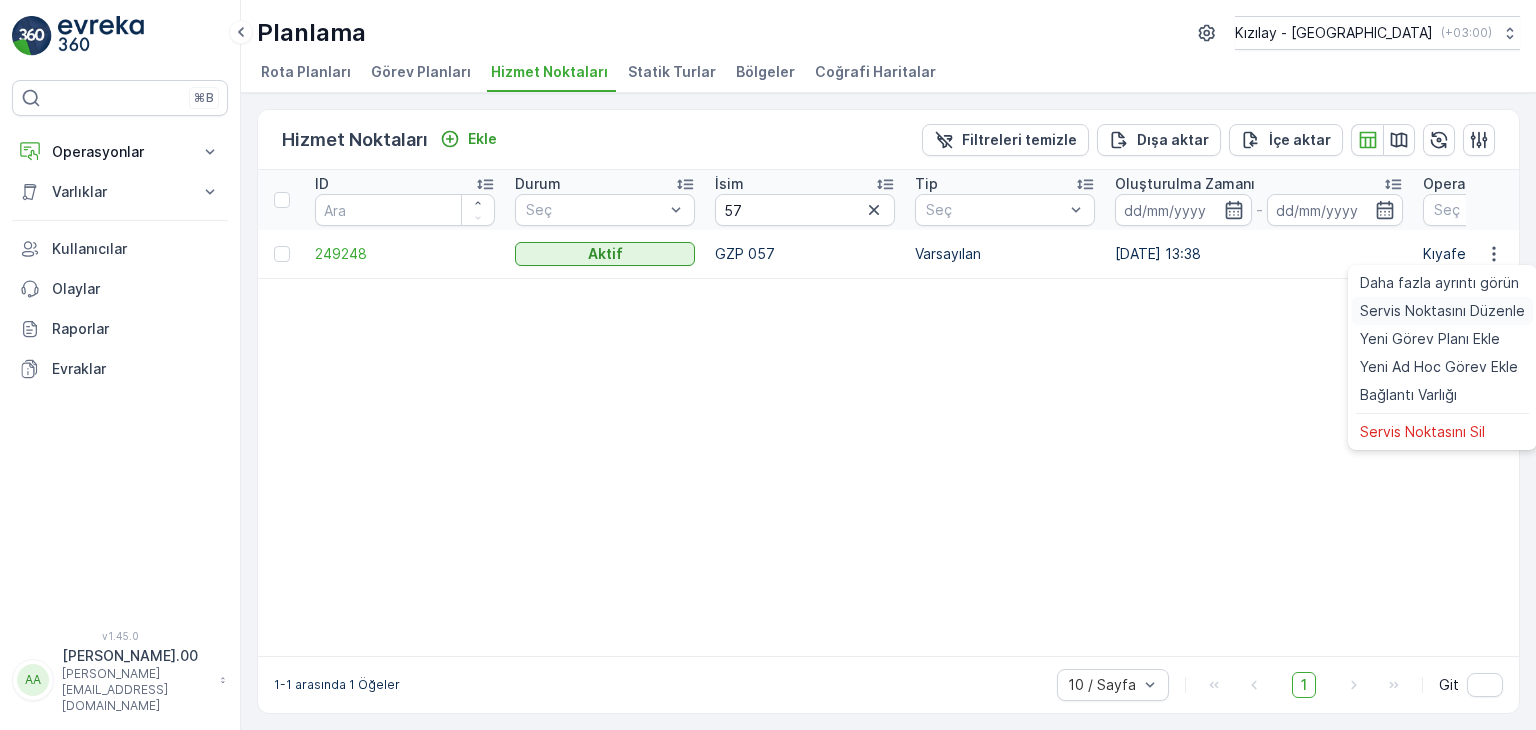 click on "Servis Noktasını Düzenle" at bounding box center (1442, 311) 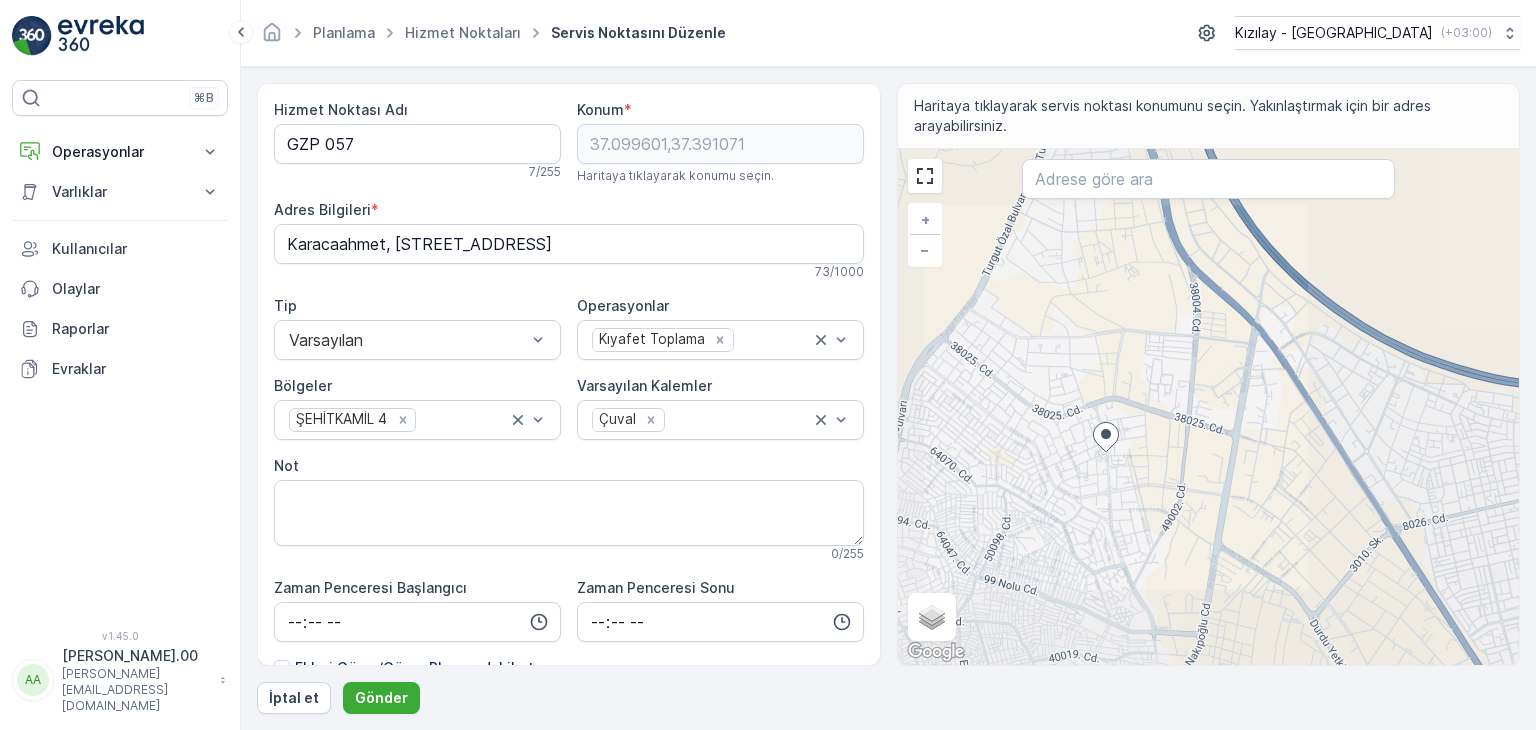 drag, startPoint x: 1349, startPoint y: 373, endPoint x: 1384, endPoint y: 379, distance: 35.510563 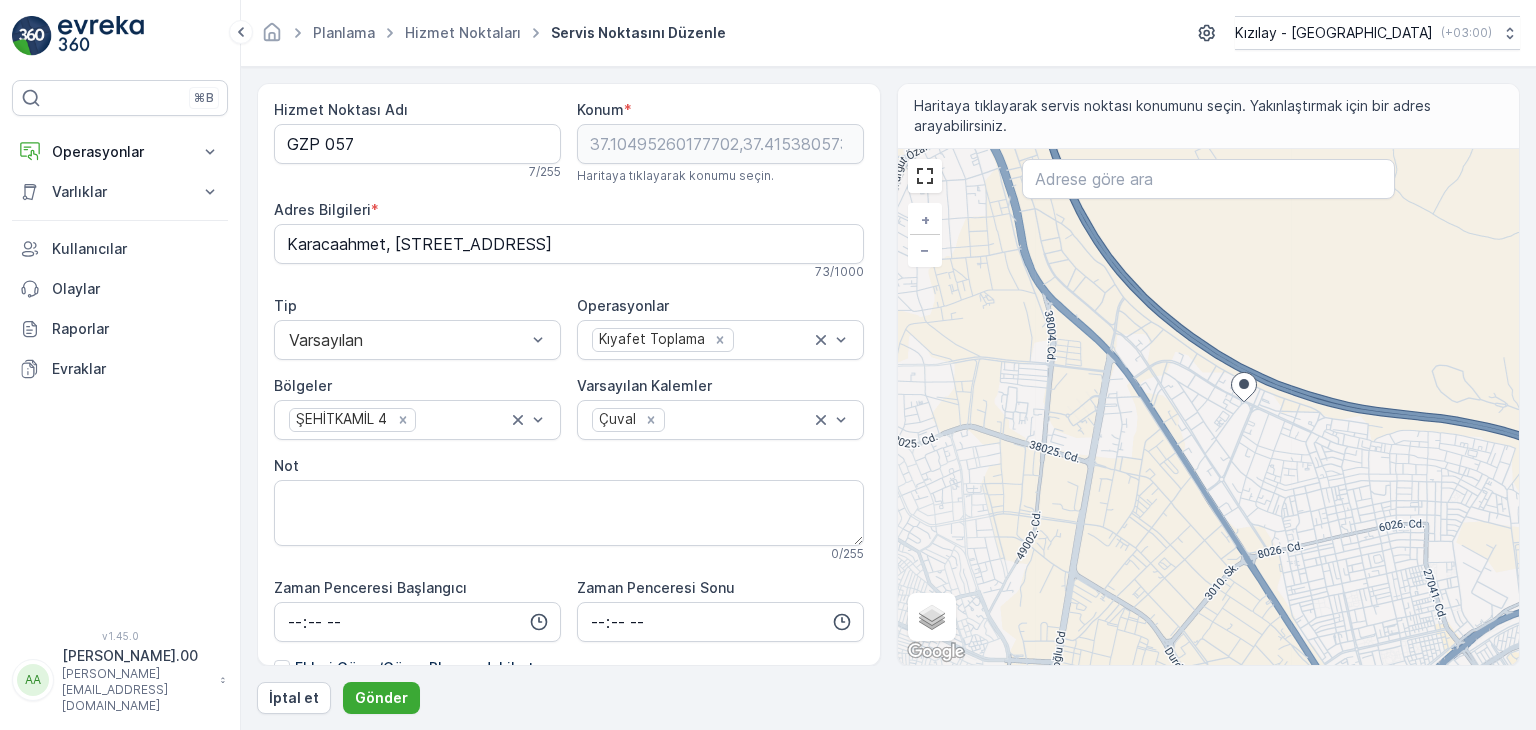 drag, startPoint x: 1164, startPoint y: 494, endPoint x: 1329, endPoint y: 481, distance: 165.51132 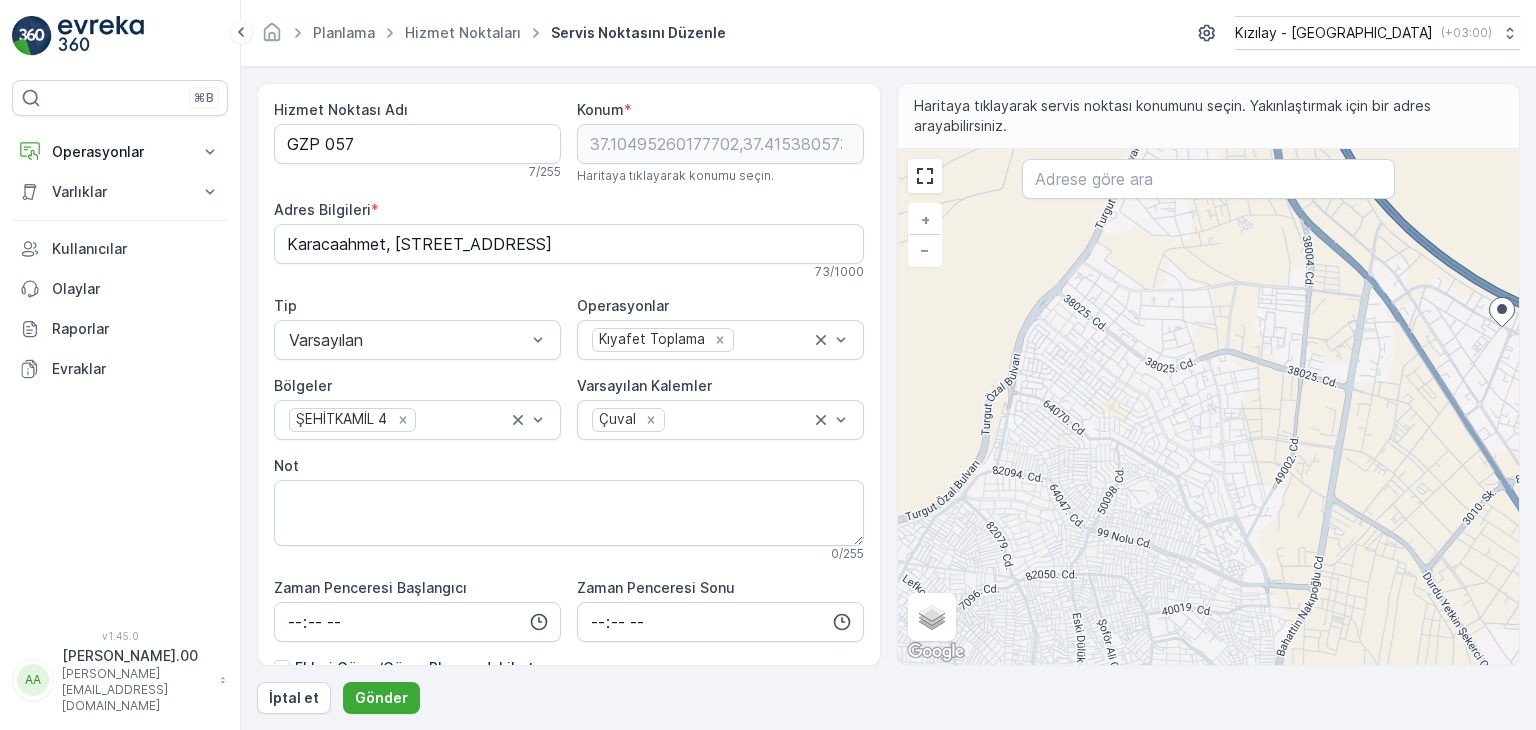 drag, startPoint x: 1244, startPoint y: 478, endPoint x: 1512, endPoint y: 424, distance: 273.38617 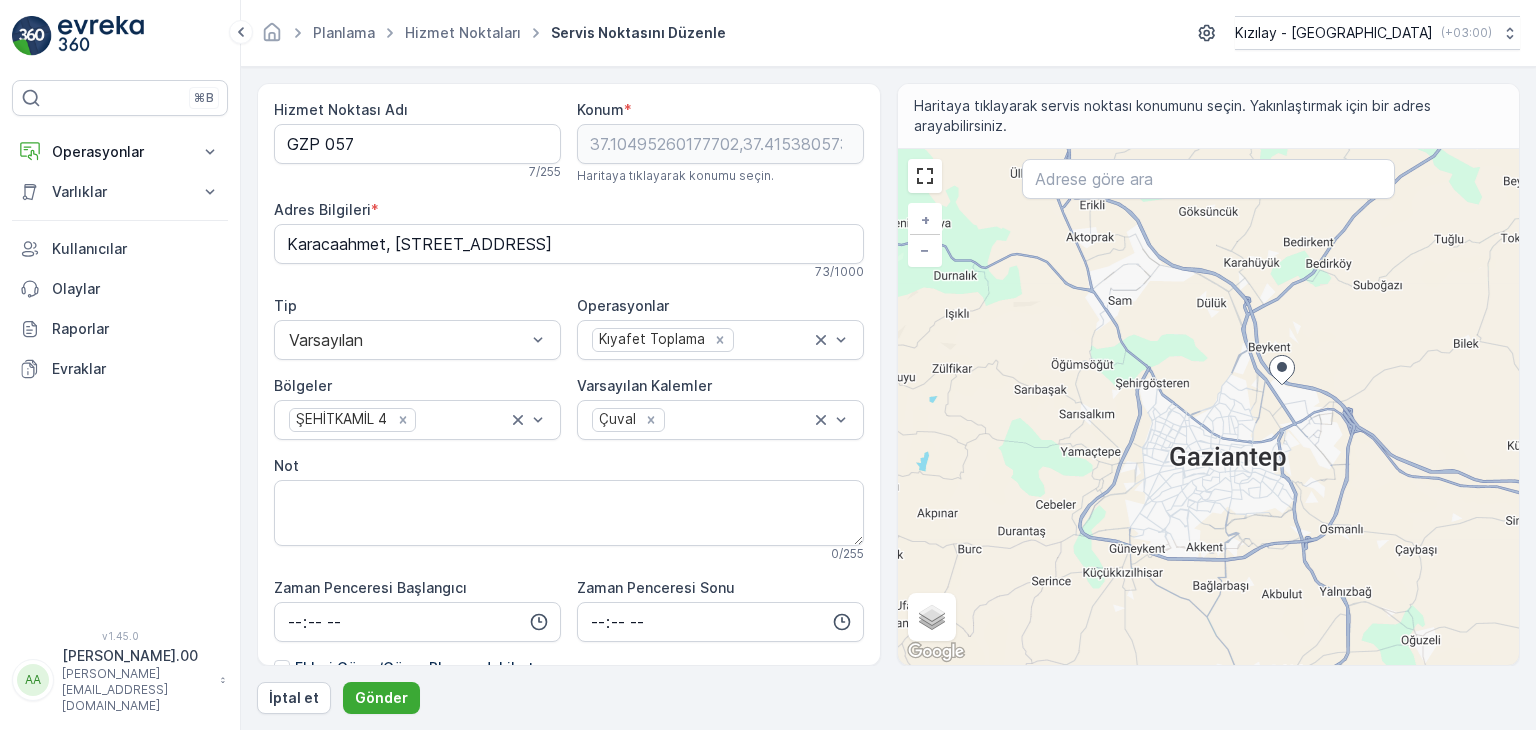 drag, startPoint x: 1204, startPoint y: 545, endPoint x: 1258, endPoint y: 421, distance: 135.24792 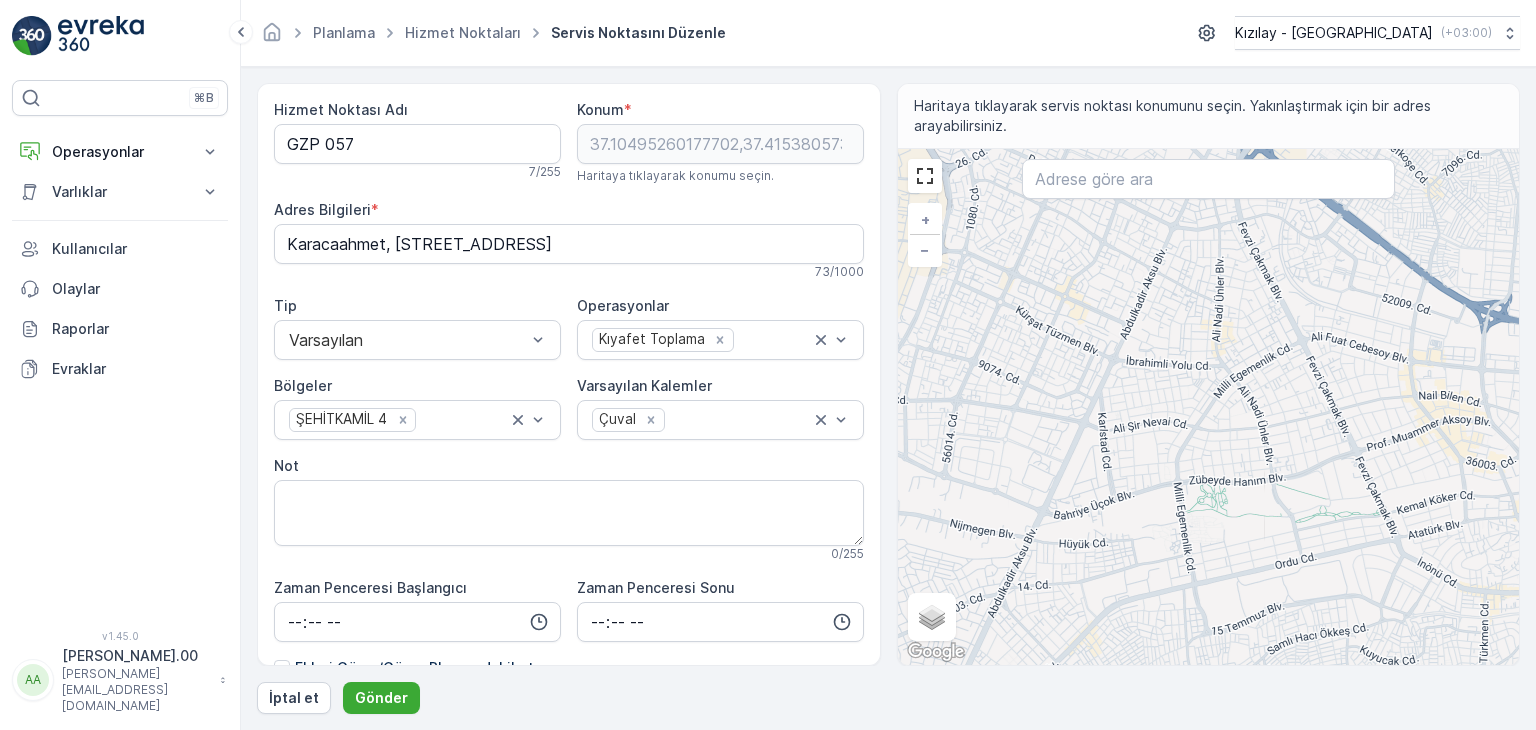 drag, startPoint x: 1236, startPoint y: 393, endPoint x: 1217, endPoint y: 409, distance: 24.839485 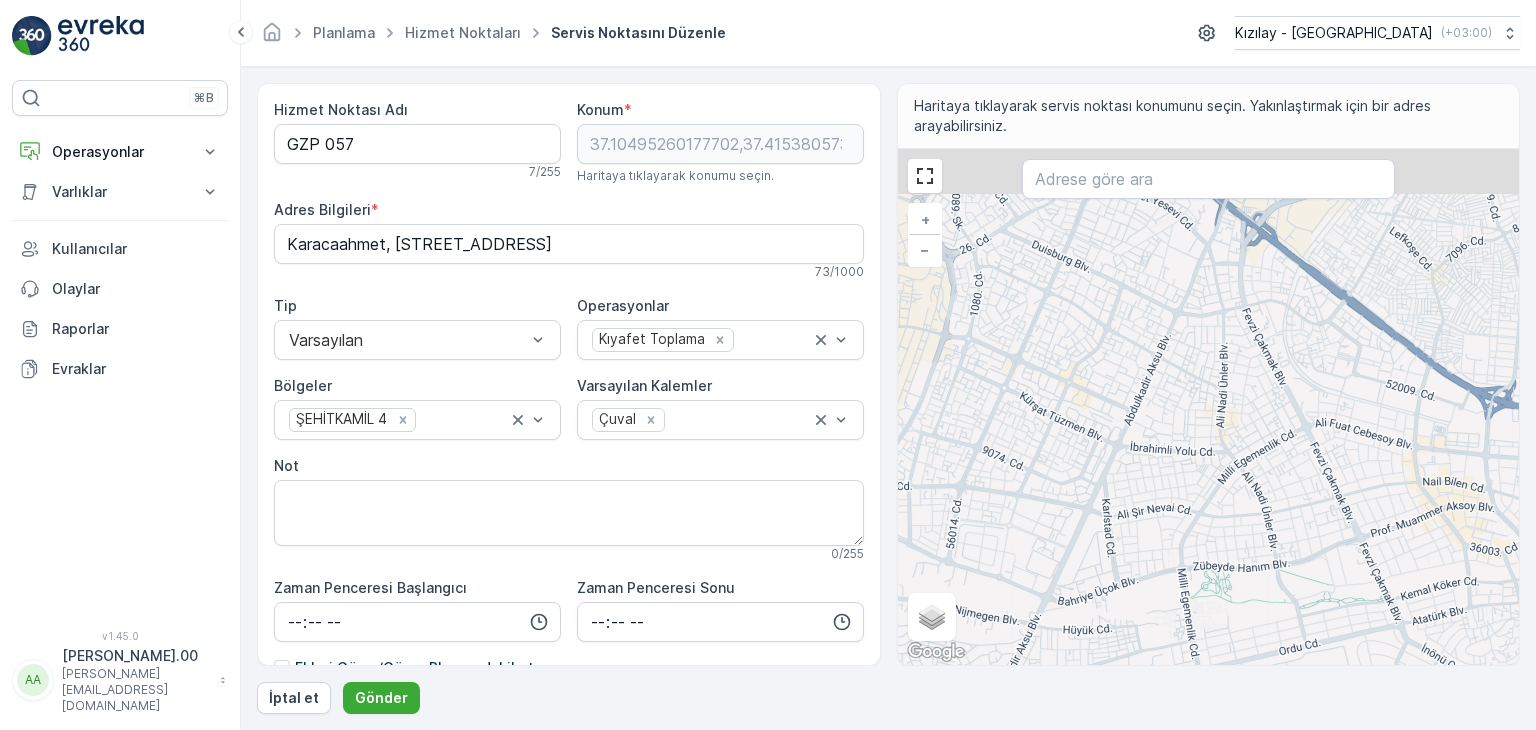 click on "+ −  Uydu  Yol haritası  Arazi  Karışık  Leaflet Klavye kısayolları Harita Verileri Harita verileri ©2025 Harita verileri ©2025 500 m  Metrik ve emperyal birimler arasında geçiş yapmak için tıklayın Şartlar Harita hatası bildirin Gezinmek için ok tuşlarına basın." at bounding box center [1209, 407] 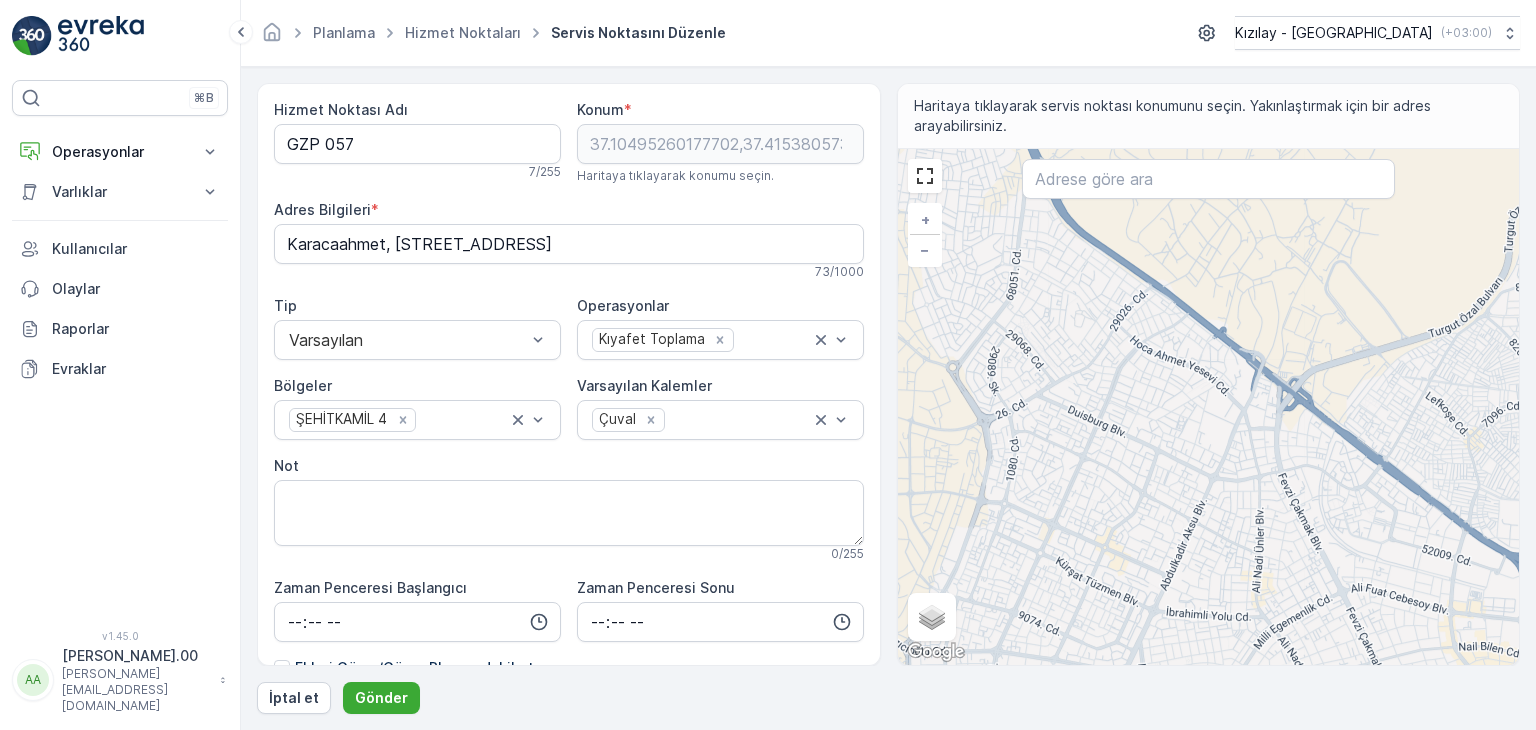 drag, startPoint x: 1180, startPoint y: 402, endPoint x: 1217, endPoint y: 564, distance: 166.1716 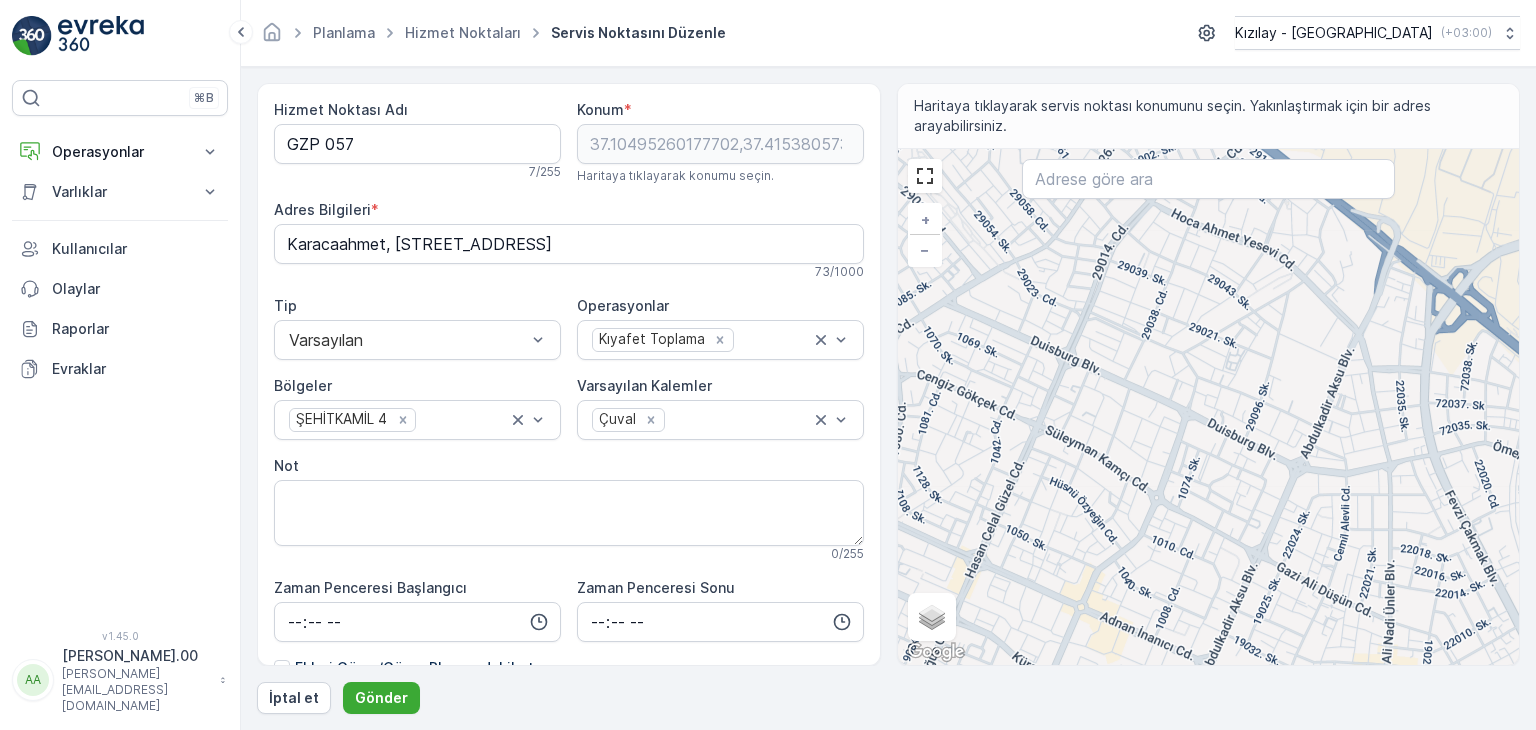 drag, startPoint x: 1208, startPoint y: 413, endPoint x: 1241, endPoint y: 468, distance: 64.14047 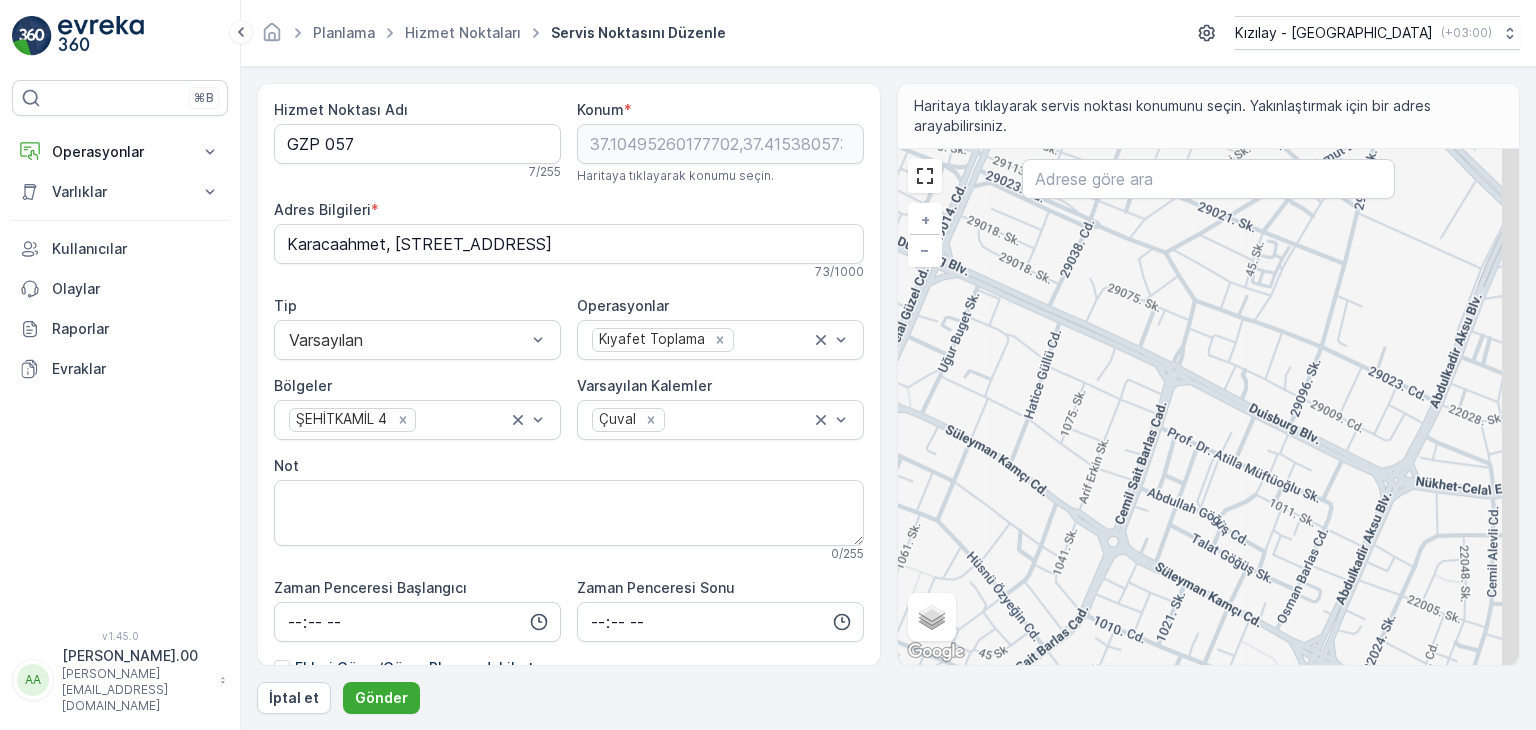 drag, startPoint x: 1156, startPoint y: 576, endPoint x: 1131, endPoint y: 634, distance: 63.15853 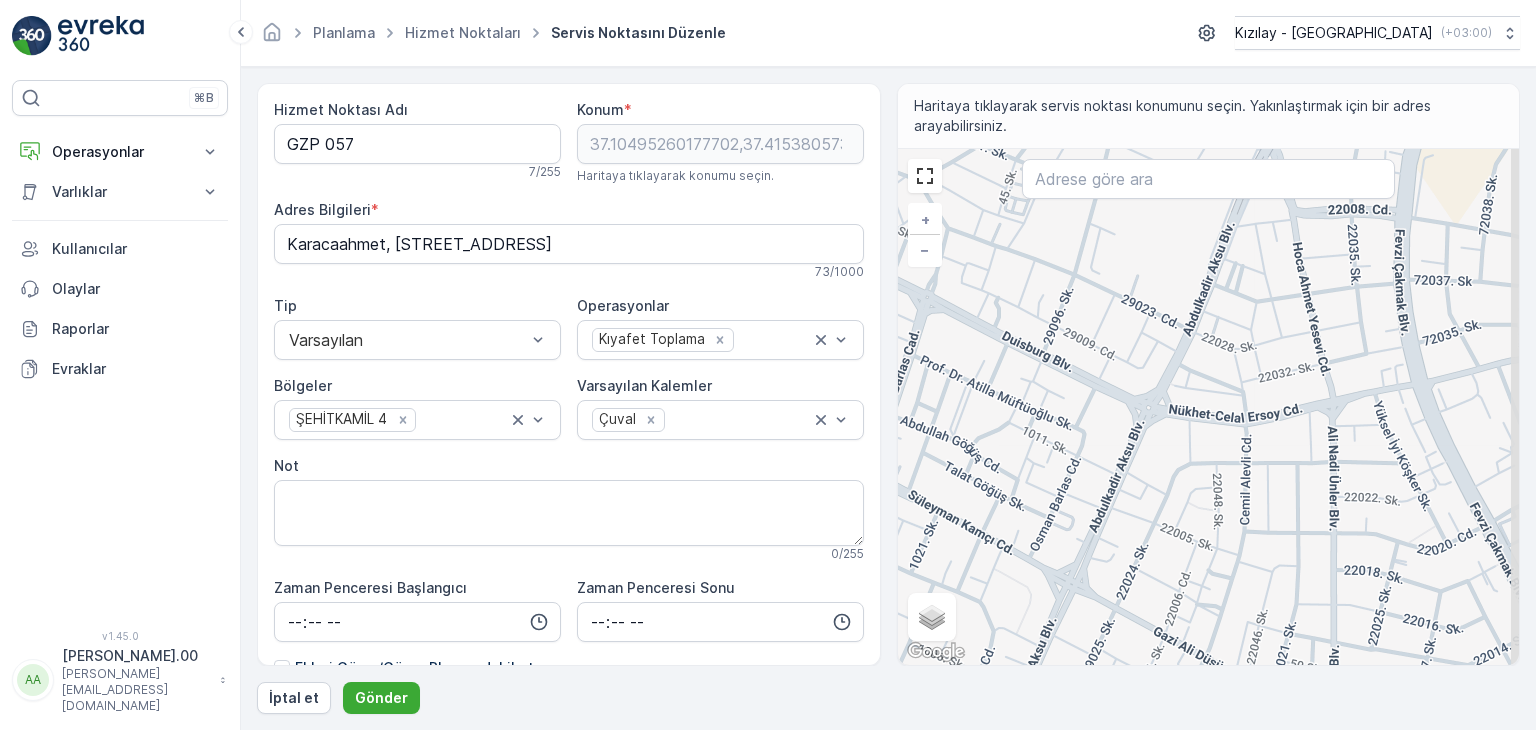 drag, startPoint x: 1188, startPoint y: 537, endPoint x: 944, endPoint y: 449, distance: 259.38388 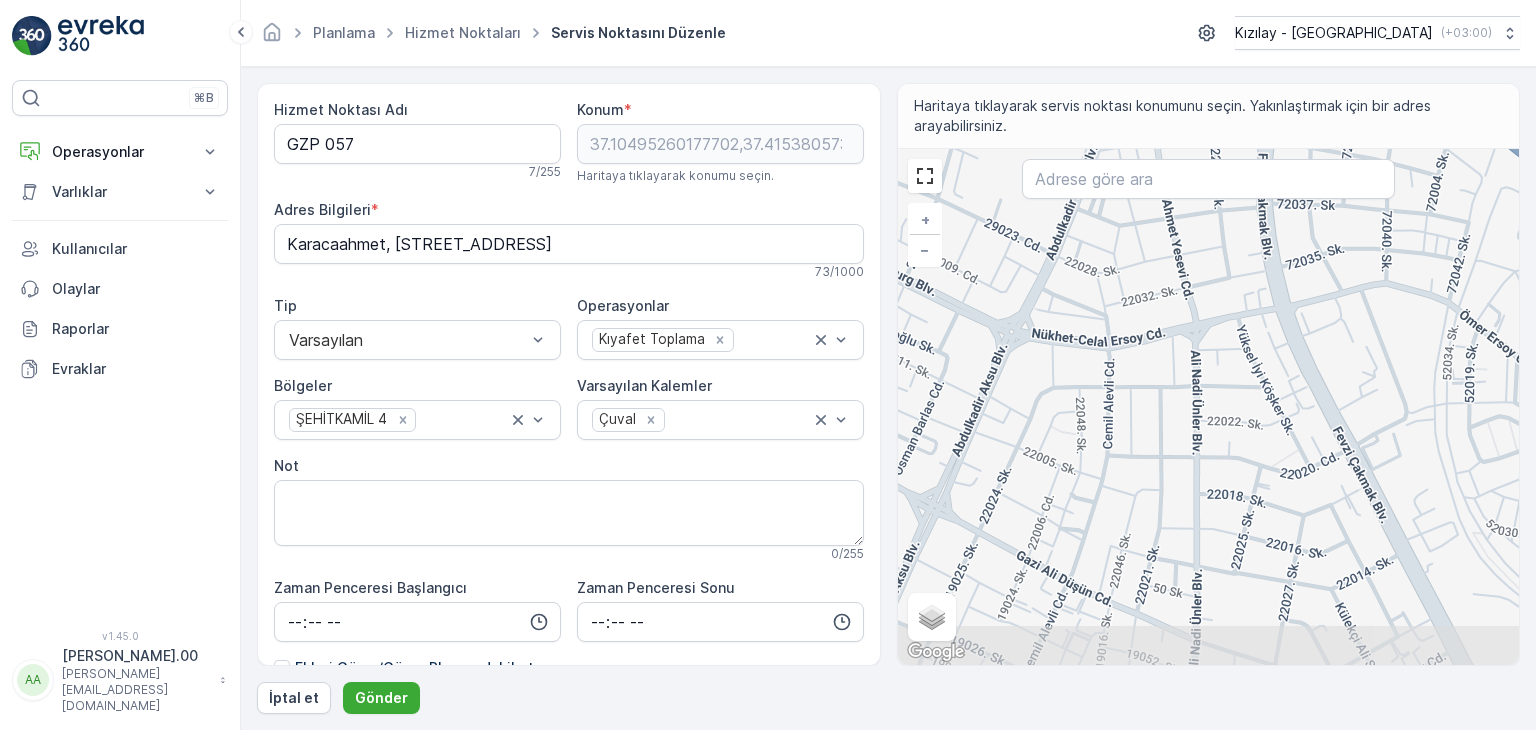 drag, startPoint x: 1102, startPoint y: 569, endPoint x: 989, endPoint y: 520, distance: 123.16656 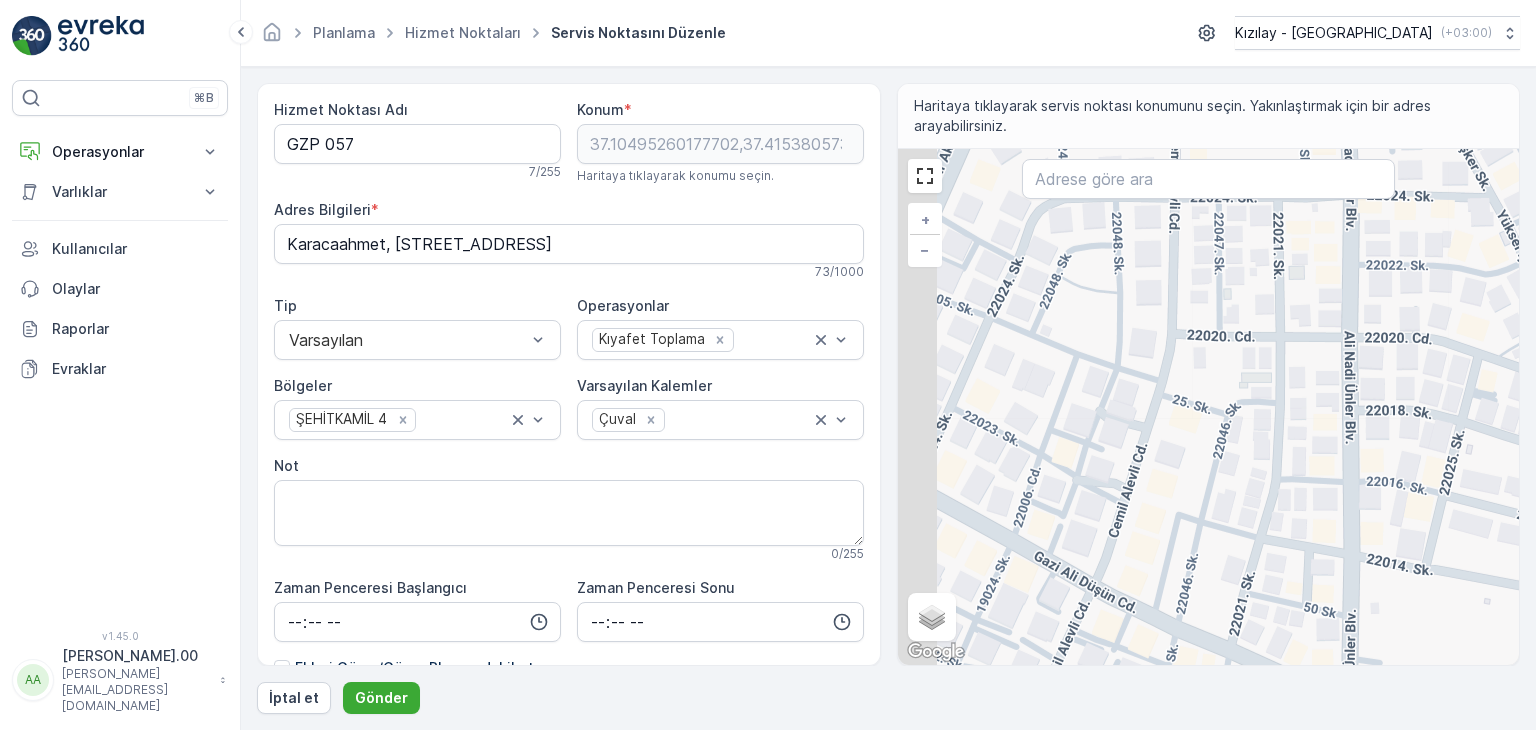 drag, startPoint x: 1175, startPoint y: 520, endPoint x: 1192, endPoint y: 497, distance: 28.600698 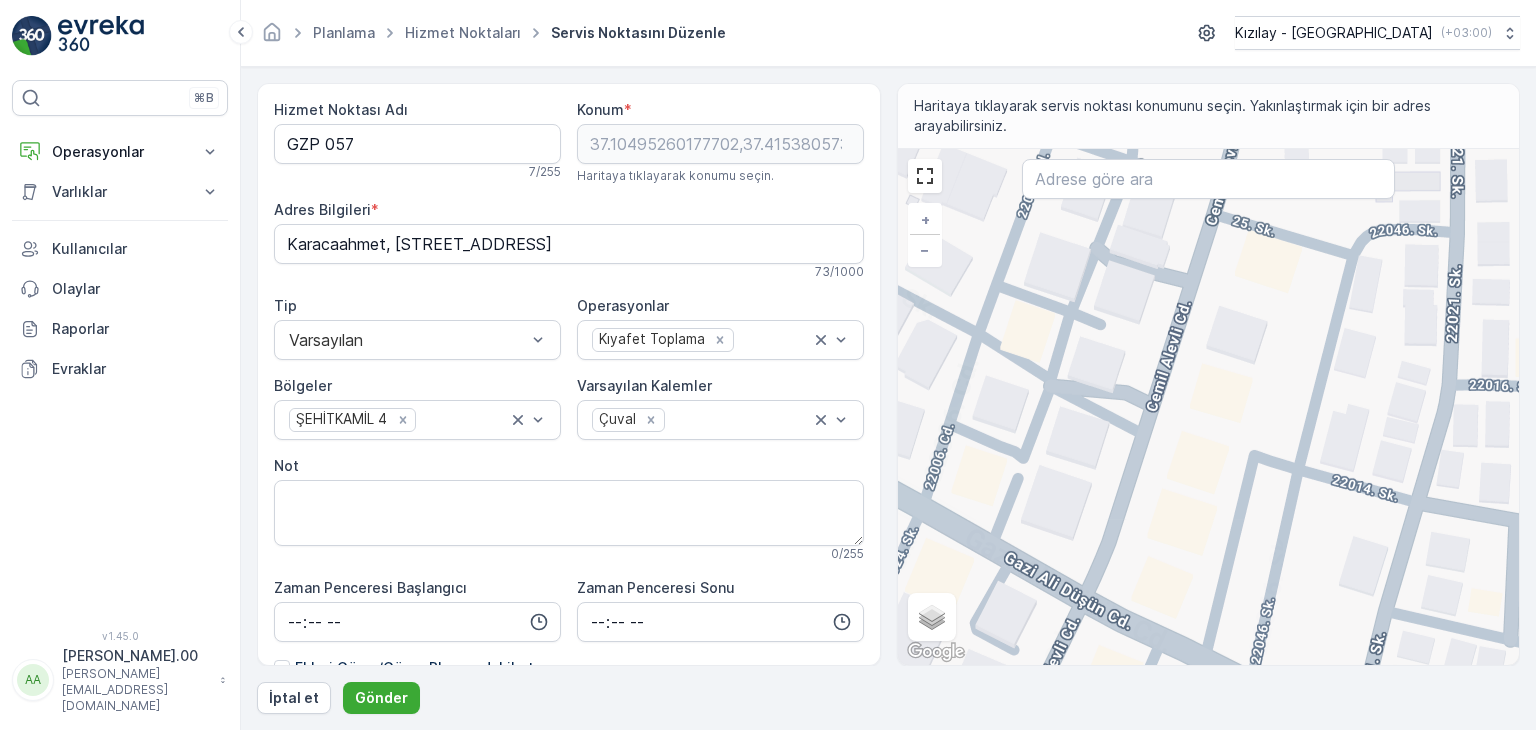 drag, startPoint x: 1150, startPoint y: 569, endPoint x: 1206, endPoint y: 512, distance: 79.9062 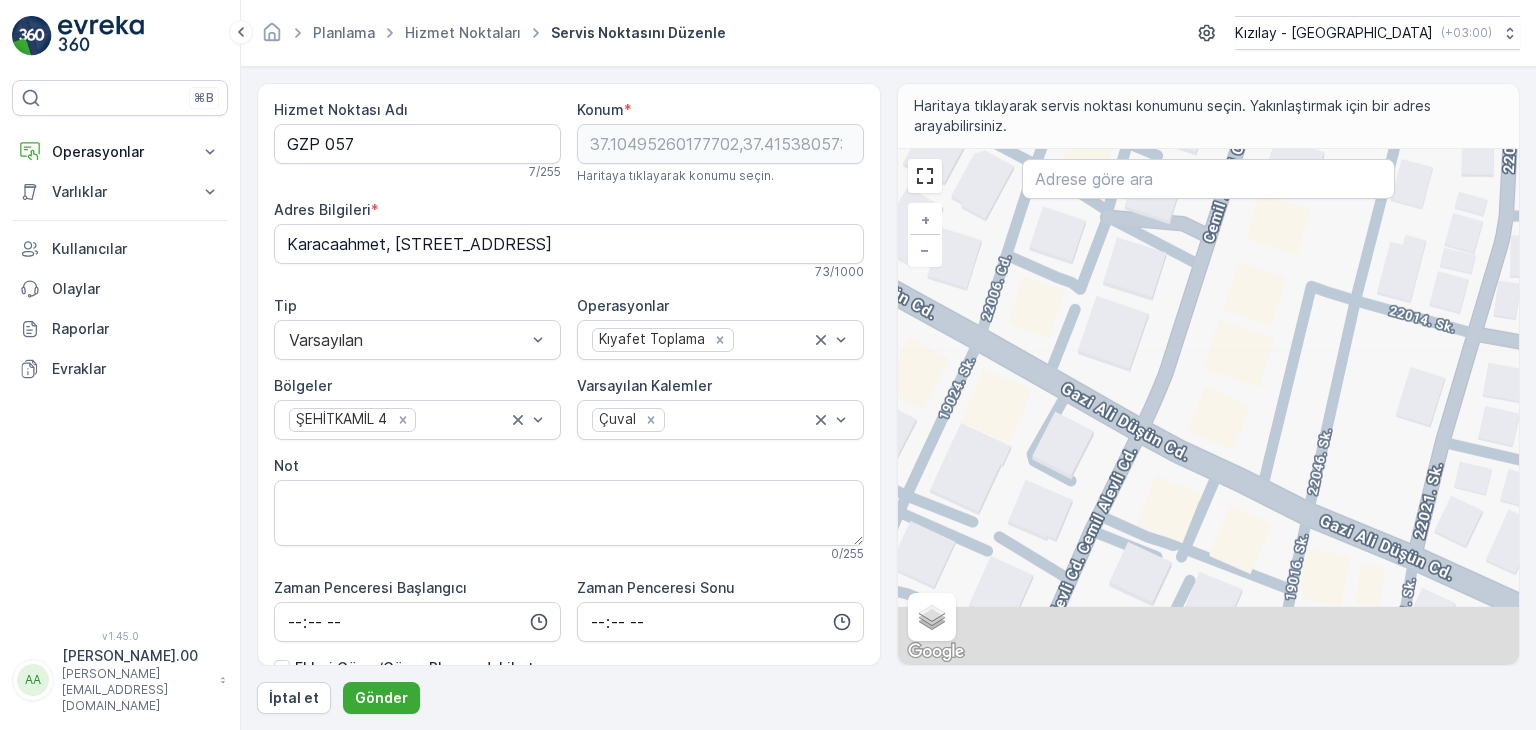drag, startPoint x: 1184, startPoint y: 481, endPoint x: 1238, endPoint y: 364, distance: 128.86038 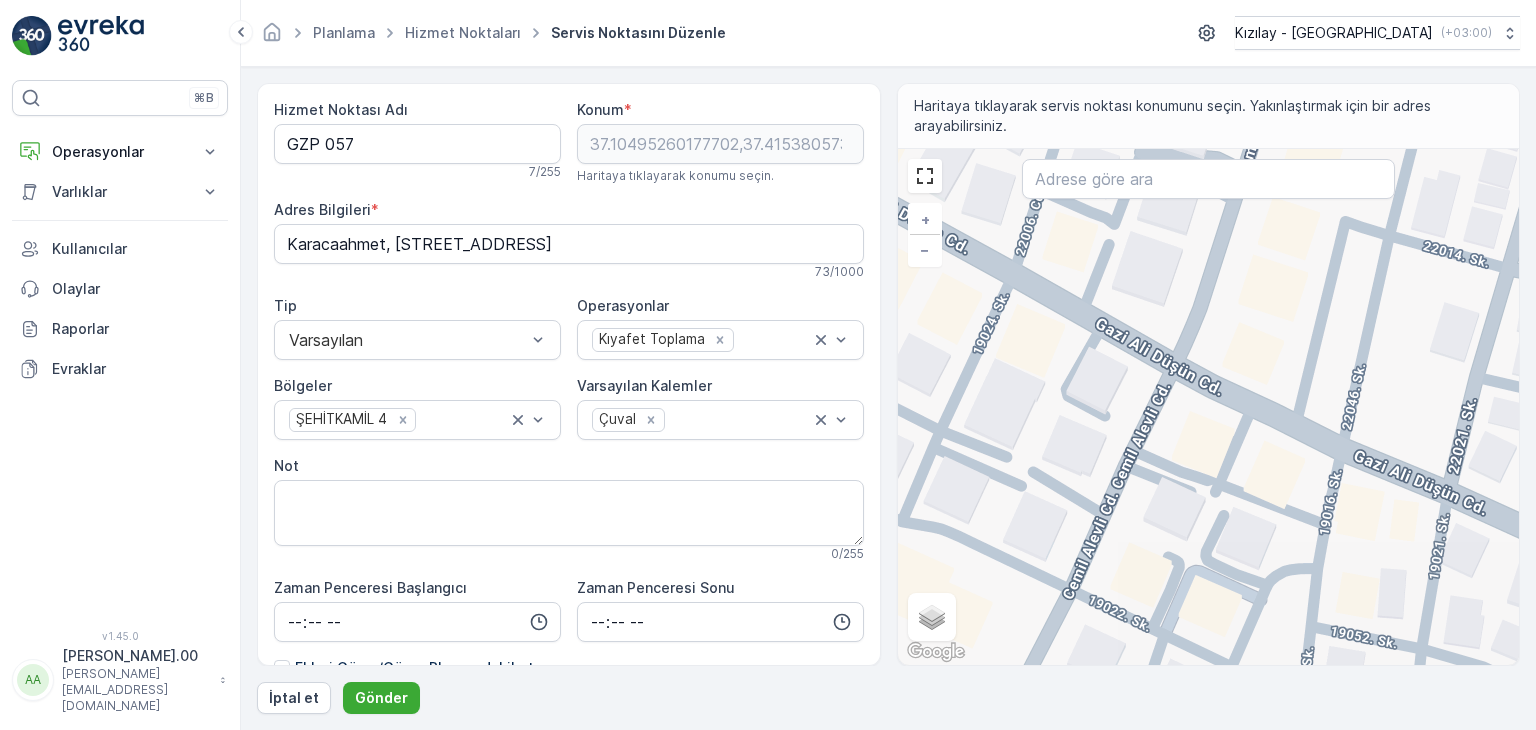 drag, startPoint x: 1182, startPoint y: 510, endPoint x: 1247, endPoint y: 341, distance: 181.06905 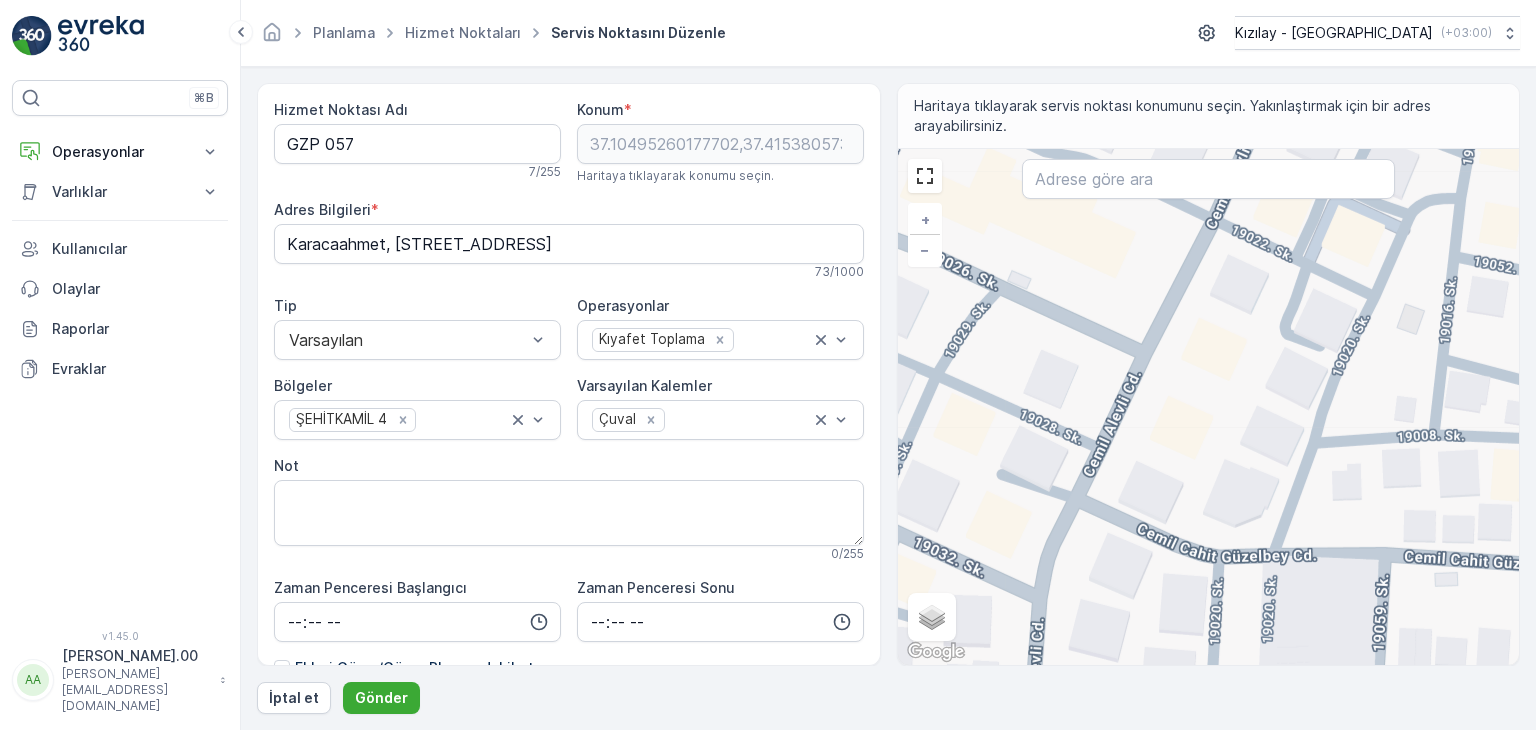 drag, startPoint x: 1160, startPoint y: 557, endPoint x: 1236, endPoint y: 361, distance: 210.21893 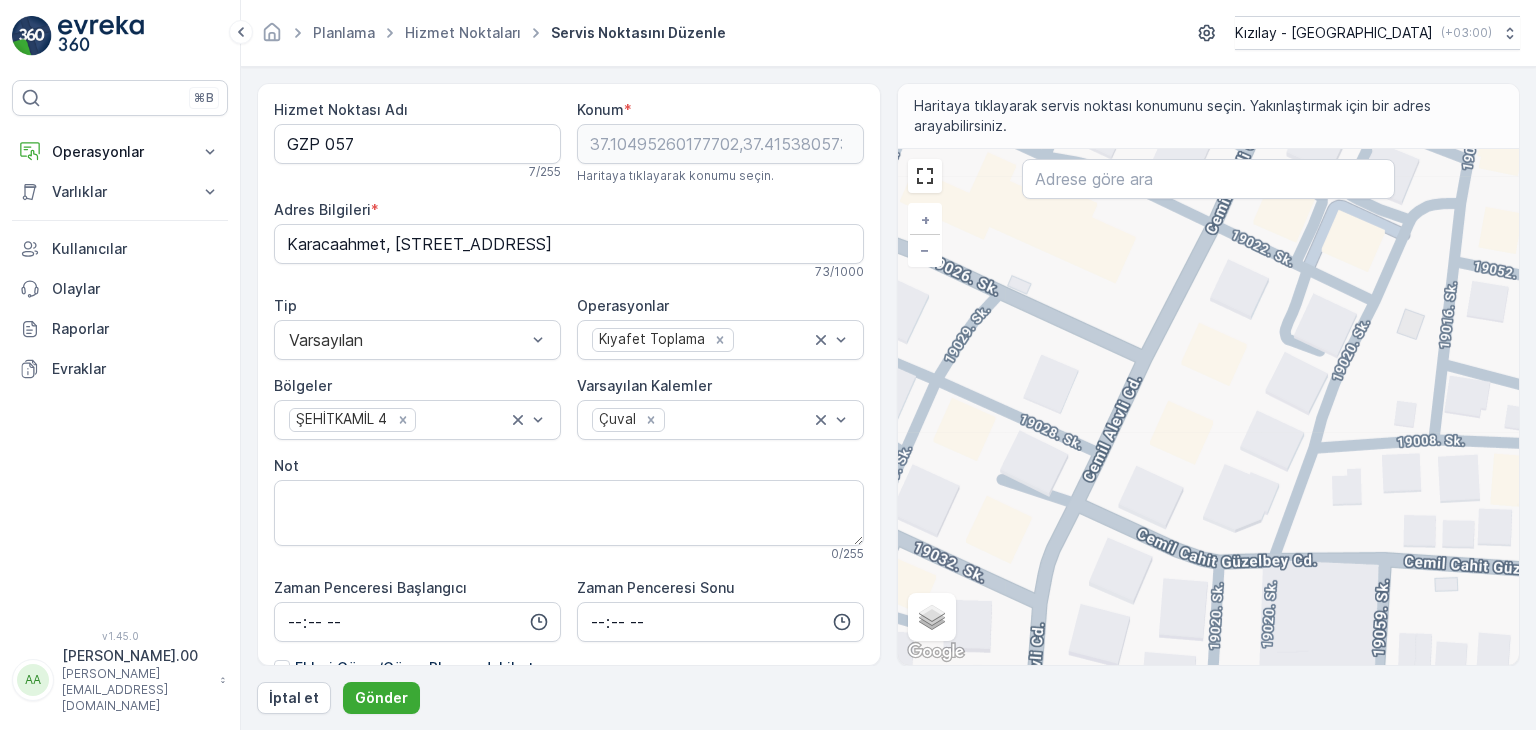 click on "+ −  Uydu  Yol haritası  Arazi  Karışık  Leaflet Klavye kısayolları Harita Verileri Harita verileri ©2025 Harita verileri ©2025 20 m  Metrik ve emperyal birimler arasında geçiş yapmak için tıklayın Şartlar Harita hatası bildirin Gezinmek için ok tuşlarına basın." at bounding box center (1209, 407) 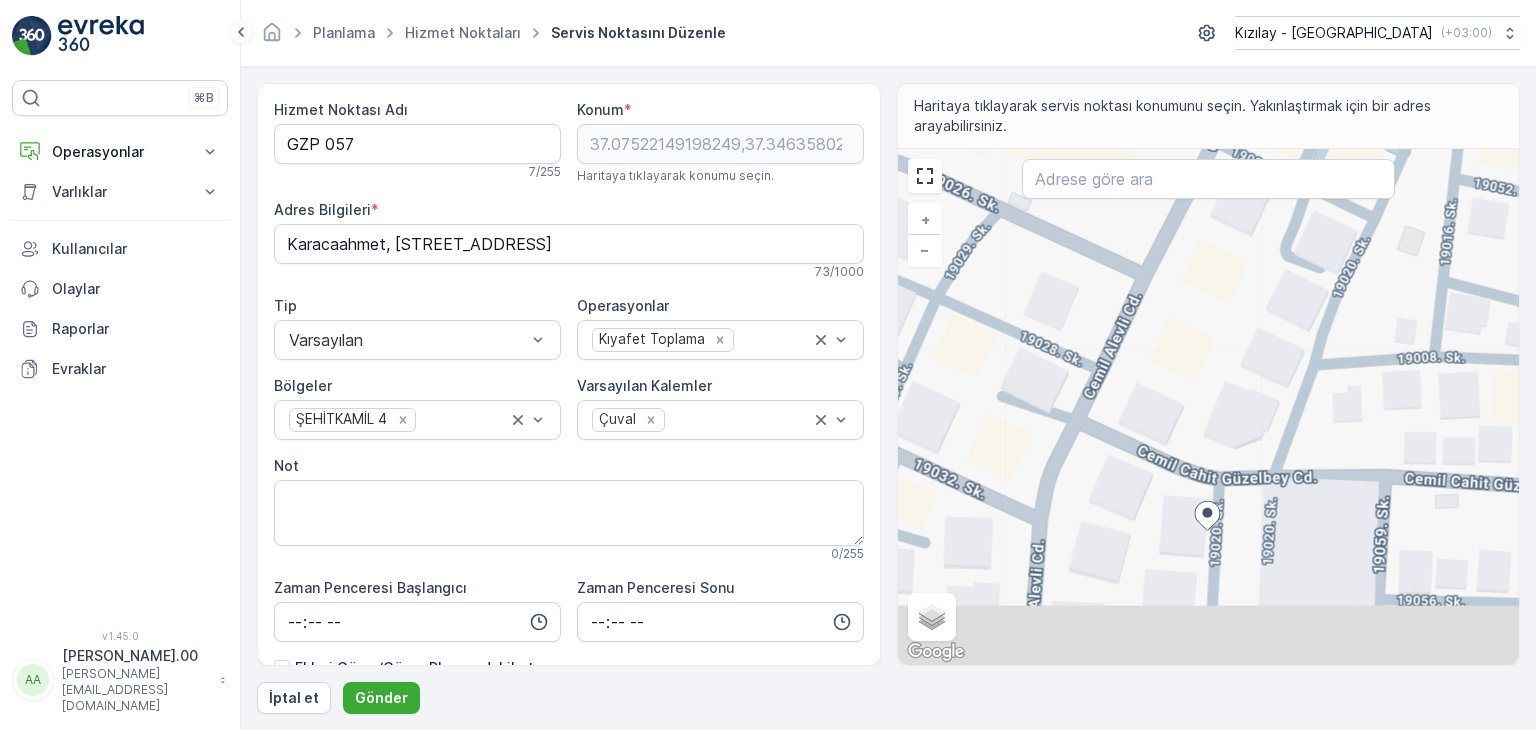 type on "Pancarlı, Cemil Cahit Güzelbey Cd. No:47, 27060 Şehitkamil/Gaziantep, Türkiye" 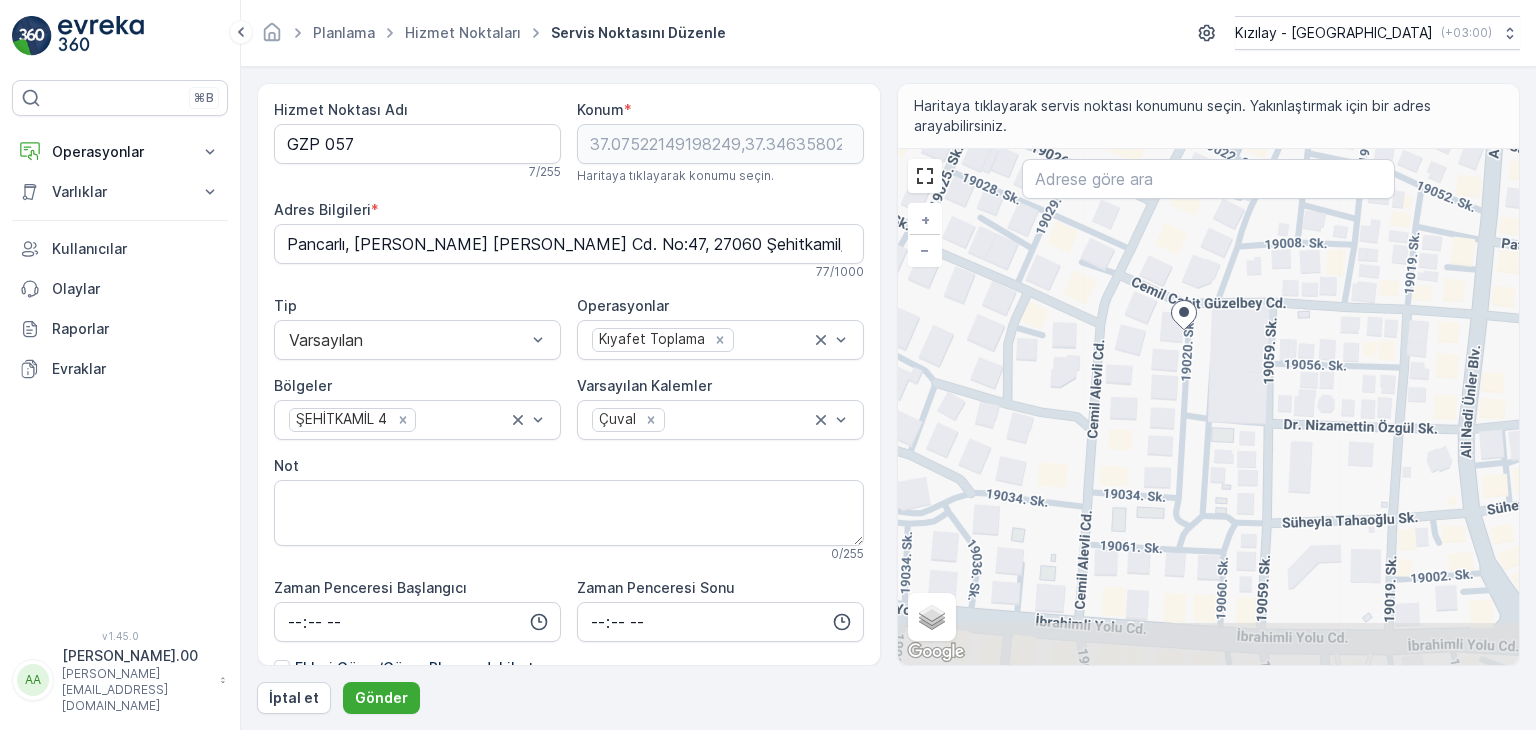 drag, startPoint x: 1124, startPoint y: 594, endPoint x: 1137, endPoint y: 447, distance: 147.57372 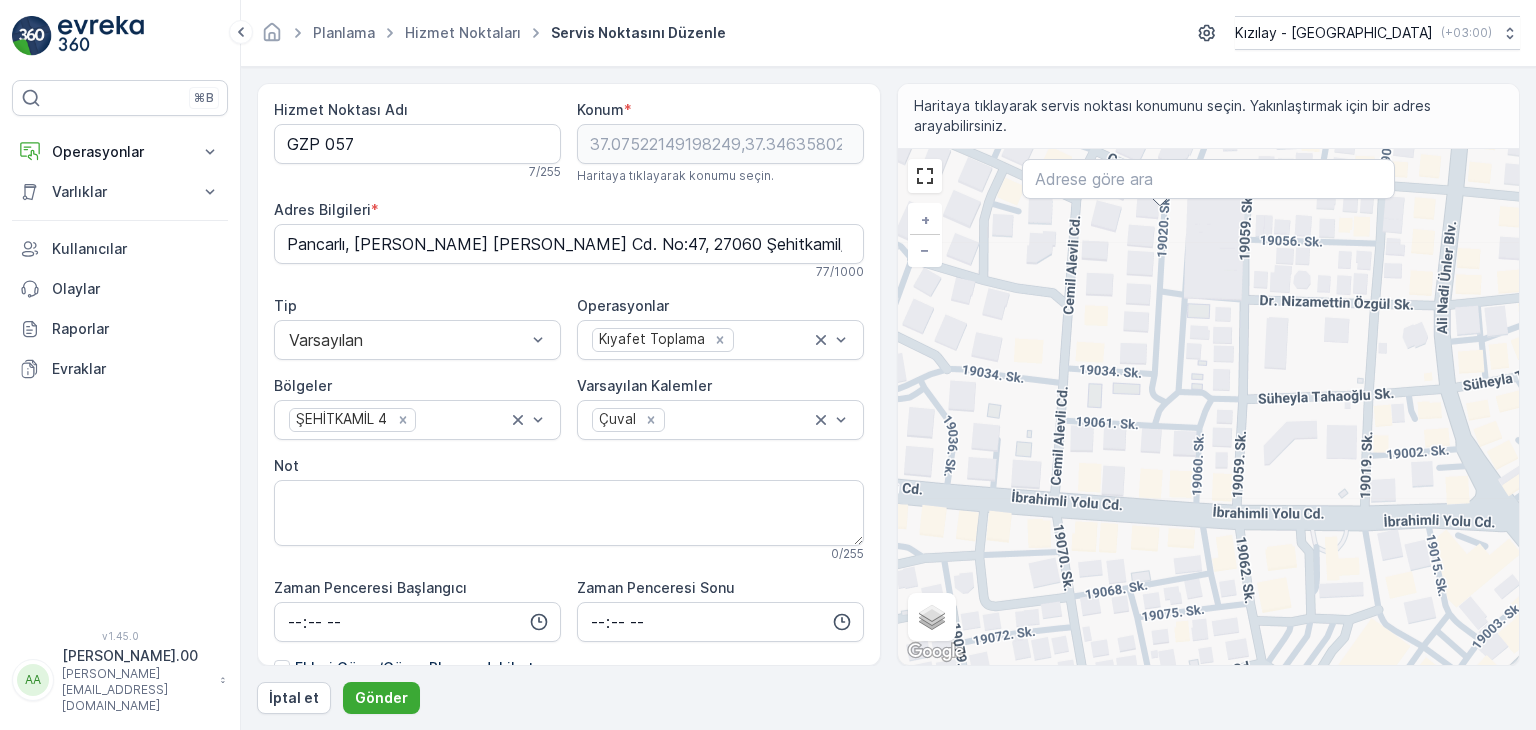 drag, startPoint x: 1131, startPoint y: 617, endPoint x: 1103, endPoint y: 520, distance: 100.96039 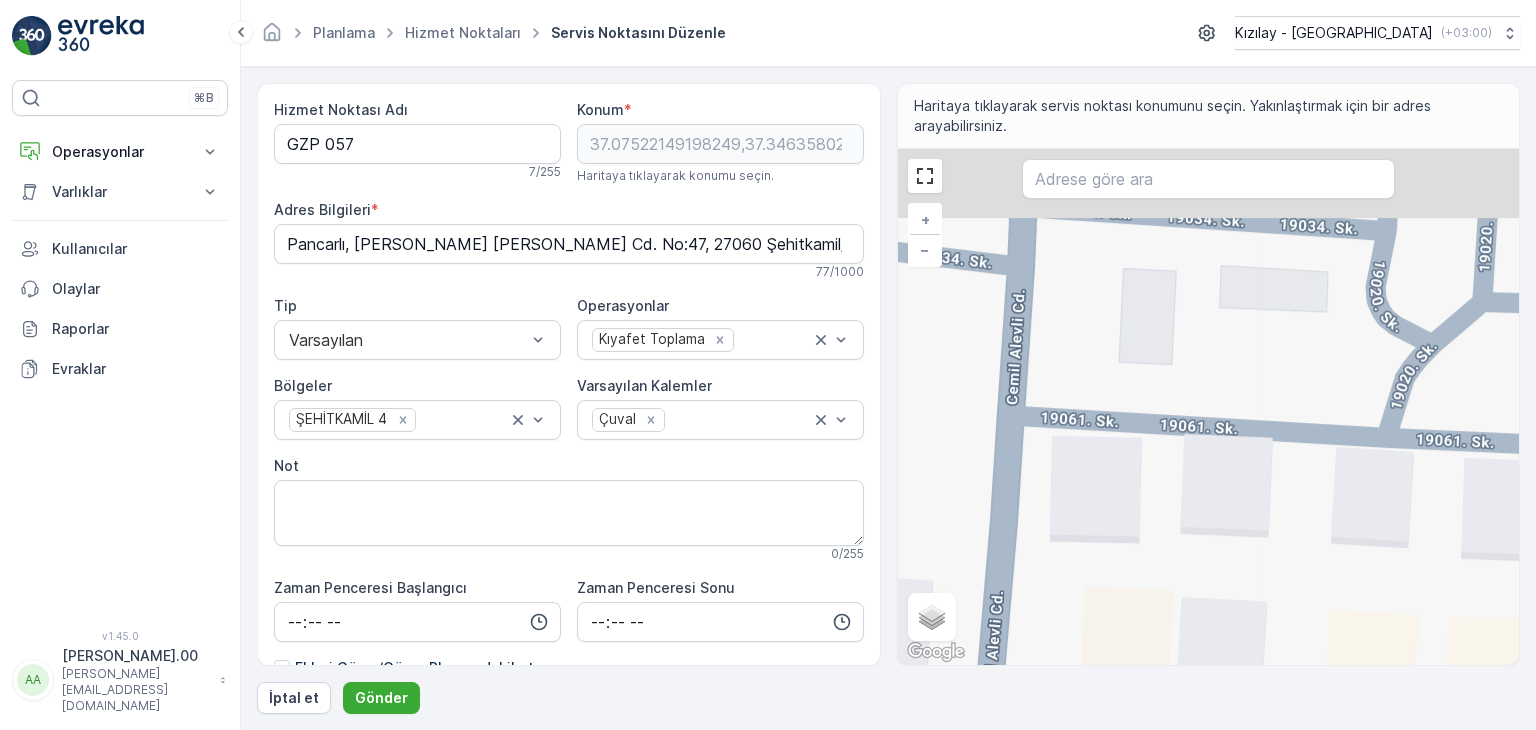 drag, startPoint x: 1068, startPoint y: 350, endPoint x: 1131, endPoint y: 654, distance: 310.45935 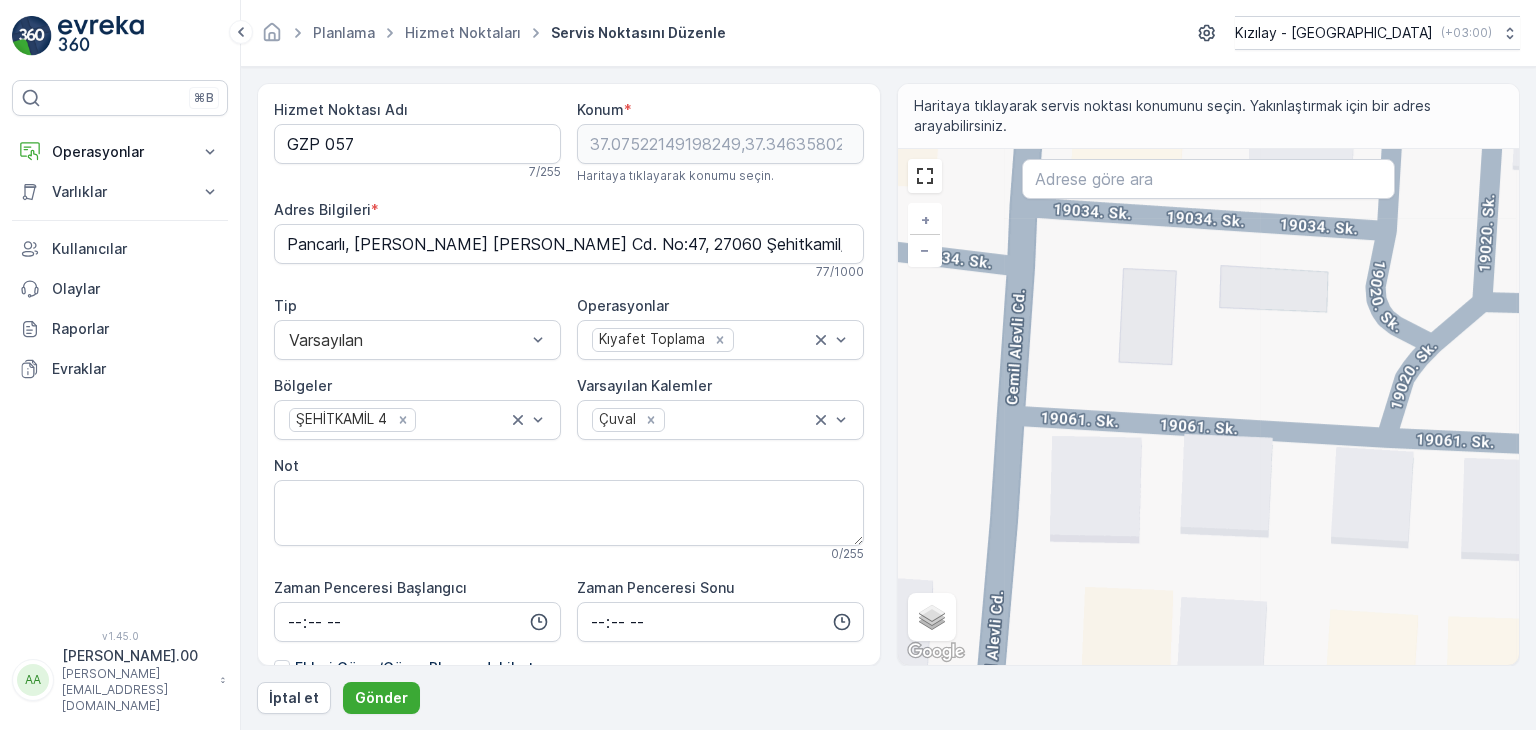 click on "+ −  Uydu  Yol haritası  Arazi  Karışık  Leaflet Klavye kısayolları Harita Verileri Harita verileri ©2025 Harita verileri ©2025 10 m  Metrik ve emperyal birimler arasında geçiş yapmak için tıklayın Şartlar Harita hatası bildirin Gezinmek için ok tuşlarına basın." at bounding box center (1209, 407) 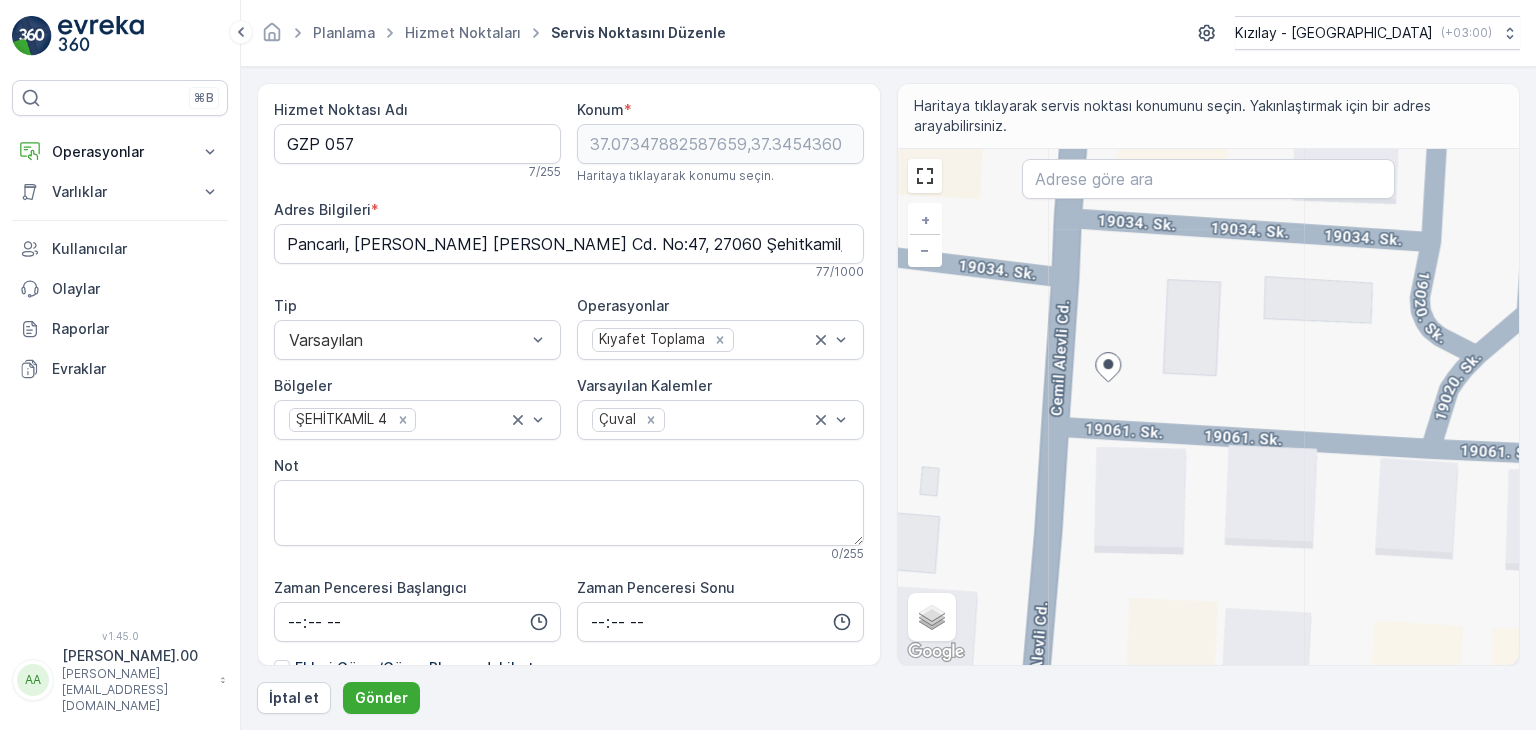 type on "Pancarlı, Cemil Alevli Cd. No:4, 27060 Şehitkamil/Gaziantep, Türkiye" 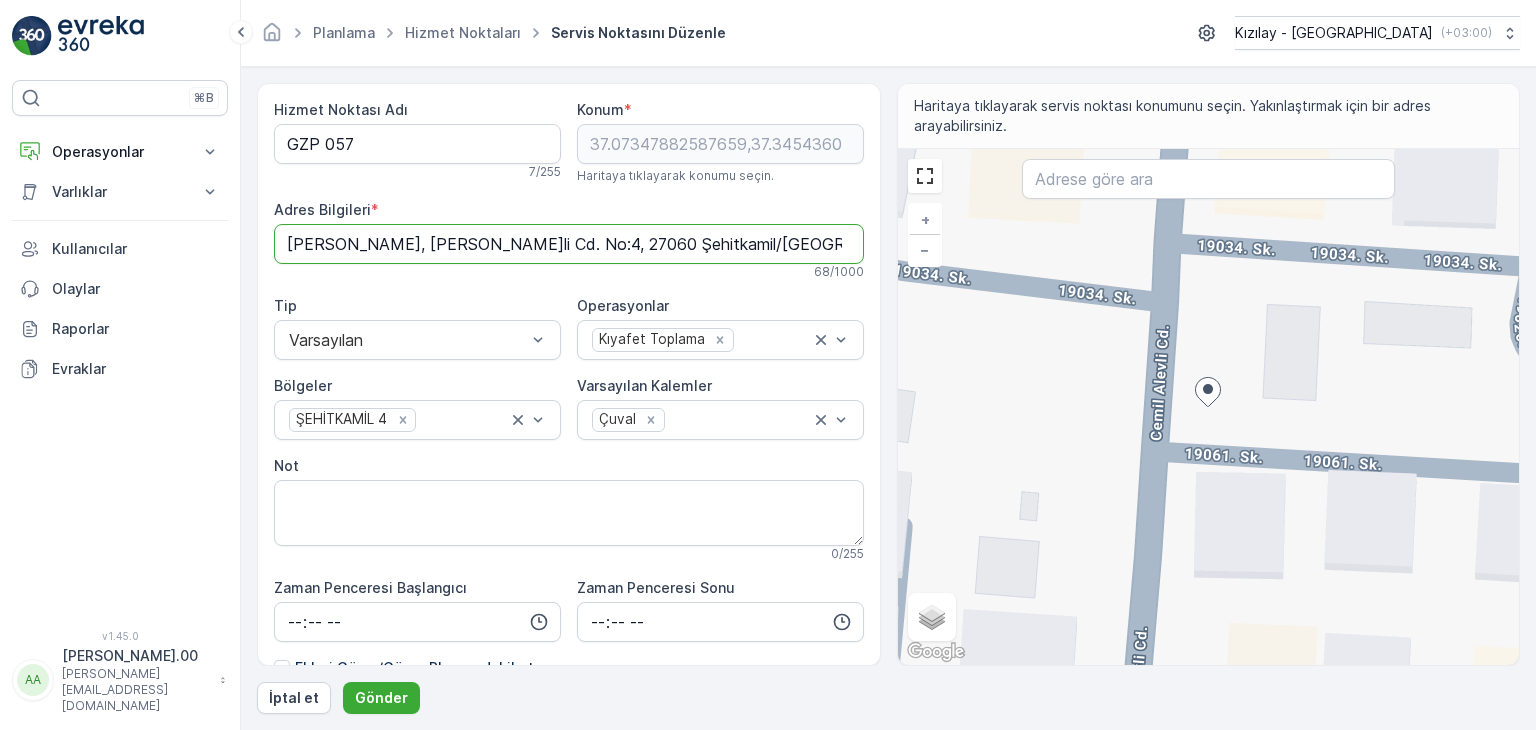 click on "Pancarlı, Cemil Alevli Cd. No:4, 27060 Şehitkamil/Gaziantep, Türkiye" at bounding box center (569, 244) 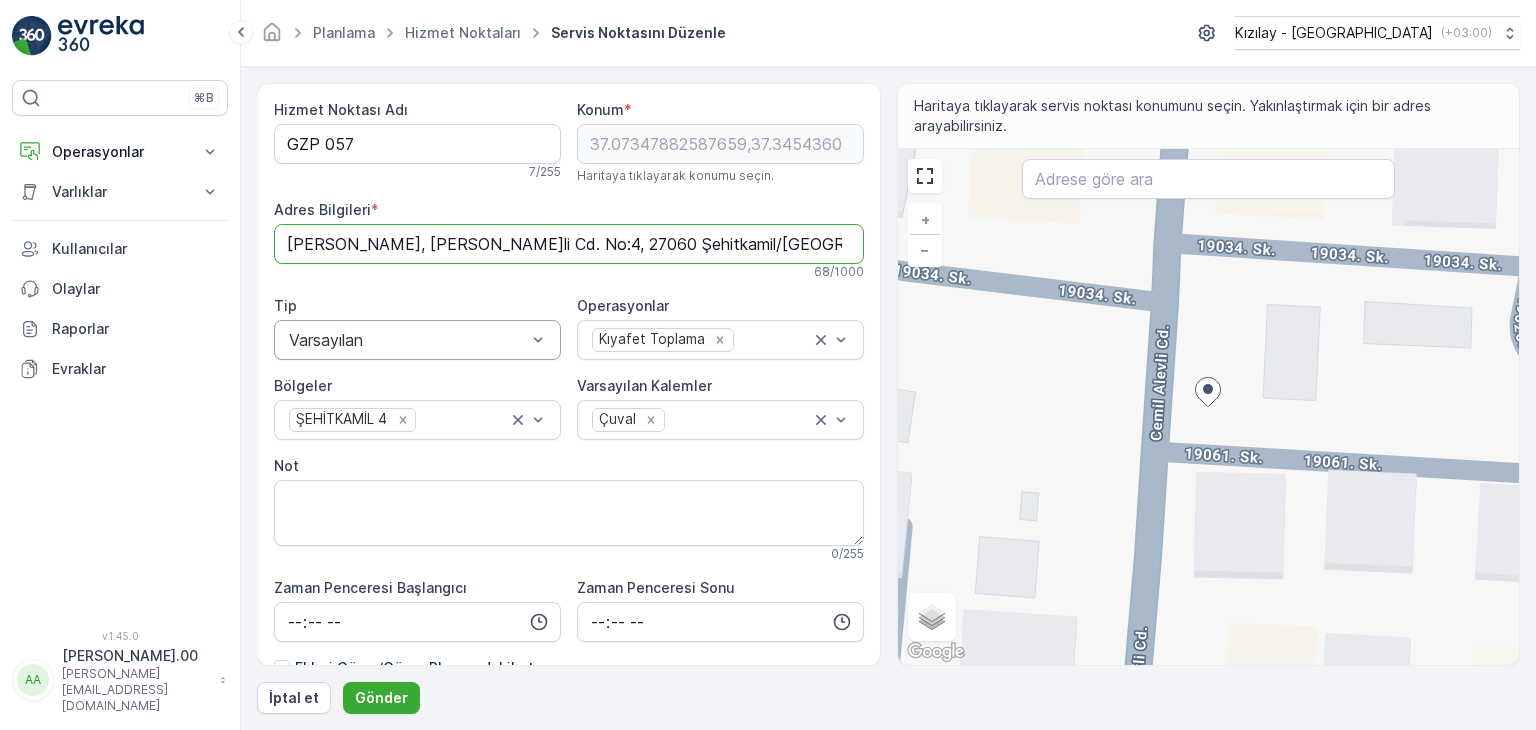 drag, startPoint x: 804, startPoint y: 242, endPoint x: 293, endPoint y: 331, distance: 518.69257 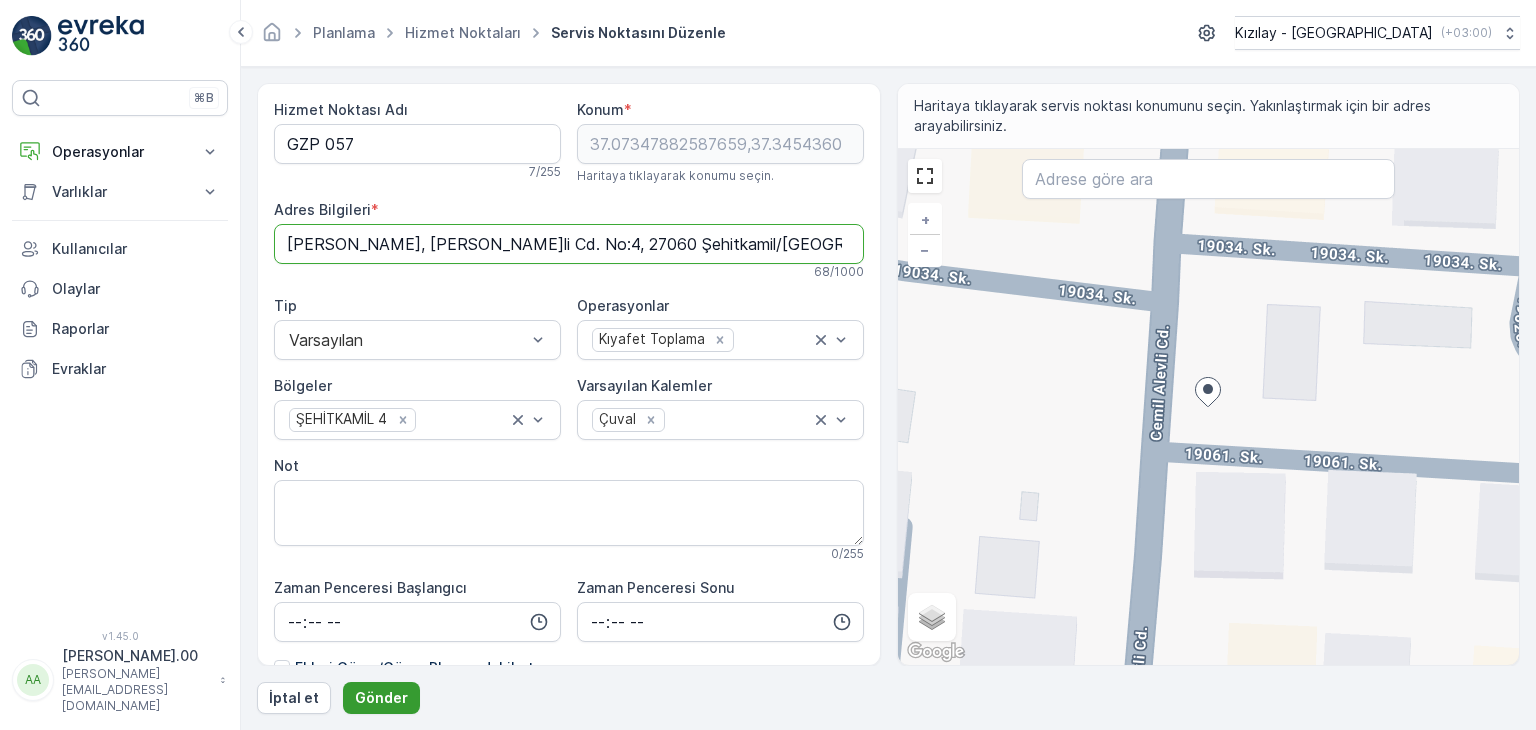 click on "Gönder" at bounding box center (381, 698) 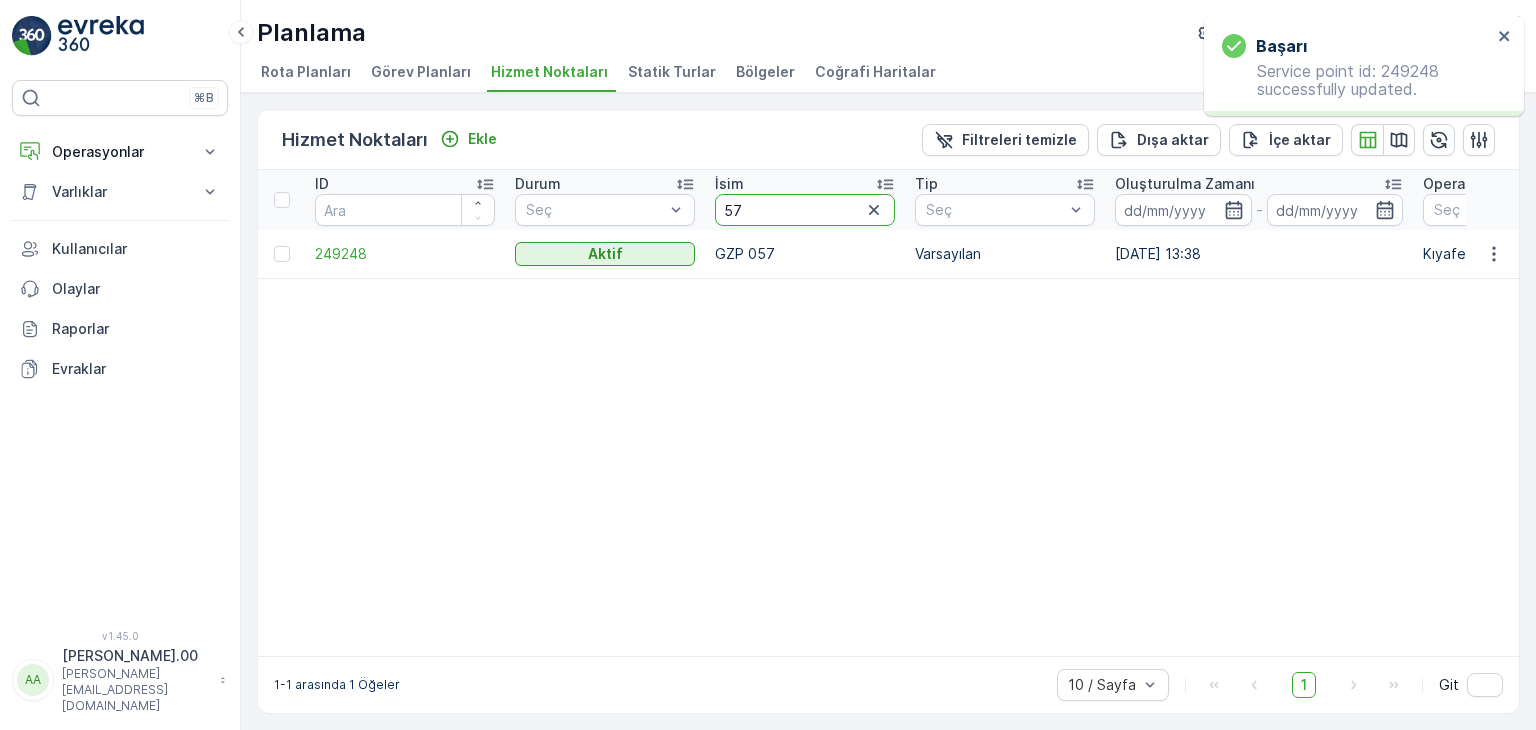 click on "57" at bounding box center [805, 210] 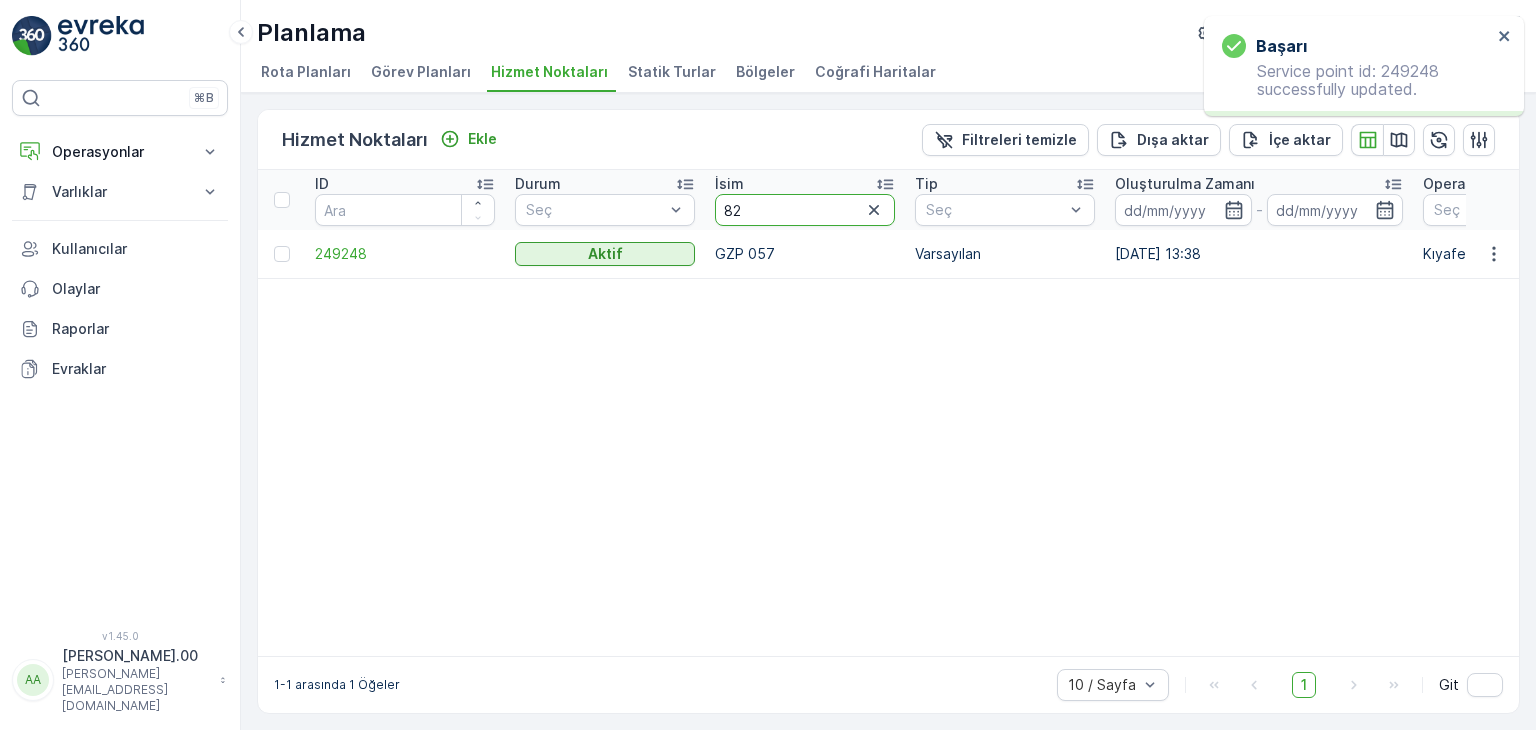 type on "82" 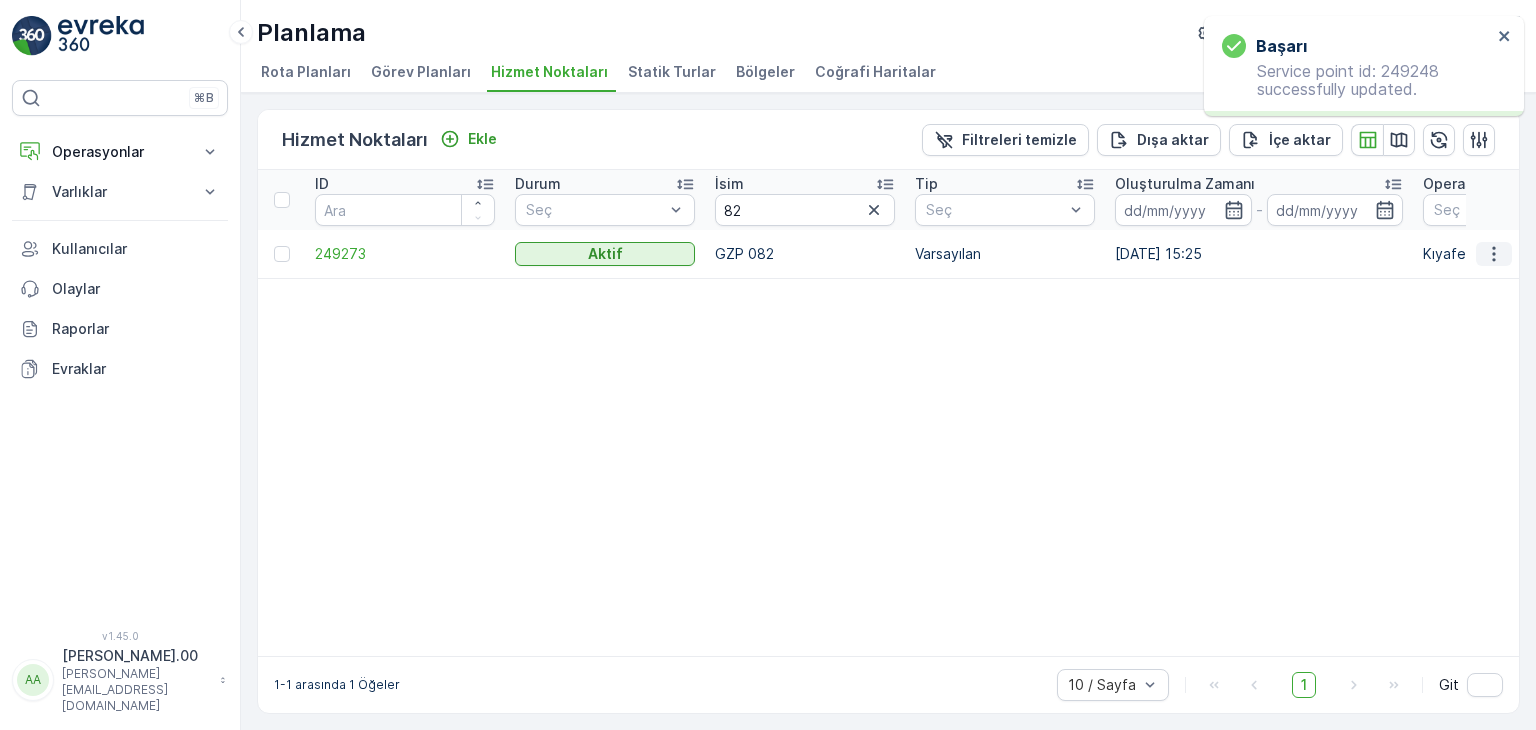 click 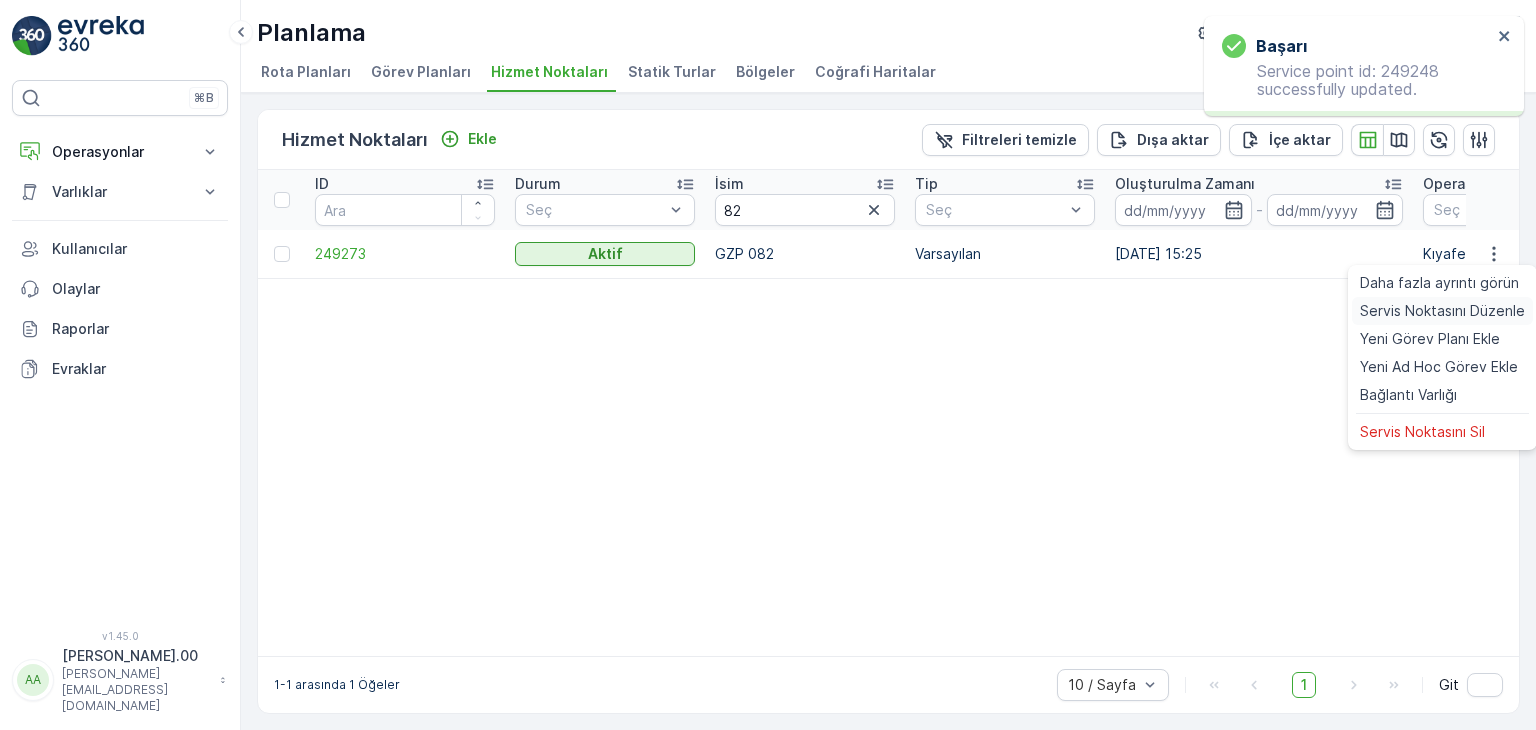 click on "Servis Noktasını Düzenle" at bounding box center [1442, 311] 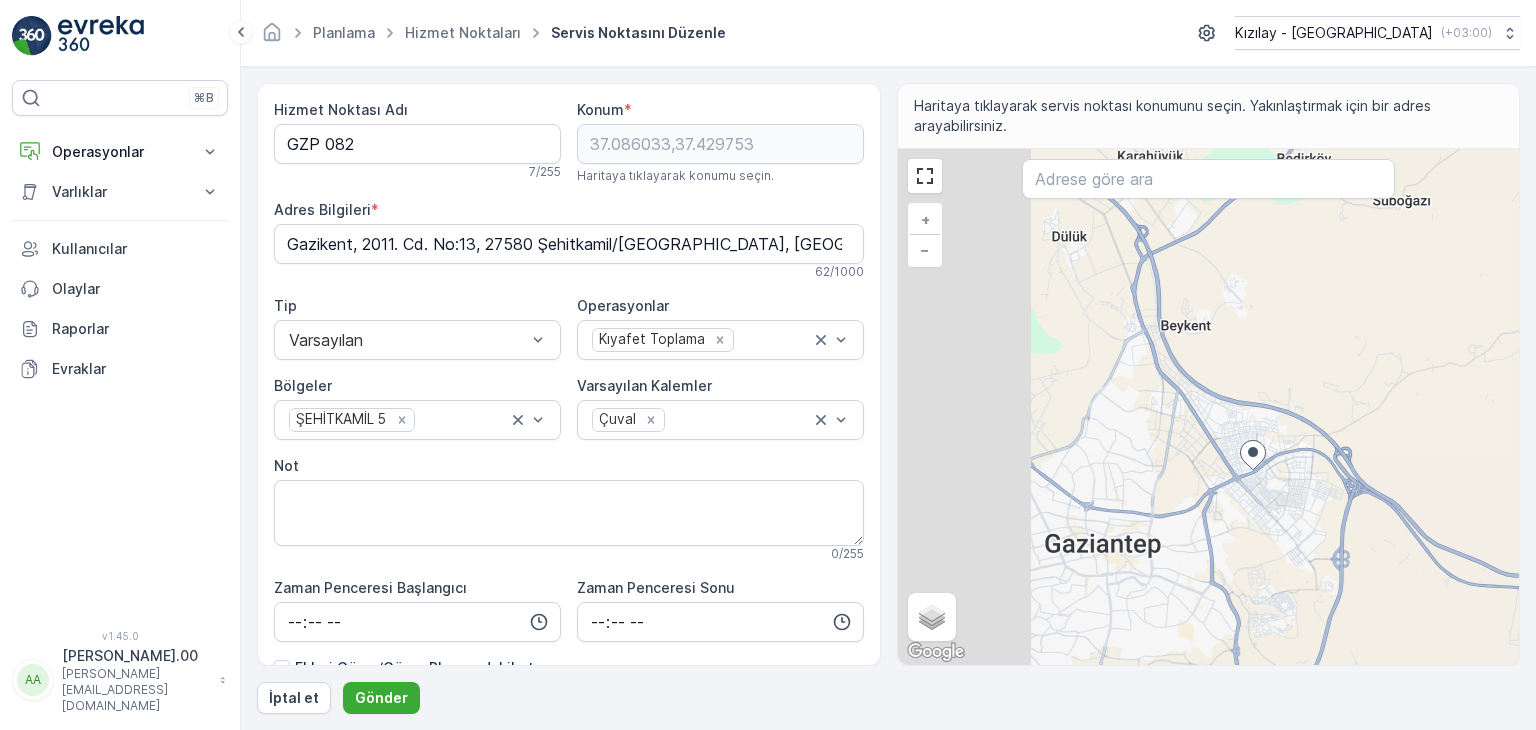 drag, startPoint x: 1136, startPoint y: 526, endPoint x: 1181, endPoint y: 507, distance: 48.8467 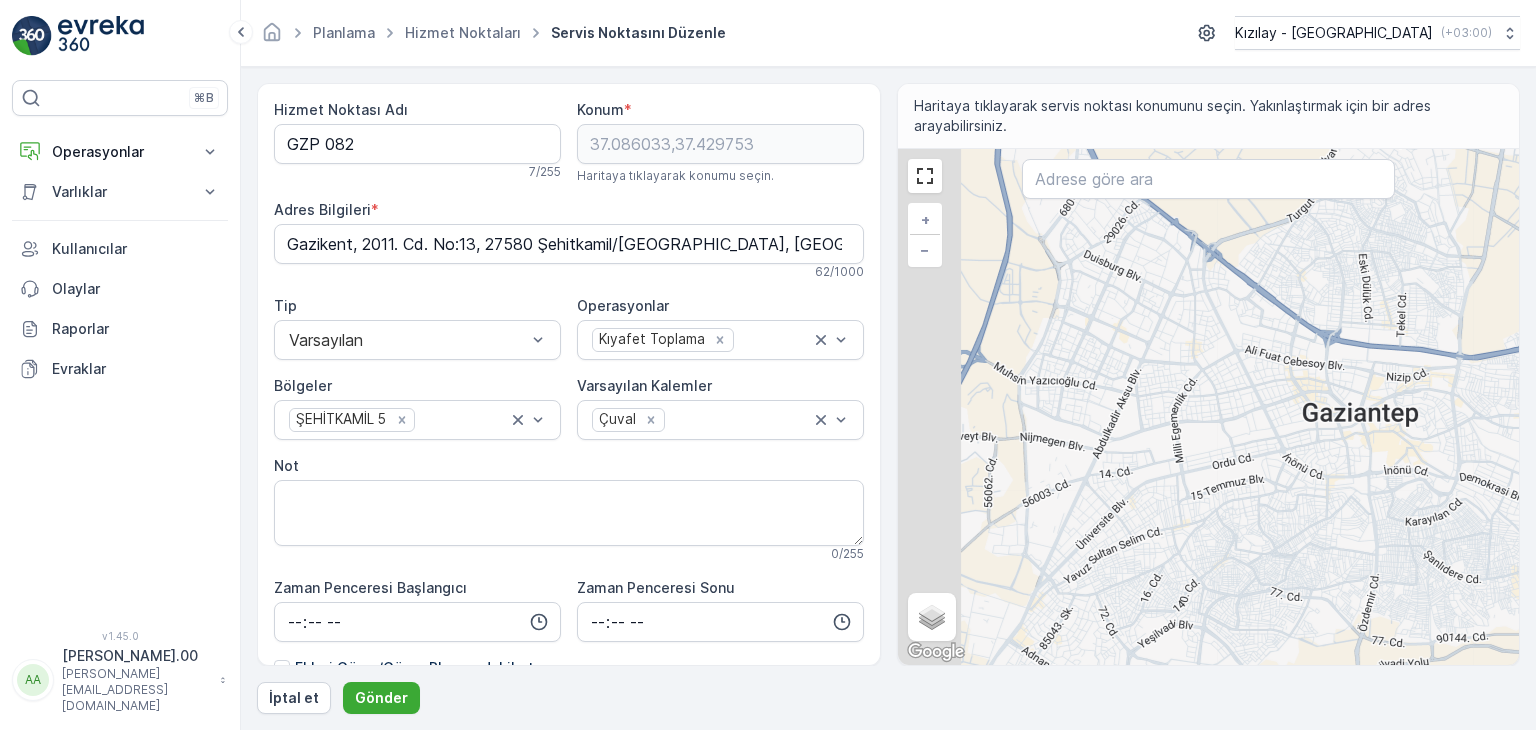 drag, startPoint x: 1053, startPoint y: 559, endPoint x: 1353, endPoint y: 434, distance: 325 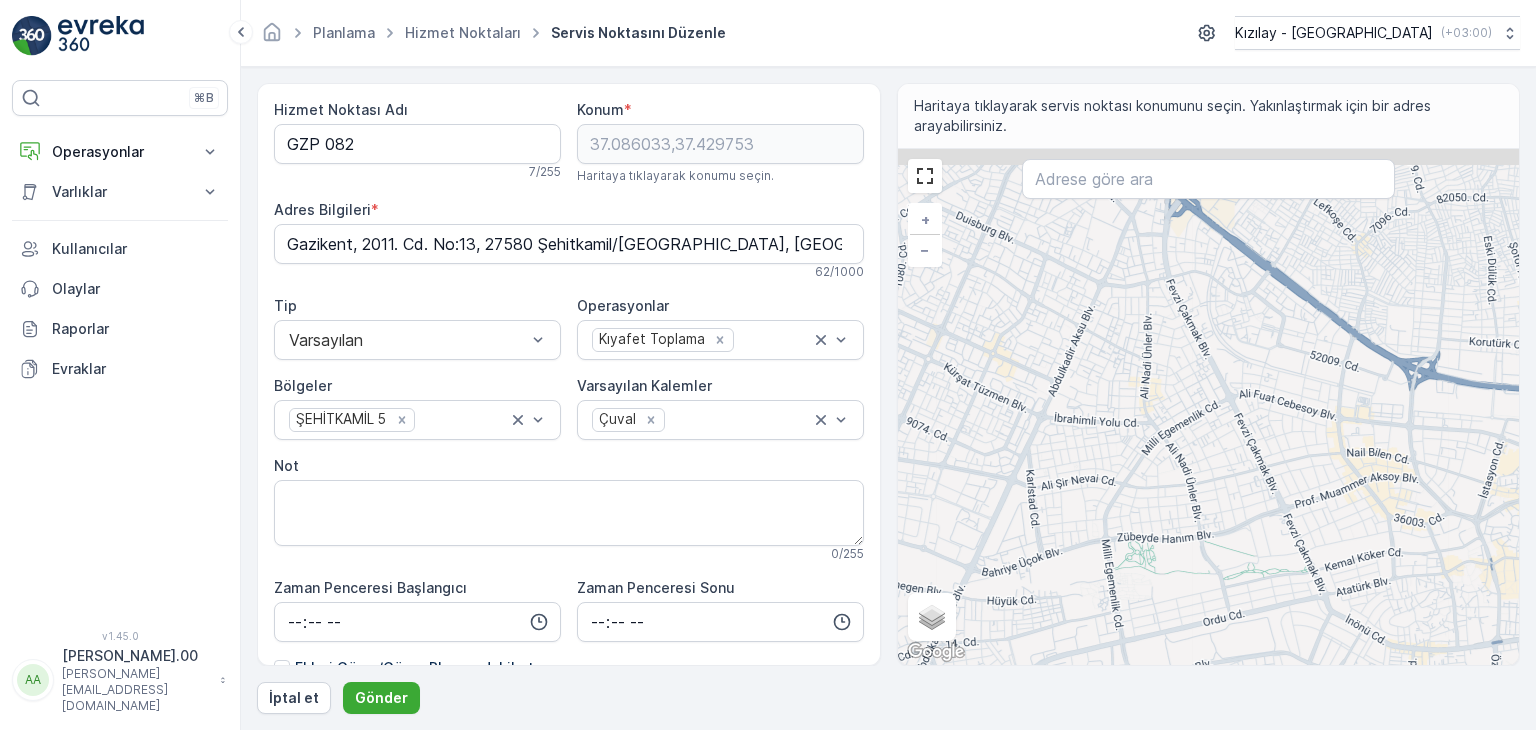 drag, startPoint x: 1152, startPoint y: 266, endPoint x: 1141, endPoint y: 505, distance: 239.253 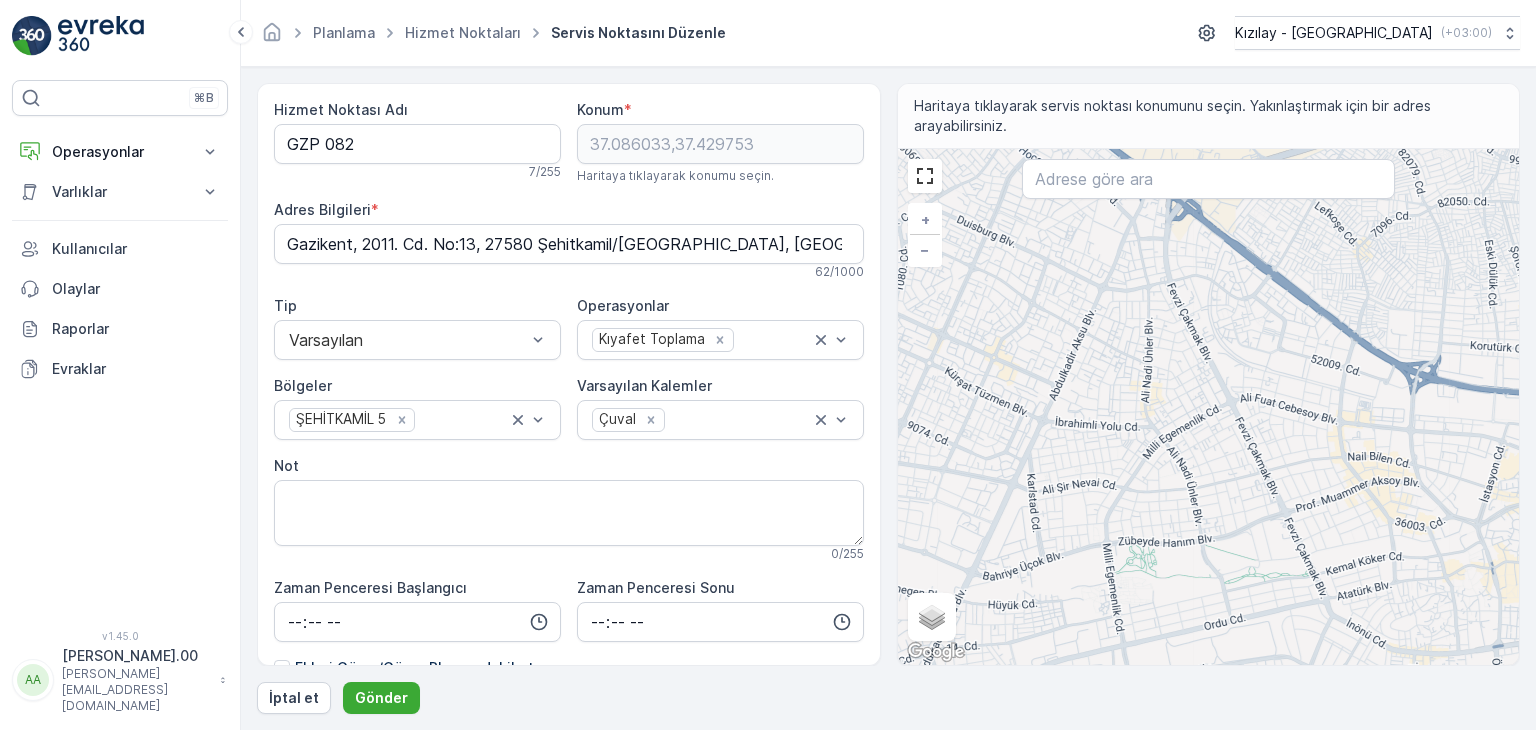 click on "+ −  Uydu  Yol haritası  Arazi  Karışık  Leaflet Klavye kısayolları Harita Verileri Harita verileri ©2025 Harita verileri ©2025 500 m  Metrik ve emperyal birimler arasında geçiş yapmak için tıklayın Şartlar Harita hatası bildirin Gezinmek için ok tuşlarına basın." at bounding box center [1209, 407] 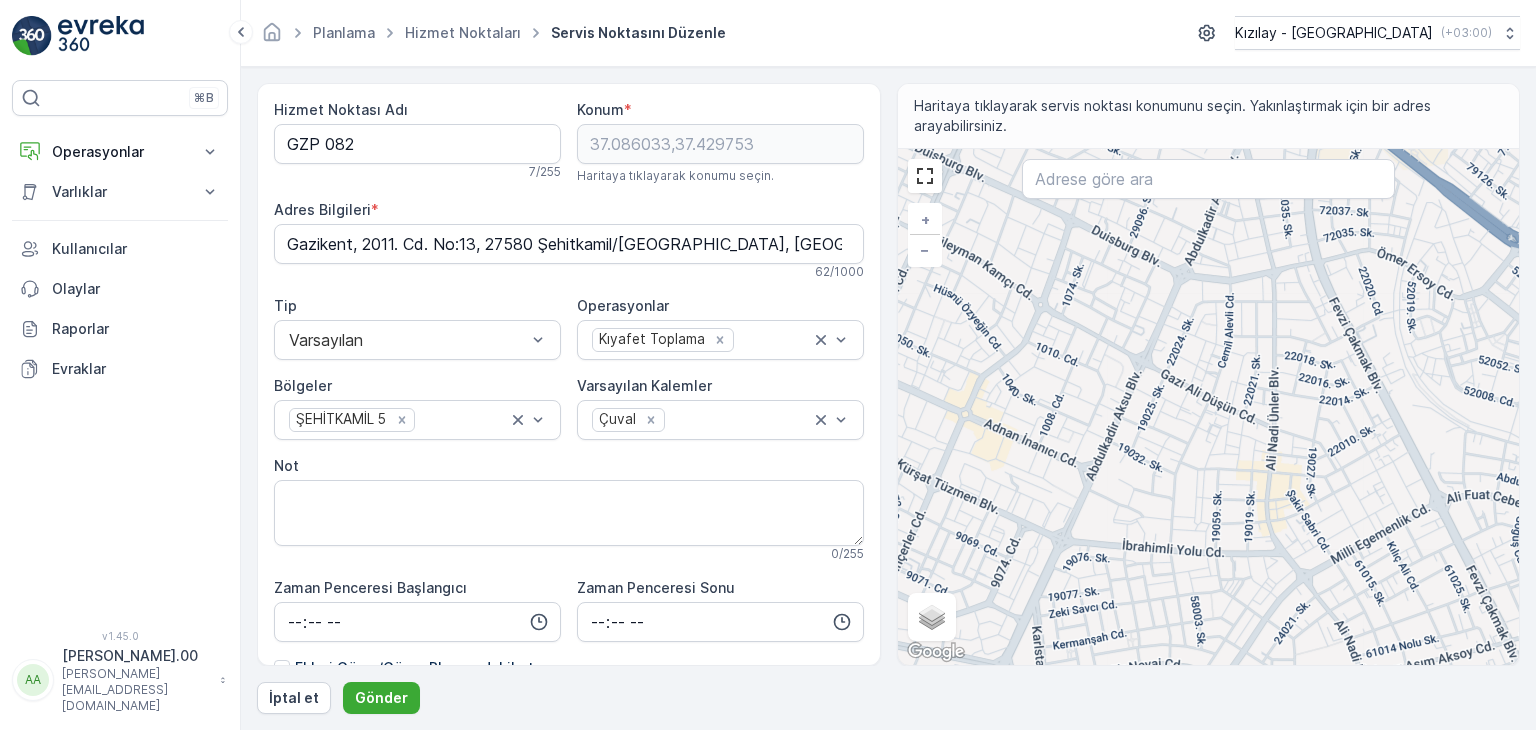 drag, startPoint x: 1049, startPoint y: 404, endPoint x: 1092, endPoint y: 465, distance: 74.63243 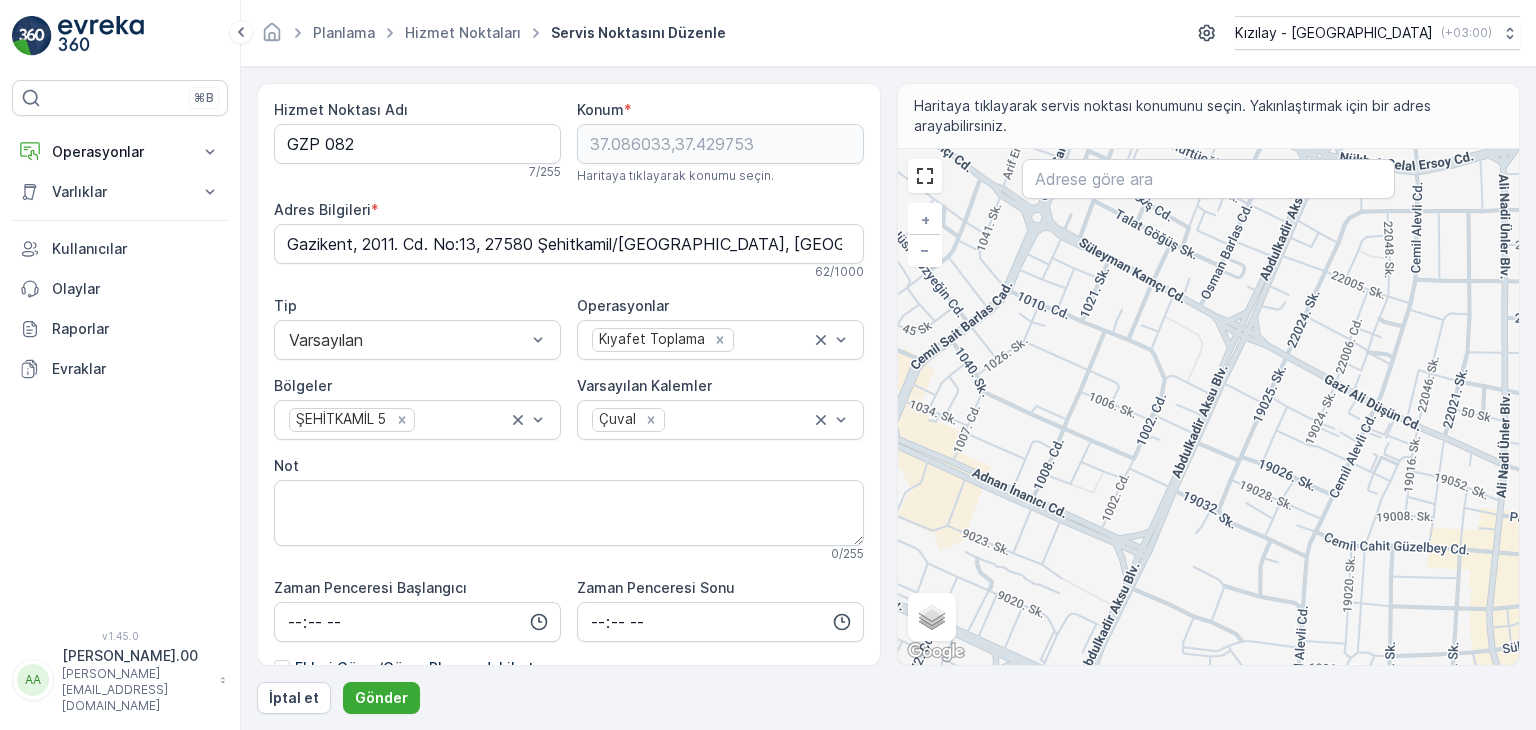 drag, startPoint x: 1032, startPoint y: 413, endPoint x: 952, endPoint y: 360, distance: 95.96353 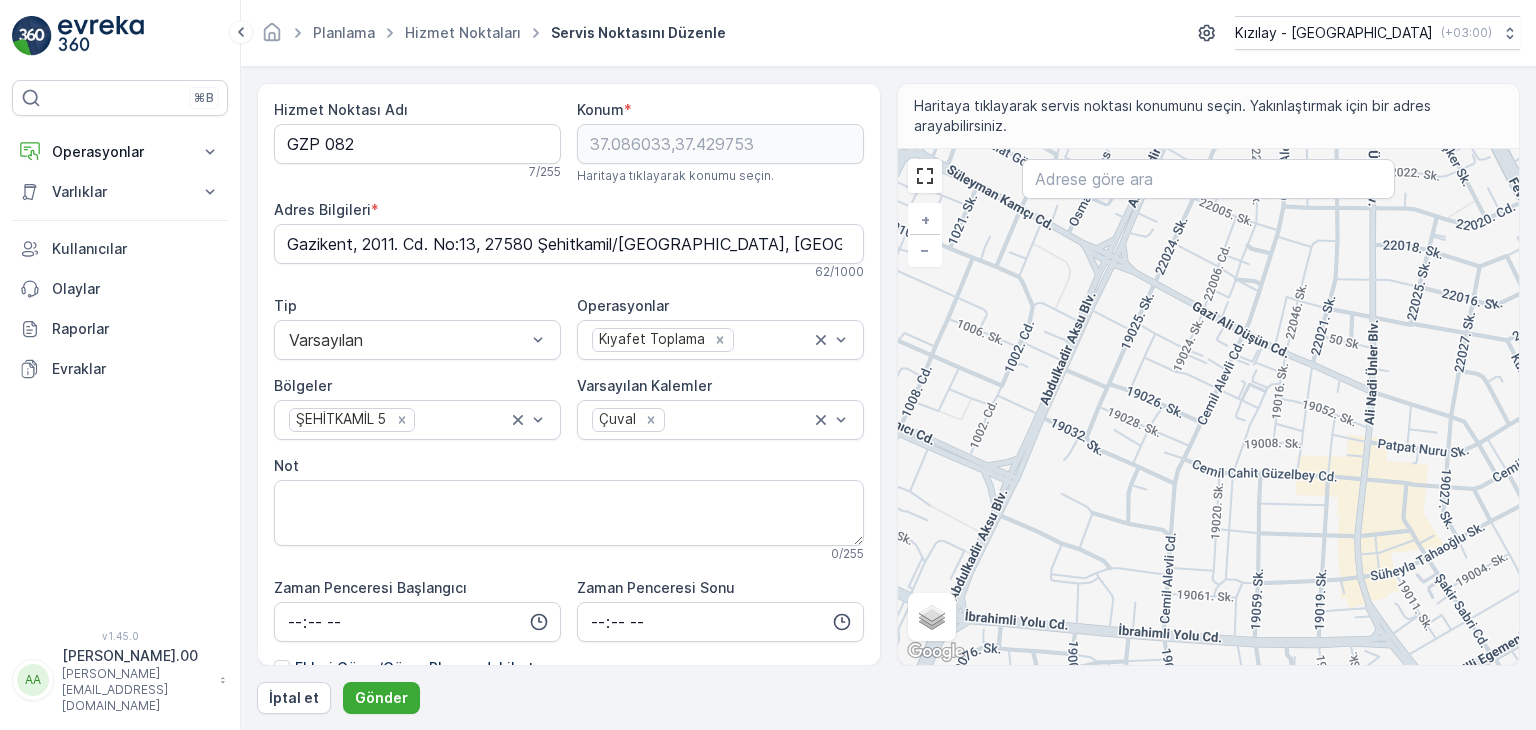 drag, startPoint x: 1169, startPoint y: 505, endPoint x: 1069, endPoint y: 467, distance: 106.97663 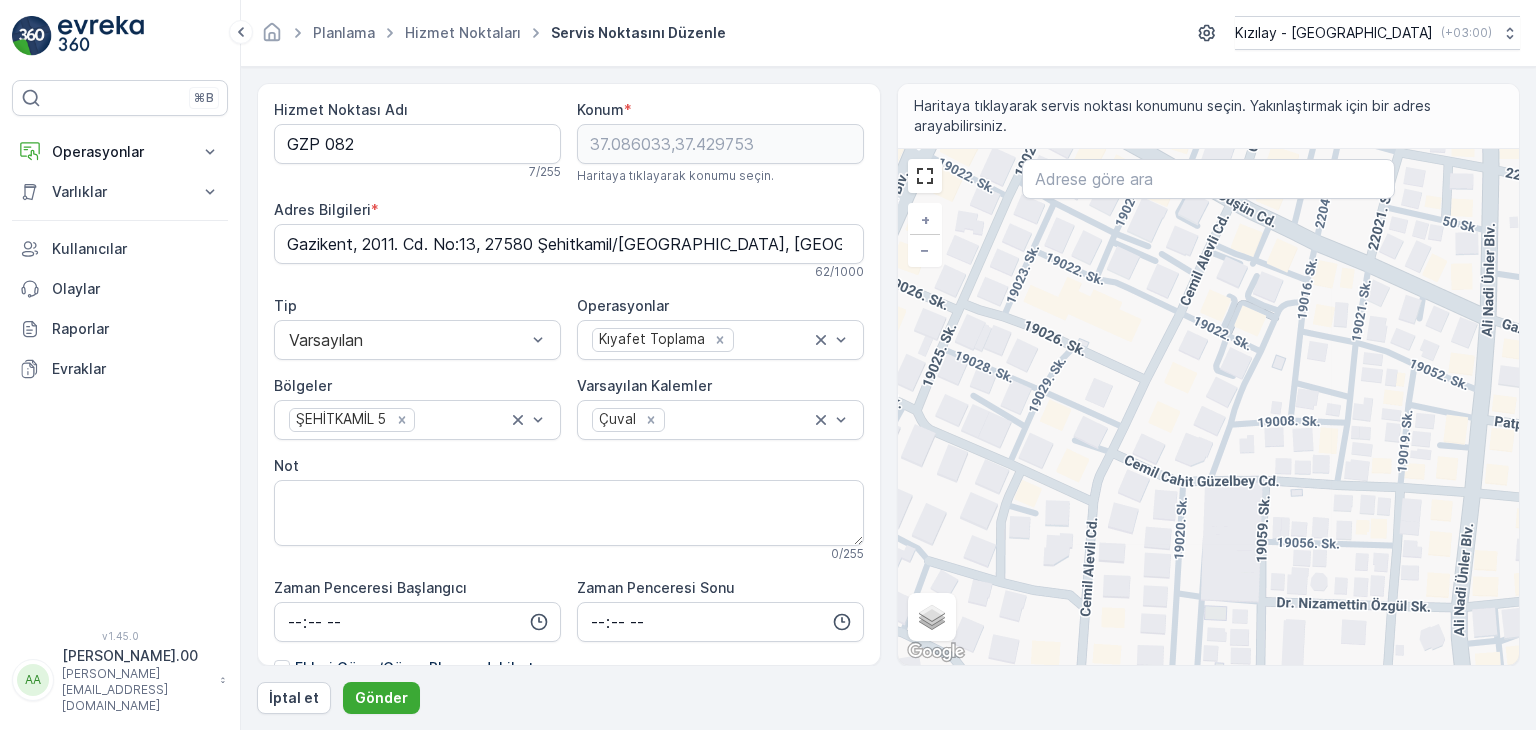 drag, startPoint x: 1193, startPoint y: 381, endPoint x: 1179, endPoint y: 476, distance: 96.02604 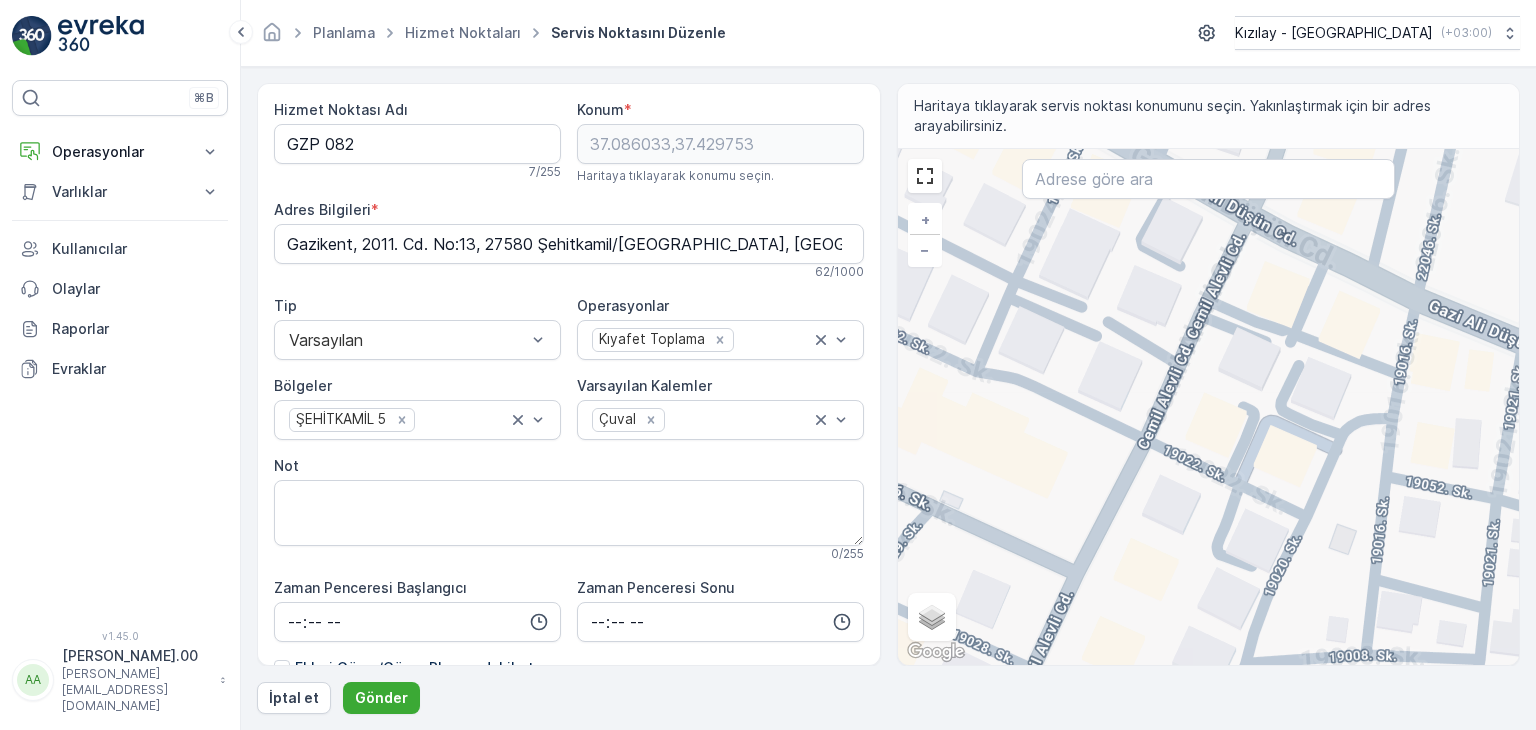 drag, startPoint x: 1182, startPoint y: 421, endPoint x: 1180, endPoint y: 469, distance: 48.04165 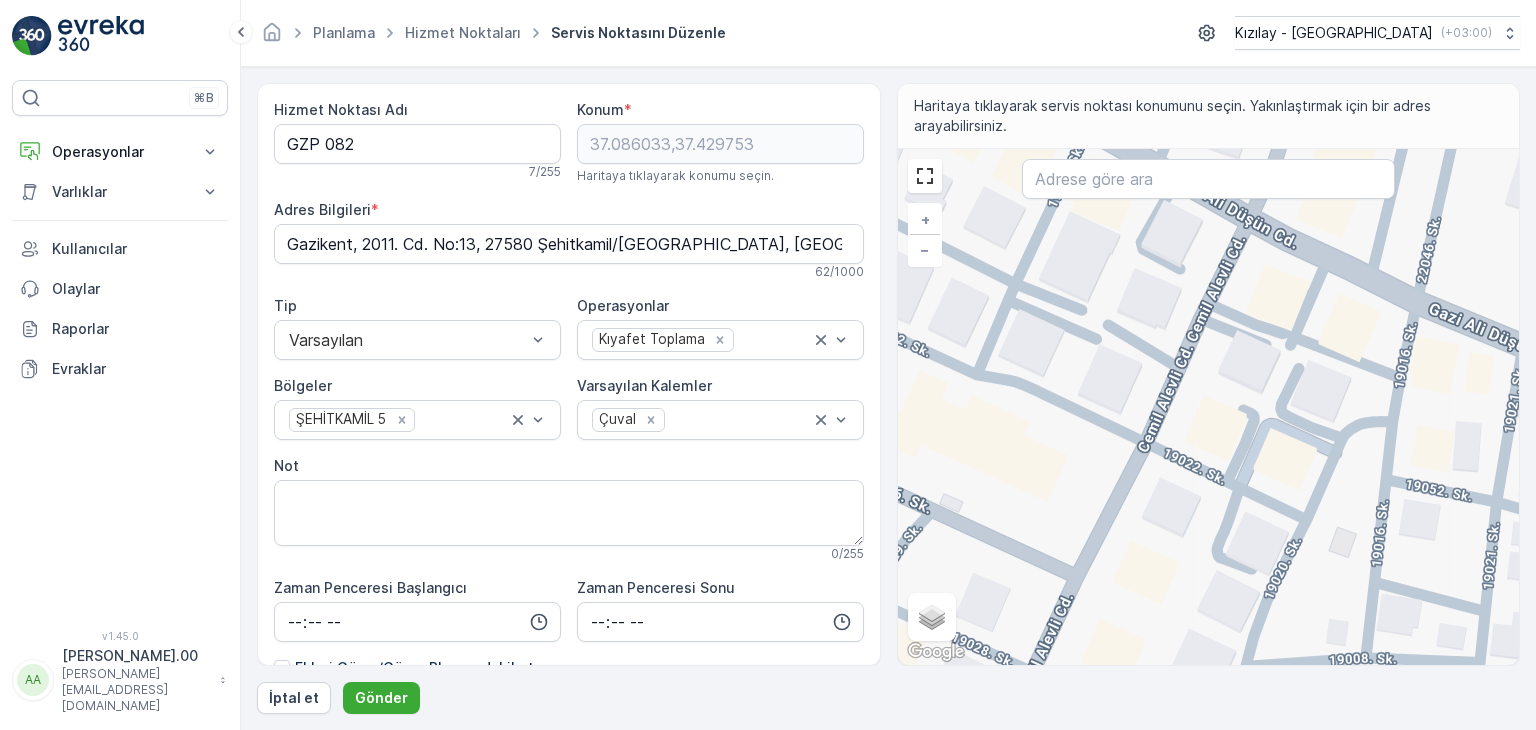 click on "+ −  Uydu  Yol haritası  Arazi  Karışık  Leaflet Klavye kısayolları Harita Verileri Harita verileri ©2025 Harita verileri ©2025 20 m  Metrik ve emperyal birimler arasında geçiş yapmak için tıklayın Şartlar Harita hatası bildirin Gezinmek için ok tuşlarına basın." at bounding box center [1209, 407] 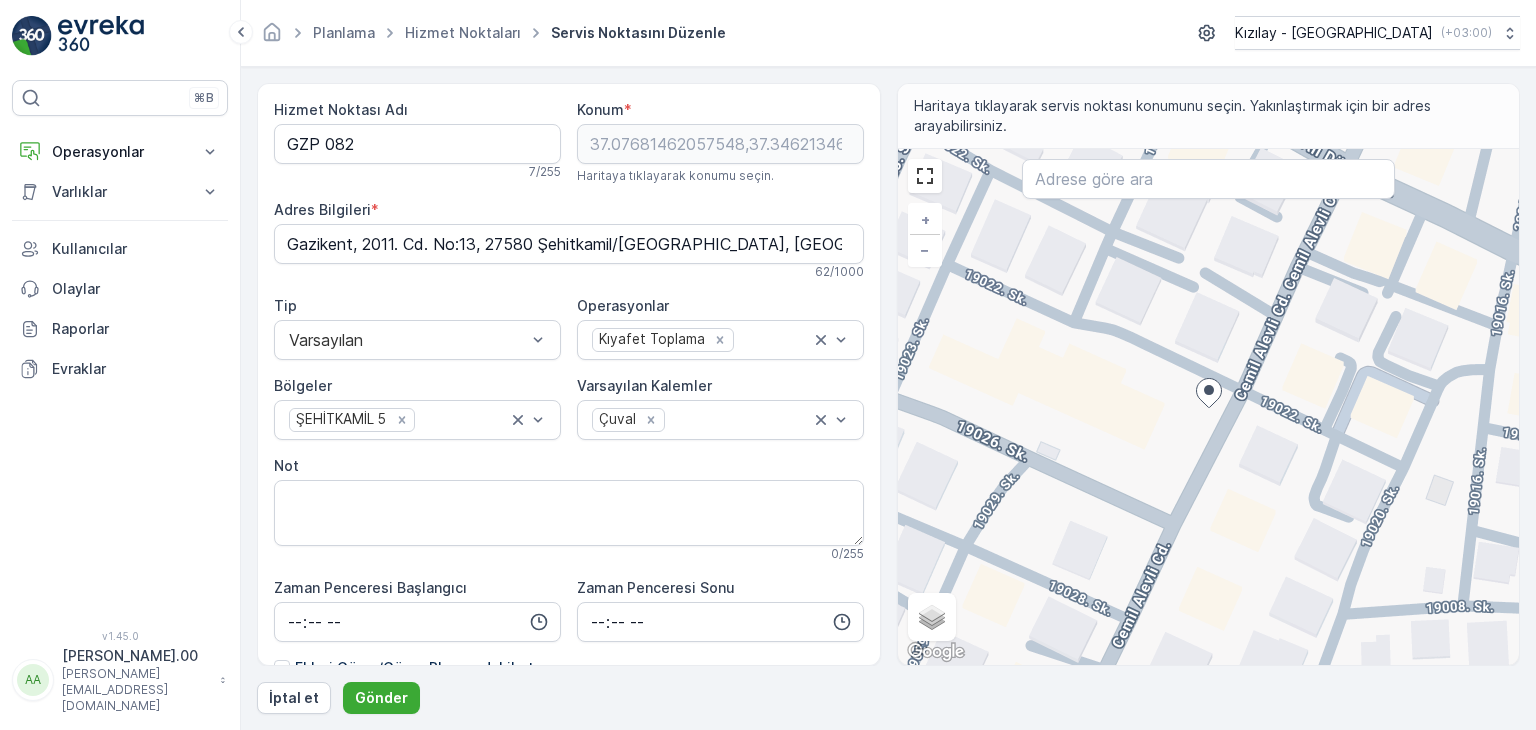 click on "Hizmet Noktası Adı GZP 082 7  /  255 Konum * 37.07681462057548,37.34621346165689 Haritaya tıklayarak konumu seçin. Adres Bilgileri * Gazikent, 2011. Cd. No:13, 27580 Şehitkamil/Gaziantep, Türkiye 62  /  1000 Tip Varsayılan Operasyonlar Kıyafet Toplama Bölgeler ŞEHİTKAMİL 5 Varsayılan Kalemler Çuval Not 0  /  255 Zaman Penceresi Başlangıcı Zaman Penceresi Sonu Ekleri Görev/Görev Planına dahil et" at bounding box center (569, 374) 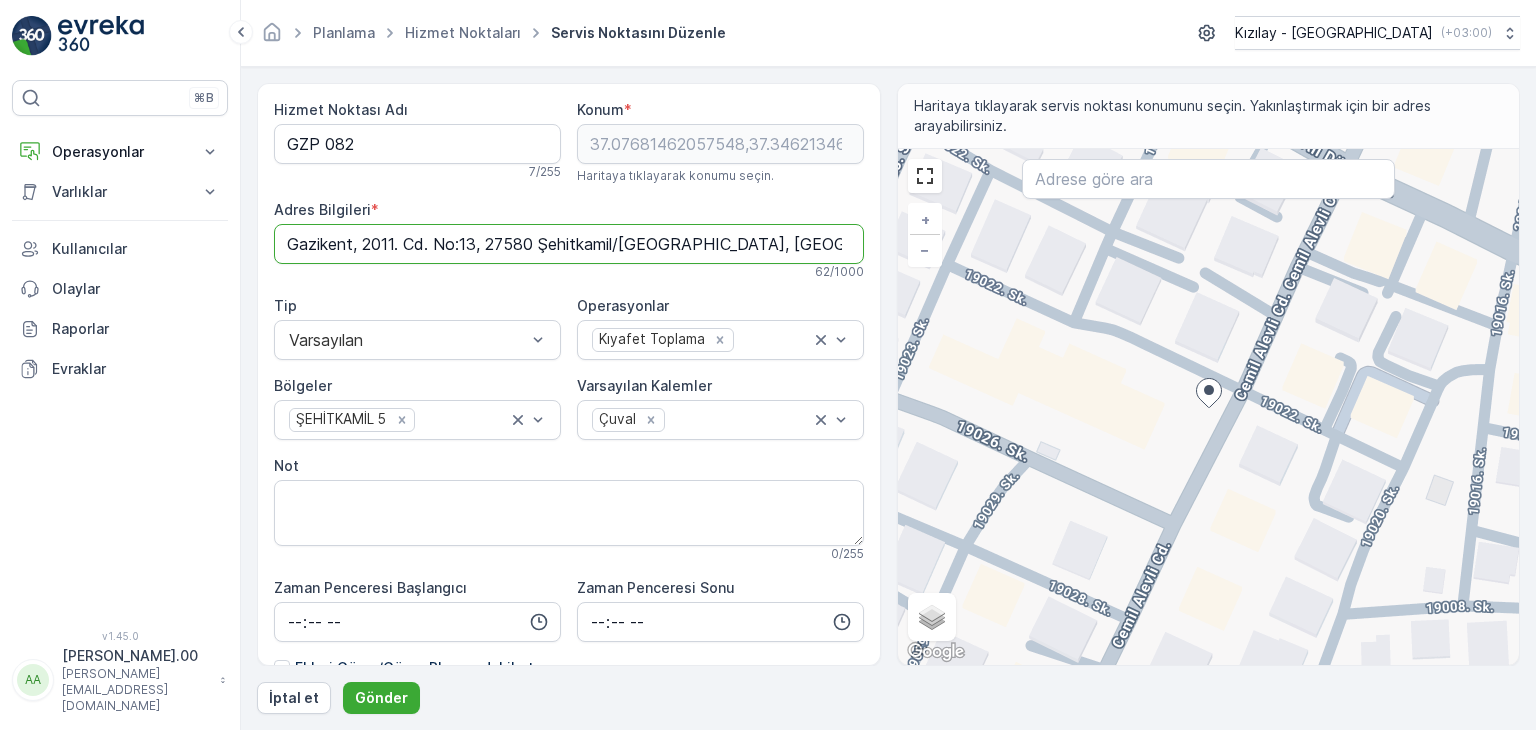 drag, startPoint x: 814, startPoint y: 241, endPoint x: 314, endPoint y: 226, distance: 500.22495 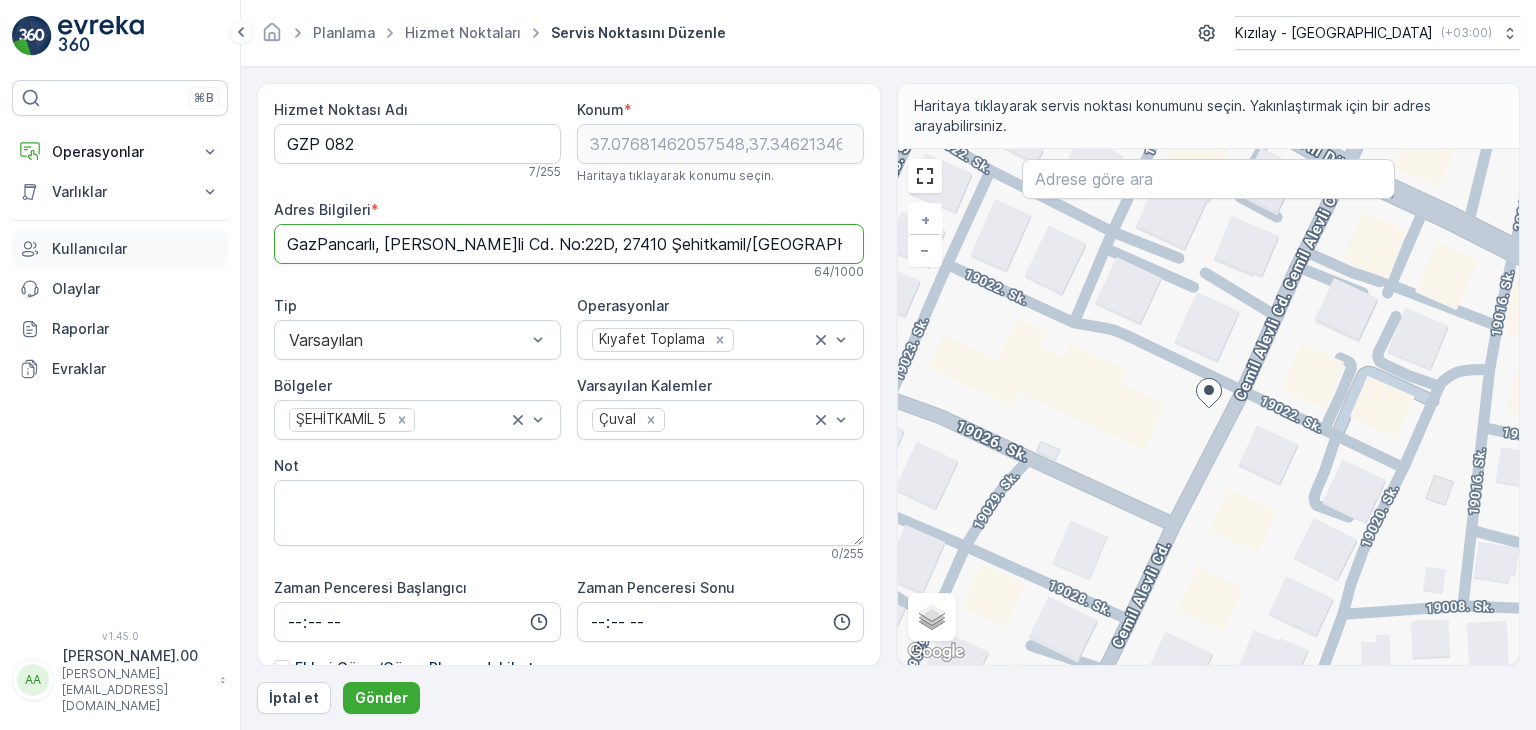 drag, startPoint x: 821, startPoint y: 239, endPoint x: 188, endPoint y: 236, distance: 633.0071 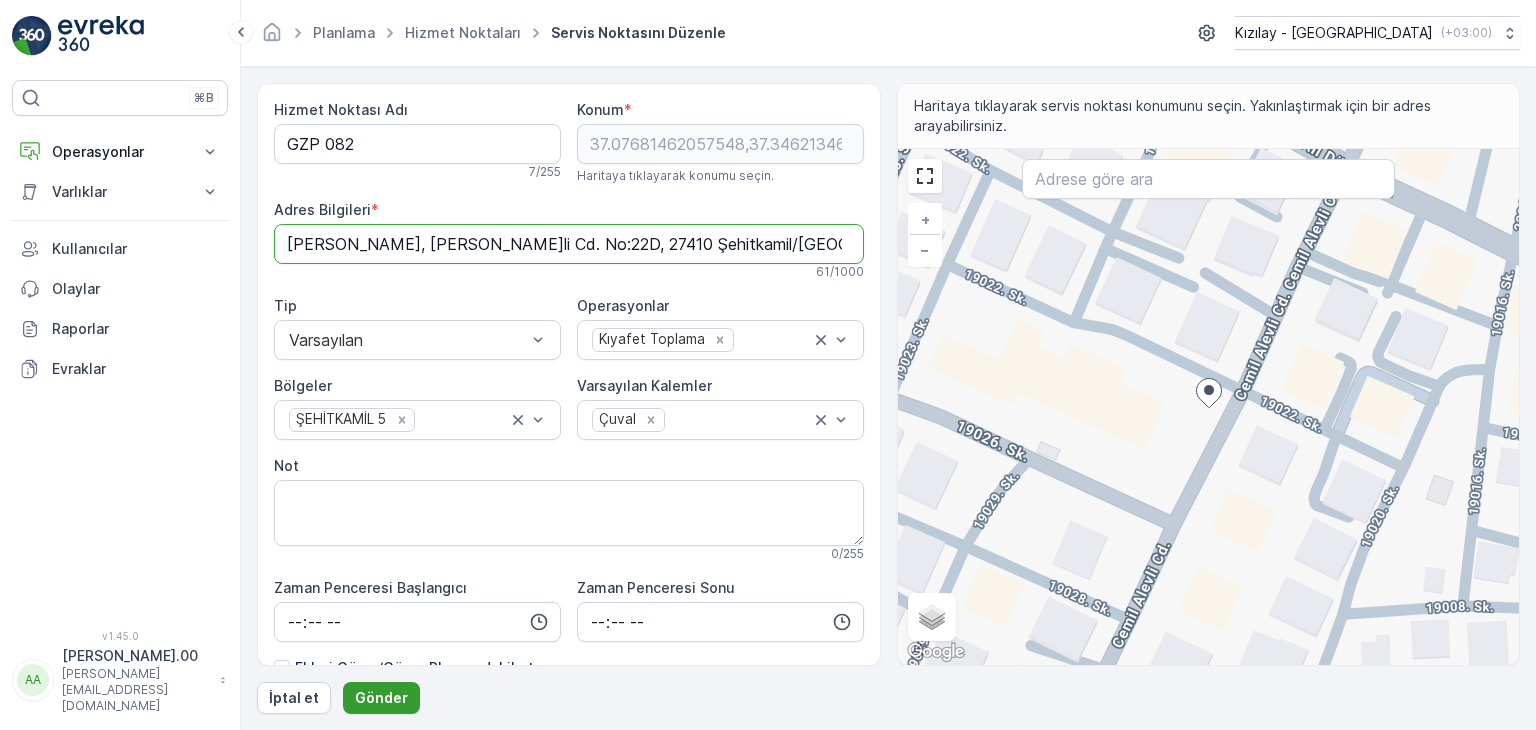 type on "Pancarlı, Cemil Alevli Cd. No:22D, 27410 Şehitkamil/Gaziantep" 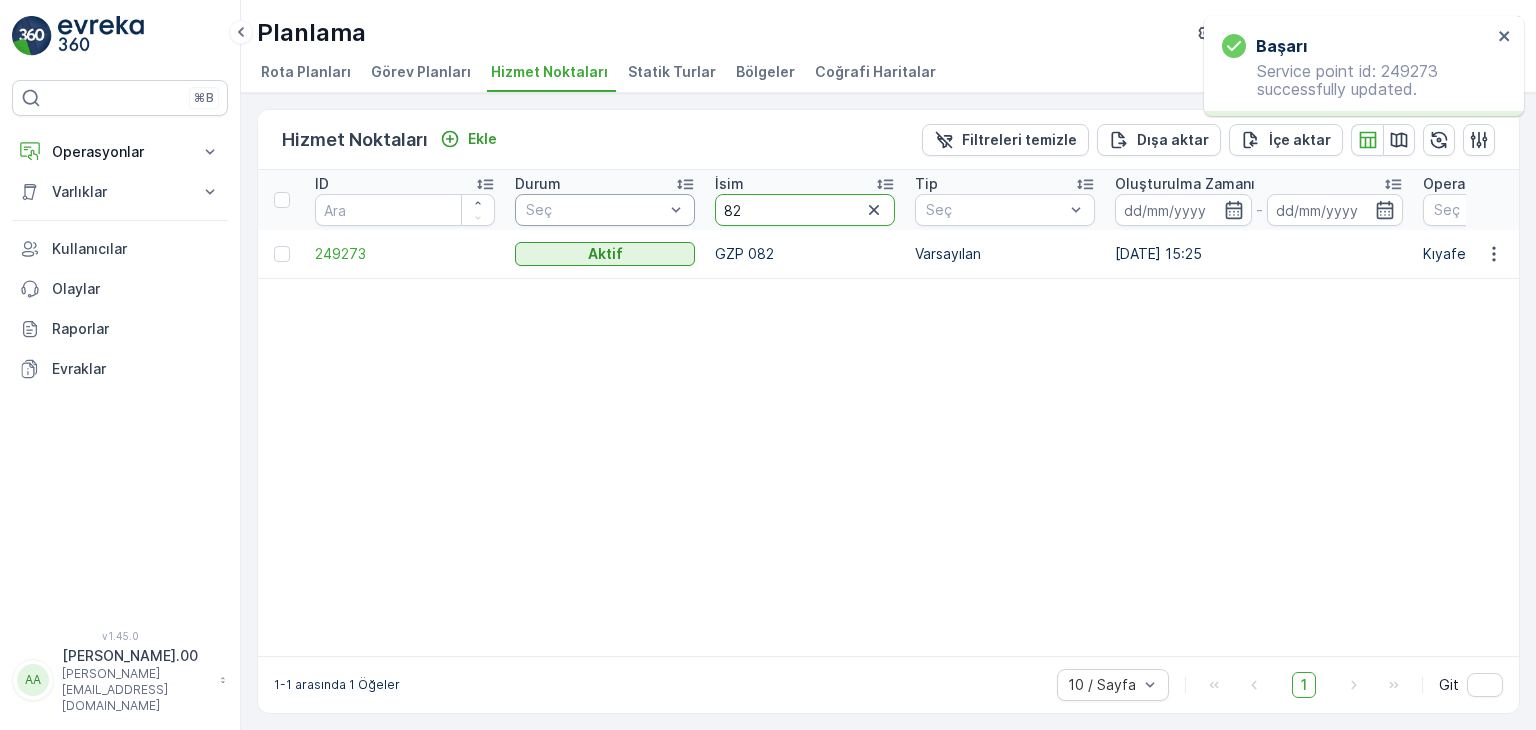 drag, startPoint x: 743, startPoint y: 205, endPoint x: 624, endPoint y: 205, distance: 119 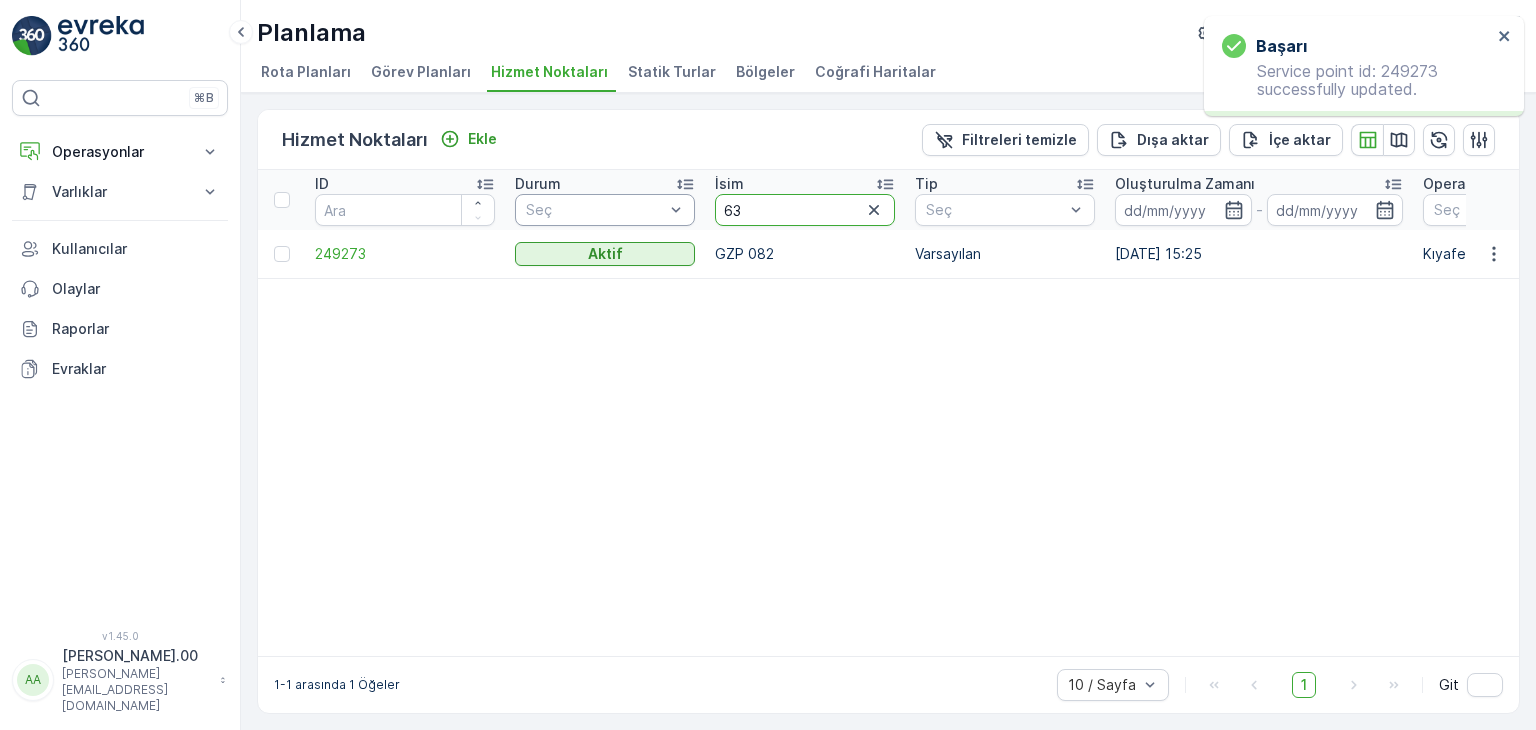 type on "63" 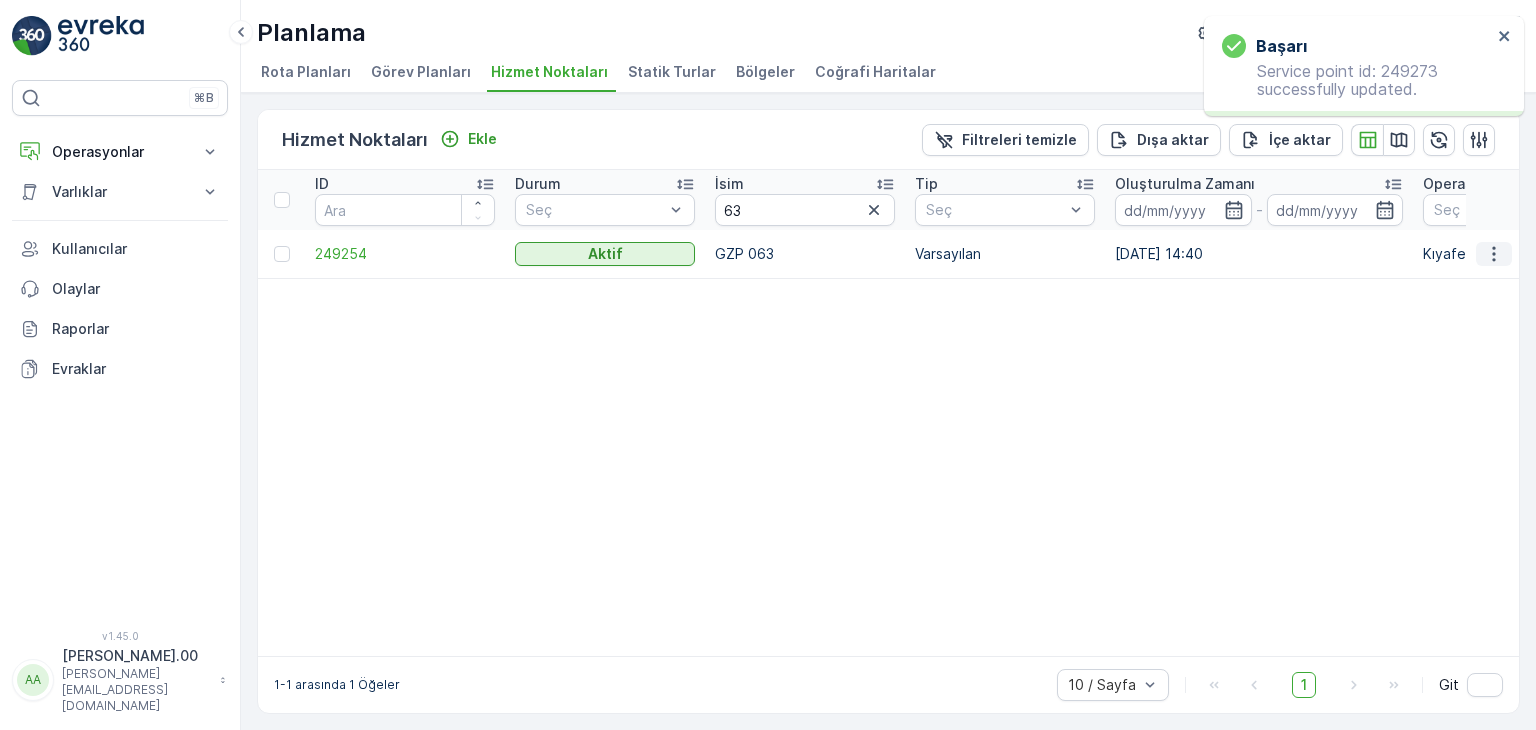 click at bounding box center (1494, 254) 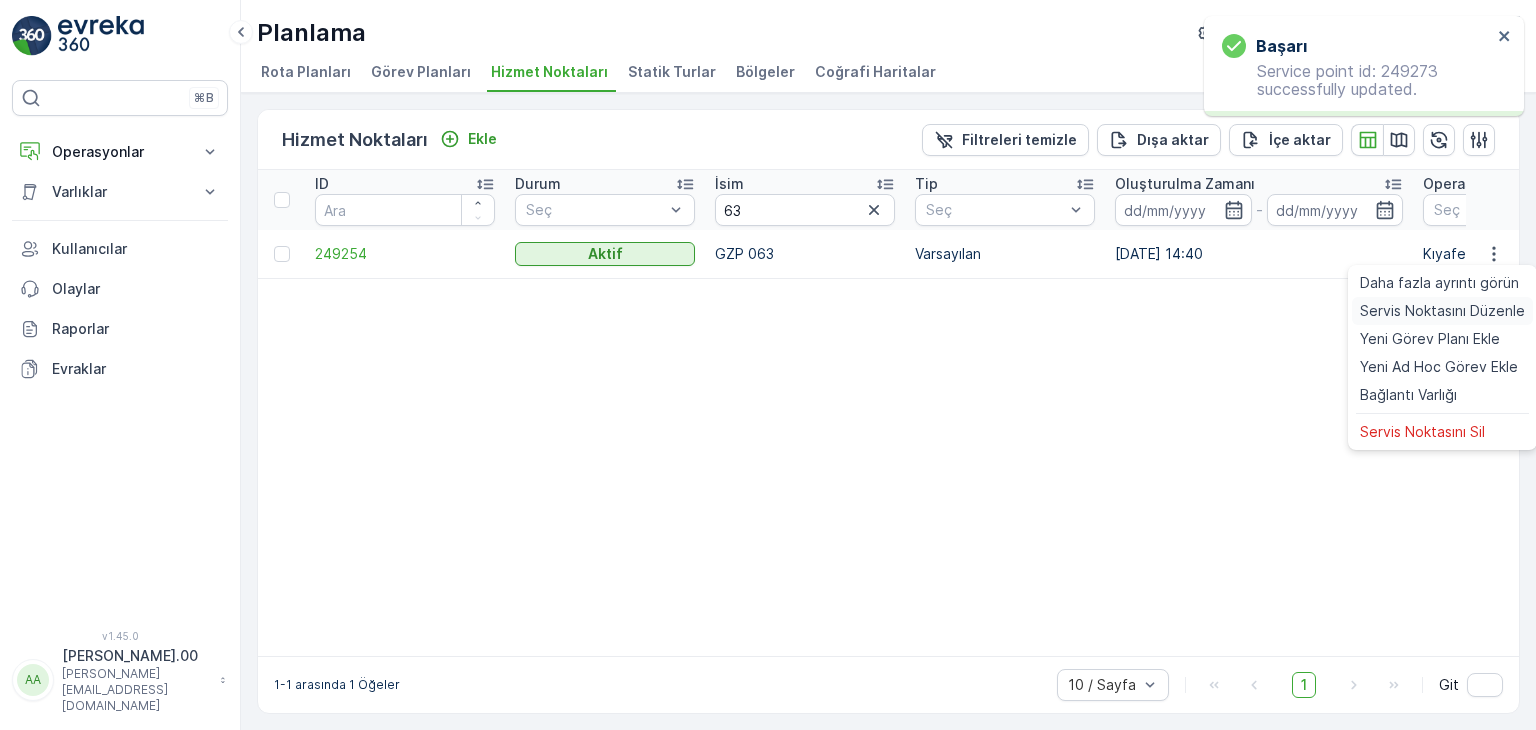 click on "Servis Noktasını Düzenle" at bounding box center [1442, 311] 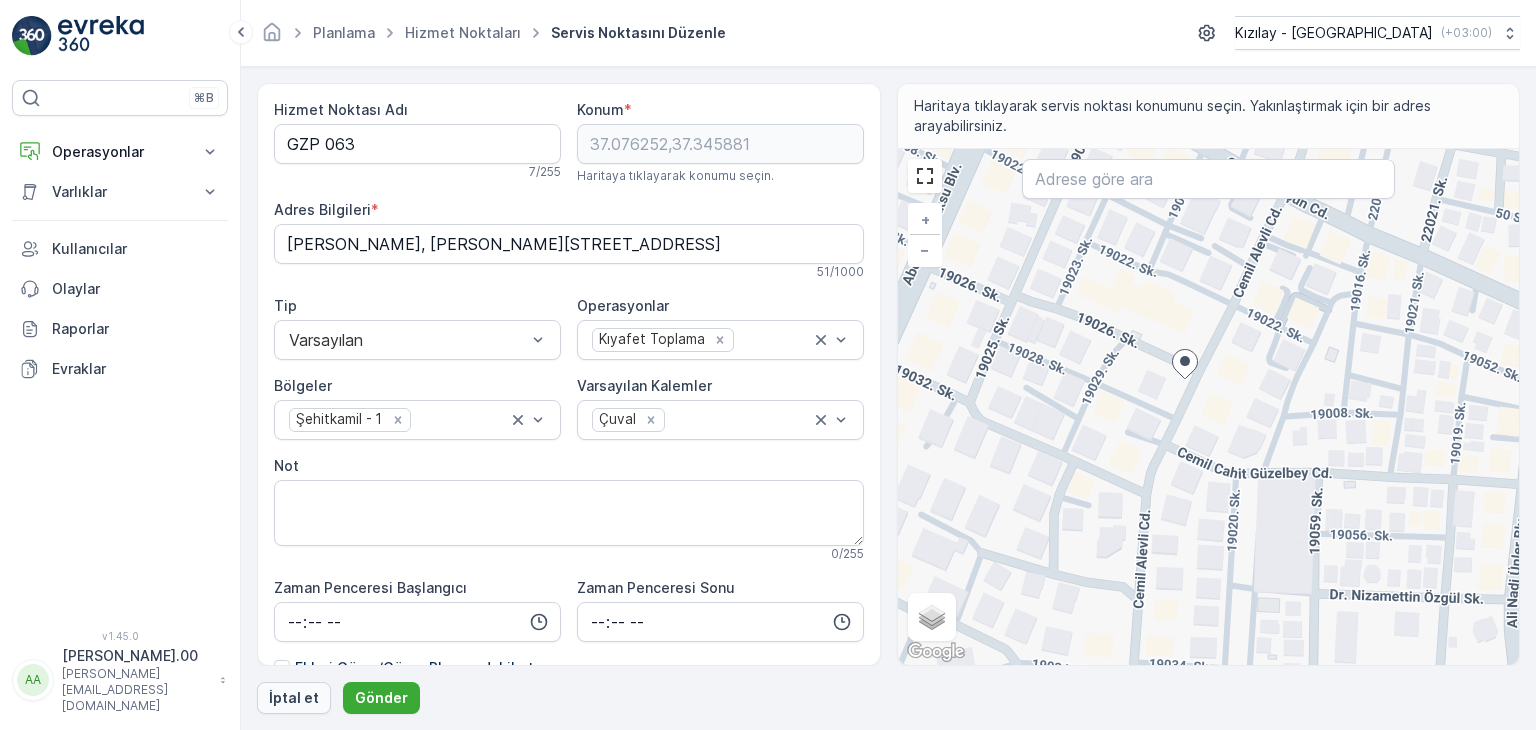 click on "İptal et" at bounding box center (294, 698) 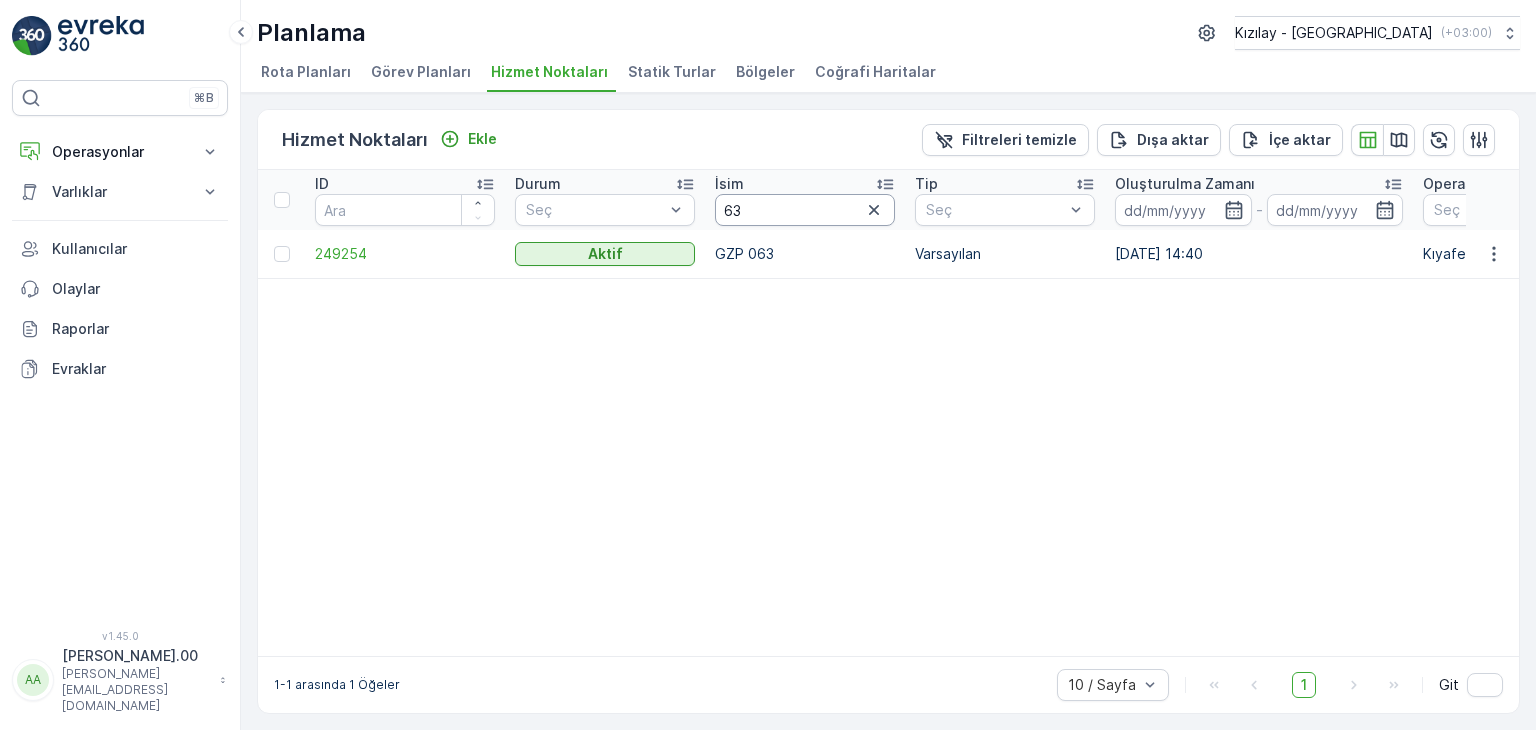 drag, startPoint x: 802, startPoint y: 203, endPoint x: 531, endPoint y: 188, distance: 271.41483 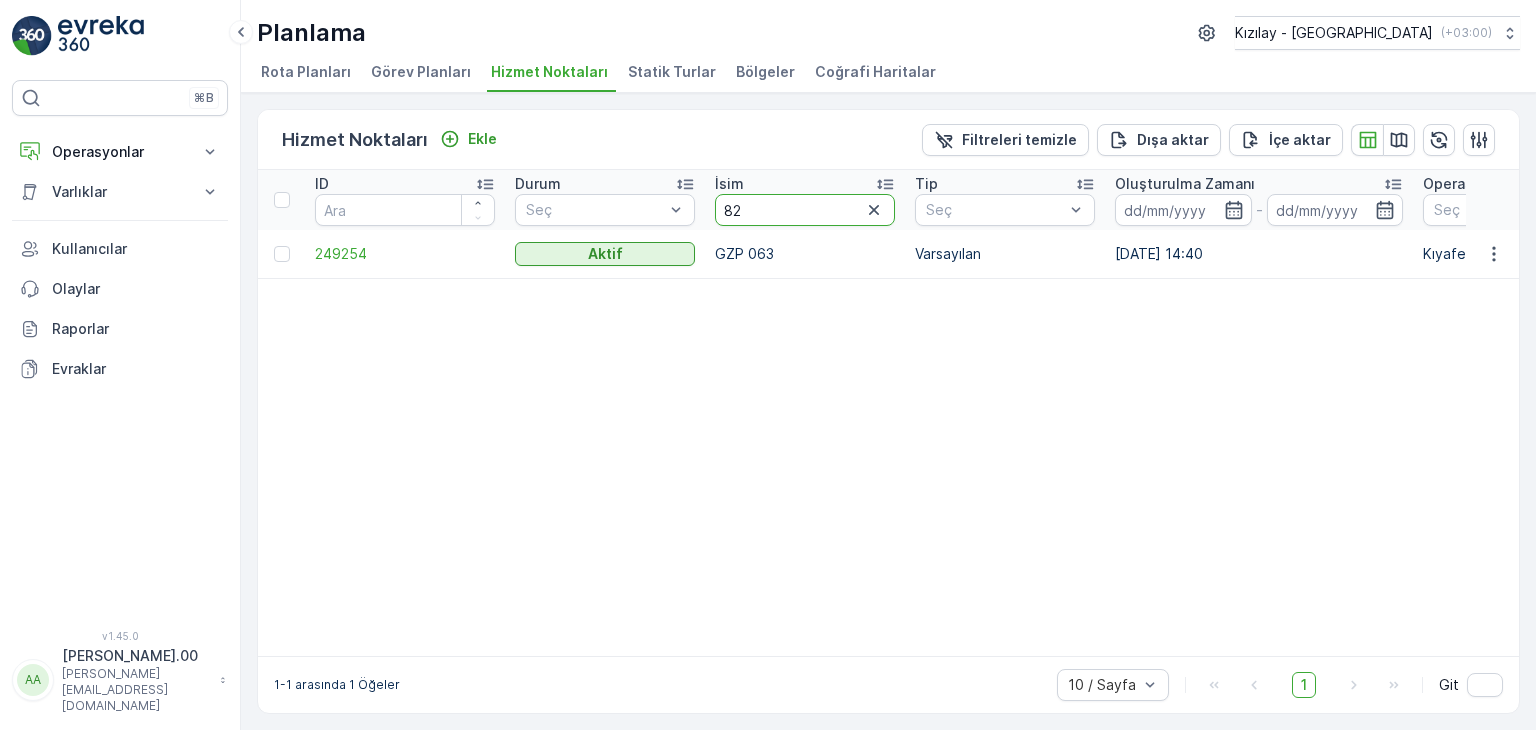 type on "82" 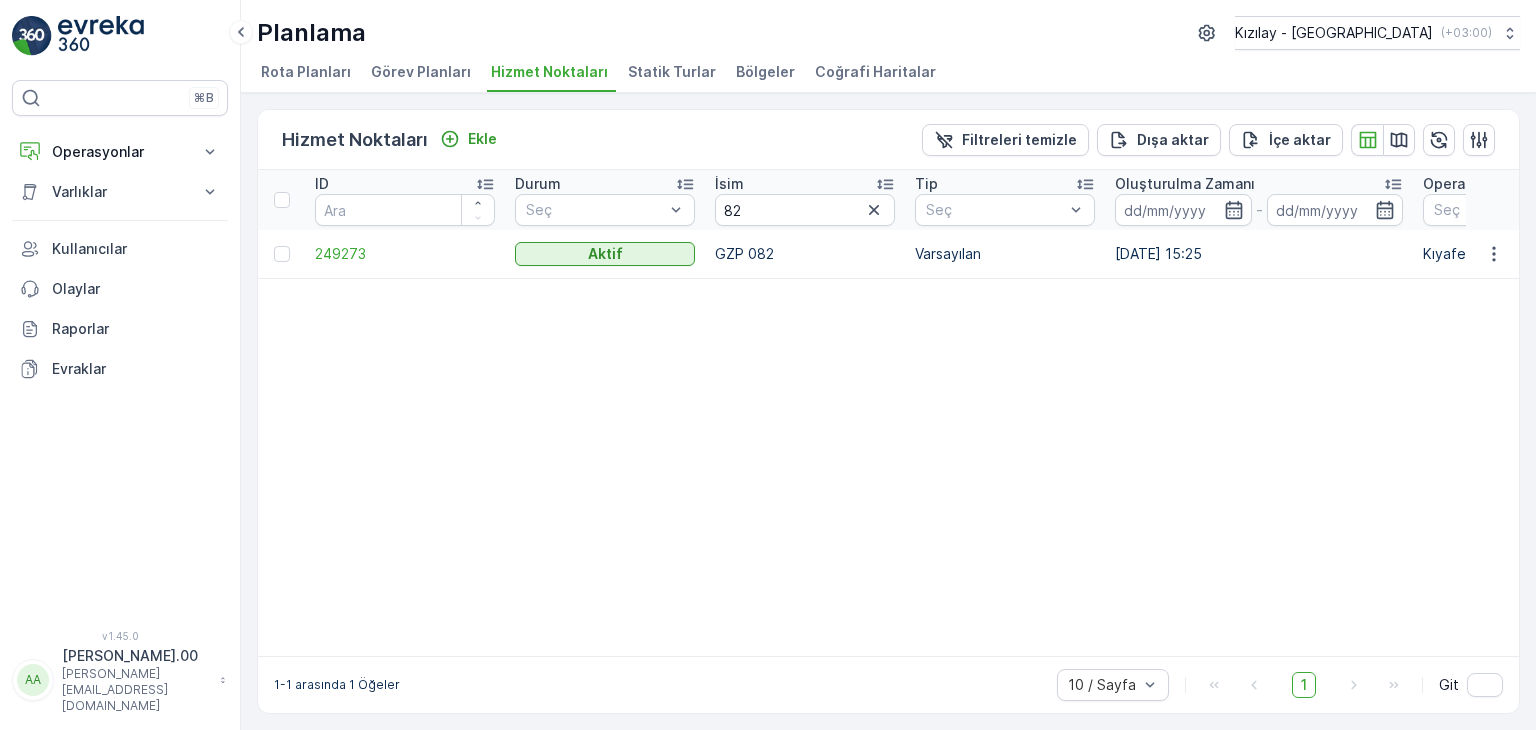 click at bounding box center [1493, 200] 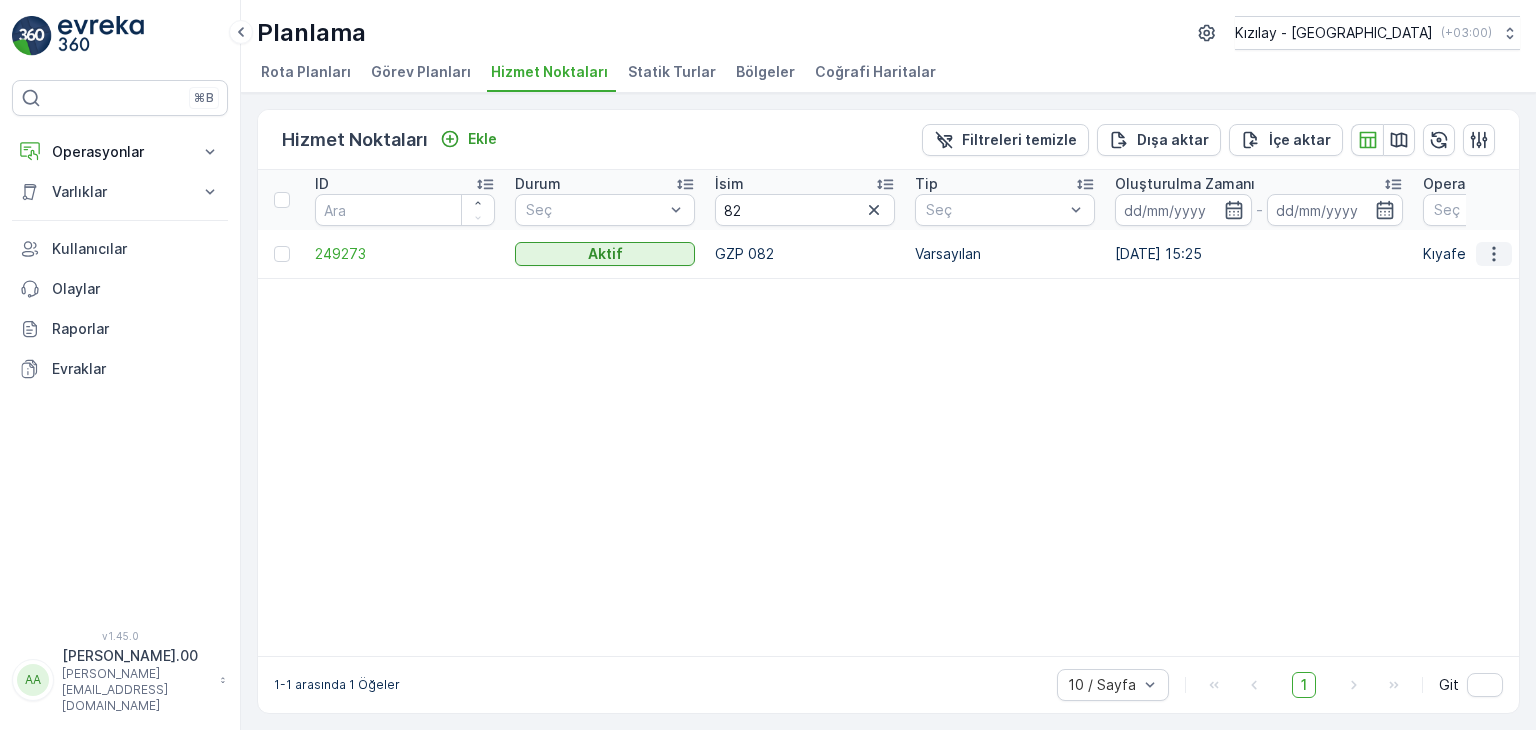 click 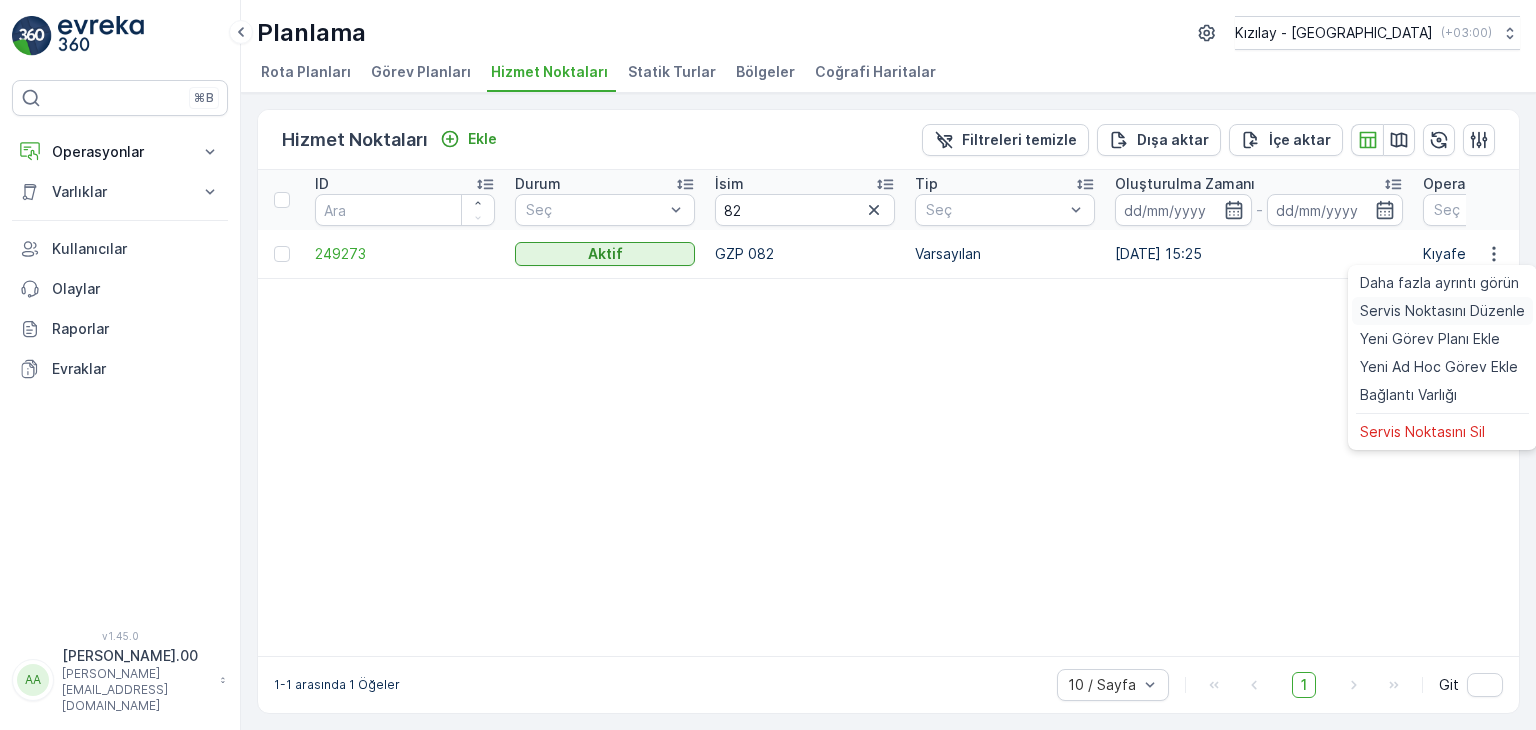 click on "Servis Noktasını Düzenle" at bounding box center [1442, 311] 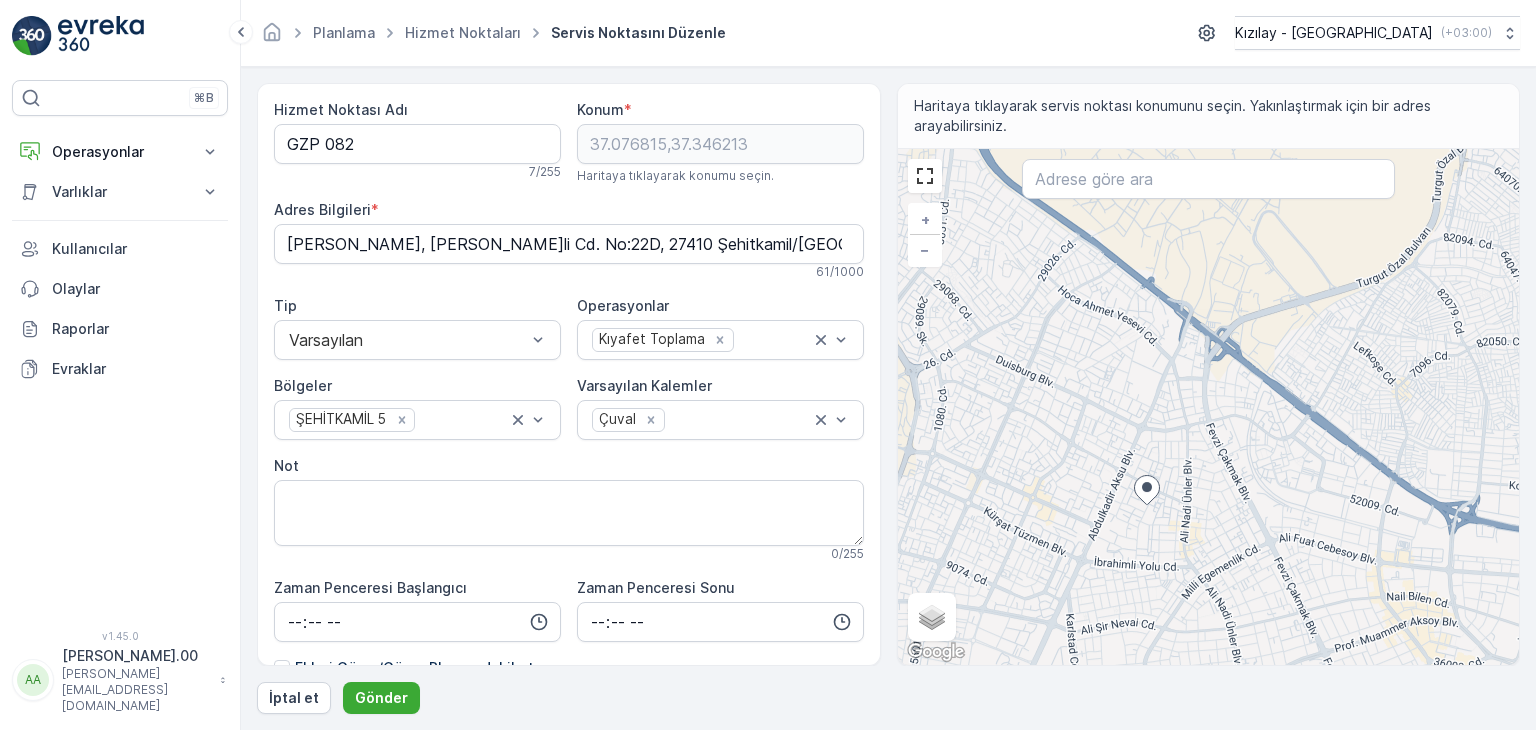 drag, startPoint x: 1110, startPoint y: 415, endPoint x: 1131, endPoint y: 525, distance: 111.9866 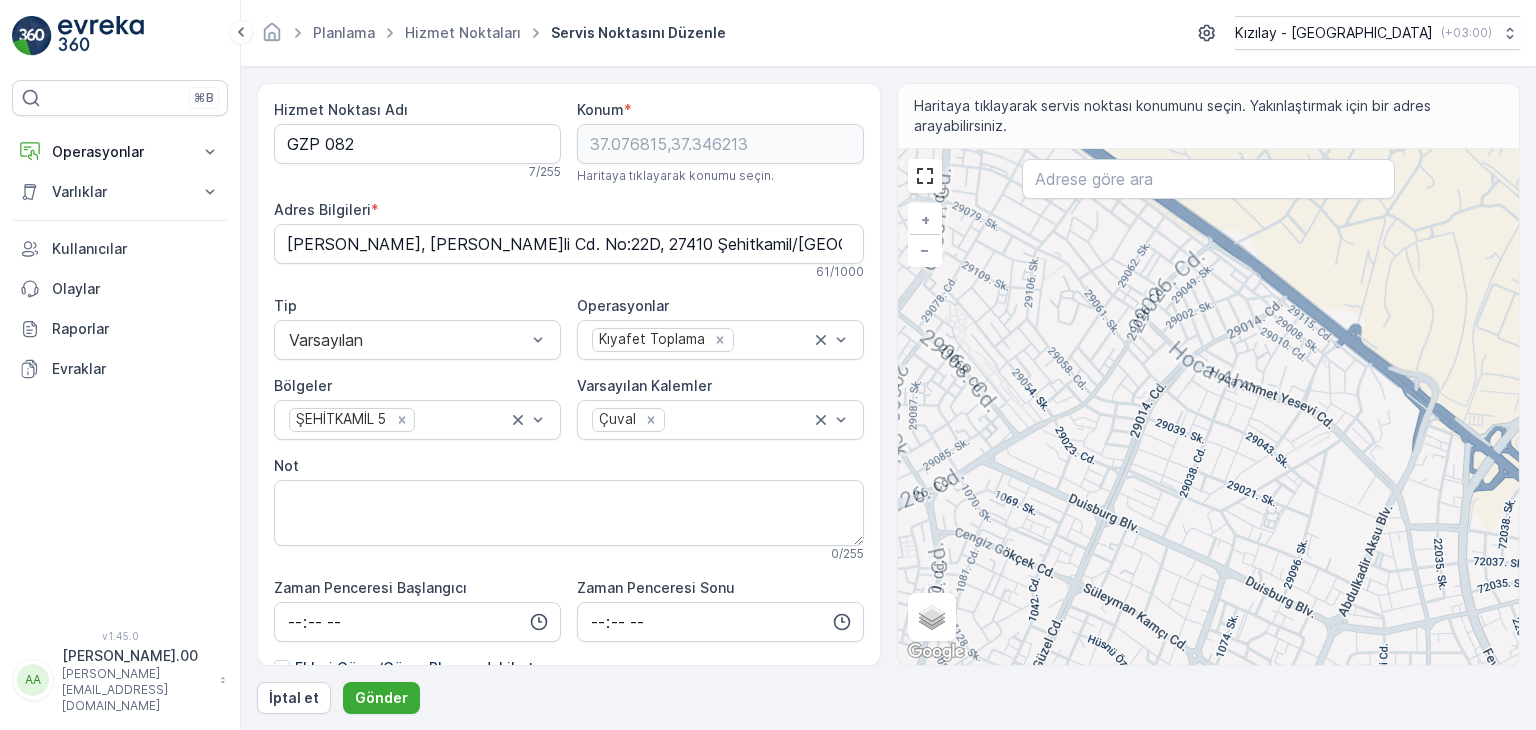 drag, startPoint x: 1060, startPoint y: 357, endPoint x: 1148, endPoint y: 492, distance: 161.149 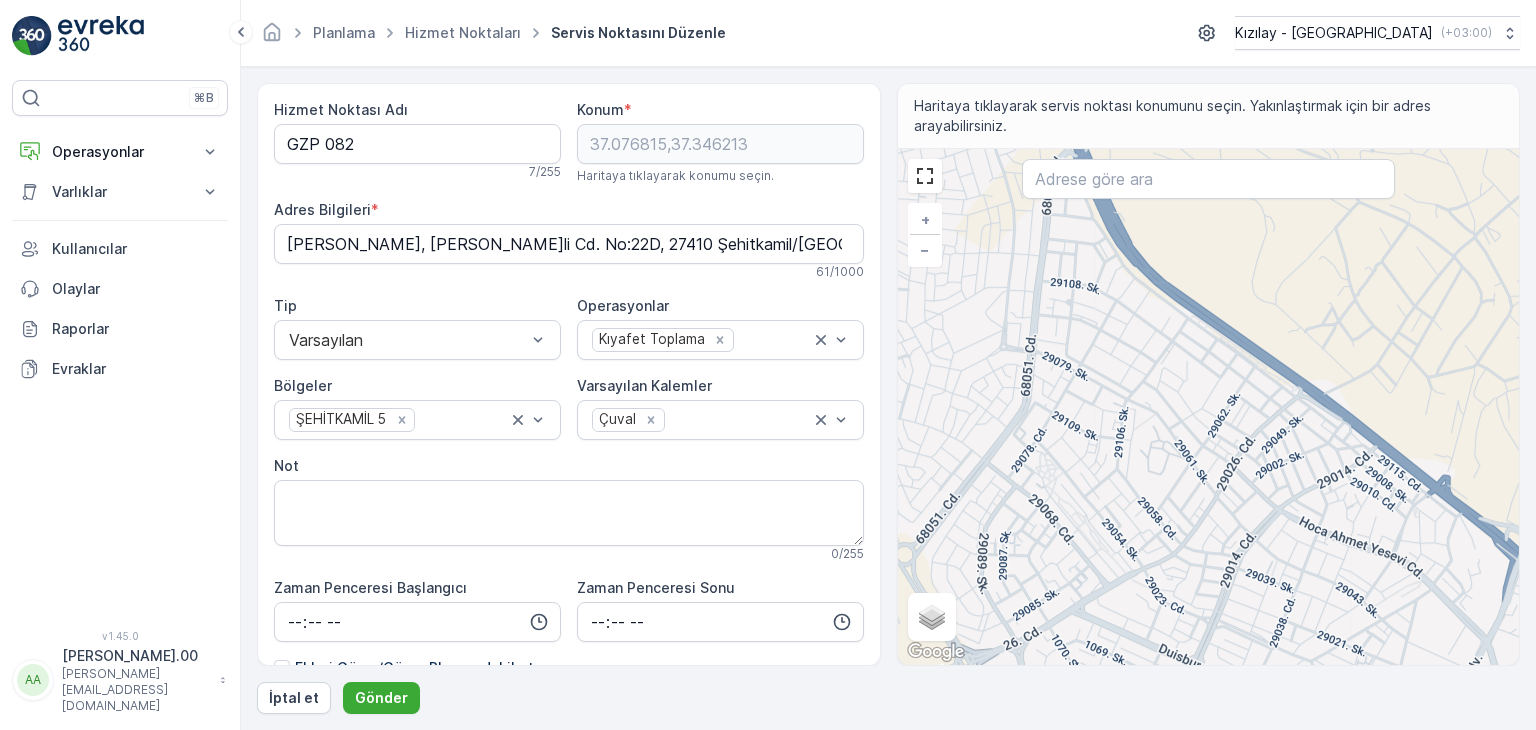 click on "+ −  Uydu  Yol haritası  Arazi  Karışık  Leaflet Klavye kısayolları Harita Verileri Harita verileri ©2025 Harita verileri ©2025 200 m  Metrik ve emperyal birimler arasında geçiş yapmak için tıklayın Şartlar Harita hatası bildirin Gezinmek için ok tuşlarına basın." at bounding box center (1209, 407) 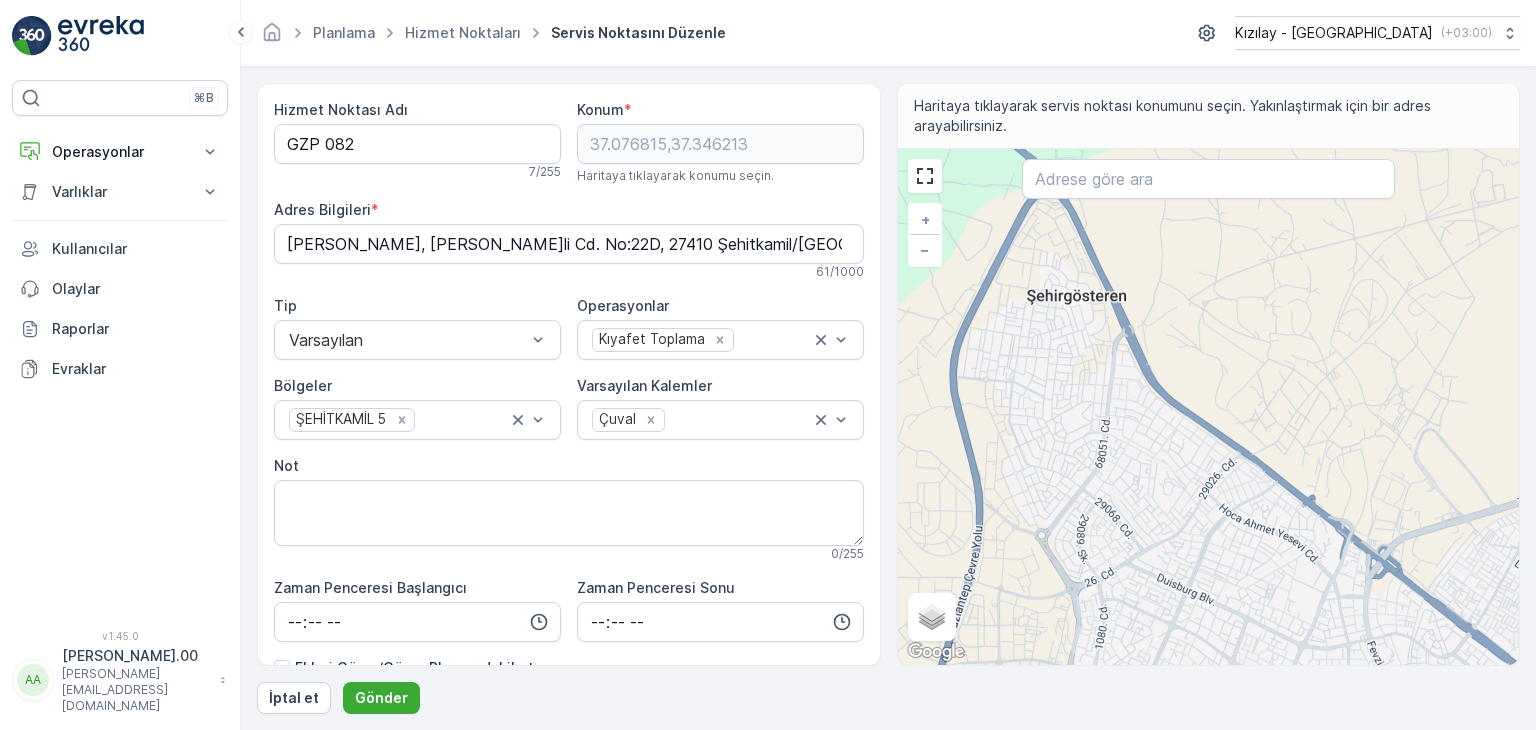 drag, startPoint x: 1348, startPoint y: 573, endPoint x: 1248, endPoint y: 550, distance: 102.610916 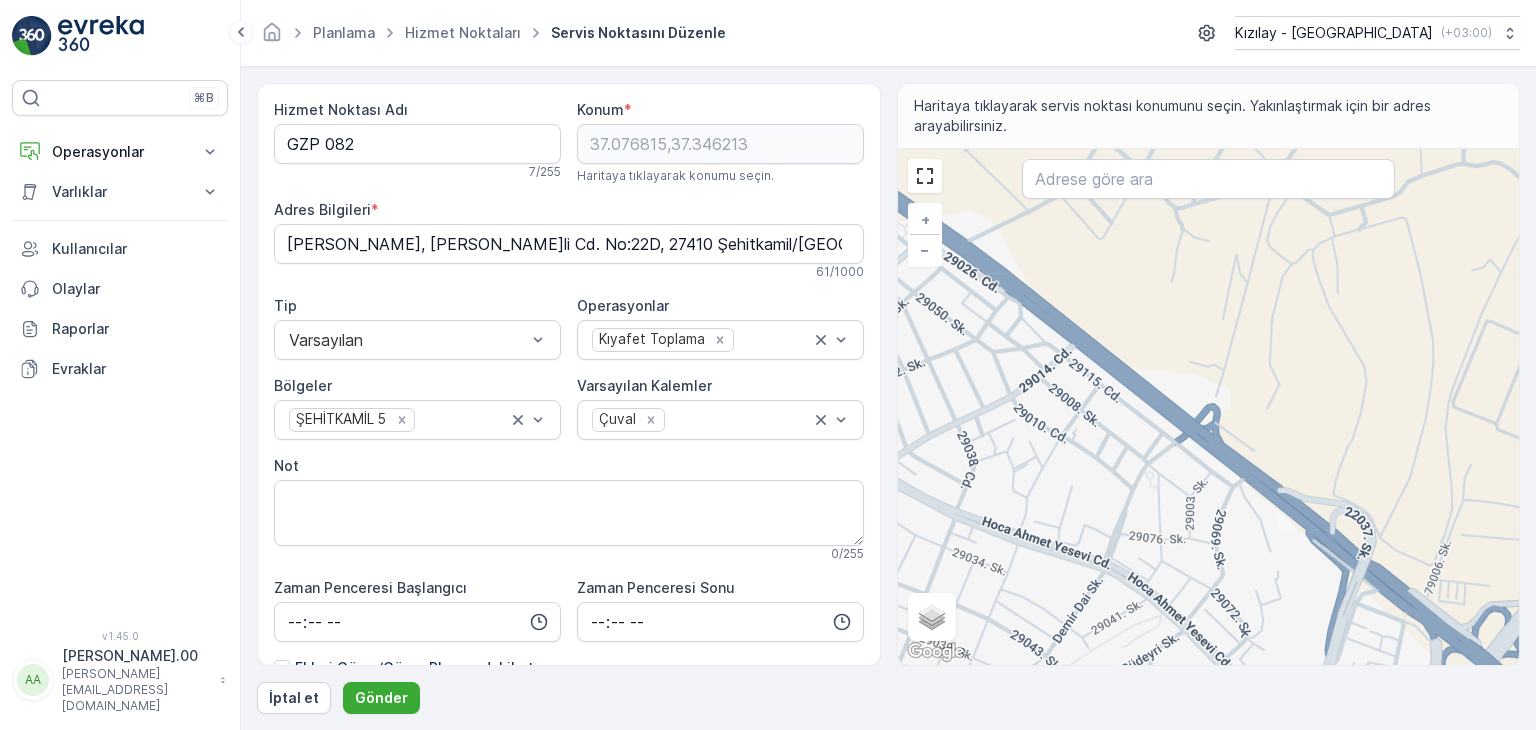 drag, startPoint x: 1198, startPoint y: 473, endPoint x: 1253, endPoint y: 514, distance: 68.60029 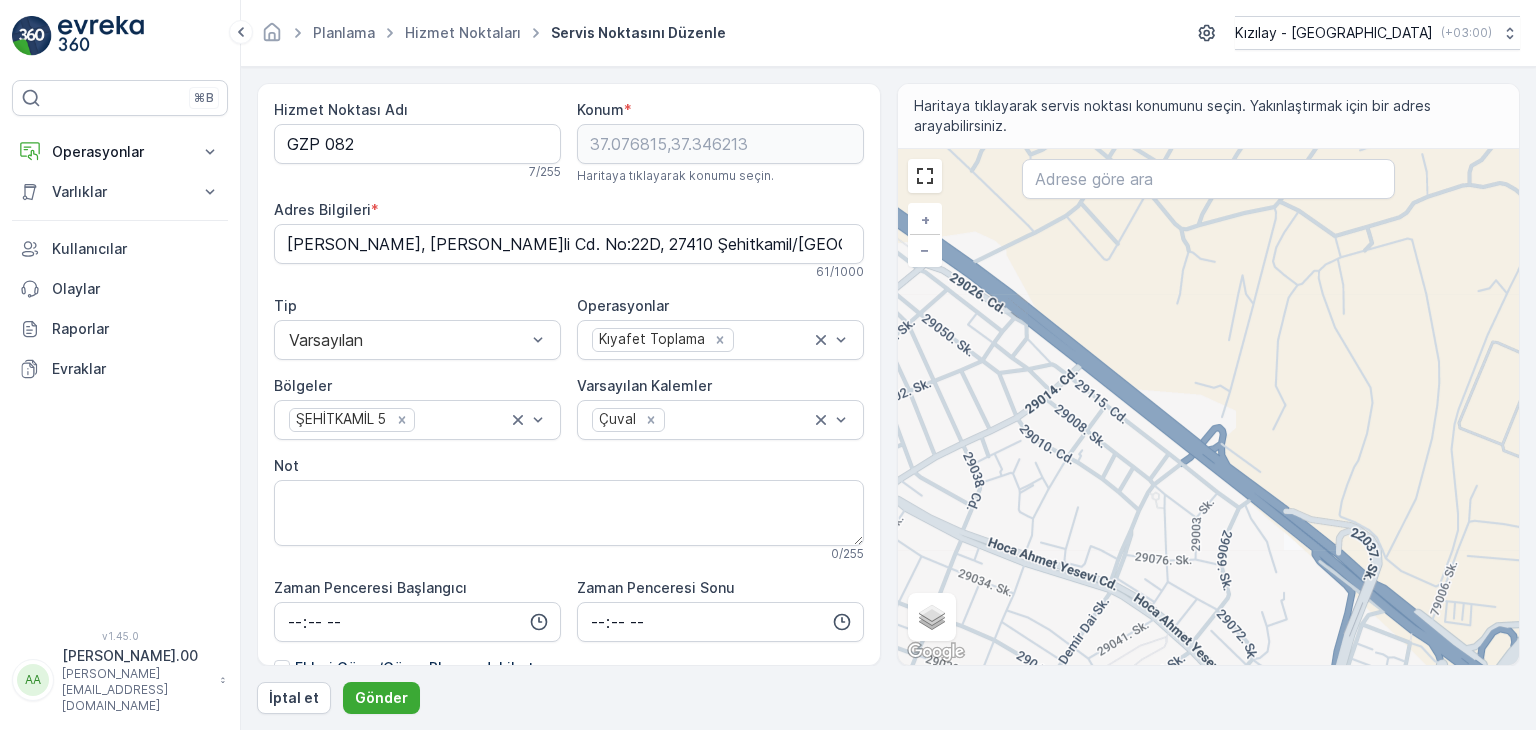 drag, startPoint x: 1209, startPoint y: 463, endPoint x: 1224, endPoint y: 502, distance: 41.785164 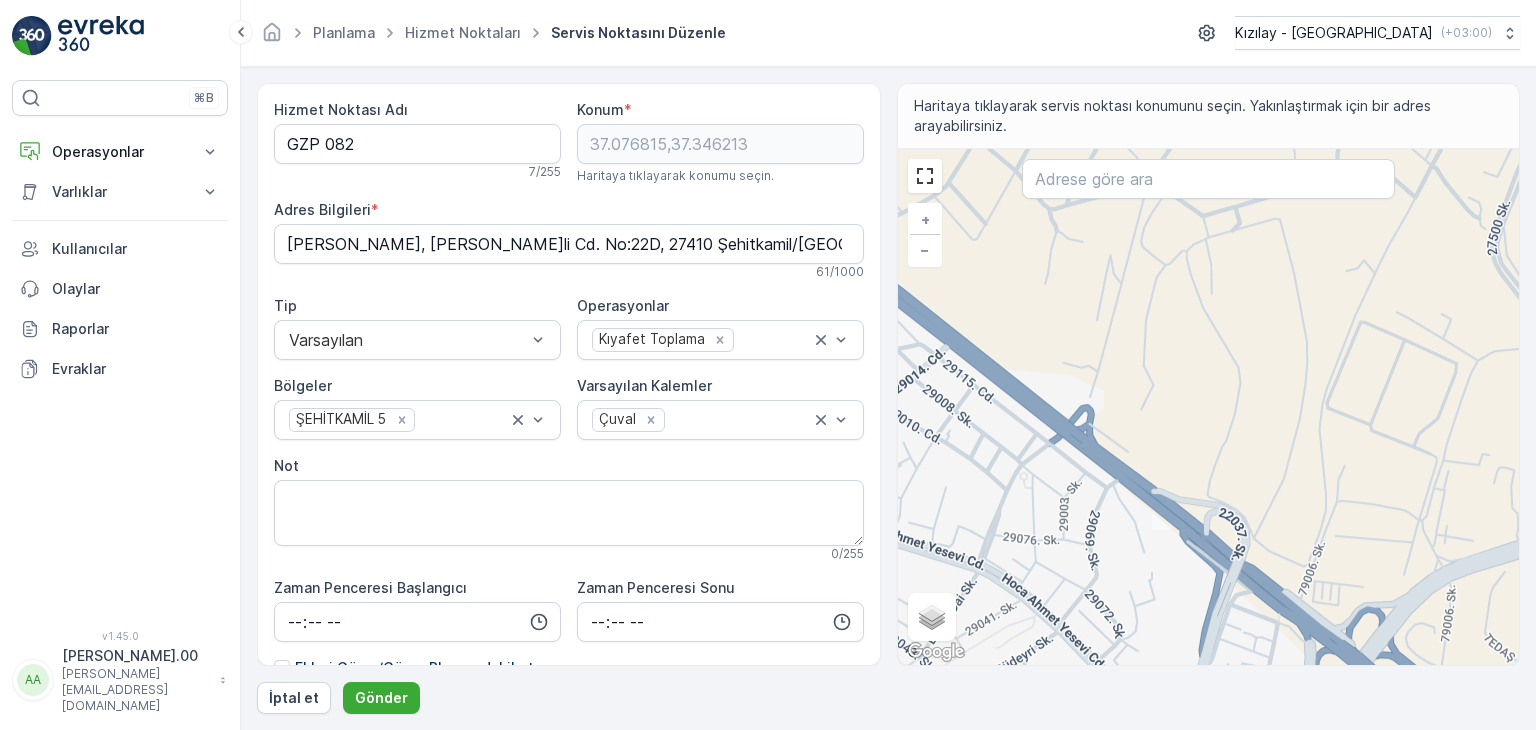 drag, startPoint x: 1230, startPoint y: 576, endPoint x: 1081, endPoint y: 516, distance: 160.62689 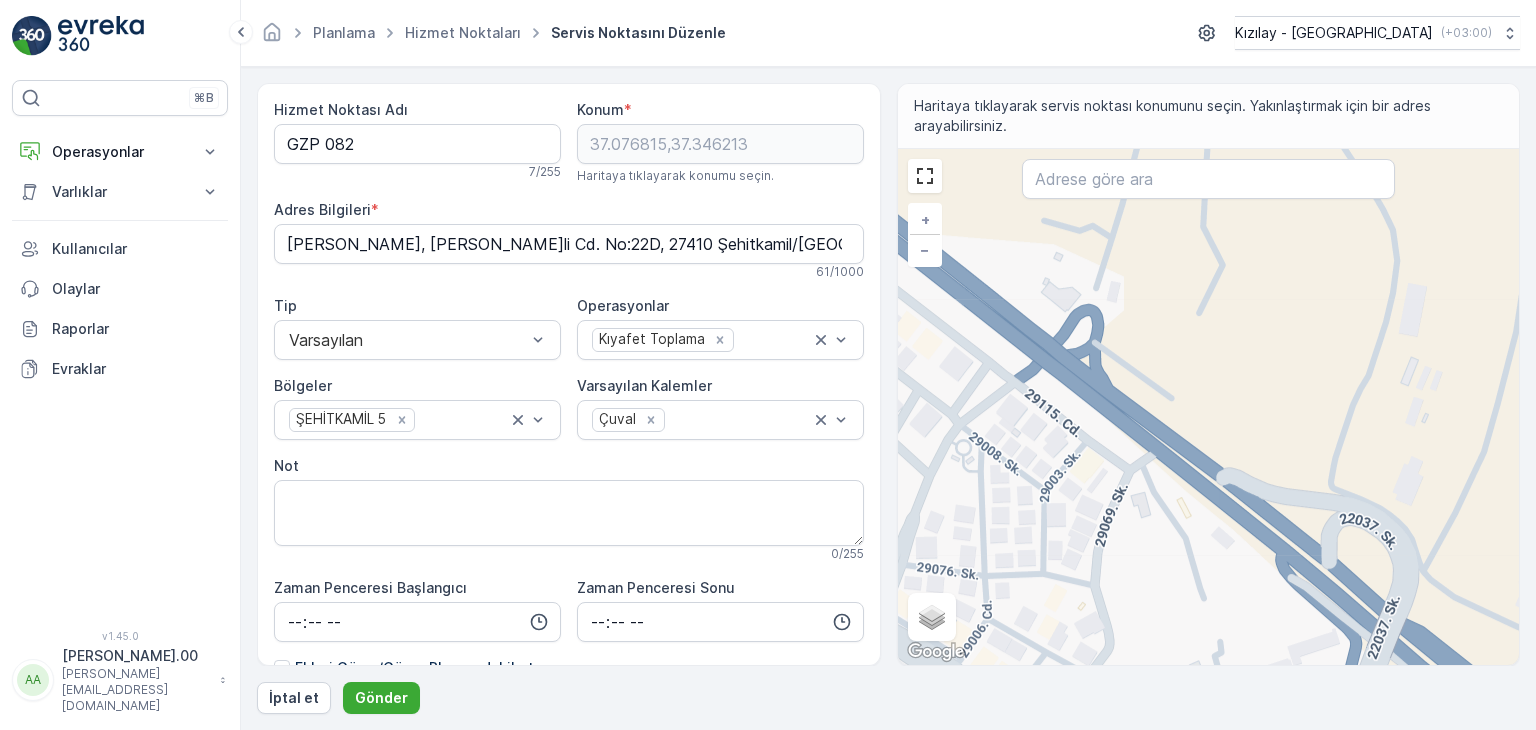 drag, startPoint x: 1109, startPoint y: 525, endPoint x: 1196, endPoint y: 609, distance: 120.93387 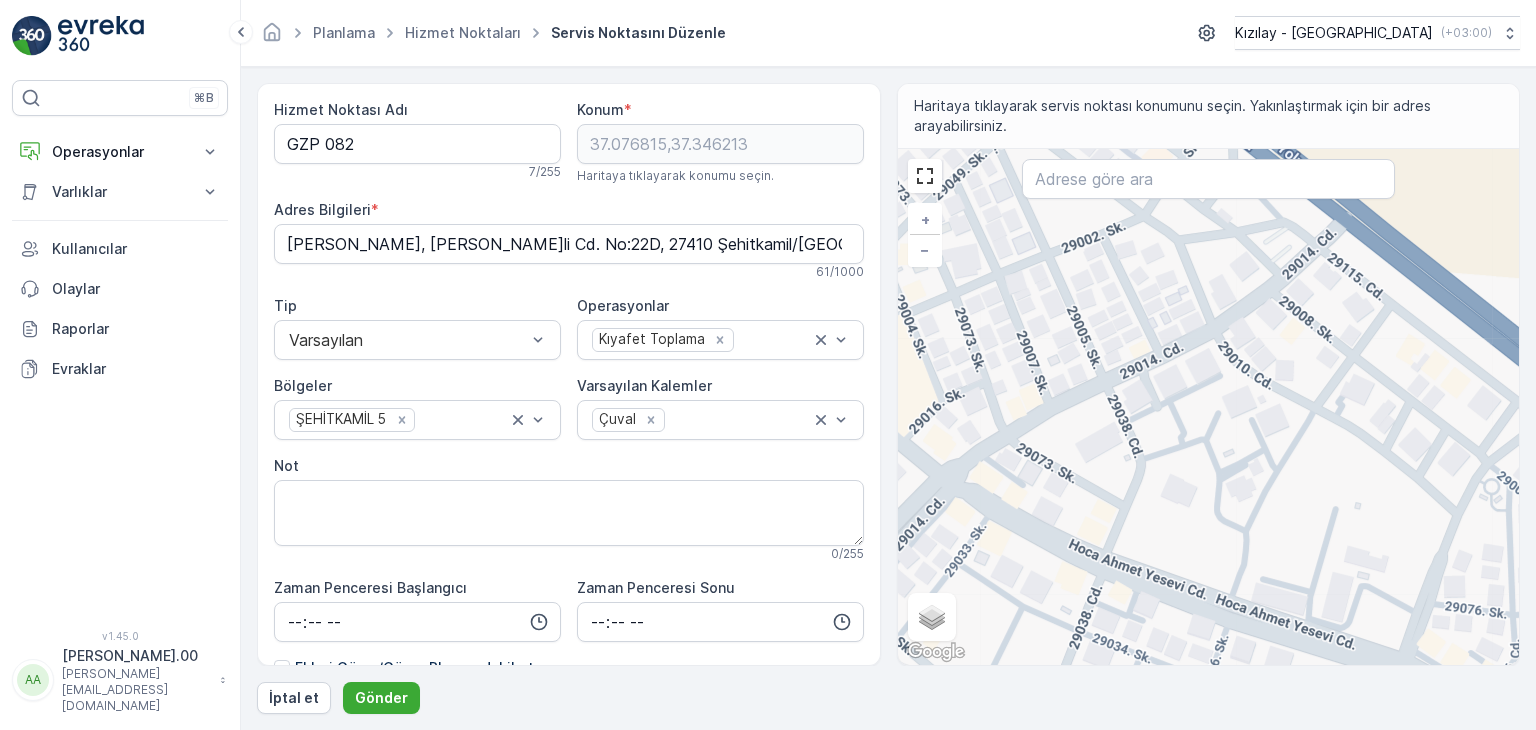drag, startPoint x: 1061, startPoint y: 581, endPoint x: 1522, endPoint y: 560, distance: 461.47806 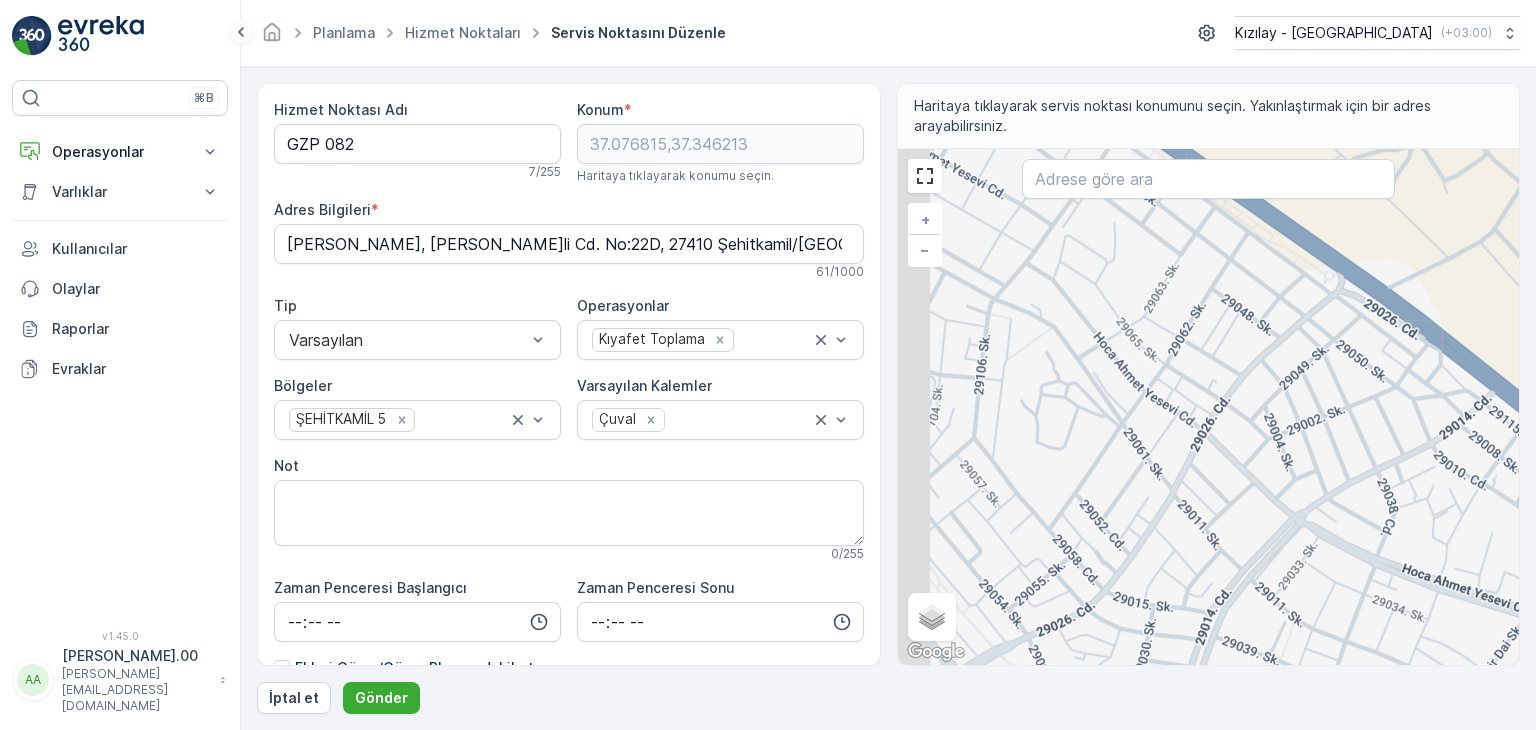 drag, startPoint x: 1100, startPoint y: 543, endPoint x: 1304, endPoint y: 558, distance: 204.55072 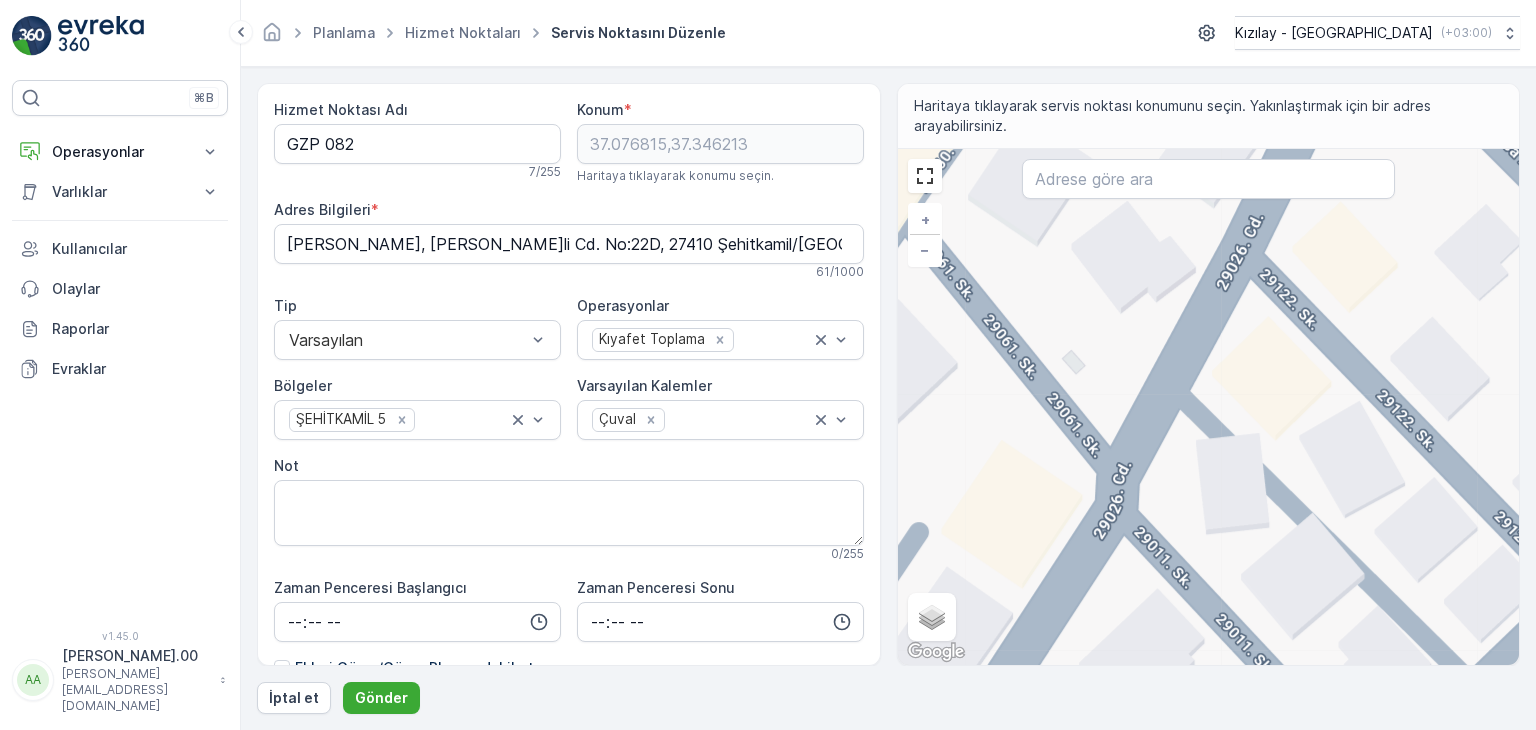 click on "+ −  Uydu  Yol haritası  Arazi  Karışık  Leaflet Klavye kısayolları Harita Verileri Harita verileri ©2025 Harita verileri ©2025 10 m  Metrik ve emperyal birimler arasında geçiş yapmak için tıklayın Şartlar Harita hatası bildirin Gezinmek için ok tuşlarına basın." at bounding box center (1209, 407) 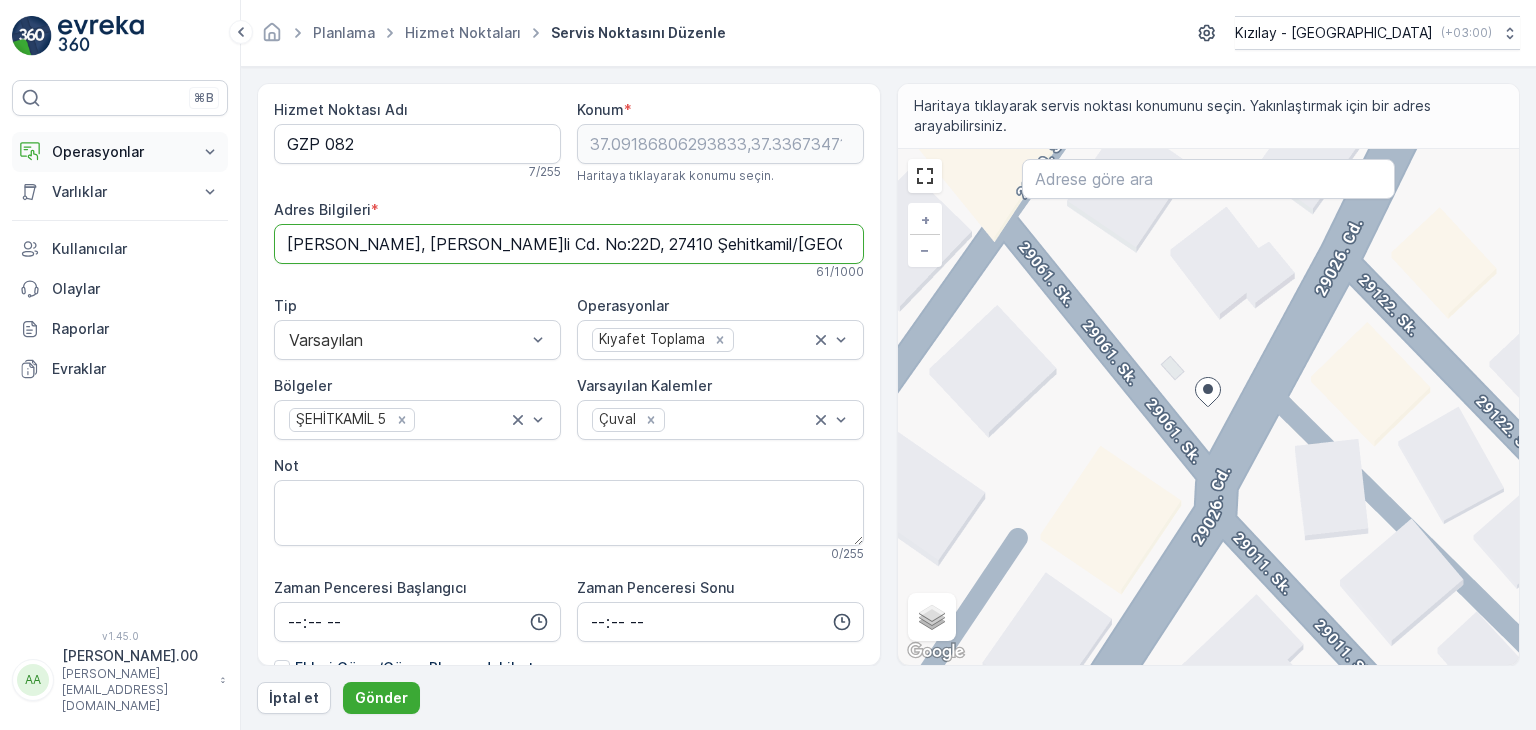 drag, startPoint x: 404, startPoint y: 185, endPoint x: 197, endPoint y: 168, distance: 207.6969 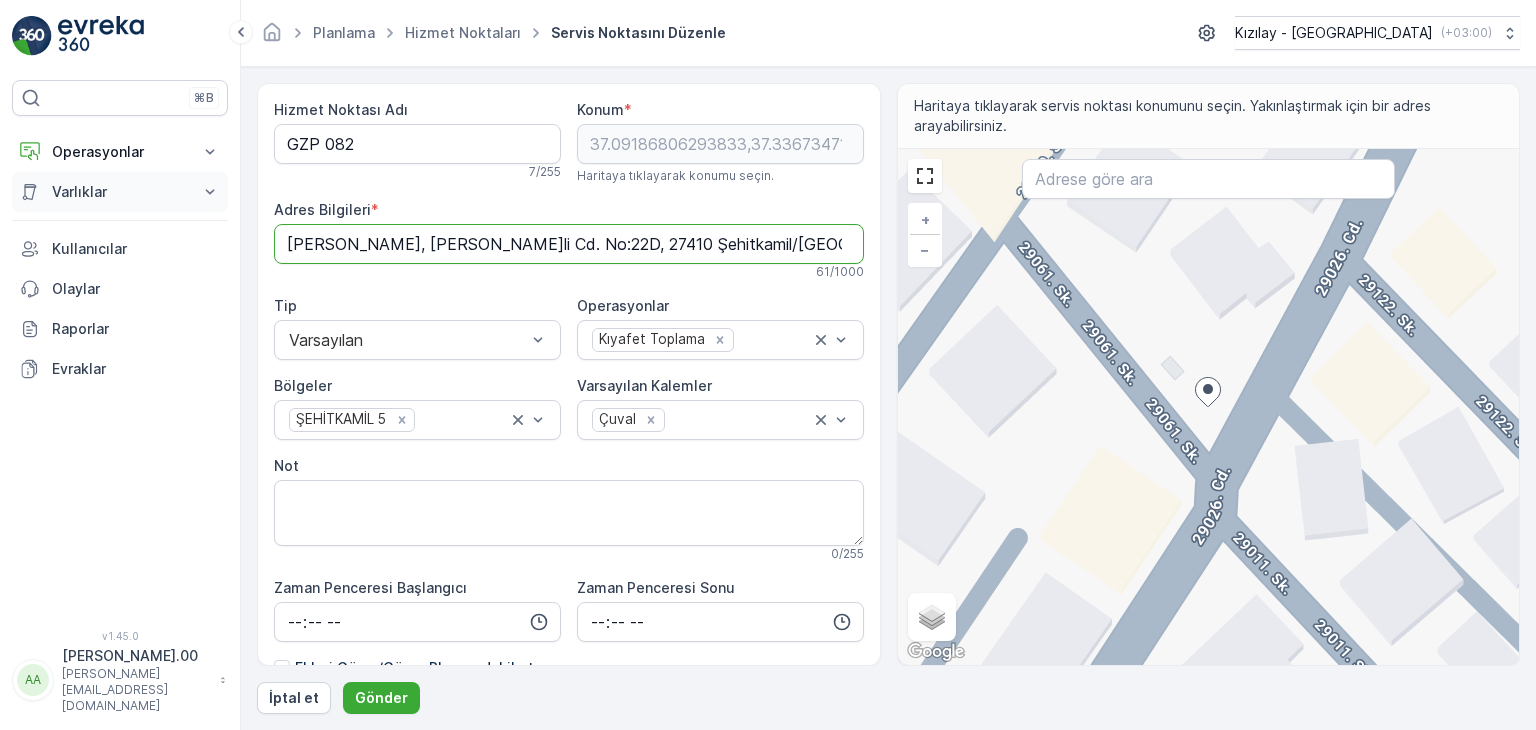 paste on "Güvenevler, 2756" 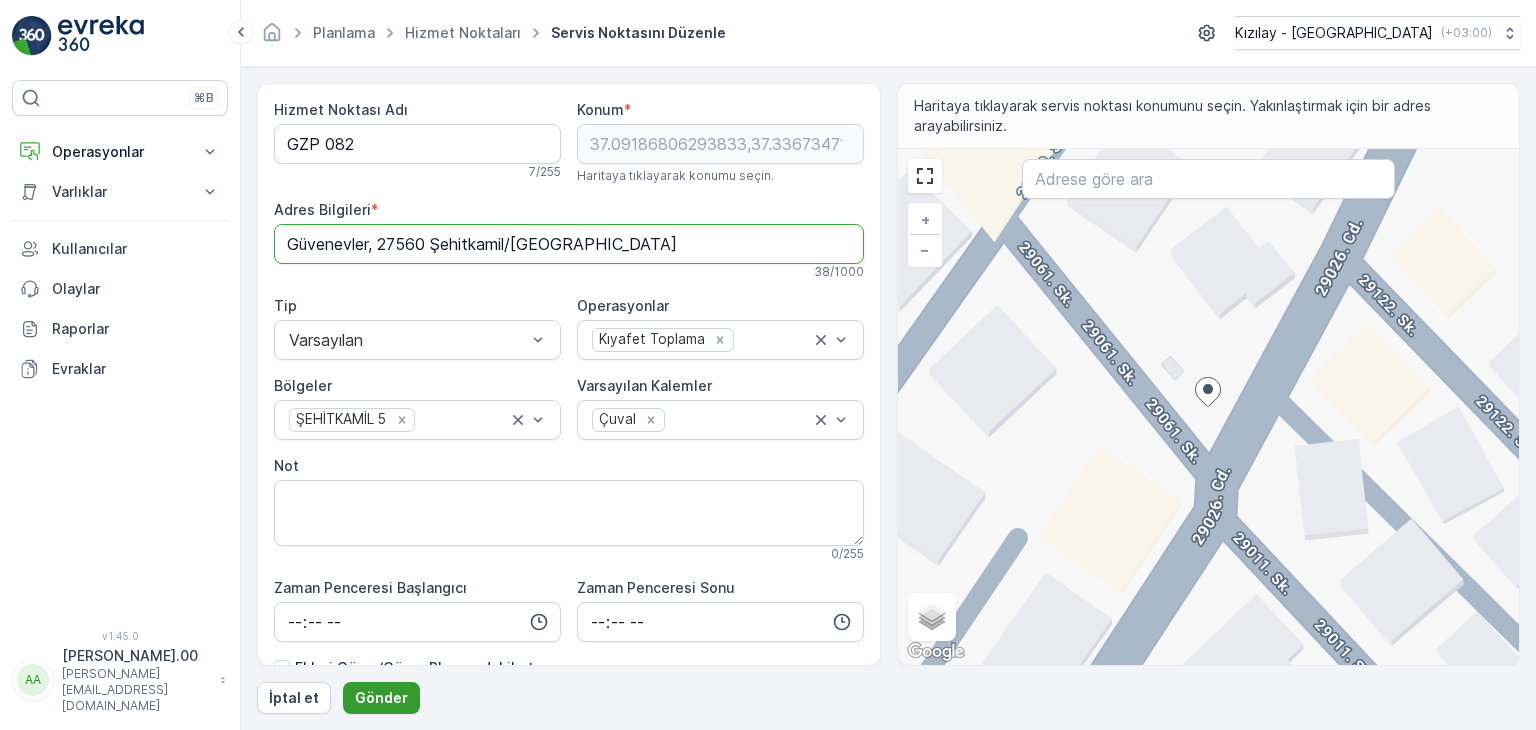 type on "Güvenevler, 27560 Şehitkamil/Gaziantep" 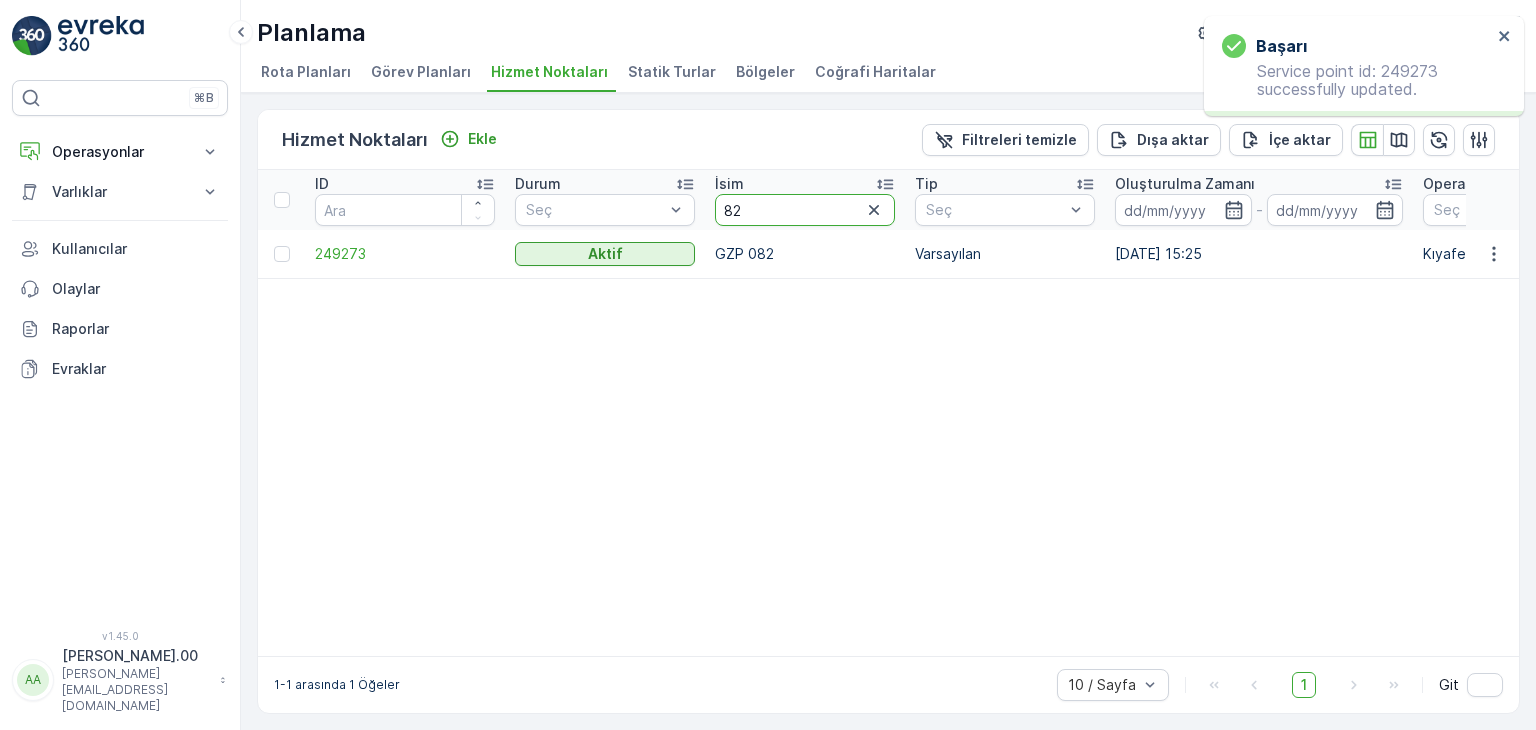 click on "82" at bounding box center (805, 210) 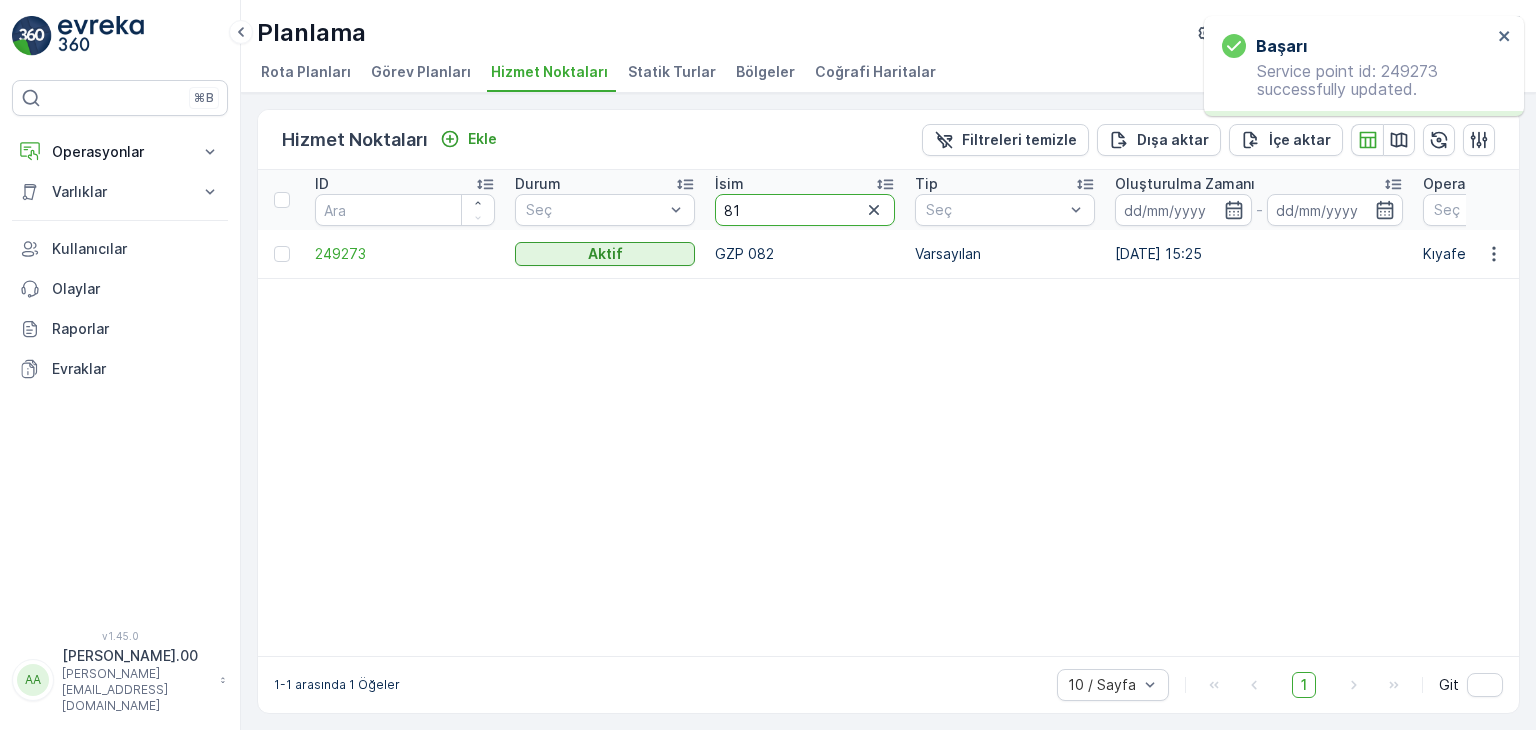 type on "81" 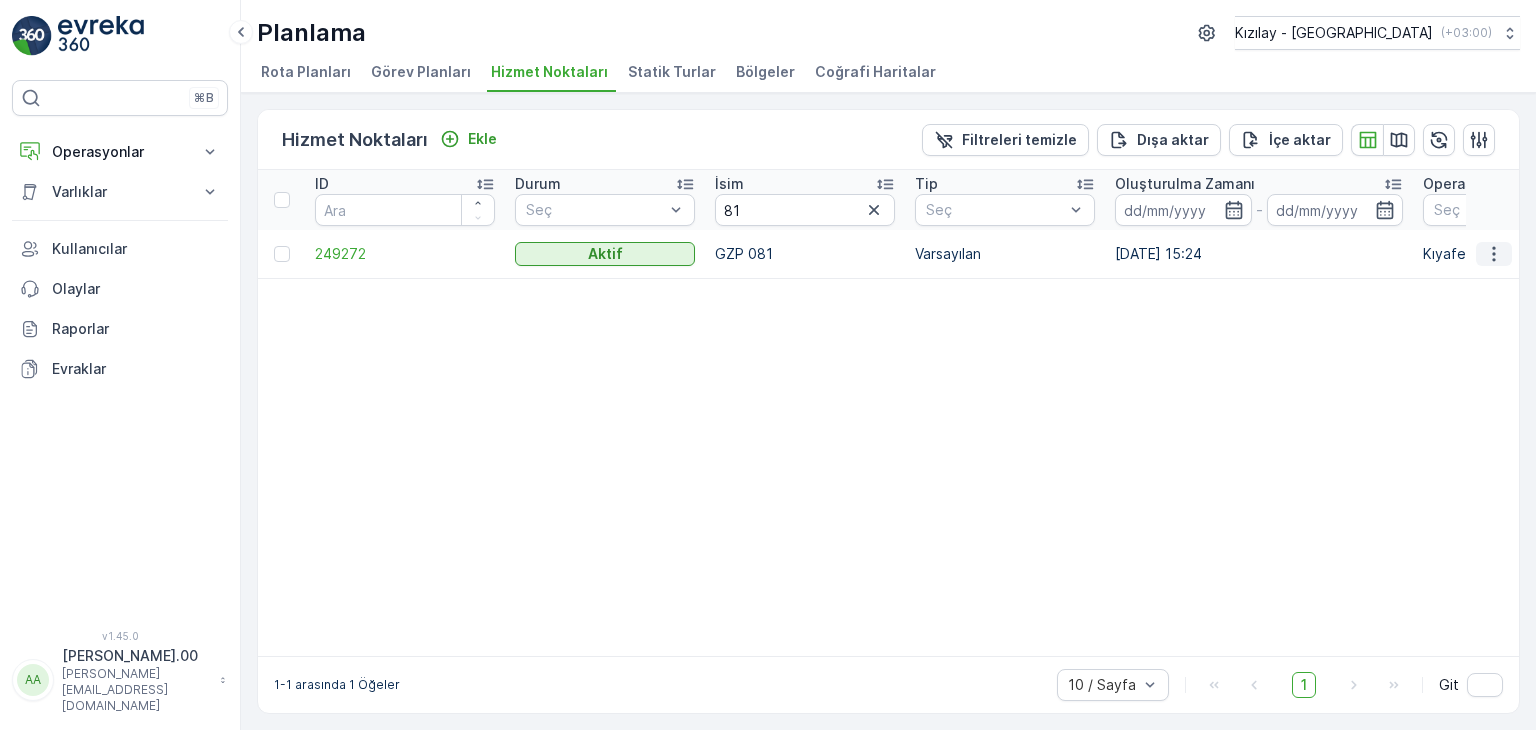 click 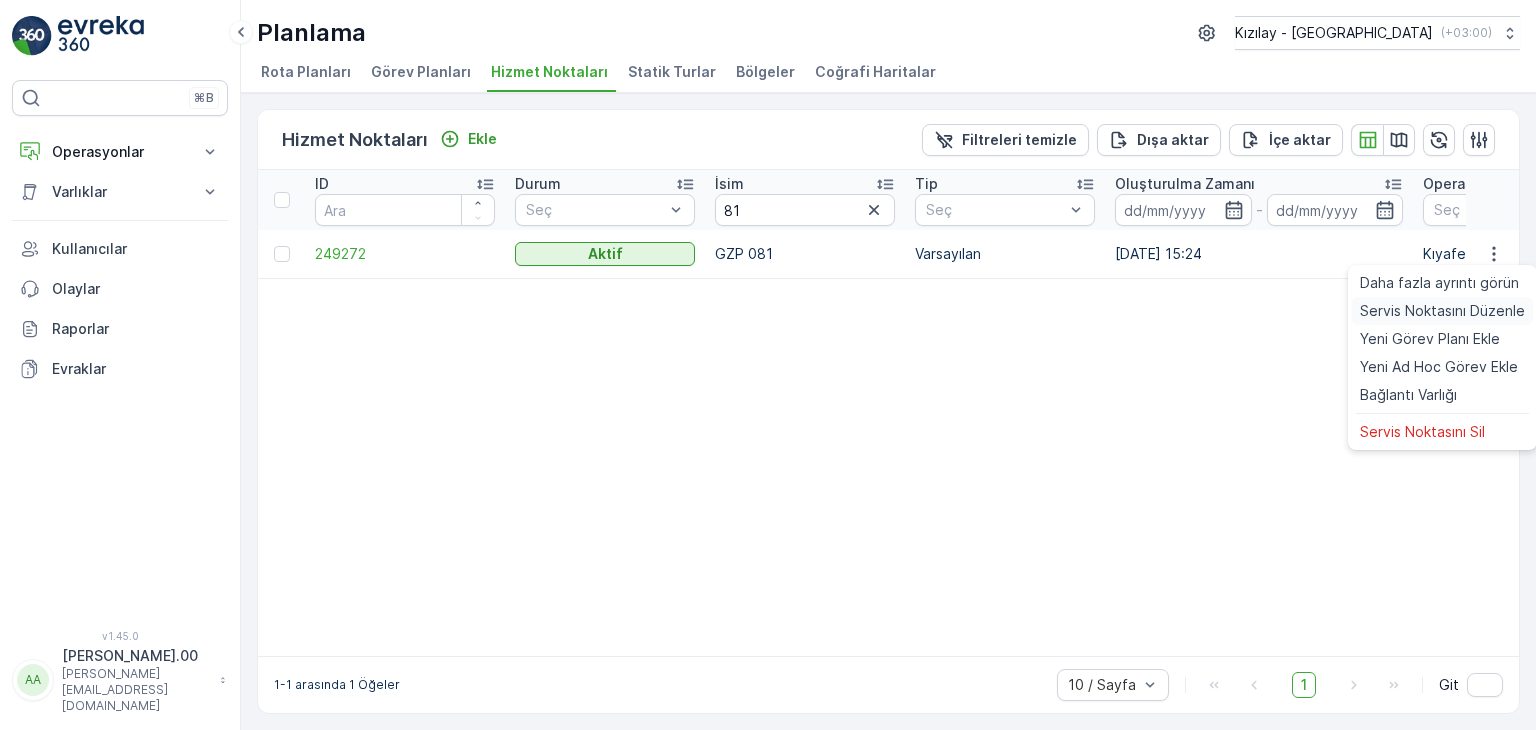 click on "Servis Noktasını Düzenle" at bounding box center (1442, 311) 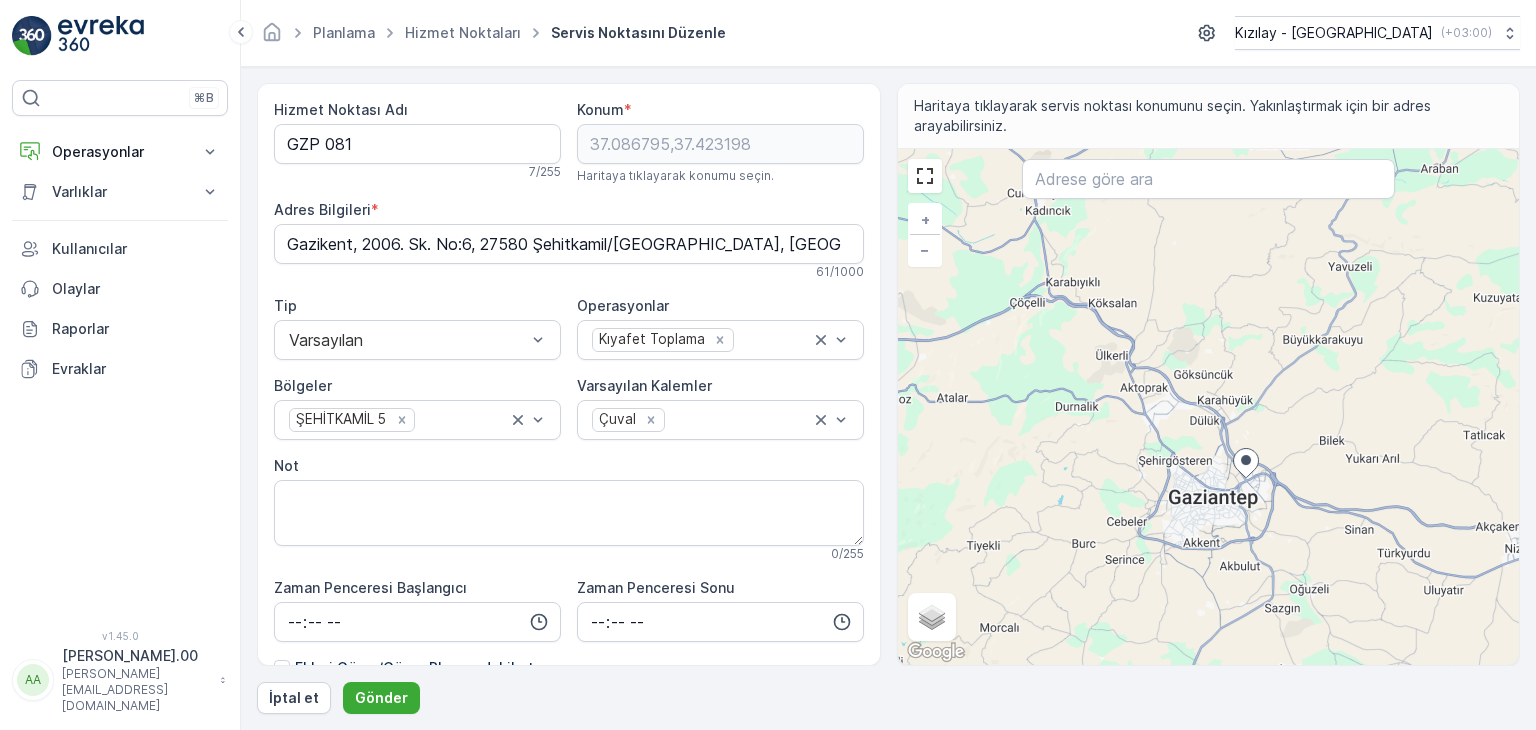 drag, startPoint x: 1113, startPoint y: 499, endPoint x: 1227, endPoint y: 488, distance: 114.52947 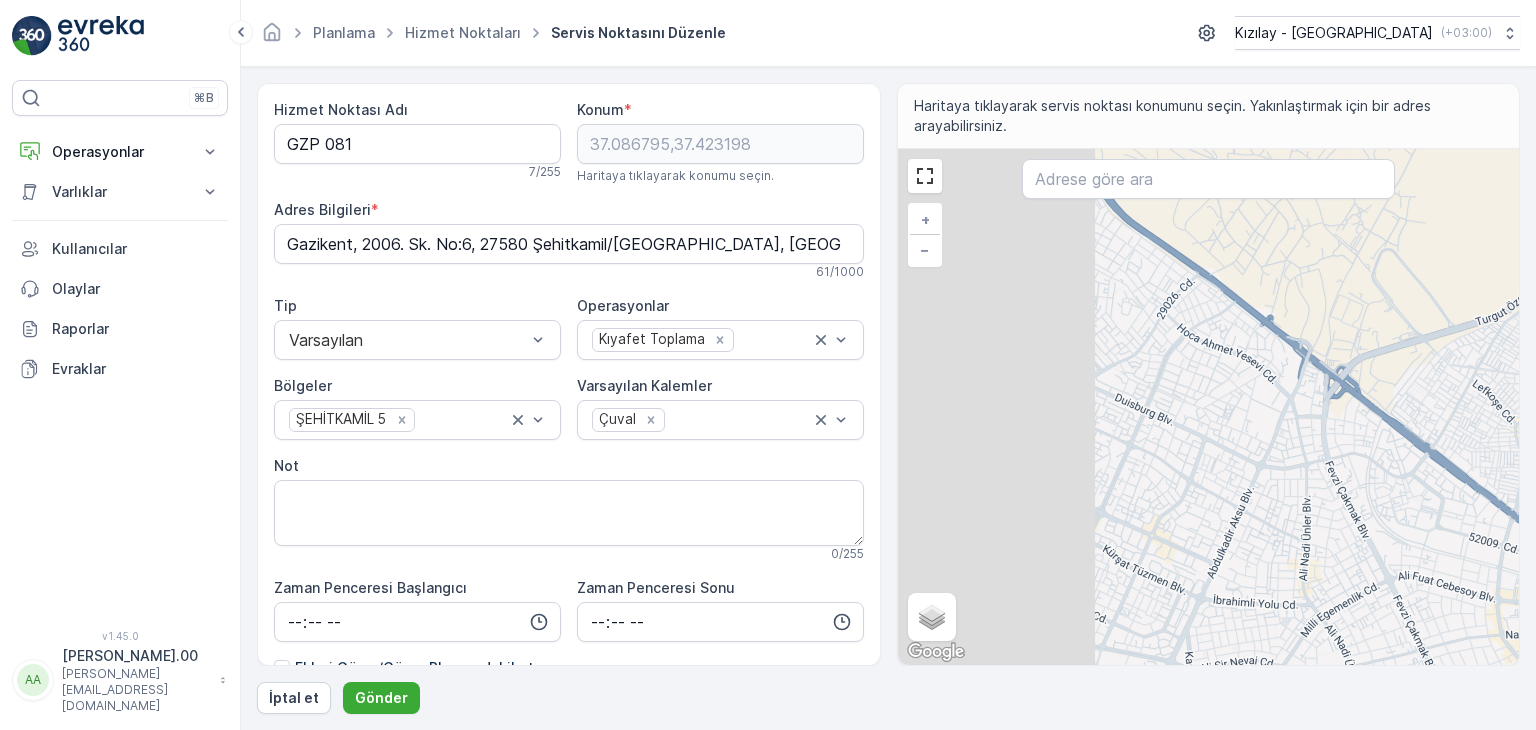 drag, startPoint x: 1138, startPoint y: 407, endPoint x: 1348, endPoint y: 489, distance: 225.44179 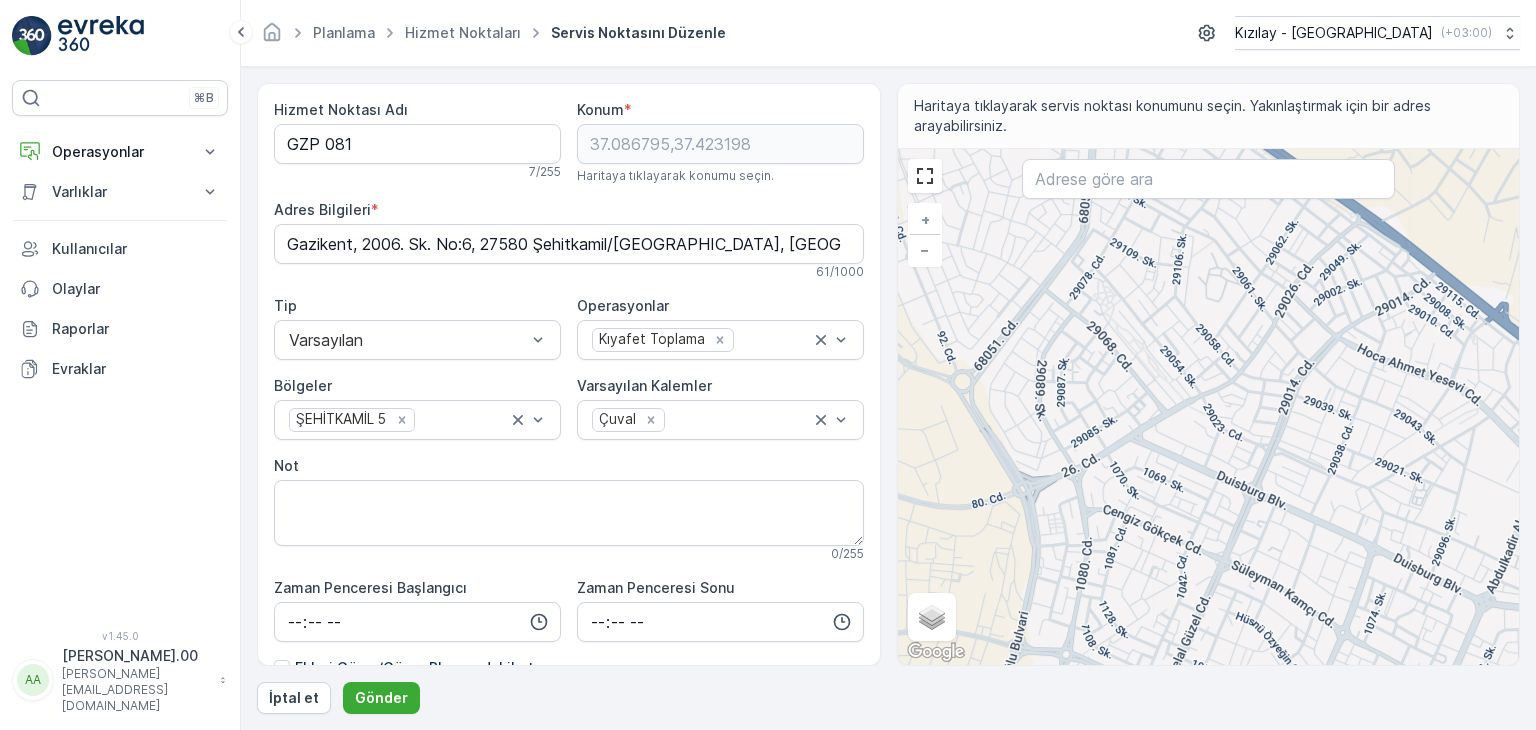 drag, startPoint x: 1177, startPoint y: 401, endPoint x: 1279, endPoint y: 486, distance: 132.77425 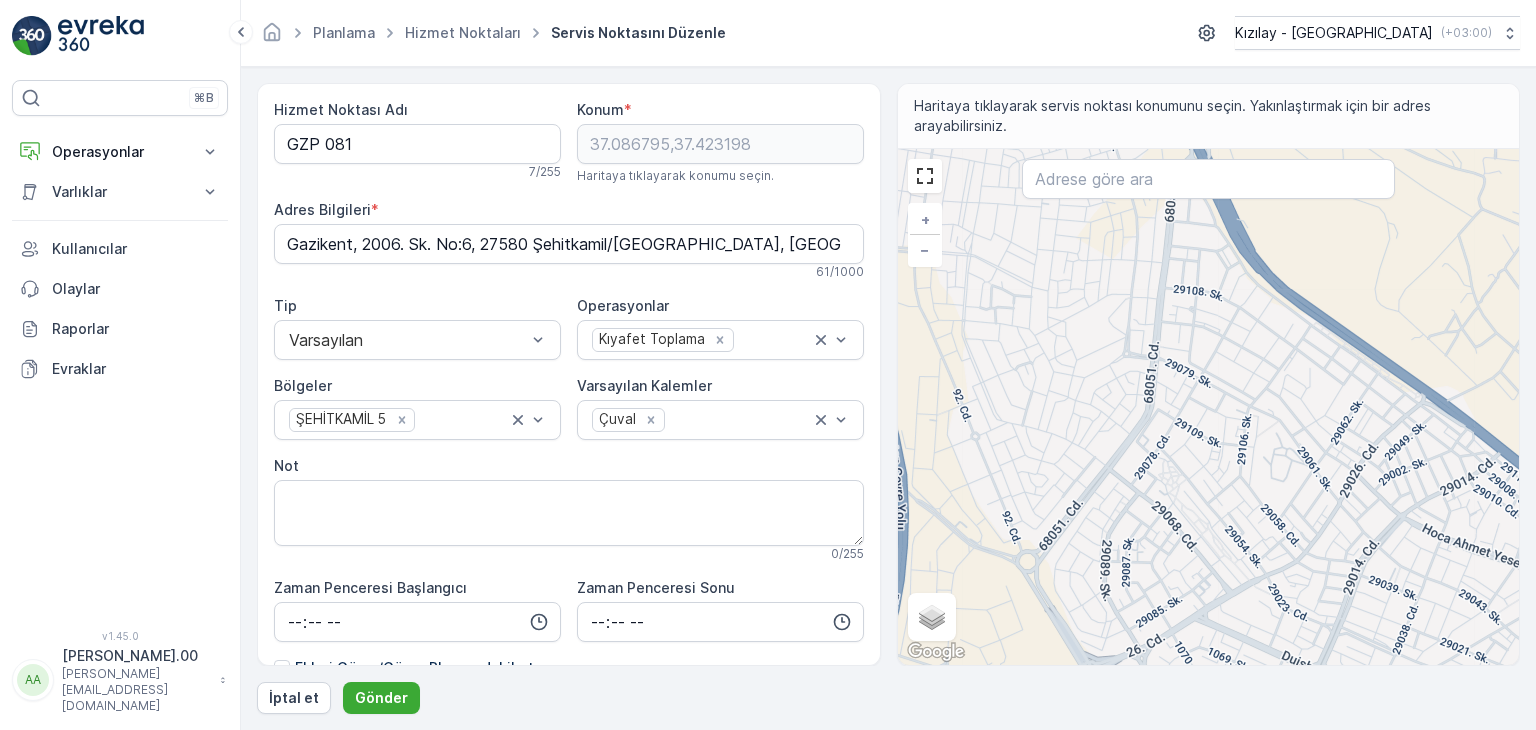 drag, startPoint x: 1149, startPoint y: 376, endPoint x: 1135, endPoint y: 414, distance: 40.496914 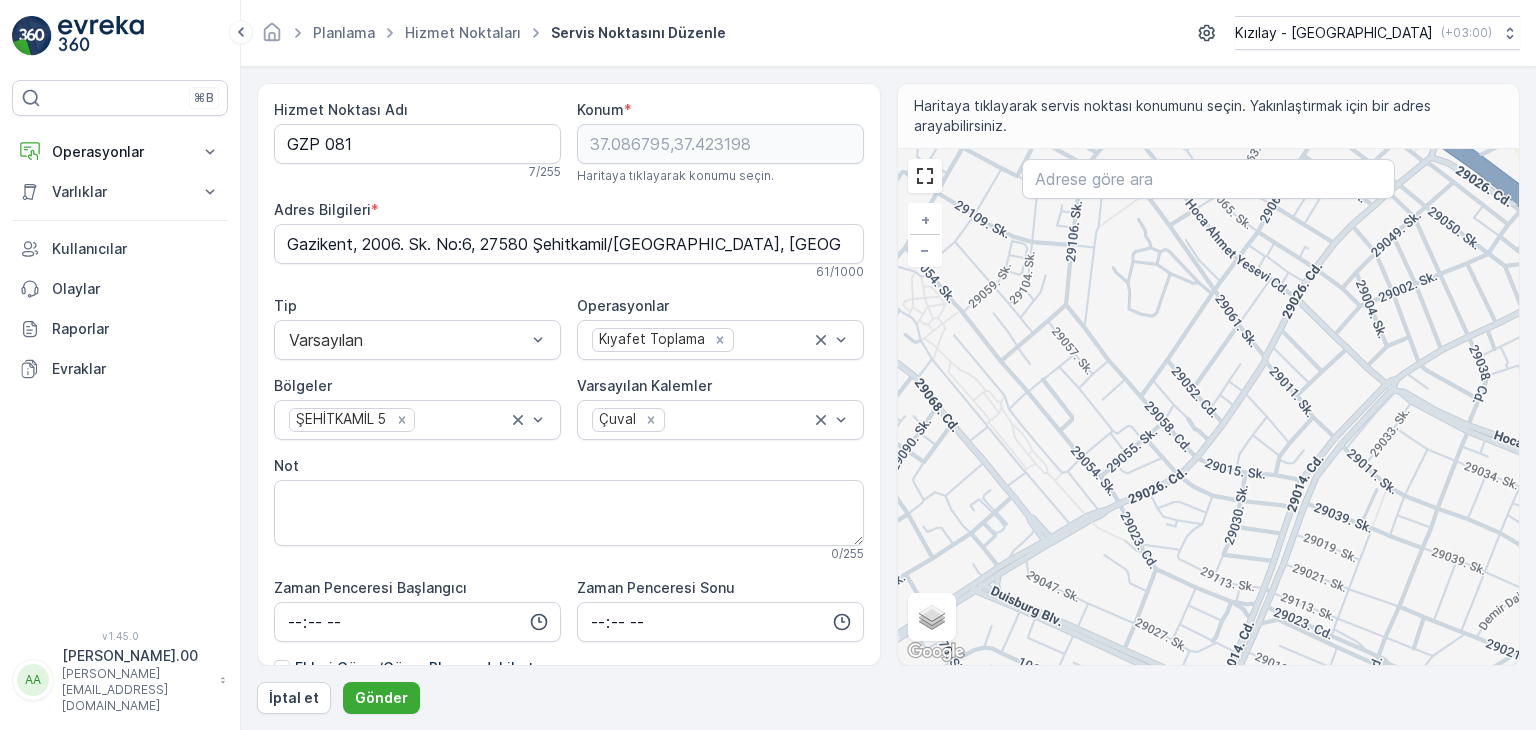 drag, startPoint x: 1283, startPoint y: 531, endPoint x: 1128, endPoint y: 478, distance: 163.81087 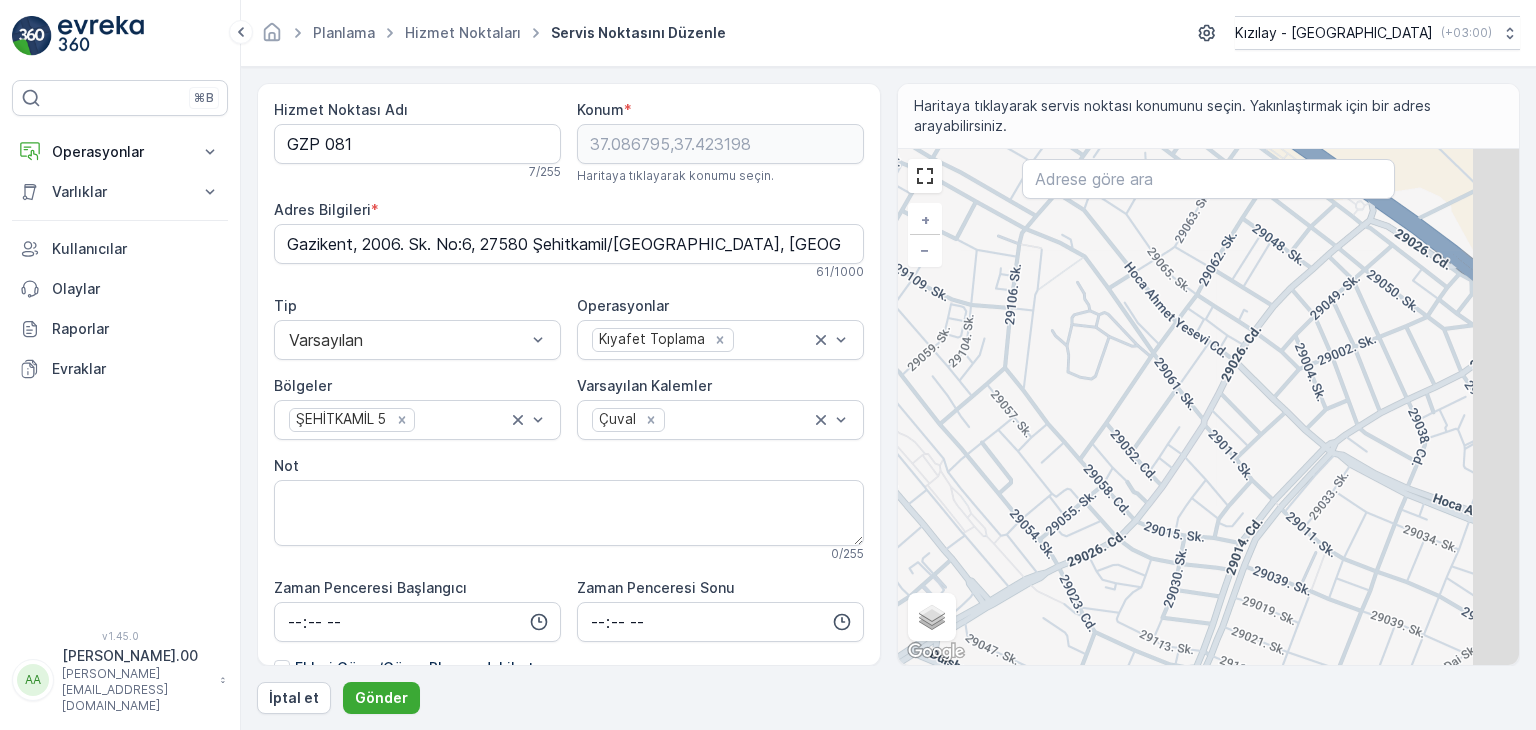 drag, startPoint x: 1198, startPoint y: 413, endPoint x: 1129, endPoint y: 491, distance: 104.13933 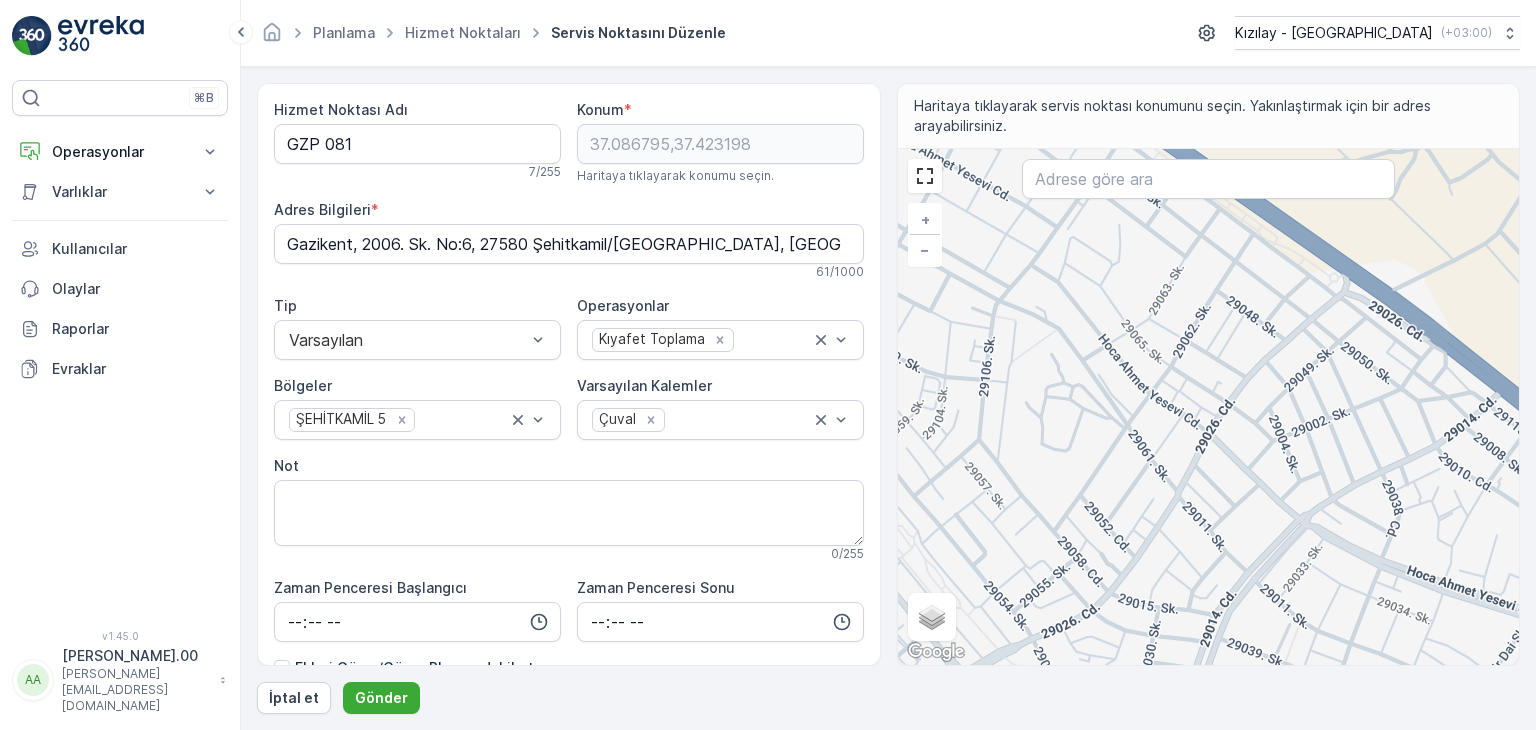 drag, startPoint x: 1193, startPoint y: 403, endPoint x: 1160, endPoint y: 469, distance: 73.790245 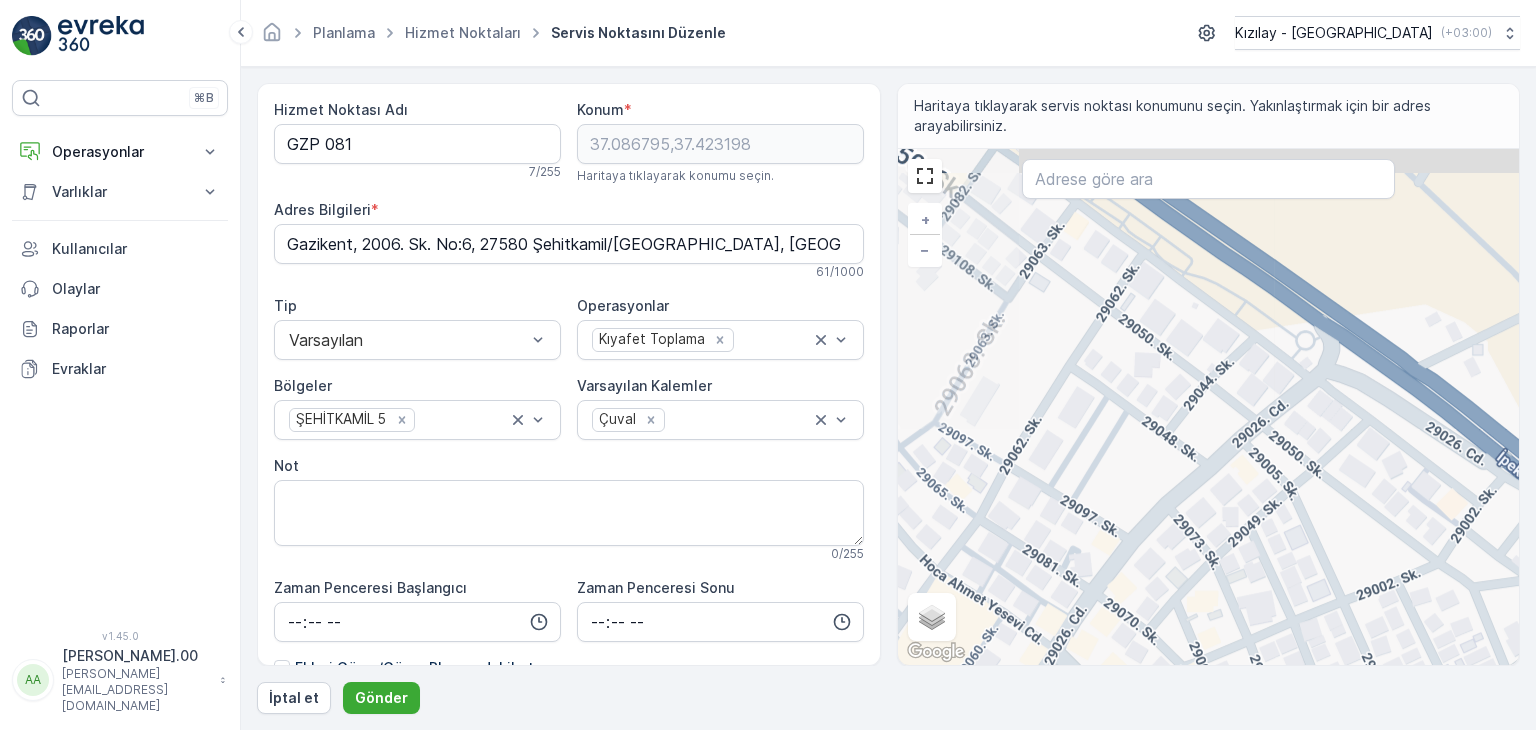drag, startPoint x: 1270, startPoint y: 394, endPoint x: 1190, endPoint y: 463, distance: 105.64564 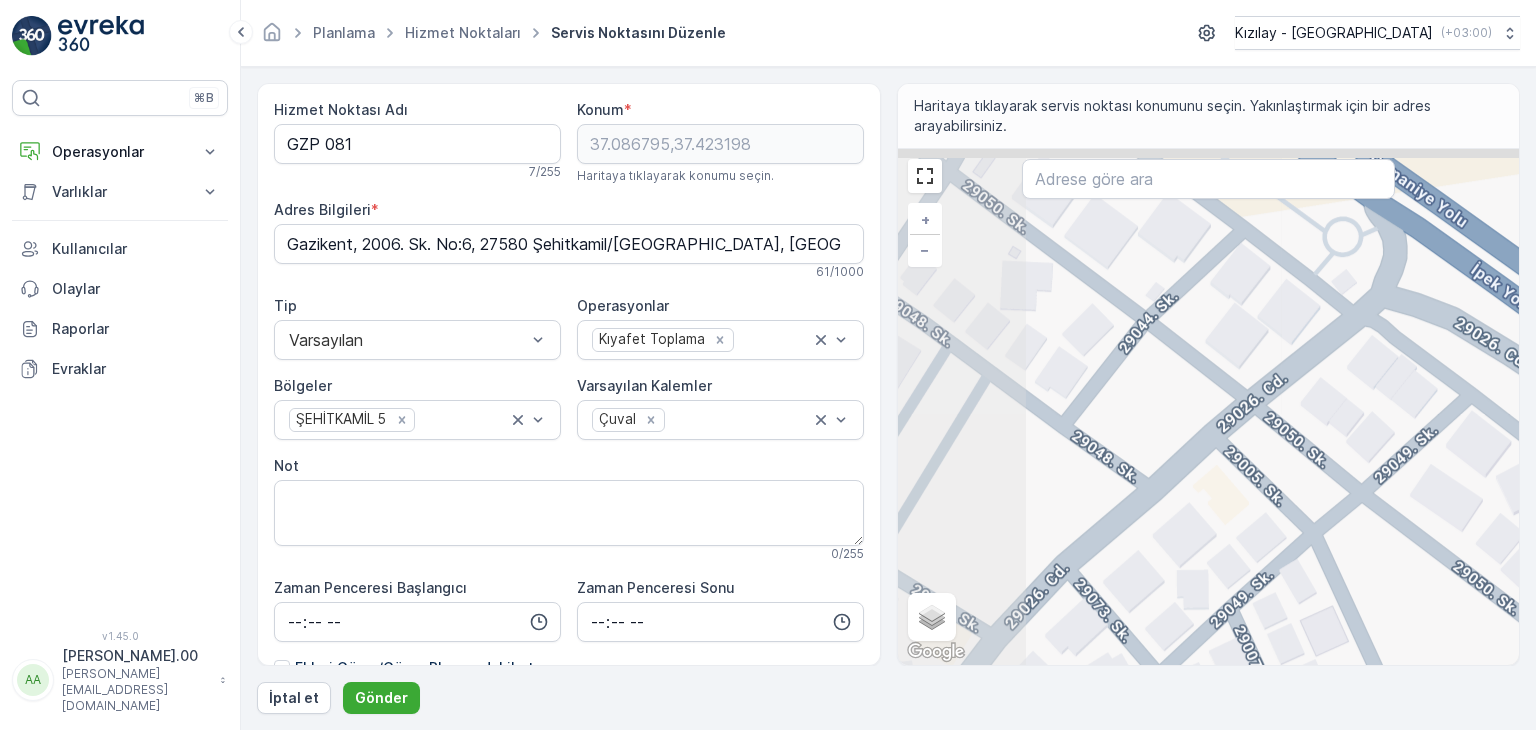 drag, startPoint x: 1221, startPoint y: 452, endPoint x: 1203, endPoint y: 490, distance: 42.047592 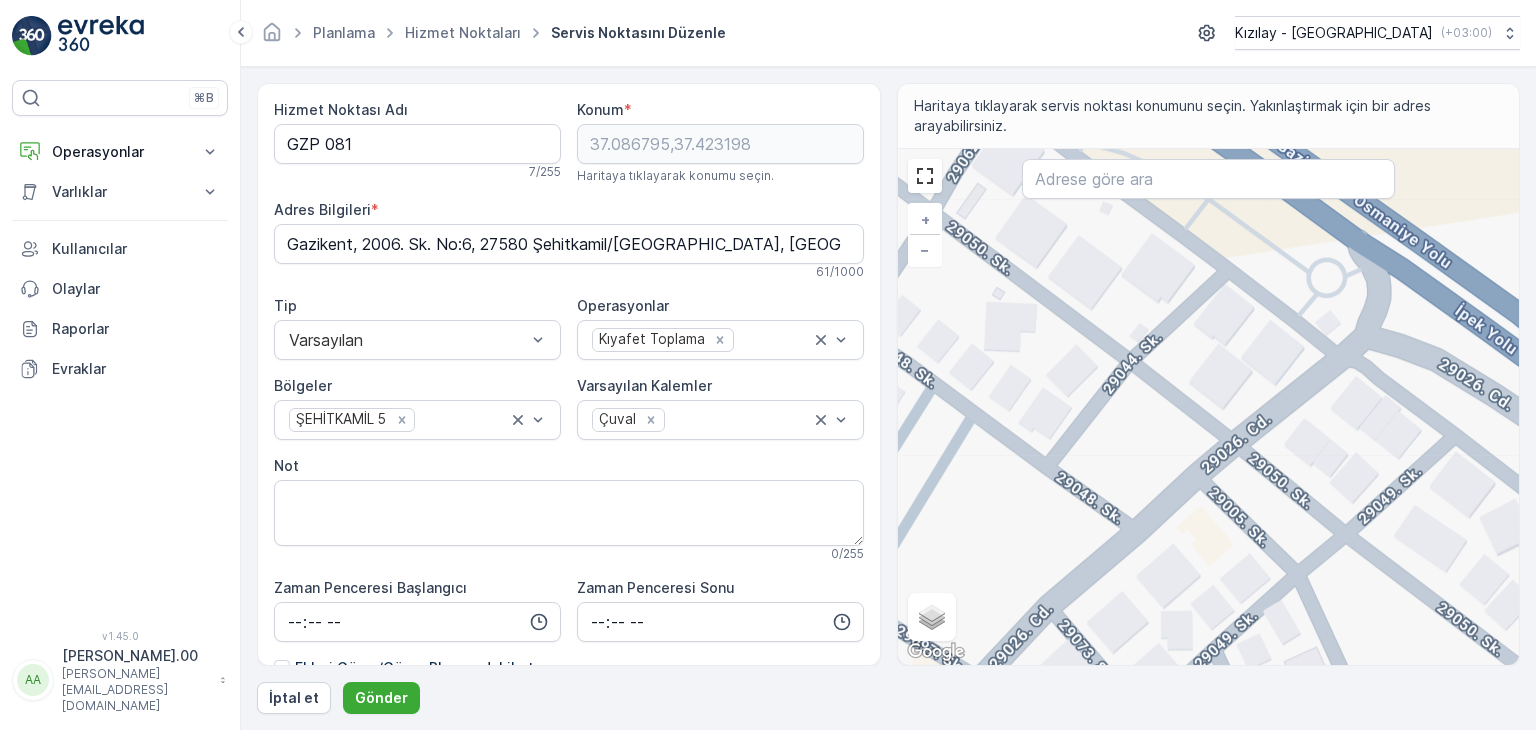 click on "+ −  Uydu  Yol haritası  Arazi  Karışık  Leaflet Klavye kısayolları Harita Verileri Harita verileri ©2025 Harita verileri ©2025 20 m  Metrik ve emperyal birimler arasında geçiş yapmak için tıklayın Şartlar Harita hatası bildirin Gezinmek için ok tuşlarına basın." at bounding box center [1209, 407] 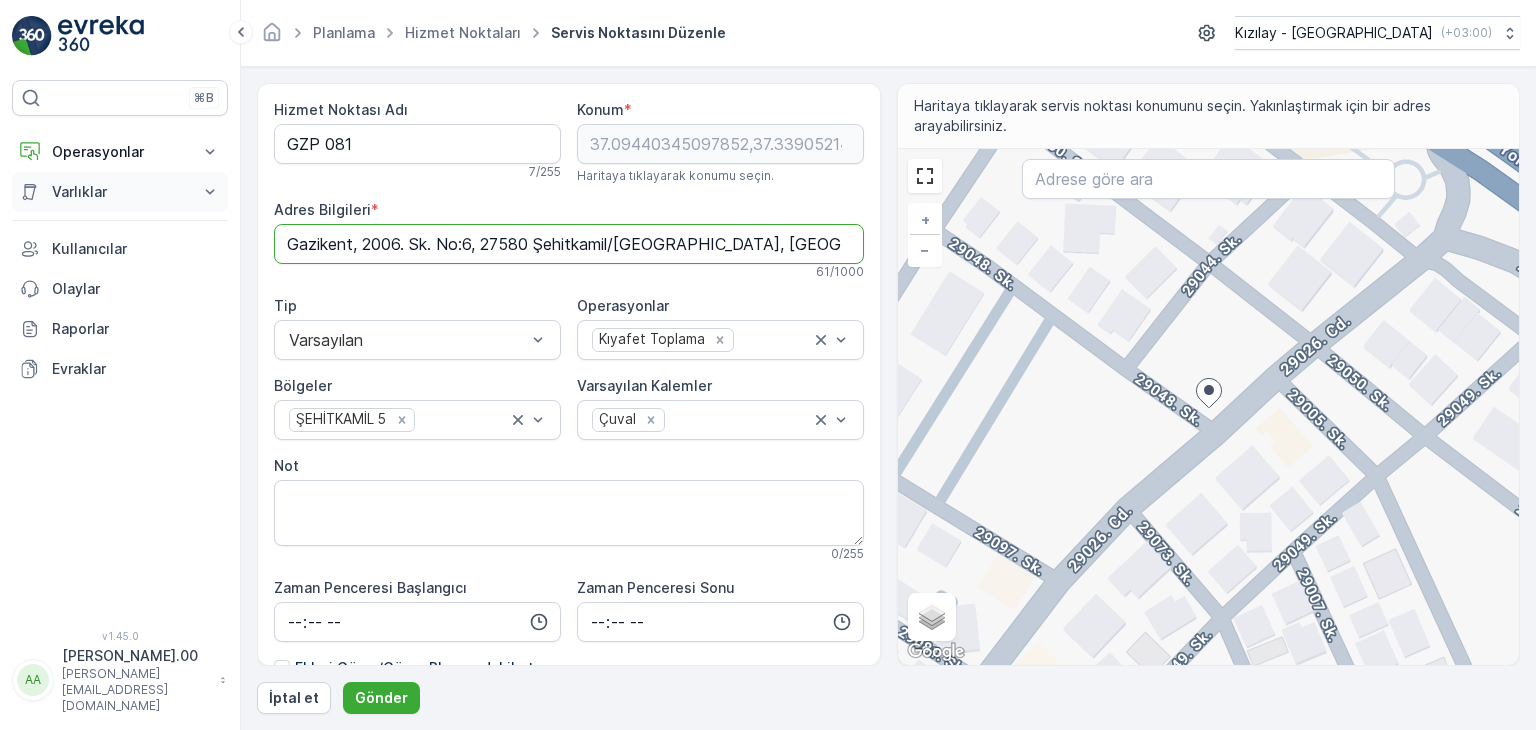 drag, startPoint x: 797, startPoint y: 236, endPoint x: 62, endPoint y: 201, distance: 735.8329 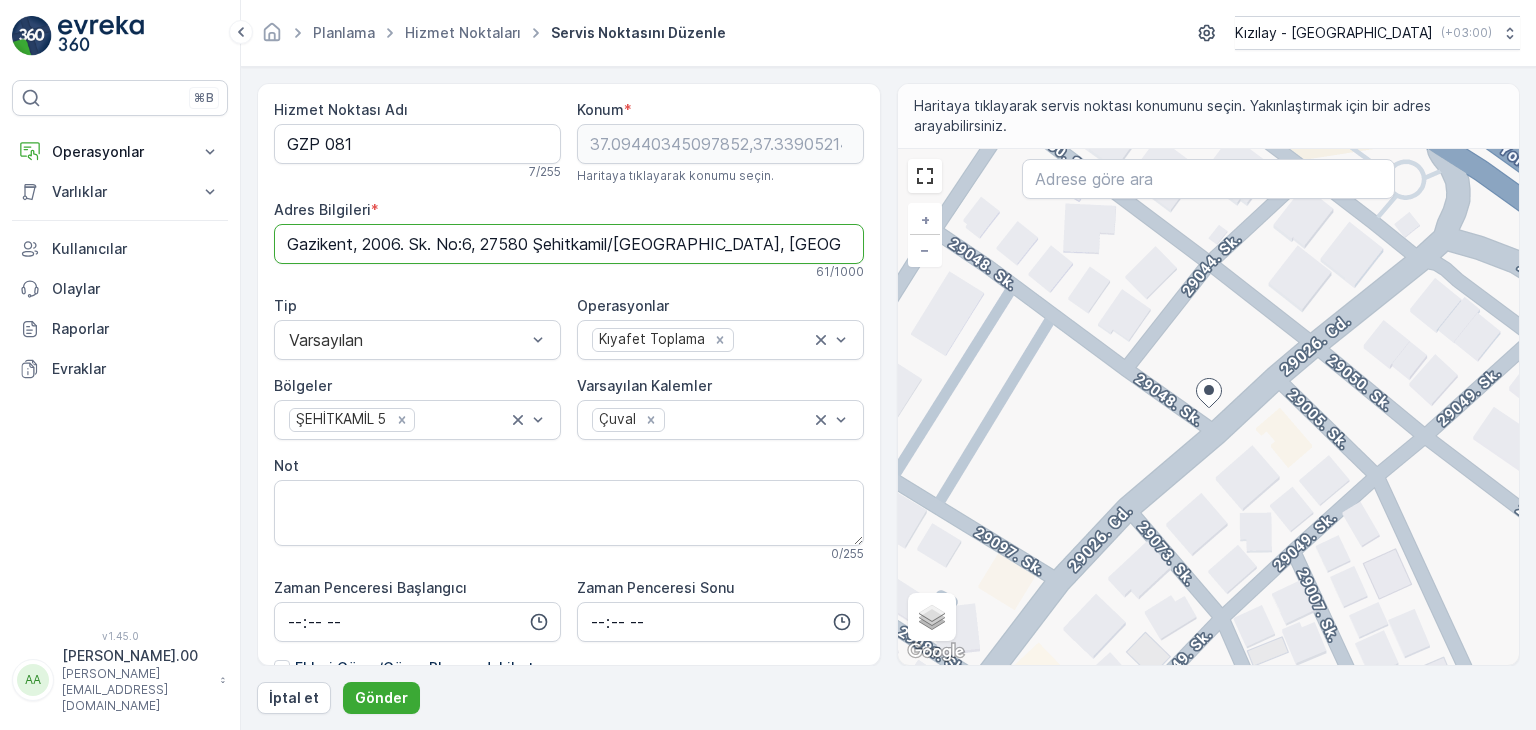 paste on "üvenevler, 29005. Sk. No:21, 27560 Şehitkamil/Gaziantep" 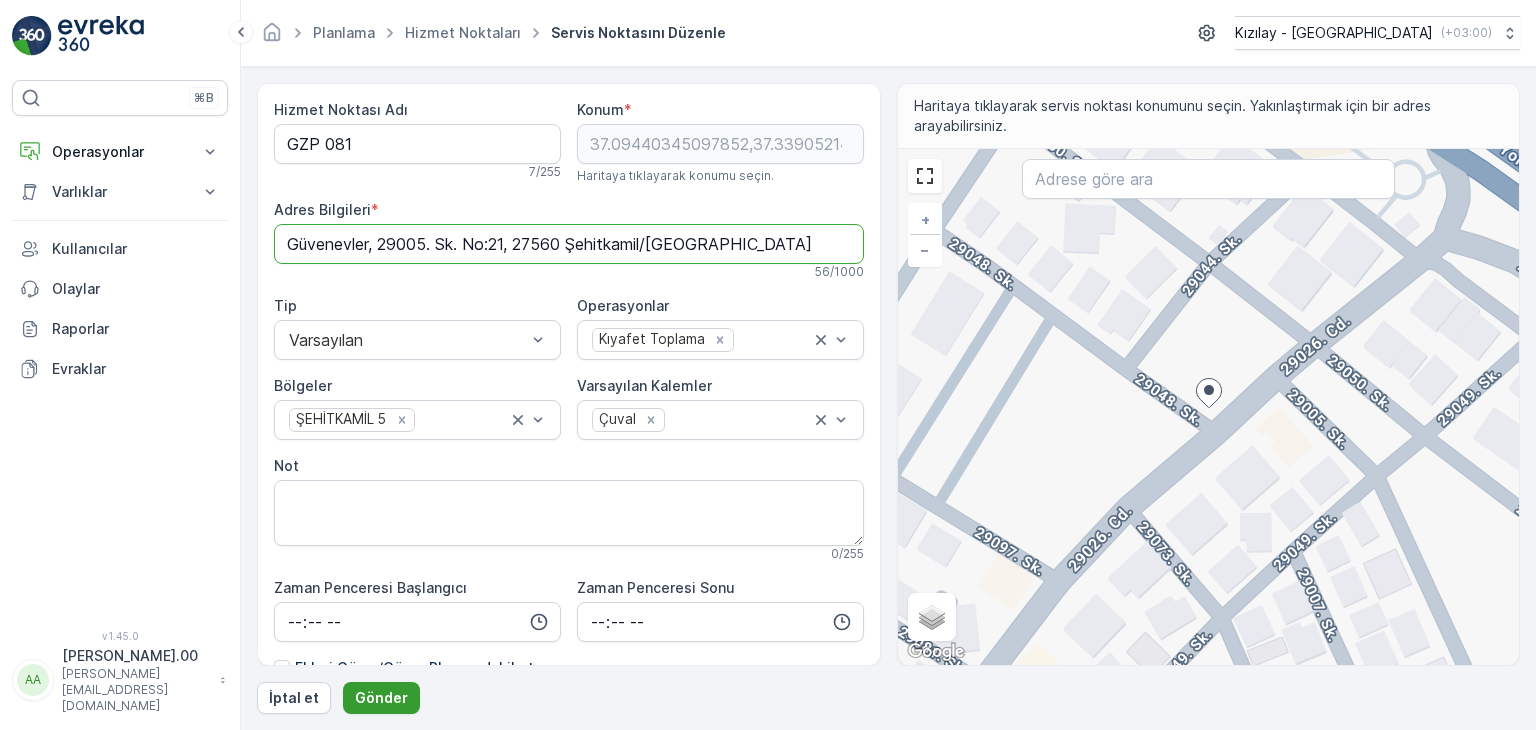 type on "Güvenevler, 29005. Sk. No:21, 27560 Şehitkamil/Gaziantep" 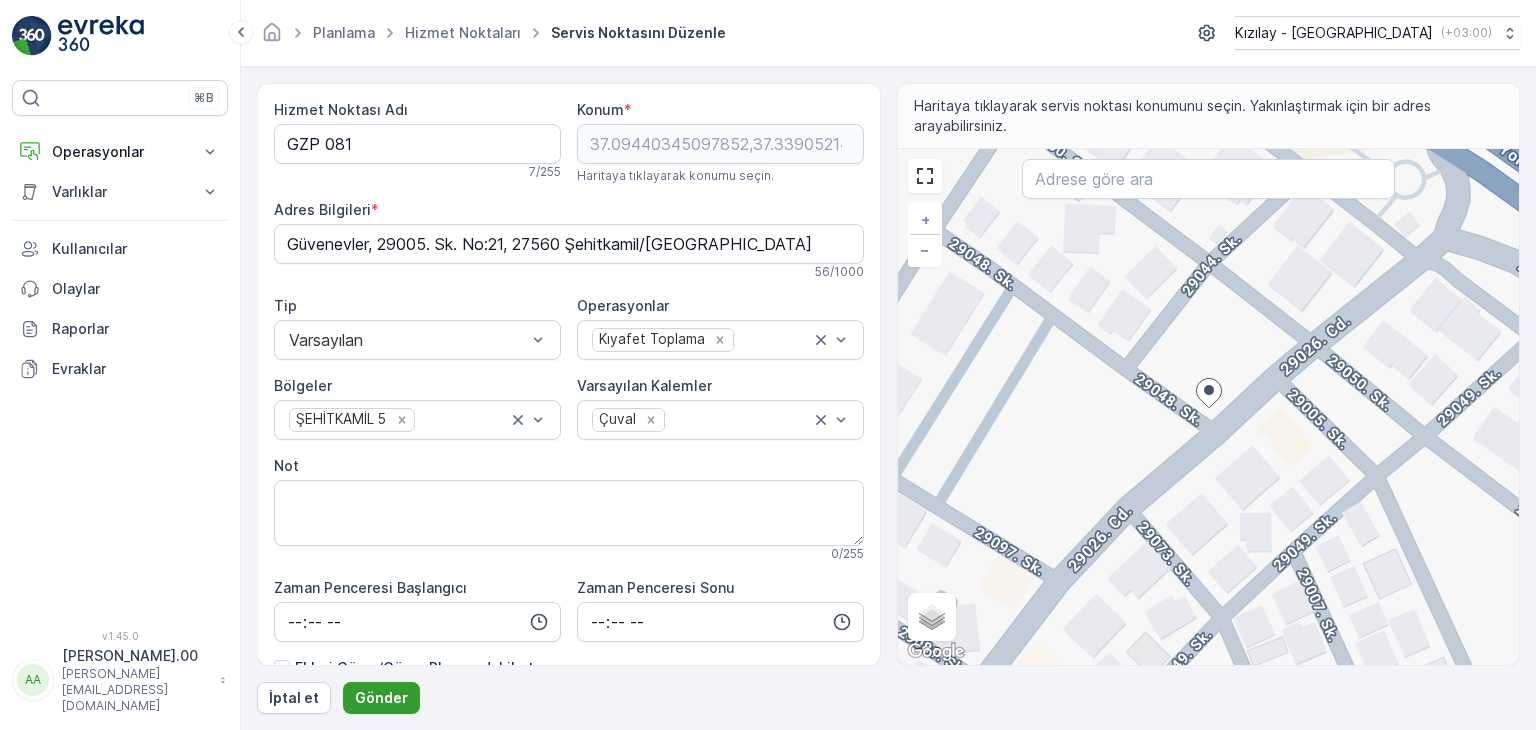click on "Gönder" at bounding box center [381, 698] 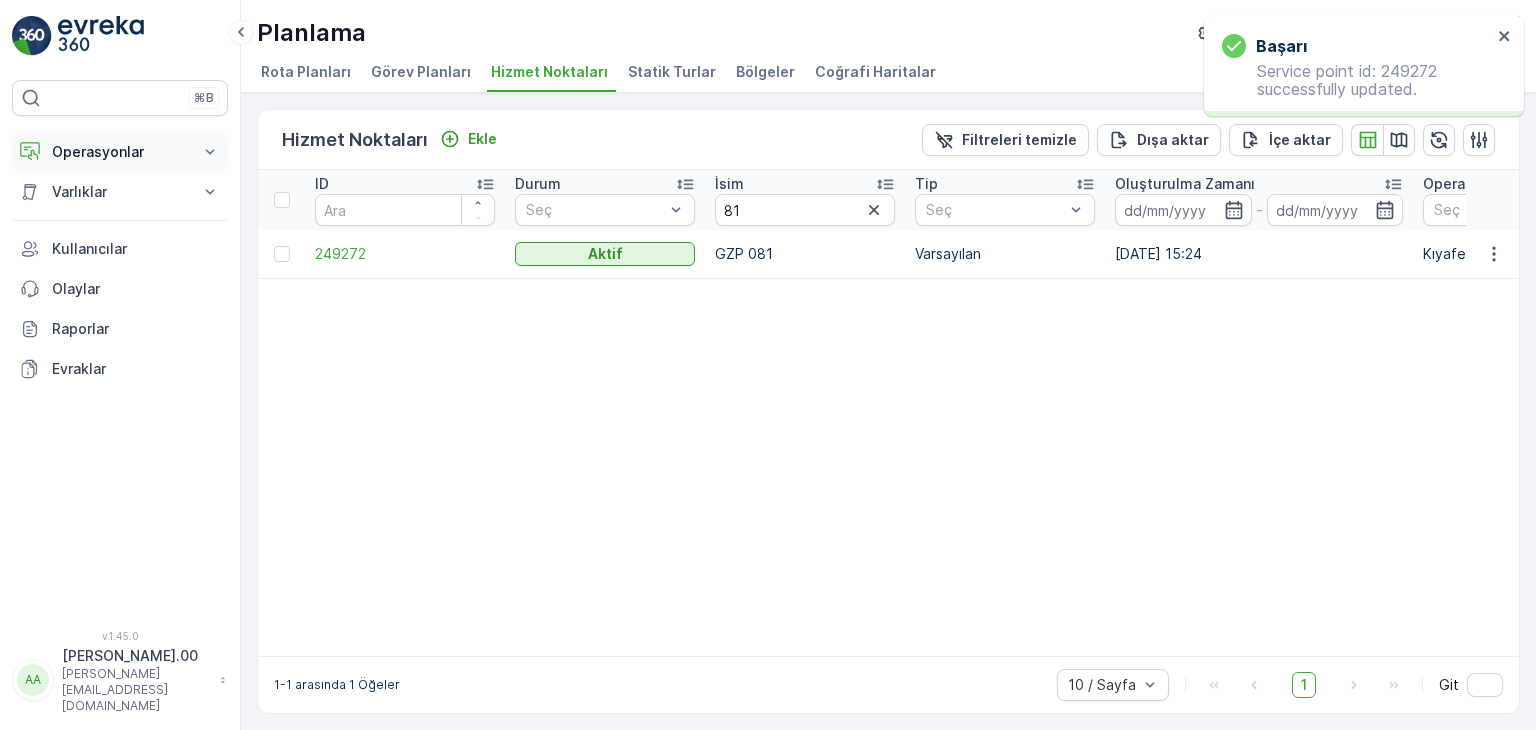 click on "Operasyonlar" at bounding box center [120, 152] 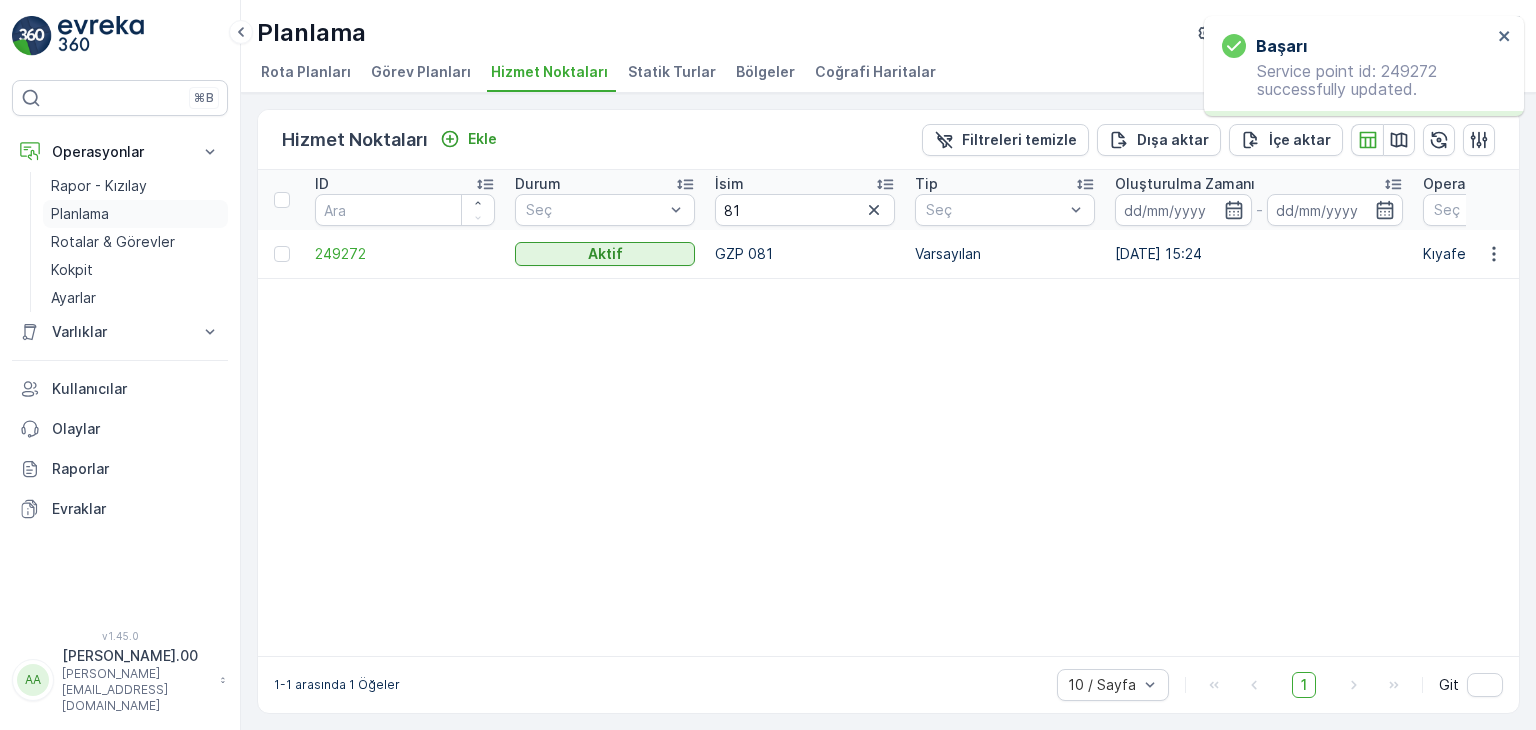 click on "Planlama" at bounding box center (135, 214) 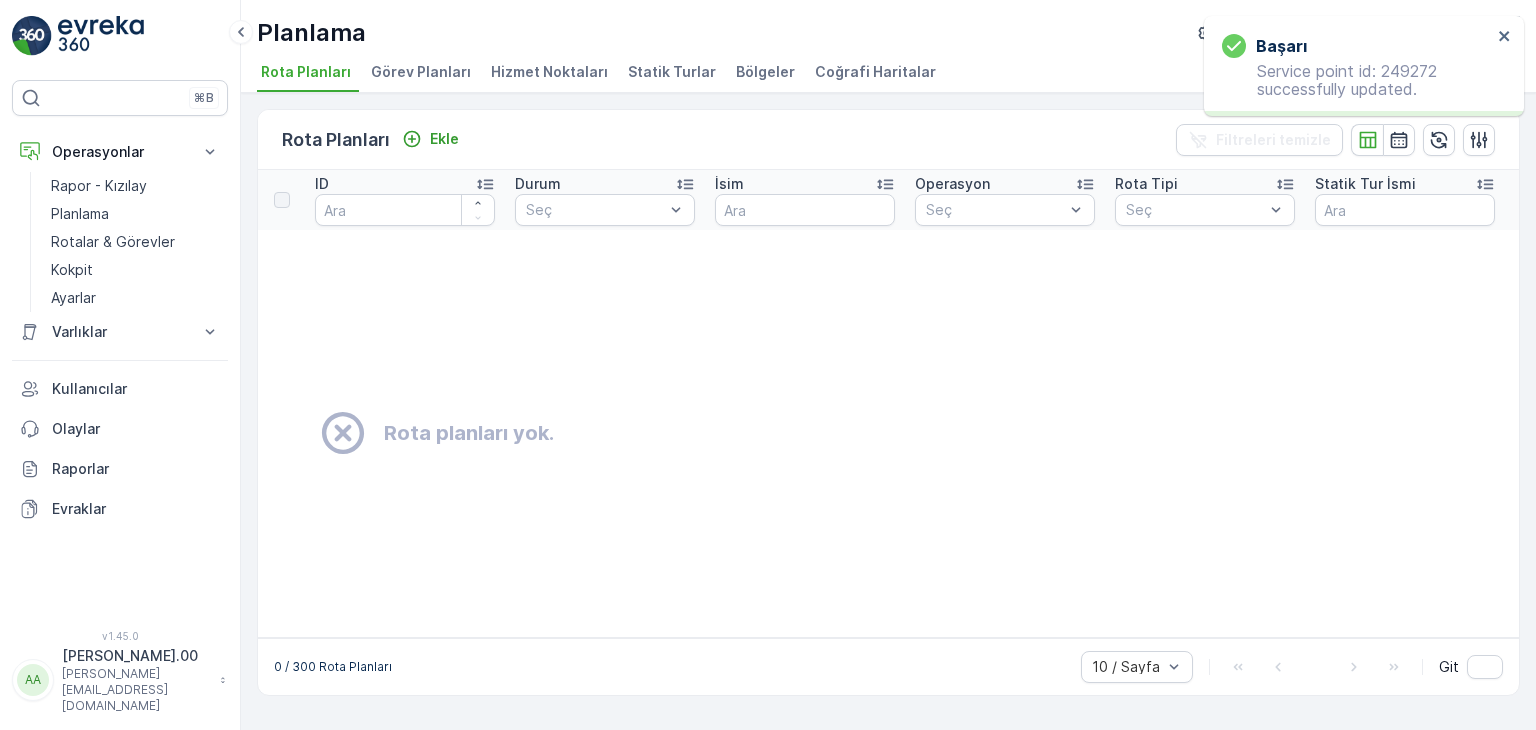 click on "Bölgeler" at bounding box center [765, 72] 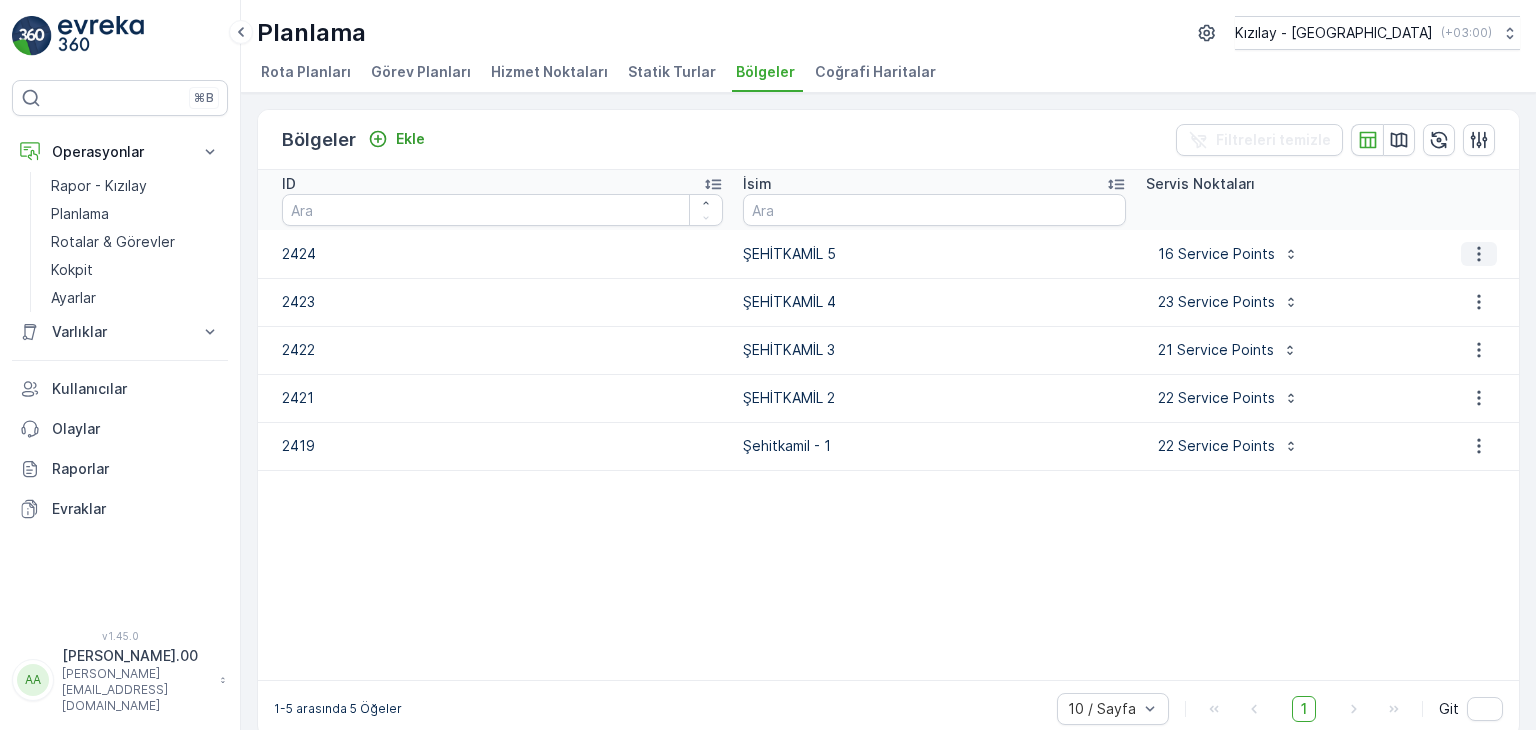 click 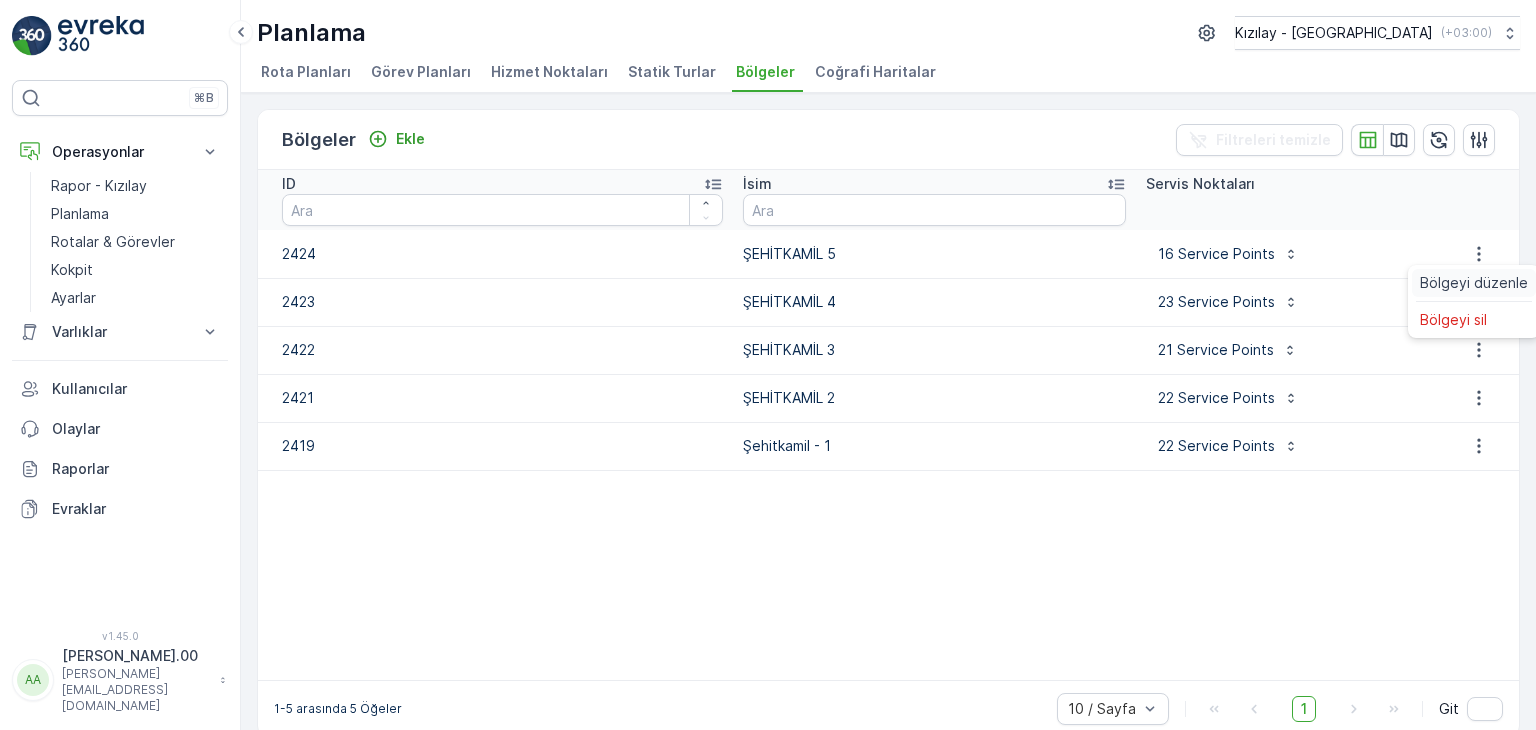 click on "Bölgeyi düzenle" at bounding box center (1474, 283) 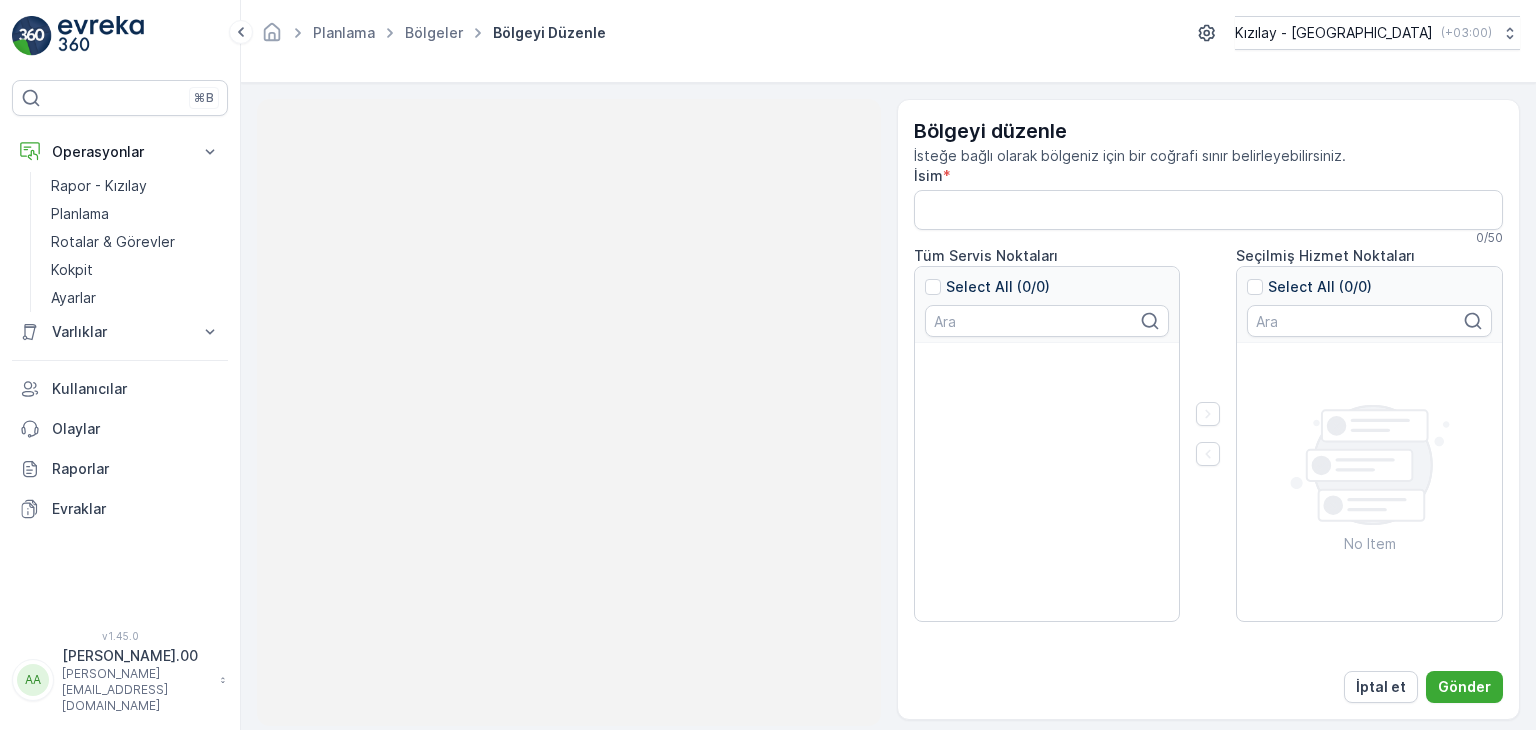 type on "ŞEHİTKAMİL 5" 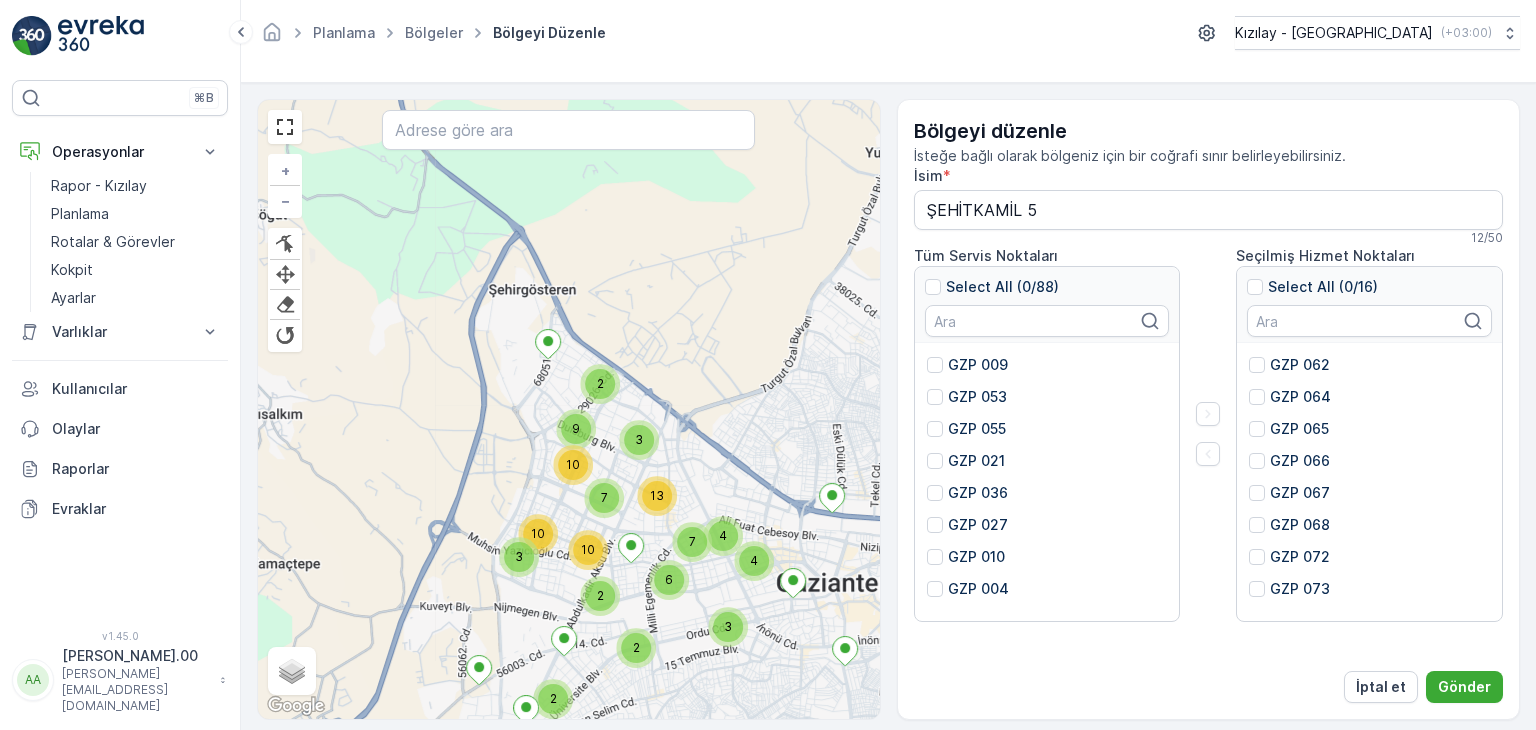drag, startPoint x: 540, startPoint y: 337, endPoint x: 736, endPoint y: 440, distance: 221.4159 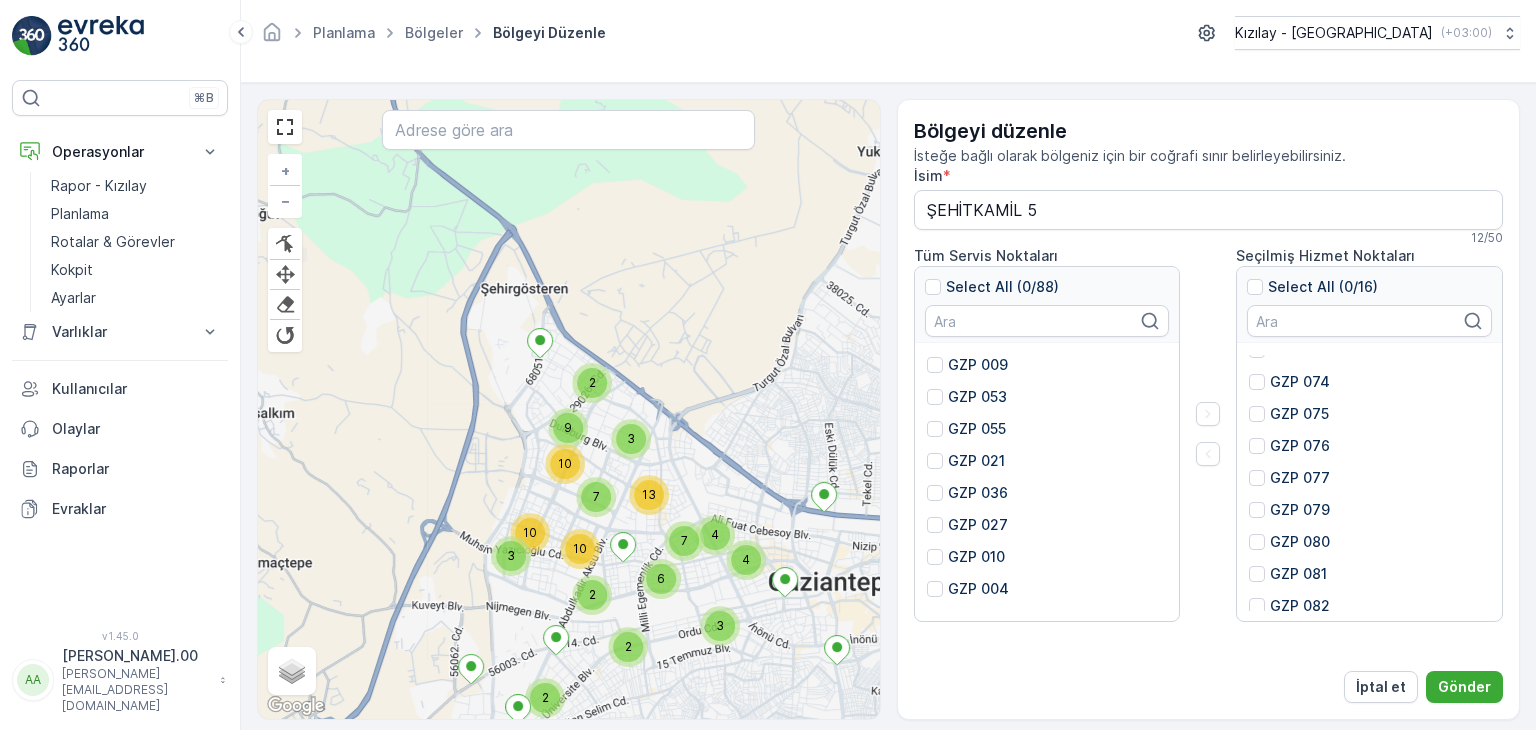scroll, scrollTop: 256, scrollLeft: 0, axis: vertical 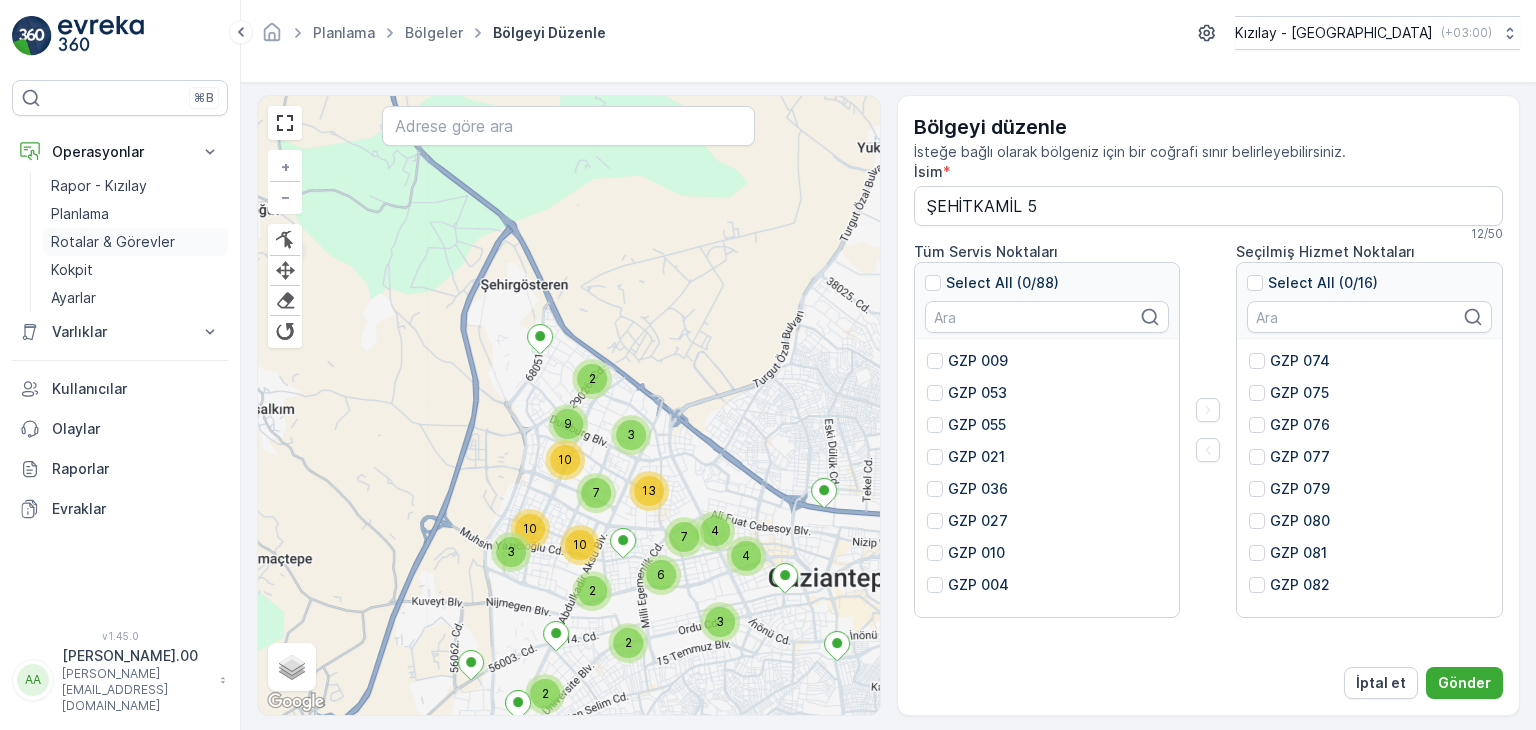click on "Rotalar & Görevler" at bounding box center (113, 242) 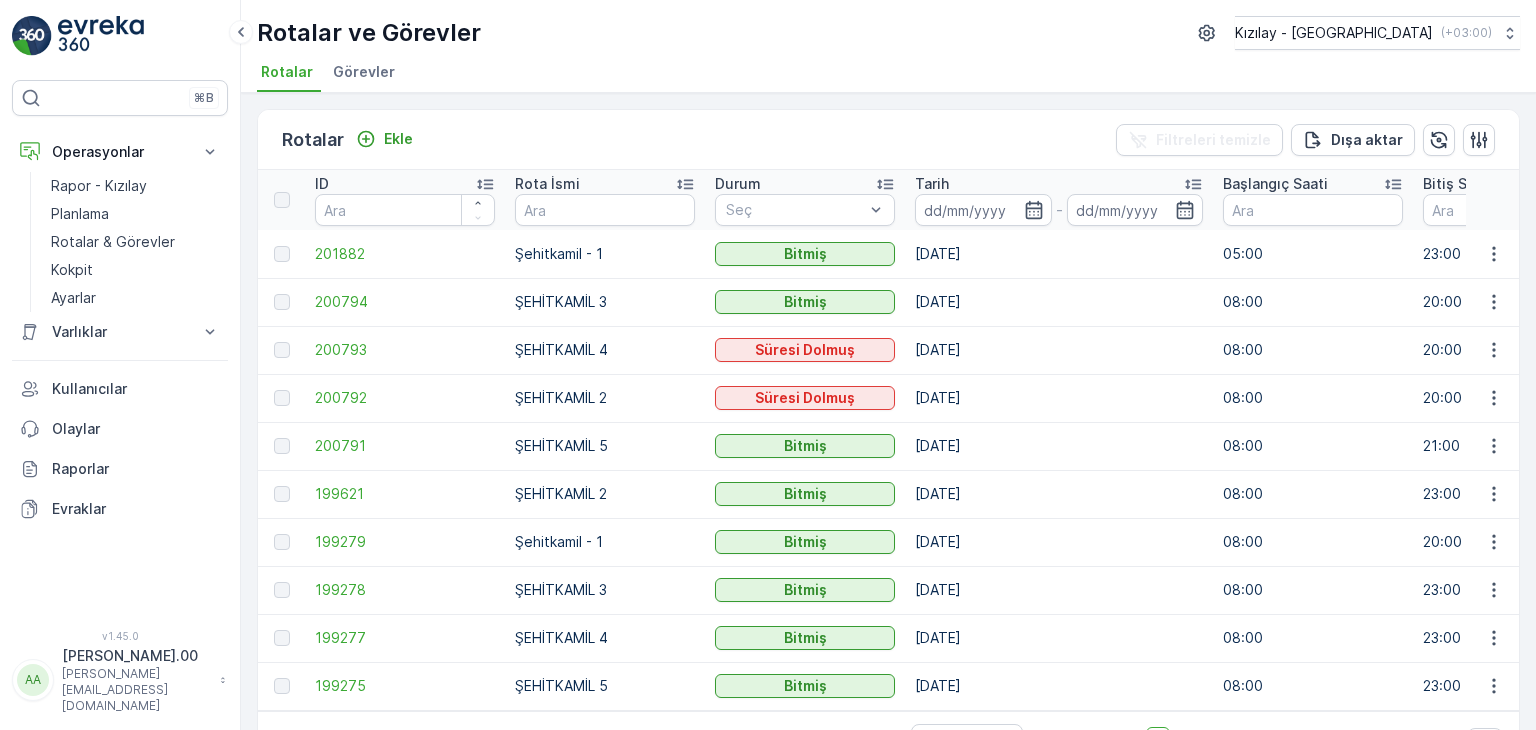 click at bounding box center [1493, 542] 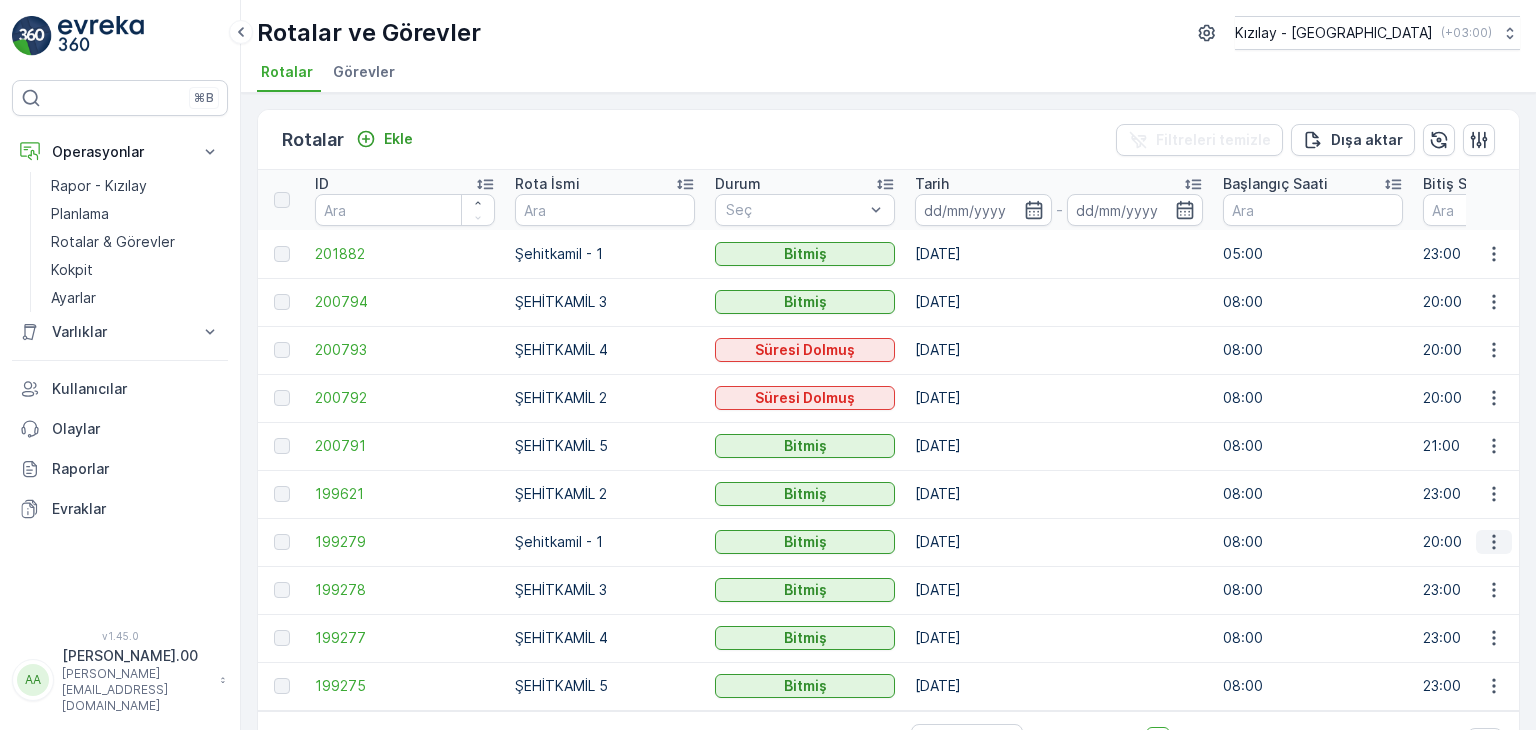 click 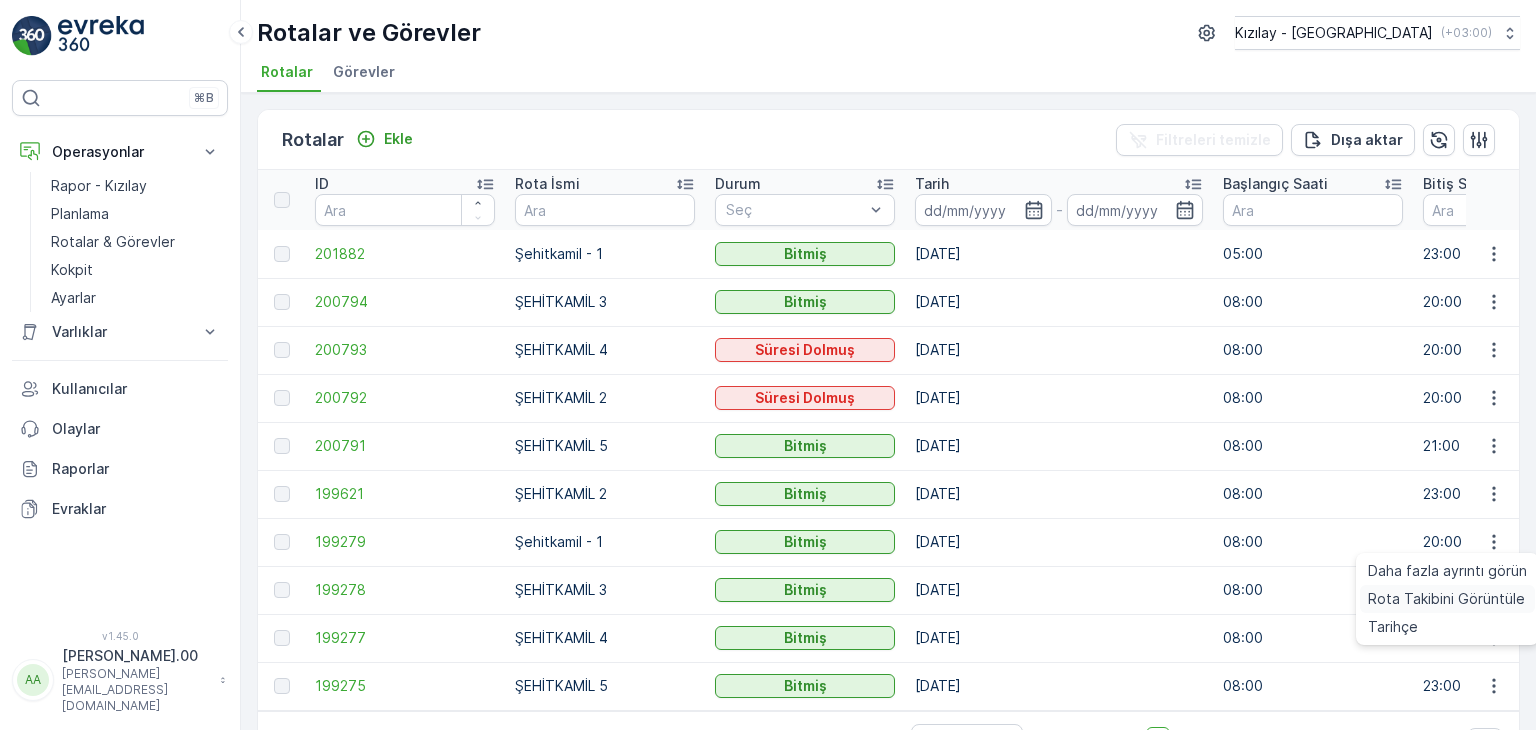 click on "Rota Takibini Görüntüle" at bounding box center [1446, 599] 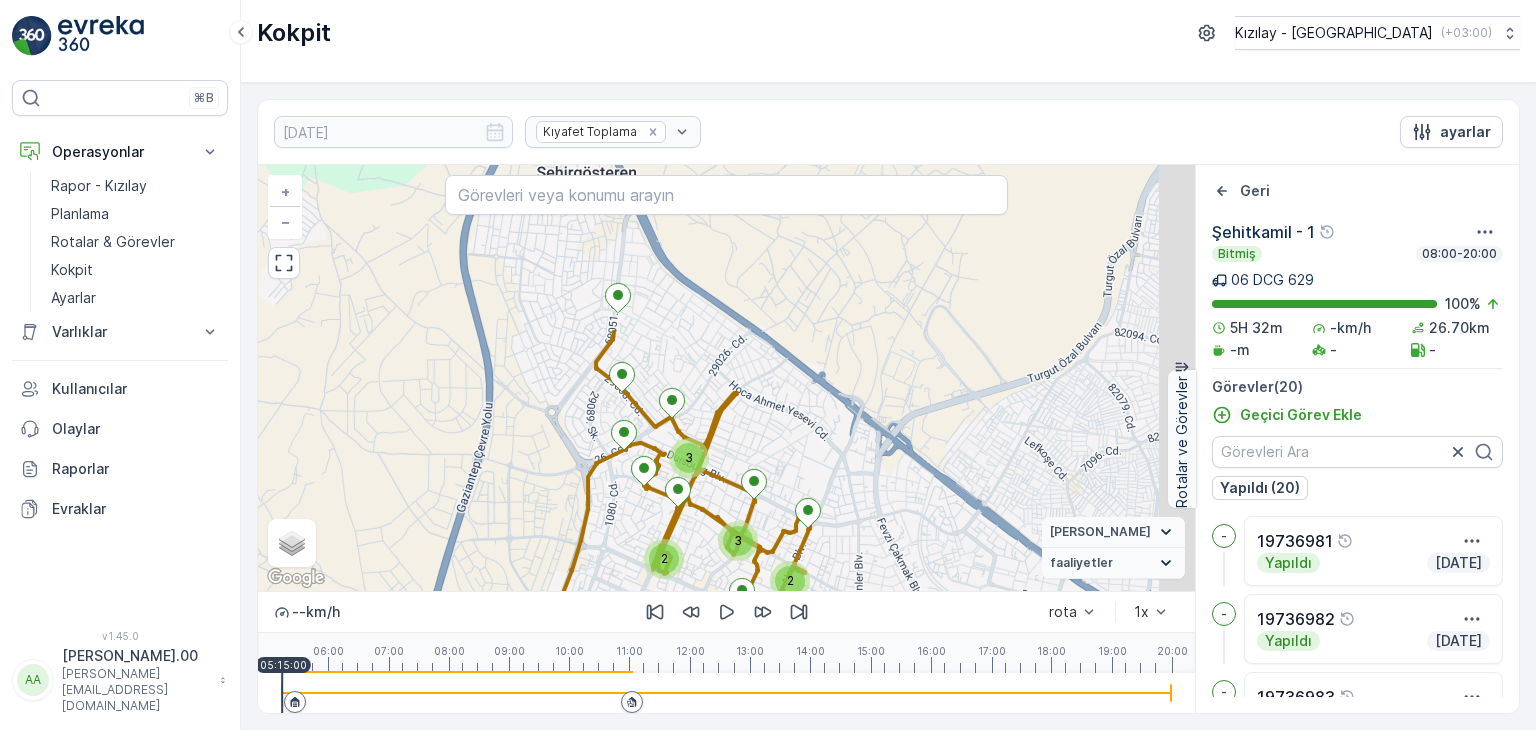 drag, startPoint x: 913, startPoint y: 327, endPoint x: 872, endPoint y: 502, distance: 179.7387 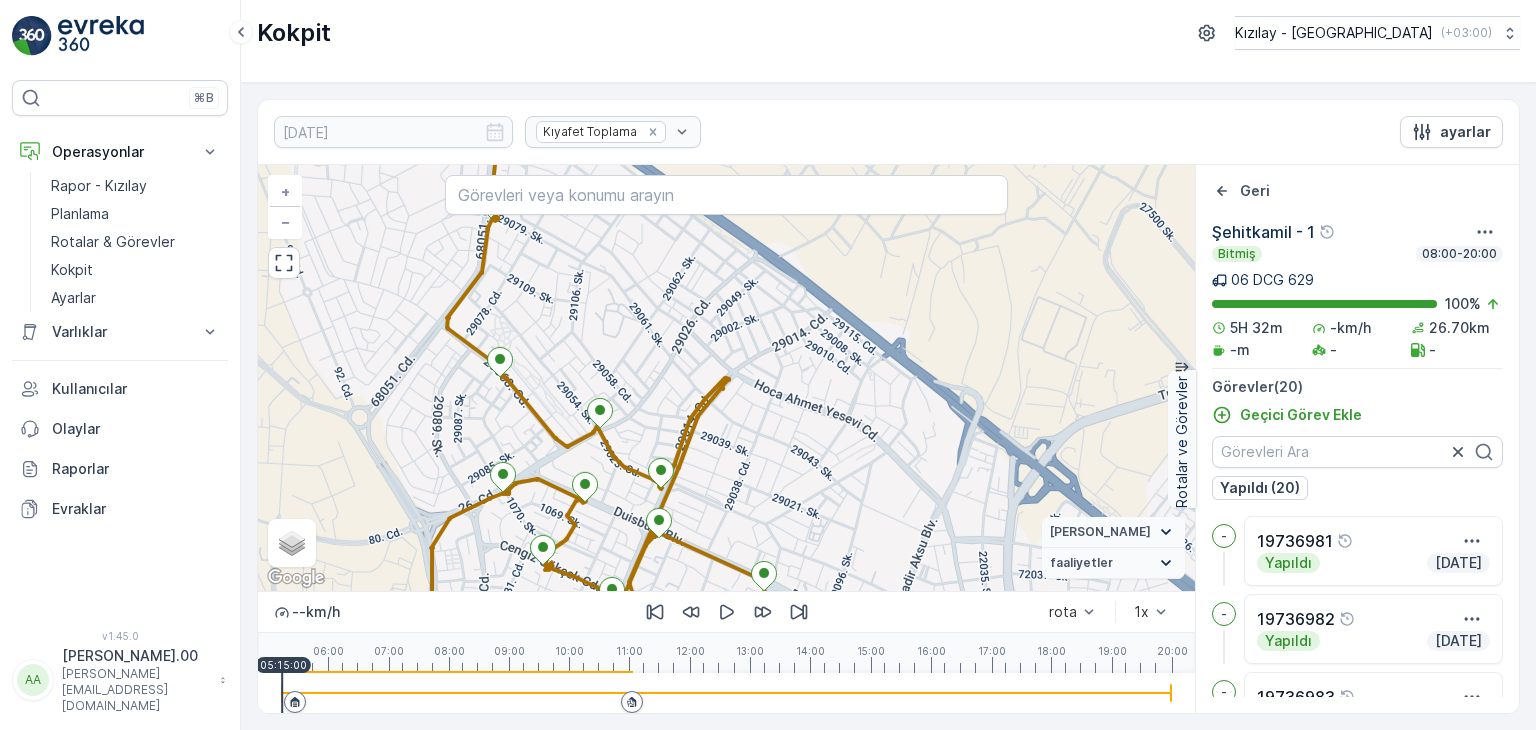 drag, startPoint x: 751, startPoint y: 377, endPoint x: 768, endPoint y: 447, distance: 72.03471 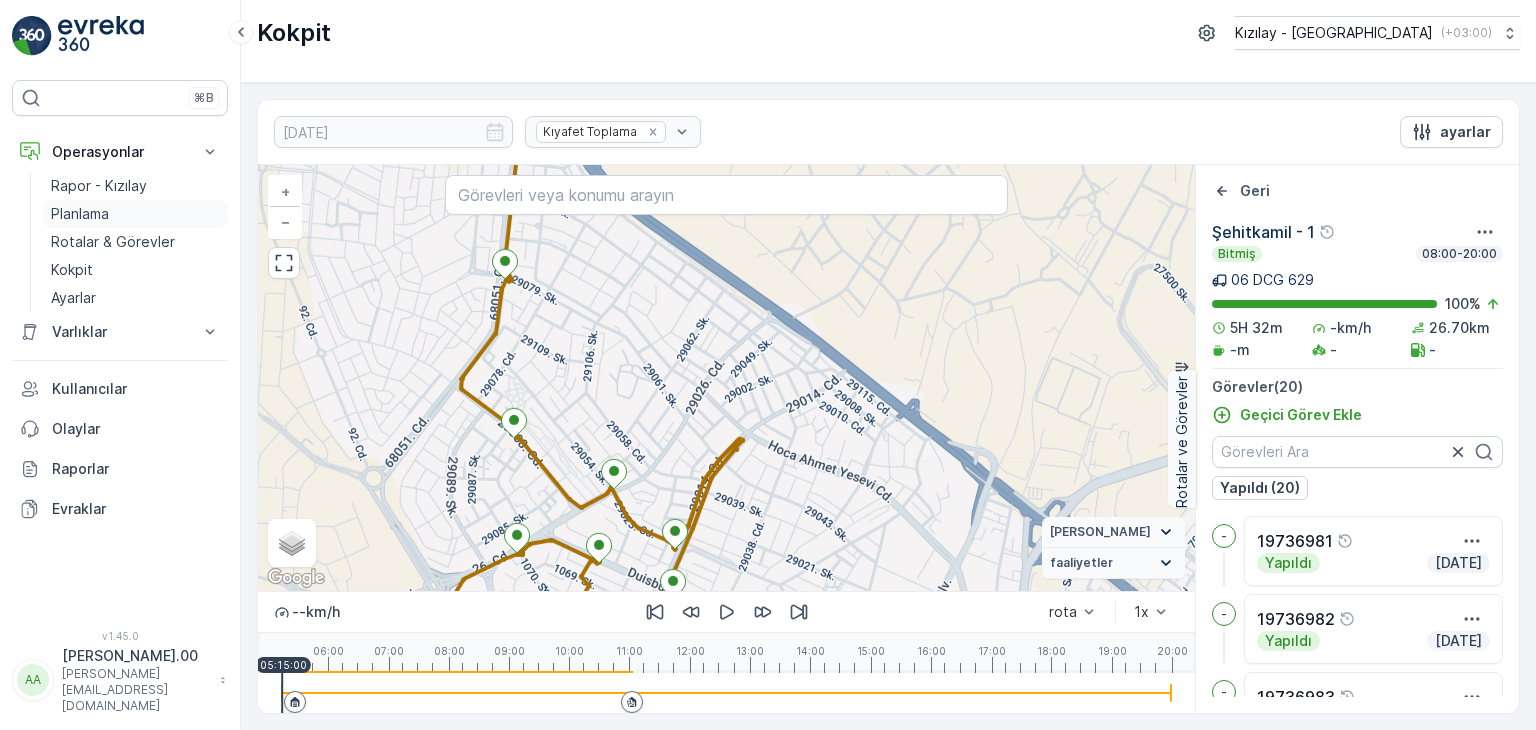 drag, startPoint x: 91, startPoint y: 215, endPoint x: 102, endPoint y: 218, distance: 11.401754 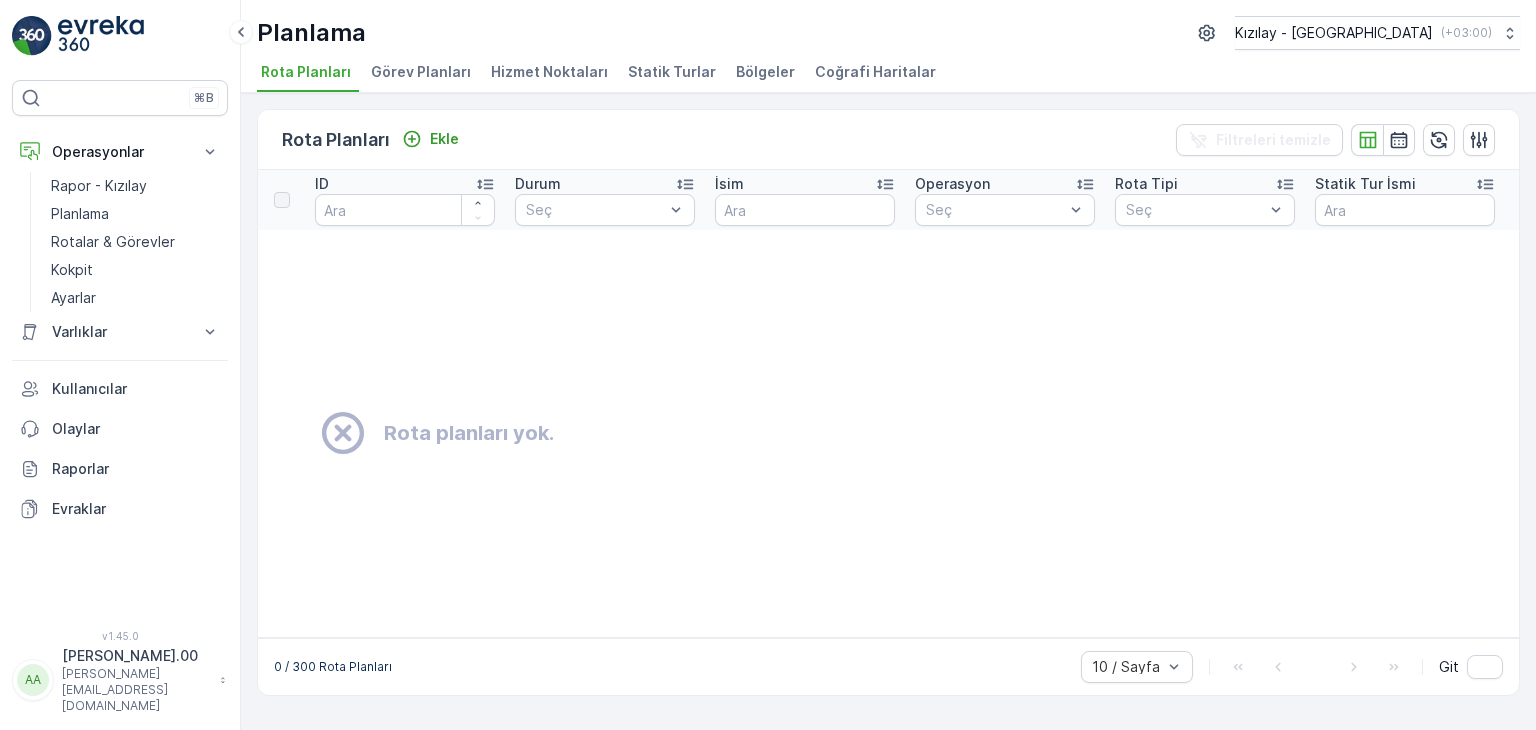 click on "Bölgeler" at bounding box center (767, 75) 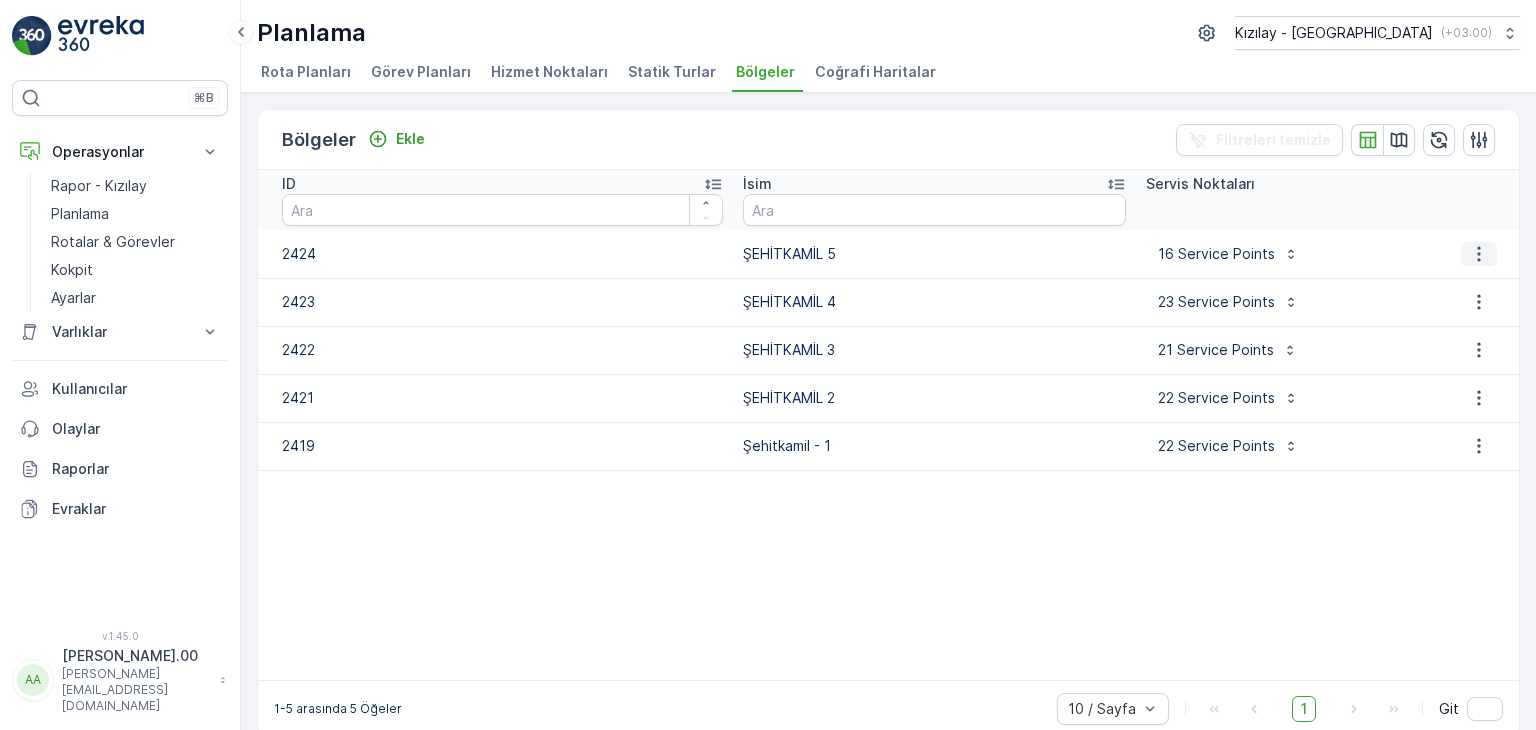 click at bounding box center (1479, 254) 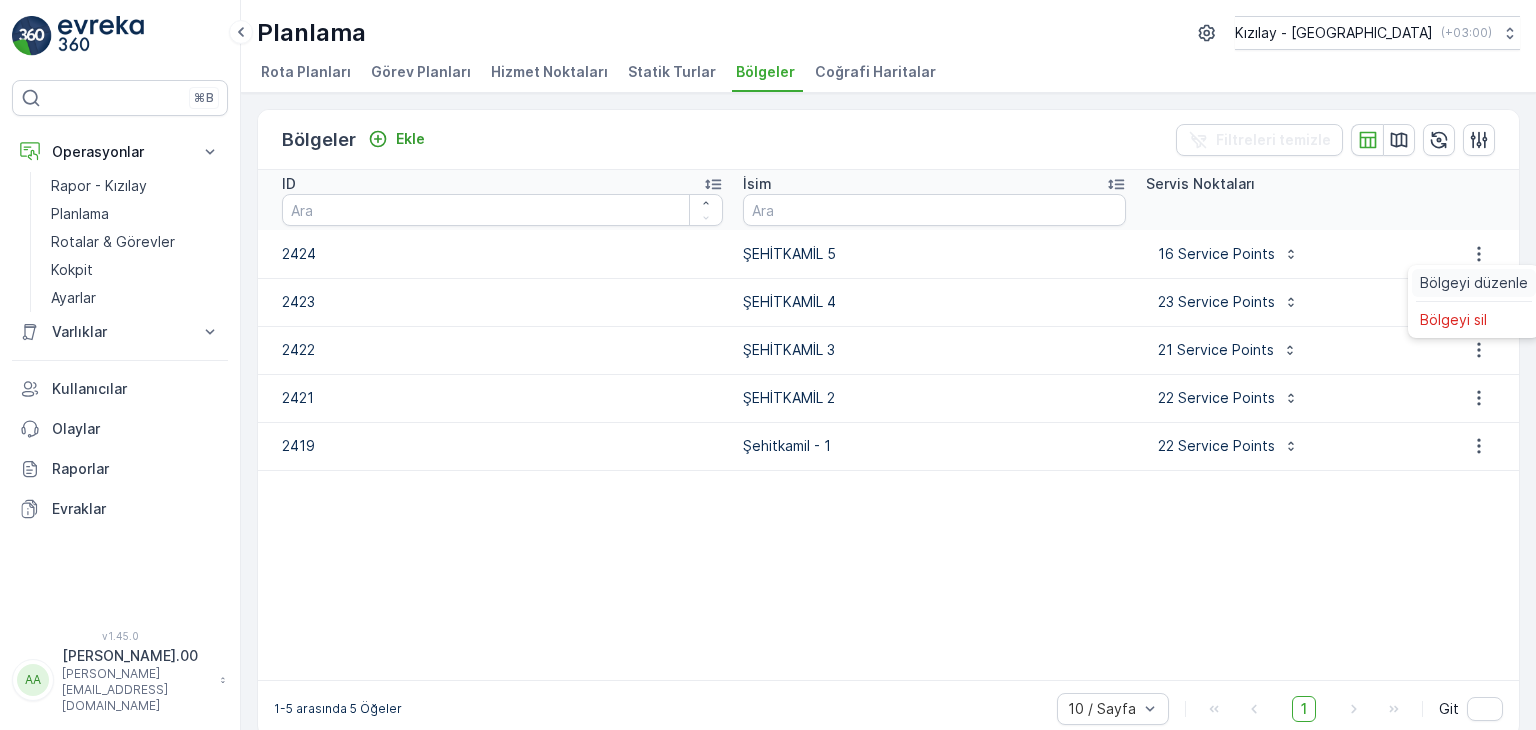 click on "Bölgeyi düzenle" at bounding box center [1474, 283] 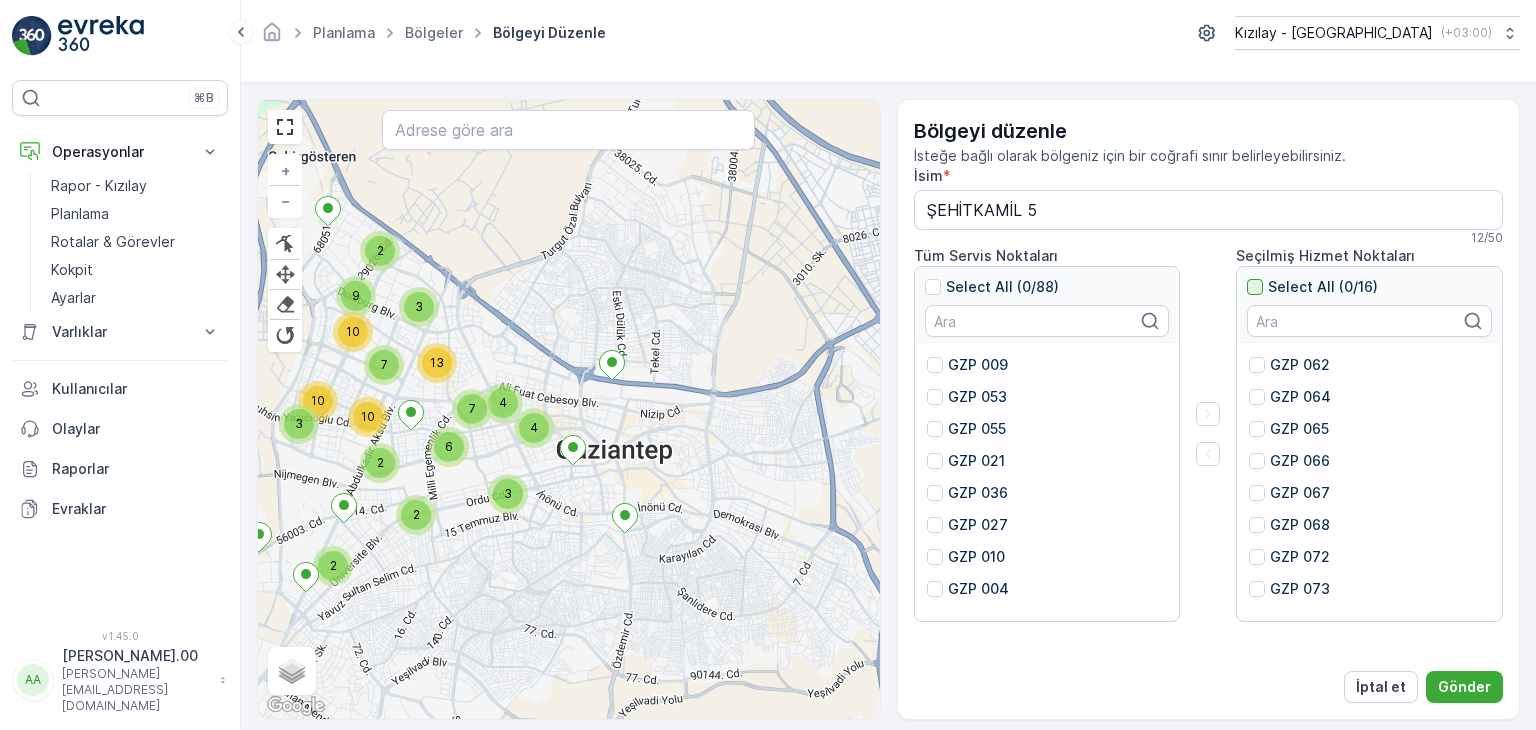 click at bounding box center [1255, 287] 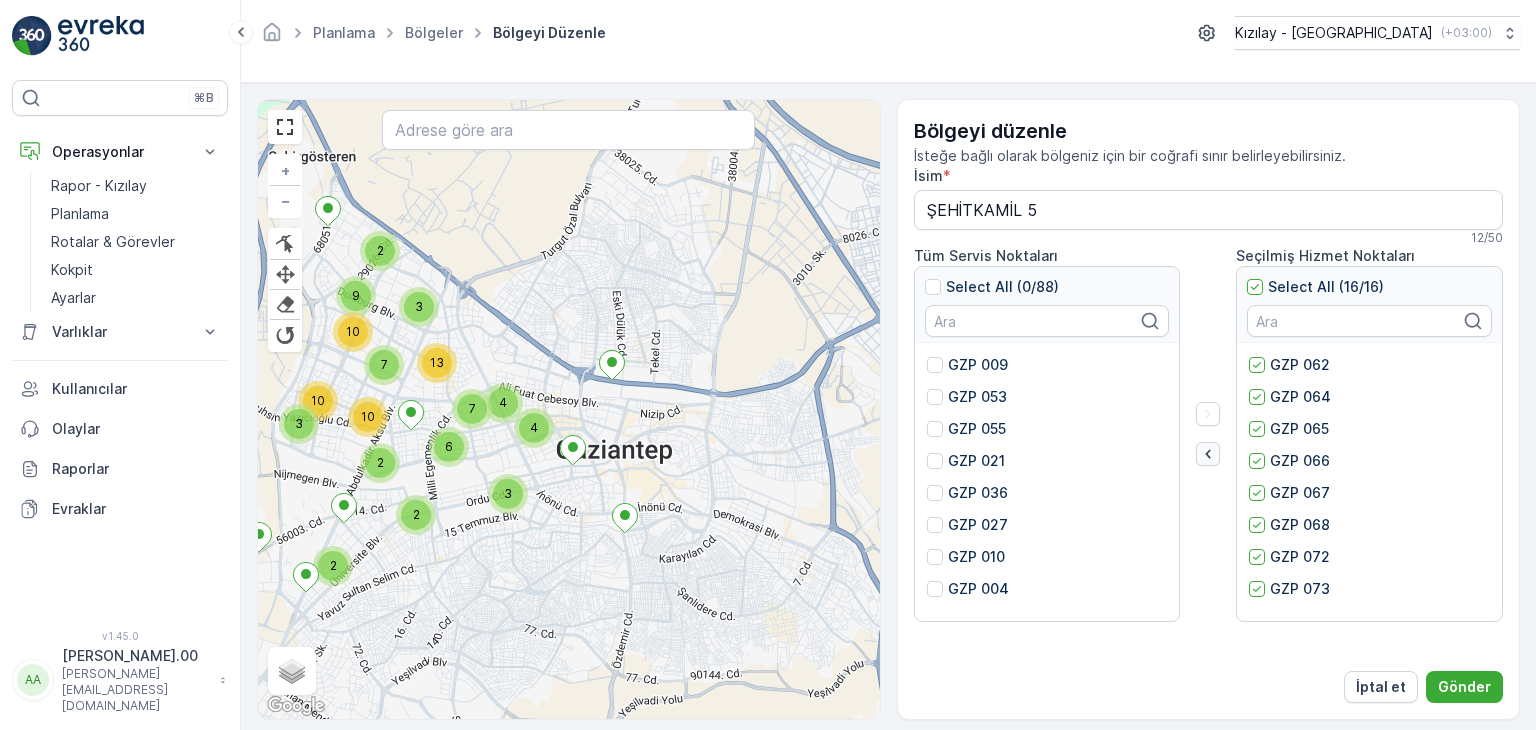 click 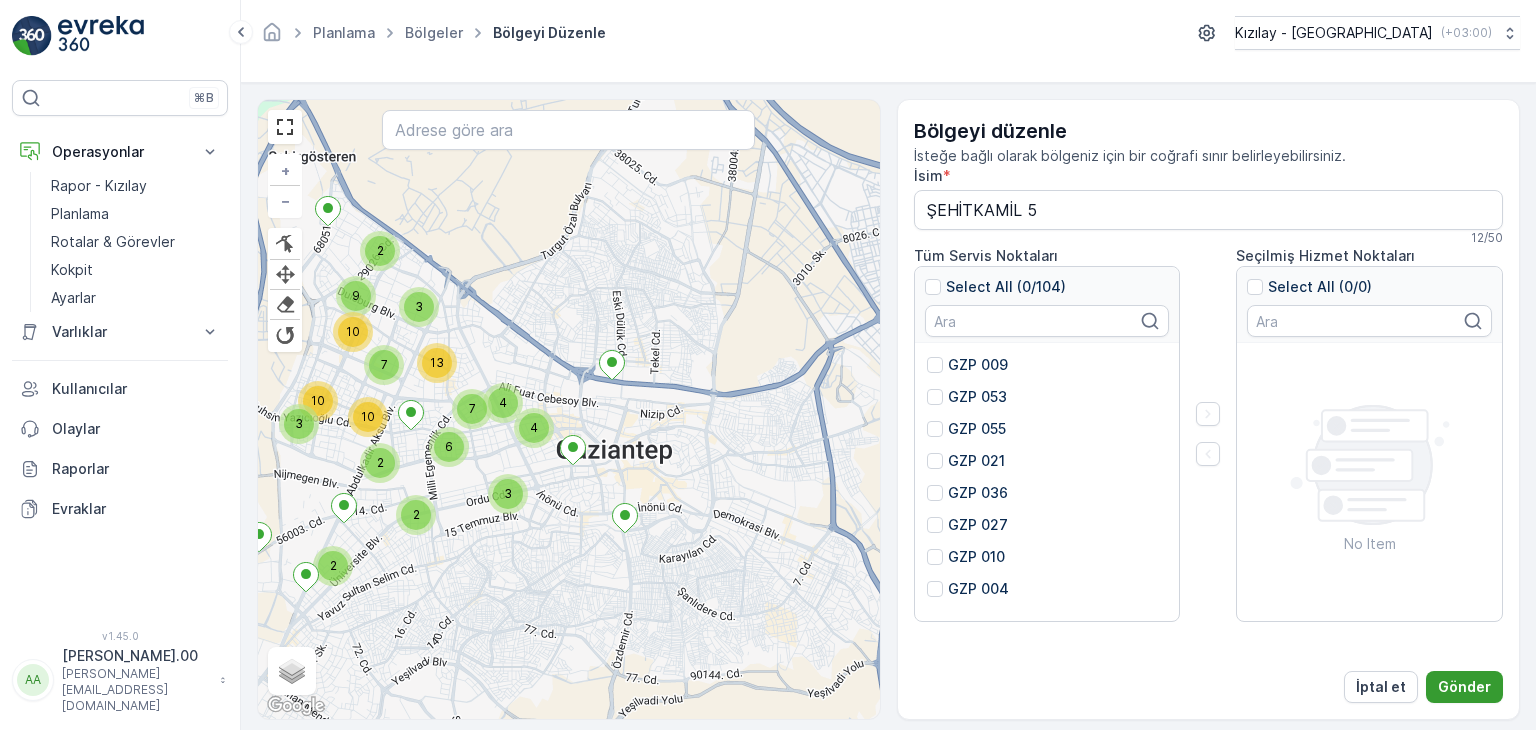 click on "Gönder" at bounding box center [1464, 687] 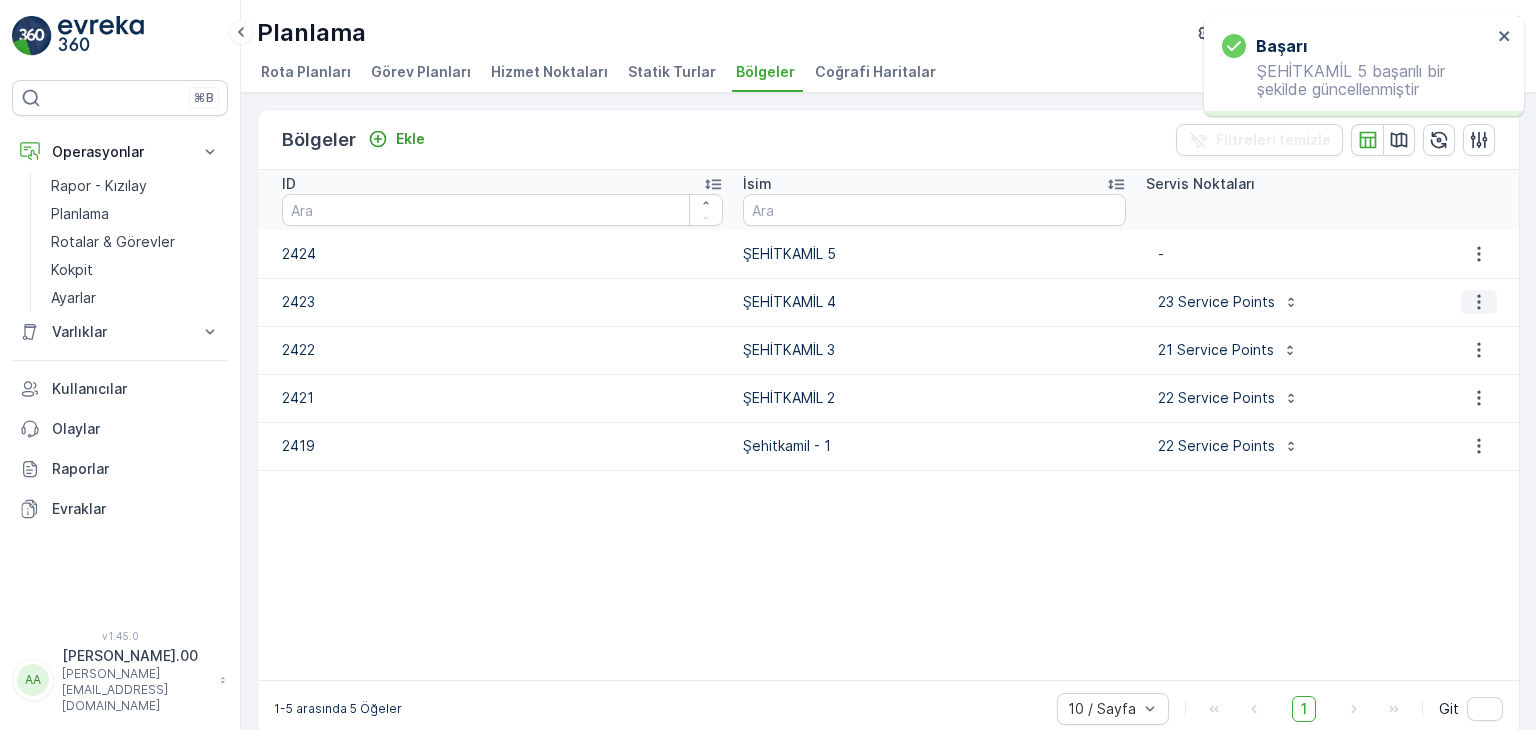 click 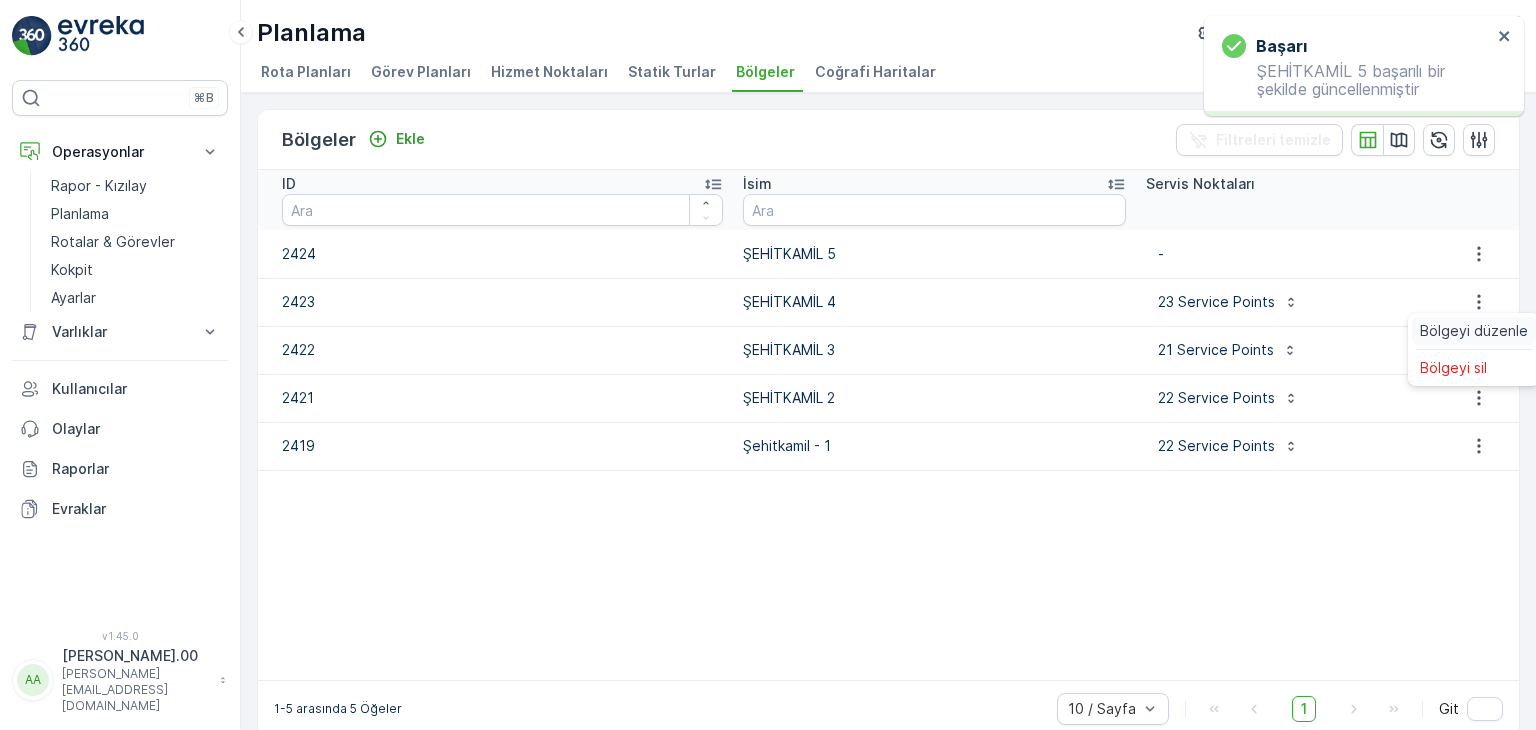 click on "Bölgeyi düzenle" at bounding box center (1474, 331) 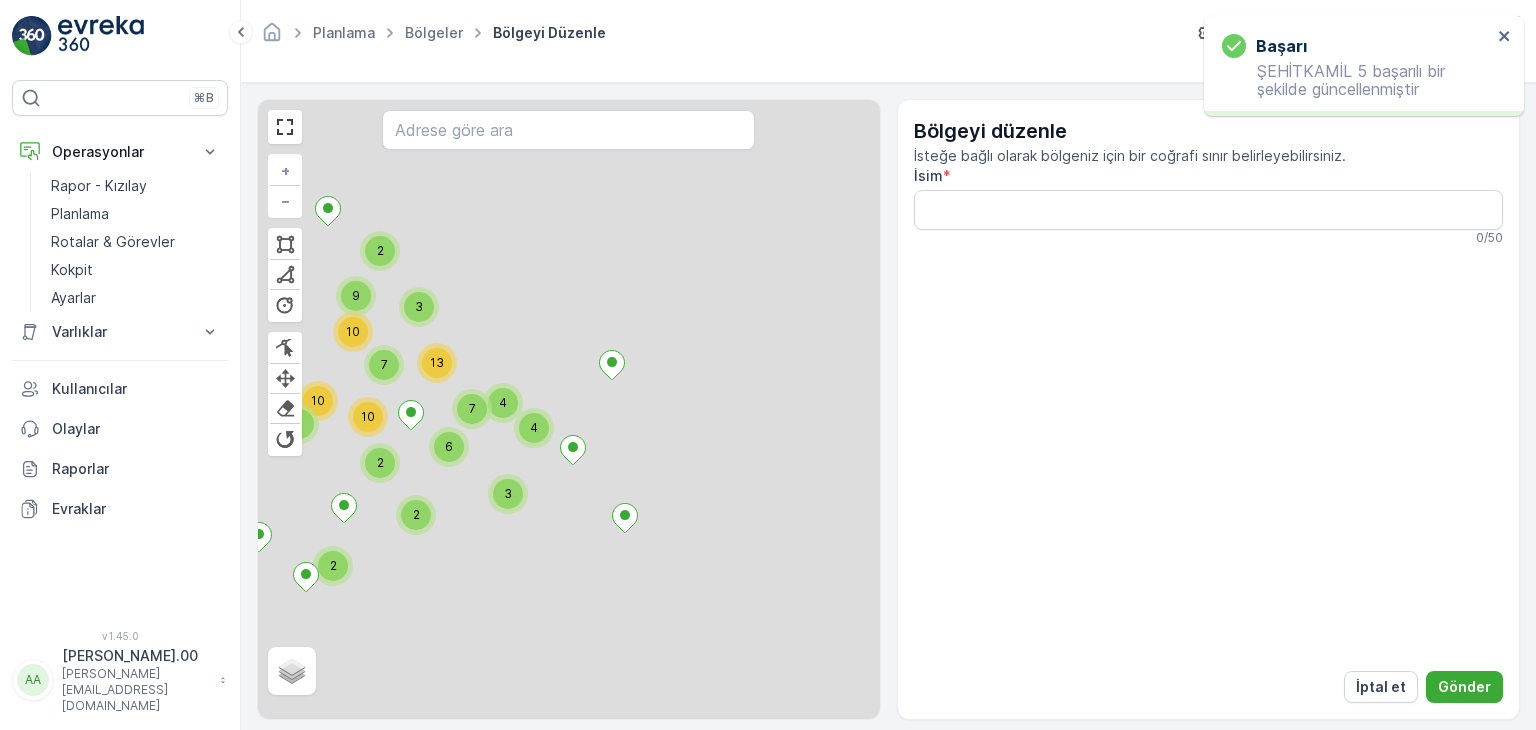 type on "ŞEHİTKAMİL 4" 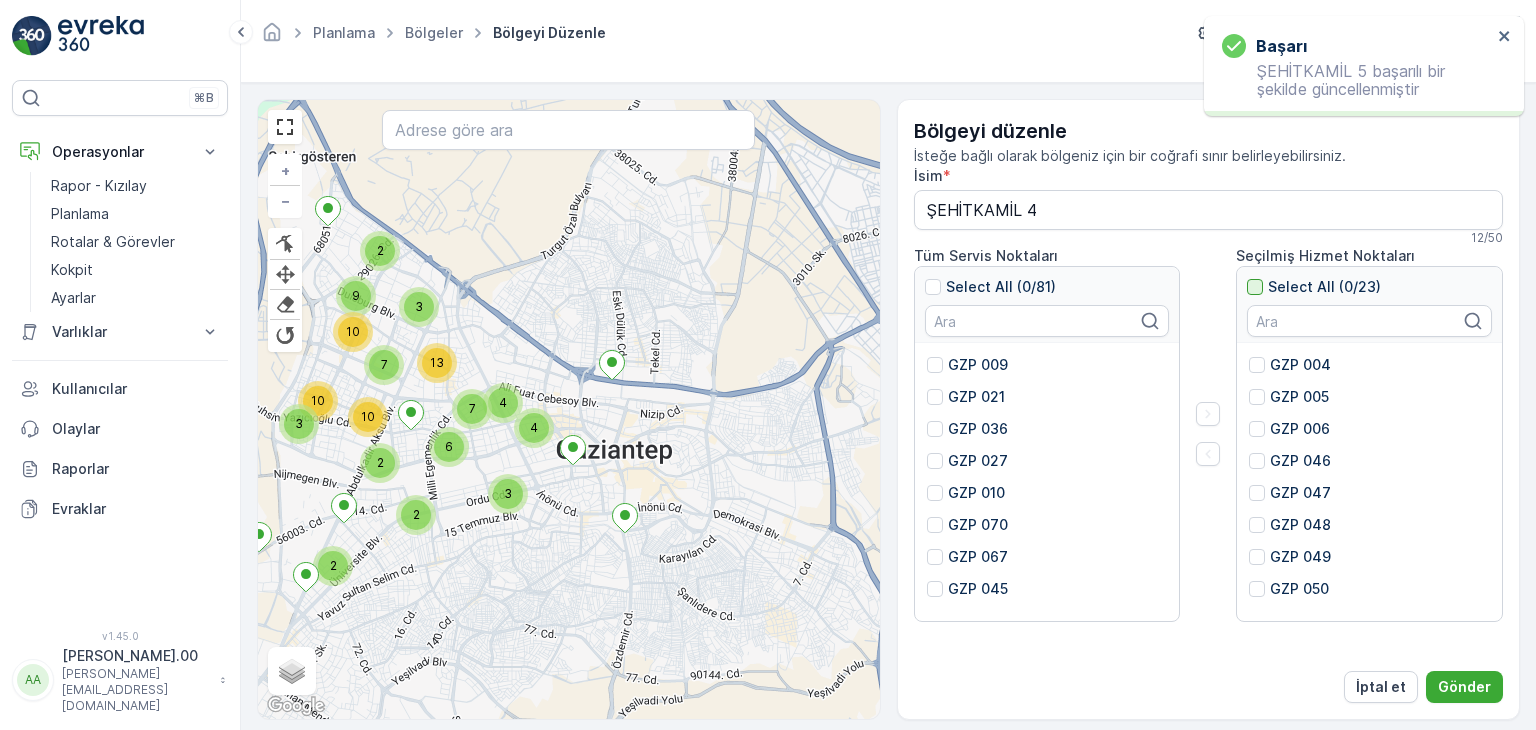 click at bounding box center (1255, 287) 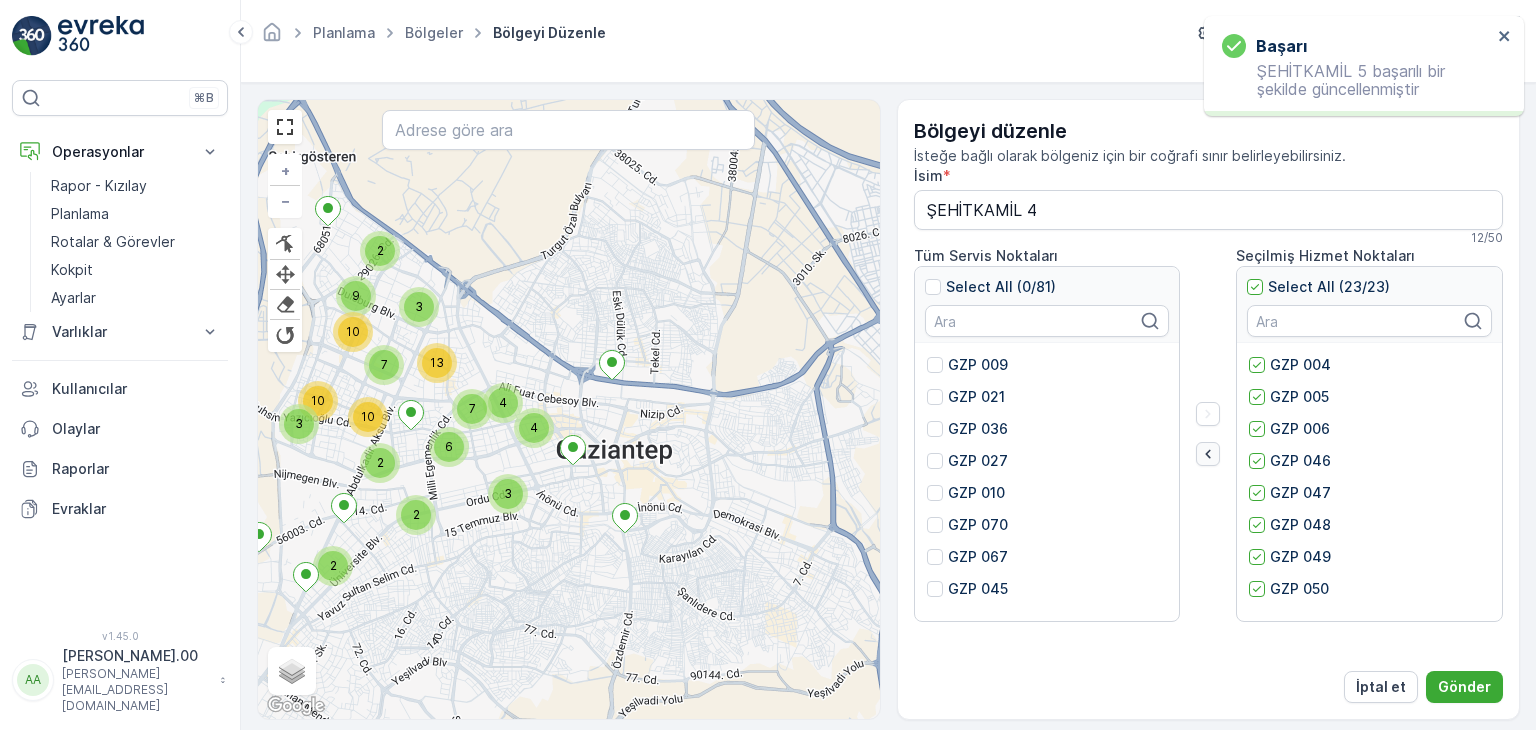 click 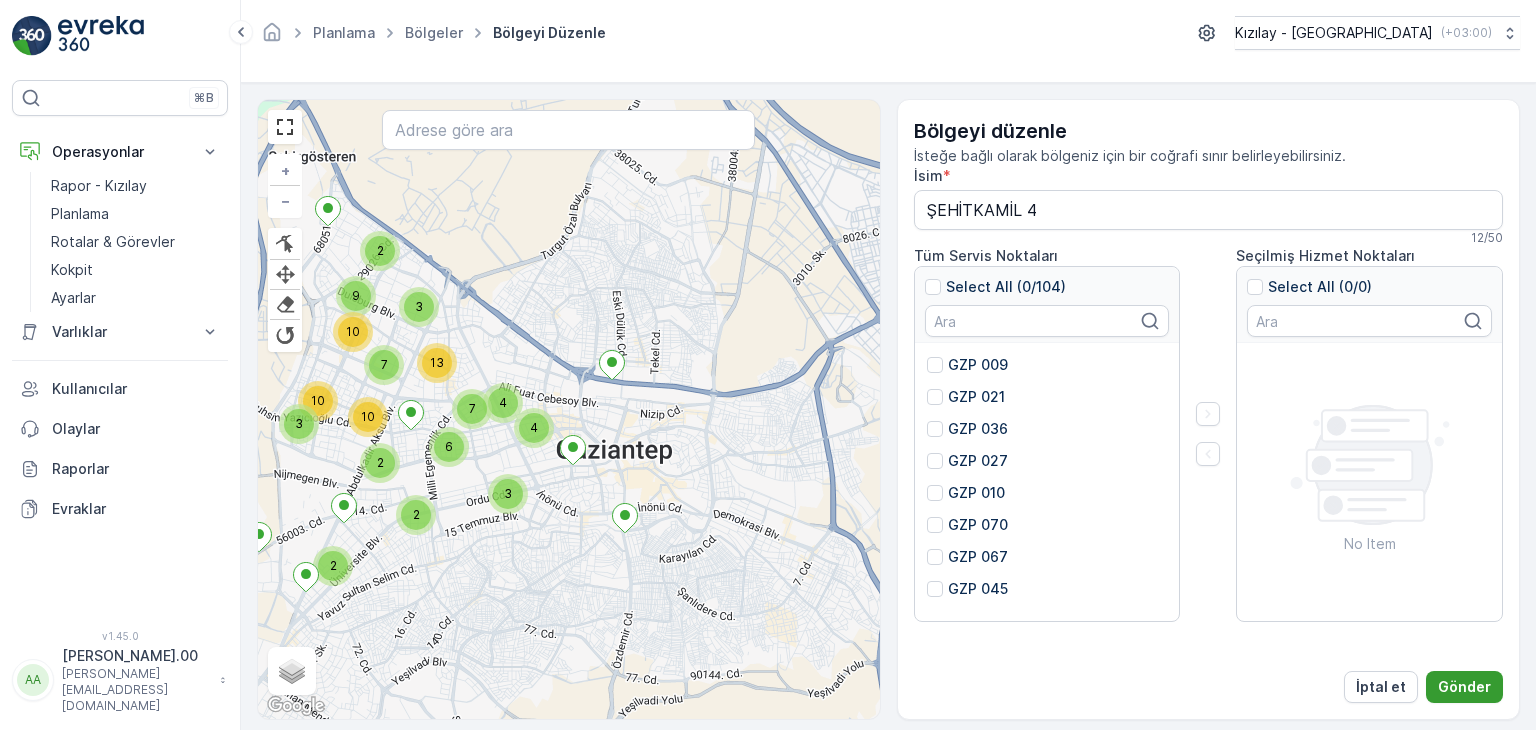 click on "Gönder" at bounding box center [1464, 687] 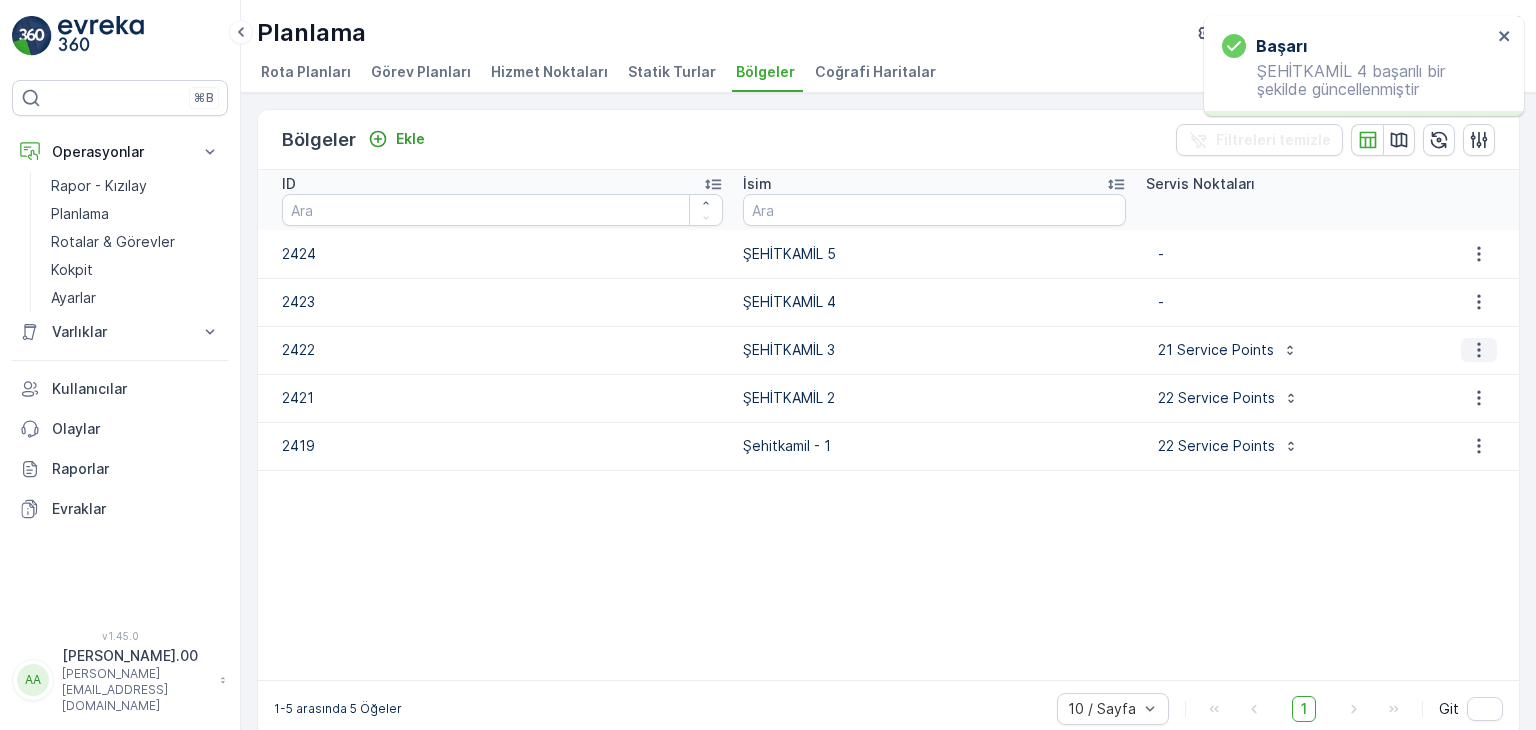 click 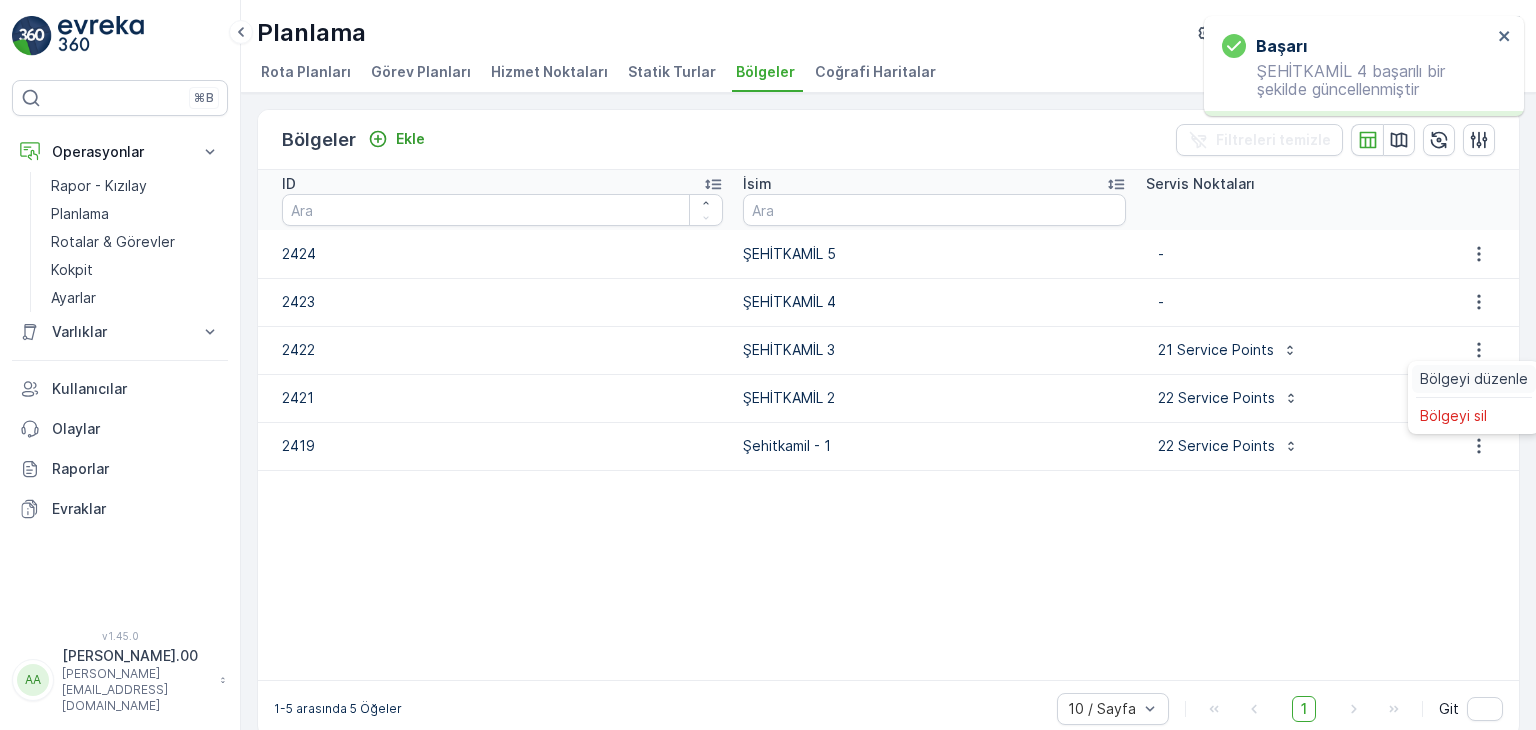 click on "Bölgeyi düzenle" at bounding box center (1474, 379) 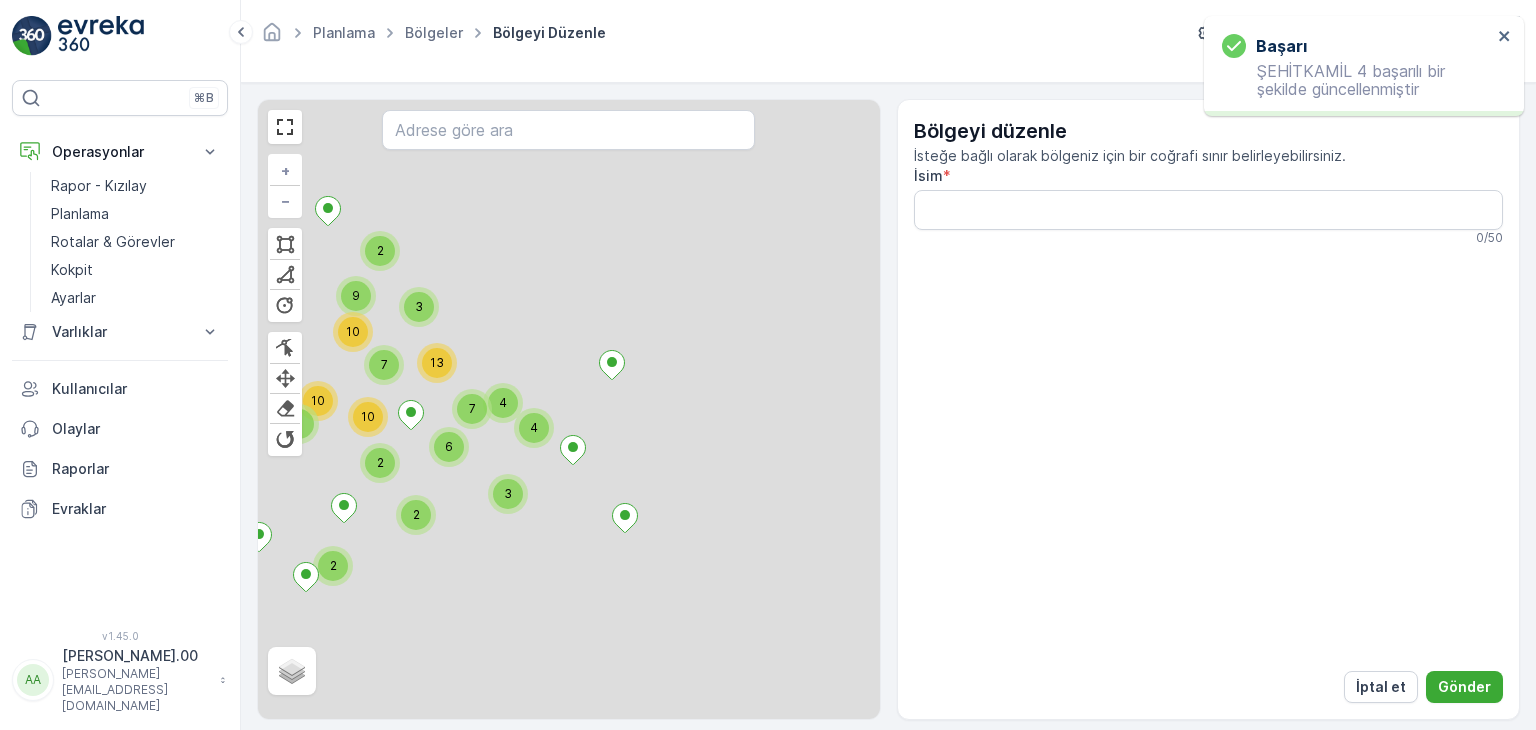 type on "ŞEHİTKAMİL 3" 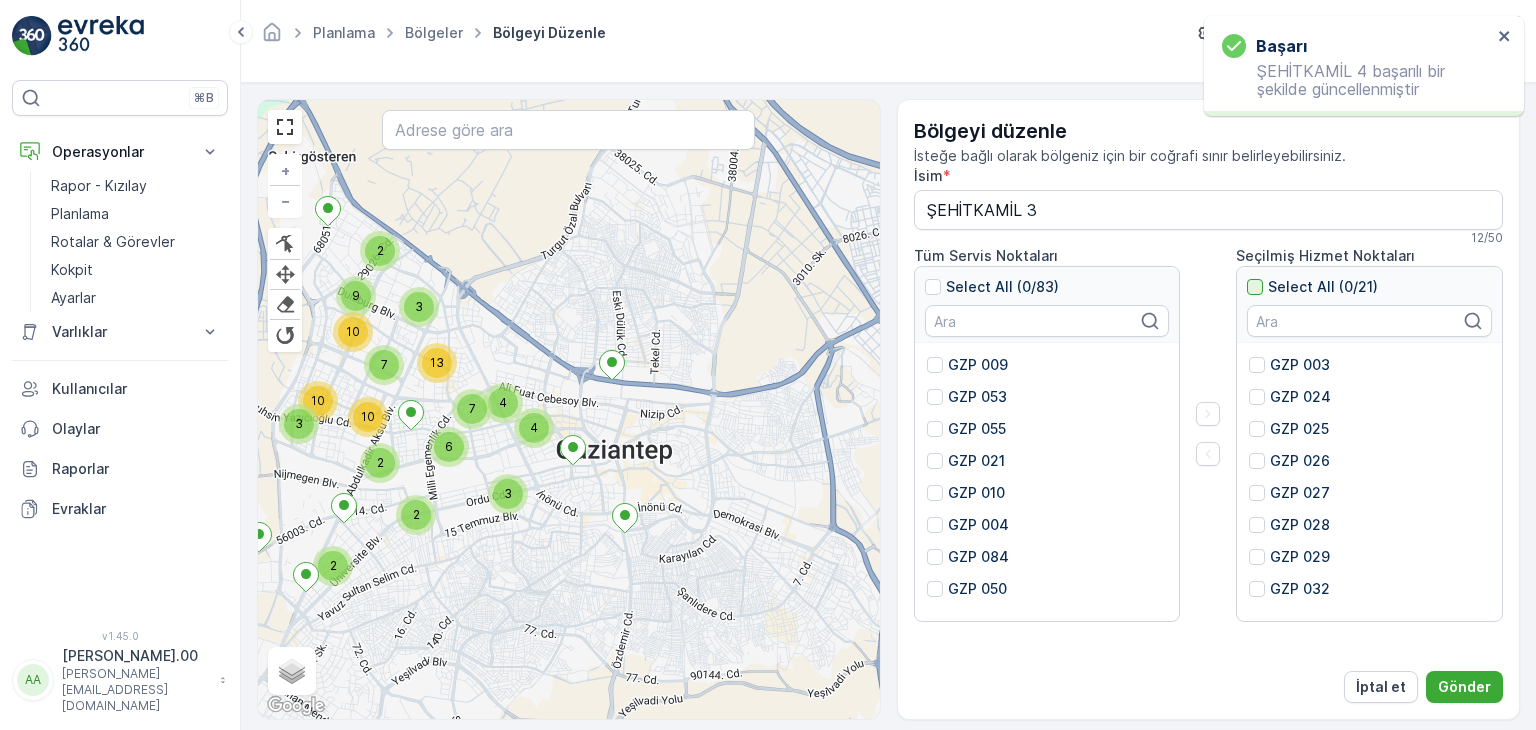 click at bounding box center [1255, 287] 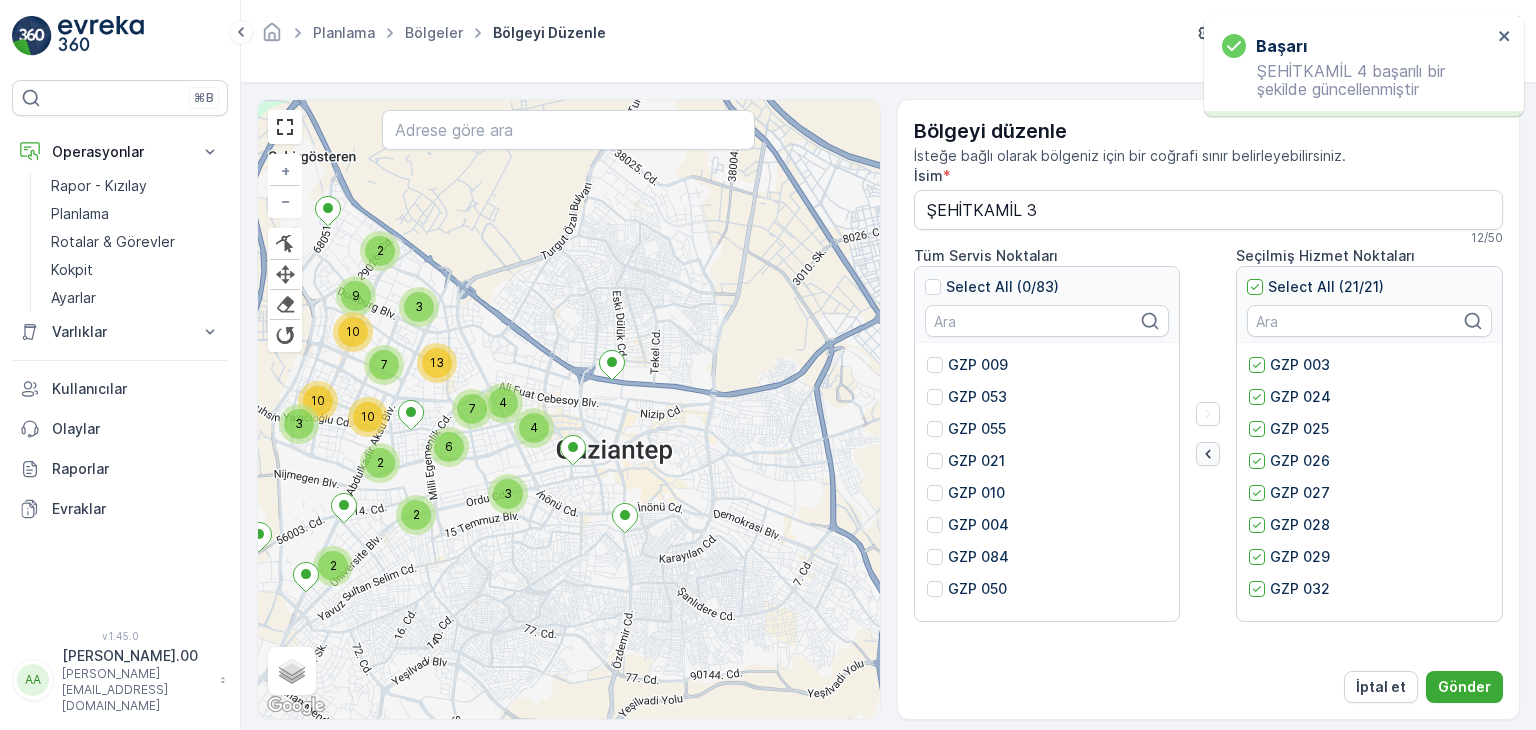 click 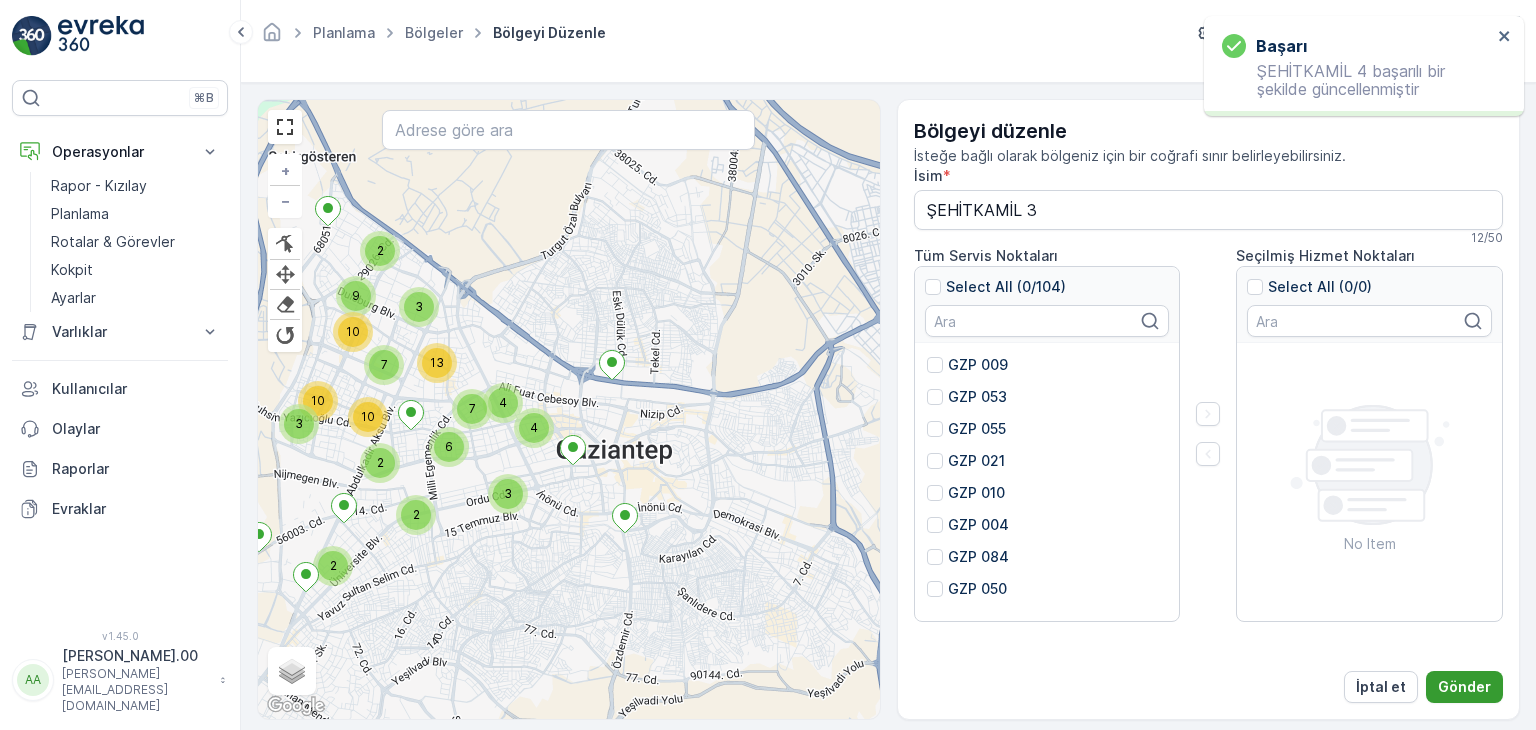 click on "Gönder" at bounding box center [1464, 687] 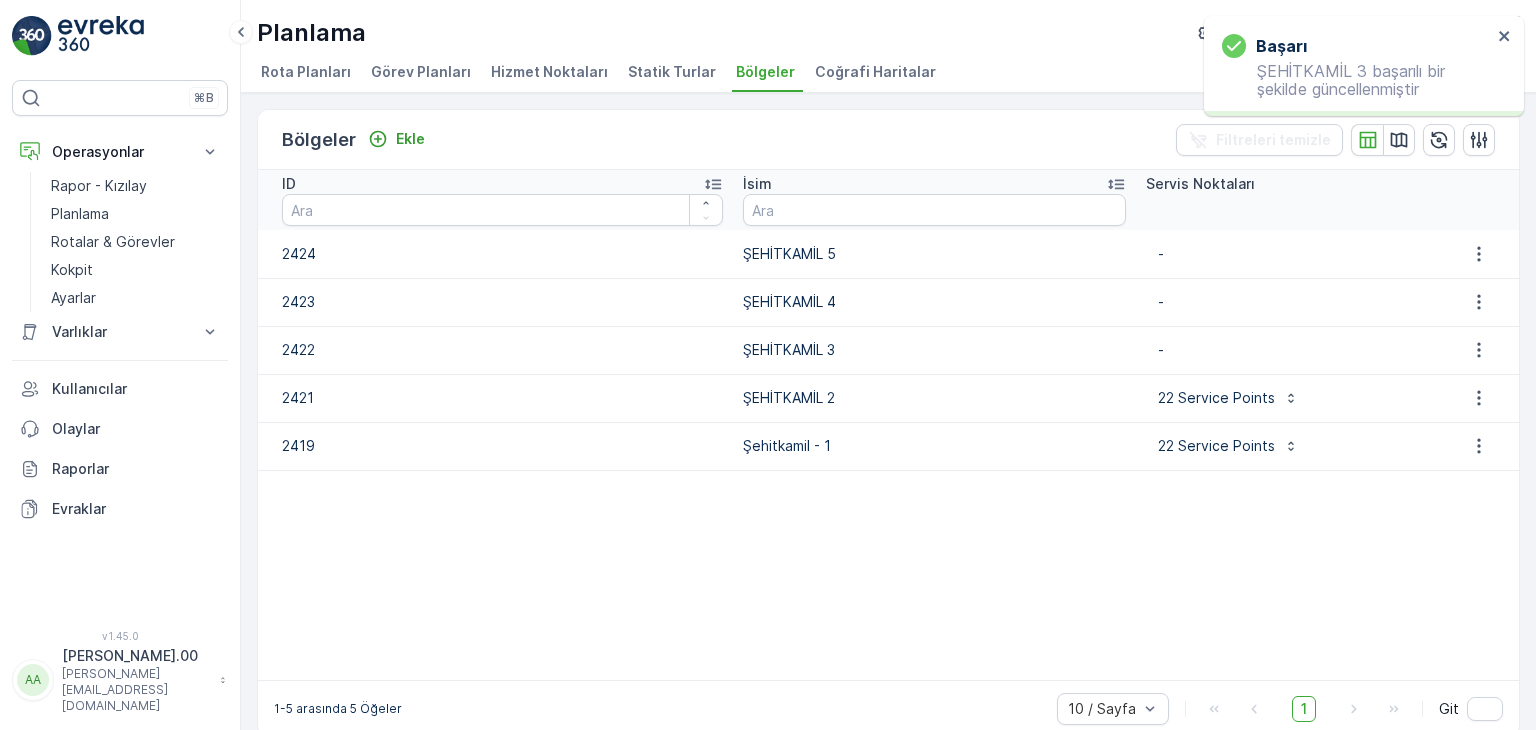 click at bounding box center (1478, 398) 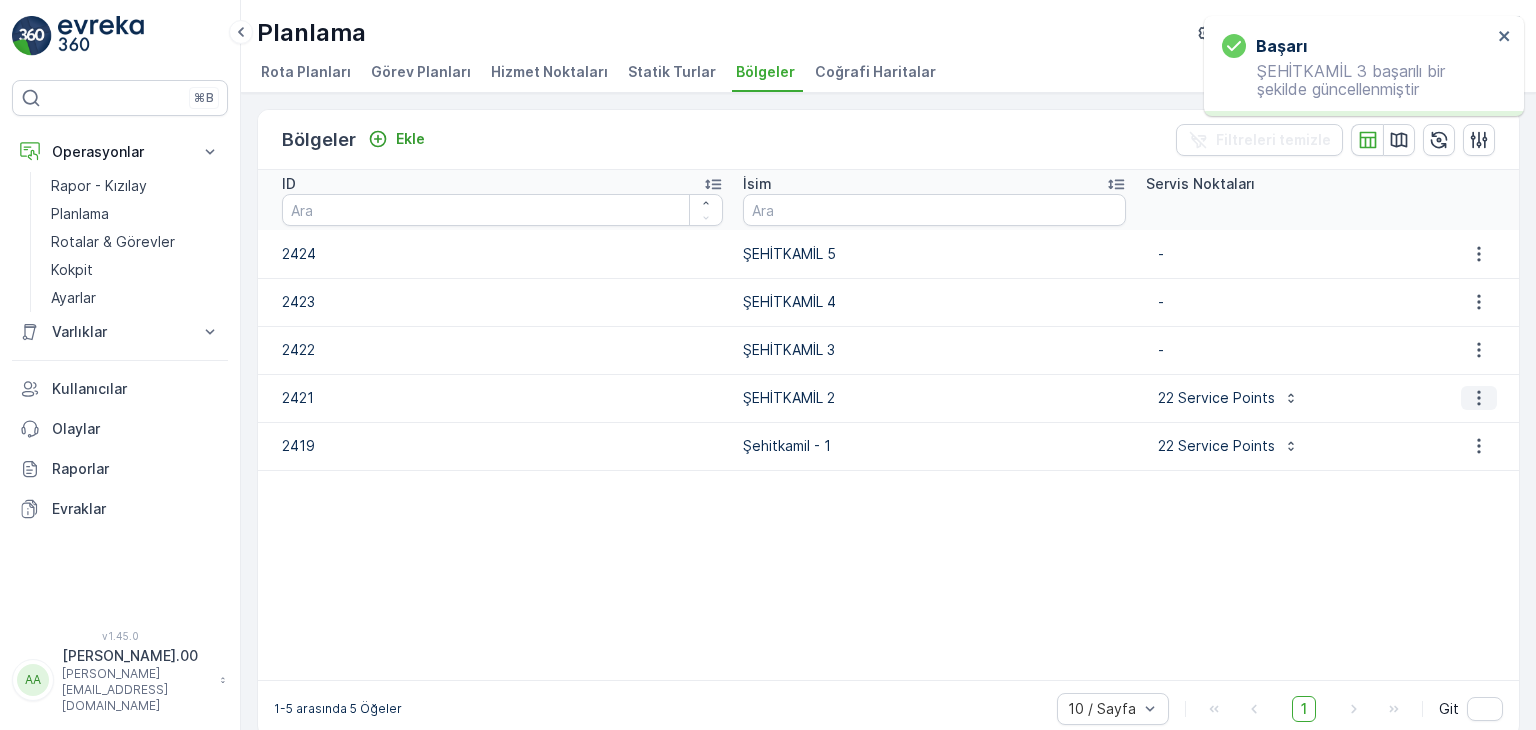 click at bounding box center [1479, 398] 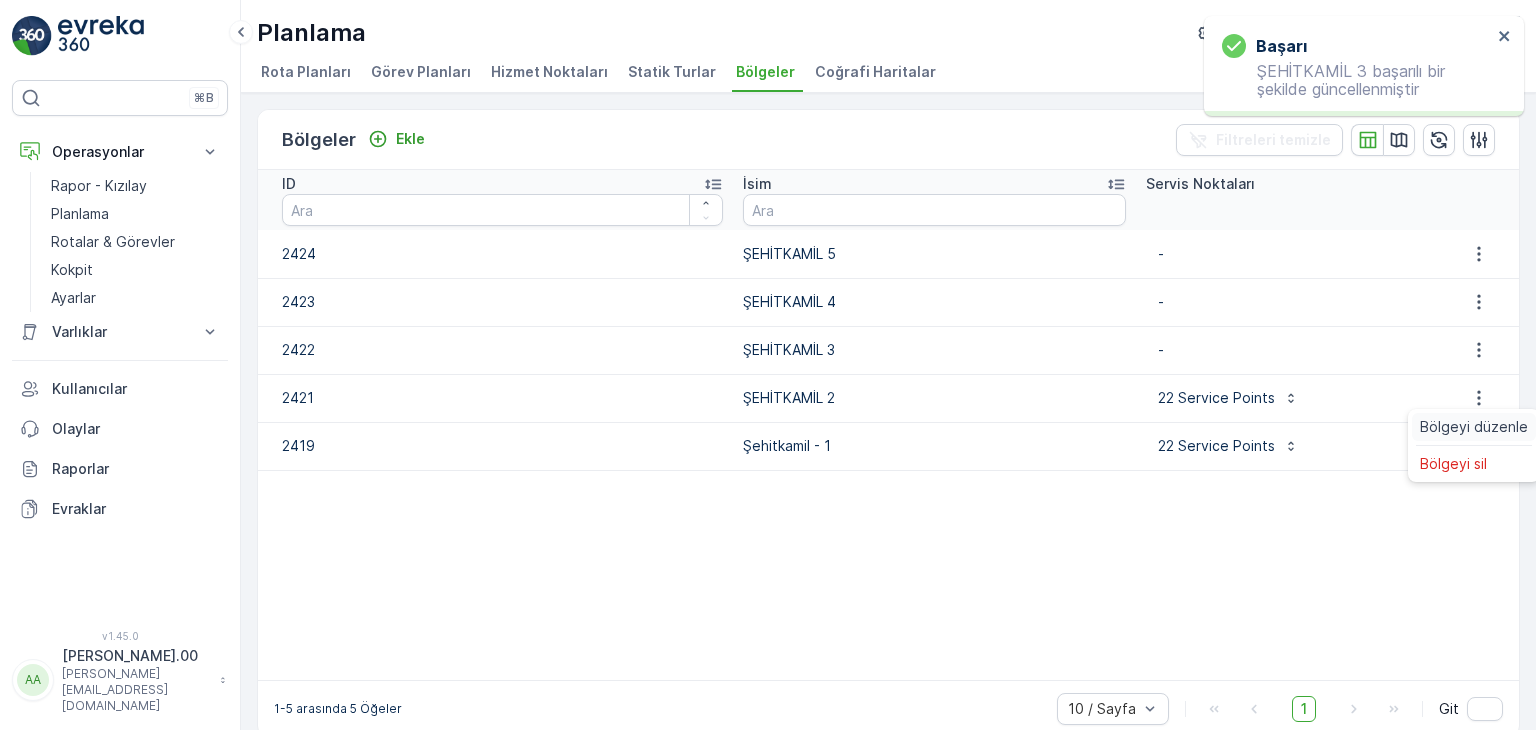 click on "Bölgeyi düzenle" at bounding box center (1474, 427) 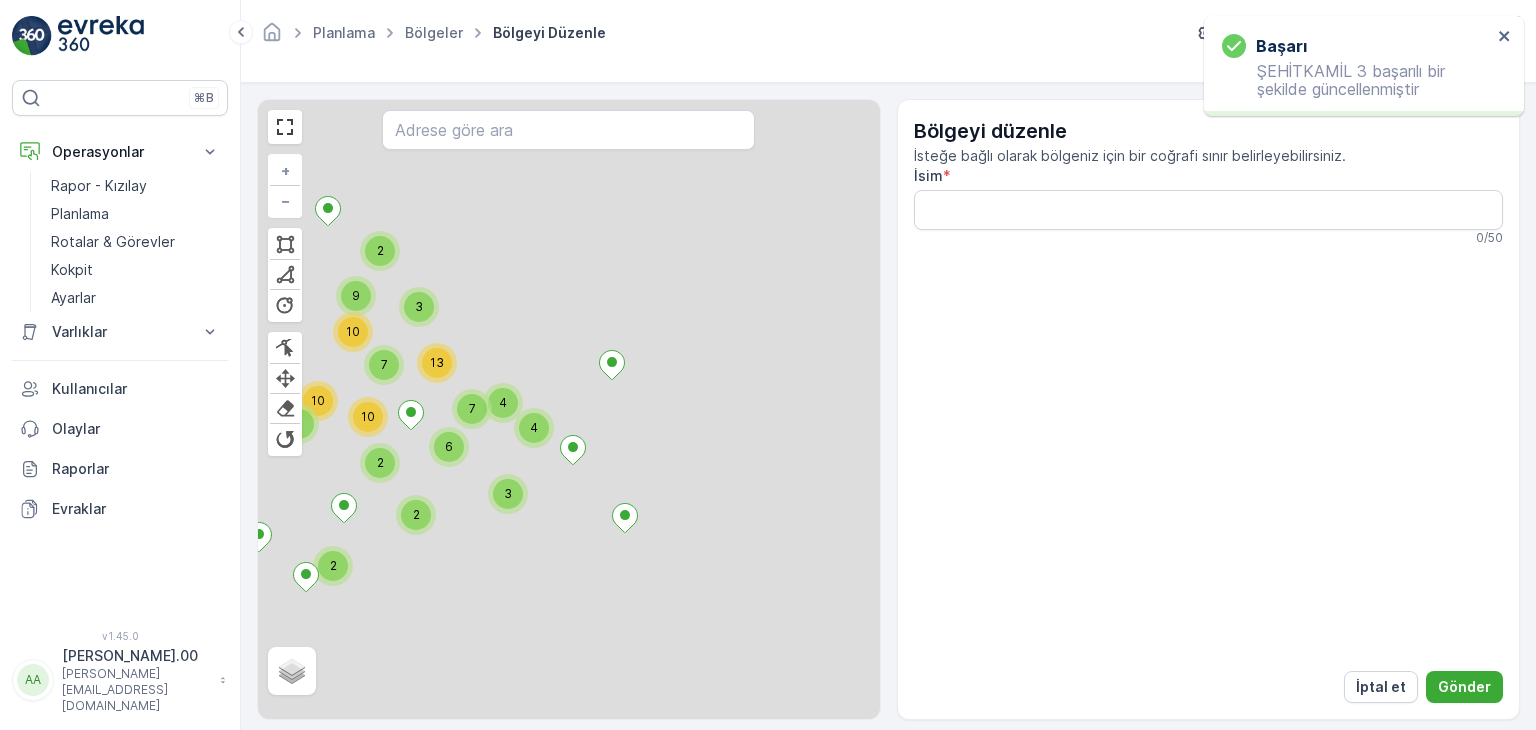 type on "ŞEHİTKAMİL 2" 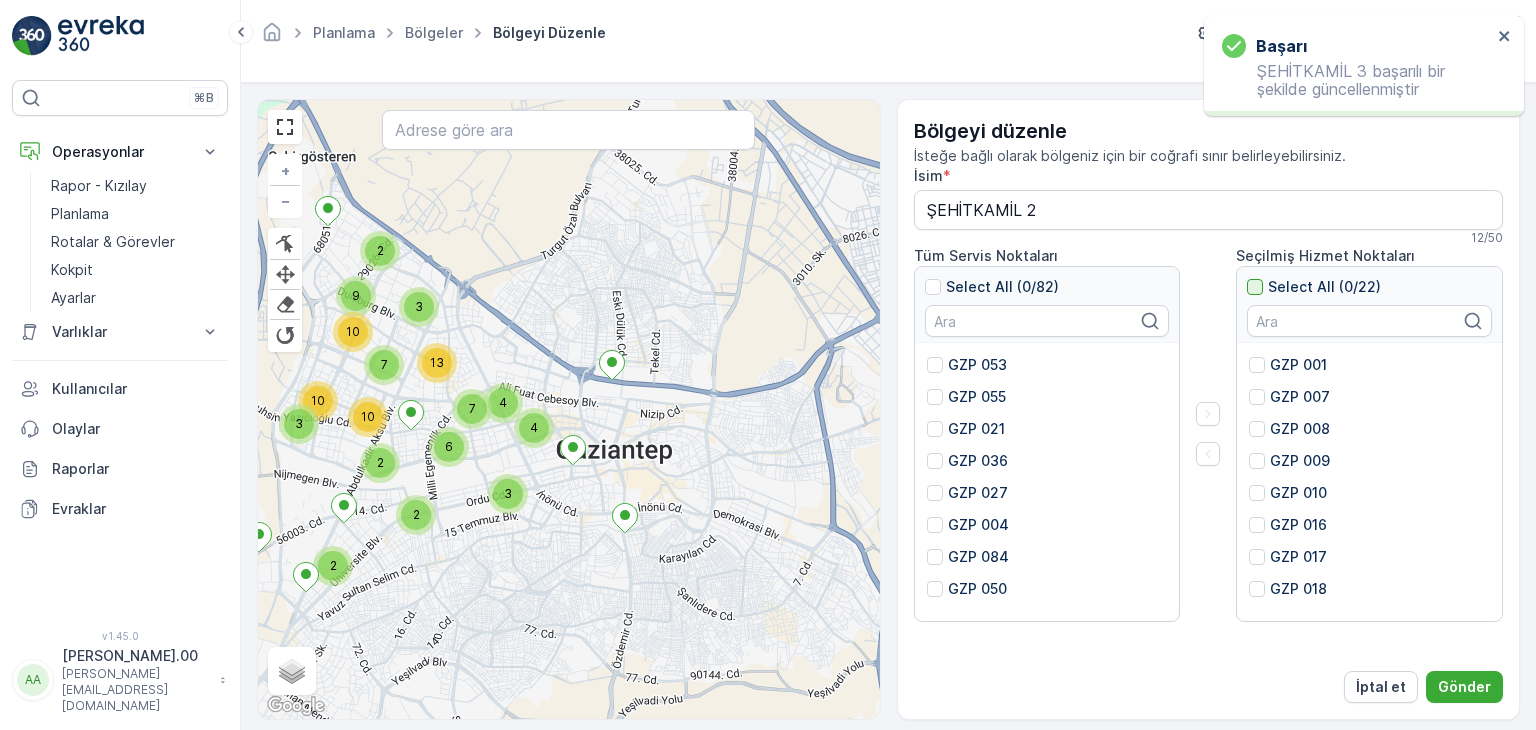 click at bounding box center (1255, 287) 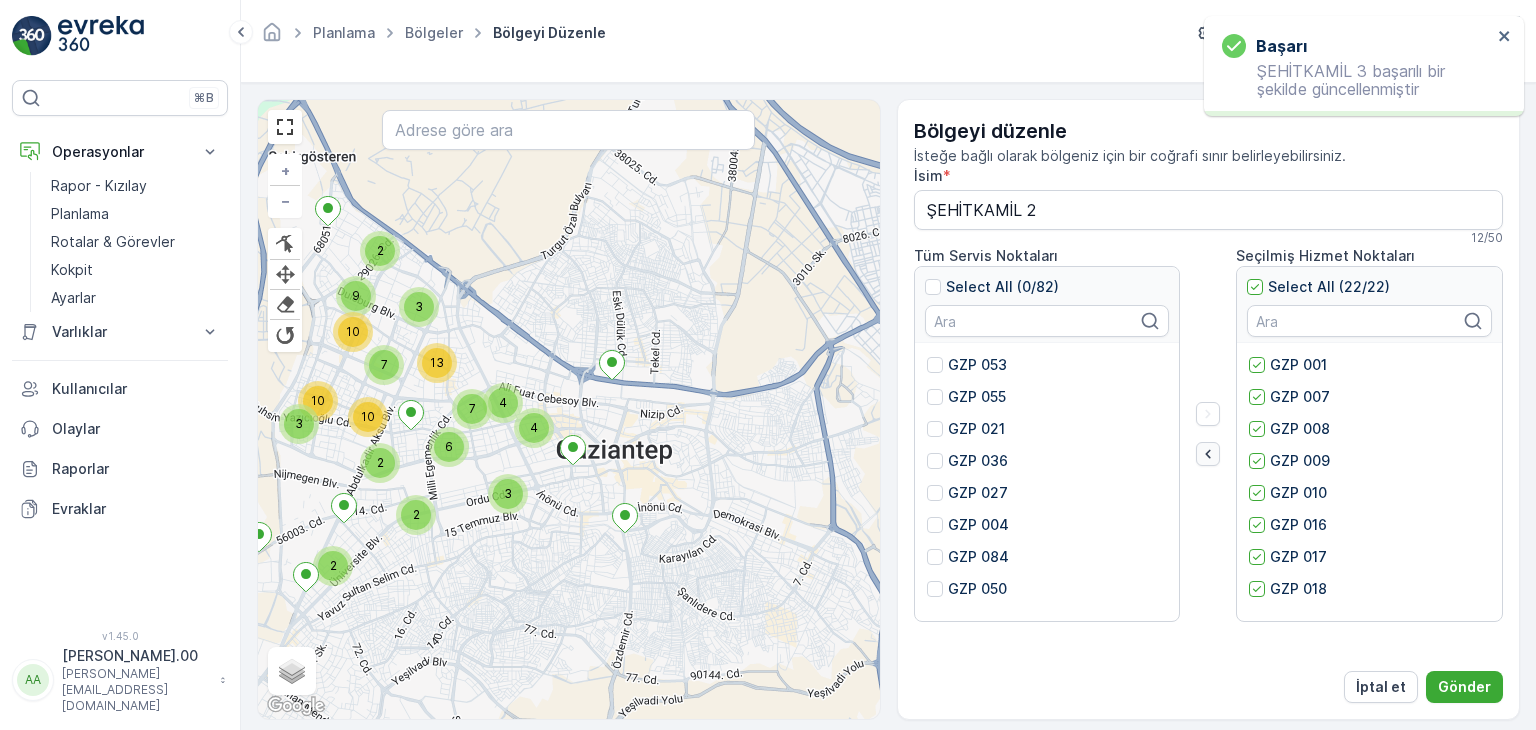 click 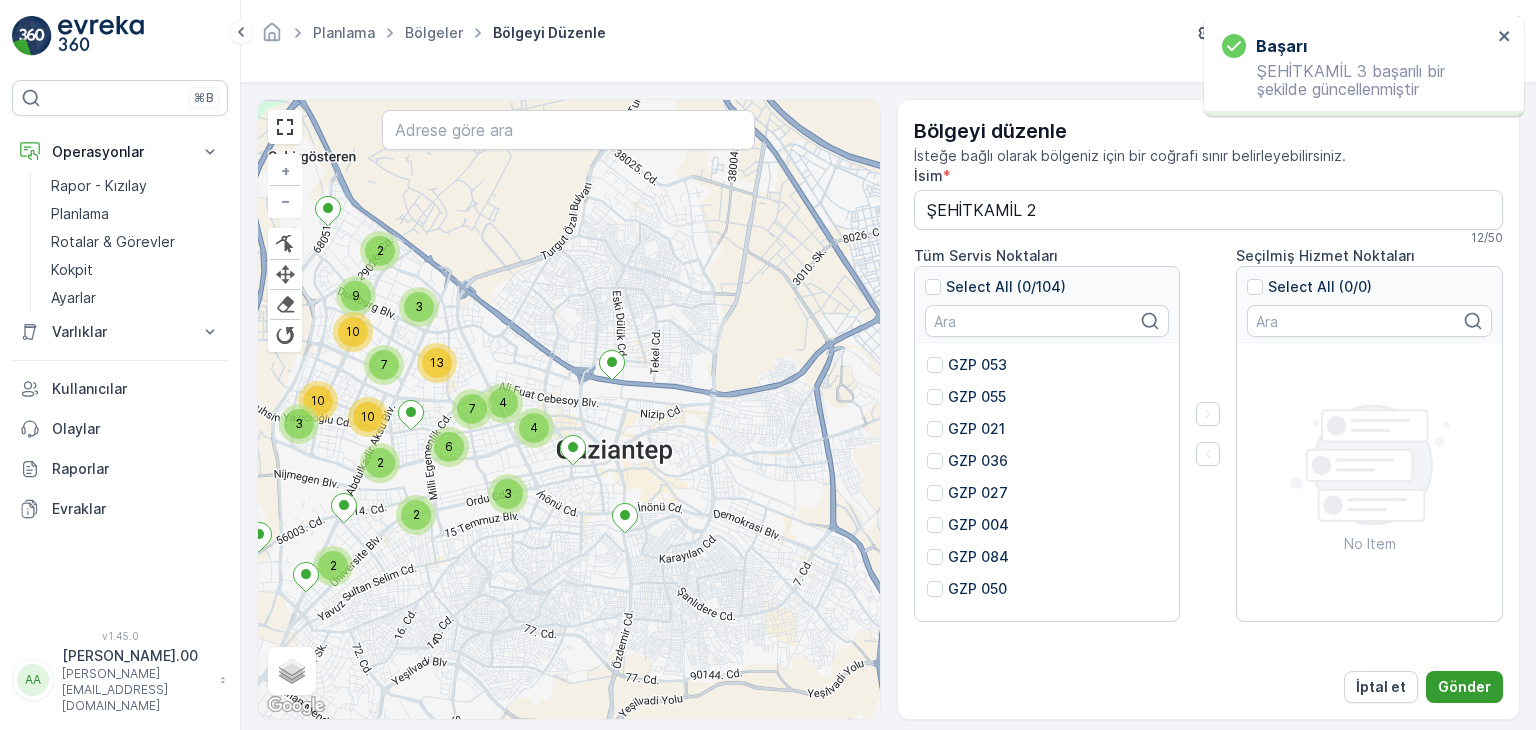 click on "Gönder" at bounding box center (1464, 687) 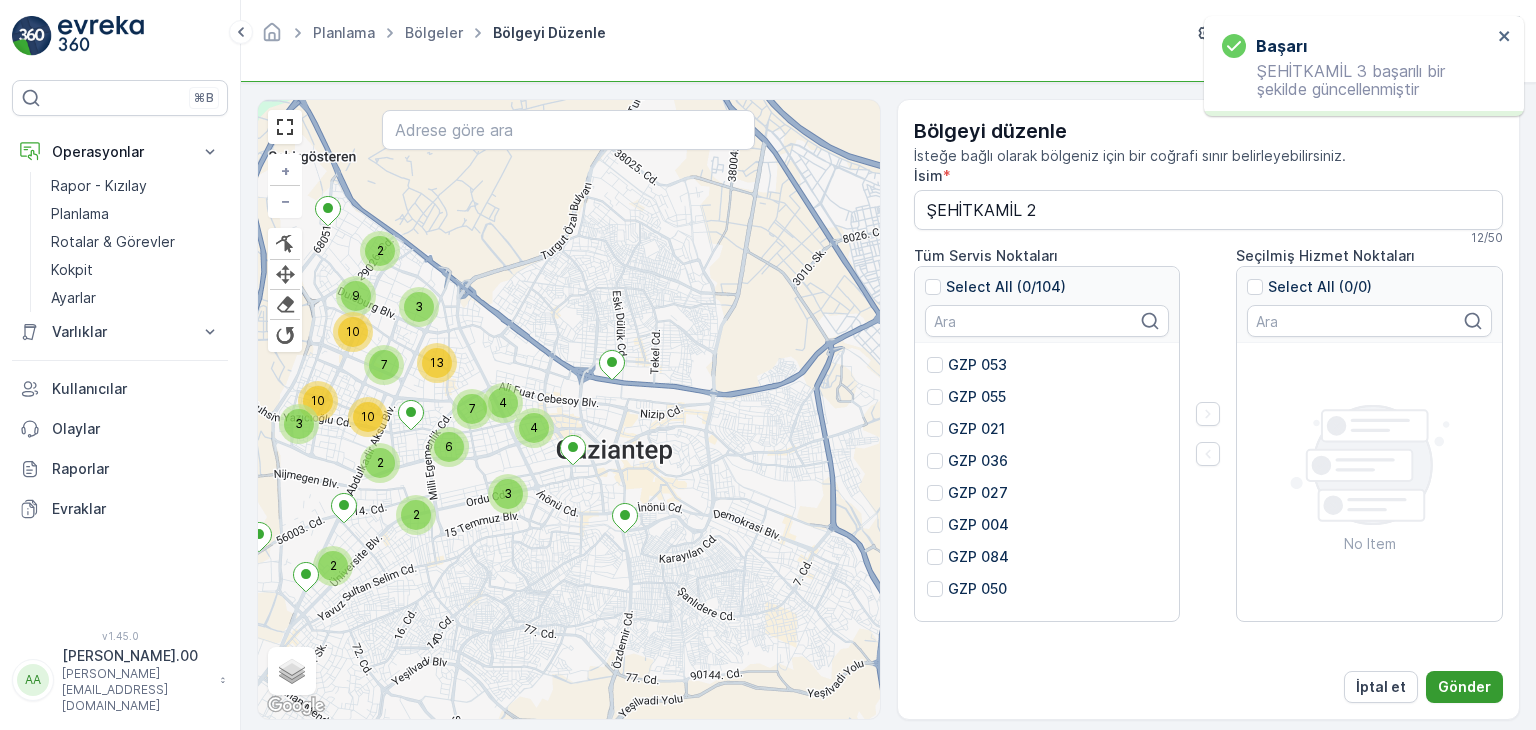 click on "Gönder" at bounding box center (1464, 687) 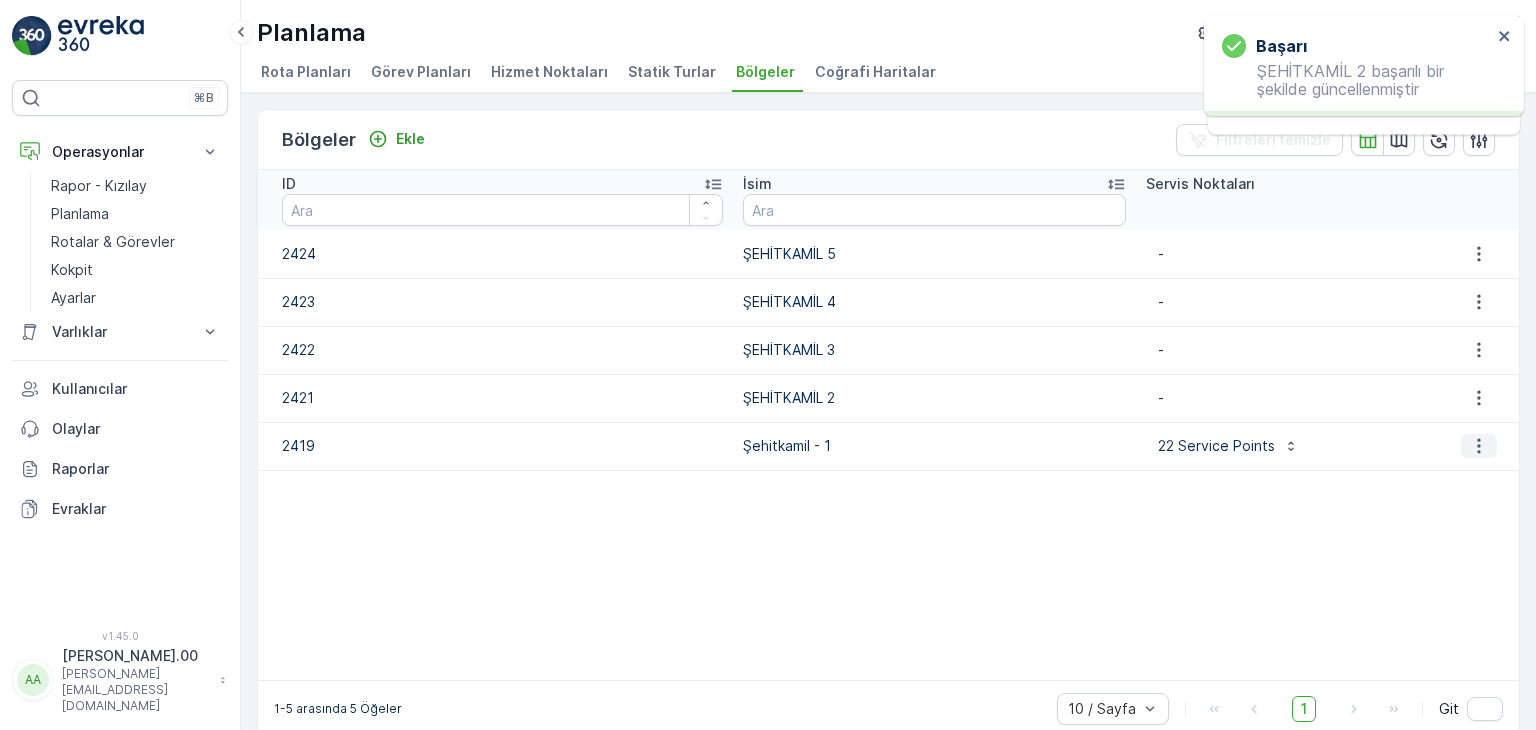 click 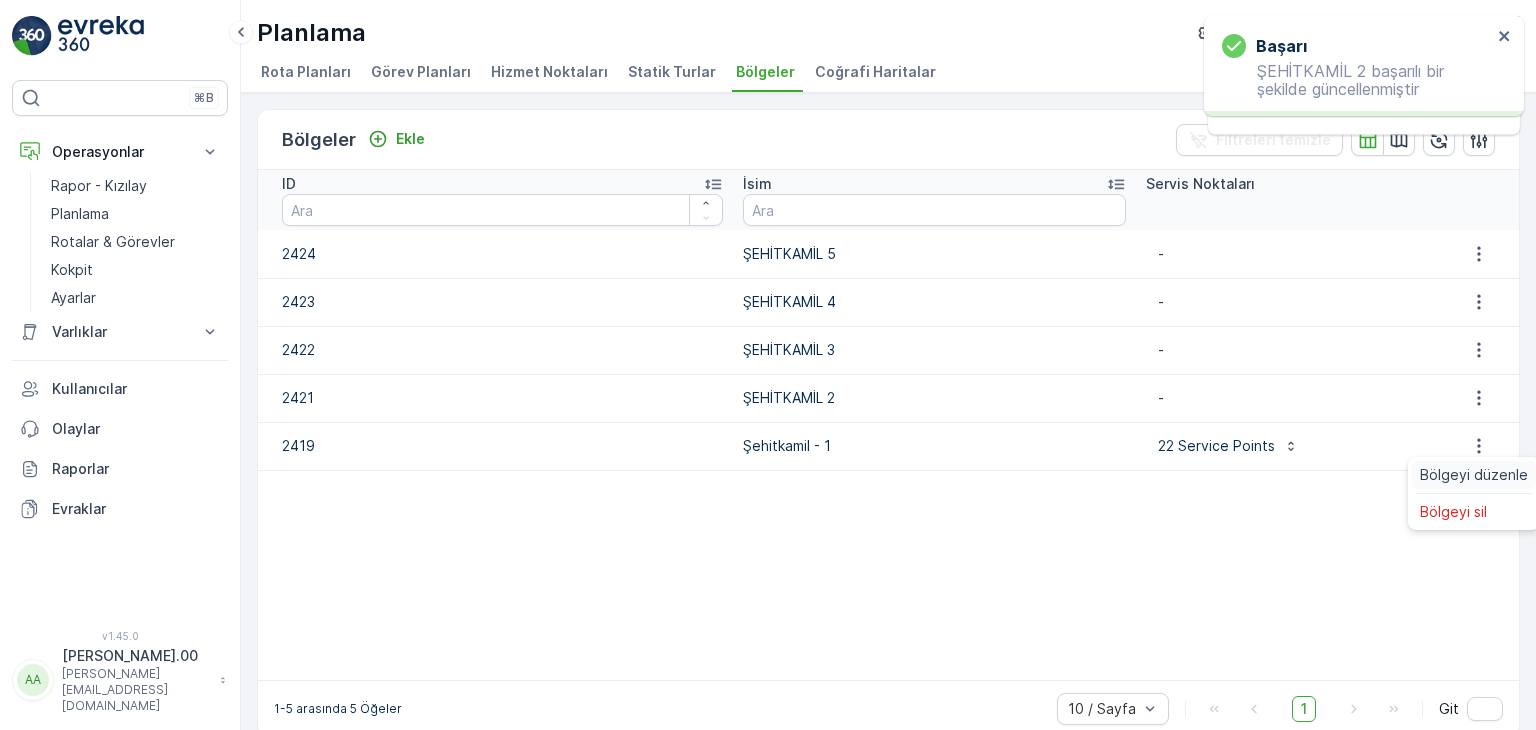 click on "Bölgeyi düzenle" at bounding box center (1474, 475) 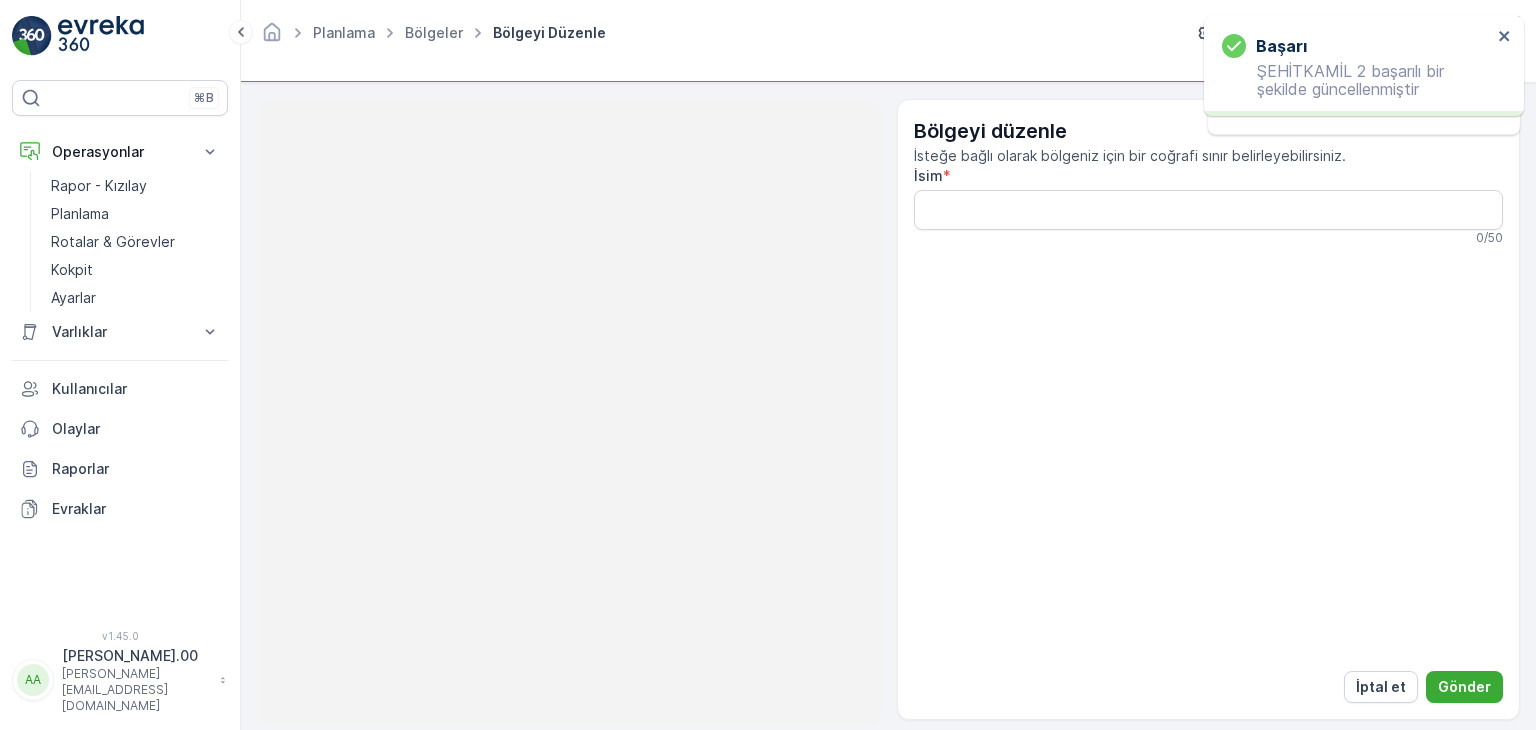 type on "Şehitkamil - 1" 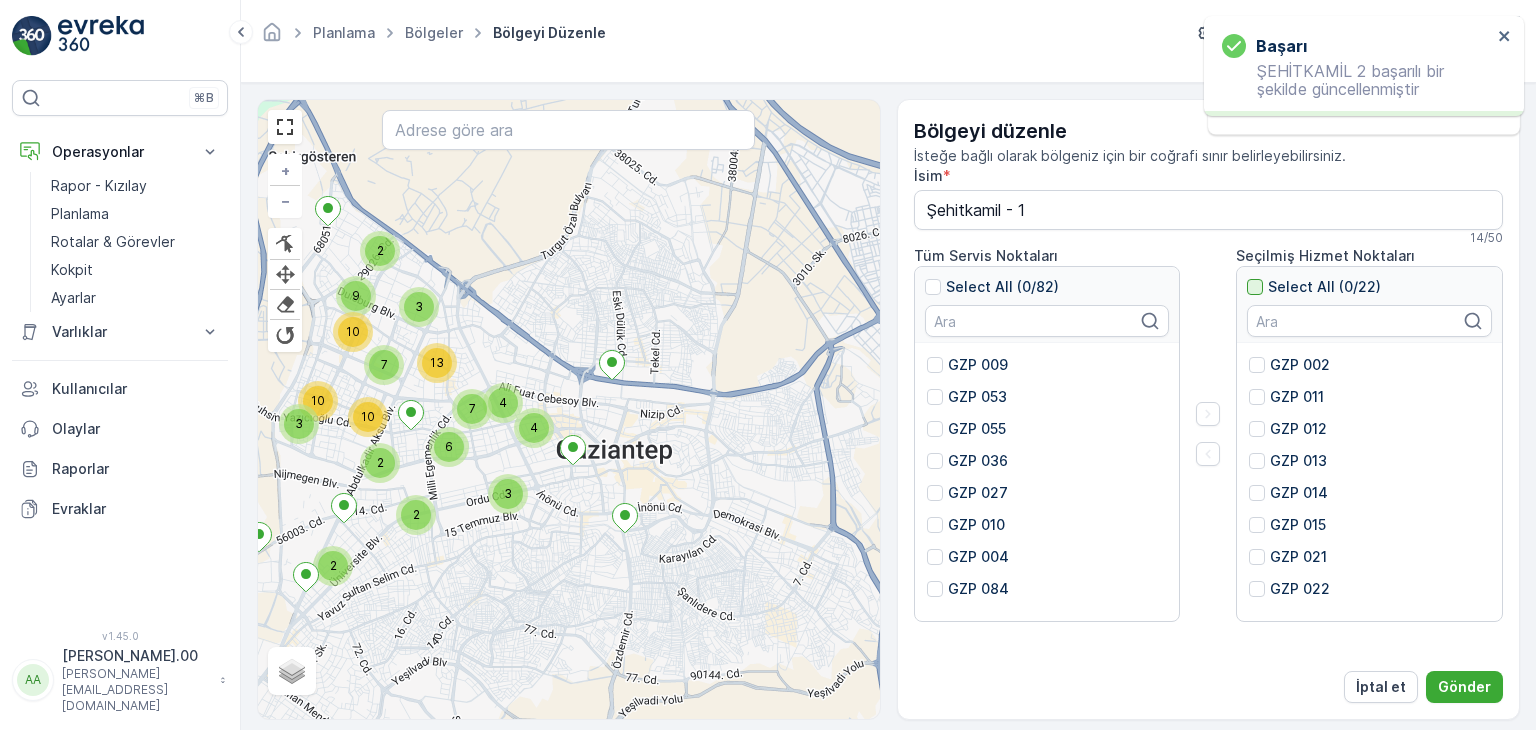 click at bounding box center (1255, 287) 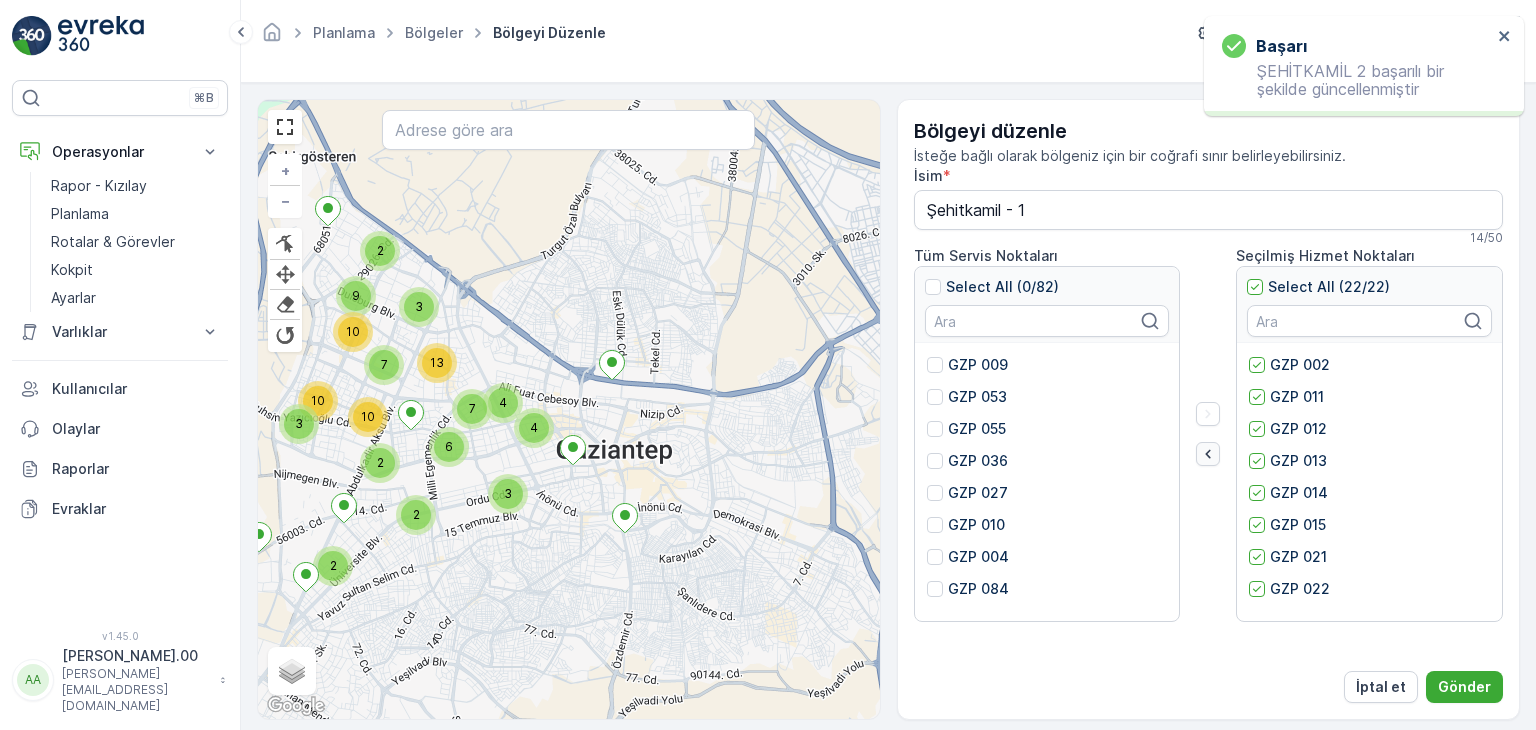 click 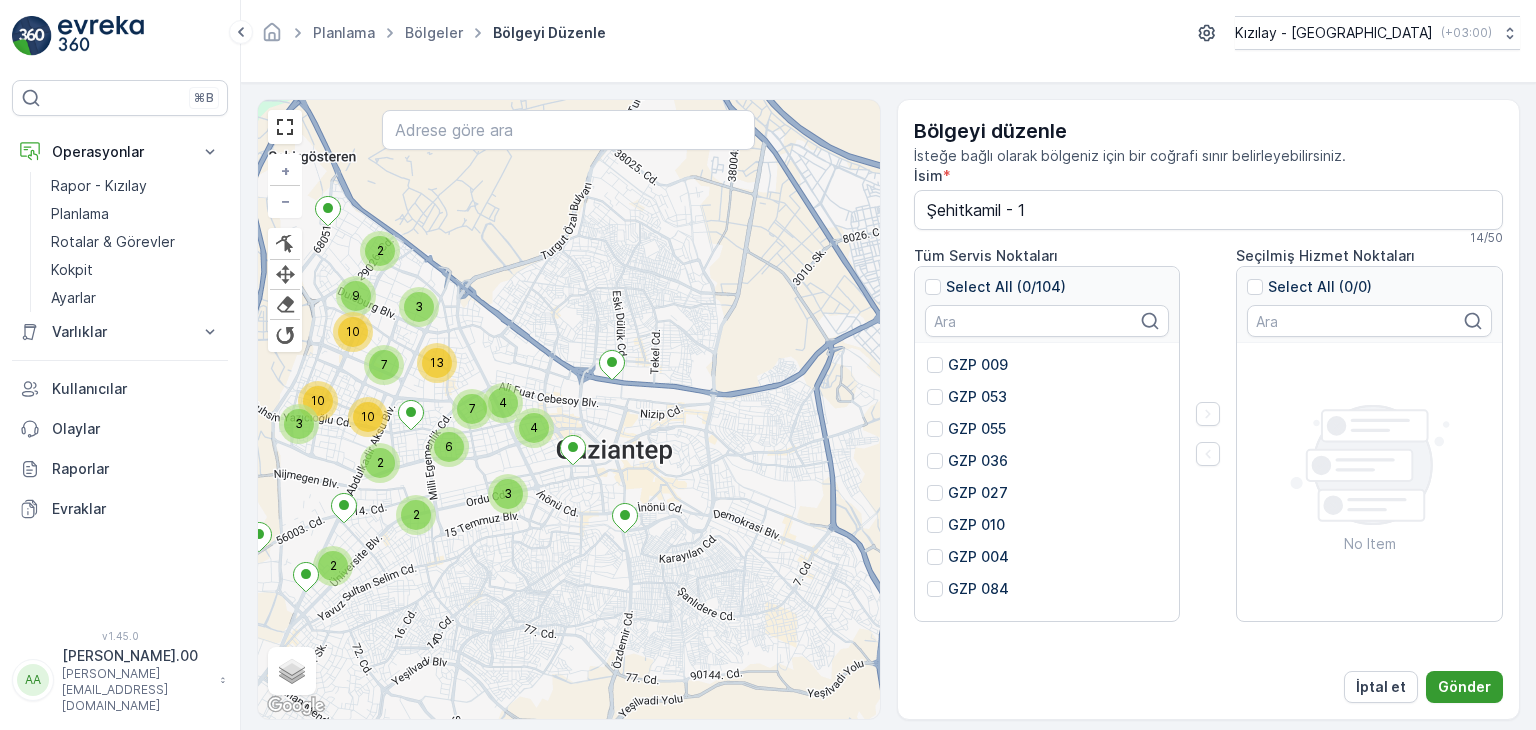 click on "Gönder" at bounding box center [1464, 687] 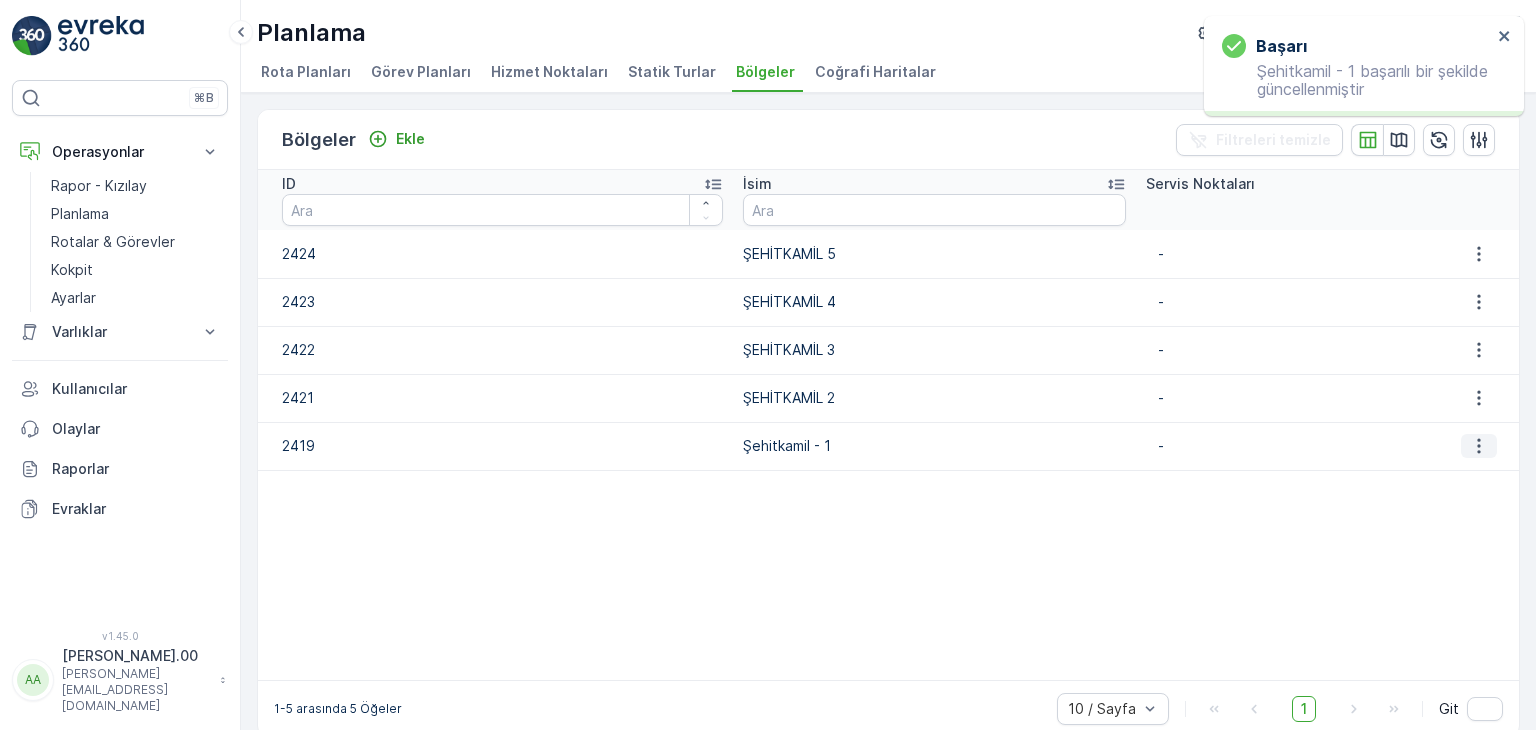 click 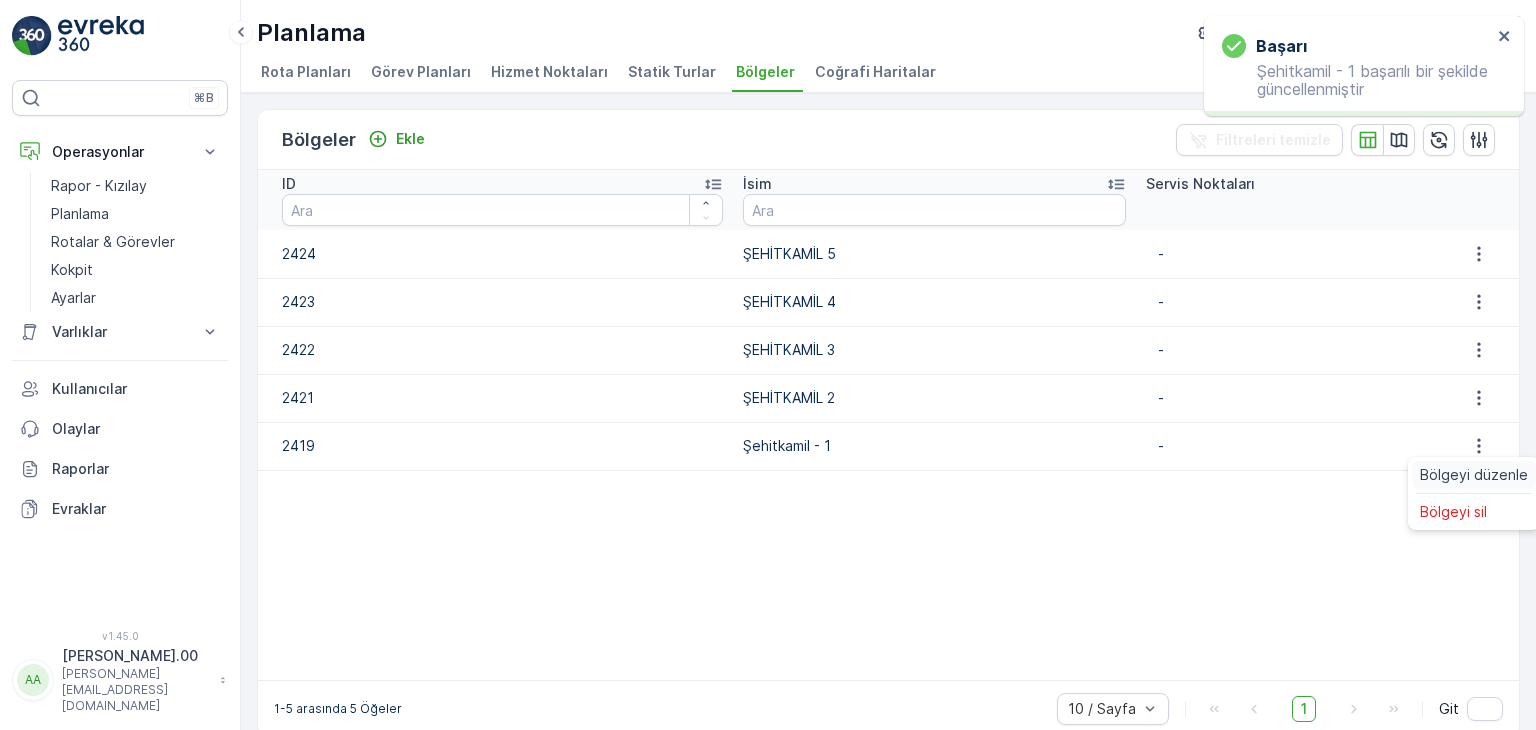 click on "Bölgeyi düzenle" at bounding box center [1474, 475] 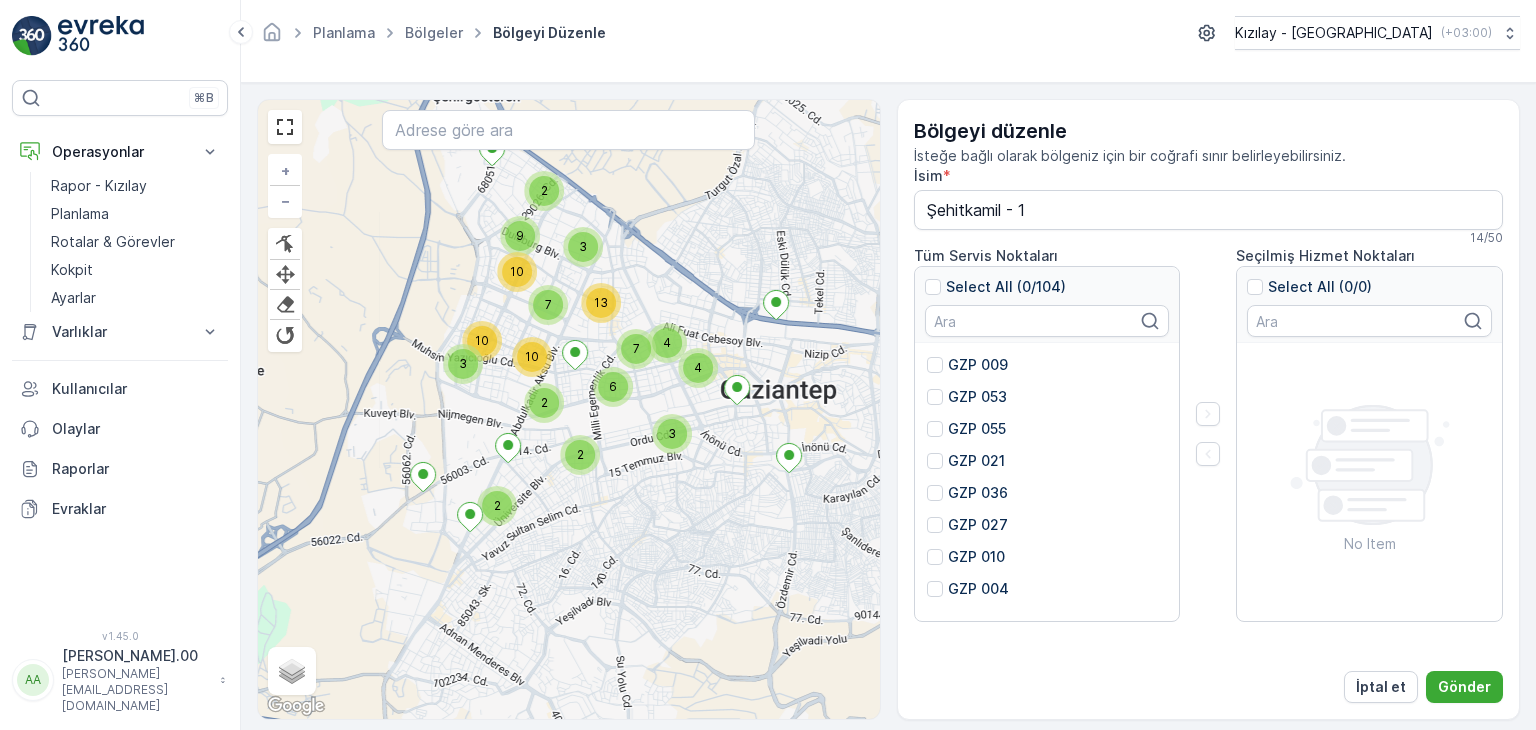 drag, startPoint x: 448, startPoint y: 597, endPoint x: 609, endPoint y: 529, distance: 174.77129 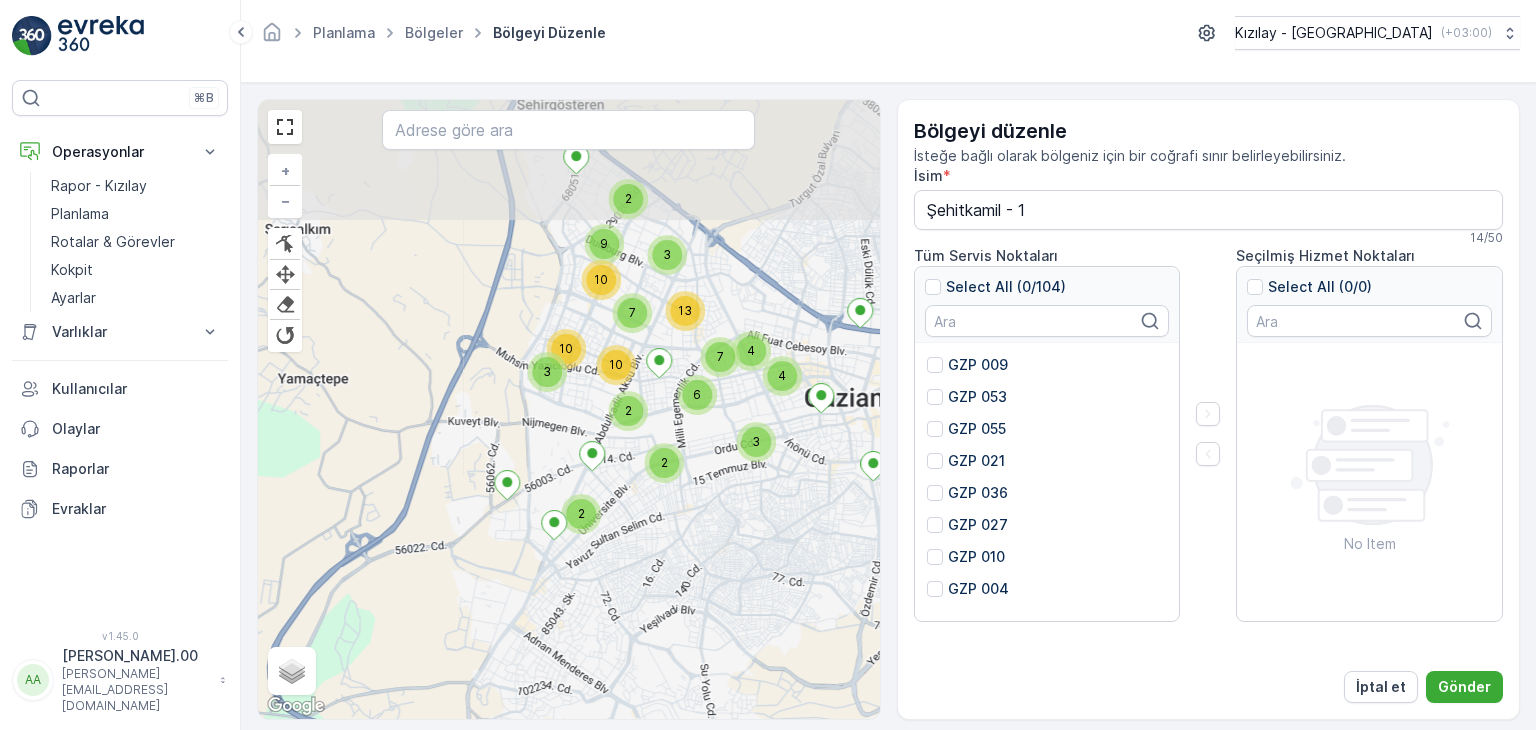 drag, startPoint x: 508, startPoint y: 415, endPoint x: 708, endPoint y: 557, distance: 245.28351 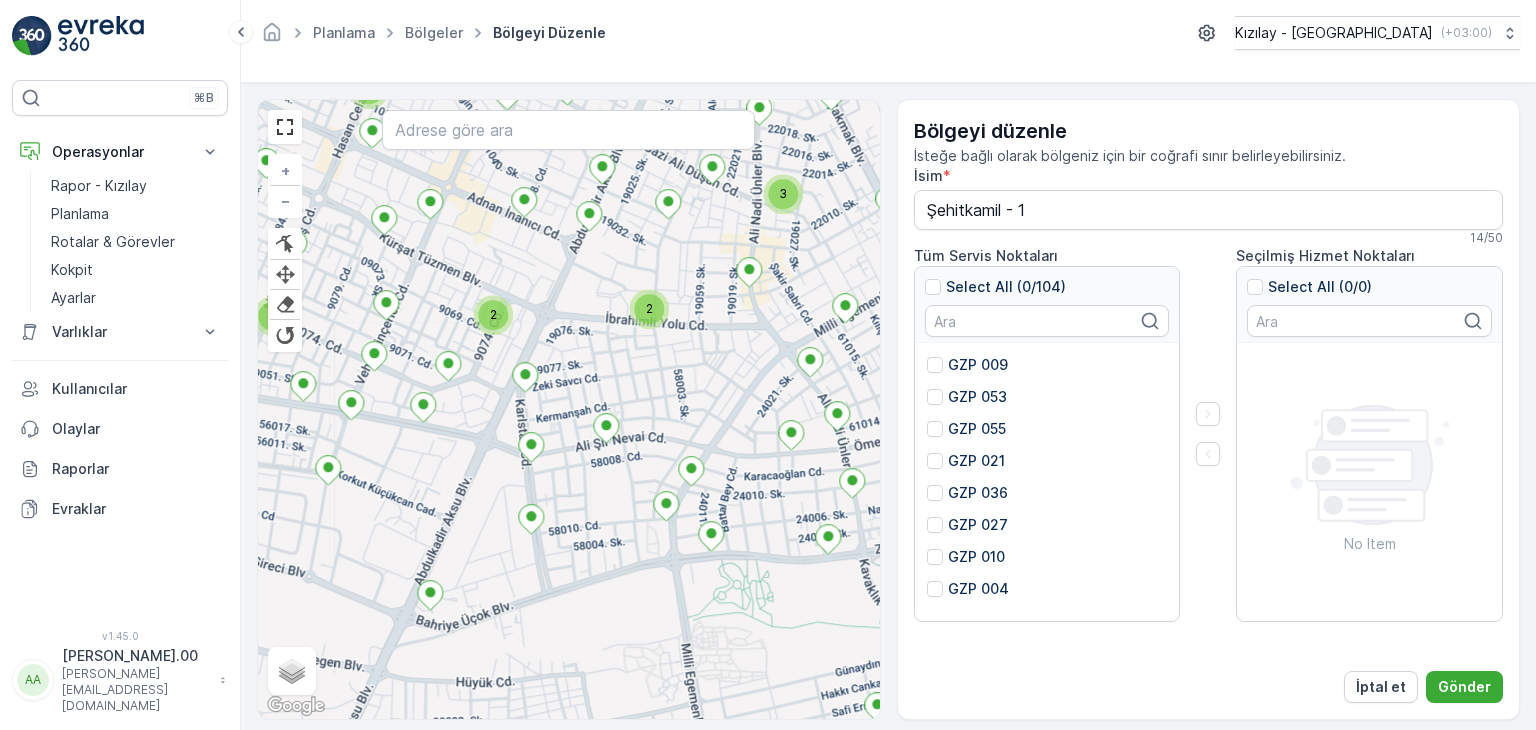 click on "2 2 2 2 2 3 2 2 2 GZP 031 + − Finish Finish Finish Finish  Uydu  Yol haritası  Arazi  Karışık  Leaflet Klavye kısayolları Harita Verileri Harita verileri ©2025 Harita verileri ©2025 200 m  Metrik ve emperyal birimler arasında geçiş yapmak için tıklayın Şartlar Harita hatası bildirin Gezinmek için ok tuşlarına basın." at bounding box center (569, 409) 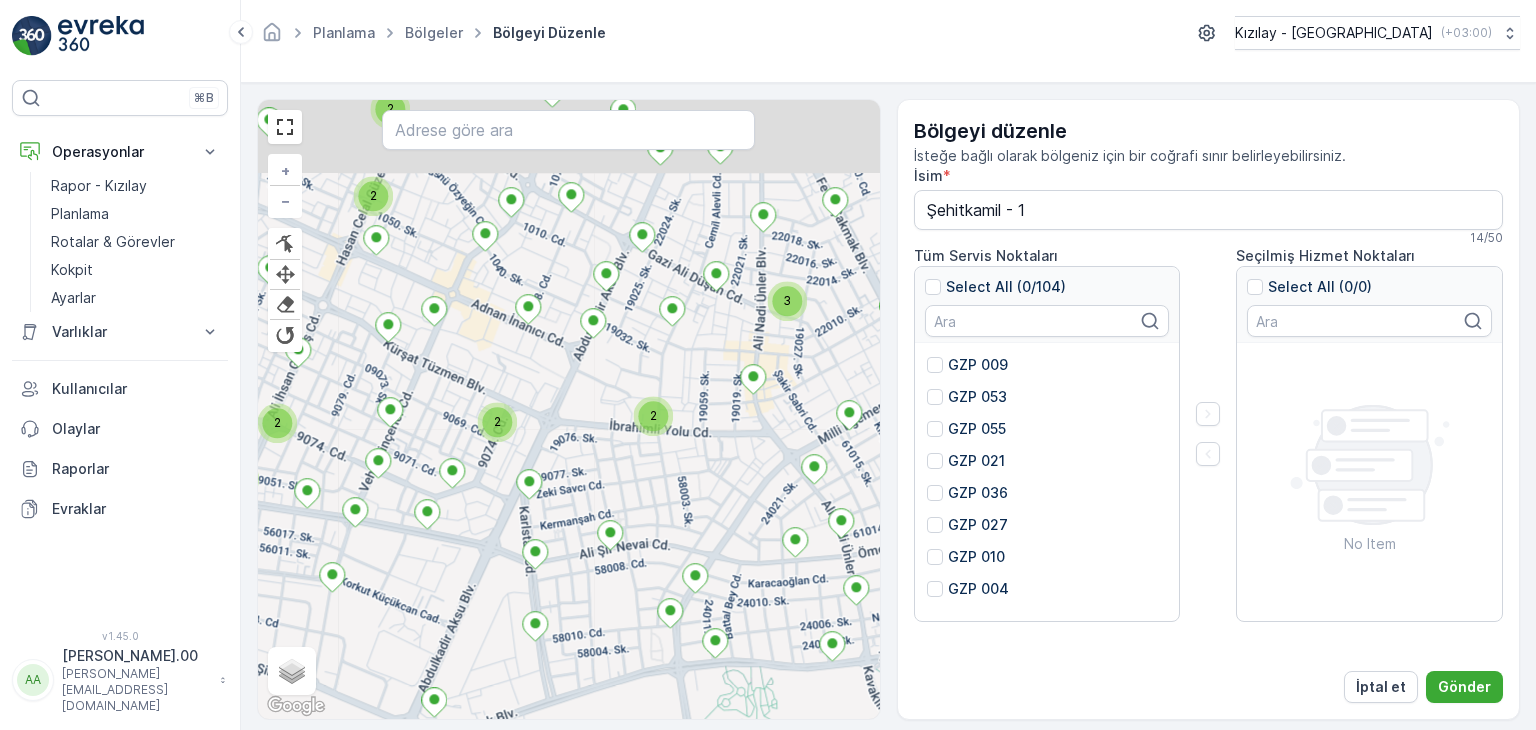drag, startPoint x: 615, startPoint y: 435, endPoint x: 624, endPoint y: 490, distance: 55.7315 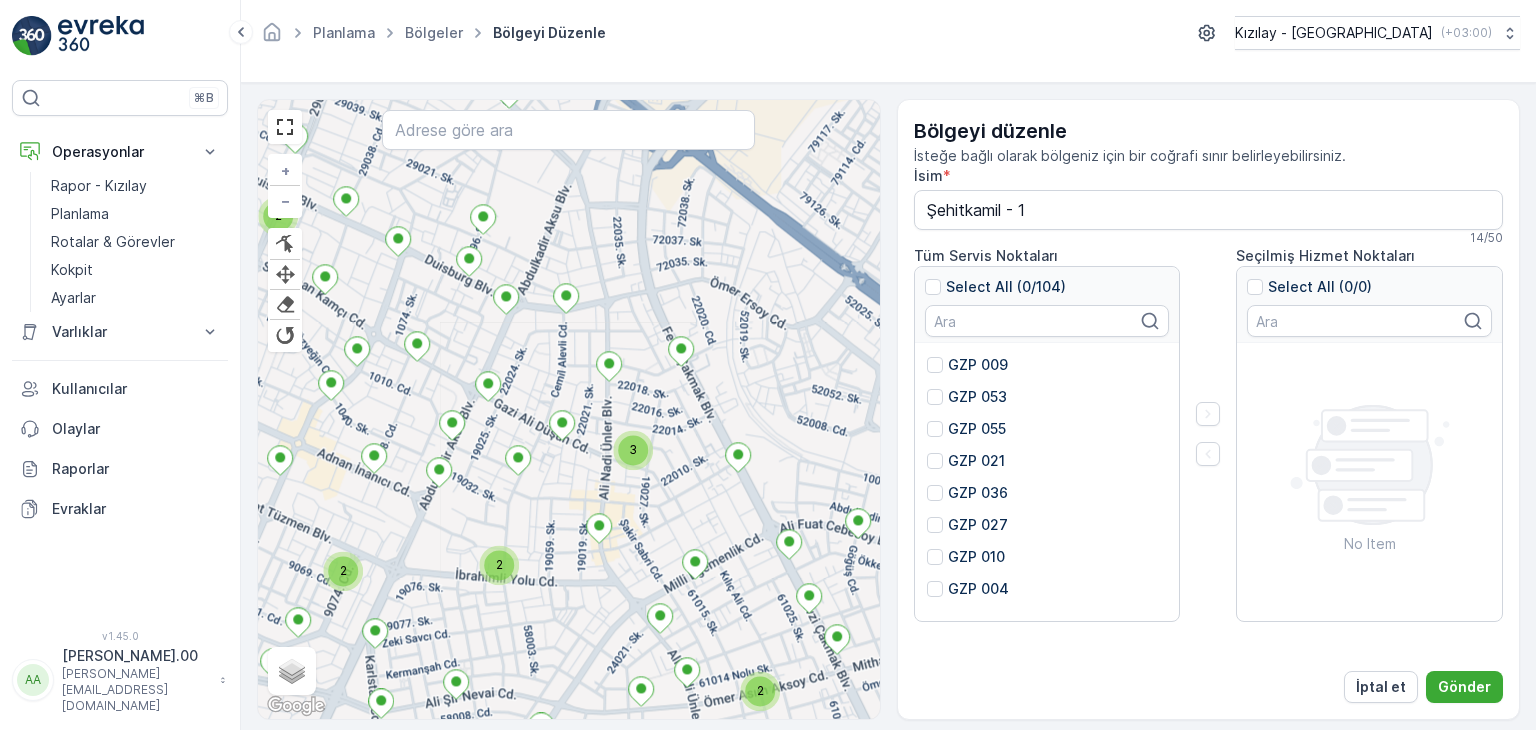 drag, startPoint x: 641, startPoint y: 517, endPoint x: 479, endPoint y: 636, distance: 201.00995 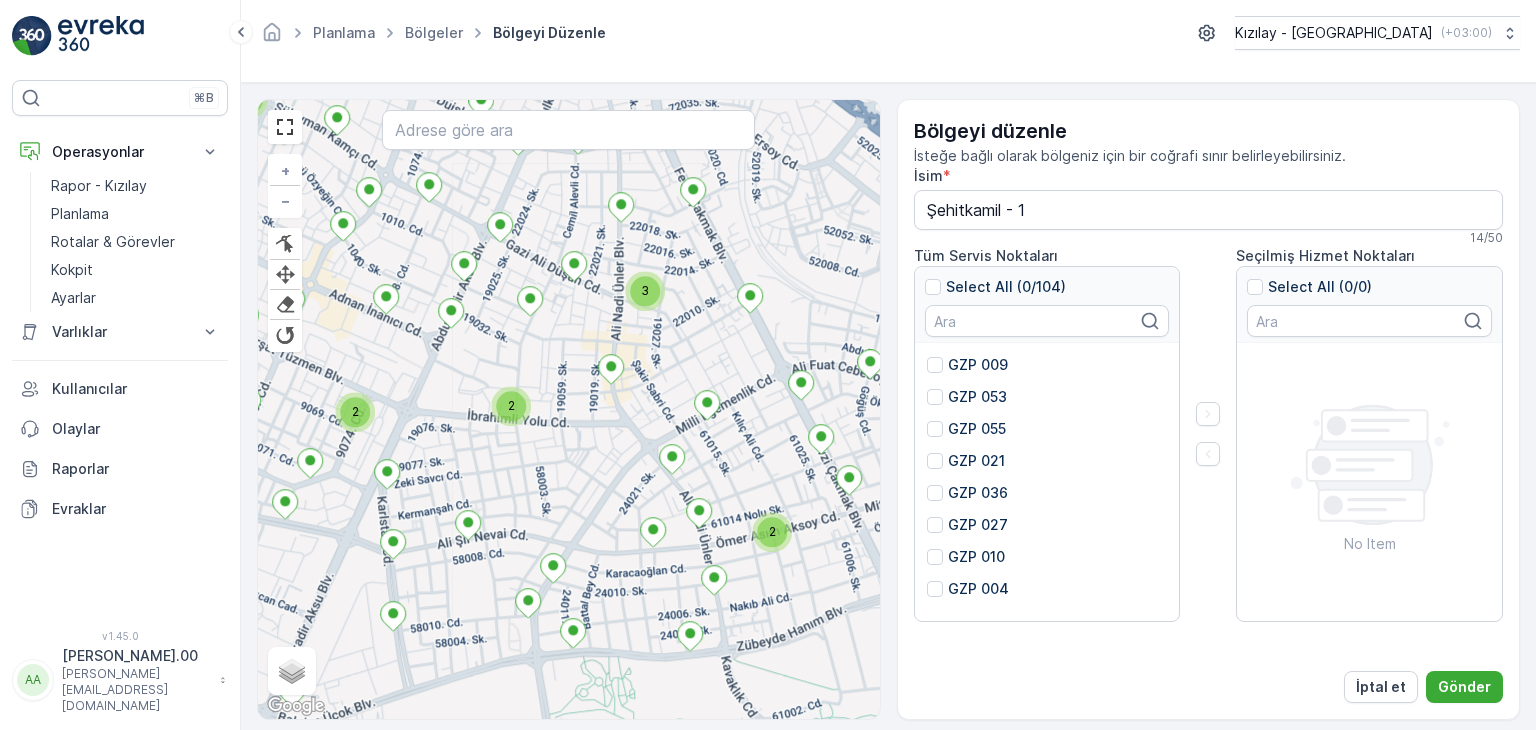 drag, startPoint x: 598, startPoint y: 541, endPoint x: 601, endPoint y: 432, distance: 109.041275 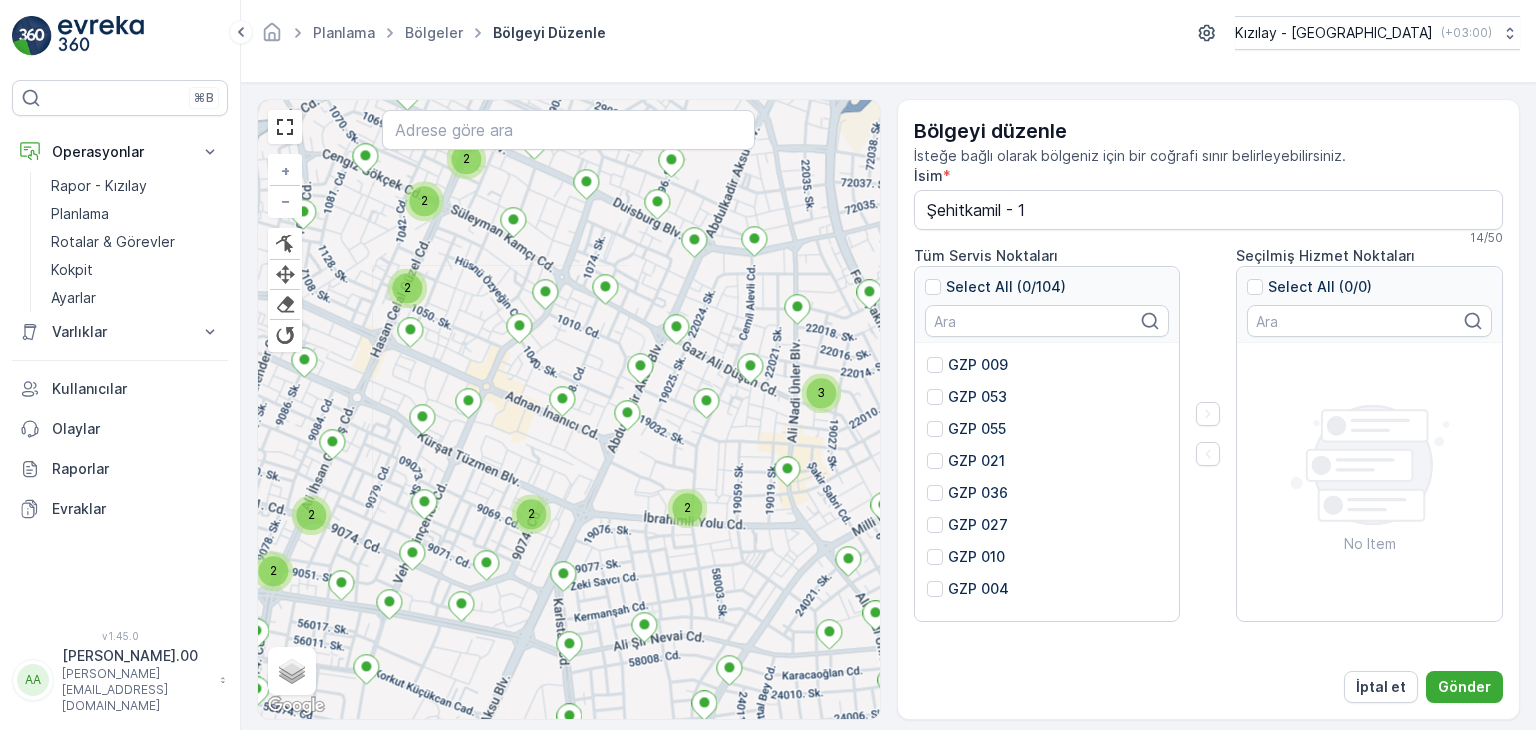 drag, startPoint x: 652, startPoint y: 537, endPoint x: 699, endPoint y: 574, distance: 59.816387 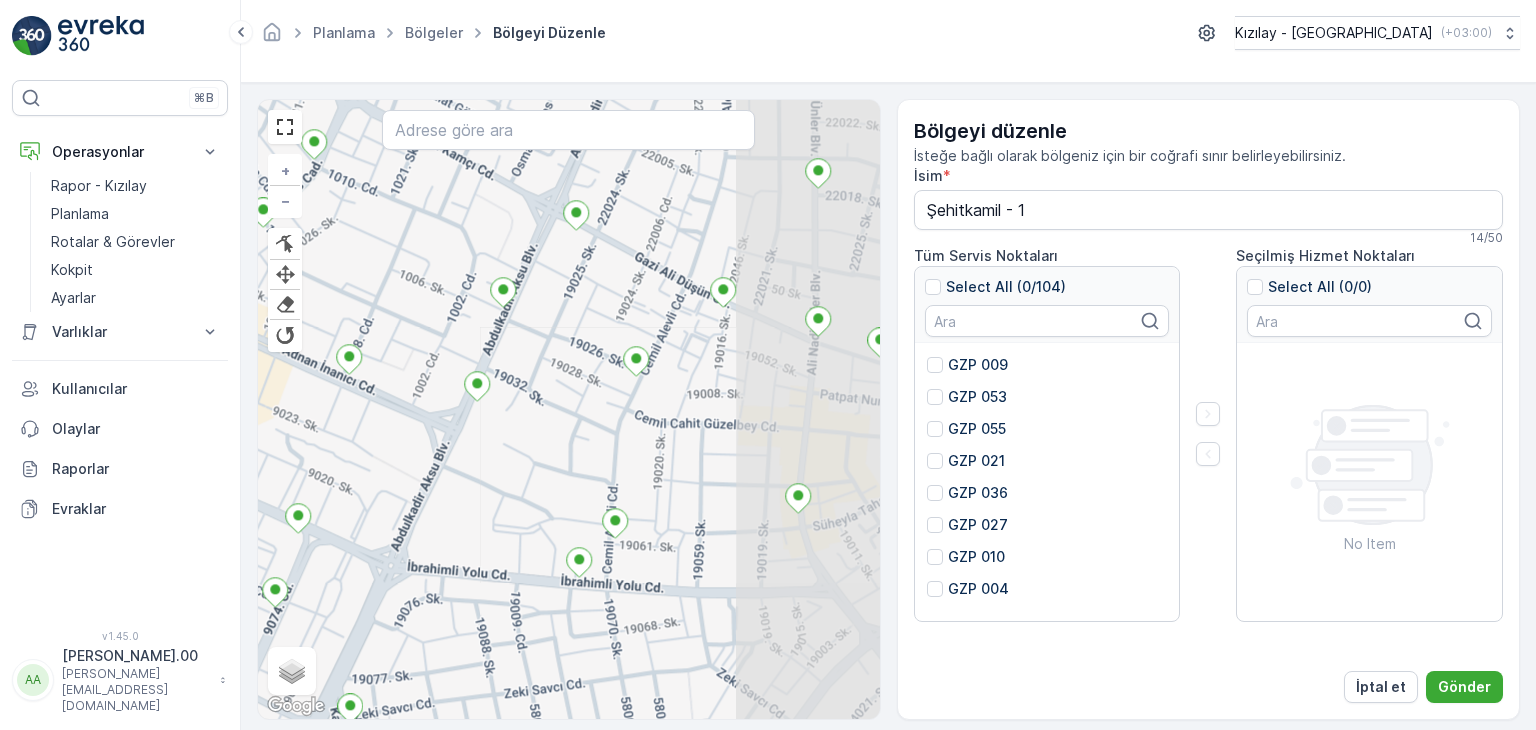 drag, startPoint x: 628, startPoint y: 485, endPoint x: 563, endPoint y: 488, distance: 65.06919 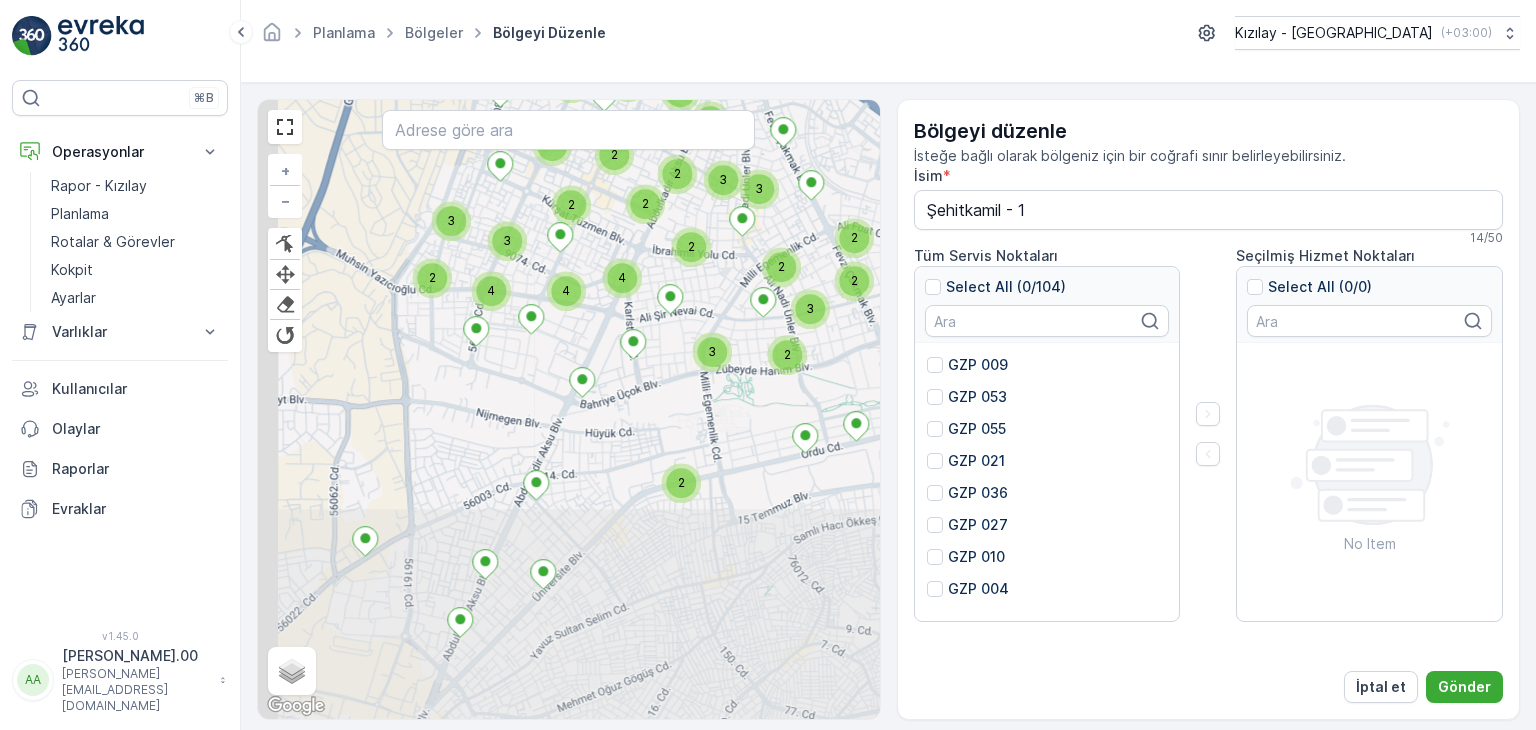 drag, startPoint x: 616, startPoint y: 565, endPoint x: 678, endPoint y: 342, distance: 231.45842 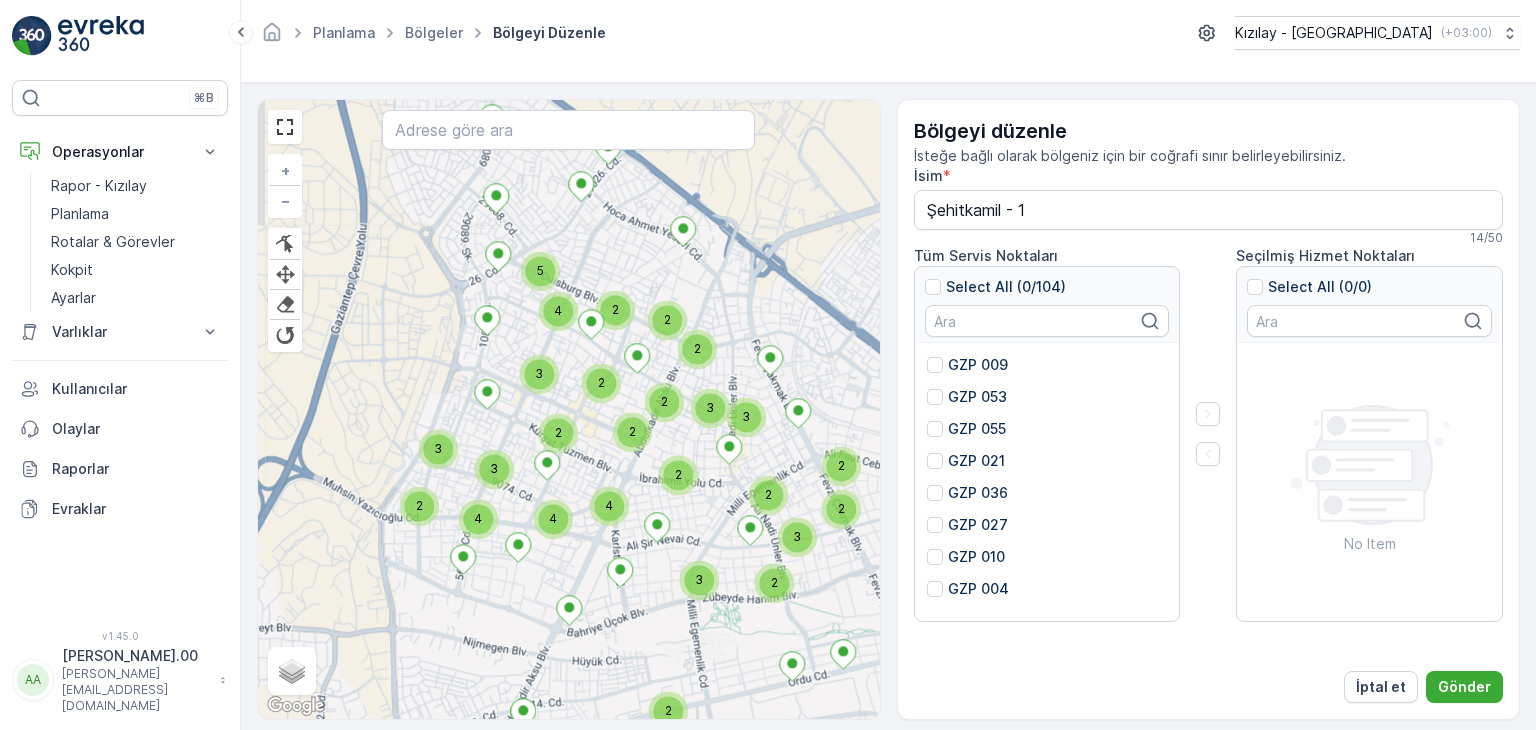 drag, startPoint x: 703, startPoint y: 322, endPoint x: 656, endPoint y: 551, distance: 233.77339 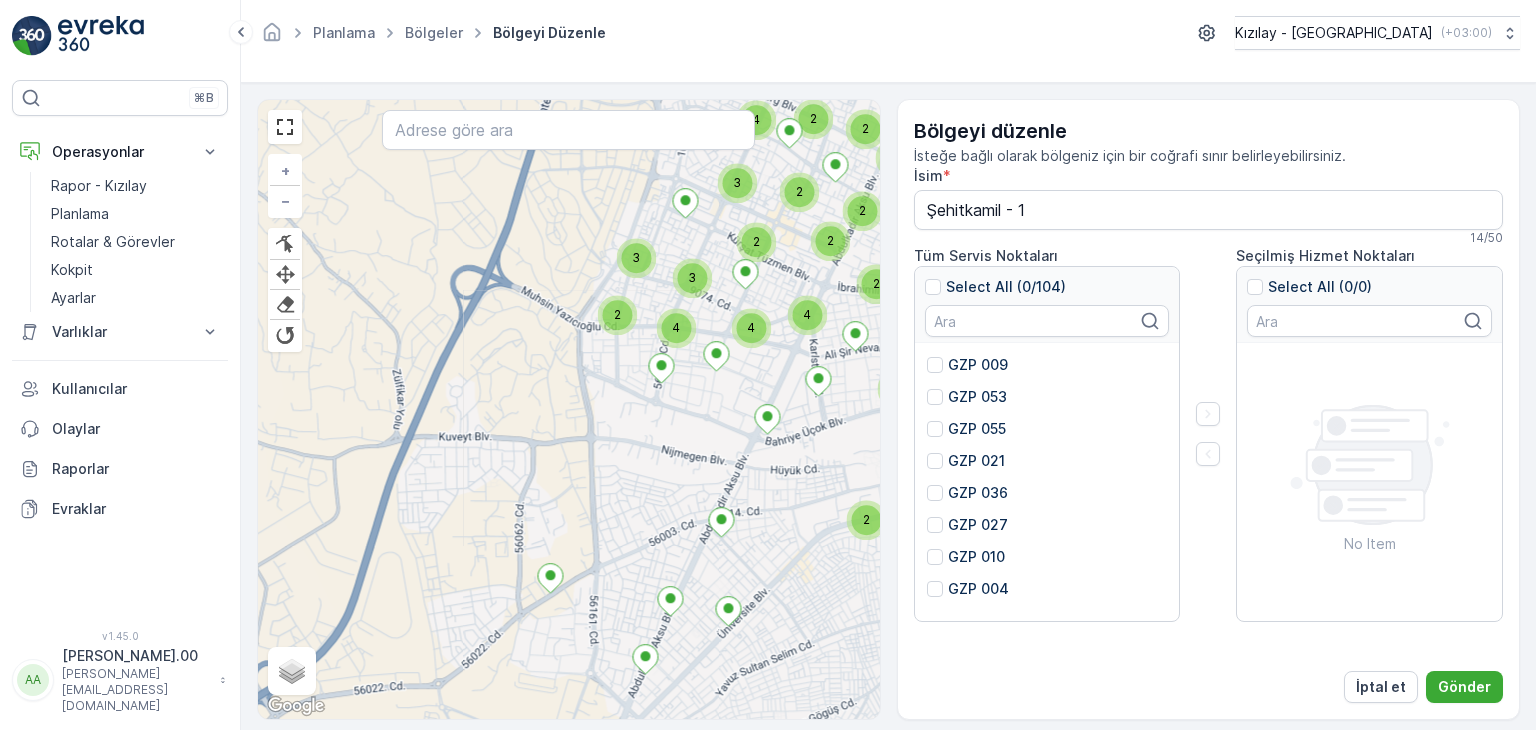 drag, startPoint x: 507, startPoint y: 591, endPoint x: 708, endPoint y: 391, distance: 283.5507 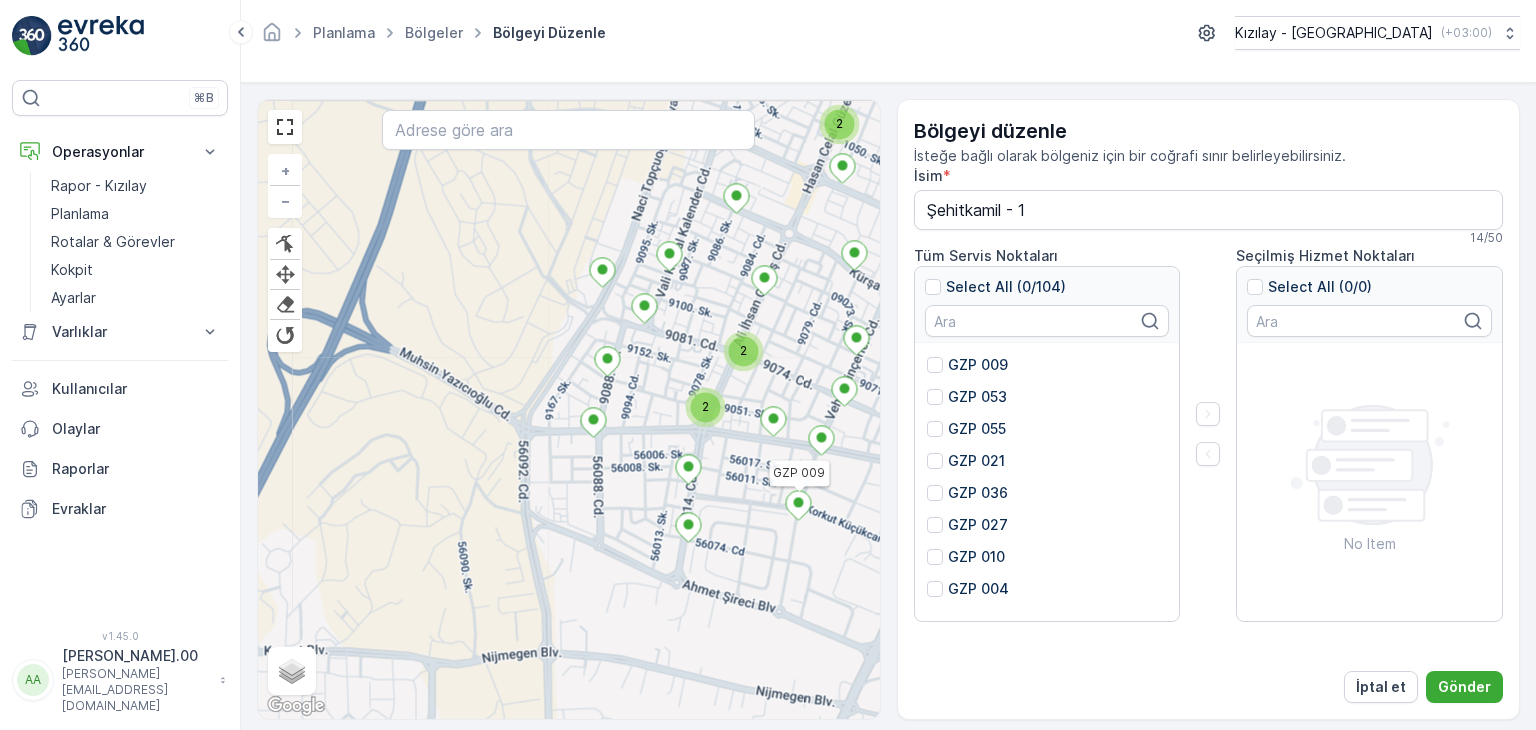 drag, startPoint x: 668, startPoint y: 390, endPoint x: 658, endPoint y: 603, distance: 213.23462 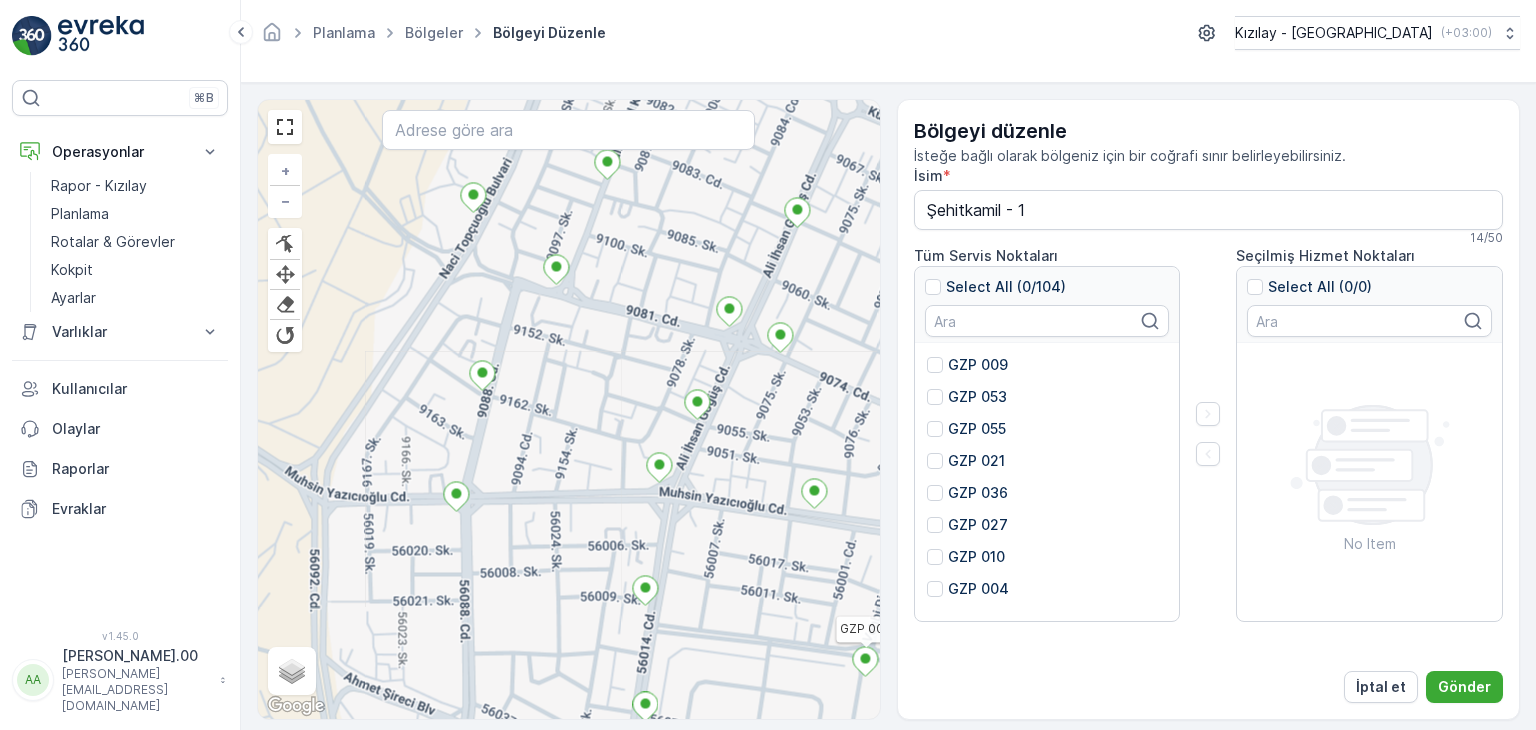 drag, startPoint x: 624, startPoint y: 565, endPoint x: 624, endPoint y: 714, distance: 149 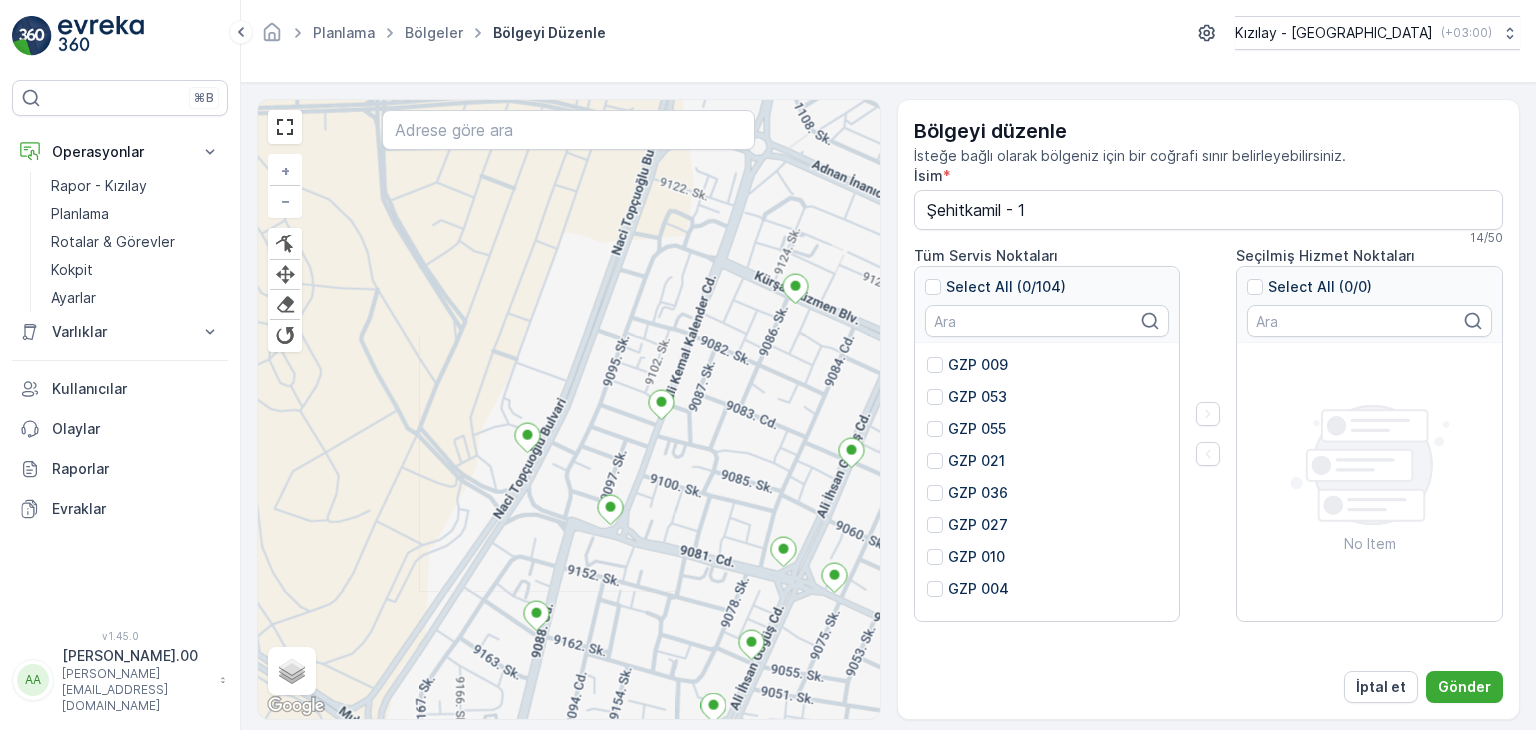 drag, startPoint x: 600, startPoint y: 501, endPoint x: 623, endPoint y: 672, distance: 172.53986 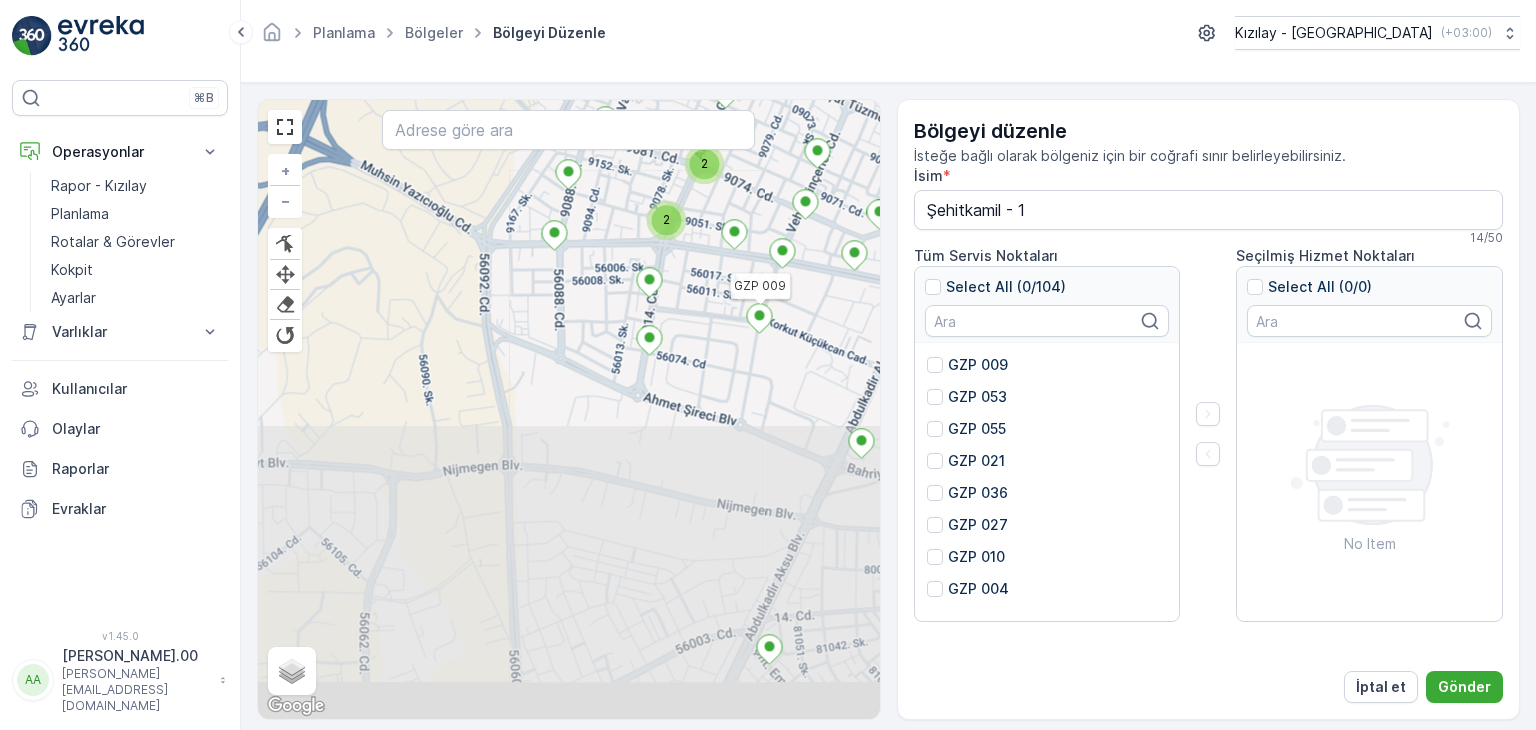 drag, startPoint x: 606, startPoint y: 614, endPoint x: 591, endPoint y: 231, distance: 383.2936 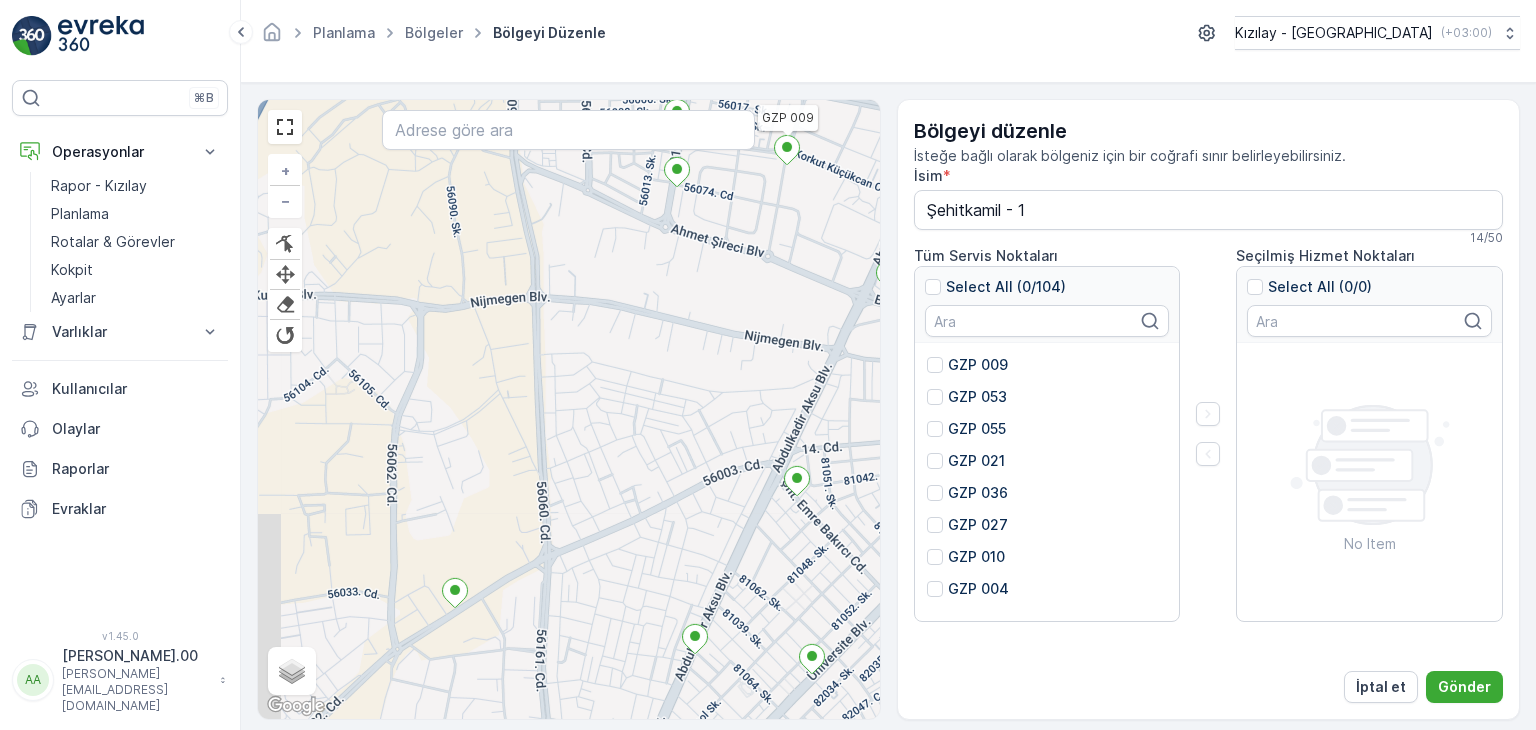 drag, startPoint x: 584, startPoint y: 488, endPoint x: 636, endPoint y: 229, distance: 264.16852 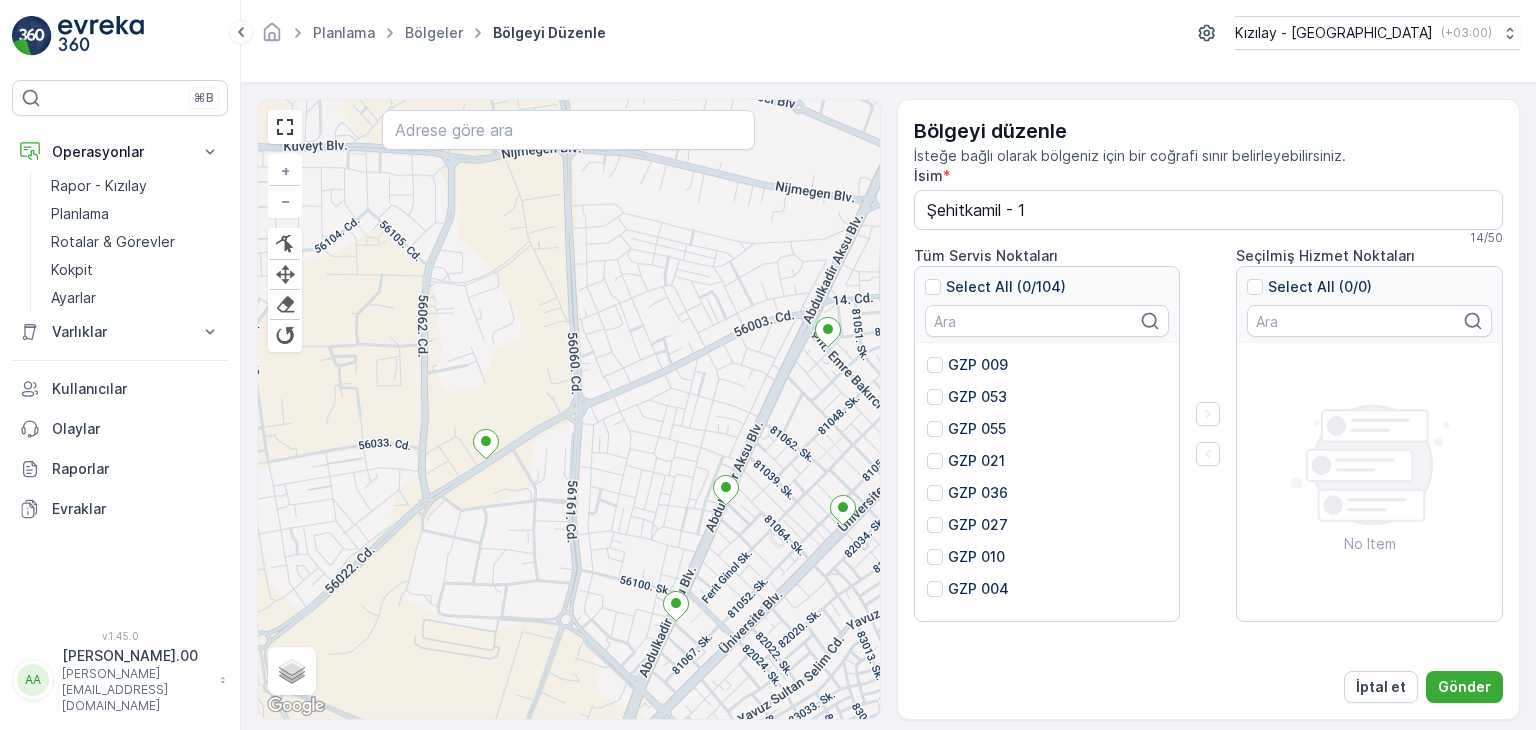drag, startPoint x: 597, startPoint y: 464, endPoint x: 592, endPoint y: 492, distance: 28.442924 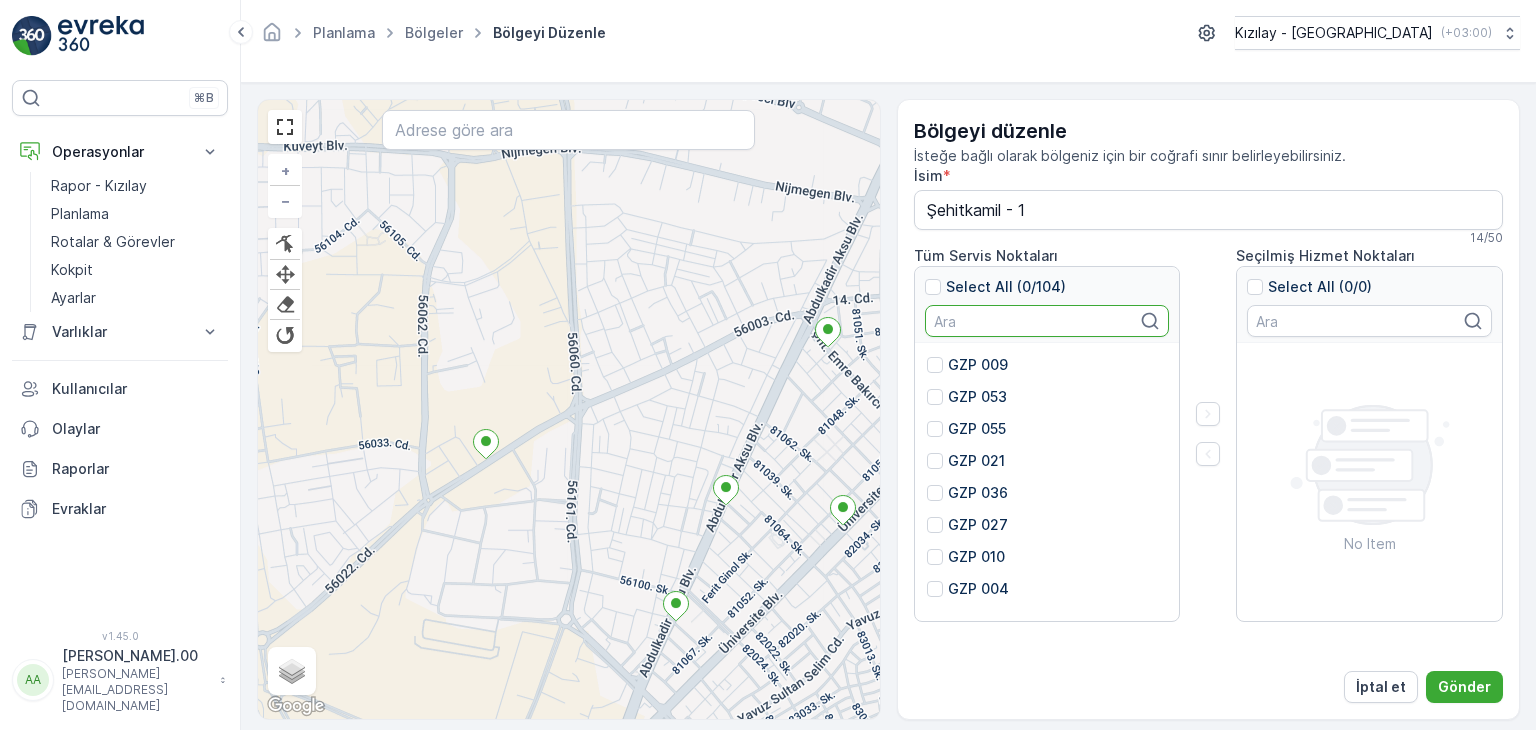 click at bounding box center (1047, 321) 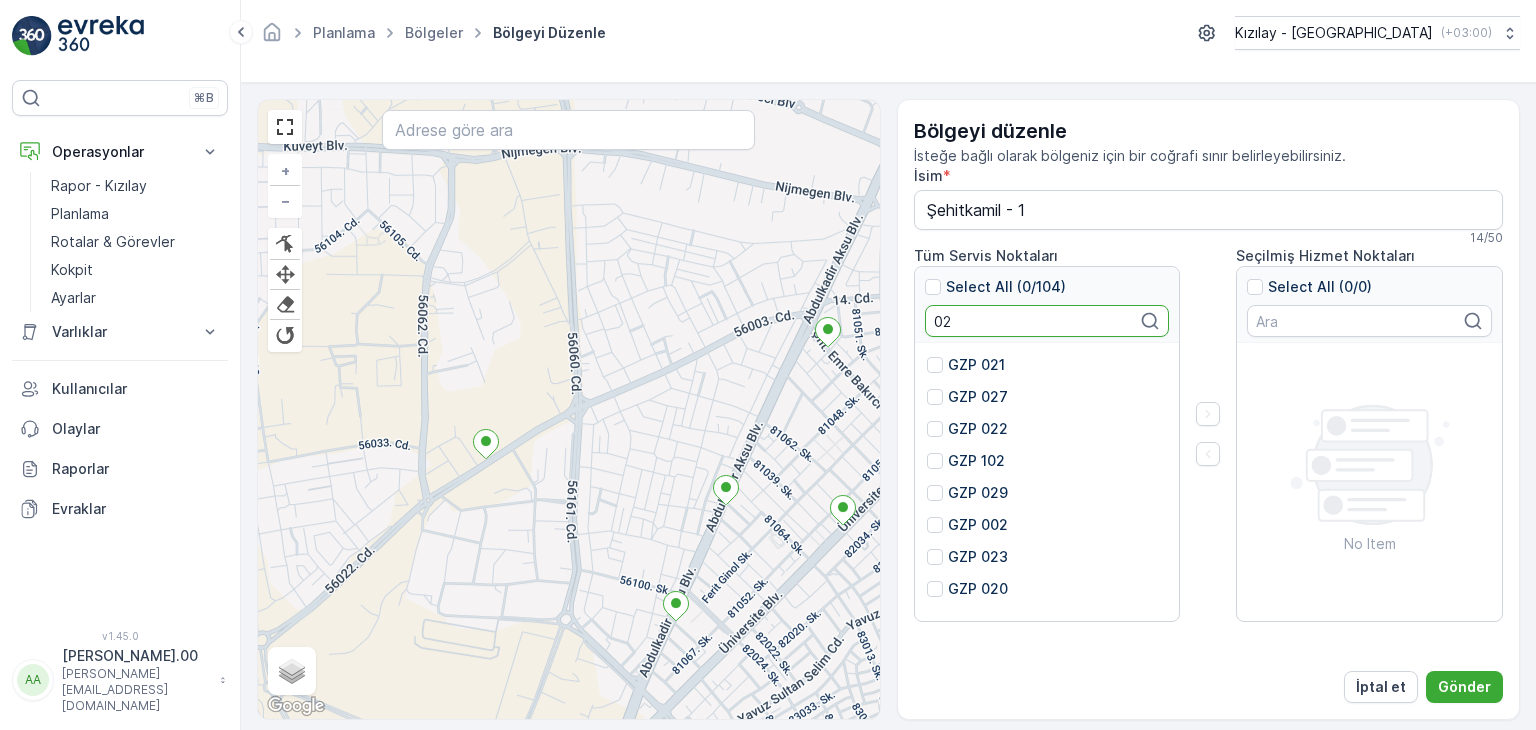 type on "0" 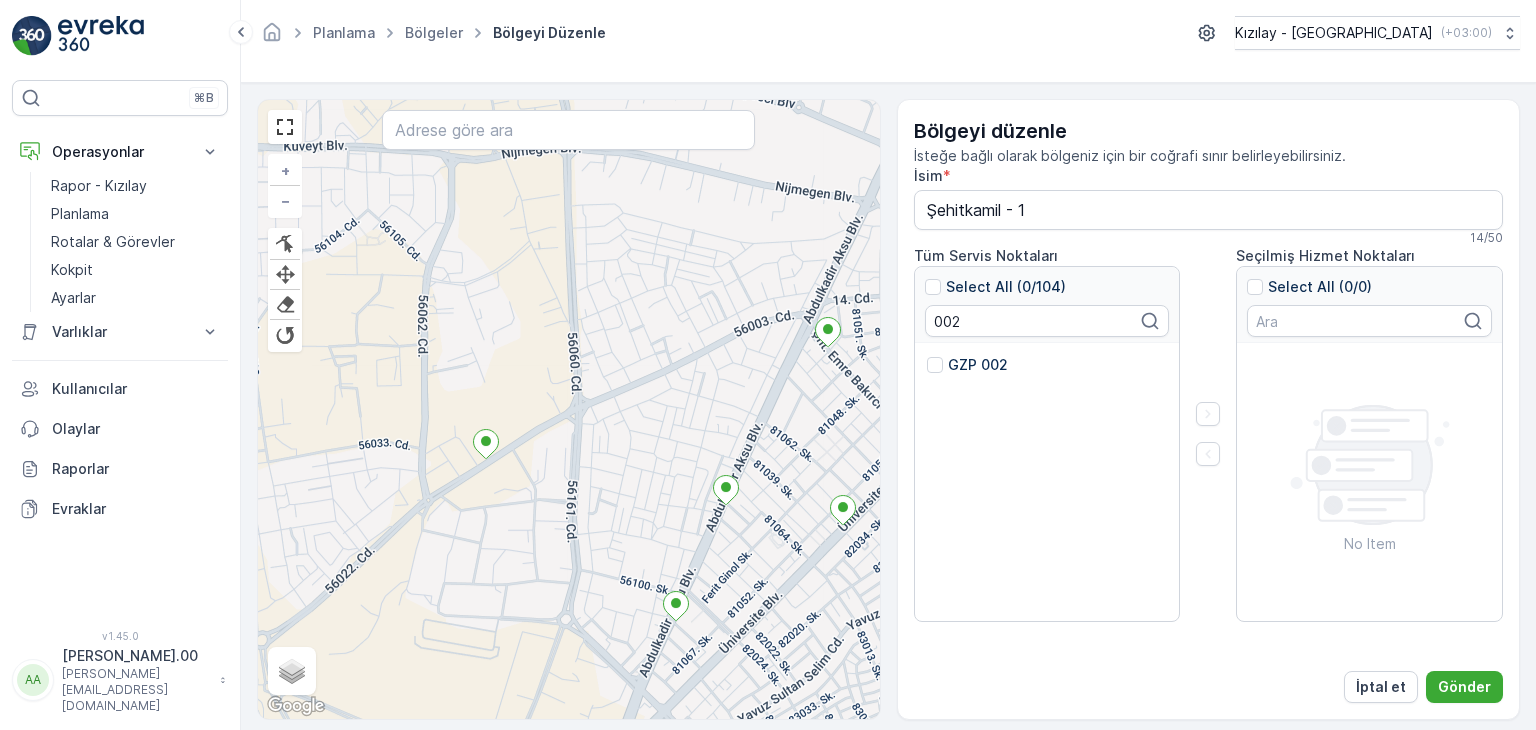 click on "GZP 002" at bounding box center (967, 365) 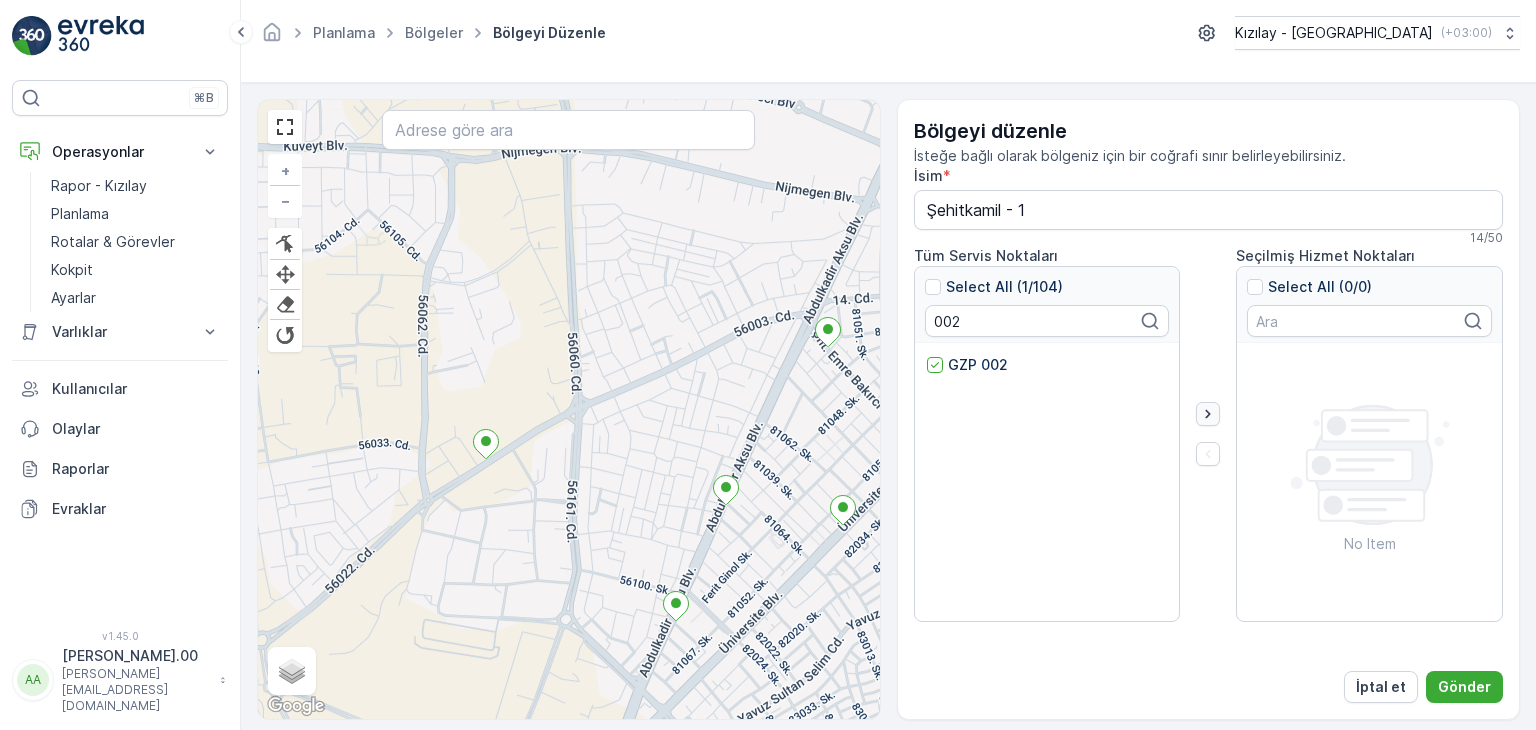 click 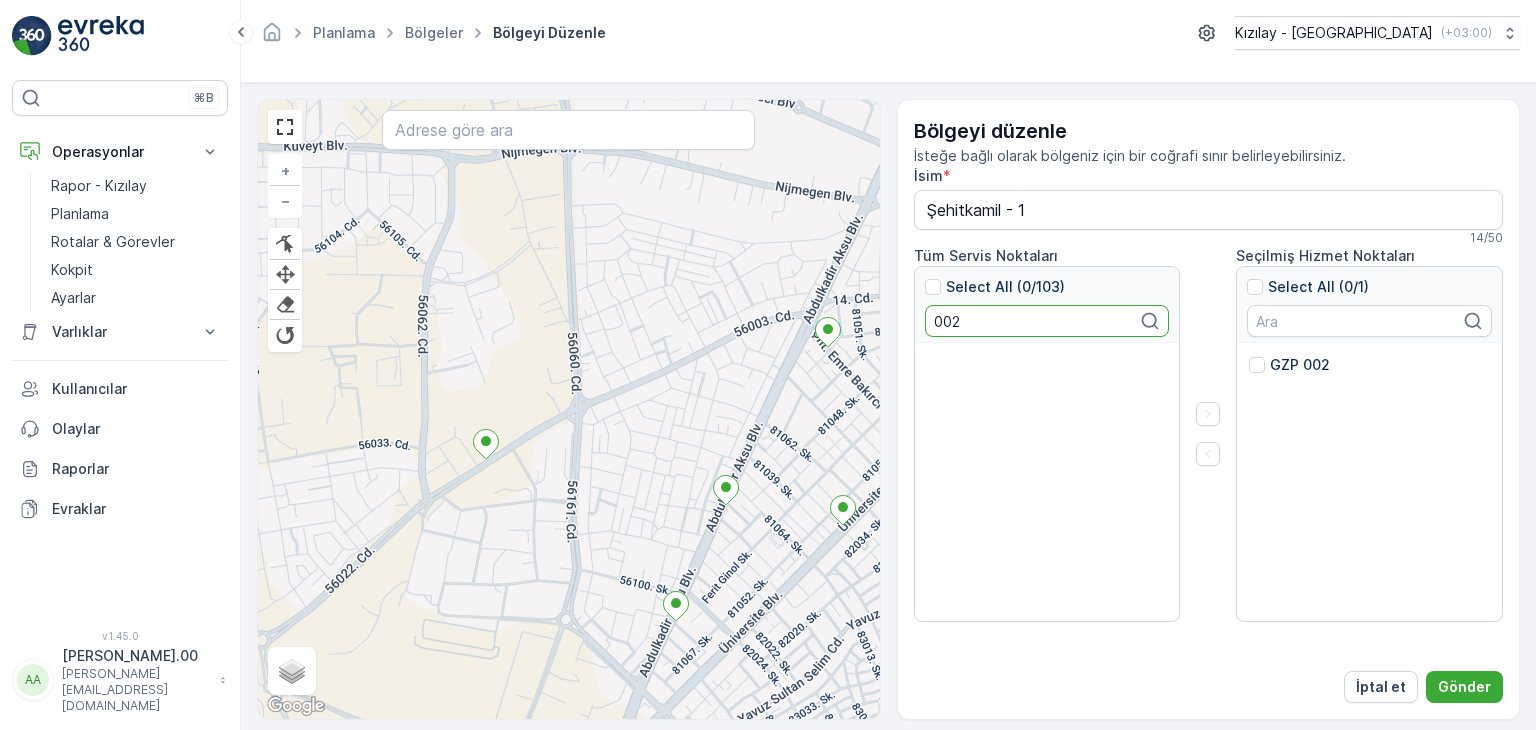 drag, startPoint x: 961, startPoint y: 319, endPoint x: 869, endPoint y: 321, distance: 92.021736 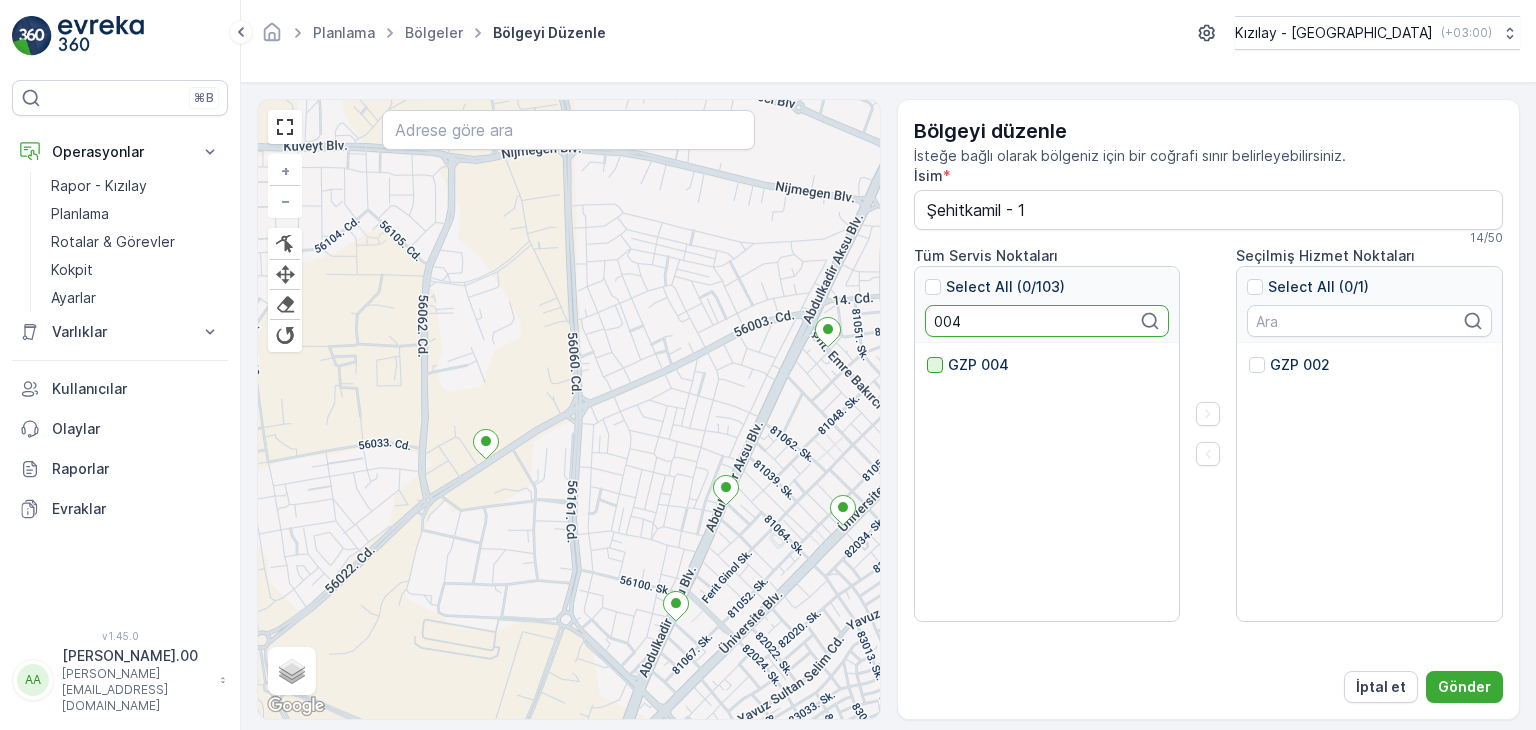 click at bounding box center (935, 365) 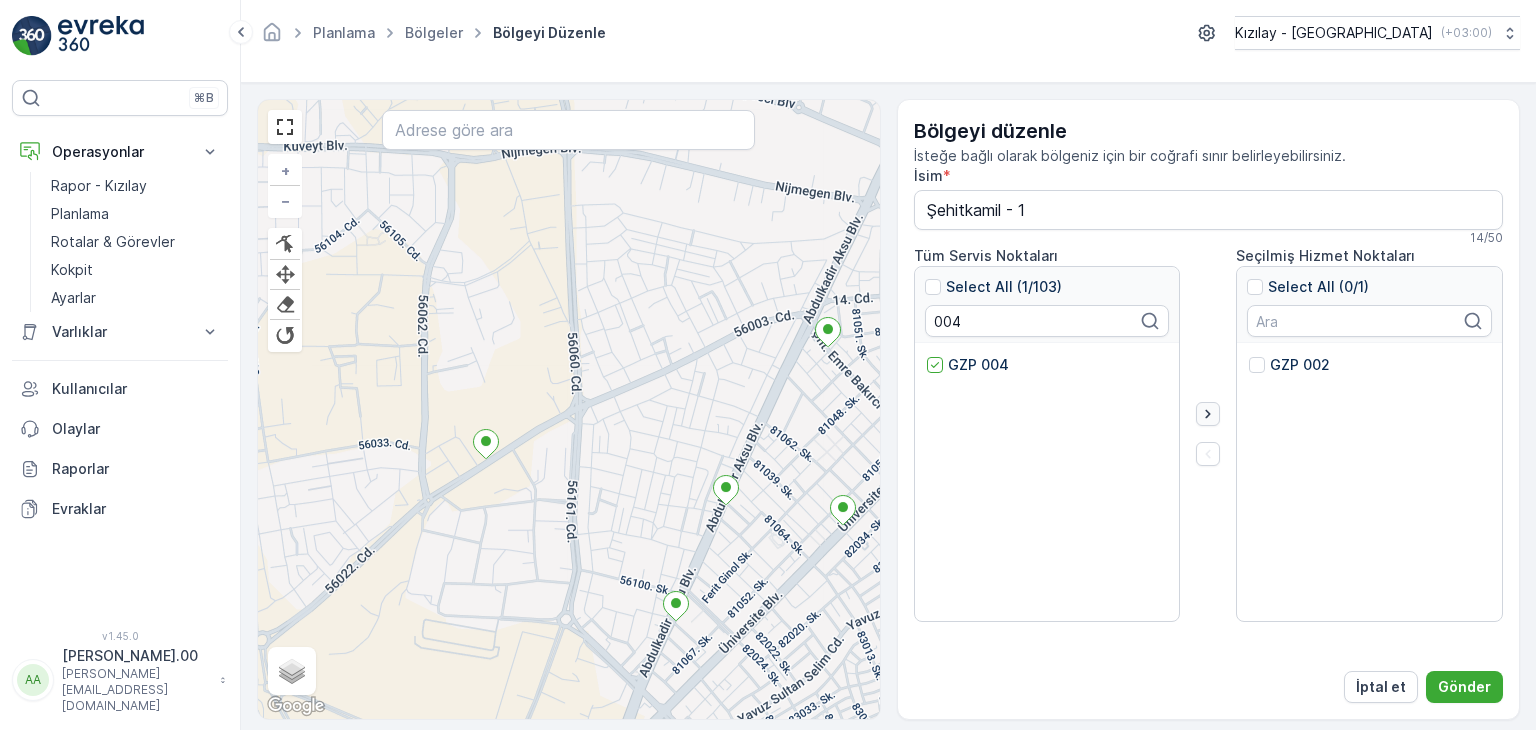 click 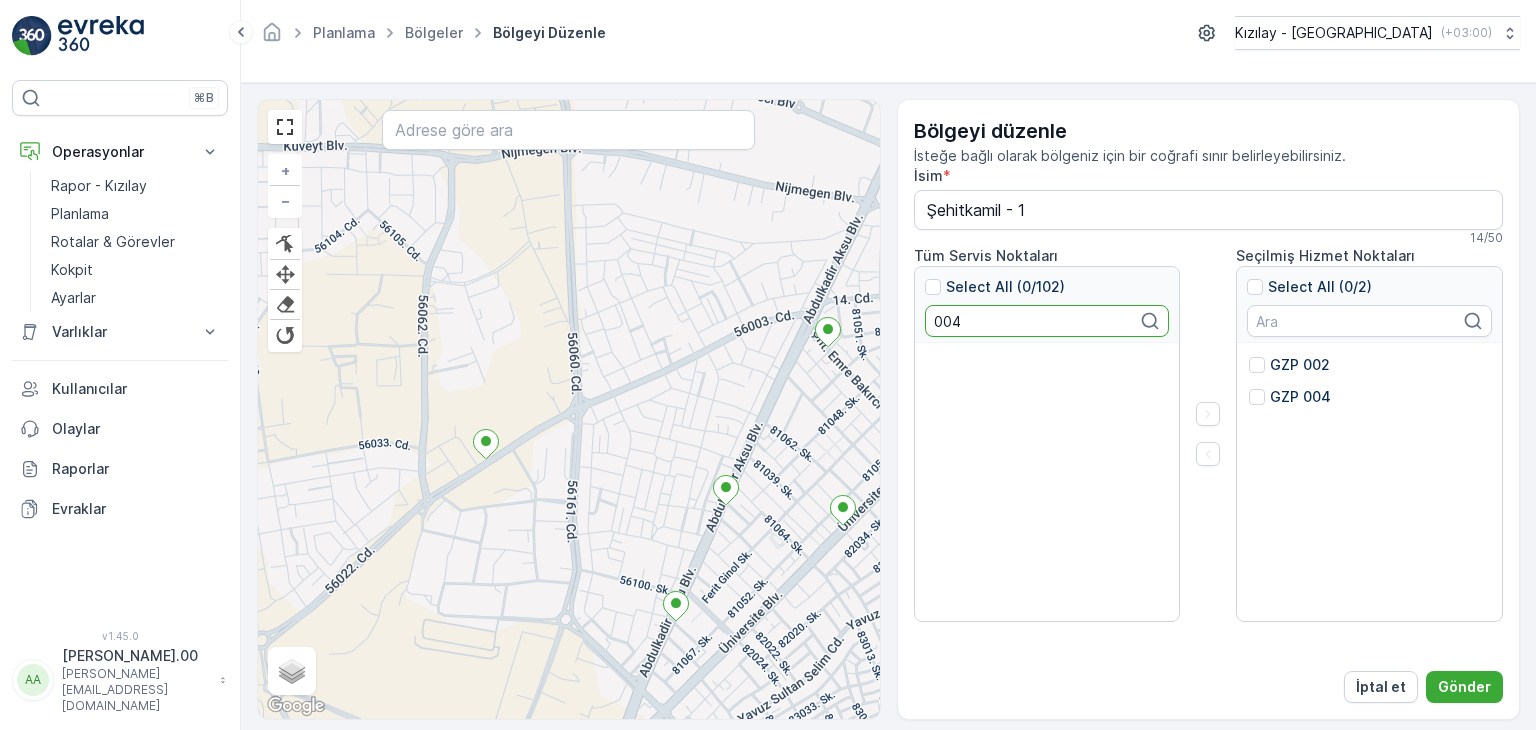 click on "004" at bounding box center [1047, 321] 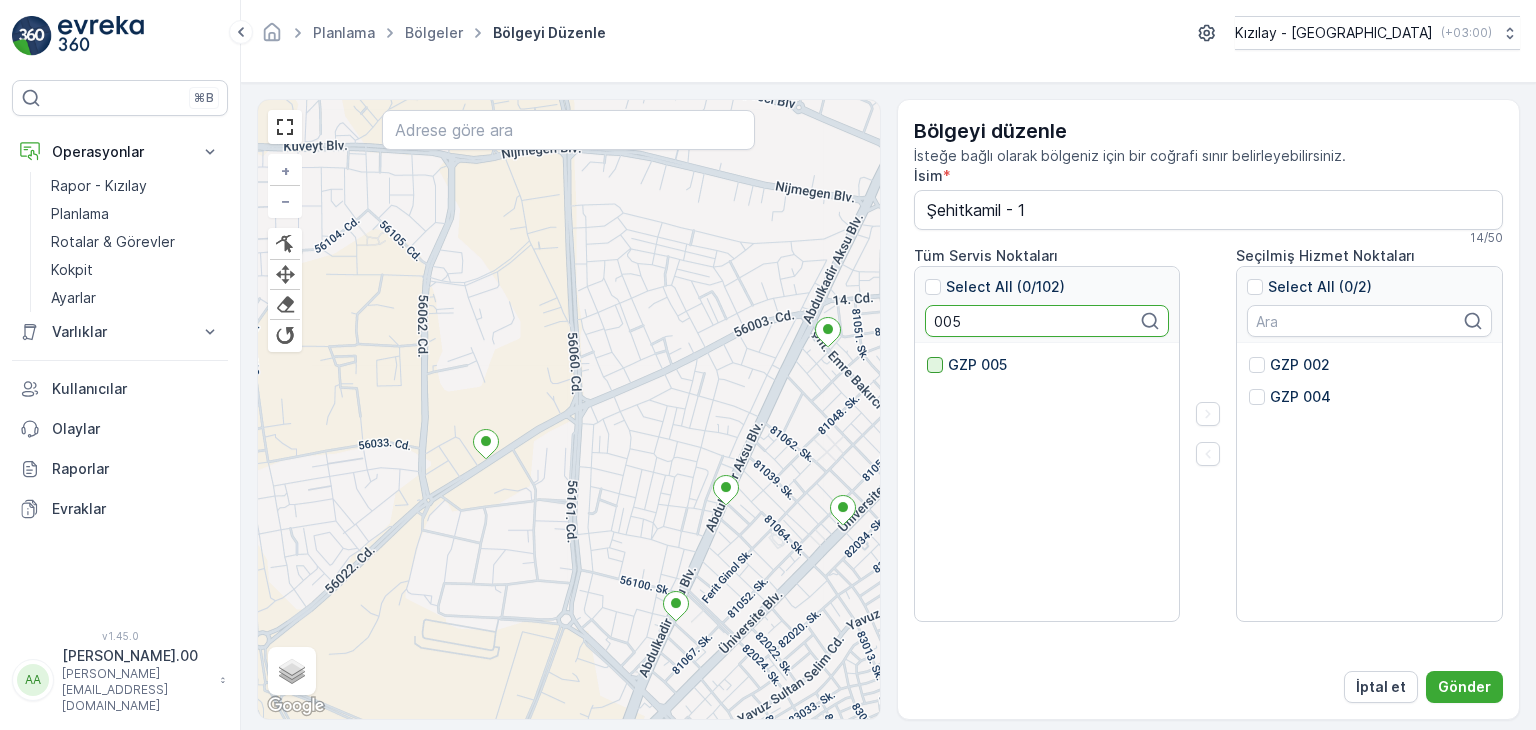click at bounding box center (935, 365) 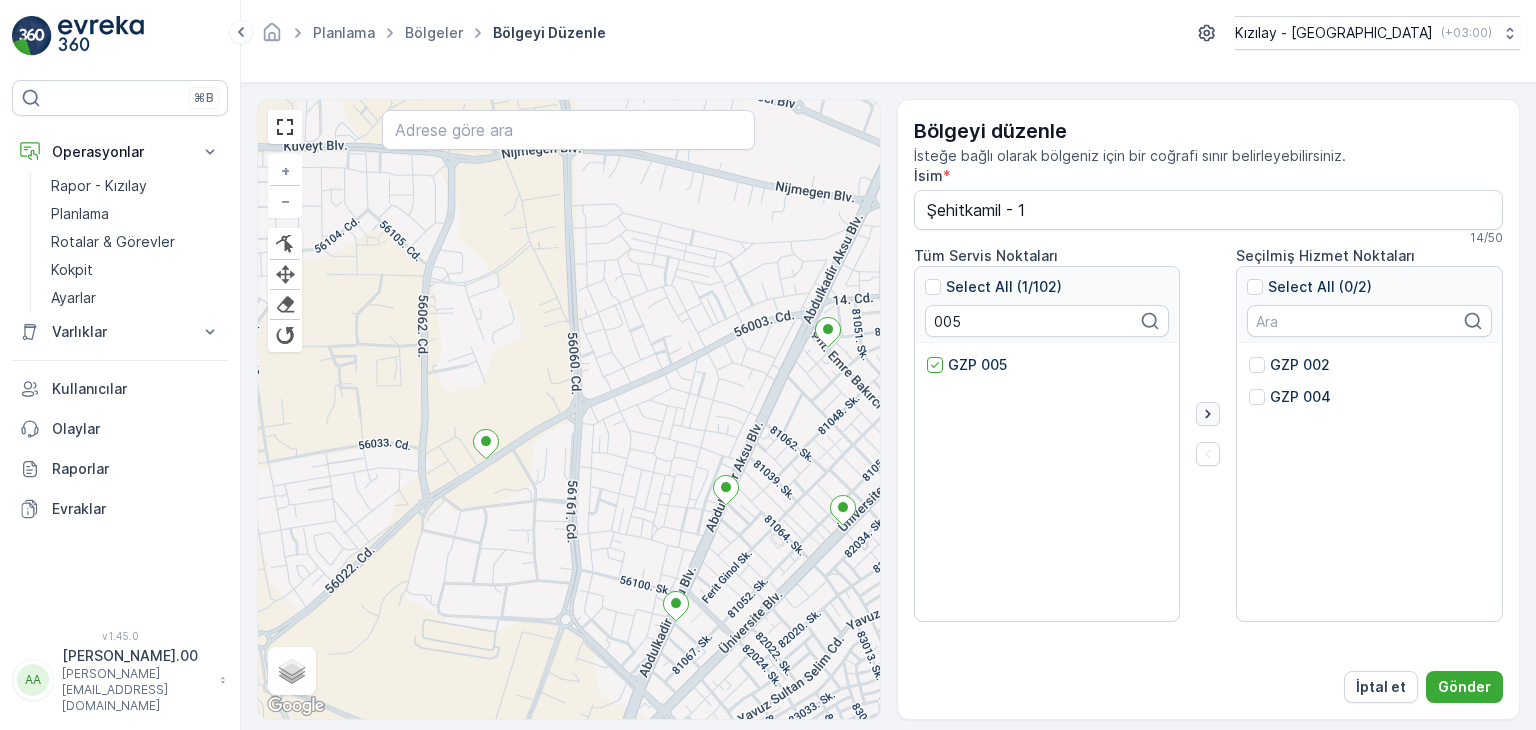 click 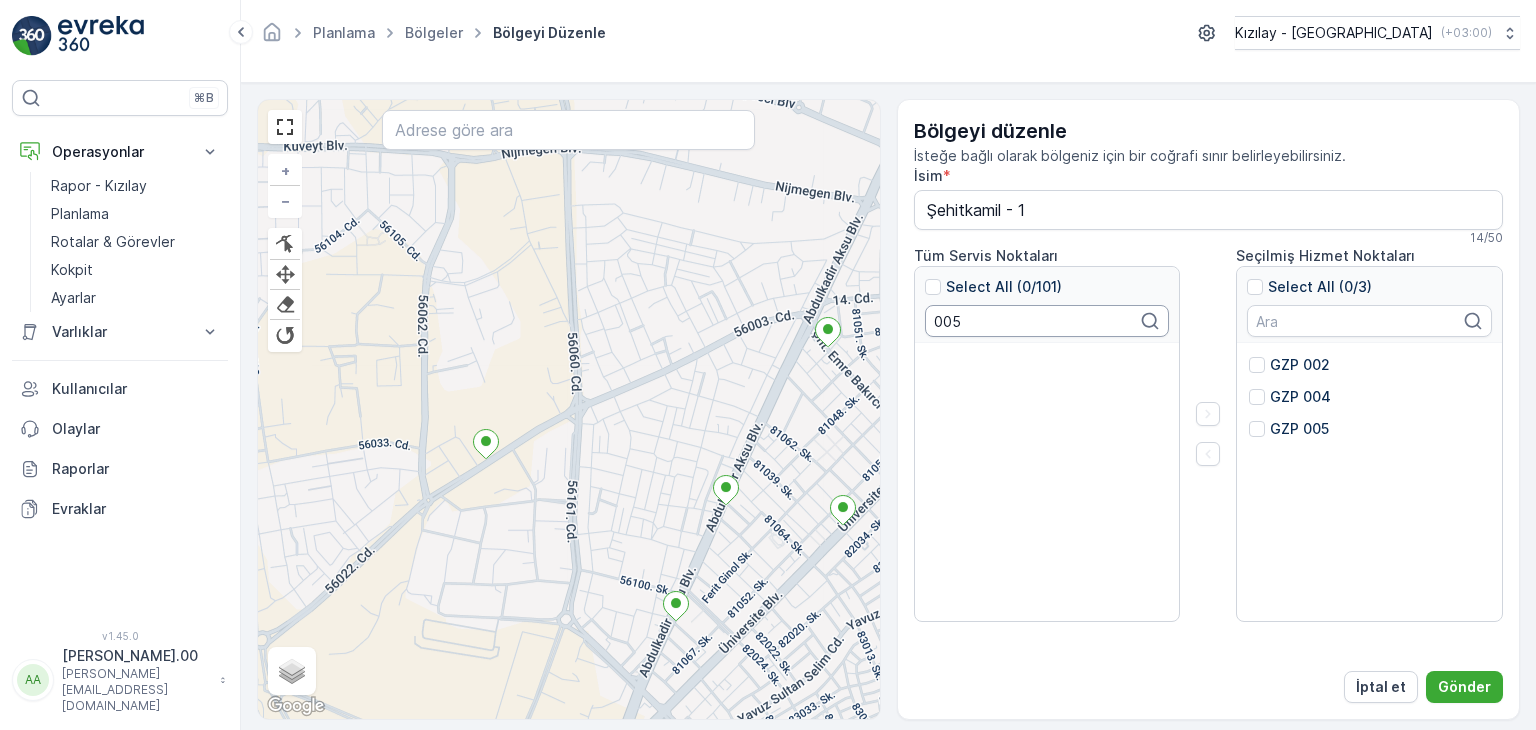 click on "005" at bounding box center (1047, 321) 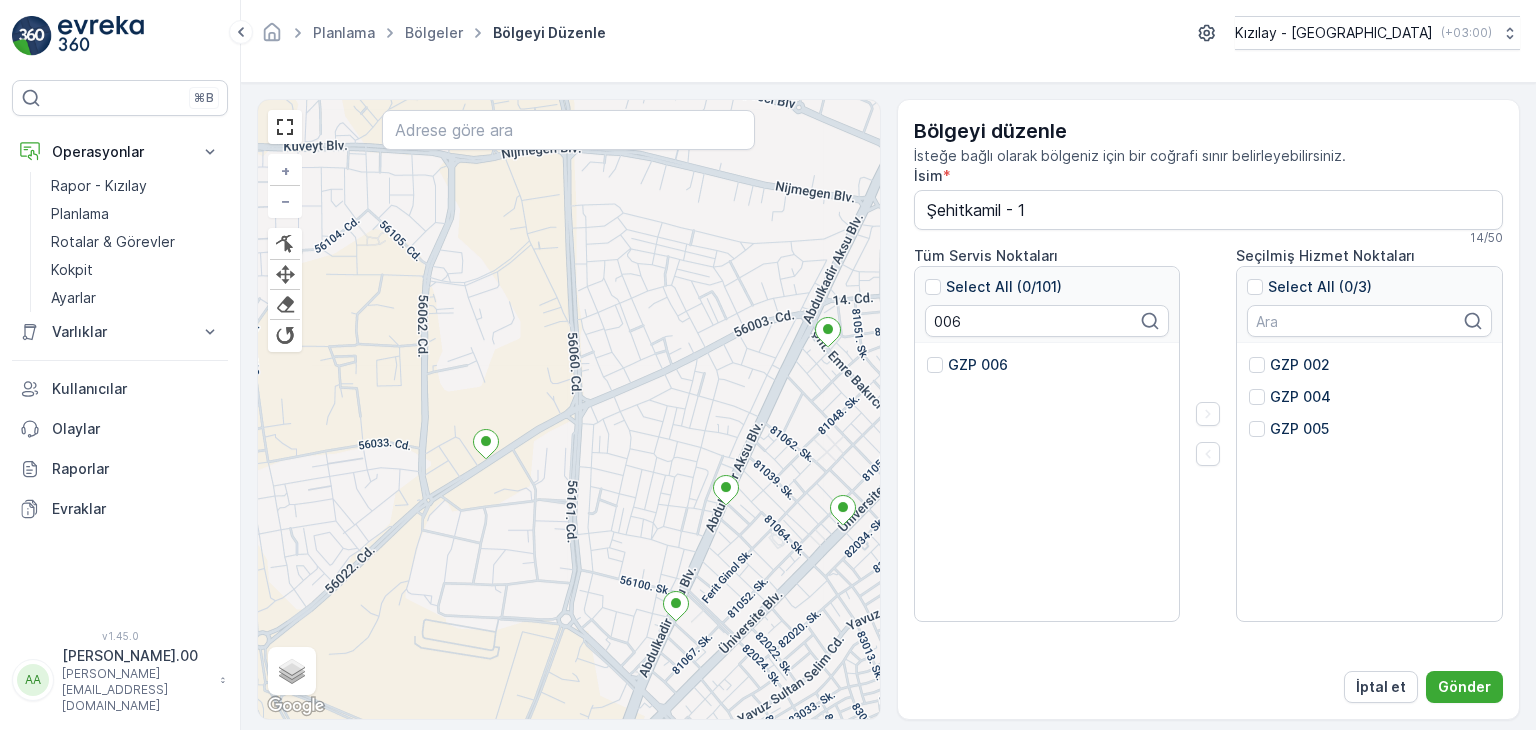 click on "GZP 006" at bounding box center (978, 365) 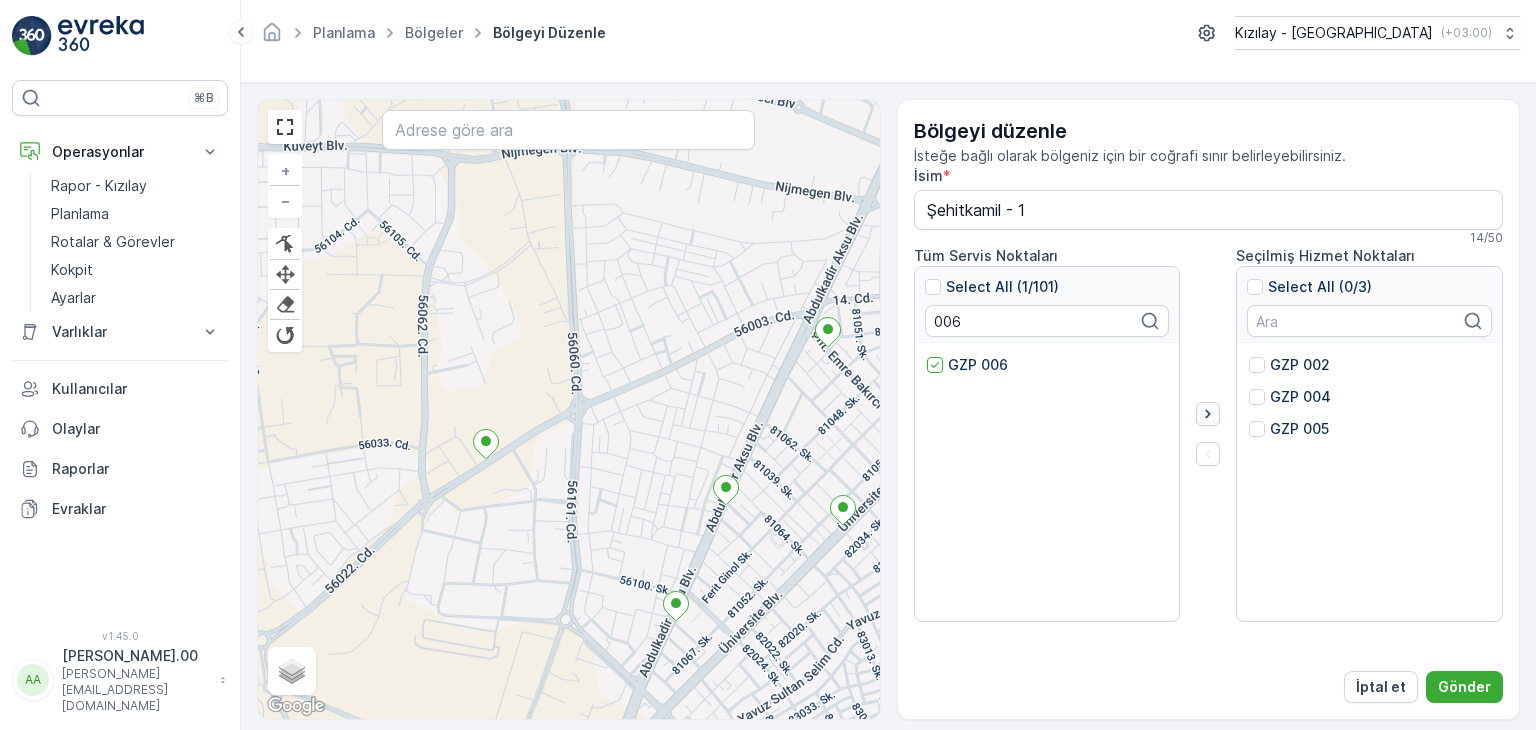 click 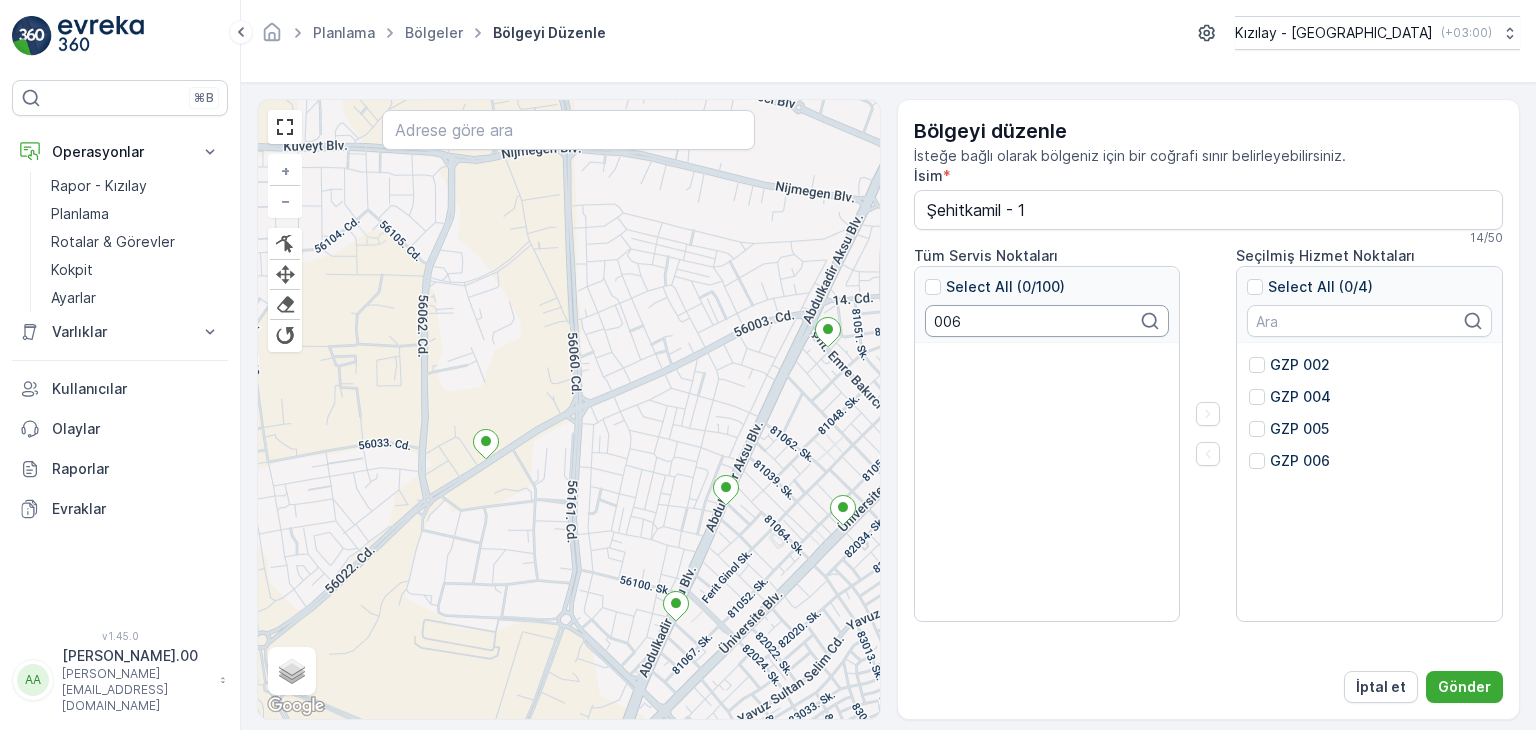 click on "006" at bounding box center (1047, 321) 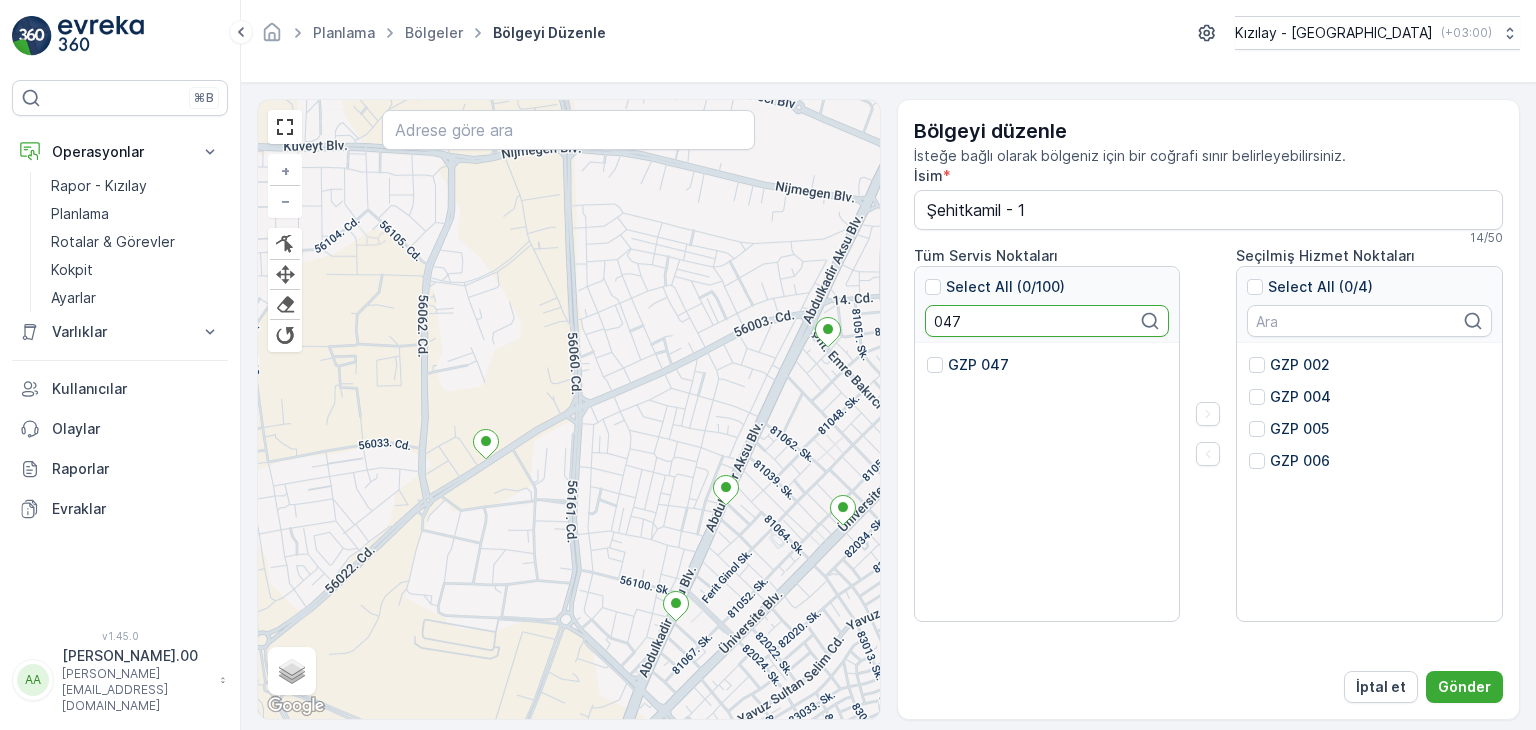 click on "GZP 047" at bounding box center [978, 365] 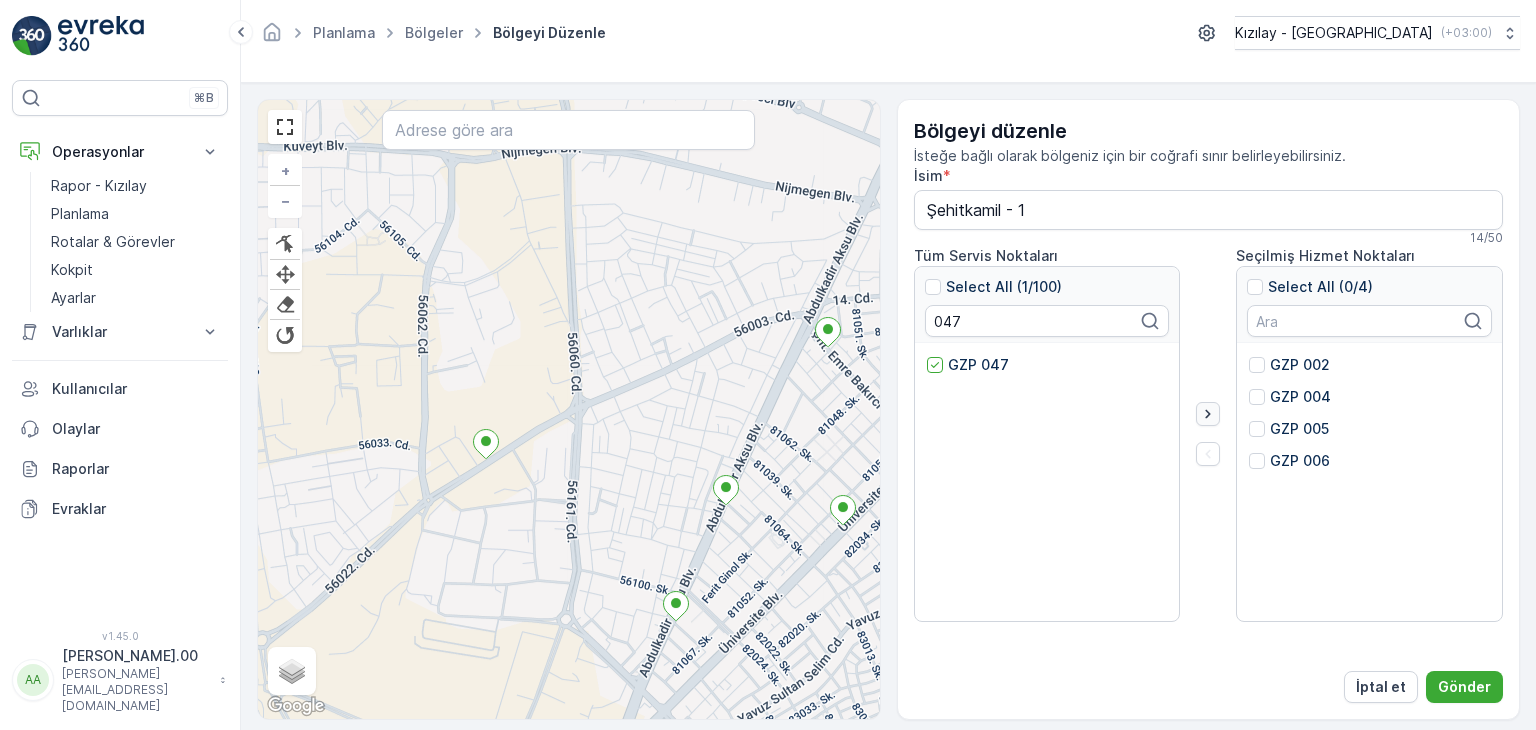 click 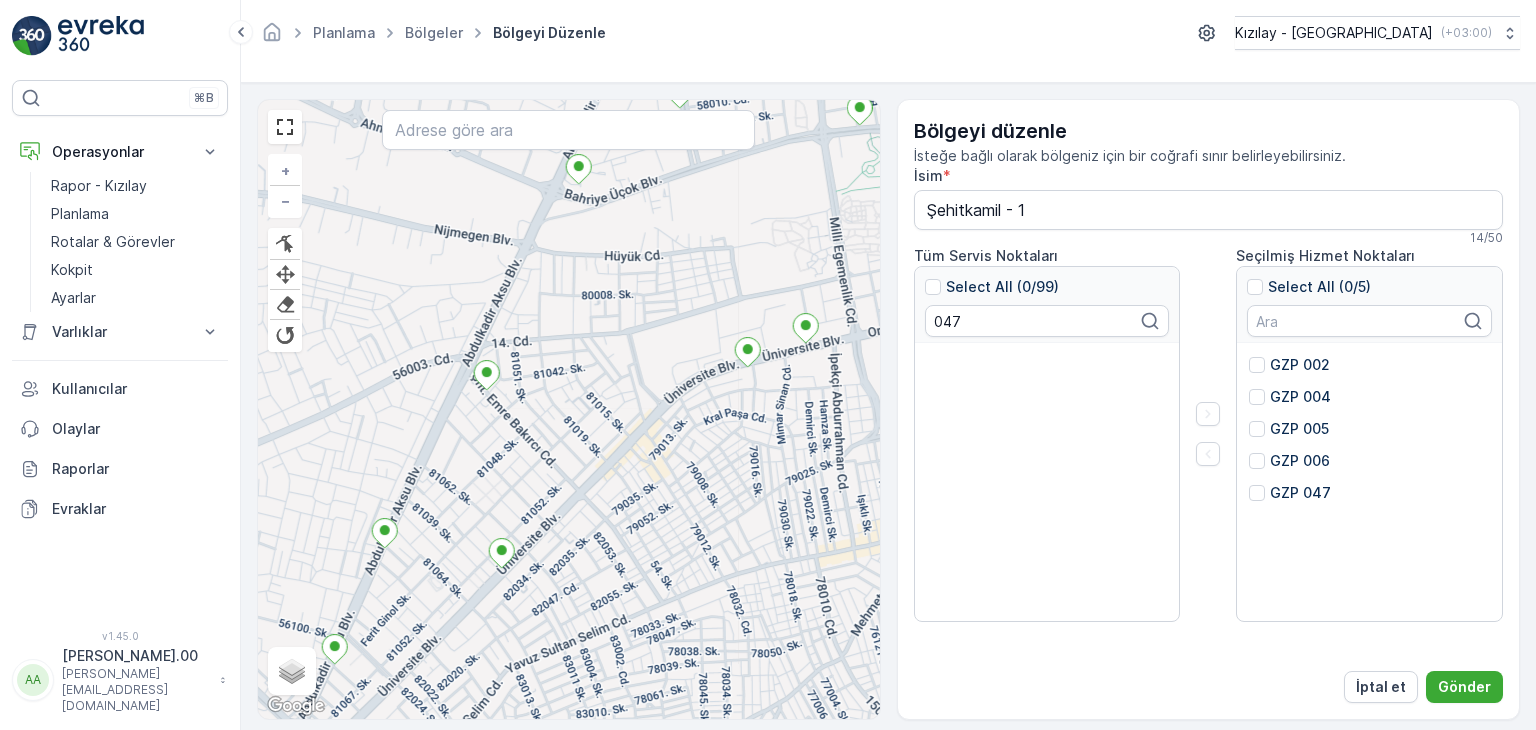 drag, startPoint x: 752, startPoint y: 443, endPoint x: 452, endPoint y: 486, distance: 303.066 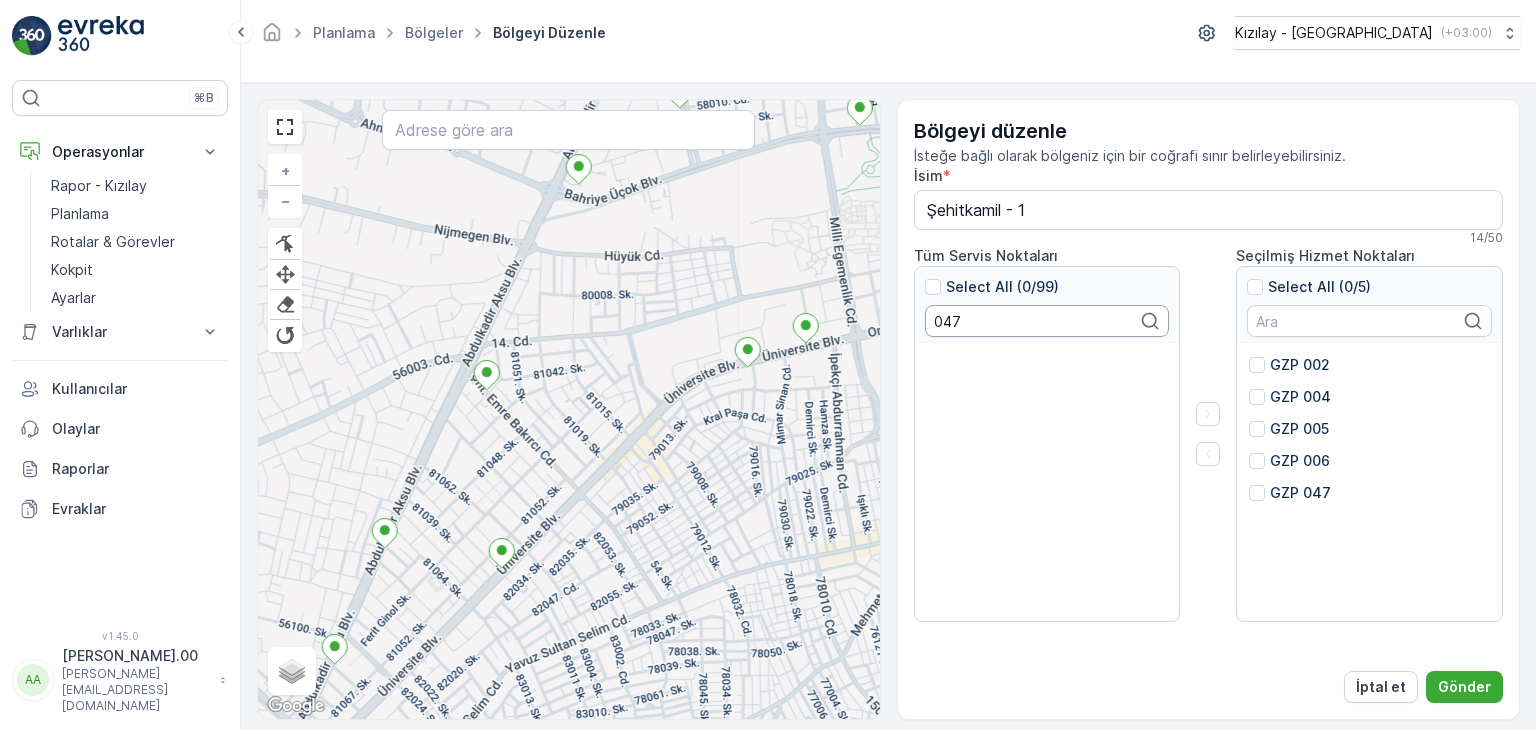 click on "047" at bounding box center (1047, 321) 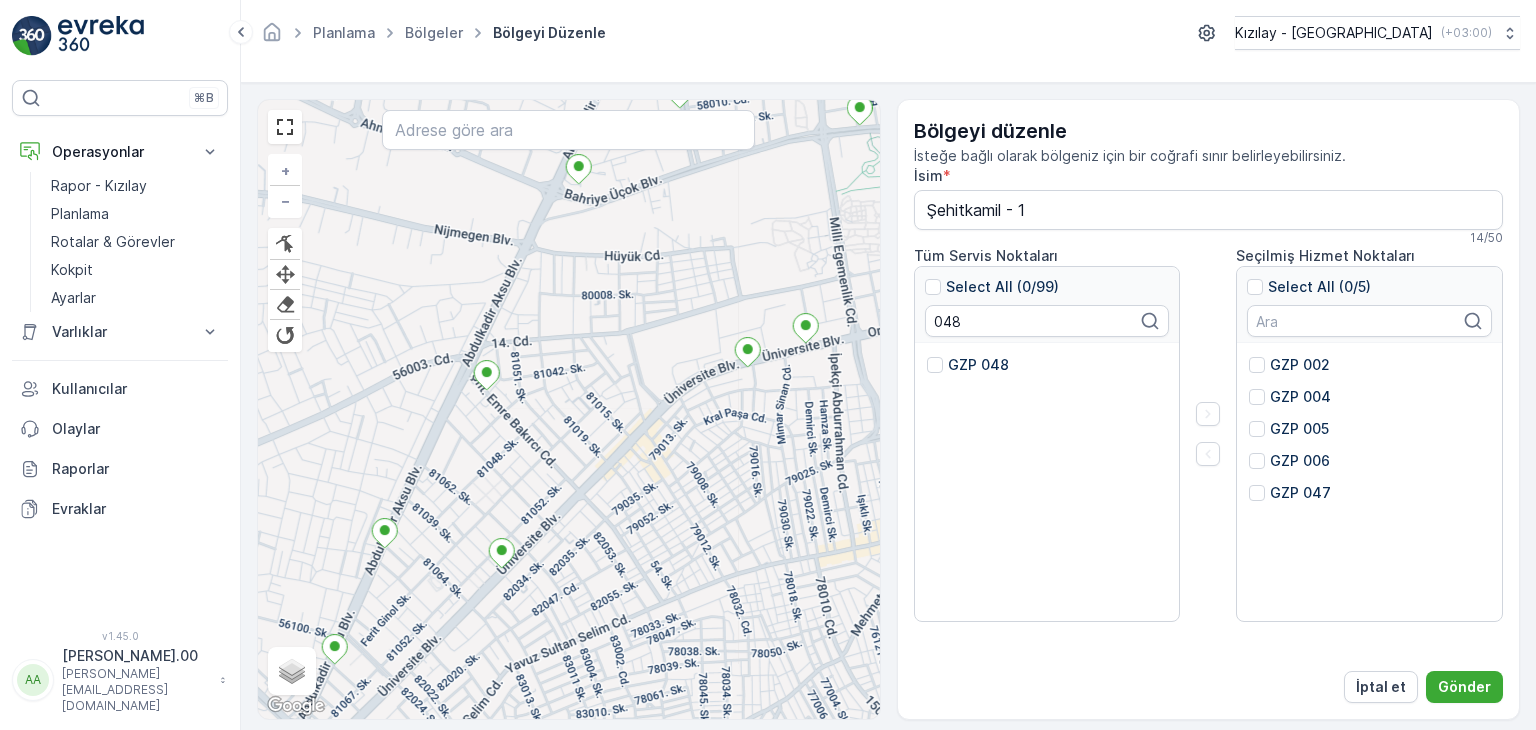 click on "GZP 048" at bounding box center (978, 365) 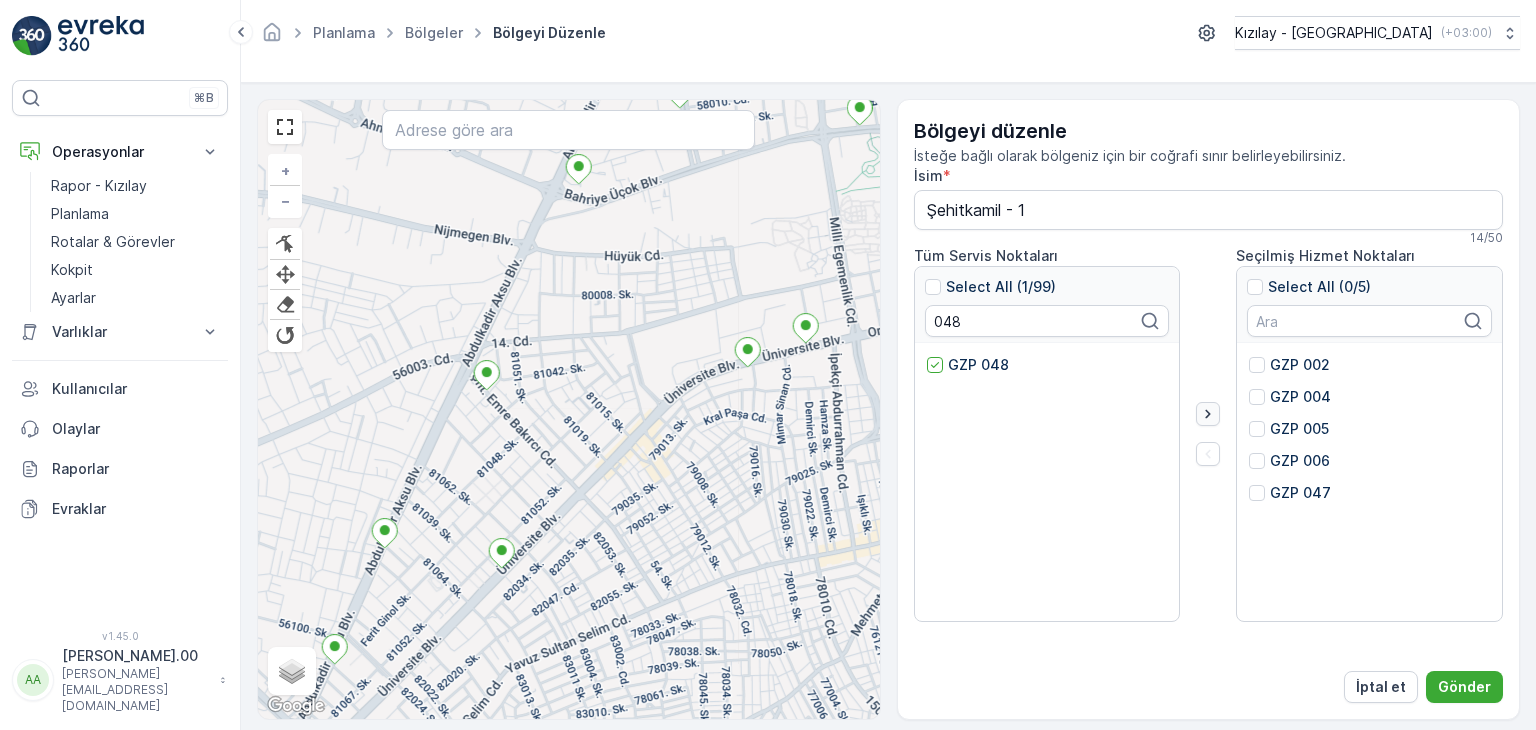 click 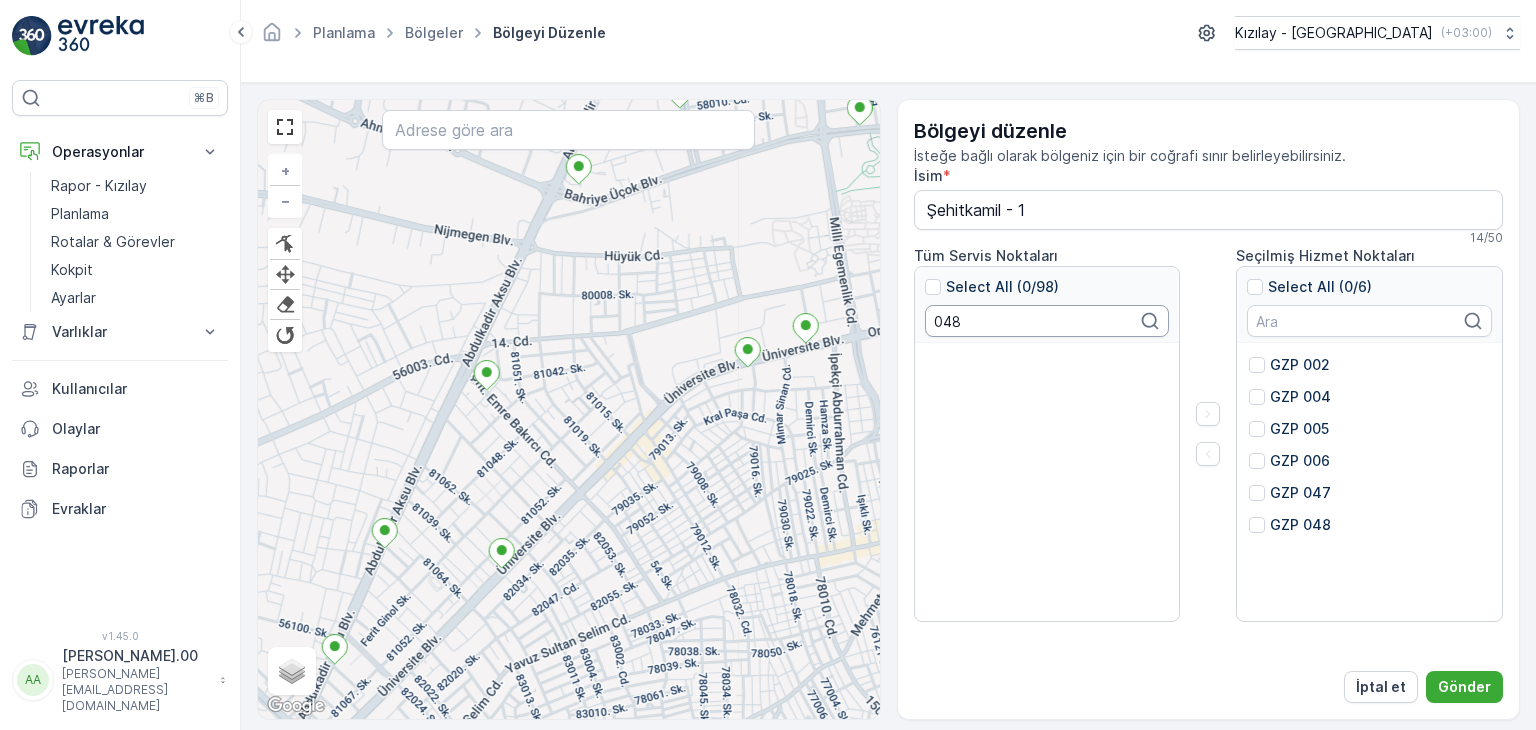click on "048" at bounding box center (1047, 321) 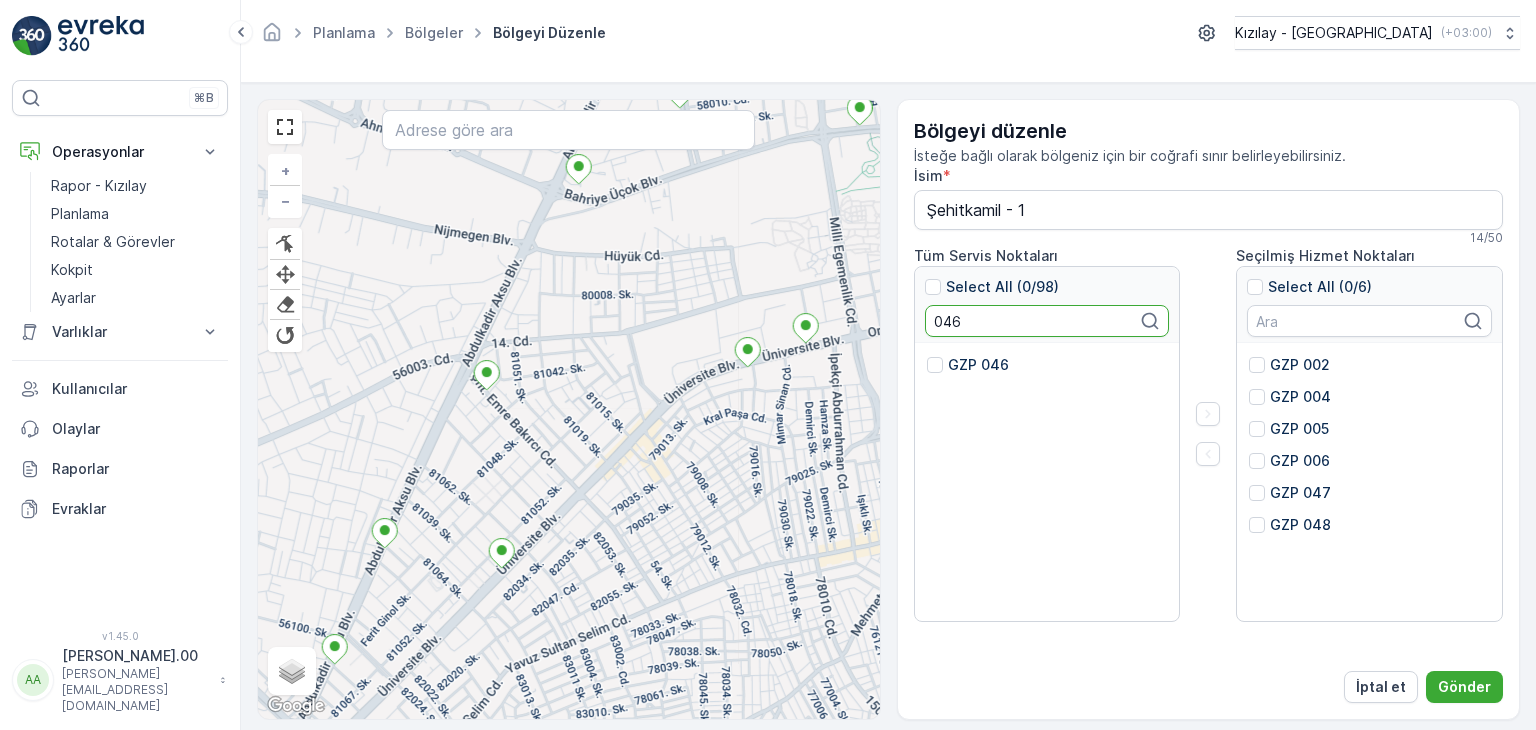 click on "GZP 046" at bounding box center (978, 365) 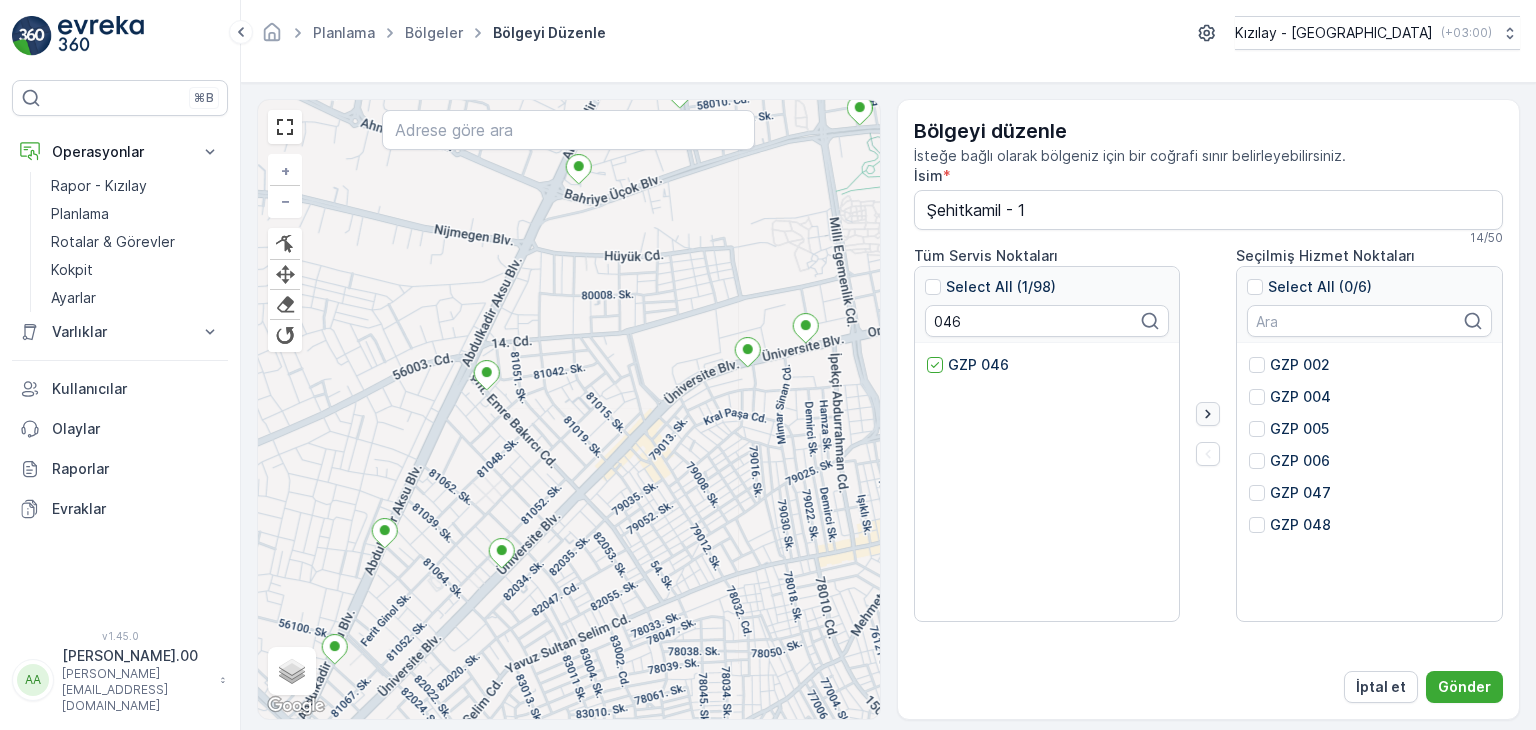 click 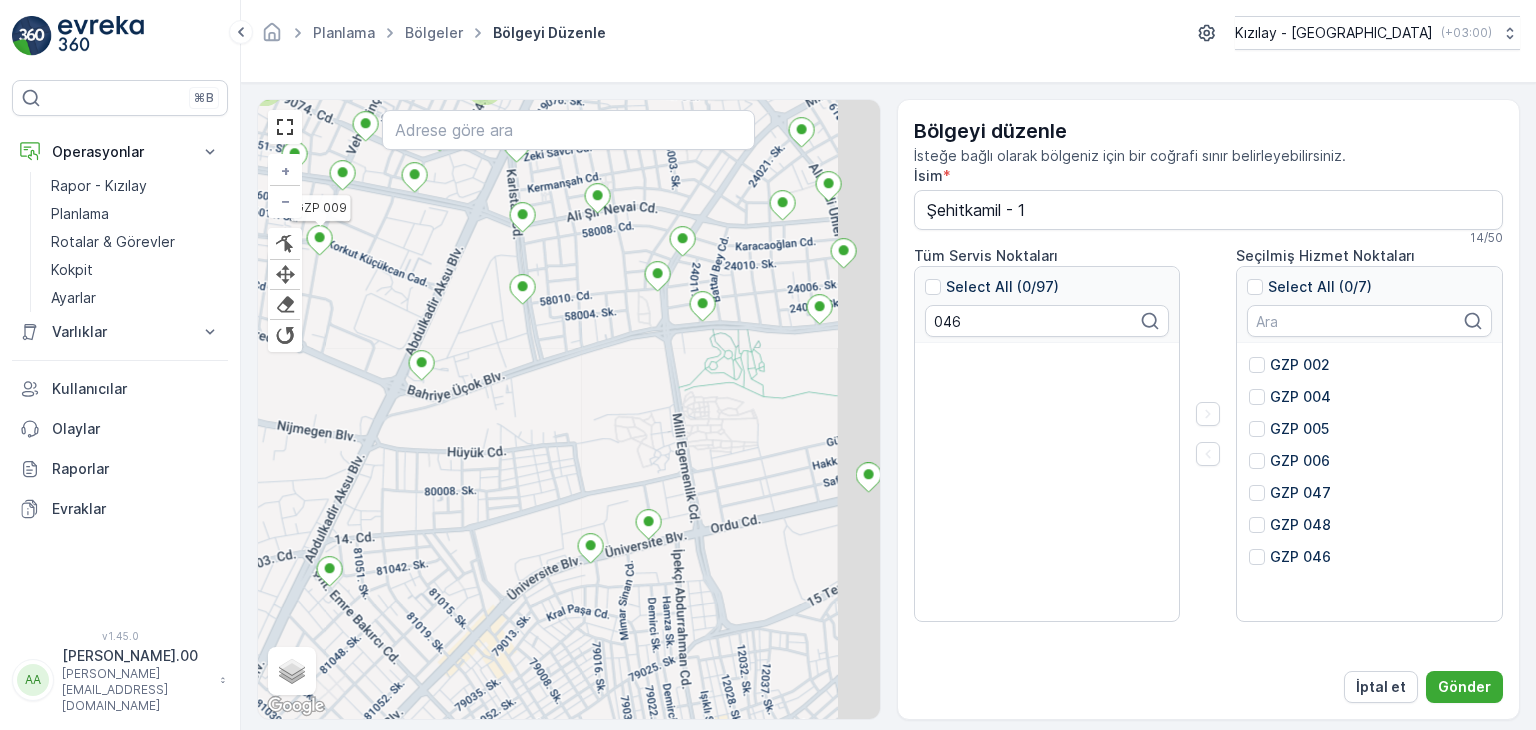drag, startPoint x: 754, startPoint y: 448, endPoint x: 583, endPoint y: 637, distance: 254.87643 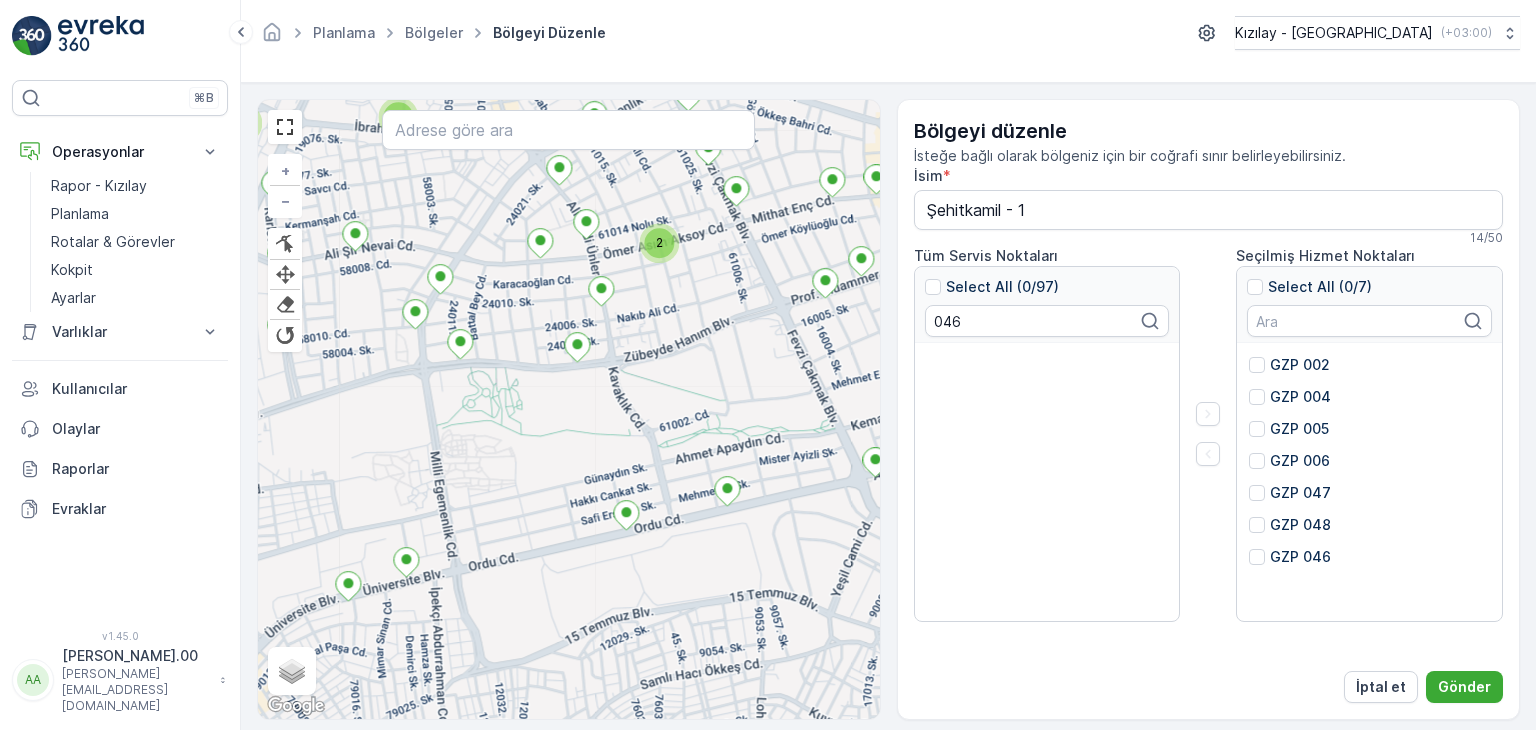 drag, startPoint x: 717, startPoint y: 558, endPoint x: 490, endPoint y: 590, distance: 229.24442 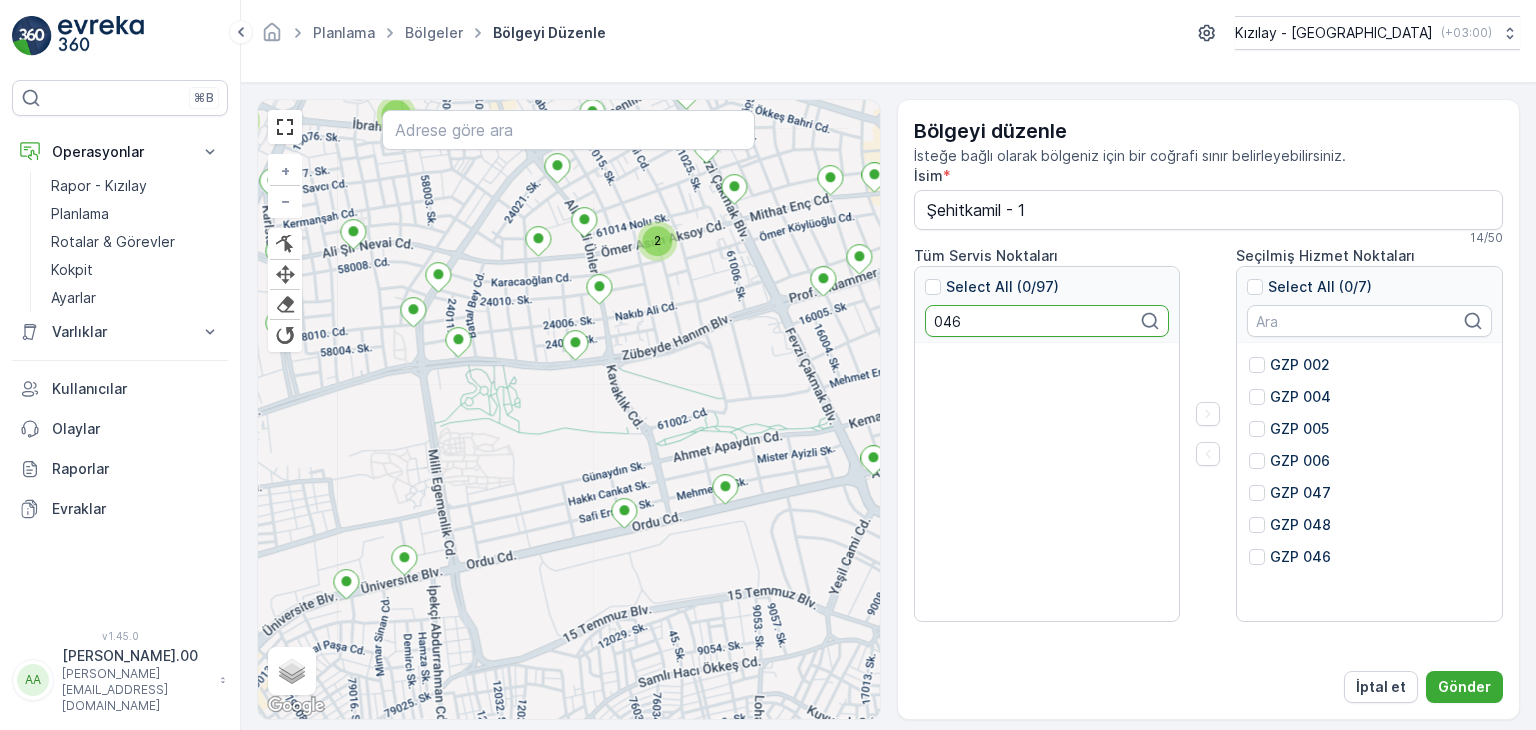 click on "046" at bounding box center (1047, 321) 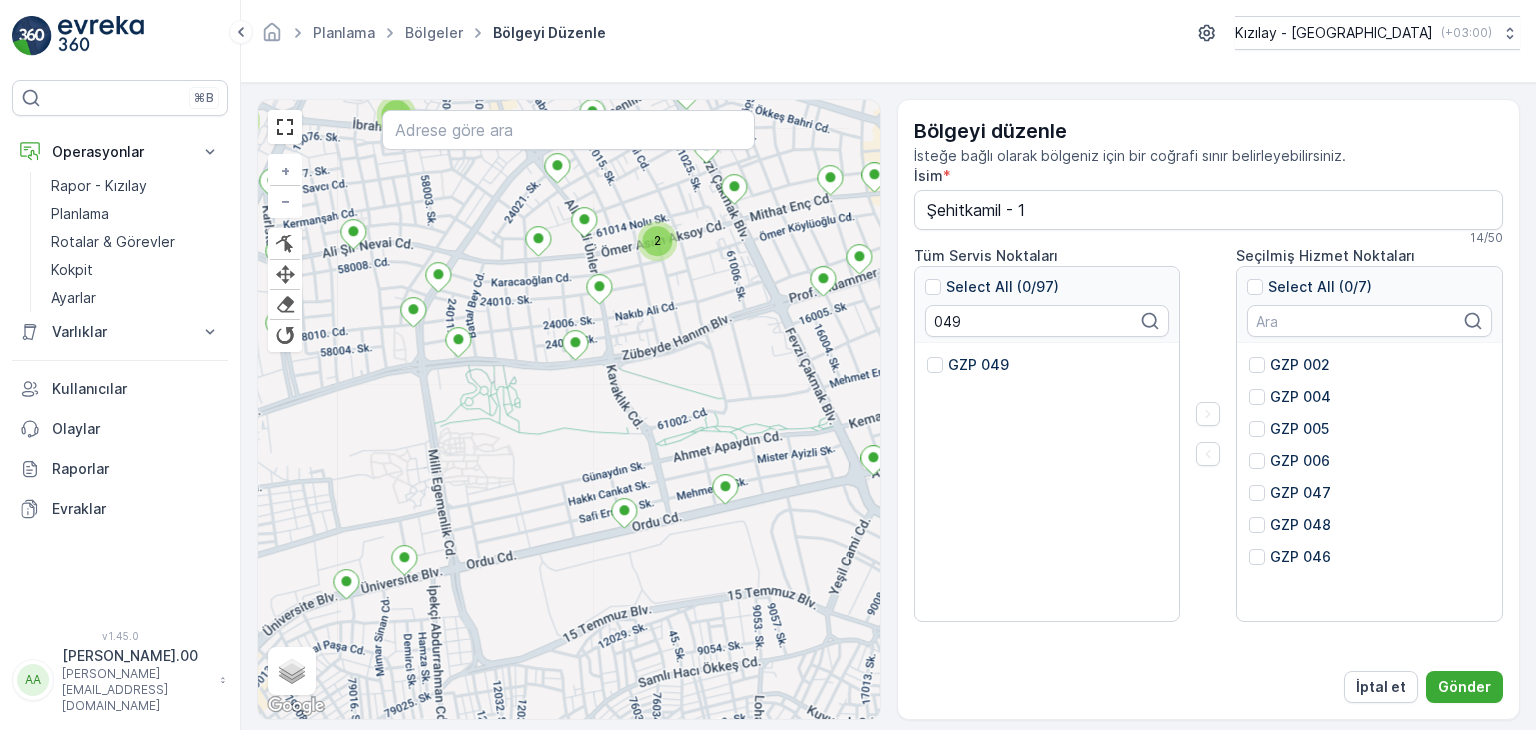 click on "GZP 049" at bounding box center [978, 365] 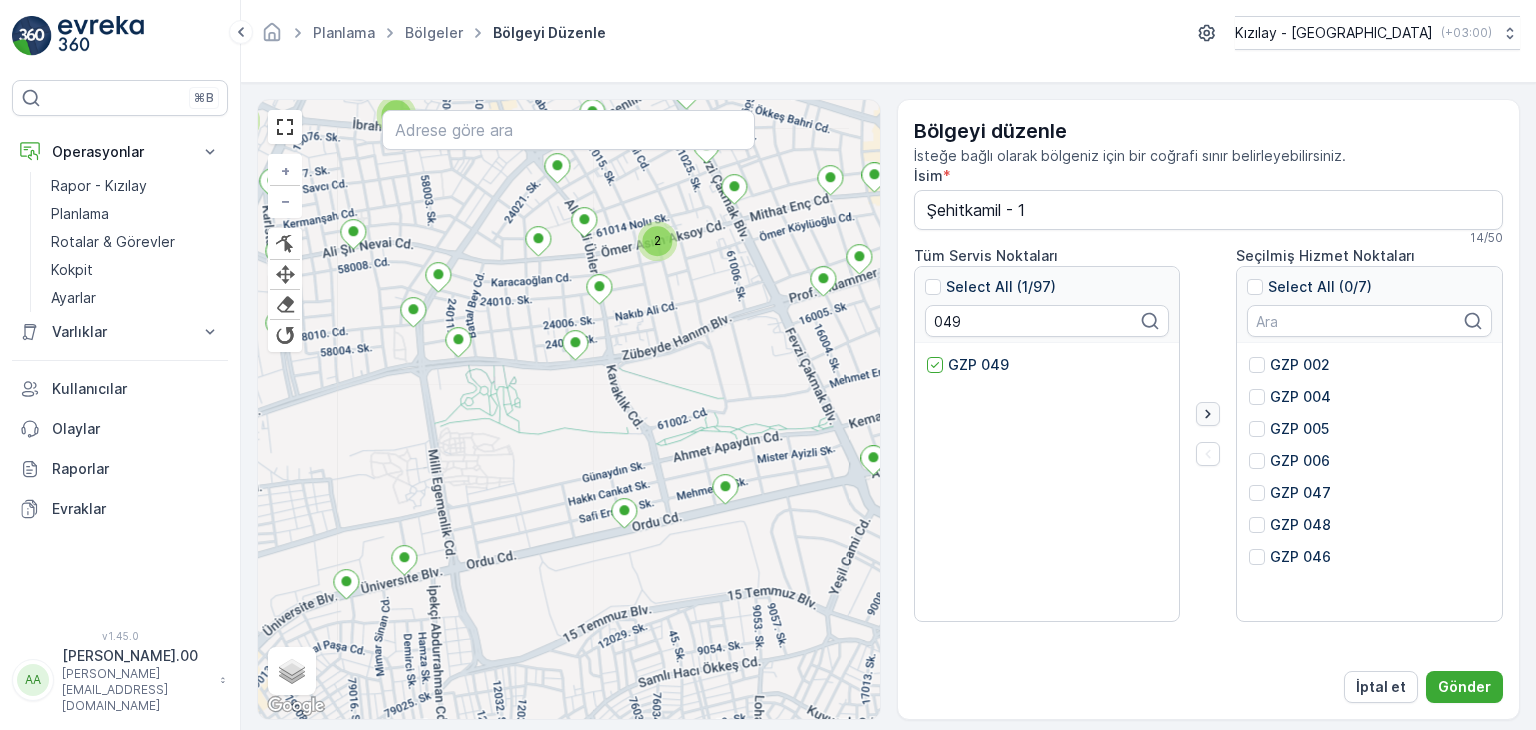 click 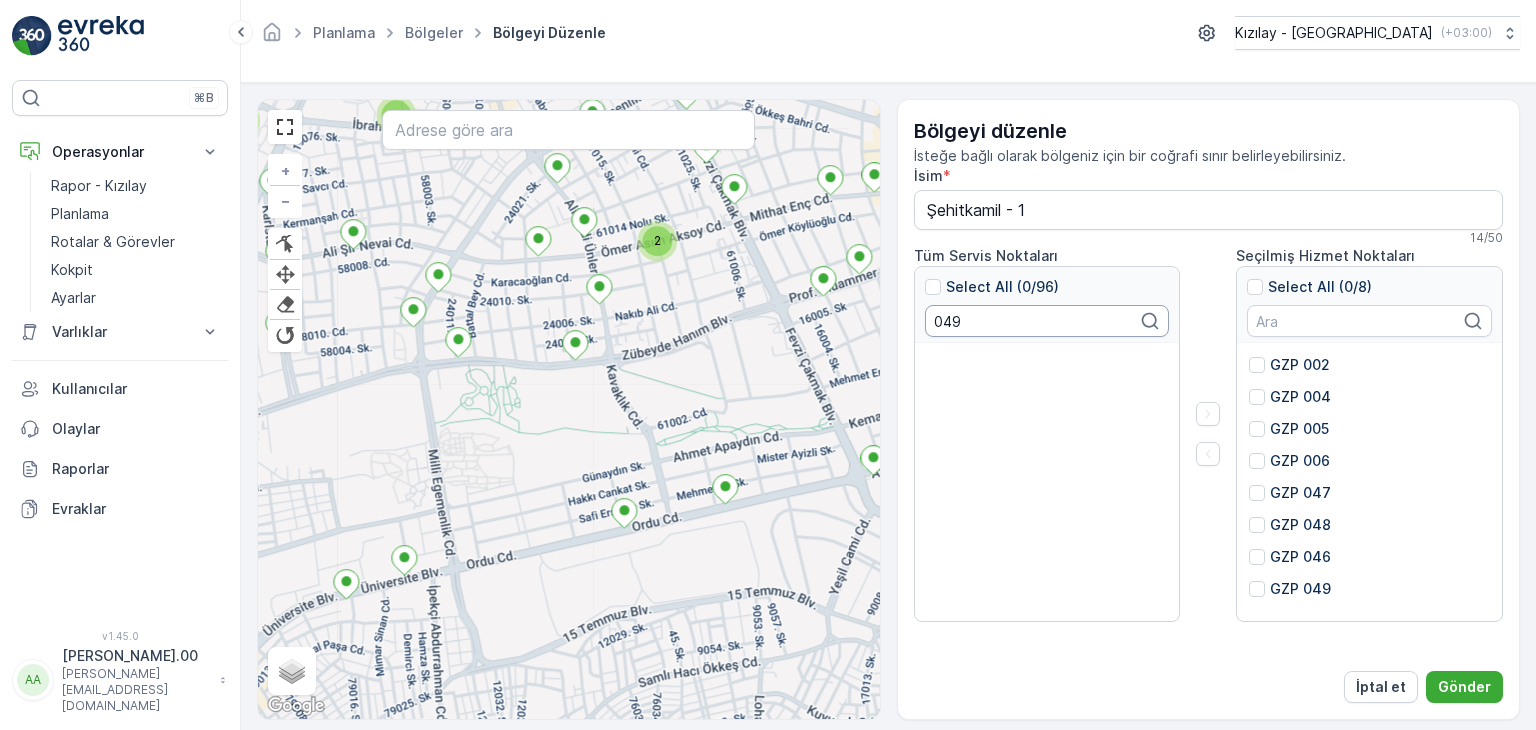 click on "049" at bounding box center (1047, 321) 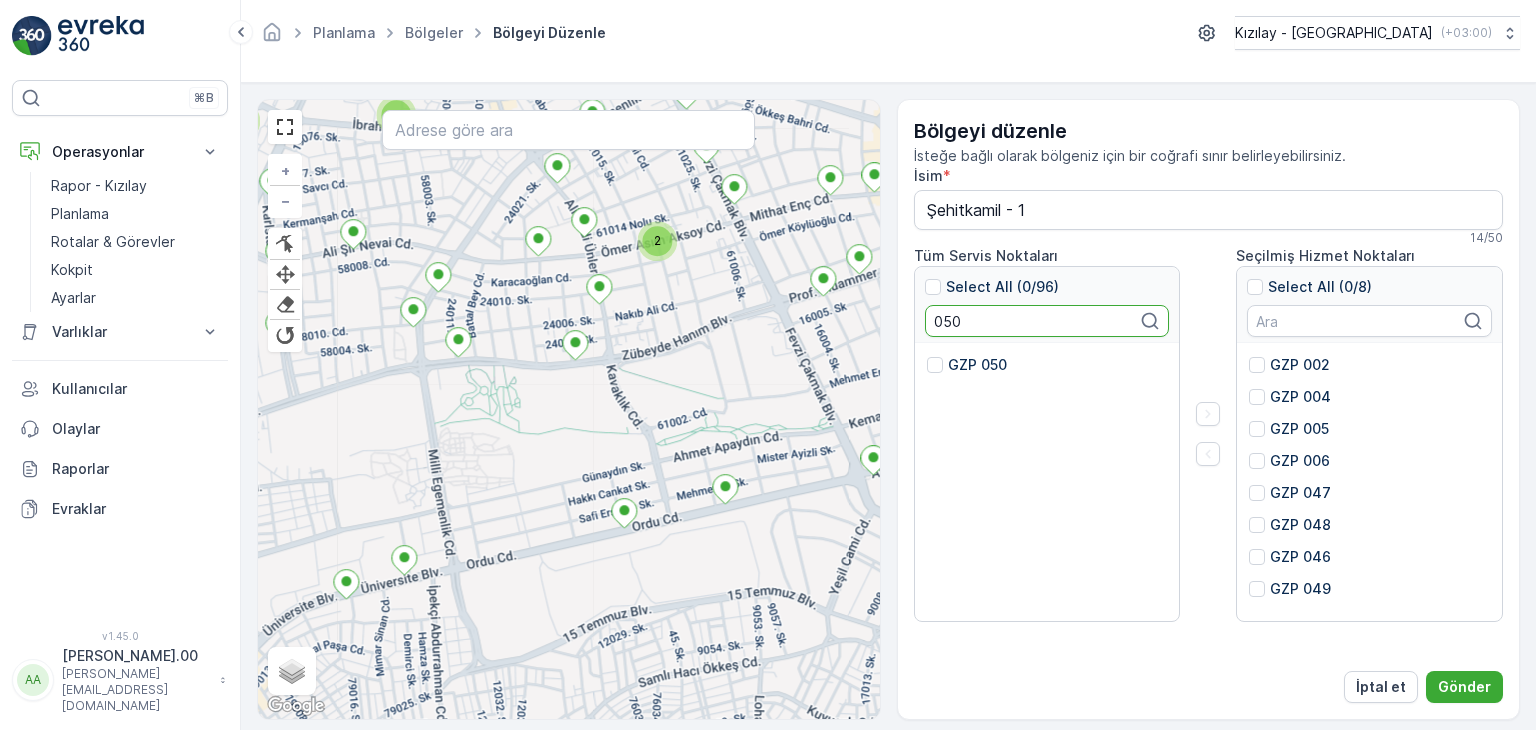 click on "GZP 050" at bounding box center (977, 365) 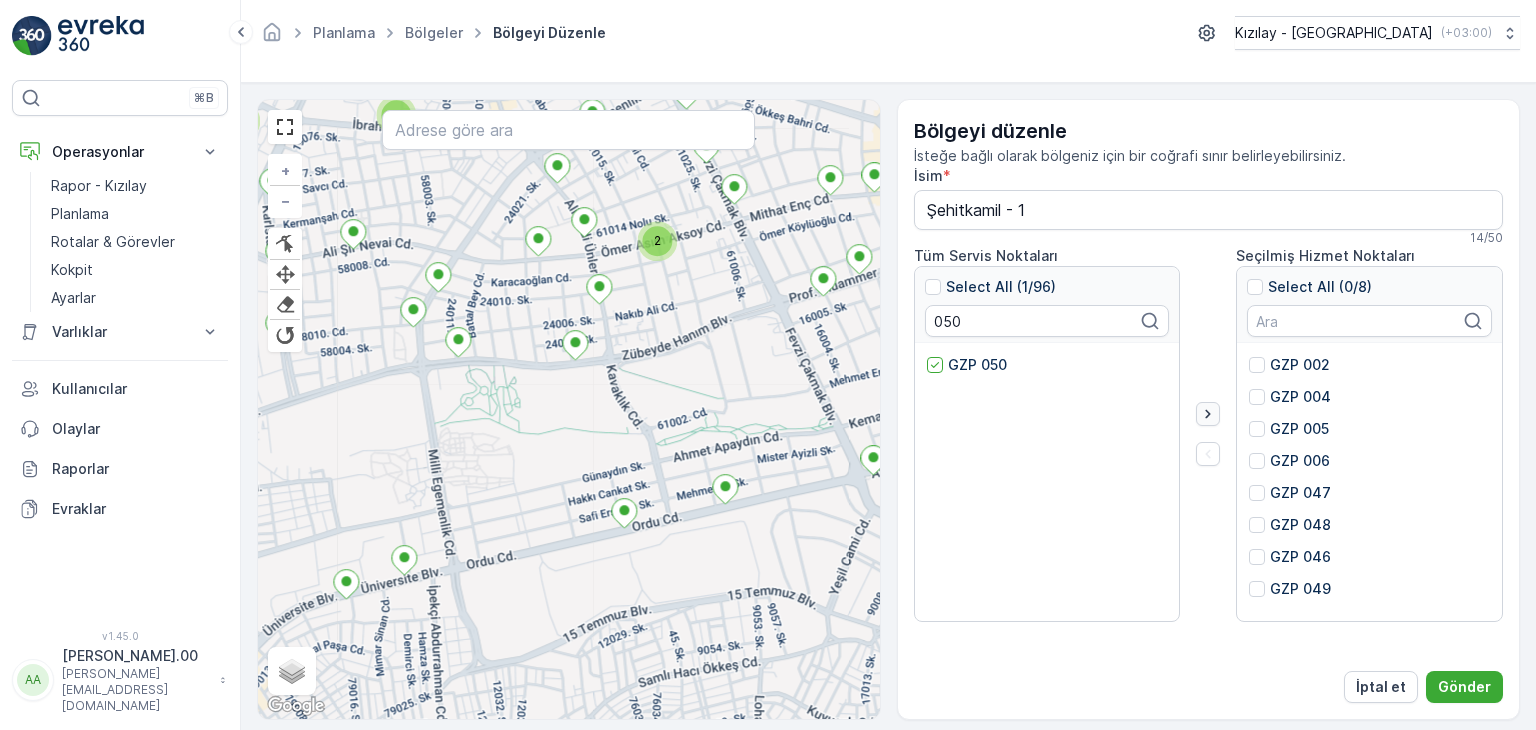 click 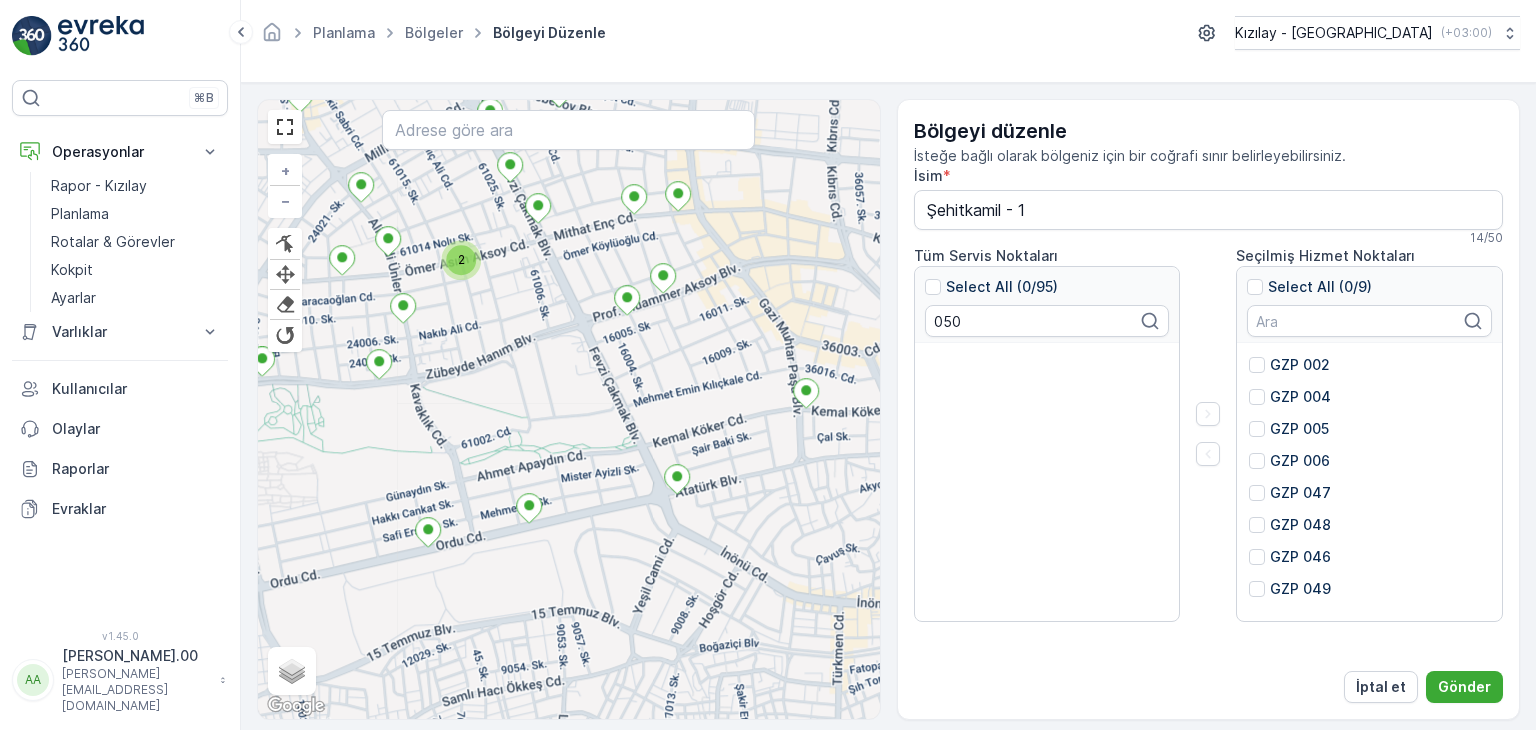 drag, startPoint x: 708, startPoint y: 491, endPoint x: 542, endPoint y: 490, distance: 166.003 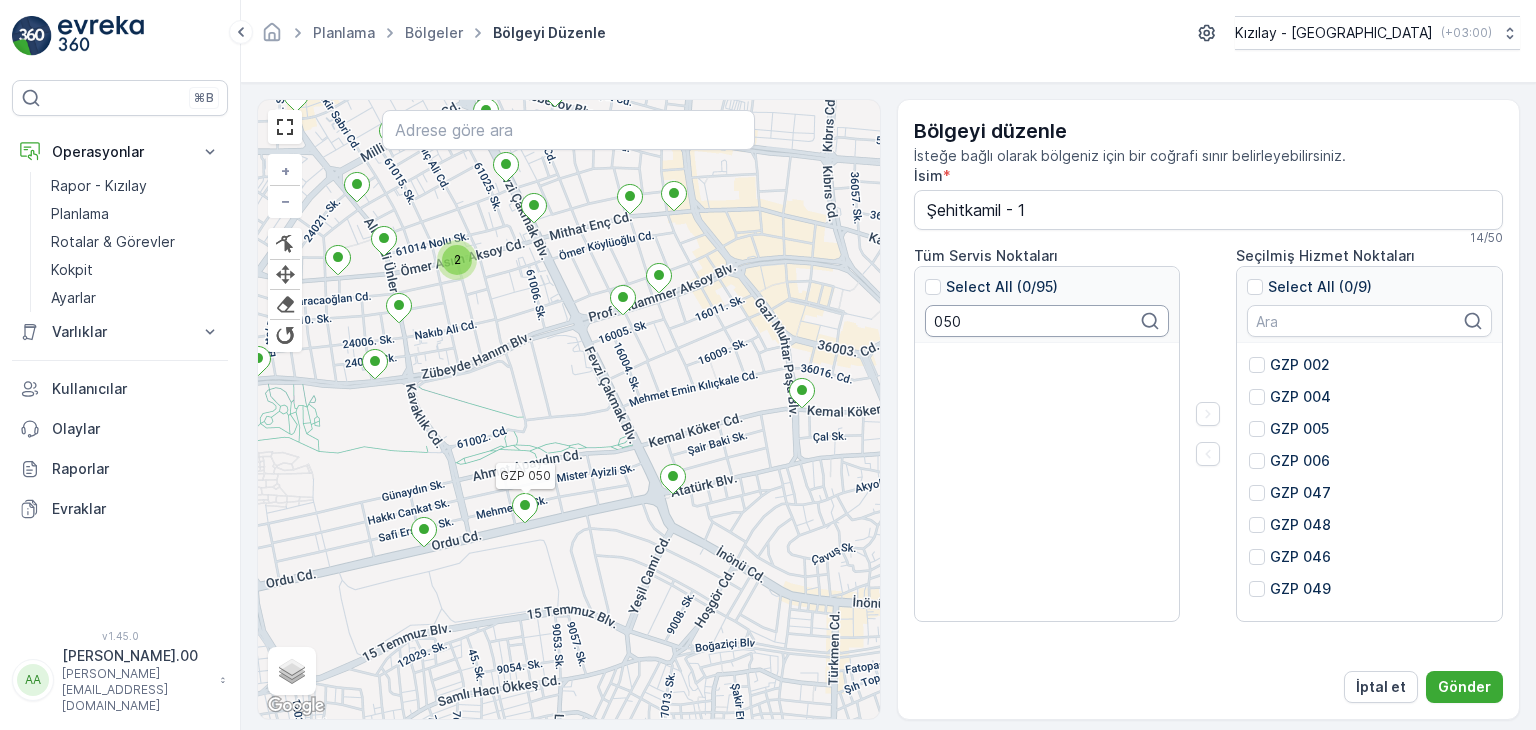 click on "050" at bounding box center [1047, 321] 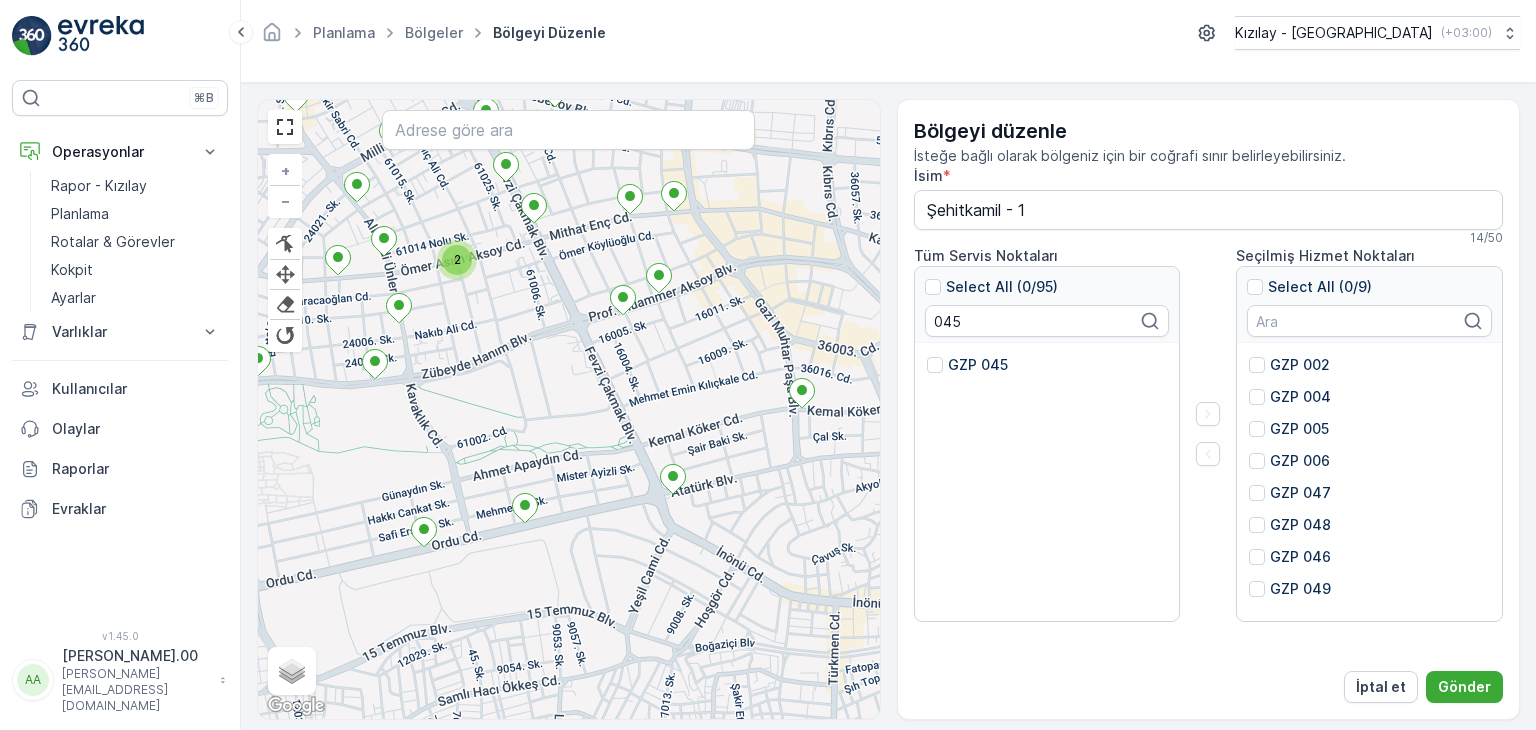 click on "GZP 045" at bounding box center [978, 365] 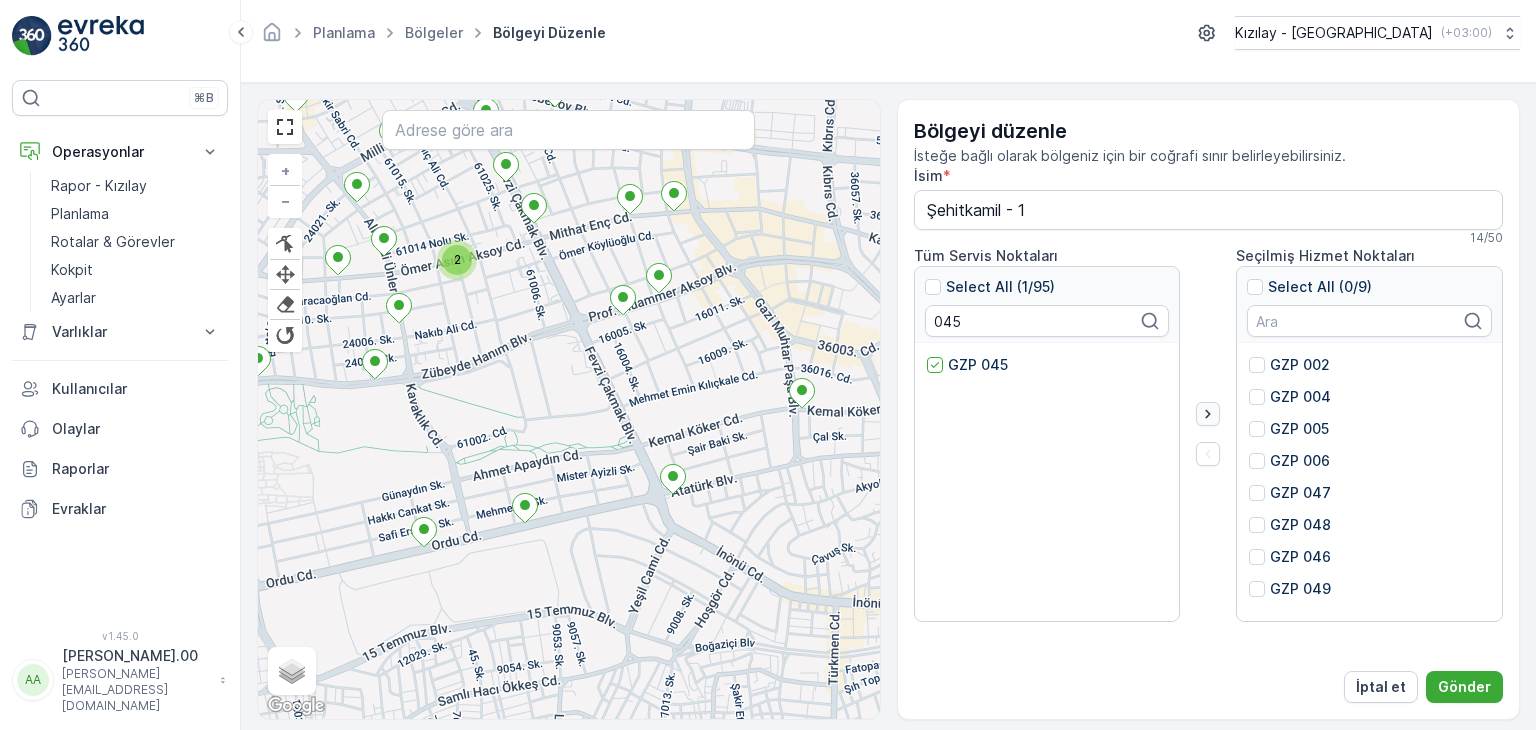 click 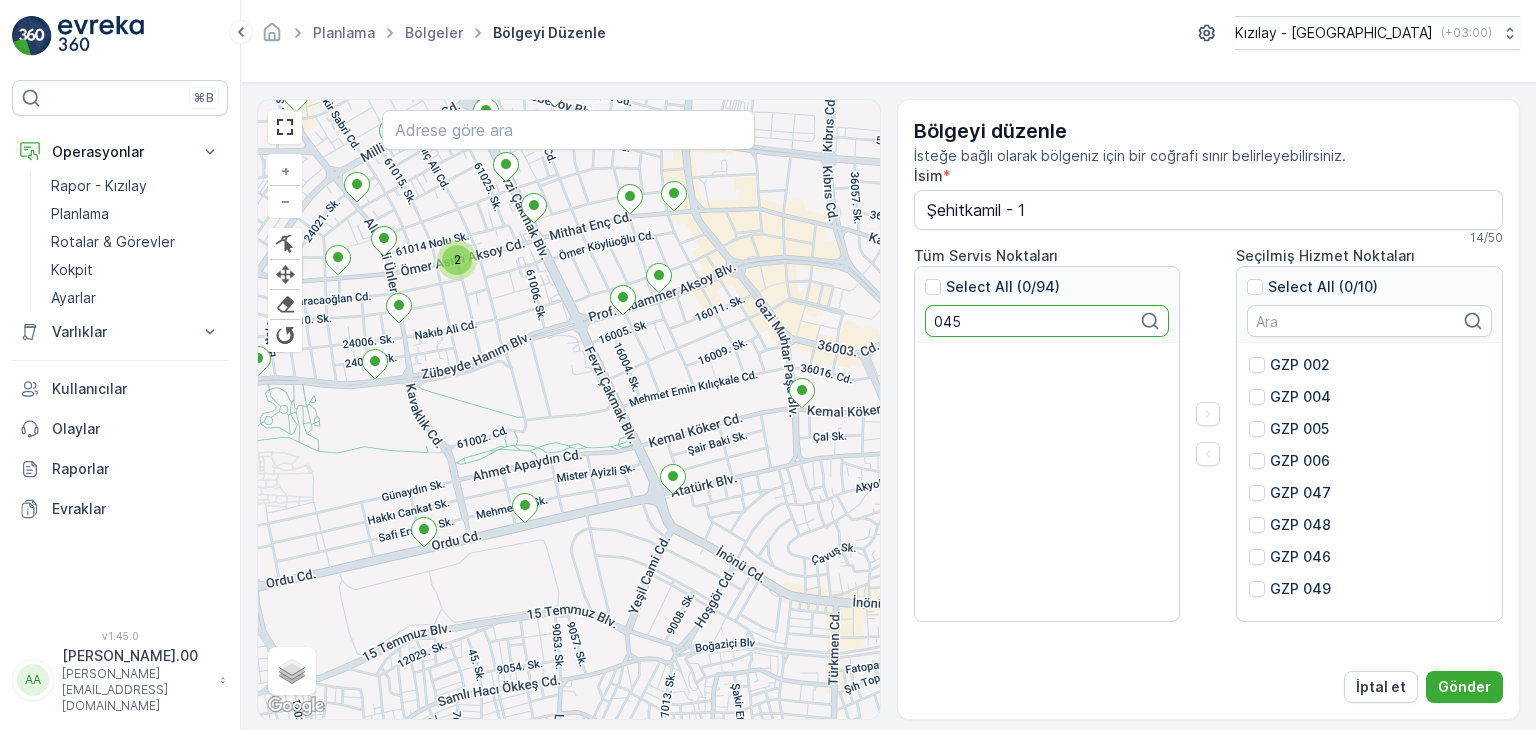 click on "045" at bounding box center [1047, 321] 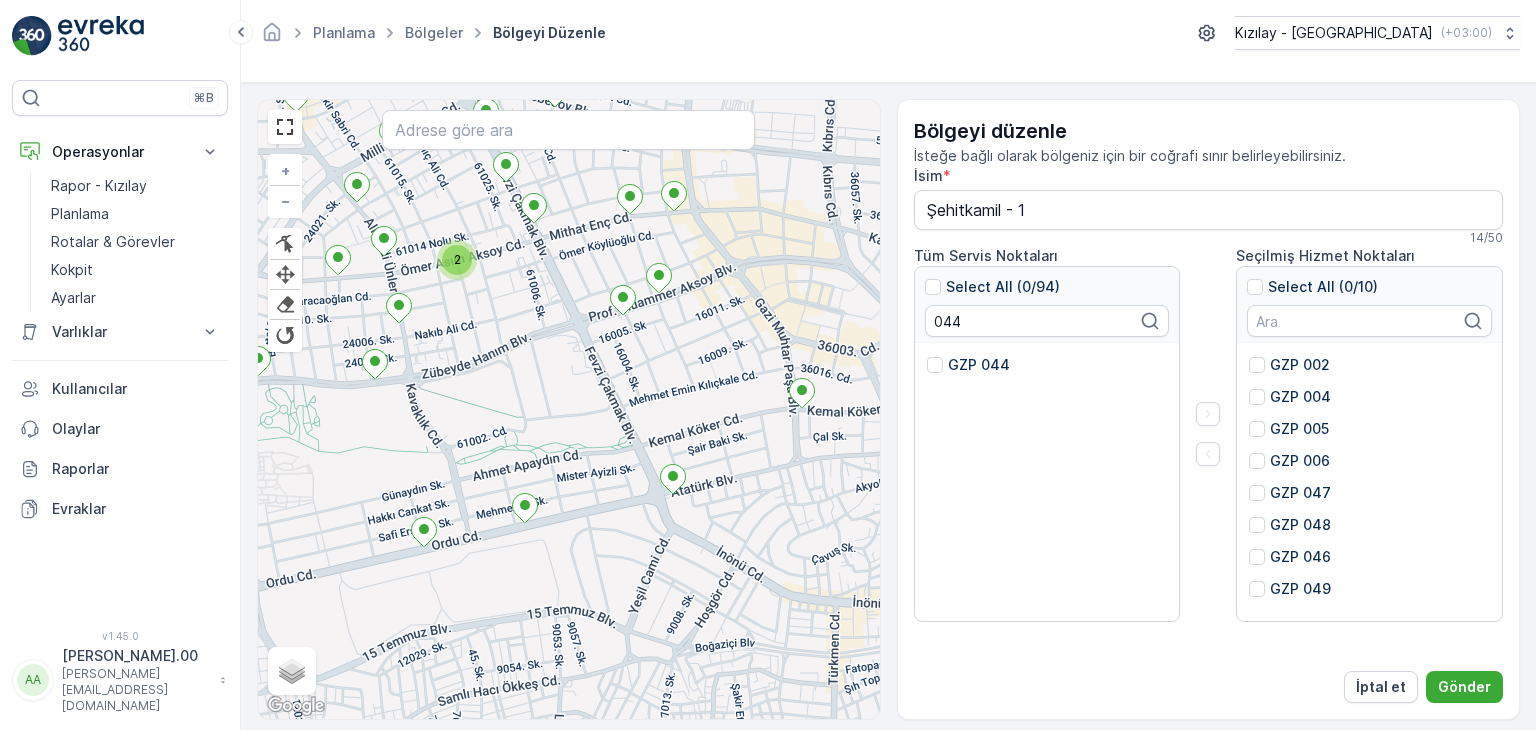 click on "GZP 044" at bounding box center [979, 365] 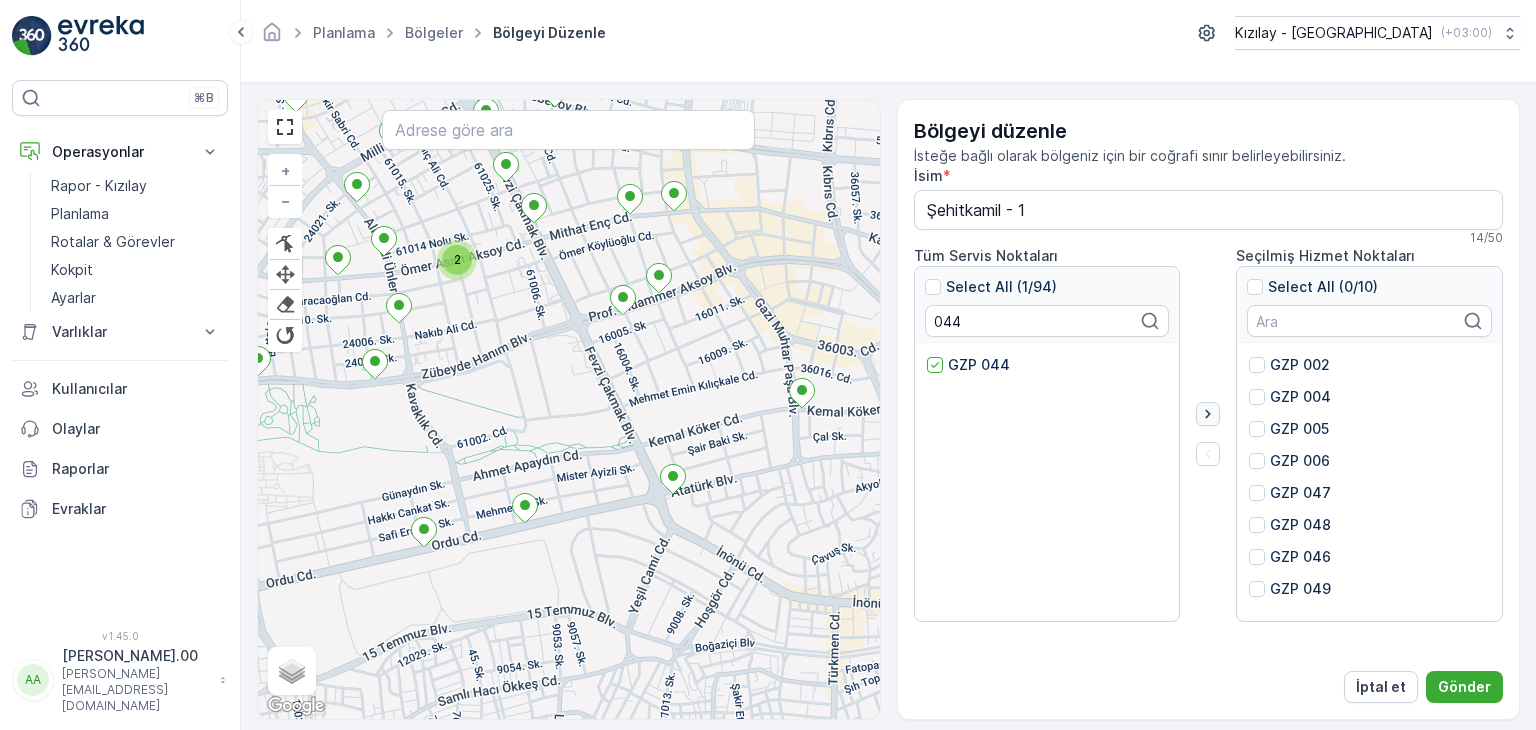 click 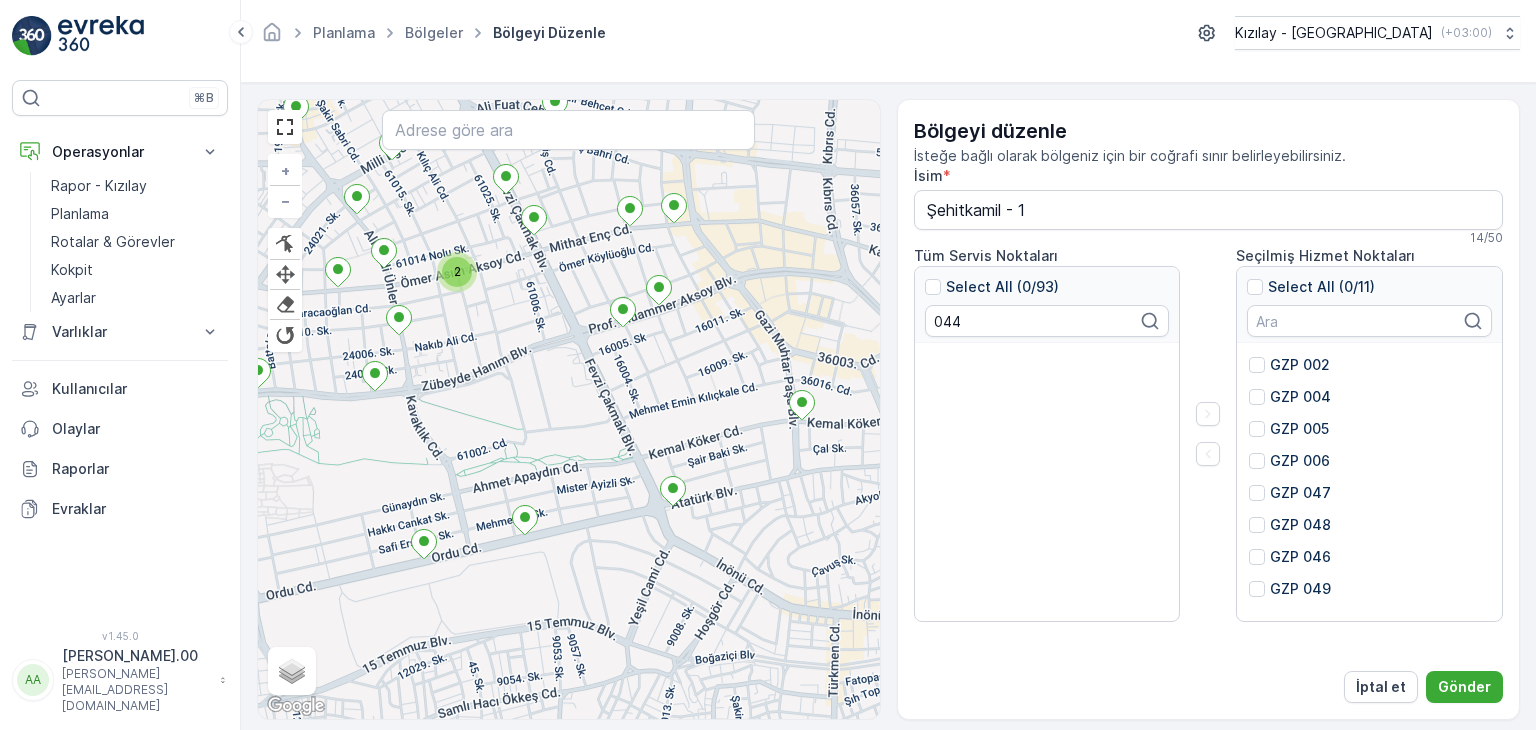 drag, startPoint x: 670, startPoint y: 397, endPoint x: 722, endPoint y: 498, distance: 113.600174 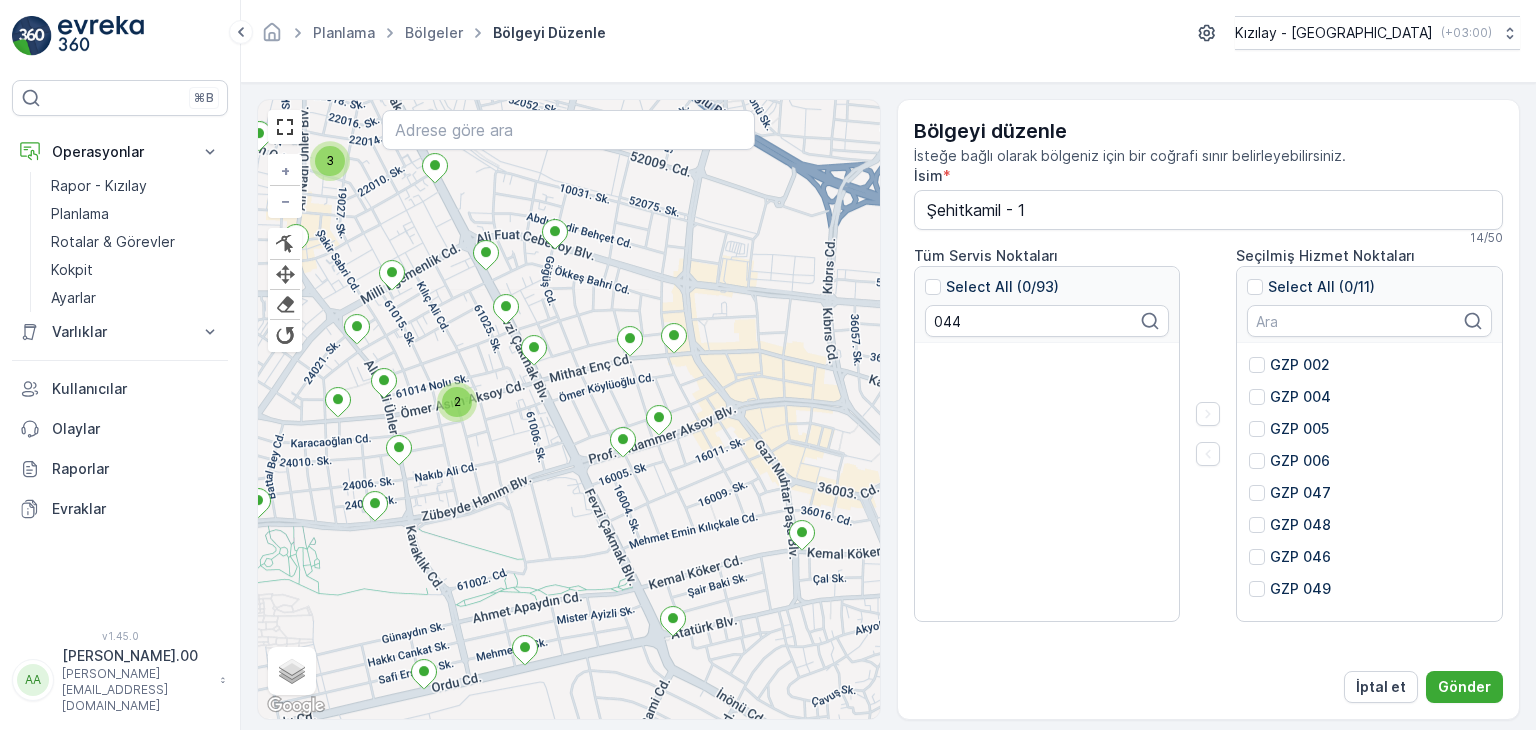 drag, startPoint x: 684, startPoint y: 538, endPoint x: 645, endPoint y: 541, distance: 39.115215 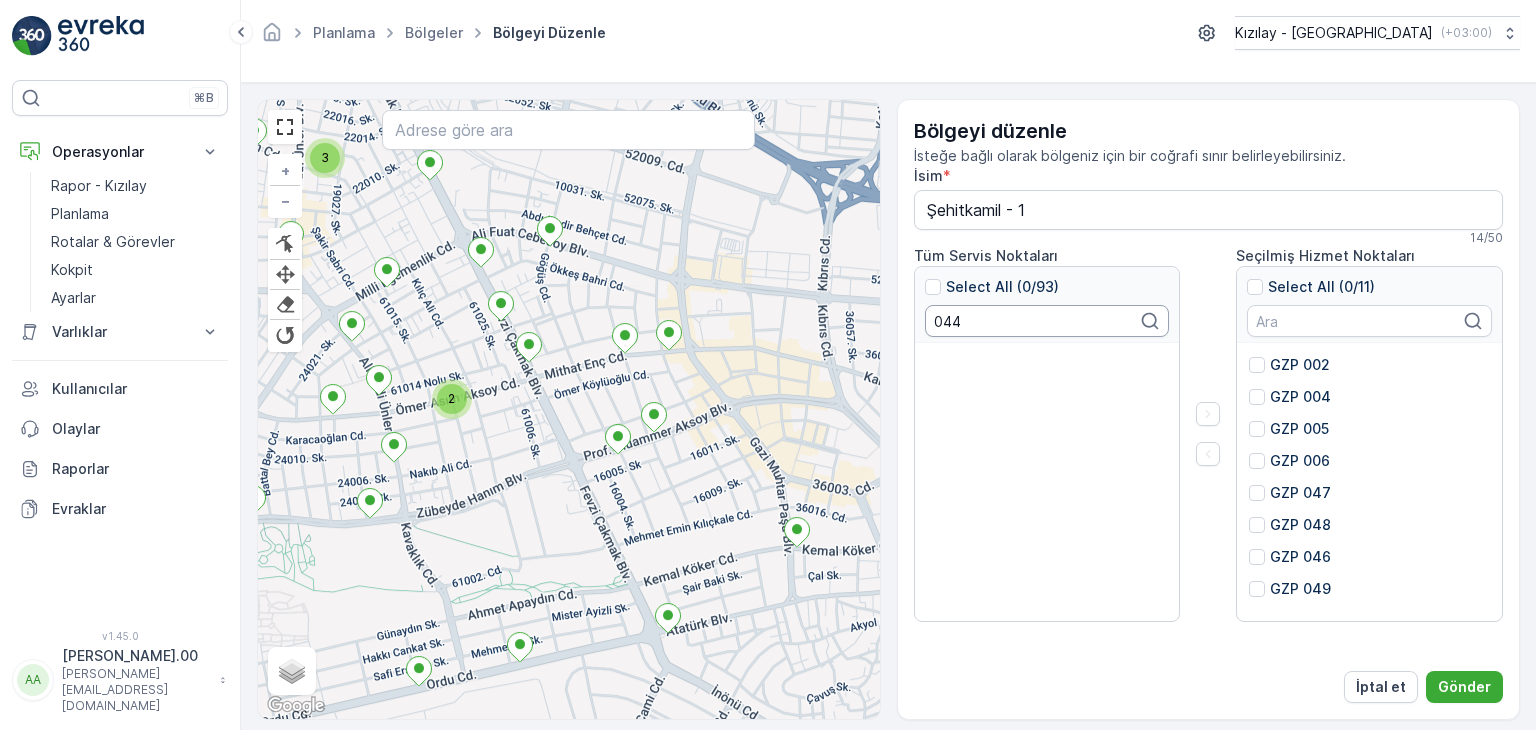 click on "044" at bounding box center [1047, 321] 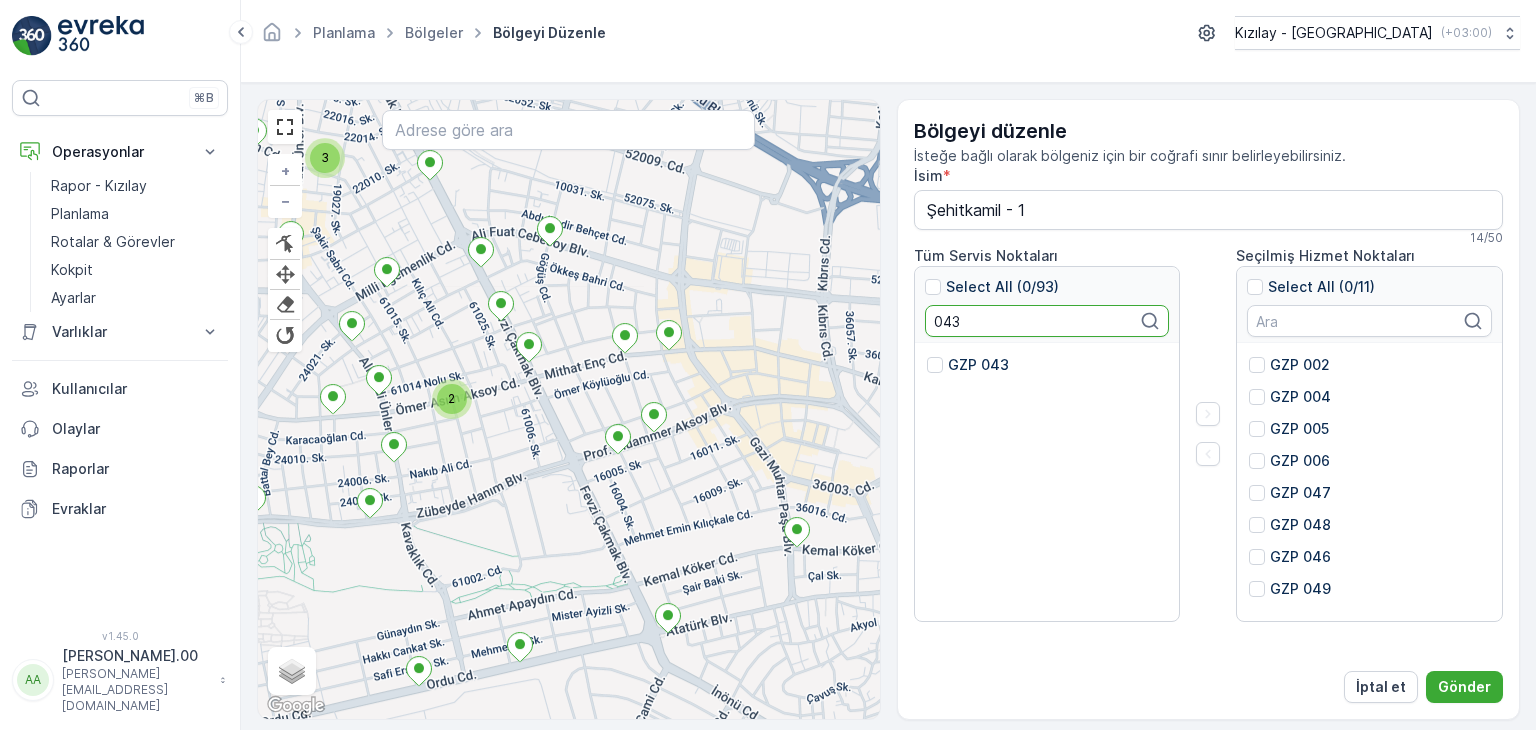 click on "GZP 043" at bounding box center (978, 365) 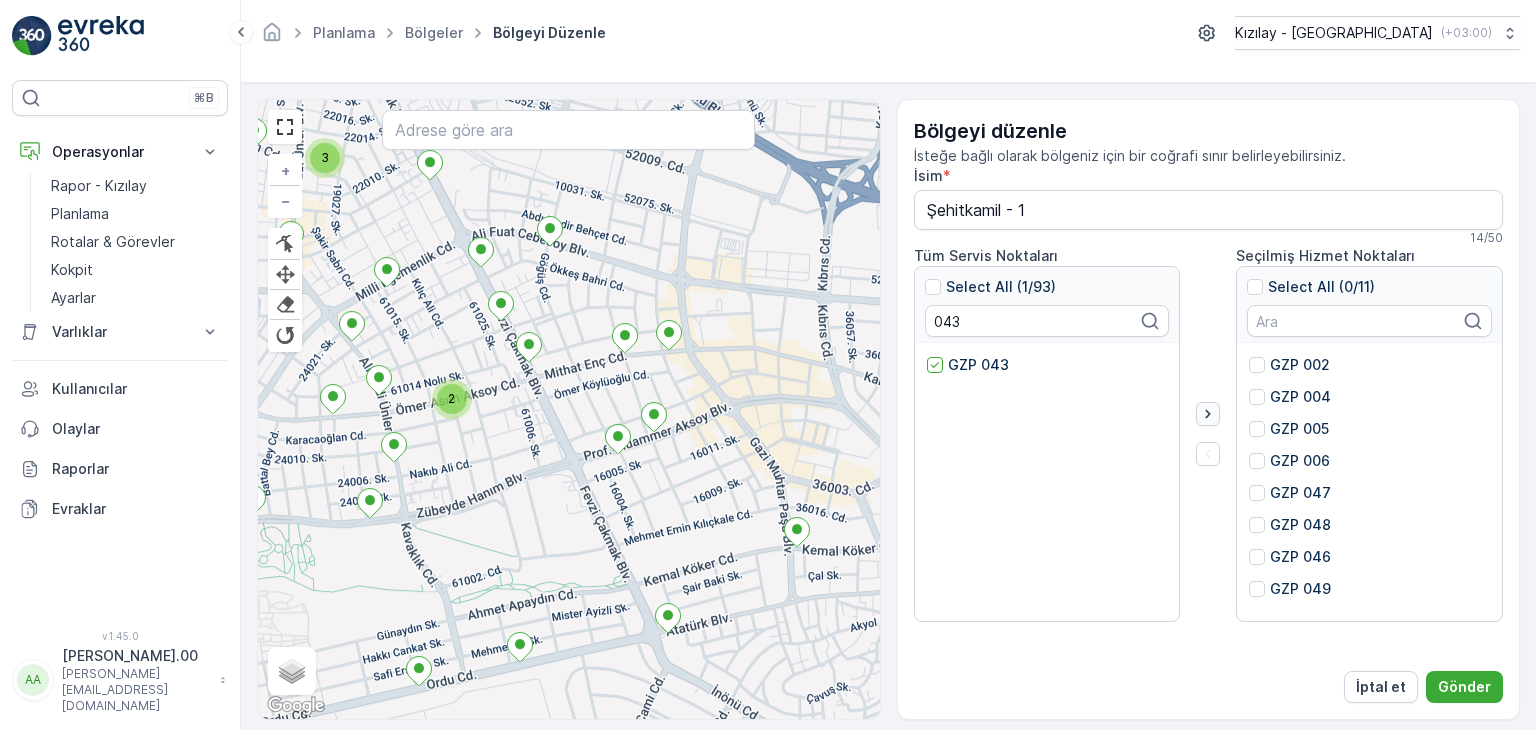 click 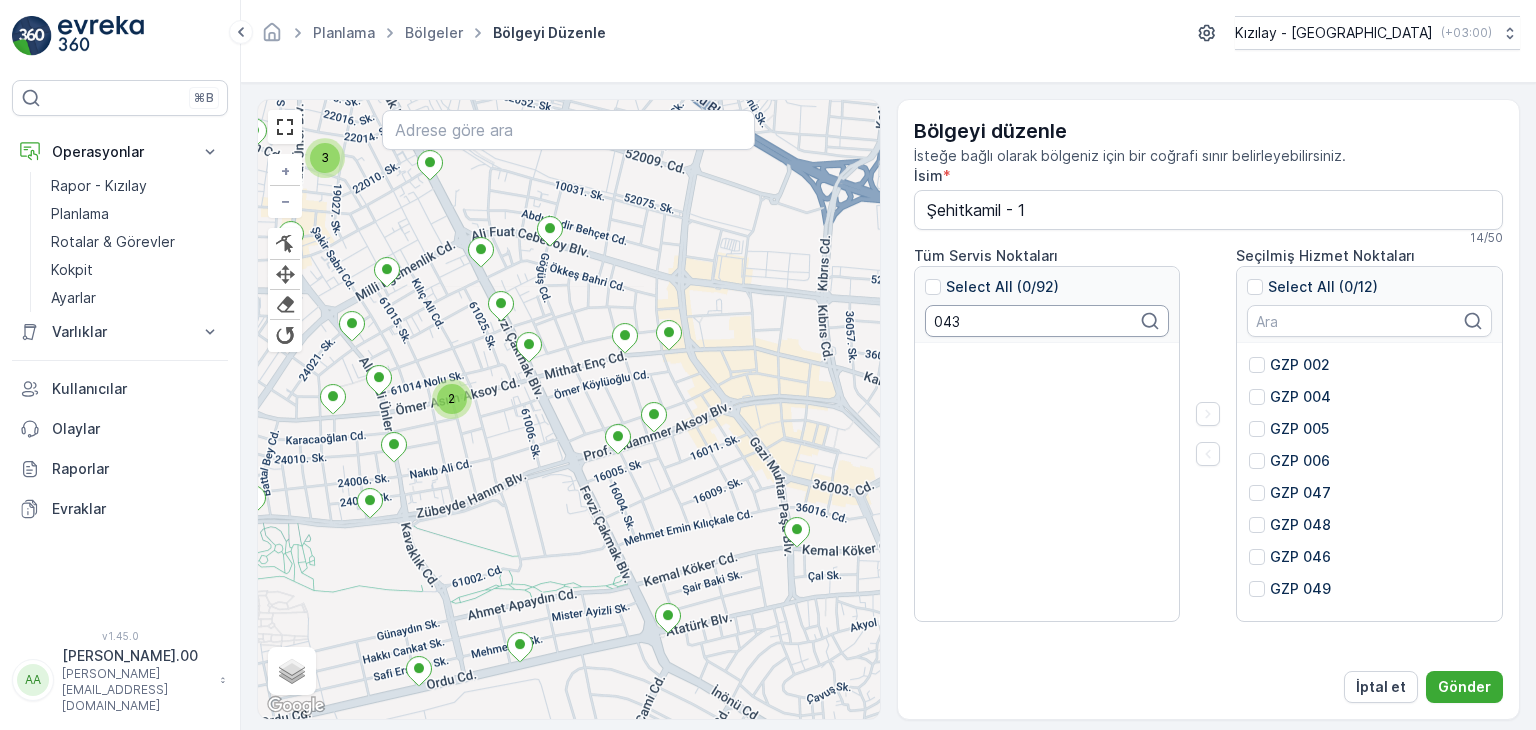 click on "043" at bounding box center [1047, 321] 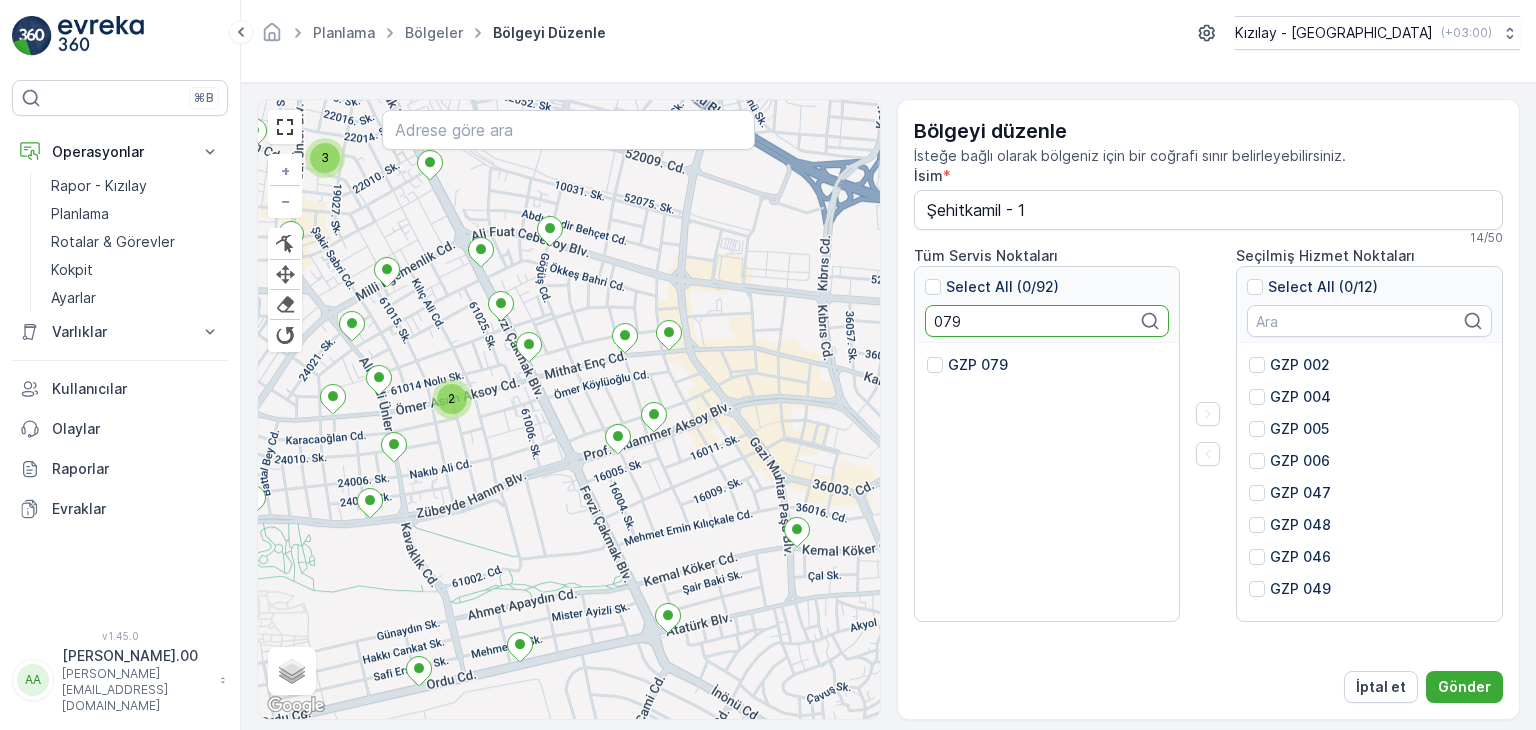 click on "GZP 079" at bounding box center [978, 365] 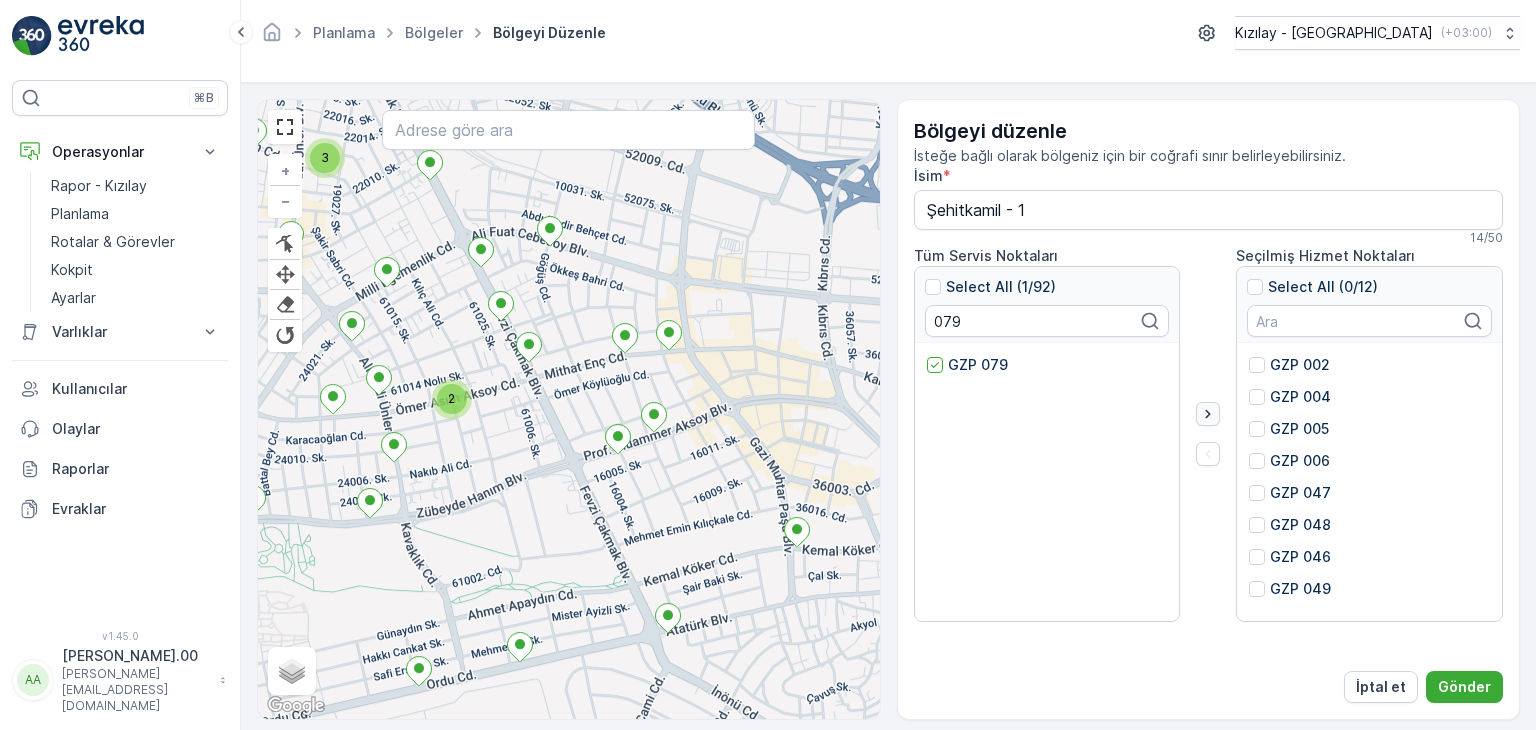 click 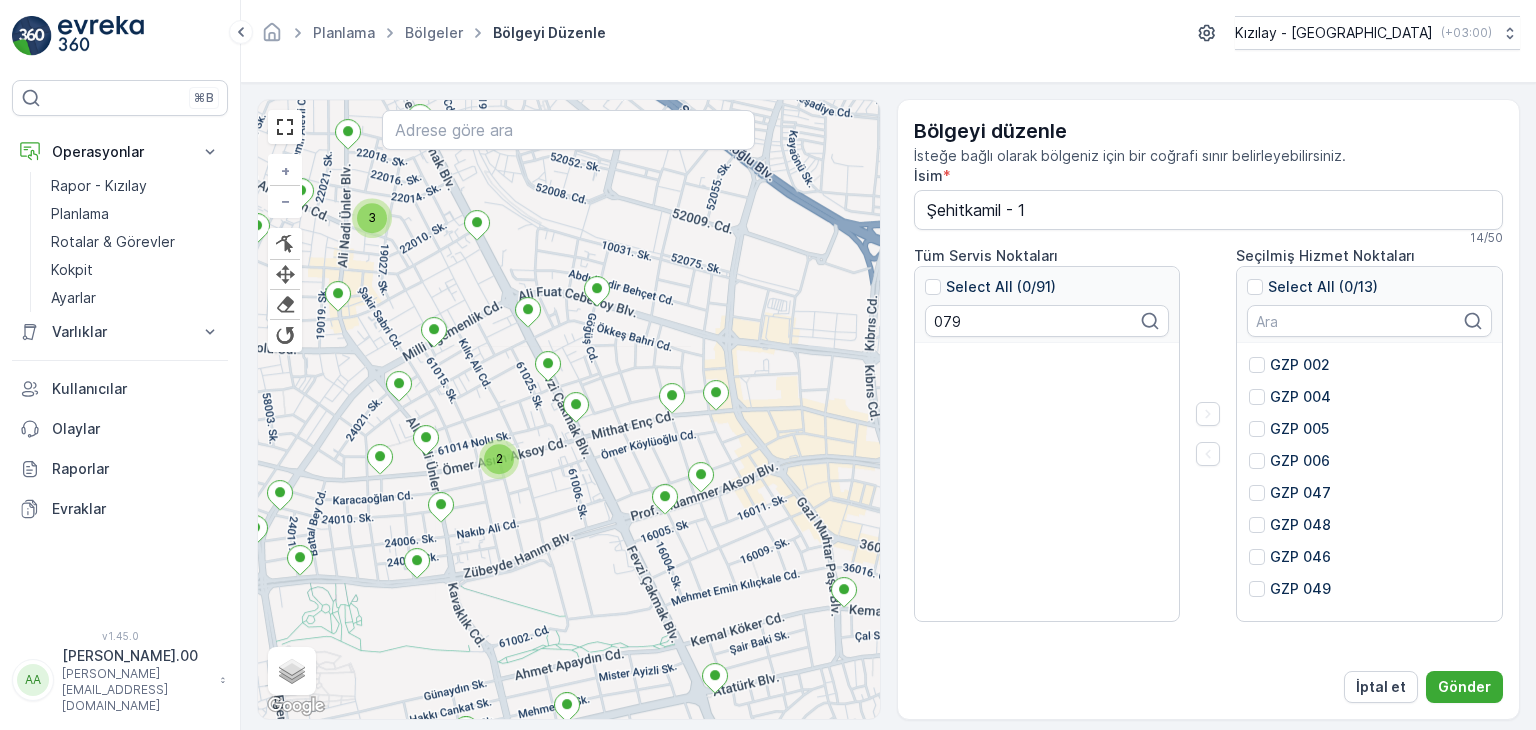 drag, startPoint x: 745, startPoint y: 454, endPoint x: 759, endPoint y: 466, distance: 18.439089 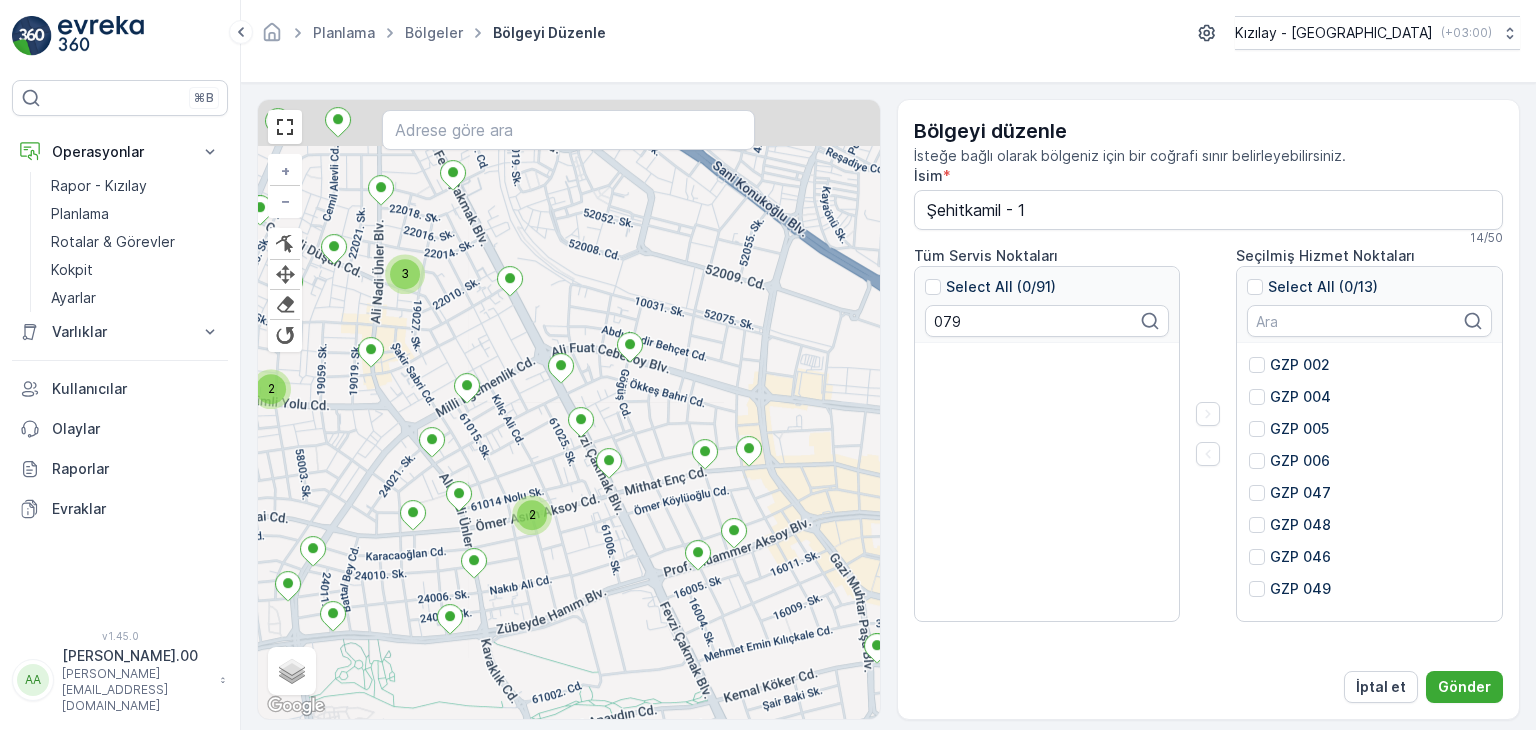 drag, startPoint x: 749, startPoint y: 433, endPoint x: 776, endPoint y: 487, distance: 60.373837 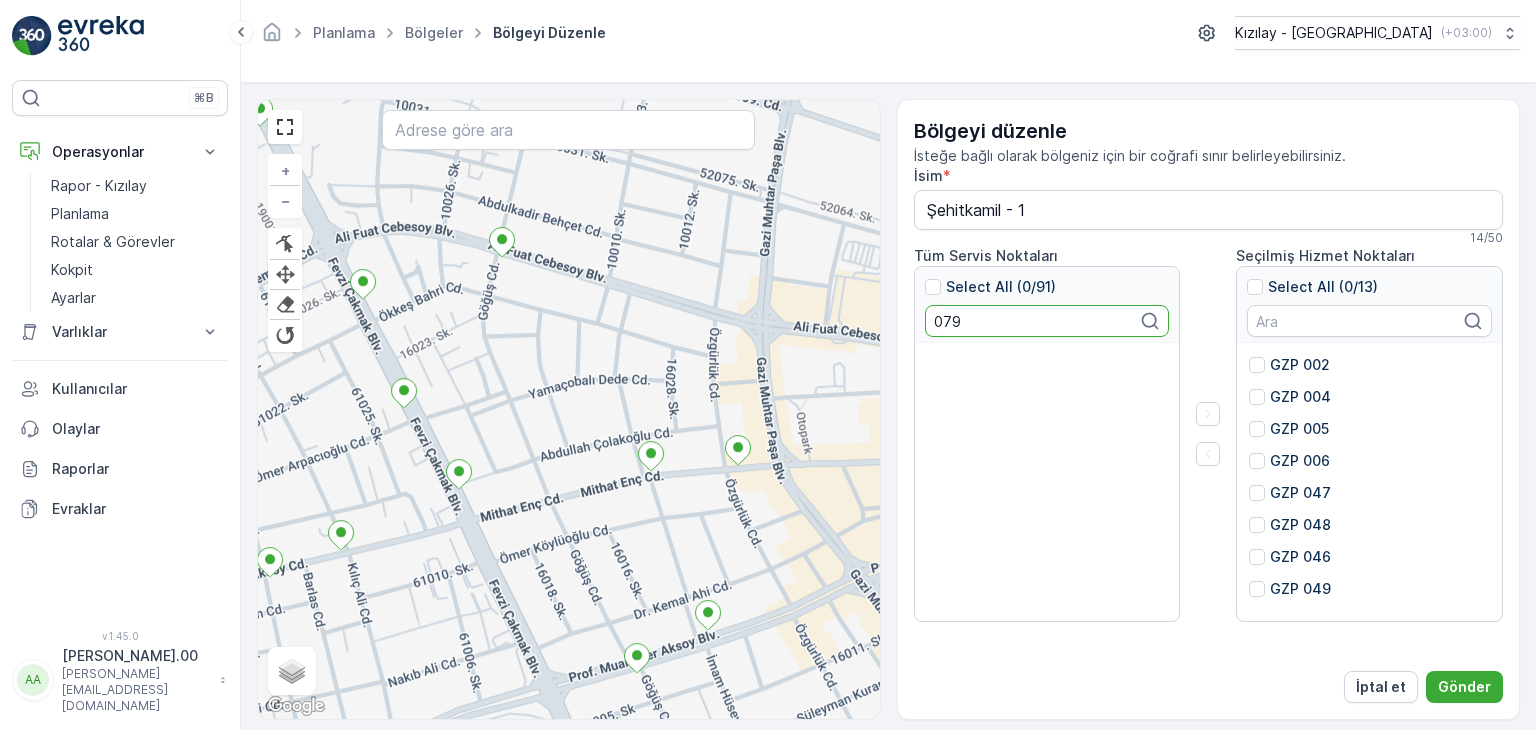 click on "079" at bounding box center (1047, 321) 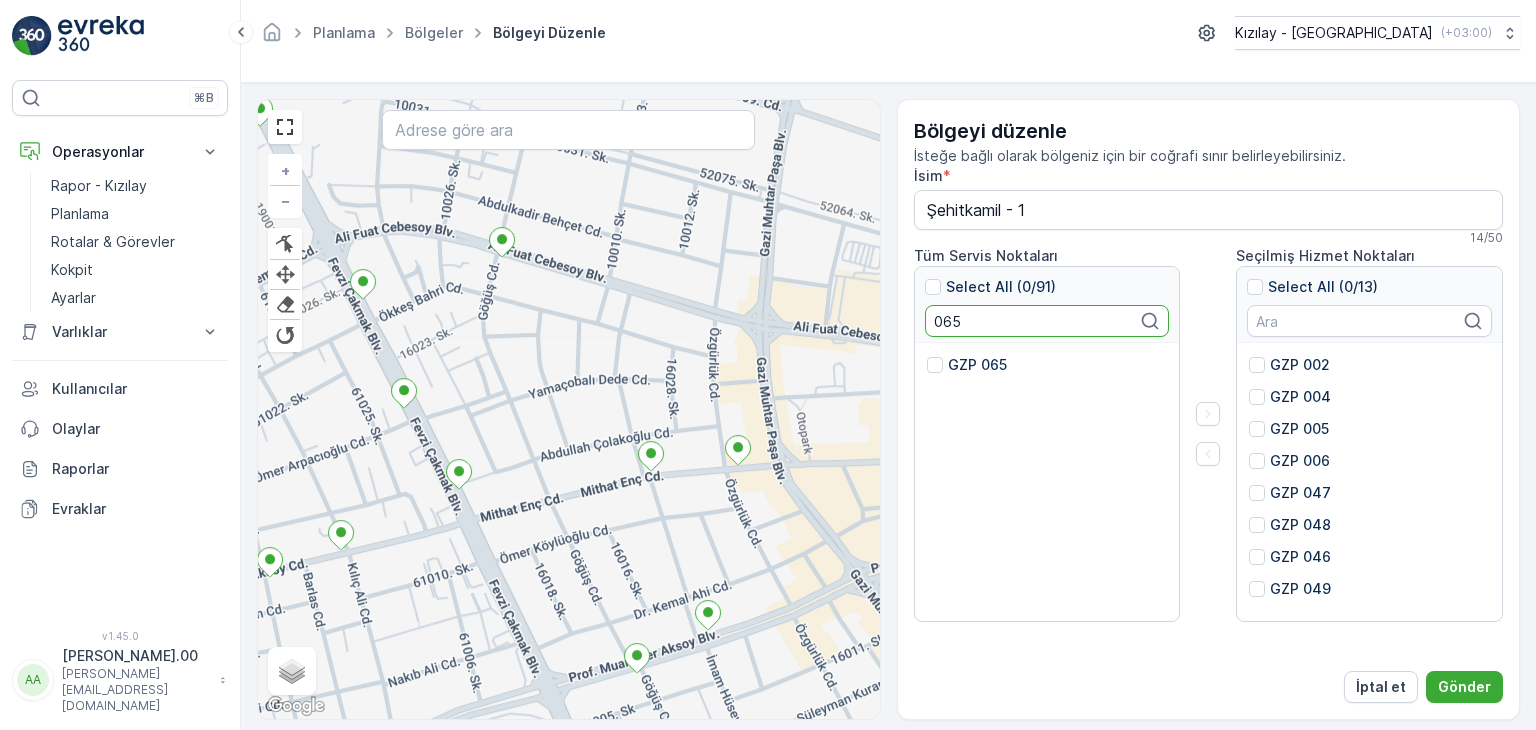 click on "GZP 065" at bounding box center [977, 365] 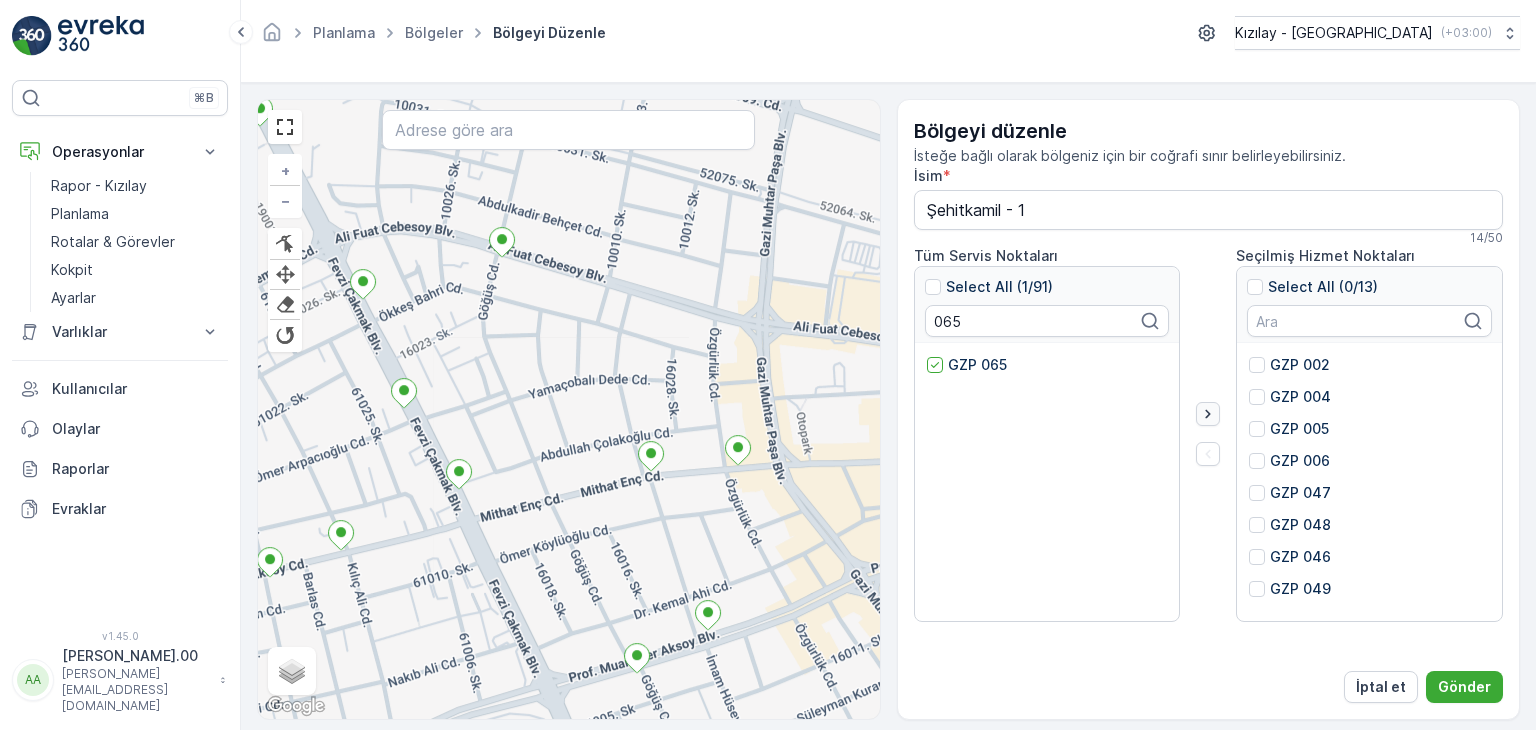 click 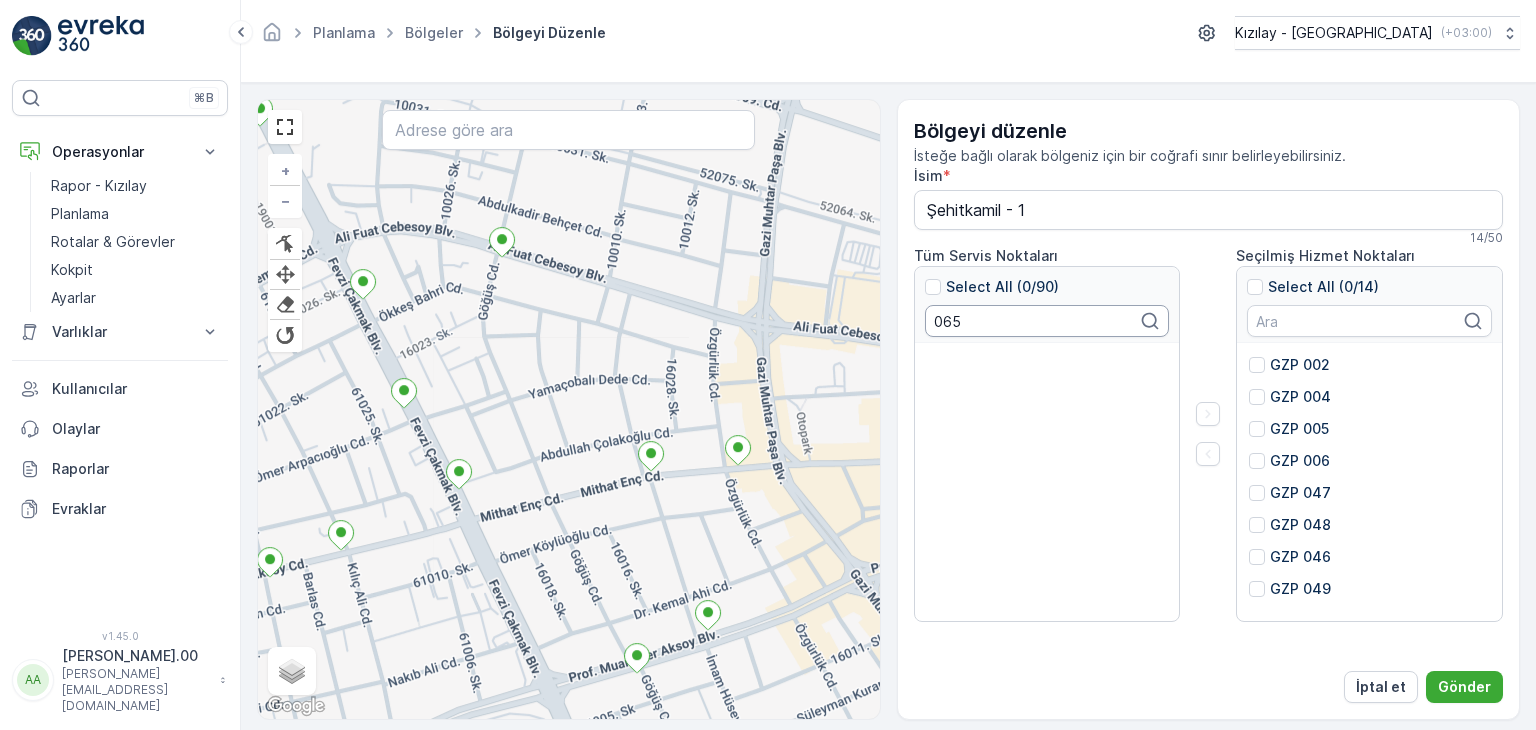 click on "065" at bounding box center (1047, 321) 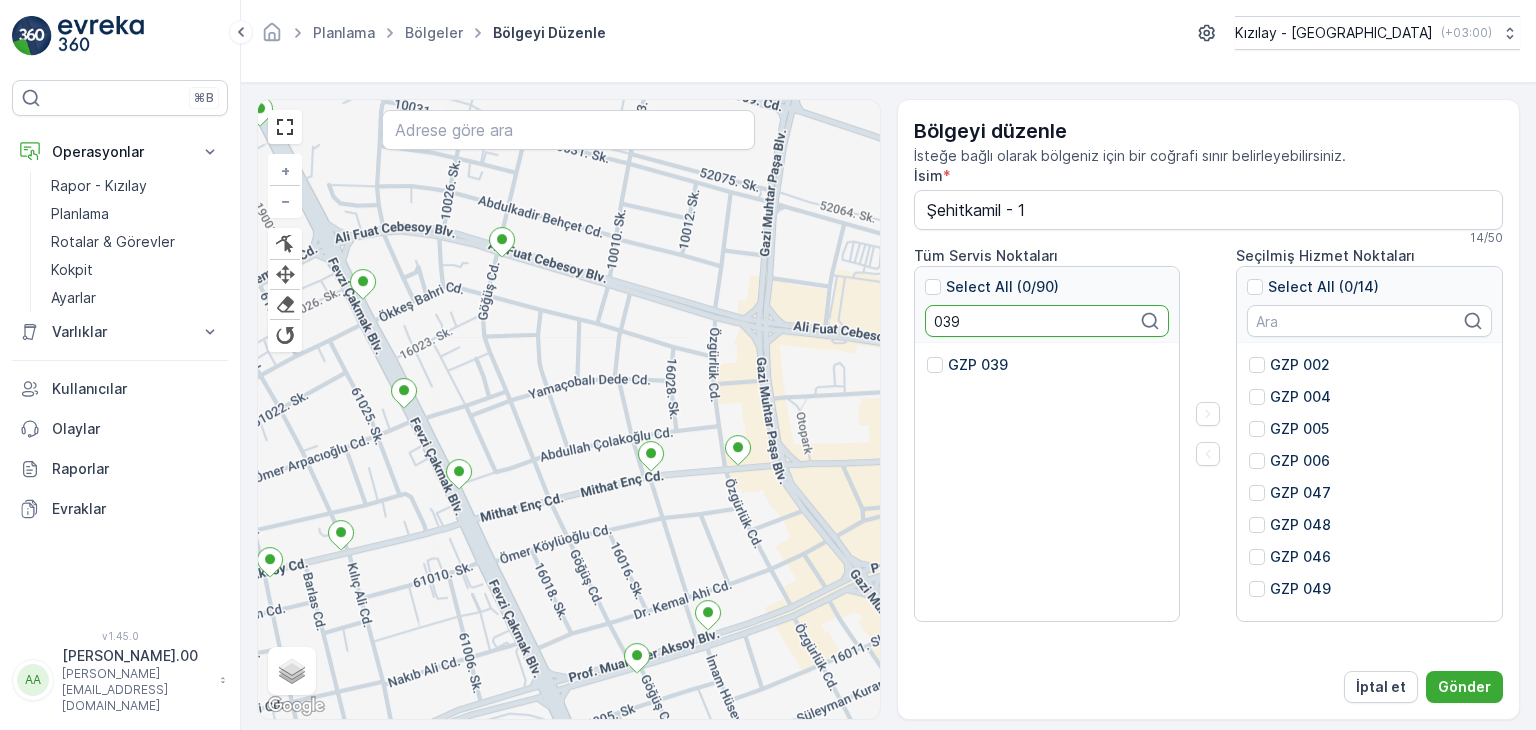 click on "GZP 039" at bounding box center (978, 365) 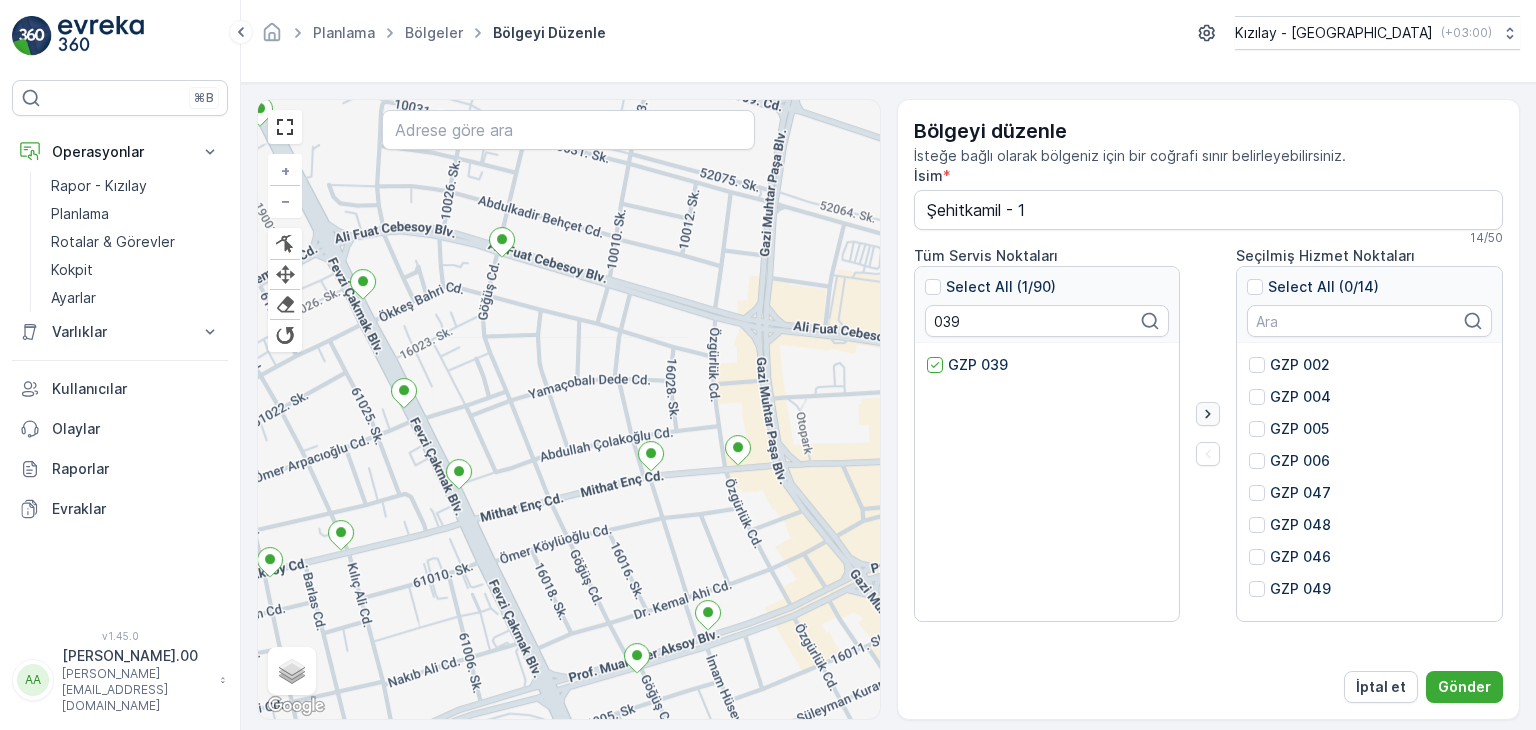 click 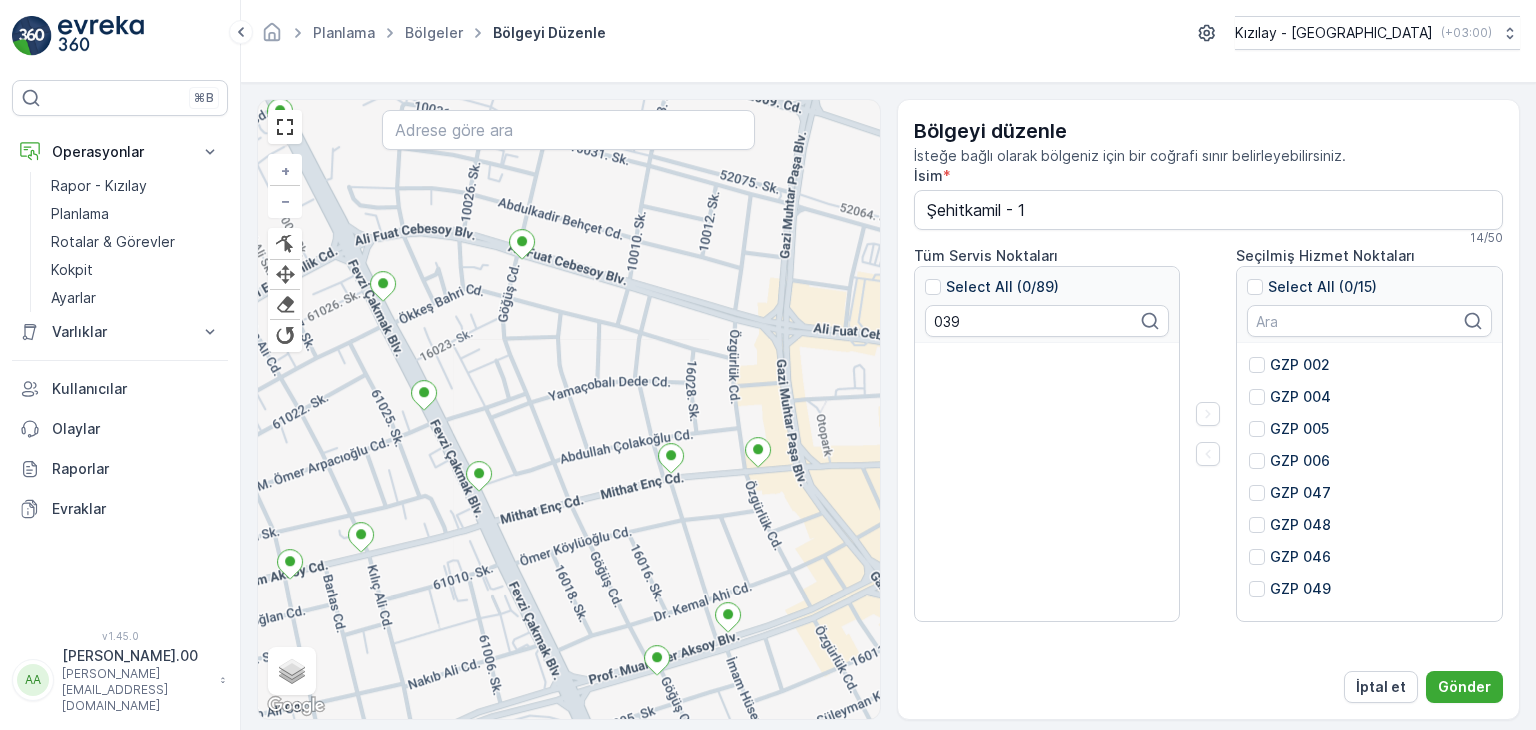drag, startPoint x: 676, startPoint y: 459, endPoint x: 758, endPoint y: 466, distance: 82.29824 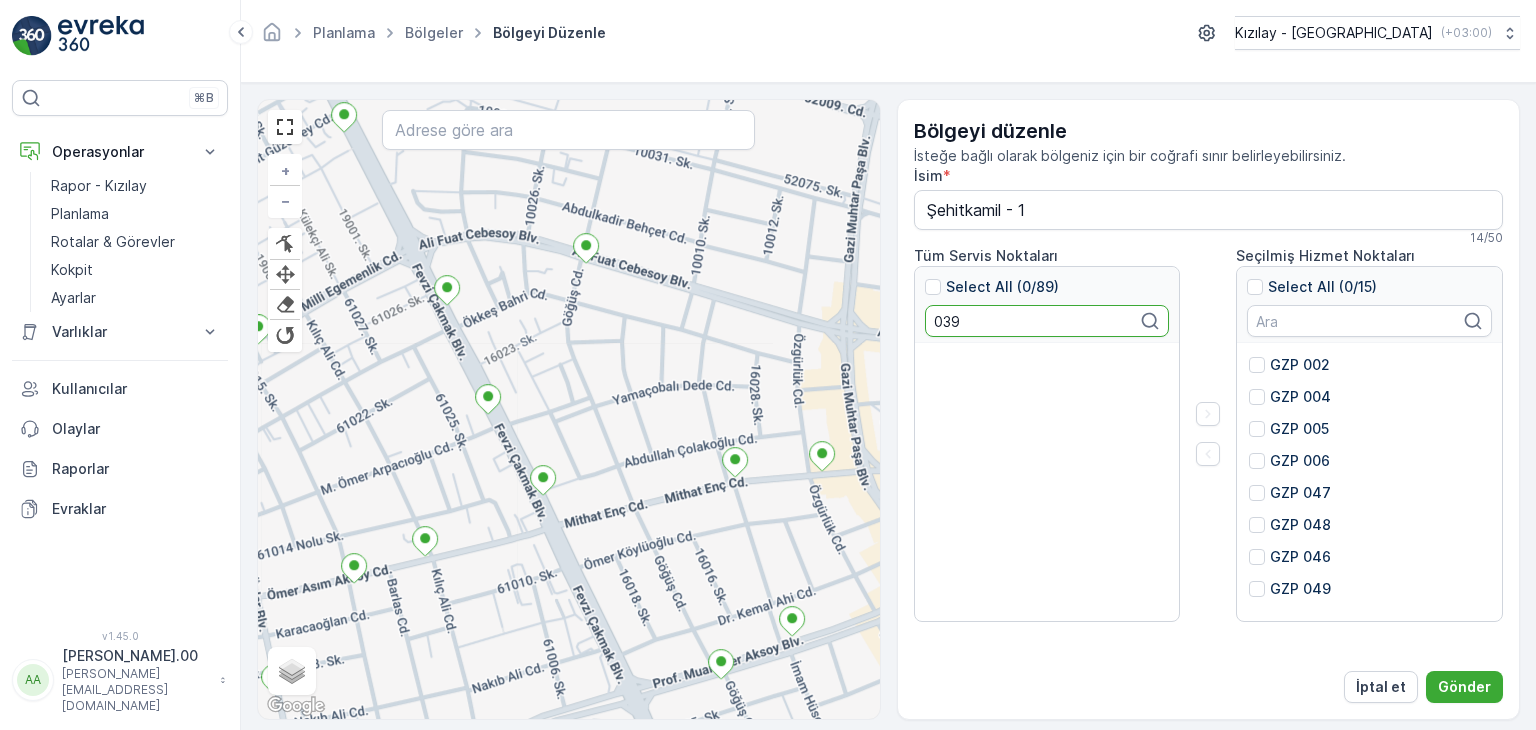 click on "039" at bounding box center [1047, 321] 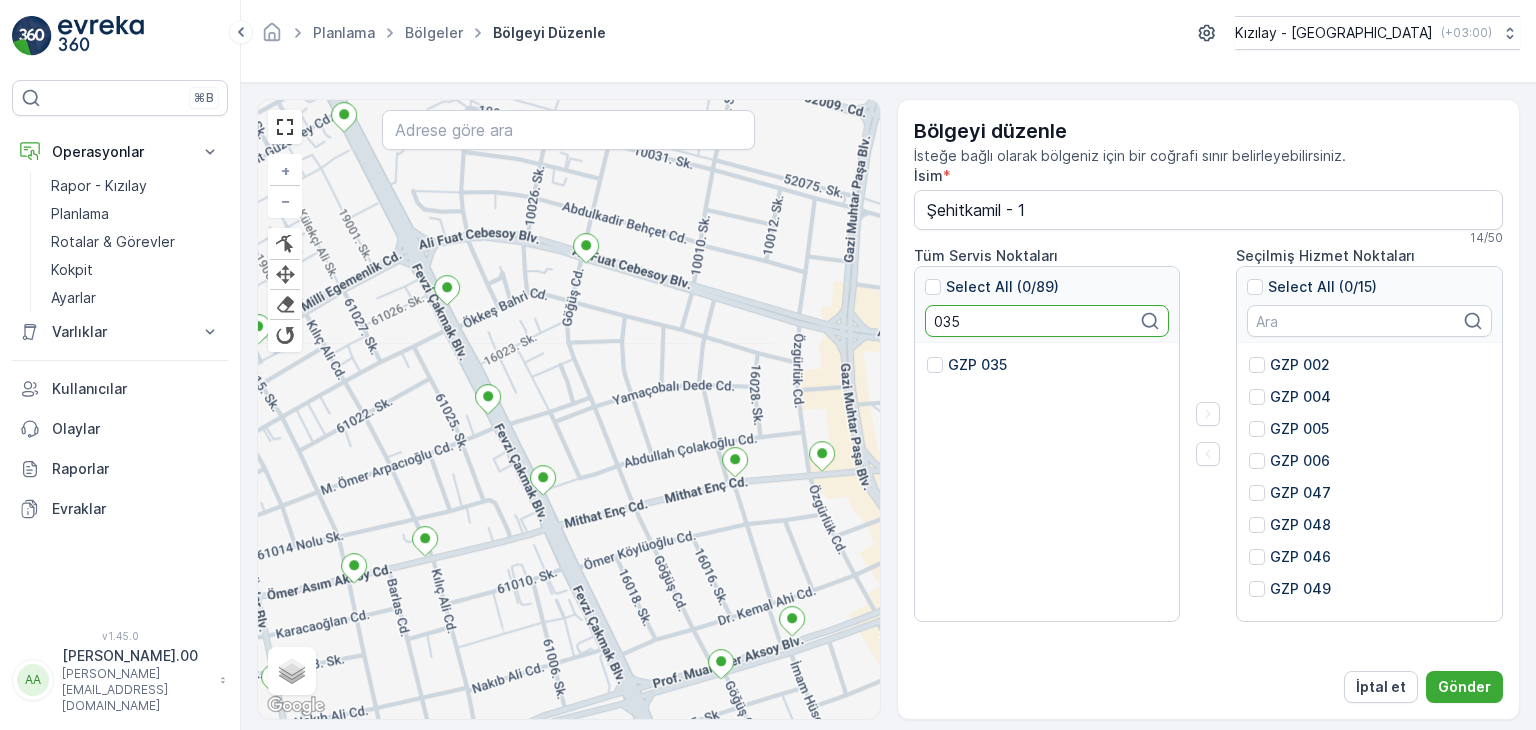 click on "GZP 035" at bounding box center [977, 365] 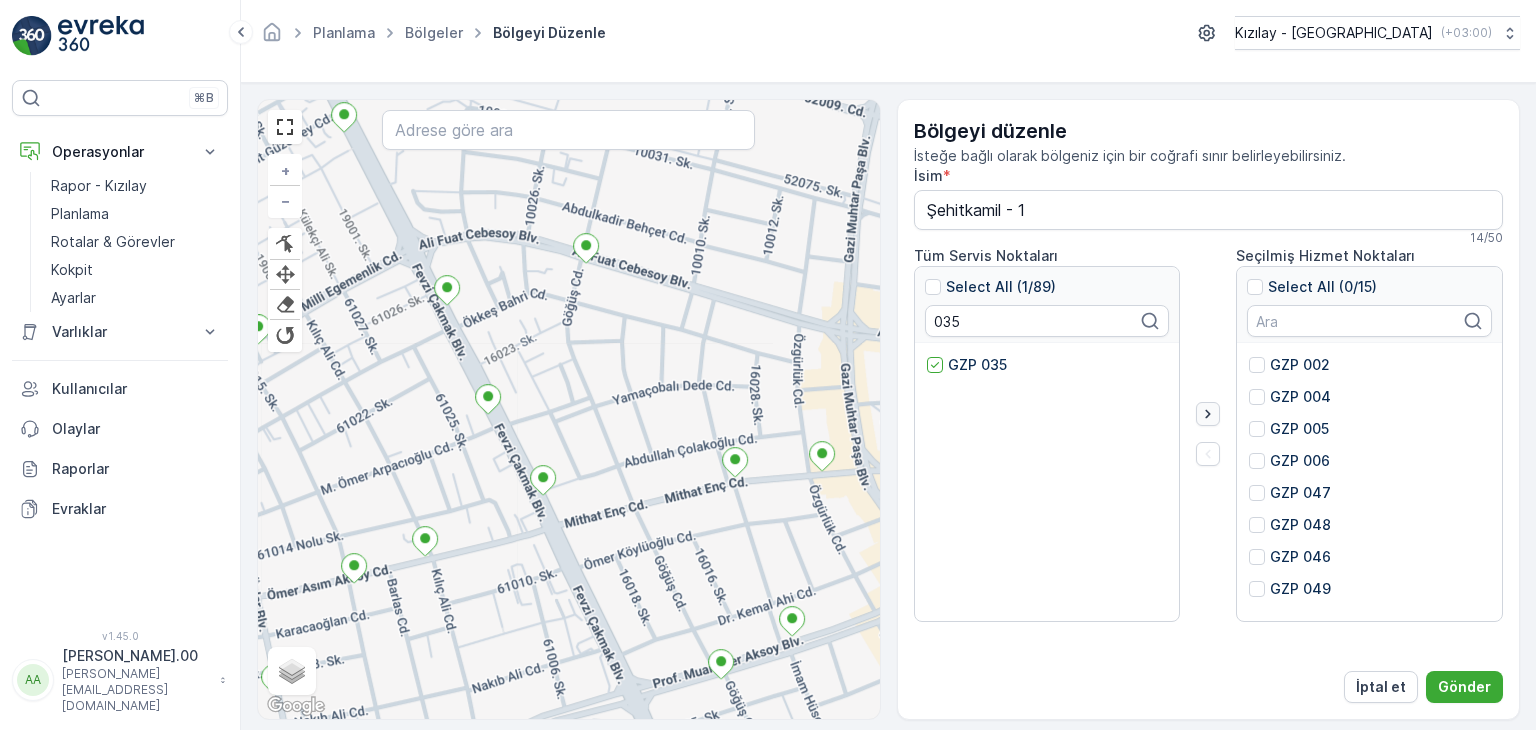 click at bounding box center [1208, 414] 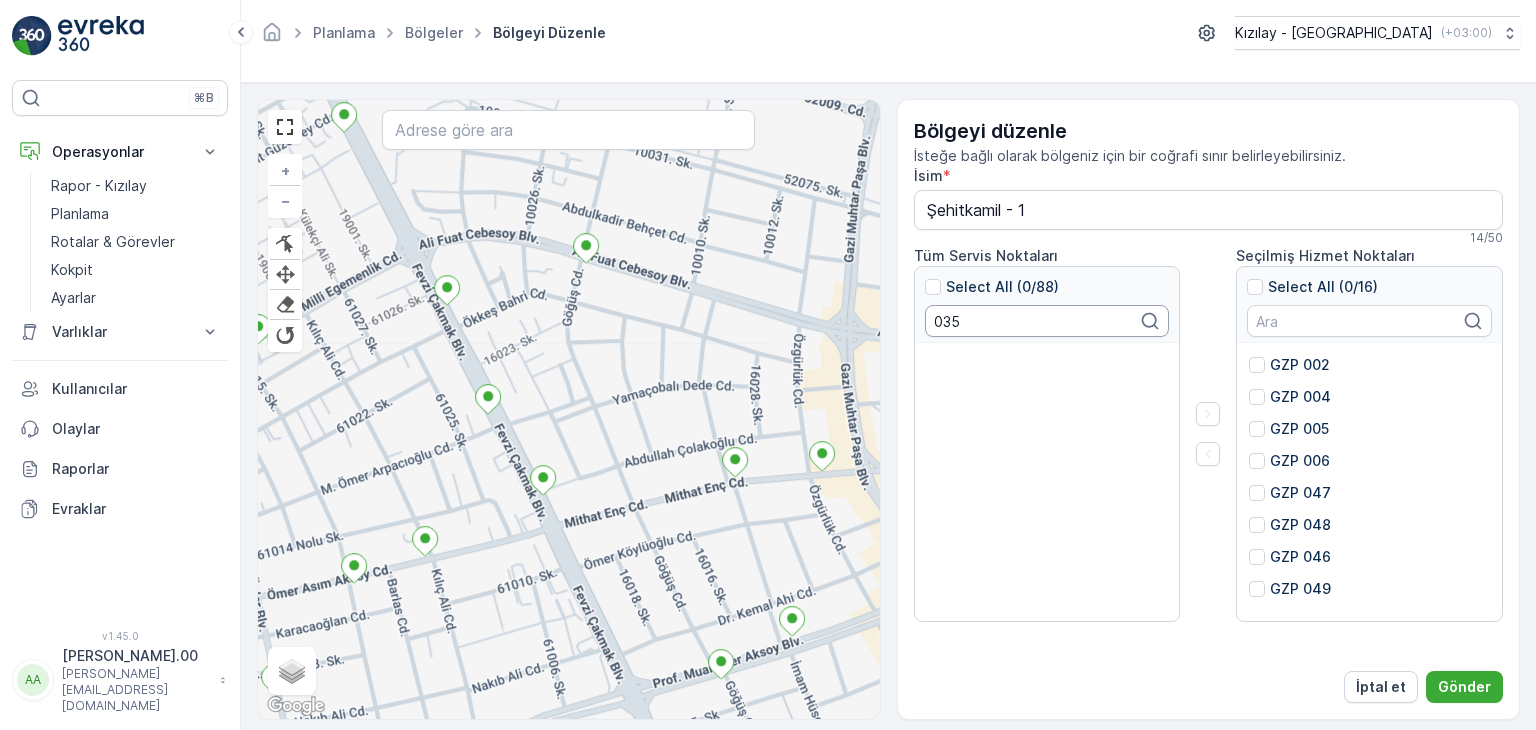 click on "035" at bounding box center (1047, 321) 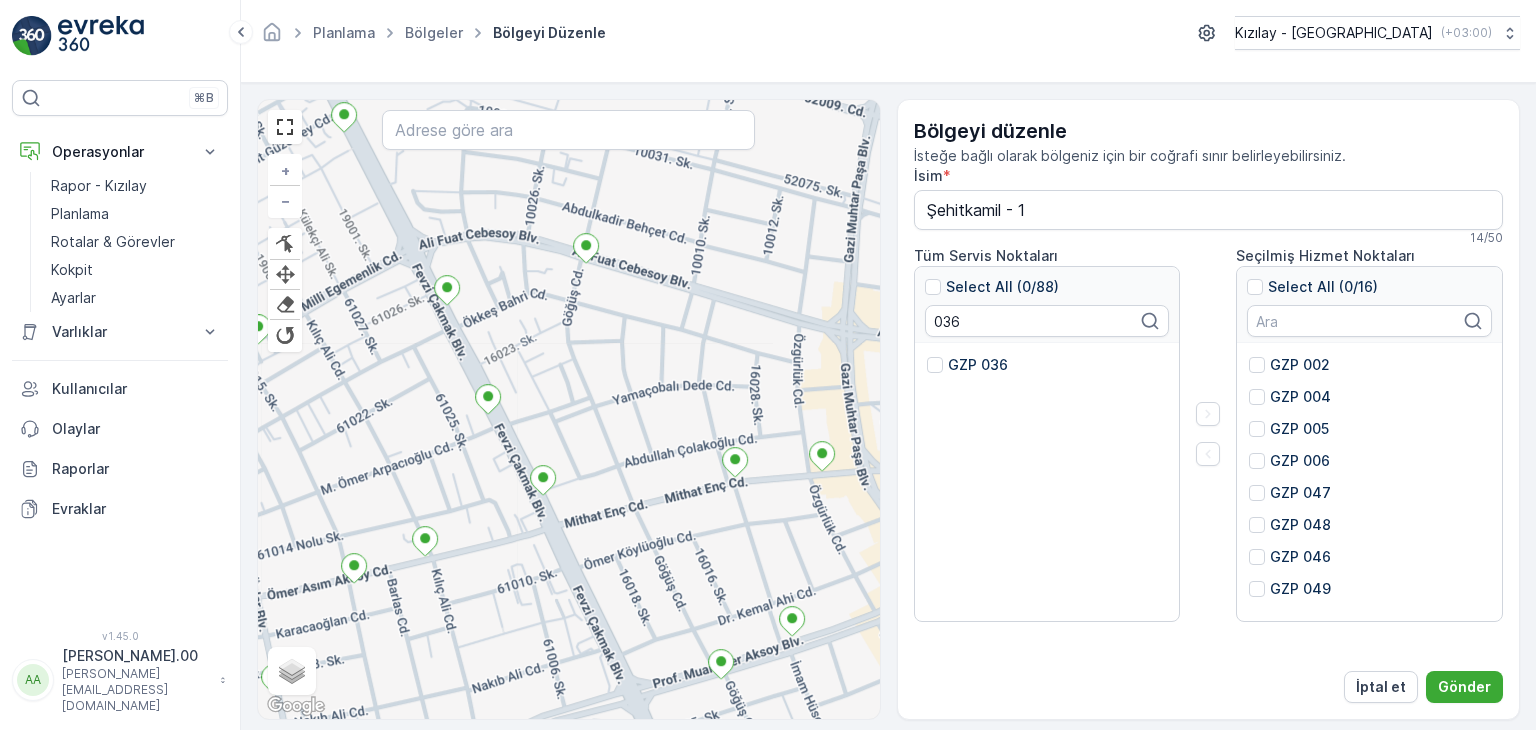 click on "GZP 036" at bounding box center (978, 365) 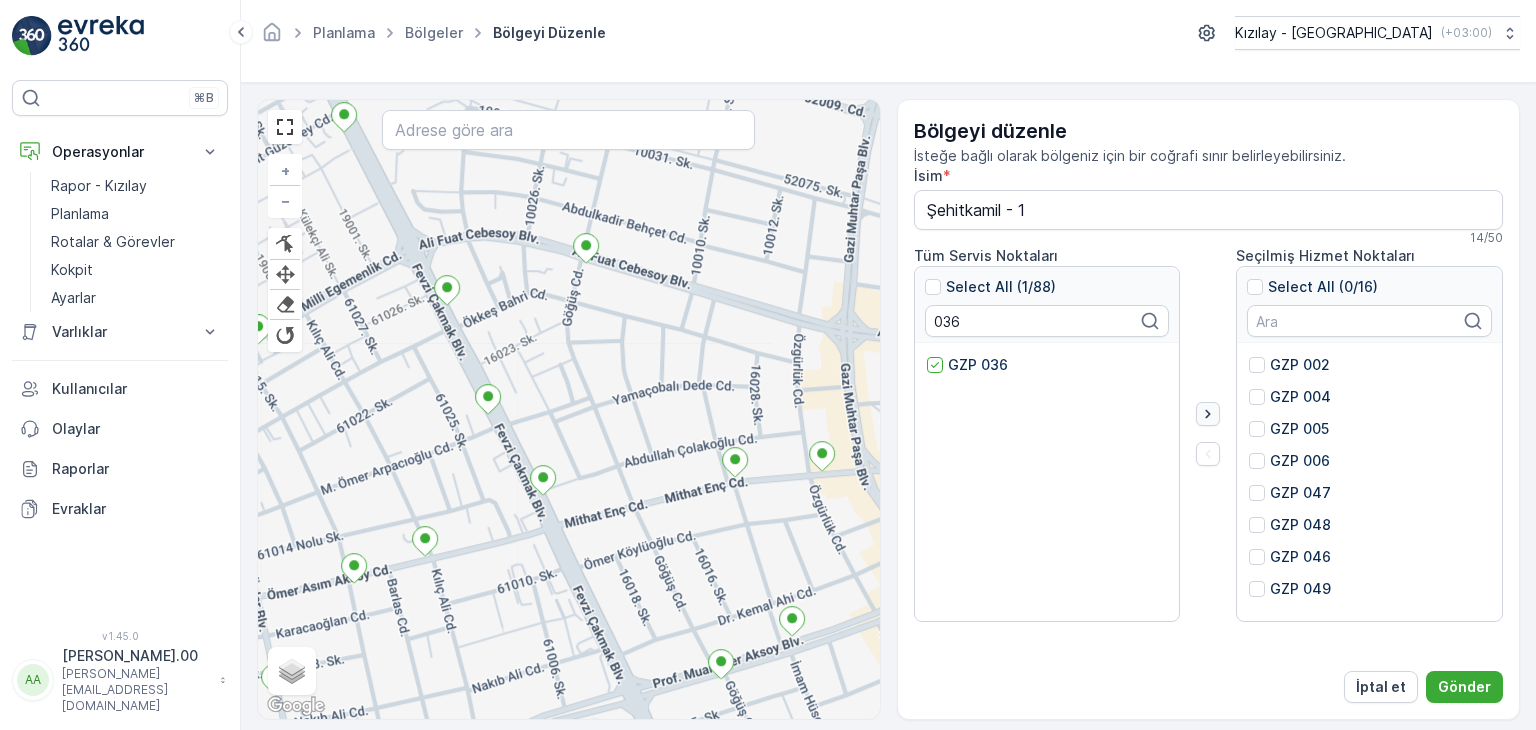 click 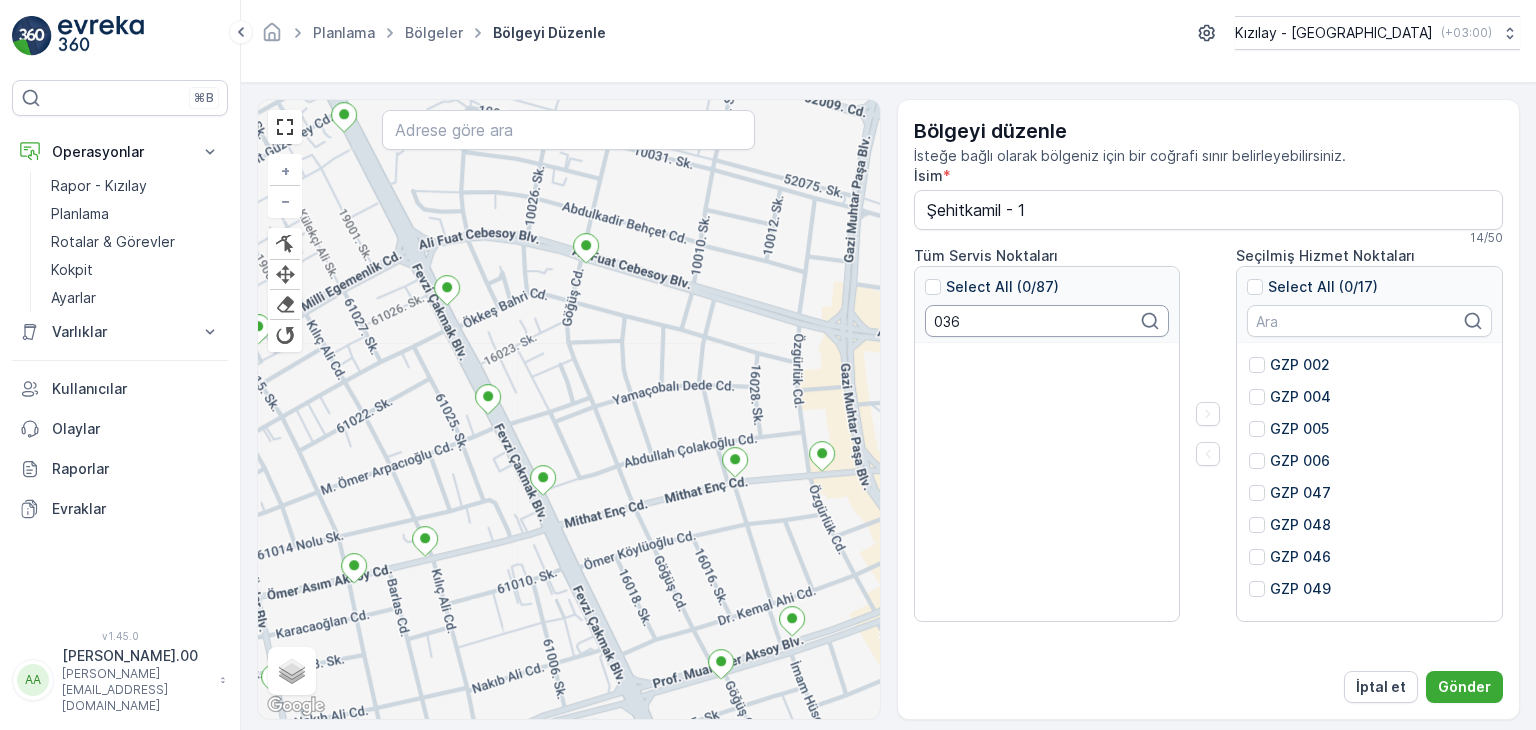 click on "036" at bounding box center (1047, 321) 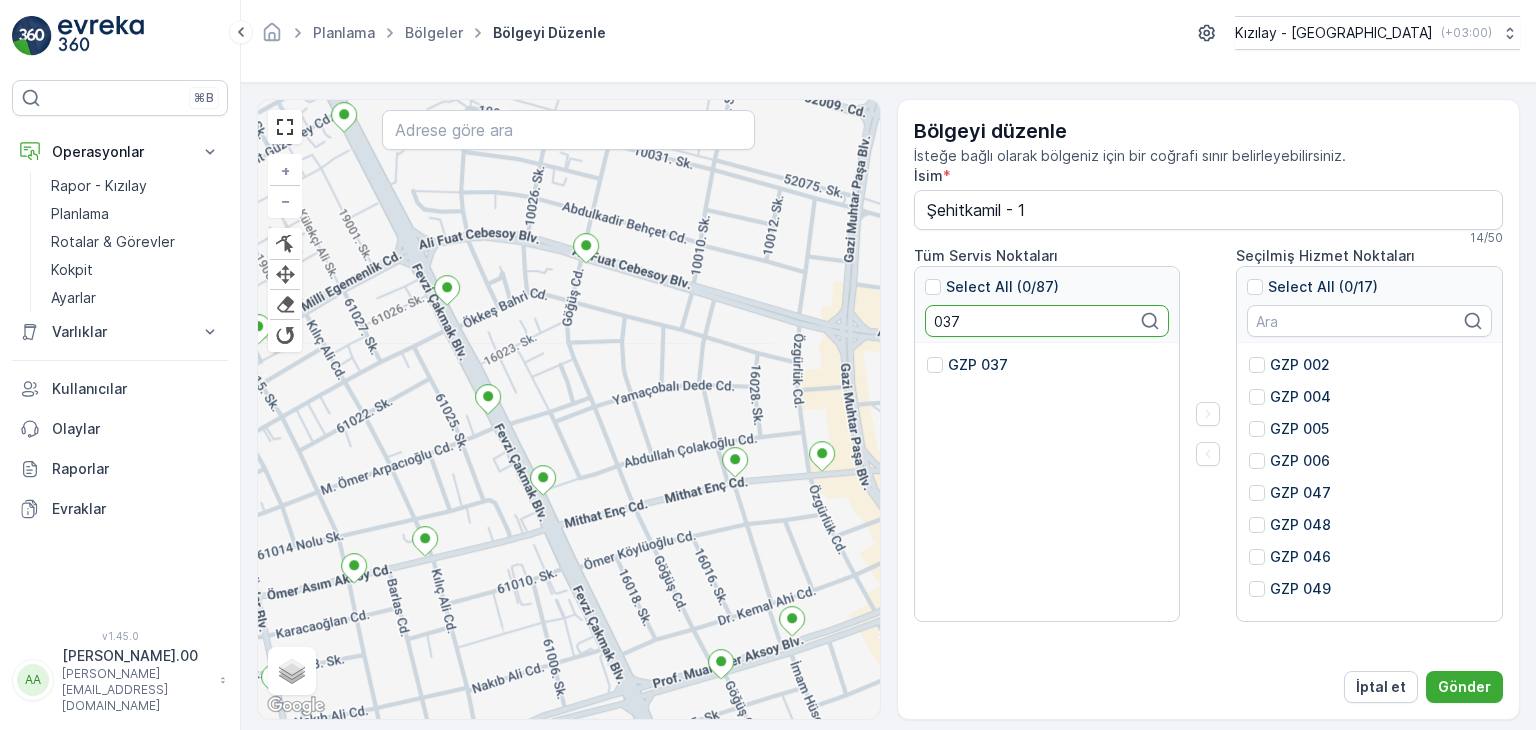 click on "GZP 037" at bounding box center (978, 365) 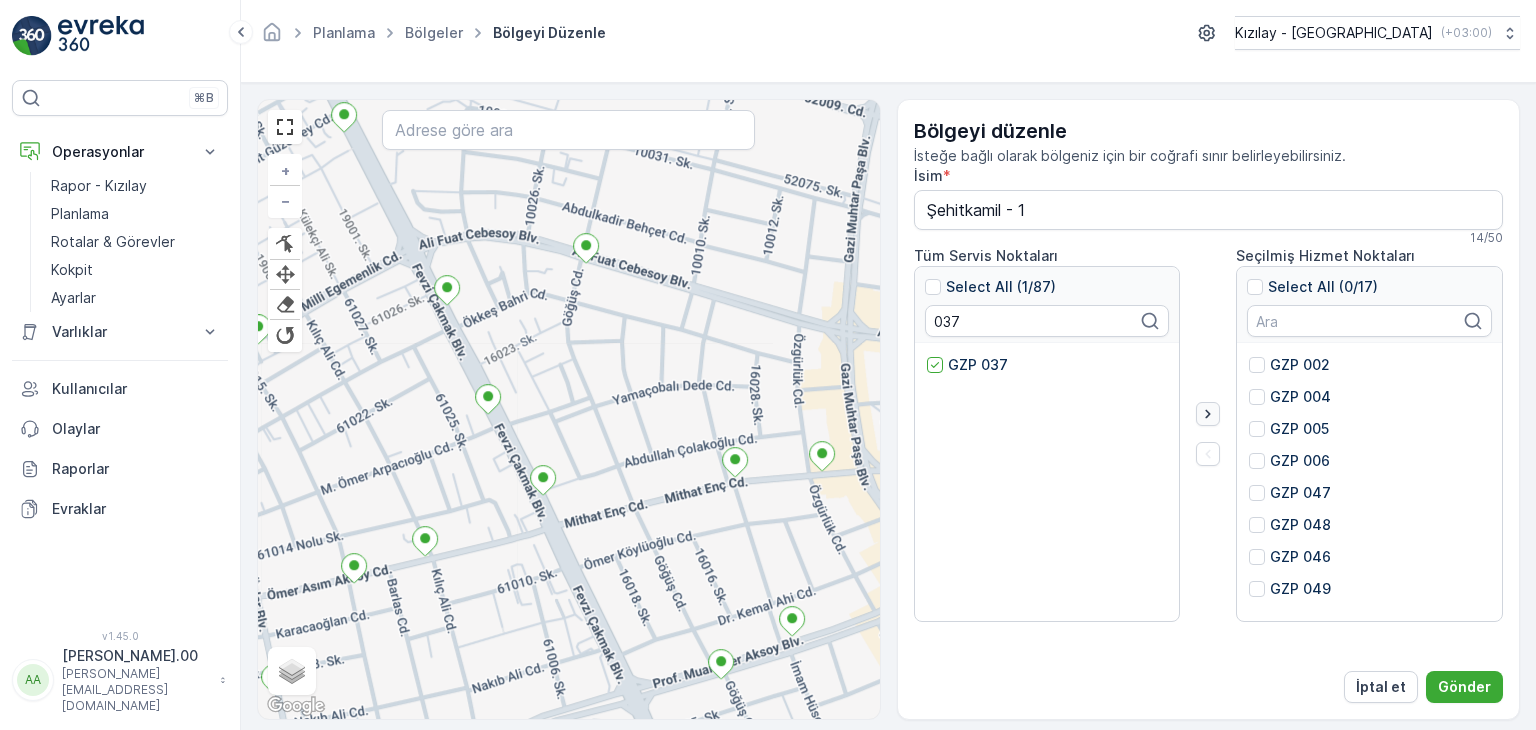 click 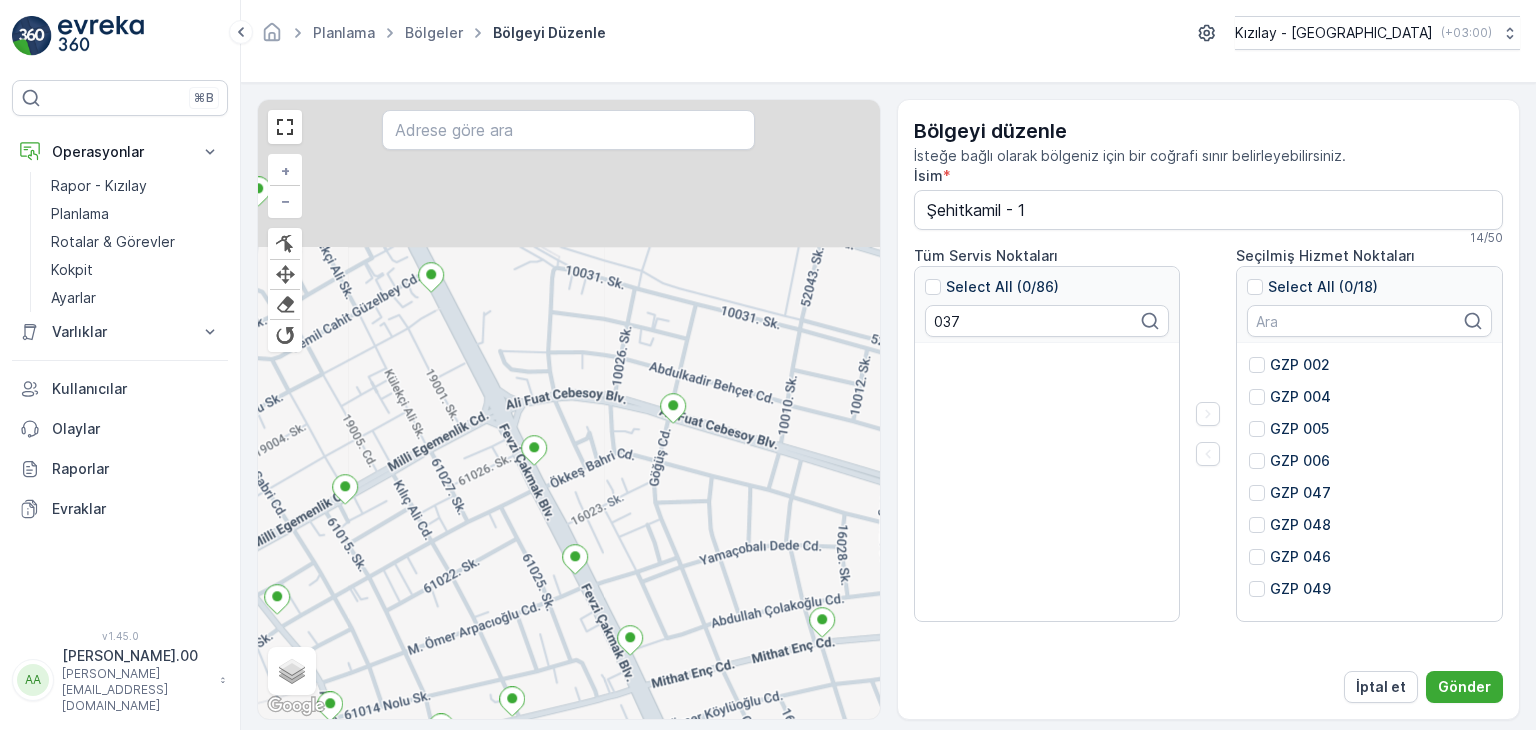 drag, startPoint x: 572, startPoint y: 448, endPoint x: 645, endPoint y: 551, distance: 126.24579 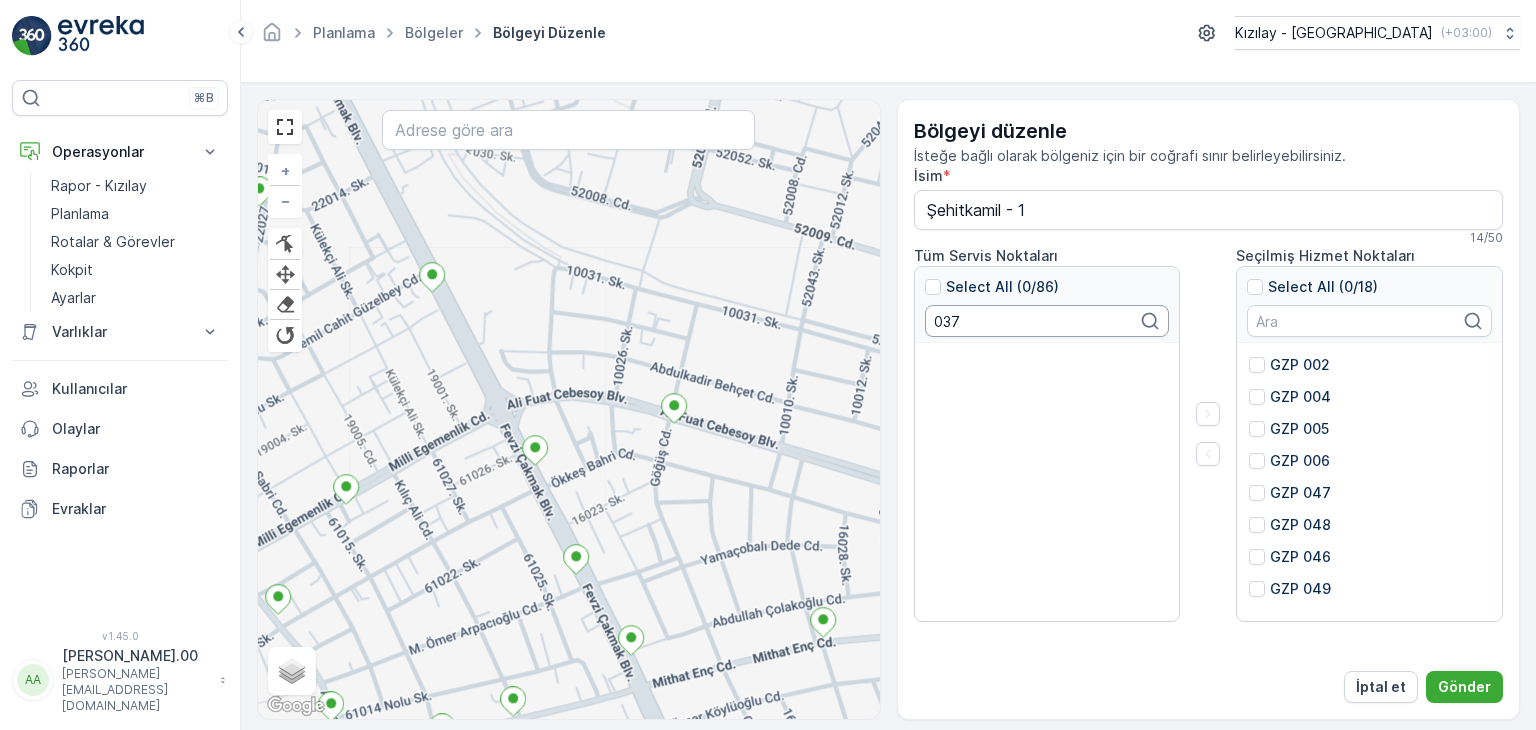 click on "037" at bounding box center [1047, 321] 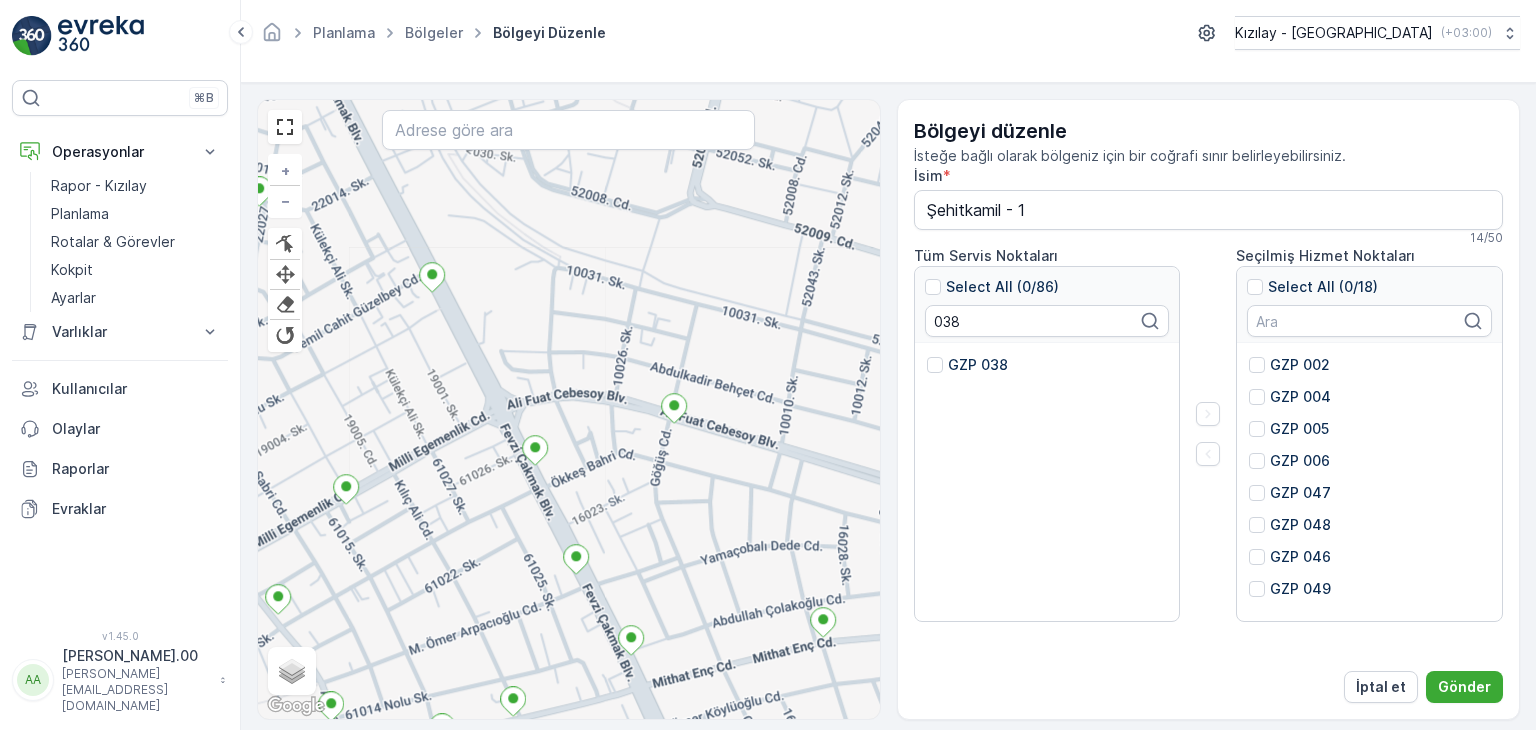 drag, startPoint x: 989, startPoint y: 359, endPoint x: 1067, endPoint y: 386, distance: 82.5409 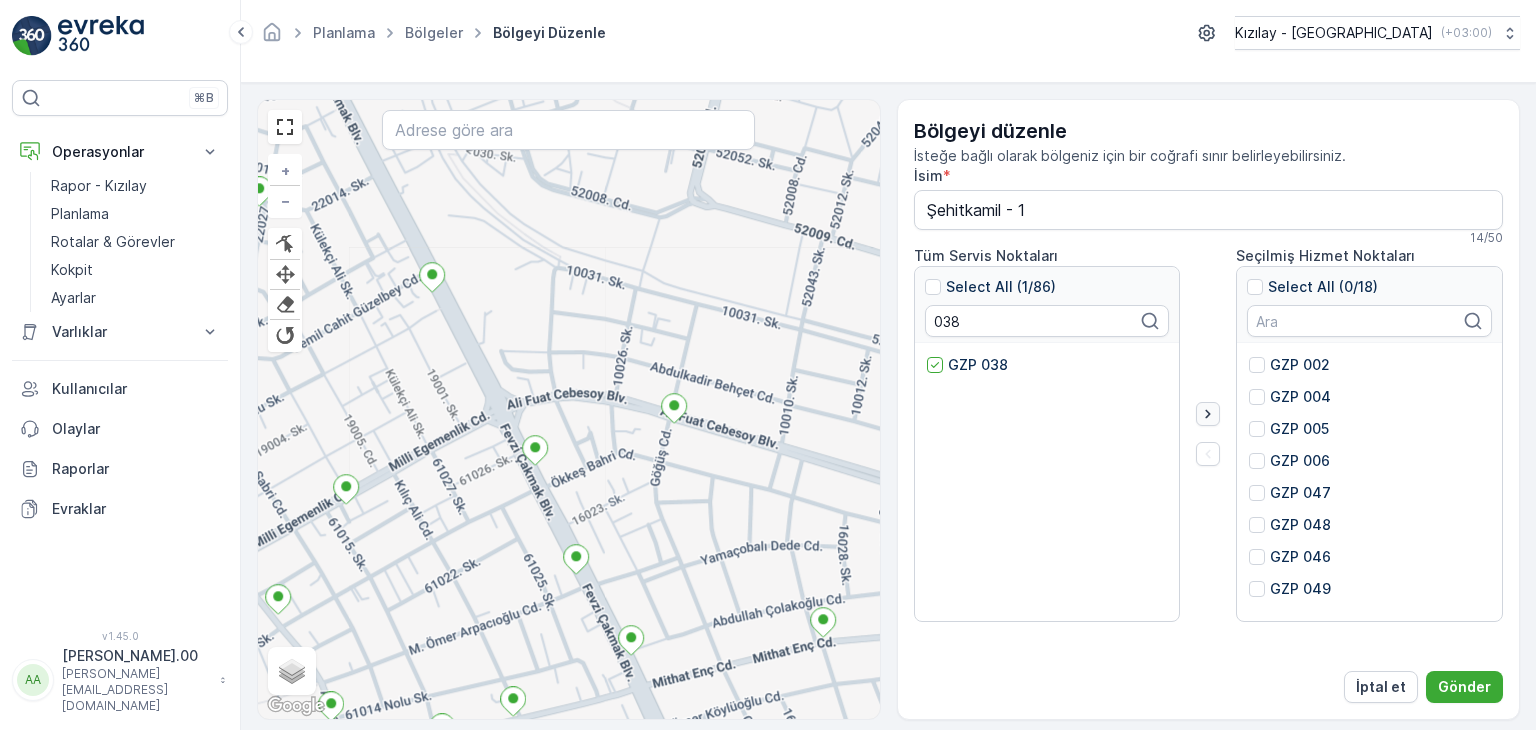 click 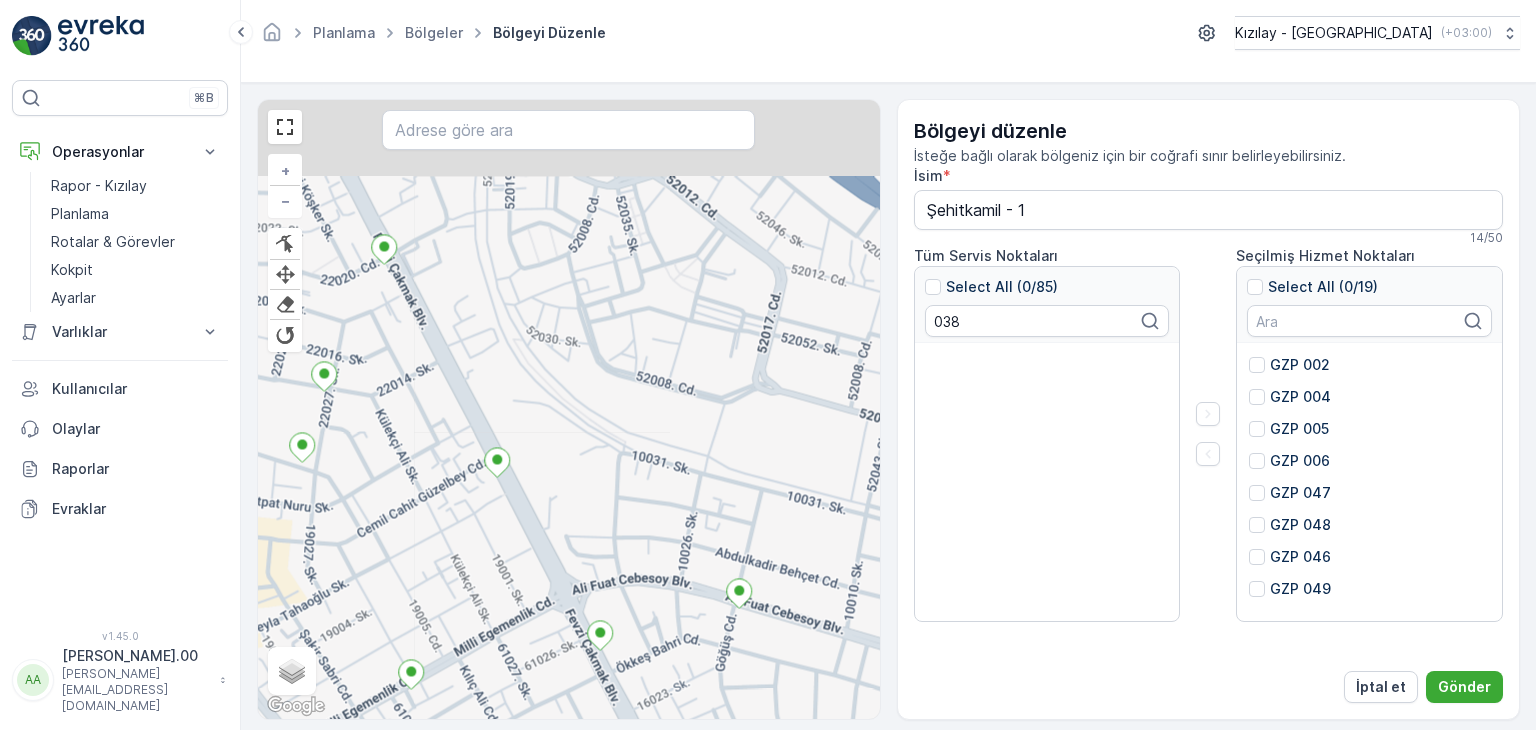 drag, startPoint x: 591, startPoint y: 249, endPoint x: 656, endPoint y: 434, distance: 196.08672 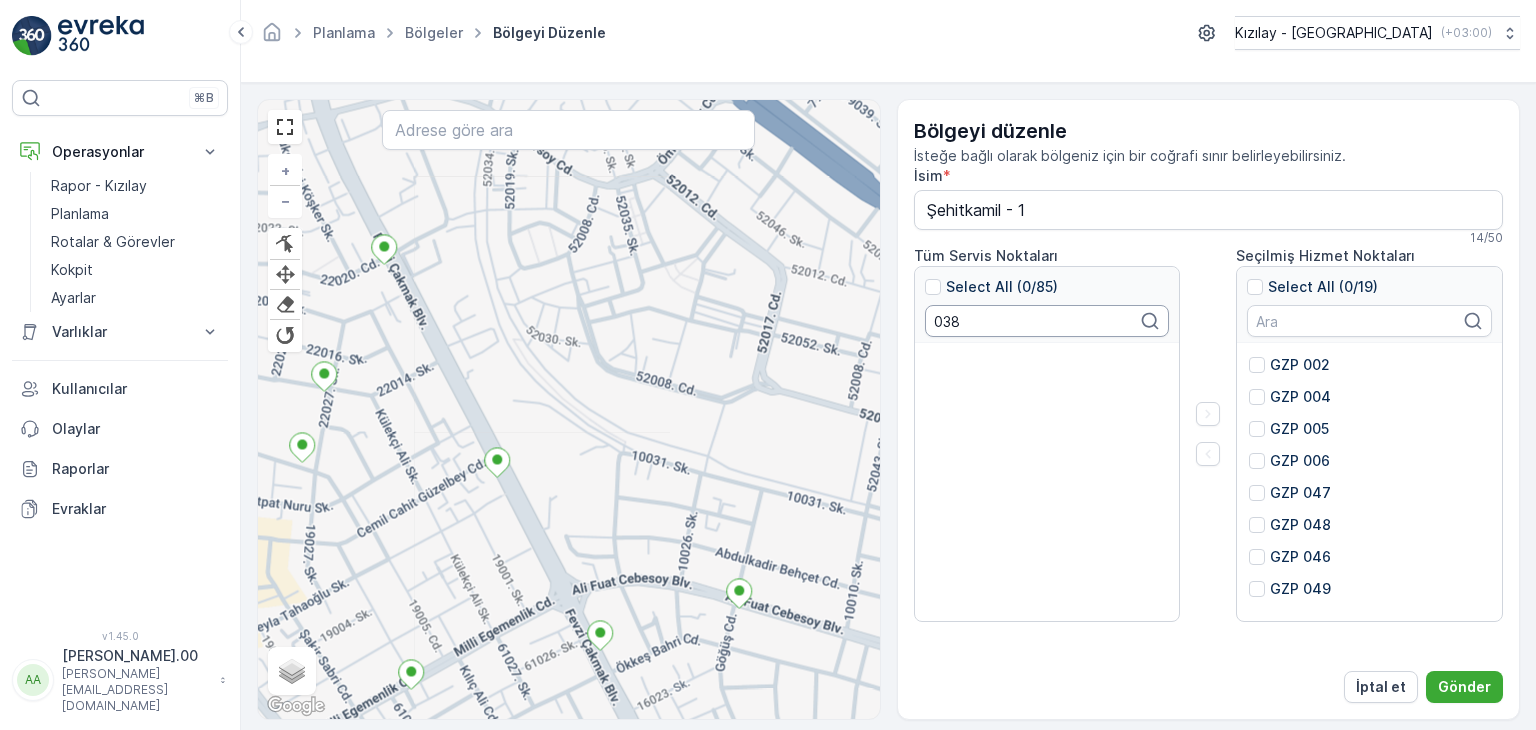 click on "038" at bounding box center (1047, 321) 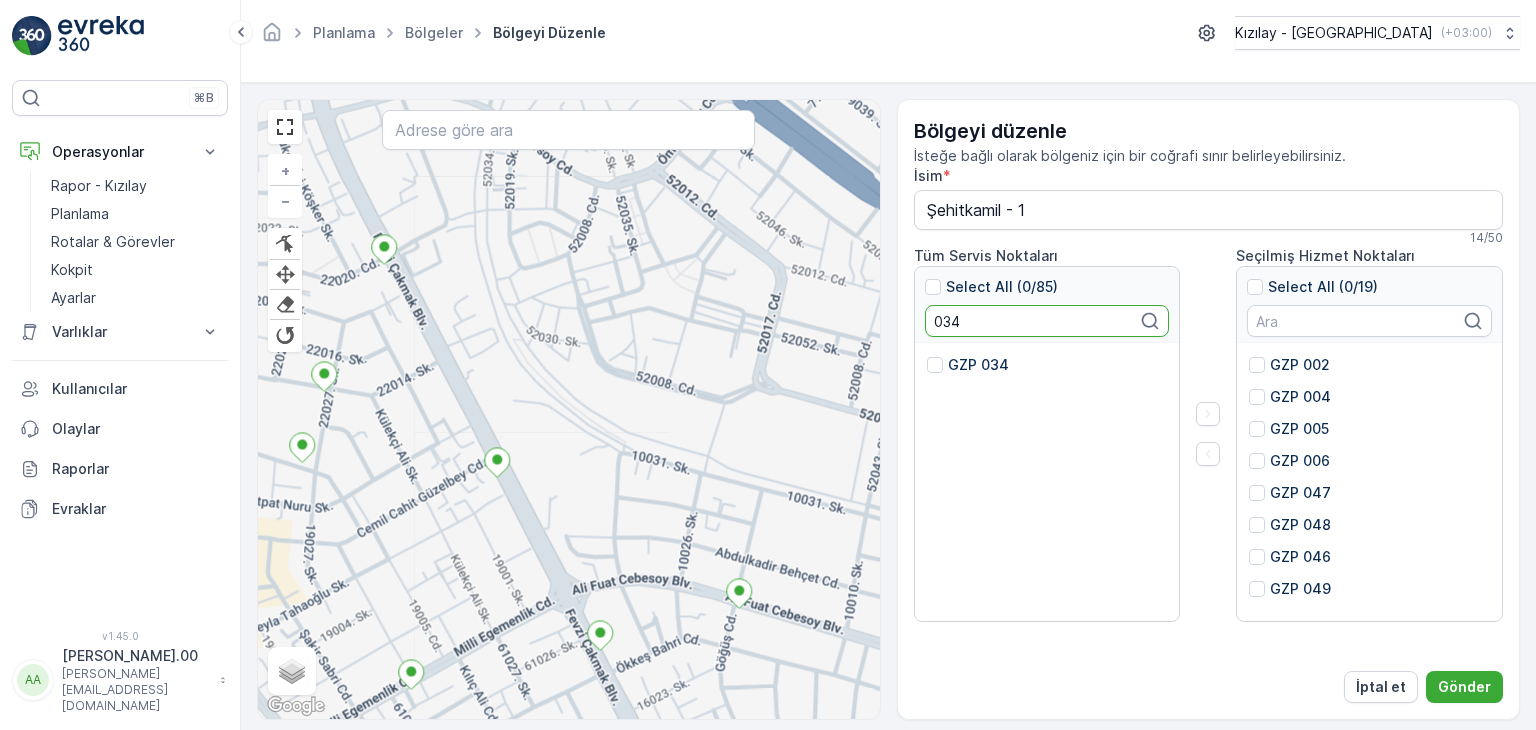 click on "GZP 034" at bounding box center [978, 365] 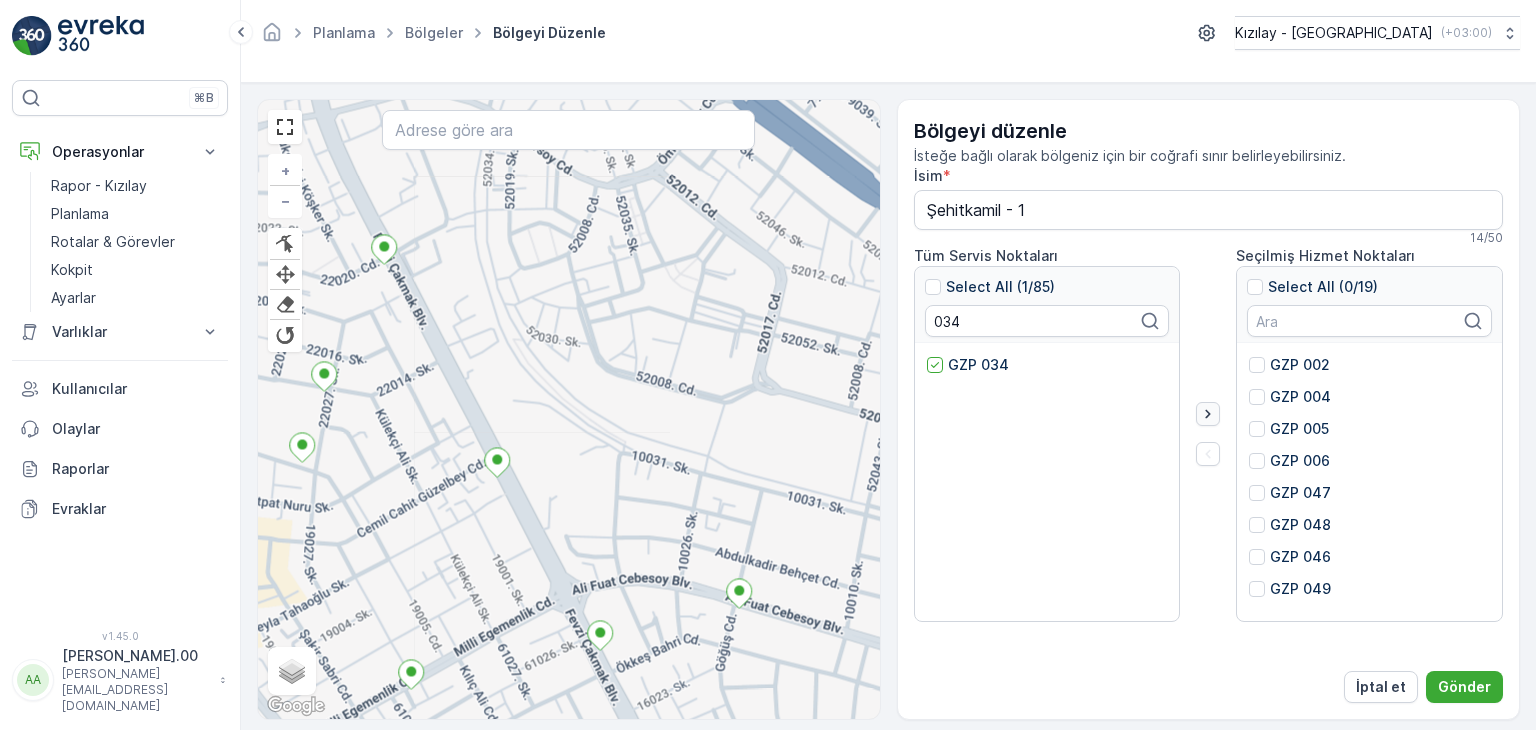 click 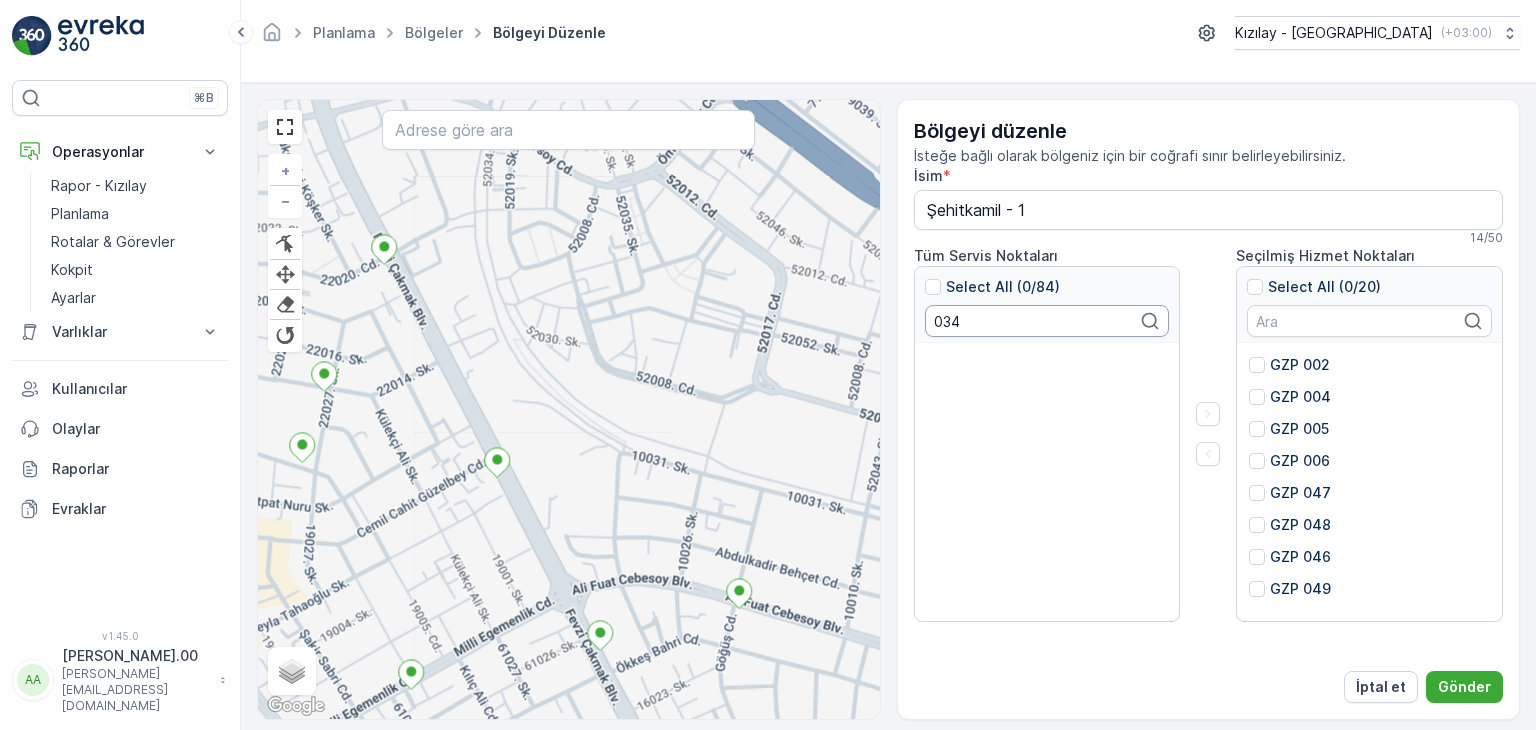 click on "034" at bounding box center [1047, 321] 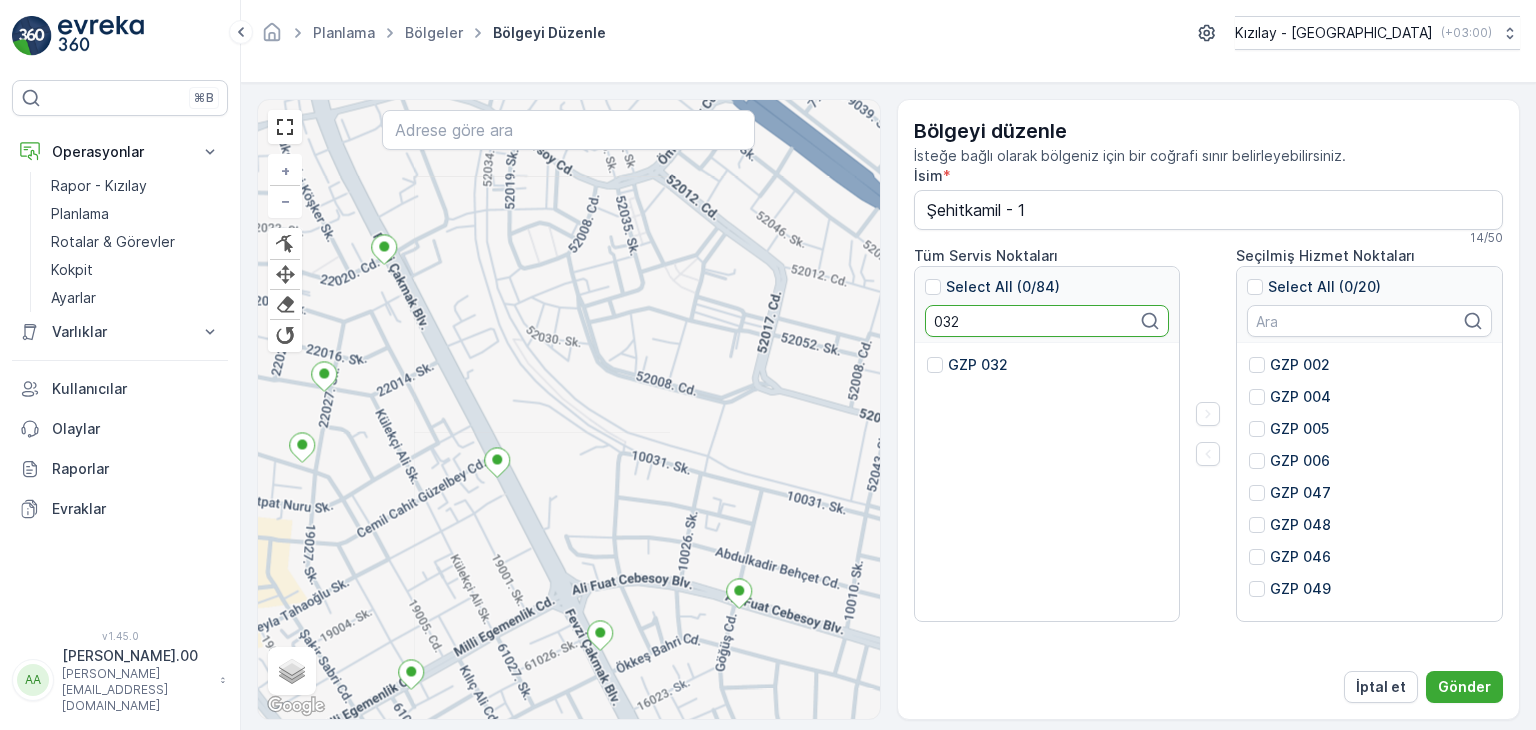 click on "GZP 032" at bounding box center [978, 365] 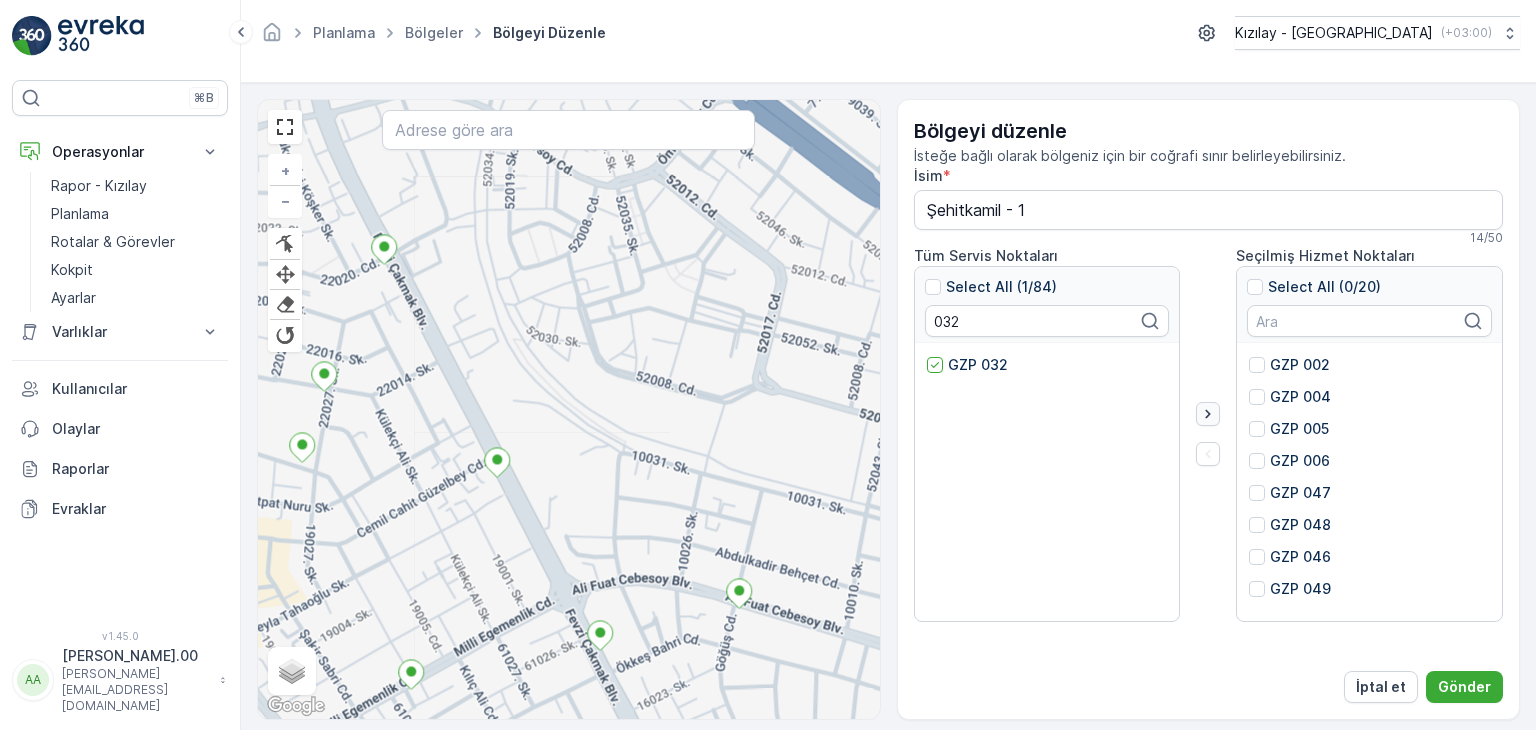 click 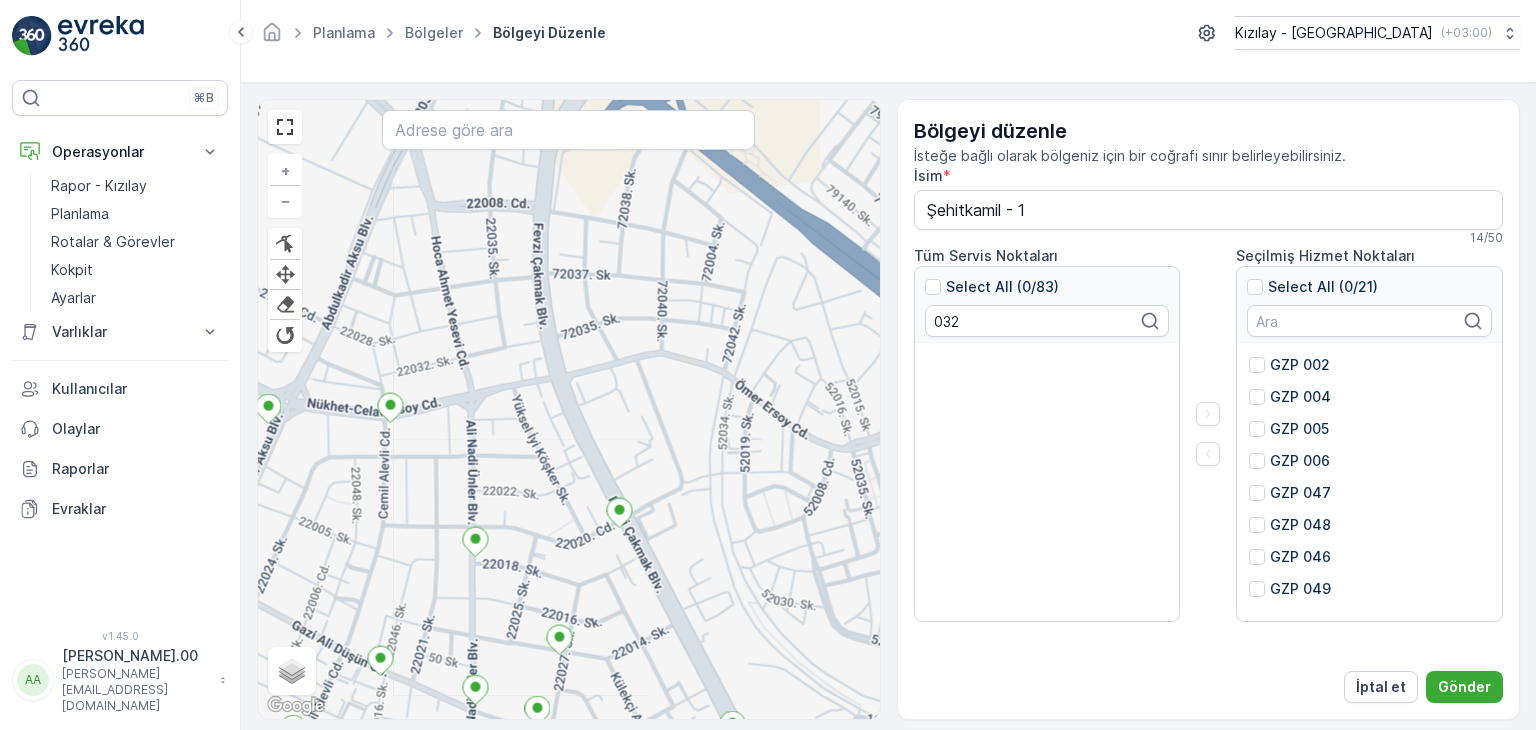 drag, startPoint x: 639, startPoint y: 458, endPoint x: 771, endPoint y: 622, distance: 210.52316 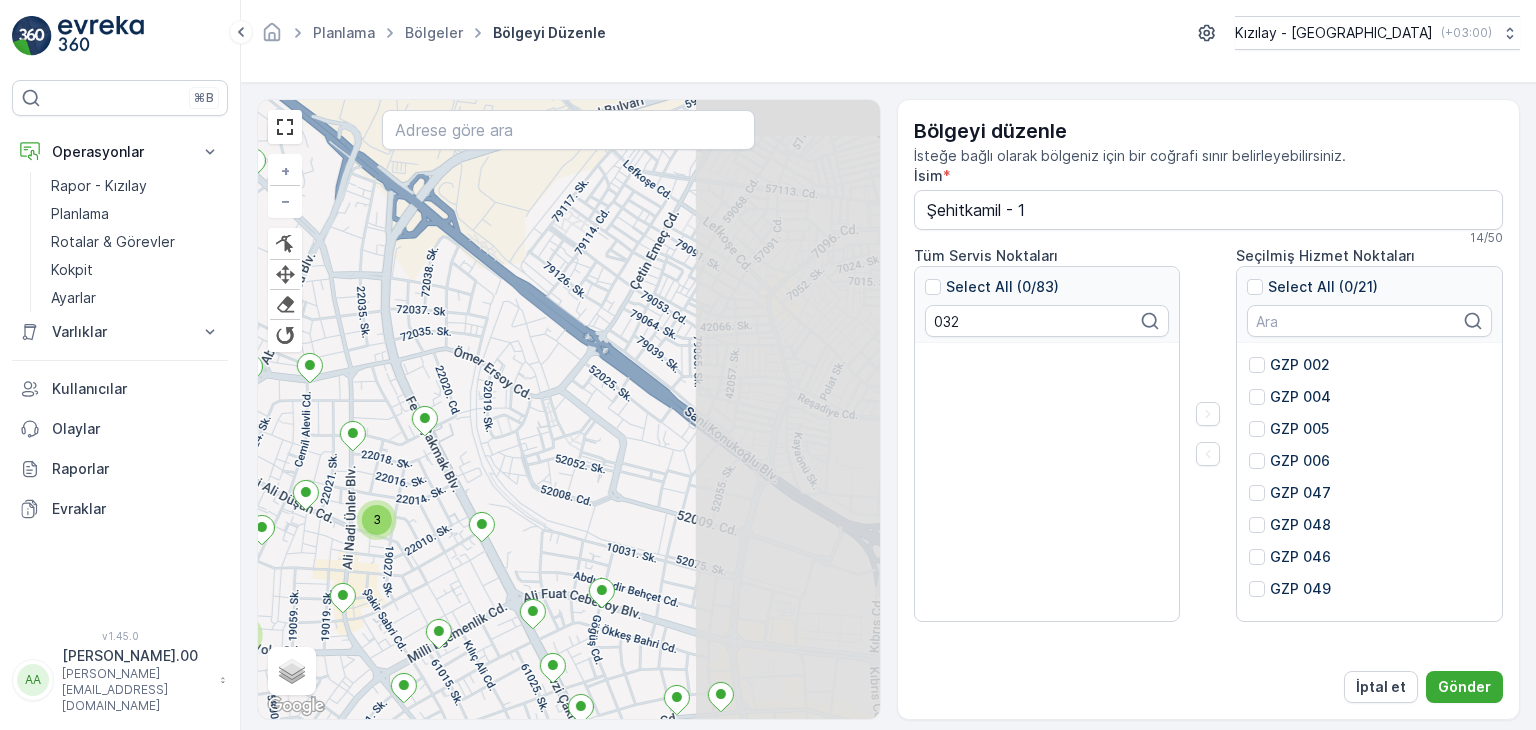 drag, startPoint x: 703, startPoint y: 457, endPoint x: 415, endPoint y: 399, distance: 293.78223 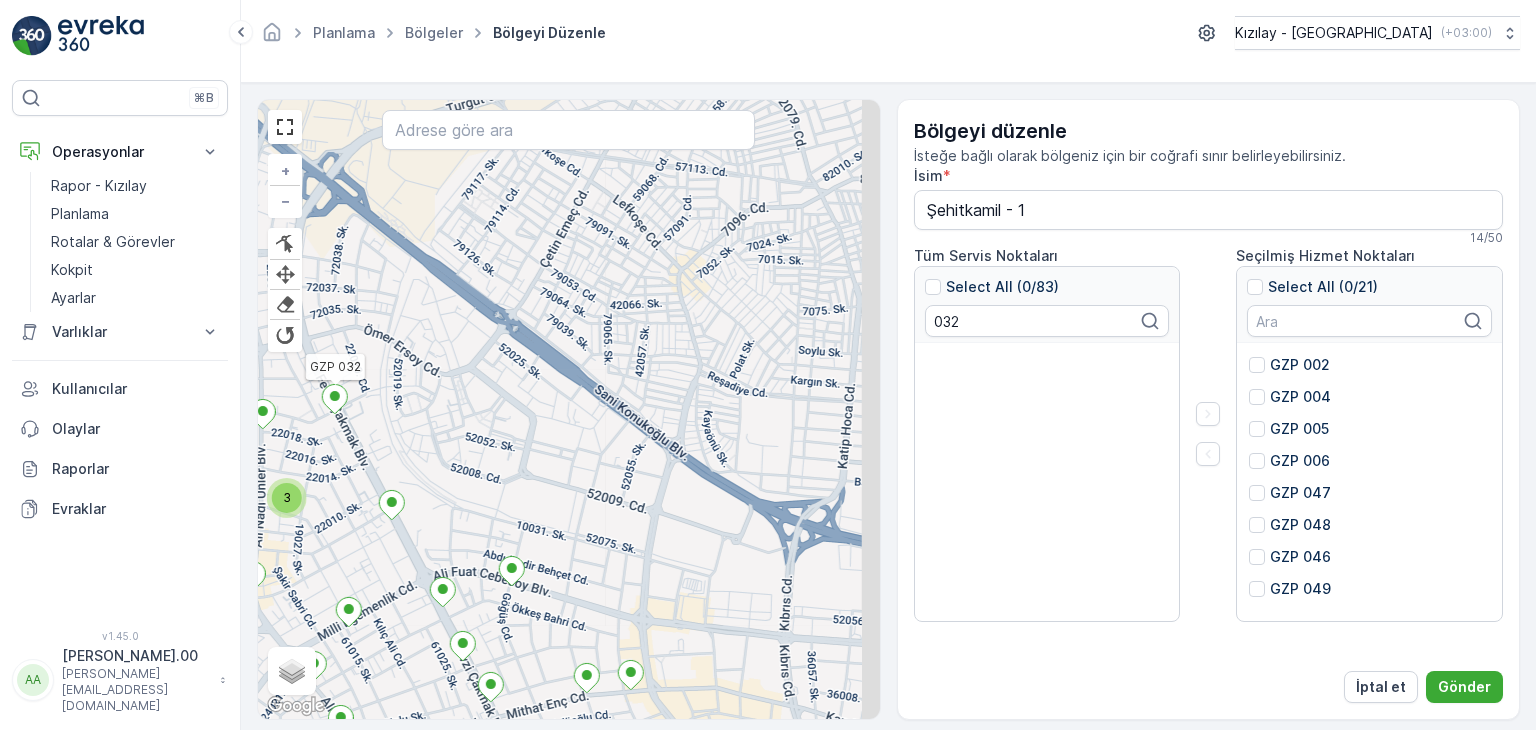 drag, startPoint x: 682, startPoint y: 490, endPoint x: 509, endPoint y: 477, distance: 173.48775 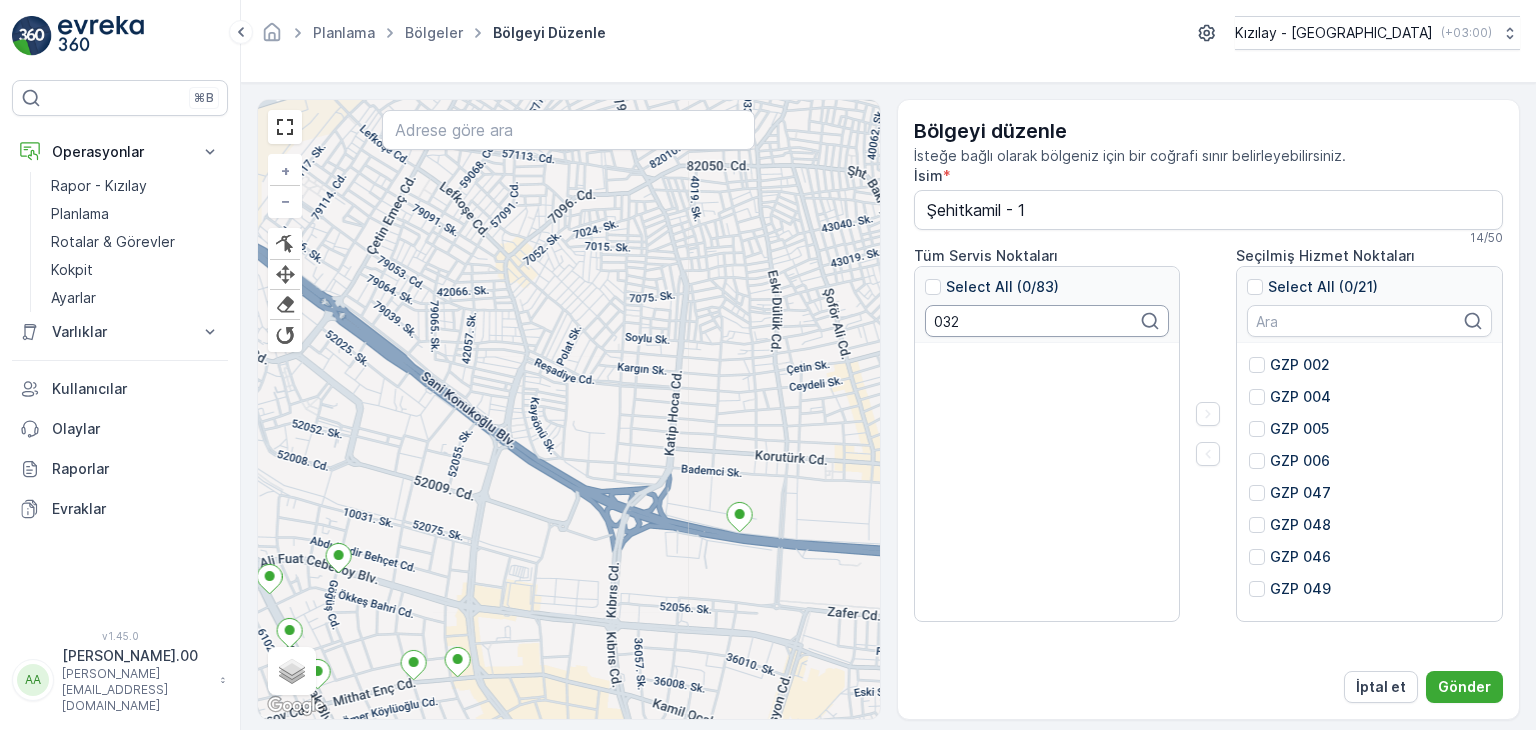 click on "032" at bounding box center [1047, 321] 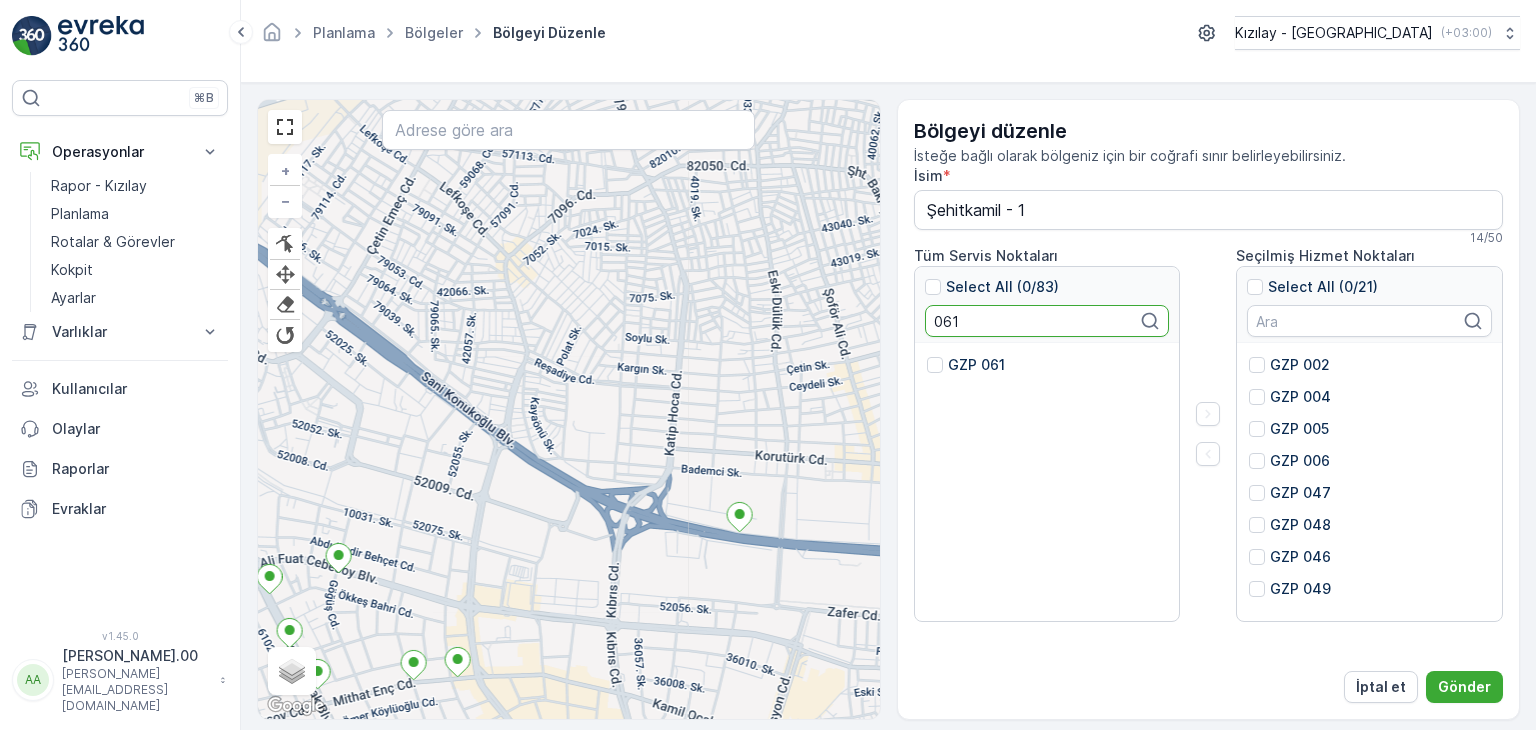 type on "061" 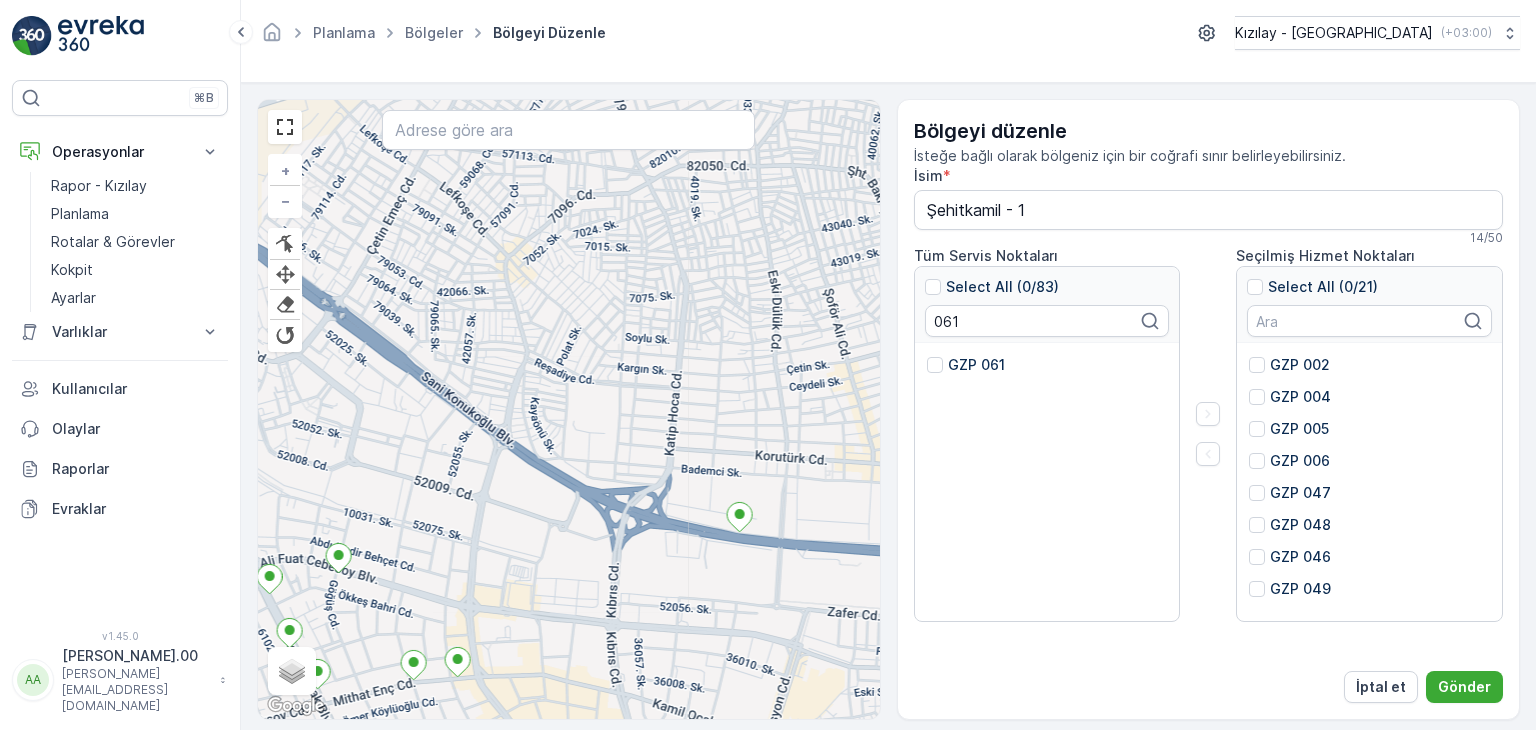 click on "GZP 061" at bounding box center [976, 365] 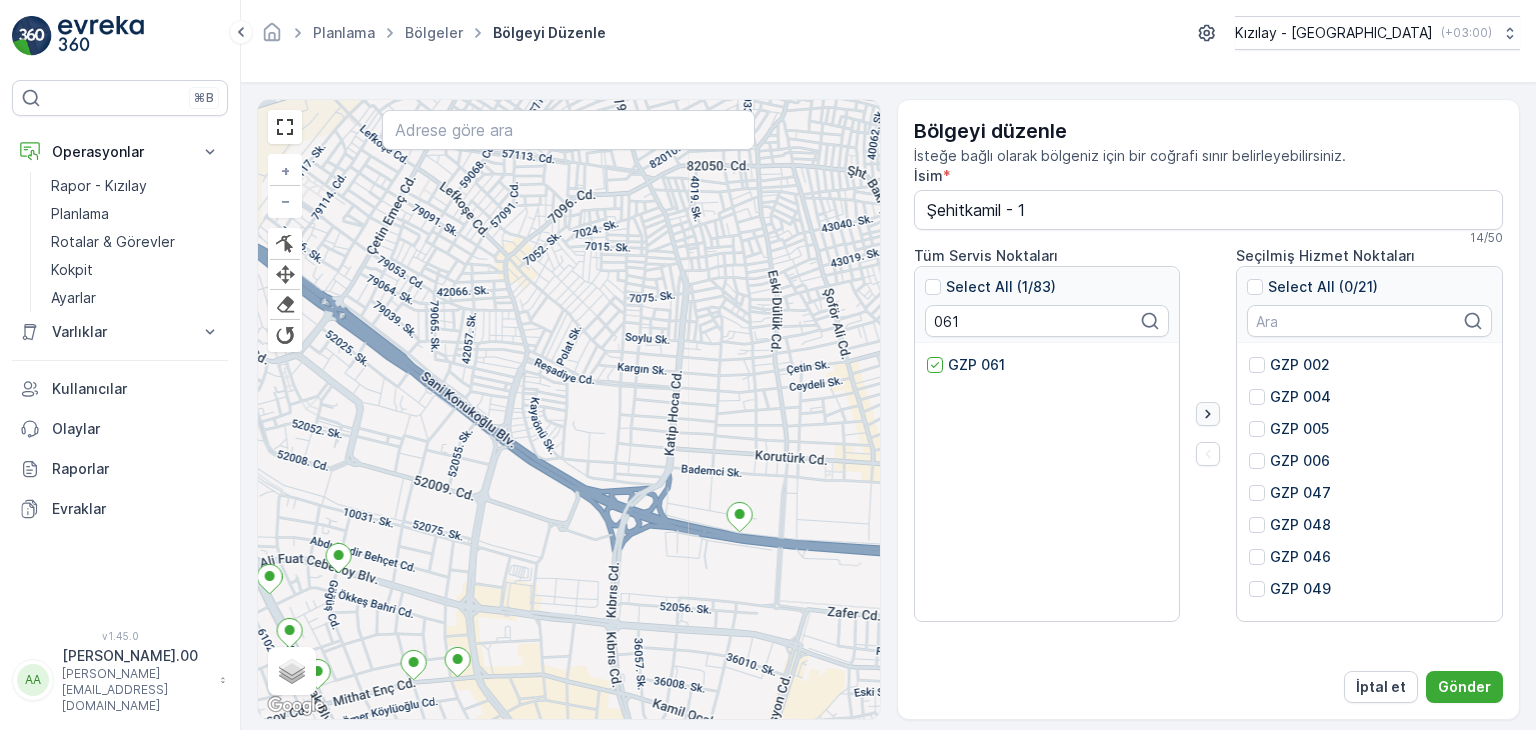 click 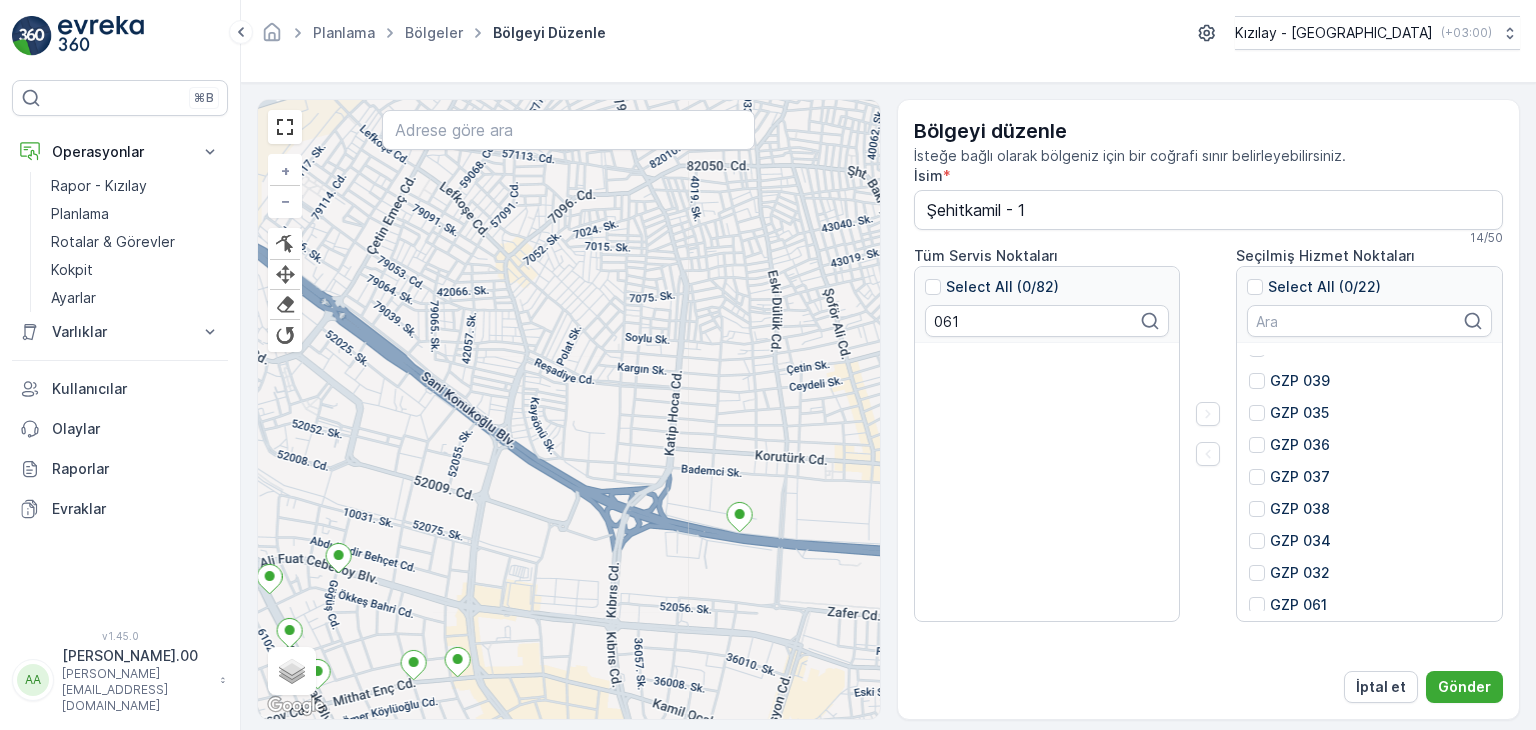 scroll, scrollTop: 448, scrollLeft: 0, axis: vertical 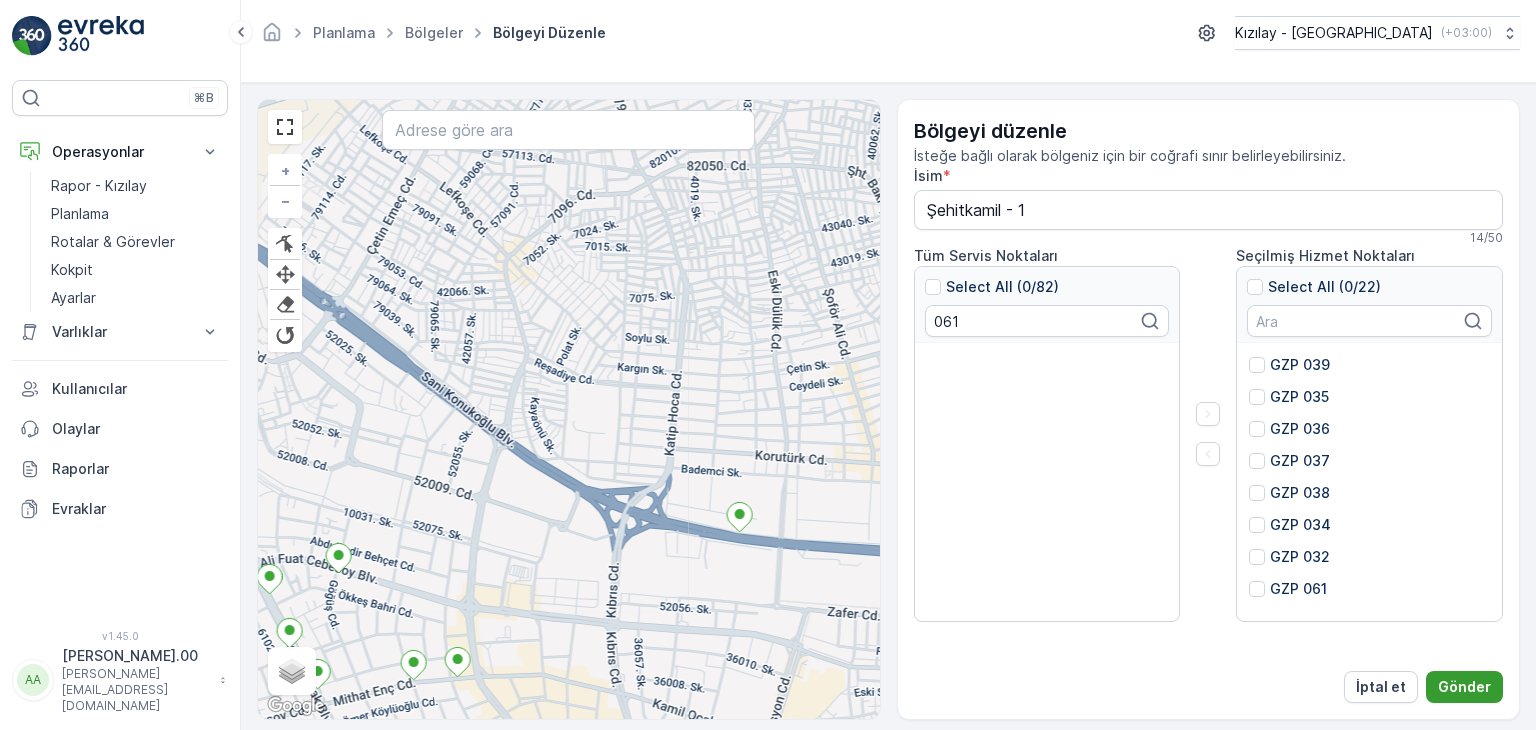 click on "Gönder" at bounding box center (1464, 687) 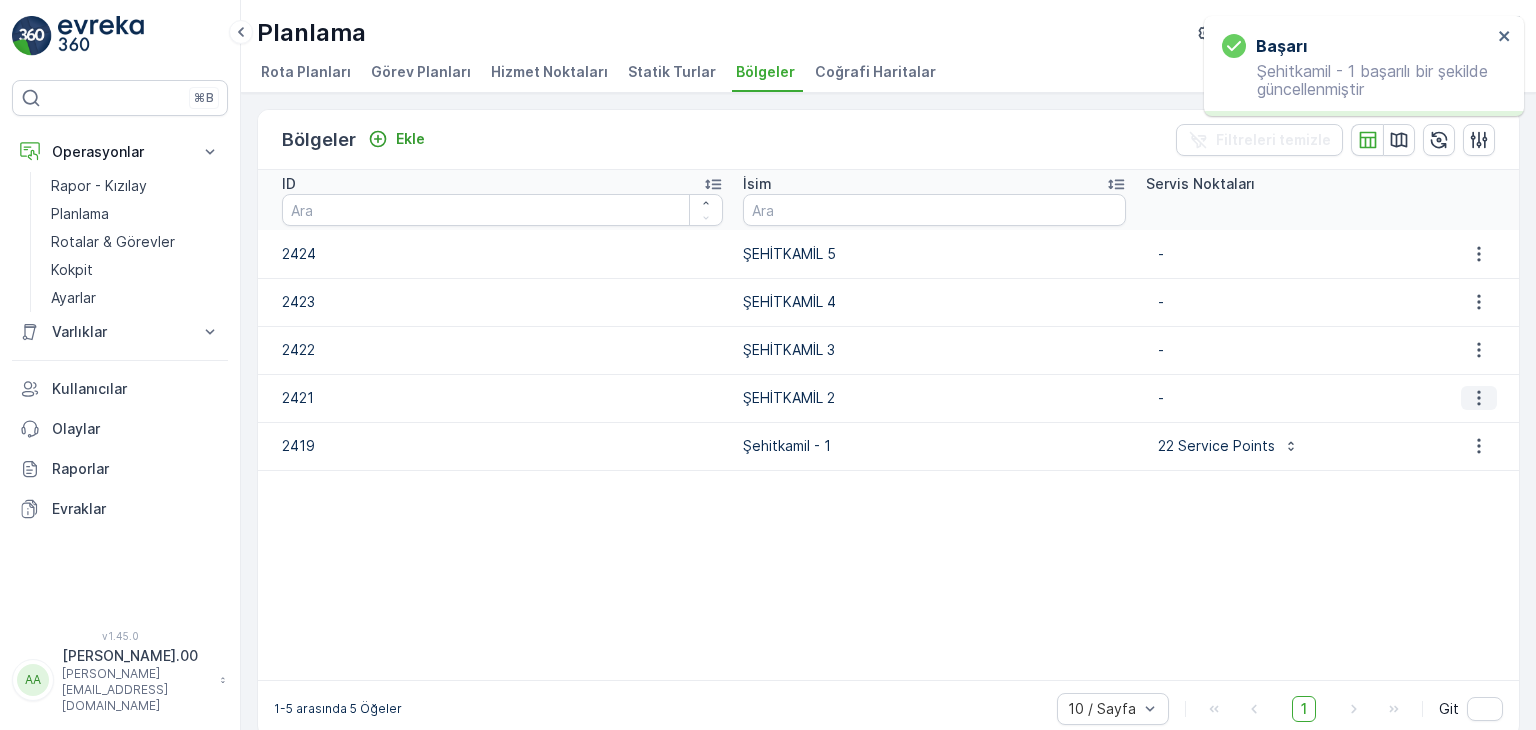 click 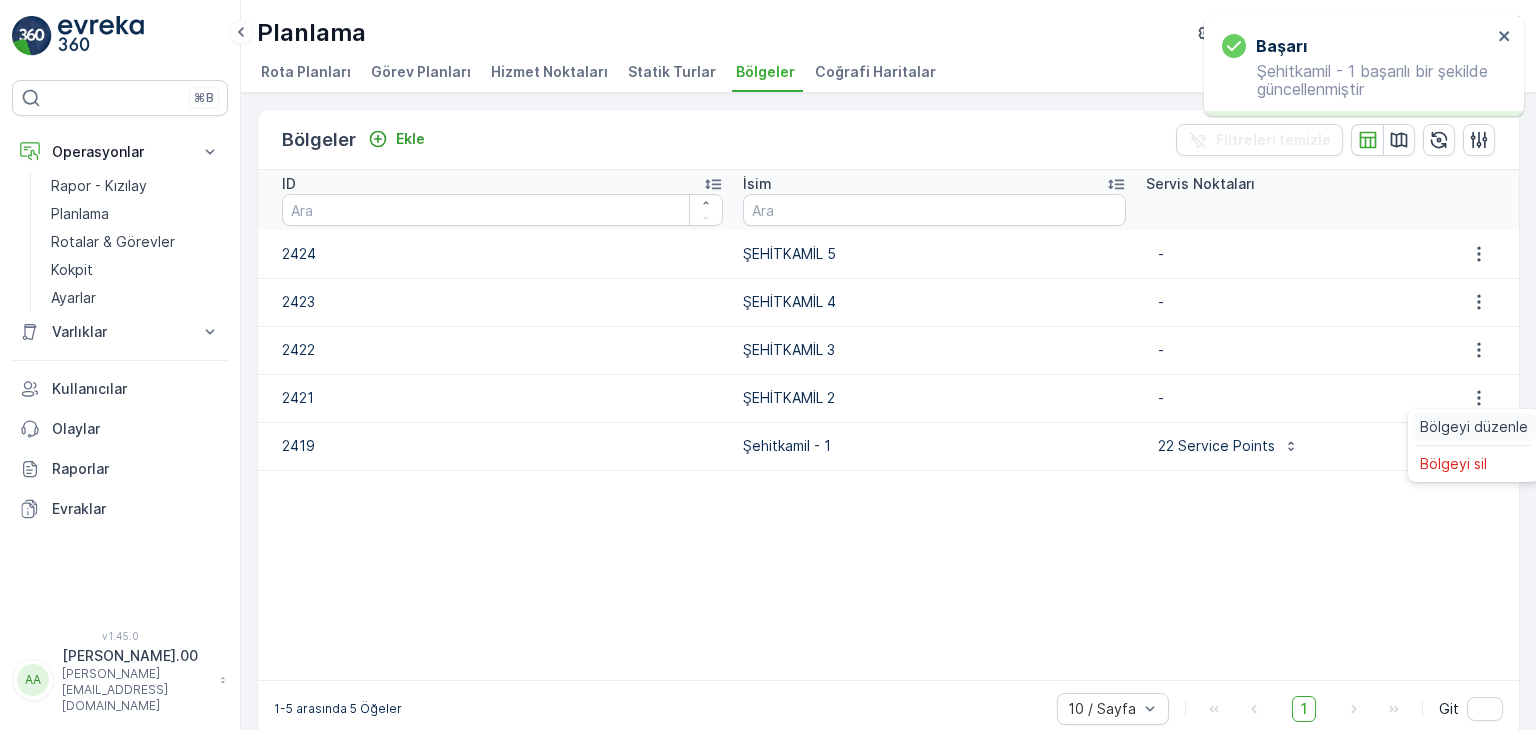 click on "Bölgeyi düzenle" at bounding box center (1474, 427) 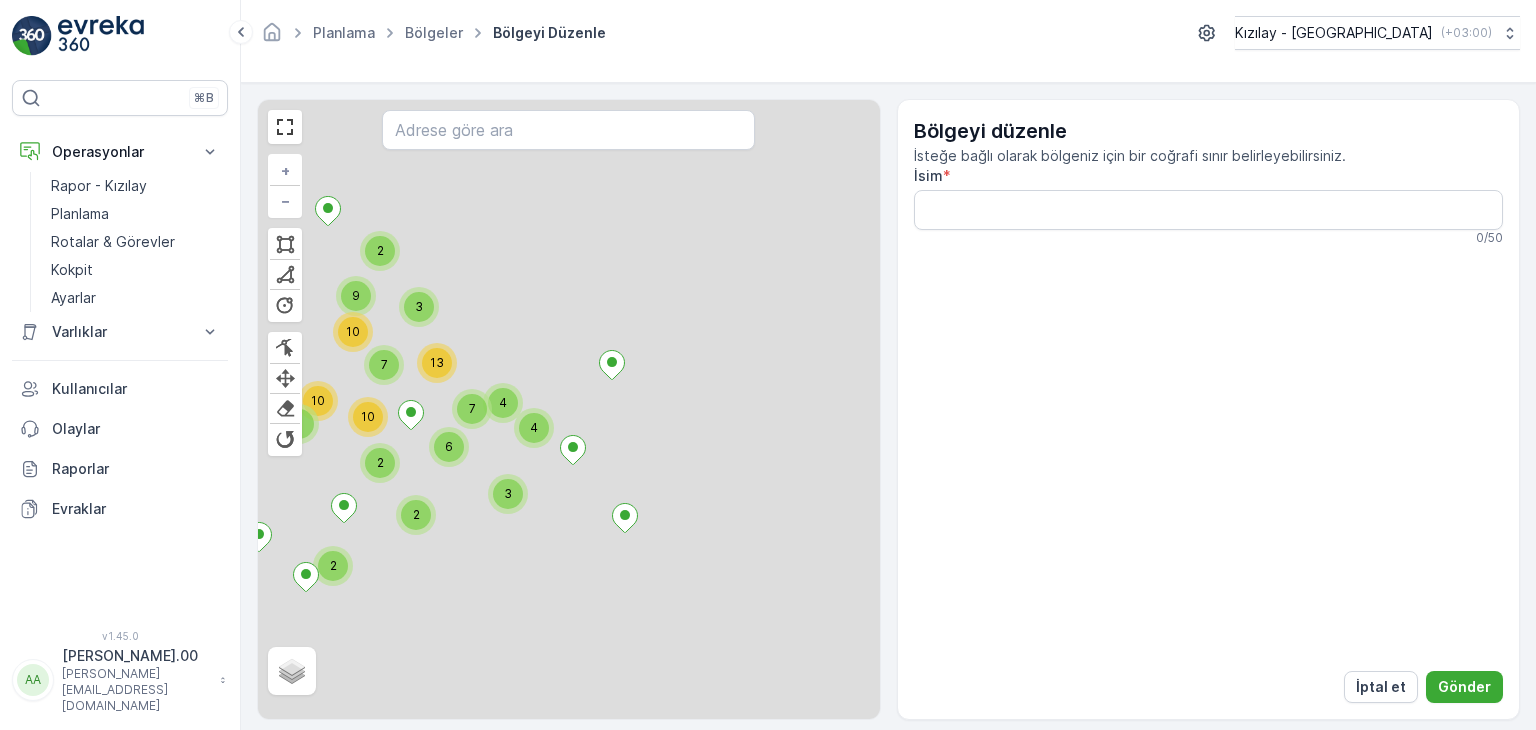 type on "ŞEHİTKAMİL 2" 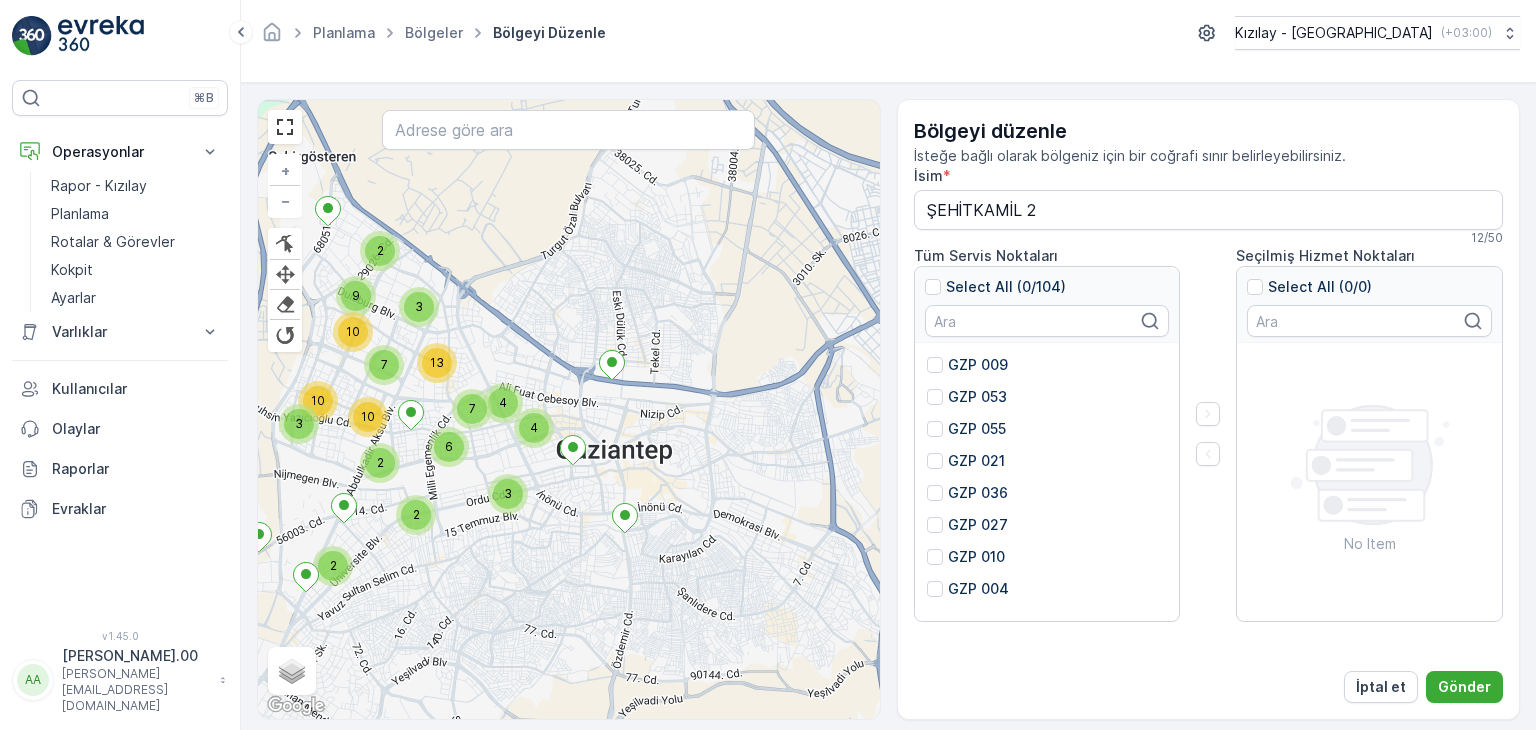 click on "2 2 2 4 3 4 6 7 3 10 3 2 9 10 13 7 10 + − Finish Finish Finish Finish  Uydu  Yol haritası  Arazi  Karışık  Leaflet Klavye kısayolları Harita Verileri Harita verileri ©2025 Harita verileri ©2025 1 km  Metrik ve emperyal birimler arasında geçiş yapmak için tıklayın Şartlar Harita hatası bildirin Gezinmek için ok tuşlarına basın." at bounding box center [569, 409] 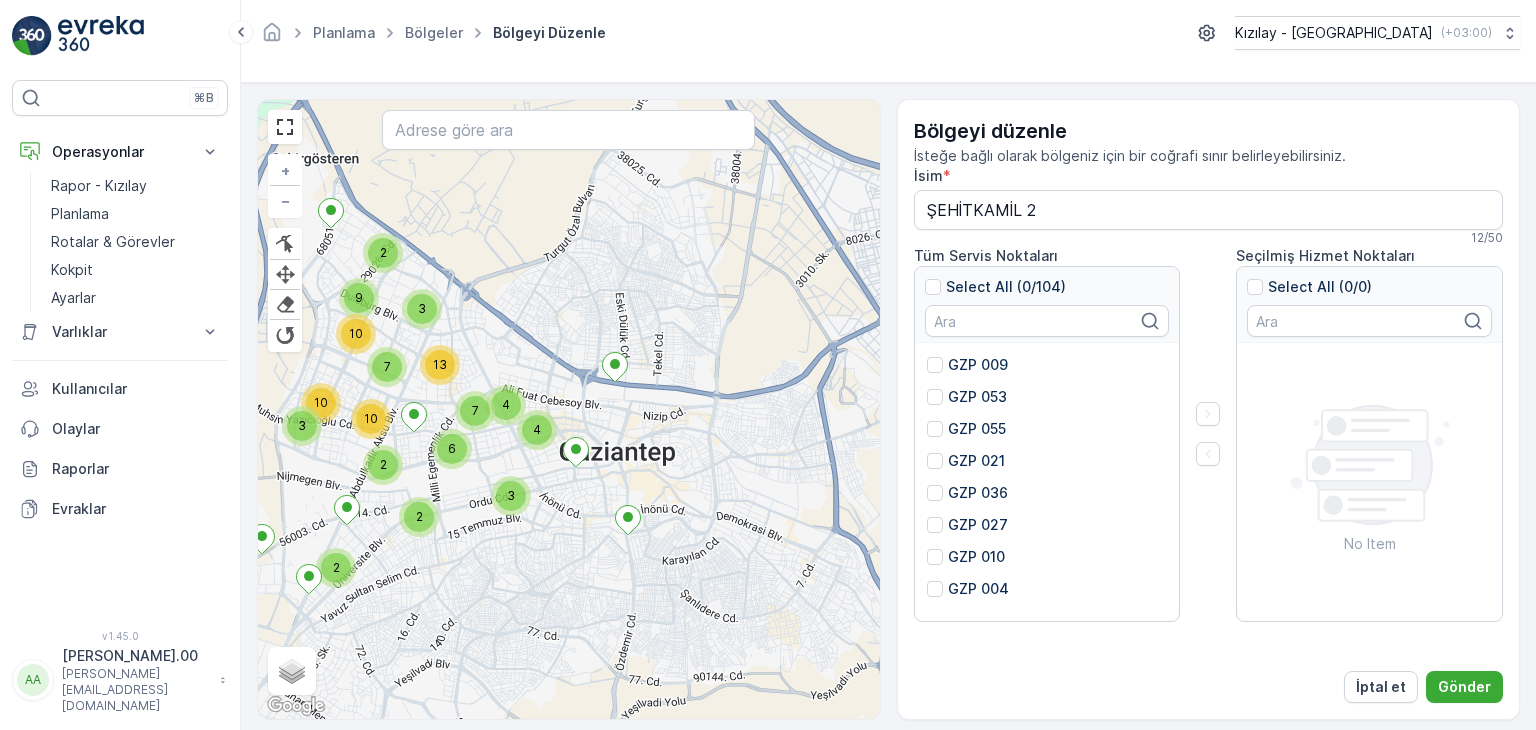 click on "2 2 2 4 3 4 6 7 3 10 3 2 9 10 13 7 10 + − Finish Finish Finish Finish  Uydu  Yol haritası  Arazi  Karışık  Leaflet Klavye kısayolları Harita Verileri Harita verileri ©2025 Harita verileri ©2025 1 km  Metrik ve emperyal birimler arasında geçiş yapmak için tıklayın Şartlar Harita hatası bildirin Gezinmek için ok tuşlarına basın. Bölgeyi düzenle İsteğe bağlı olarak bölgeniz için bir coğrafi sınır belirleyebilirsiniz. İsim * ŞEHİTKAMİL 2 12  /  50 Tüm Servis Noktaları   Select All (0/104) GZP 009 GZP 053 GZP 055 GZP 021 GZP 036 GZP 027 GZP 010 GZP 004 GZP 084 GZP 050 Seçilmiş Hizmet Noktaları   Select All (0/0) No Item İptal et Gönder" at bounding box center [888, 409] 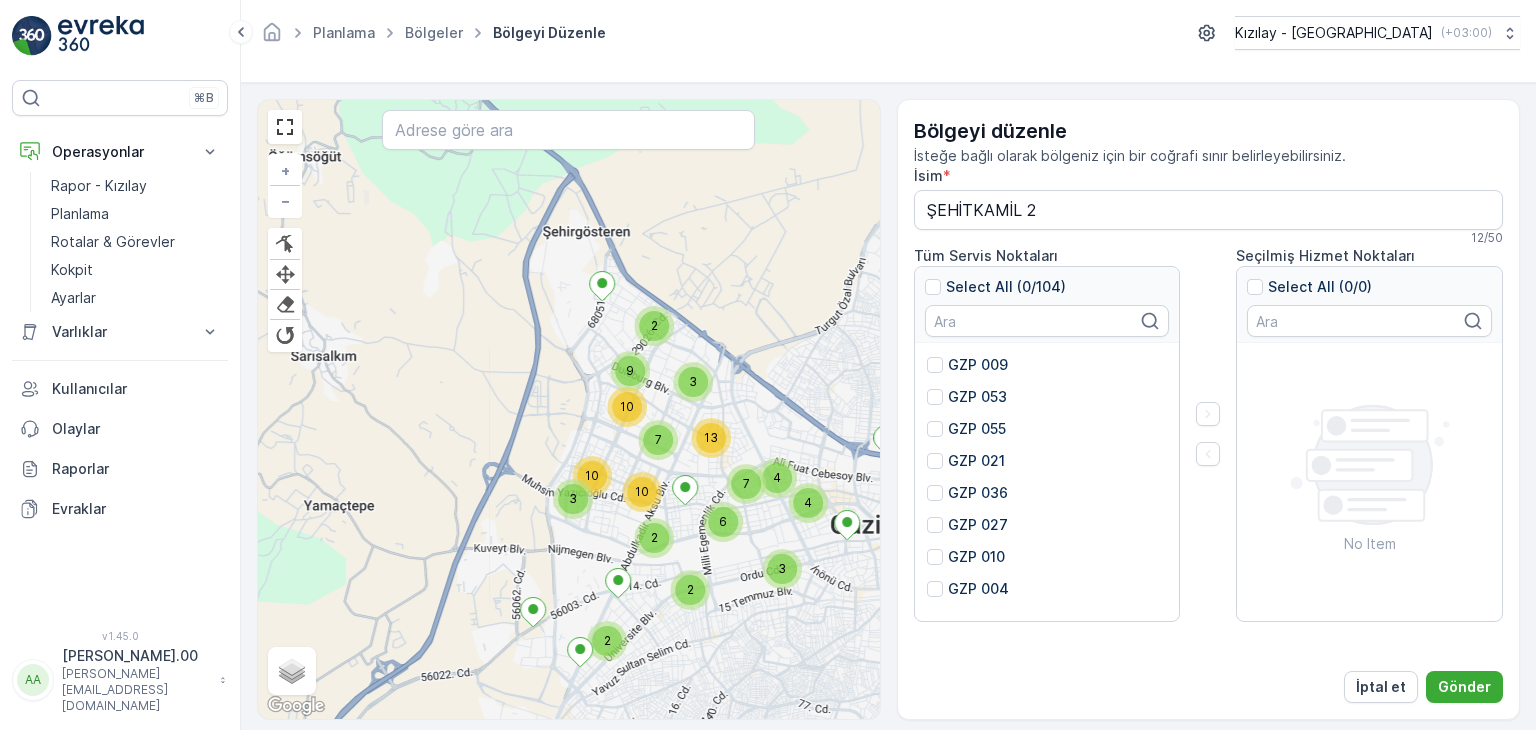 drag, startPoint x: 687, startPoint y: 529, endPoint x: 497, endPoint y: 437, distance: 211.10187 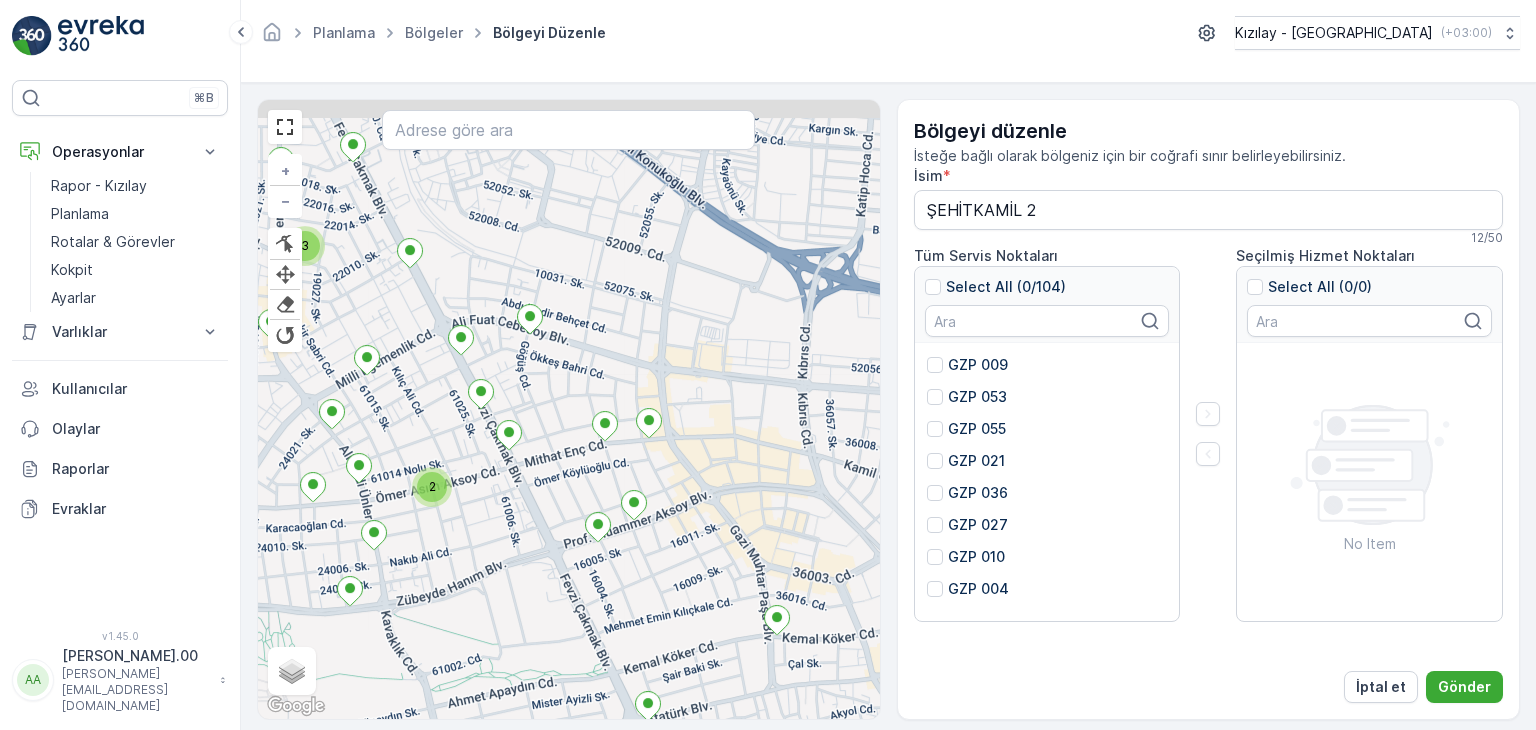 drag, startPoint x: 711, startPoint y: 577, endPoint x: 727, endPoint y: 620, distance: 45.88028 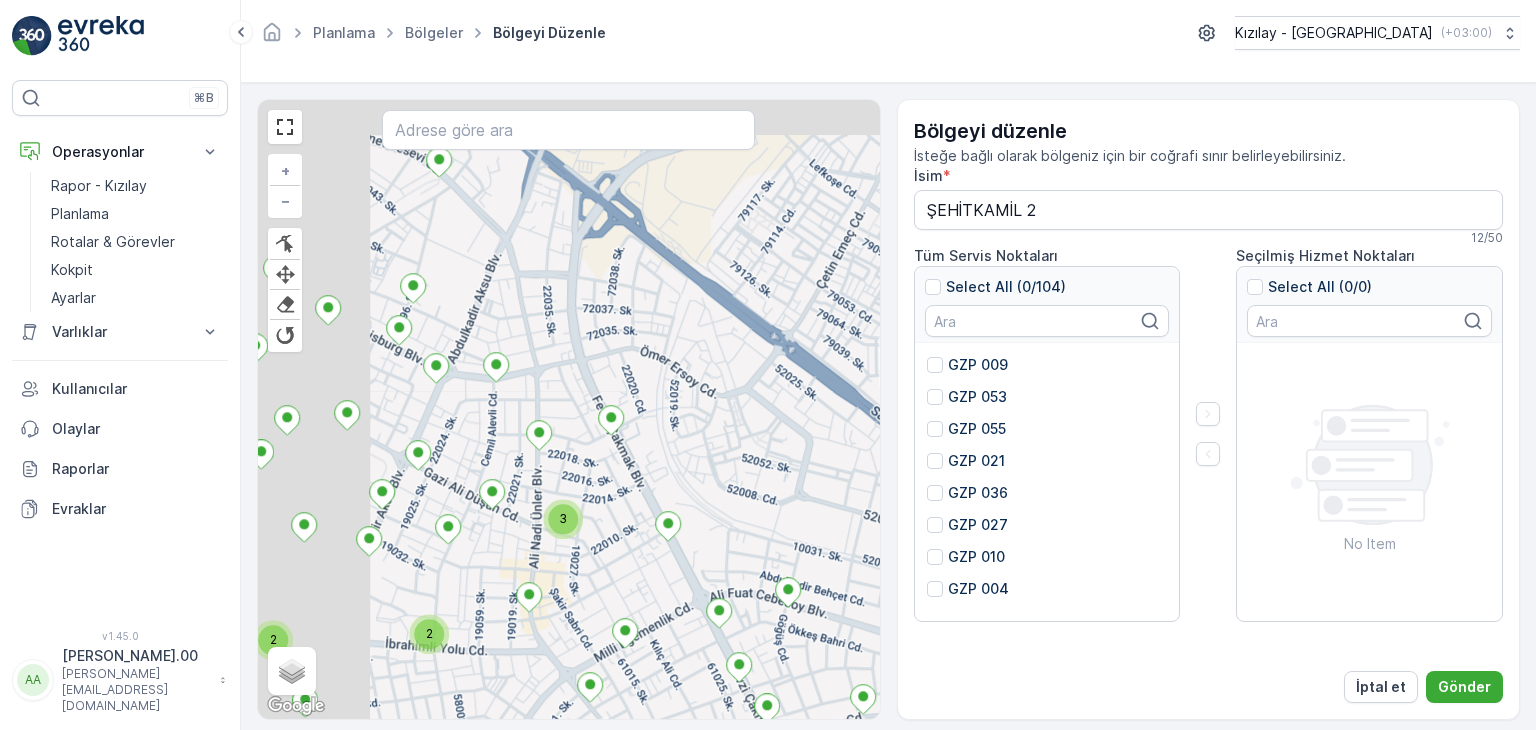 drag, startPoint x: 577, startPoint y: 407, endPoint x: 821, endPoint y: 637, distance: 335.3148 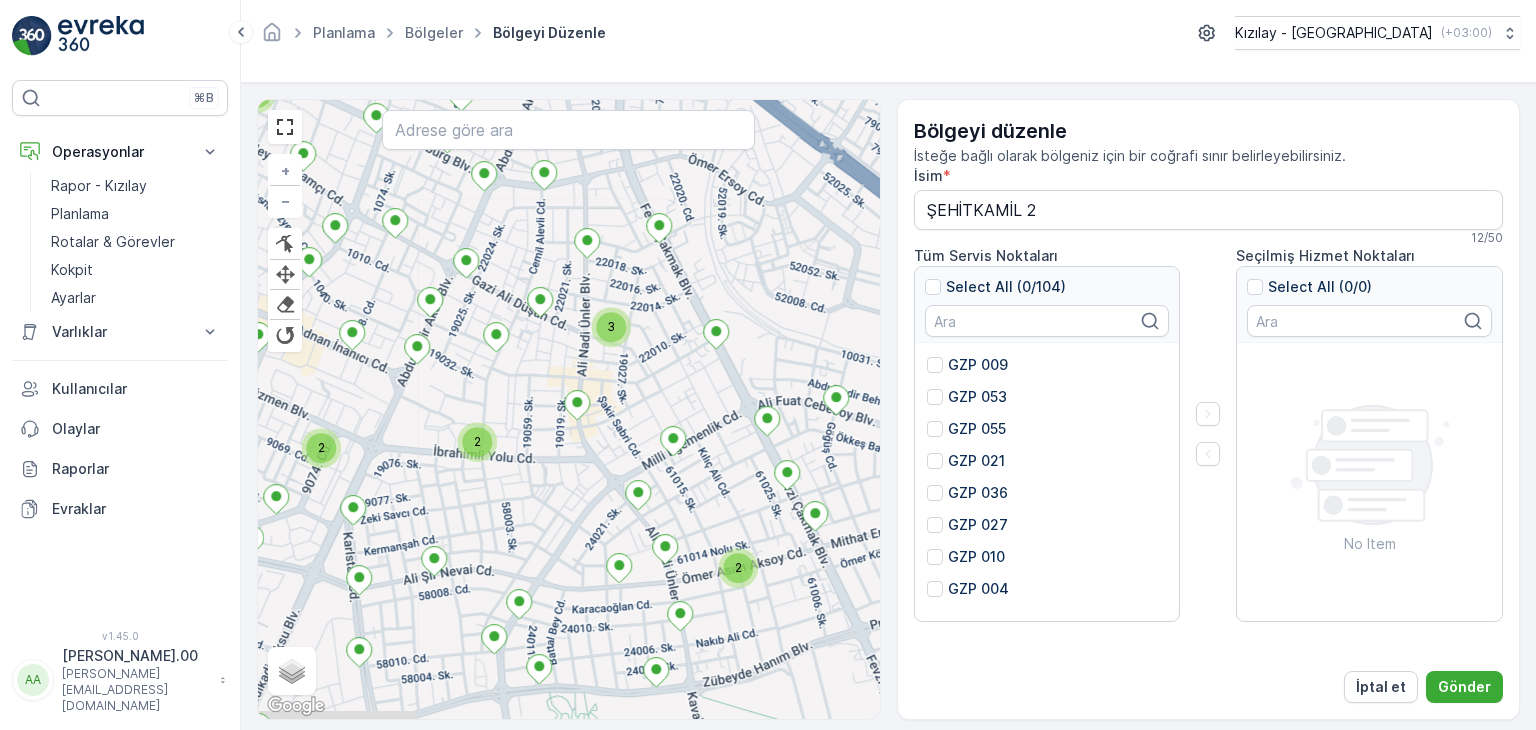drag, startPoint x: 764, startPoint y: 392, endPoint x: 779, endPoint y: 325, distance: 68.65858 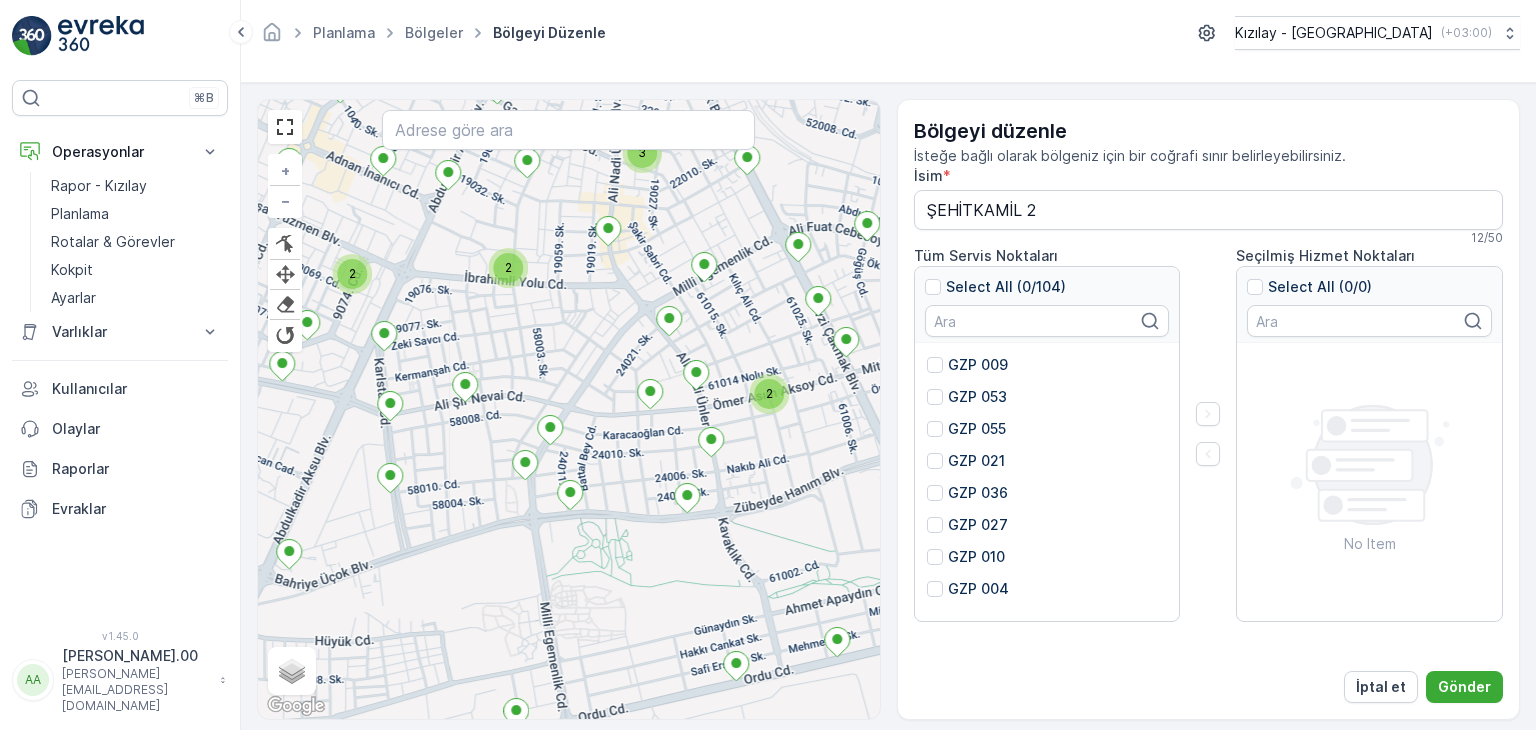drag, startPoint x: 712, startPoint y: 575, endPoint x: 684, endPoint y: 393, distance: 184.14125 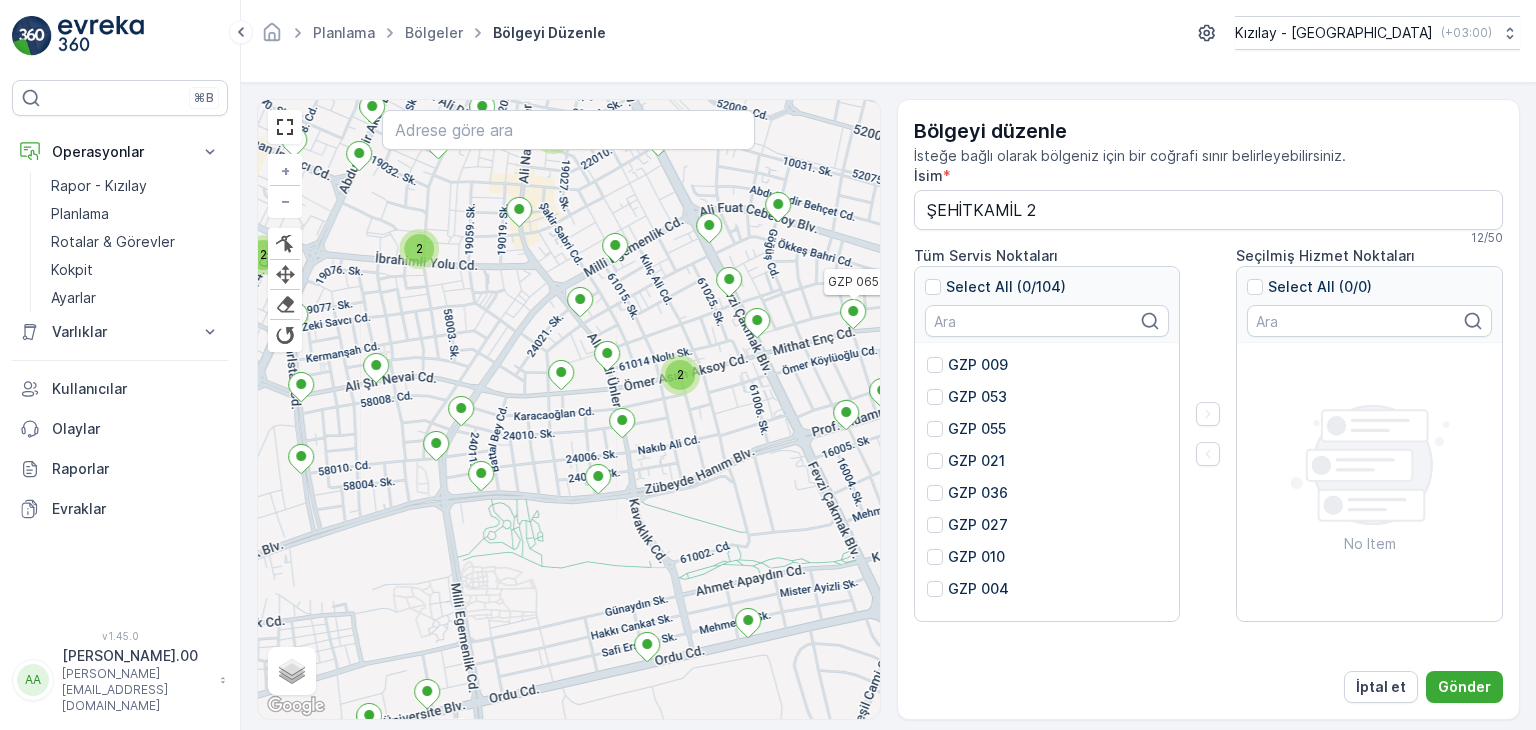 drag, startPoint x: 744, startPoint y: 507, endPoint x: 704, endPoint y: 520, distance: 42.059483 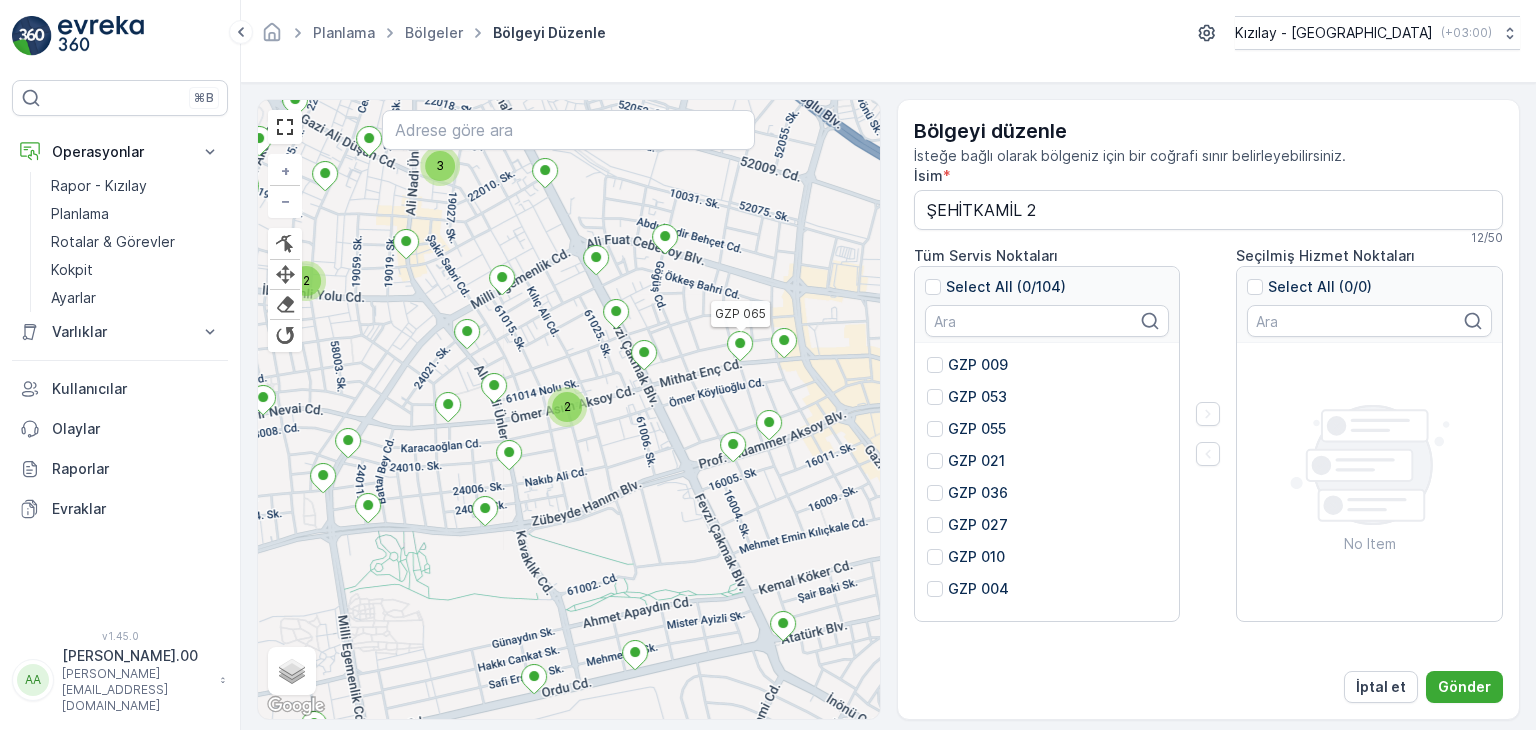 click on "2 2 2 2 2 3 2 2 2 GZP 065 + − Finish Finish Finish Finish  Uydu  Yol haritası  Arazi  Karışık  Leaflet Klavye kısayolları Harita Verileri Harita verileri ©2025 Harita verileri ©2025 200 m  Metrik ve emperyal birimler arasında geçiş yapmak için tıklayın Şartlar Harita hatası bildirin Gezinmek için ok tuşlarına basın." at bounding box center [569, 409] 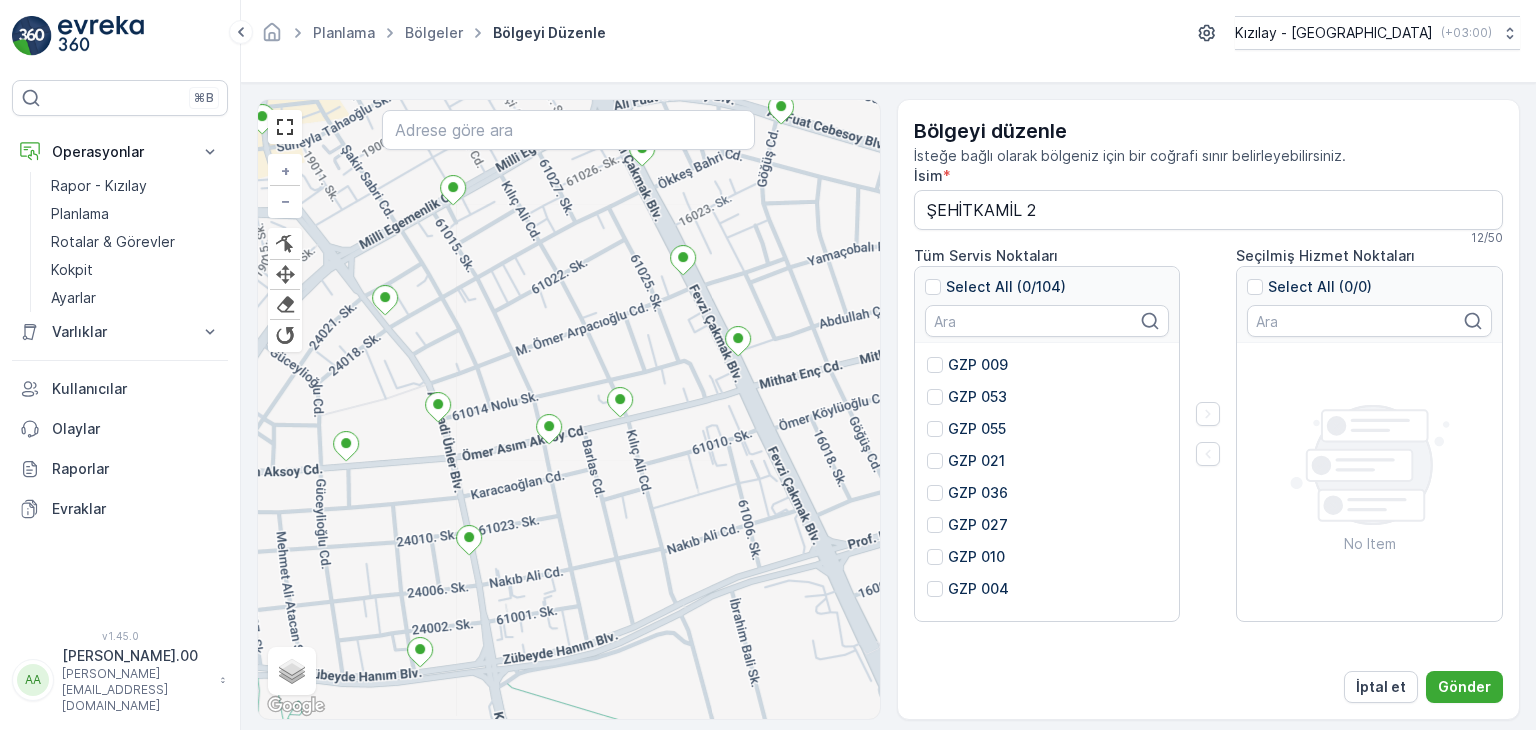 drag, startPoint x: 625, startPoint y: 388, endPoint x: 668, endPoint y: 431, distance: 60.811184 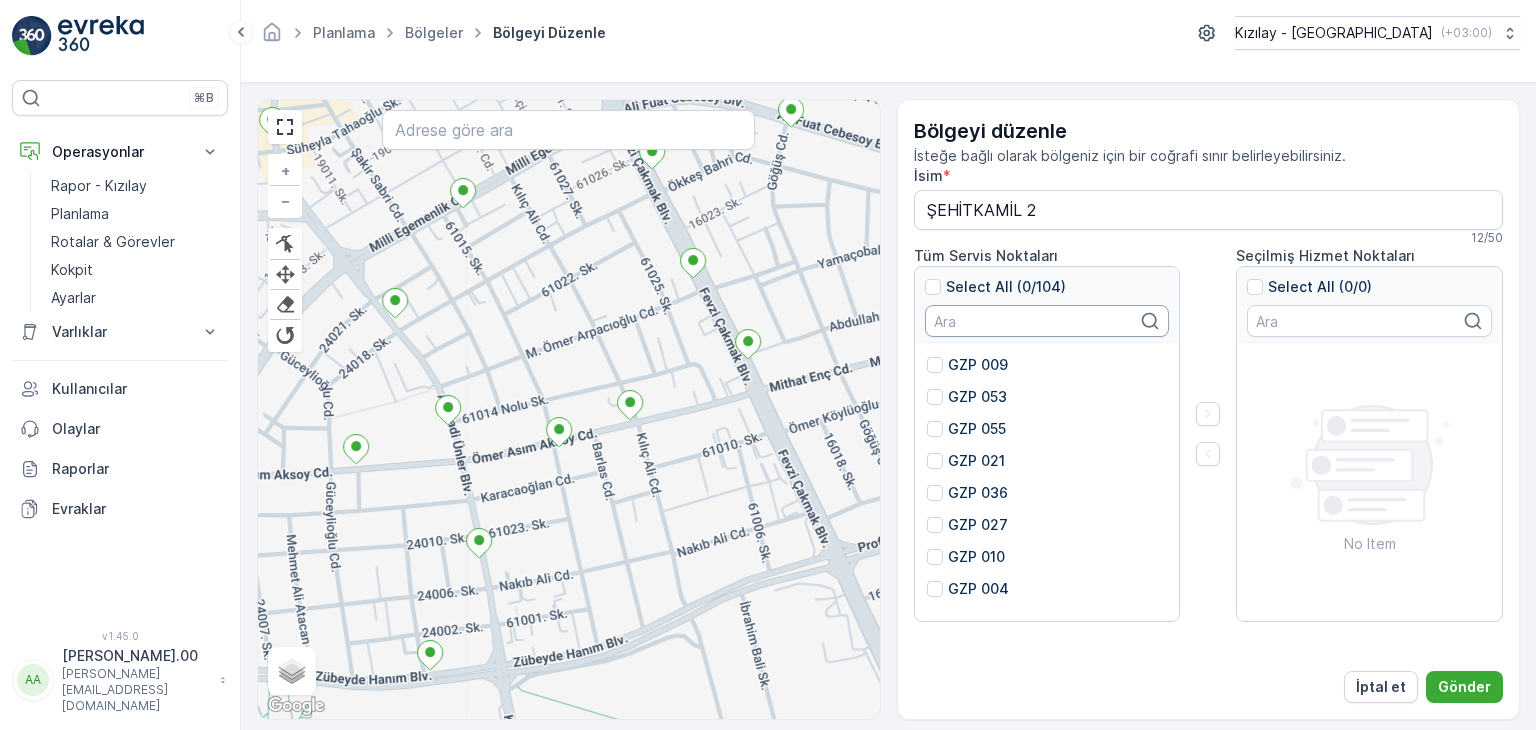 click at bounding box center (1047, 321) 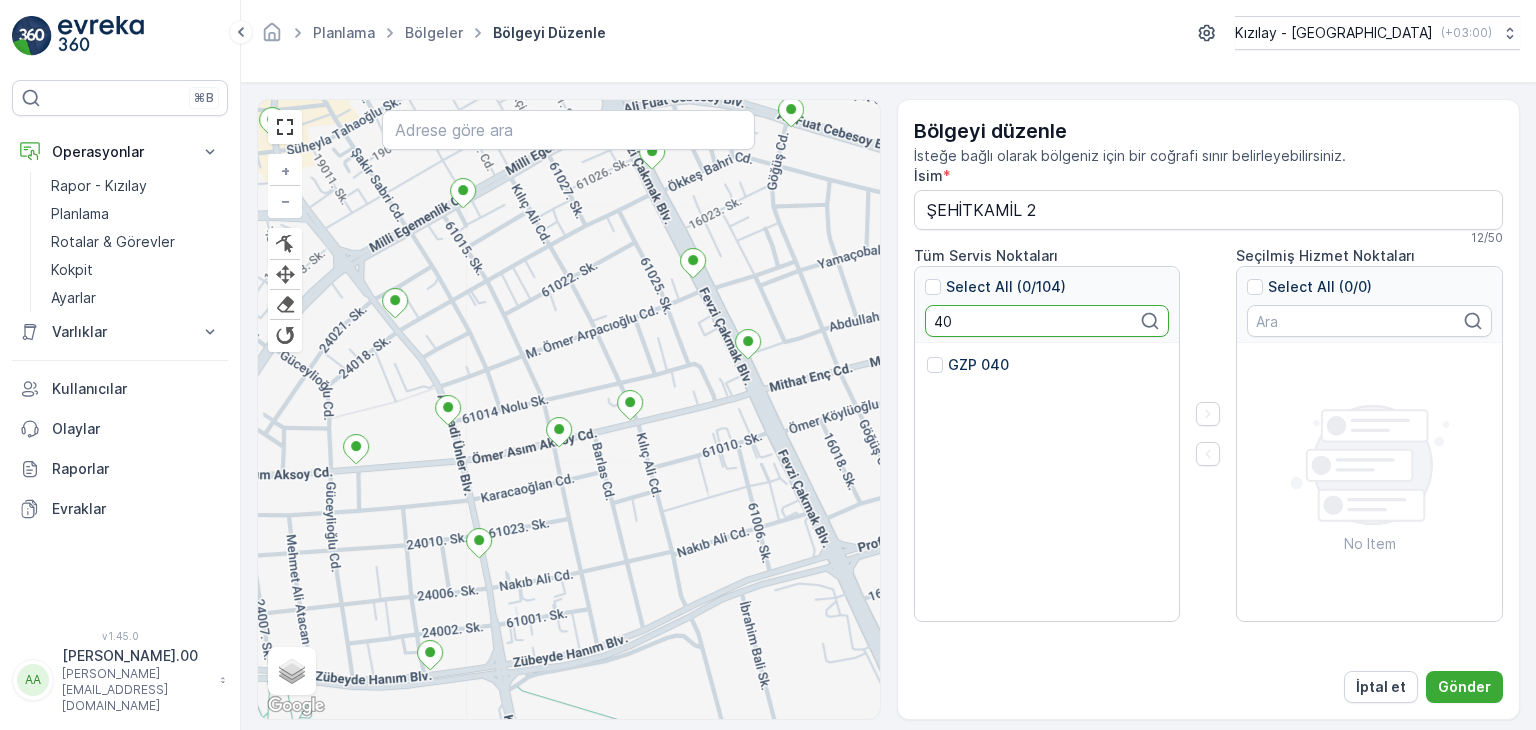 click on "GZP 040" at bounding box center [978, 365] 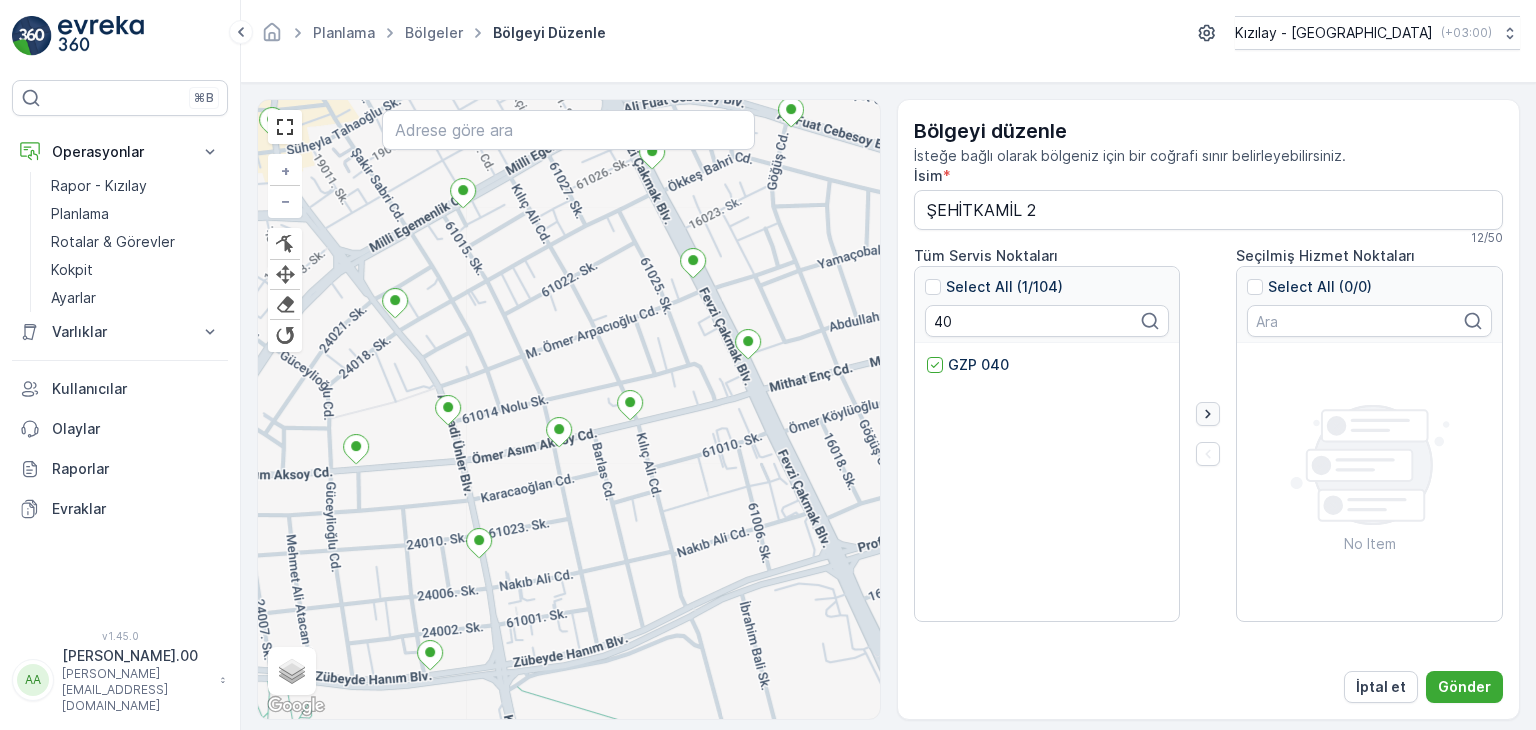 click 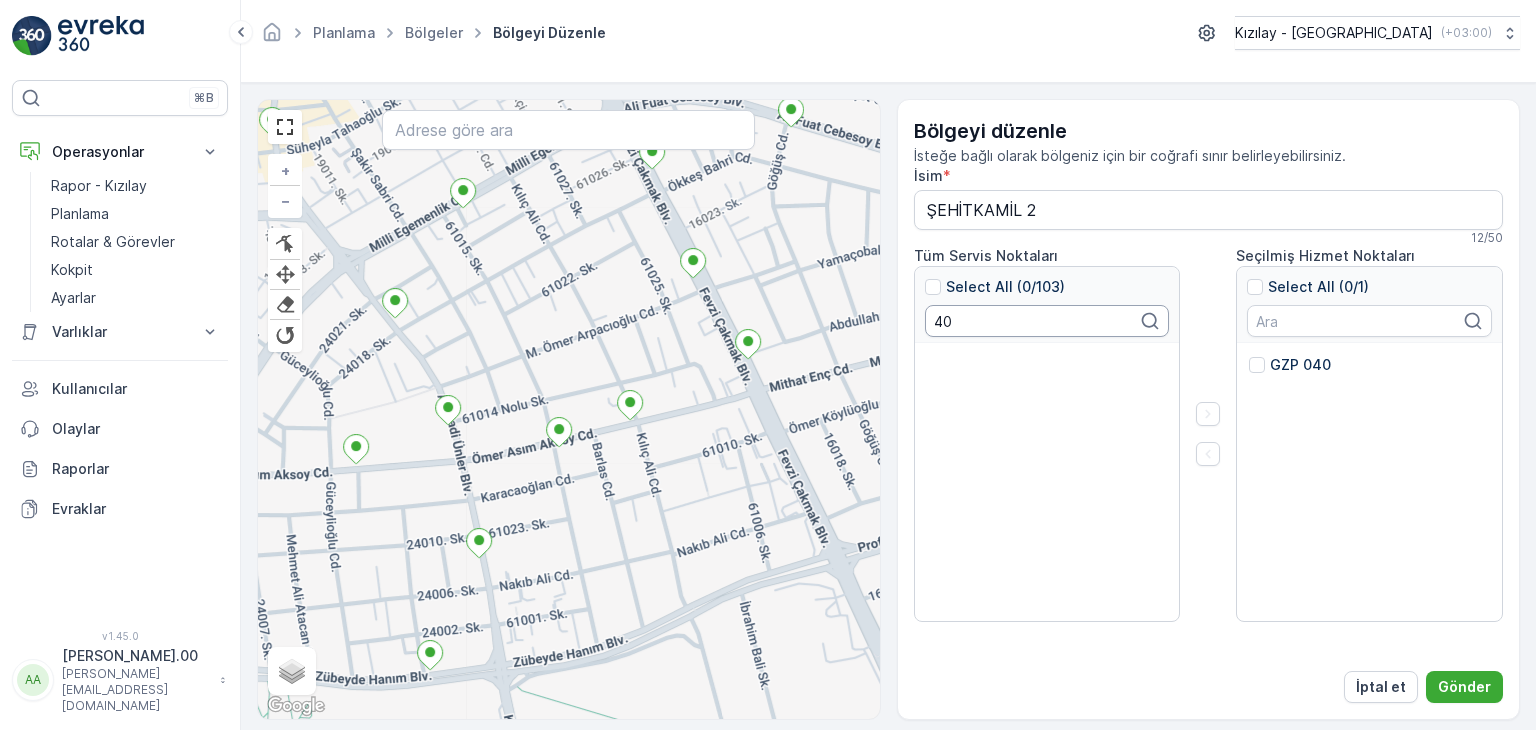 click on "40" at bounding box center (1047, 321) 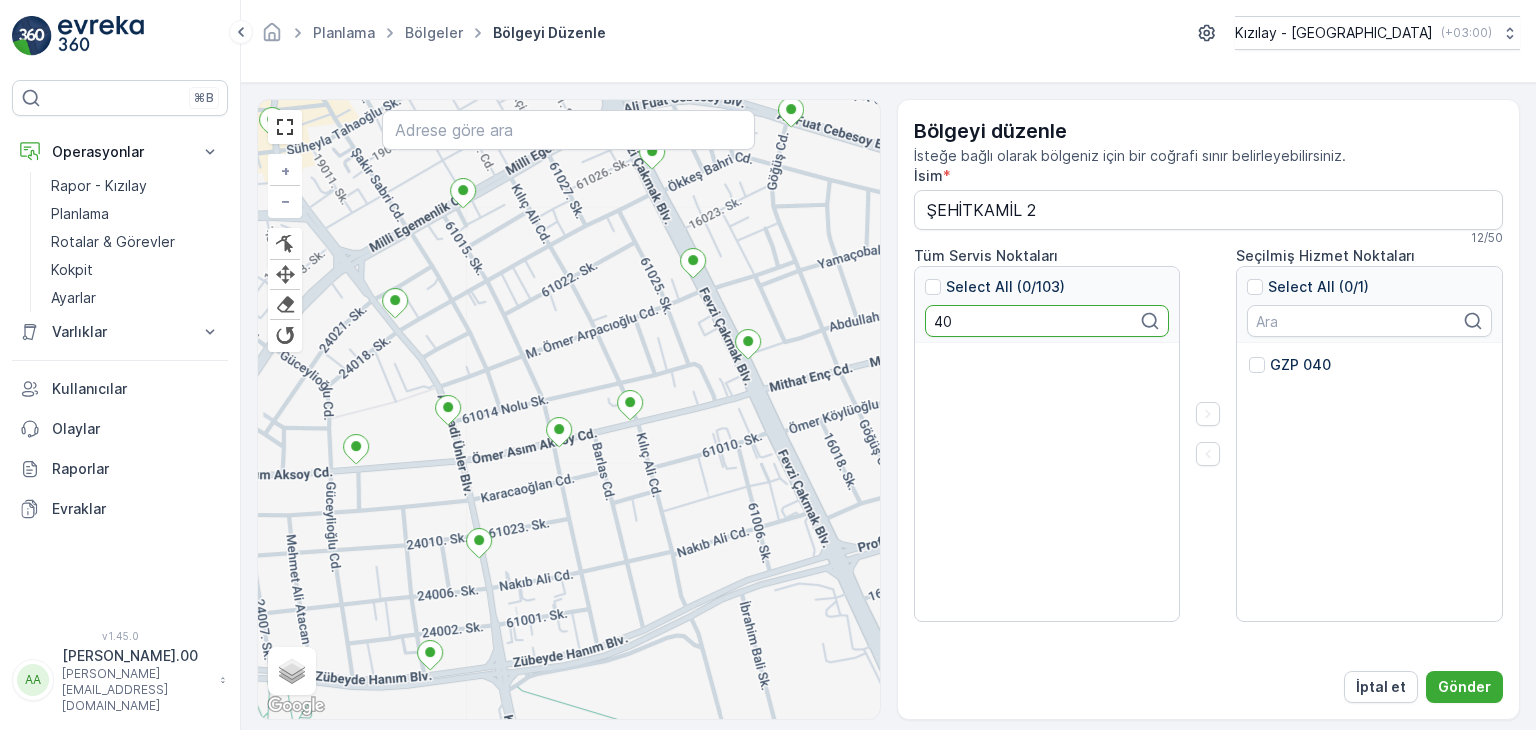 type on "4" 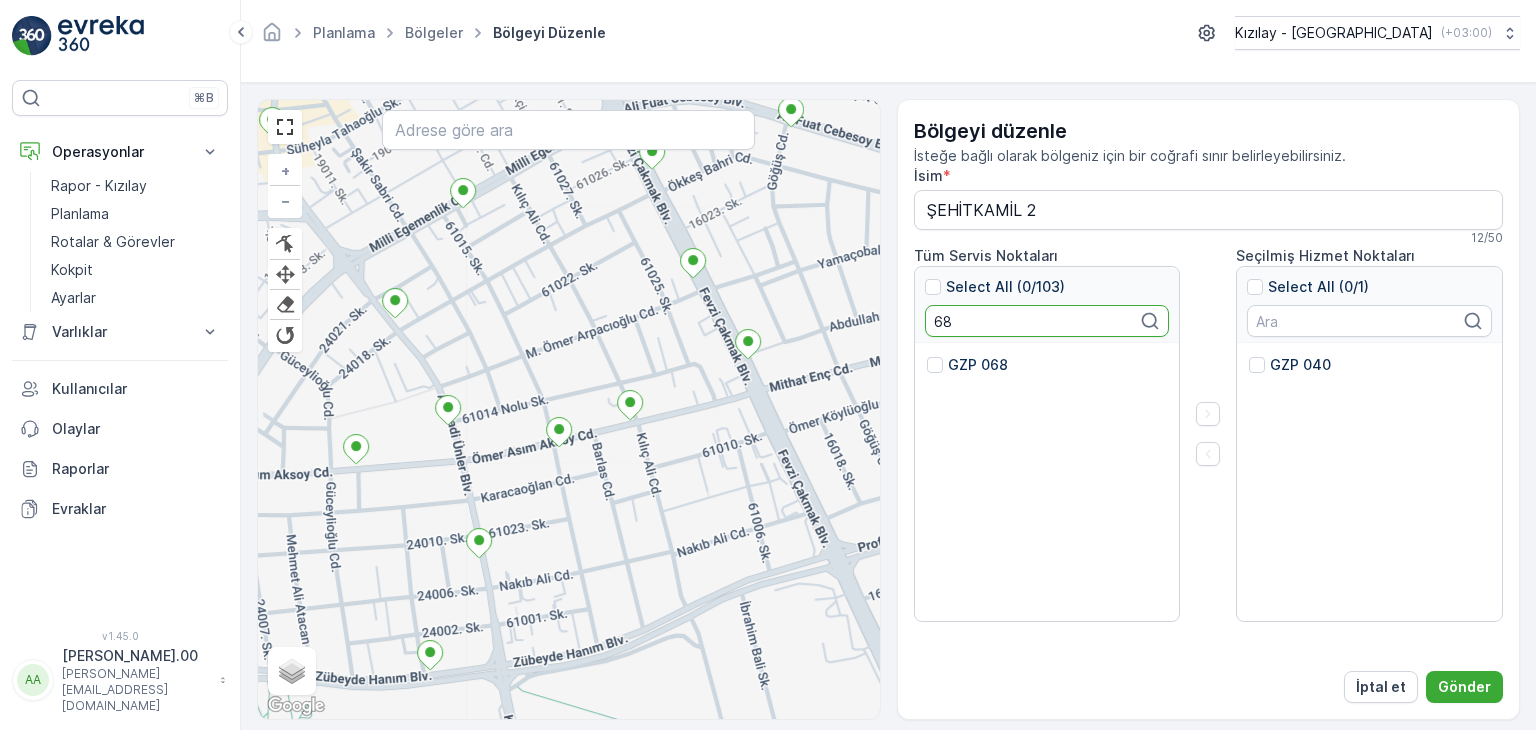 click on "GZP 068" at bounding box center [978, 365] 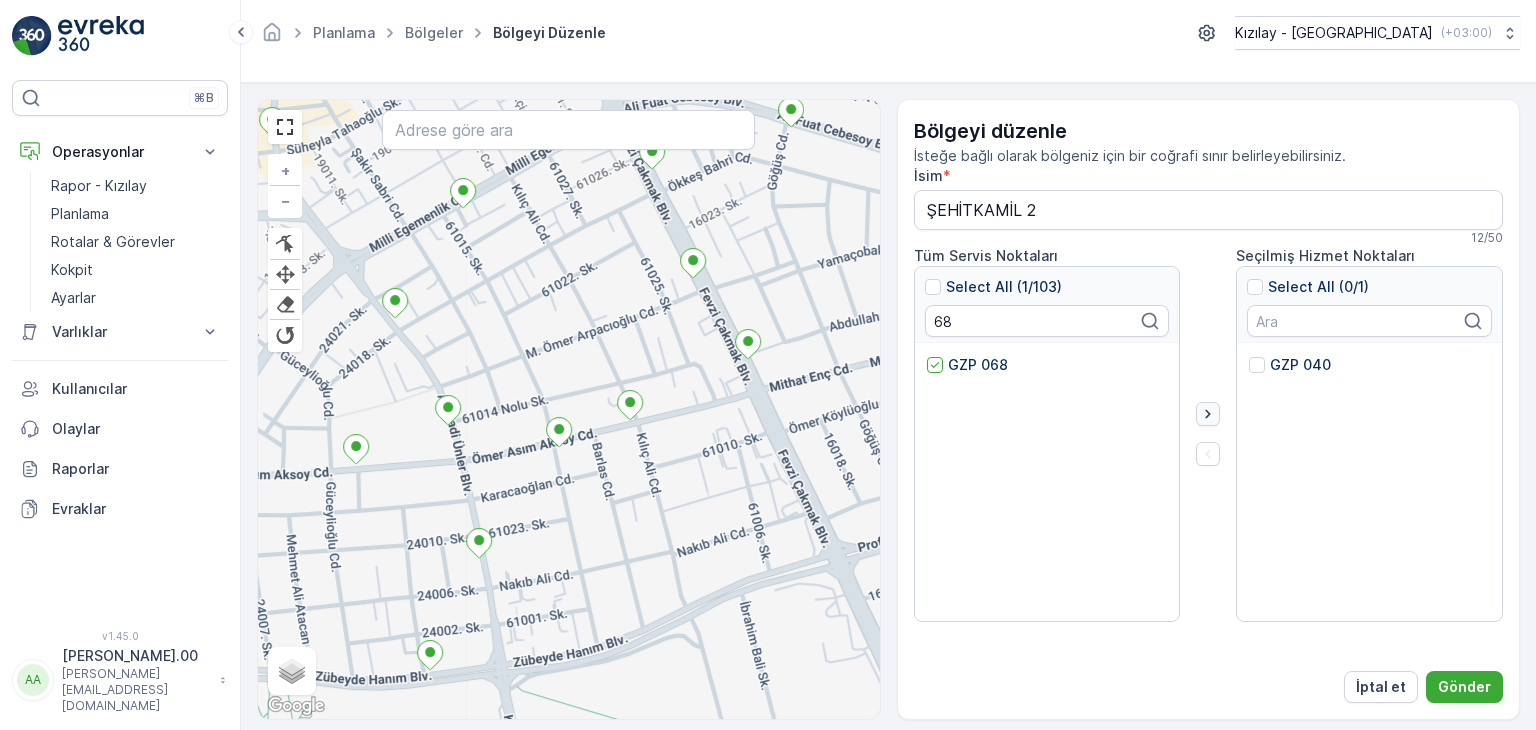 click 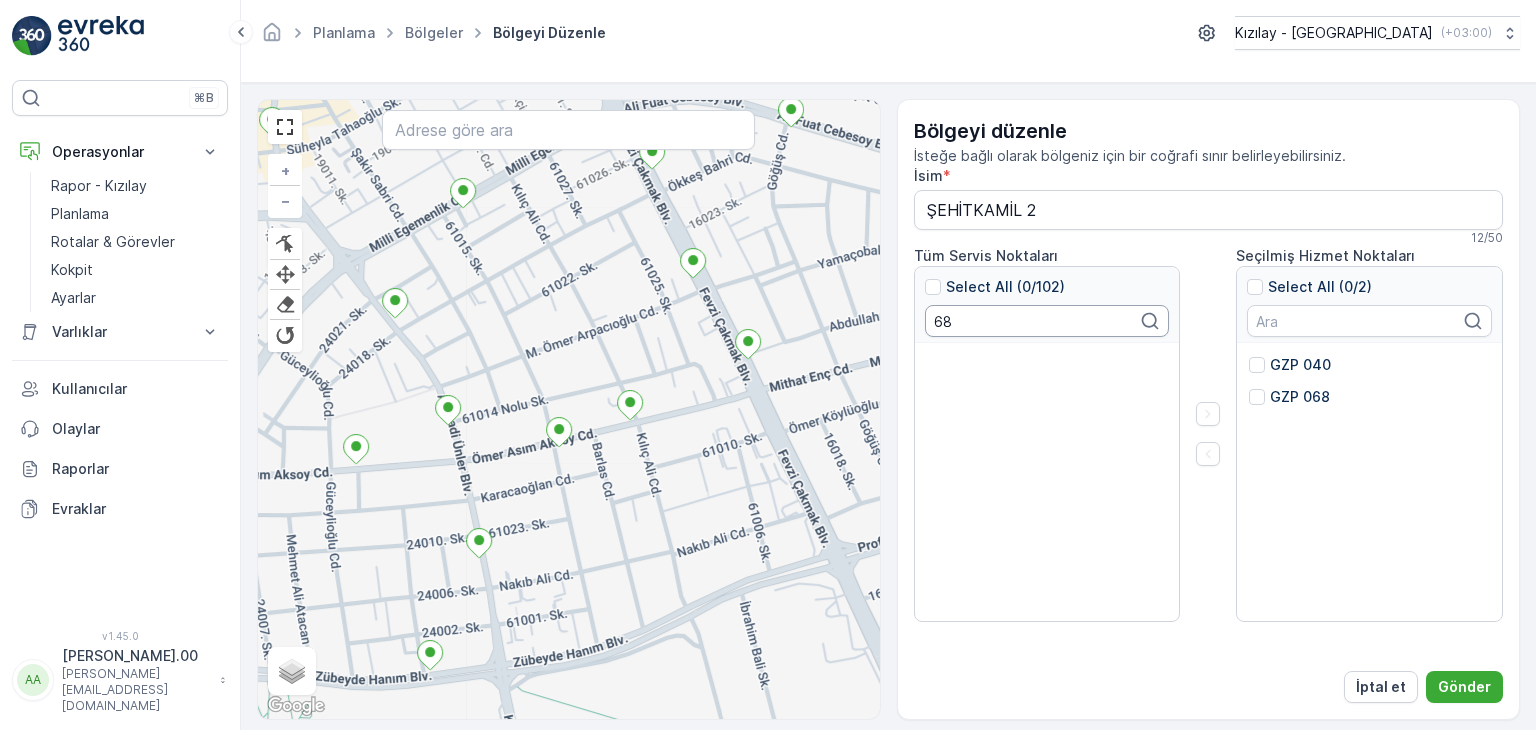 drag, startPoint x: 1008, startPoint y: 321, endPoint x: 803, endPoint y: 309, distance: 205.35092 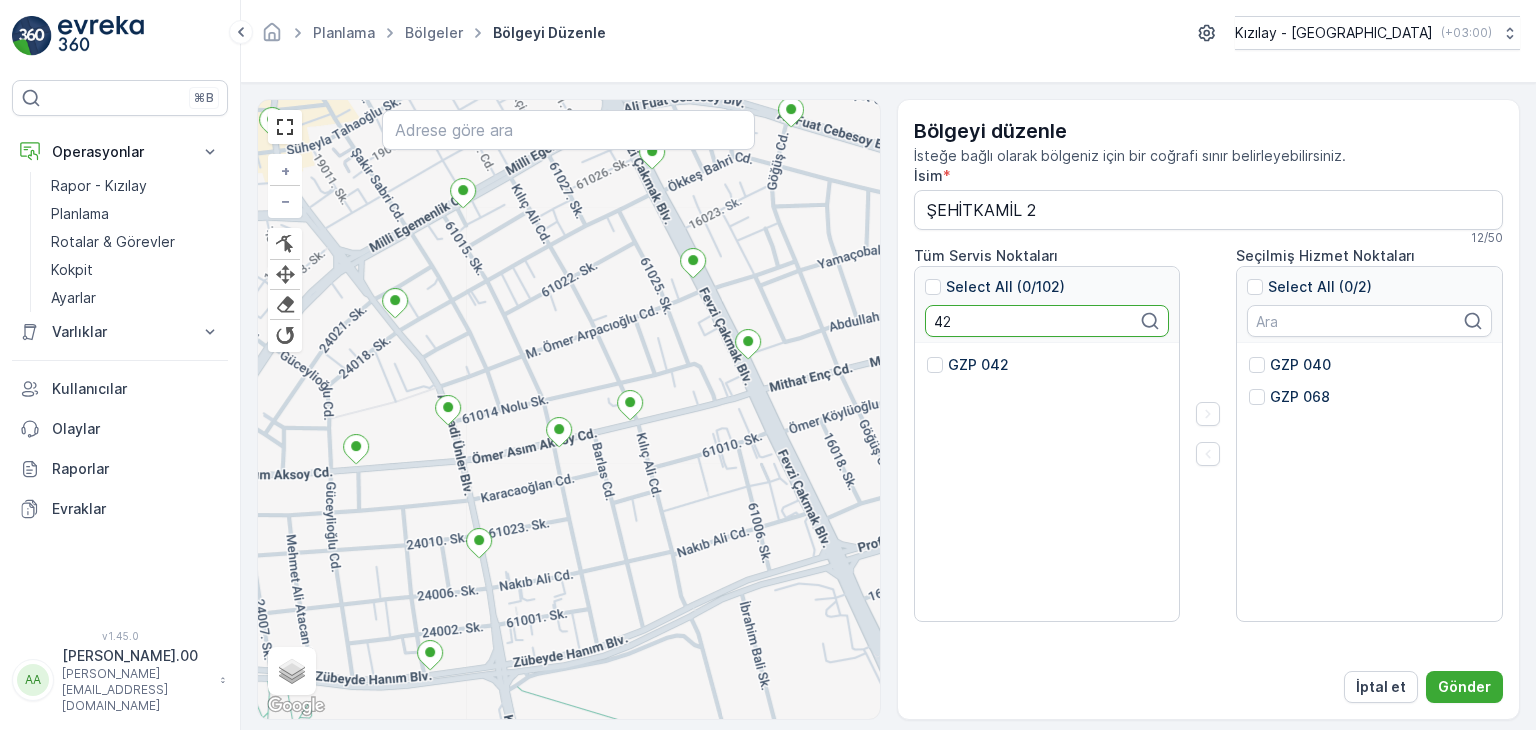 drag, startPoint x: 995, startPoint y: 372, endPoint x: 1010, endPoint y: 370, distance: 15.132746 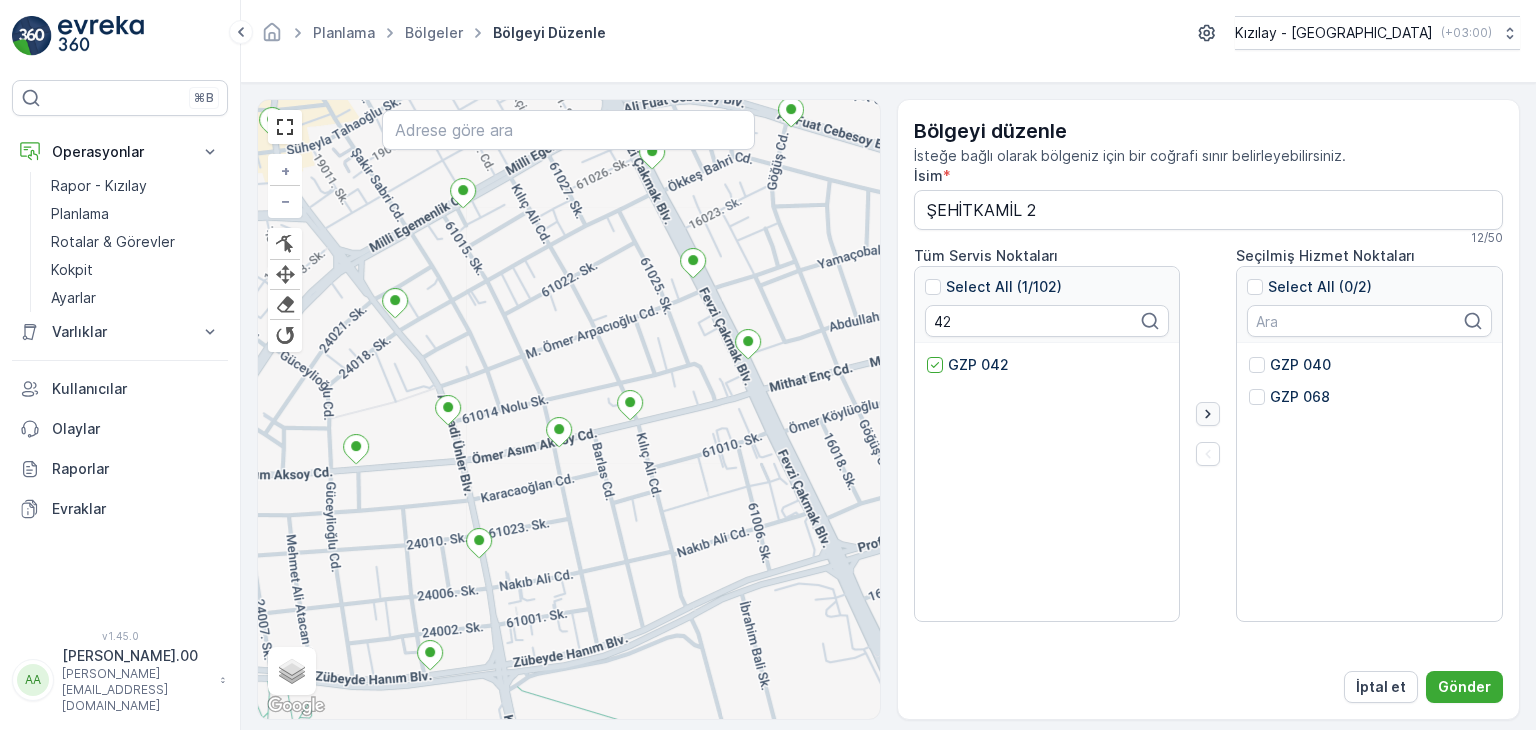 click 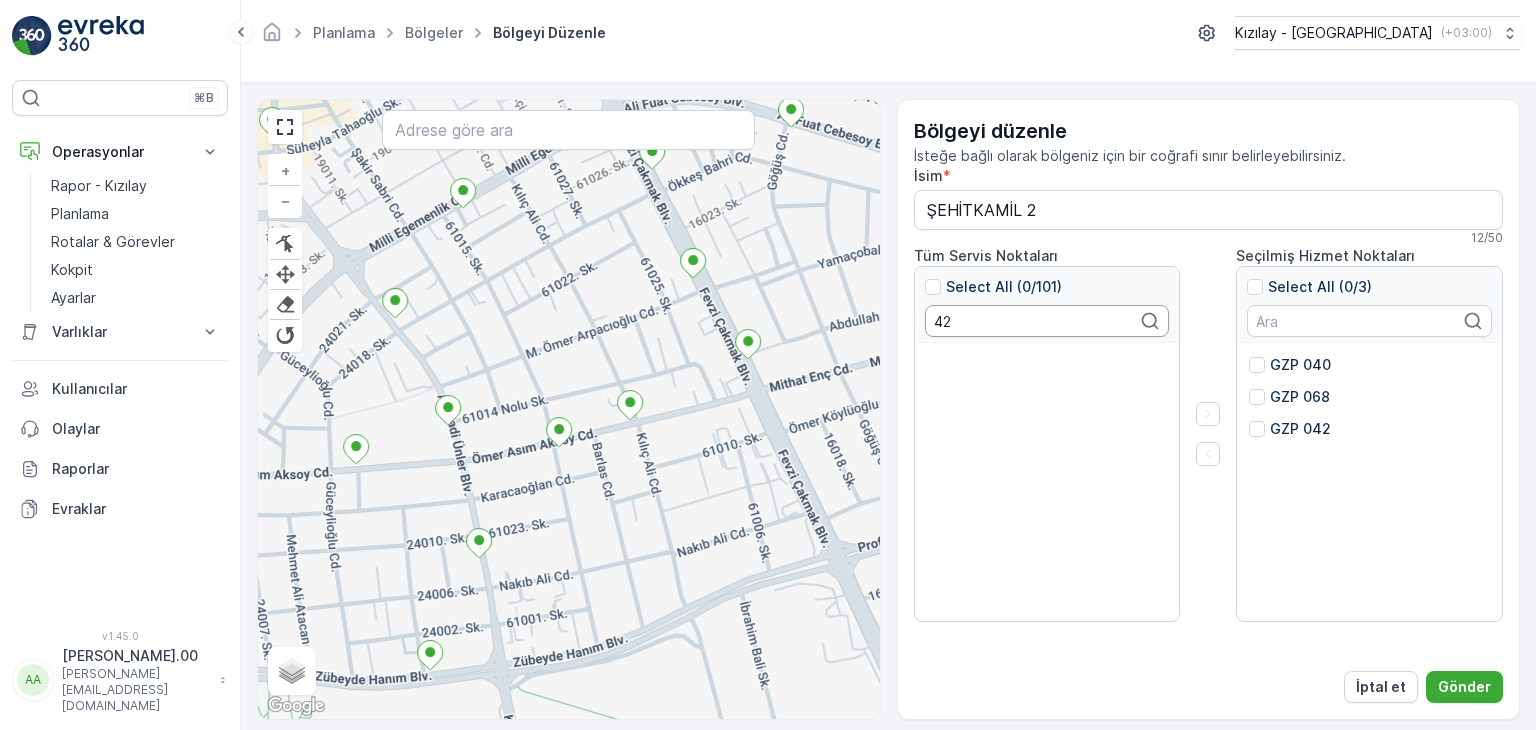drag, startPoint x: 1004, startPoint y: 321, endPoint x: 921, endPoint y: 320, distance: 83.00603 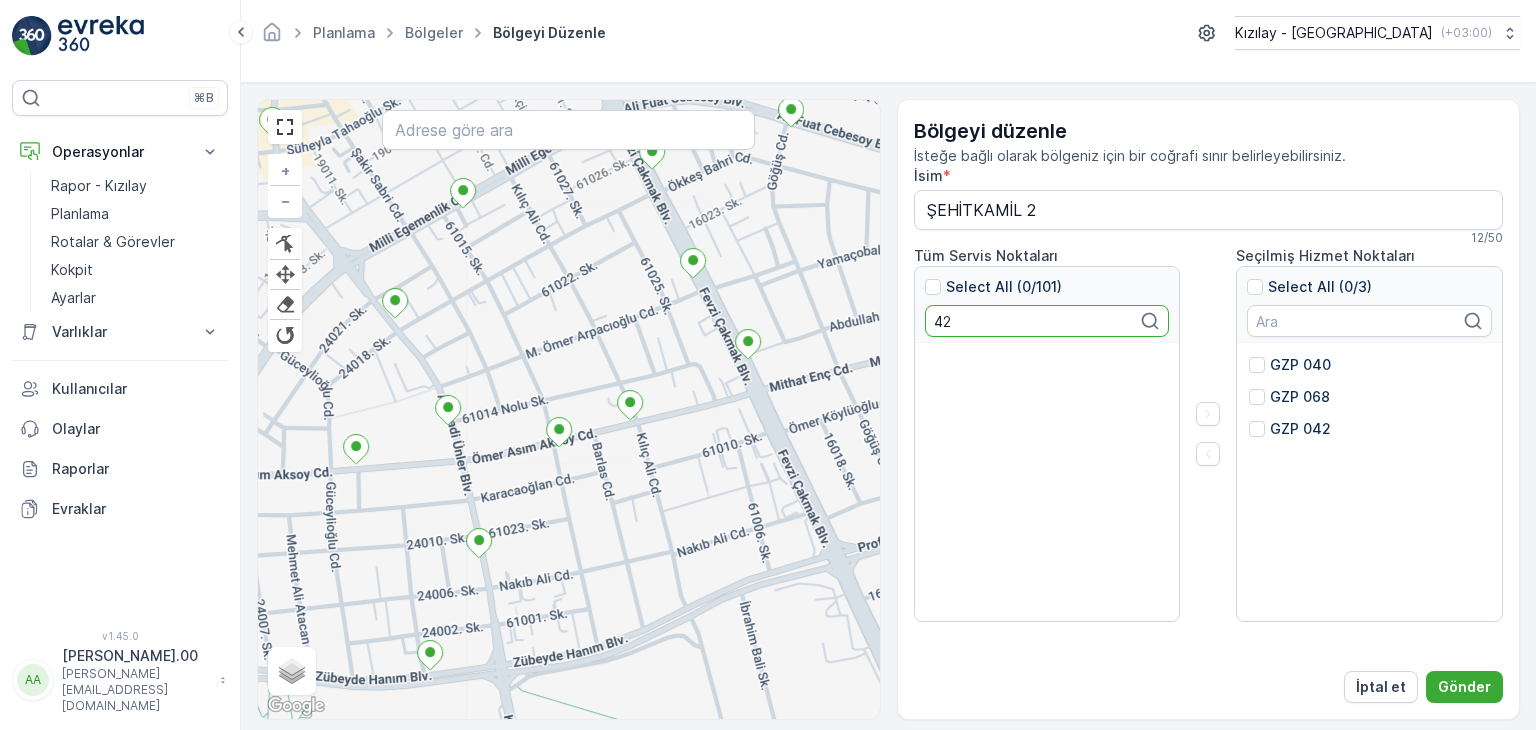 type on "4" 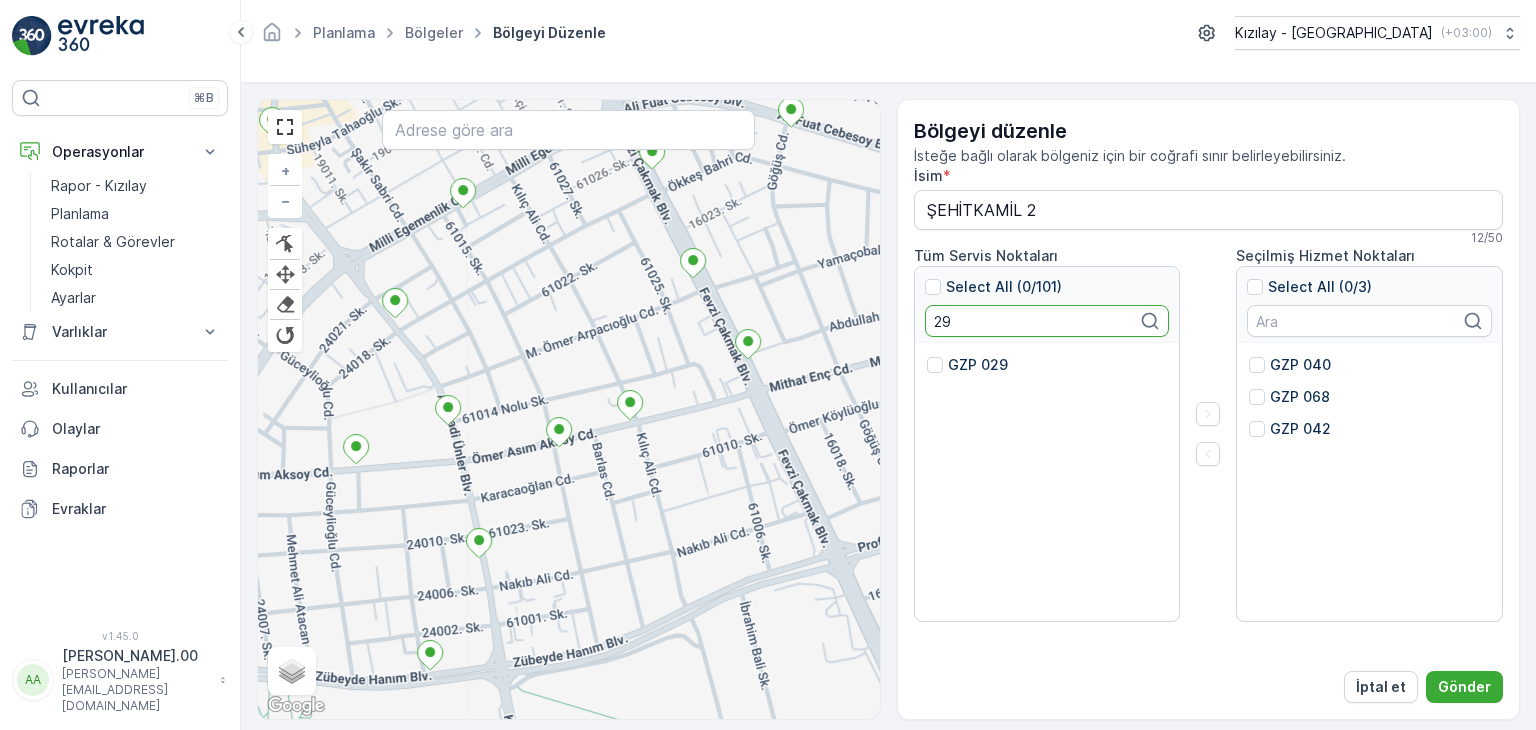 click on "GZP 029" at bounding box center [978, 365] 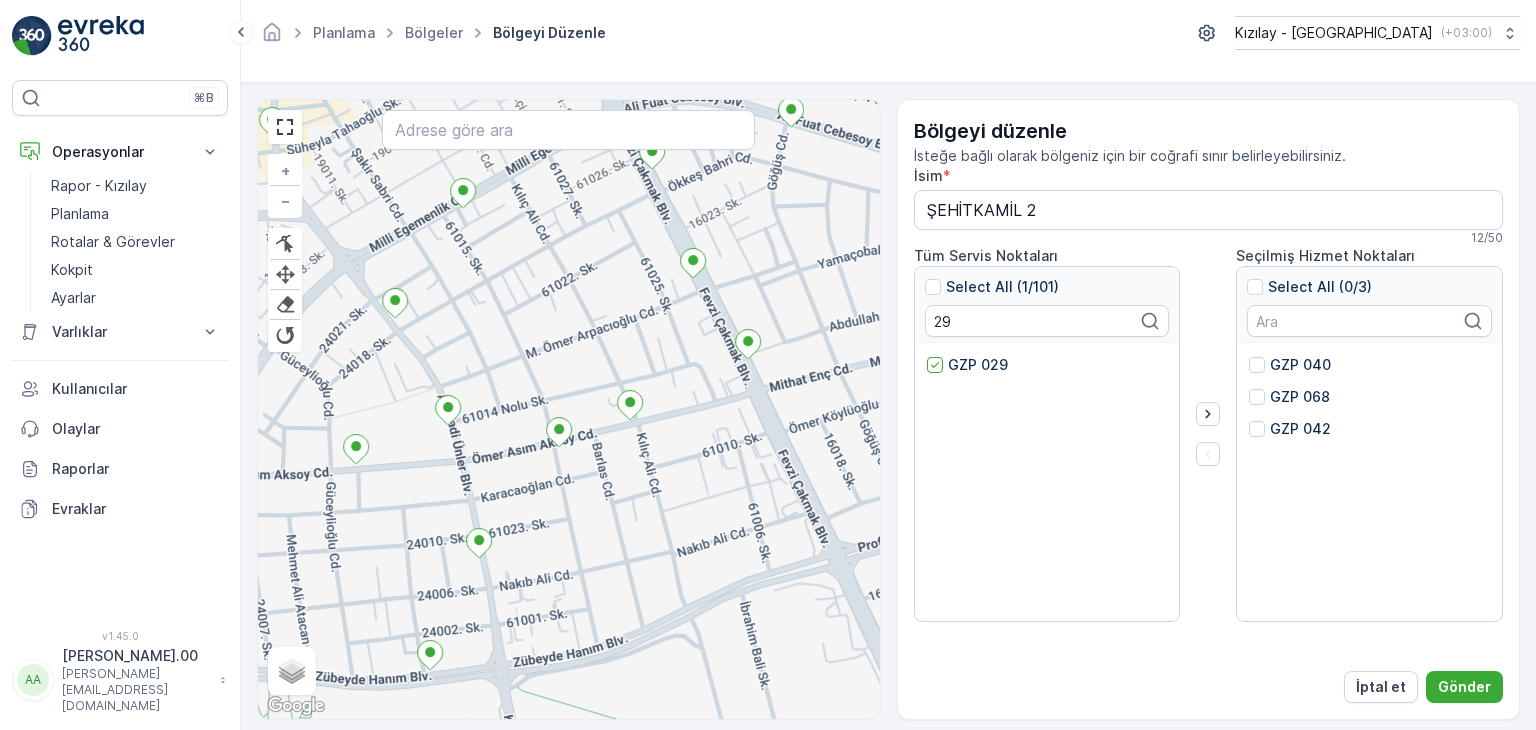 drag, startPoint x: 1200, startPoint y: 412, endPoint x: 1170, endPoint y: 409, distance: 30.149628 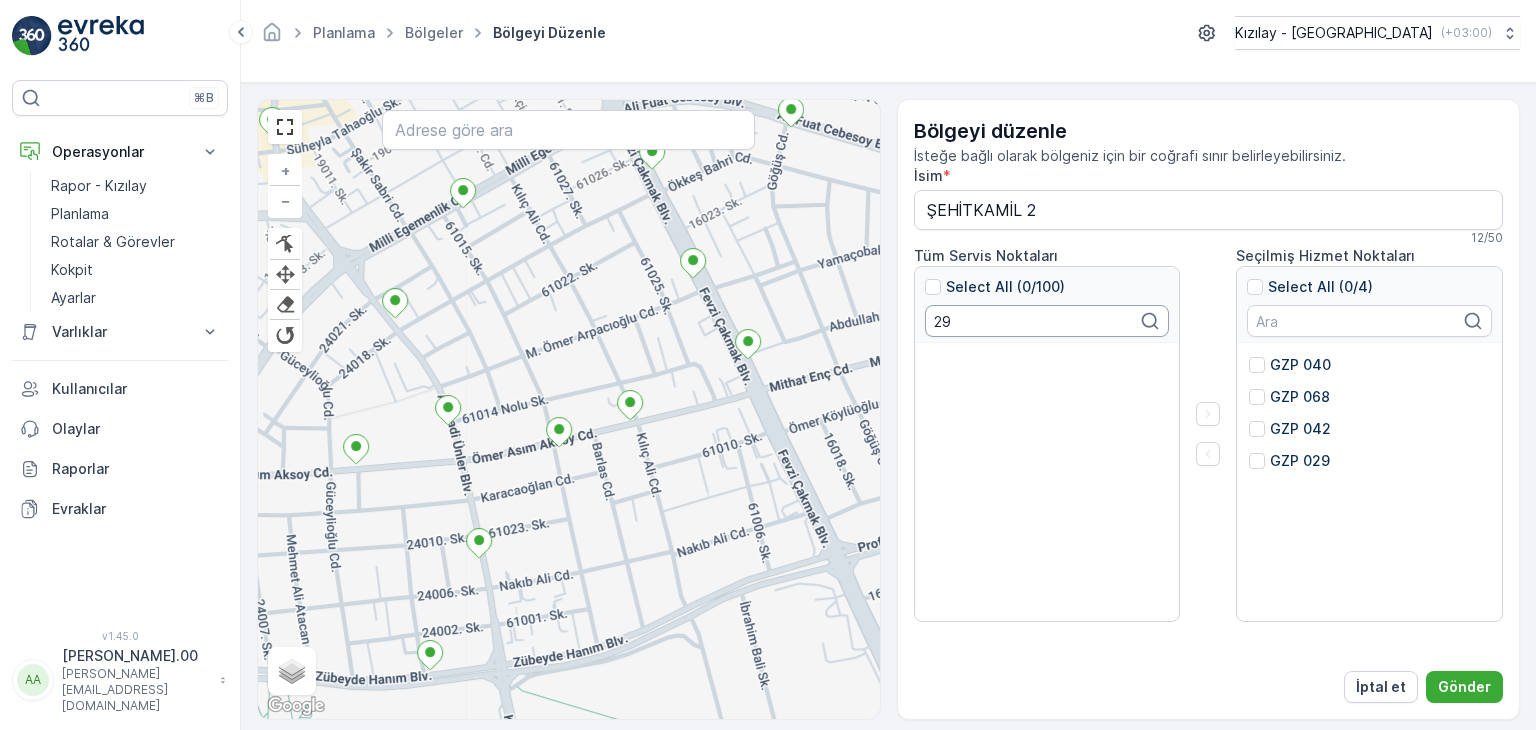 drag, startPoint x: 996, startPoint y: 326, endPoint x: 847, endPoint y: 307, distance: 150.20653 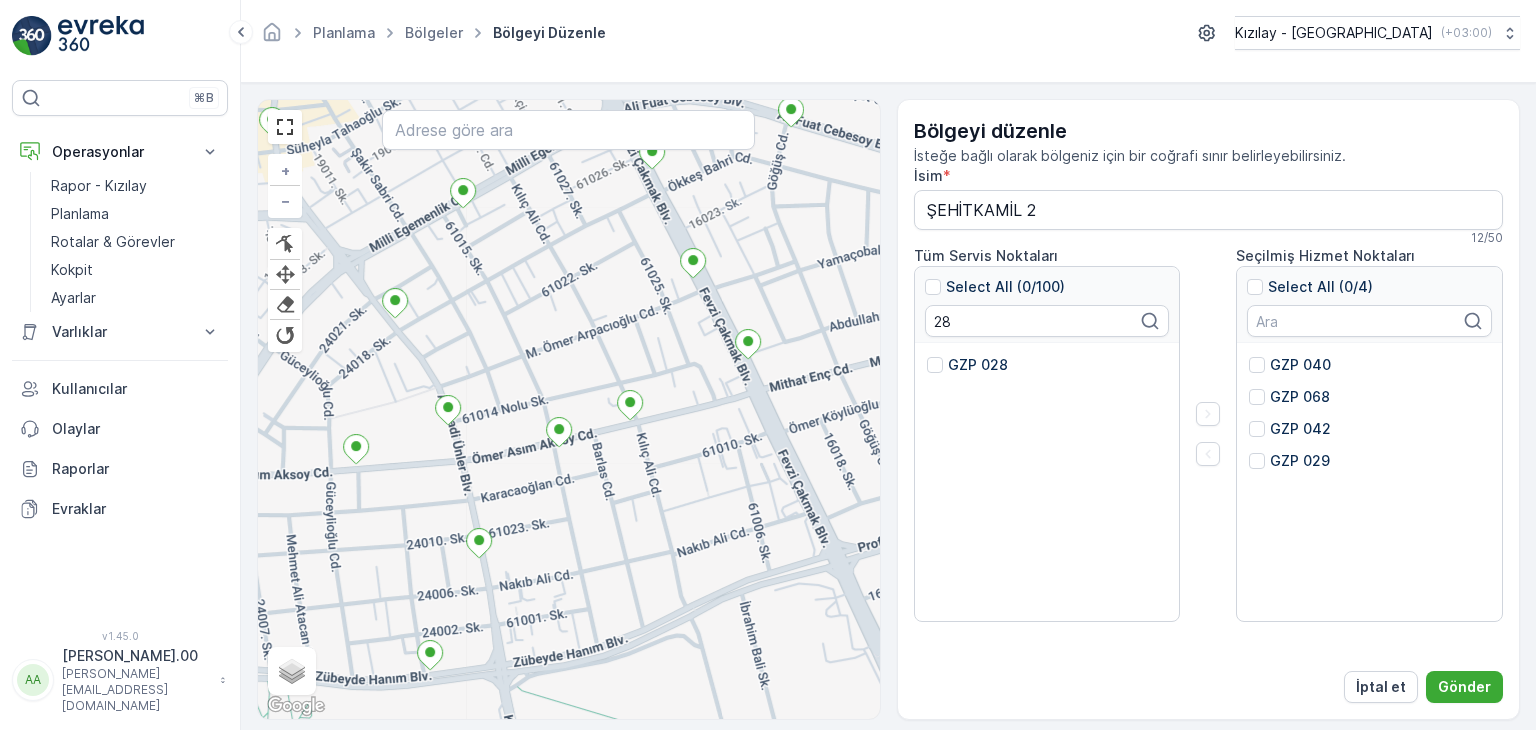 click on "GZP 028" at bounding box center [967, 365] 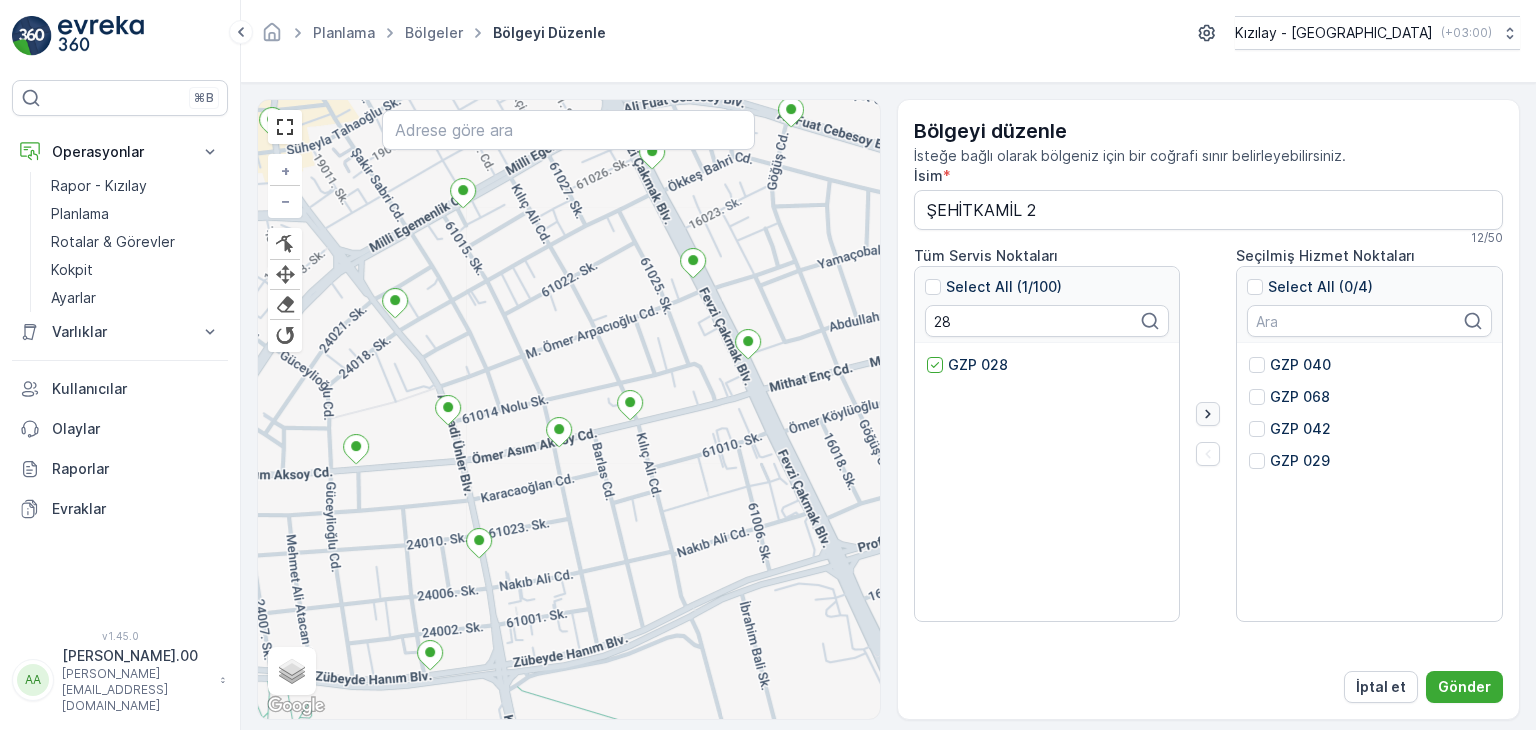 click 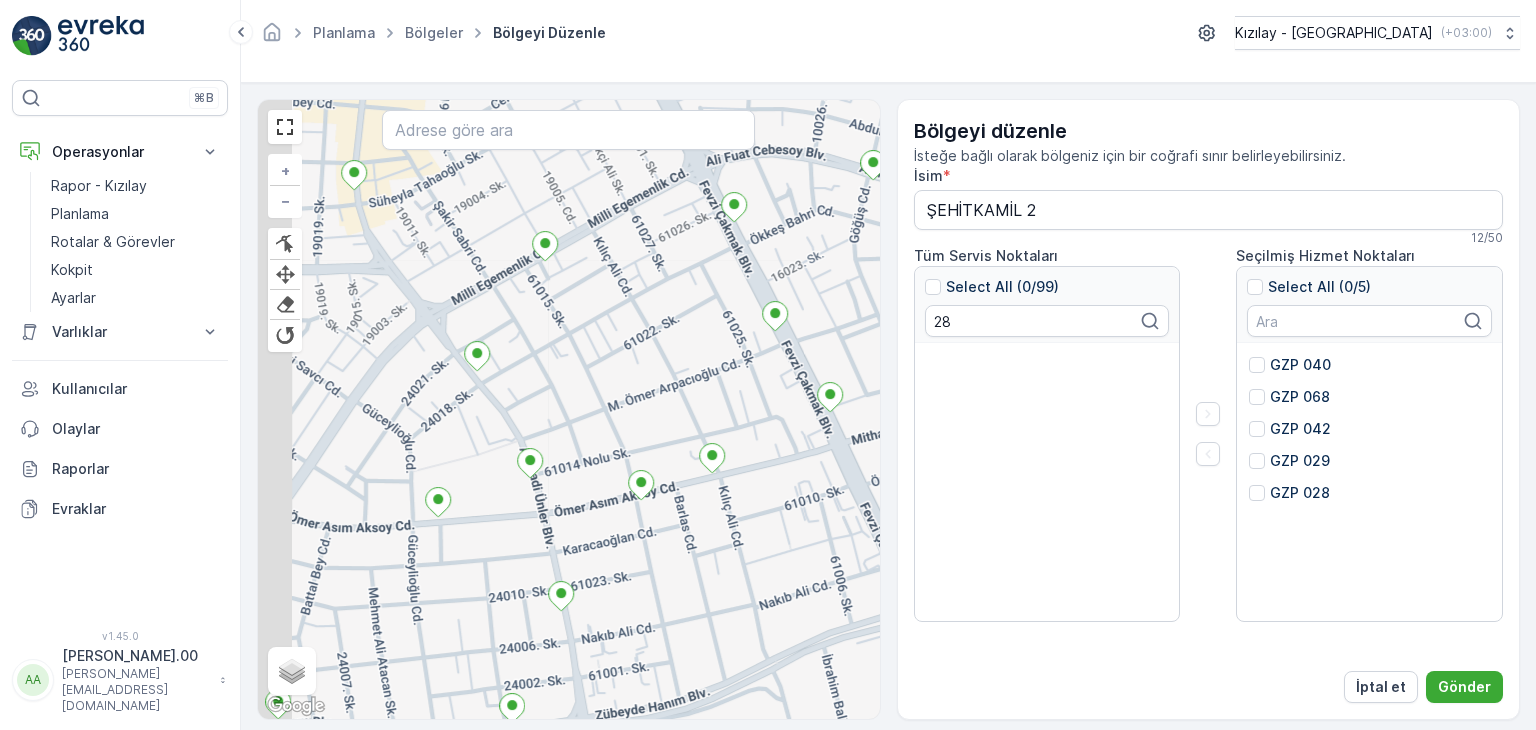 drag, startPoint x: 508, startPoint y: 477, endPoint x: 611, endPoint y: 541, distance: 121.264175 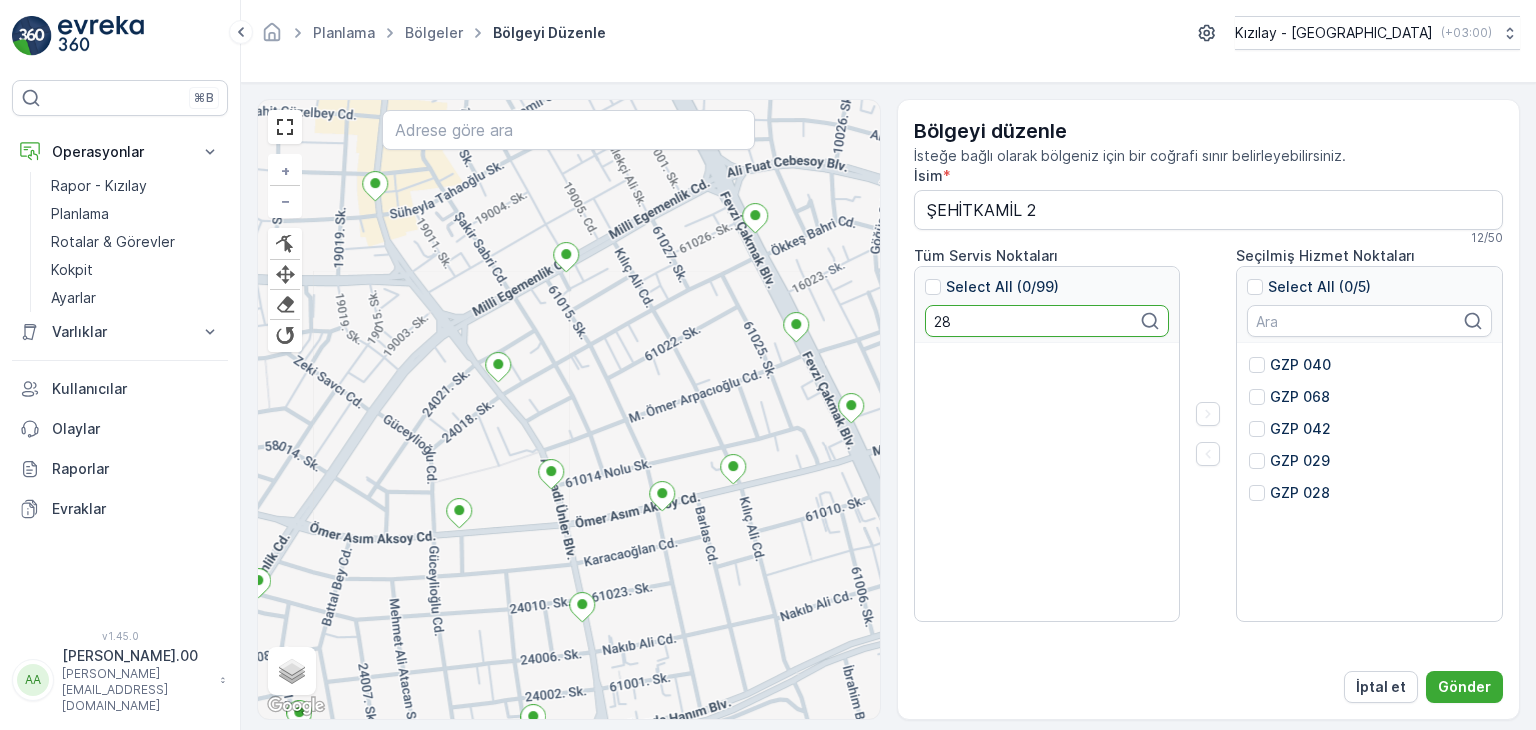 drag, startPoint x: 1001, startPoint y: 323, endPoint x: 797, endPoint y: 309, distance: 204.47983 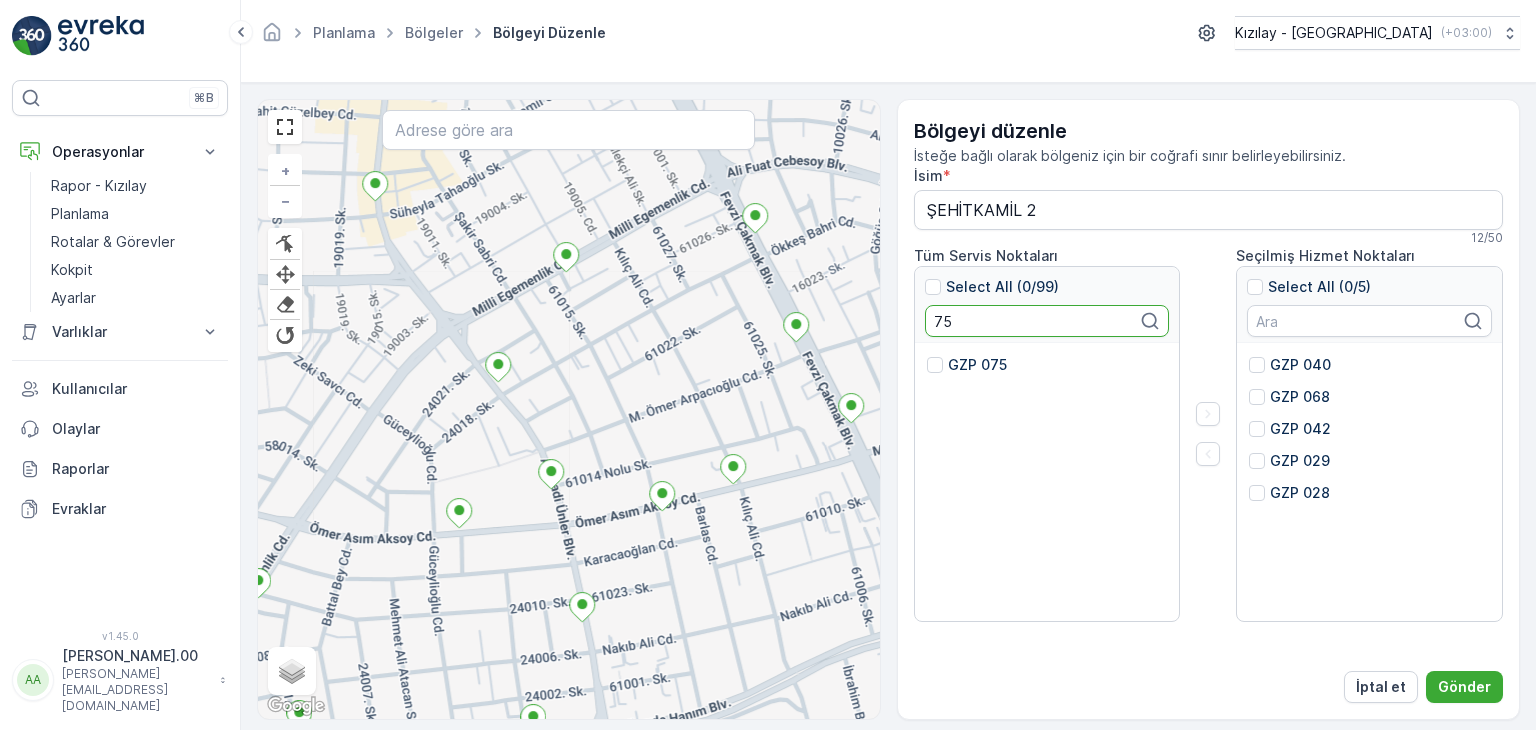 drag, startPoint x: 1002, startPoint y: 365, endPoint x: 1016, endPoint y: 370, distance: 14.866069 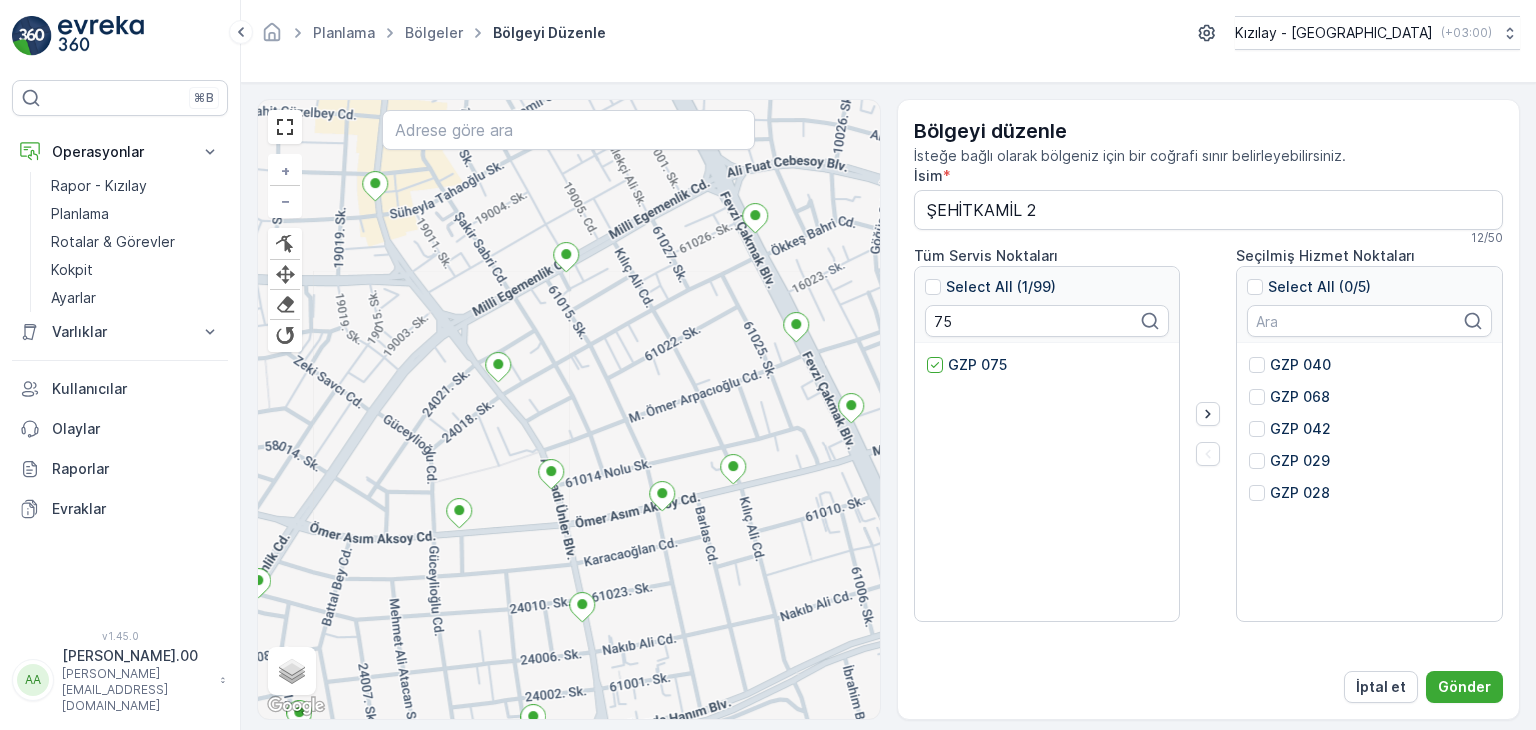 drag, startPoint x: 1205, startPoint y: 409, endPoint x: 1190, endPoint y: 412, distance: 15.297058 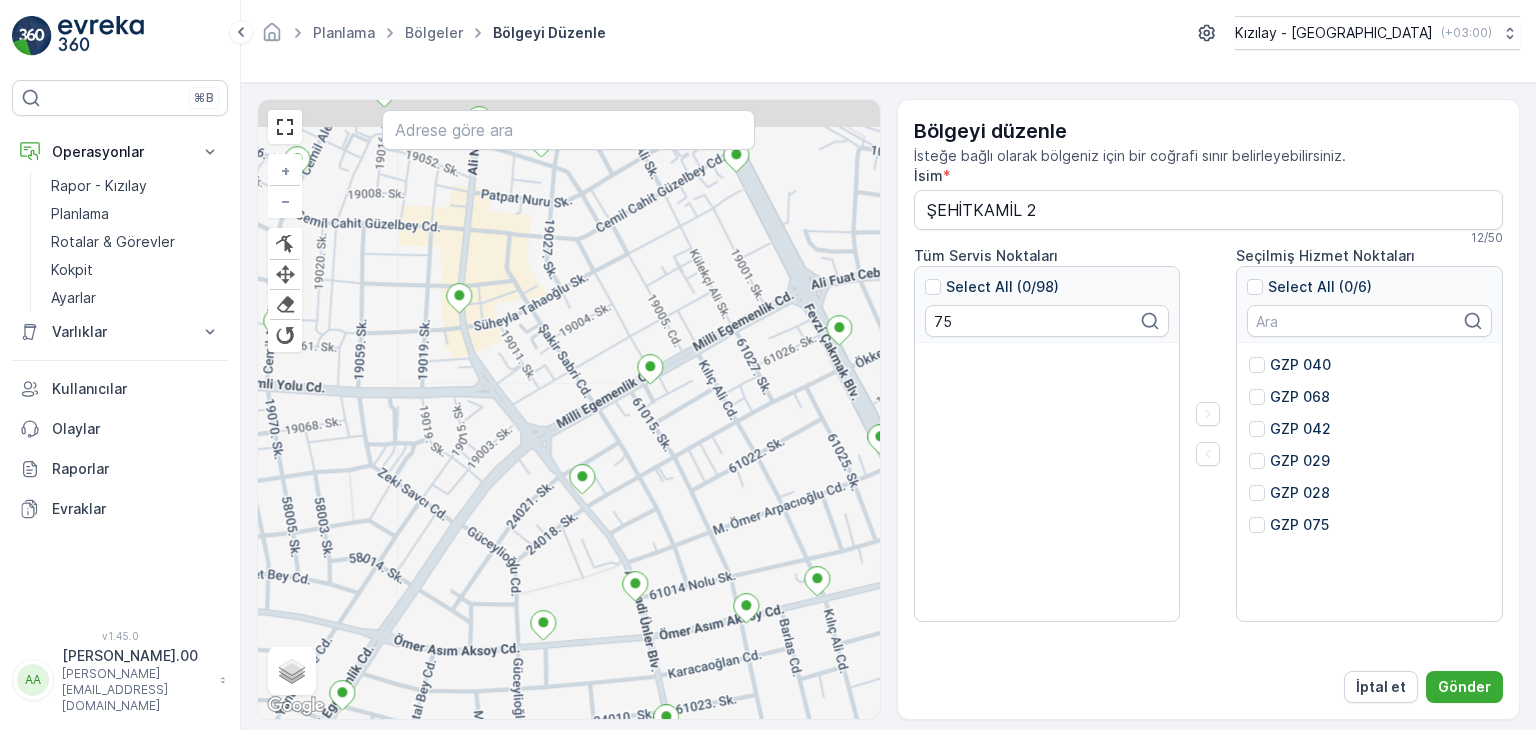 drag, startPoint x: 616, startPoint y: 424, endPoint x: 700, endPoint y: 535, distance: 139.2013 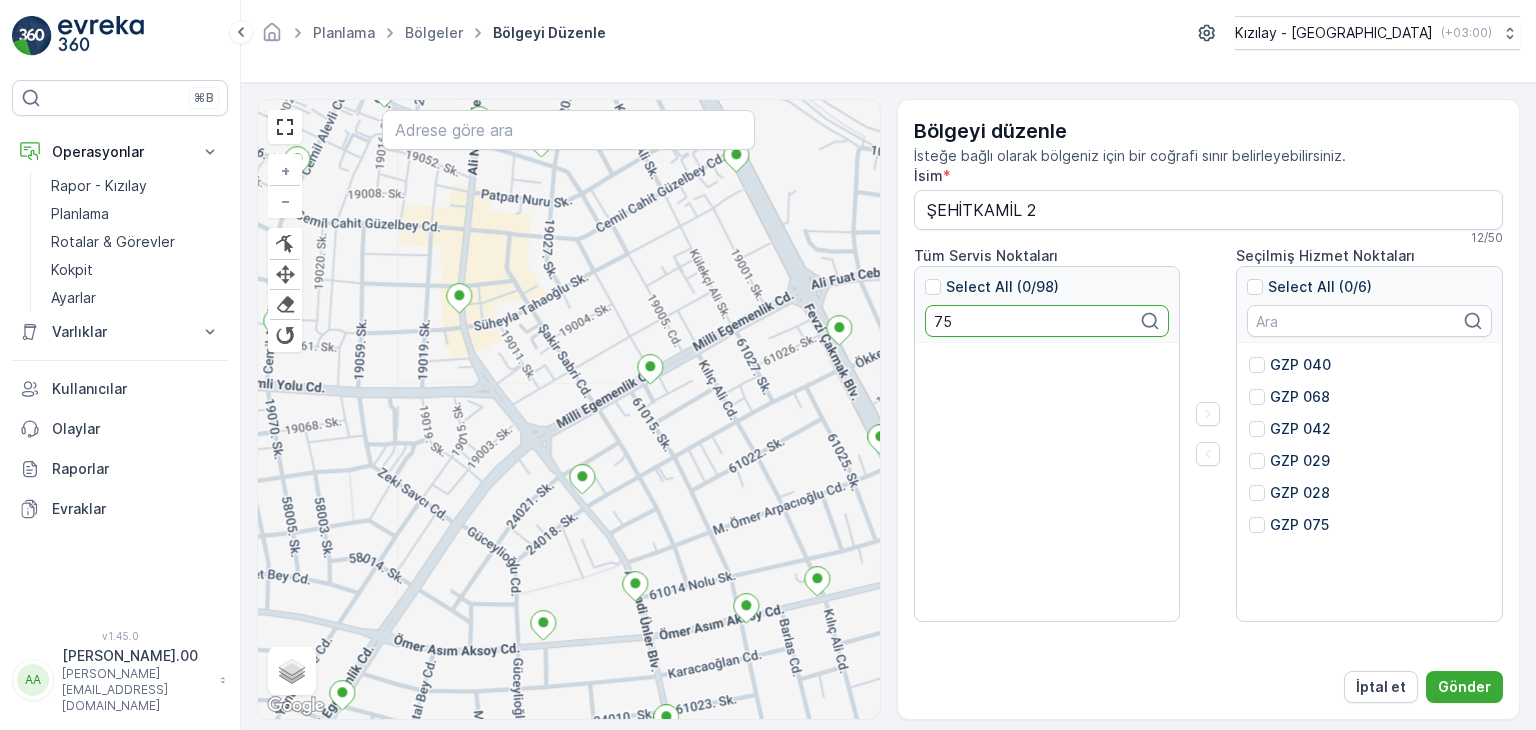 drag, startPoint x: 1025, startPoint y: 318, endPoint x: 796, endPoint y: 284, distance: 231.51025 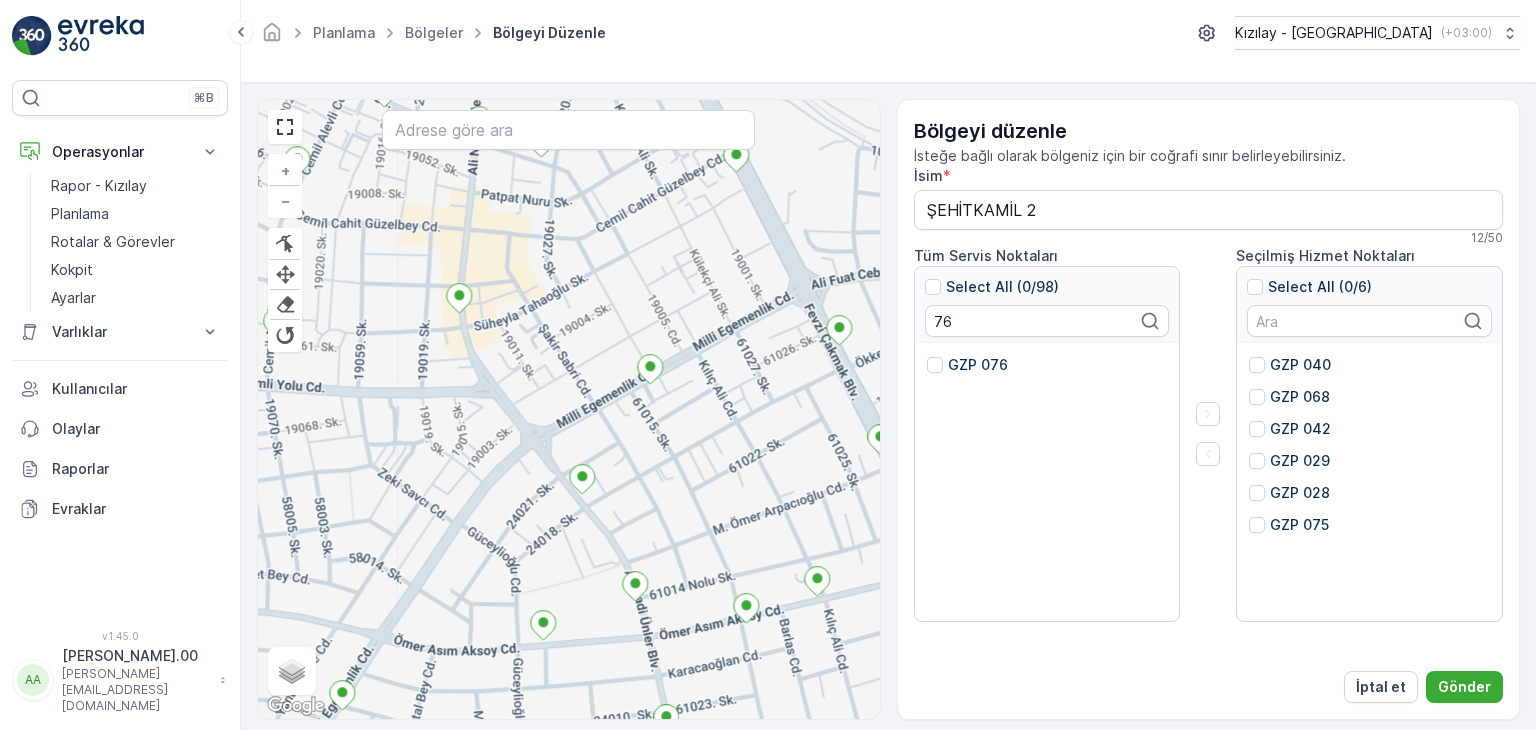 click on "GZP 076" at bounding box center [978, 365] 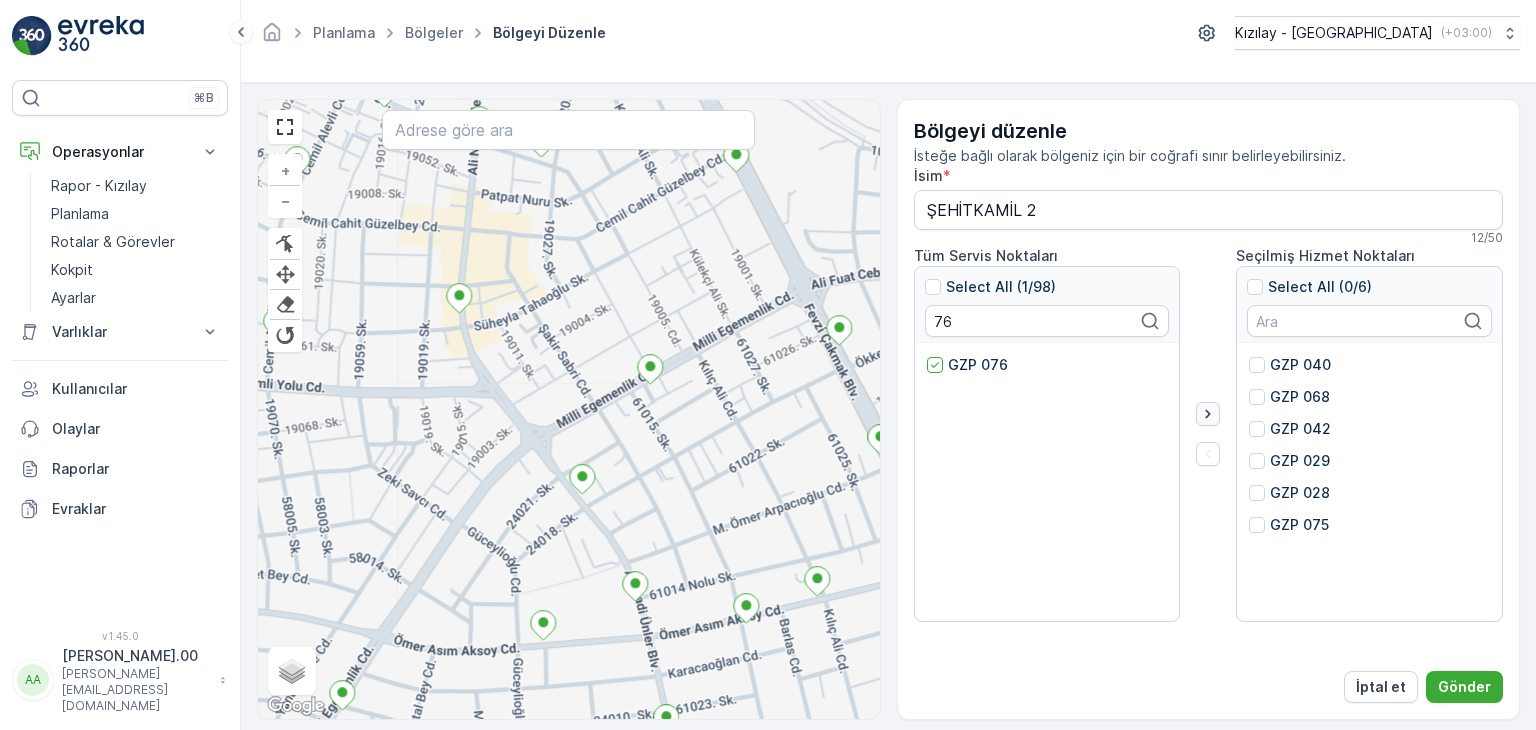 click 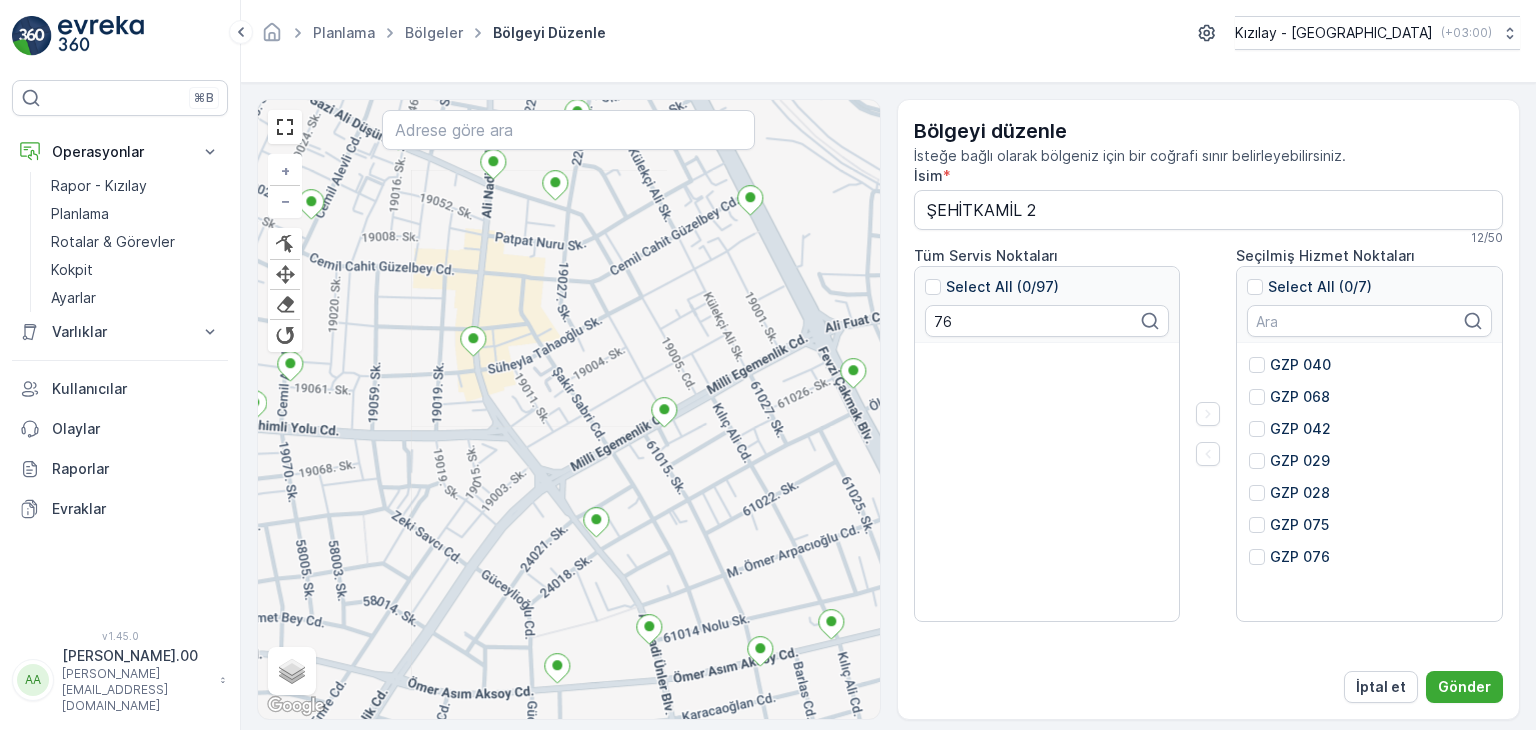 drag, startPoint x: 555, startPoint y: 365, endPoint x: 563, endPoint y: 411, distance: 46.69047 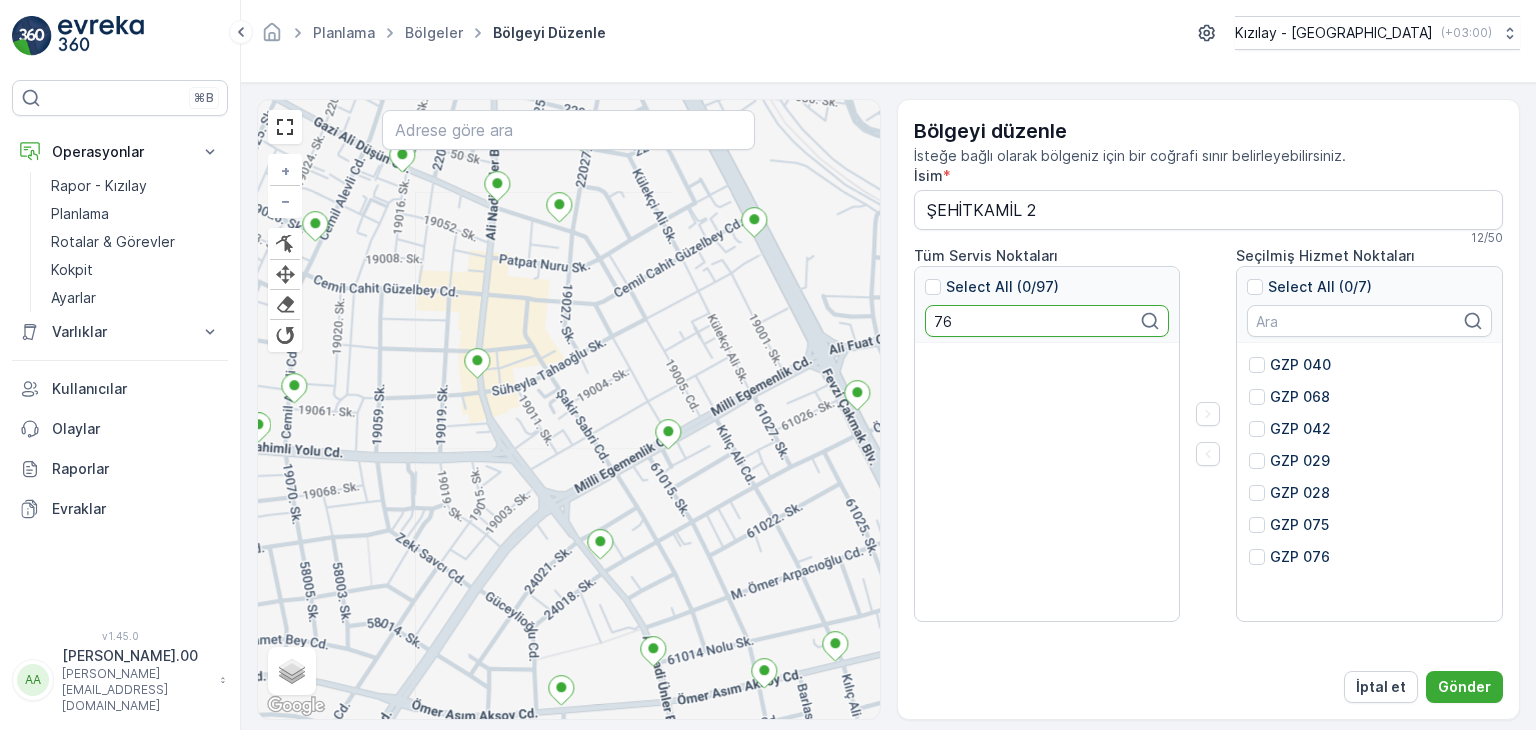 drag, startPoint x: 958, startPoint y: 330, endPoint x: 742, endPoint y: 290, distance: 219.67249 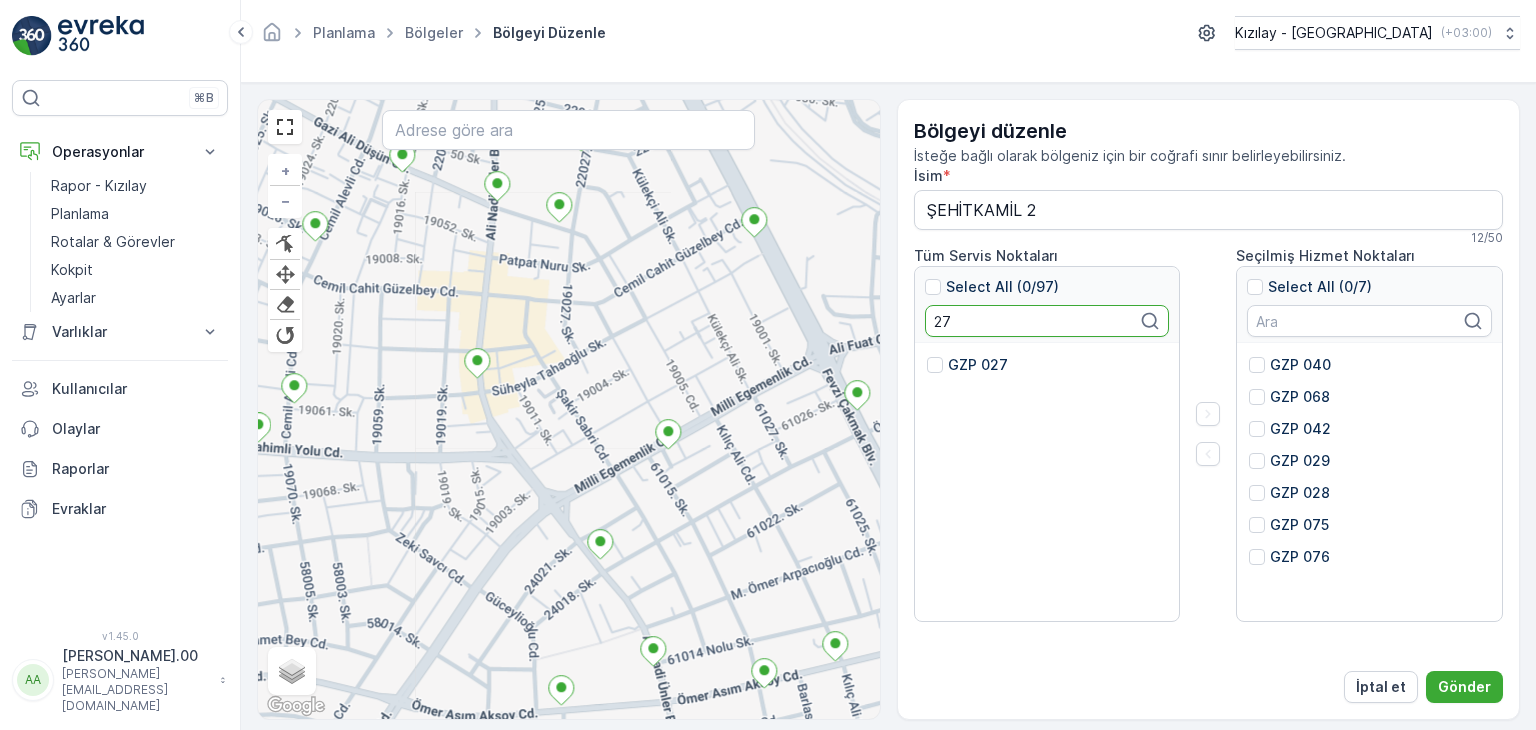 click on "GZP 027" at bounding box center (967, 365) 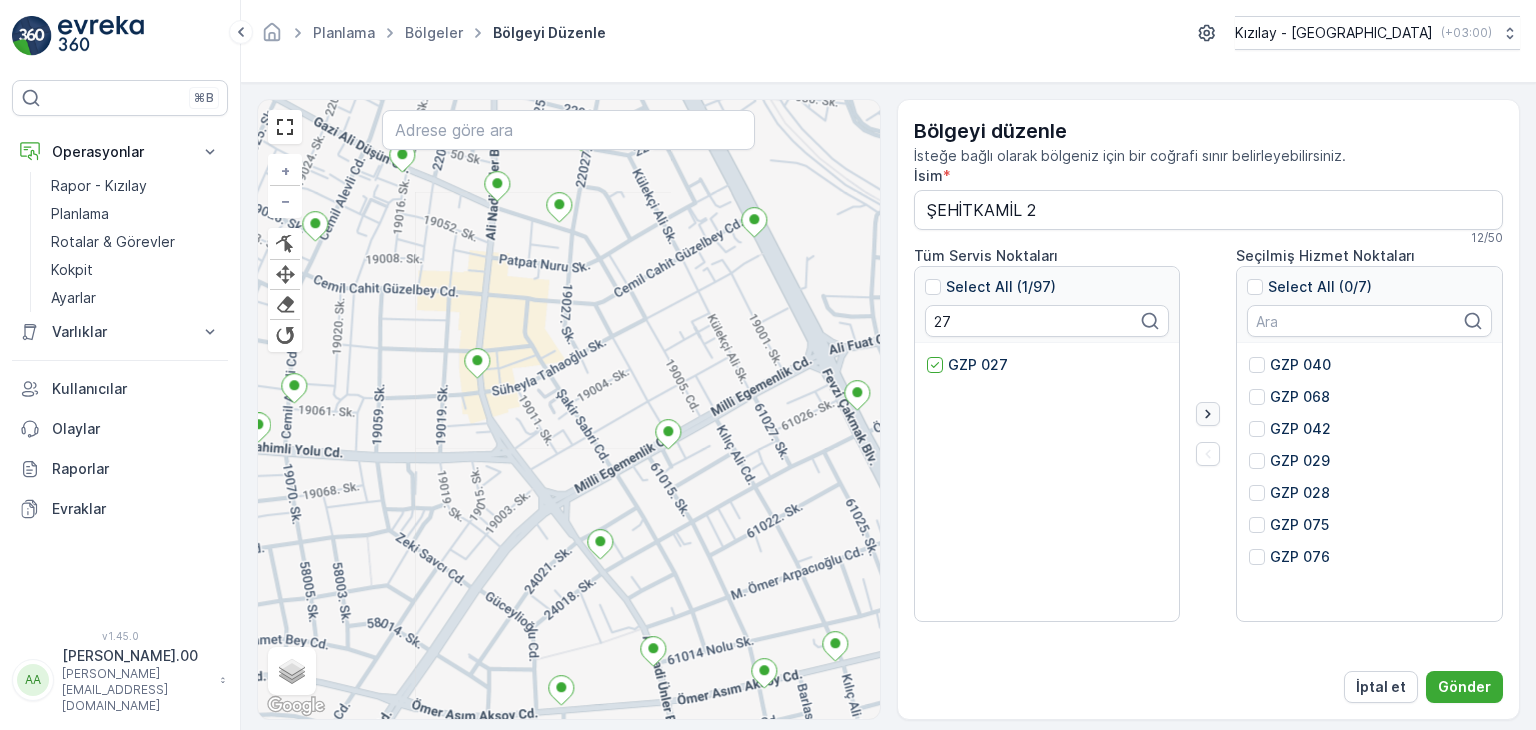 click 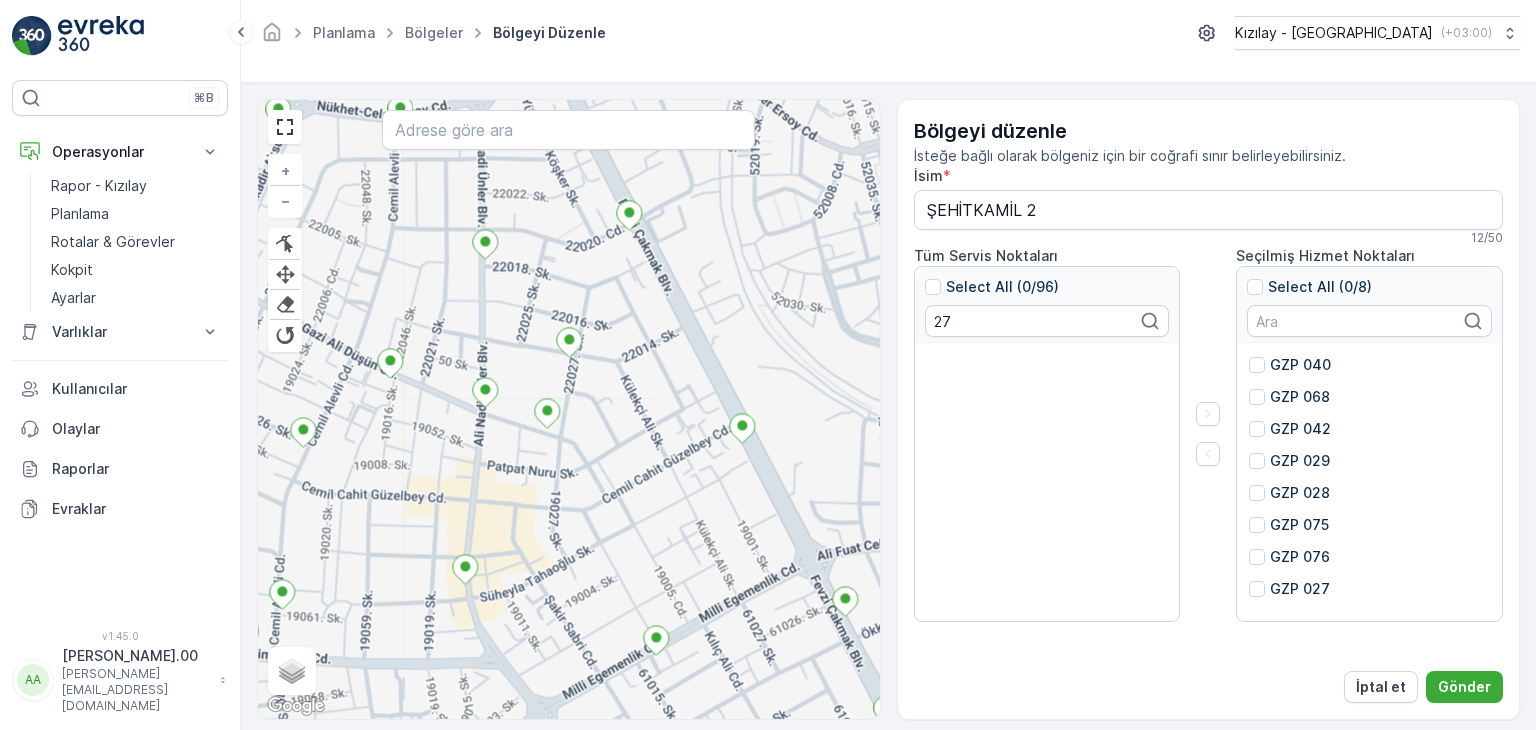 drag, startPoint x: 527, startPoint y: 415, endPoint x: 515, endPoint y: 569, distance: 154.46683 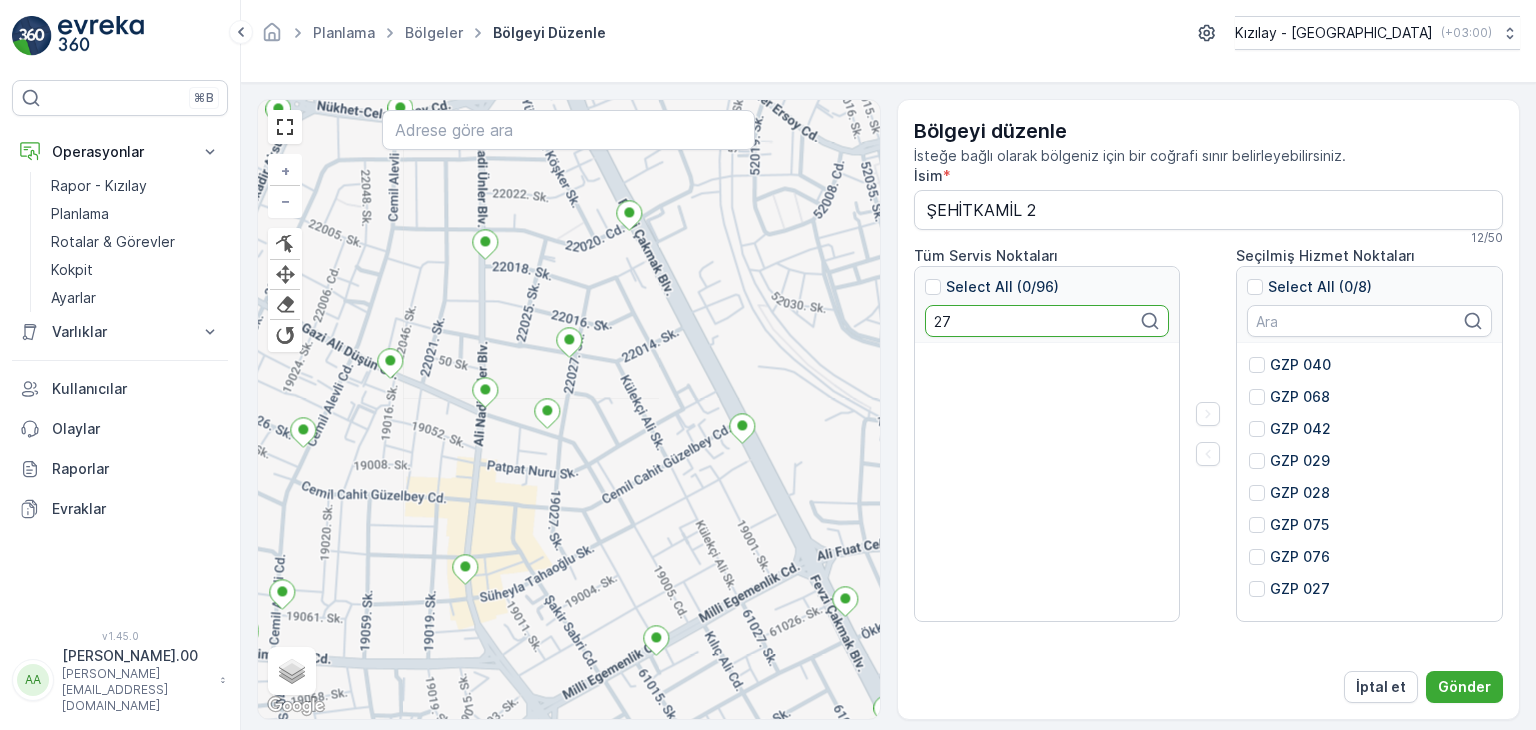 drag, startPoint x: 952, startPoint y: 324, endPoint x: 883, endPoint y: 324, distance: 69 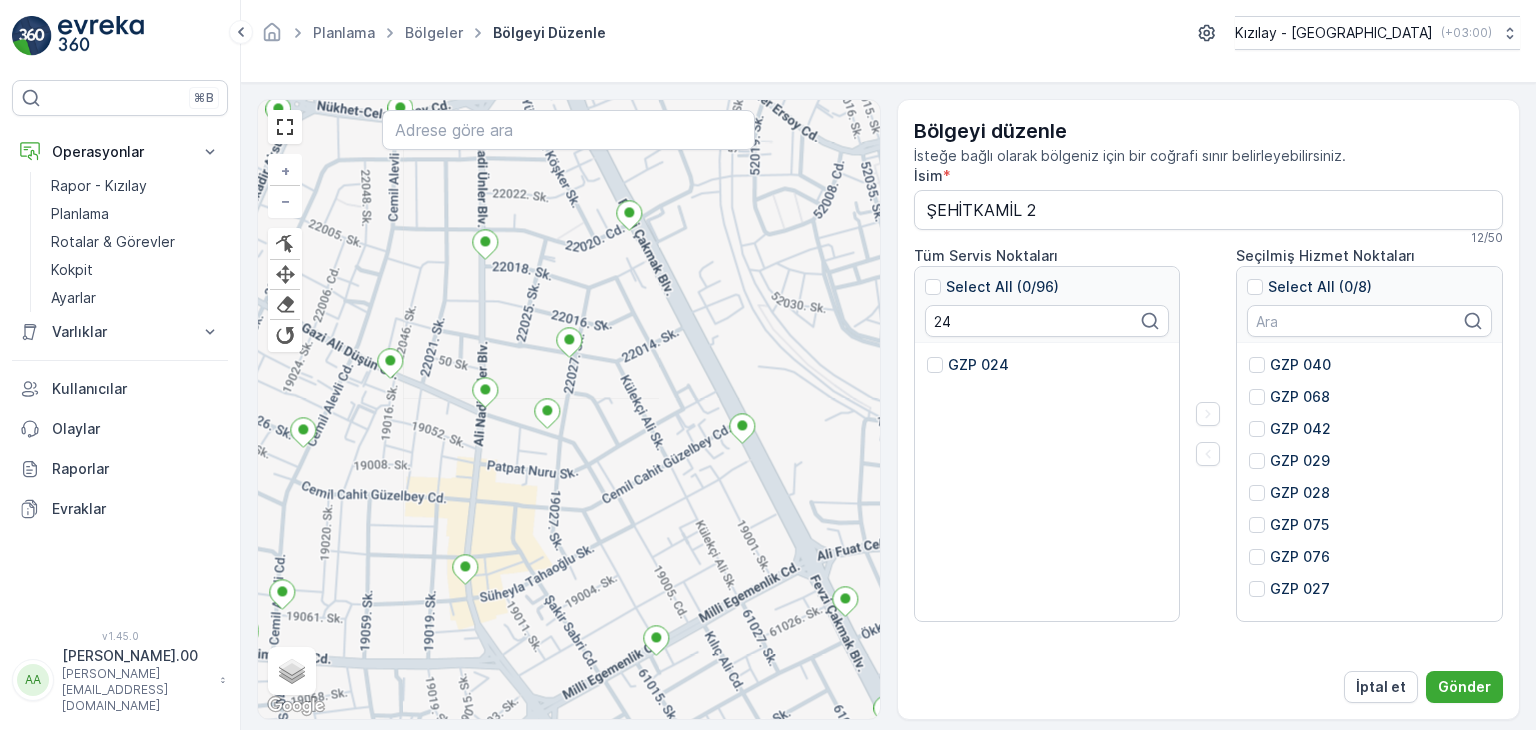 click on "GZP 024" at bounding box center (978, 365) 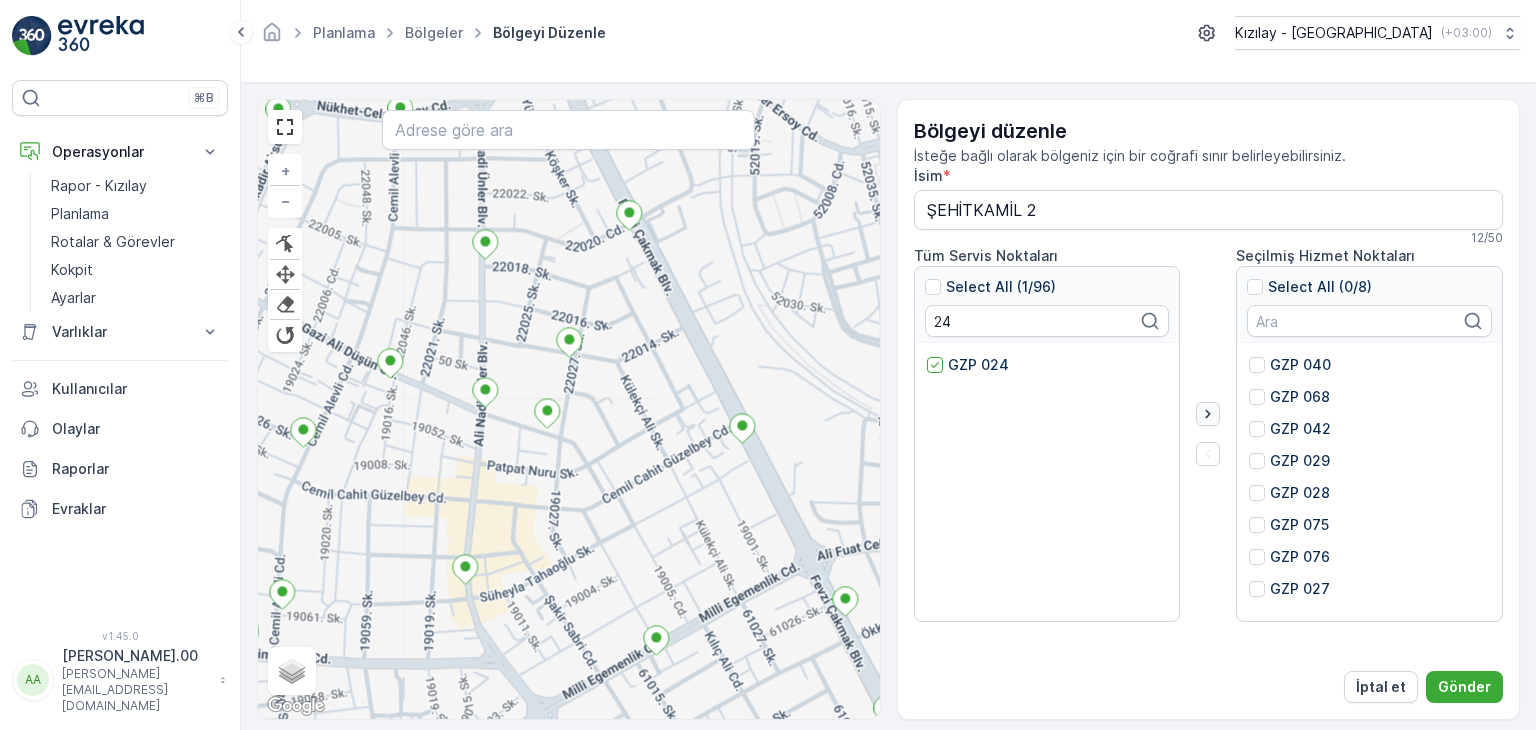 click 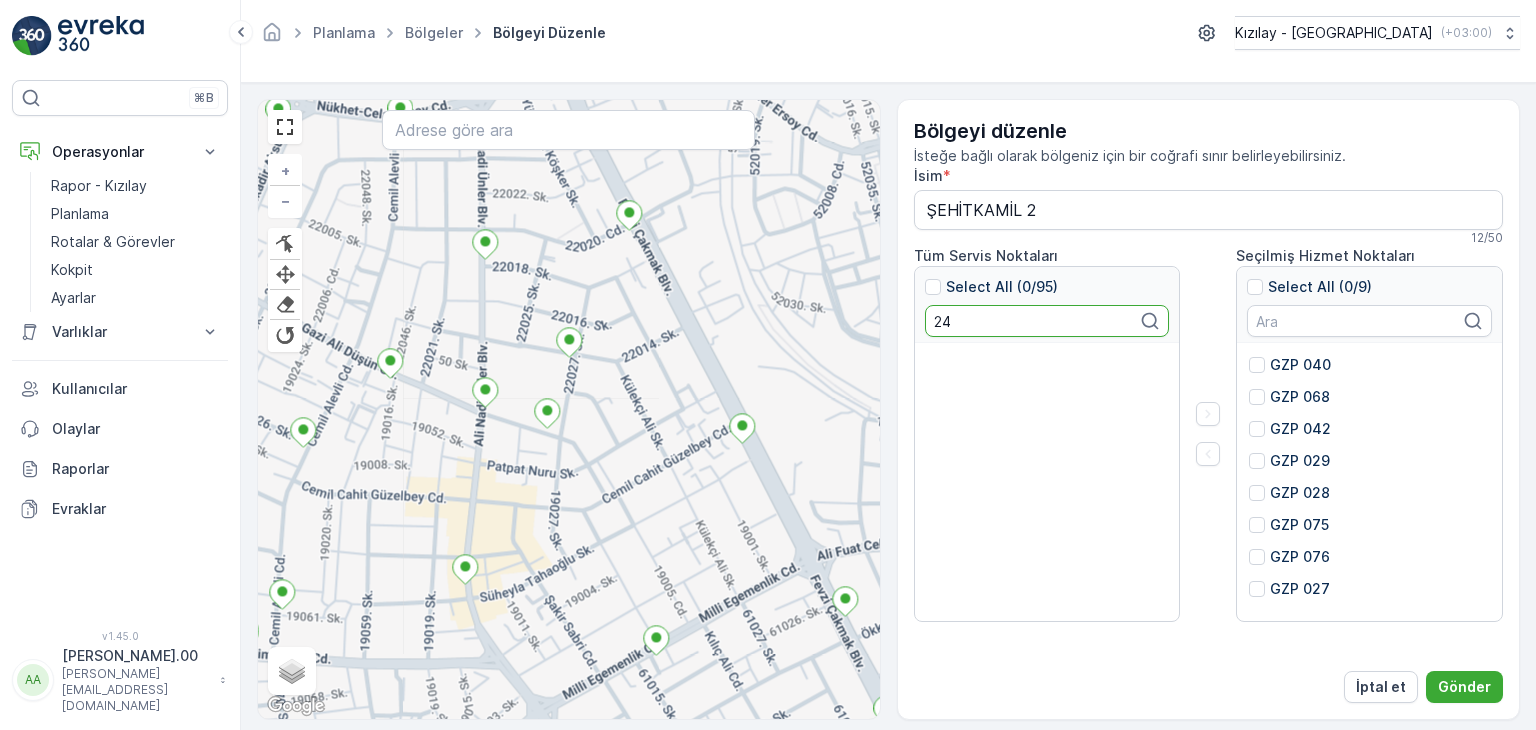 drag, startPoint x: 969, startPoint y: 329, endPoint x: 817, endPoint y: 302, distance: 154.37941 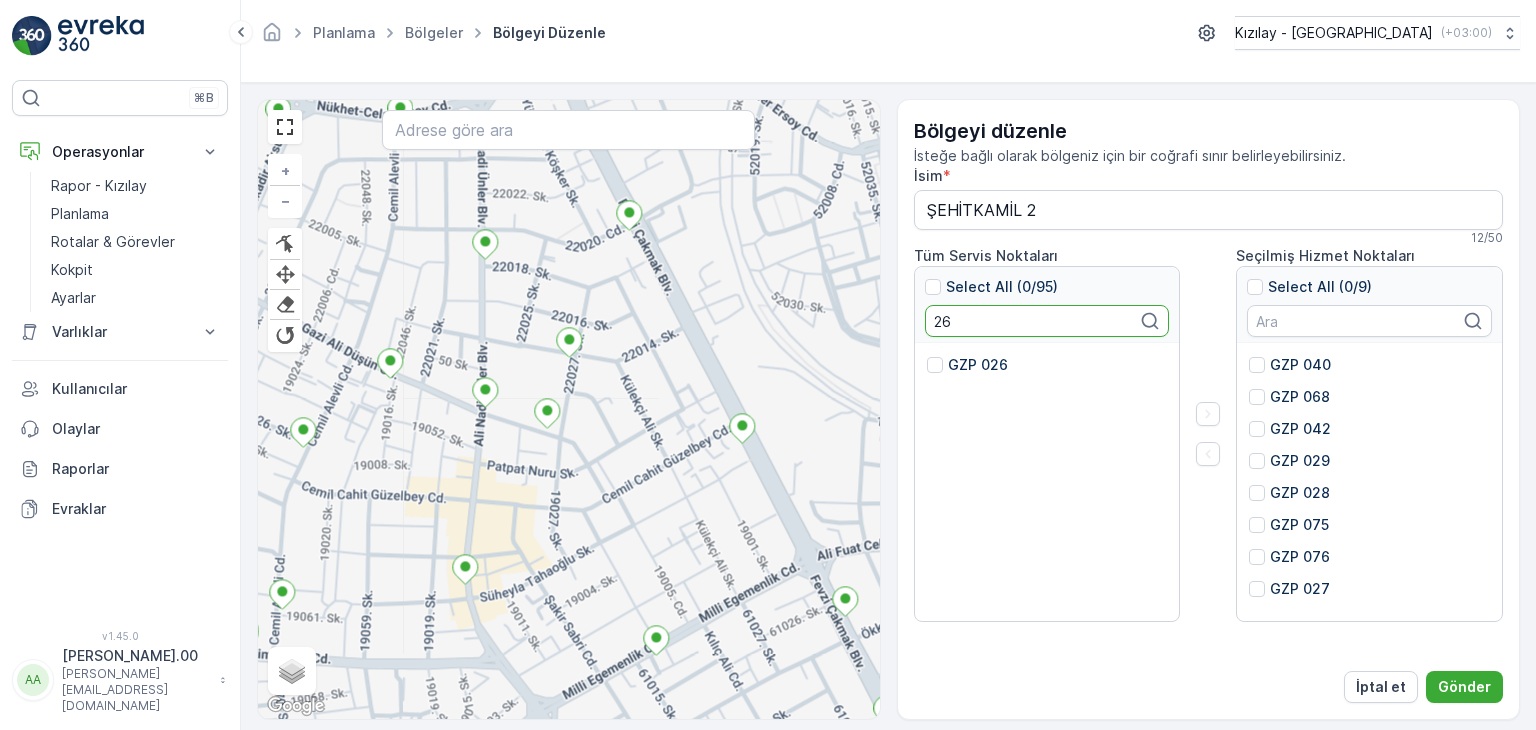 click on "GZP 026" at bounding box center [978, 365] 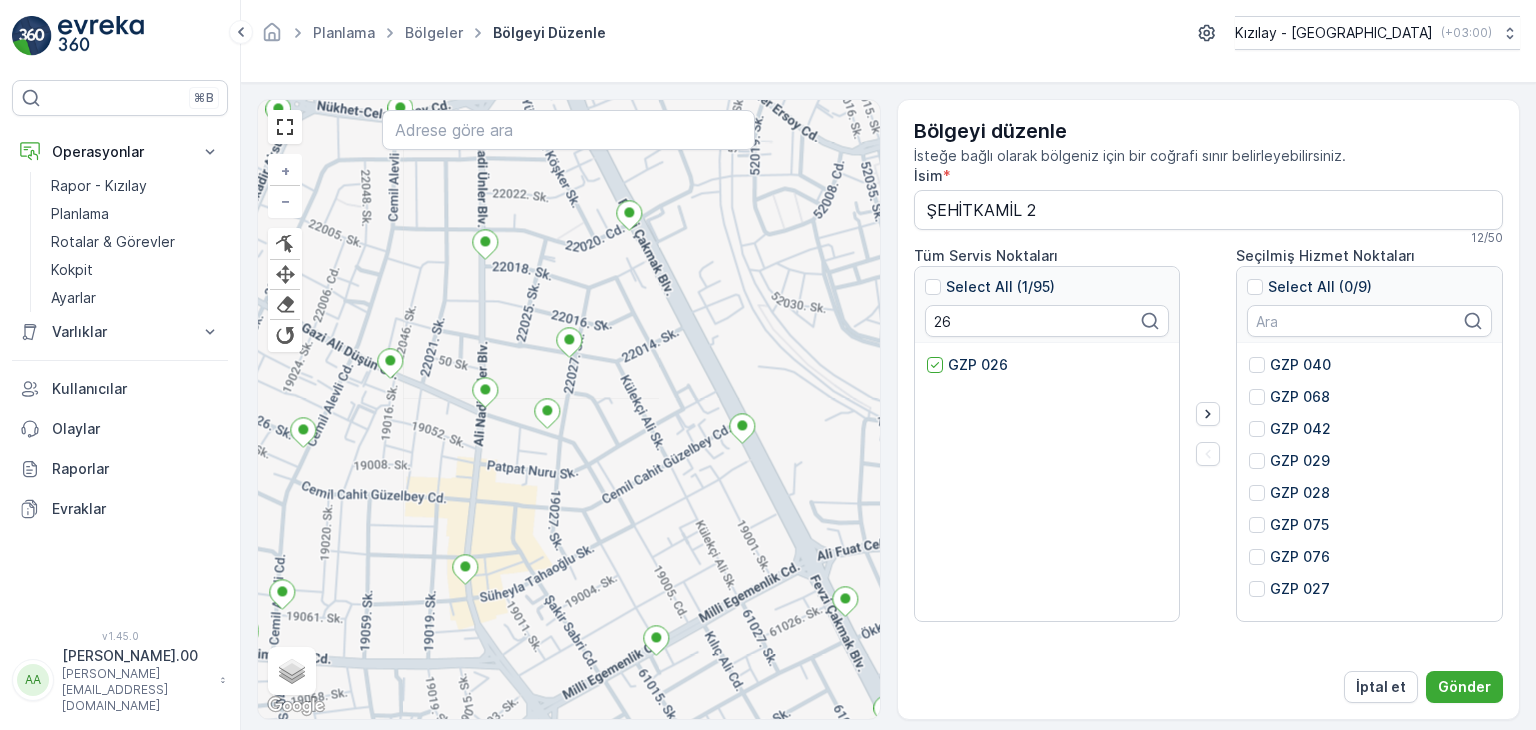 click on "Tüm Servis Noktaları   Select All (1/95) 26 GZP 026 Seçilmiş Hizmet Noktaları   Select All (0/9) GZP 040 GZP 068 GZP 042 GZP 029 GZP 028 GZP 075 GZP 076 GZP 027 GZP 024" at bounding box center (1209, 434) 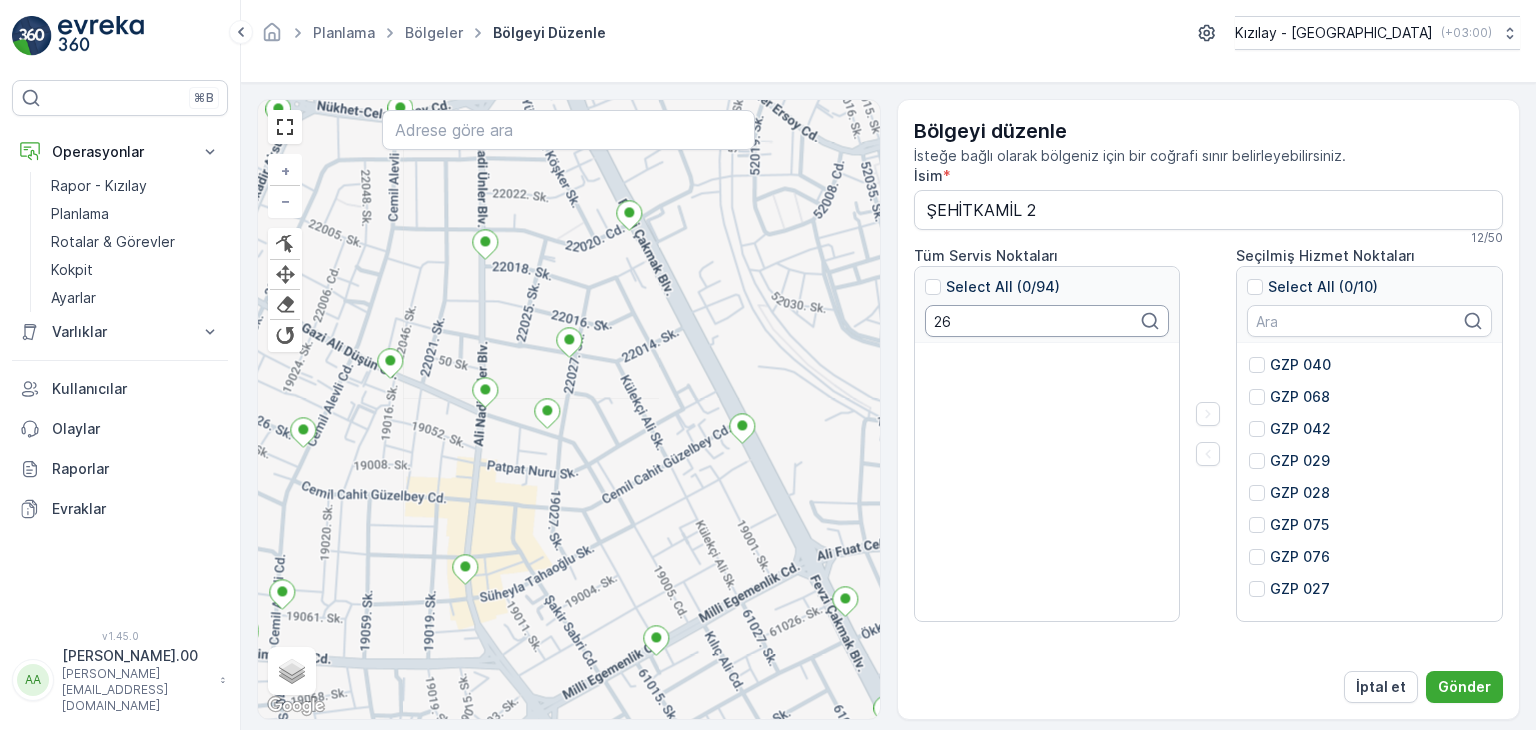 drag, startPoint x: 876, startPoint y: 312, endPoint x: 757, endPoint y: 281, distance: 122.97154 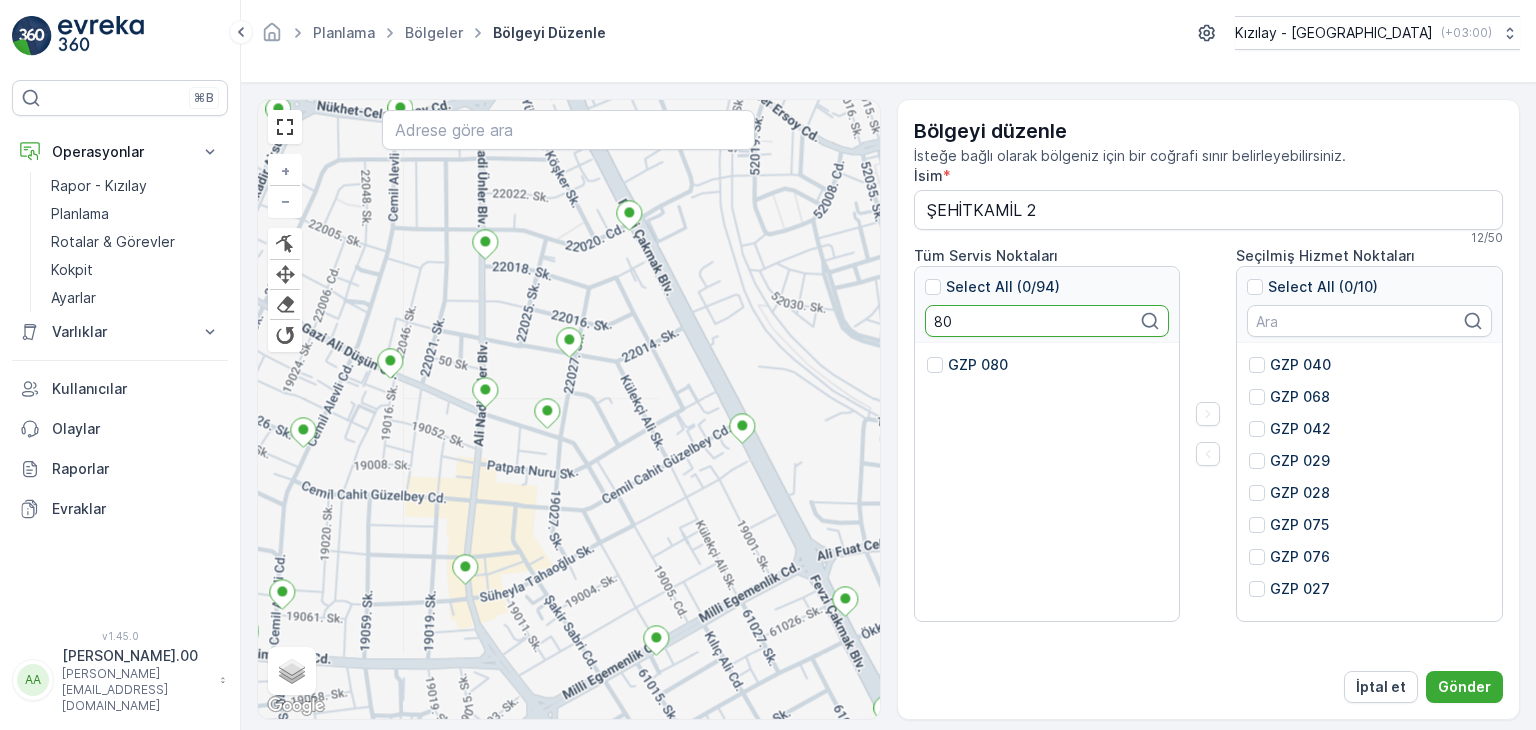 click on "GZP 080" at bounding box center [978, 365] 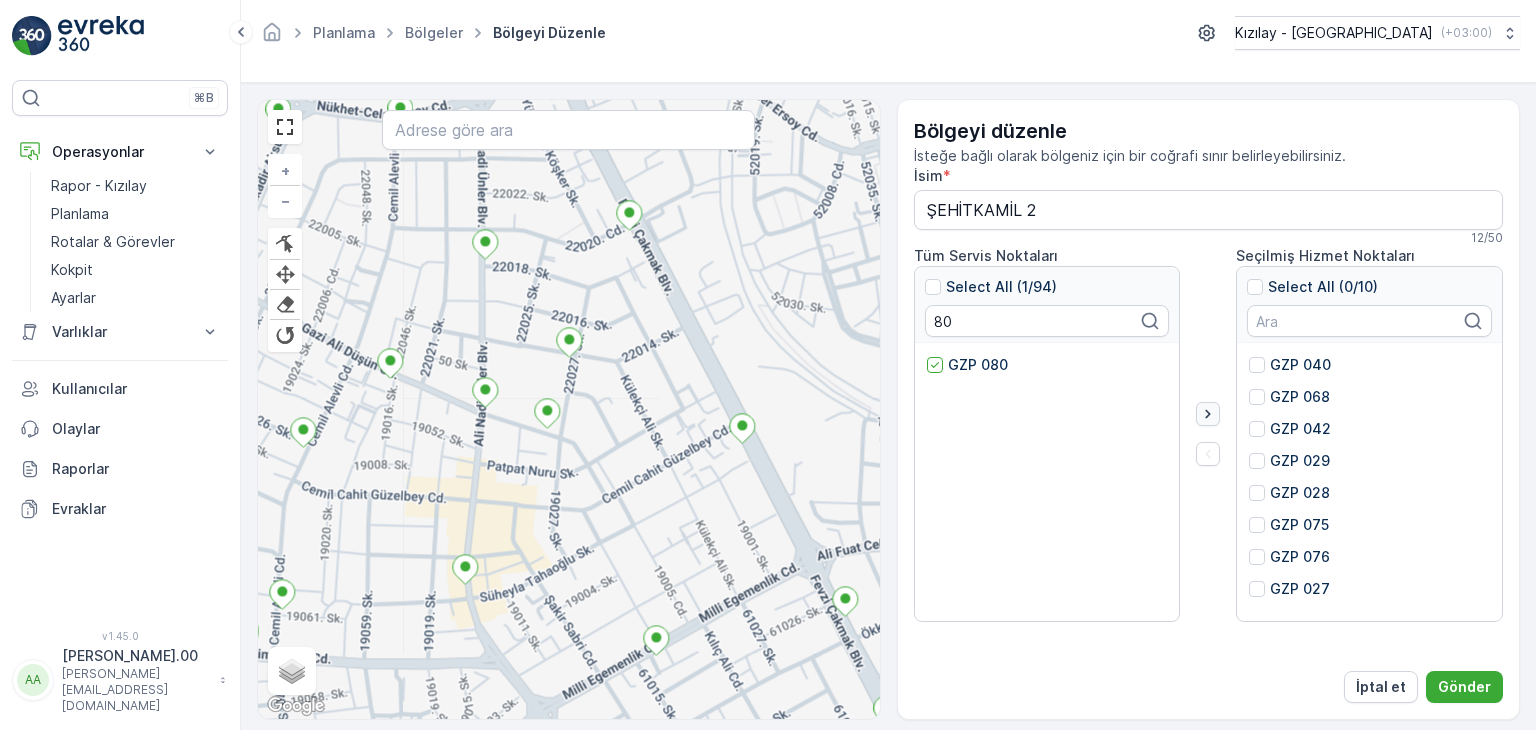 click 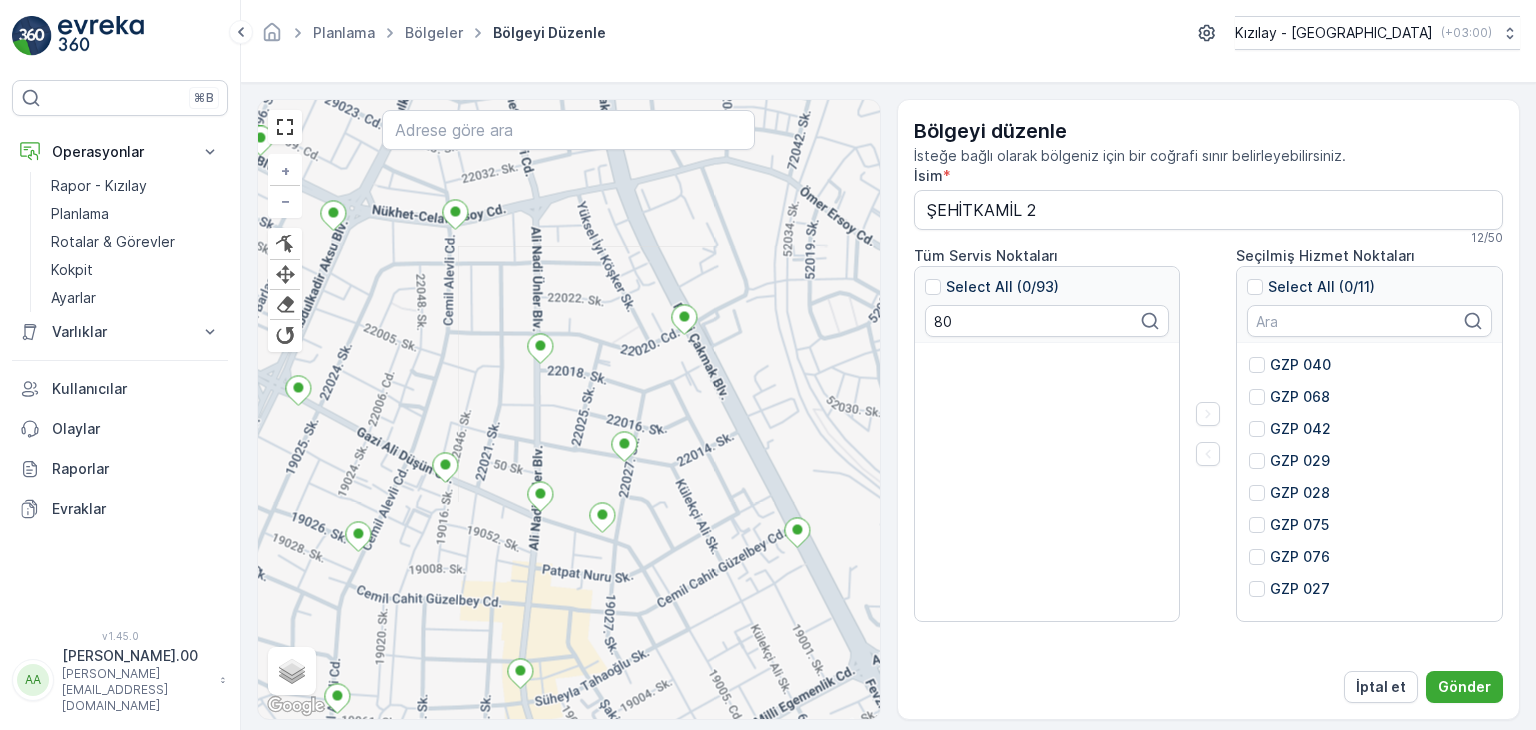 drag, startPoint x: 584, startPoint y: 401, endPoint x: 598, endPoint y: 401, distance: 14 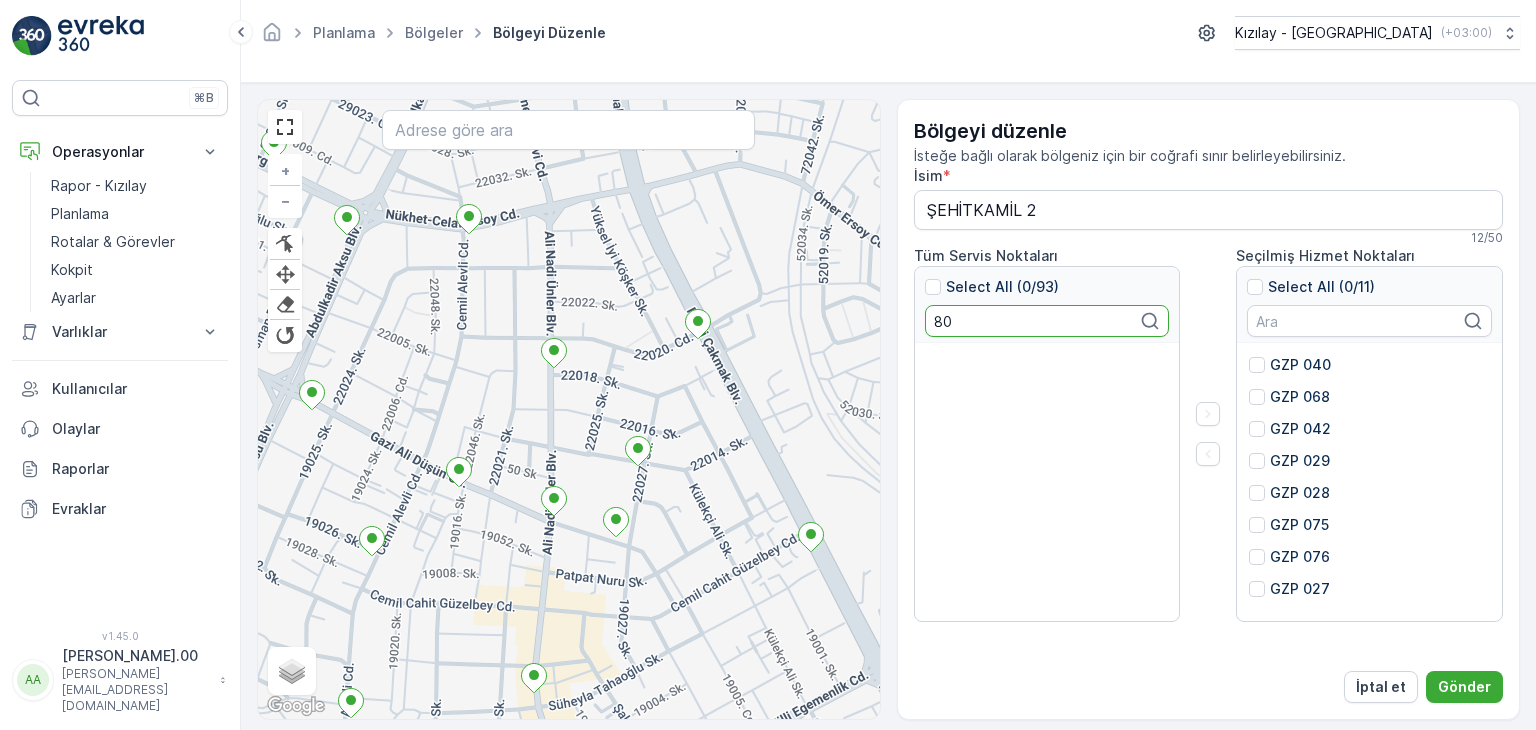 drag, startPoint x: 966, startPoint y: 327, endPoint x: 719, endPoint y: 289, distance: 249.90598 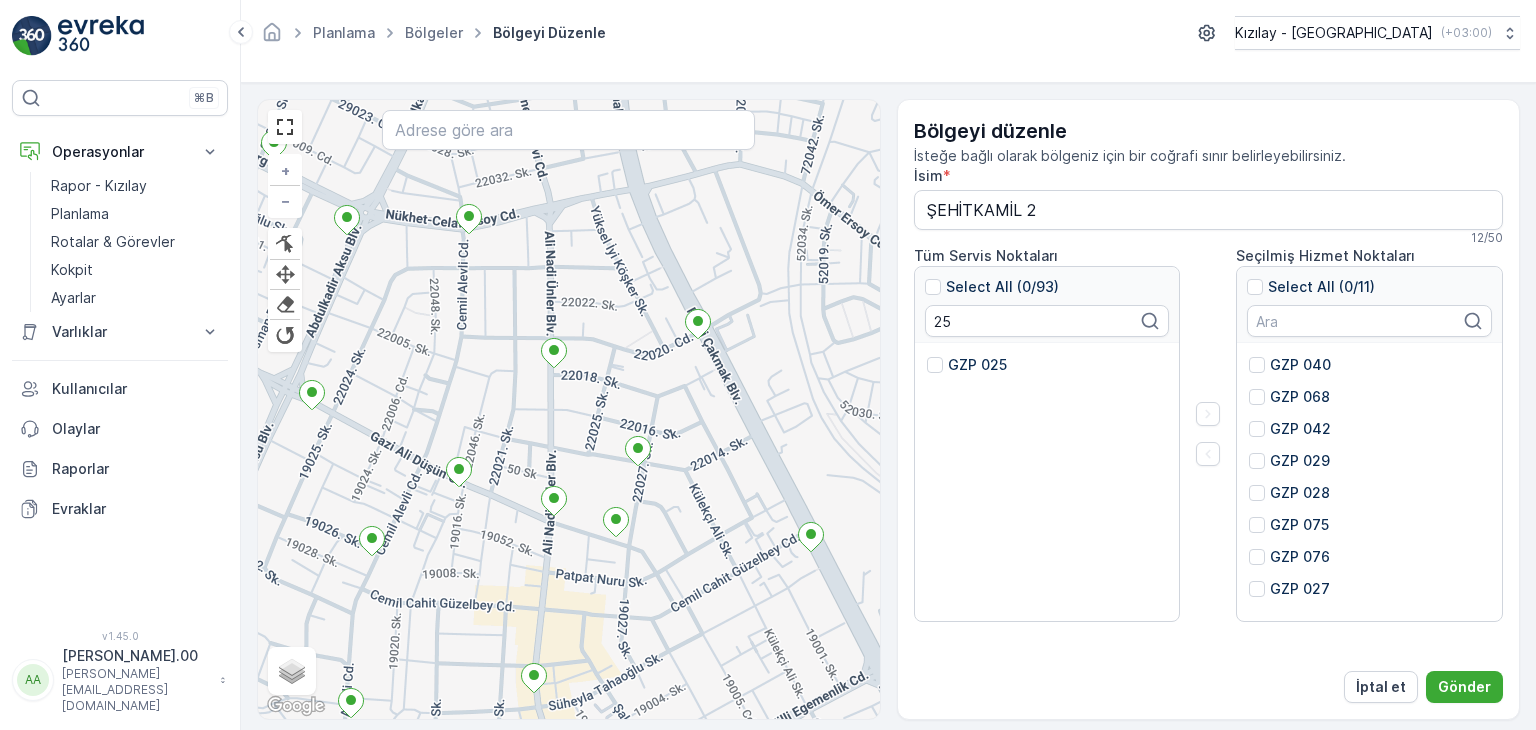 drag, startPoint x: 939, startPoint y: 364, endPoint x: 1148, endPoint y: 417, distance: 215.6154 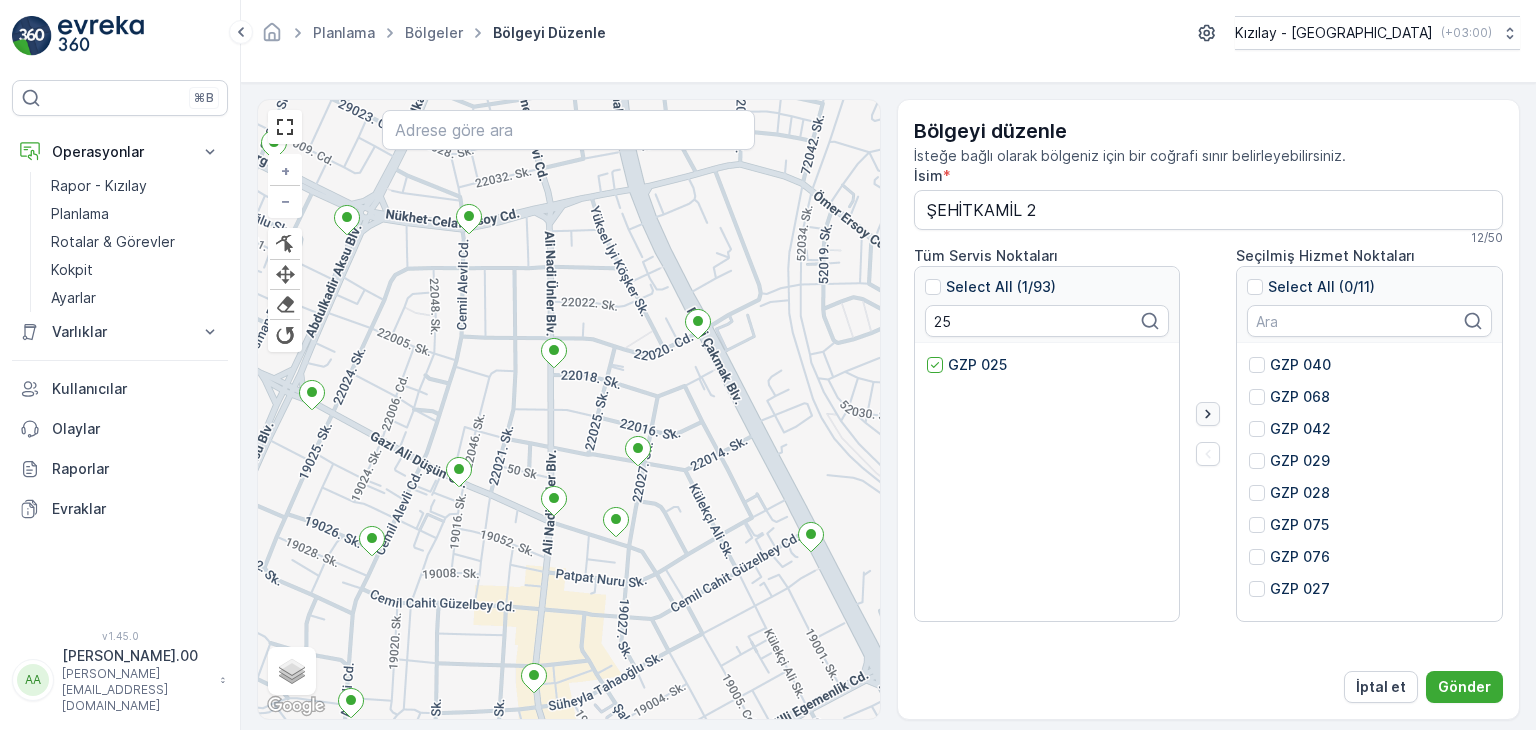 drag, startPoint x: 1203, startPoint y: 418, endPoint x: 1186, endPoint y: 421, distance: 17.262676 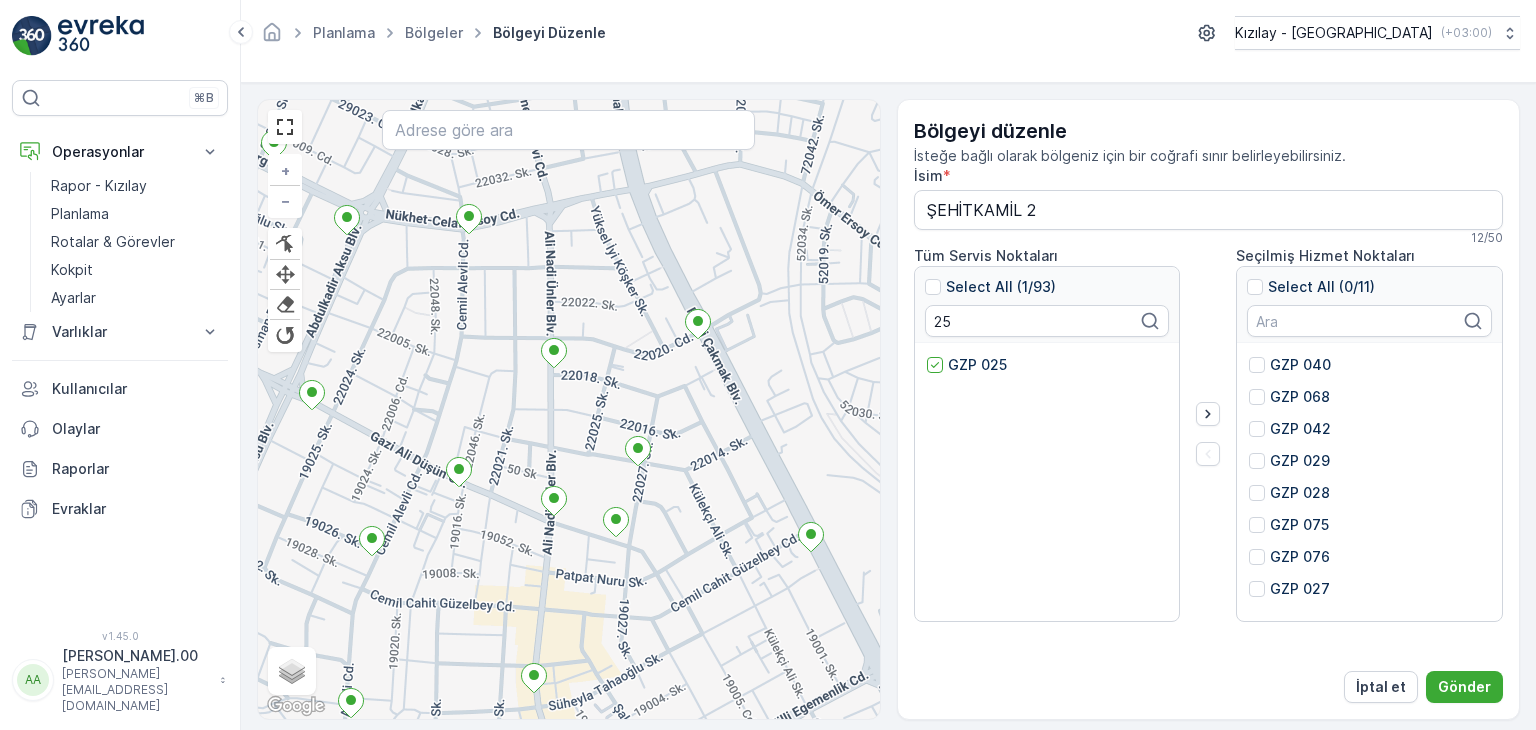 click 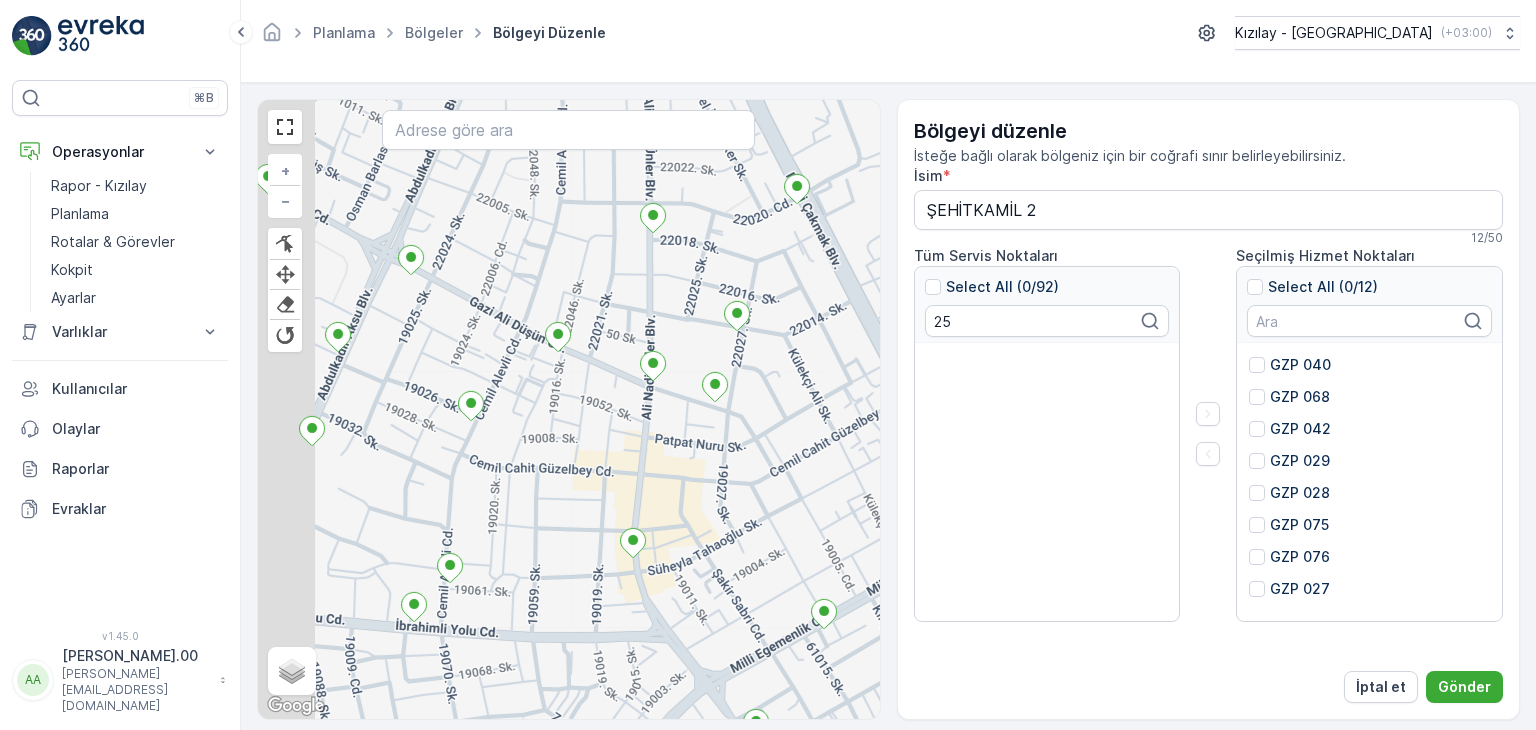 drag, startPoint x: 641, startPoint y: 579, endPoint x: 718, endPoint y: 457, distance: 144.26712 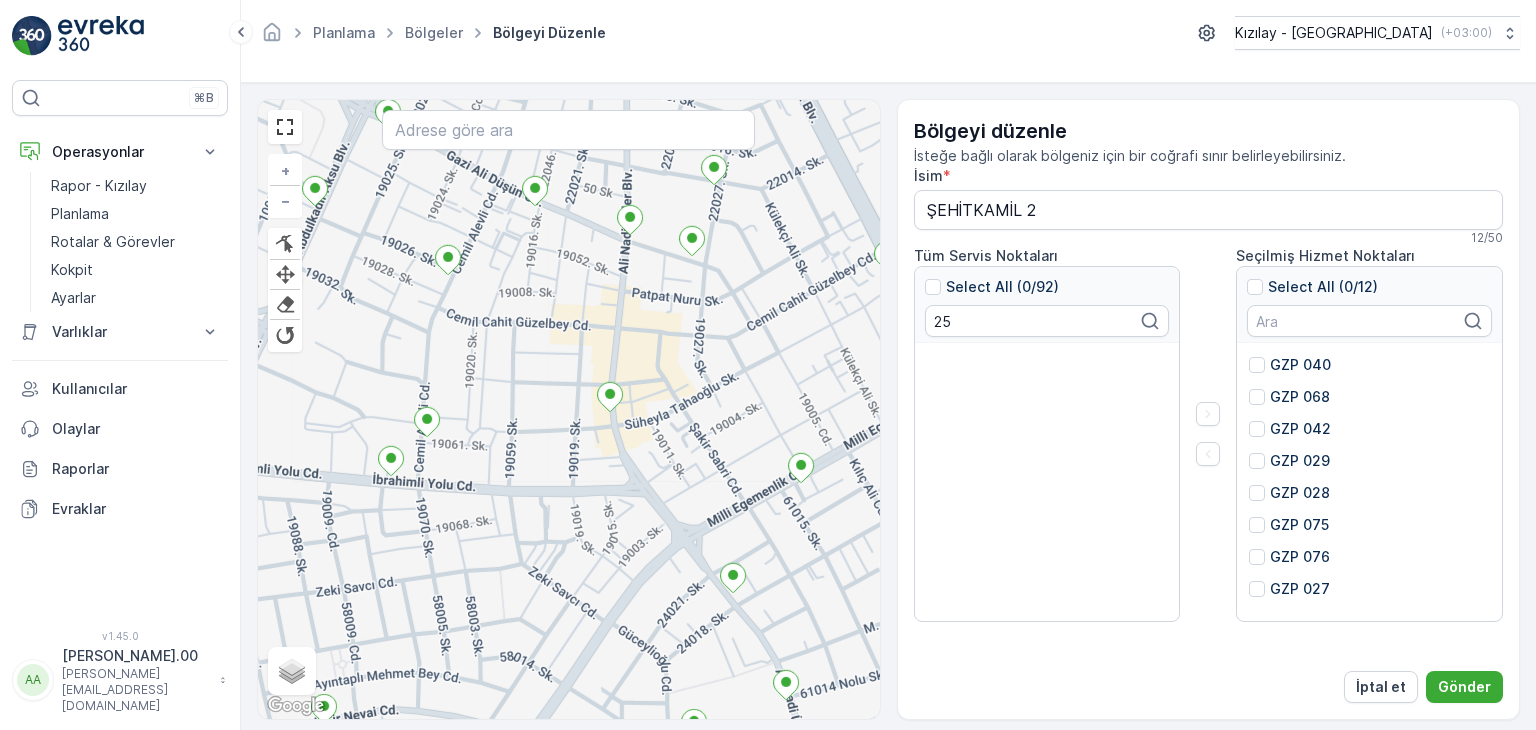 drag, startPoint x: 668, startPoint y: 429, endPoint x: 651, endPoint y: 332, distance: 98.478424 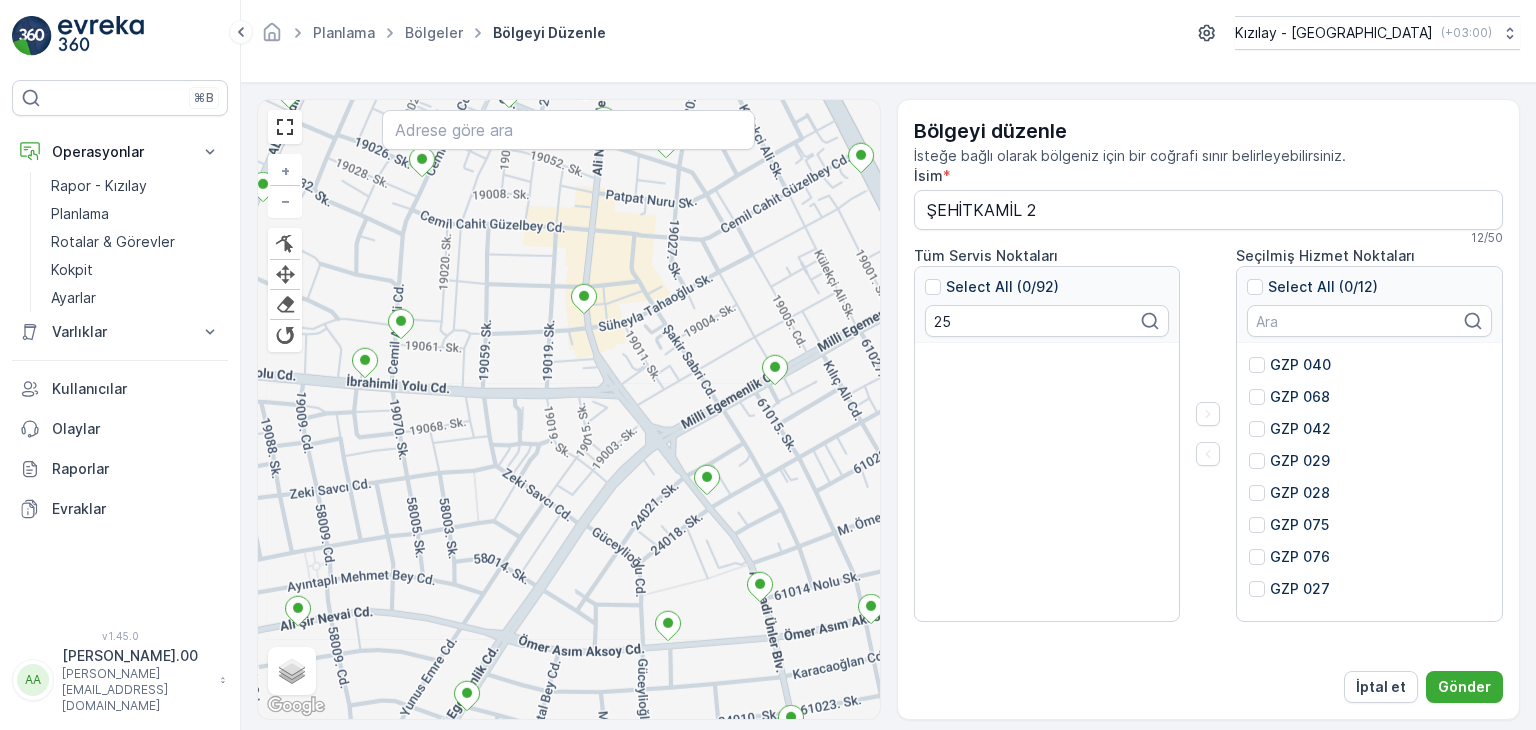 drag, startPoint x: 657, startPoint y: 451, endPoint x: 672, endPoint y: 589, distance: 138.81282 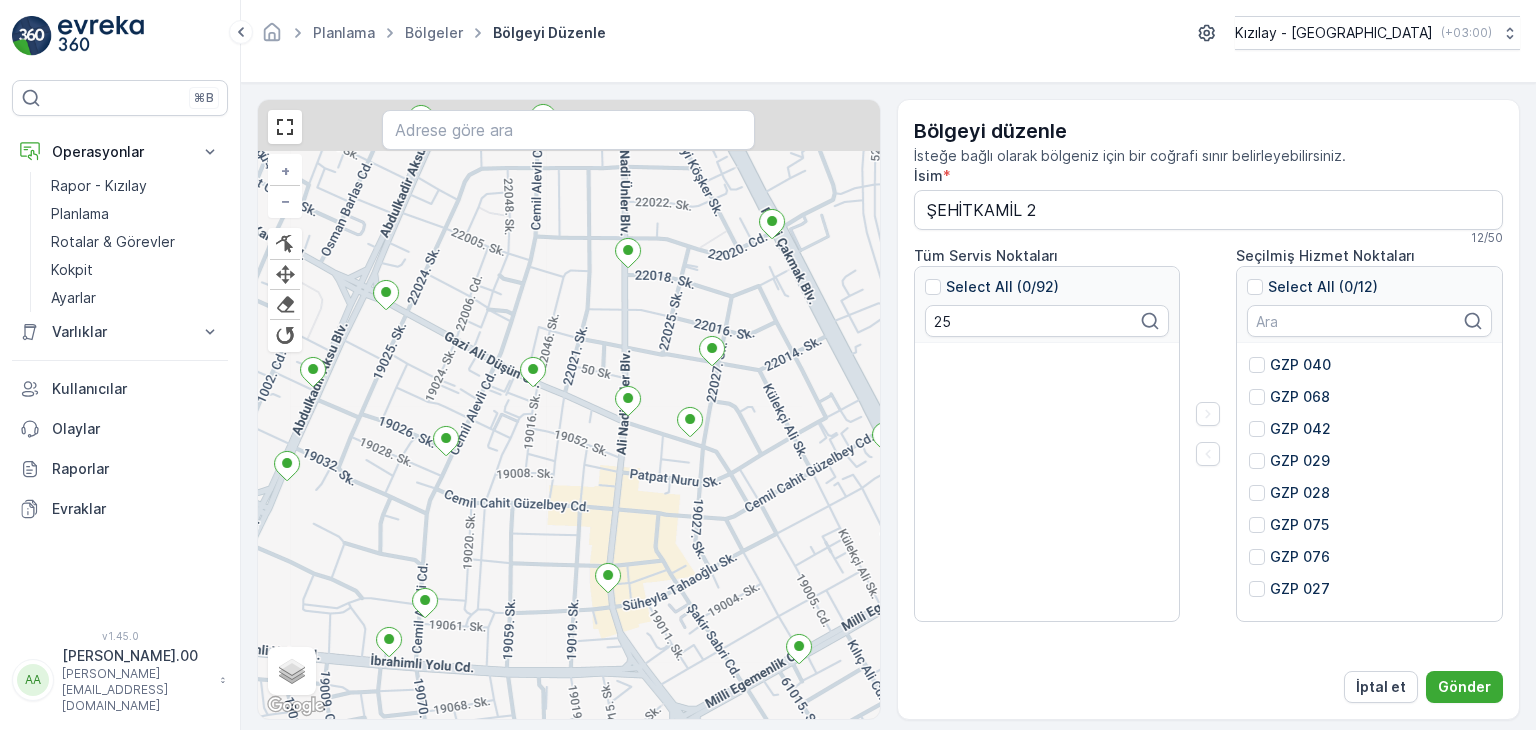 drag, startPoint x: 659, startPoint y: 546, endPoint x: 653, endPoint y: 502, distance: 44.407207 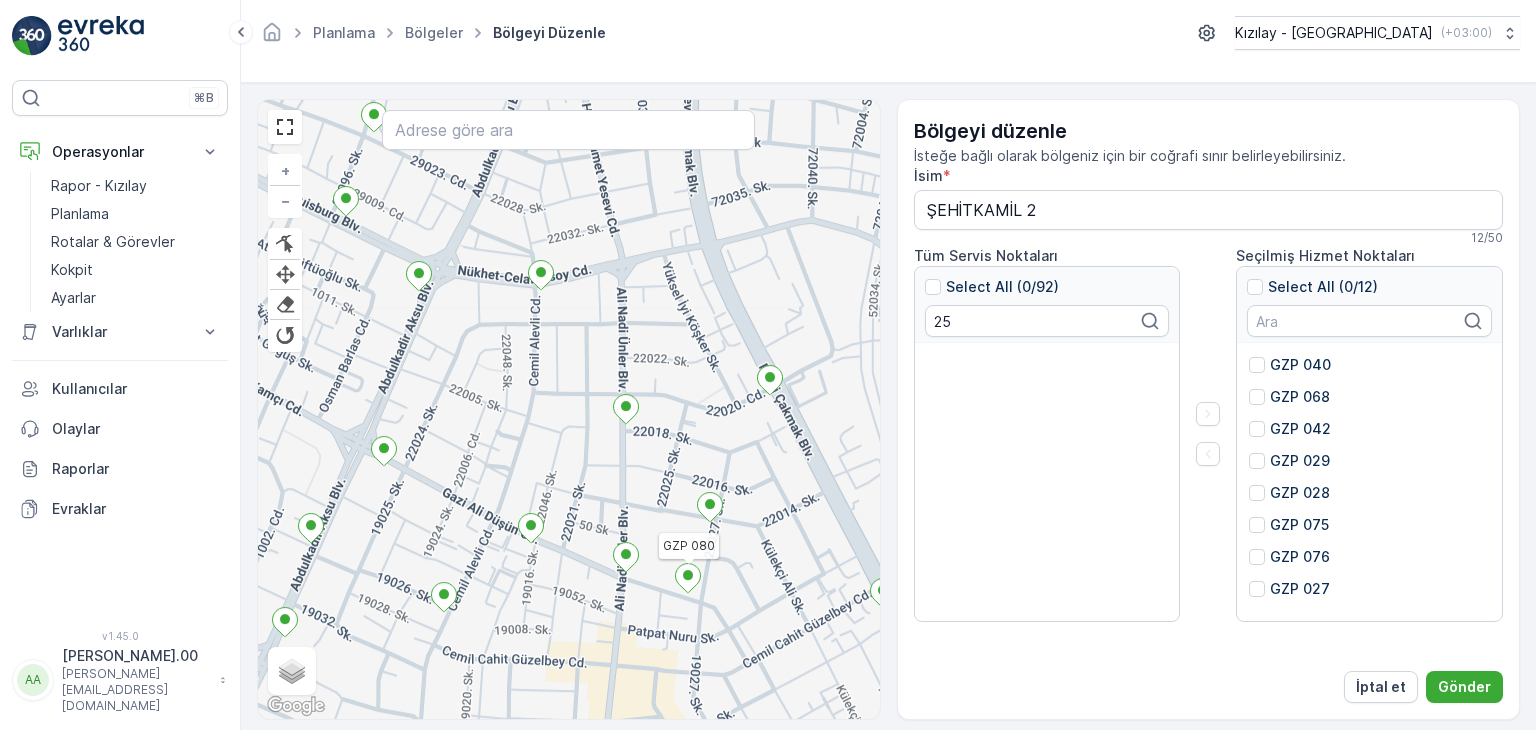 click 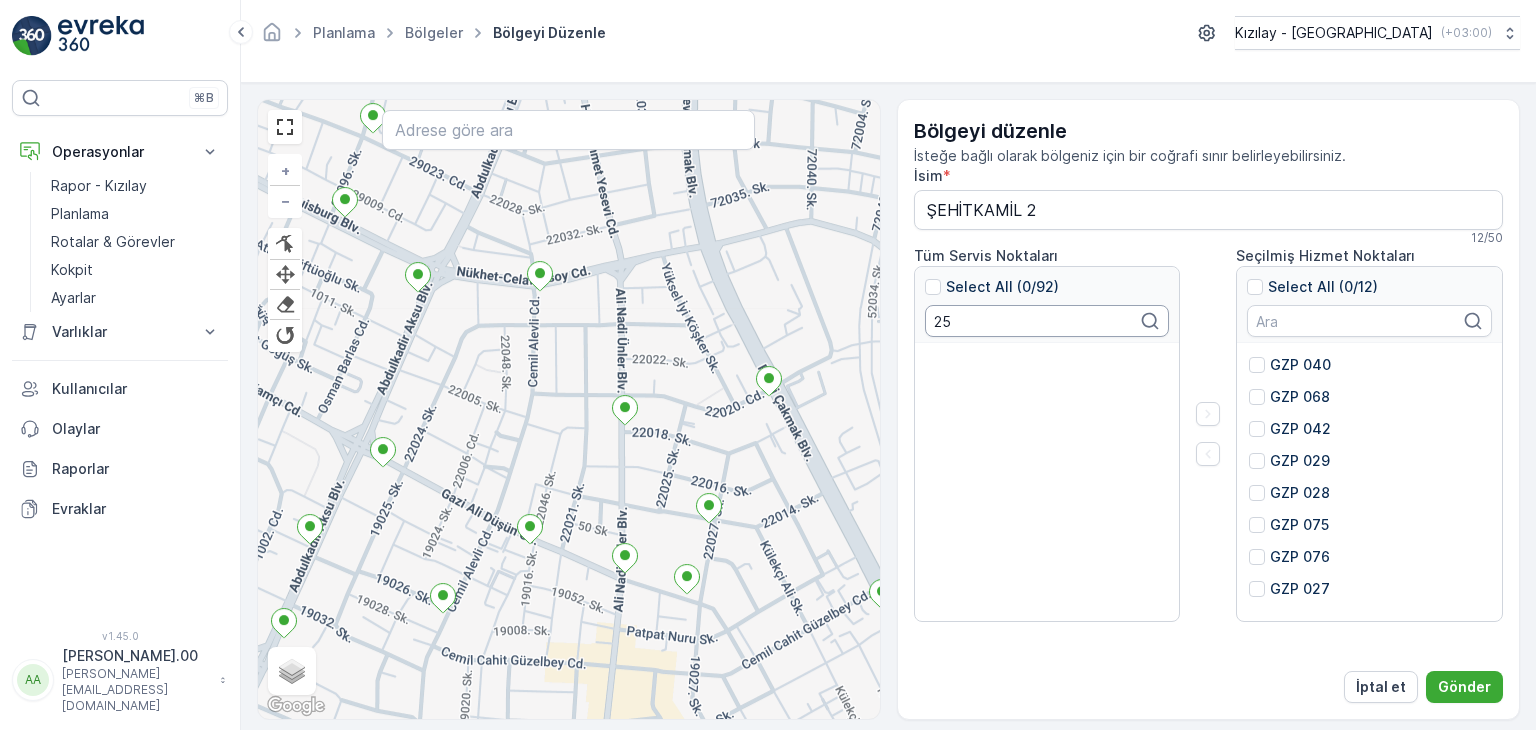 drag, startPoint x: 933, startPoint y: 331, endPoint x: 715, endPoint y: 326, distance: 218.05733 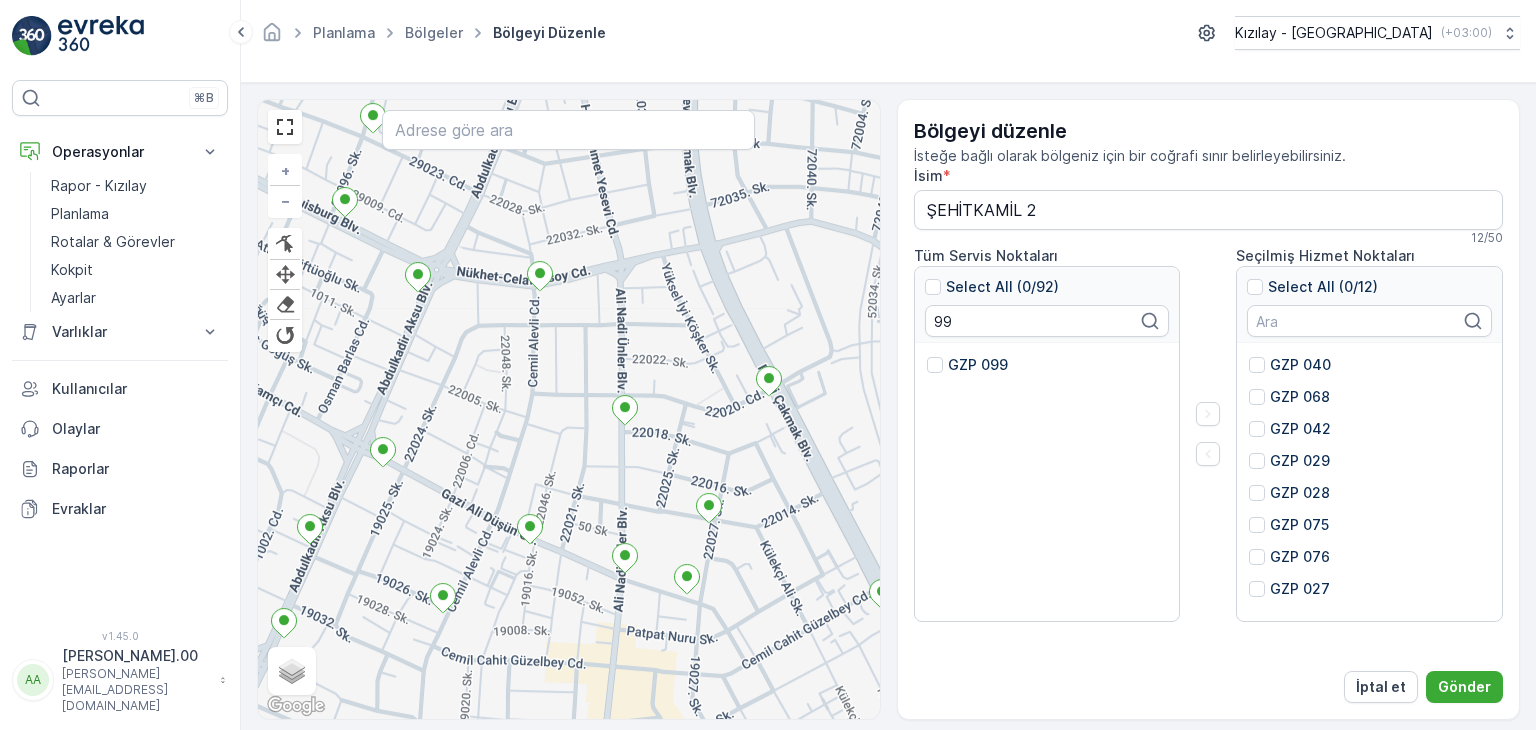 click on "GZP 099" at bounding box center [1047, 483] 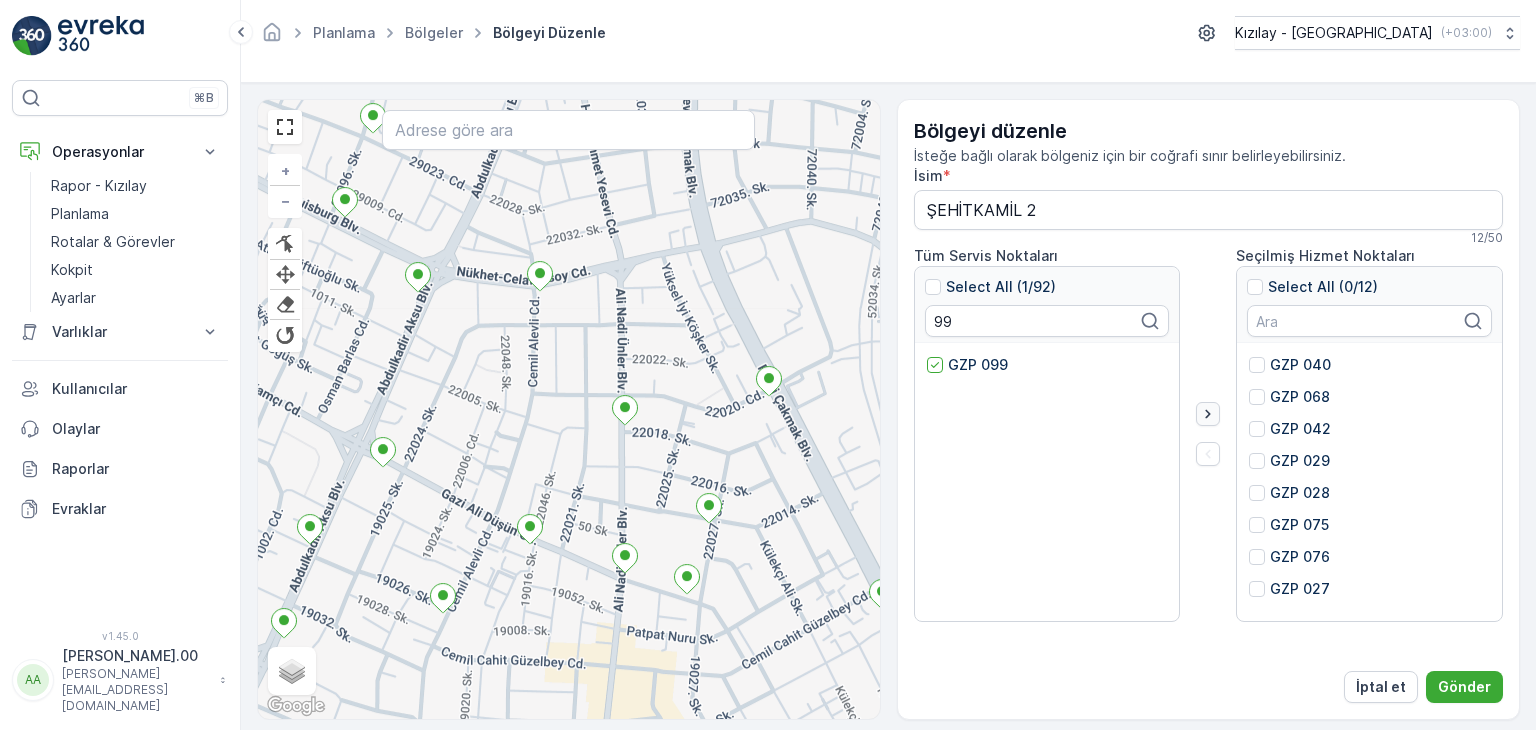 click 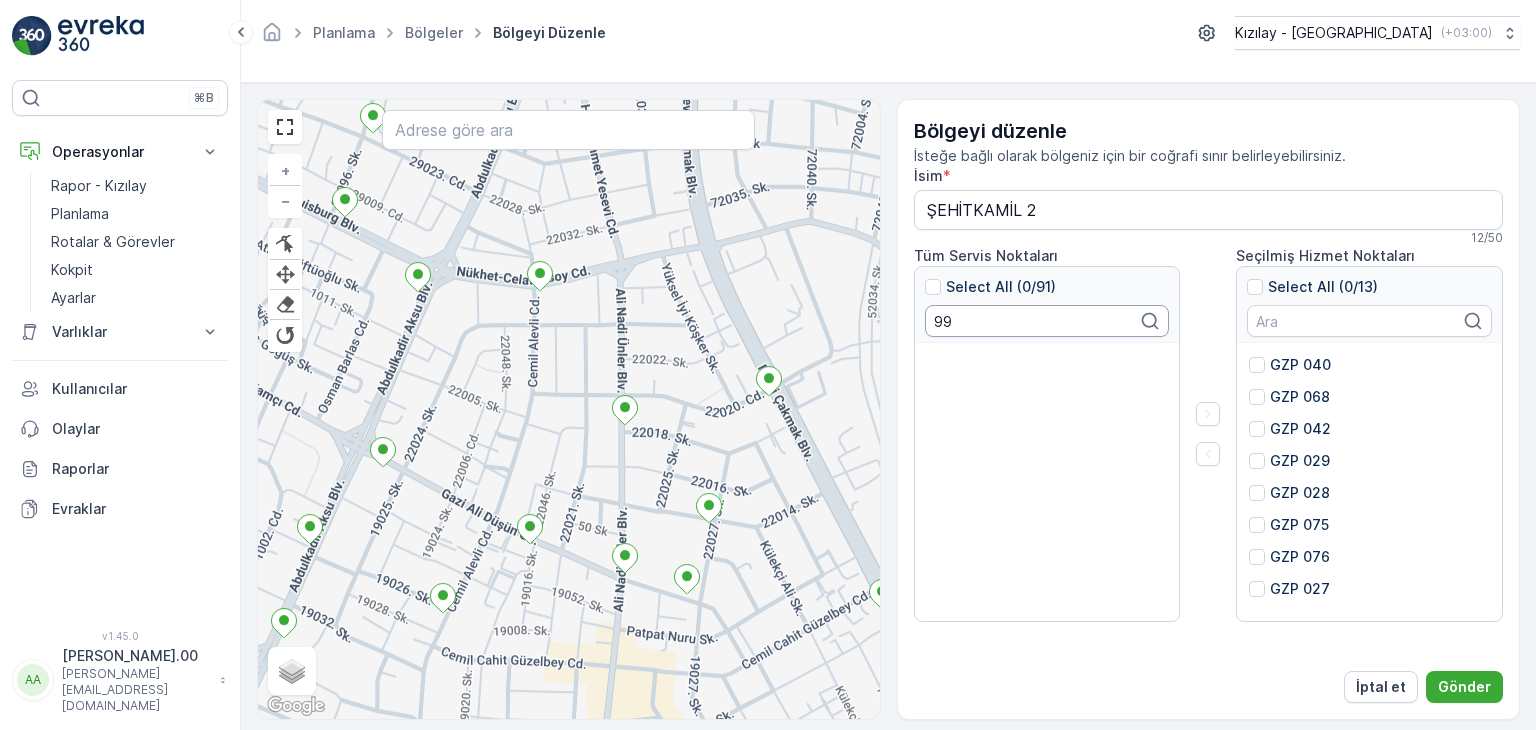 drag, startPoint x: 968, startPoint y: 316, endPoint x: 663, endPoint y: 288, distance: 306.28256 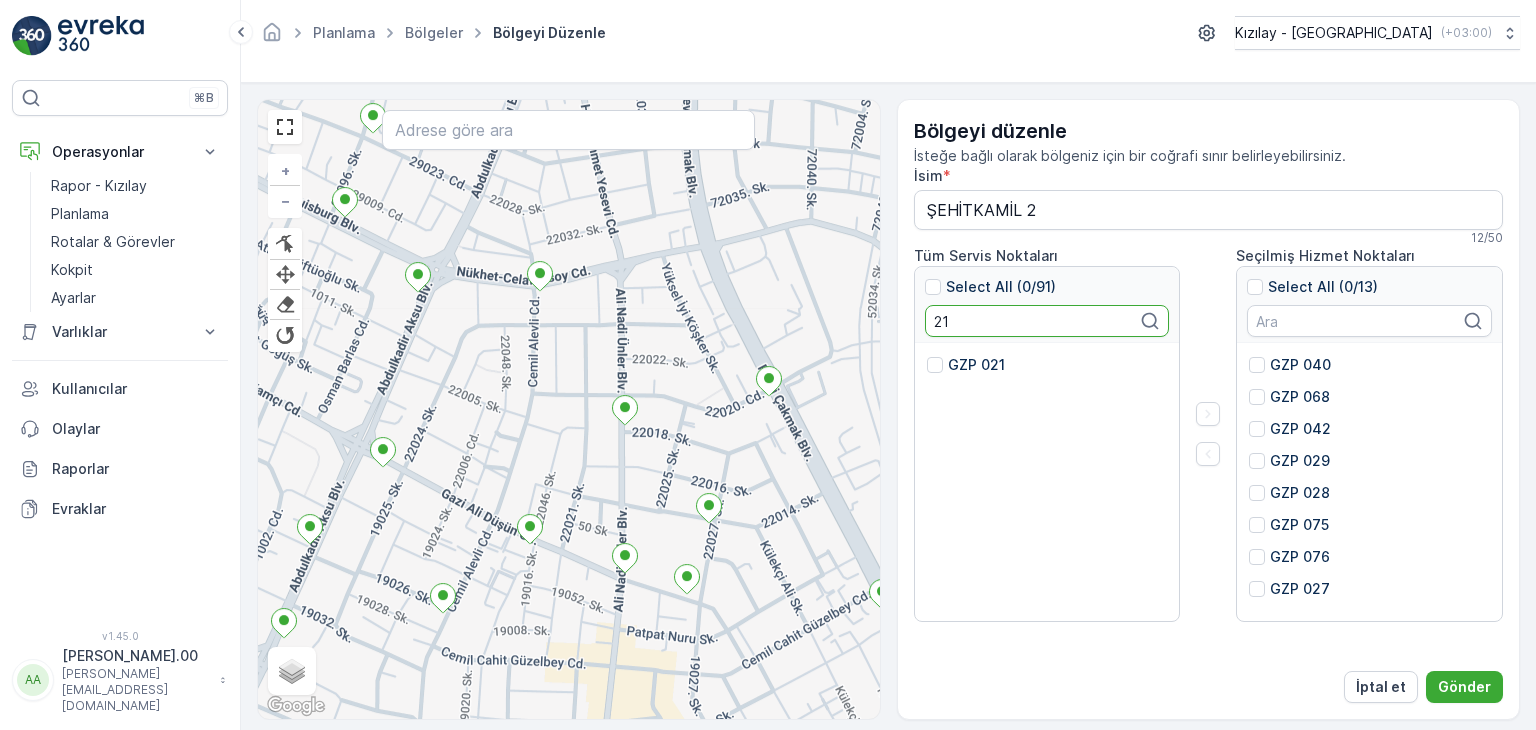 type on "2" 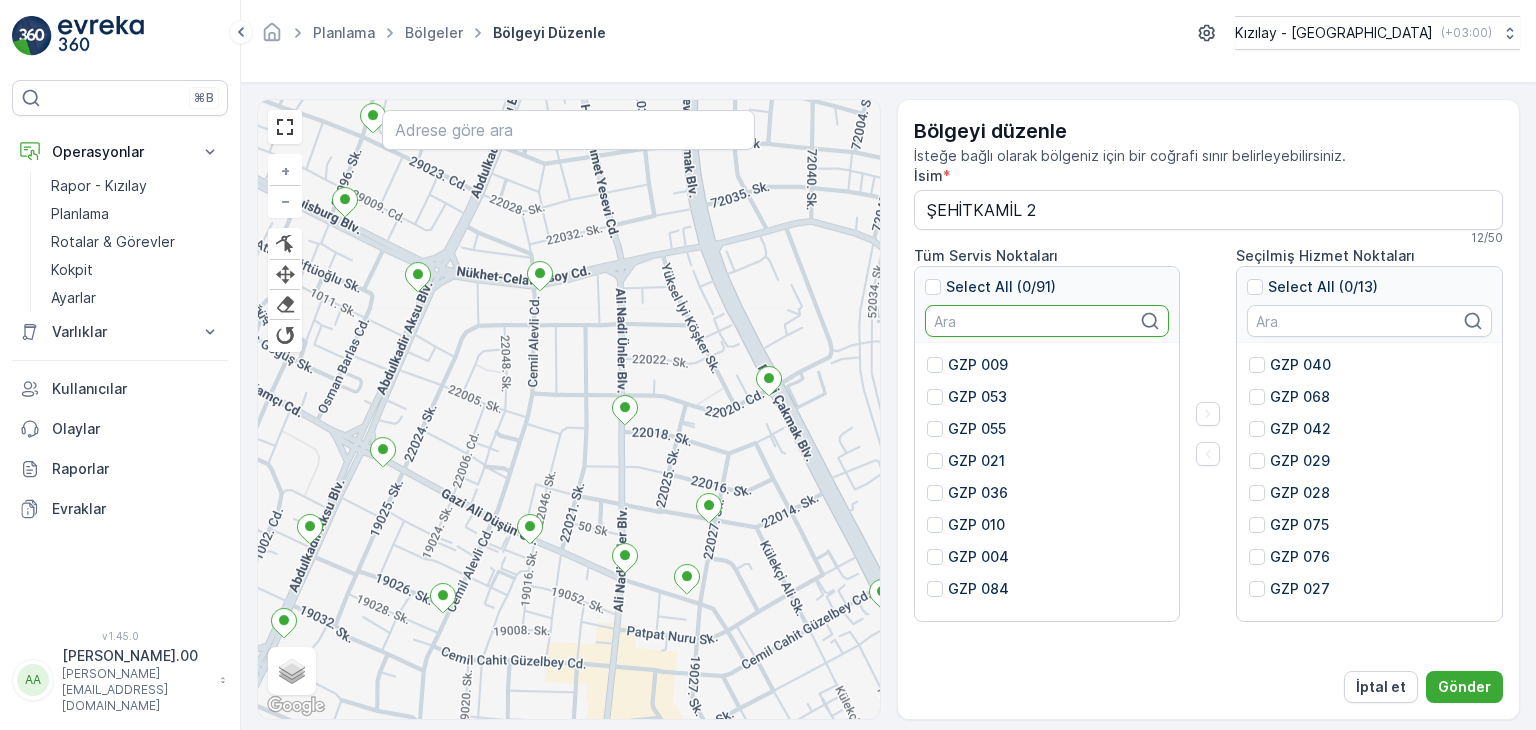 click at bounding box center (1047, 321) 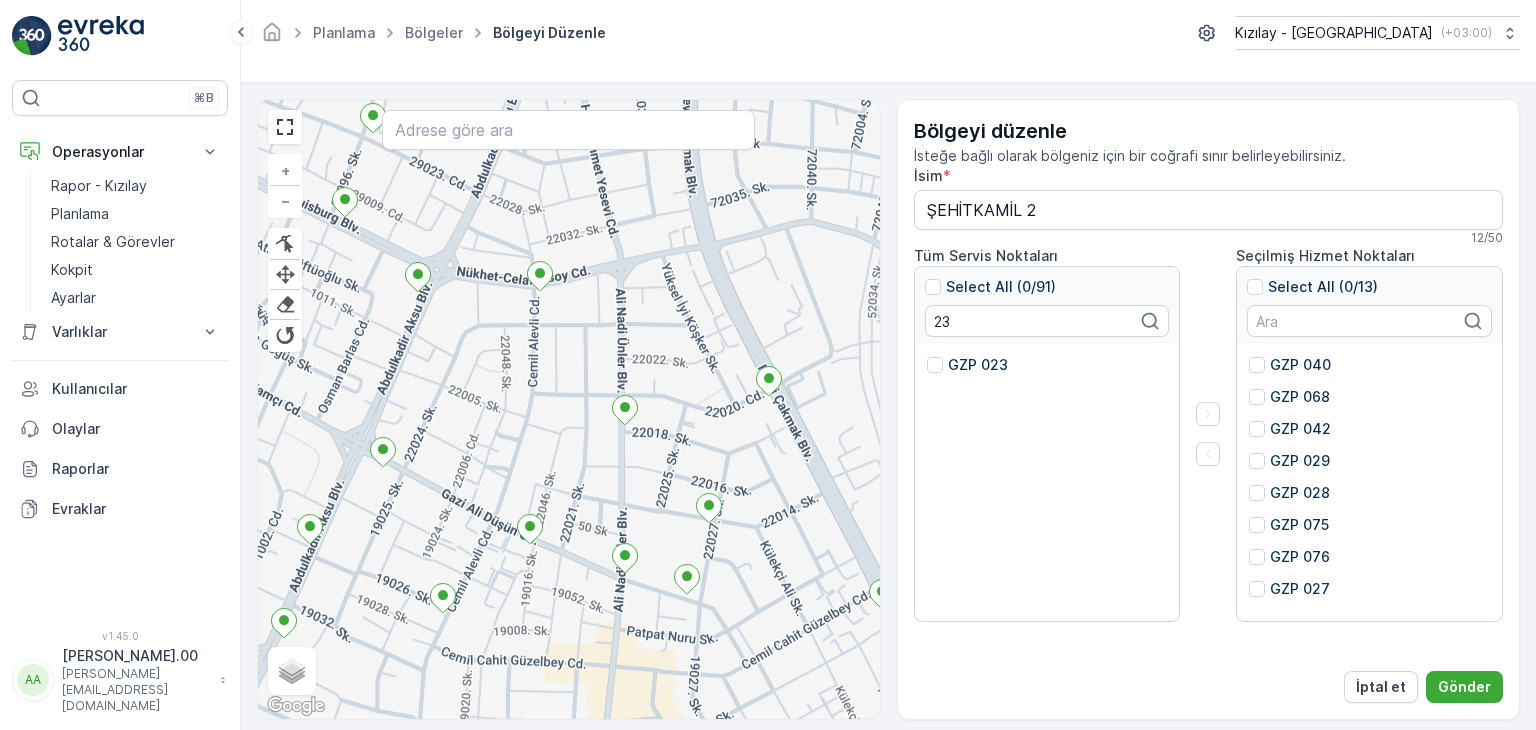click on "GZP 023" at bounding box center [1047, 483] 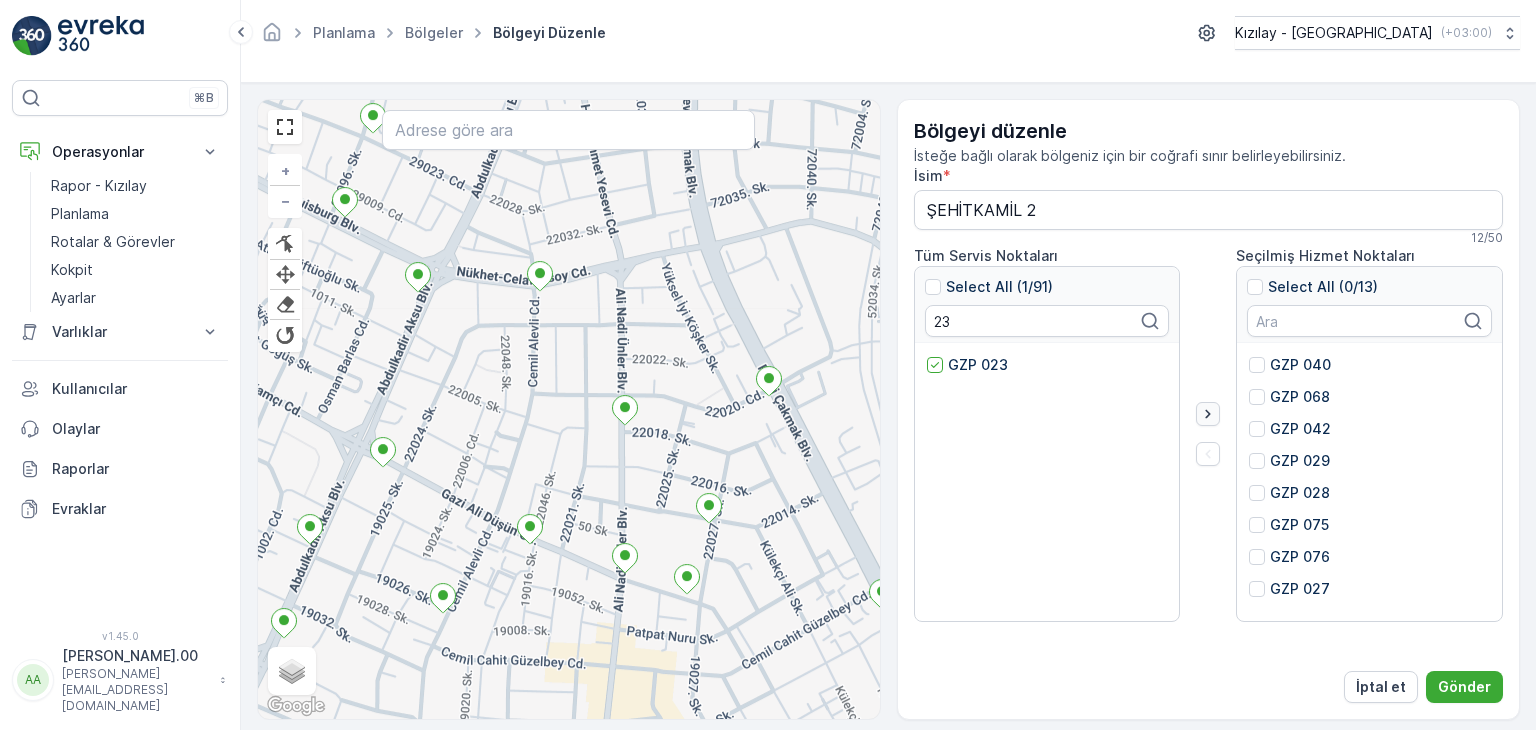 click at bounding box center [1208, 414] 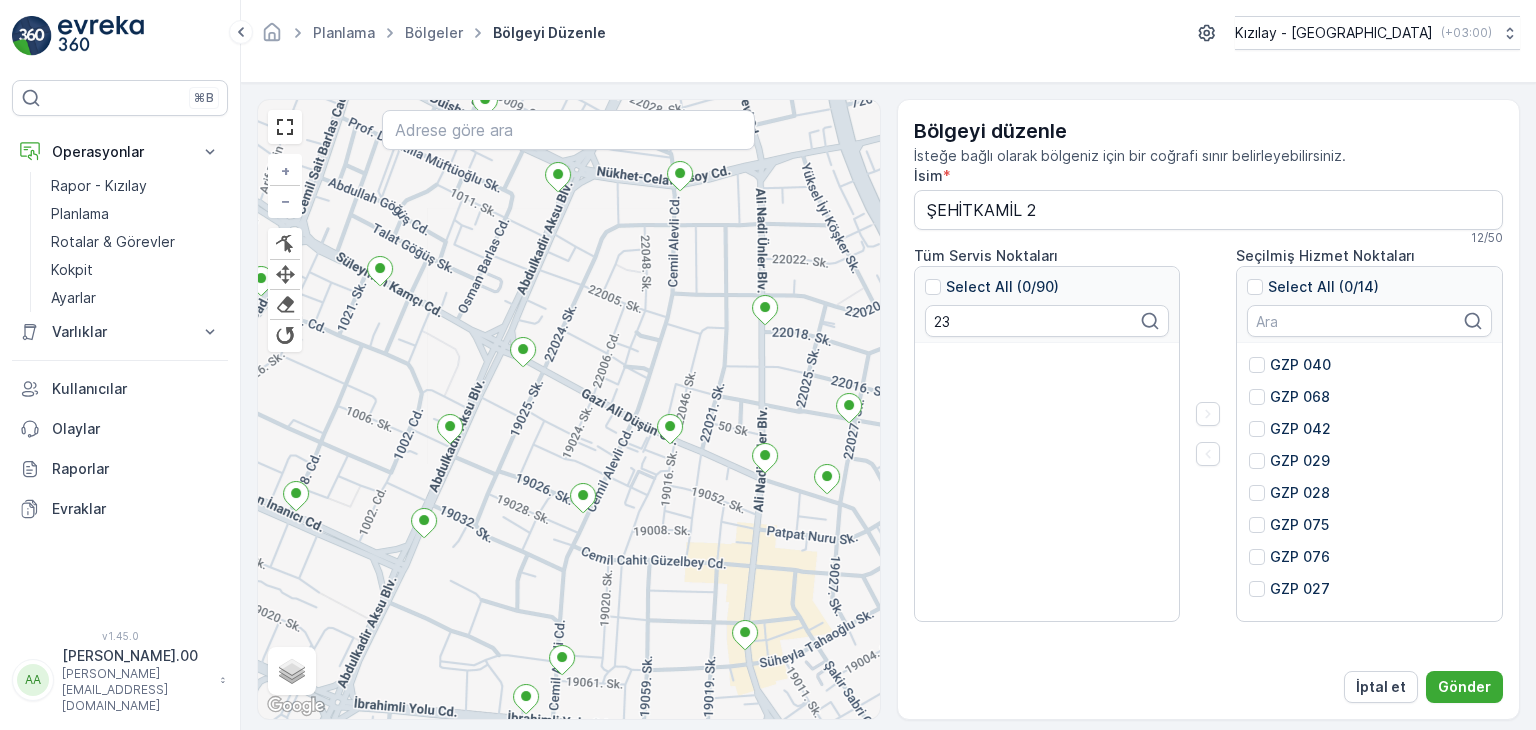 drag, startPoint x: 420, startPoint y: 542, endPoint x: 512, endPoint y: 455, distance: 126.62148 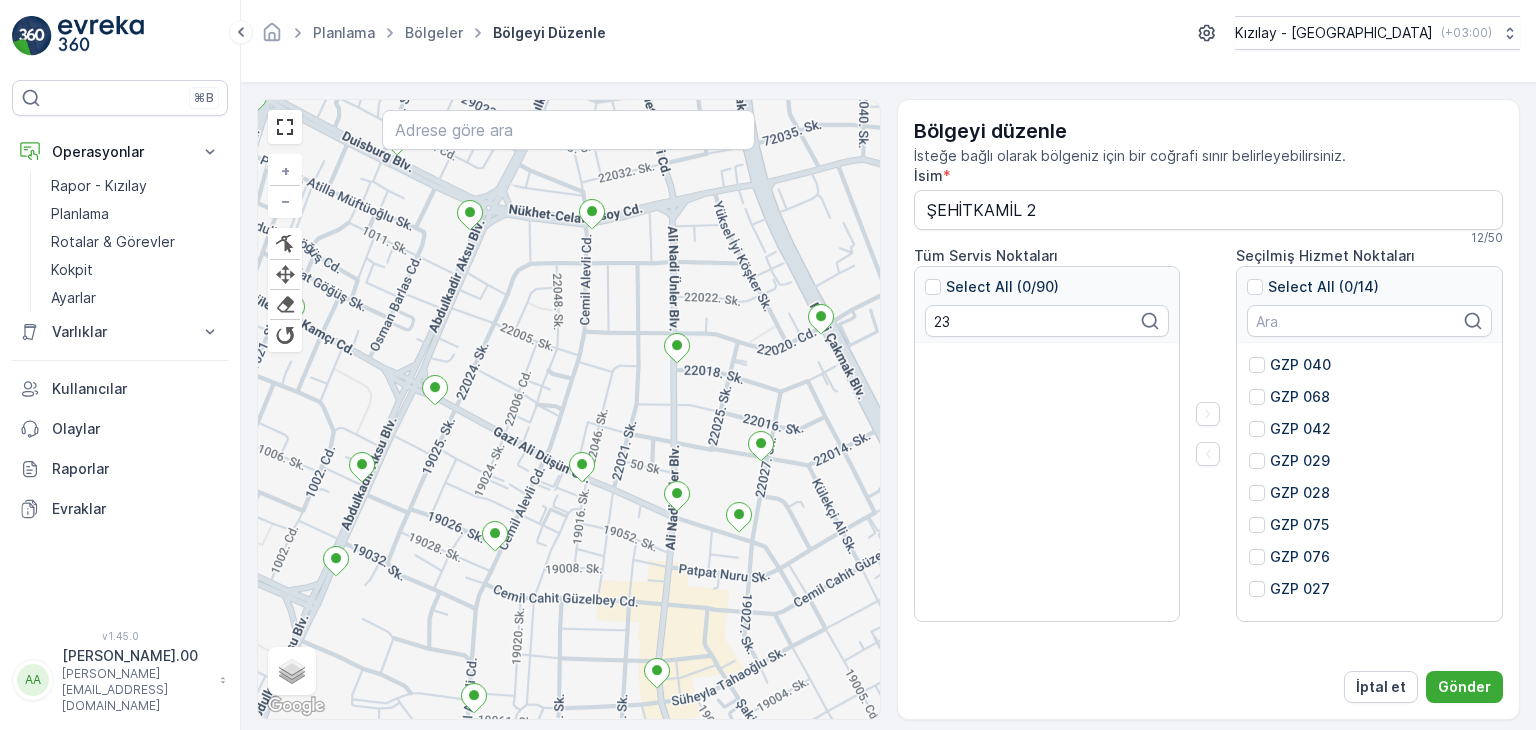 click on "2 GZP 065 + − Finish Finish Finish Finish  Uydu  Yol haritası  Arazi  Karışık  Leaflet Klavye kısayolları Harita Verileri Harita verileri ©2025 Harita verileri ©2025 100 m  Metrik ve emperyal birimler arasında geçiş yapmak için tıklayın Şartlar Harita hatası bildirin Gezinmek için ok tuşlarına basın." at bounding box center [569, 409] 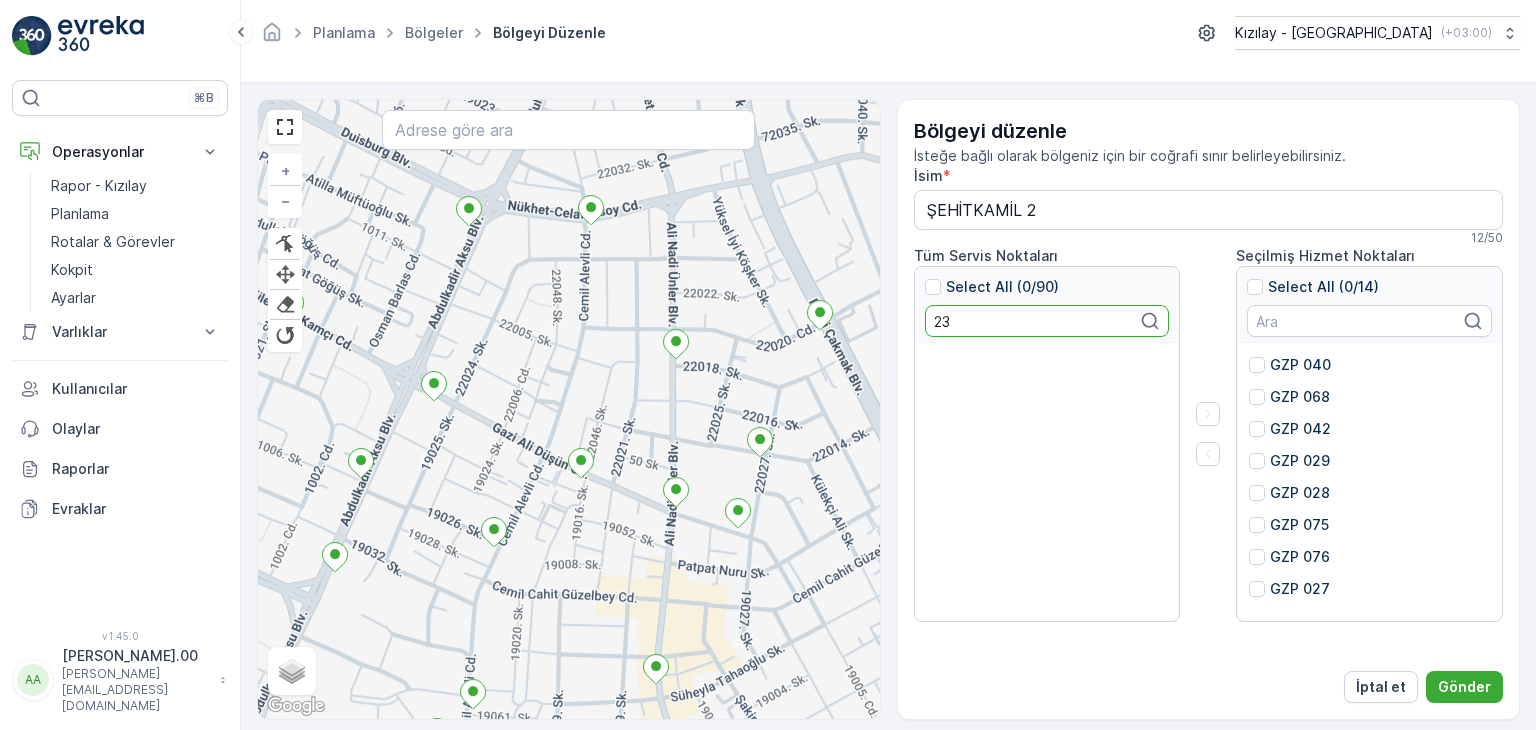 drag, startPoint x: 1014, startPoint y: 317, endPoint x: 663, endPoint y: 318, distance: 351.00143 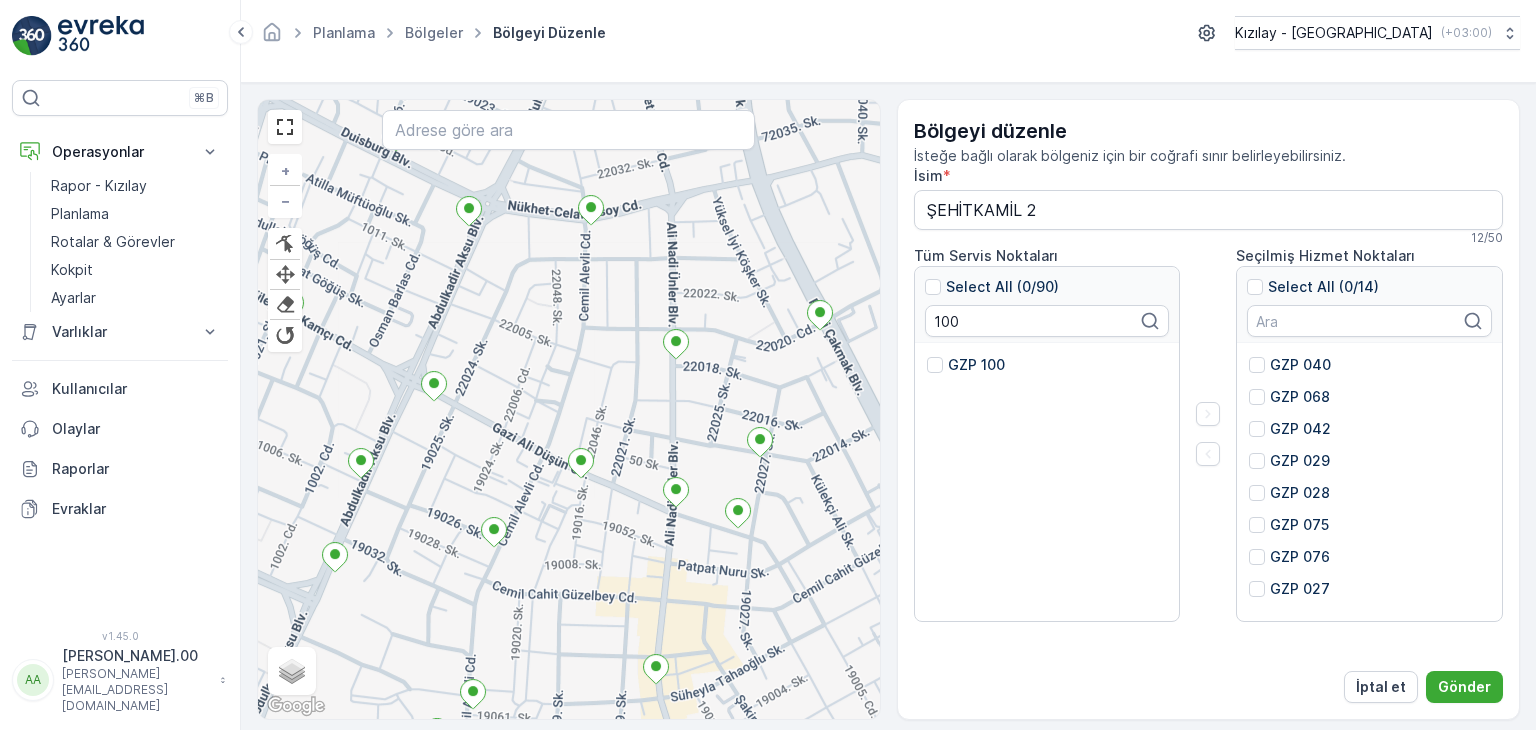 click on "GZP 100" at bounding box center [976, 365] 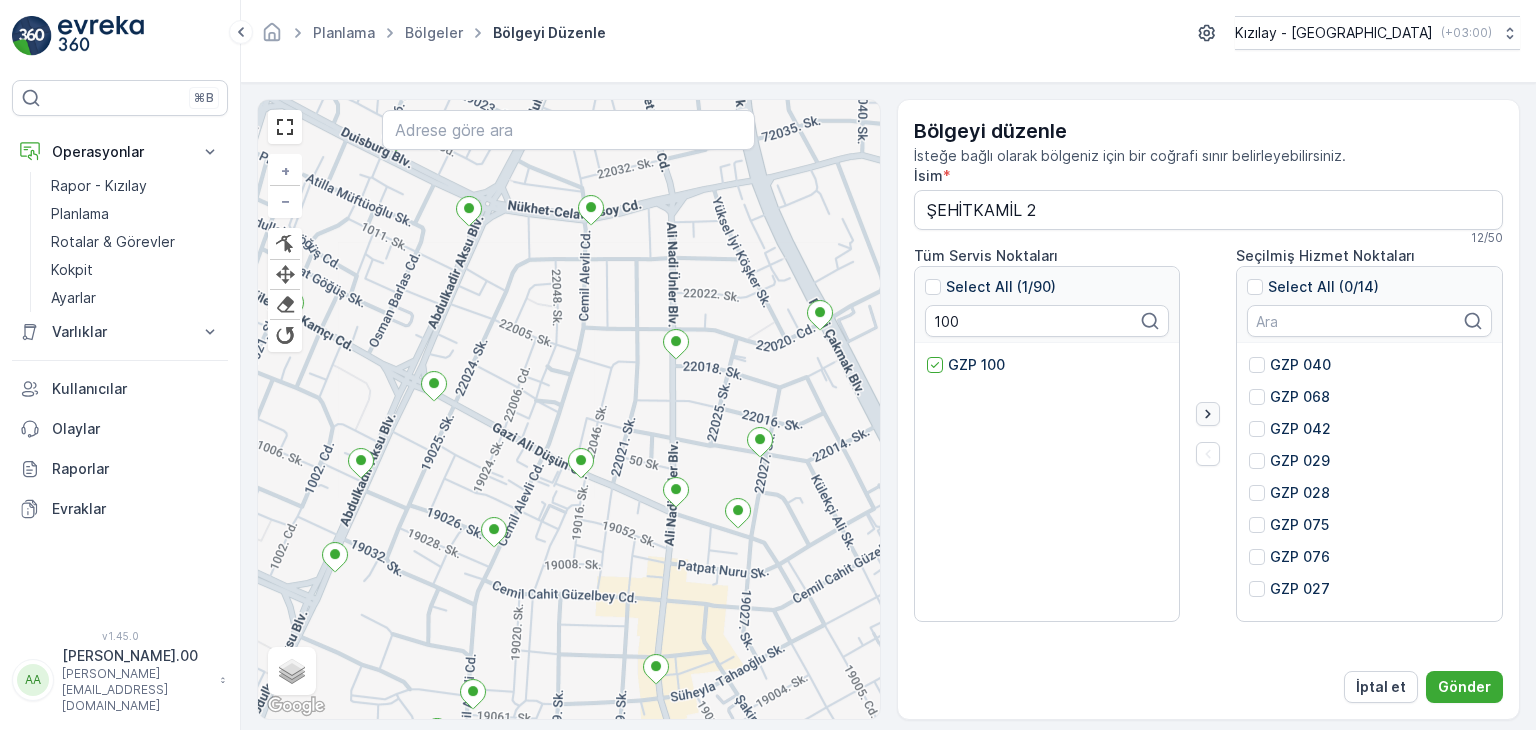 click 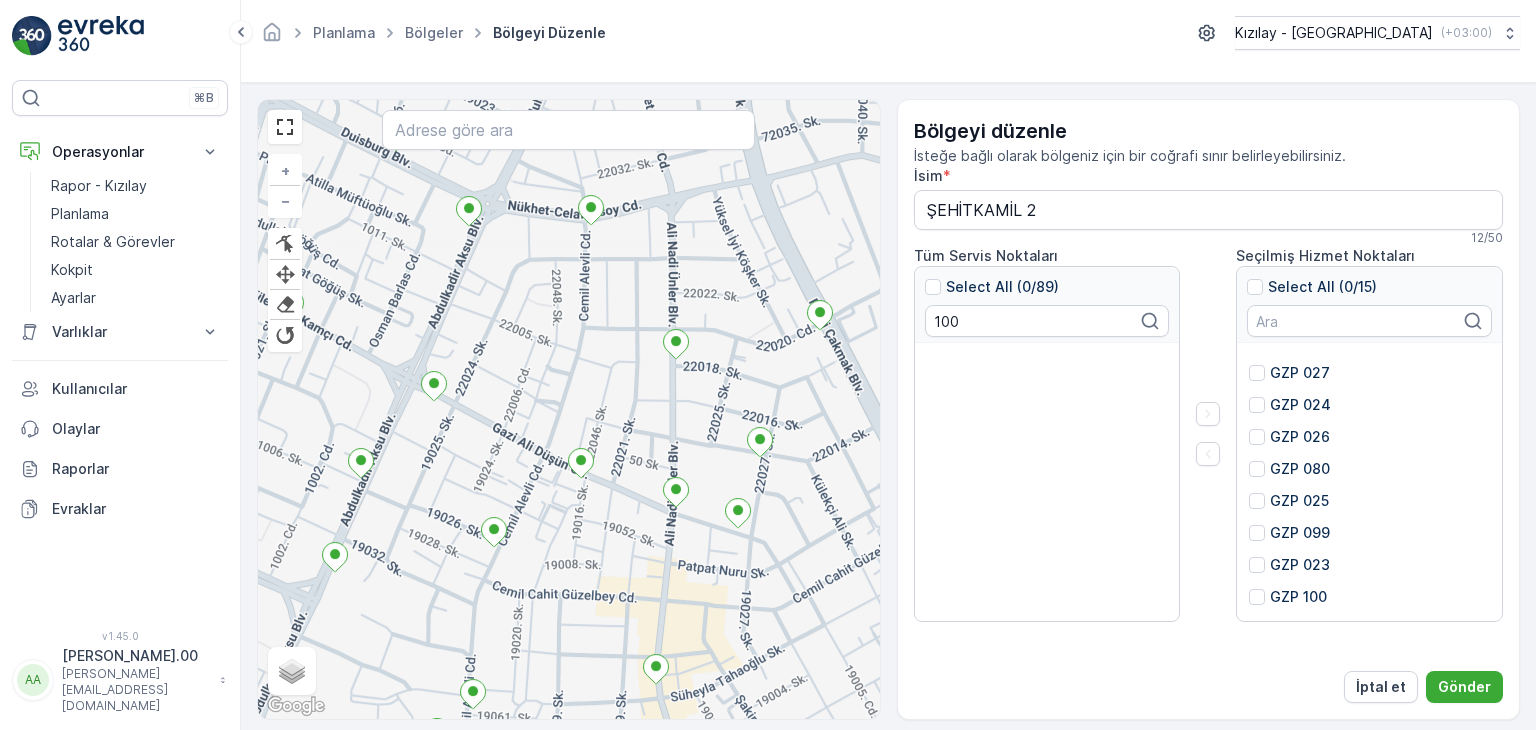 scroll, scrollTop: 224, scrollLeft: 0, axis: vertical 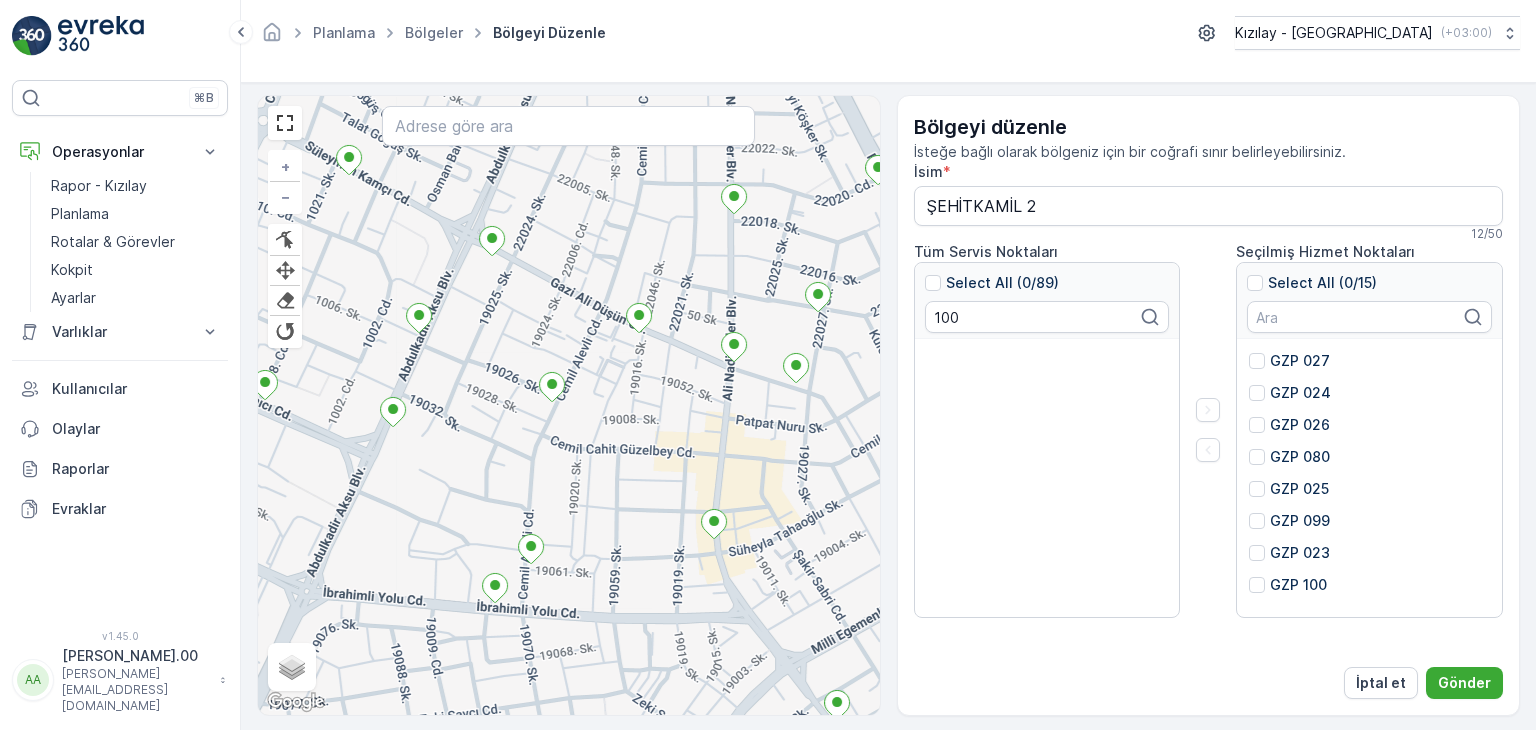drag, startPoint x: 536, startPoint y: 489, endPoint x: 580, endPoint y: 398, distance: 101.07918 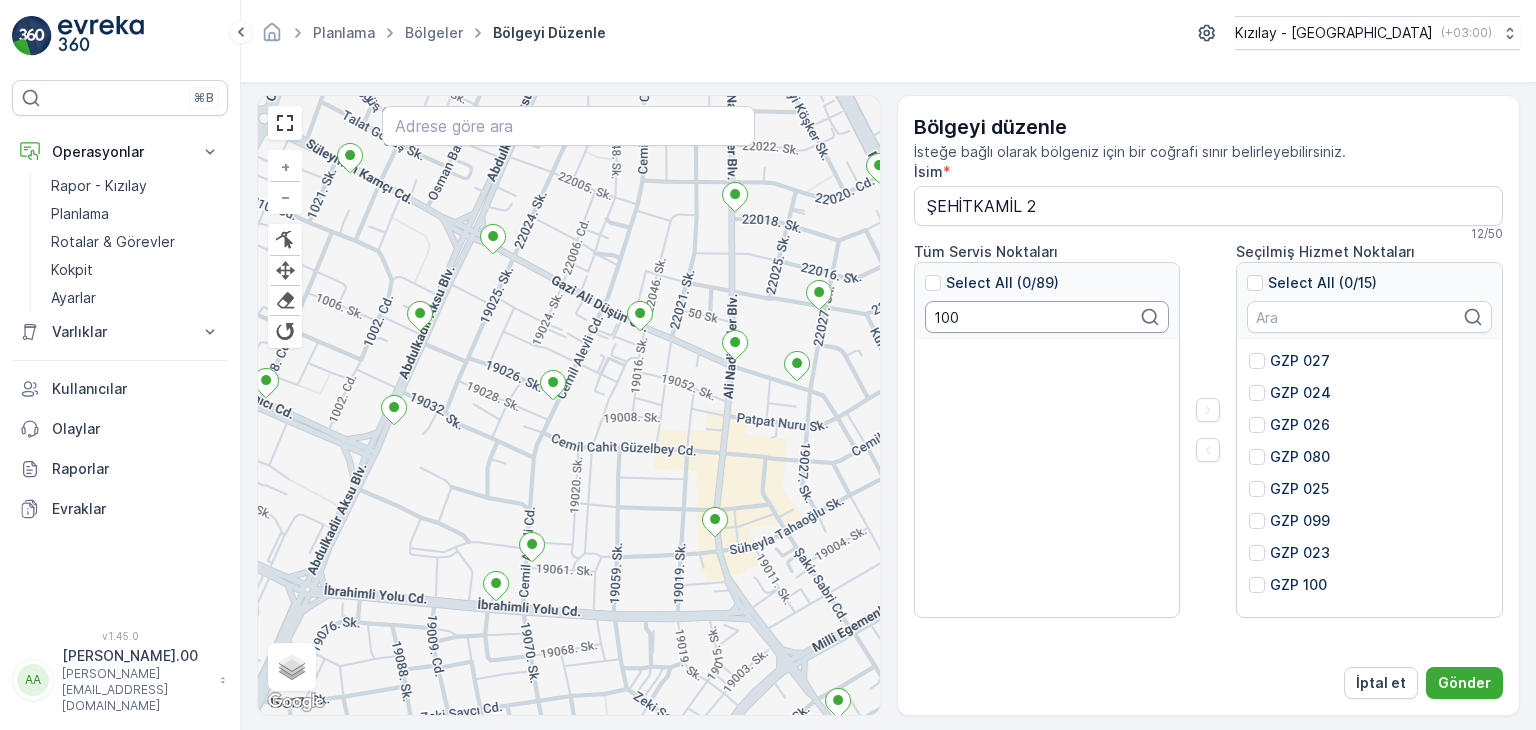 drag, startPoint x: 975, startPoint y: 317, endPoint x: 839, endPoint y: 308, distance: 136.29747 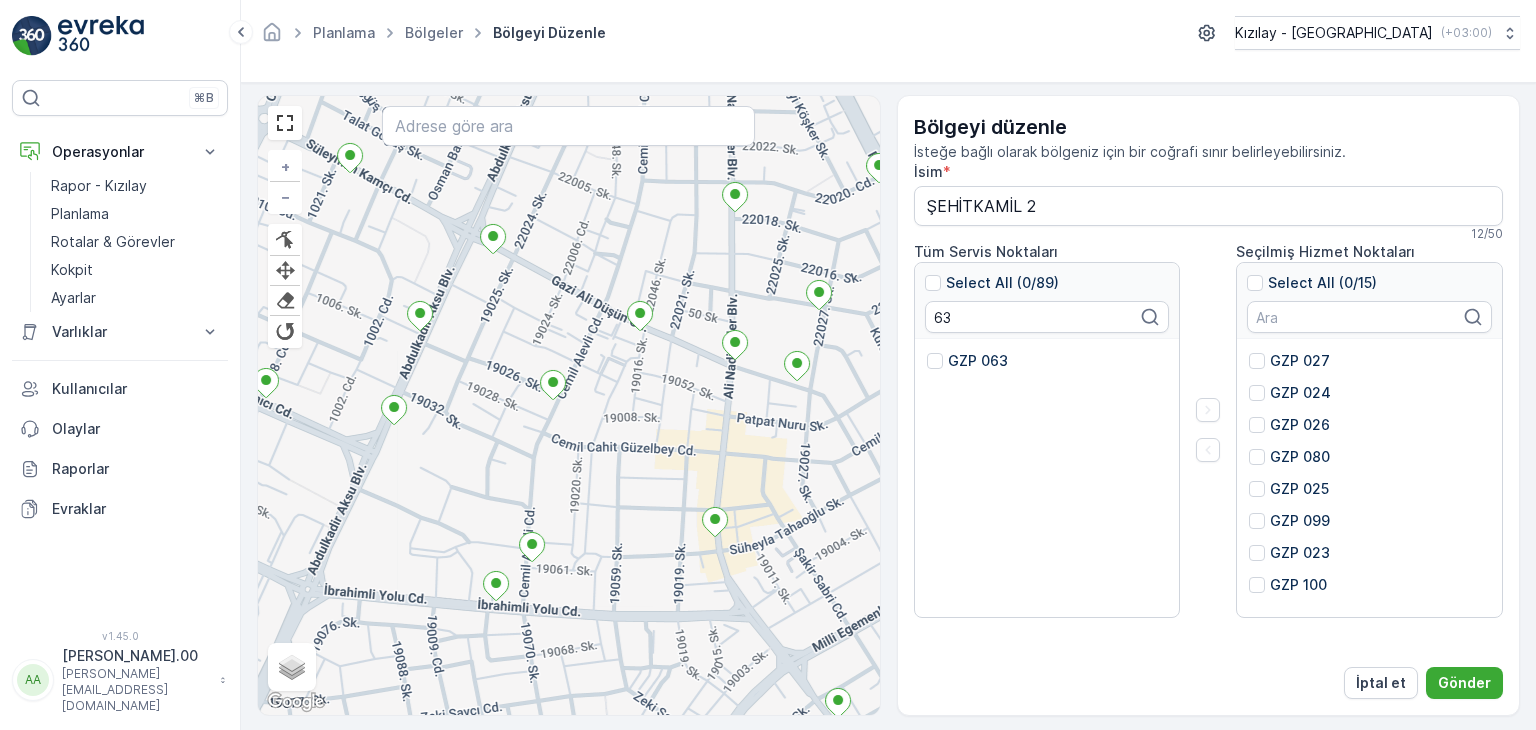 click on "GZP 063" at bounding box center [978, 361] 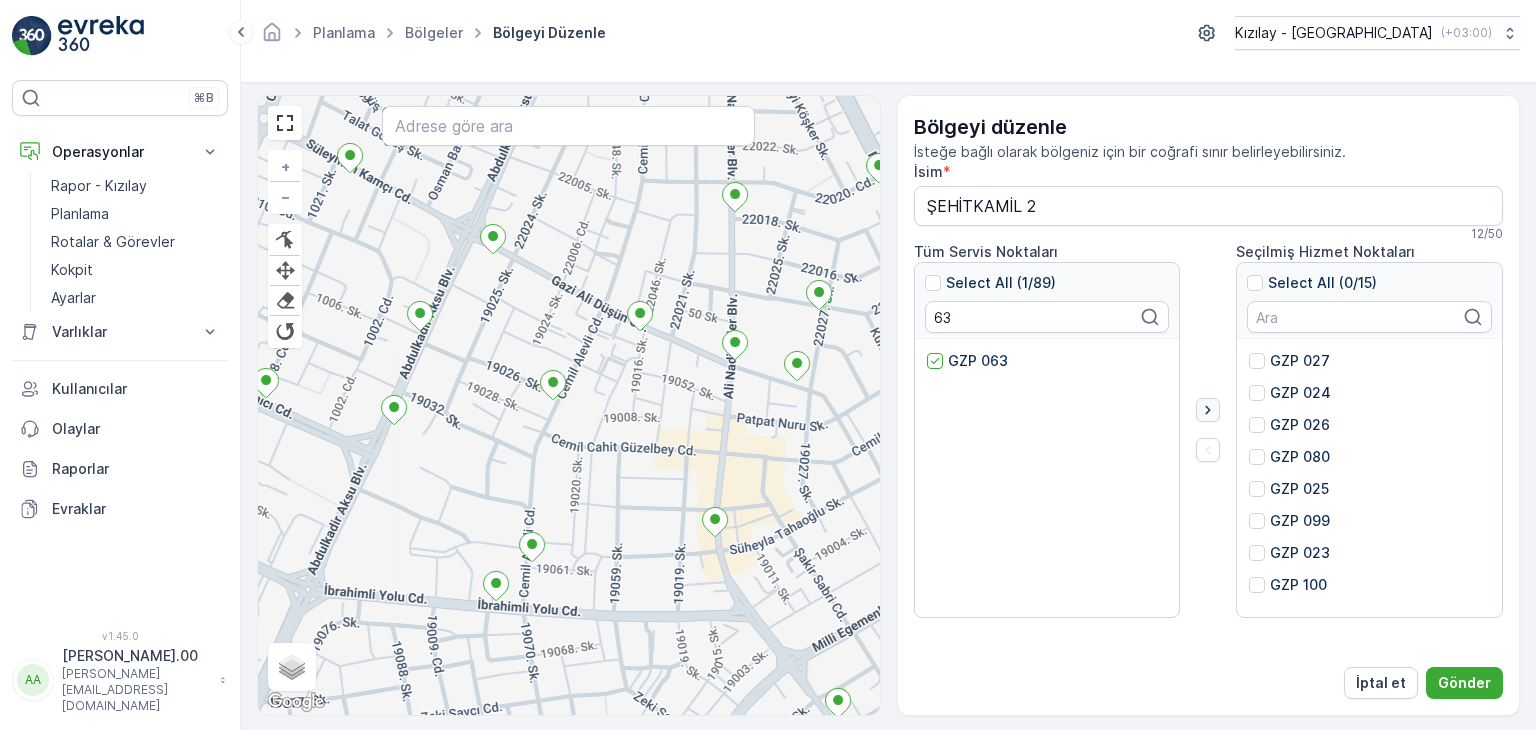click 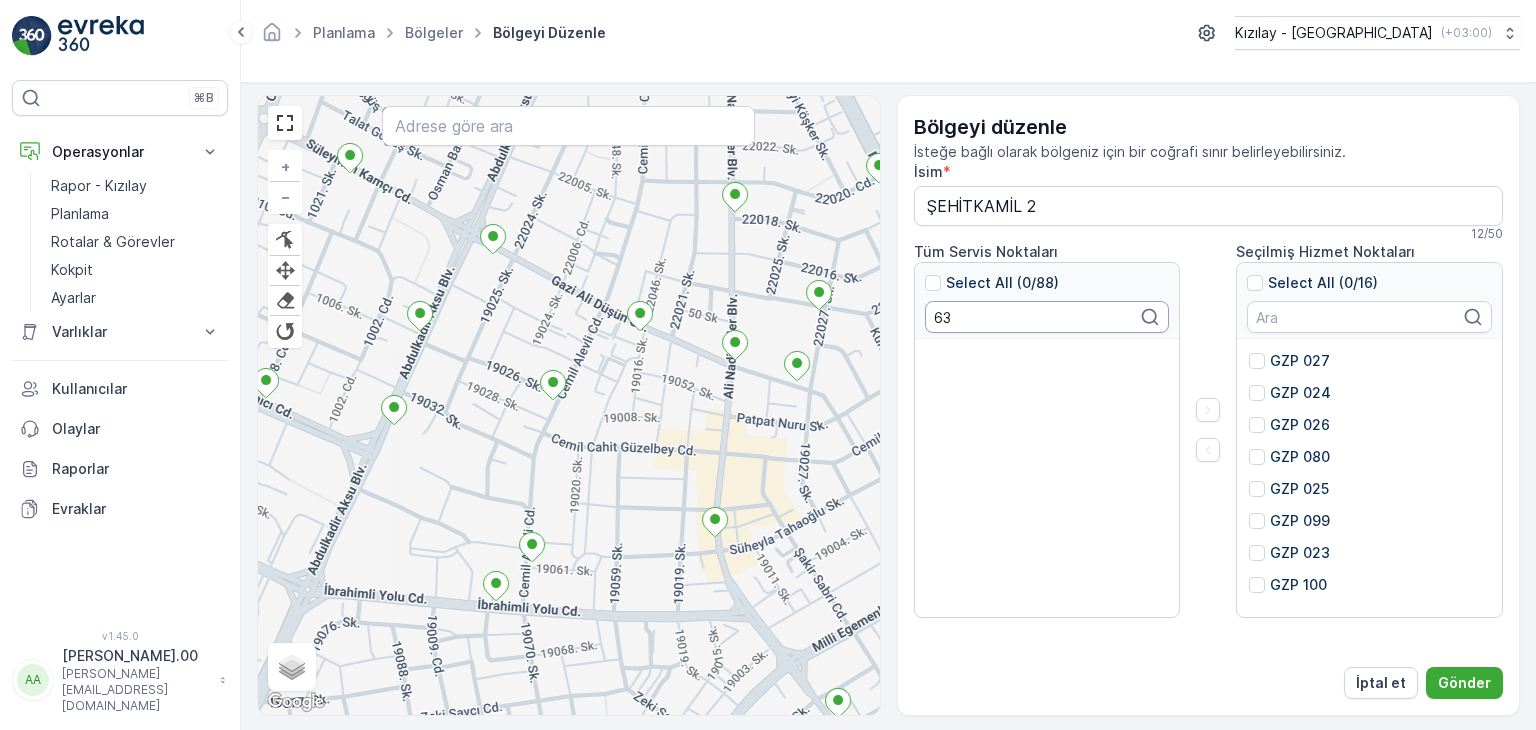 drag, startPoint x: 924, startPoint y: 312, endPoint x: 800, endPoint y: 303, distance: 124.32619 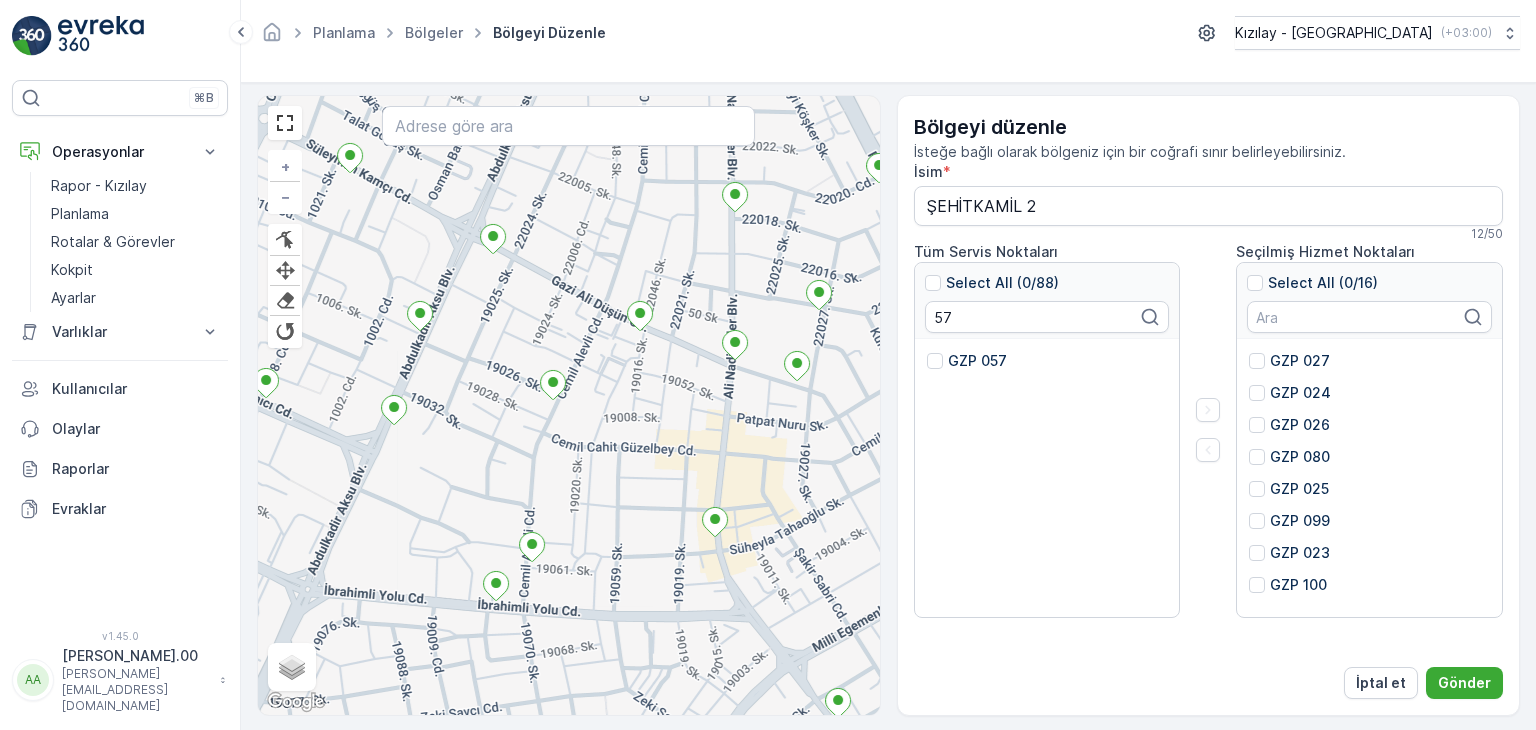 click on "GZP 057" at bounding box center (967, 361) 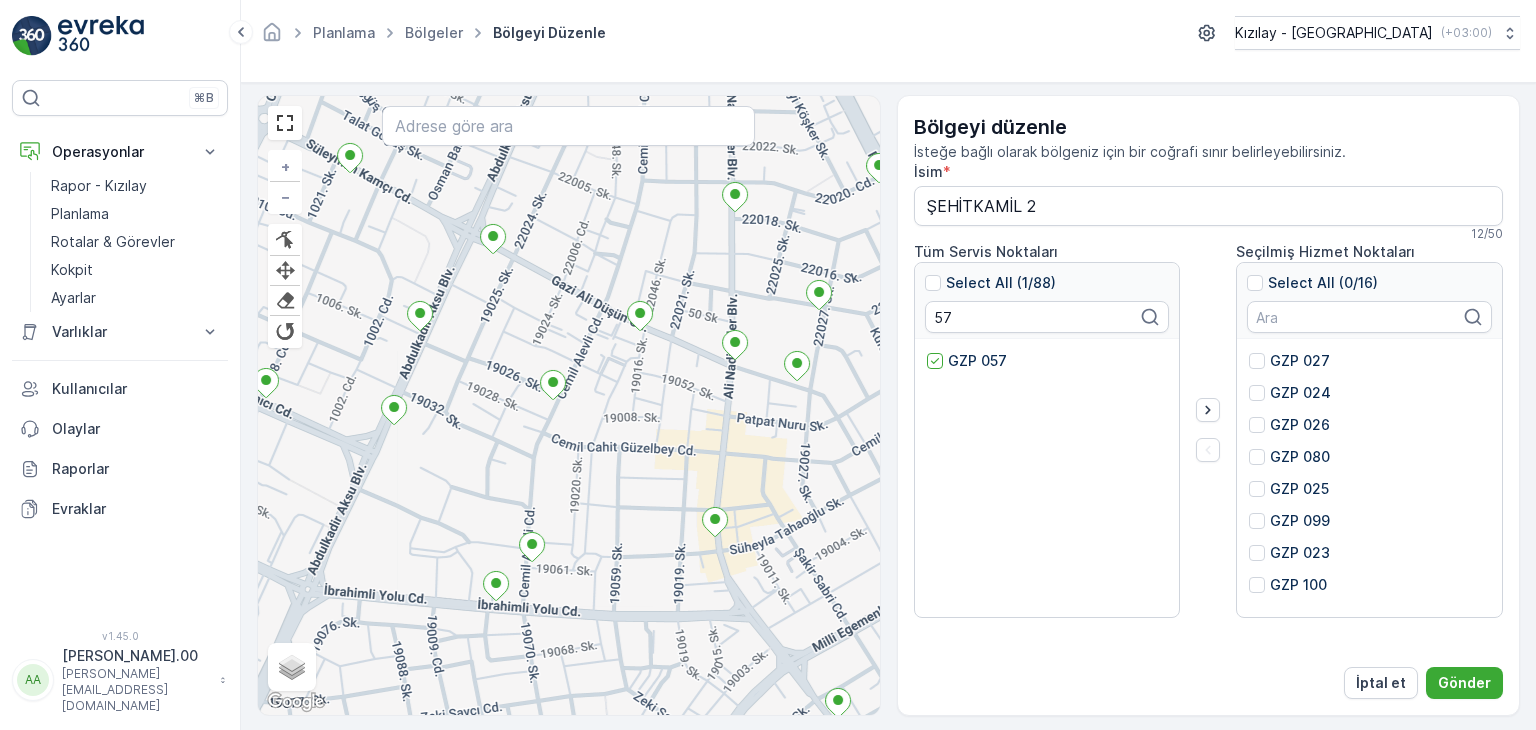 drag, startPoint x: 1212, startPoint y: 410, endPoint x: 1023, endPoint y: 334, distance: 203.70813 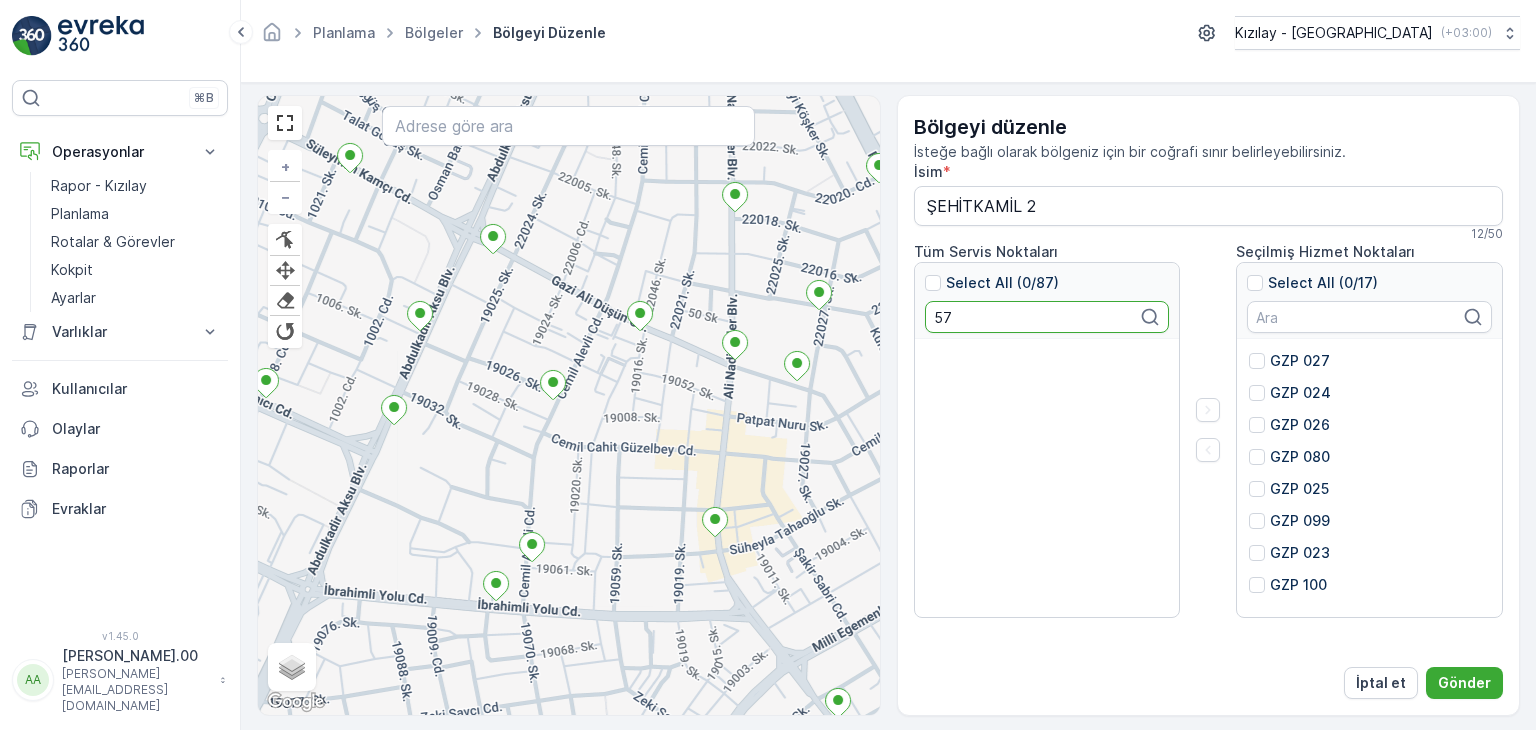 drag, startPoint x: 1004, startPoint y: 323, endPoint x: 794, endPoint y: 293, distance: 212.13203 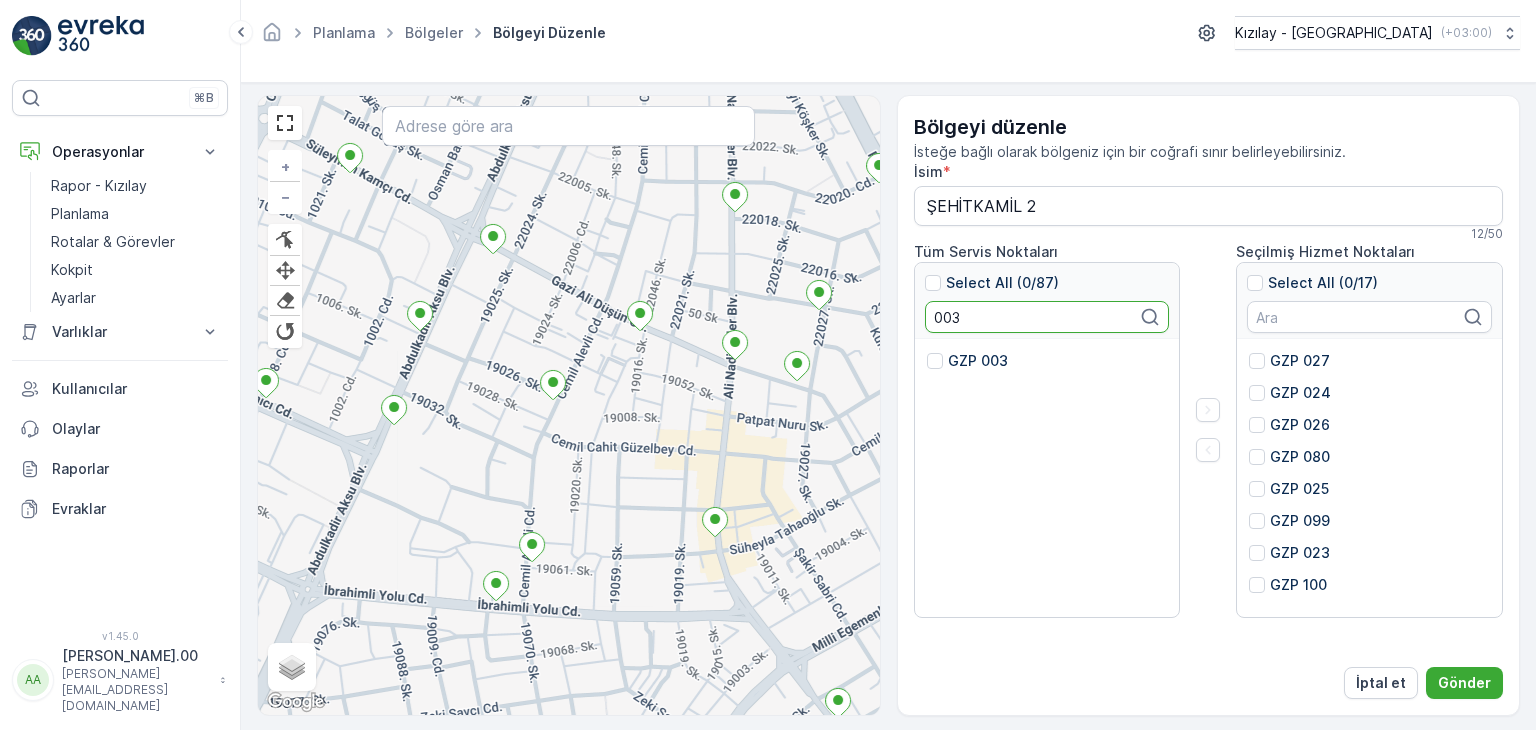 click on "GZP 003" at bounding box center [978, 361] 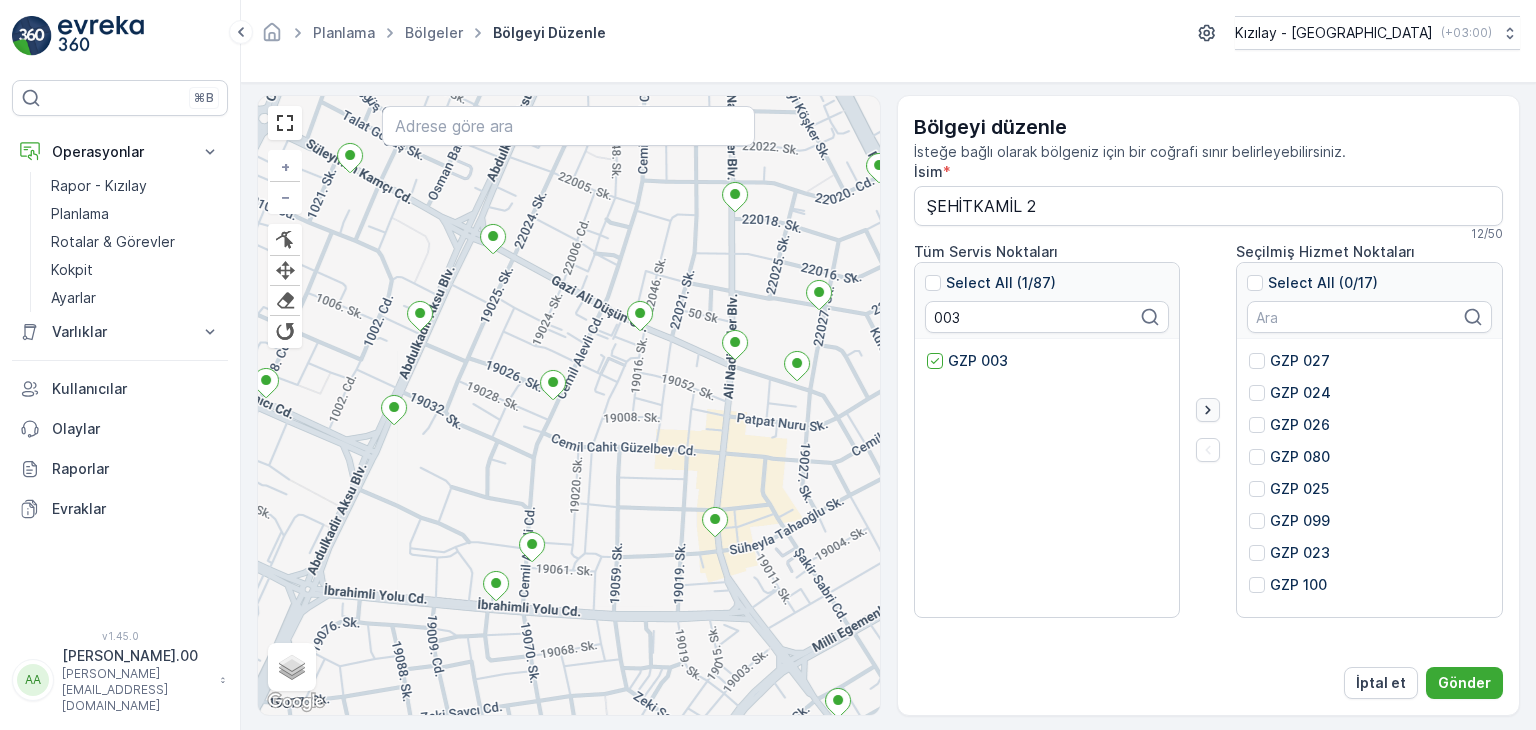 click 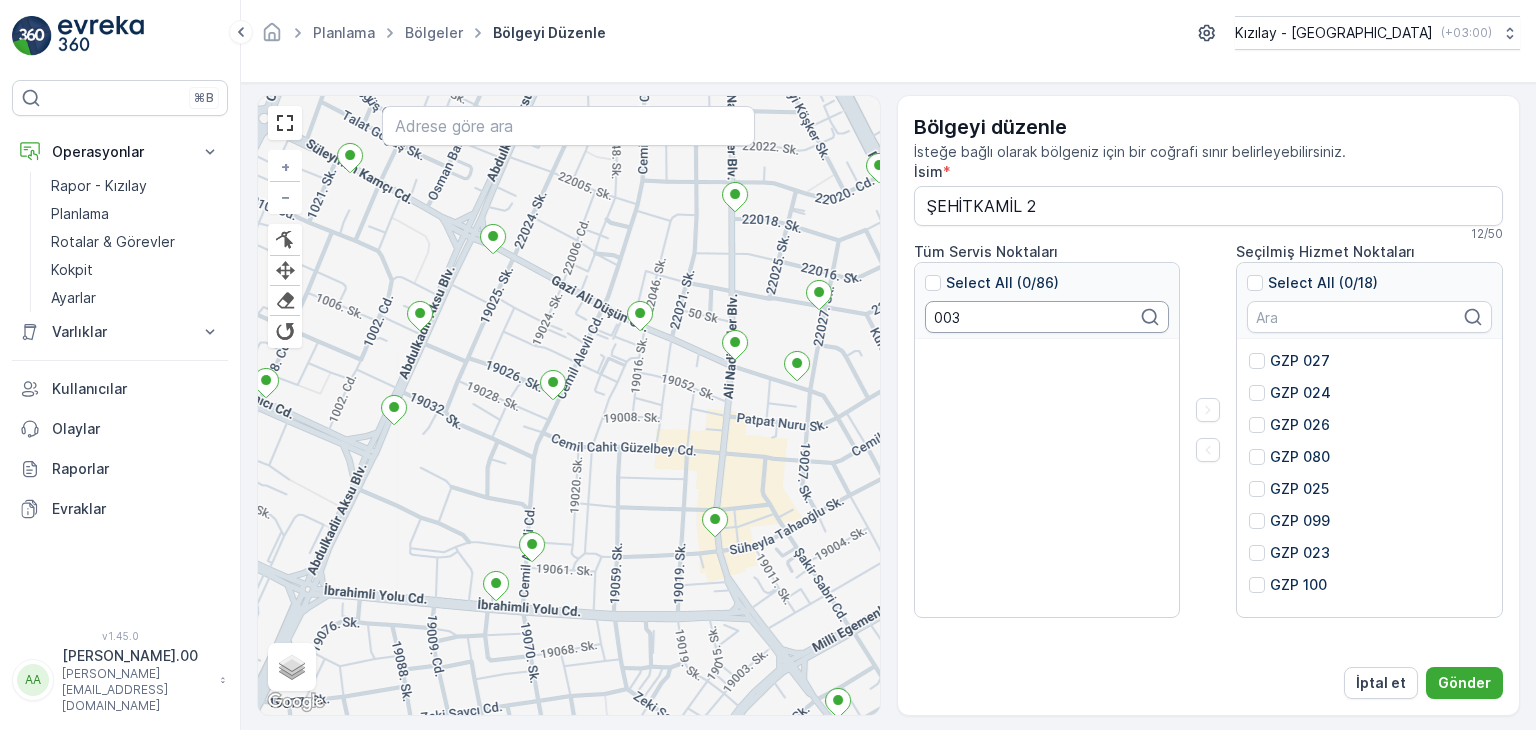 drag, startPoint x: 987, startPoint y: 317, endPoint x: 869, endPoint y: 322, distance: 118.10589 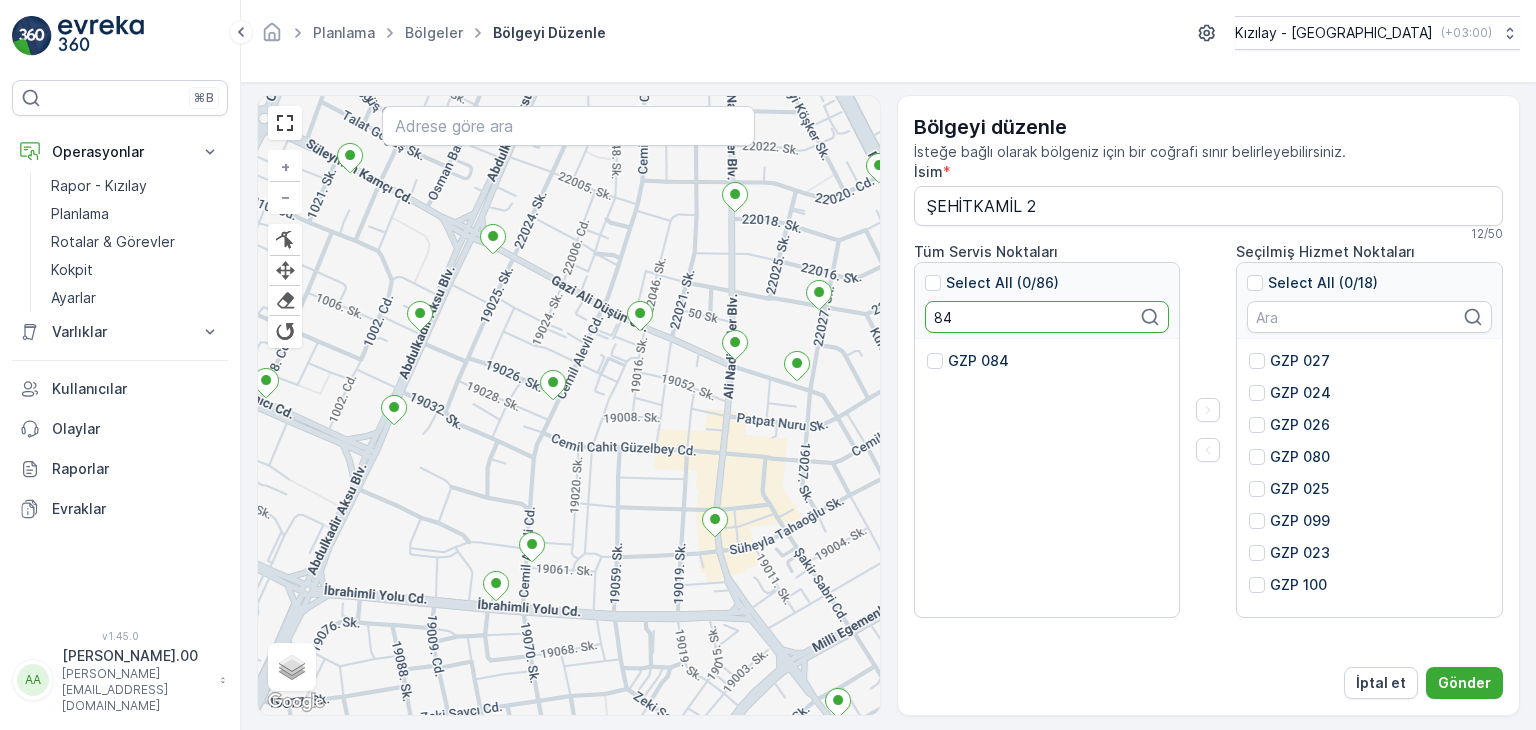 click on "GZP 084" at bounding box center (978, 361) 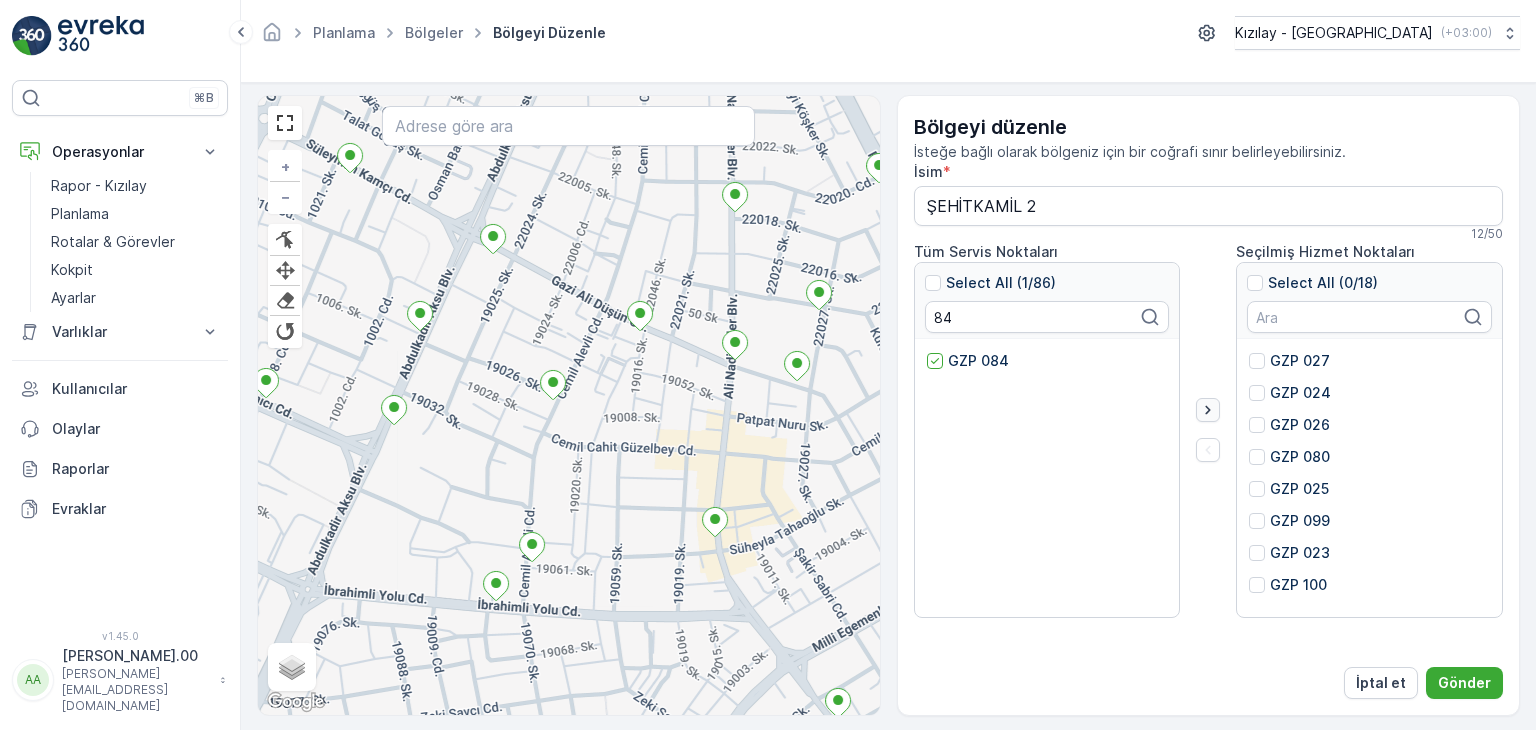 click 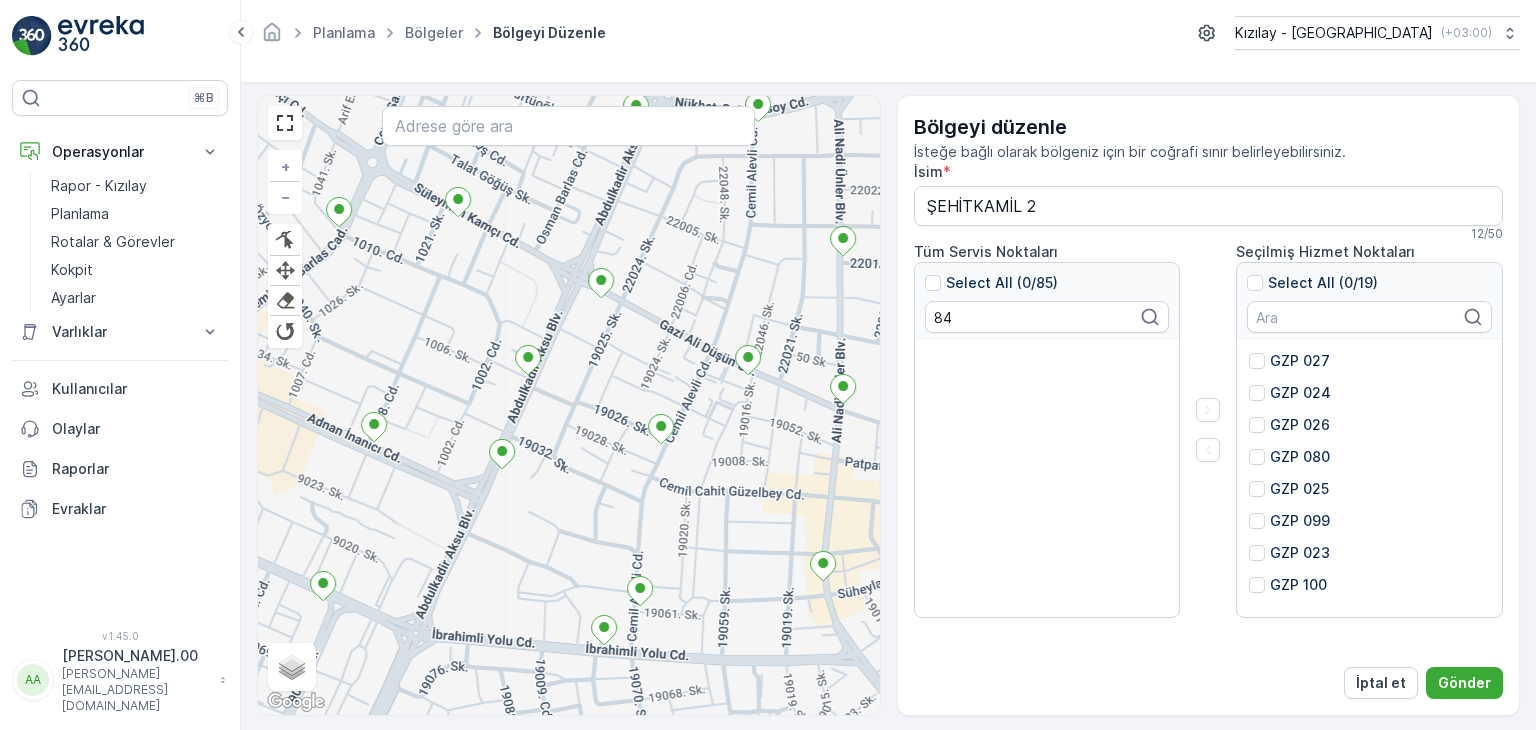 drag, startPoint x: 400, startPoint y: 447, endPoint x: 542, endPoint y: 505, distance: 153.3884 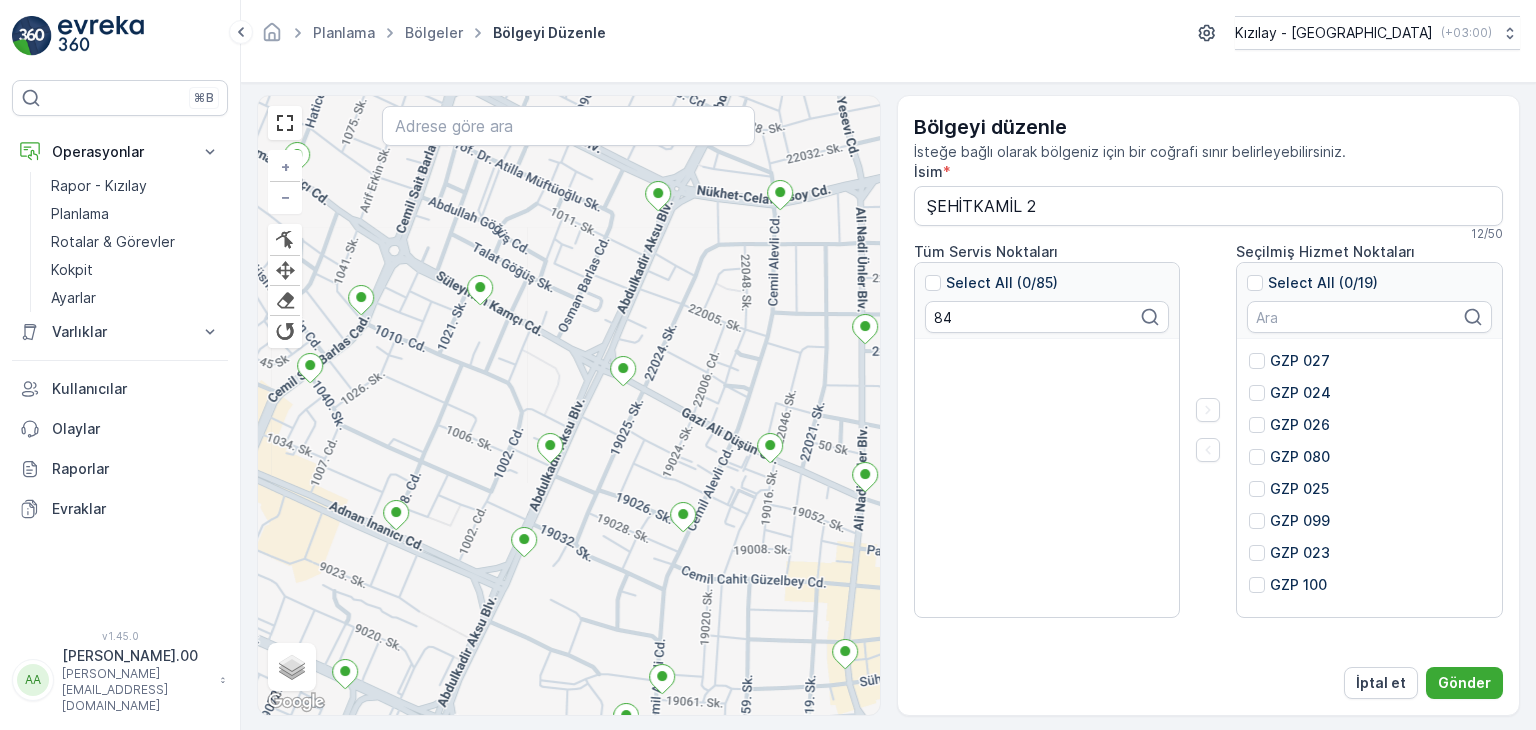 drag, startPoint x: 608, startPoint y: 453, endPoint x: 592, endPoint y: 495, distance: 44.94441 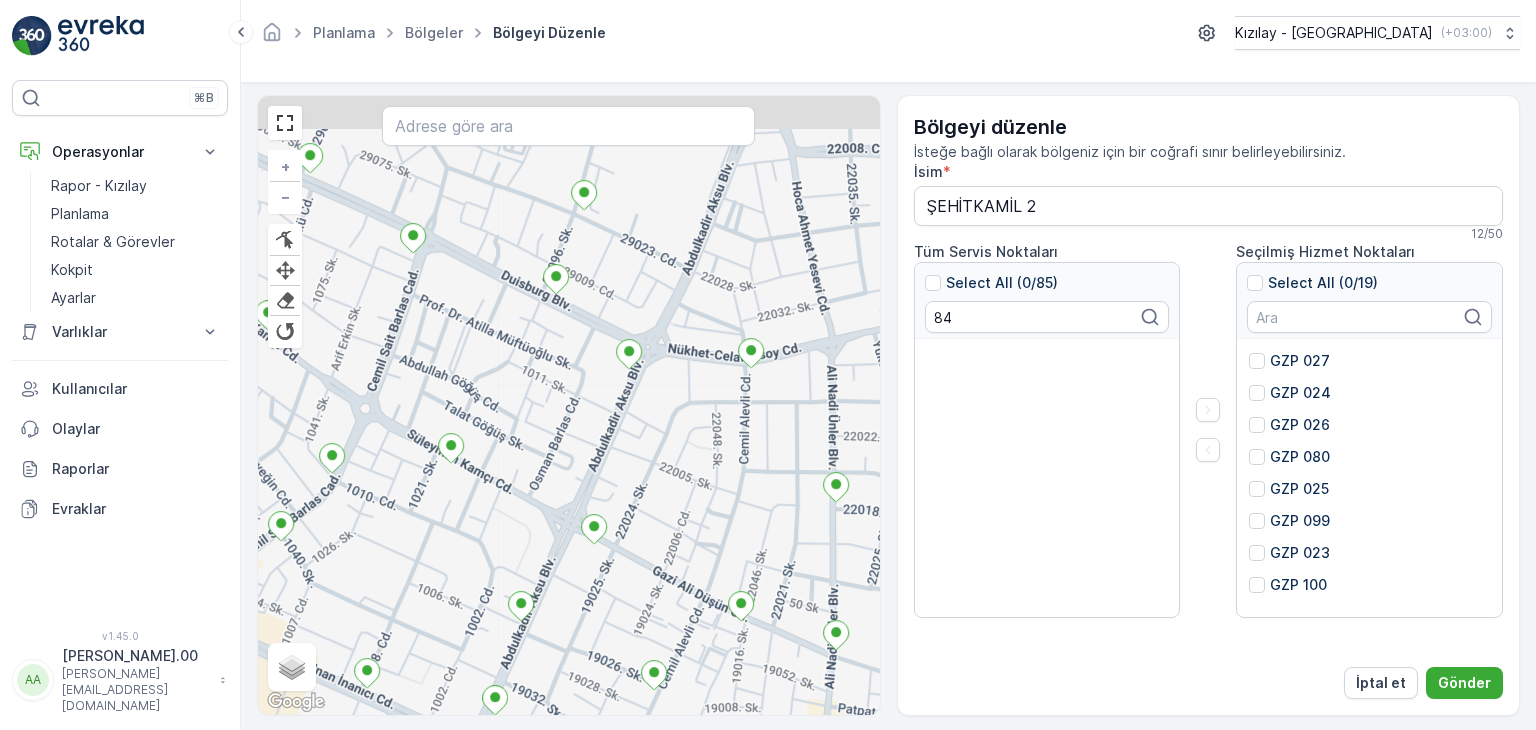 drag, startPoint x: 662, startPoint y: 343, endPoint x: 648, endPoint y: 441, distance: 98.99495 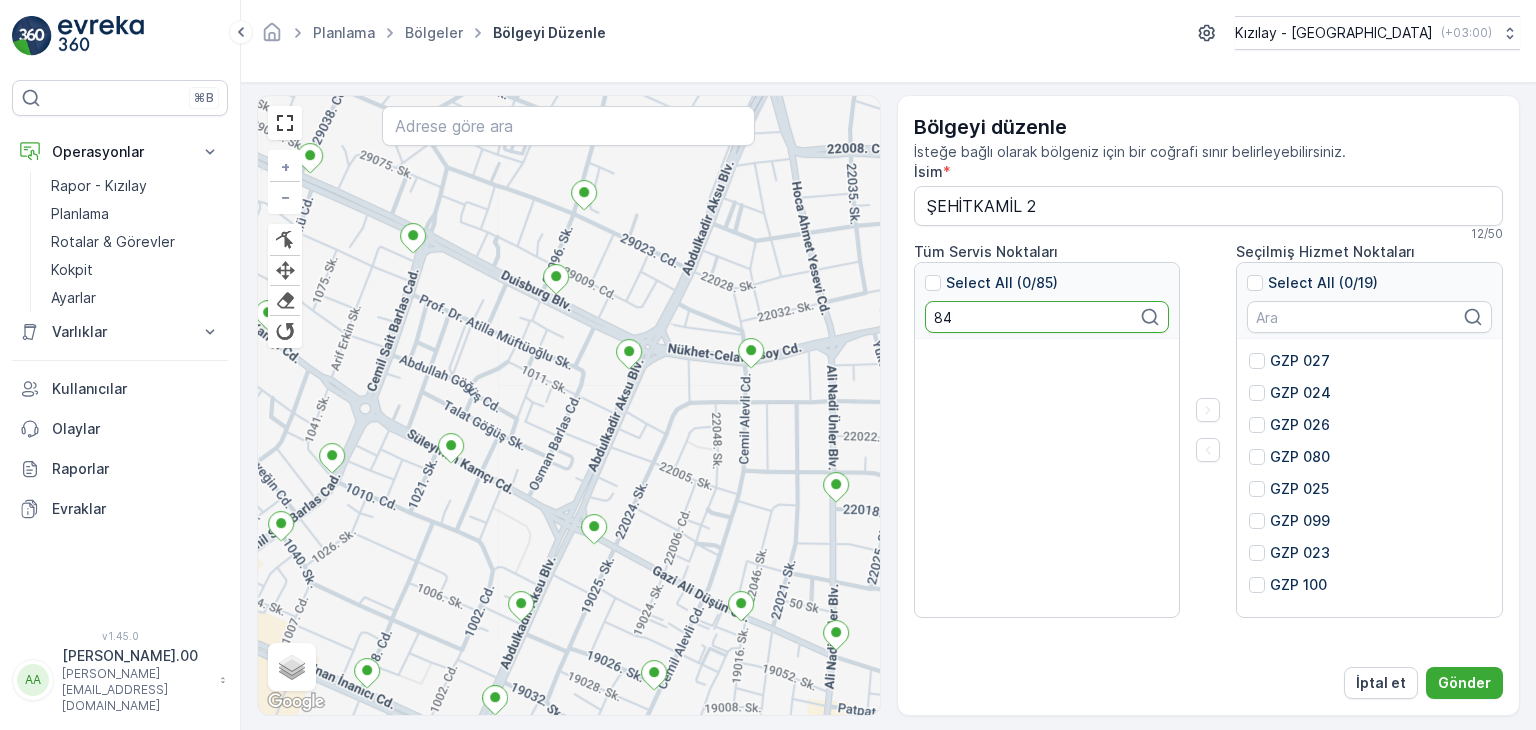 drag, startPoint x: 972, startPoint y: 325, endPoint x: 730, endPoint y: 307, distance: 242.6685 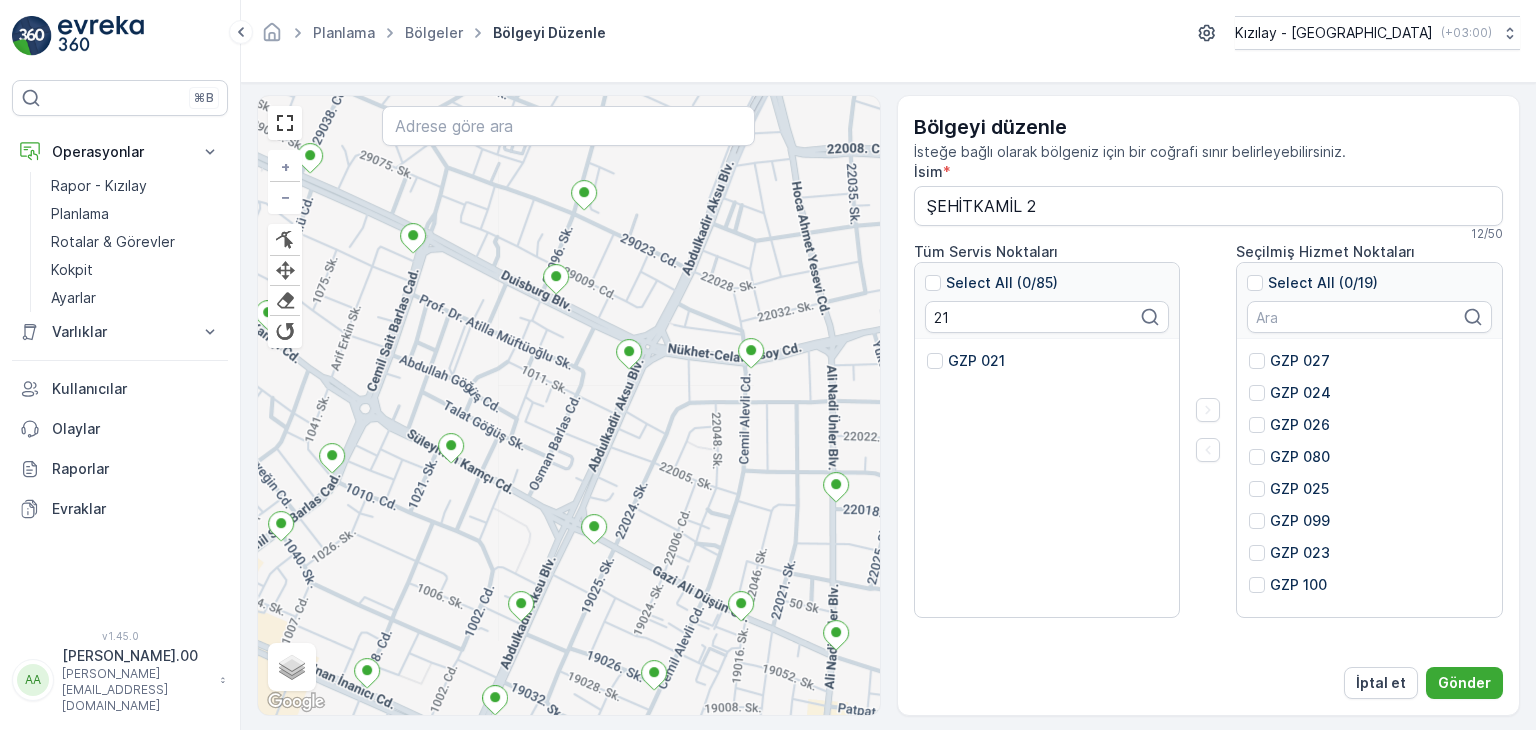 click on "GZP 021" at bounding box center [976, 361] 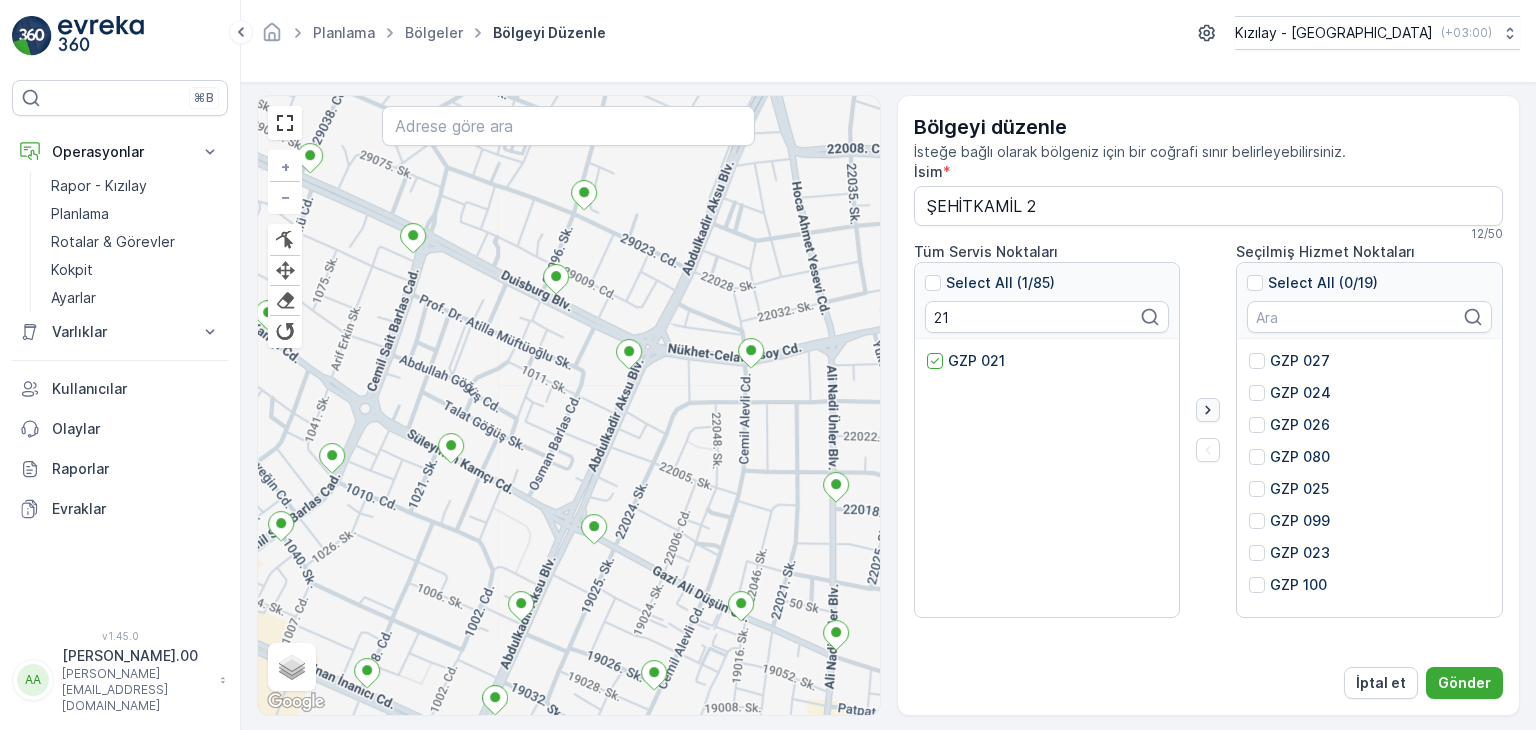 click 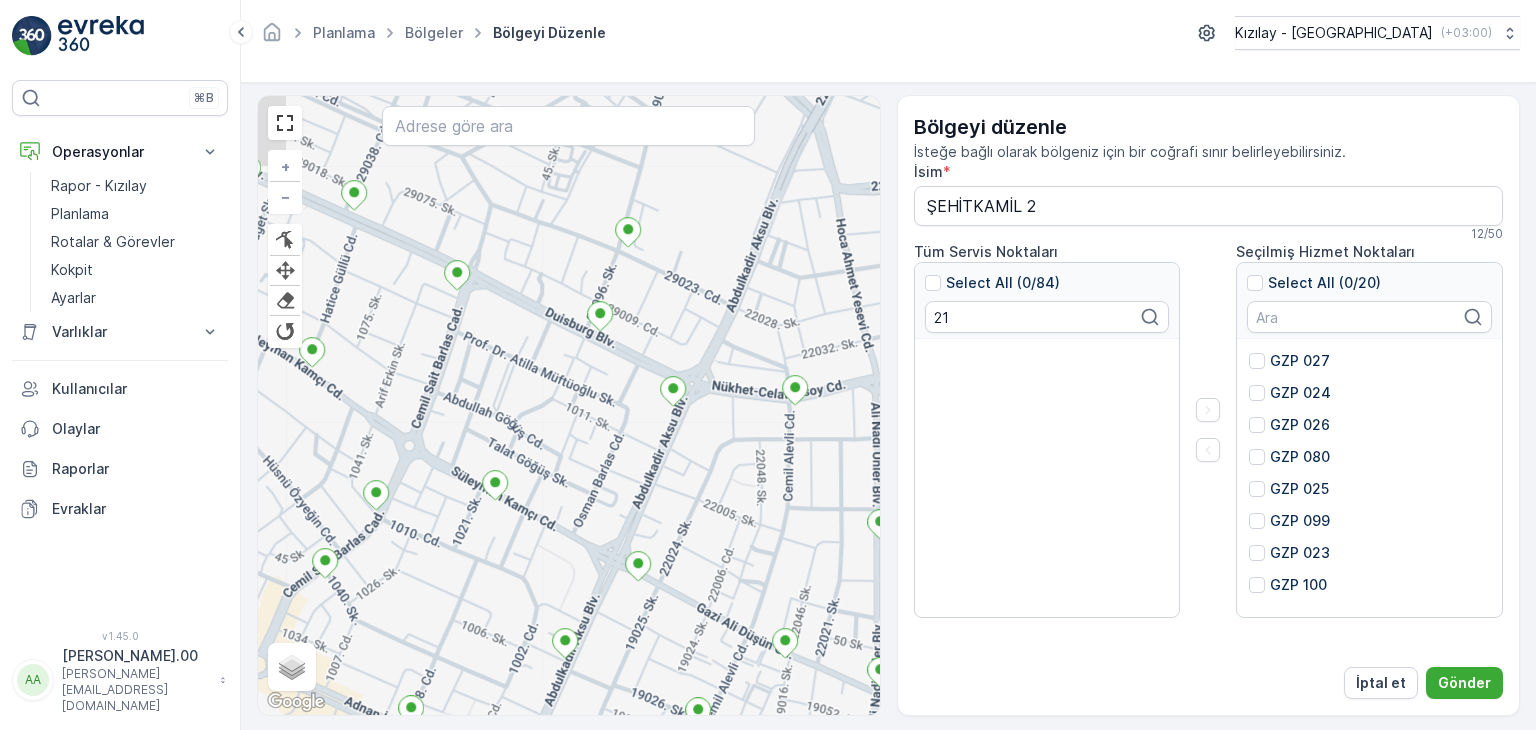 drag, startPoint x: 581, startPoint y: 445, endPoint x: 668, endPoint y: 494, distance: 99.849884 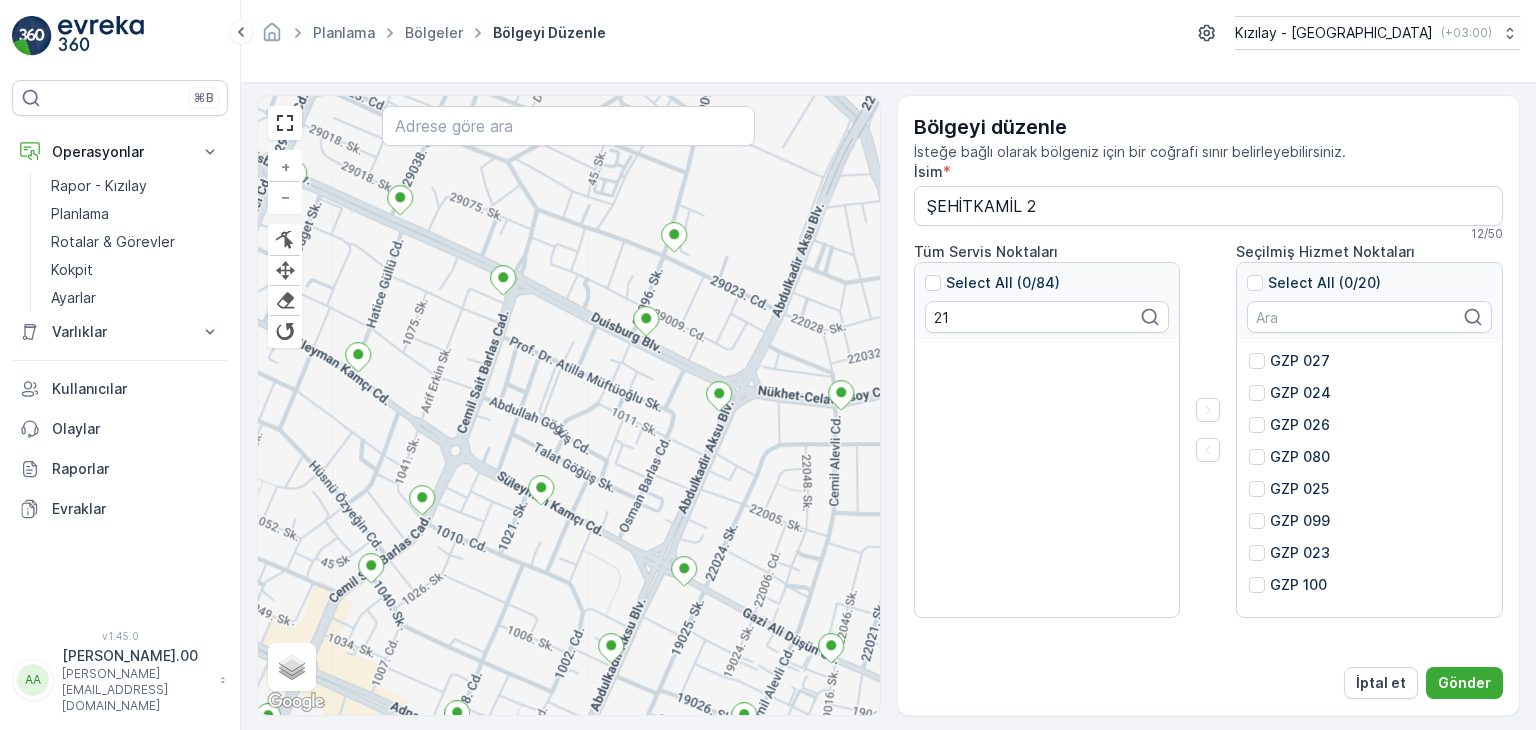 drag, startPoint x: 633, startPoint y: 562, endPoint x: 685, endPoint y: 475, distance: 101.35581 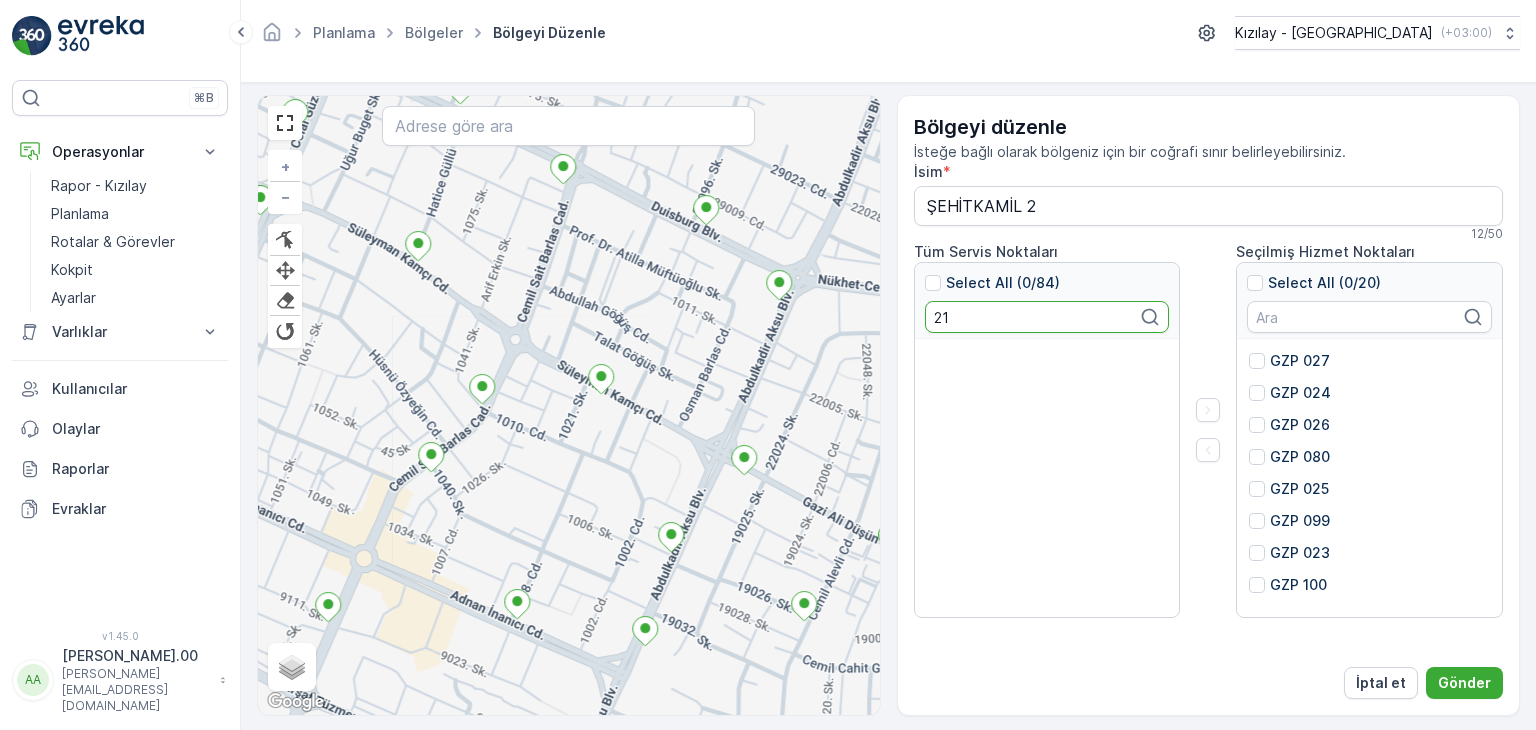 click on "21" at bounding box center [1047, 317] 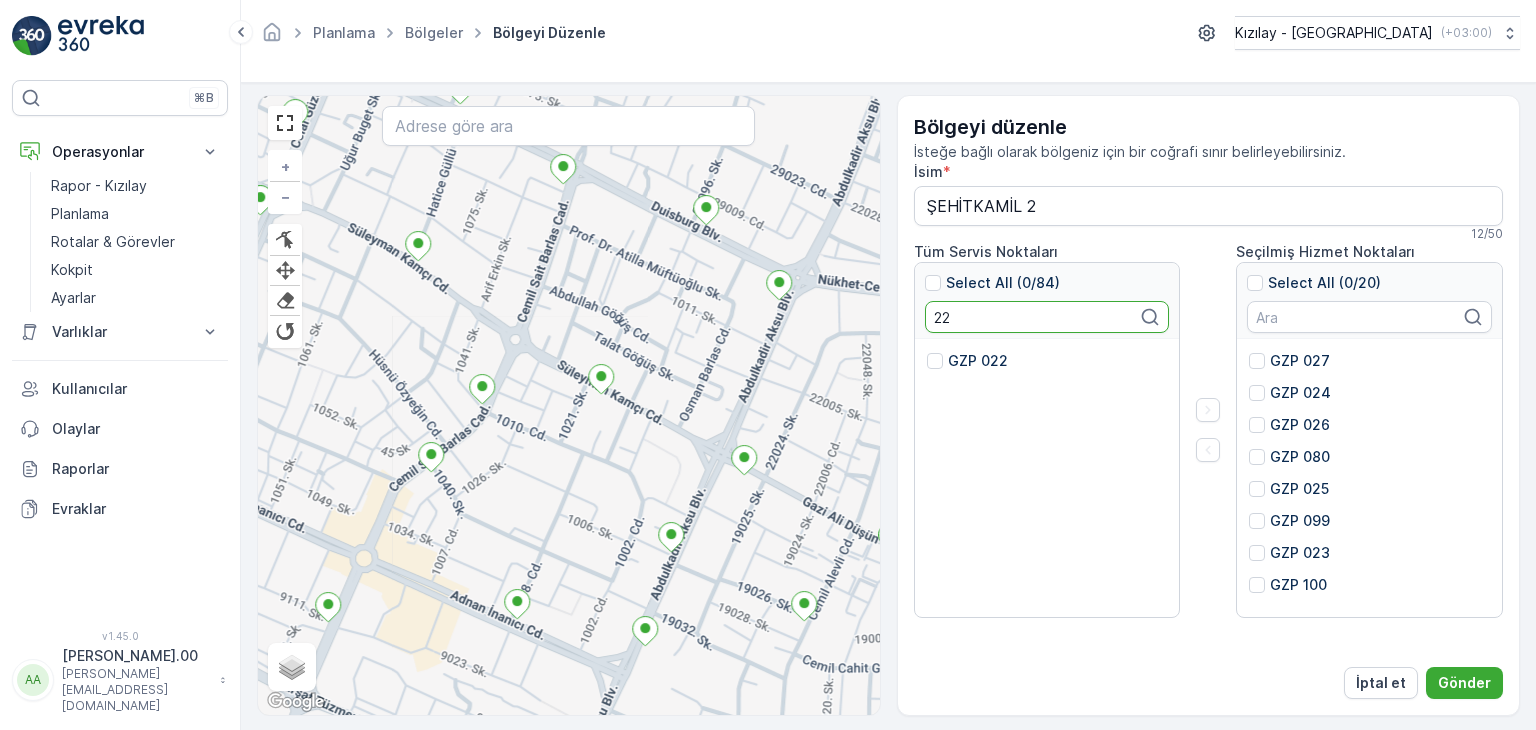 type on "22" 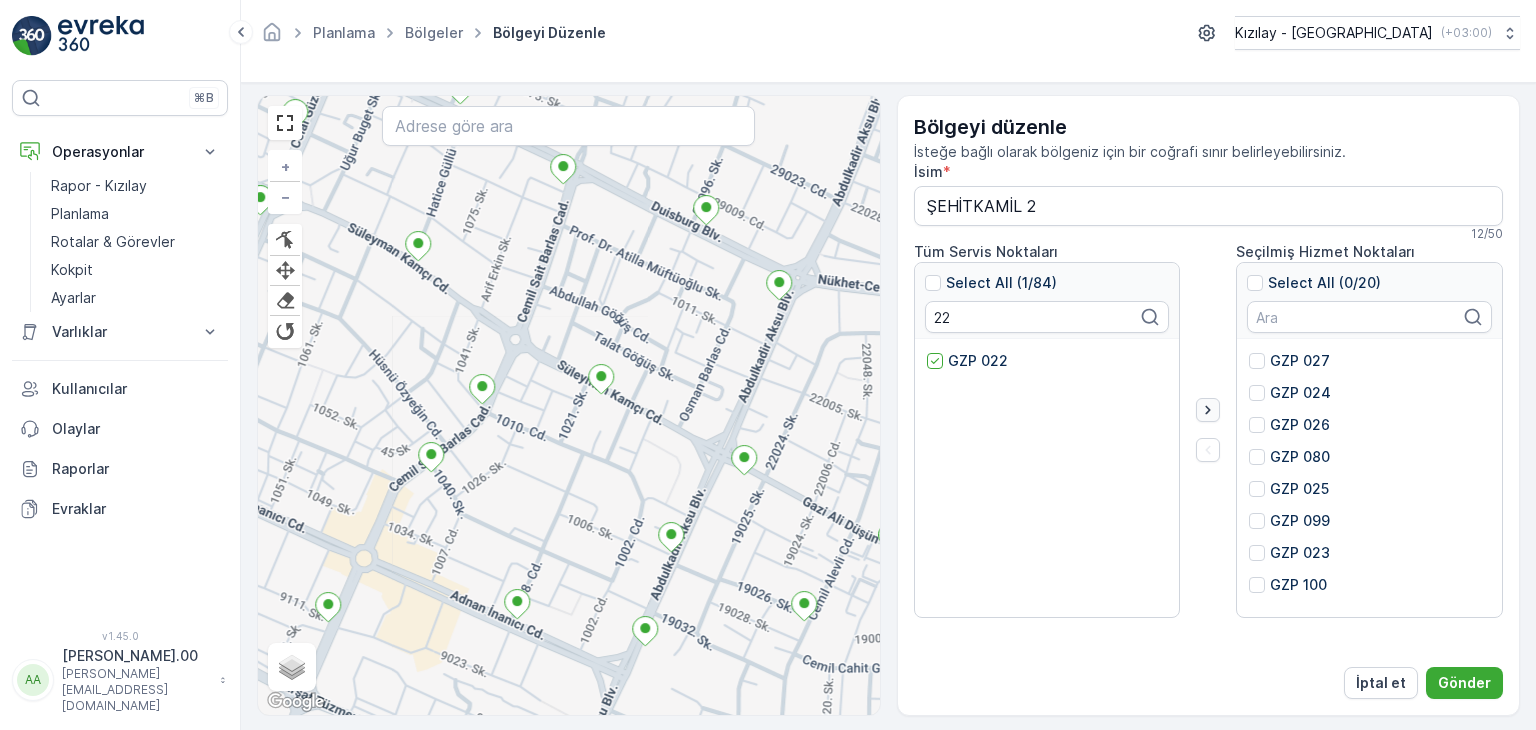 click 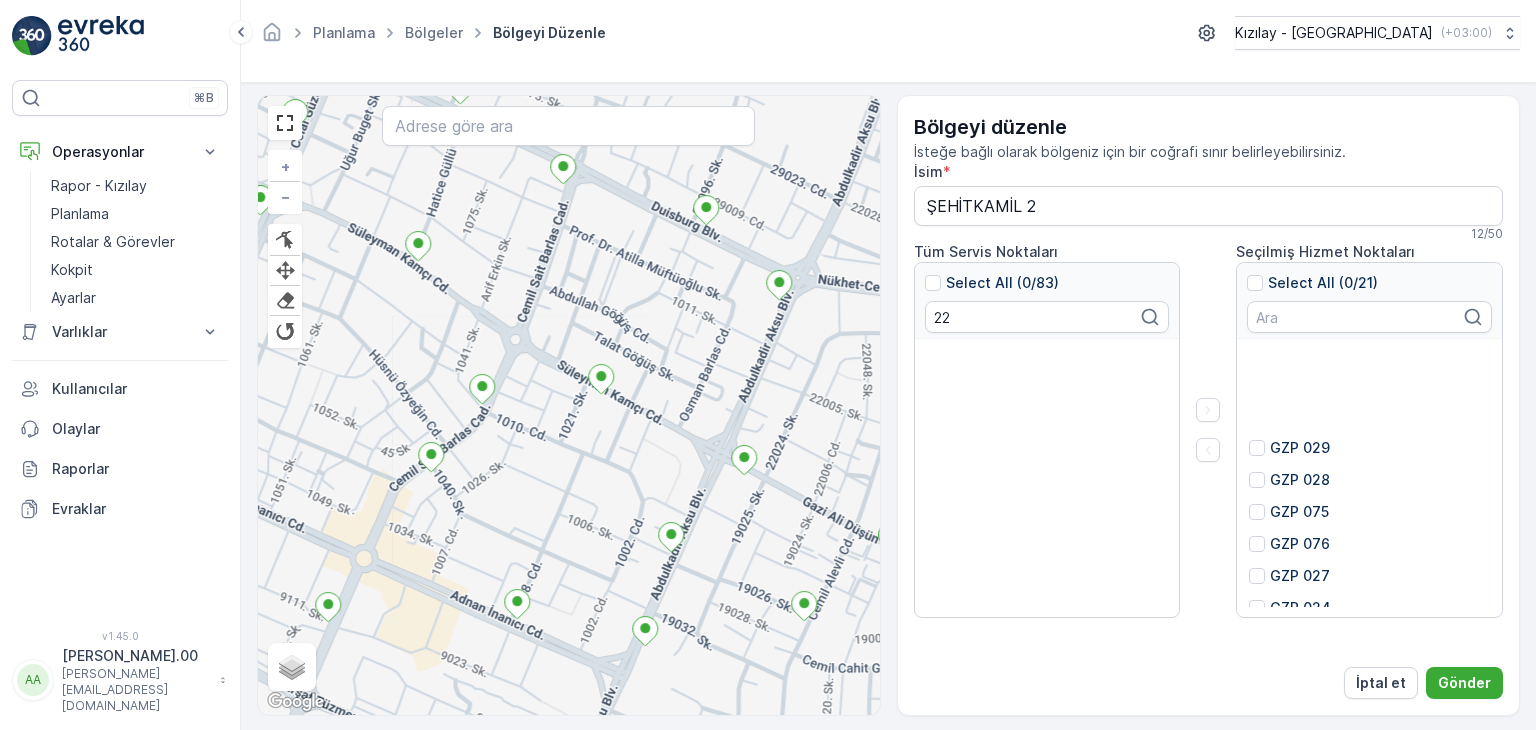 scroll, scrollTop: 0, scrollLeft: 0, axis: both 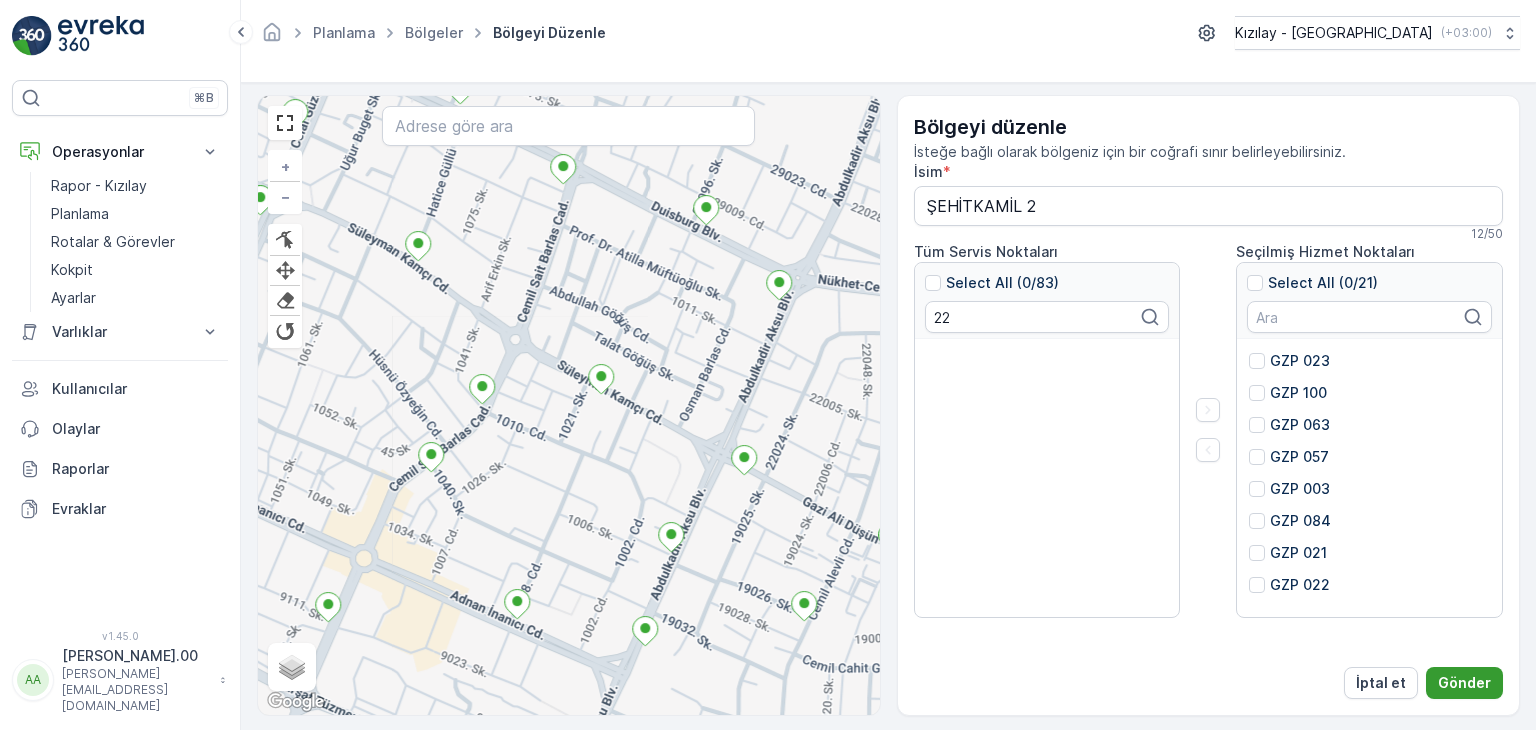 click on "Gönder" at bounding box center (1464, 683) 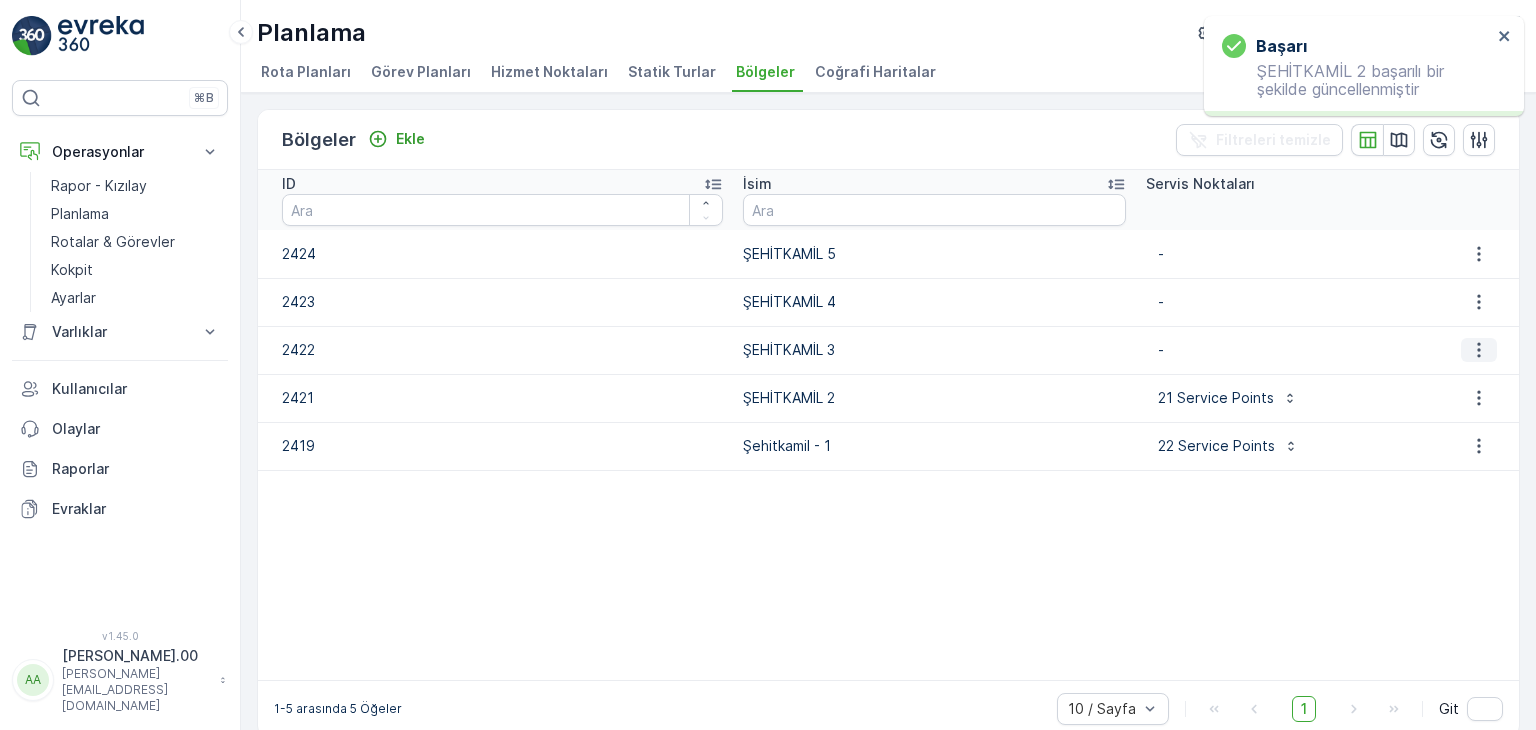 click 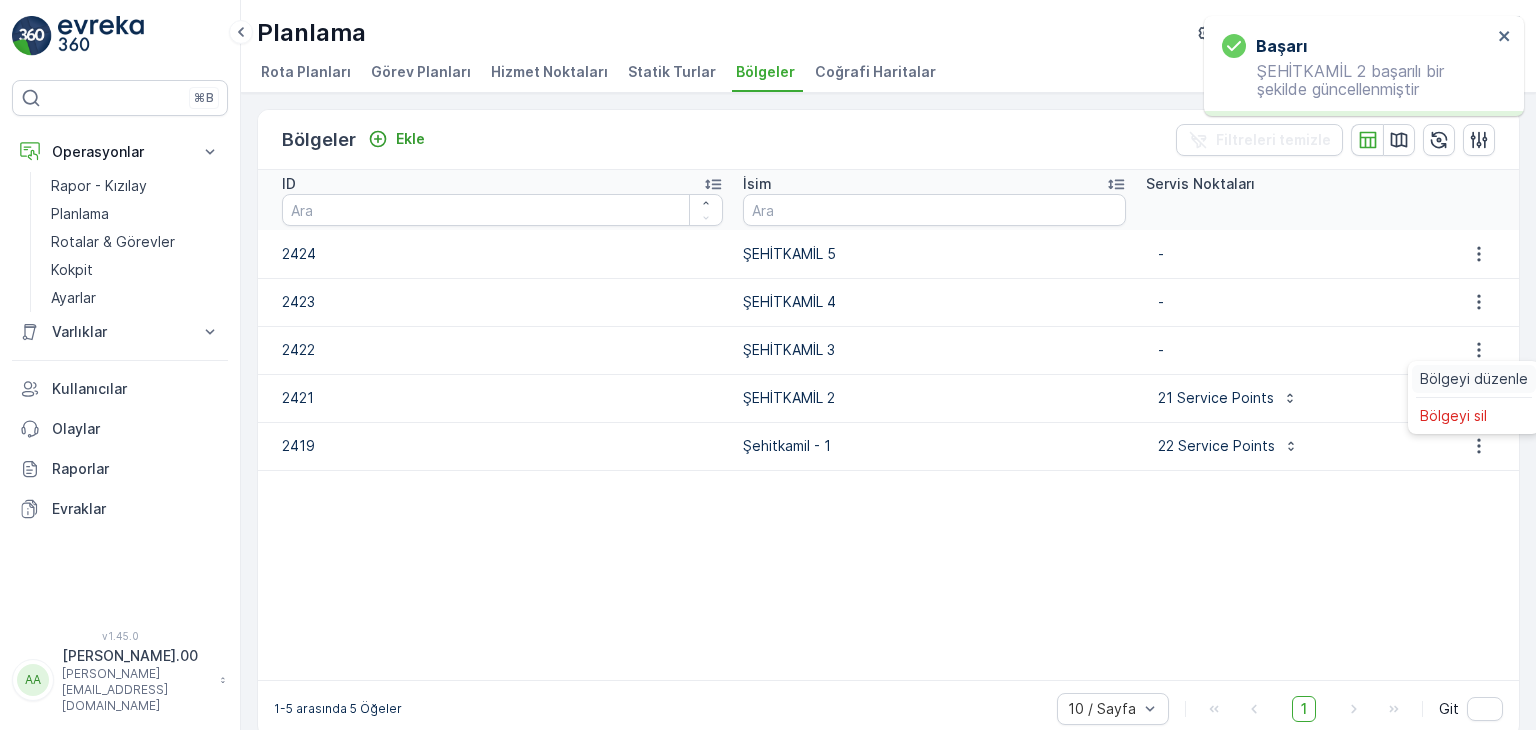 drag, startPoint x: 1482, startPoint y: 367, endPoint x: 1472, endPoint y: 377, distance: 14.142136 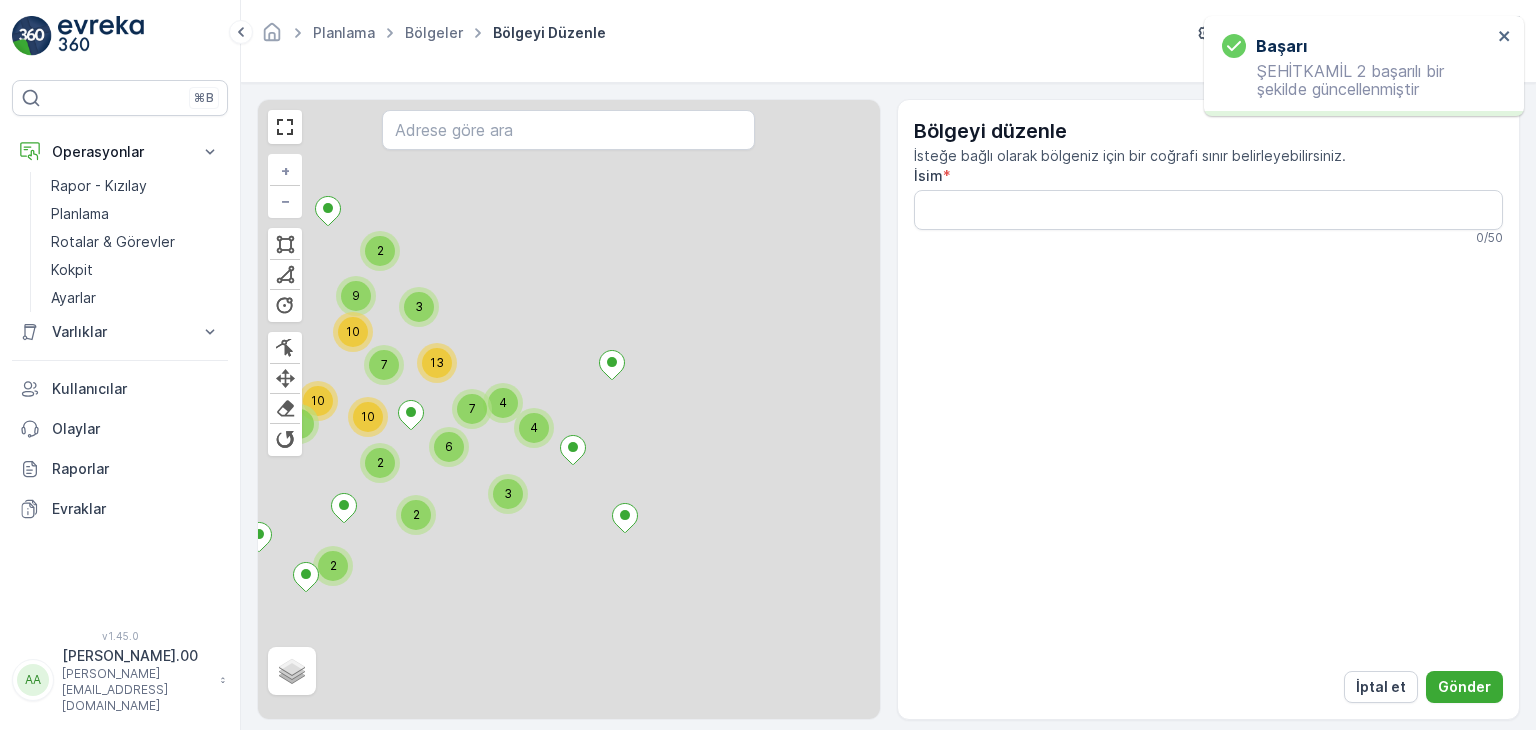 type on "ŞEHİTKAMİL 3" 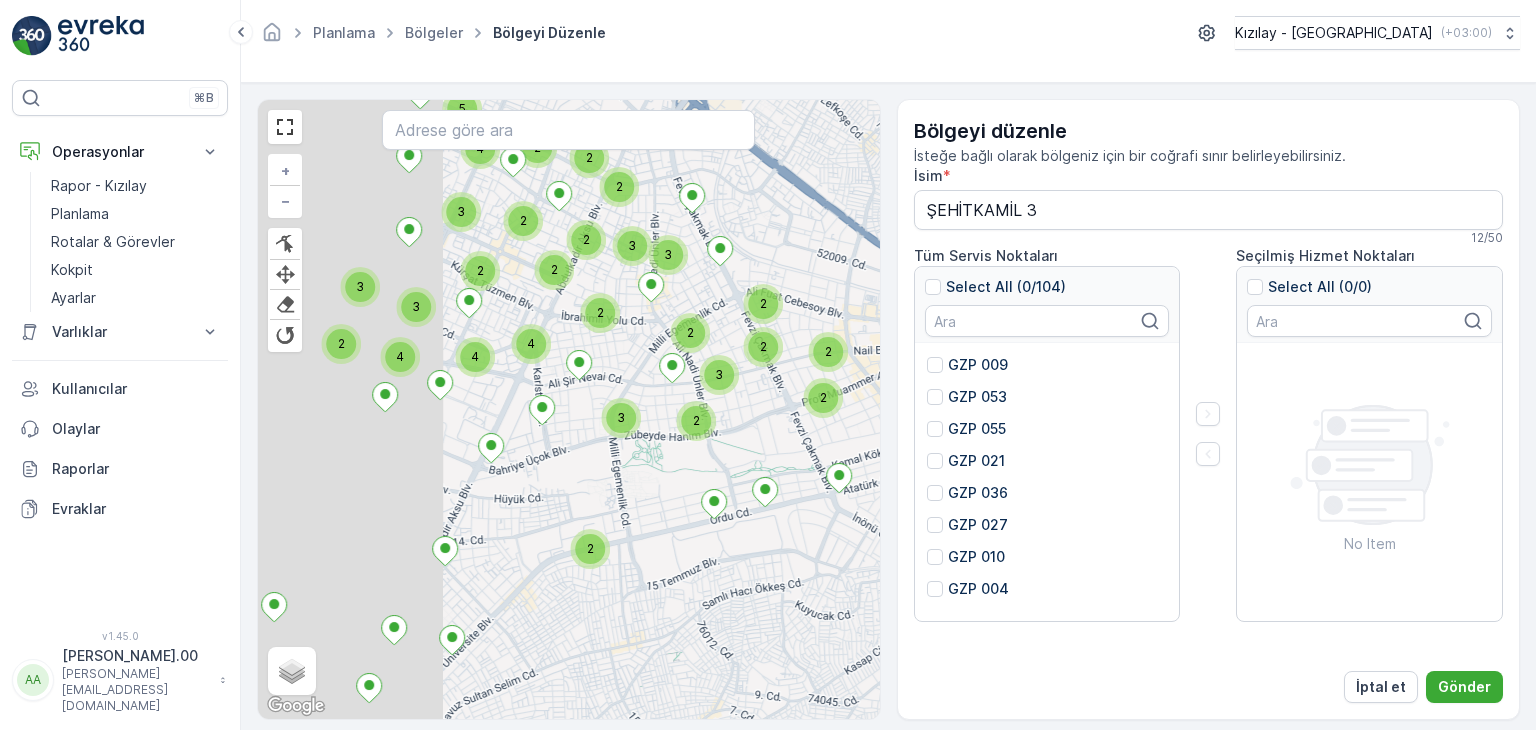 drag, startPoint x: 380, startPoint y: 434, endPoint x: 711, endPoint y: 517, distance: 341.2477 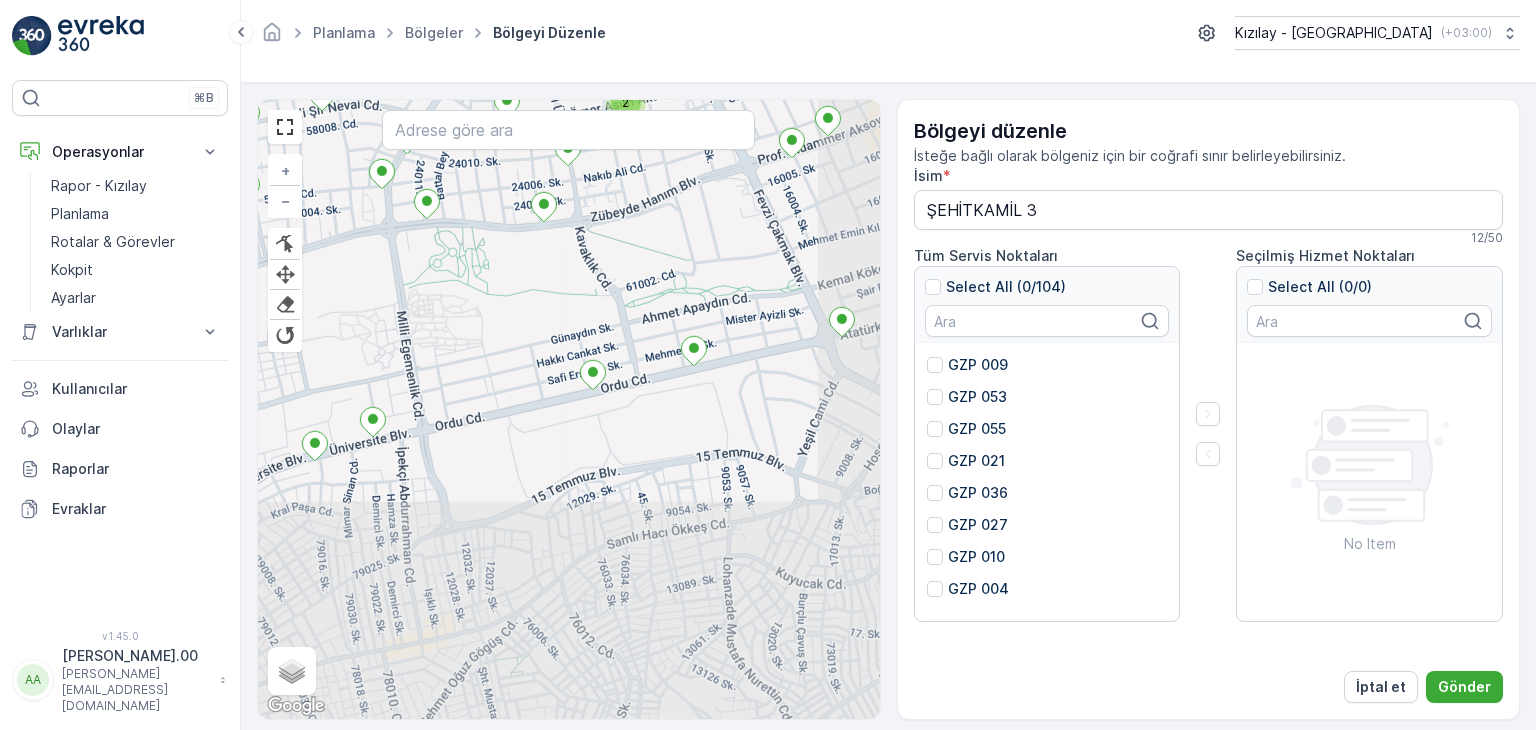 drag, startPoint x: 679, startPoint y: 525, endPoint x: 595, endPoint y: 417, distance: 136.82104 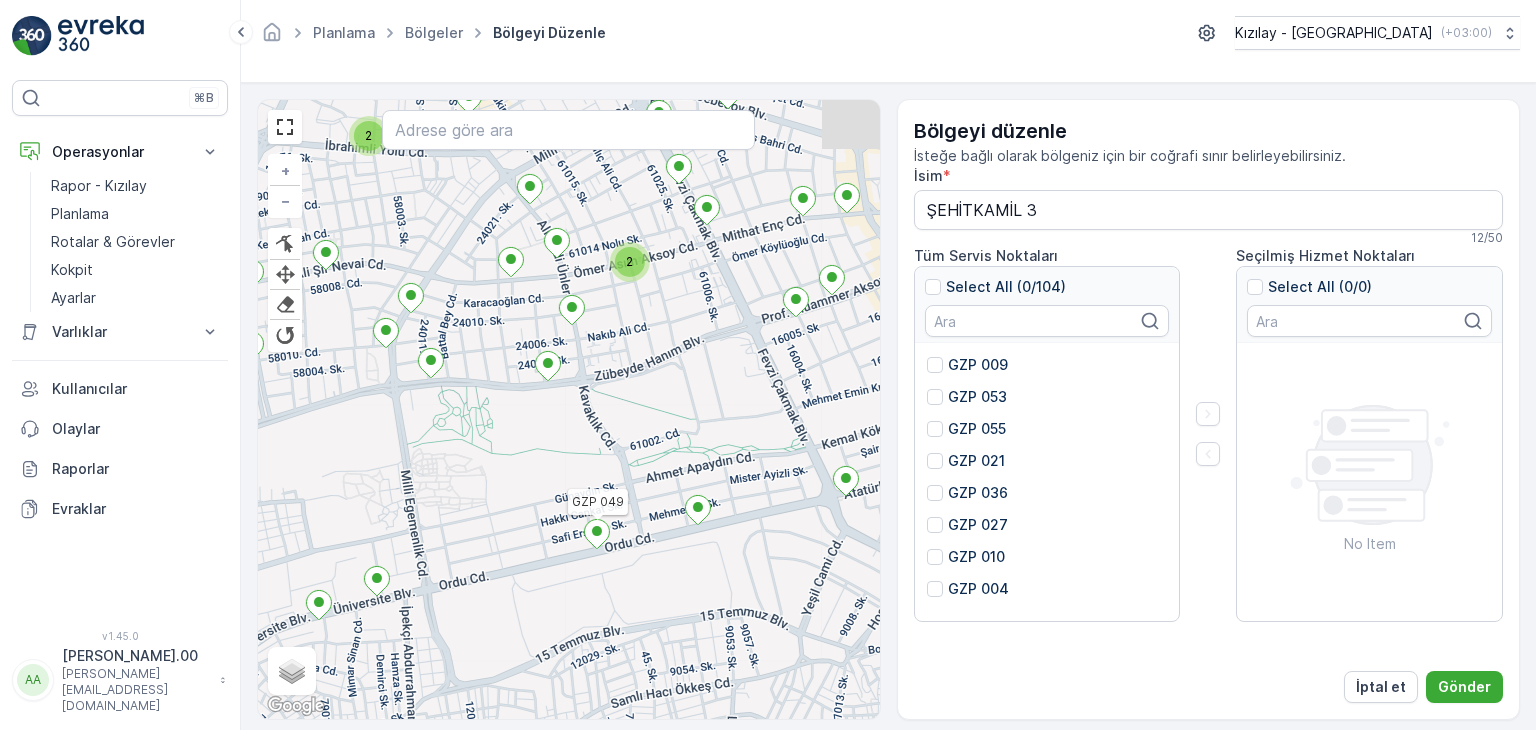drag, startPoint x: 772, startPoint y: 228, endPoint x: 774, endPoint y: 397, distance: 169.01184 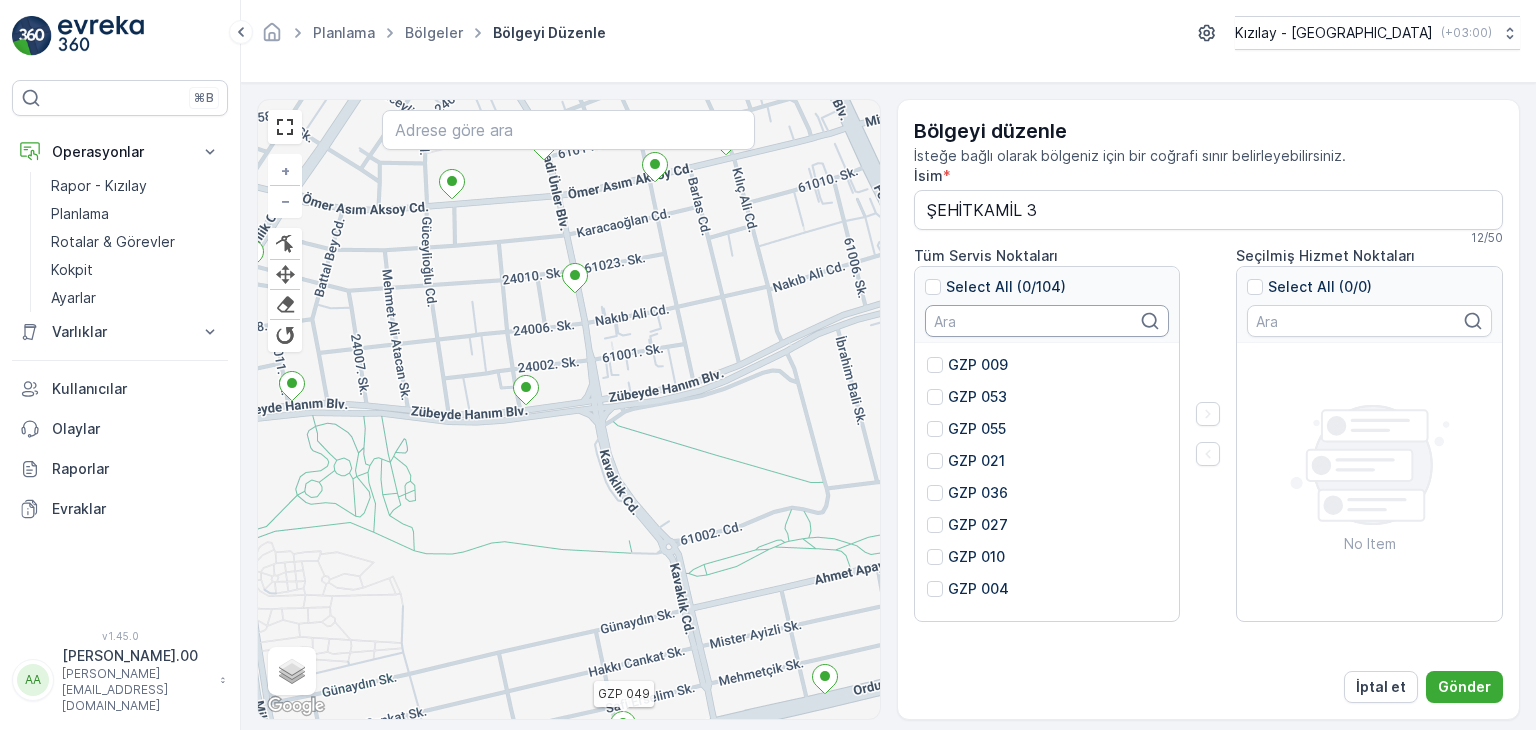 click at bounding box center (1047, 321) 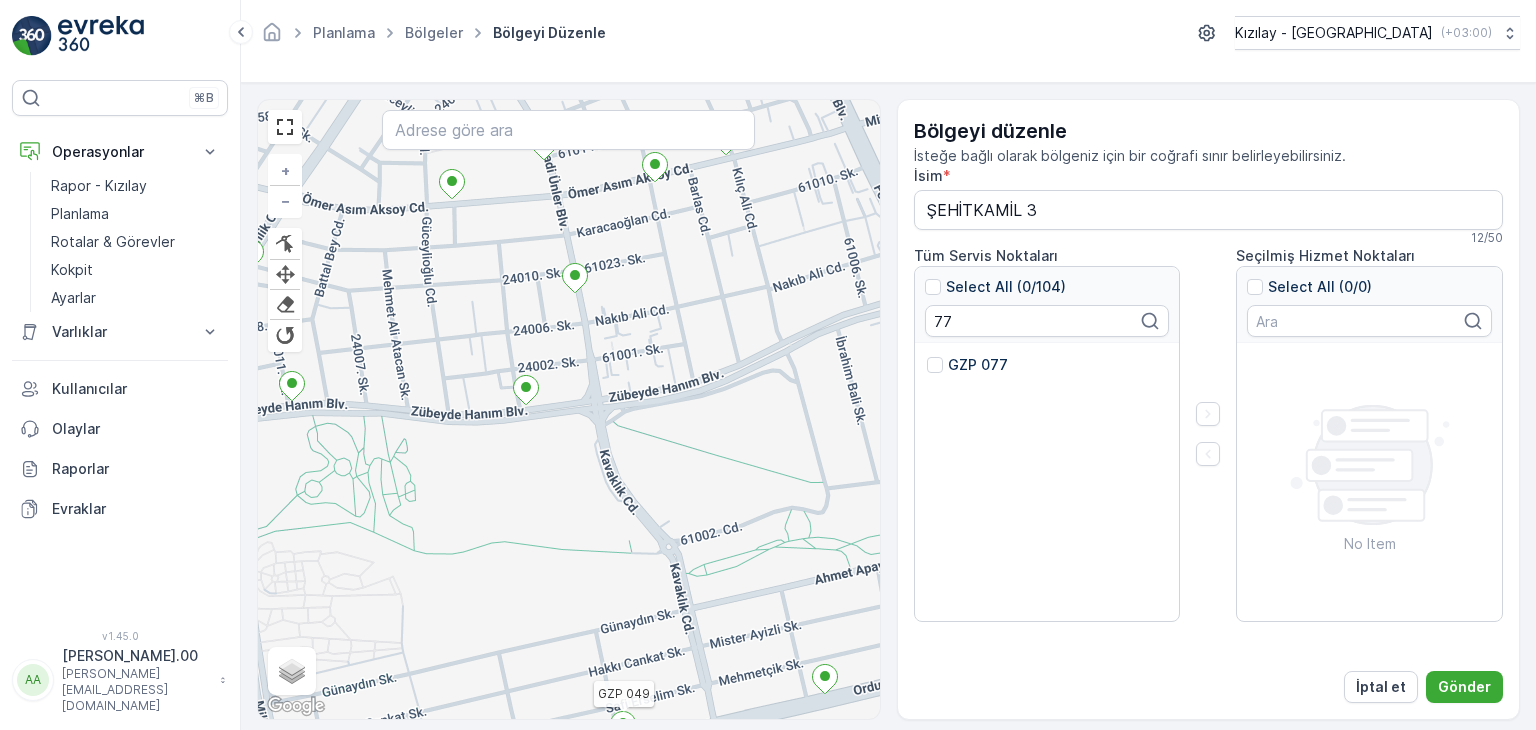 click on "GZP 077" at bounding box center [978, 365] 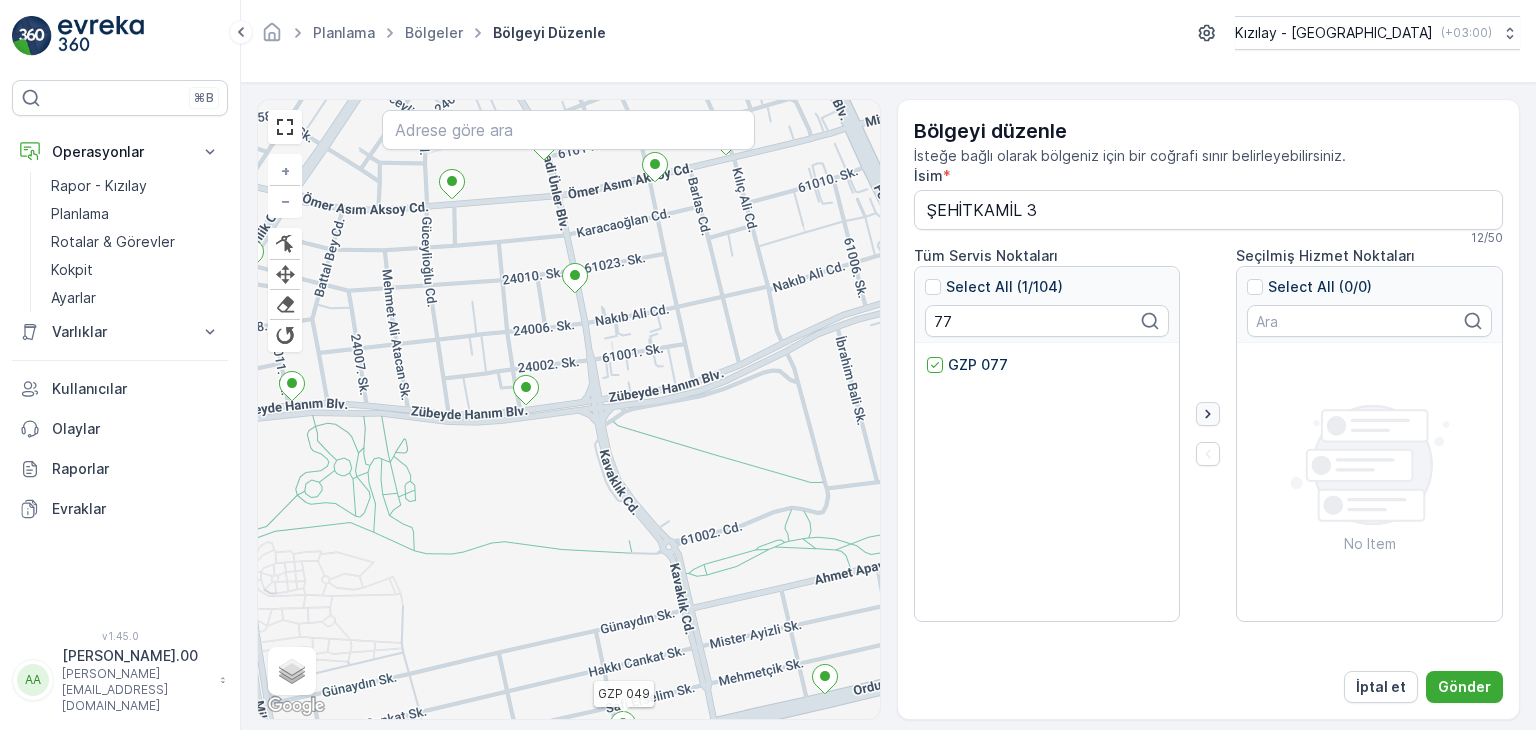 click 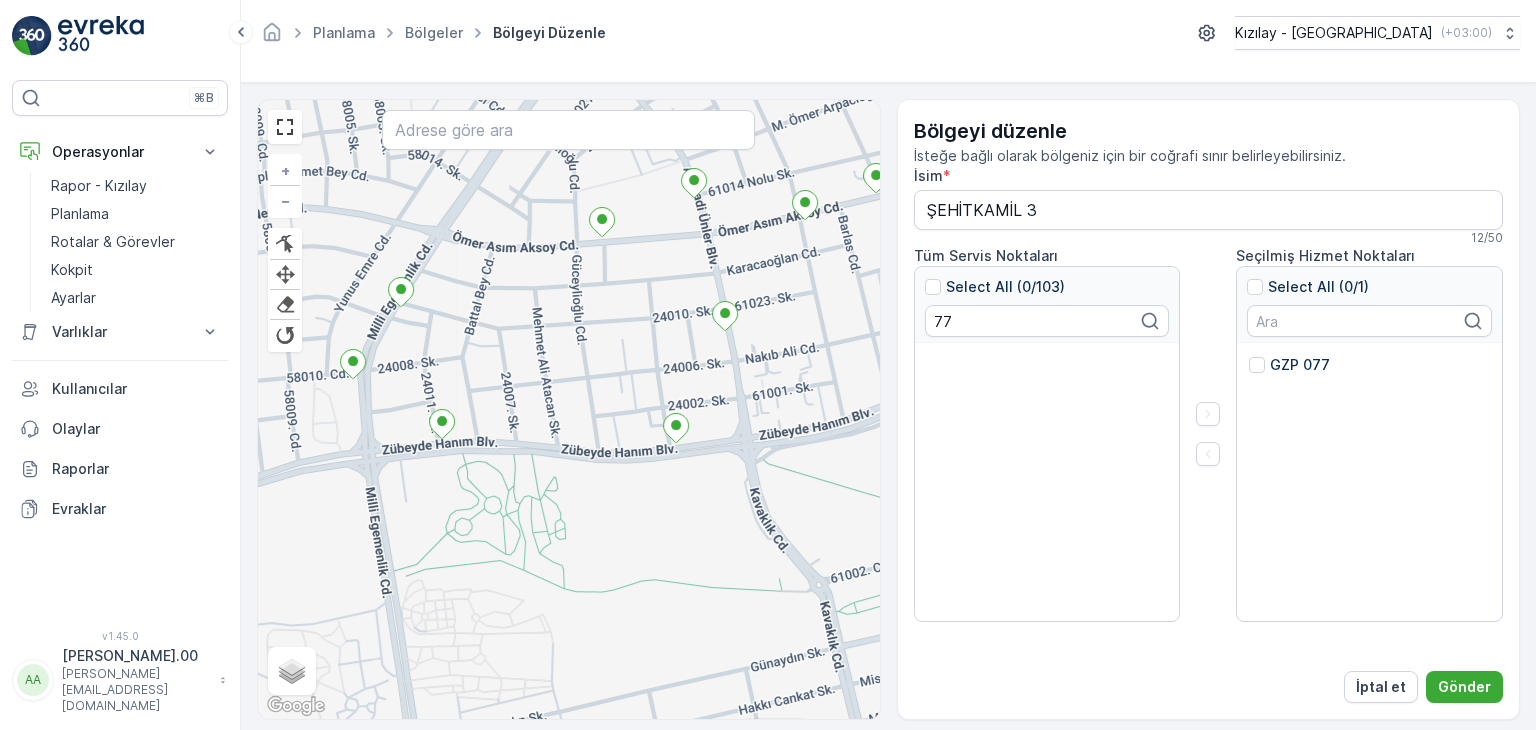 drag, startPoint x: 637, startPoint y: 397, endPoint x: 835, endPoint y: 419, distance: 199.21848 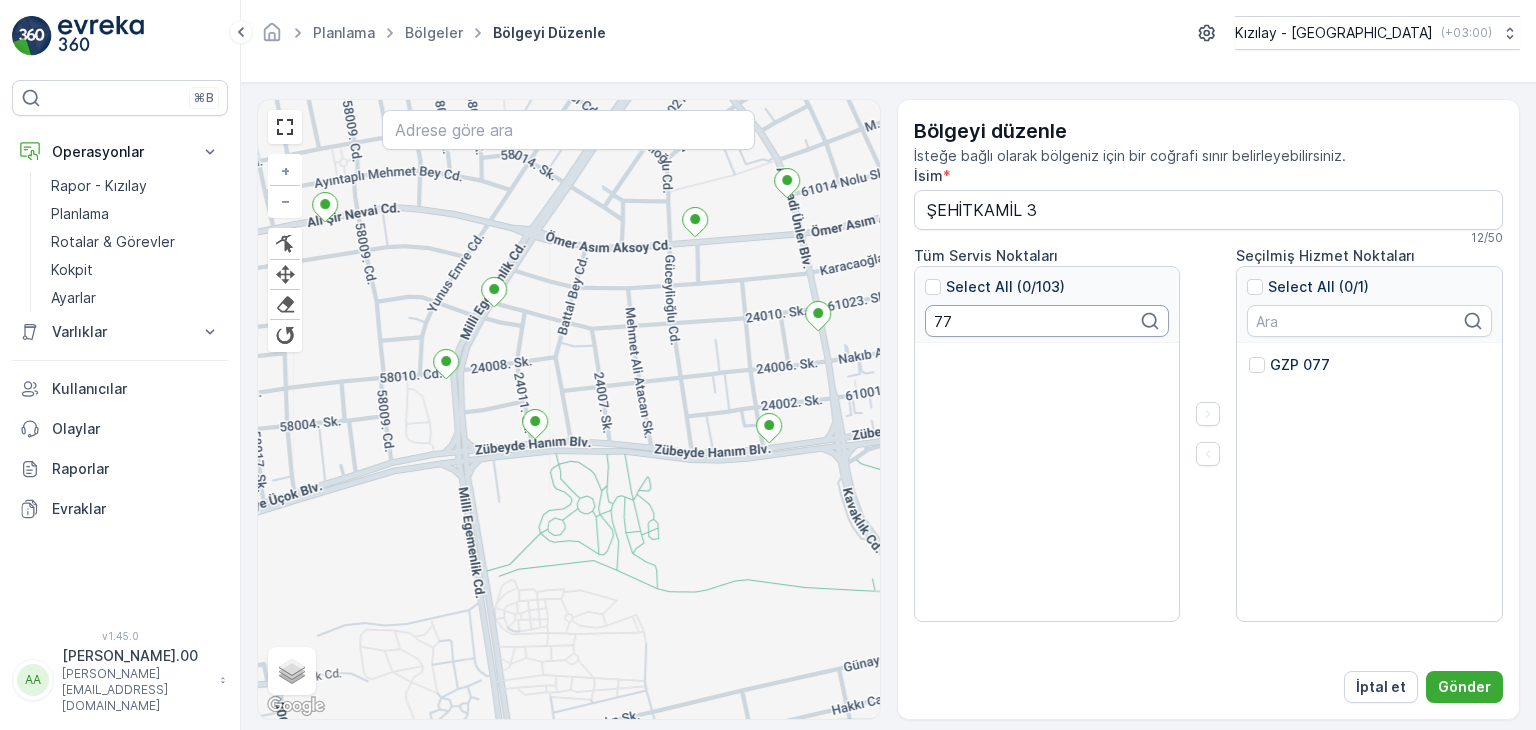 click on "77" at bounding box center [1047, 321] 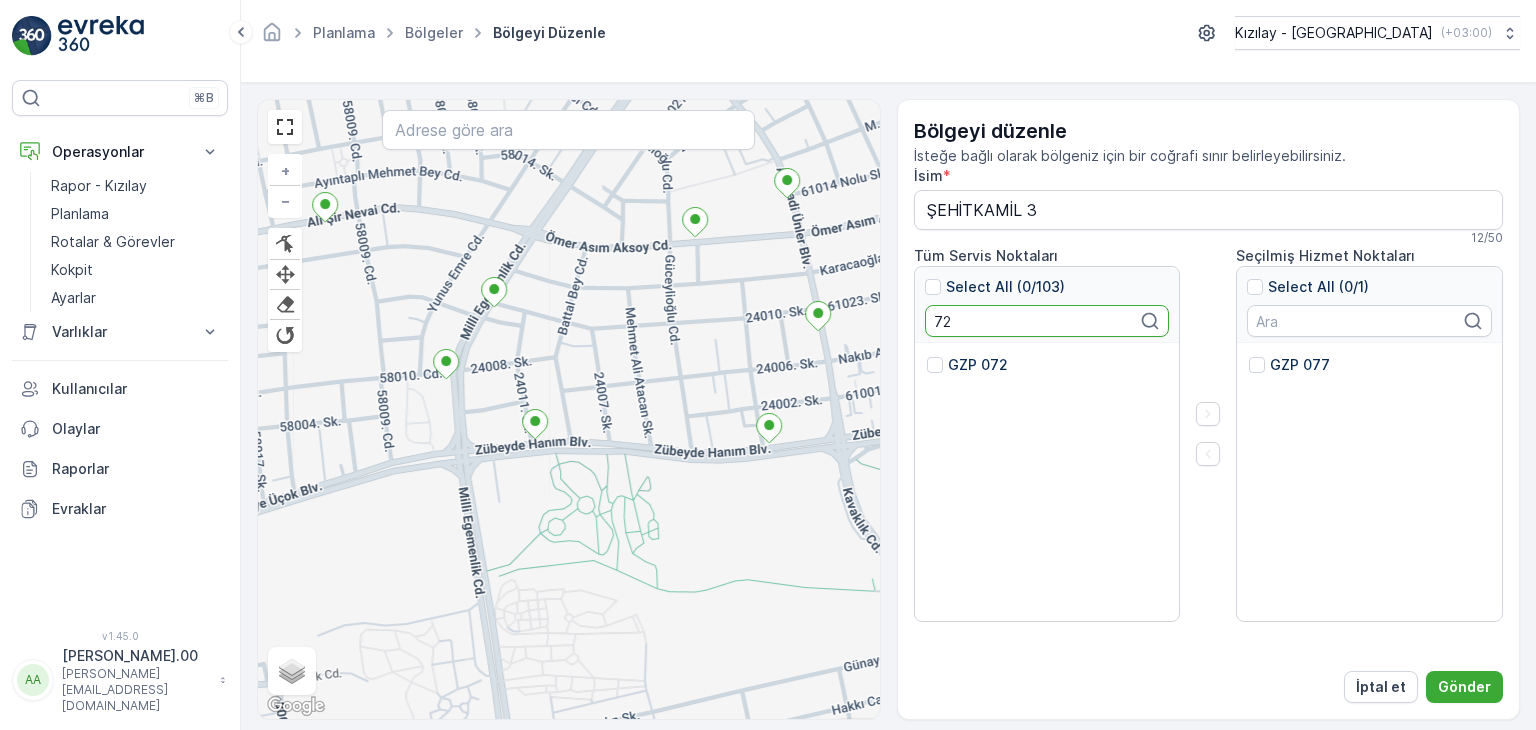 click on "GZP 072" at bounding box center [1047, 371] 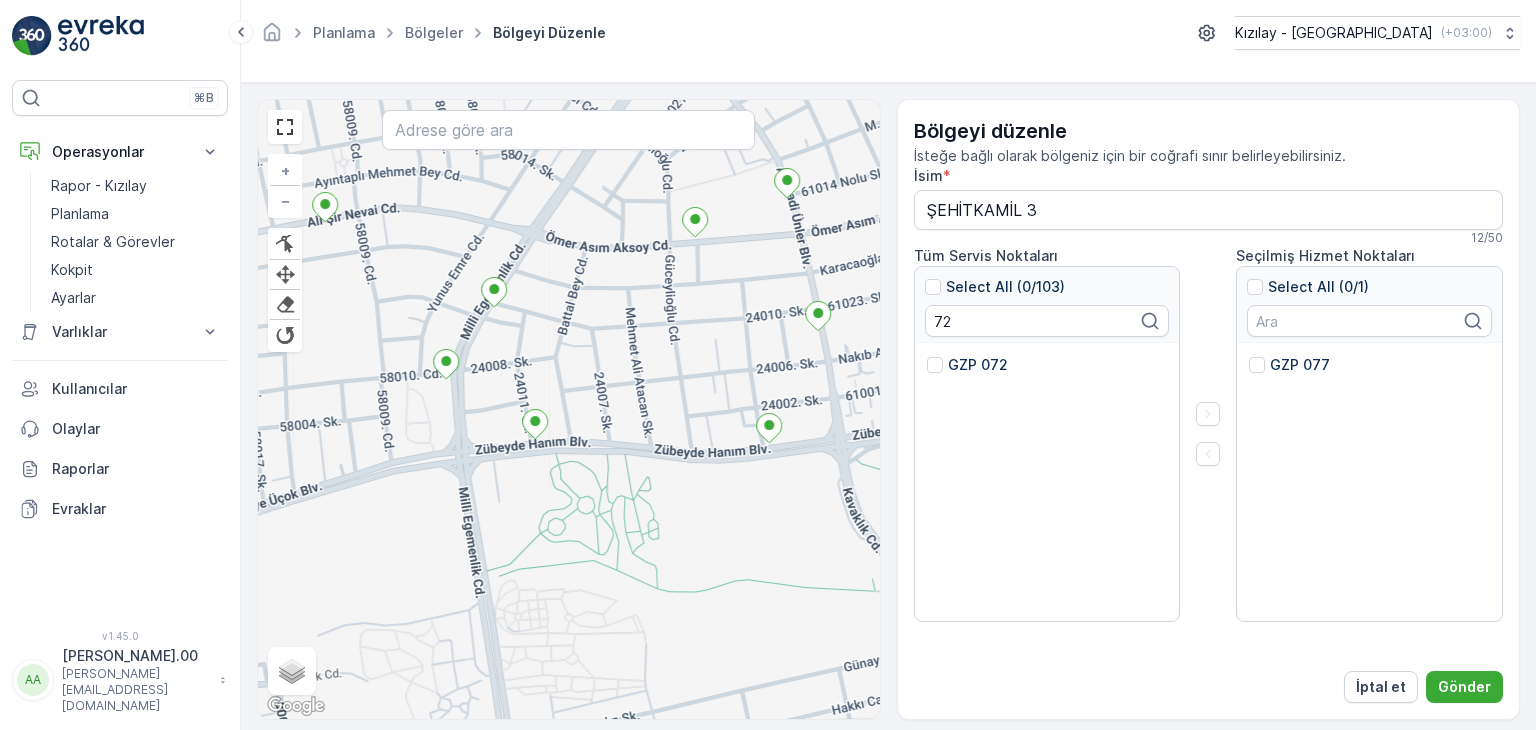 click on "GZP 072" at bounding box center (978, 365) 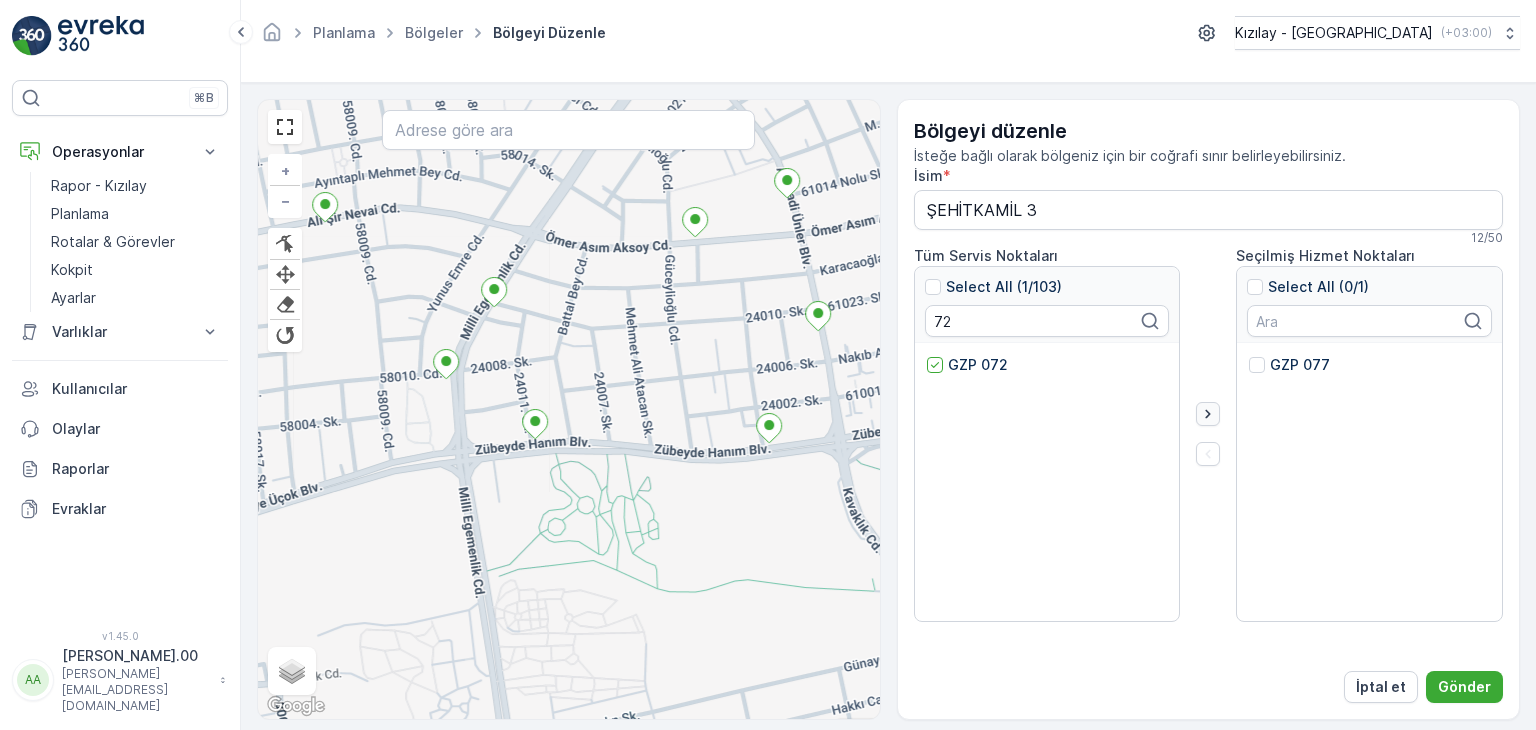 click 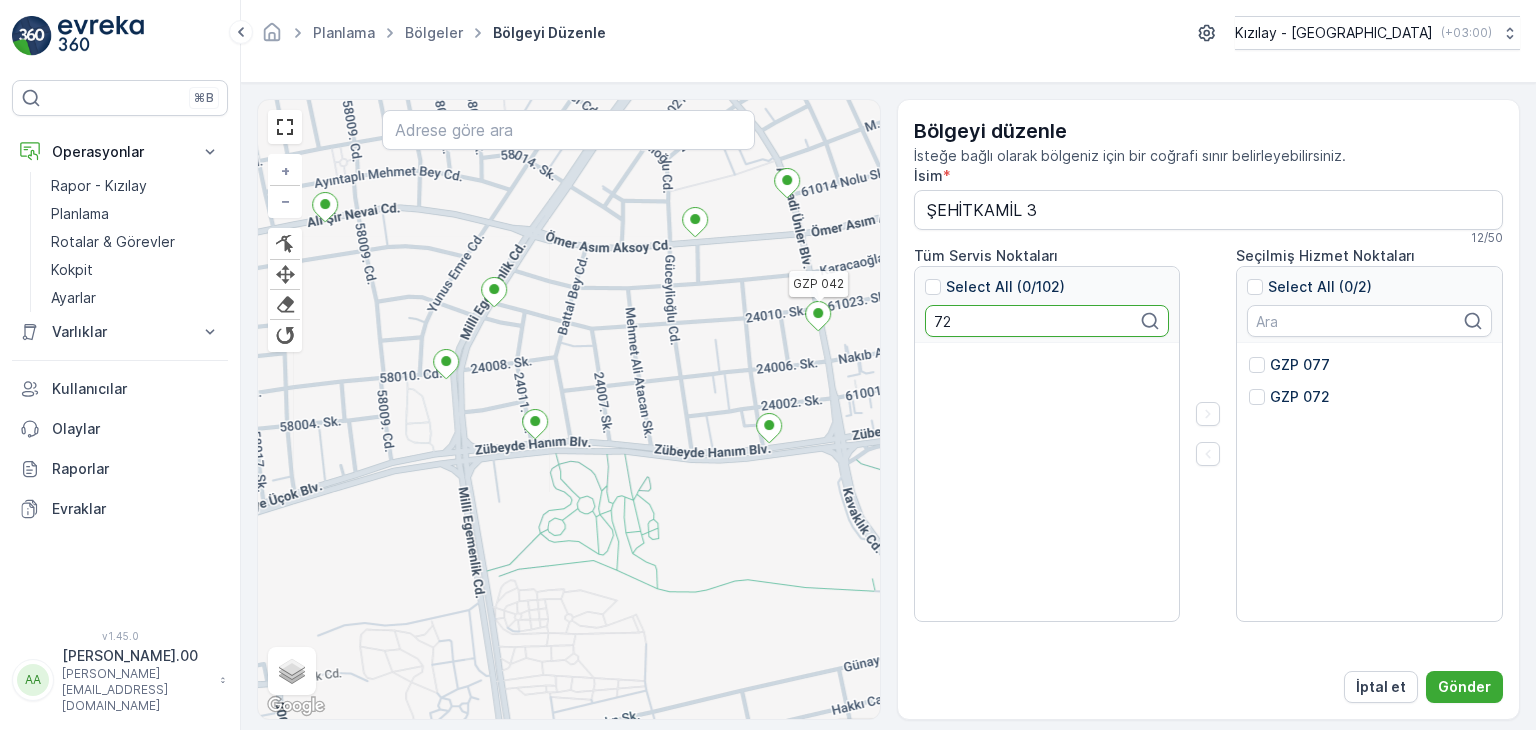 drag, startPoint x: 955, startPoint y: 323, endPoint x: 713, endPoint y: 321, distance: 242.00827 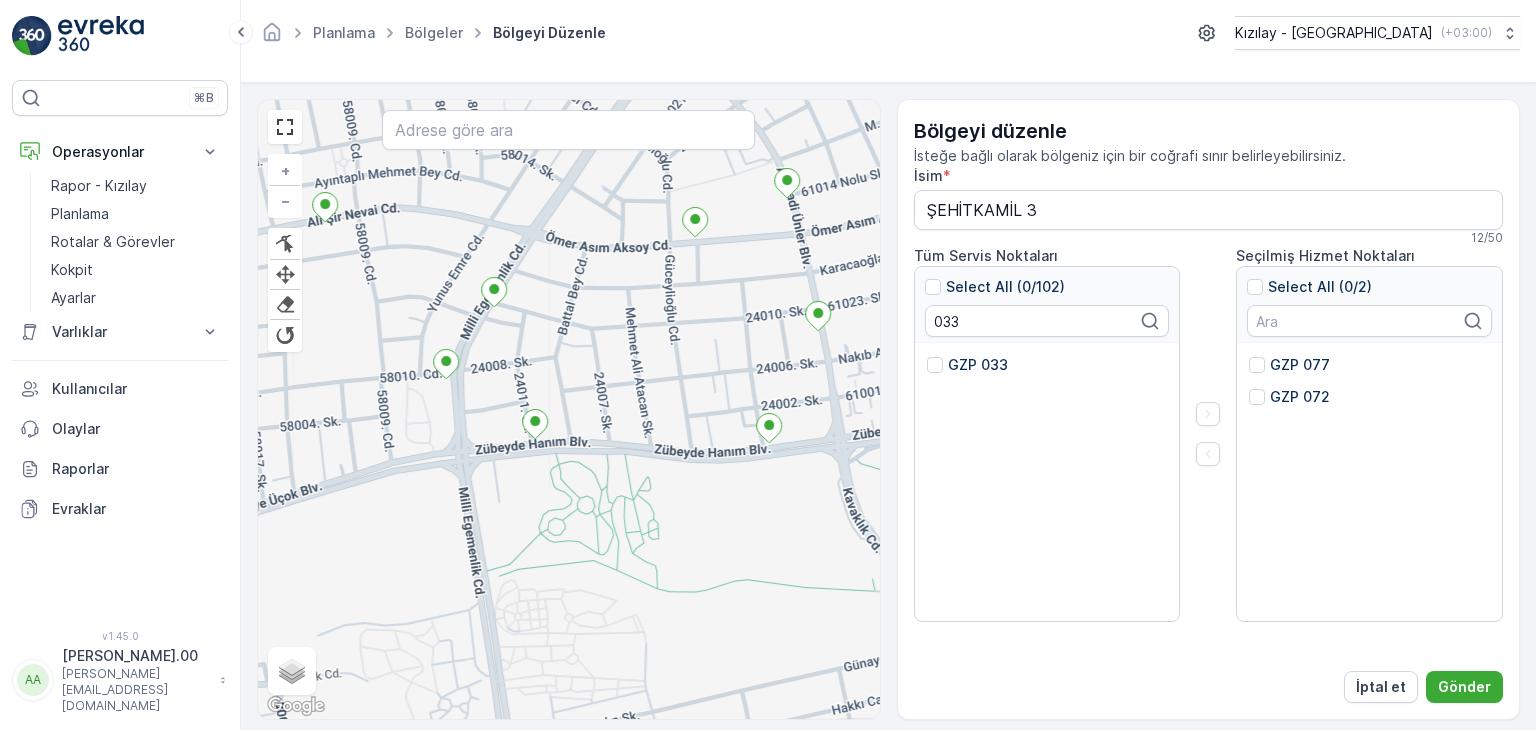 click on "GZP 033" at bounding box center [1047, 483] 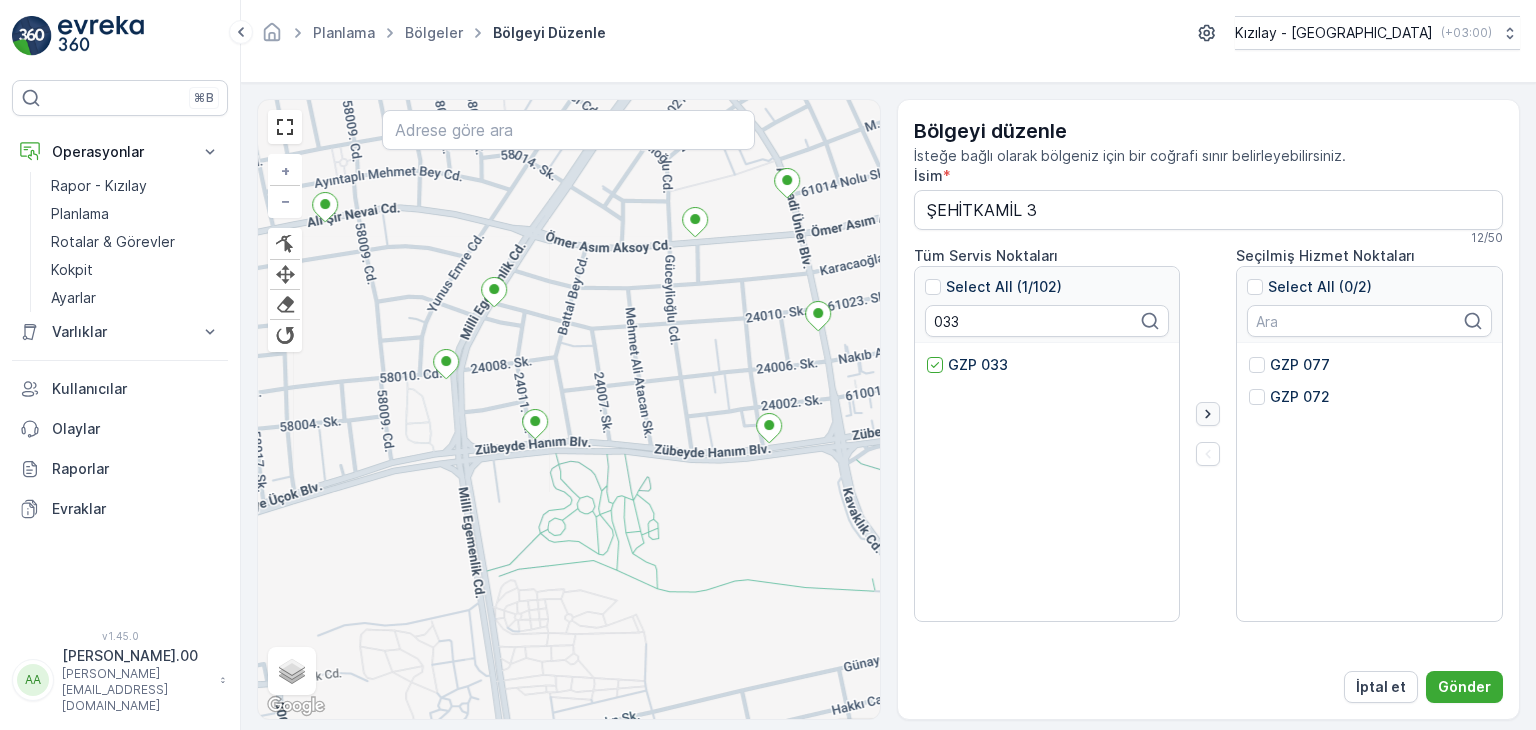 click 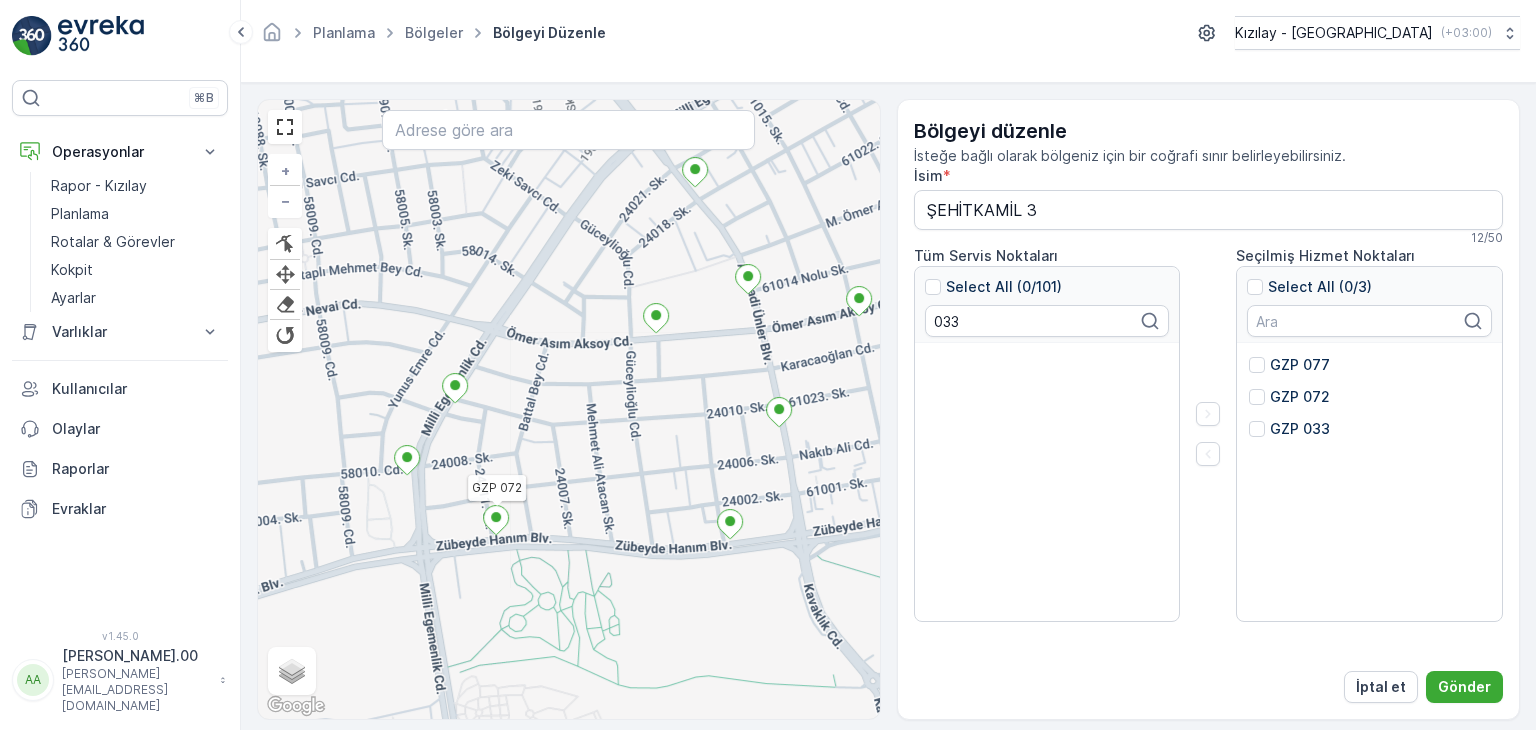 drag, startPoint x: 540, startPoint y: 421, endPoint x: 480, endPoint y: 541, distance: 134.16408 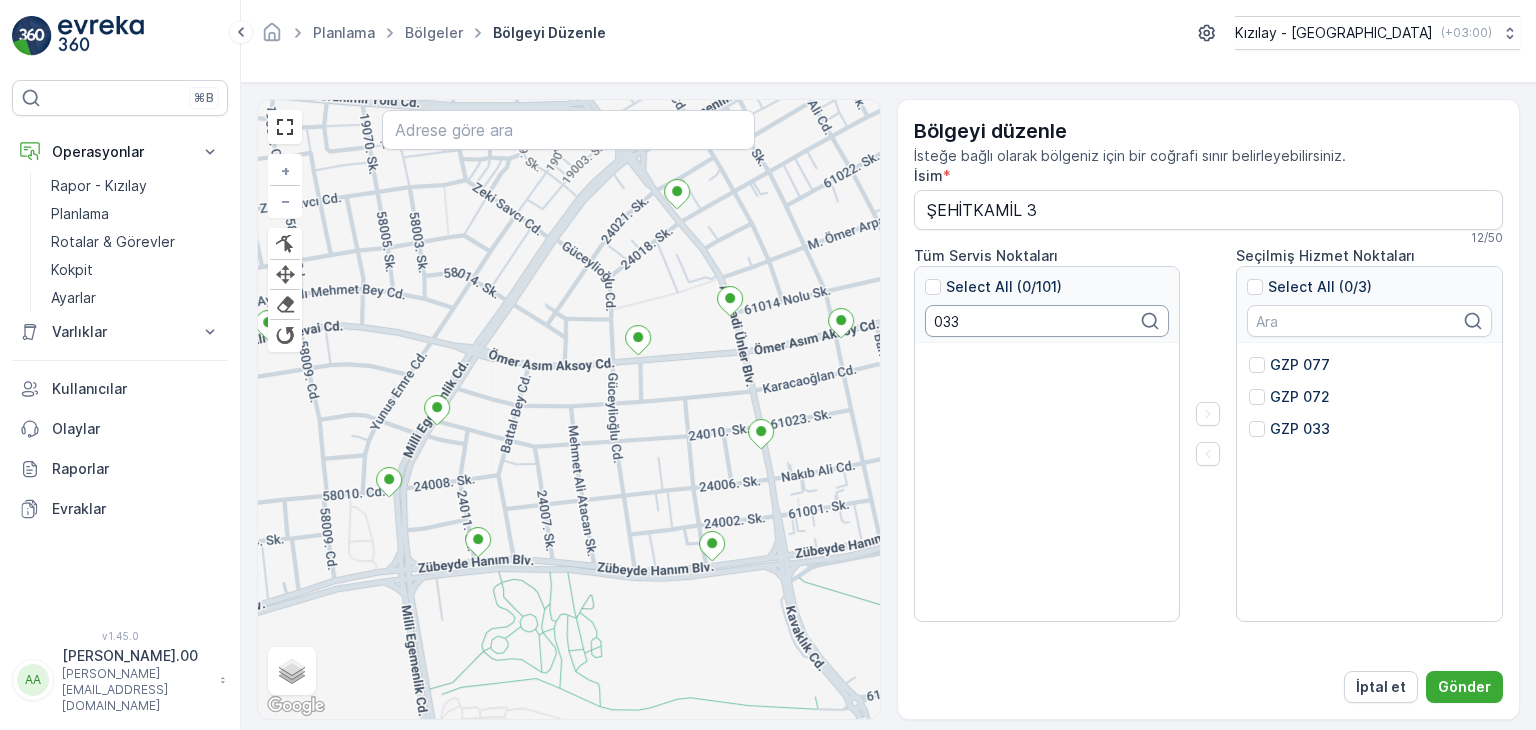 click on "033" at bounding box center (1047, 321) 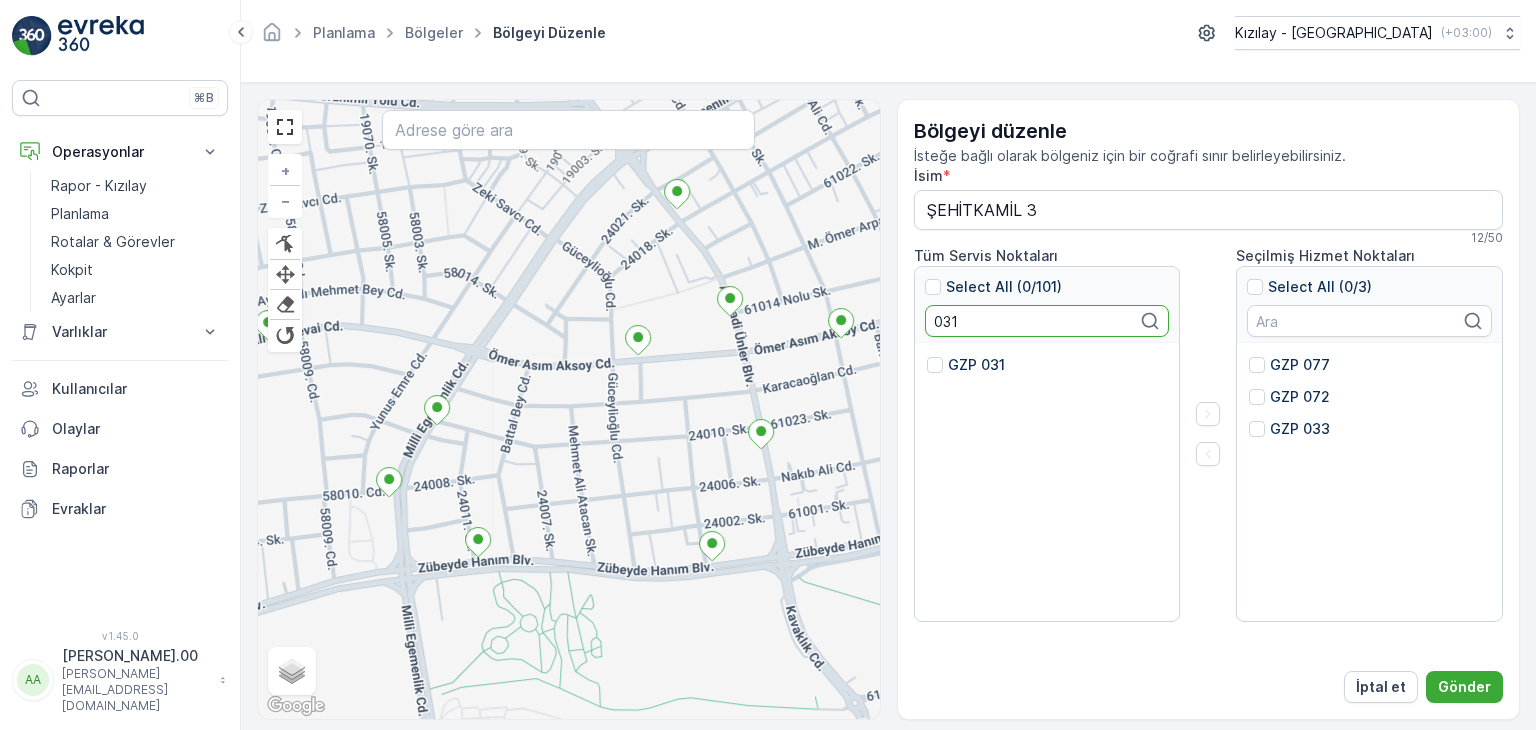 type on "031" 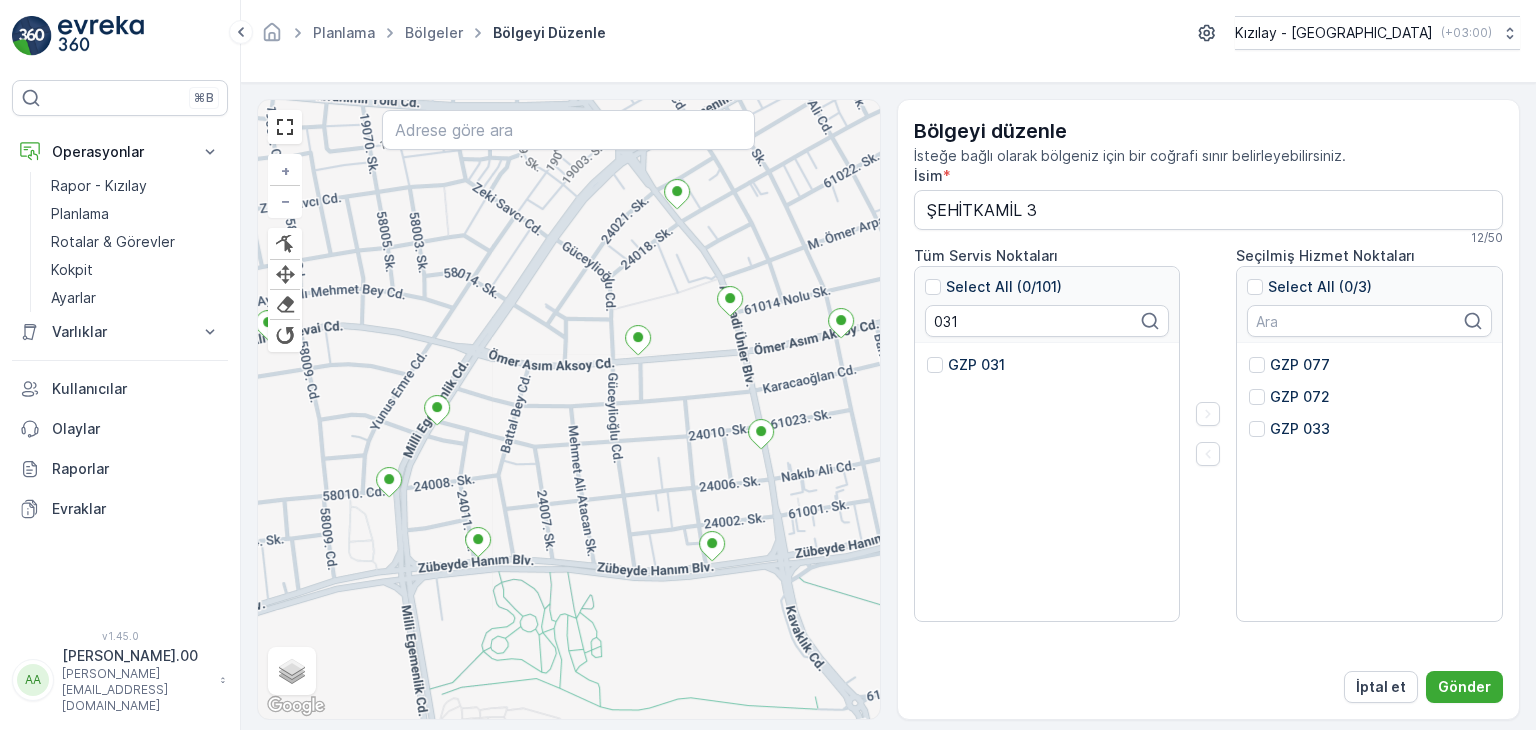 click on "GZP 031" at bounding box center (976, 365) 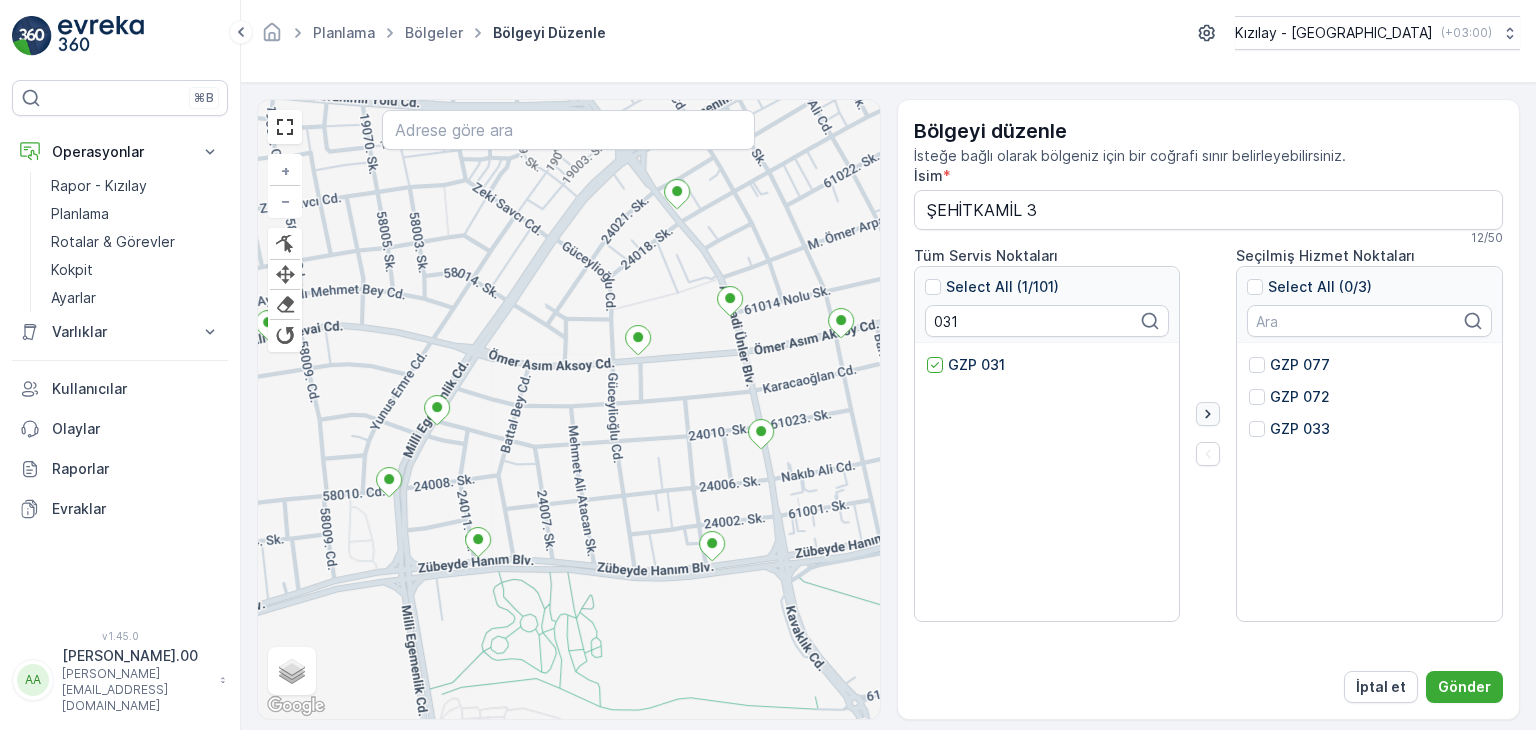 click 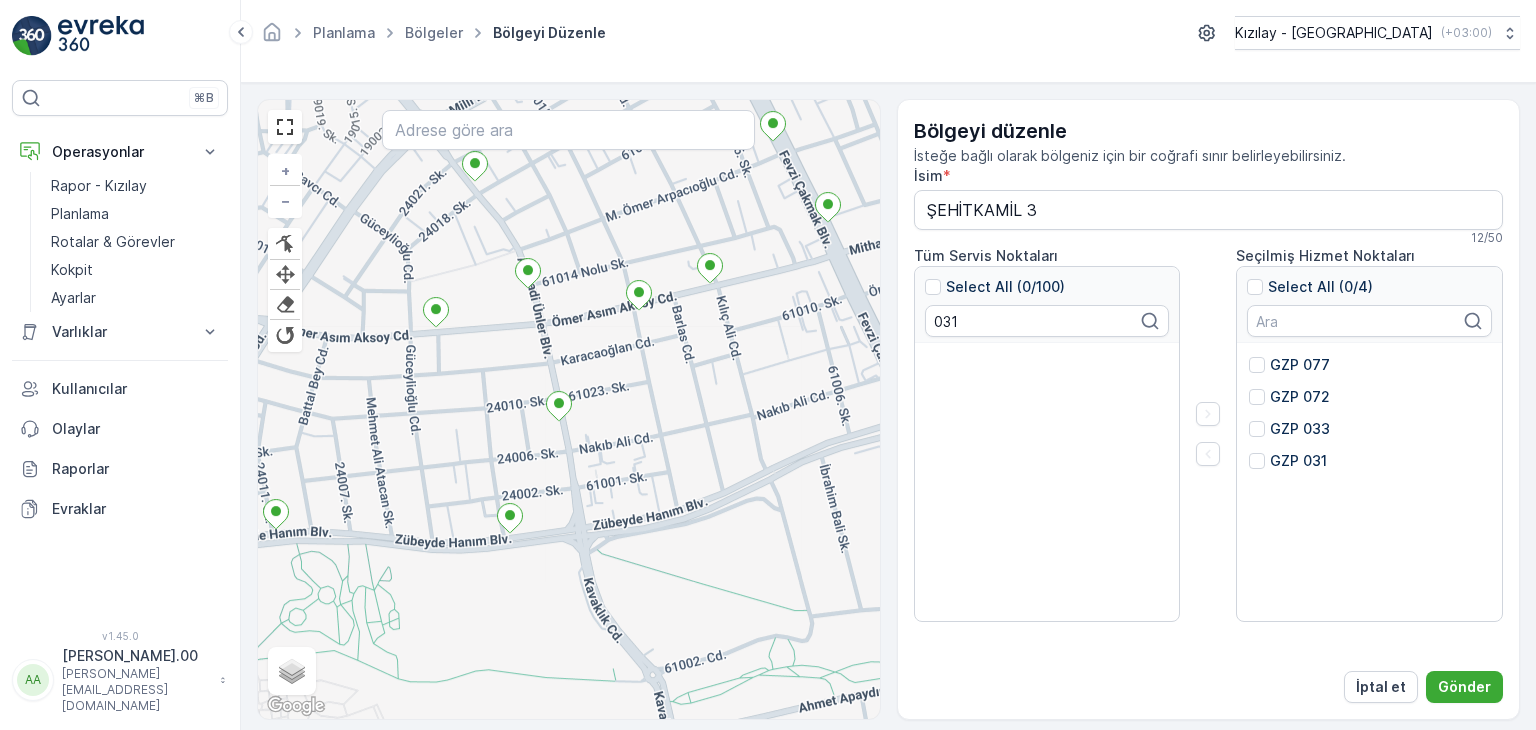 drag, startPoint x: 665, startPoint y: 414, endPoint x: 452, endPoint y: 389, distance: 214.46211 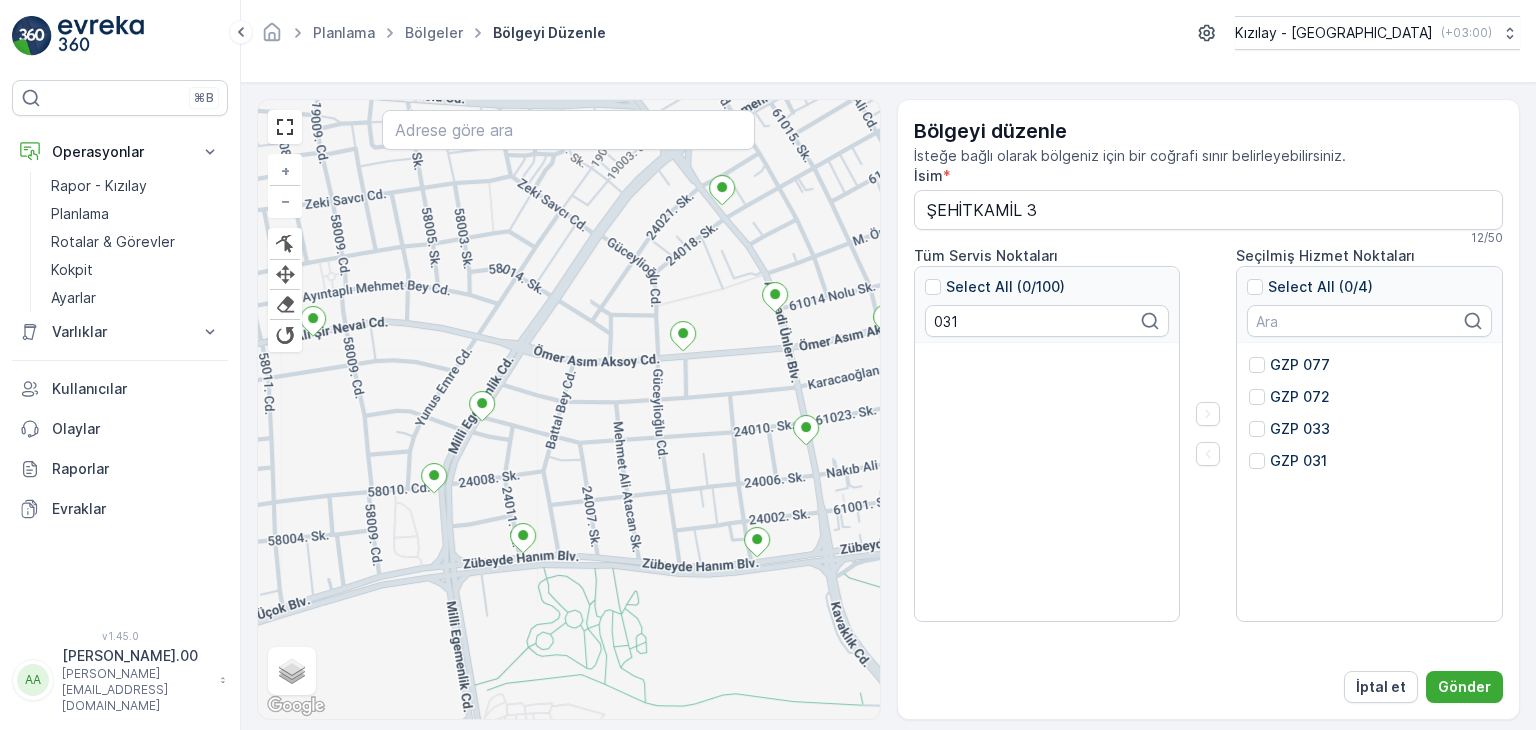 drag, startPoint x: 453, startPoint y: 391, endPoint x: 708, endPoint y: 414, distance: 256.03516 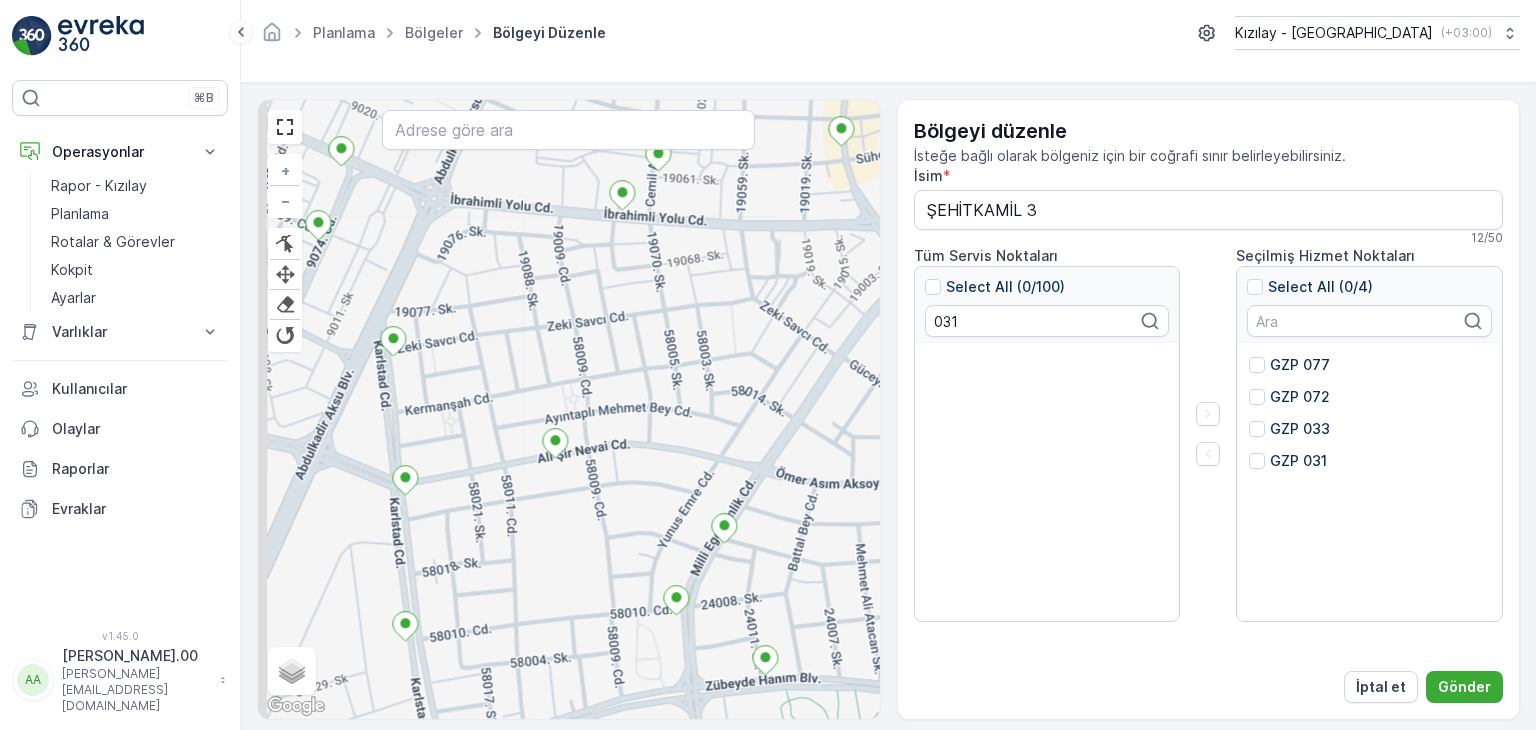 drag, startPoint x: 413, startPoint y: 385, endPoint x: 668, endPoint y: 503, distance: 280.97864 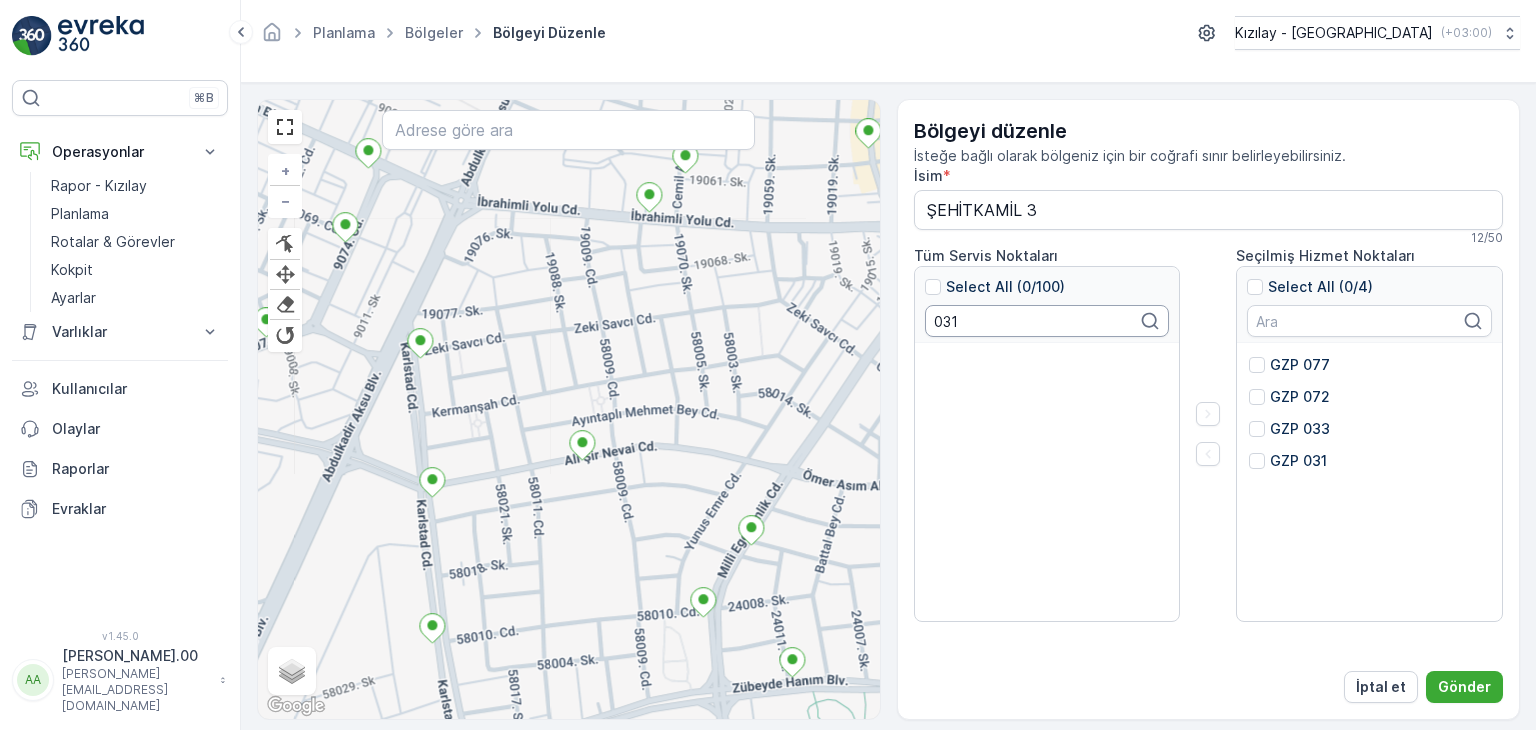 click on "031" at bounding box center (1047, 321) 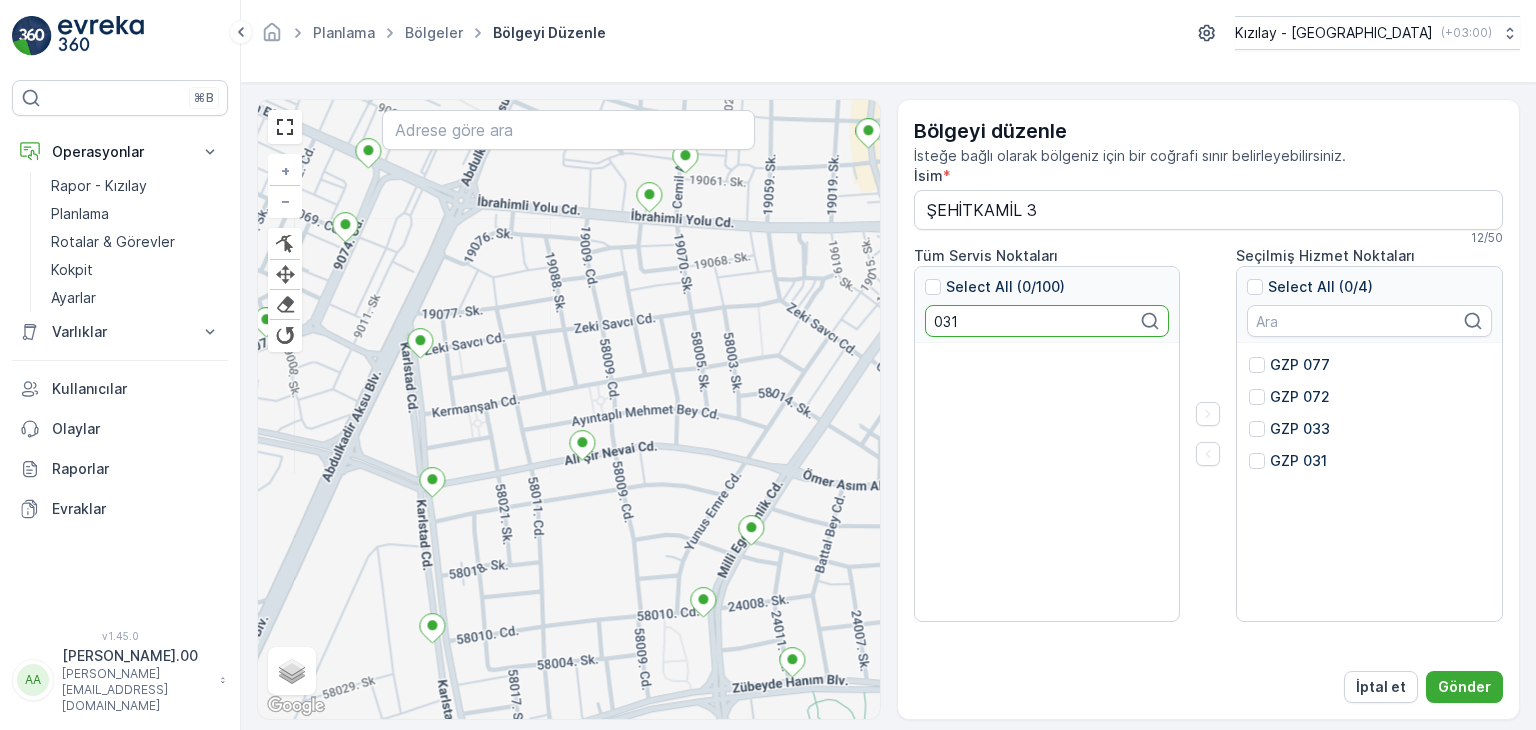 click on "031" at bounding box center (1047, 321) 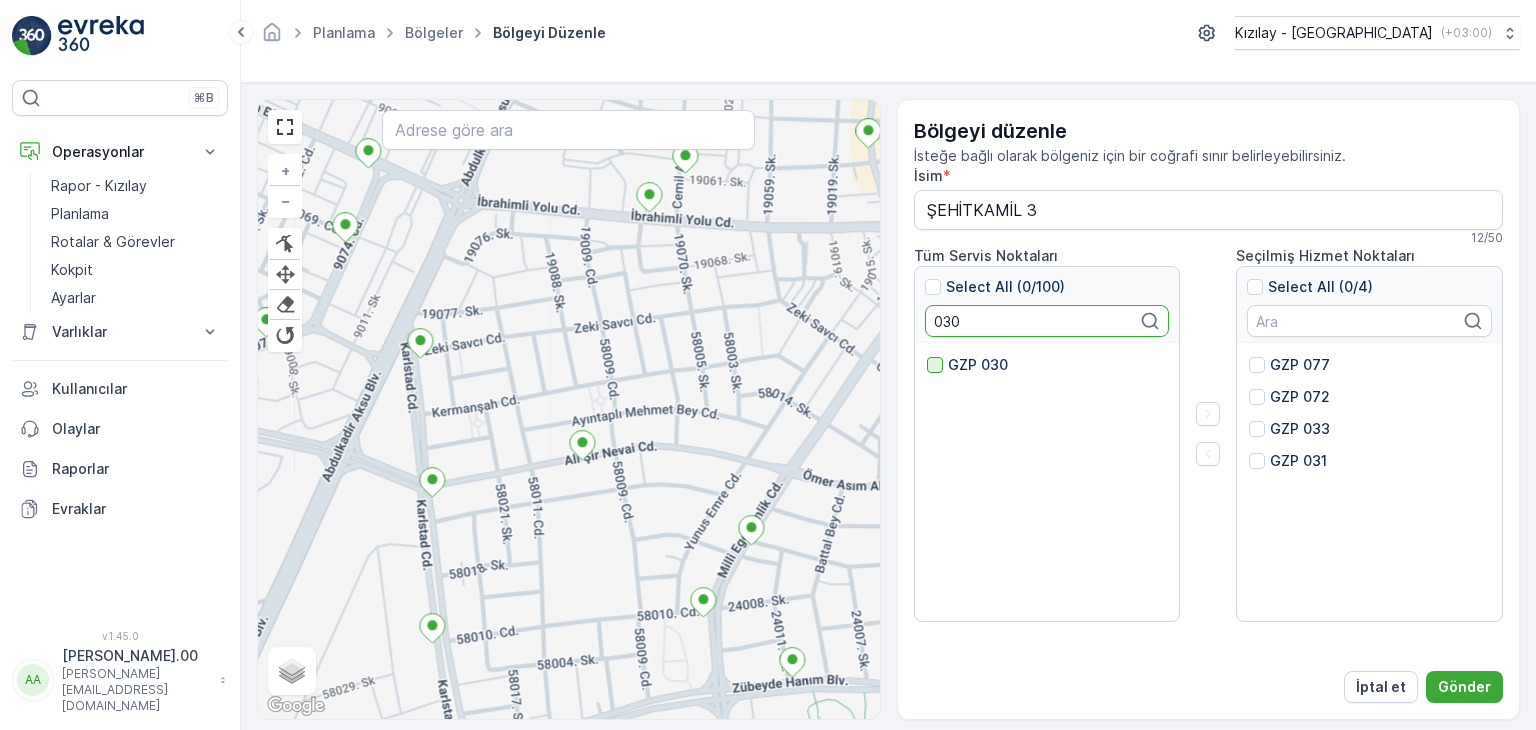 click at bounding box center (935, 365) 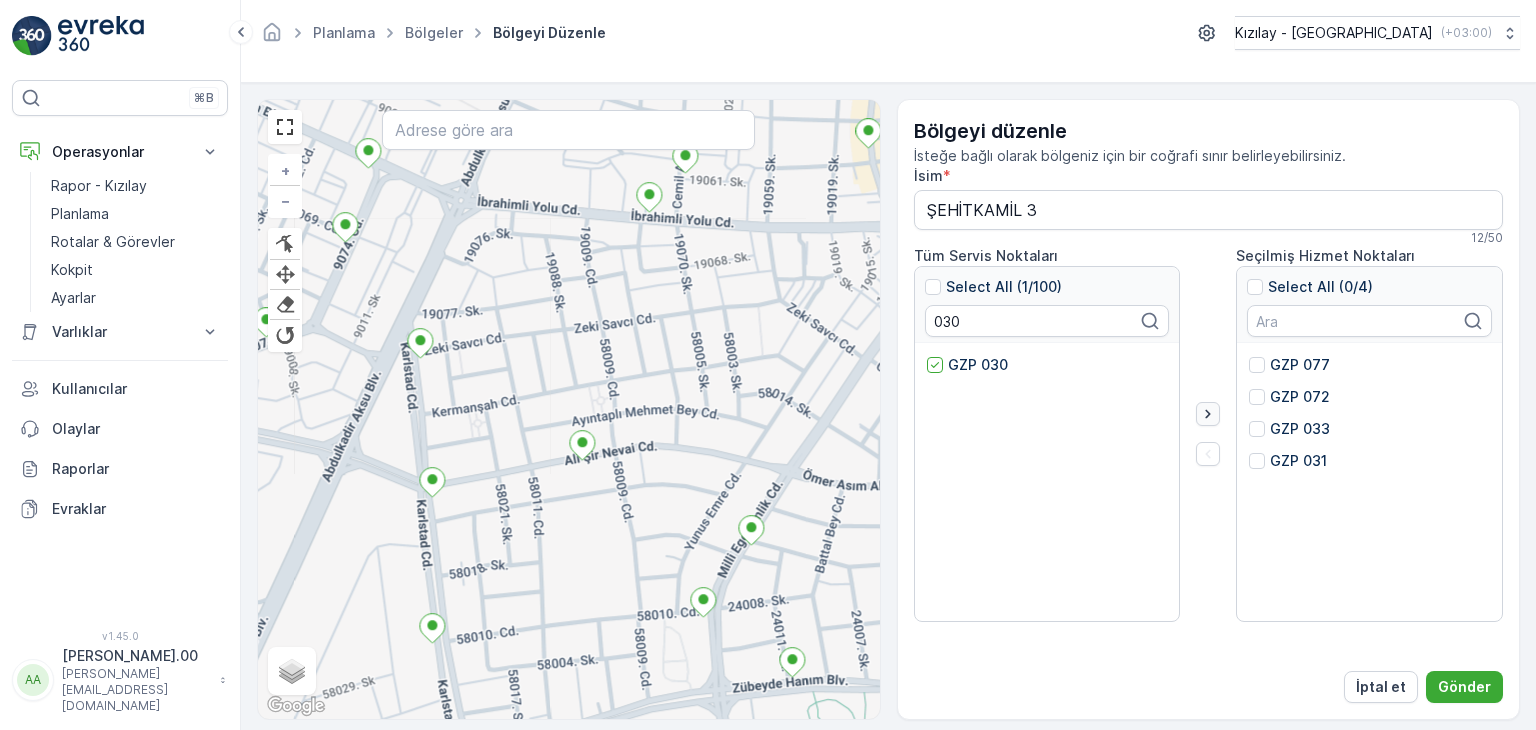 click 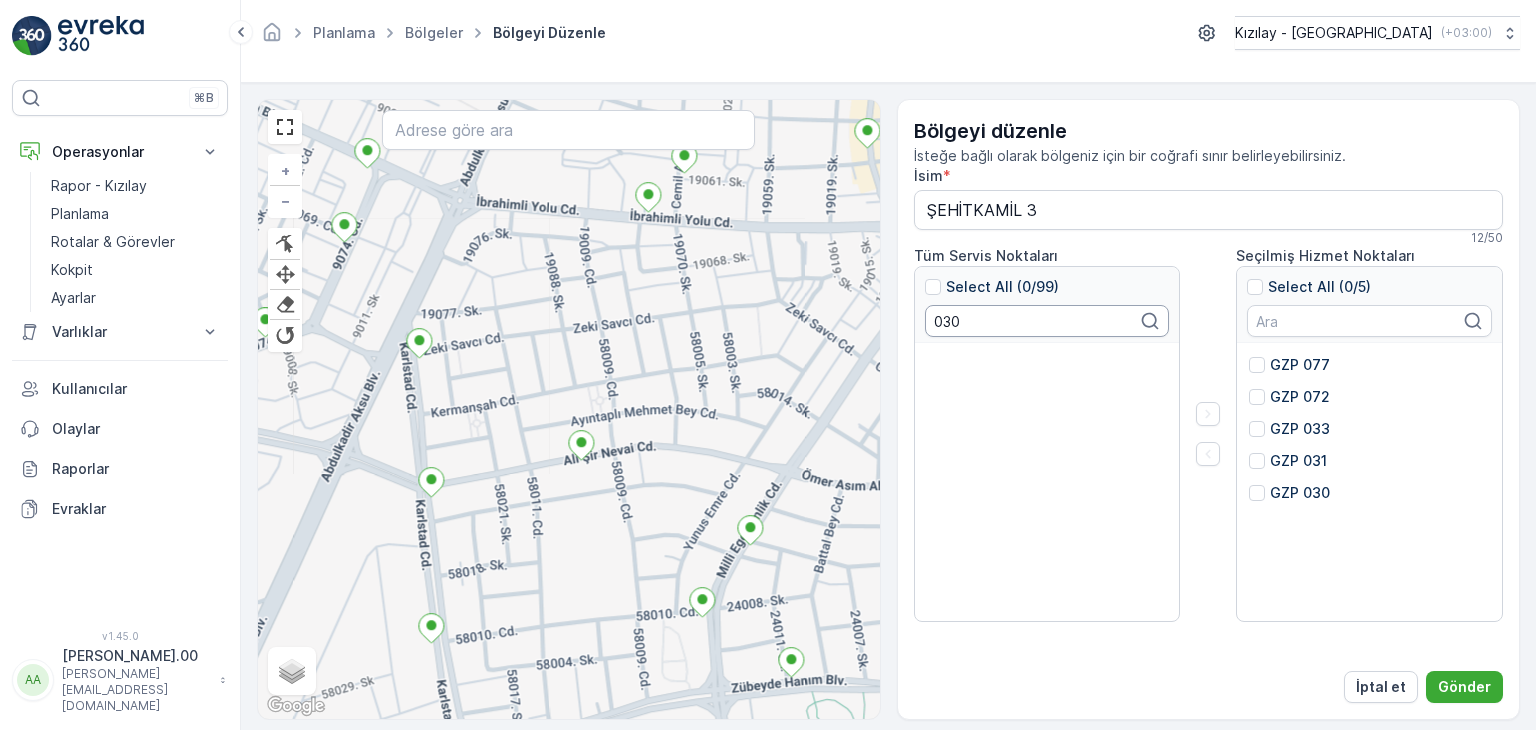 click on "030" at bounding box center (1047, 321) 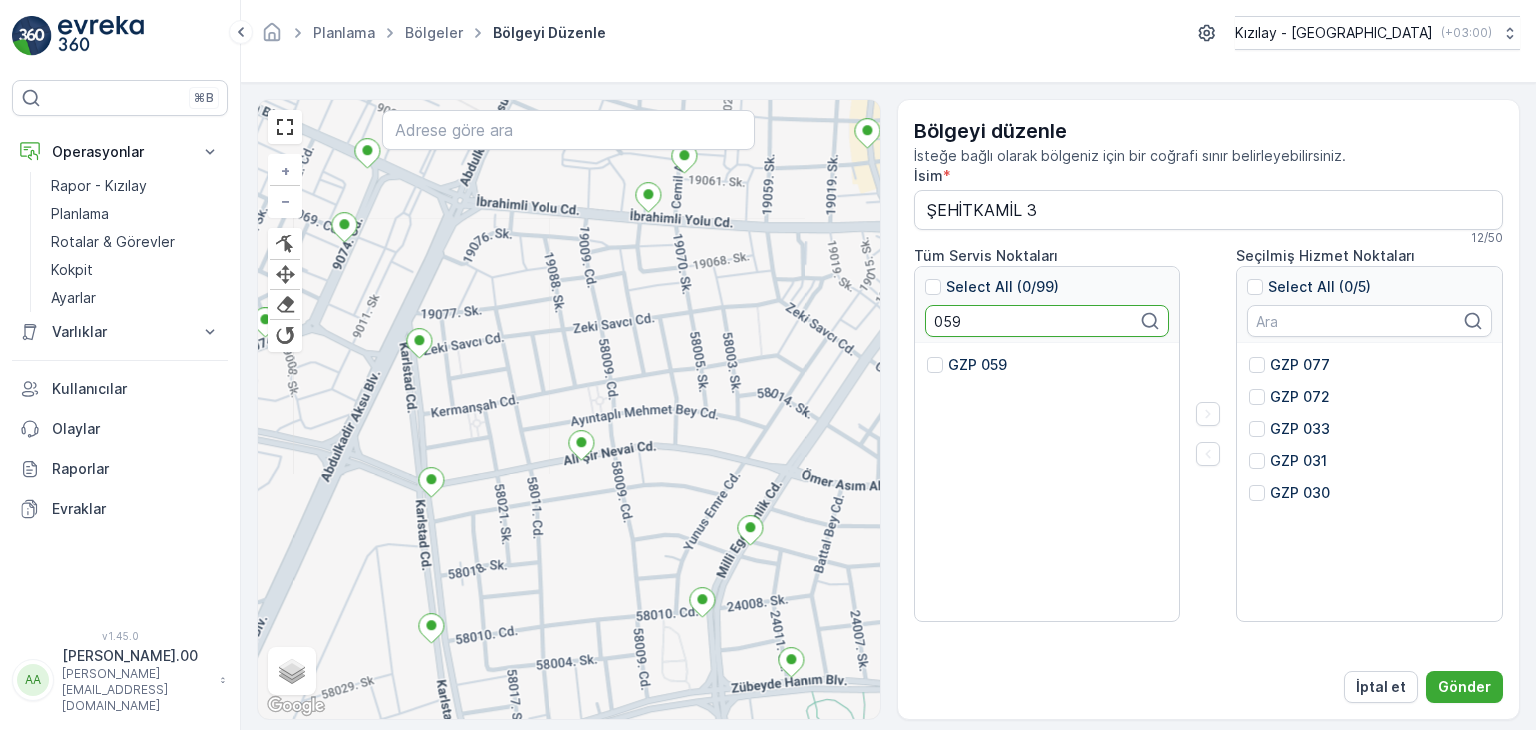click at bounding box center (935, 365) 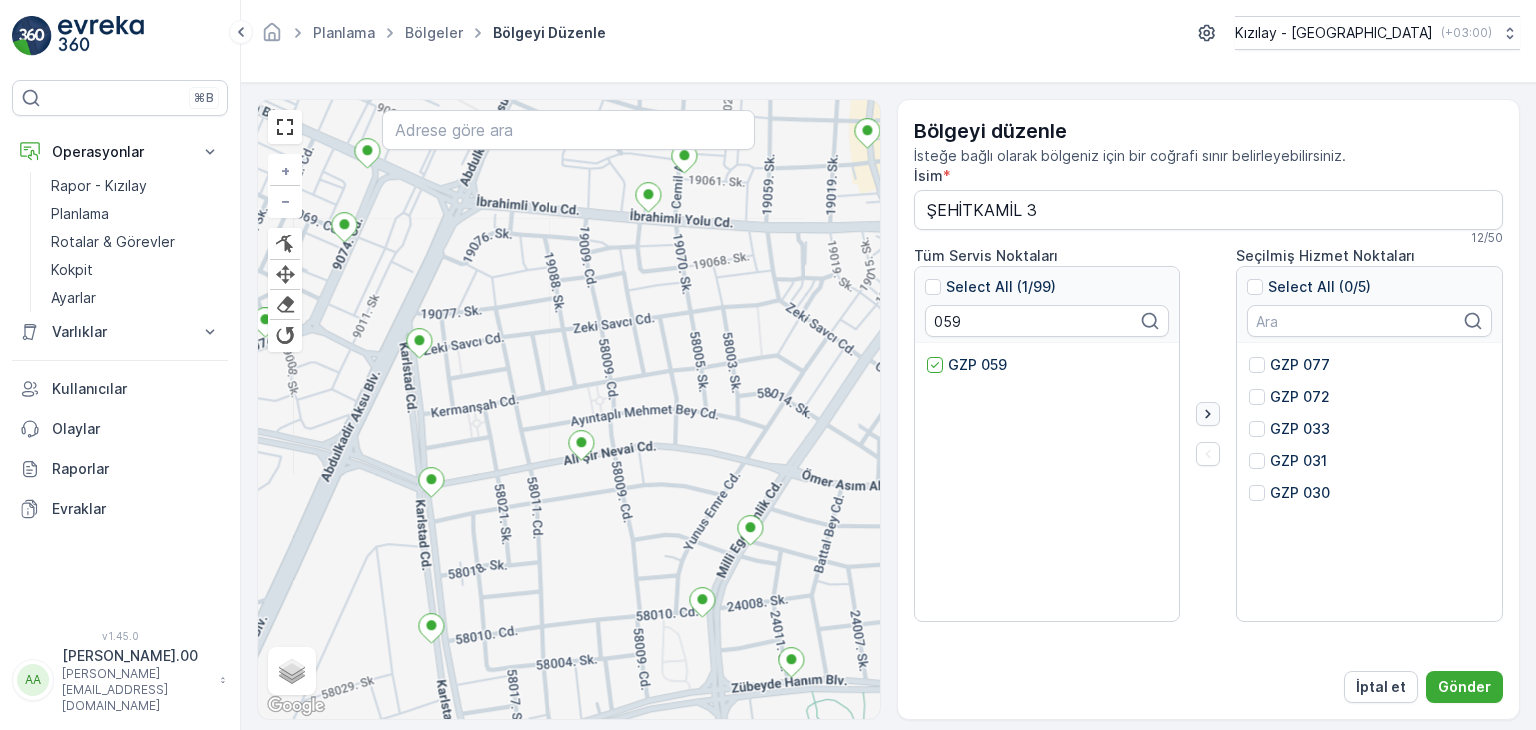 click 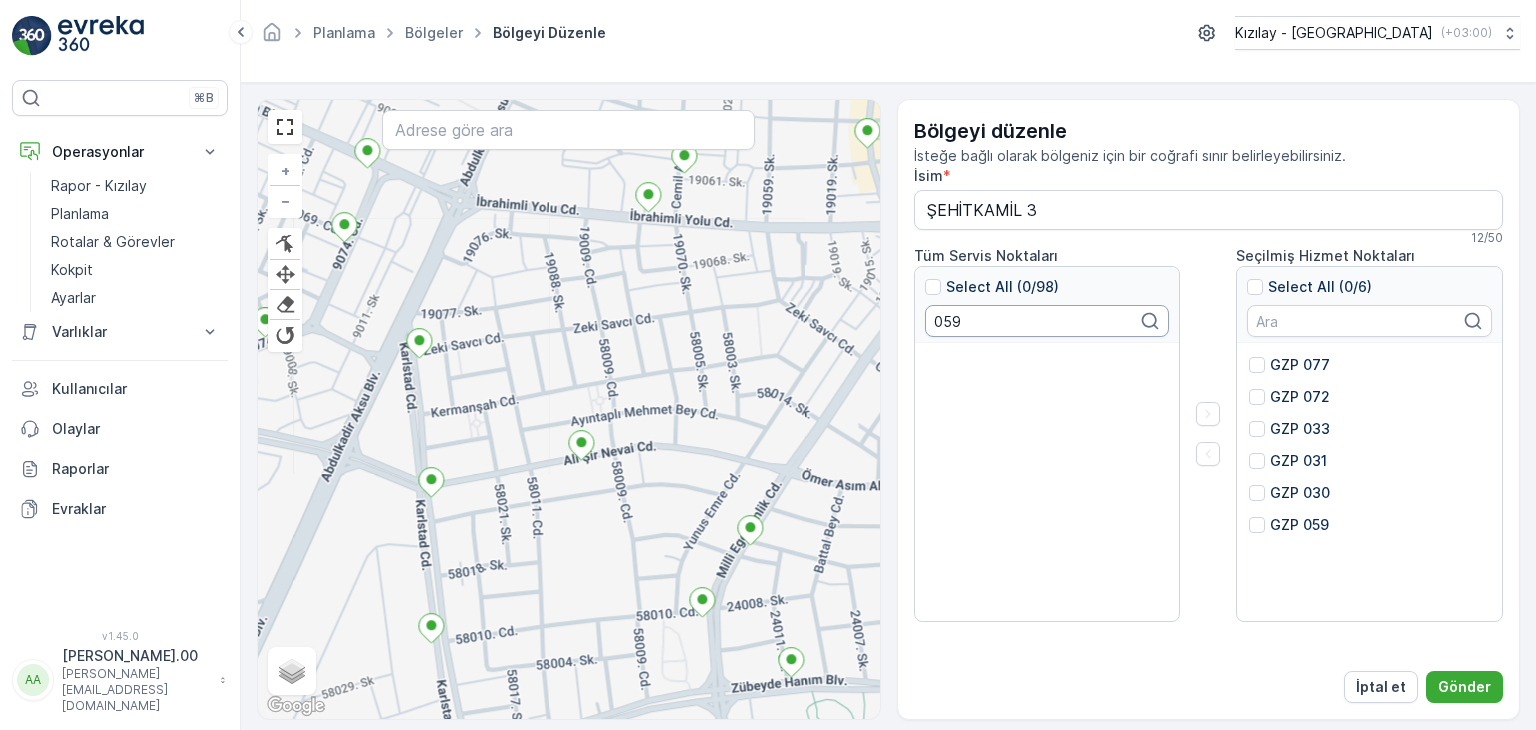 click on "059" at bounding box center [1047, 321] 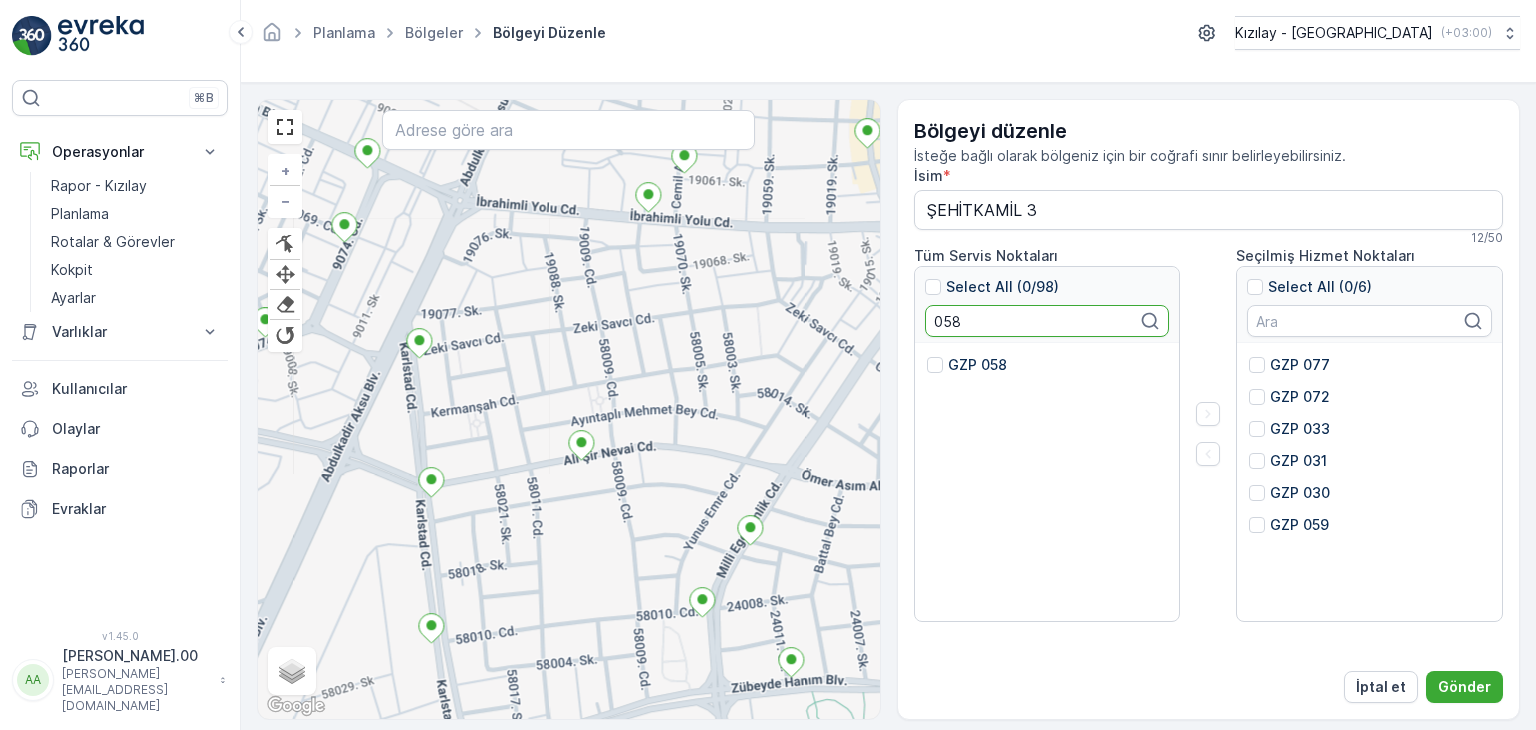 drag, startPoint x: 935, startPoint y: 360, endPoint x: 984, endPoint y: 363, distance: 49.09175 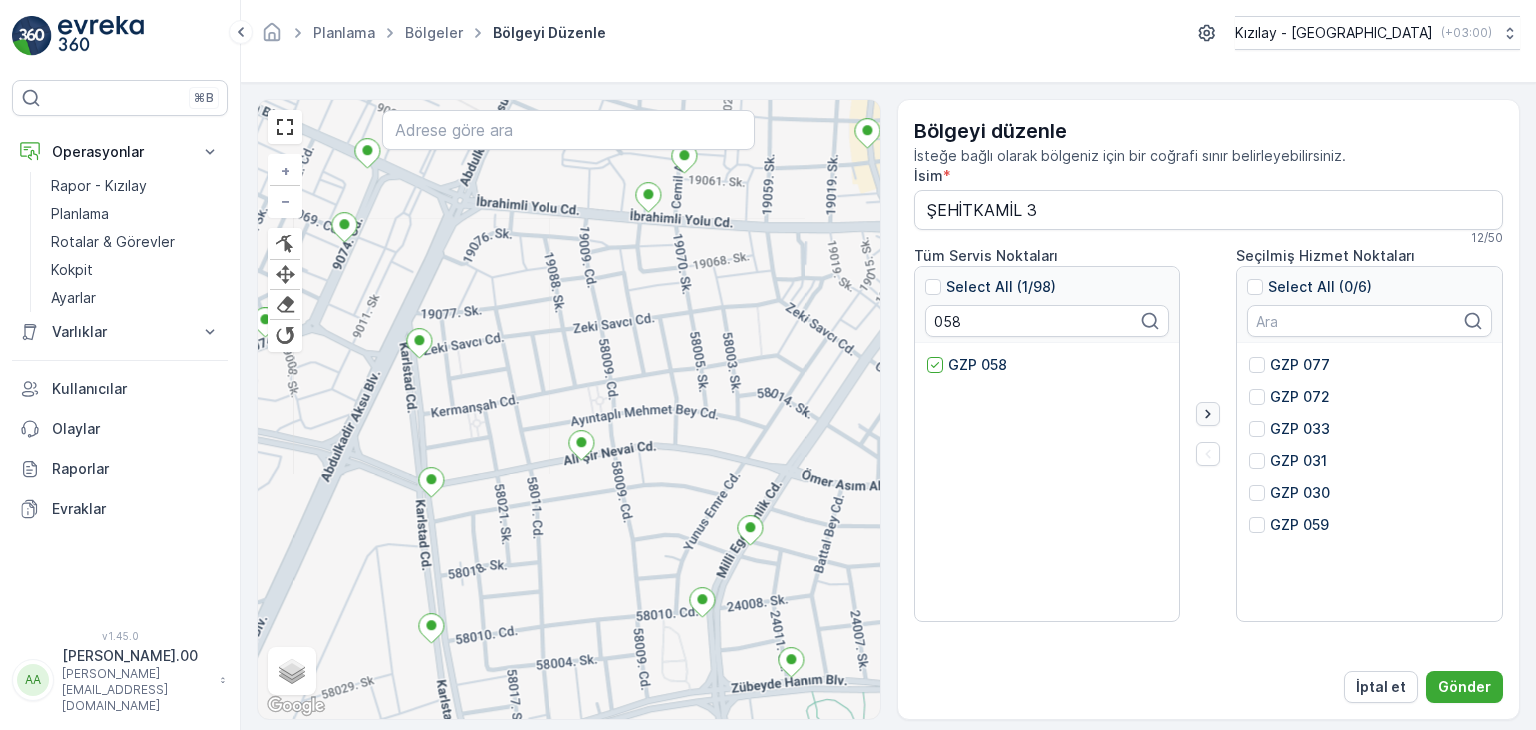 click 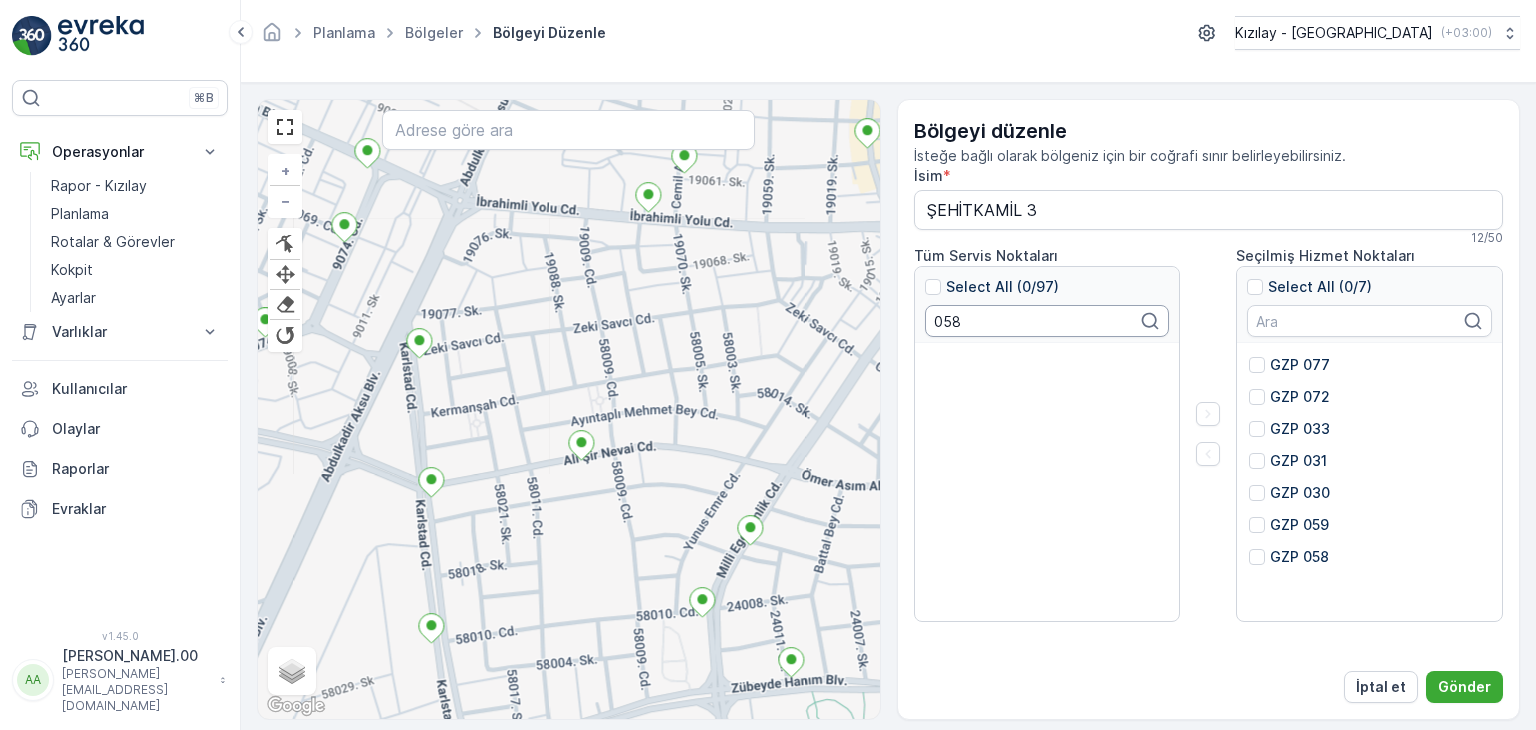 click on "058" at bounding box center (1047, 321) 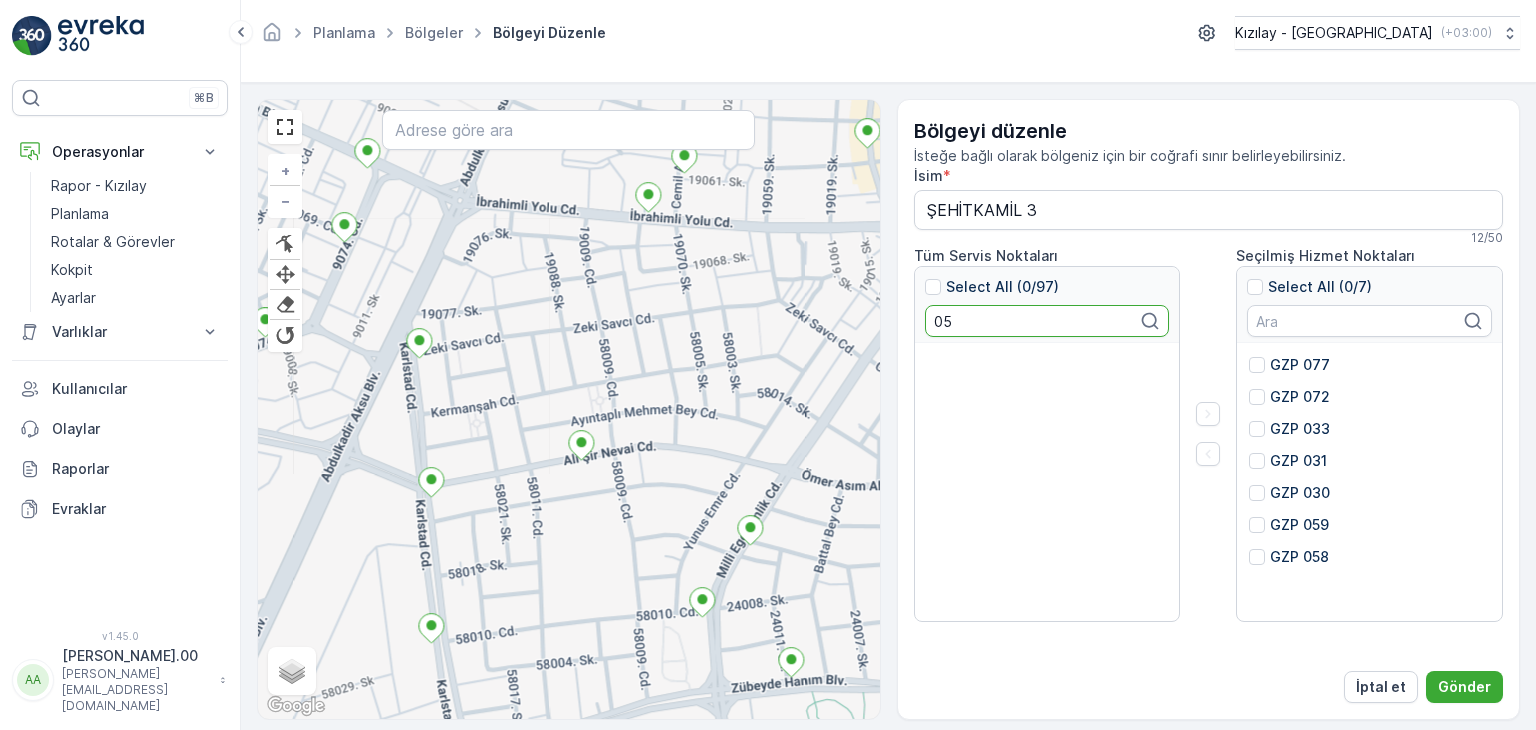 type on "0" 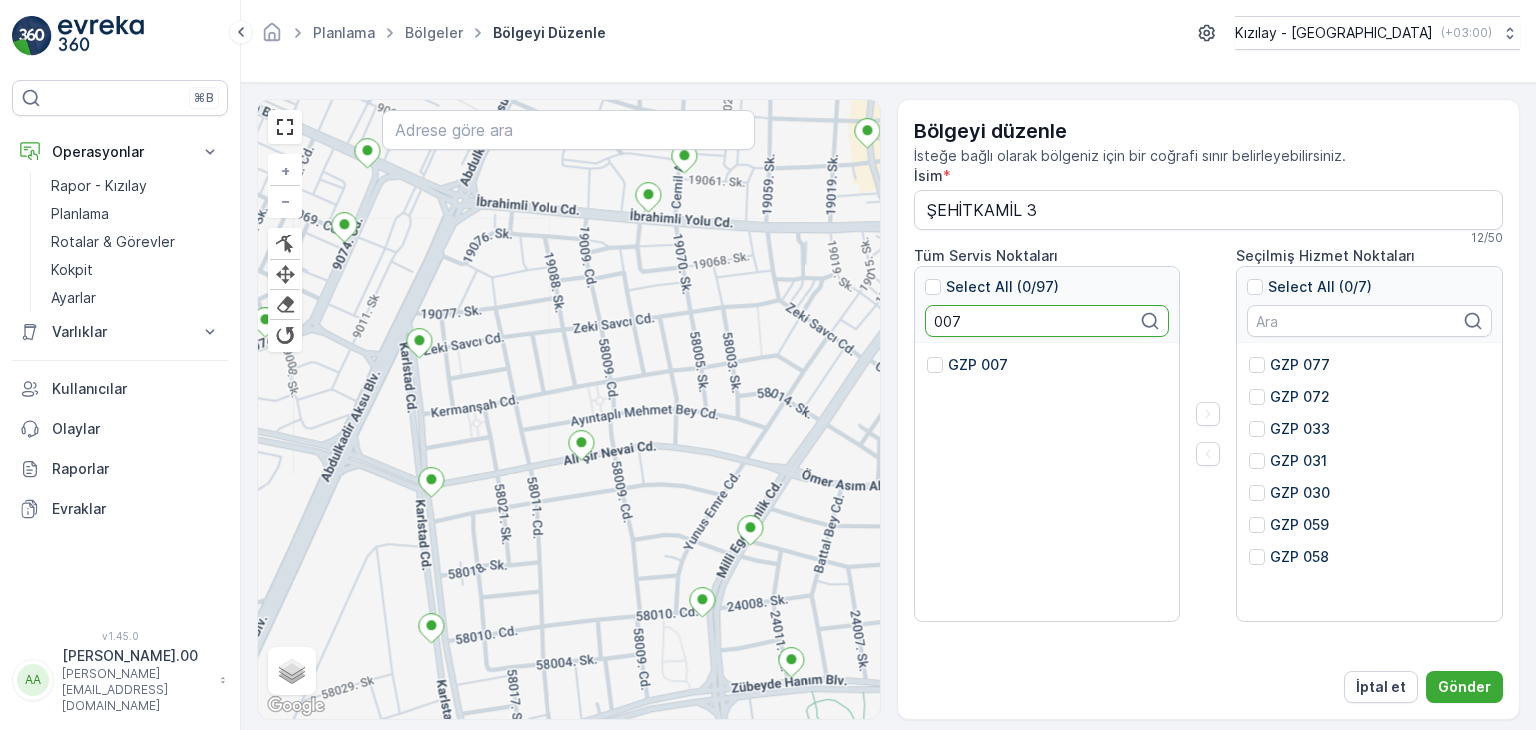 click at bounding box center (935, 365) 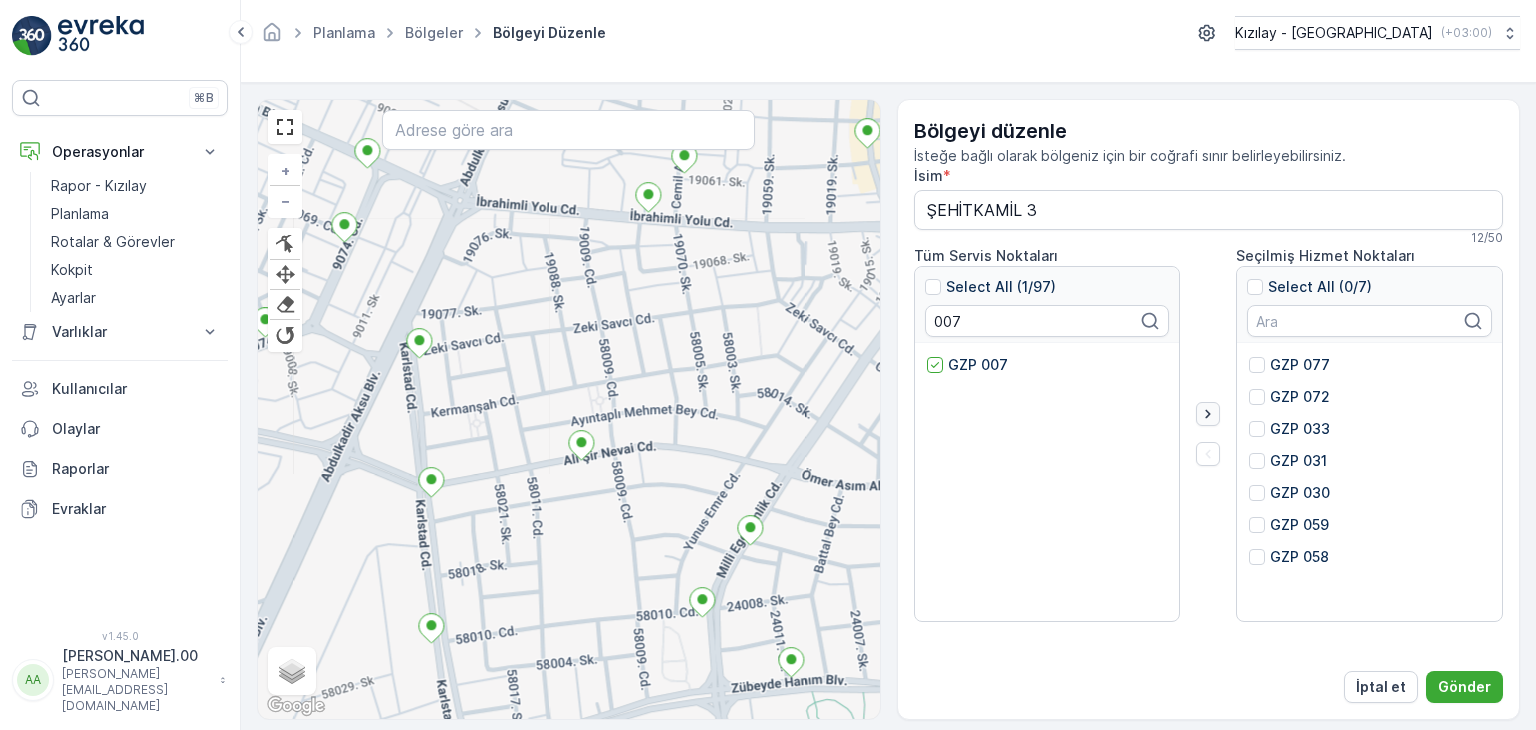 click 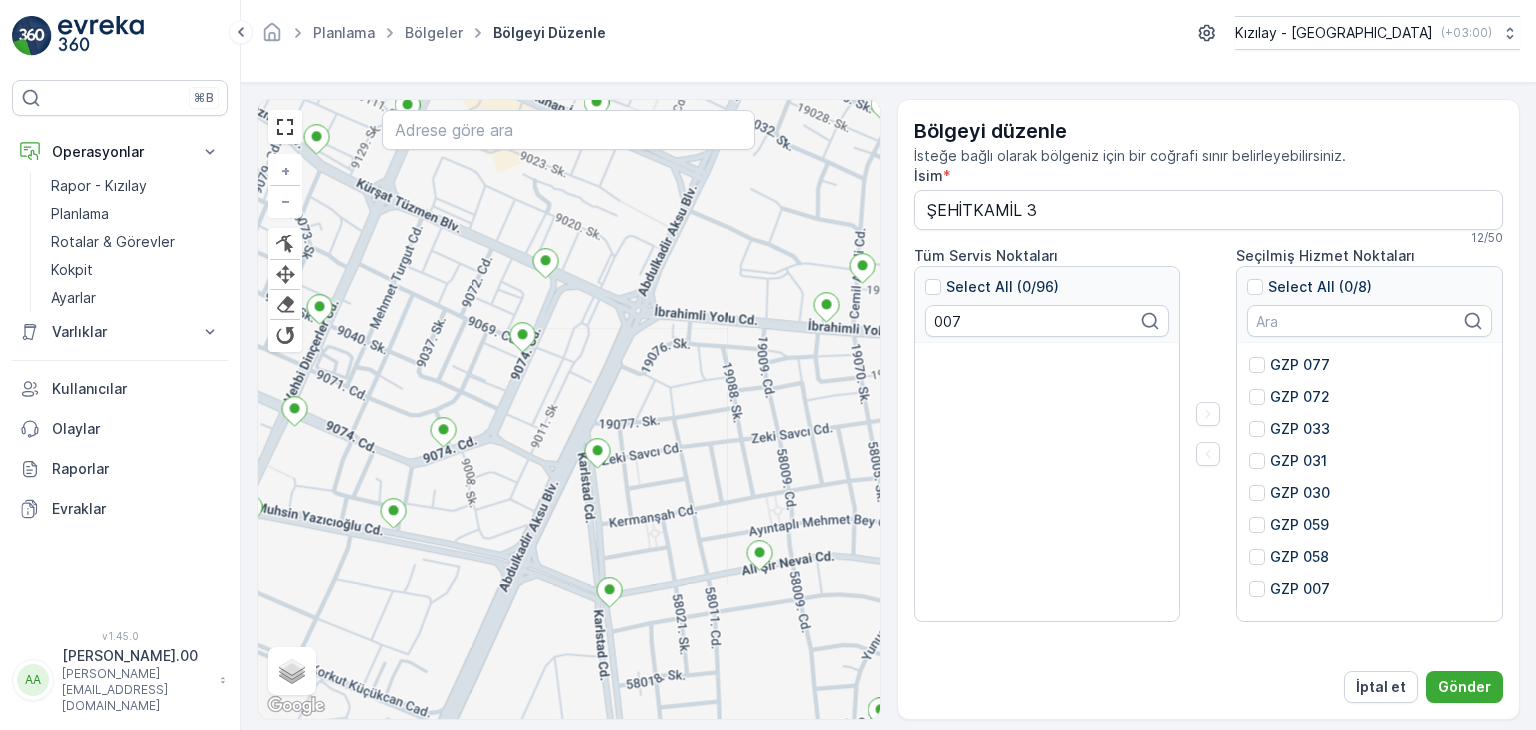 drag, startPoint x: 510, startPoint y: 348, endPoint x: 688, endPoint y: 458, distance: 209.24626 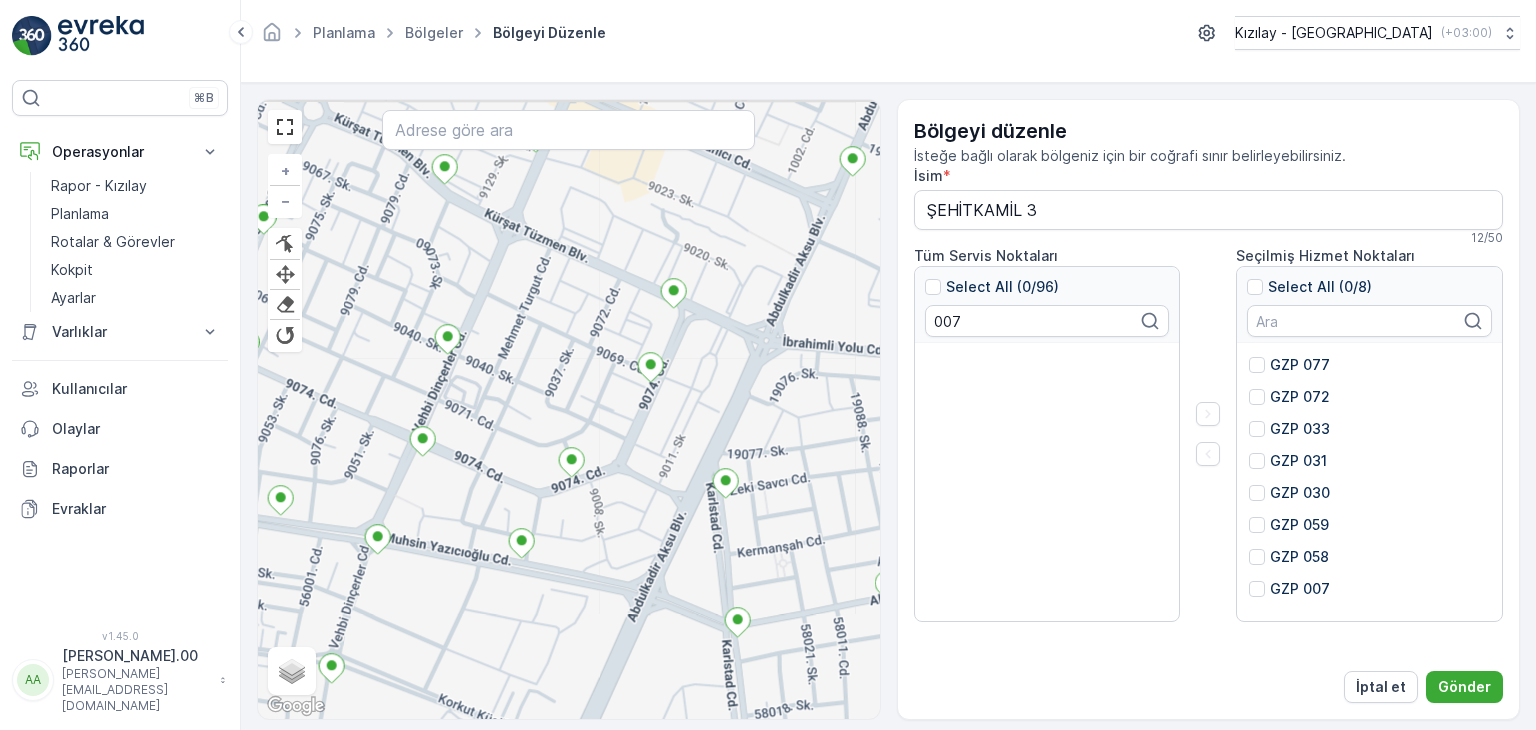 drag, startPoint x: 433, startPoint y: 538, endPoint x: 576, endPoint y: 571, distance: 146.7583 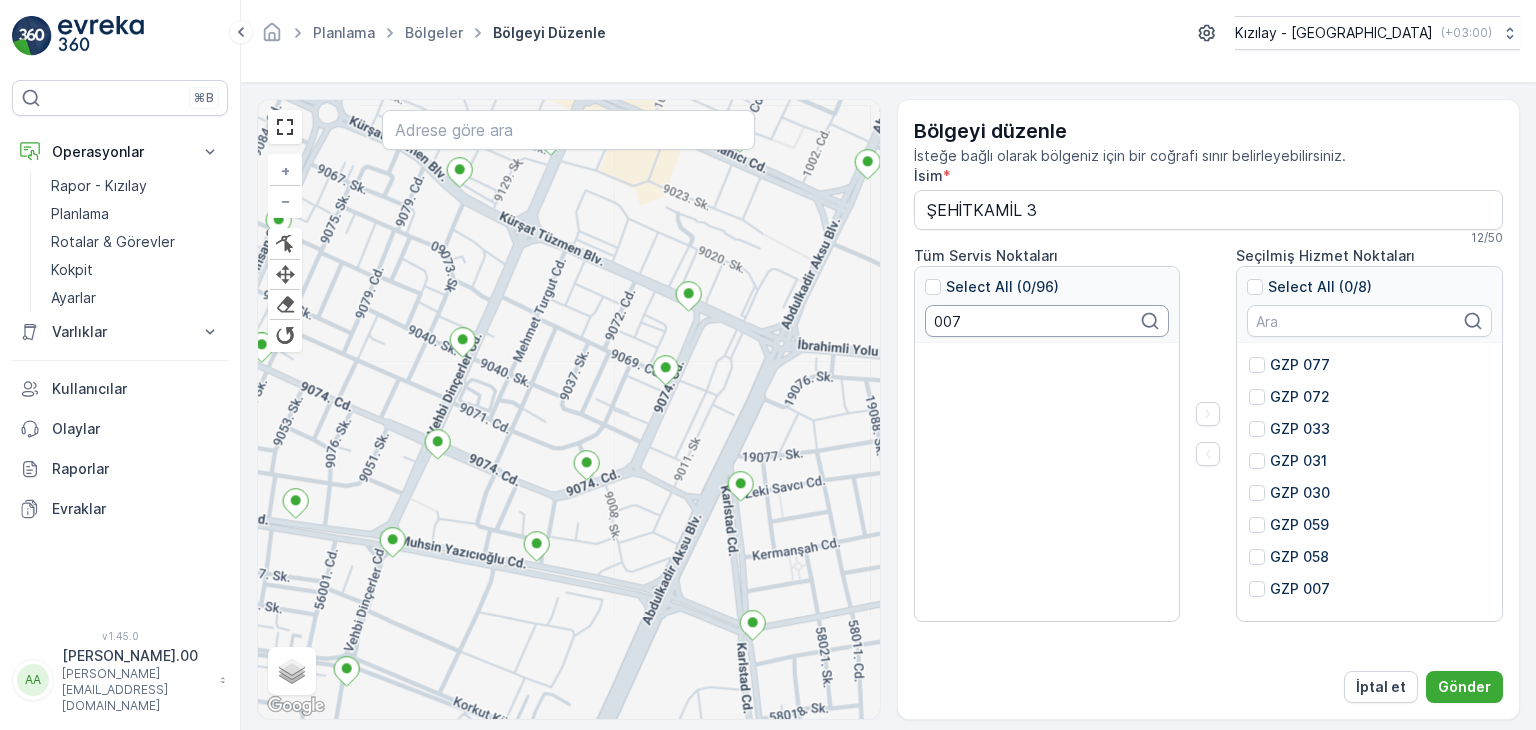 click on "007" at bounding box center (1047, 321) 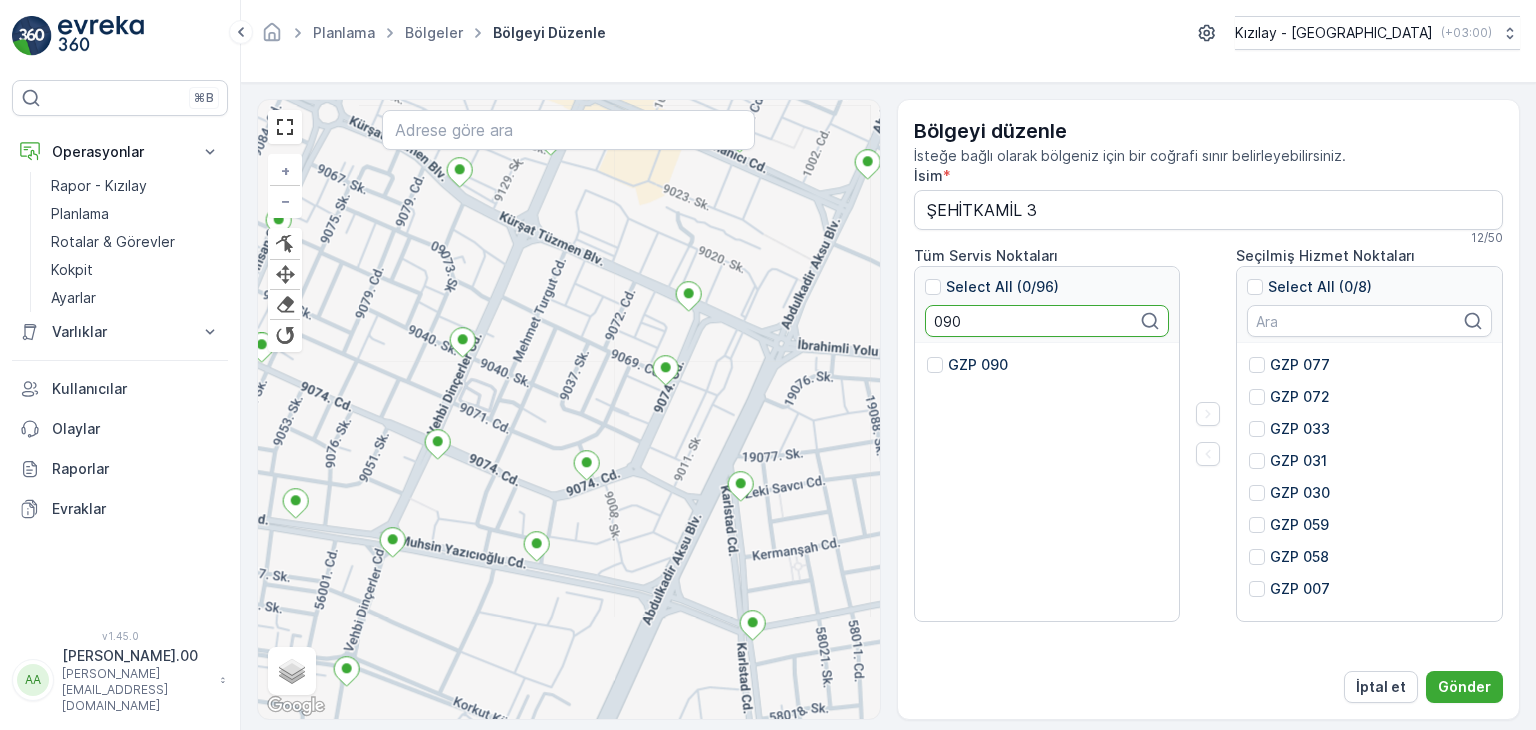 drag, startPoint x: 932, startPoint y: 363, endPoint x: 945, endPoint y: 362, distance: 13.038404 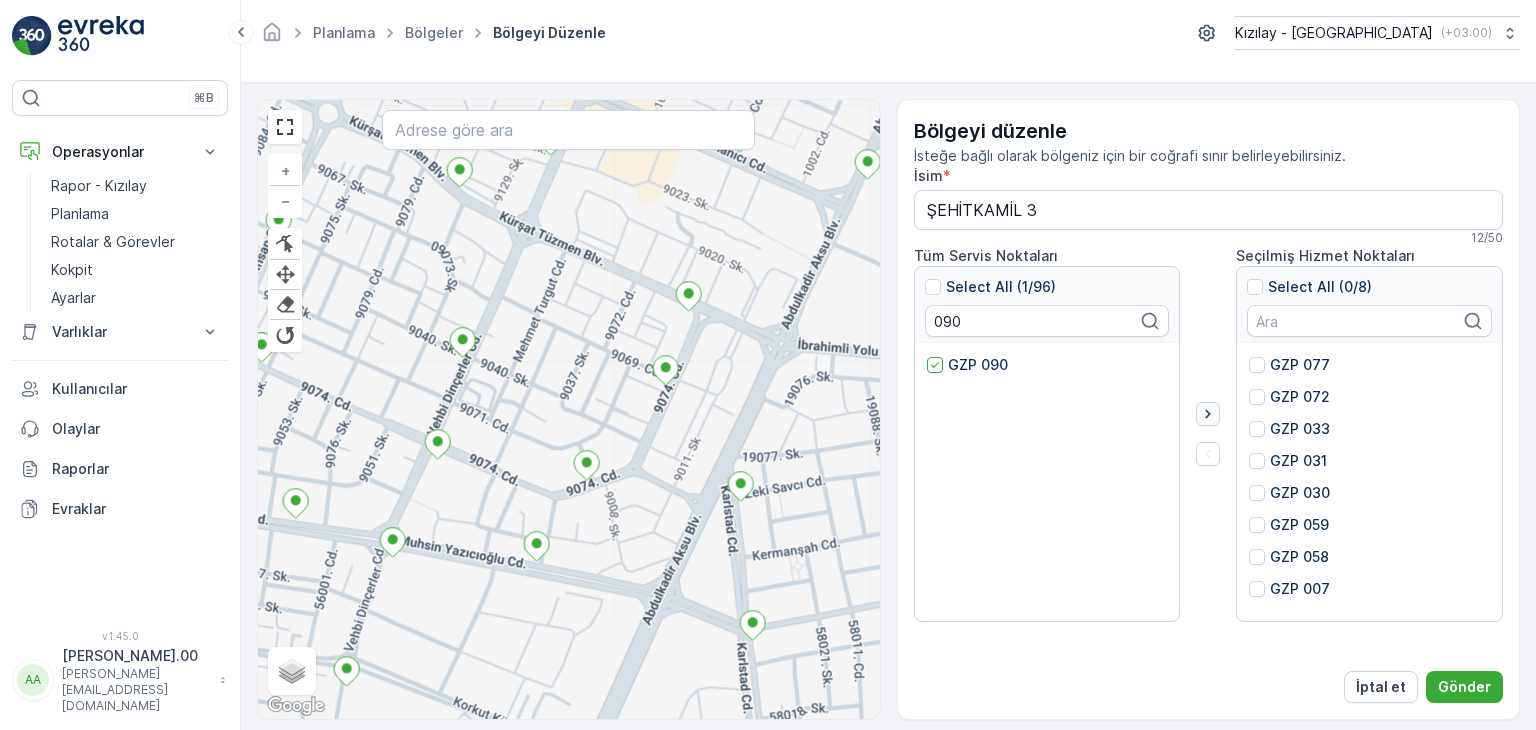 click 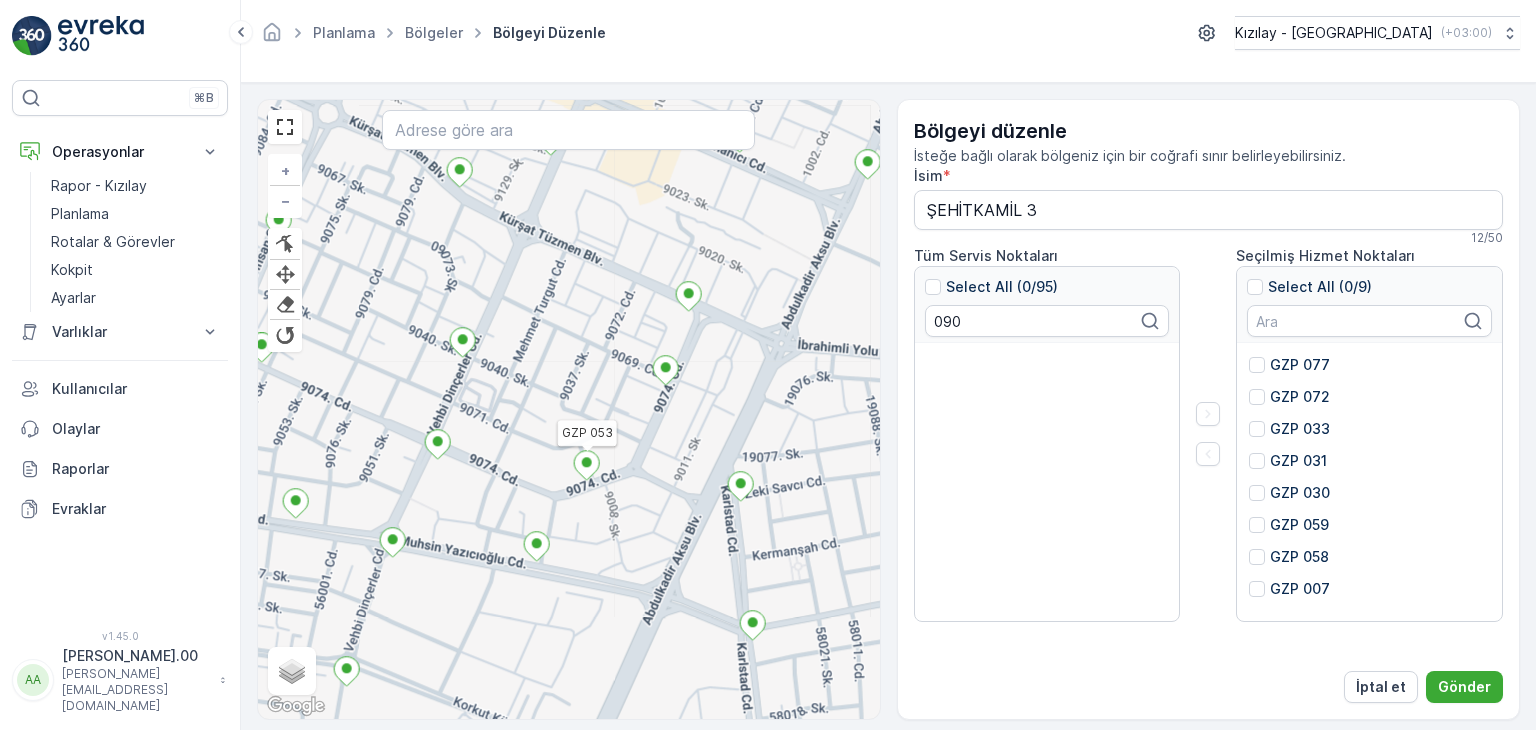click 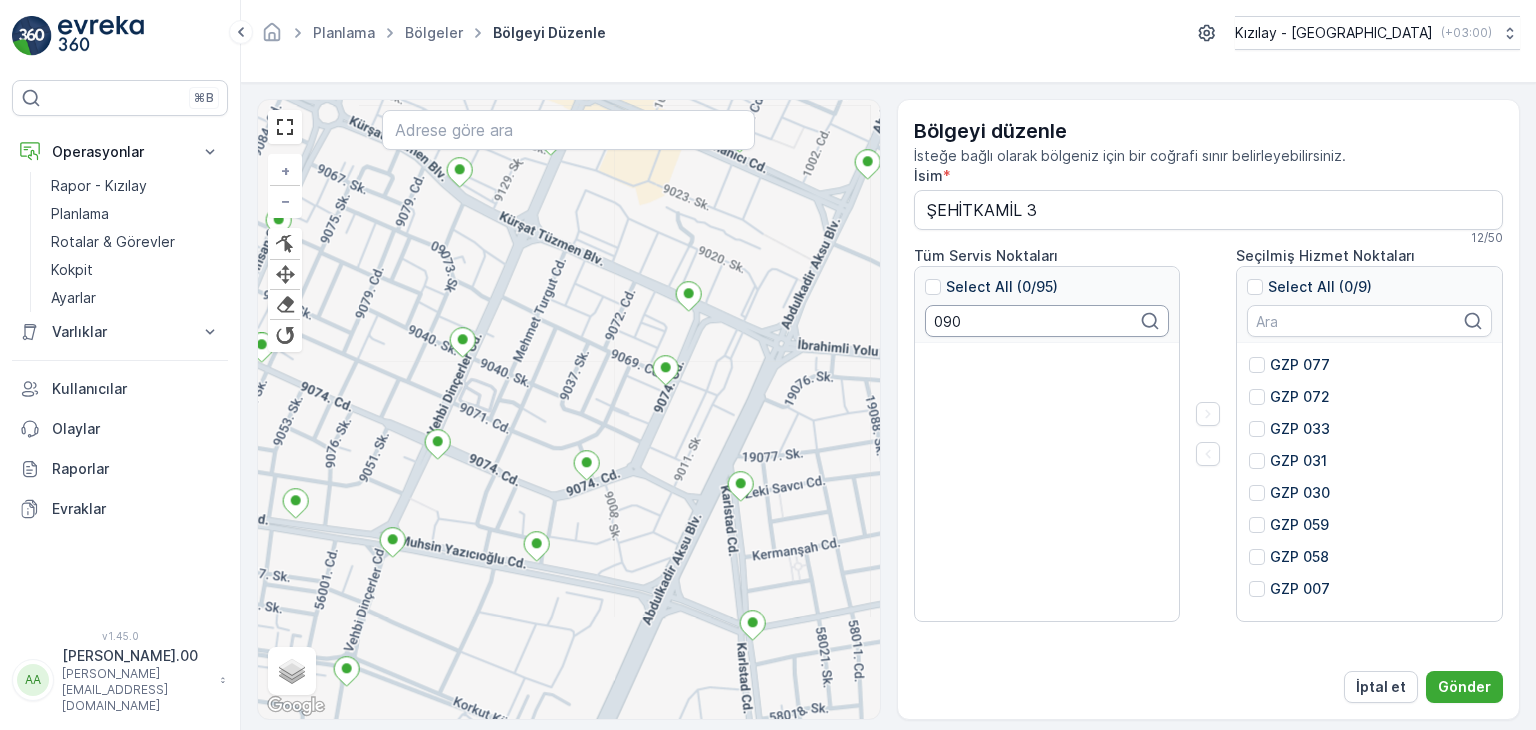 click on "090" at bounding box center (1047, 321) 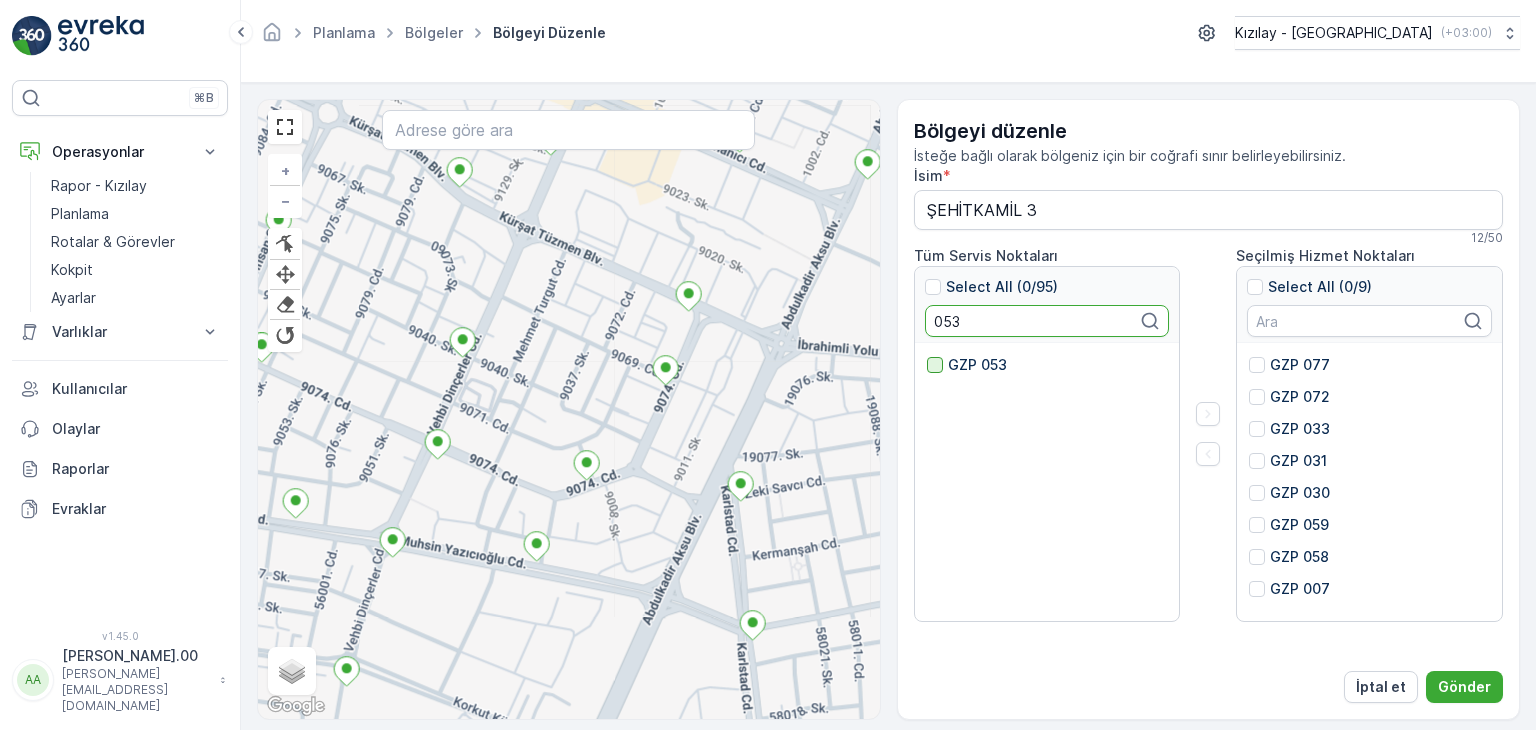 click at bounding box center [935, 365] 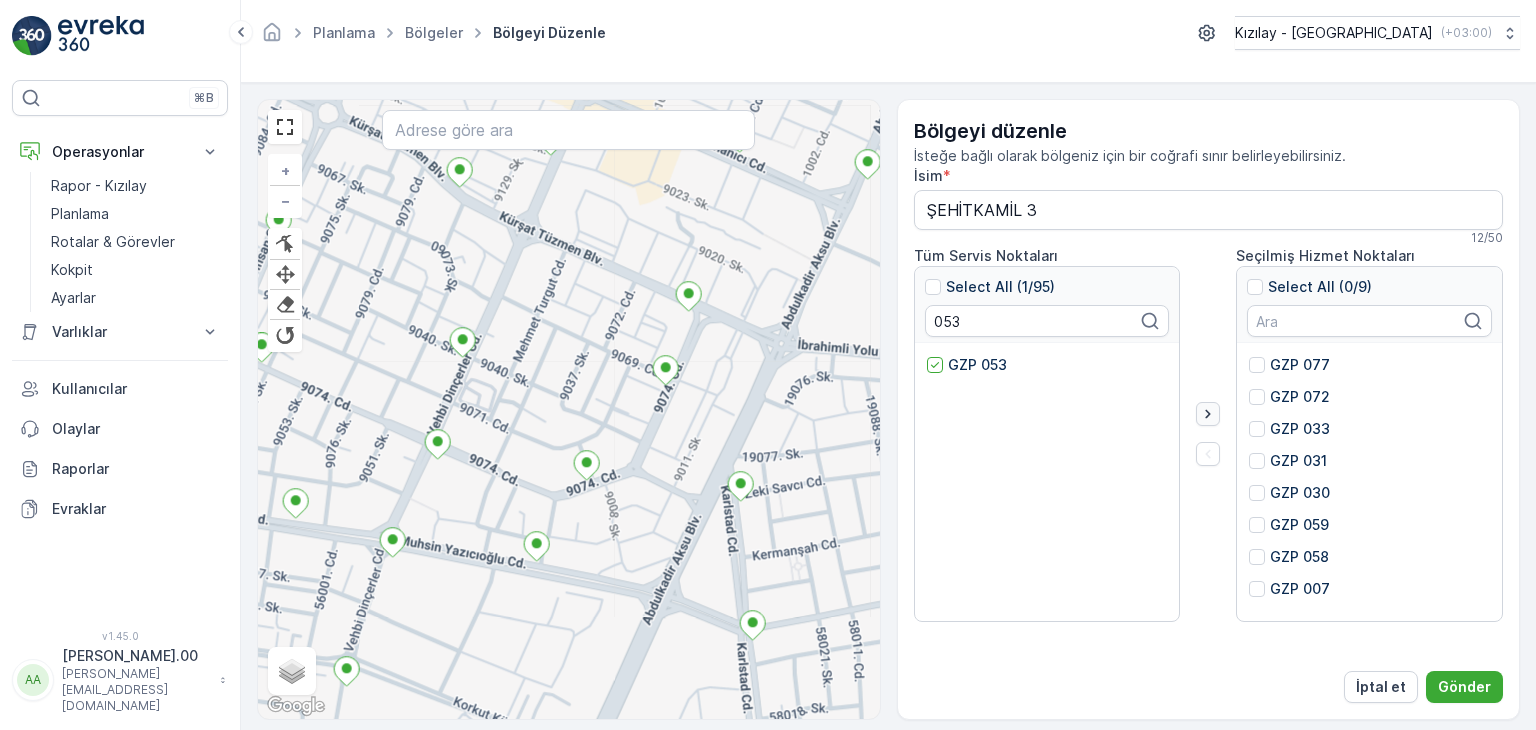 click 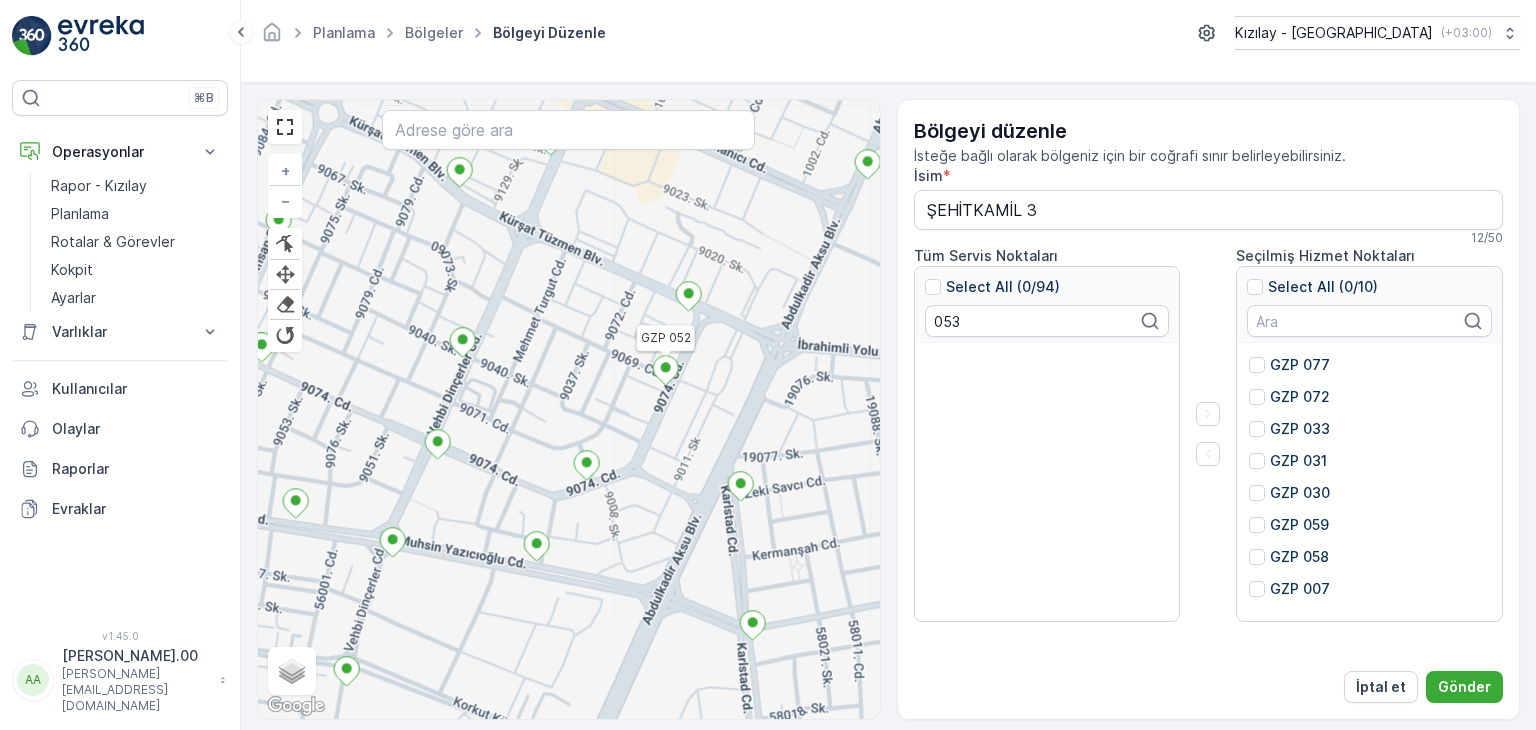 click 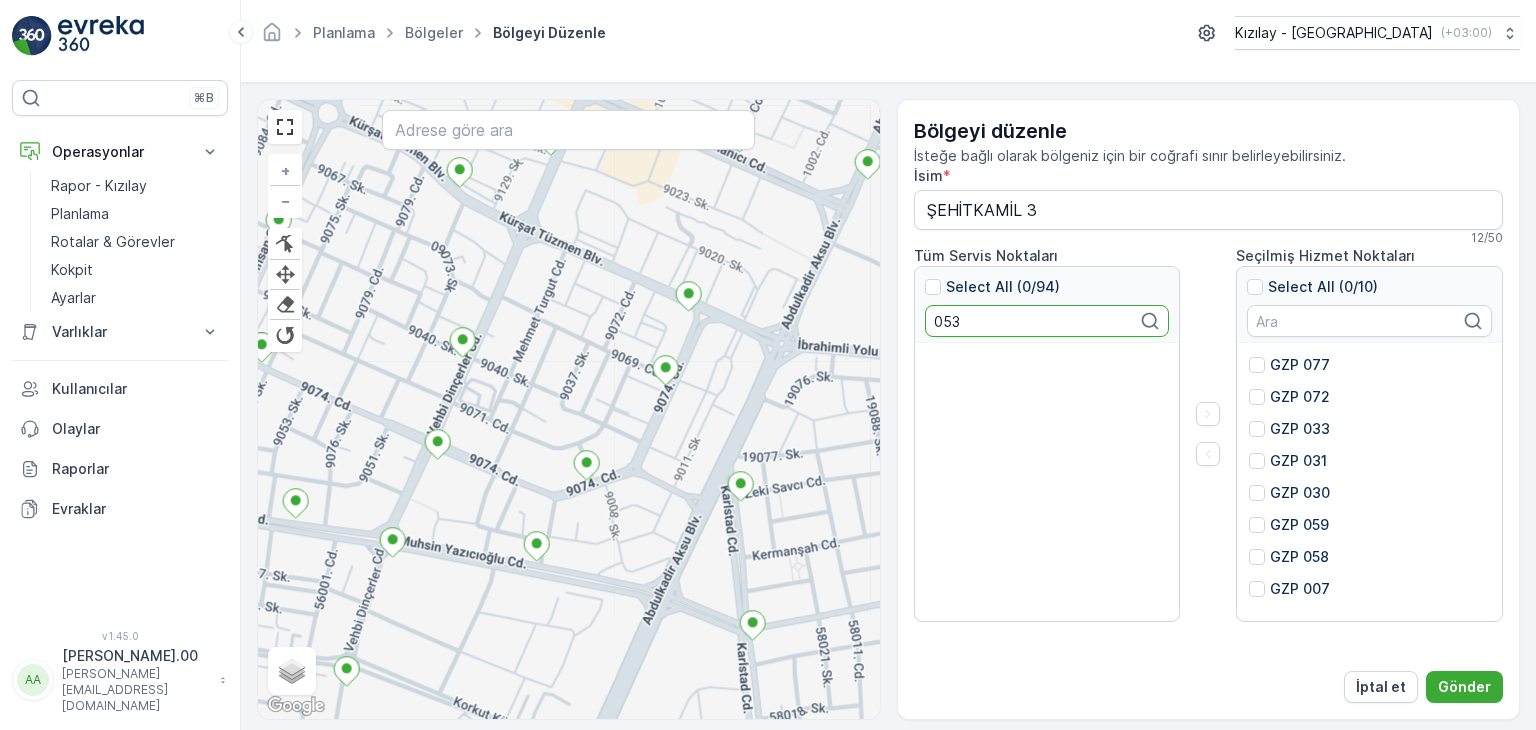 click on "053" at bounding box center (1047, 321) 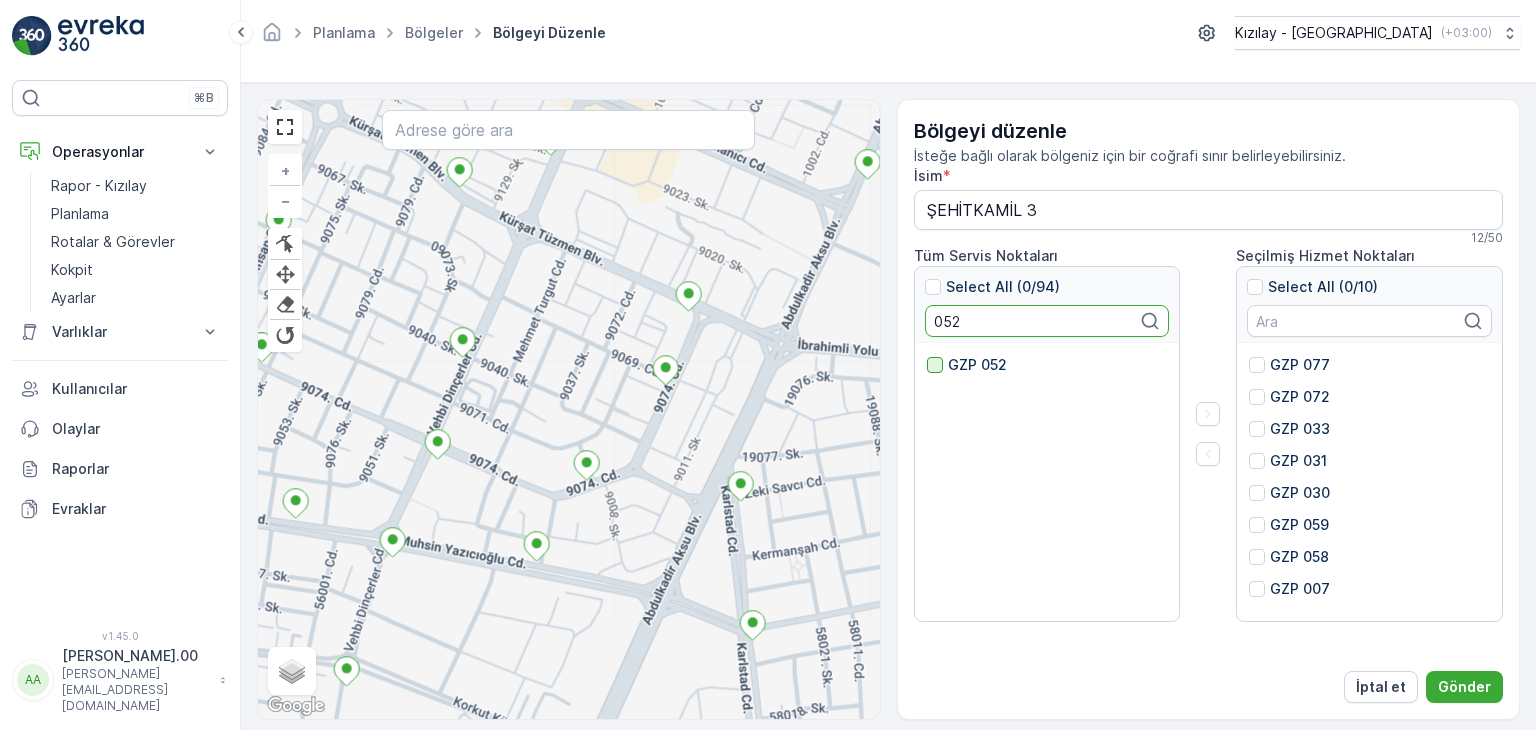 click at bounding box center [935, 365] 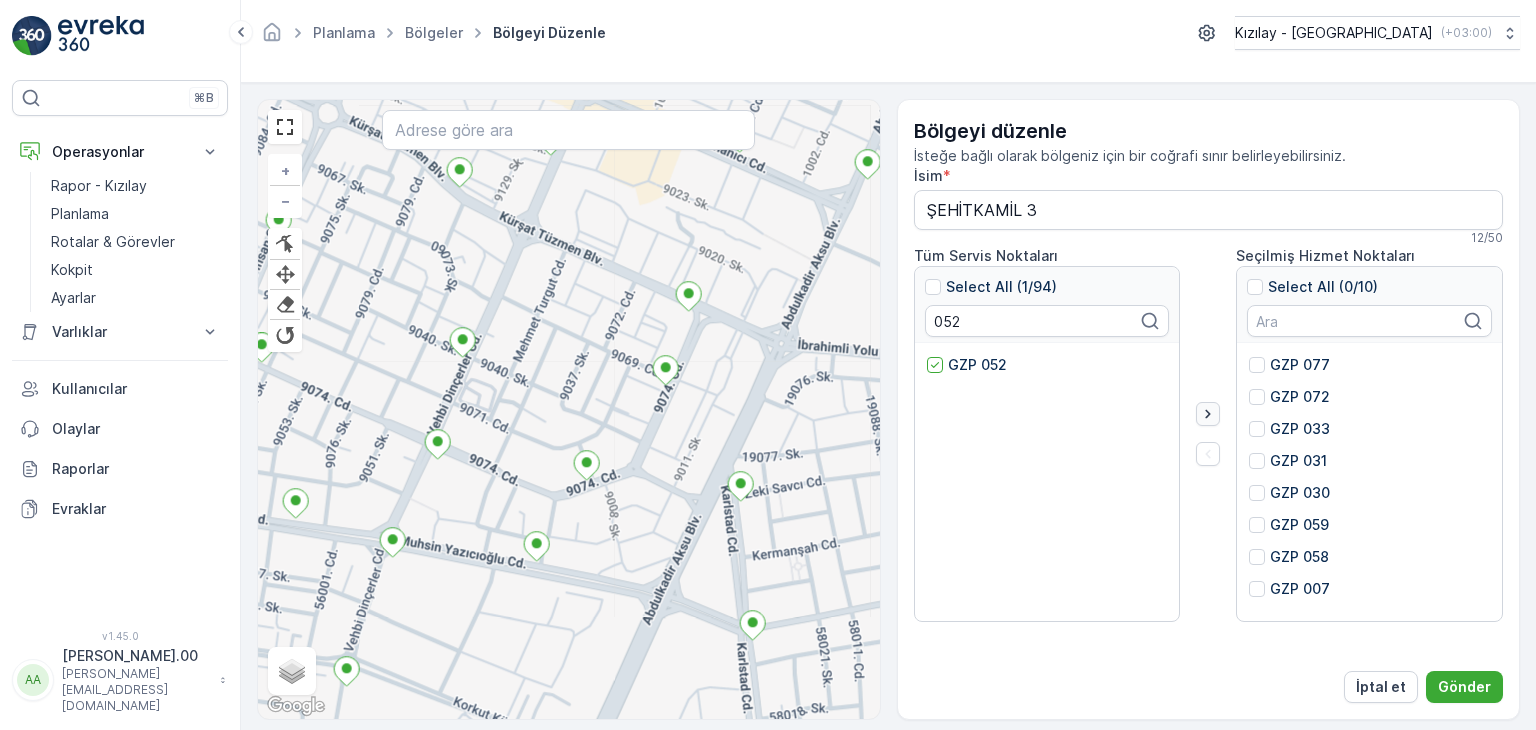 click 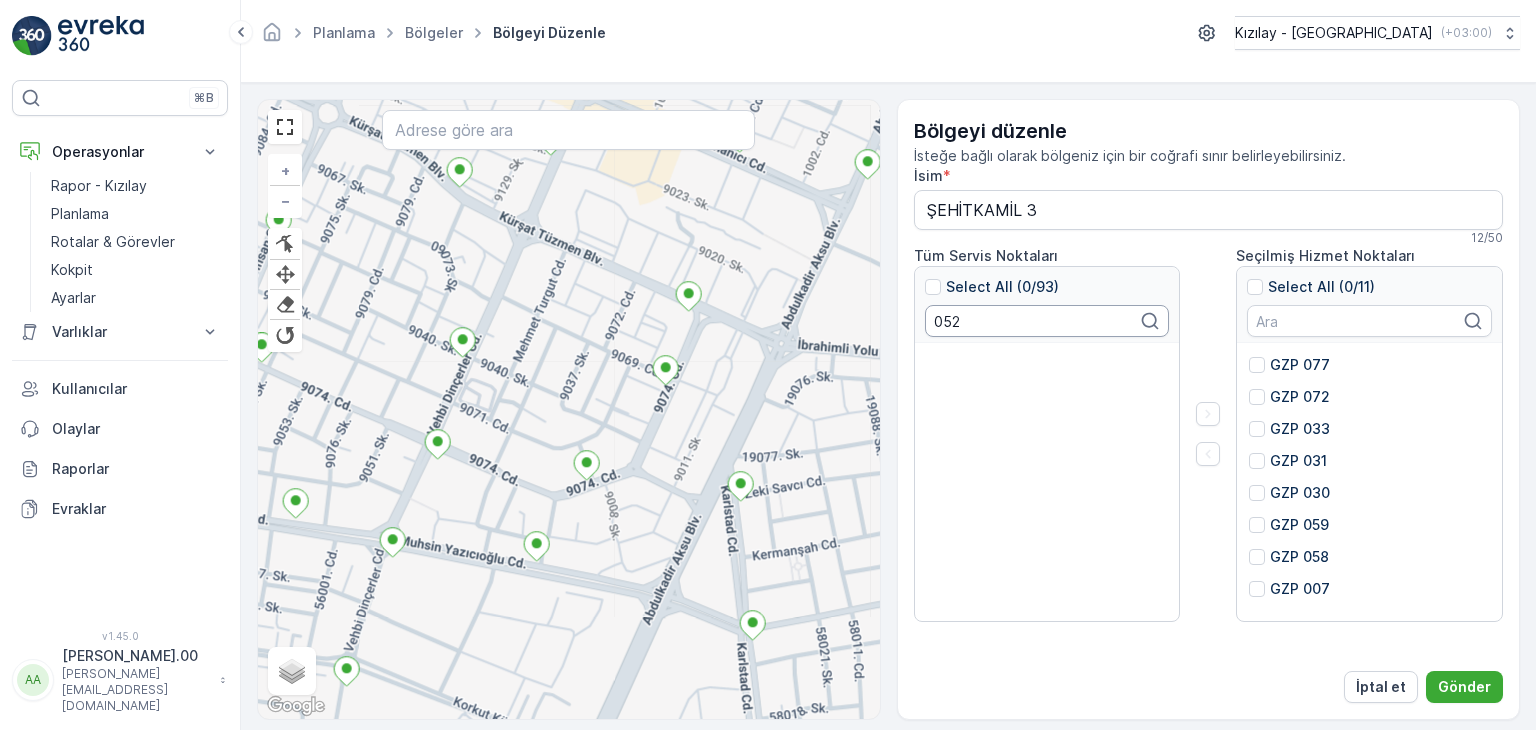 click on "052" at bounding box center (1047, 321) 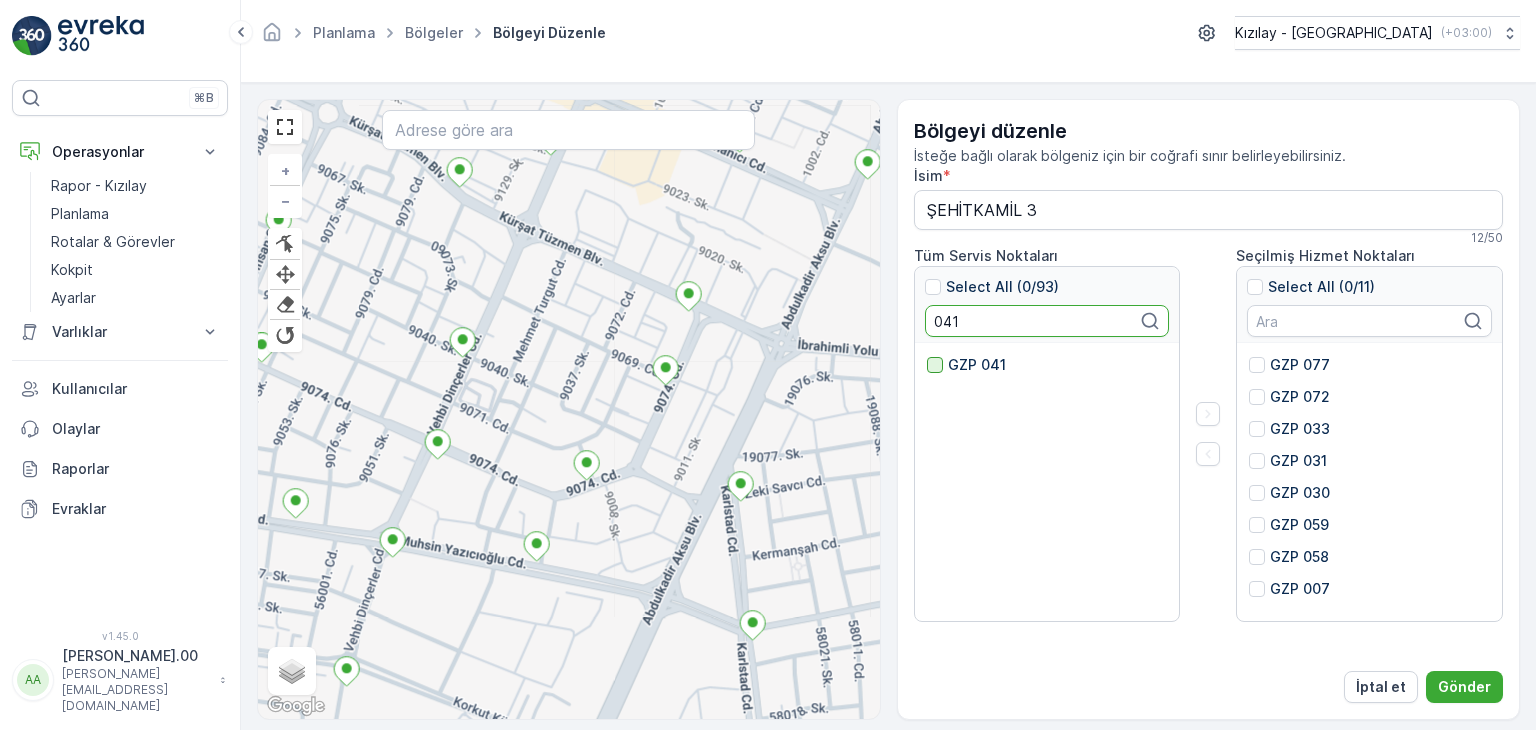 click at bounding box center [935, 365] 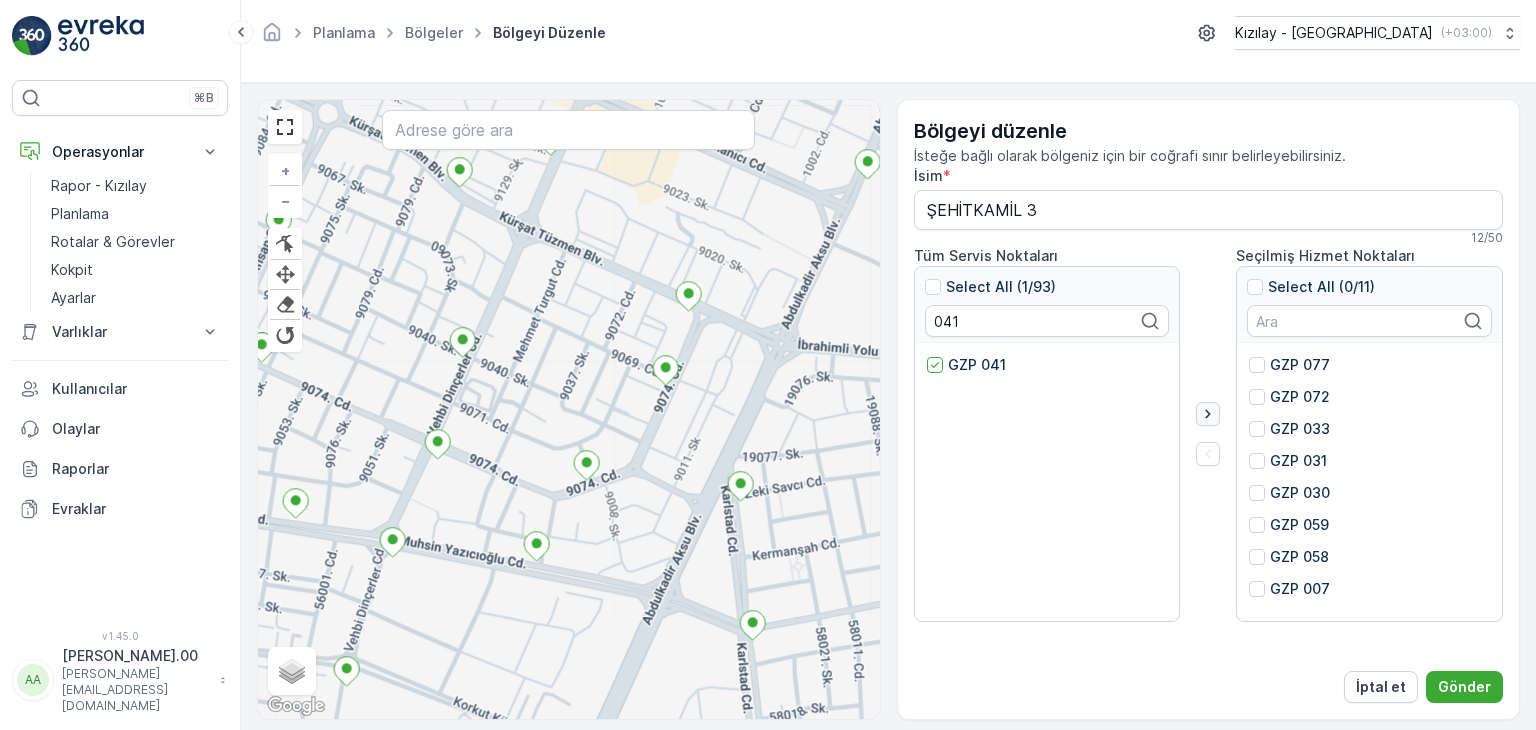 click 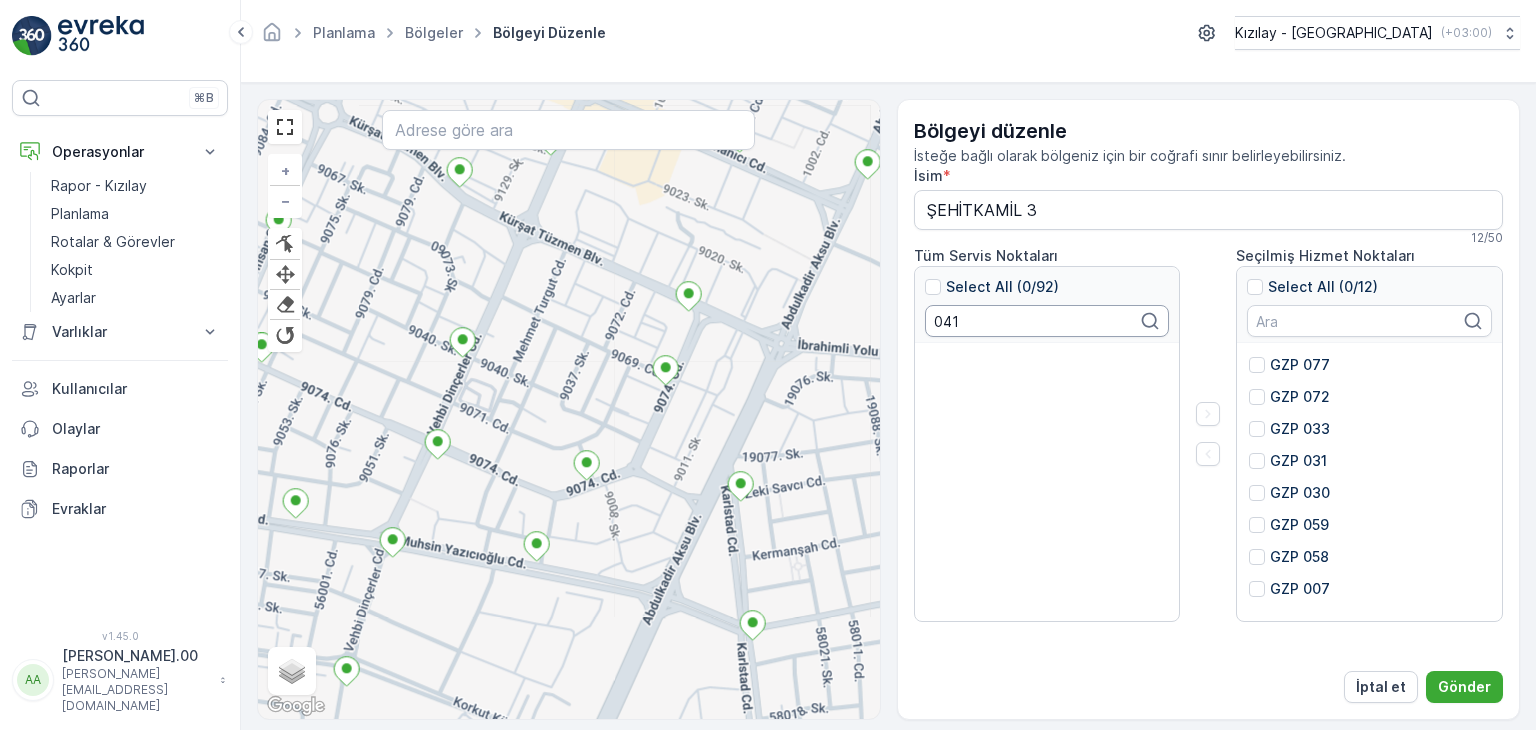 click on "041" at bounding box center [1047, 321] 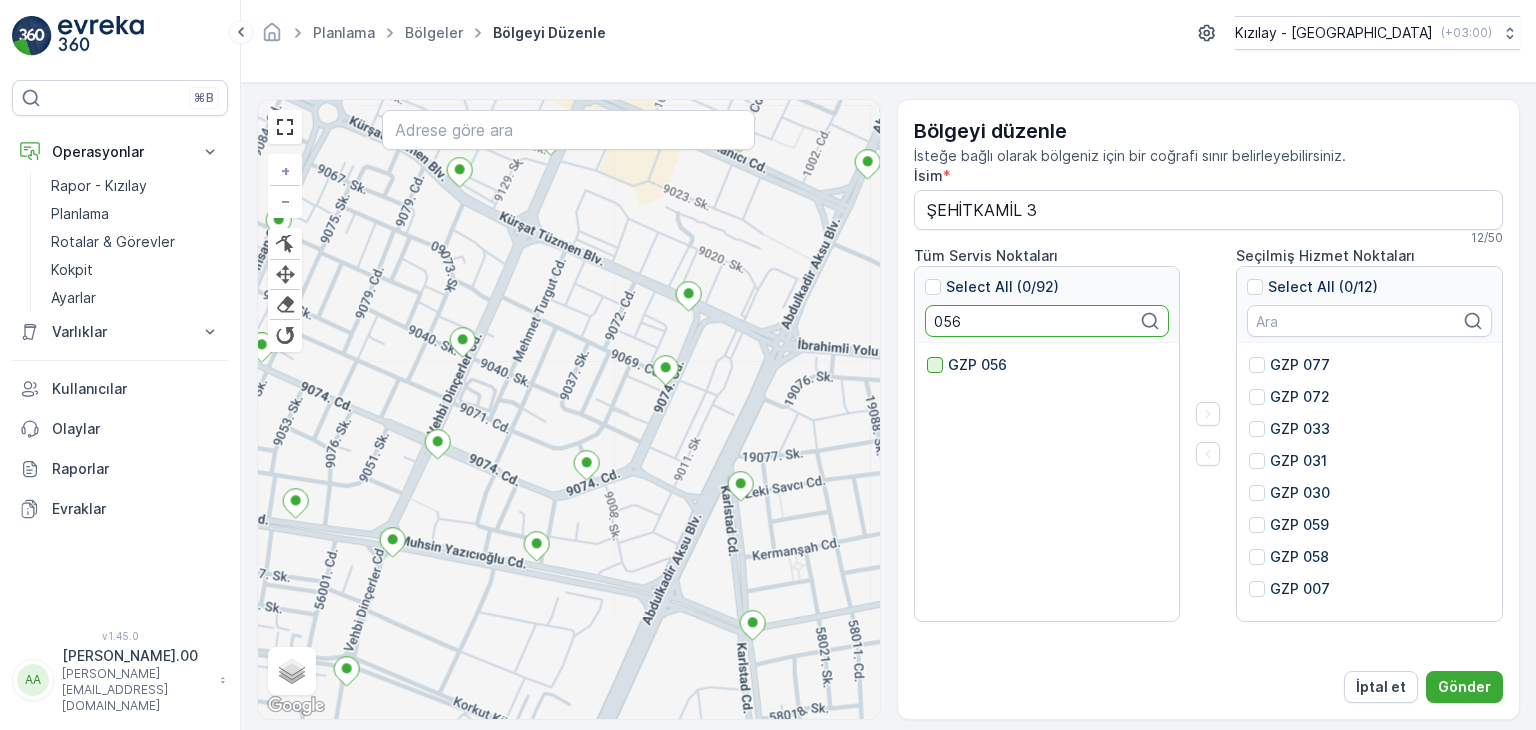 click at bounding box center [935, 365] 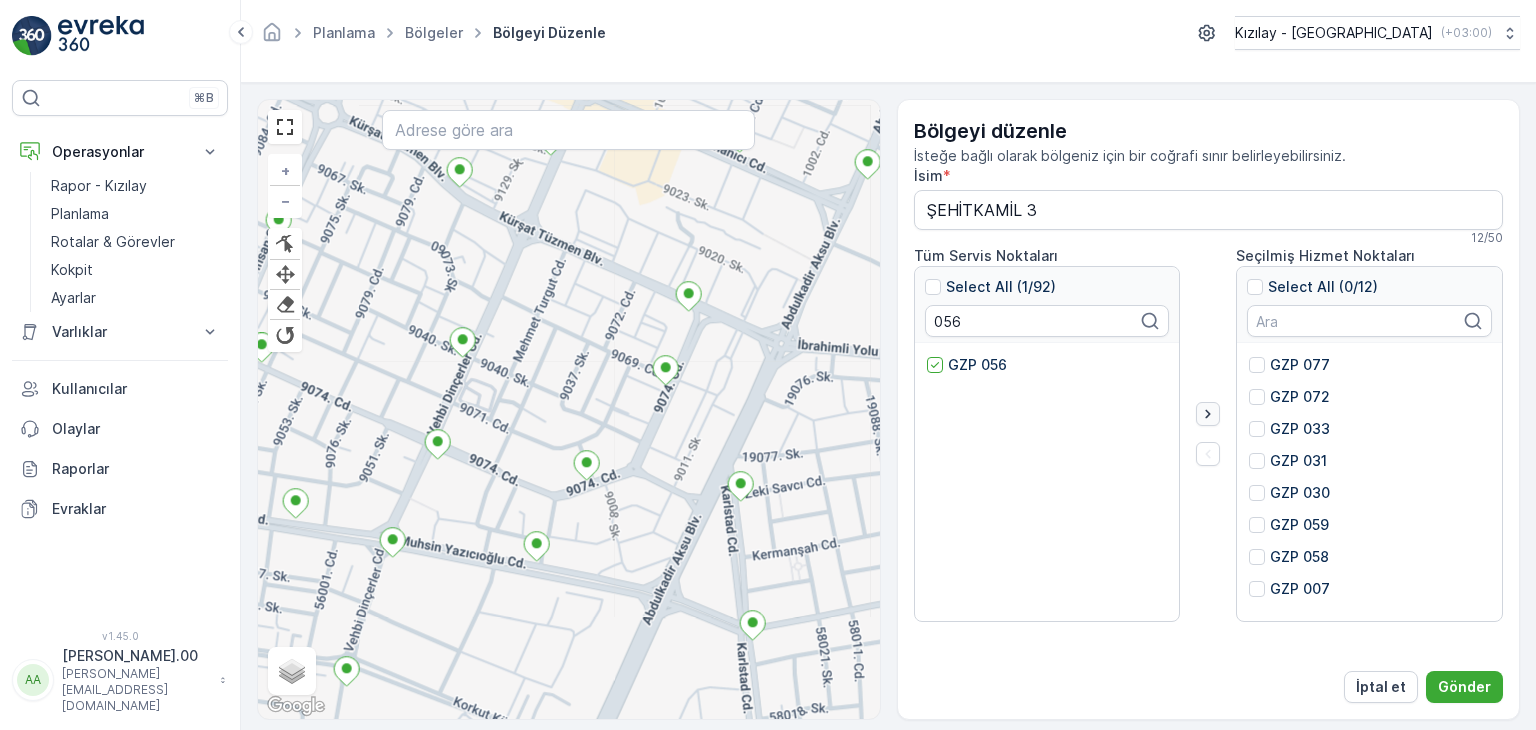 click 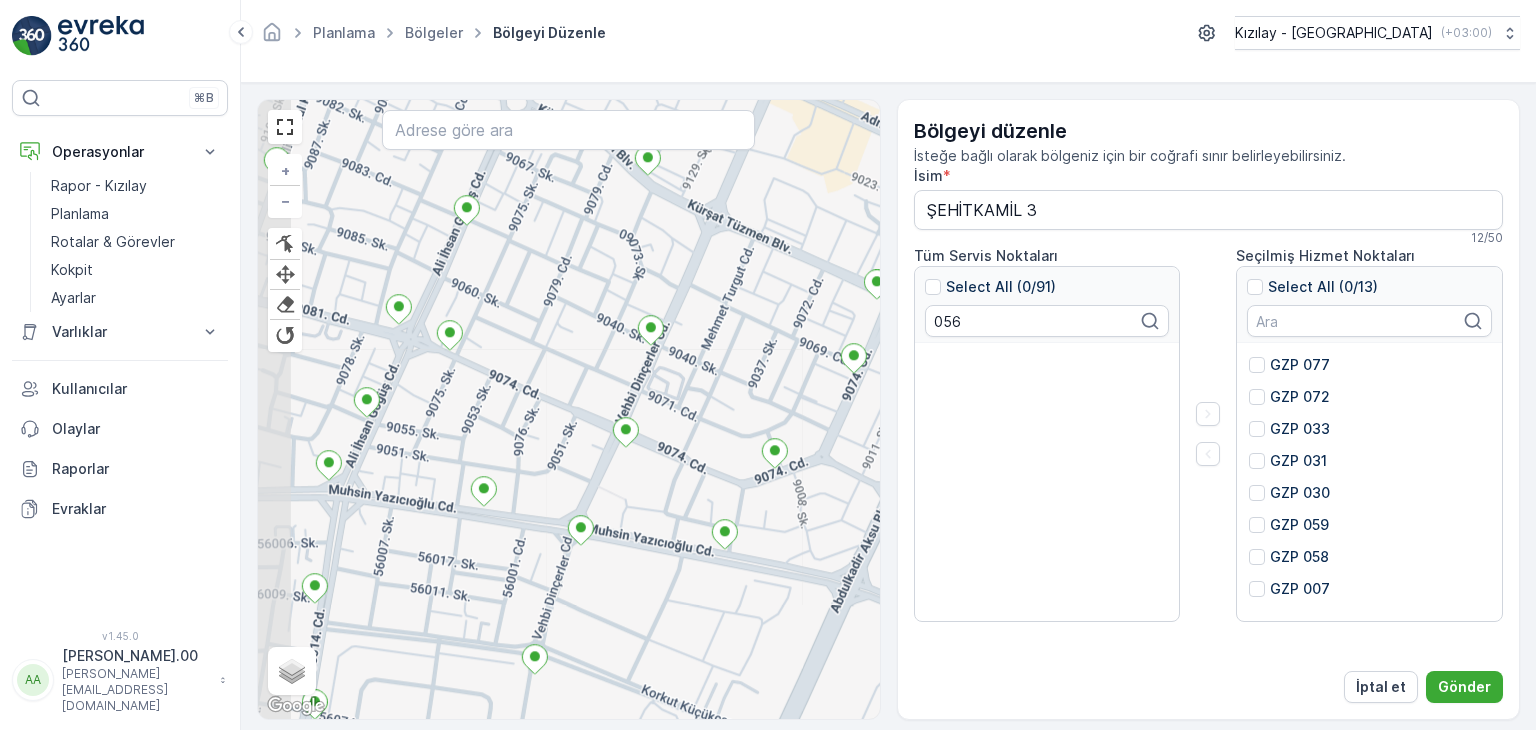 drag, startPoint x: 398, startPoint y: 401, endPoint x: 589, endPoint y: 377, distance: 192.50195 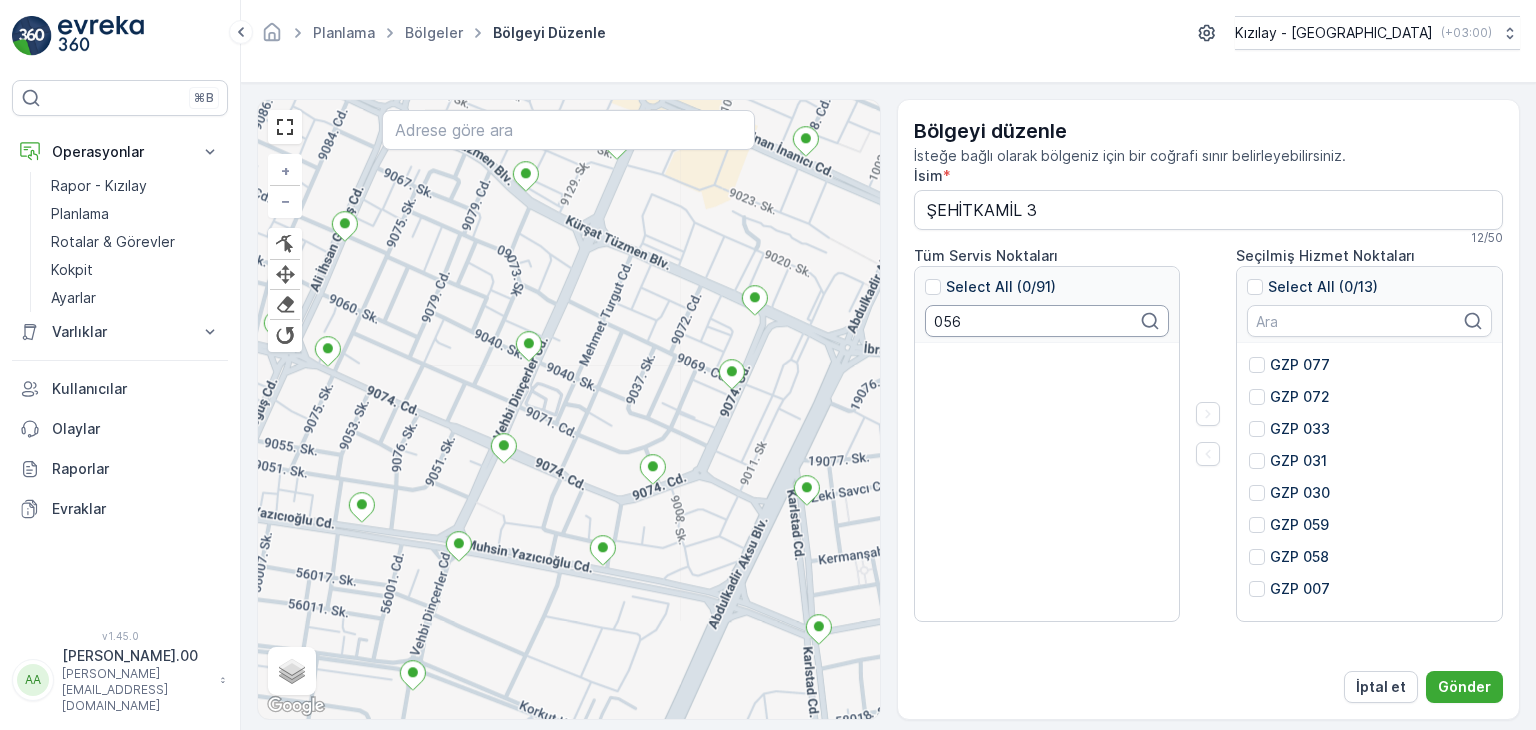 click on "056" at bounding box center [1047, 321] 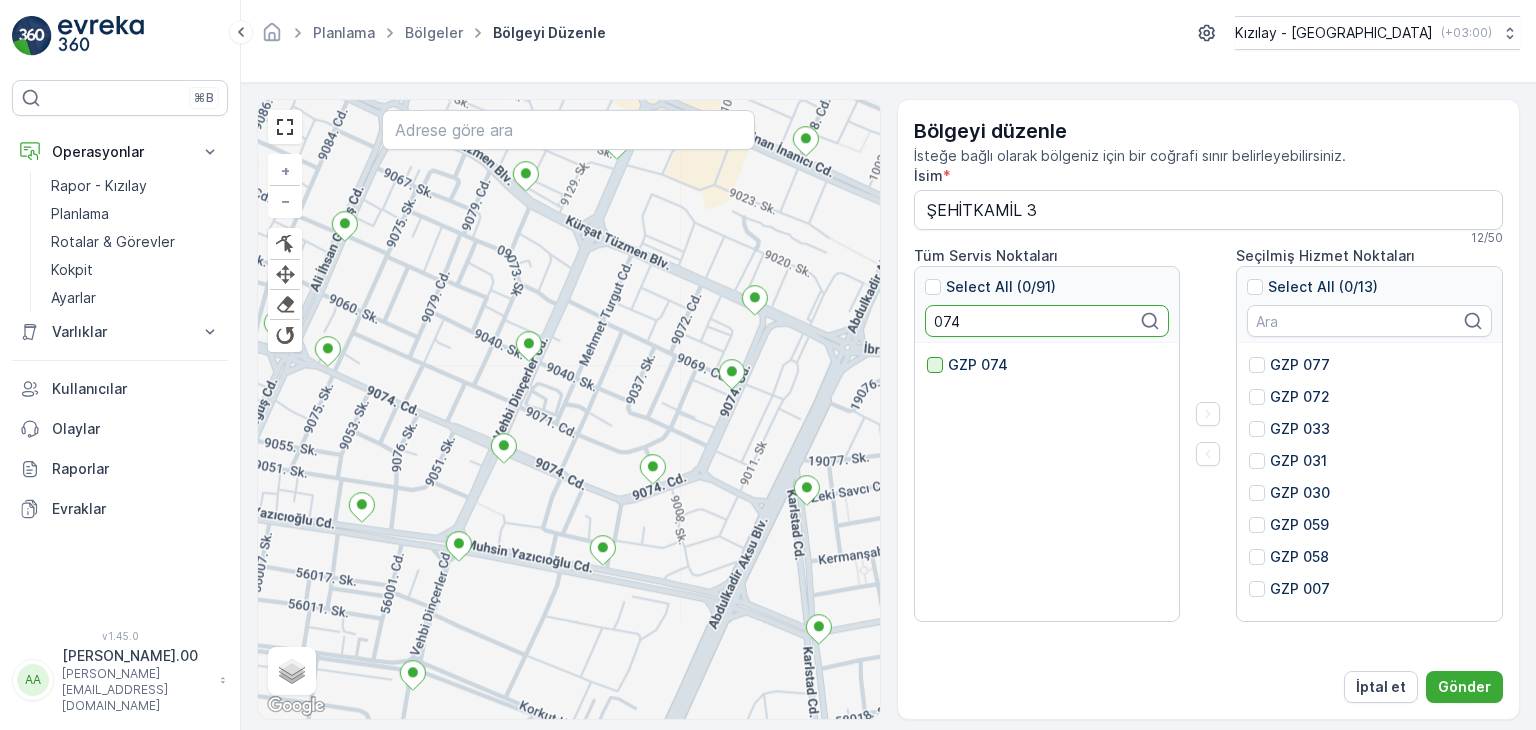 click at bounding box center [935, 365] 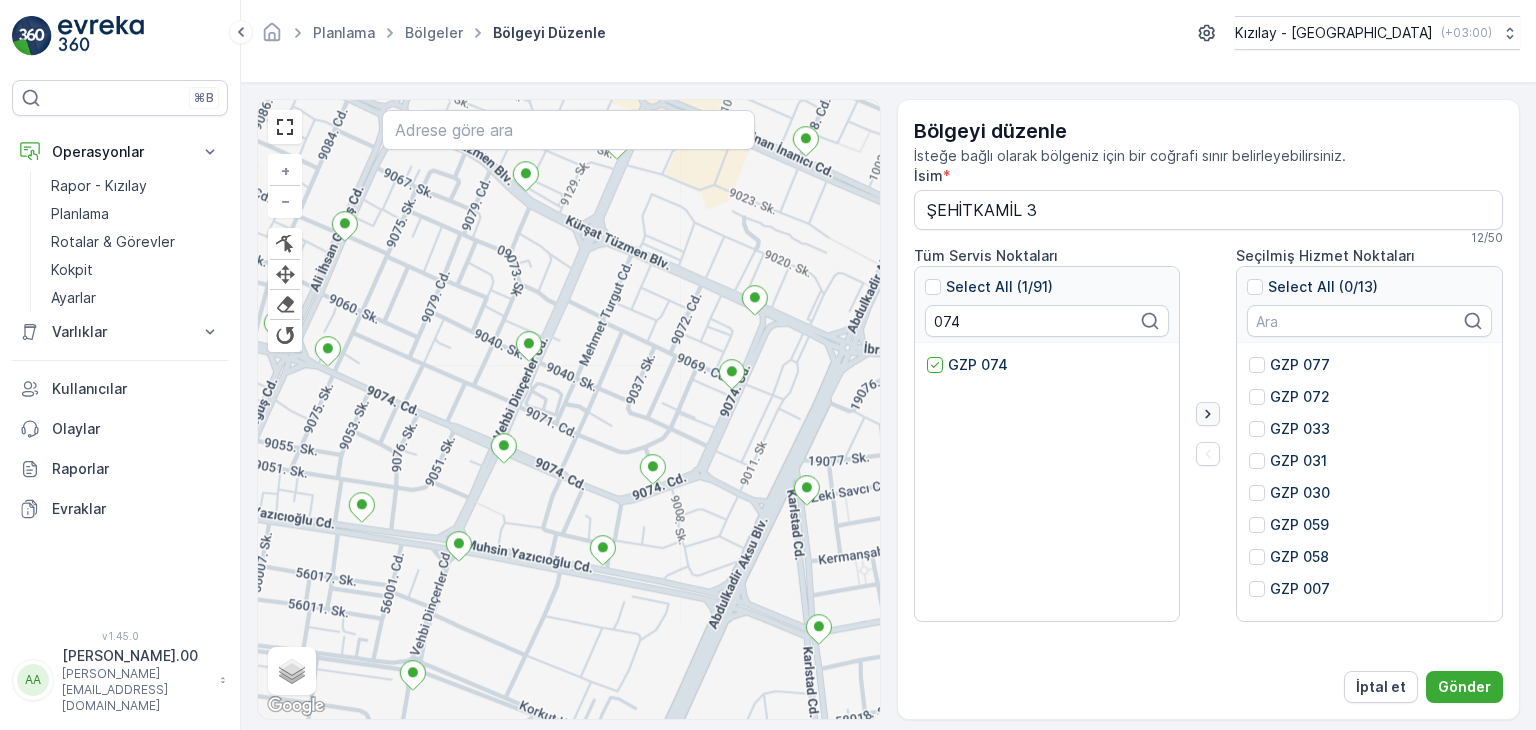 click 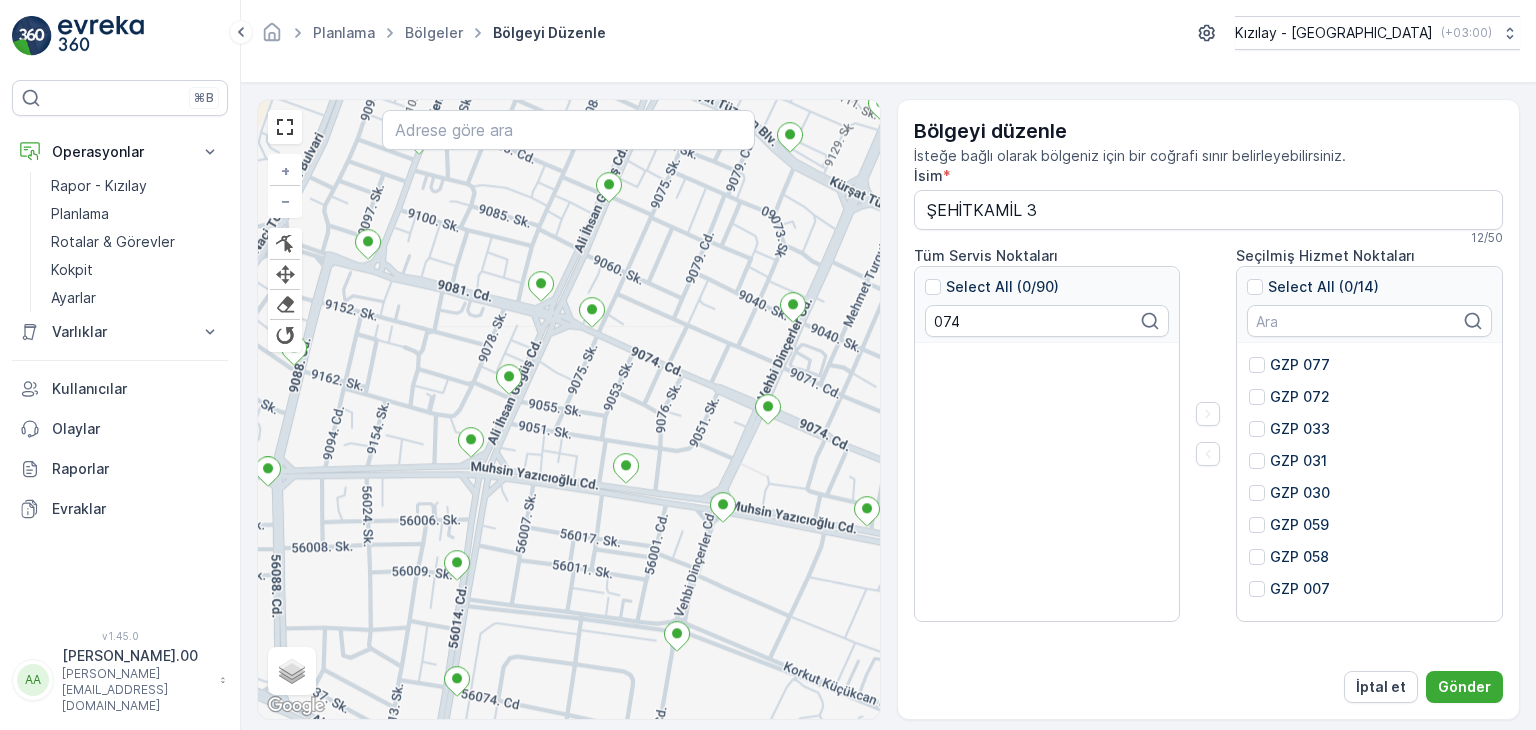 drag, startPoint x: 397, startPoint y: 533, endPoint x: 664, endPoint y: 495, distance: 269.69055 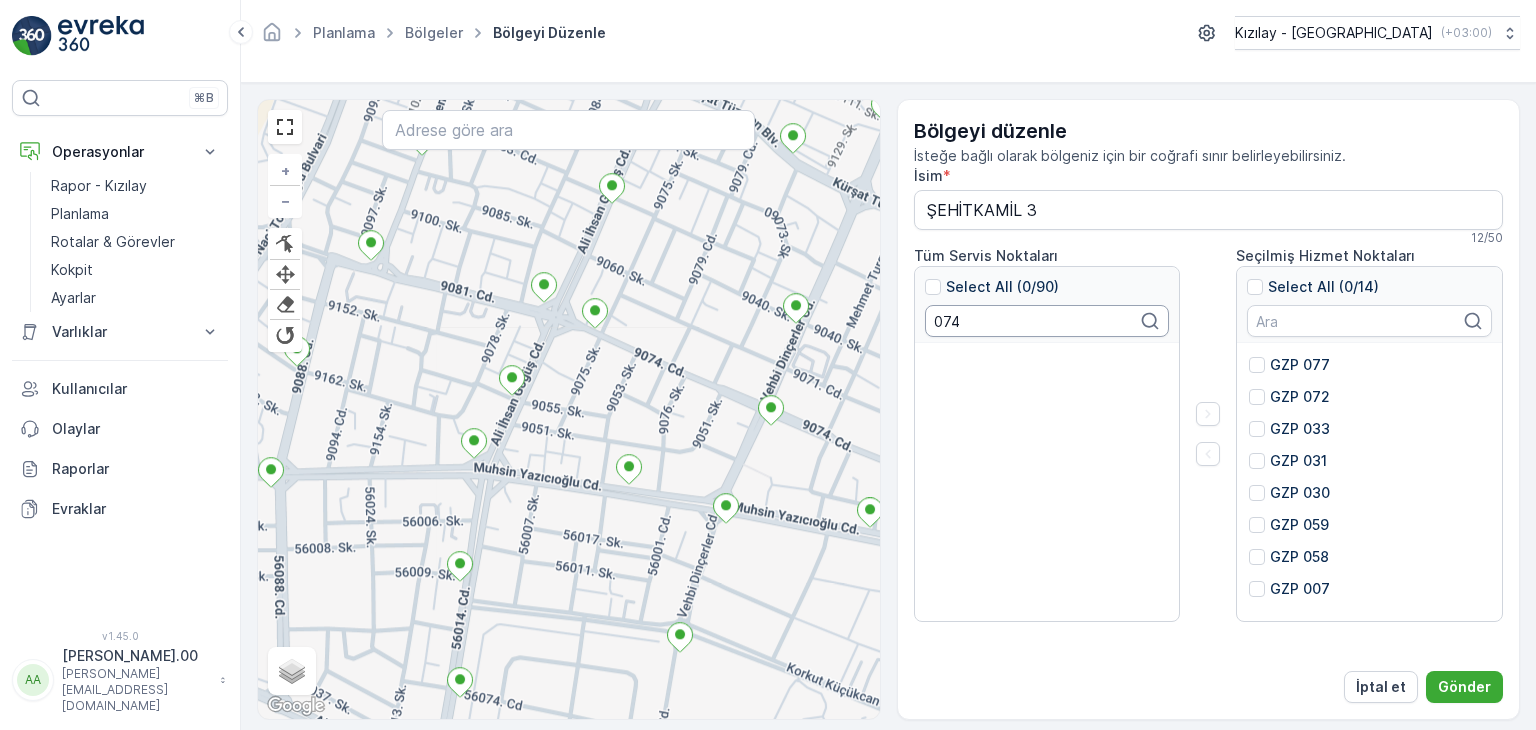 click on "074" at bounding box center [1047, 321] 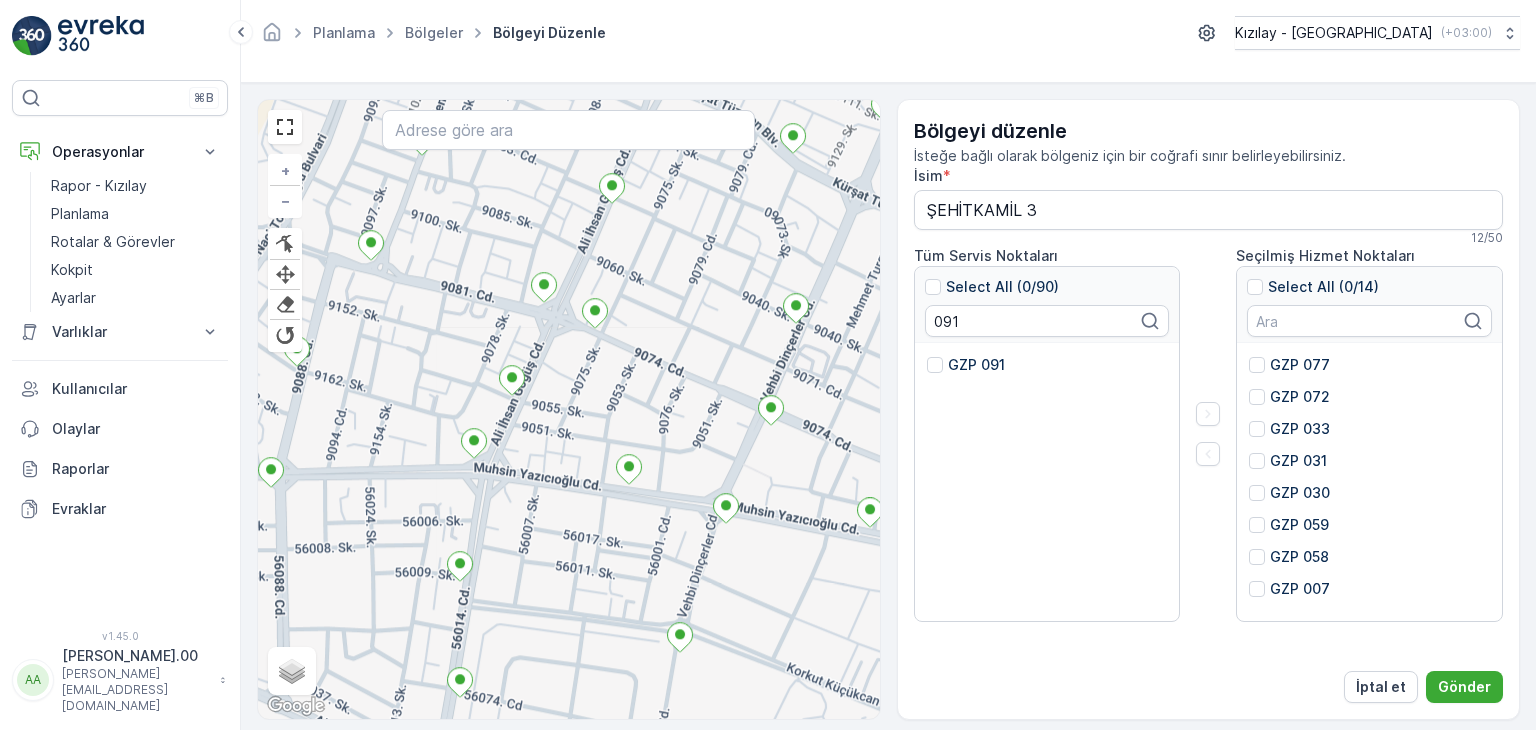 drag, startPoint x: 928, startPoint y: 365, endPoint x: 957, endPoint y: 372, distance: 29.832869 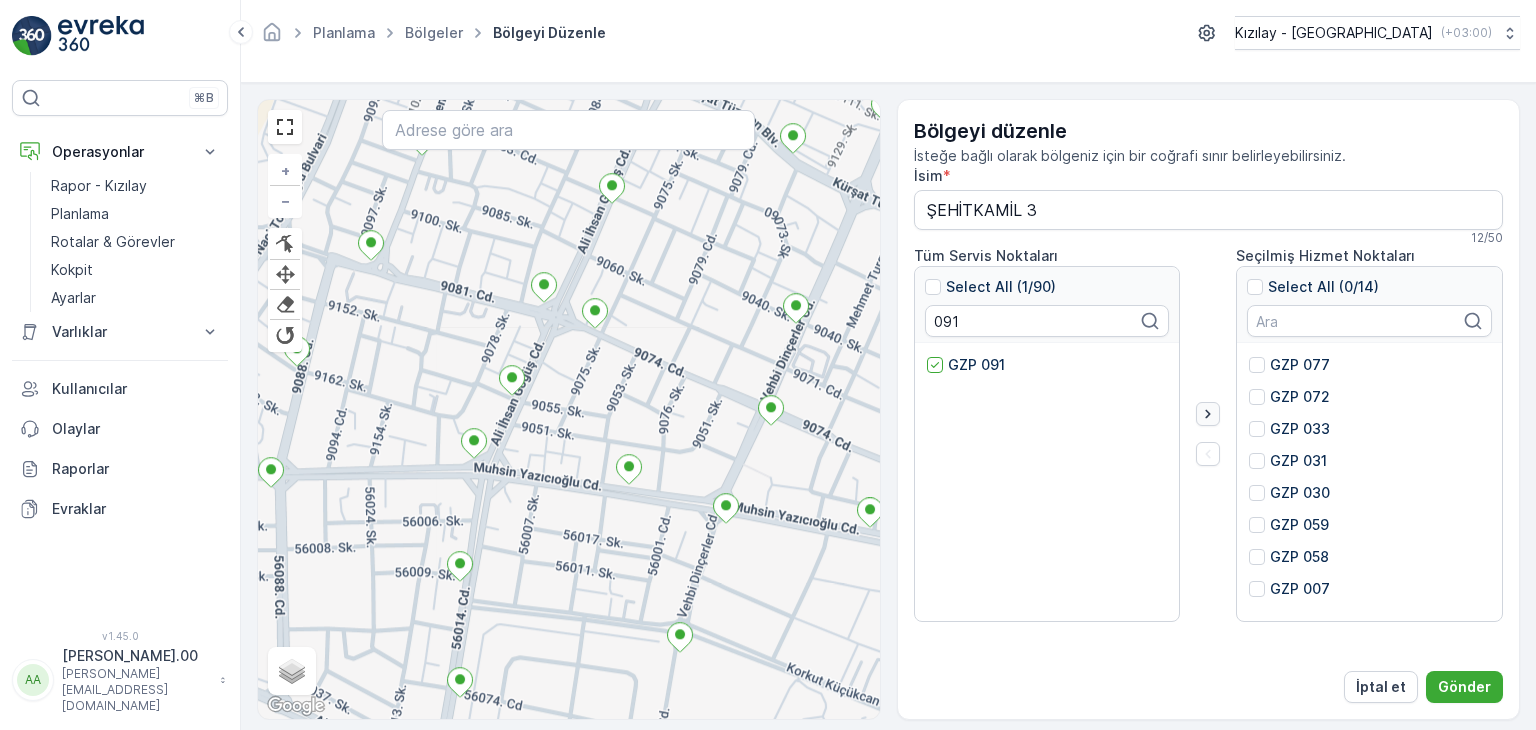 click 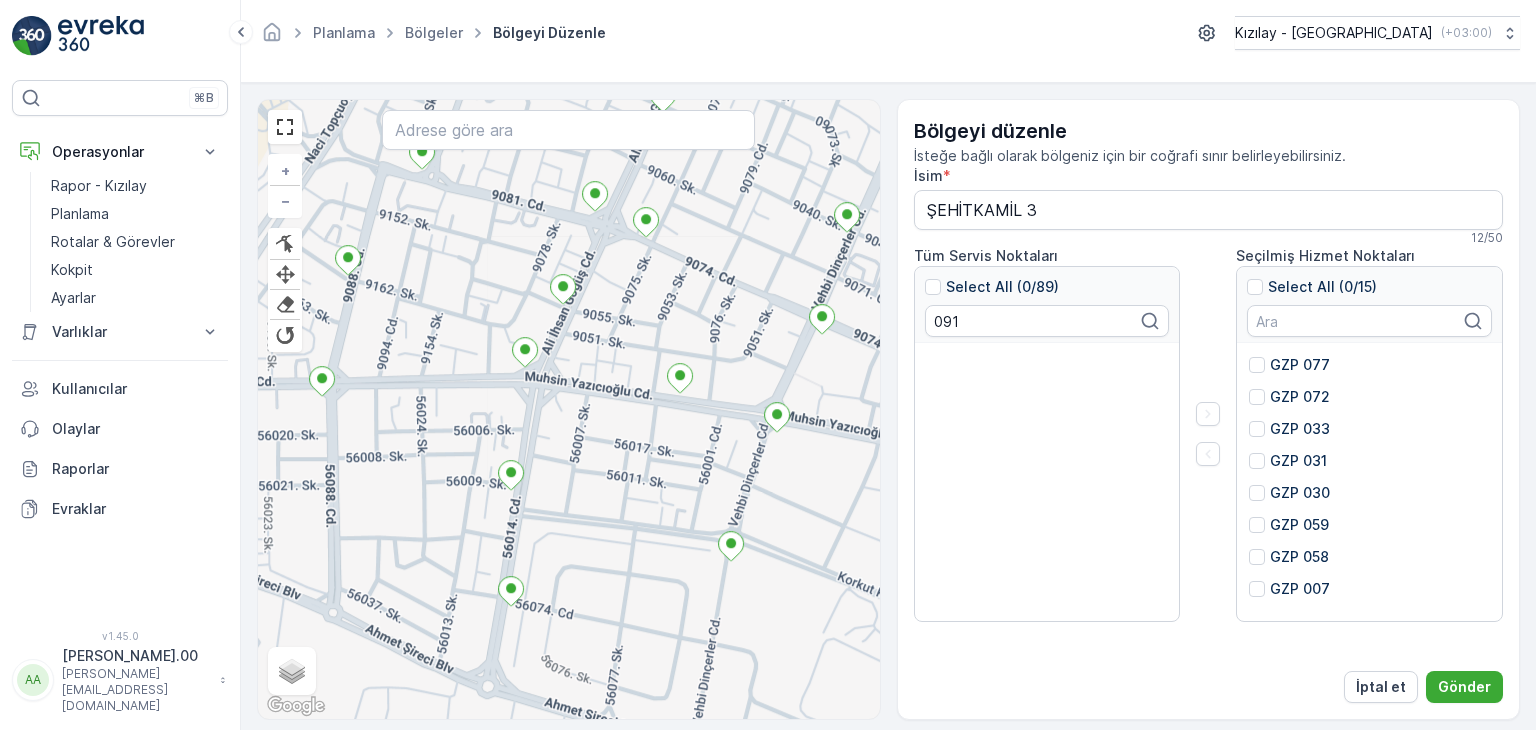 drag, startPoint x: 385, startPoint y: 488, endPoint x: 436, endPoint y: 405, distance: 97.41663 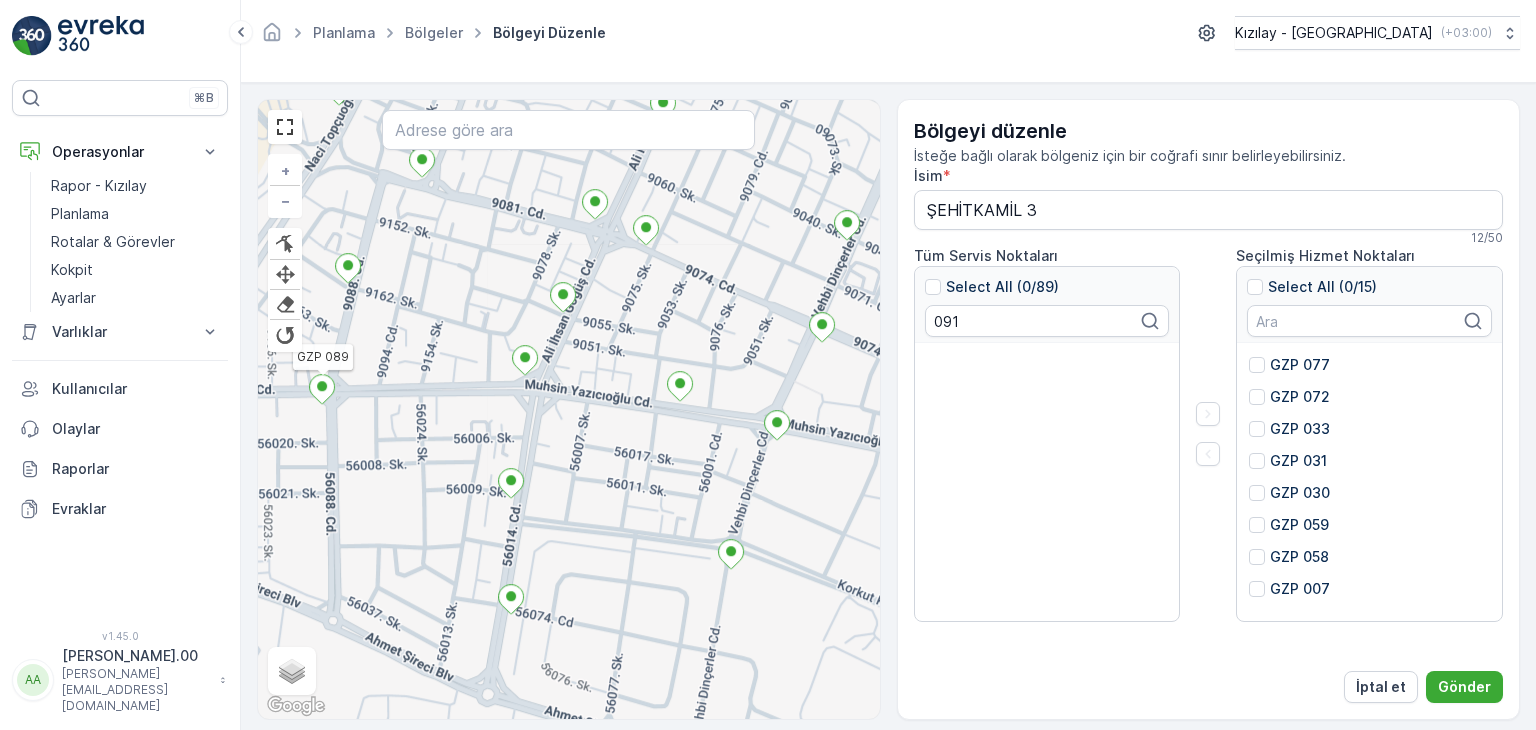 click 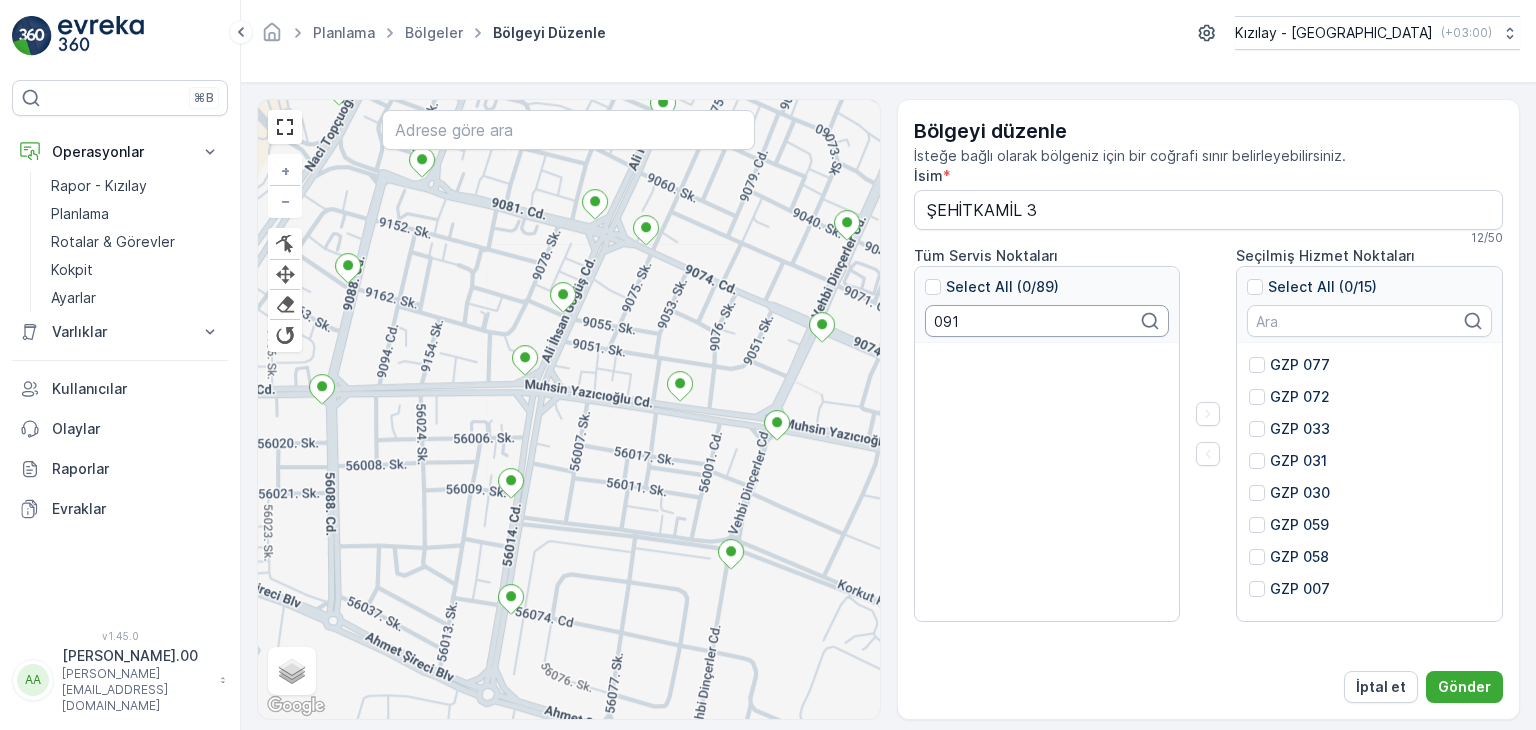 click on "091" at bounding box center (1047, 321) 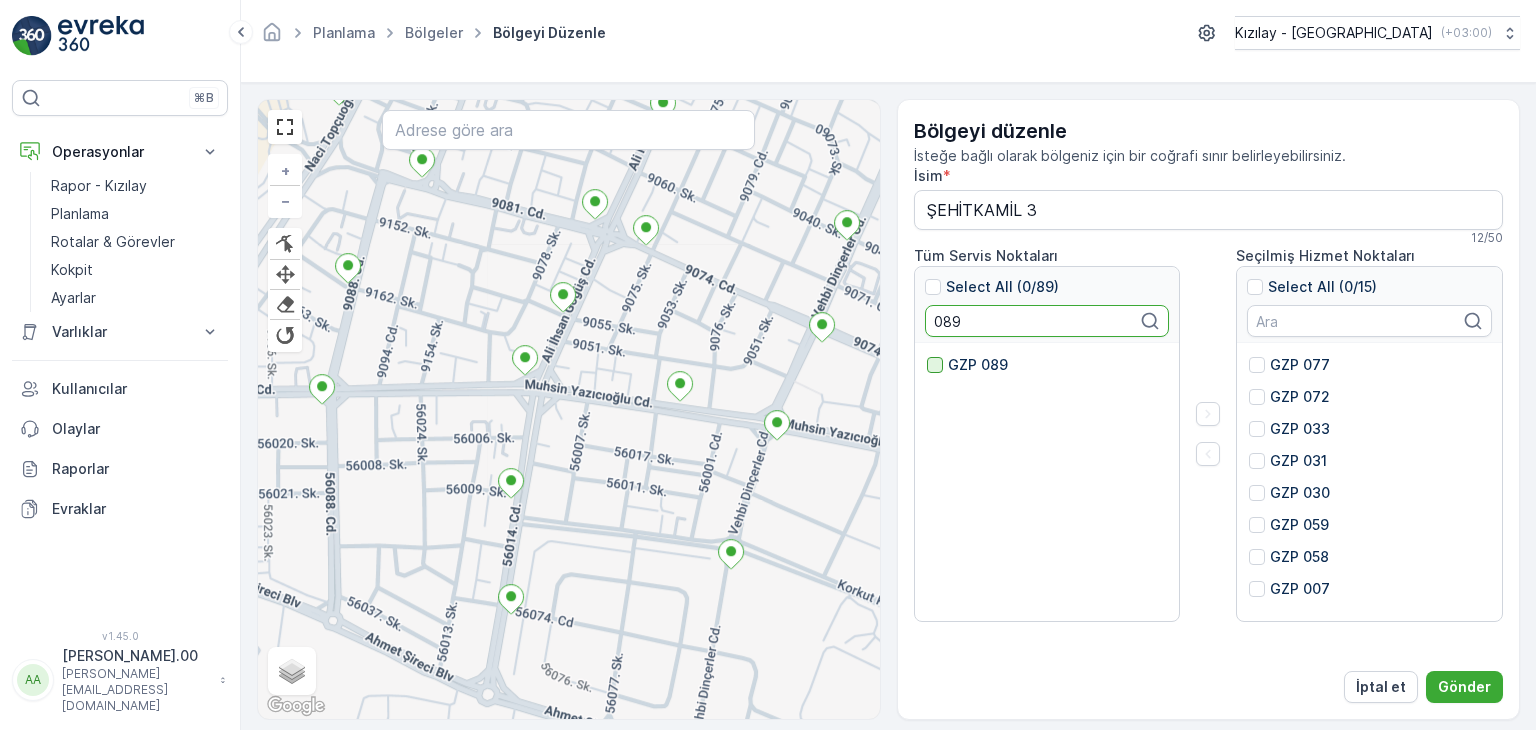 click at bounding box center (935, 365) 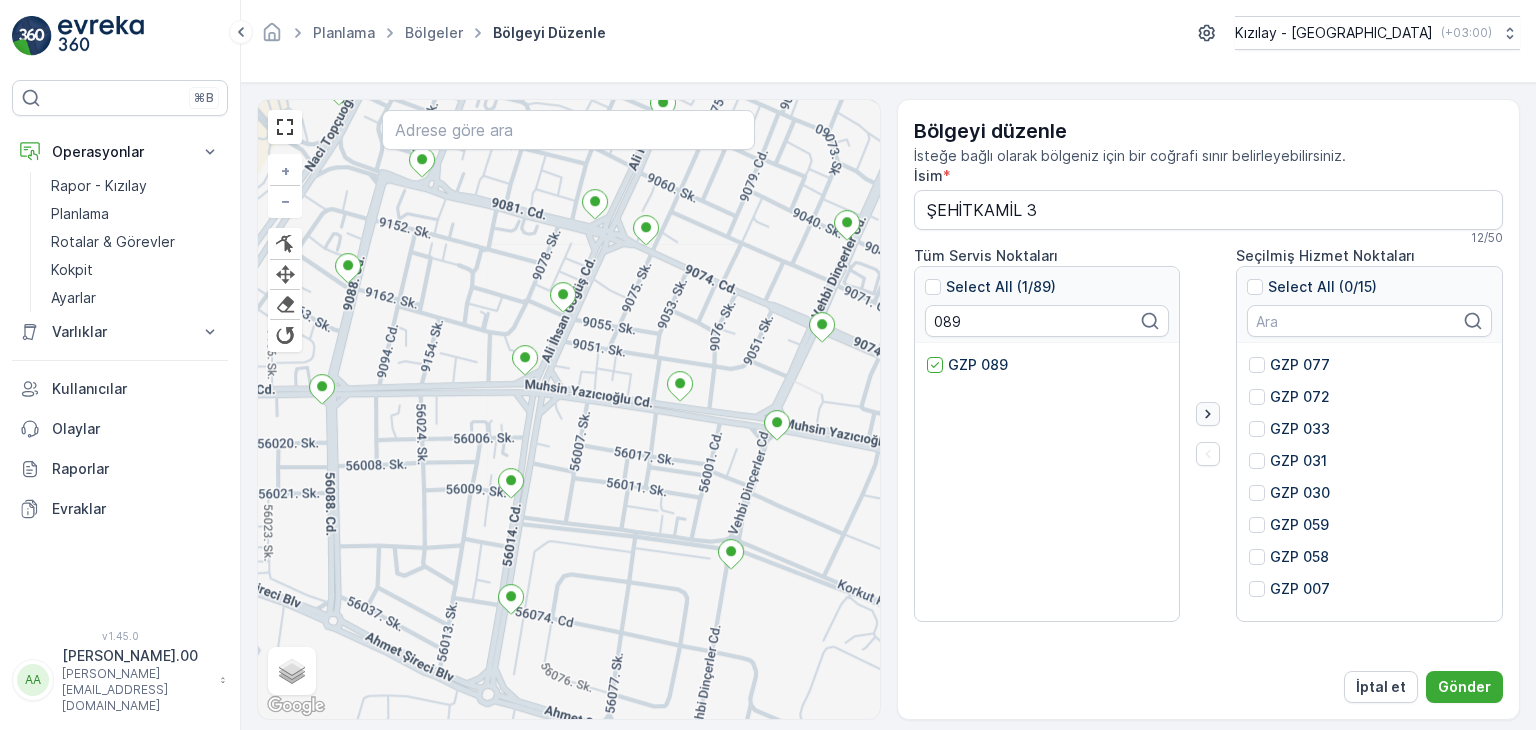 click 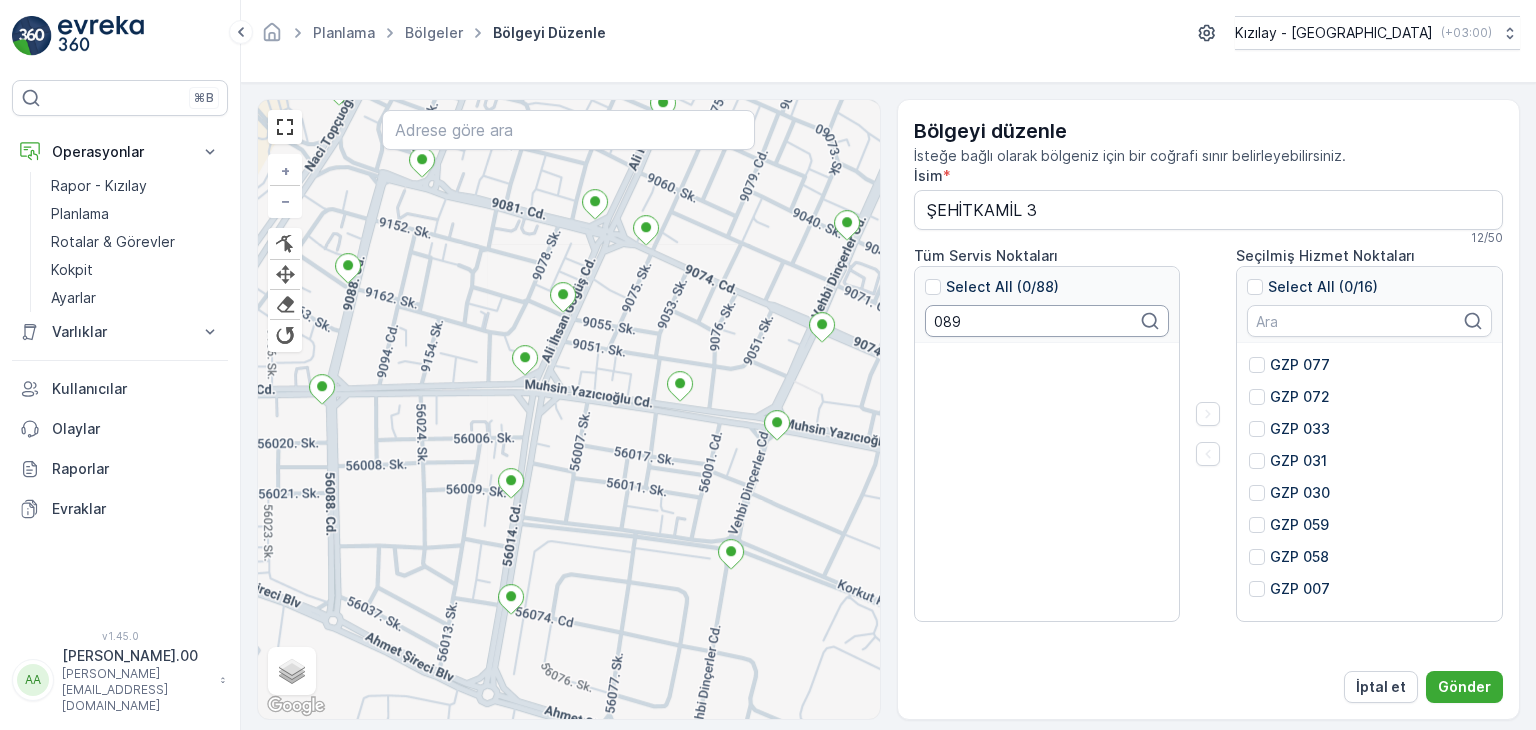 click on "089" at bounding box center [1047, 321] 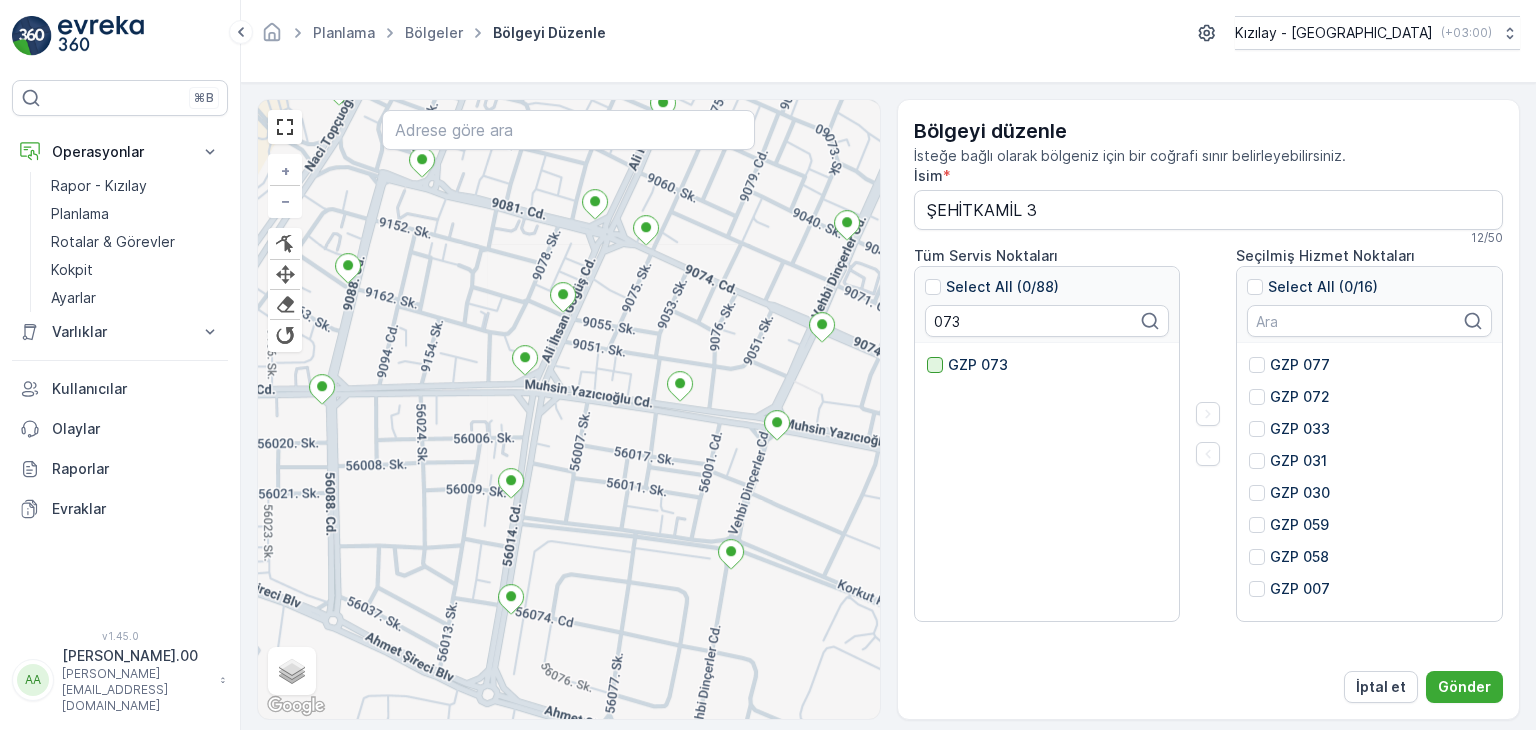 click at bounding box center (935, 365) 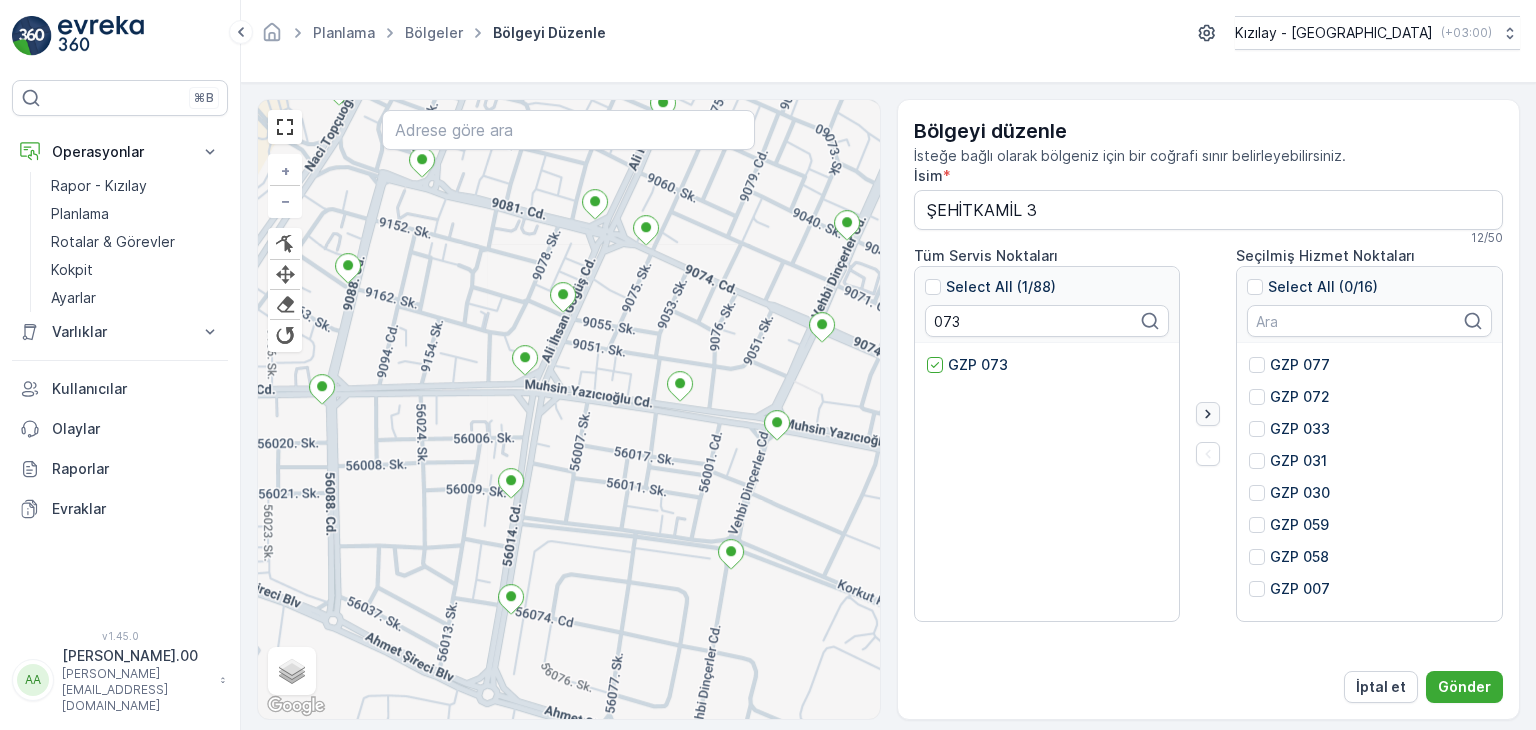 click 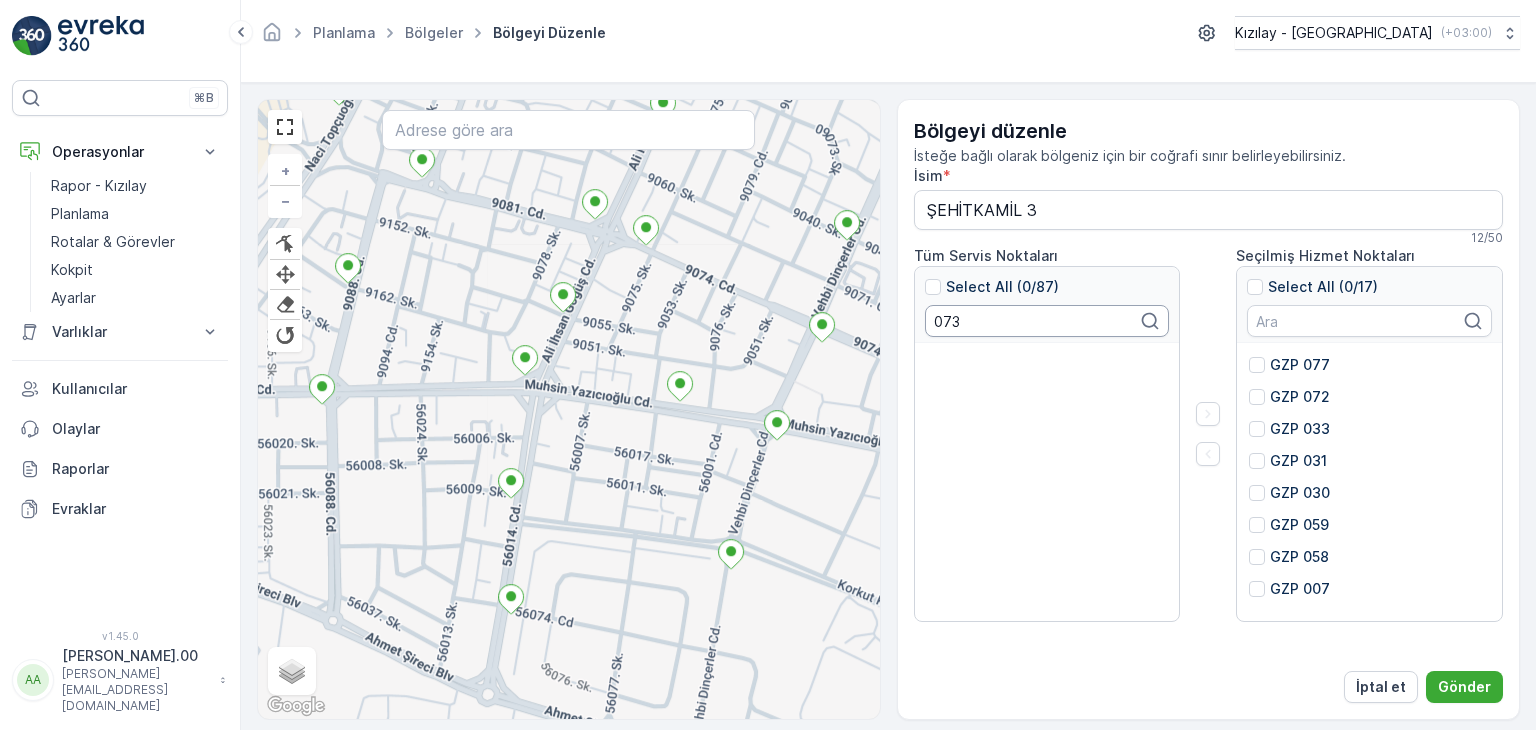 click on "073" at bounding box center [1047, 321] 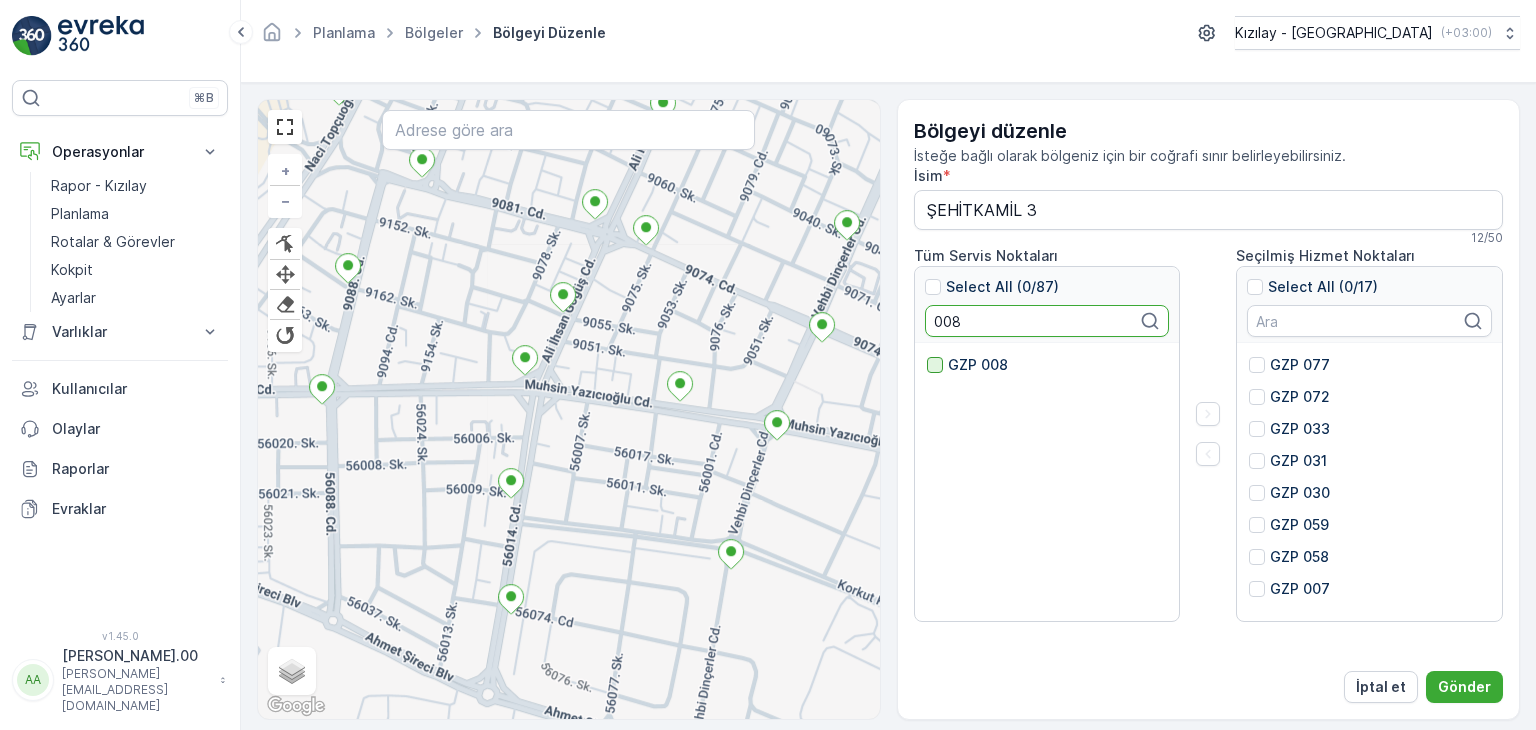 click at bounding box center (935, 365) 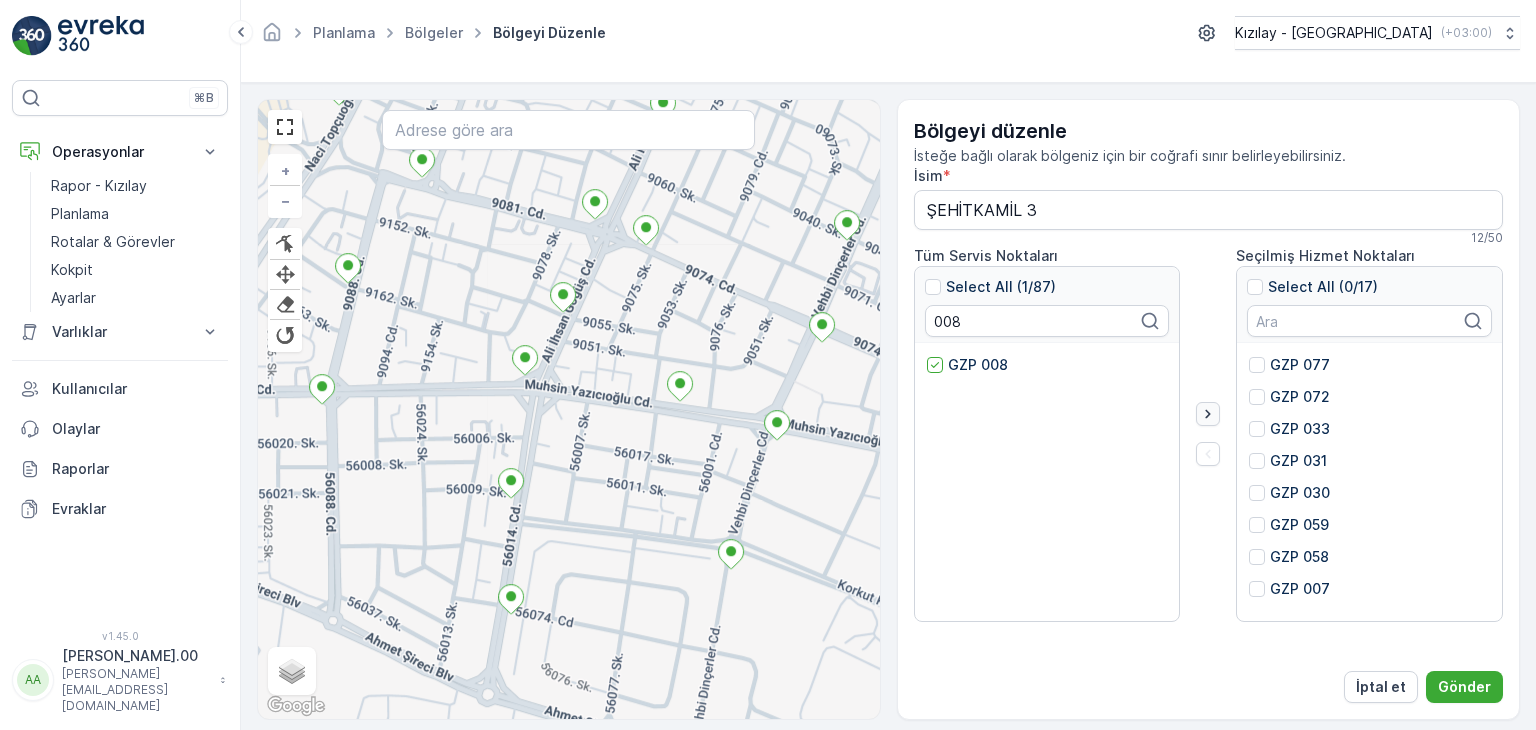 click 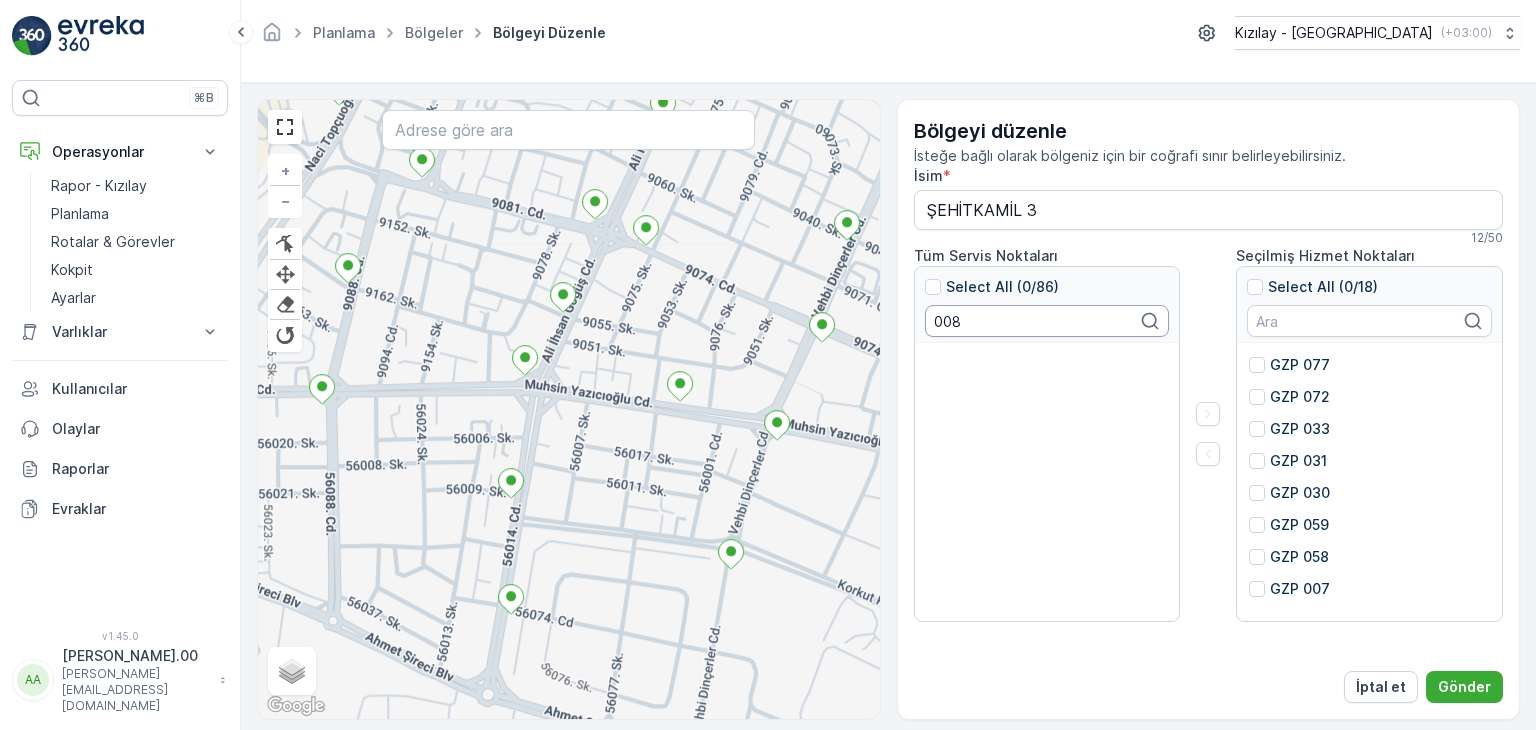 click on "008" at bounding box center [1047, 321] 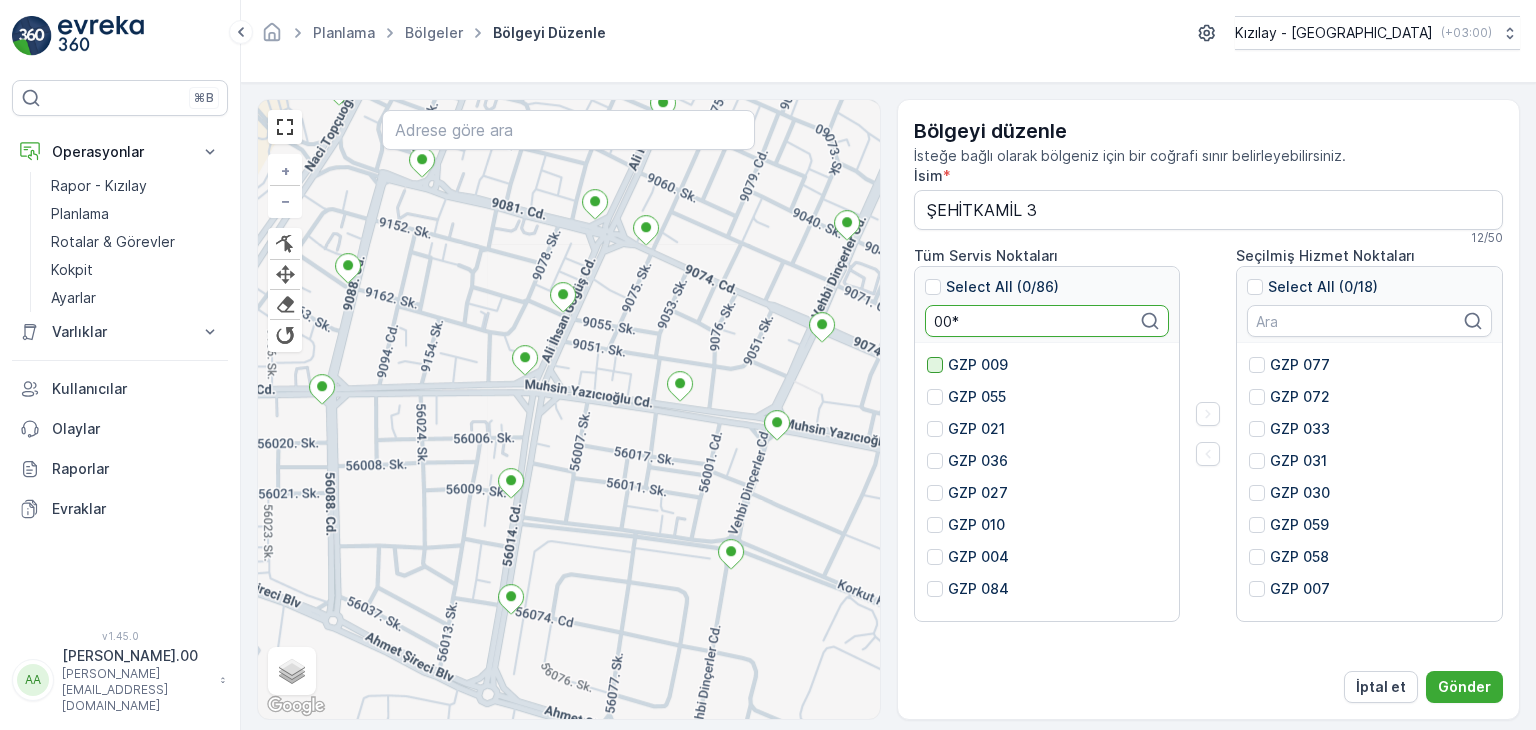 click at bounding box center [935, 365] 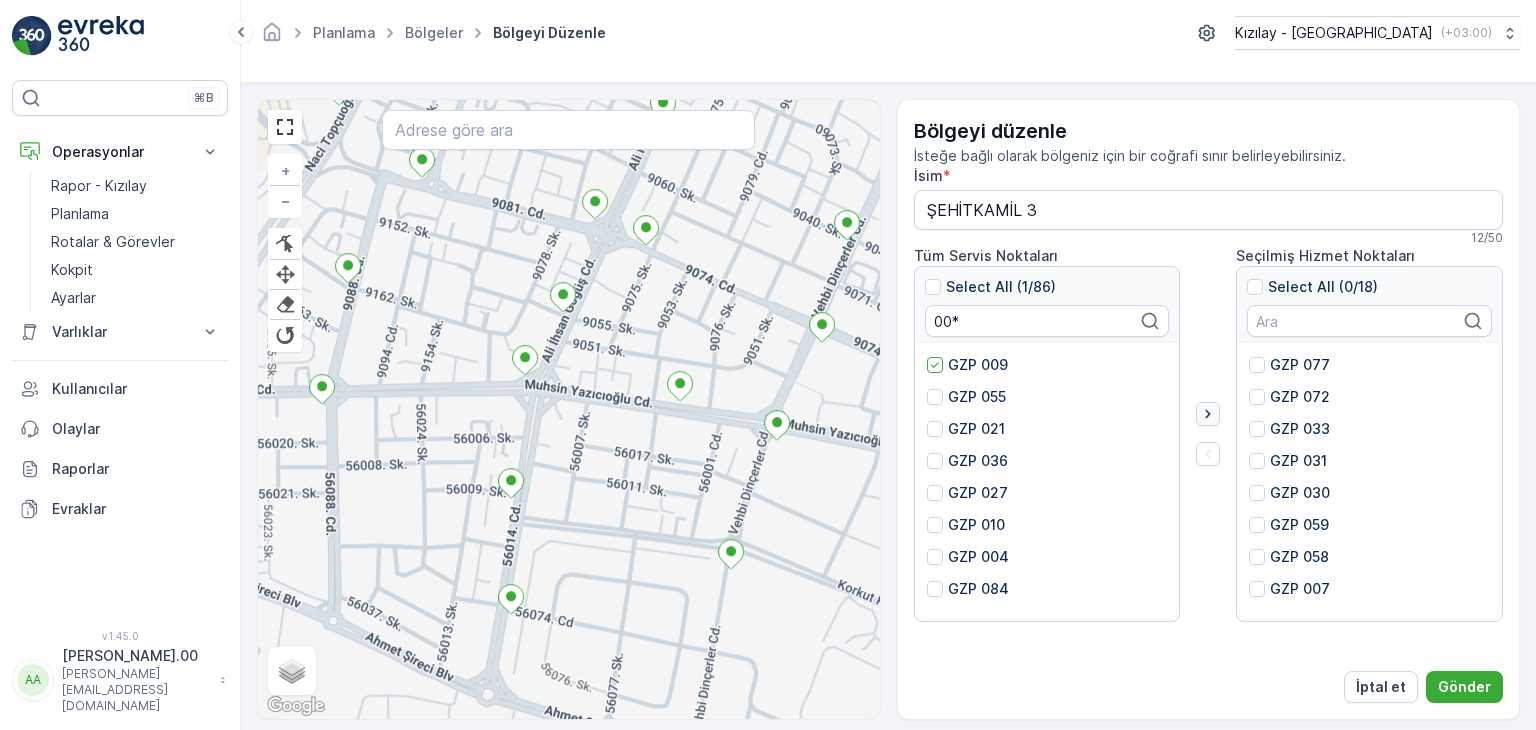 click 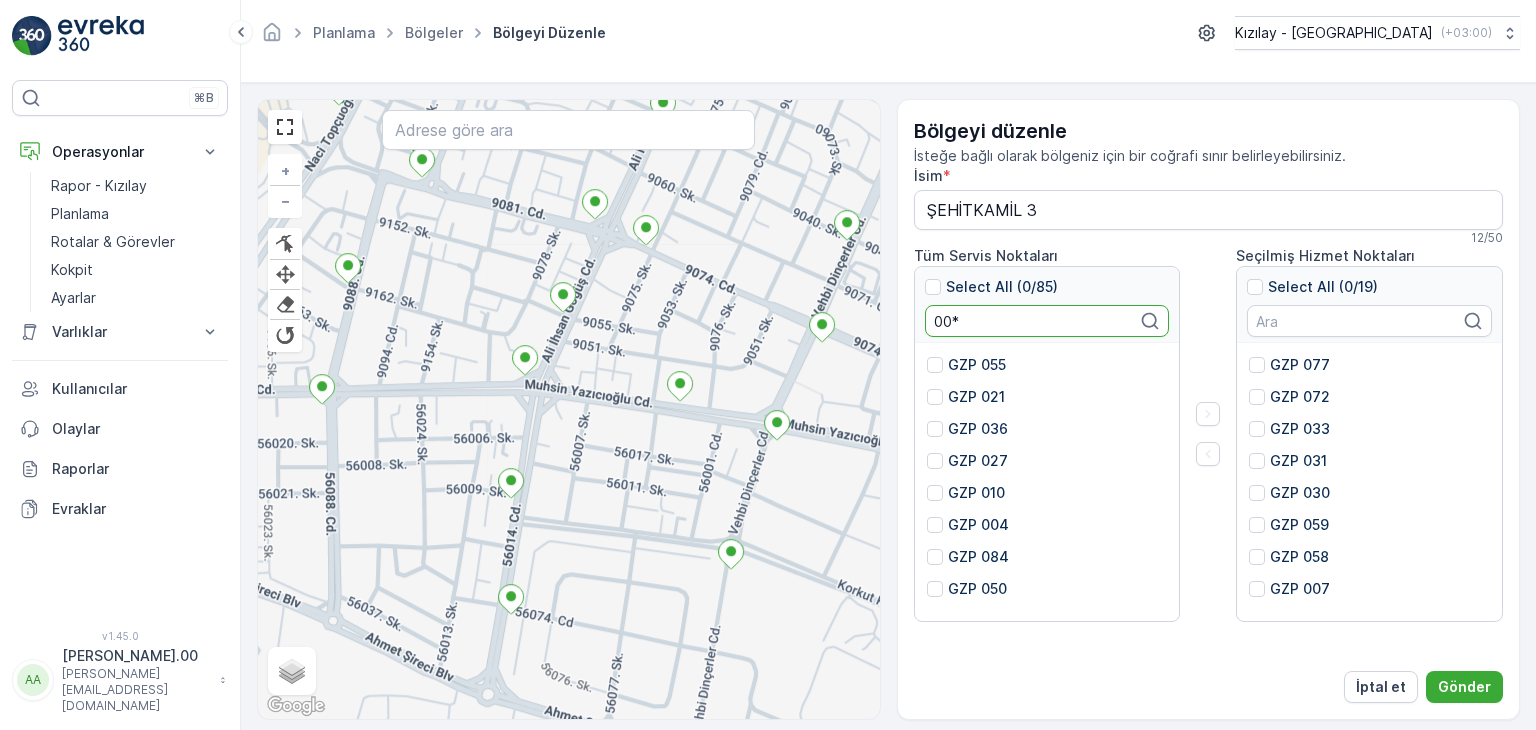 click on "00*" at bounding box center (1047, 321) 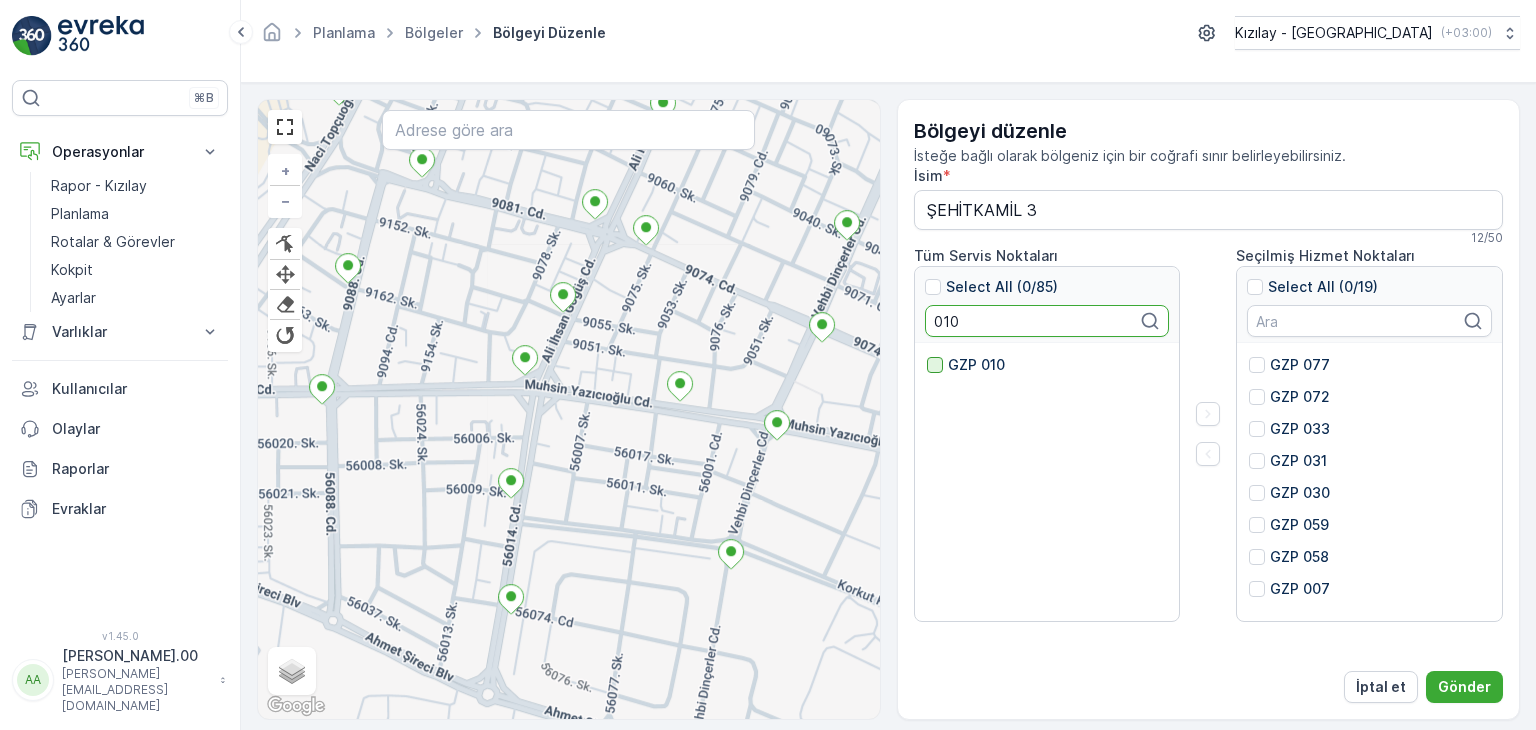click on "GZP 010" at bounding box center (1047, 483) 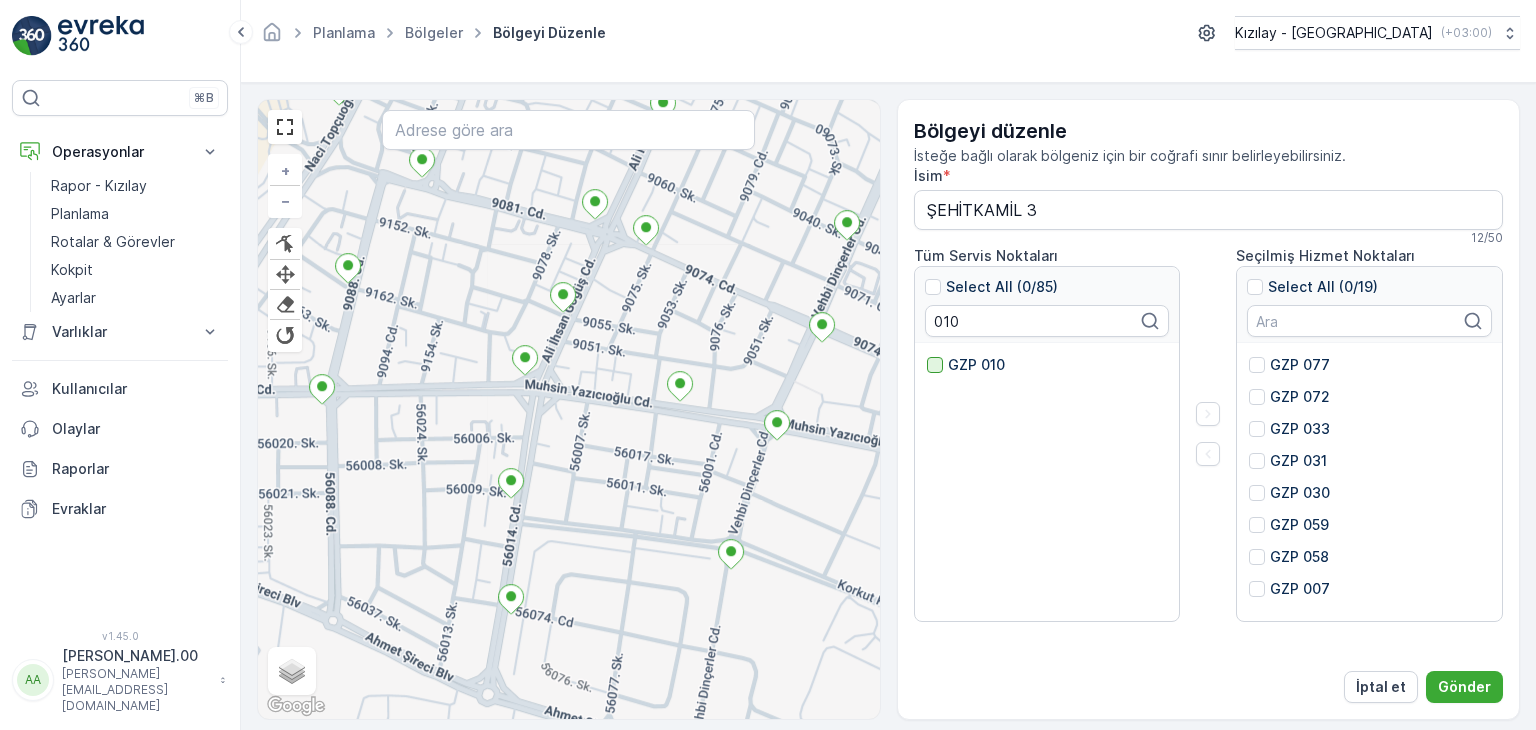 click at bounding box center [935, 365] 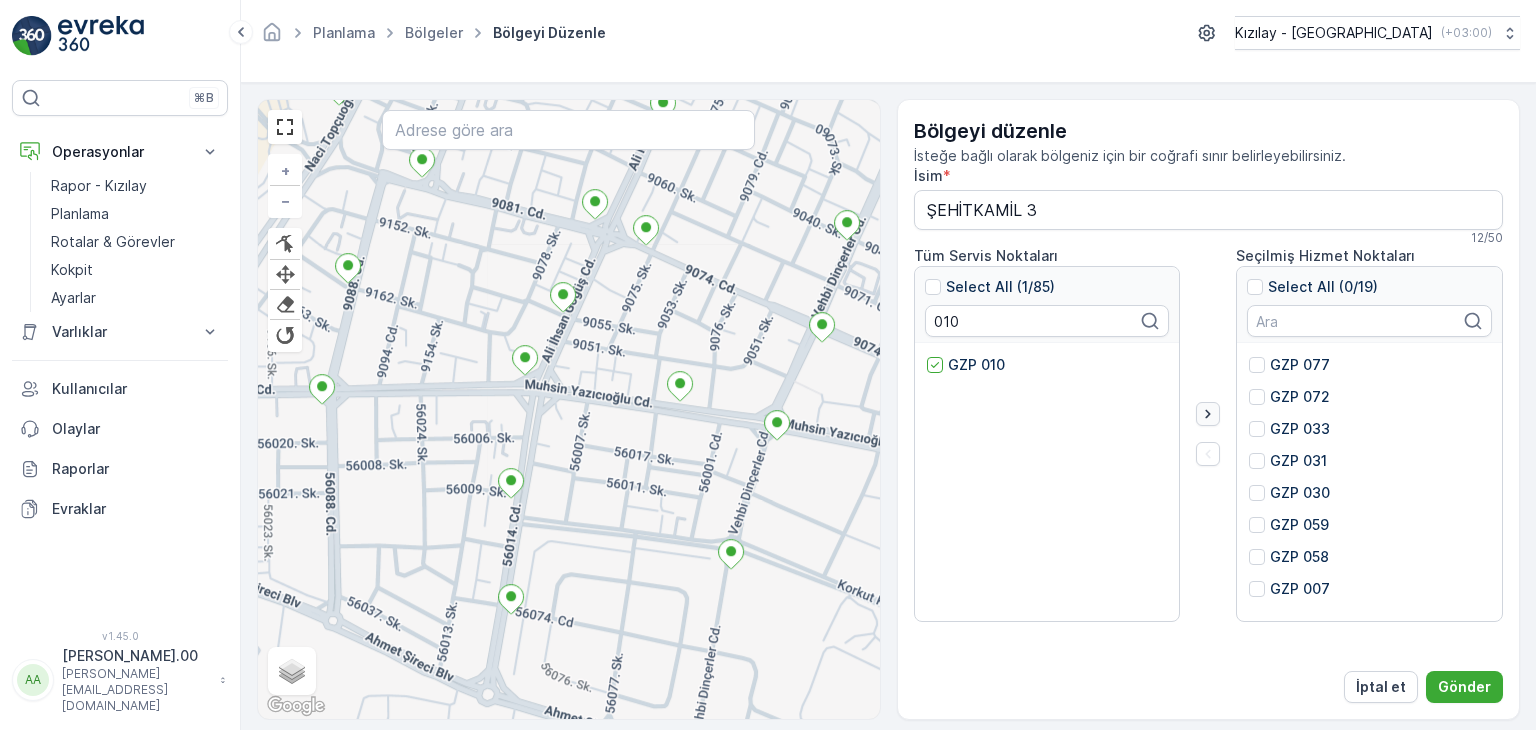 click 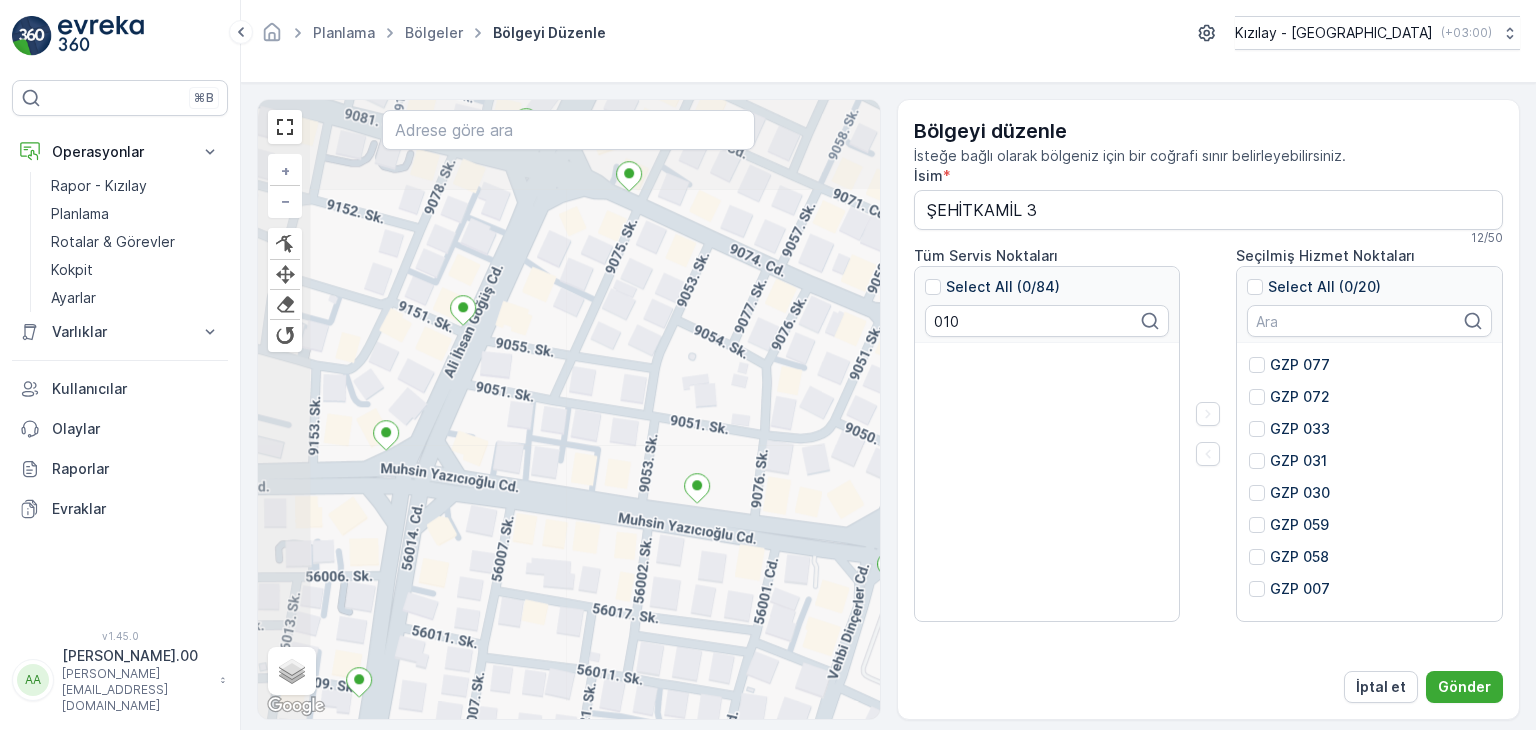 drag, startPoint x: 741, startPoint y: 455, endPoint x: 828, endPoint y: 573, distance: 146.6049 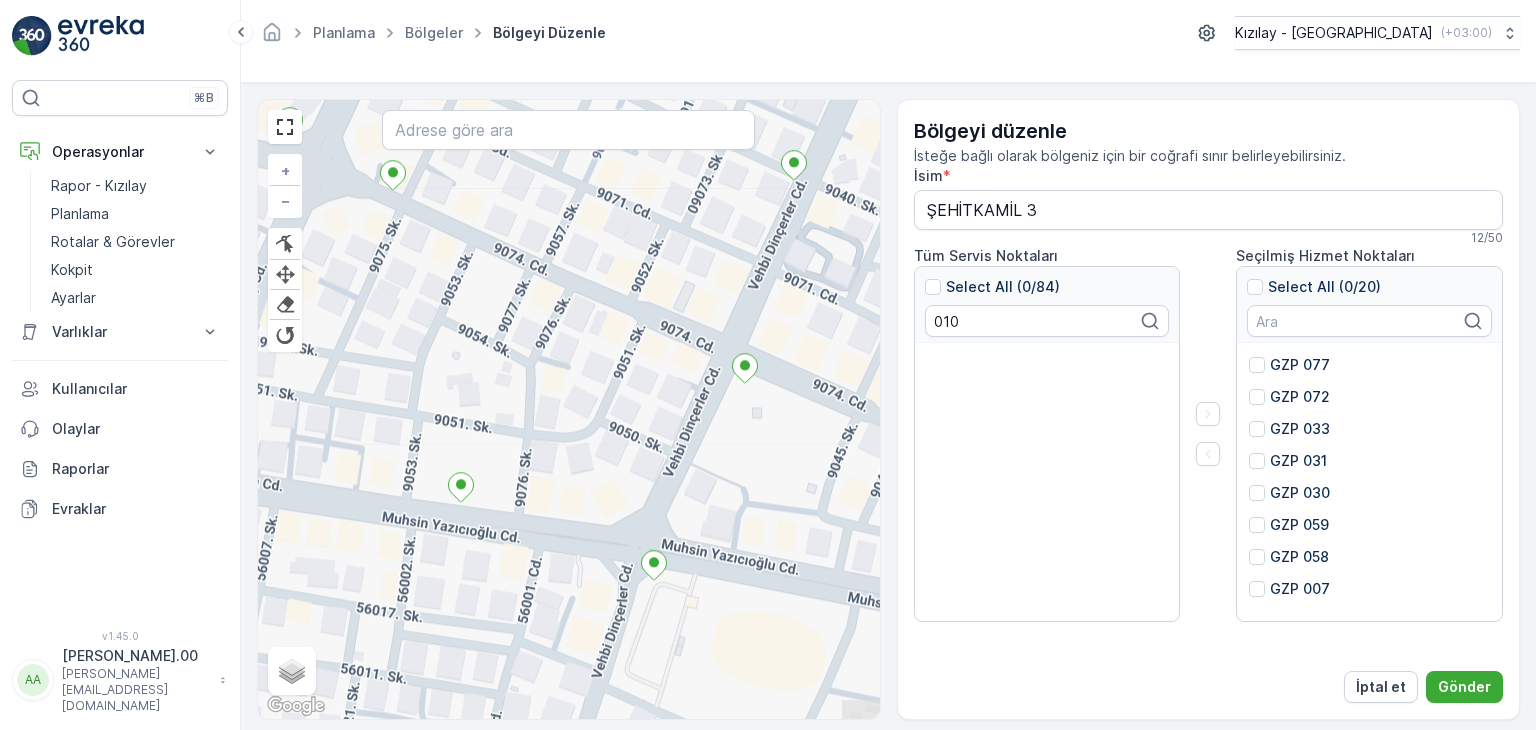 drag, startPoint x: 713, startPoint y: 527, endPoint x: 477, endPoint y: 526, distance: 236.00212 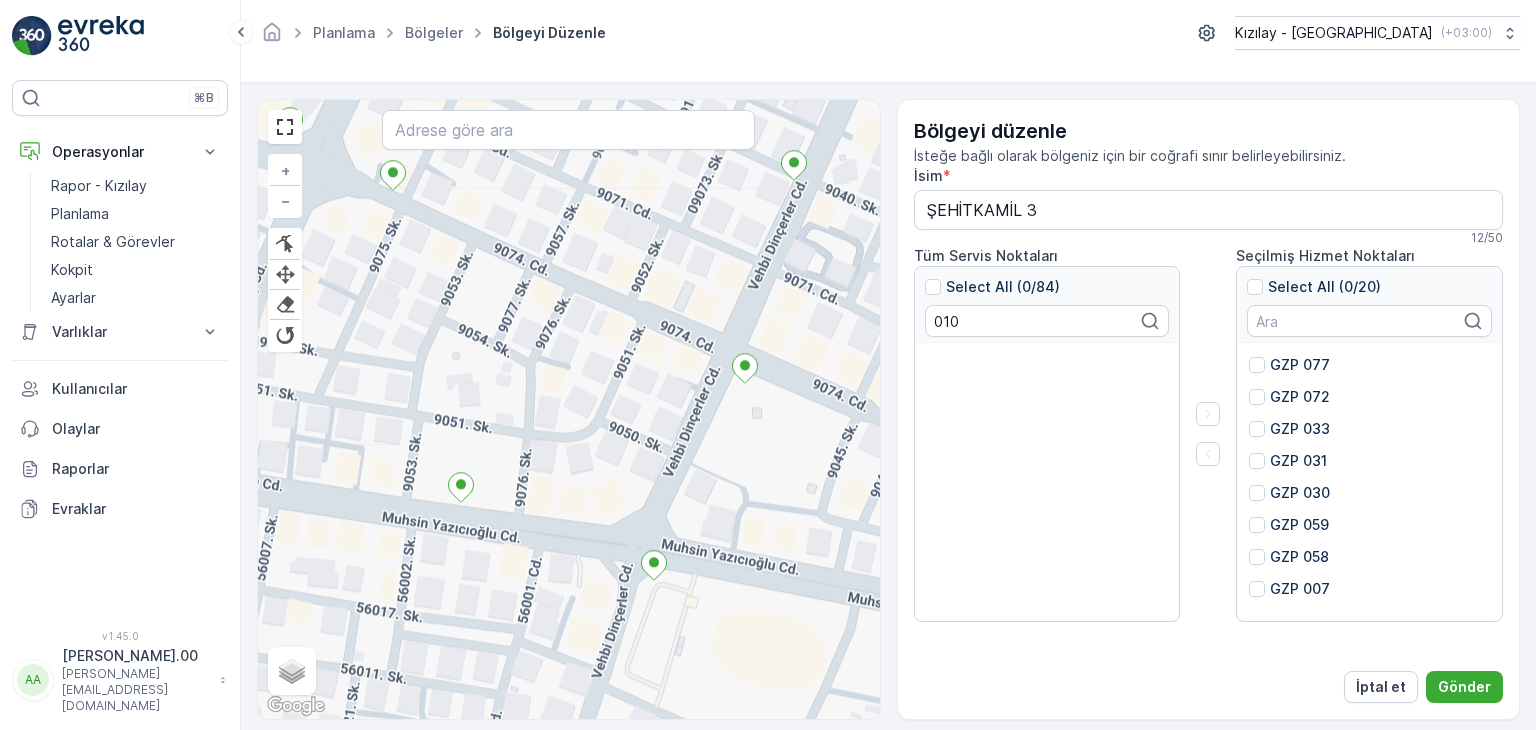 drag, startPoint x: 727, startPoint y: 520, endPoint x: 708, endPoint y: 557, distance: 41.59327 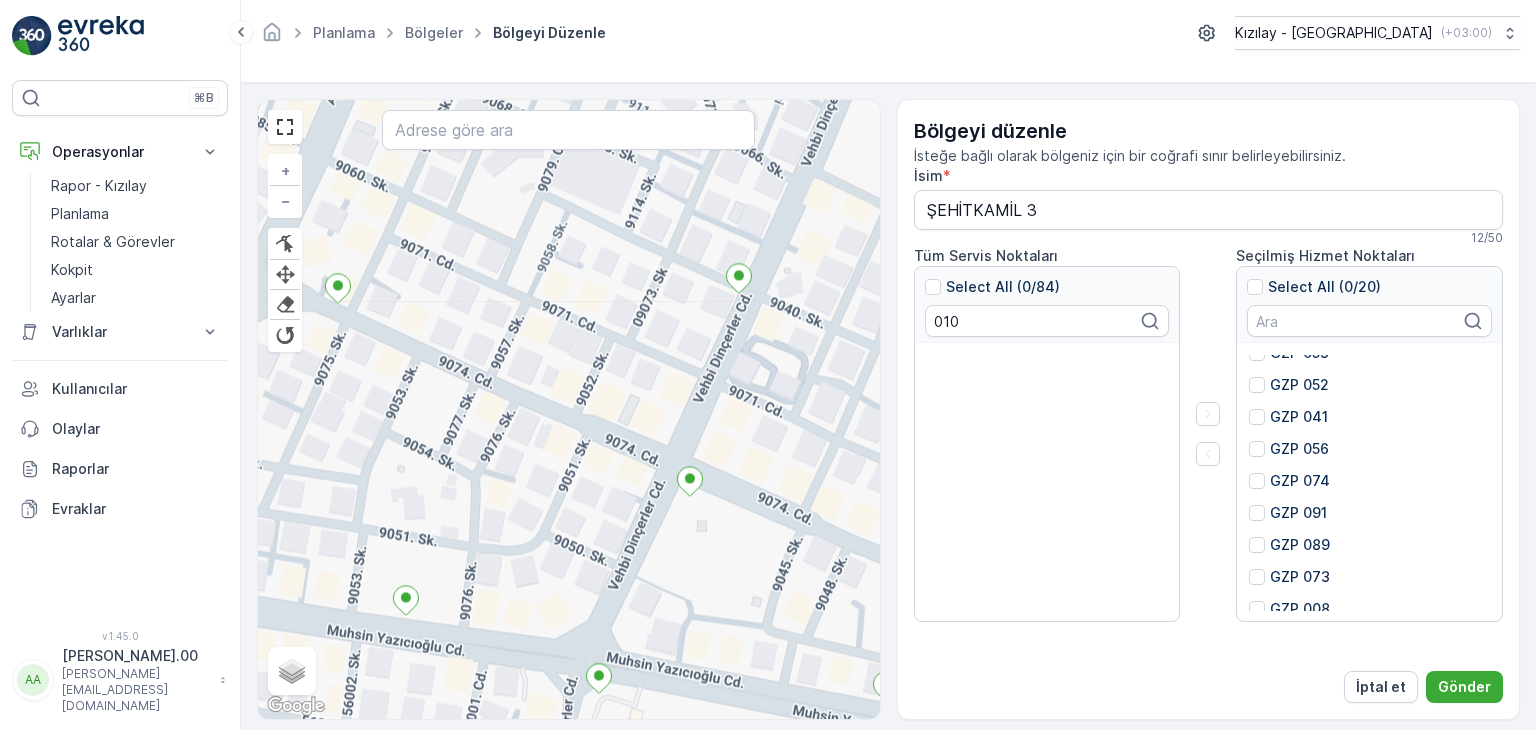 scroll, scrollTop: 384, scrollLeft: 0, axis: vertical 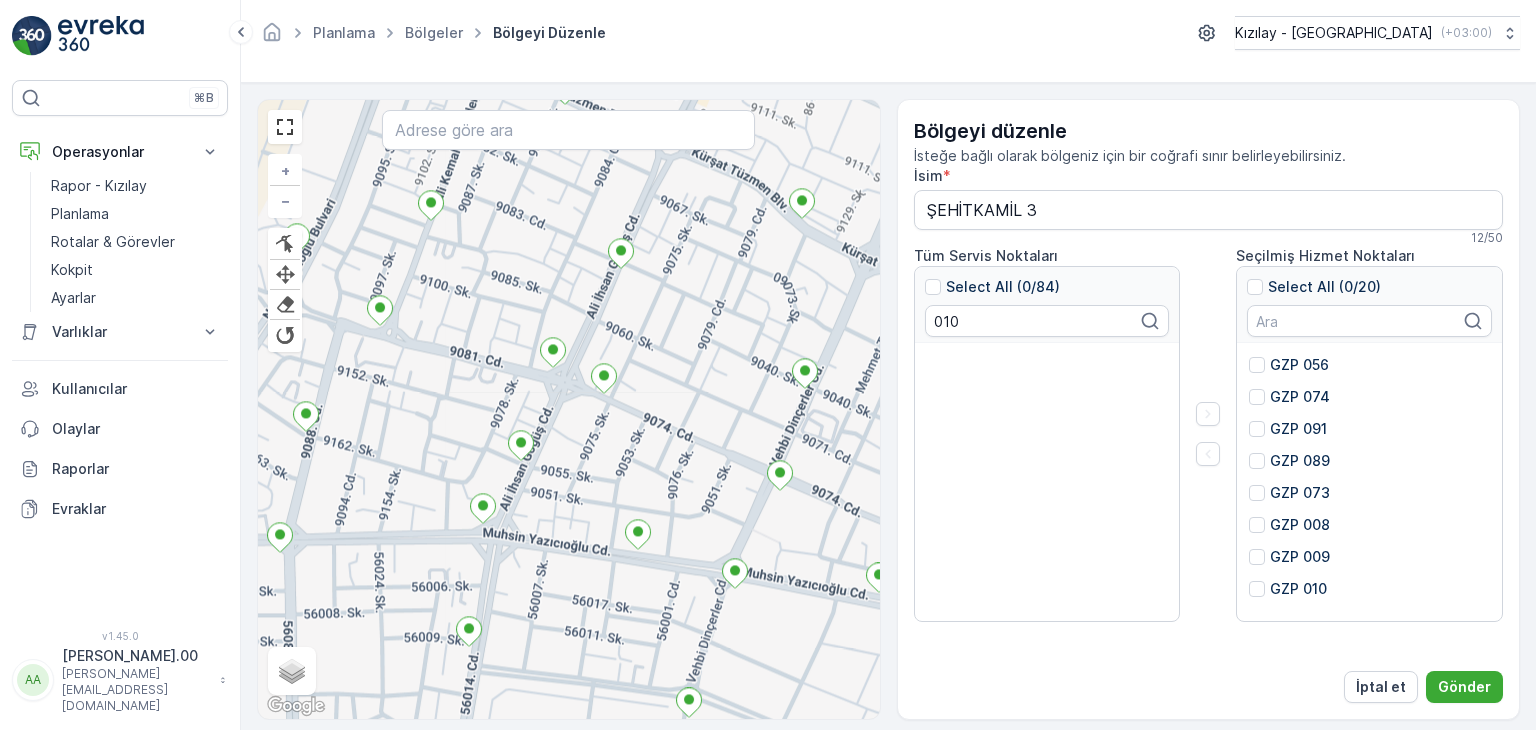 drag, startPoint x: 592, startPoint y: 522, endPoint x: 688, endPoint y: 535, distance: 96.87621 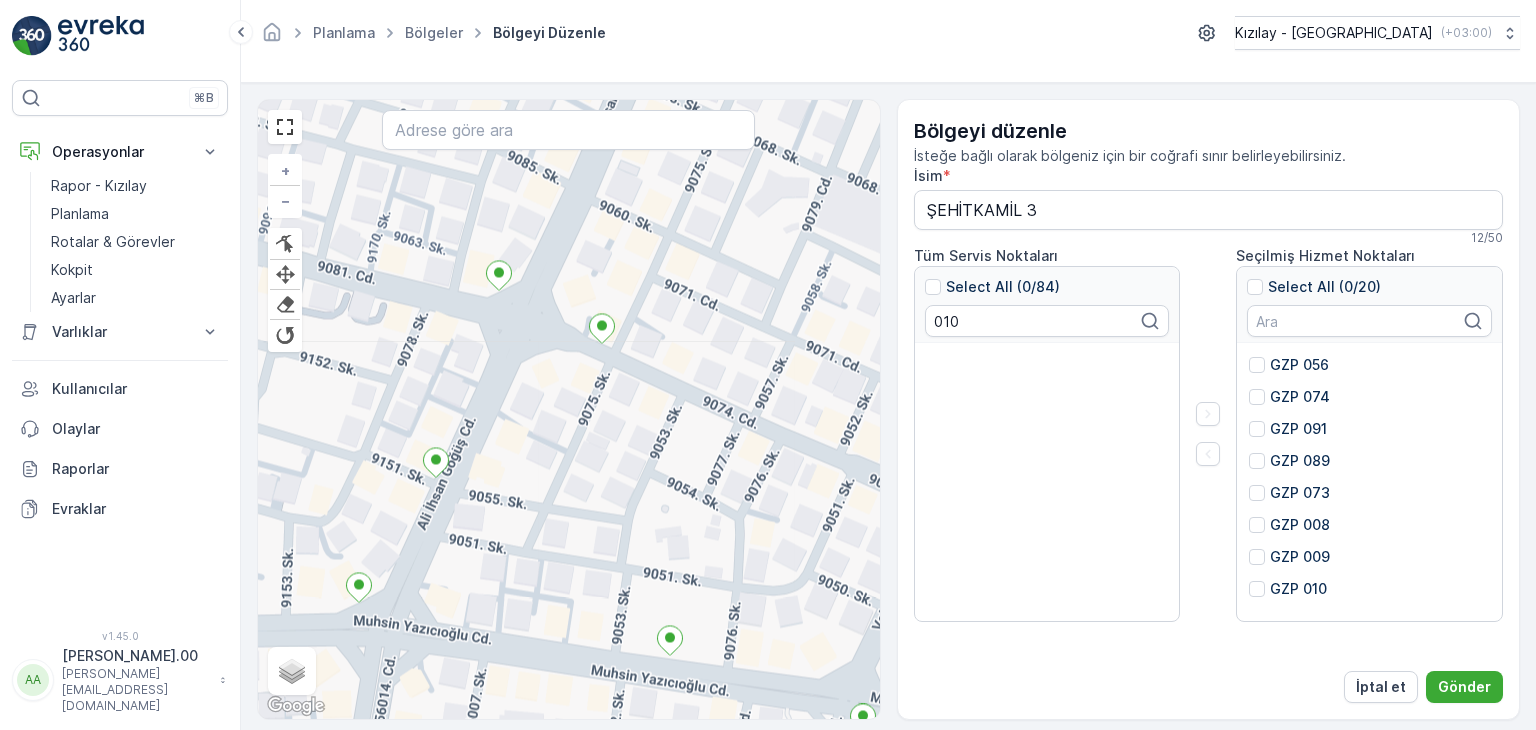 drag, startPoint x: 546, startPoint y: 561, endPoint x: 418, endPoint y: 586, distance: 130.41856 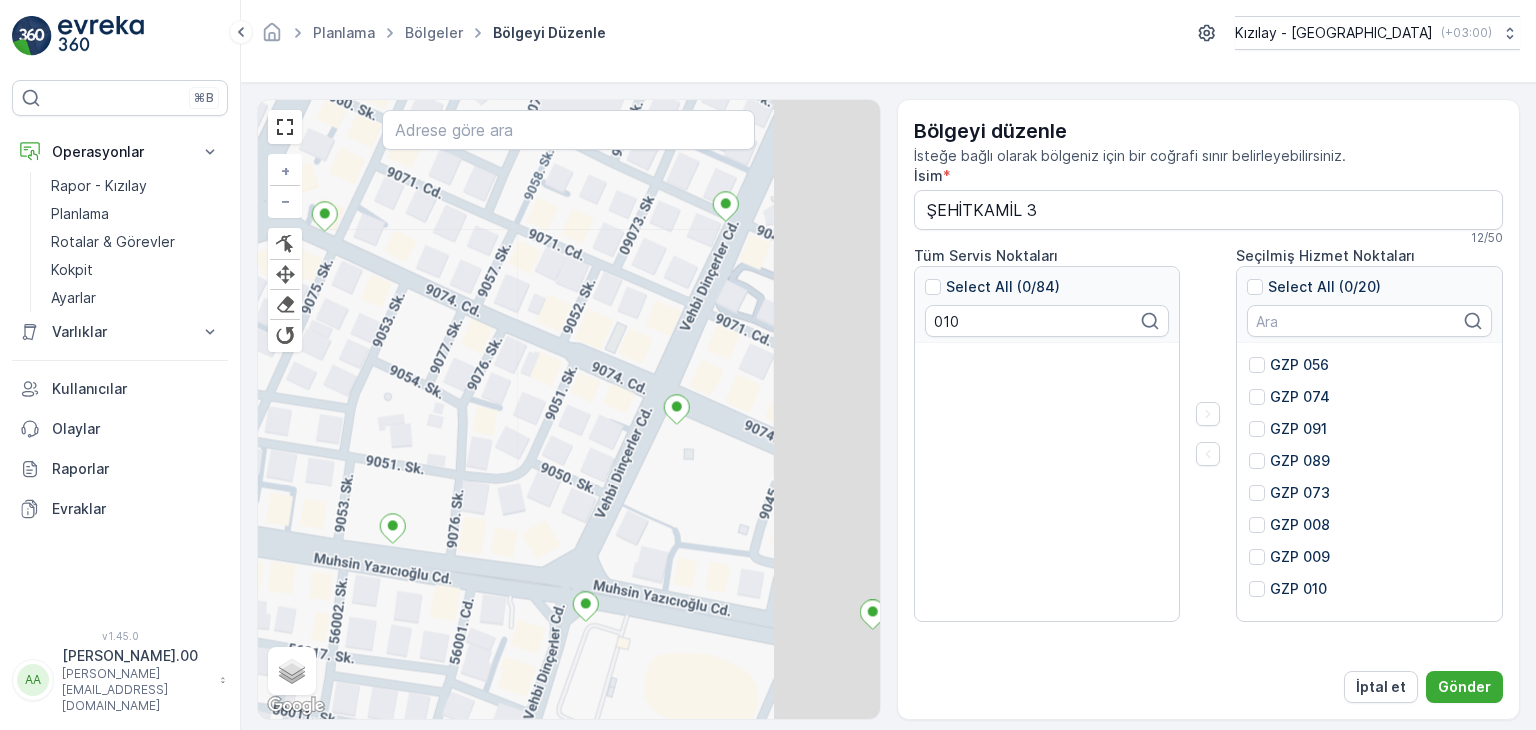 drag, startPoint x: 446, startPoint y: 449, endPoint x: 400, endPoint y: 441, distance: 46.69047 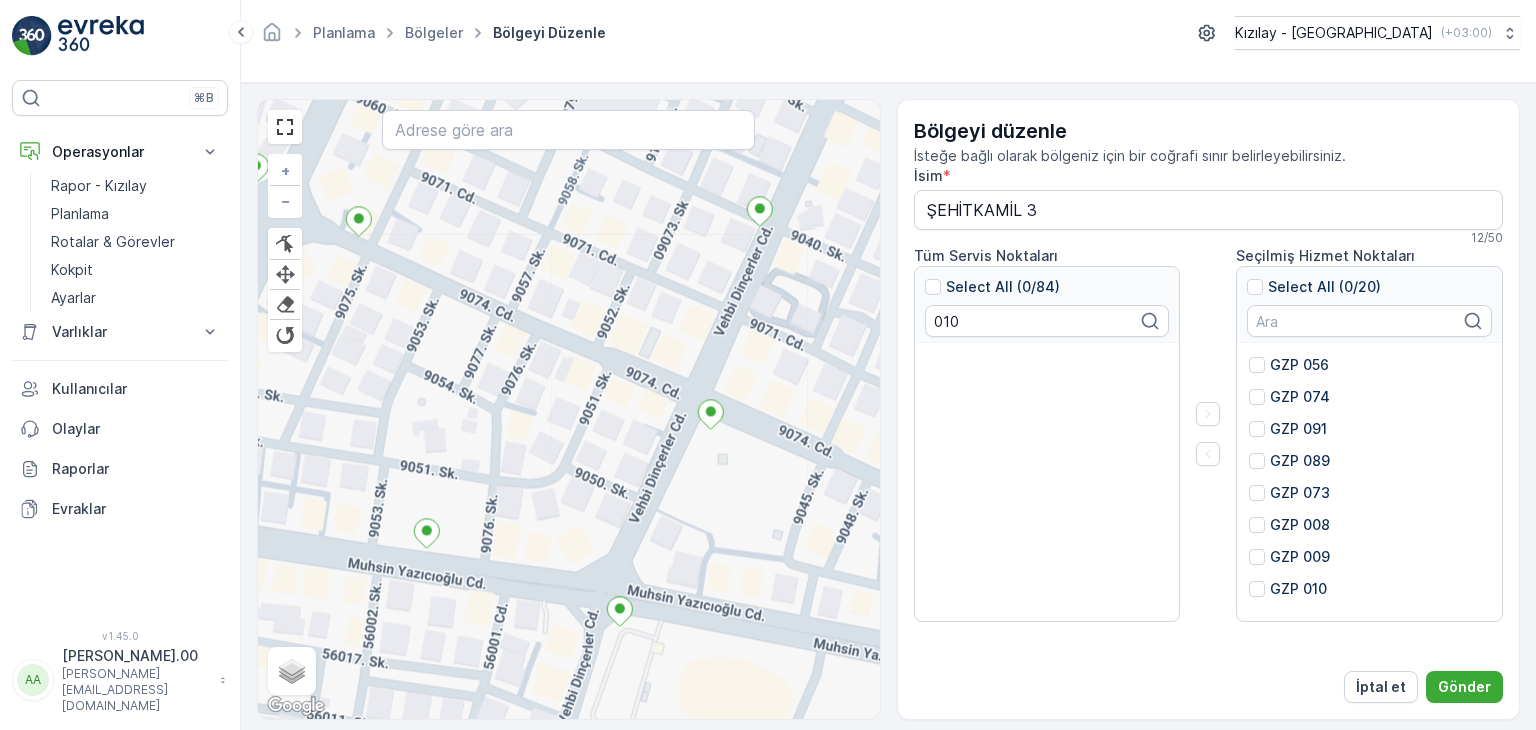 drag, startPoint x: 525, startPoint y: 477, endPoint x: 603, endPoint y: 549, distance: 106.15083 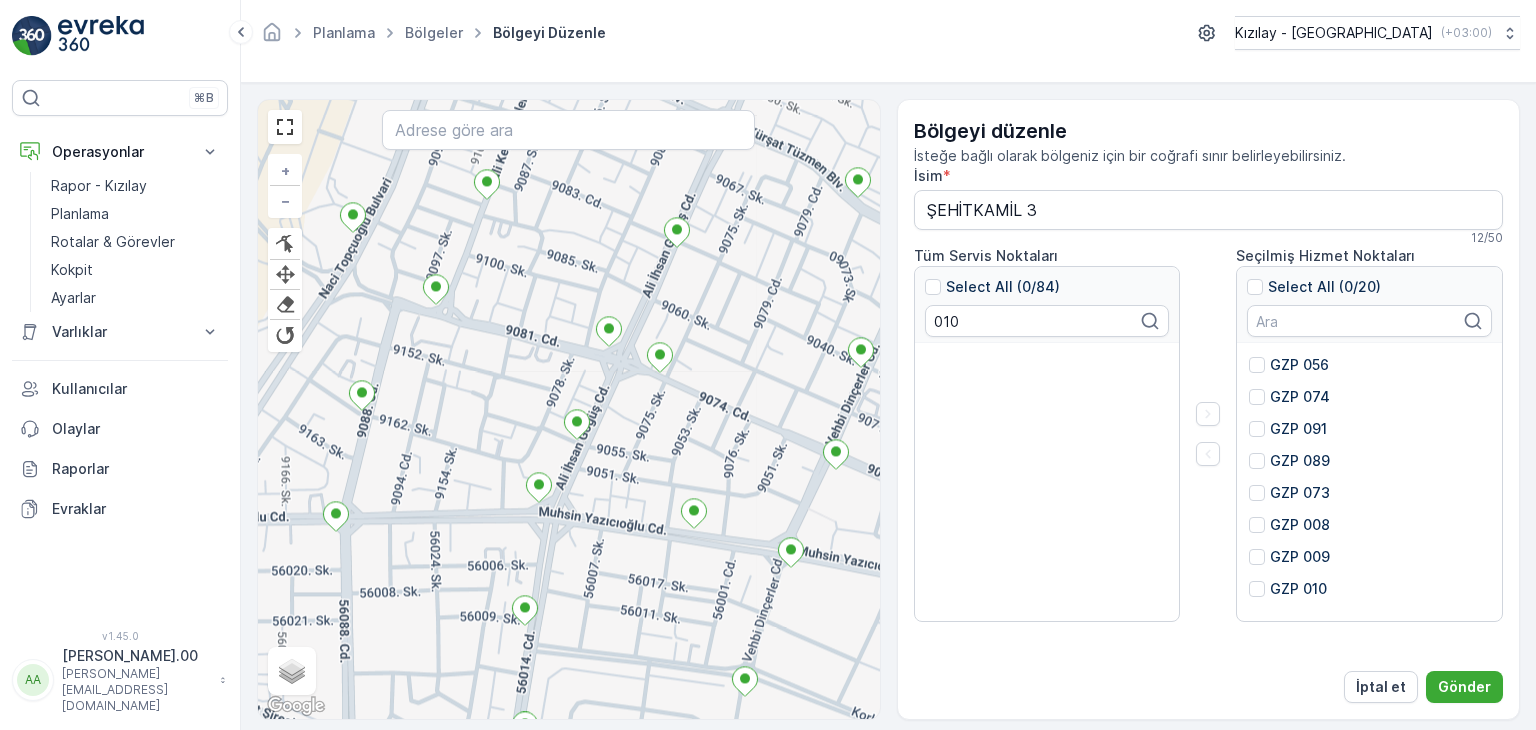 drag, startPoint x: 506, startPoint y: 477, endPoint x: 674, endPoint y: 467, distance: 168.29736 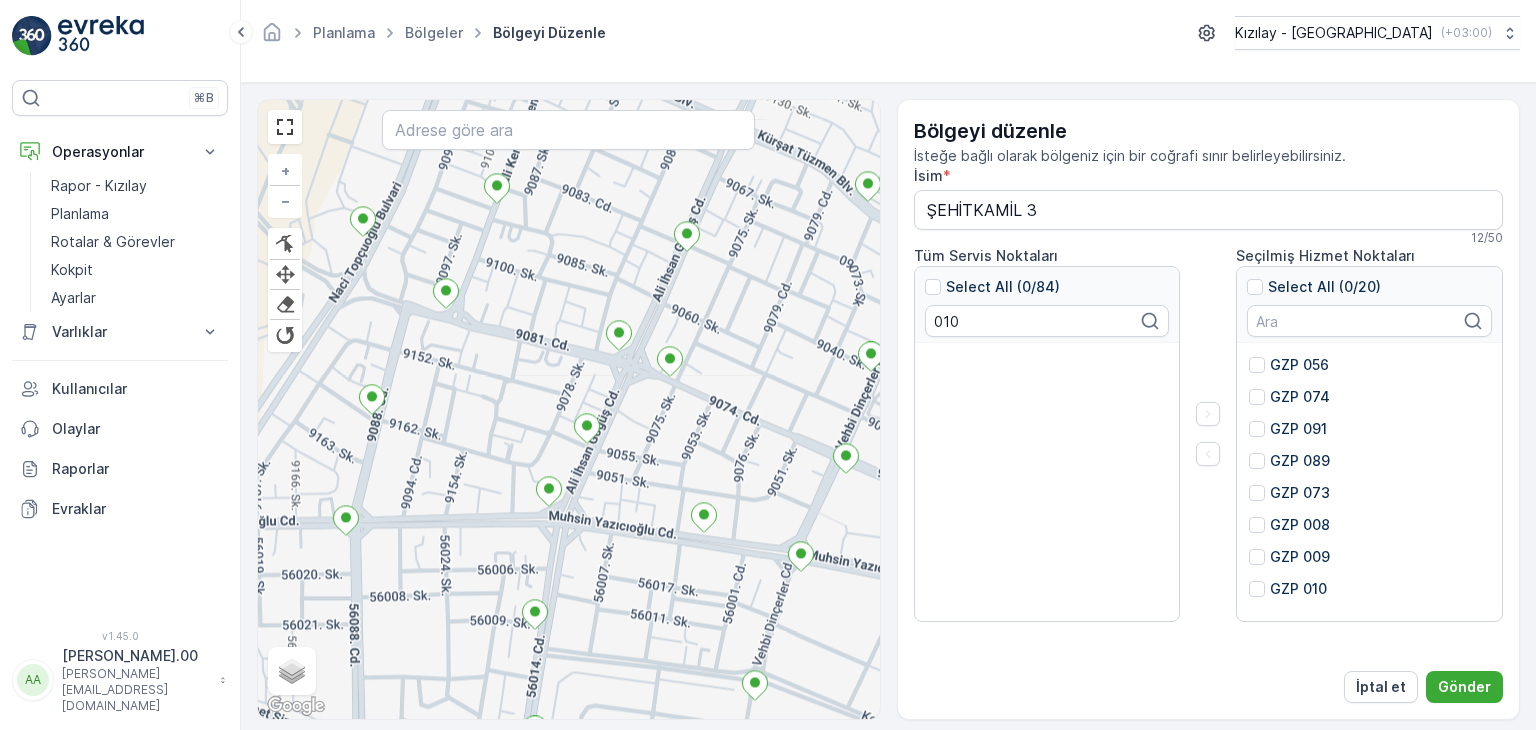 drag, startPoint x: 442, startPoint y: 526, endPoint x: 507, endPoint y: 553, distance: 70.38466 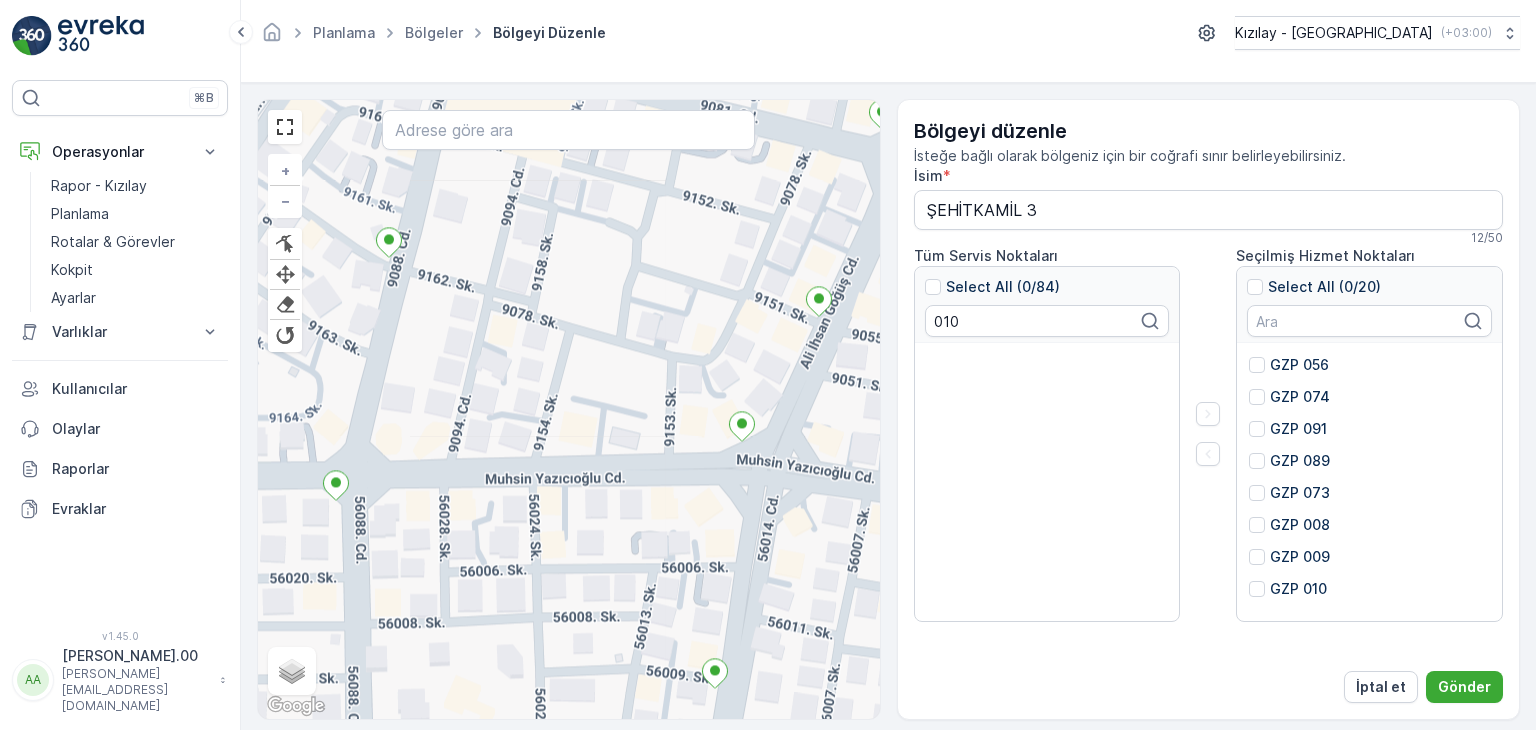 drag, startPoint x: 584, startPoint y: 461, endPoint x: 450, endPoint y: 479, distance: 135.20355 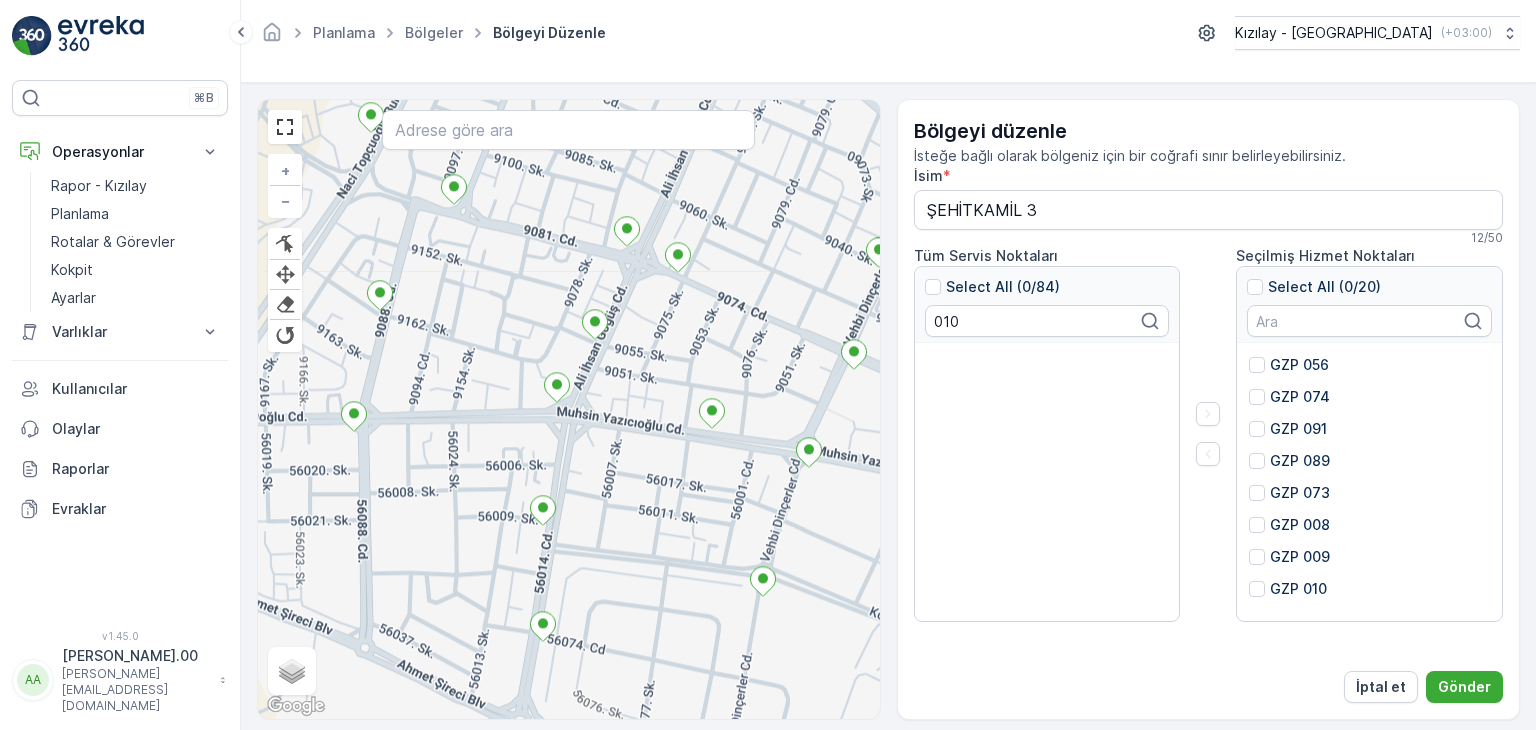 drag, startPoint x: 404, startPoint y: 516, endPoint x: 456, endPoint y: 459, distance: 77.155685 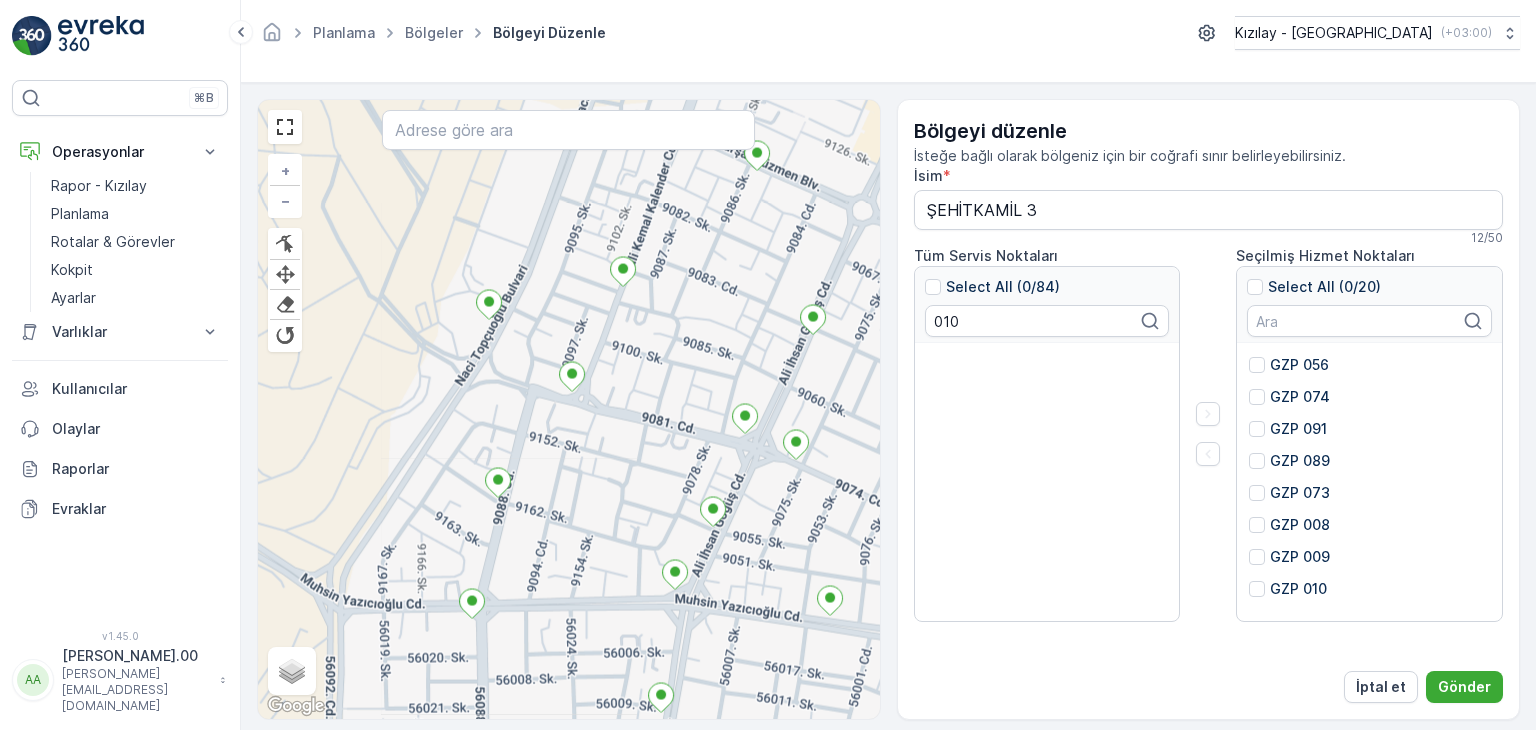 drag, startPoint x: 483, startPoint y: 400, endPoint x: 571, endPoint y: 523, distance: 151.23822 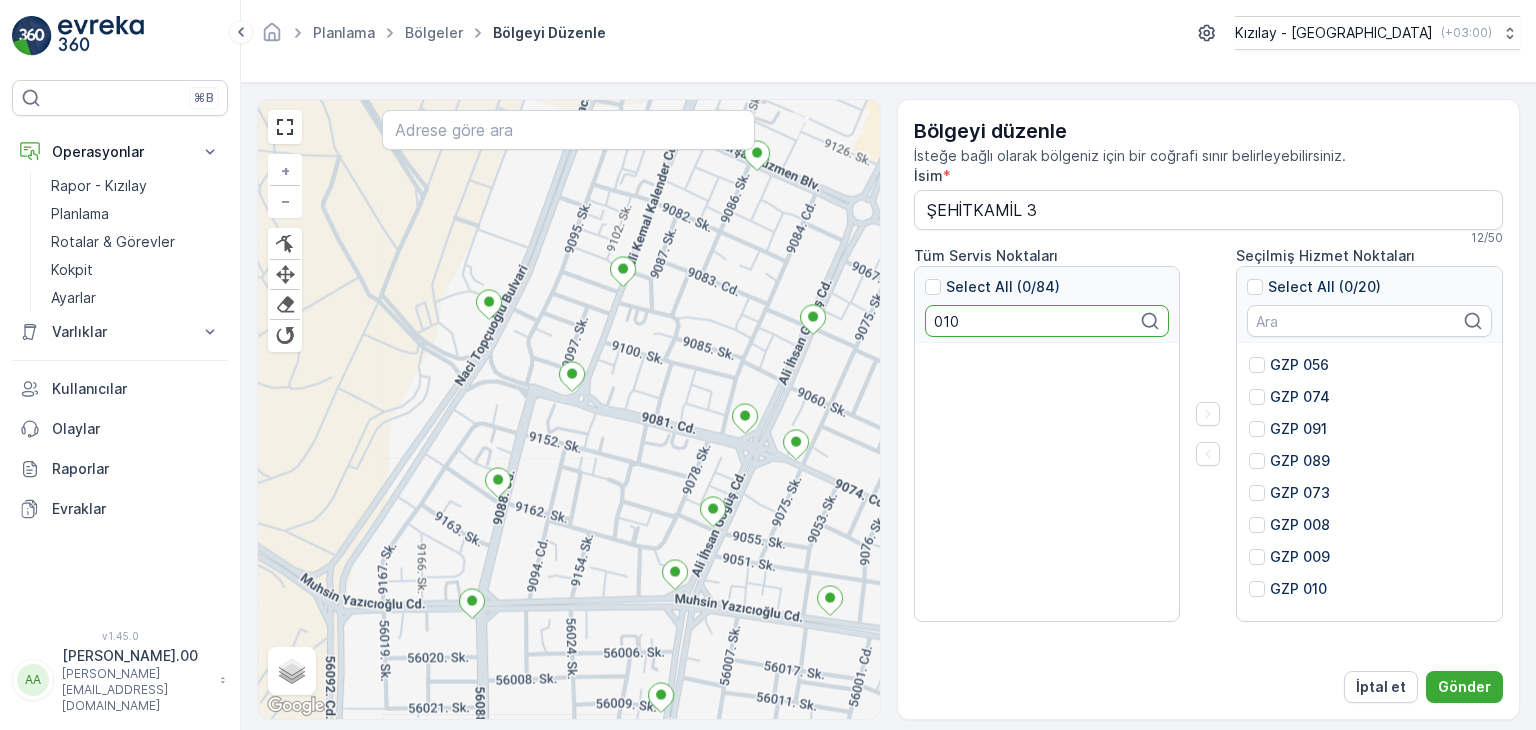drag, startPoint x: 976, startPoint y: 313, endPoint x: 872, endPoint y: 296, distance: 105.380264 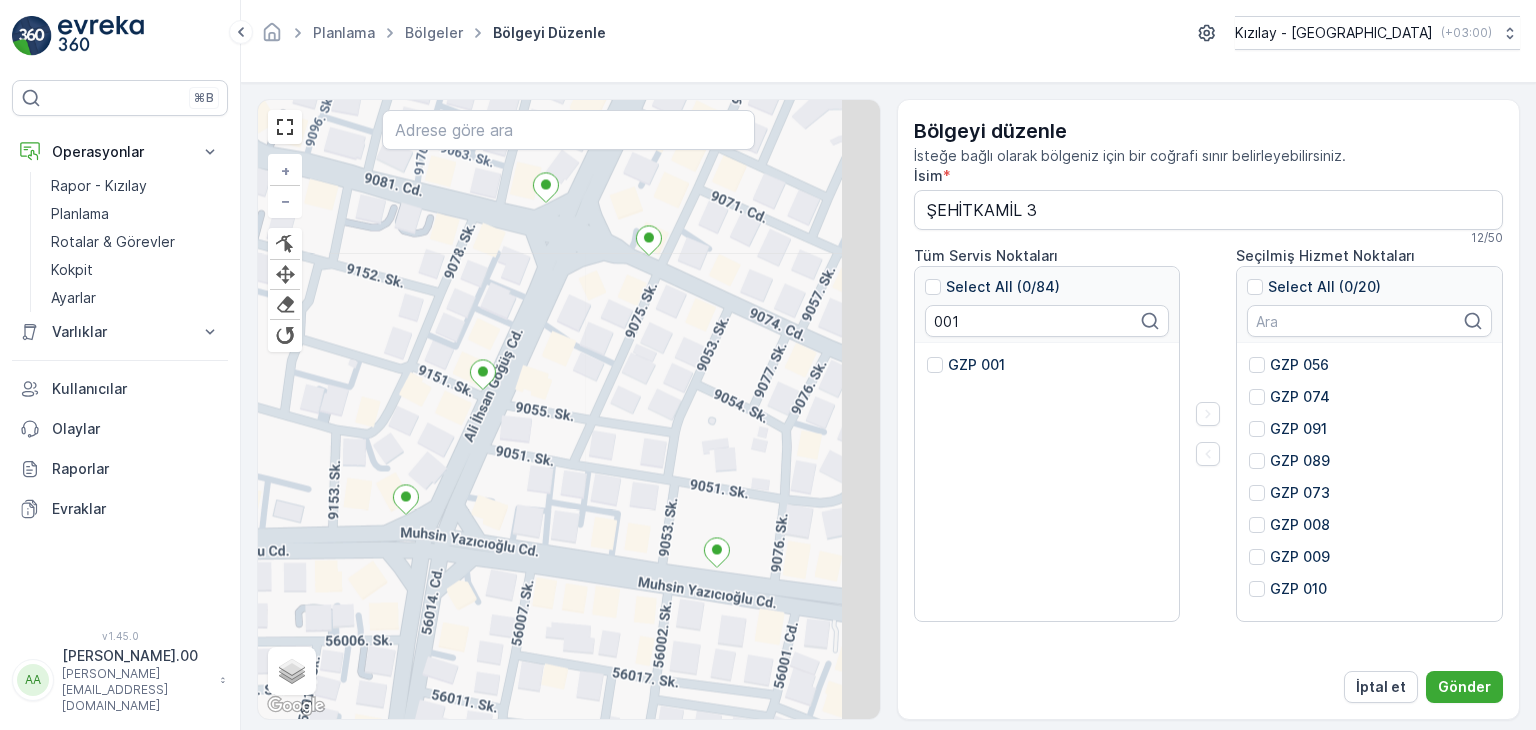 drag, startPoint x: 729, startPoint y: 512, endPoint x: 535, endPoint y: 449, distance: 203.97304 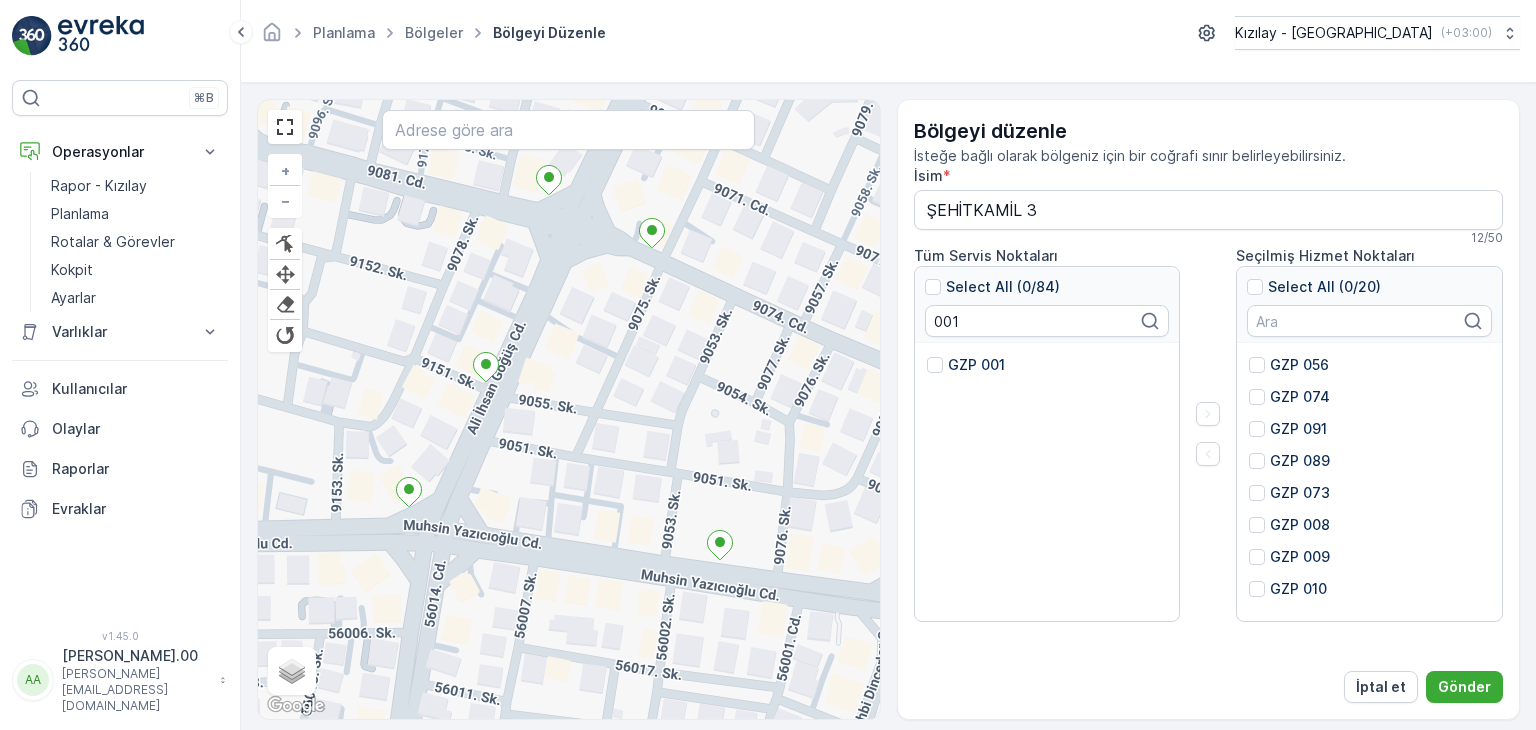 drag, startPoint x: 690, startPoint y: 482, endPoint x: 501, endPoint y: 512, distance: 191.36613 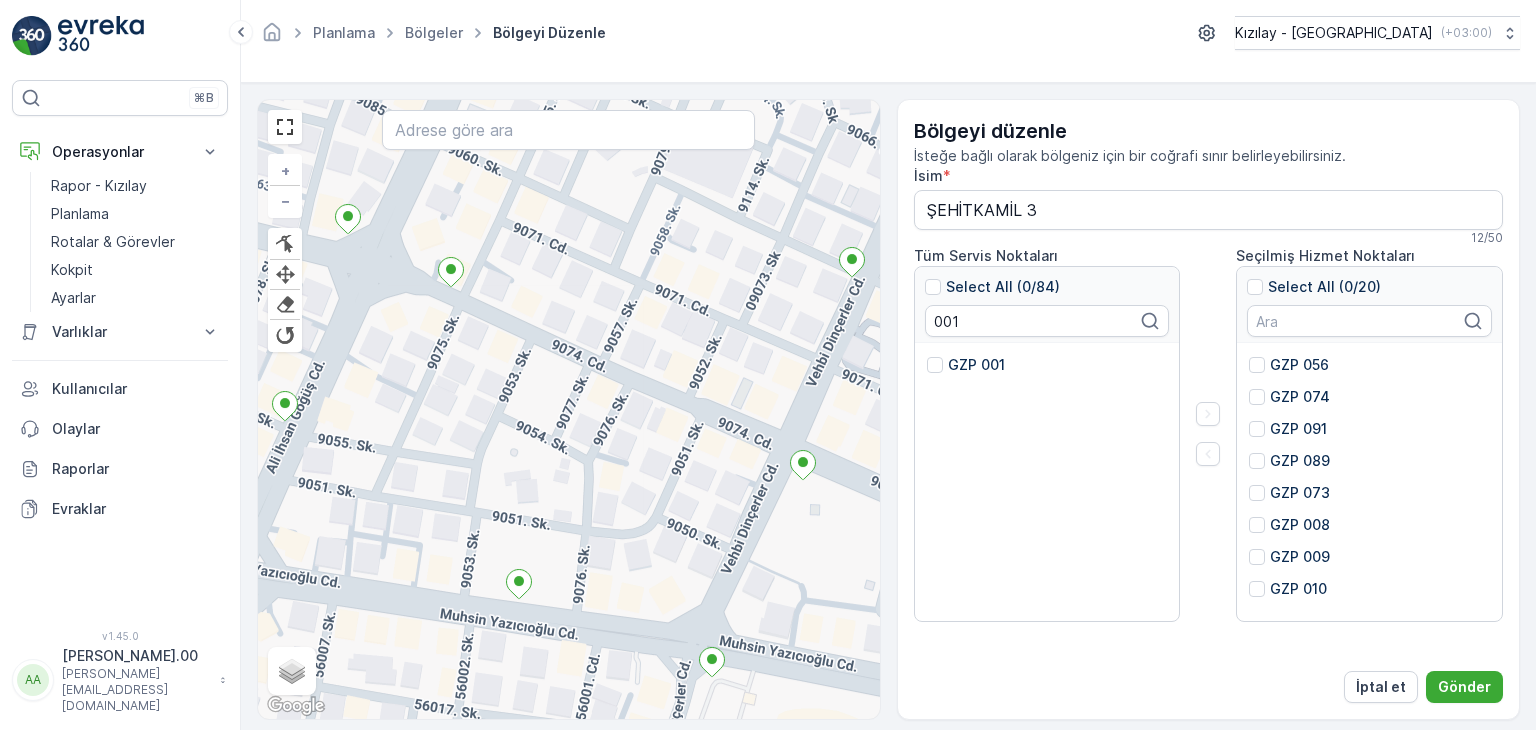 drag, startPoint x: 761, startPoint y: 553, endPoint x: 713, endPoint y: 579, distance: 54.589375 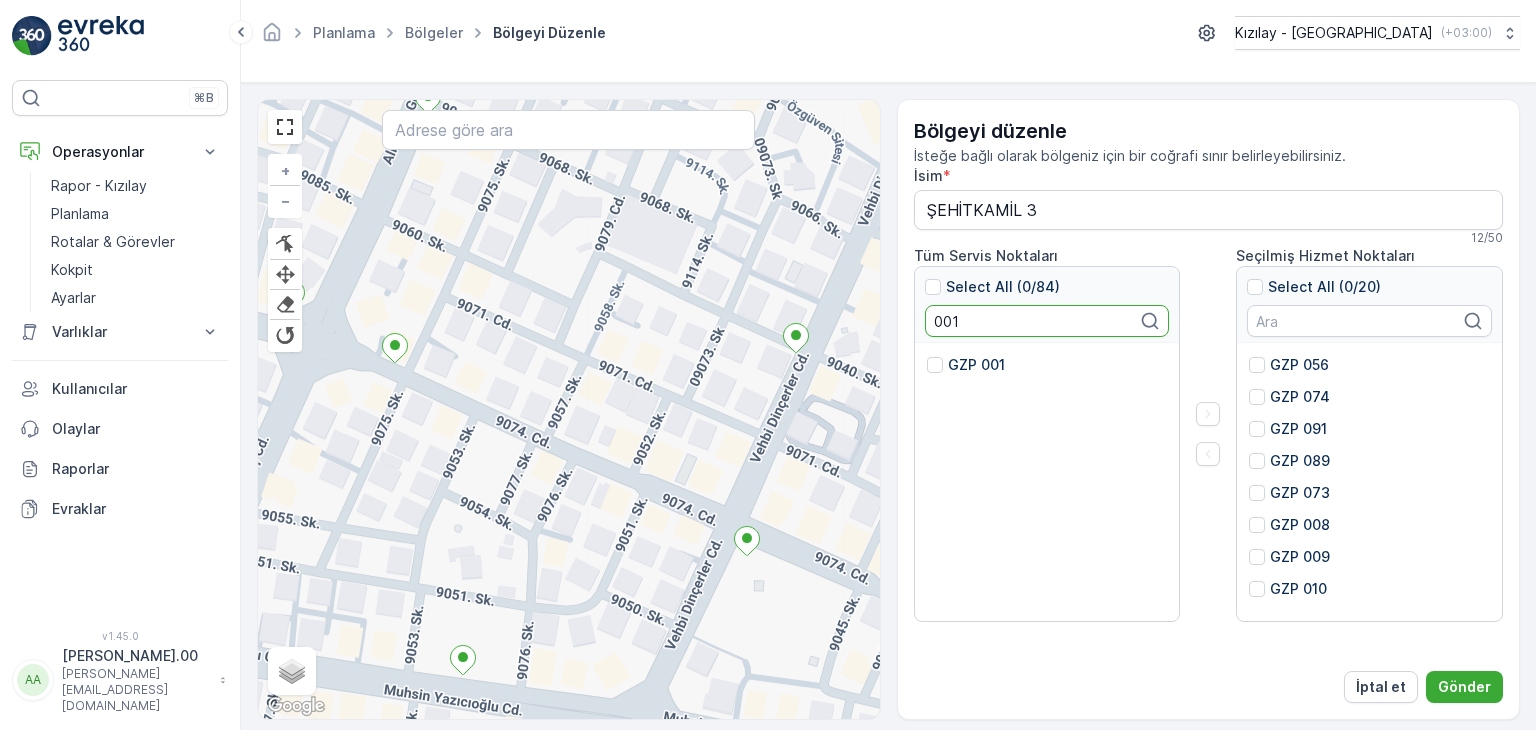 drag, startPoint x: 961, startPoint y: 332, endPoint x: 893, endPoint y: 329, distance: 68.06615 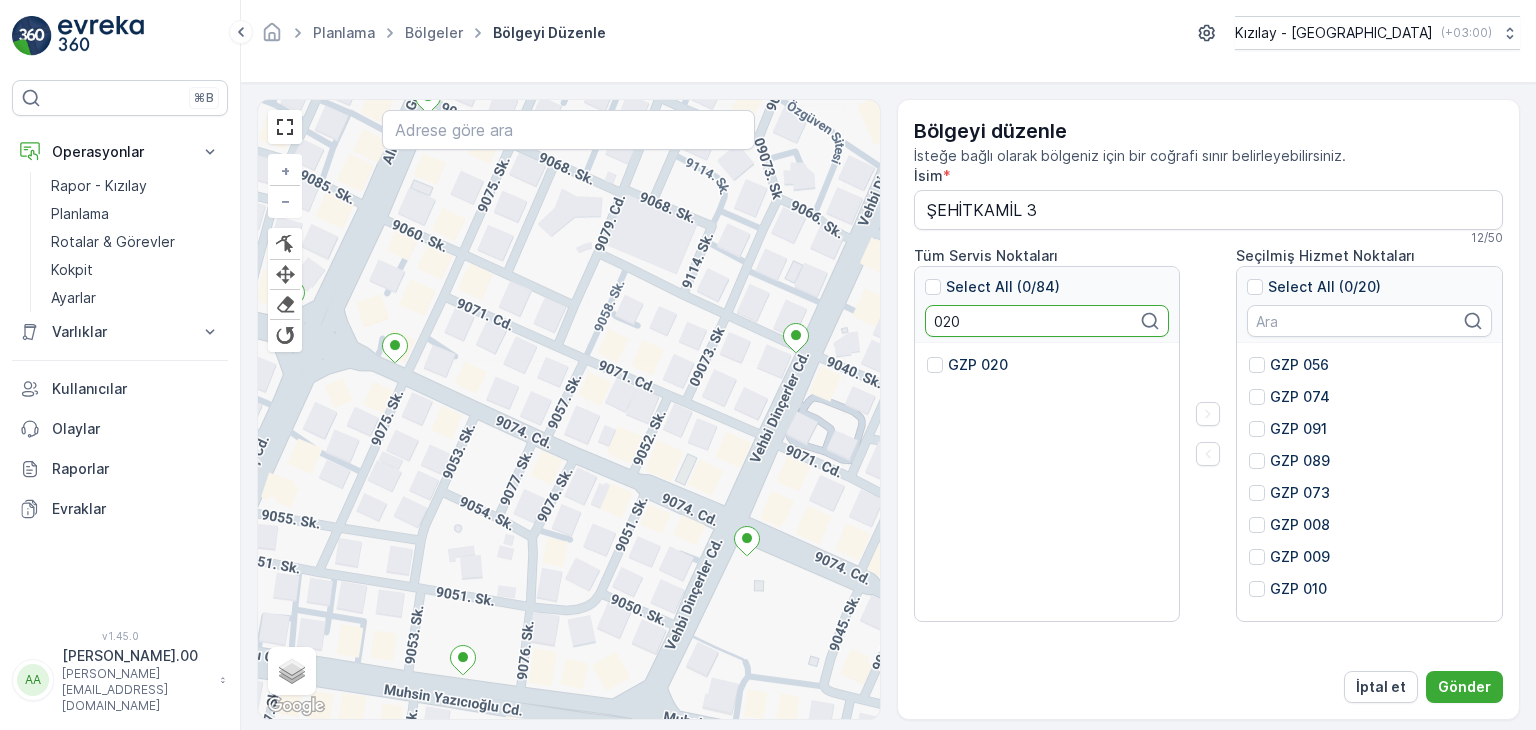 type on "020" 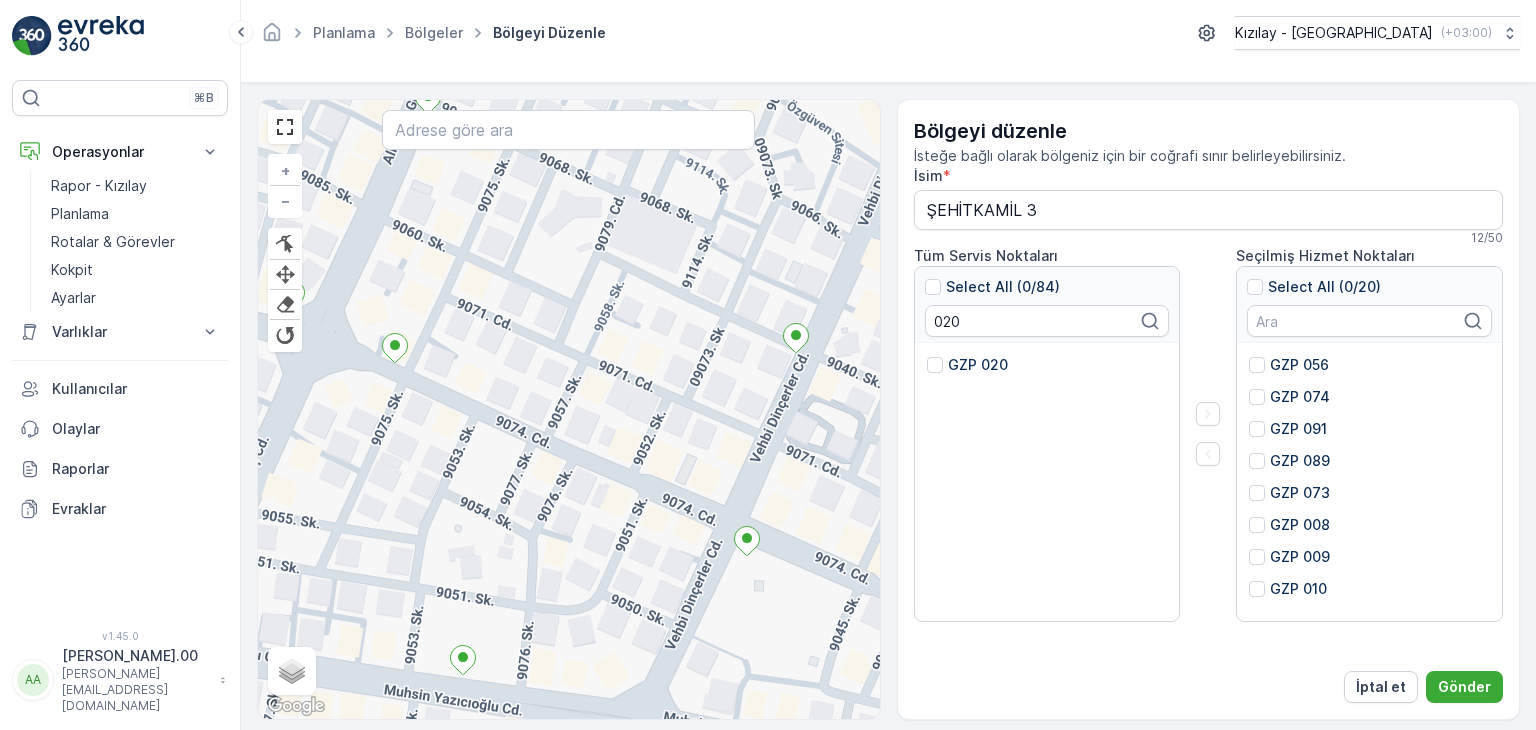 click on "GZP 020" at bounding box center (967, 365) 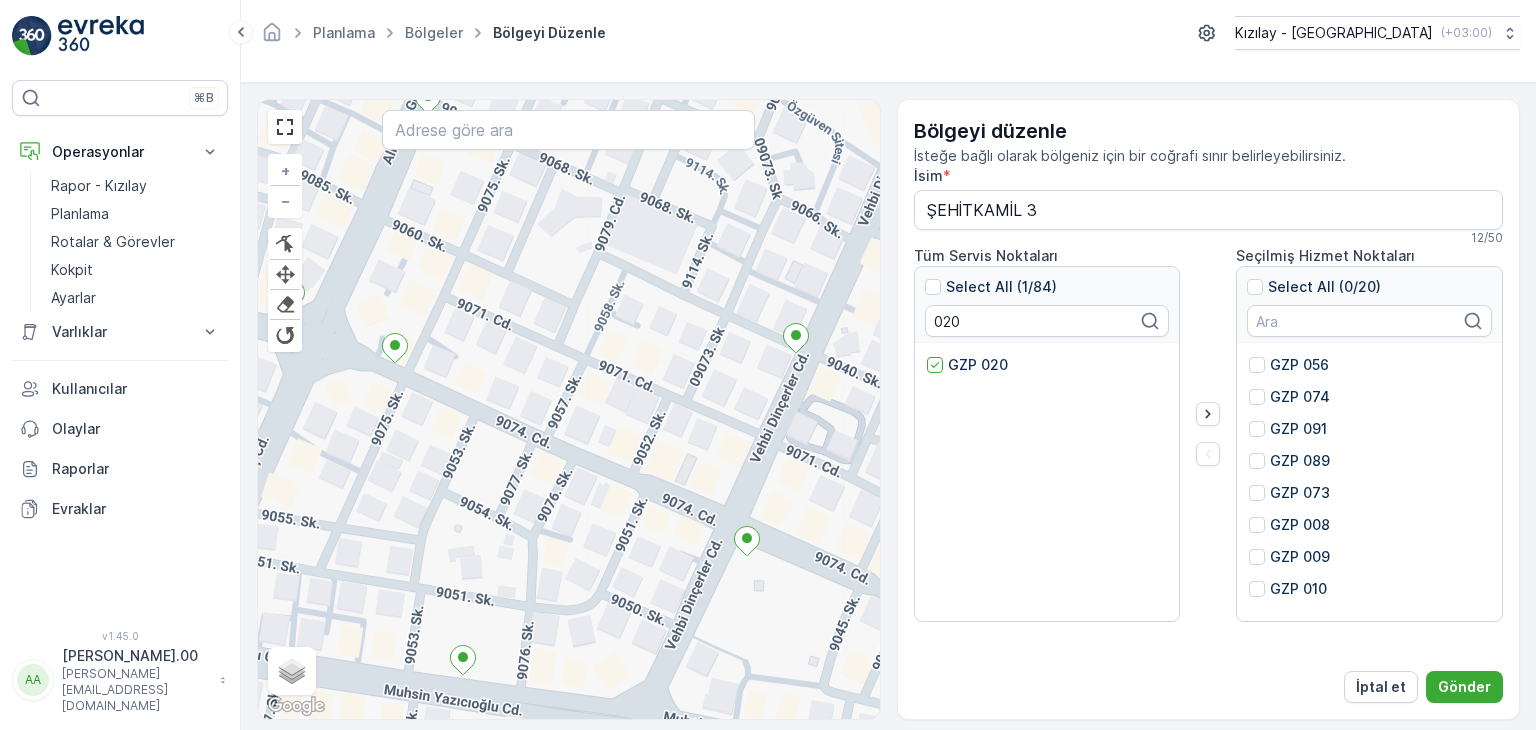 click on "GZP 020" at bounding box center (978, 365) 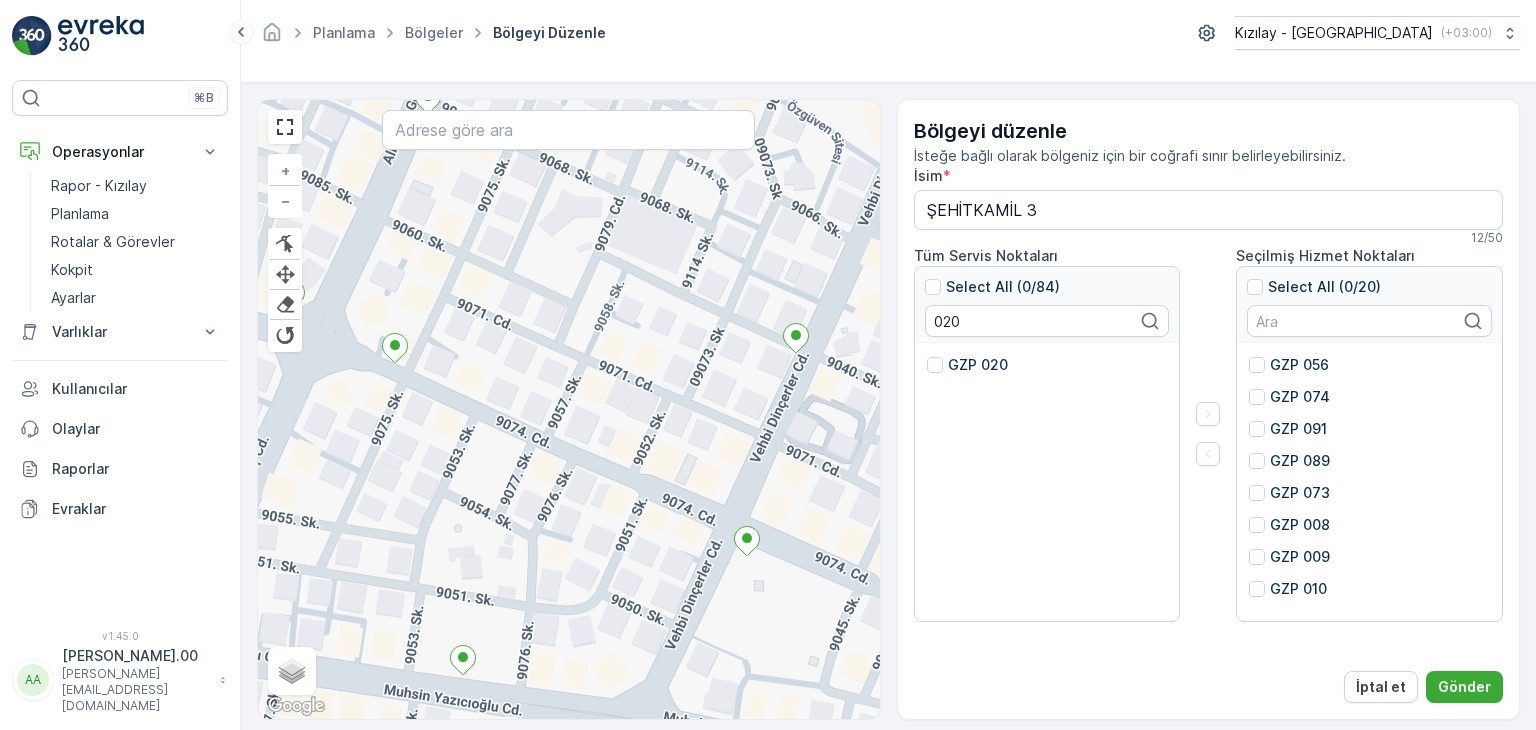 drag, startPoint x: 944, startPoint y: 349, endPoint x: 1024, endPoint y: 377, distance: 84.758484 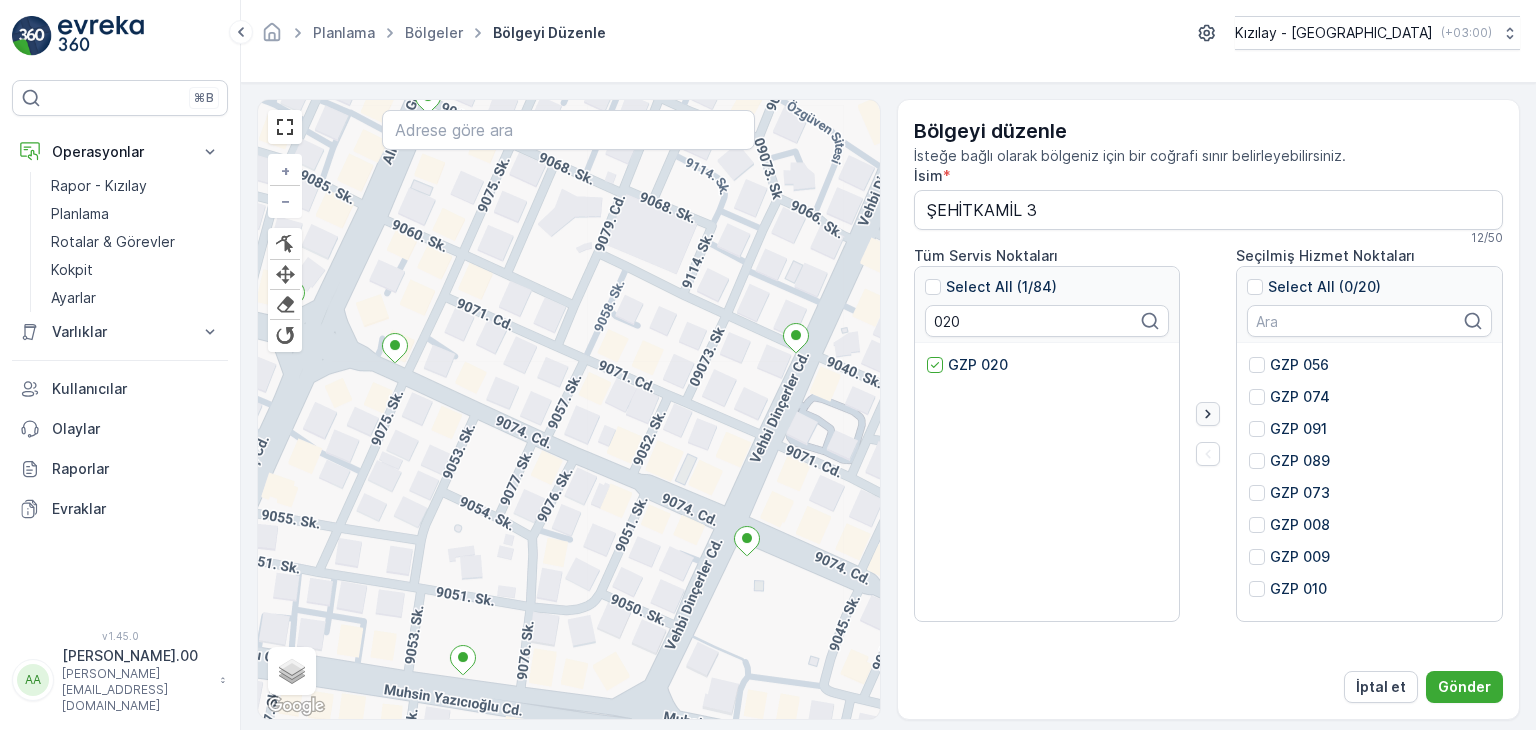 click 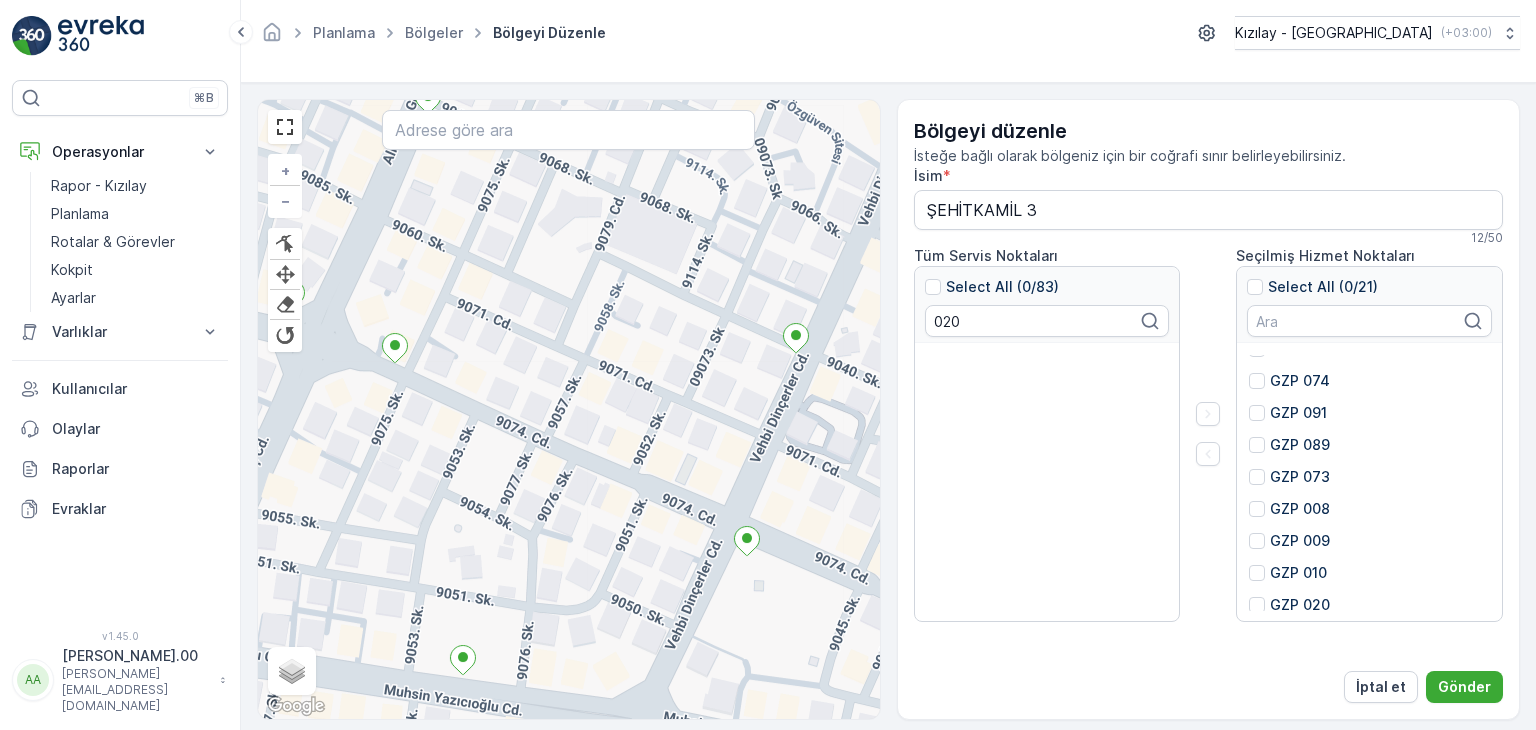 scroll, scrollTop: 416, scrollLeft: 0, axis: vertical 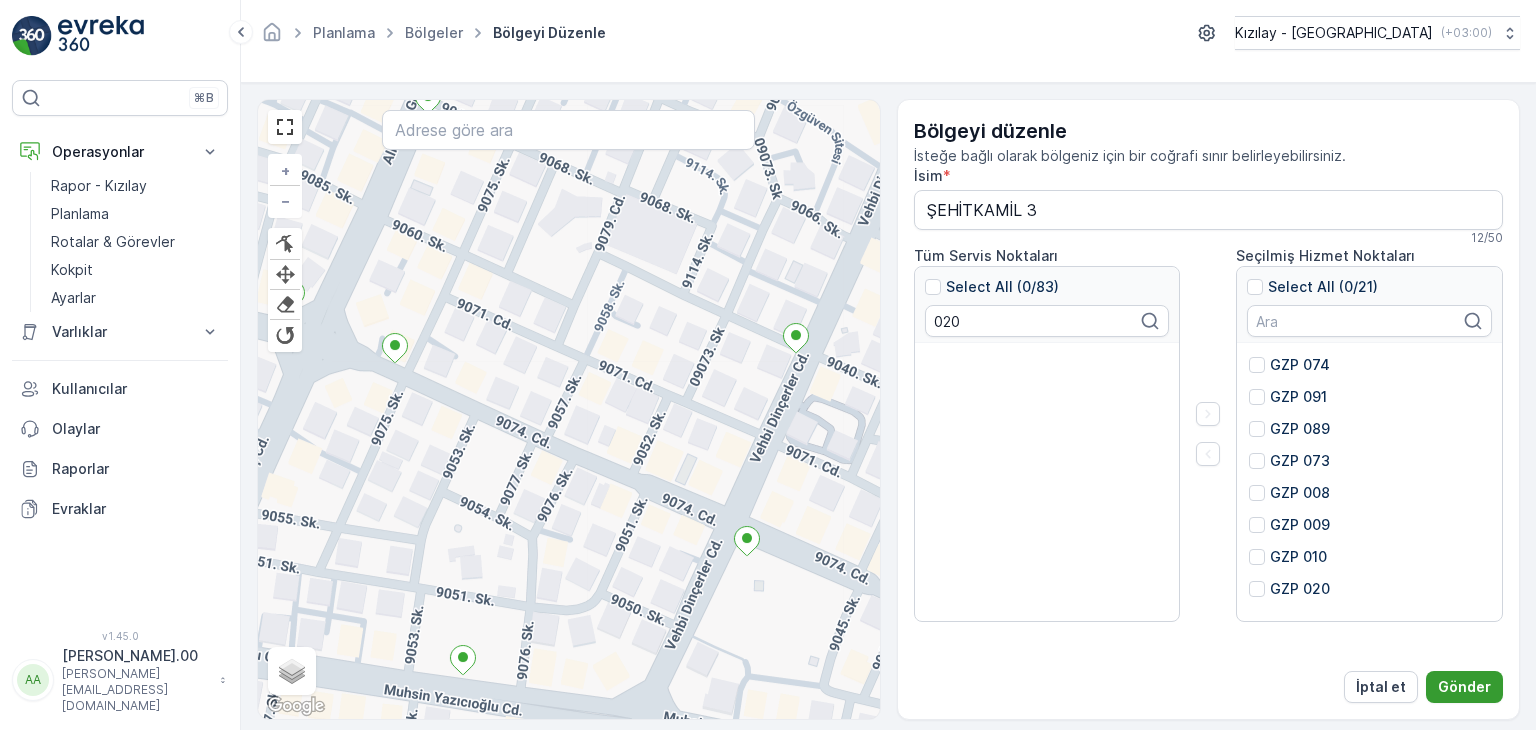 click on "Gönder" at bounding box center (1464, 687) 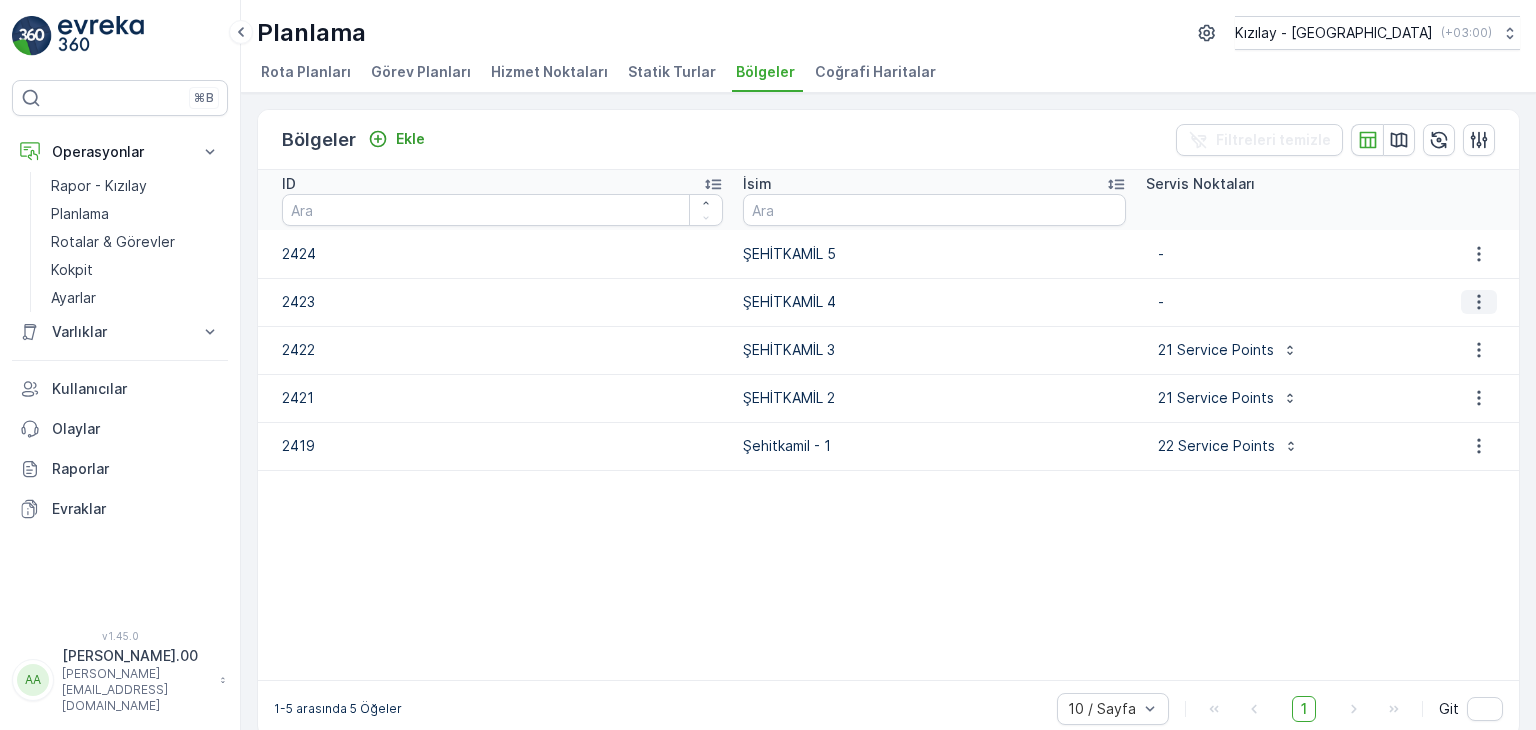 click 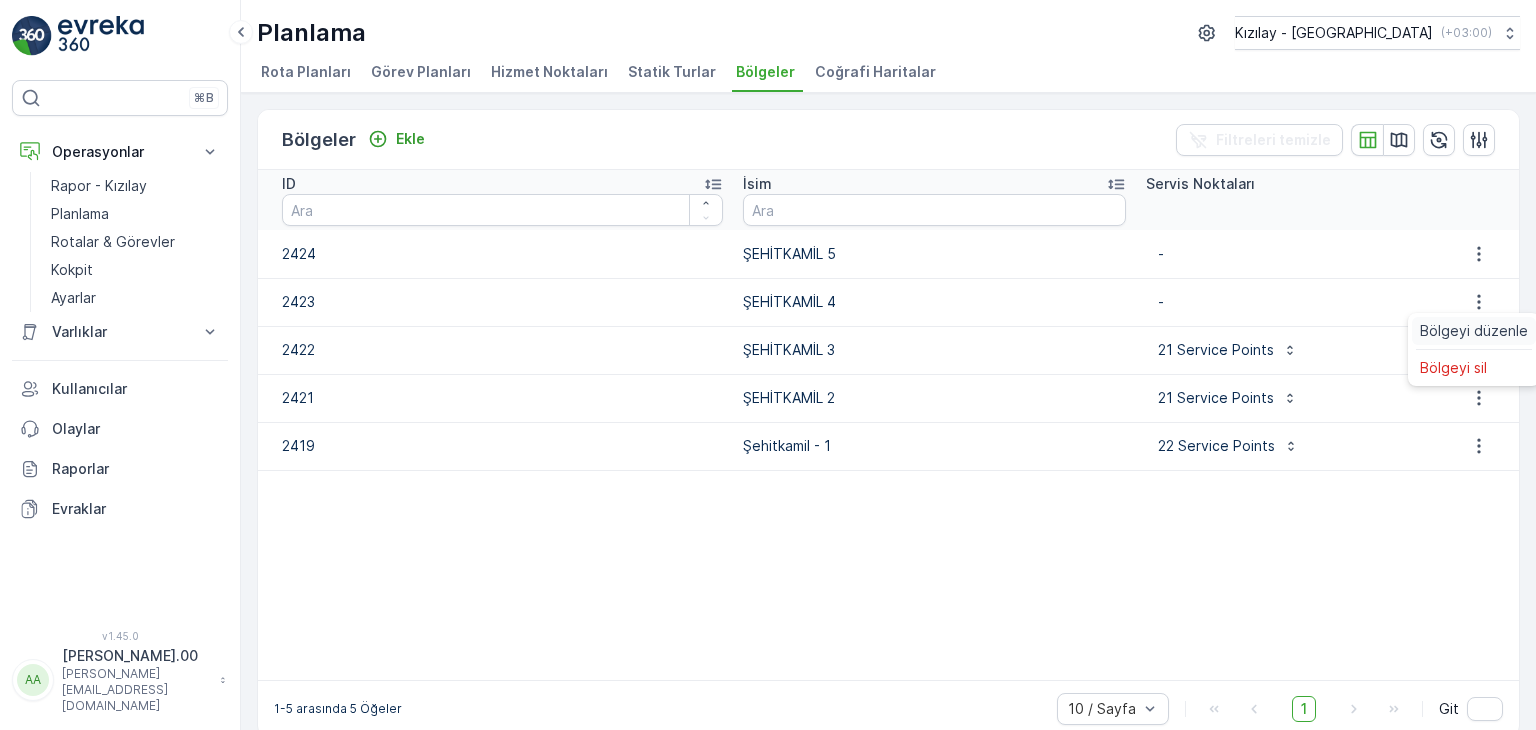 click on "Bölgeyi düzenle" at bounding box center [1474, 331] 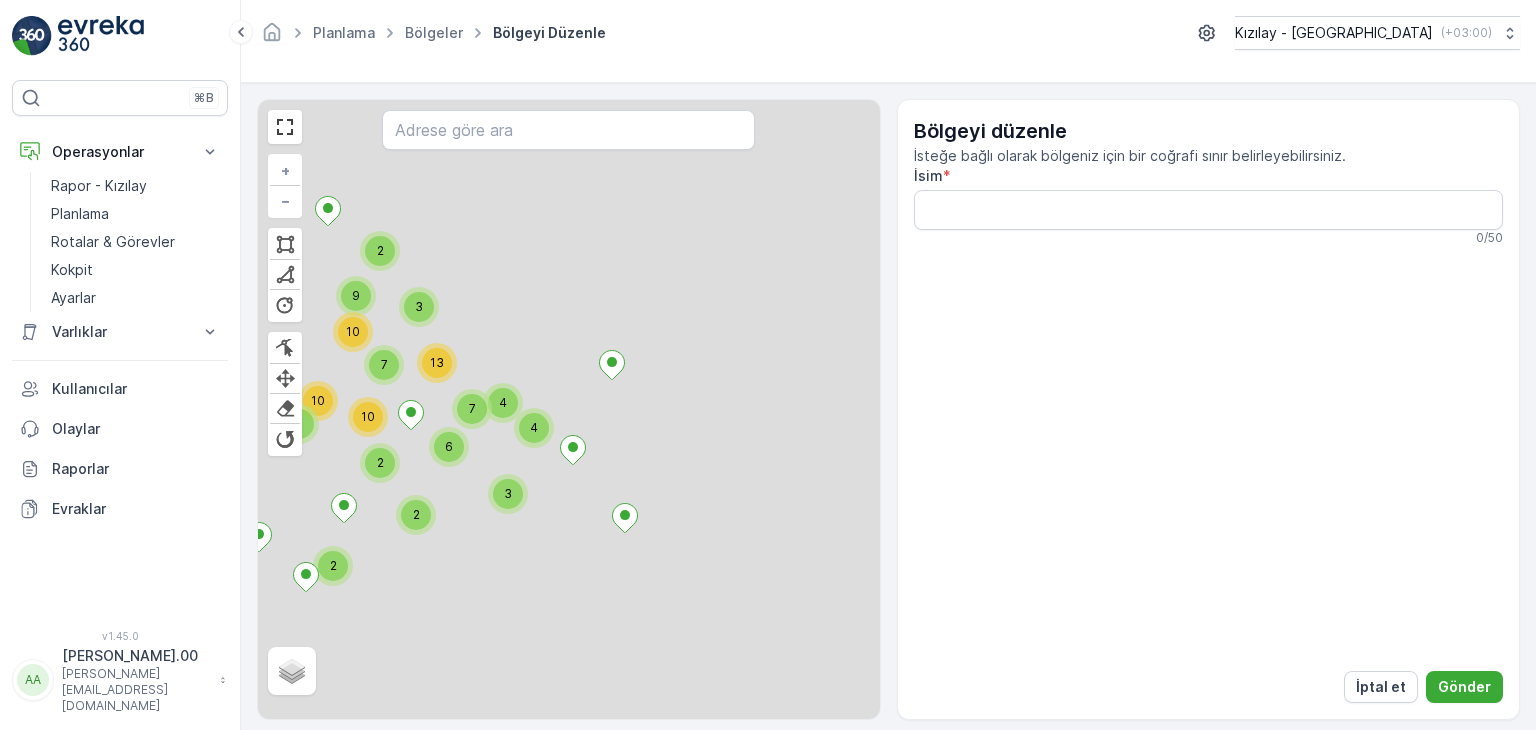 type on "ŞEHİTKAMİL 4" 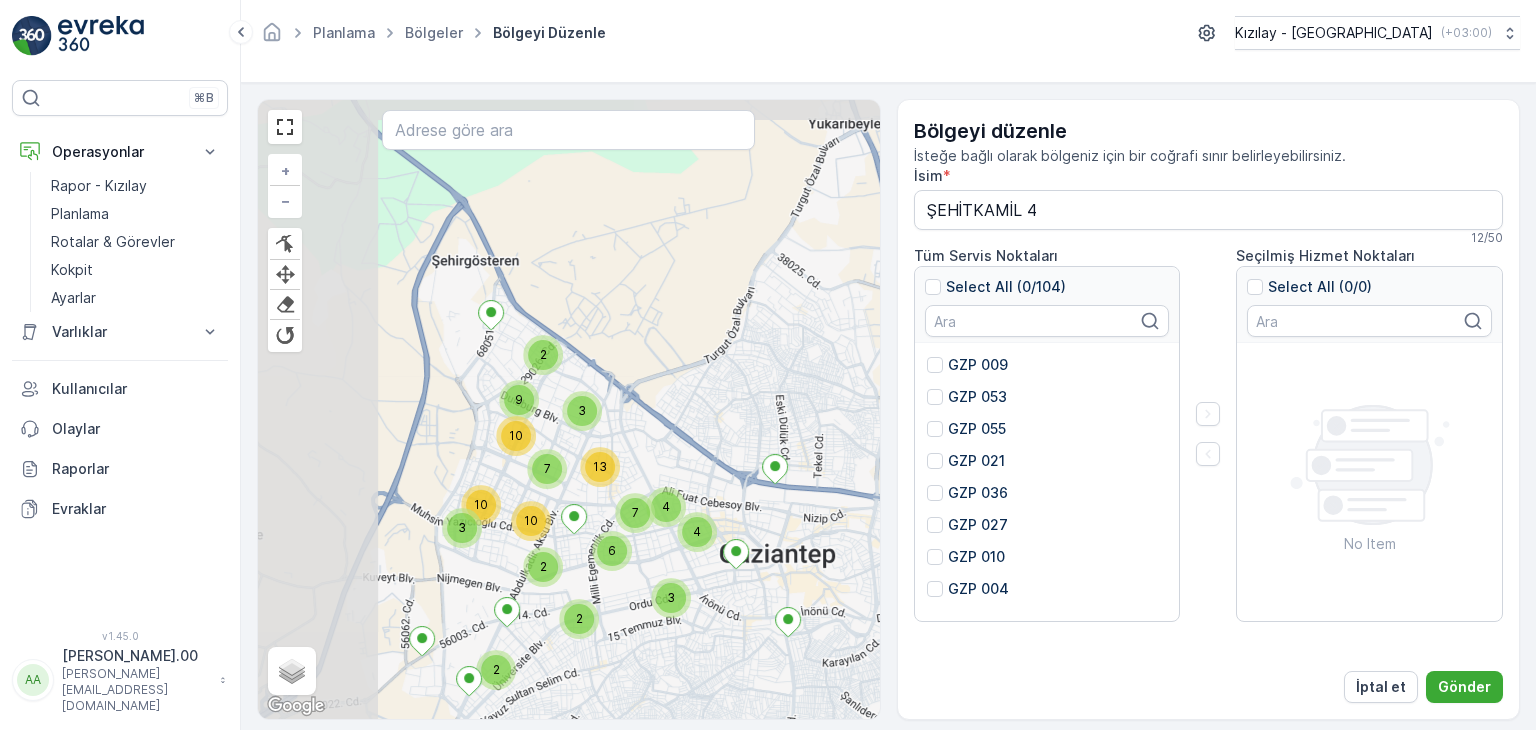 drag, startPoint x: 393, startPoint y: 277, endPoint x: 556, endPoint y: 381, distance: 193.352 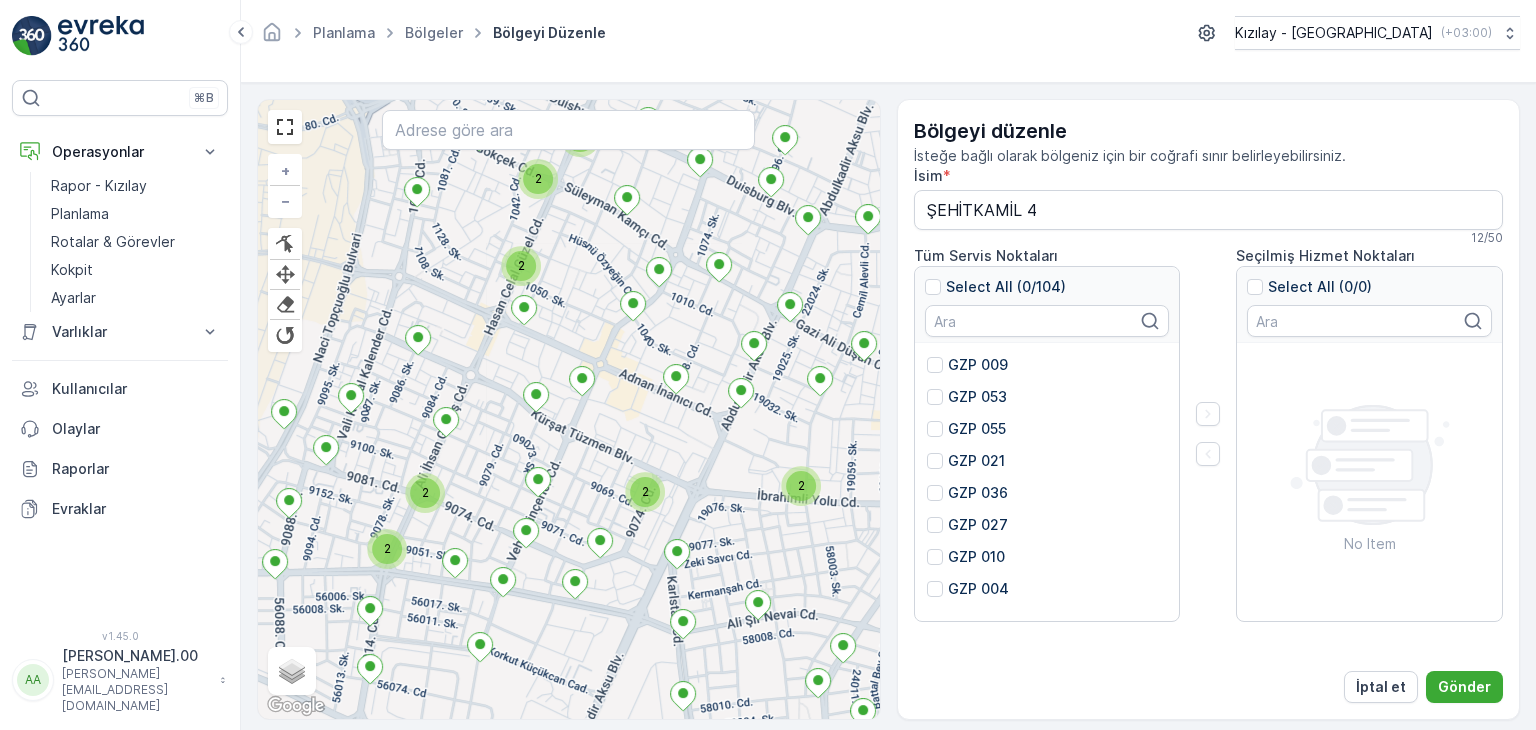 scroll, scrollTop: 0, scrollLeft: 0, axis: both 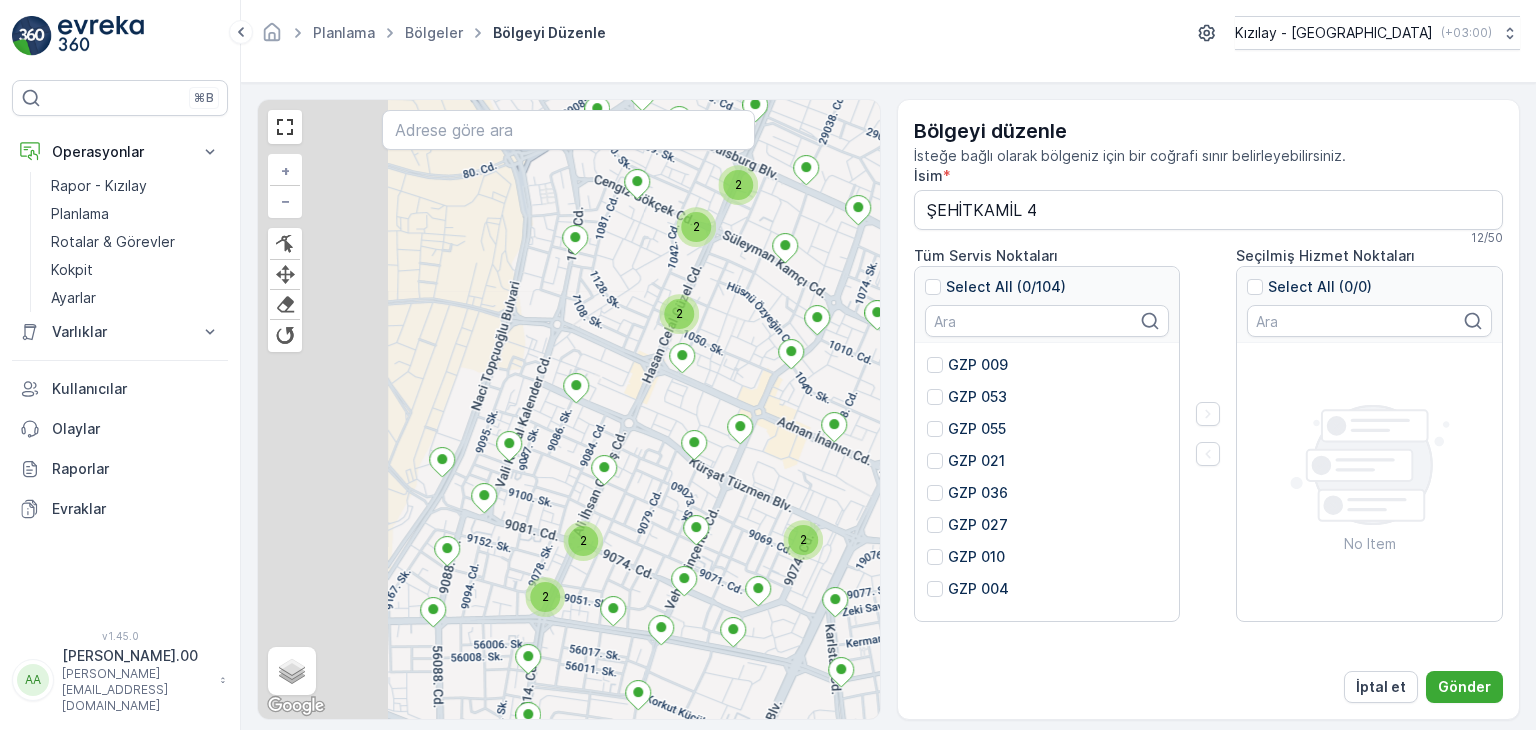drag, startPoint x: 0, startPoint y: 0, endPoint x: 560, endPoint y: 517, distance: 762.16077 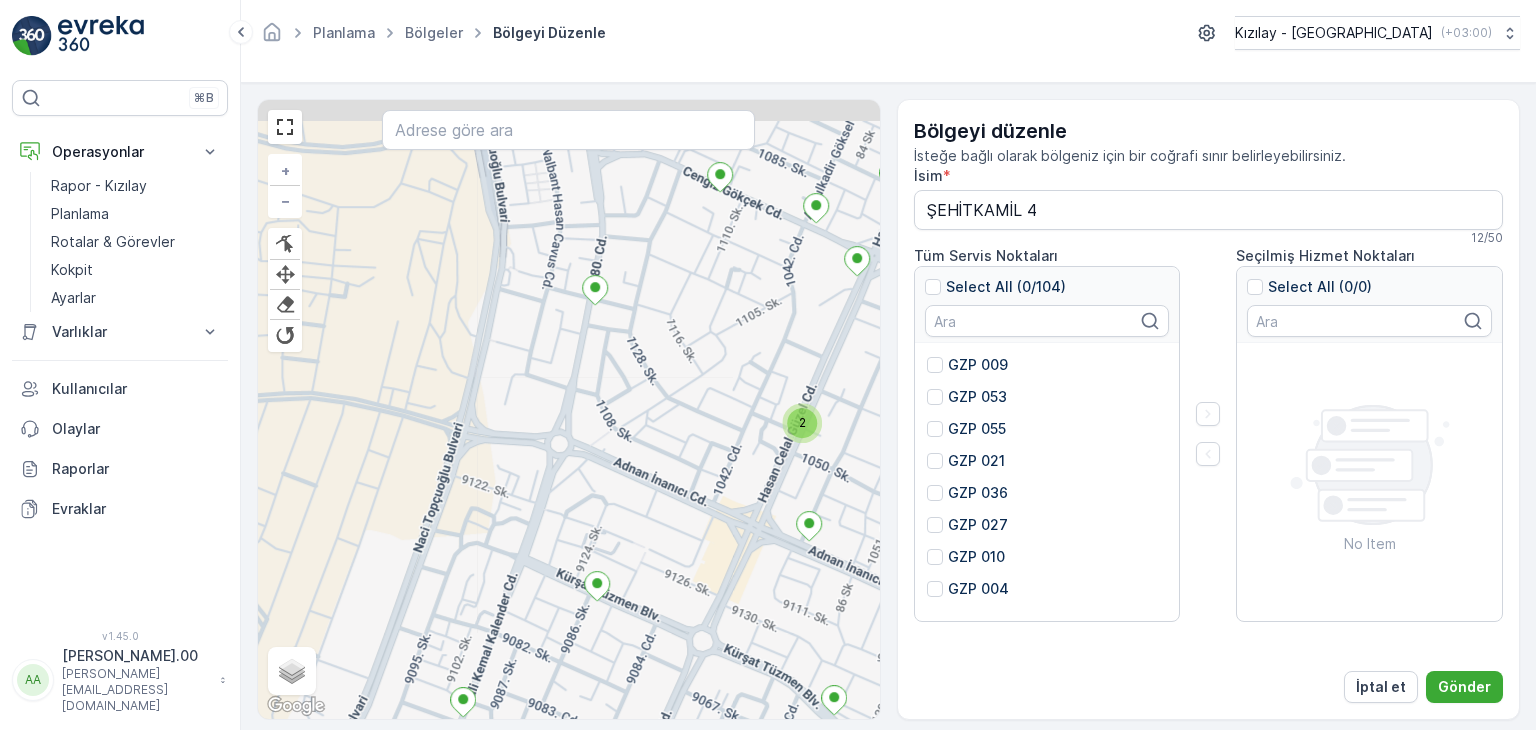 drag, startPoint x: 613, startPoint y: 390, endPoint x: 584, endPoint y: 471, distance: 86.034874 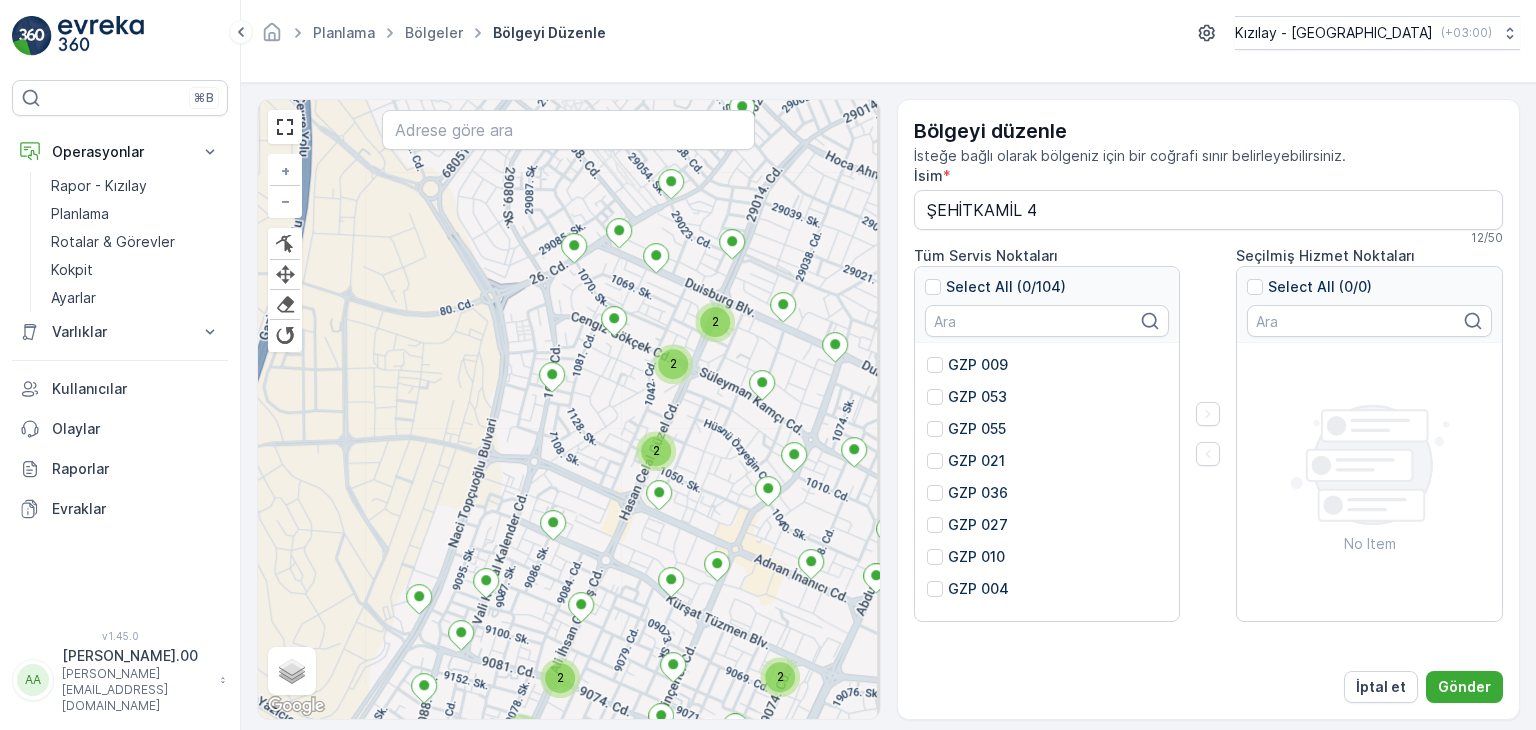 drag, startPoint x: 586, startPoint y: 314, endPoint x: 615, endPoint y: 460, distance: 148.85228 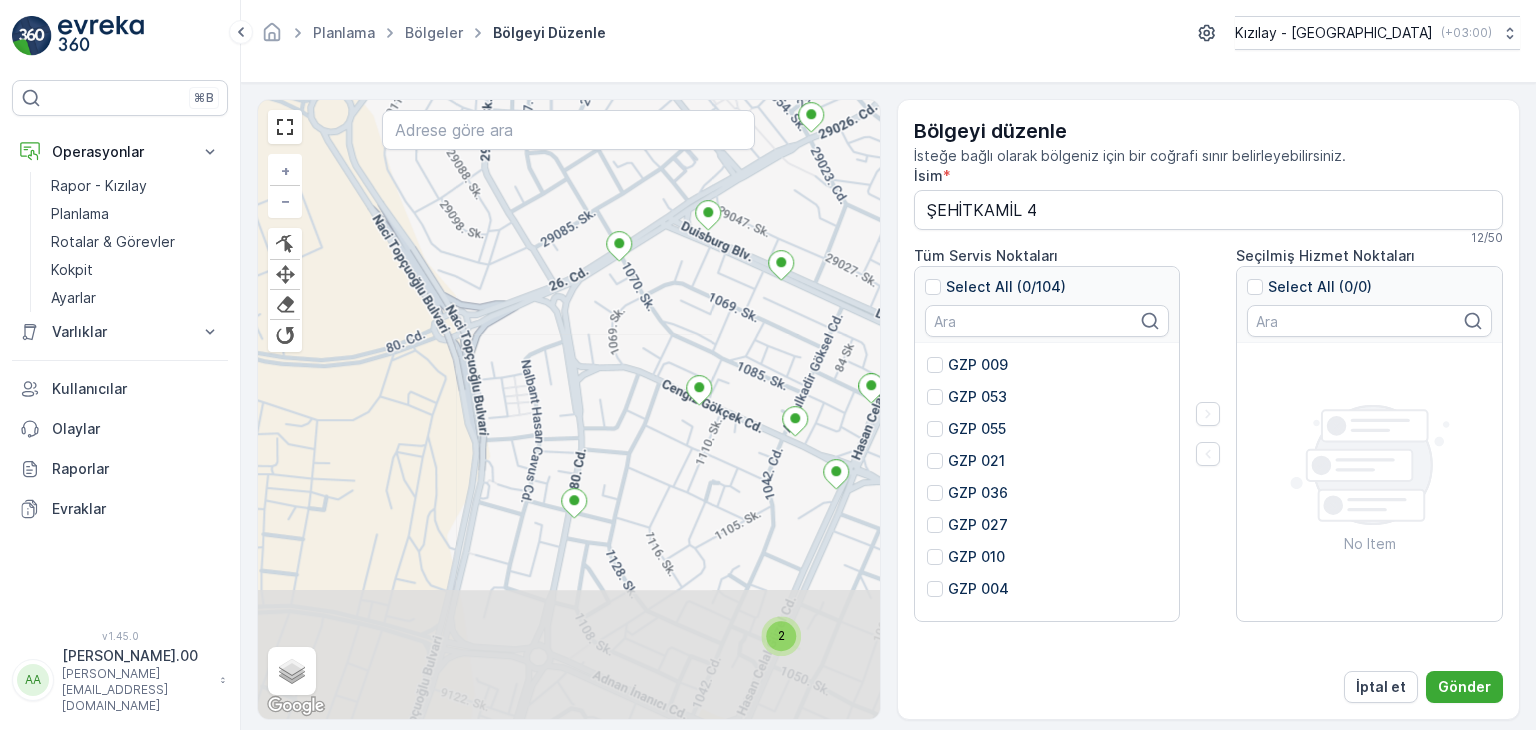drag, startPoint x: 571, startPoint y: 526, endPoint x: 596, endPoint y: 352, distance: 175.7868 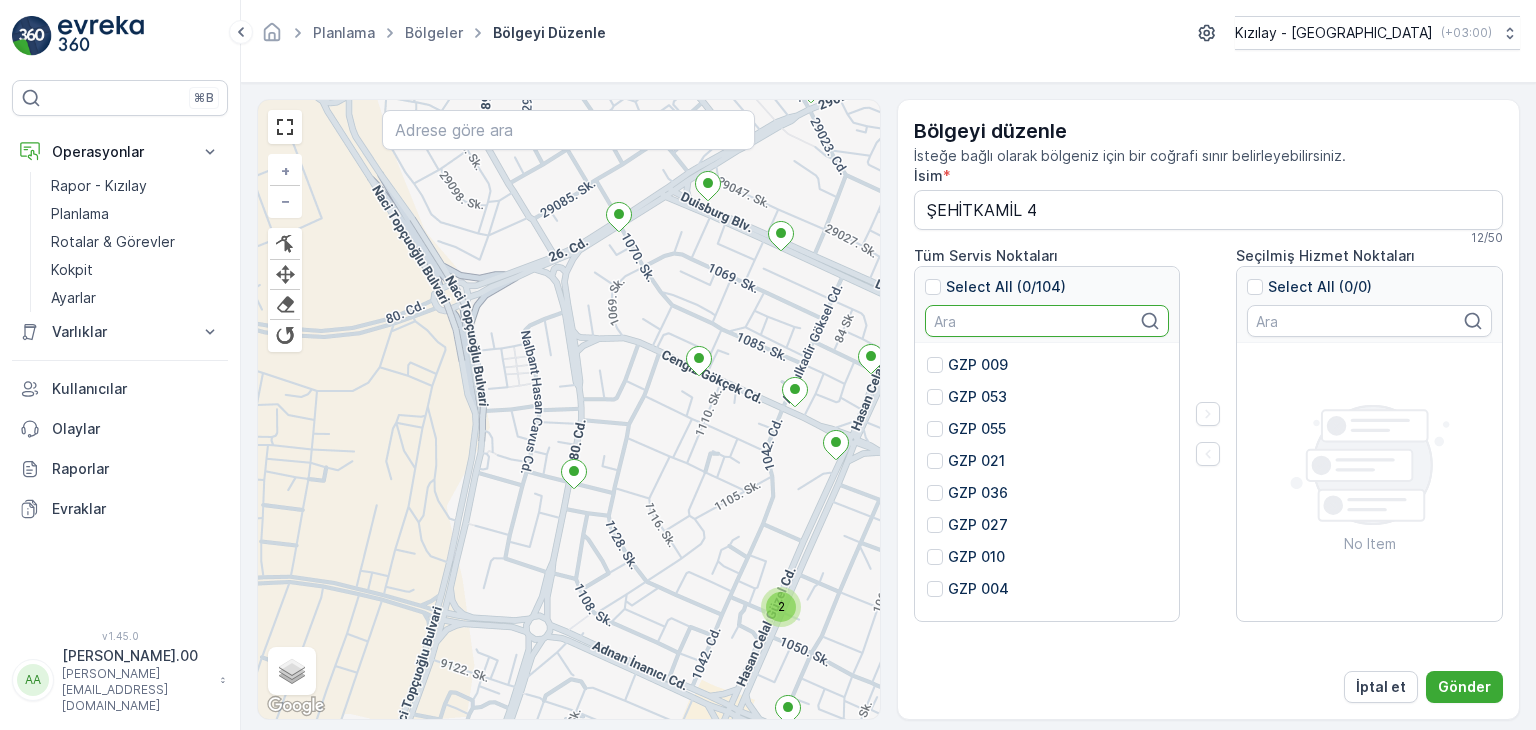 click at bounding box center [1047, 321] 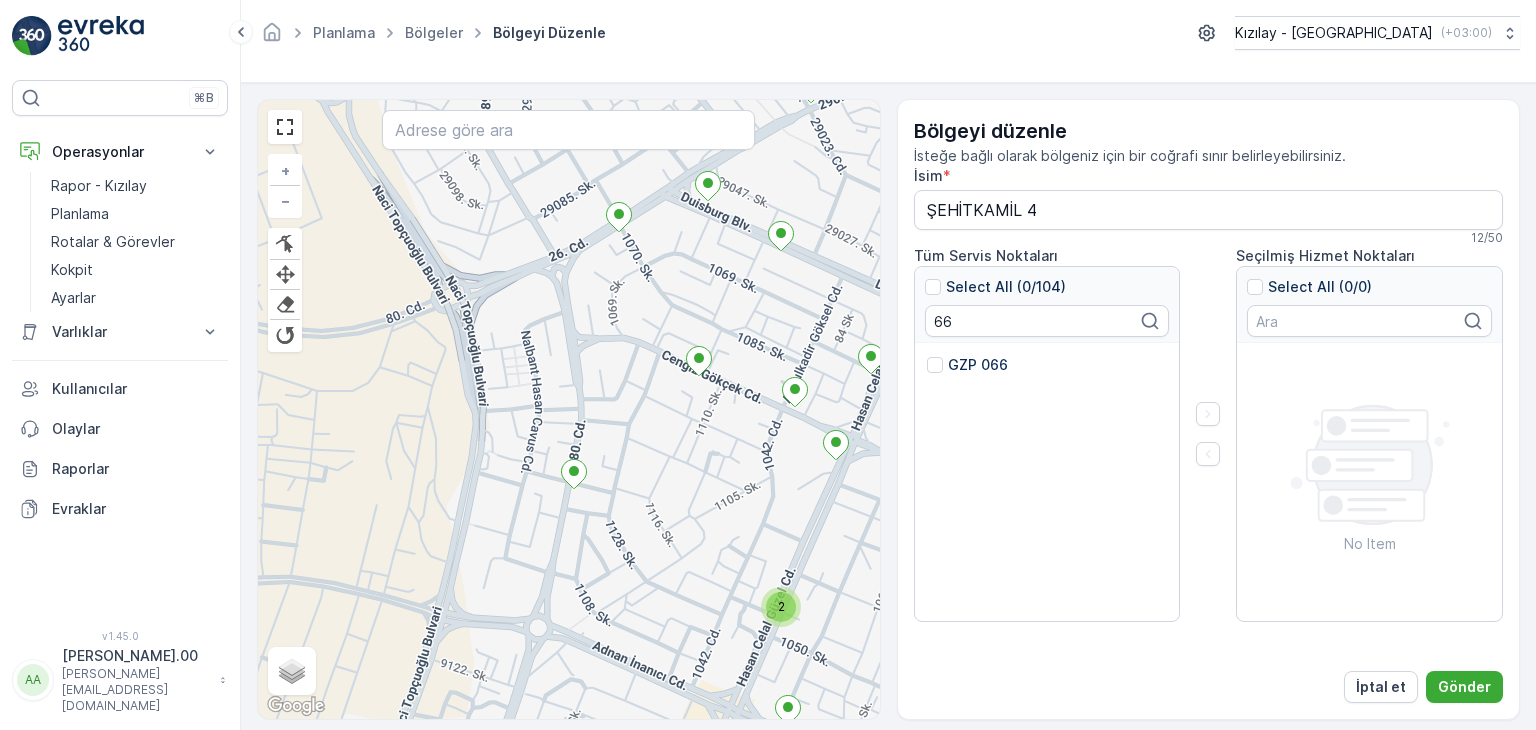 click on "GZP 066" at bounding box center (978, 365) 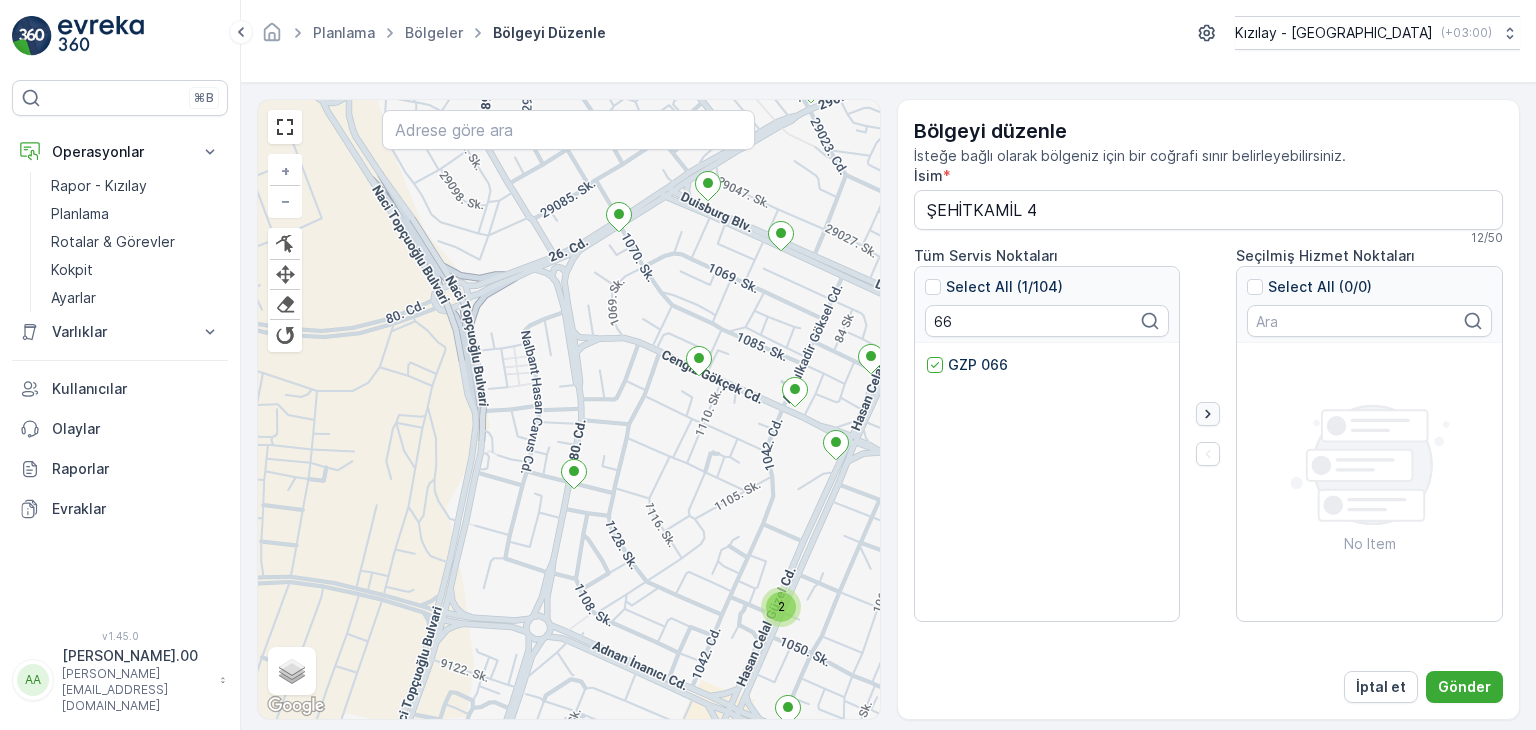 click 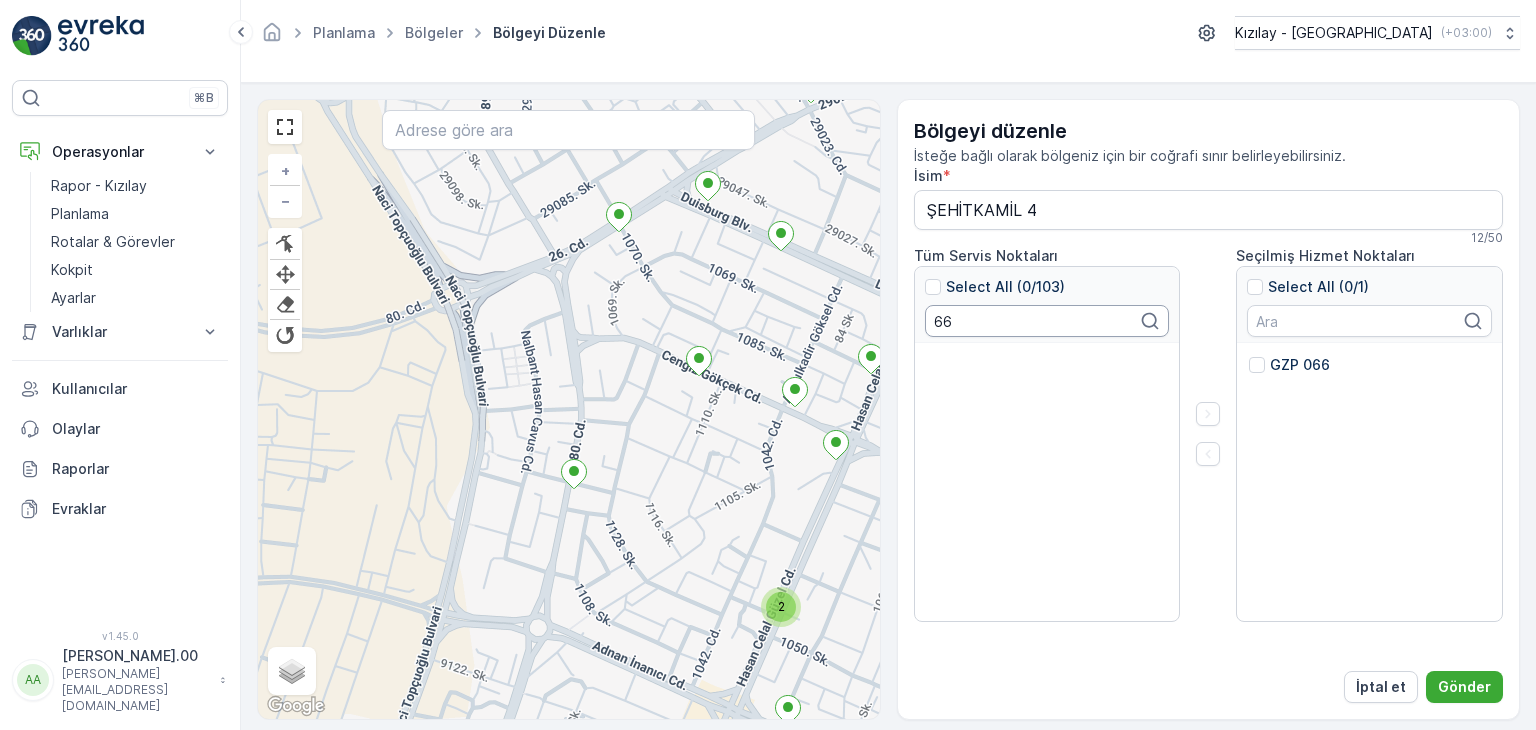 drag, startPoint x: 959, startPoint y: 321, endPoint x: 834, endPoint y: 314, distance: 125.19585 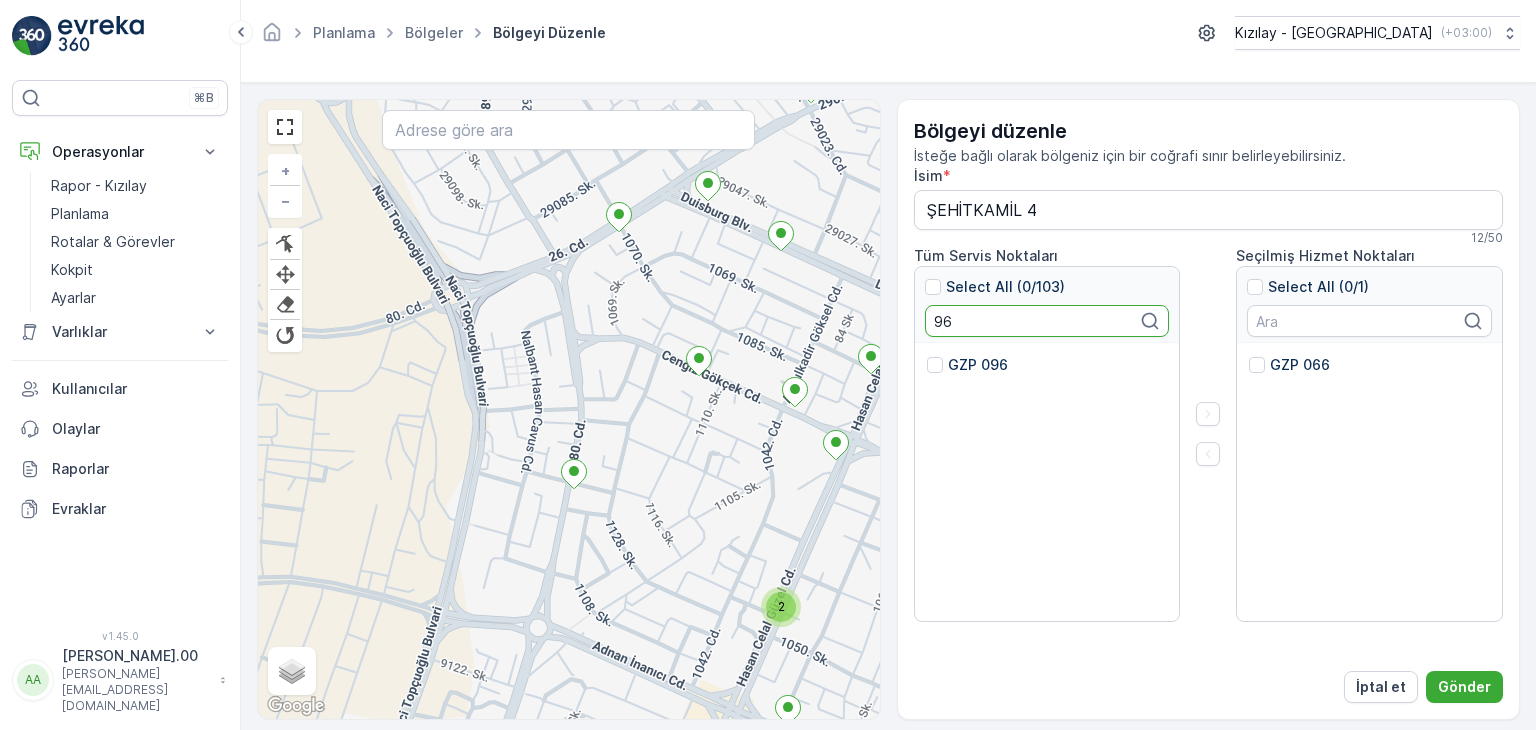 click on "GZP 096" at bounding box center [978, 365] 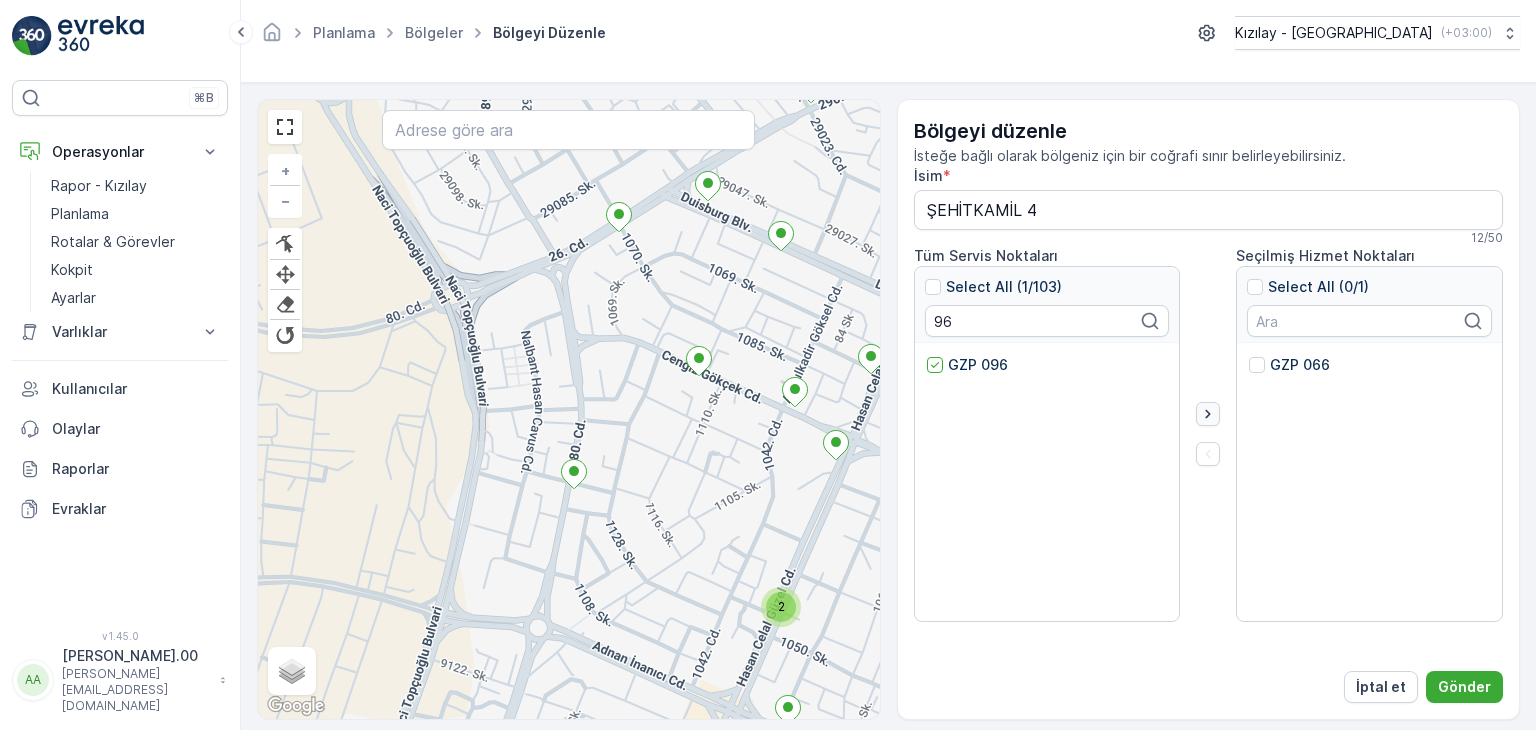 click 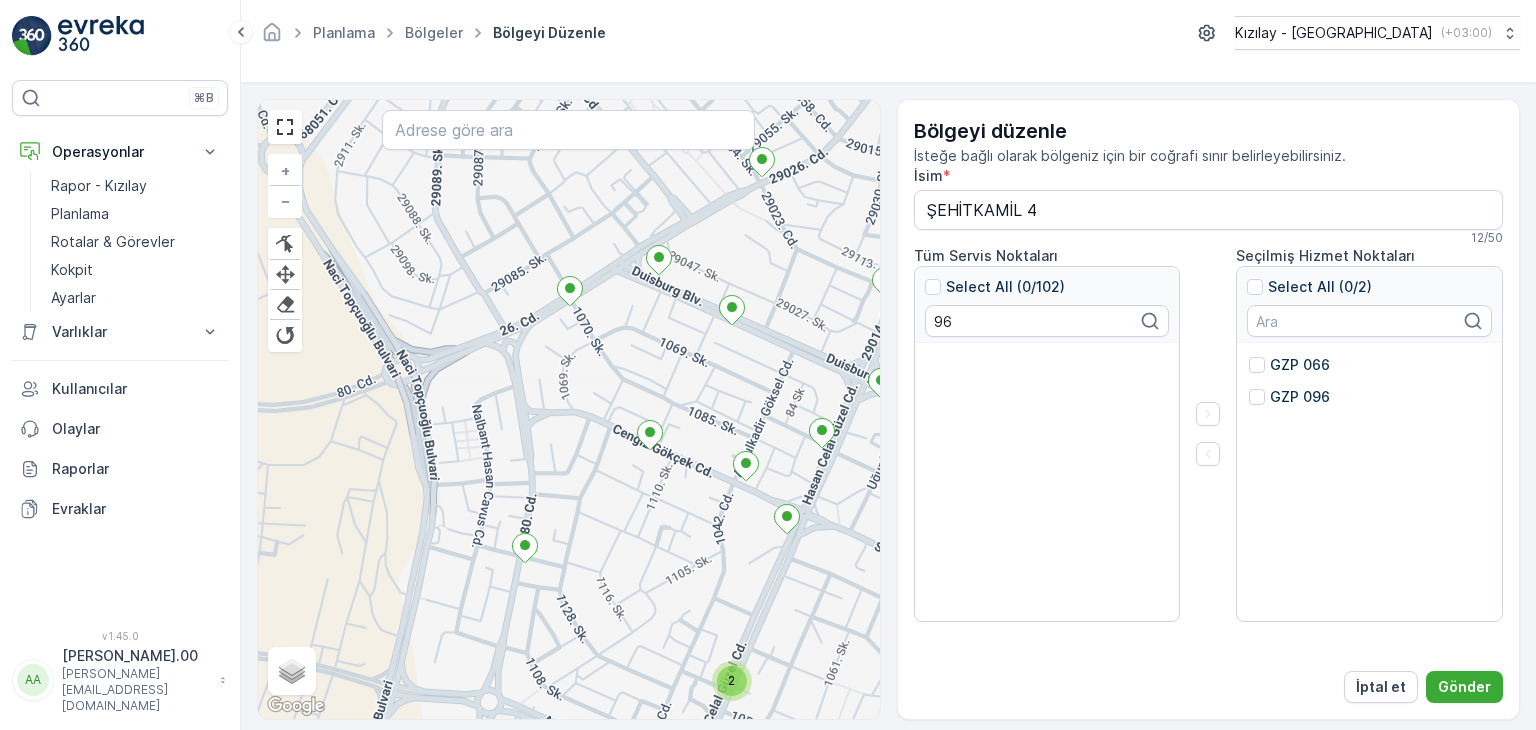 drag, startPoint x: 782, startPoint y: 347, endPoint x: 741, endPoint y: 406, distance: 71.84706 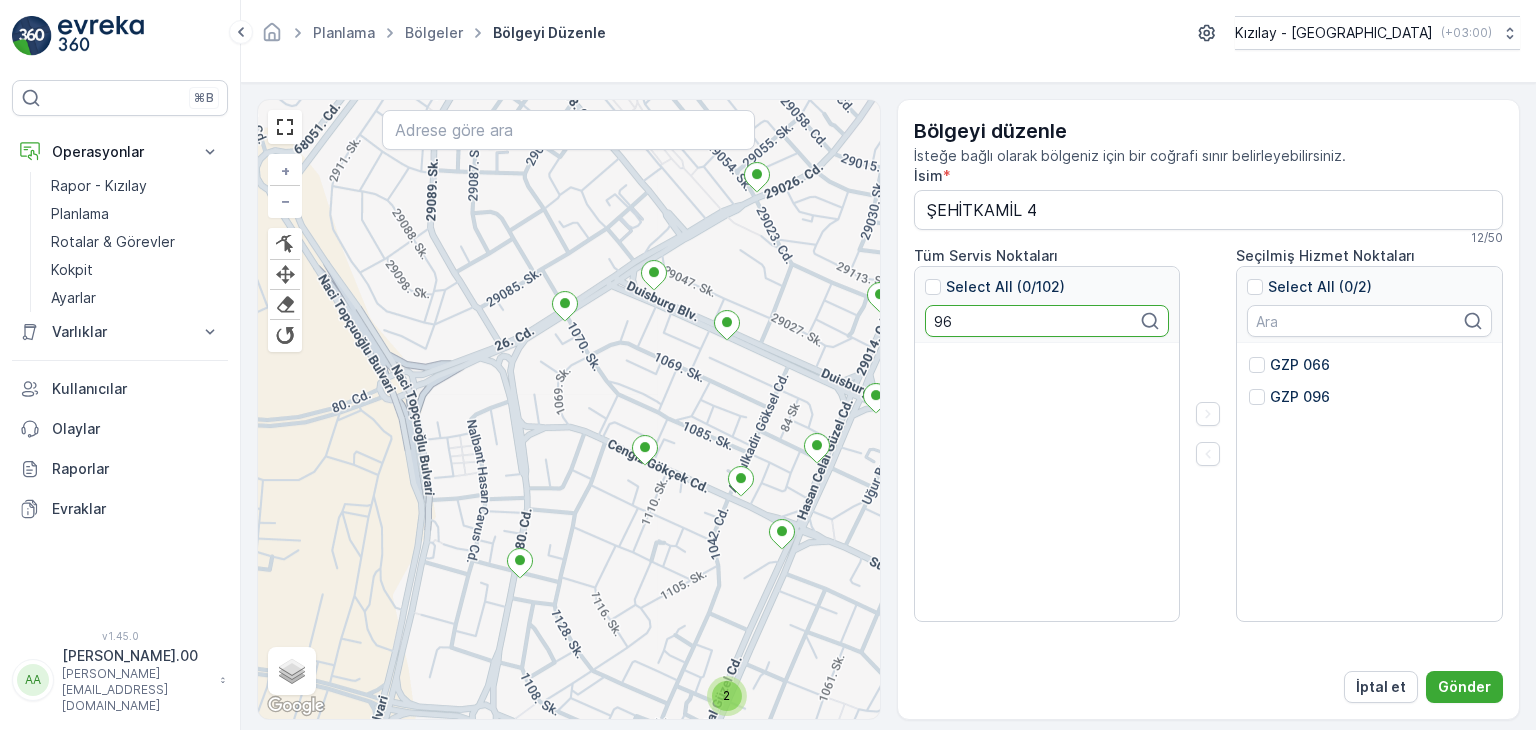 drag, startPoint x: 987, startPoint y: 317, endPoint x: 811, endPoint y: 327, distance: 176.28386 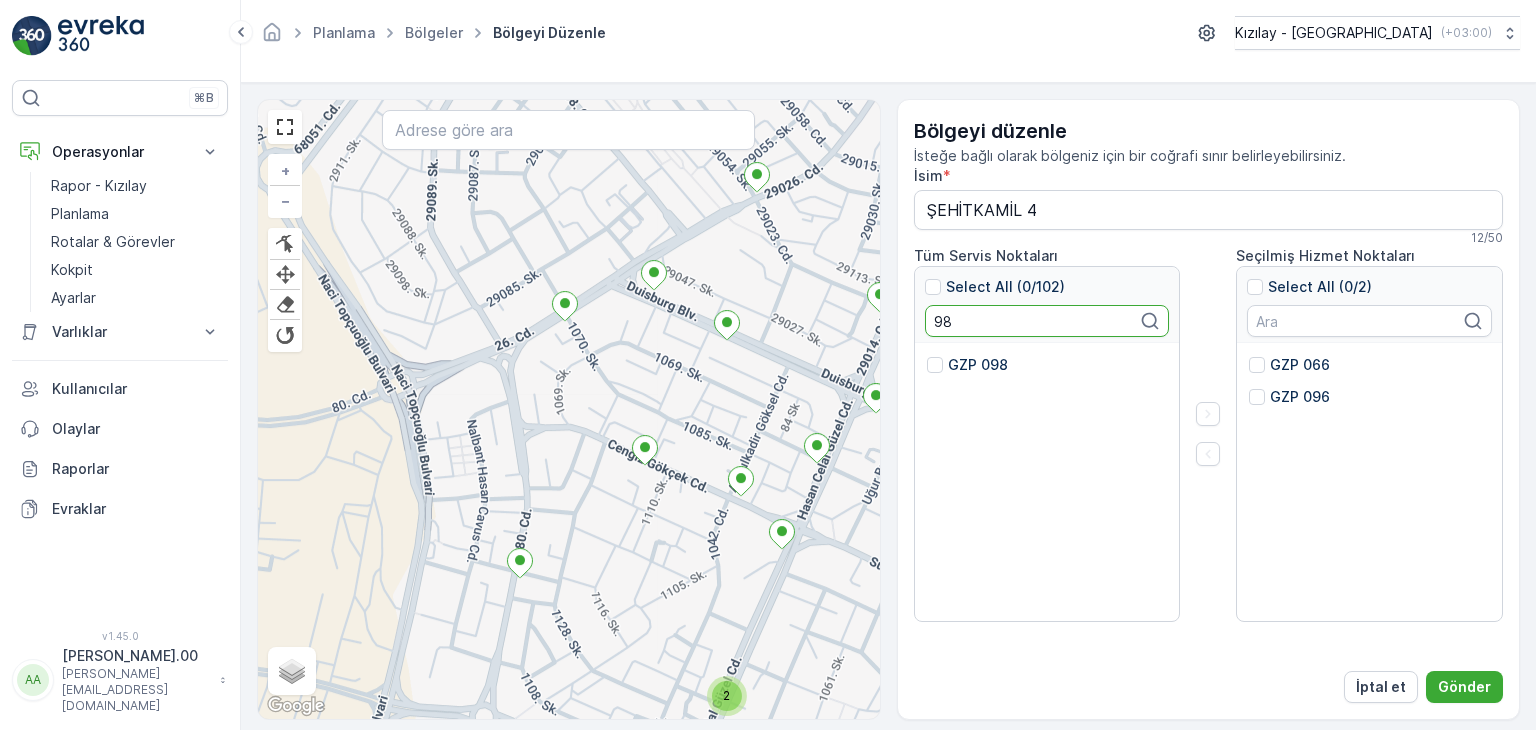 click on "Select All (0/102) 98" at bounding box center [1047, 305] 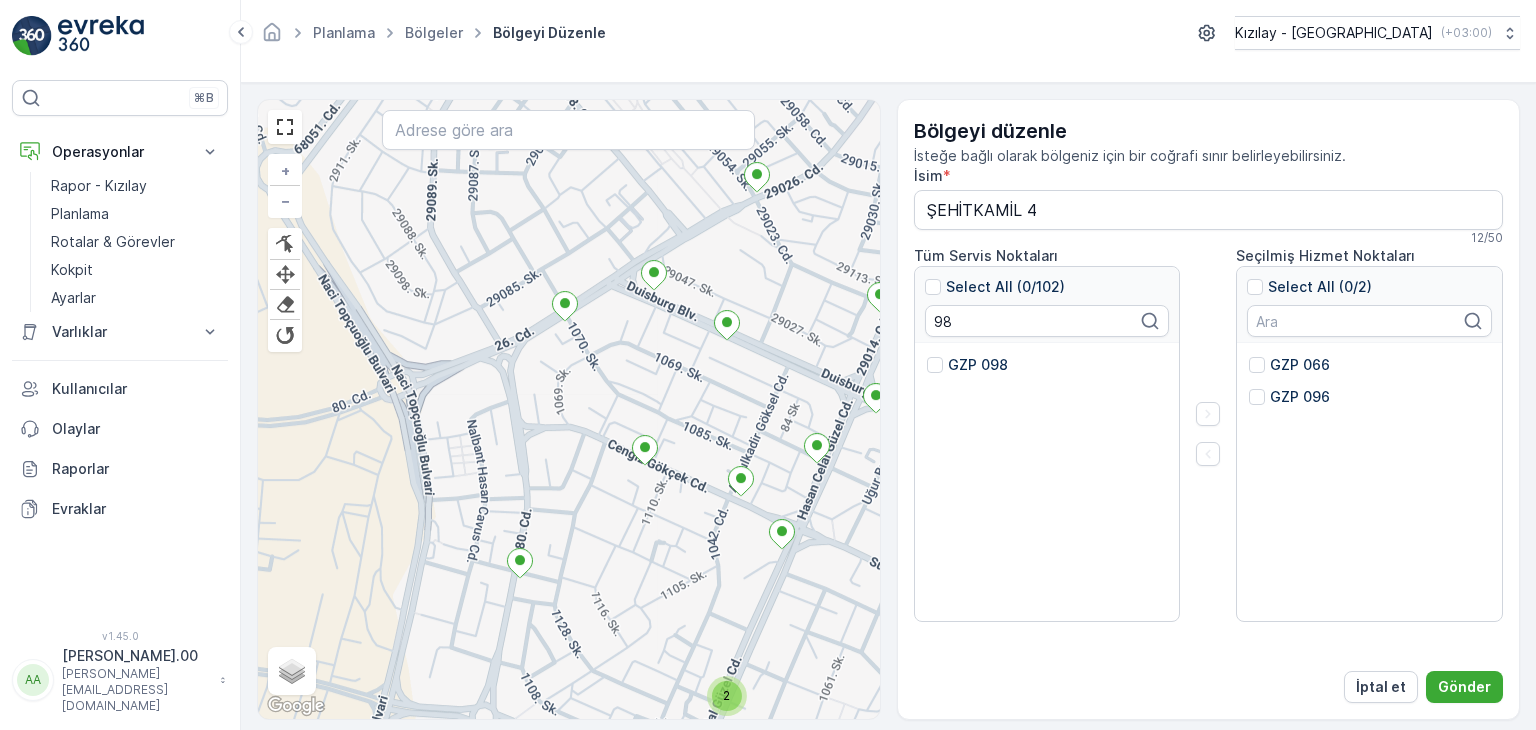 click on "GZP 098" at bounding box center (978, 365) 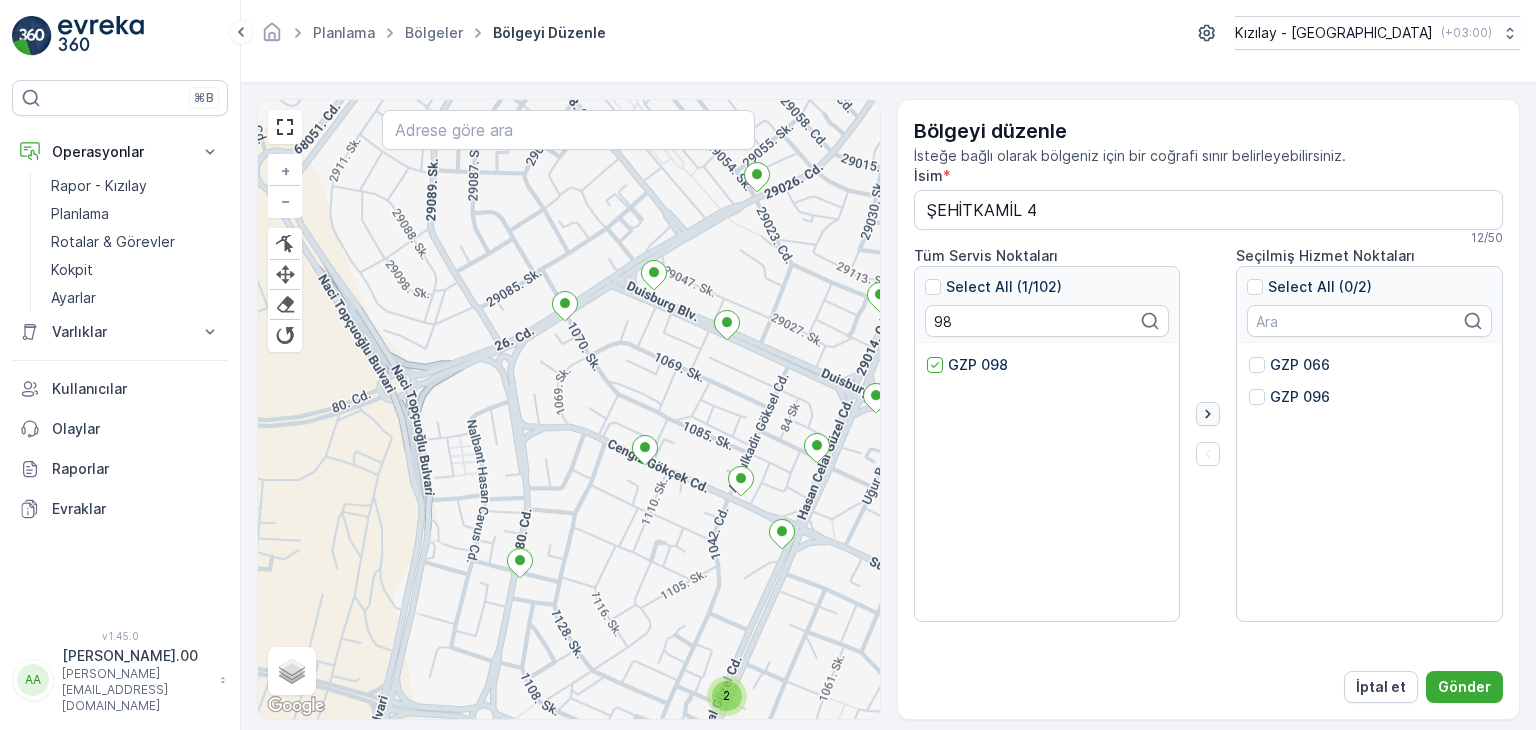 click at bounding box center [1208, 434] 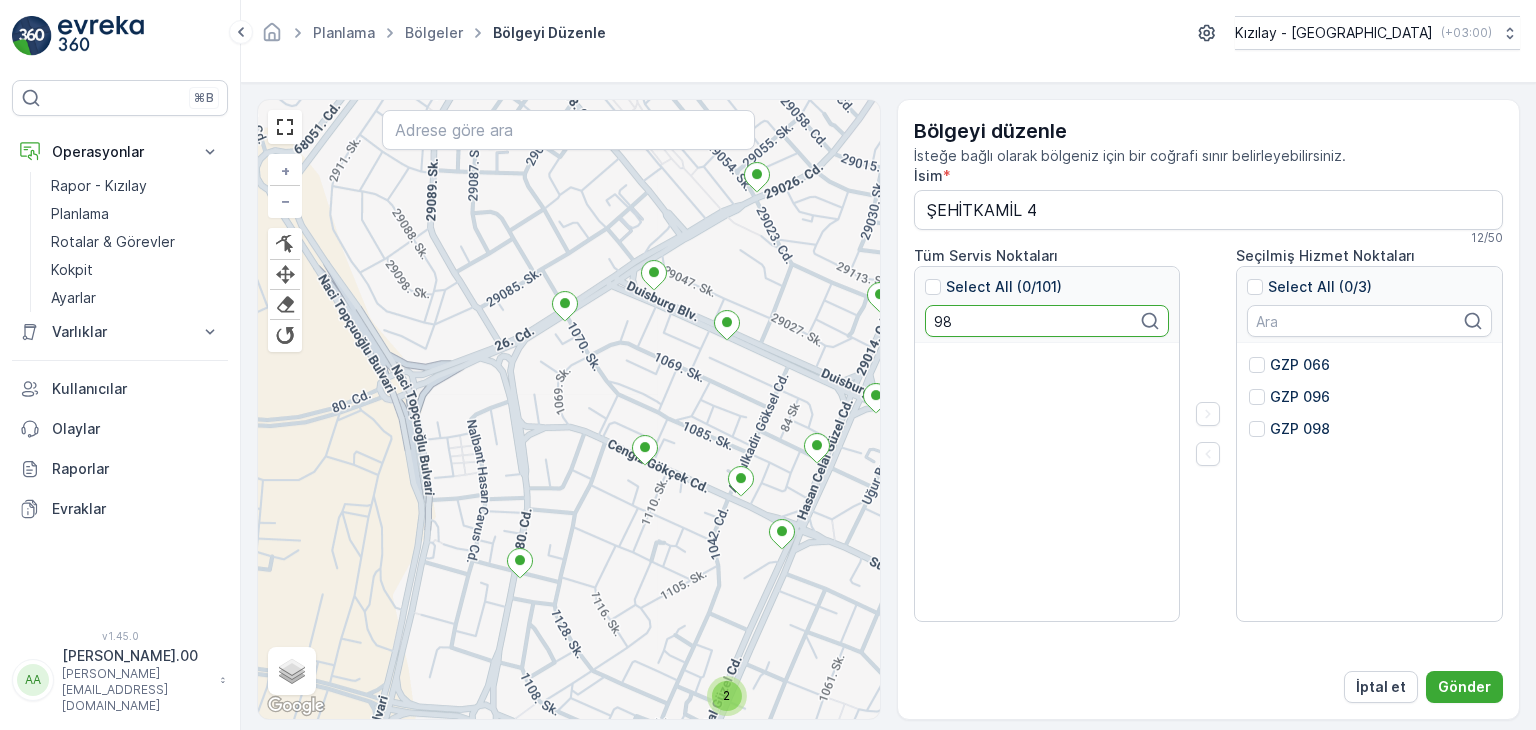 drag, startPoint x: 1000, startPoint y: 329, endPoint x: 689, endPoint y: 277, distance: 315.3173 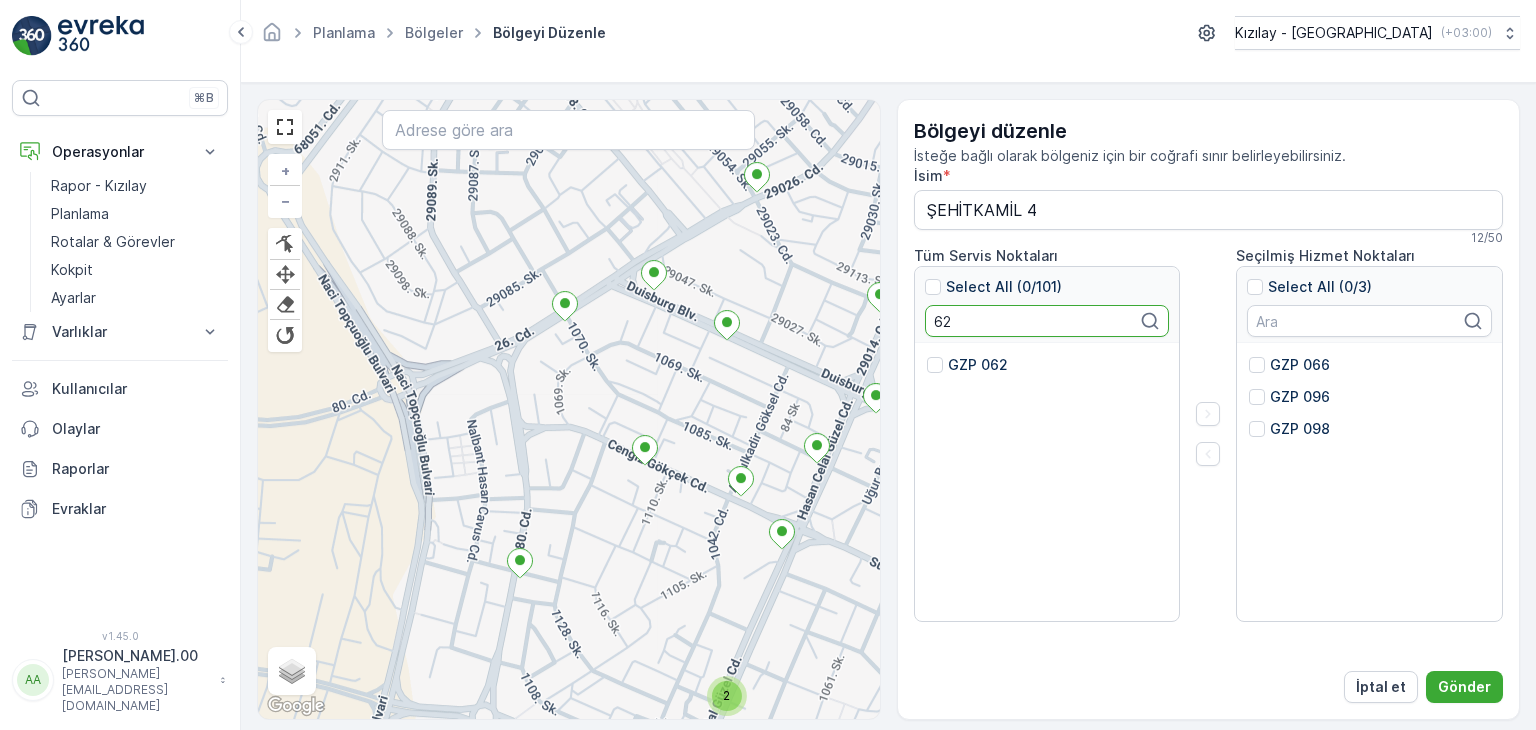 click on "GZP 062" at bounding box center (978, 365) 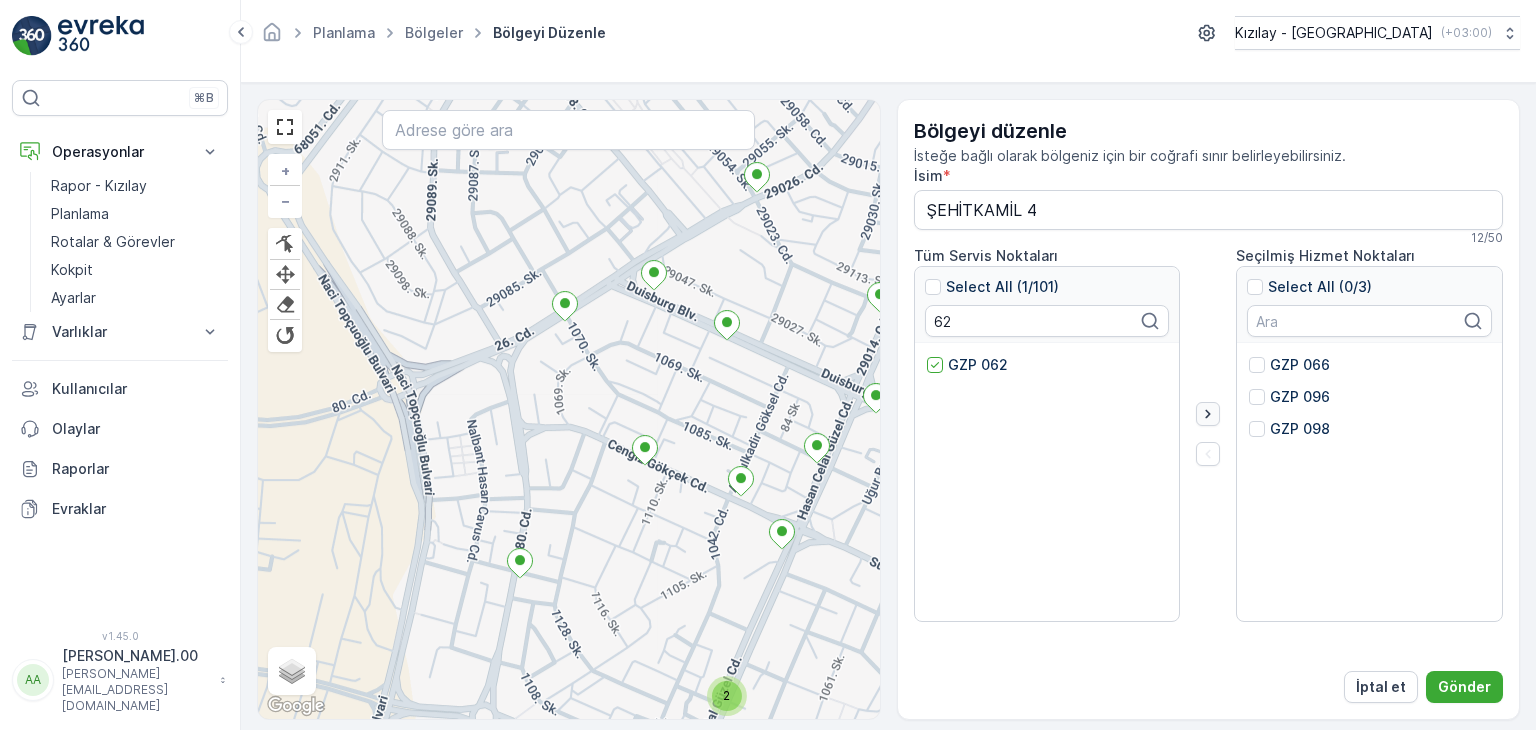 click 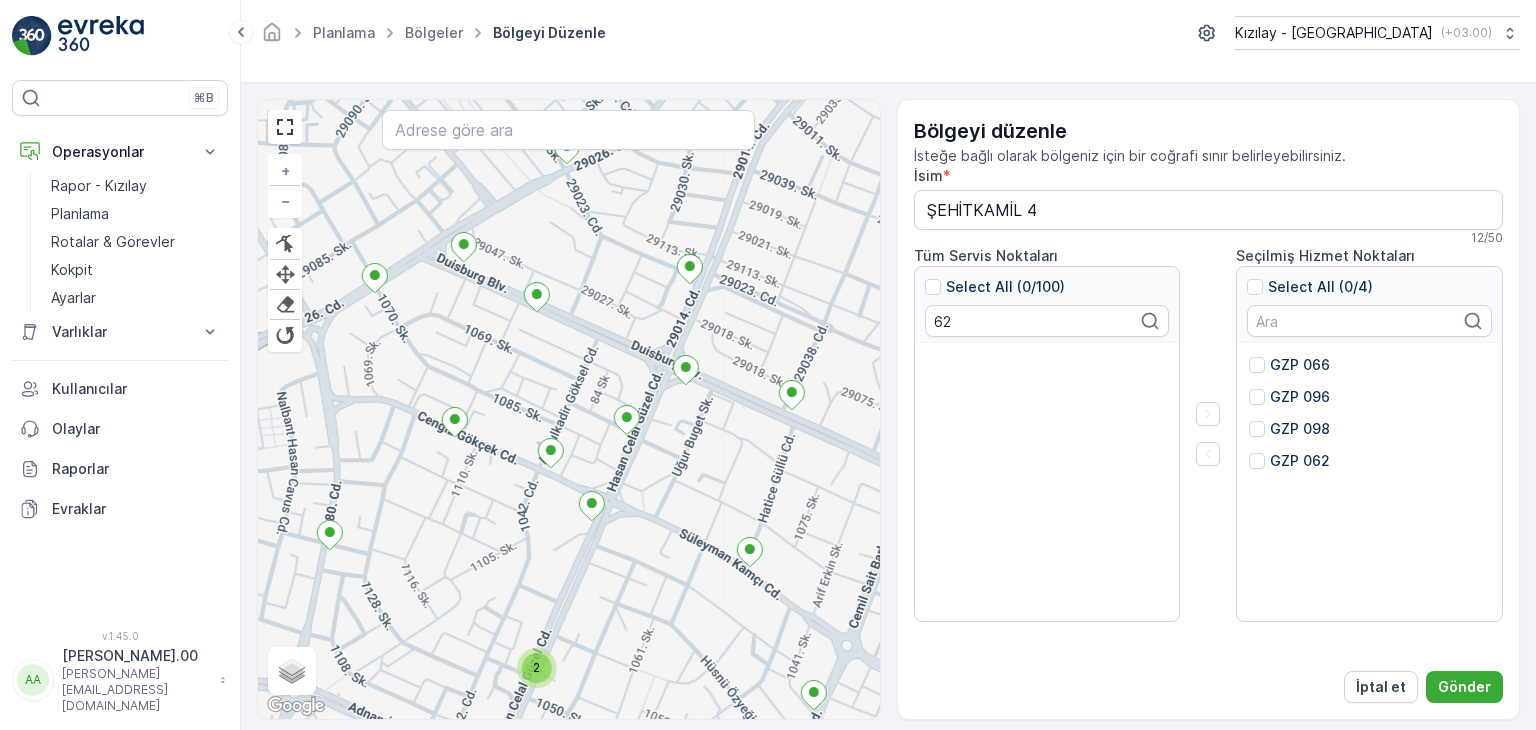 drag, startPoint x: 633, startPoint y: 361, endPoint x: 468, endPoint y: 353, distance: 165.19383 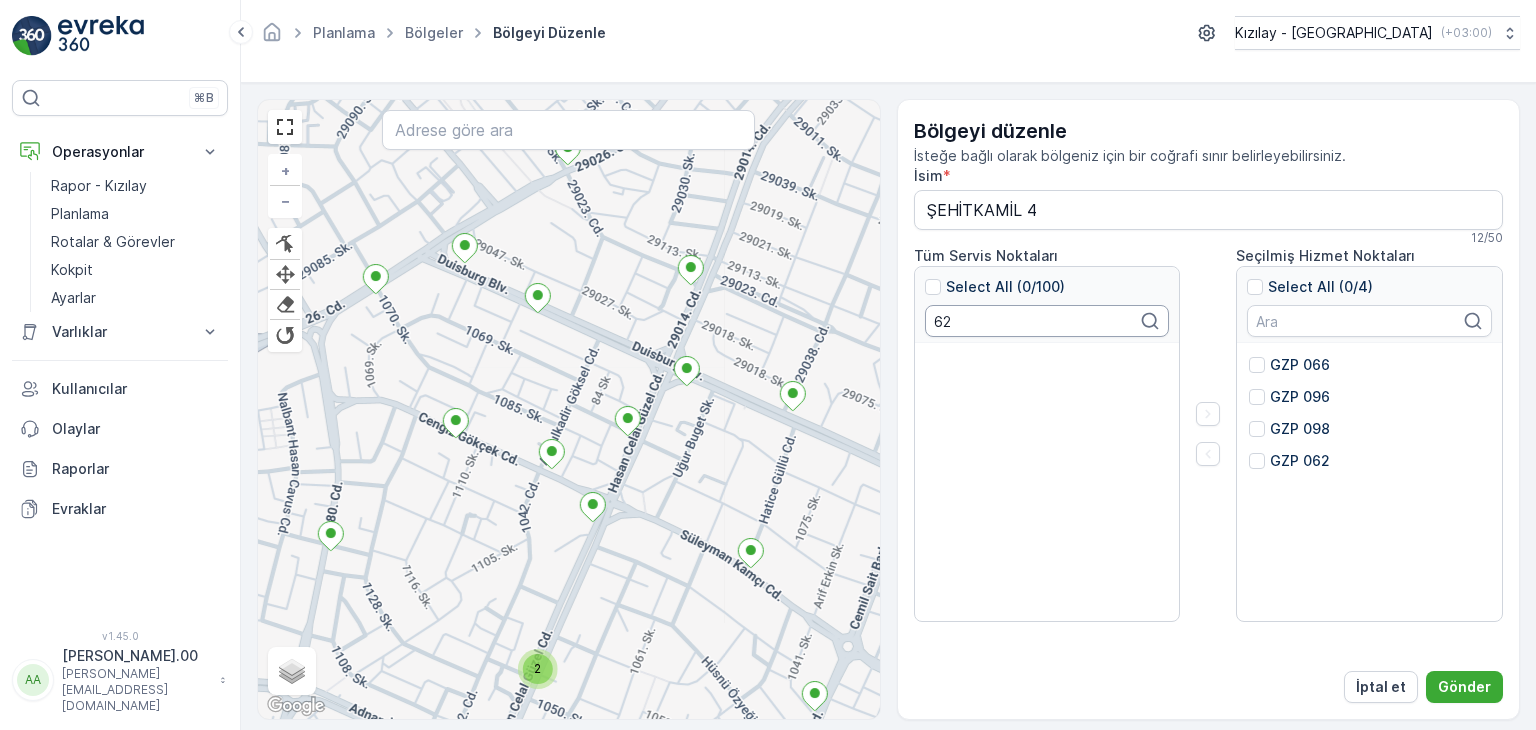 drag, startPoint x: 967, startPoint y: 324, endPoint x: 836, endPoint y: 313, distance: 131.46101 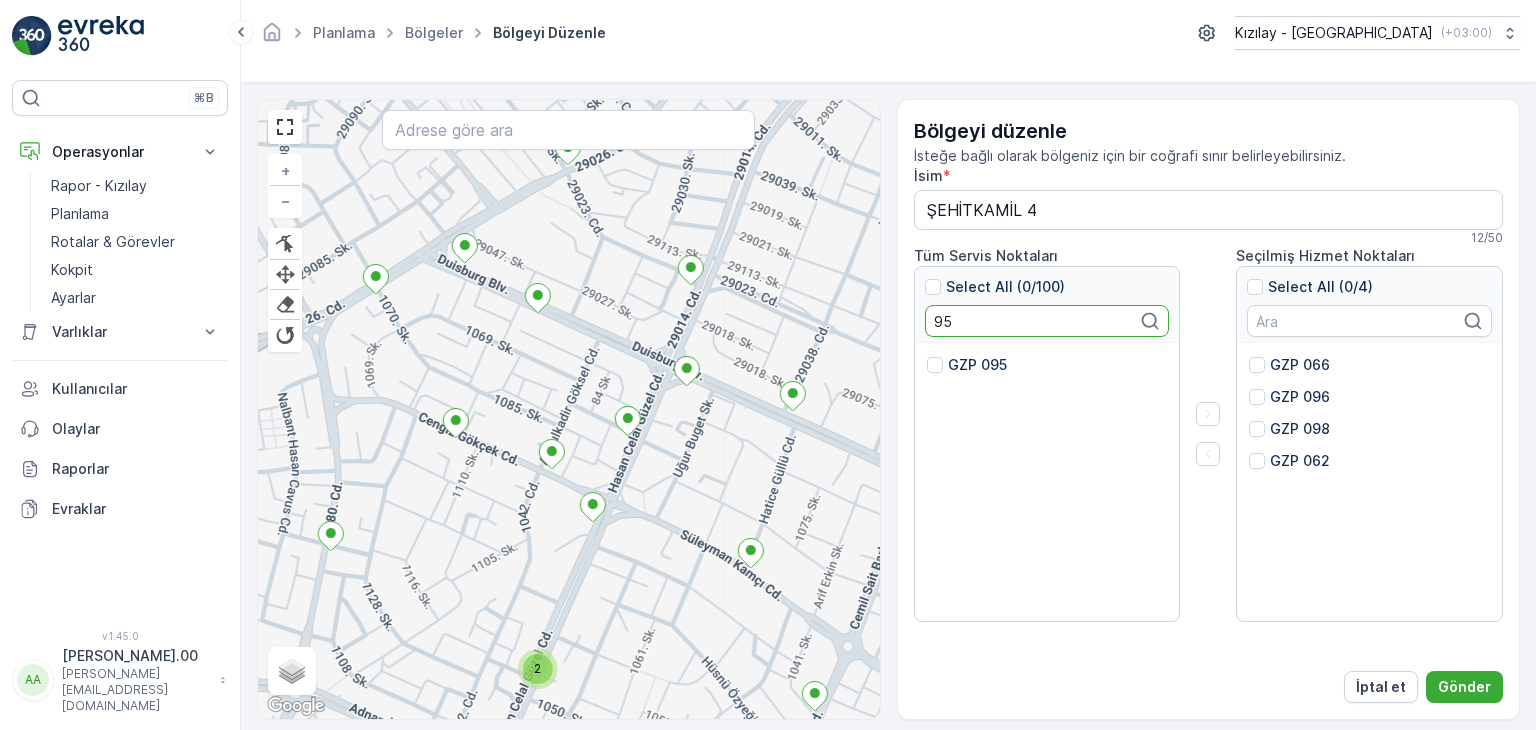 click on "GZP 095" at bounding box center (977, 365) 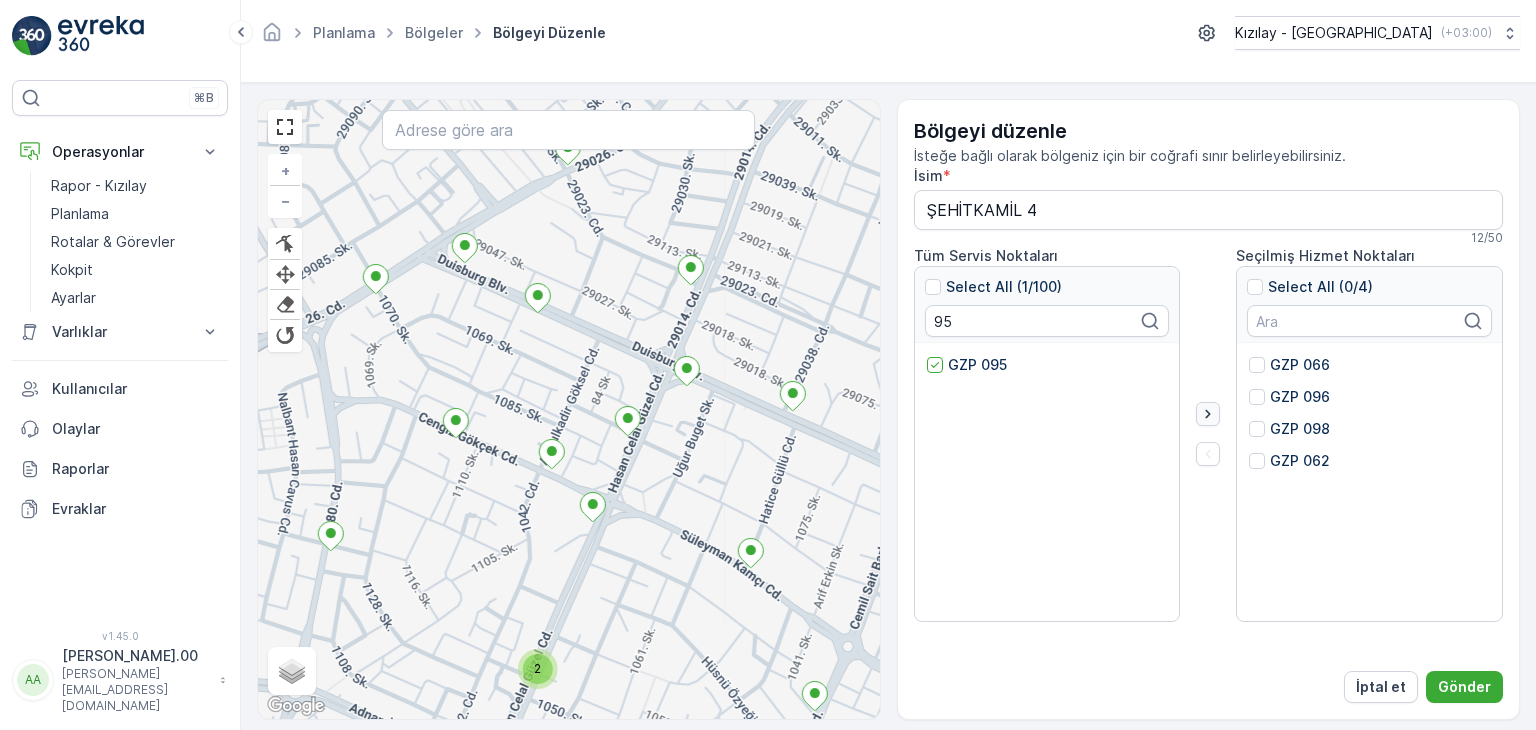 click 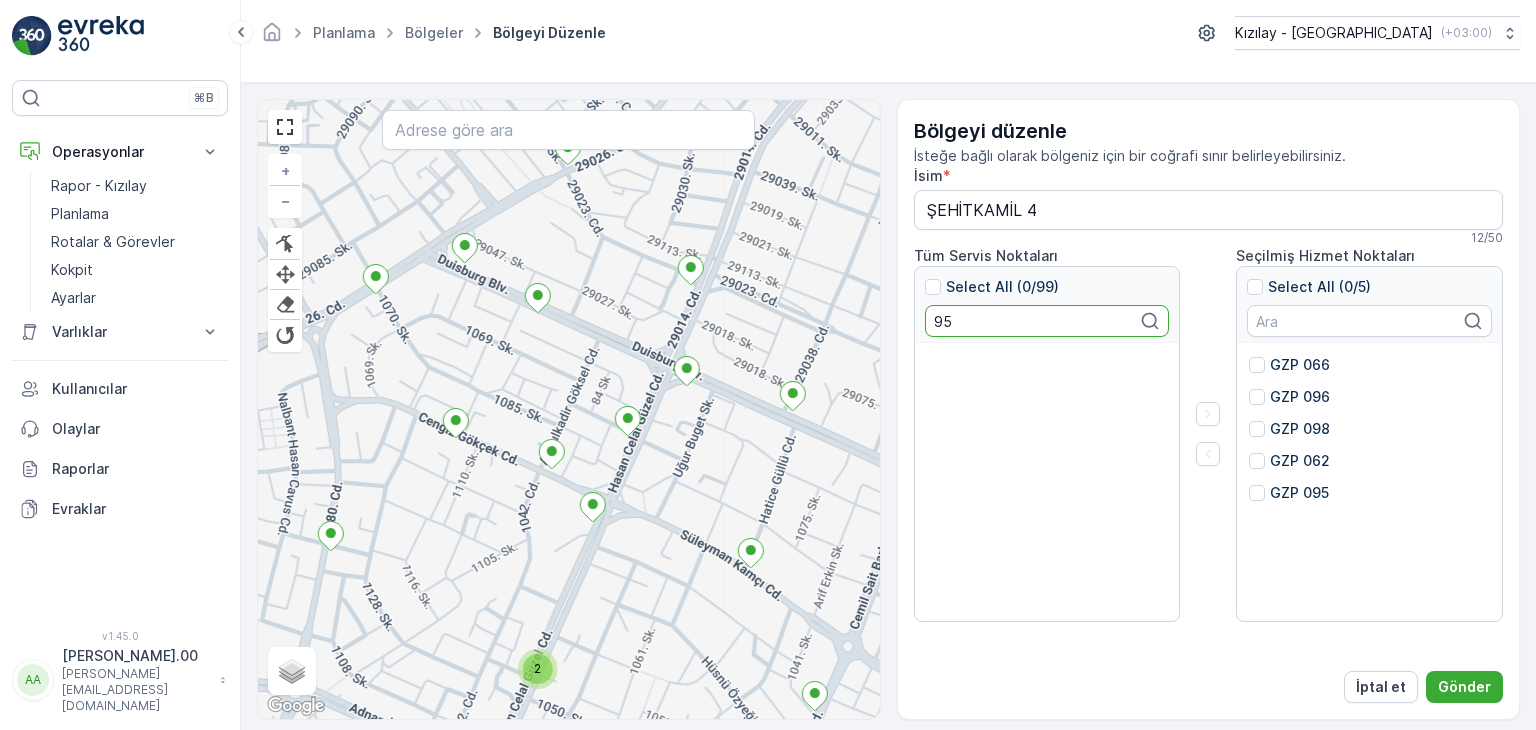 click on "95" at bounding box center (1047, 321) 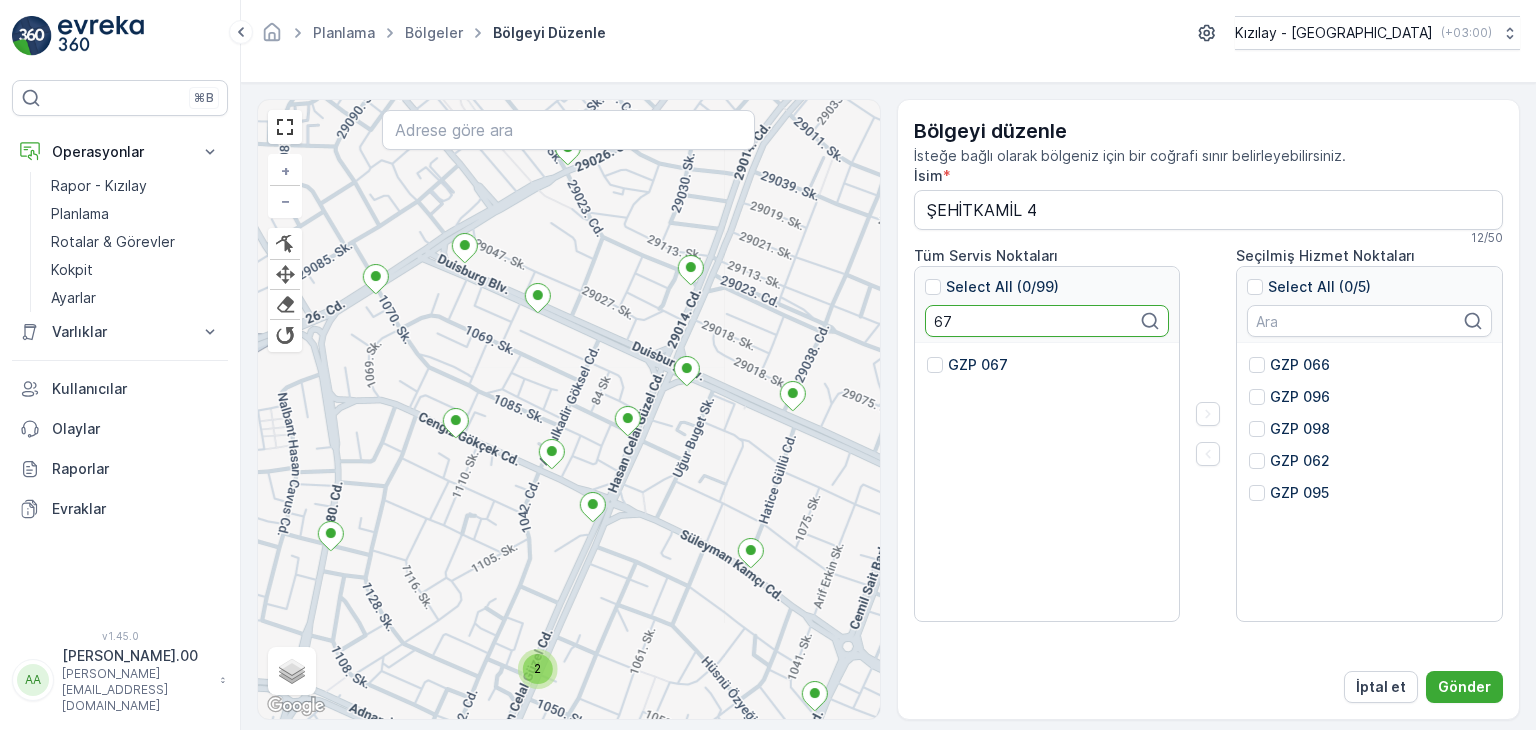 click on "GZP 067" at bounding box center [978, 365] 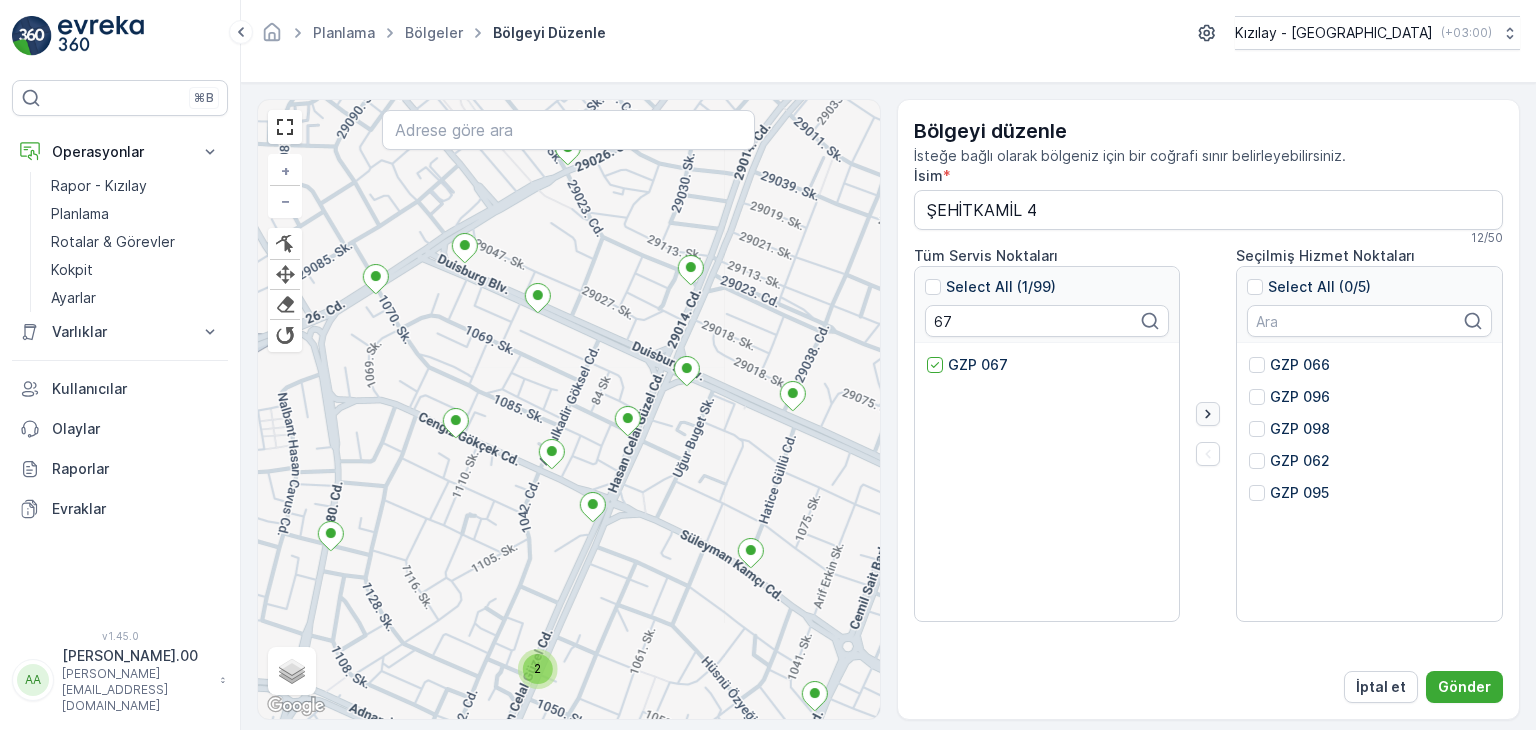 click 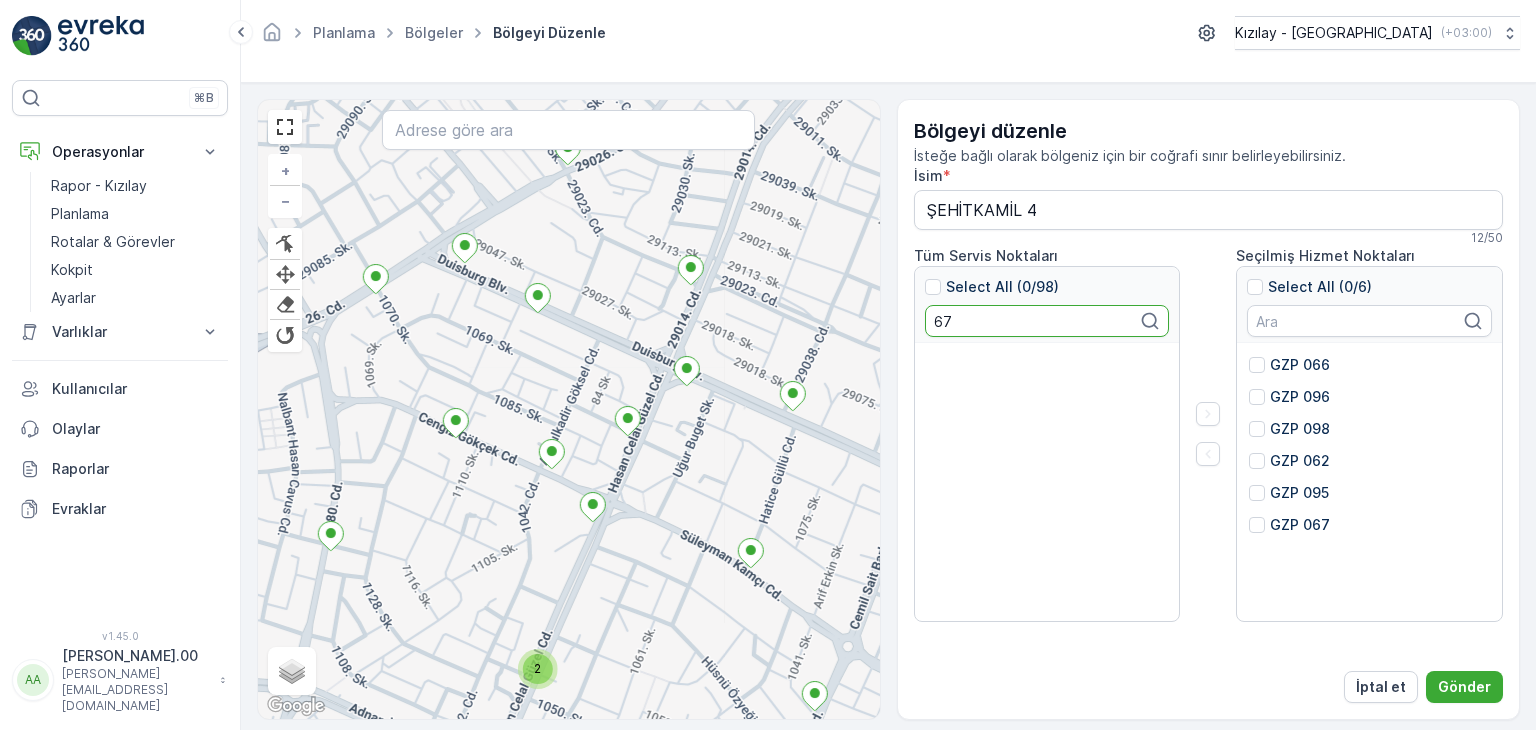 drag, startPoint x: 977, startPoint y: 321, endPoint x: 847, endPoint y: 323, distance: 130.01538 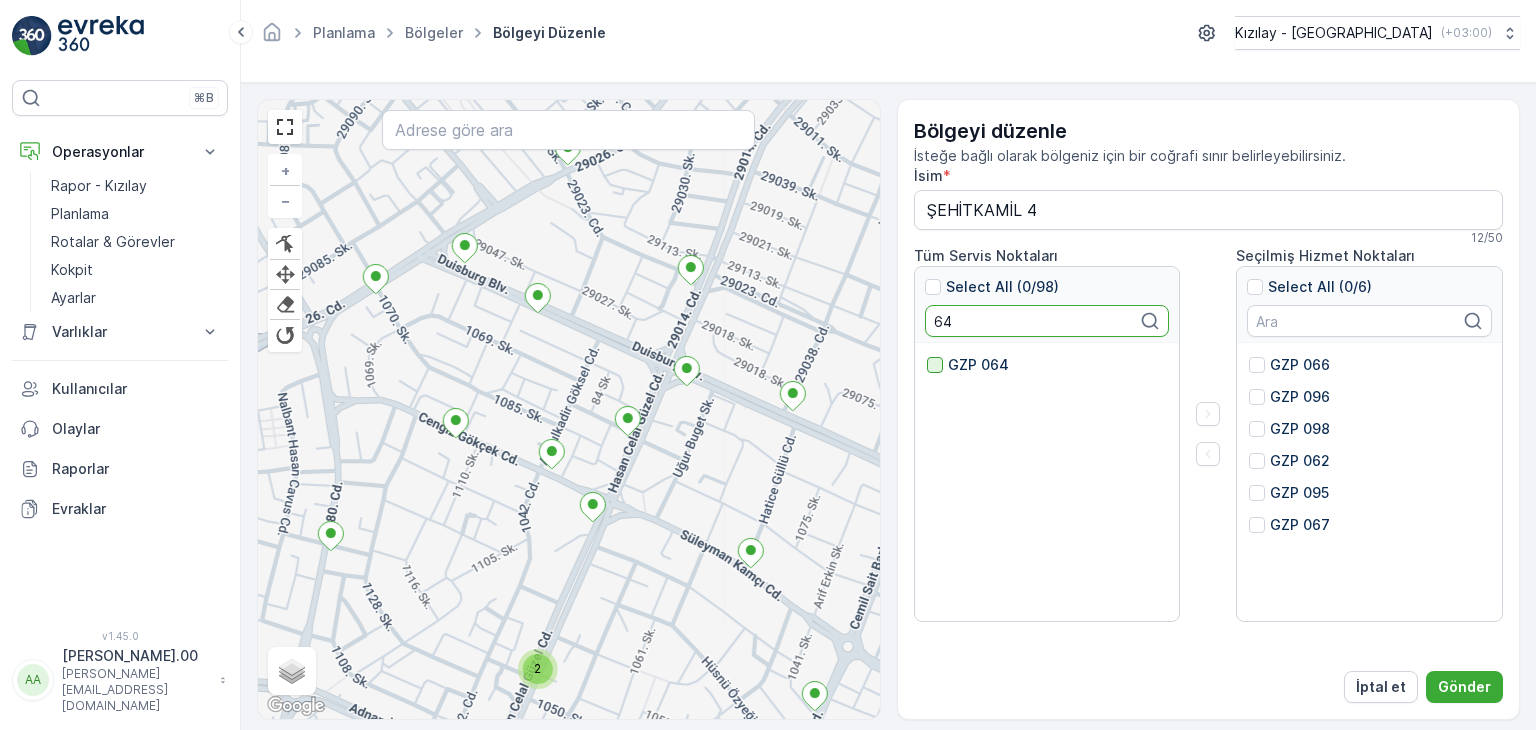 click at bounding box center [935, 365] 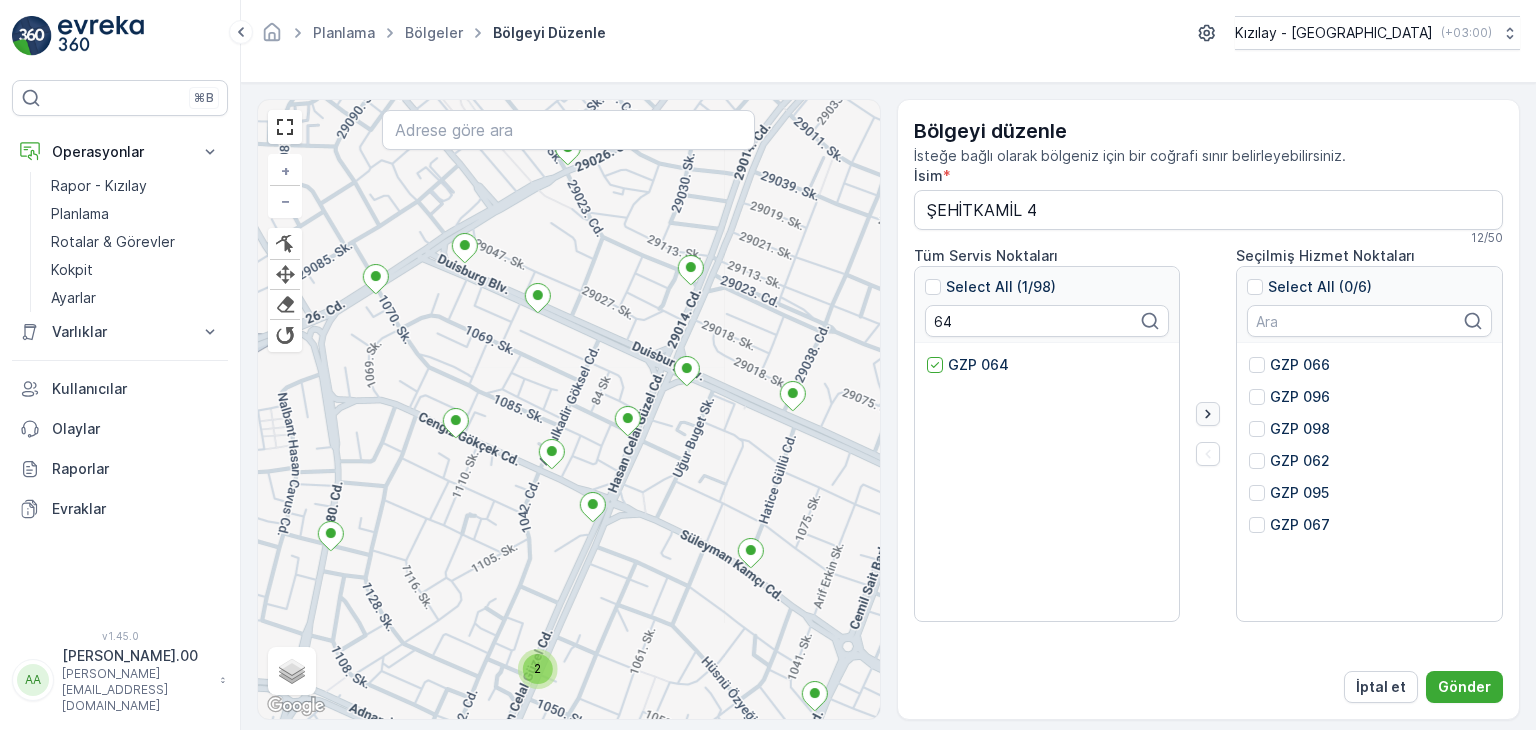click 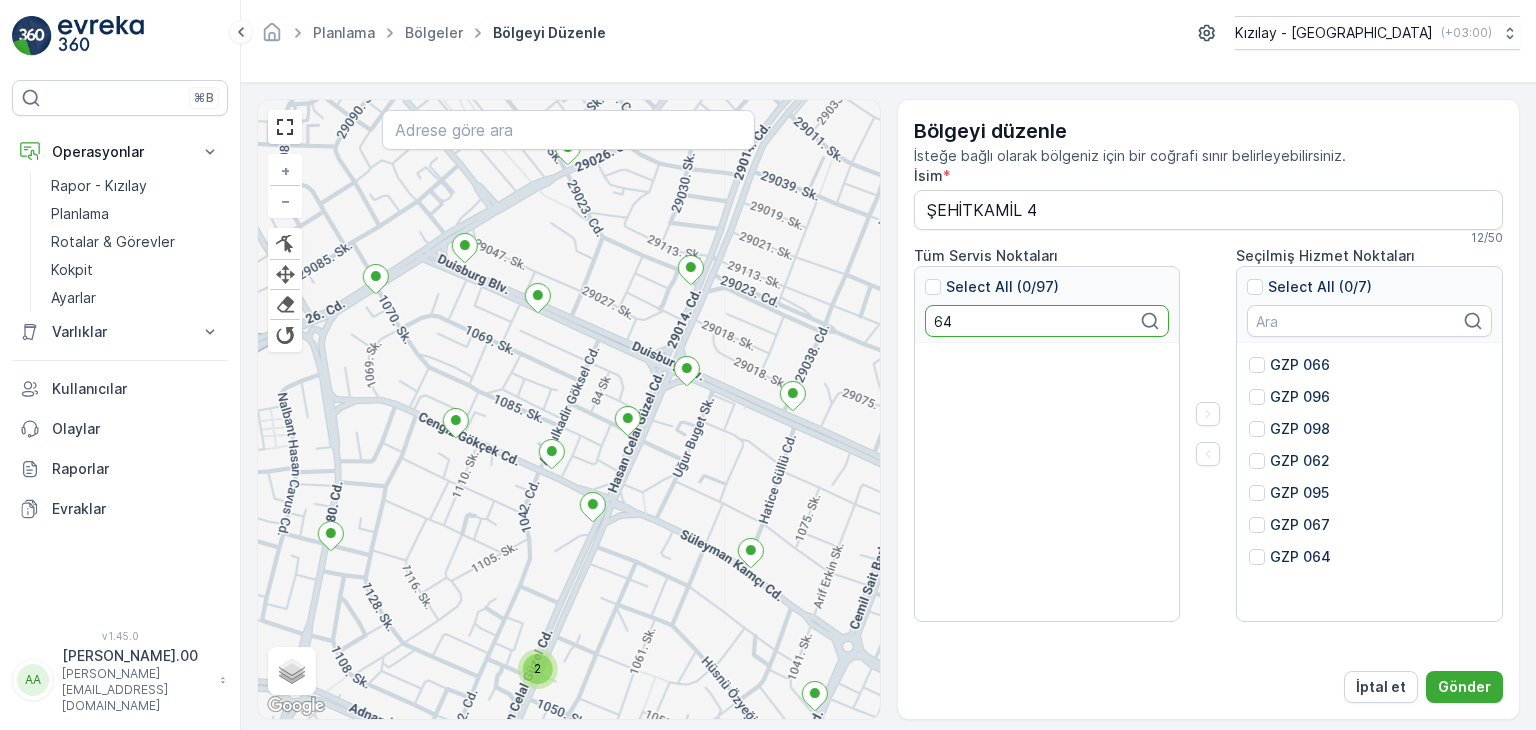 drag, startPoint x: 965, startPoint y: 309, endPoint x: 806, endPoint y: 300, distance: 159.25452 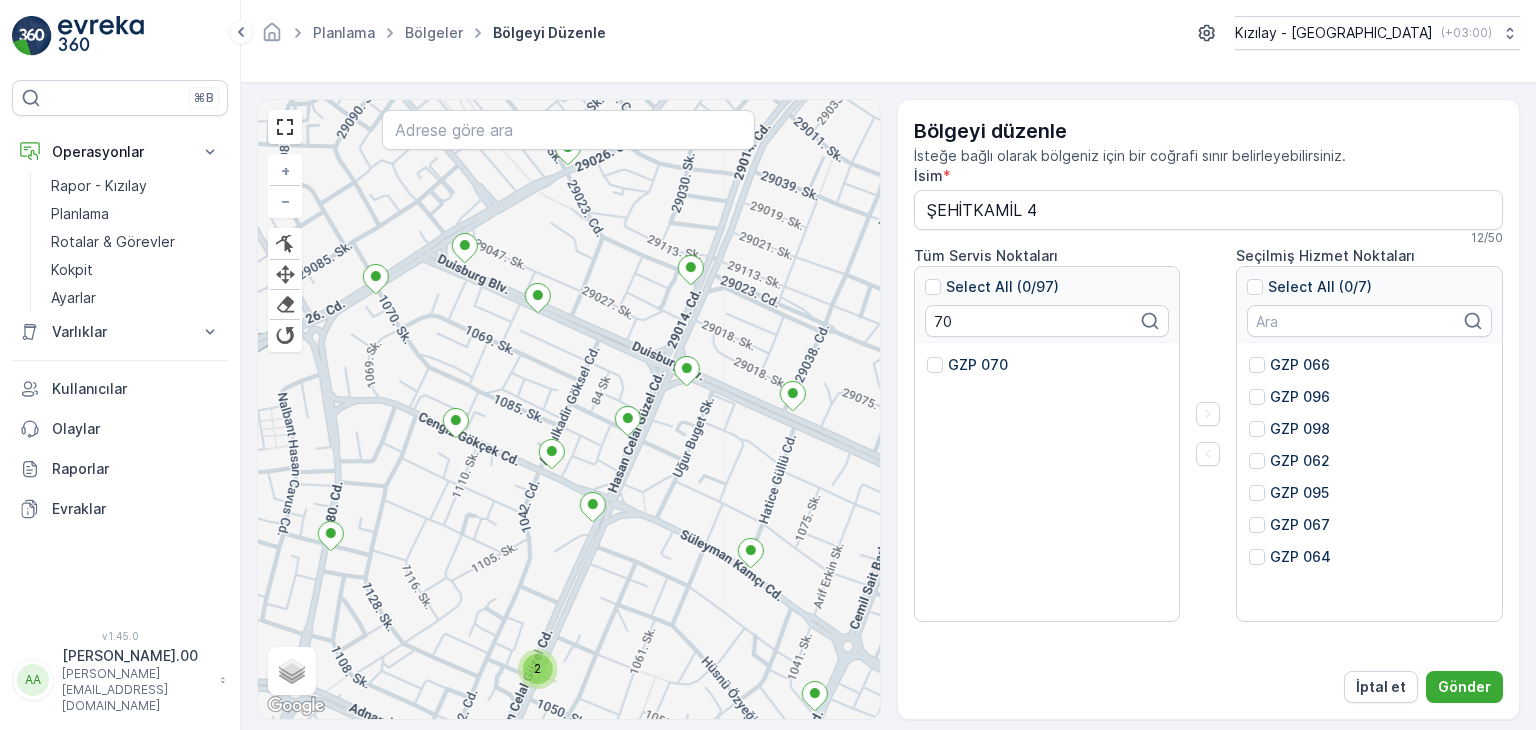 click on "GZP 070" at bounding box center (978, 365) 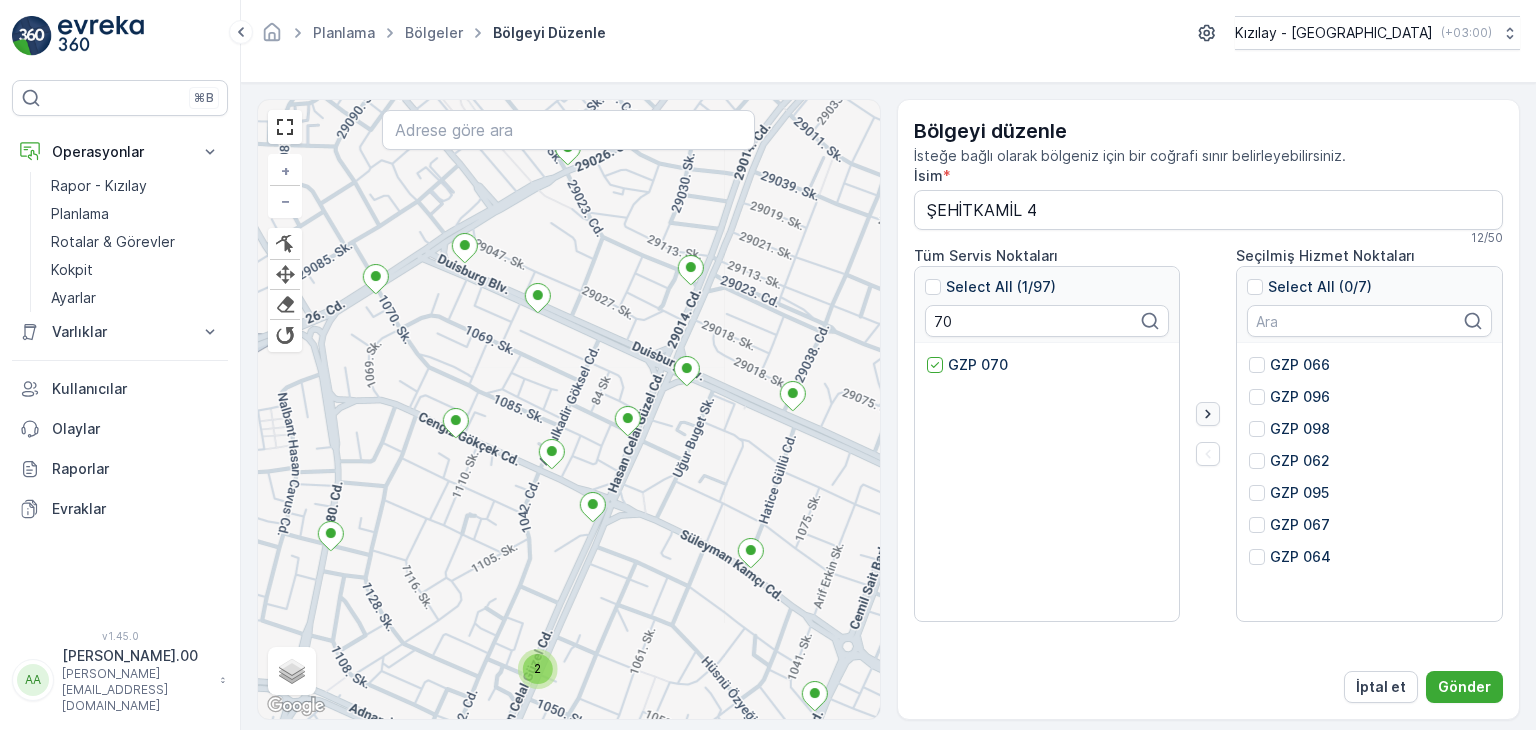 click 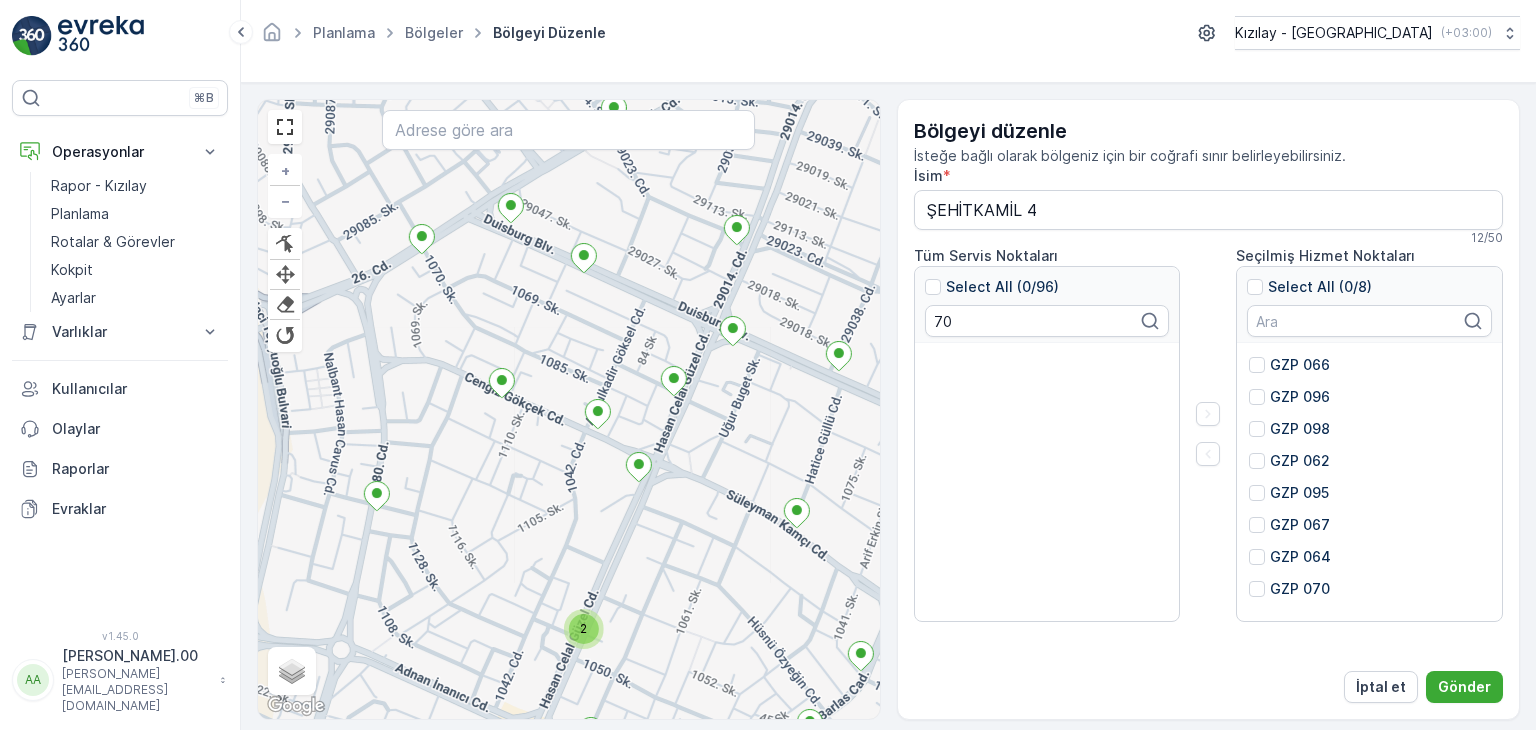 drag, startPoint x: 668, startPoint y: 425, endPoint x: 680, endPoint y: 466, distance: 42.72002 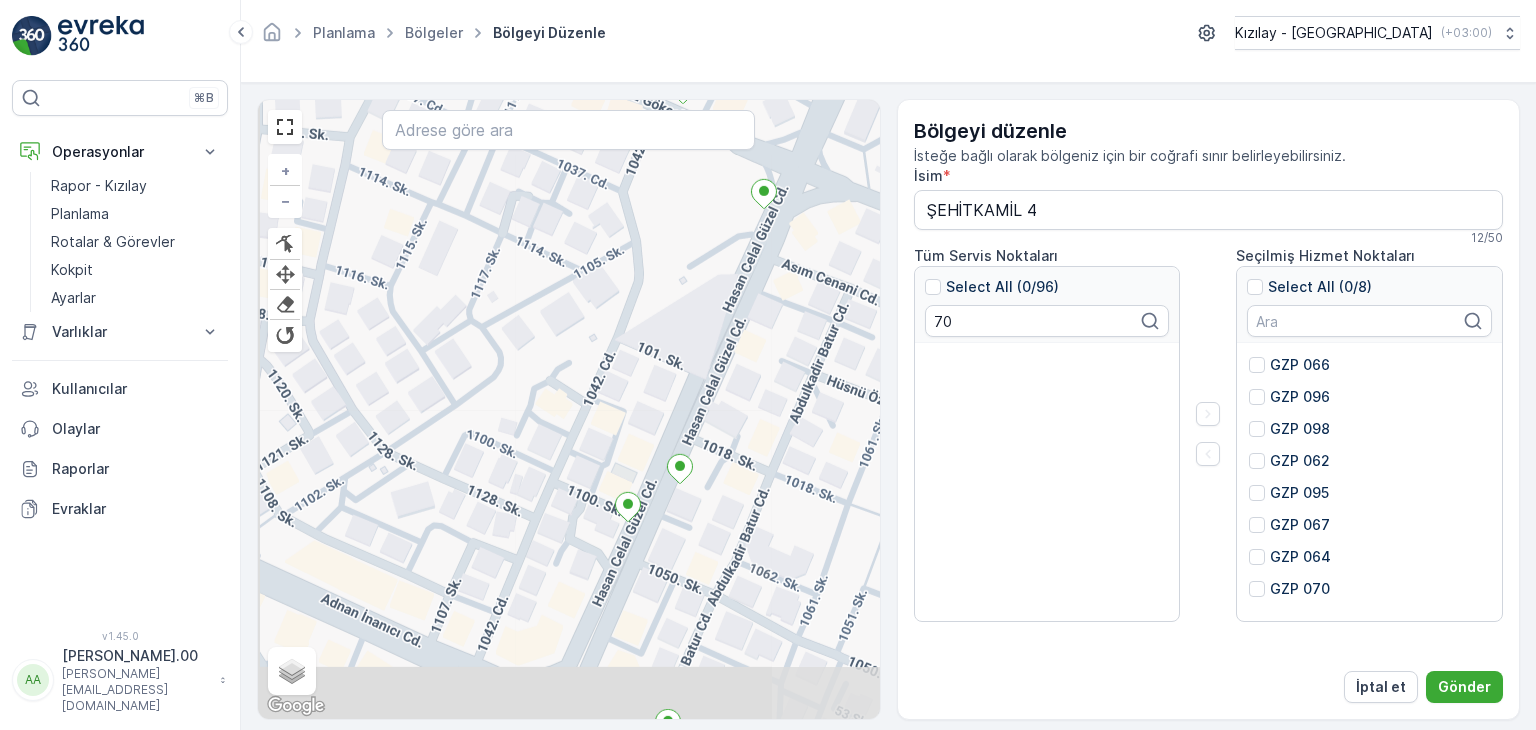 drag, startPoint x: 645, startPoint y: 586, endPoint x: 772, endPoint y: 391, distance: 232.71011 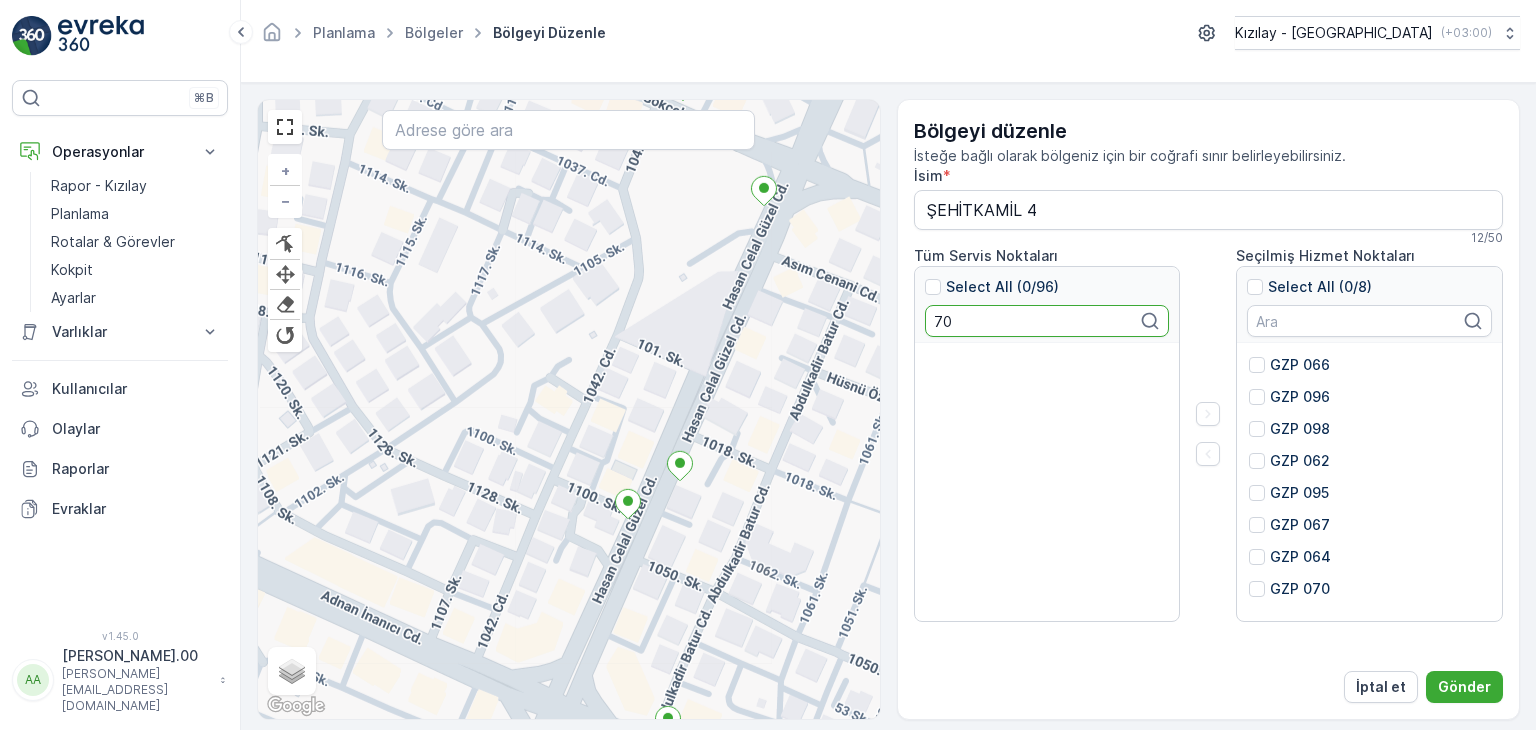 drag, startPoint x: 973, startPoint y: 323, endPoint x: 814, endPoint y: 321, distance: 159.01257 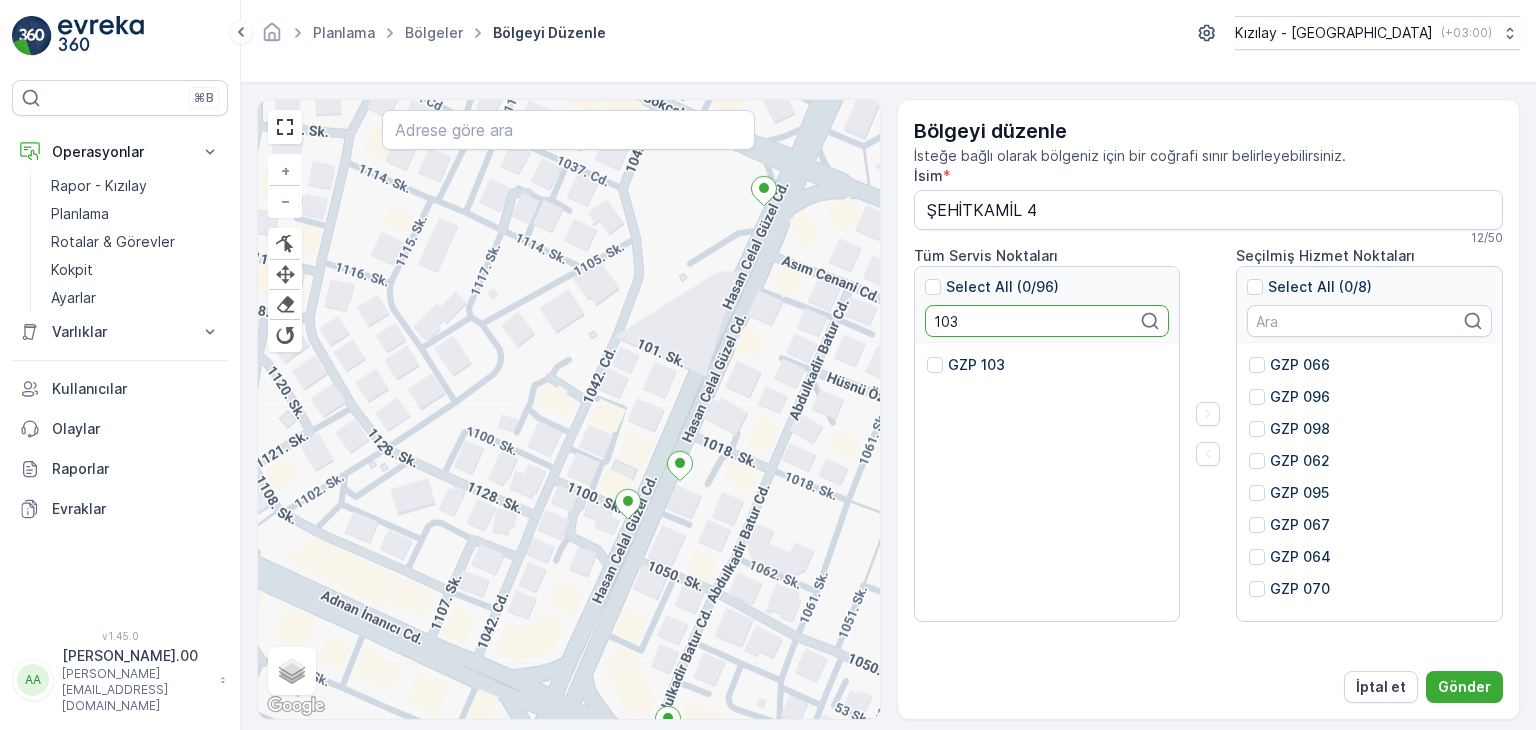 click on "GZP 103" at bounding box center (976, 365) 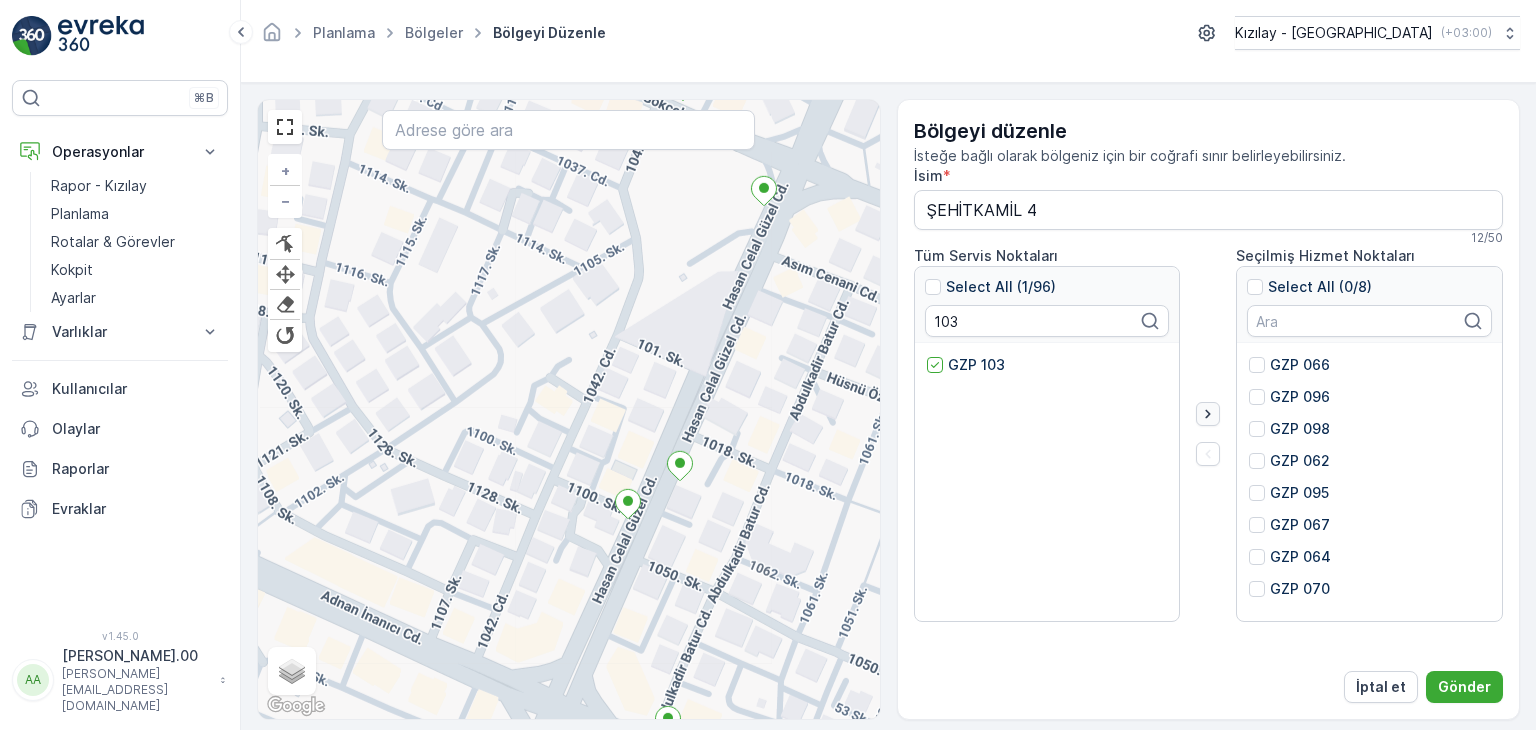 click 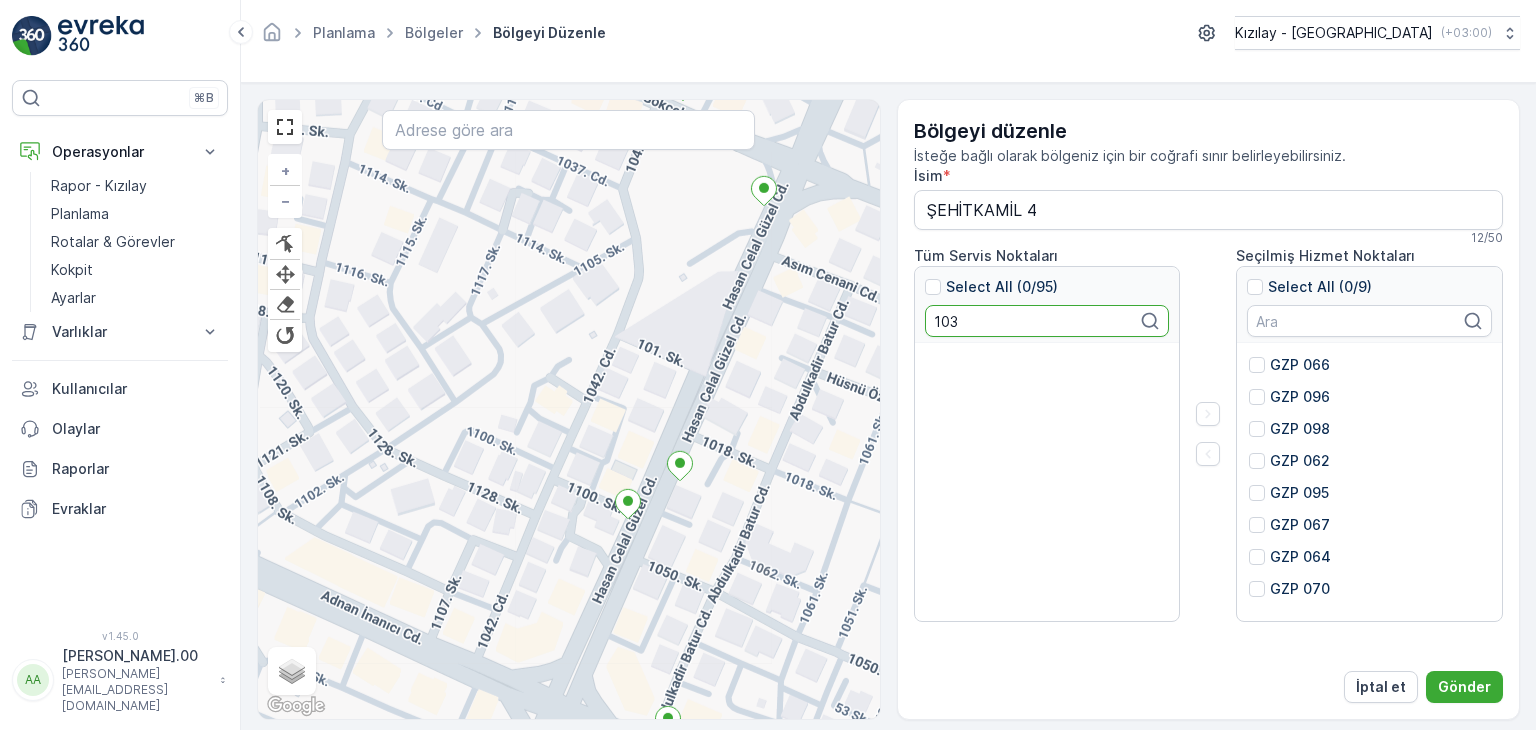 drag, startPoint x: 1057, startPoint y: 326, endPoint x: 590, endPoint y: 277, distance: 469.56363 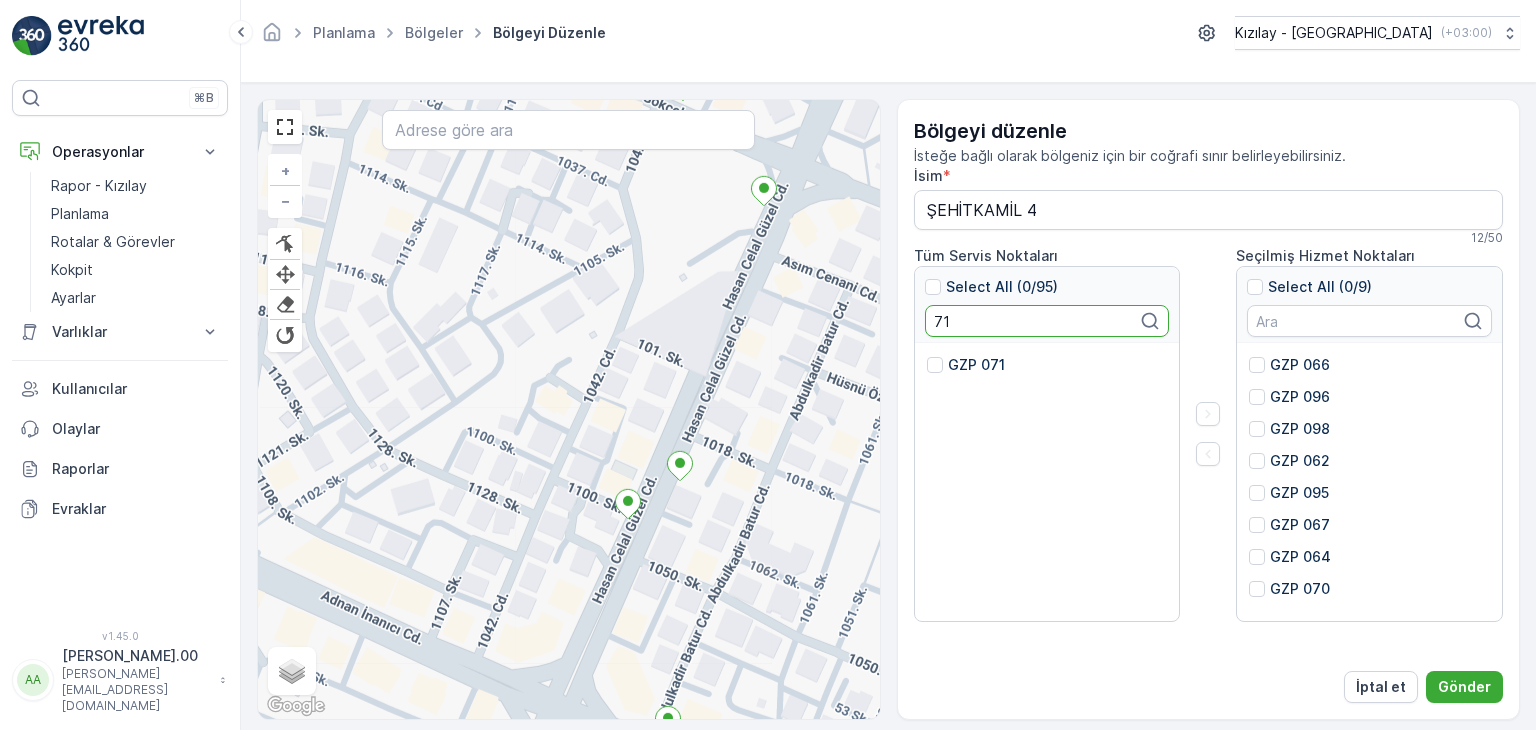 click on "GZP 071" at bounding box center (976, 365) 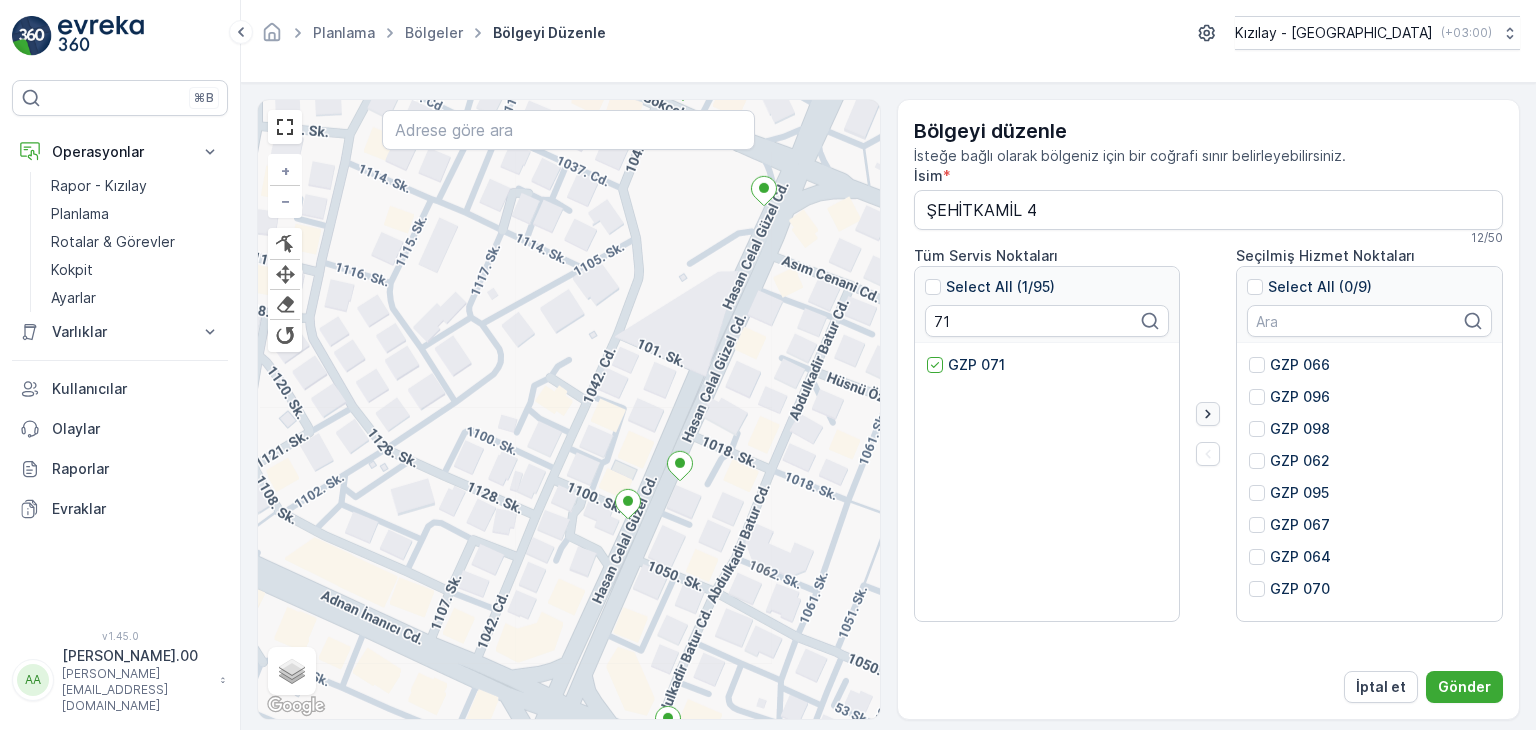 click 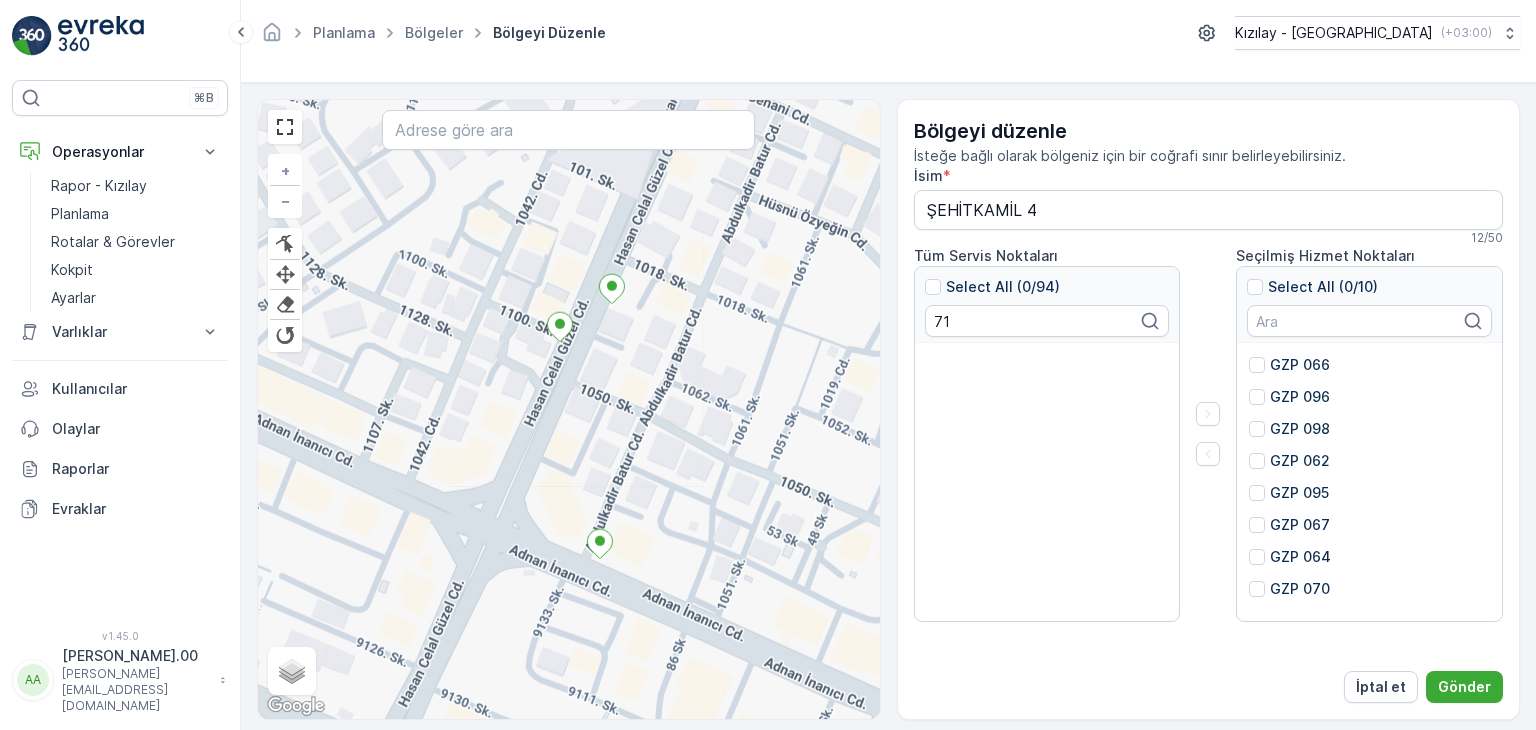 drag, startPoint x: 625, startPoint y: 509, endPoint x: 582, endPoint y: 429, distance: 90.824005 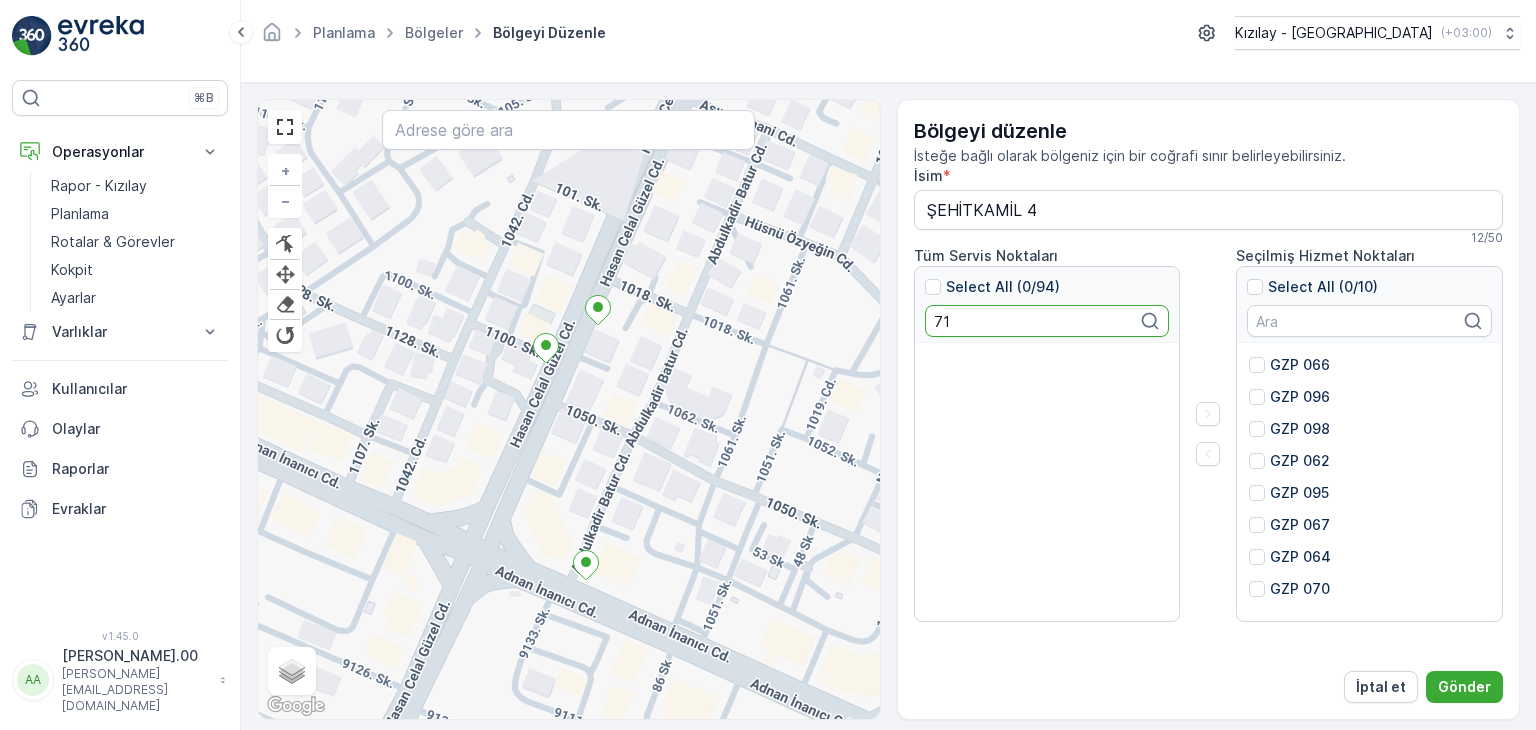 drag, startPoint x: 996, startPoint y: 323, endPoint x: 749, endPoint y: 293, distance: 248.81519 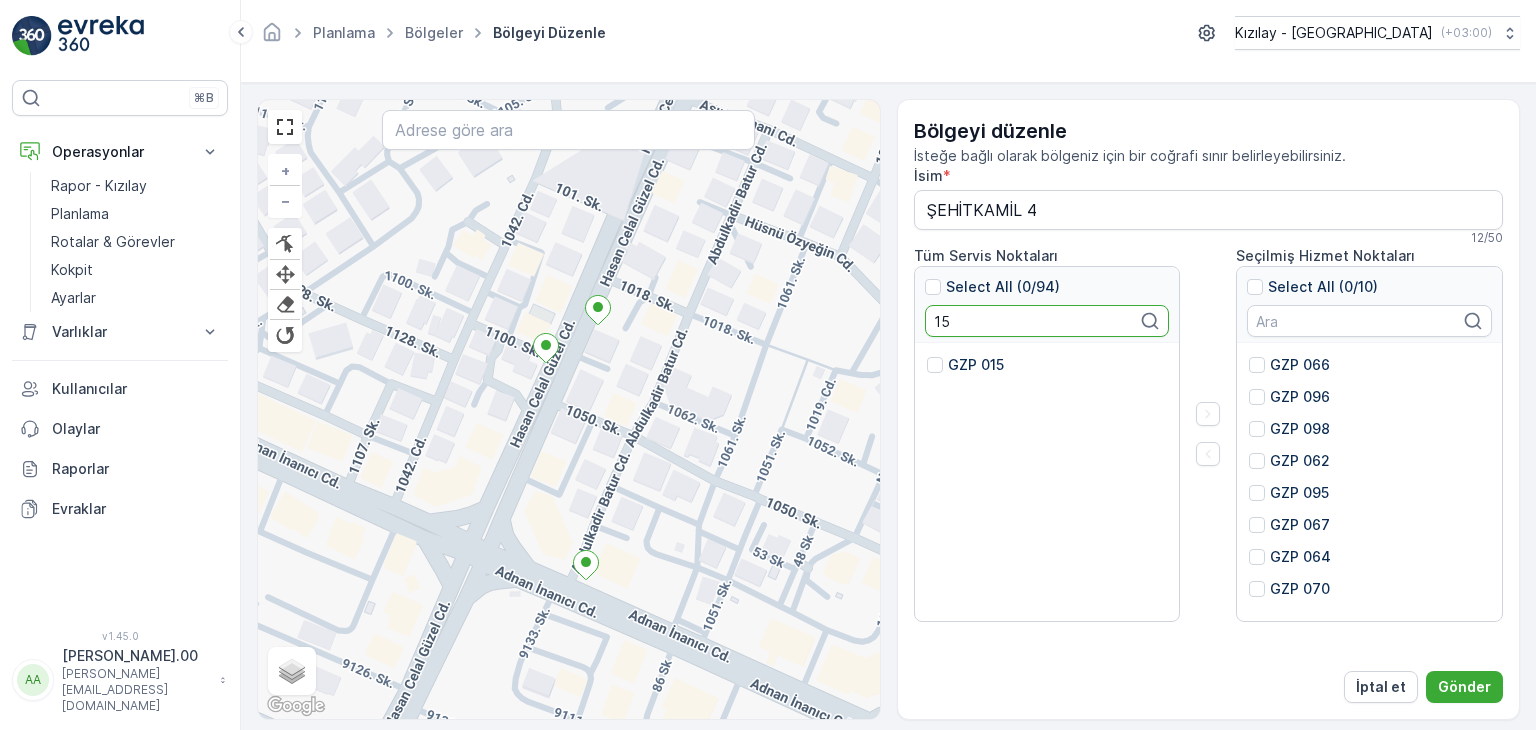 drag, startPoint x: 934, startPoint y: 370, endPoint x: 1083, endPoint y: 384, distance: 149.65627 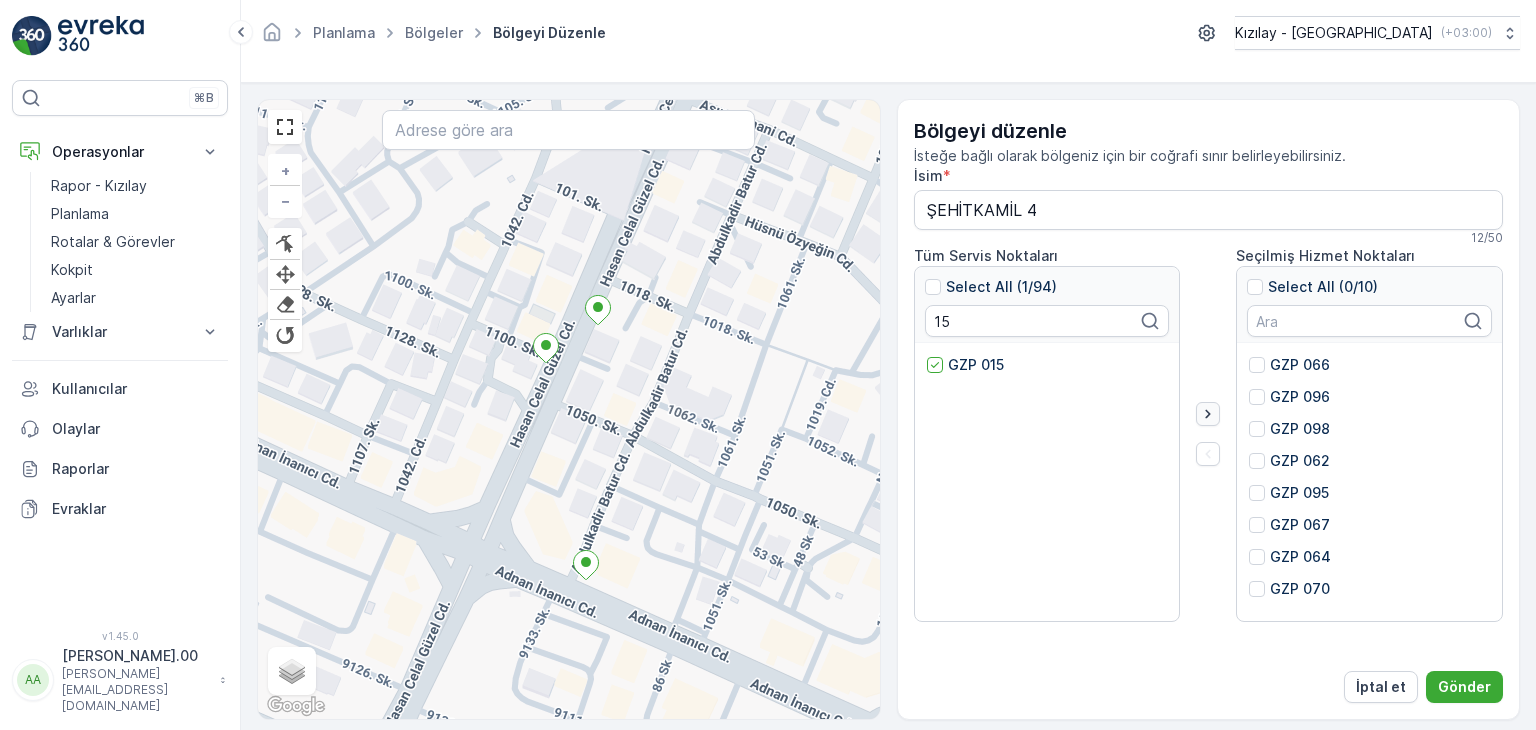click 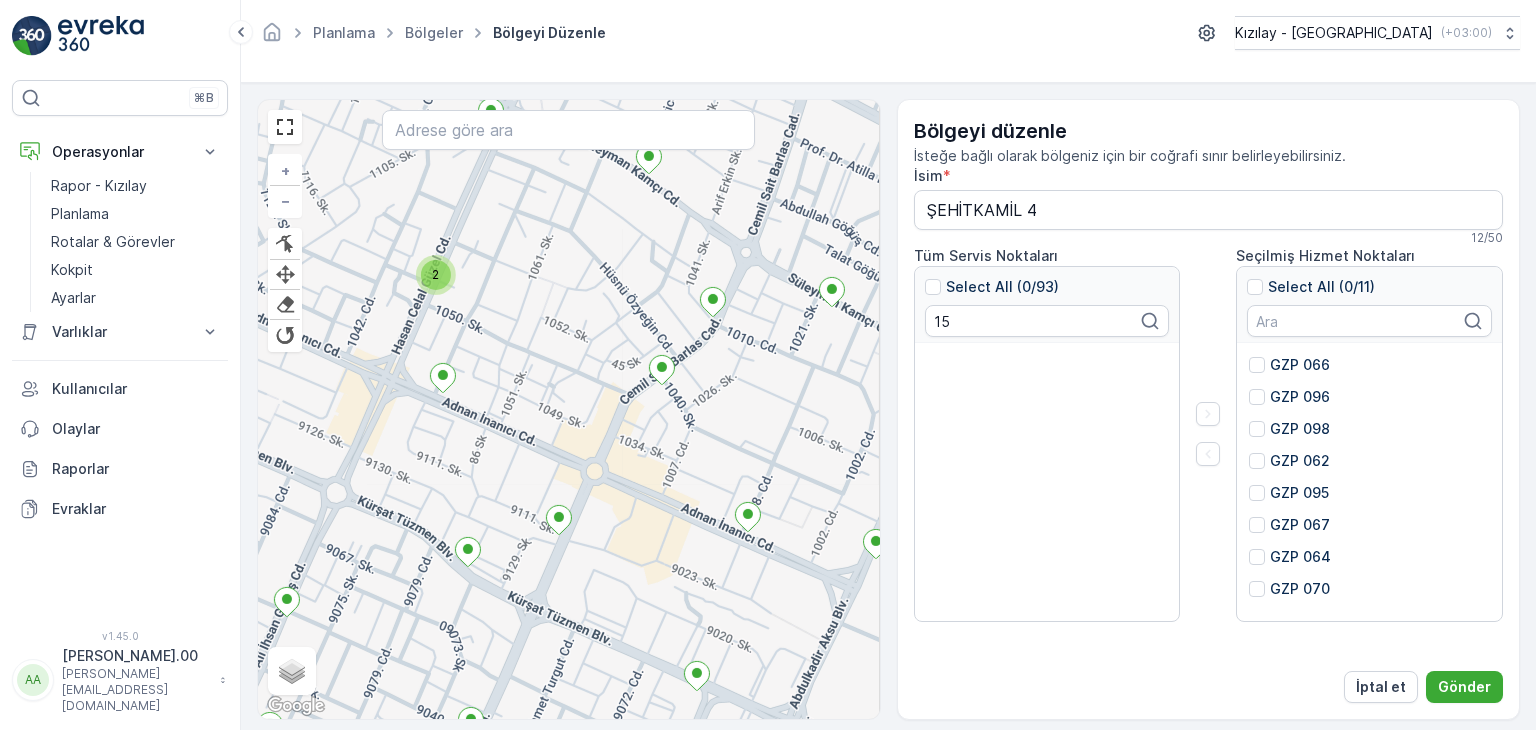 drag, startPoint x: 516, startPoint y: 381, endPoint x: 476, endPoint y: 371, distance: 41.231056 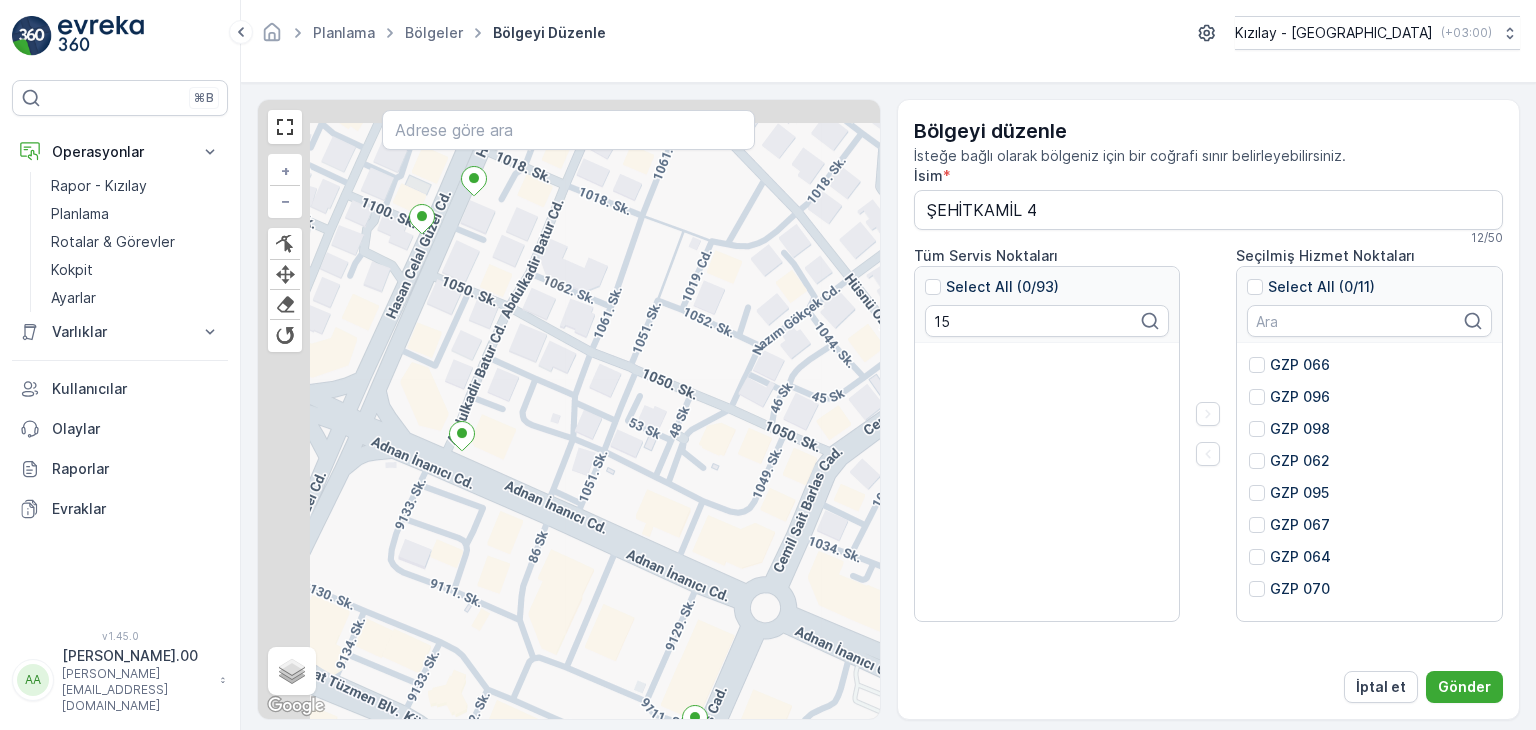 drag, startPoint x: 568, startPoint y: 483, endPoint x: 612, endPoint y: 529, distance: 63.655323 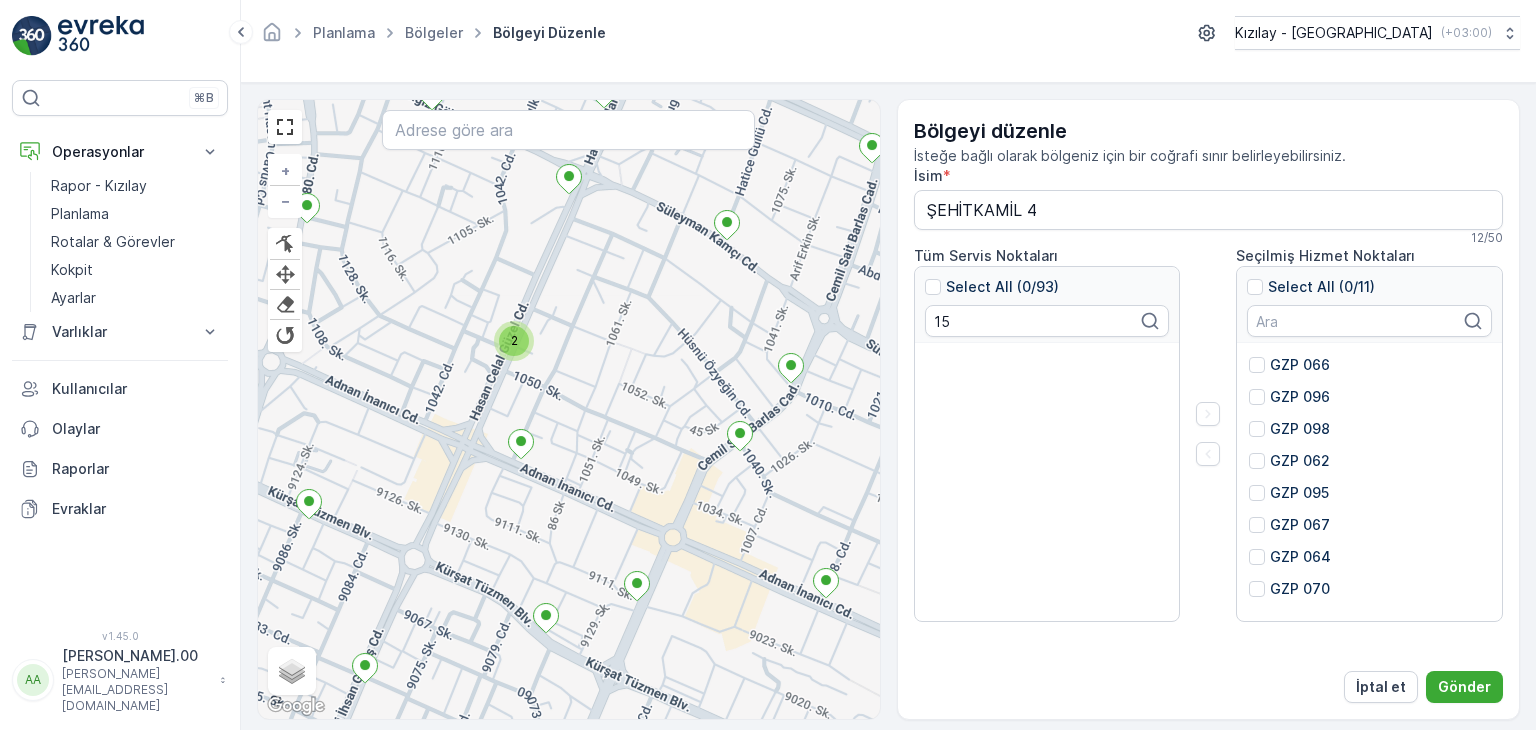 drag, startPoint x: 590, startPoint y: 349, endPoint x: 571, endPoint y: 473, distance: 125.4472 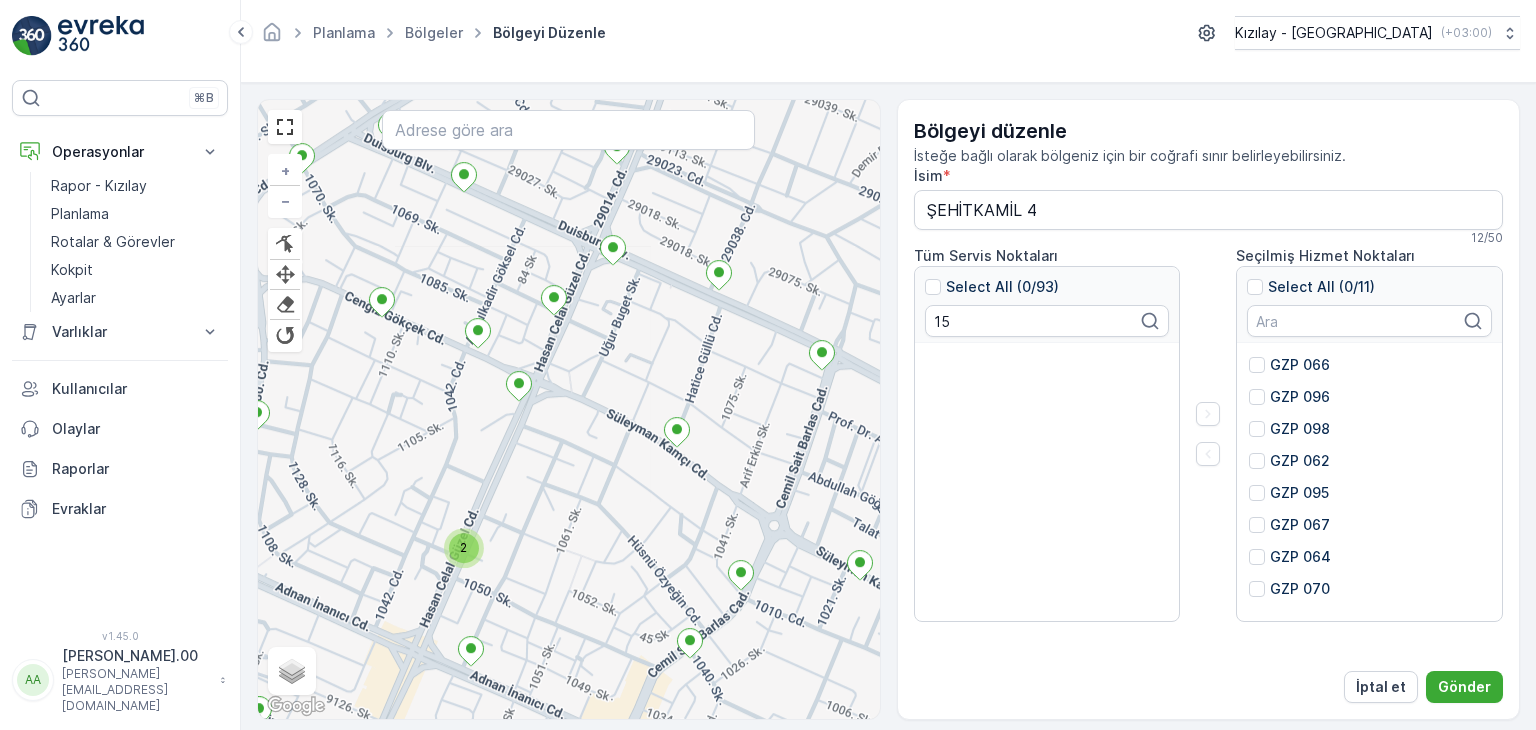 drag, startPoint x: 622, startPoint y: 303, endPoint x: 600, endPoint y: 348, distance: 50.08992 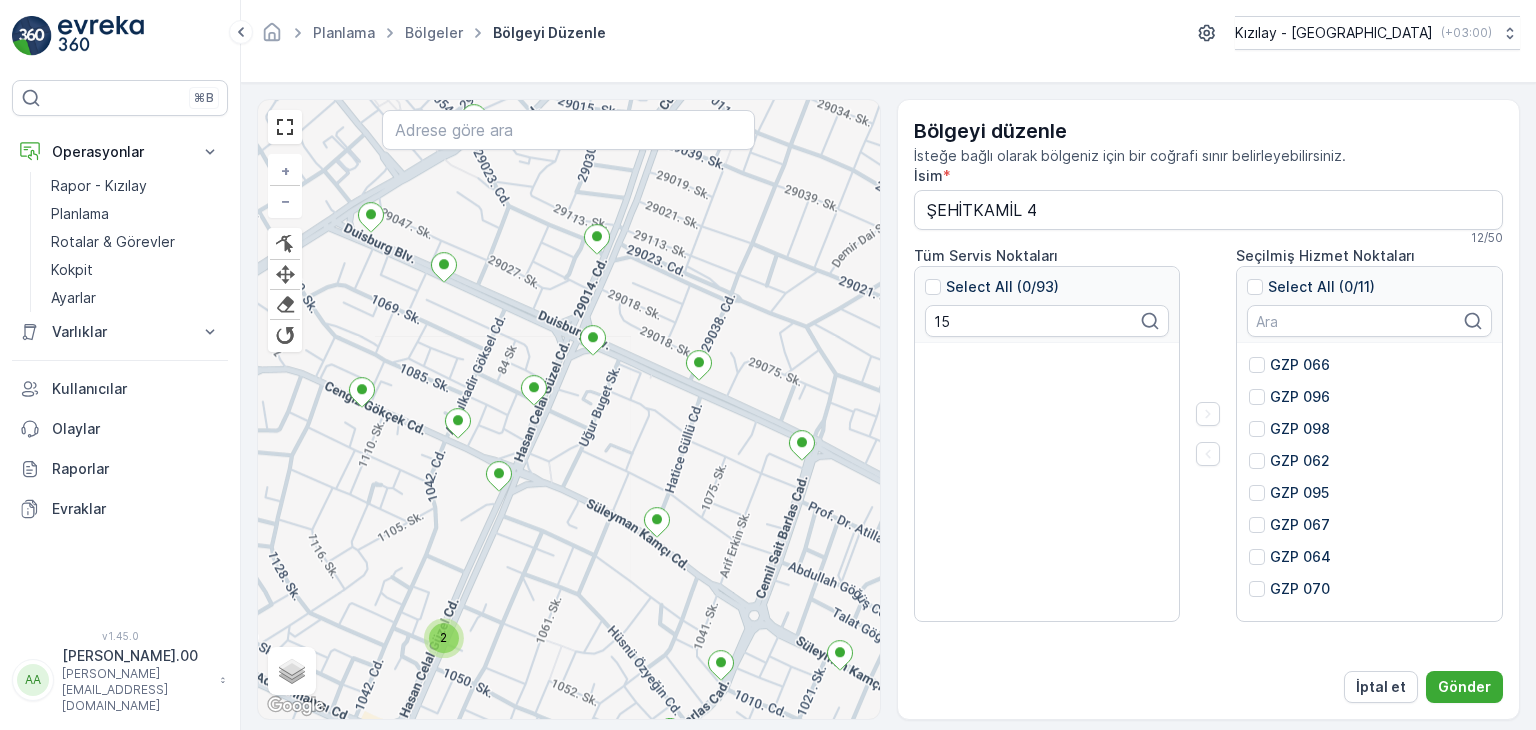 drag, startPoint x: 609, startPoint y: 315, endPoint x: 598, endPoint y: 377, distance: 62.968246 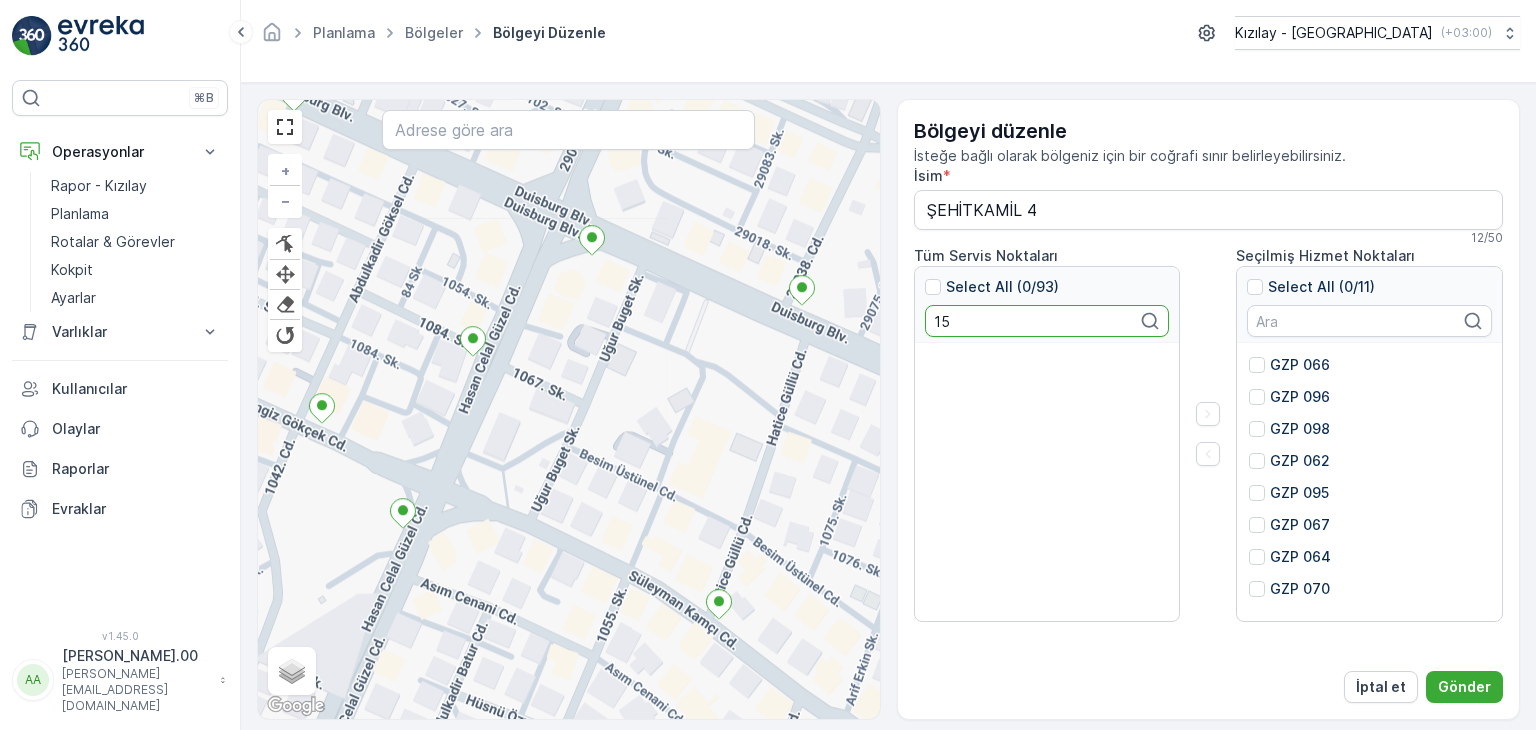 drag, startPoint x: 954, startPoint y: 331, endPoint x: 762, endPoint y: 307, distance: 193.49419 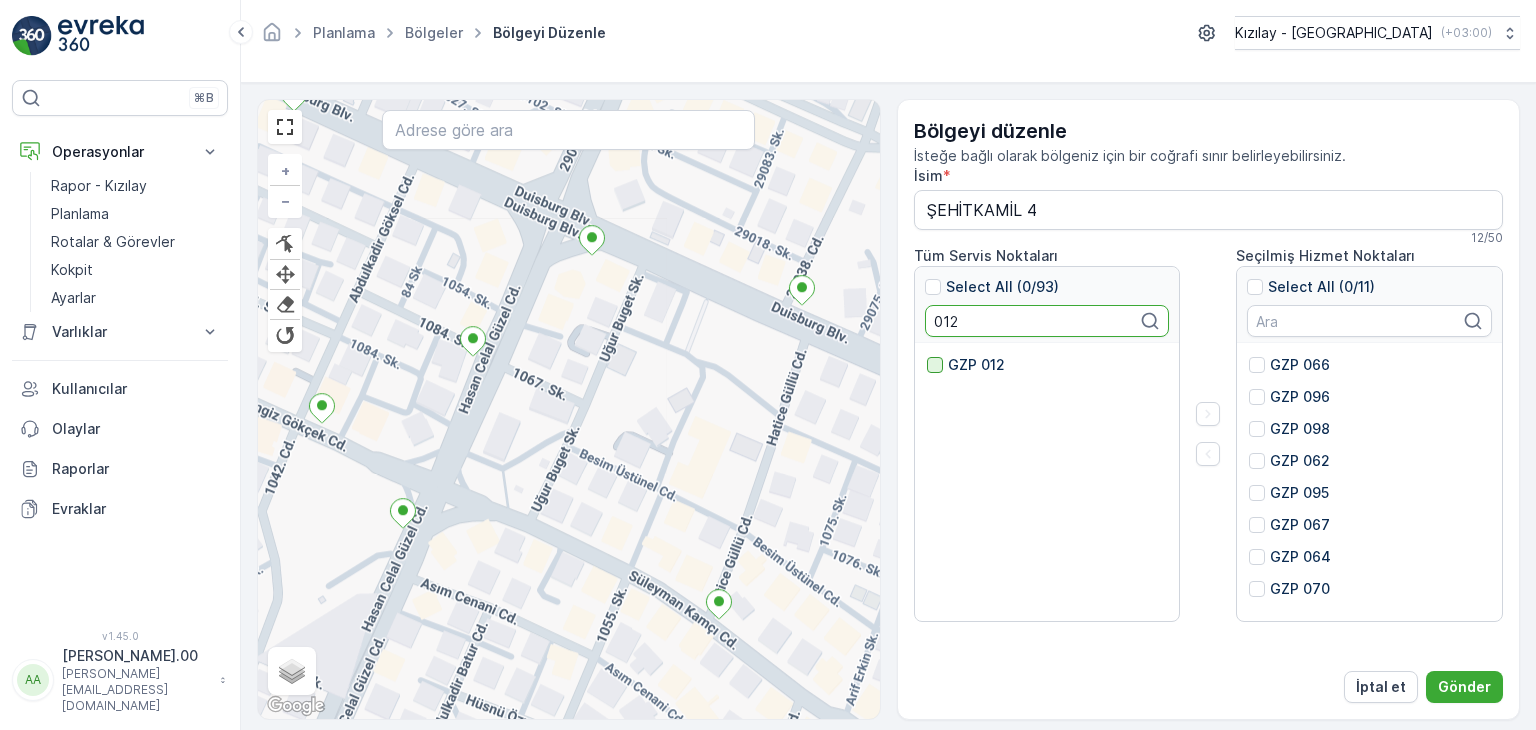 click at bounding box center (935, 365) 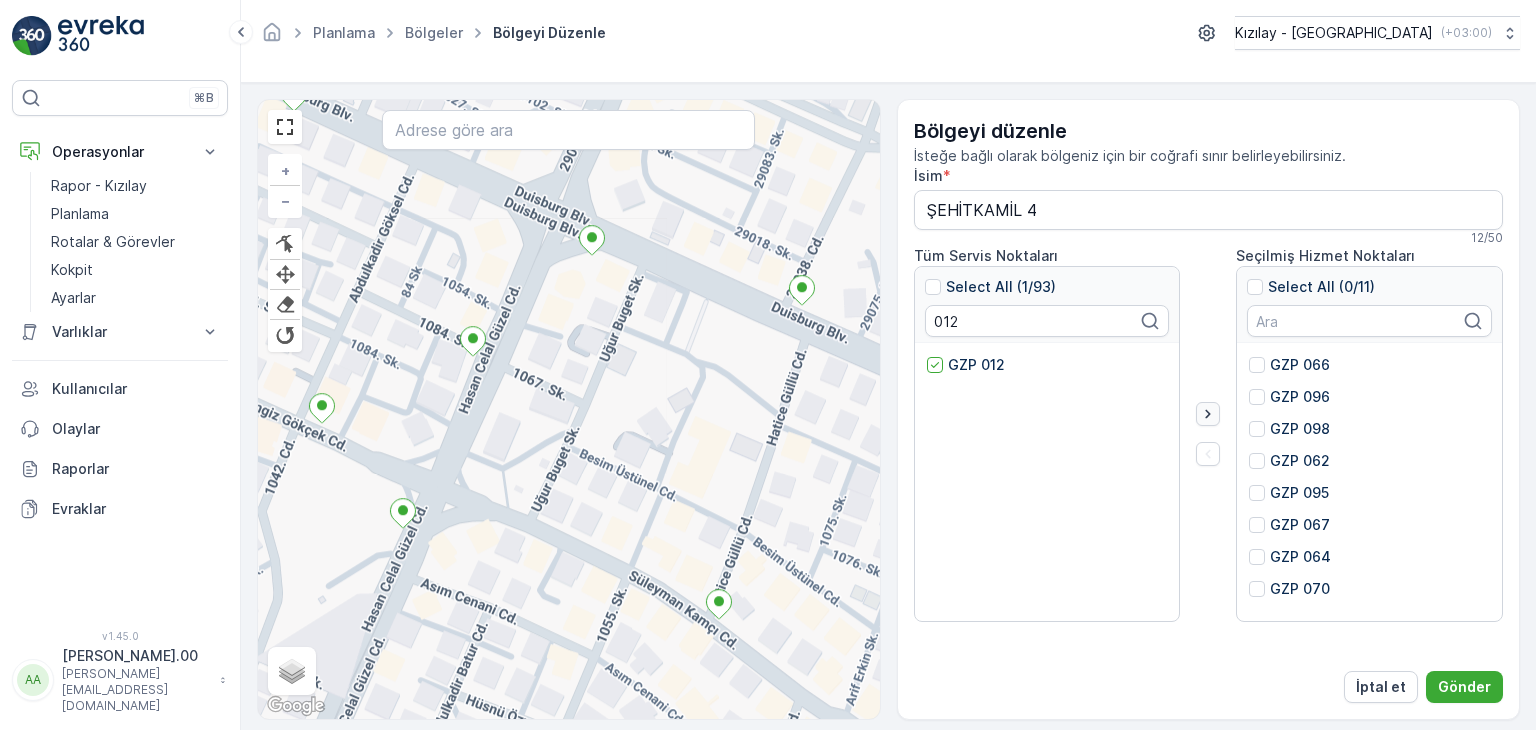 click 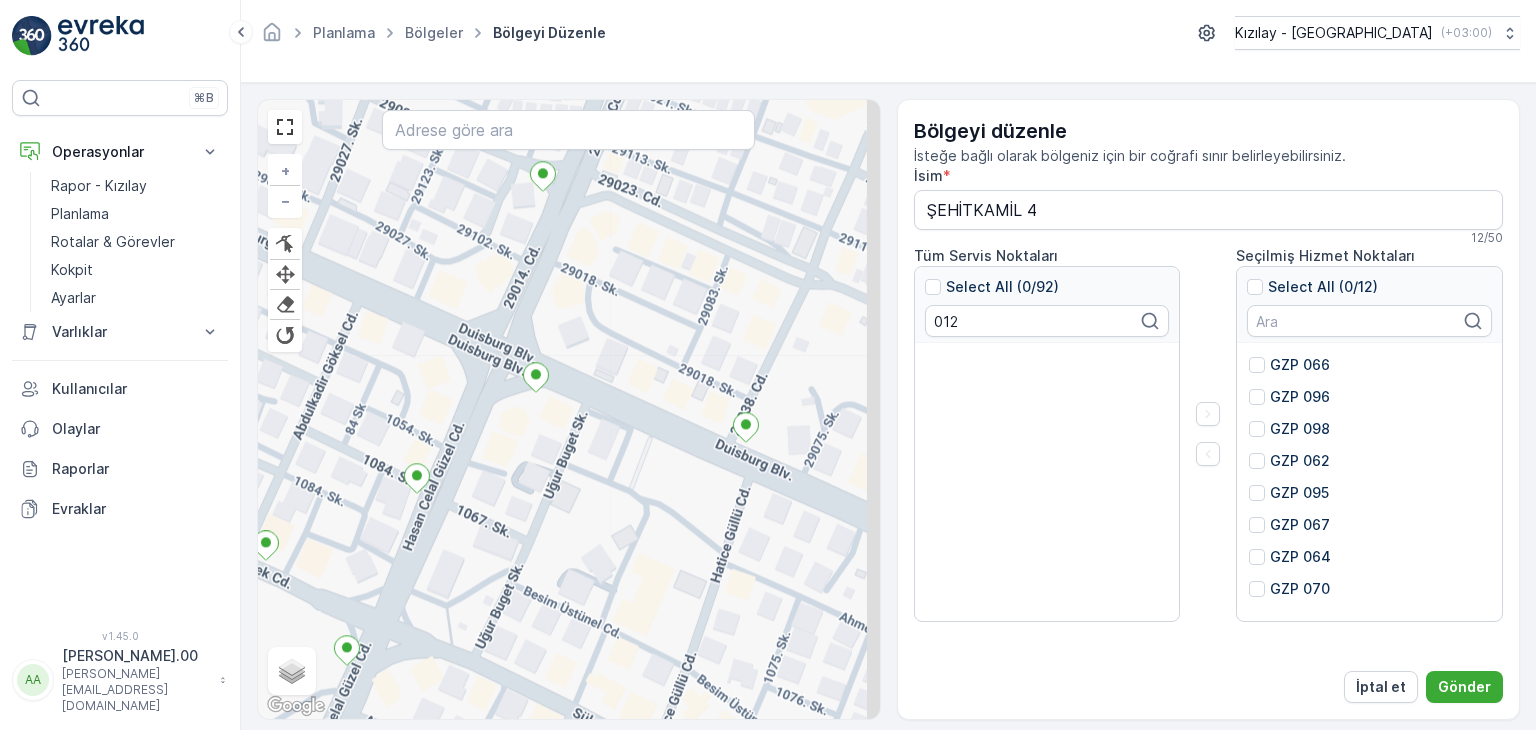 drag, startPoint x: 569, startPoint y: 465, endPoint x: 564, endPoint y: 477, distance: 13 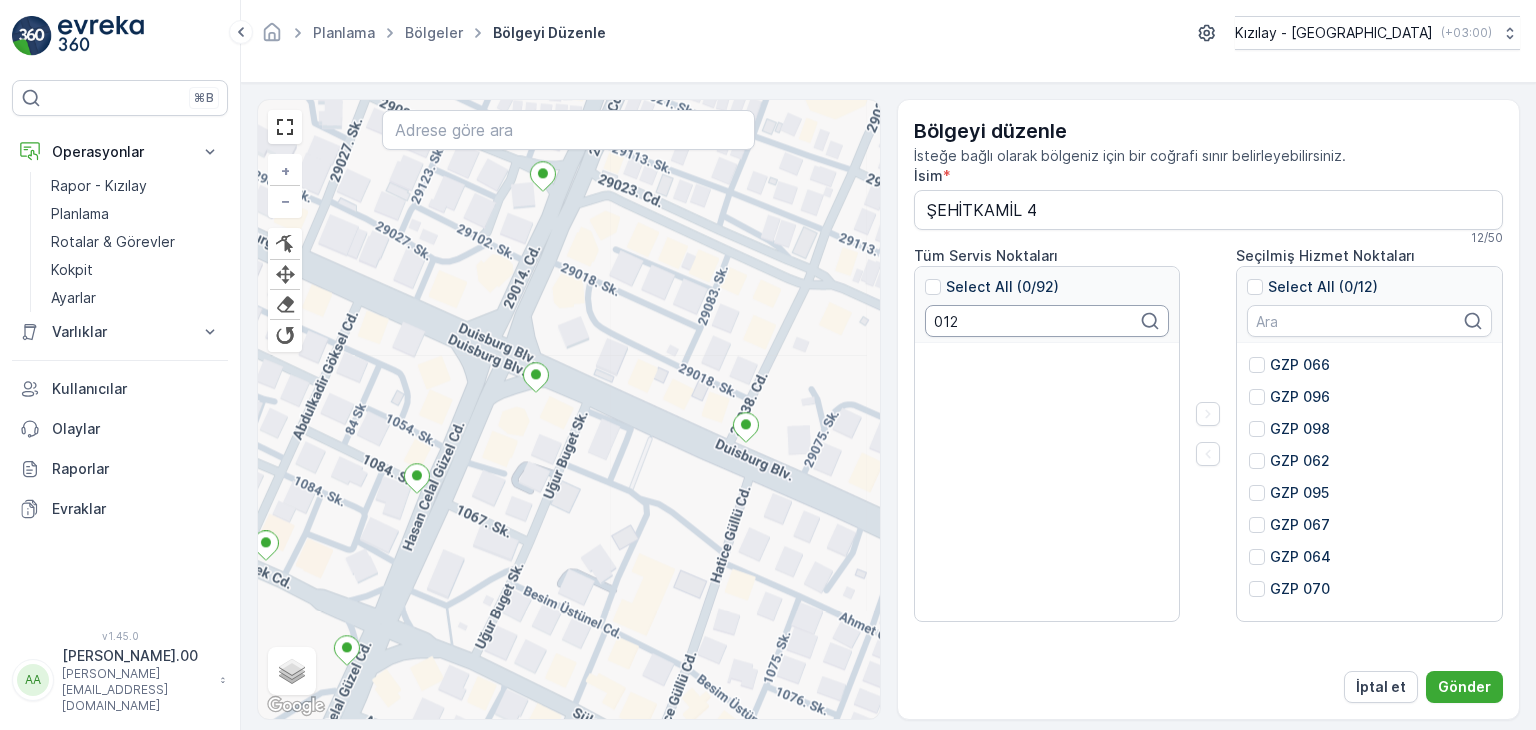 drag, startPoint x: 1032, startPoint y: 333, endPoint x: 558, endPoint y: 290, distance: 475.9464 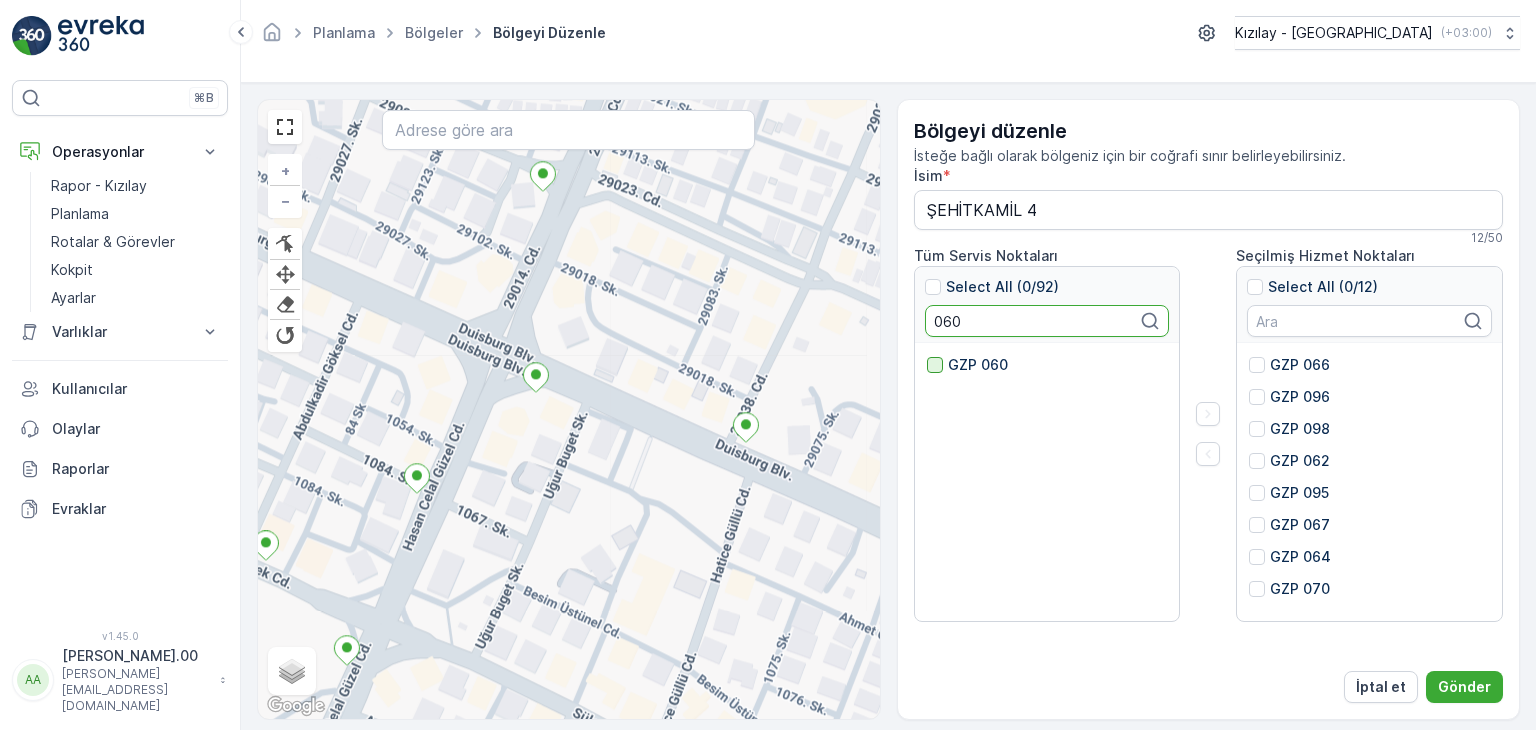 click at bounding box center (935, 365) 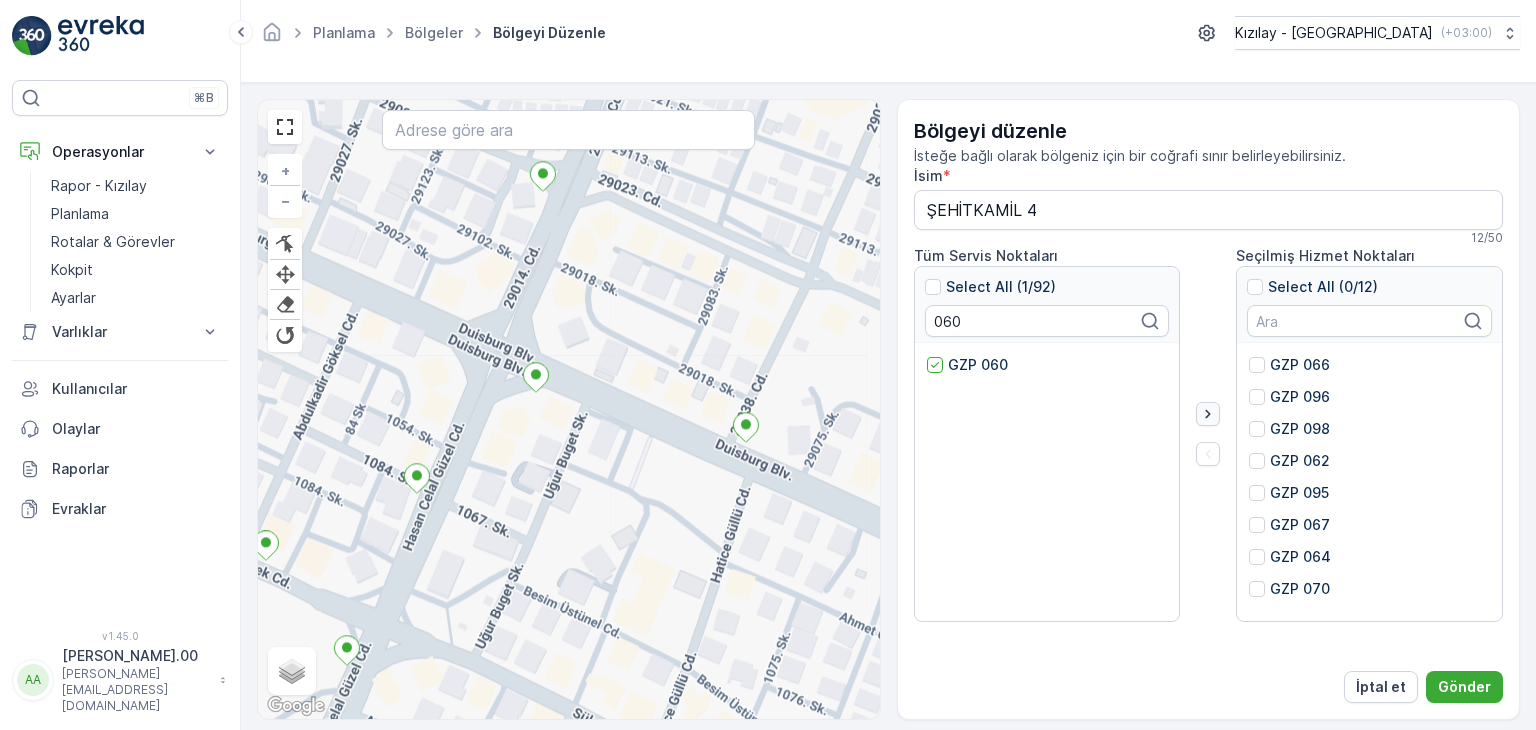 click 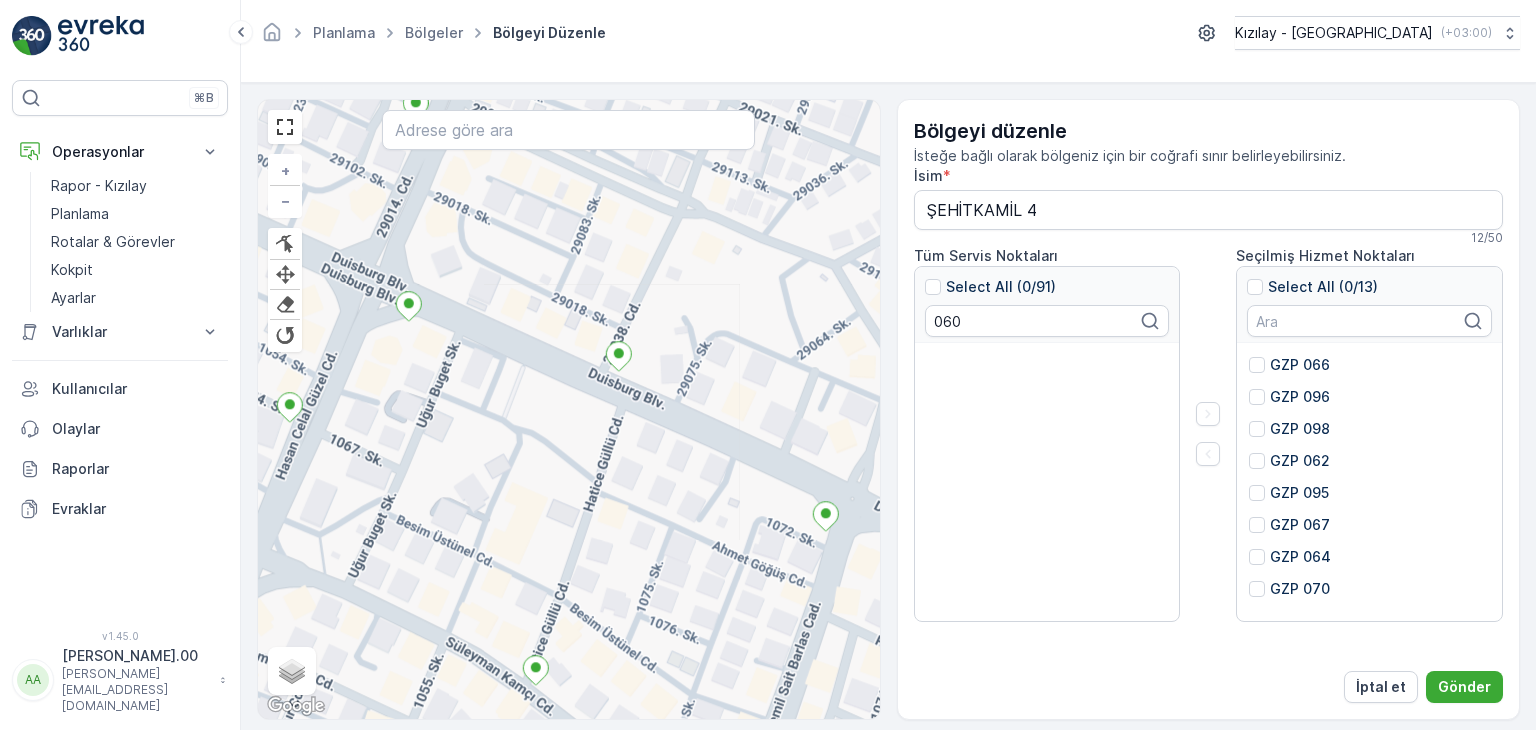 drag, startPoint x: 643, startPoint y: 493, endPoint x: 507, endPoint y: 425, distance: 152.05263 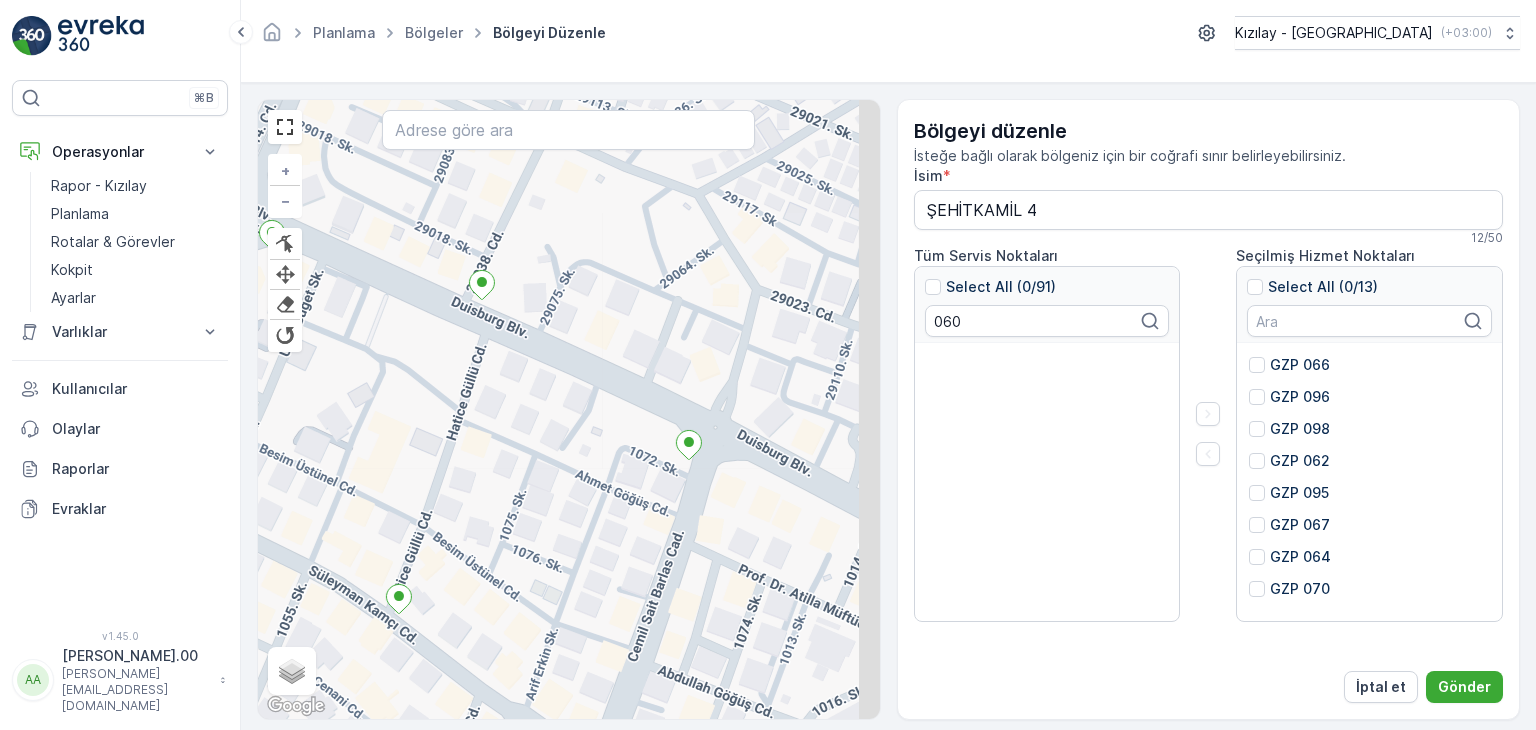 drag, startPoint x: 592, startPoint y: 465, endPoint x: 514, endPoint y: 430, distance: 85.49269 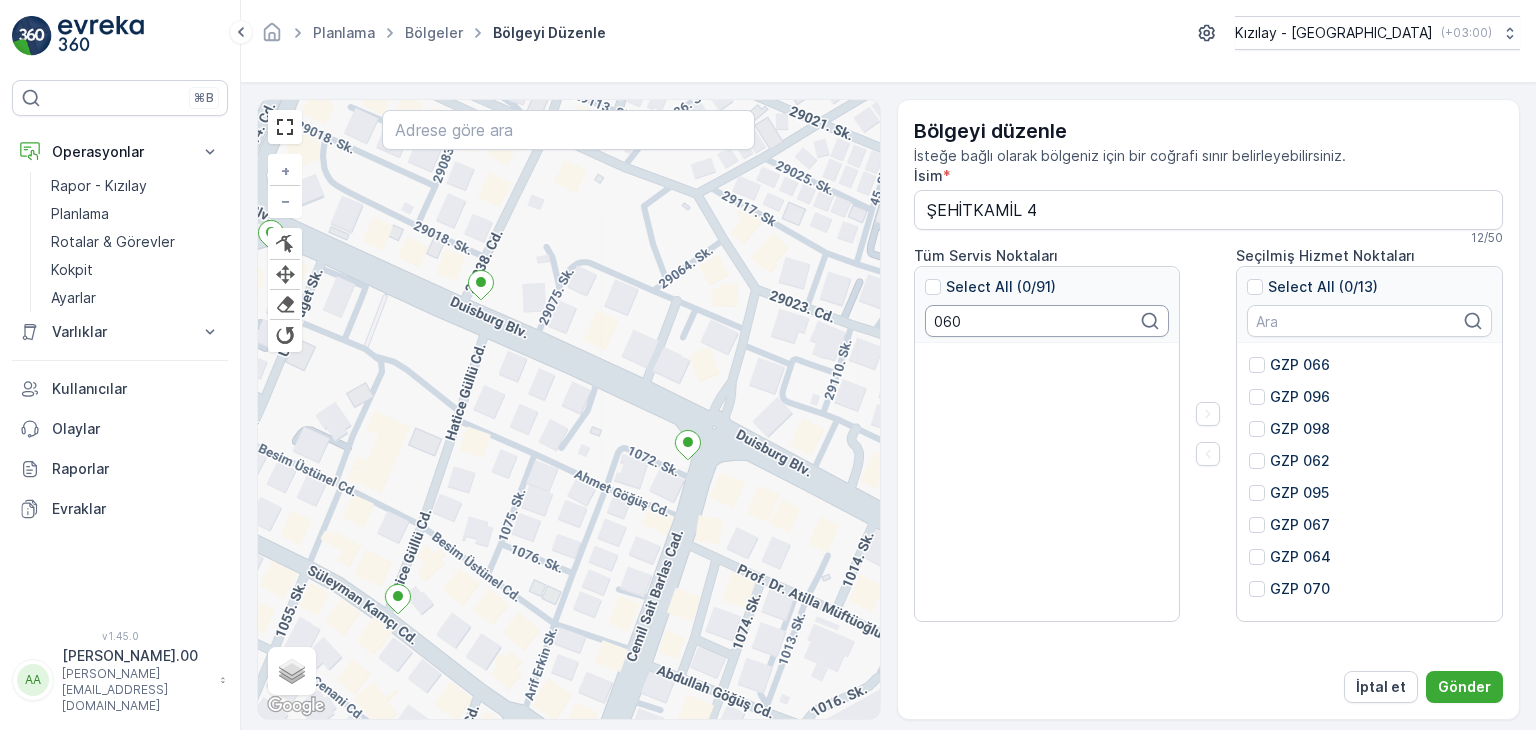 drag, startPoint x: 993, startPoint y: 313, endPoint x: 546, endPoint y: 283, distance: 448.00558 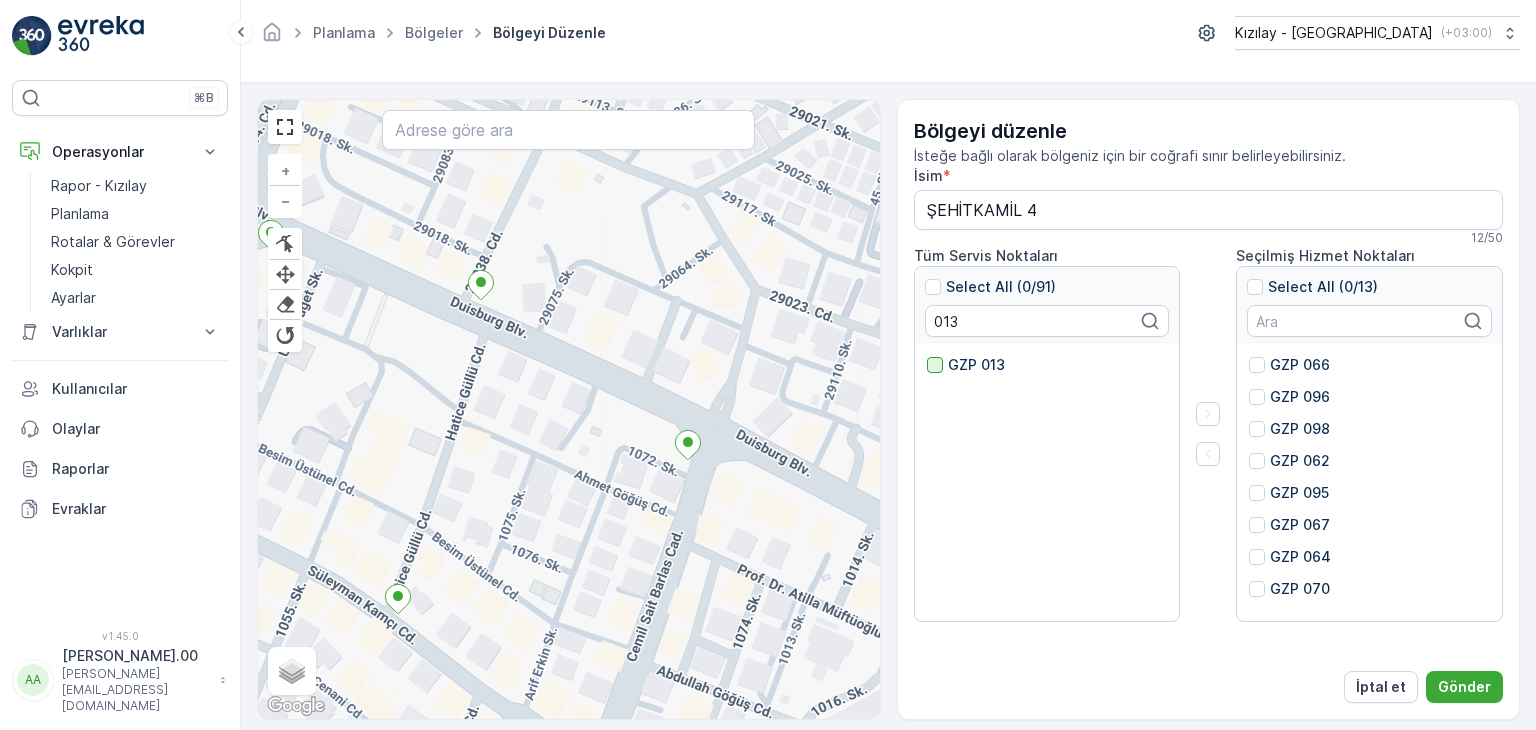 click at bounding box center [935, 365] 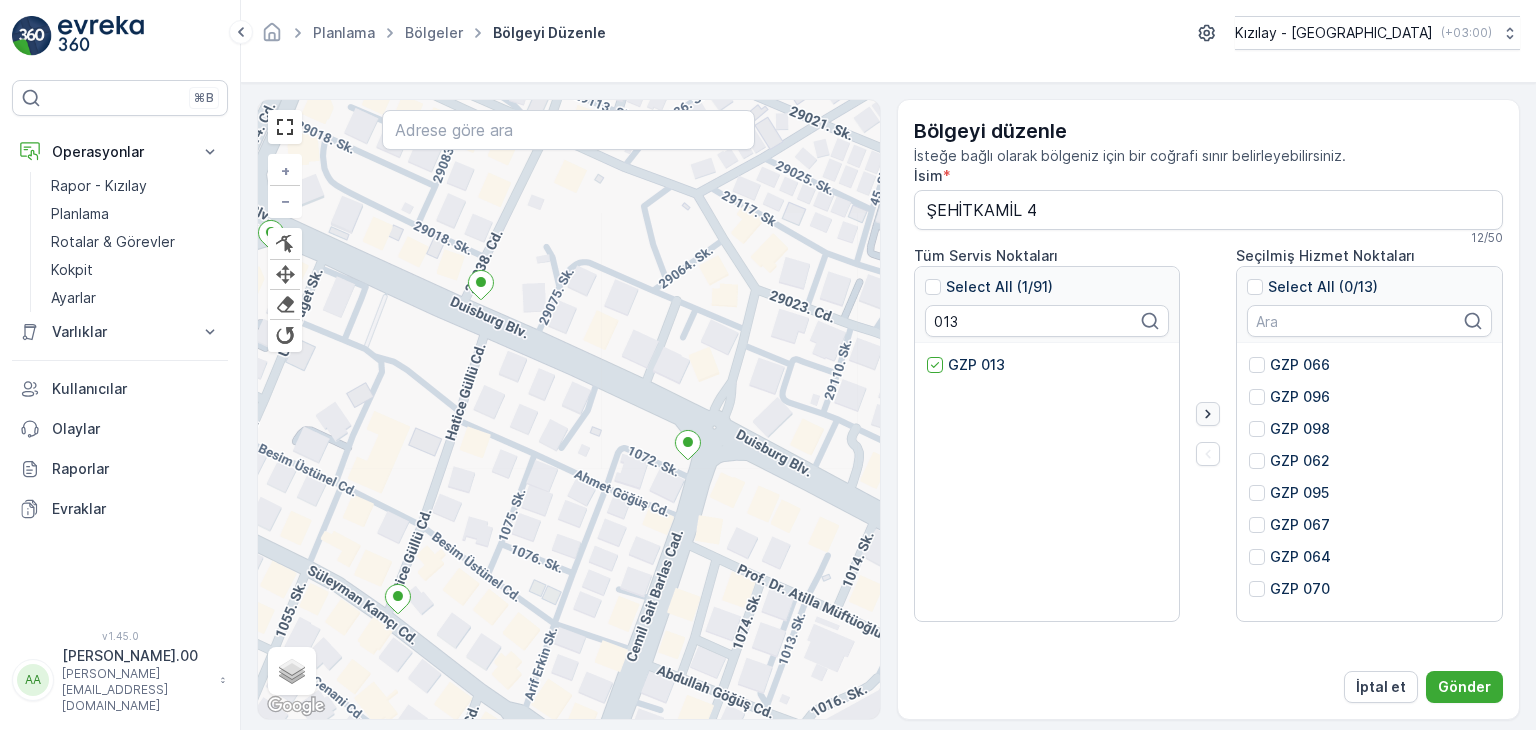 drag, startPoint x: 1200, startPoint y: 417, endPoint x: 1176, endPoint y: 427, distance: 26 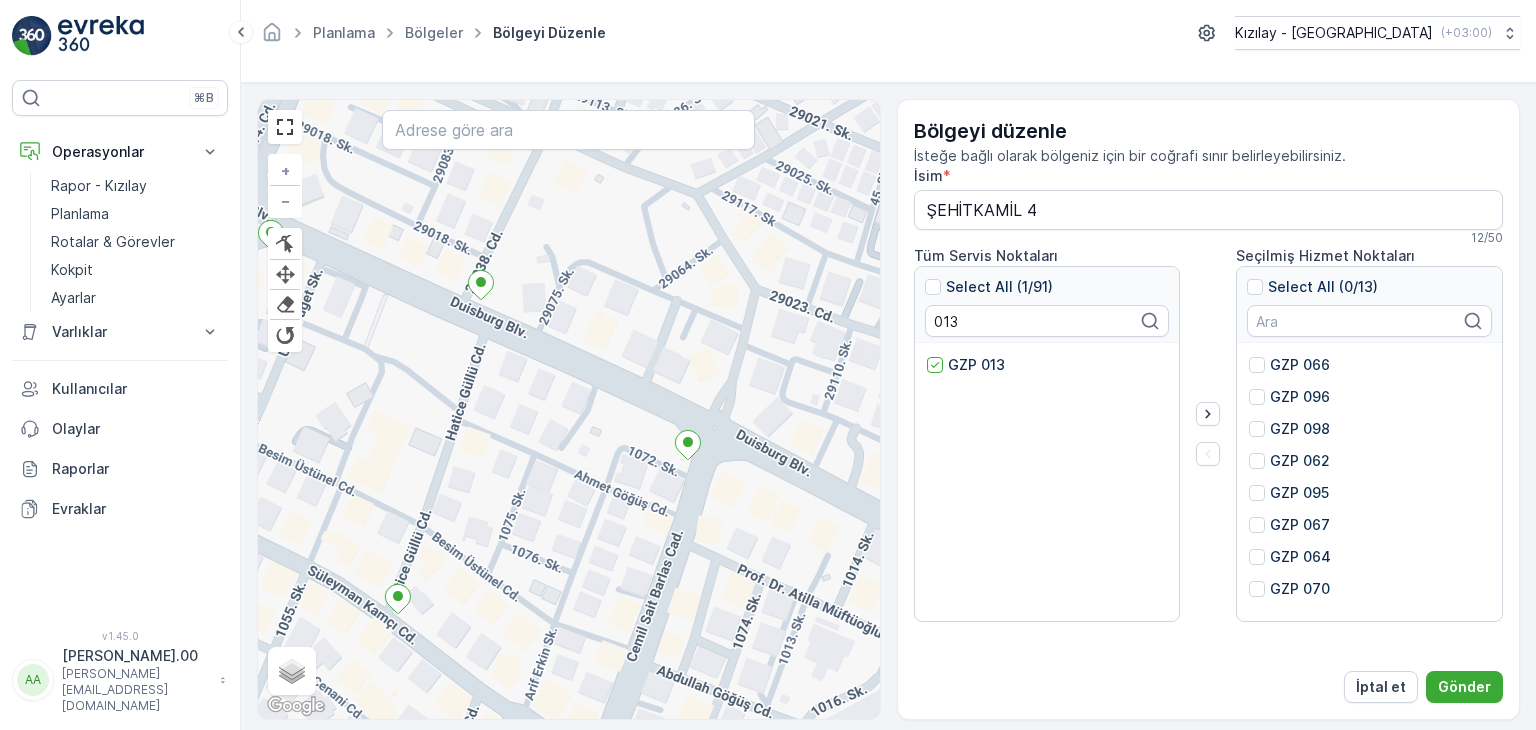 click 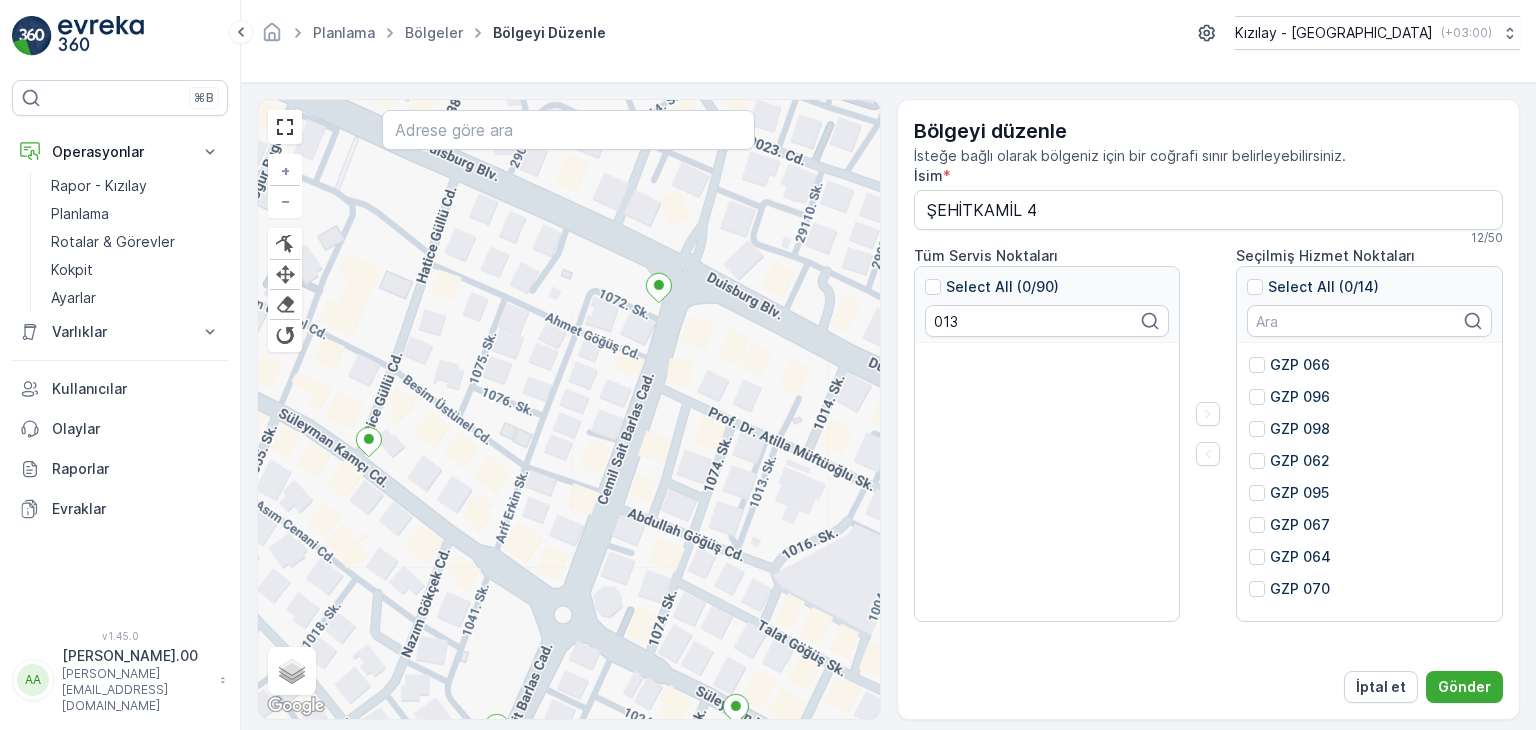 drag, startPoint x: 717, startPoint y: 554, endPoint x: 688, endPoint y: 398, distance: 158.67262 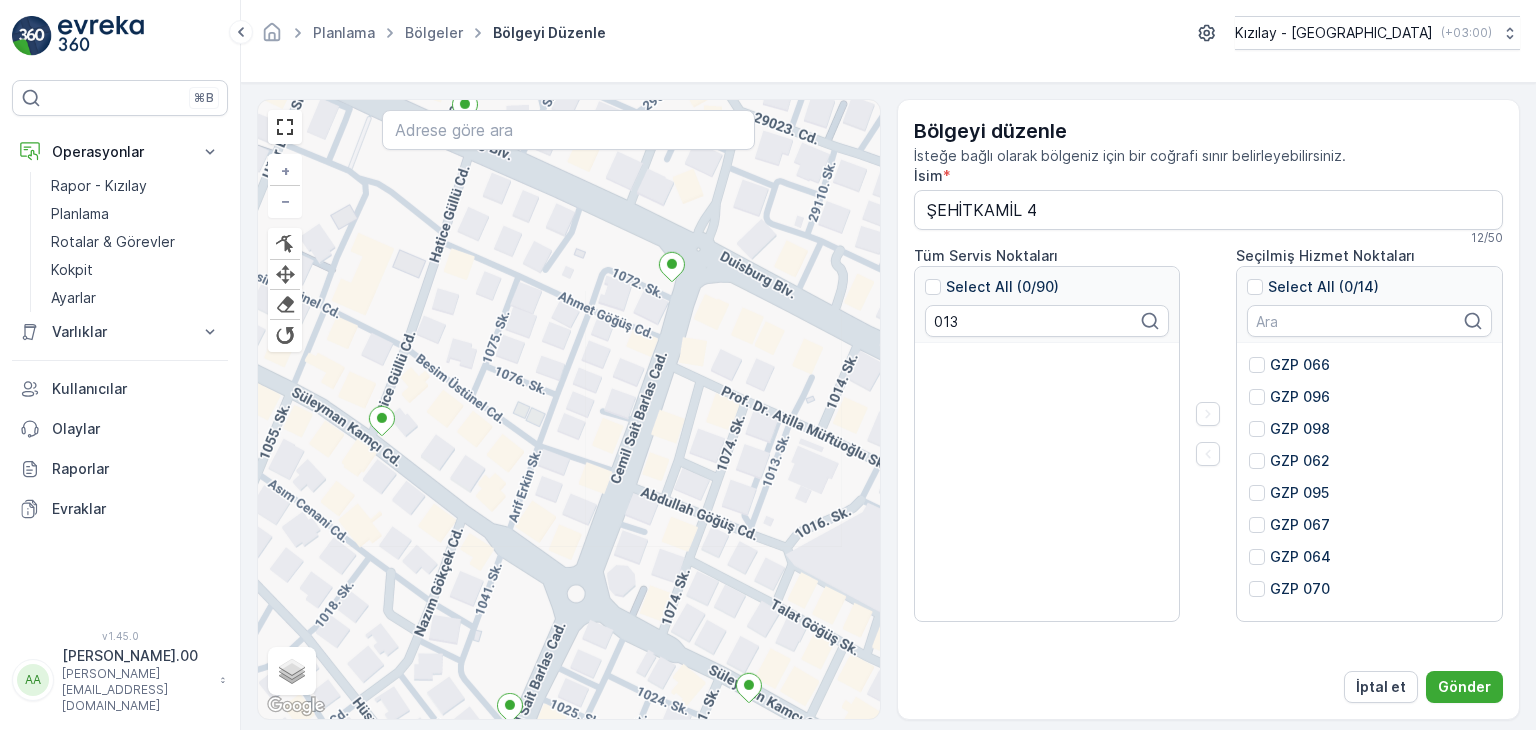 drag, startPoint x: 544, startPoint y: 562, endPoint x: 625, endPoint y: 482, distance: 113.84639 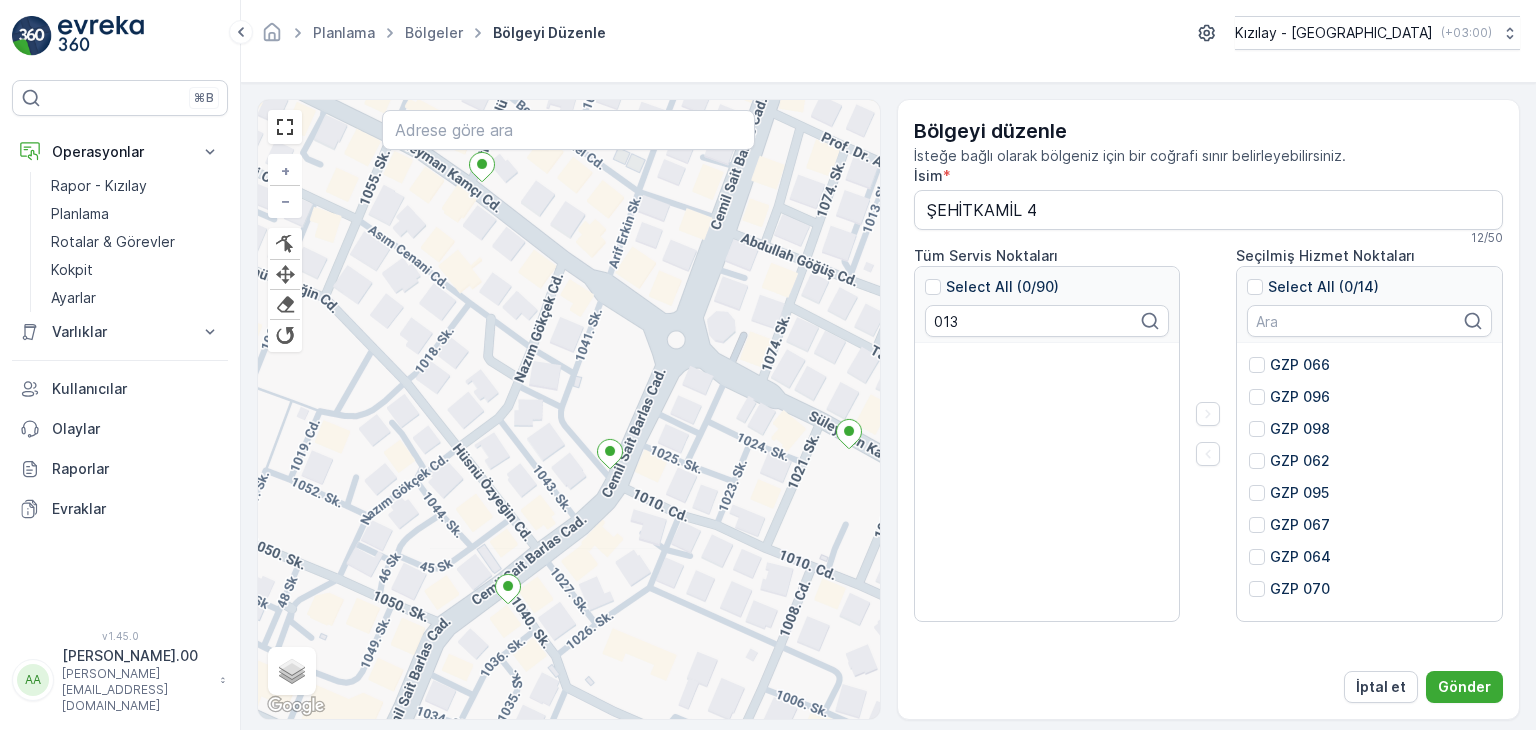 click on "+ − Finish Finish Finish Finish  Uydu  Yol haritası  Arazi  Karışık  Leaflet Klavye kısayolları Harita Verileri Harita verileri ©2025 Harita verileri ©2025 50 m  Metrik ve emperyal birimler arasında geçiş yapmak için tıklayın Şartlar Harita hatası bildirin Gezinmek için ok tuşlarına basın." at bounding box center (569, 409) 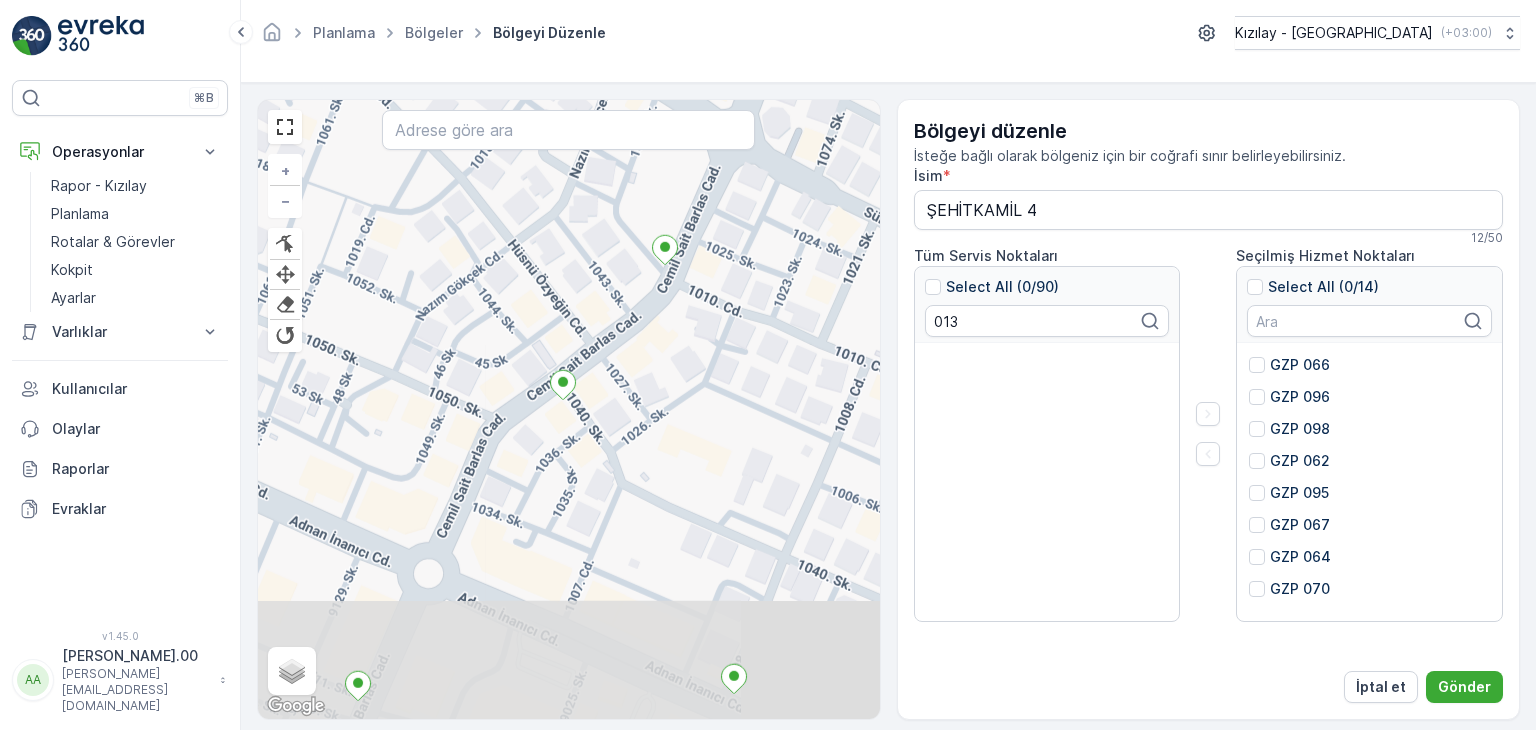 drag, startPoint x: 590, startPoint y: 597, endPoint x: 645, endPoint y: 393, distance: 211.28416 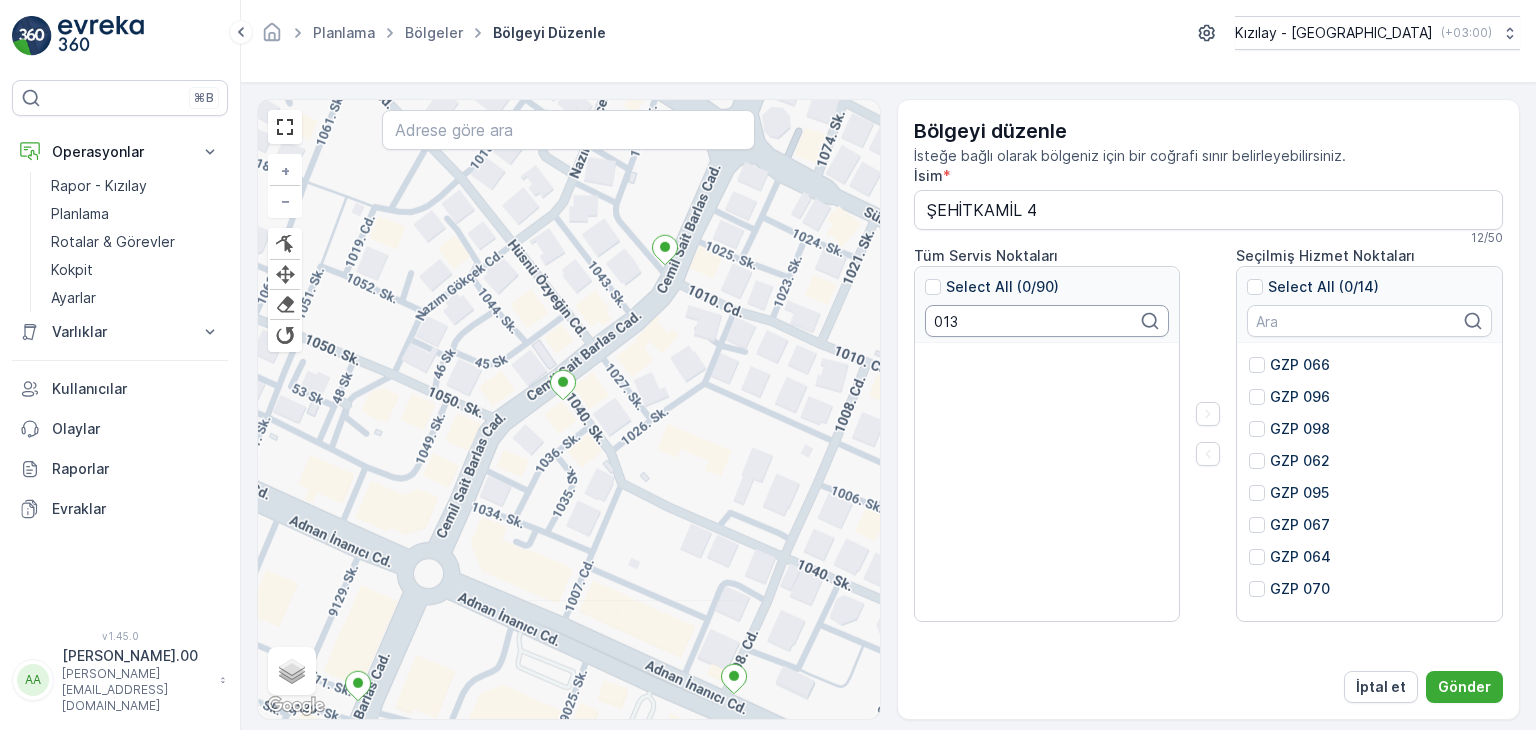 drag, startPoint x: 962, startPoint y: 325, endPoint x: 871, endPoint y: 343, distance: 92.76314 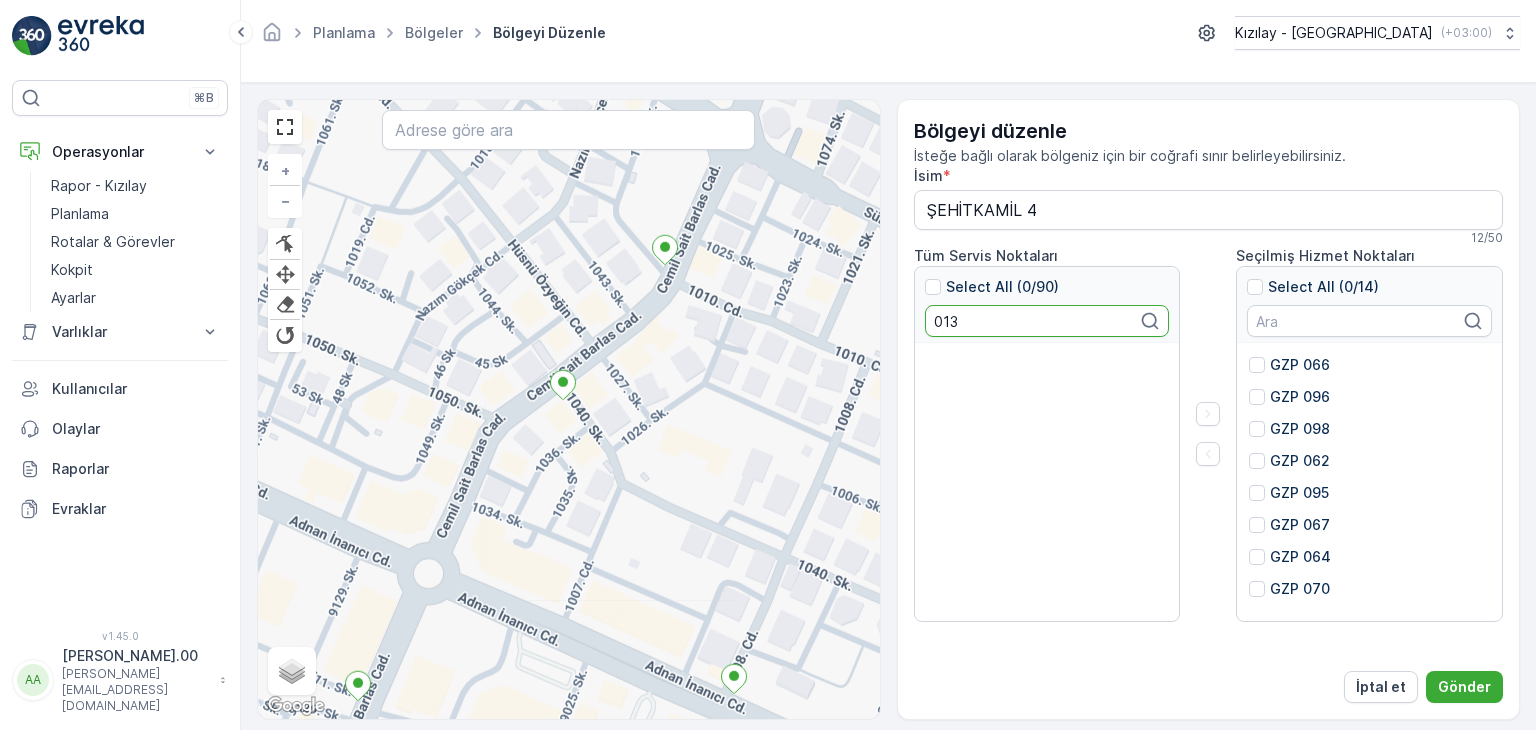 click on "+ − Finish Finish Finish Finish  Uydu  Yol haritası  Arazi  Karışık  Leaflet Klavye kısayolları Harita Verileri Harita verileri ©2025 Harita verileri ©2025 50 m  Metrik ve emperyal birimler arasında geçiş yapmak için tıklayın Şartlar Harita hatası bildirin Gezinmek için ok tuşlarına basın." at bounding box center (569, 409) 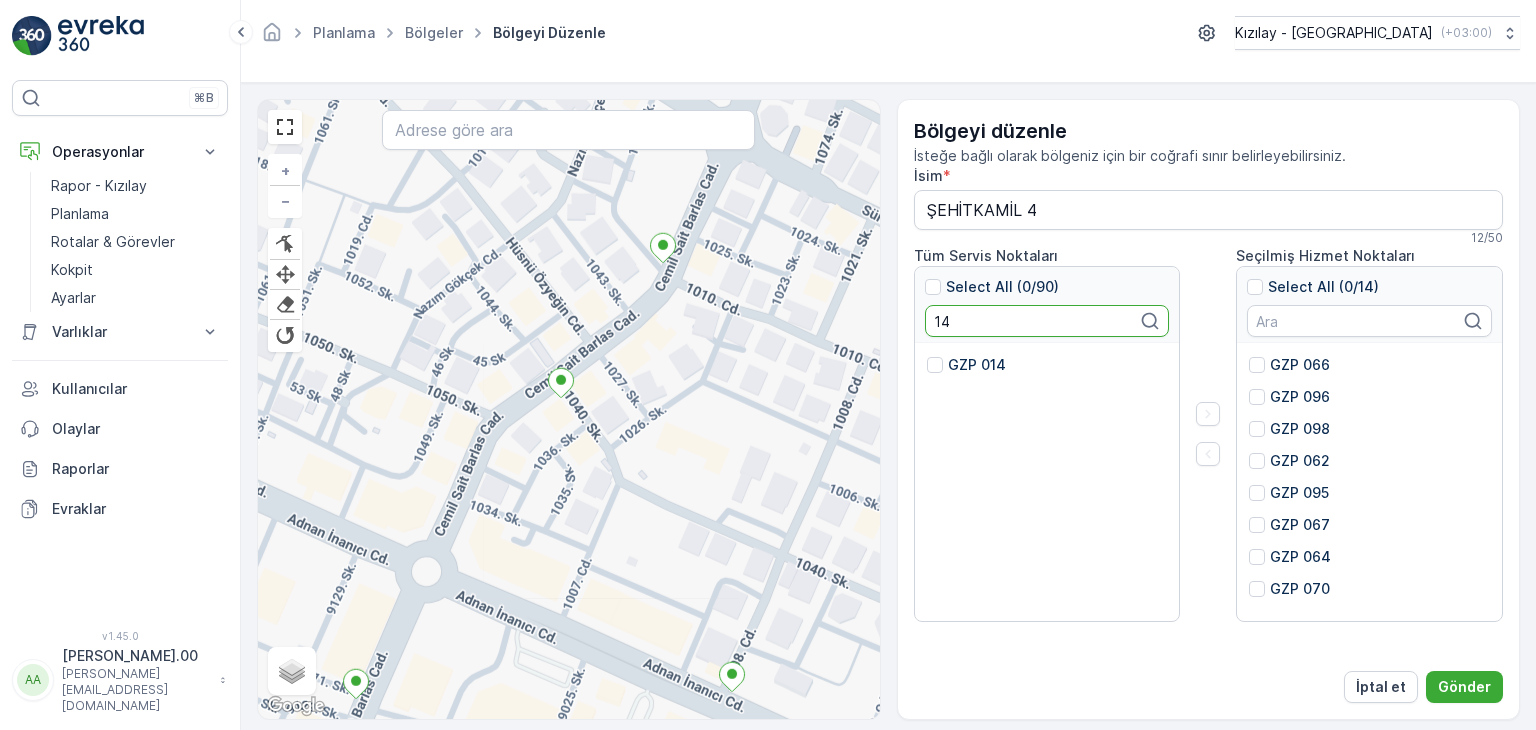 click on "GZP 014" at bounding box center [977, 365] 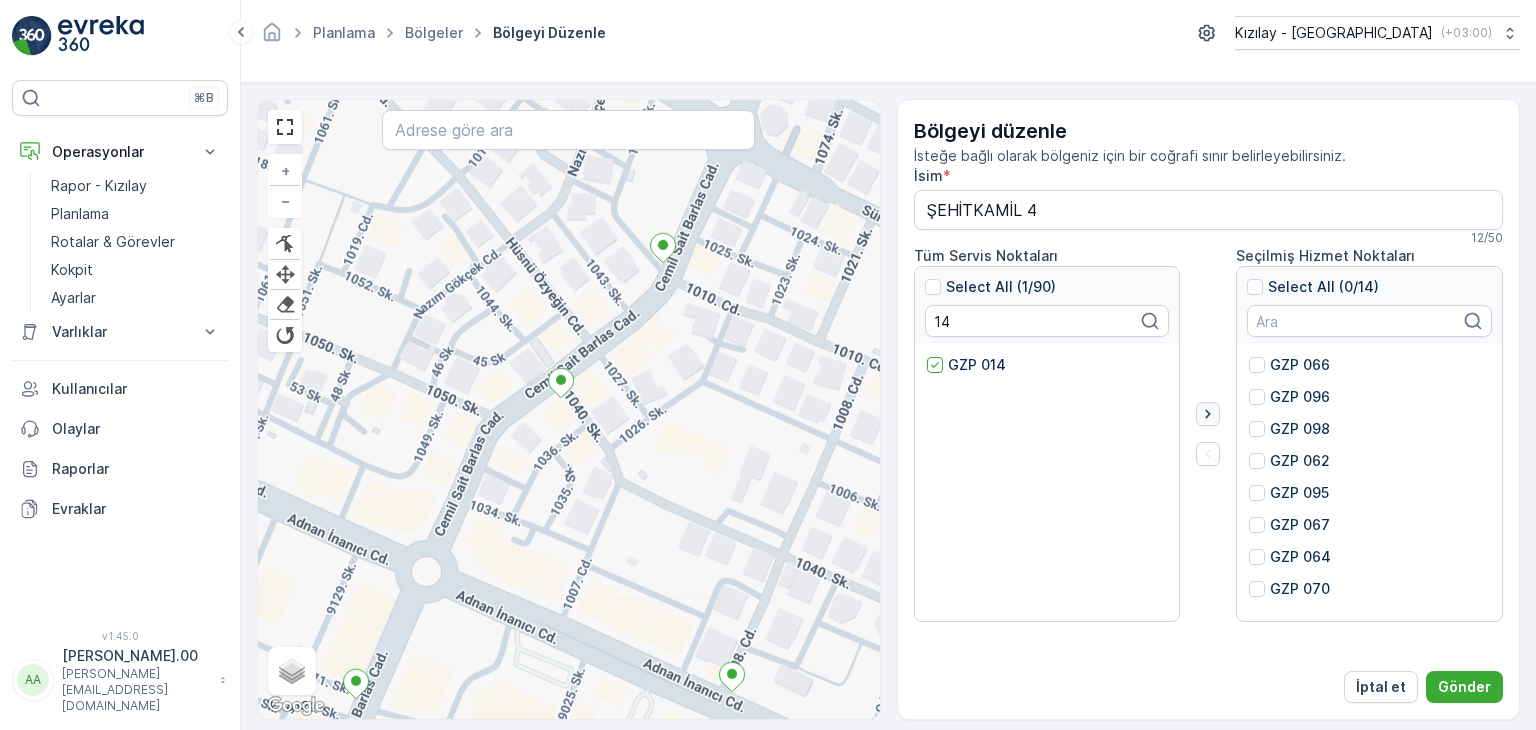 click 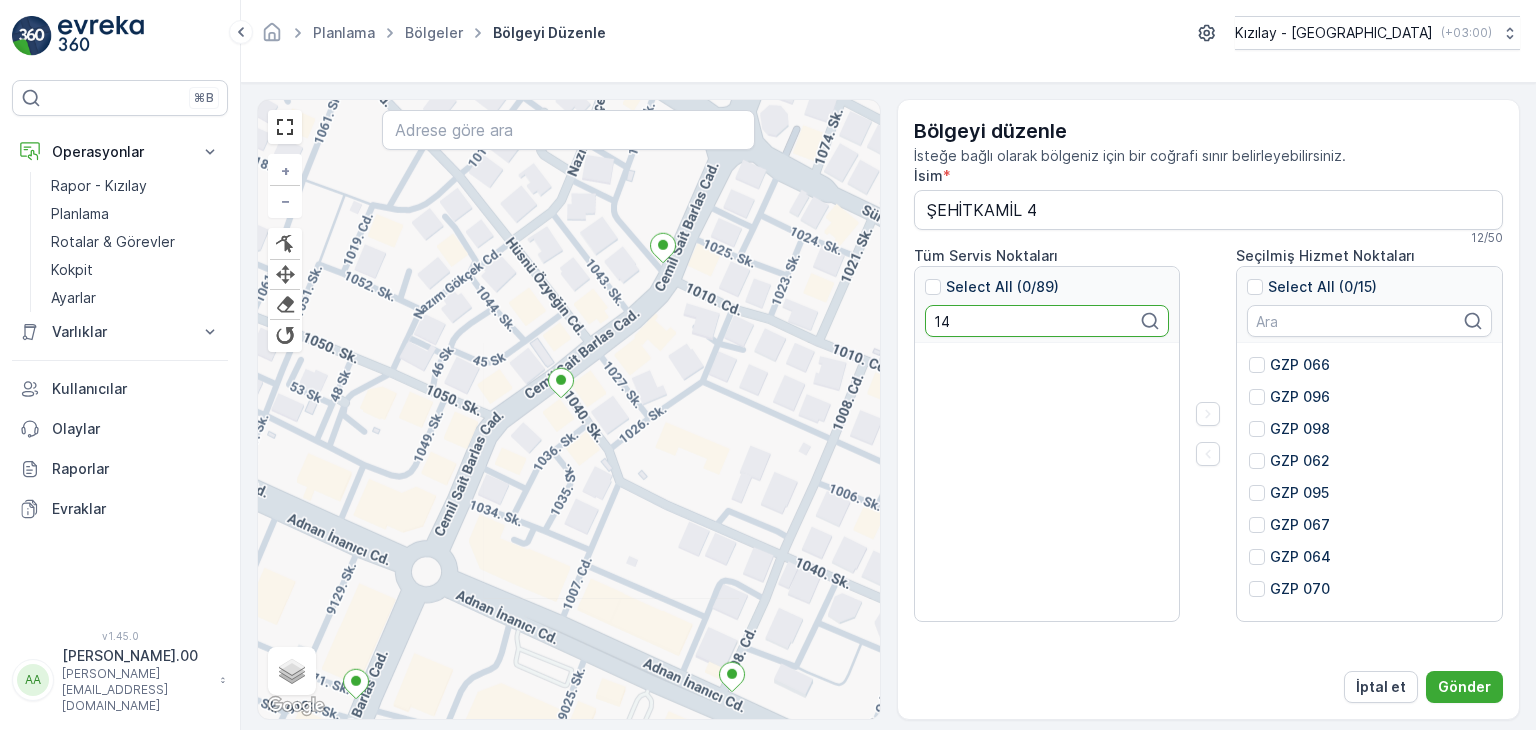 drag, startPoint x: 961, startPoint y: 325, endPoint x: 814, endPoint y: 311, distance: 147.66516 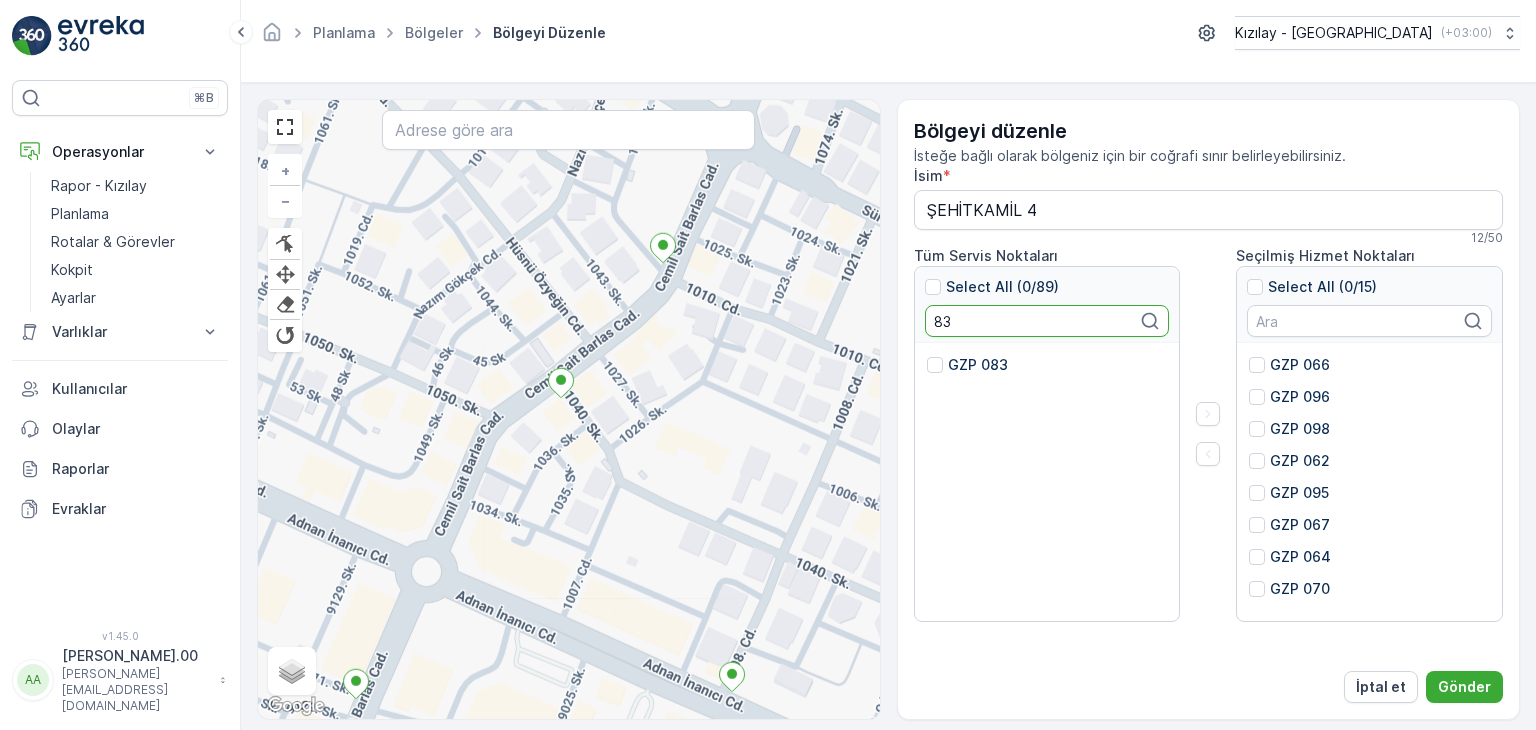 click on "GZP 083" at bounding box center (978, 365) 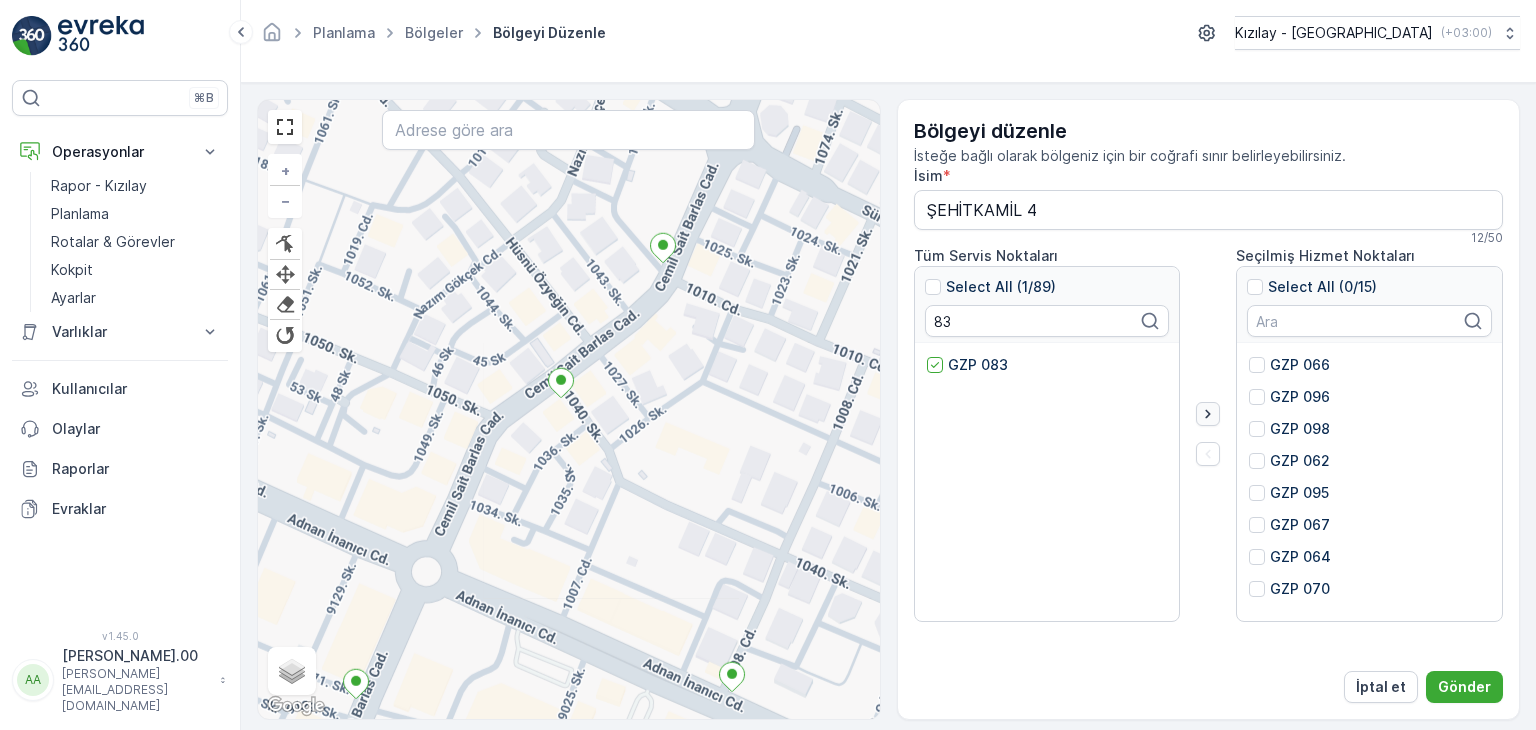 click 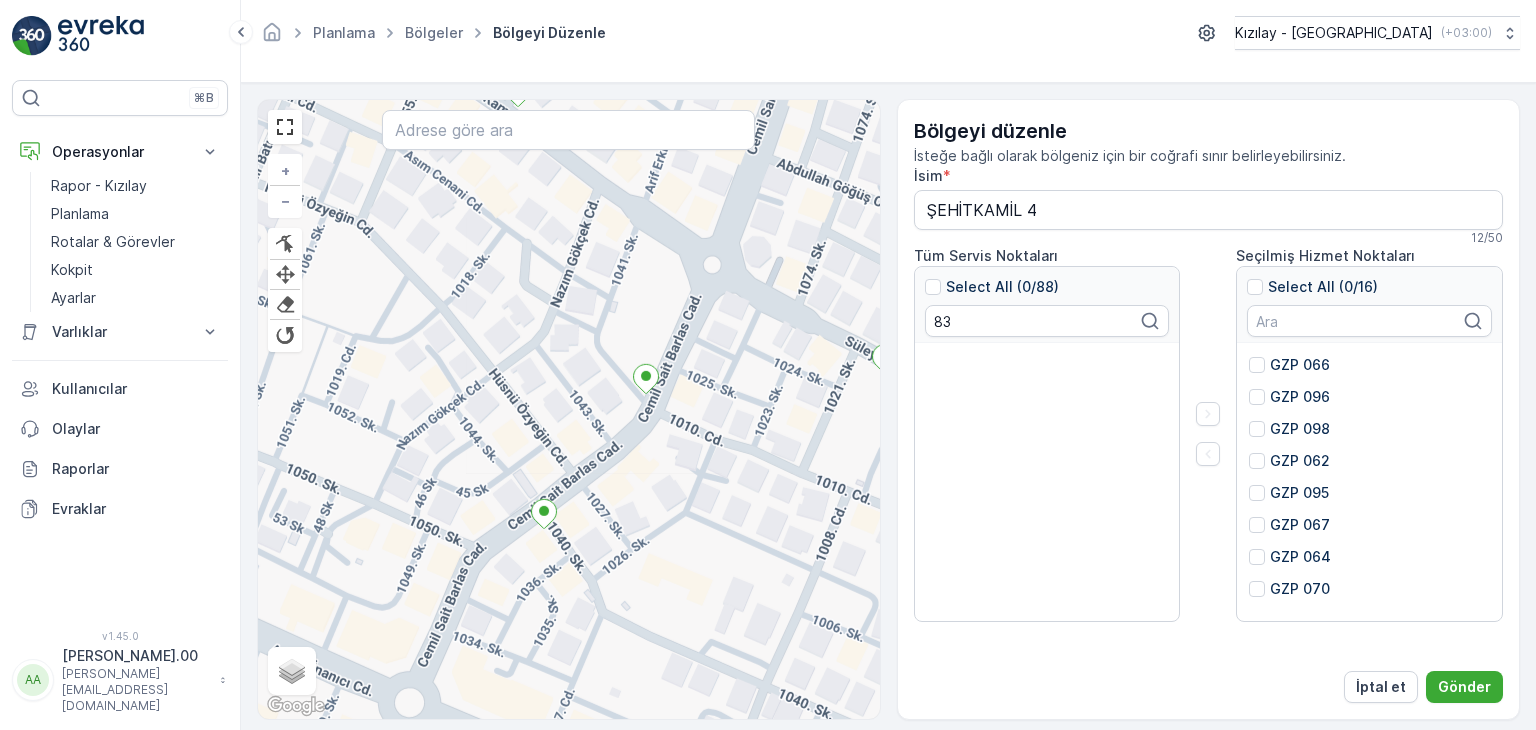 drag, startPoint x: 709, startPoint y: 413, endPoint x: 709, endPoint y: 445, distance: 32 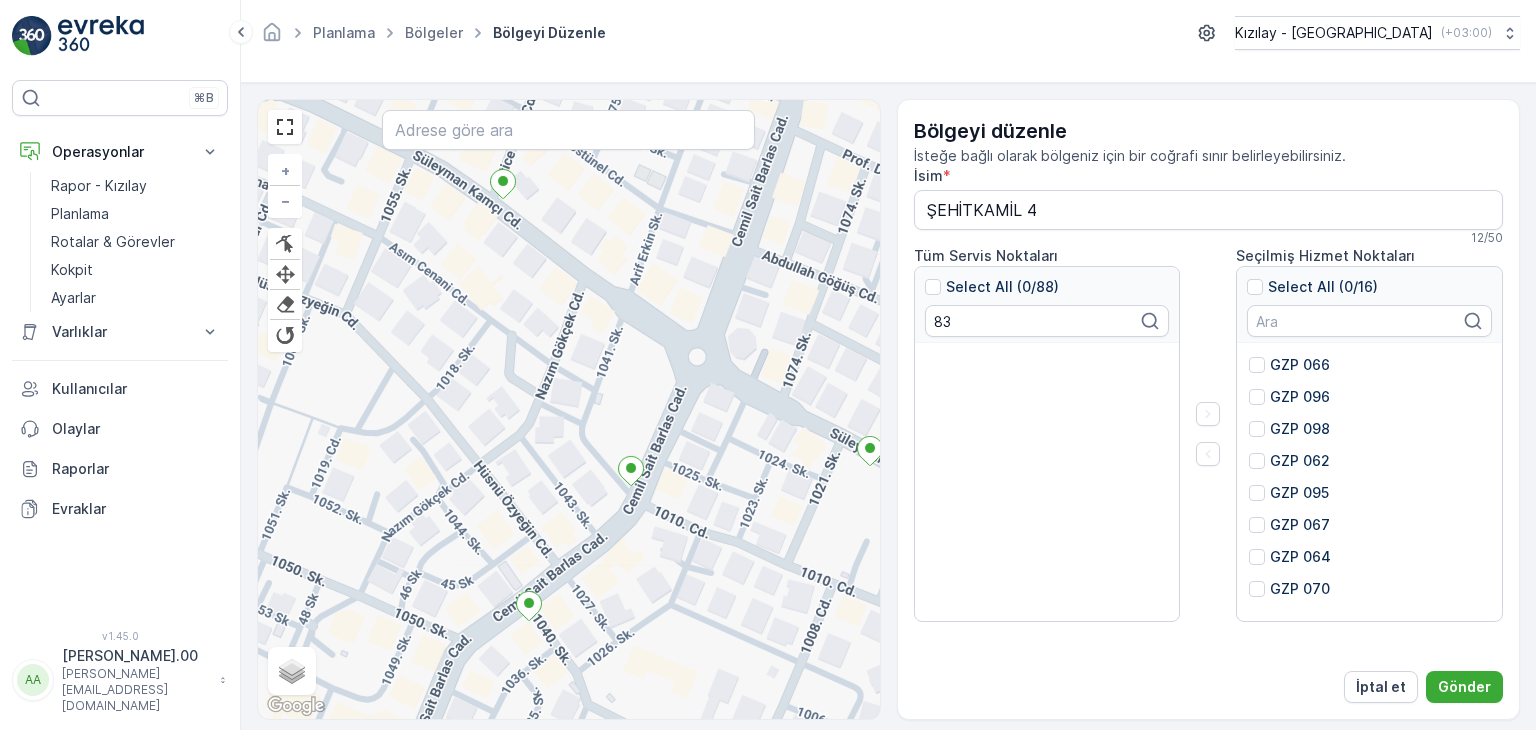 drag, startPoint x: 735, startPoint y: 329, endPoint x: 725, endPoint y: 393, distance: 64.77654 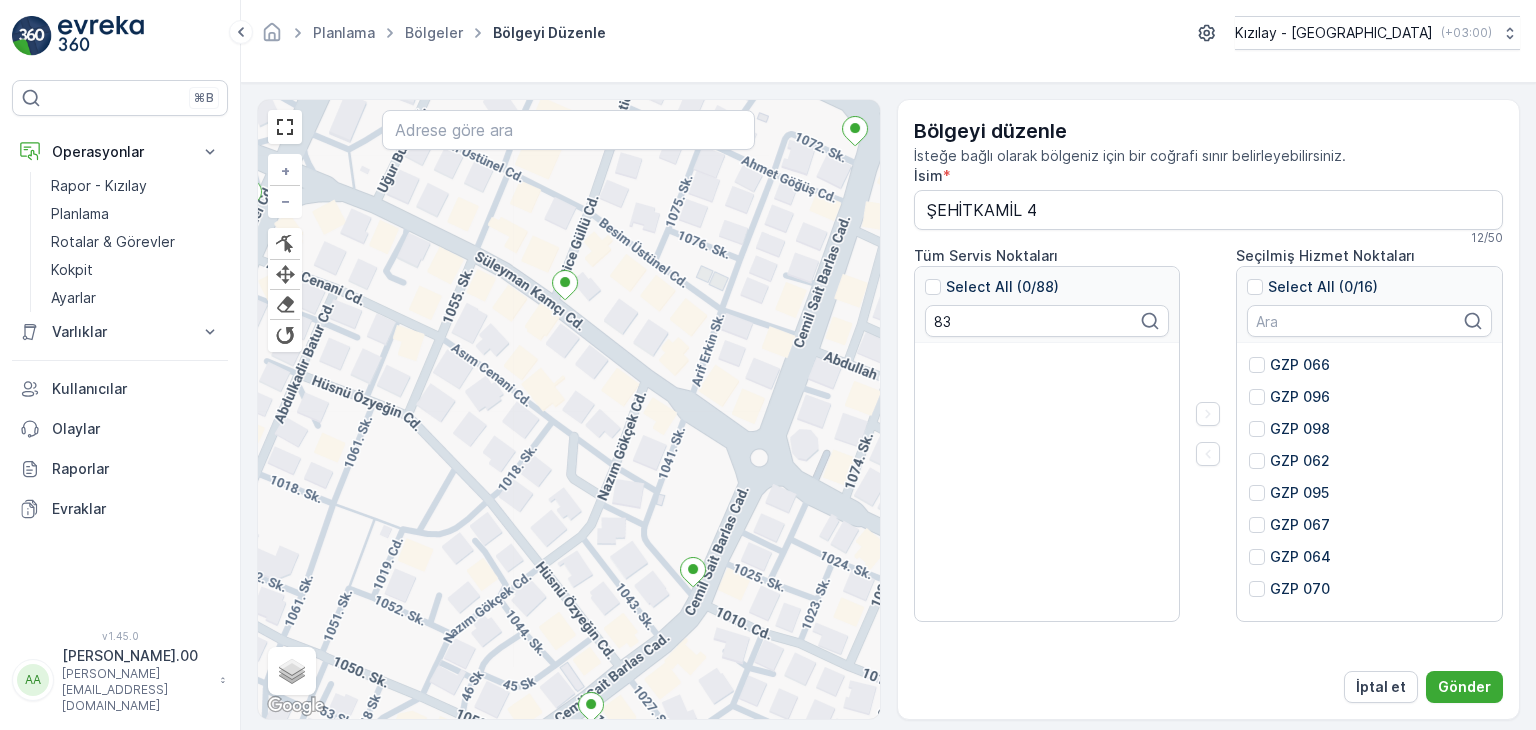 drag, startPoint x: 723, startPoint y: 325, endPoint x: 760, endPoint y: 376, distance: 63.007935 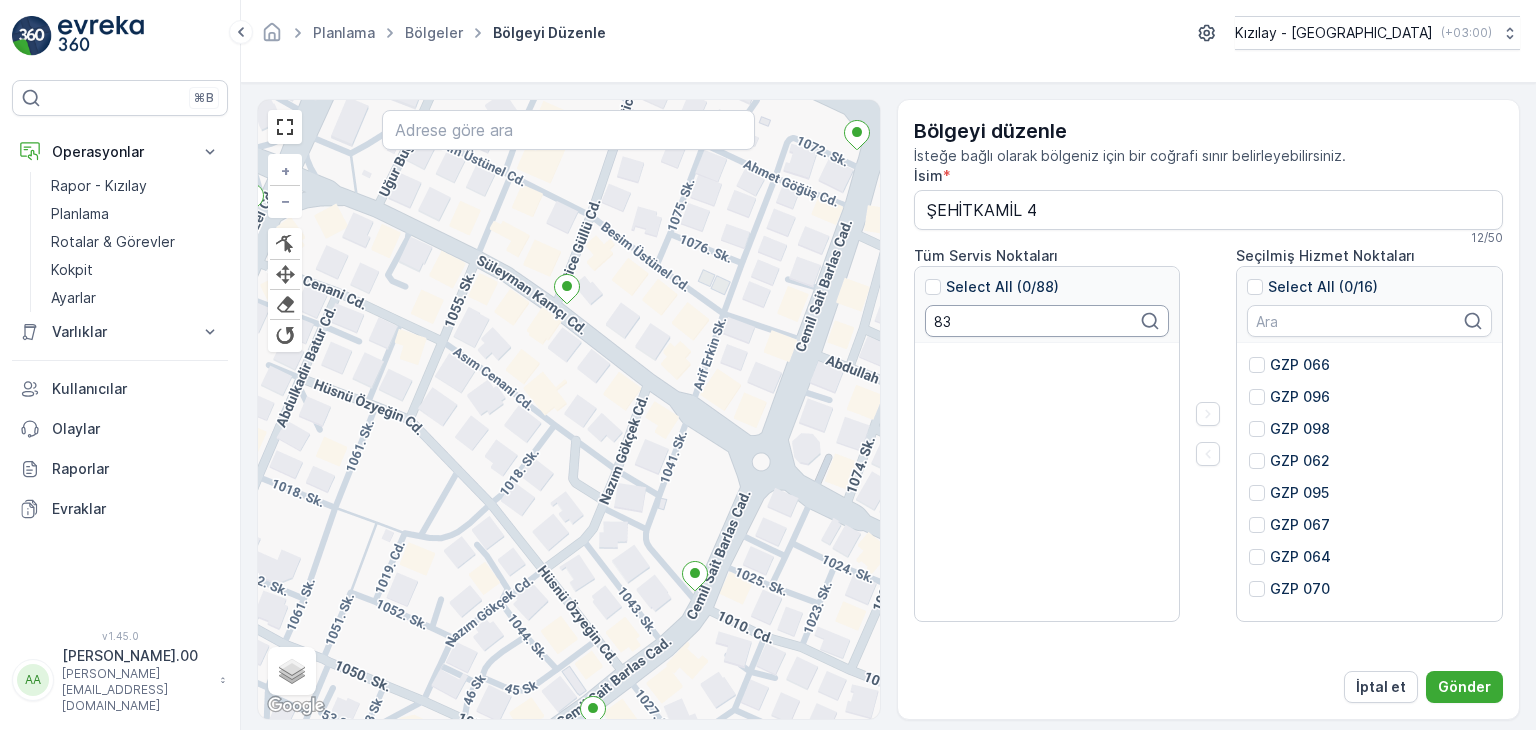click on "+ − Finish Finish Finish Finish  Uydu  Yol haritası  Arazi  Karışık  Leaflet Klavye kısayolları Harita Verileri Harita verileri ©2025 Harita verileri ©2025 50 m  Metrik ve emperyal birimler arasında geçiş yapmak için tıklayın Şartlar Harita hatası bildirin Gezinmek için ok tuşlarına basın. Bölgeyi düzenle İsteğe bağlı olarak bölgeniz için bir coğrafi sınır belirleyebilirsiniz. İsim * ŞEHİTKAMİL 4 12  /  50 Tüm Servis Noktaları   Select All (0/88) 83 Seçilmiş Hizmet Noktaları   Select All (0/16) GZP 066 GZP 096 GZP 098 GZP 062 GZP 095 GZP 067 GZP 064 GZP 070 GZP 103 GZP 071 İptal et Gönder" at bounding box center [888, 409] 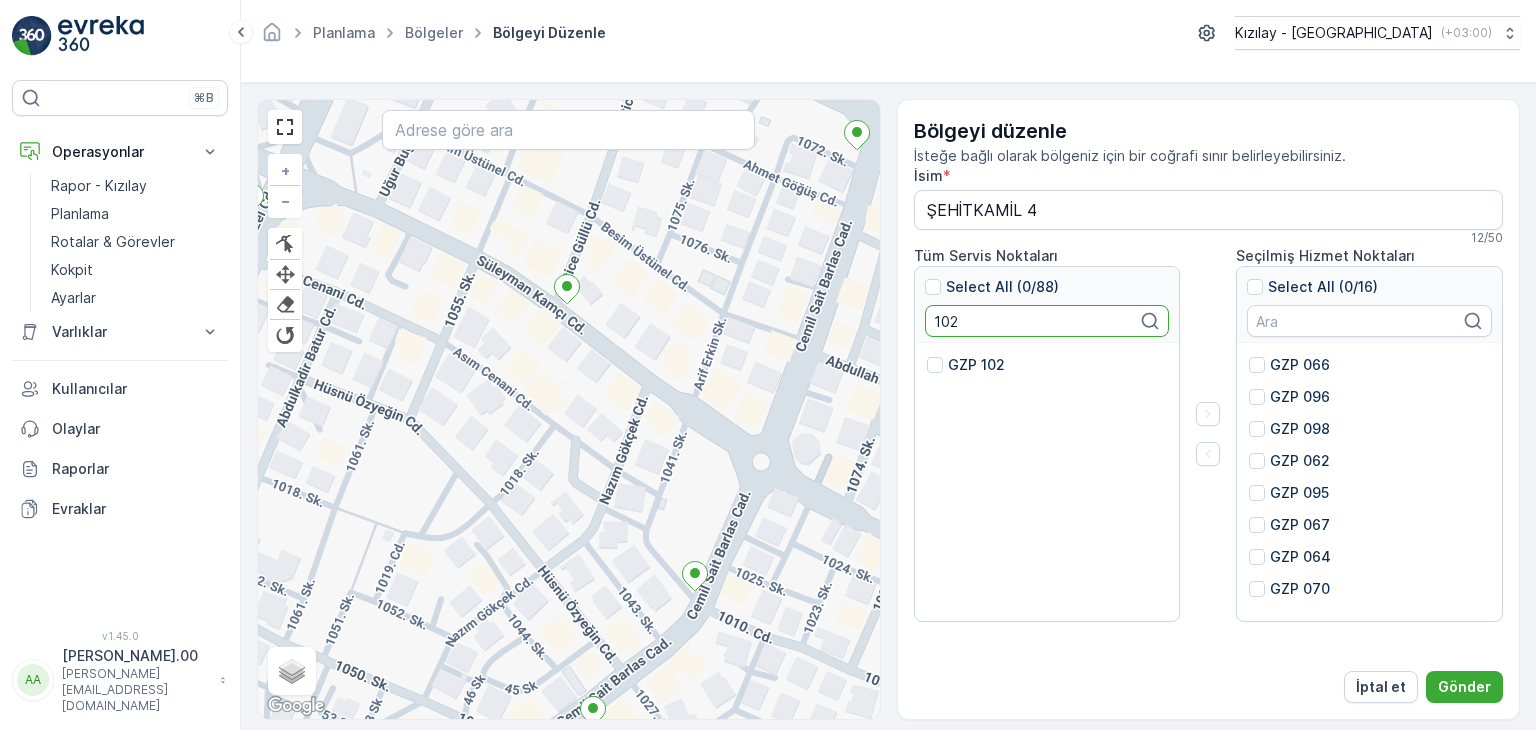 click on "GZP 102" at bounding box center (976, 365) 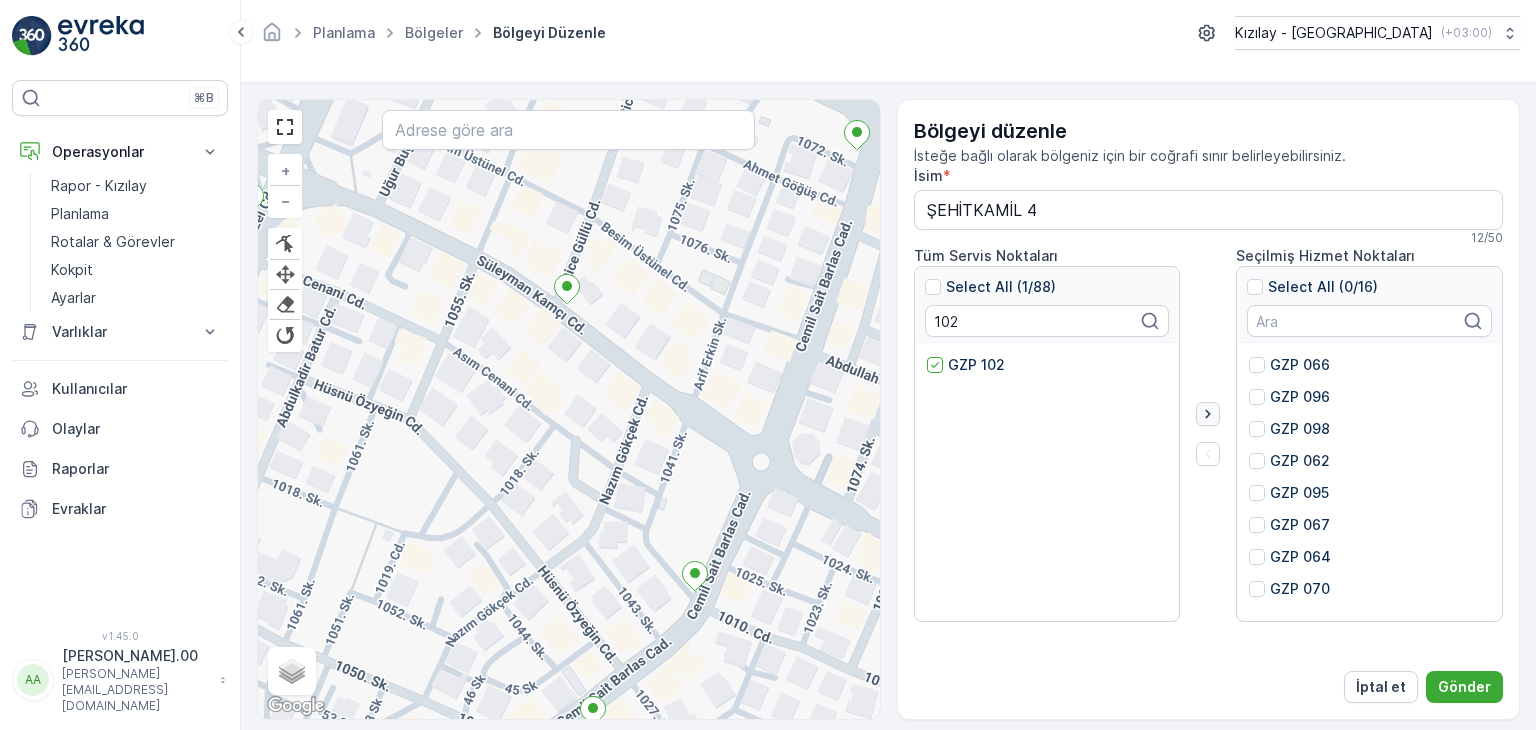 click 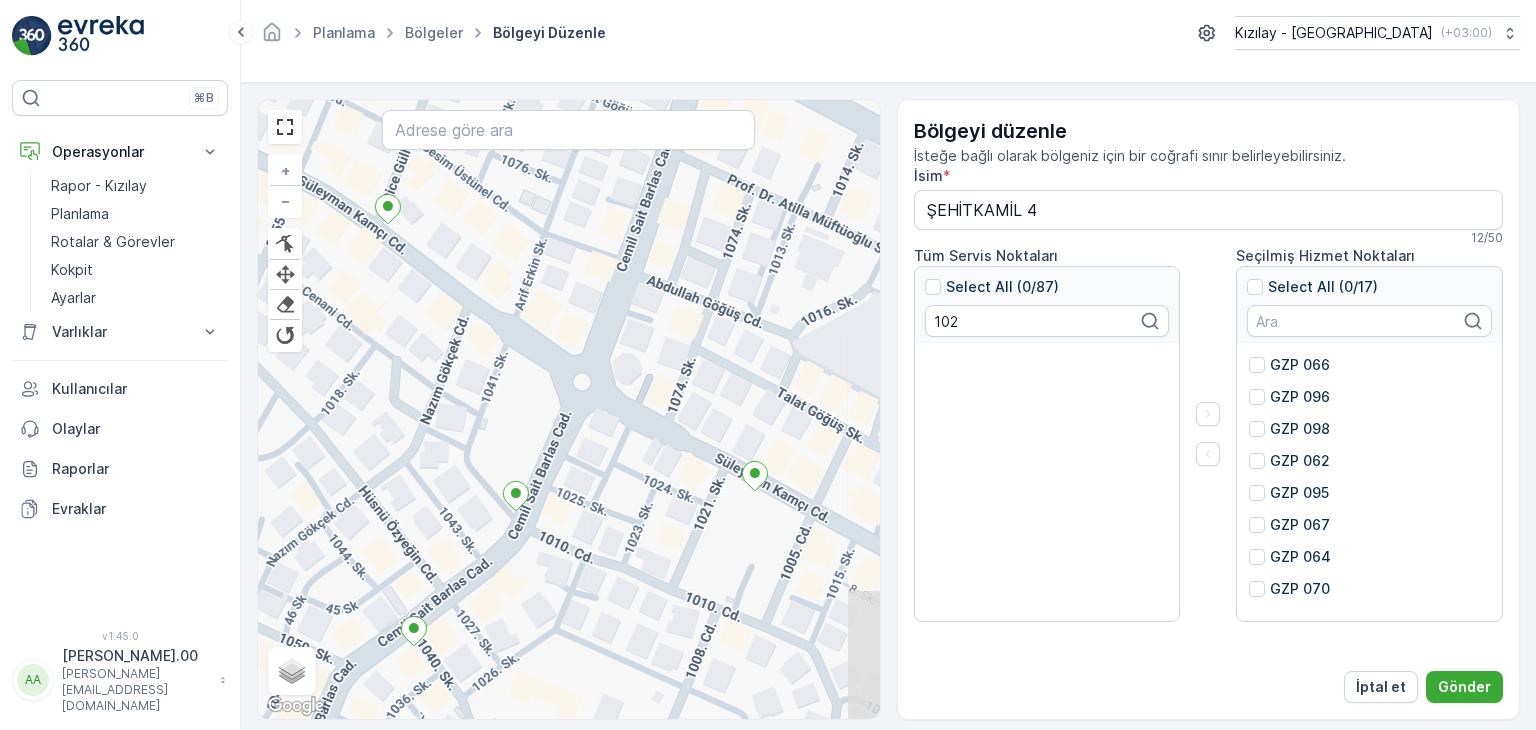 drag, startPoint x: 804, startPoint y: 509, endPoint x: 682, endPoint y: 453, distance: 134.23859 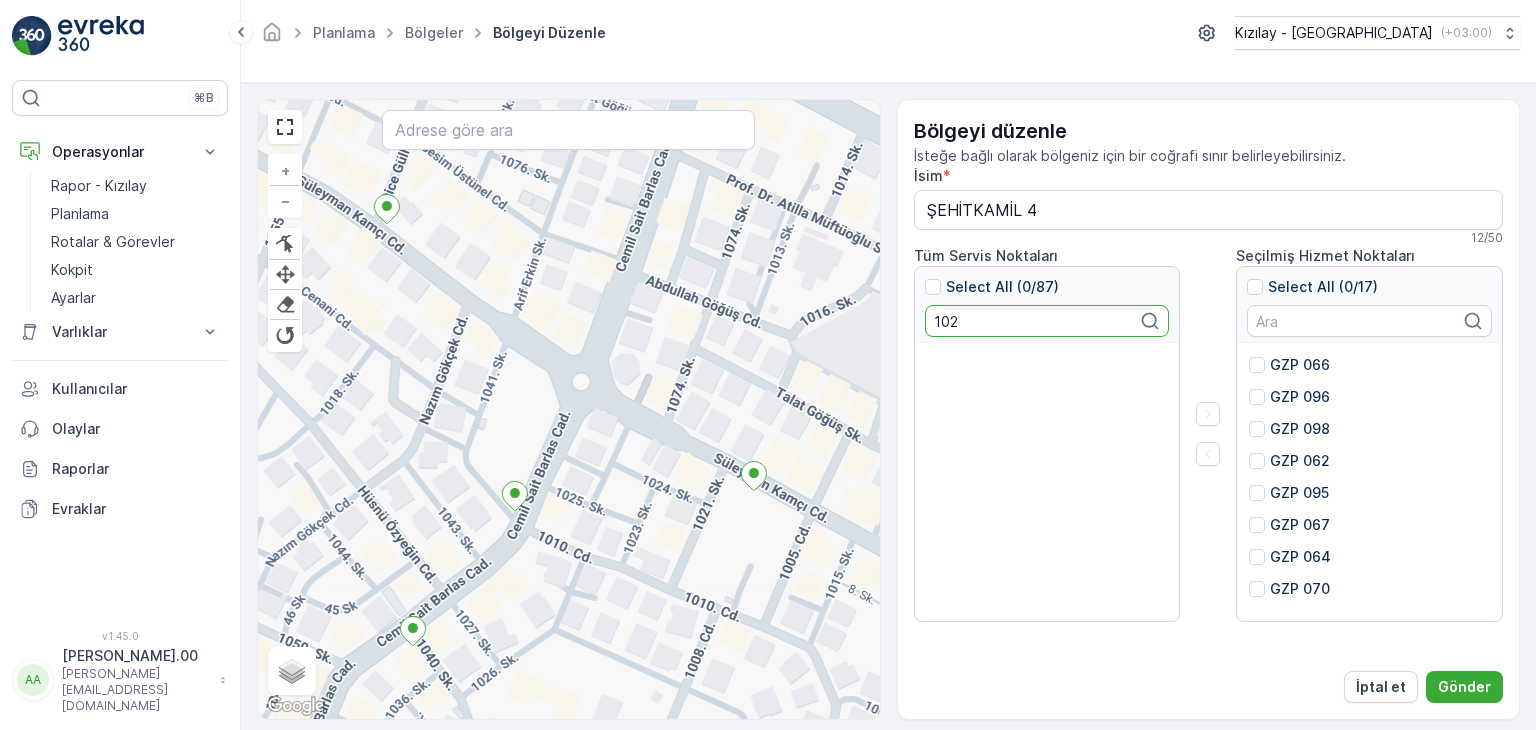 drag, startPoint x: 1013, startPoint y: 321, endPoint x: 946, endPoint y: 318, distance: 67.06713 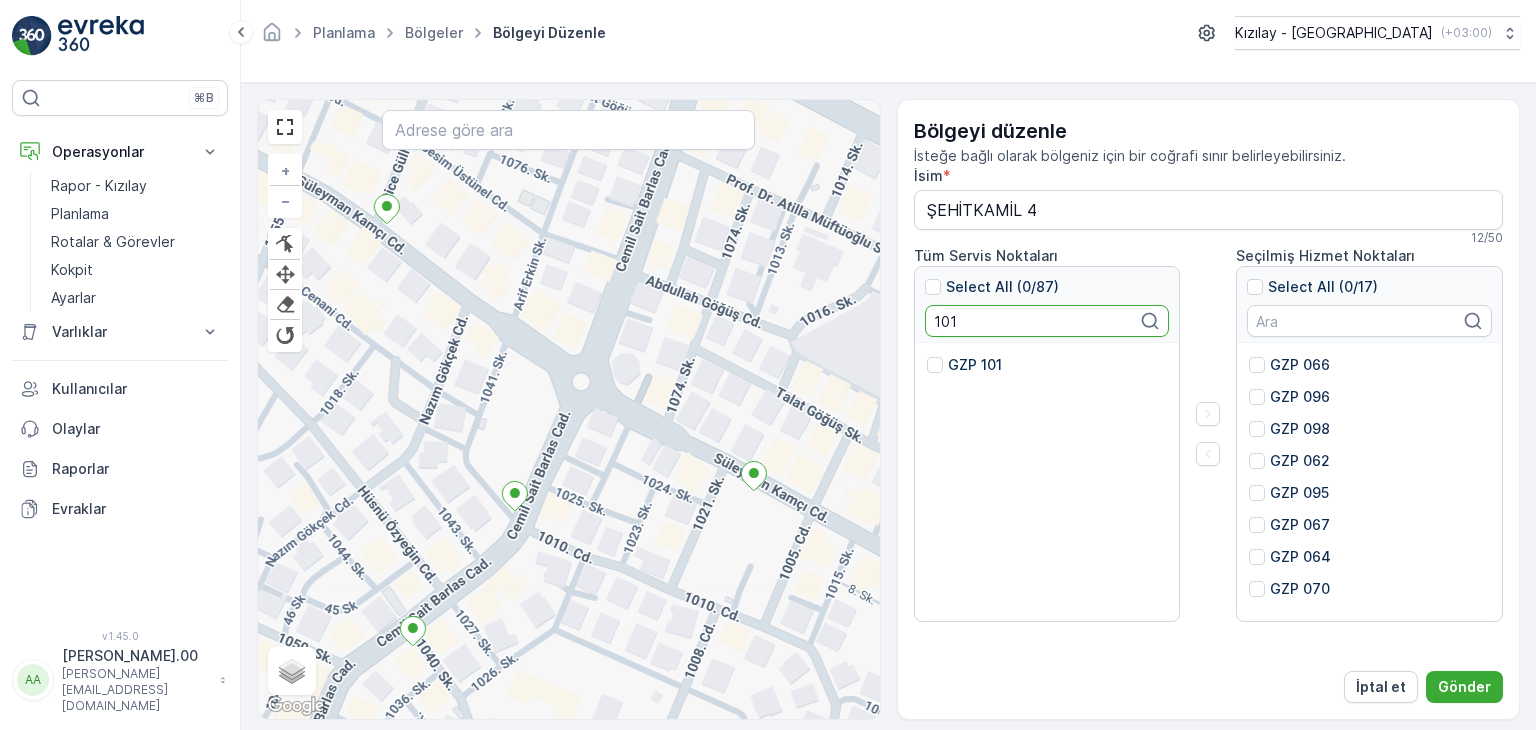 click on "GZP 101" at bounding box center [975, 365] 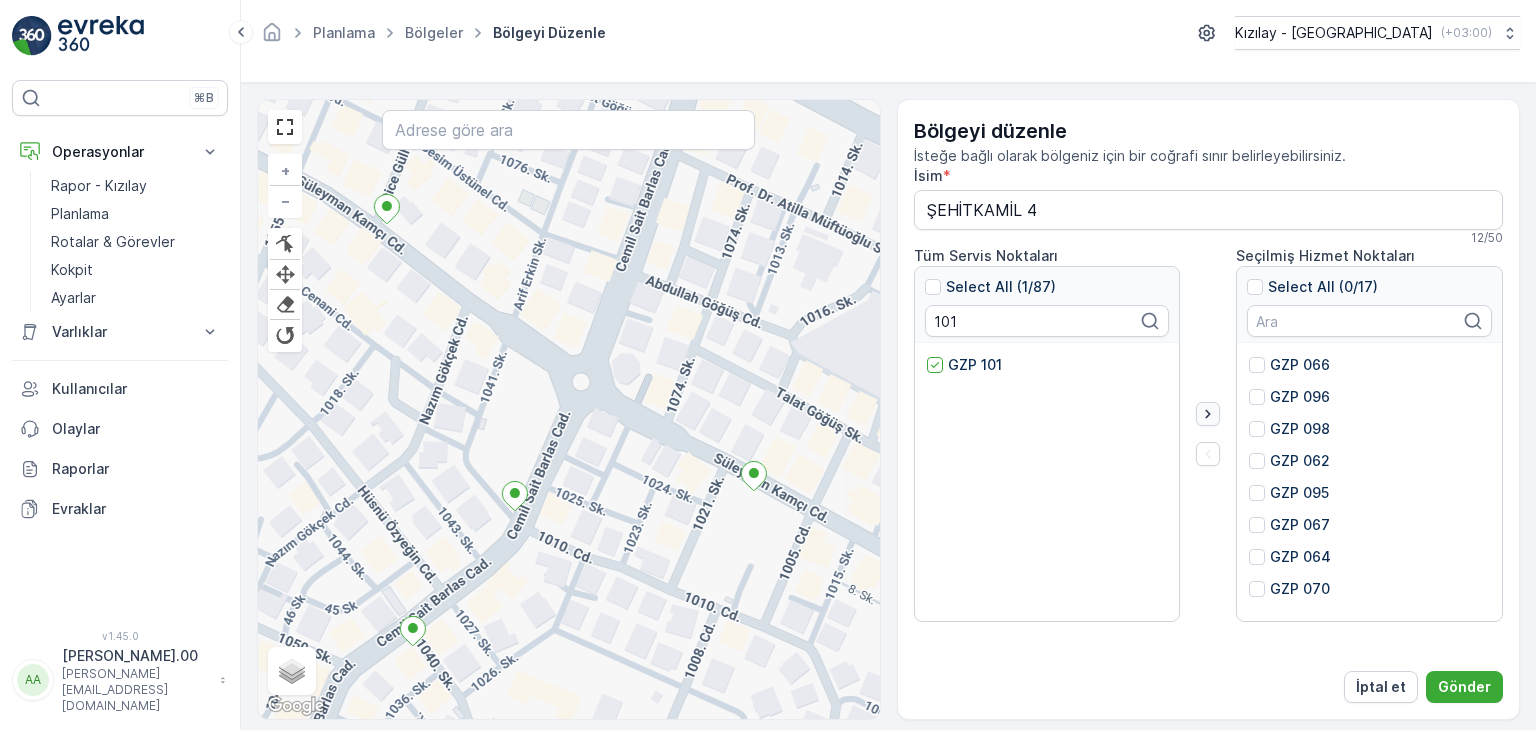 click 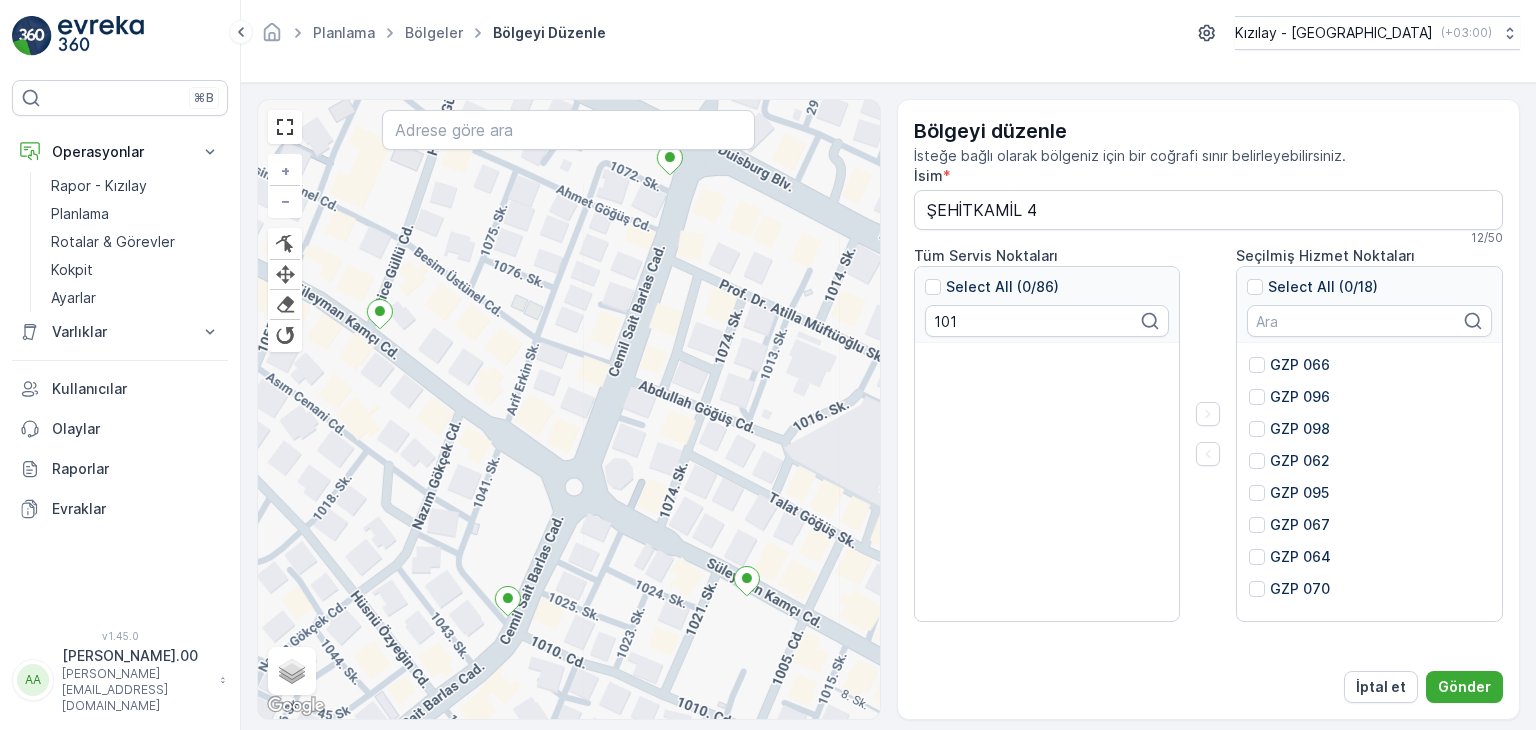 drag, startPoint x: 643, startPoint y: 467, endPoint x: 624, endPoint y: 533, distance: 68.68042 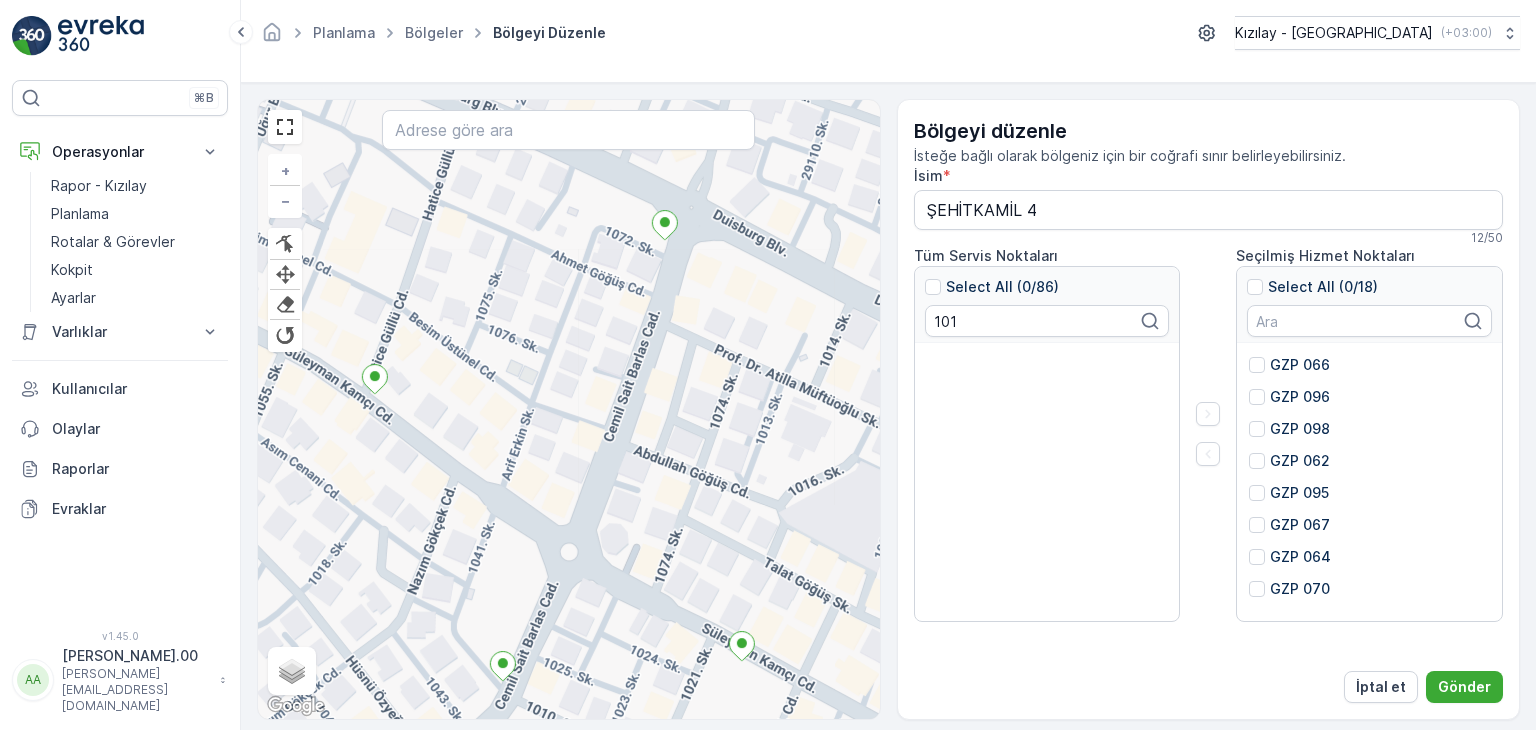 drag, startPoint x: 665, startPoint y: 389, endPoint x: 662, endPoint y: 457, distance: 68.06615 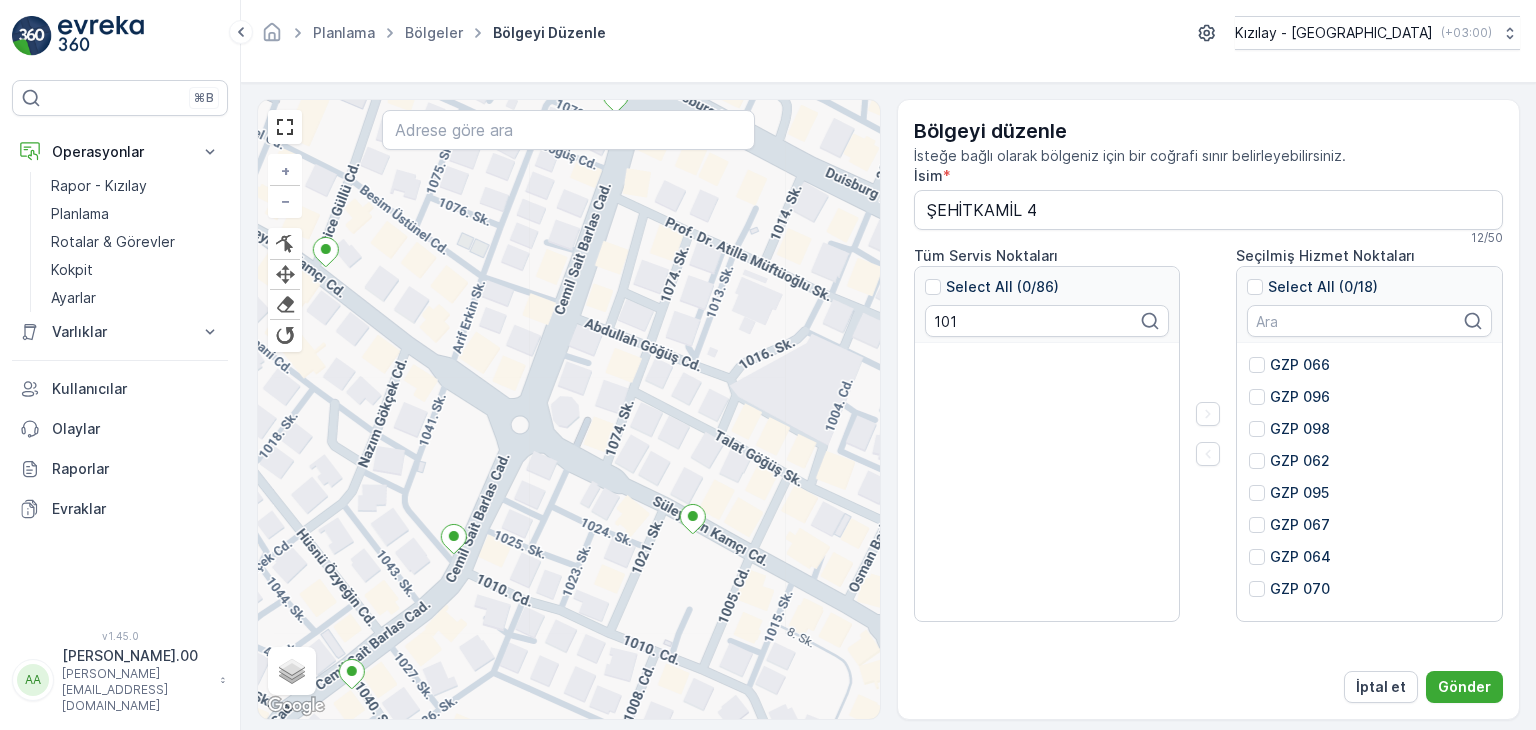drag, startPoint x: 628, startPoint y: 477, endPoint x: 593, endPoint y: 378, distance: 105.00476 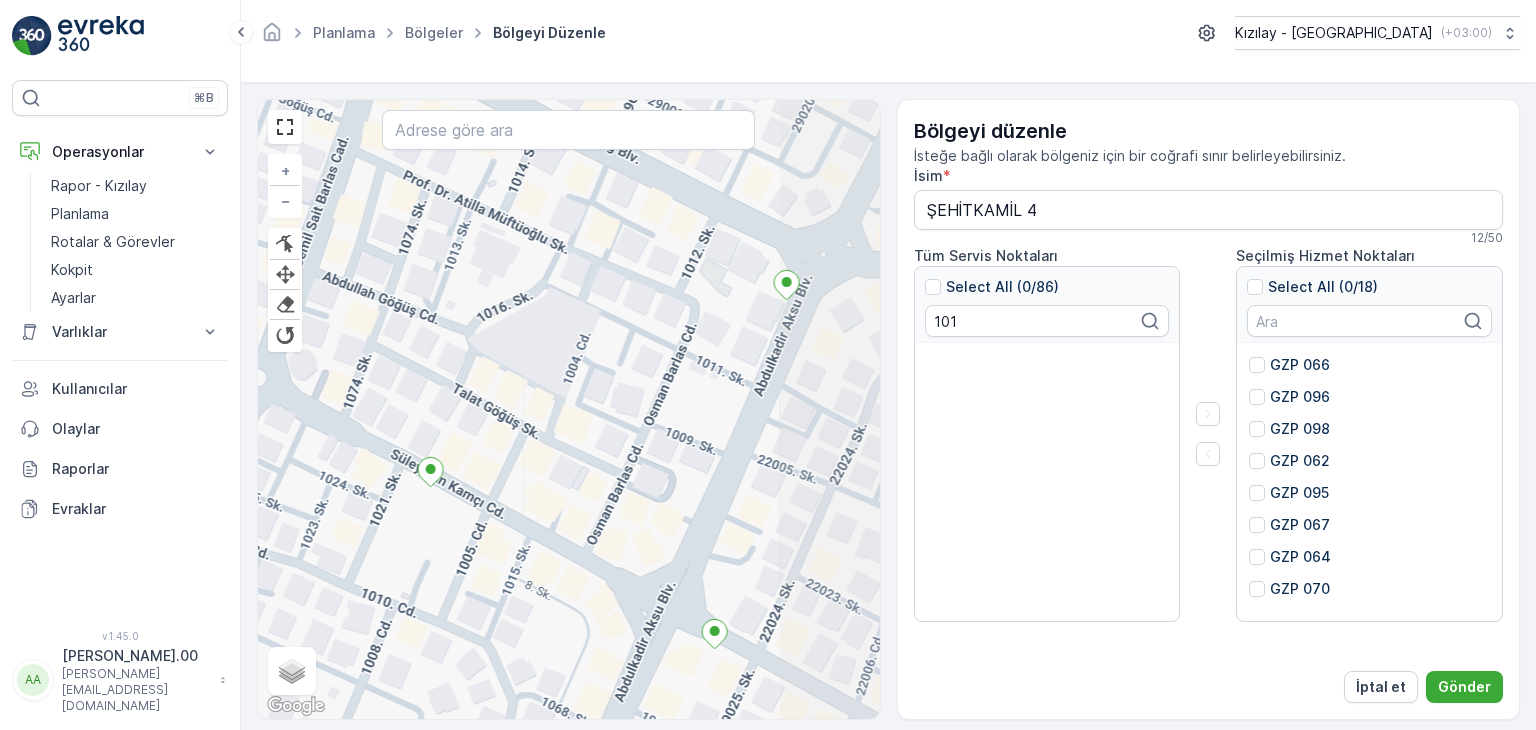 drag, startPoint x: 556, startPoint y: 367, endPoint x: 498, endPoint y: 368, distance: 58.00862 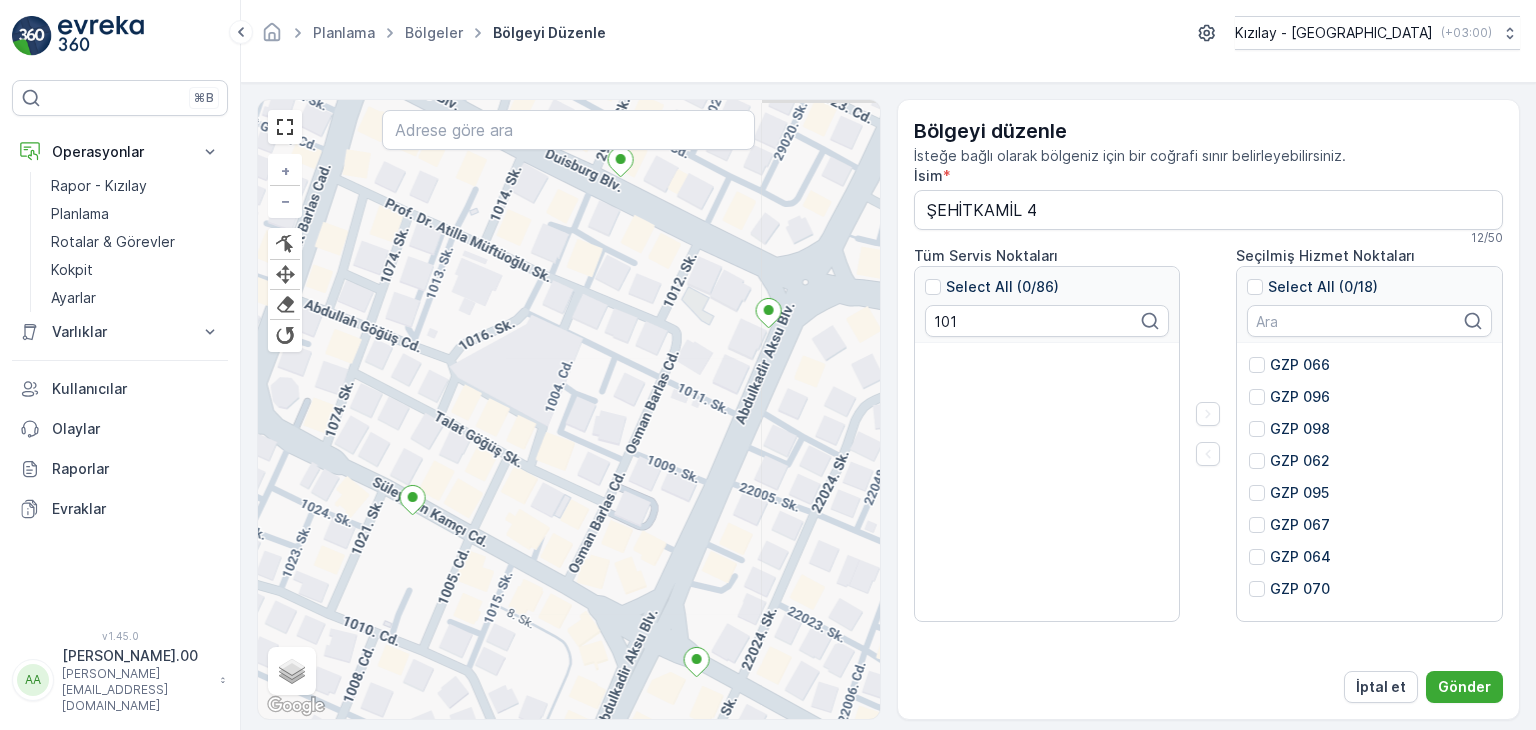 drag, startPoint x: 672, startPoint y: 344, endPoint x: 608, endPoint y: 403, distance: 87.04597 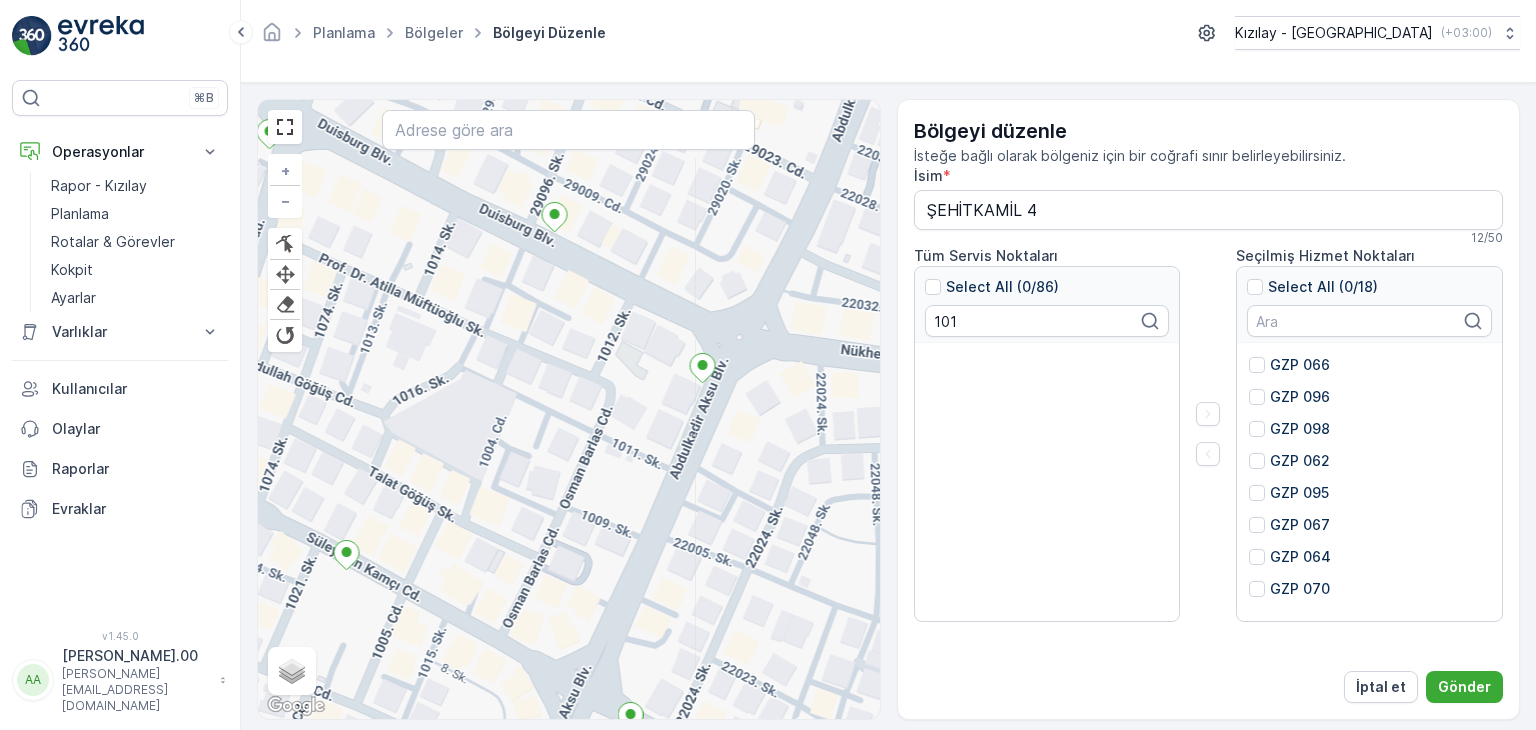 drag, startPoint x: 737, startPoint y: 446, endPoint x: 790, endPoint y: 370, distance: 92.65527 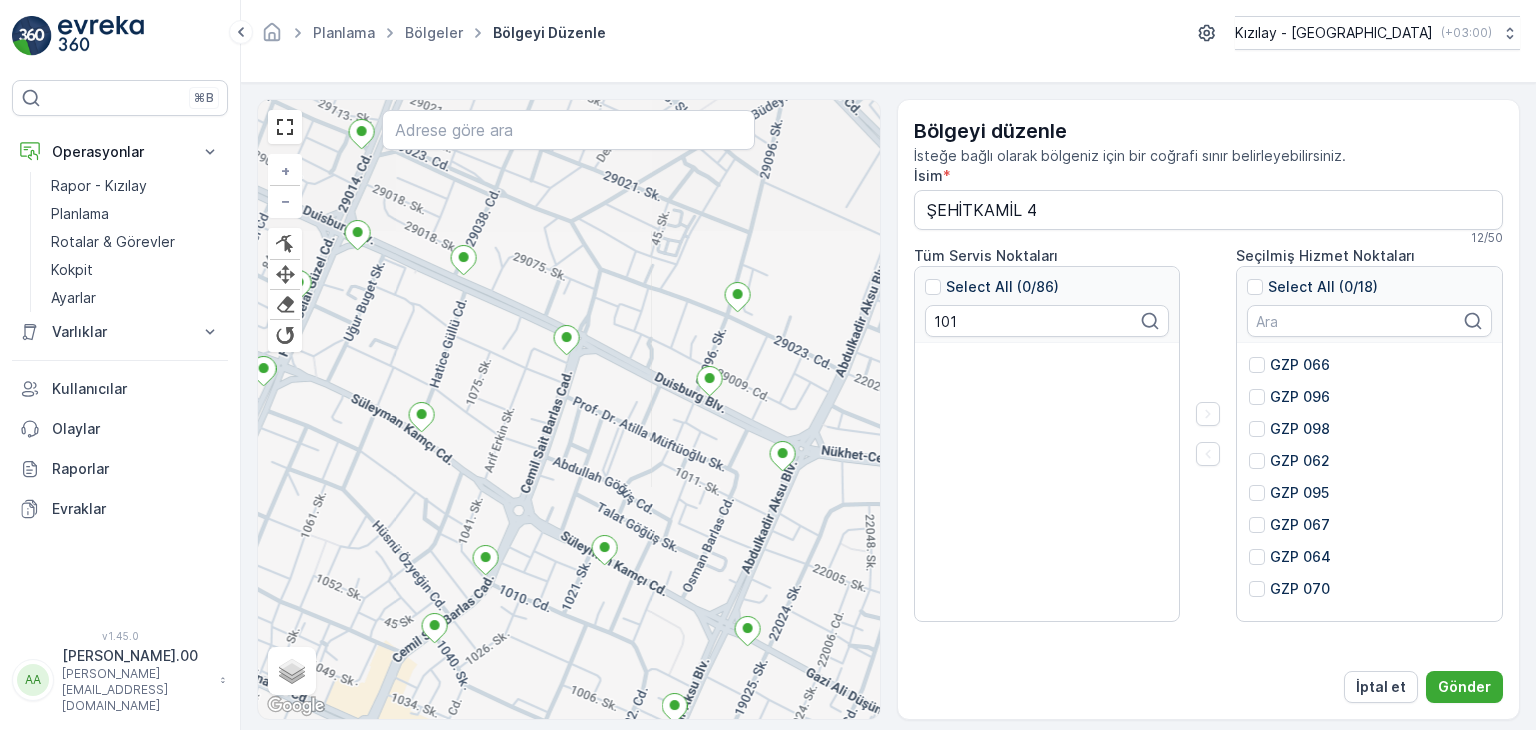 drag, startPoint x: 601, startPoint y: 320, endPoint x: 613, endPoint y: 454, distance: 134.53624 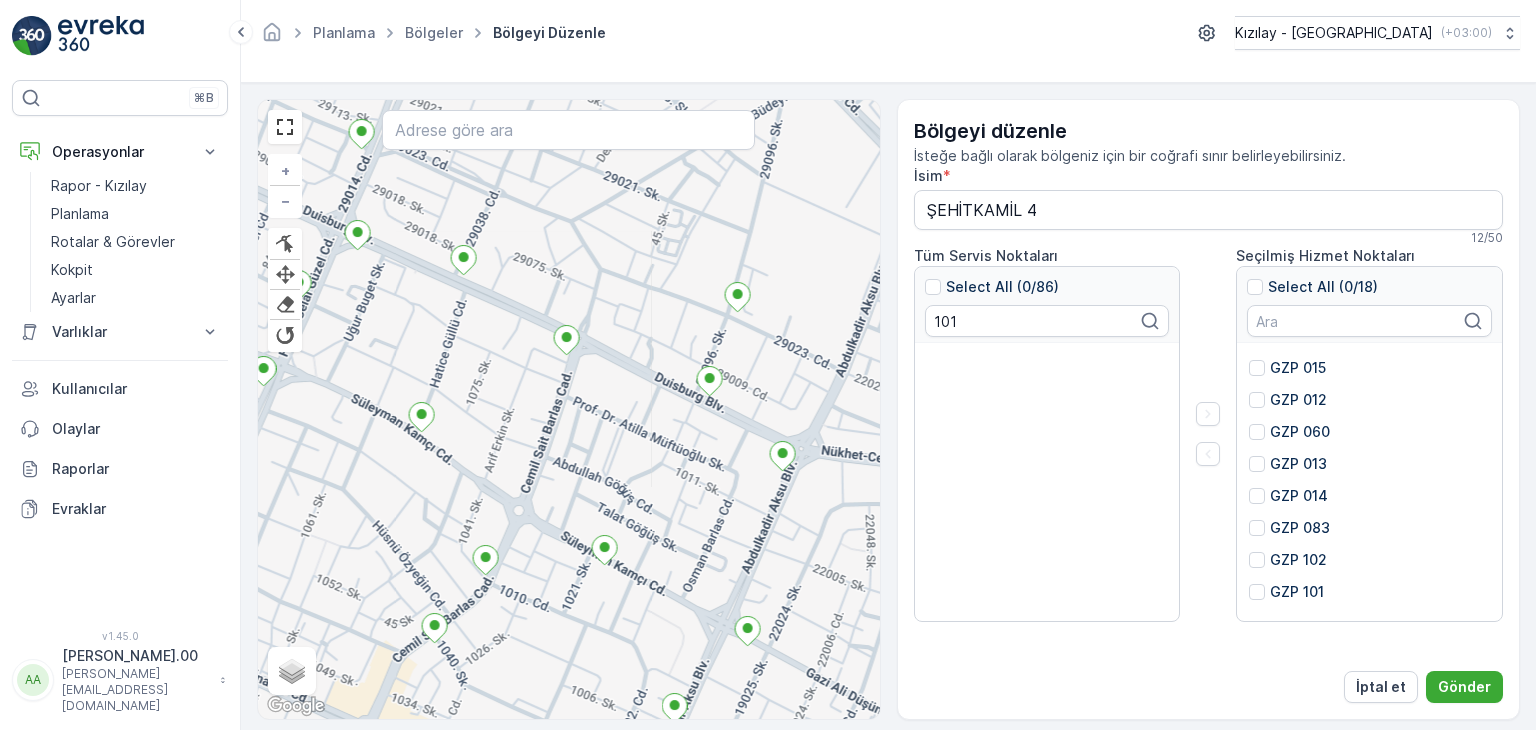 scroll, scrollTop: 320, scrollLeft: 0, axis: vertical 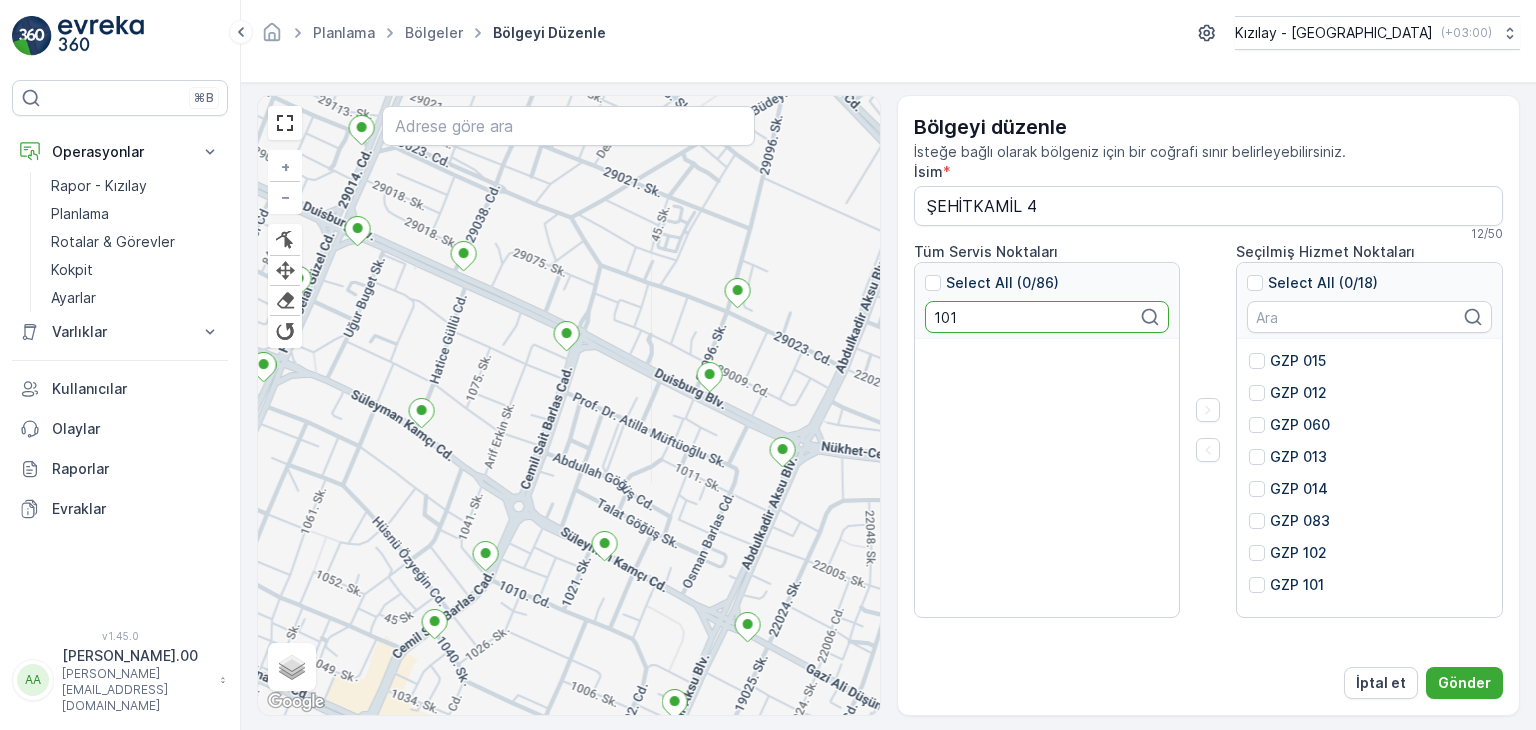 drag, startPoint x: 958, startPoint y: 317, endPoint x: 795, endPoint y: 291, distance: 165.0606 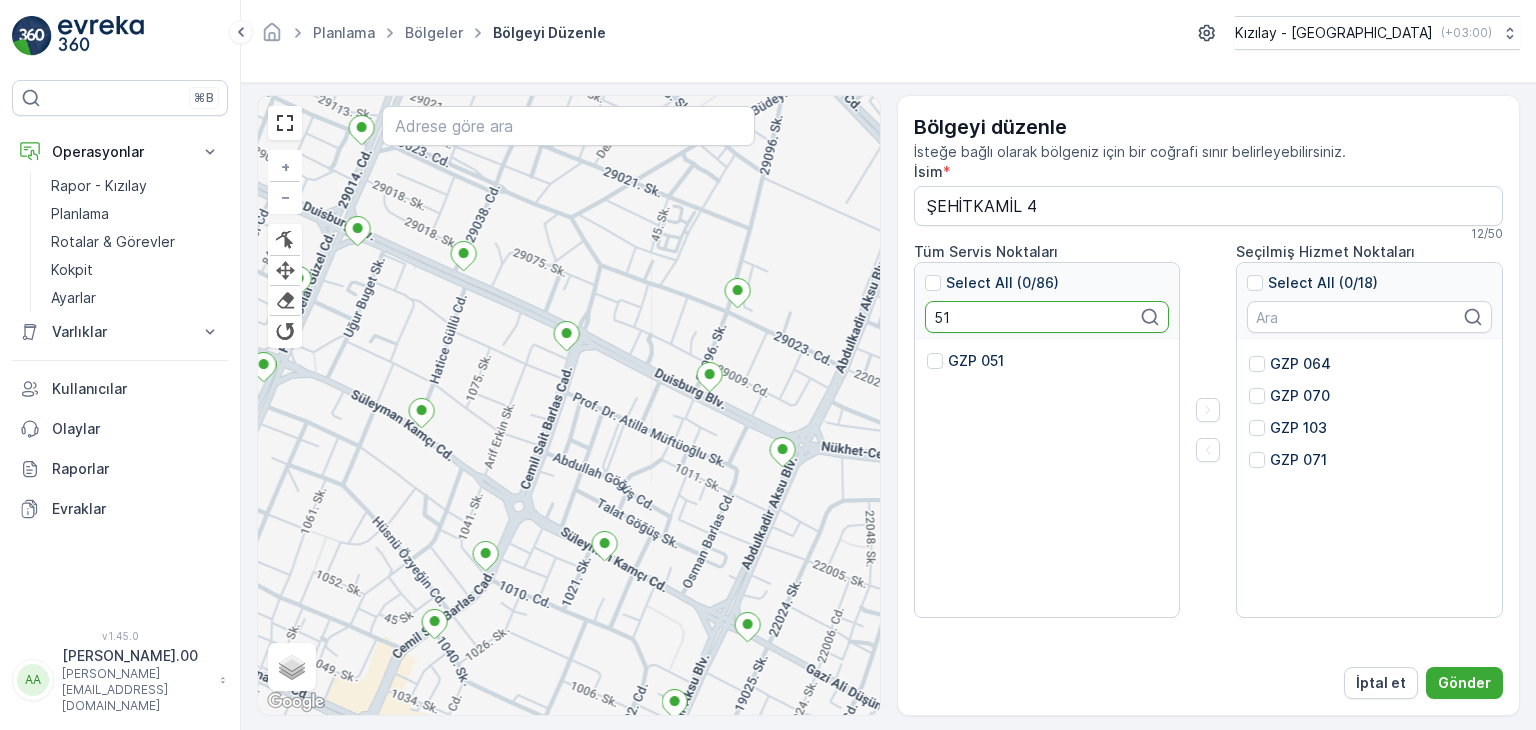 scroll, scrollTop: 0, scrollLeft: 0, axis: both 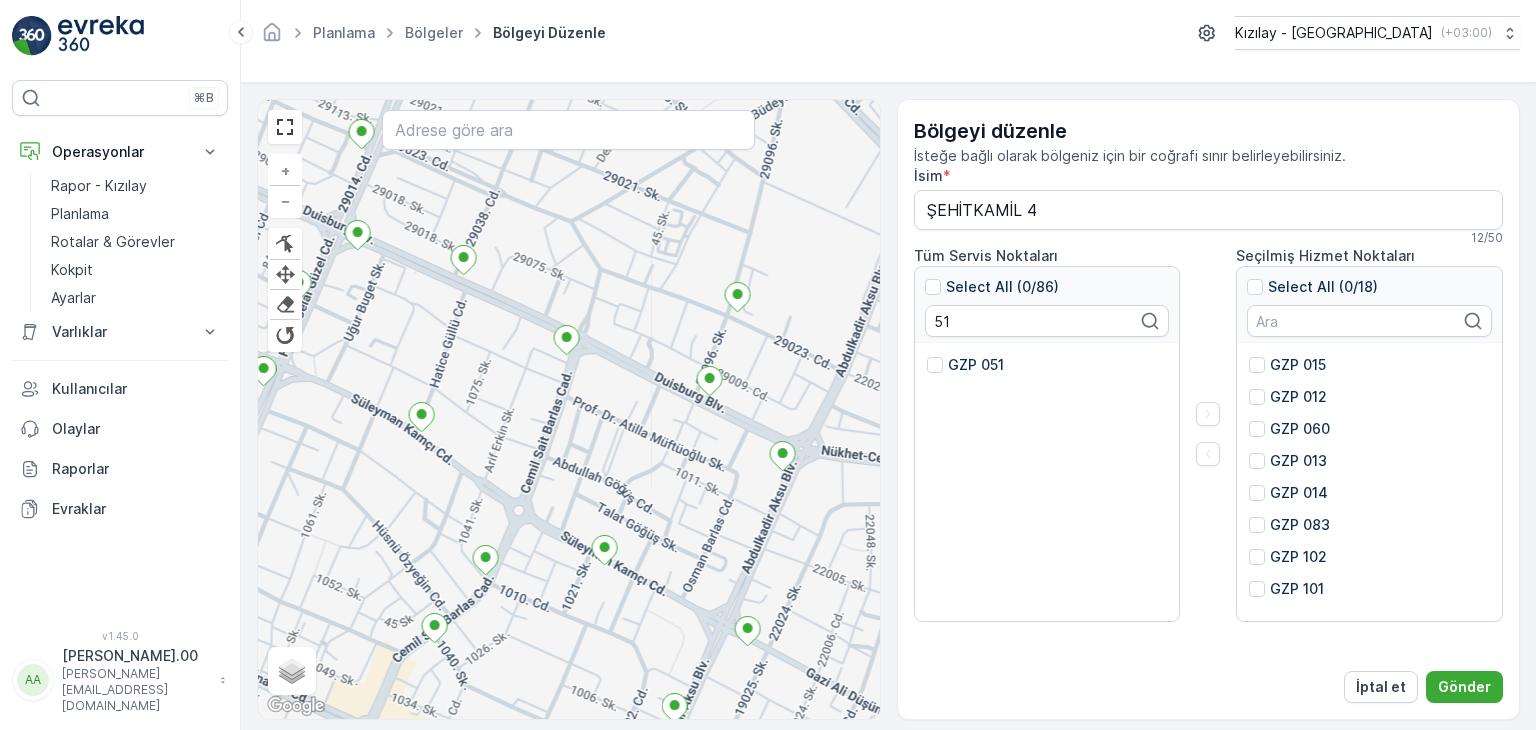 click on "GZP 051" at bounding box center (1047, 483) 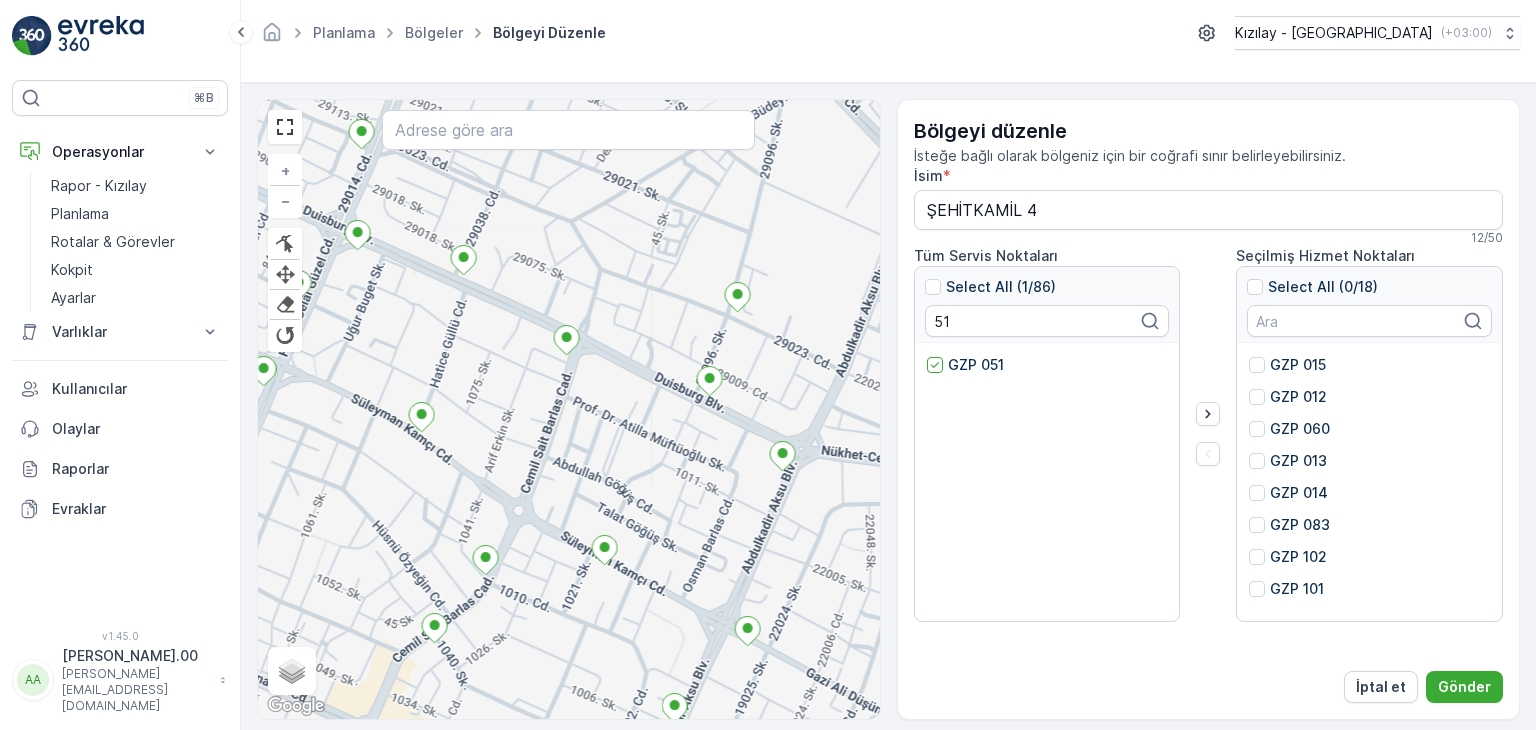 drag, startPoint x: 1206, startPoint y: 409, endPoint x: 1096, endPoint y: 412, distance: 110.0409 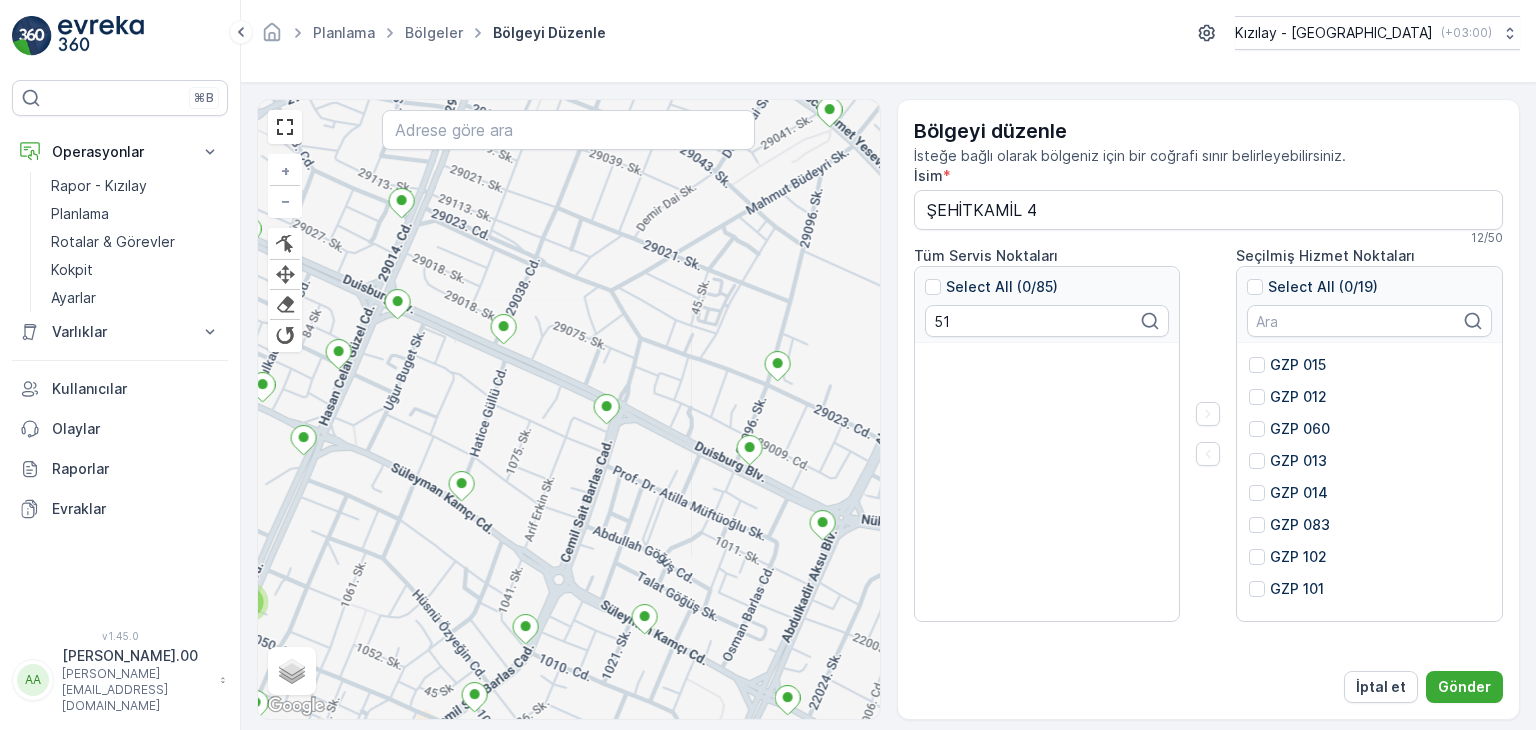 drag, startPoint x: 764, startPoint y: 417, endPoint x: 795, endPoint y: 454, distance: 48.270073 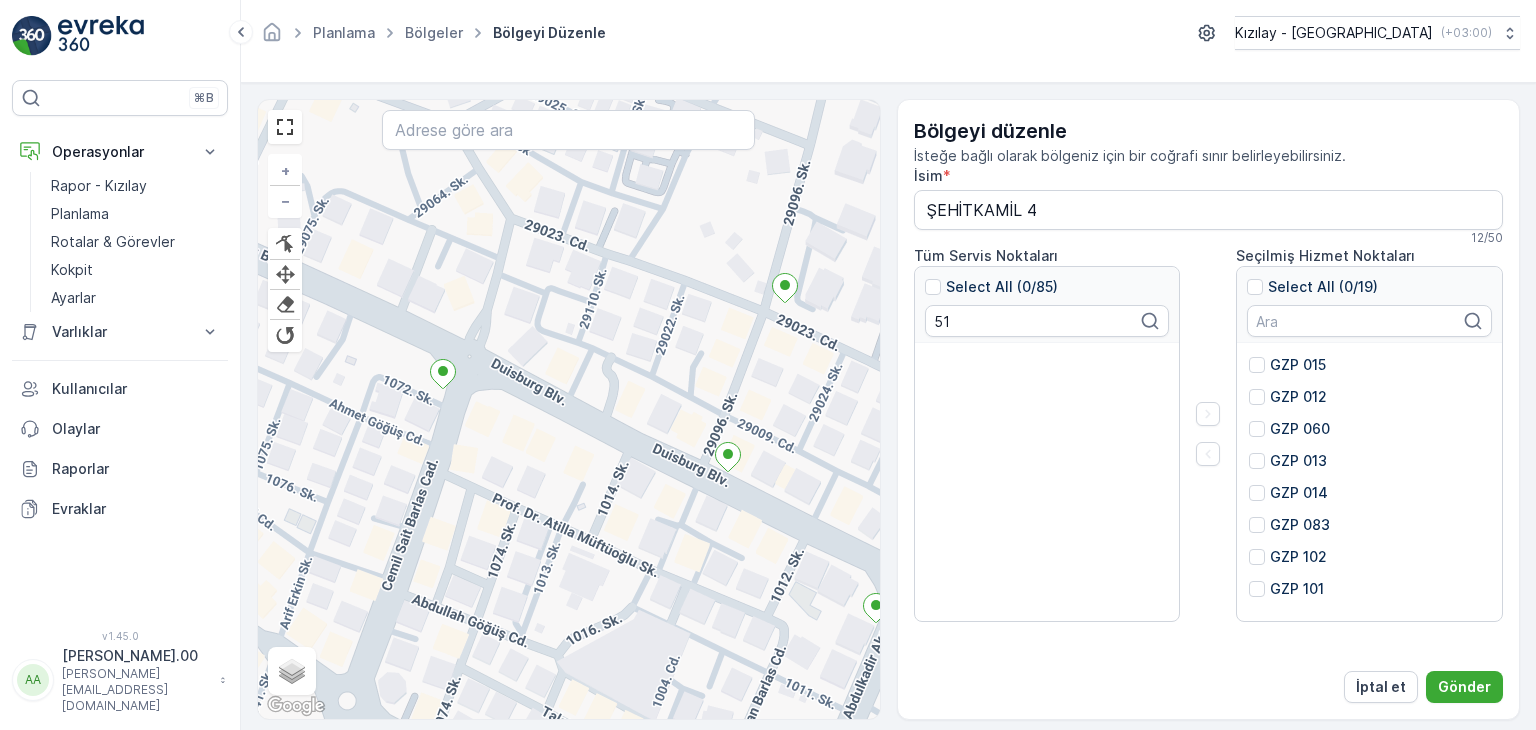 drag, startPoint x: 540, startPoint y: 391, endPoint x: 686, endPoint y: 506, distance: 185.8521 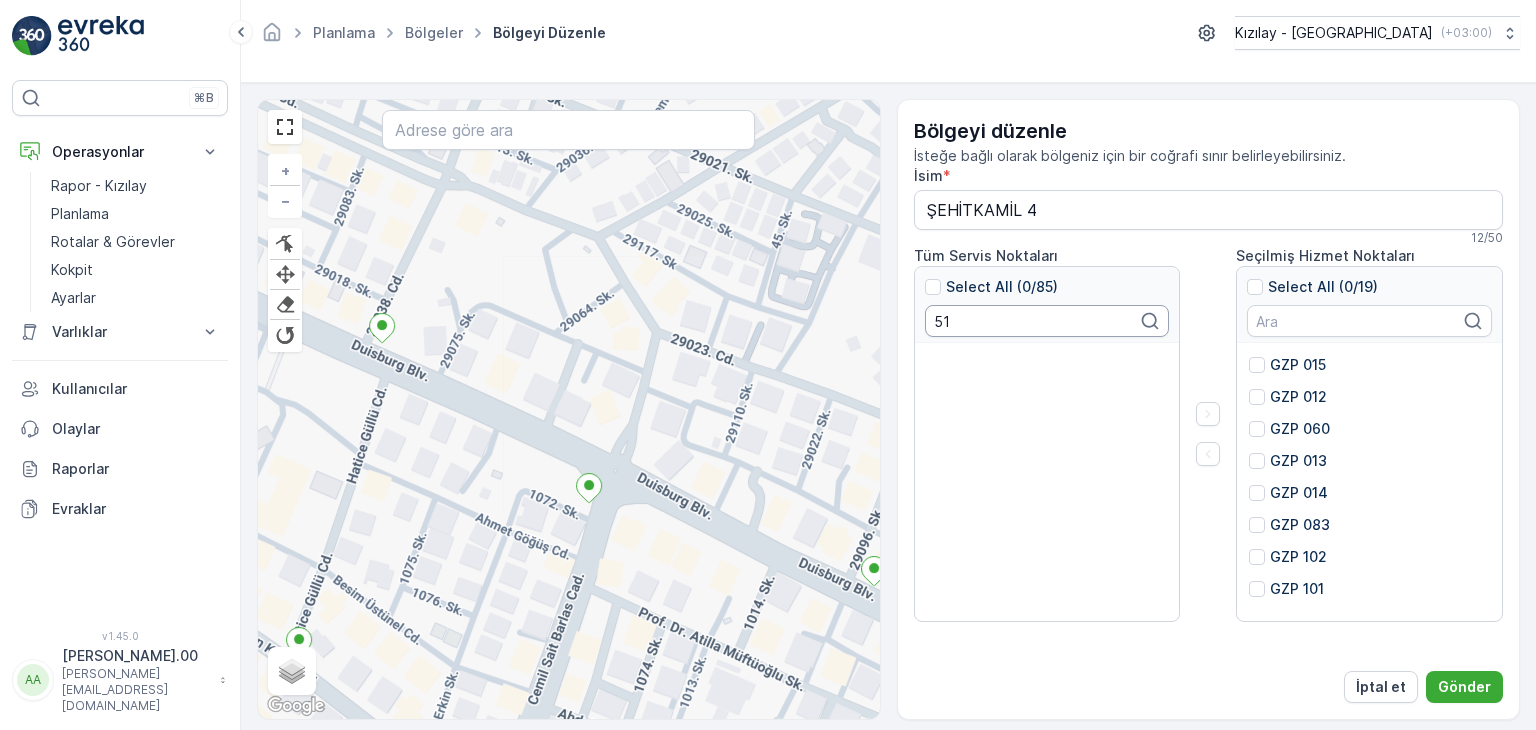 drag, startPoint x: 984, startPoint y: 322, endPoint x: 780, endPoint y: 297, distance: 205.52615 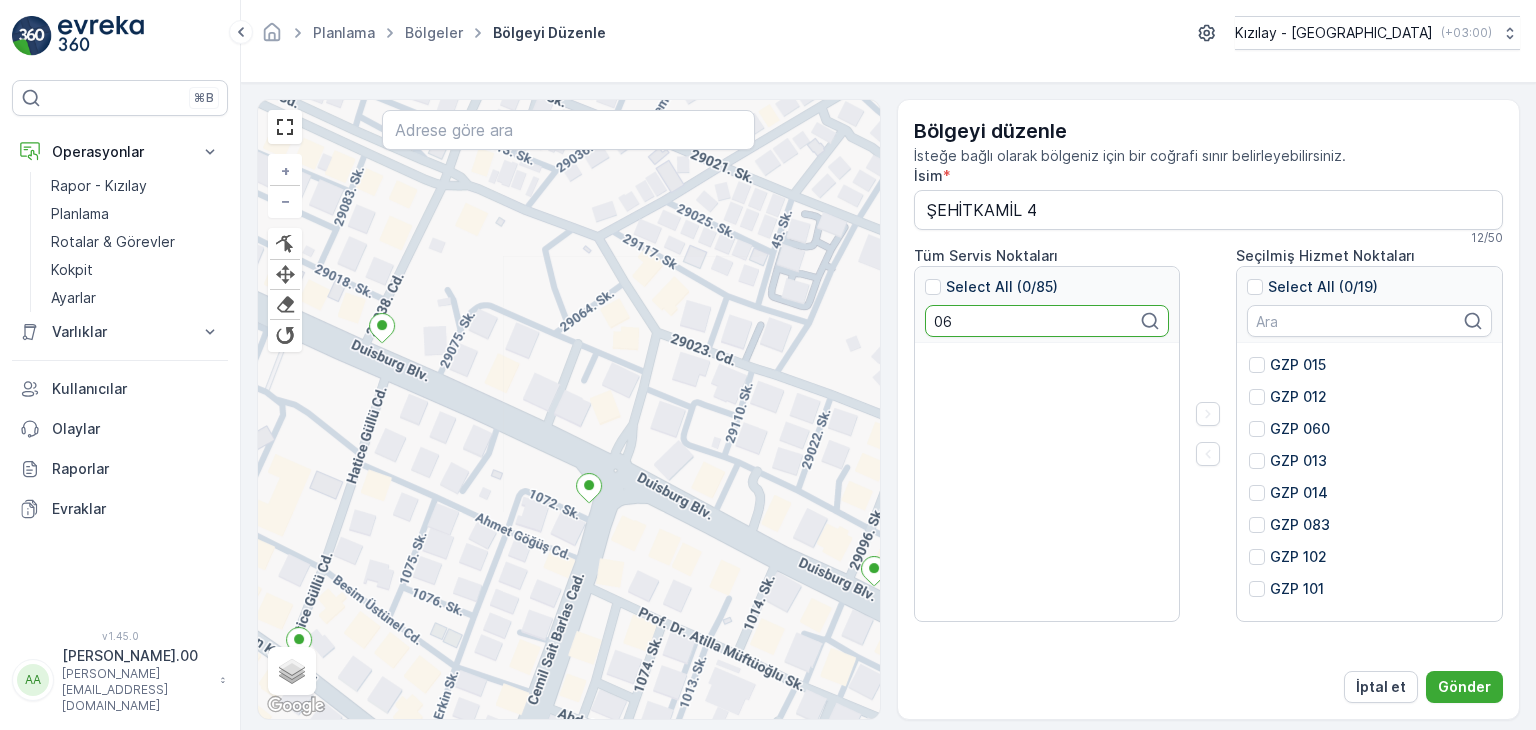 type on "0" 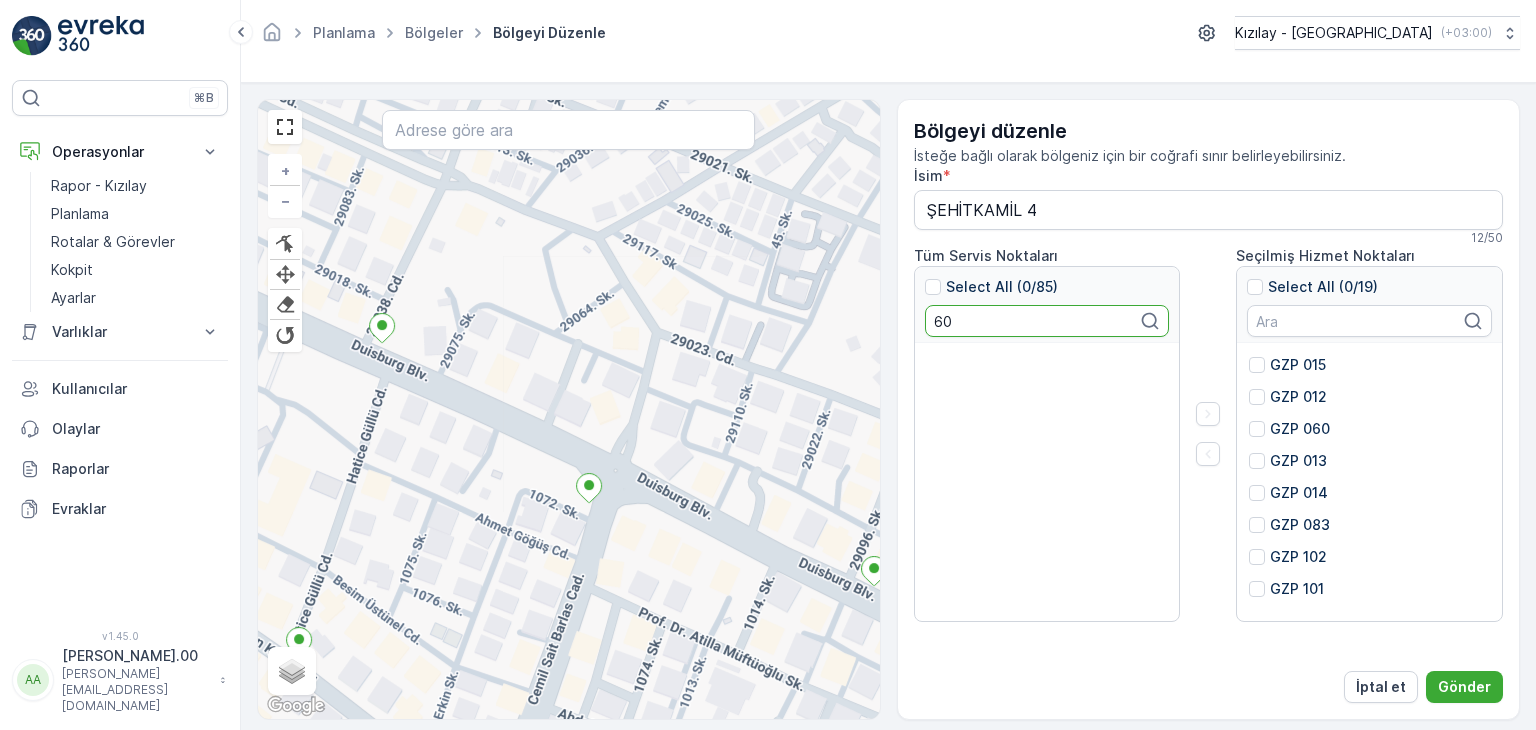 type on "6" 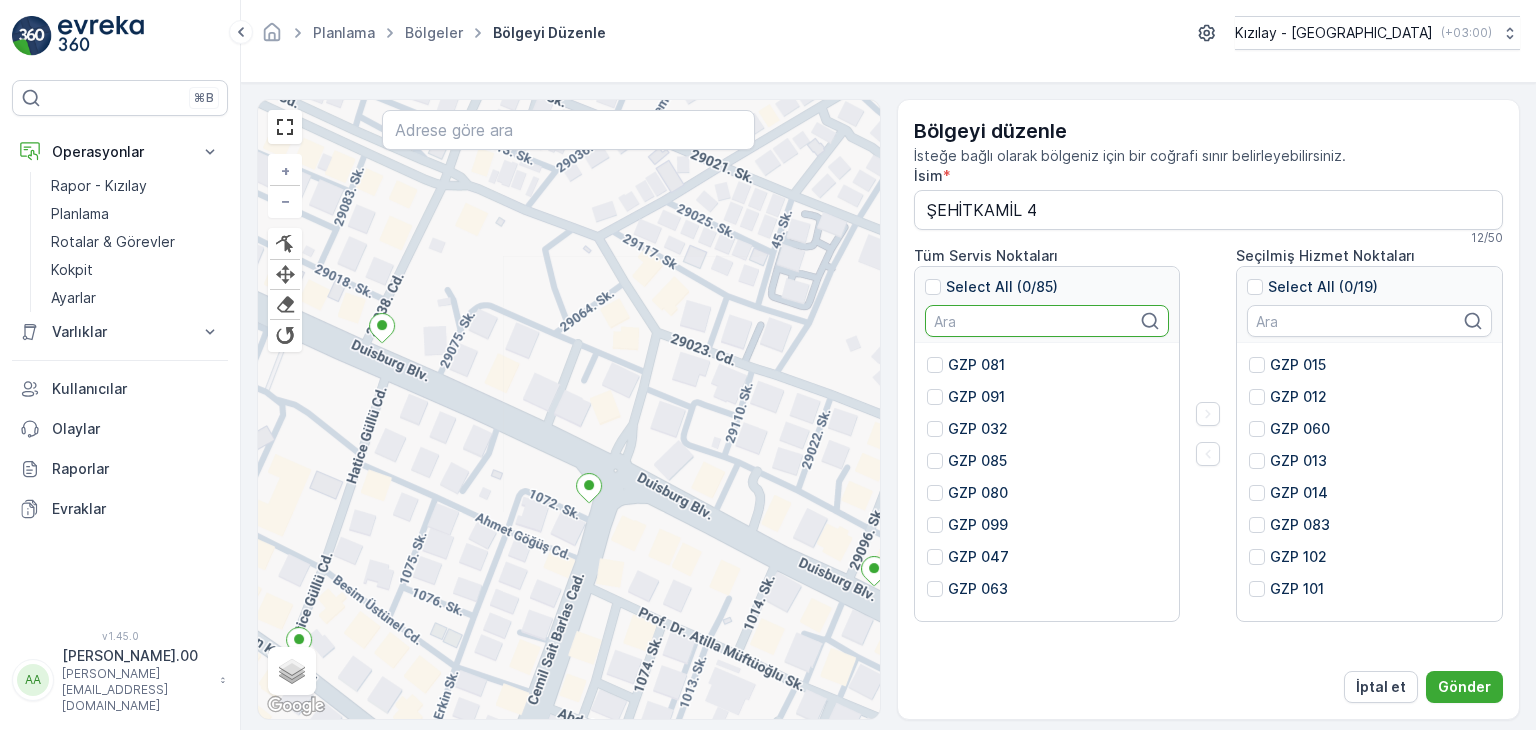 scroll, scrollTop: 2464, scrollLeft: 0, axis: vertical 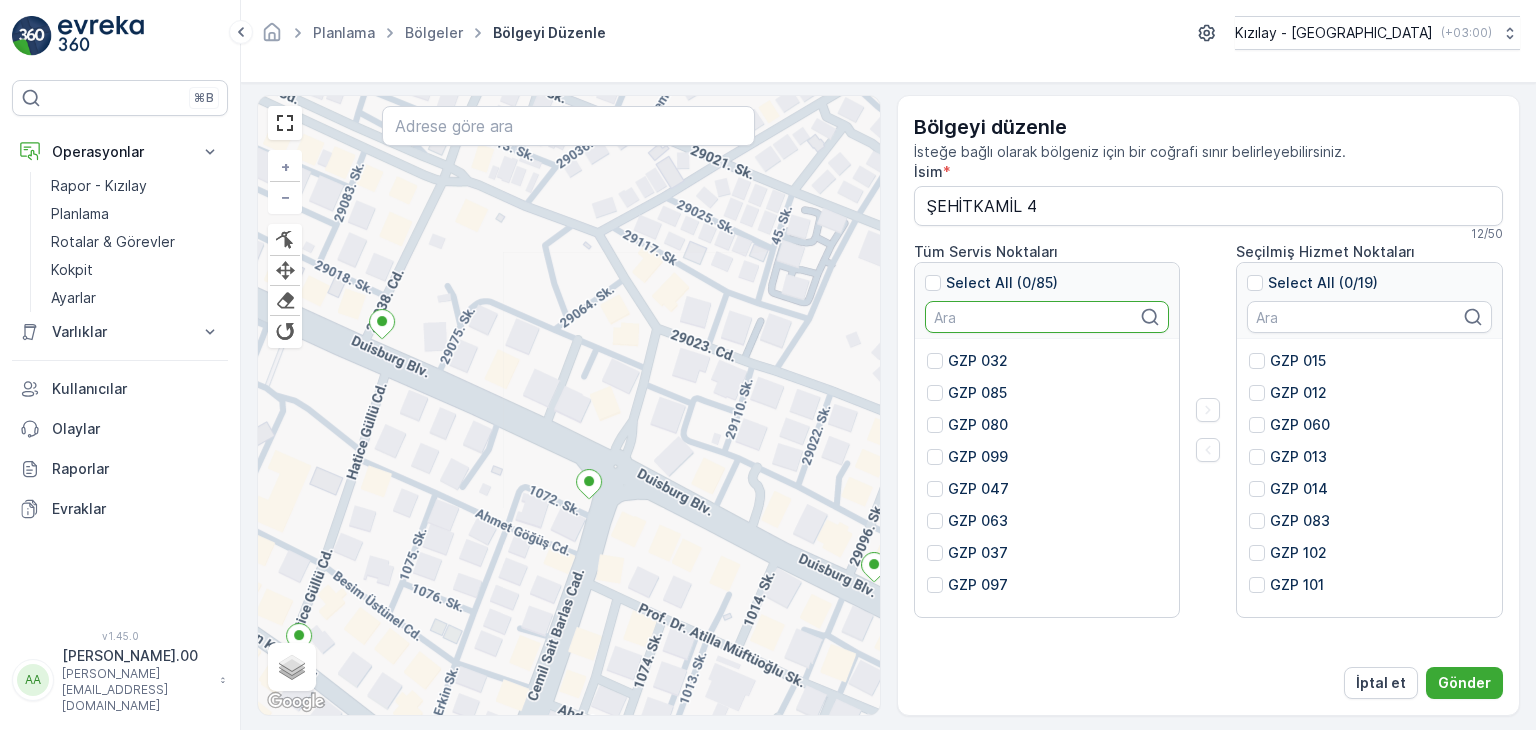 click at bounding box center (1047, 317) 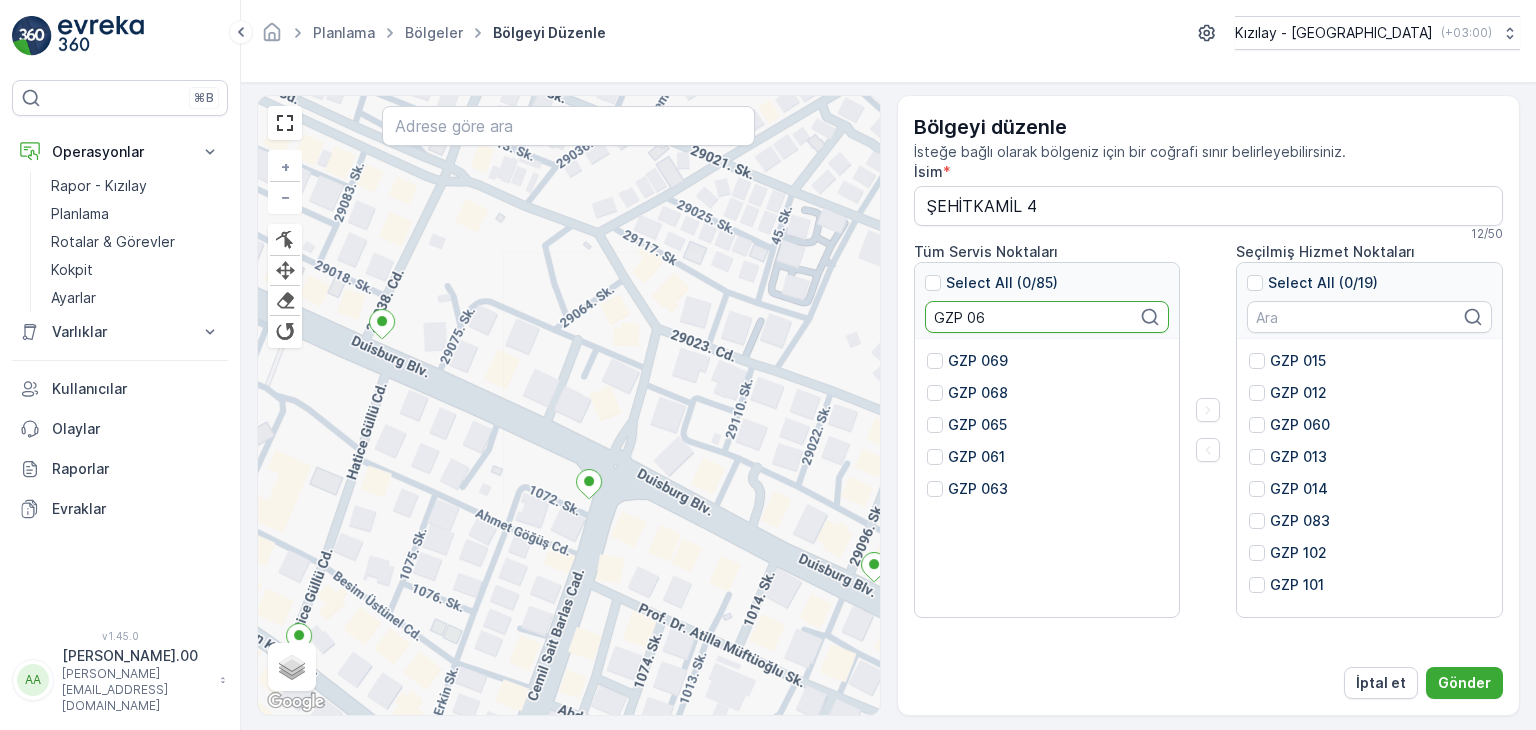scroll, scrollTop: 0, scrollLeft: 0, axis: both 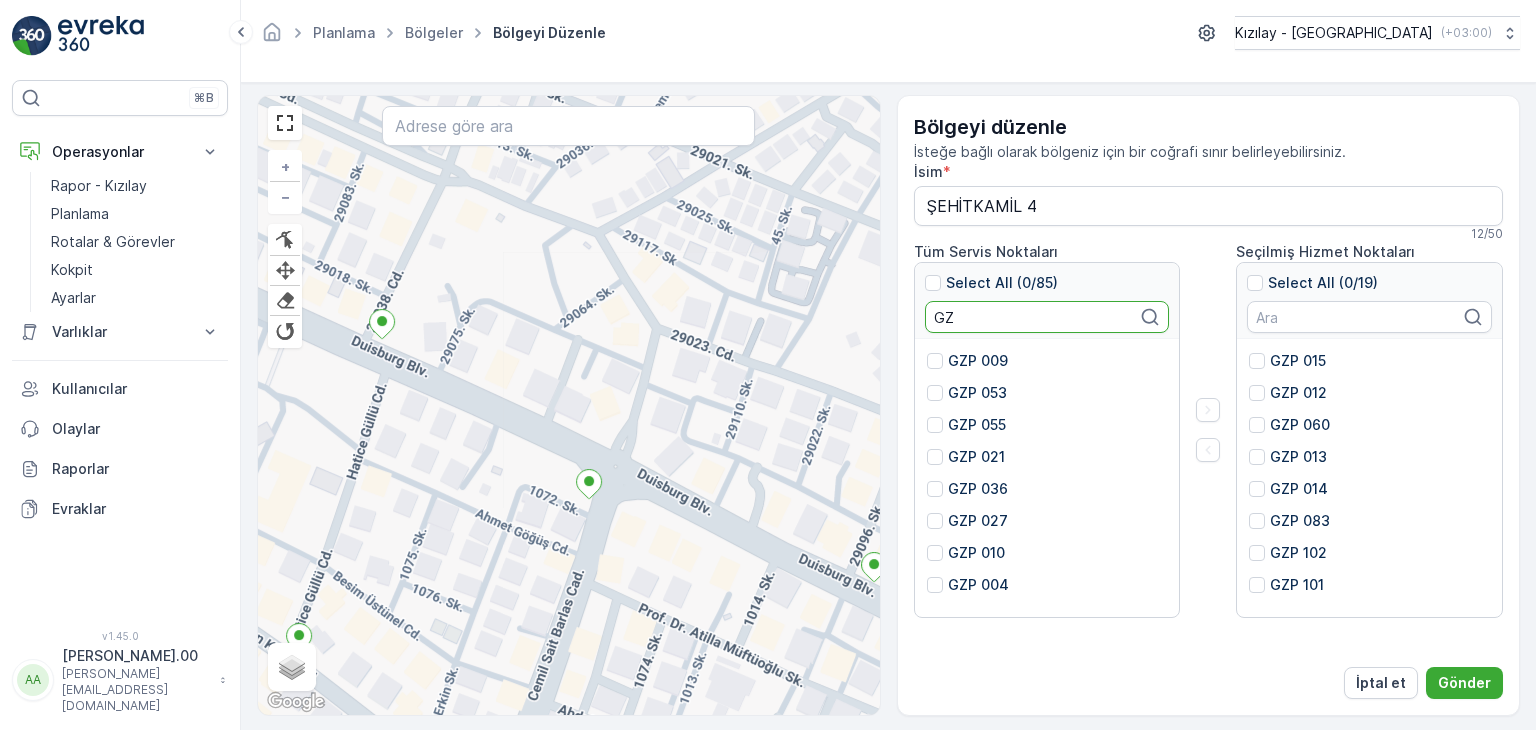 type on "G" 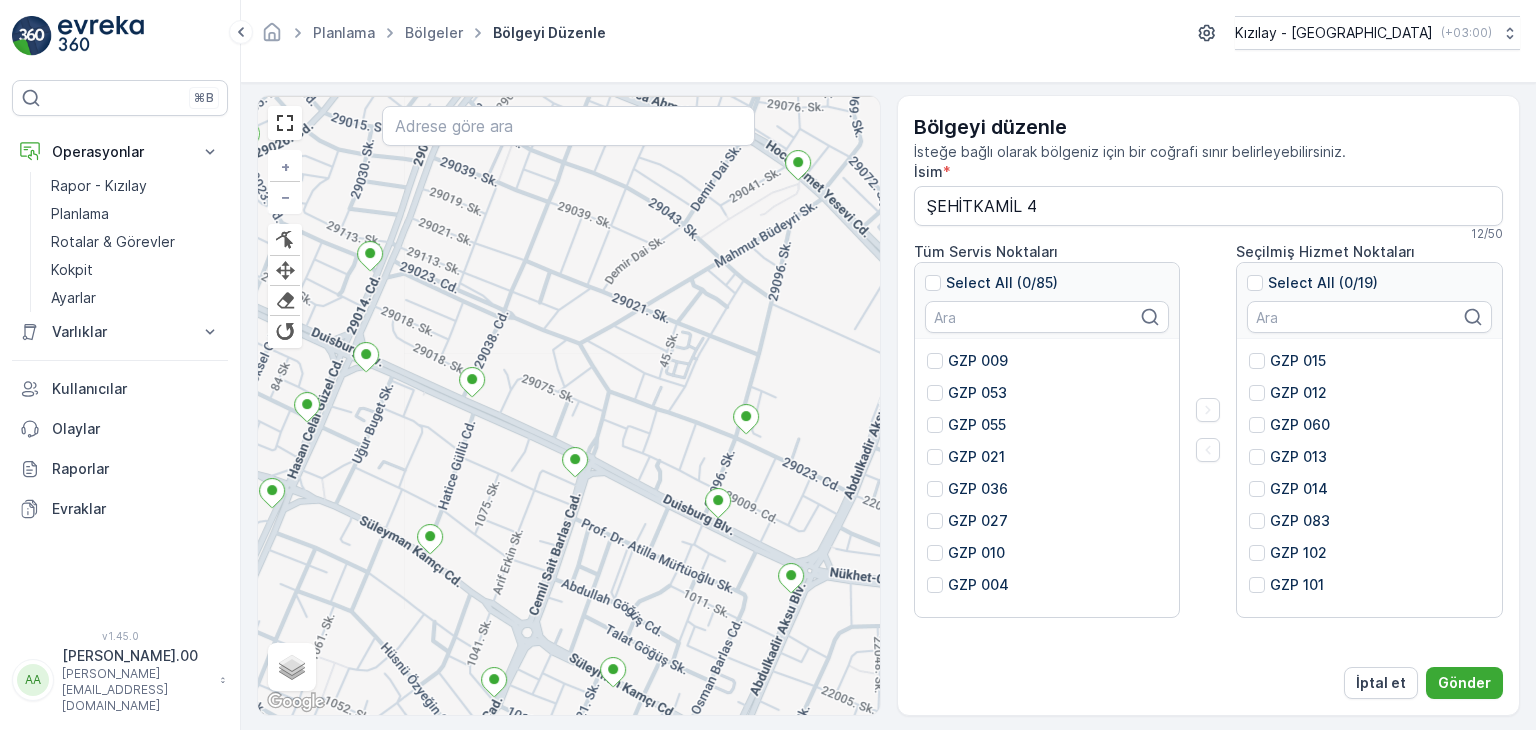 drag, startPoint x: 400, startPoint y: 353, endPoint x: 448, endPoint y: 394, distance: 63.126858 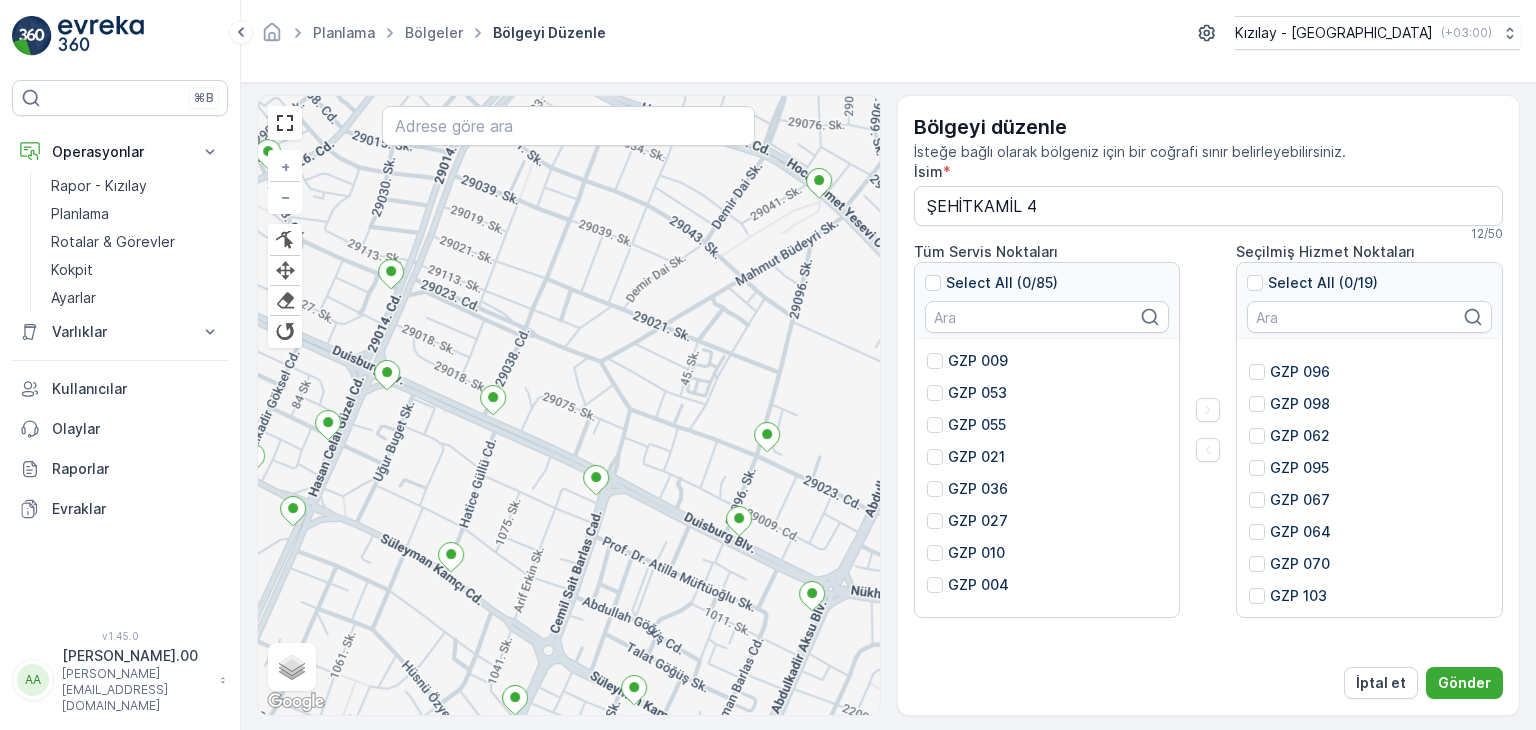 scroll, scrollTop: 20, scrollLeft: 0, axis: vertical 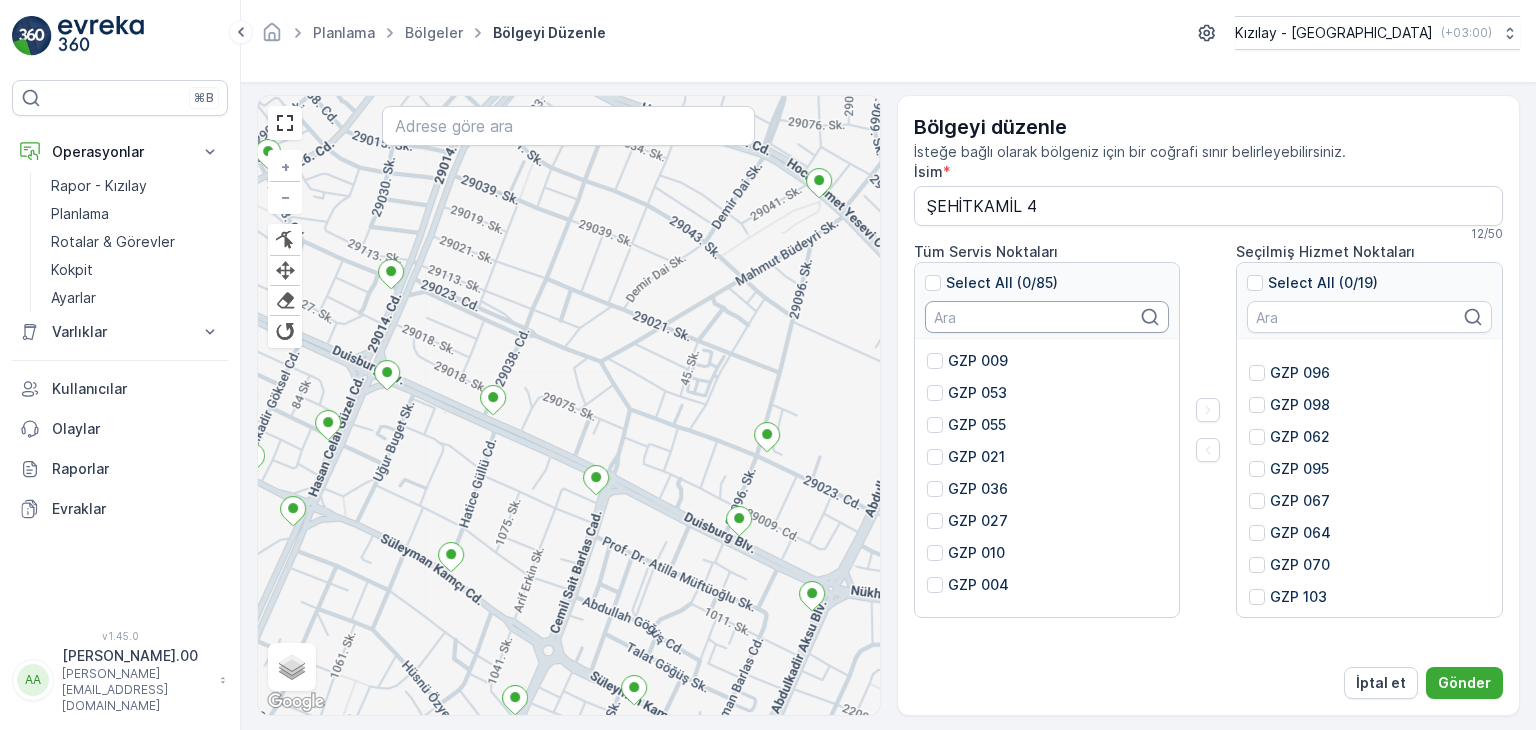 click at bounding box center (1047, 317) 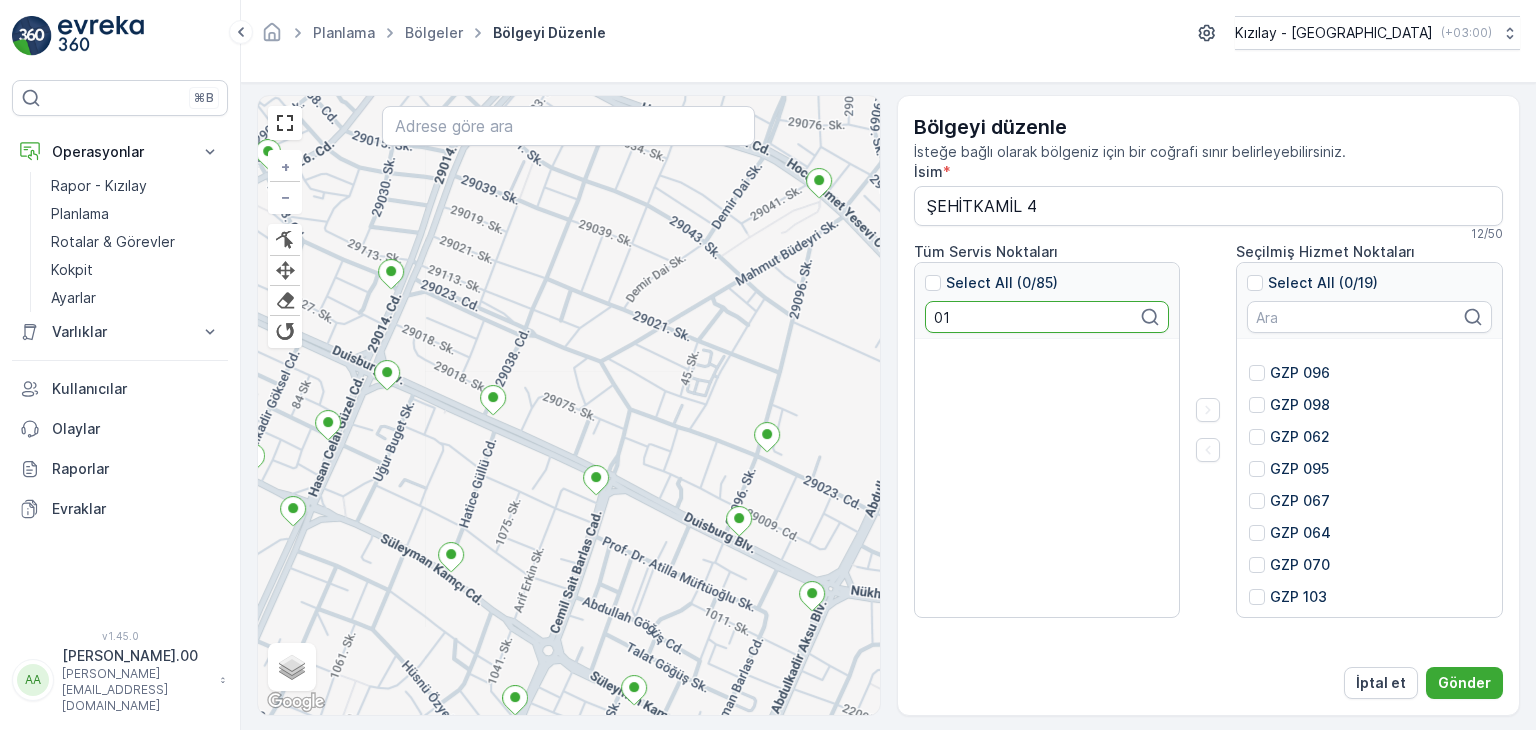type on "0" 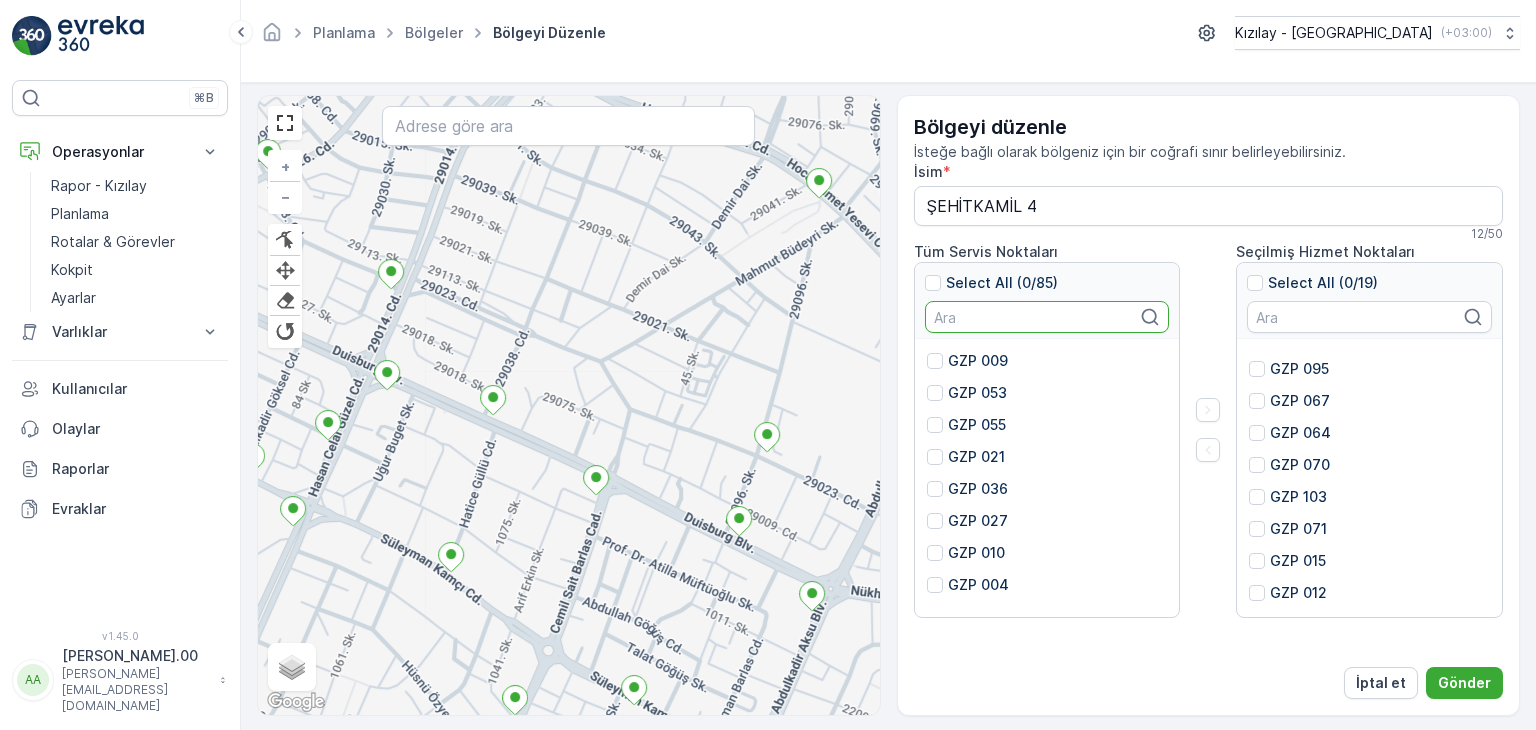scroll, scrollTop: 220, scrollLeft: 0, axis: vertical 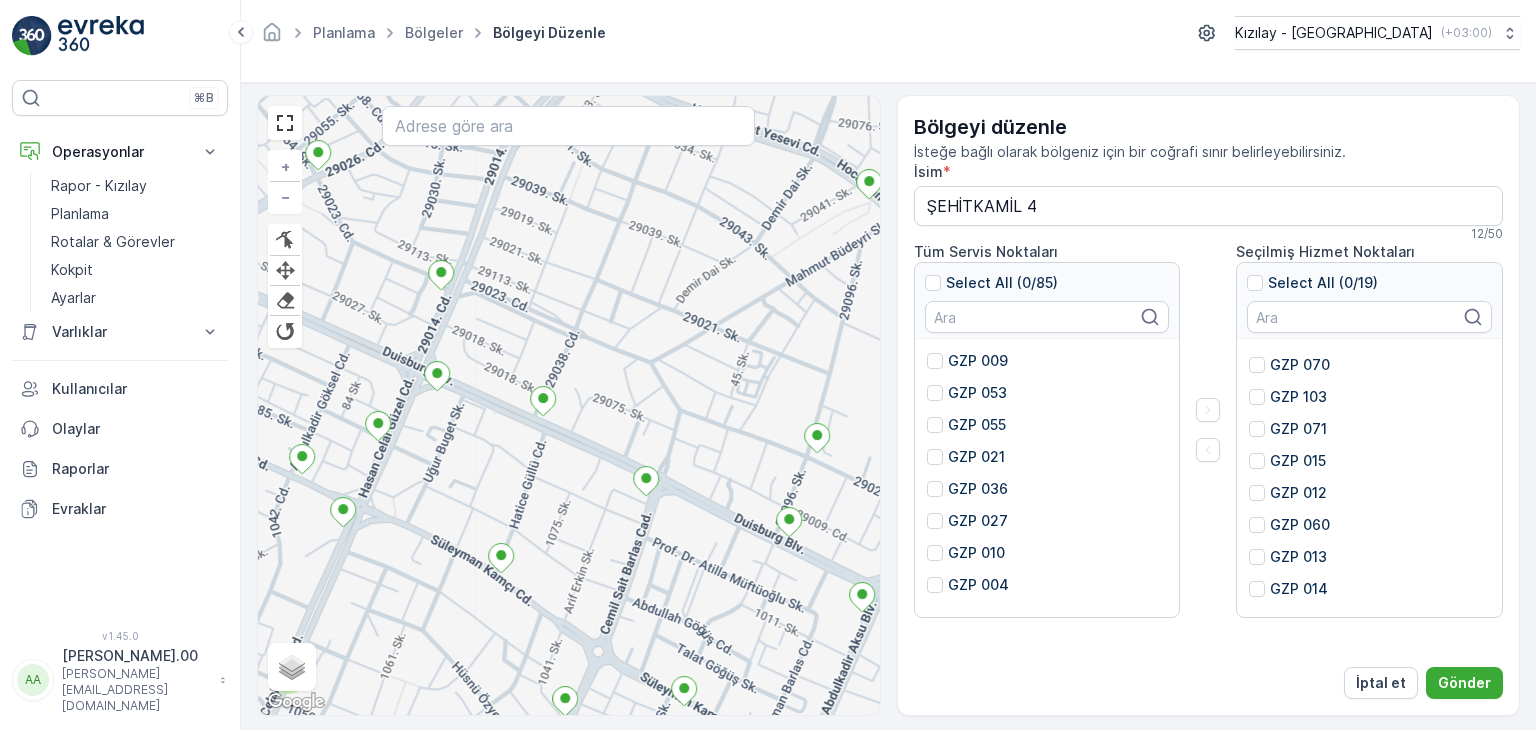 drag, startPoint x: 405, startPoint y: 405, endPoint x: 499, endPoint y: 400, distance: 94.13288 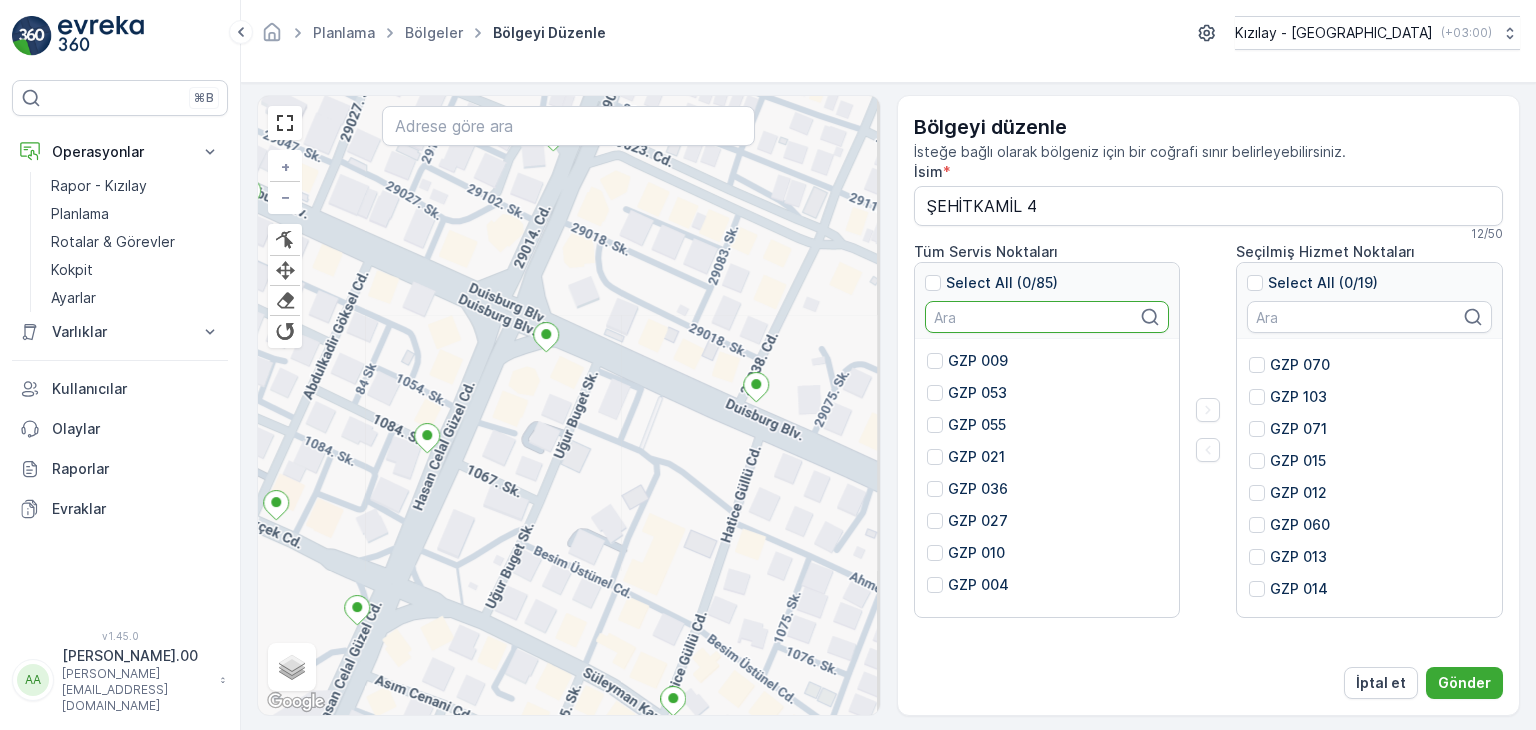click at bounding box center (1047, 317) 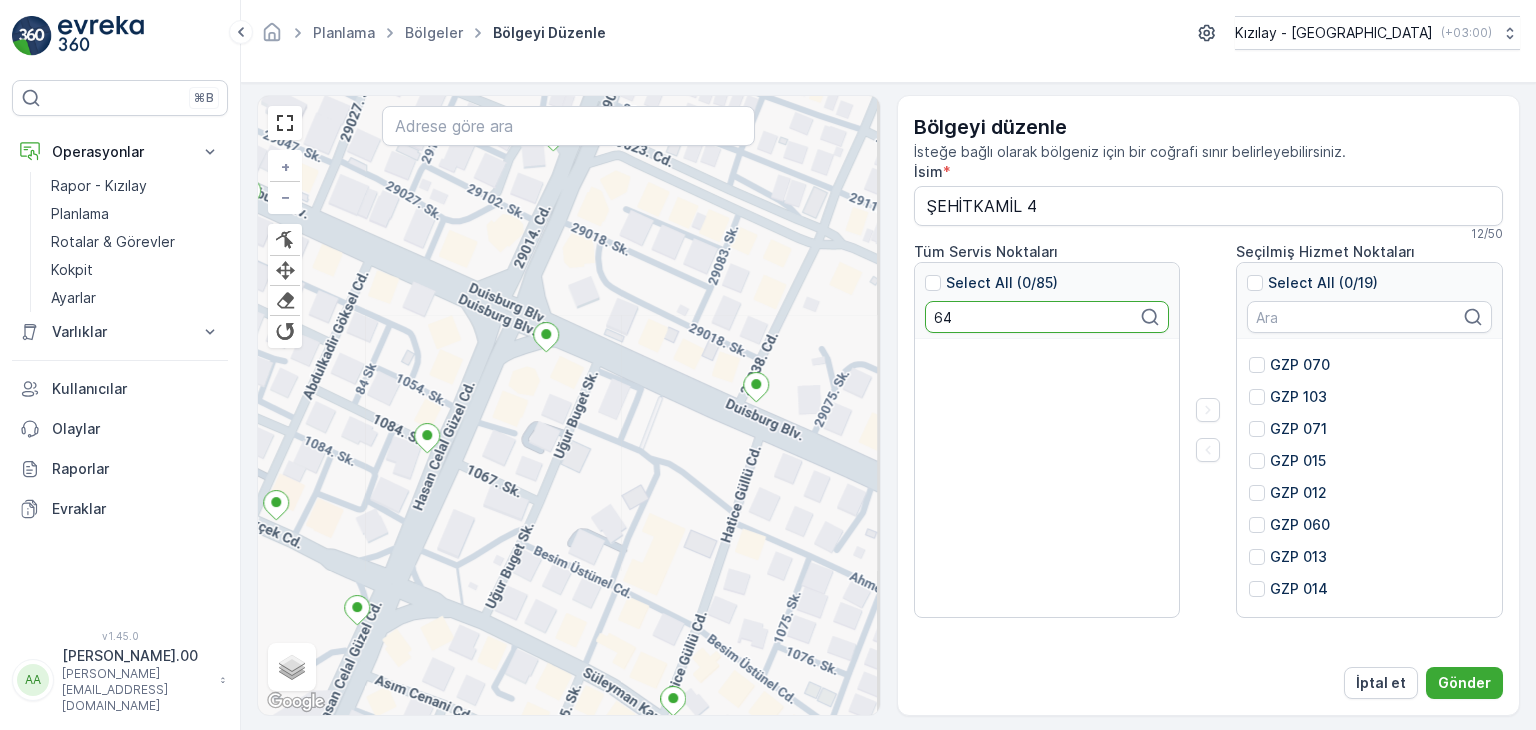 type on "6" 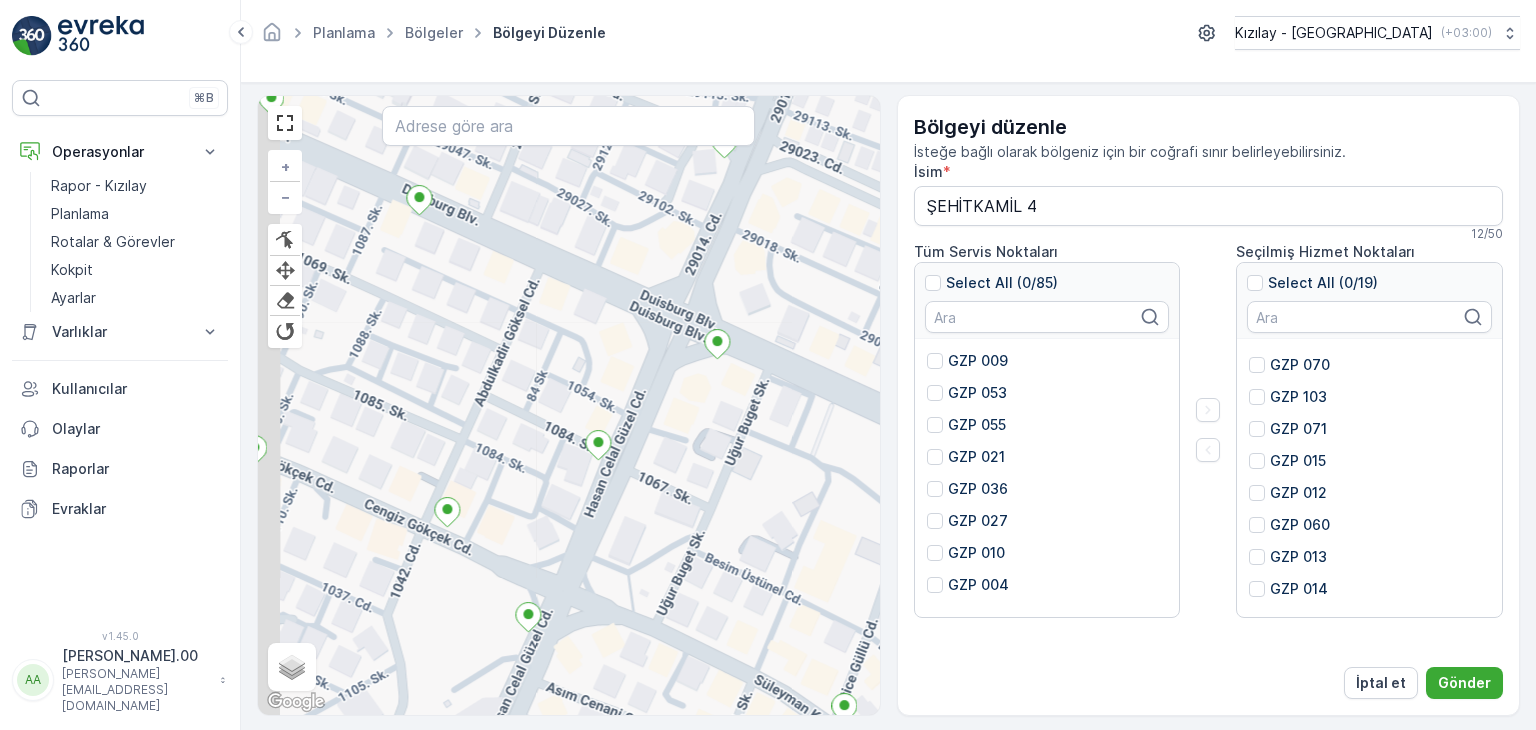 drag, startPoint x: 514, startPoint y: 517, endPoint x: 579, endPoint y: 524, distance: 65.37584 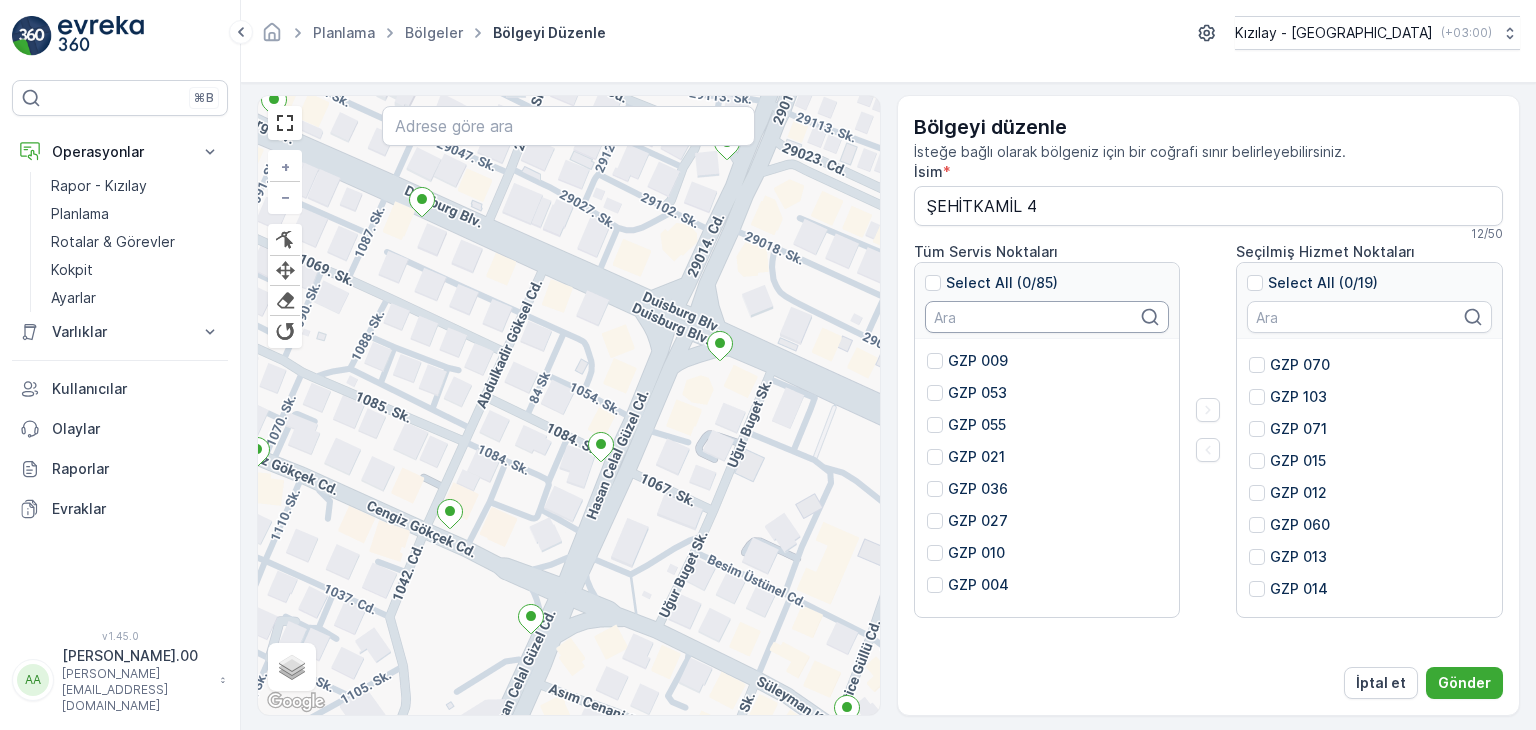 click at bounding box center (1047, 317) 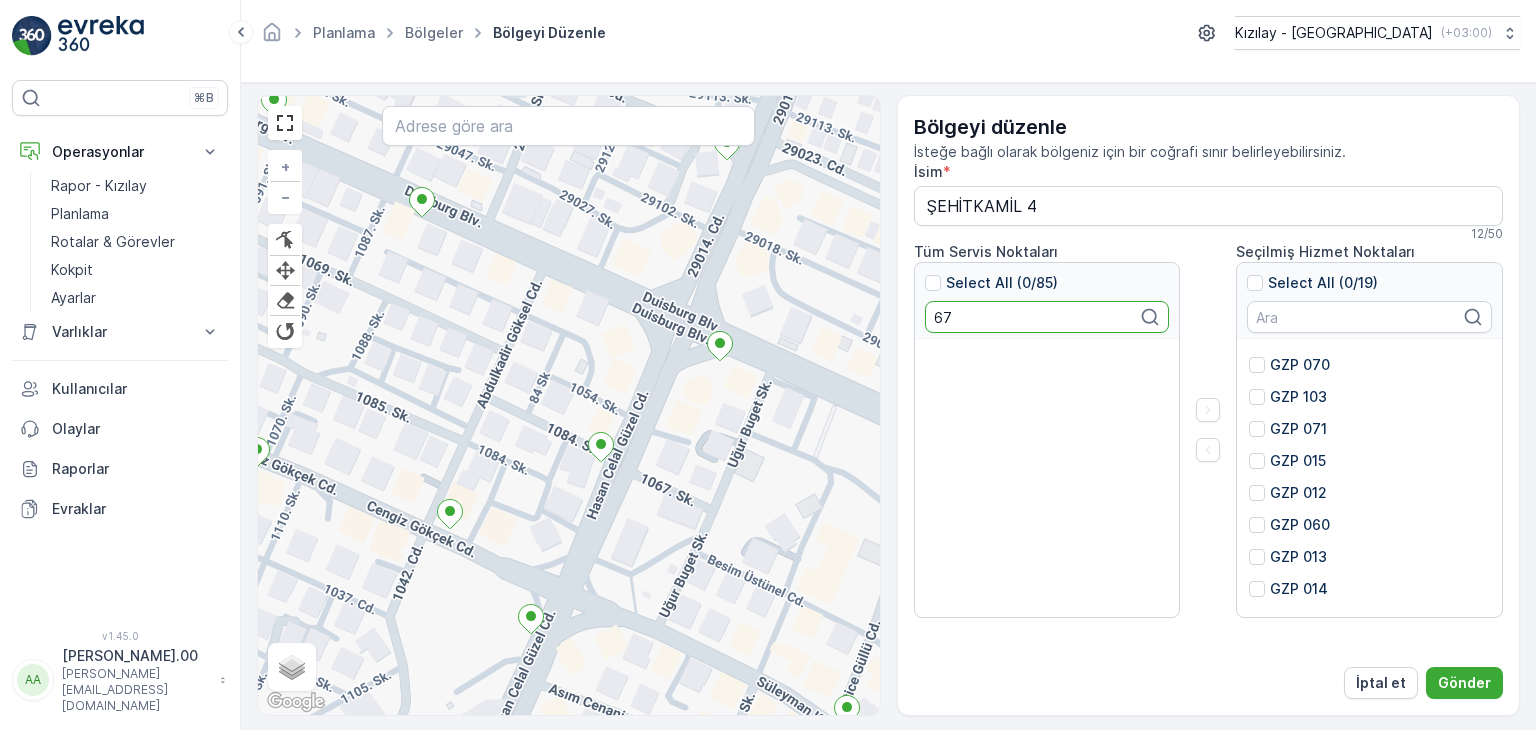 type on "6" 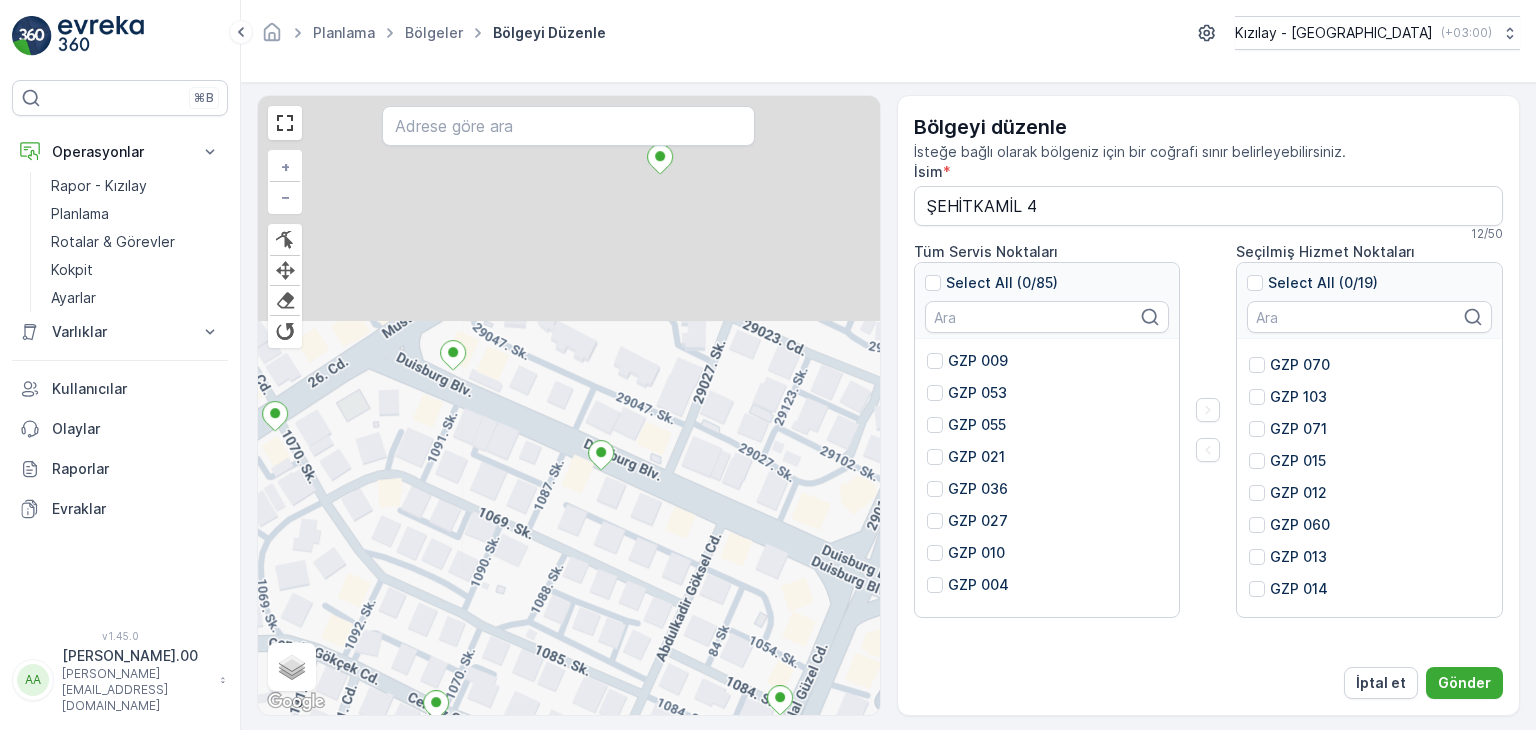 drag, startPoint x: 606, startPoint y: 252, endPoint x: 792, endPoint y: 507, distance: 315.62796 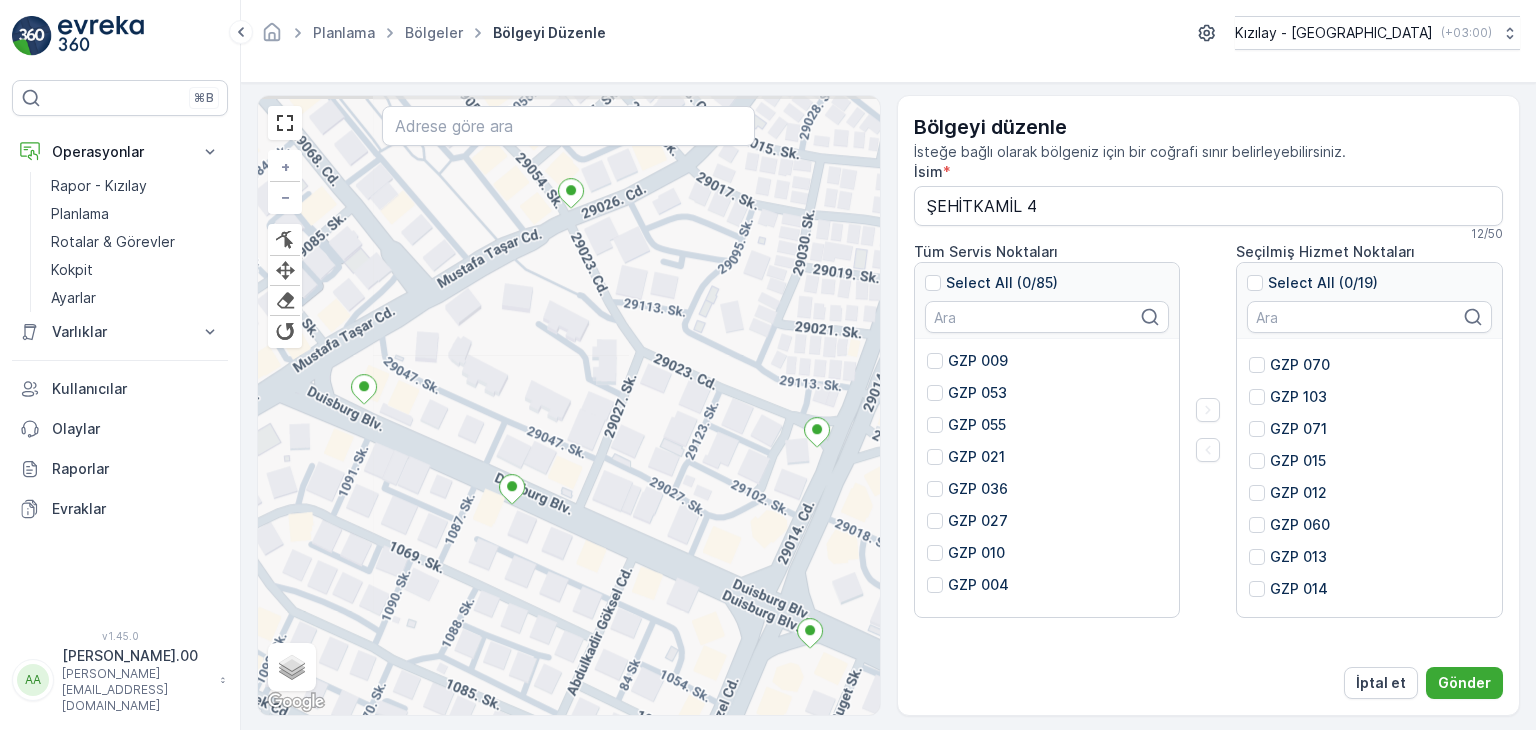 drag, startPoint x: 747, startPoint y: 508, endPoint x: 655, endPoint y: 539, distance: 97.082436 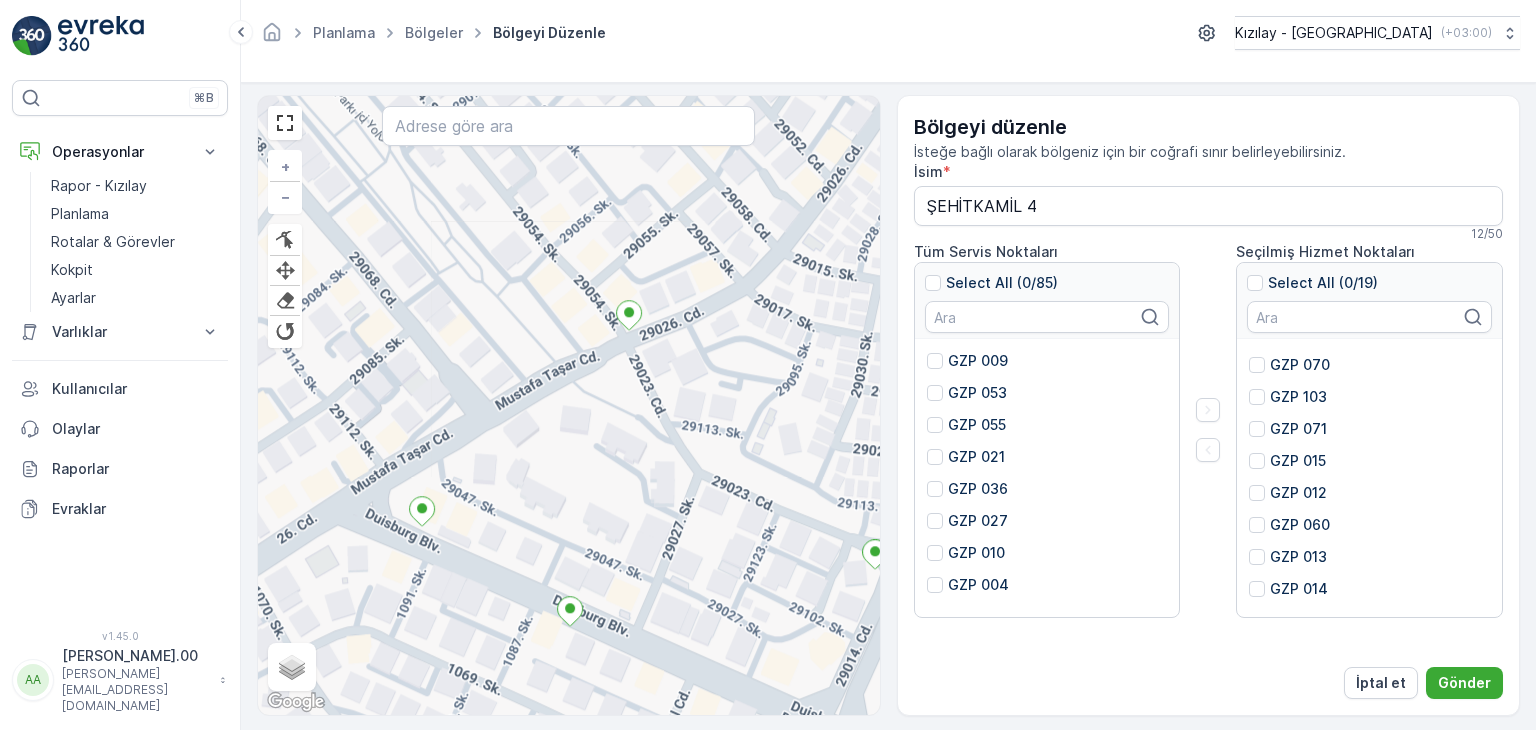 drag, startPoint x: 633, startPoint y: 406, endPoint x: 688, endPoint y: 525, distance: 131.09538 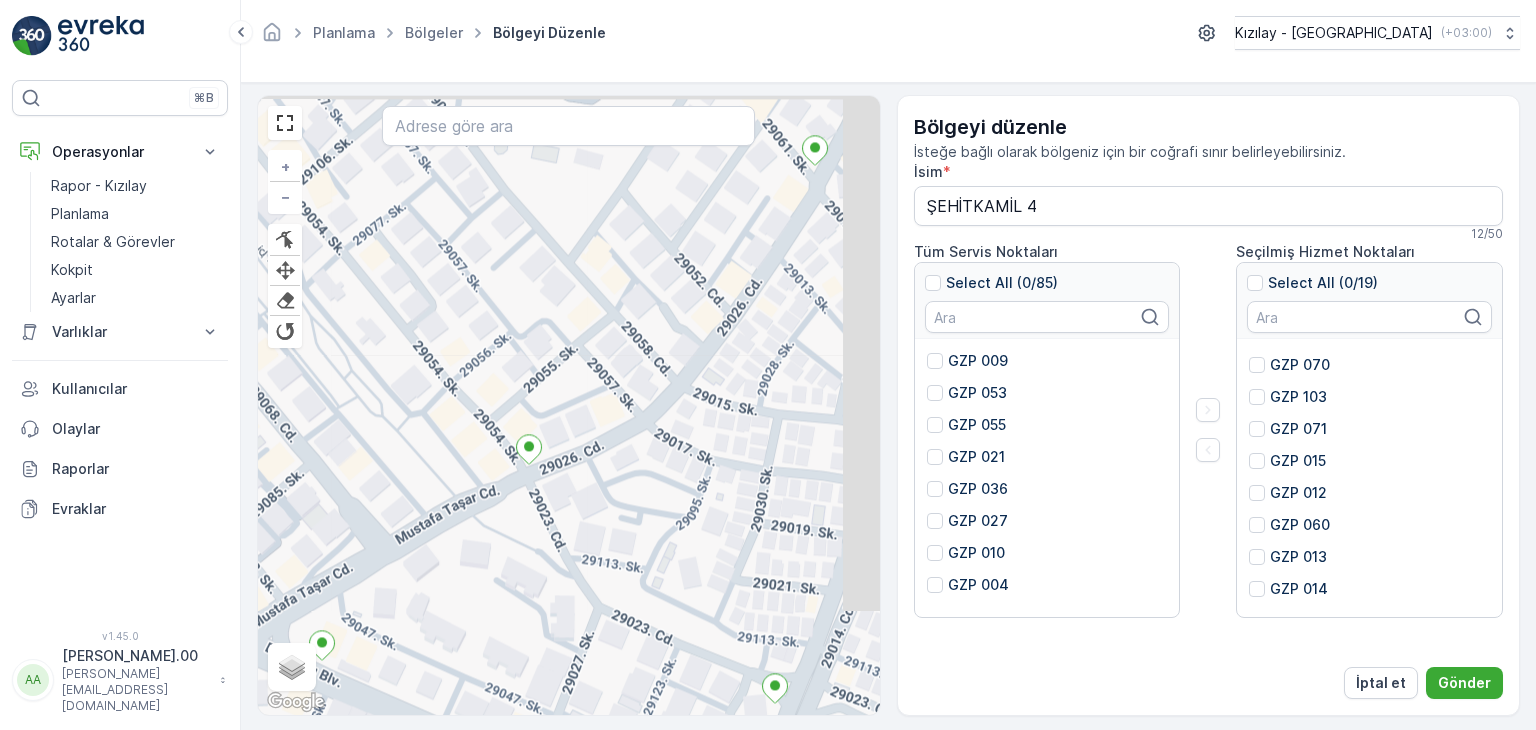 drag, startPoint x: 656, startPoint y: 475, endPoint x: 632, endPoint y: 518, distance: 49.24429 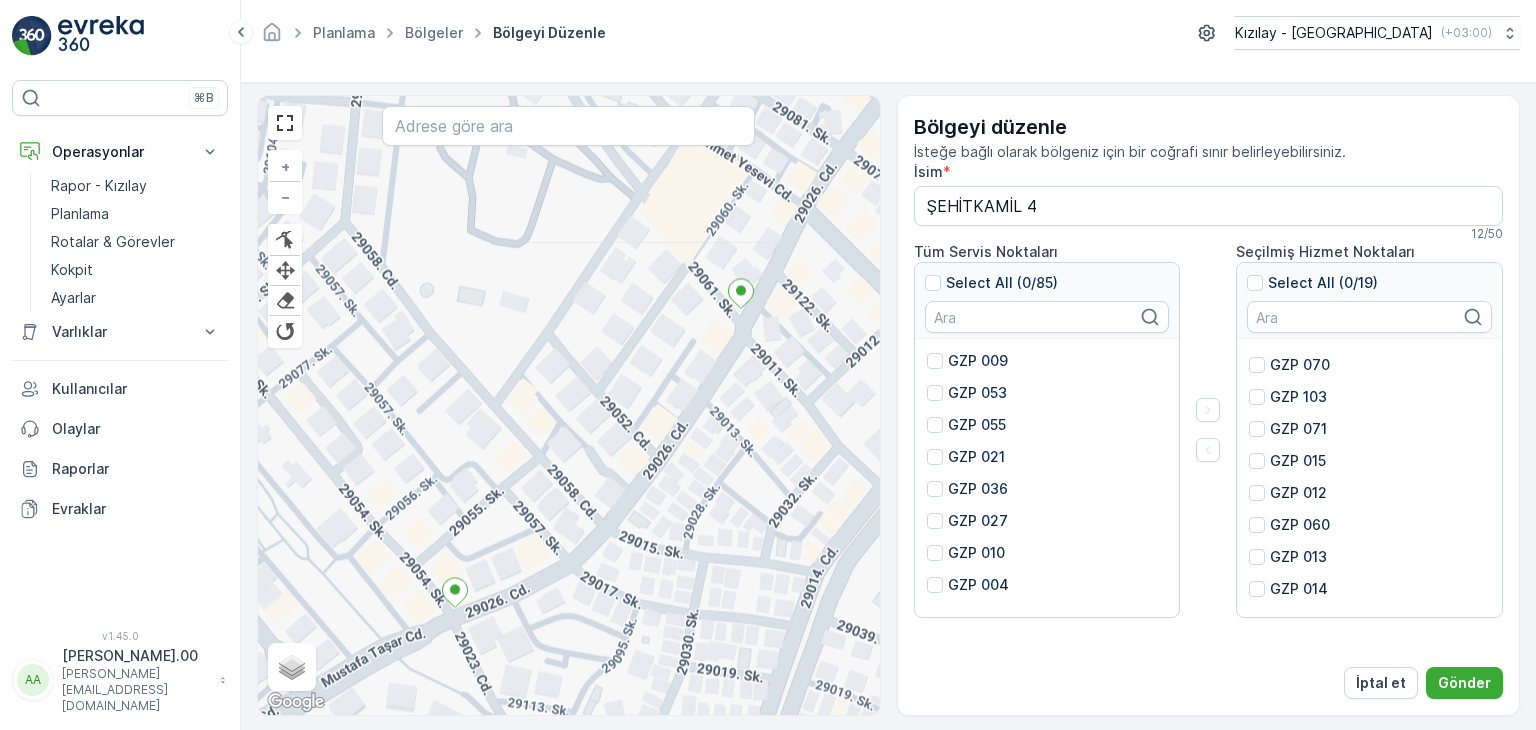 drag, startPoint x: 703, startPoint y: 401, endPoint x: 673, endPoint y: 439, distance: 48.414875 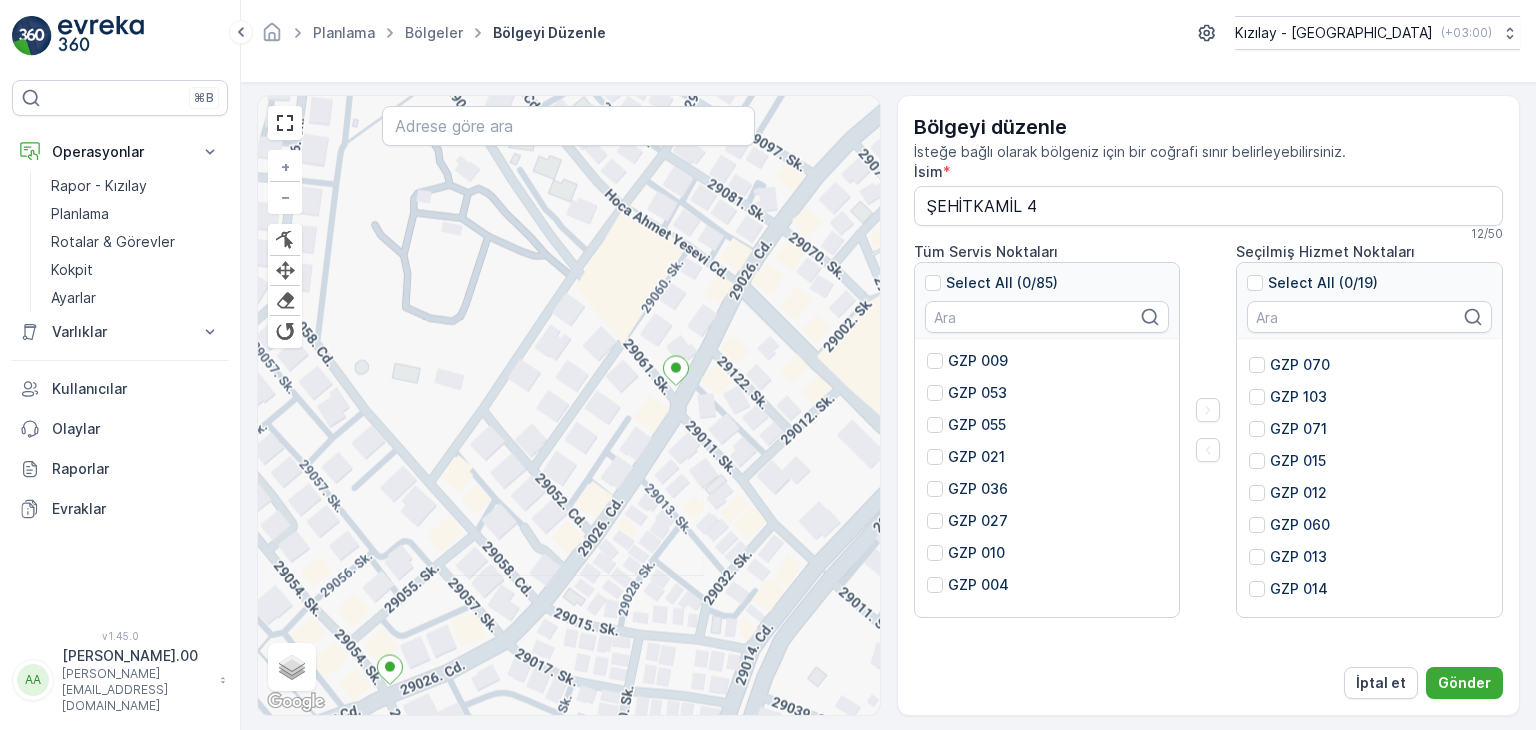 drag, startPoint x: 600, startPoint y: 503, endPoint x: 496, endPoint y: 580, distance: 129.40247 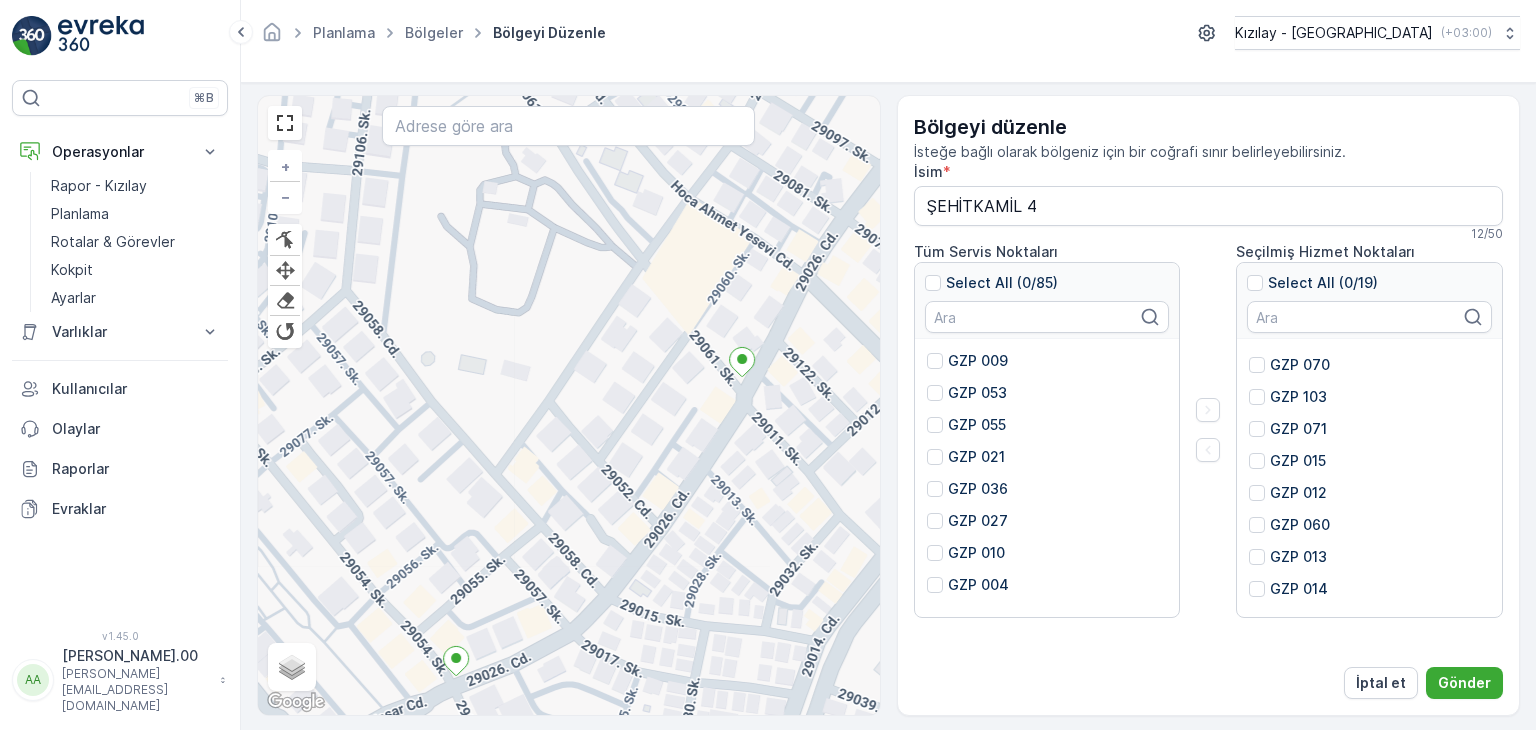 drag, startPoint x: 608, startPoint y: 443, endPoint x: 665, endPoint y: 480, distance: 67.95587 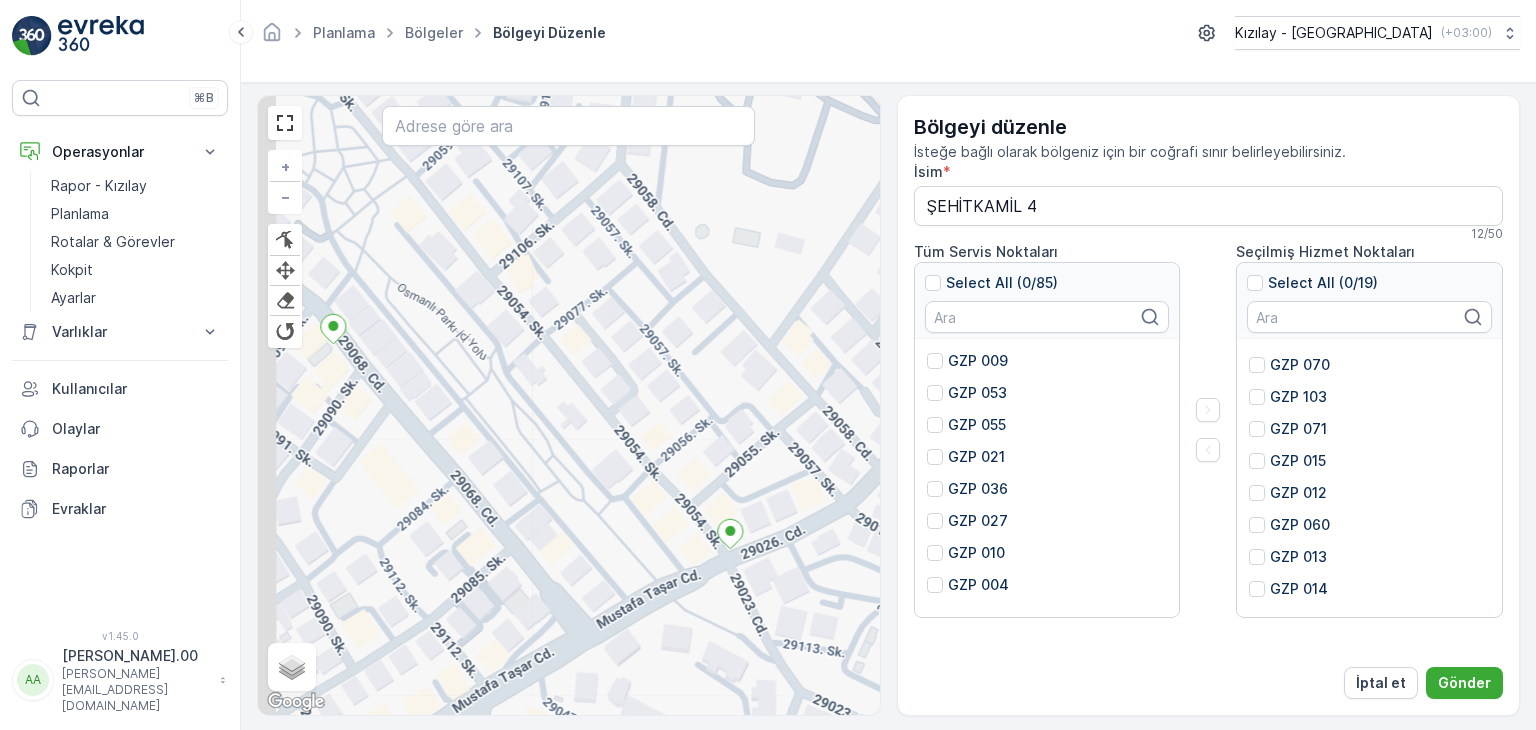 drag, startPoint x: 598, startPoint y: 525, endPoint x: 828, endPoint y: 354, distance: 286.6025 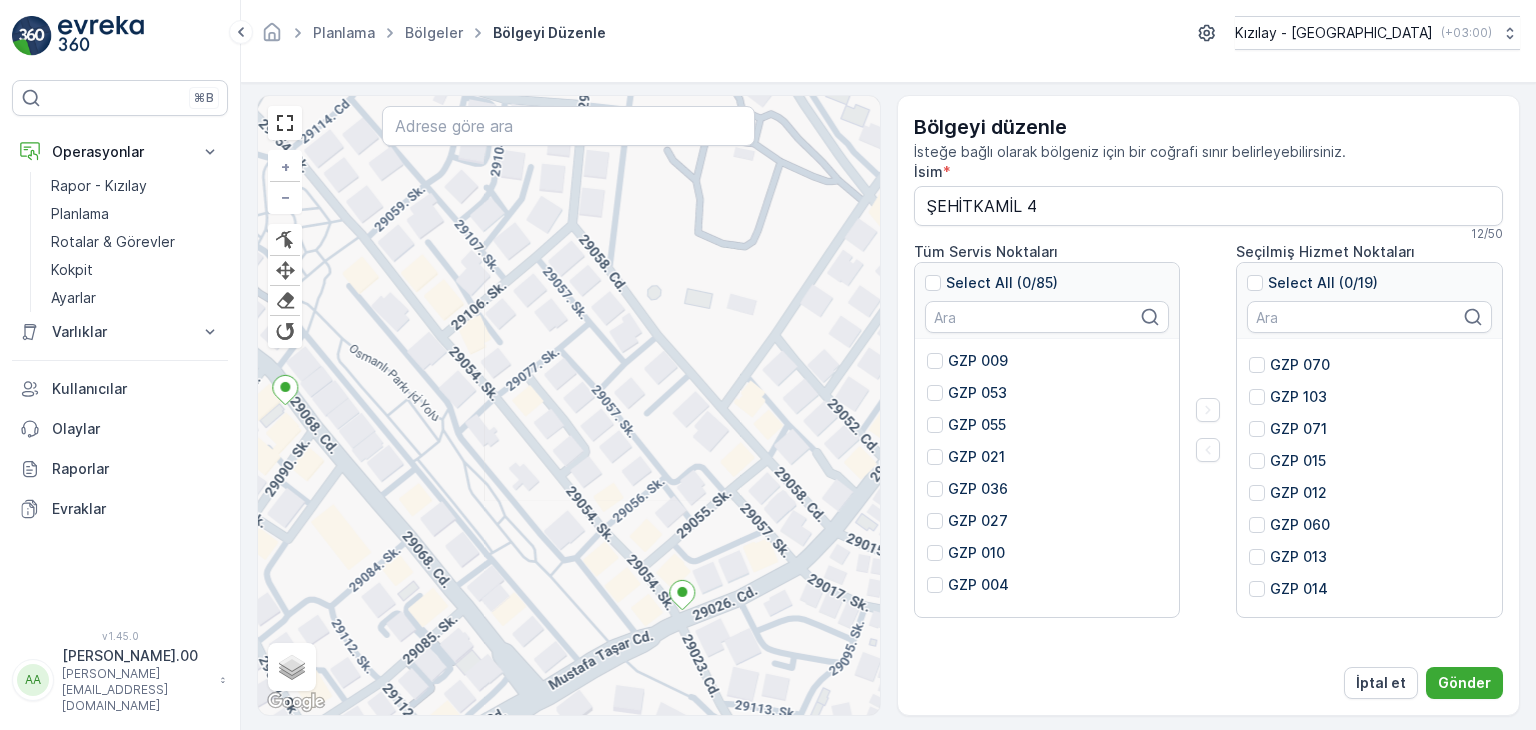 drag, startPoint x: 818, startPoint y: 460, endPoint x: 716, endPoint y: 462, distance: 102.01961 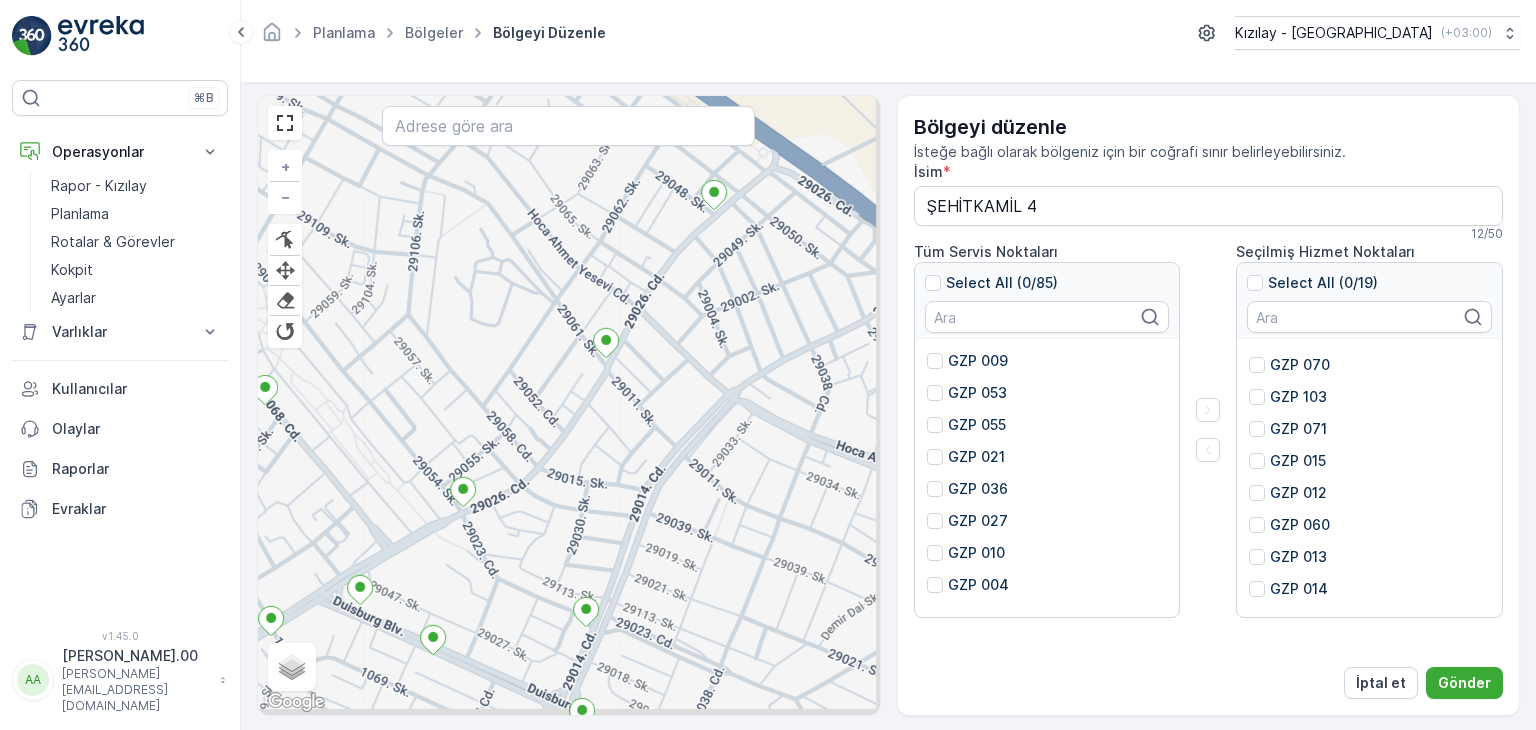 drag, startPoint x: 720, startPoint y: 532, endPoint x: 511, endPoint y: 486, distance: 214.00233 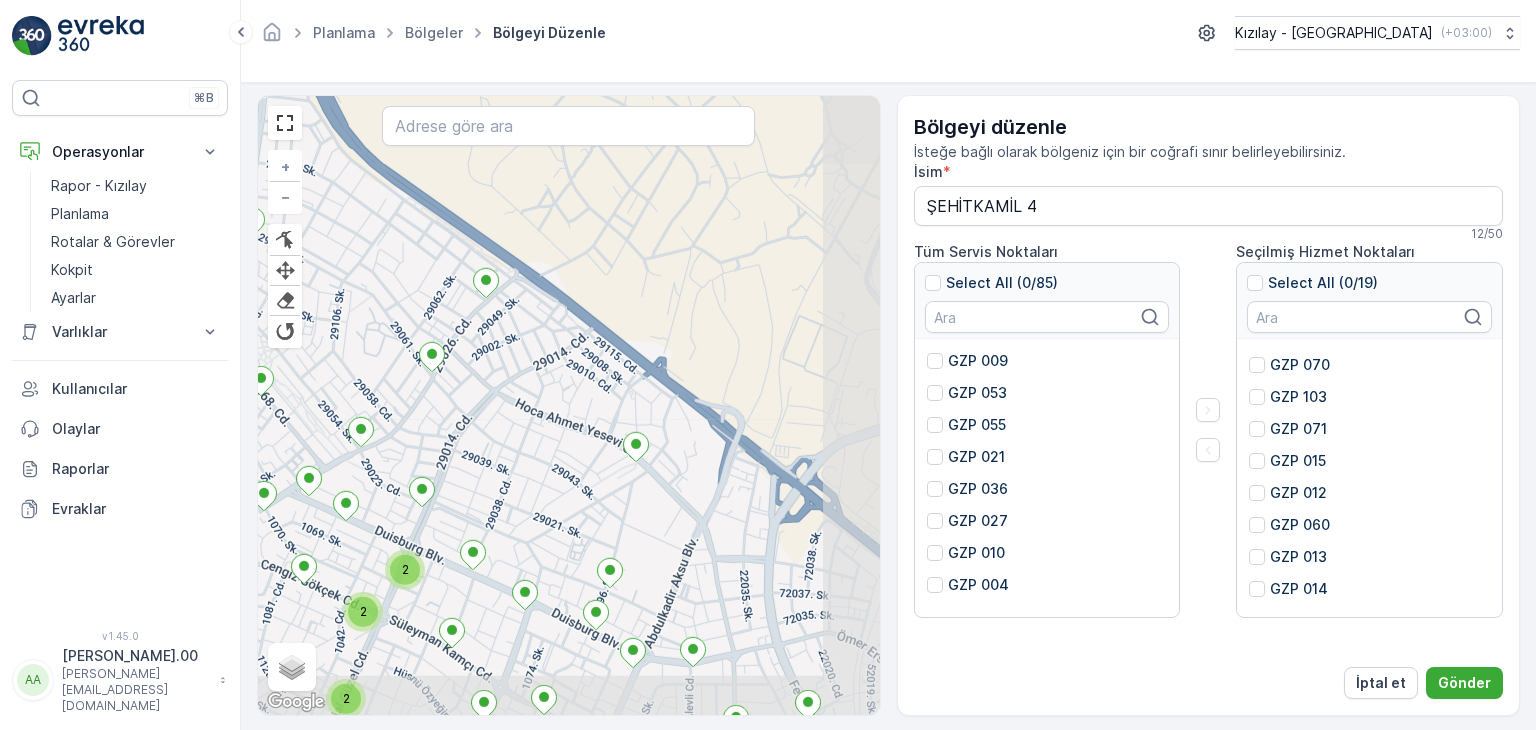 drag, startPoint x: 660, startPoint y: 481, endPoint x: 496, endPoint y: 438, distance: 169.5435 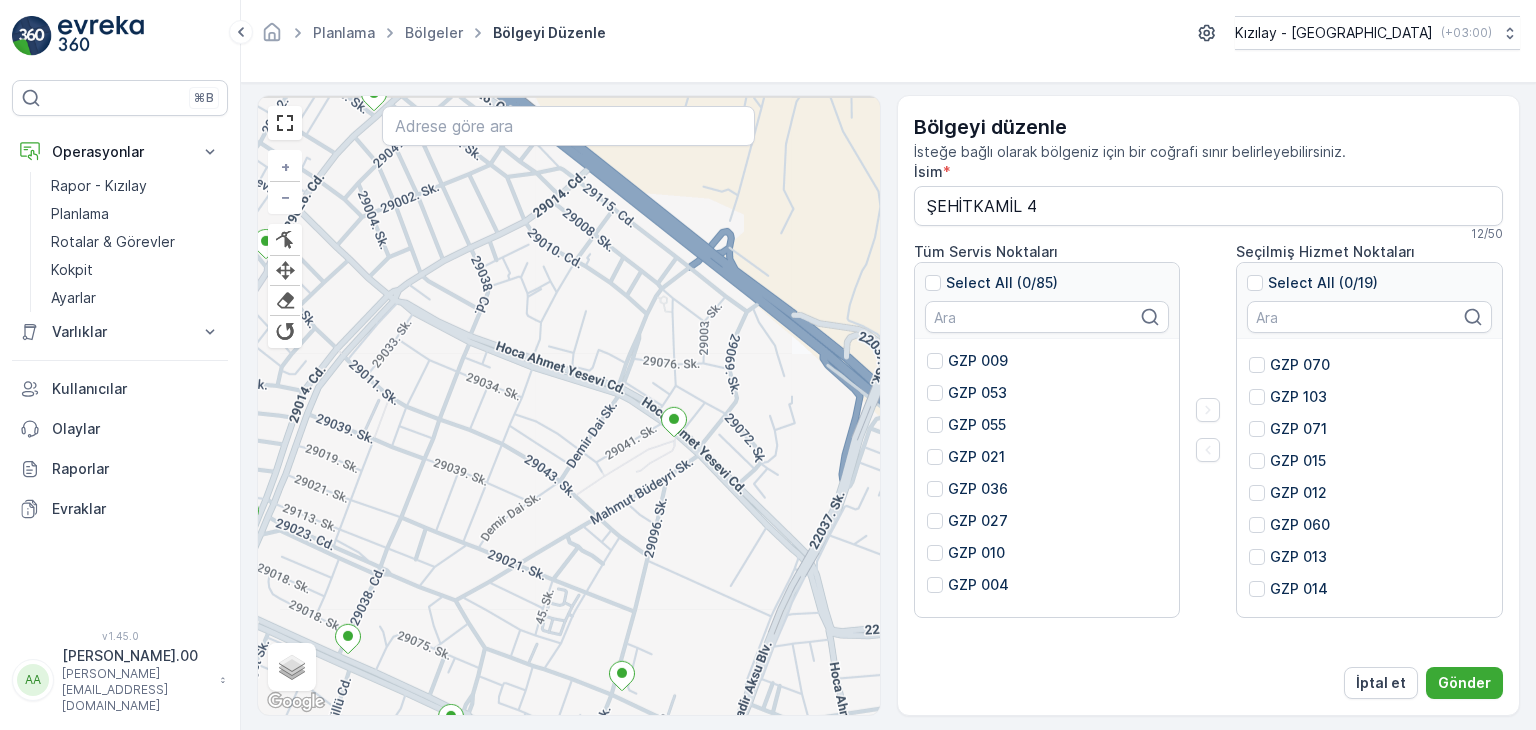 drag, startPoint x: 670, startPoint y: 461, endPoint x: 594, endPoint y: 476, distance: 77.46612 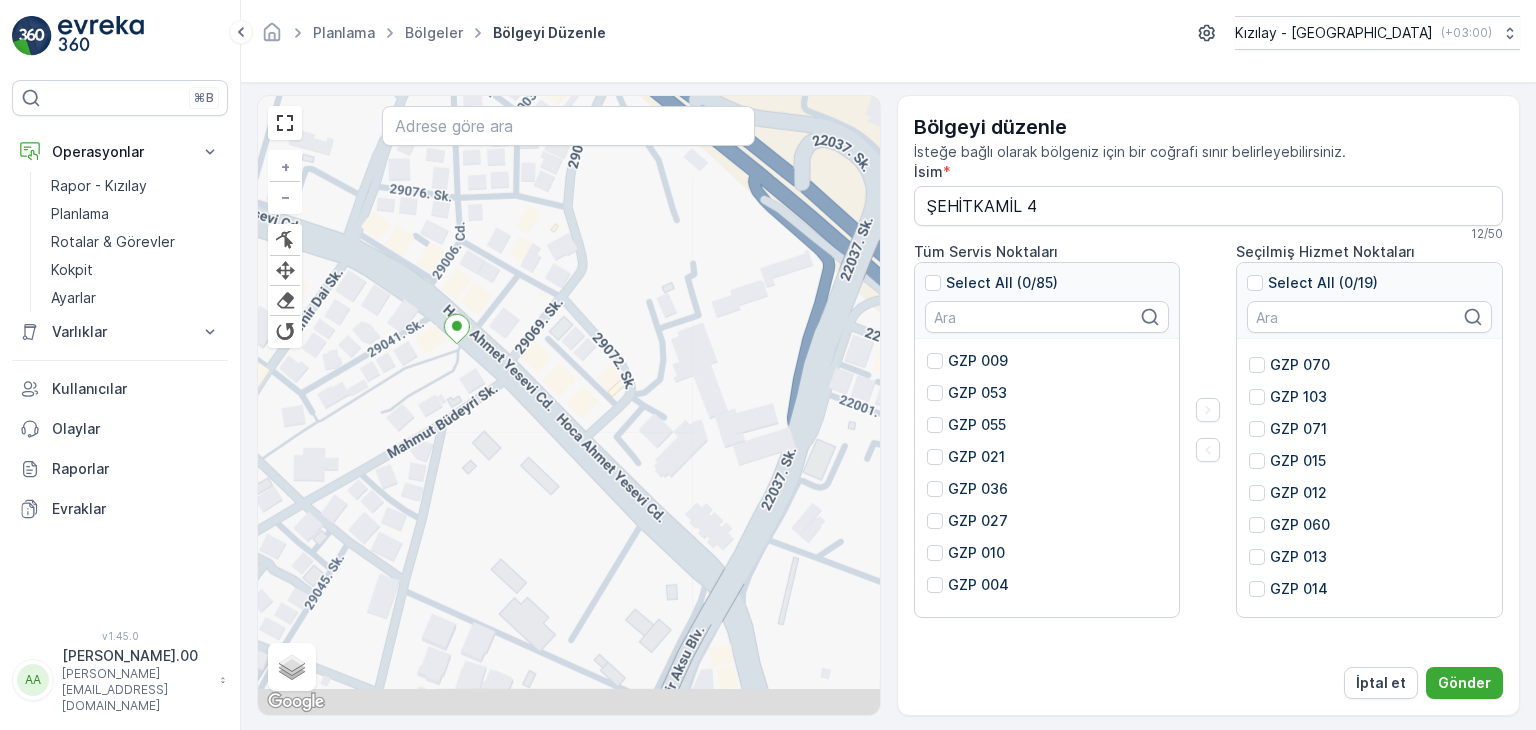 drag, startPoint x: 728, startPoint y: 477, endPoint x: 580, endPoint y: 434, distance: 154.12009 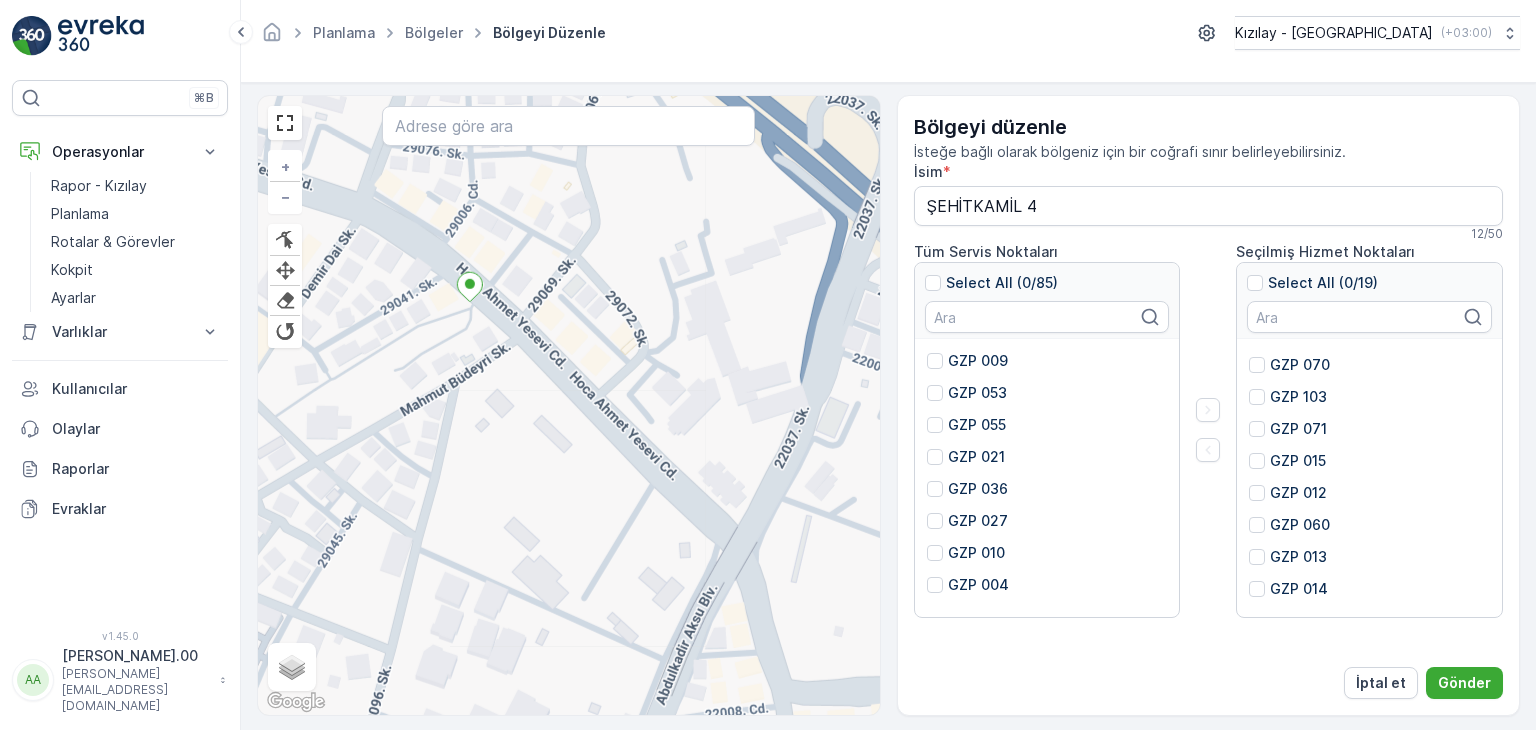 drag, startPoint x: 589, startPoint y: 583, endPoint x: 624, endPoint y: 398, distance: 188.28171 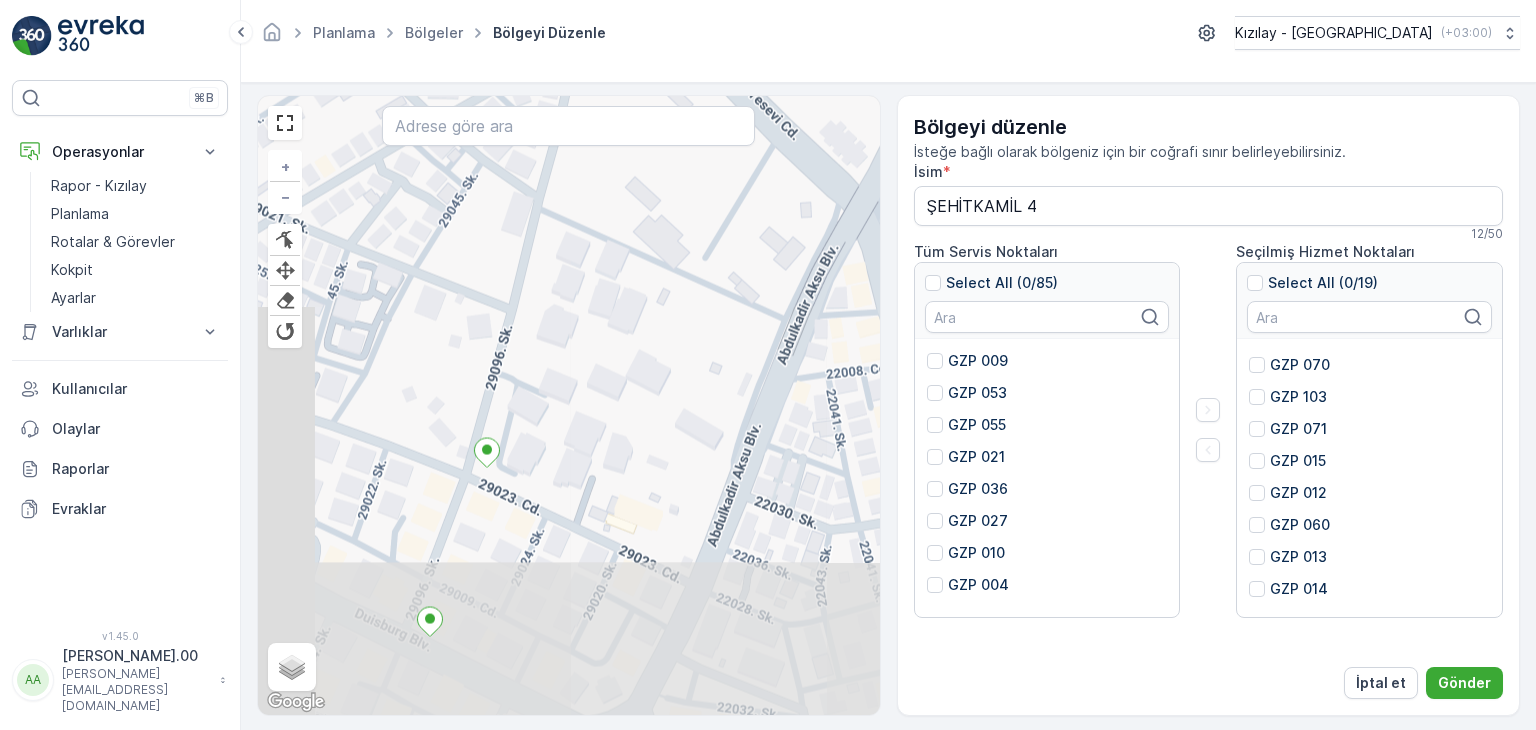 drag, startPoint x: 558, startPoint y: 422, endPoint x: 579, endPoint y: 361, distance: 64.513565 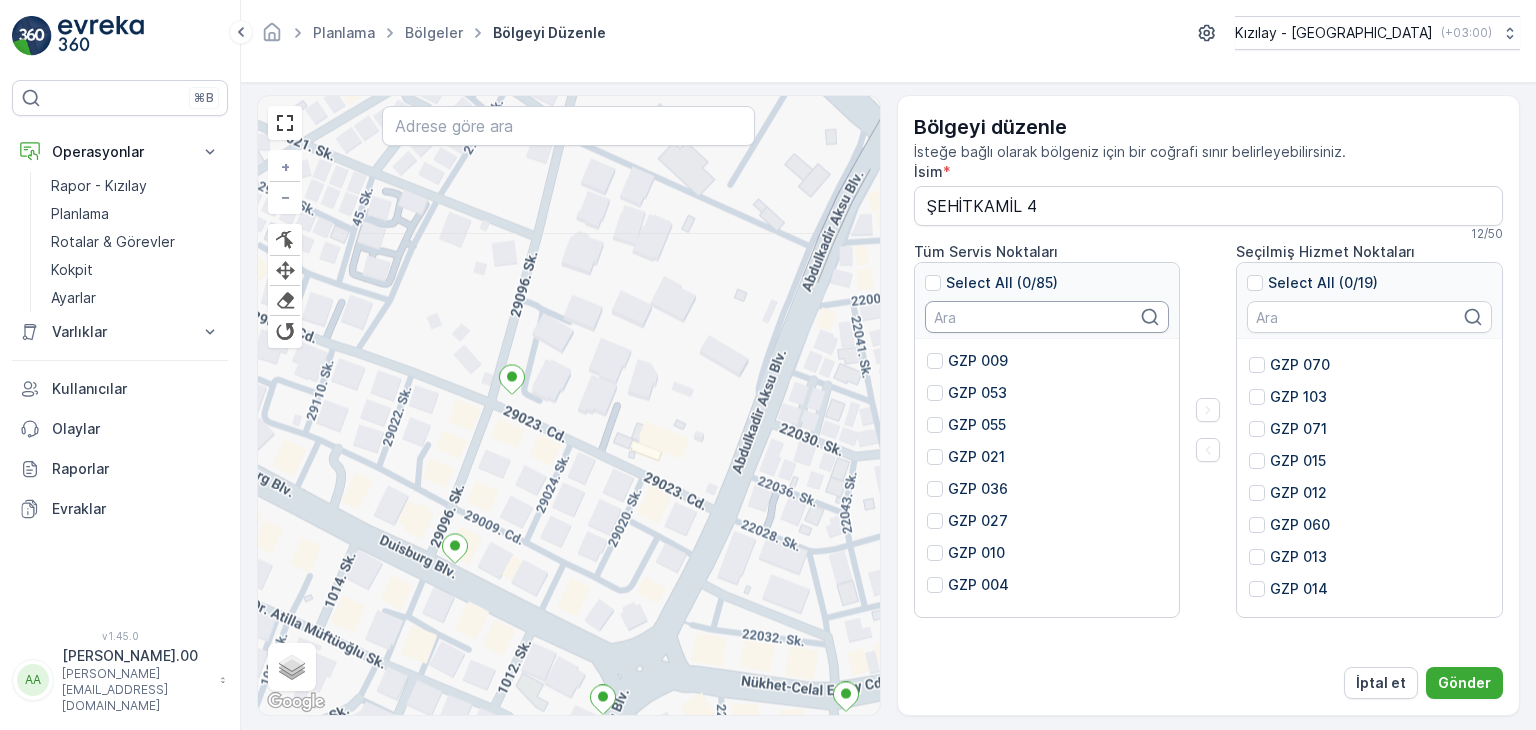 click at bounding box center [1047, 317] 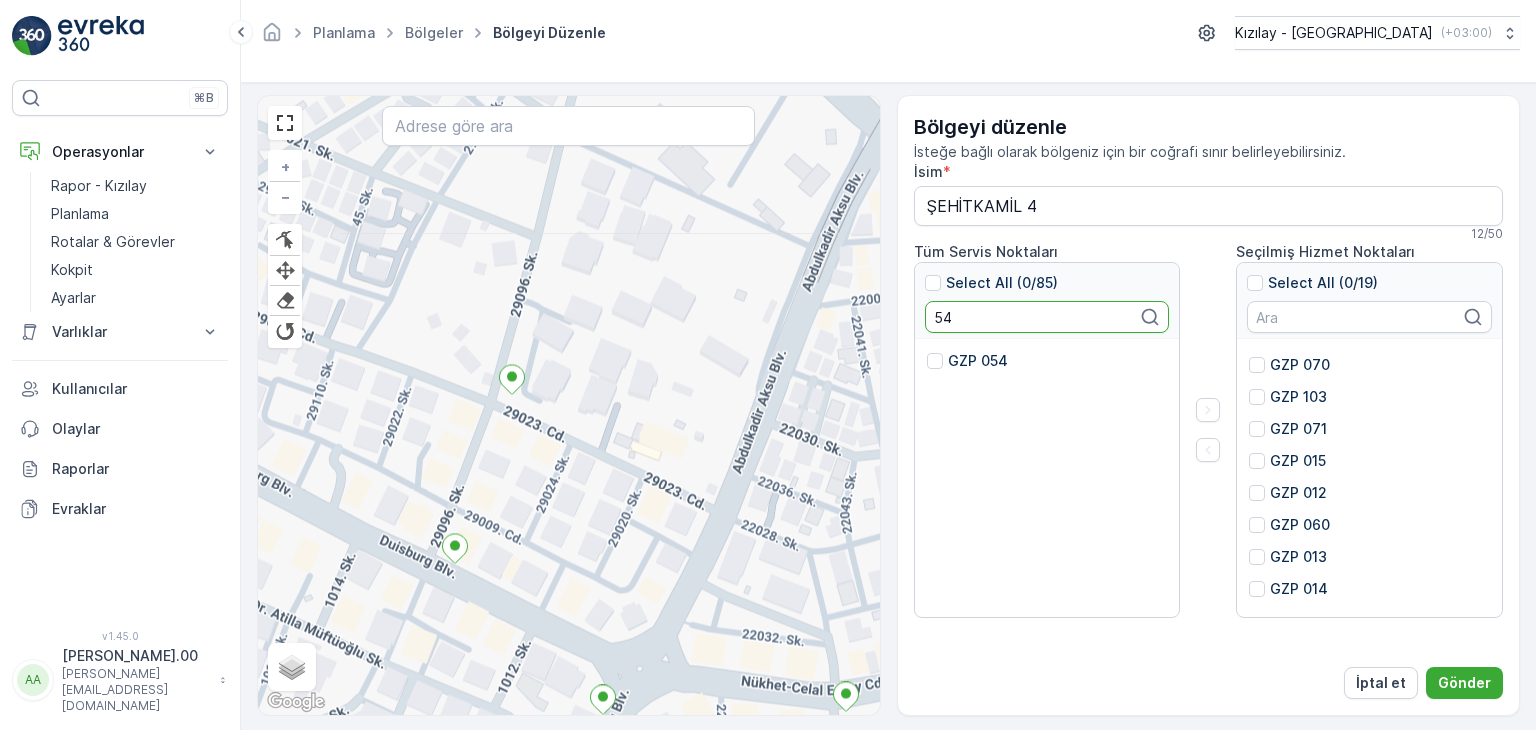 type on "54" 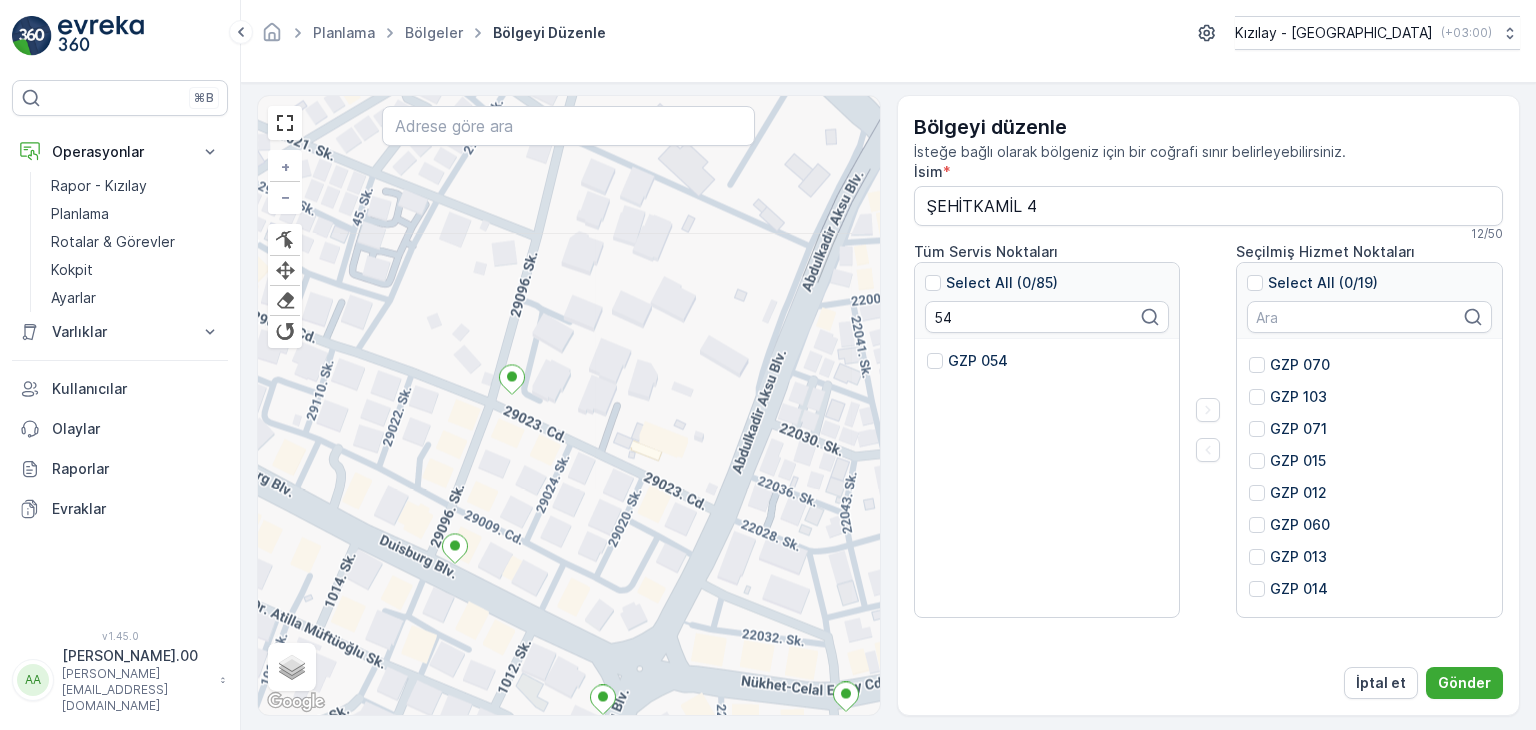 click on "GZP 054" at bounding box center [978, 361] 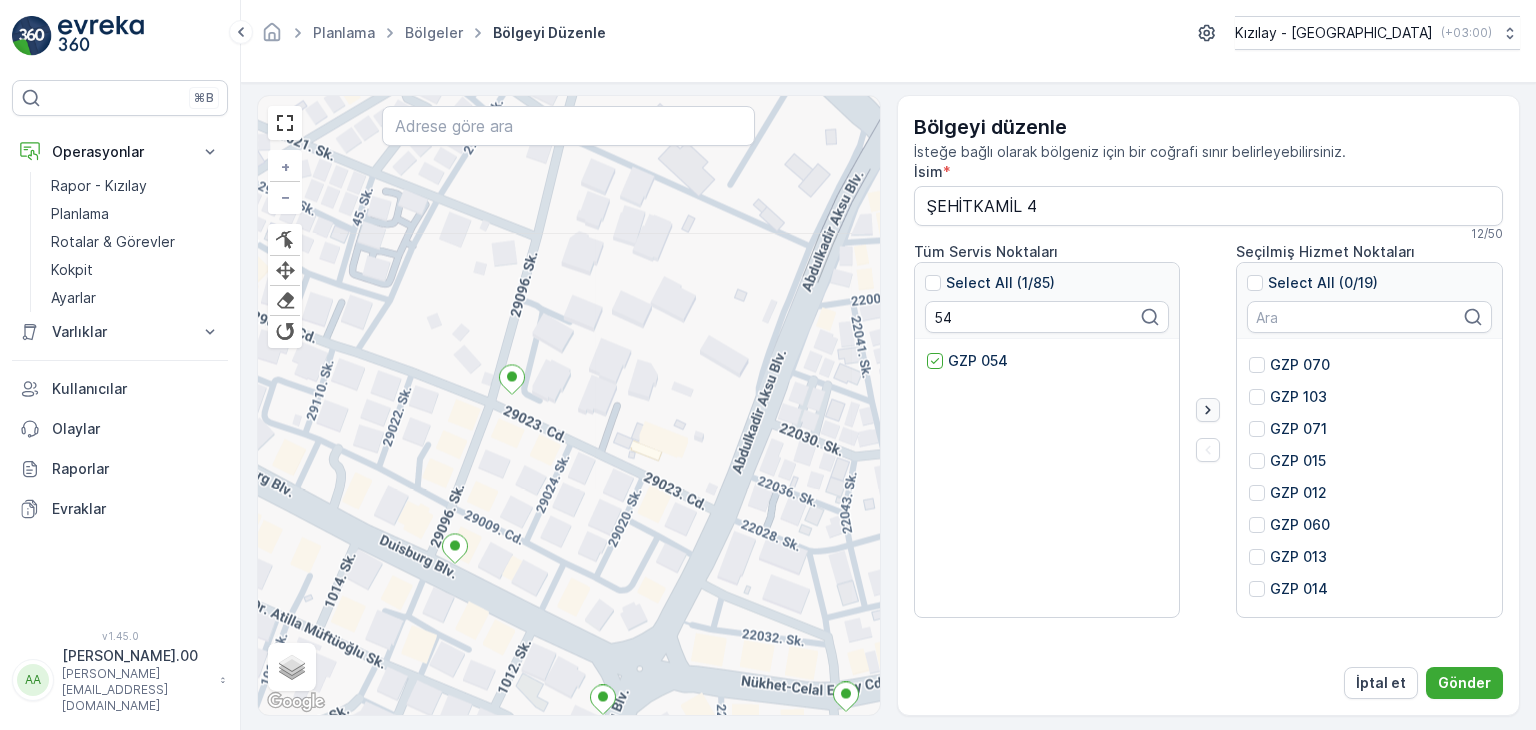 click at bounding box center [1208, 410] 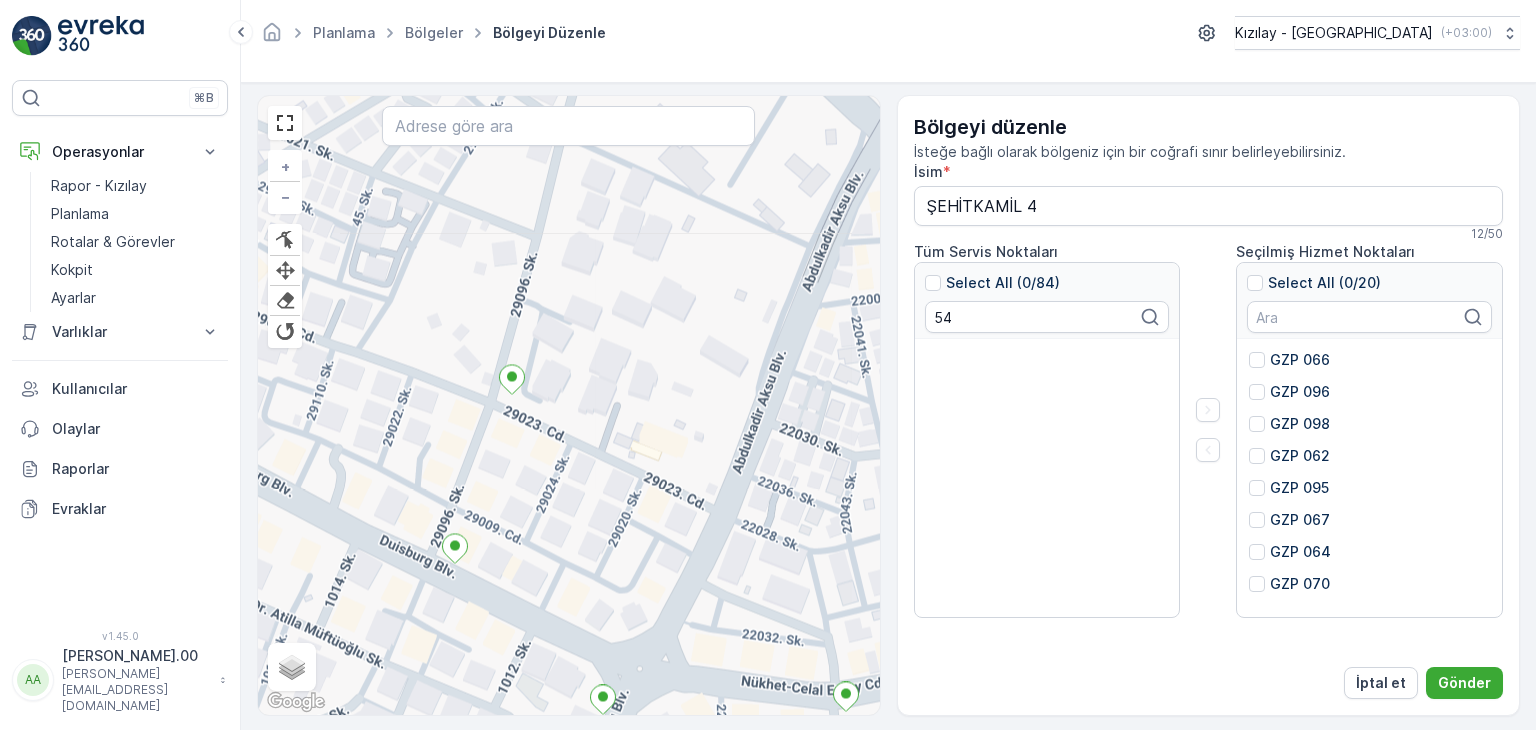 scroll, scrollTop: 0, scrollLeft: 0, axis: both 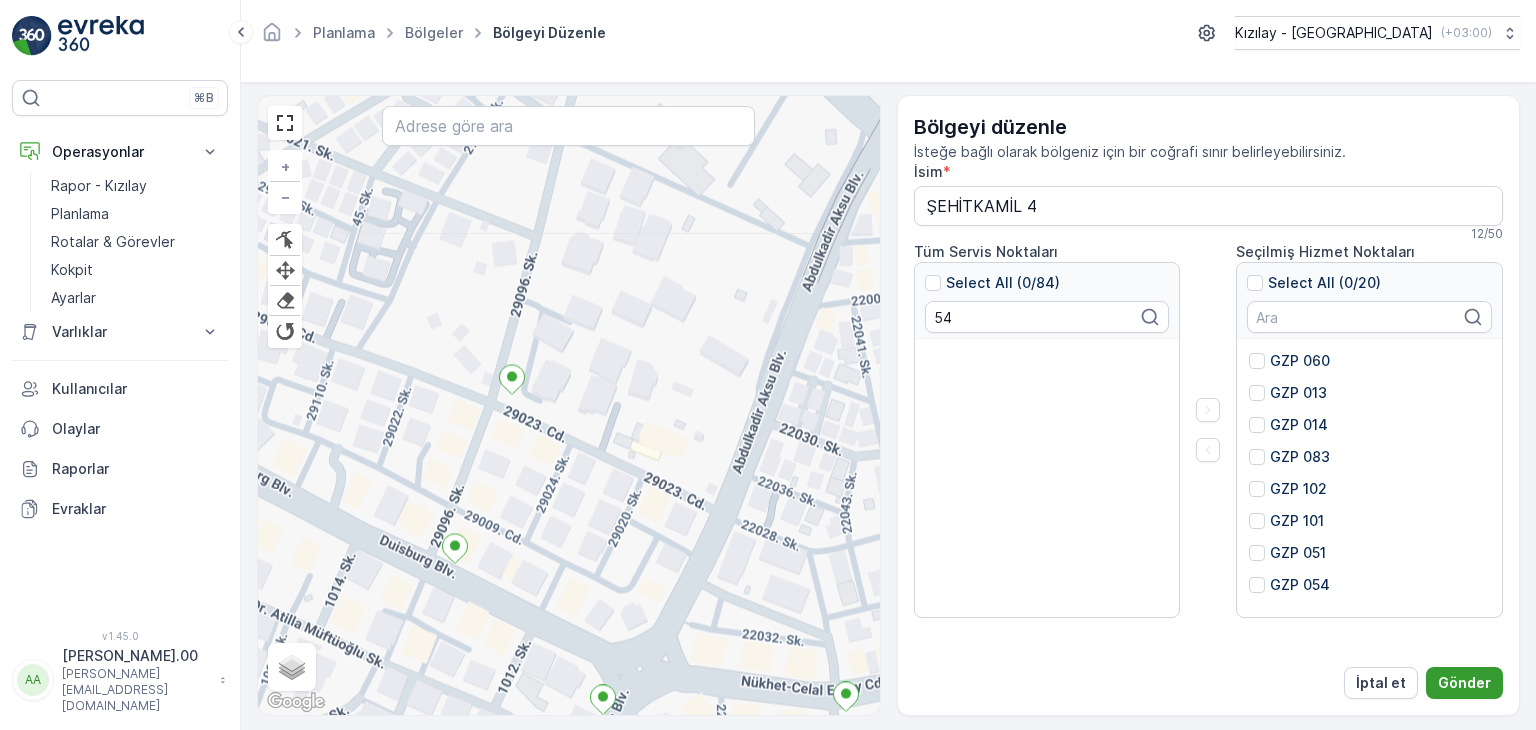 click on "Gönder" at bounding box center [1464, 683] 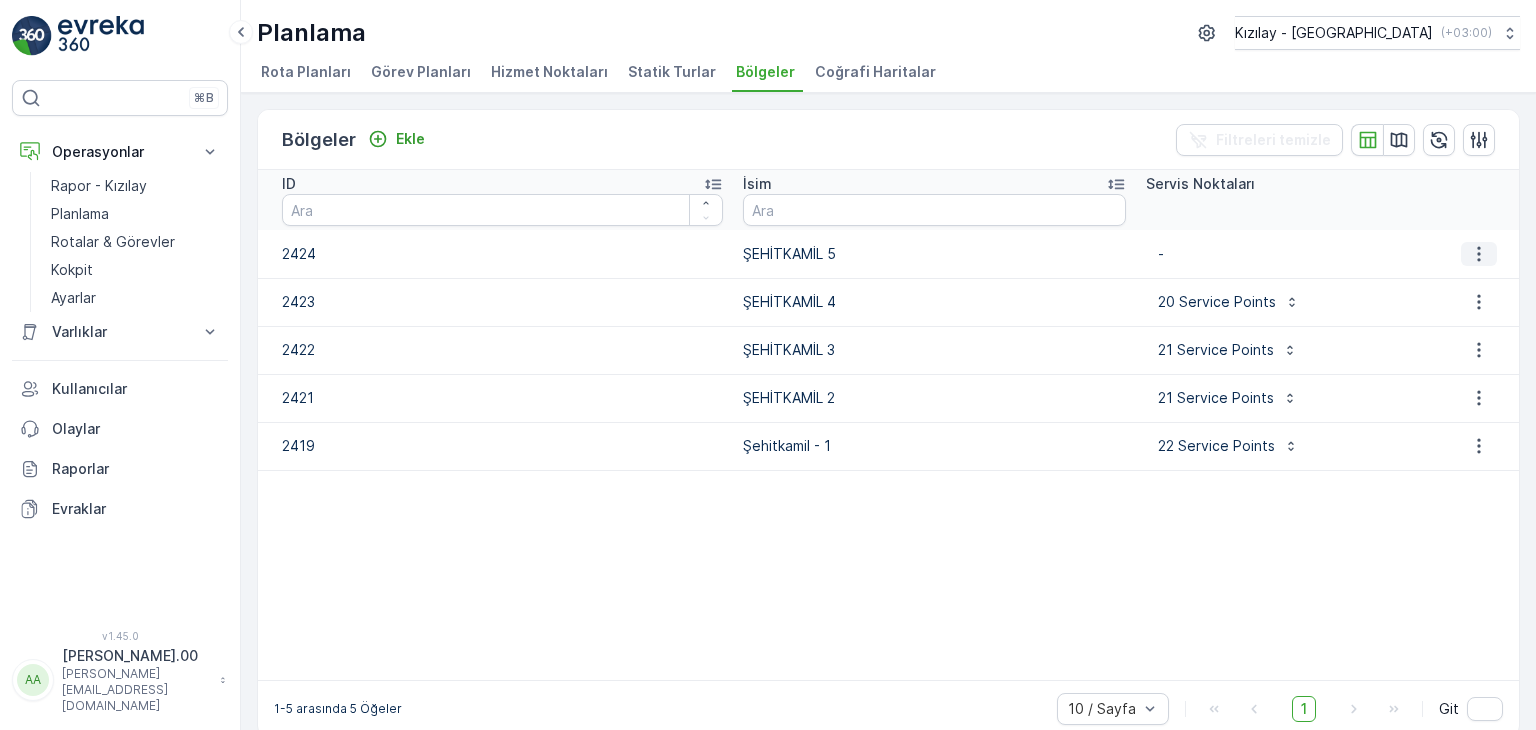 click 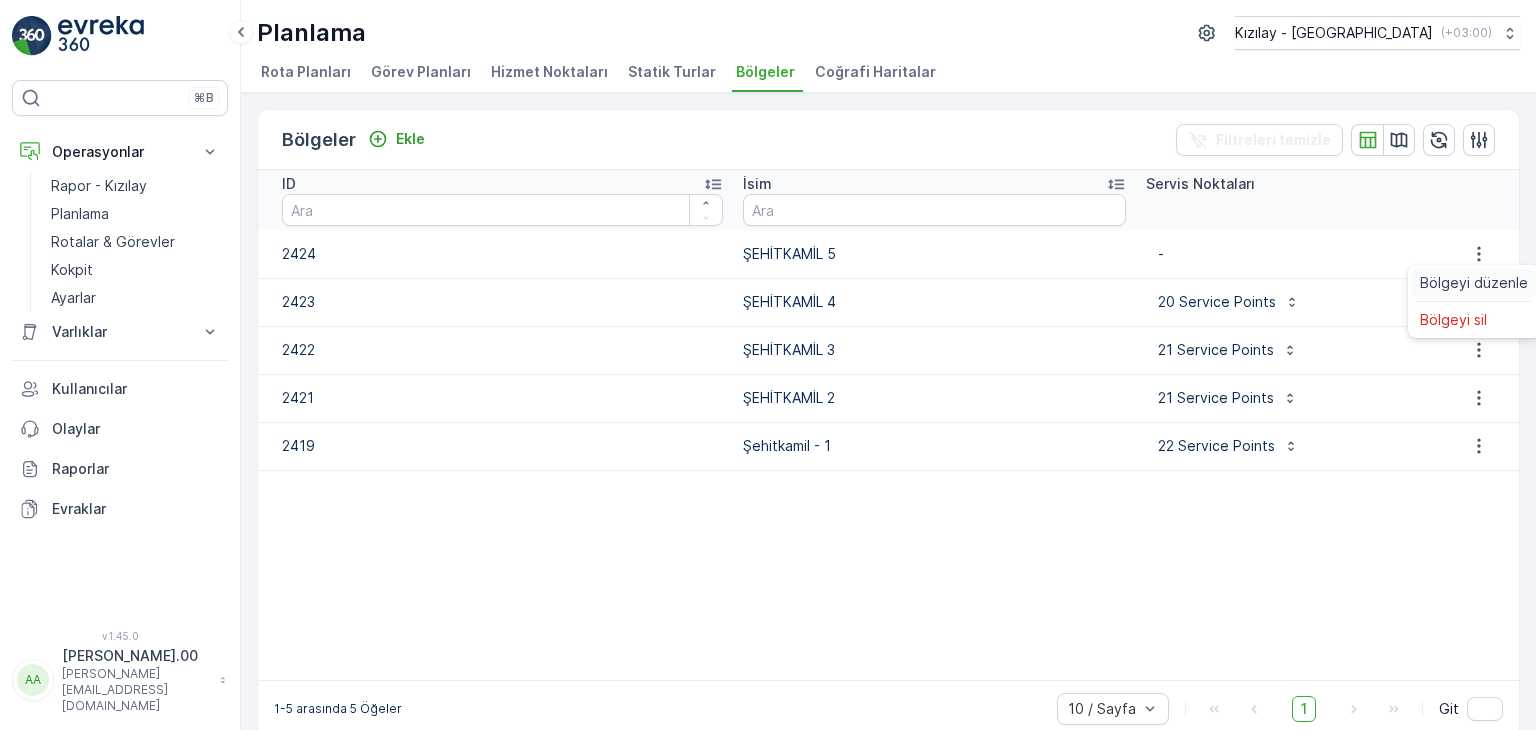 click on "Bölgeyi düzenle" at bounding box center (1474, 283) 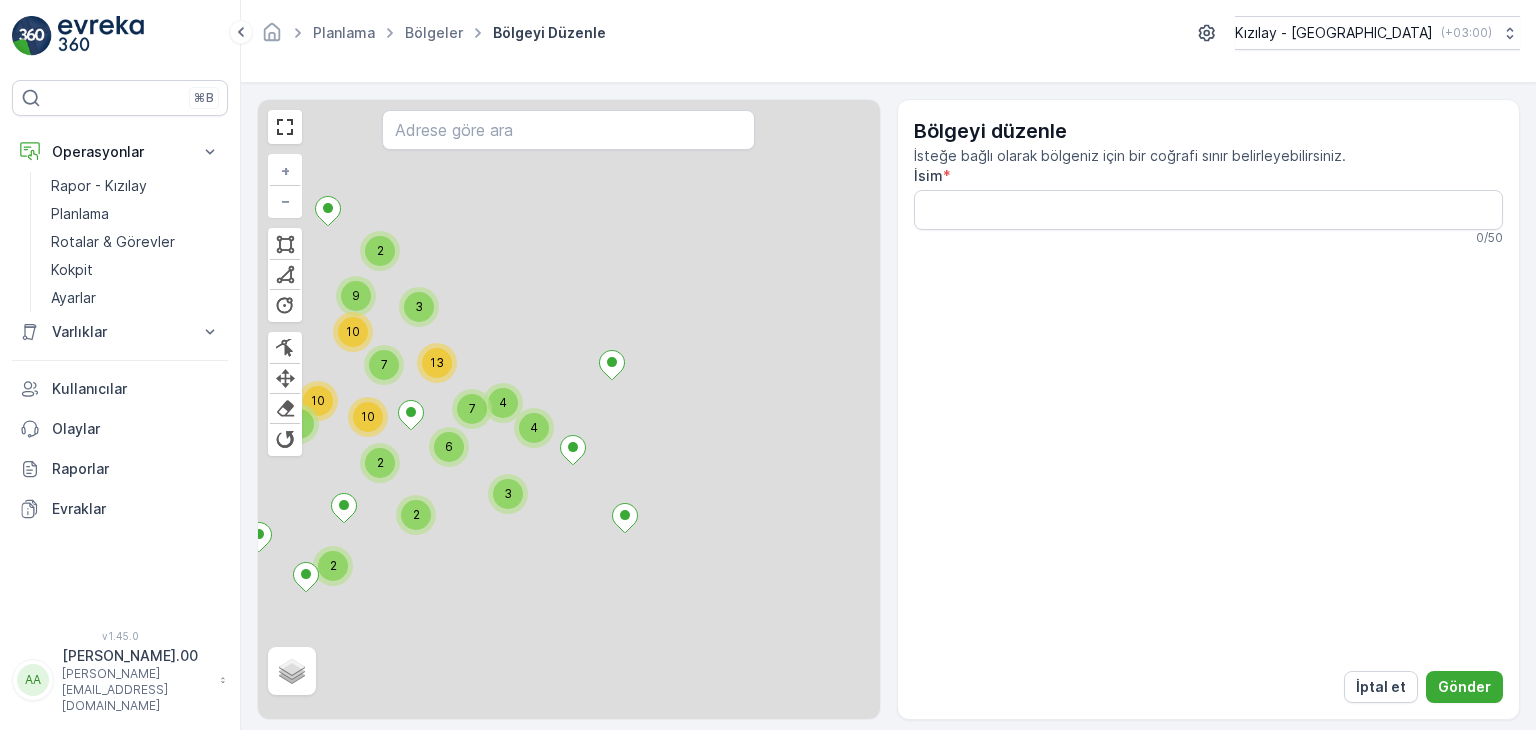 type on "ŞEHİTKAMİL 5" 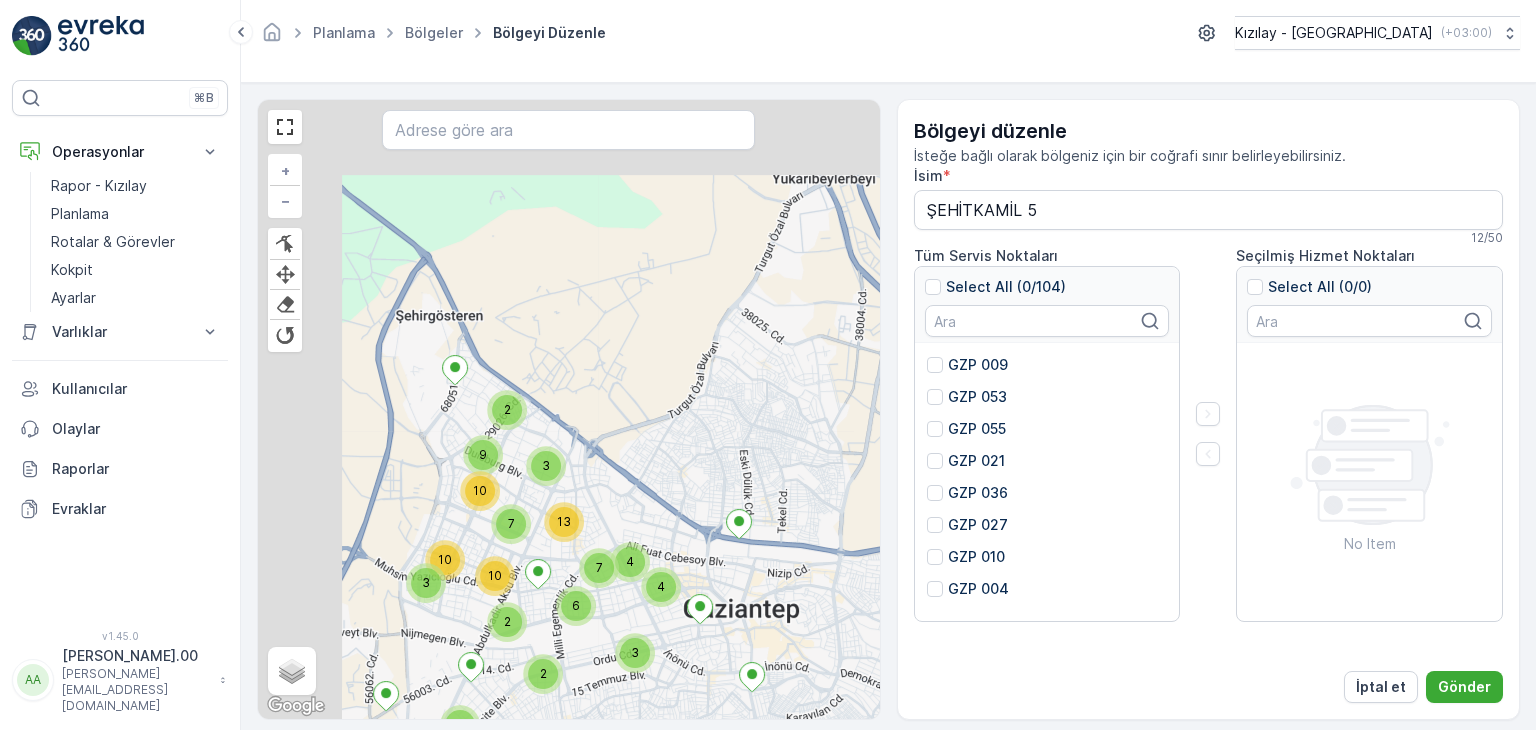drag, startPoint x: 574, startPoint y: 565, endPoint x: 551, endPoint y: 521, distance: 49.648766 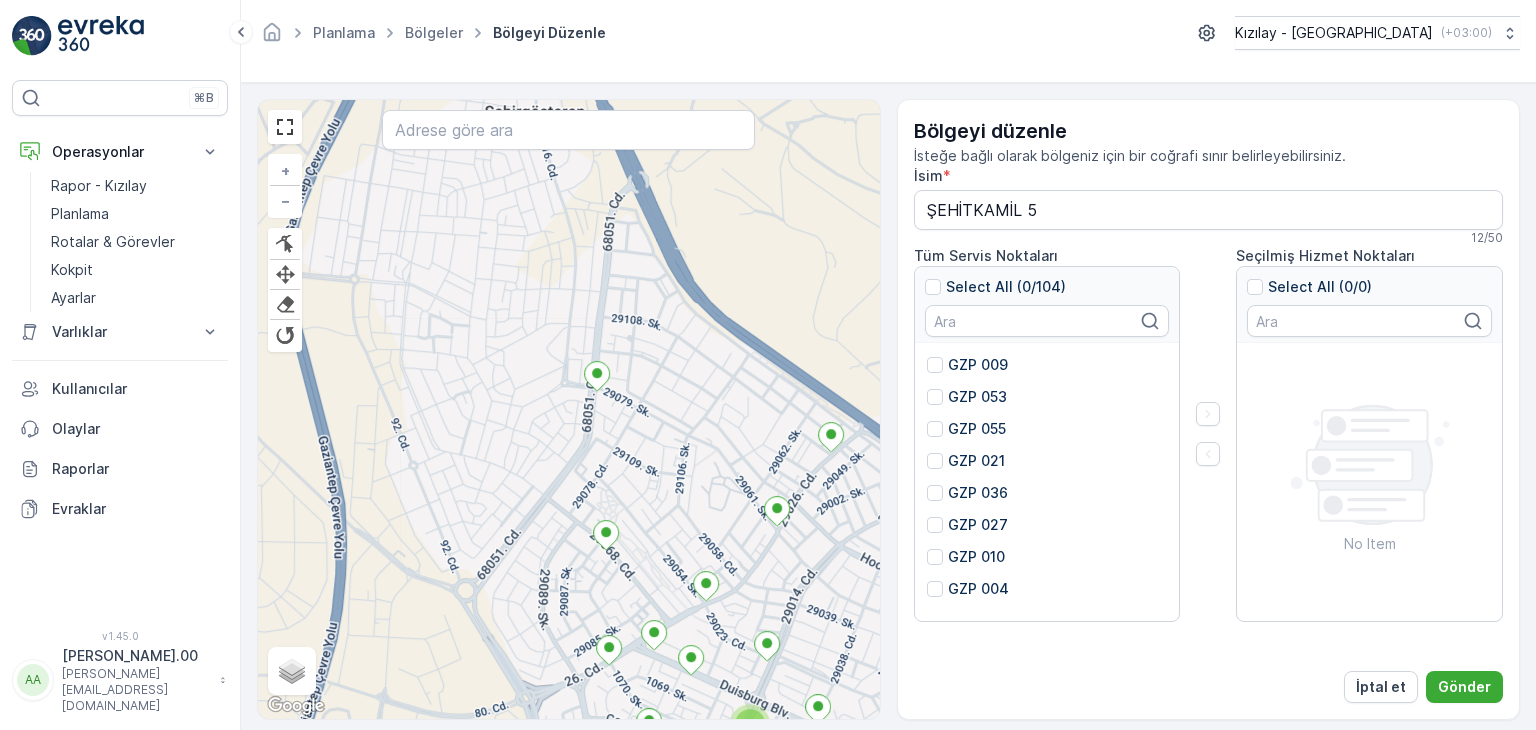 drag, startPoint x: 653, startPoint y: 414, endPoint x: 658, endPoint y: 441, distance: 27.45906 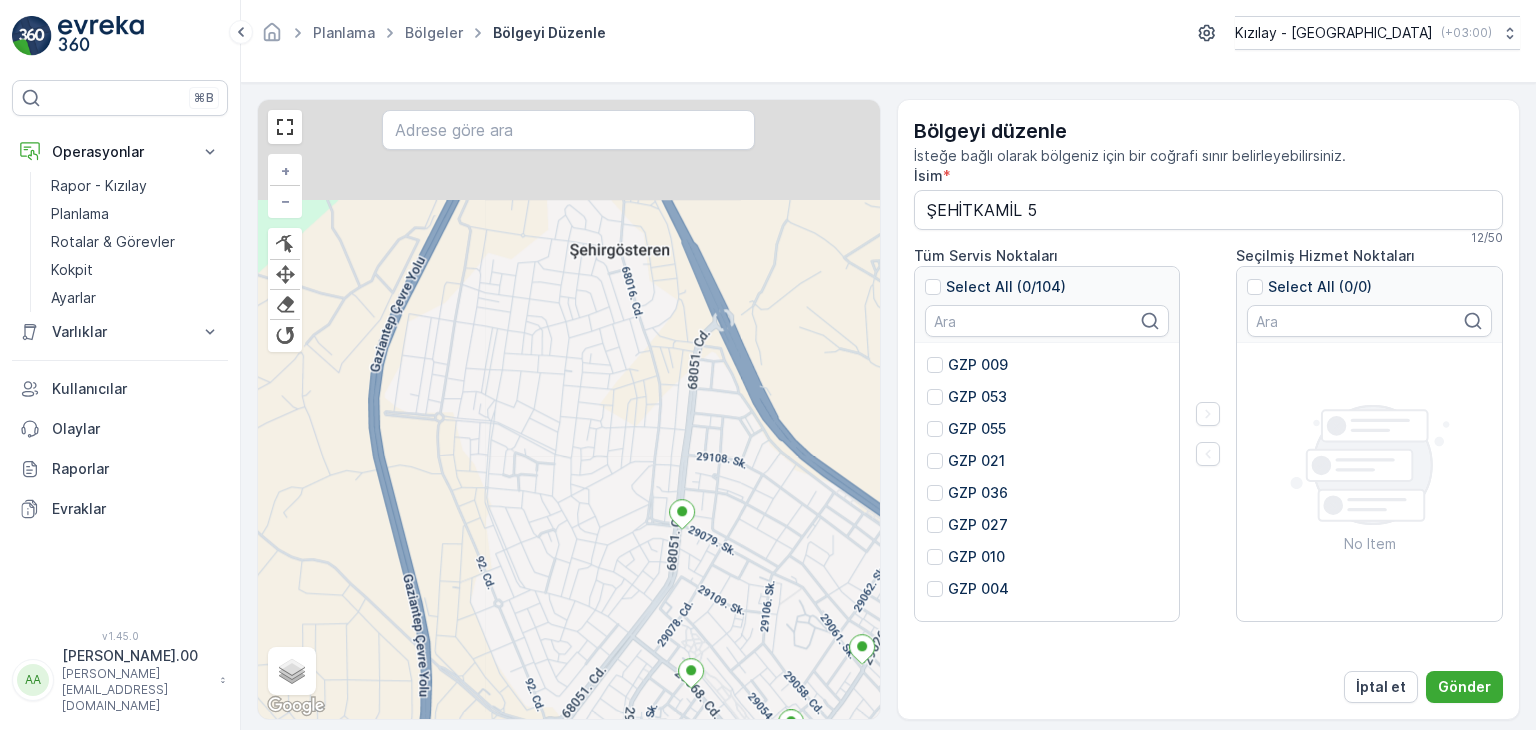 drag, startPoint x: 740, startPoint y: 251, endPoint x: 713, endPoint y: 413, distance: 164.23459 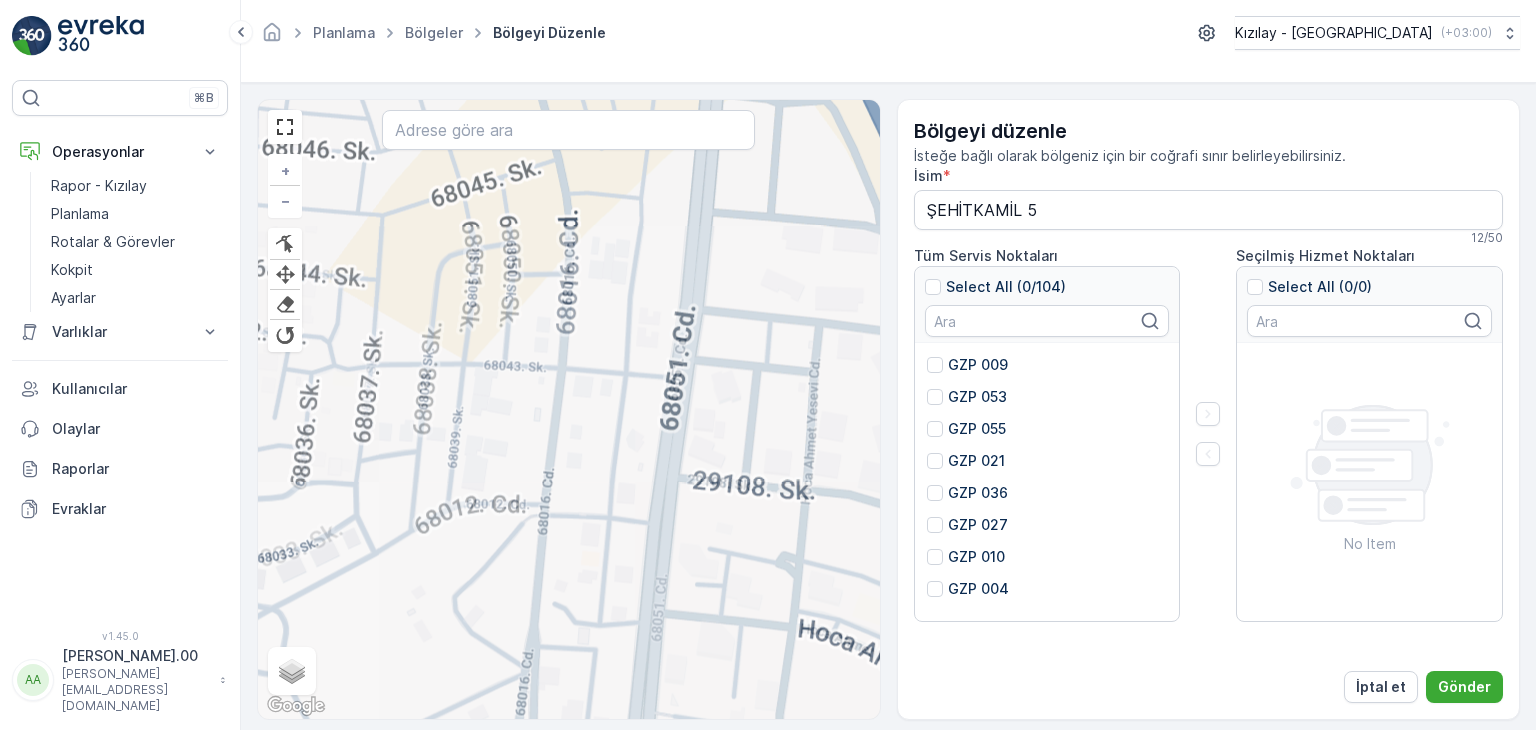 drag, startPoint x: 773, startPoint y: 277, endPoint x: 768, endPoint y: 357, distance: 80.1561 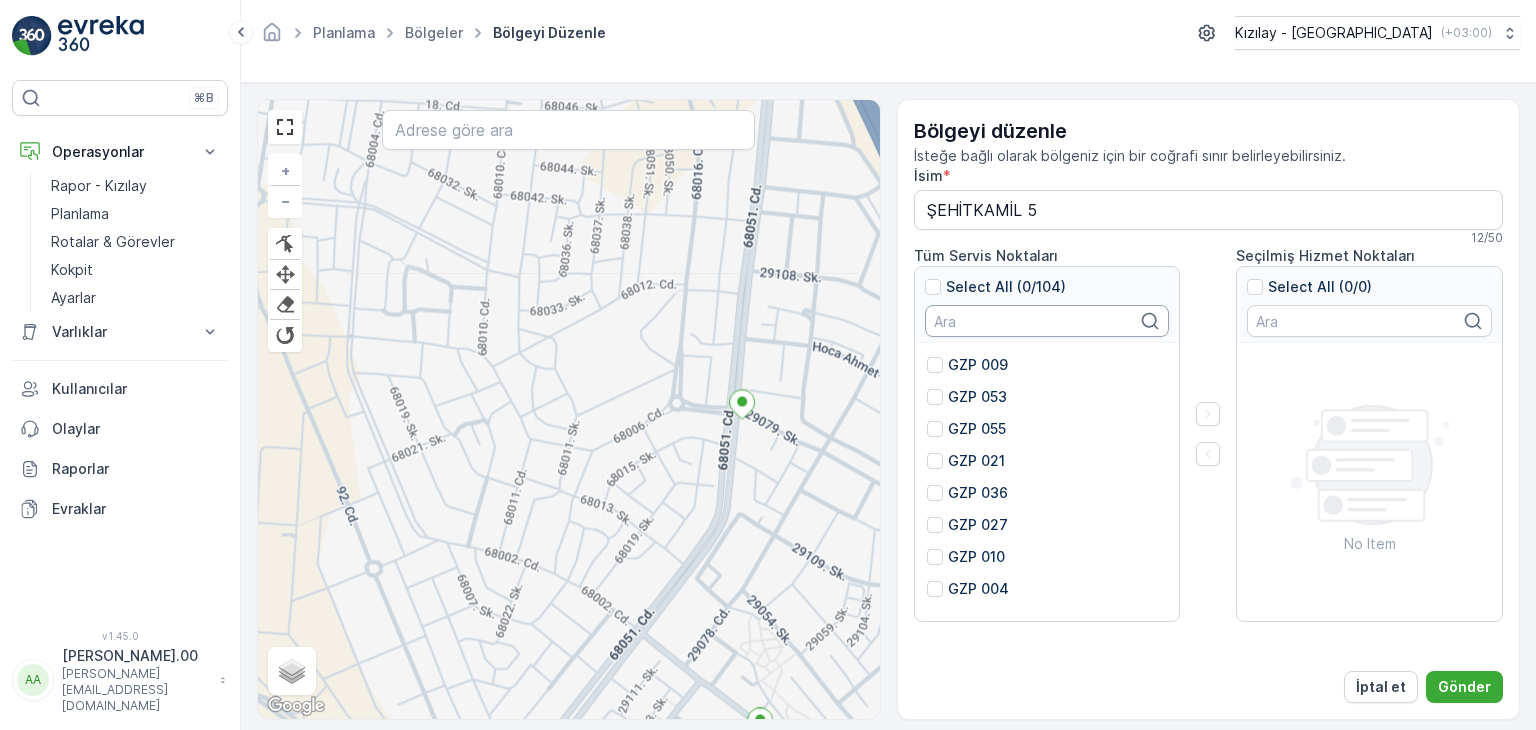 click at bounding box center [1047, 321] 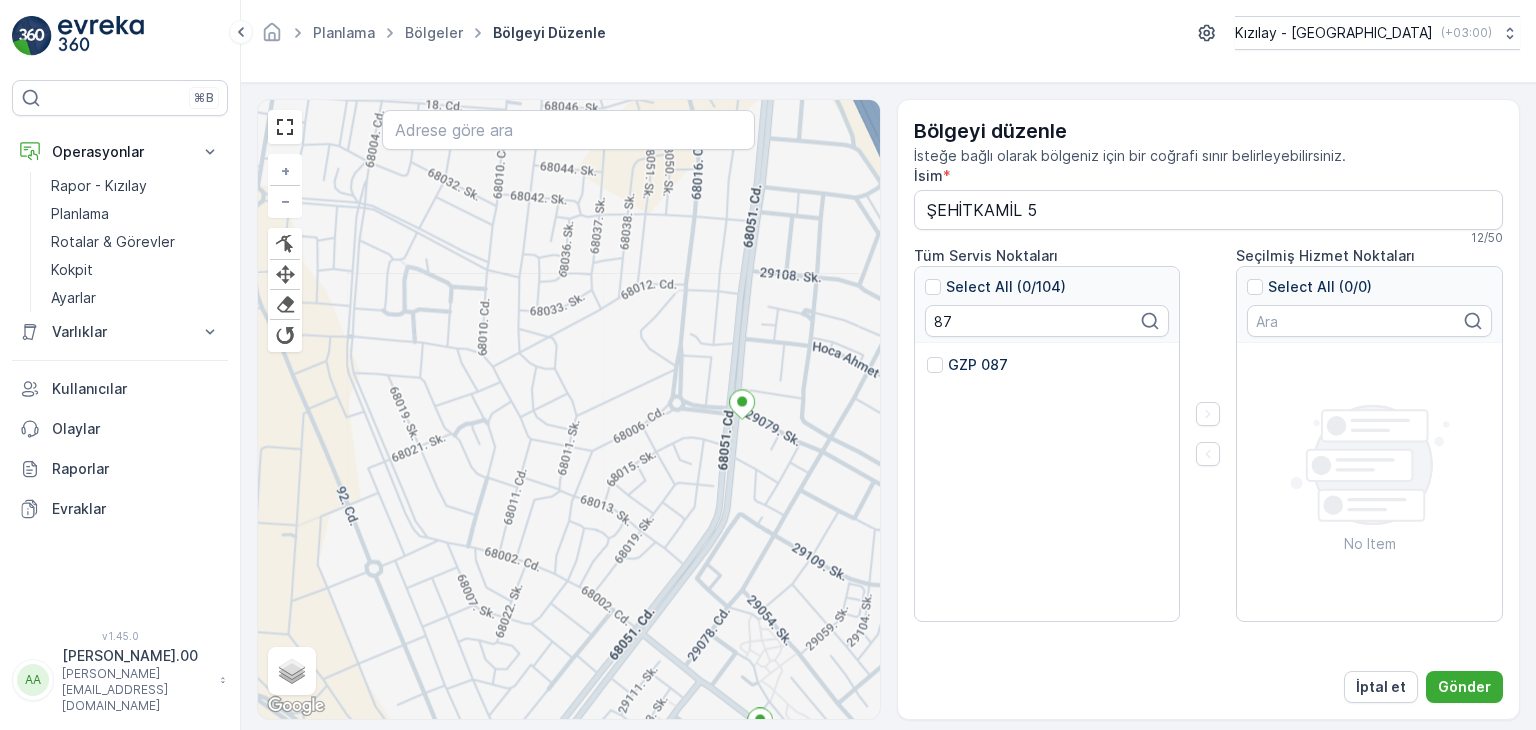 click on "GZP 087" at bounding box center (978, 365) 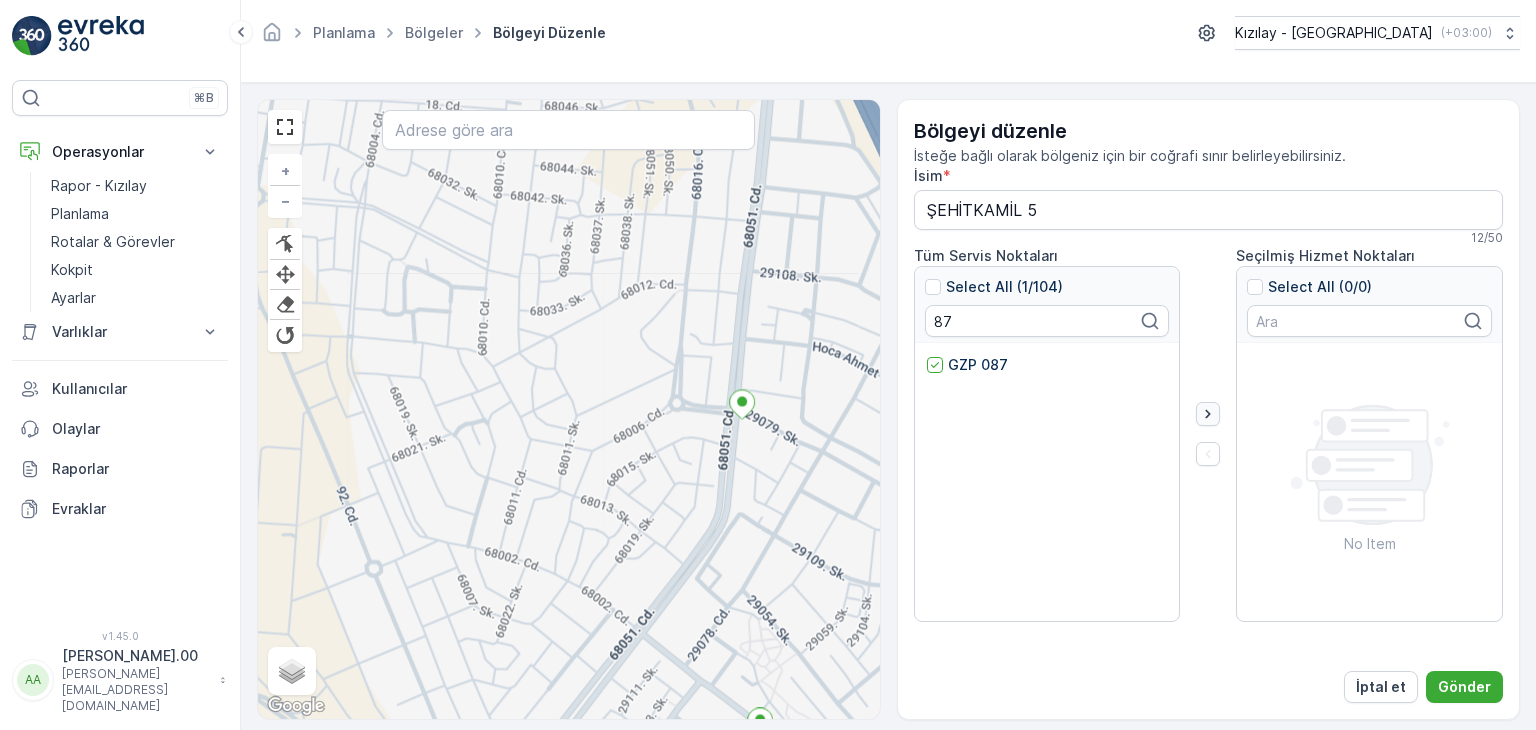 click 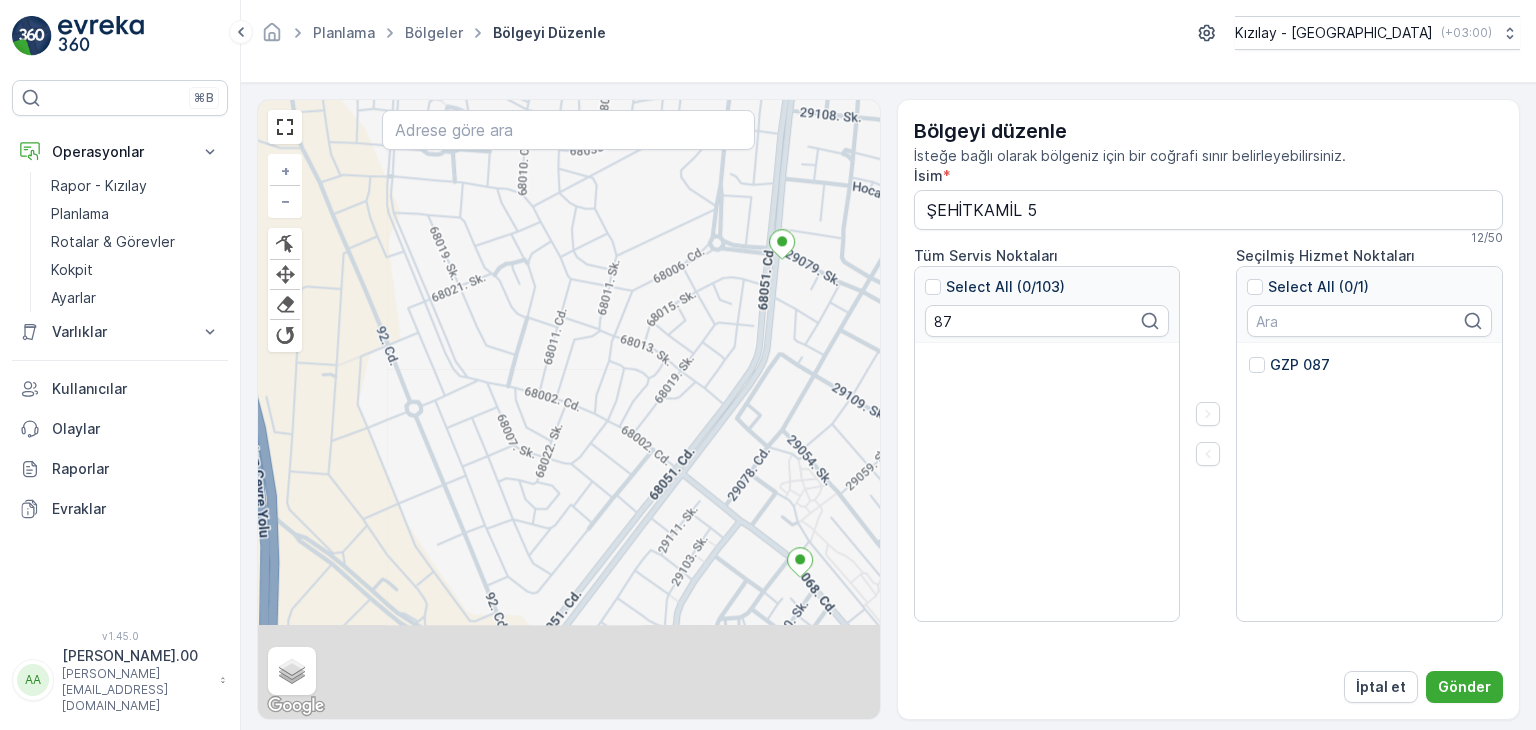 drag, startPoint x: 752, startPoint y: 521, endPoint x: 752, endPoint y: 418, distance: 103 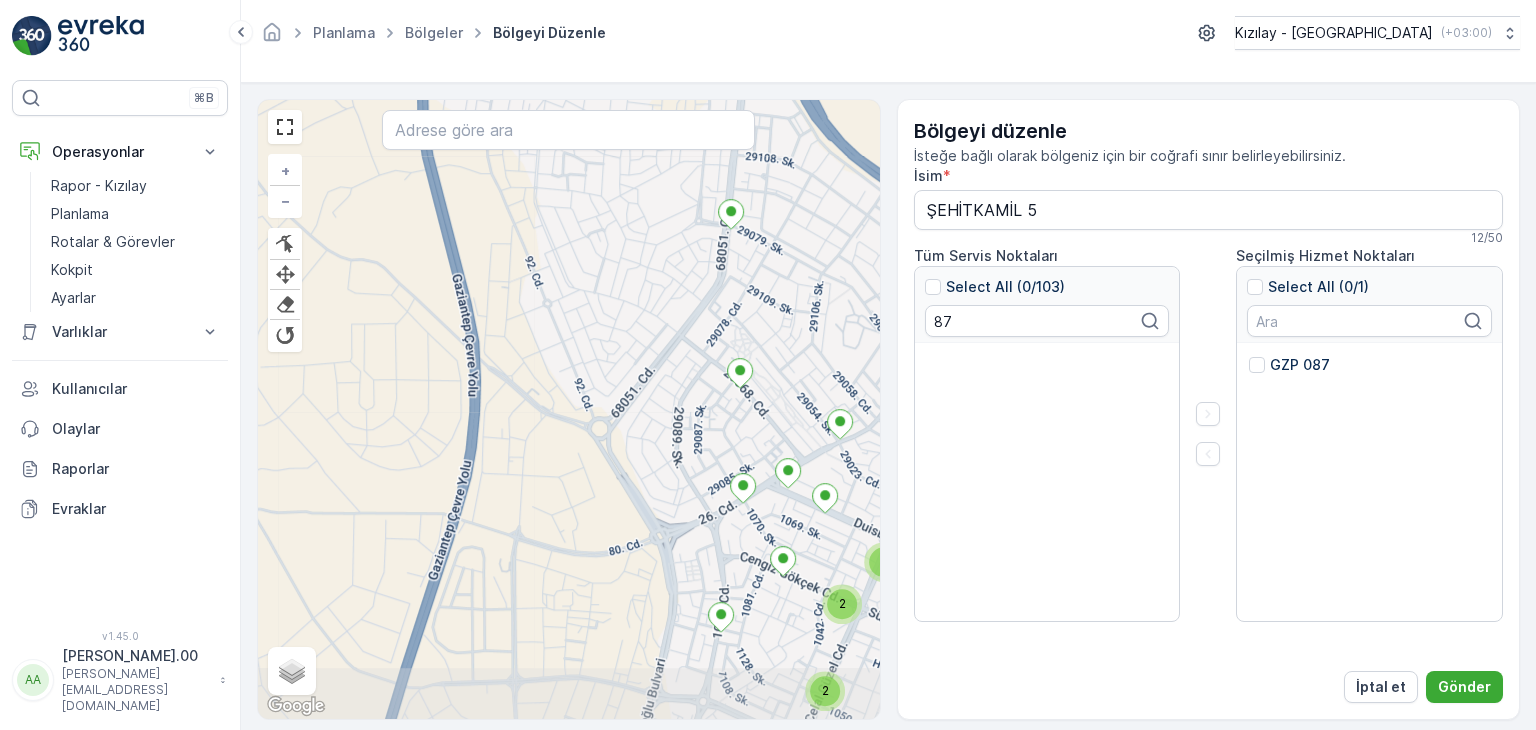 drag, startPoint x: 676, startPoint y: 549, endPoint x: 647, endPoint y: 422, distance: 130.26895 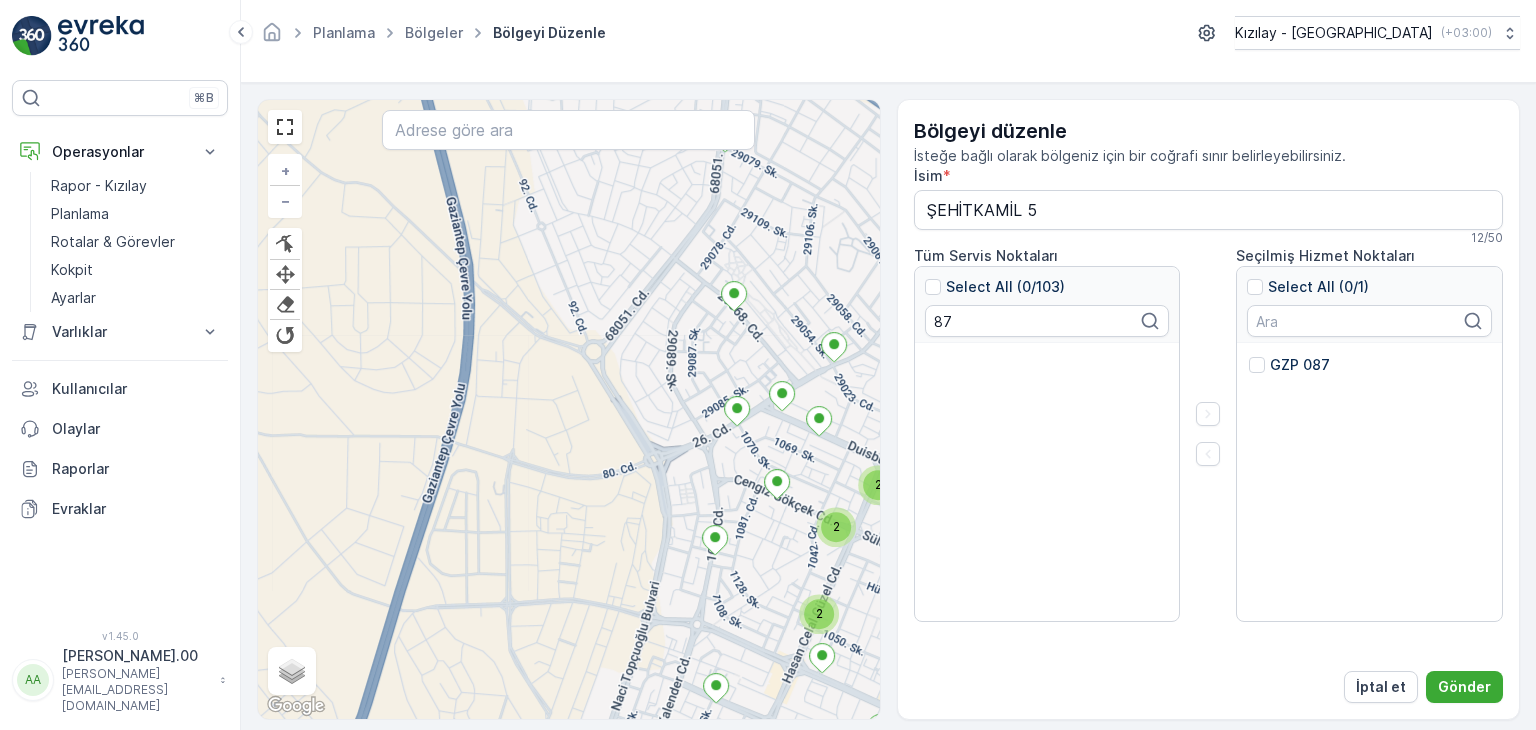 drag, startPoint x: 665, startPoint y: 574, endPoint x: 668, endPoint y: 512, distance: 62.072536 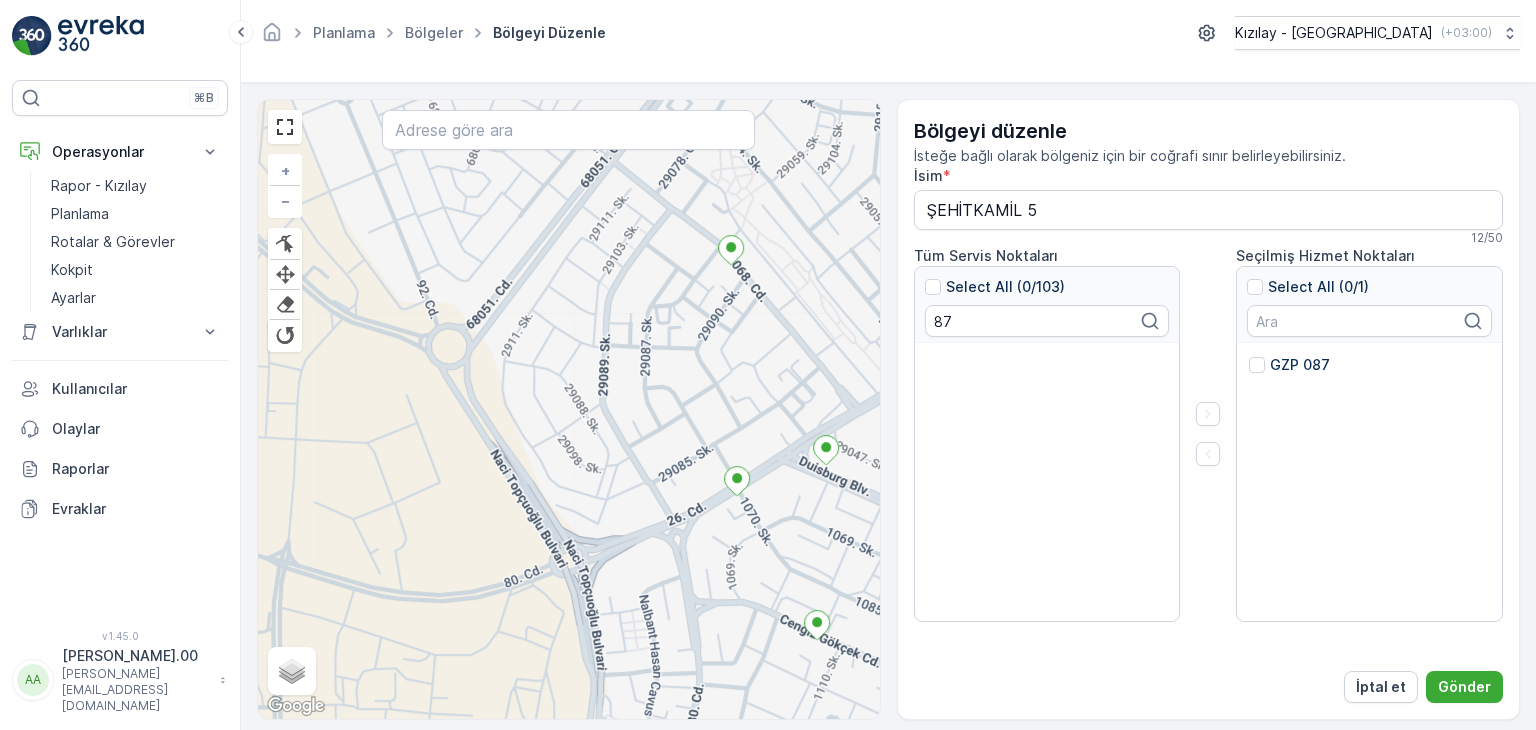 click on "87" at bounding box center (1047, 321) 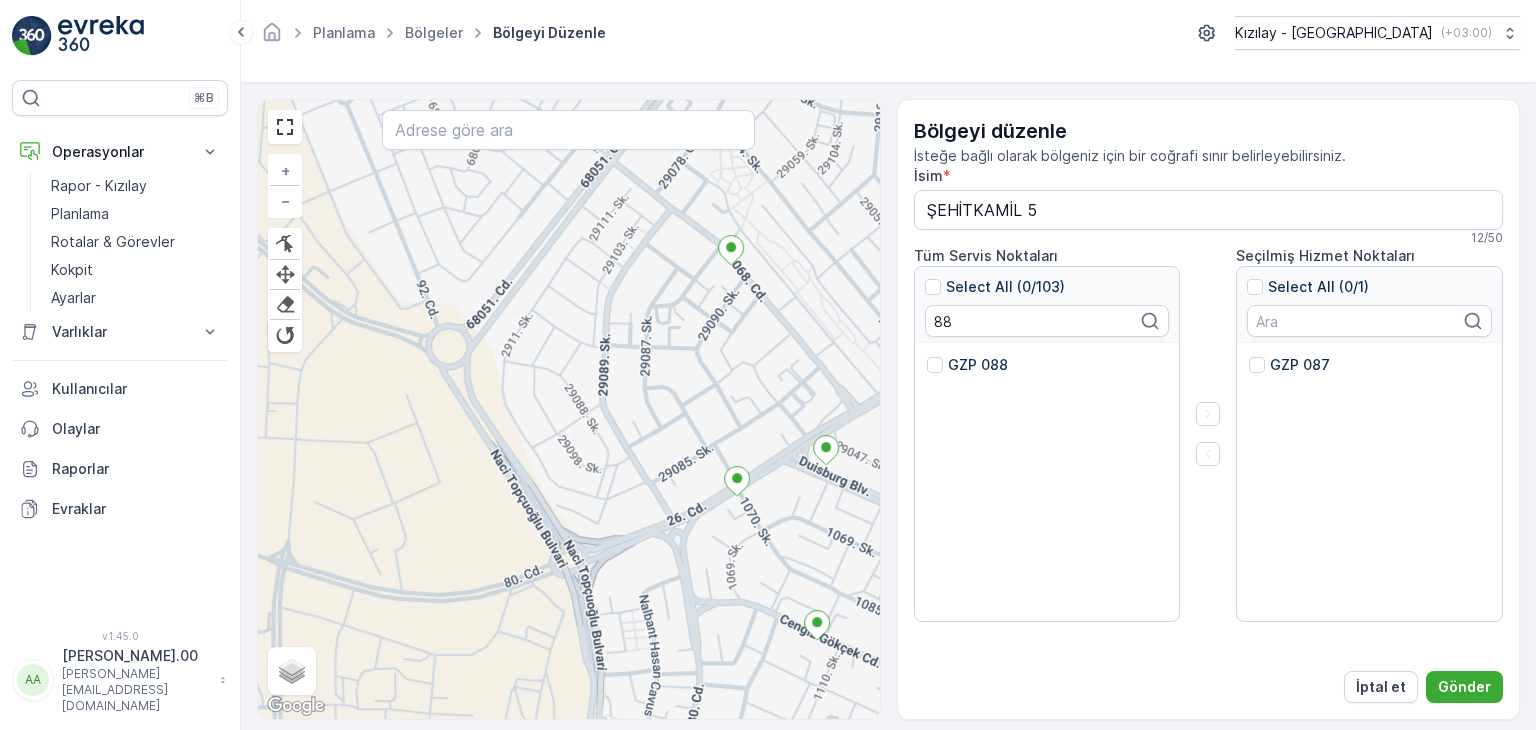 click on "GZP 088" at bounding box center (978, 365) 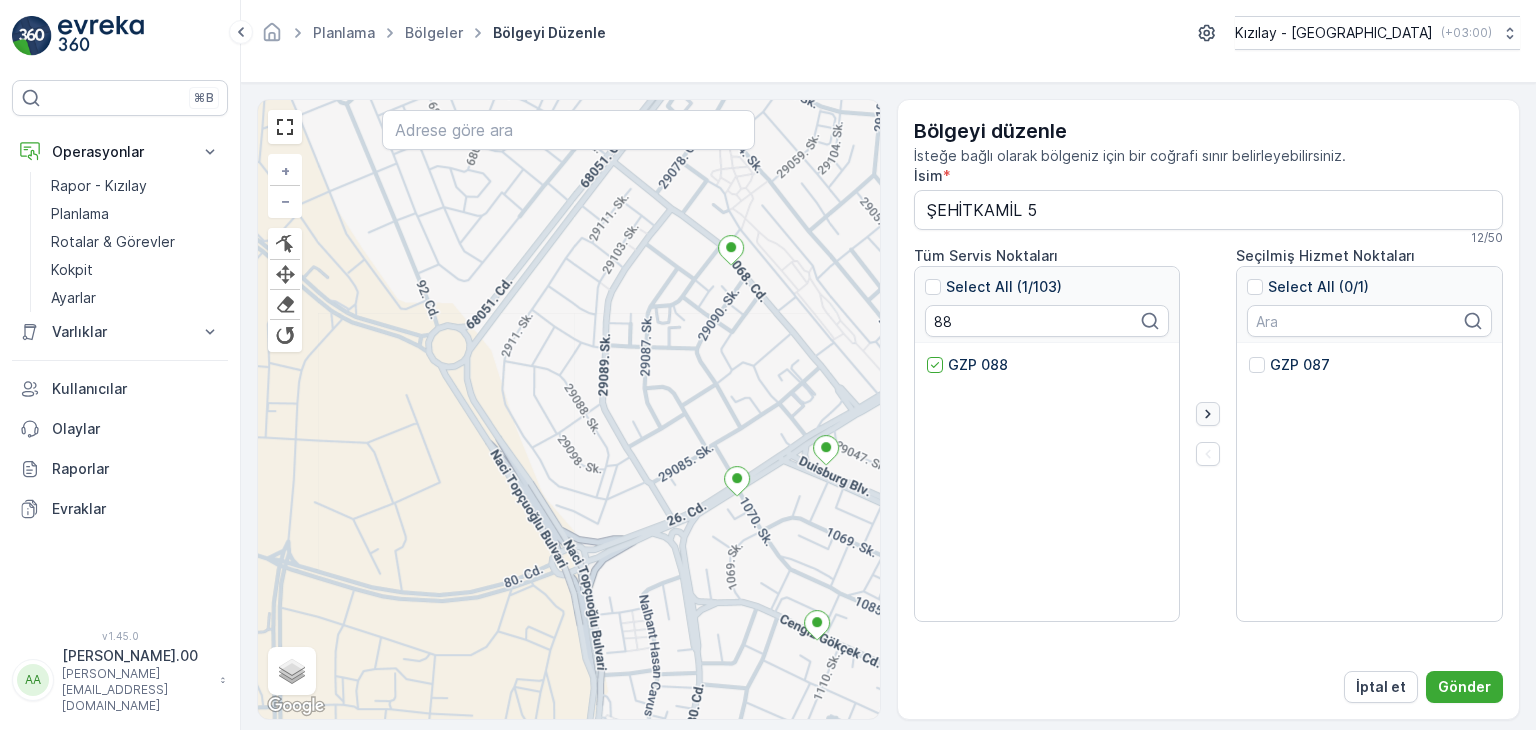 click 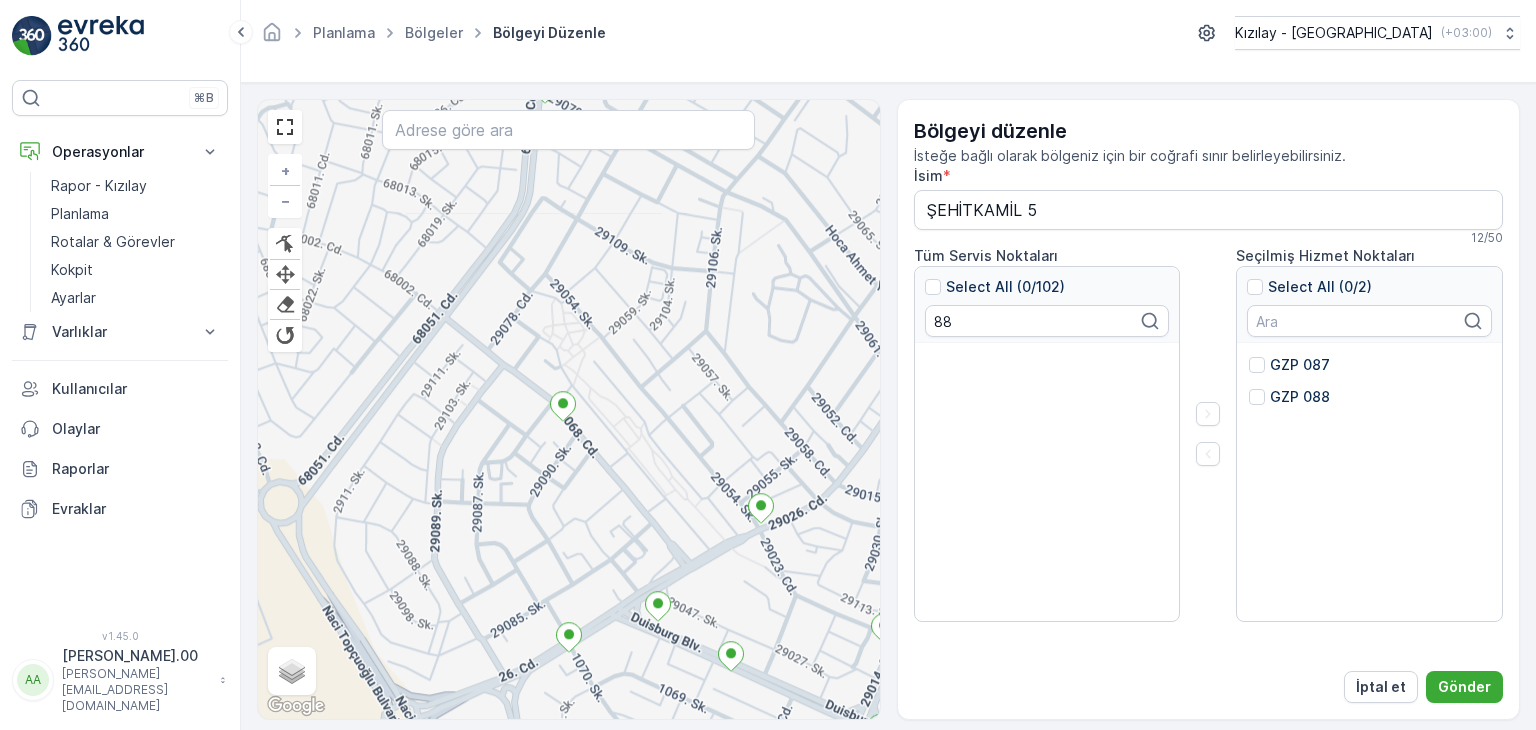 drag, startPoint x: 755, startPoint y: 402, endPoint x: 585, endPoint y: 504, distance: 198.25237 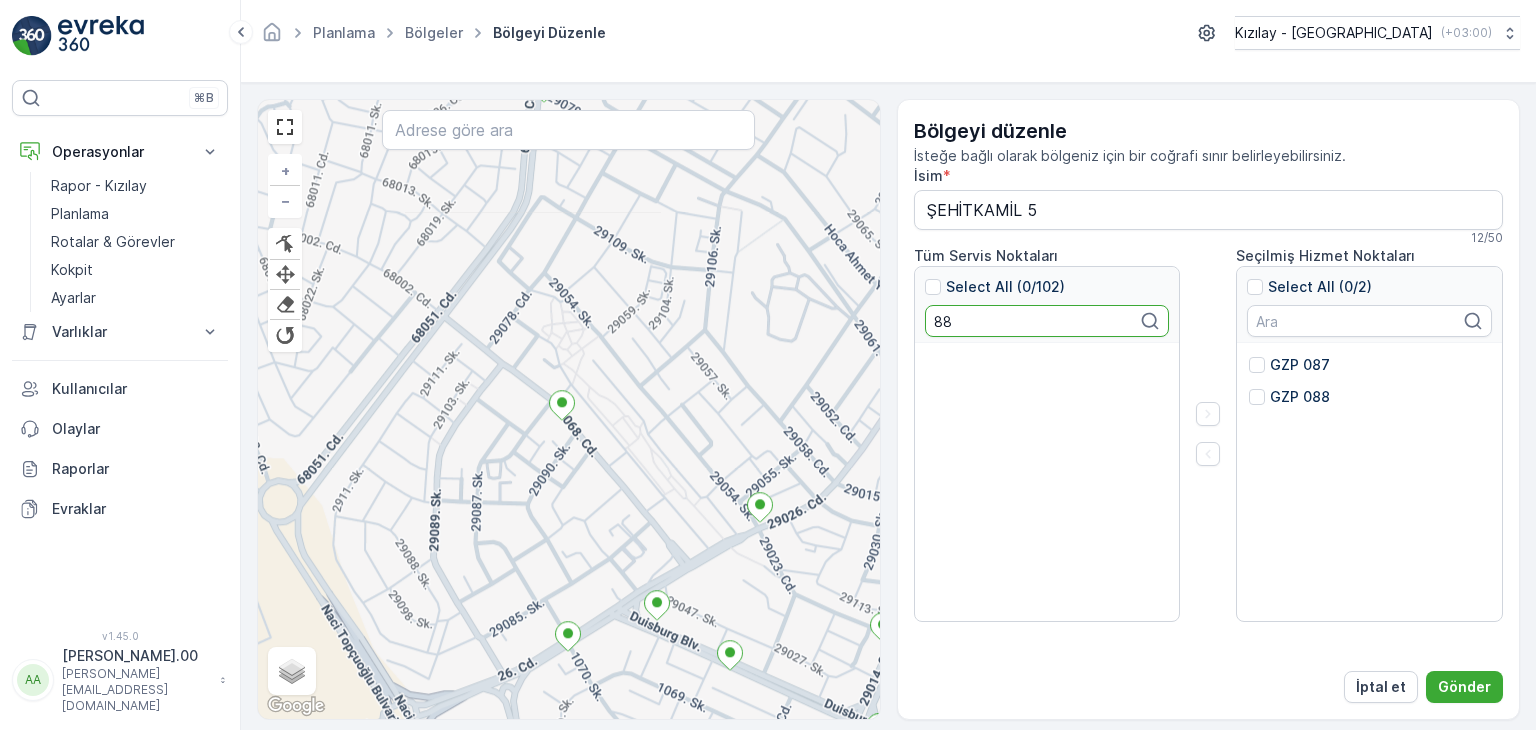 drag, startPoint x: 1004, startPoint y: 326, endPoint x: 662, endPoint y: 273, distance: 346.08237 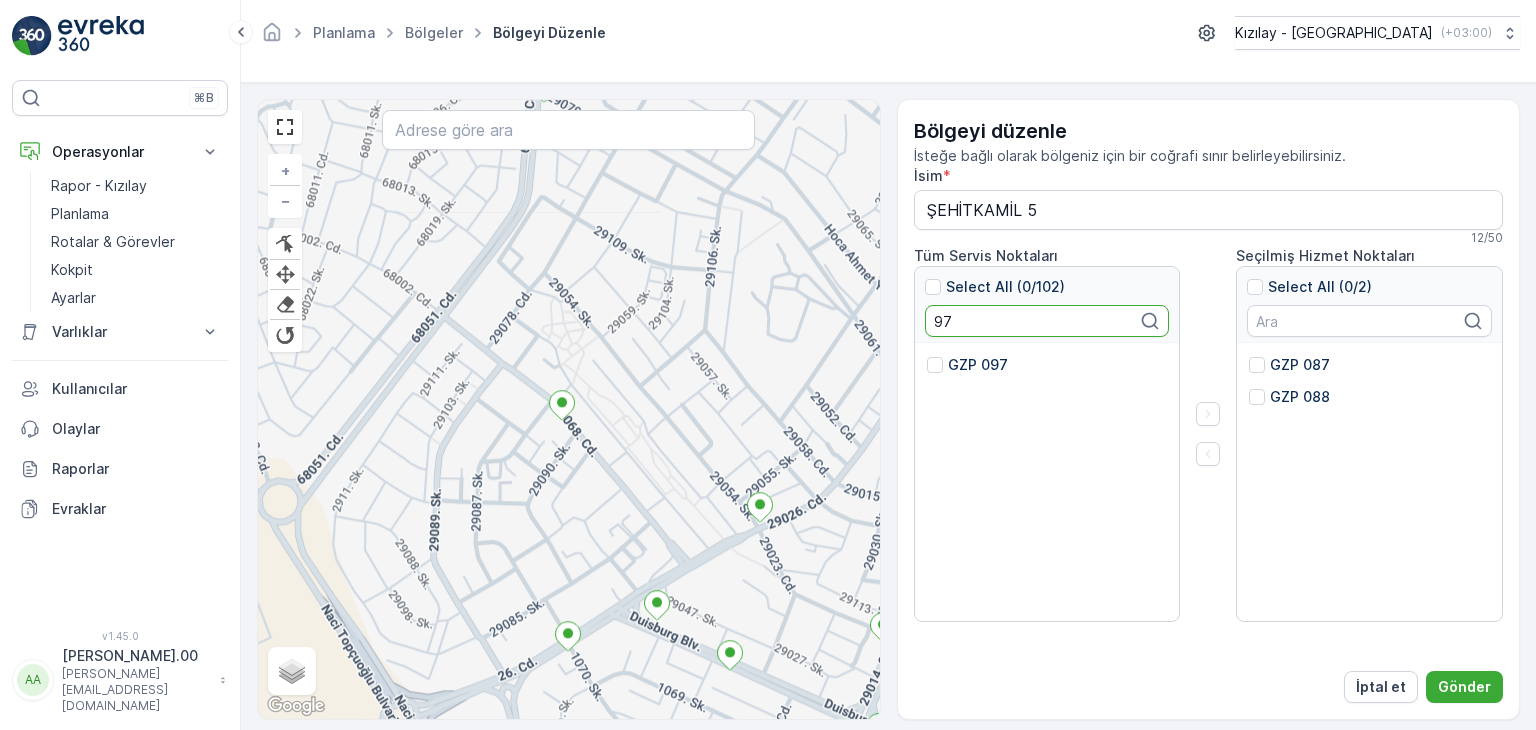 click on "GZP 097" at bounding box center (978, 365) 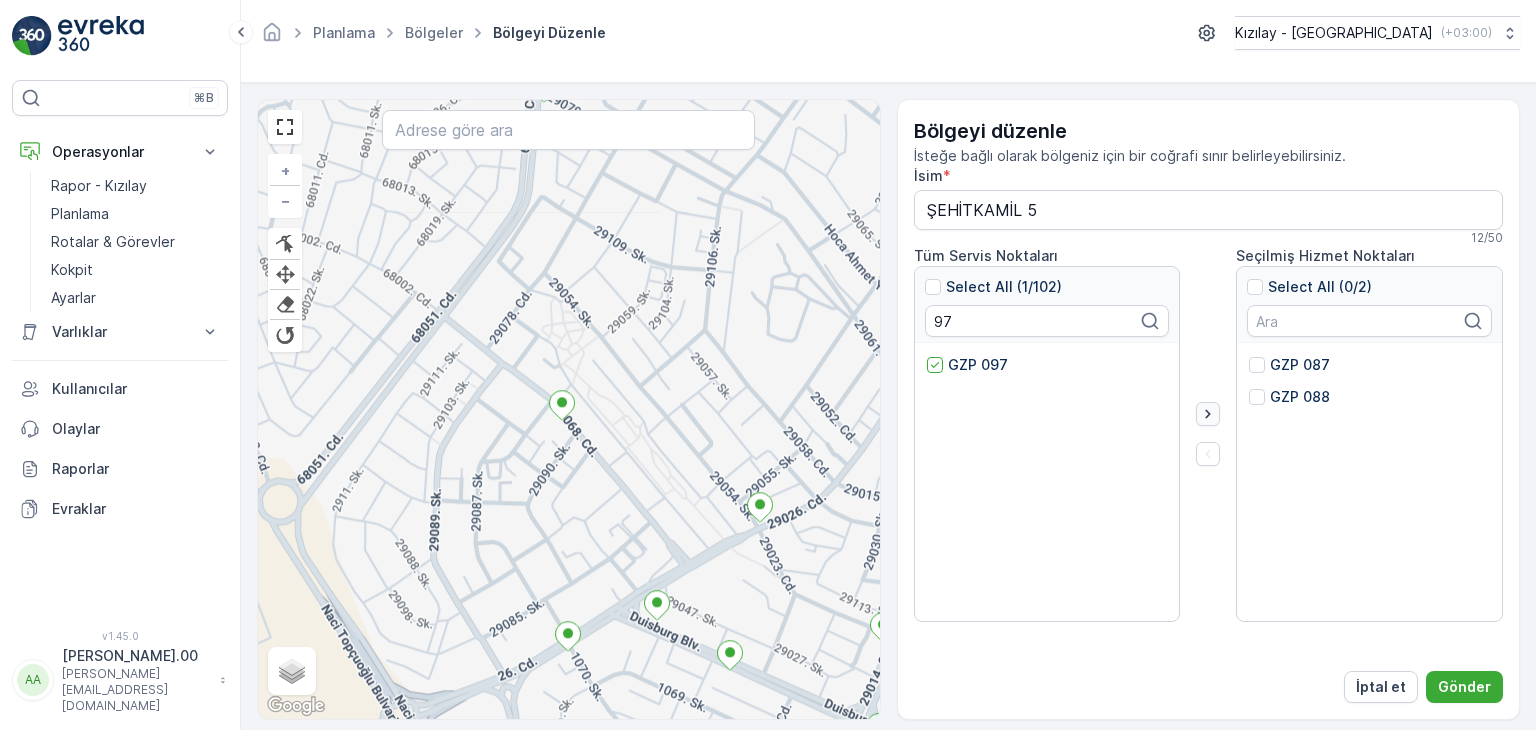 click 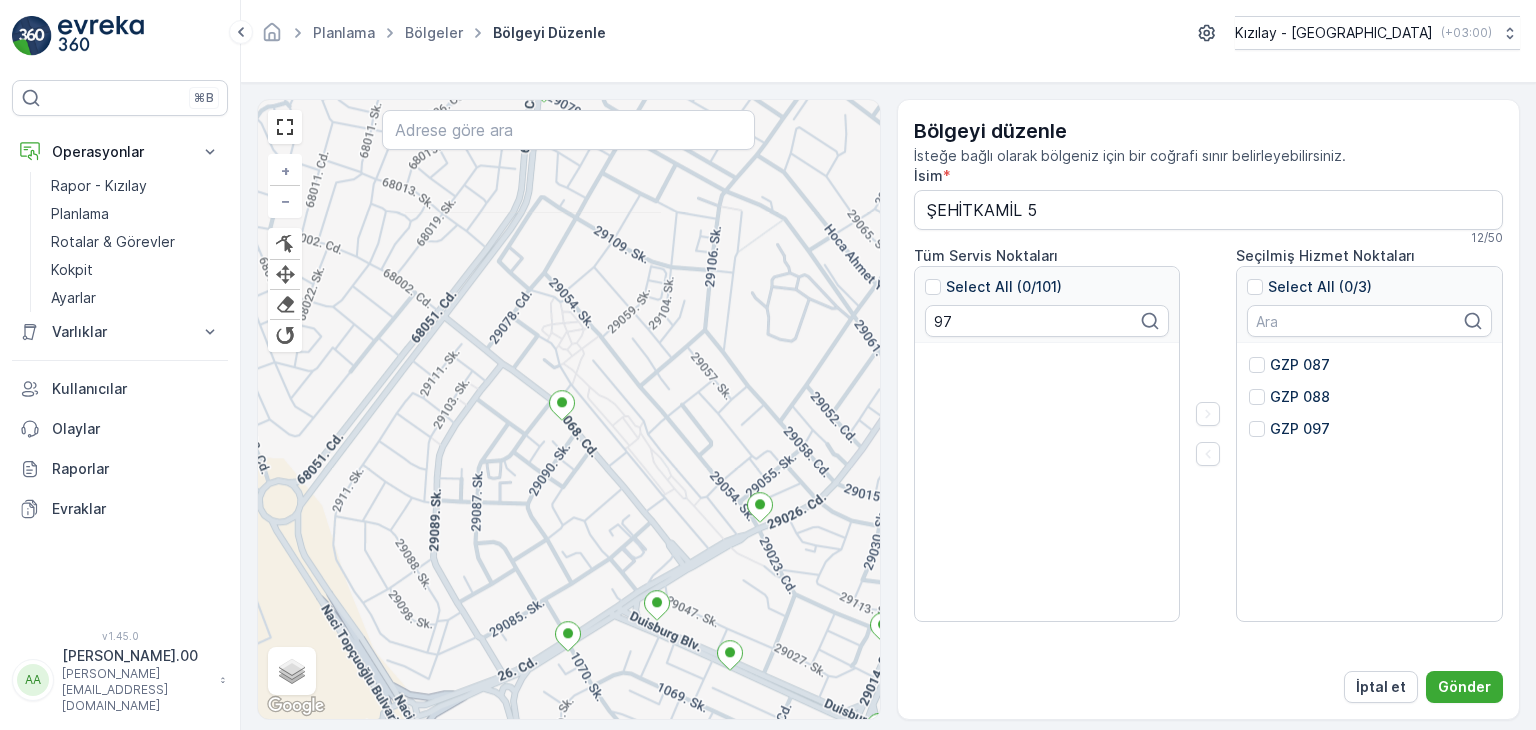 drag, startPoint x: 755, startPoint y: 448, endPoint x: 540, endPoint y: 496, distance: 220.29298 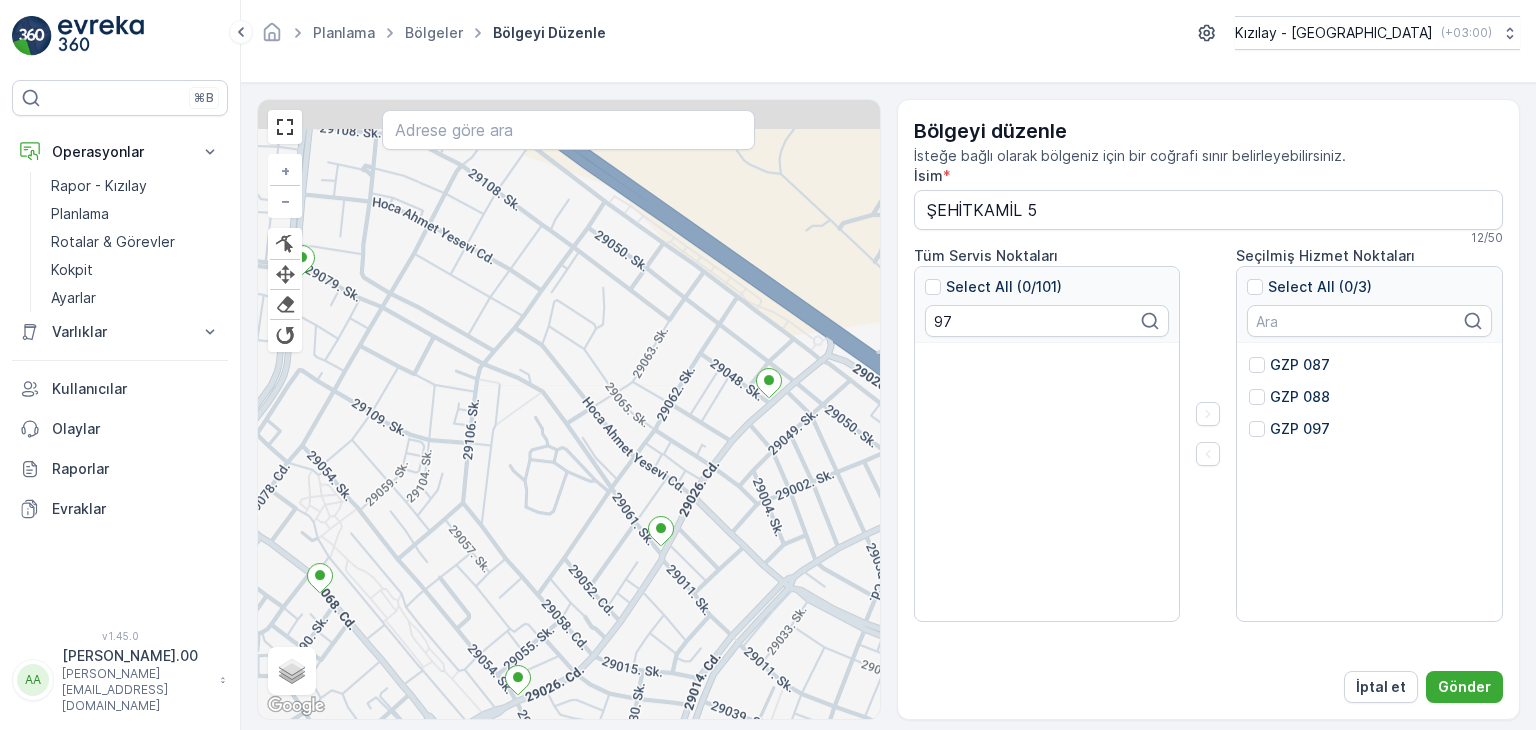 drag, startPoint x: 646, startPoint y: 387, endPoint x: 620, endPoint y: 511, distance: 126.69649 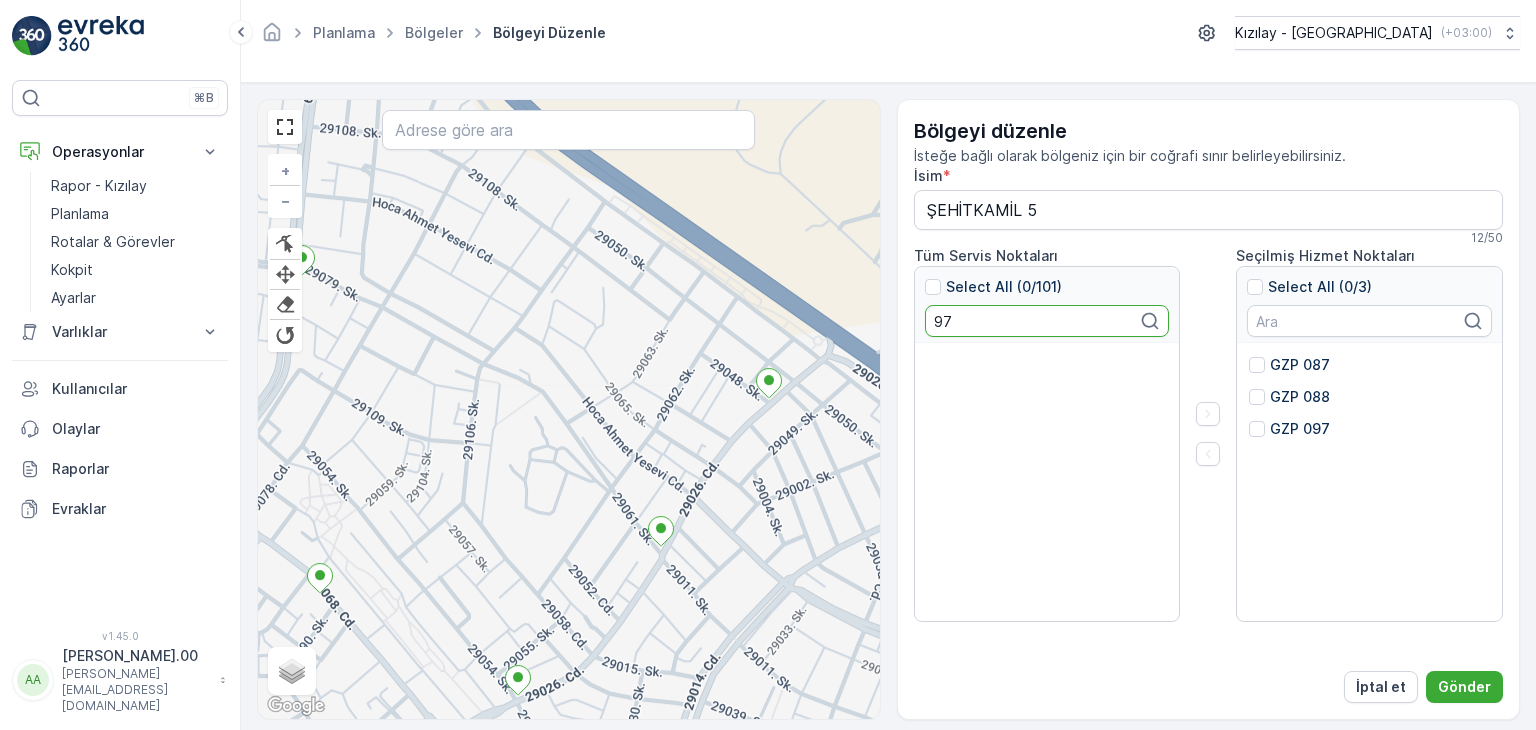 drag, startPoint x: 1014, startPoint y: 313, endPoint x: 753, endPoint y: 251, distance: 268.26294 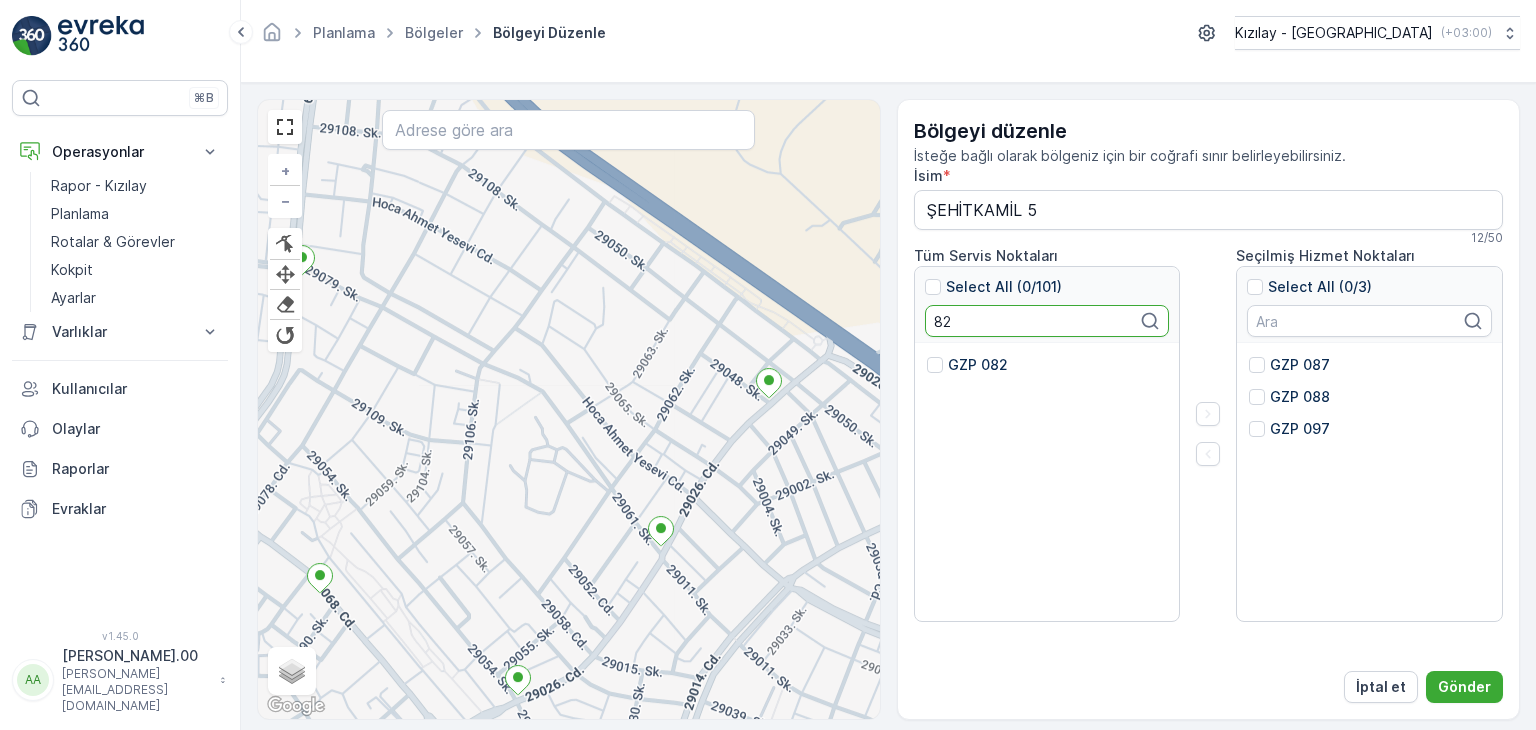 click on "GZP 082" at bounding box center (978, 365) 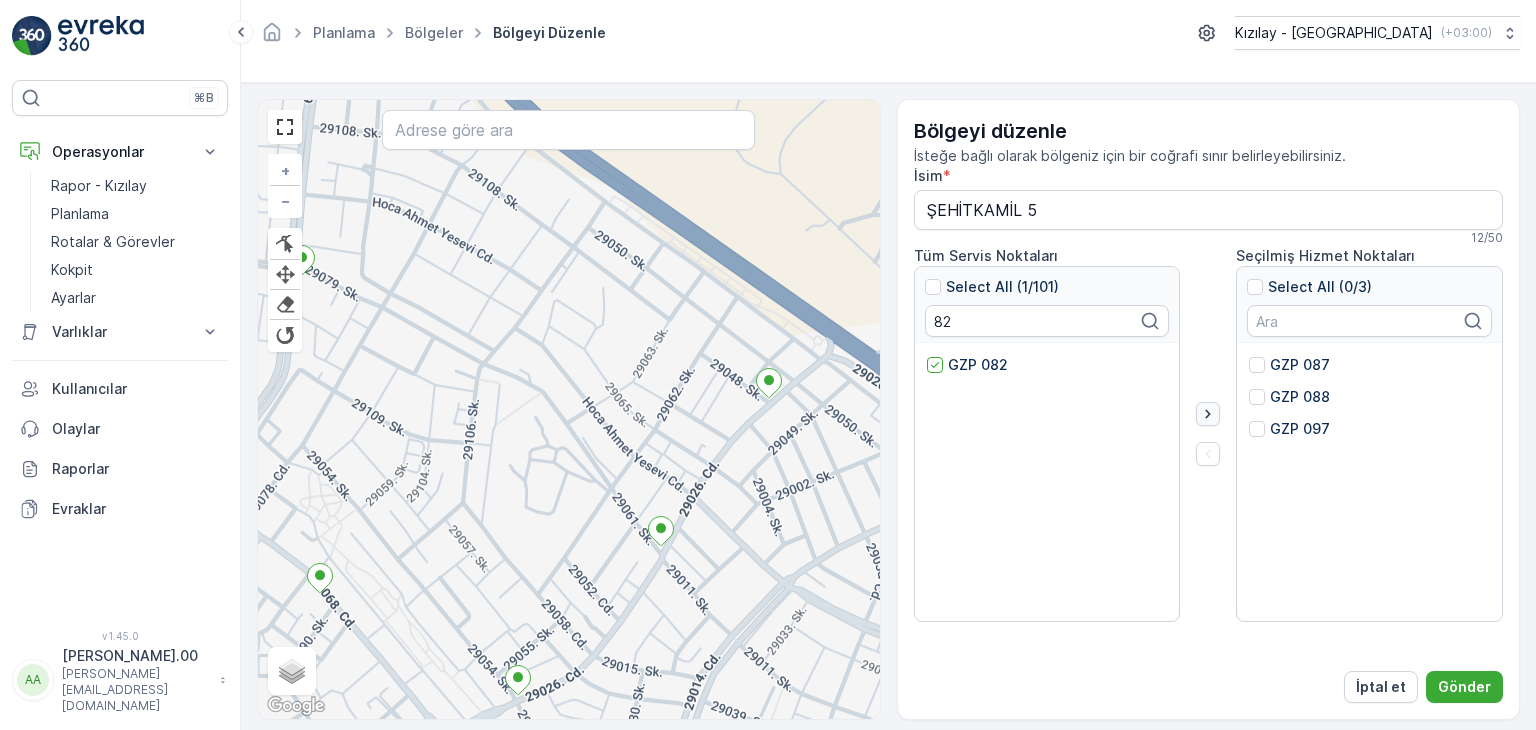 click 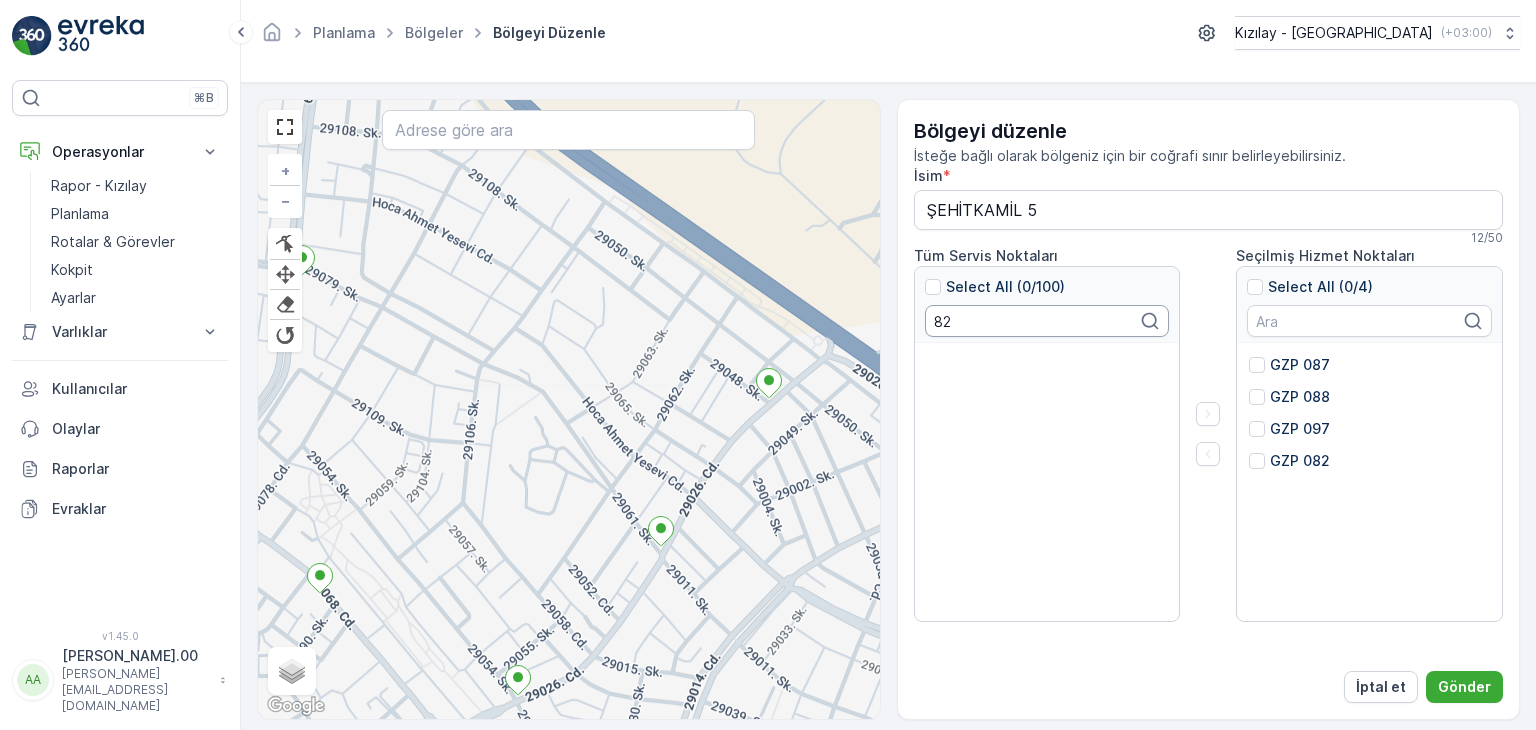 click on "82" at bounding box center (1047, 321) 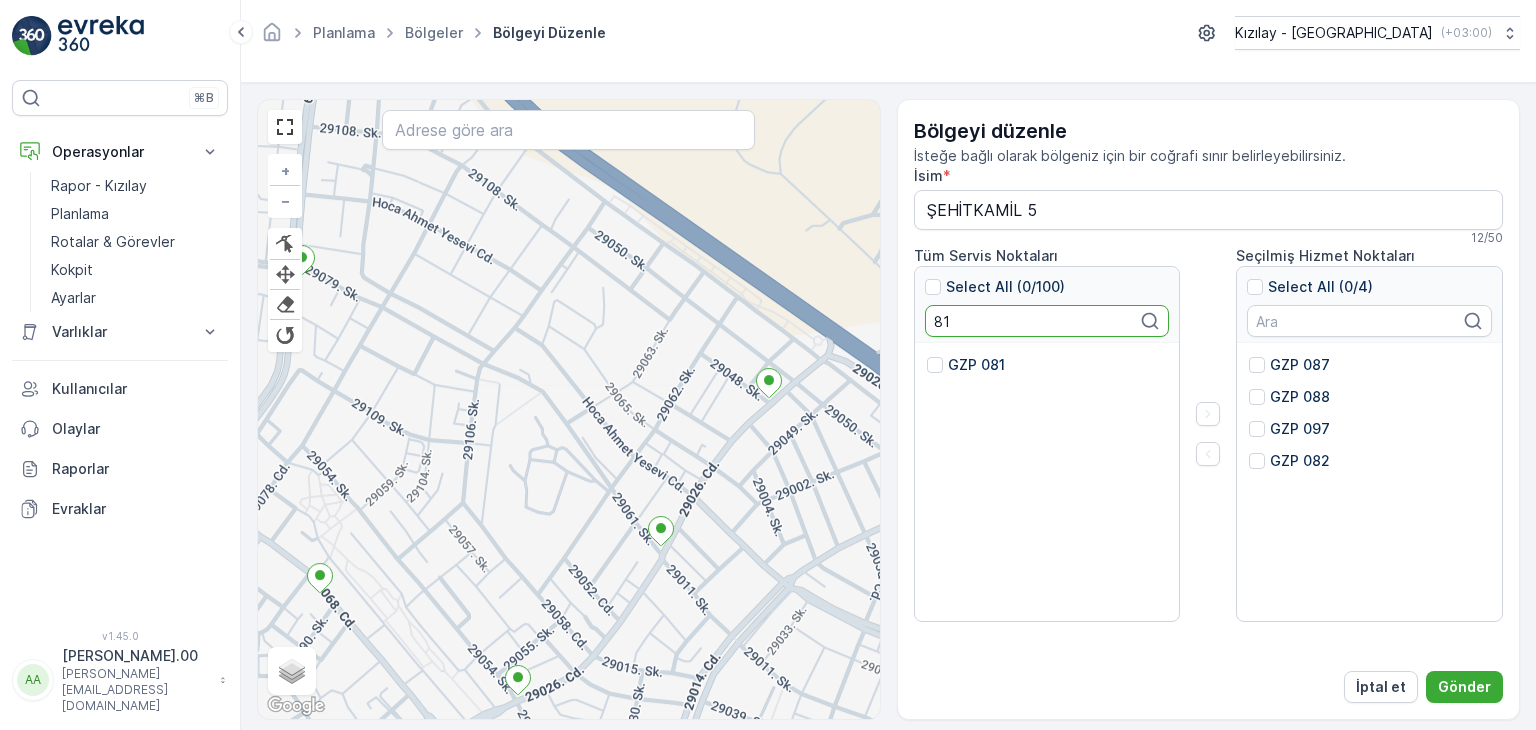 click on "GZP 081" at bounding box center (1047, 483) 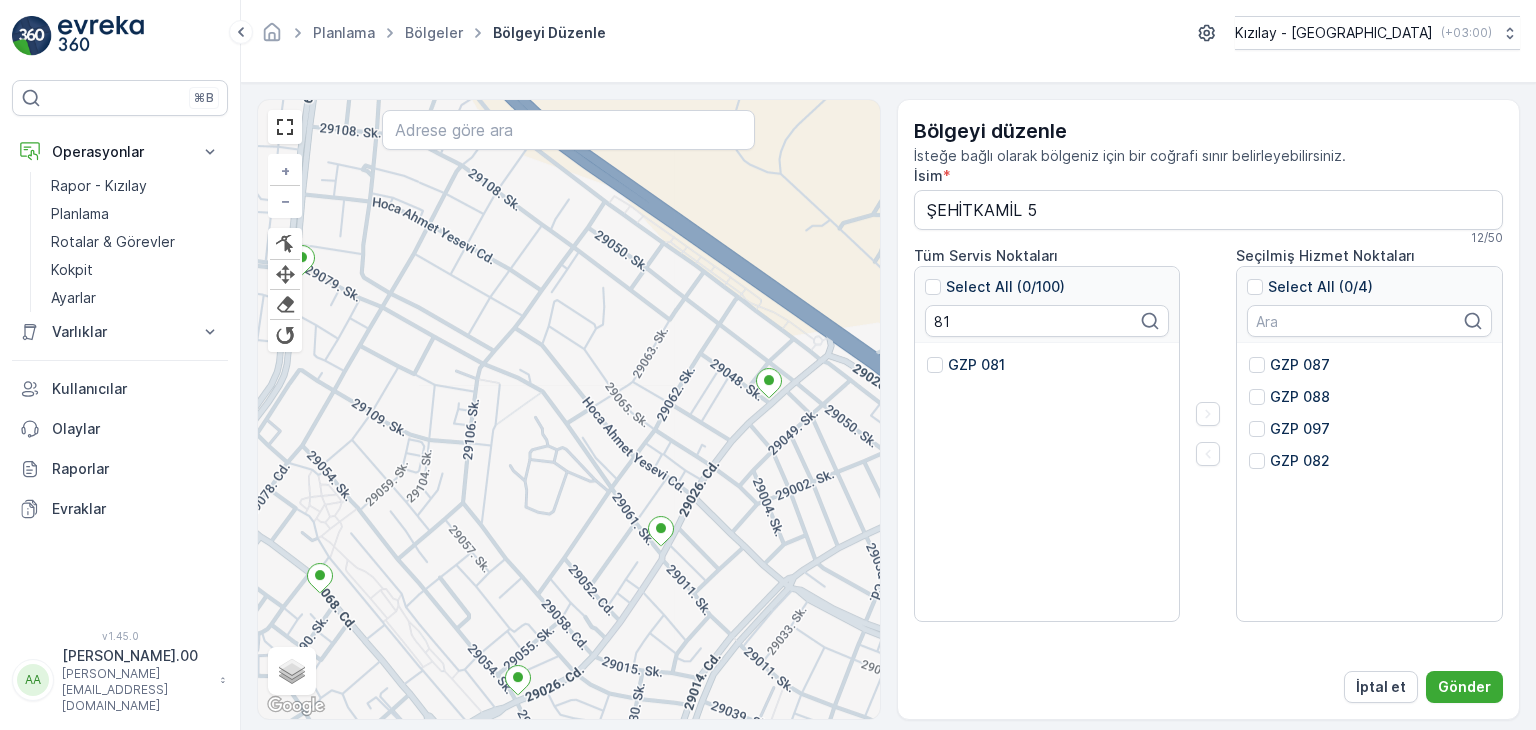 click on "GZP 081" at bounding box center [976, 365] 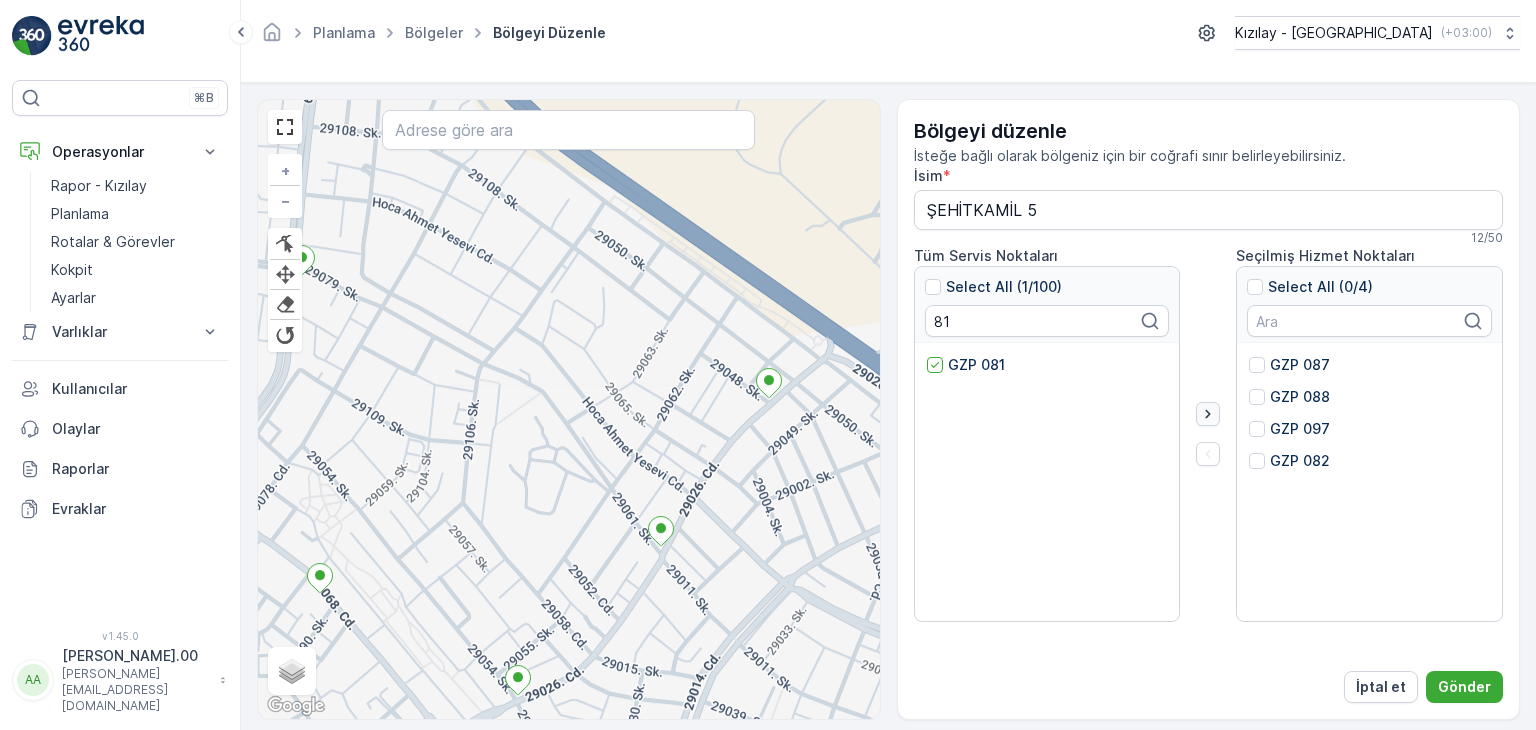 click 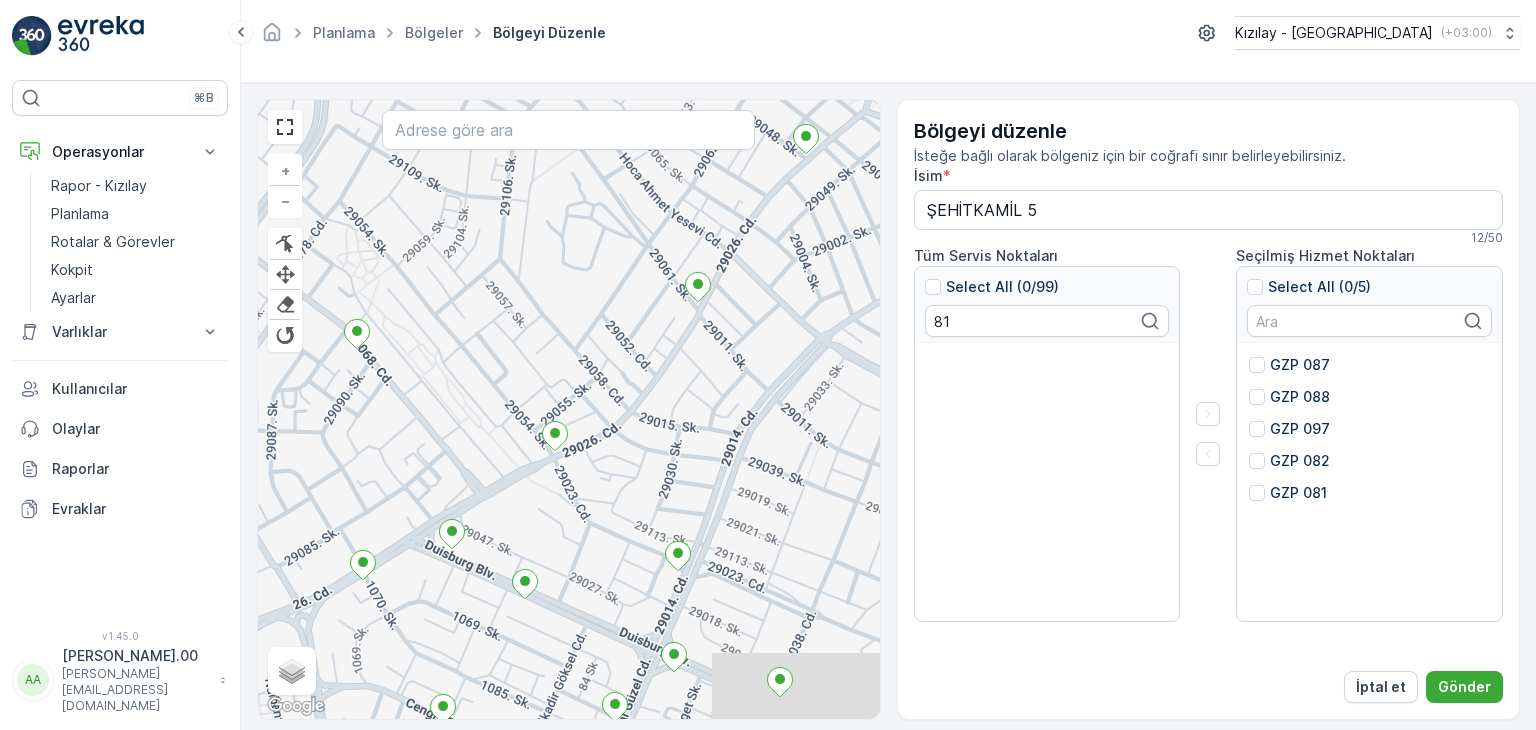 drag, startPoint x: 739, startPoint y: 549, endPoint x: 748, endPoint y: 326, distance: 223.18153 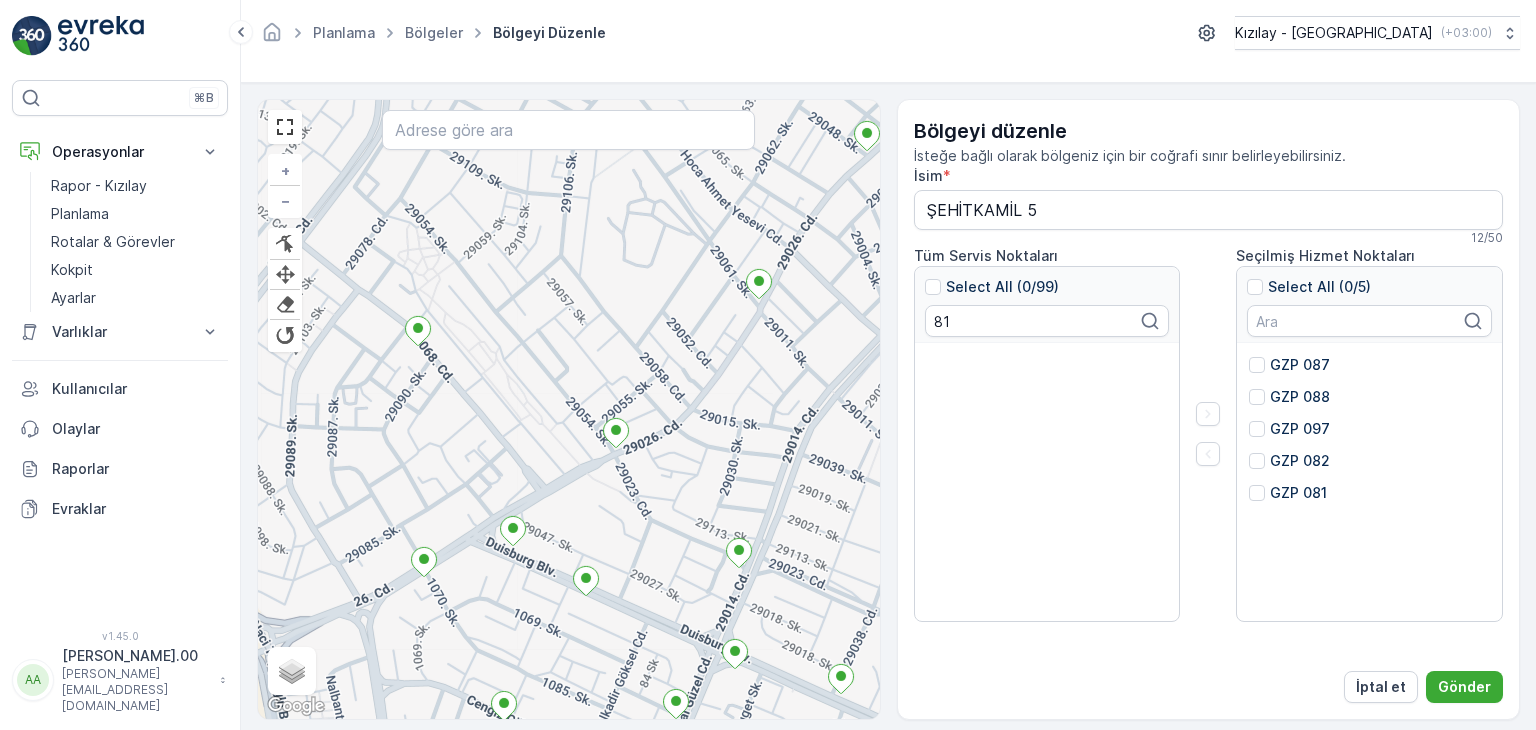 drag, startPoint x: 512, startPoint y: 487, endPoint x: 573, endPoint y: 500, distance: 62.369865 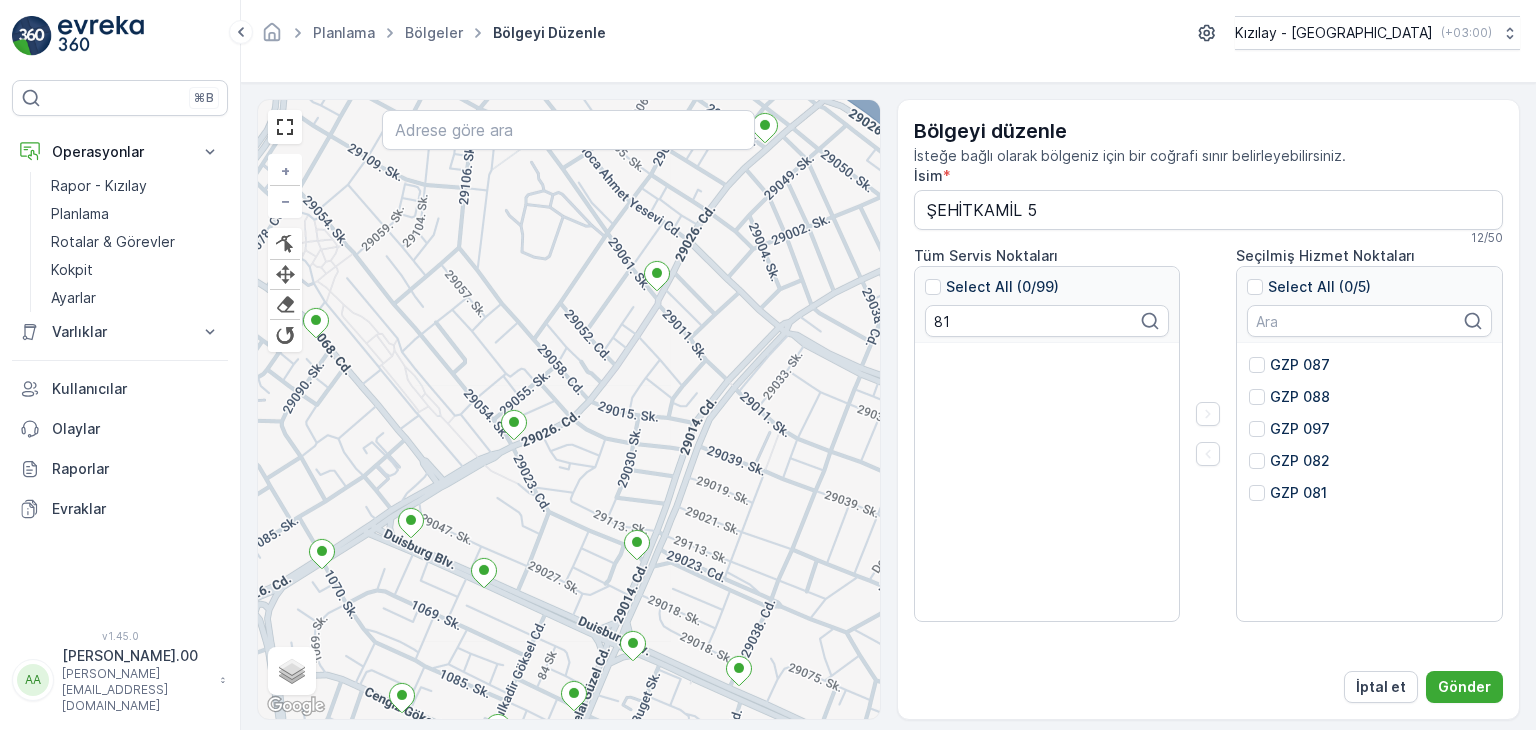 drag, startPoint x: 684, startPoint y: 500, endPoint x: 565, endPoint y: 489, distance: 119.507324 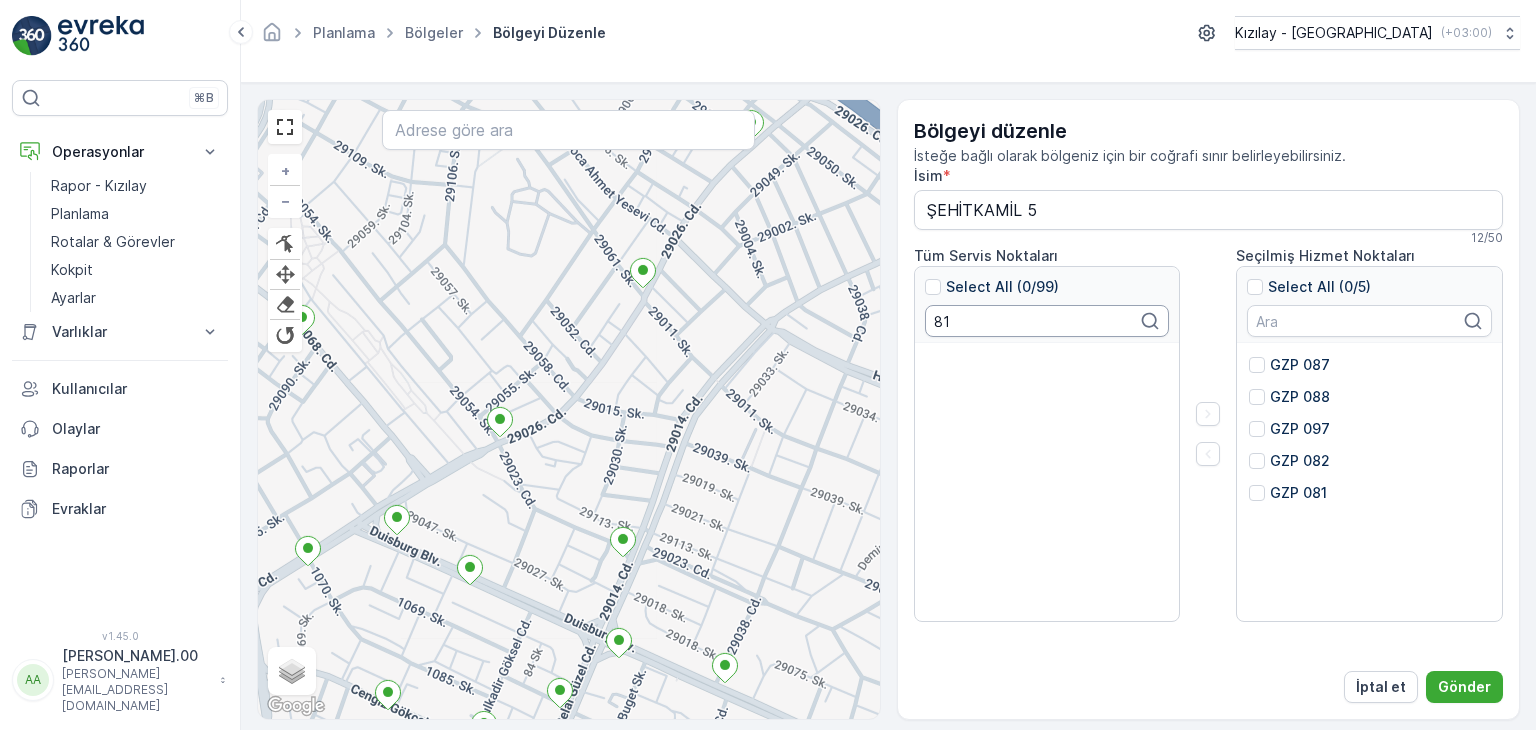 drag, startPoint x: 953, startPoint y: 326, endPoint x: 788, endPoint y: 256, distance: 179.23448 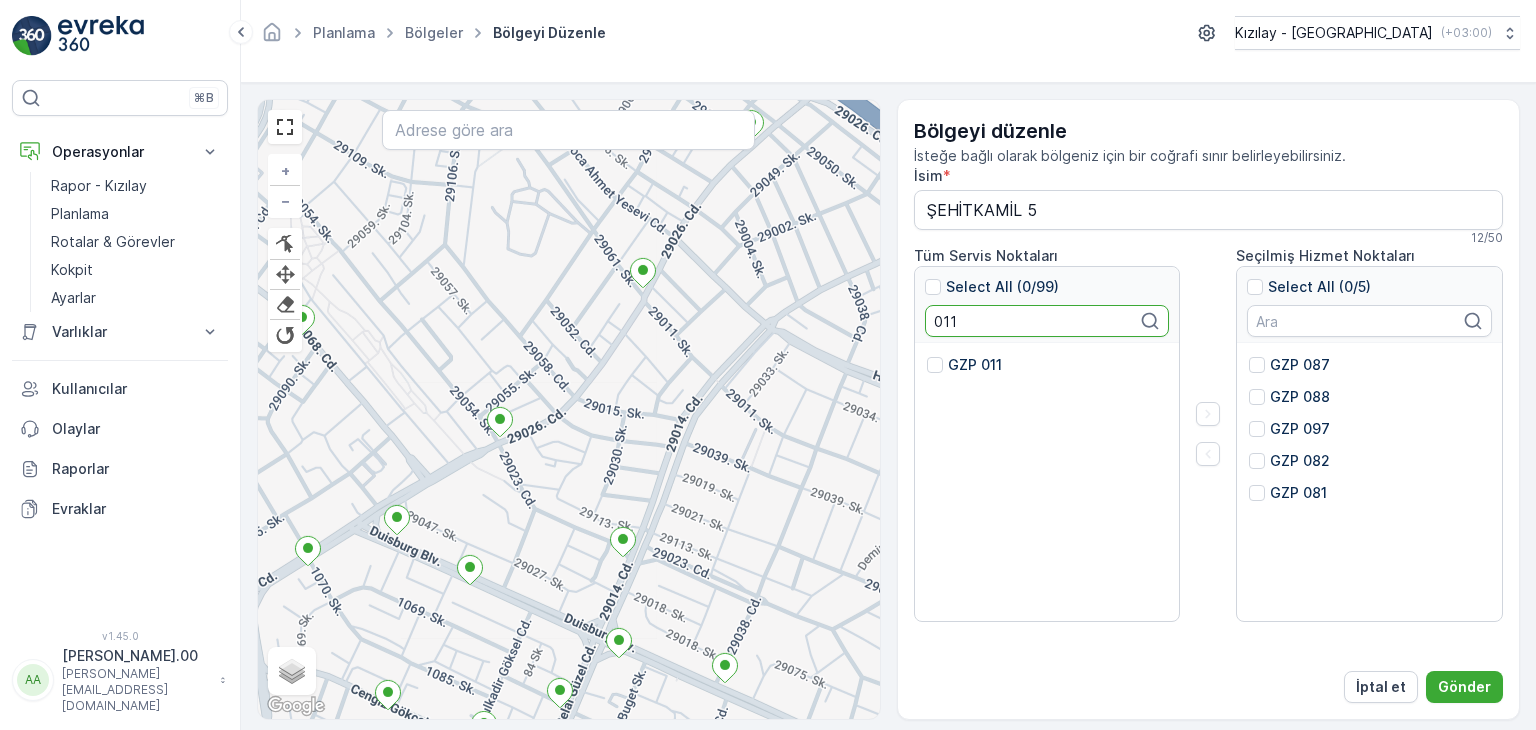 click on "GZP 011" at bounding box center (975, 365) 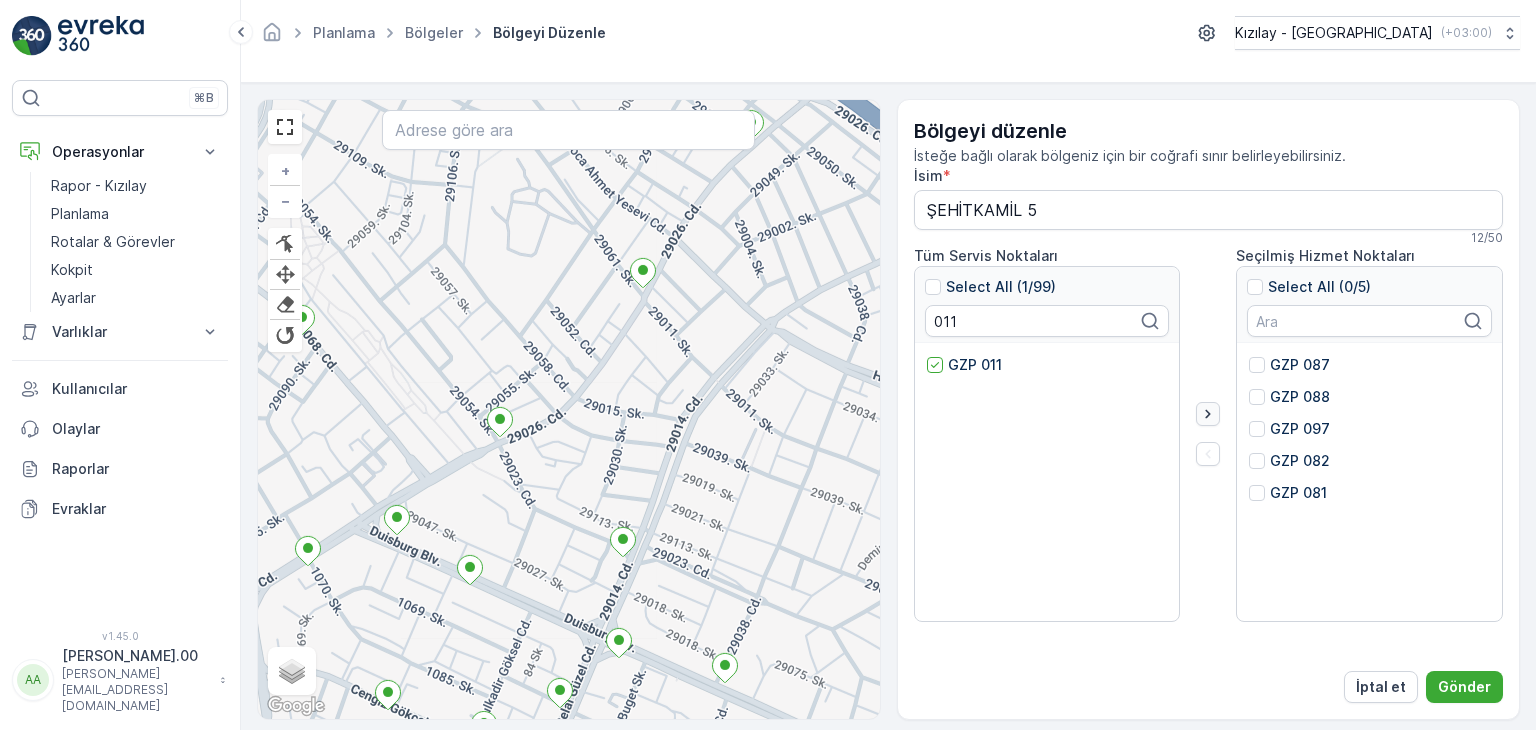 click 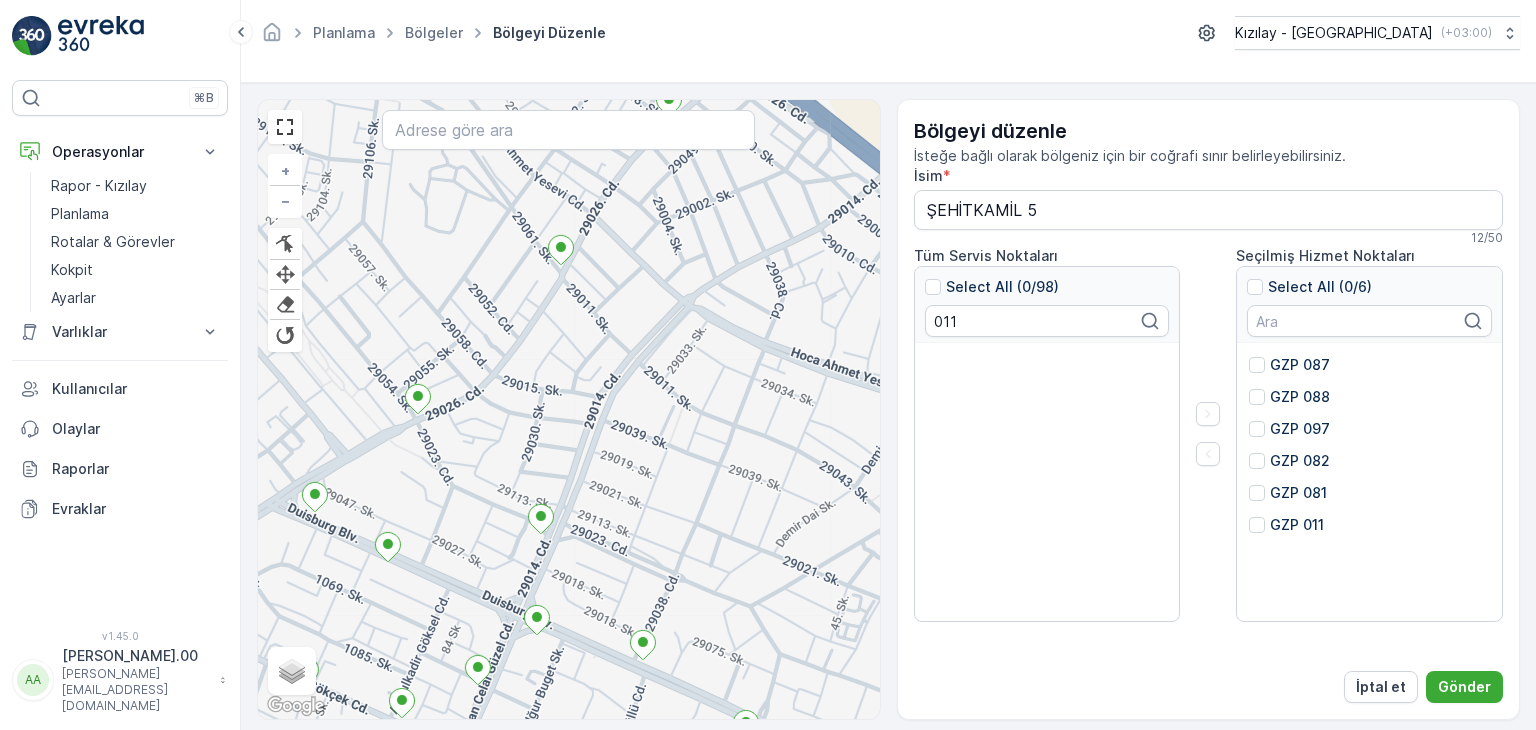 drag, startPoint x: 659, startPoint y: 544, endPoint x: 560, endPoint y: 494, distance: 110.909874 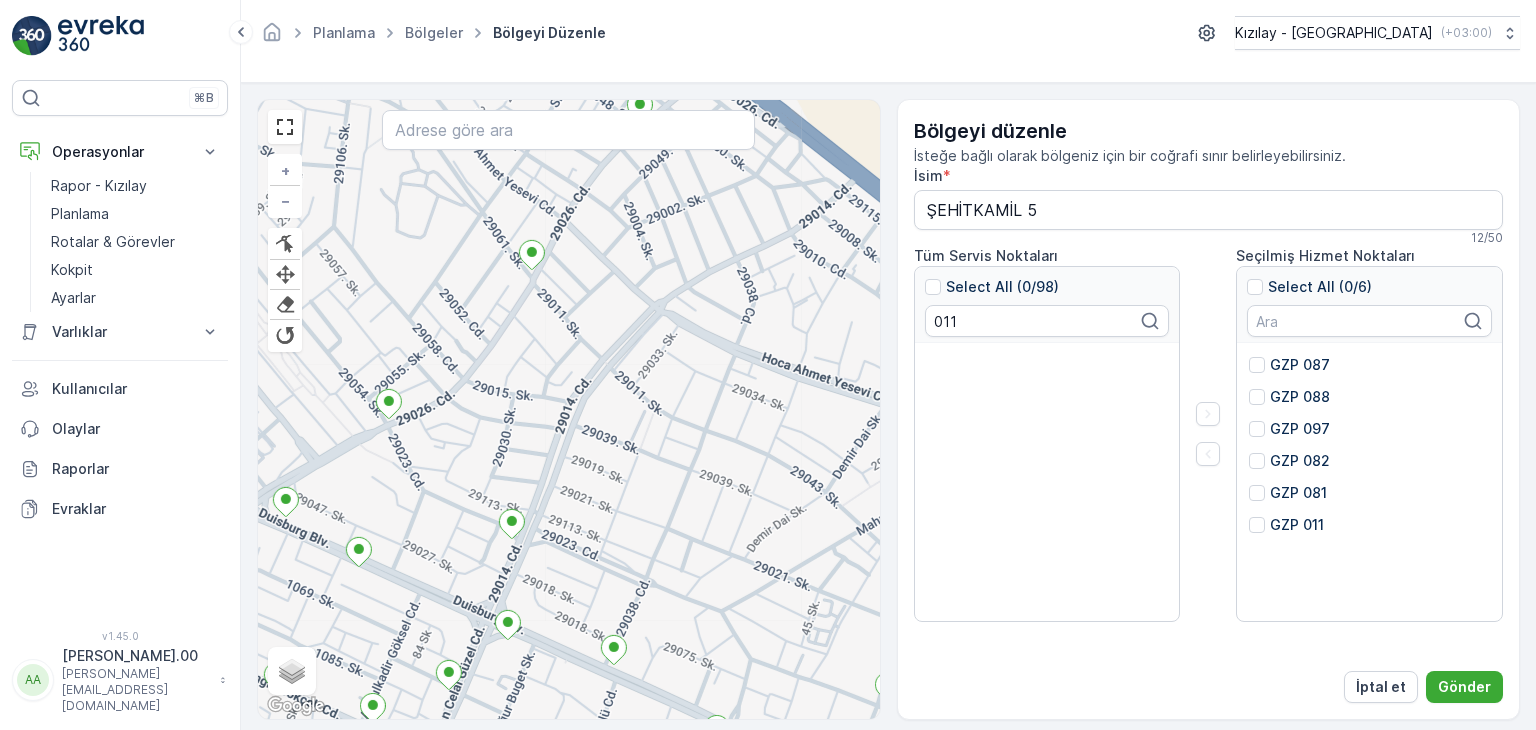 drag, startPoint x: 673, startPoint y: 479, endPoint x: 588, endPoint y: 553, distance: 112.698715 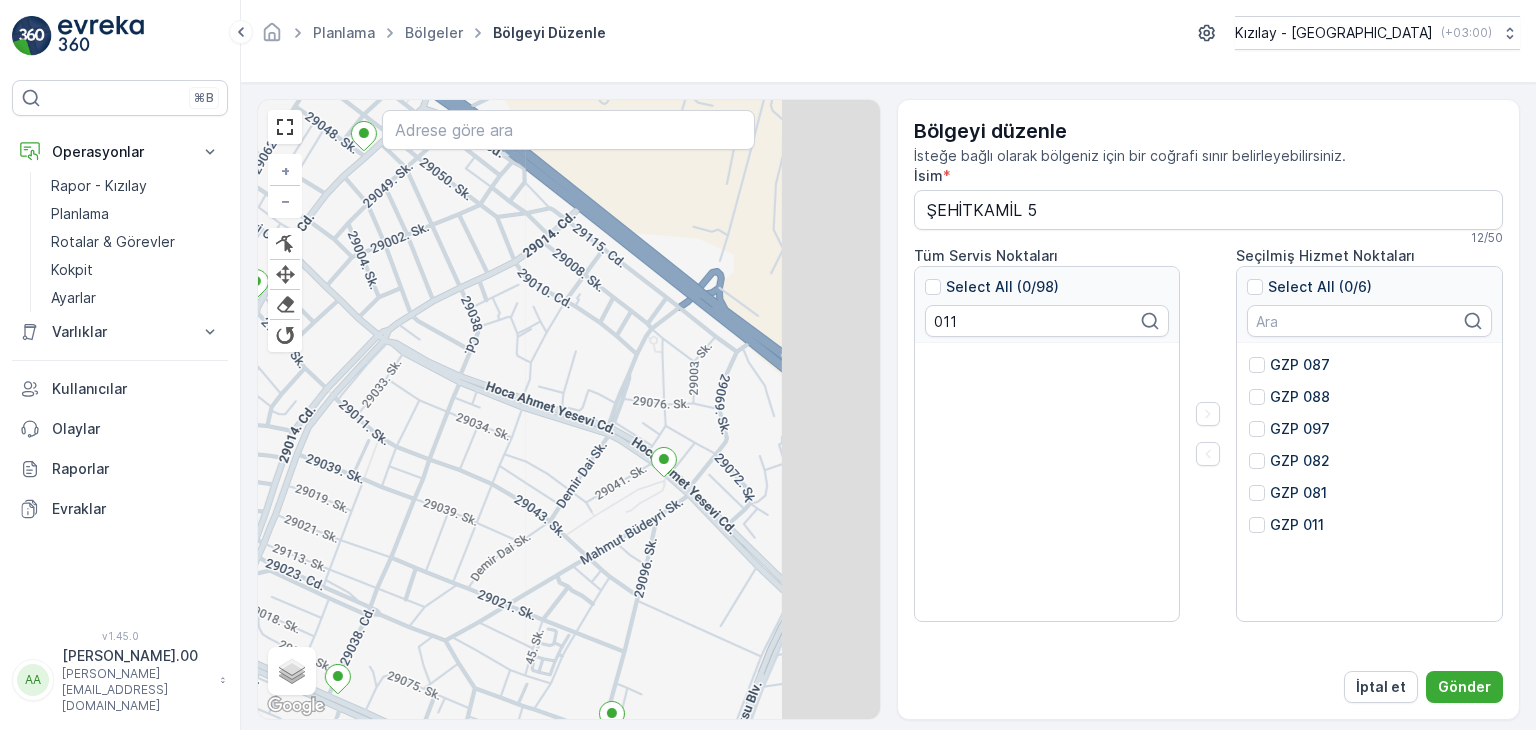 drag, startPoint x: 718, startPoint y: 489, endPoint x: 475, endPoint y: 437, distance: 248.50151 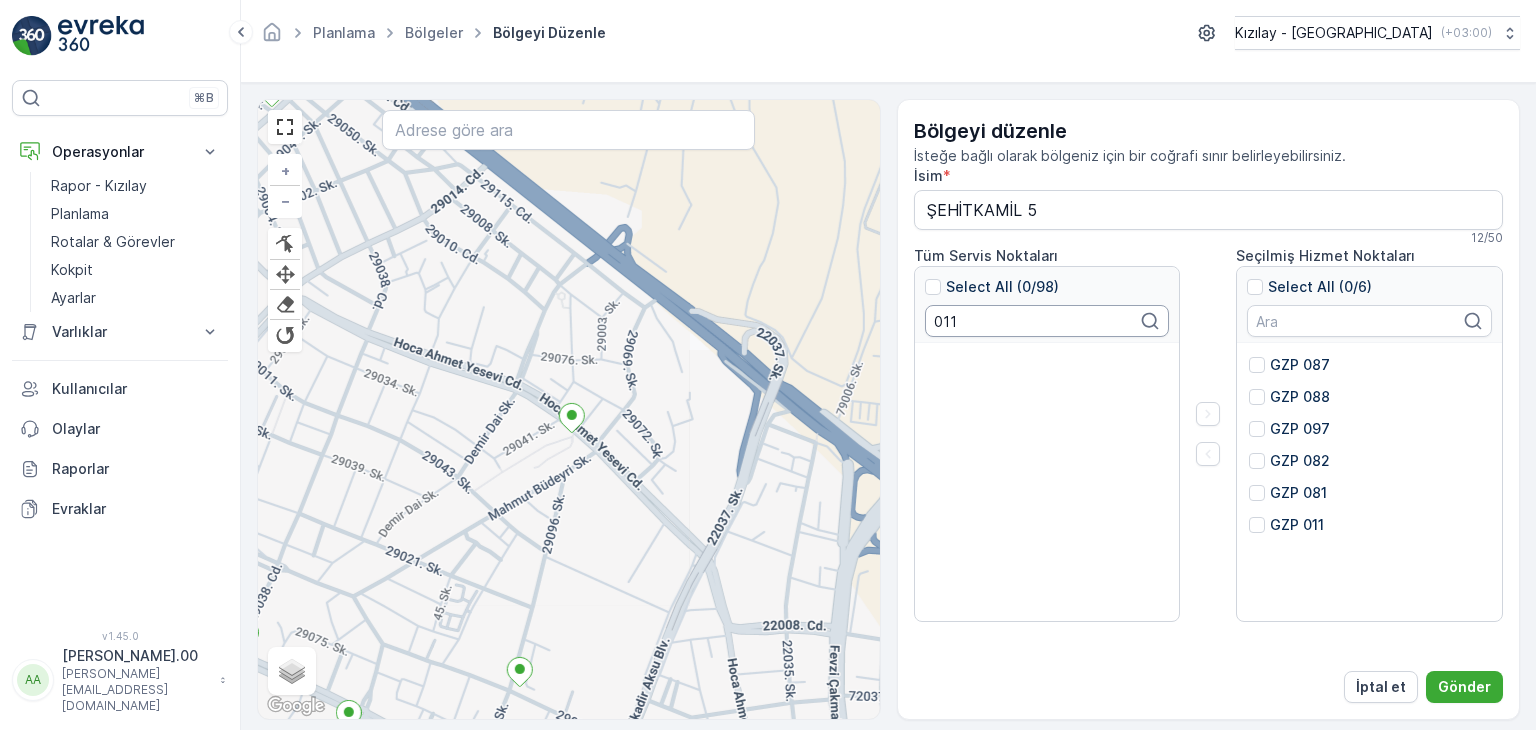drag, startPoint x: 1016, startPoint y: 318, endPoint x: 760, endPoint y: 270, distance: 260.46112 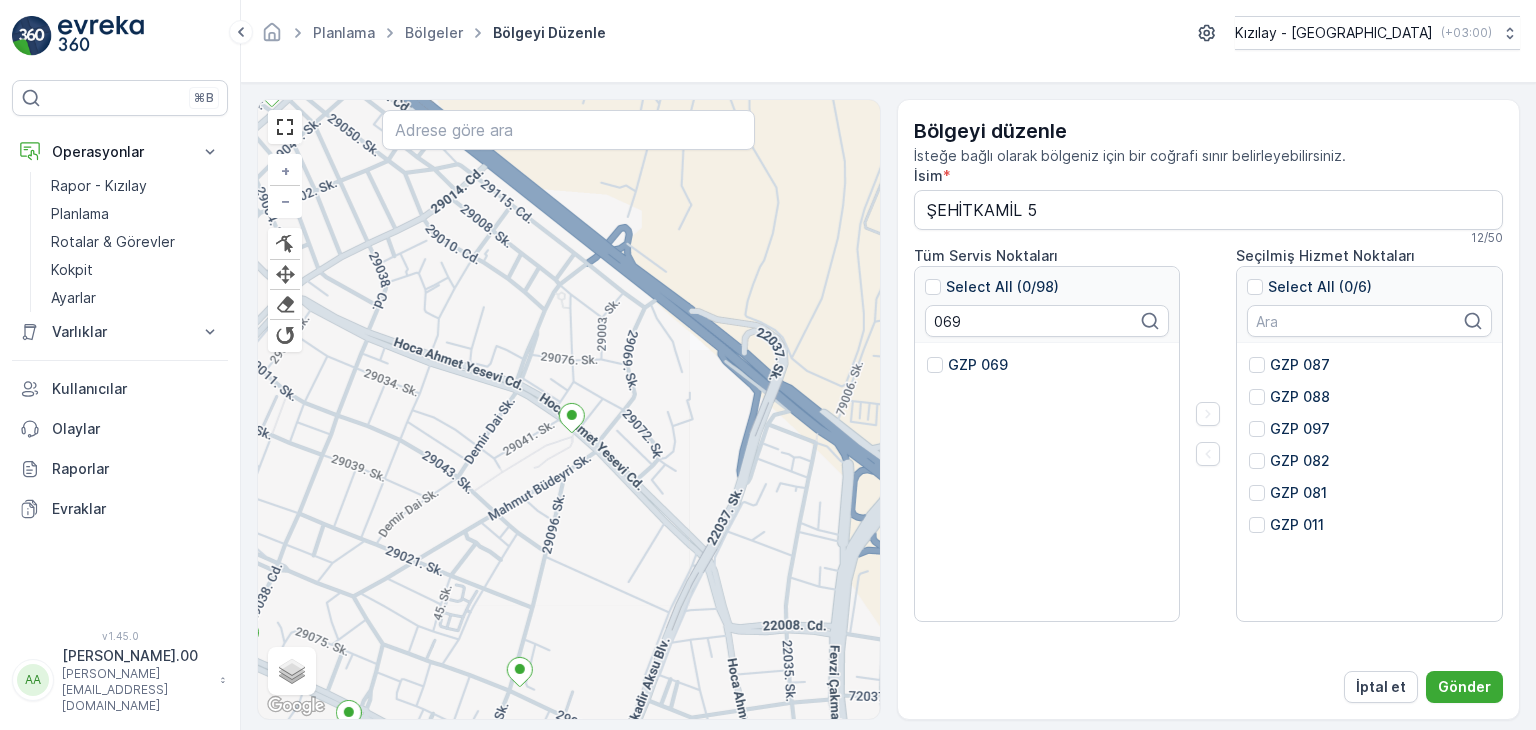 click on "GZP 069" at bounding box center [978, 365] 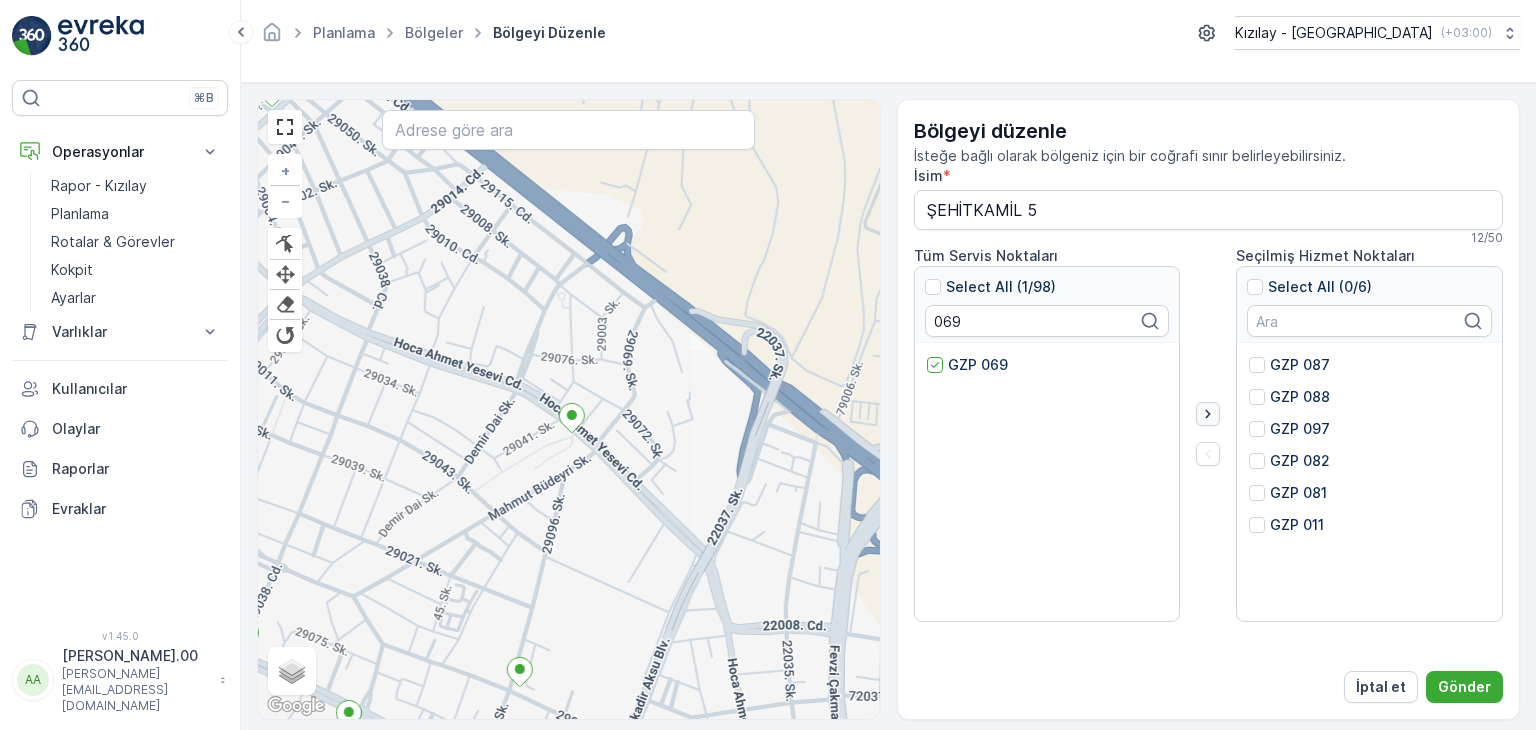 click 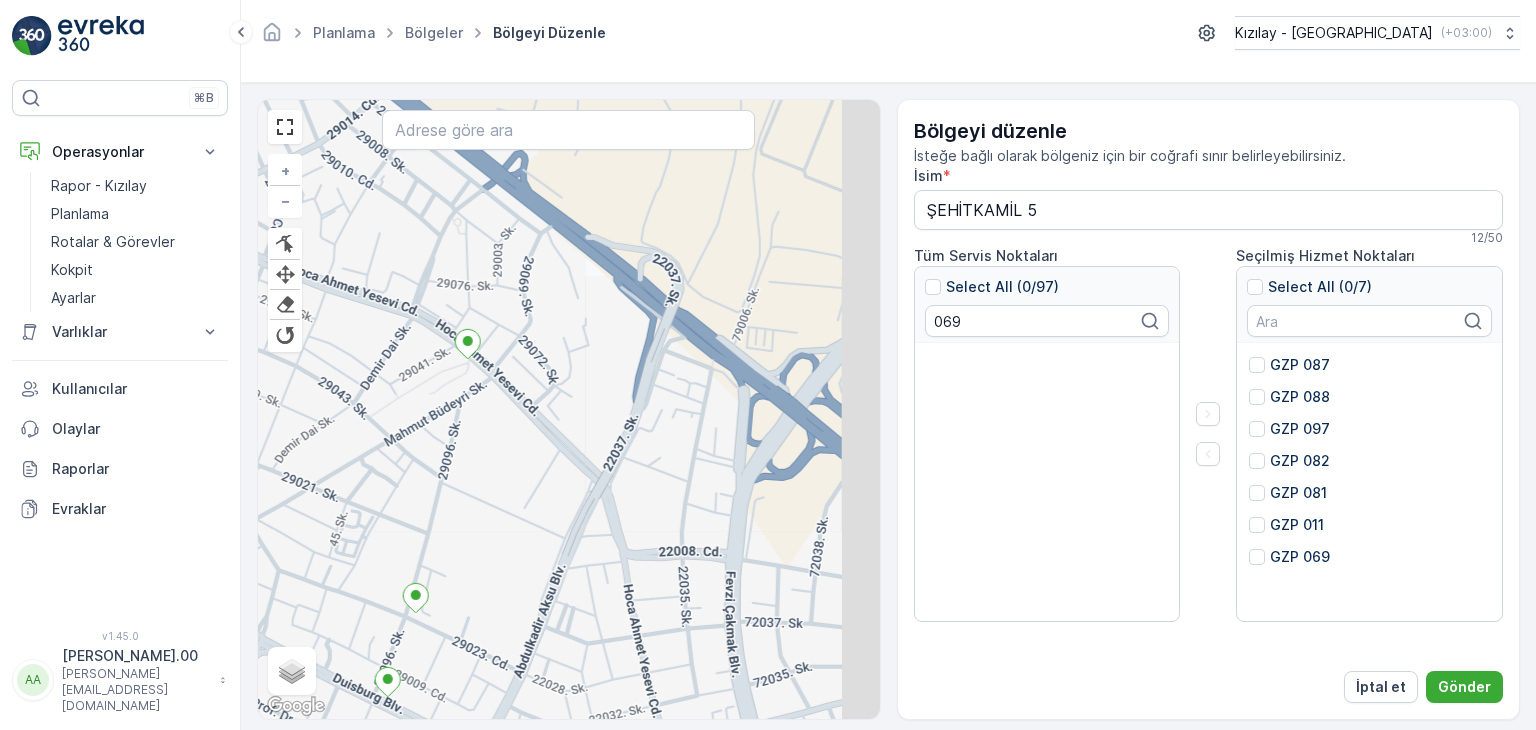drag, startPoint x: 747, startPoint y: 495, endPoint x: 633, endPoint y: 413, distance: 140.42792 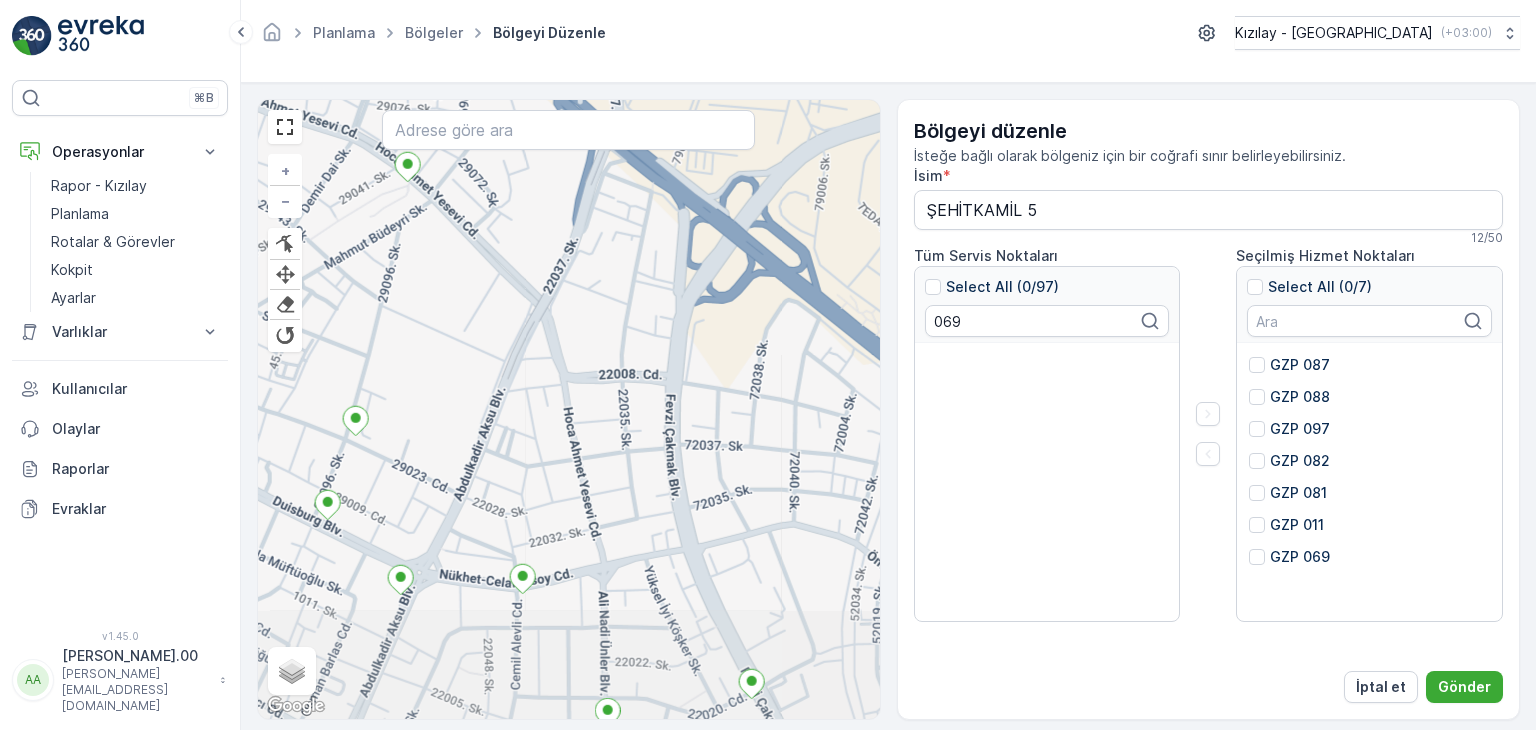 drag, startPoint x: 485, startPoint y: 322, endPoint x: 493, endPoint y: 294, distance: 29.12044 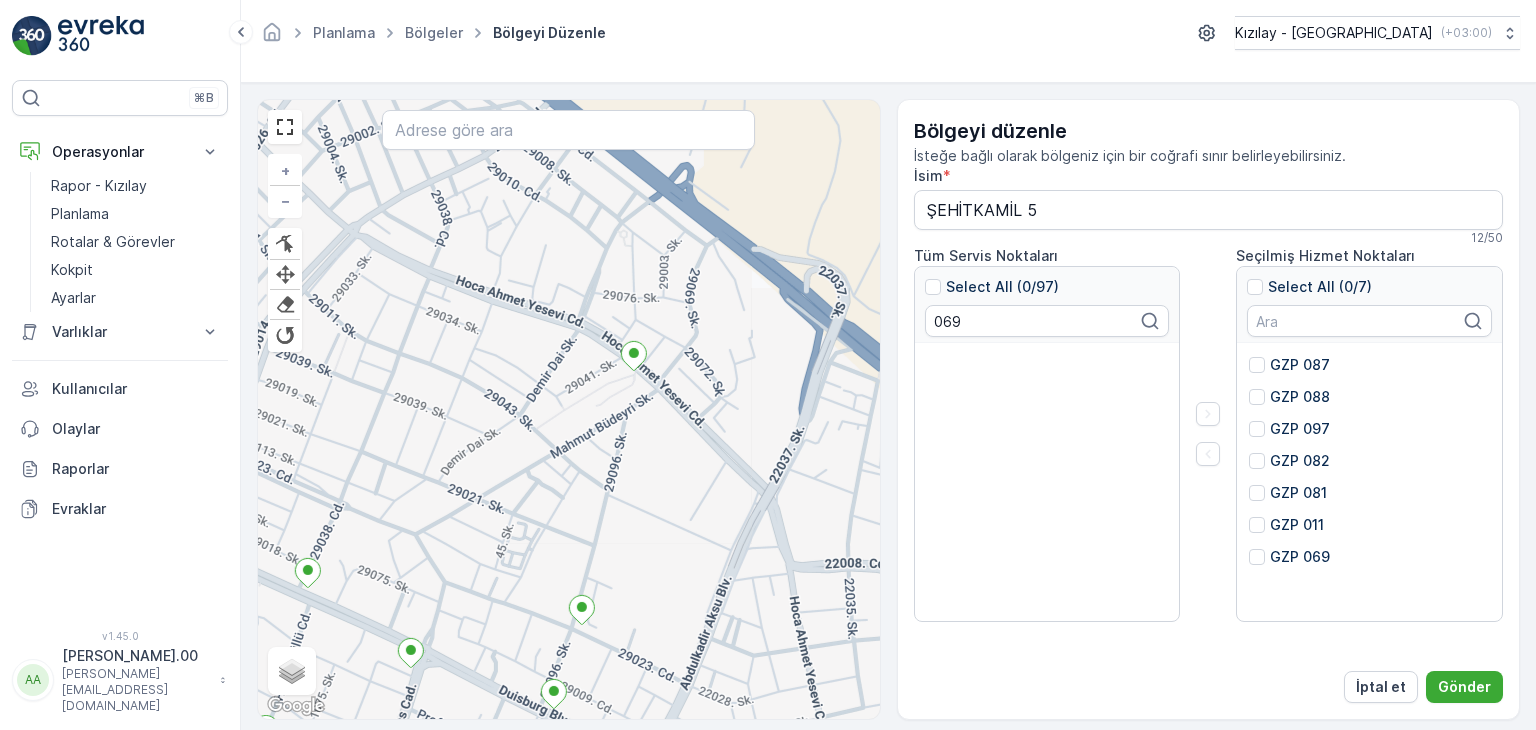 drag, startPoint x: 599, startPoint y: 392, endPoint x: 707, endPoint y: 465, distance: 130.35721 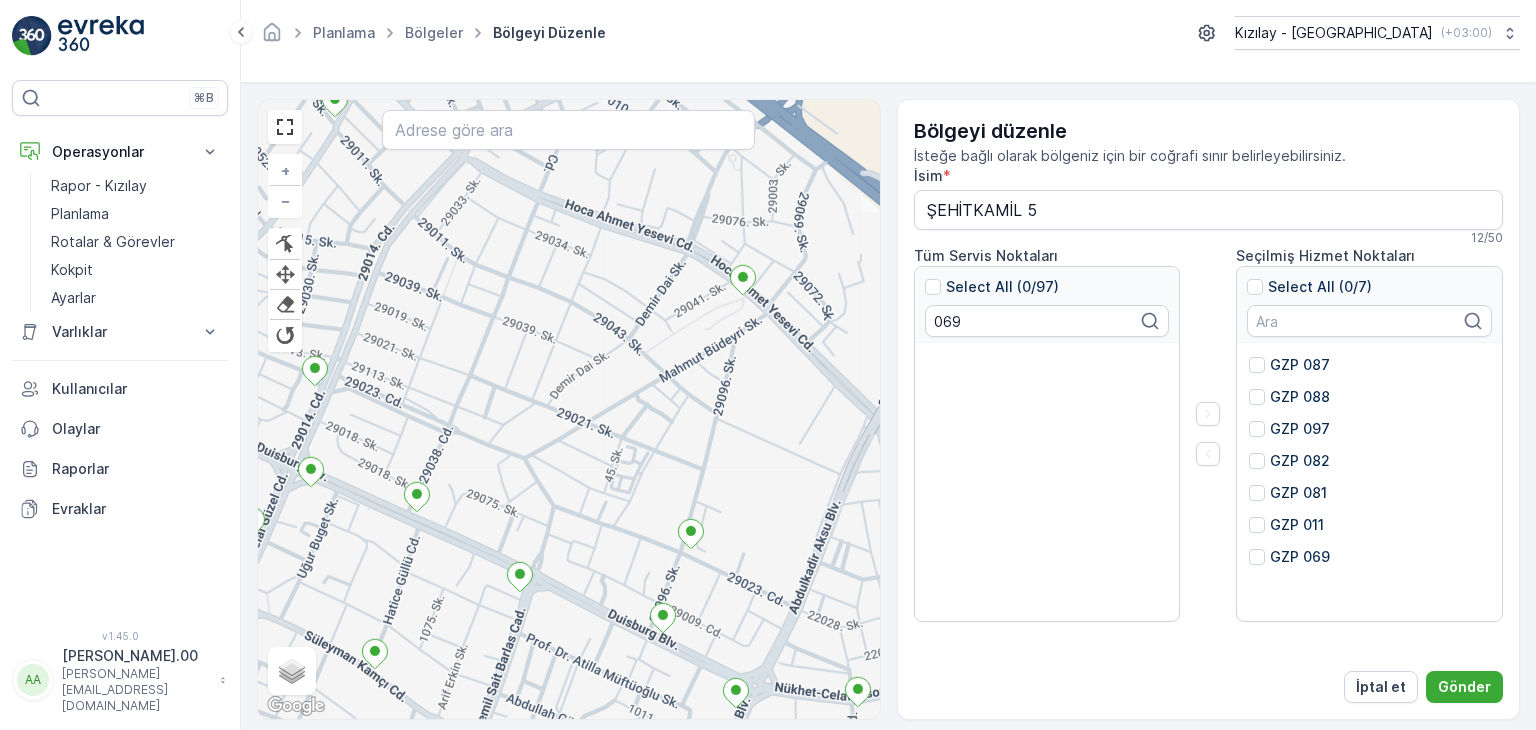 drag, startPoint x: 625, startPoint y: 395, endPoint x: 775, endPoint y: 471, distance: 168.1547 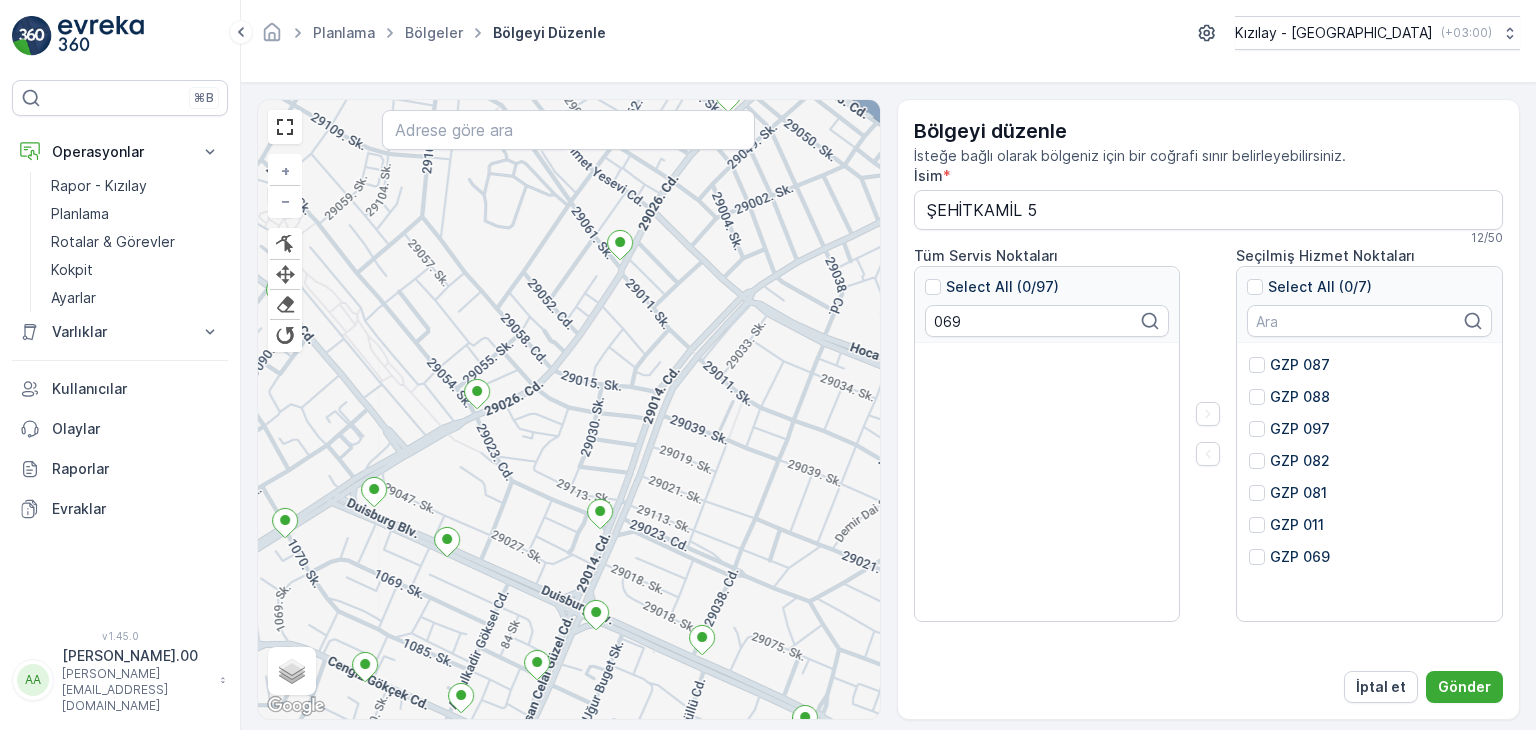 drag, startPoint x: 554, startPoint y: 395, endPoint x: 716, endPoint y: 481, distance: 183.41211 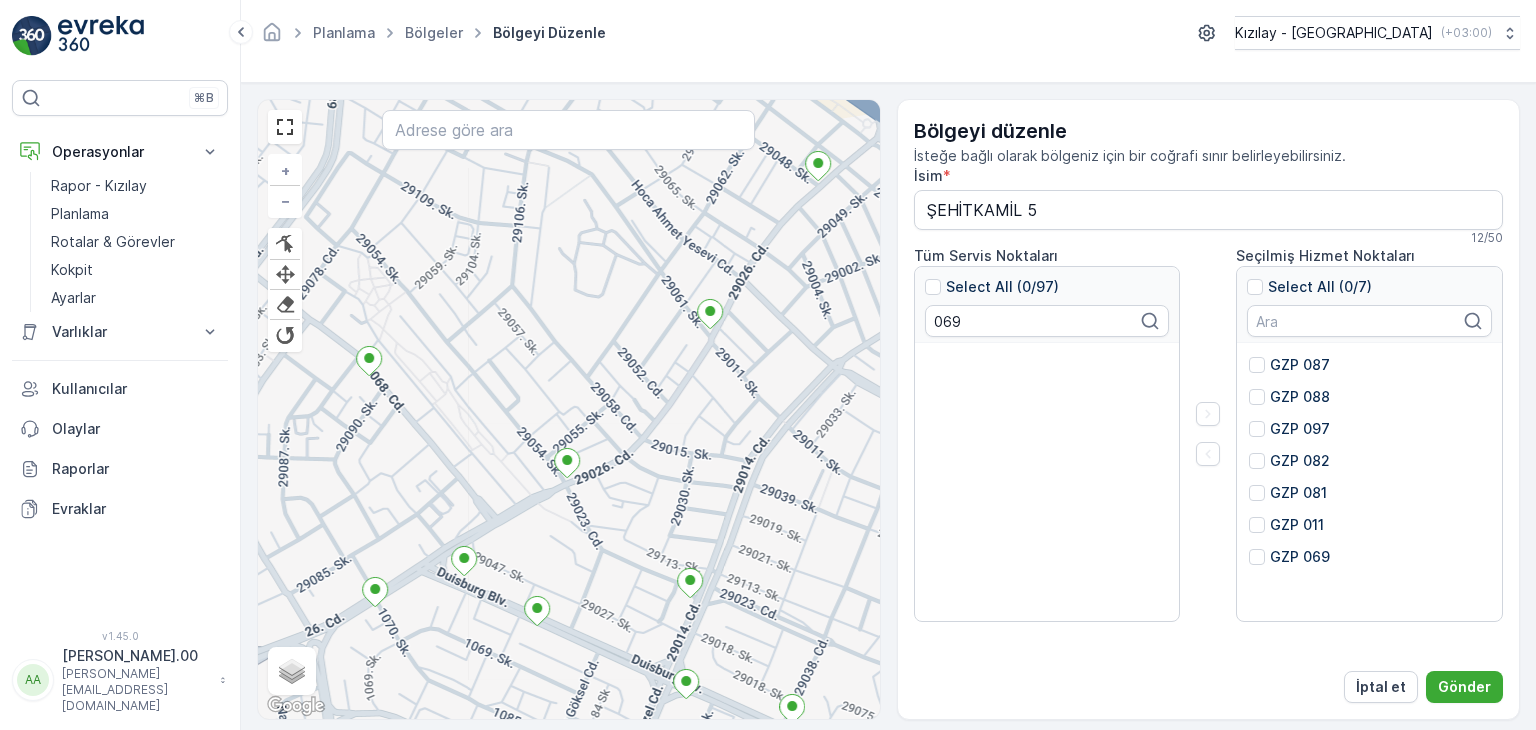 drag, startPoint x: 595, startPoint y: 432, endPoint x: 715, endPoint y: 503, distance: 139.43098 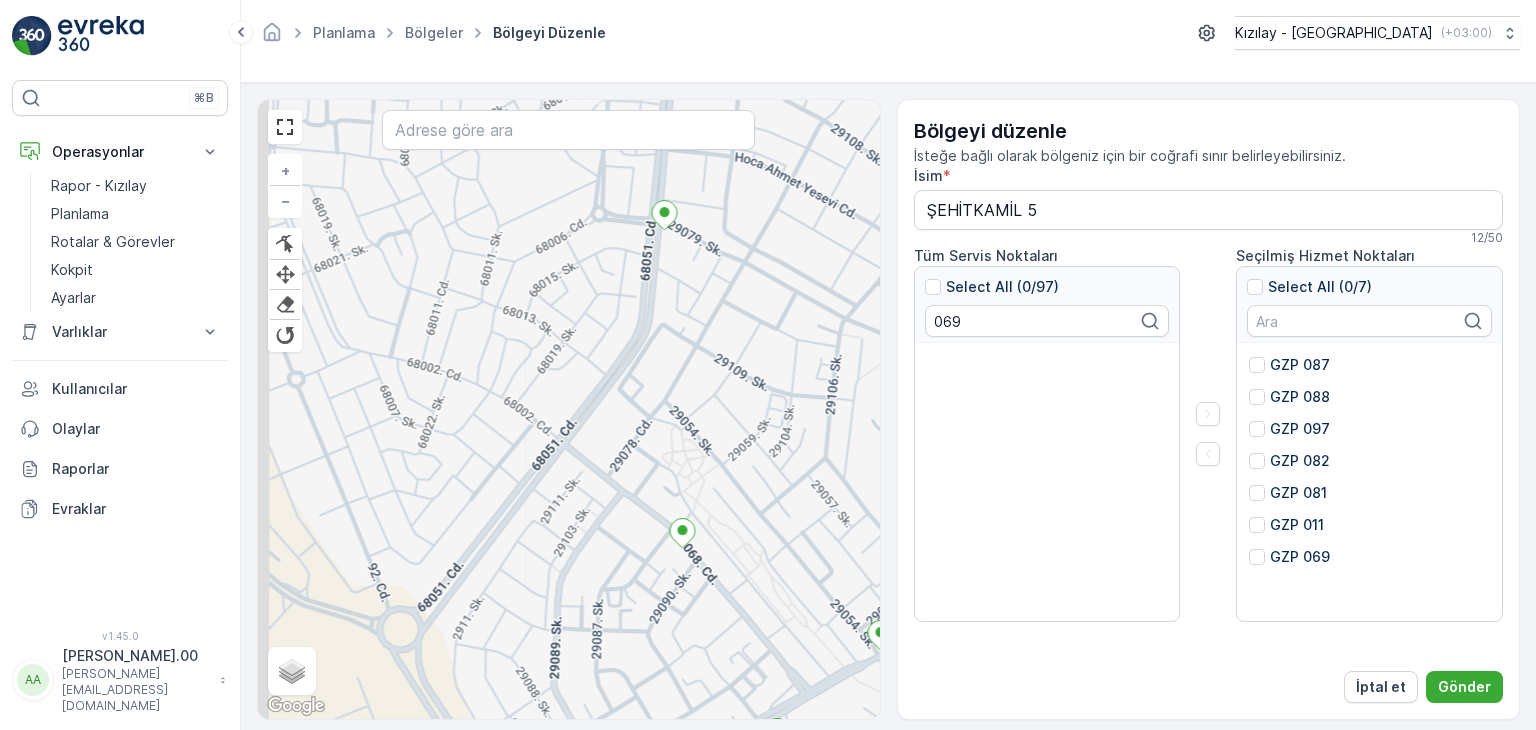 drag, startPoint x: 609, startPoint y: 376, endPoint x: 820, endPoint y: 491, distance: 240.30397 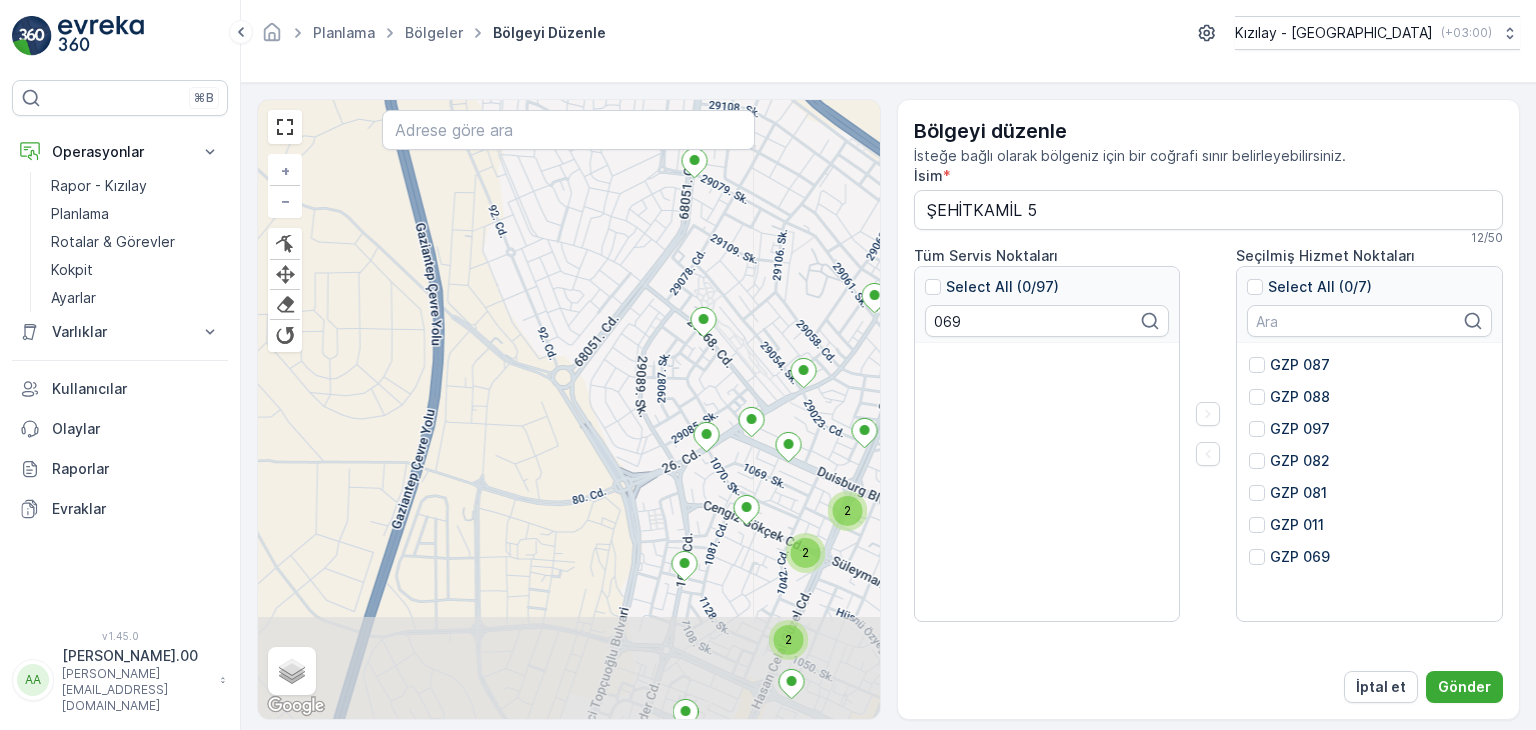 drag, startPoint x: 607, startPoint y: 589, endPoint x: 665, endPoint y: 425, distance: 173.95401 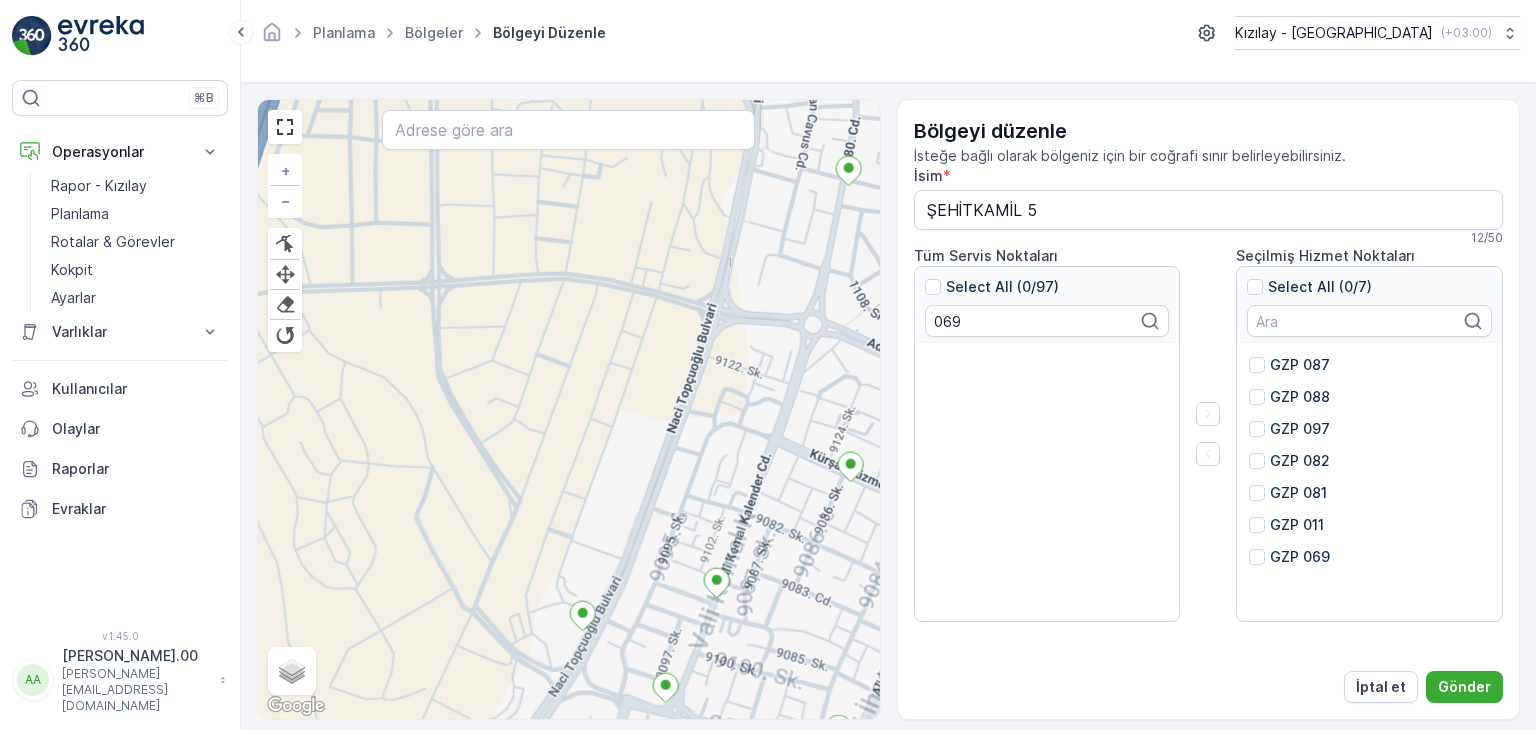 drag, startPoint x: 632, startPoint y: 610, endPoint x: 791, endPoint y: 253, distance: 390.80685 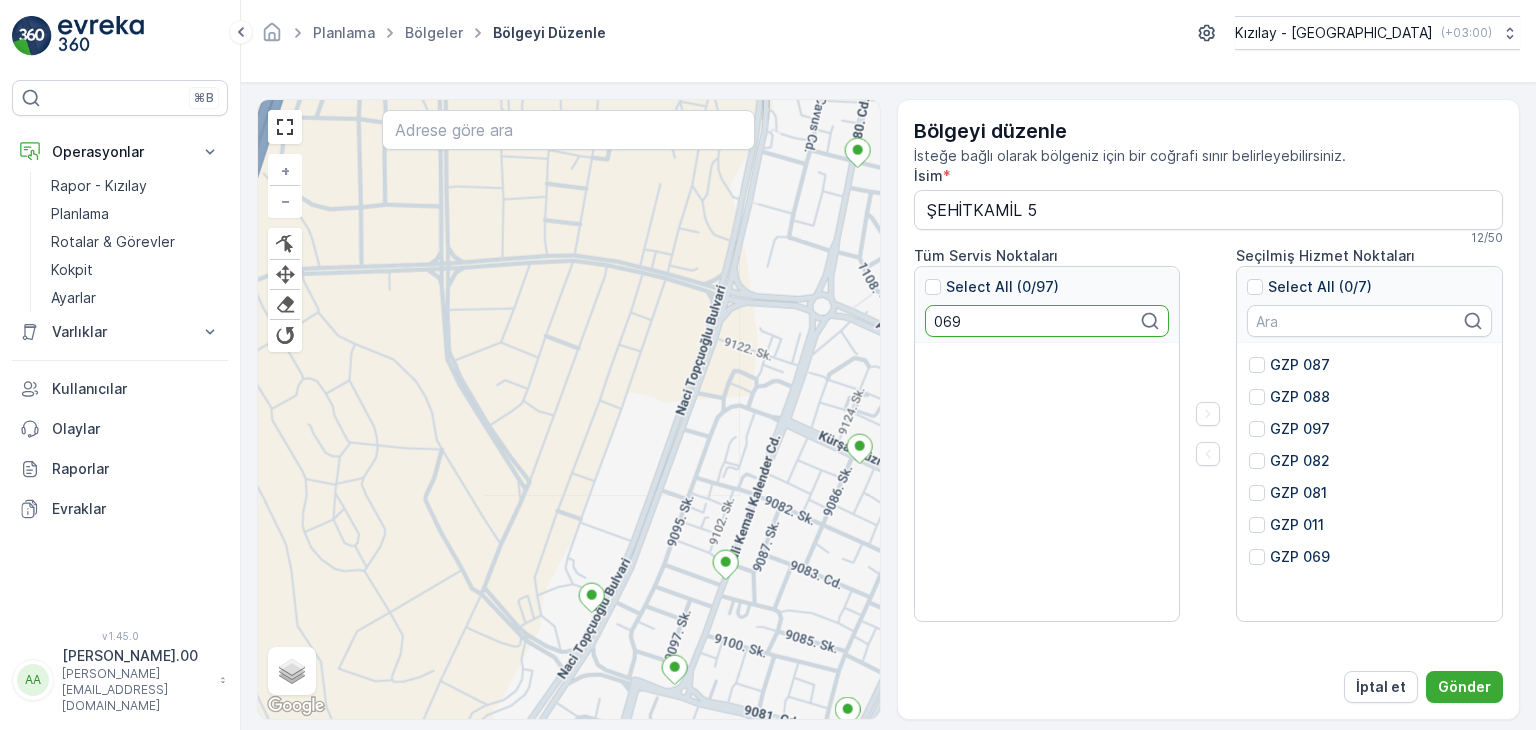 drag, startPoint x: 981, startPoint y: 323, endPoint x: 695, endPoint y: 214, distance: 306.067 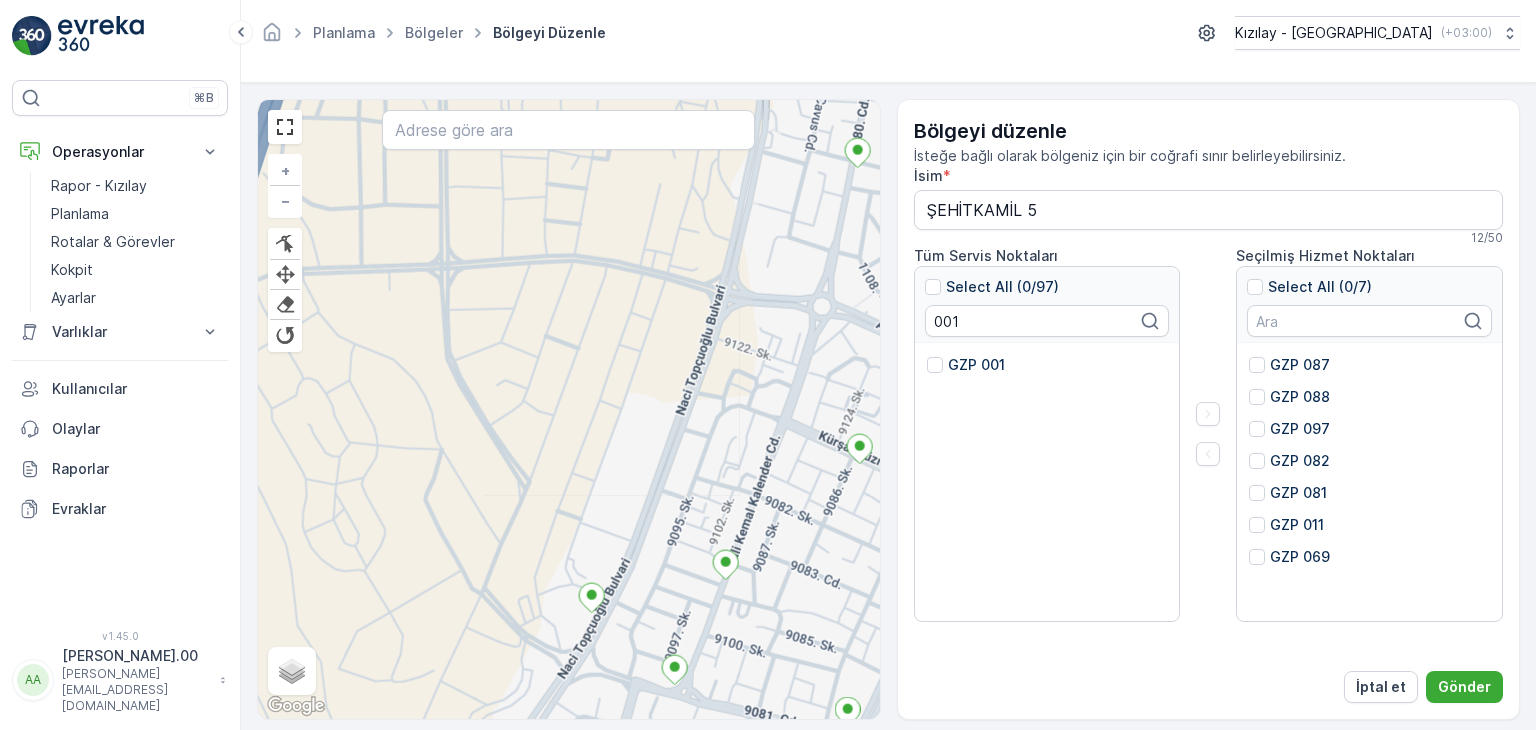 drag, startPoint x: 976, startPoint y: 367, endPoint x: 1128, endPoint y: 417, distance: 160.0125 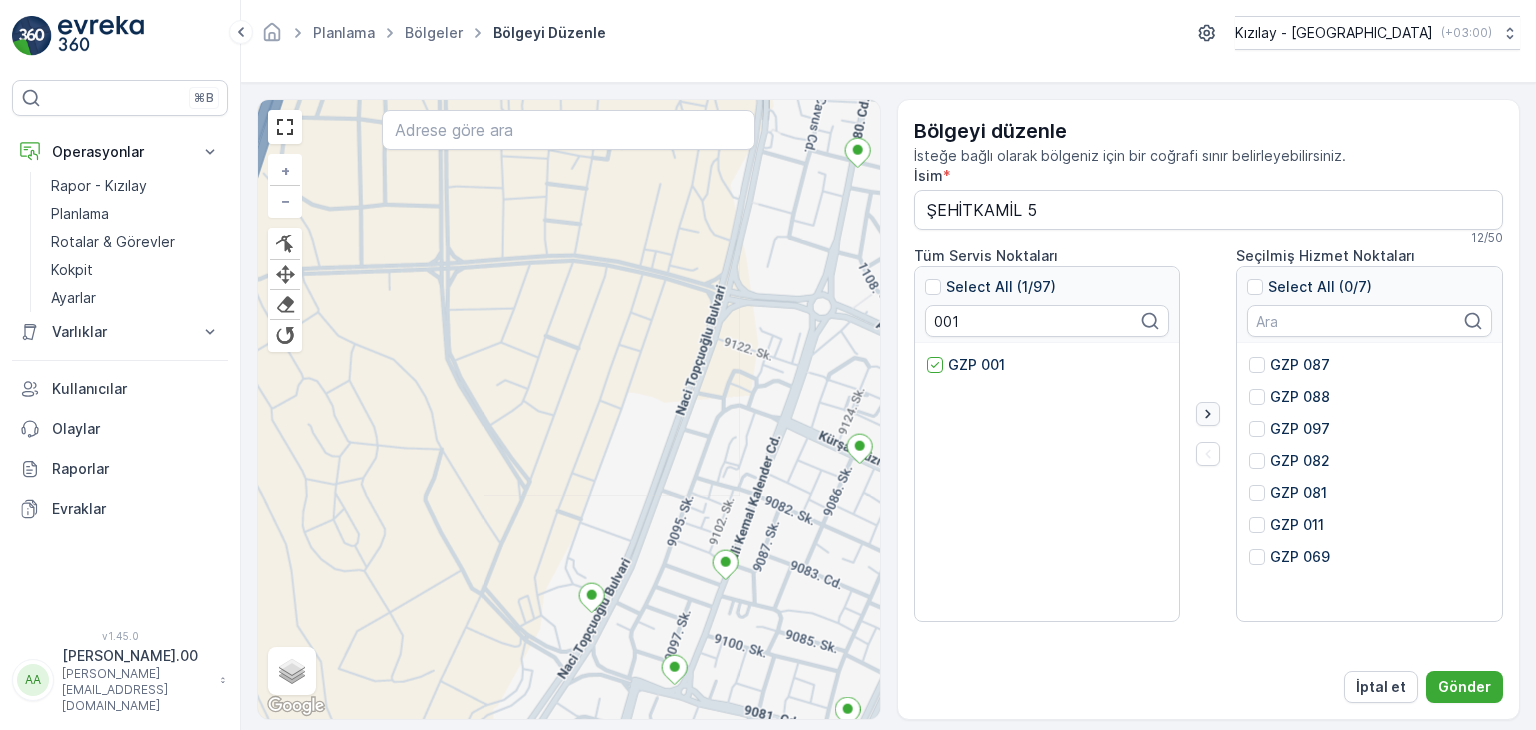 click 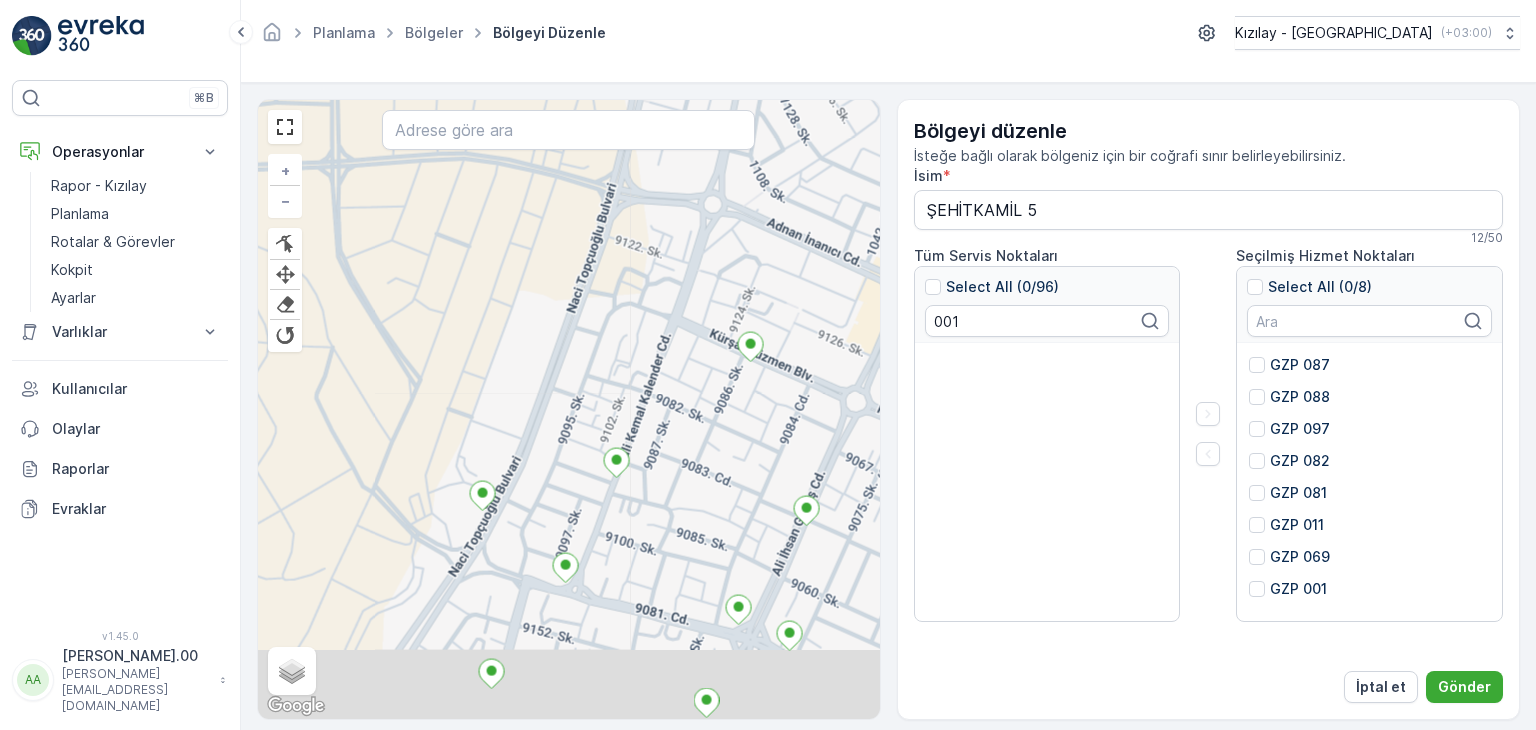 drag, startPoint x: 652, startPoint y: 579, endPoint x: 552, endPoint y: 477, distance: 142.84258 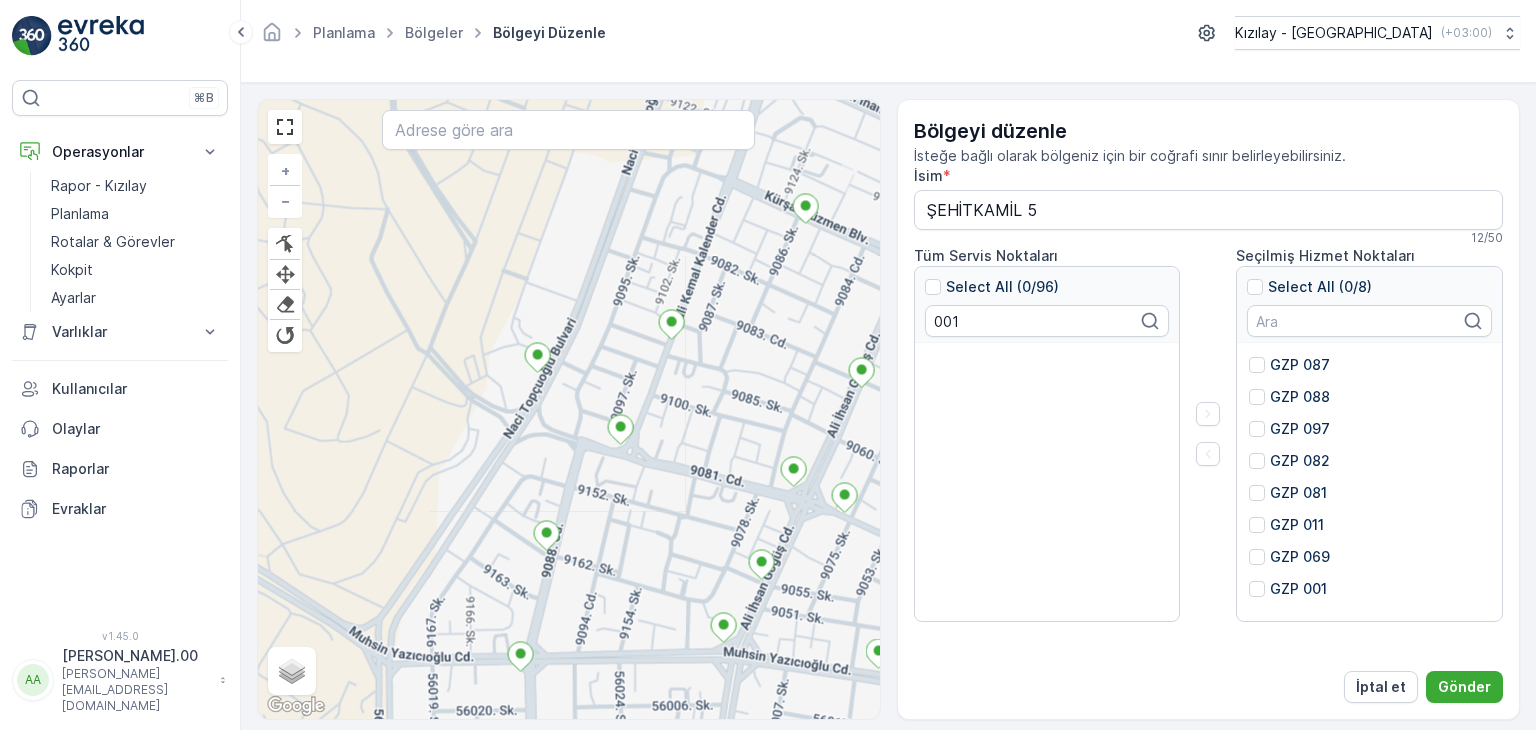 drag, startPoint x: 524, startPoint y: 583, endPoint x: 549, endPoint y: 533, distance: 55.9017 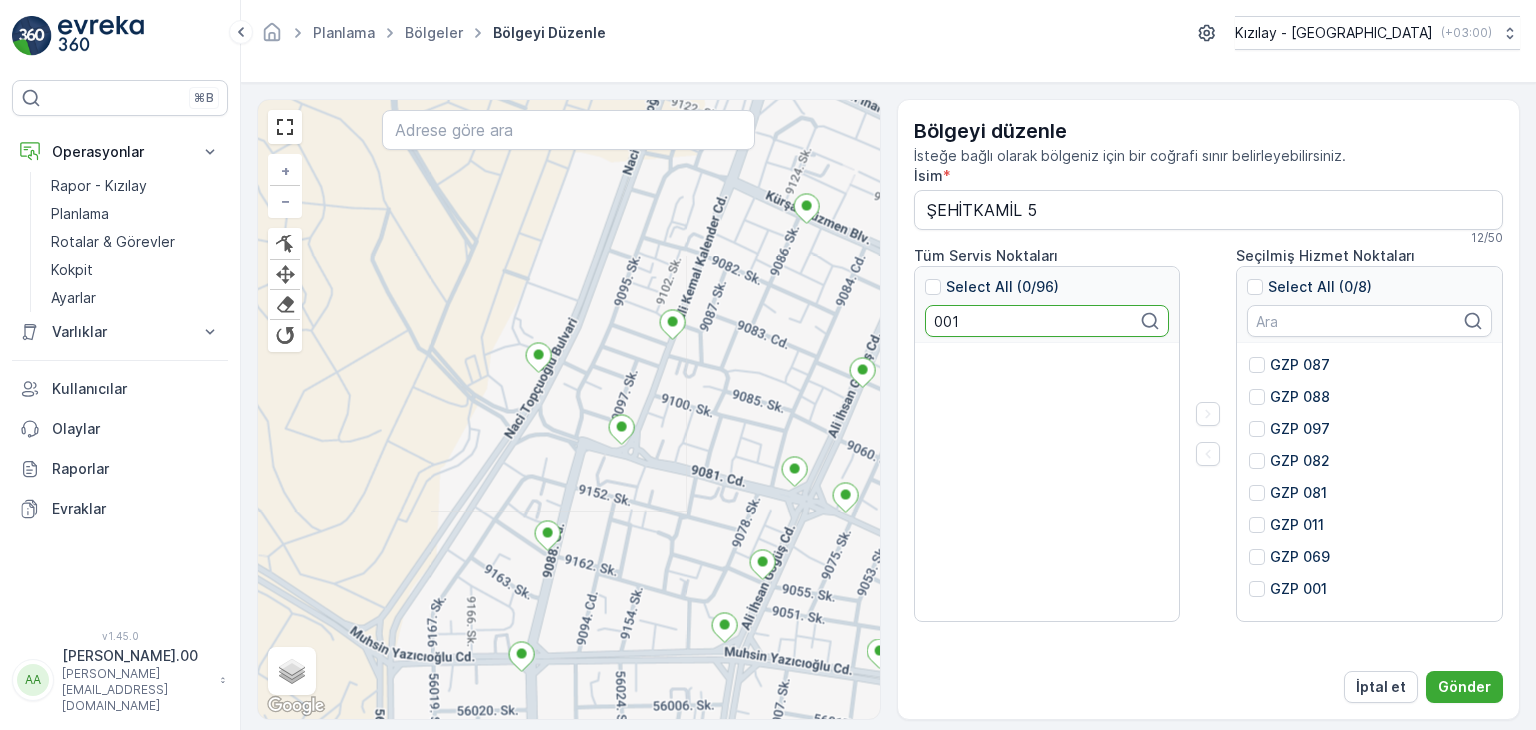 drag, startPoint x: 914, startPoint y: 310, endPoint x: 811, endPoint y: 274, distance: 109.11004 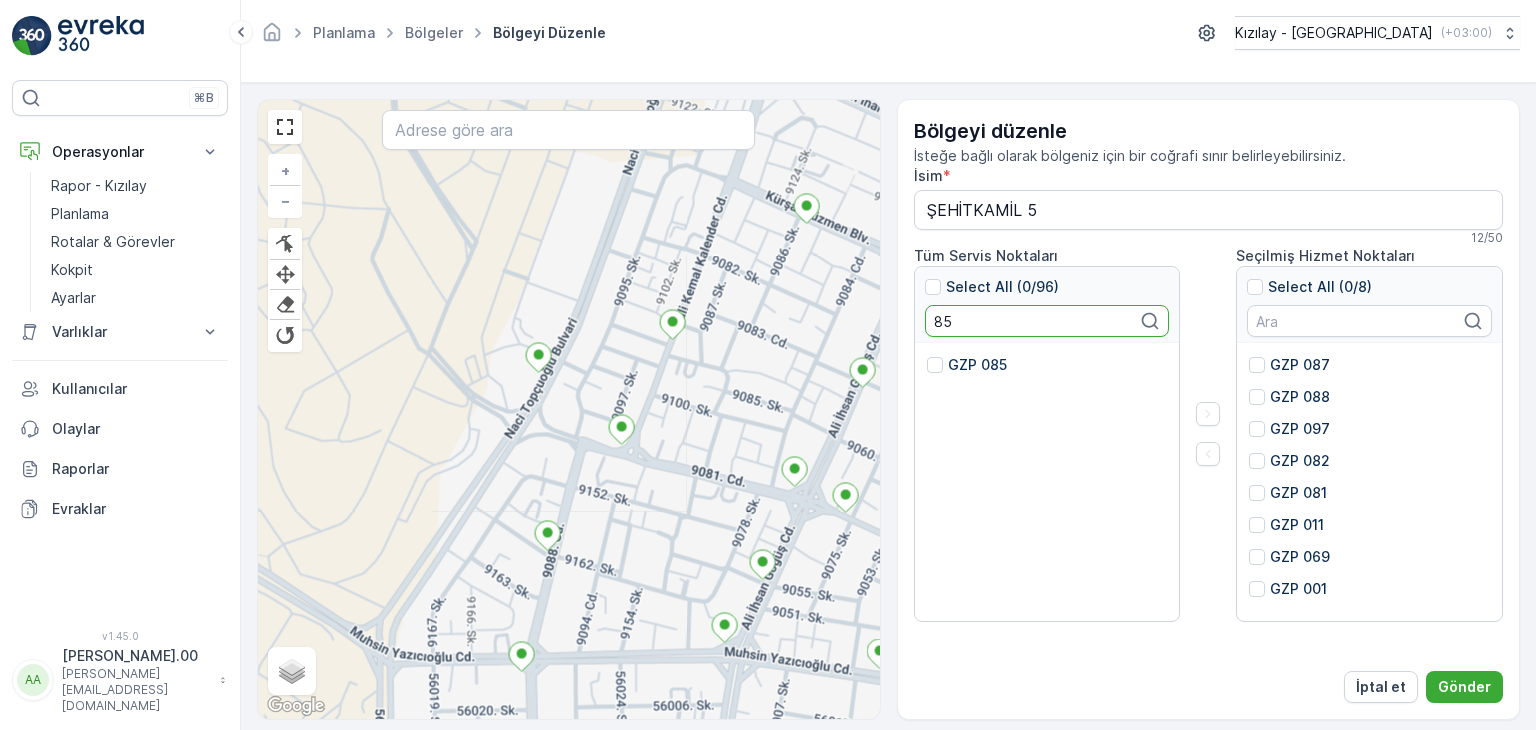 click on "GZP 085" at bounding box center (977, 365) 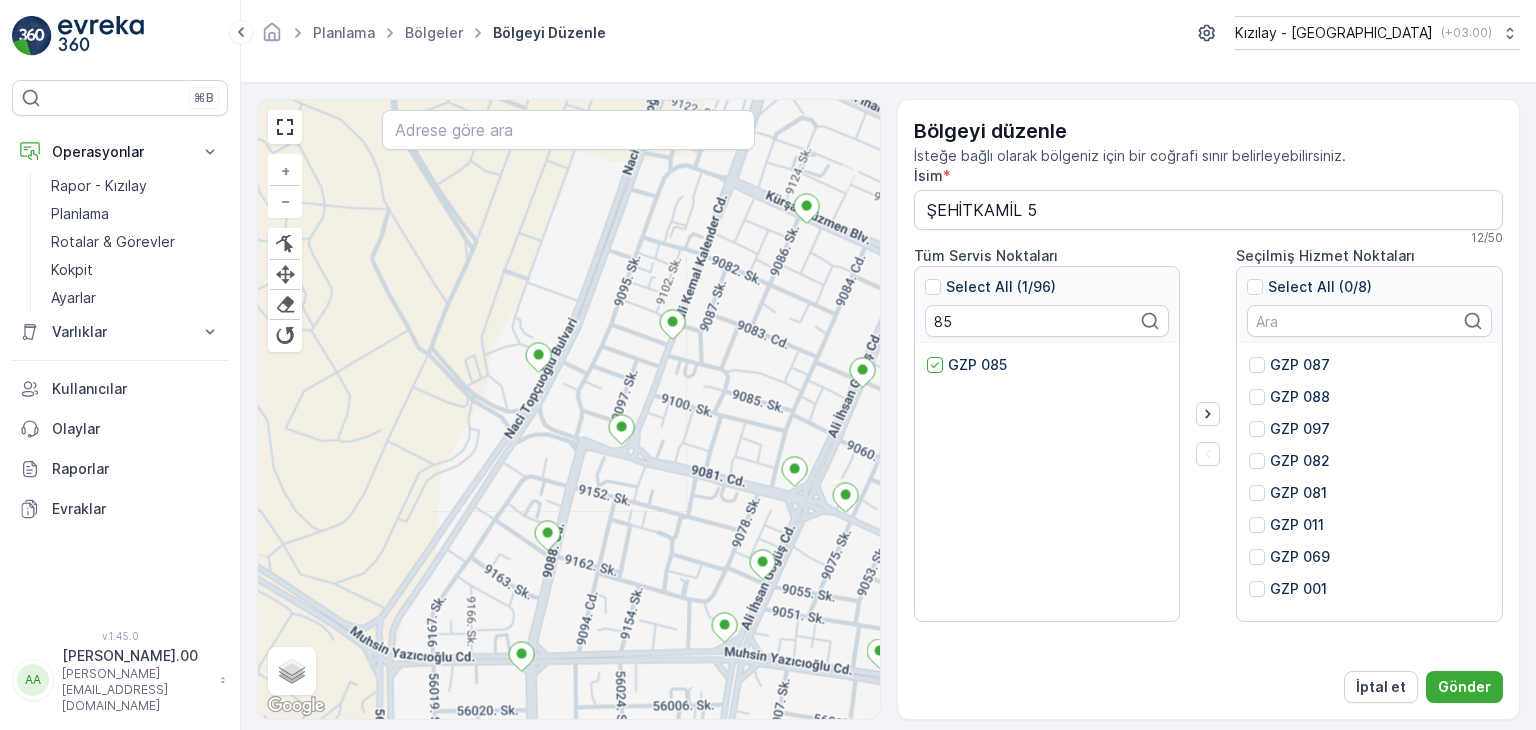 click 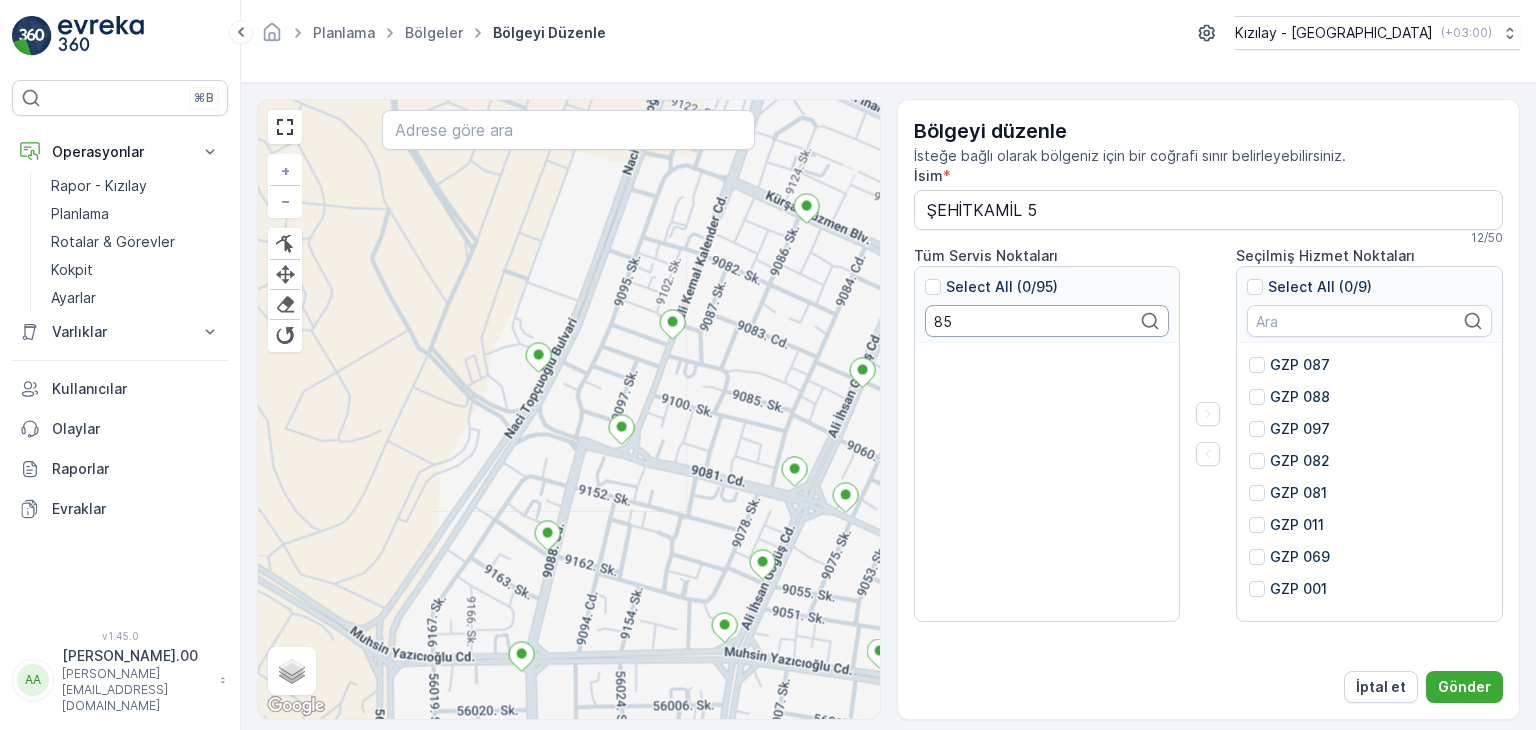 drag, startPoint x: 949, startPoint y: 317, endPoint x: 833, endPoint y: 303, distance: 116.841774 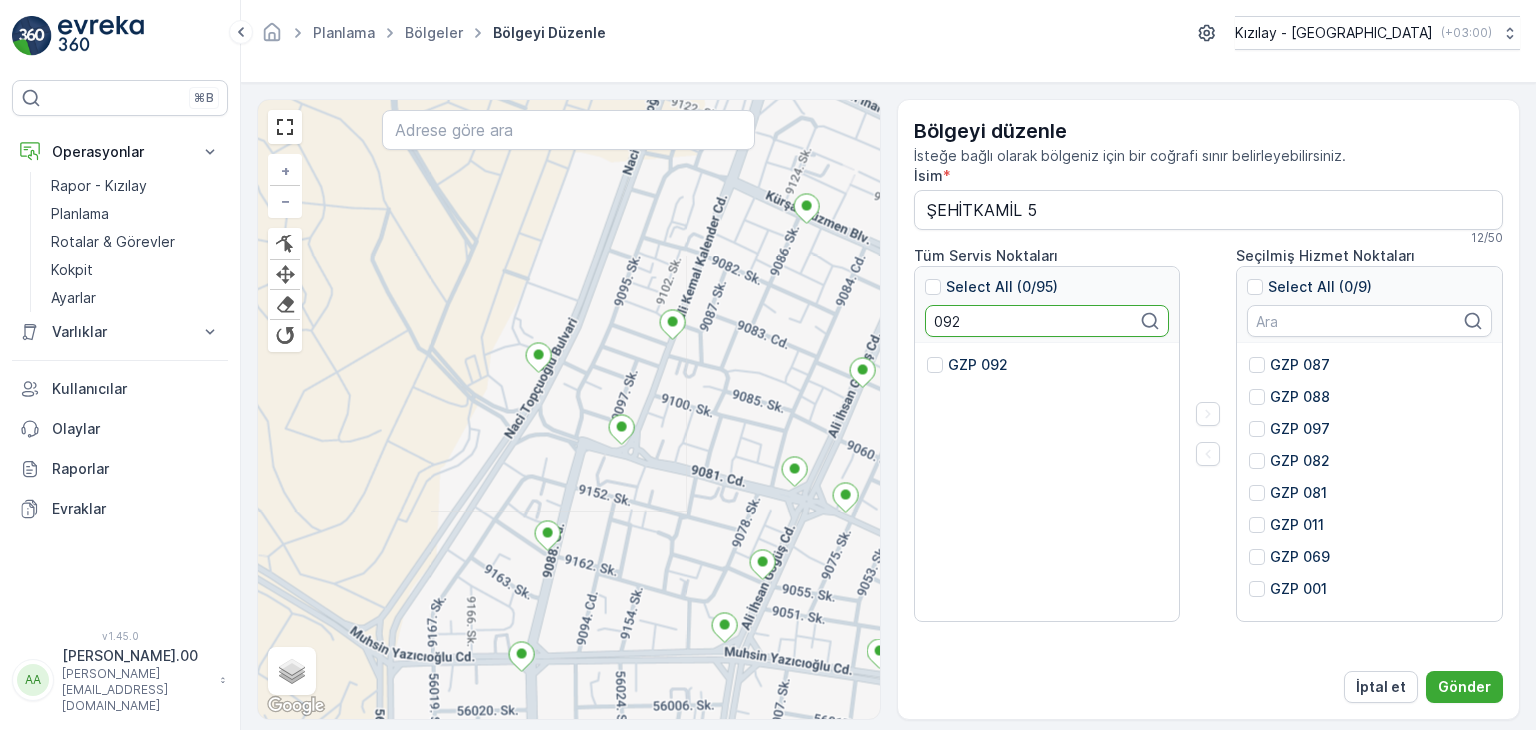 click on "GZP 092" at bounding box center [978, 365] 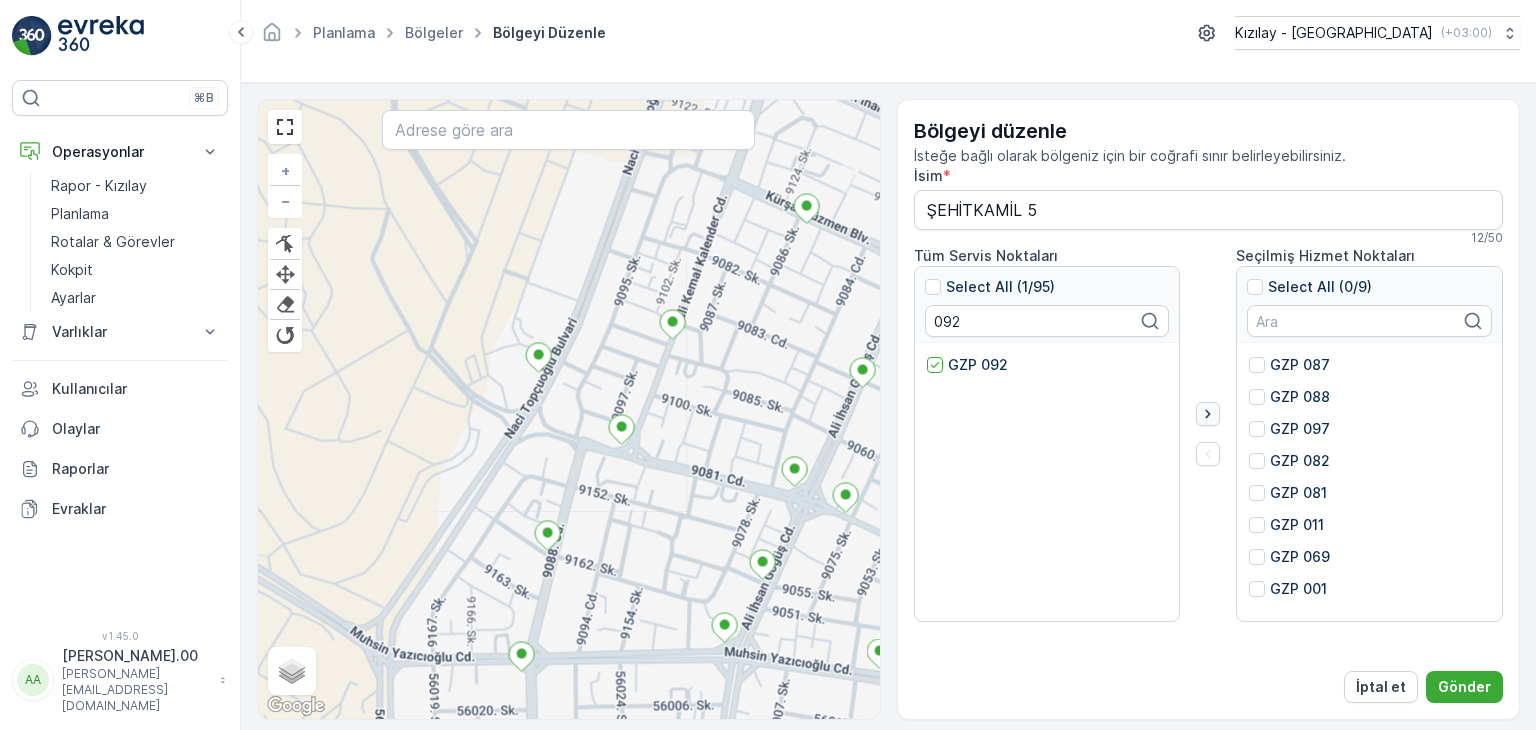 click 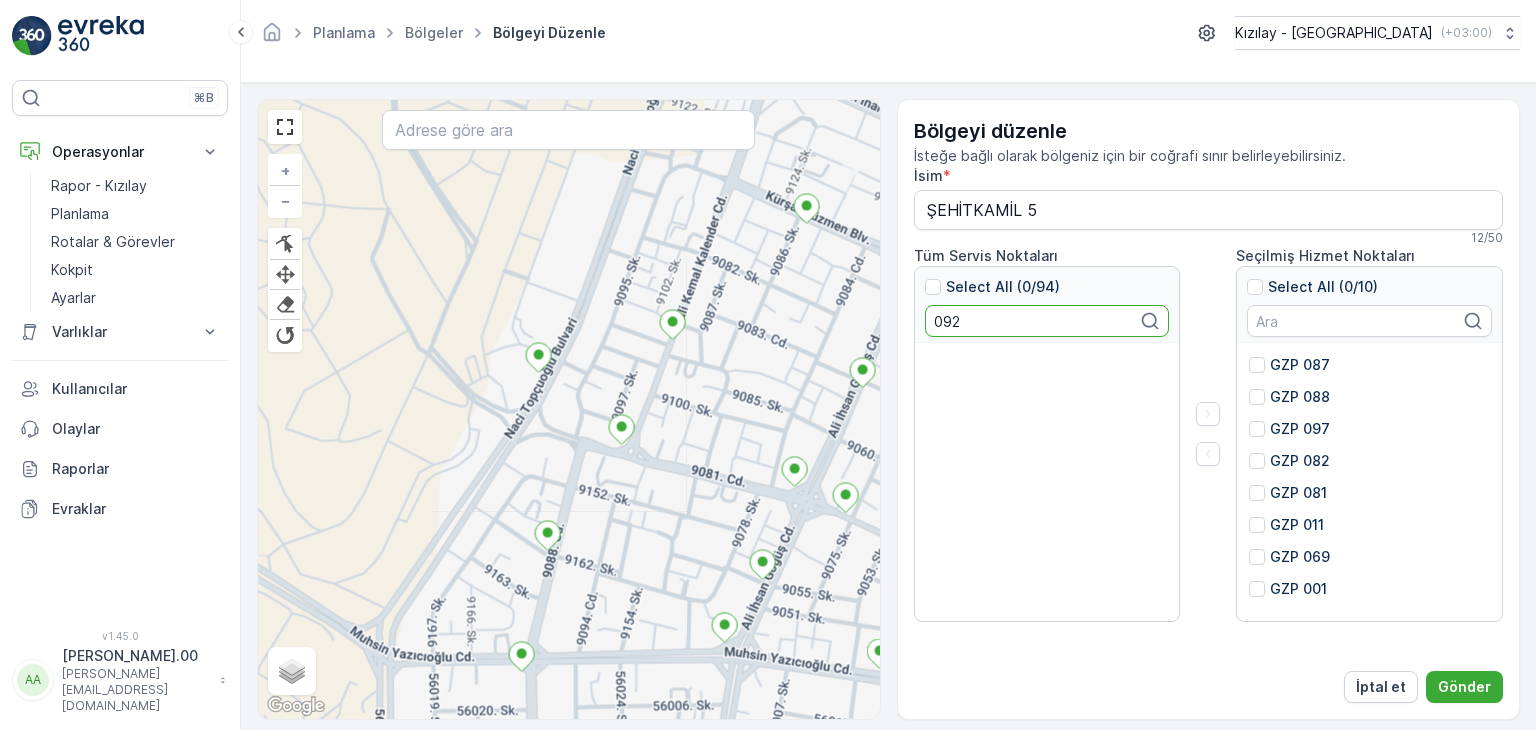 drag, startPoint x: 1040, startPoint y: 317, endPoint x: 835, endPoint y: 289, distance: 206.90337 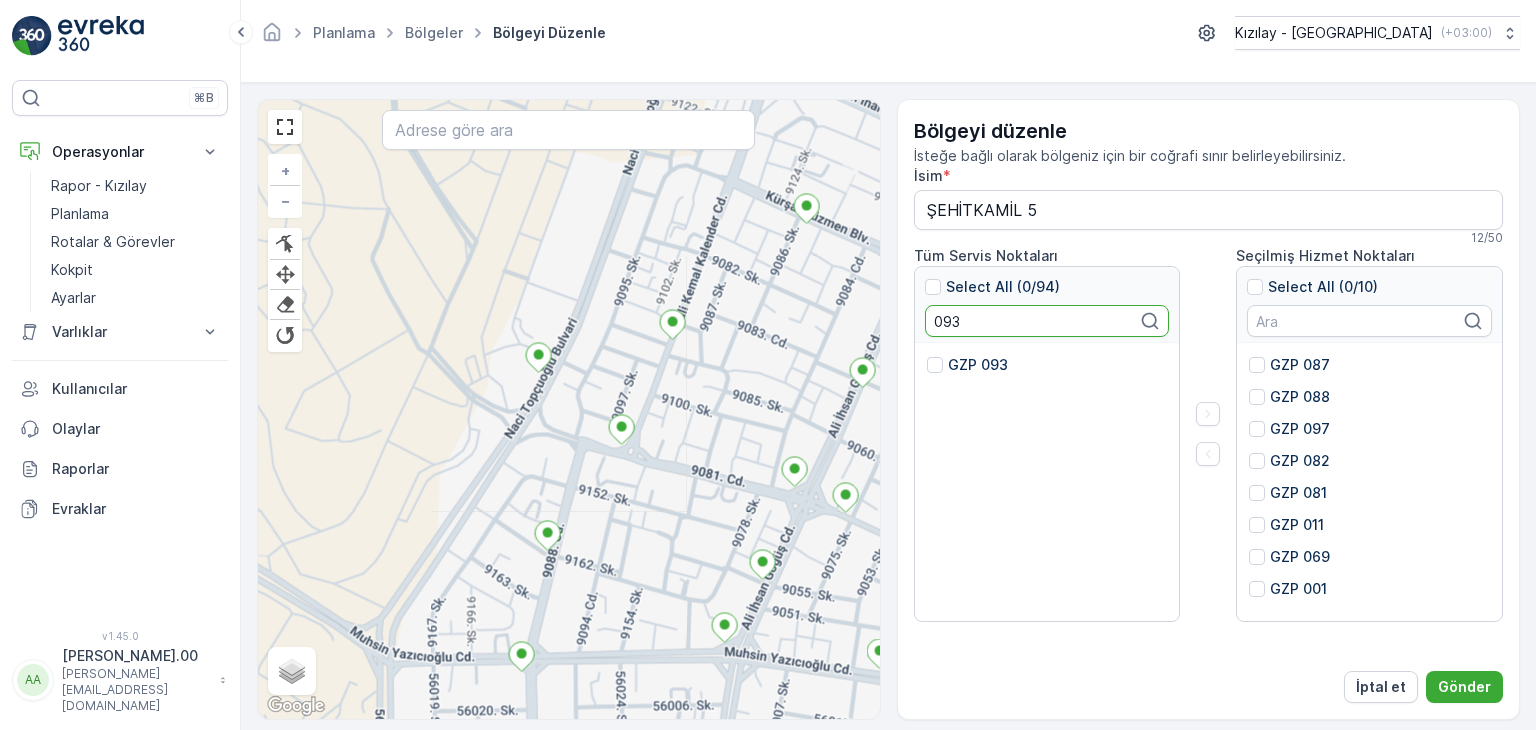click on "GZP 093" at bounding box center [978, 365] 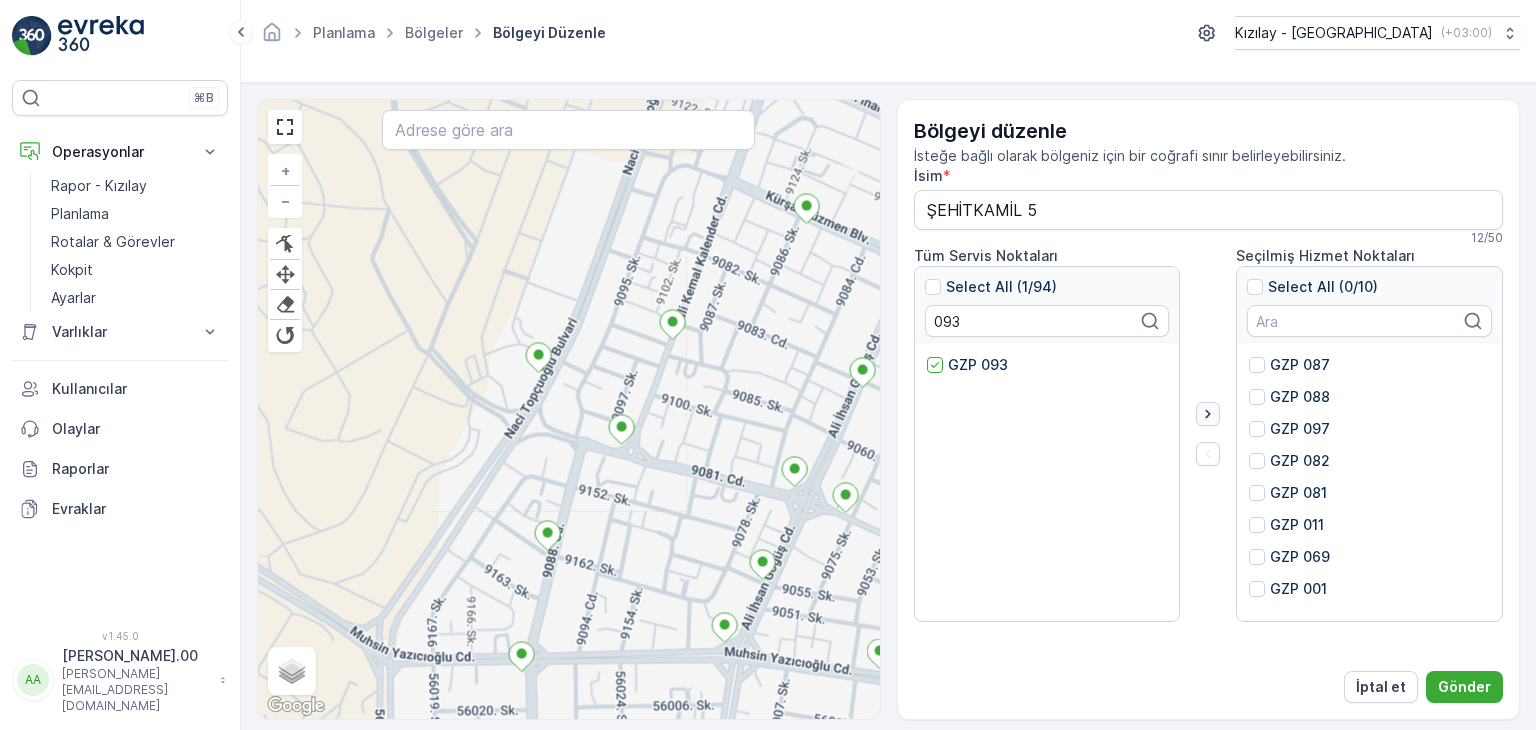click 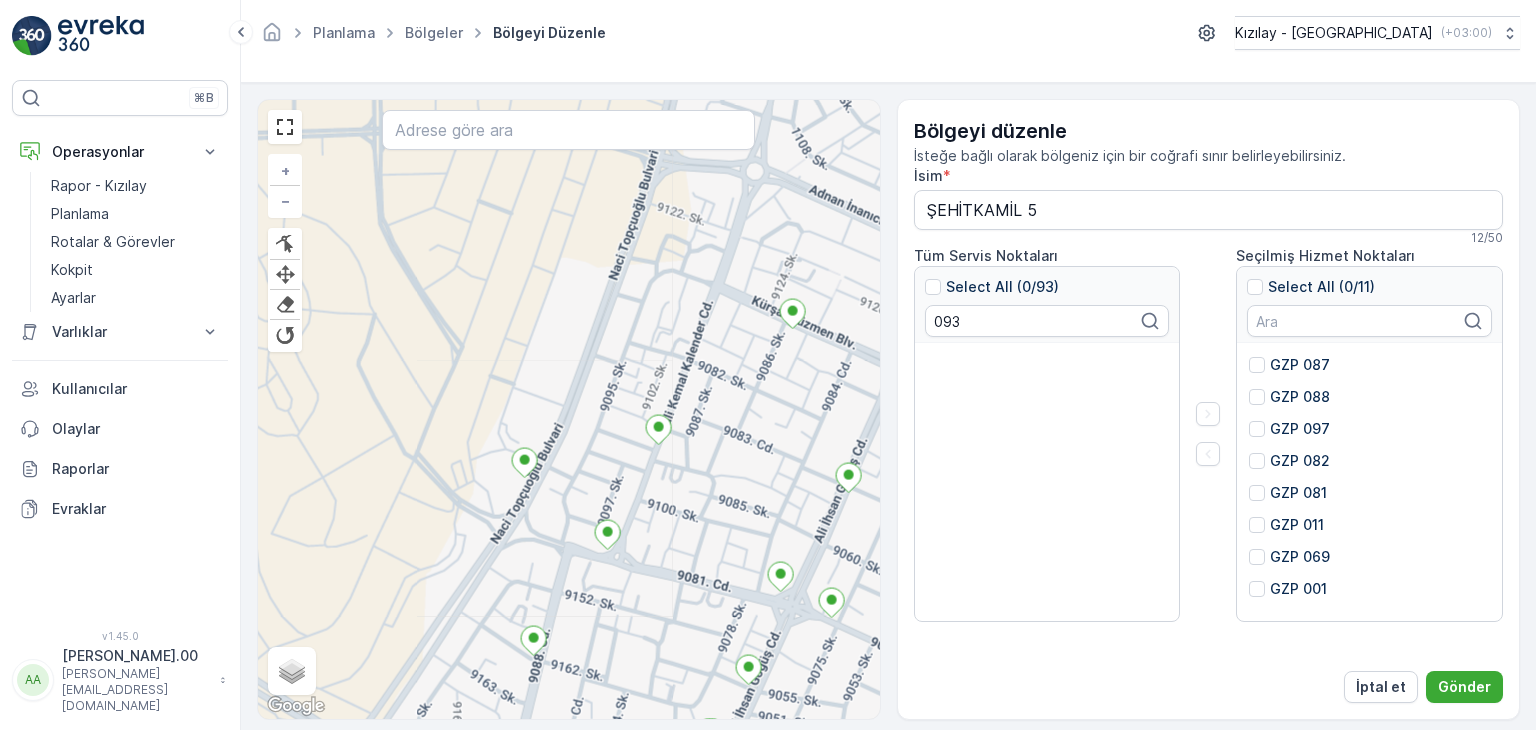 drag, startPoint x: 745, startPoint y: 421, endPoint x: 736, endPoint y: 497, distance: 76.53104 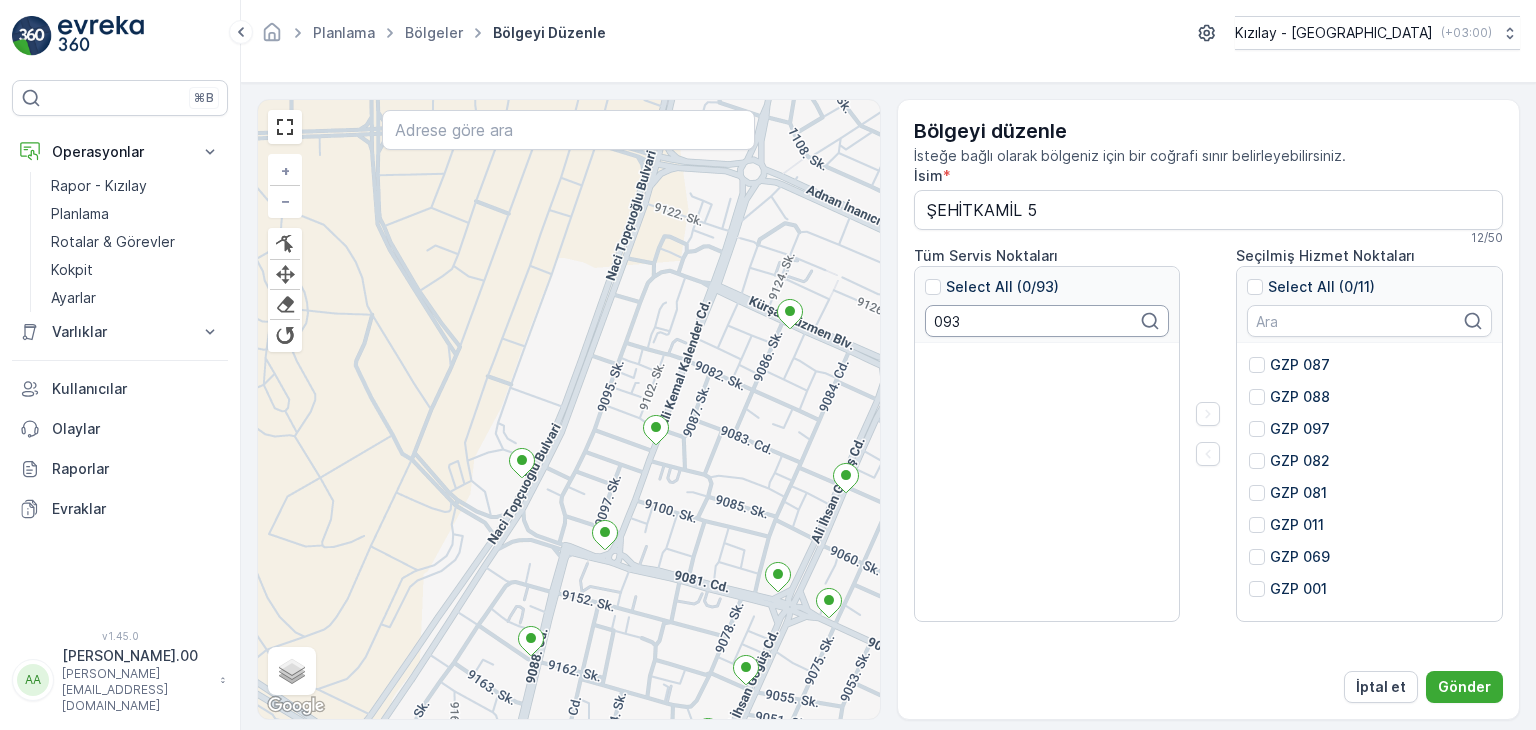 click on "093" at bounding box center (1047, 321) 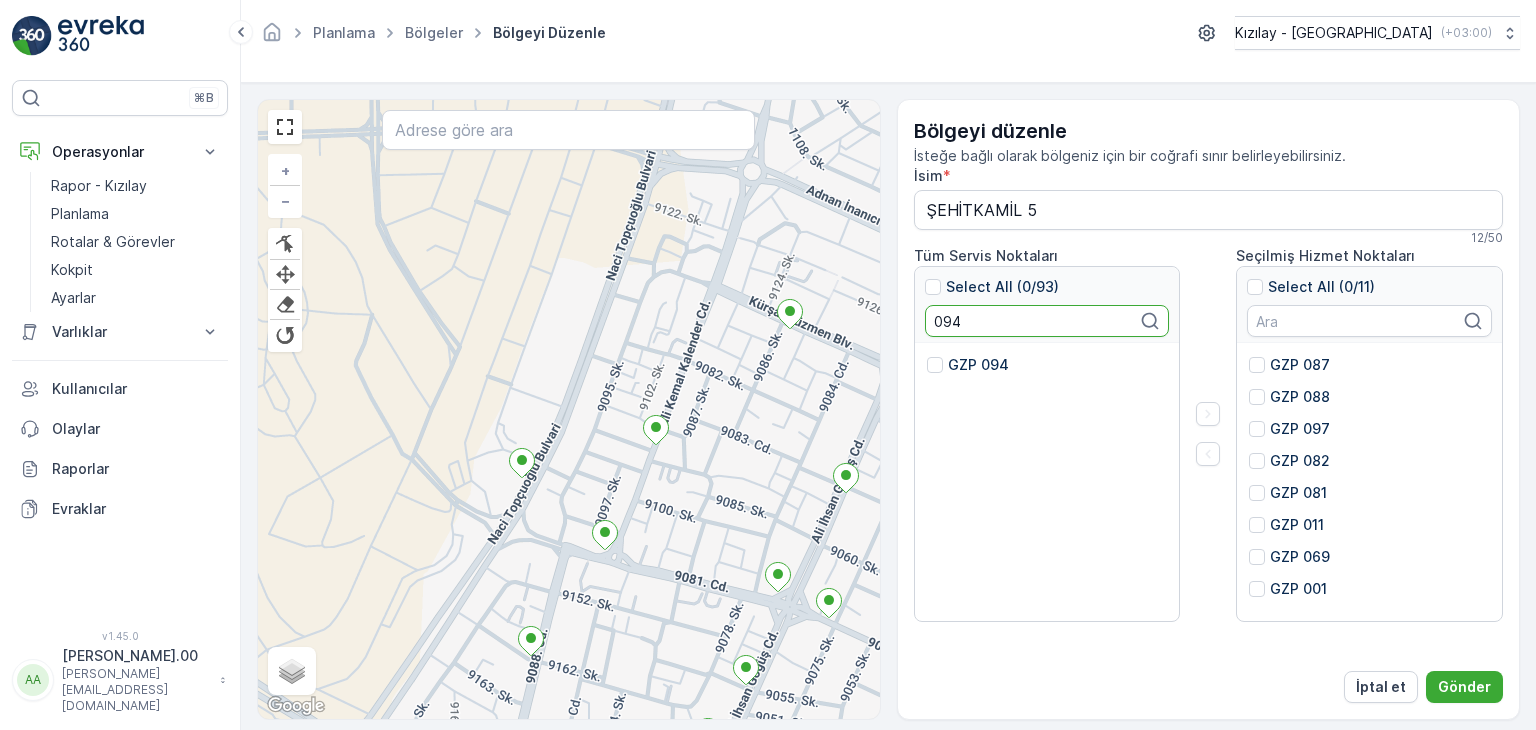 drag, startPoint x: 958, startPoint y: 366, endPoint x: 1049, endPoint y: 377, distance: 91.66242 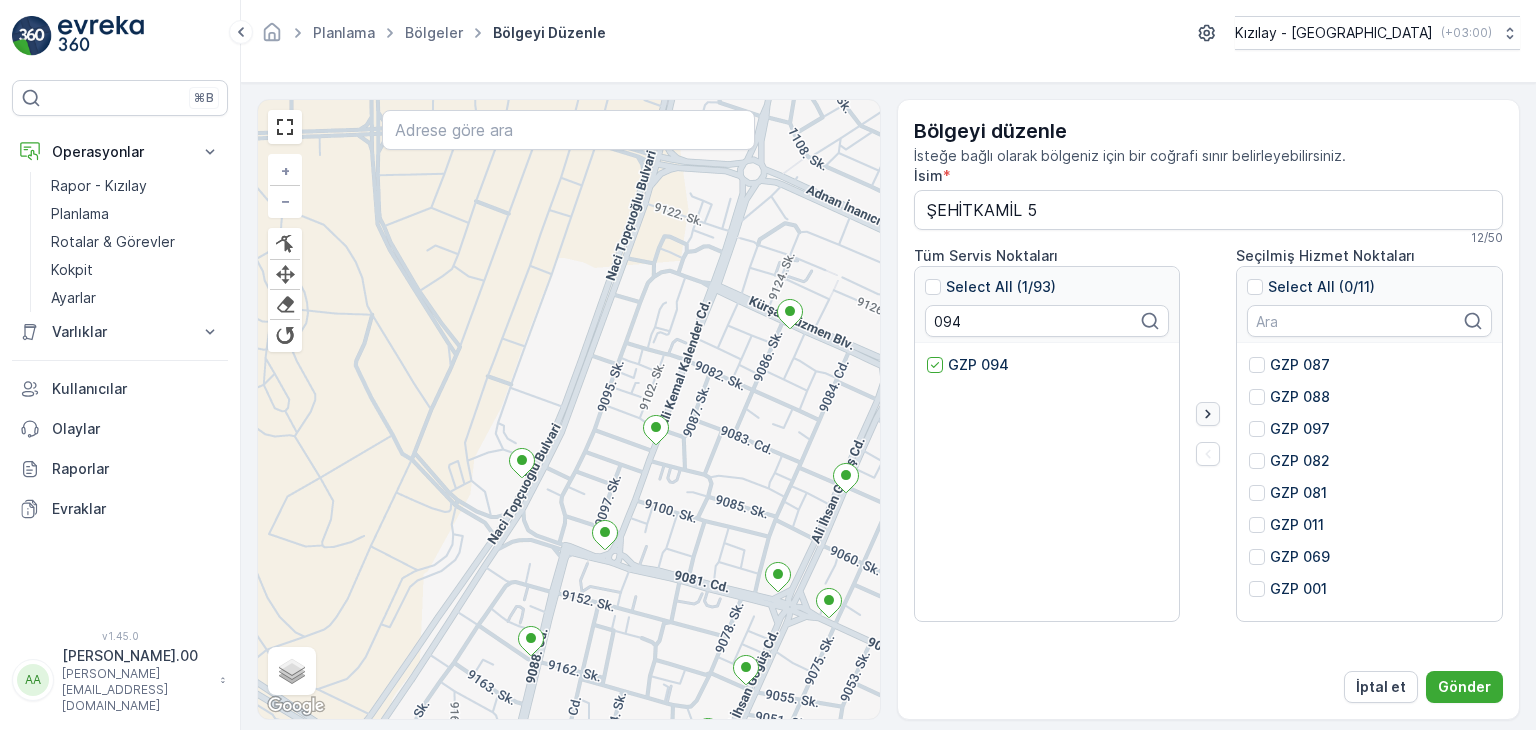 click 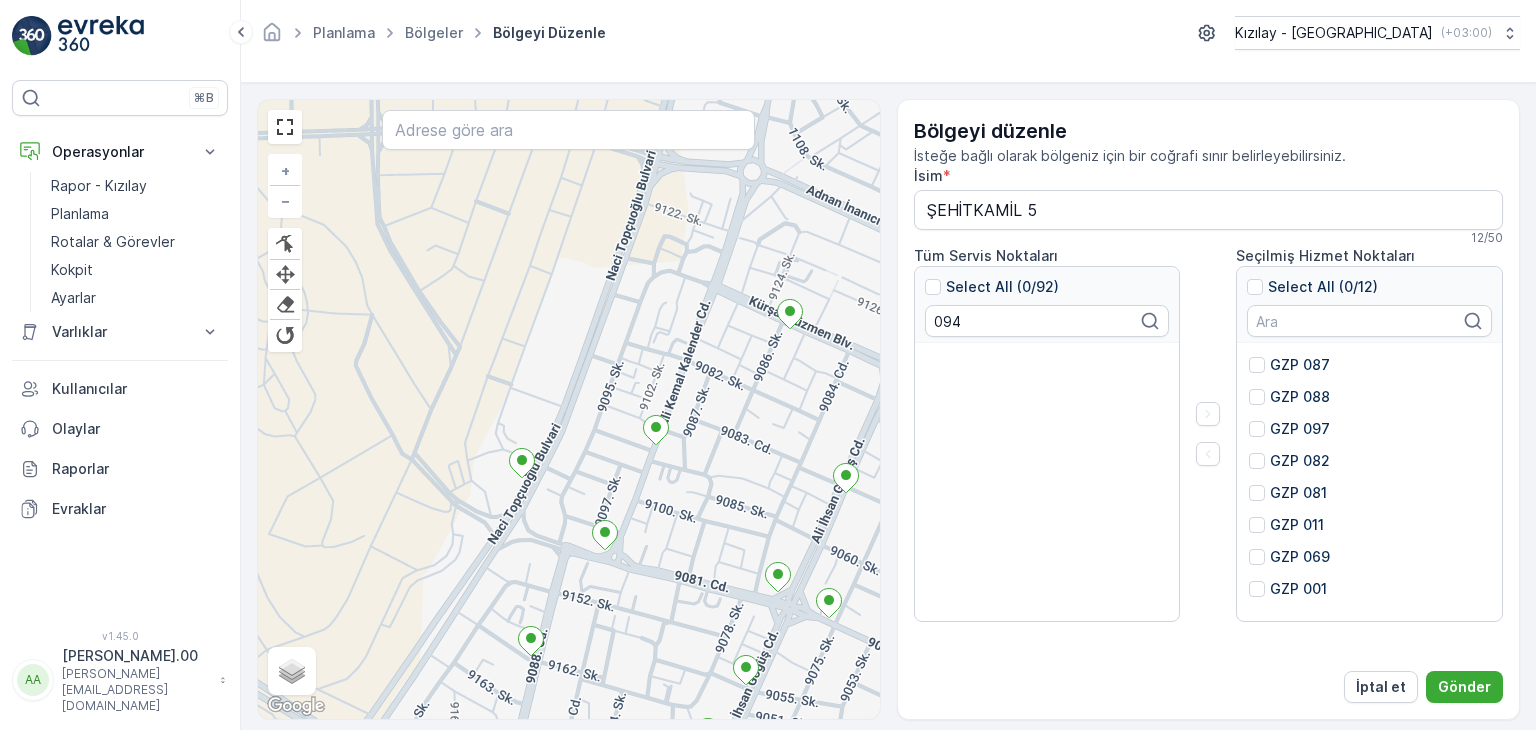drag, startPoint x: 870, startPoint y: 419, endPoint x: 854, endPoint y: 422, distance: 16.27882 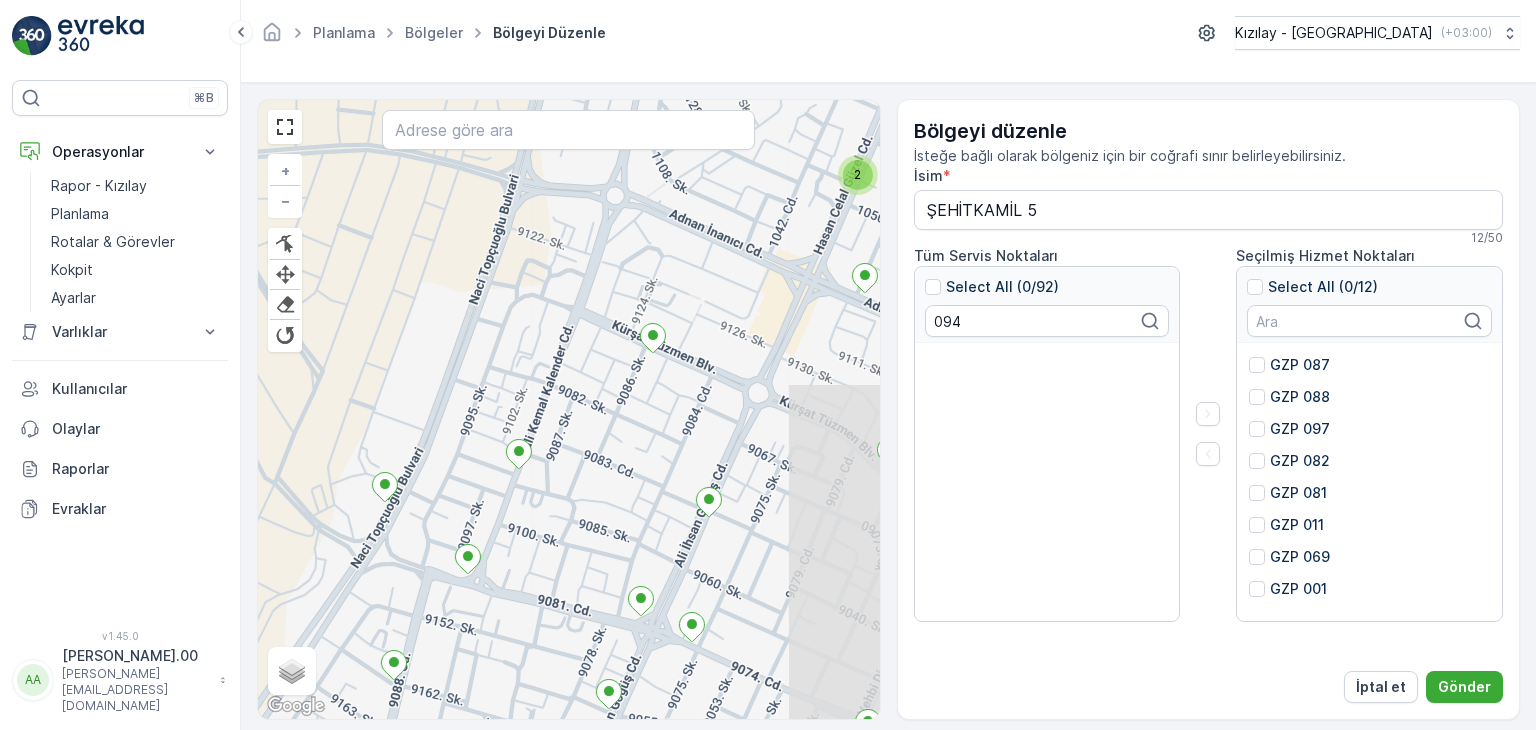 drag, startPoint x: 712, startPoint y: 442, endPoint x: 627, endPoint y: 445, distance: 85.052925 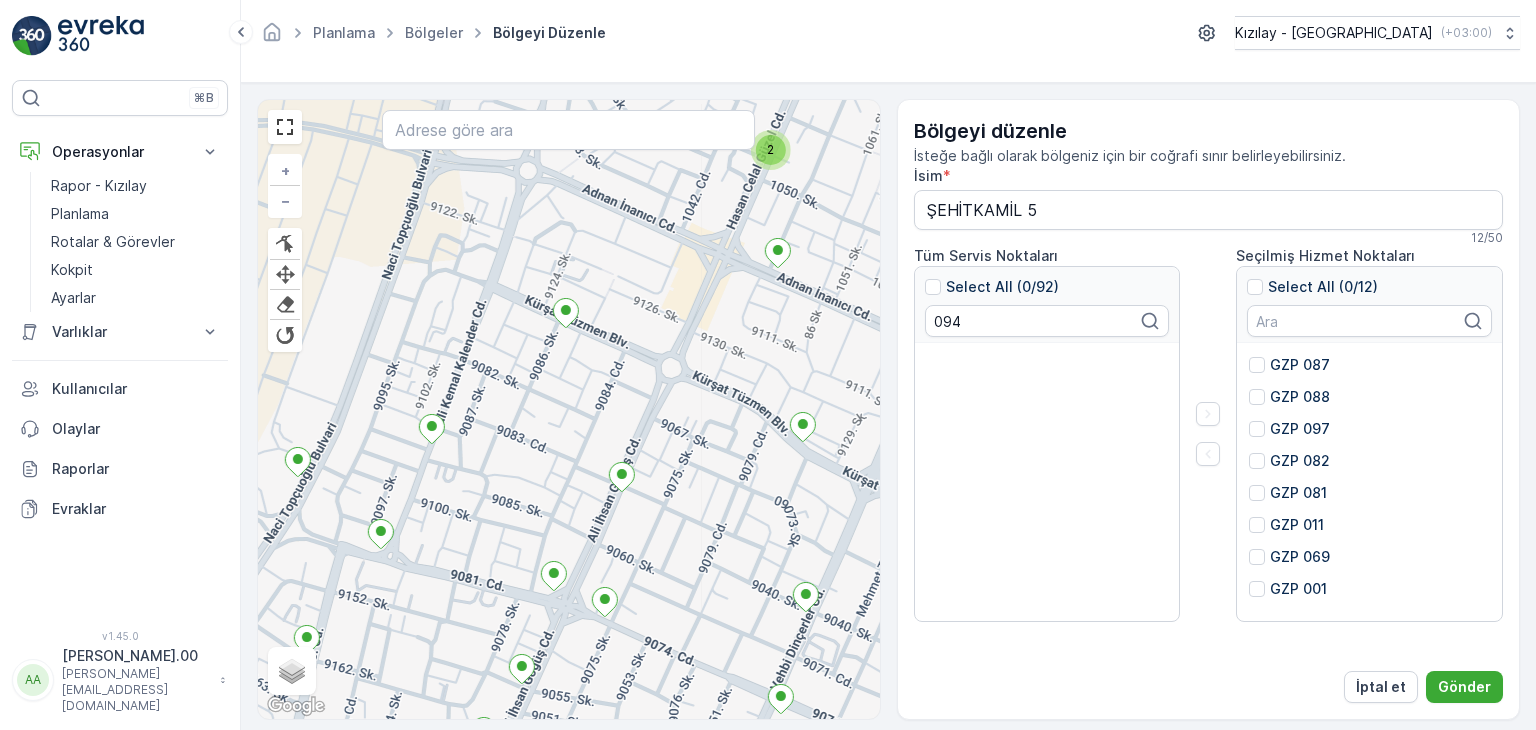 drag, startPoint x: 710, startPoint y: 470, endPoint x: 700, endPoint y: 440, distance: 31.622776 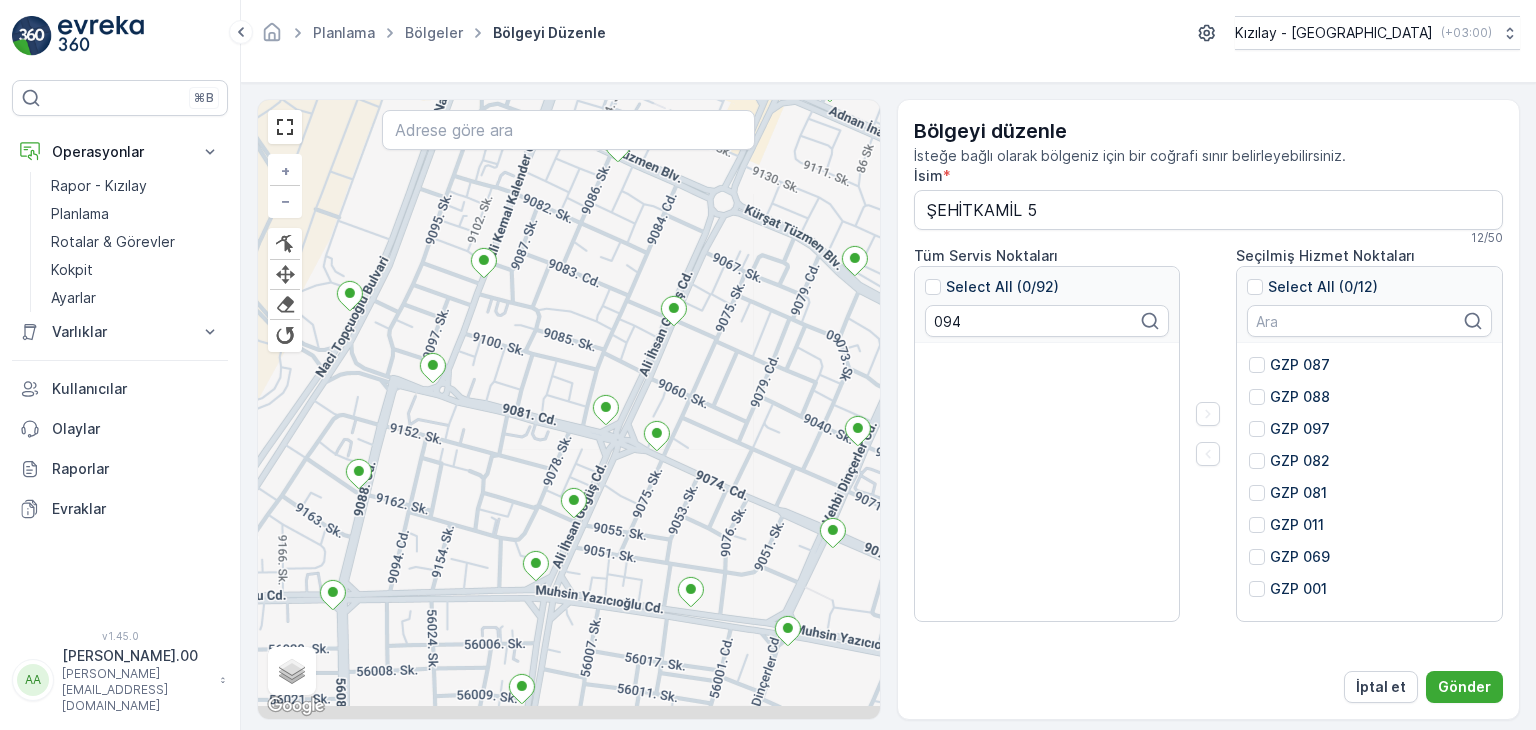 drag, startPoint x: 596, startPoint y: 545, endPoint x: 588, endPoint y: 485, distance: 60.530983 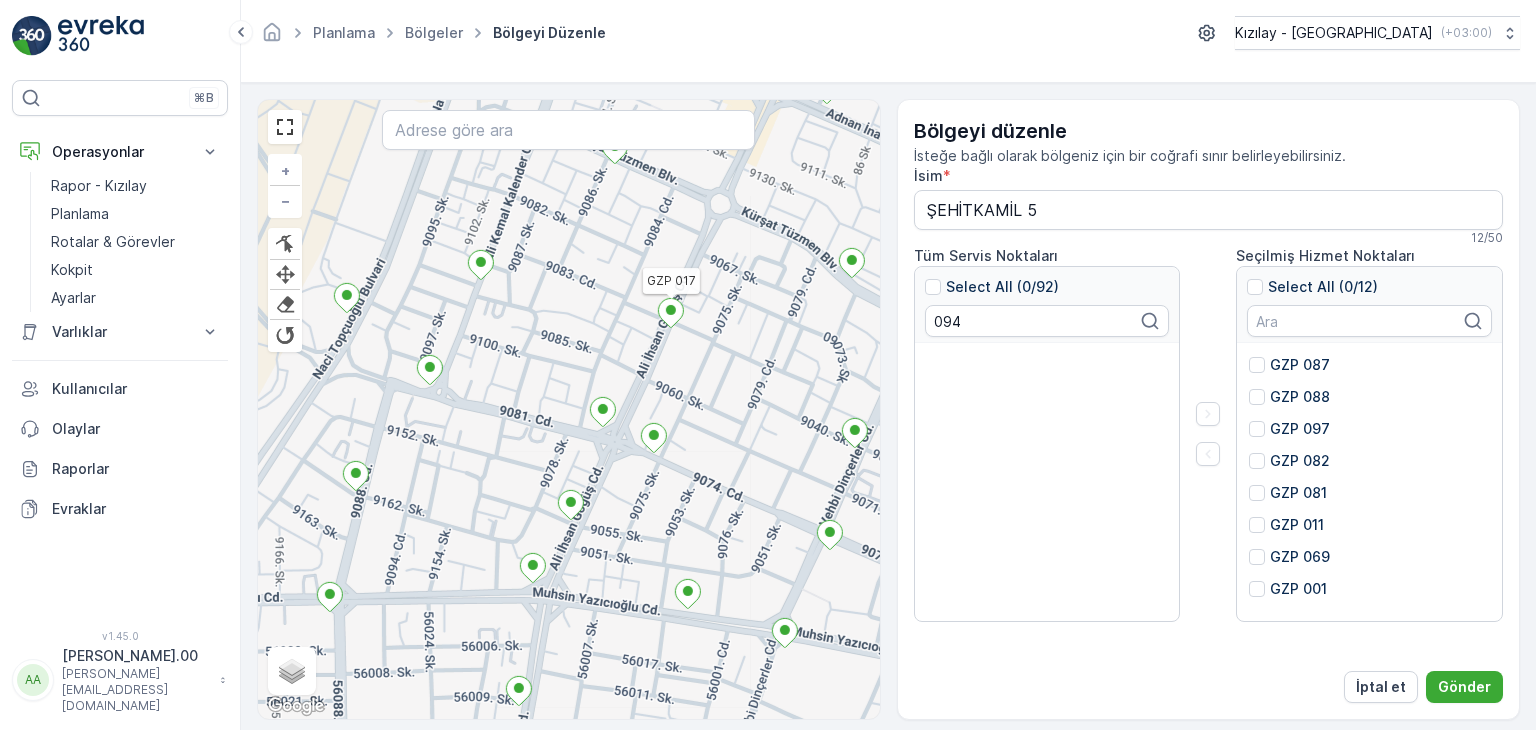 drag, startPoint x: 672, startPoint y: 318, endPoint x: 624, endPoint y: 463, distance: 152.73834 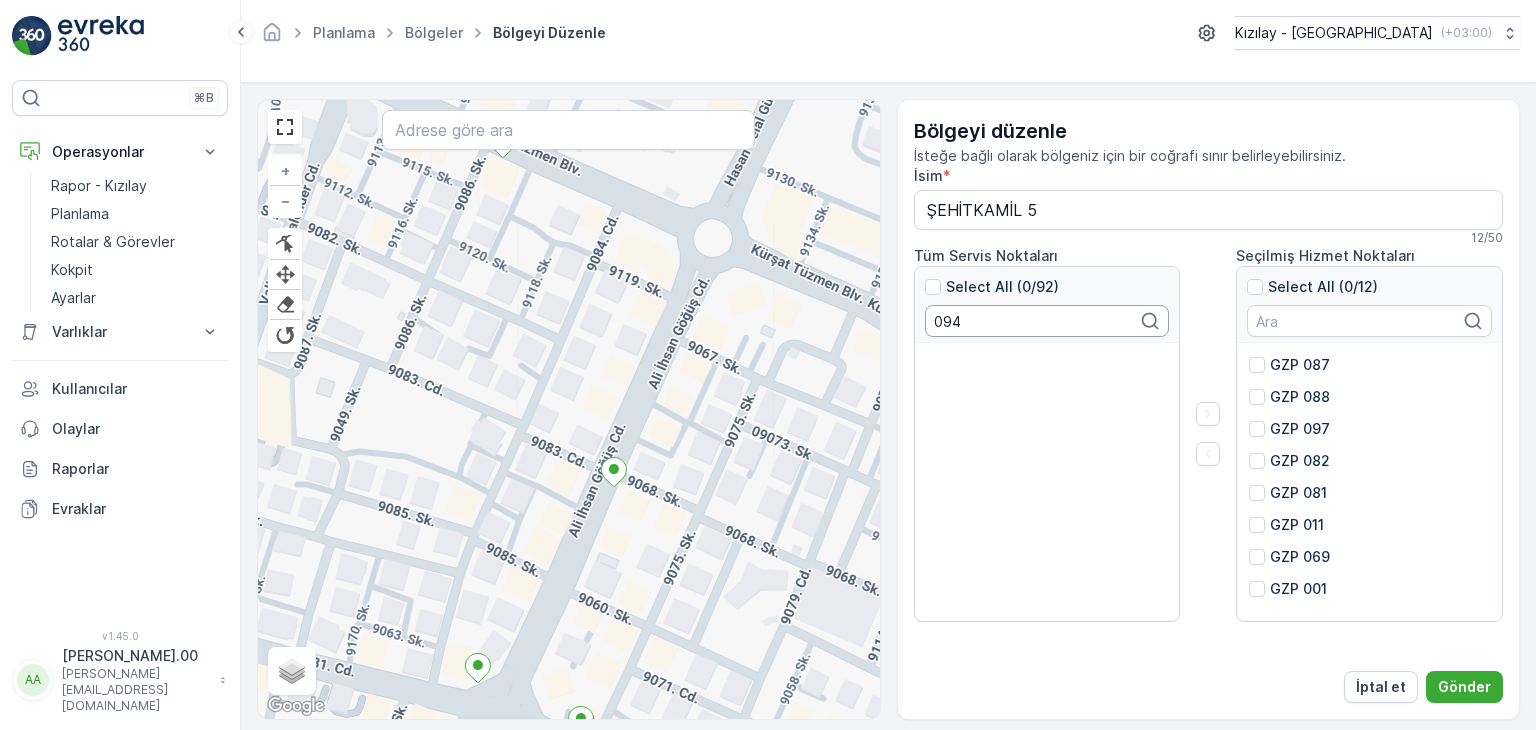 drag, startPoint x: 979, startPoint y: 315, endPoint x: 846, endPoint y: 292, distance: 134.97408 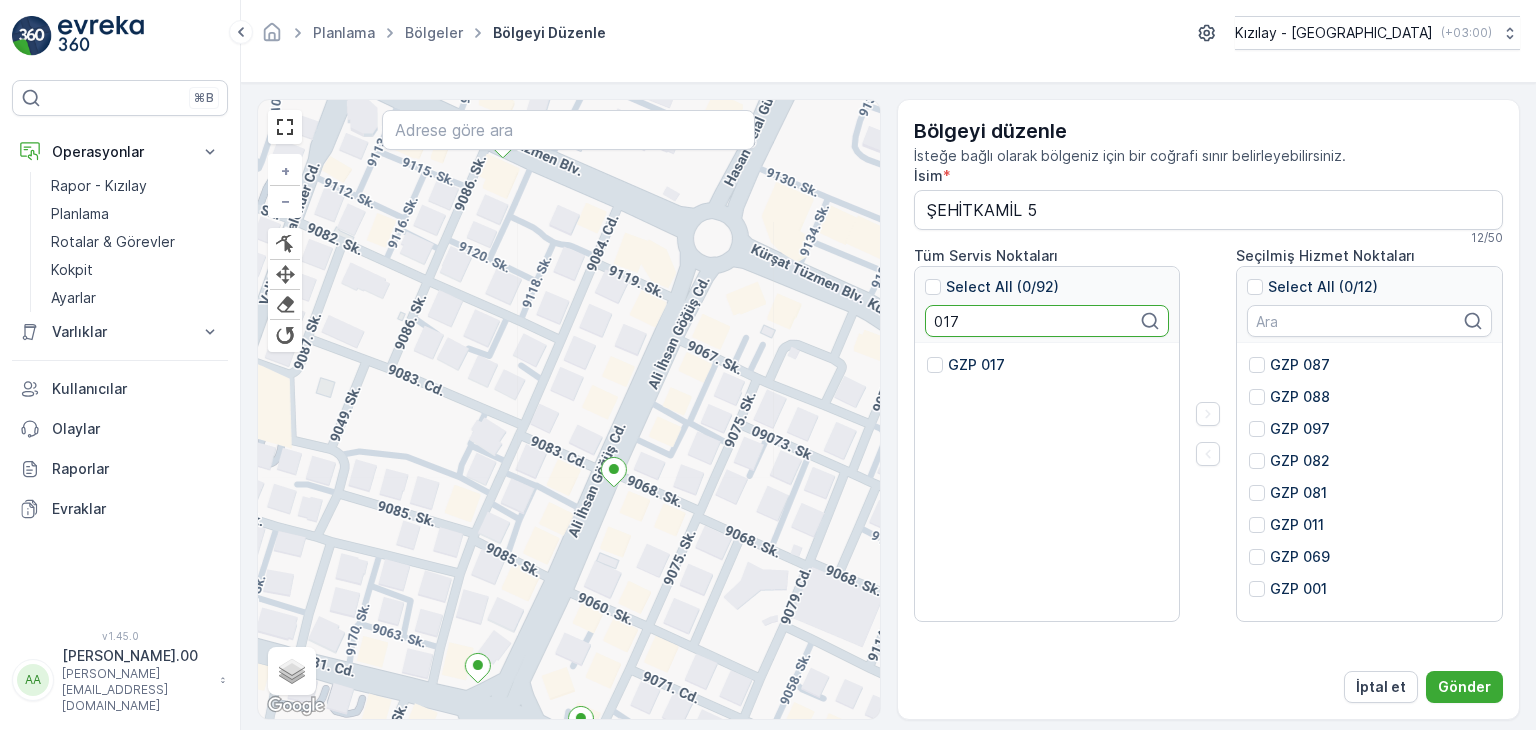click on "GZP 017" at bounding box center (1047, 483) 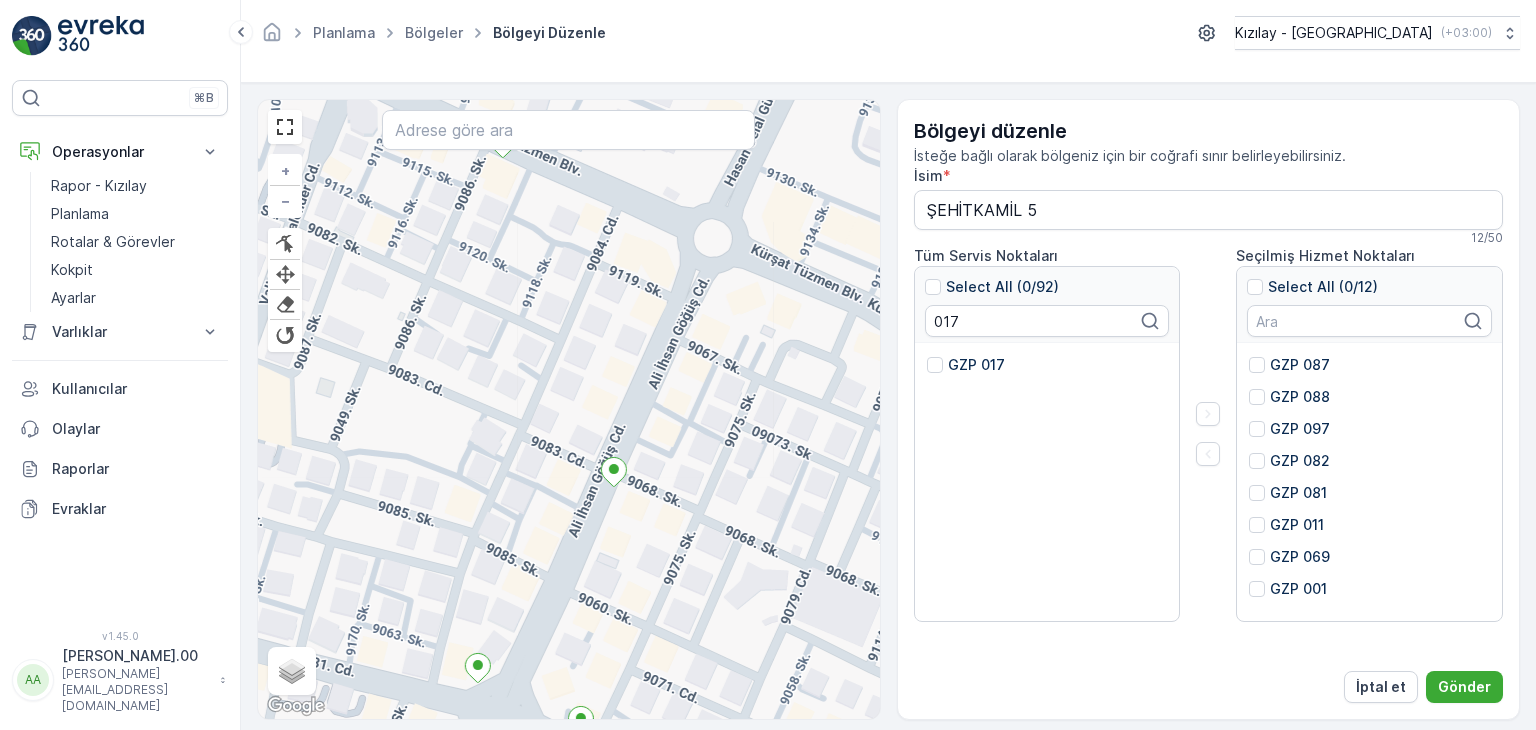 click on "GZP 017" at bounding box center [976, 365] 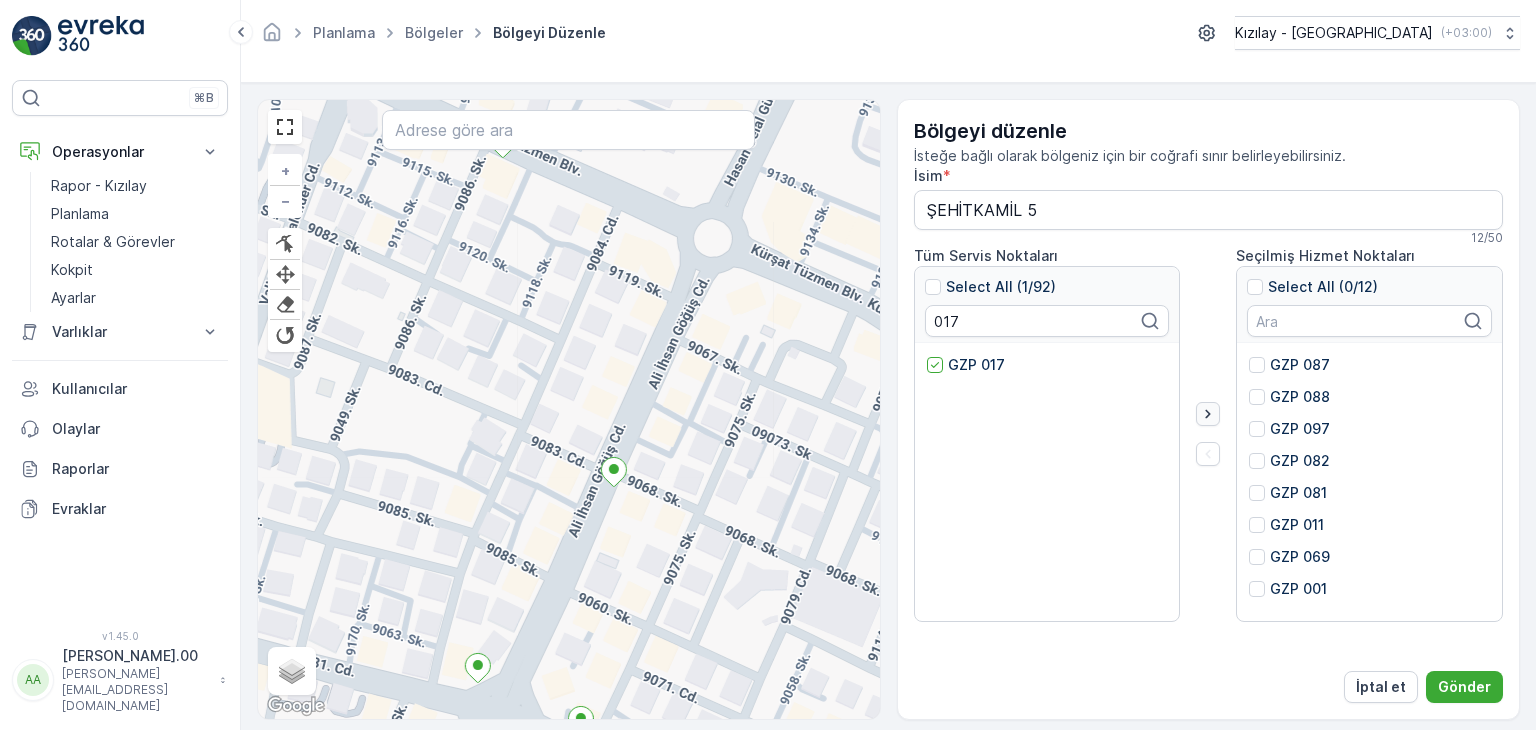 click 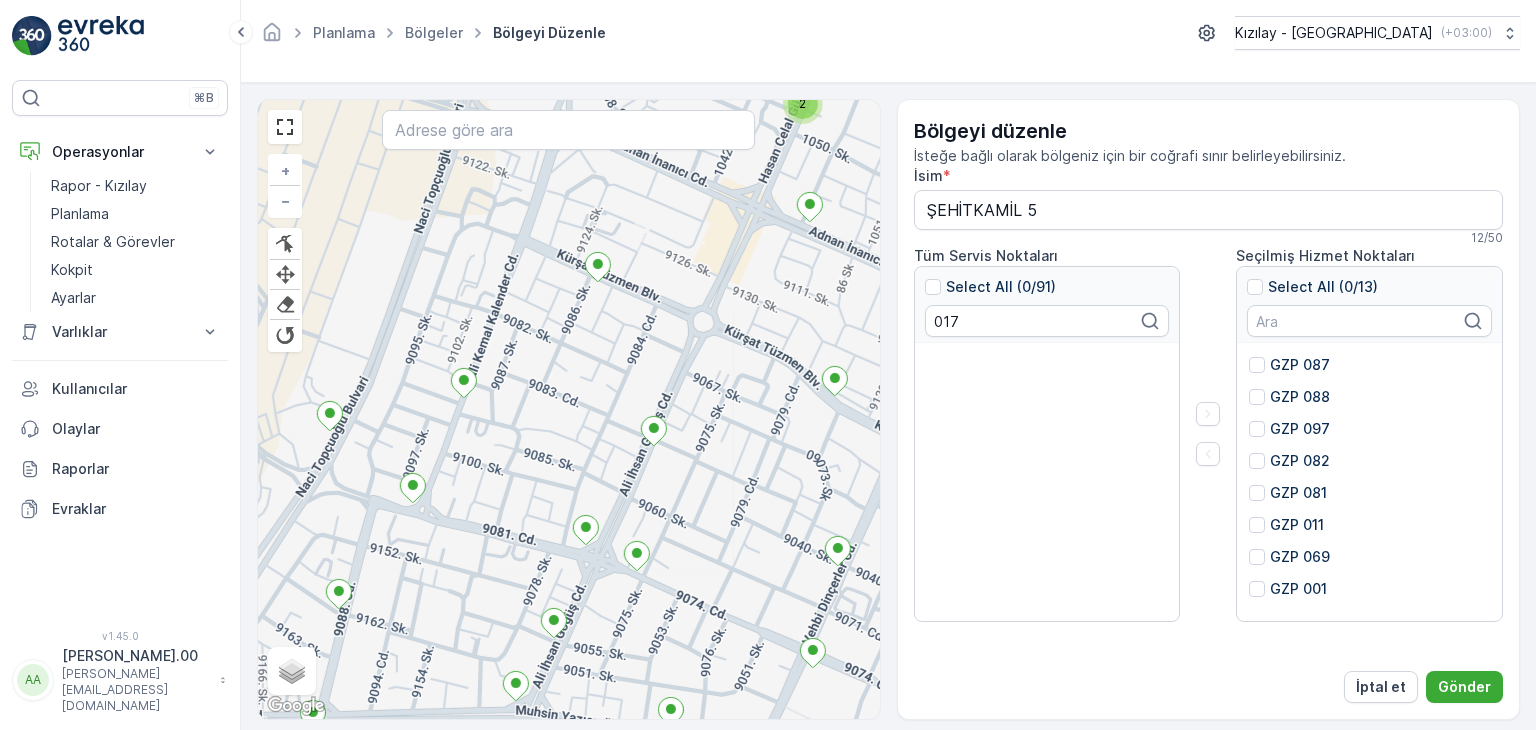 drag, startPoint x: 621, startPoint y: 637, endPoint x: 611, endPoint y: 562, distance: 75.66373 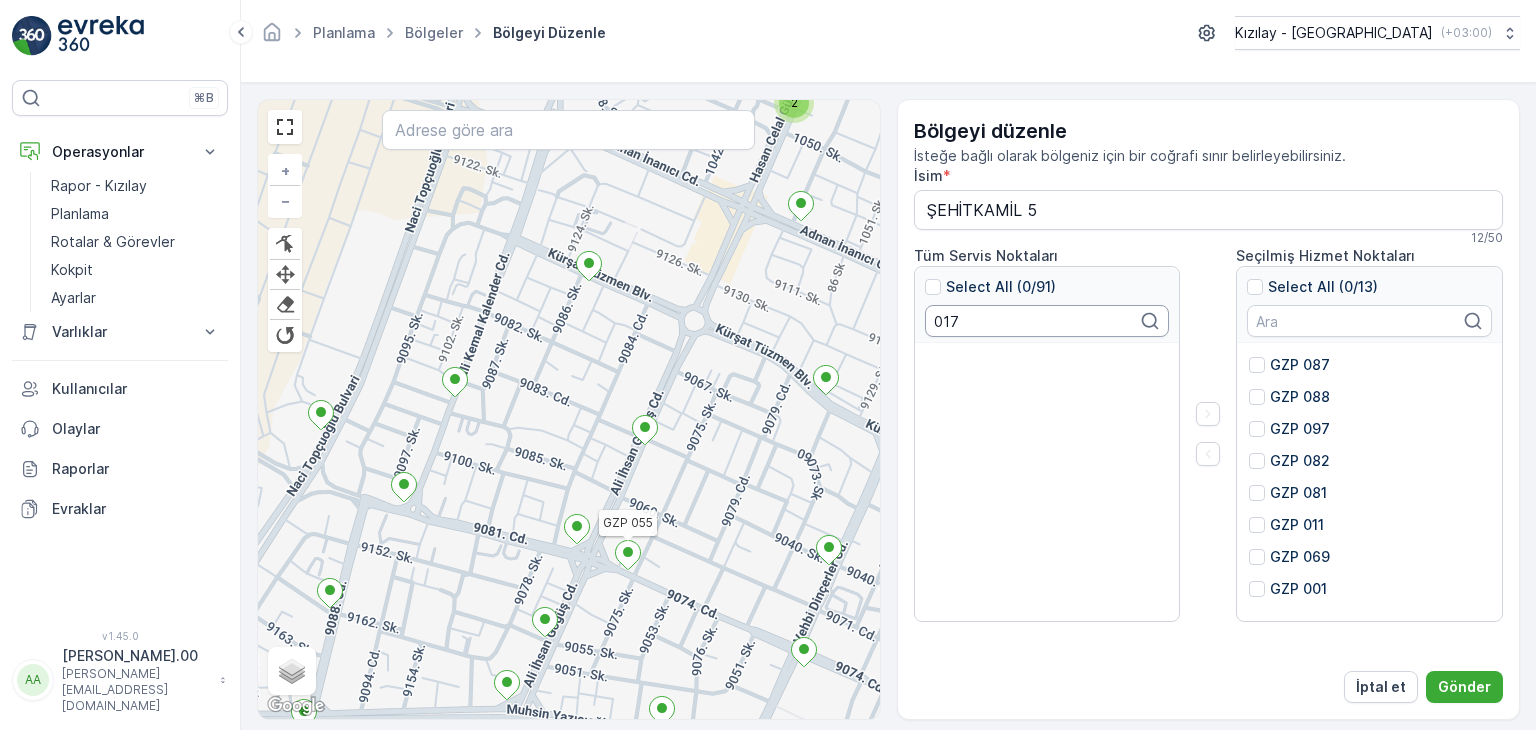 drag, startPoint x: 960, startPoint y: 327, endPoint x: 632, endPoint y: 287, distance: 330.43002 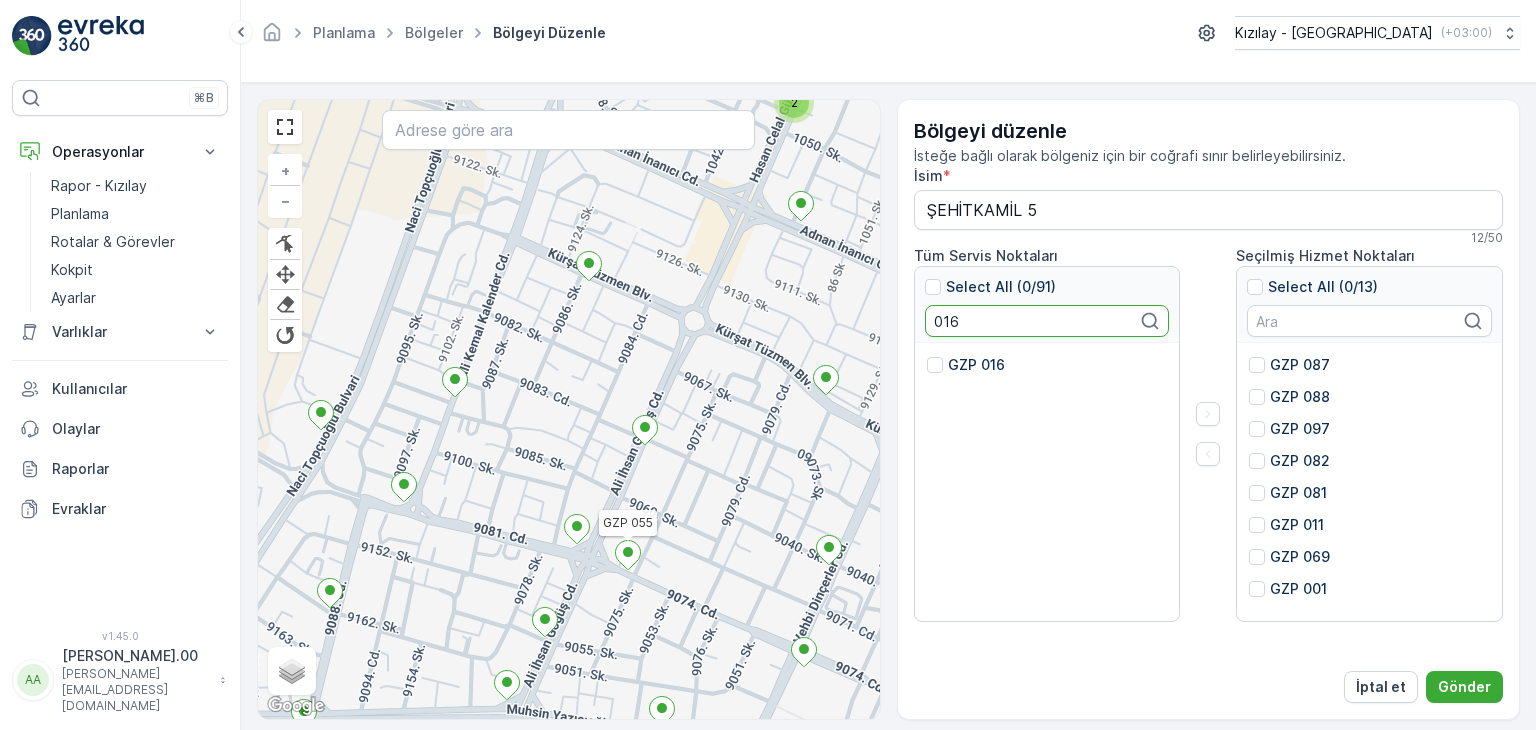 click on "GZP 016" at bounding box center (976, 365) 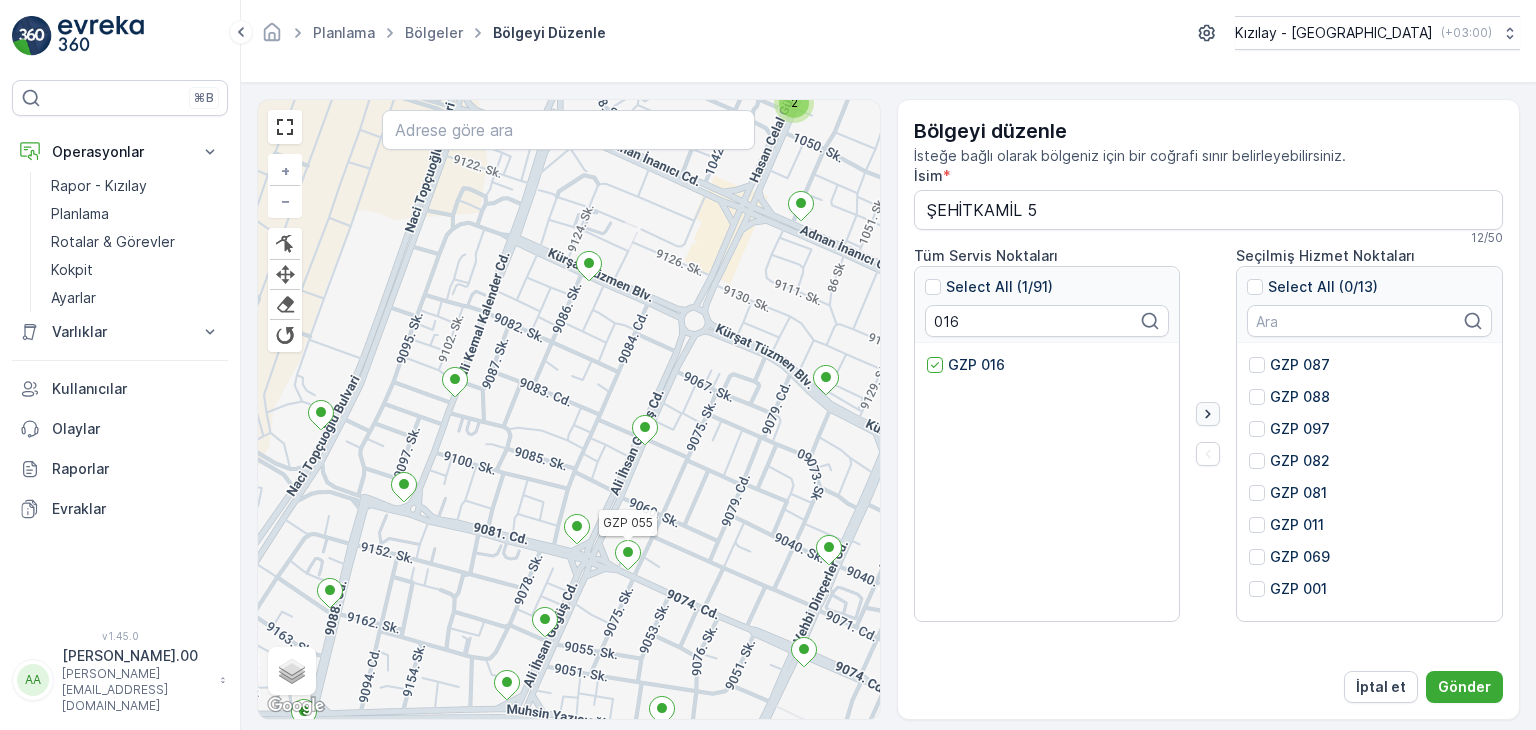 click 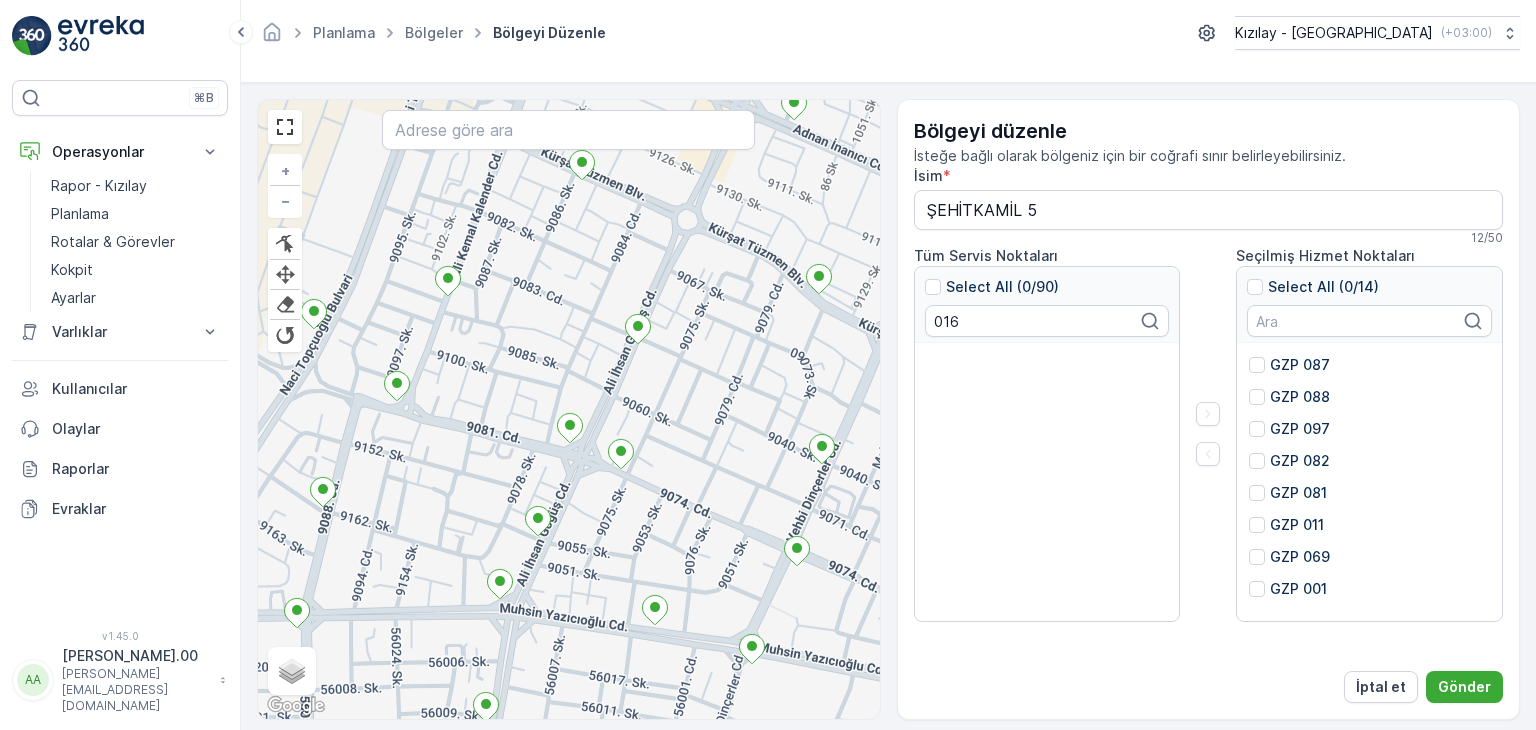drag, startPoint x: 568, startPoint y: 534, endPoint x: 567, endPoint y: 457, distance: 77.00649 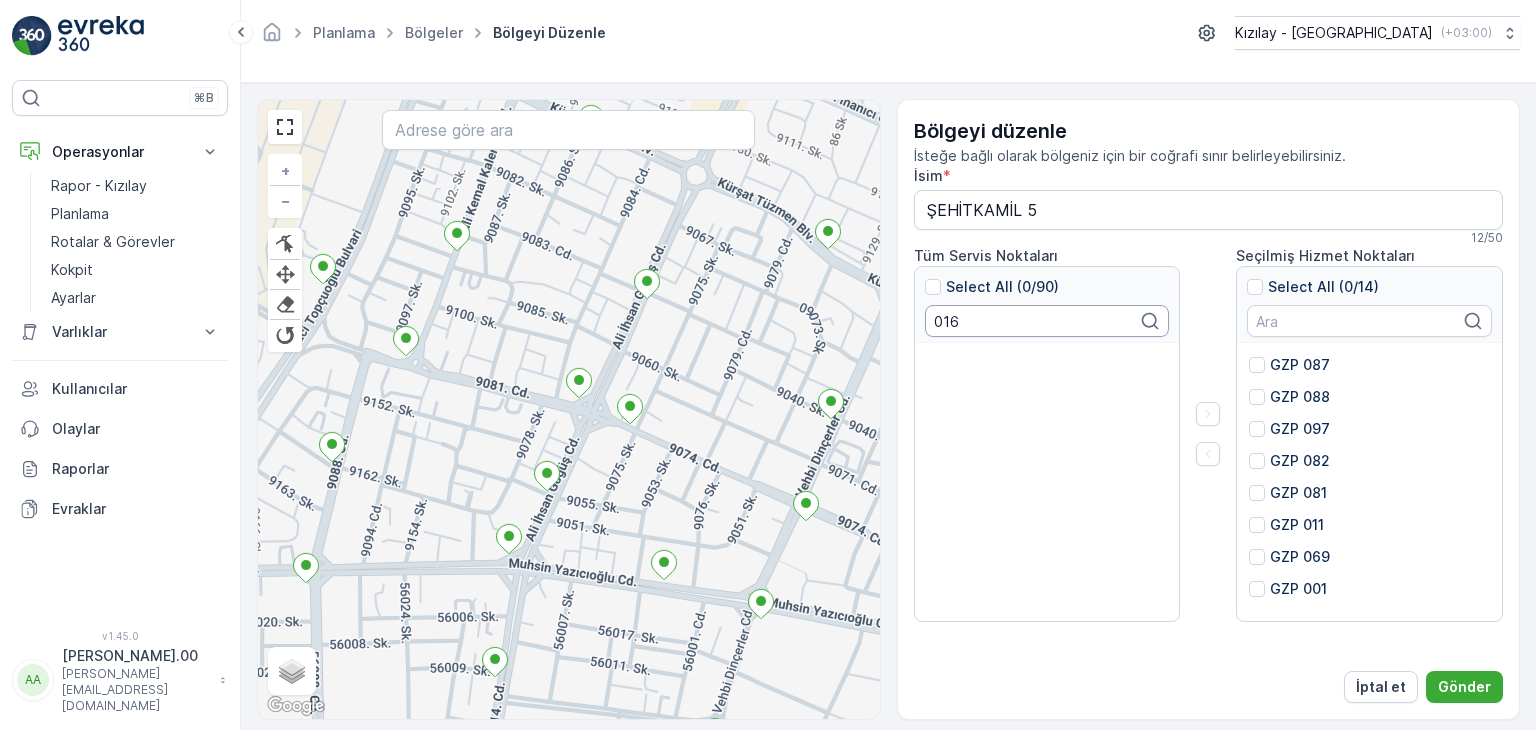 click on "016" at bounding box center [1047, 321] 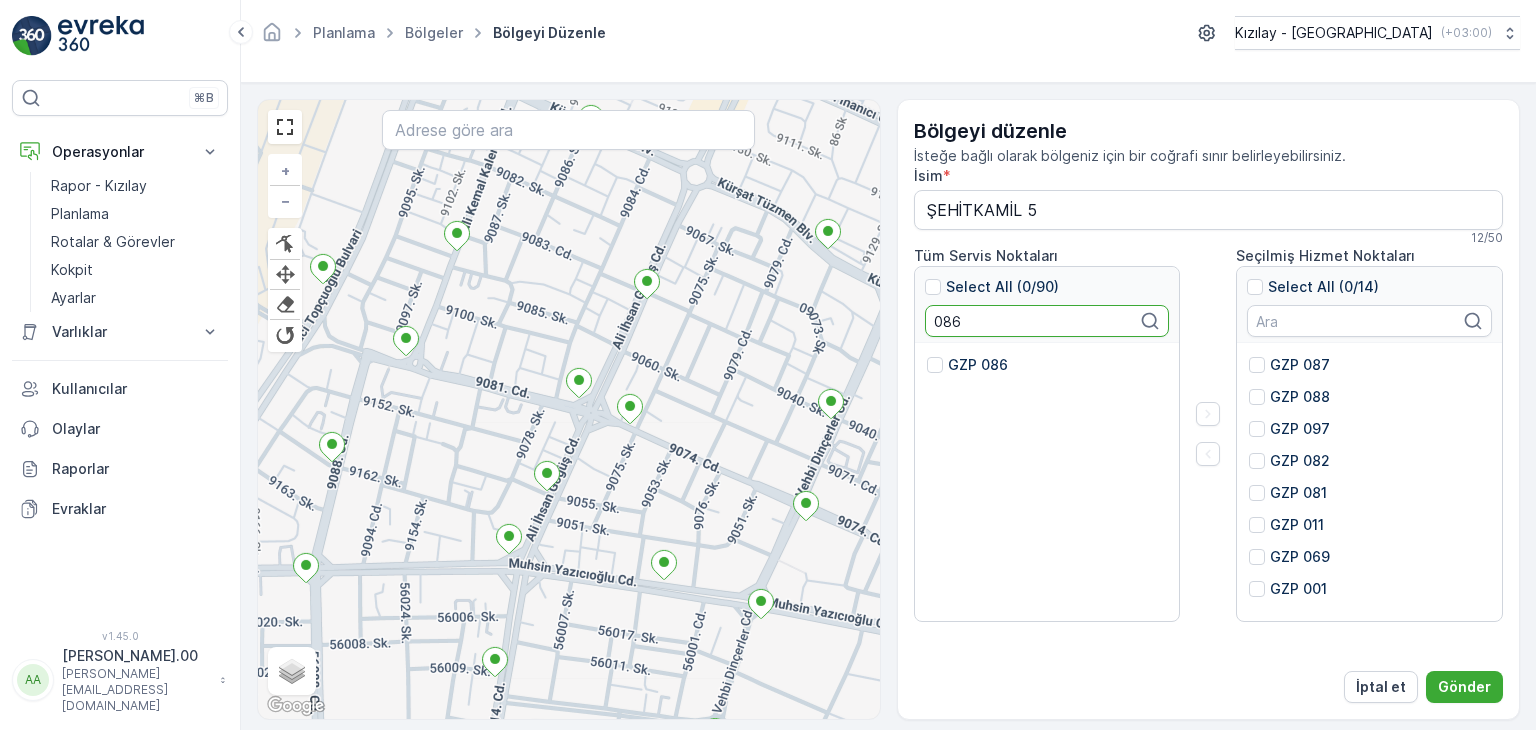 click on "GZP 086" at bounding box center [978, 365] 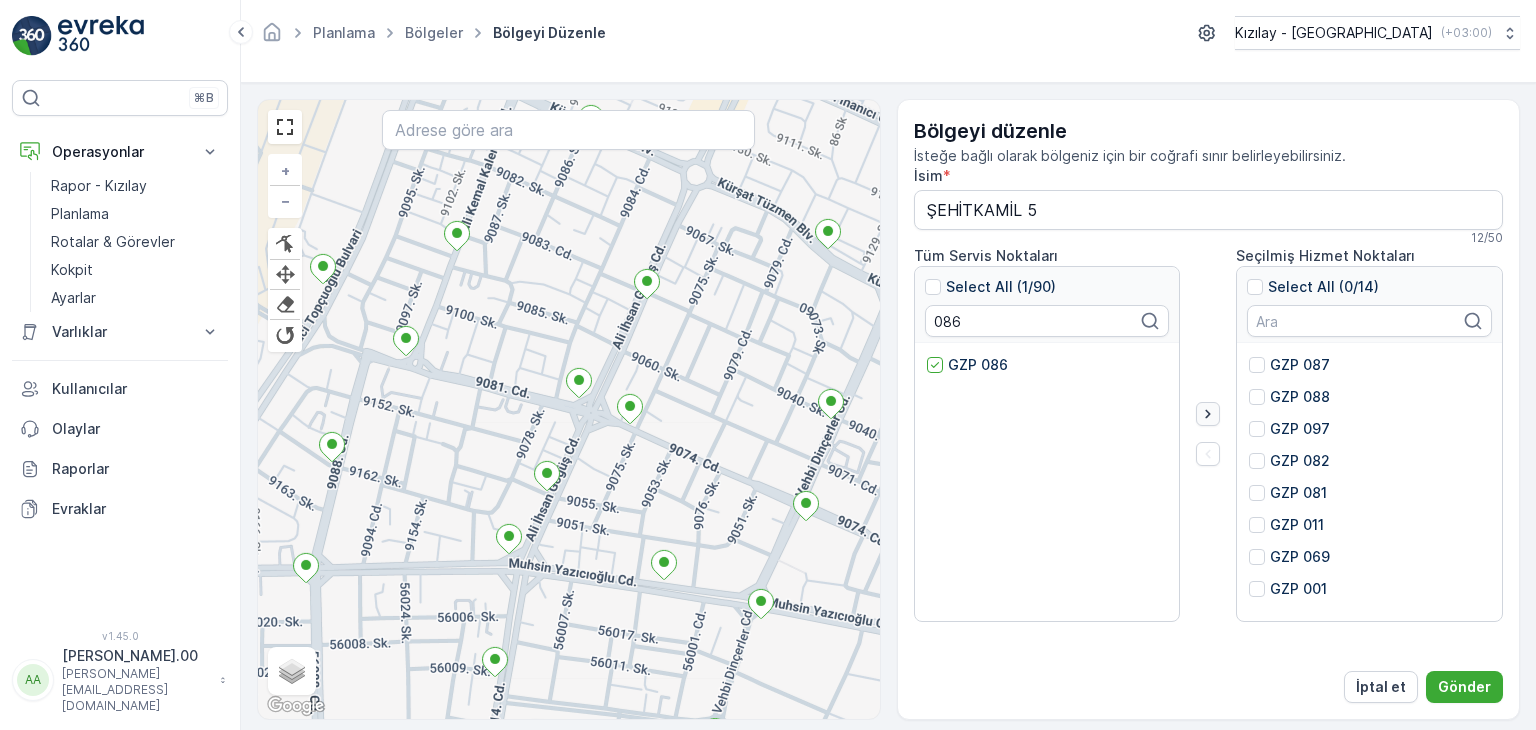 click 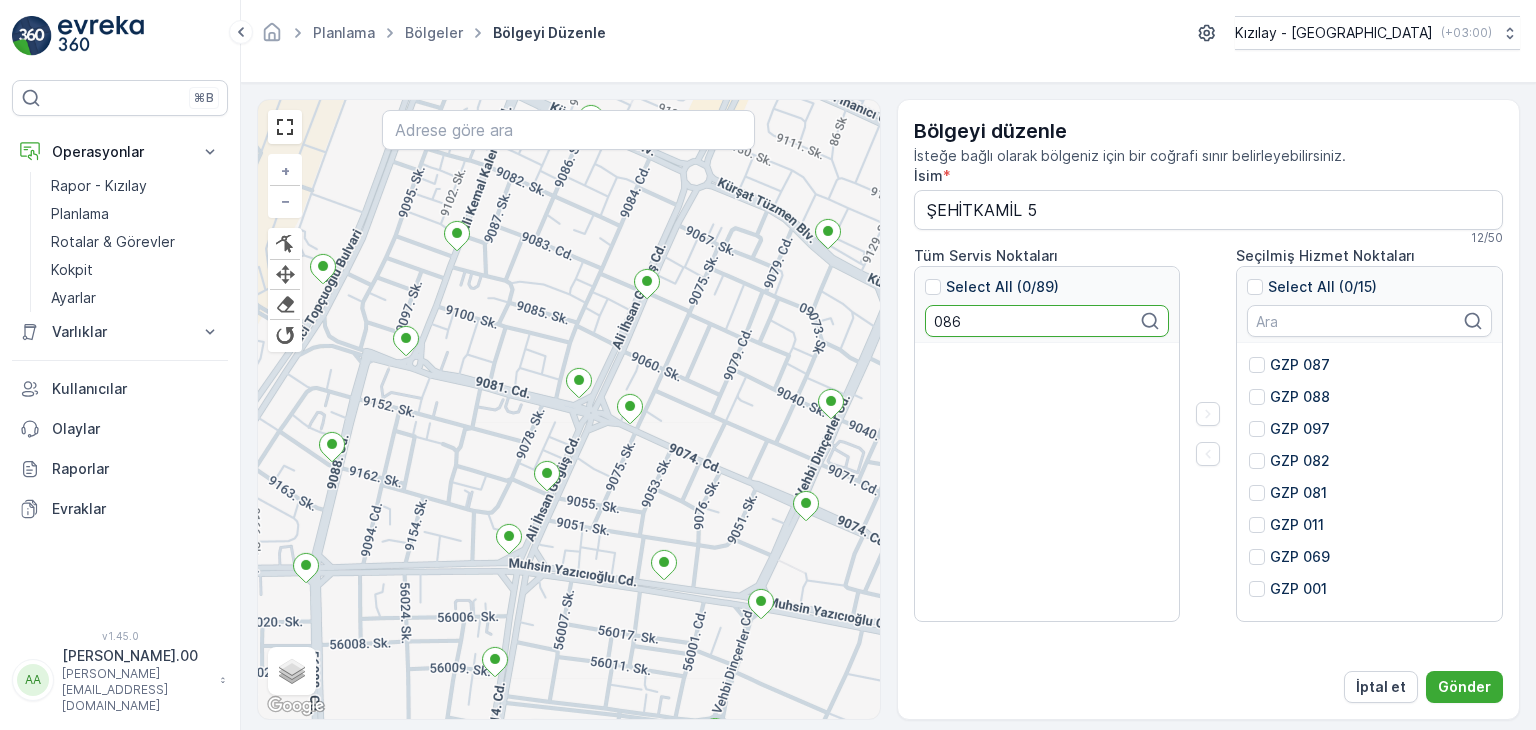 drag, startPoint x: 985, startPoint y: 327, endPoint x: 812, endPoint y: 304, distance: 174.5222 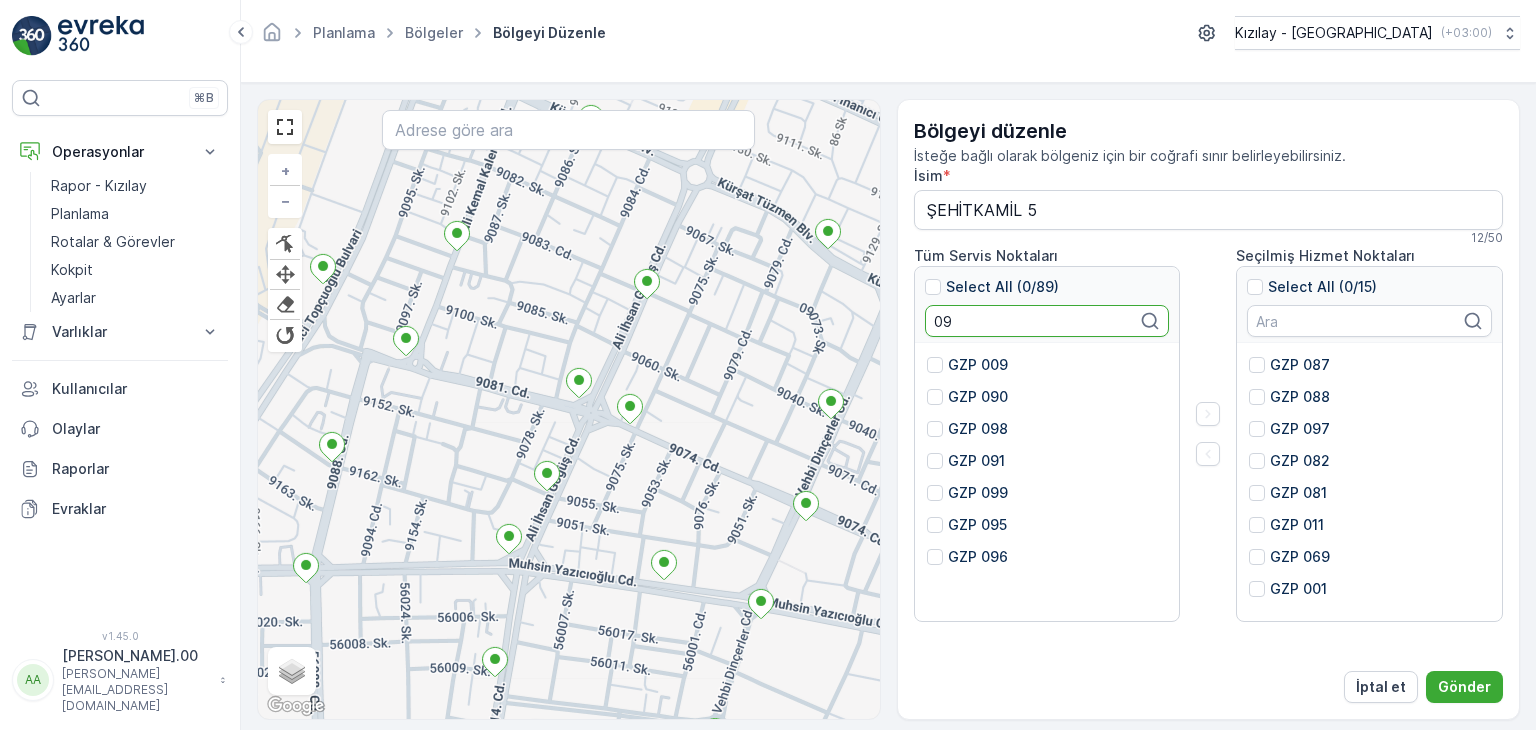 type on "0" 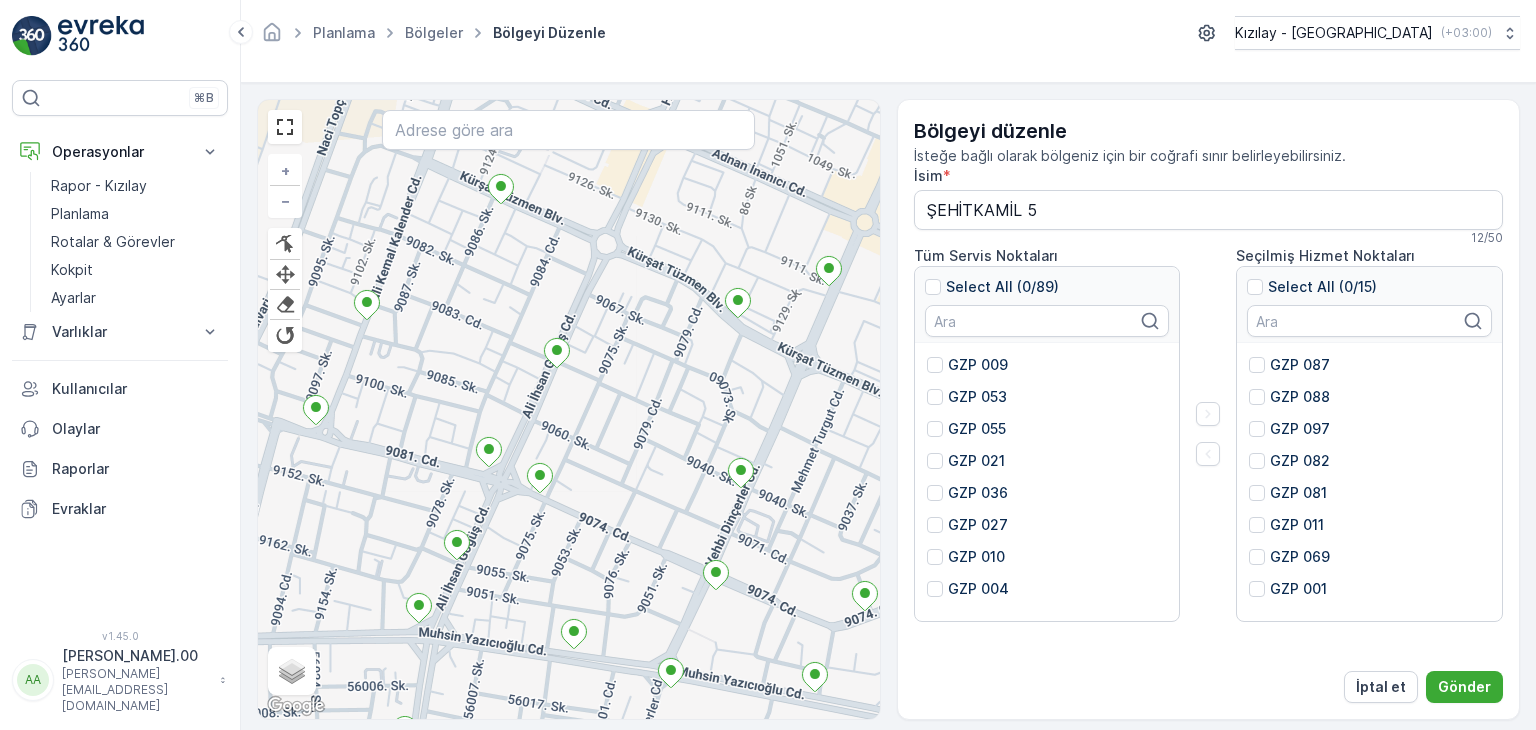 drag, startPoint x: 691, startPoint y: 494, endPoint x: 584, endPoint y: 553, distance: 122.18838 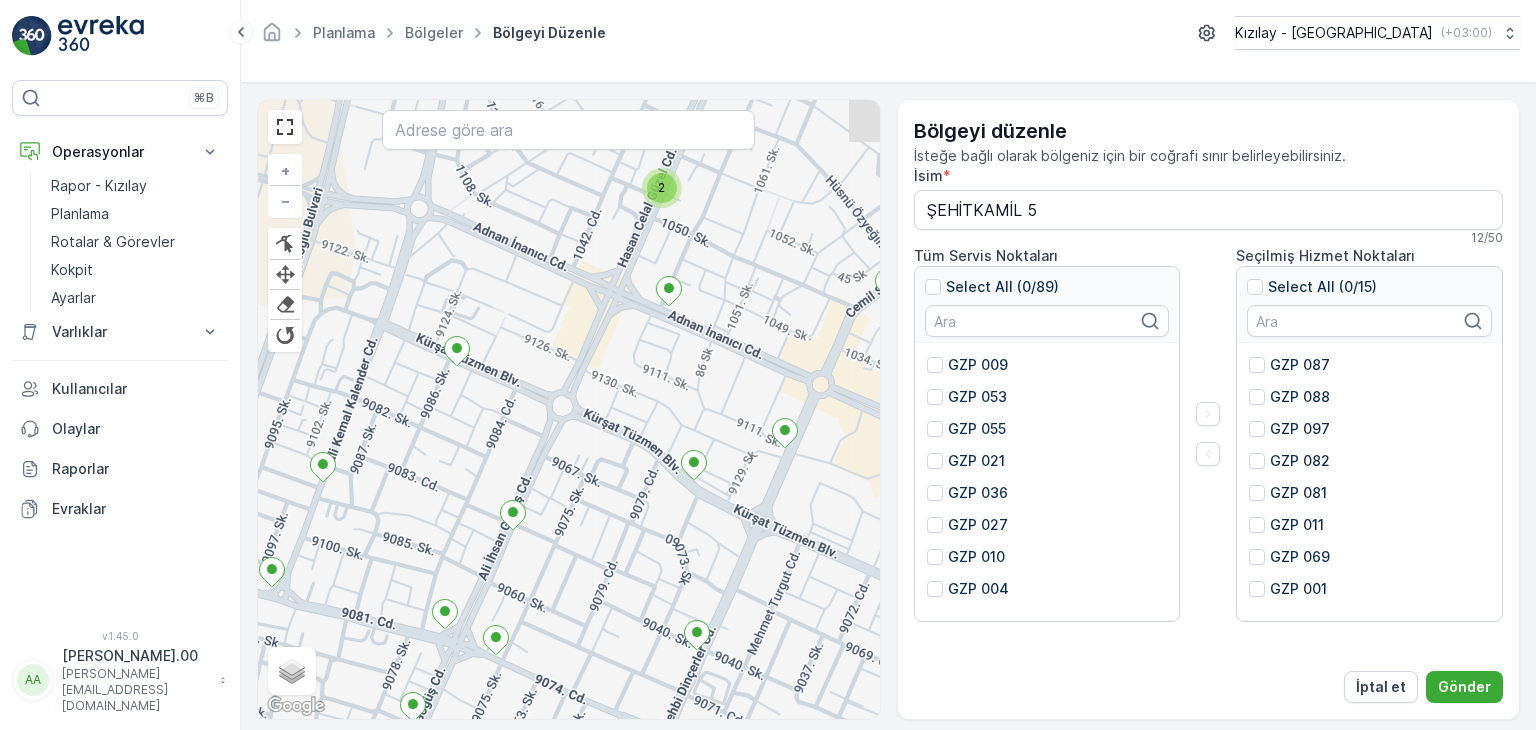 drag, startPoint x: 638, startPoint y: 382, endPoint x: 623, endPoint y: 517, distance: 135.83078 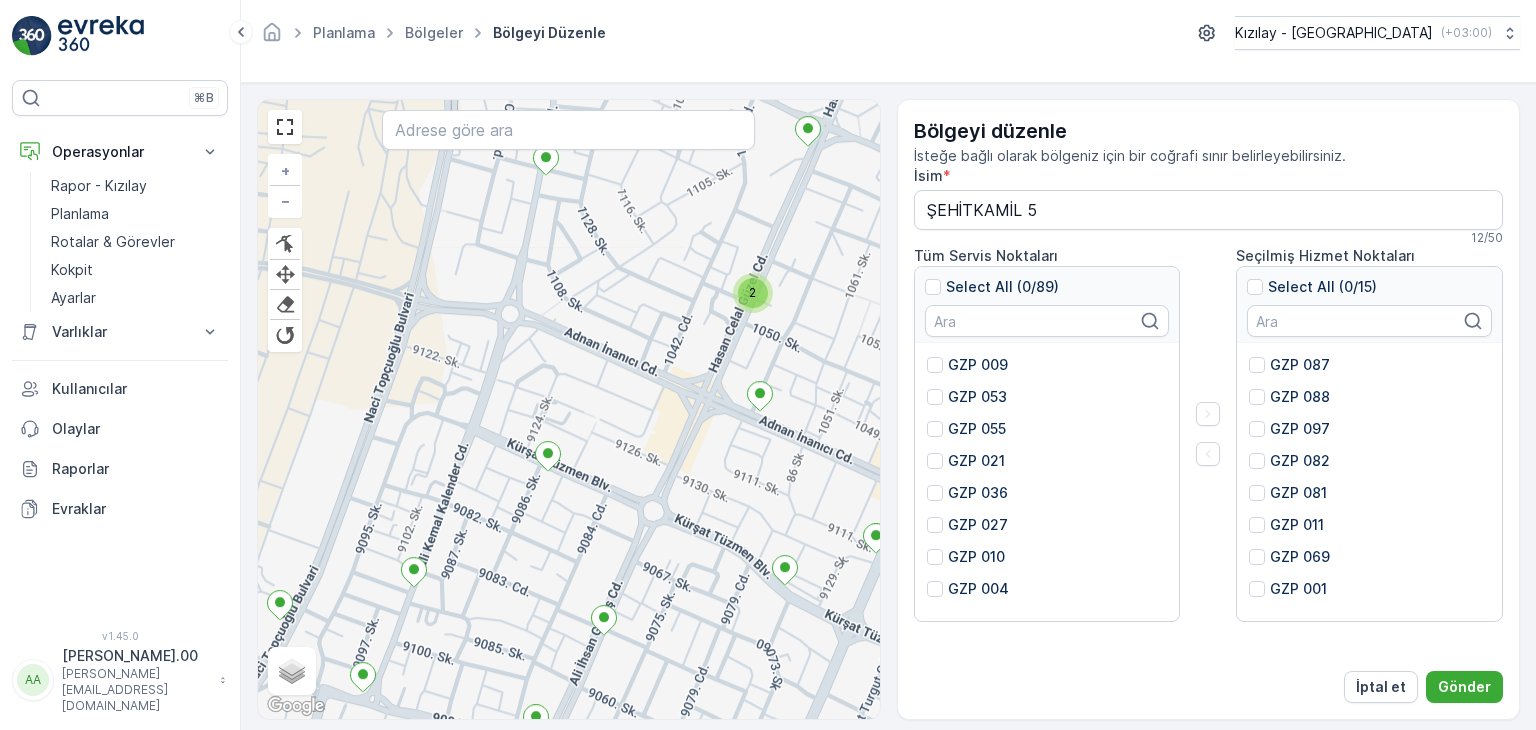 drag, startPoint x: 512, startPoint y: 415, endPoint x: 603, endPoint y: 519, distance: 138.1919 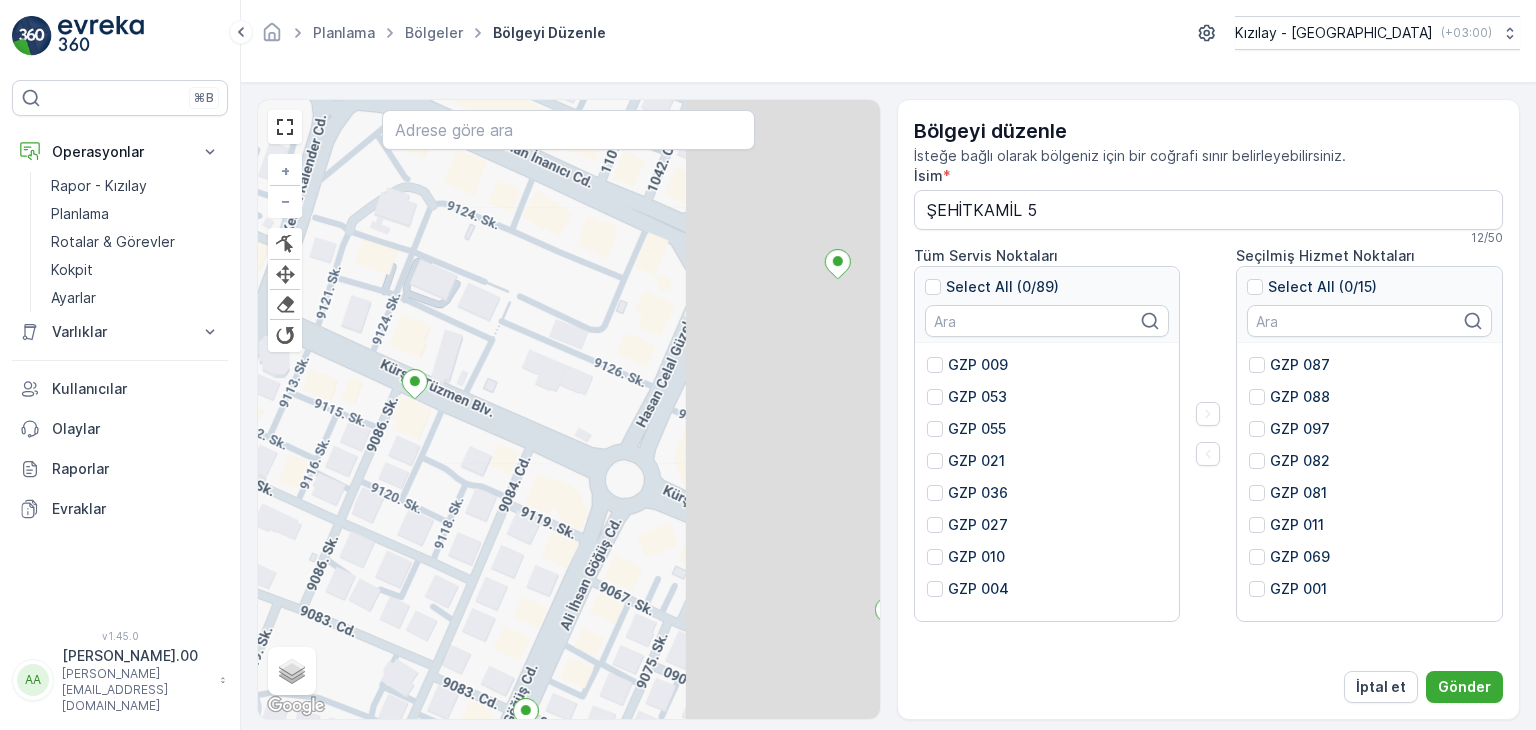 drag, startPoint x: 636, startPoint y: 547, endPoint x: 503, endPoint y: 497, distance: 142.088 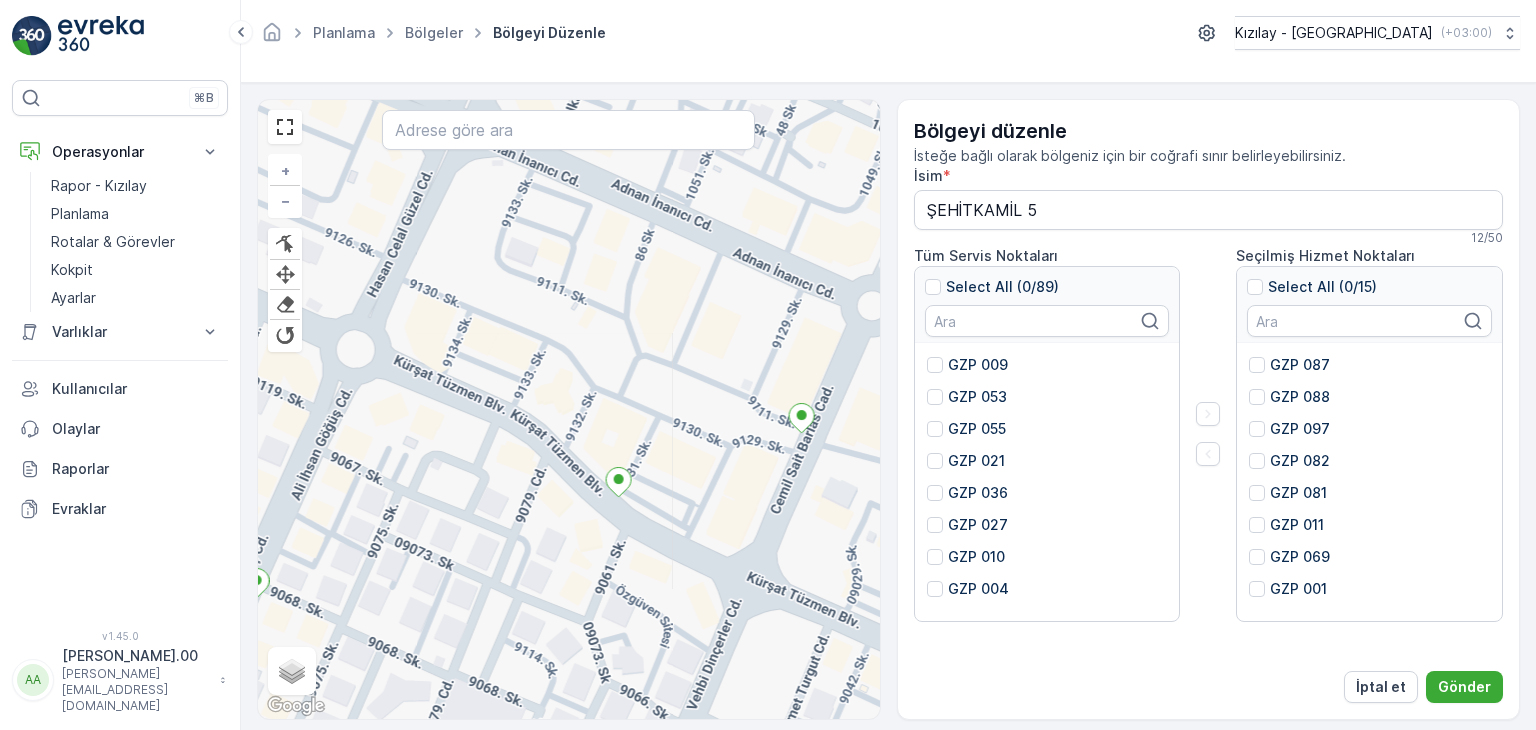 drag, startPoint x: 737, startPoint y: 575, endPoint x: 537, endPoint y: 480, distance: 221.4159 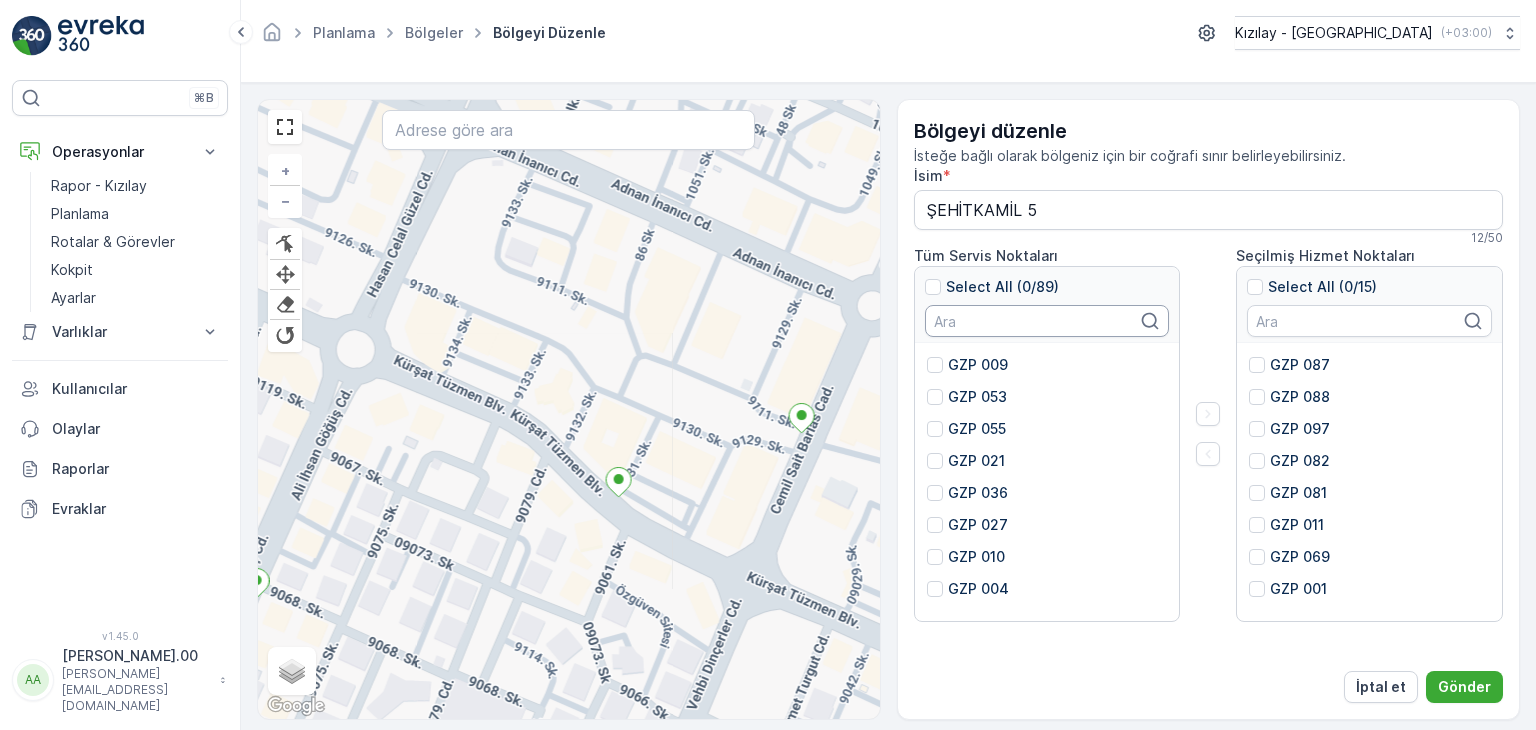 click at bounding box center (1047, 321) 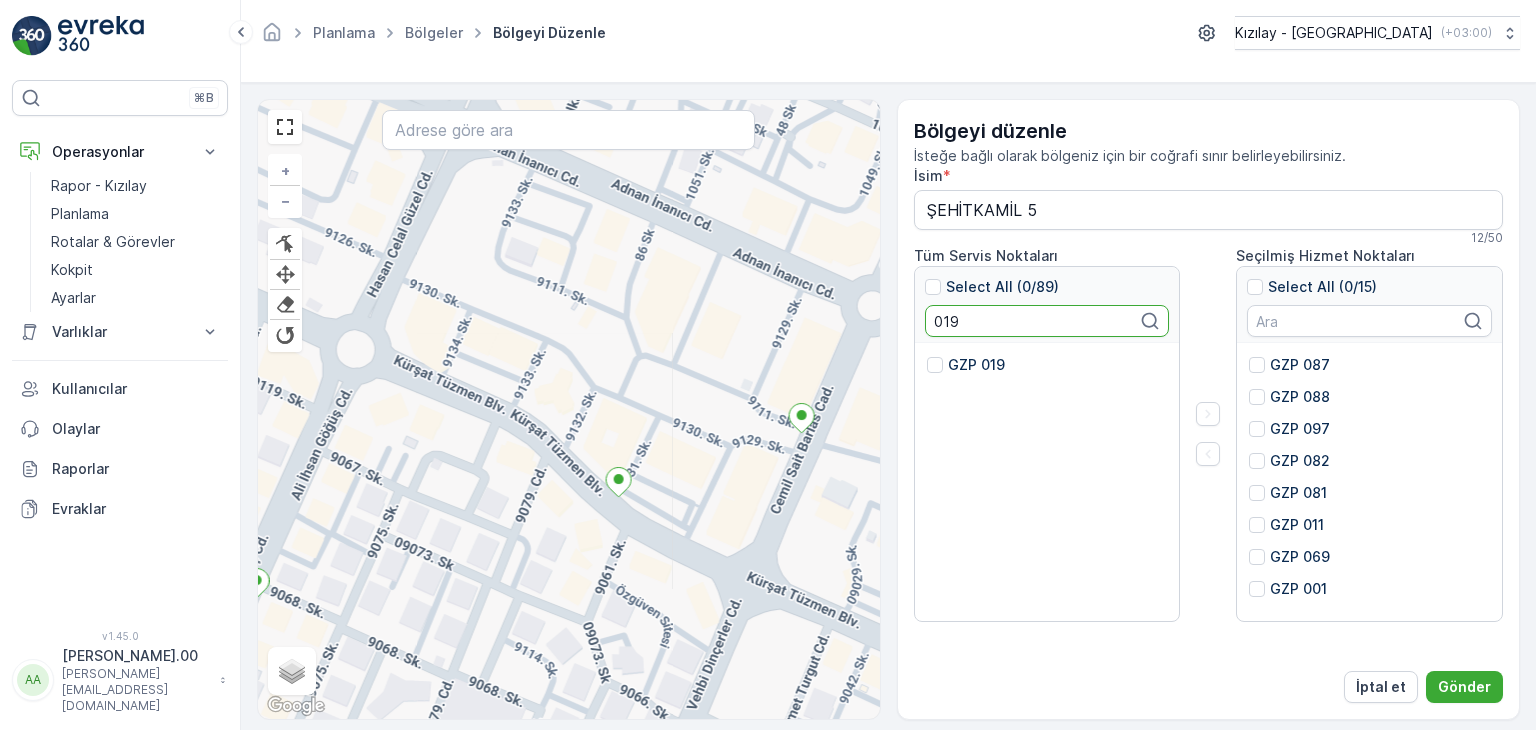 click on "GZP 019" at bounding box center (976, 365) 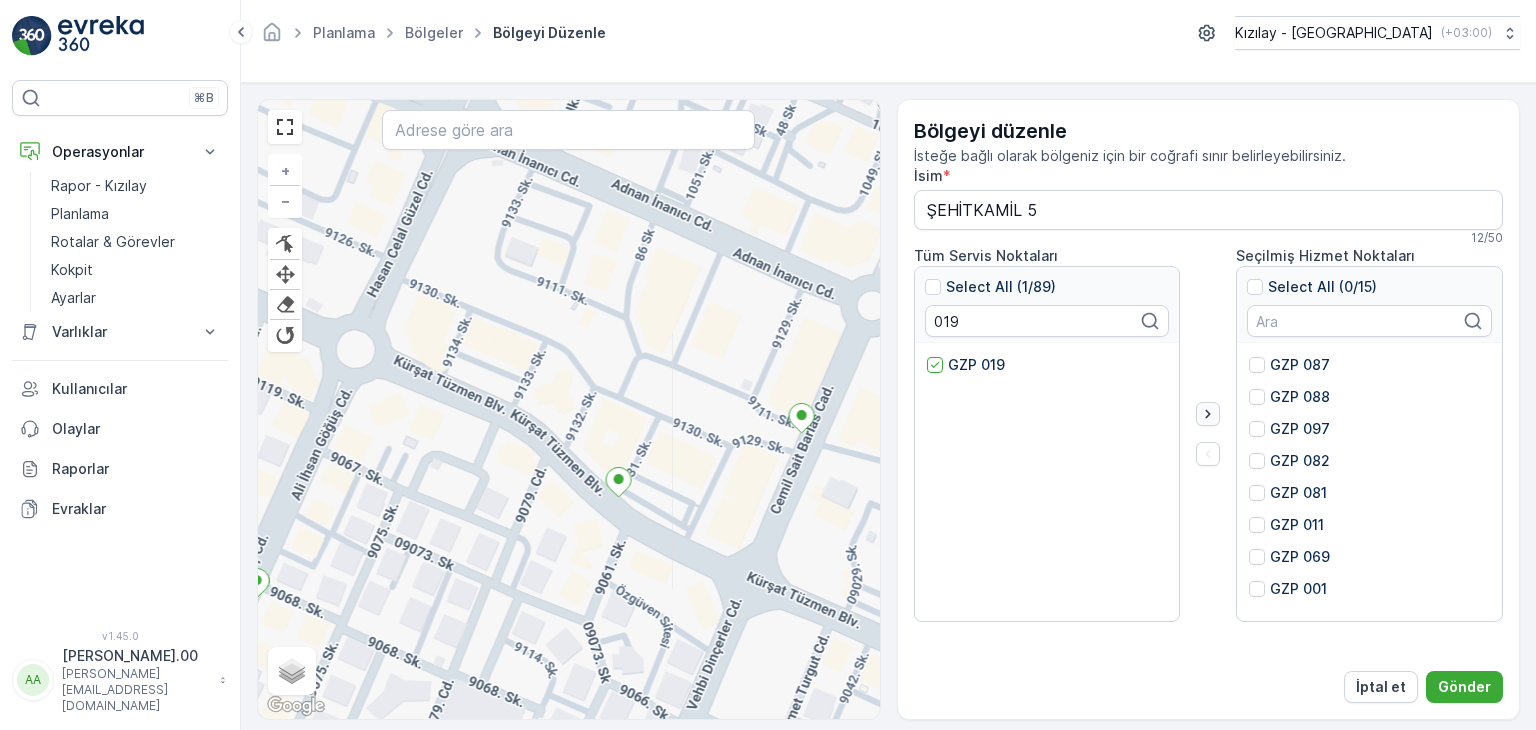 click 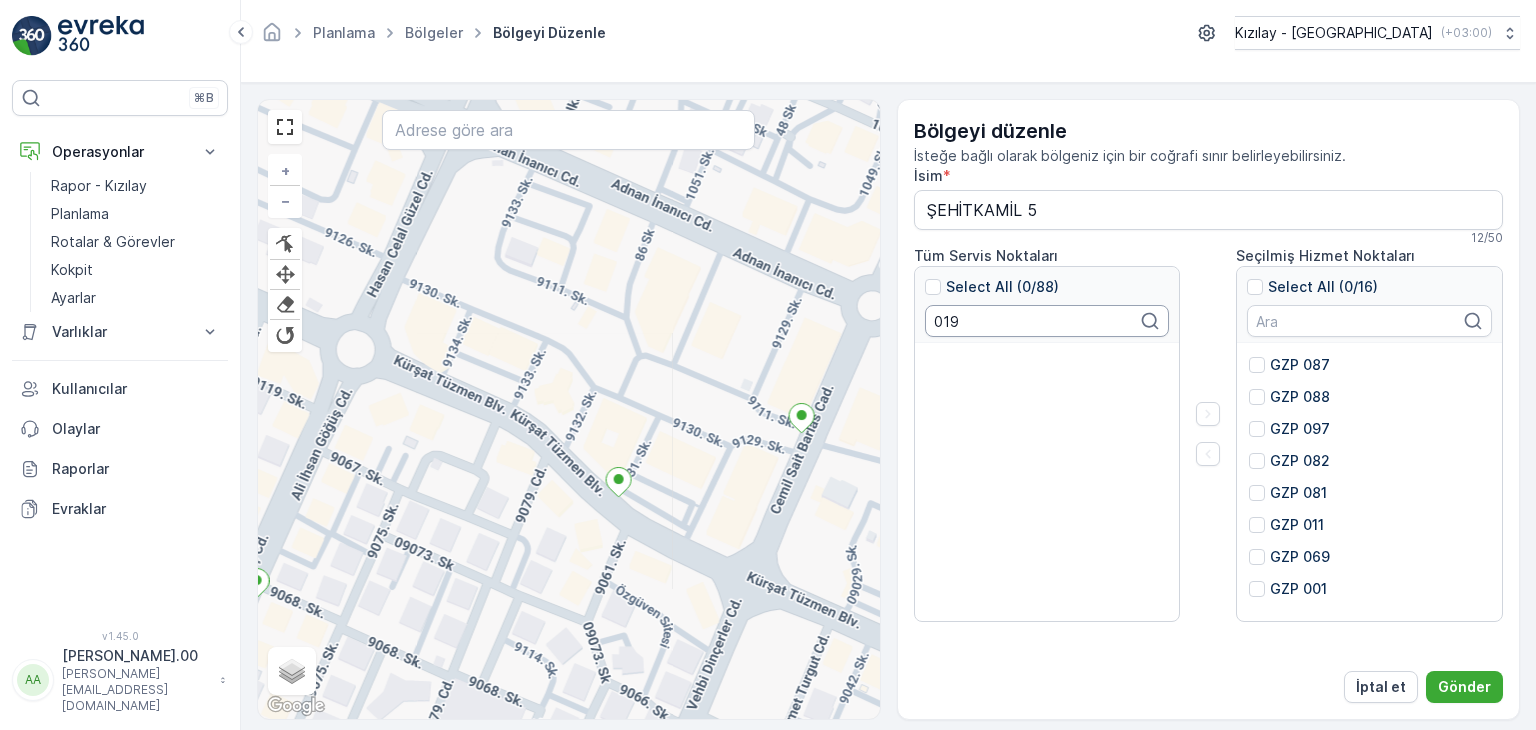 click on "019" at bounding box center [1047, 321] 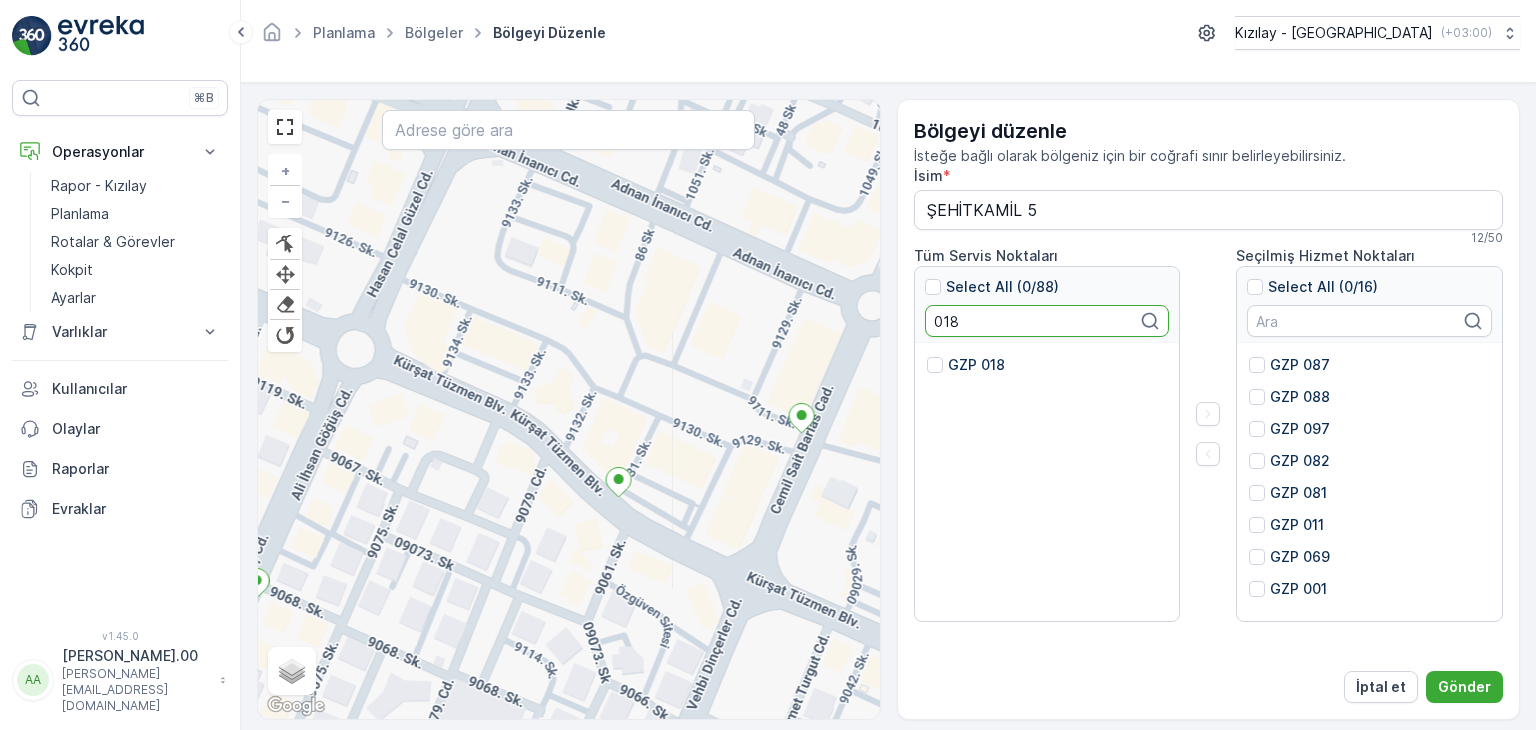 click on "GZP 018" at bounding box center (976, 365) 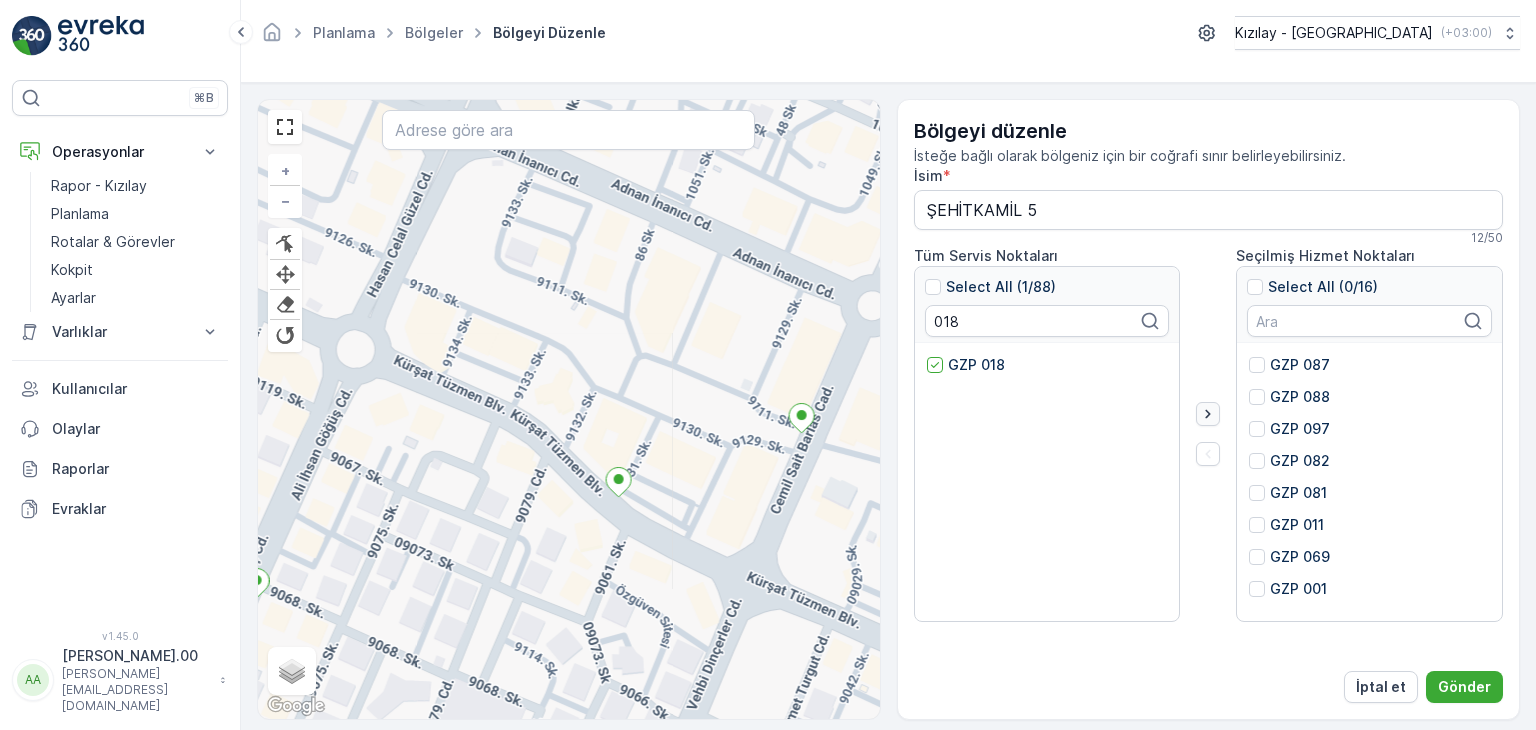 click on "Tüm Servis Noktaları   Select All (1/88) 018 GZP 018 Seçilmiş Hizmet Noktaları   Select All (0/16) GZP 087 GZP 088 GZP 097 GZP 082 GZP 081 GZP 011 GZP 069 GZP 001 GZP 085 GZP 092" at bounding box center [1209, 434] 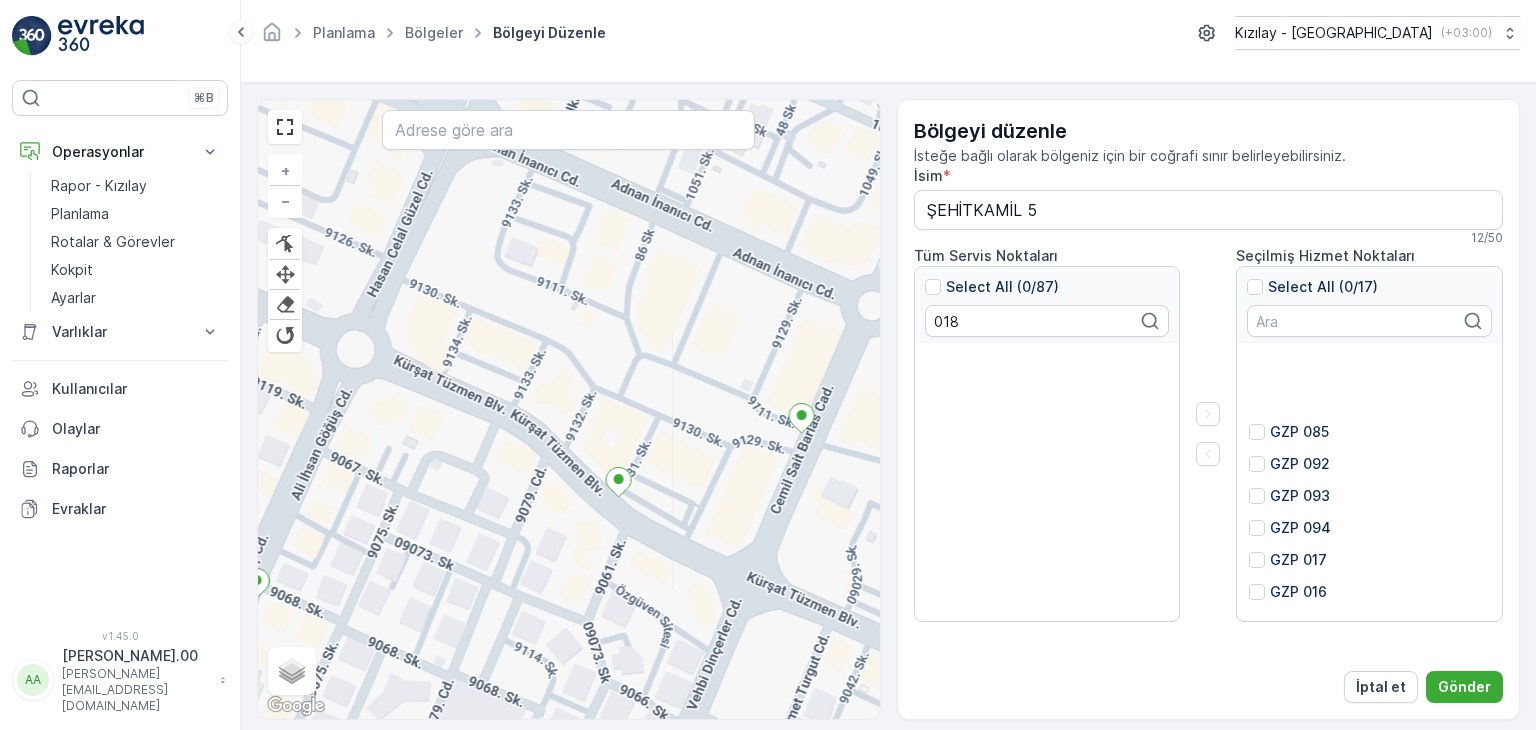 scroll, scrollTop: 288, scrollLeft: 0, axis: vertical 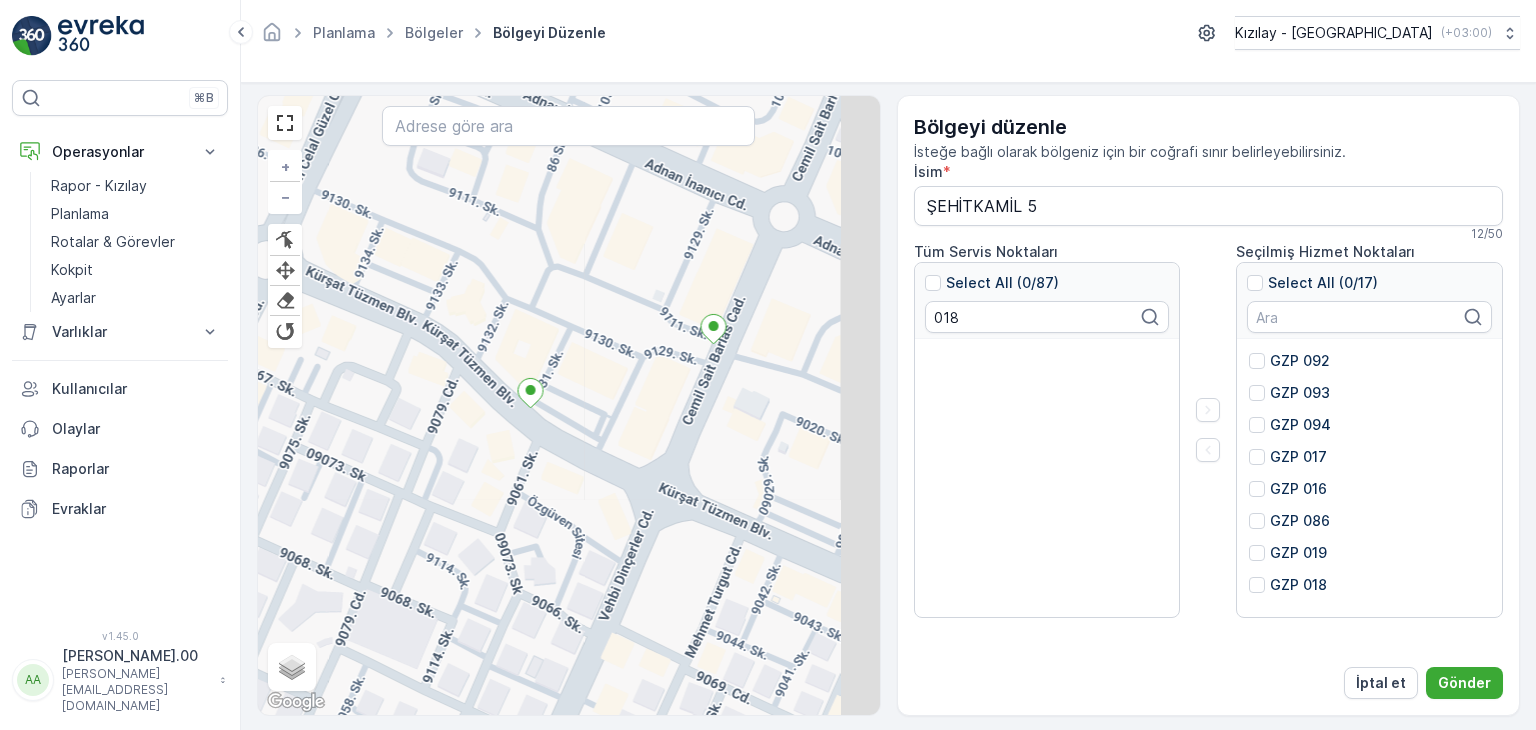 drag, startPoint x: 750, startPoint y: 497, endPoint x: 644, endPoint y: 412, distance: 135.87126 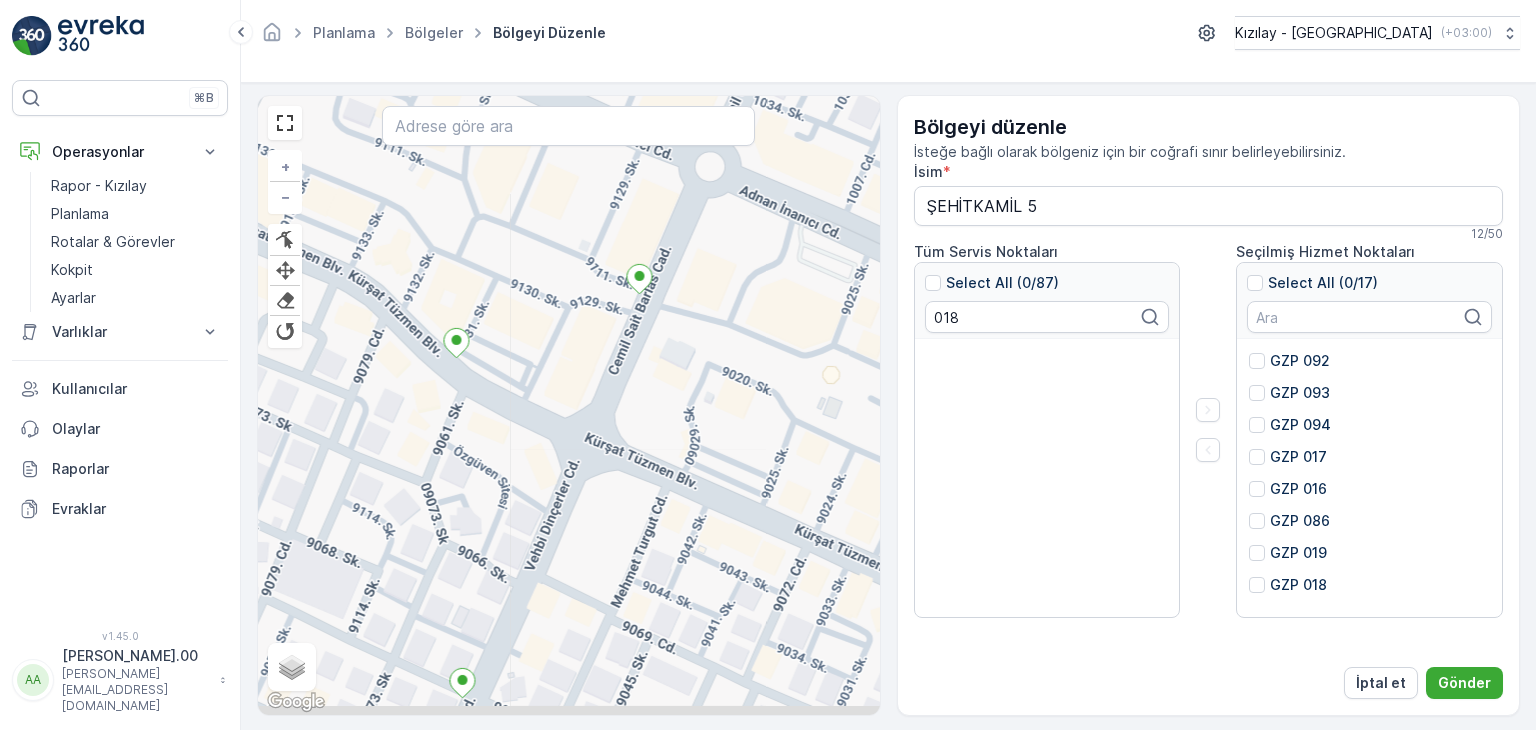 drag, startPoint x: 632, startPoint y: 455, endPoint x: 529, endPoint y: 412, distance: 111.61541 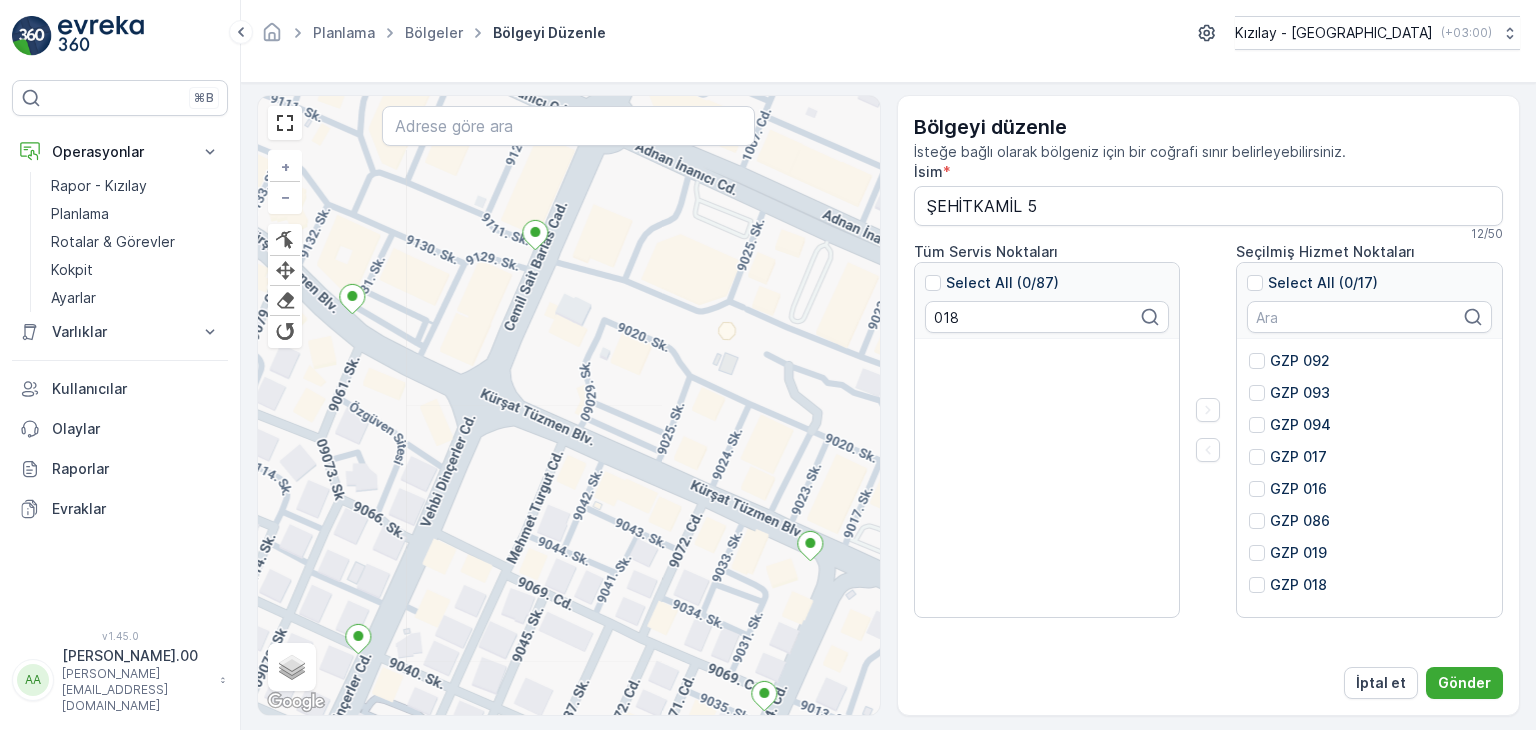 drag, startPoint x: 722, startPoint y: 527, endPoint x: 603, endPoint y: 460, distance: 136.565 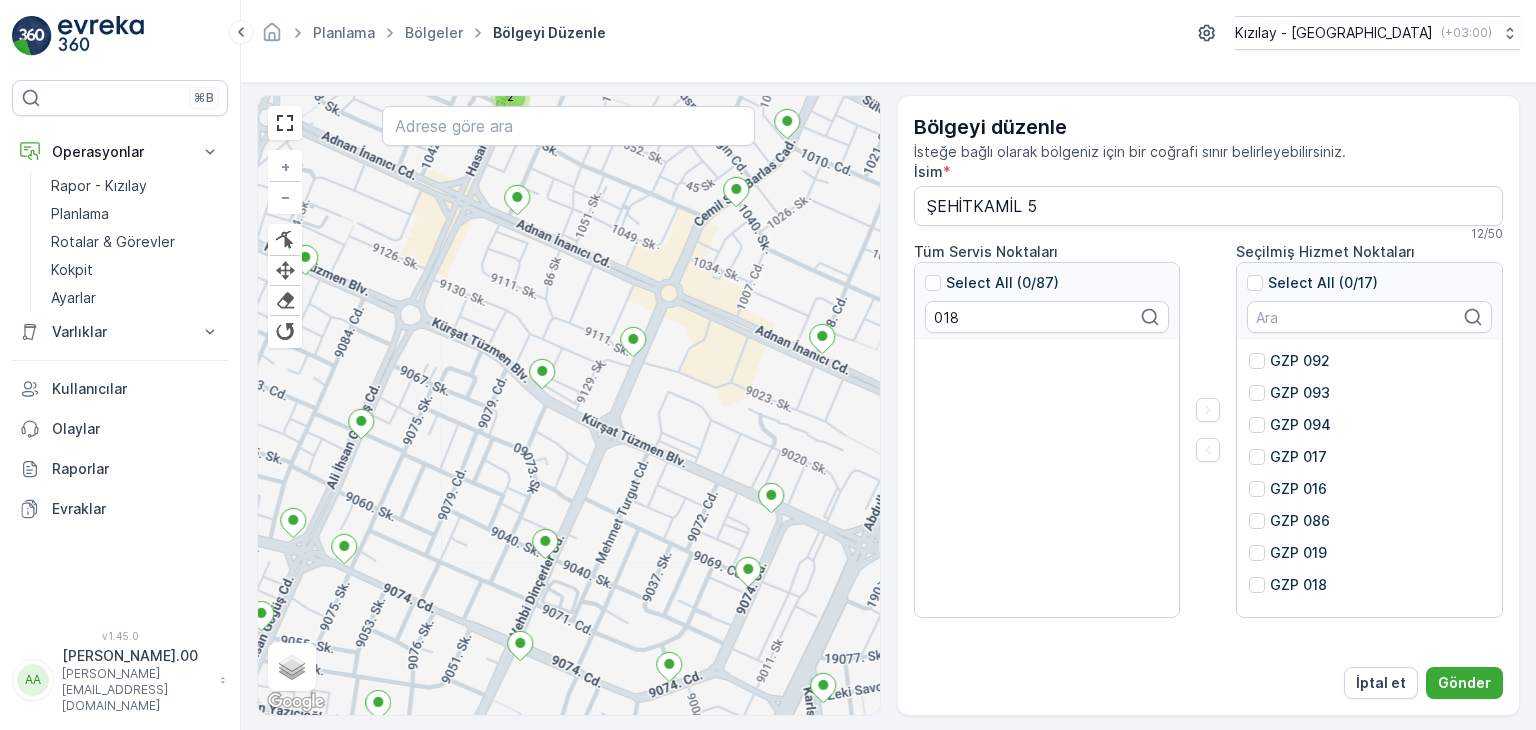 drag, startPoint x: 602, startPoint y: 421, endPoint x: 617, endPoint y: 433, distance: 19.209373 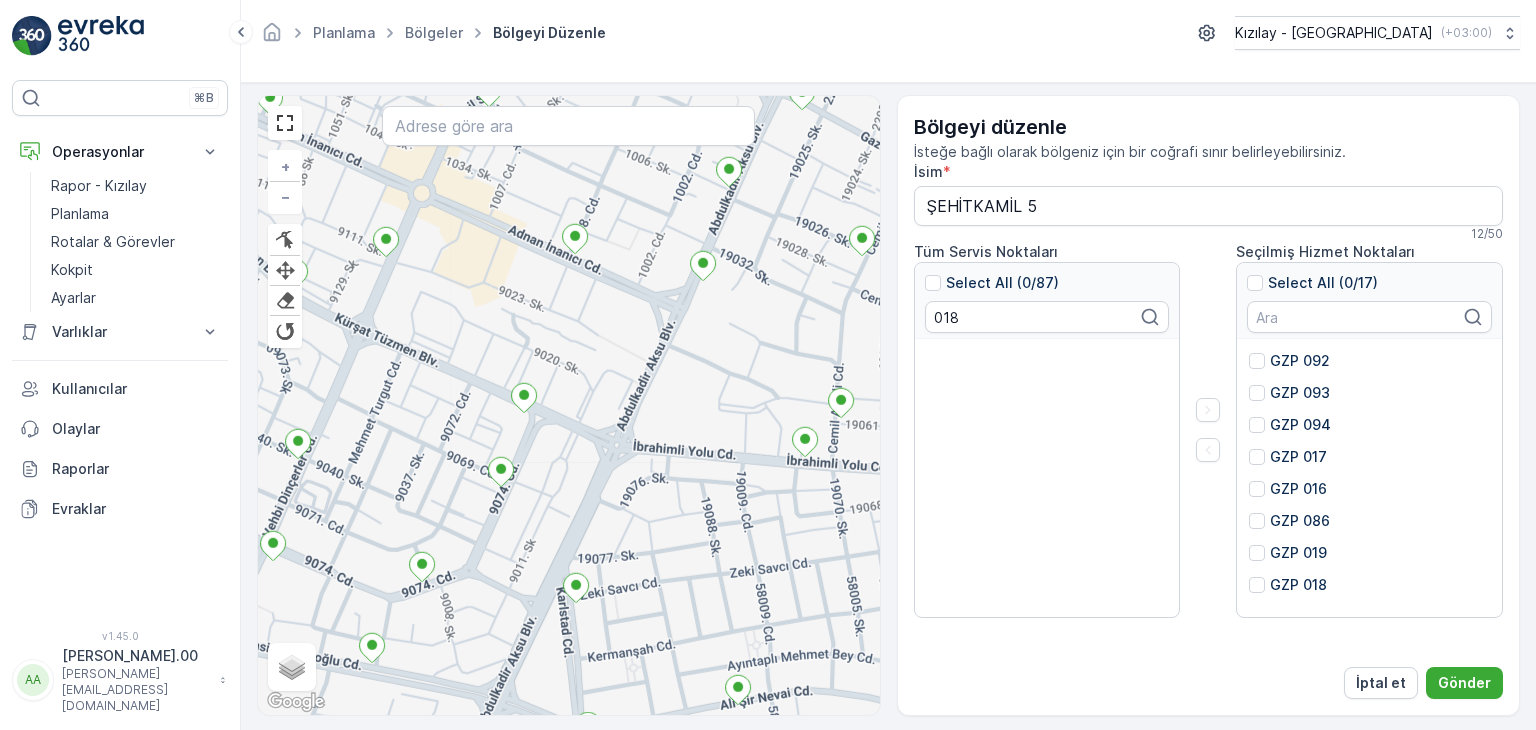 drag, startPoint x: 662, startPoint y: 437, endPoint x: 412, endPoint y: 333, distance: 270.7693 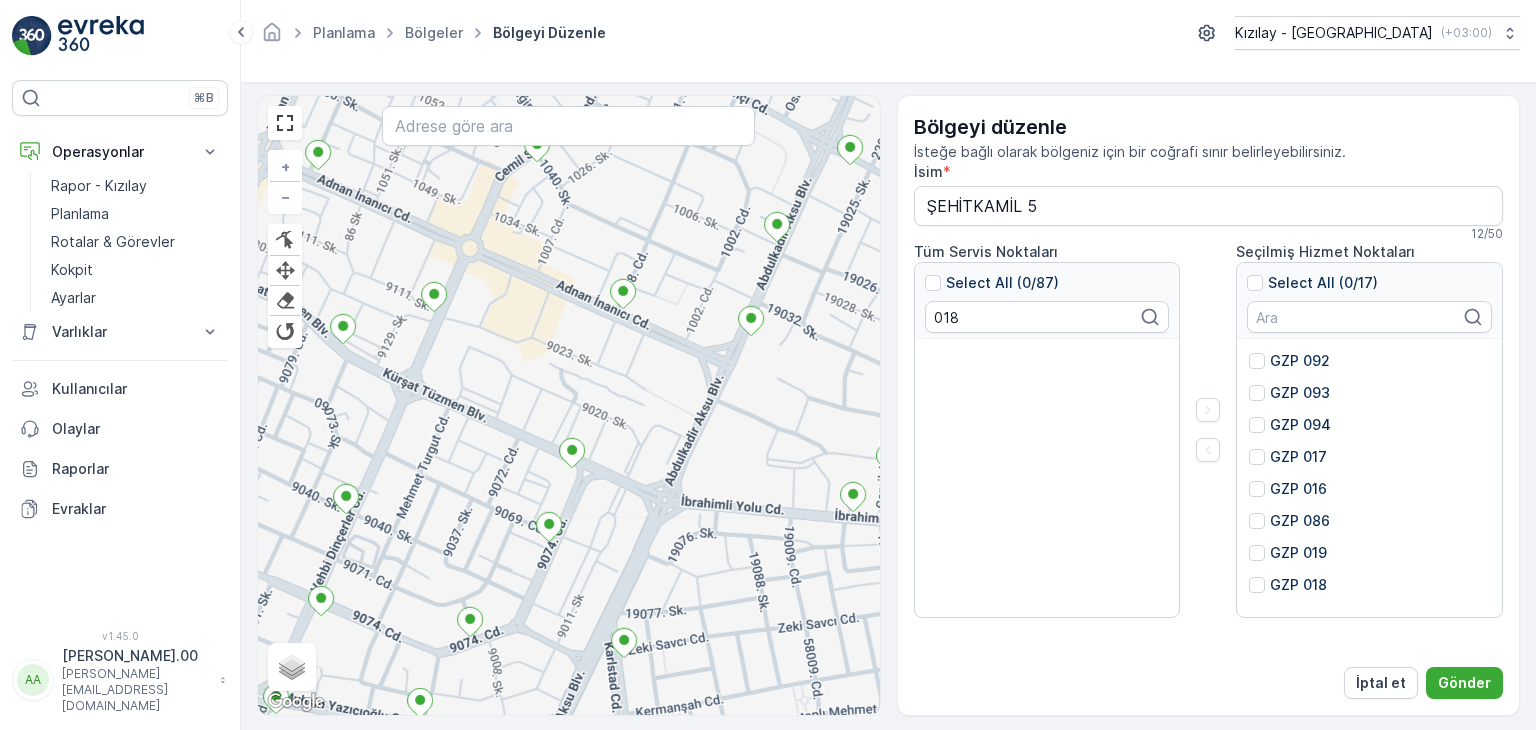 drag, startPoint x: 668, startPoint y: 481, endPoint x: 716, endPoint y: 536, distance: 73 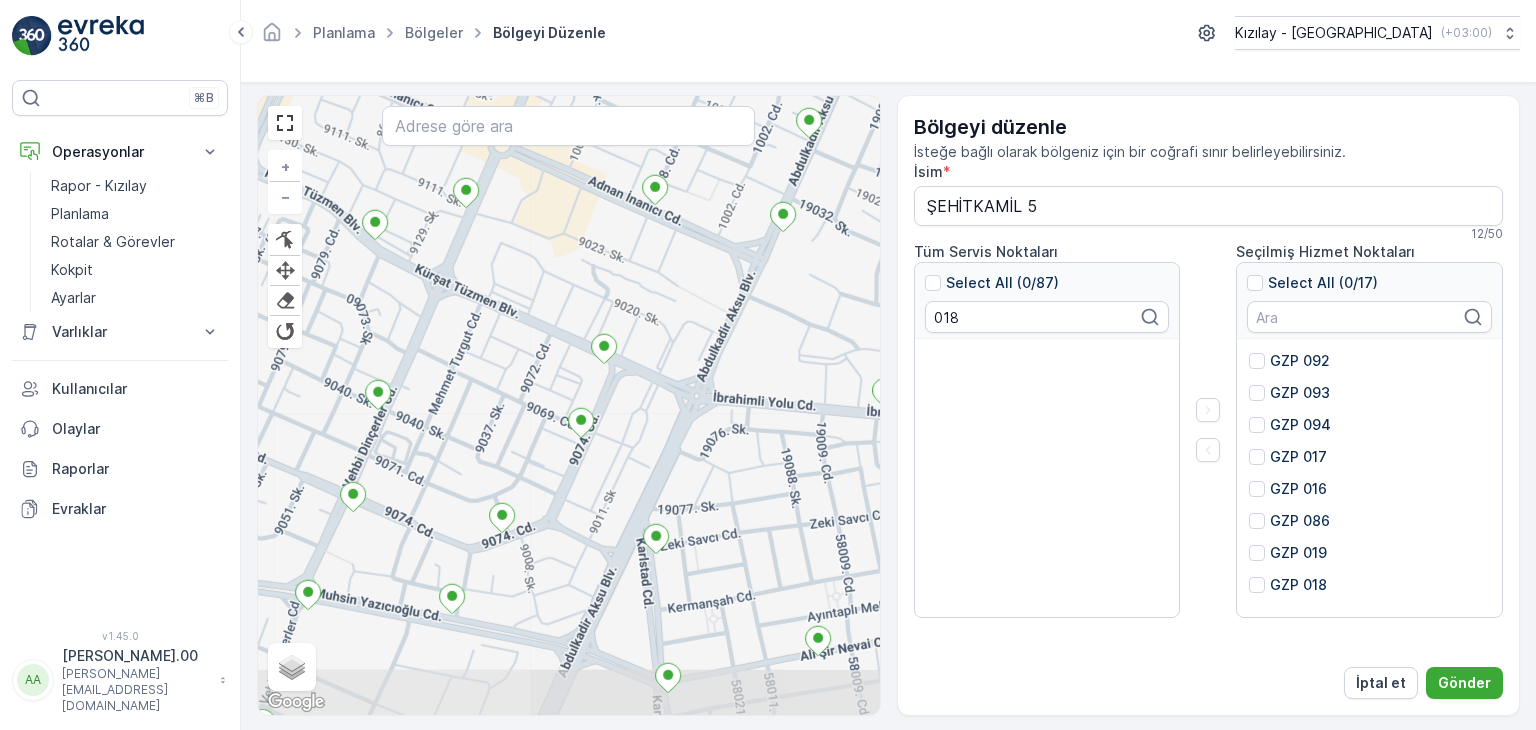 drag, startPoint x: 606, startPoint y: 556, endPoint x: 626, endPoint y: 477, distance: 81.49233 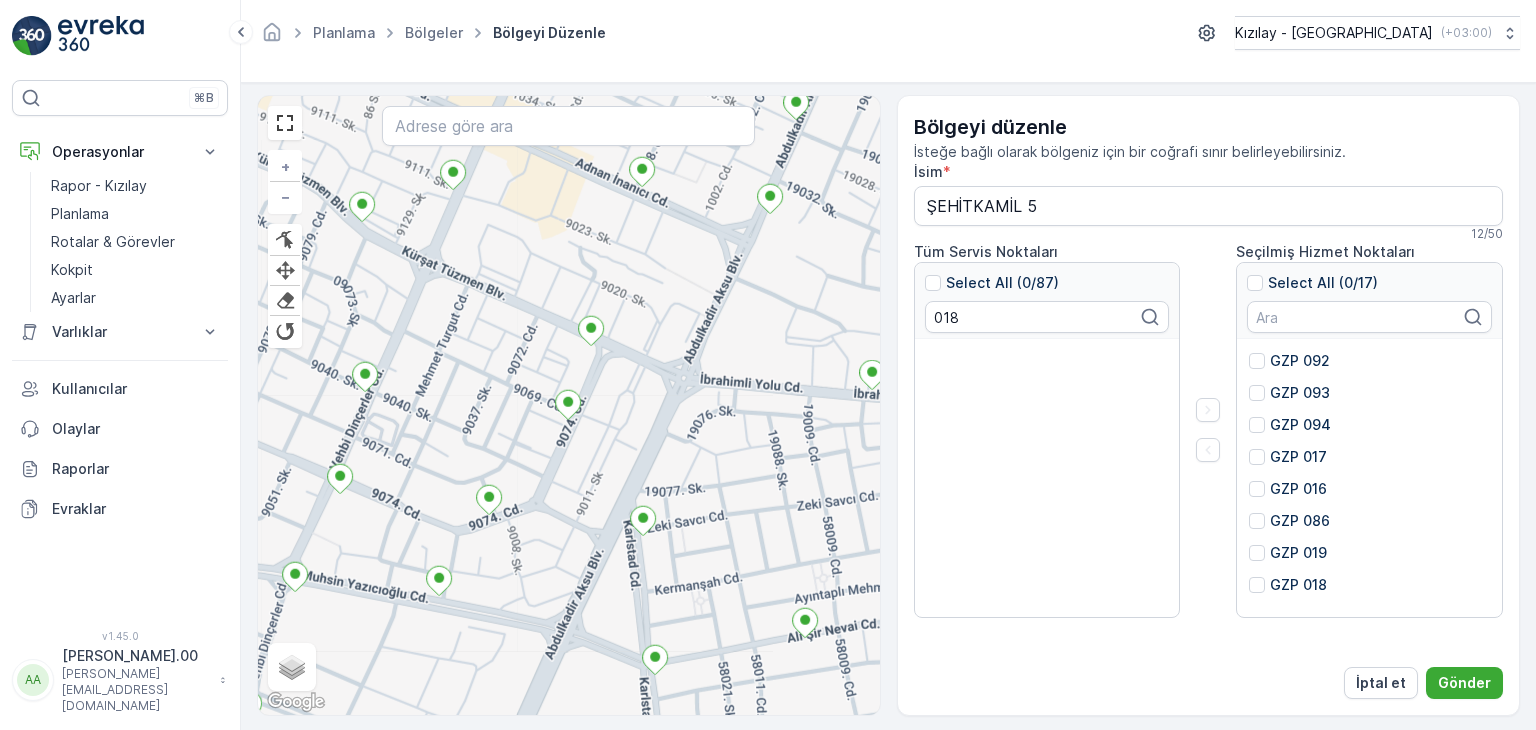 drag, startPoint x: 625, startPoint y: 477, endPoint x: 617, endPoint y: 466, distance: 13.601471 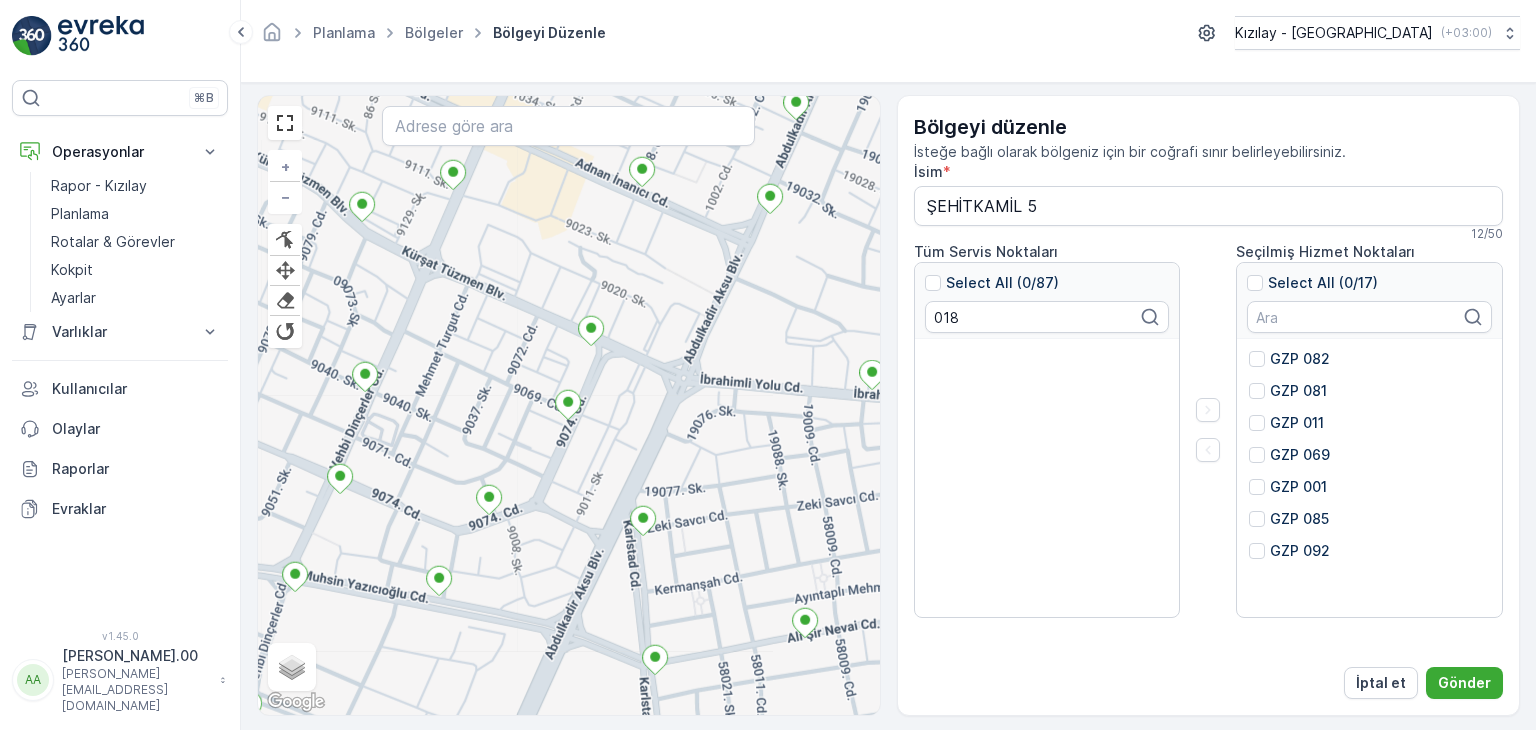 scroll, scrollTop: 0, scrollLeft: 0, axis: both 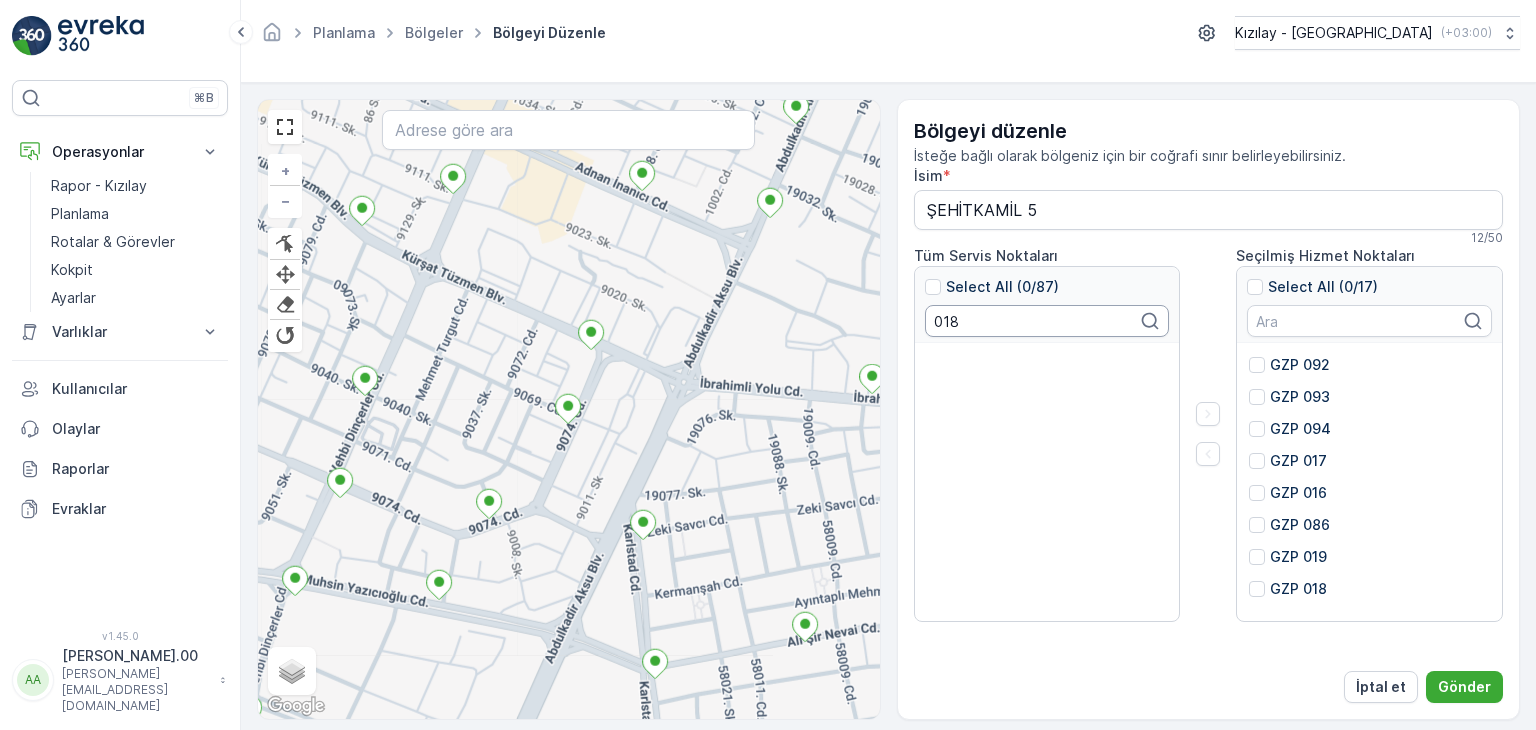 click on "018" at bounding box center [1047, 321] 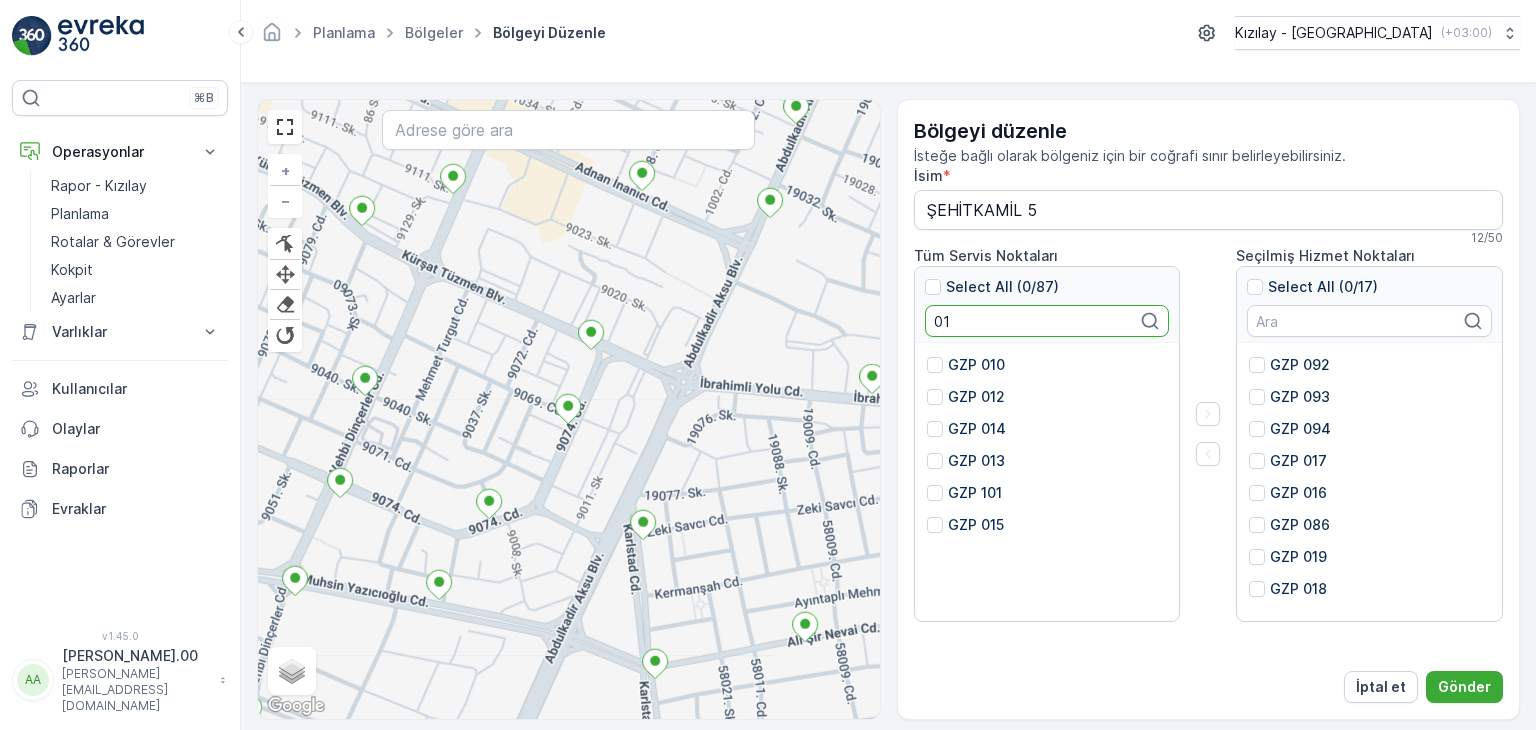 type on "0" 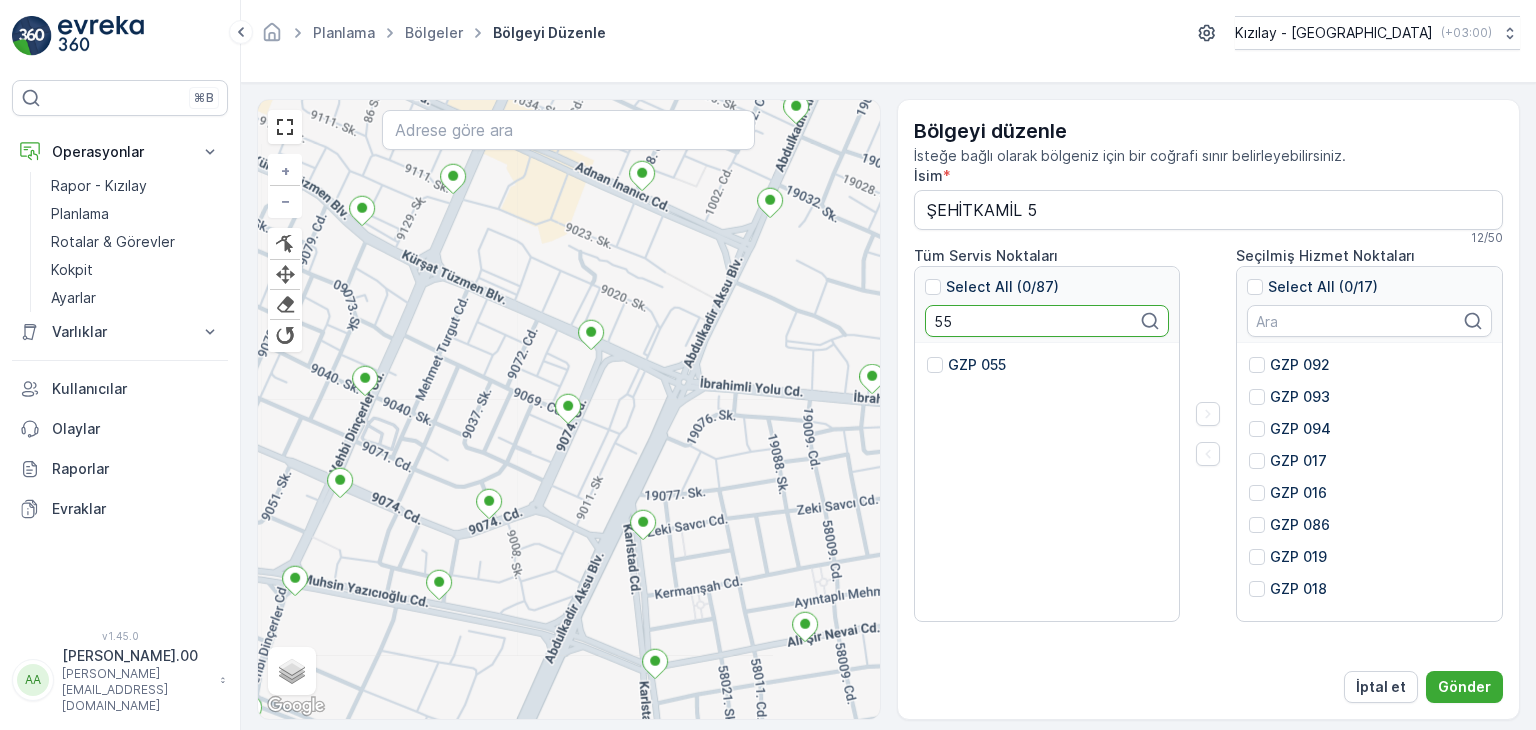 click on "GZP 055" at bounding box center (1047, 483) 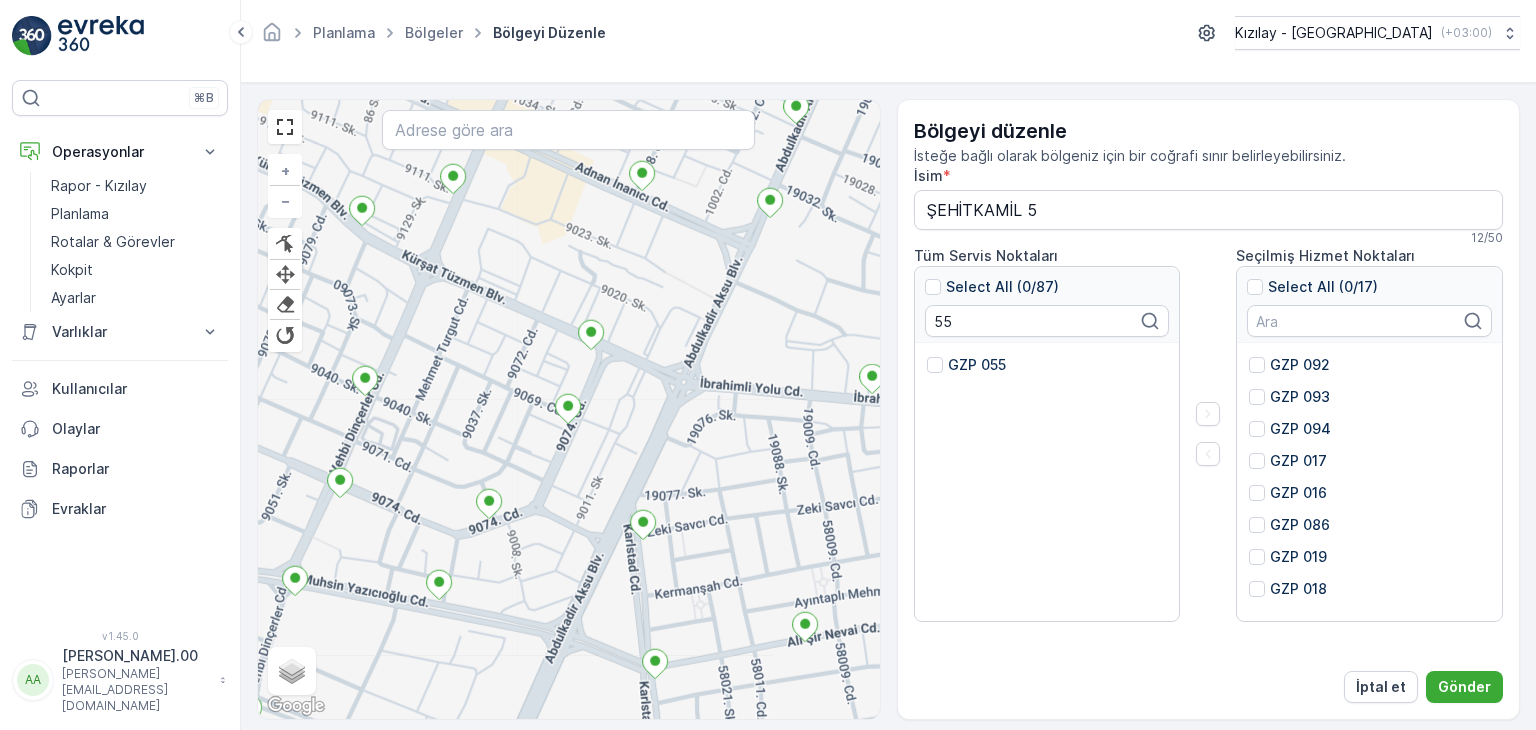 click on "GZP 055" at bounding box center [977, 365] 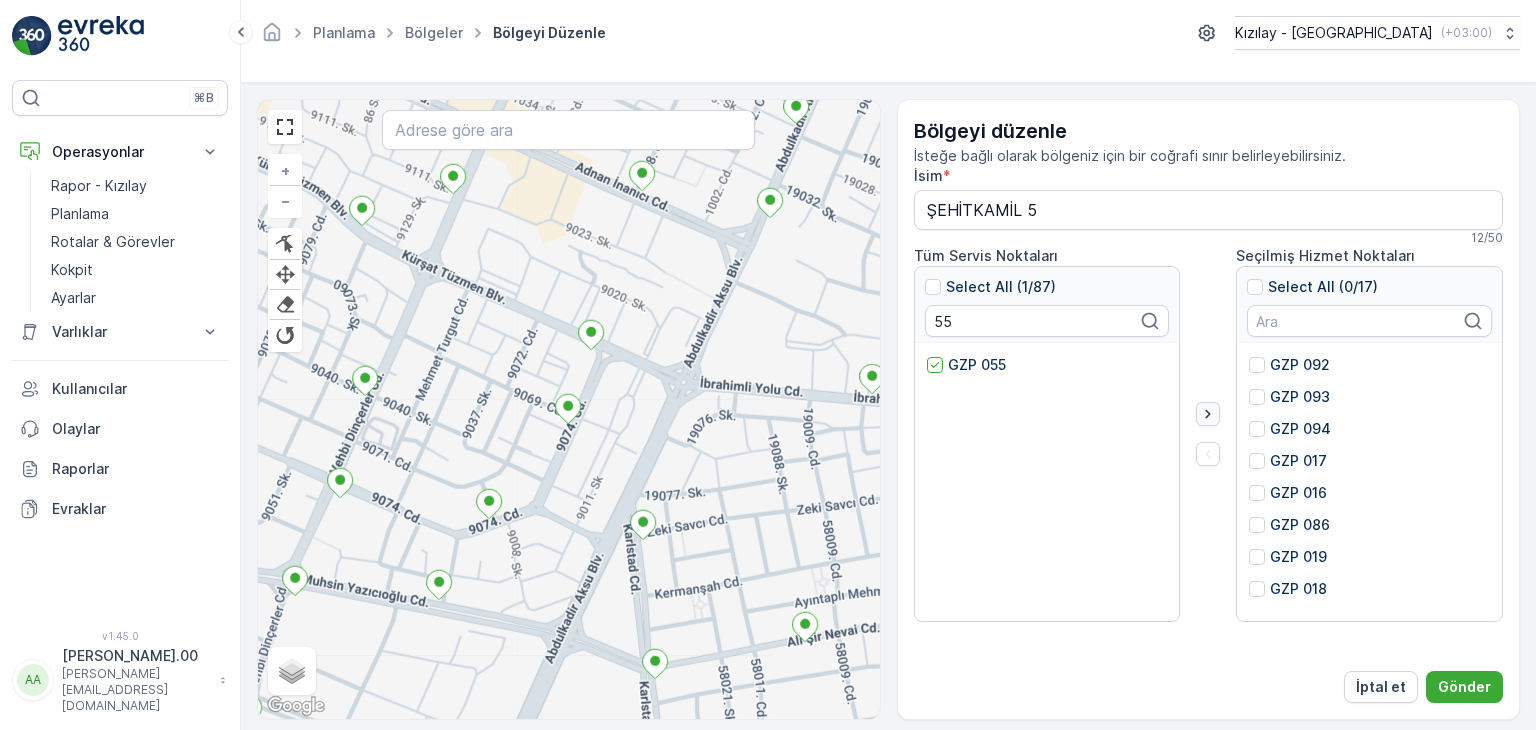 click 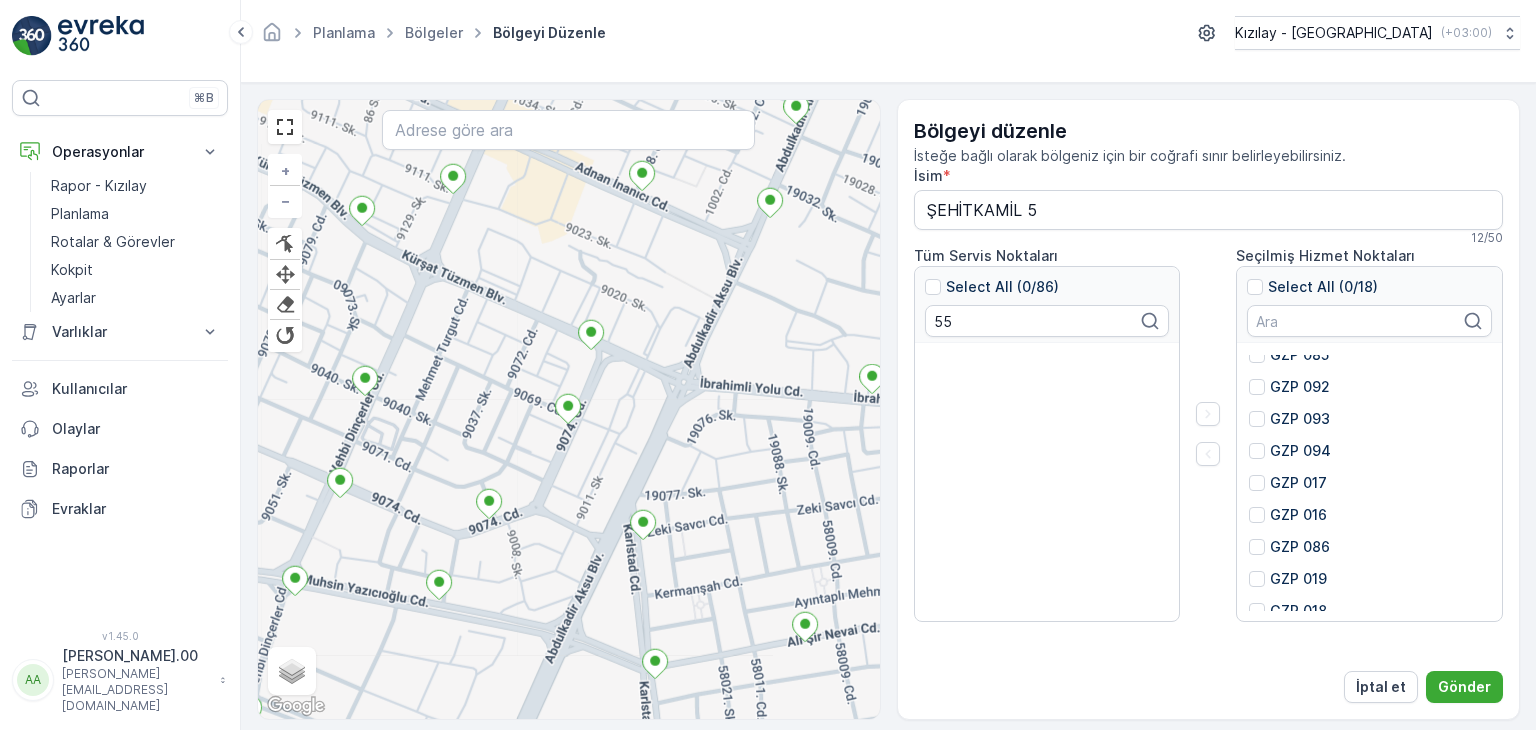 scroll, scrollTop: 320, scrollLeft: 0, axis: vertical 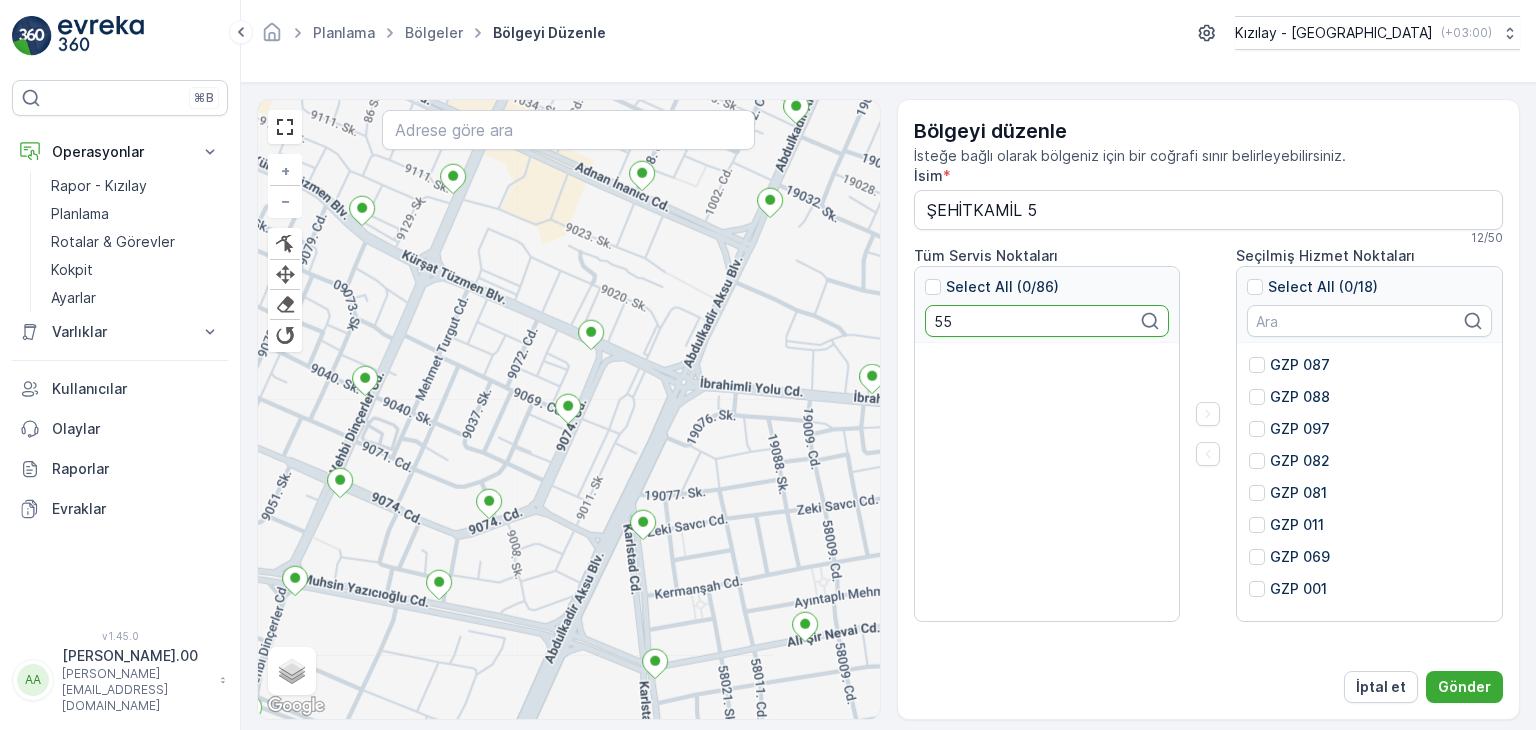 drag, startPoint x: 953, startPoint y: 329, endPoint x: 928, endPoint y: 321, distance: 26.24881 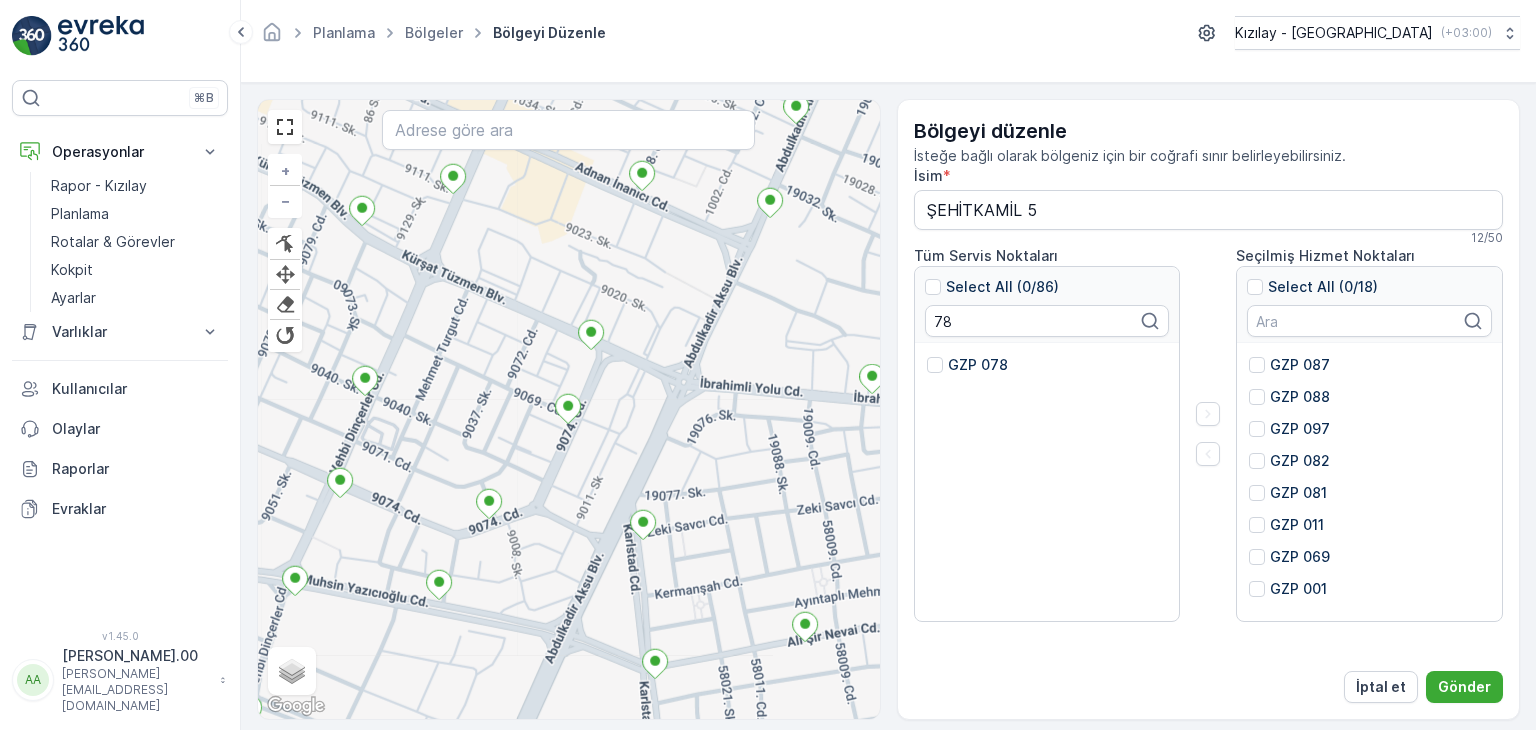 click on "GZP 078" at bounding box center (978, 365) 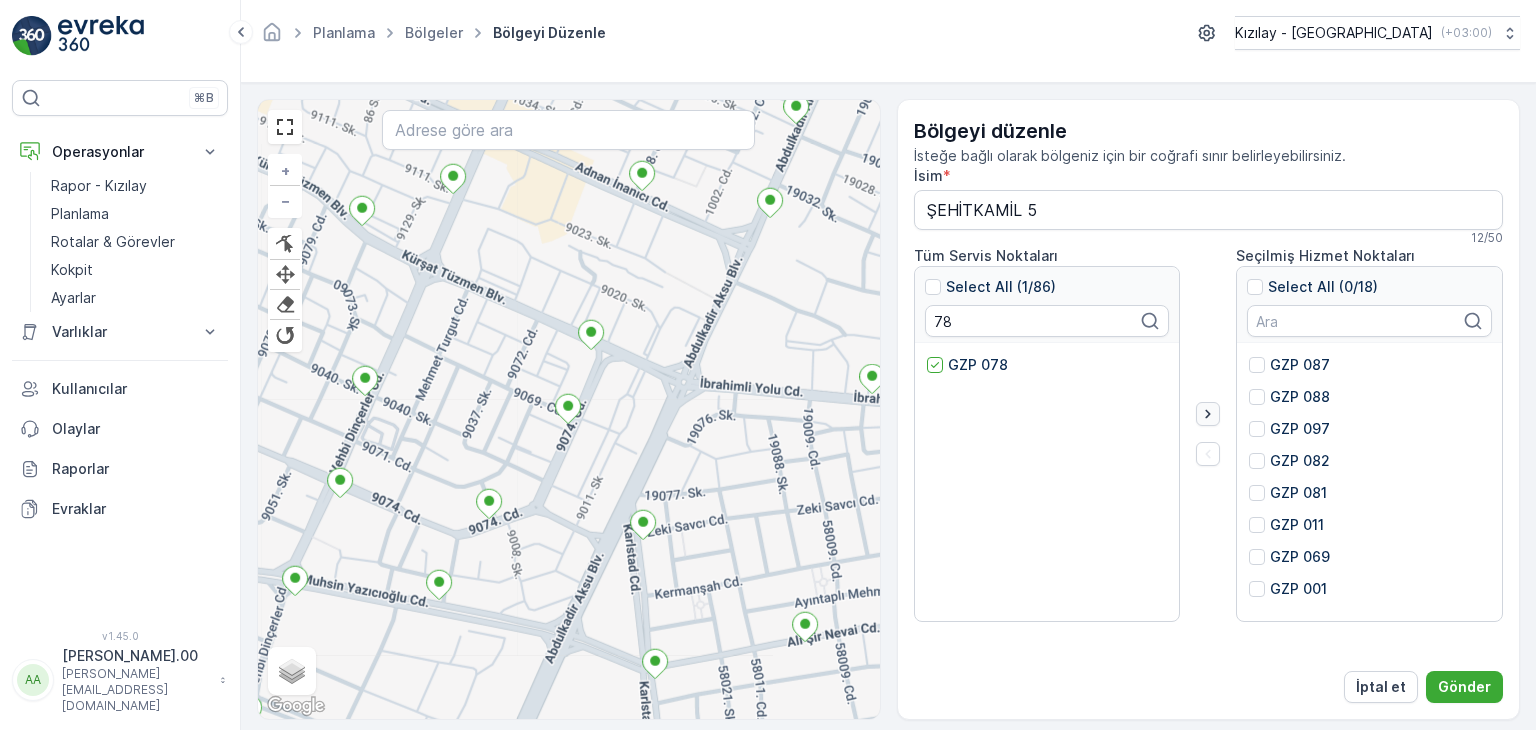 click 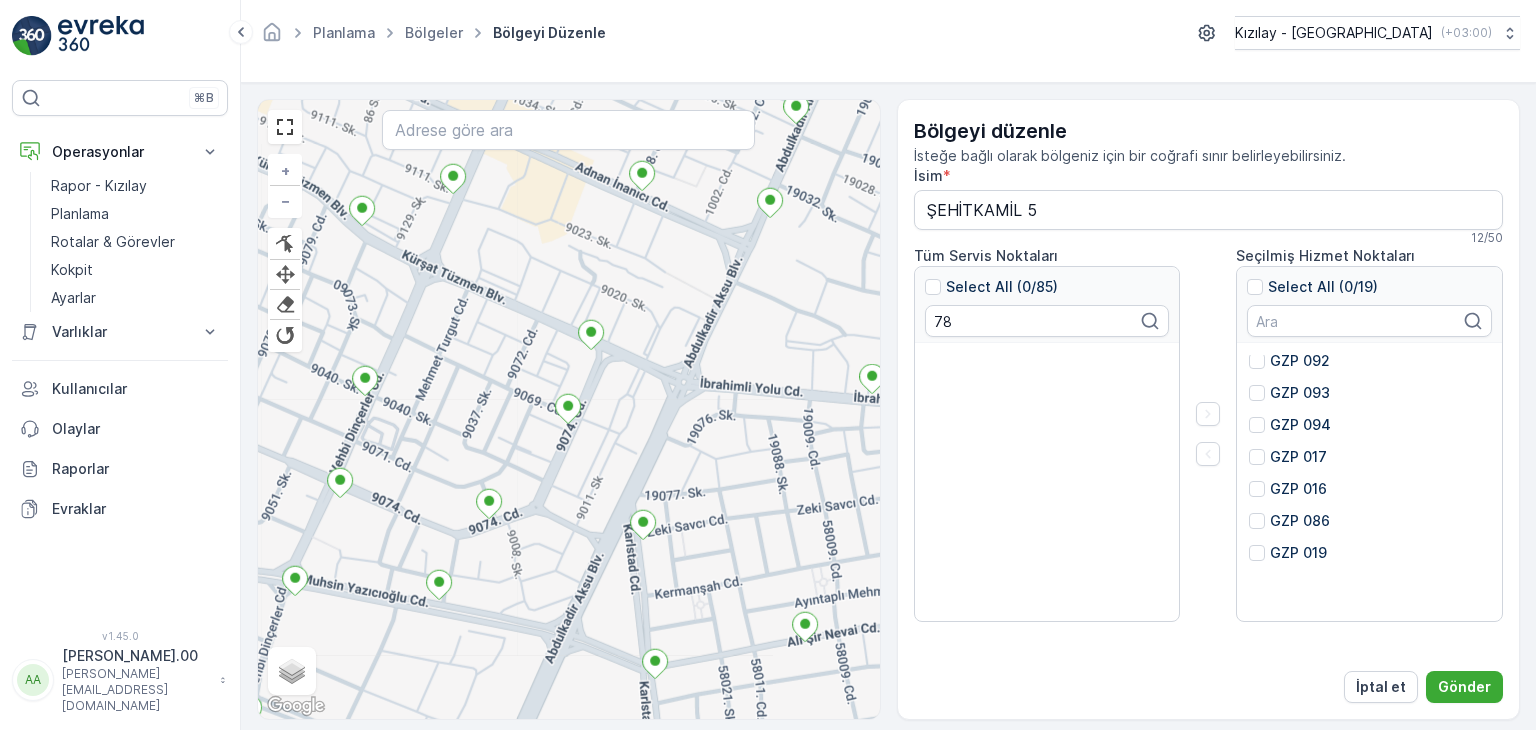 scroll, scrollTop: 352, scrollLeft: 0, axis: vertical 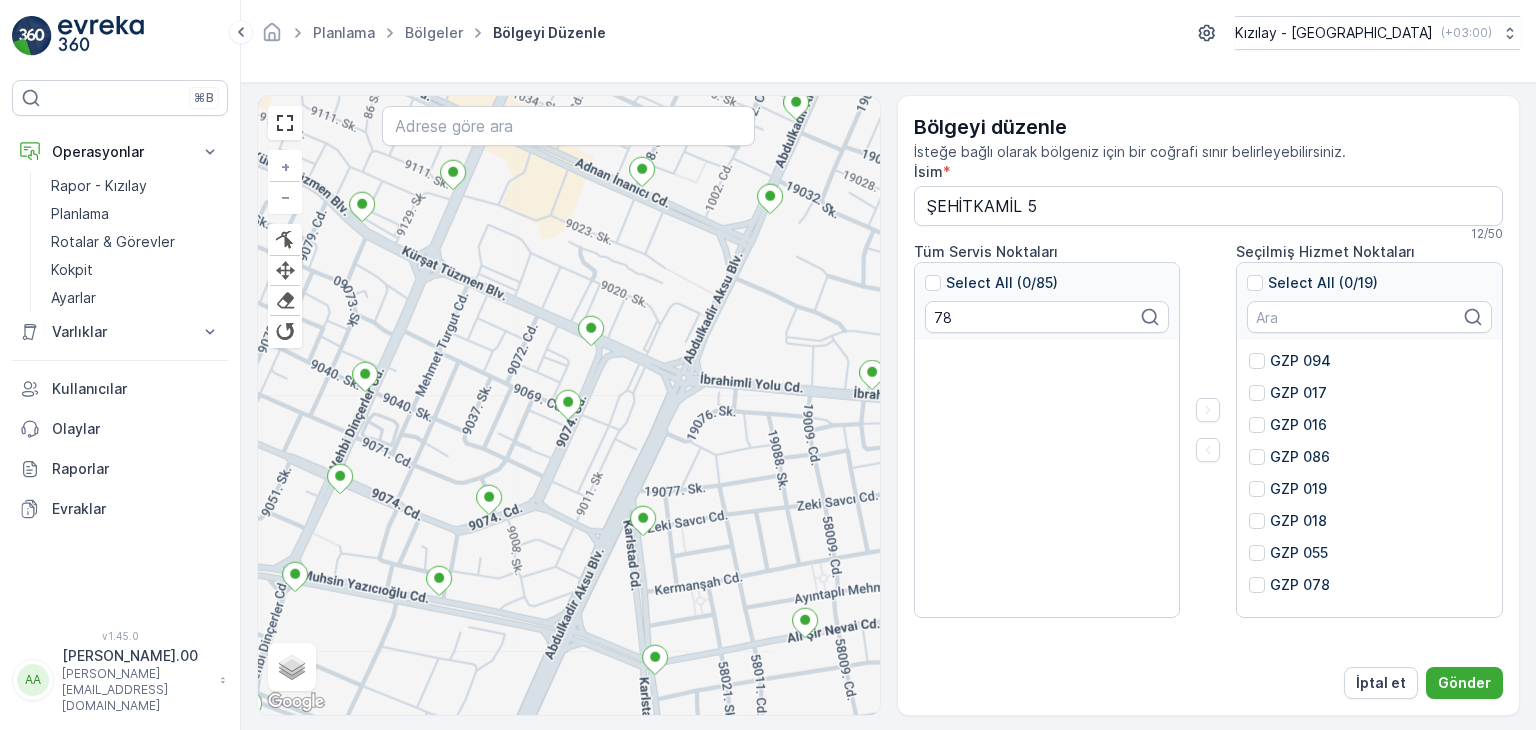 click on "GZP 078" at bounding box center (1289, 585) 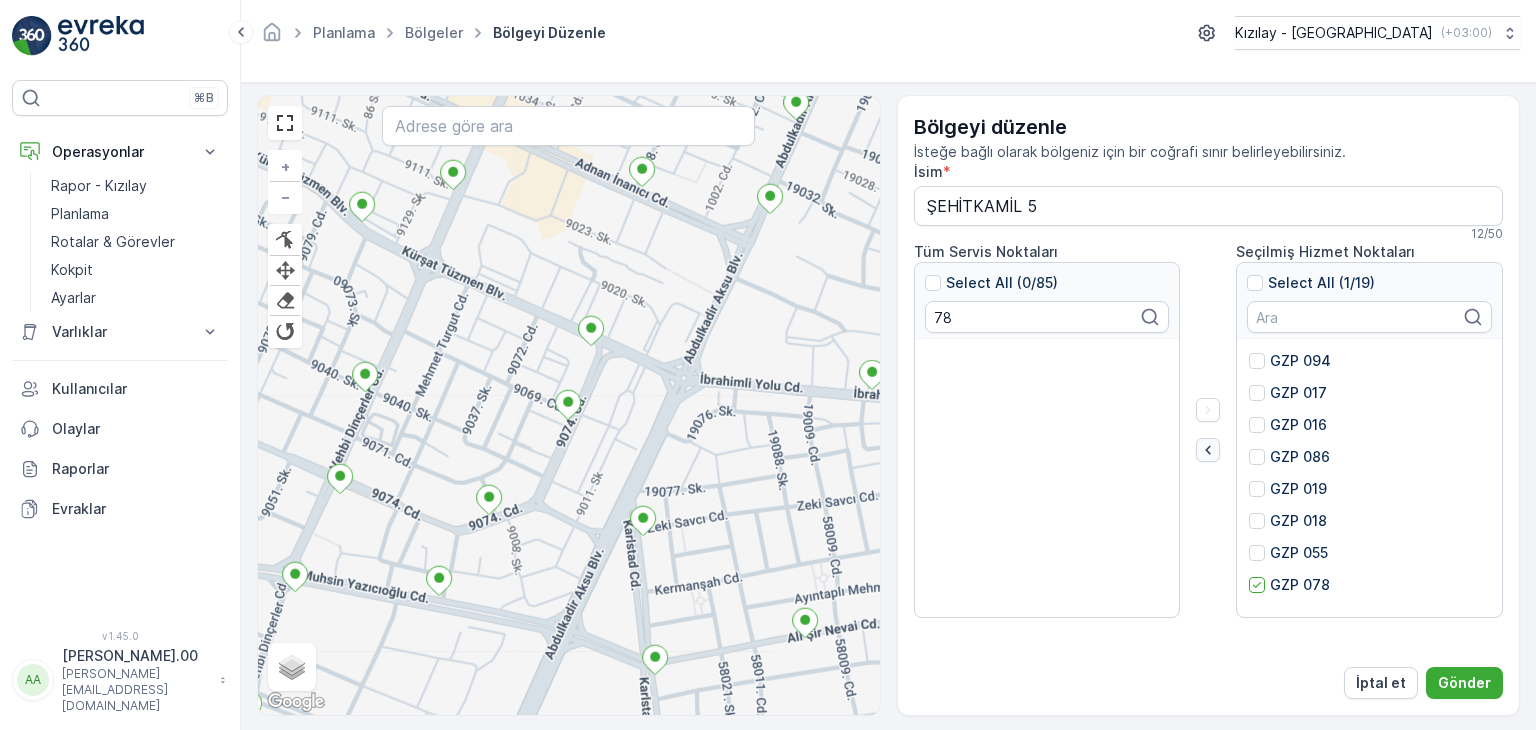 click 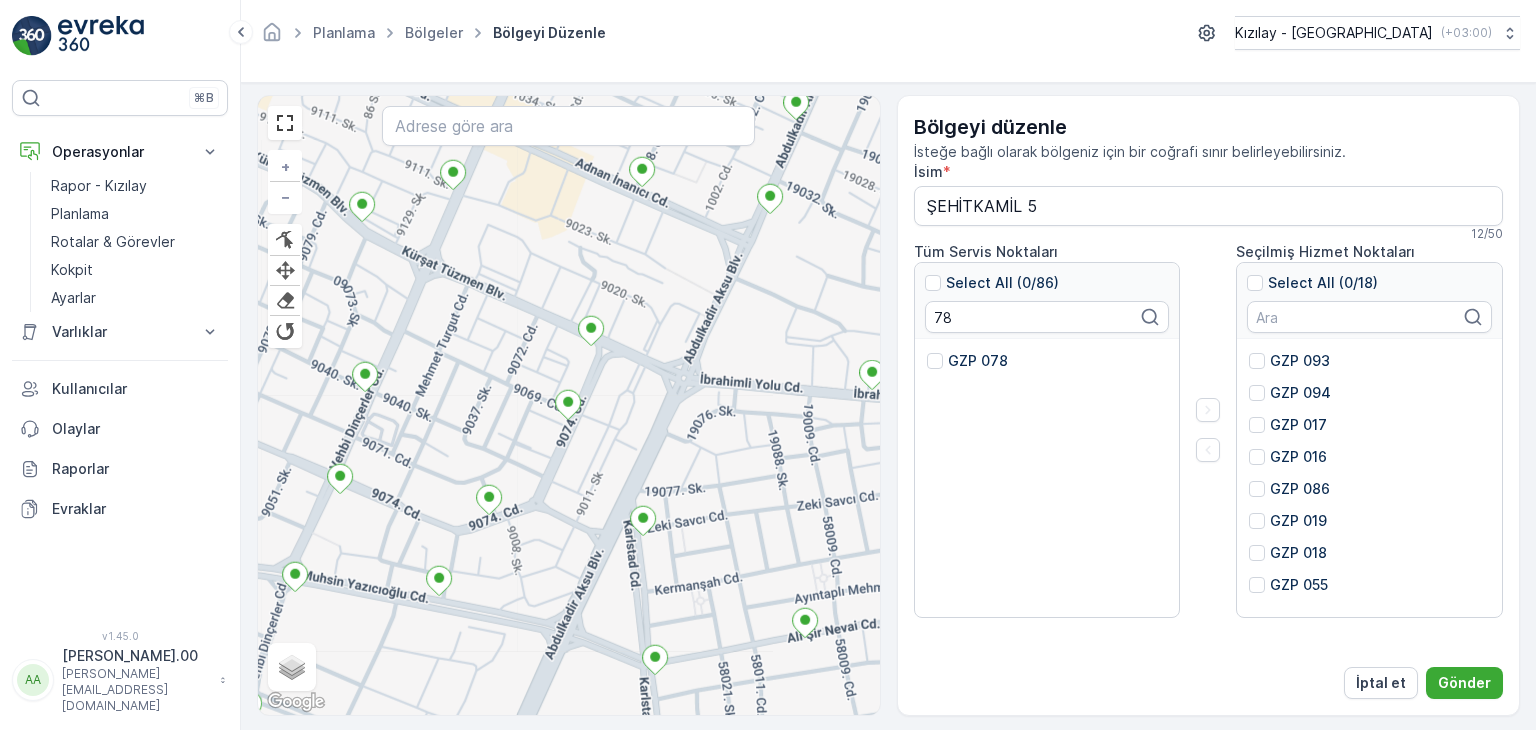 scroll, scrollTop: 320, scrollLeft: 0, axis: vertical 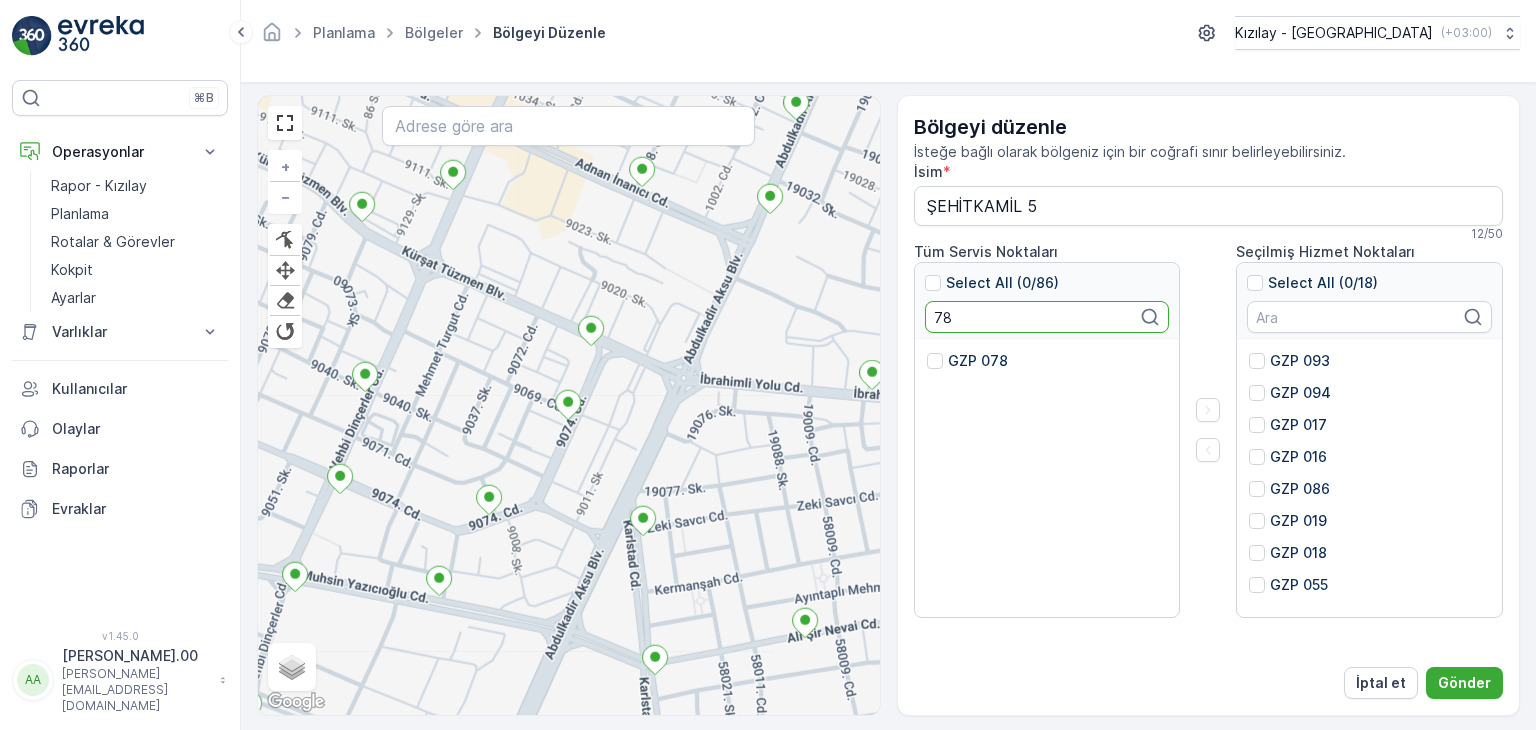 drag, startPoint x: 1002, startPoint y: 313, endPoint x: 795, endPoint y: 285, distance: 208.88513 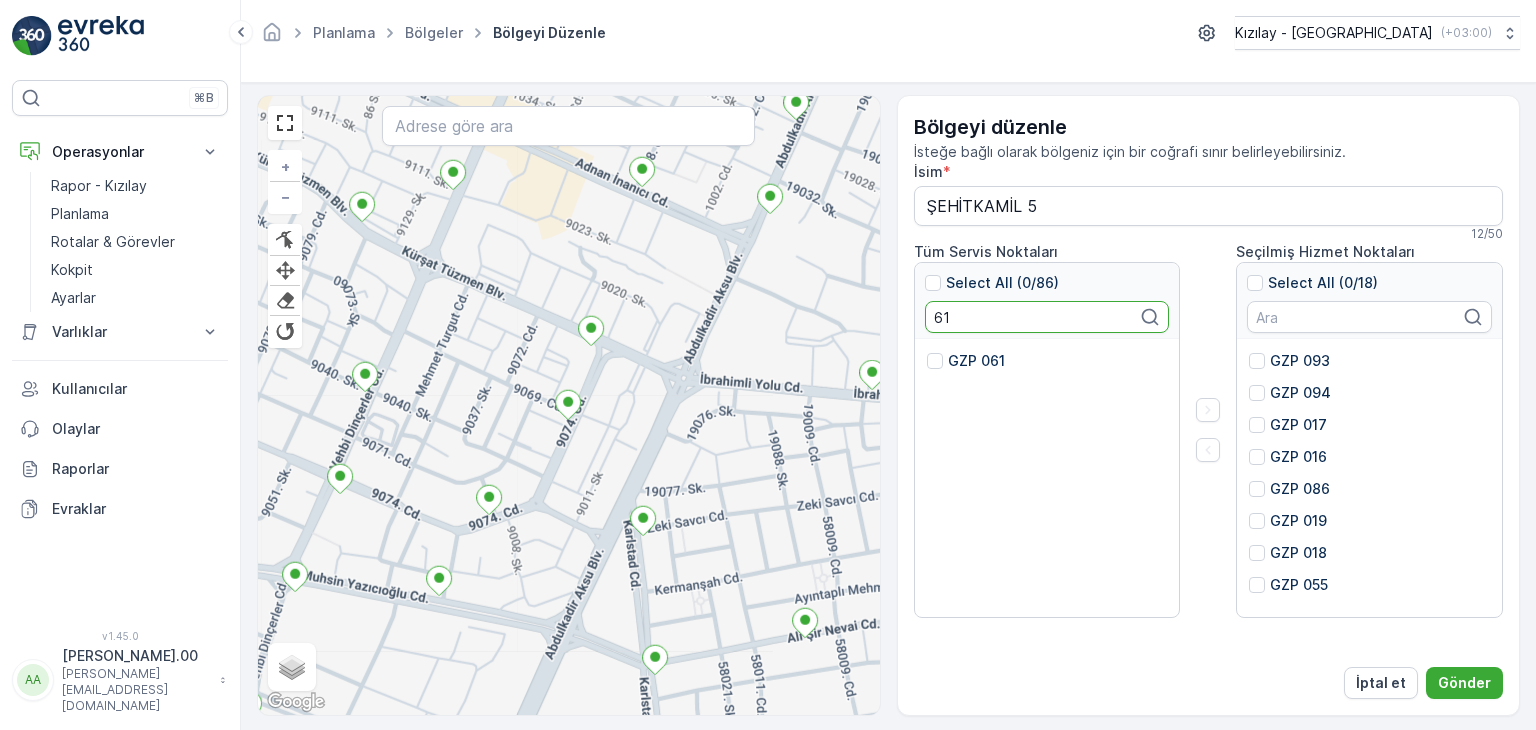 type on "61" 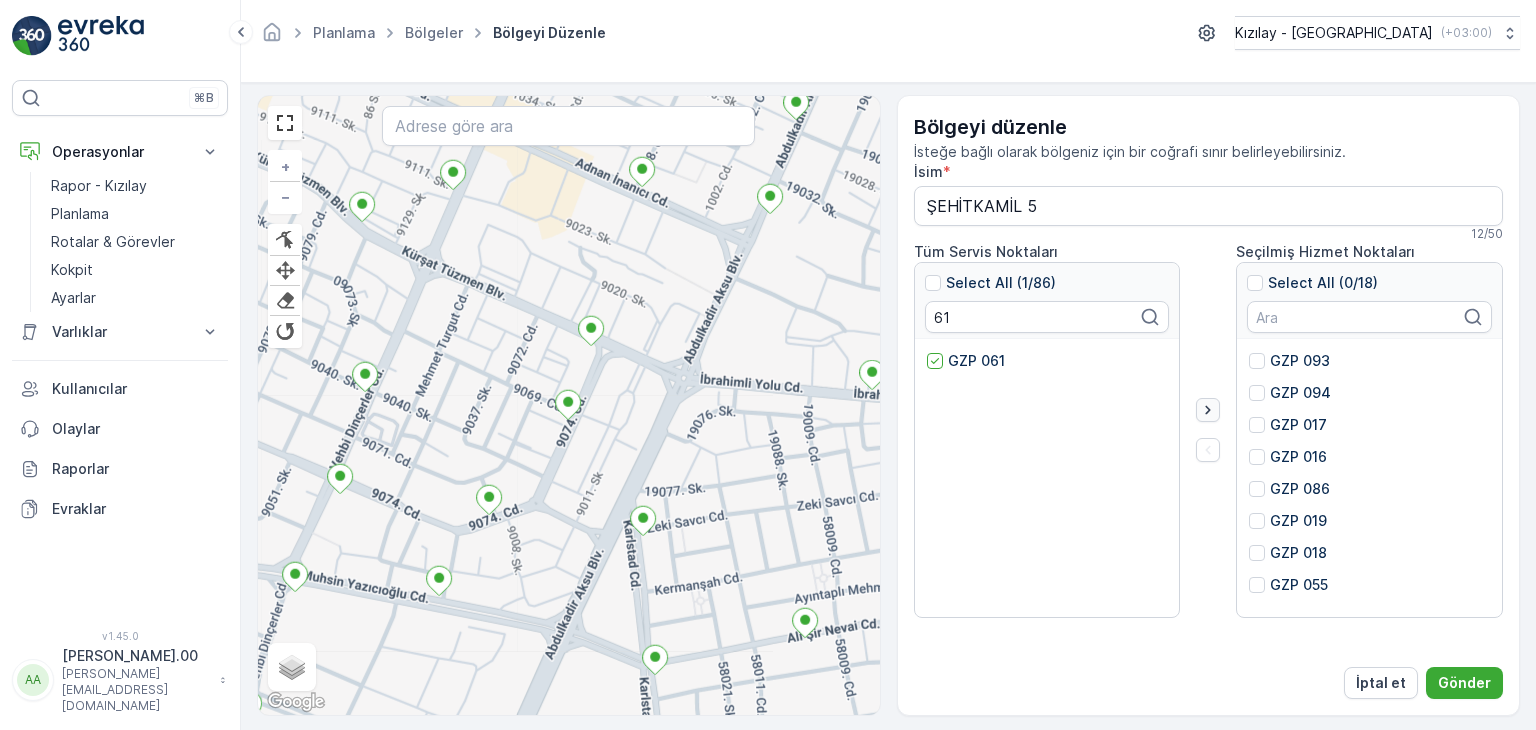 click 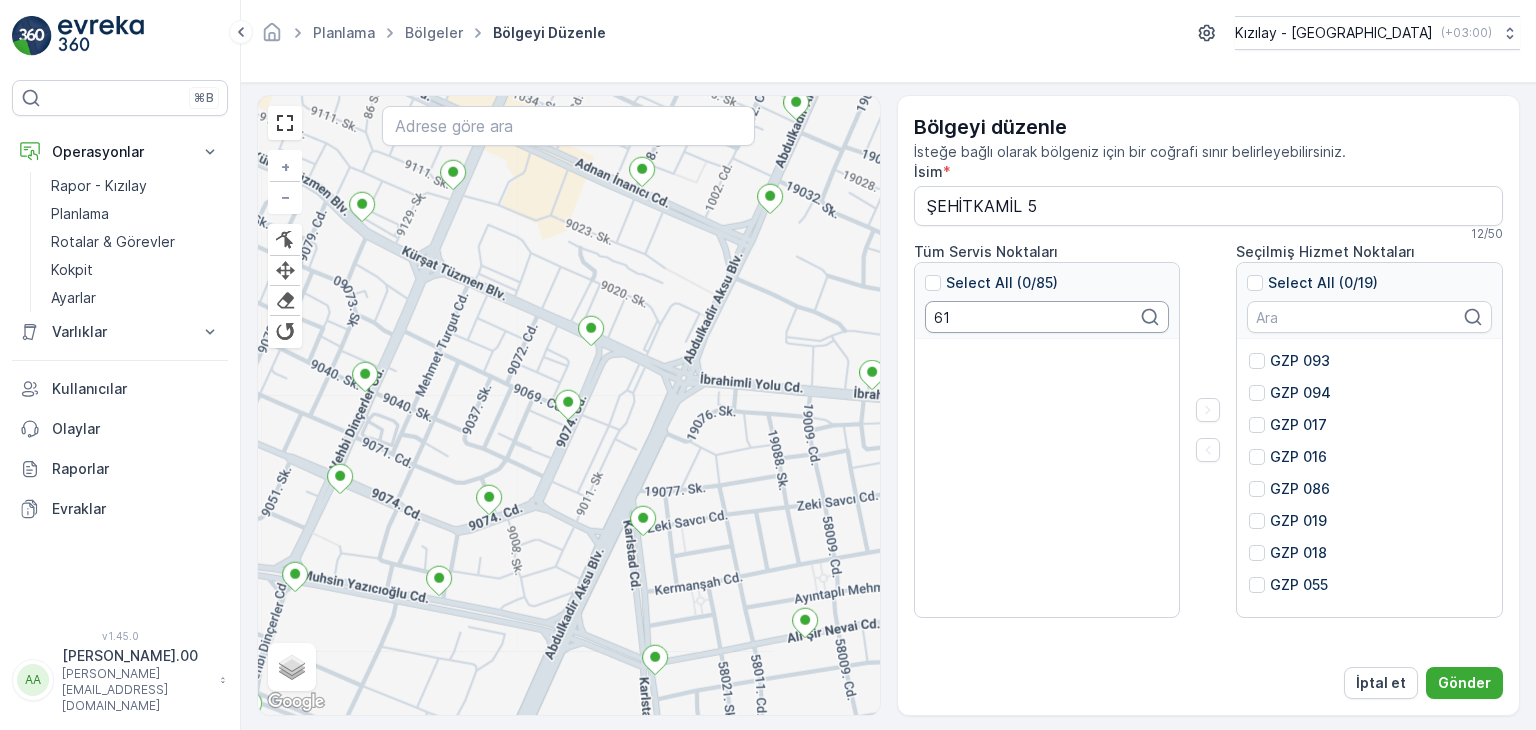 drag, startPoint x: 951, startPoint y: 311, endPoint x: 725, endPoint y: 293, distance: 226.71568 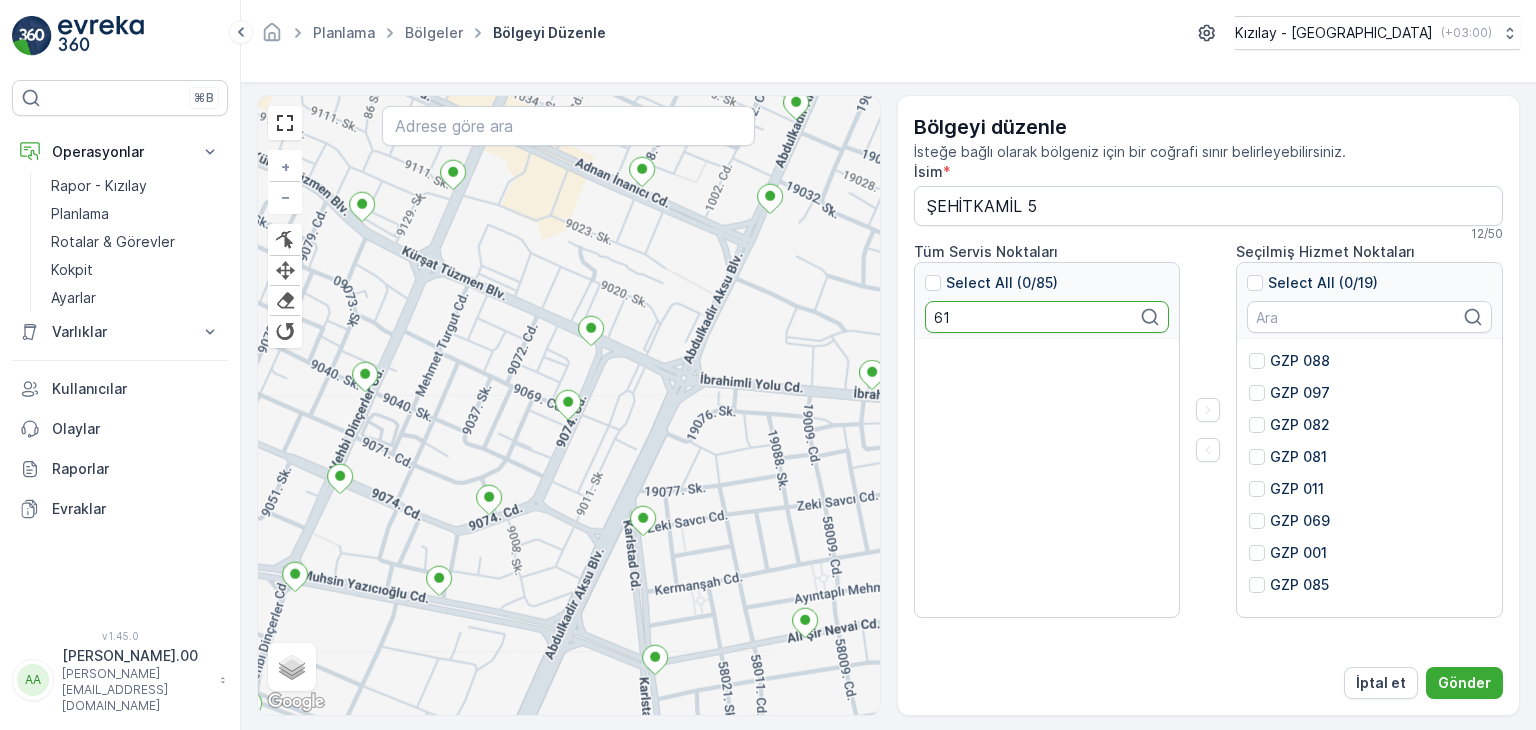 scroll, scrollTop: 0, scrollLeft: 0, axis: both 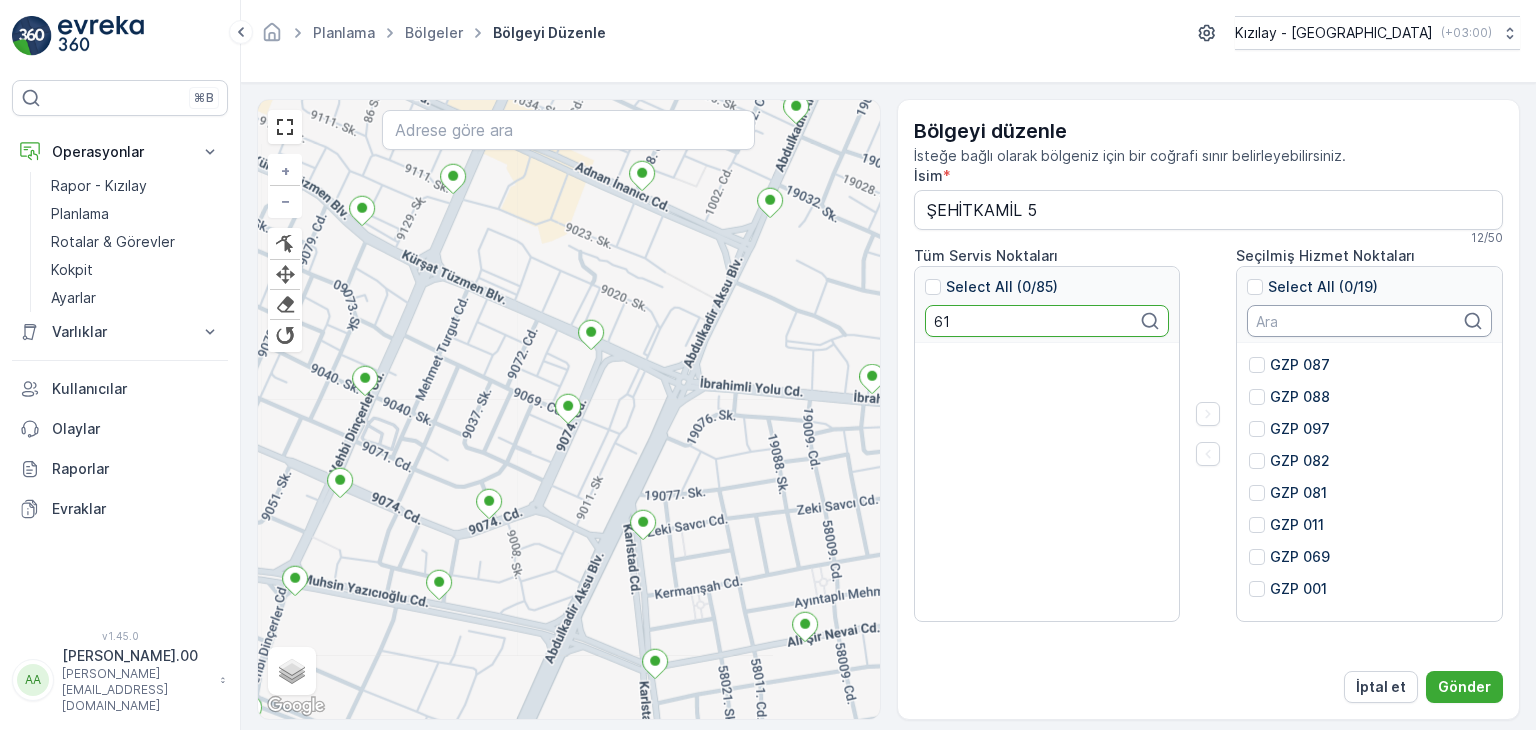 click at bounding box center [1369, 321] 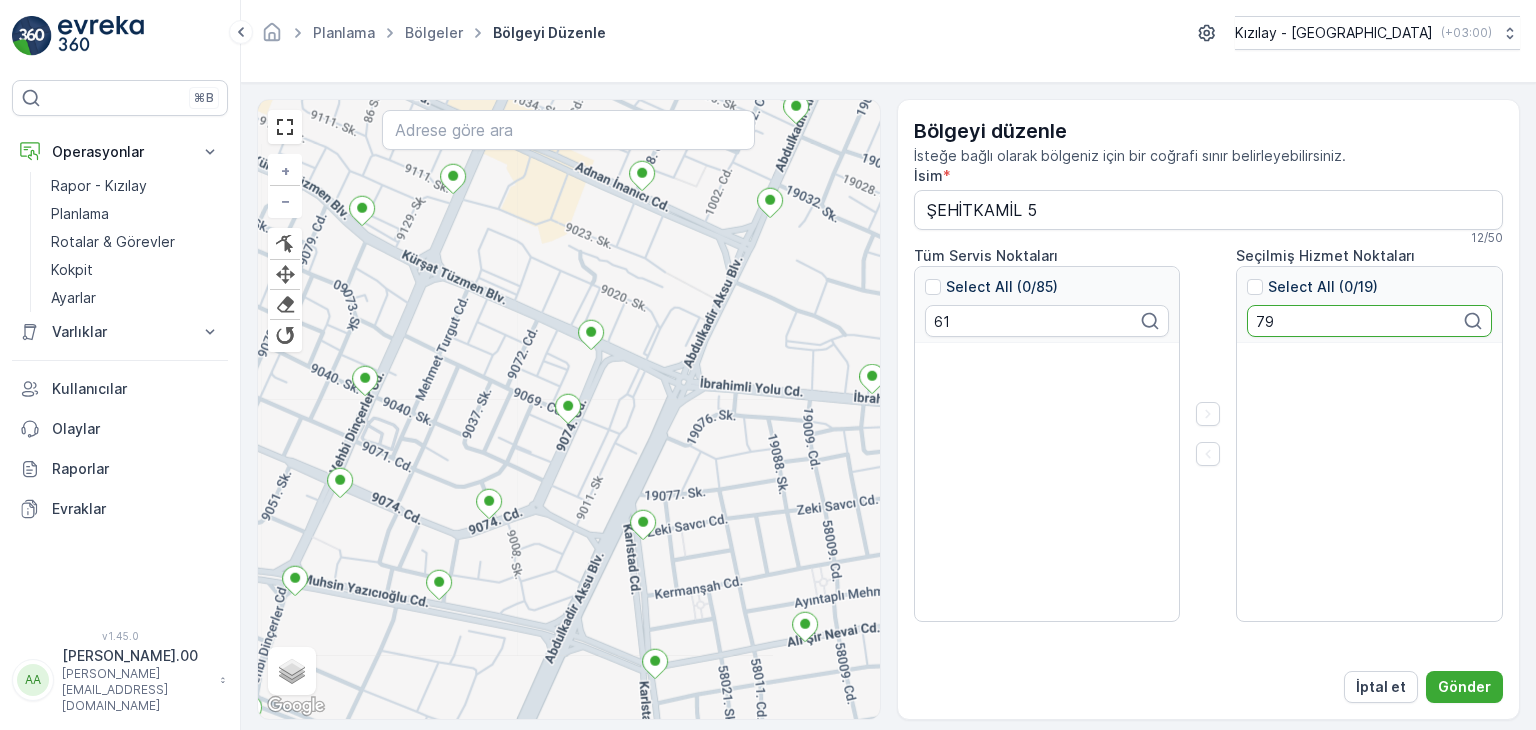 type on "7" 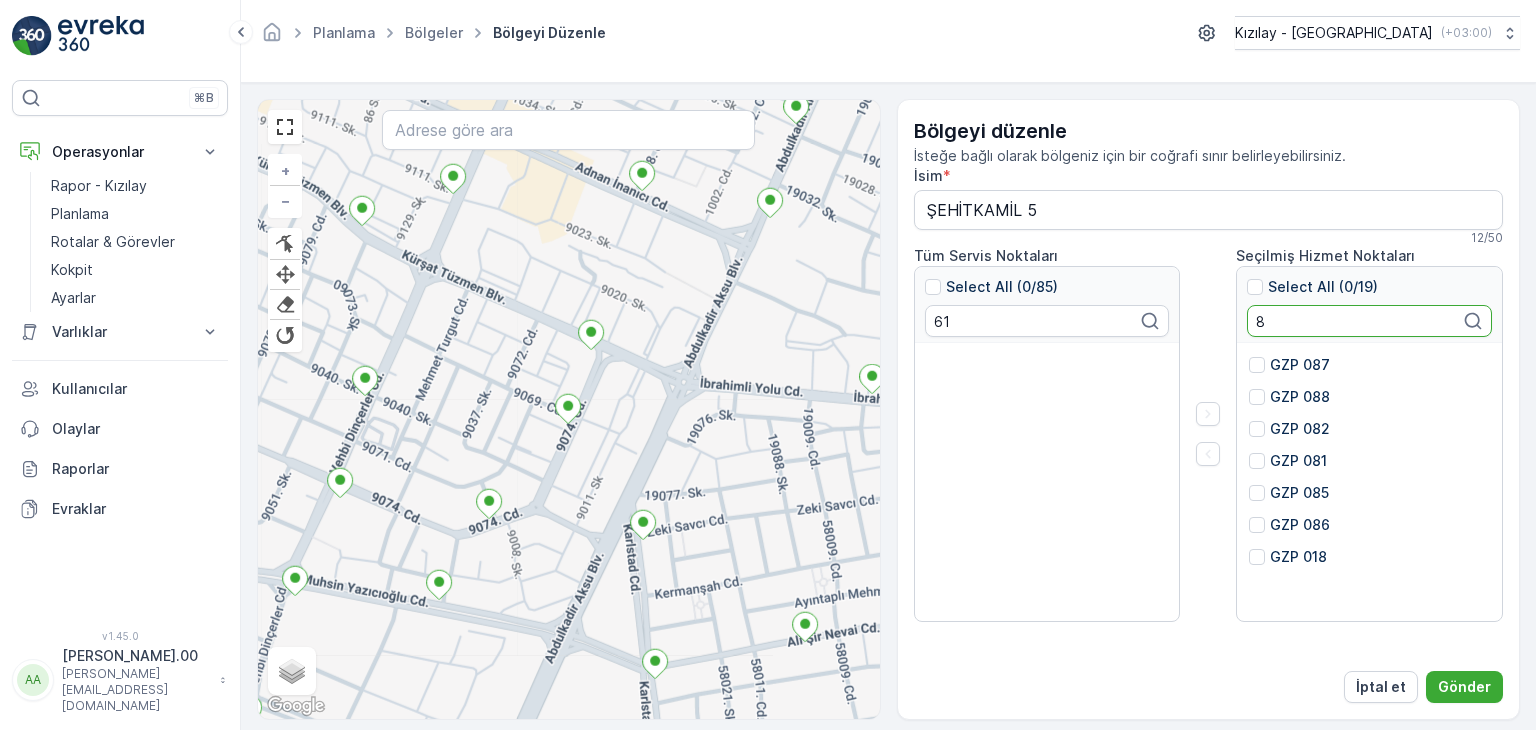 scroll, scrollTop: 0, scrollLeft: 0, axis: both 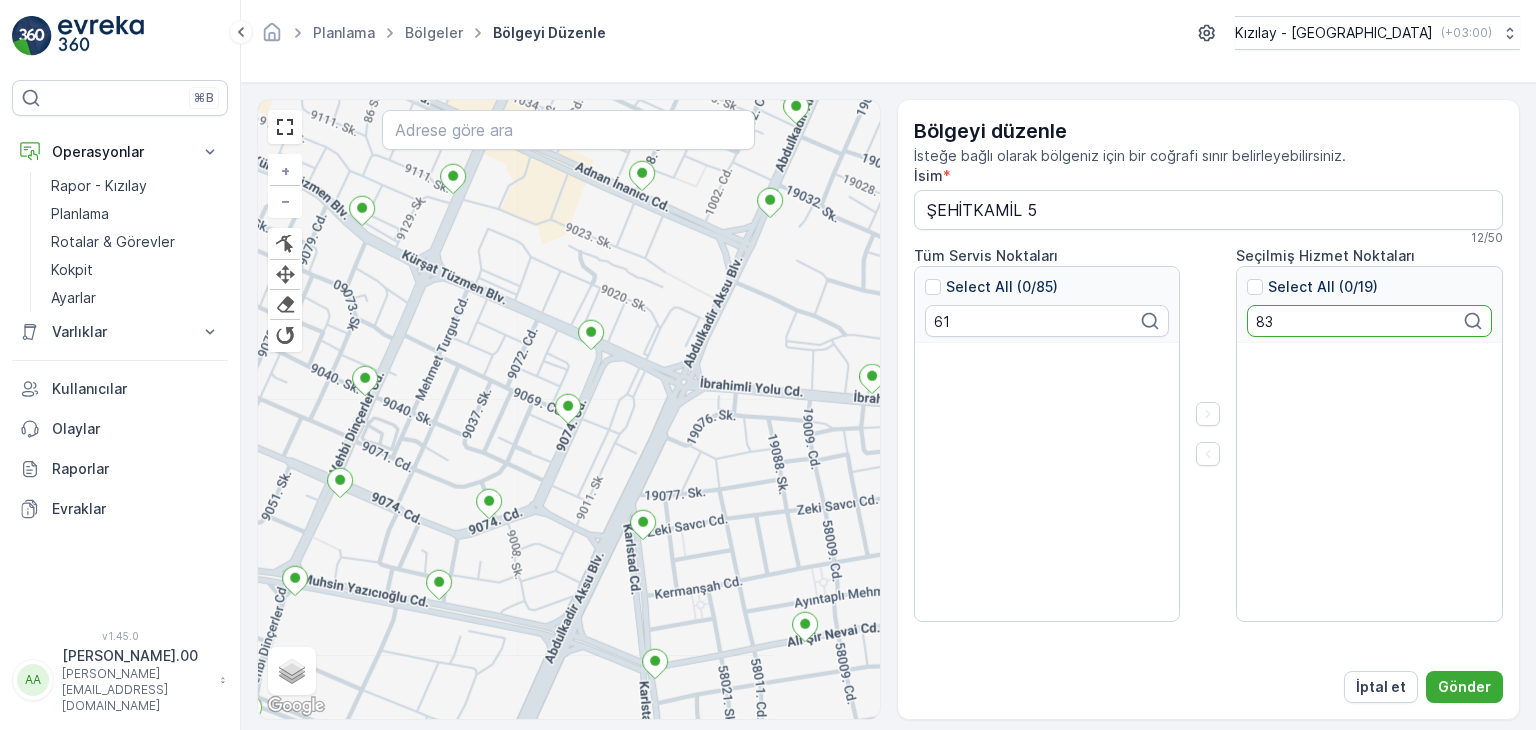 type on "8" 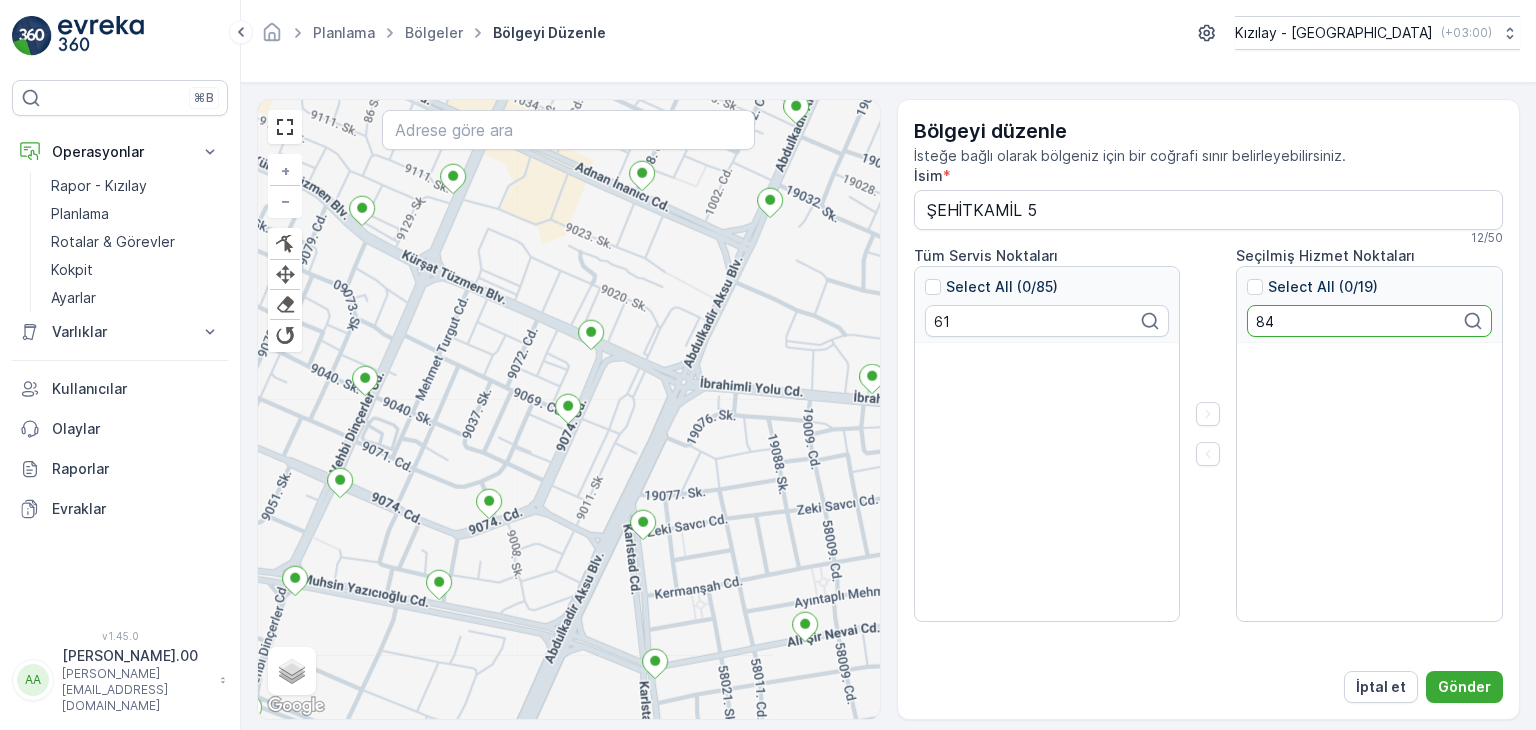 type on "8" 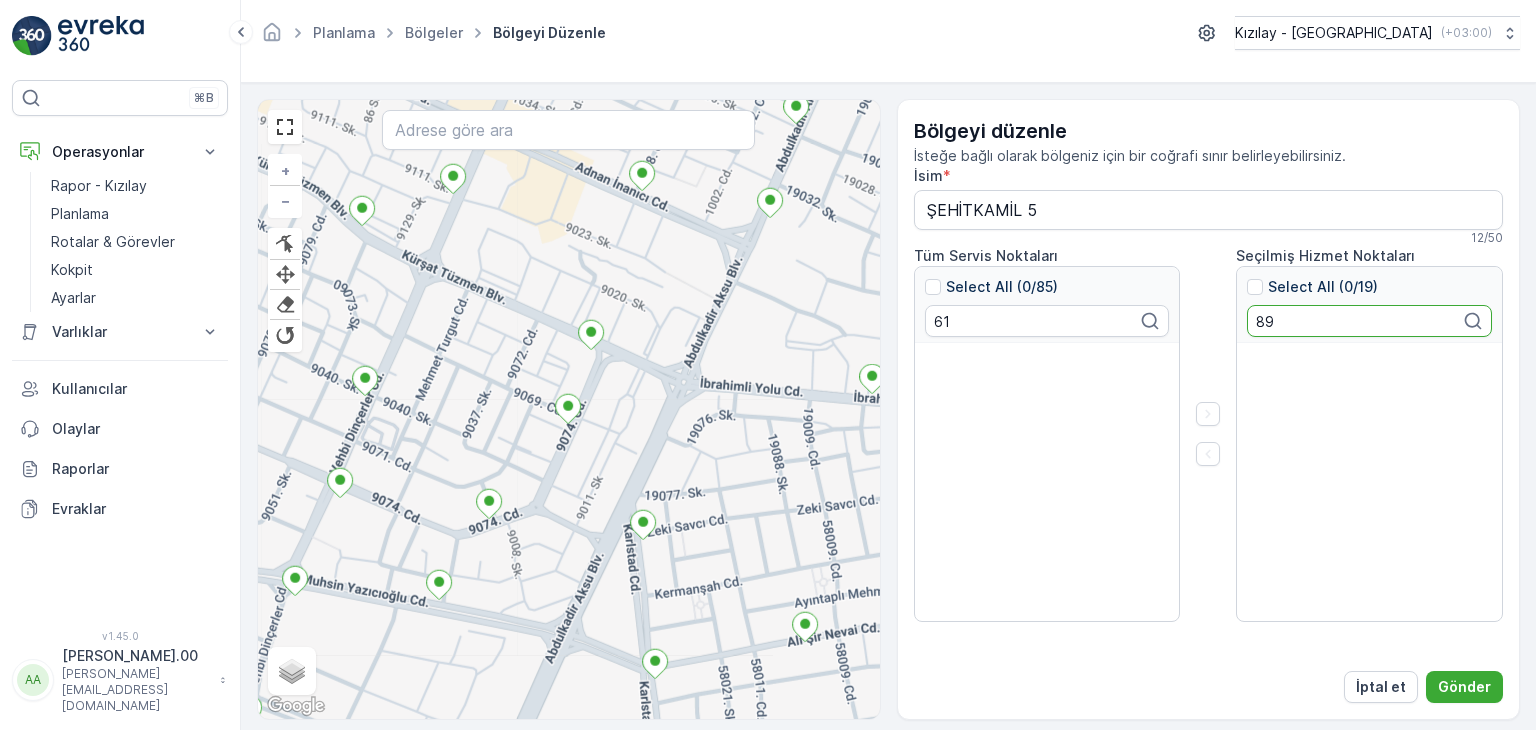 type on "8" 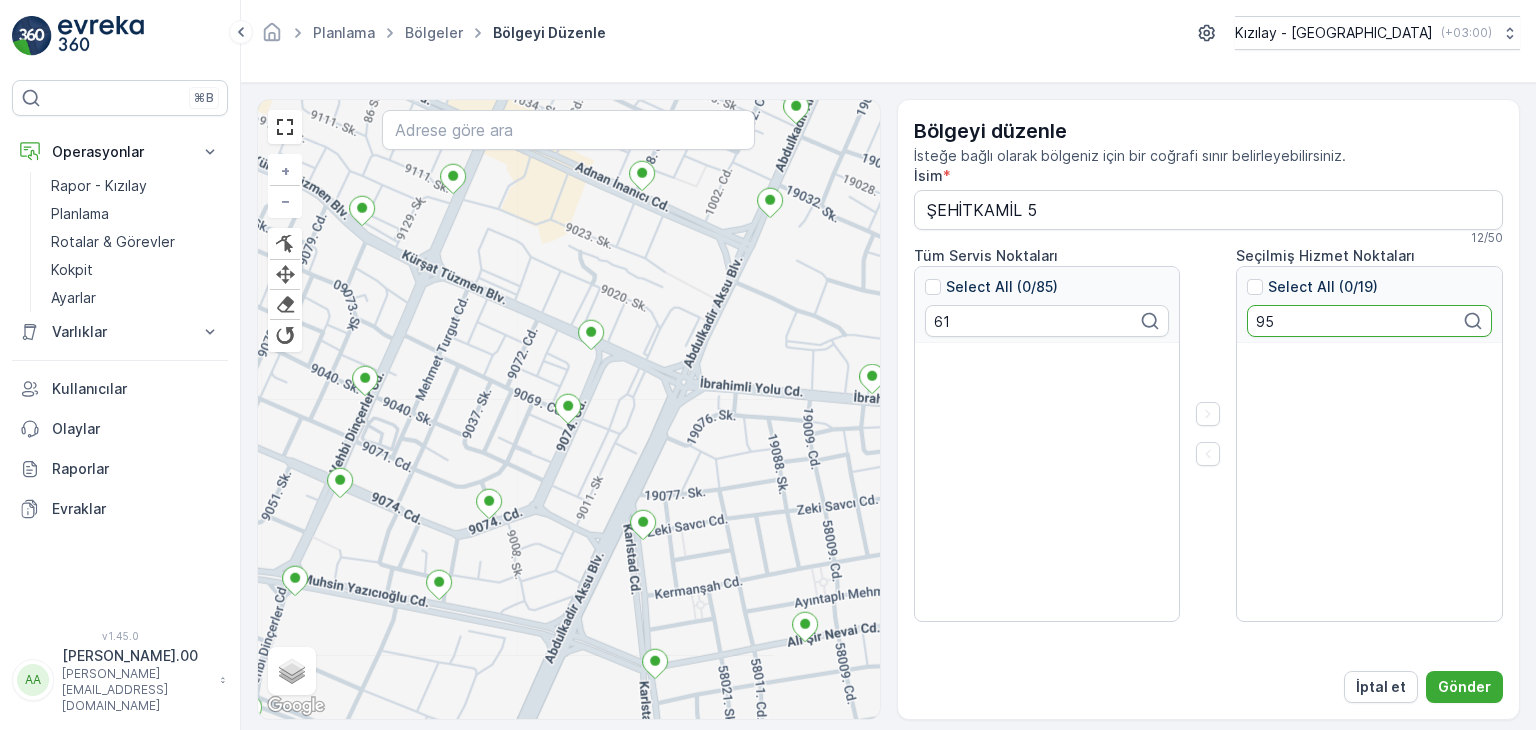 type on "9" 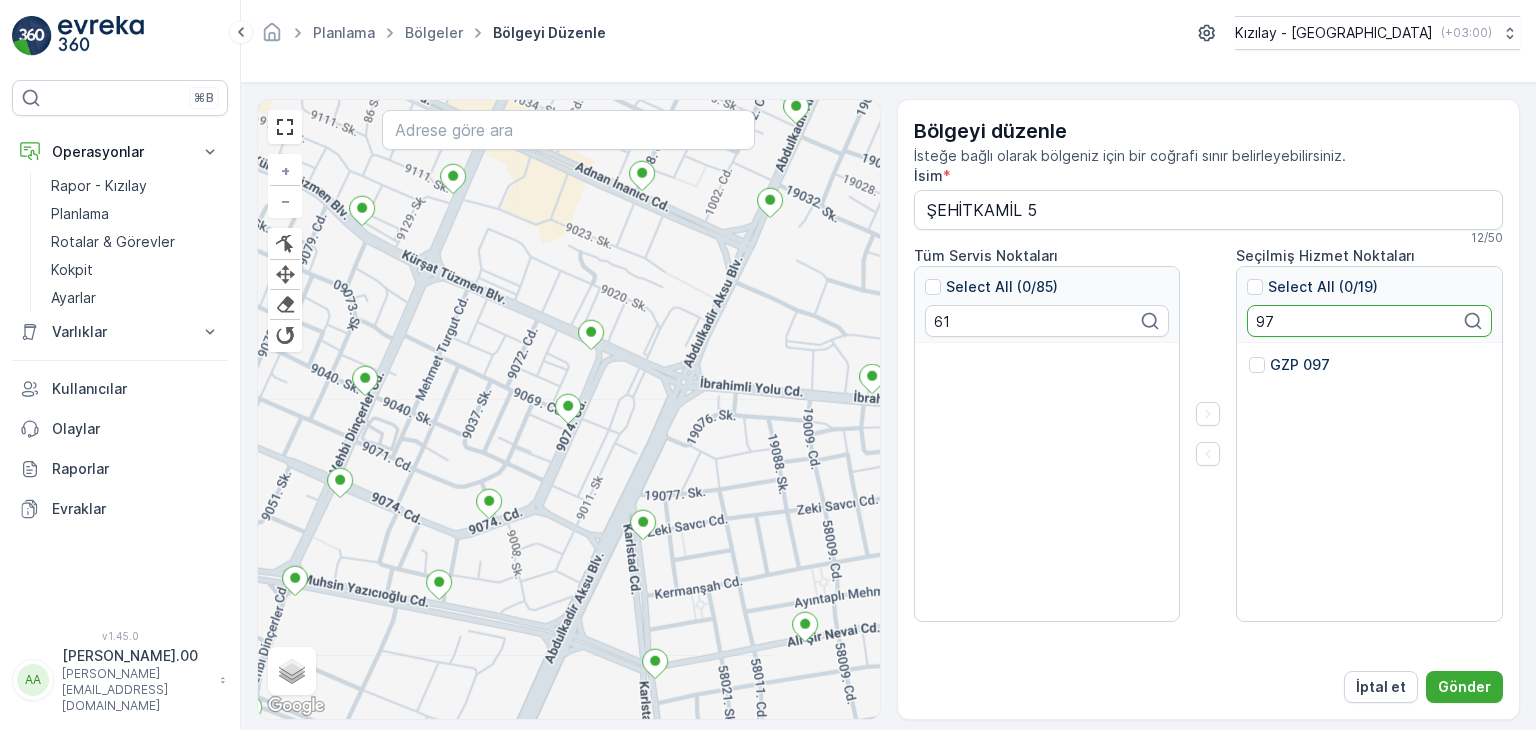 type on "9" 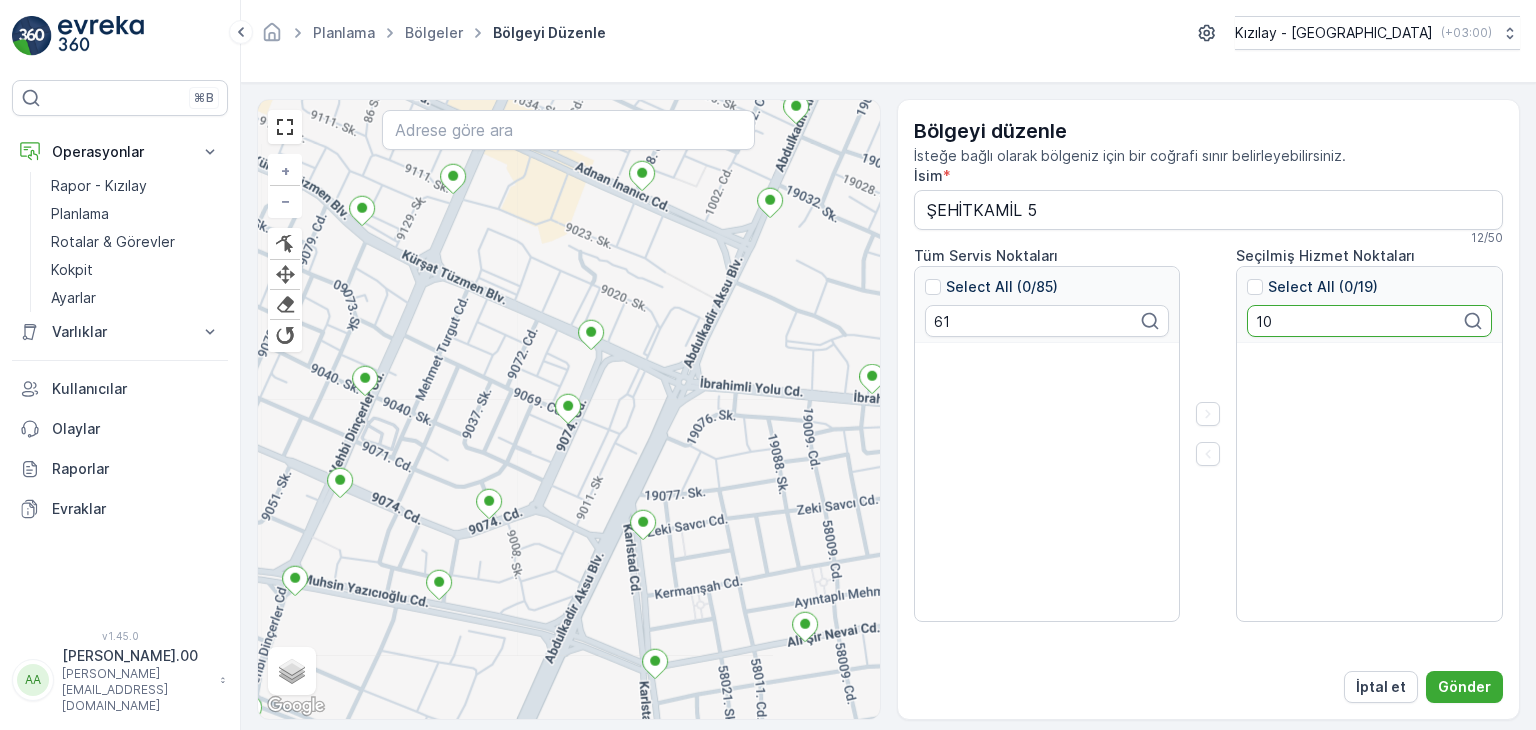 type on "1" 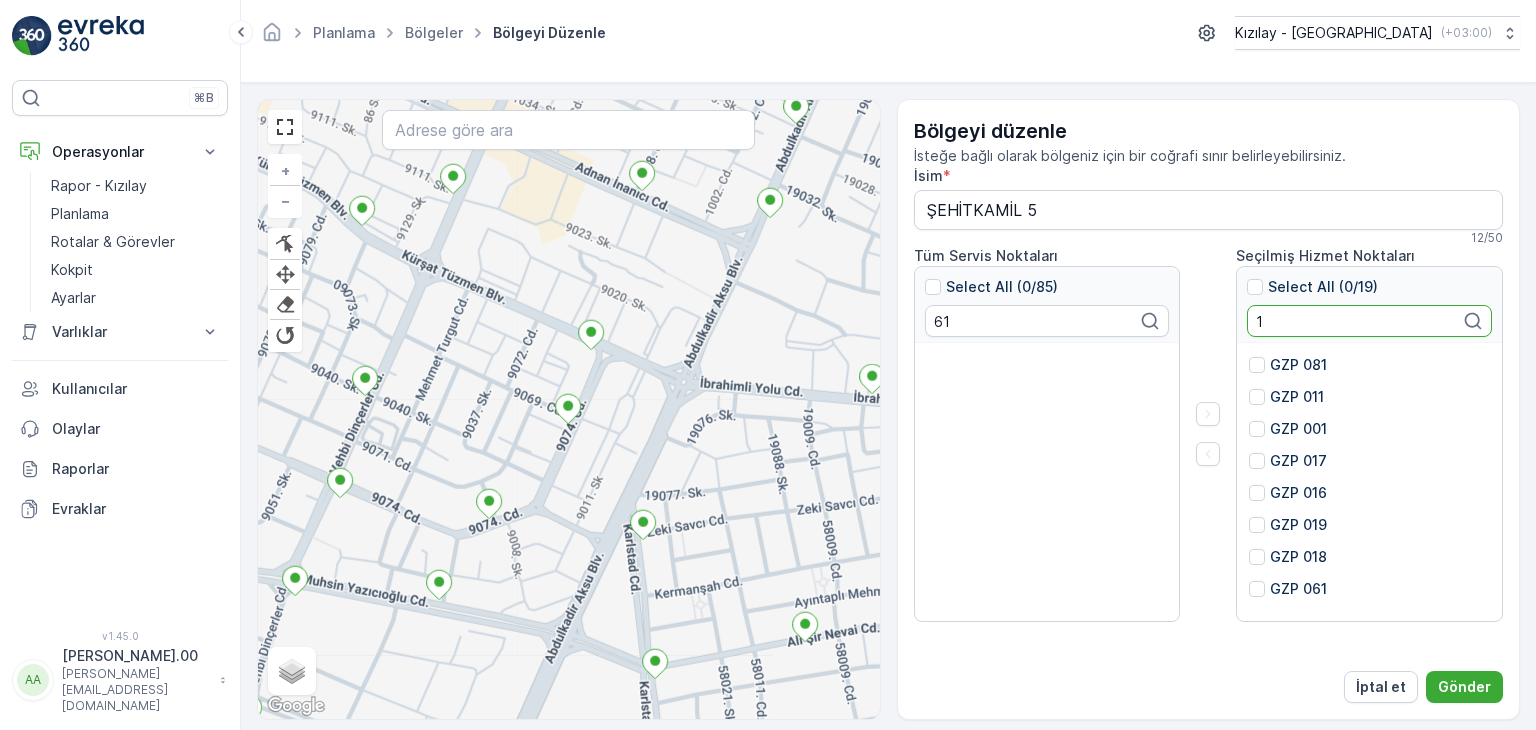 type 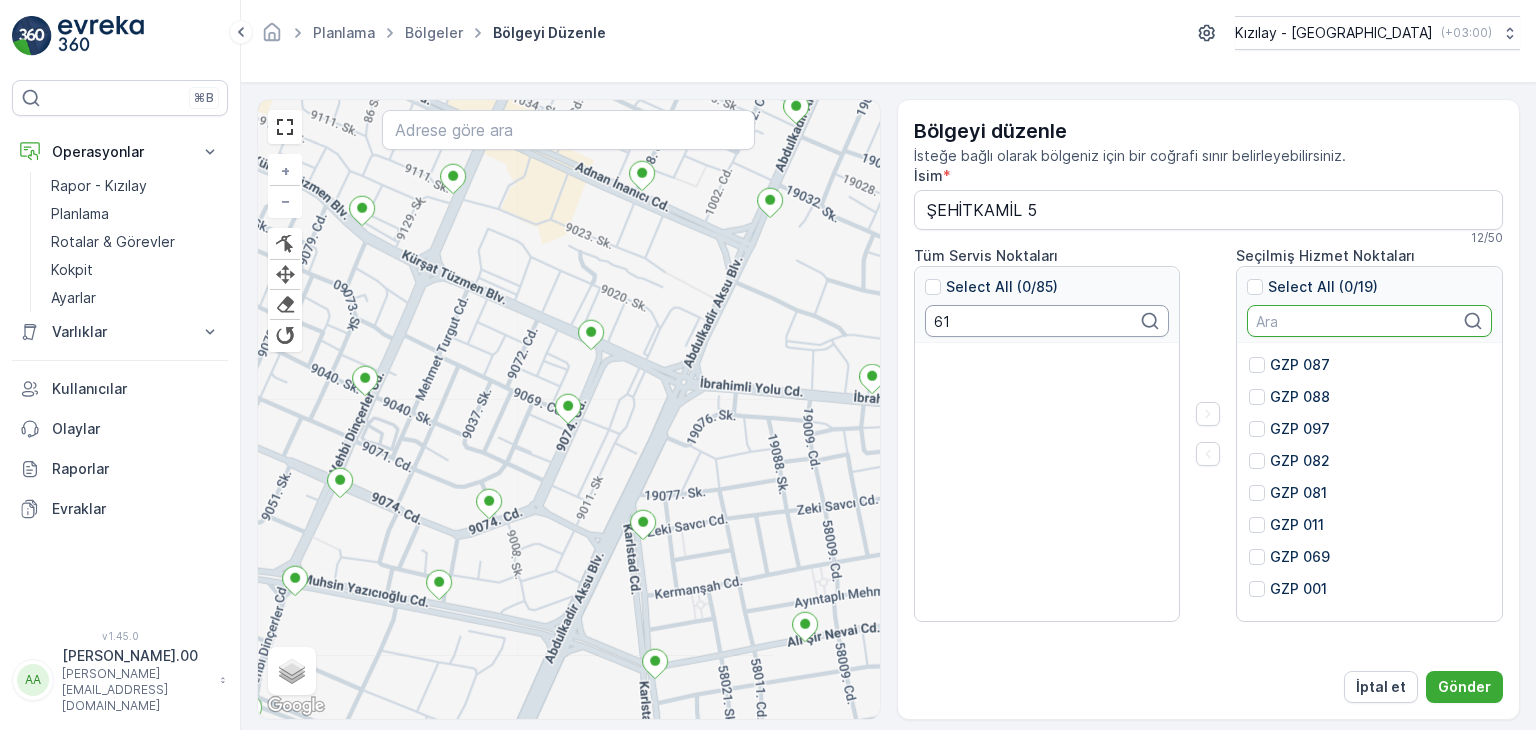 click on "61" at bounding box center (1047, 321) 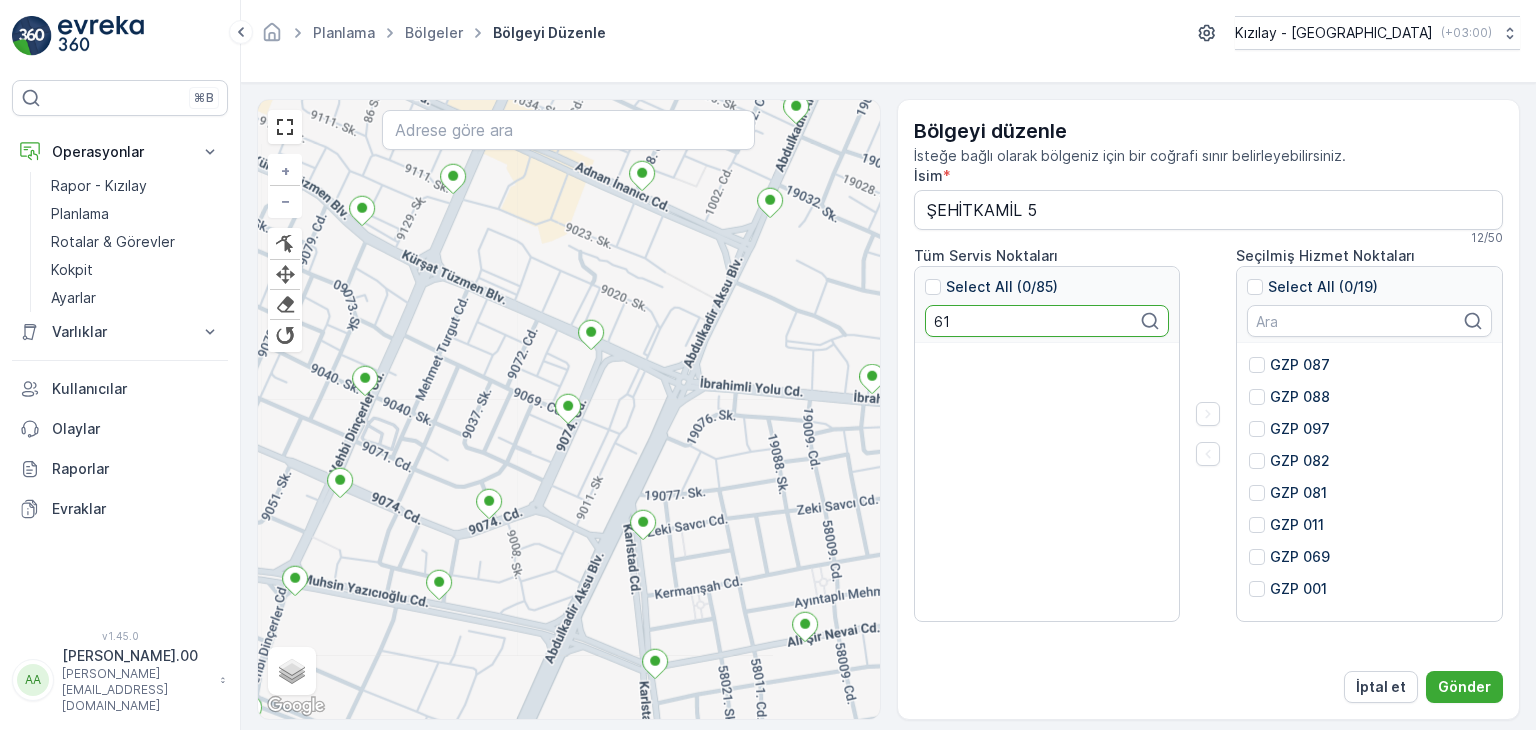 click on "61" at bounding box center [1047, 321] 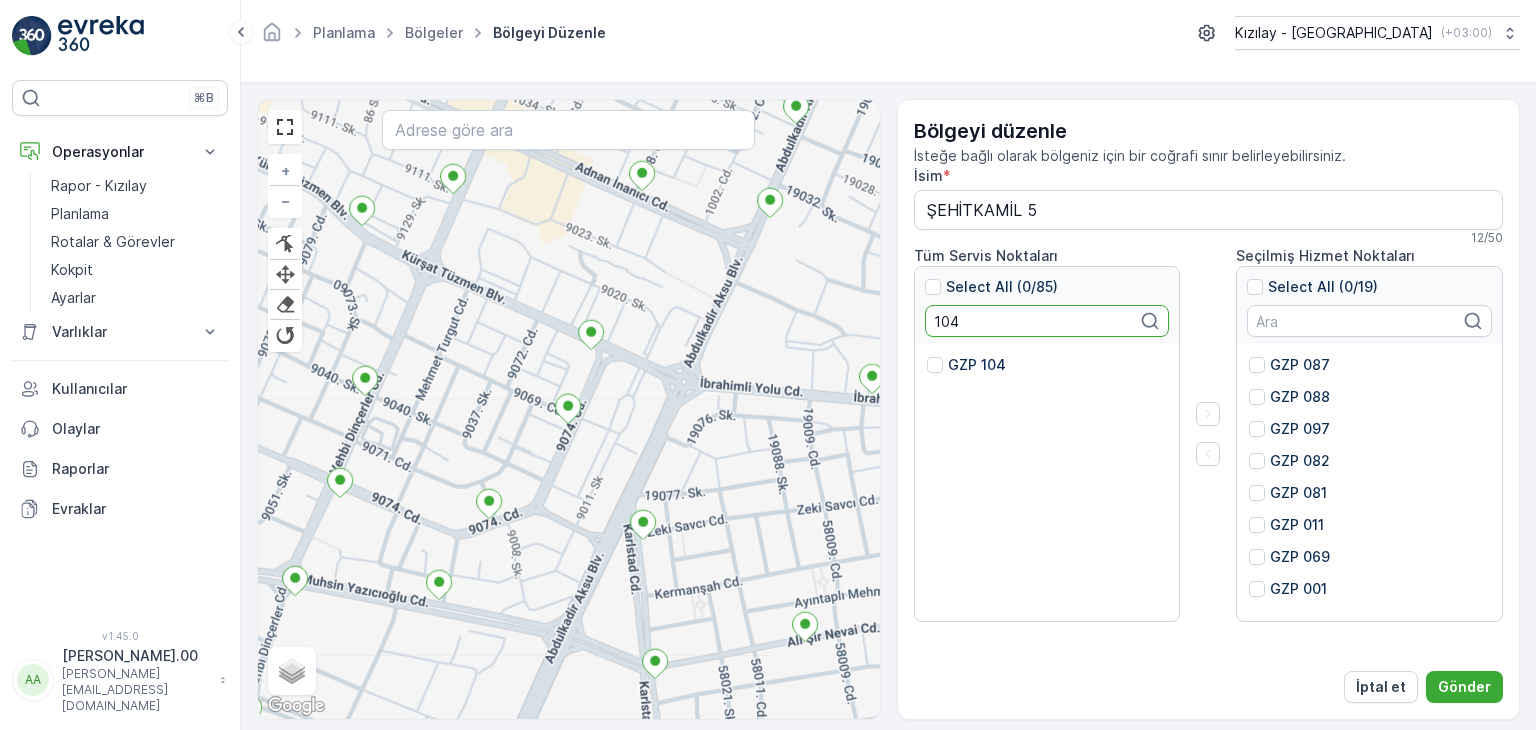 type on "104" 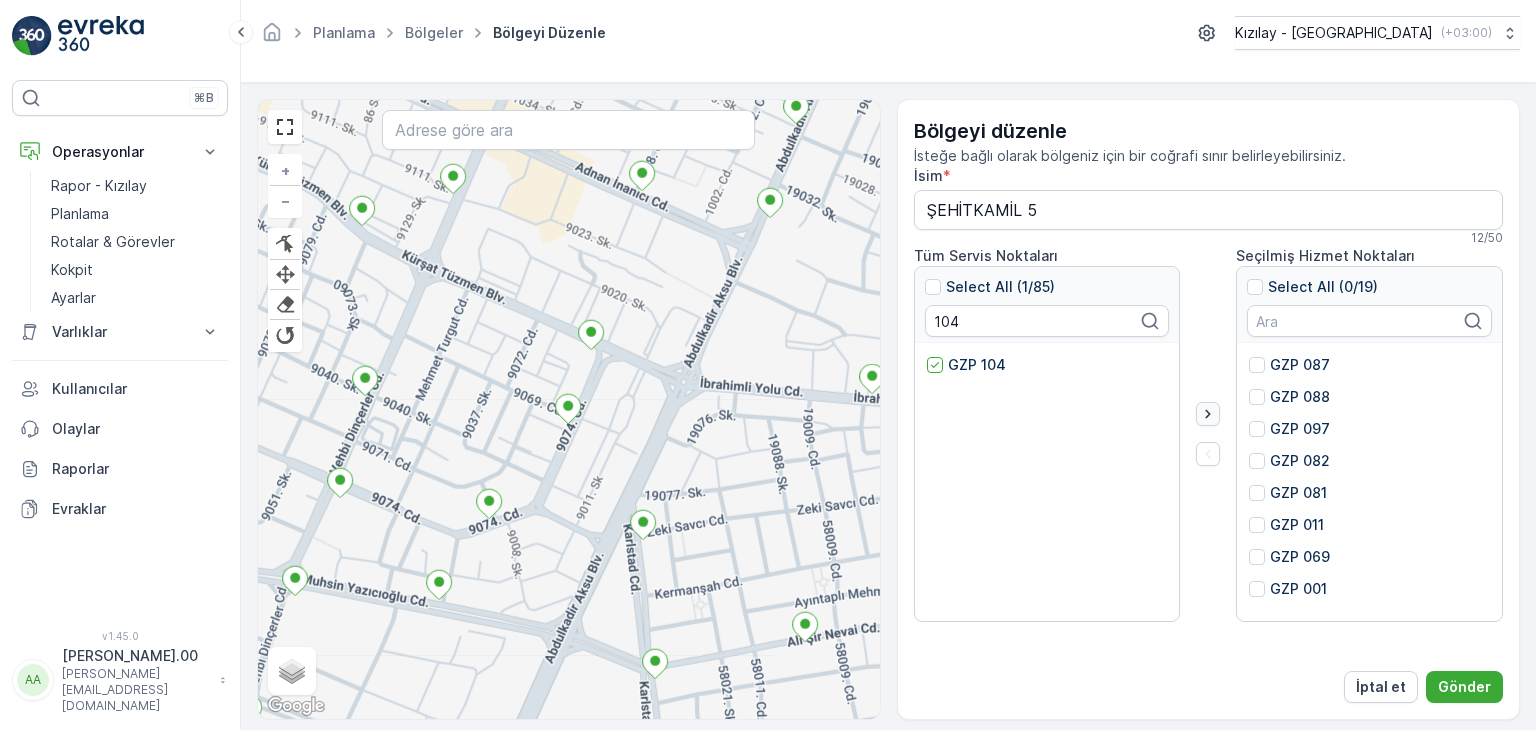 click at bounding box center (1208, 414) 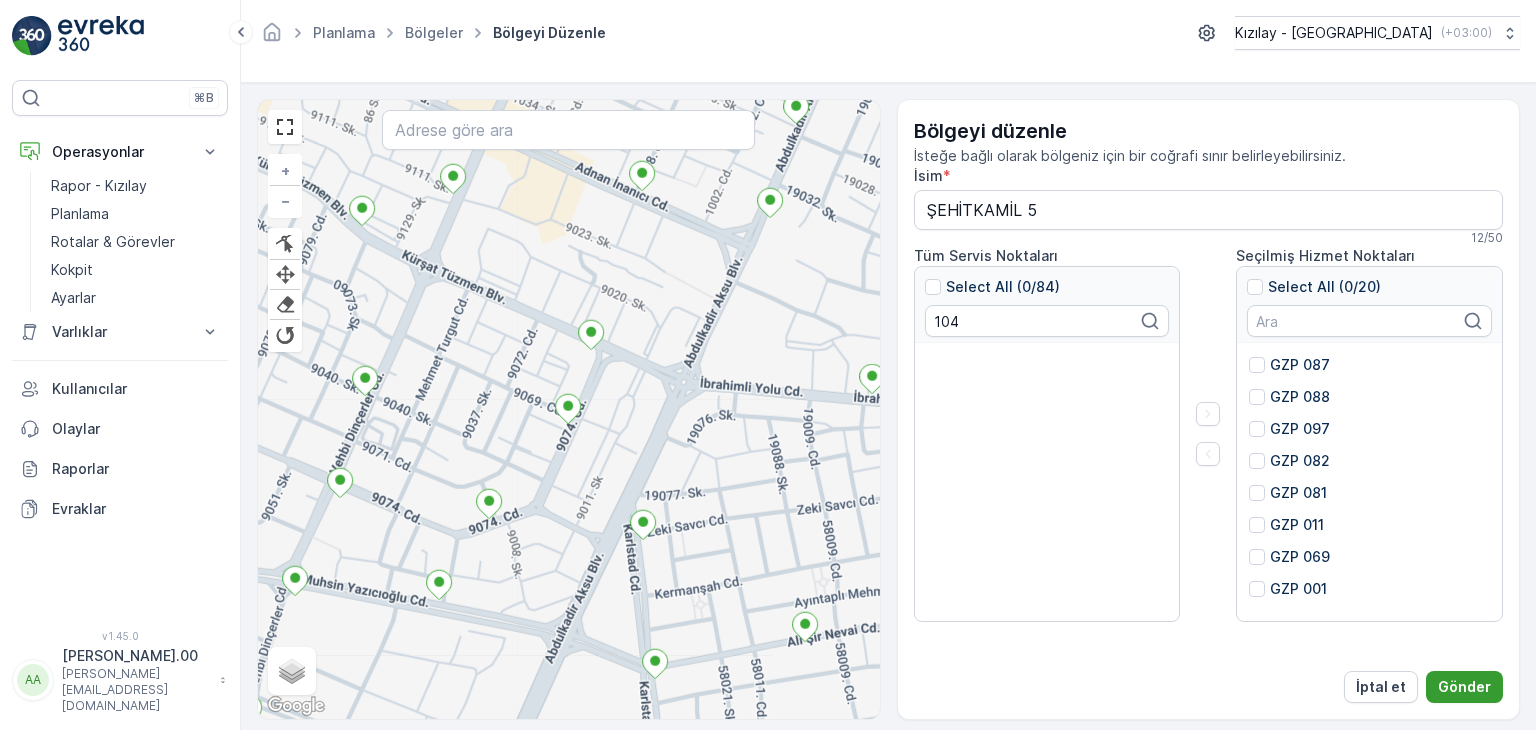 click on "Gönder" at bounding box center (1464, 687) 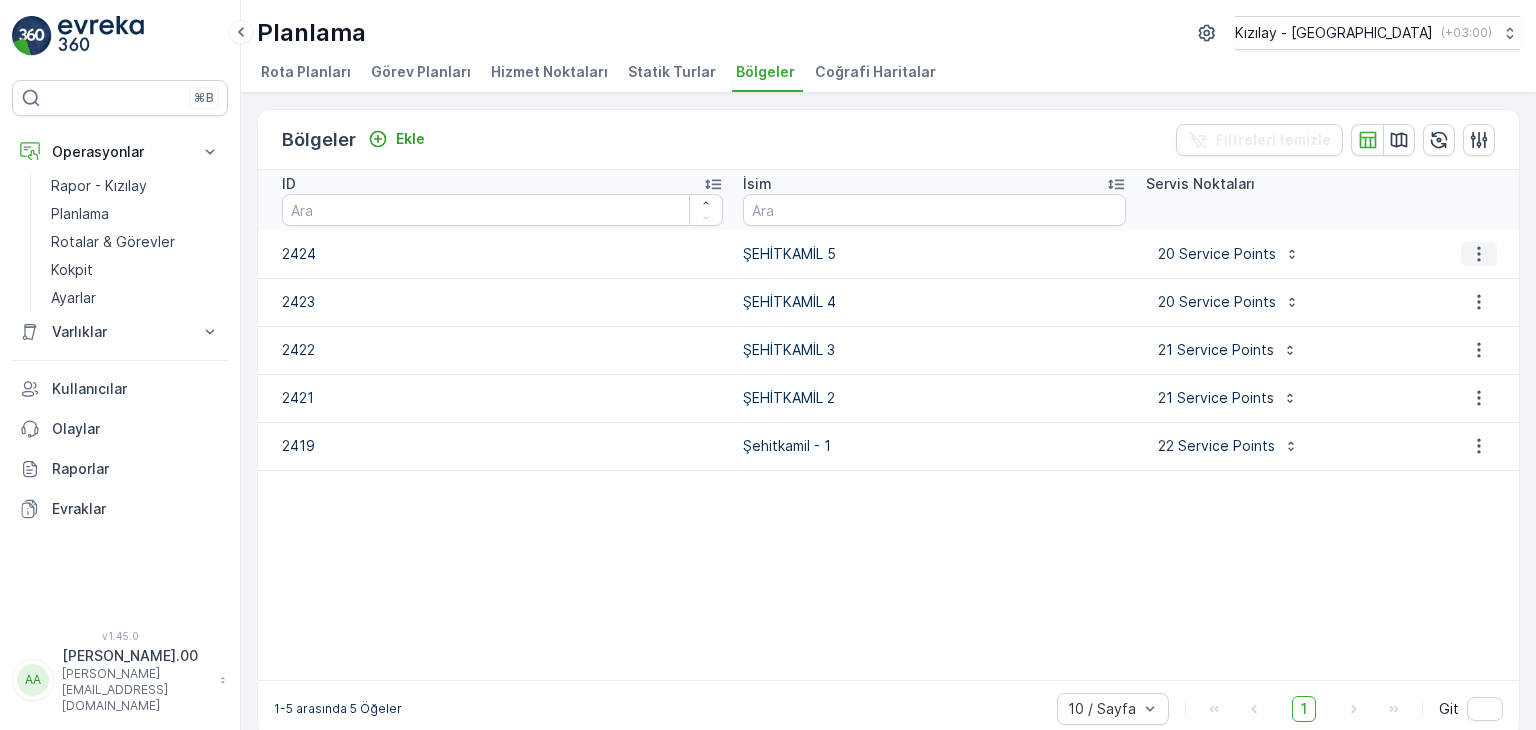 click 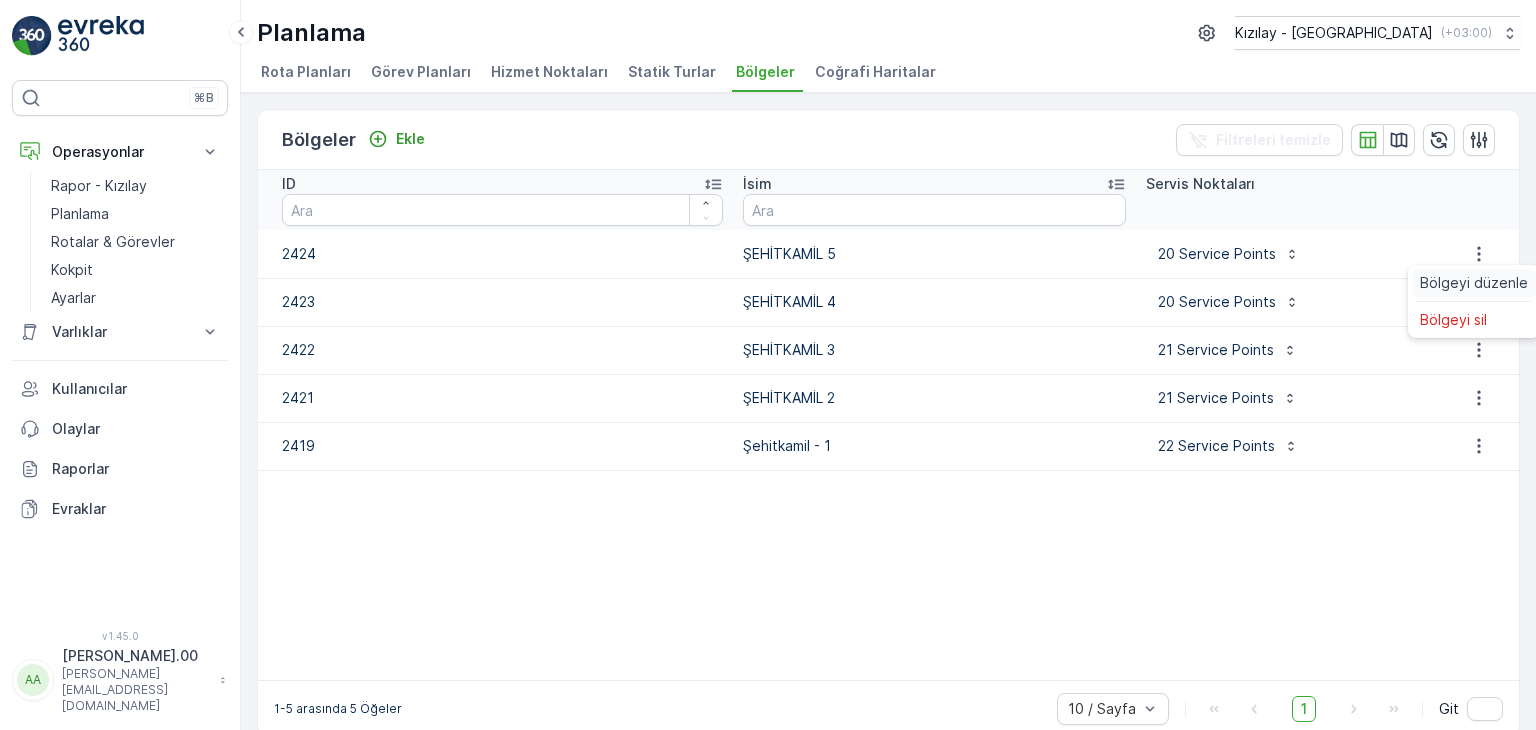 click on "Bölgeyi düzenle" at bounding box center (1474, 283) 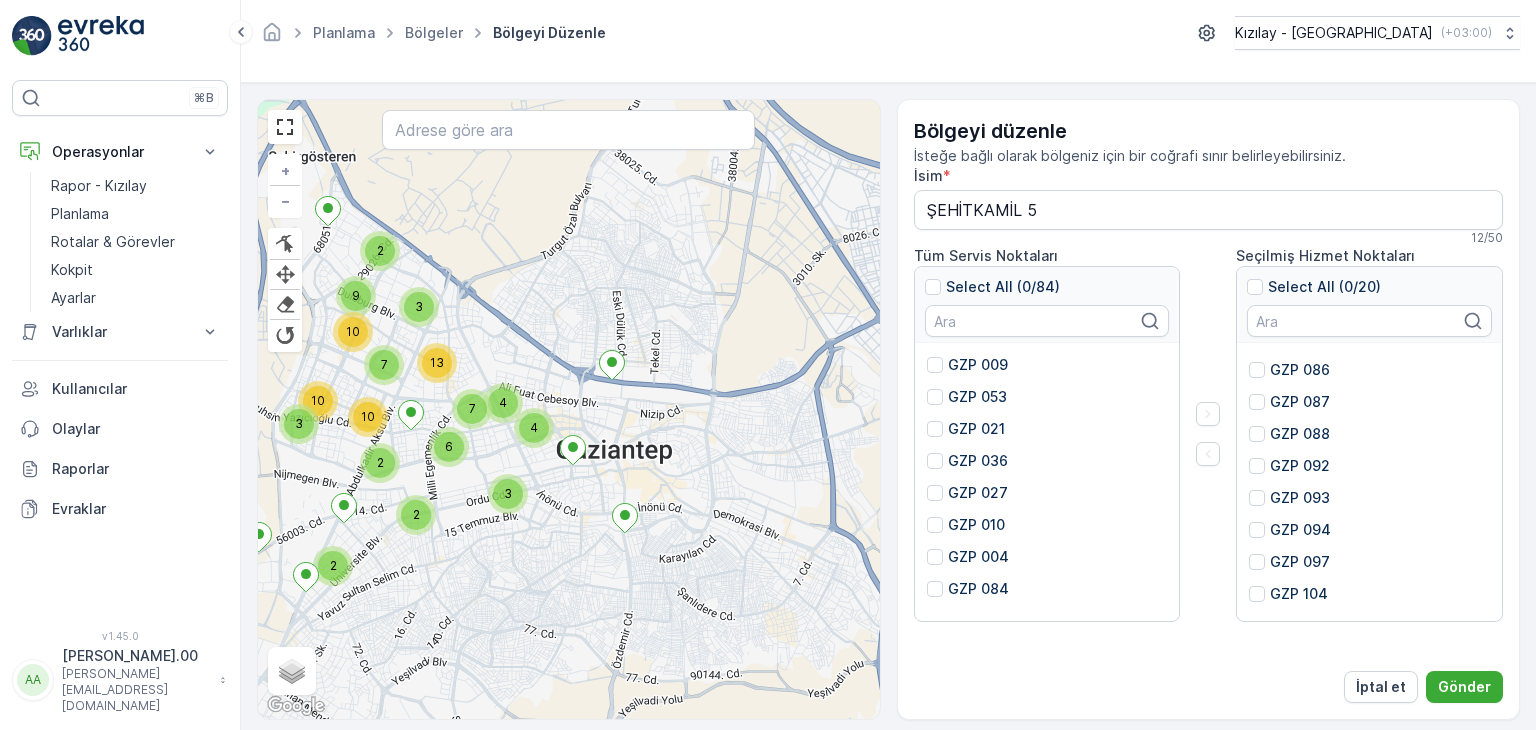 scroll, scrollTop: 384, scrollLeft: 0, axis: vertical 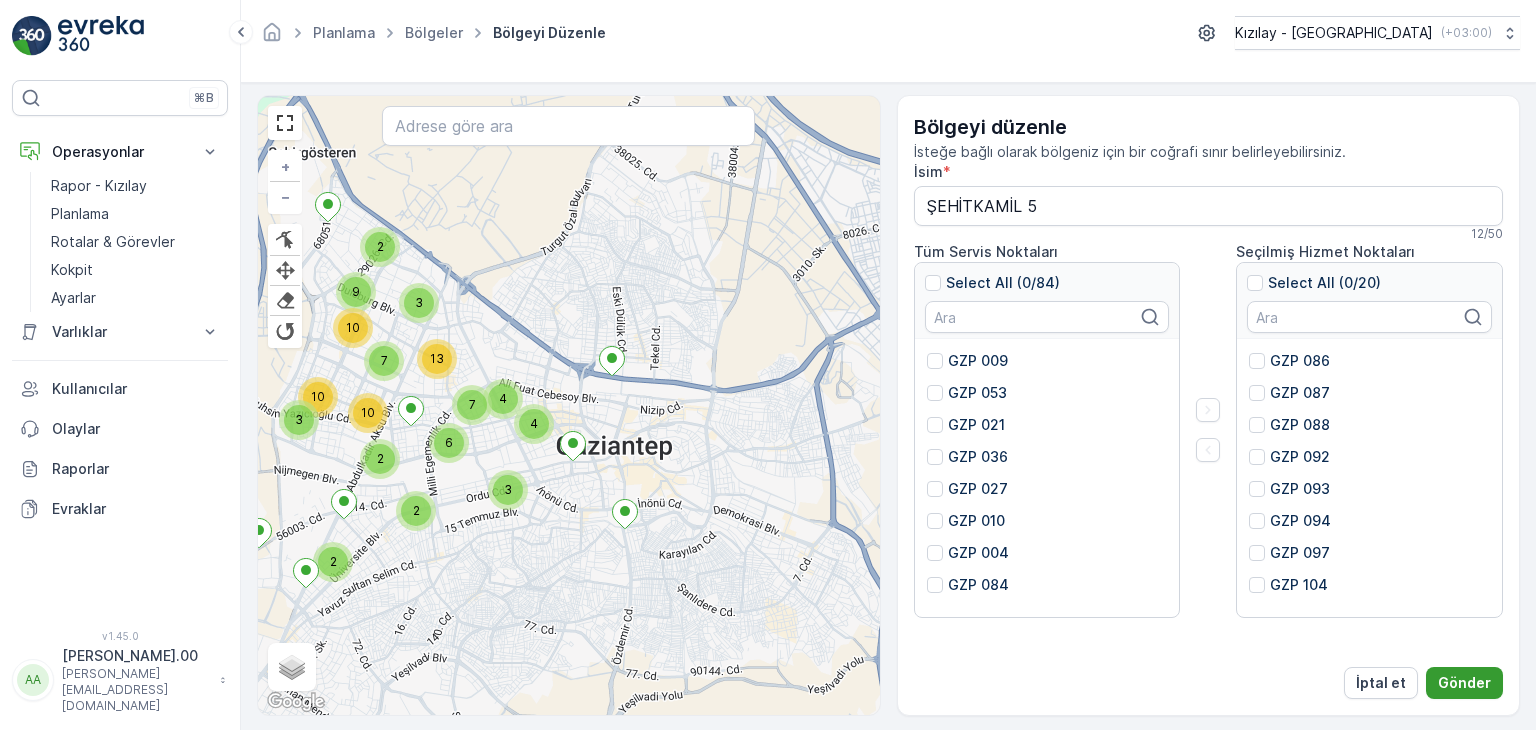 click on "Gönder" at bounding box center [1464, 683] 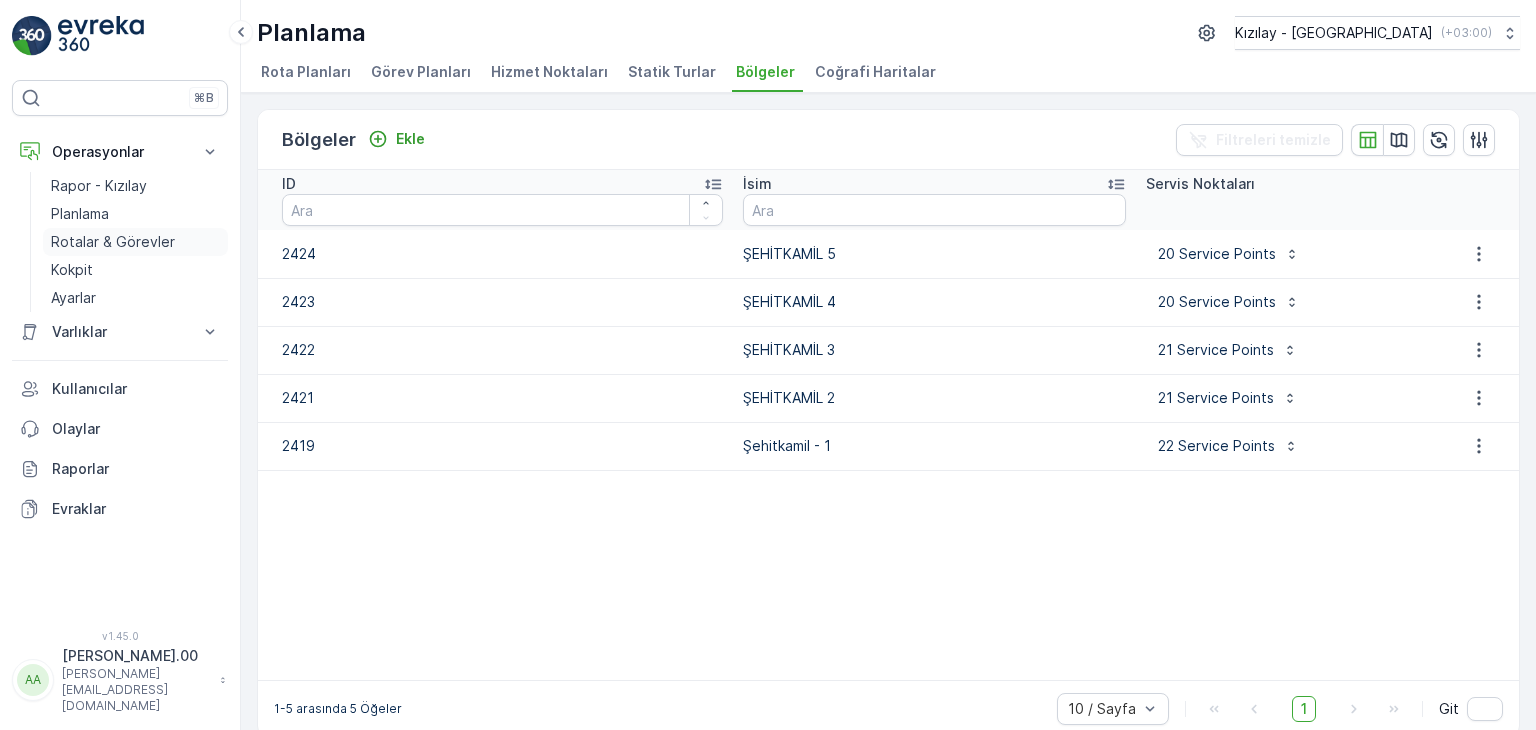 click on "Rotalar & Görevler" at bounding box center (113, 242) 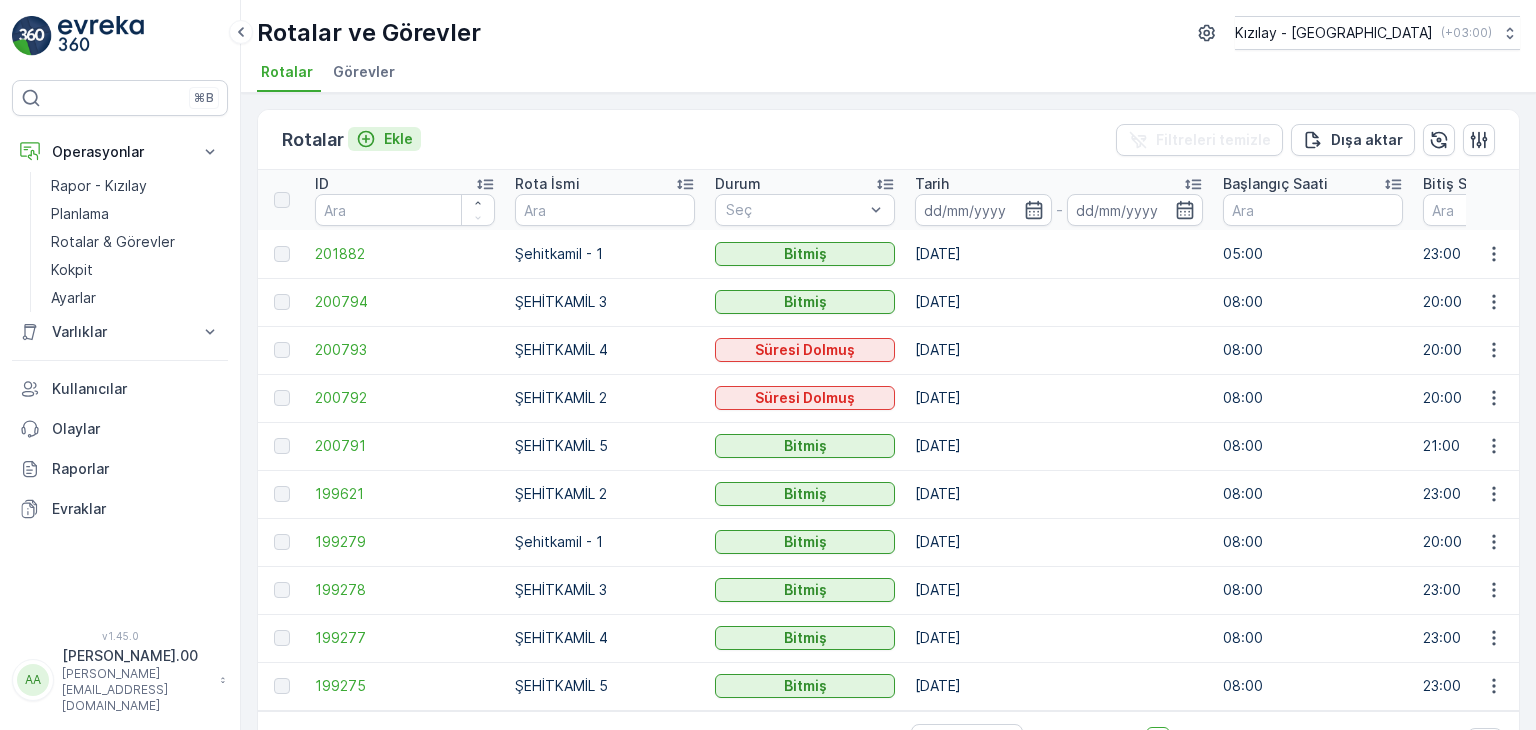 click on "Ekle" at bounding box center (398, 139) 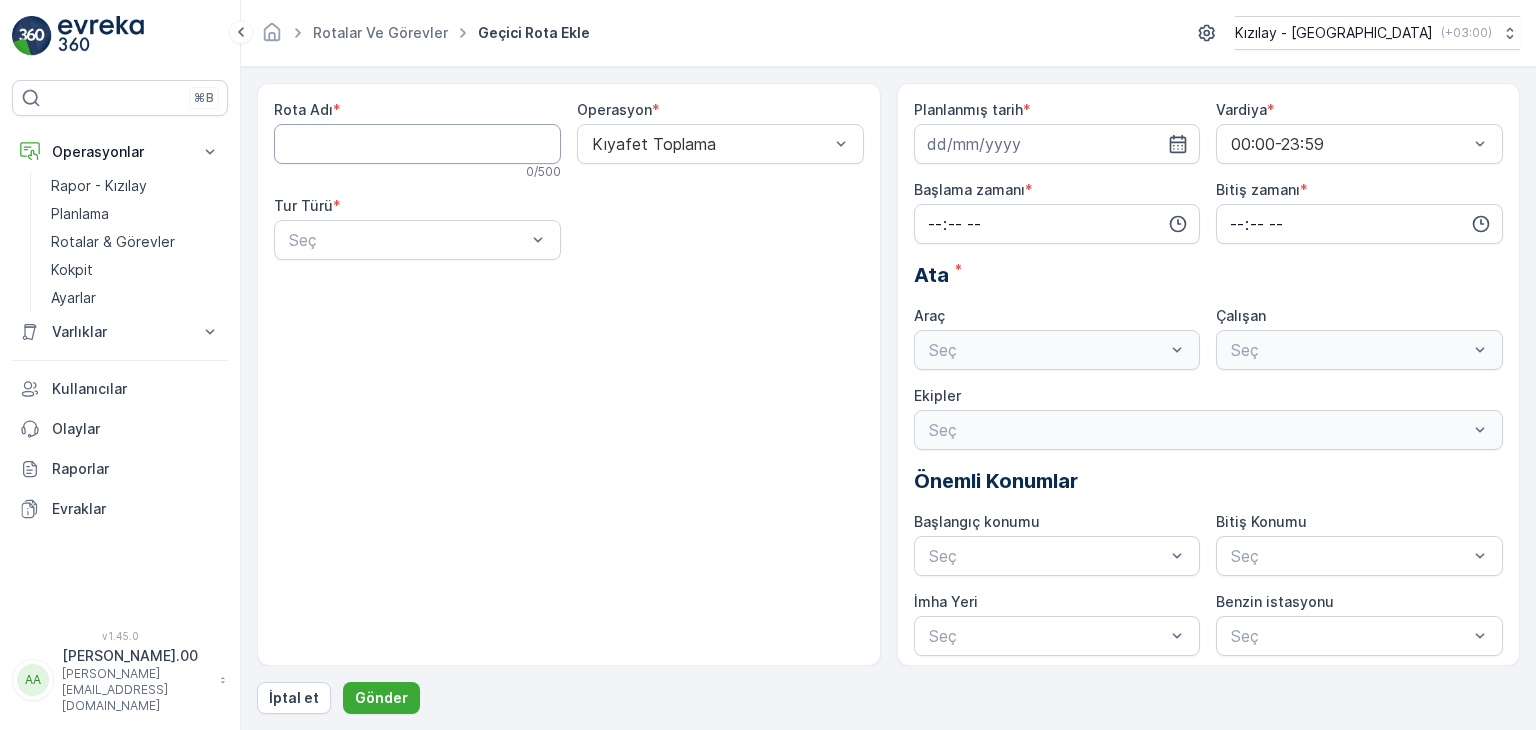 click on "Rota Adı" at bounding box center [417, 144] 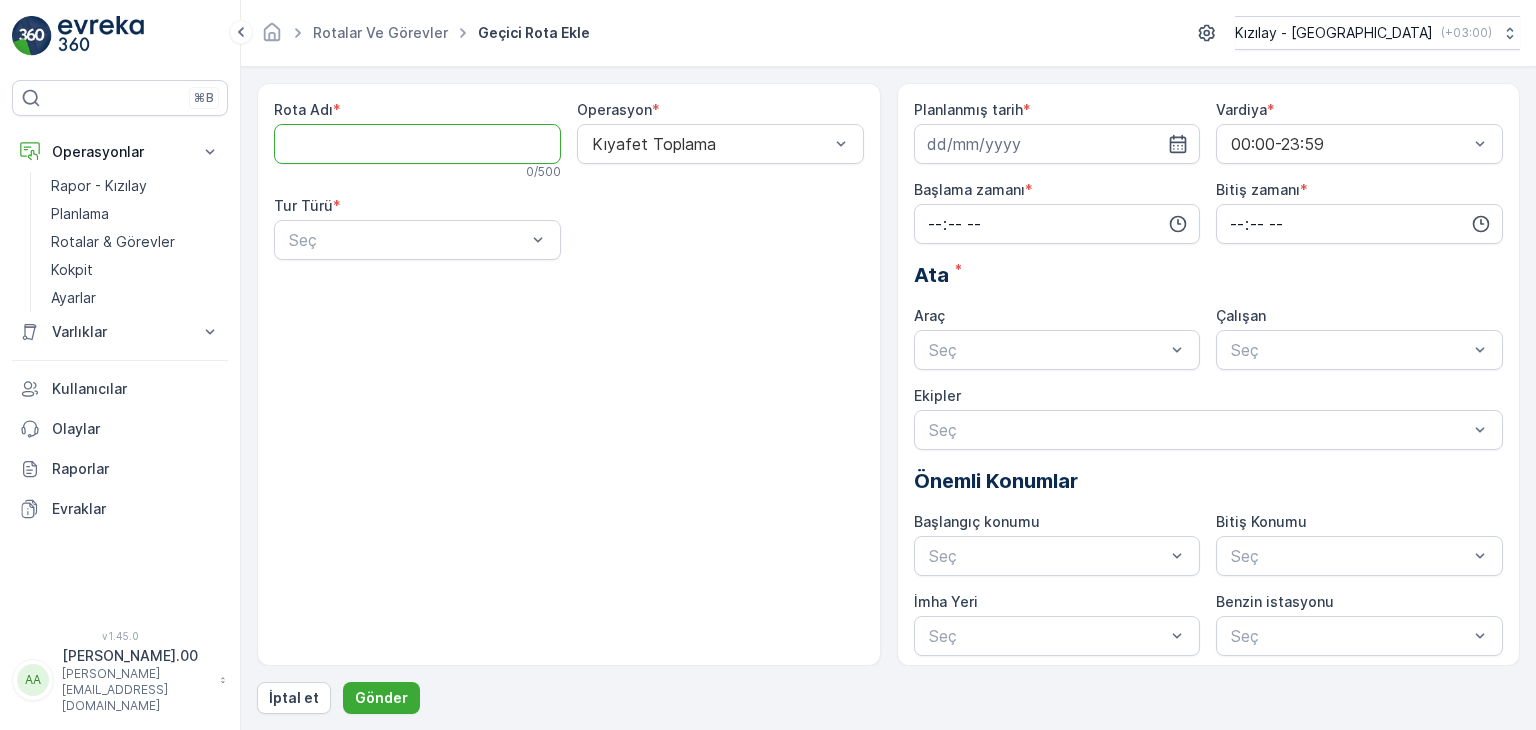 type on "Şehitkamil - 1" 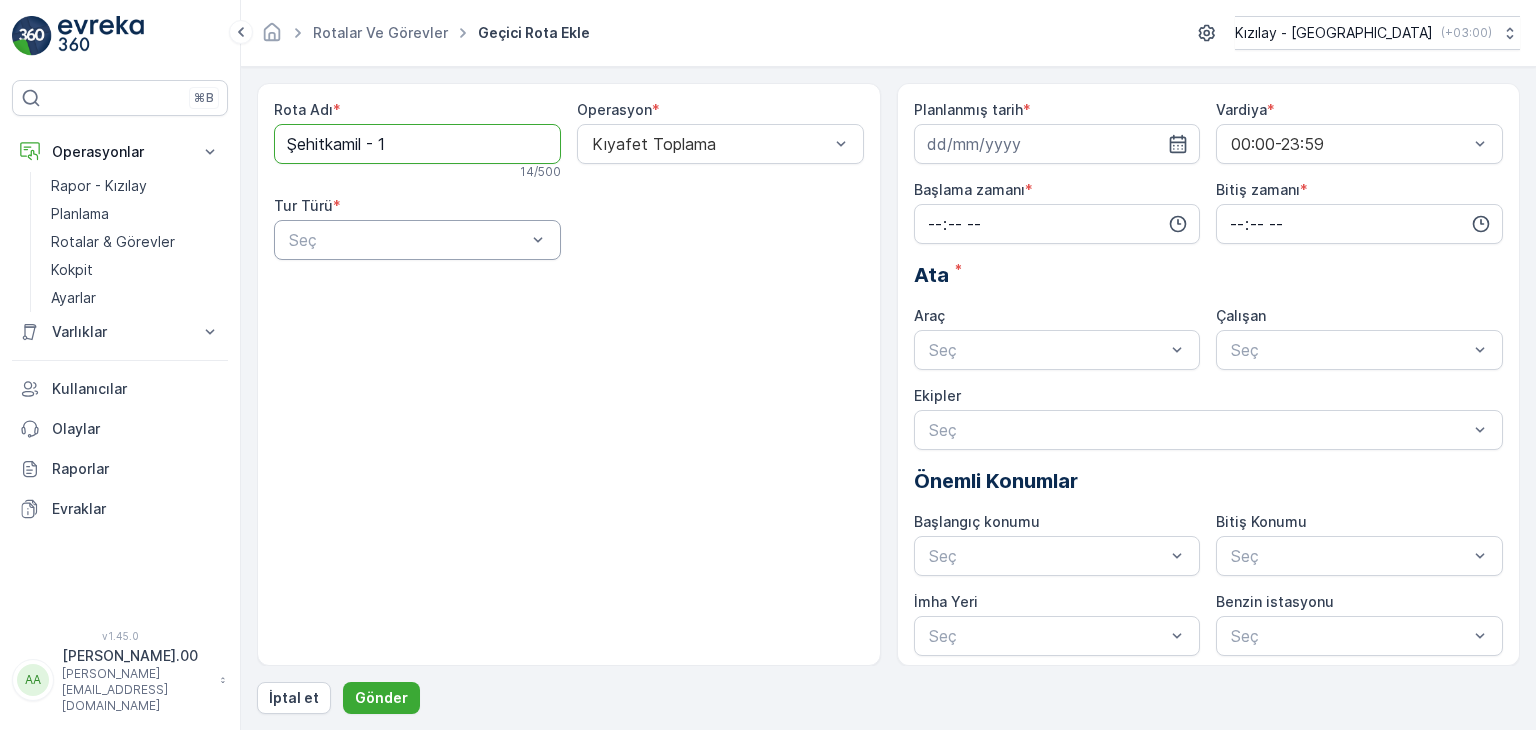 click at bounding box center [407, 240] 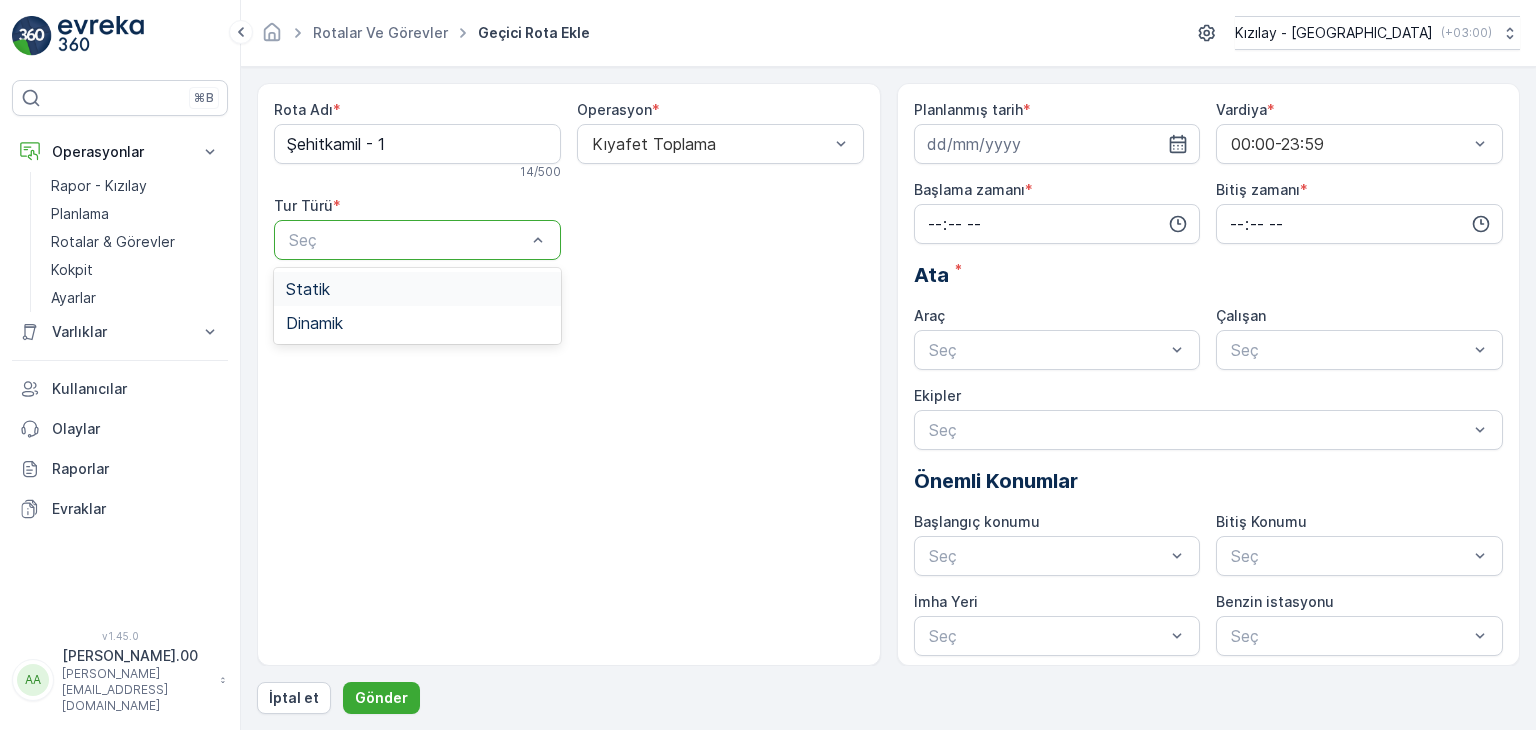 click on "Rota Adı * Şehitkamil - 1 14  /  500 Operasyon * Kıyafet Toplama Tur Türü * 2 results available. Use Up and Down to choose options, press Enter to select the currently focused option, press Escape to exit the menu, press Tab to select the option and exit the menu. Seç Statik Dinamik" at bounding box center [569, 188] 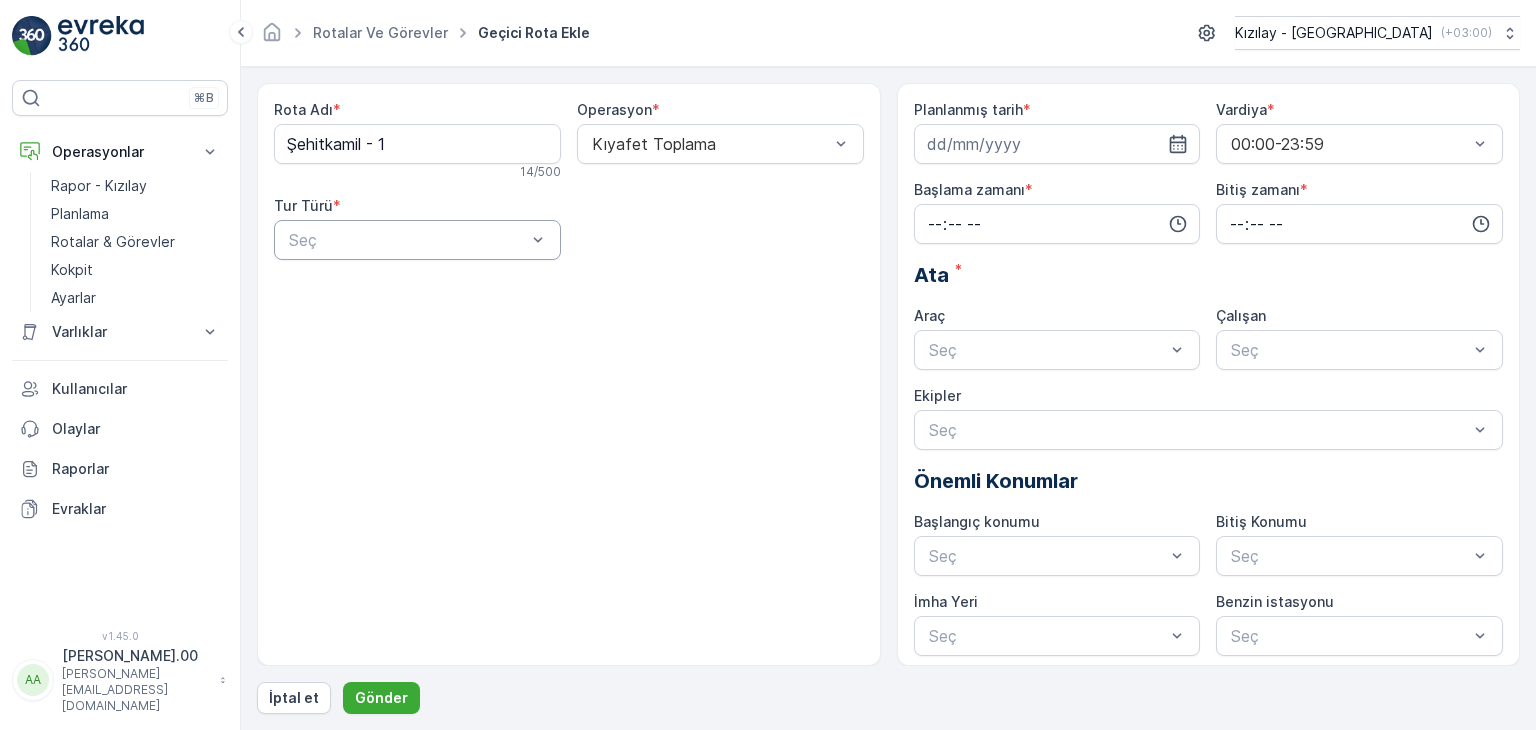 click at bounding box center [407, 240] 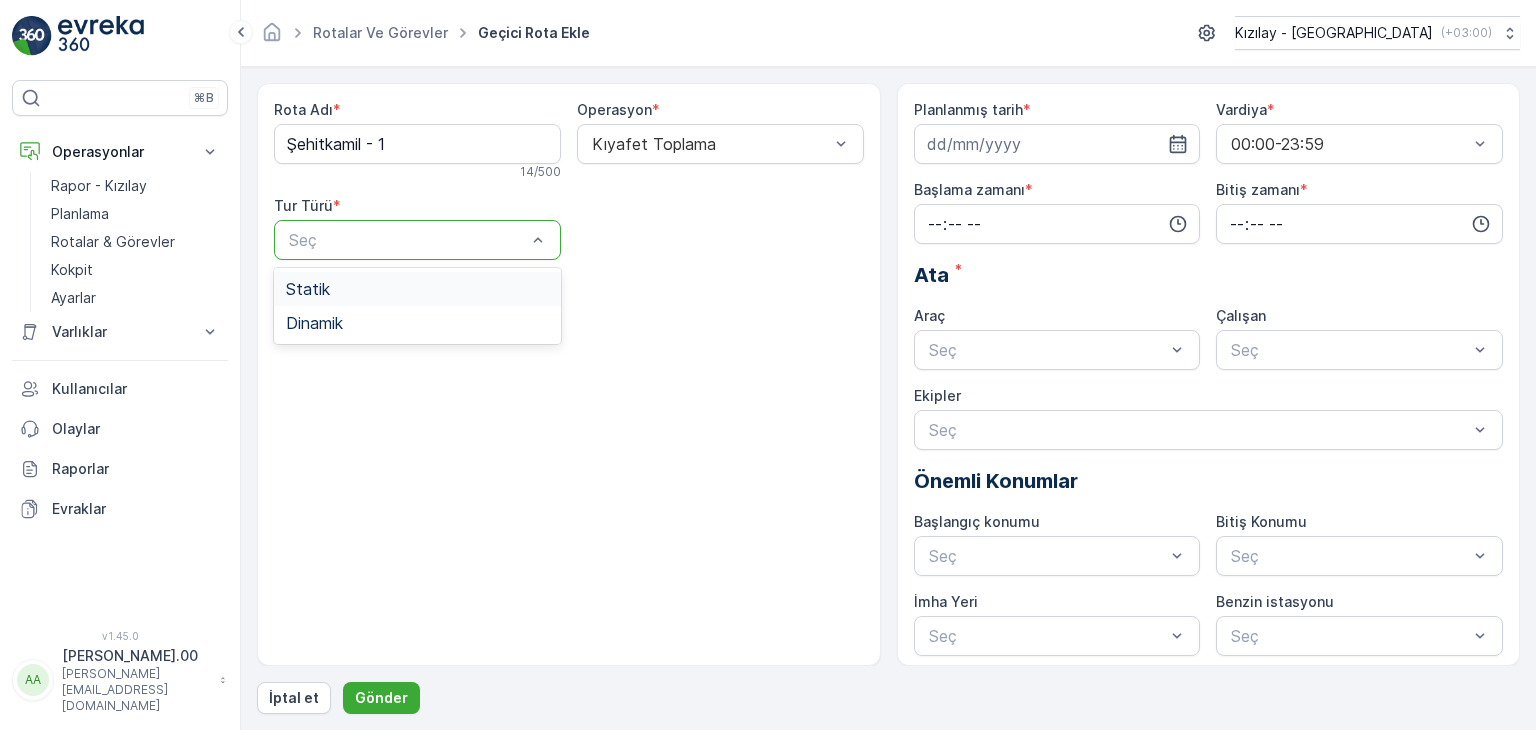 click on "Statik" at bounding box center [417, 289] 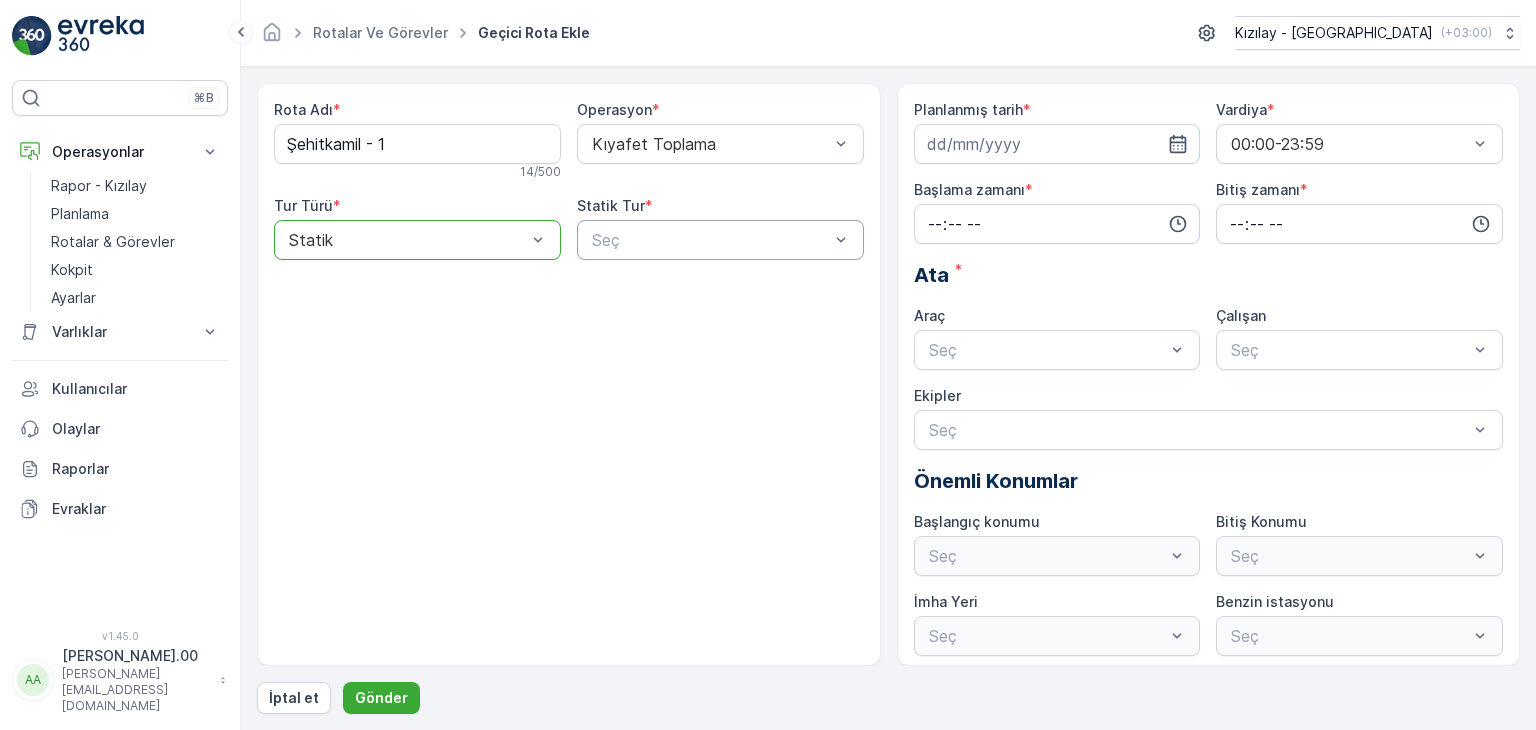 click on "Seç" at bounding box center [720, 240] 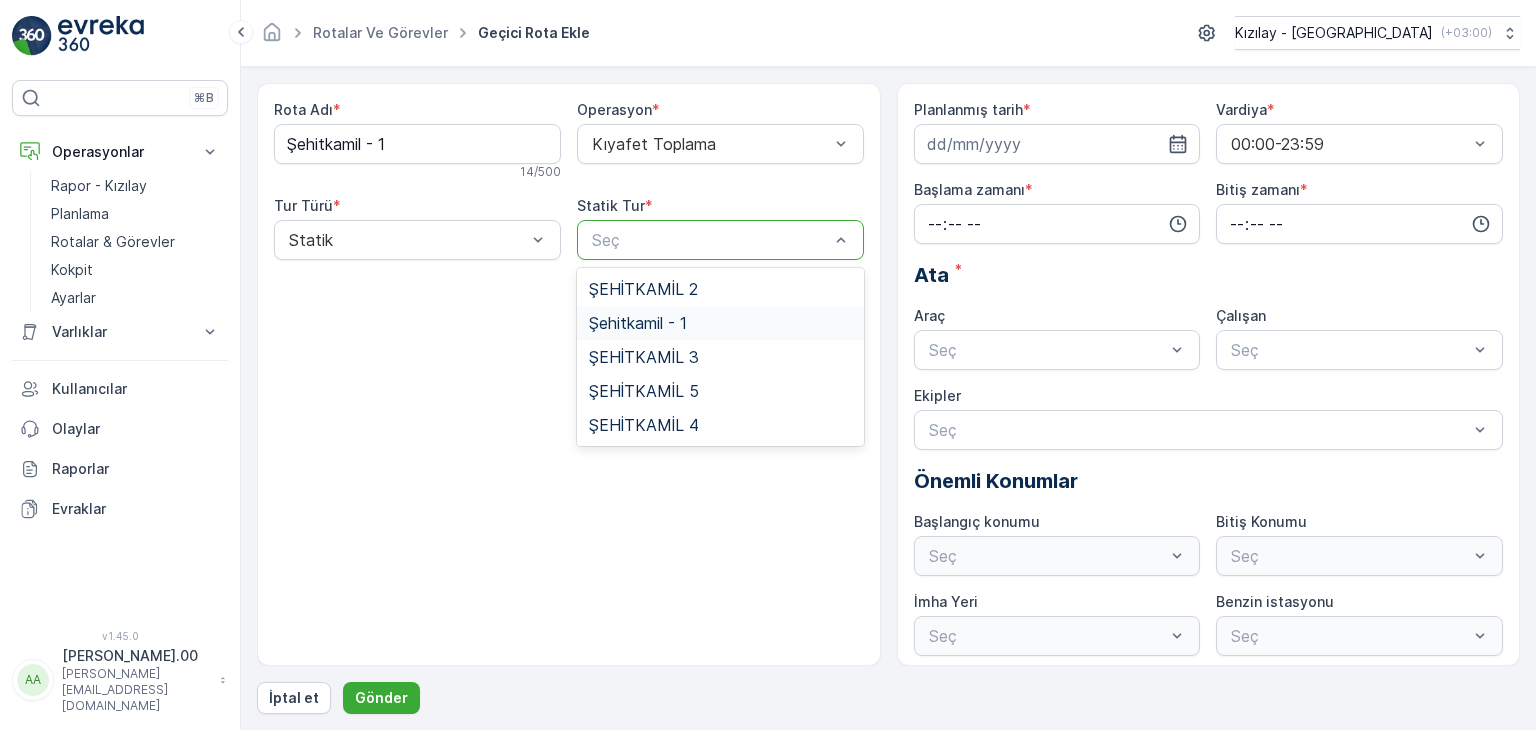 click on "Şehitkamil - 1" at bounding box center (638, 323) 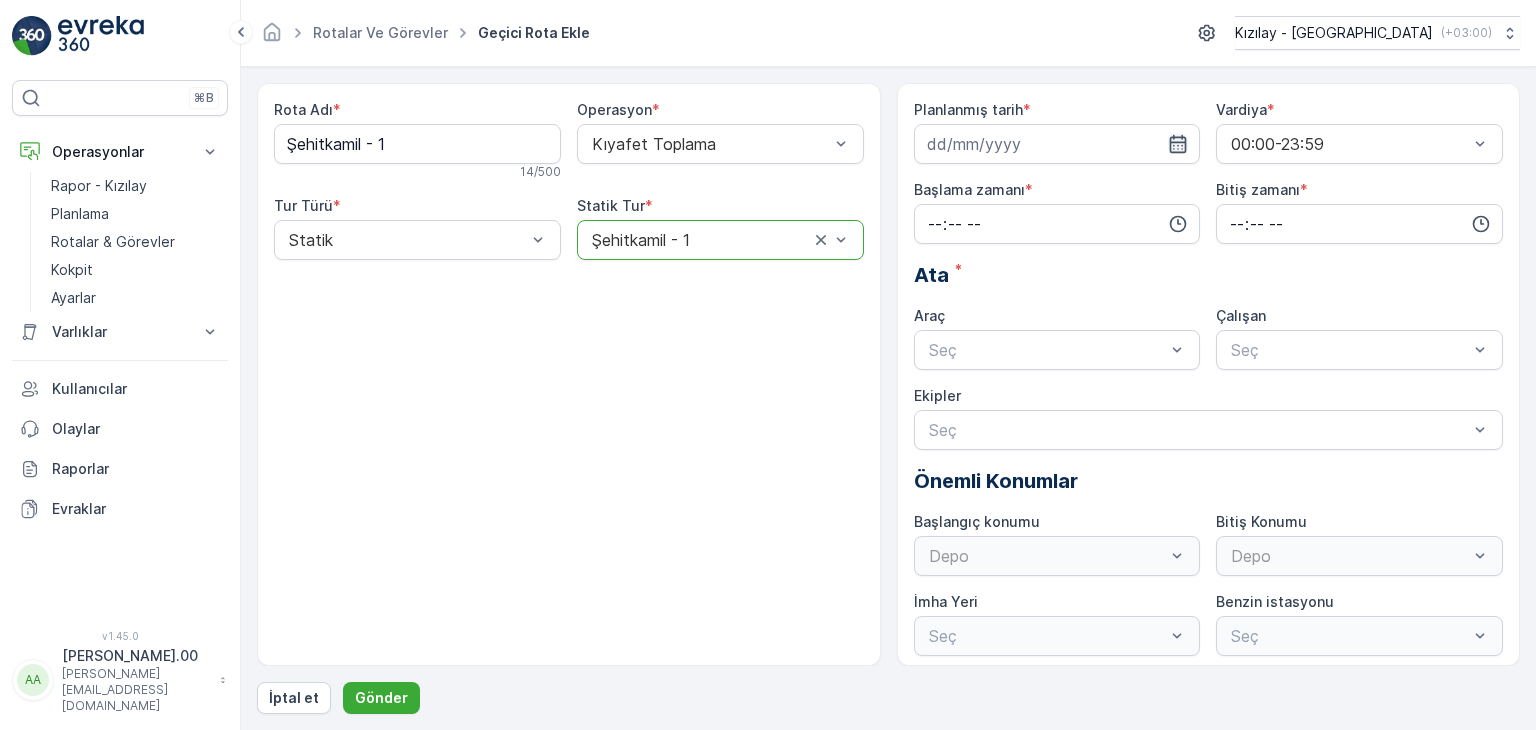 click 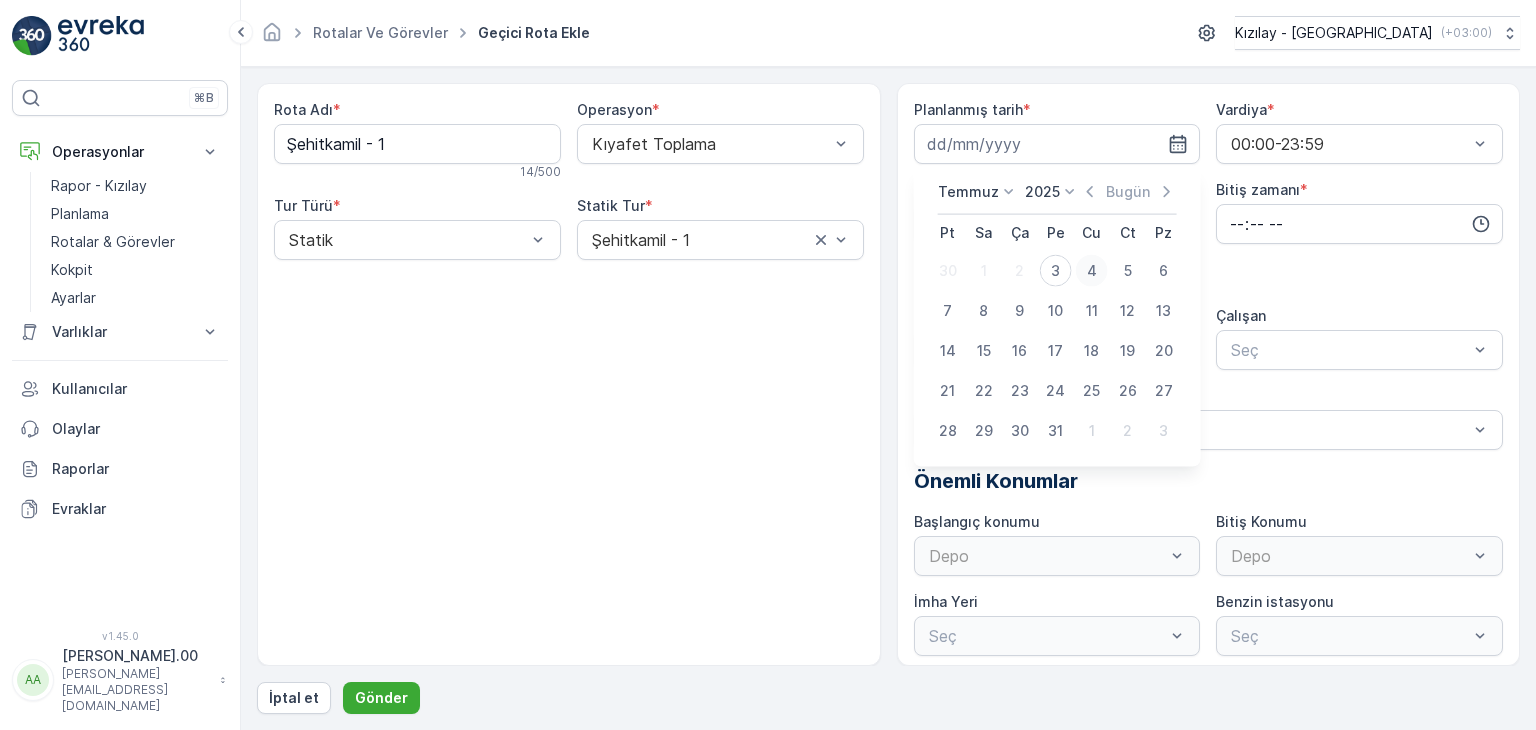 click on "4" at bounding box center [1092, 271] 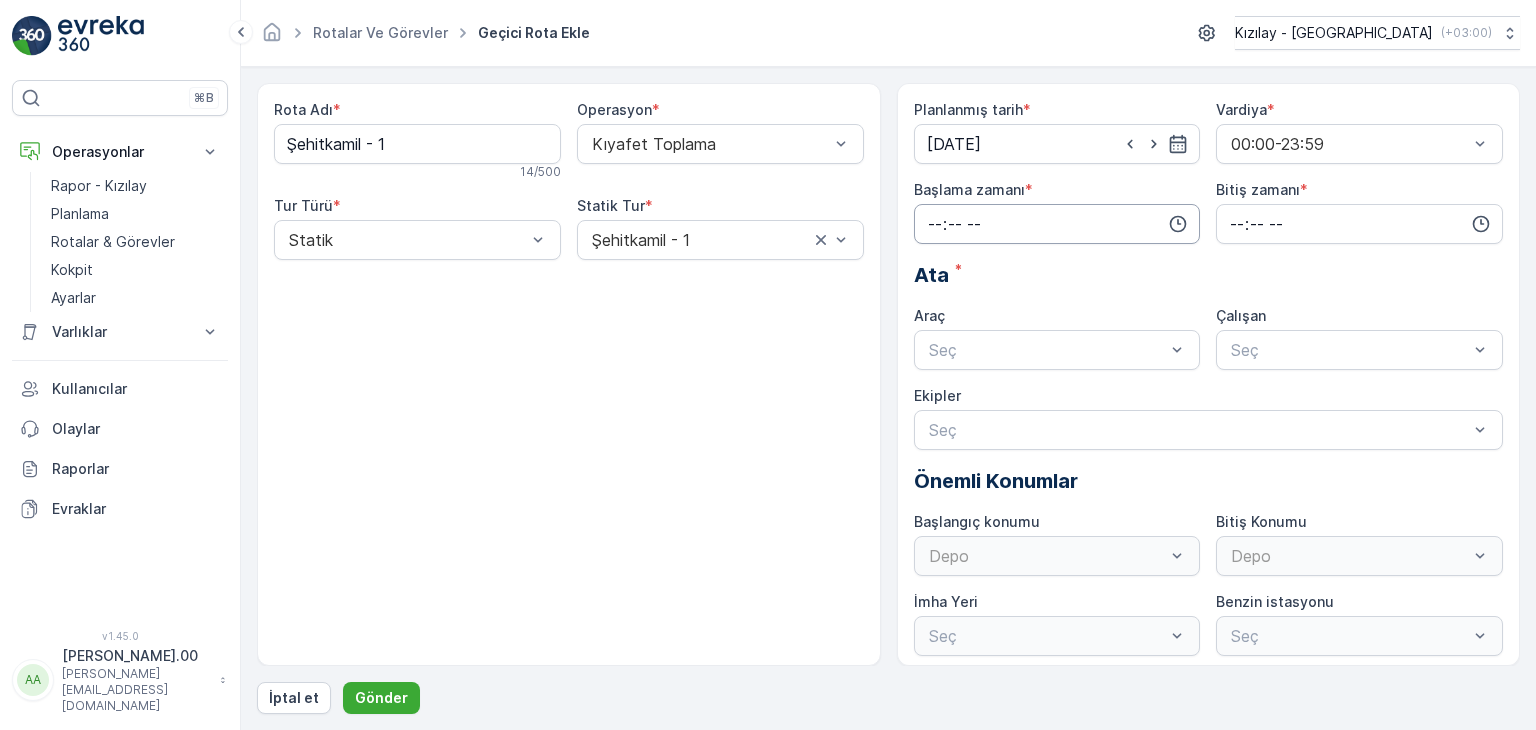 click at bounding box center (1057, 224) 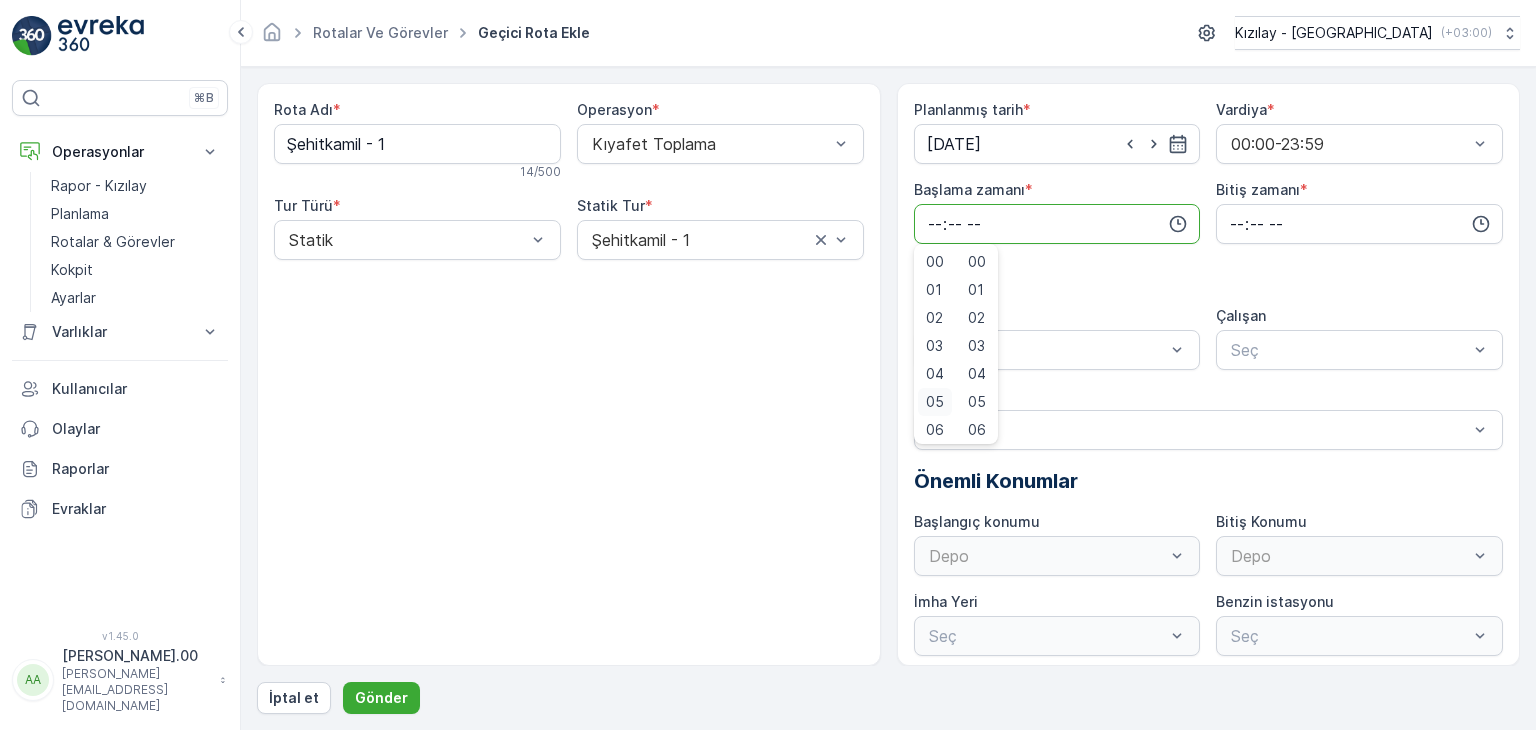 click on "05" at bounding box center [935, 402] 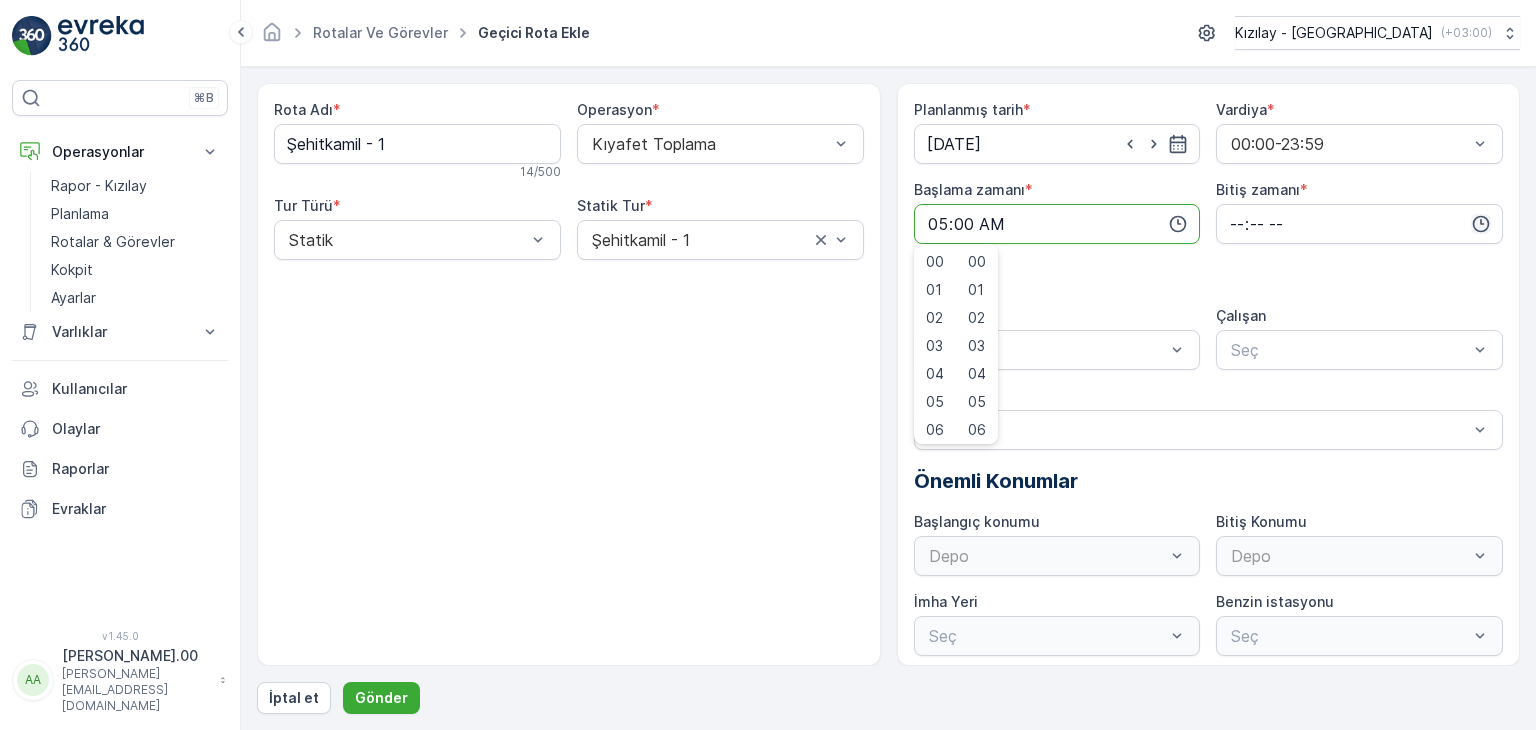 click 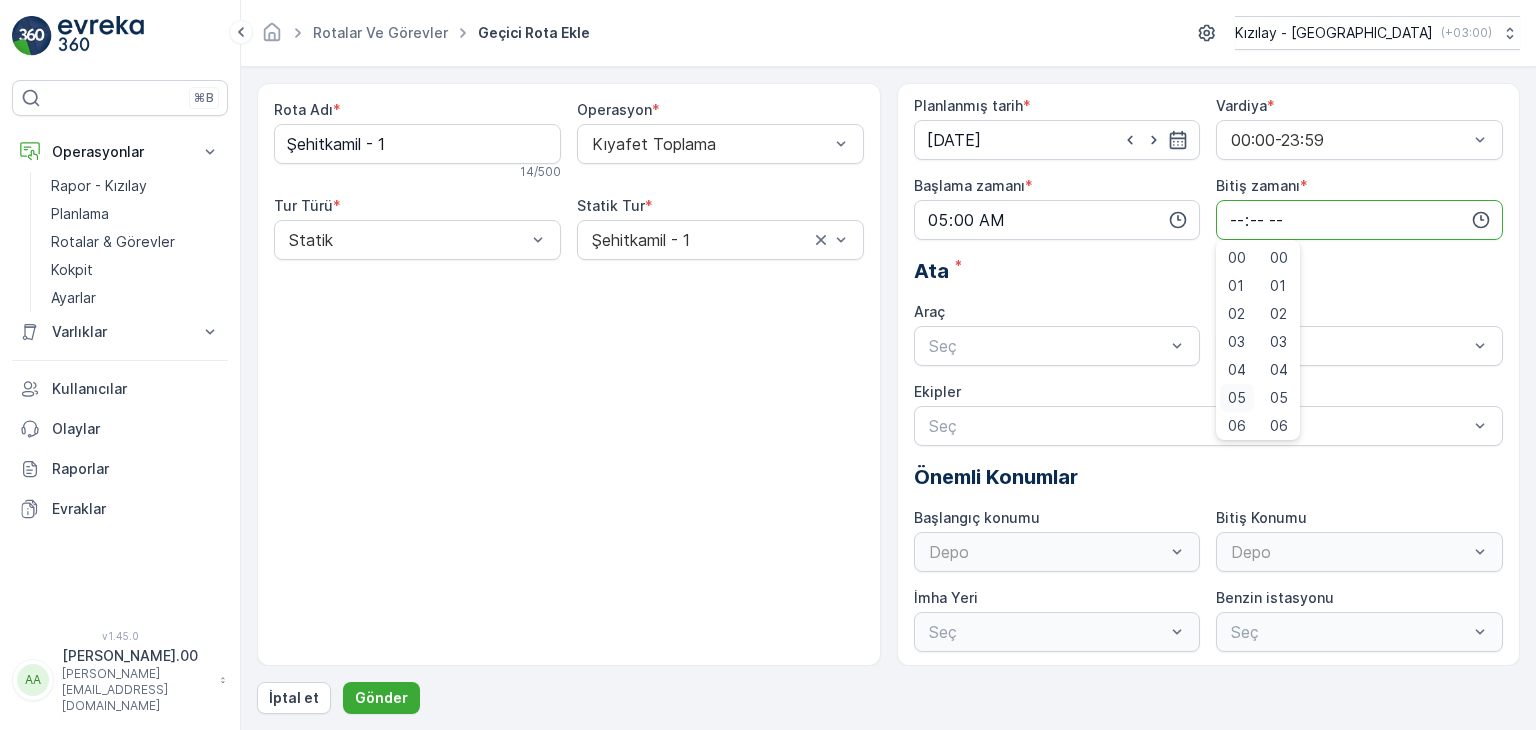 scroll, scrollTop: 6, scrollLeft: 0, axis: vertical 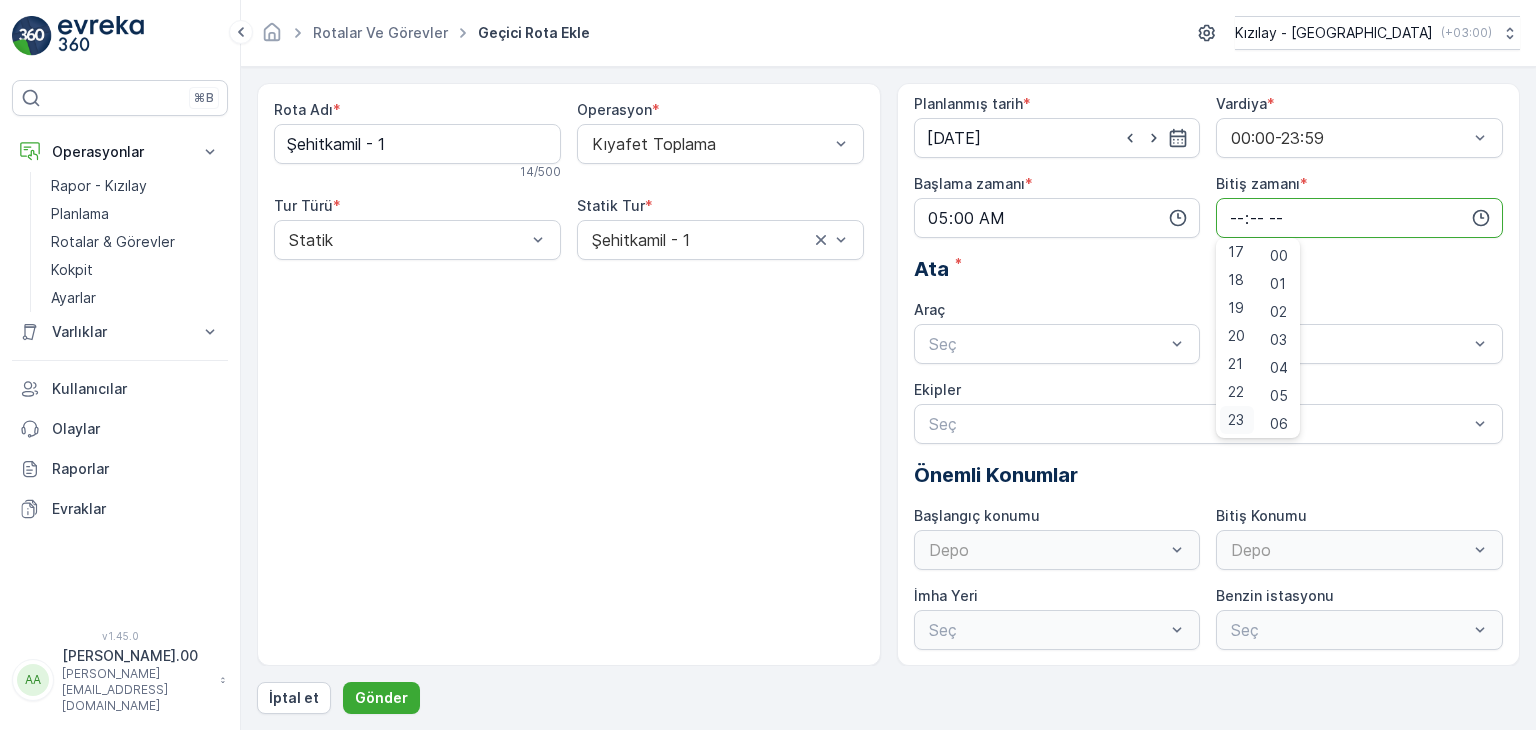 click on "23" at bounding box center [1236, 420] 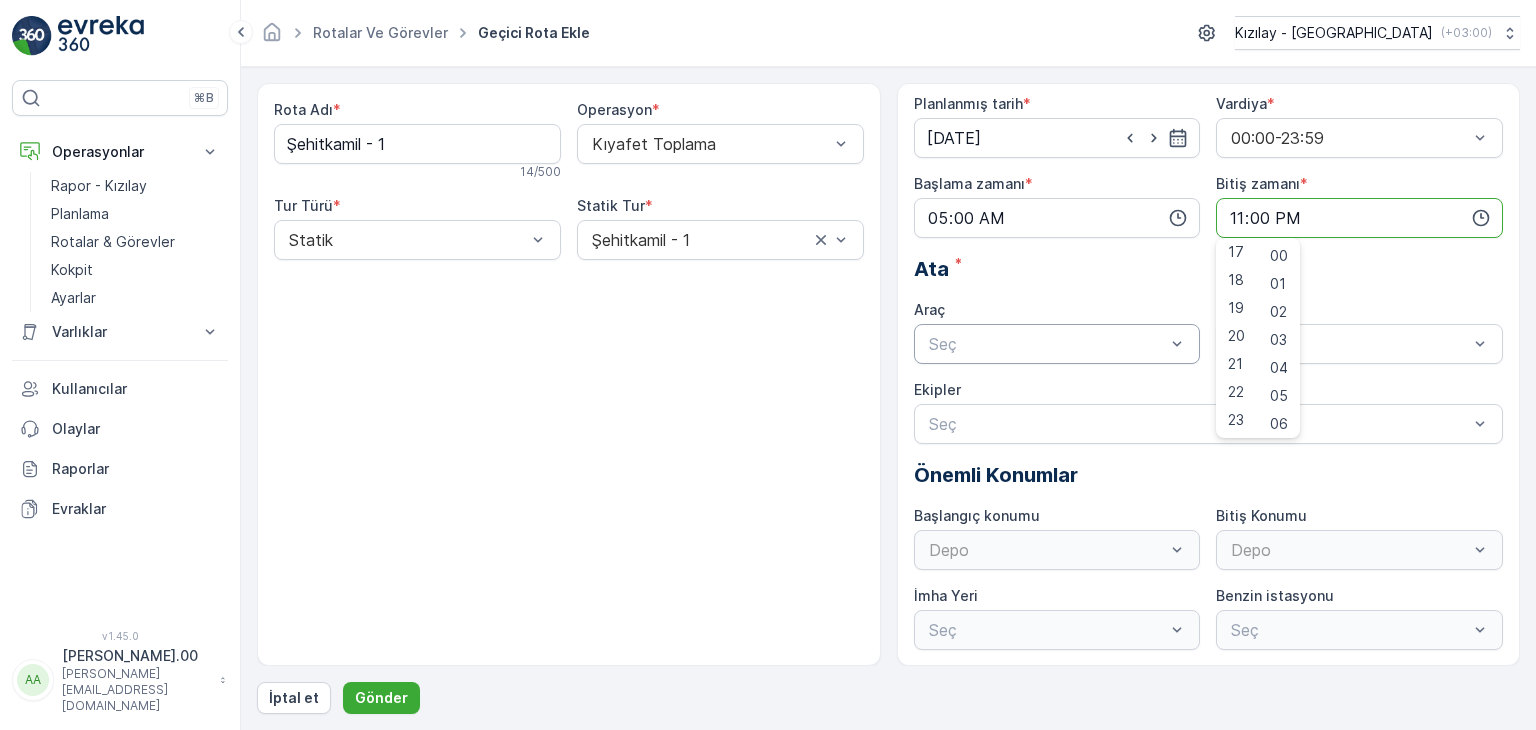 click at bounding box center (1047, 344) 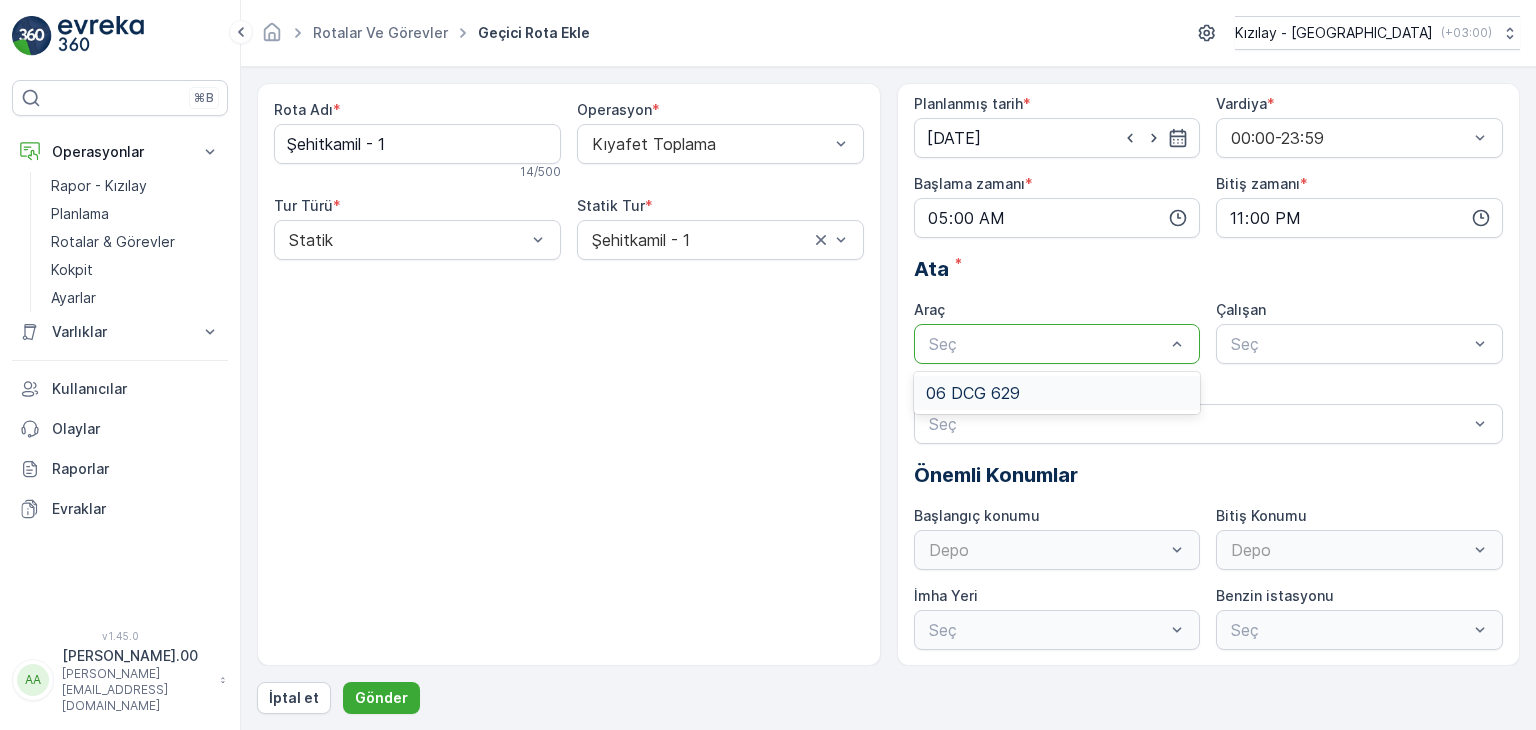click on "06 DCG 629" at bounding box center (1057, 393) 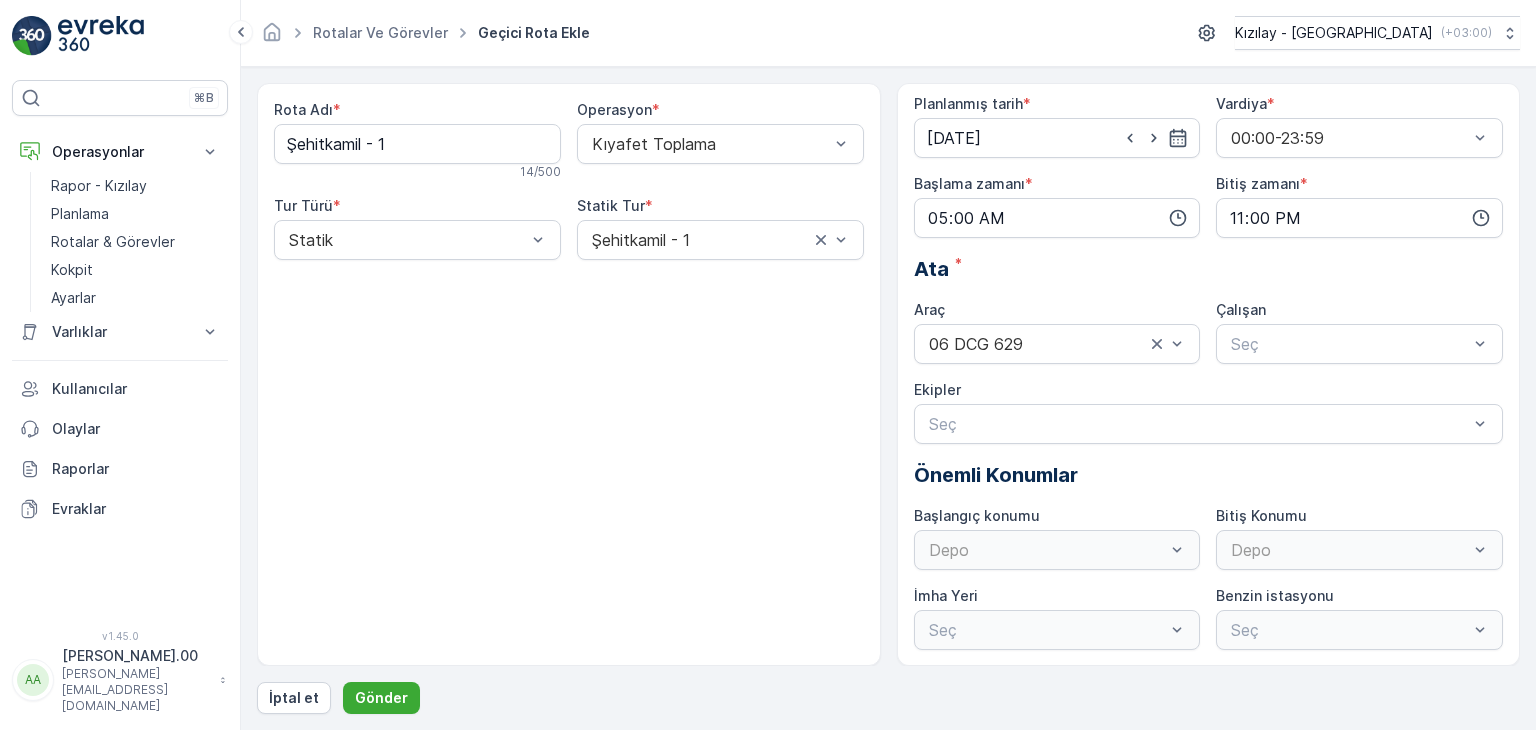 click on "Planlanmış tarih * 04.07.2025 Vardiya * 00:00-23:59 Başlama zamanı * 05:00 Bitiş zamanı * 23:00 Ata   * Araç 06 DCG 629 Çalışan Seç Ekipler Seç Önemli Konumlar Başlangıç konumu Depo Bitiş Konumu Depo İmha Yeri Seç Benzin istasyonu Seç" at bounding box center [1209, 372] 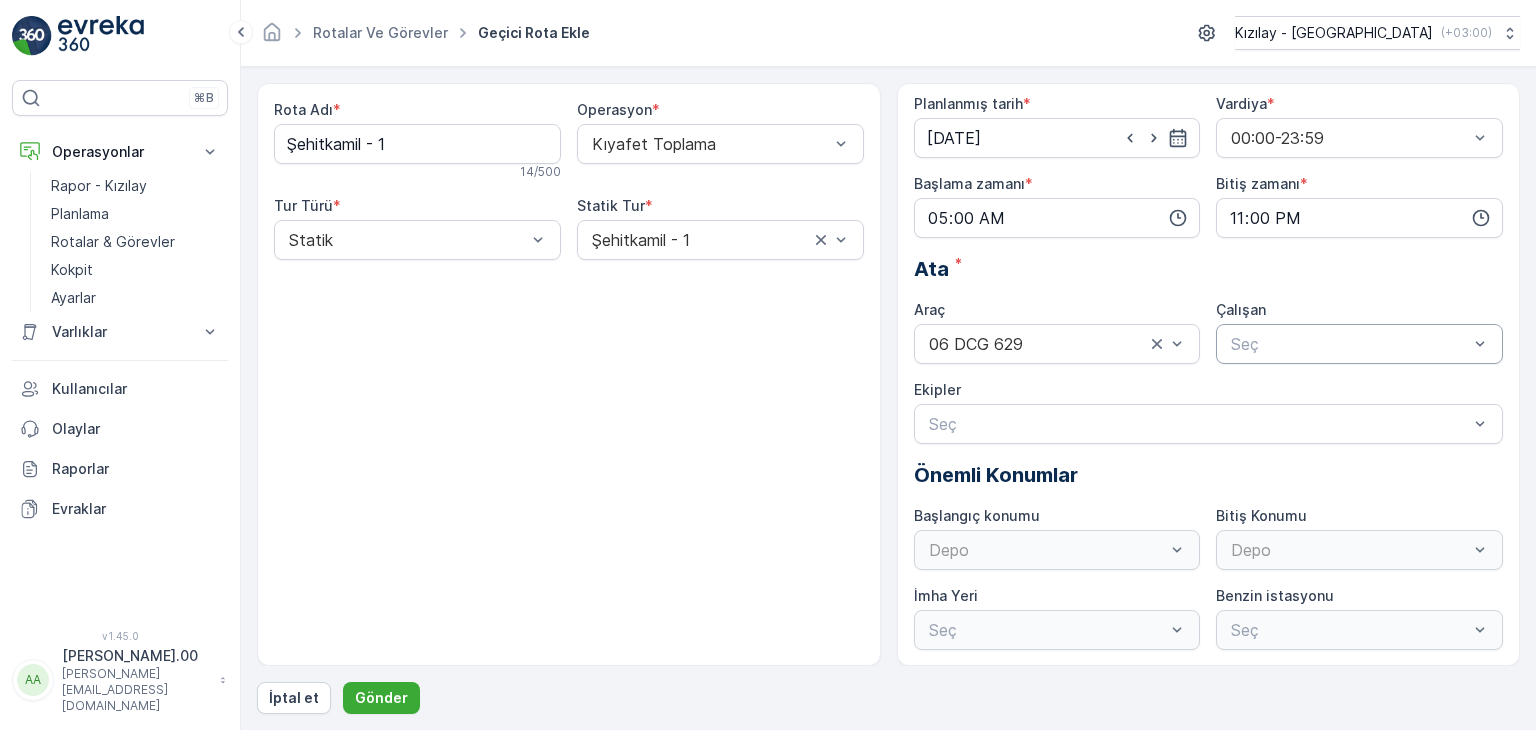 click at bounding box center [1349, 344] 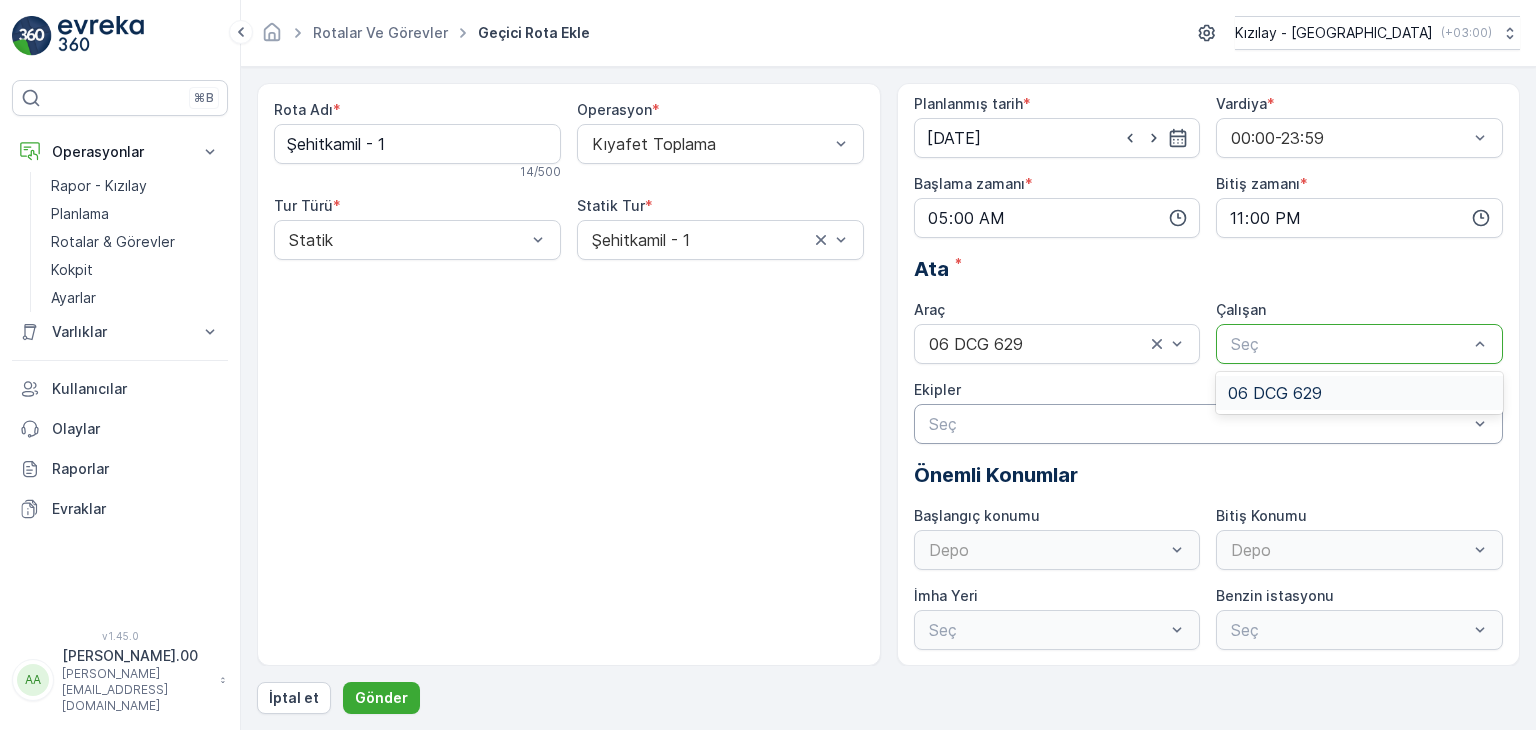 click on "06 DCG 629" at bounding box center [1359, 393] 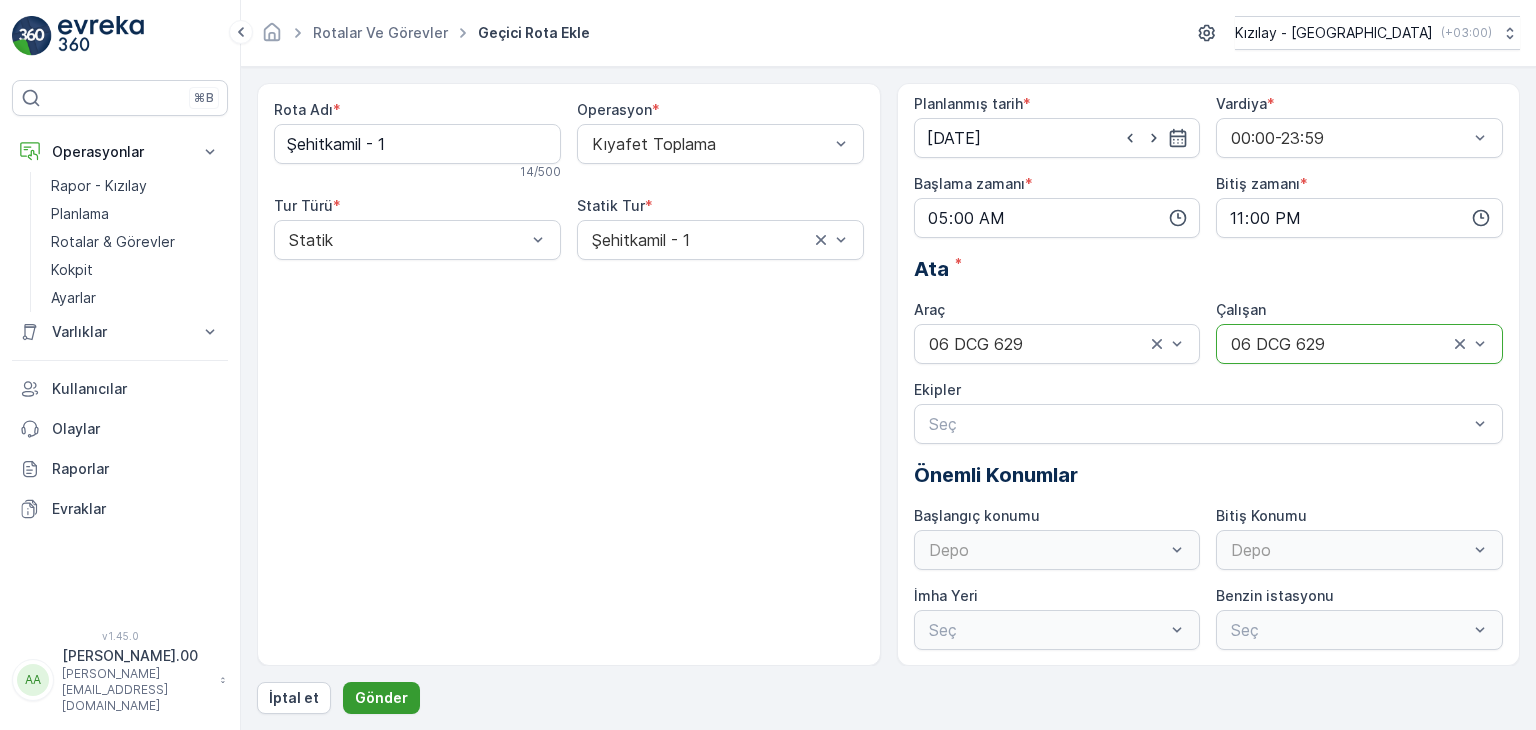 click on "Gönder" at bounding box center [381, 698] 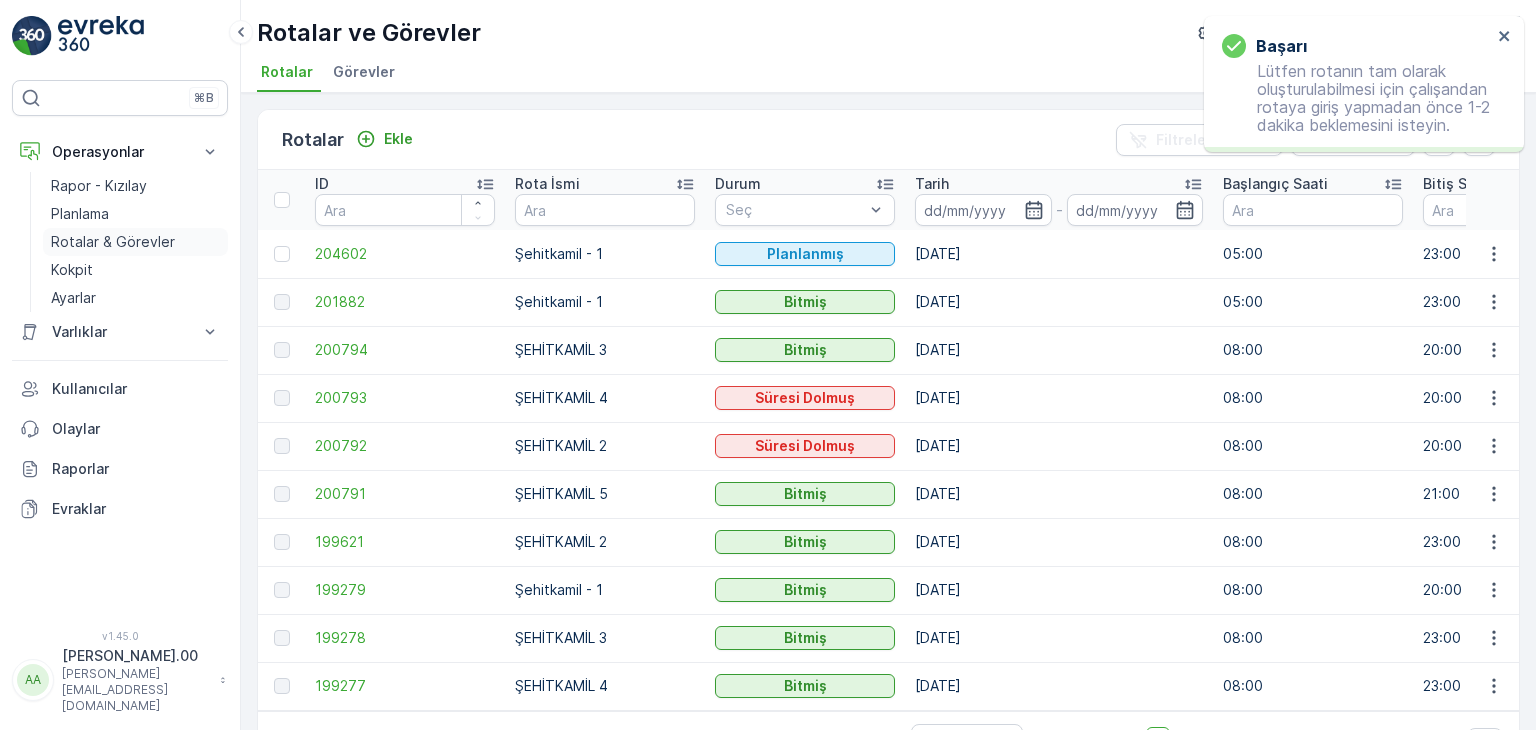 drag, startPoint x: 108, startPoint y: 217, endPoint x: 112, endPoint y: 227, distance: 10.770329 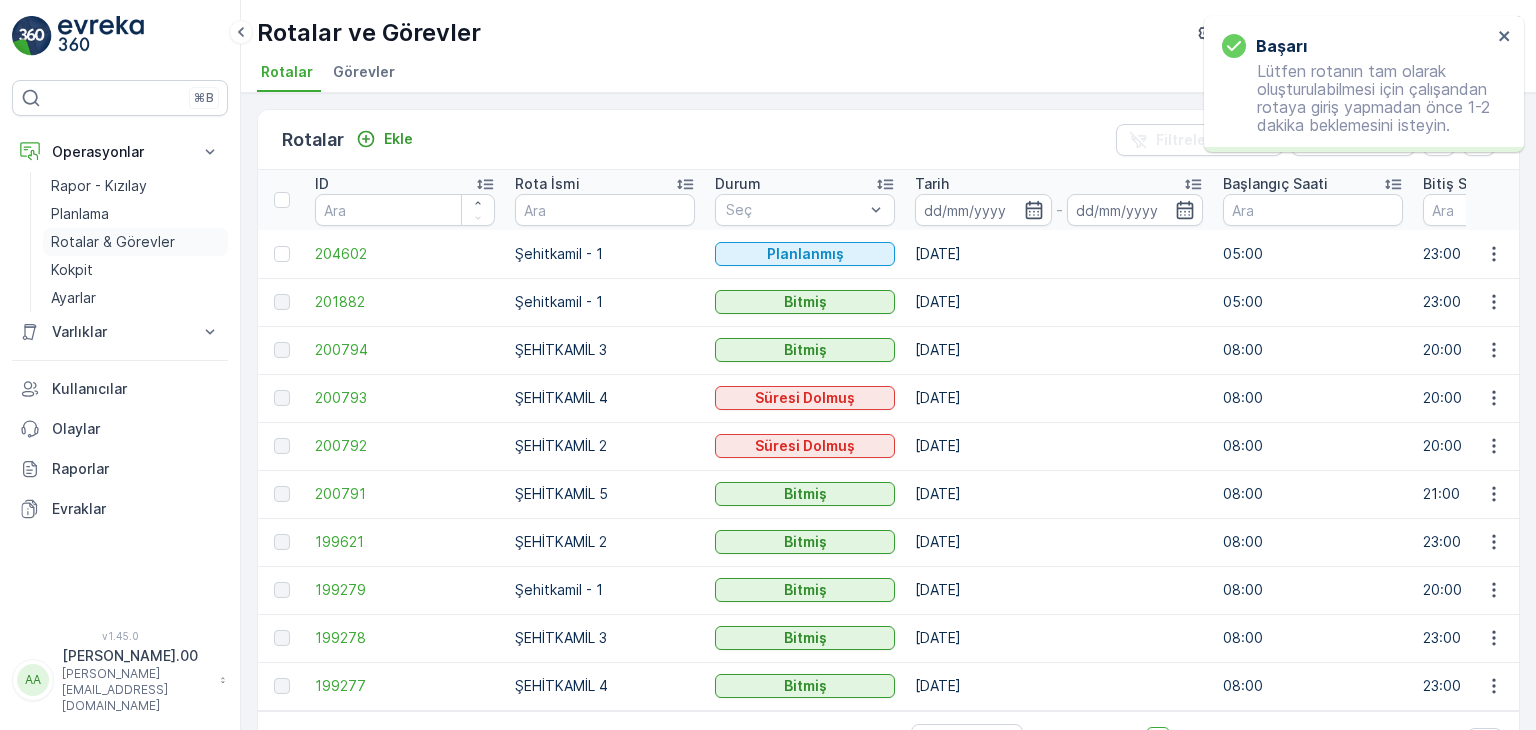 click on "Planlama" at bounding box center (80, 214) 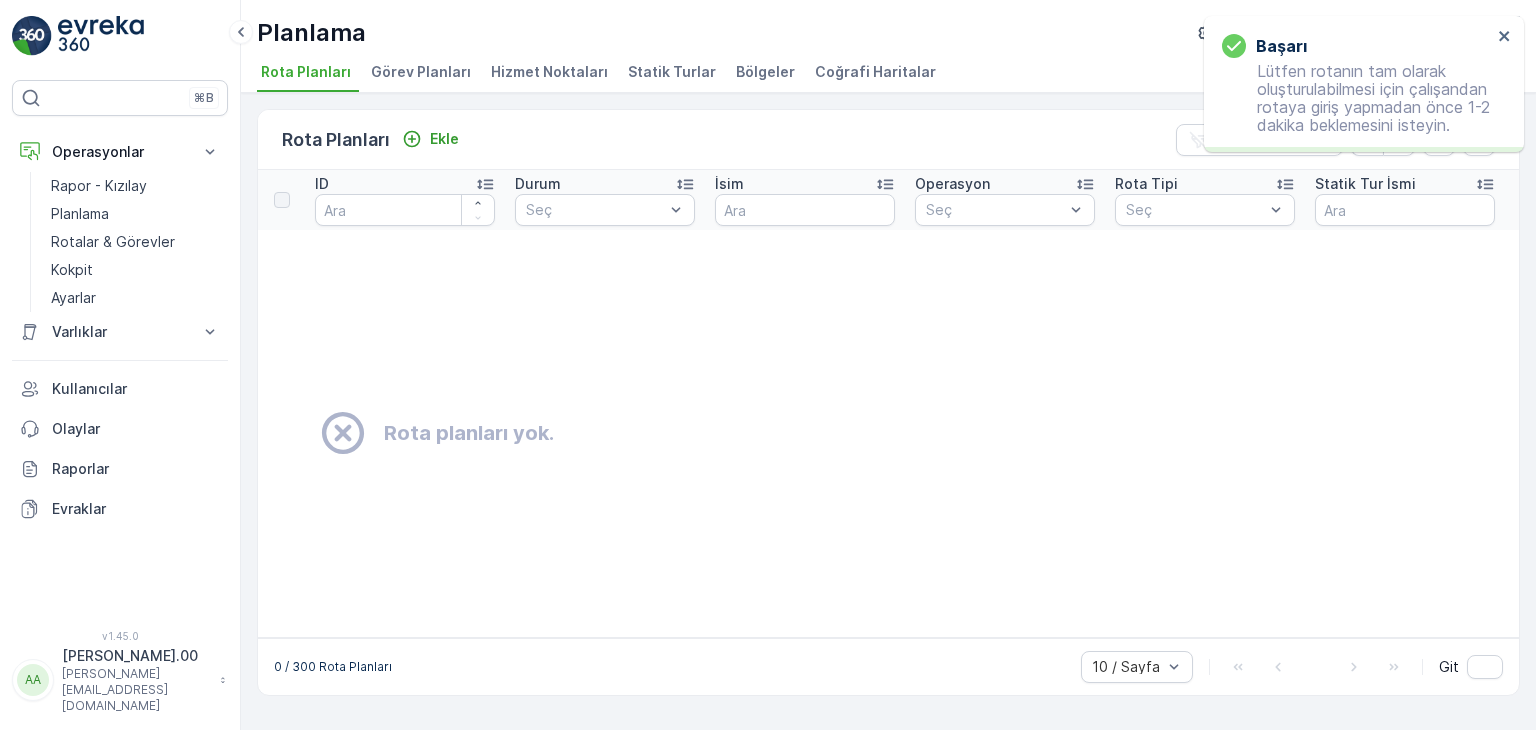 click on "Bölgeler" at bounding box center (767, 75) 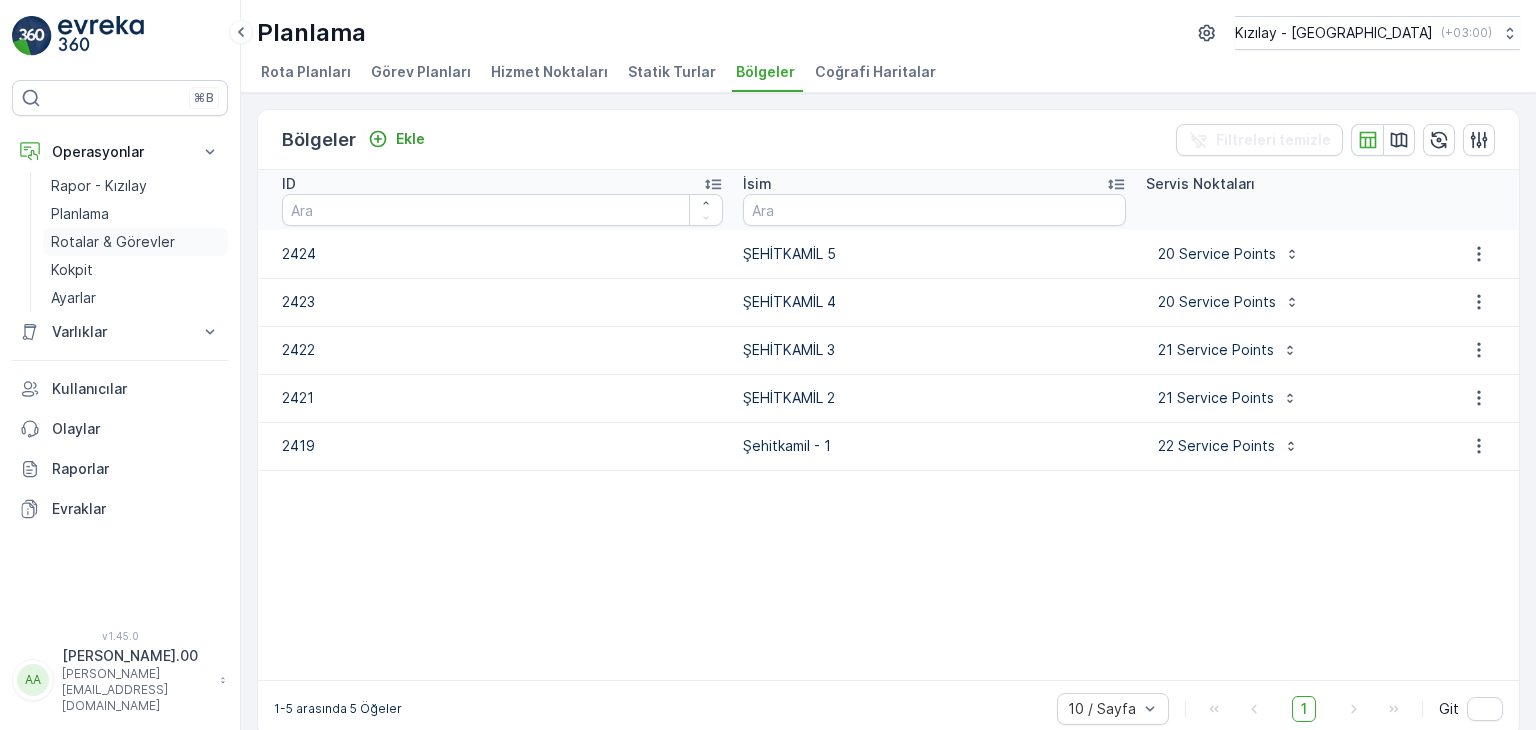 click on "Rotalar & Görevler" at bounding box center (113, 242) 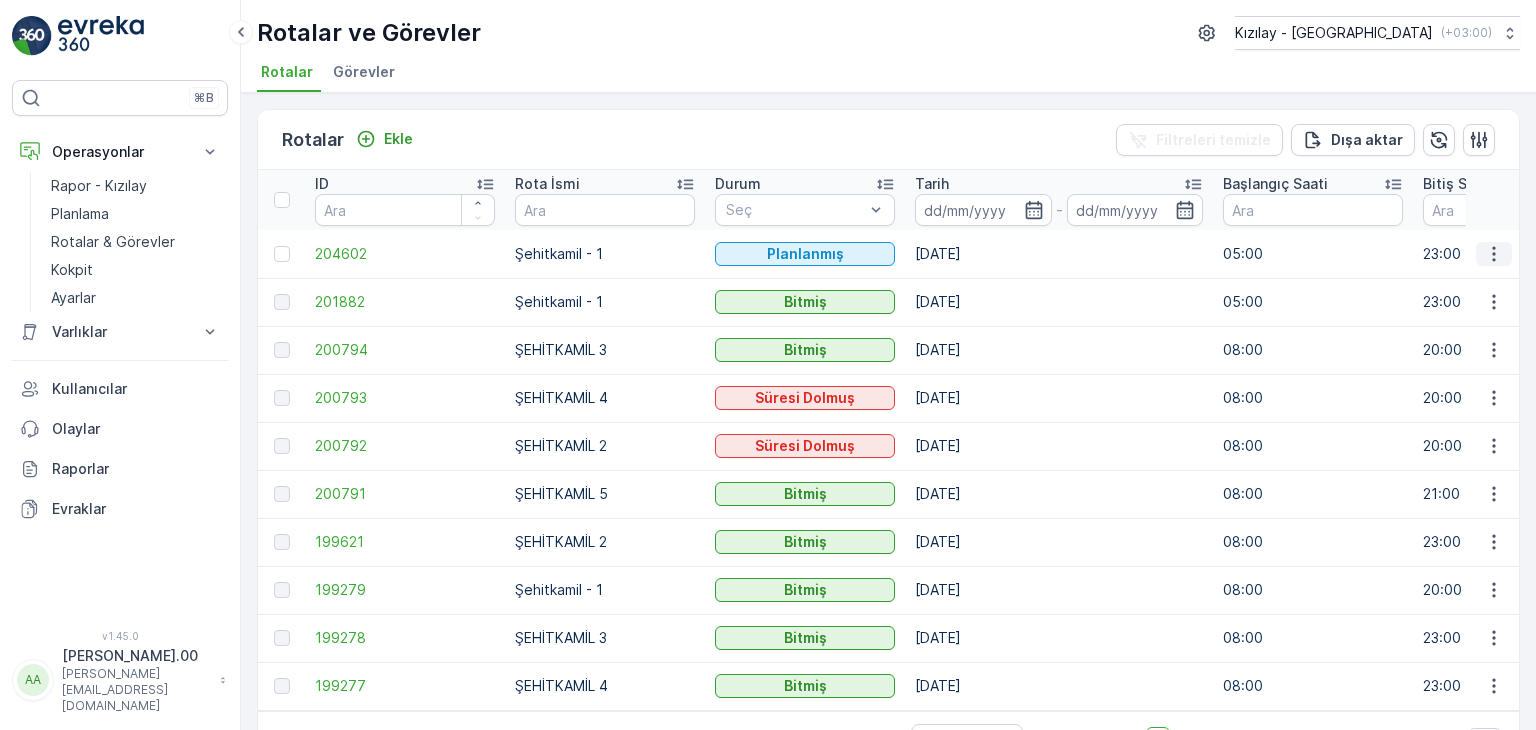 click at bounding box center [1494, 254] 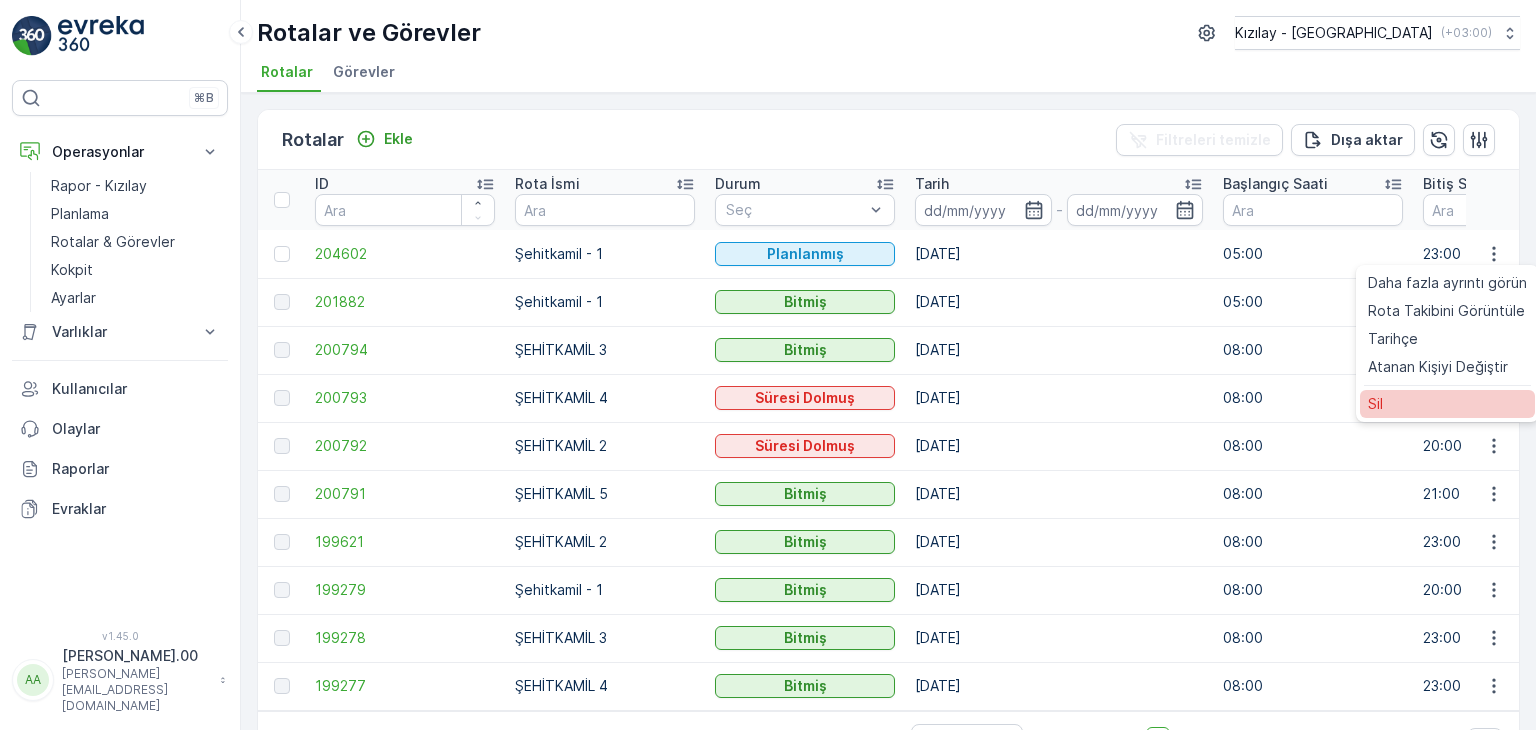 click on "Sil" at bounding box center [1447, 404] 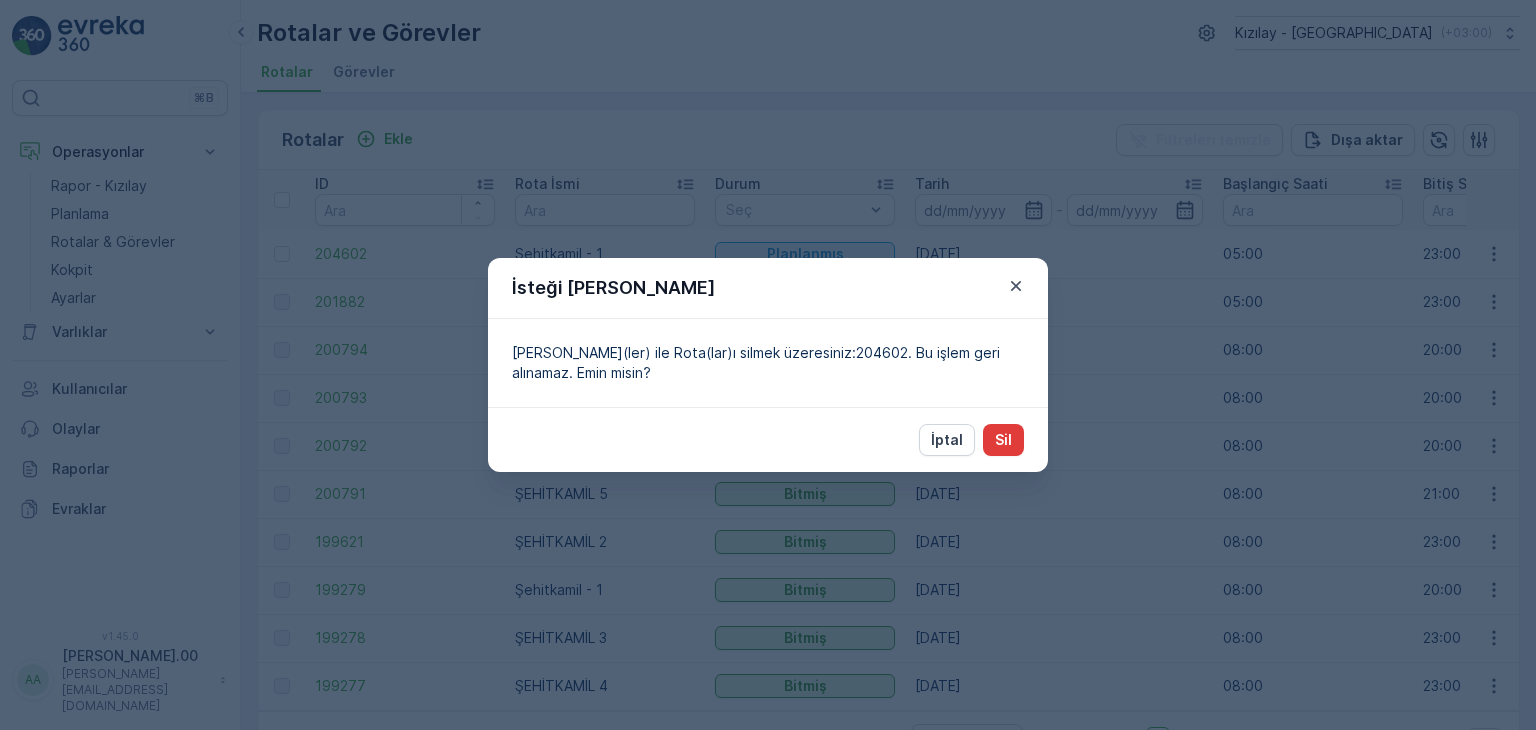click on "Sil" at bounding box center (1003, 440) 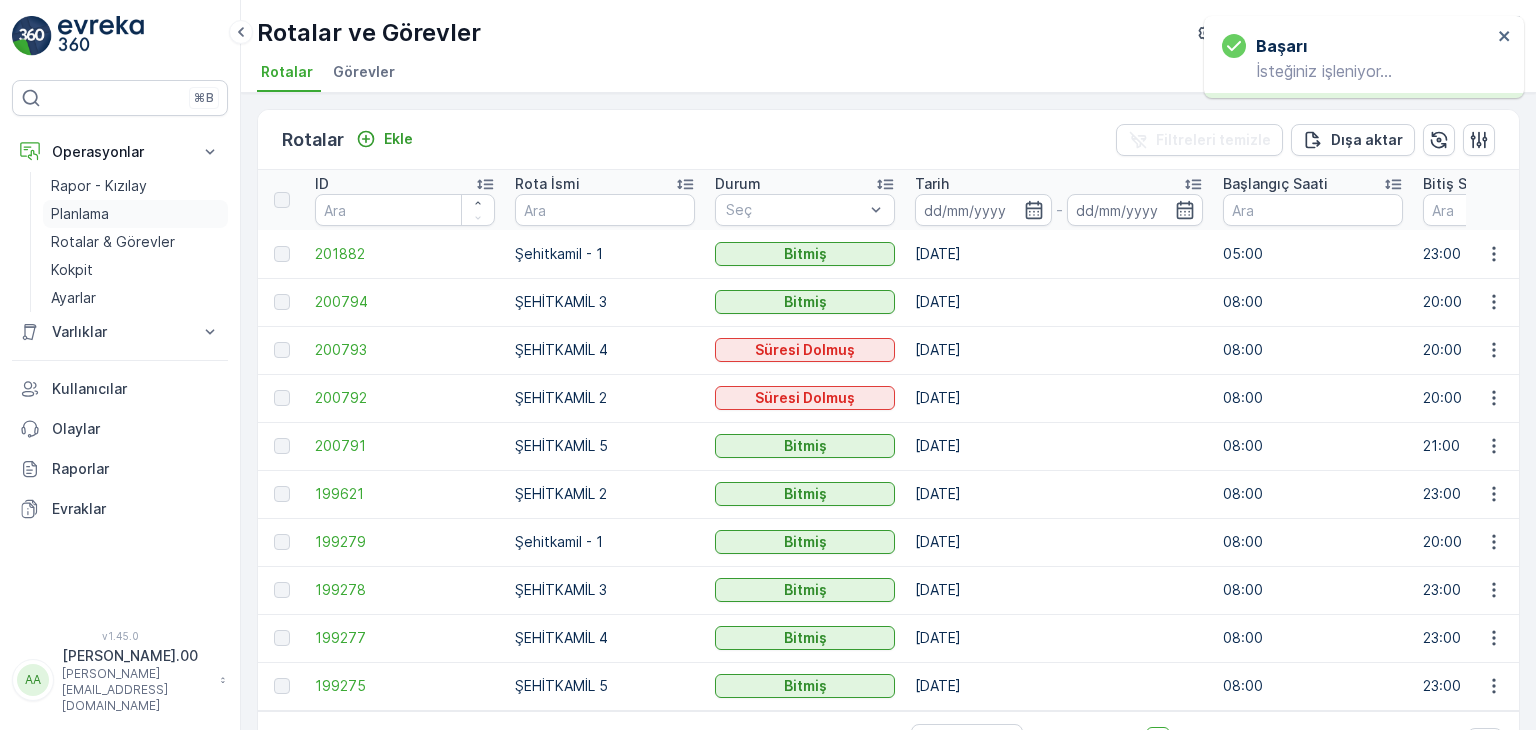 click on "Planlama" at bounding box center [135, 214] 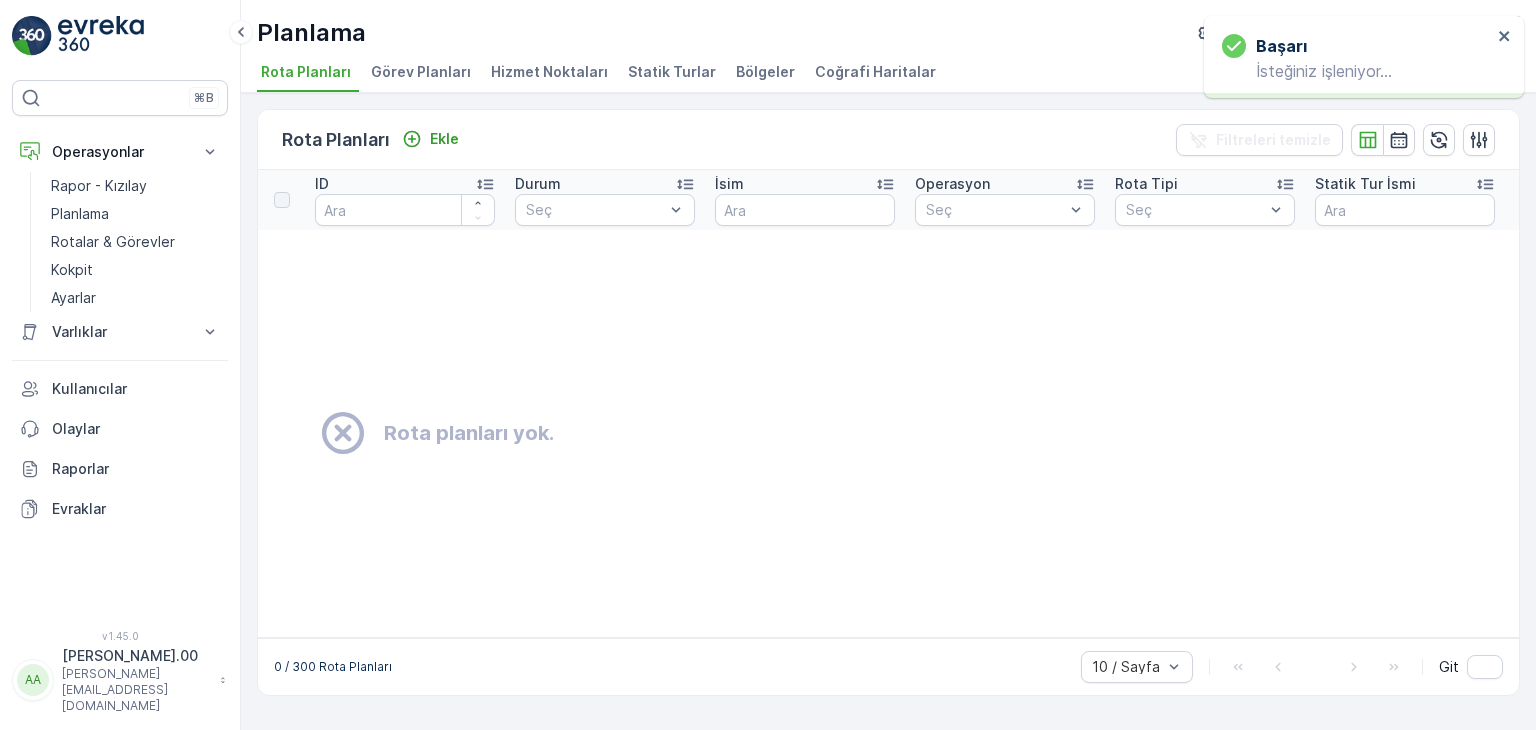 click on "Statik Turlar" at bounding box center [672, 72] 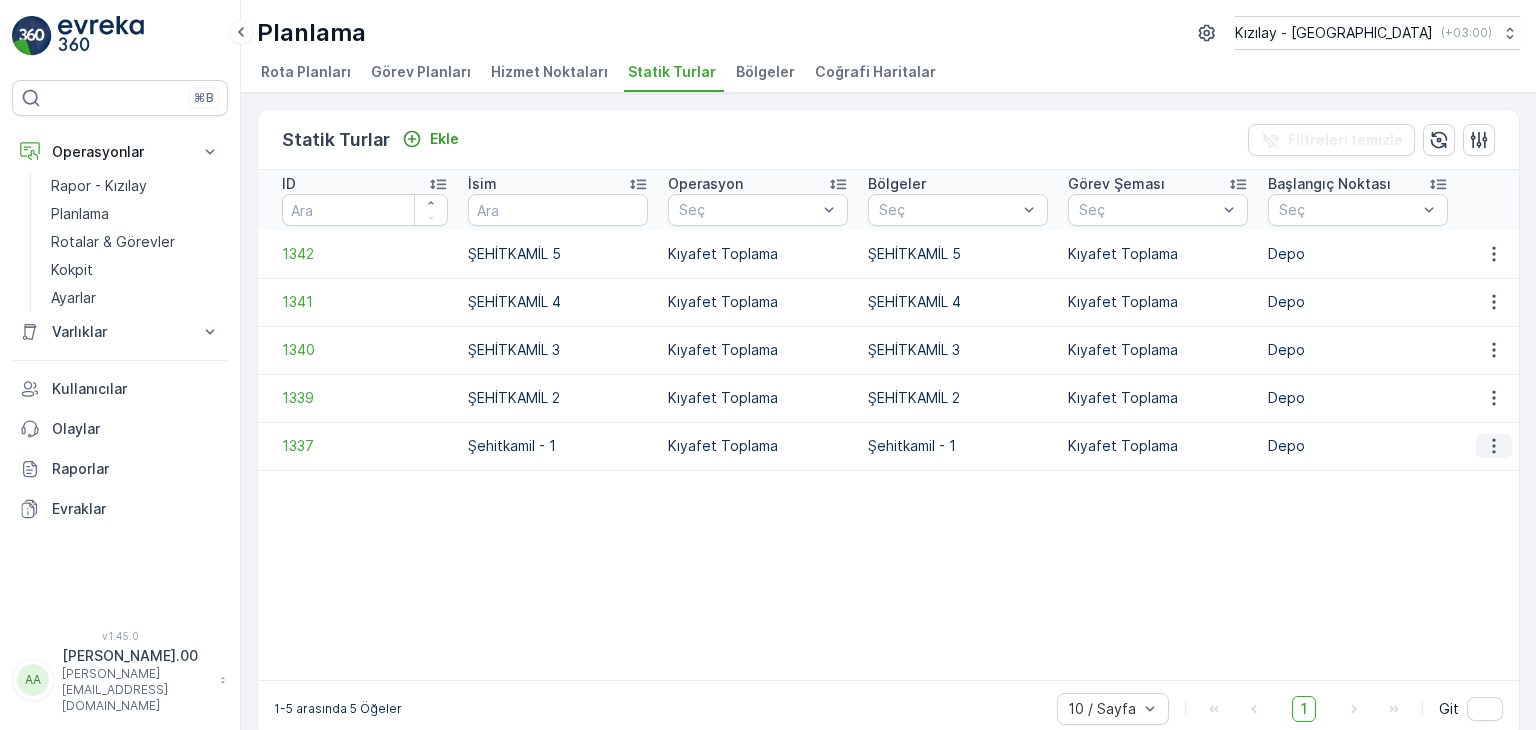 click 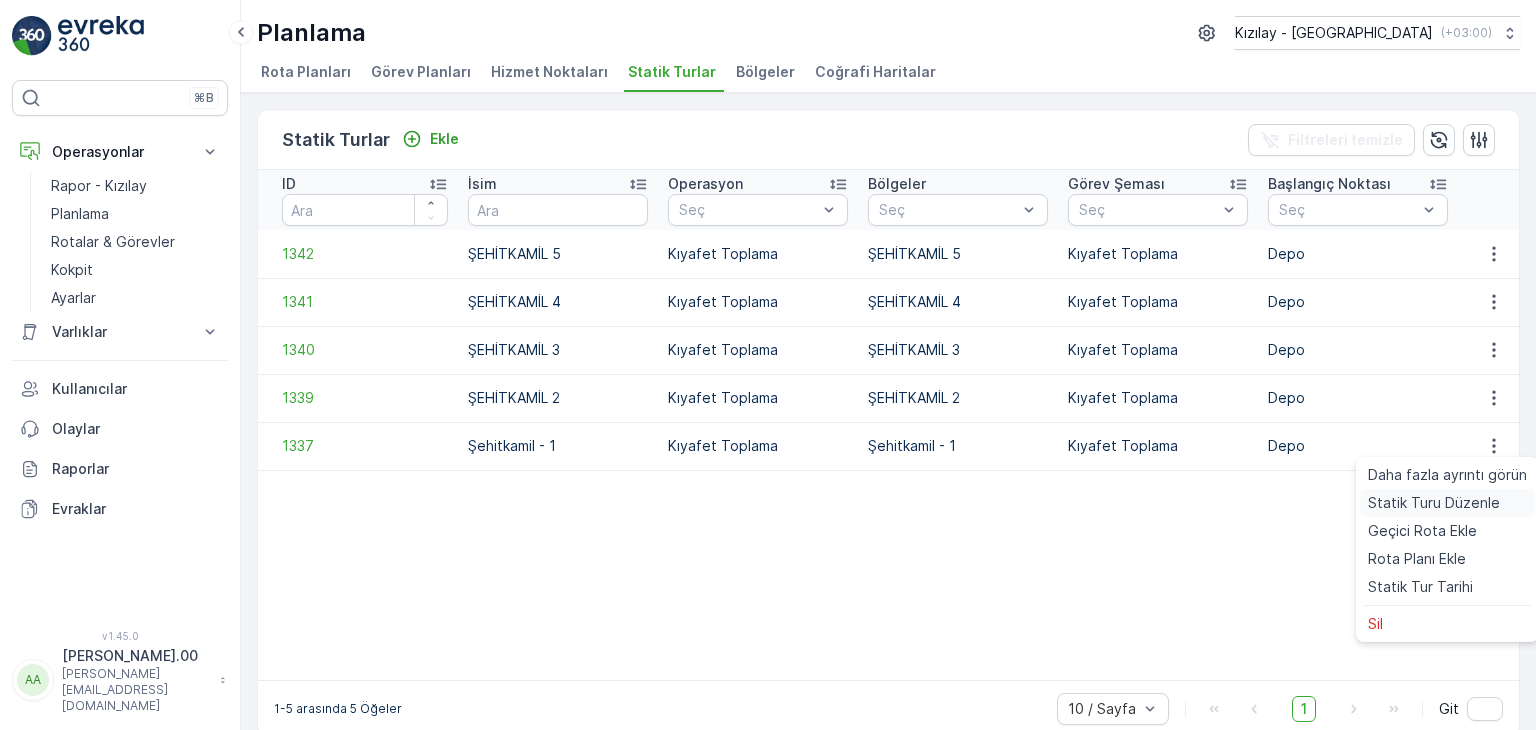 click on "Statik Turu Düzenle" at bounding box center (1434, 503) 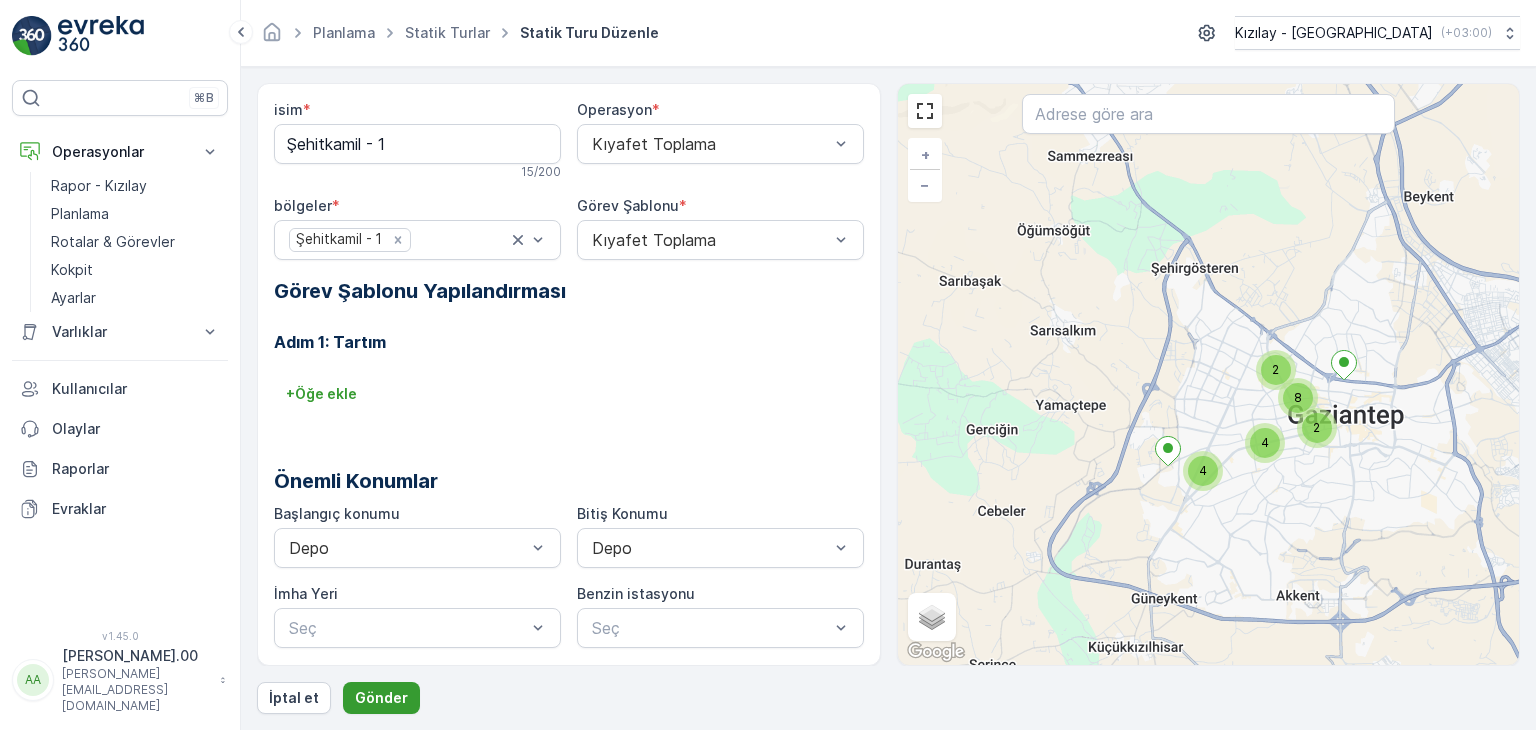 click on "Gönder" at bounding box center [381, 698] 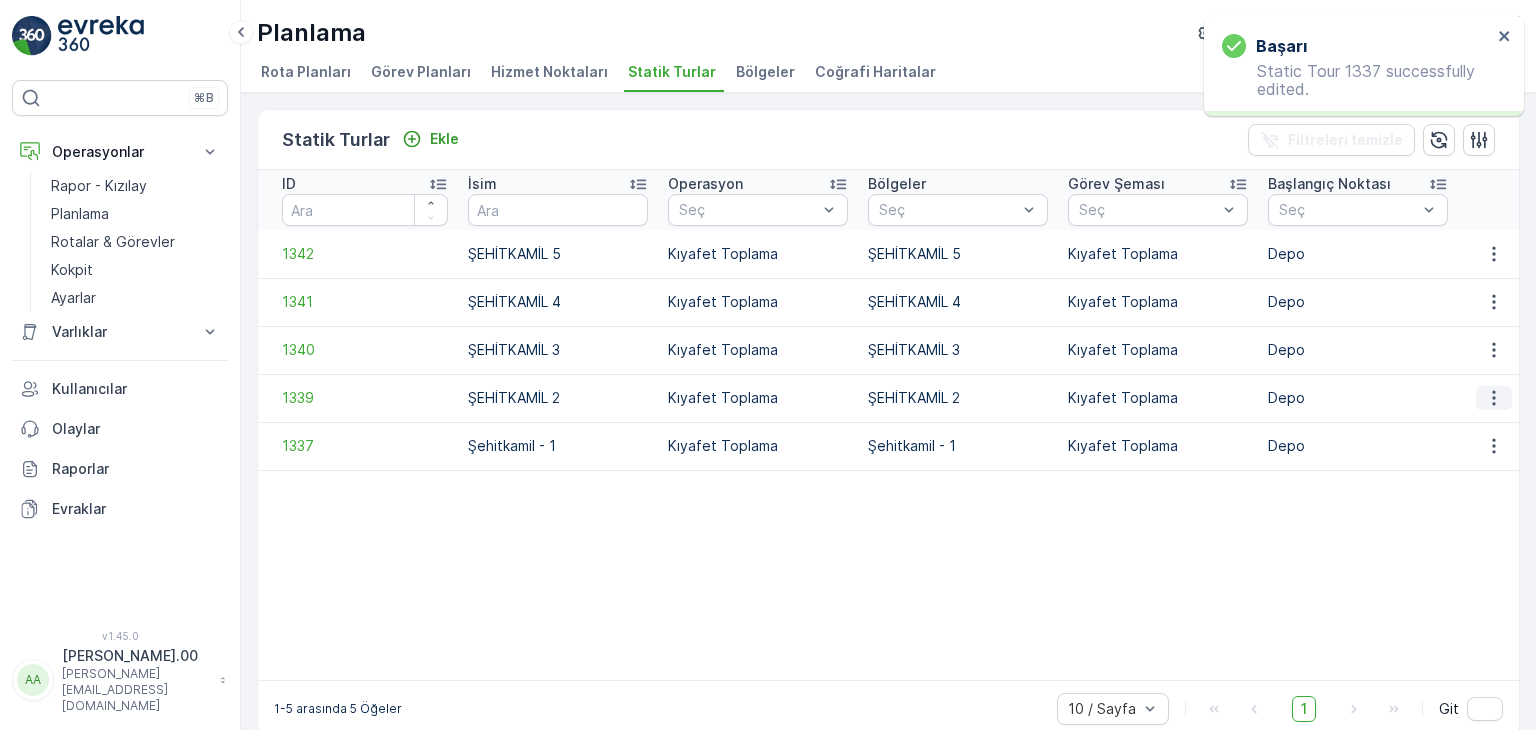 click 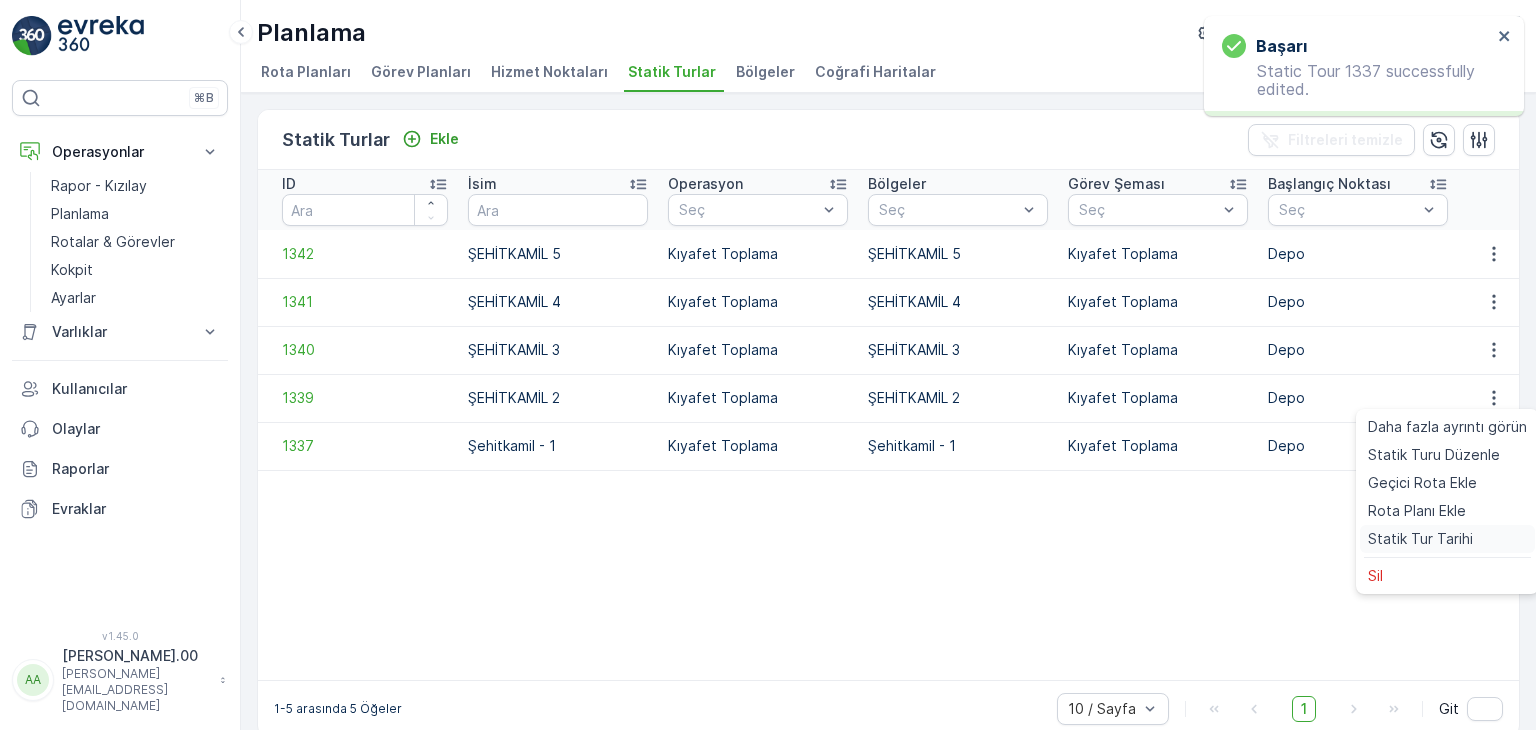 click on "Statik Tur Tarihi" at bounding box center (1420, 539) 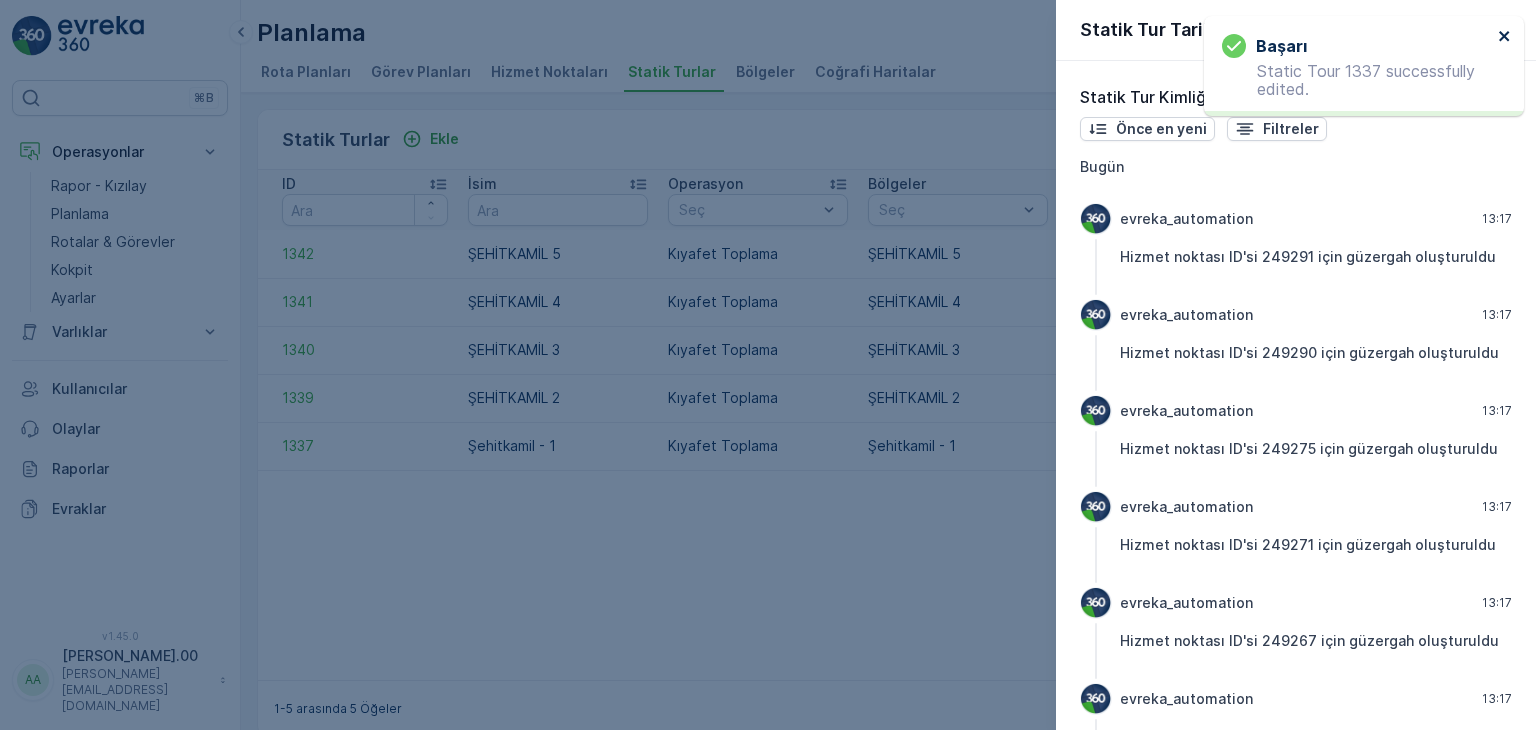 click 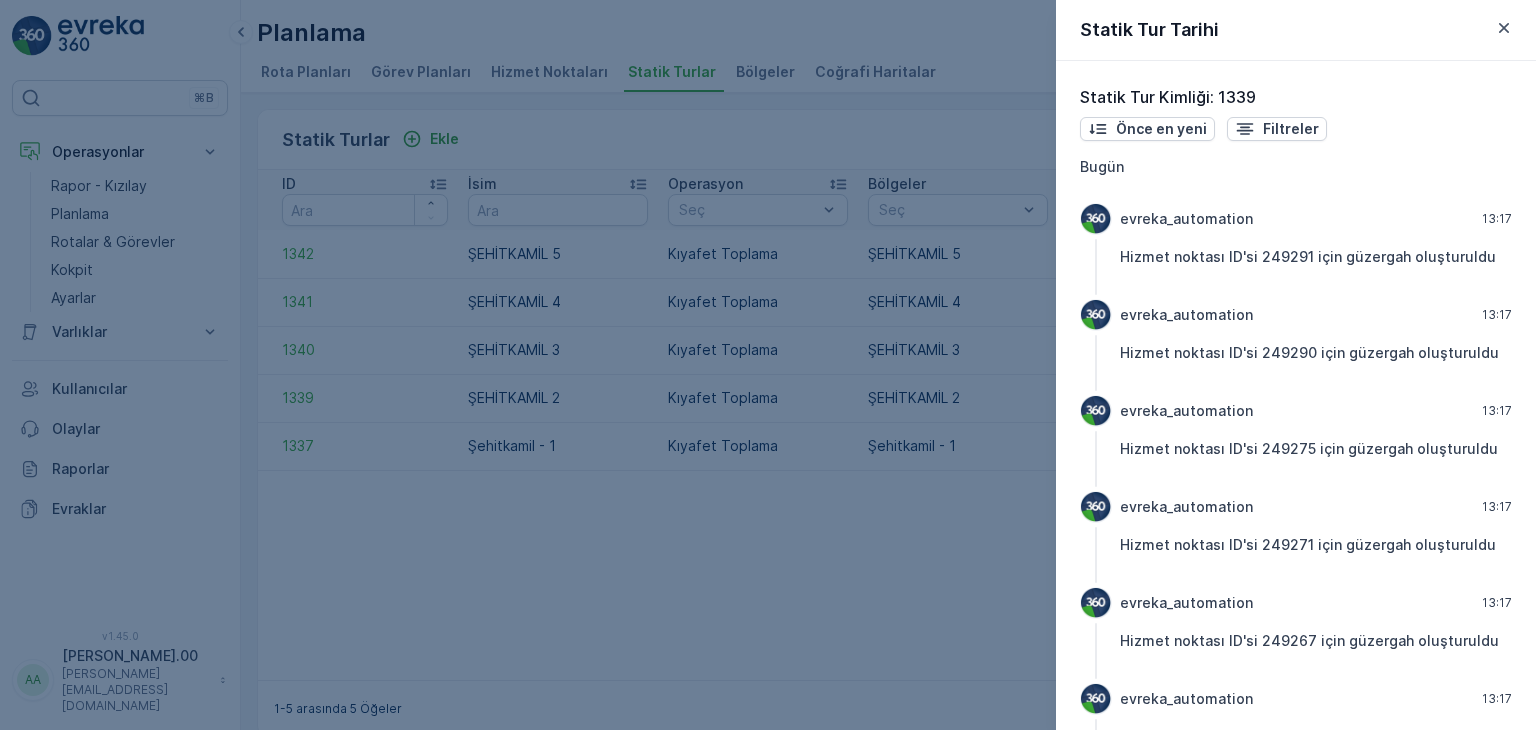 click on "Statik Tur Tarihi" at bounding box center (1296, 30) 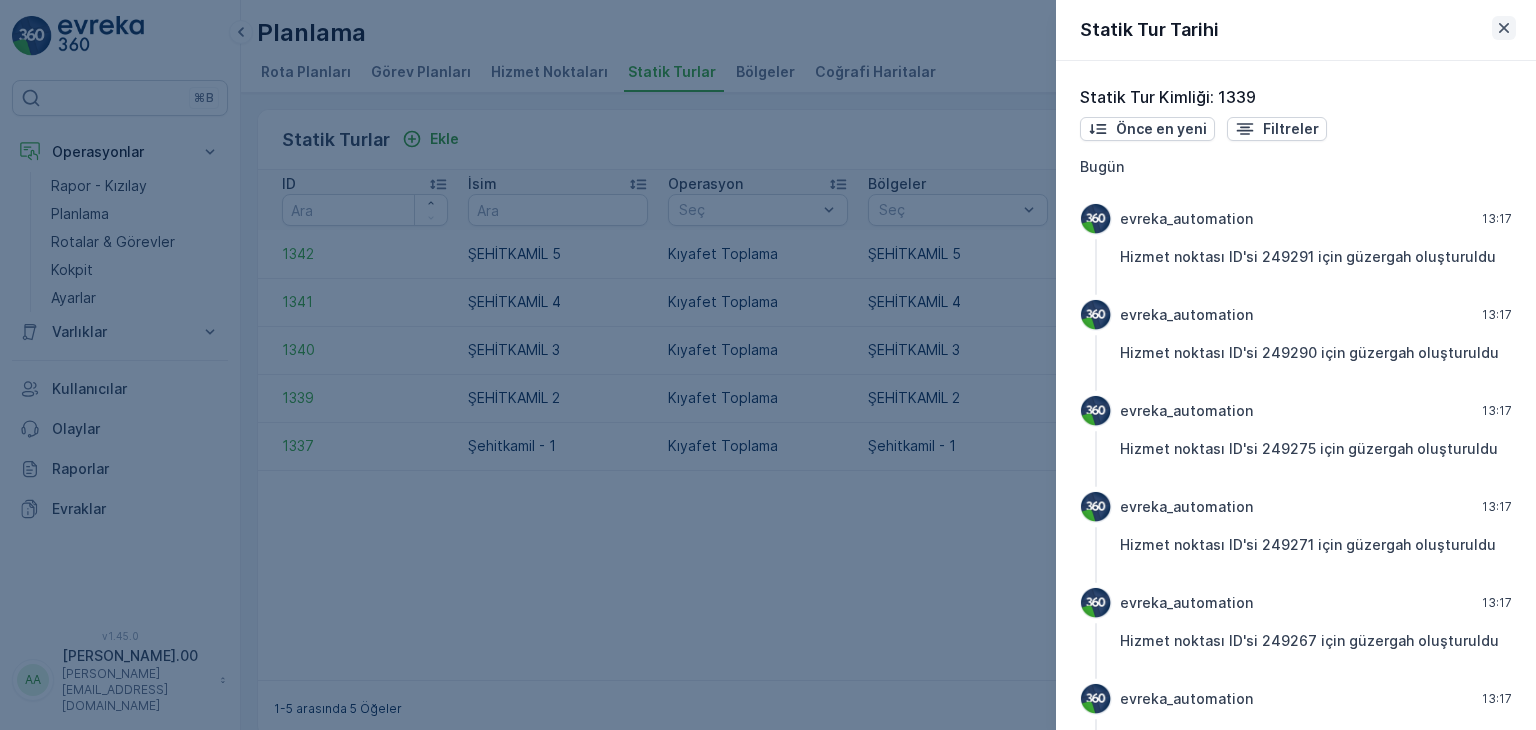 click 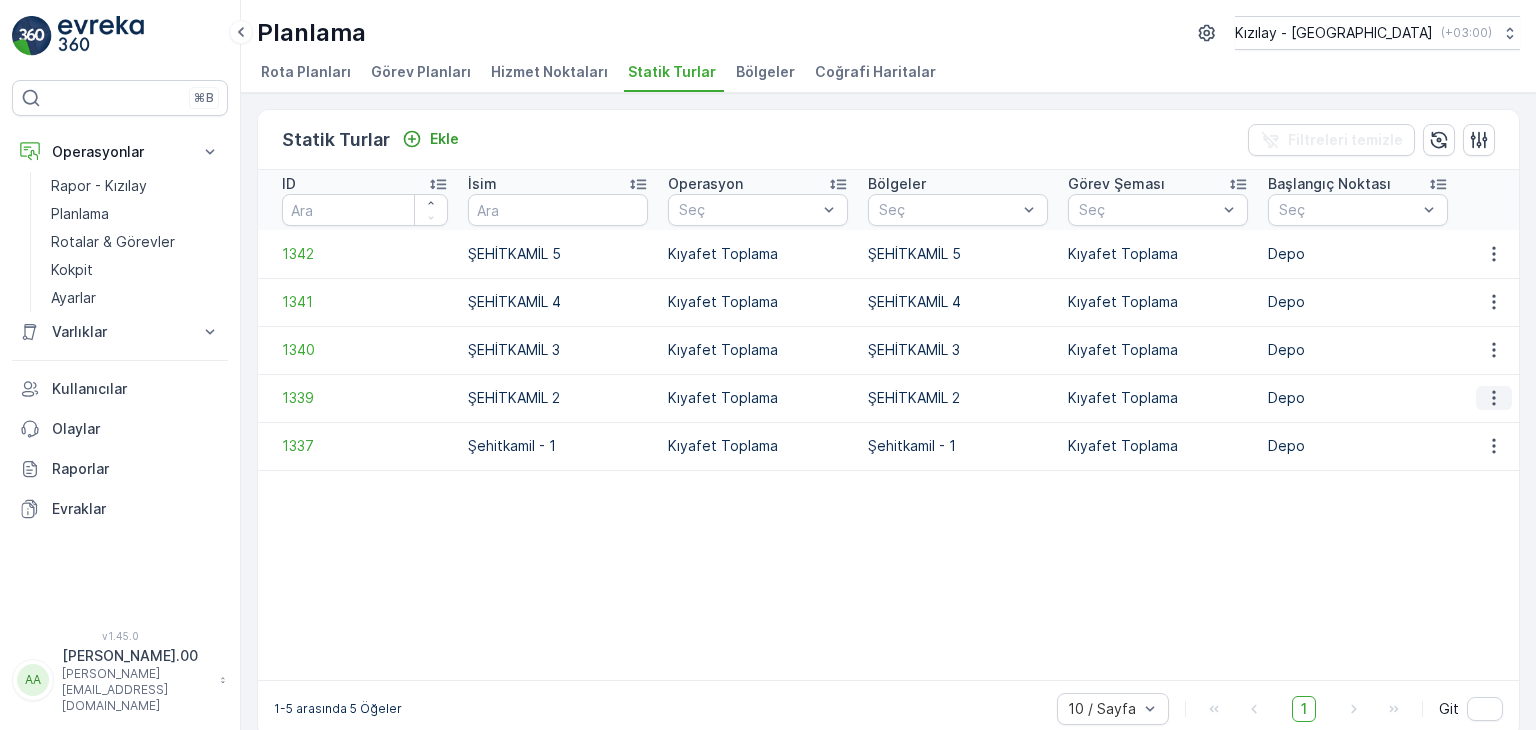 click 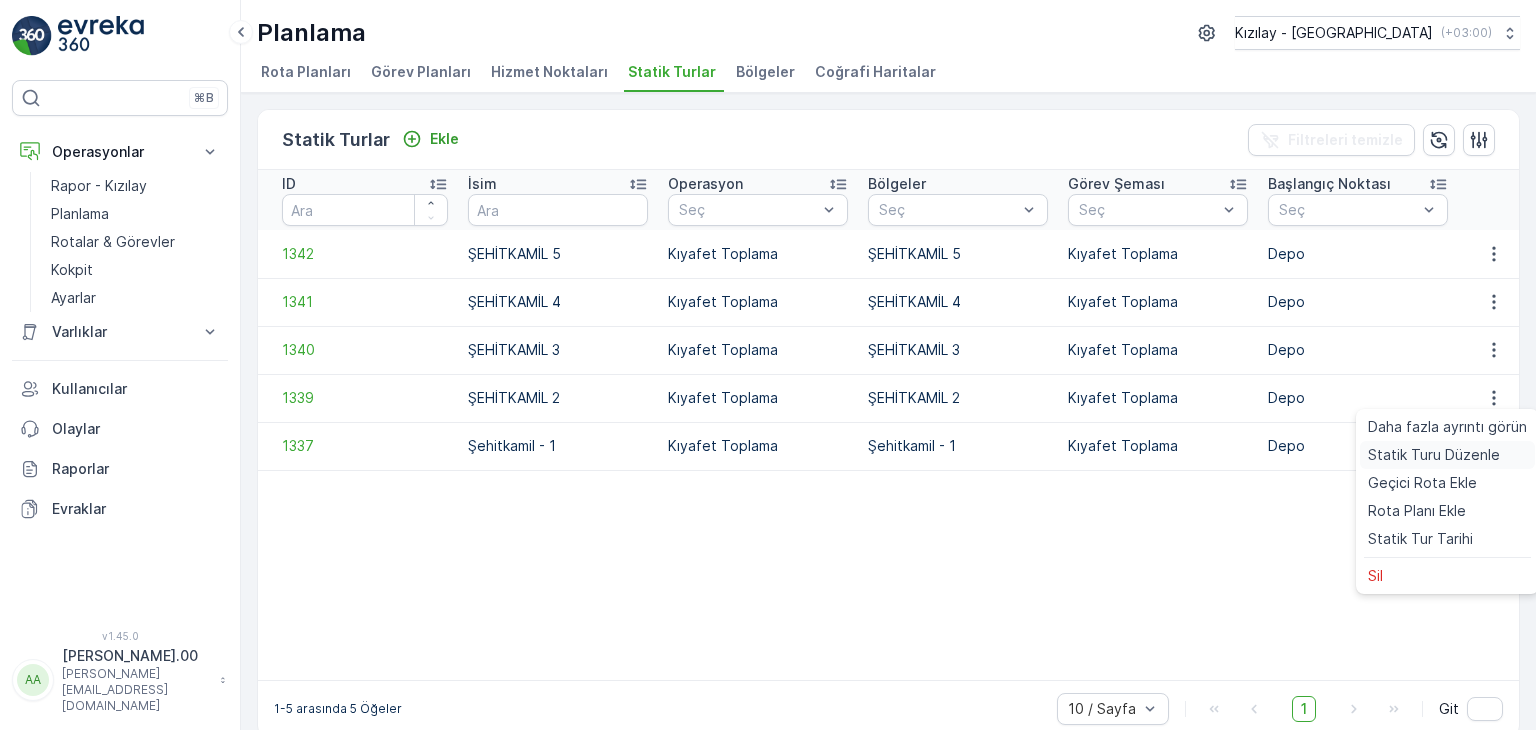 click on "Statik Turu Düzenle" at bounding box center [1434, 455] 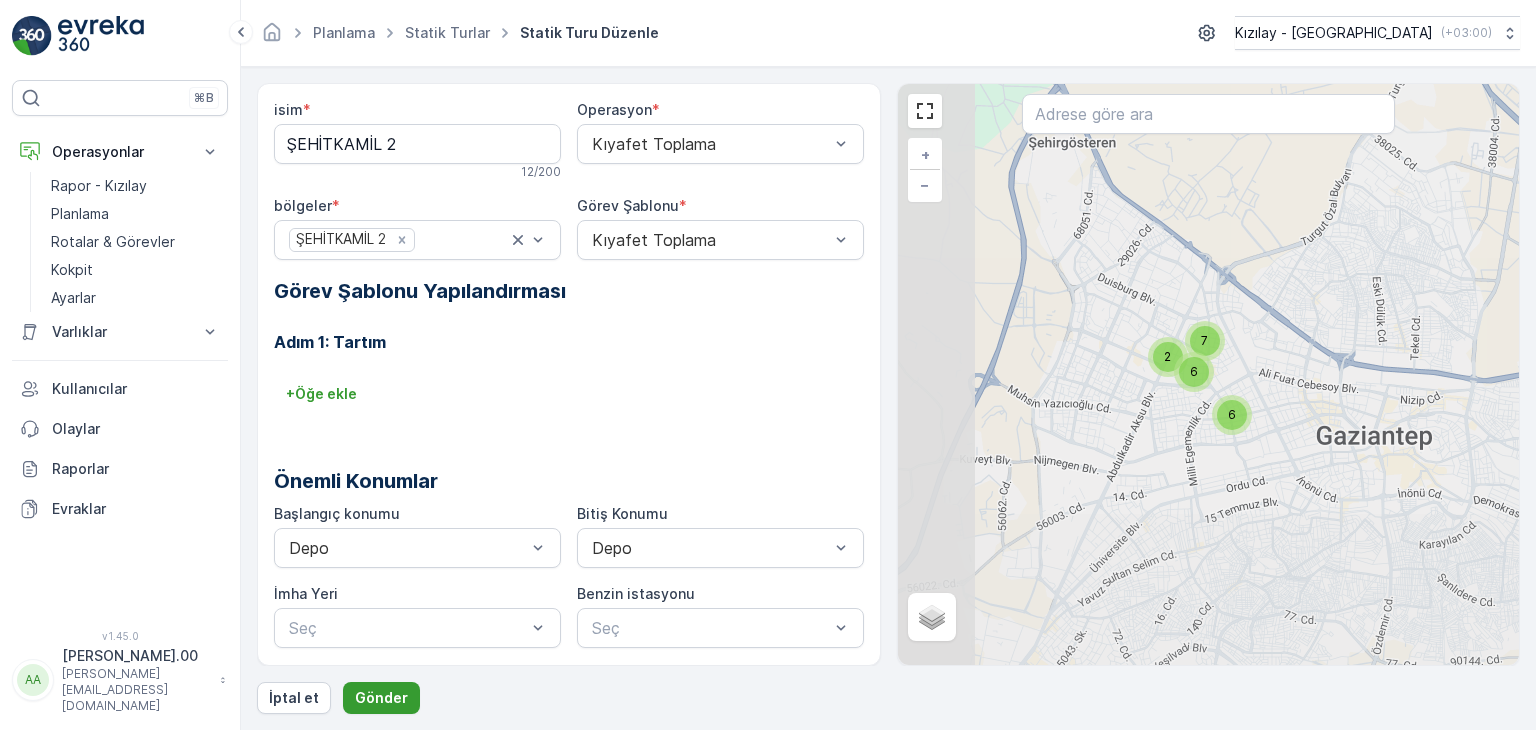 click on "Gönder" at bounding box center (381, 698) 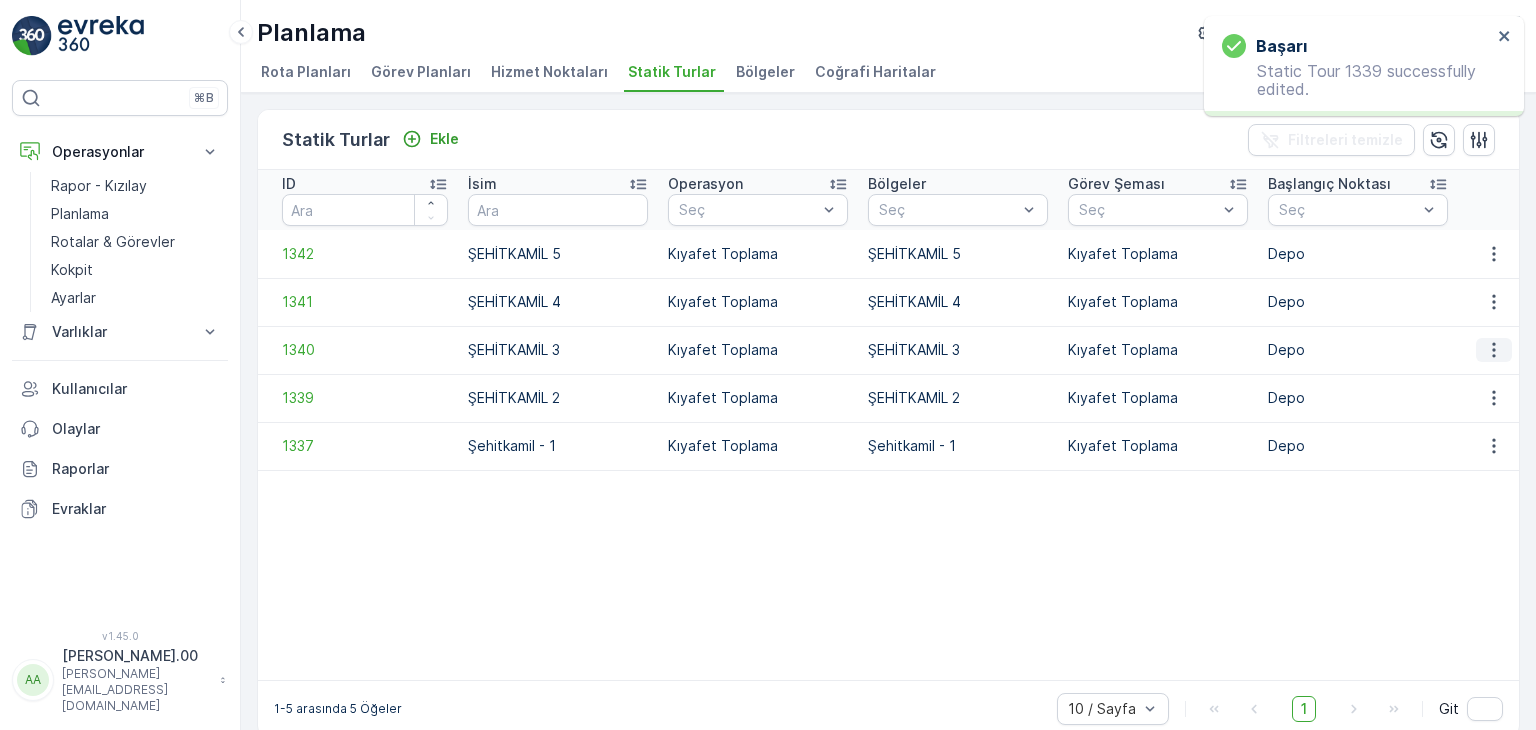 click 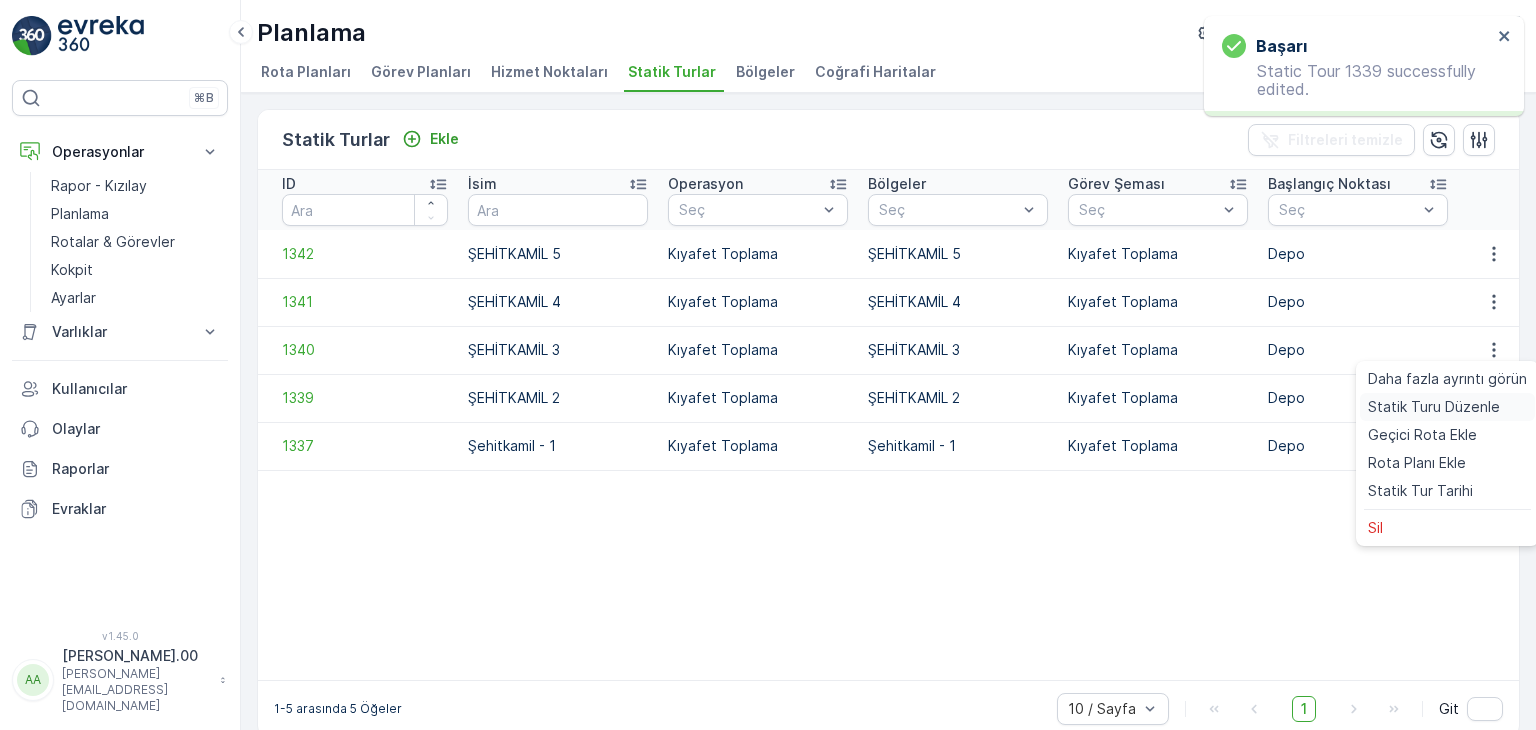click on "Statik Turu Düzenle" at bounding box center (1434, 407) 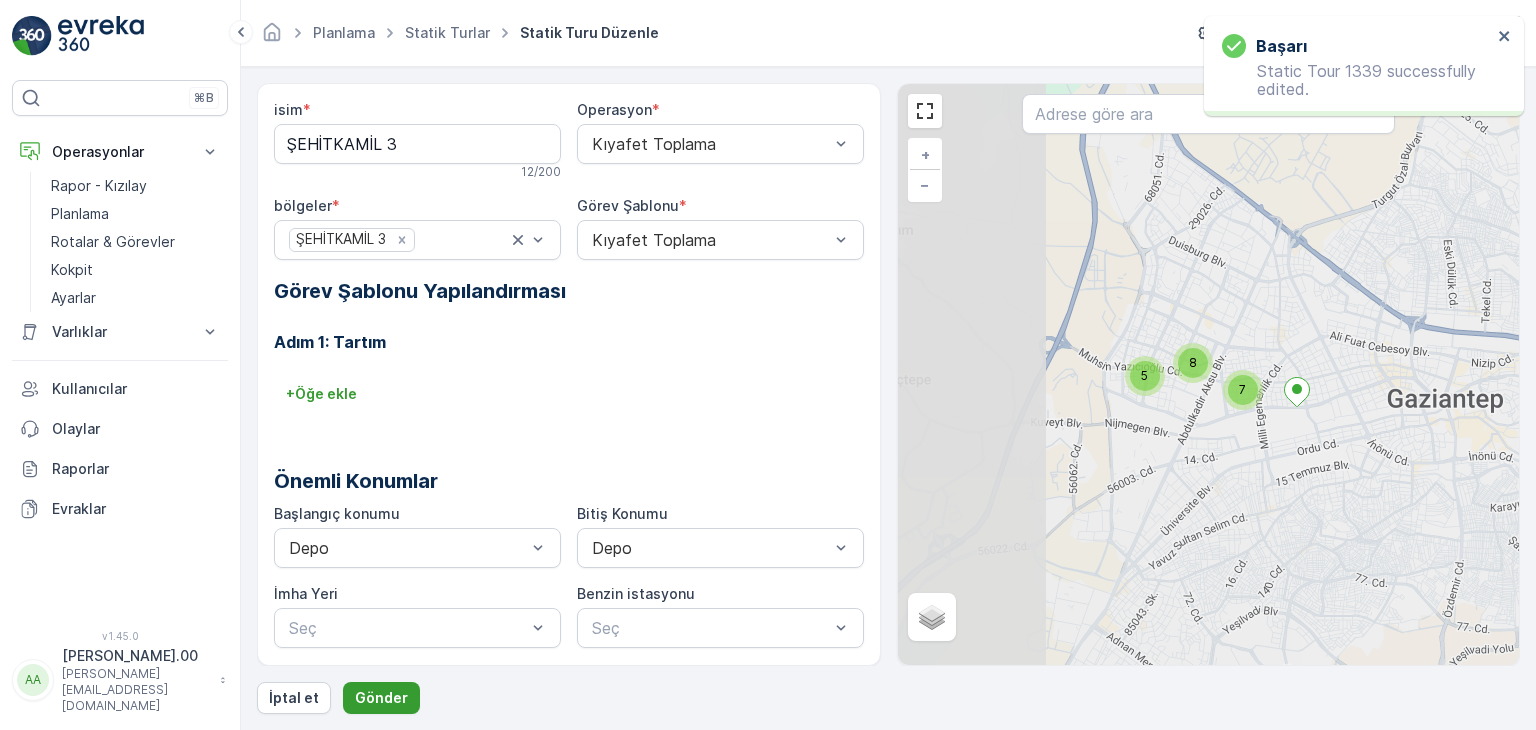 click on "Gönder" at bounding box center [381, 698] 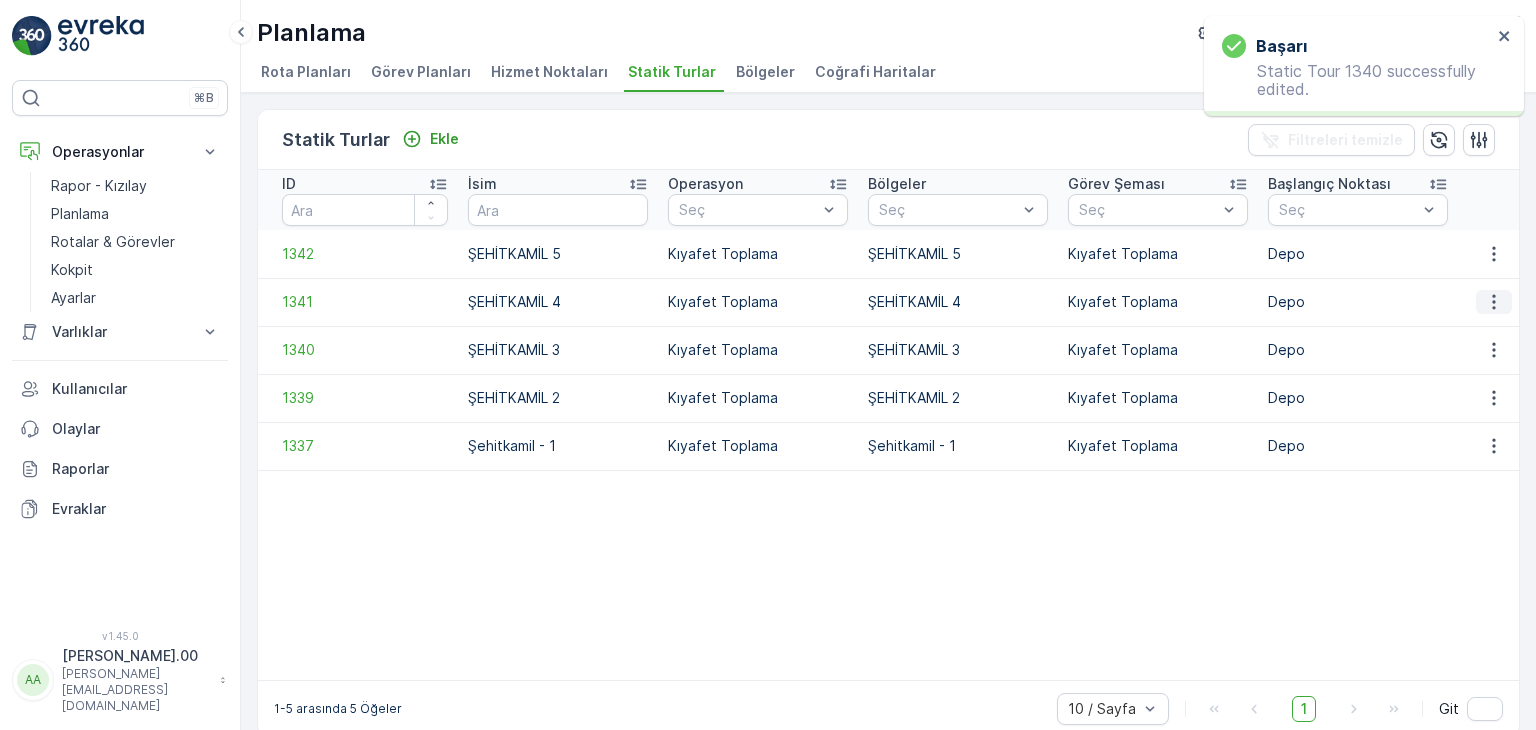 click 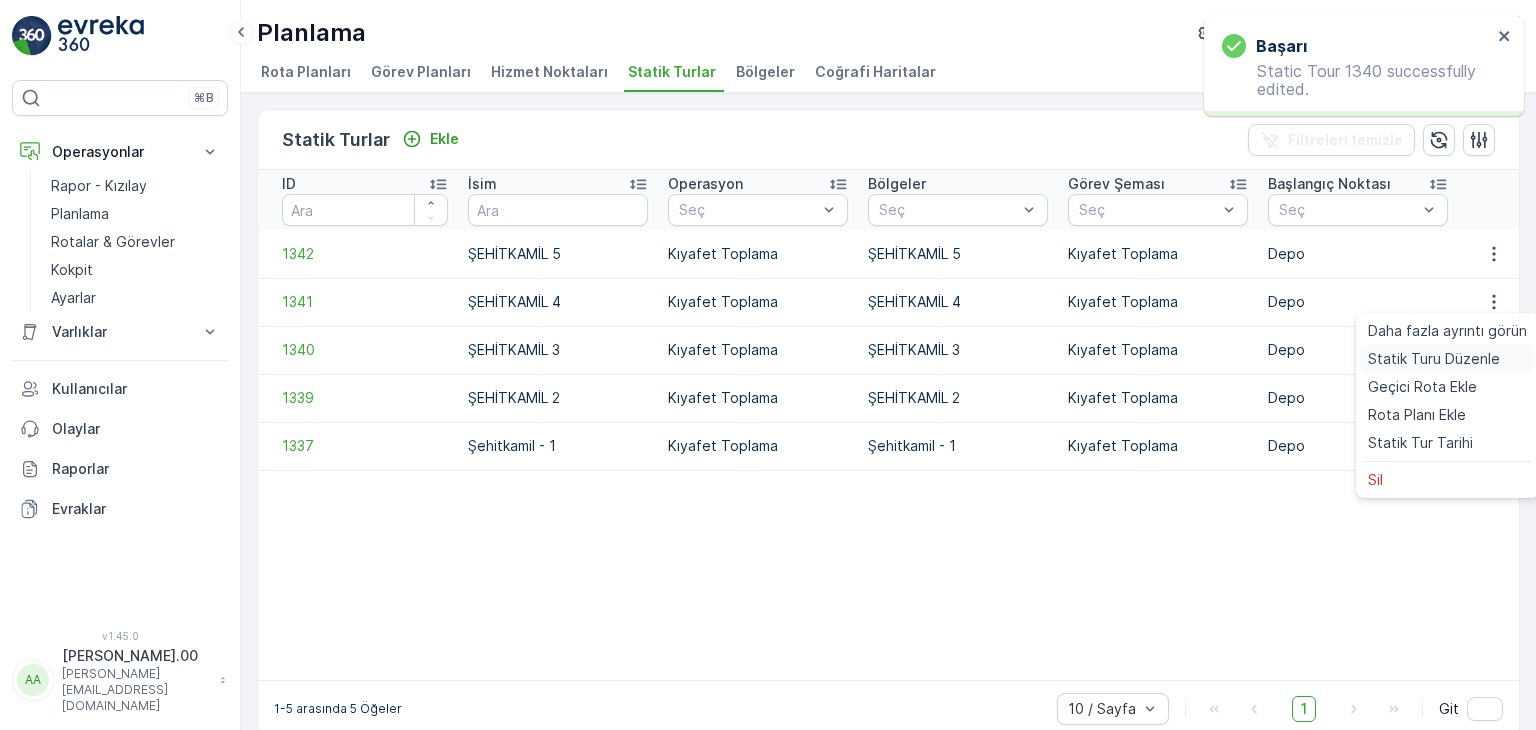 click on "Statik Turu Düzenle" at bounding box center (1434, 359) 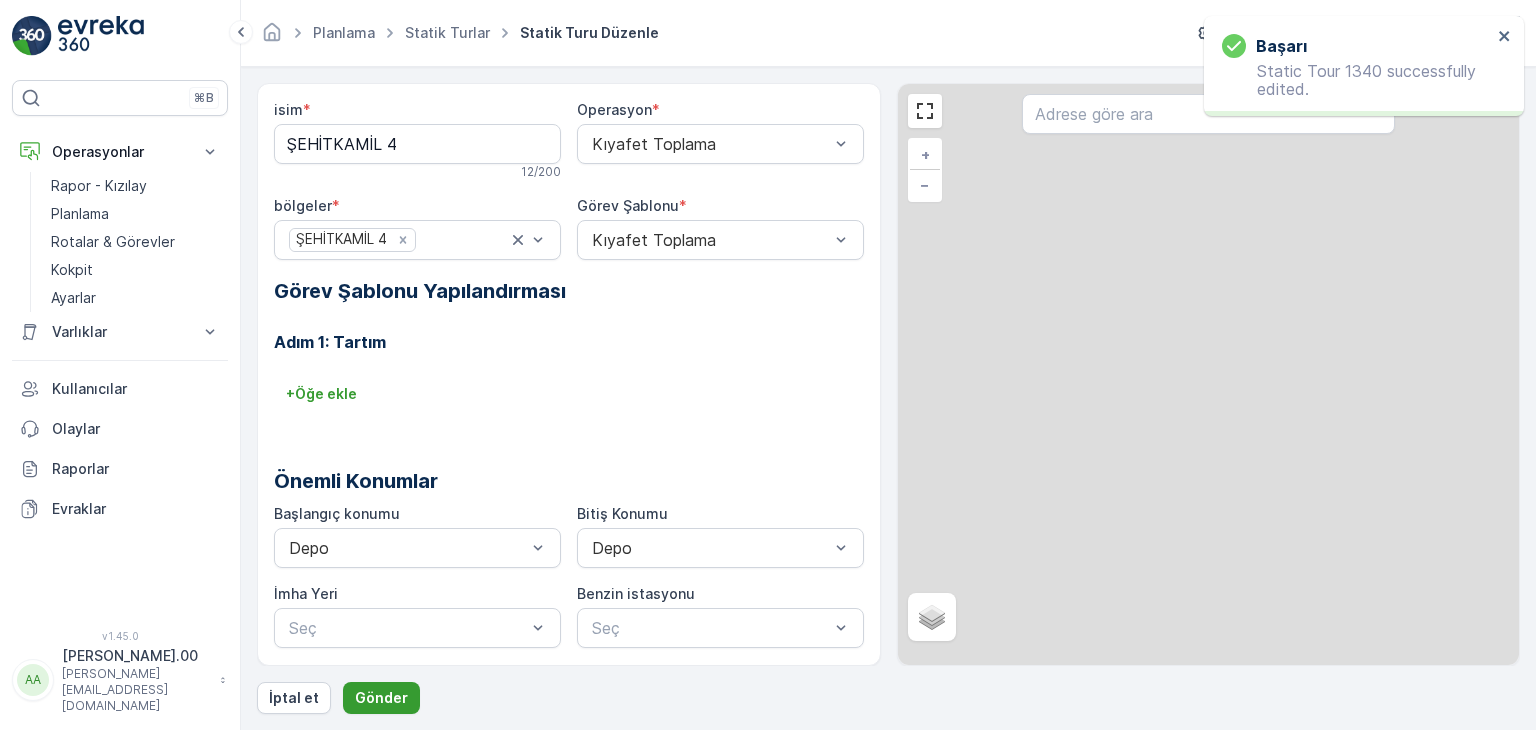click on "Gönder" at bounding box center [381, 698] 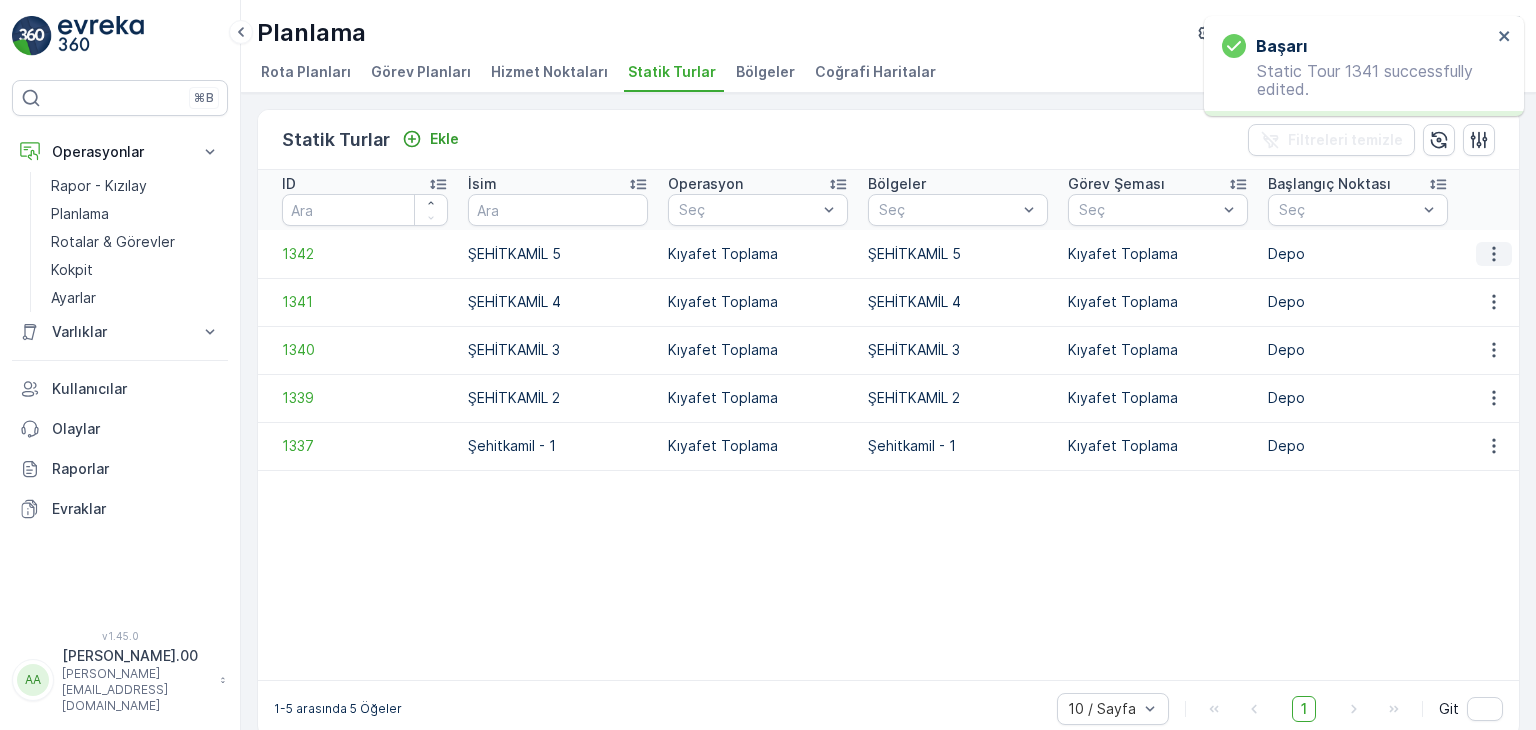 click 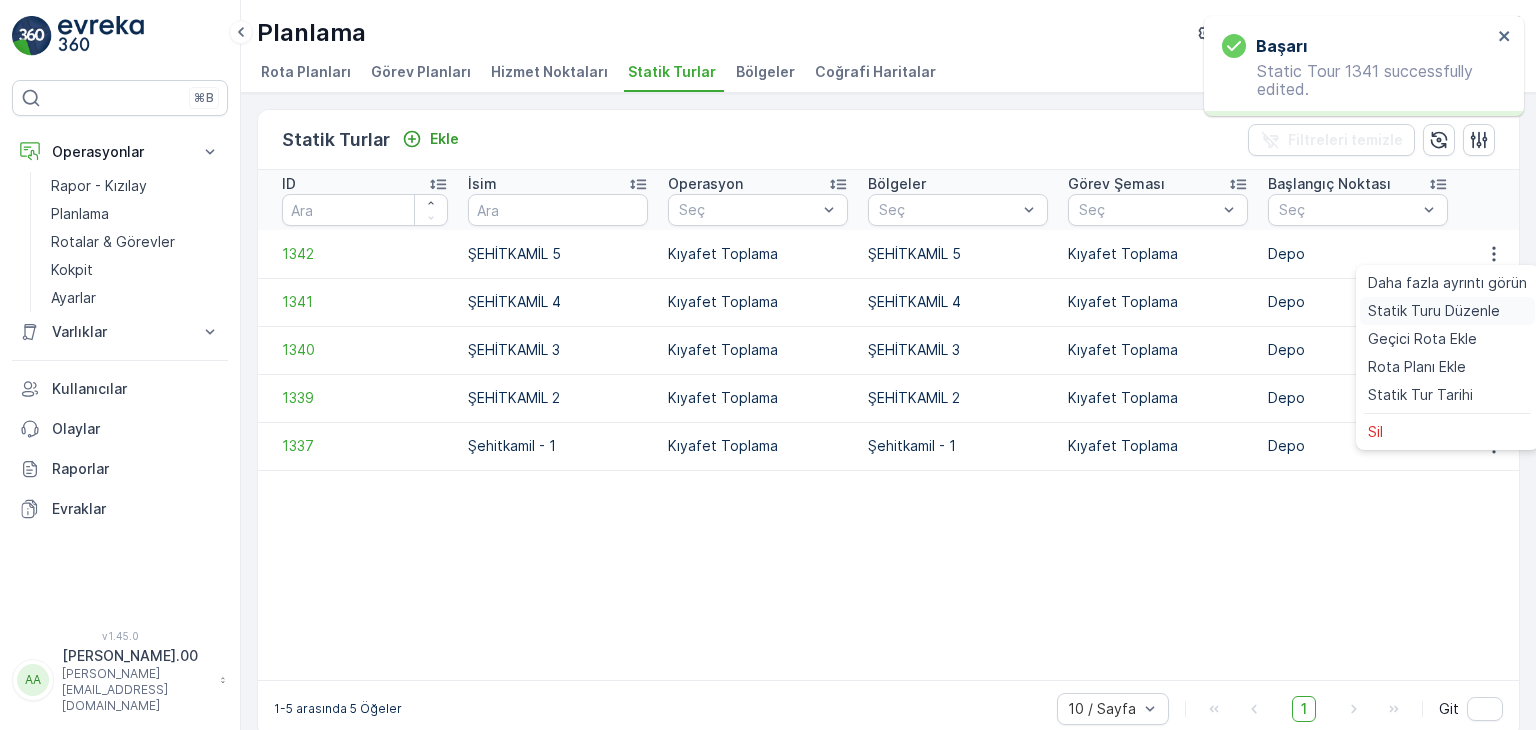 click on "Statik Turu Düzenle" at bounding box center [1434, 311] 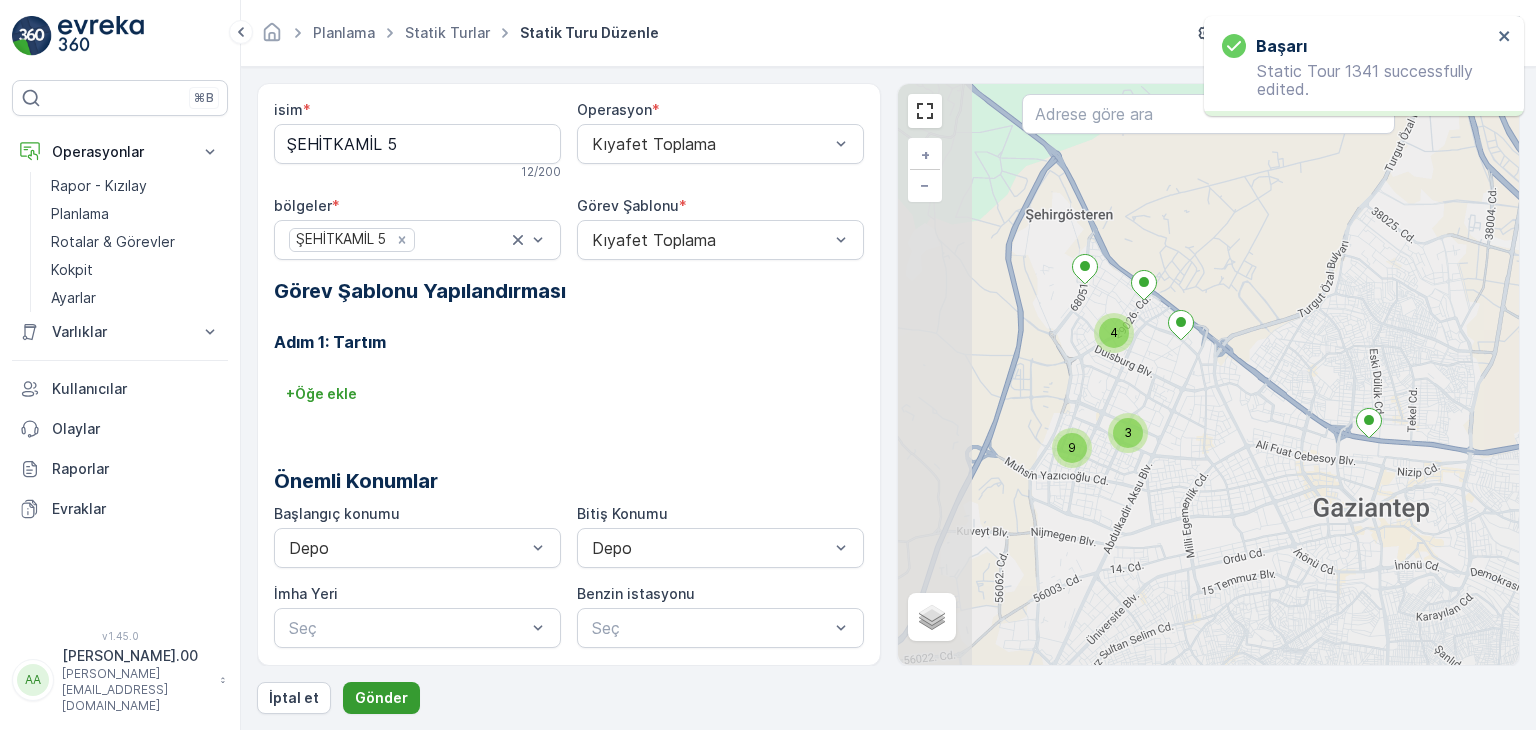 click on "Gönder" at bounding box center [381, 698] 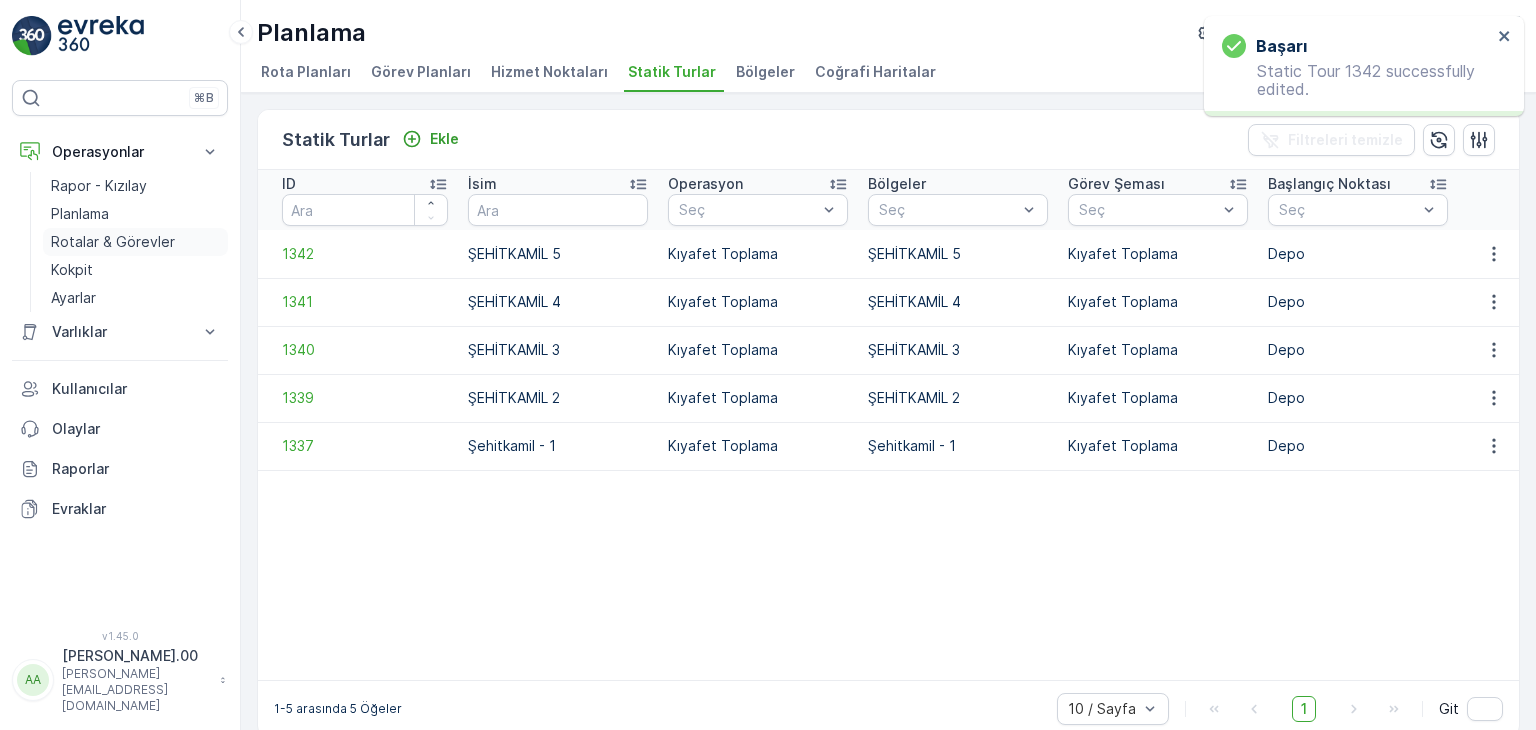 click on "Rotalar & Görevler" at bounding box center (113, 242) 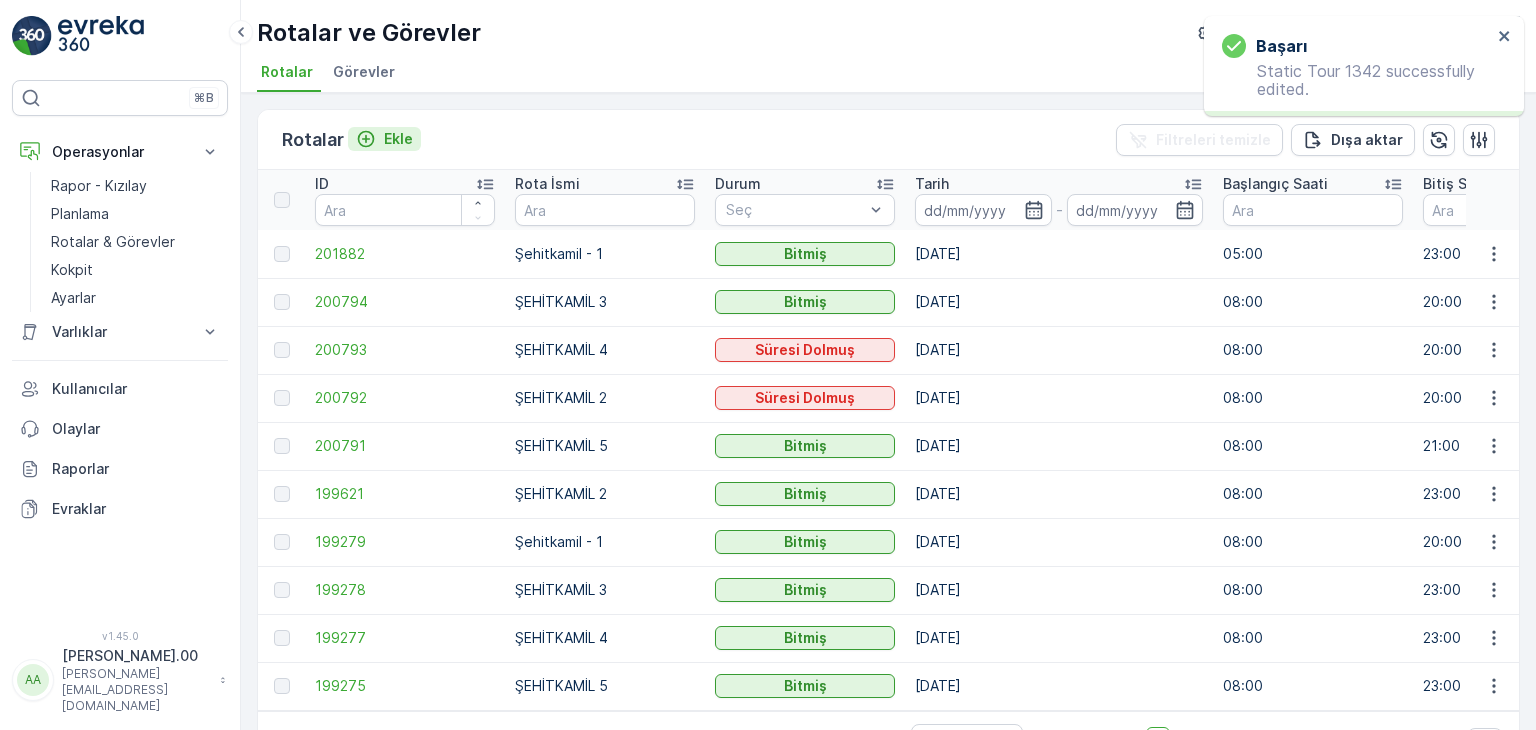 click on "Ekle" at bounding box center (384, 139) 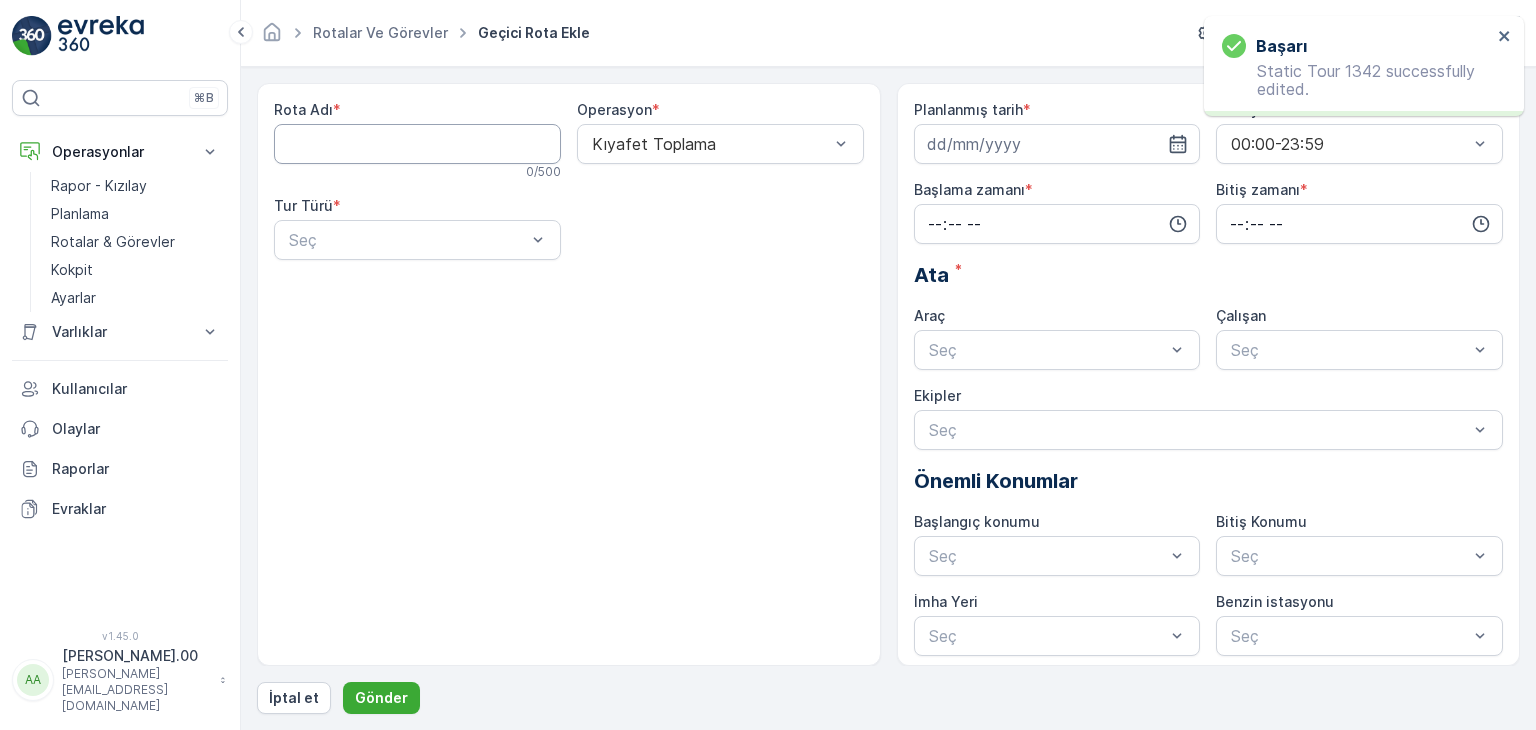 click on "Rota Adı" at bounding box center [417, 144] 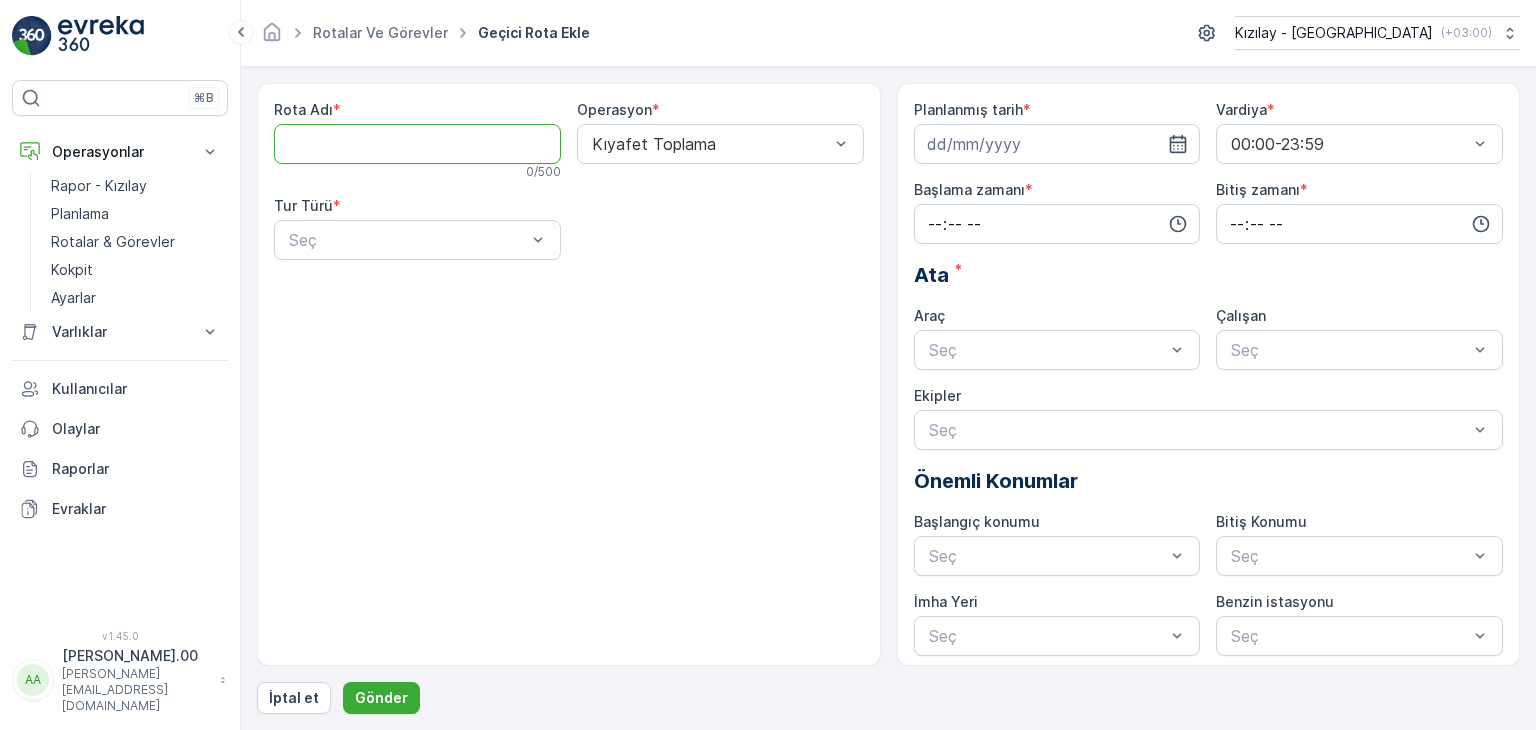 type on "Şehitkamil - 1" 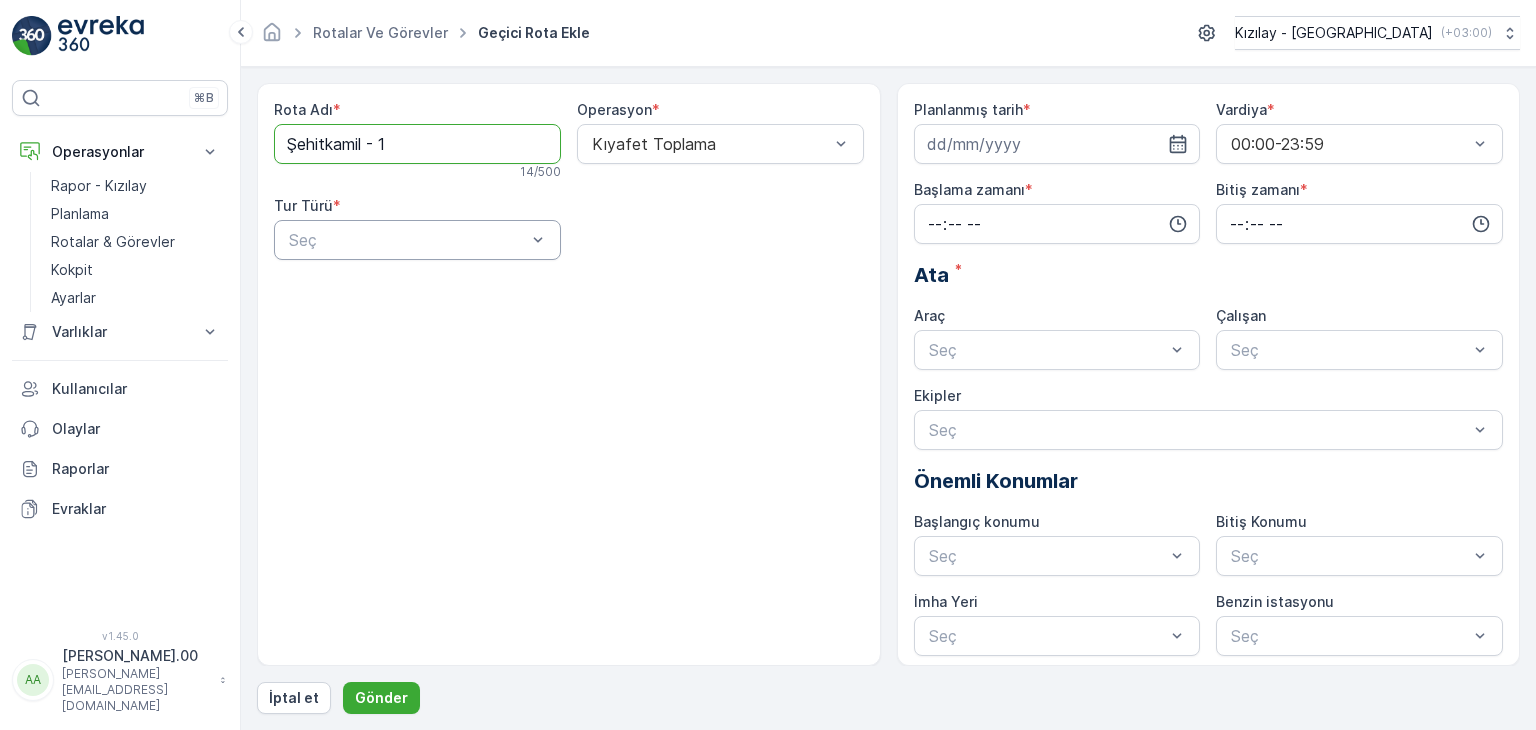 click on "Seç" at bounding box center [417, 240] 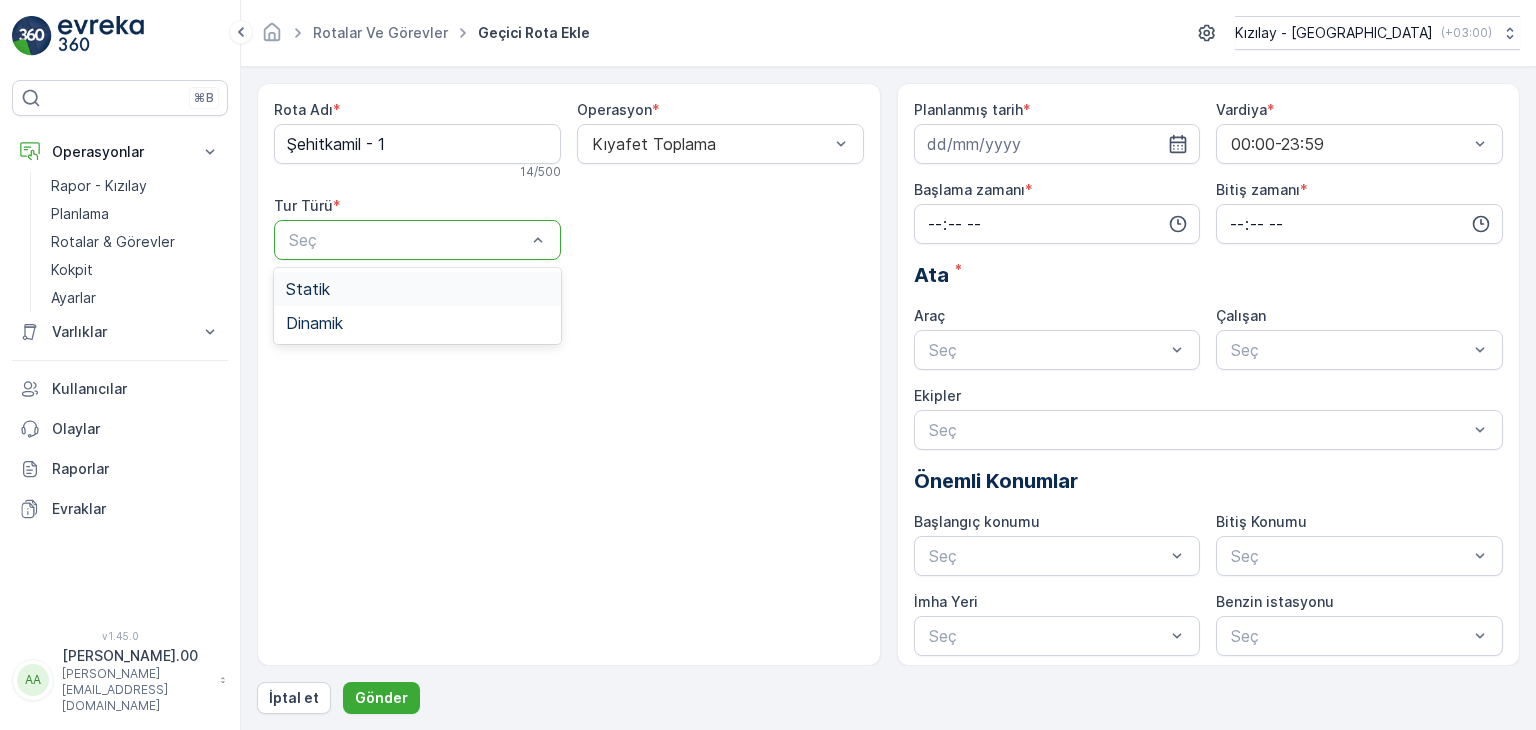 click on "Statik" at bounding box center (417, 289) 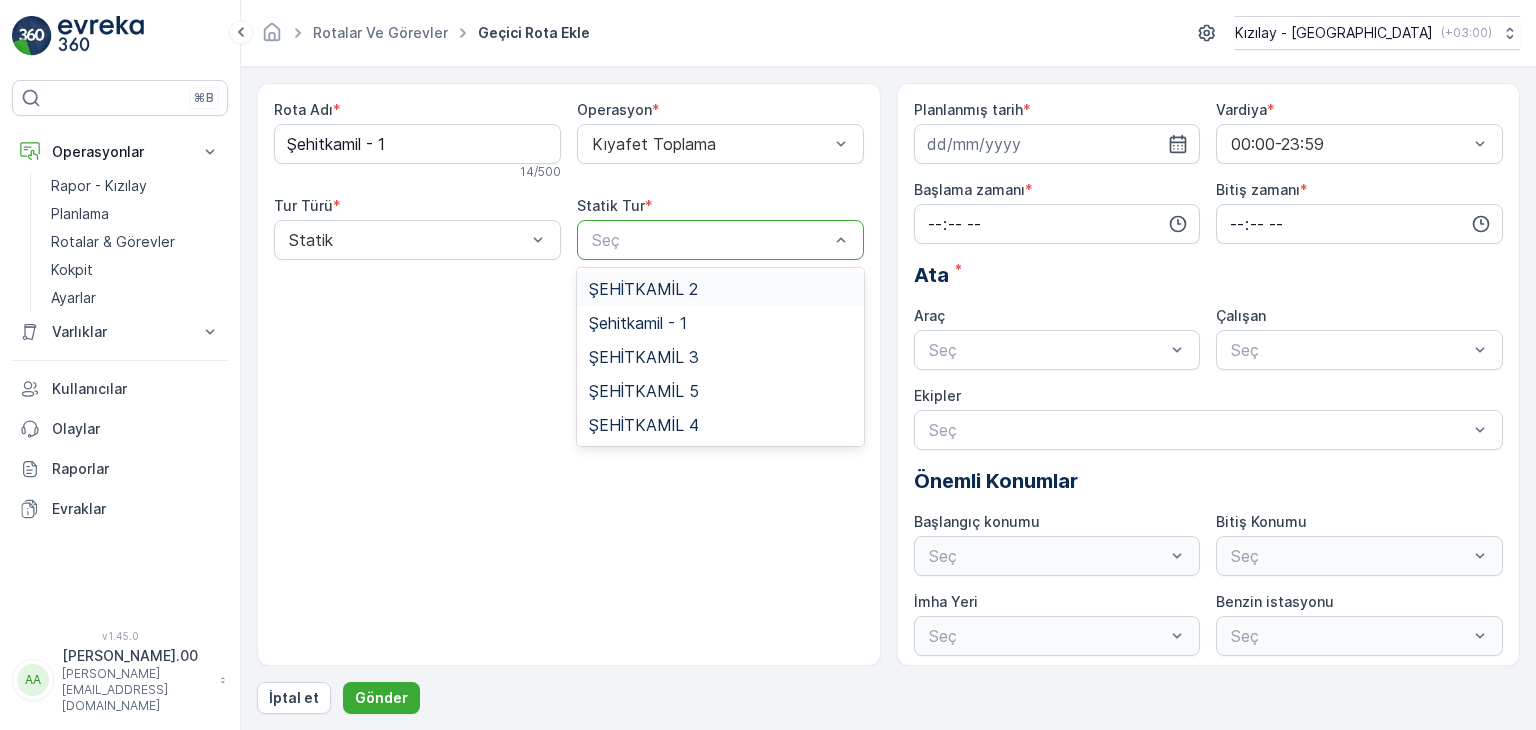 click on "Seç" at bounding box center [720, 240] 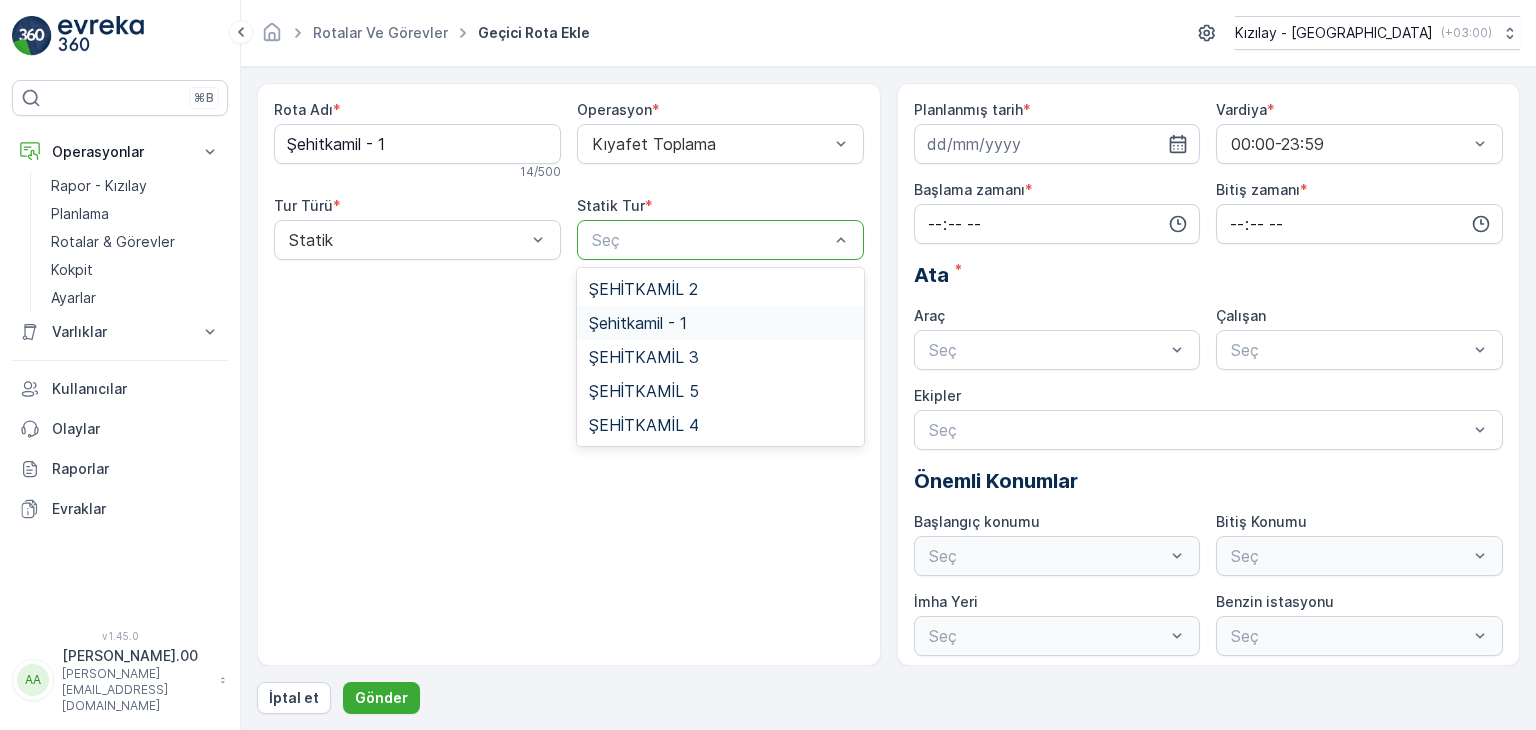 drag, startPoint x: 659, startPoint y: 327, endPoint x: 772, endPoint y: 308, distance: 114.58621 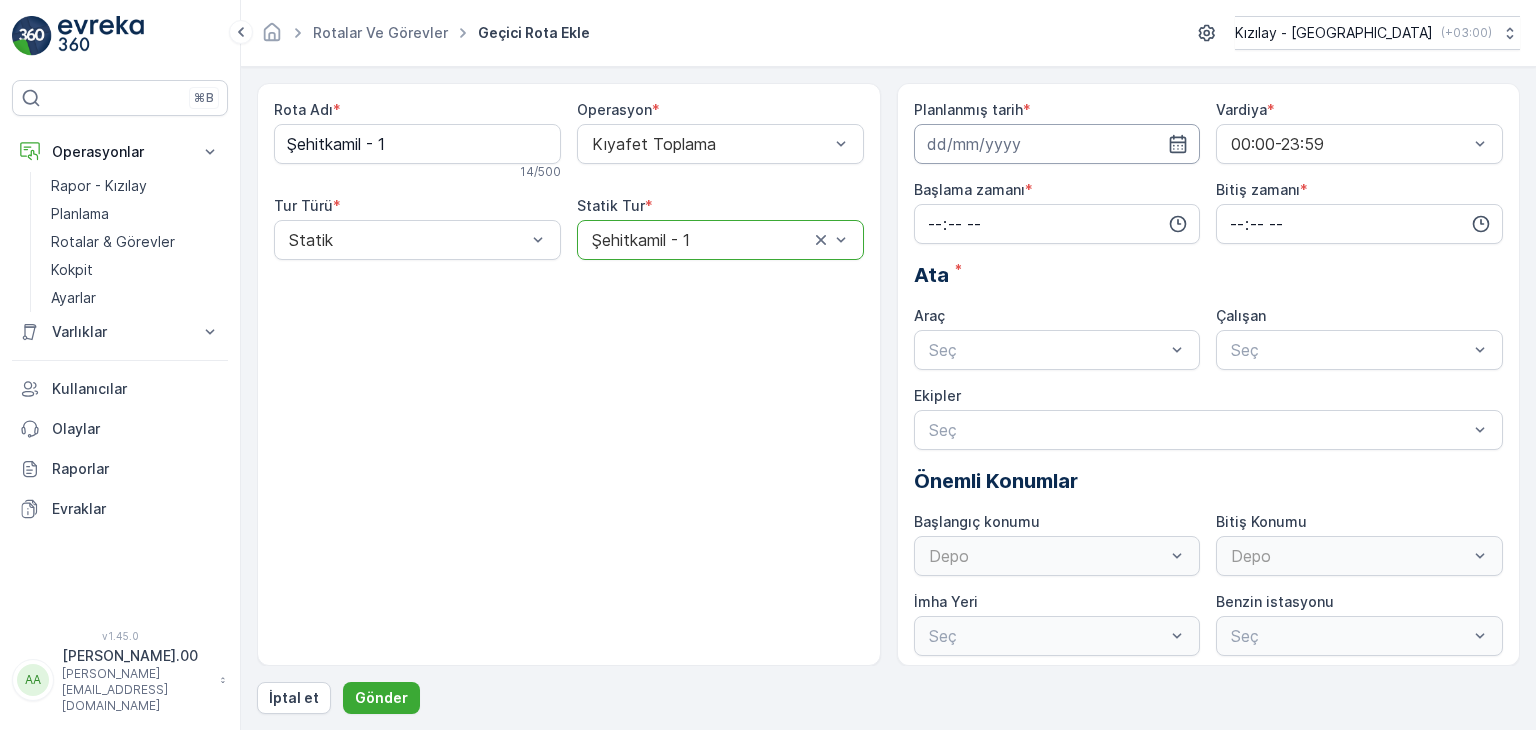 click at bounding box center [1057, 144] 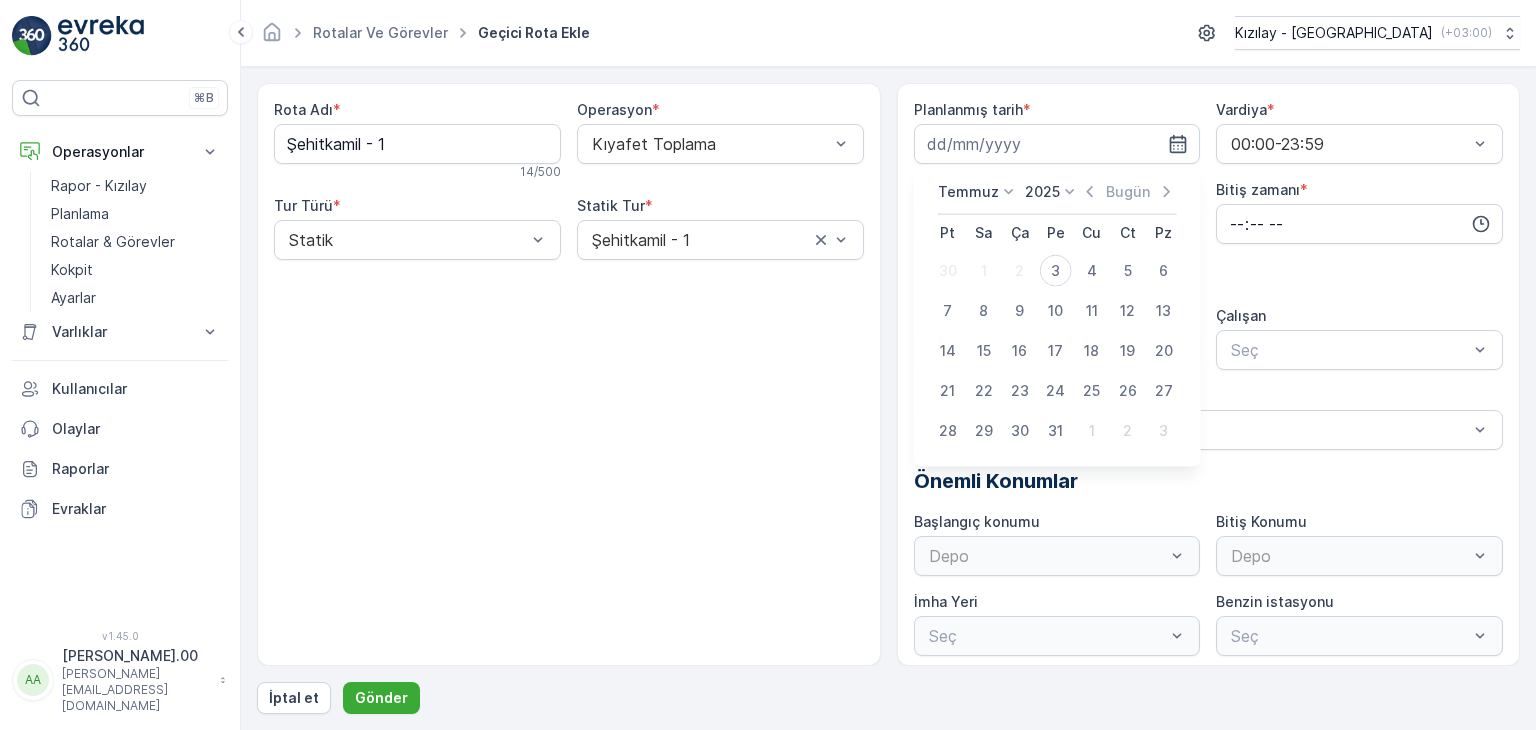click on "4" at bounding box center [1092, 271] 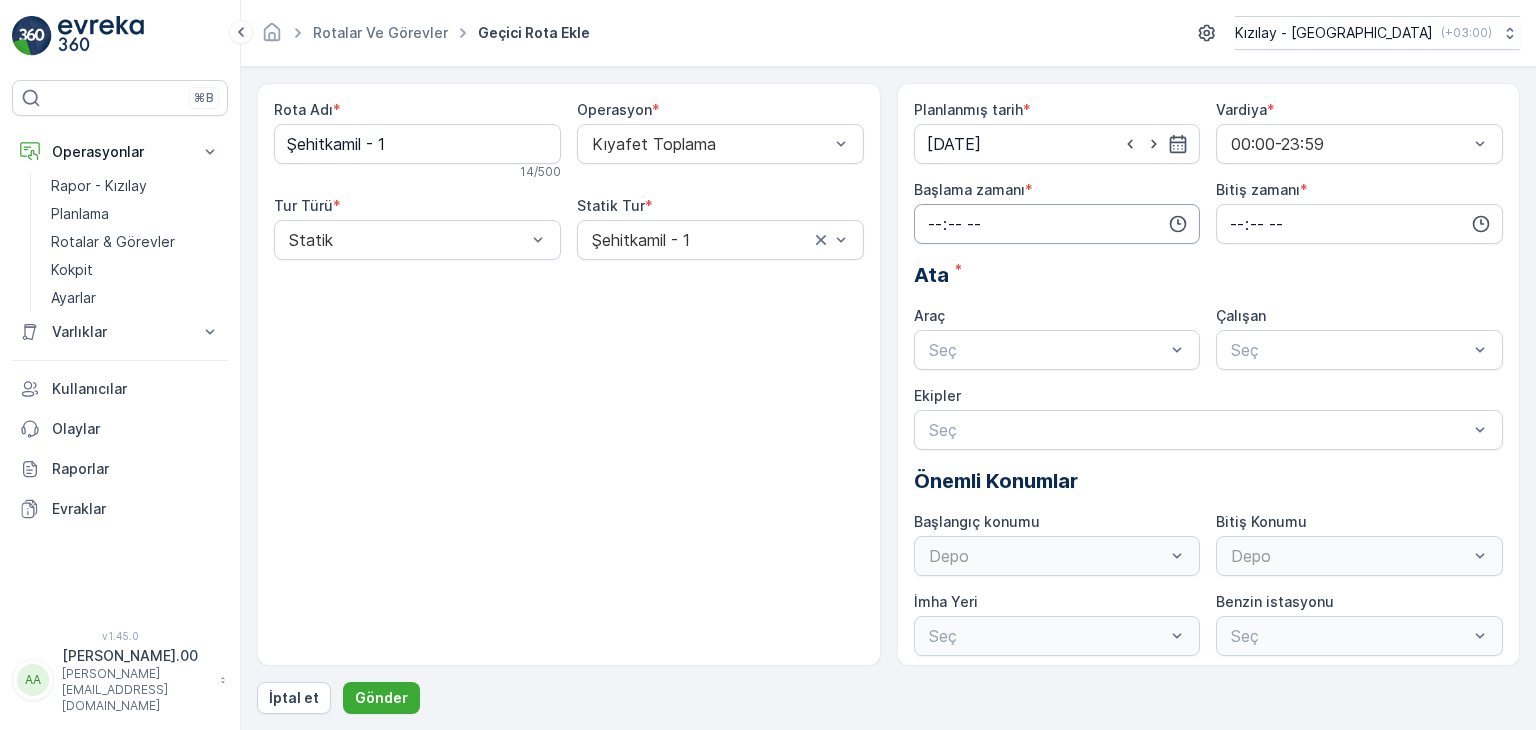 drag, startPoint x: 1182, startPoint y: 238, endPoint x: 1171, endPoint y: 237, distance: 11.045361 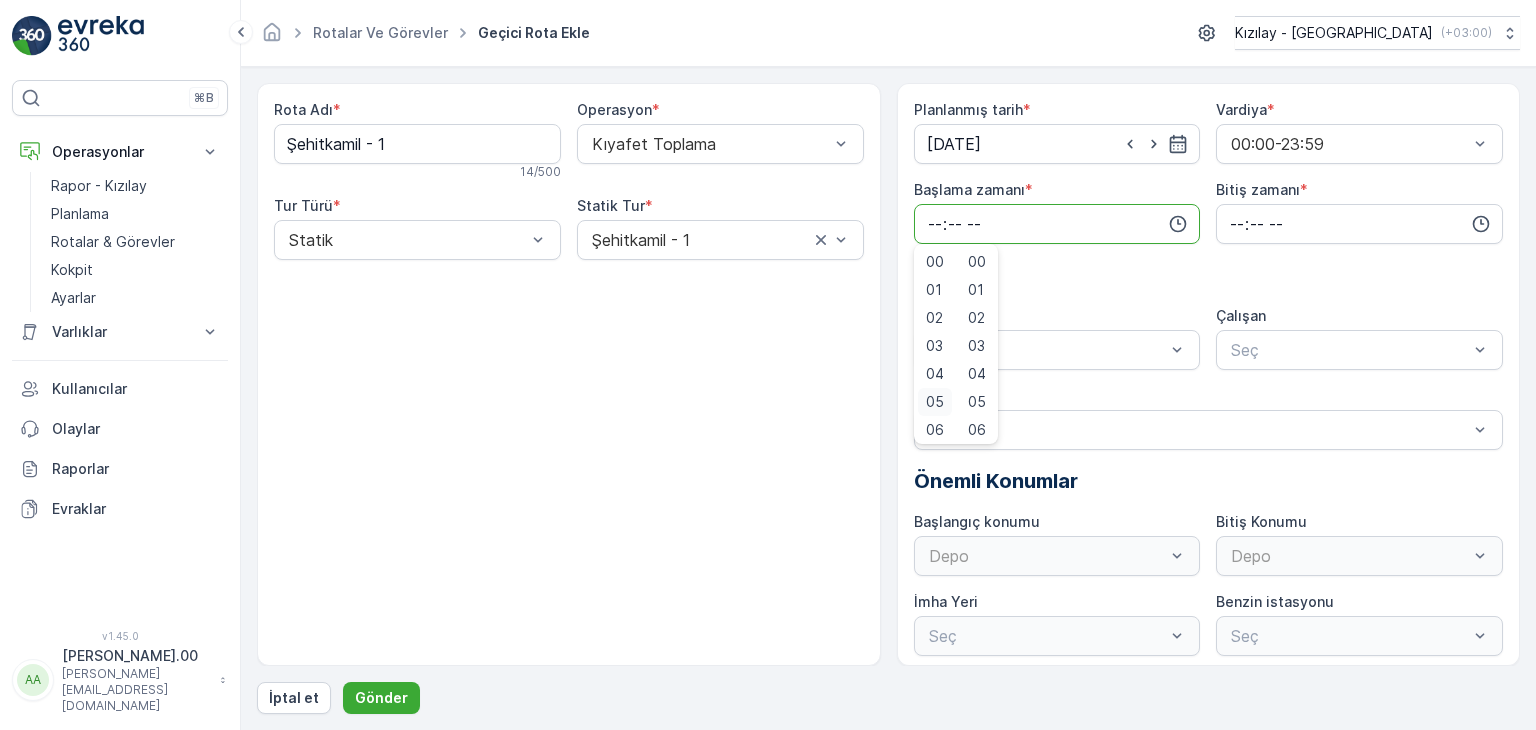 click on "05" at bounding box center (935, 402) 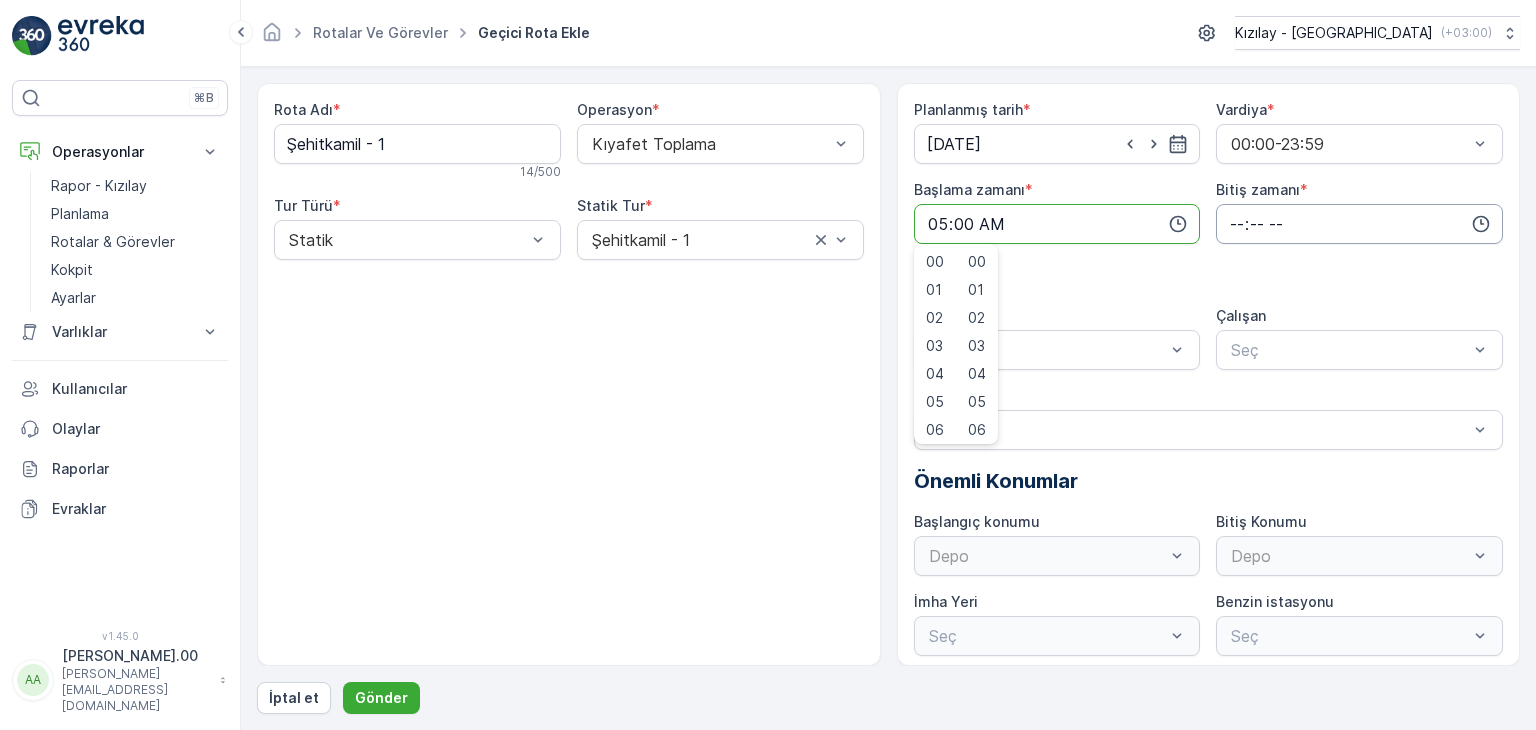 click at bounding box center [1359, 224] 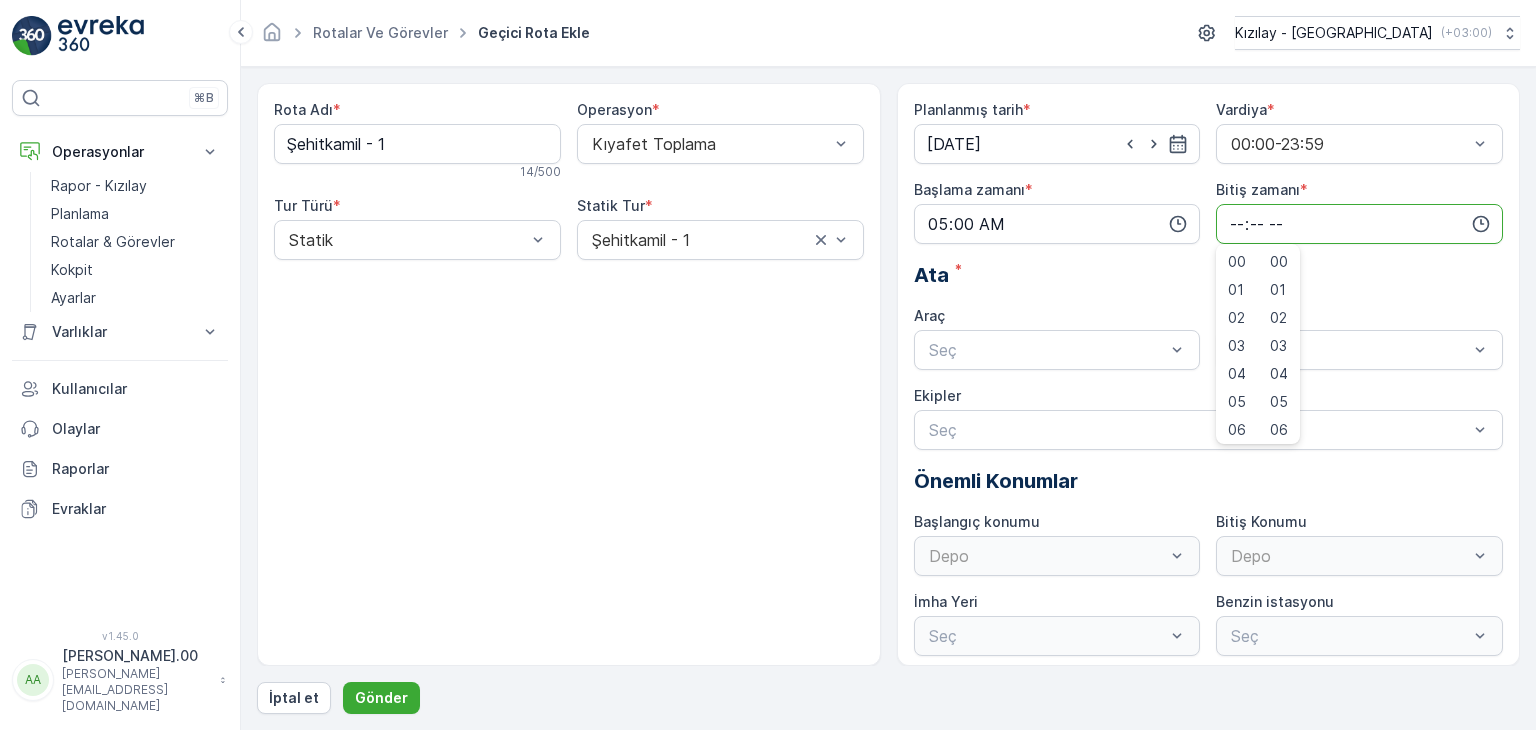 scroll, scrollTop: 480, scrollLeft: 0, axis: vertical 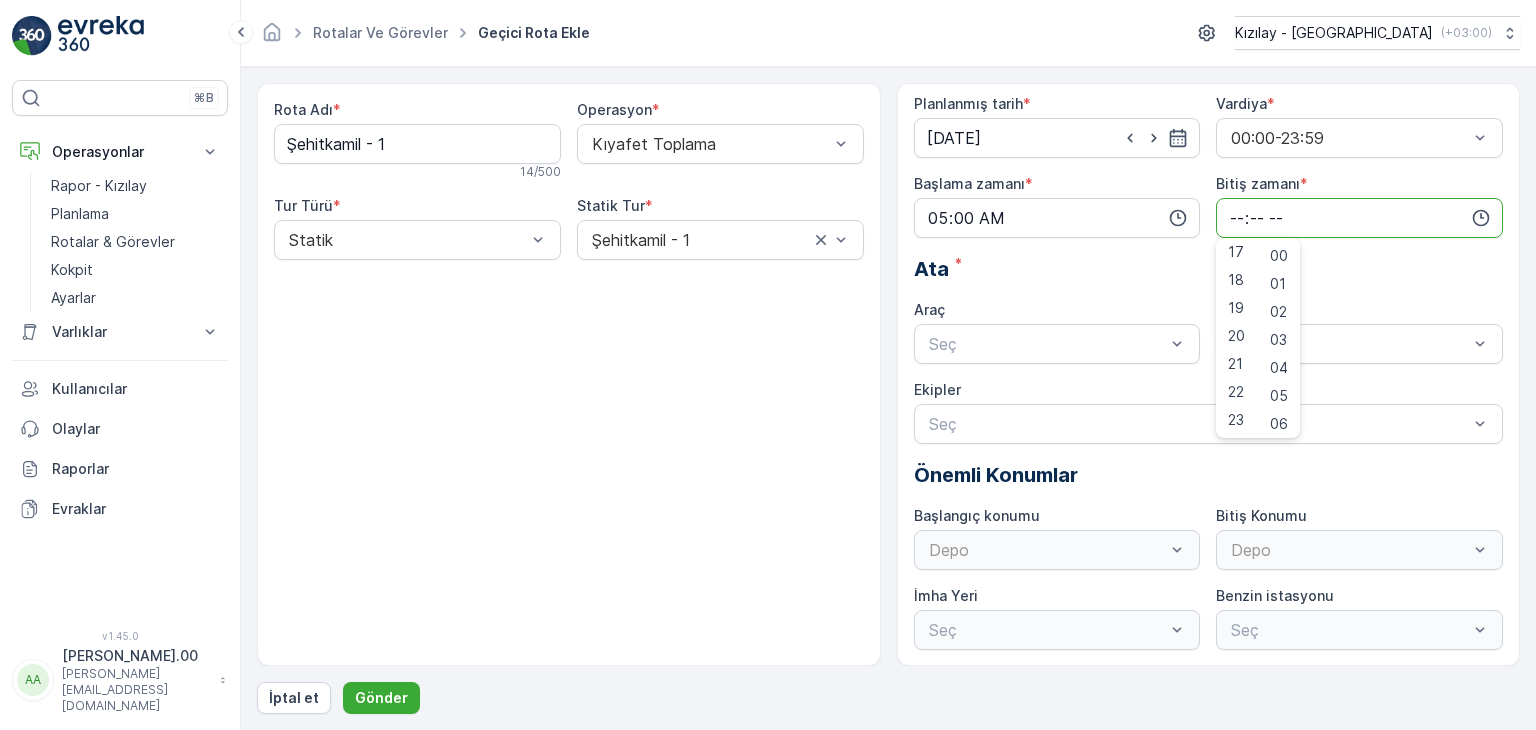 drag, startPoint x: 1237, startPoint y: 421, endPoint x: 1128, endPoint y: 393, distance: 112.53888 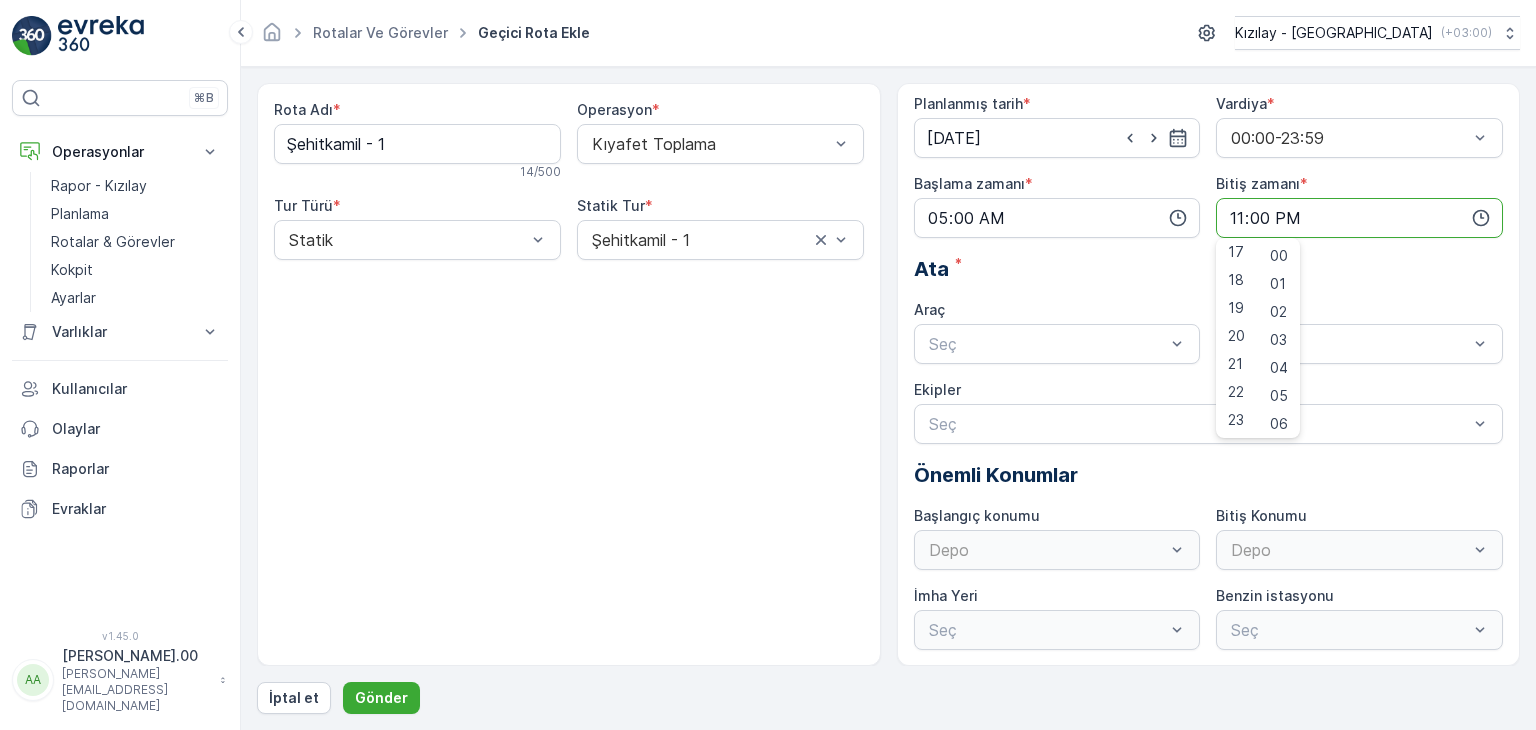click on "Planlanmış tarih * 04.07.2025 Vardiya * 00:00-23:59 Başlama zamanı * 05:00 Bitiş zamanı * 23:00 00 01 02 03 04 05 06 07 08 09 10 11 12 13 14 15 16 17 18 19 20 21 22 23 00 01 02 03 04 05 06 07 08 09 10 11 12 13 14 15 16 17 18 19 20 21 22 23 24 25 26 27 28 29 30 31 32 33 34 35 36 37 38 39 40 41 42 43 44 45 46 47 48 49 50 51 52 53 54 55 56 57 58 59 Ata   * Araç Seç Çalışan Seç Ekipler Seç Önemli Konumlar Başlangıç konumu Depo Bitiş Konumu Depo İmha Yeri Seç Benzin istasyonu Seç" at bounding box center [1209, 372] 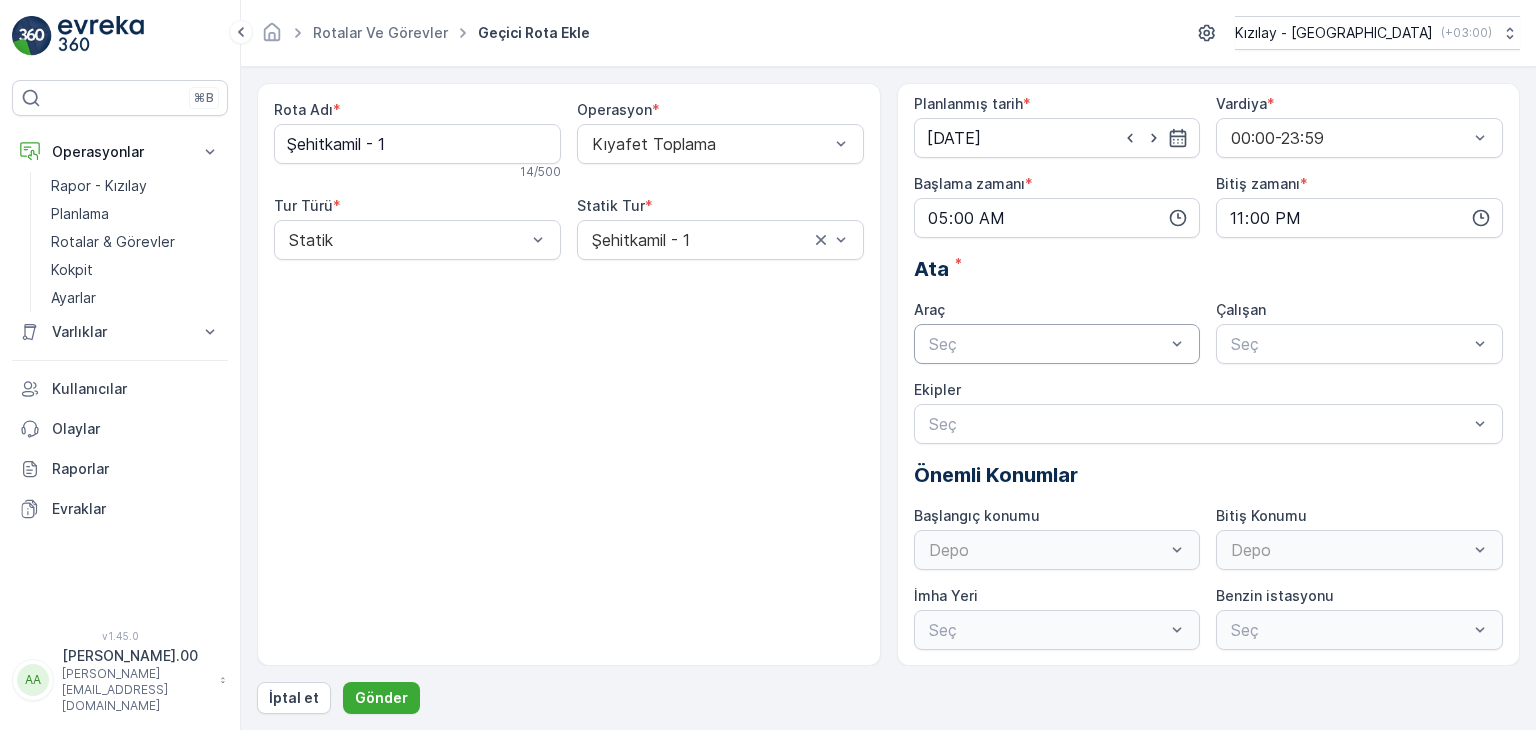 click at bounding box center [1047, 344] 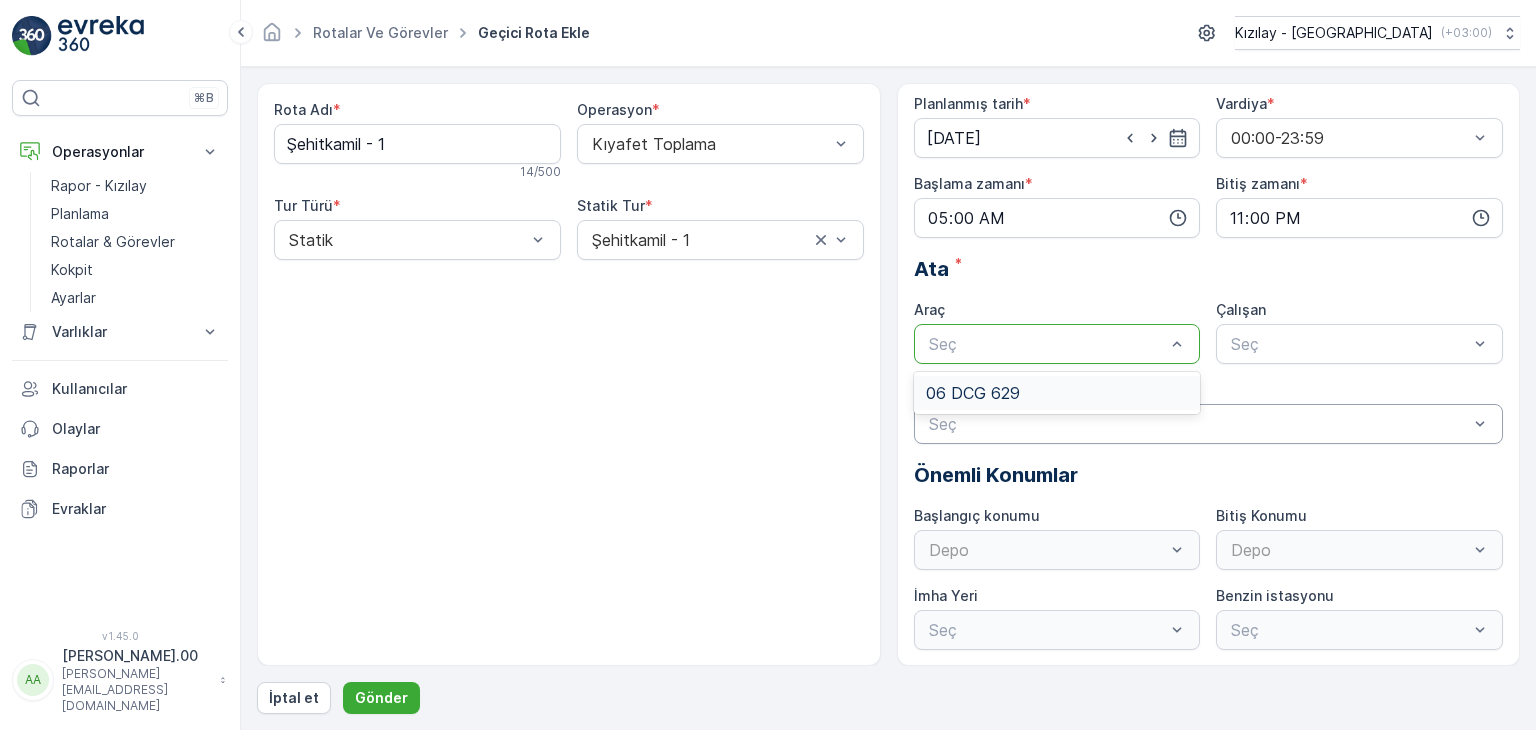 click on "06 DCG 629" at bounding box center [1057, 393] 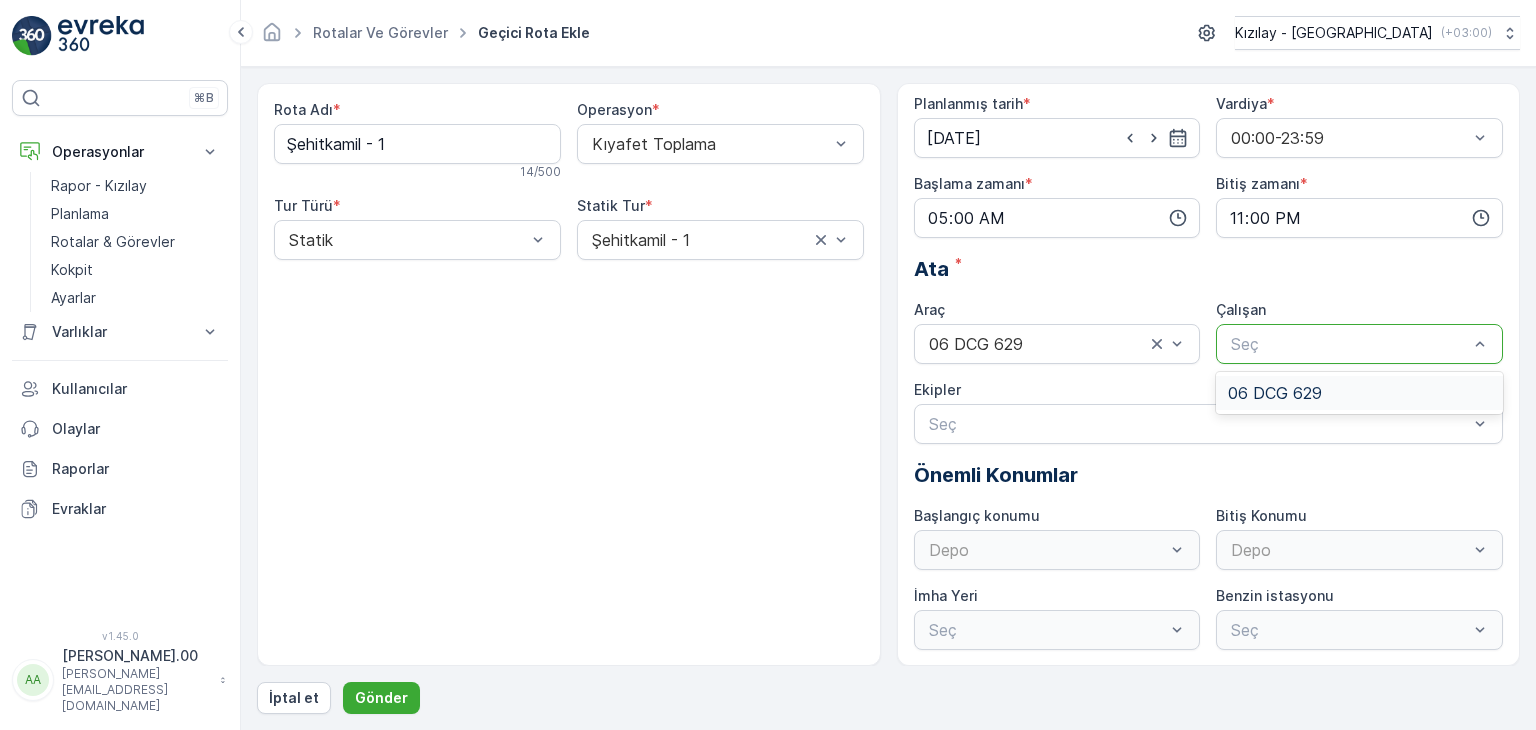 click on "Seç" at bounding box center (1359, 344) 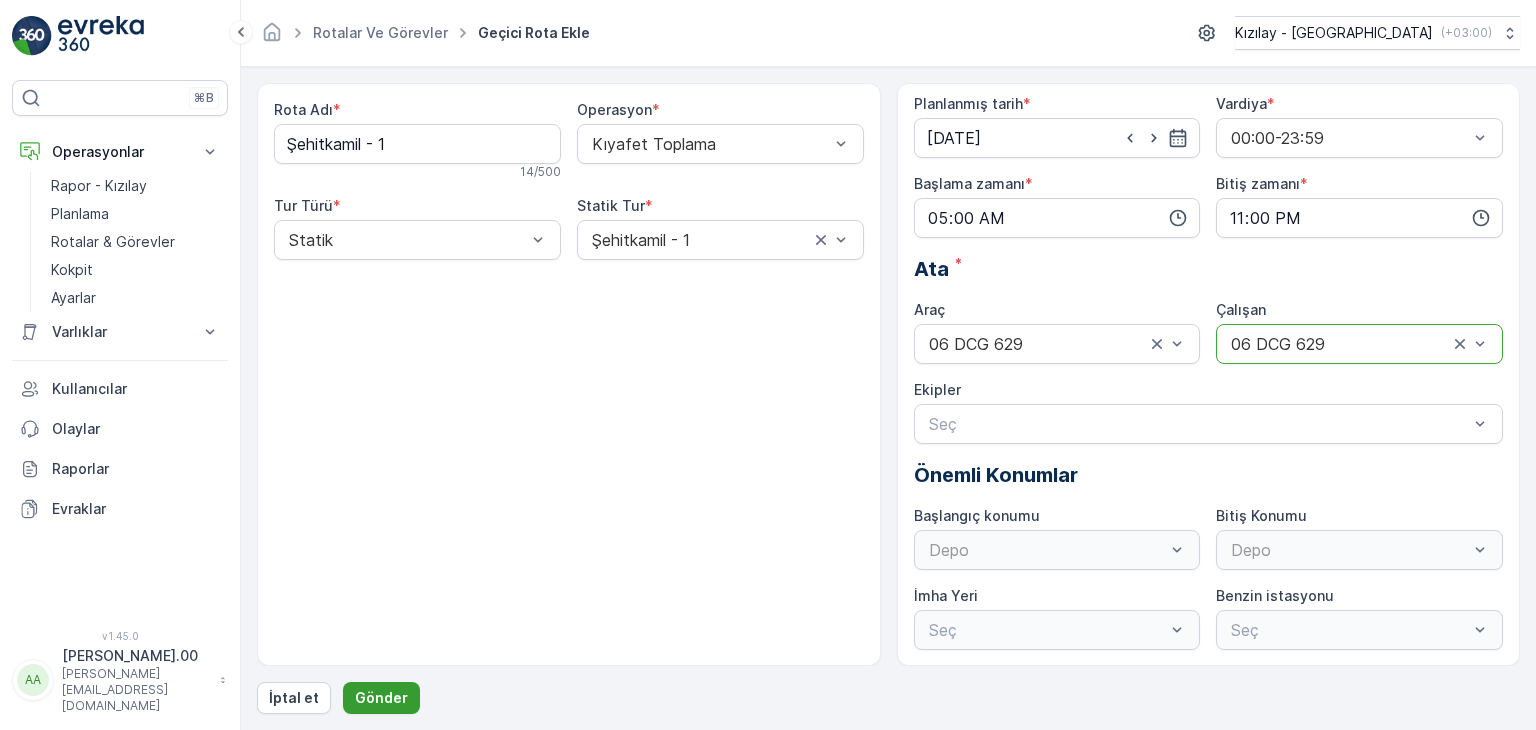 click on "Gönder" at bounding box center [381, 698] 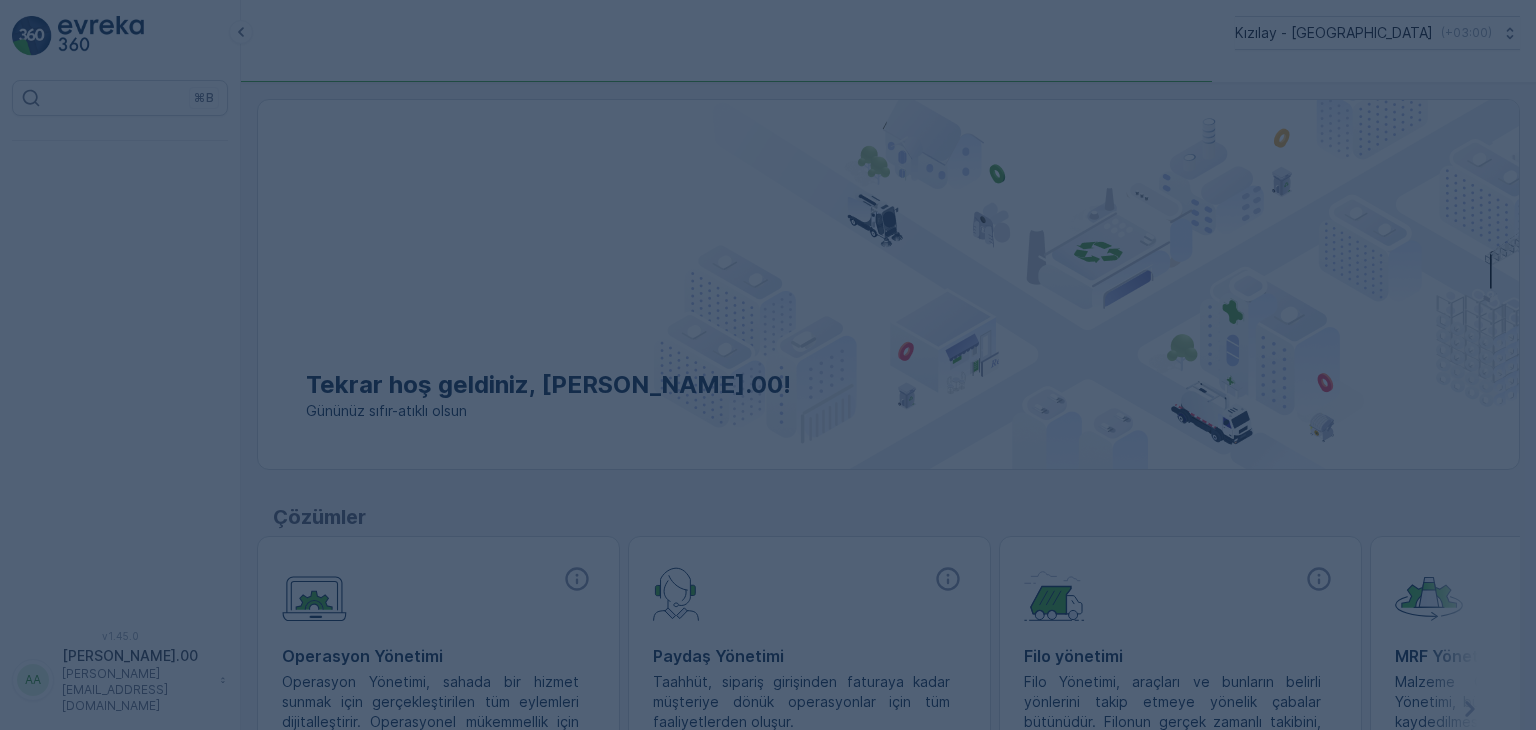 scroll, scrollTop: 0, scrollLeft: 0, axis: both 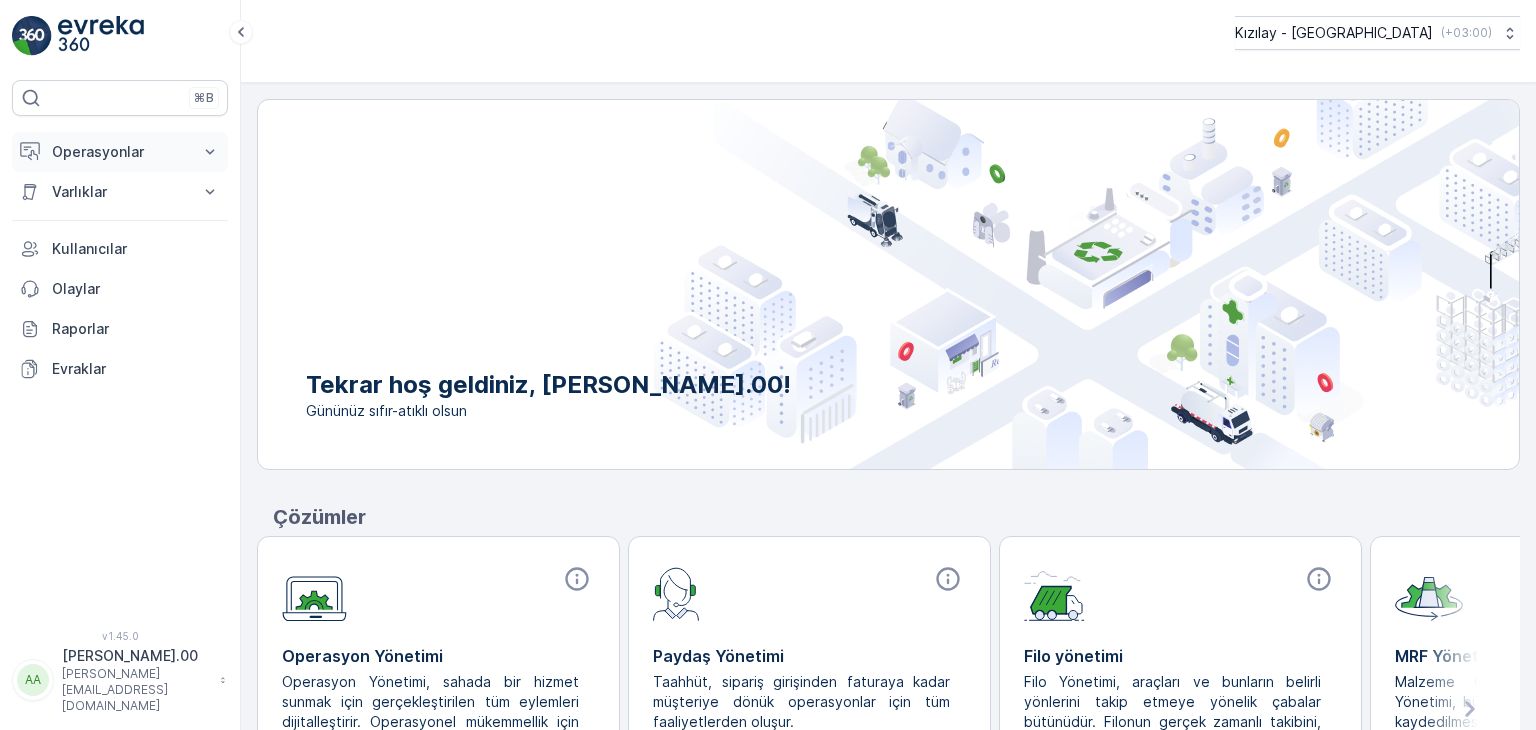 click on "Operasyonlar" at bounding box center [120, 152] 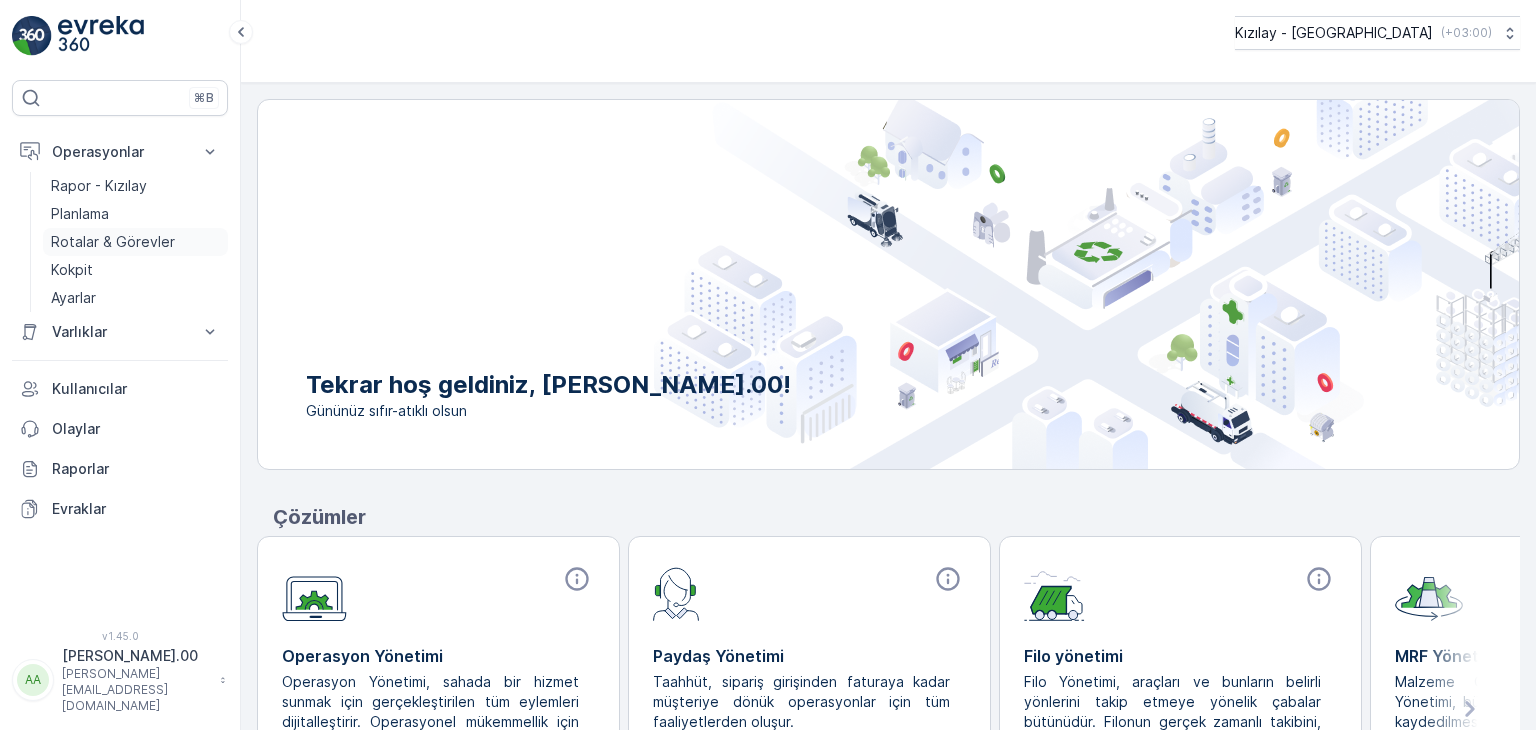 click on "Rotalar & Görevler" at bounding box center (135, 242) 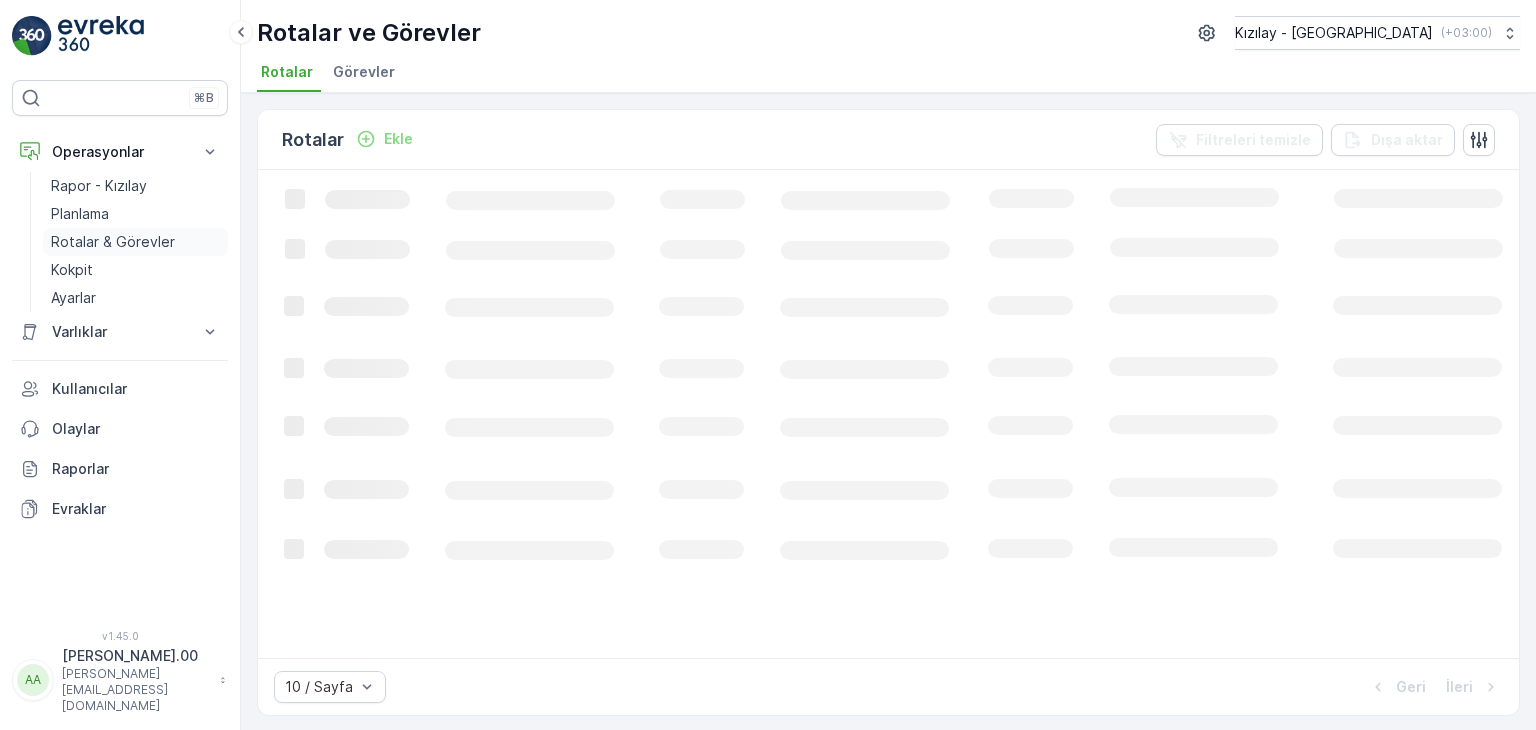 click on "Rotalar & Görevler" at bounding box center (113, 242) 